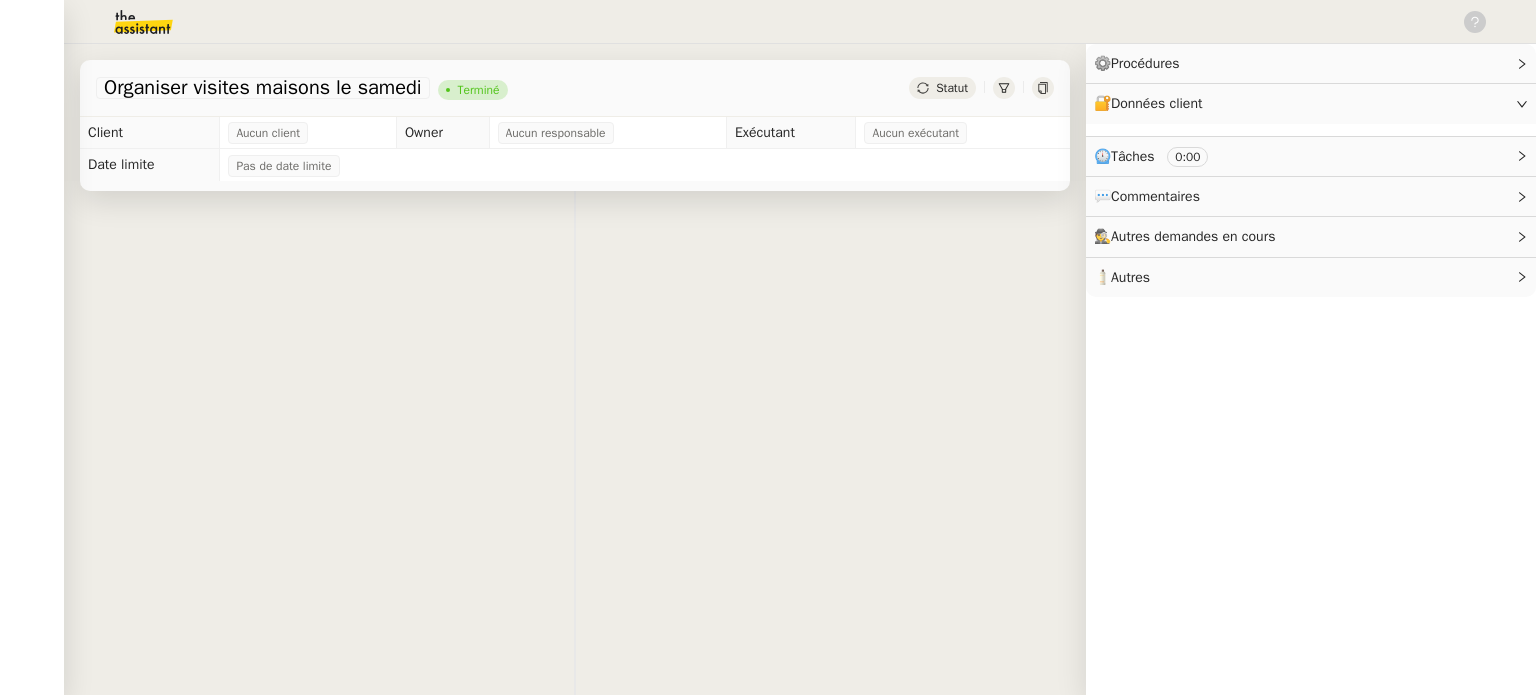 scroll, scrollTop: 0, scrollLeft: 0, axis: both 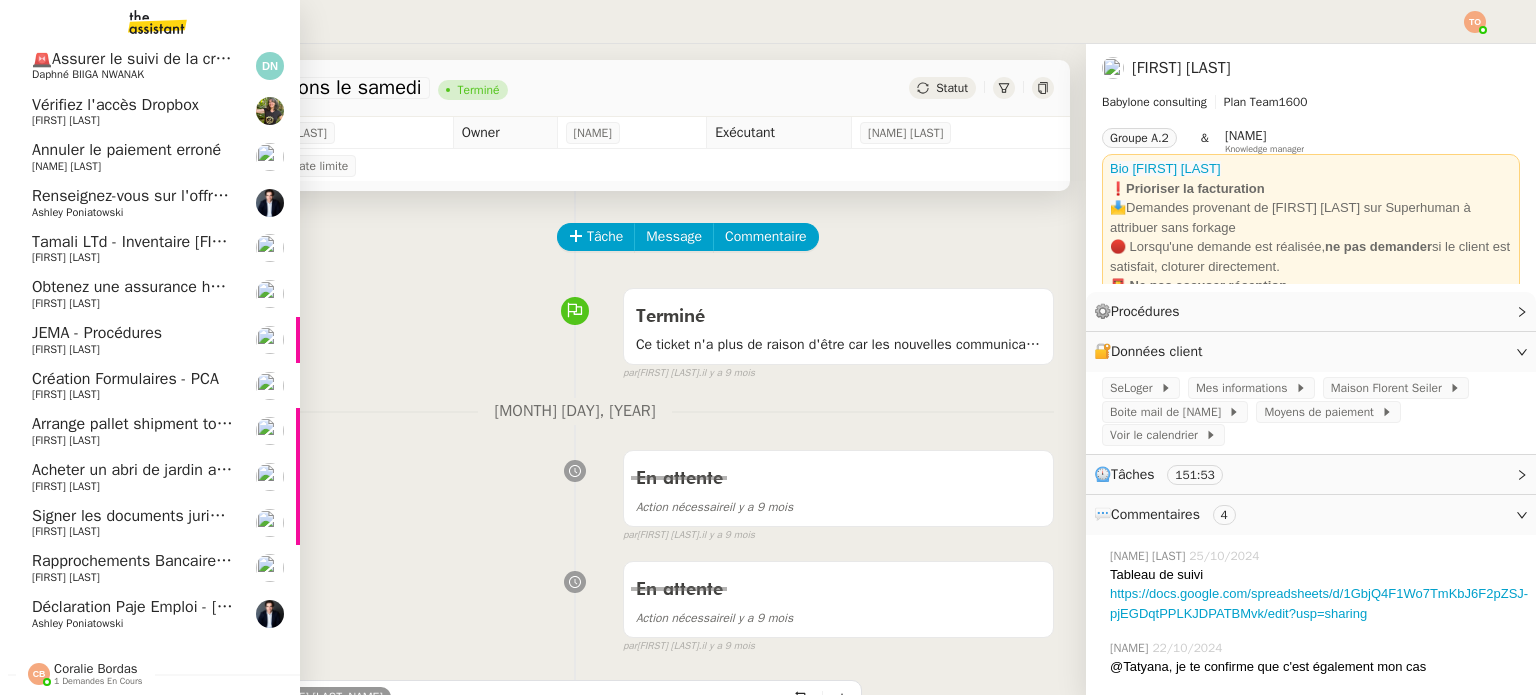 click on "Déclaration Paje Emploi - [DATE]" 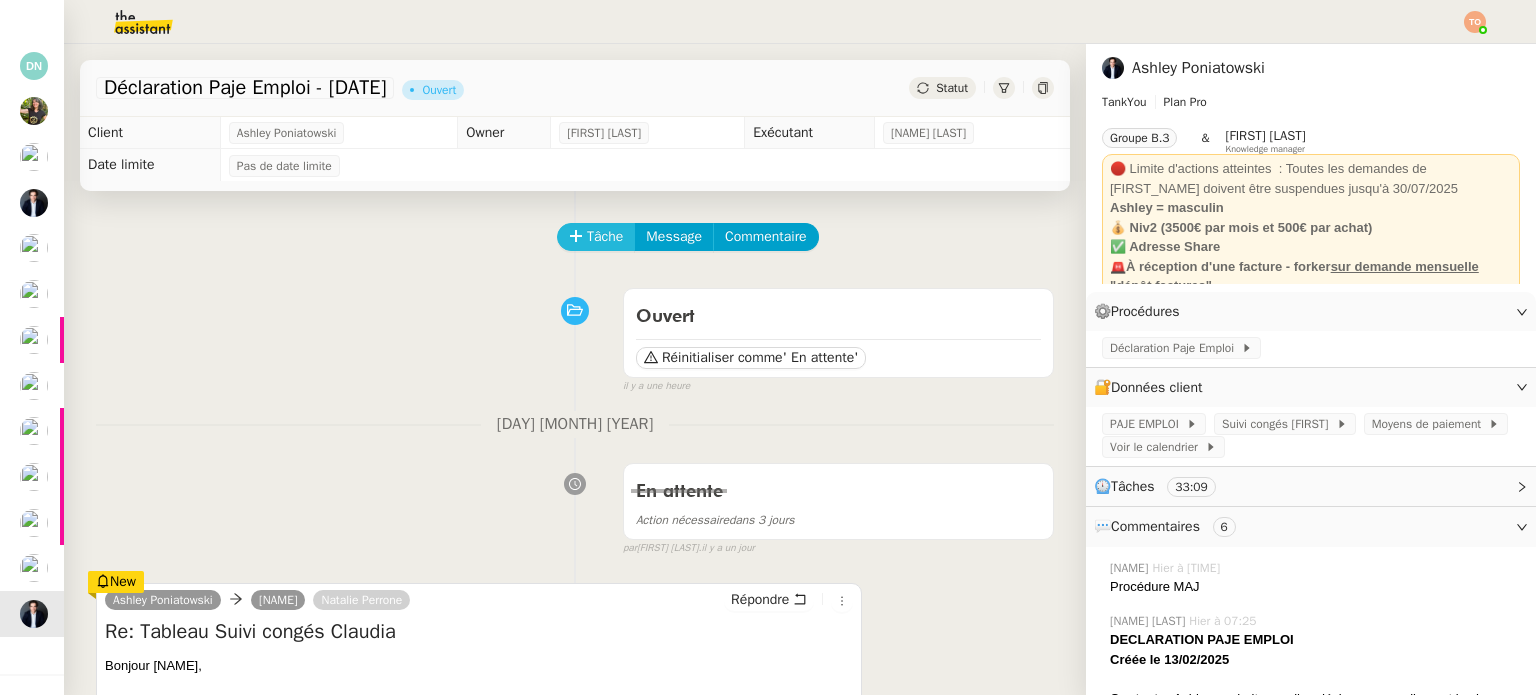 click on "Tâche" 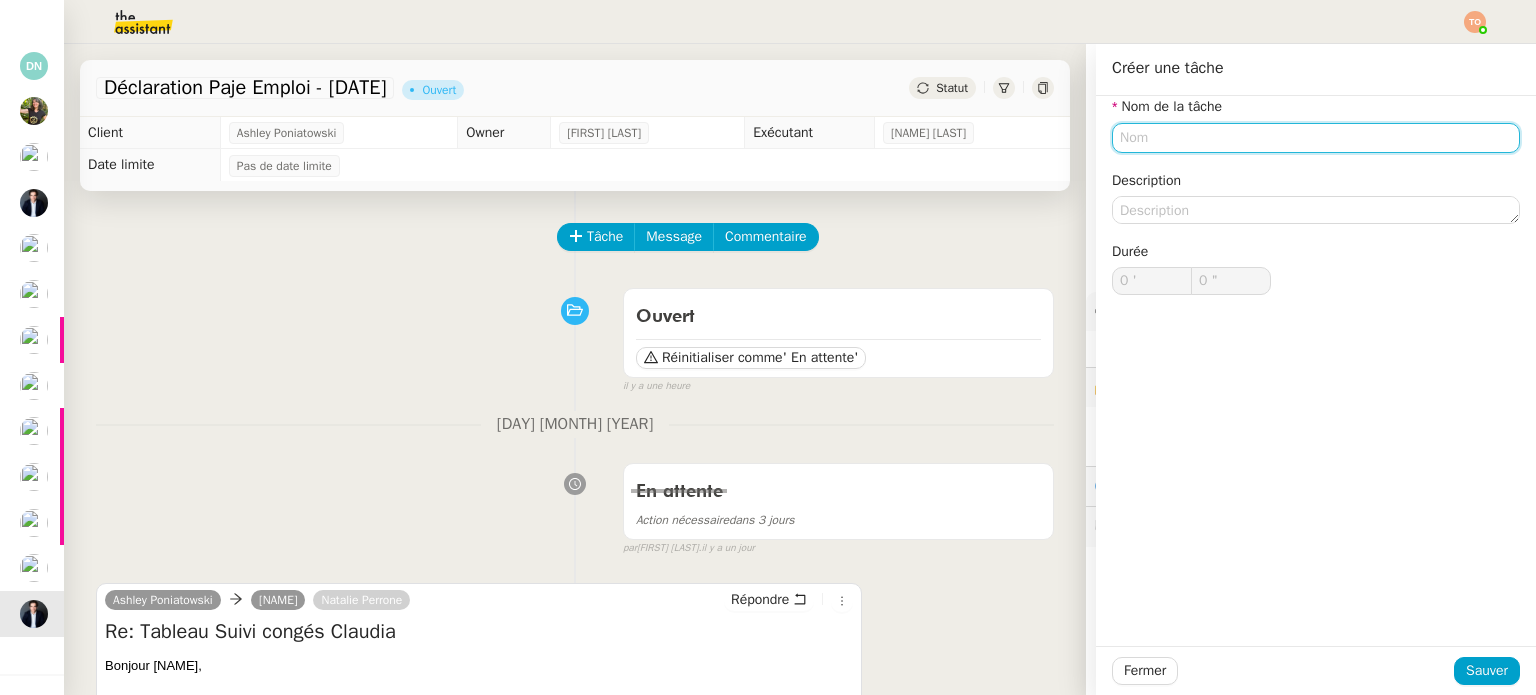 click 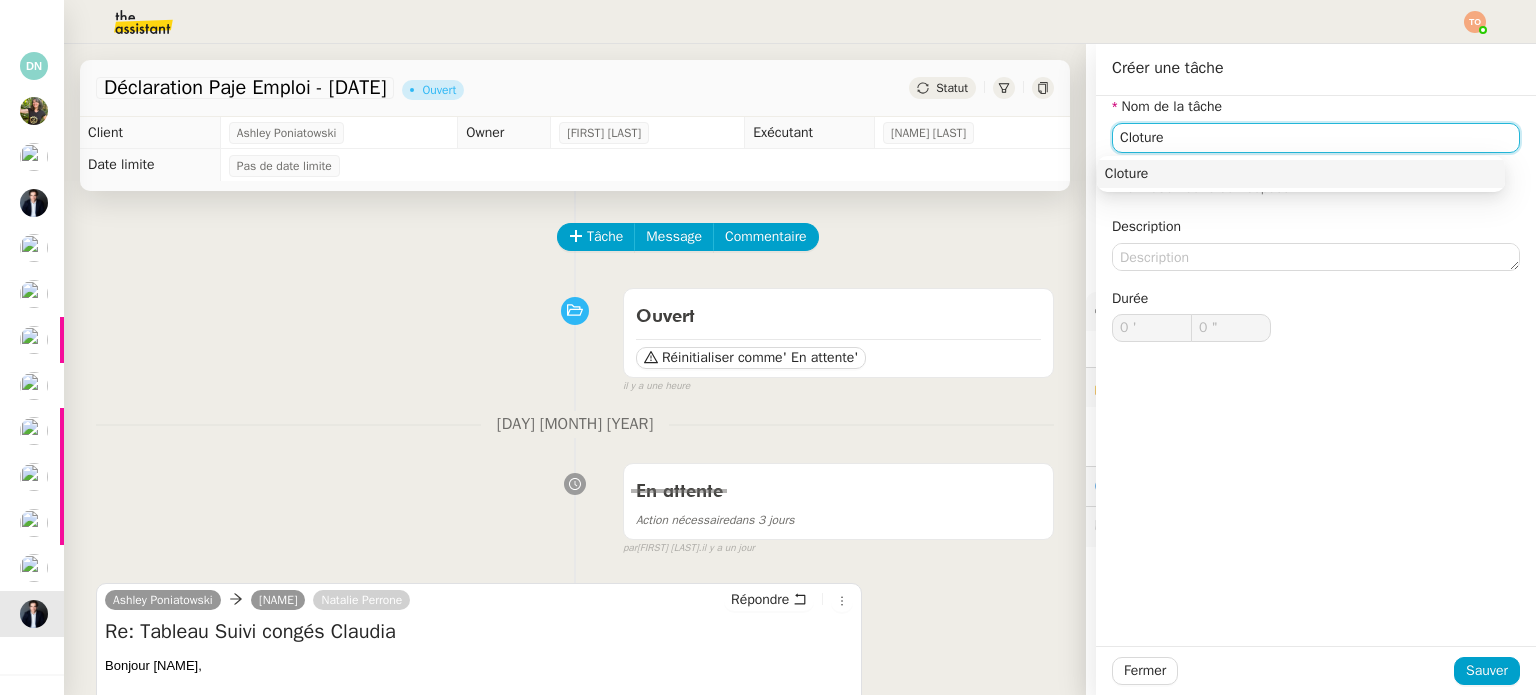 type on "Cloture" 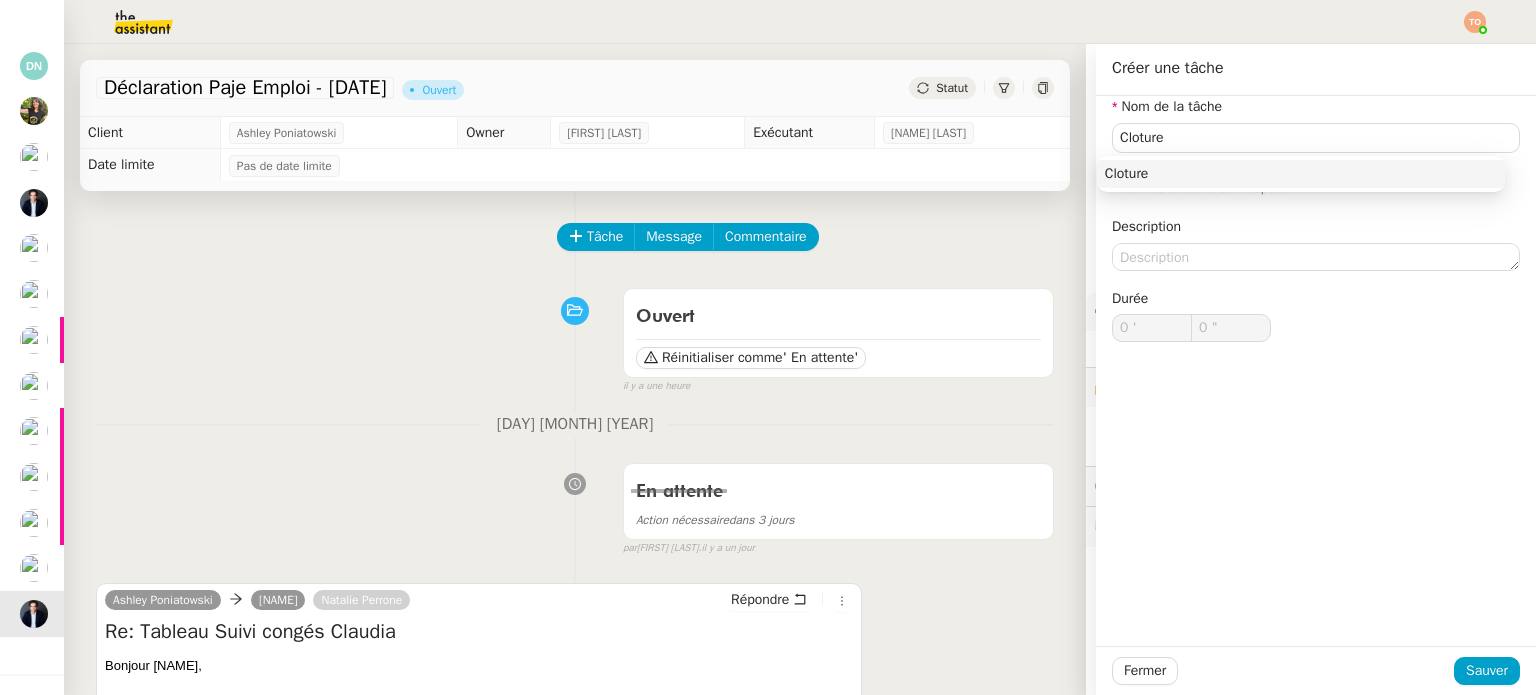 click on "Fermer Sauver" 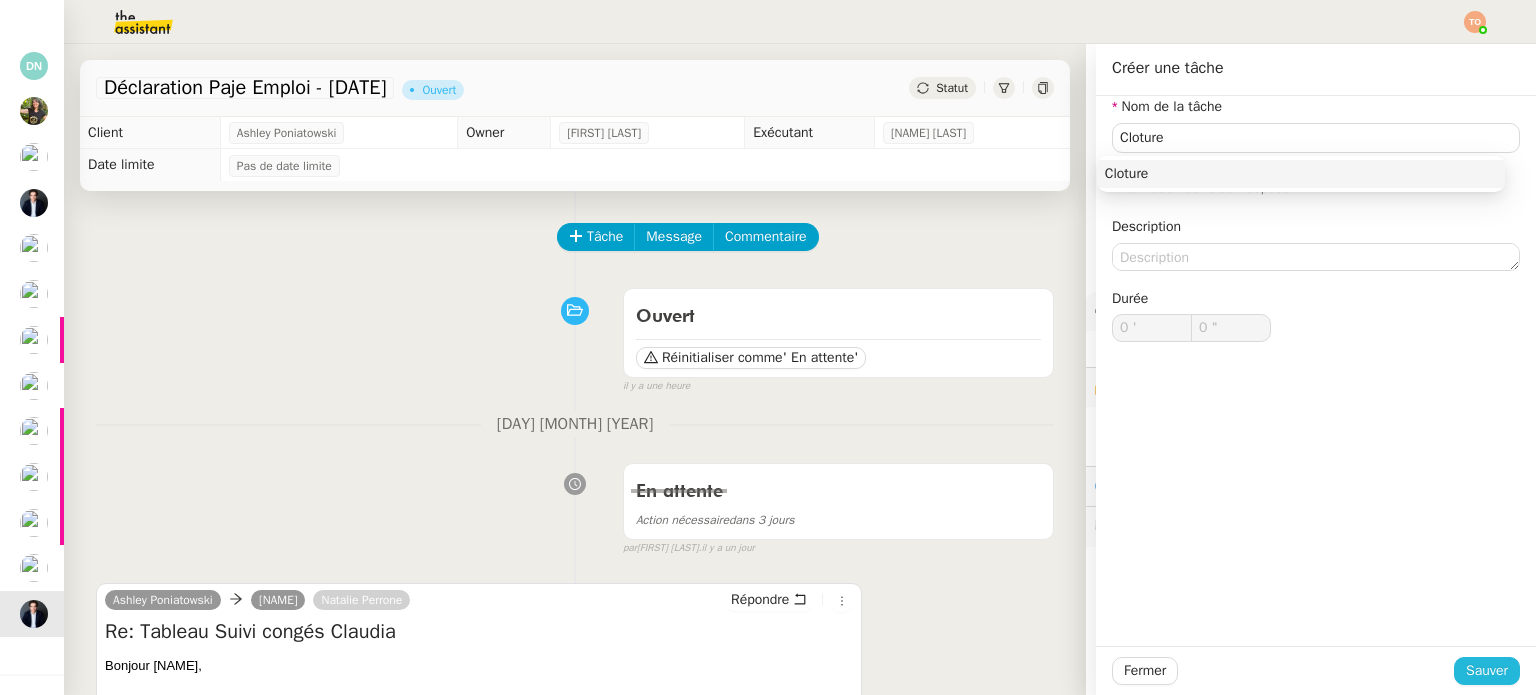 click on "Sauver" 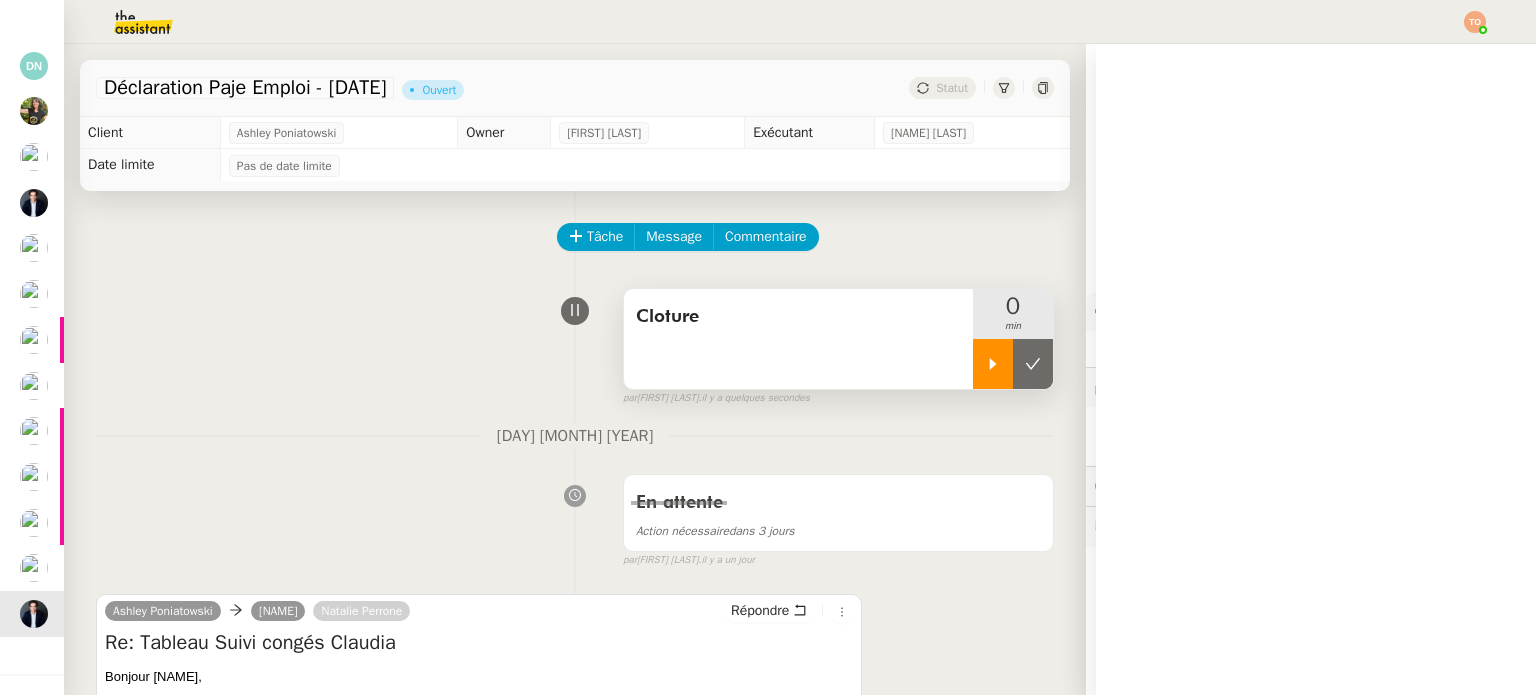 click at bounding box center (993, 364) 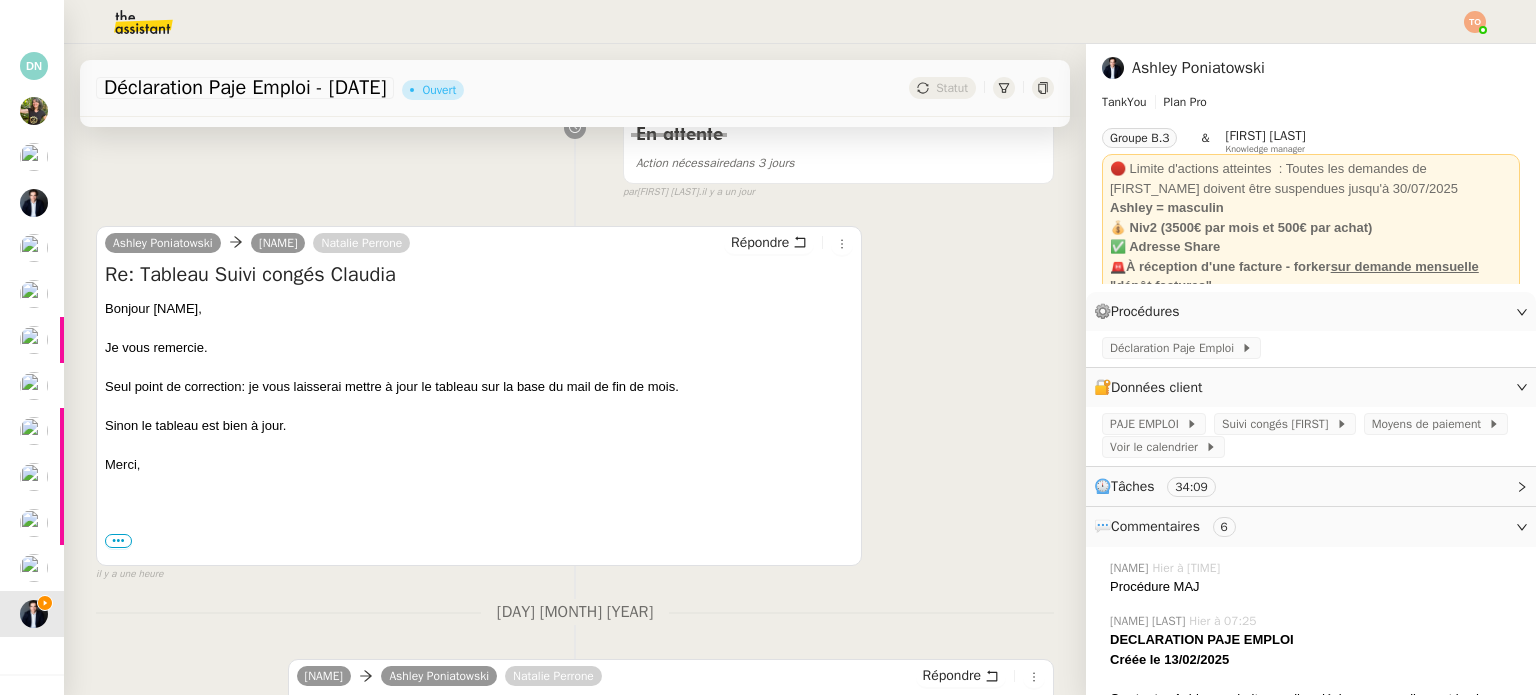 scroll, scrollTop: 400, scrollLeft: 0, axis: vertical 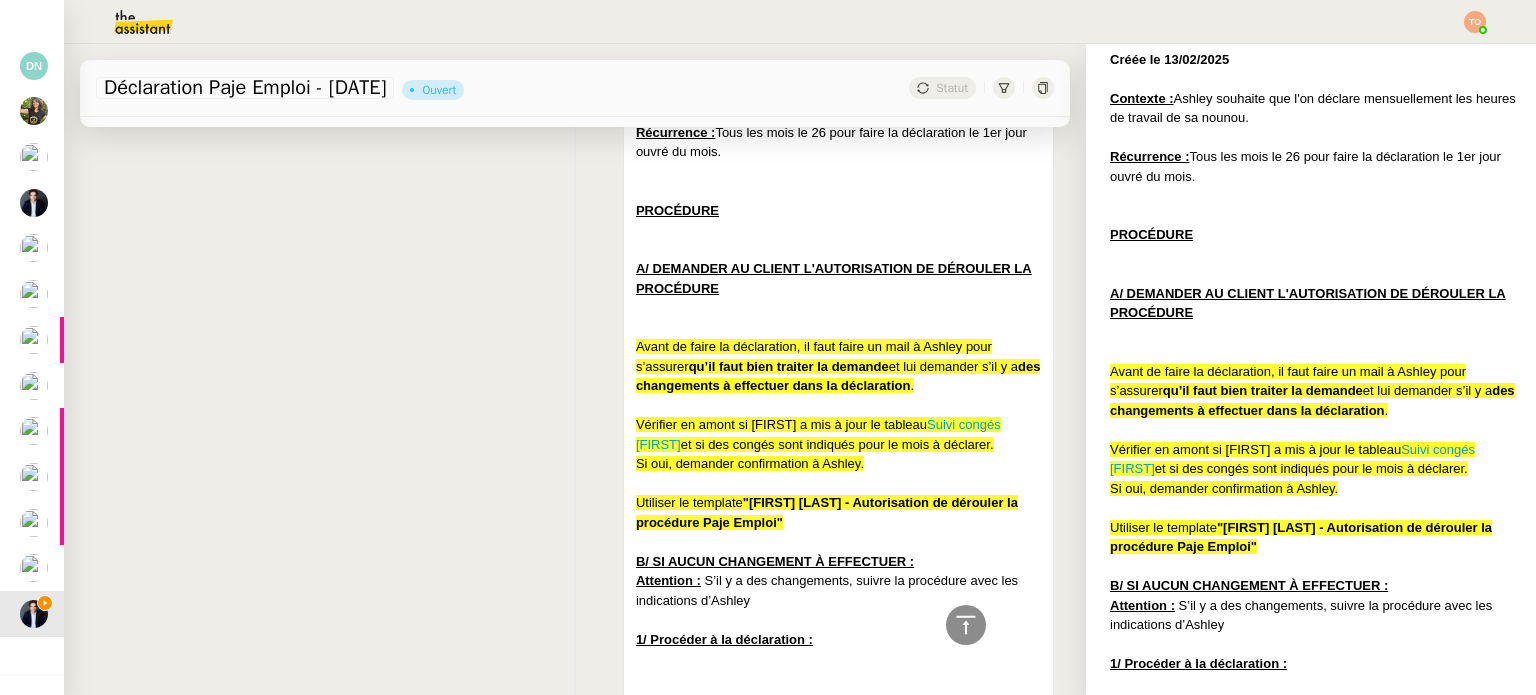 click on "qu’il faut bien traiter la demande" at bounding box center [789, 366] 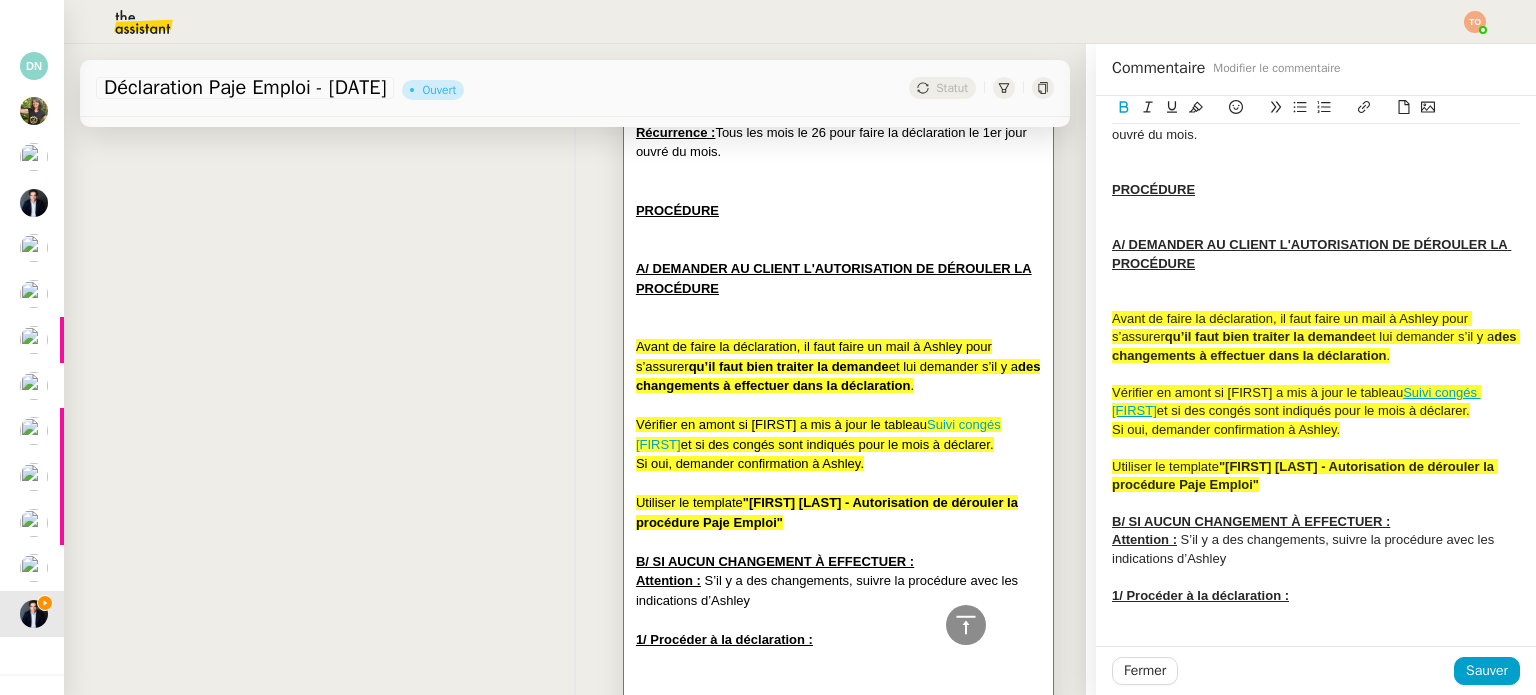 scroll, scrollTop: 200, scrollLeft: 0, axis: vertical 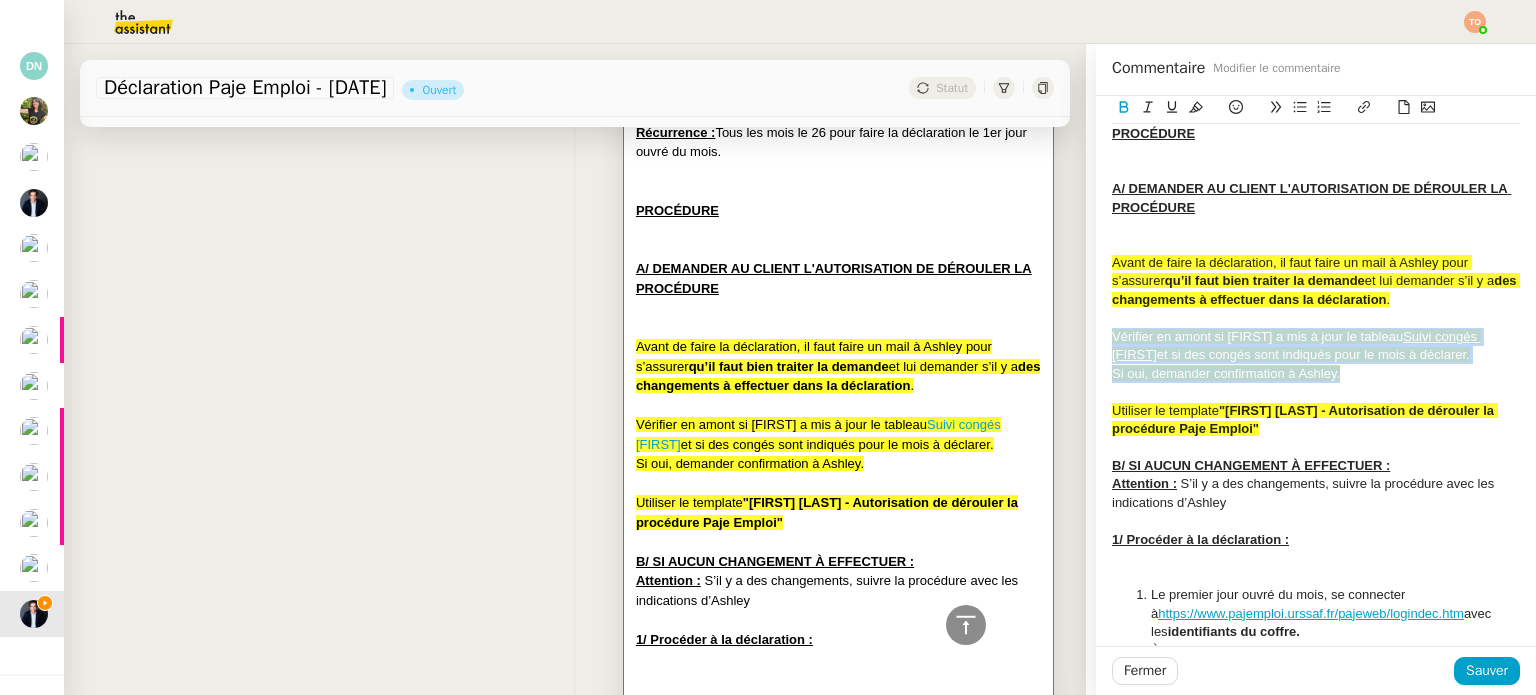 drag, startPoint x: 1341, startPoint y: 376, endPoint x: 1100, endPoint y: 330, distance: 245.35077 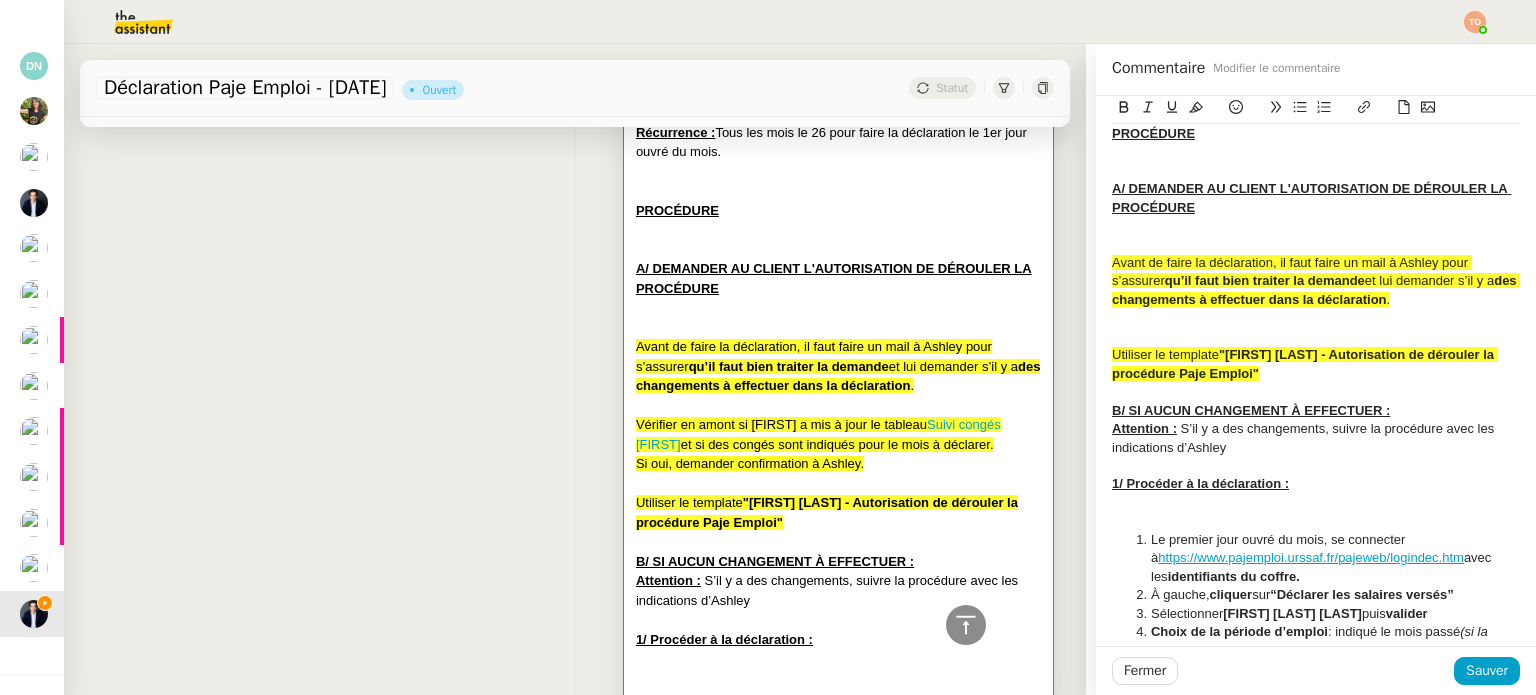 click 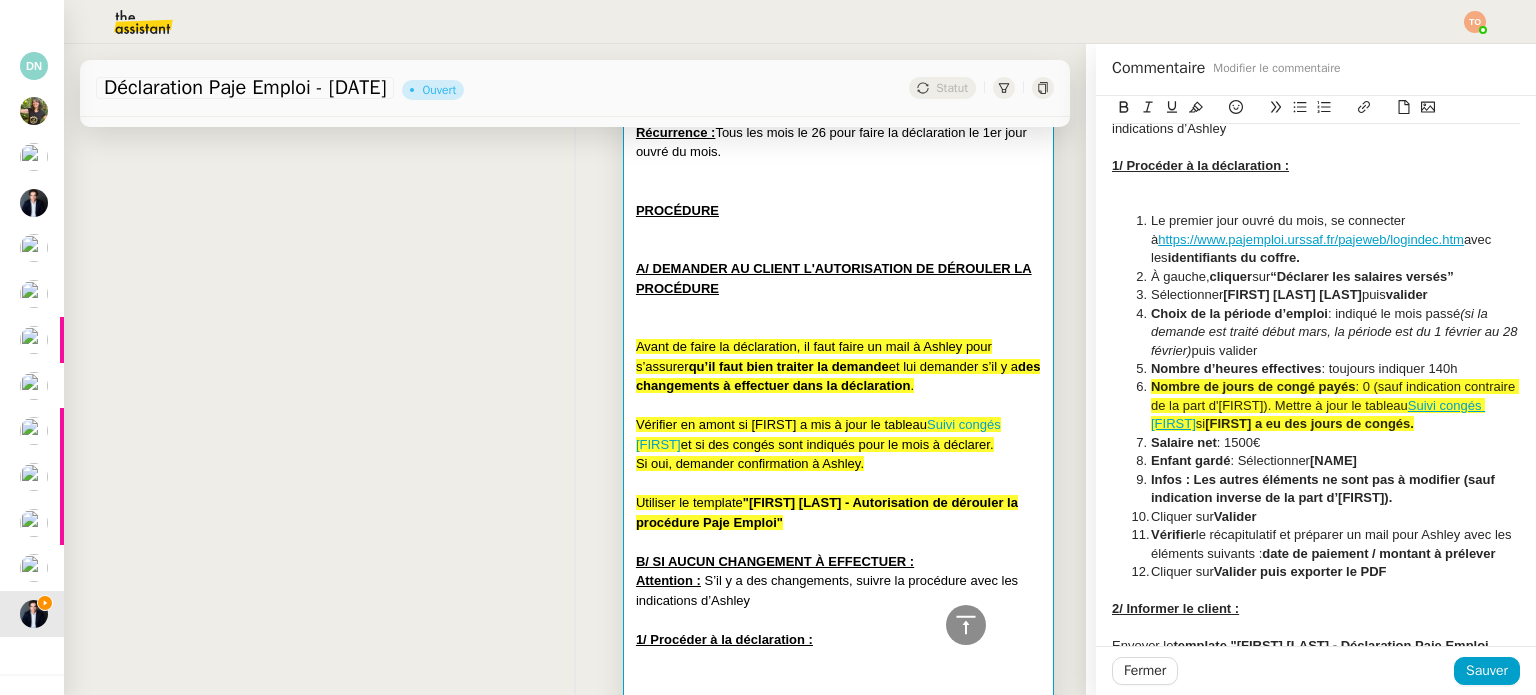 scroll, scrollTop: 588, scrollLeft: 0, axis: vertical 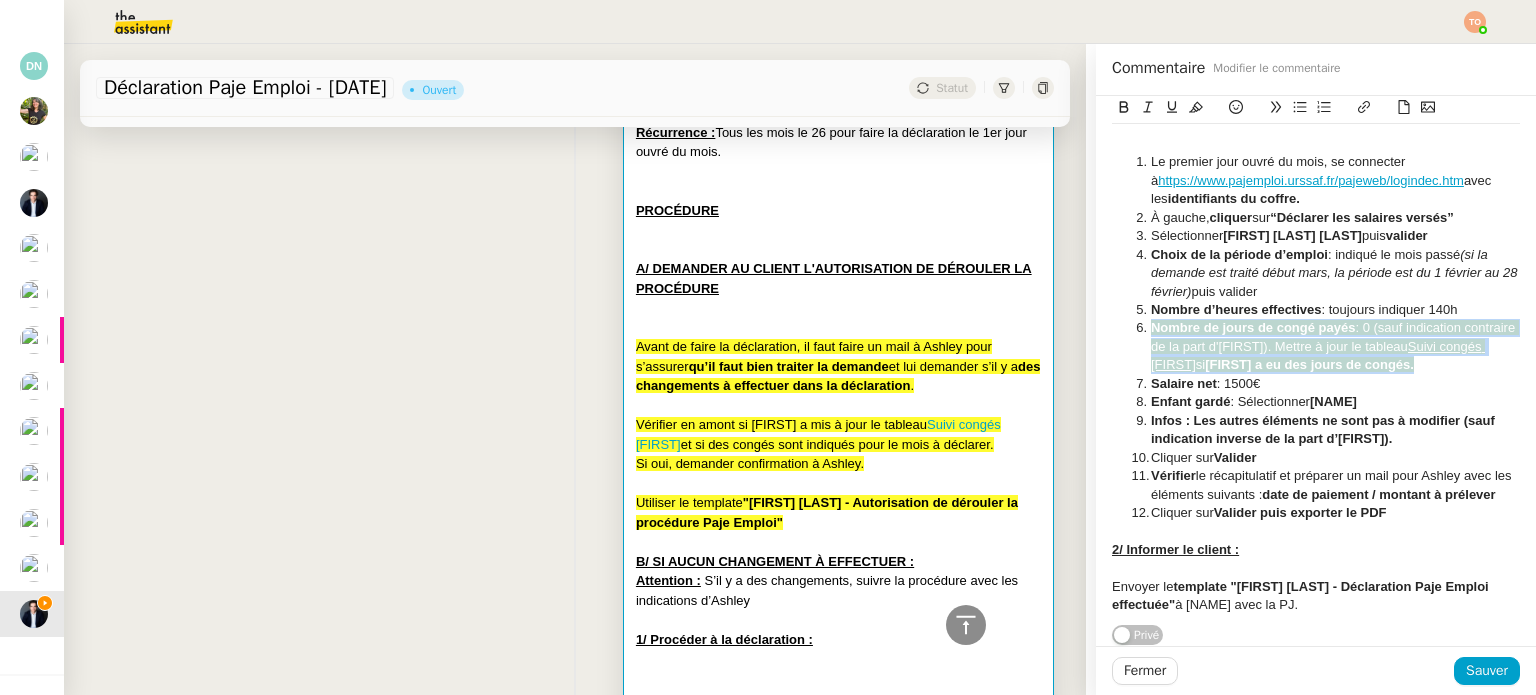 drag, startPoint x: 1456, startPoint y: 339, endPoint x: 1116, endPoint y: 301, distance: 342.11694 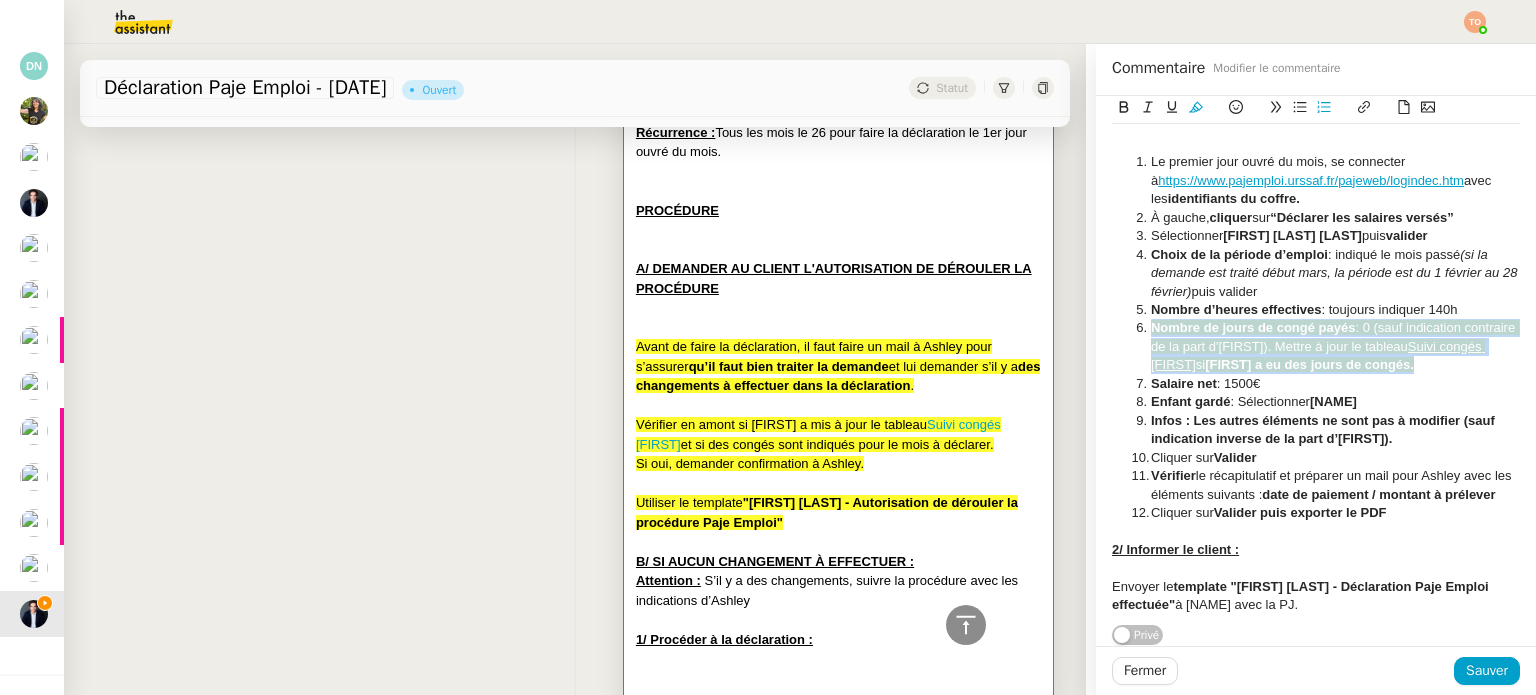 click 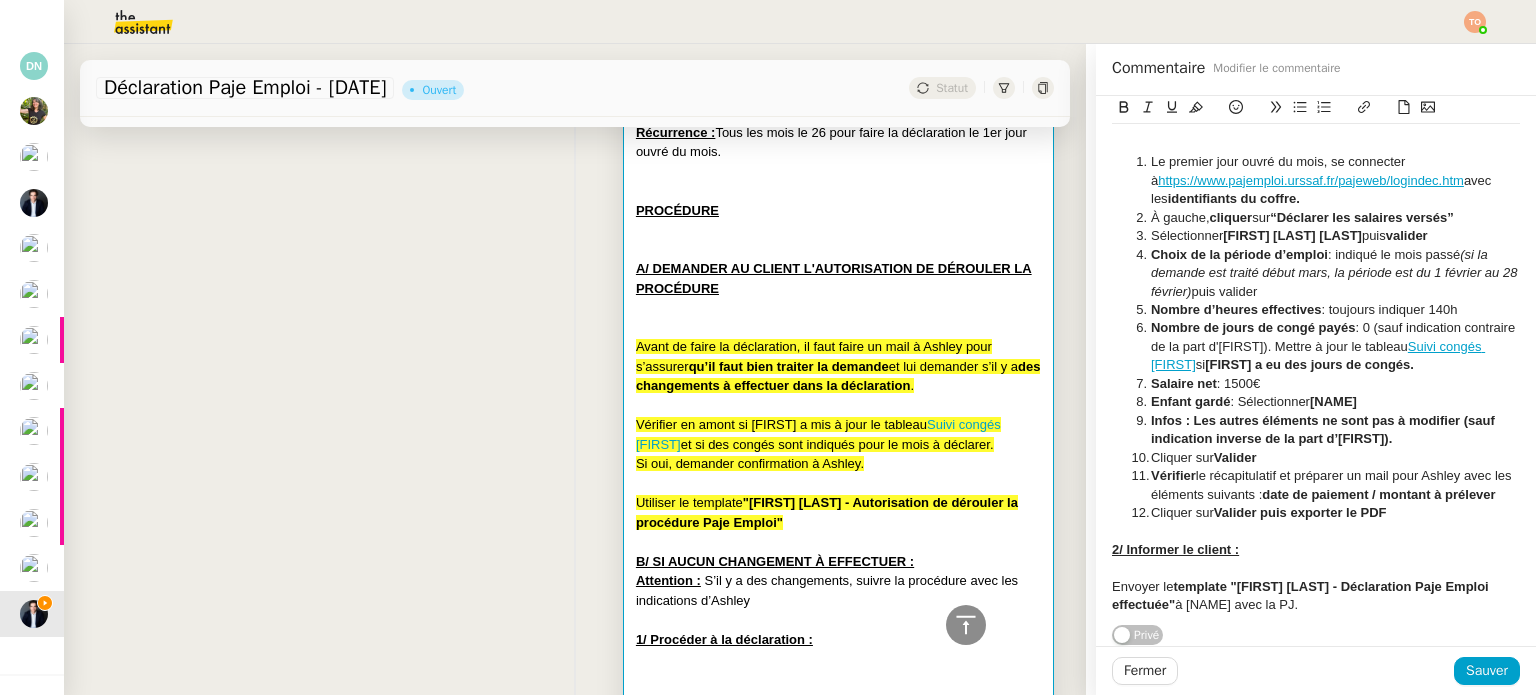click on "Enfant gardé  : Sélectionner  Laszlo" 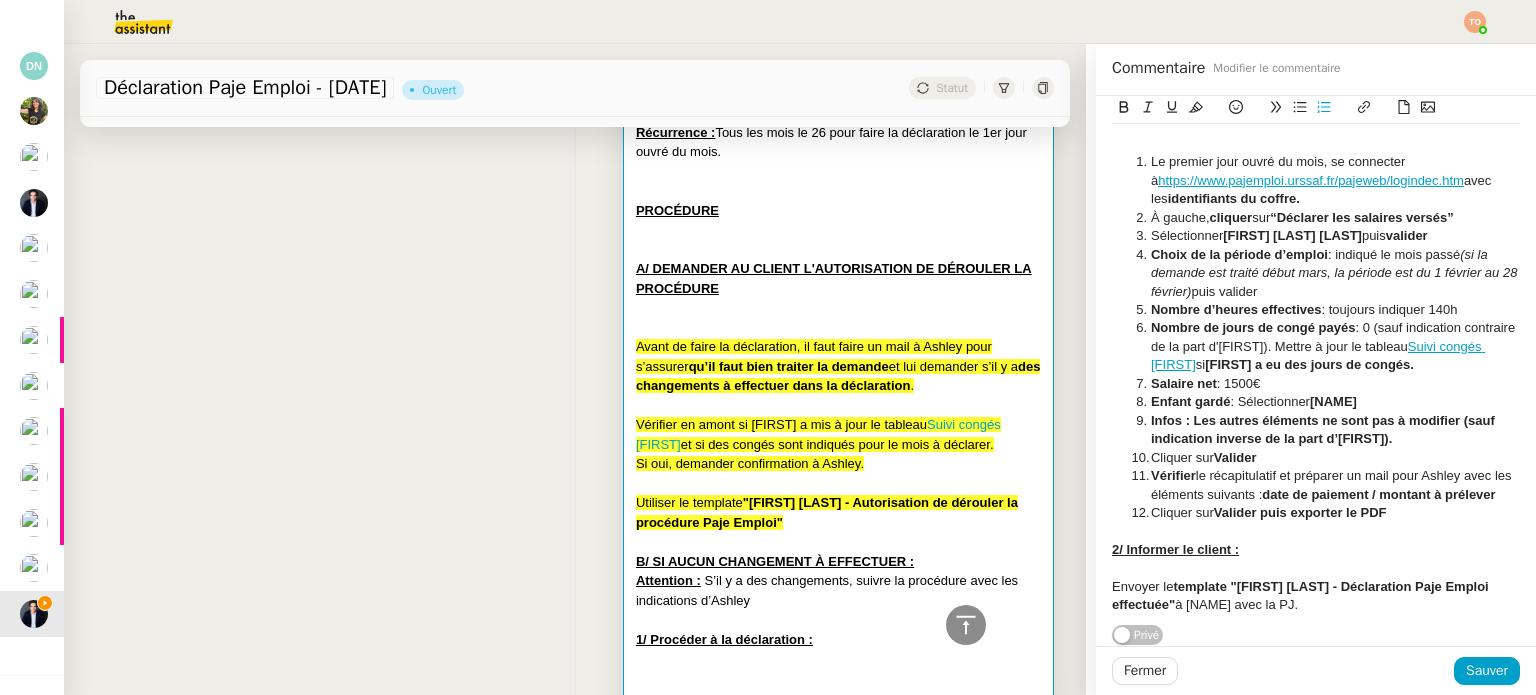 scroll, scrollTop: 88, scrollLeft: 0, axis: vertical 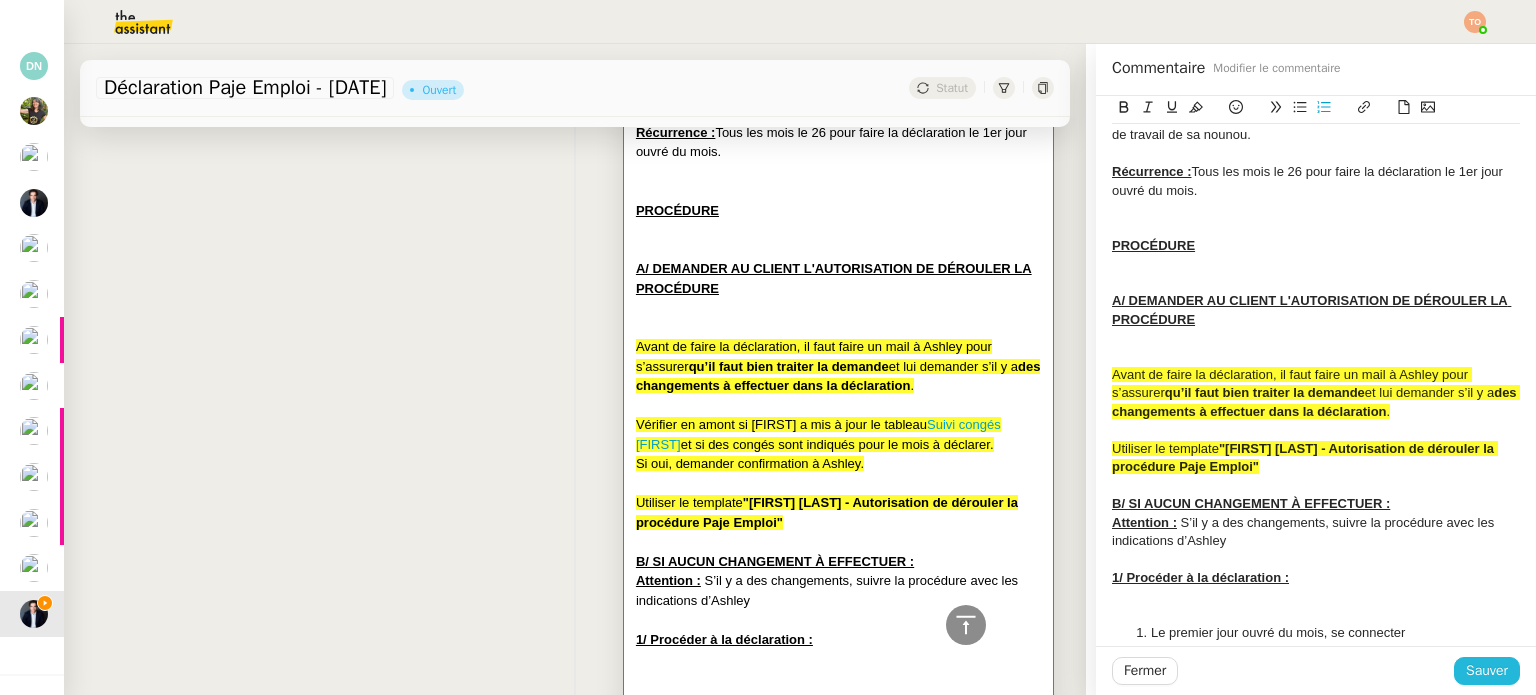 click on "Sauver" 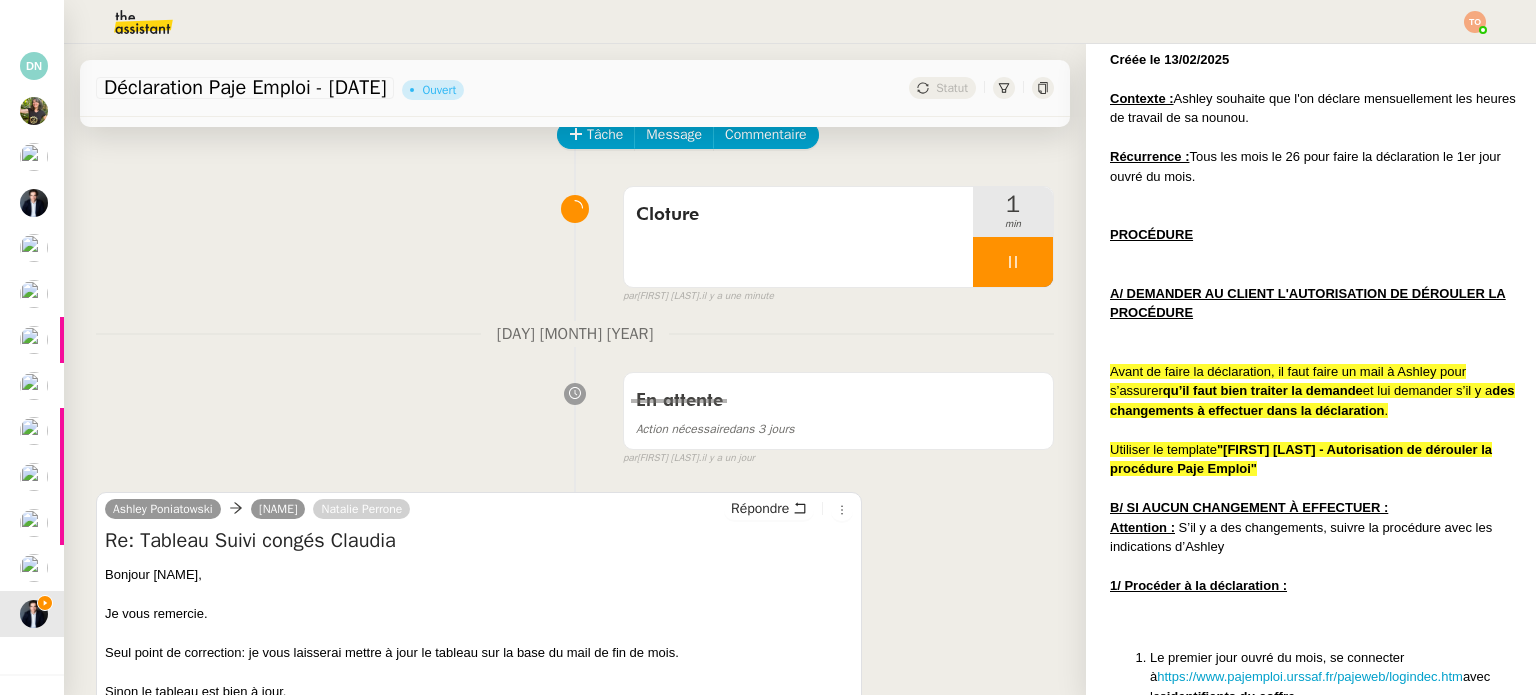 scroll, scrollTop: 0, scrollLeft: 0, axis: both 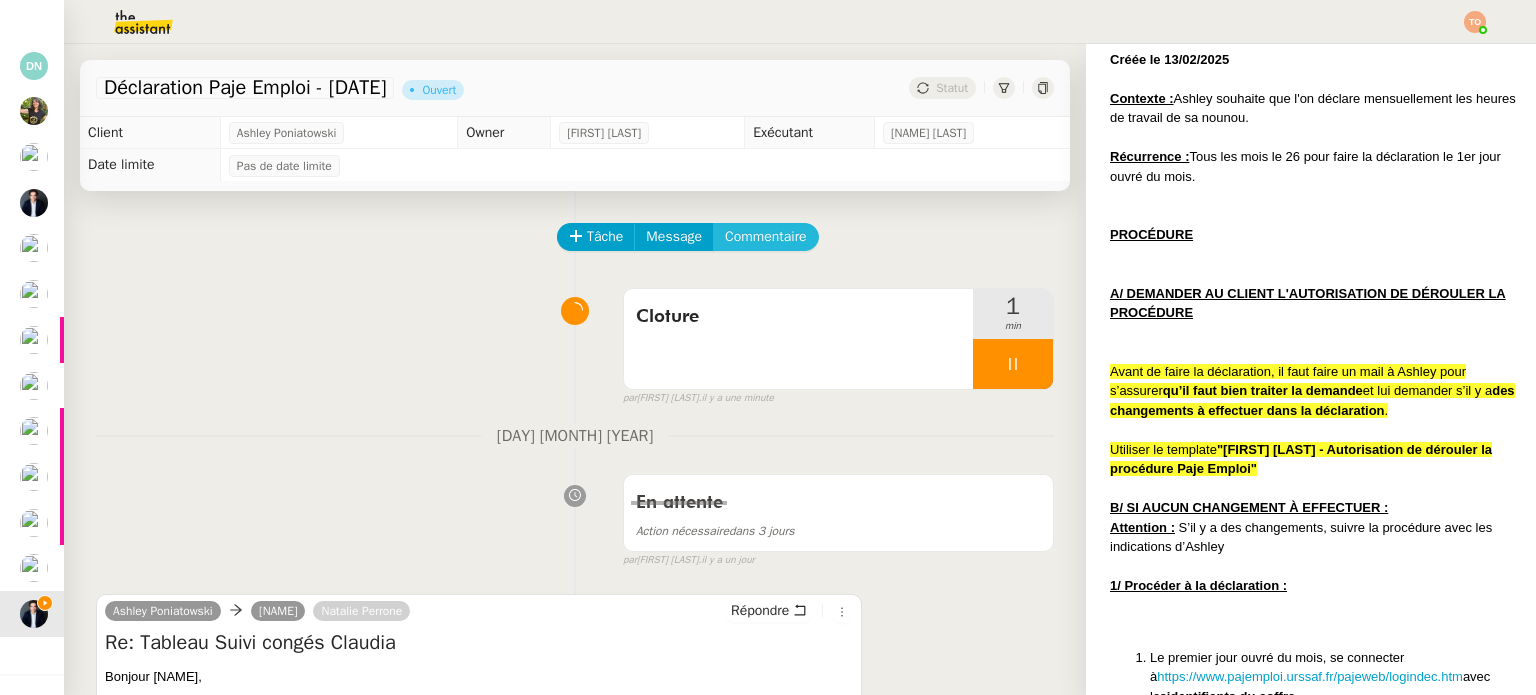 click on "Commentaire" 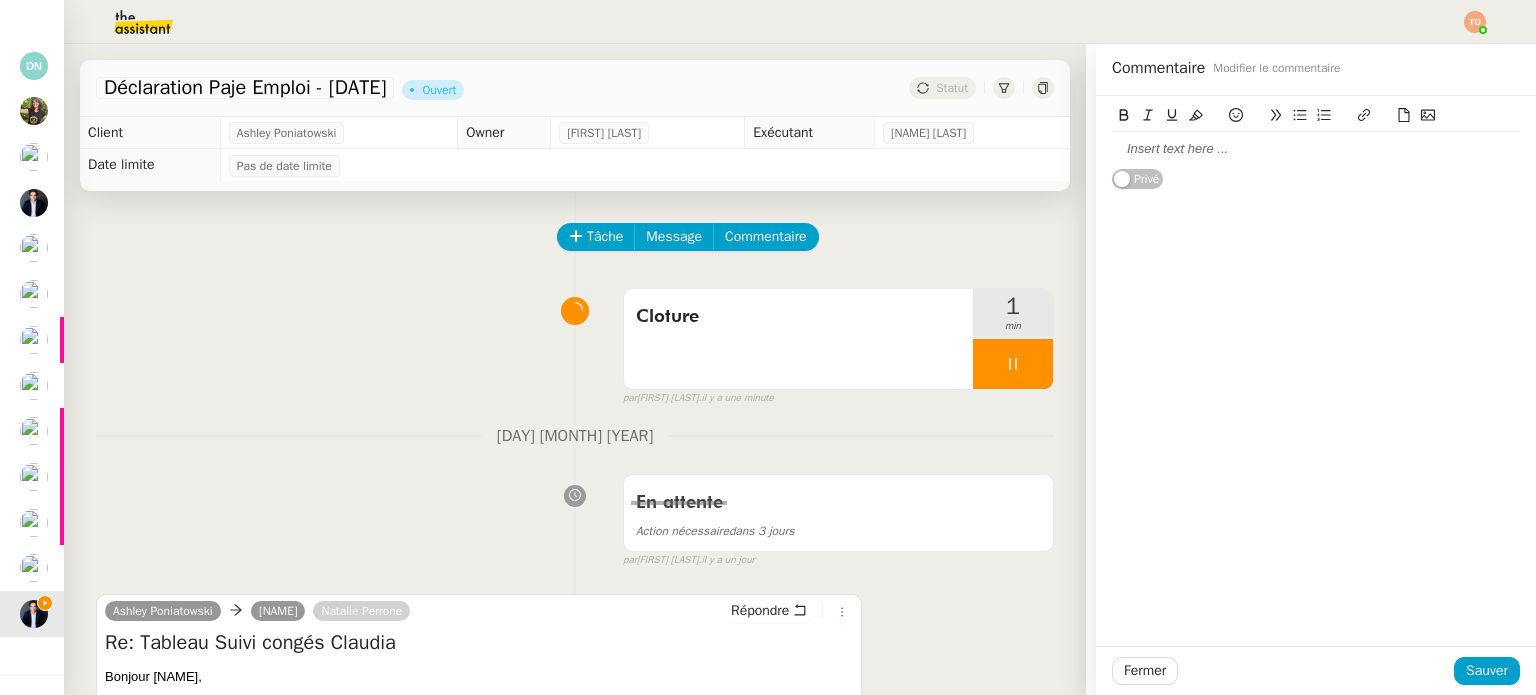 click 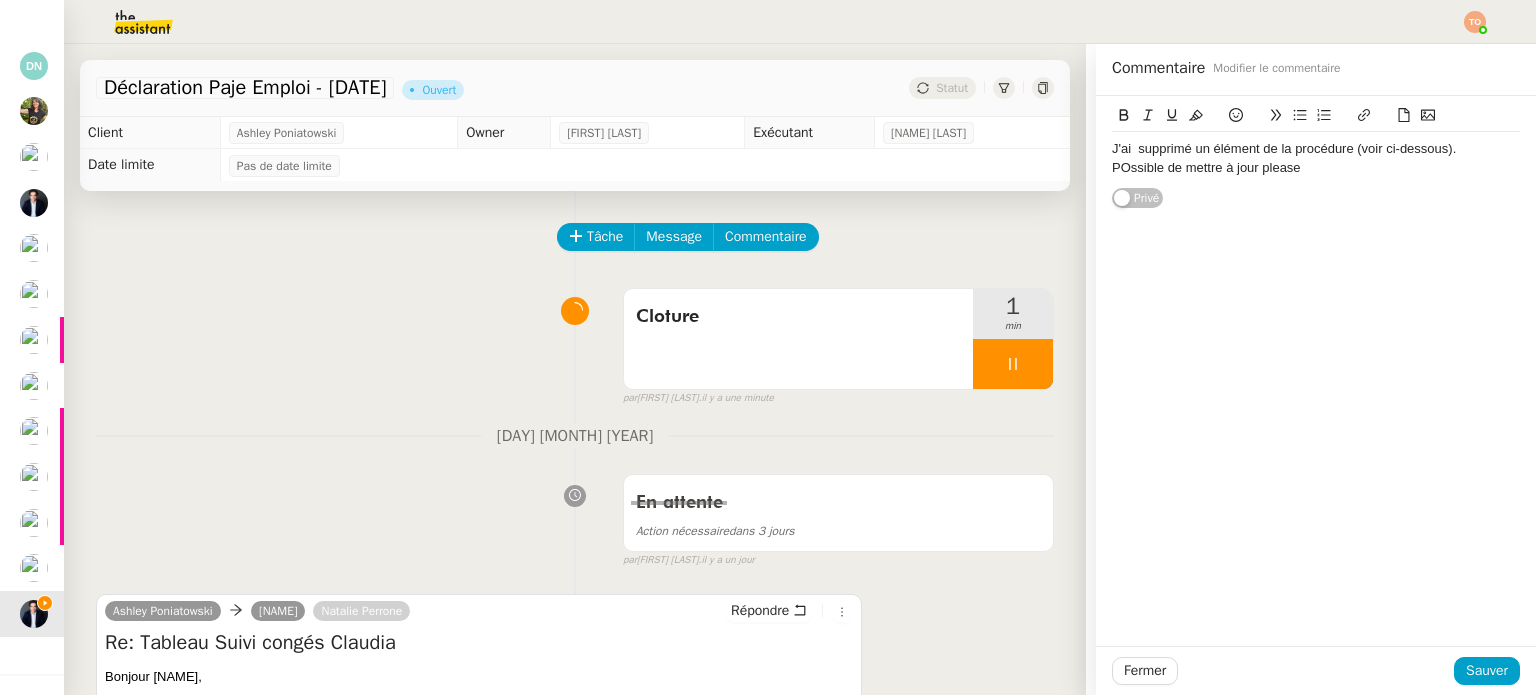 click on "J'ai  supprimé un élément de la procédure (voir ci-dessous)." 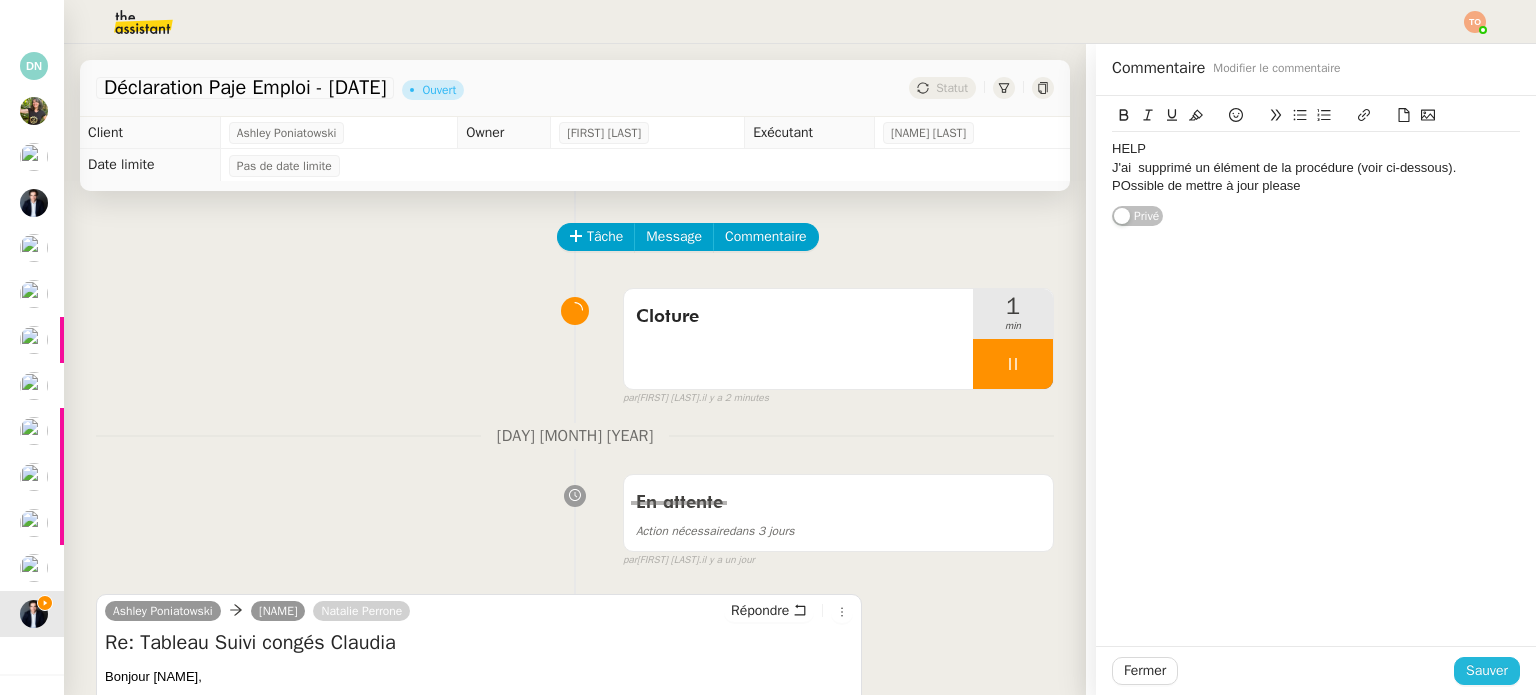 click on "Sauver" 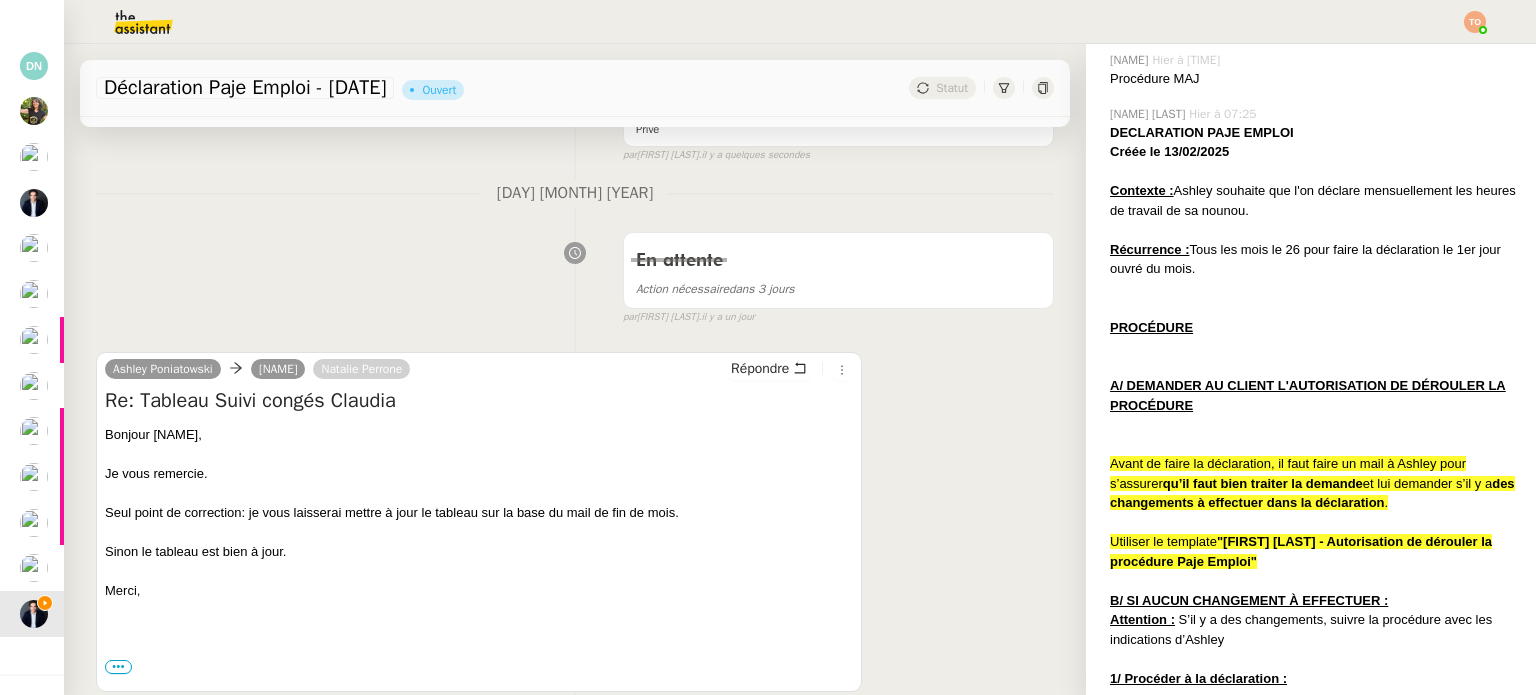 scroll, scrollTop: 400, scrollLeft: 0, axis: vertical 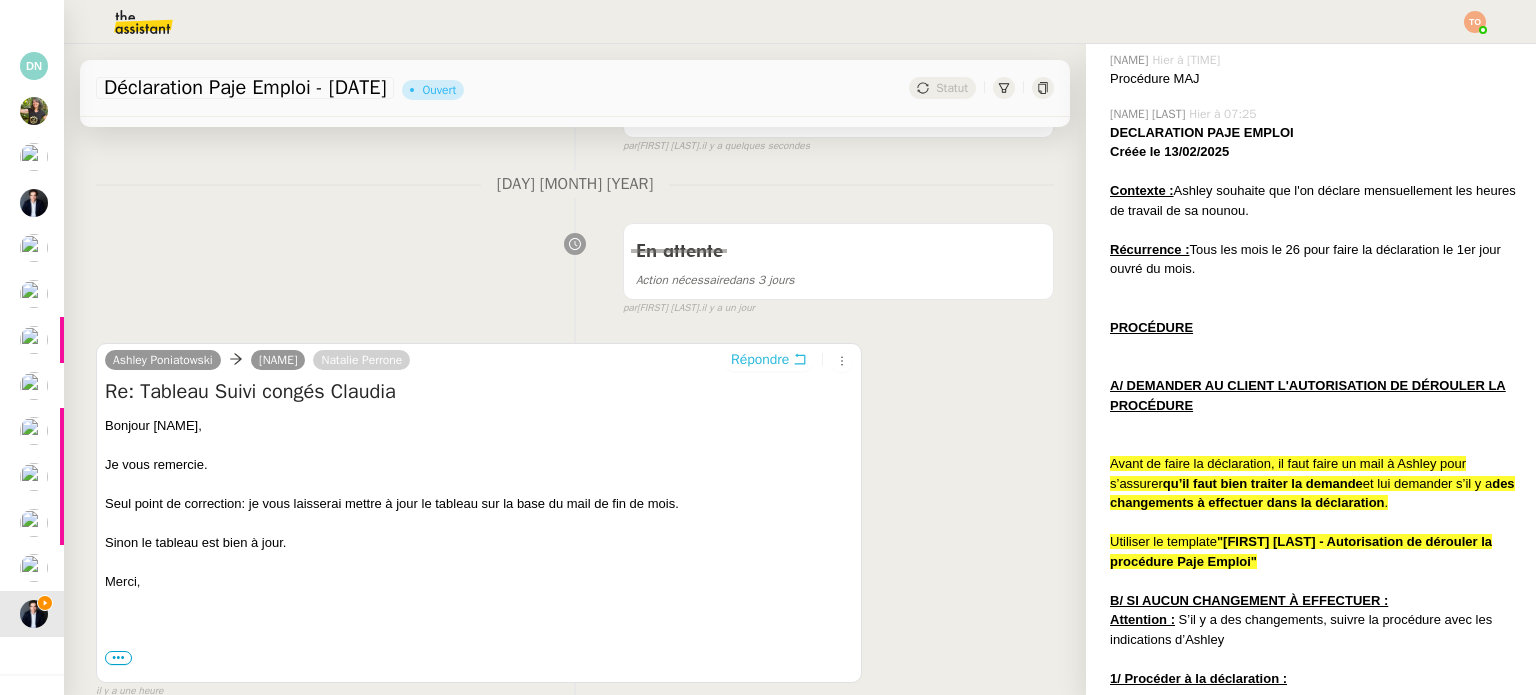 click on "Répondre" at bounding box center [760, 360] 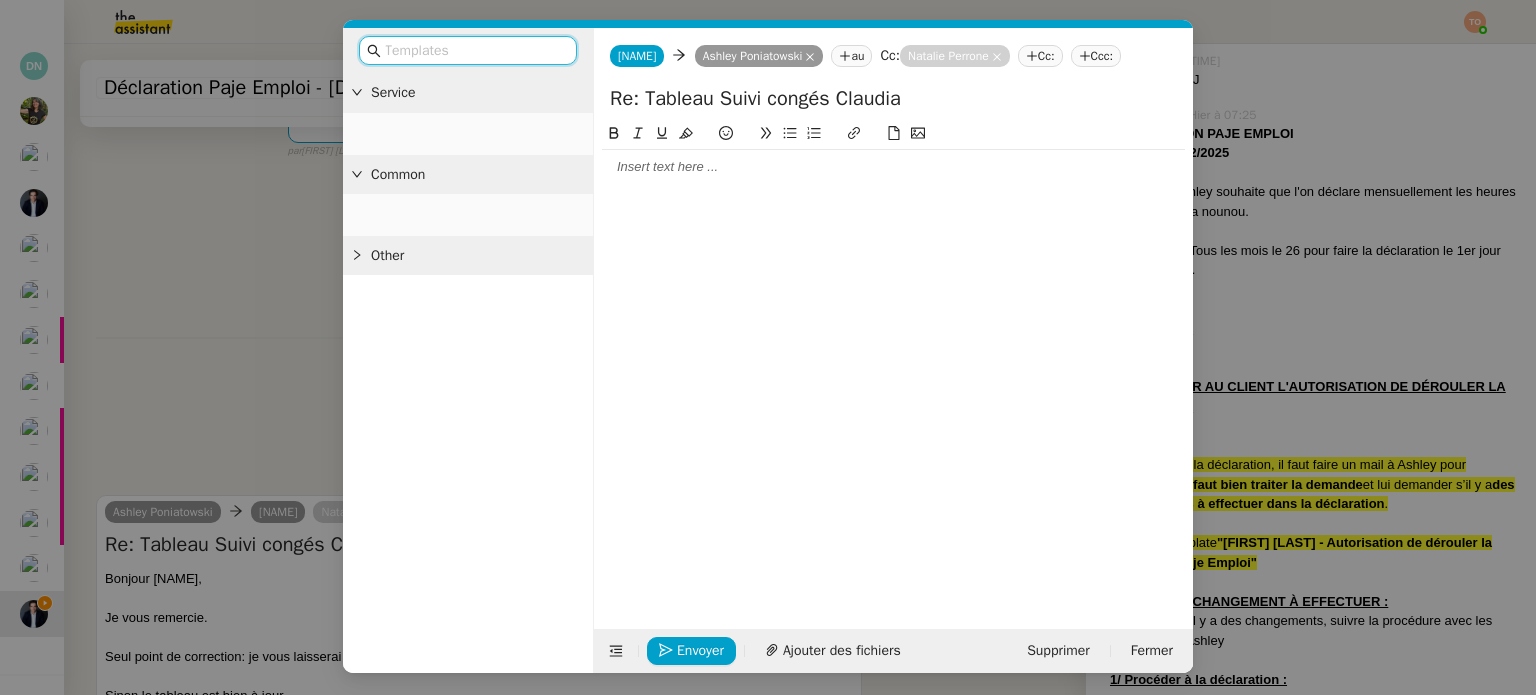 scroll, scrollTop: 554, scrollLeft: 0, axis: vertical 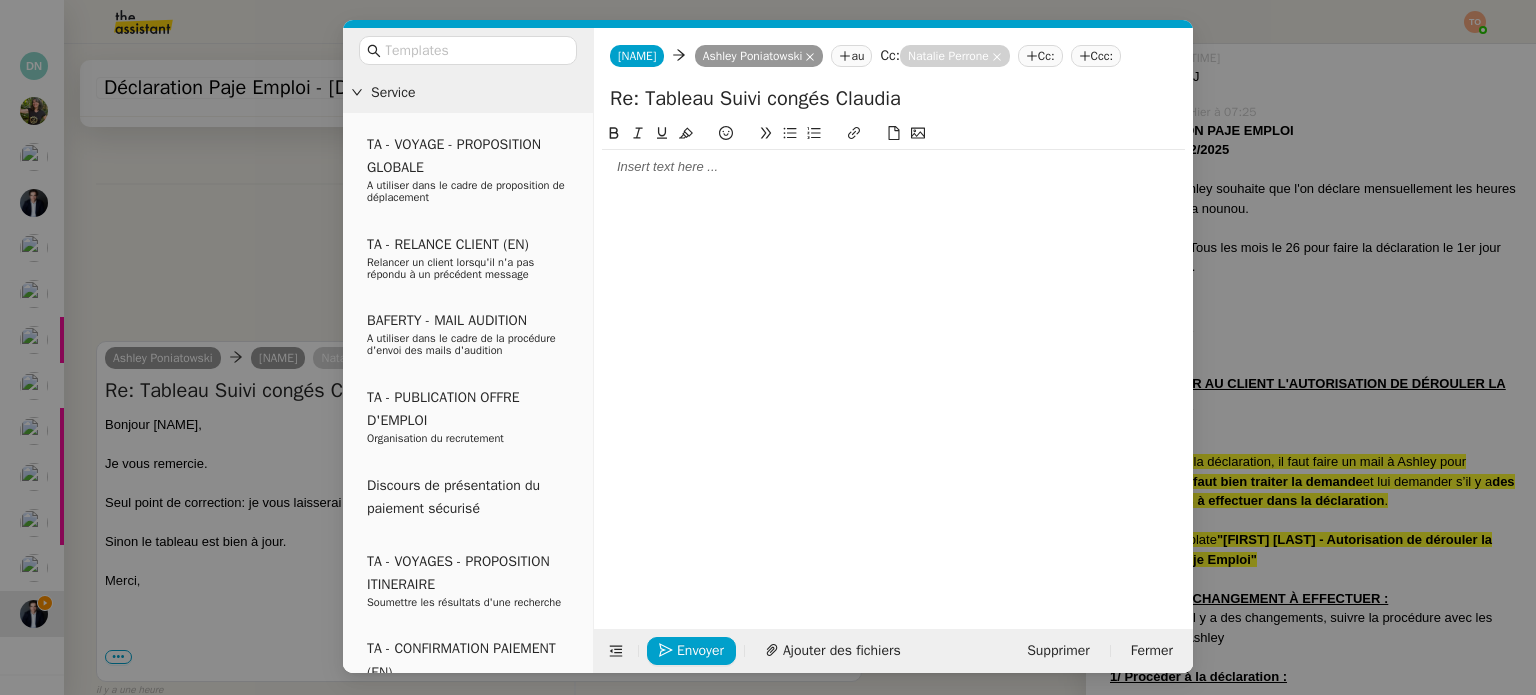 click 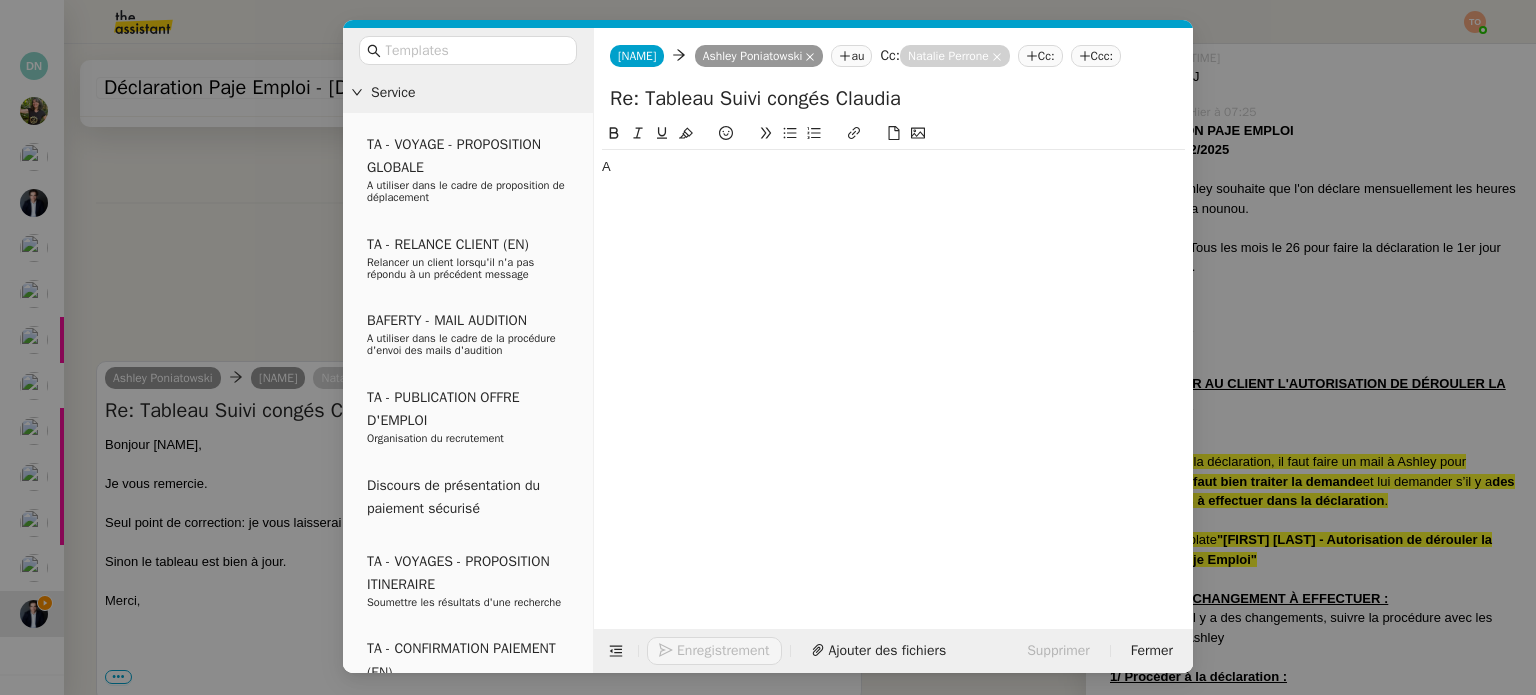 scroll, scrollTop: 573, scrollLeft: 0, axis: vertical 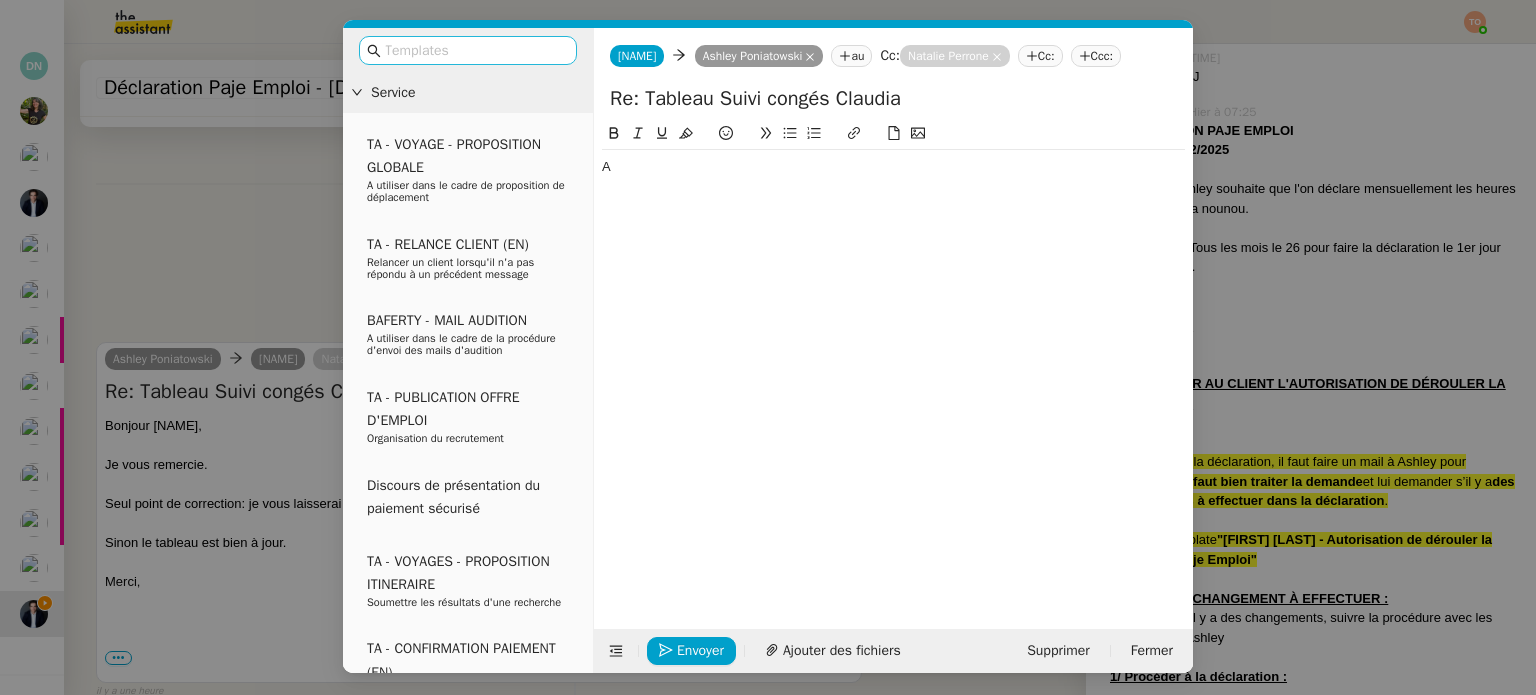 click at bounding box center [475, 50] 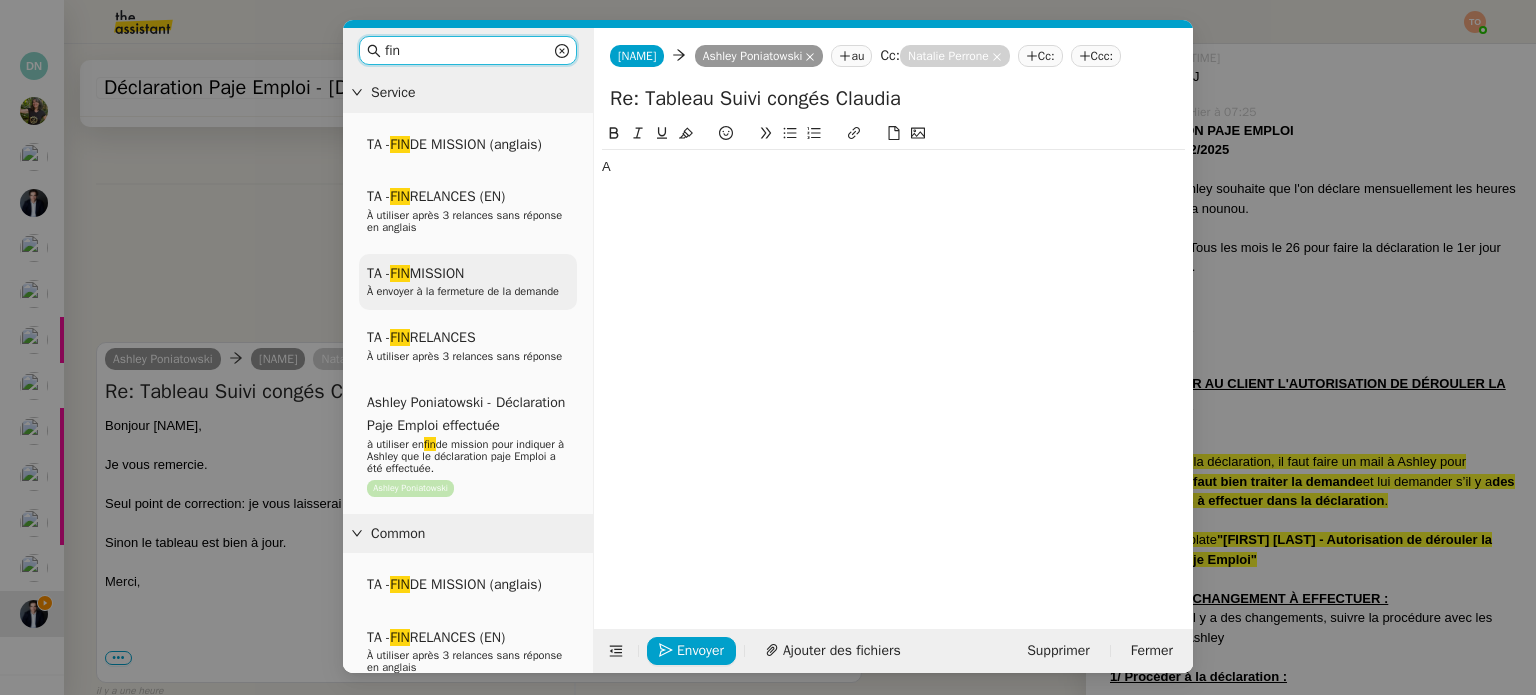 type on "fin" 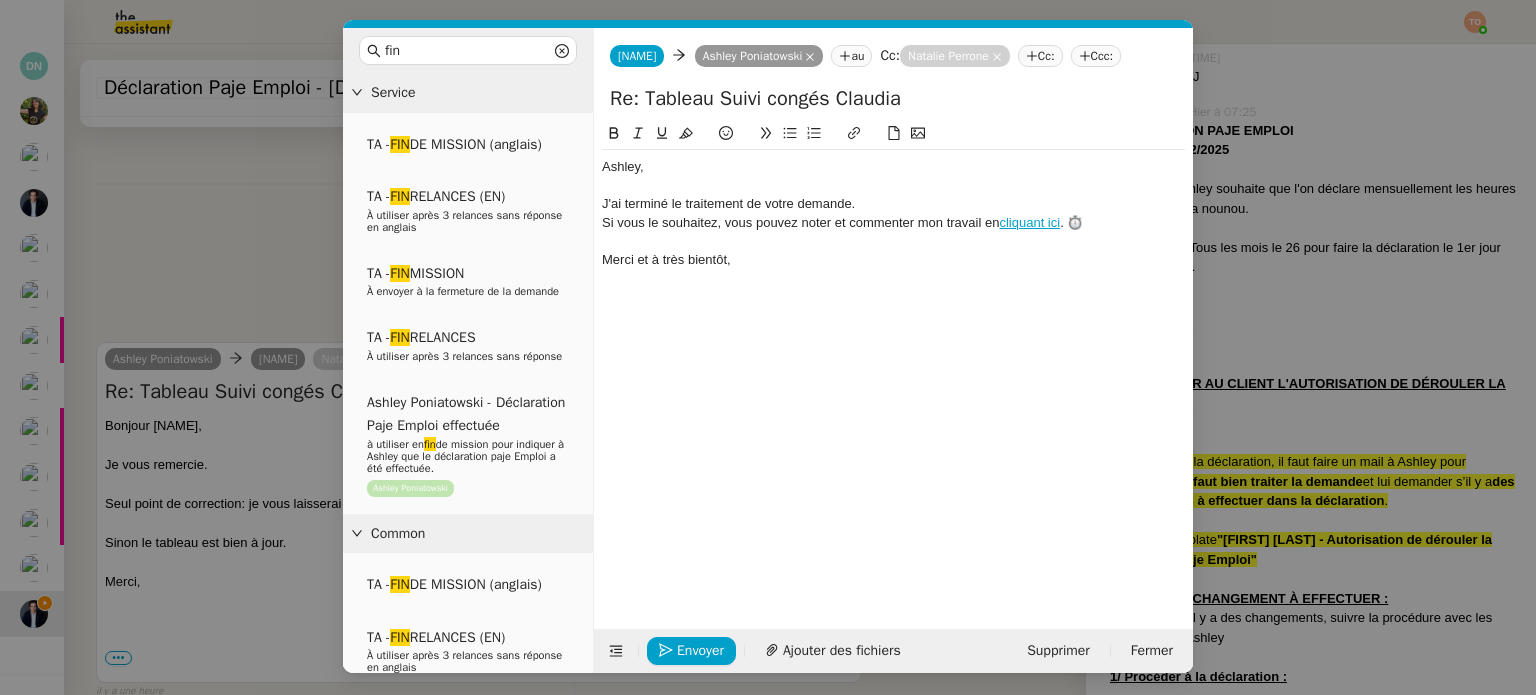 click on "﻿Ashley﻿," 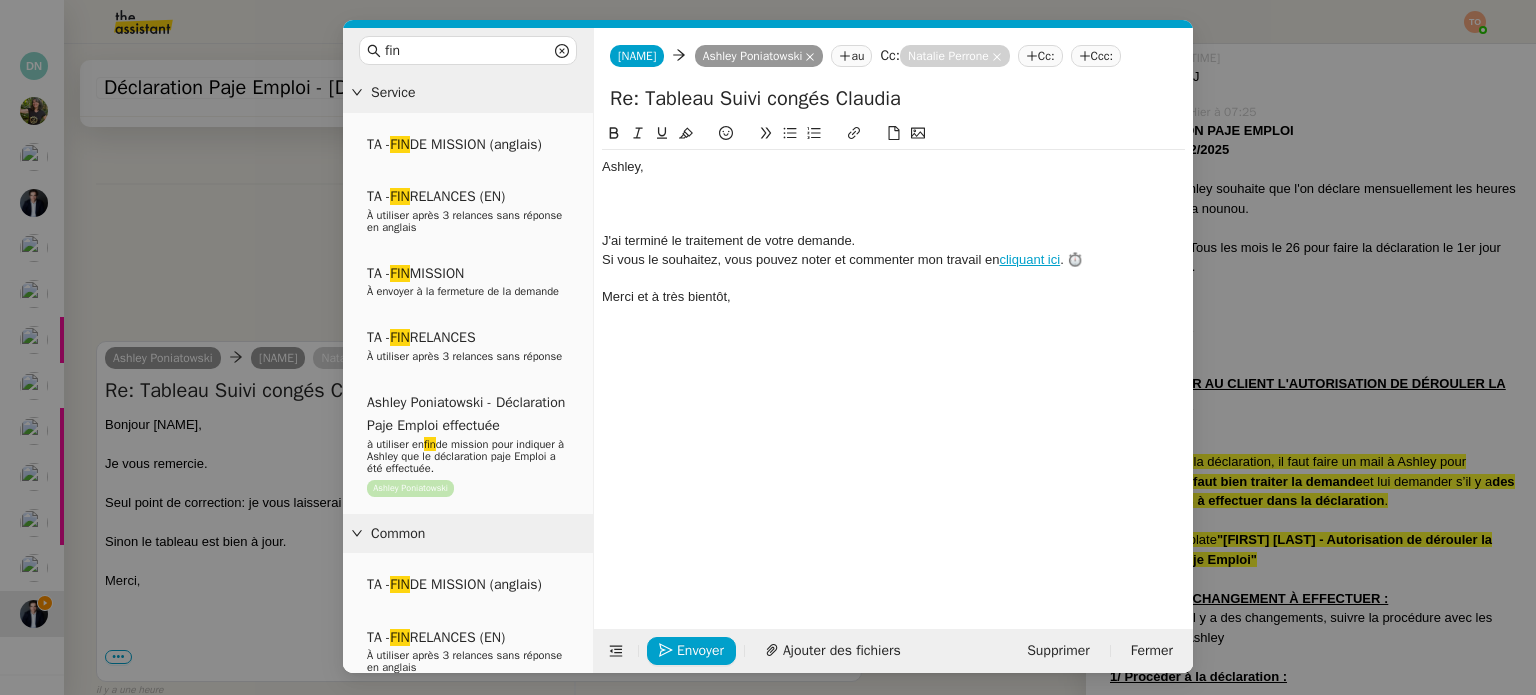 scroll, scrollTop: 710, scrollLeft: 0, axis: vertical 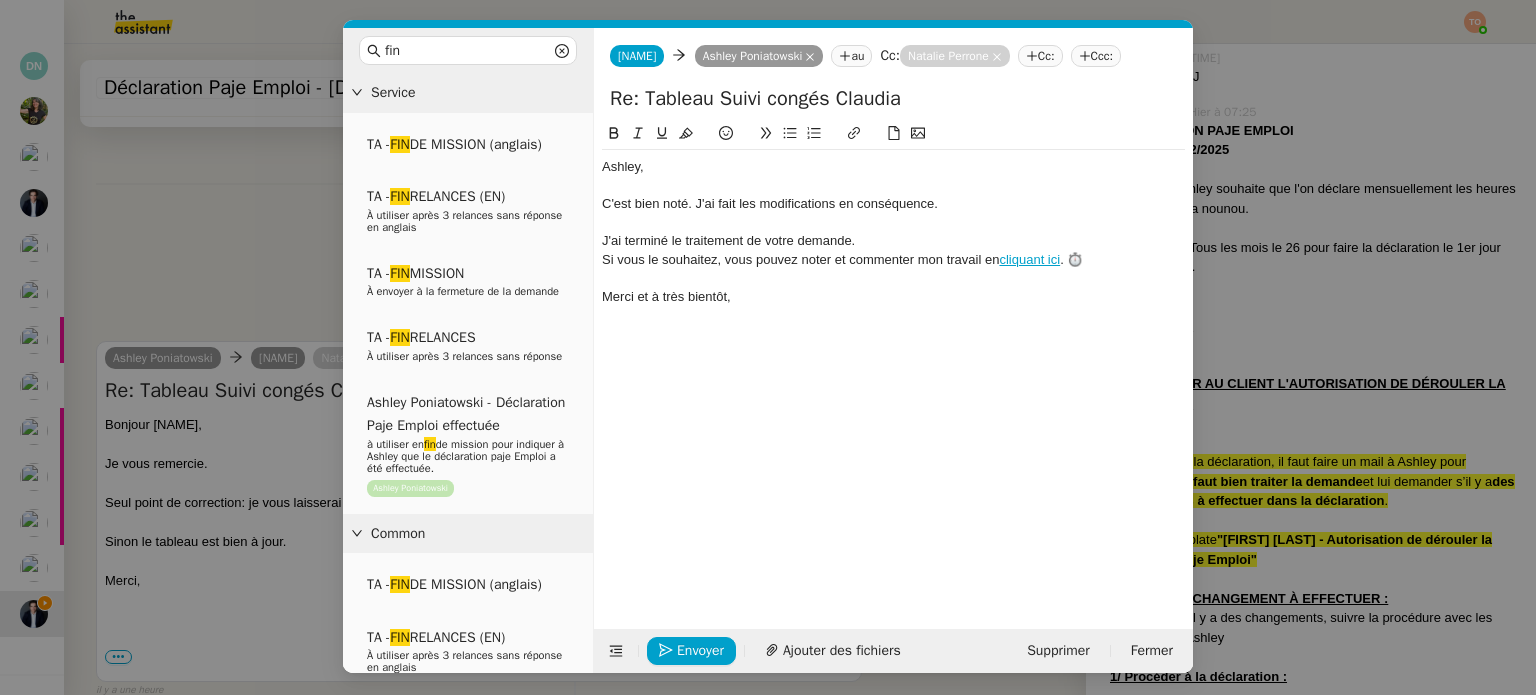 click 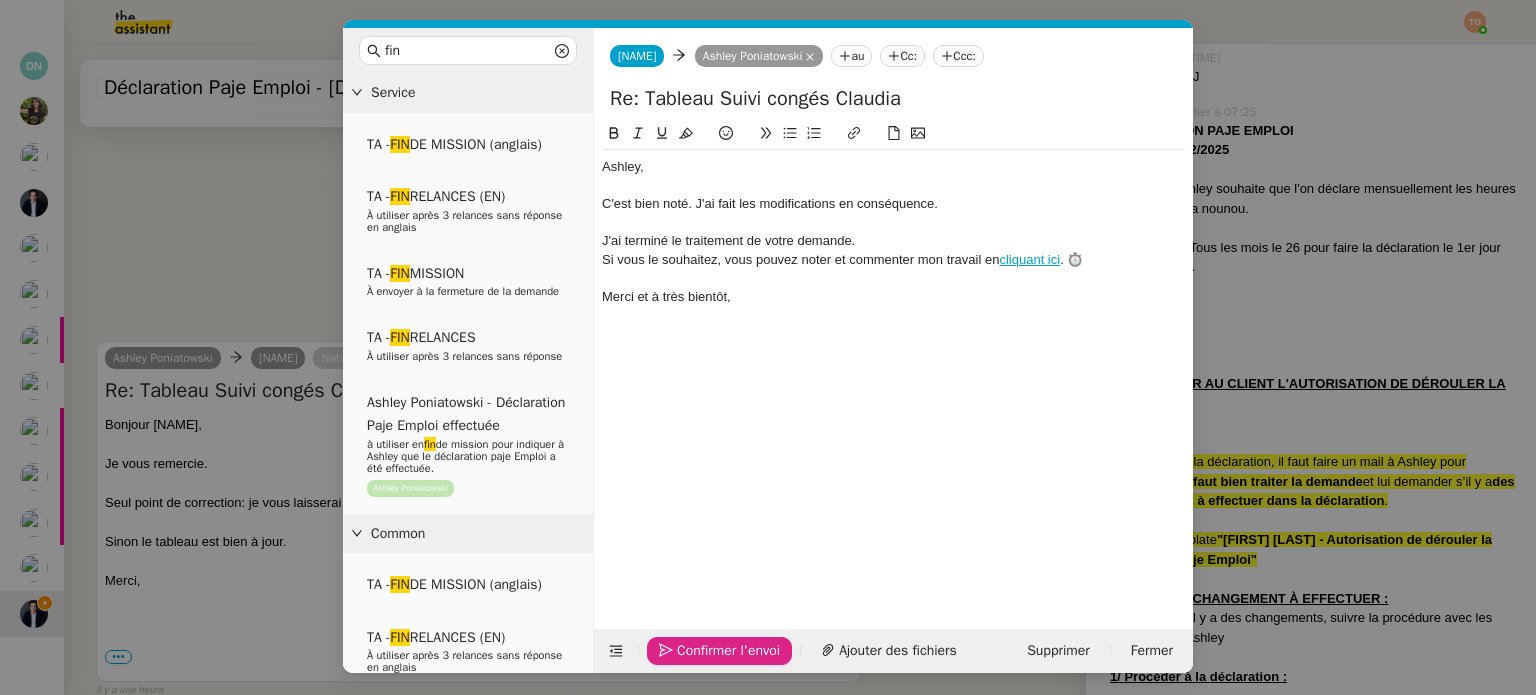 click on "Confirmer l'envoi" 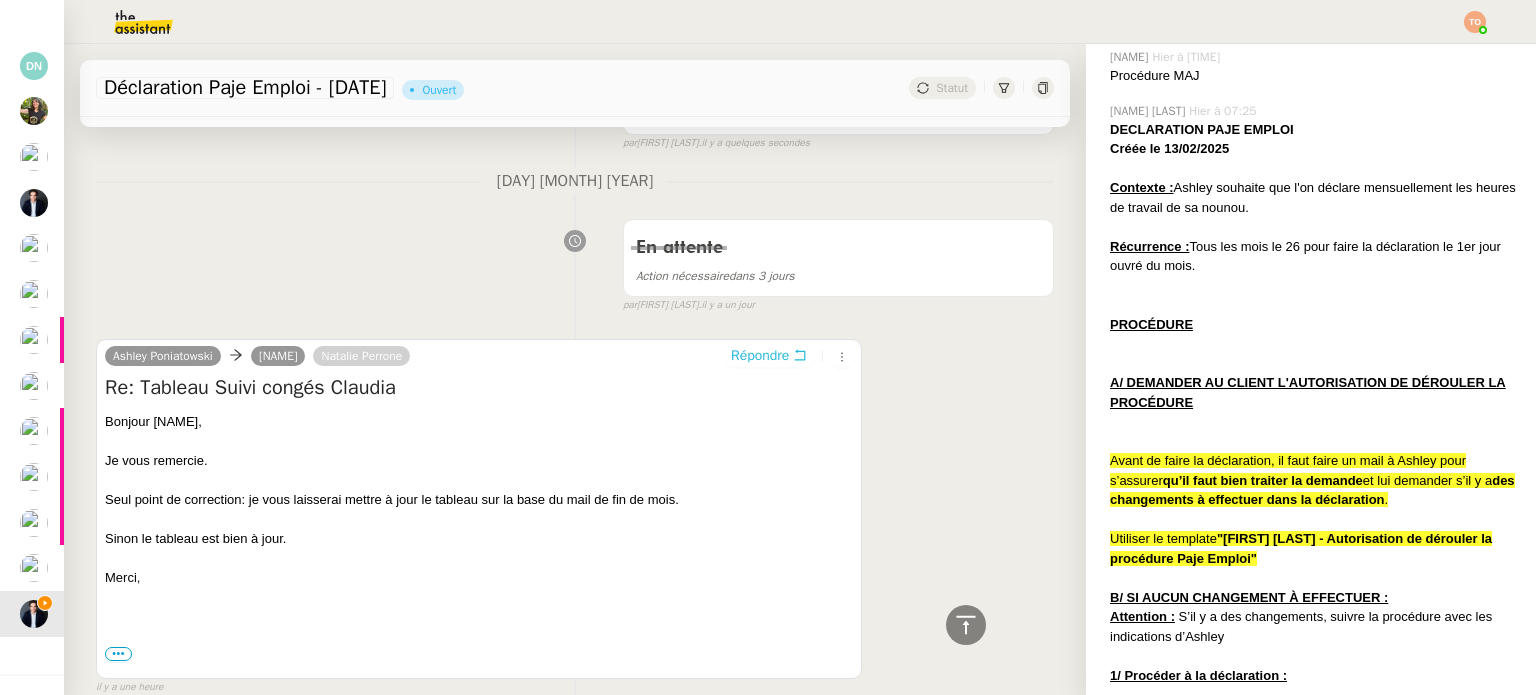 scroll, scrollTop: 708, scrollLeft: 0, axis: vertical 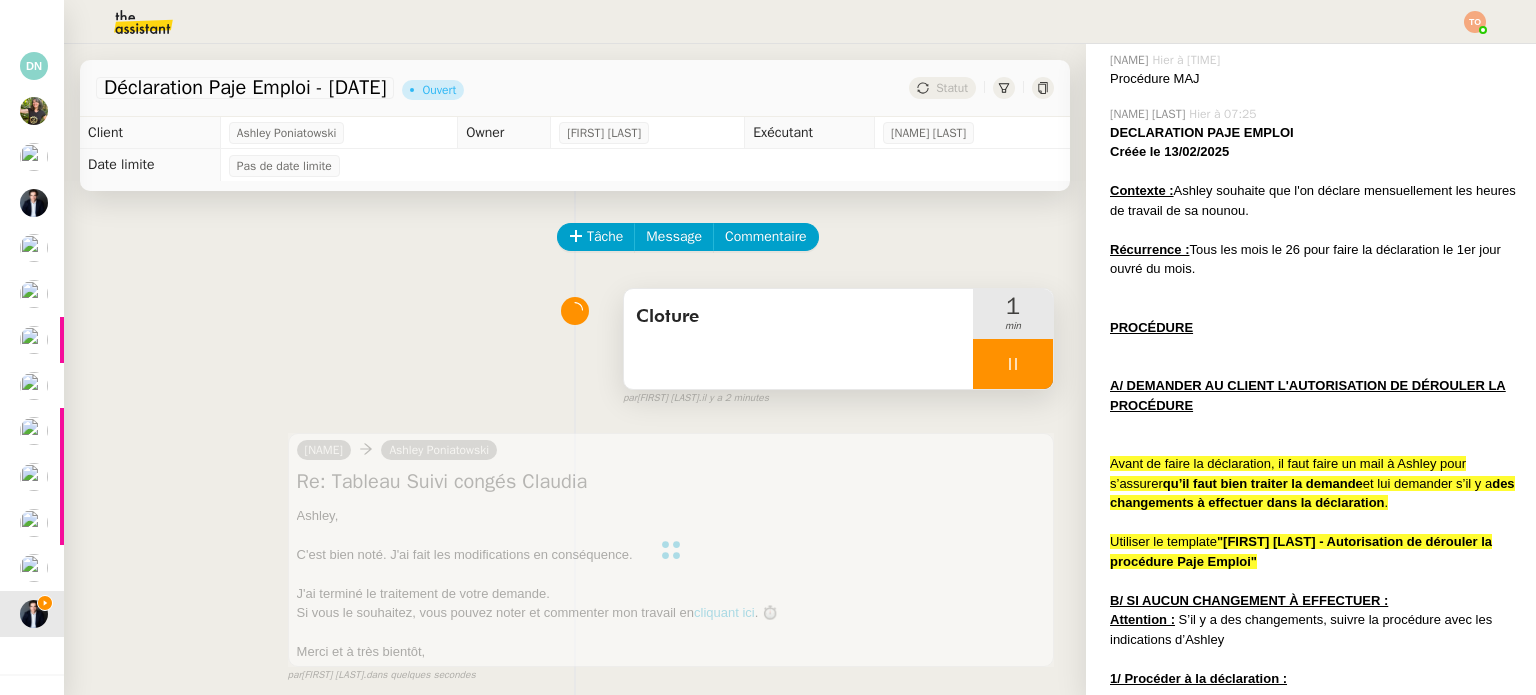 click at bounding box center [1013, 364] 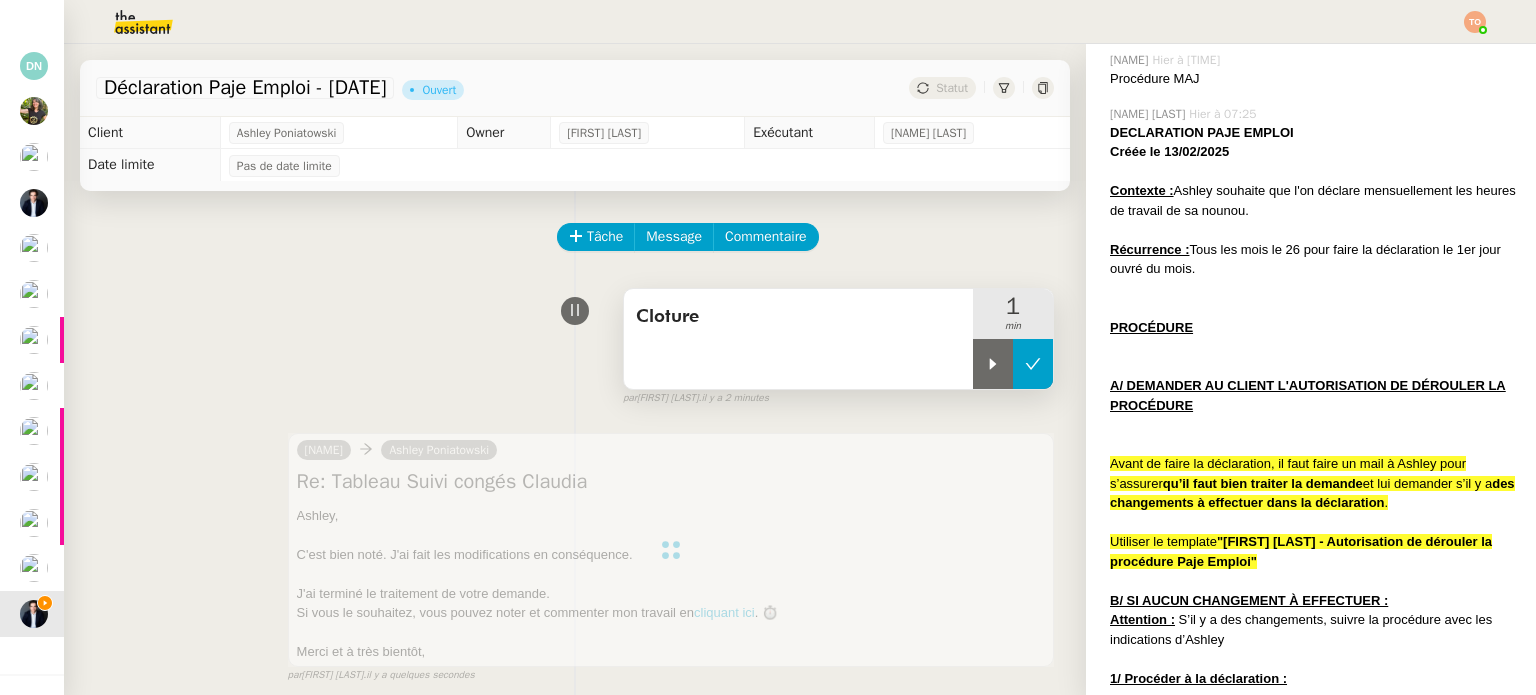 click at bounding box center [1033, 364] 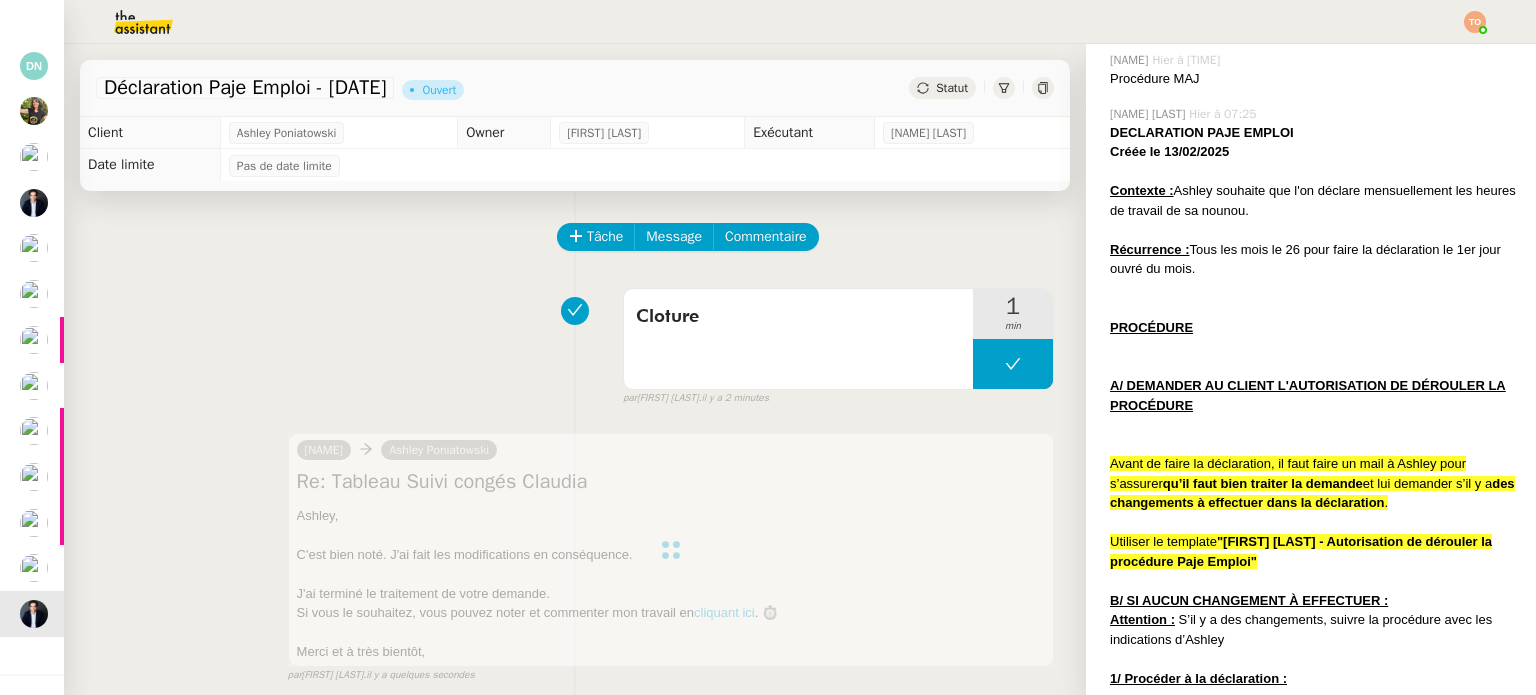click 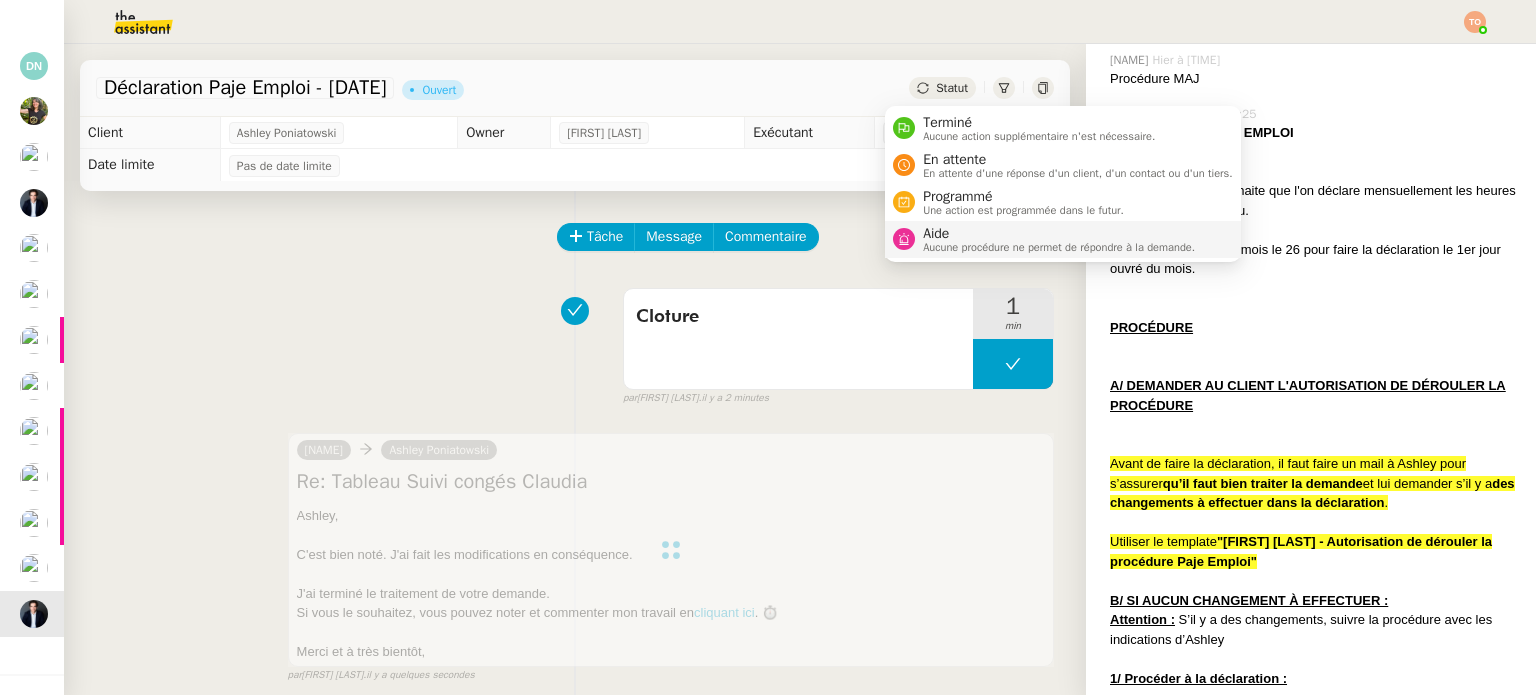 click on "Aide" at bounding box center [1059, 234] 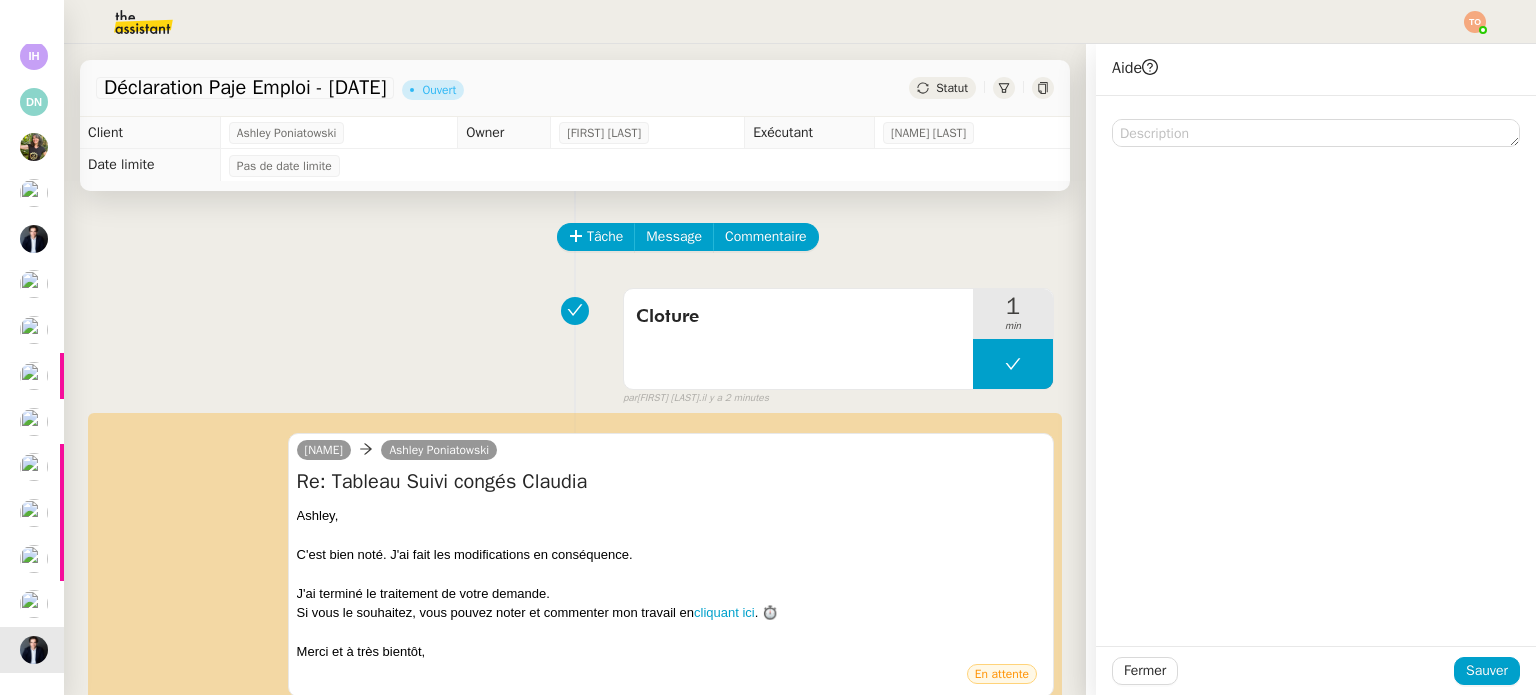 scroll, scrollTop: 556, scrollLeft: 0, axis: vertical 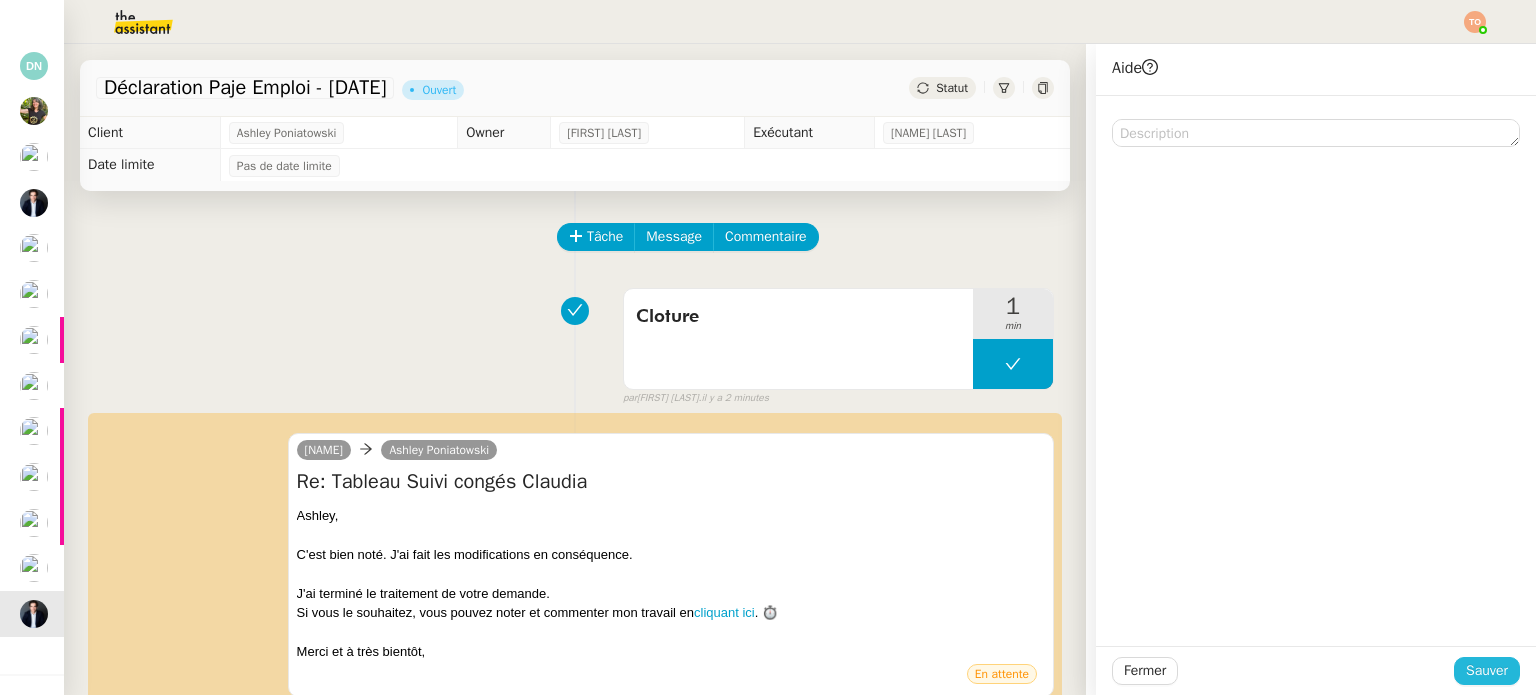 drag, startPoint x: 1460, startPoint y: 660, endPoint x: 1473, endPoint y: 693, distance: 35.468296 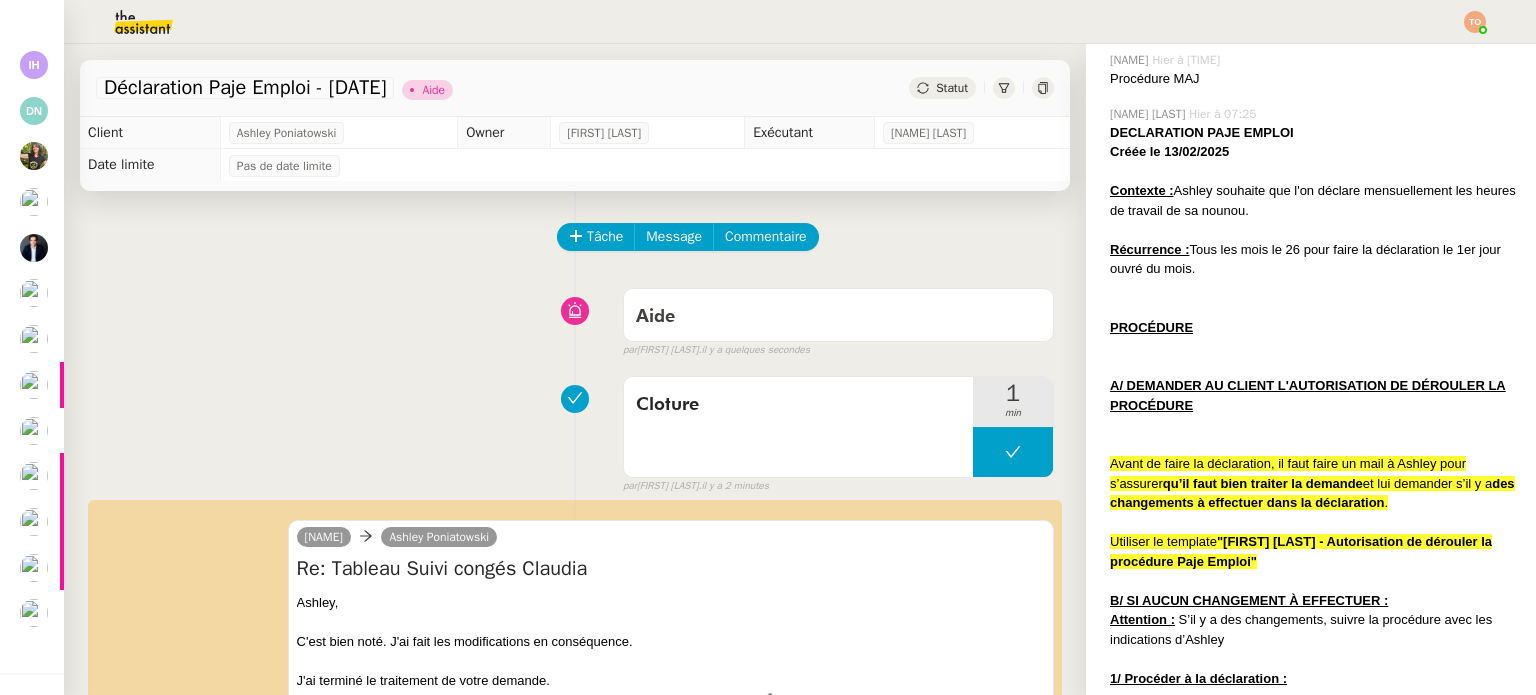 scroll, scrollTop: 511, scrollLeft: 0, axis: vertical 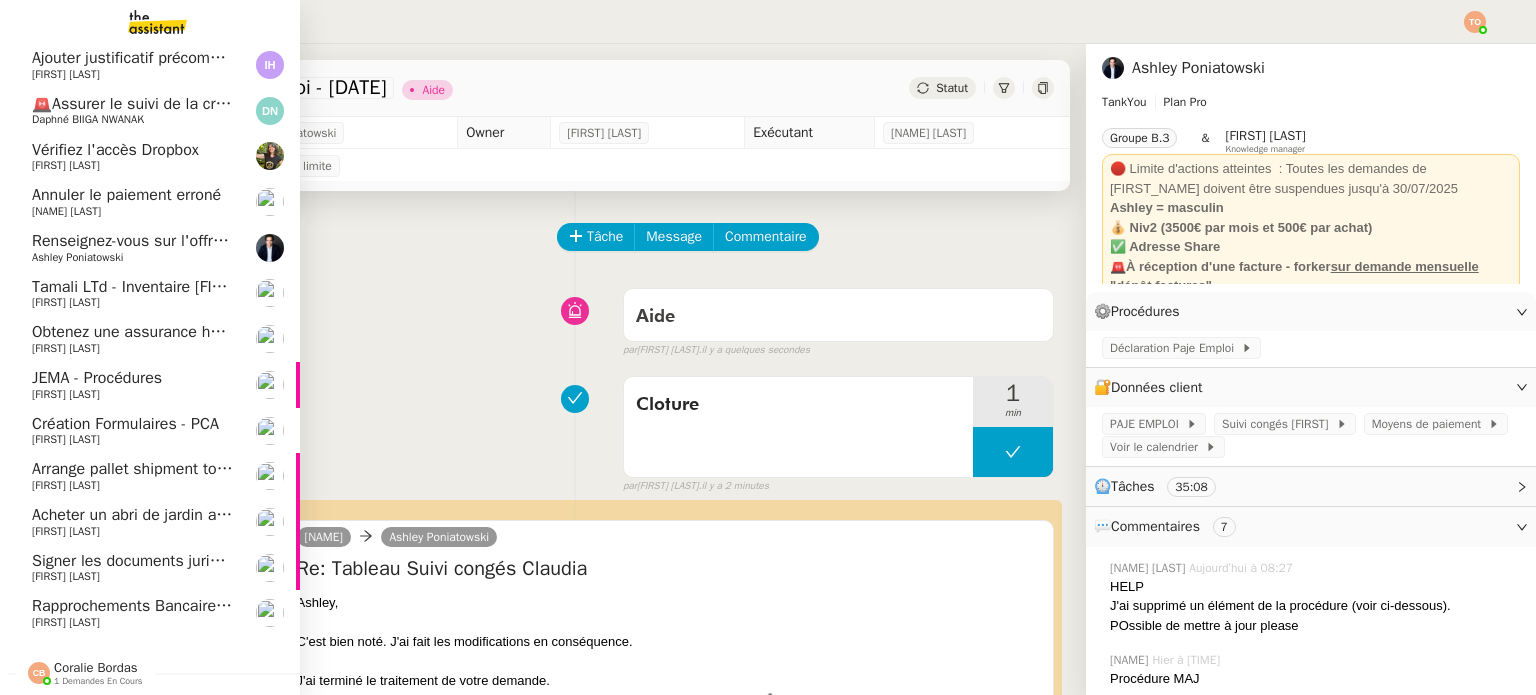 click on "Signer les documents juridiques [YEAR]" 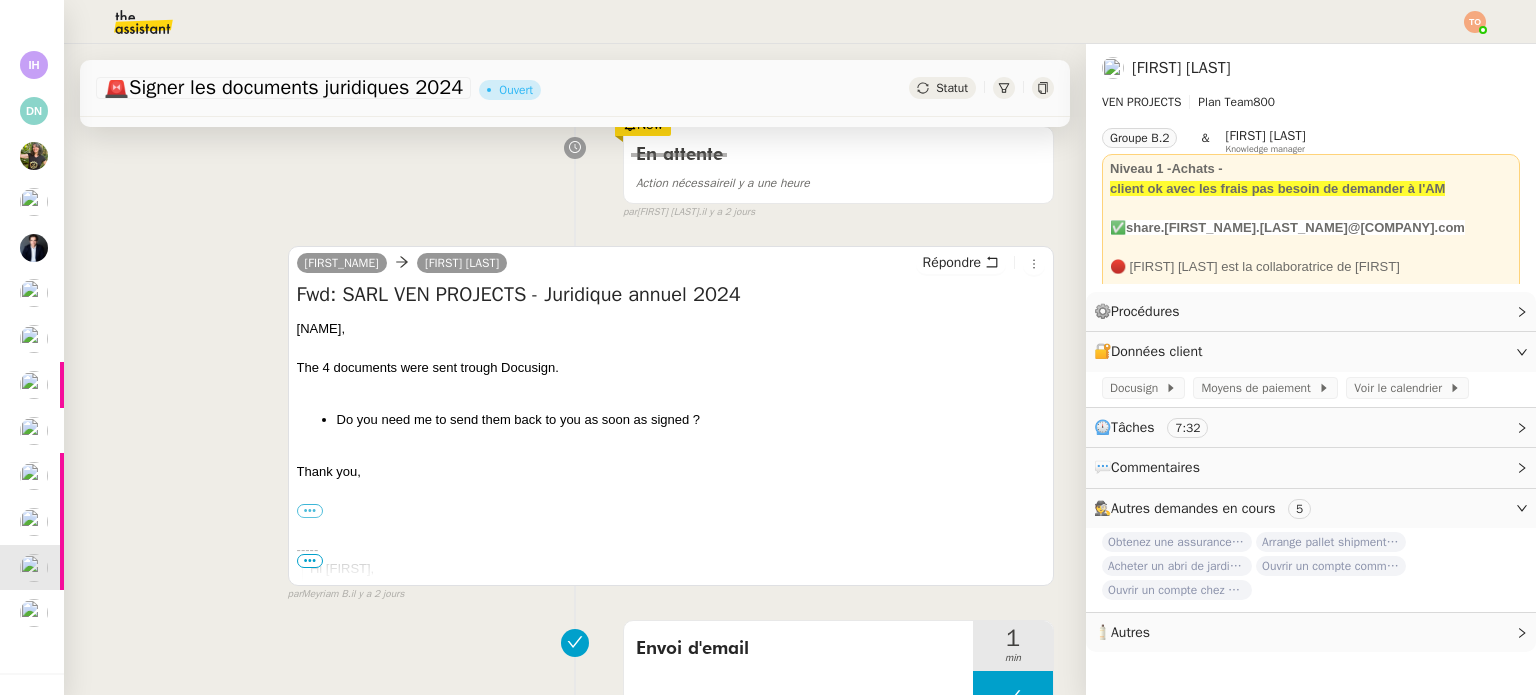scroll, scrollTop: 0, scrollLeft: 0, axis: both 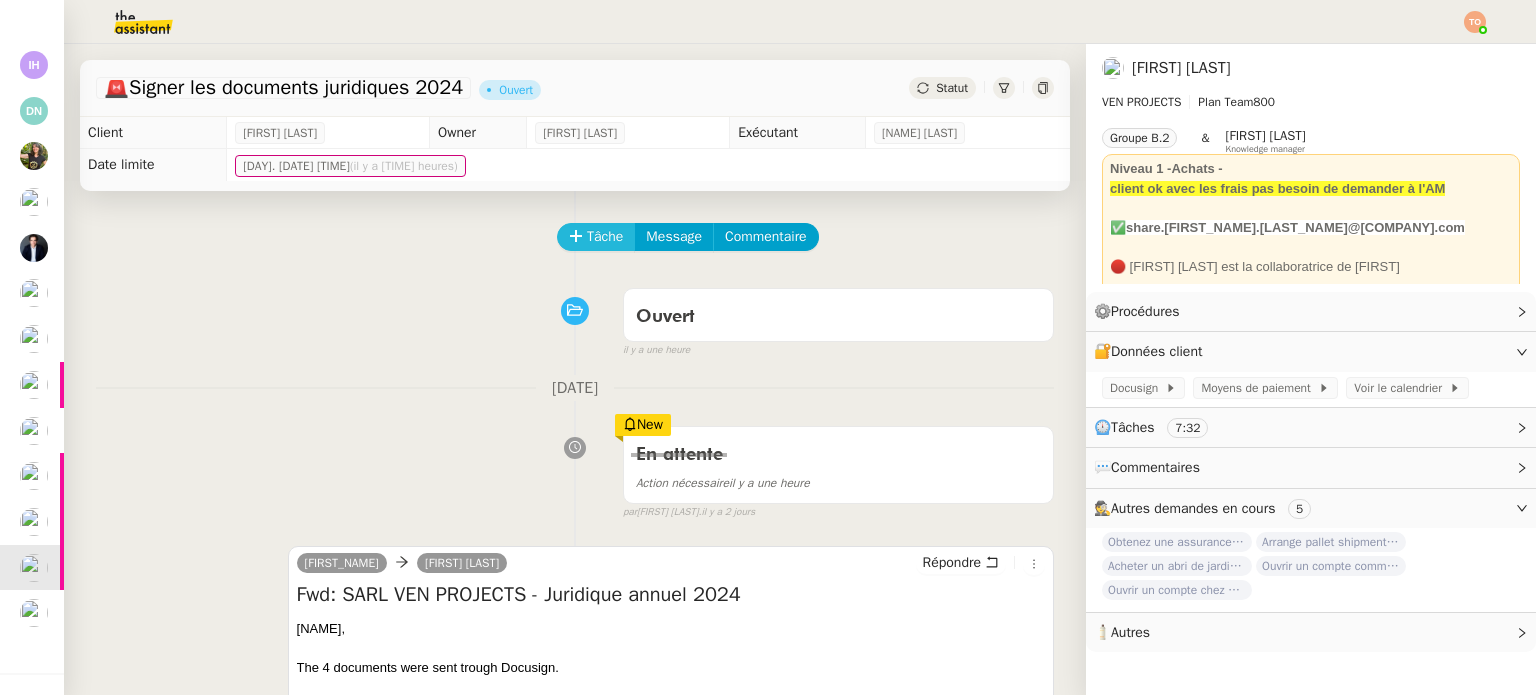 click on "Tâche" 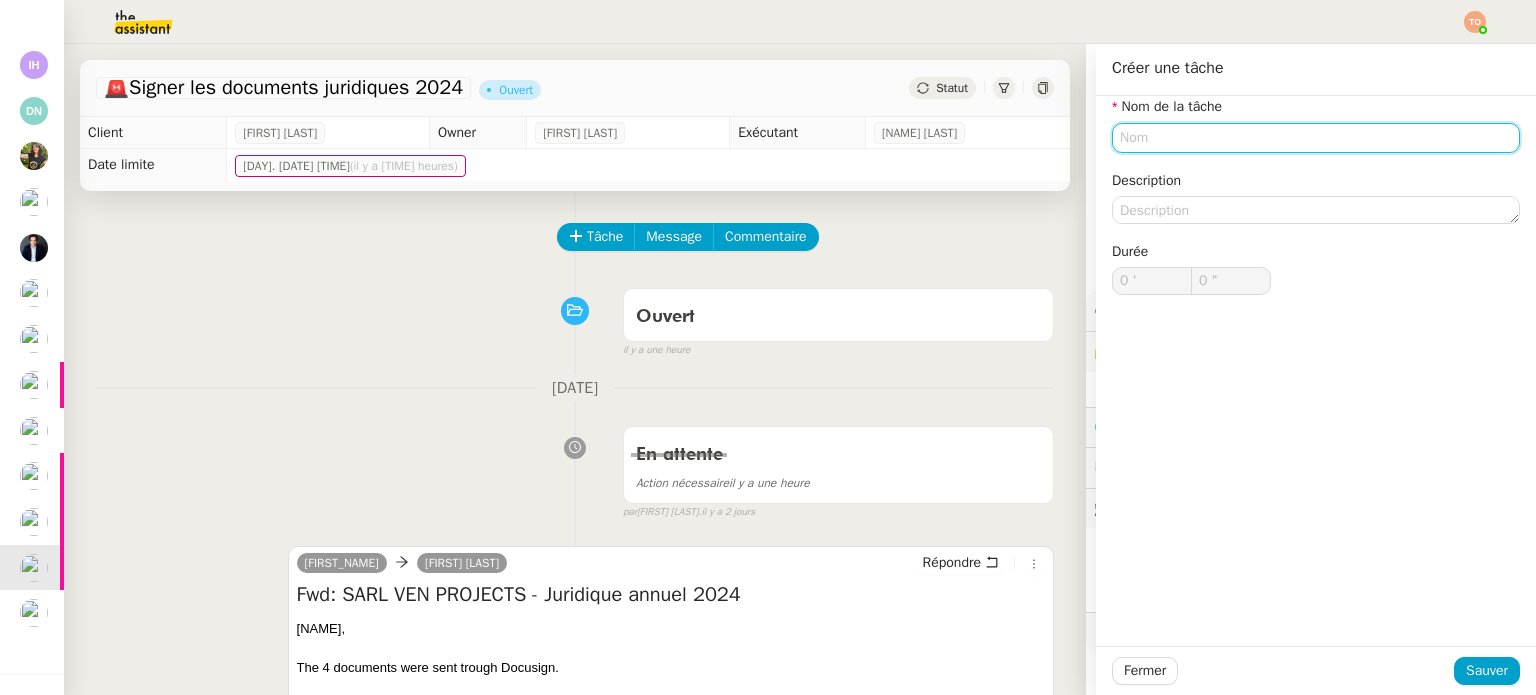 click 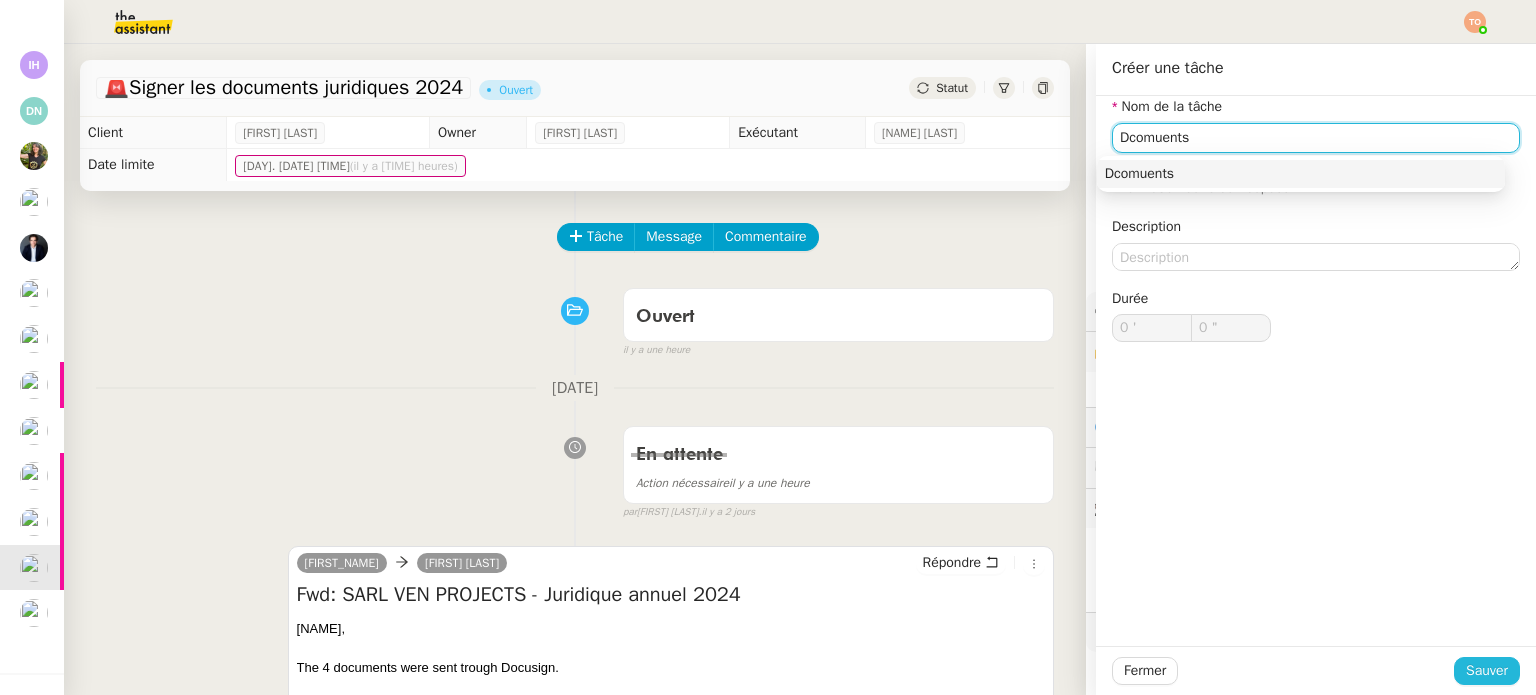 type on "Dcomuents" 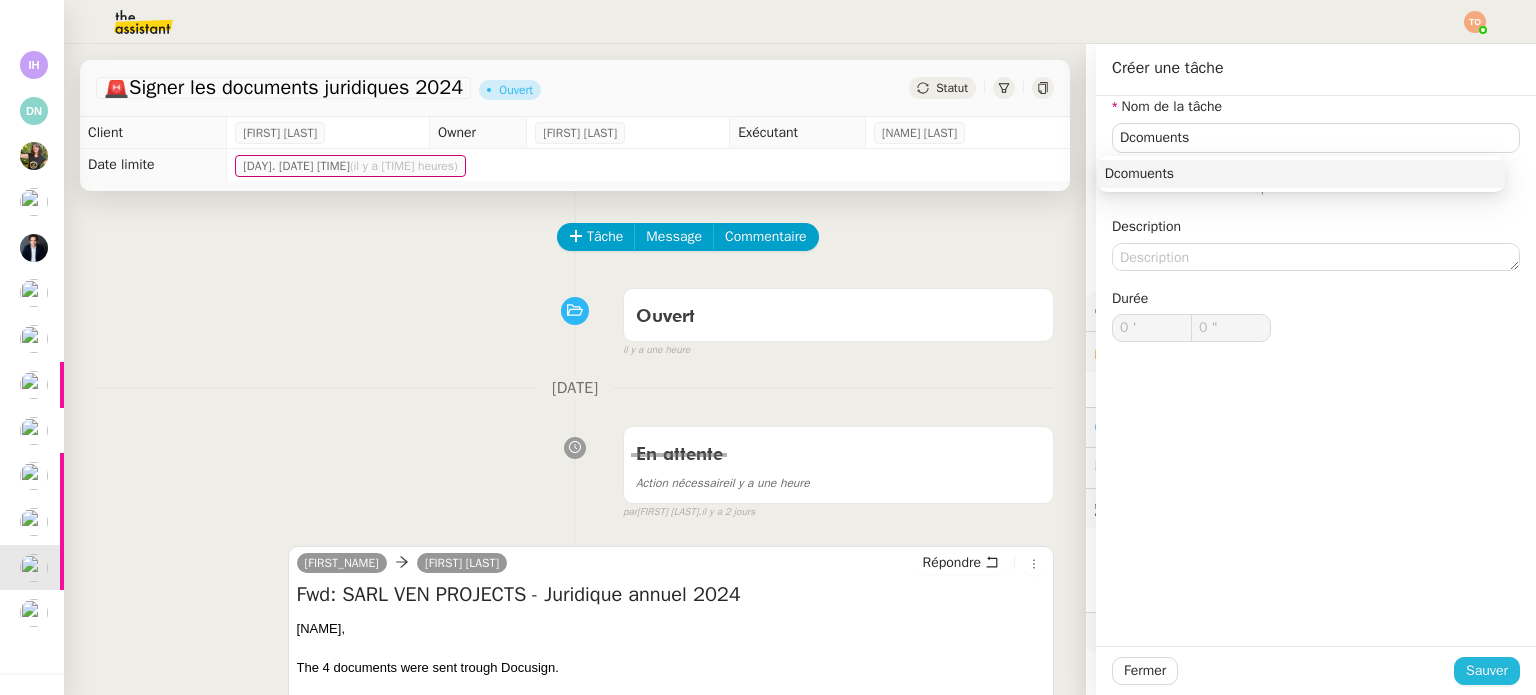 click on "Sauver" 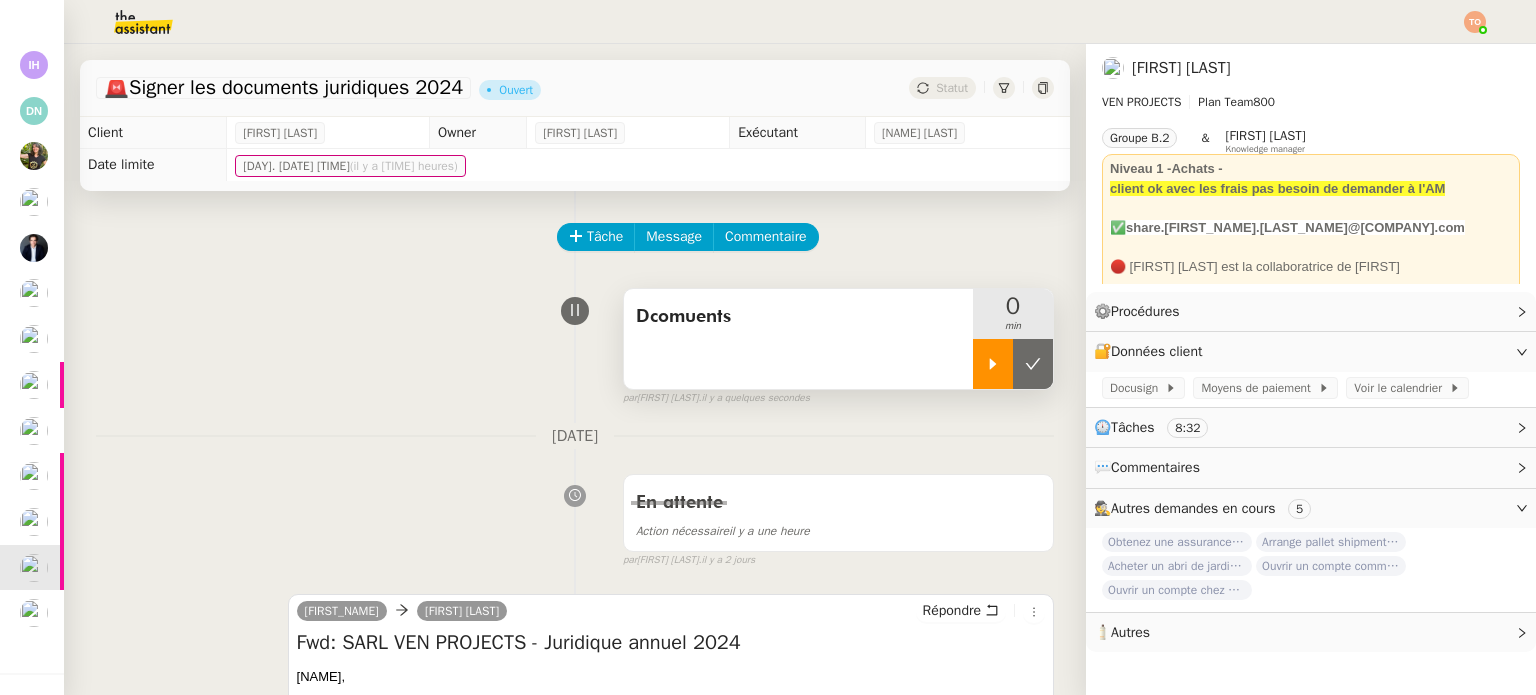 click at bounding box center [993, 364] 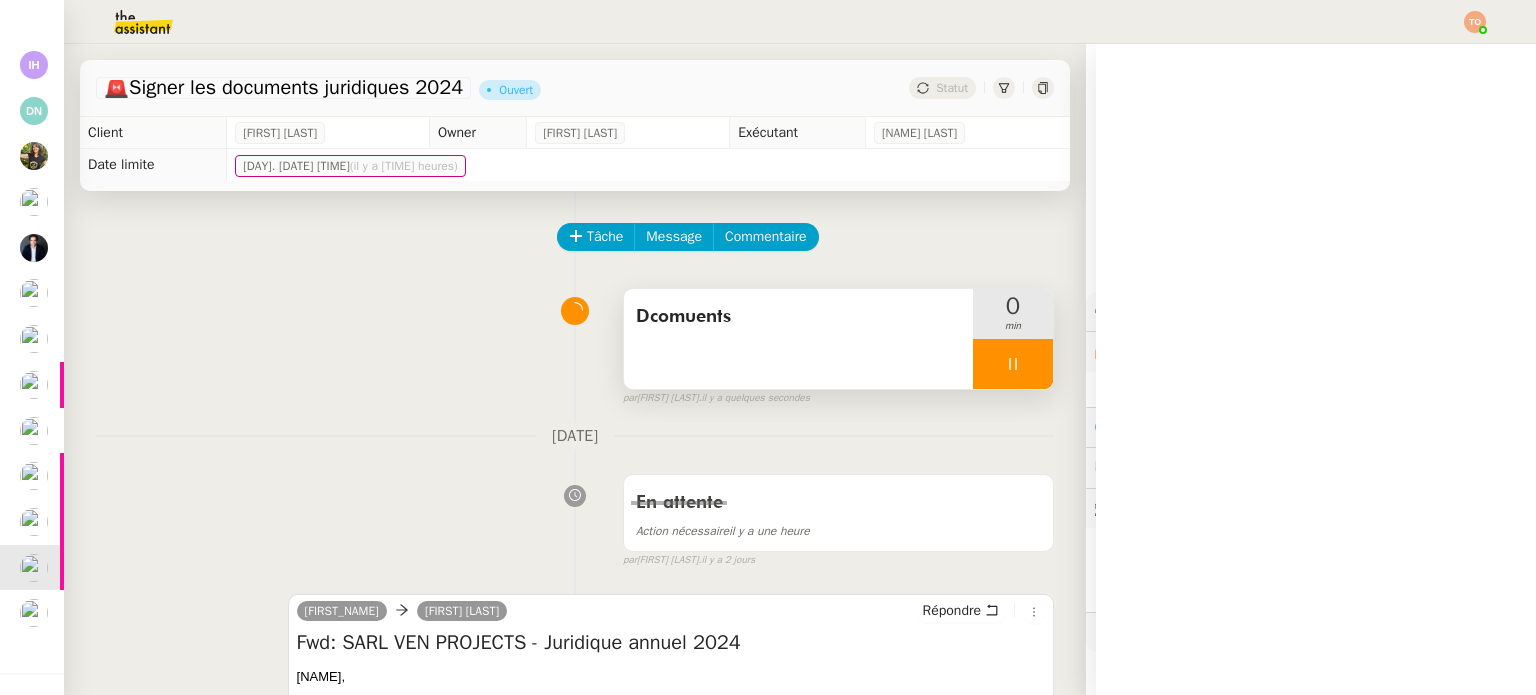 click on "Dcomuents" at bounding box center [798, 317] 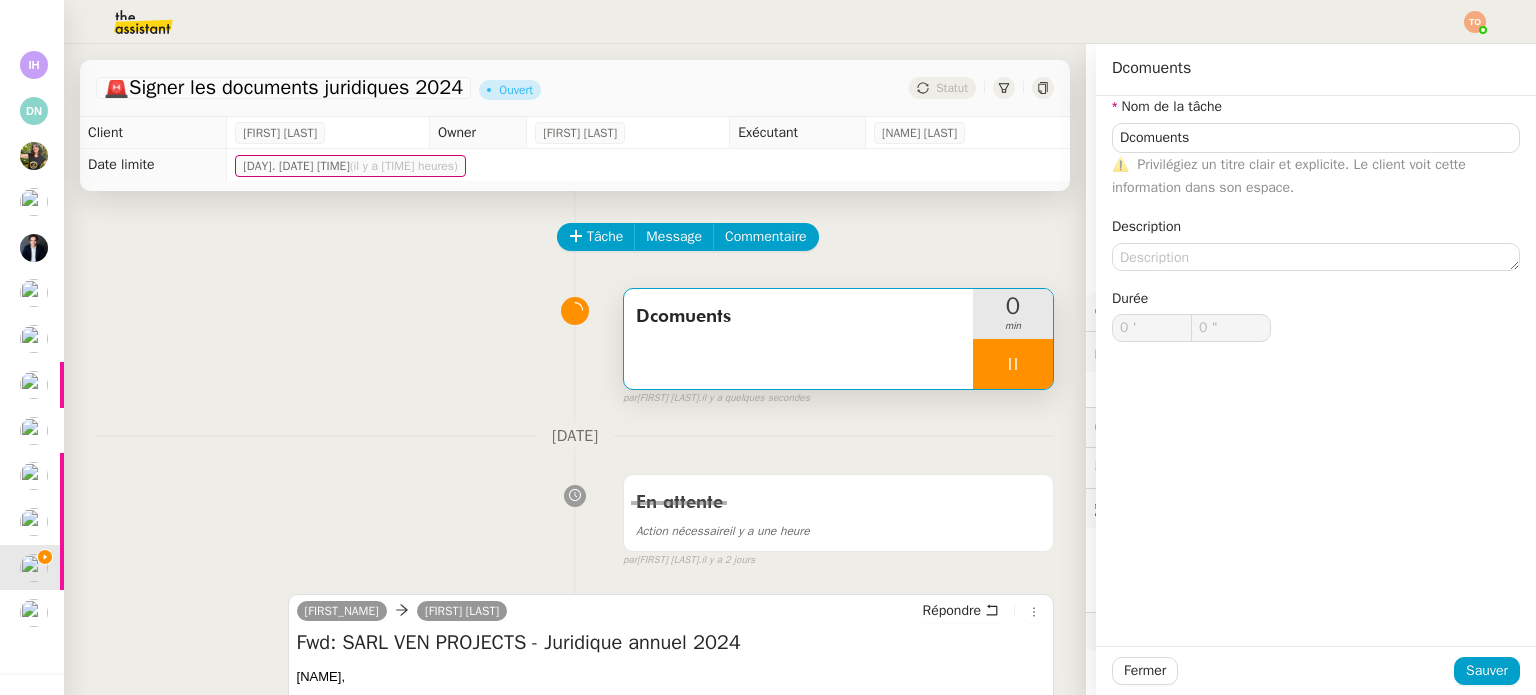type on "Dcomuents" 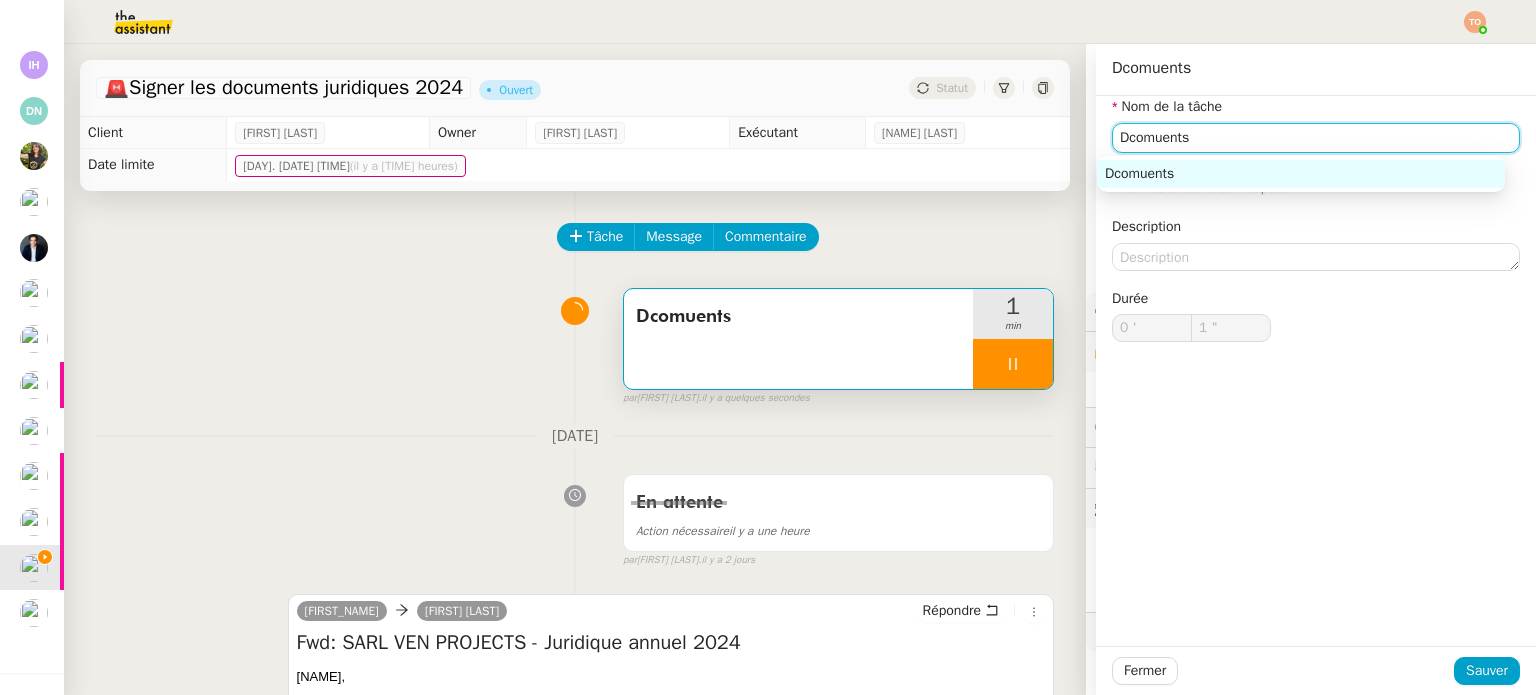 click on "Dcomuents" 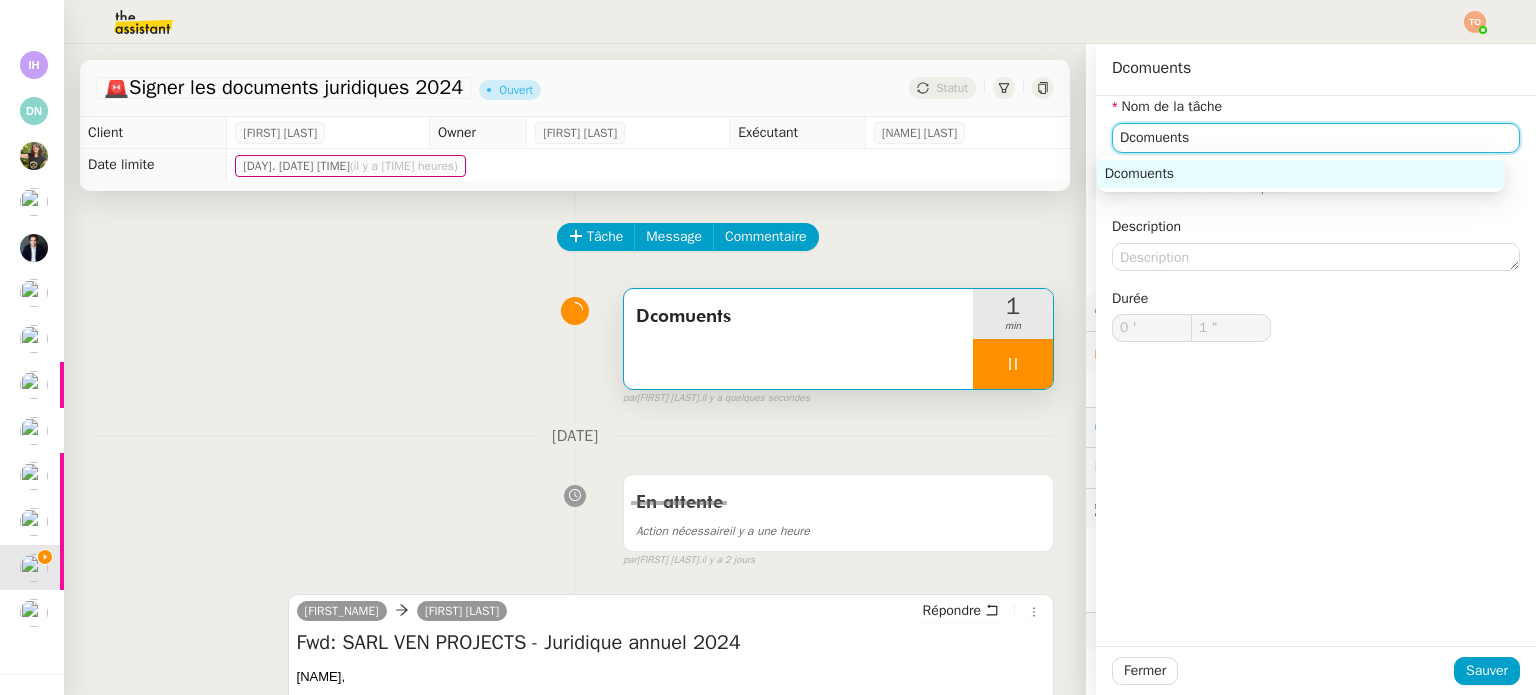 click on "Dcomuents" 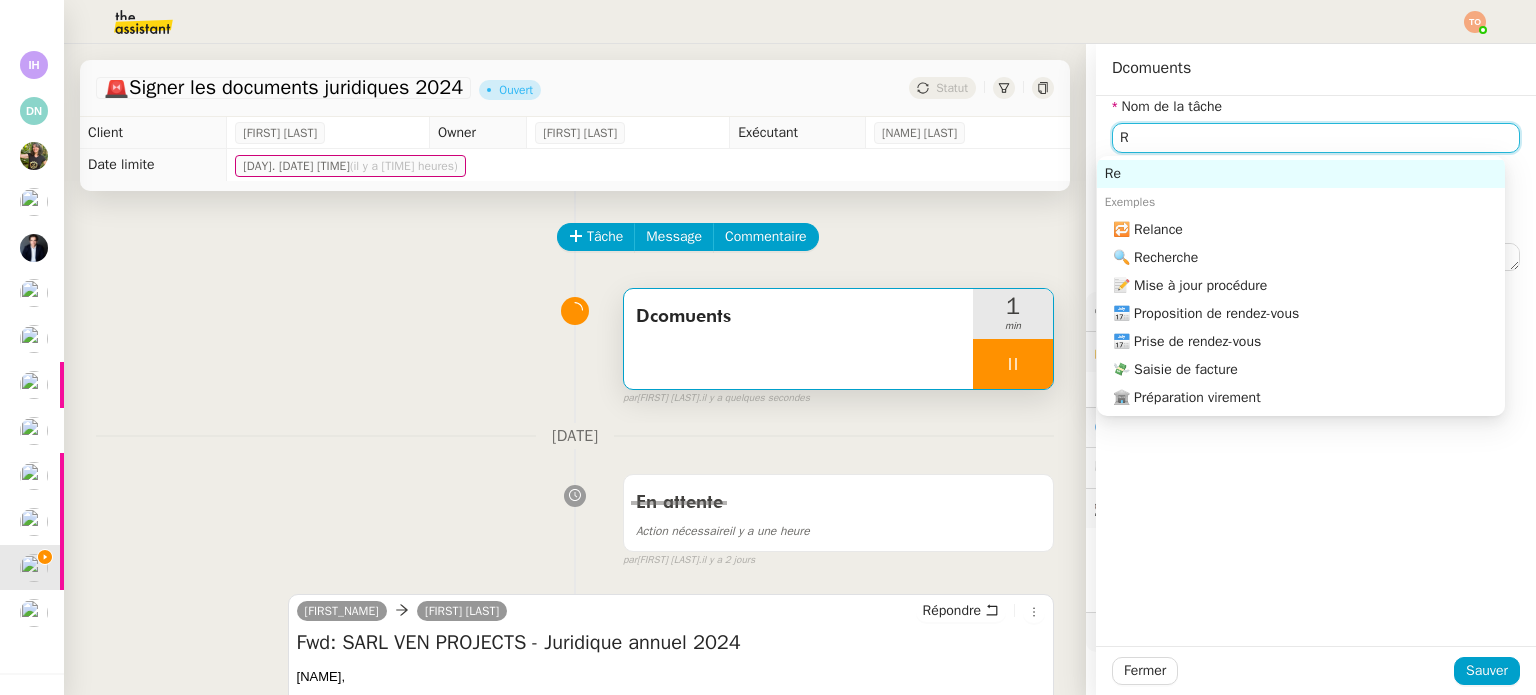 type on "Ré" 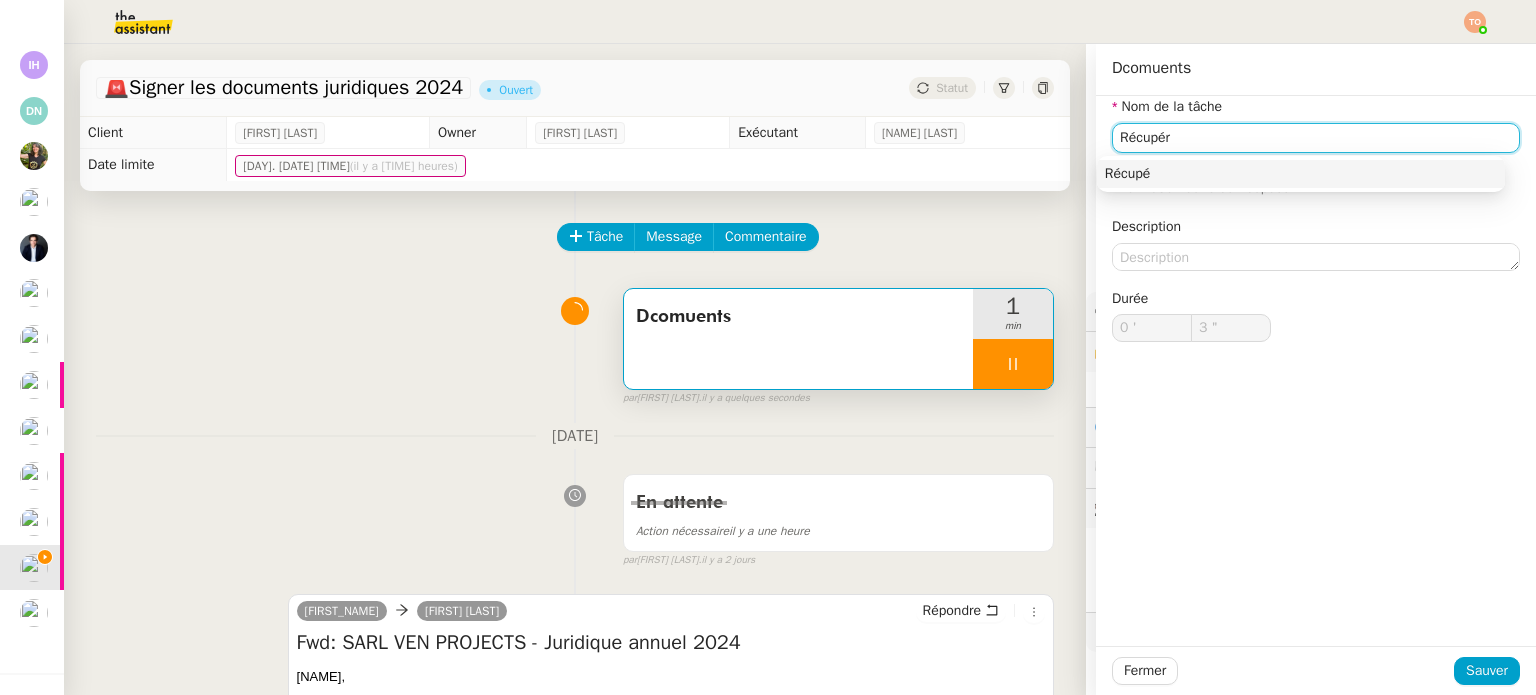 type on "Récupére" 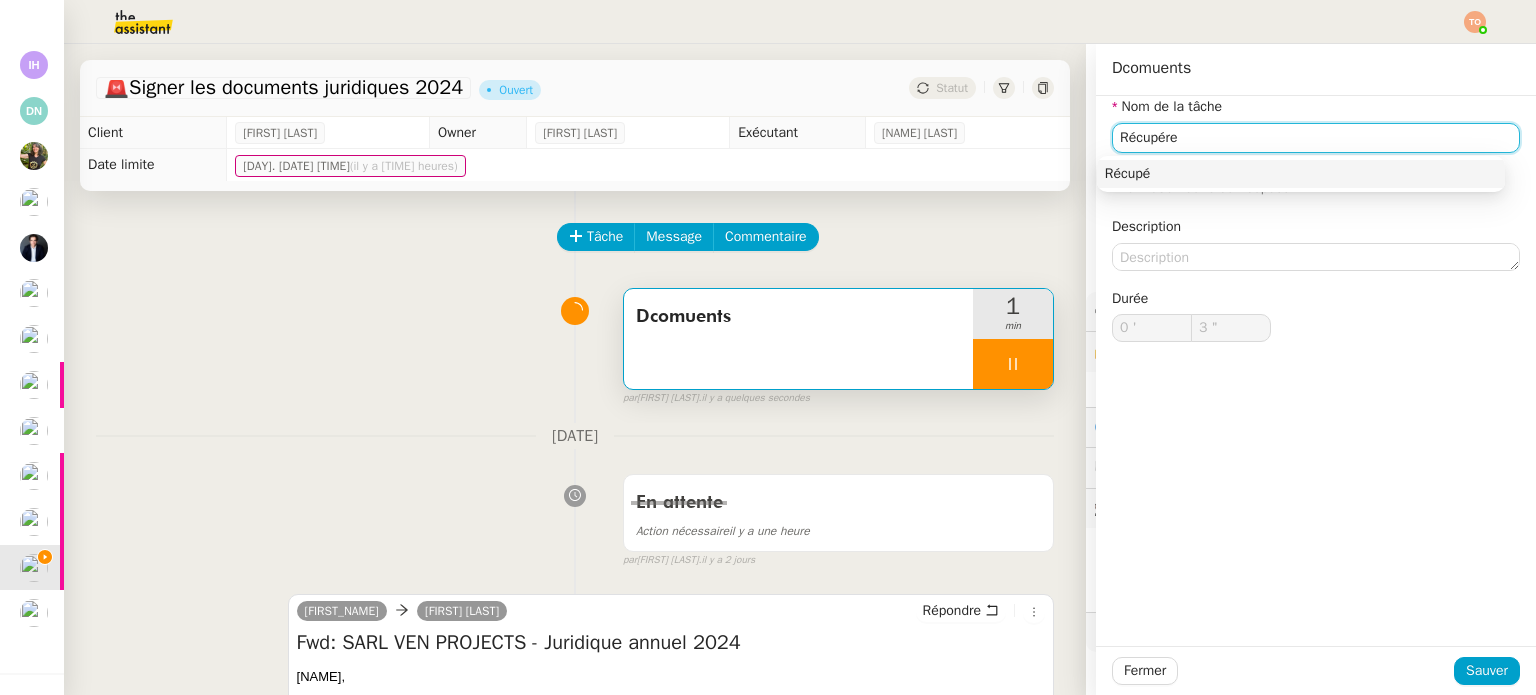 type on "4 "" 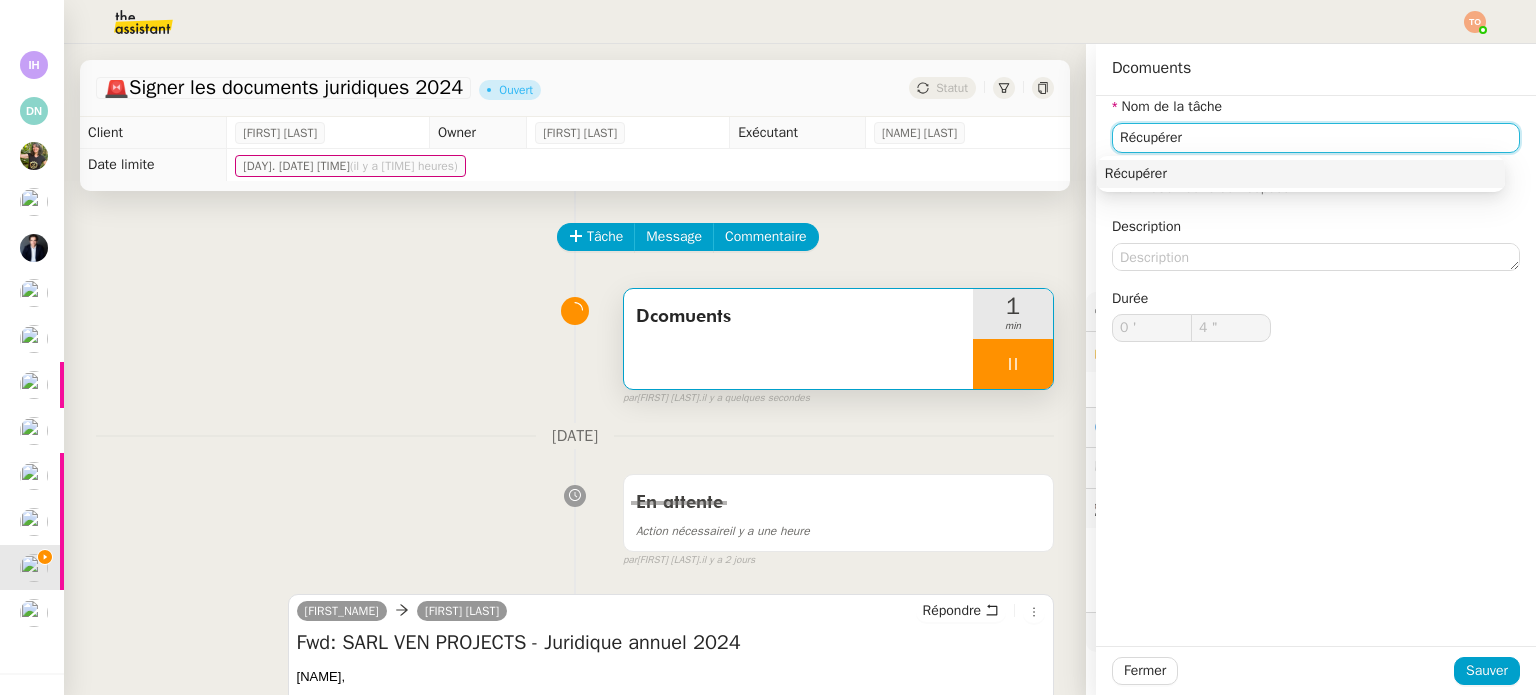 type on "Récupérer l" 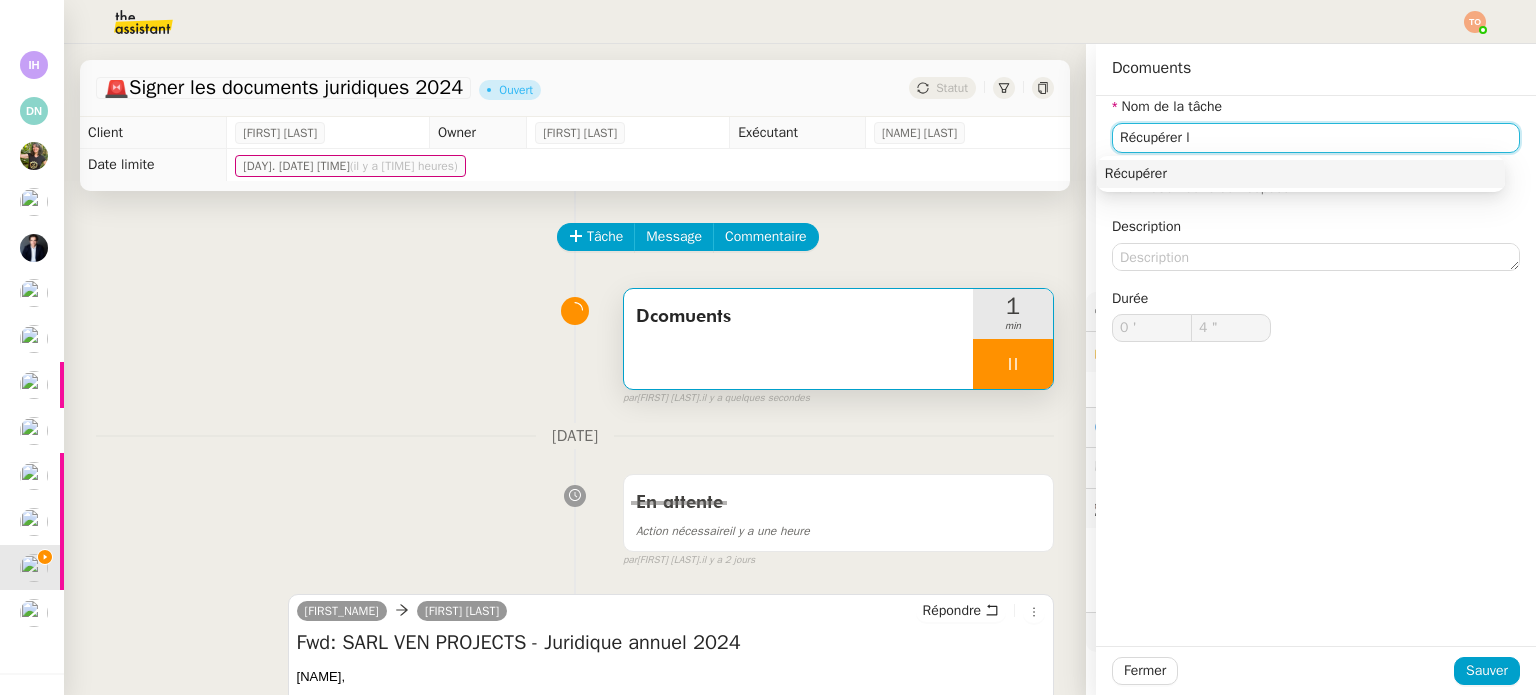 type on "5 "" 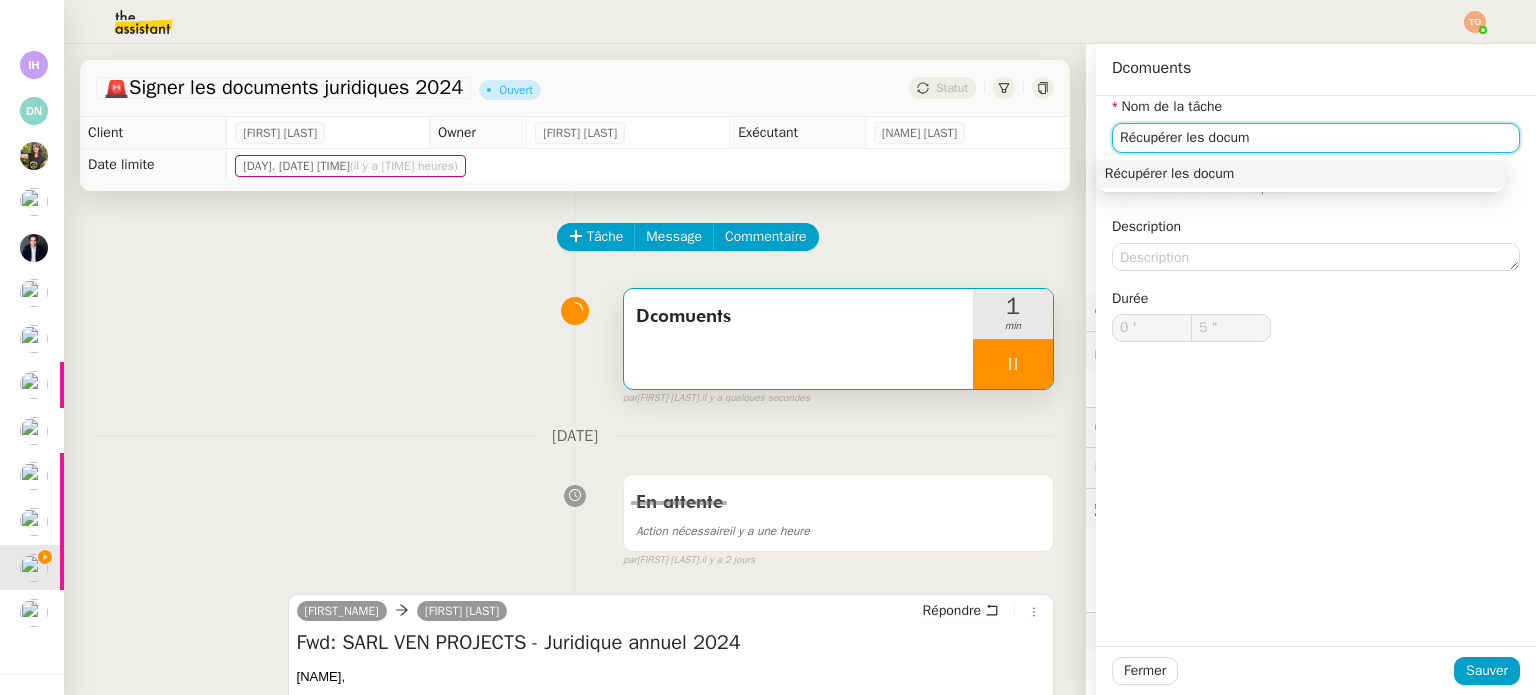 type on "Récupérer les docume" 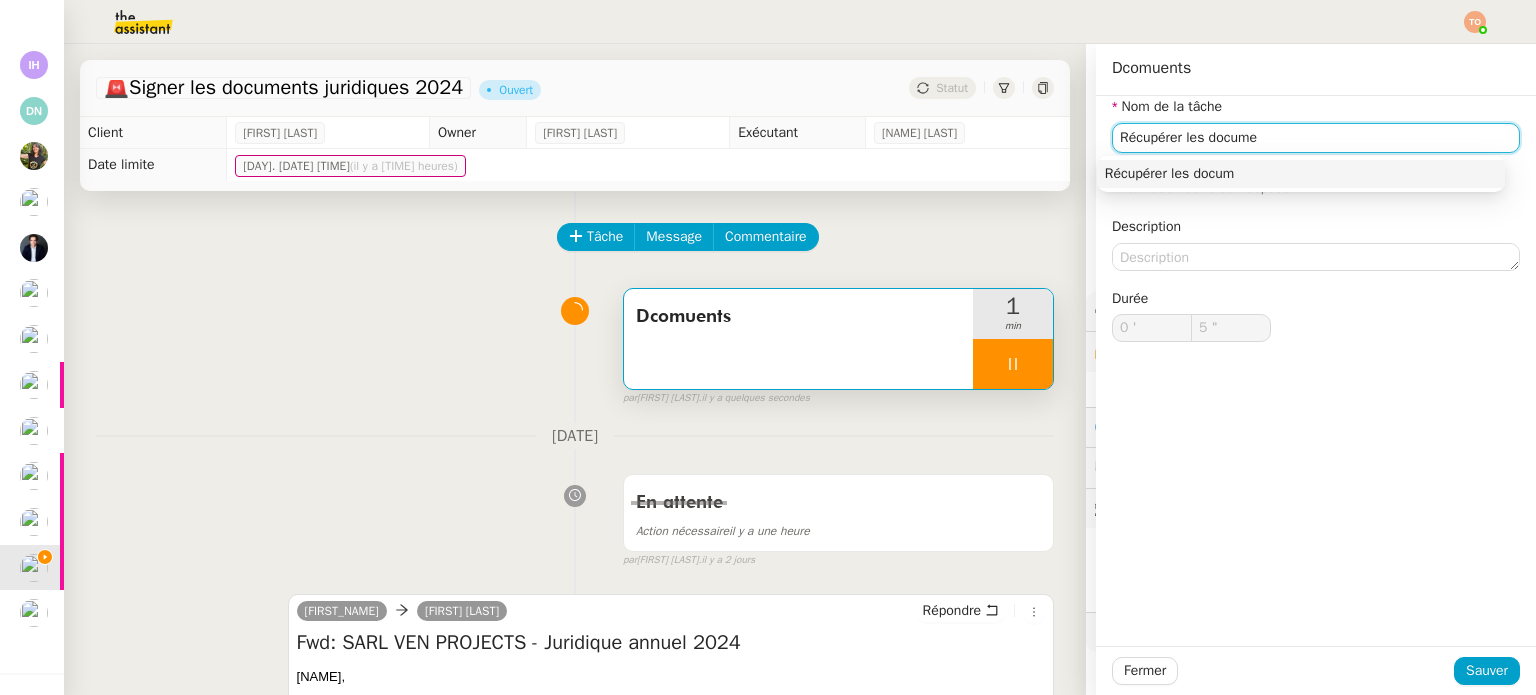 type on "6 "" 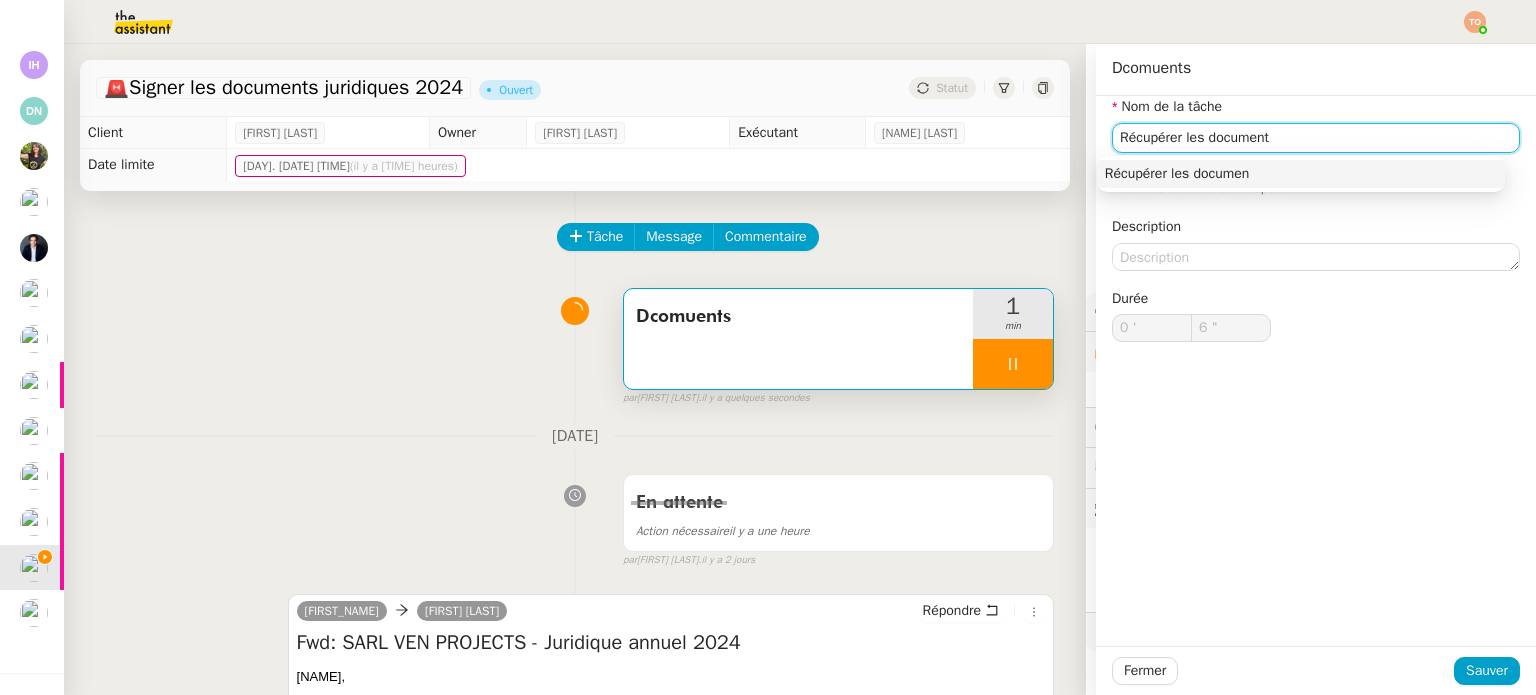 type on "Récupérer les documents" 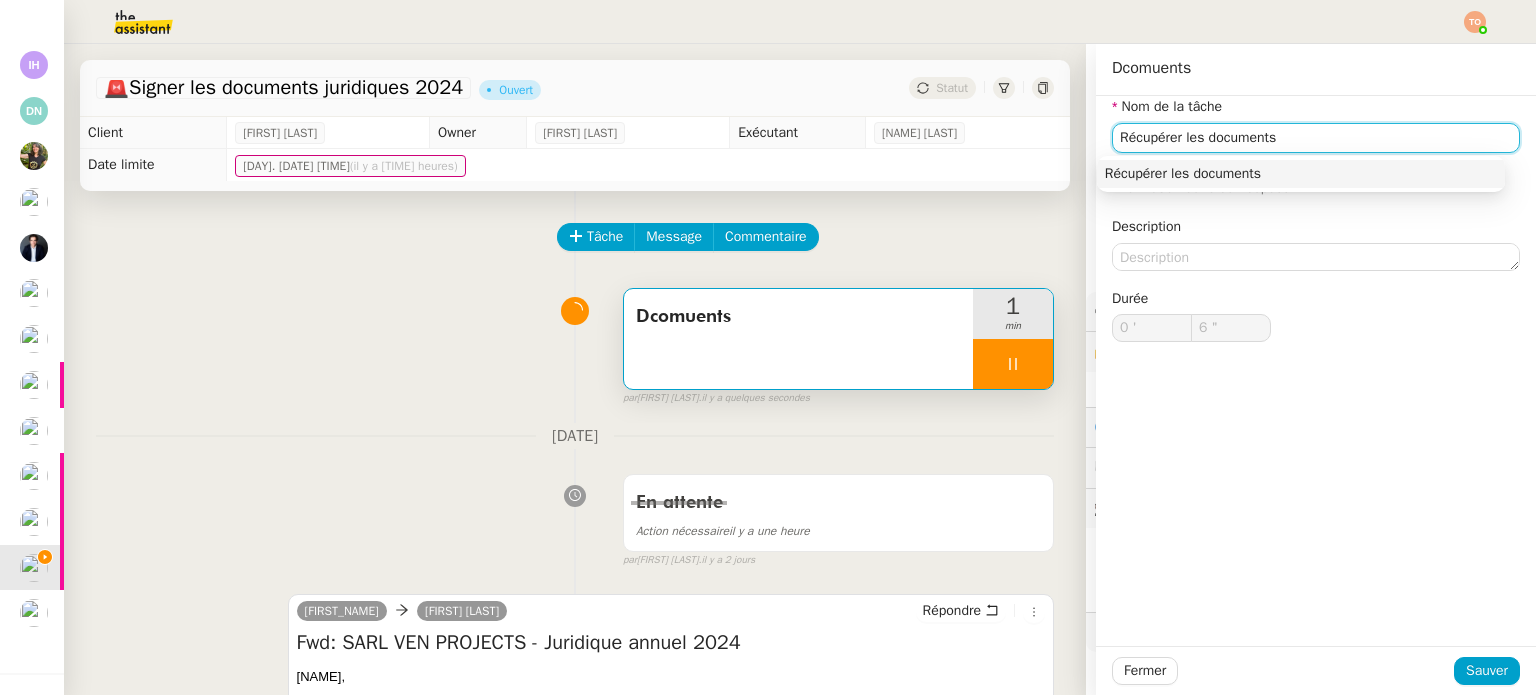 type on "7 "" 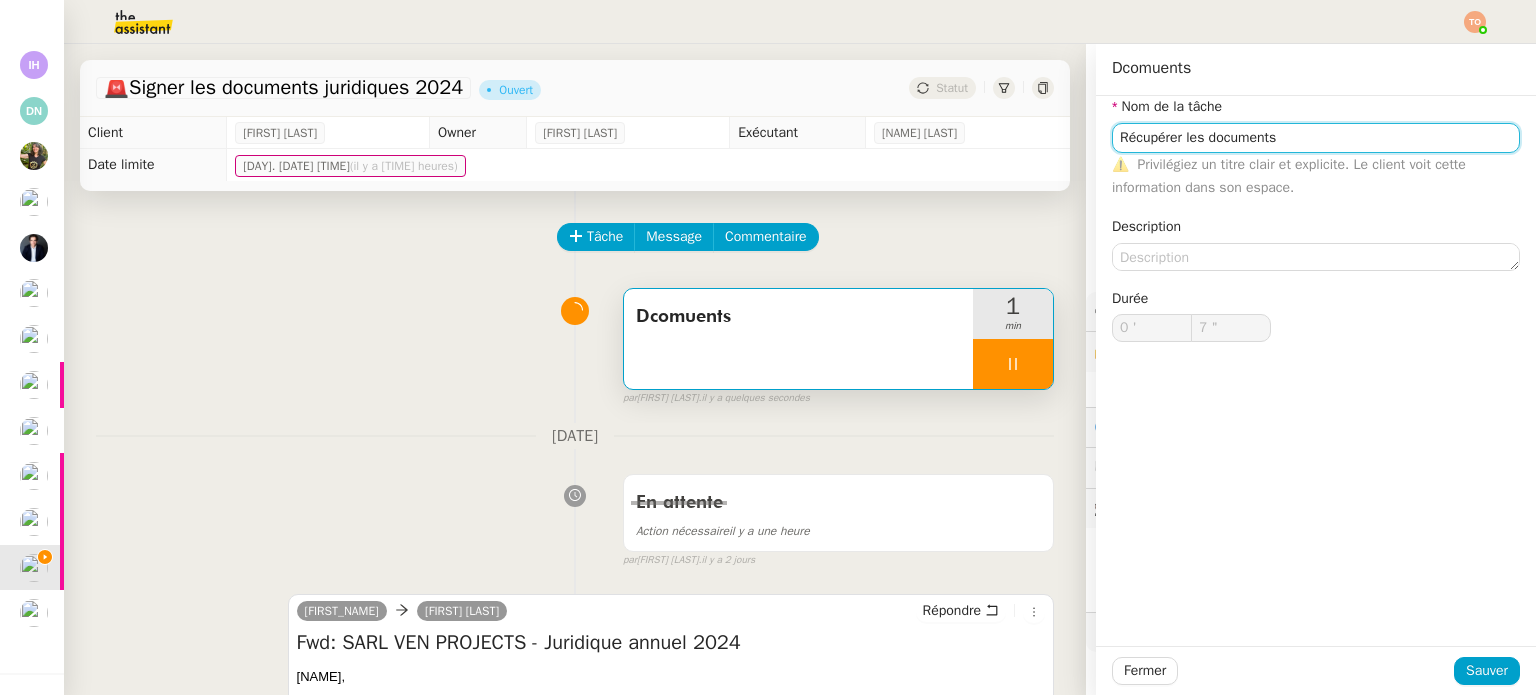type on "Récupérer les documents" 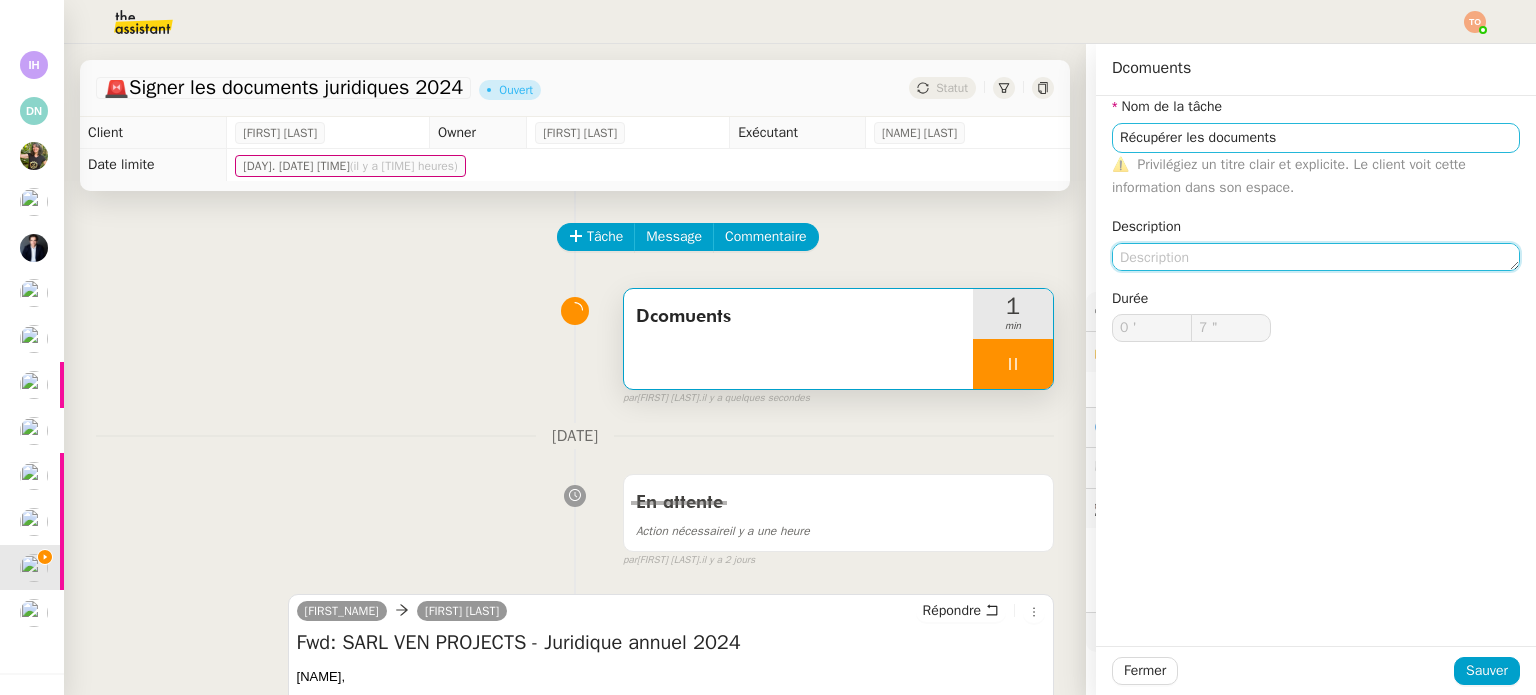 type on "D" 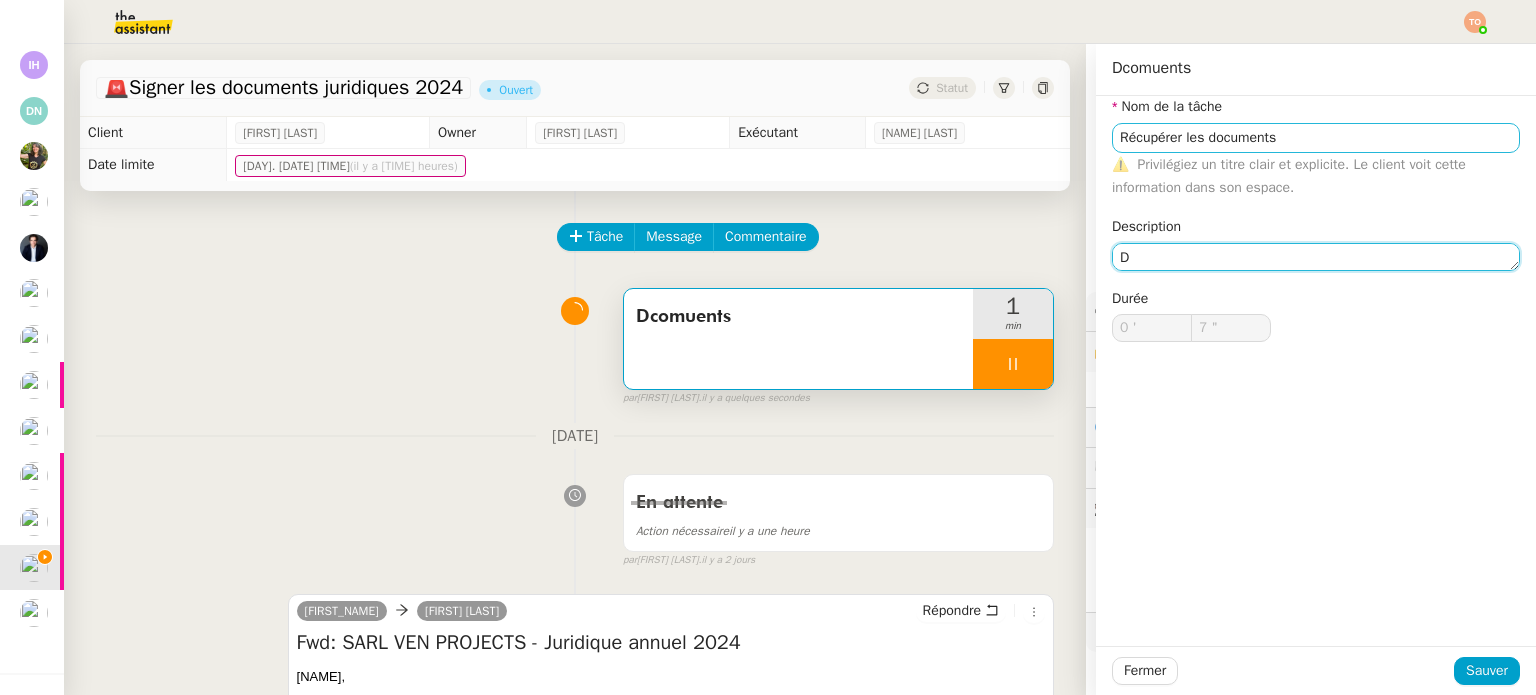 type on "8 "" 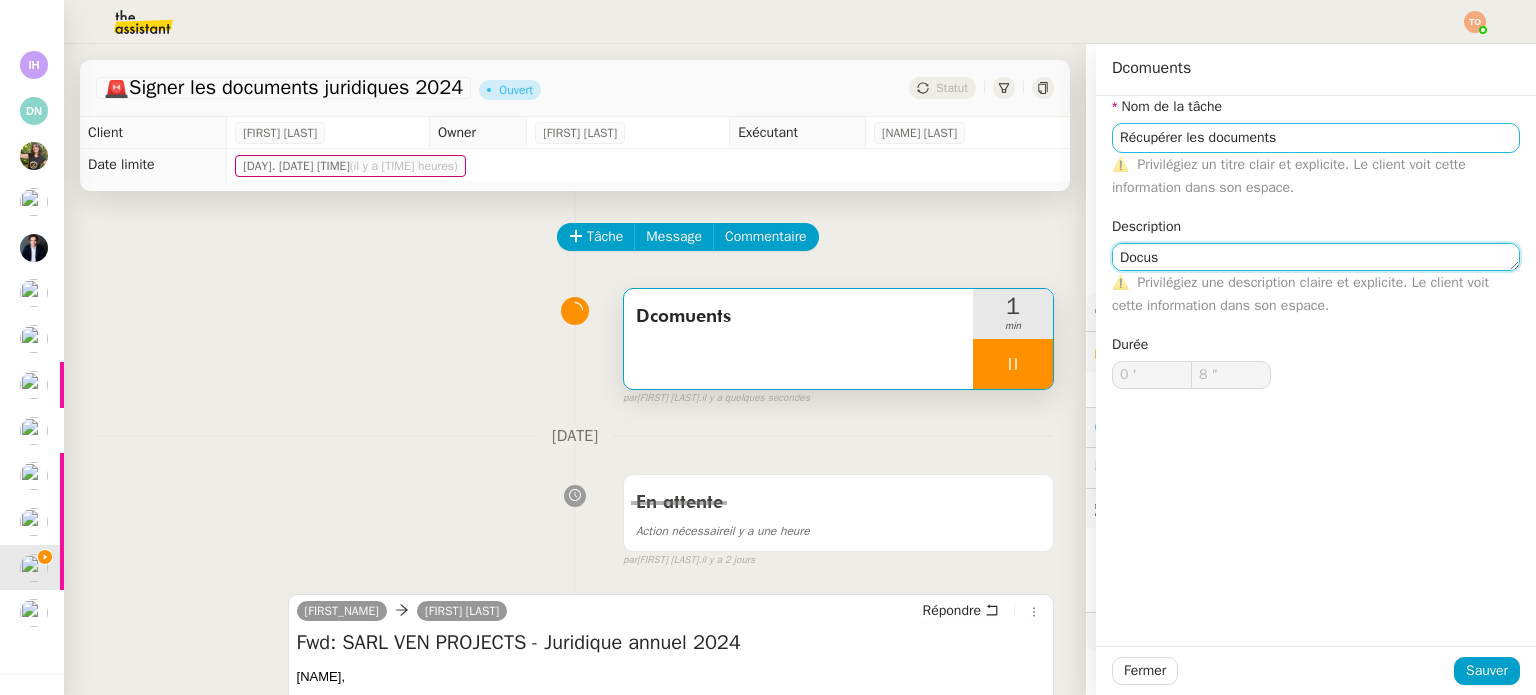 type on "Docusi" 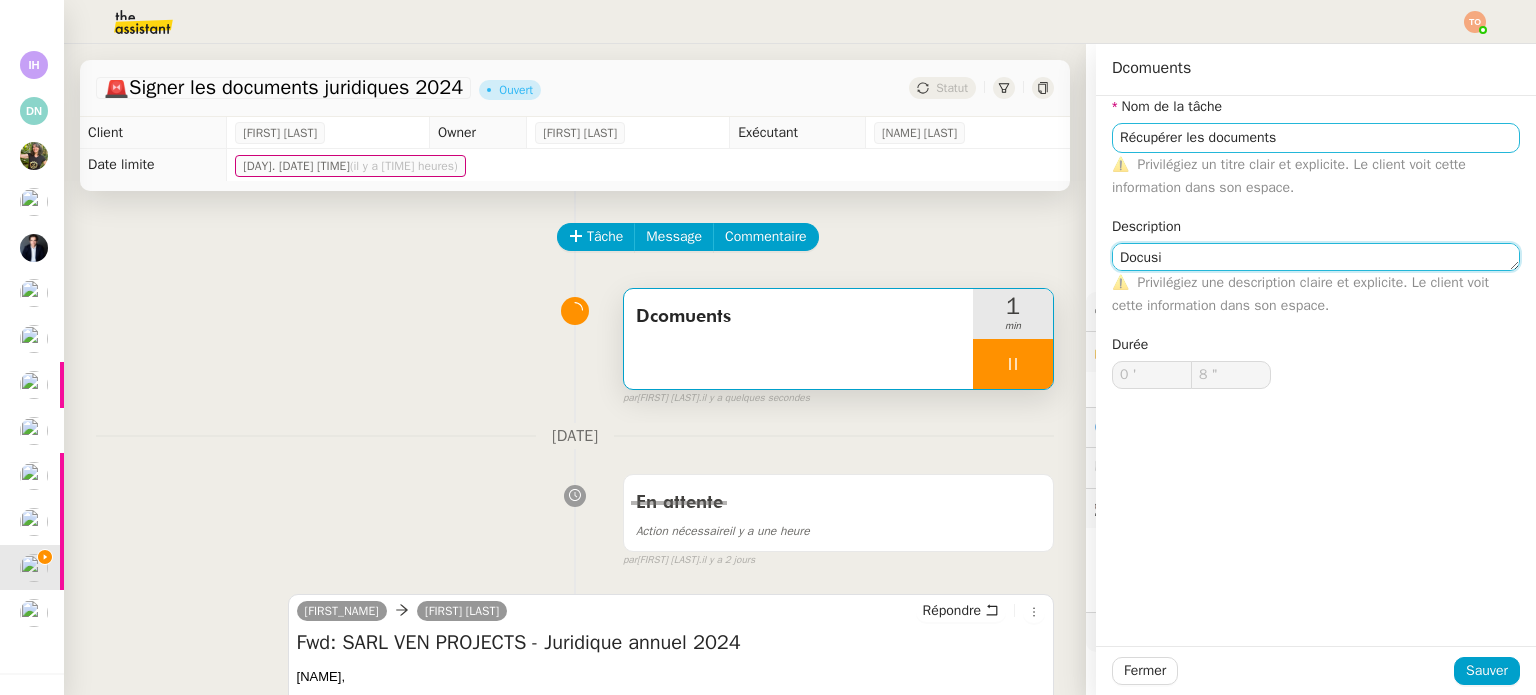 type on "9 "" 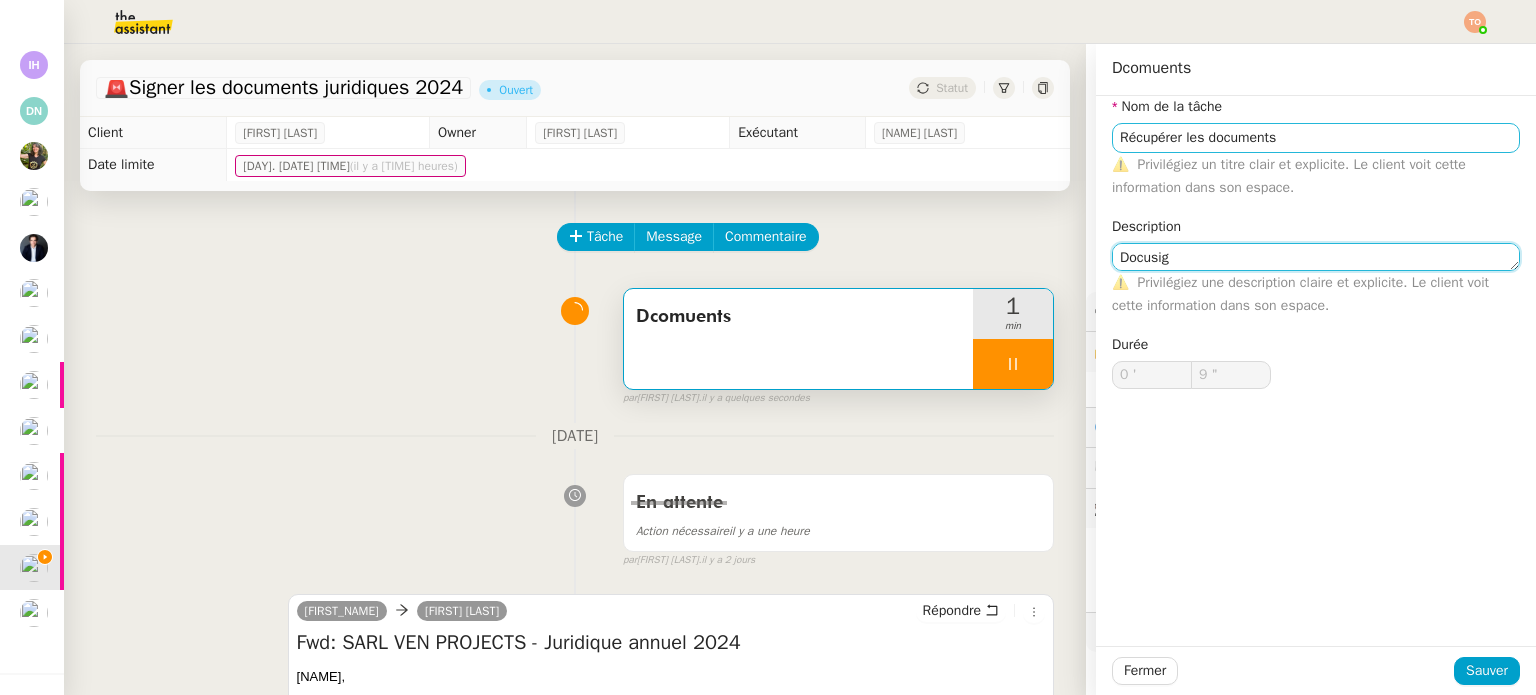 type on "Docusign" 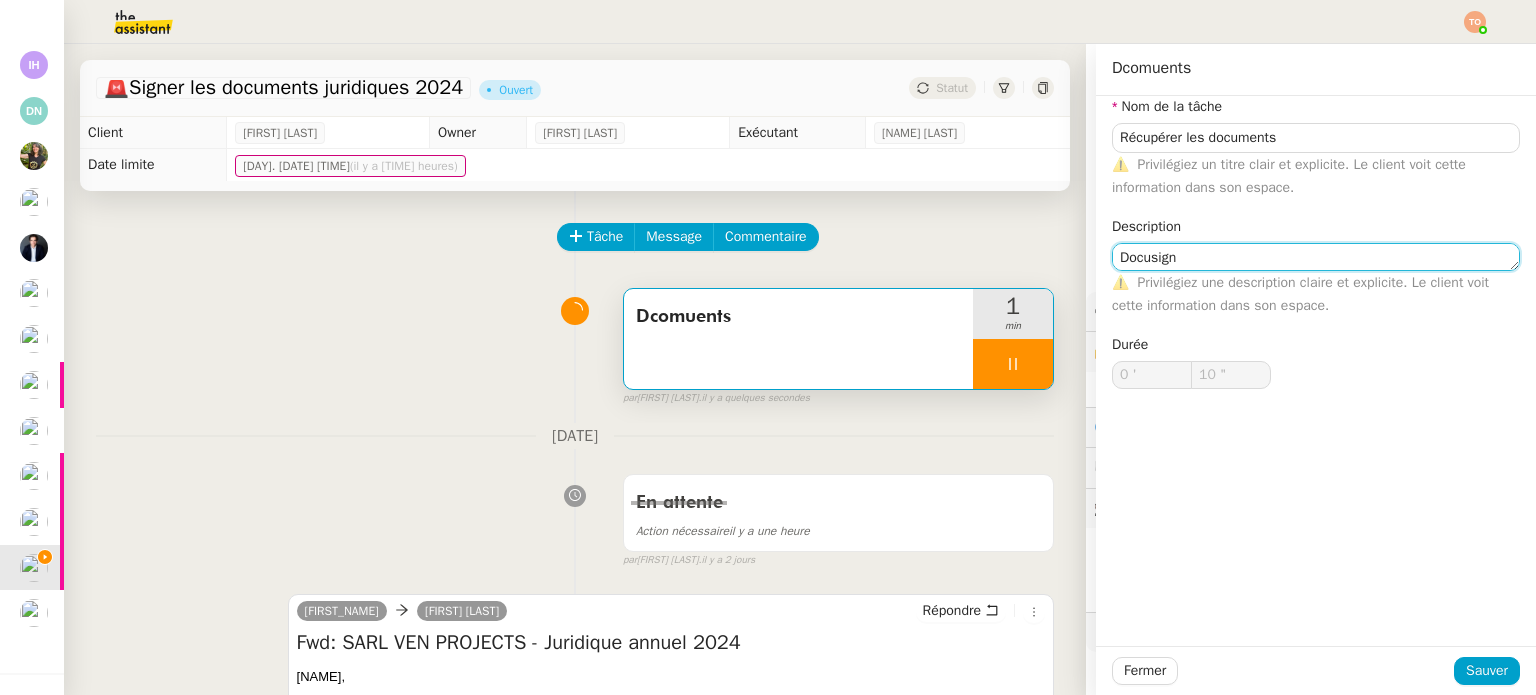 type on "11 "" 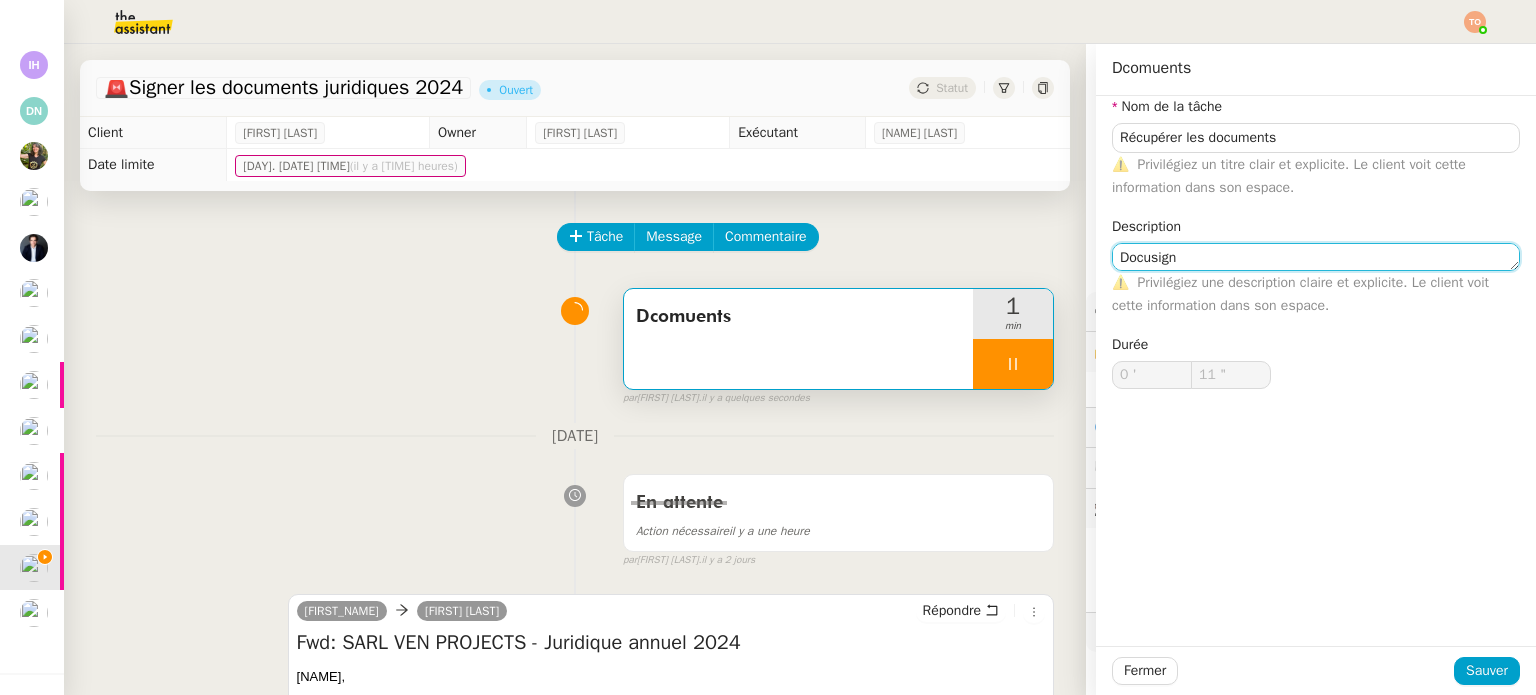 type on "Docusign" 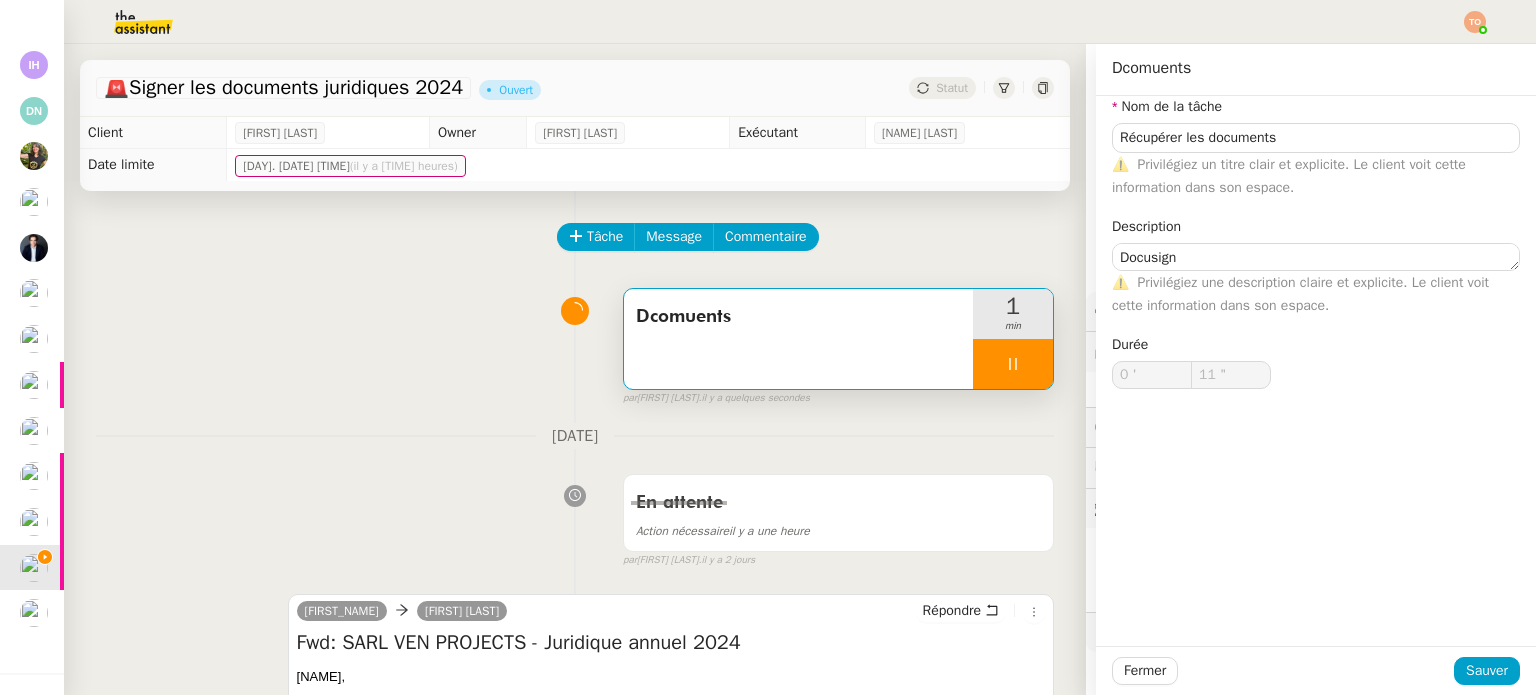 click on "Fermer Sauver" 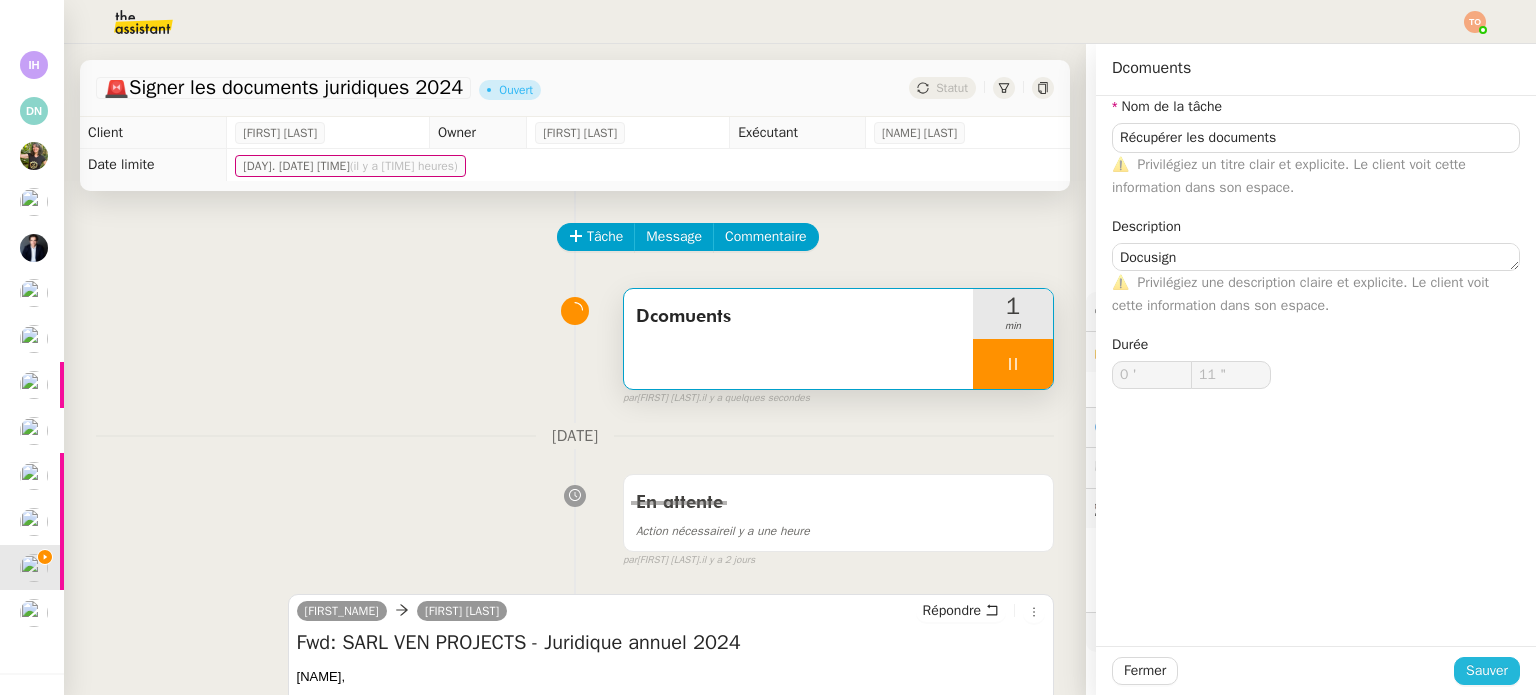 click on "Sauver" 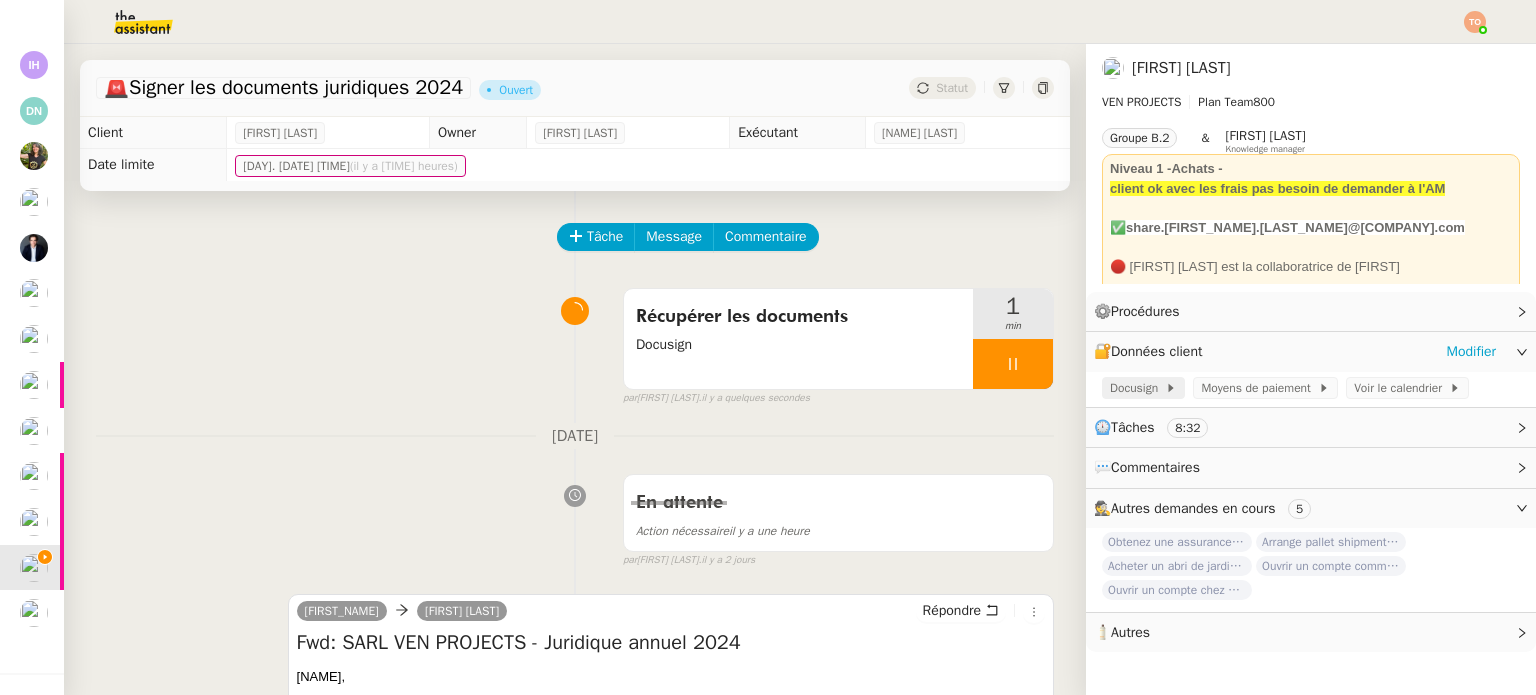 click 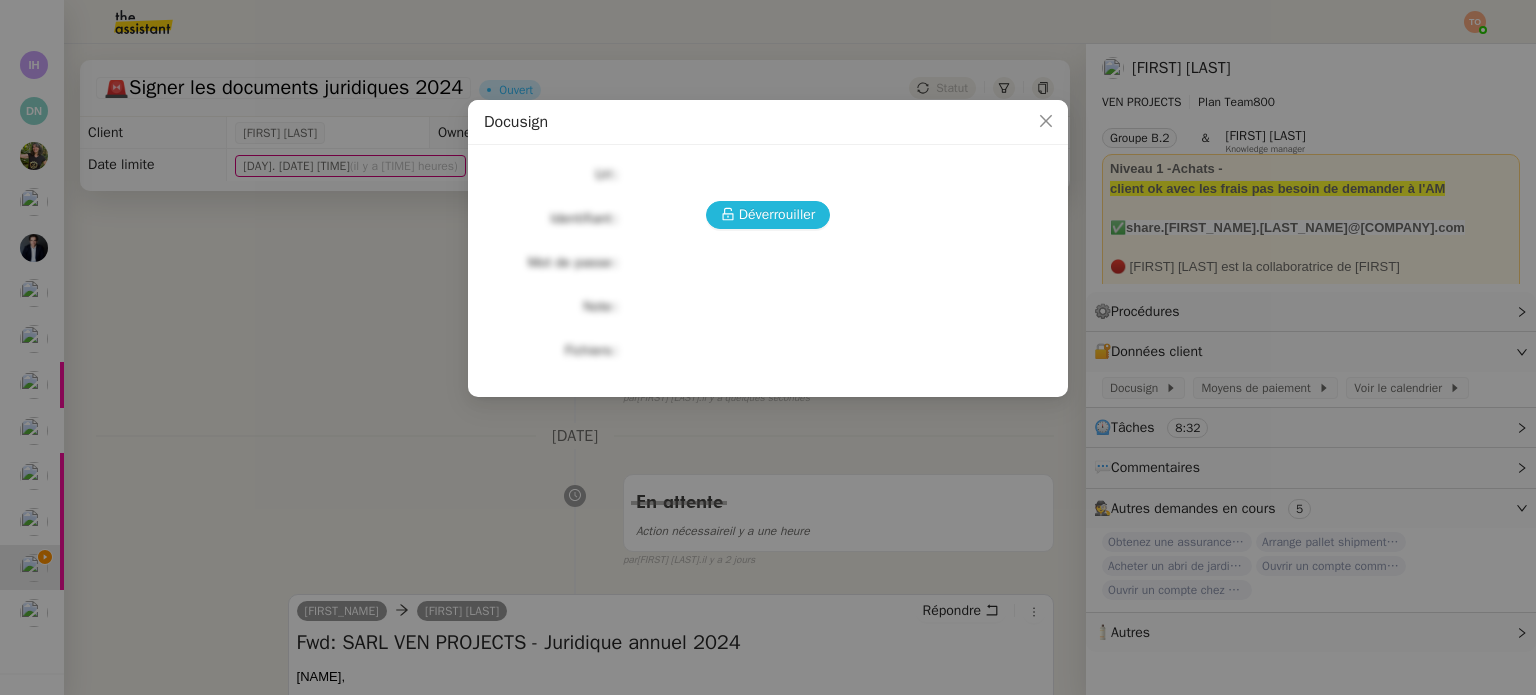 click on "Déverrouiller" at bounding box center [768, 215] 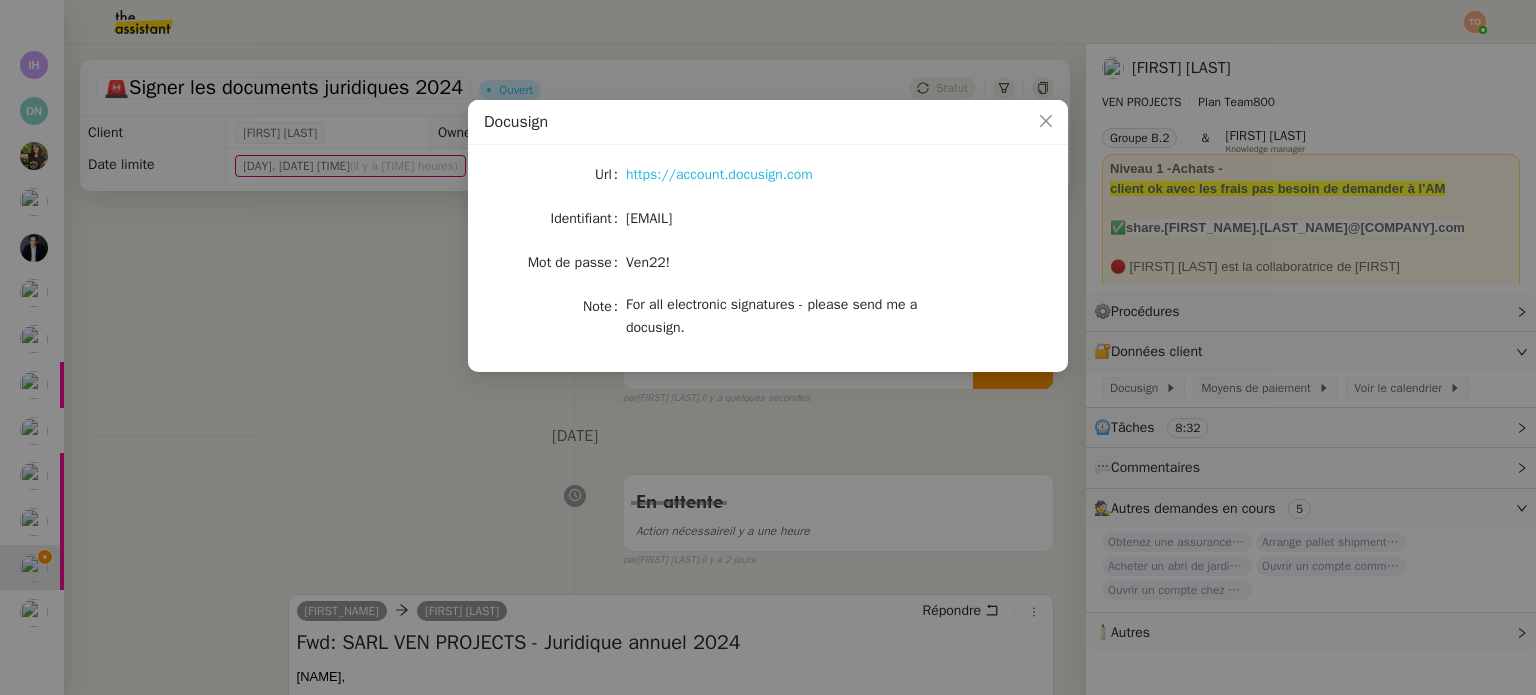 click on "https://account.docusign.com" 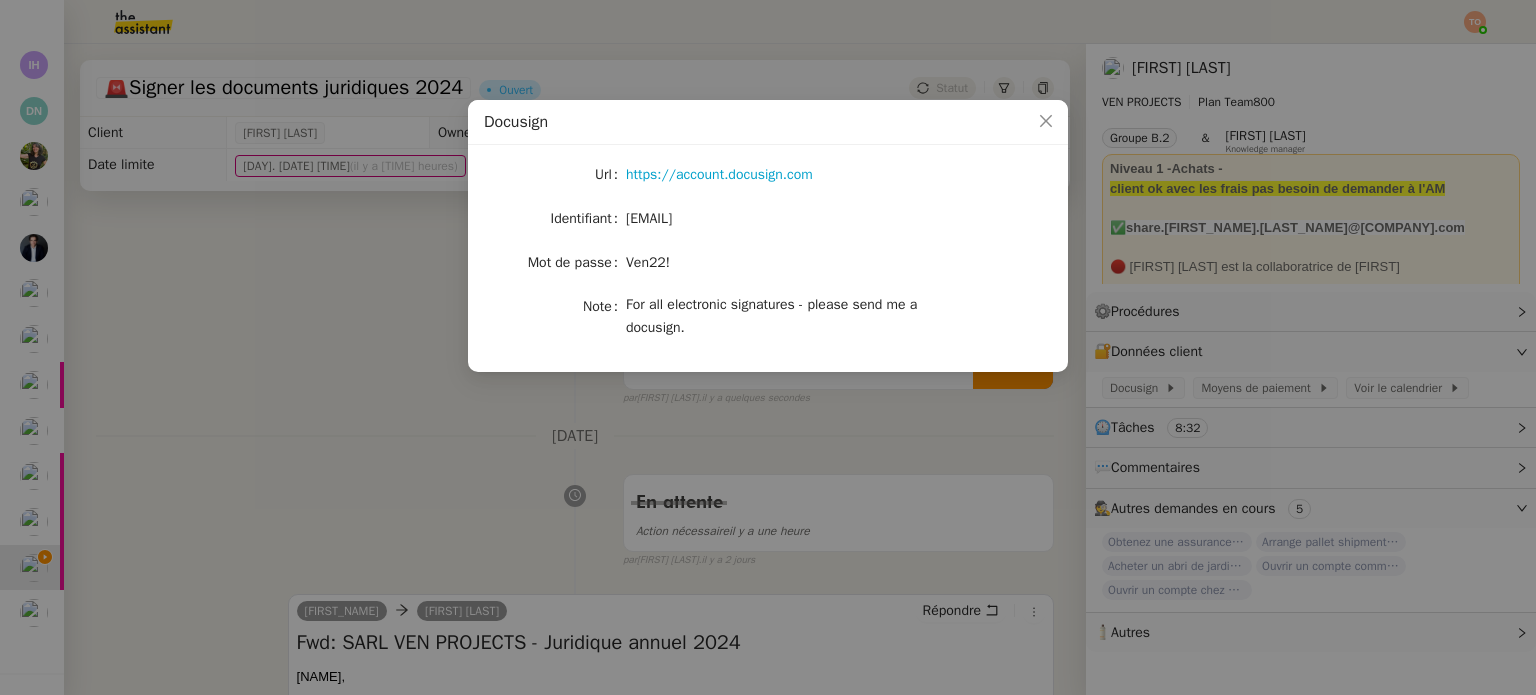 click on "Ven22!" 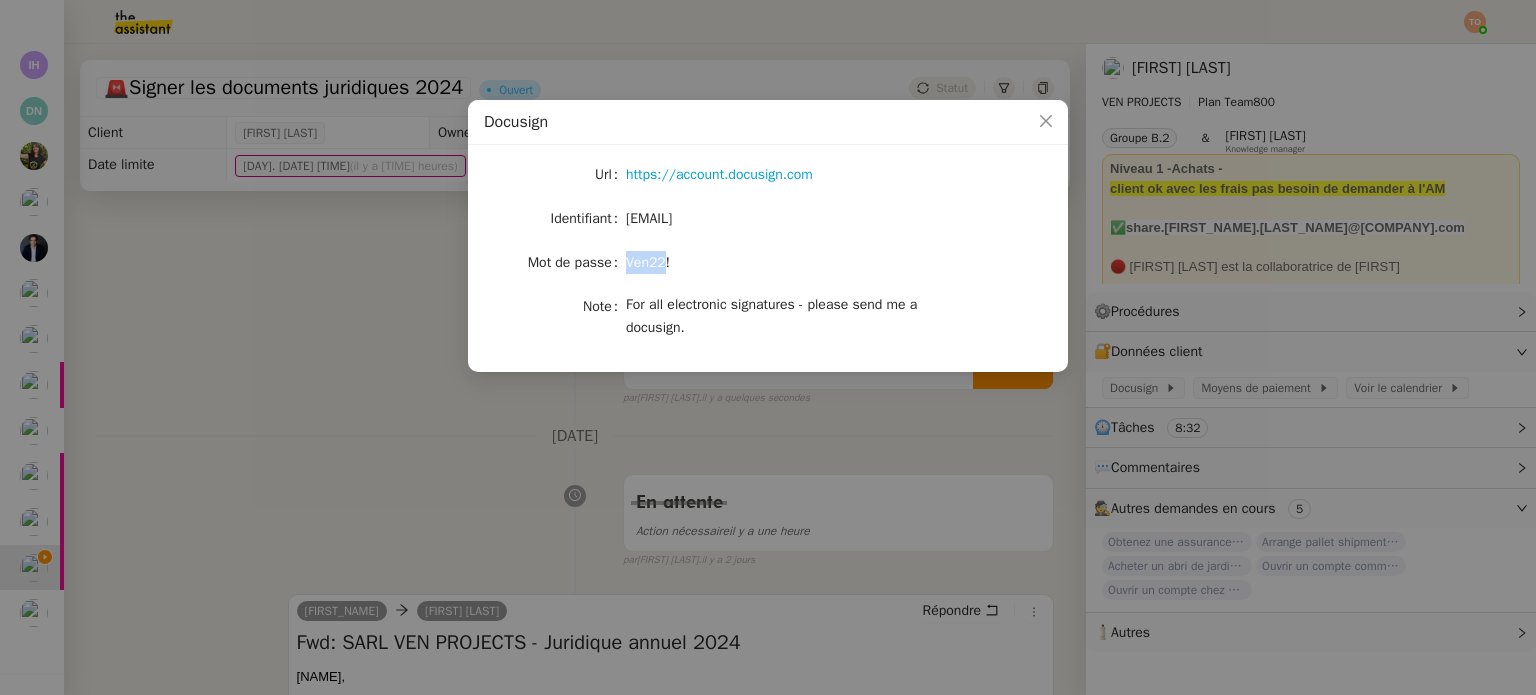 click on "Ven22!" 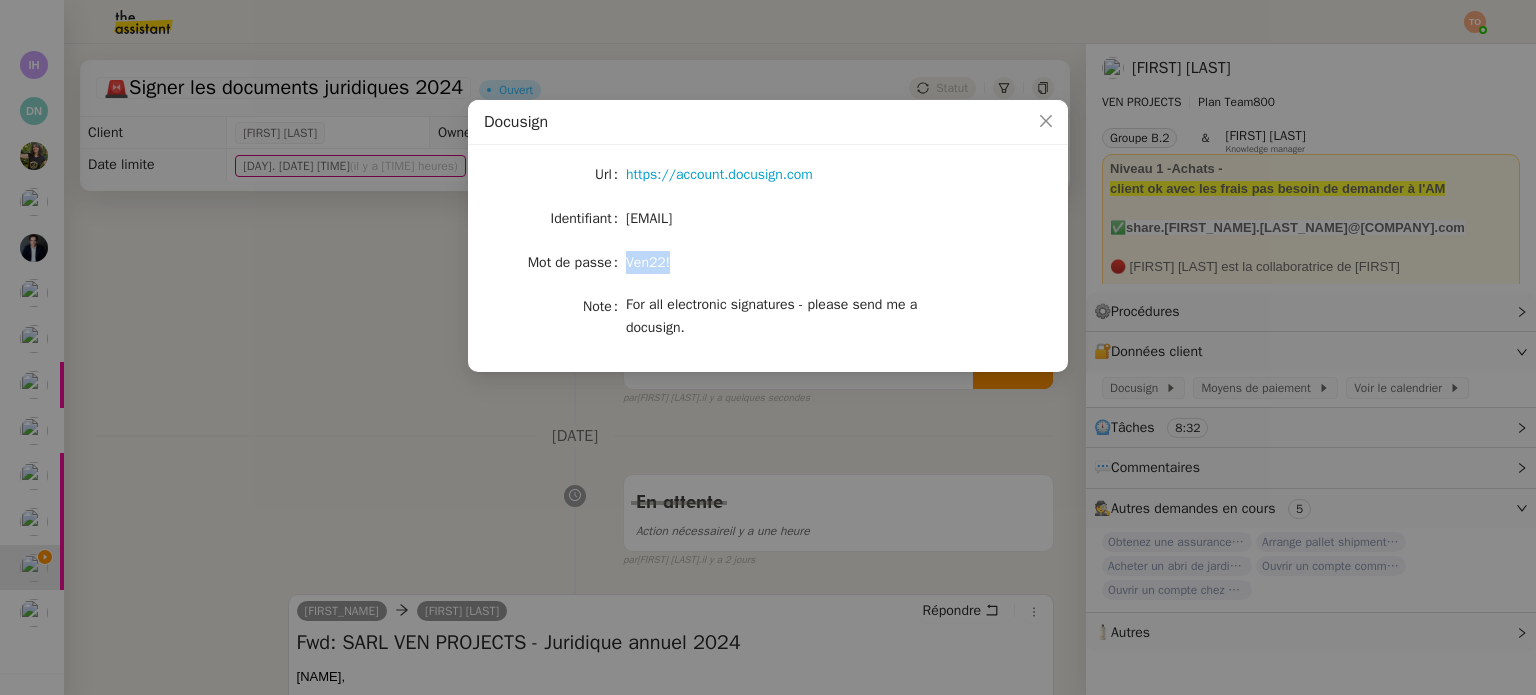 click on "Ven22!" 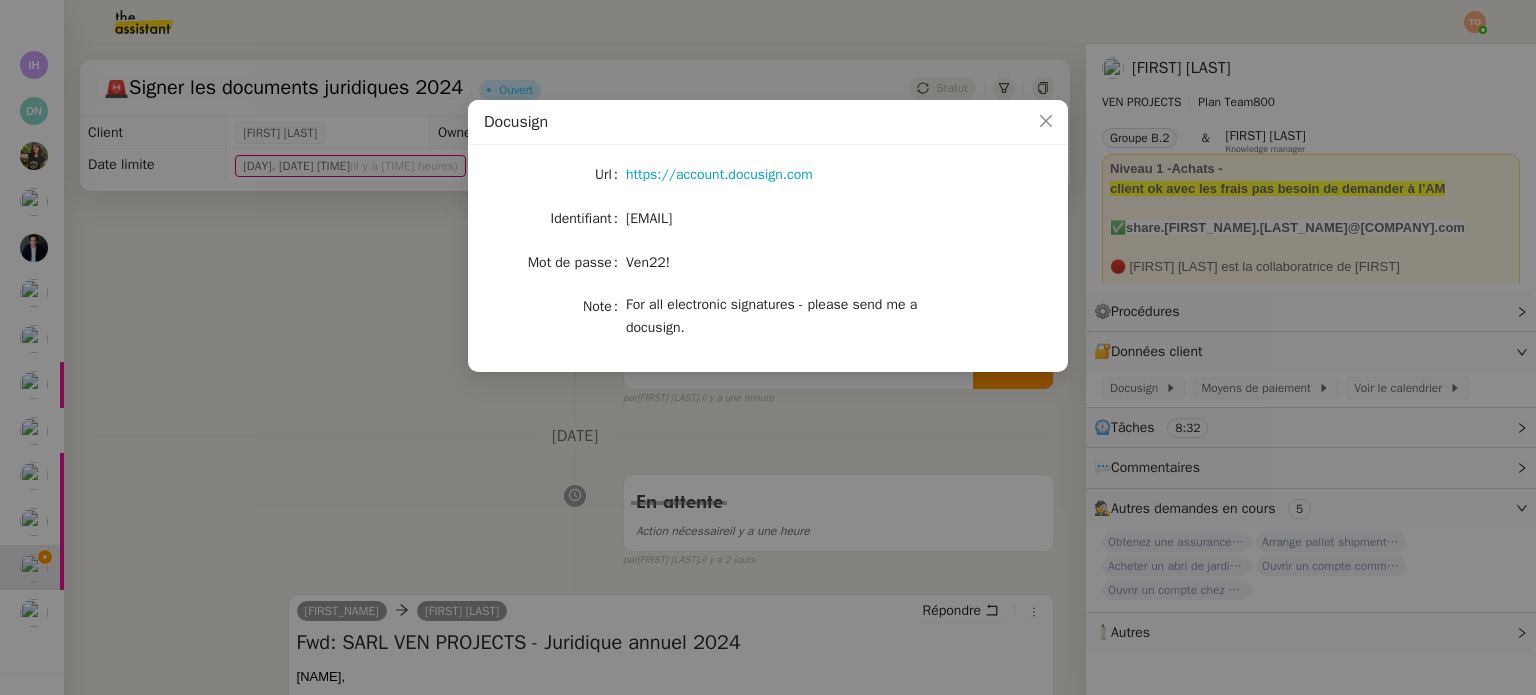 click on "Docusign  Url https://account.docusign.com    Identifiant vv@ven-pm.com Mot de passe Ven22! Note For all electronic signatures - please send me a docusign." at bounding box center [768, 347] 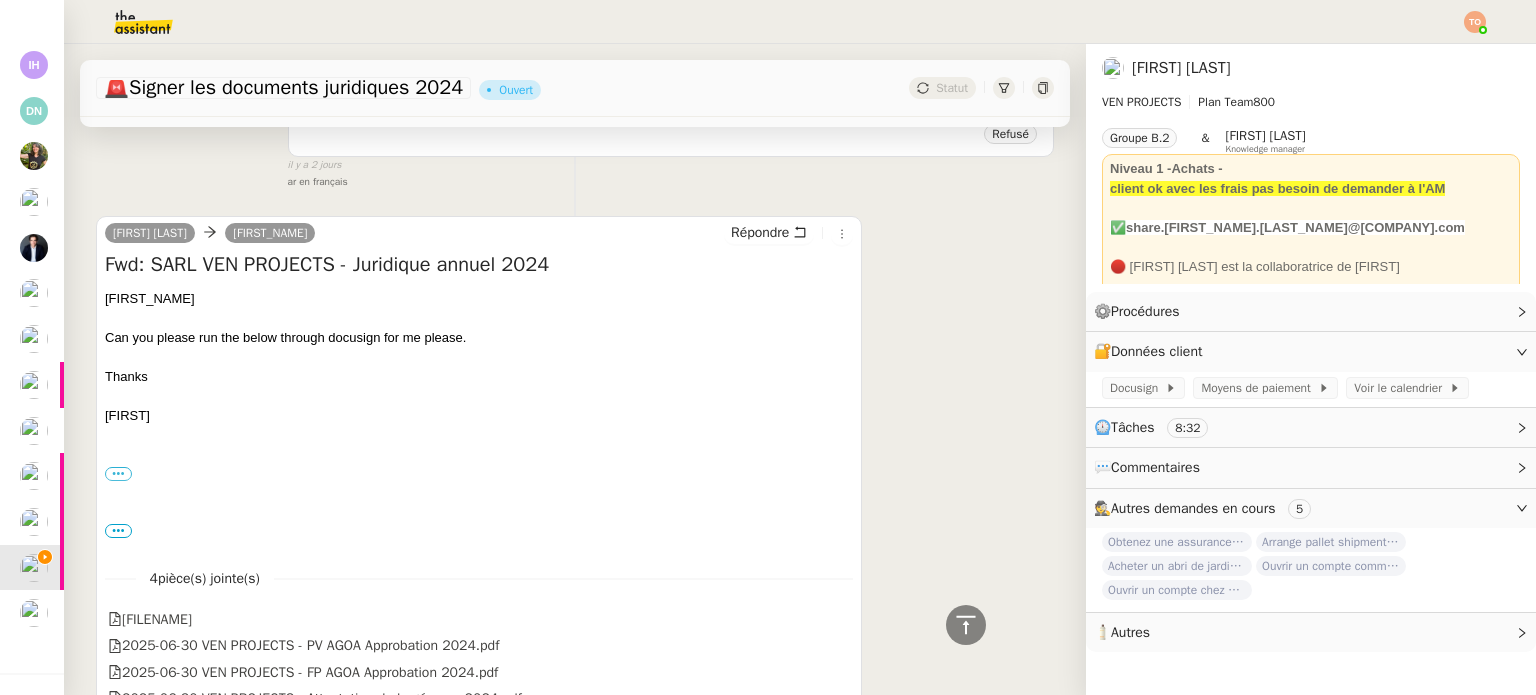 scroll, scrollTop: 2001, scrollLeft: 0, axis: vertical 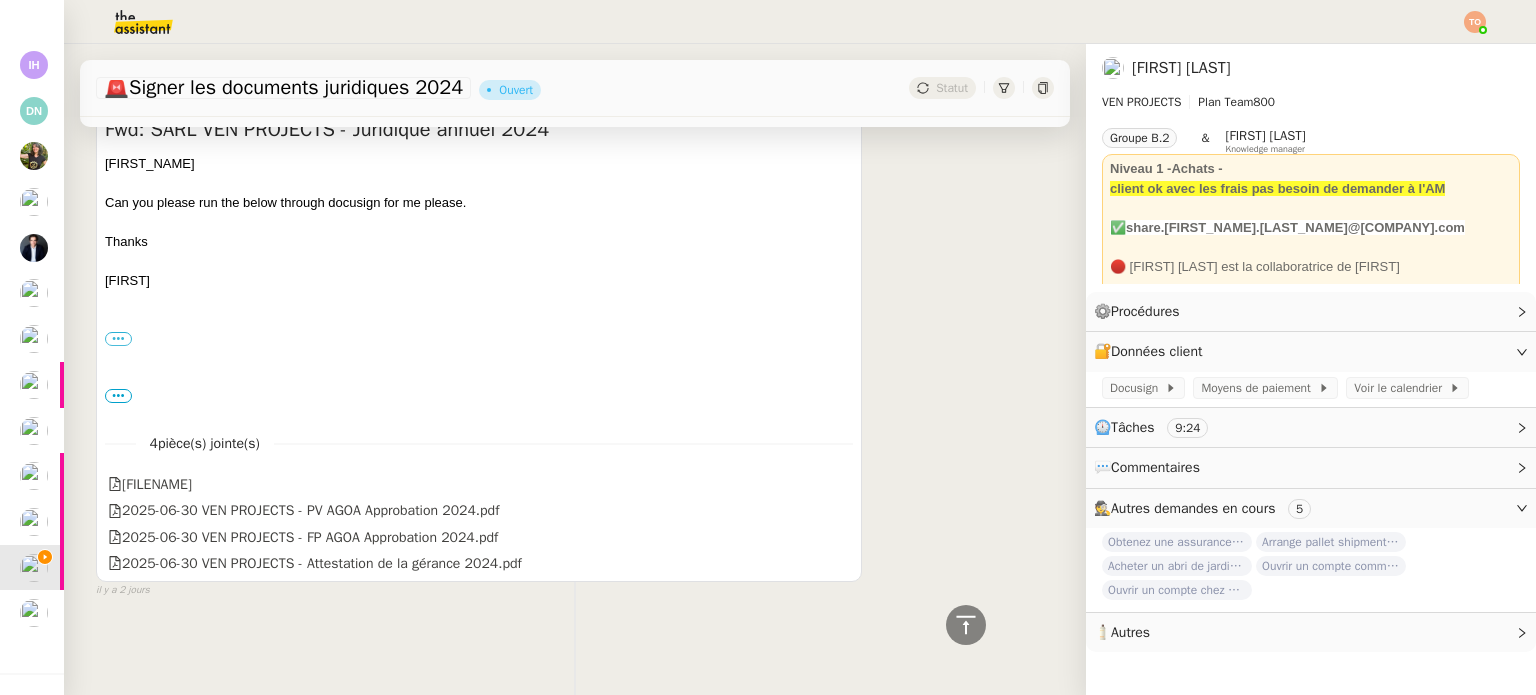 click on "Charles
•••
---------- Forwarded message --------- From:  Caroline Evans   < admin@ven-pm.com > Date: Thu, 10 Jul 2025 at 16:49 Subject: Fwd: SARL VEN PROJECTS - Juridique annuel 2024 To: Charles Medlicott < chm@ven-pm.com > another accounts one for you this time from Brych for VP ---------- Forwarded message --------- From:  Marine RICCI   < ricci@brych.experts-comptables.mc > Date: Thu, Jul 10, 2025 at 3:48 PM Subject: SARL VEN PROJECTS - Juridique annuel 2024 To: Claire Herrenschmidt < claire@ven-pm.com > Cc: Amar BOUDISSA < boudissa@brych.experts-comptables.mc >
Chère Madame,
J’espère que mon présent mail vous trouvera en bonne forme.
Je me permets de revenir vers vous concernant la clôture de l’exercice 2024 de la SARL VEN PROJECTS.
A ce titre, je vous prie de bien vouloir trouver ci-joint le juridique annuel 2024 que vous voudrez bien nous retourner ,
en un exemplaire original , signé   comme suit :" at bounding box center [479, 358] 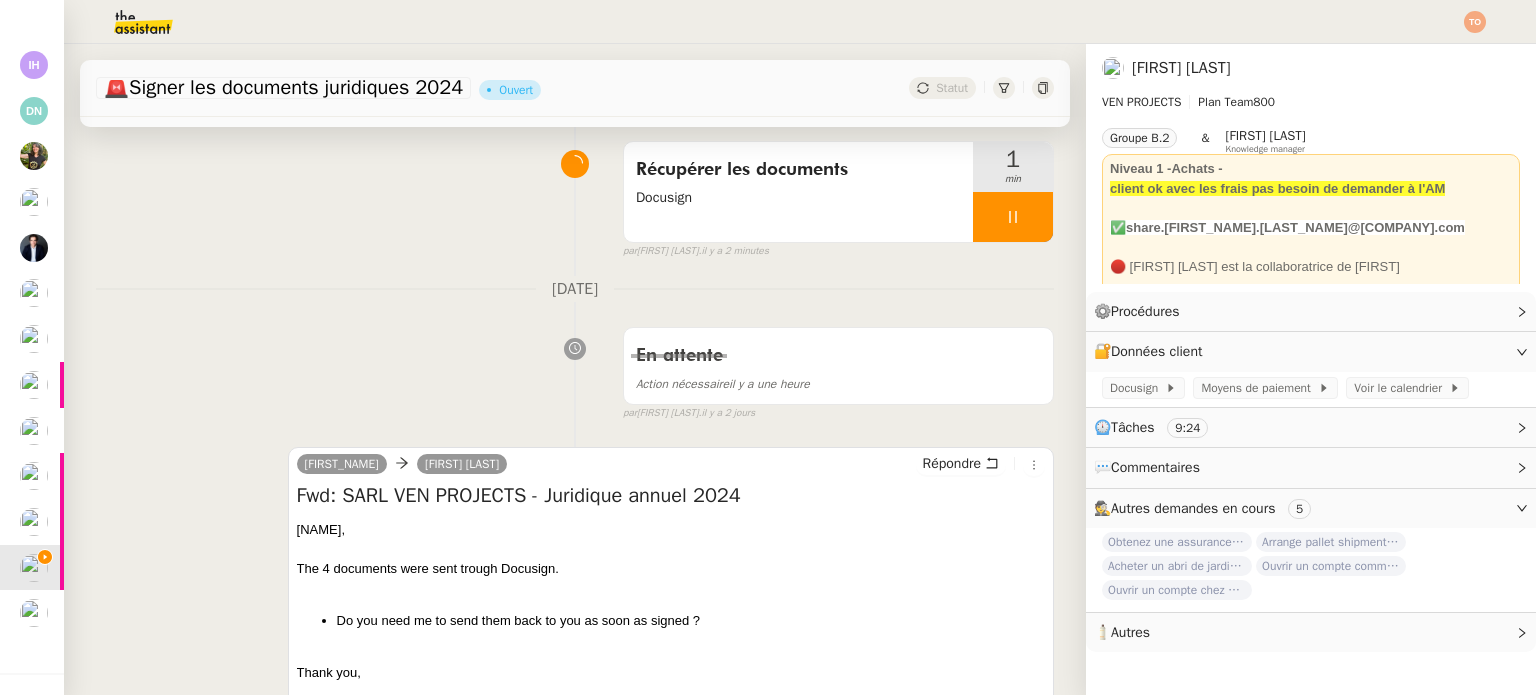 scroll, scrollTop: 0, scrollLeft: 0, axis: both 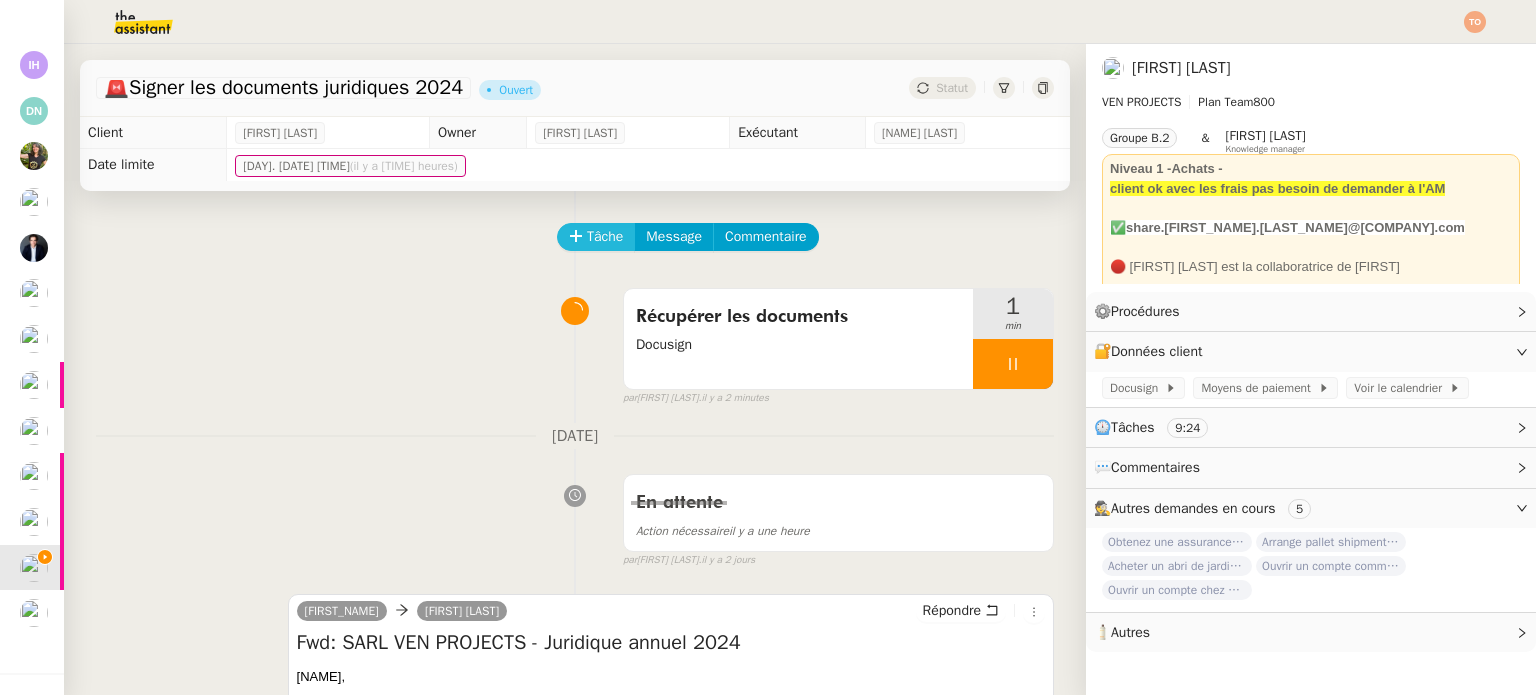 click on "Tâche" 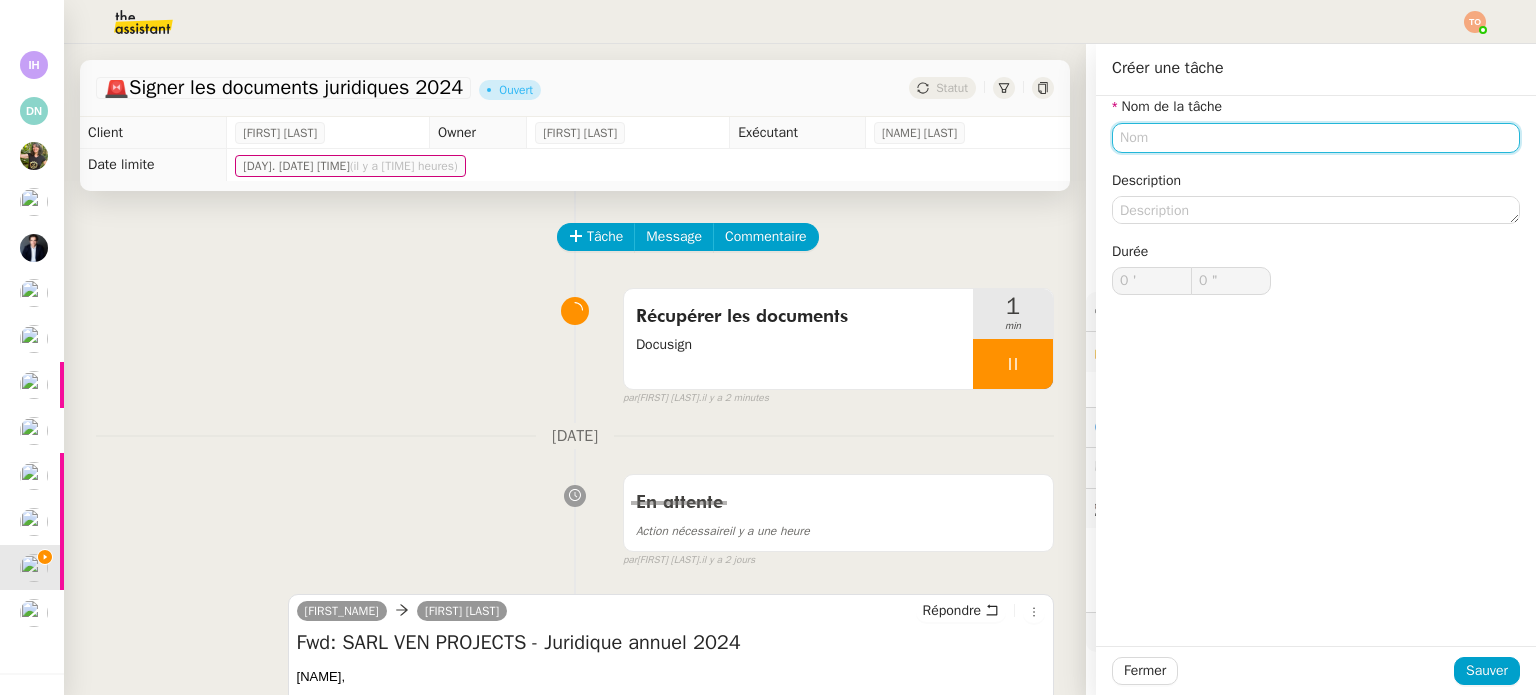 click 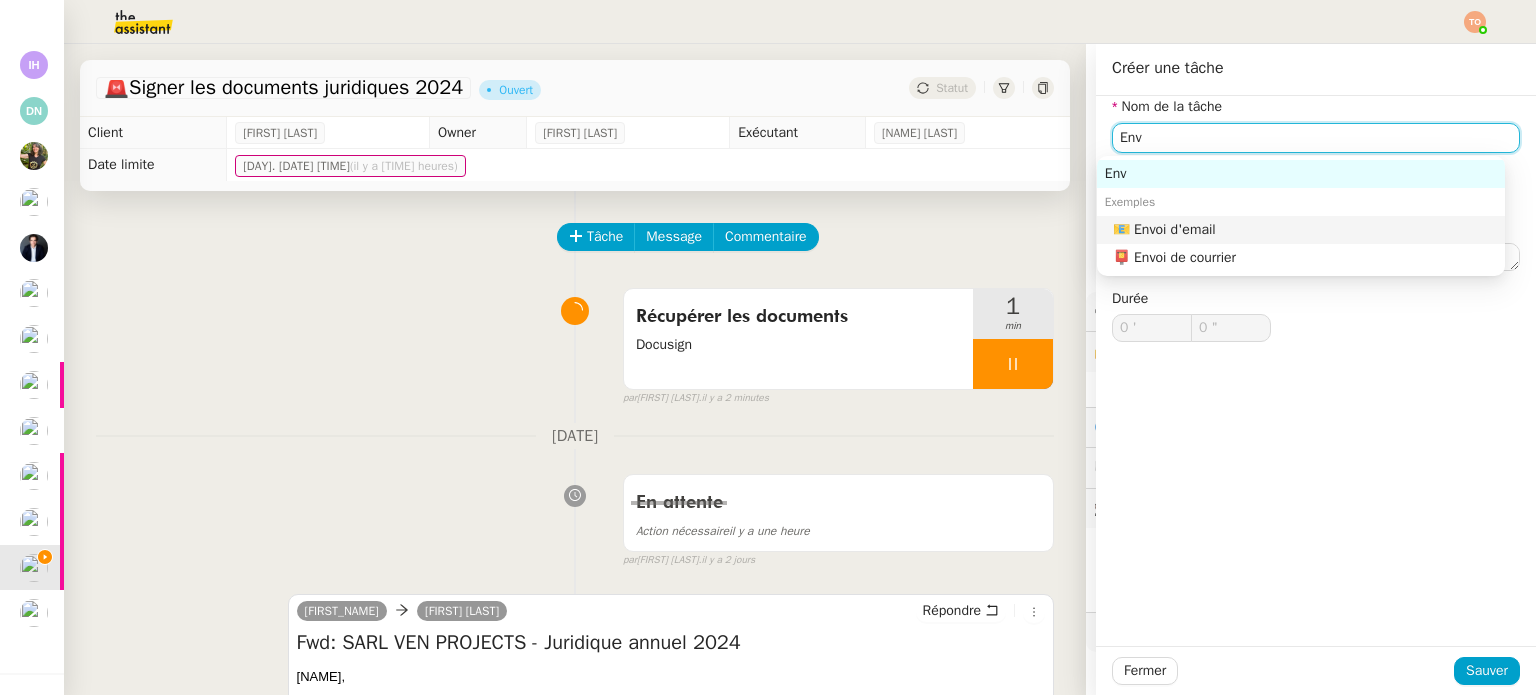 click on "📧 Envoi d'email" 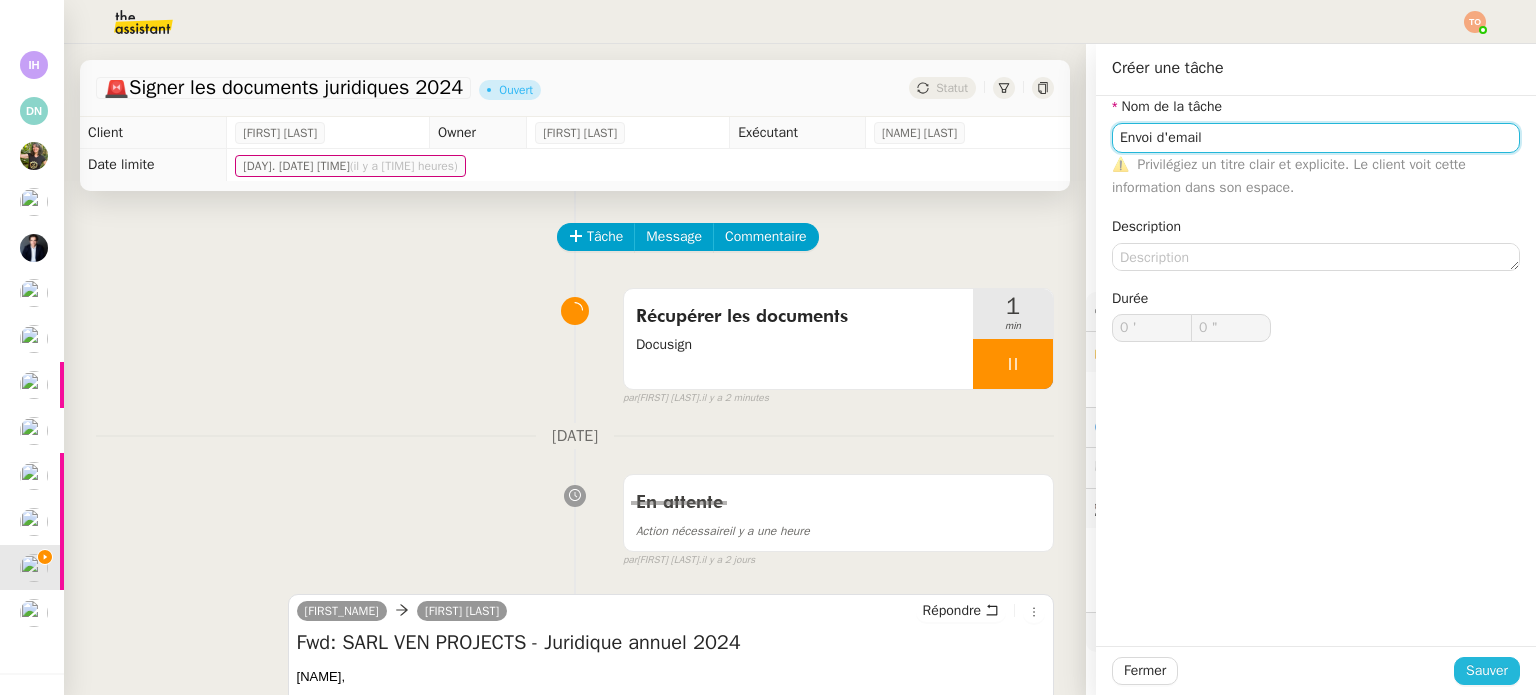 type on "Envoi d'email" 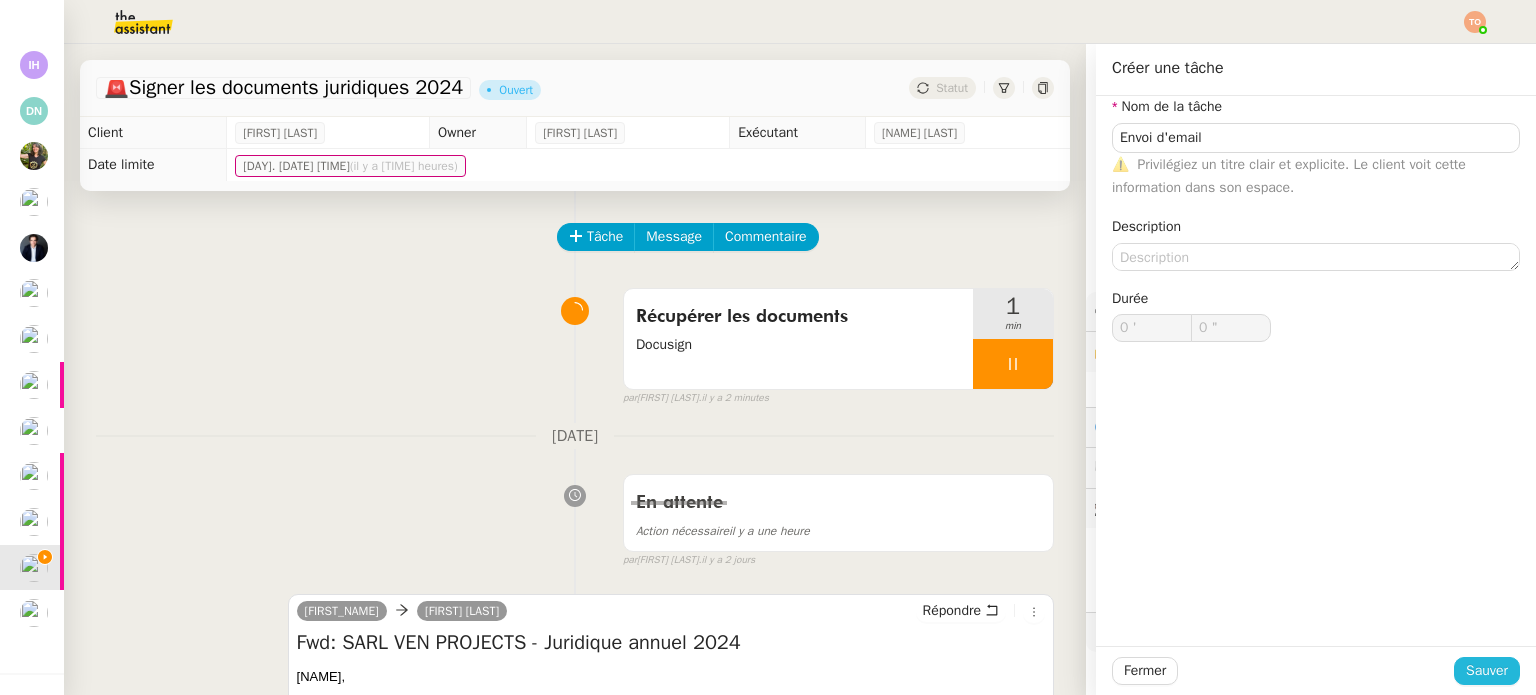 click on "Sauver" 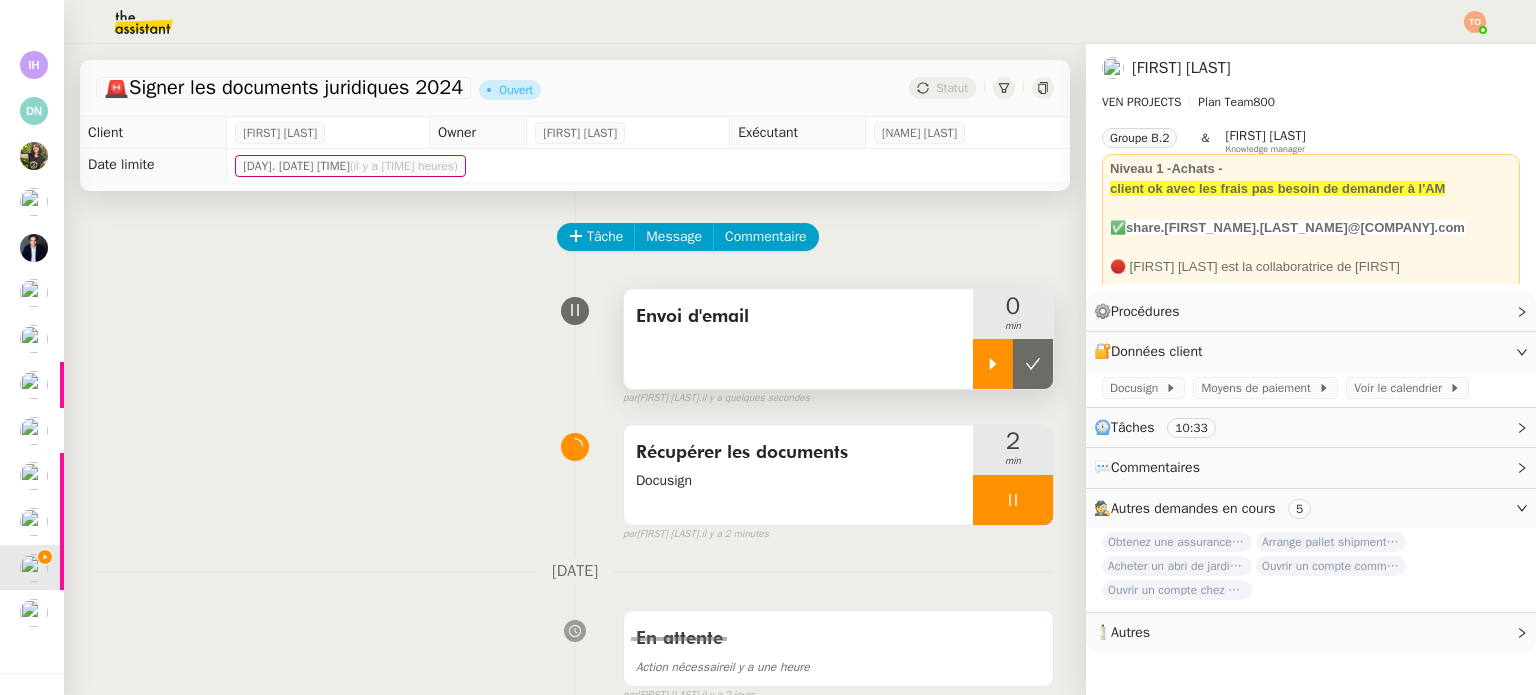 click at bounding box center [993, 364] 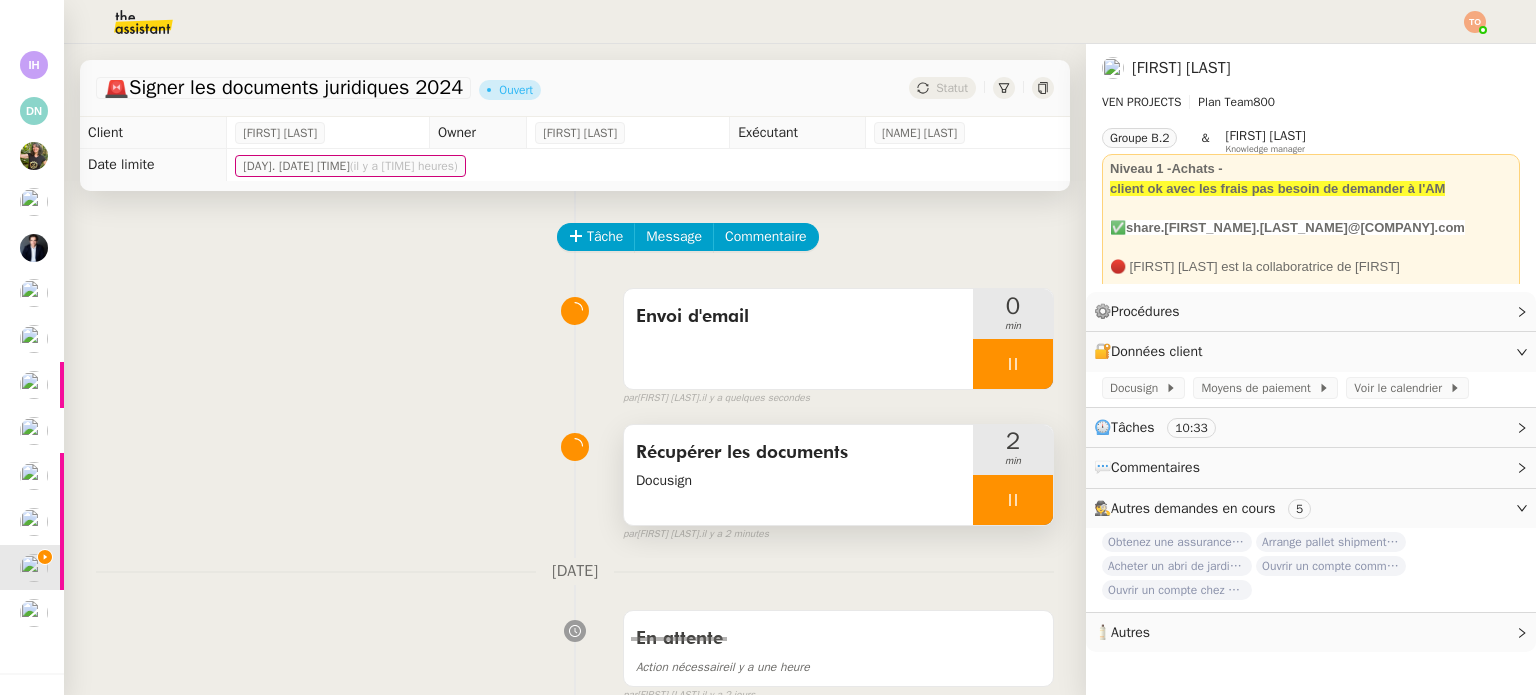 click at bounding box center [1013, 500] 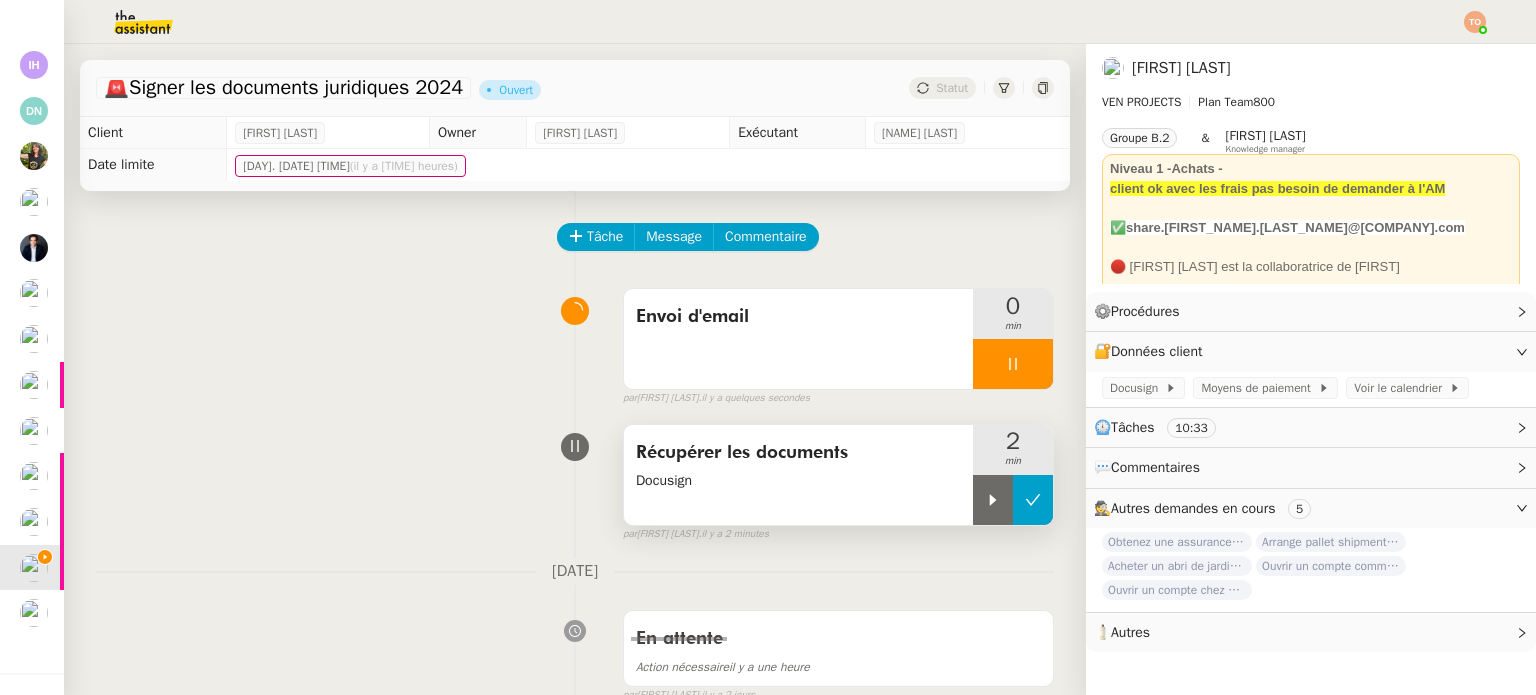 click 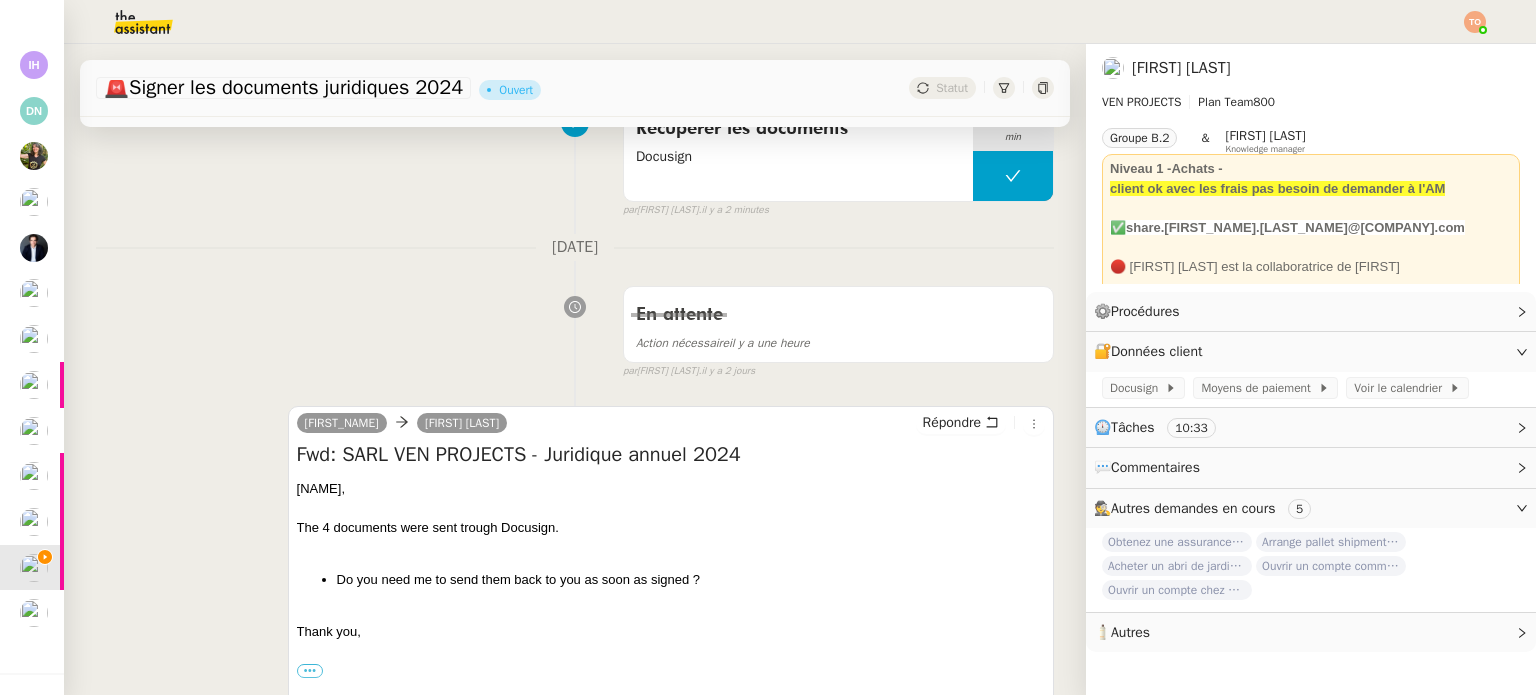 scroll, scrollTop: 600, scrollLeft: 0, axis: vertical 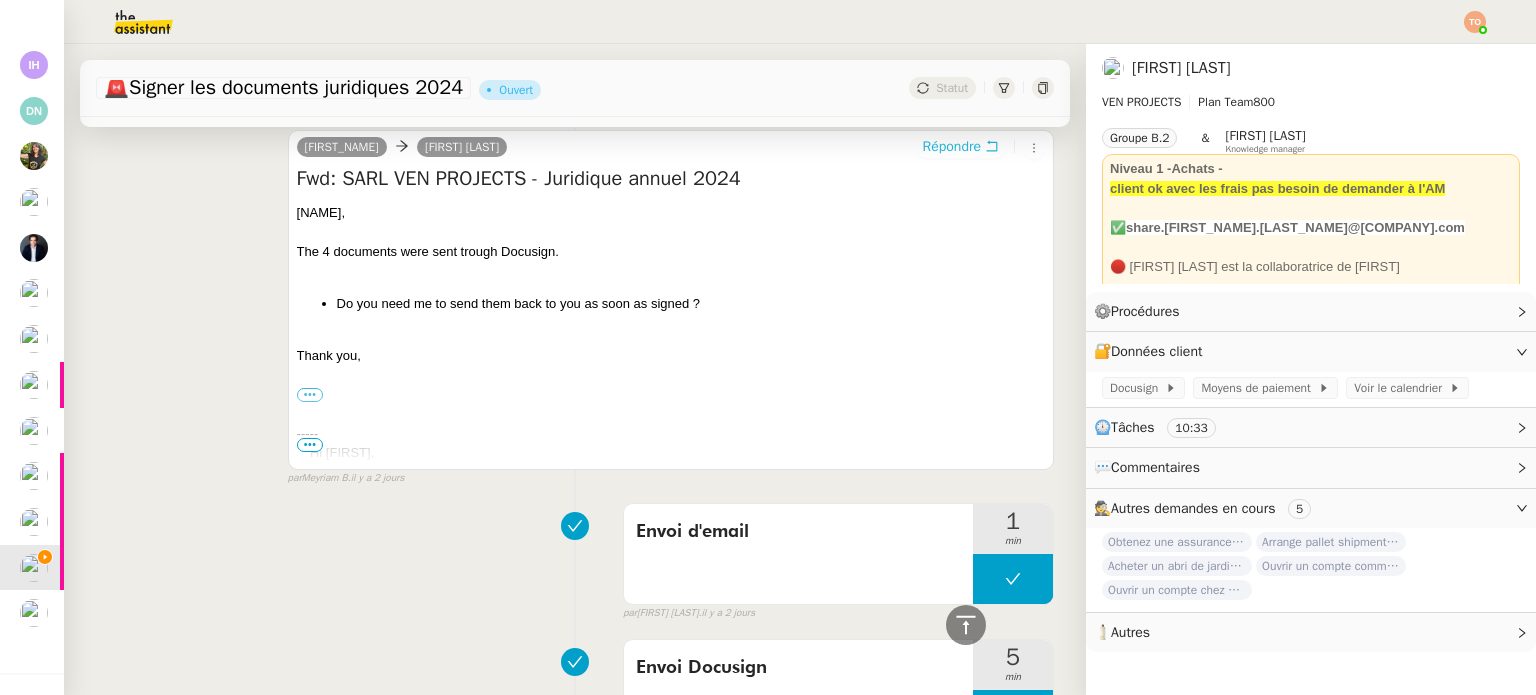 click on "Répondre" at bounding box center (952, 147) 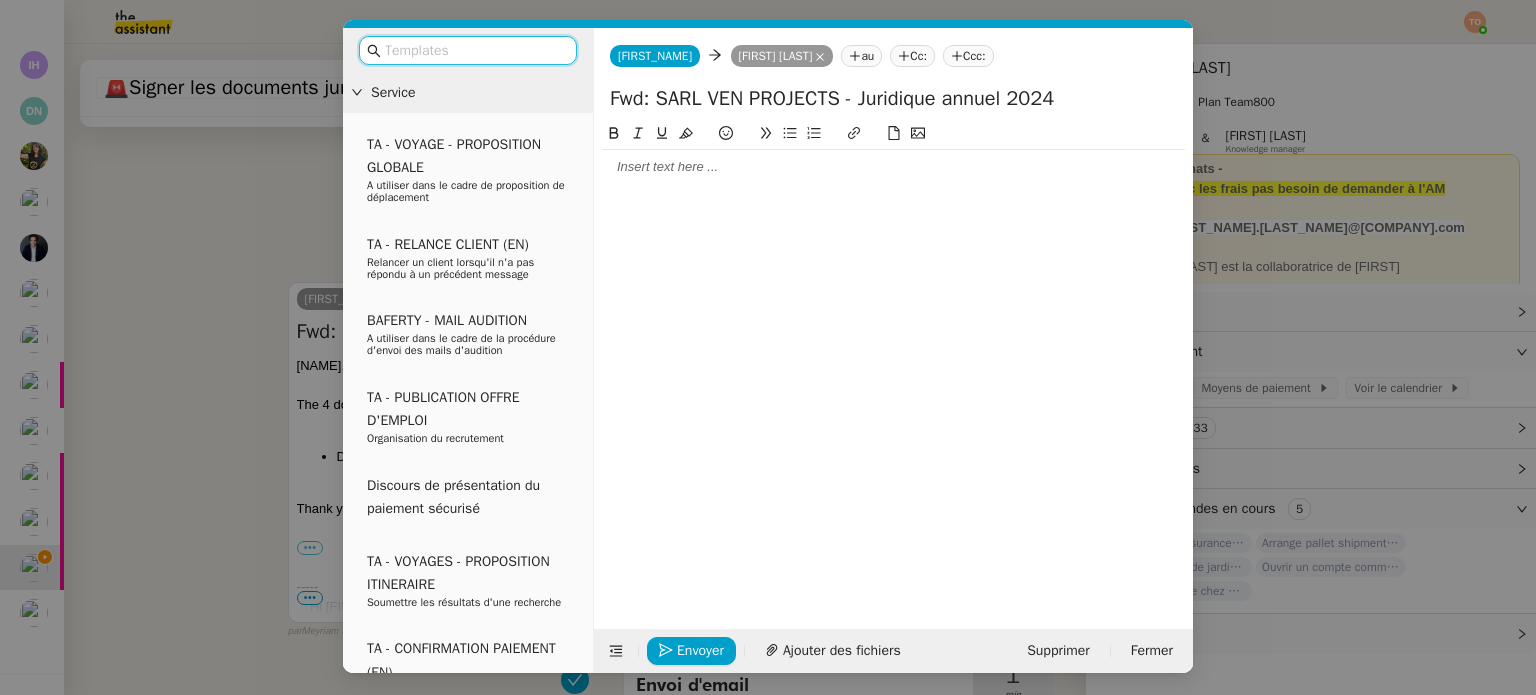 scroll, scrollTop: 753, scrollLeft: 0, axis: vertical 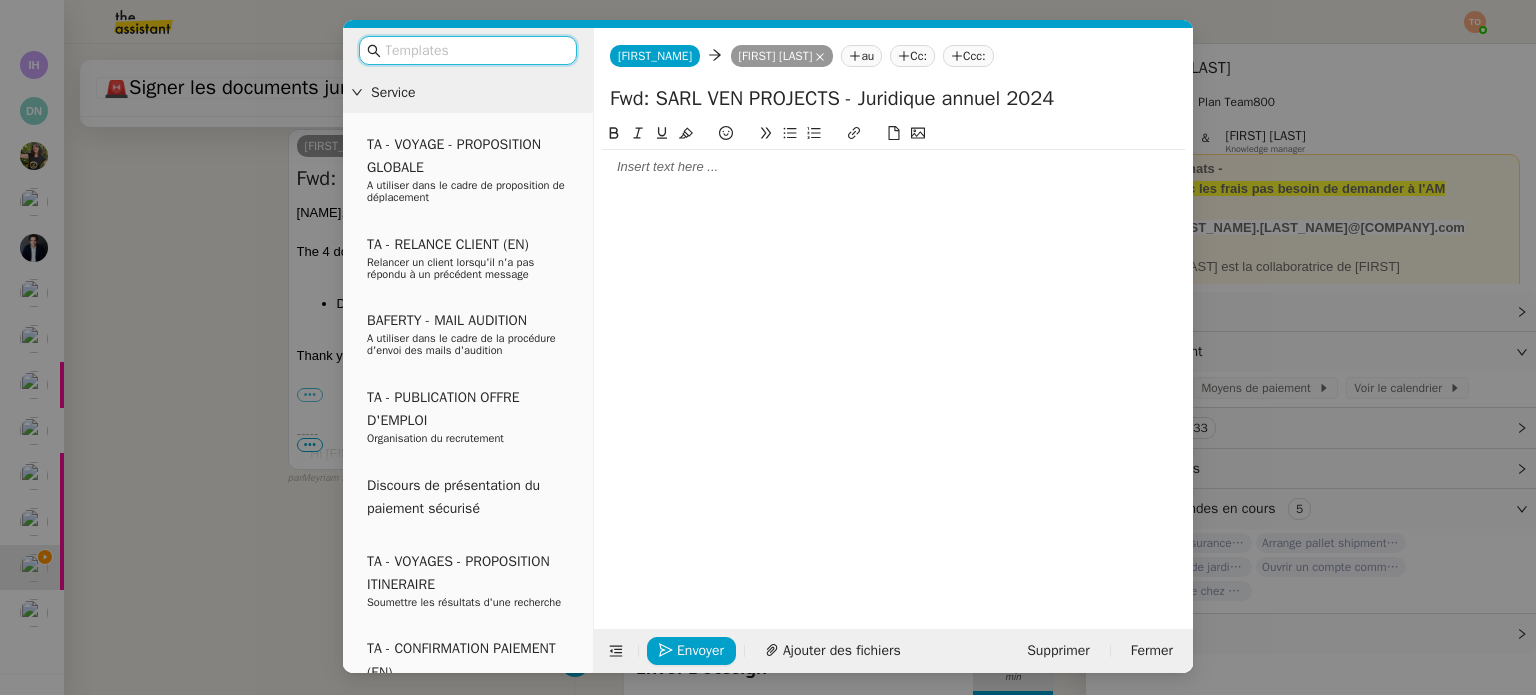 click 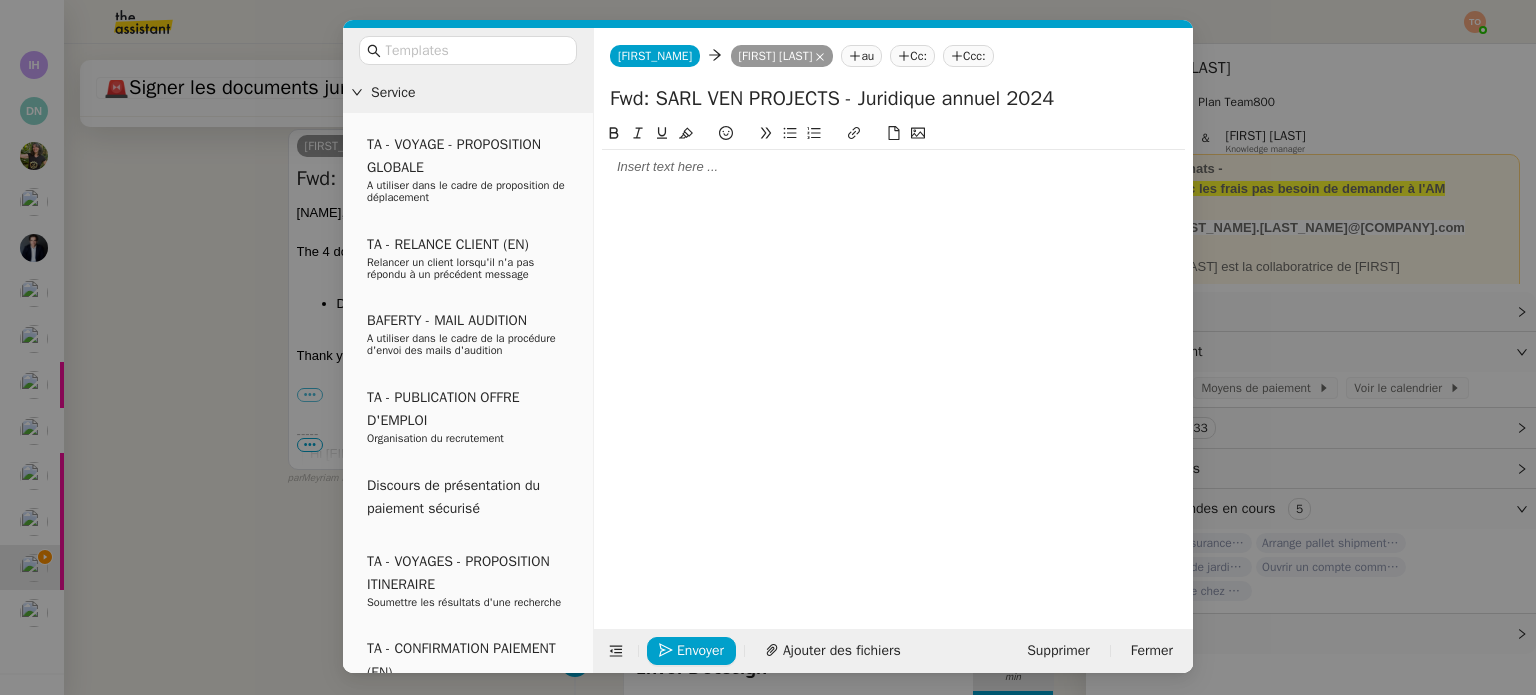 type 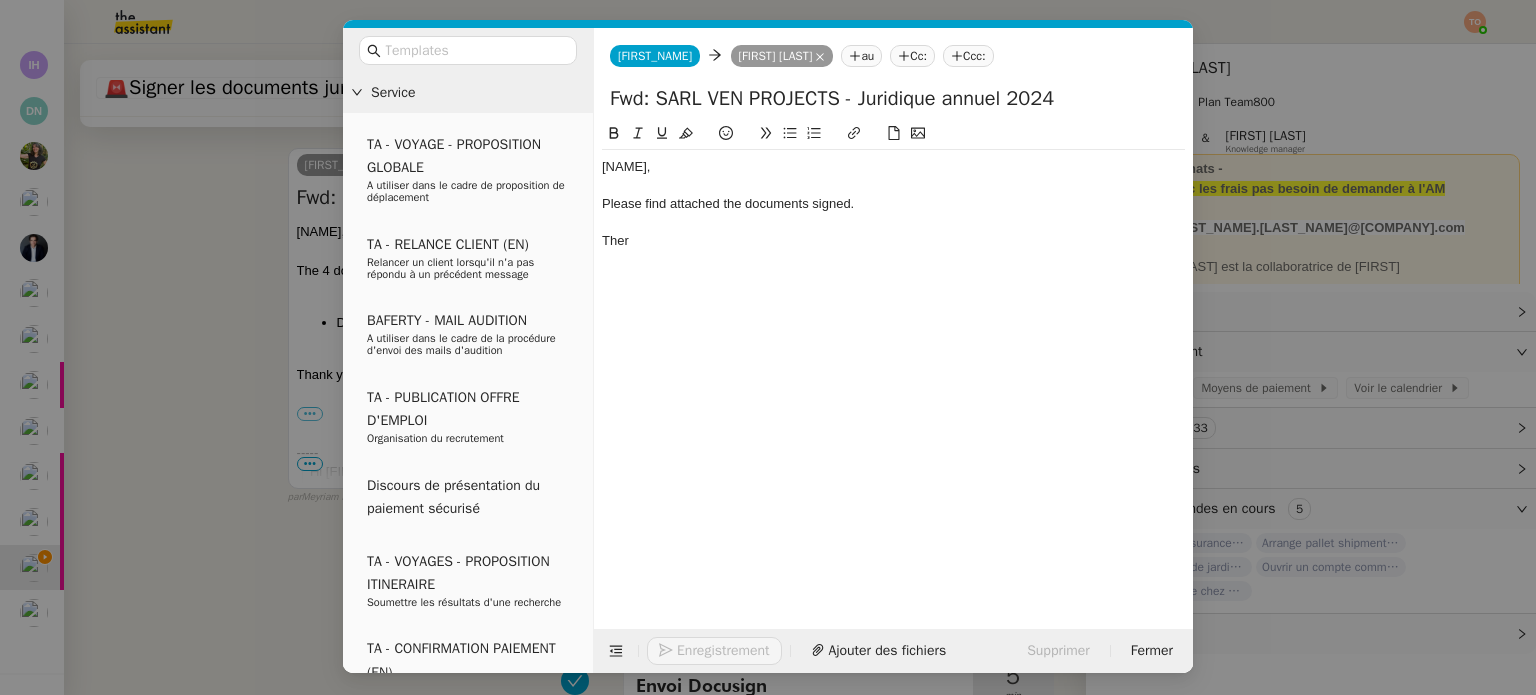 scroll, scrollTop: 851, scrollLeft: 0, axis: vertical 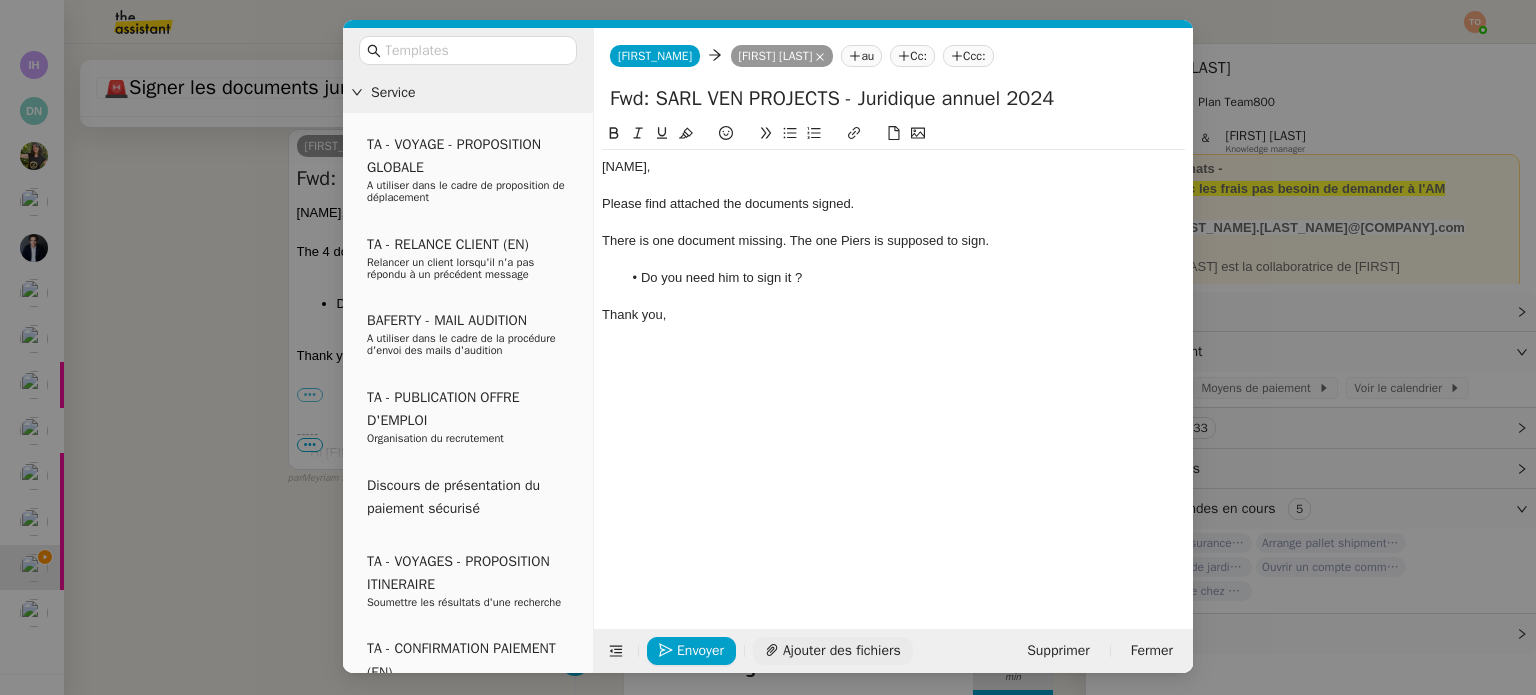 click on "Ajouter des fichiers" 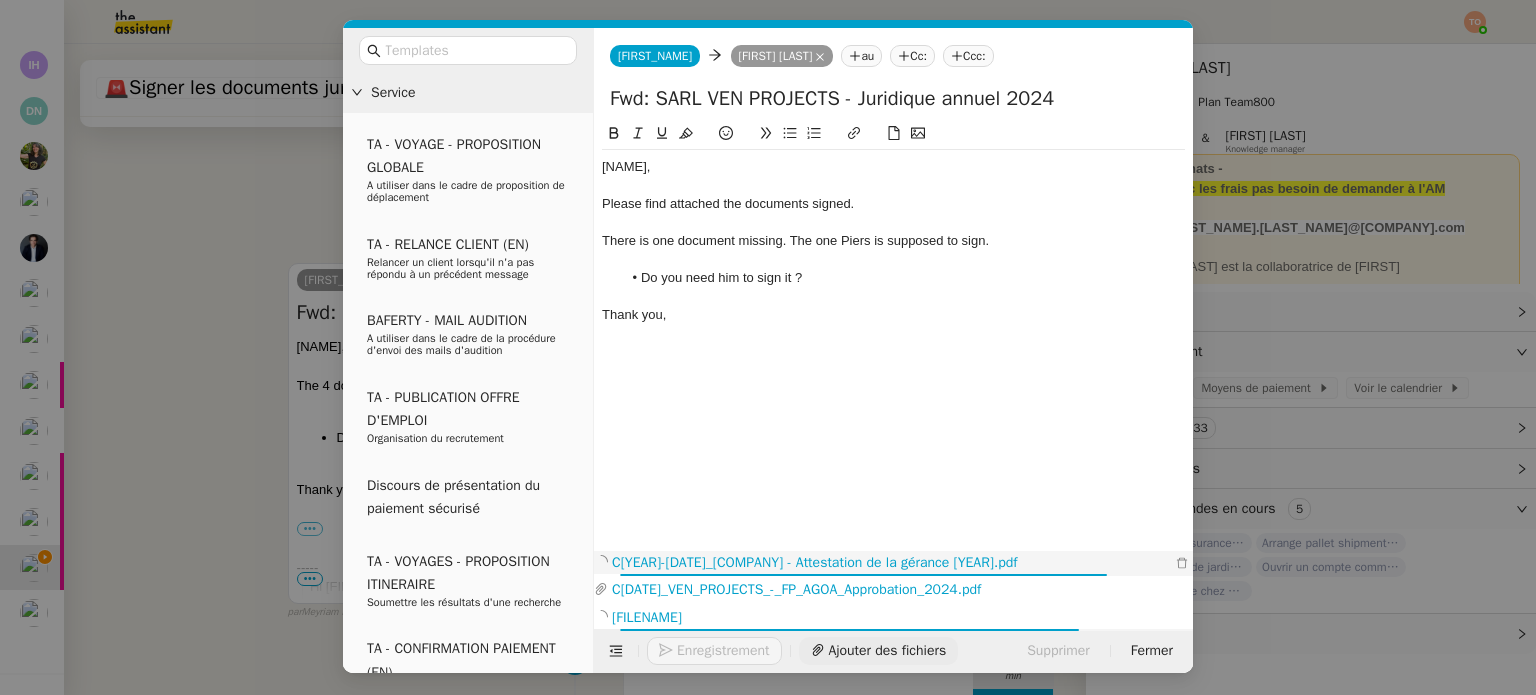 scroll, scrollTop: 1089, scrollLeft: 0, axis: vertical 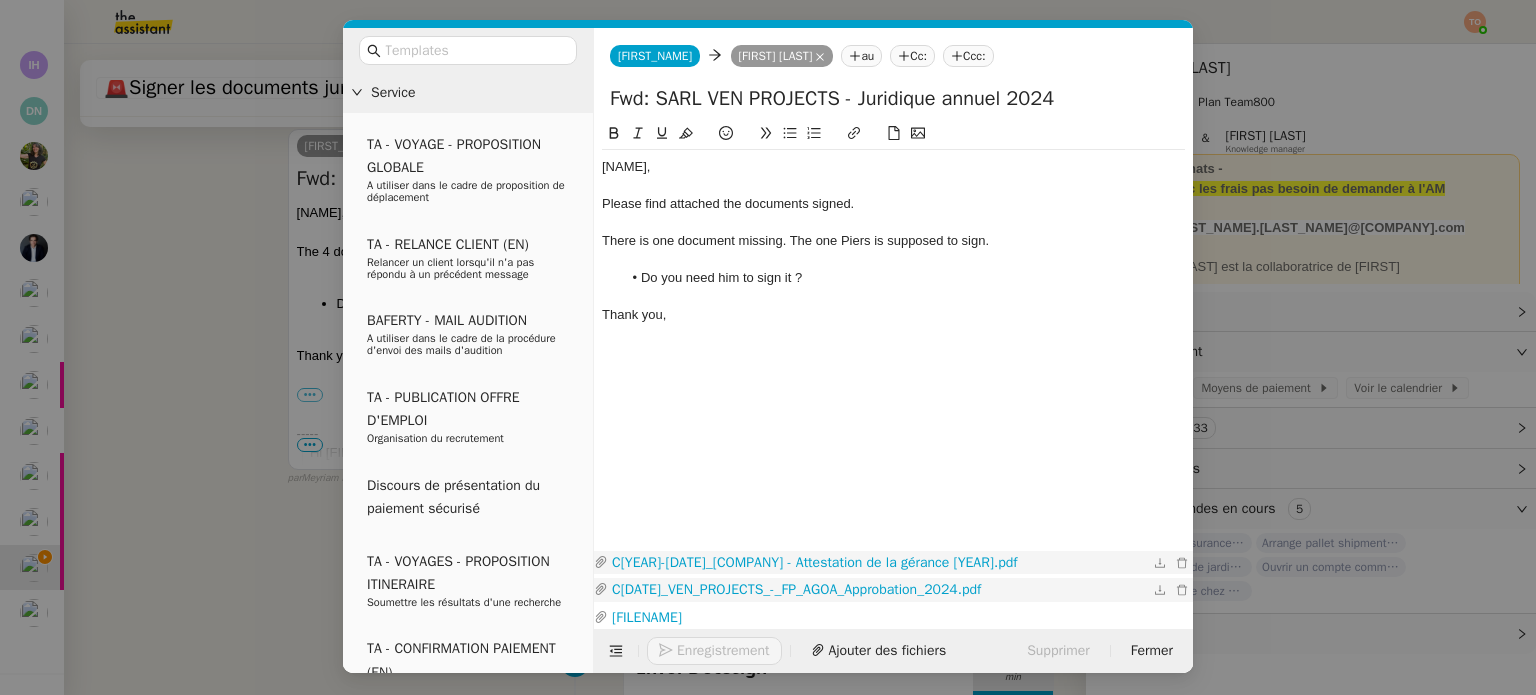click on "C2025-06-30_VEN_PROJECTS_-_FP_AGOA_Approbation_2024.pdf" 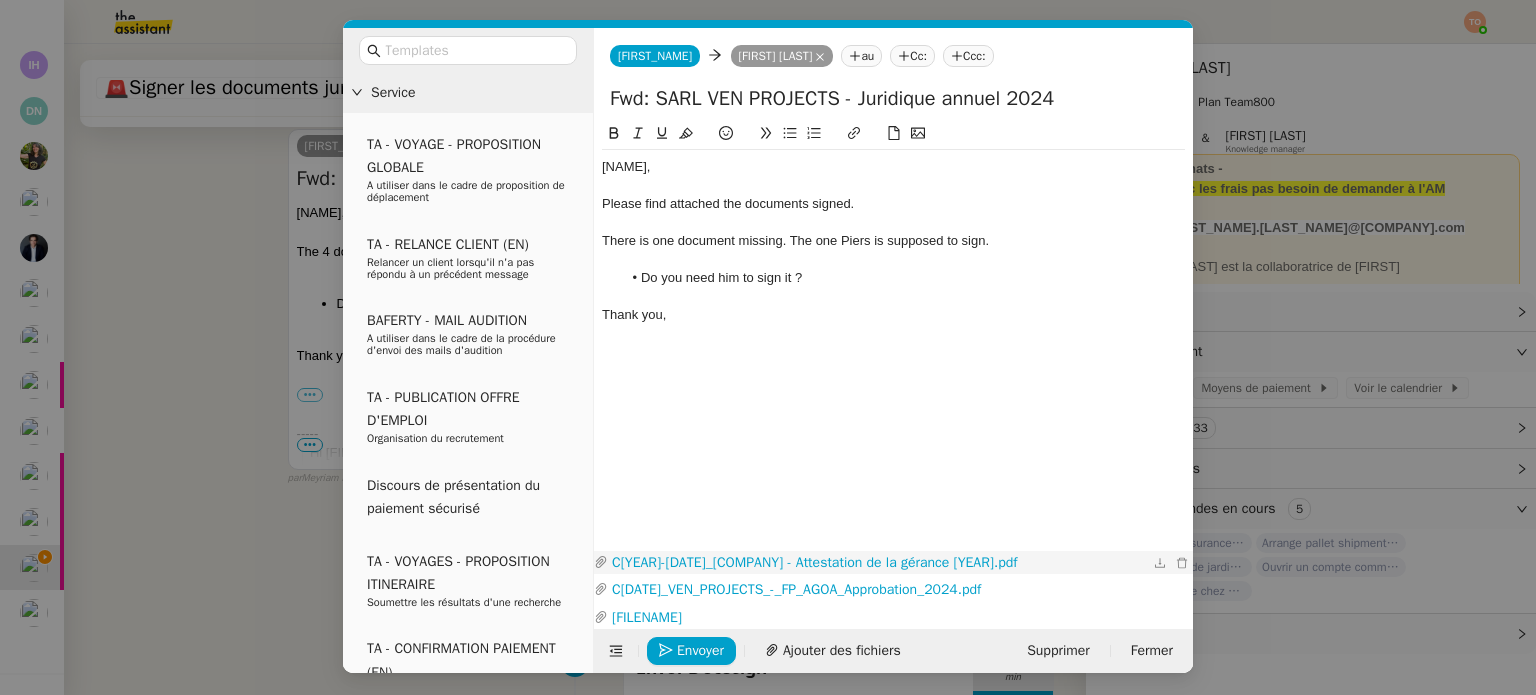 click on "C2025-06-30_VEN_PROJECTS_-_Attestation_de_la_gérance_2024.pdf" 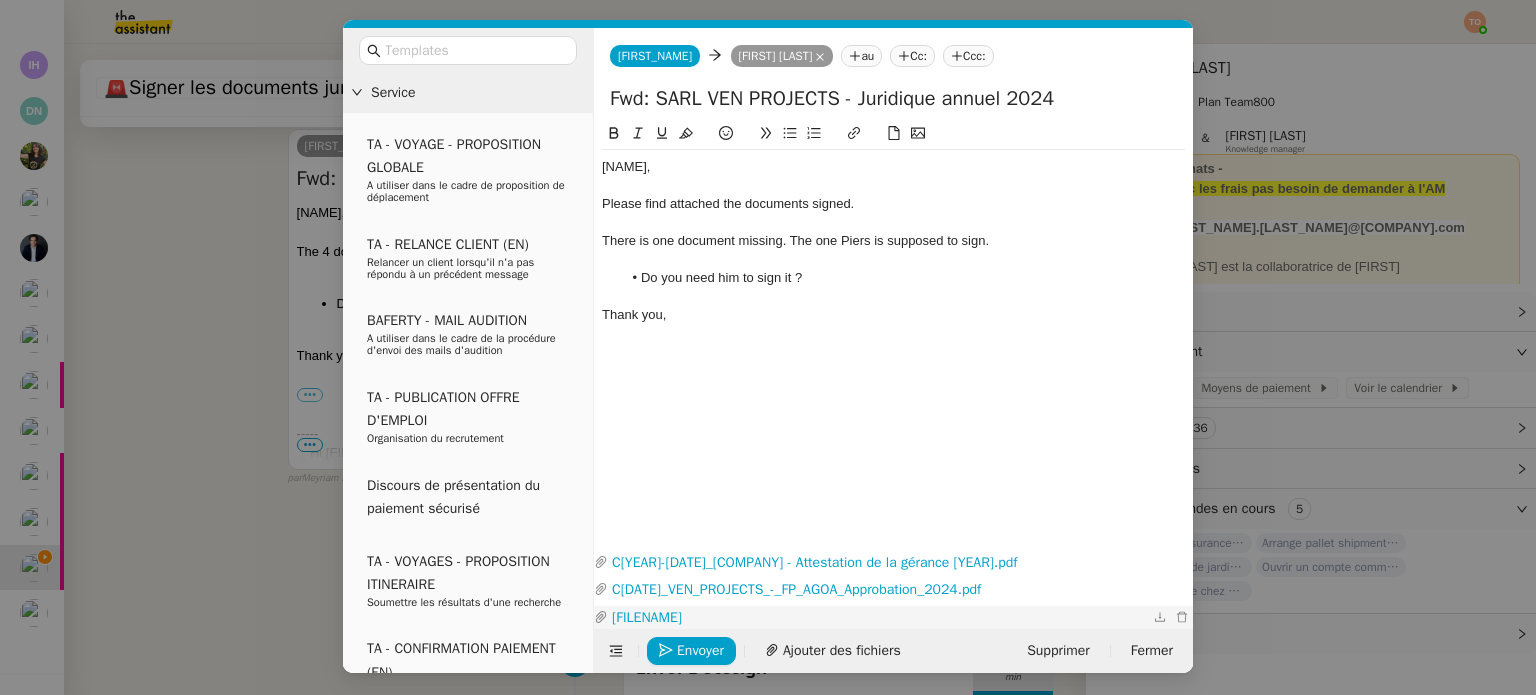 click on "CVEN_PROJECTS_-_Rapp_Spécial_2024.pdf" 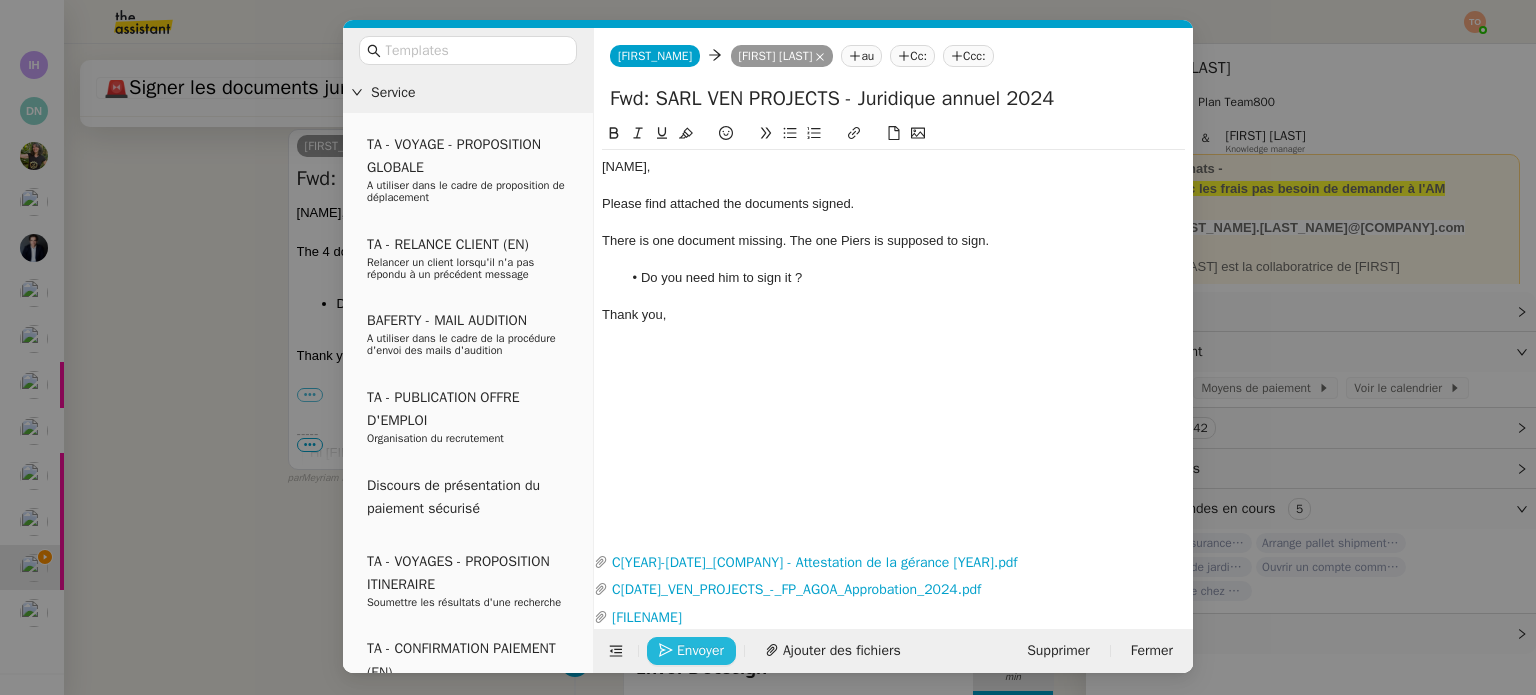 click on "Envoyer" 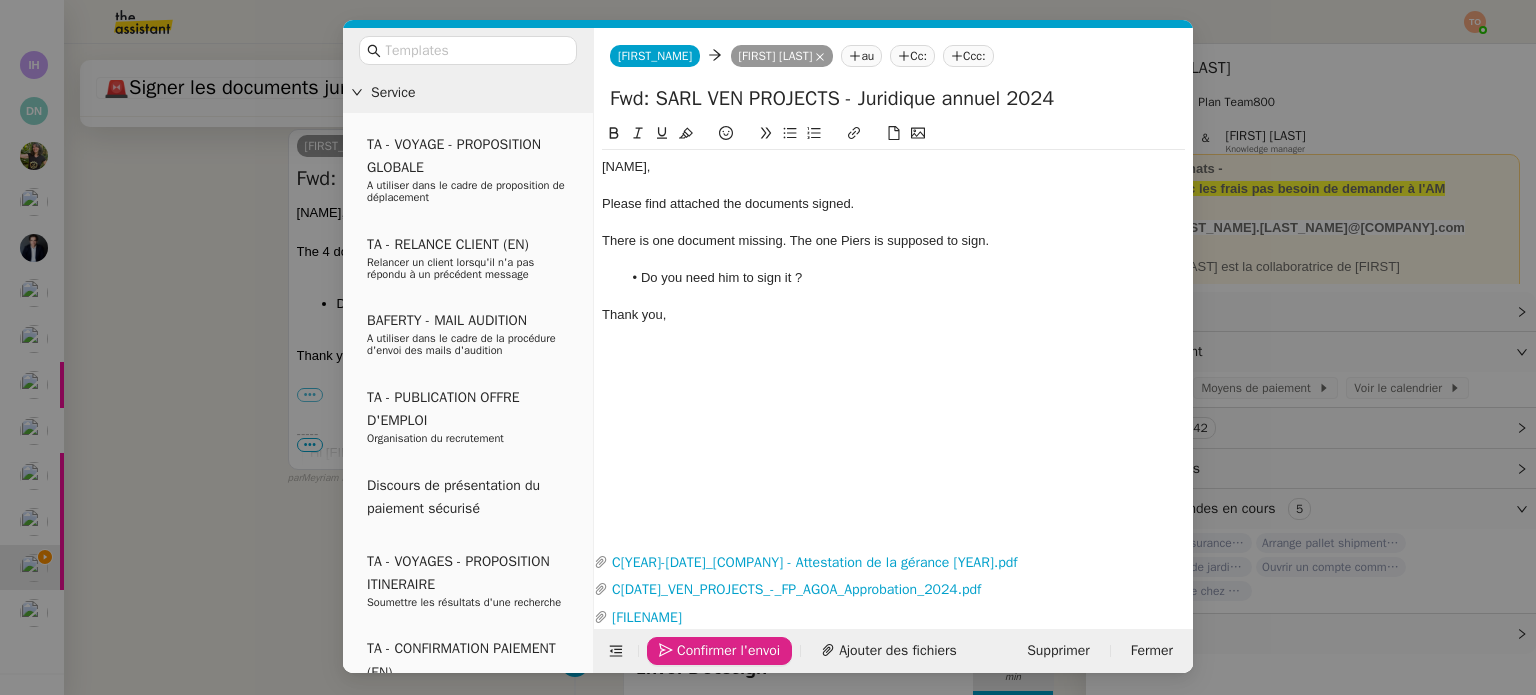 click on "Confirmer l'envoi" 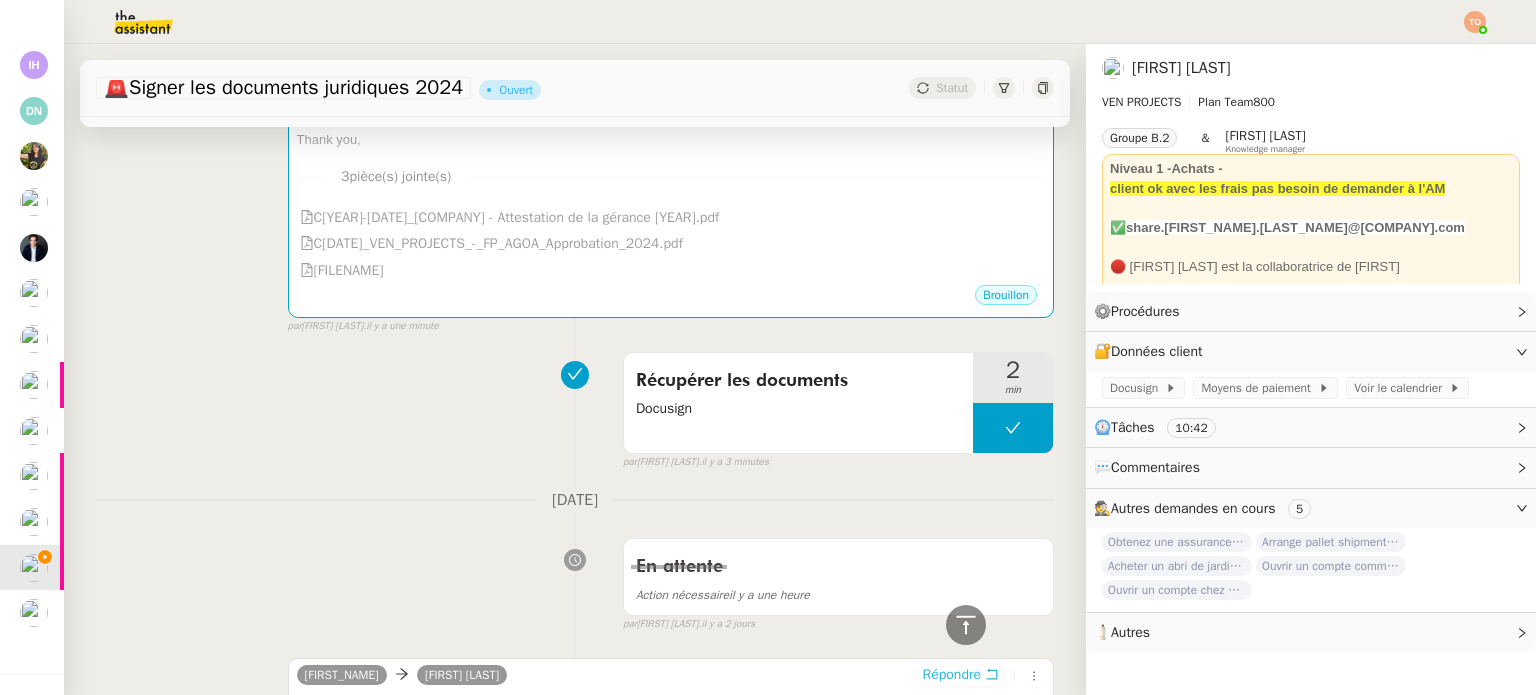 scroll, scrollTop: 0, scrollLeft: 0, axis: both 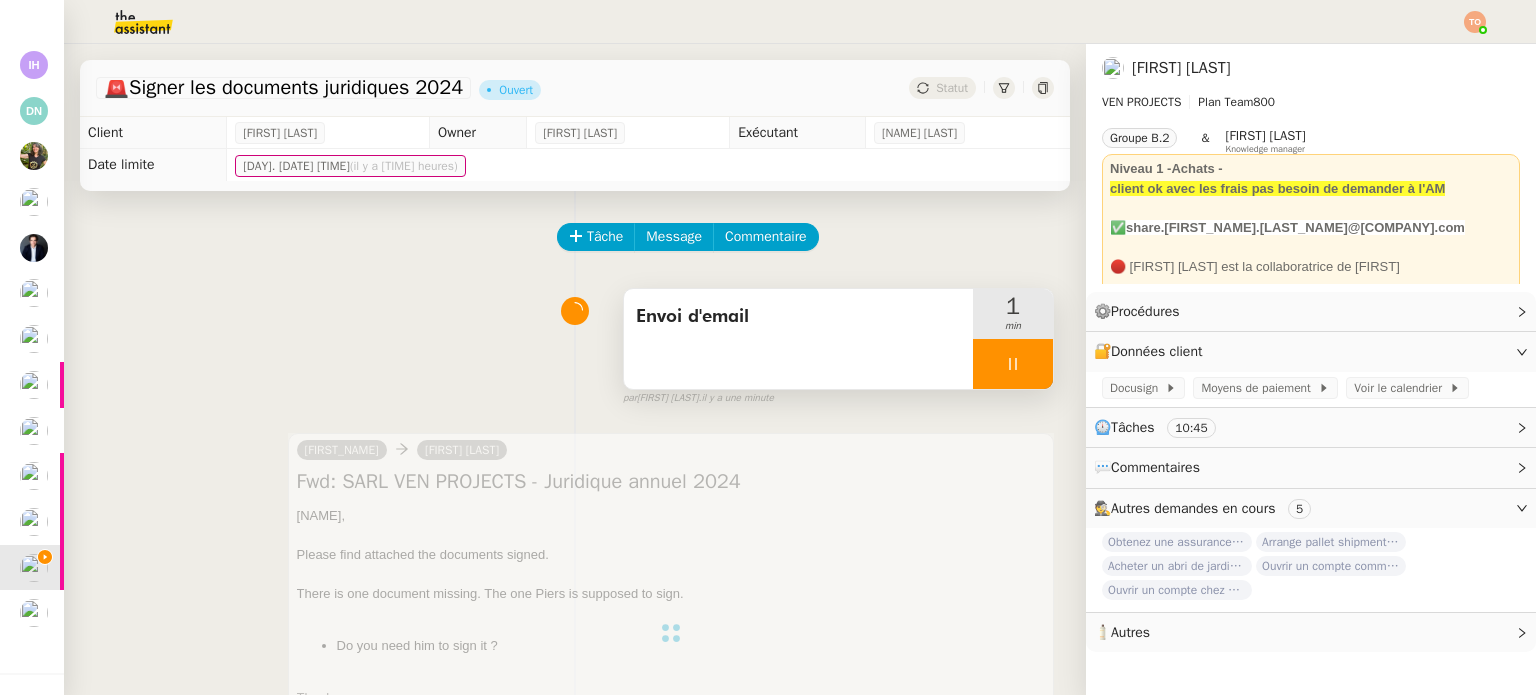 click at bounding box center (1013, 364) 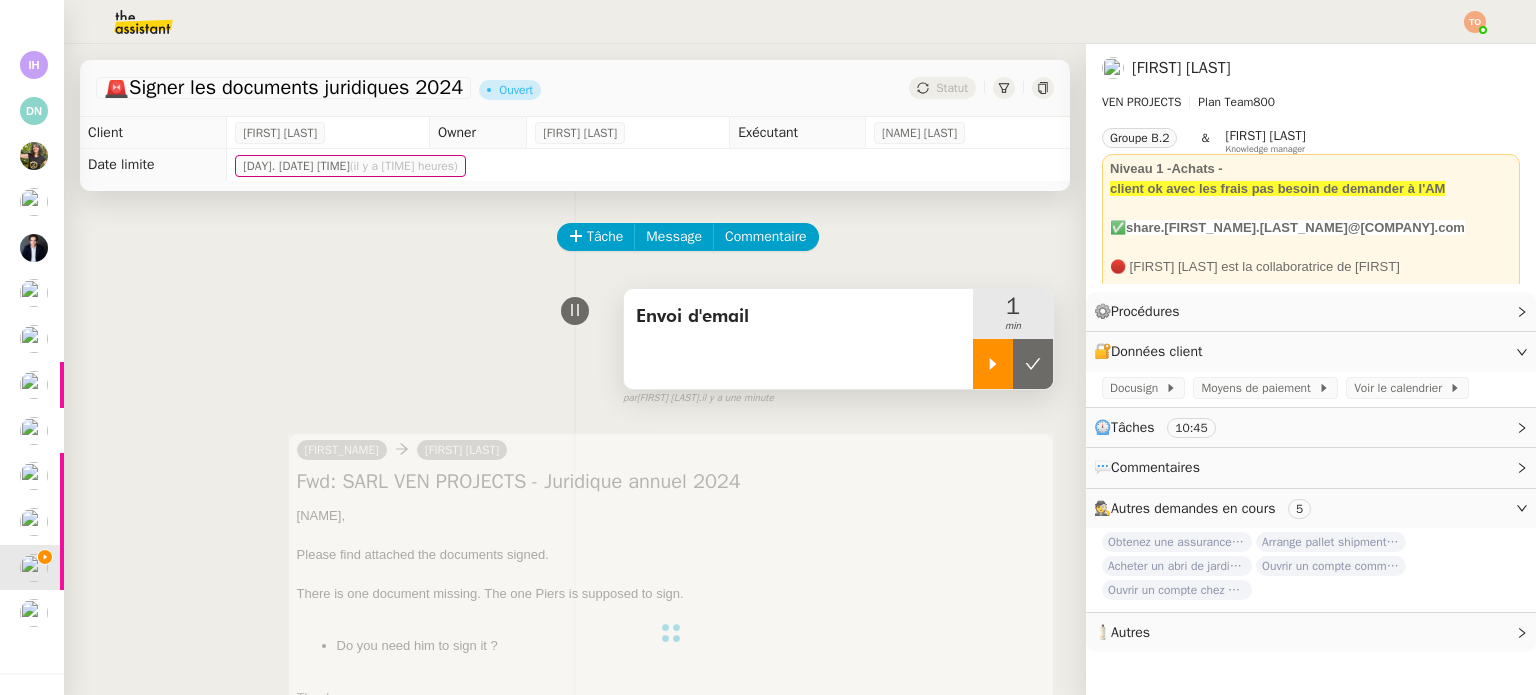 click 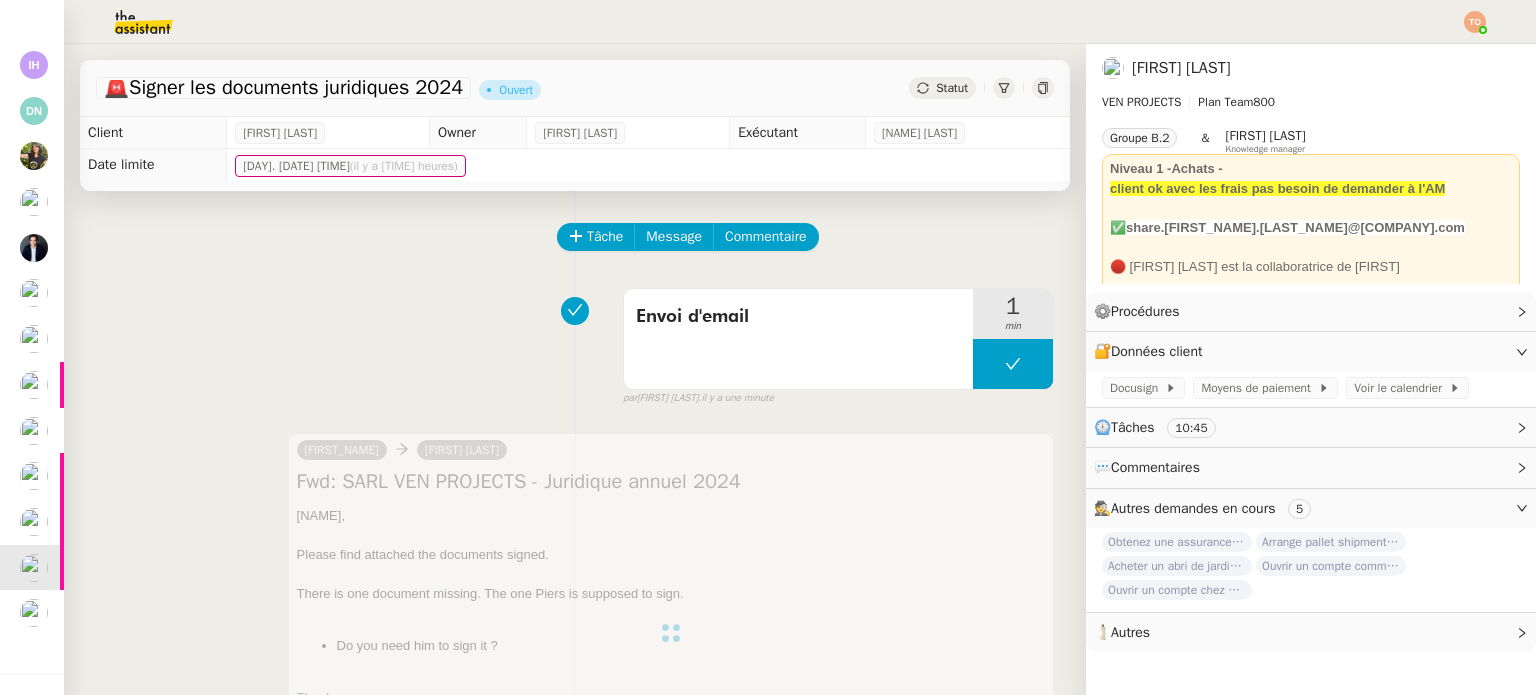 drag, startPoint x: 931, startPoint y: 103, endPoint x: 932, endPoint y: 90, distance: 13.038404 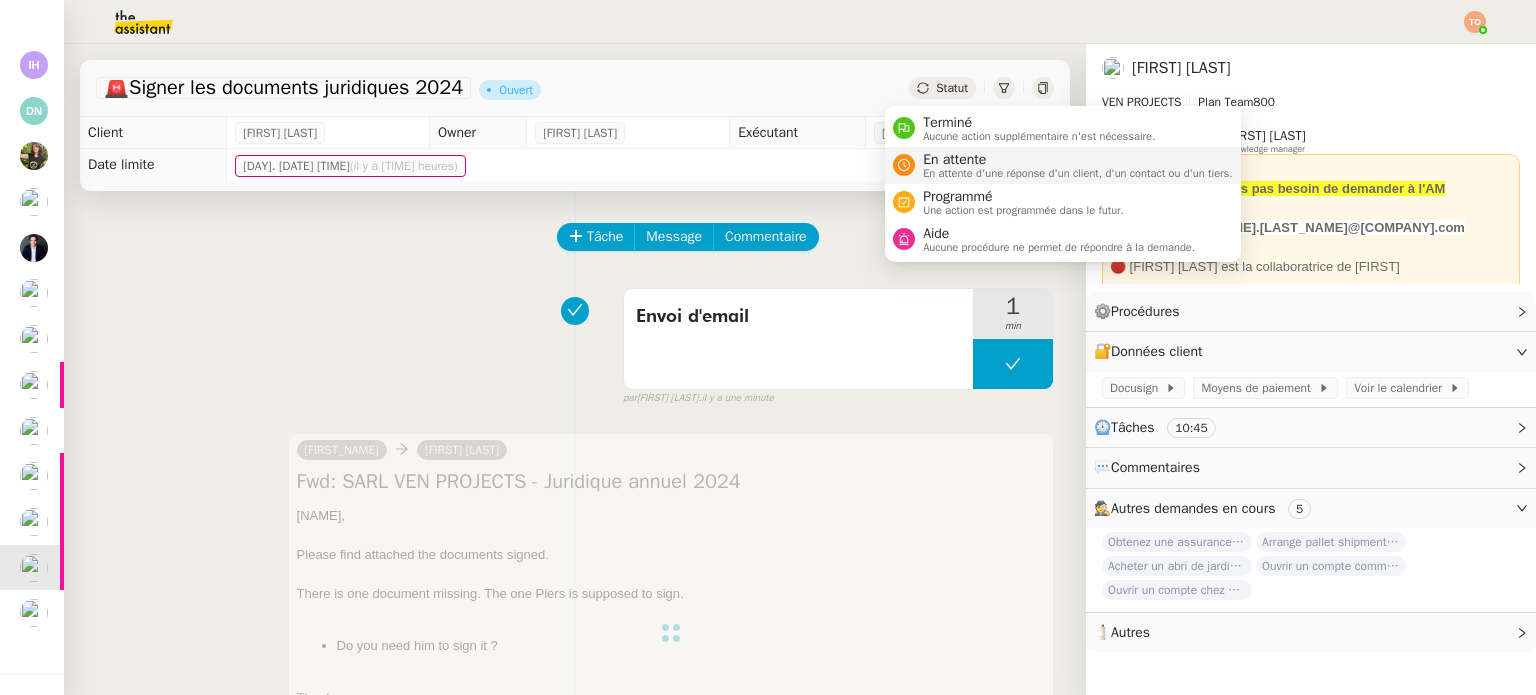 click on "En attente" at bounding box center (1078, 160) 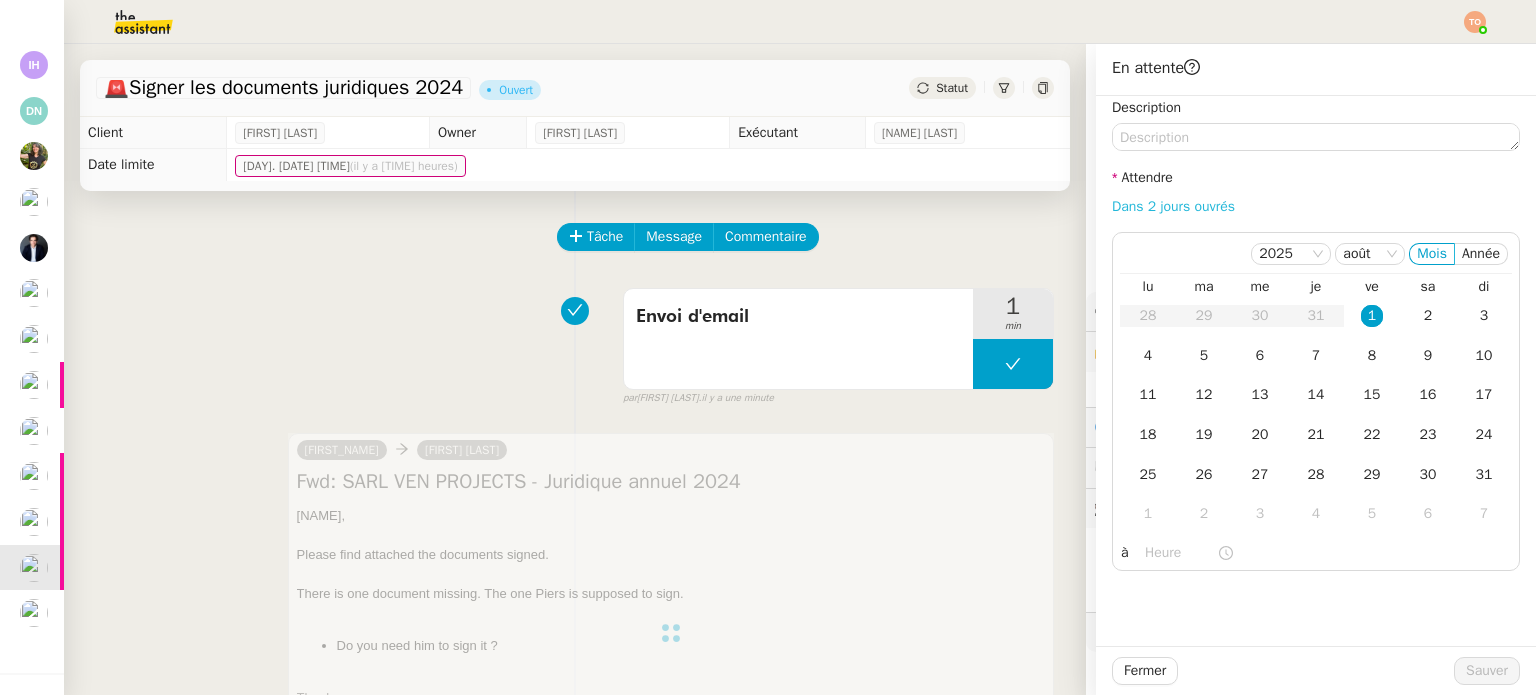 click on "Dans 2 jours ouvrés" 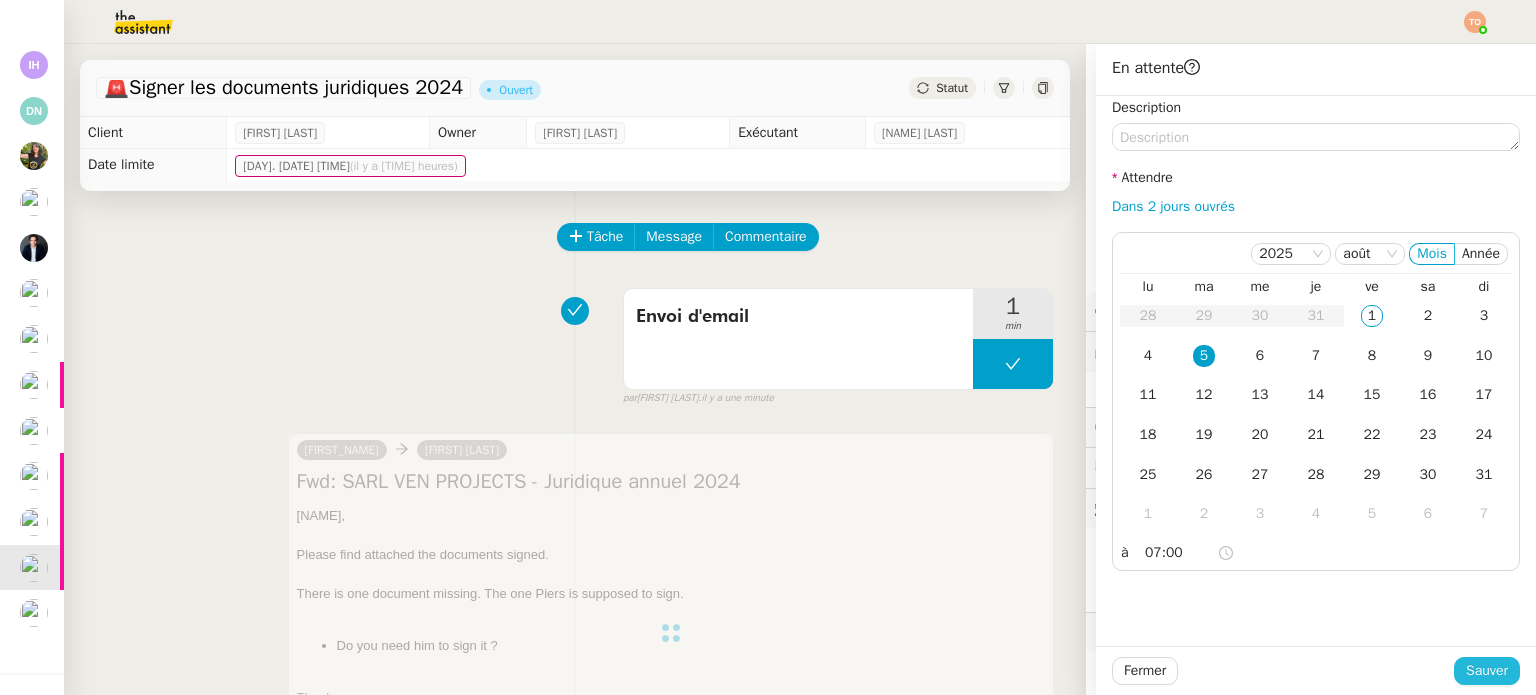 click on "Sauver" 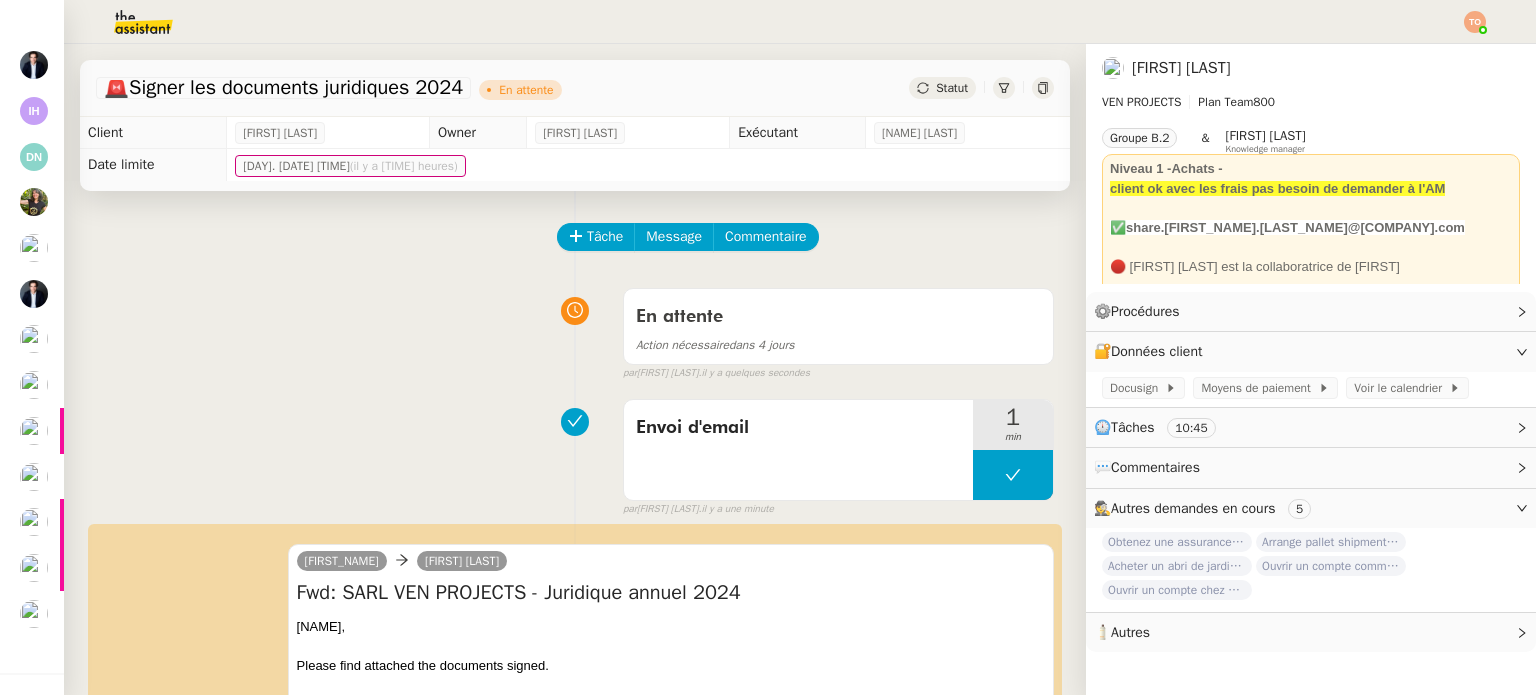 scroll, scrollTop: 511, scrollLeft: 0, axis: vertical 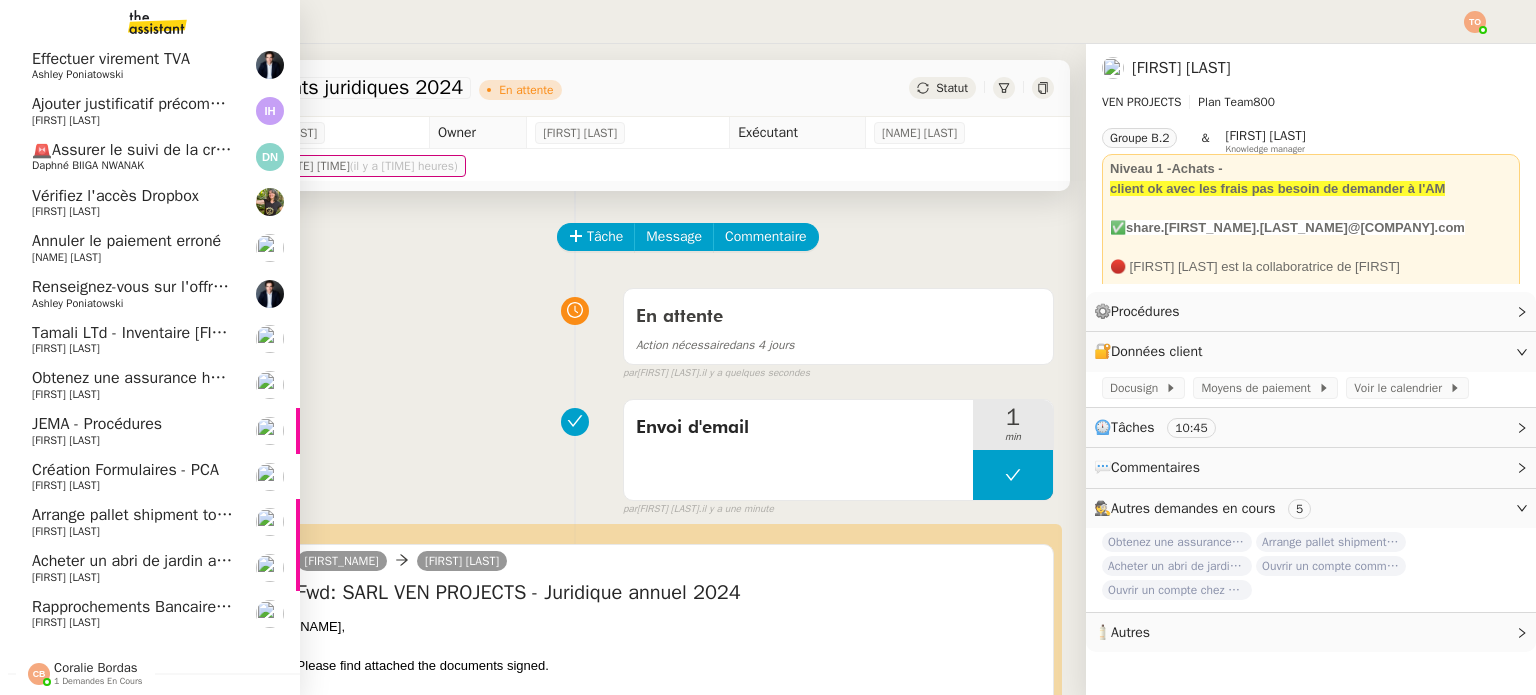 click on "Acheter un abri de jardin avec option de plancher" 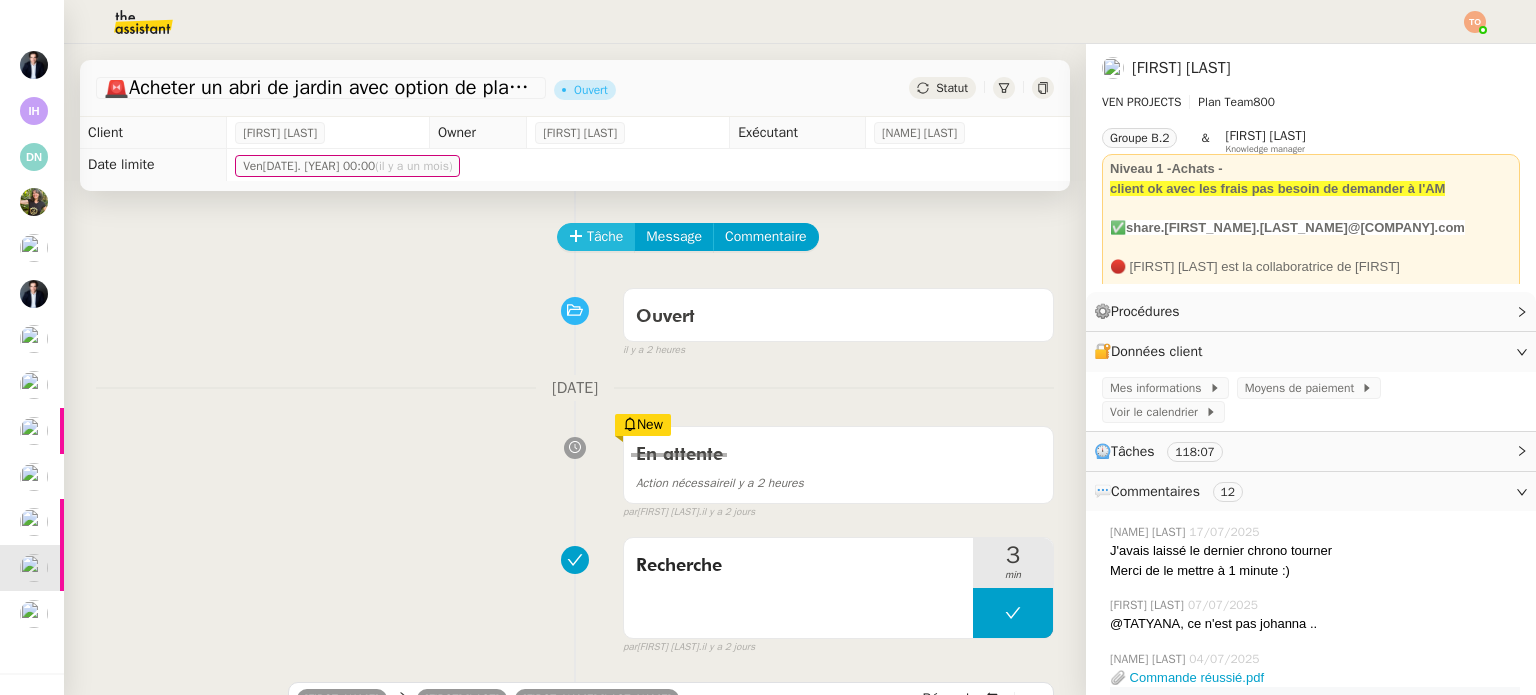 click 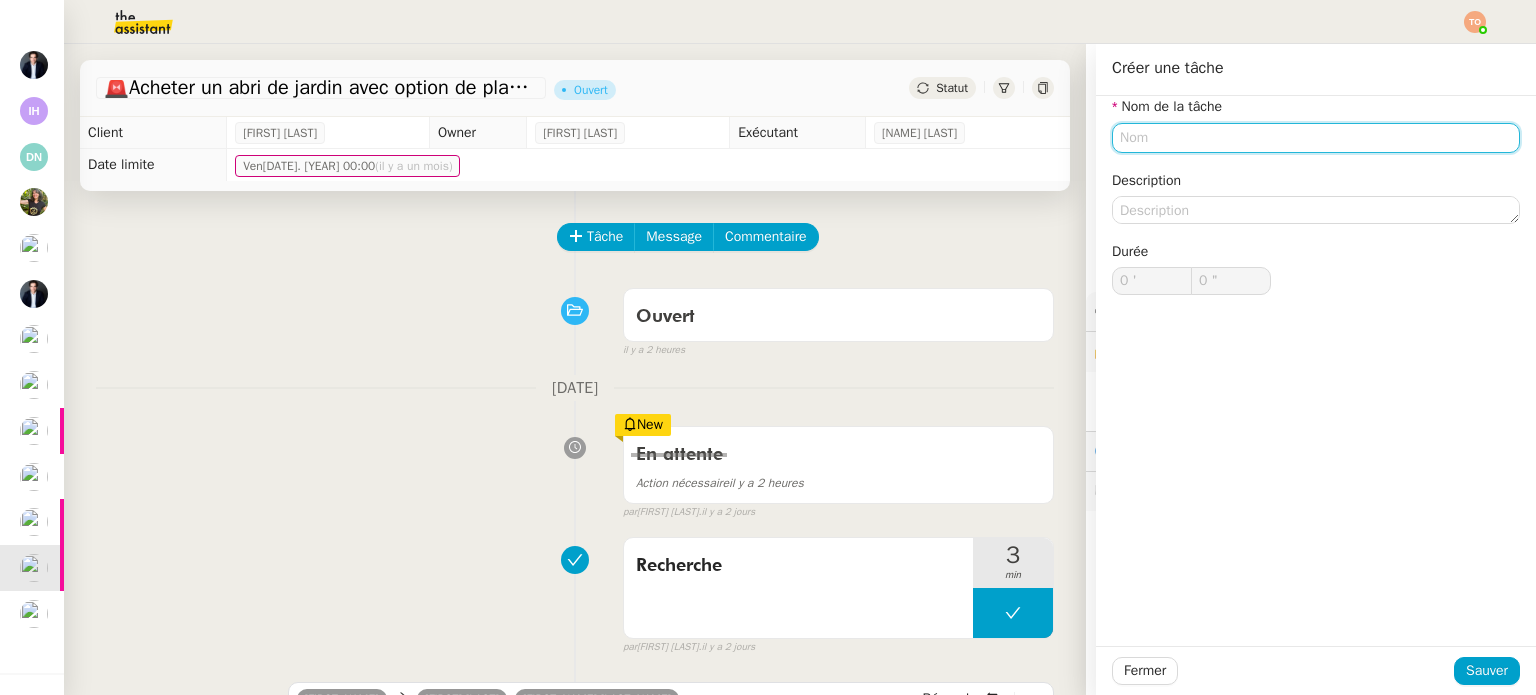 click 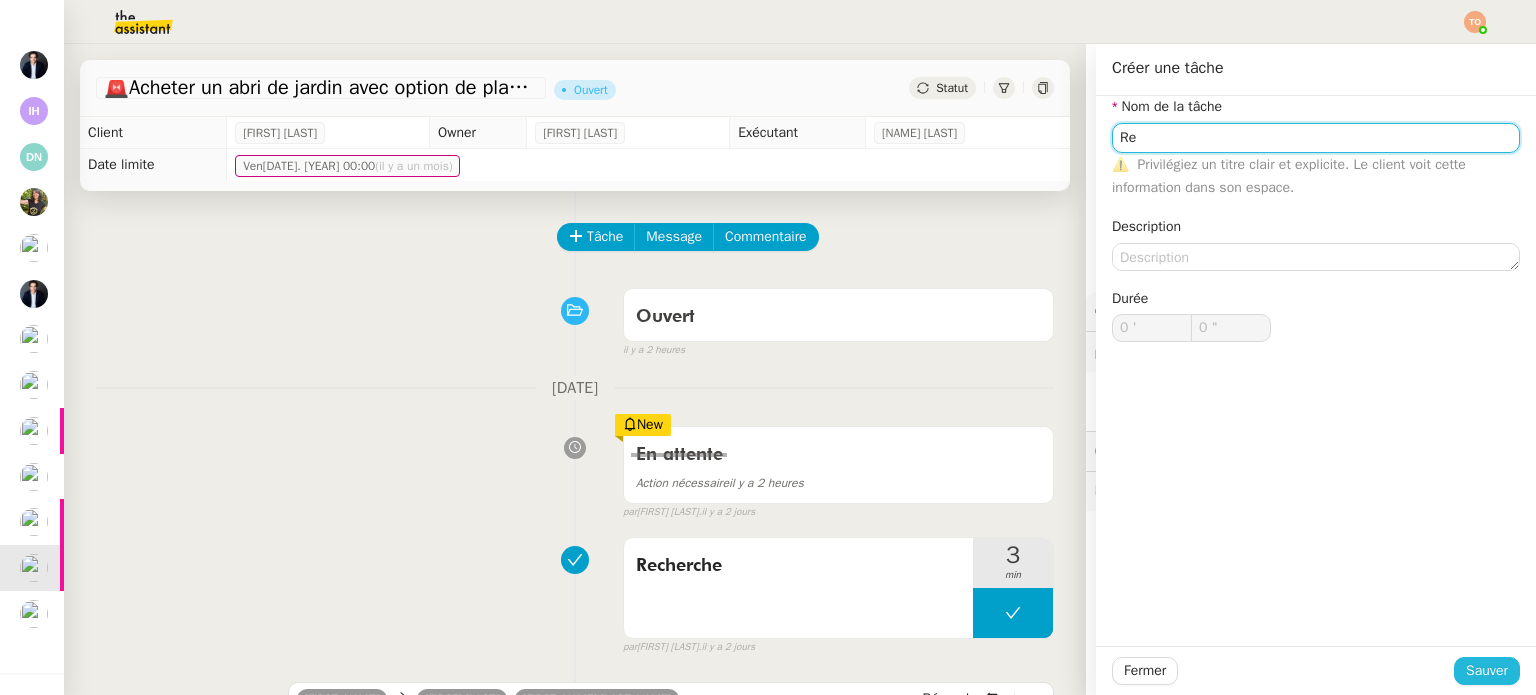 type on "Re" 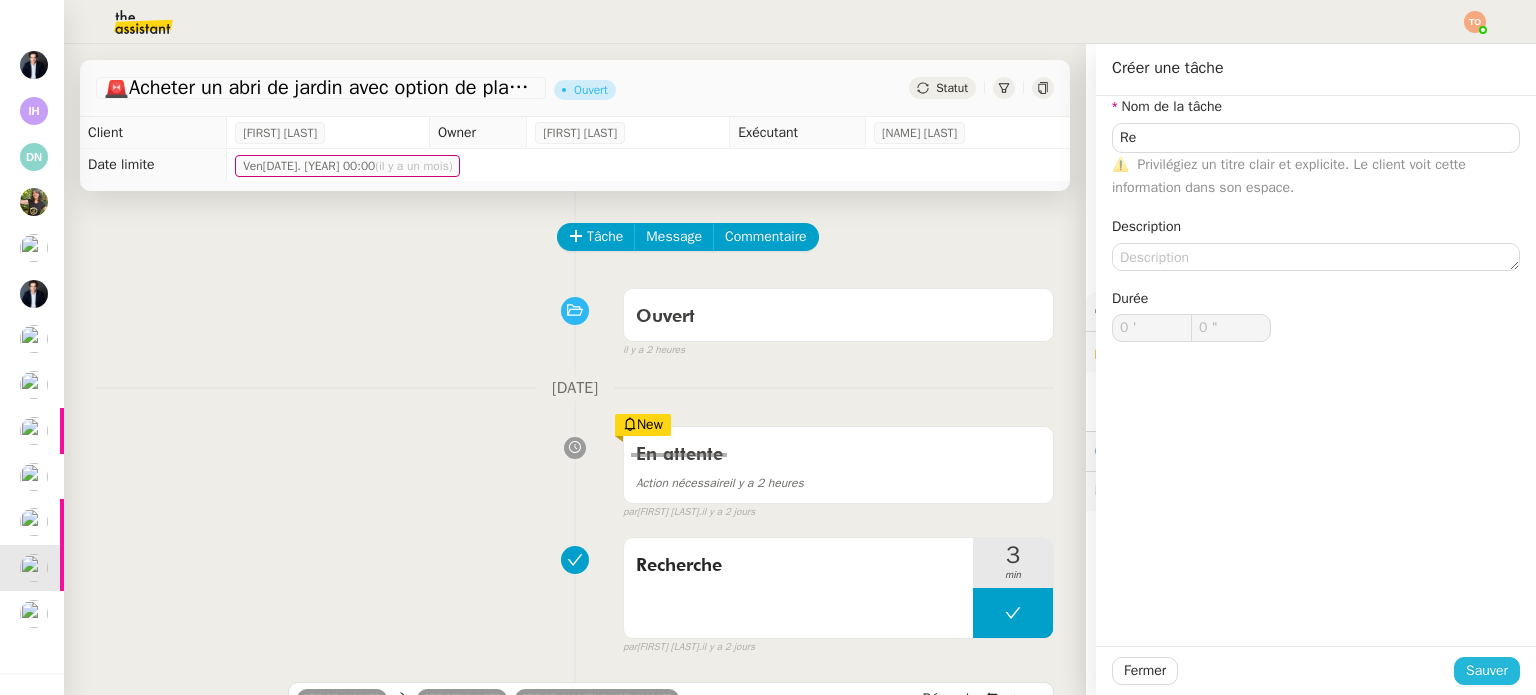 click on "Sauver" 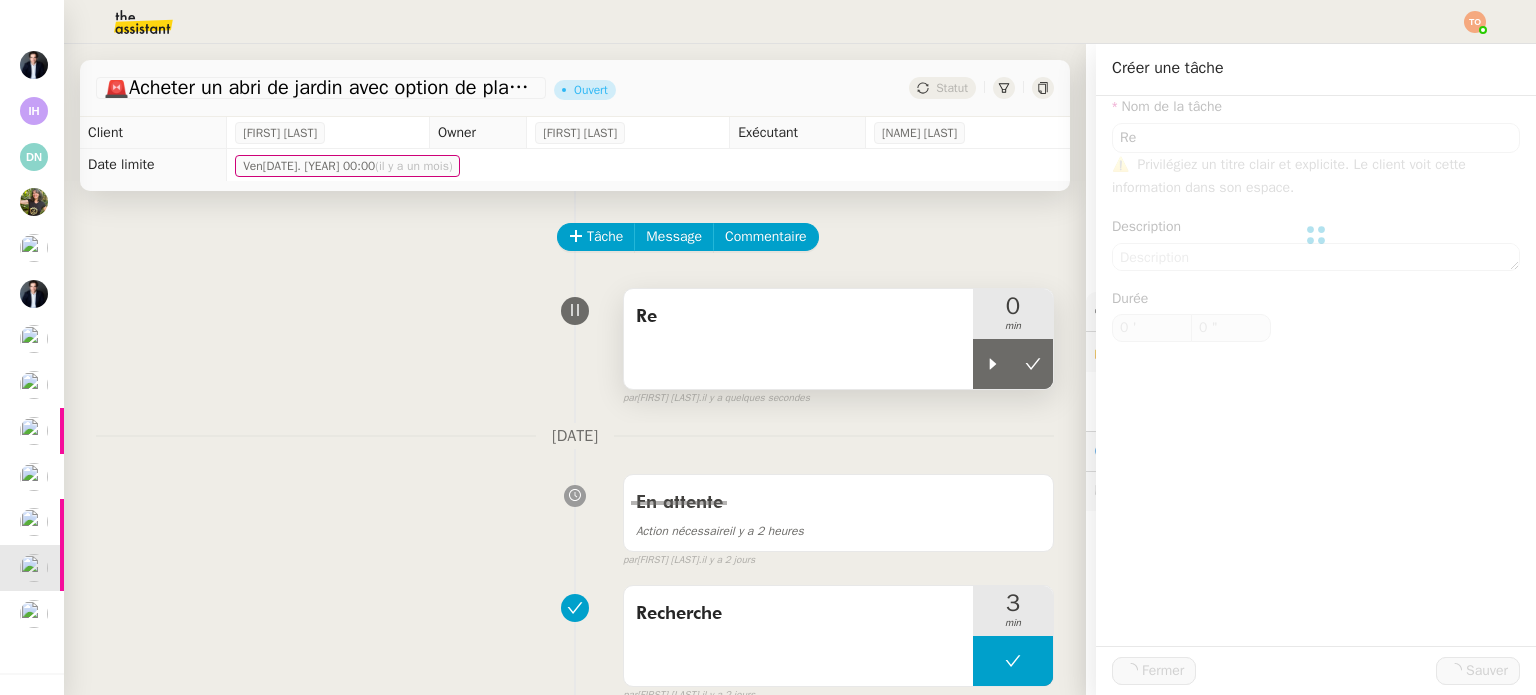click at bounding box center [993, 364] 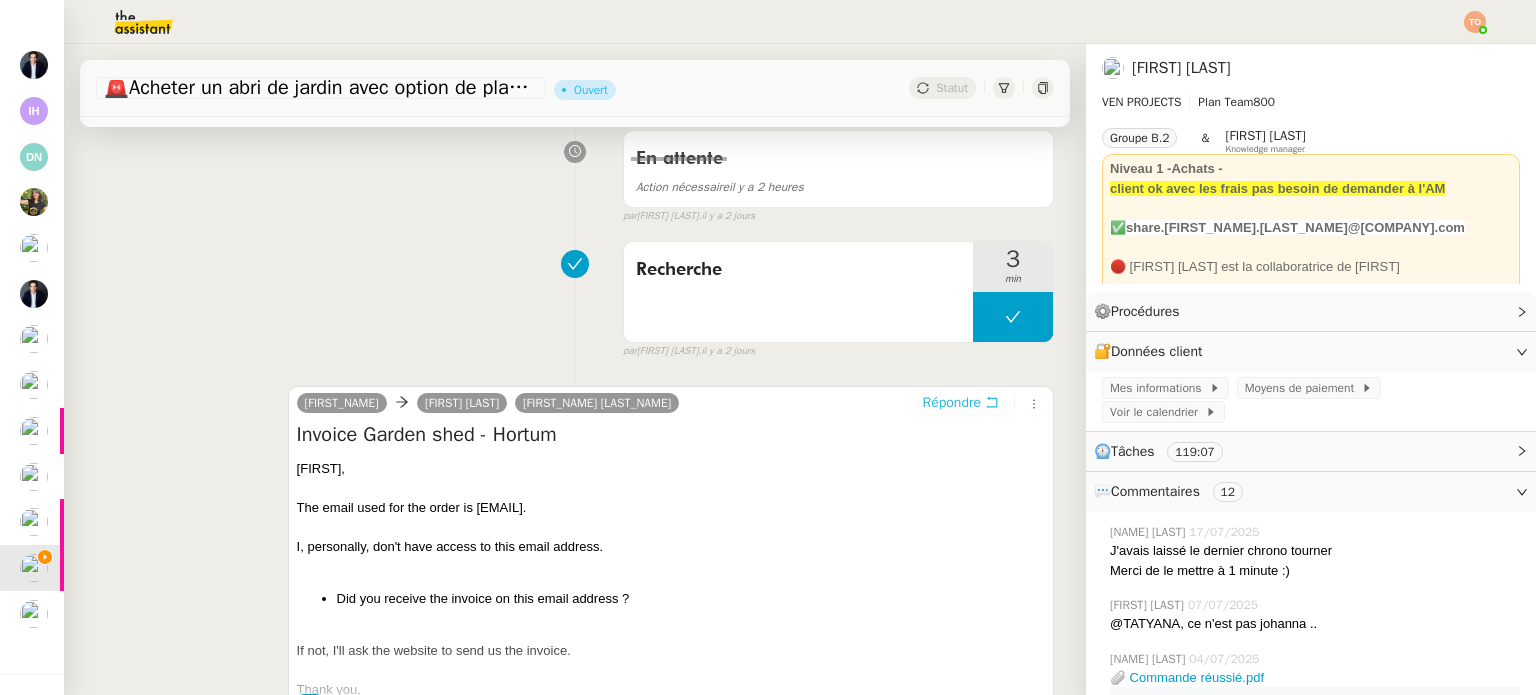 scroll, scrollTop: 500, scrollLeft: 0, axis: vertical 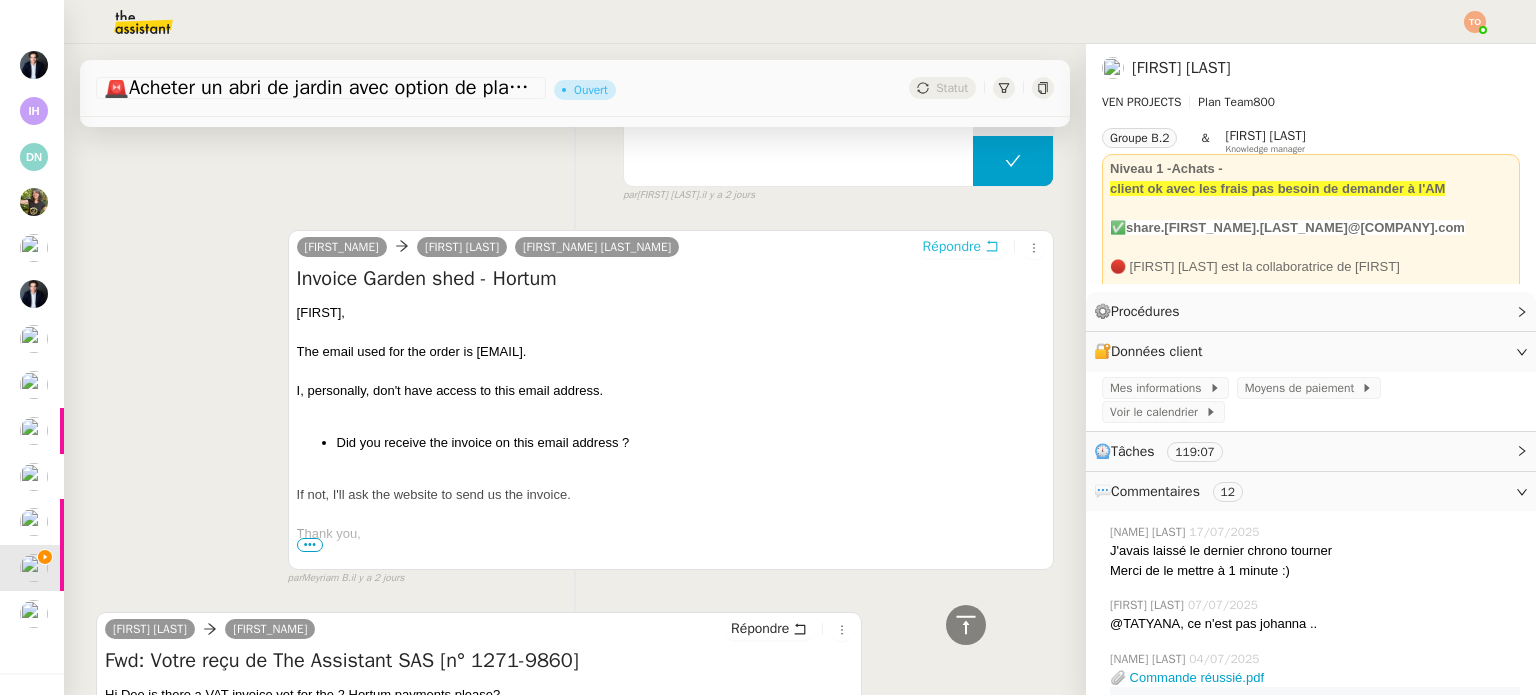 click 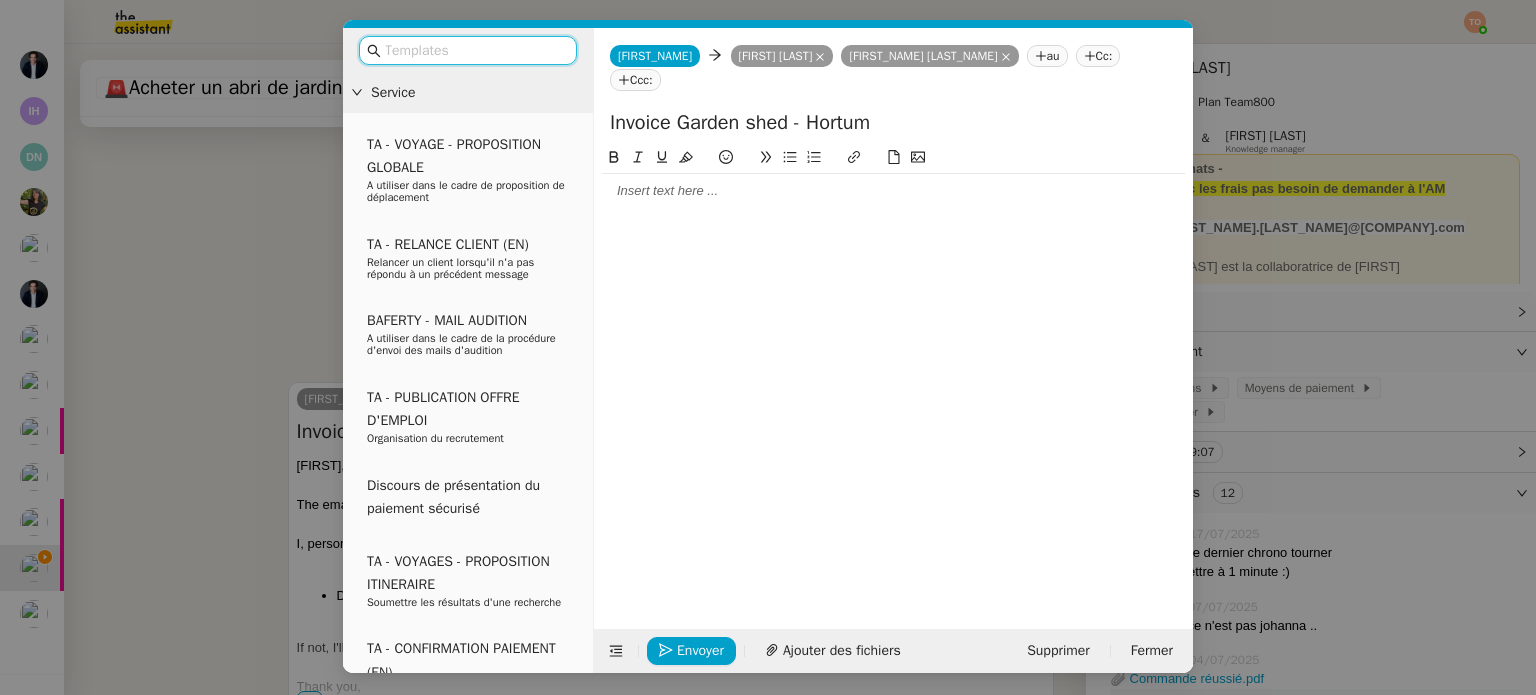 scroll, scrollTop: 653, scrollLeft: 0, axis: vertical 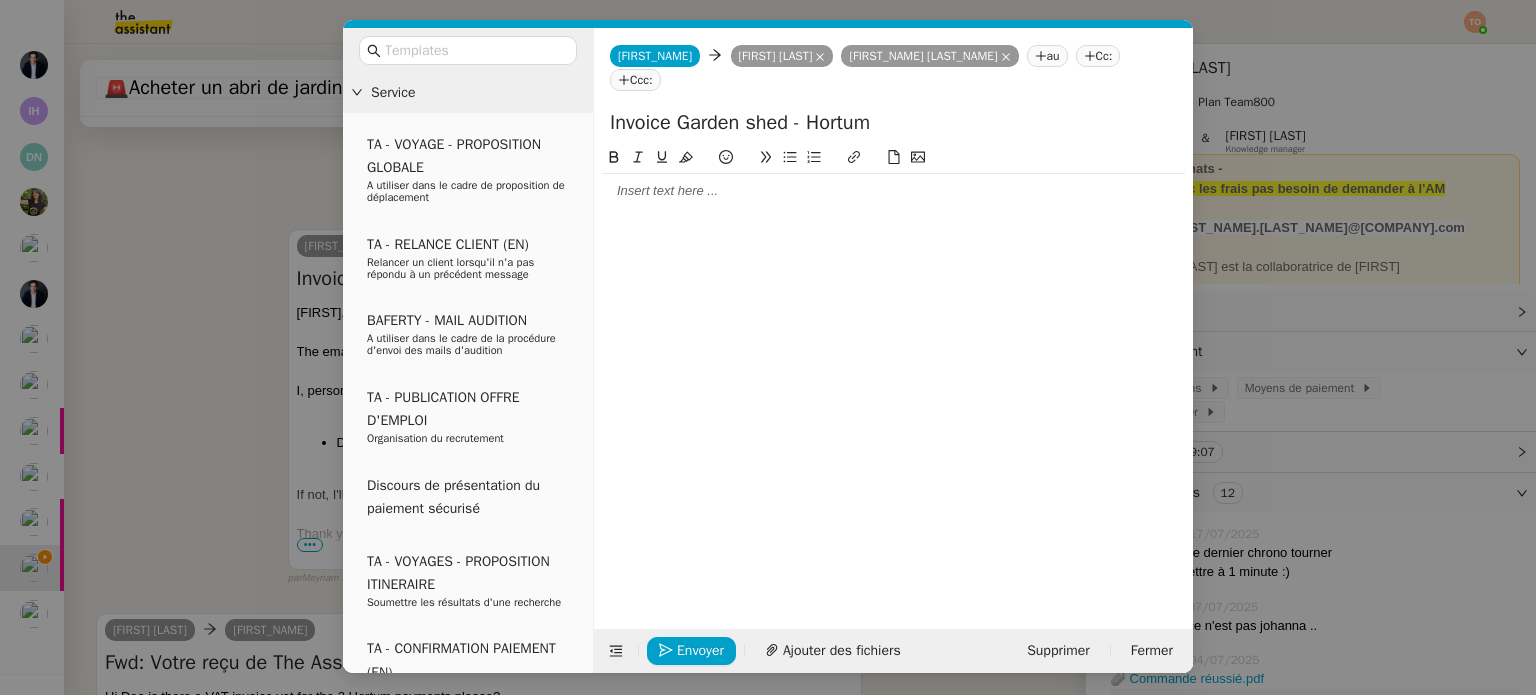 click 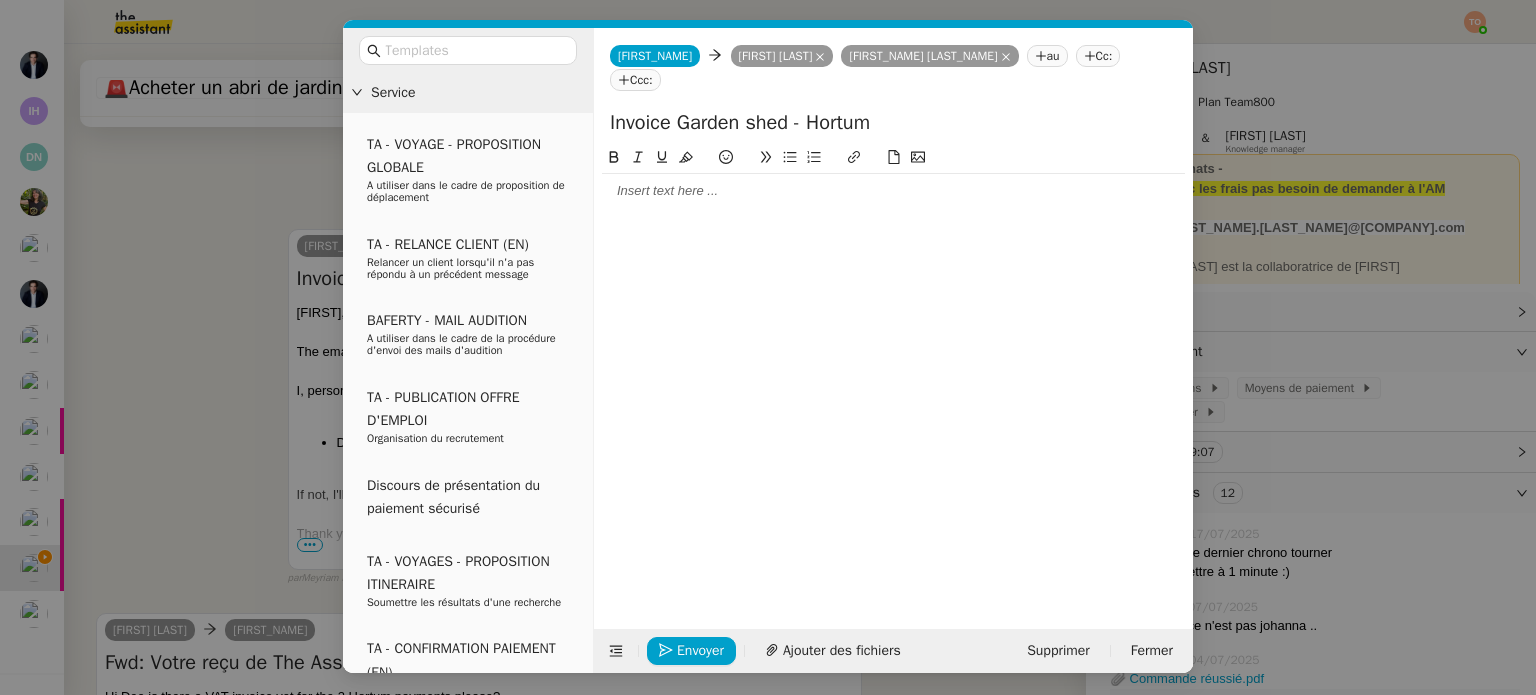 type 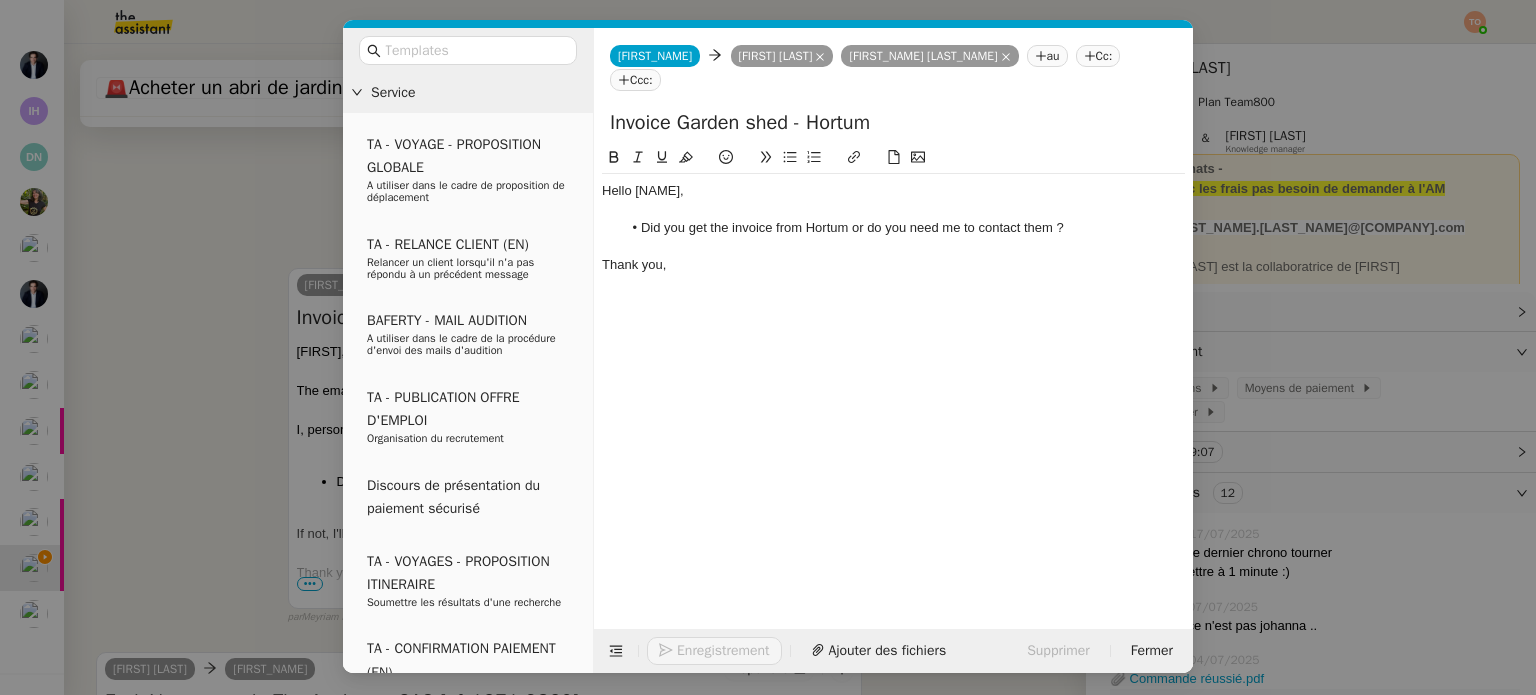 scroll, scrollTop: 776, scrollLeft: 0, axis: vertical 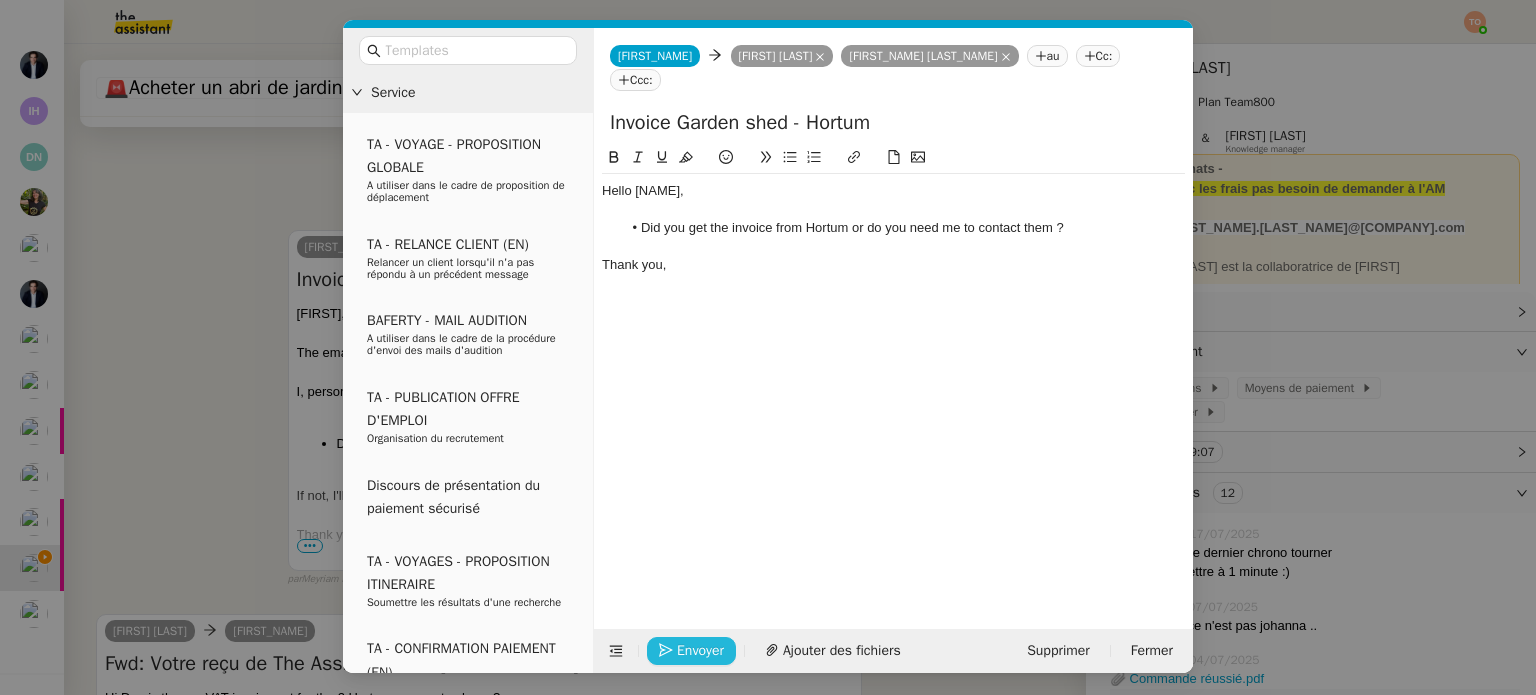 click on "Envoyer" 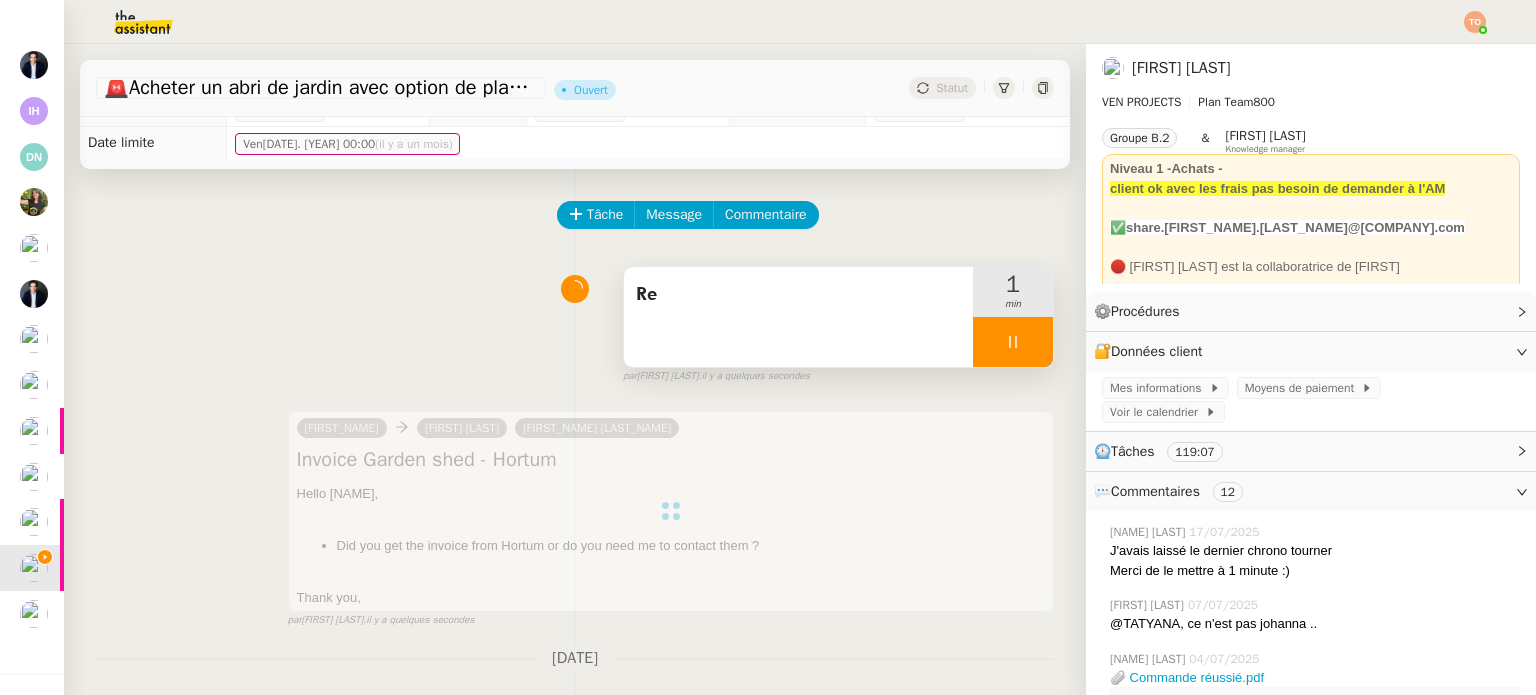 scroll, scrollTop: 0, scrollLeft: 0, axis: both 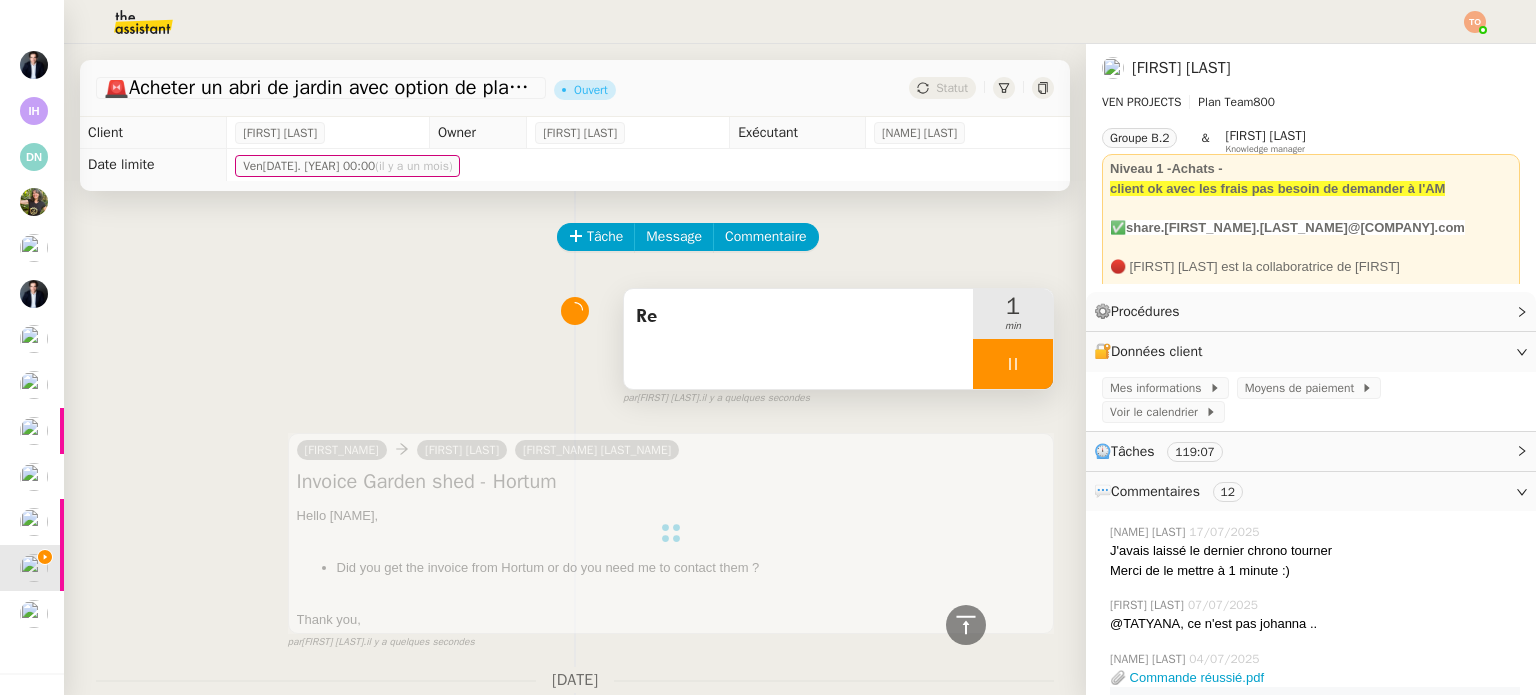 click on "Re" at bounding box center [798, 339] 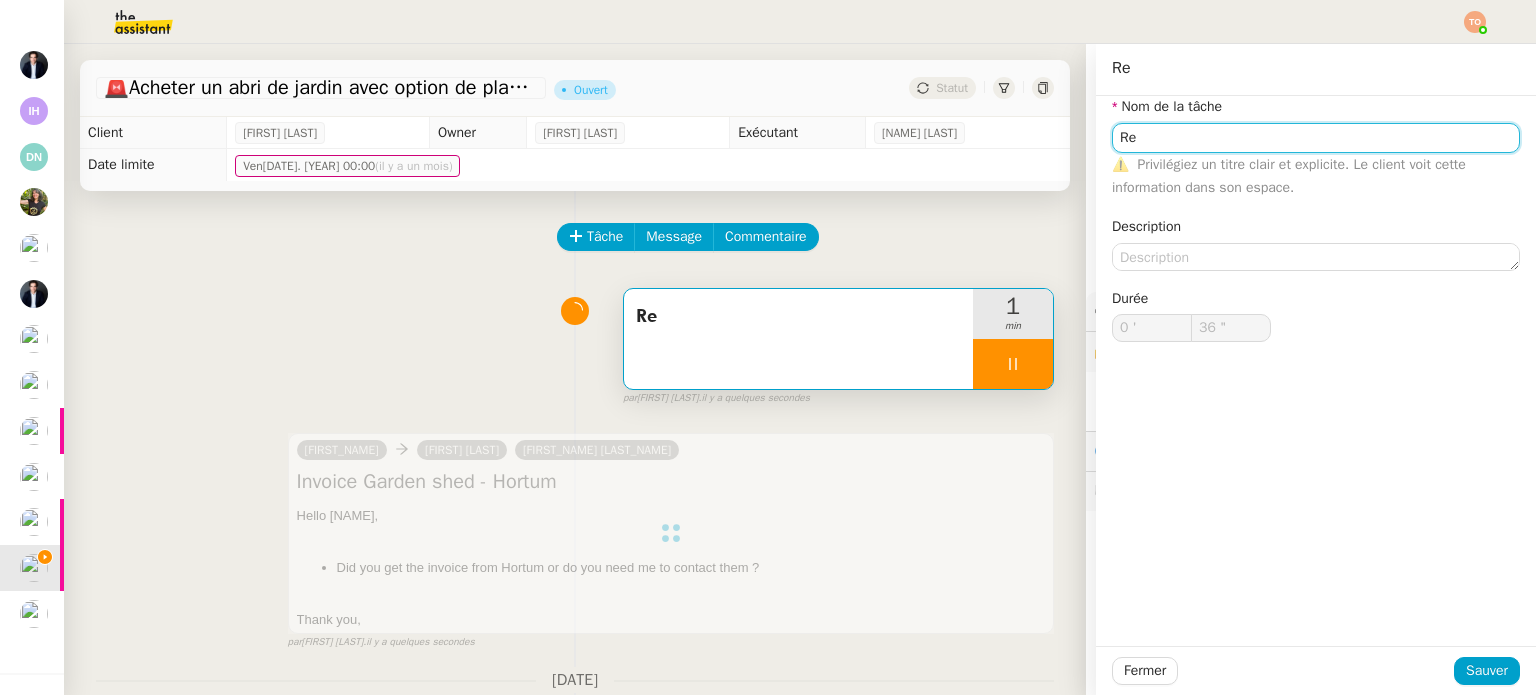 drag, startPoint x: 1085, startPoint y: 139, endPoint x: 996, endPoint y: 136, distance: 89.050545 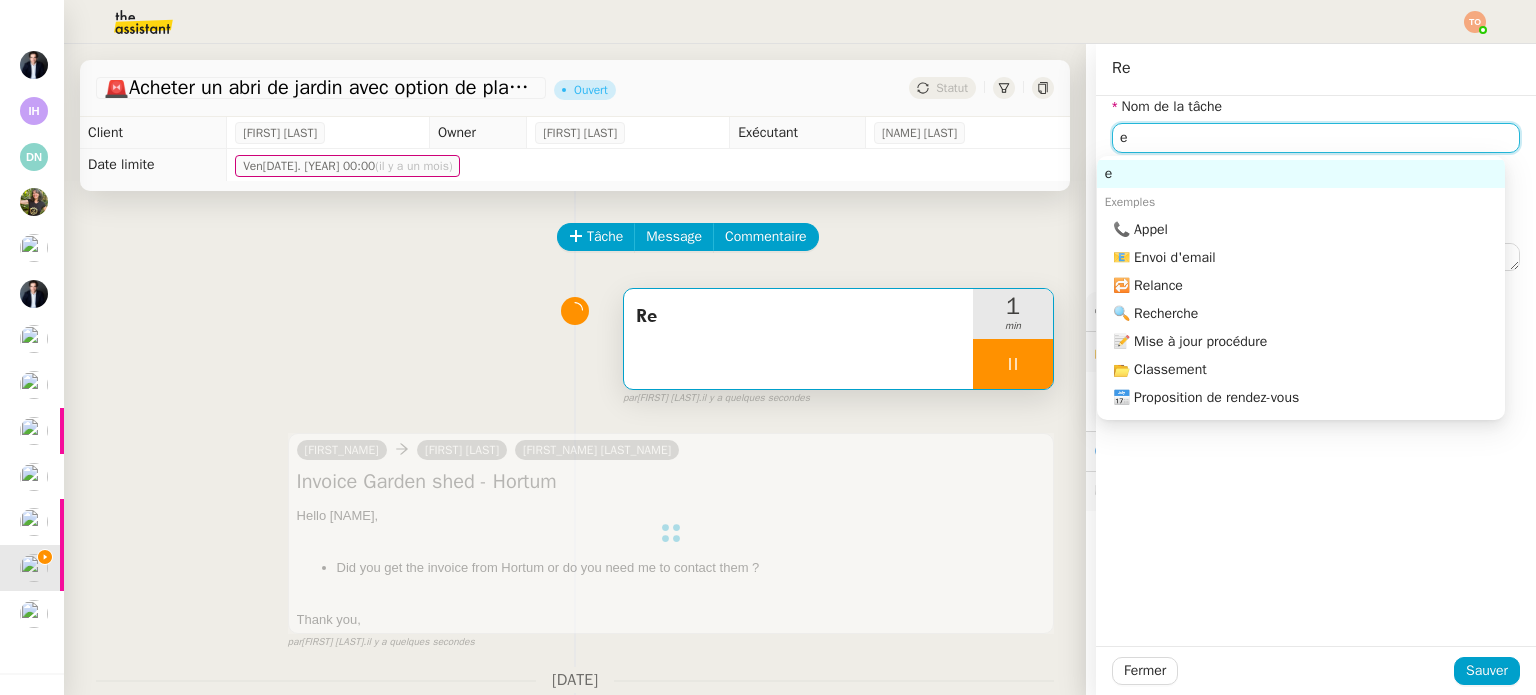 type on "en" 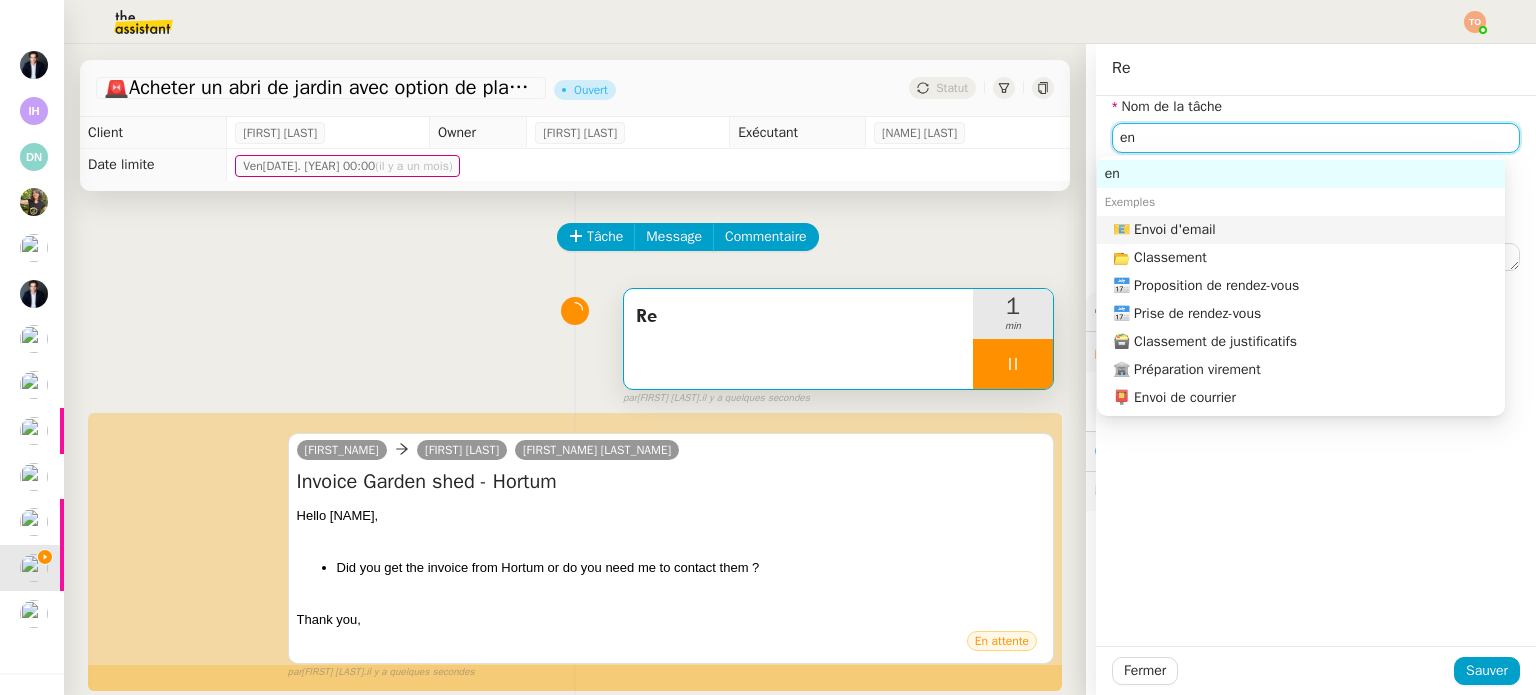 type on "39 "" 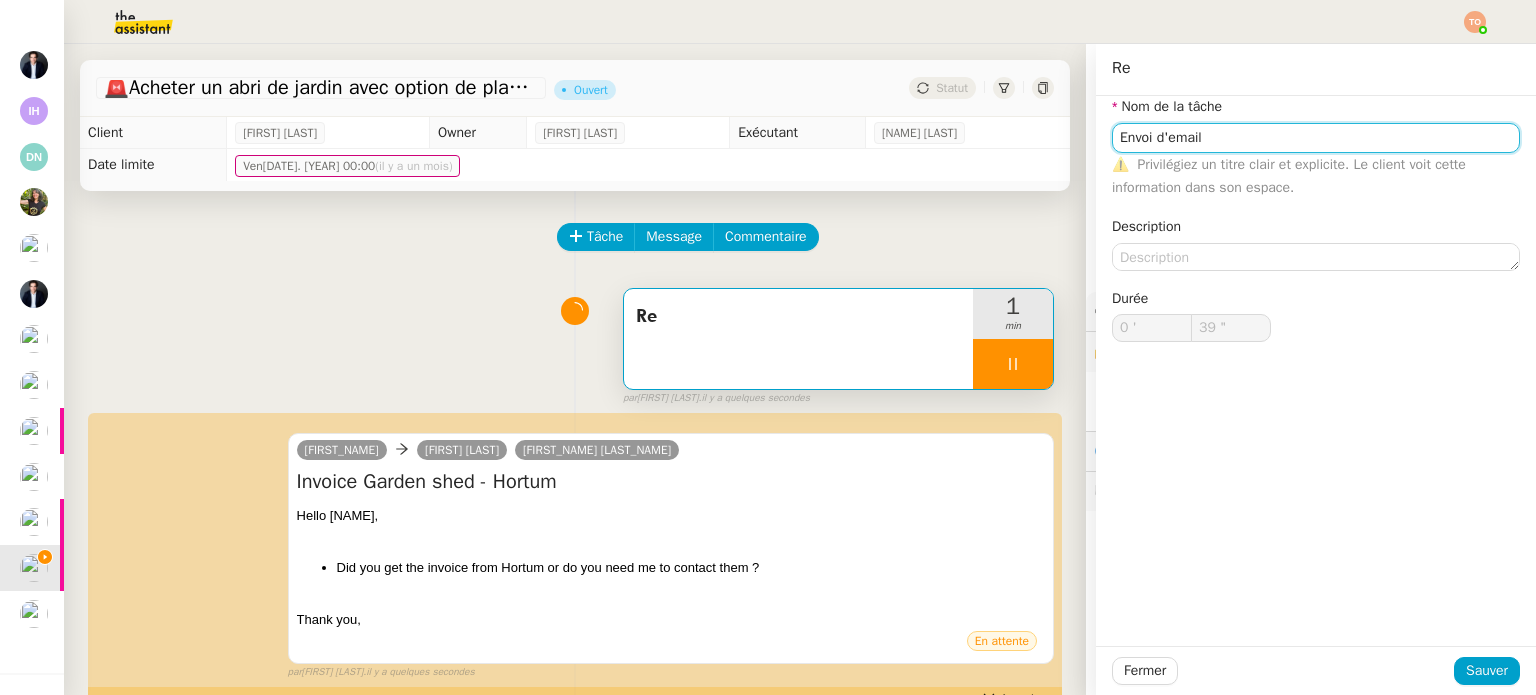 type on "Re" 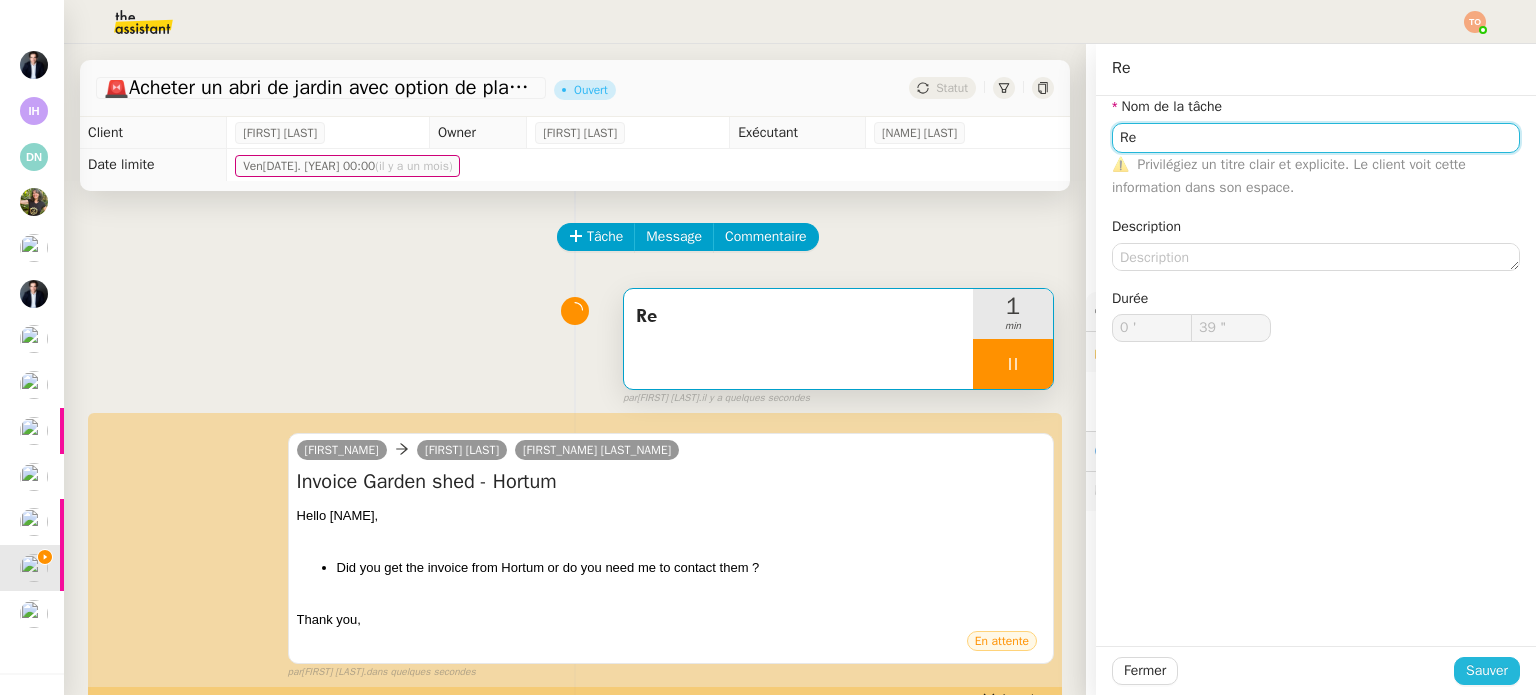 type on "Re" 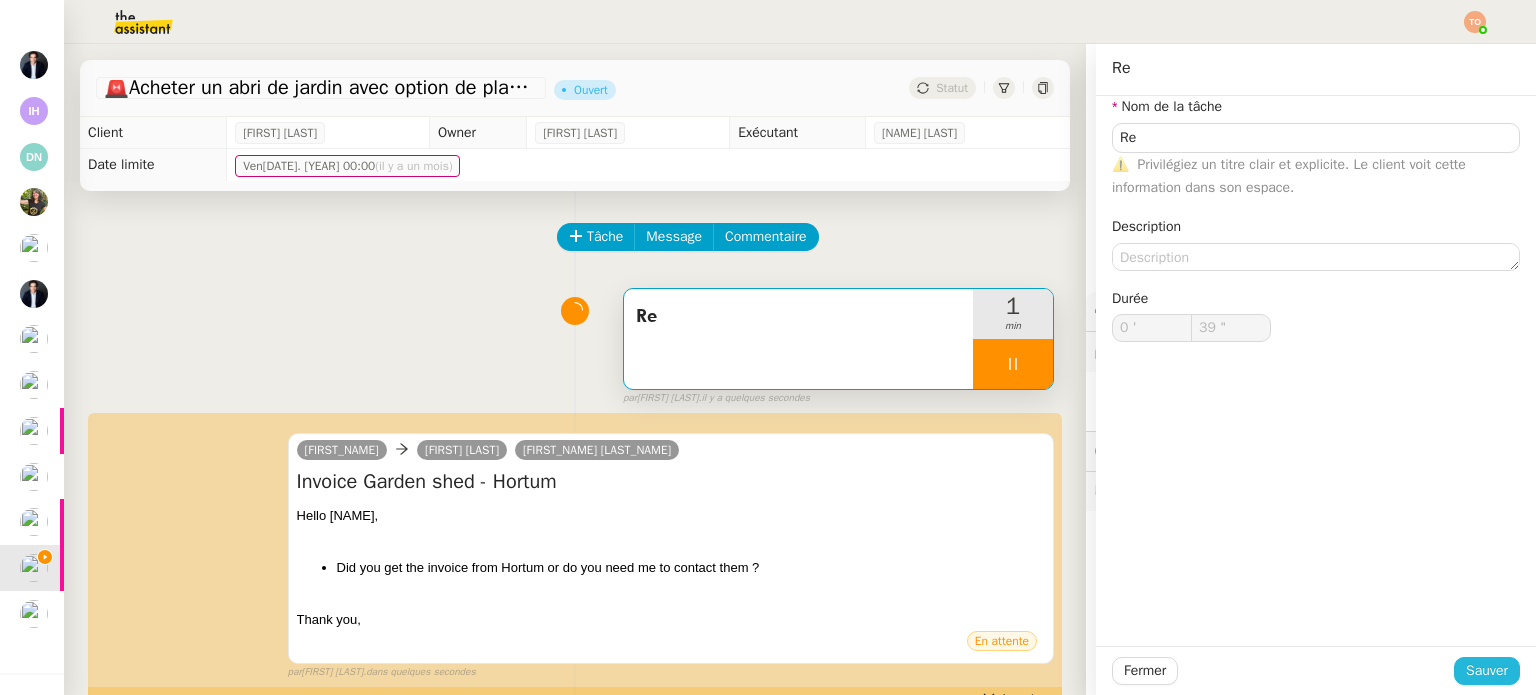 click on "Sauver" 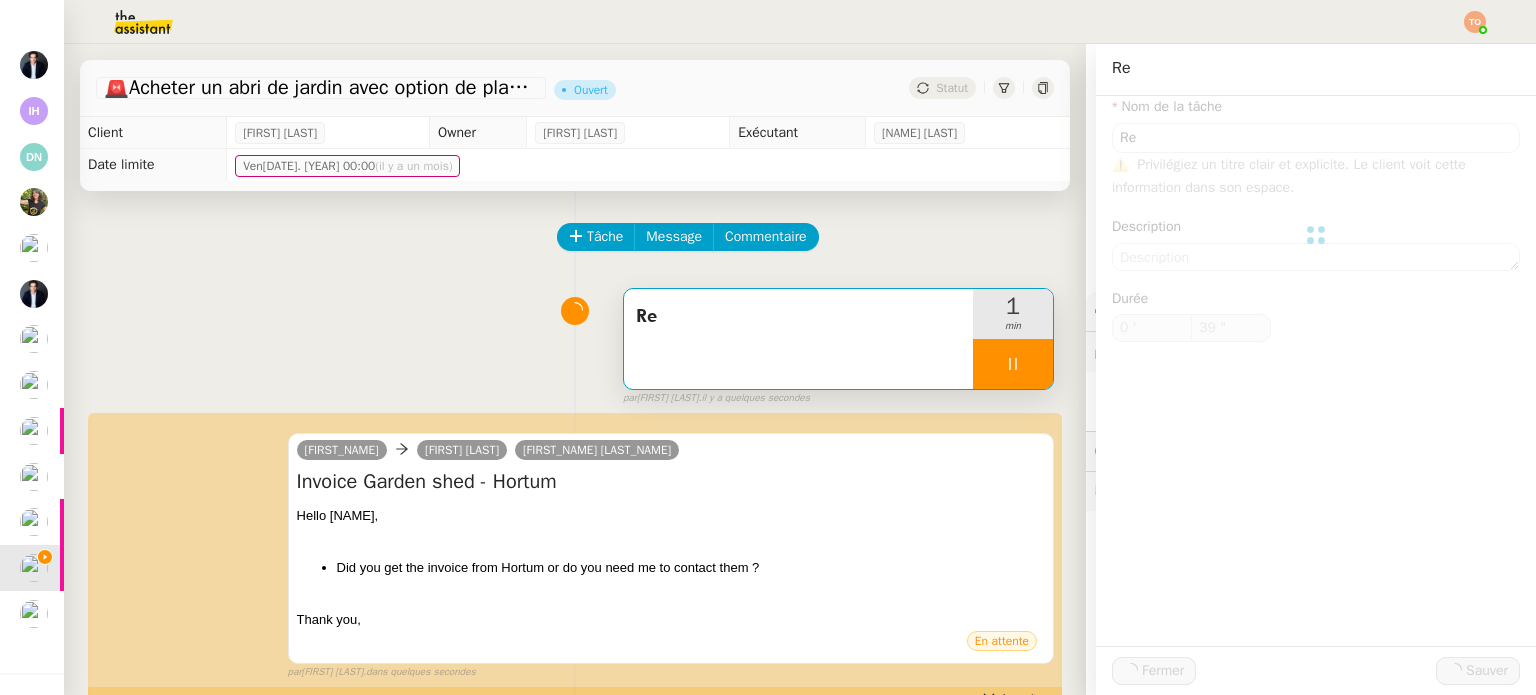 type on "Re" 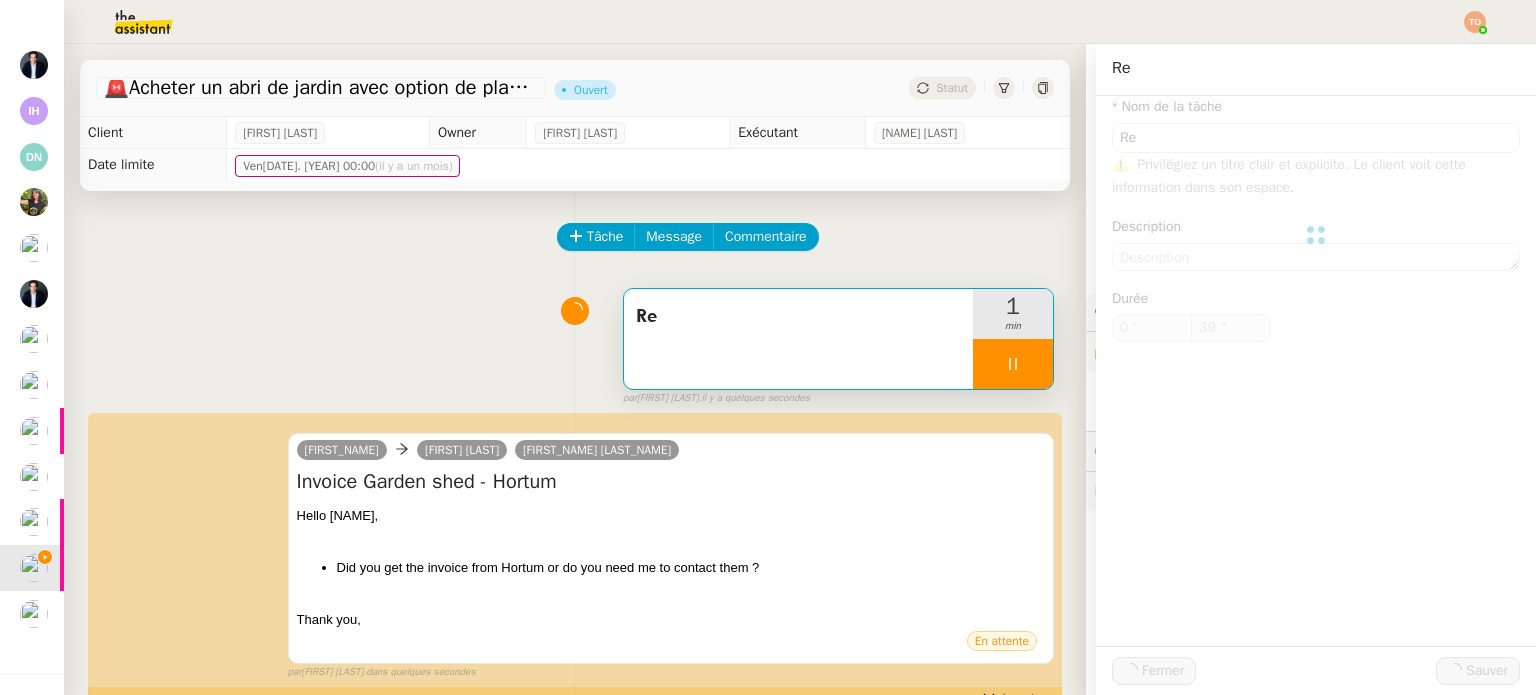 type on "0 '" 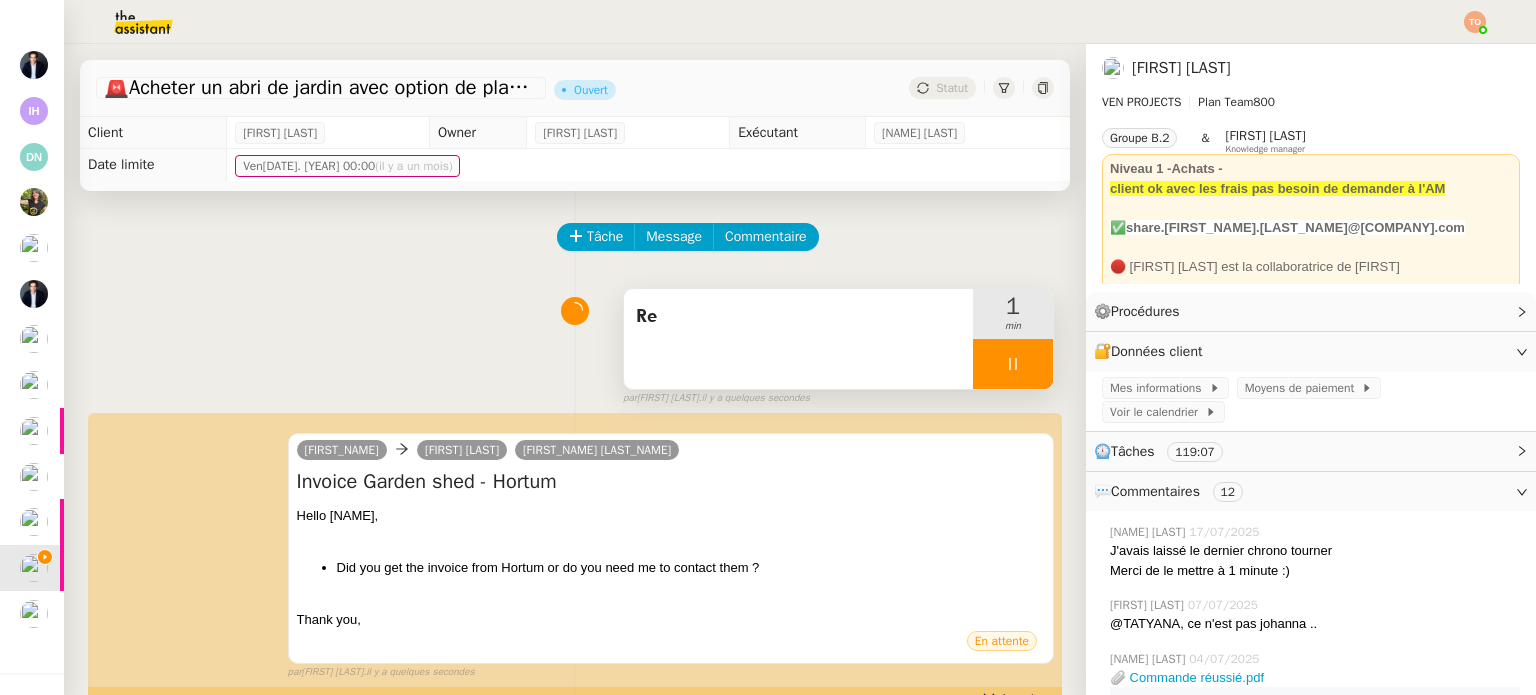 click on "Re" at bounding box center (798, 339) 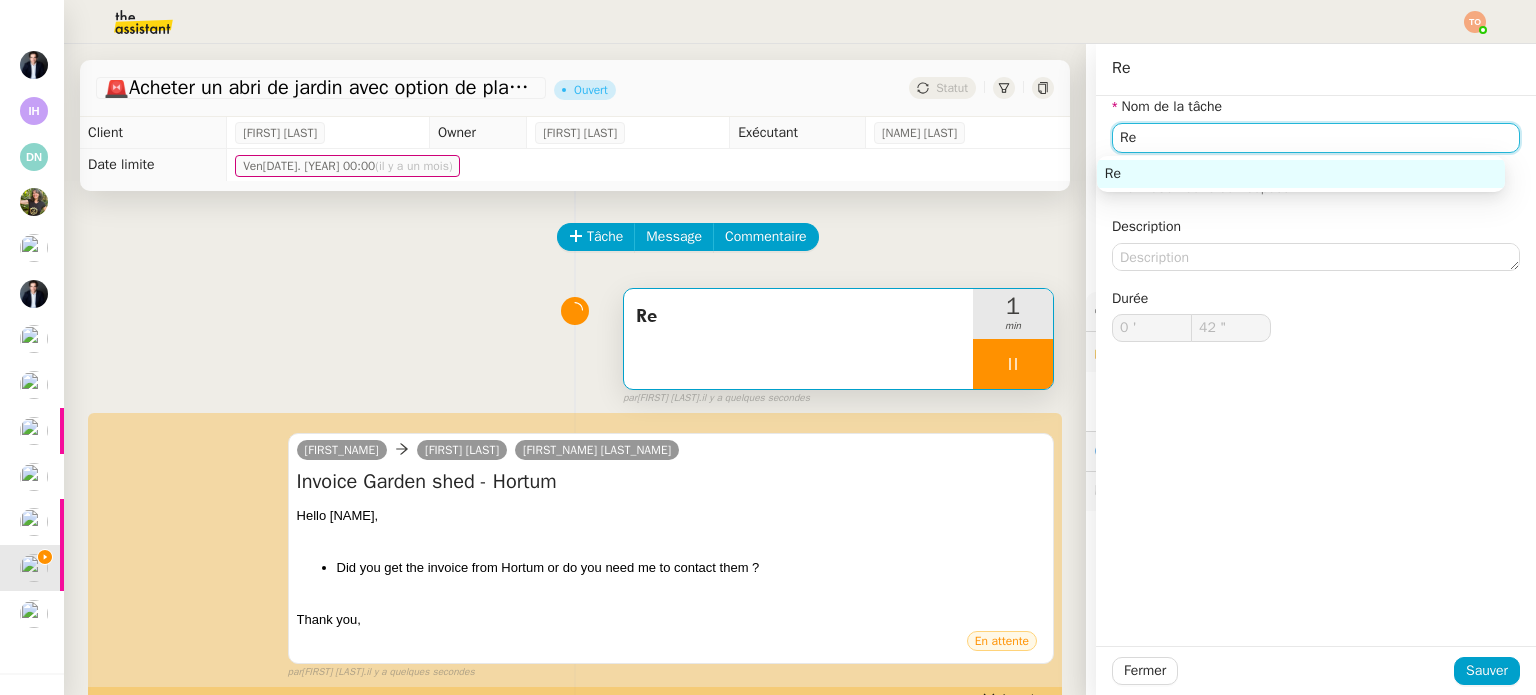 drag, startPoint x: 1204, startPoint y: 131, endPoint x: 972, endPoint y: 128, distance: 232.0194 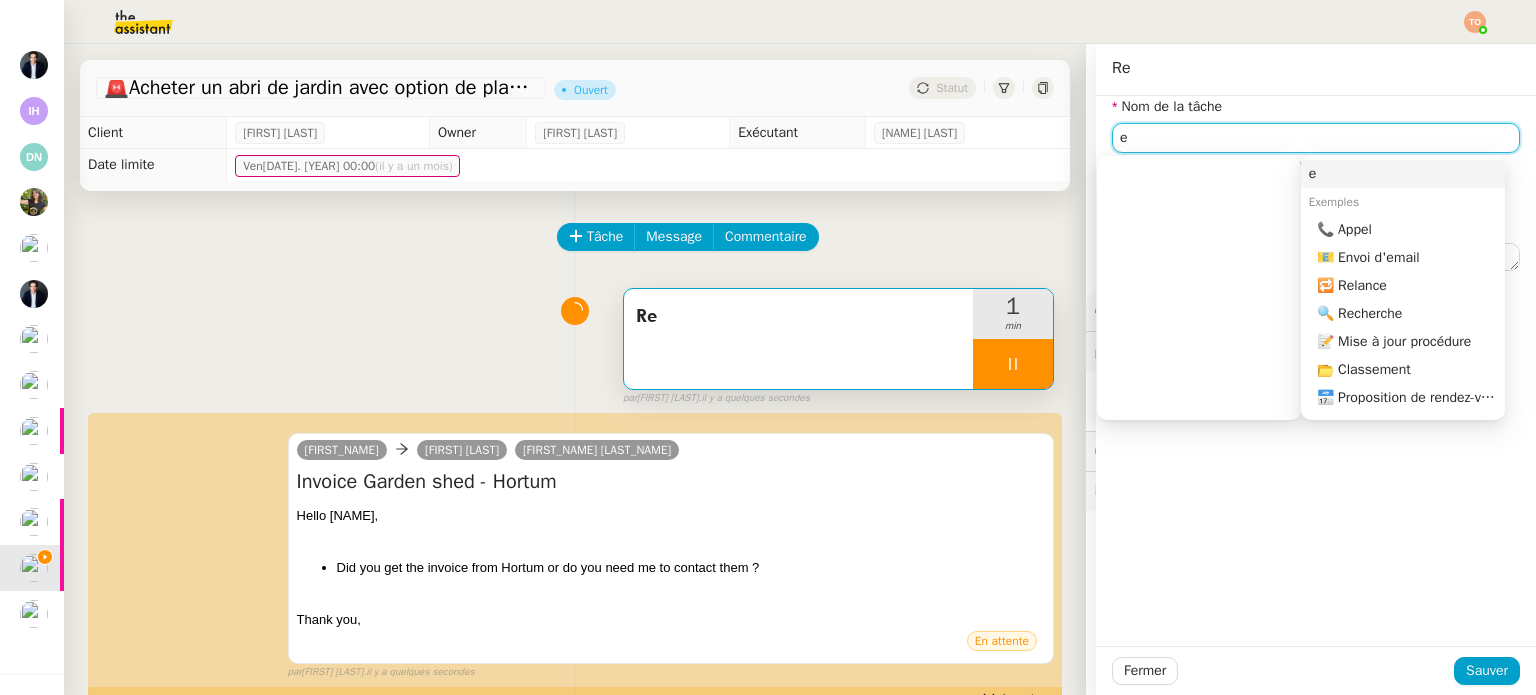 type on "en" 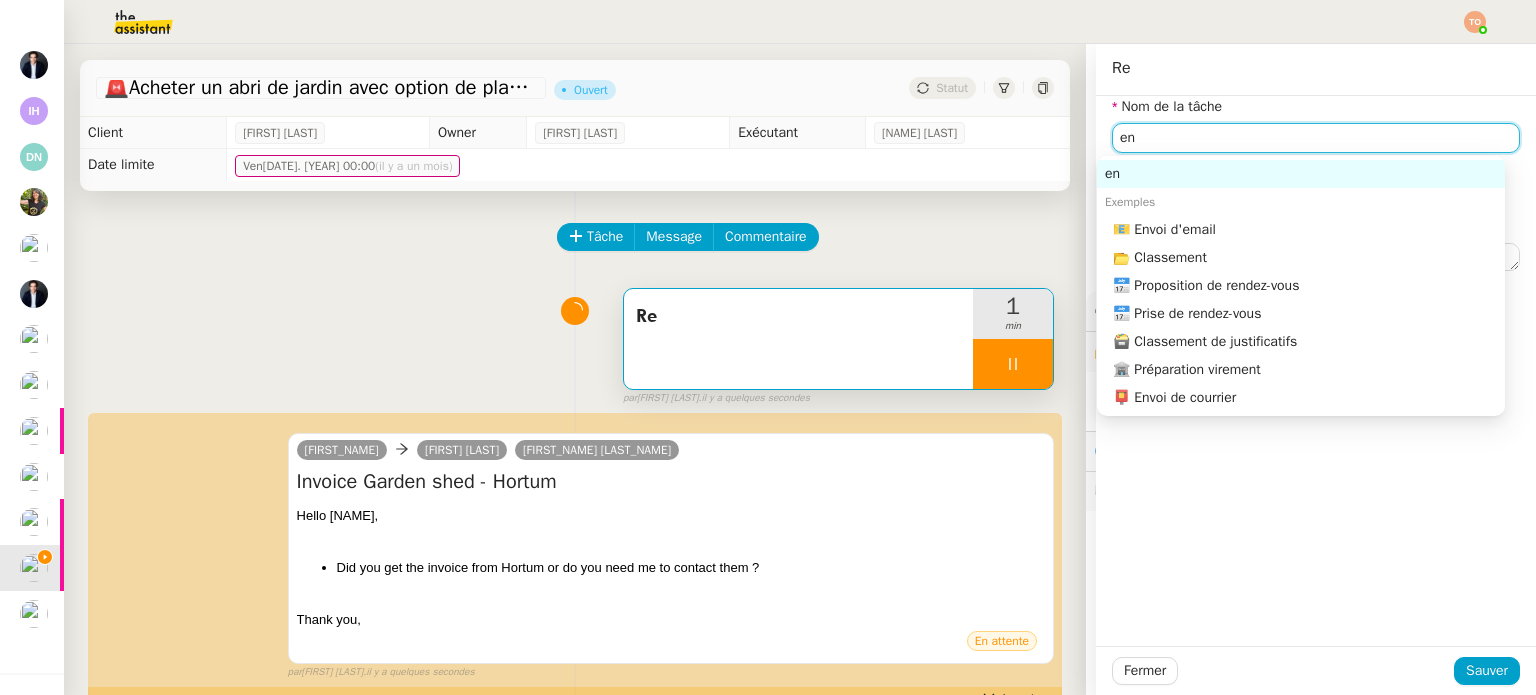 type on "43 "" 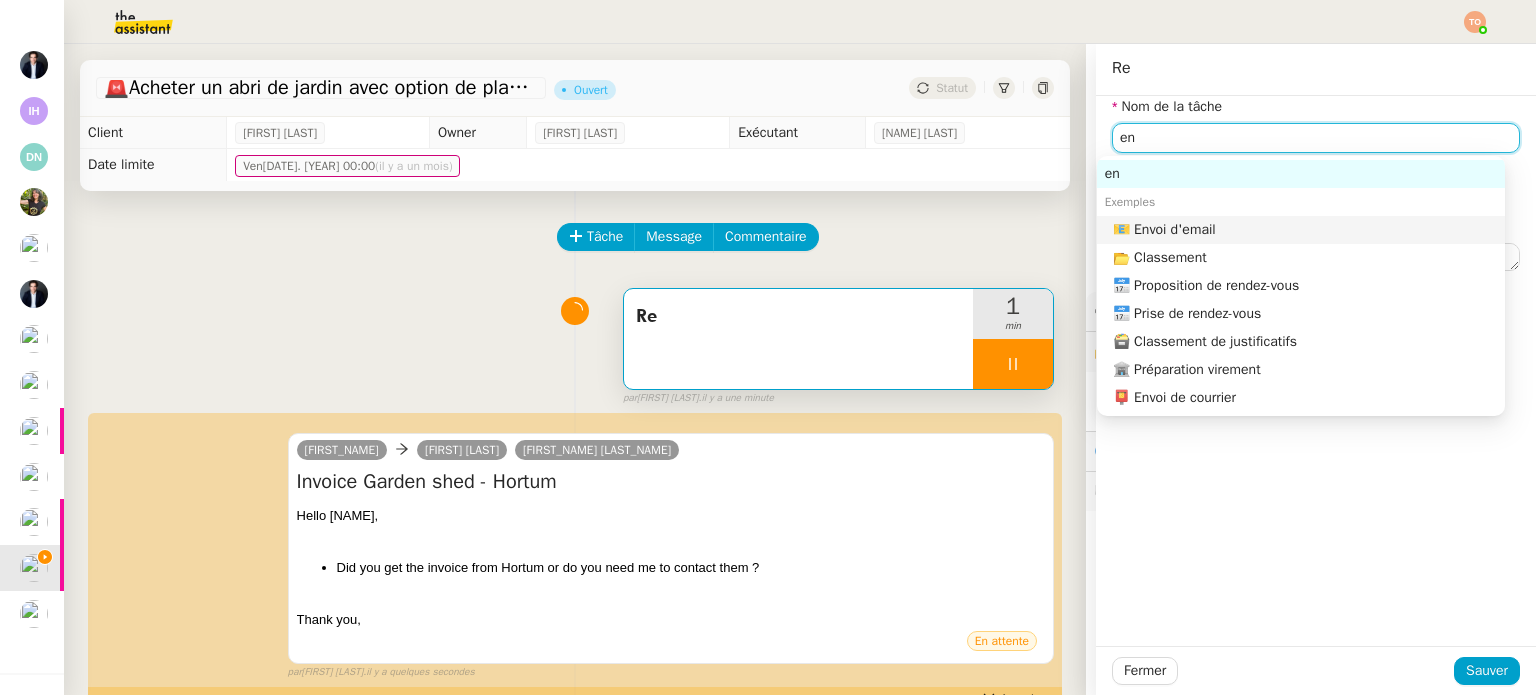click on "📧 Envoi d'email" 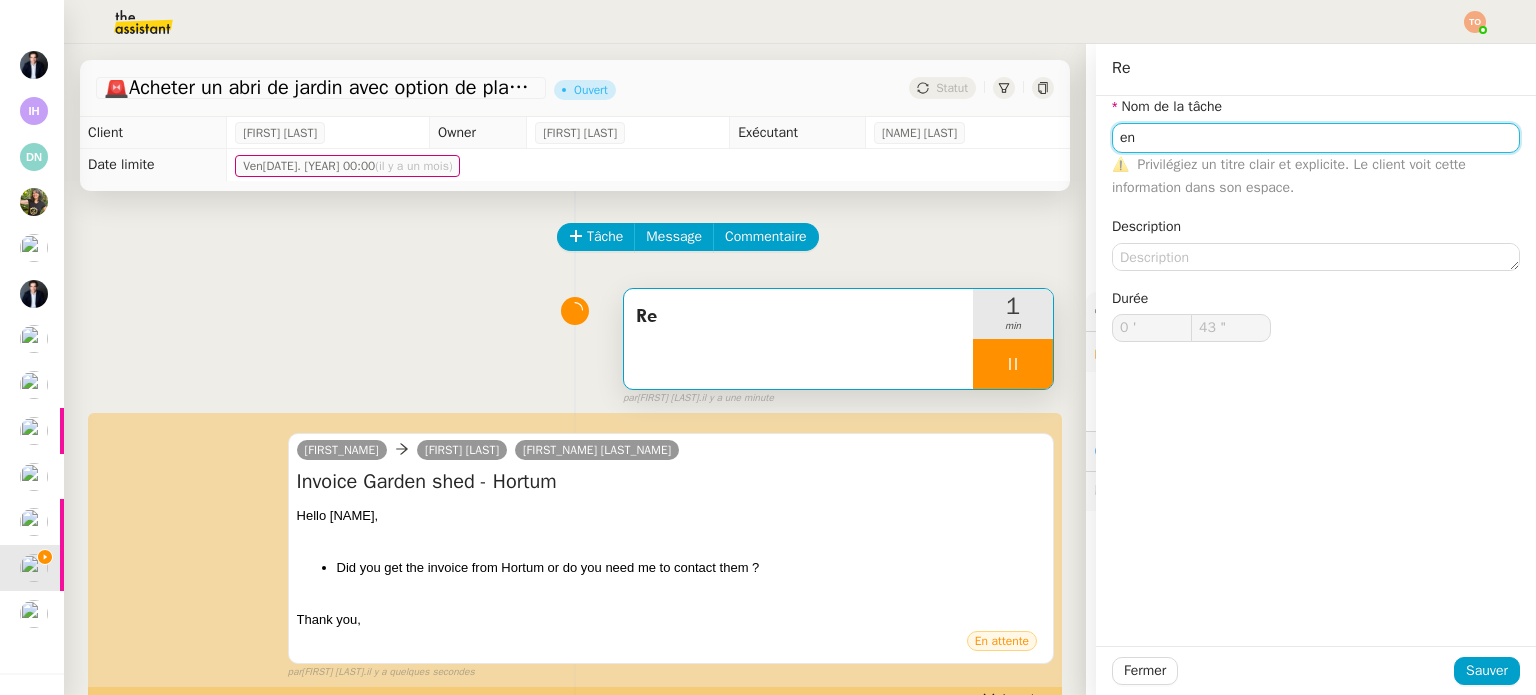 type on "Envoi d'email" 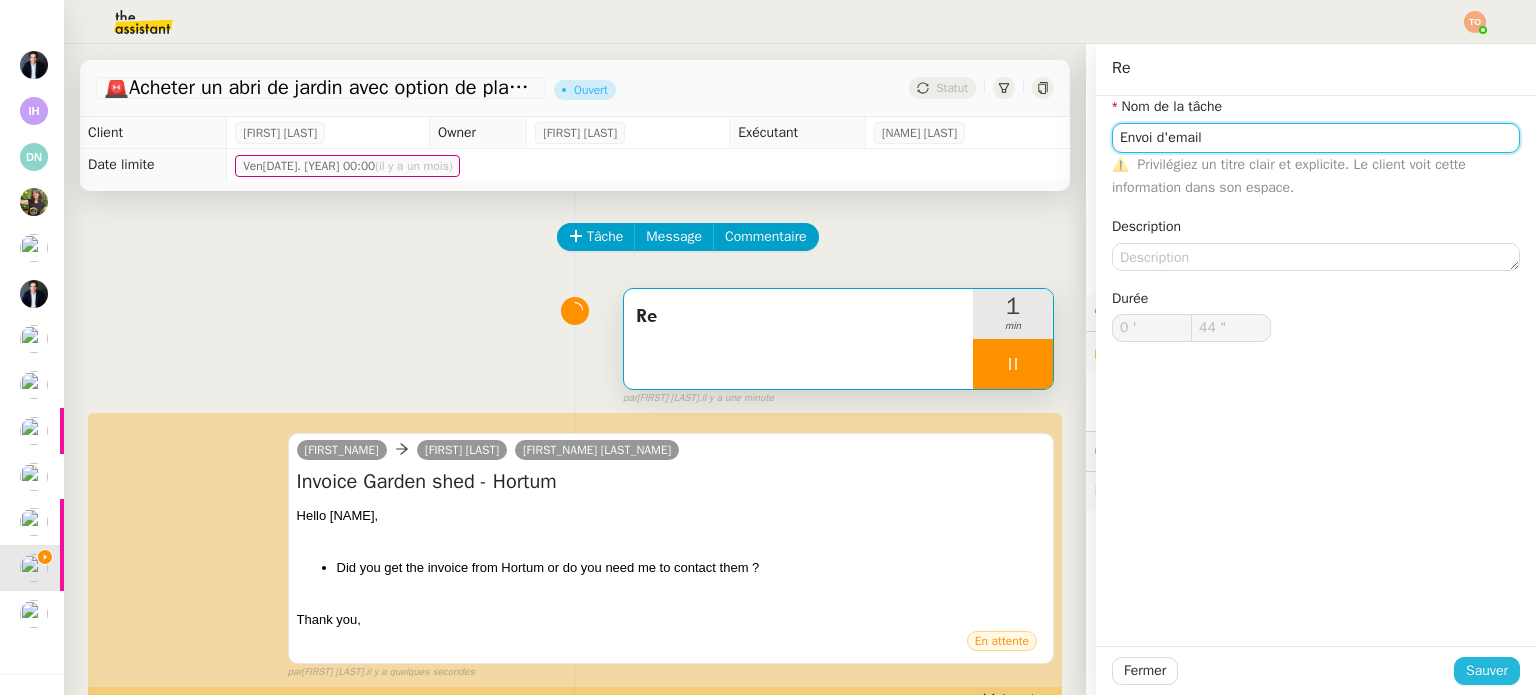 type on "45 "" 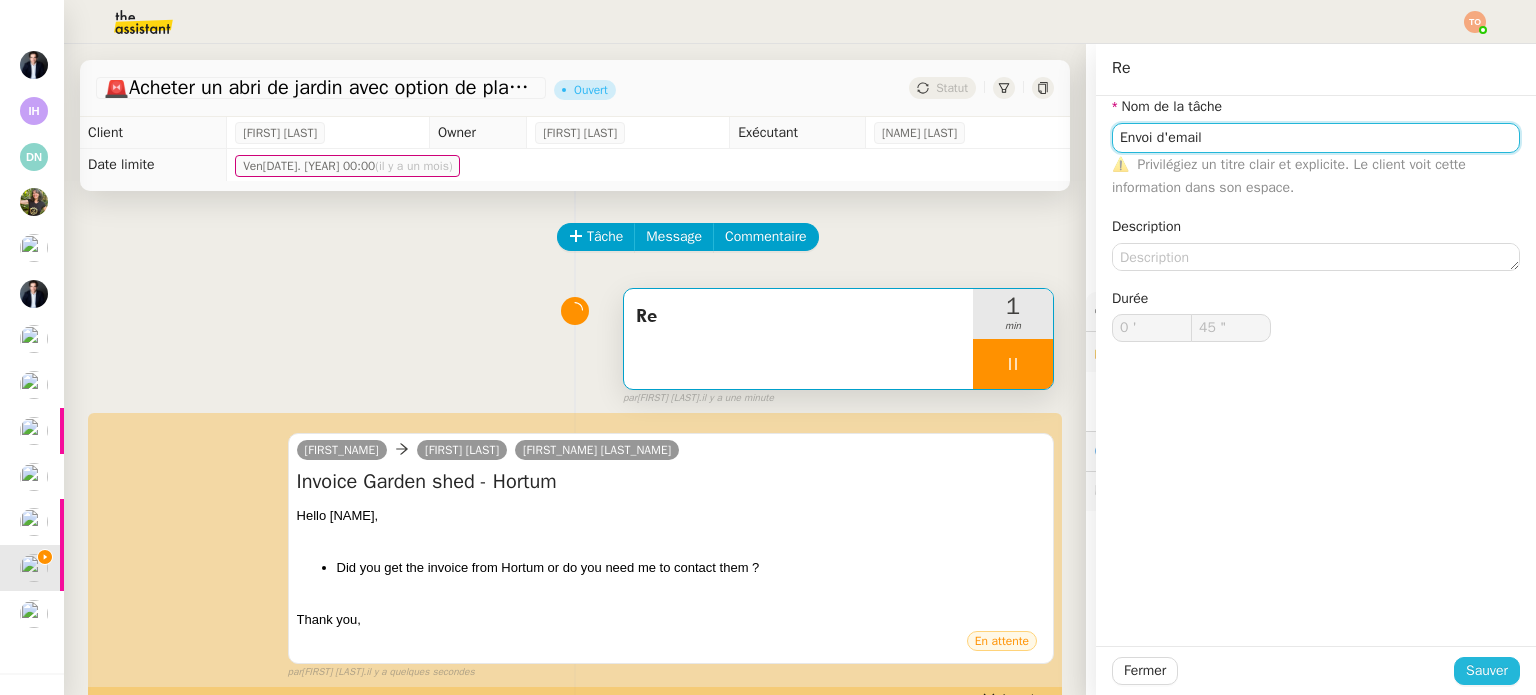 type on "Envoi d'email" 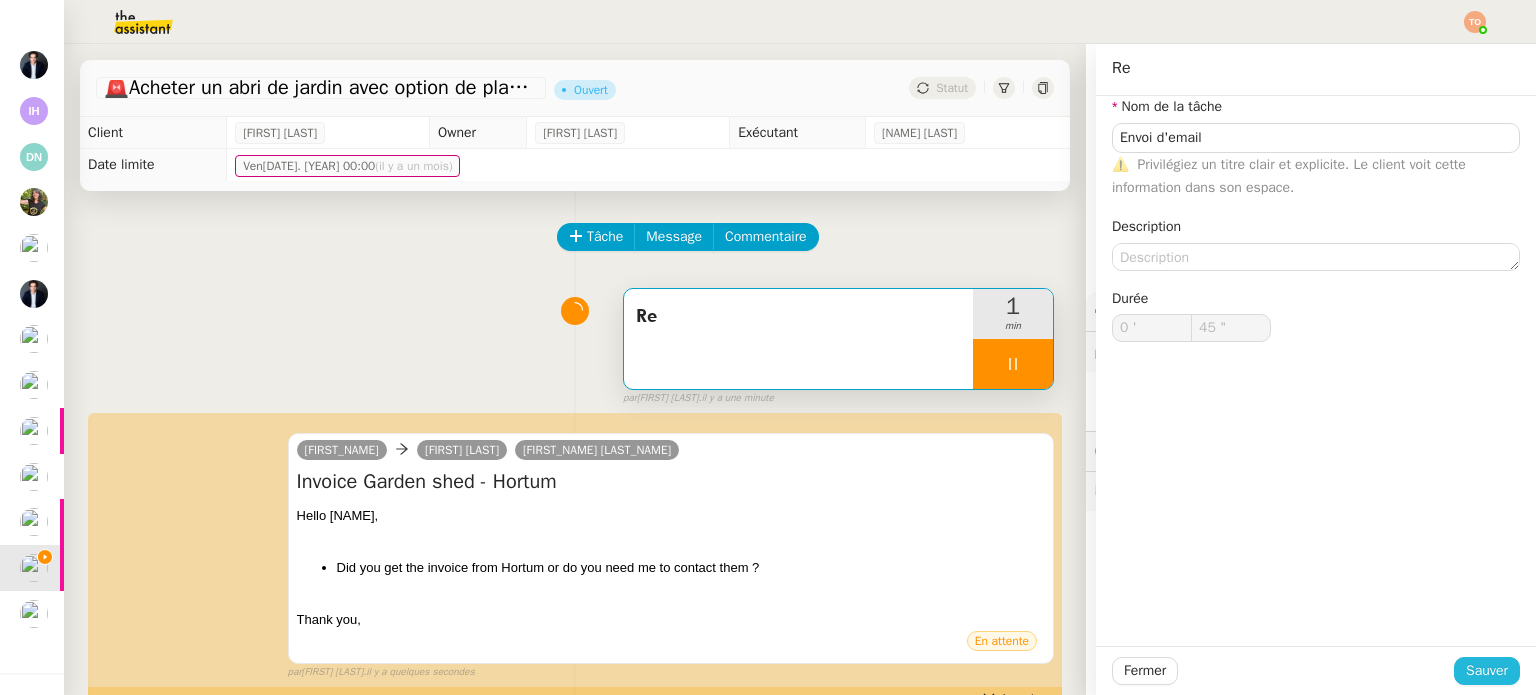 click on "Sauver" 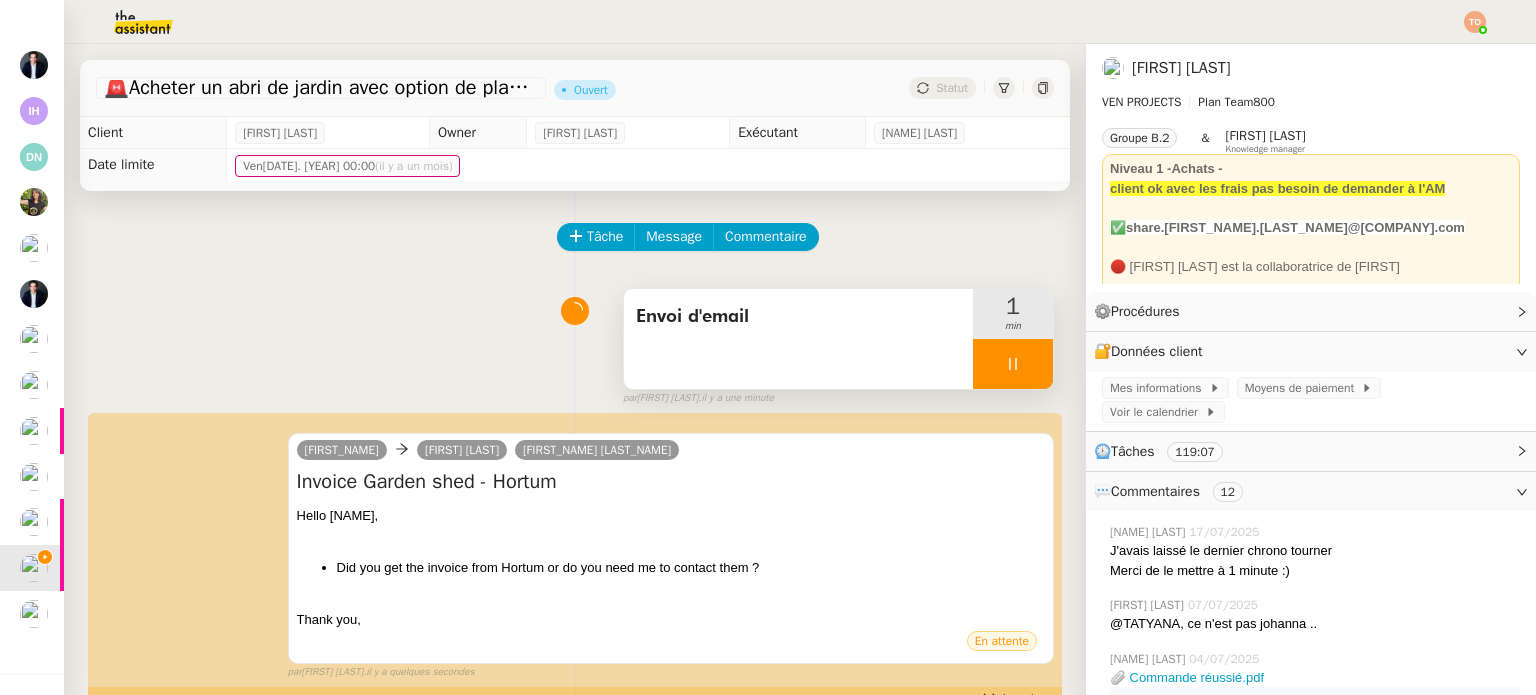 click at bounding box center [1013, 364] 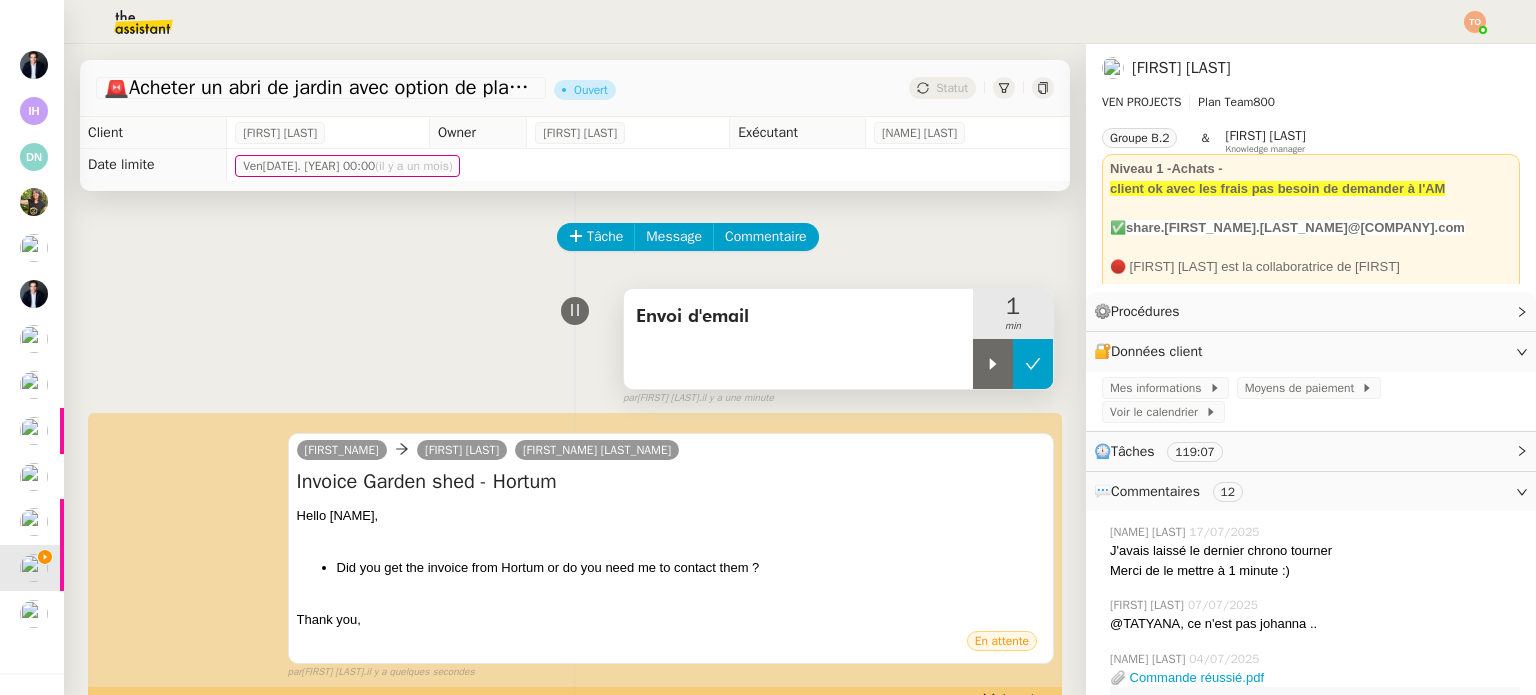 click 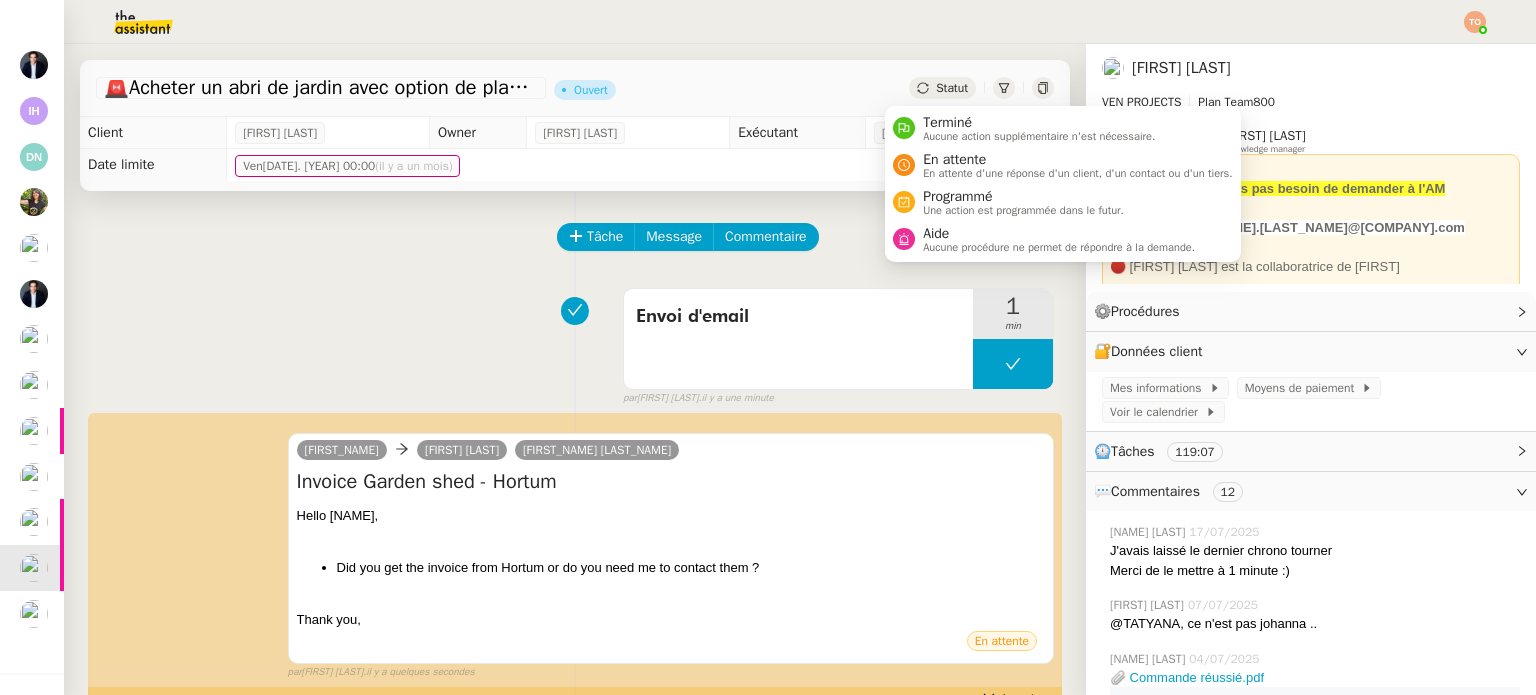 click on "Statut" 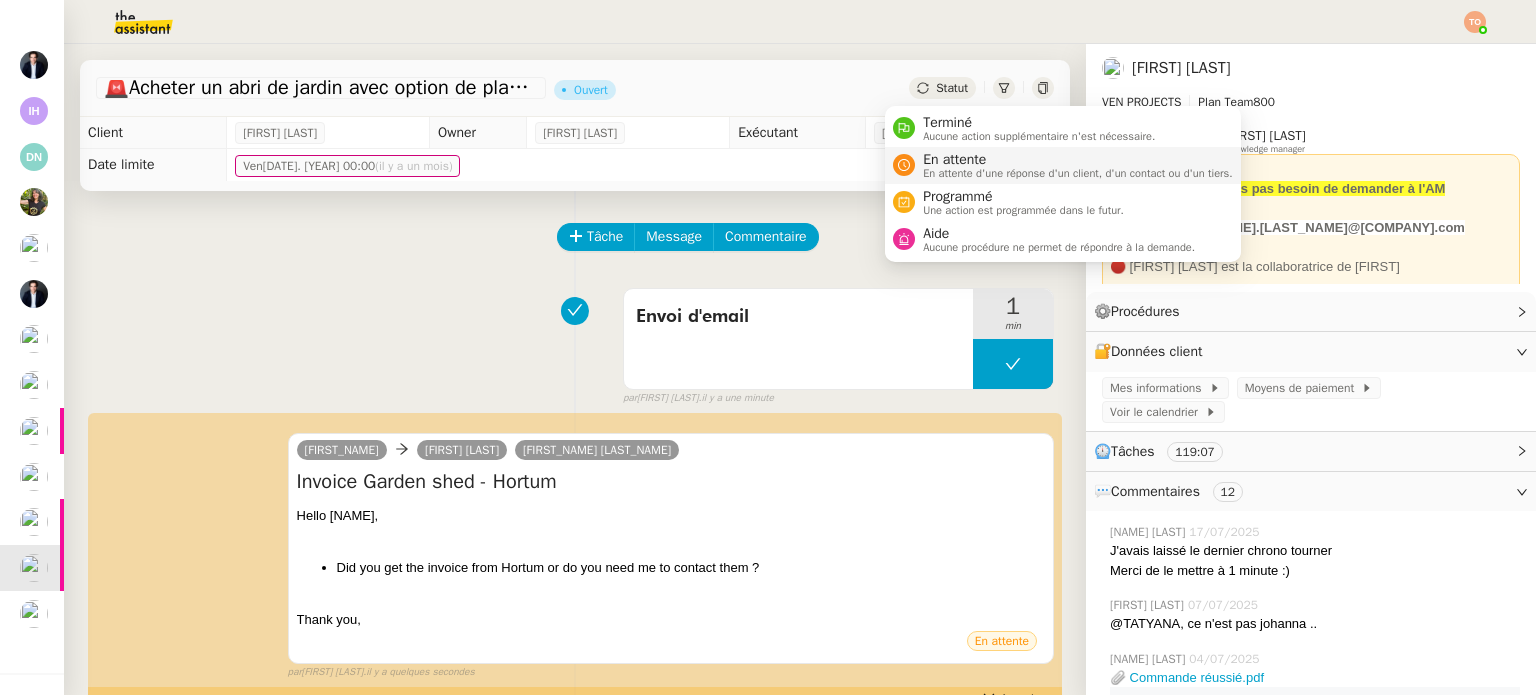 click on "En attente d'une réponse d'un client, d'un contact ou d'un tiers." at bounding box center [1078, 173] 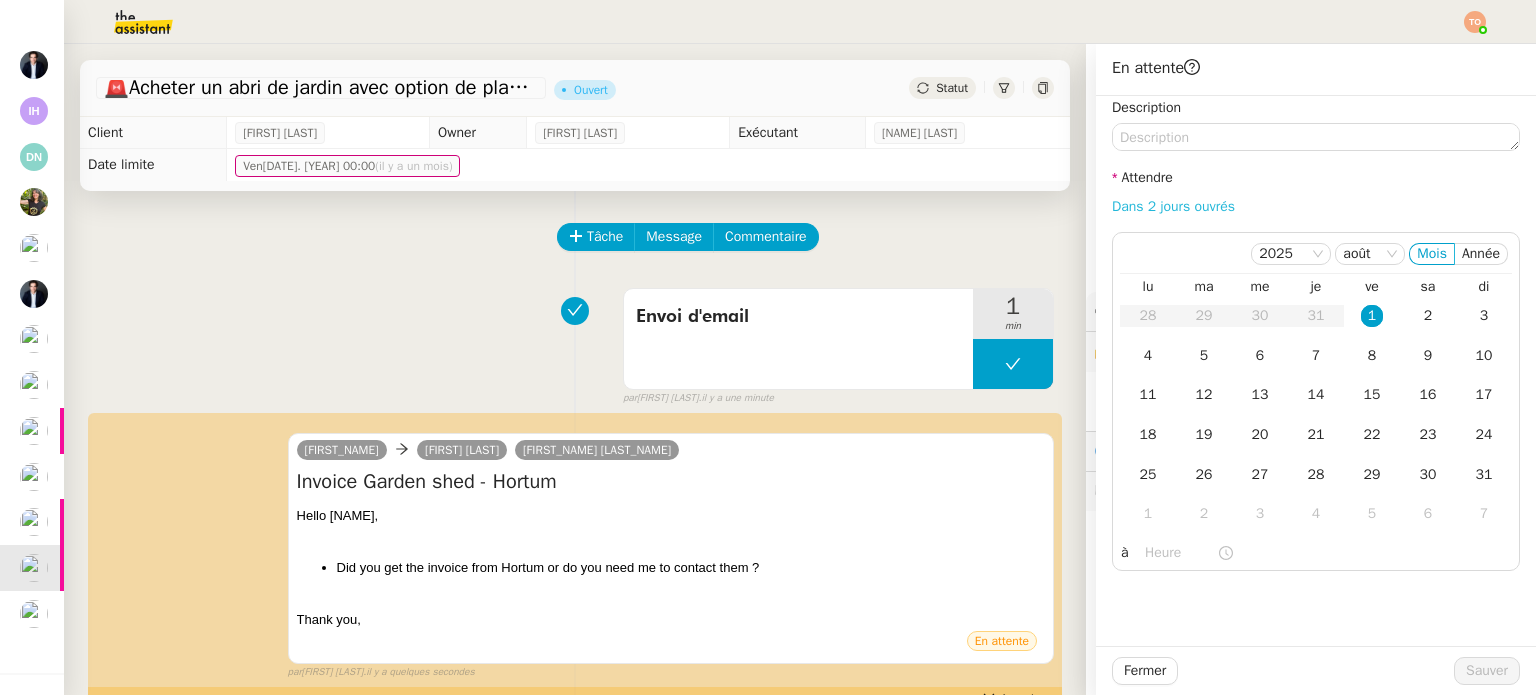 click on "Dans 2 jours ouvrés" 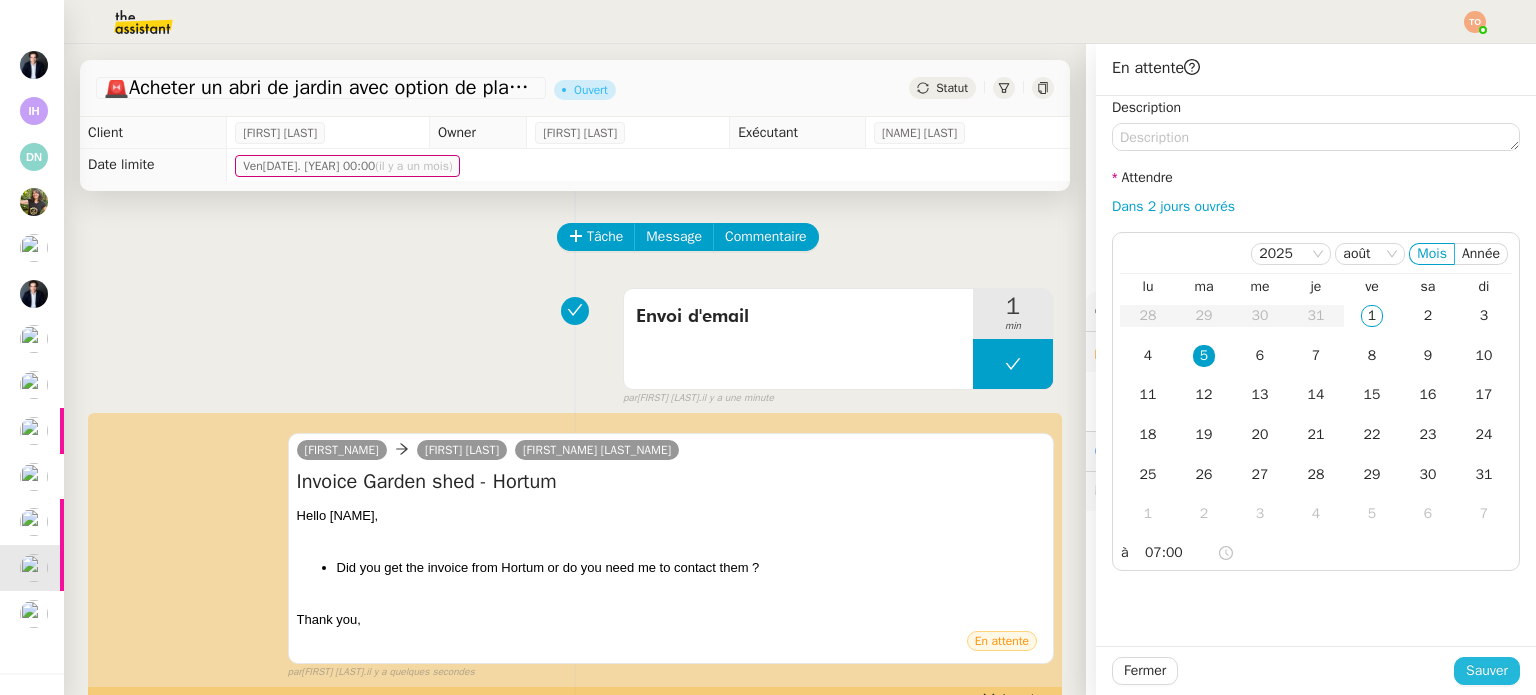 click on "Sauver" 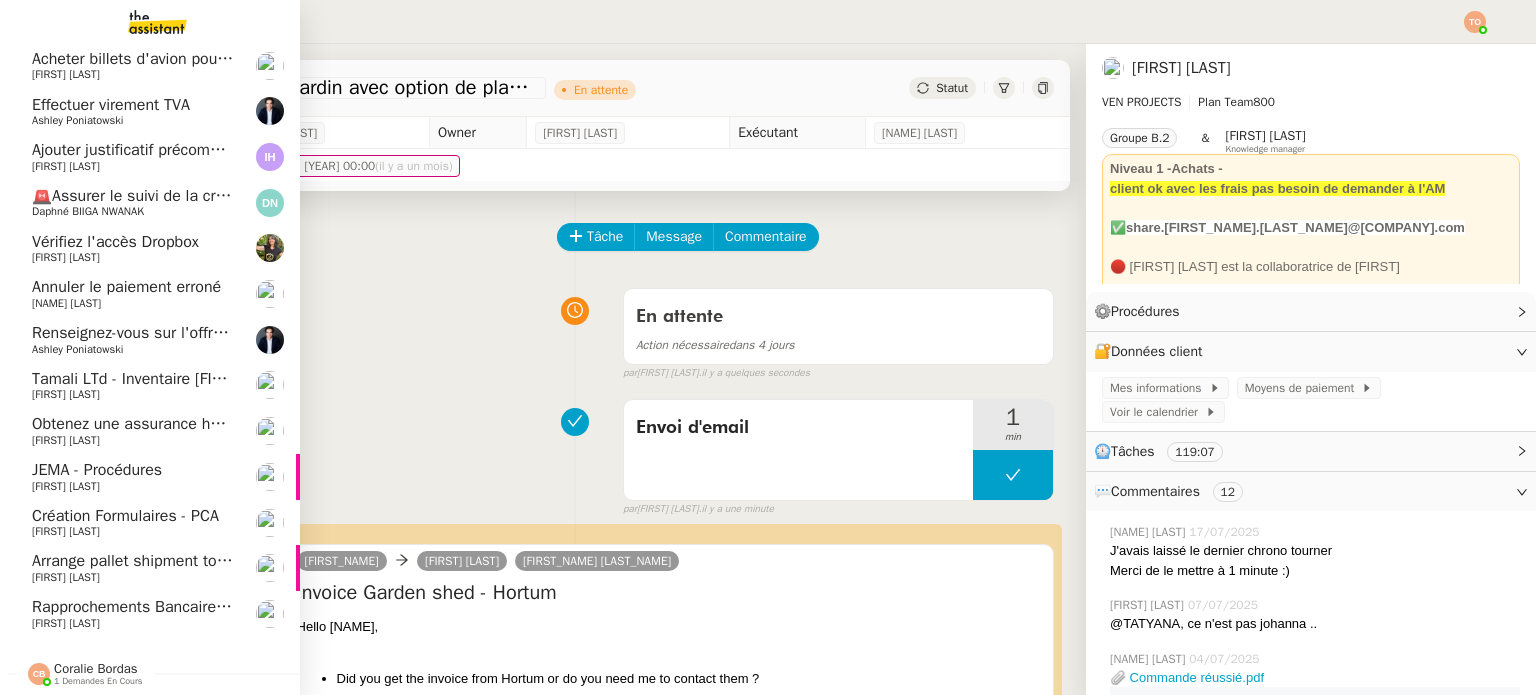 scroll, scrollTop: 465, scrollLeft: 0, axis: vertical 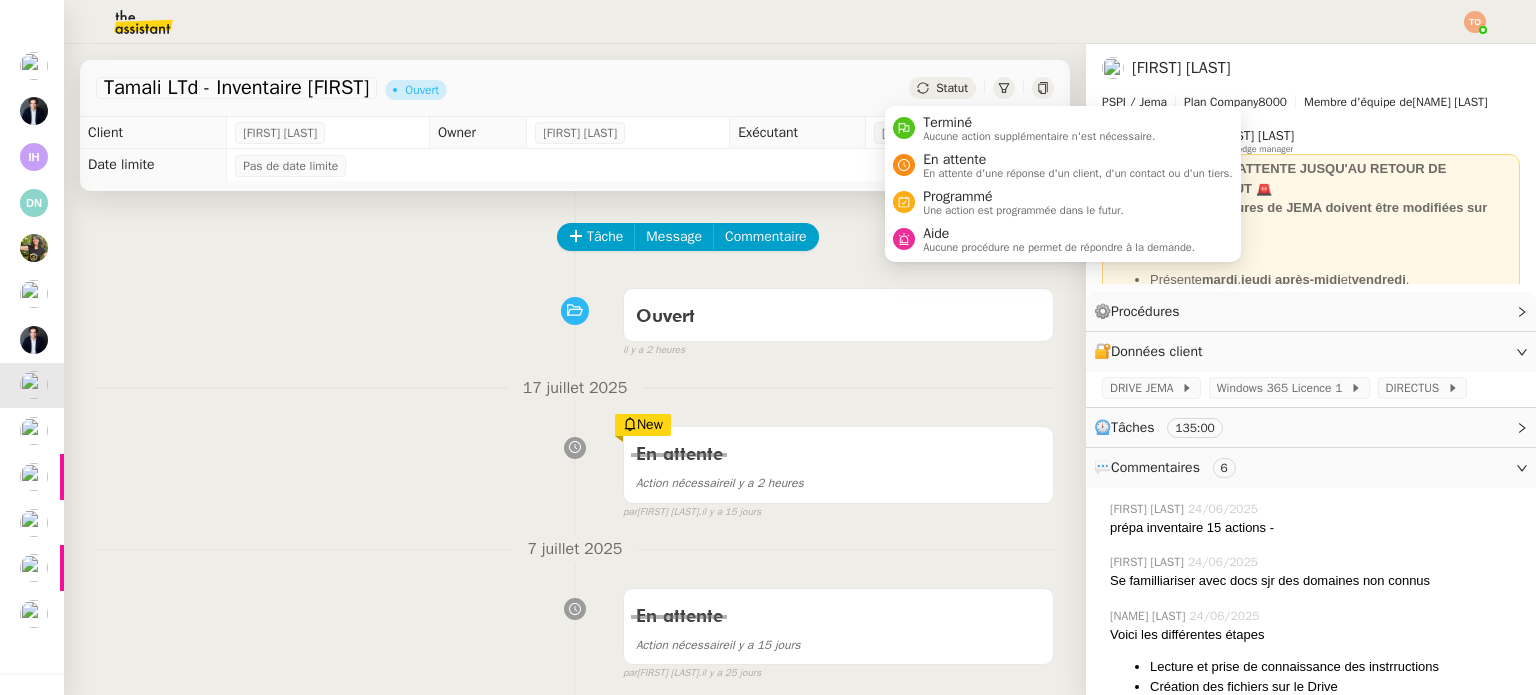 click on "Statut" 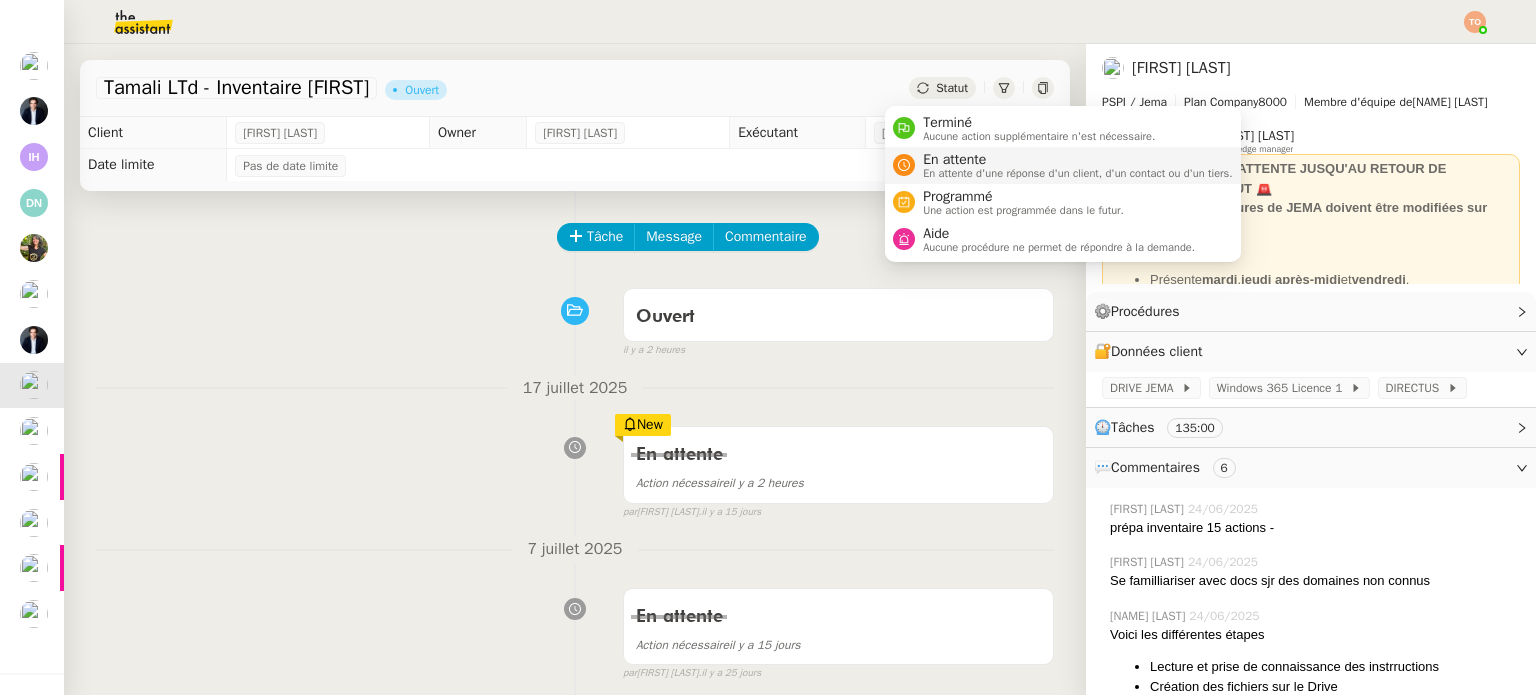 click on "En attente d'une réponse d'un client, d'un contact ou d'un tiers." at bounding box center [1078, 173] 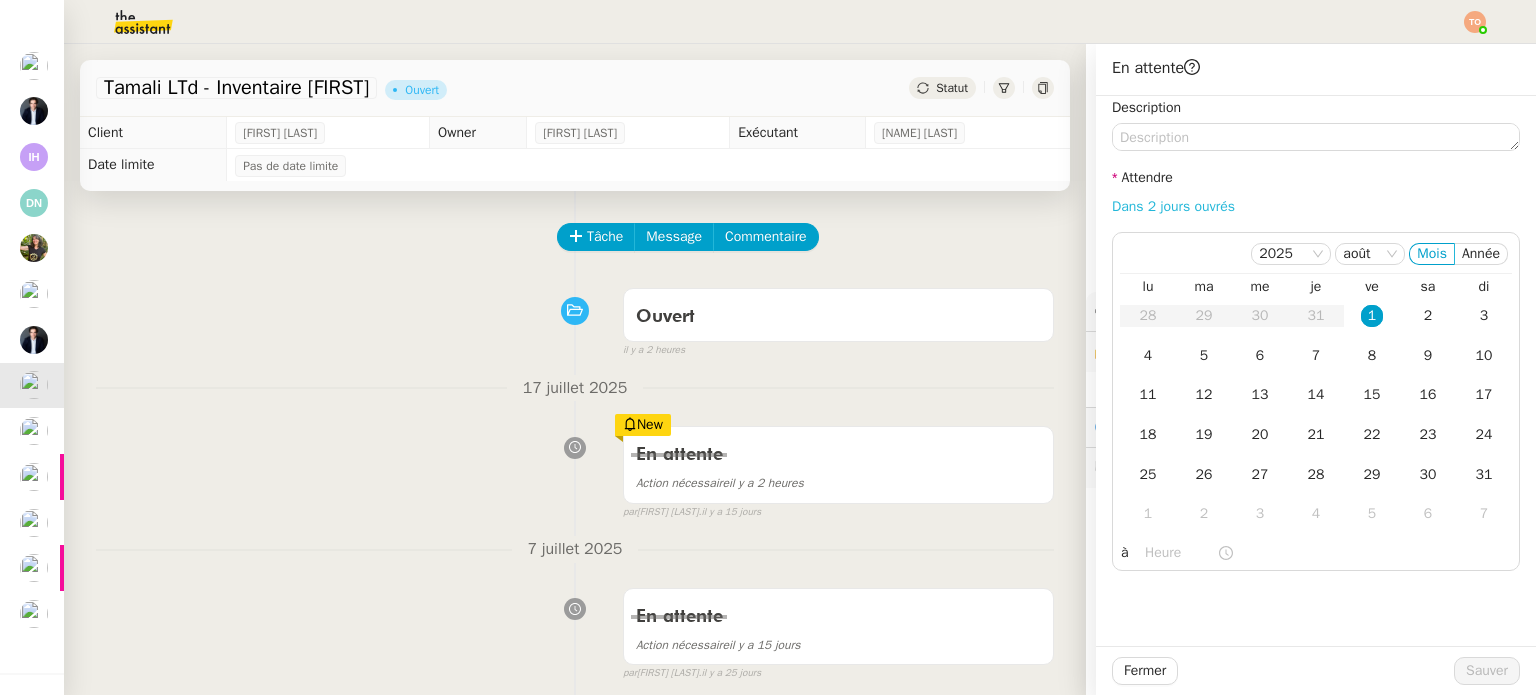 click on "Dans 2 jours ouvrés" 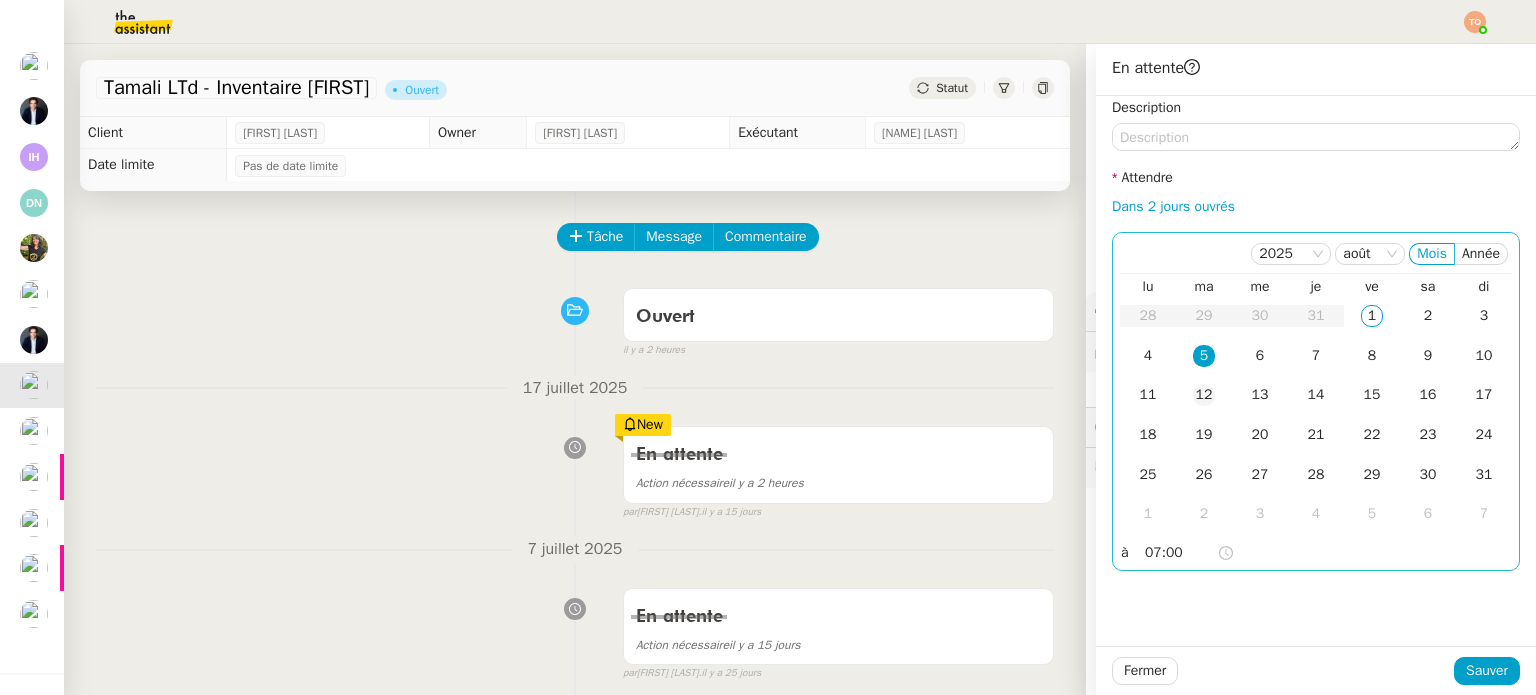 click on "12" 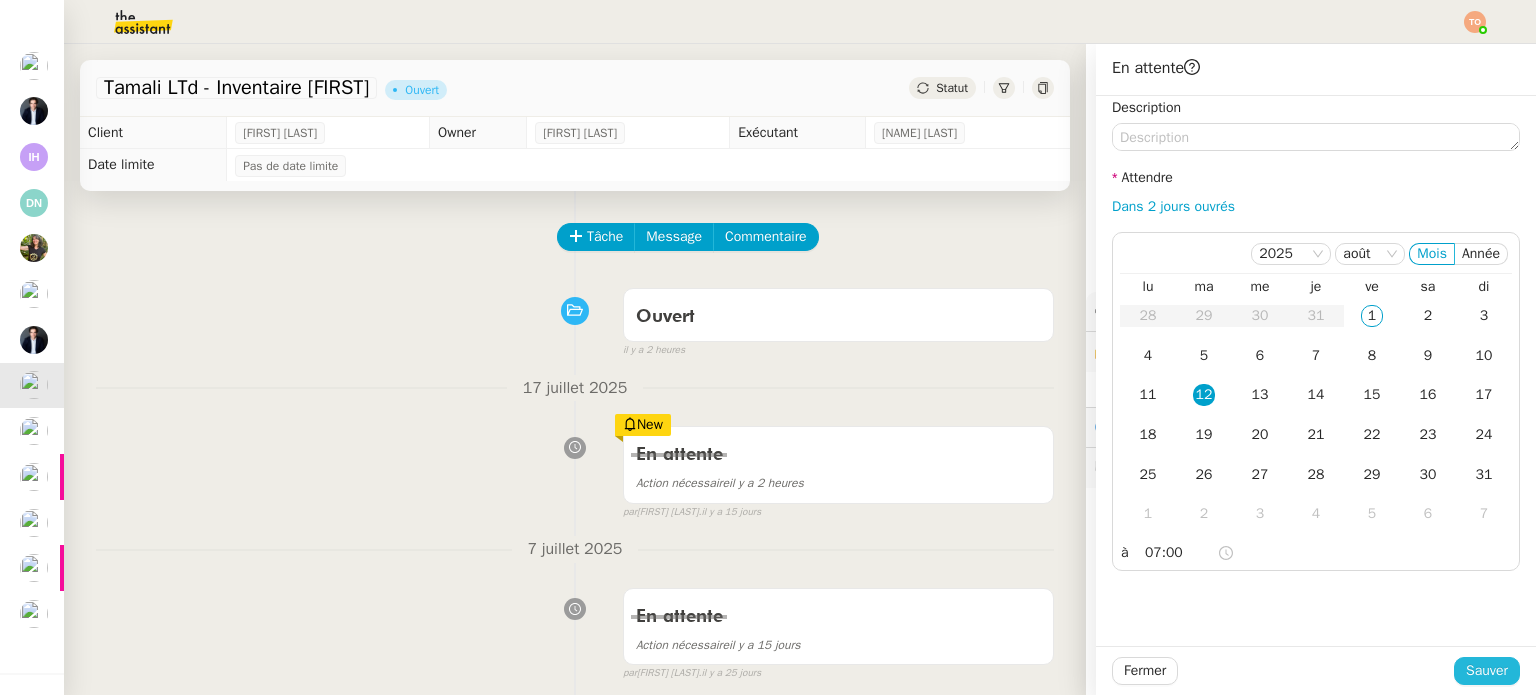 click on "Sauver" 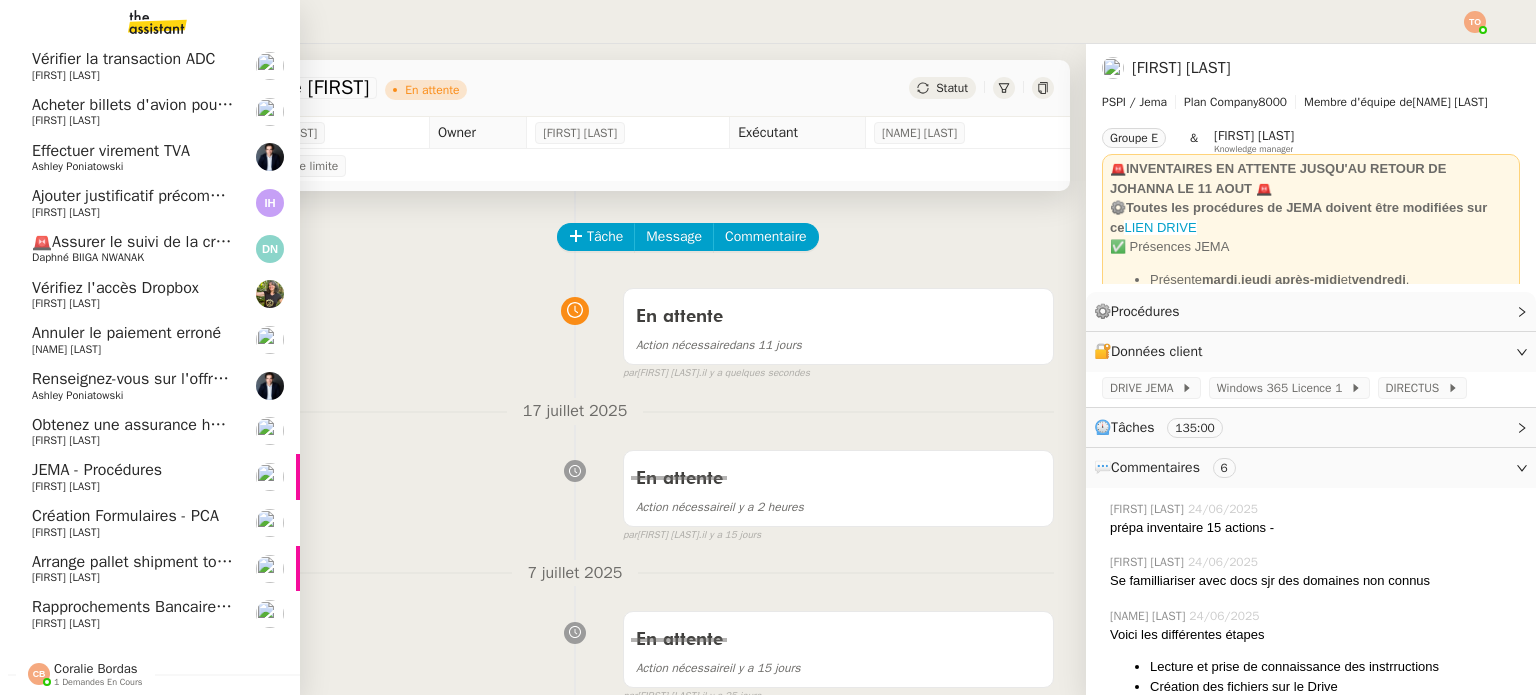 scroll, scrollTop: 420, scrollLeft: 0, axis: vertical 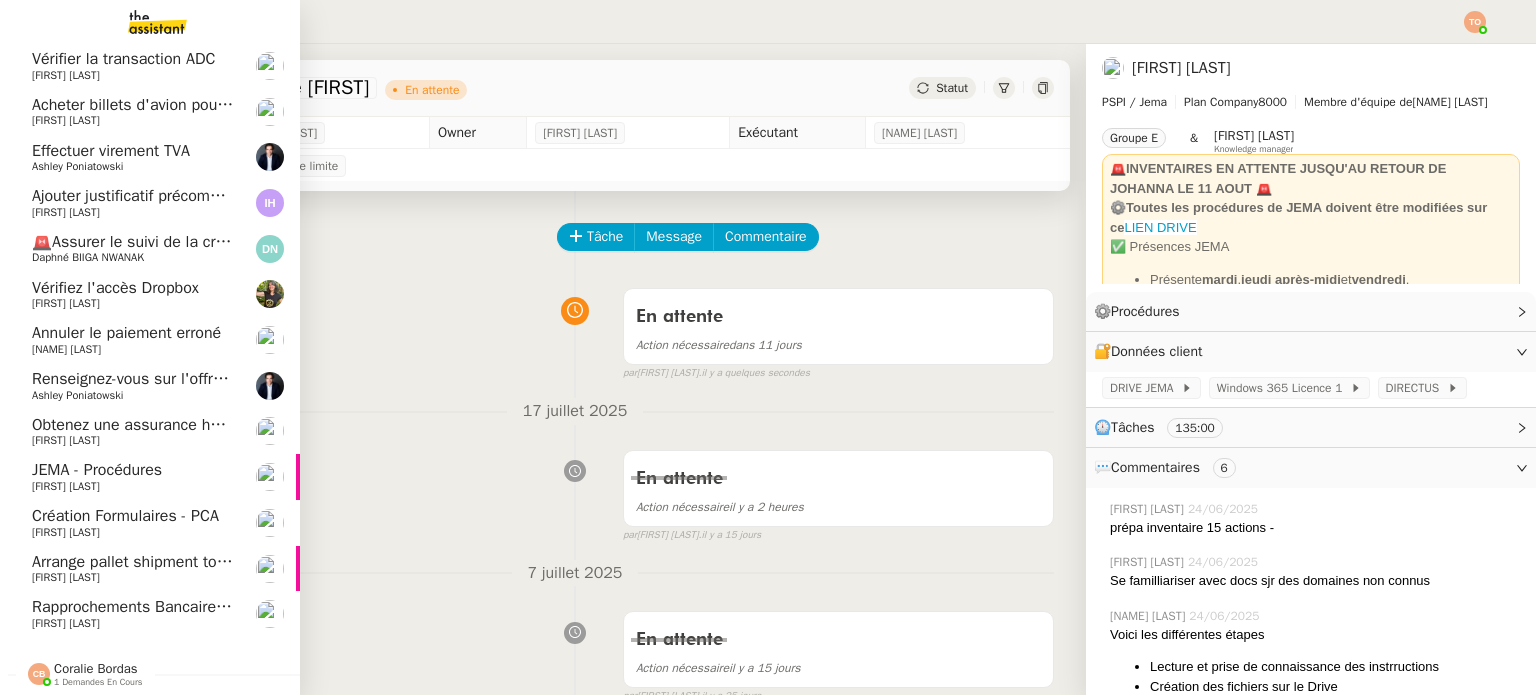 click on "Julien Decroix" 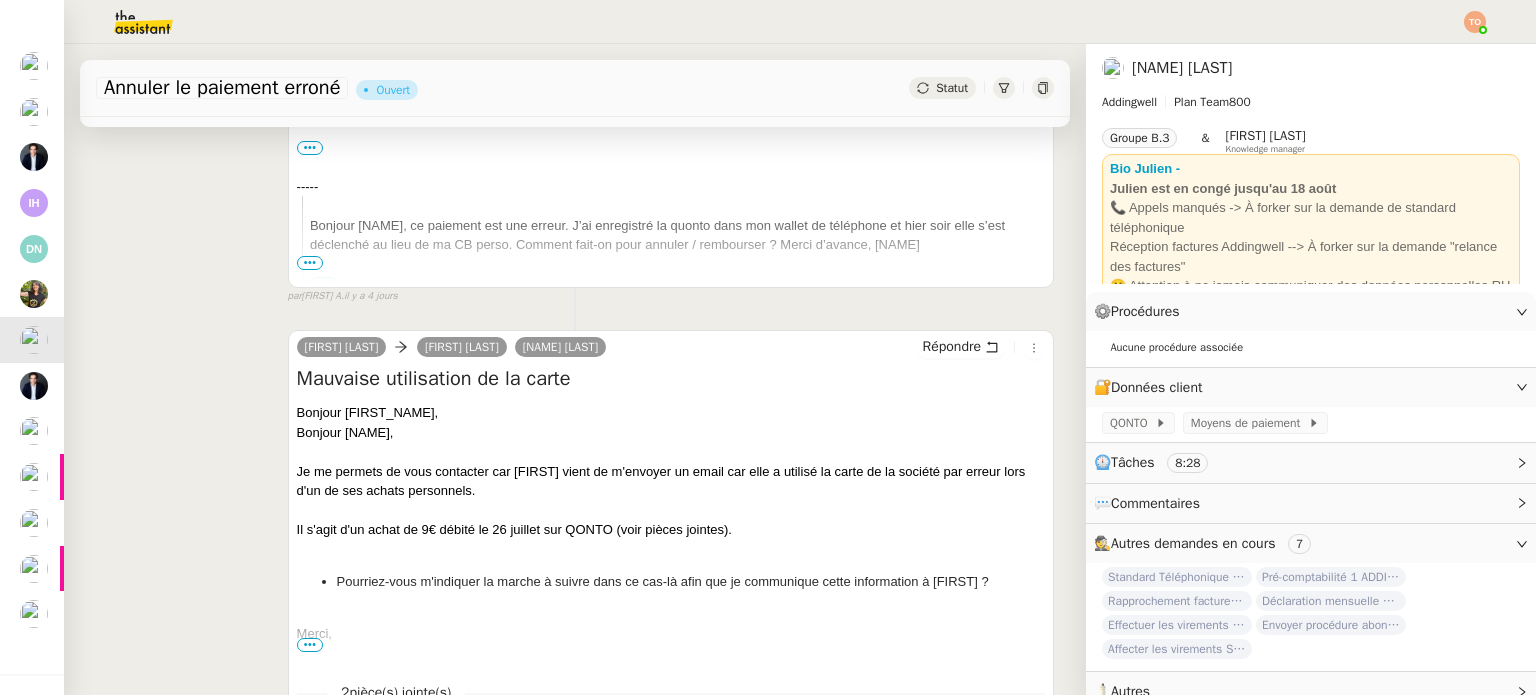 scroll, scrollTop: 800, scrollLeft: 0, axis: vertical 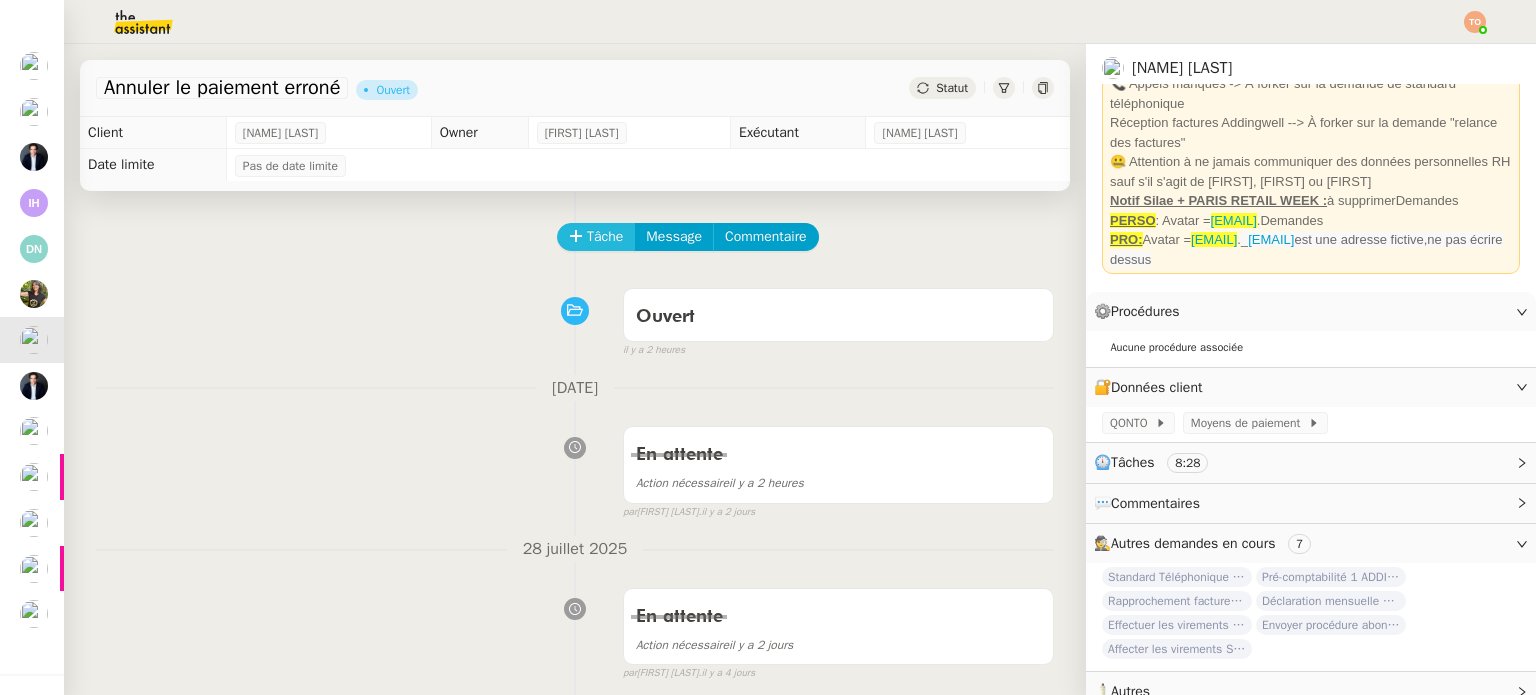 click on "Tâche" 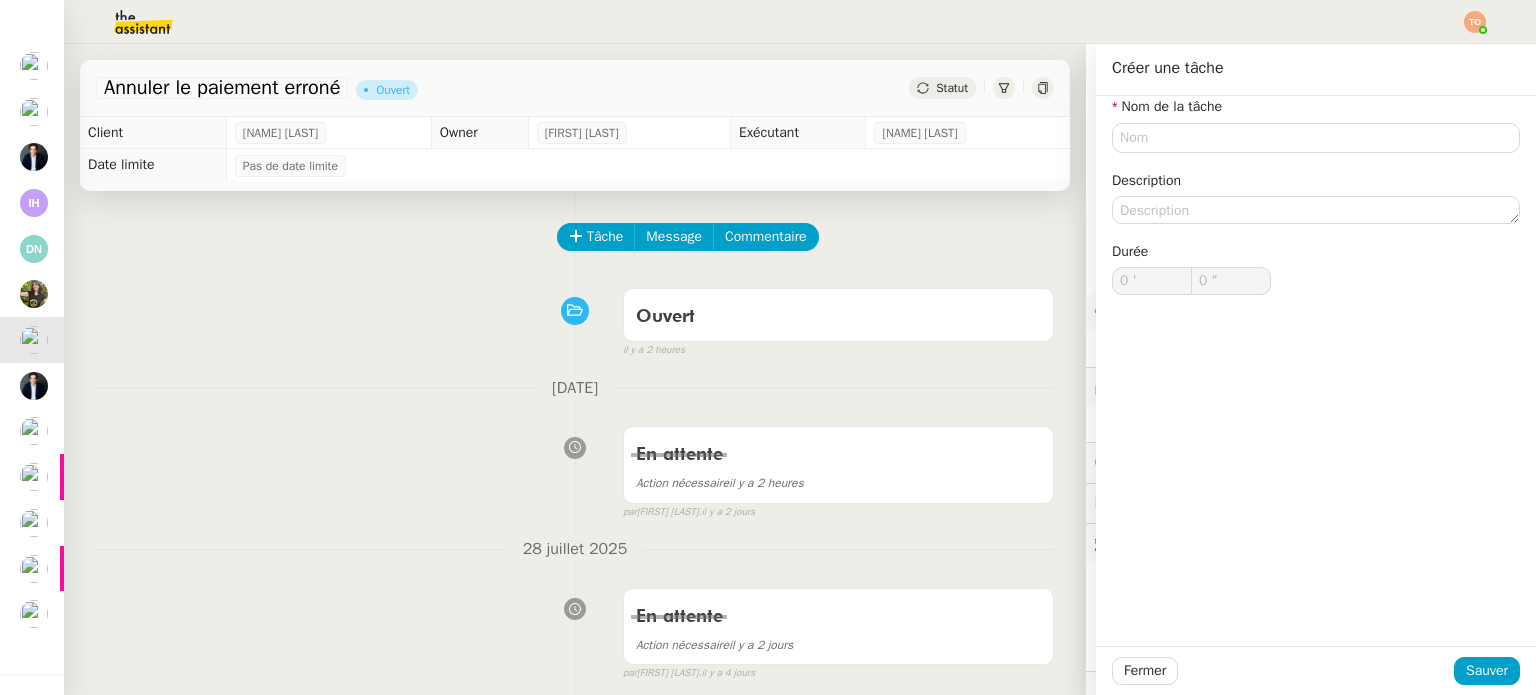click on "Tâche Message Commentaire Veuillez patienter une erreur s'est produite 👌👌👌 message envoyé ✌️✌️✌️ Veuillez d'abord attribuer un client Une erreur s'est produite, veuillez réessayer Ouvert false il y a 2 heures 👌👌👌 message envoyé ✌️✌️✌️ une erreur s'est produite 👌👌👌 message envoyé ✌️✌️✌️ Votre message va être revu ✌️✌️✌️ une erreur s'est produite La taille des fichiers doit être de 10Mb au maximum. 30 juillet 2025 En attente Action nécessaire  il y a 2 heures  false par   Tatyana O.   il y a 2 jours 👌👌👌 message envoyé ✌️✌️✌️ une erreur s'est produite 👌👌👌 message envoyé ✌️✌️✌️ Votre message va être revu ✌️✌️✌️ une erreur s'est produite La taille des fichiers doit être de 10Mb au maximum. 28 juillet 2025 En attente Action nécessaire  il y a 2 jours  false par   Tatyana O.   il y a 4 jours 👌👌👌 message envoyé ✌️✌️✌️ une erreur s'est produite" 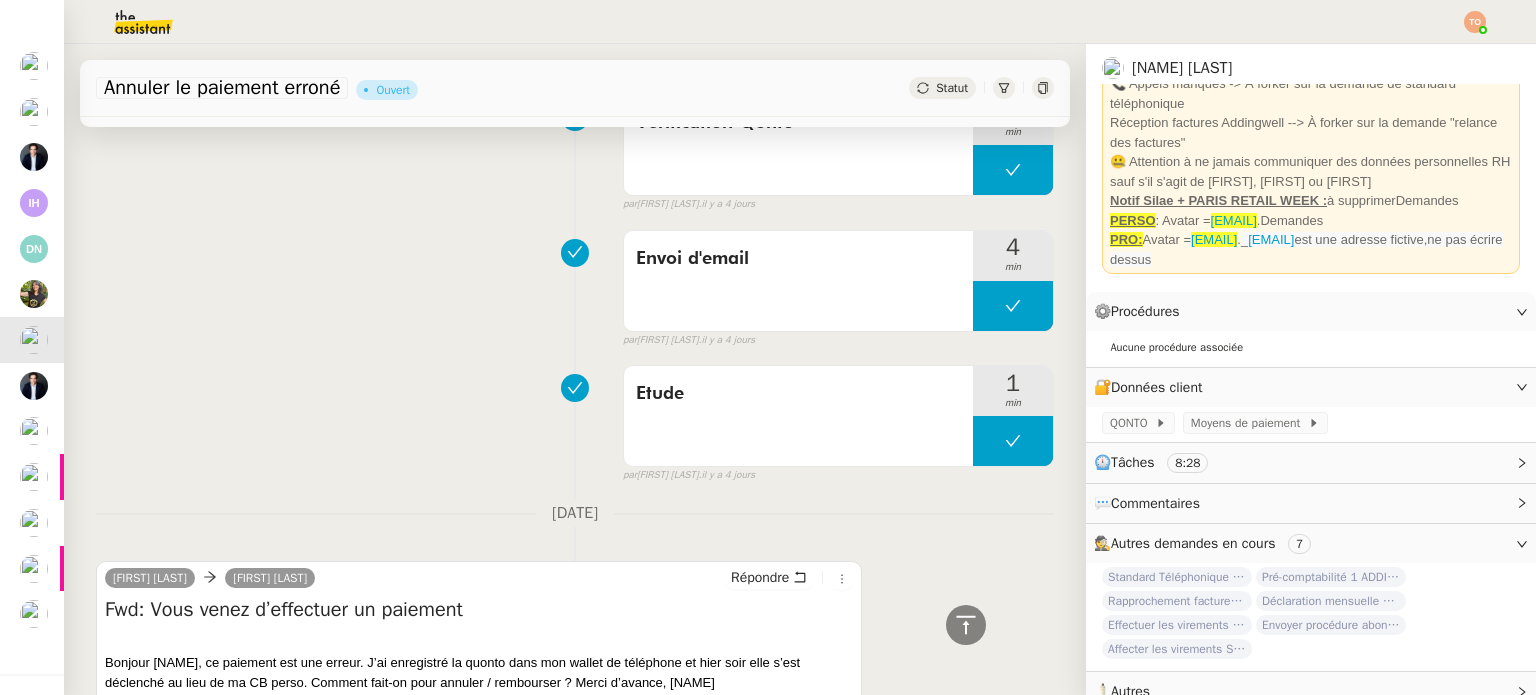 scroll, scrollTop: 1720, scrollLeft: 0, axis: vertical 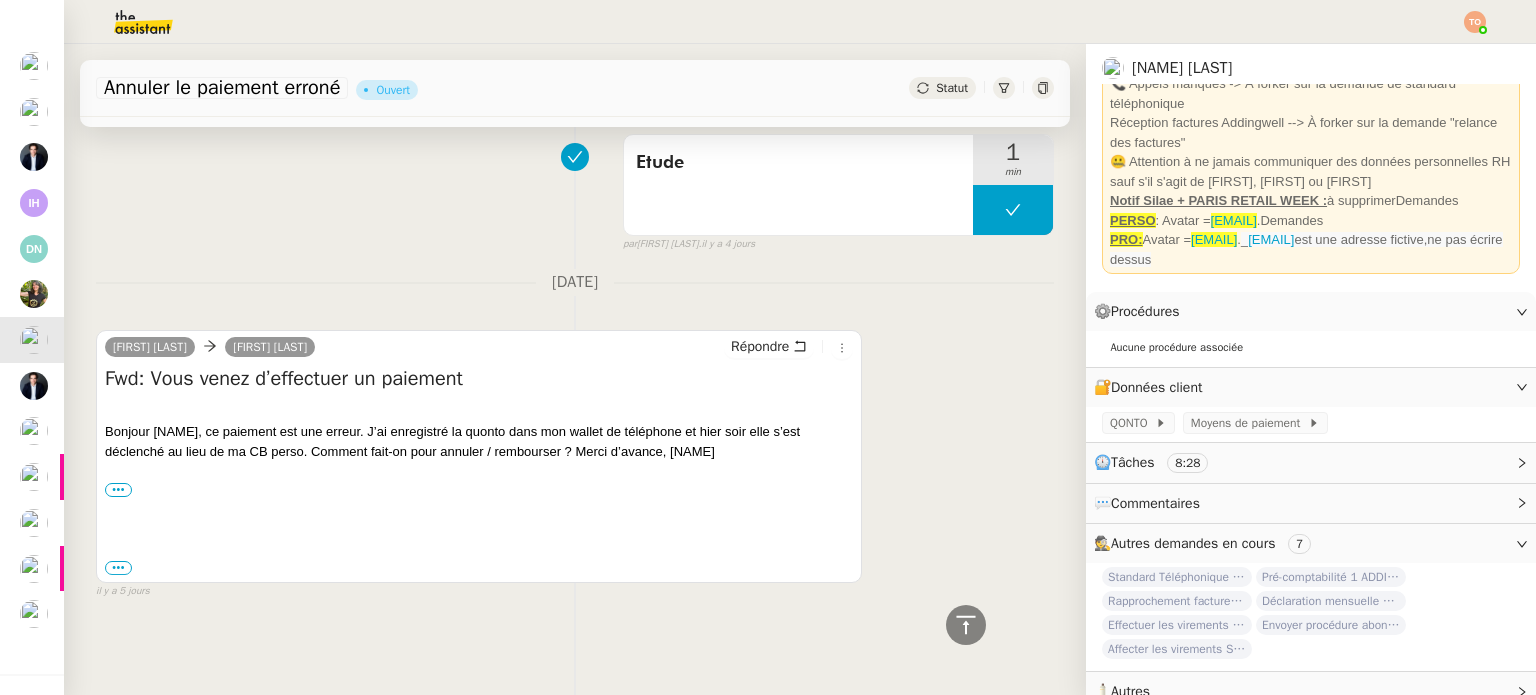 drag, startPoint x: 758, startPoint y: 579, endPoint x: 740, endPoint y: 549, distance: 34.98571 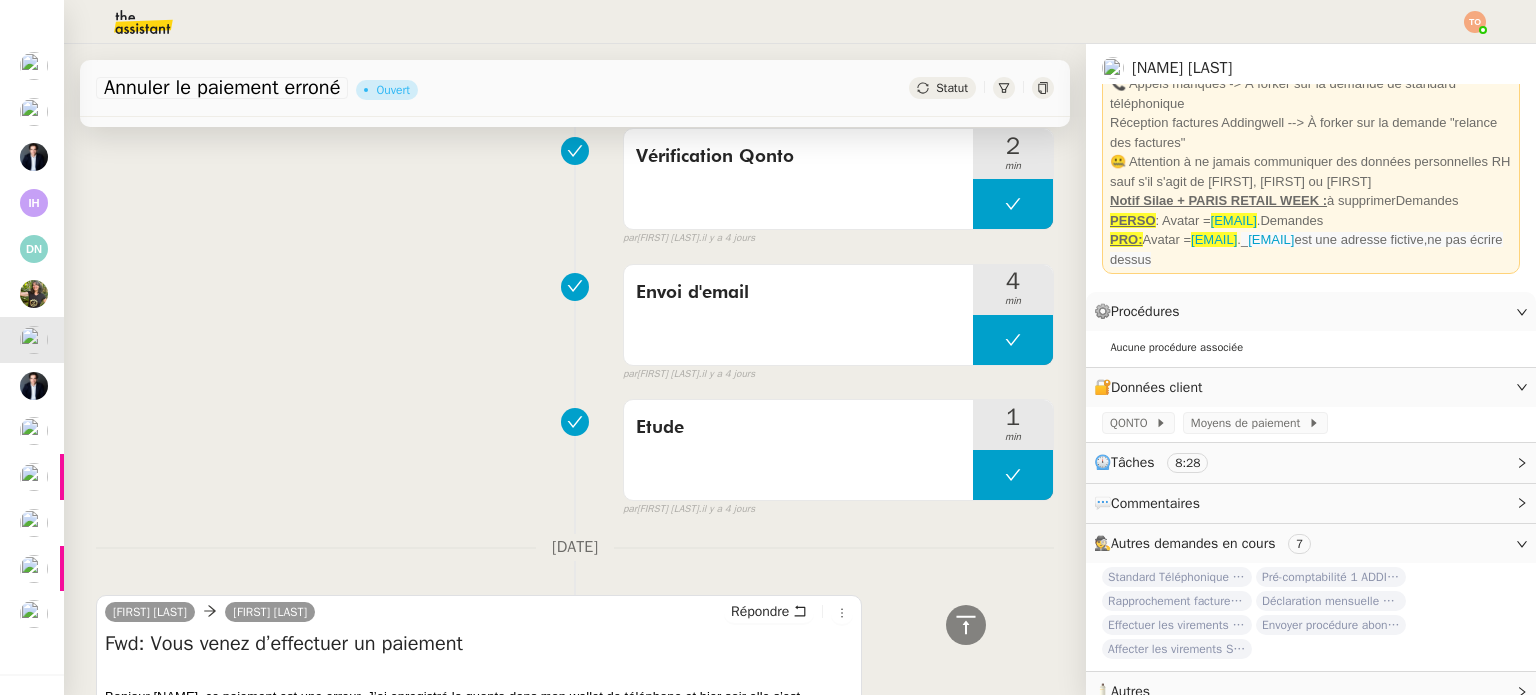 scroll, scrollTop: 1120, scrollLeft: 0, axis: vertical 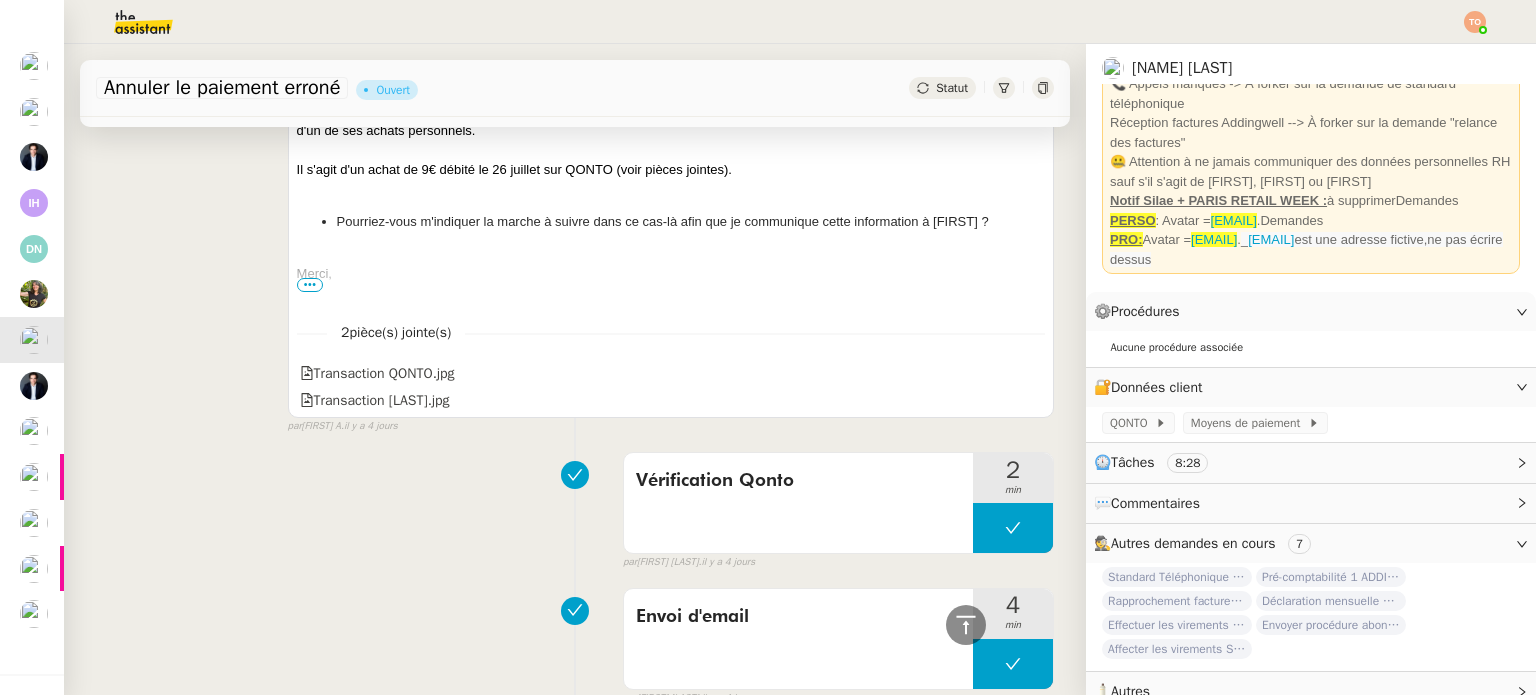 click on "Statut" 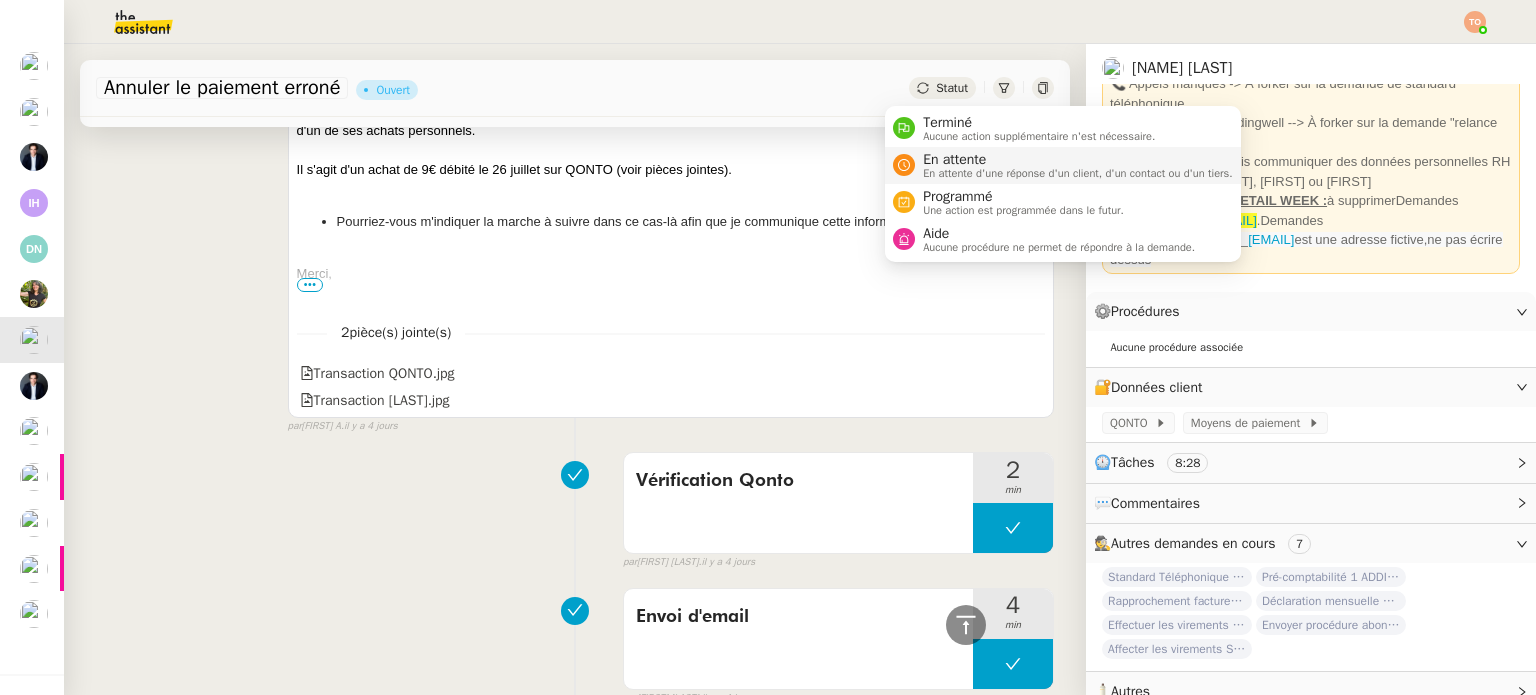 click on "En attente d'une réponse d'un client, d'un contact ou d'un tiers." at bounding box center [1078, 173] 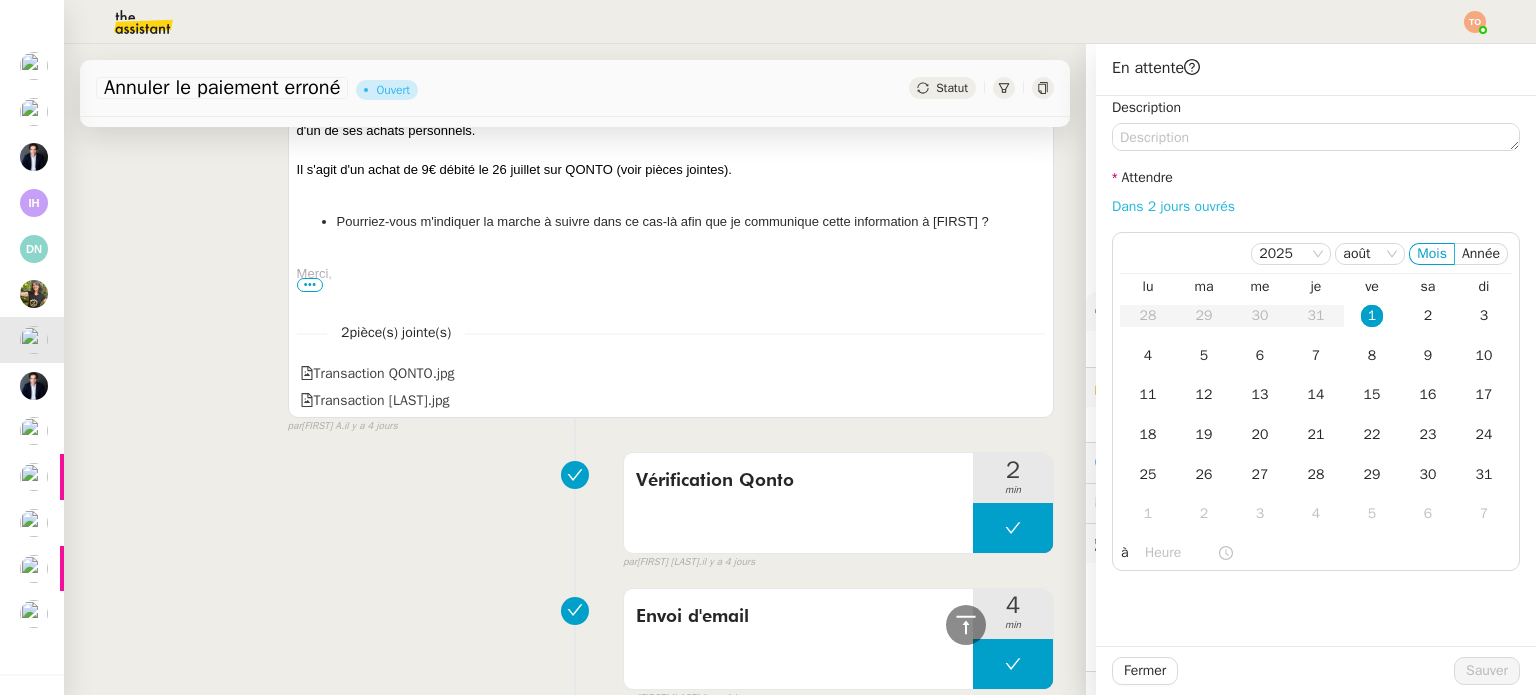 click on "Dans 2 jours ouvrés" 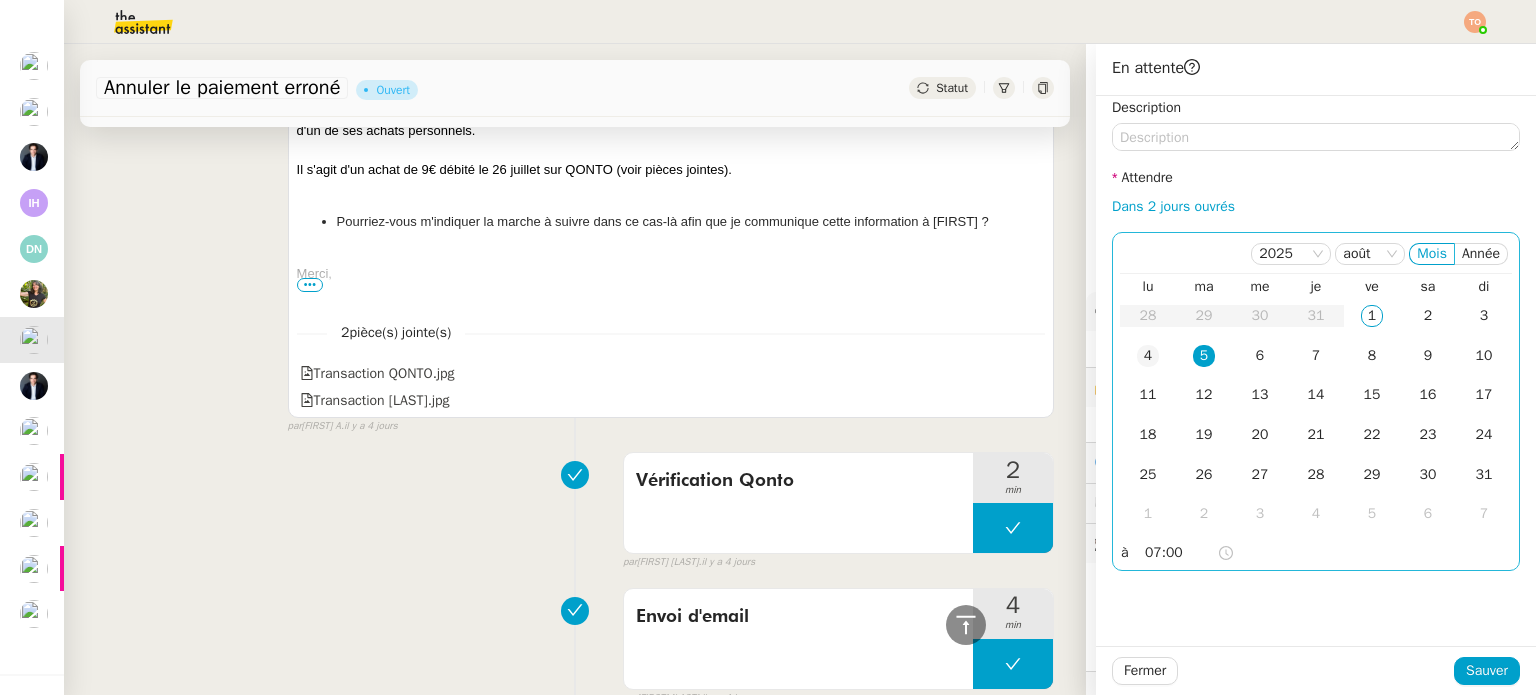 click on "4" 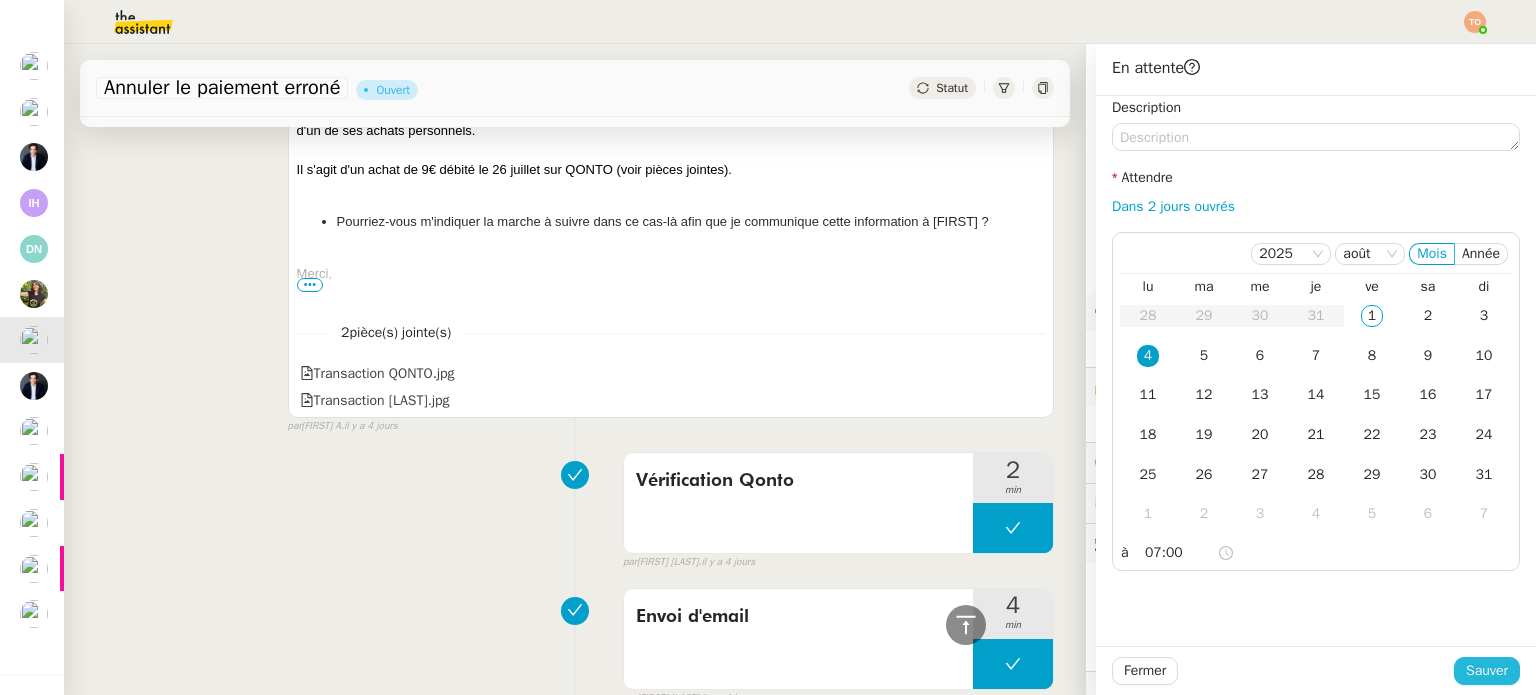 click on "Sauver" 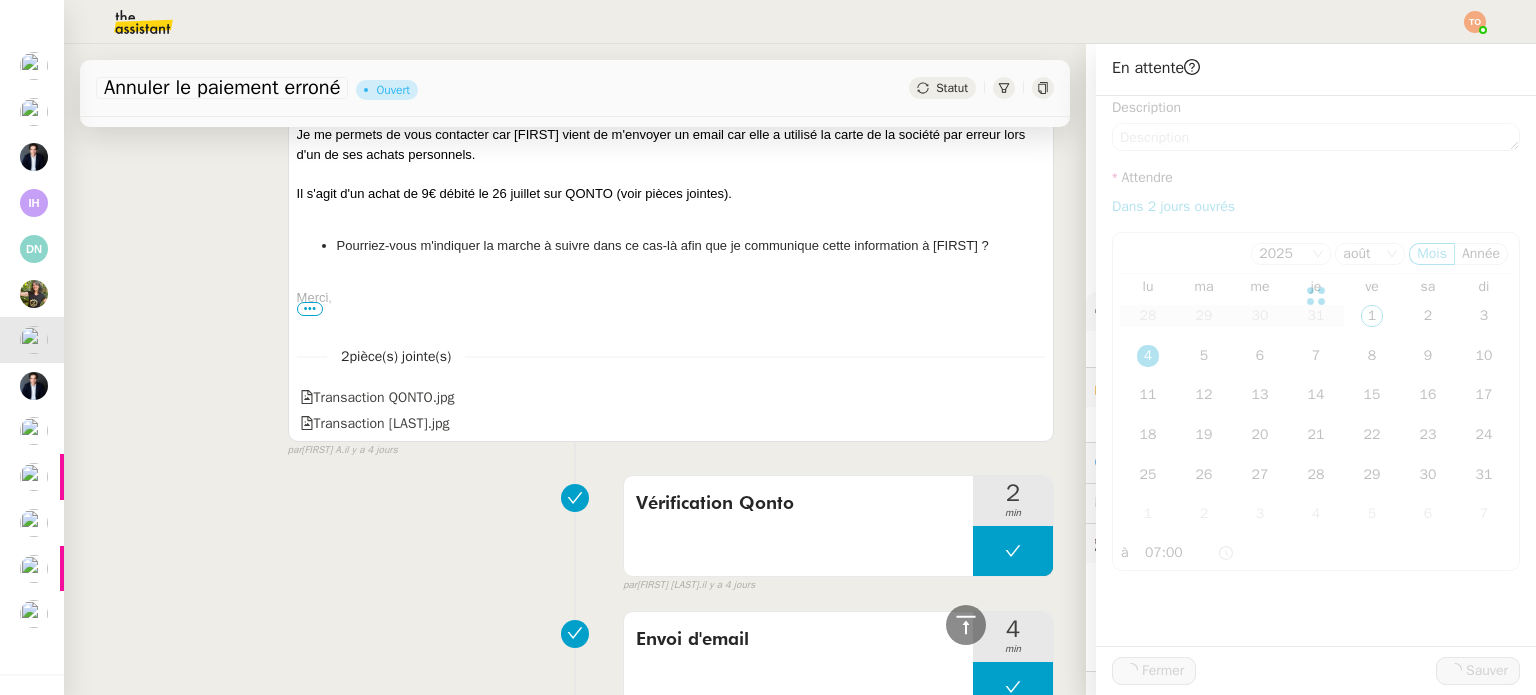 scroll, scrollTop: 1144, scrollLeft: 0, axis: vertical 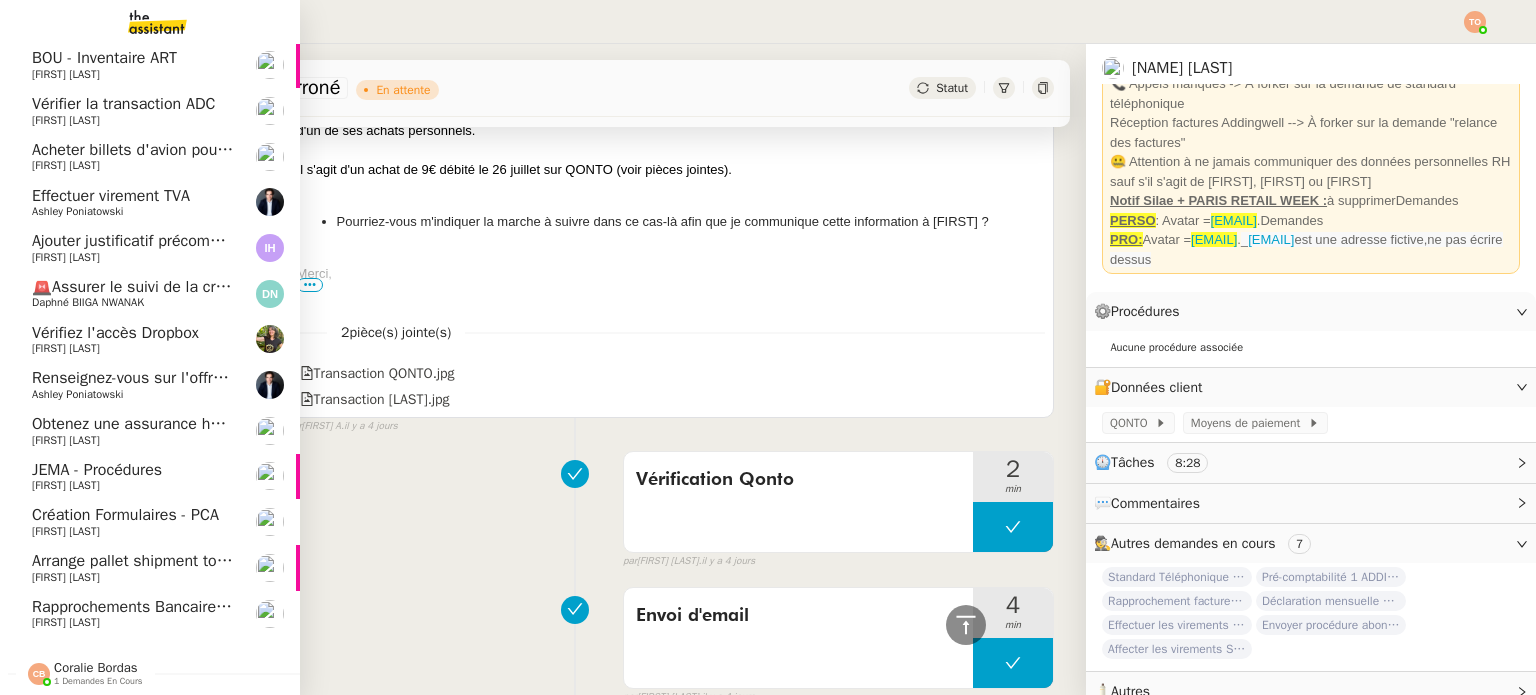 click on "[FIRST] [LAST]" 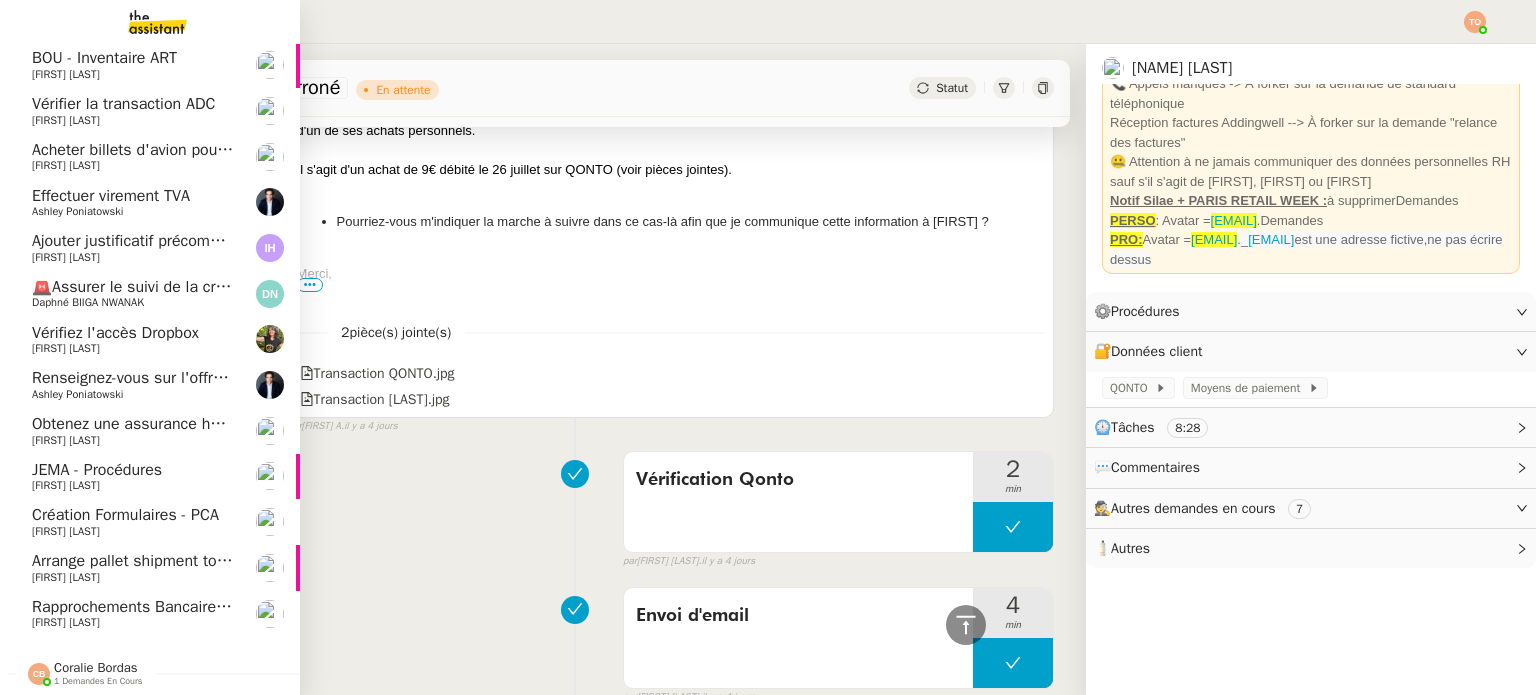 scroll, scrollTop: 48, scrollLeft: 0, axis: vertical 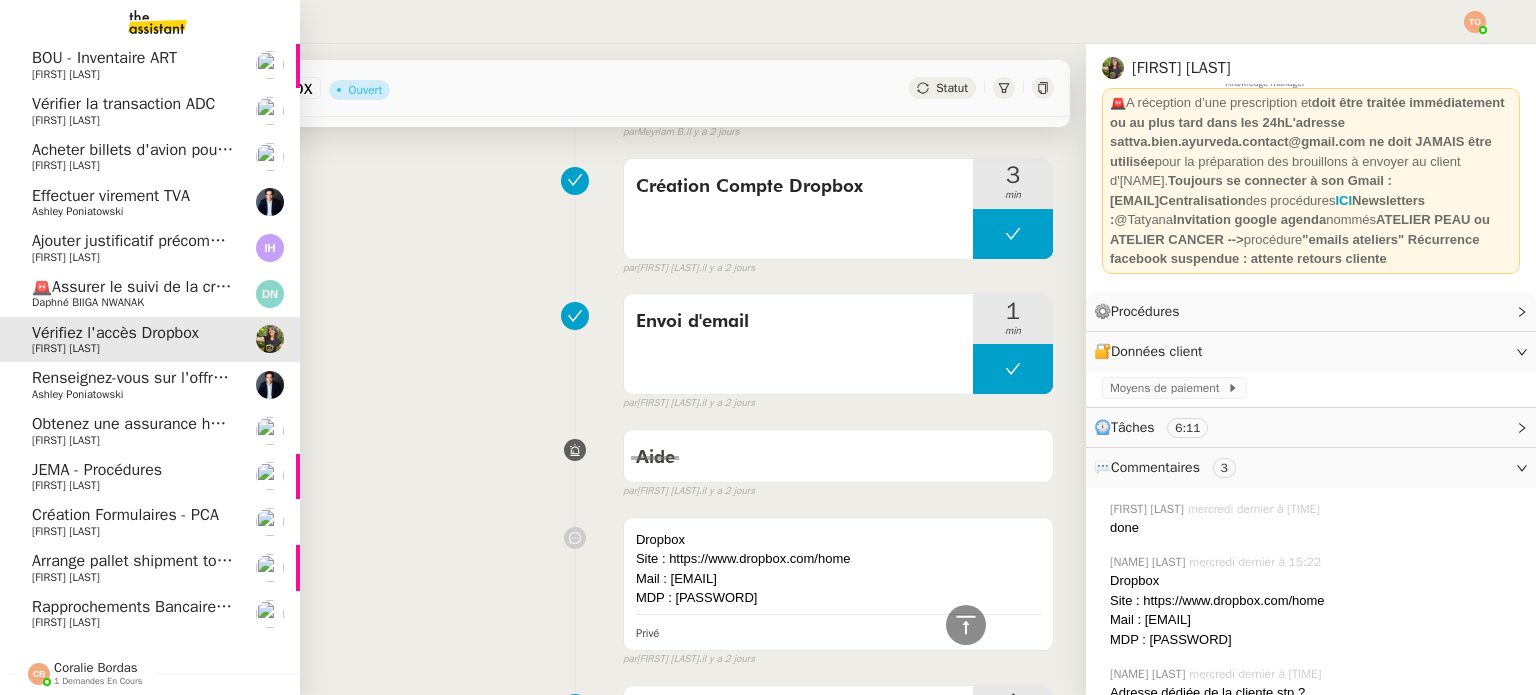 click on "Ilyes Hadj" 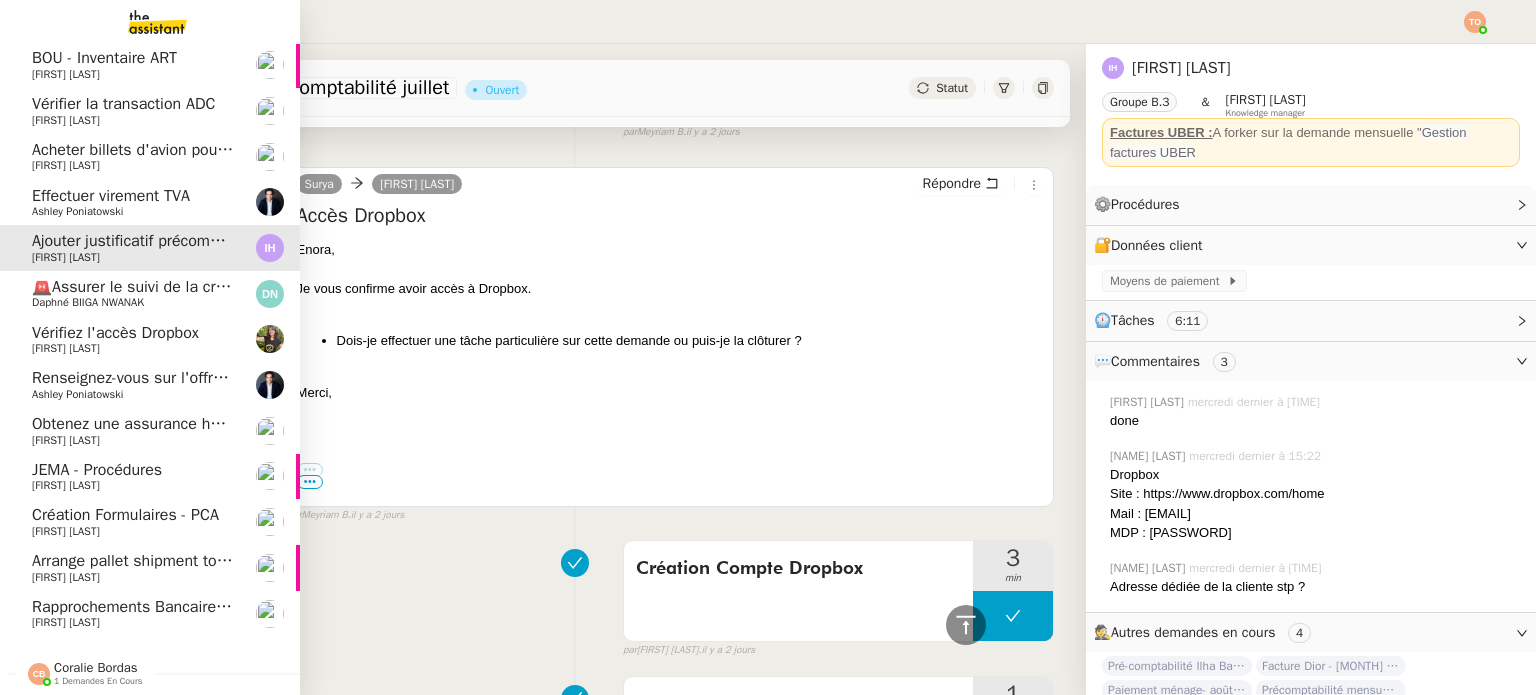 scroll, scrollTop: 0, scrollLeft: 0, axis: both 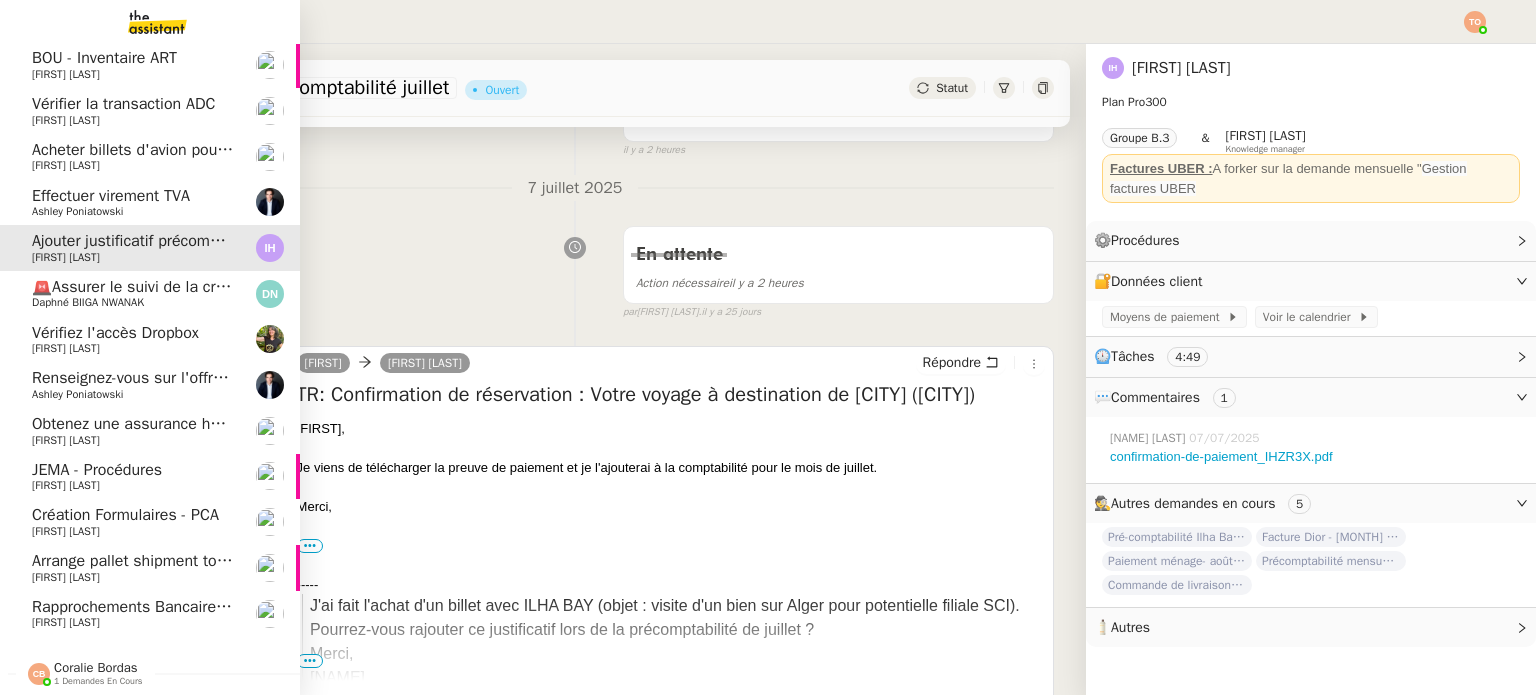 click on "Ashley Poniatowski" 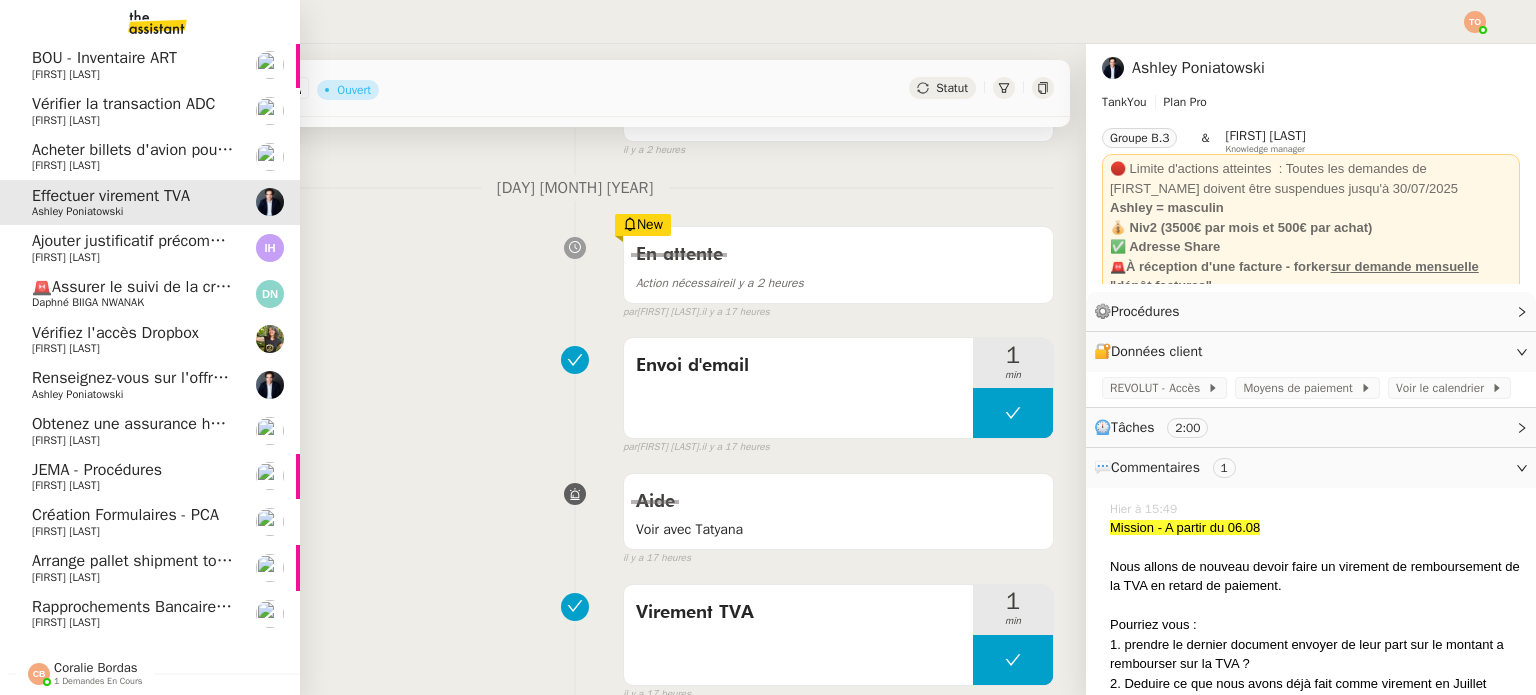 click on "Laurence de Nervaux" 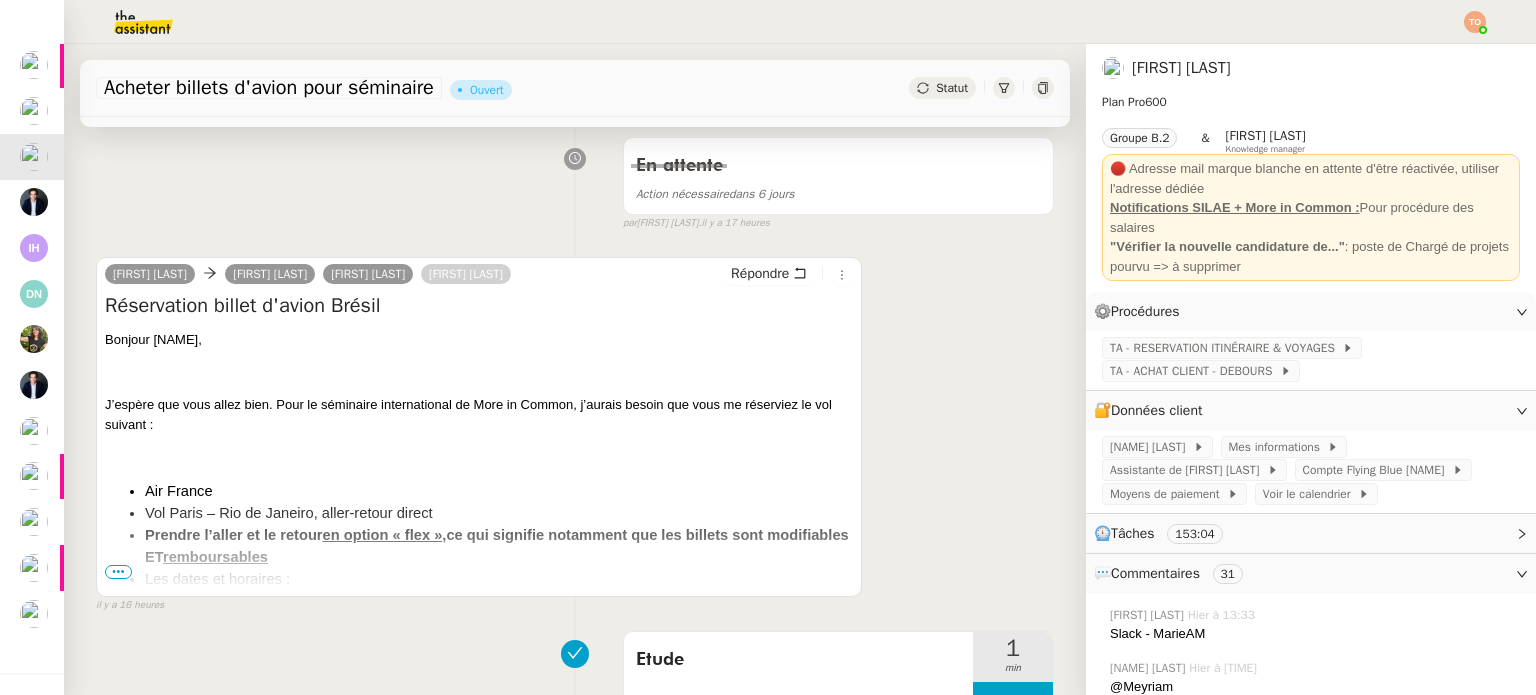 scroll, scrollTop: 0, scrollLeft: 0, axis: both 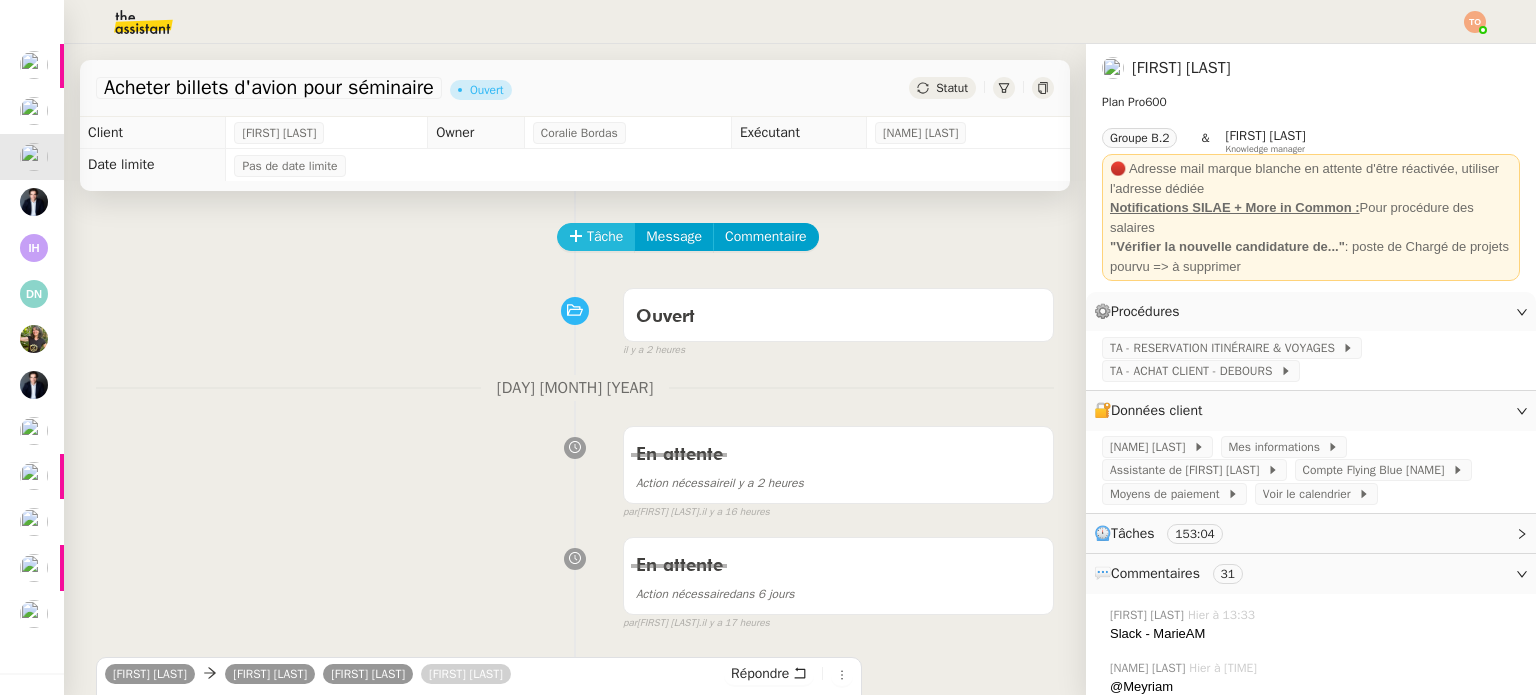 click on "Tâche" 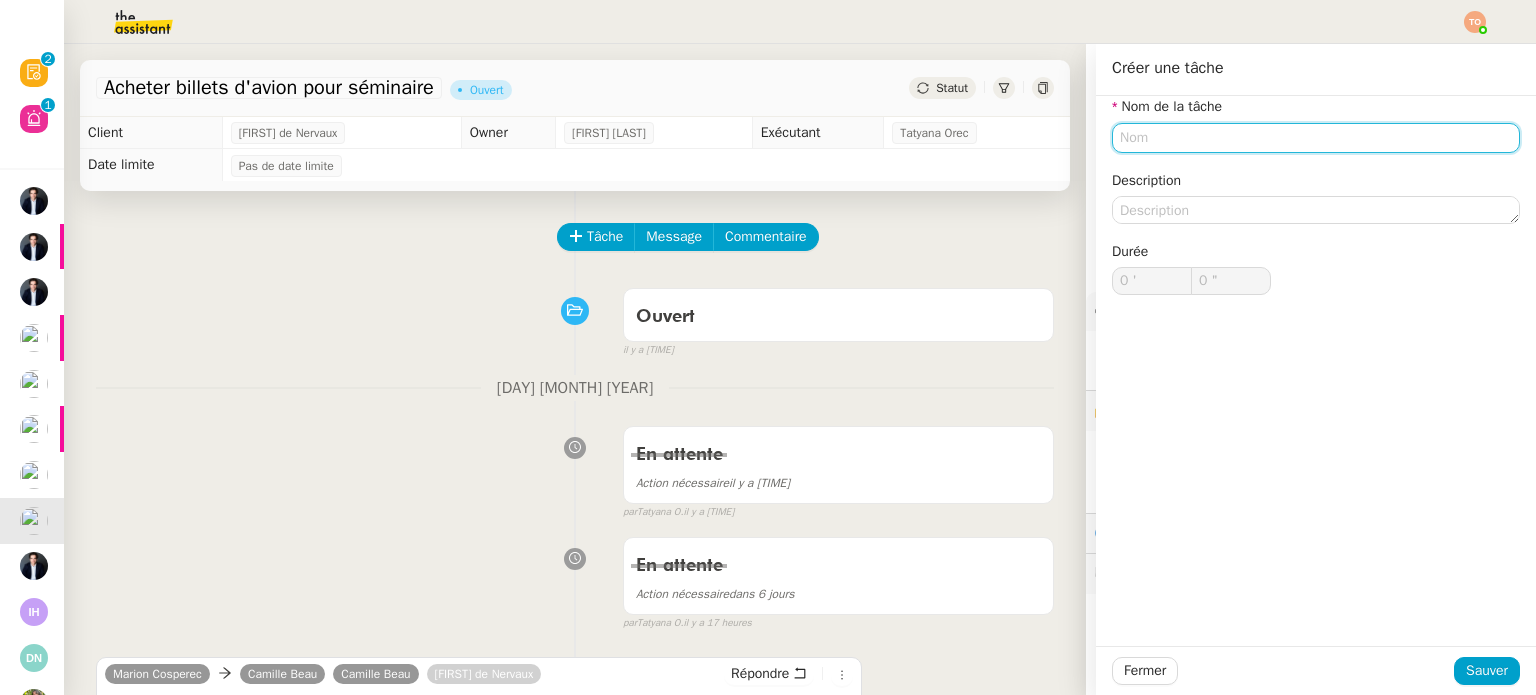 scroll, scrollTop: 0, scrollLeft: 0, axis: both 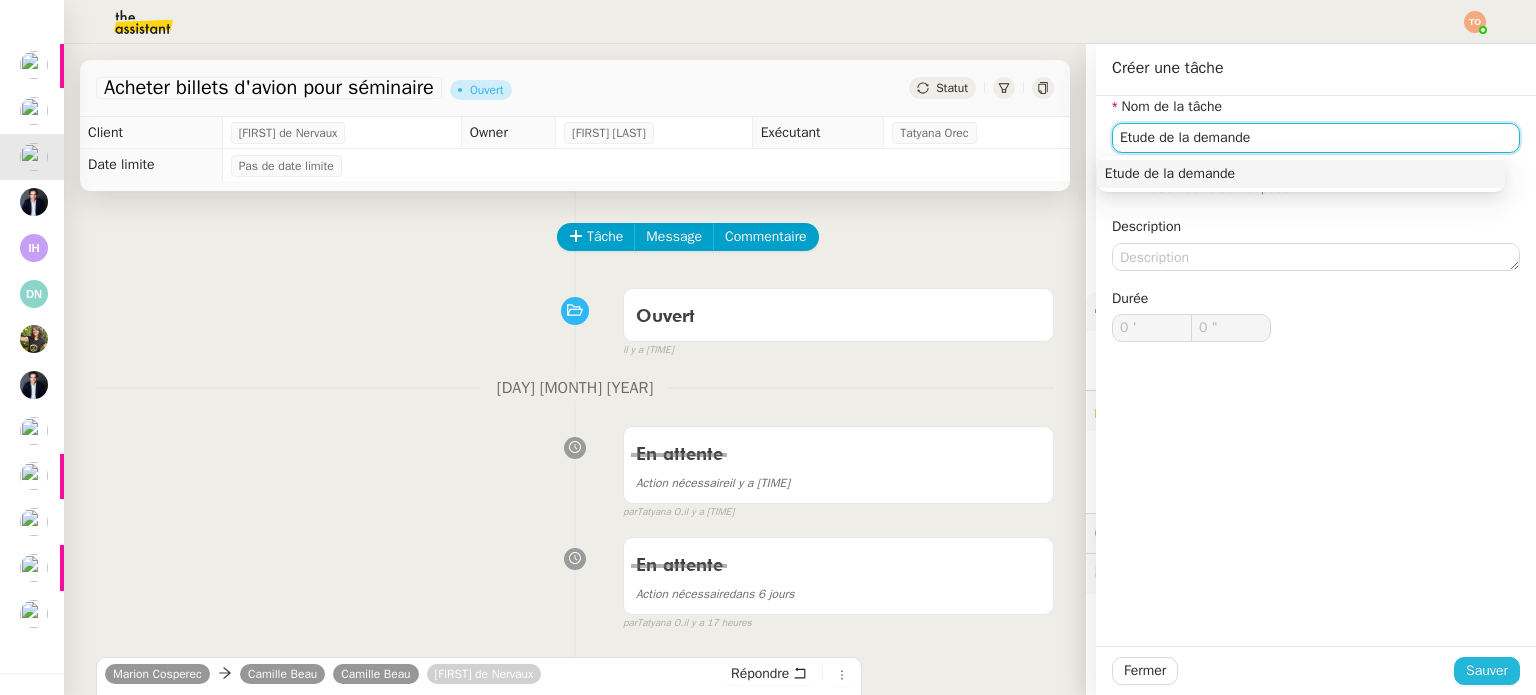 type on "Etude de la demande" 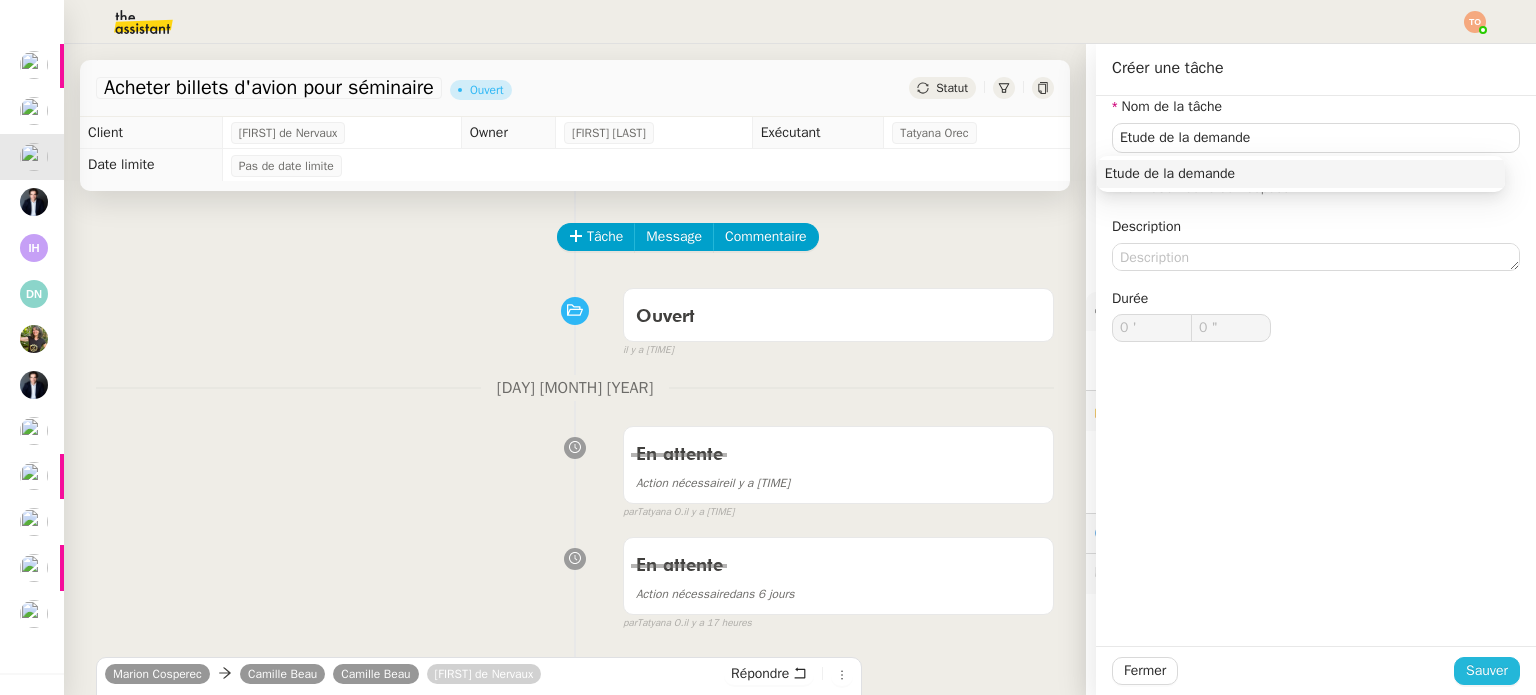 click on "Sauver" 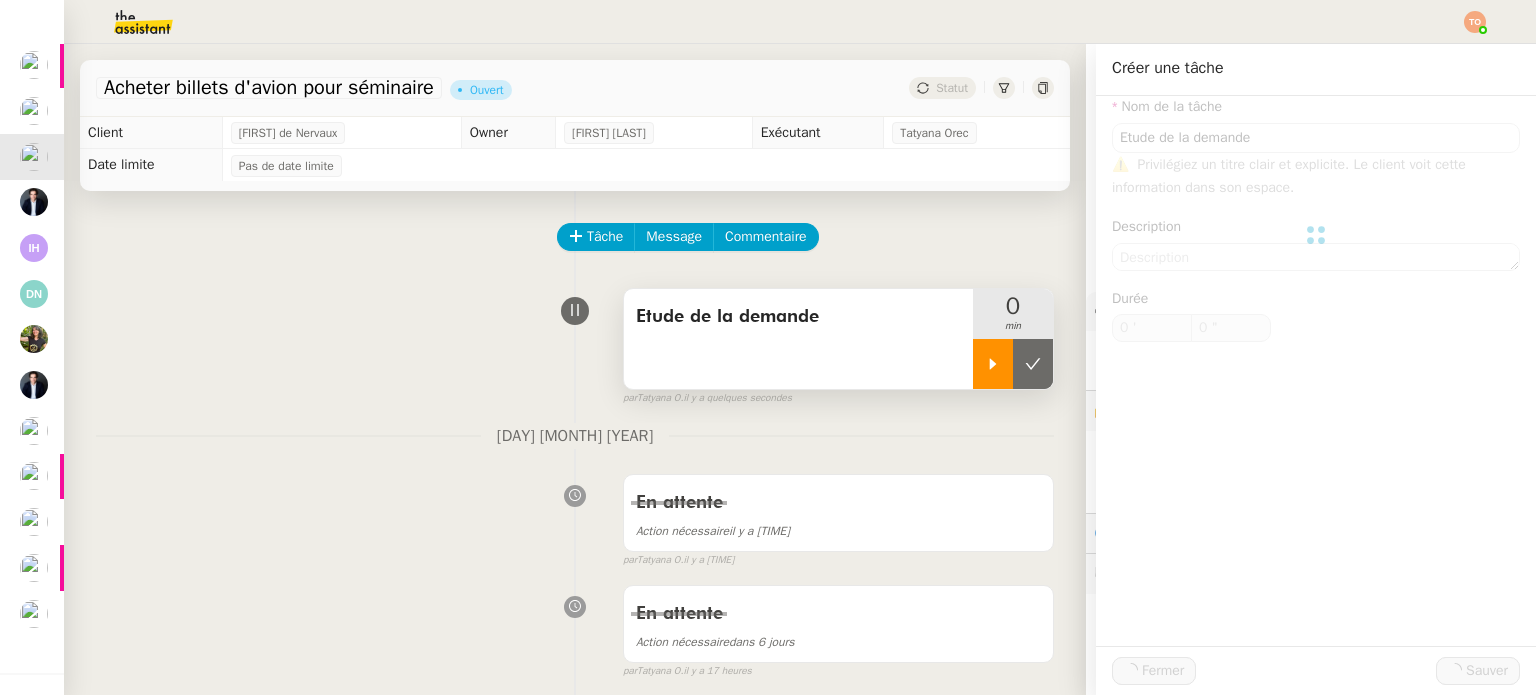 click at bounding box center [993, 364] 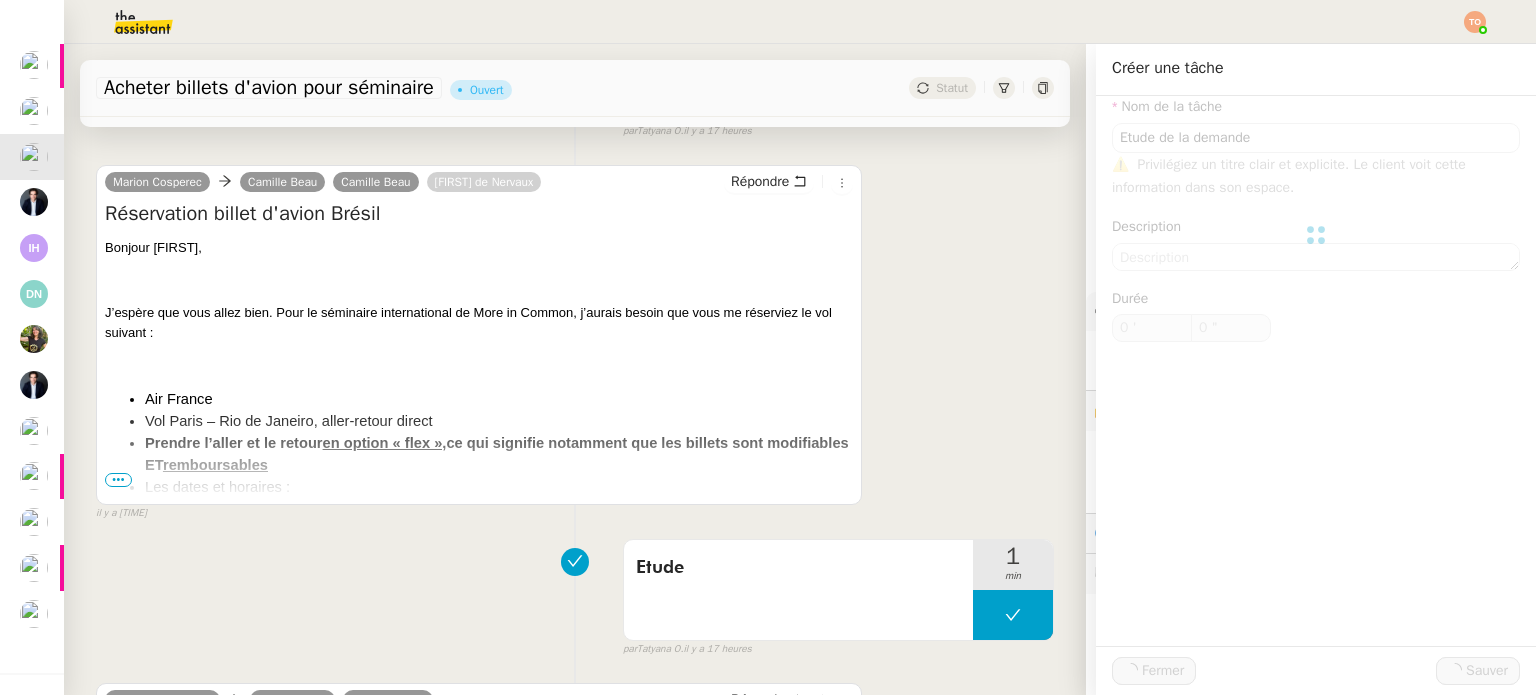 scroll, scrollTop: 700, scrollLeft: 0, axis: vertical 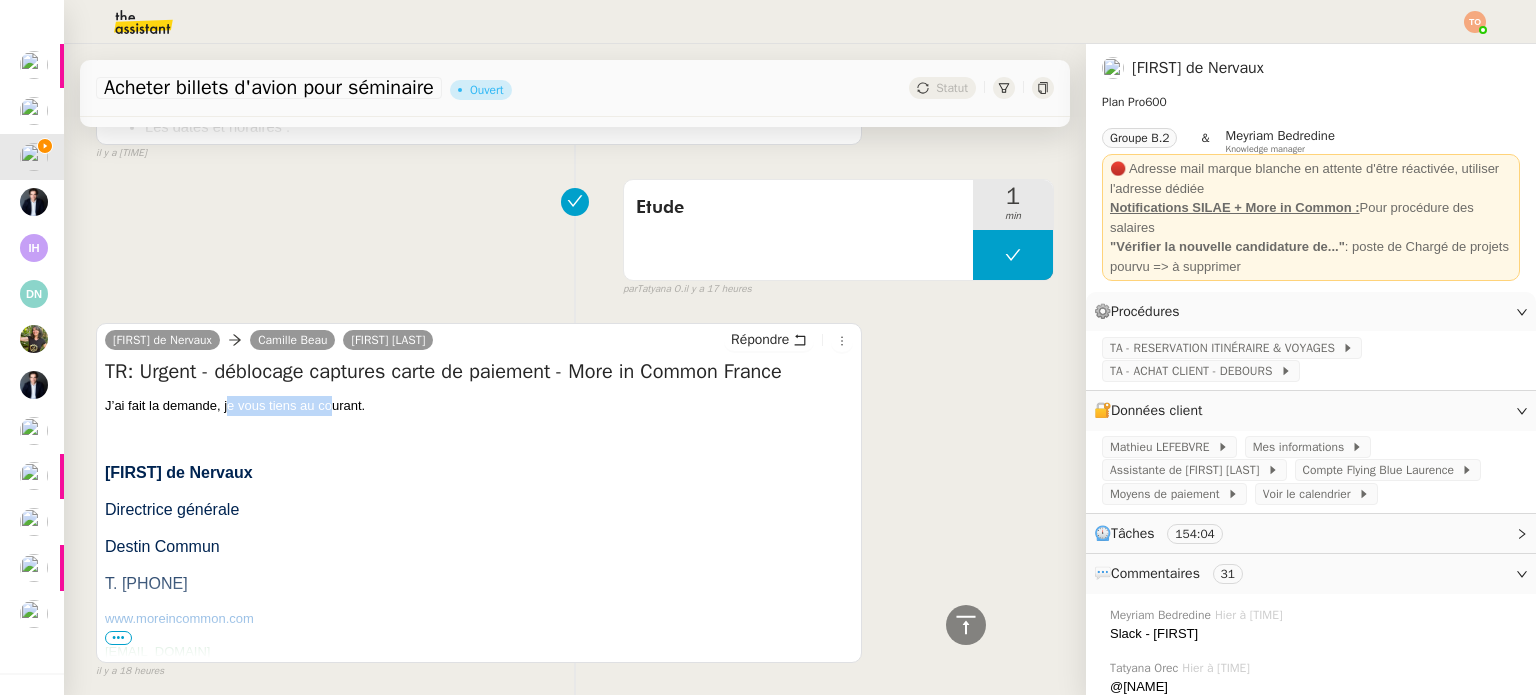 drag, startPoint x: 284, startPoint y: 411, endPoint x: 333, endPoint y: 417, distance: 49.365982 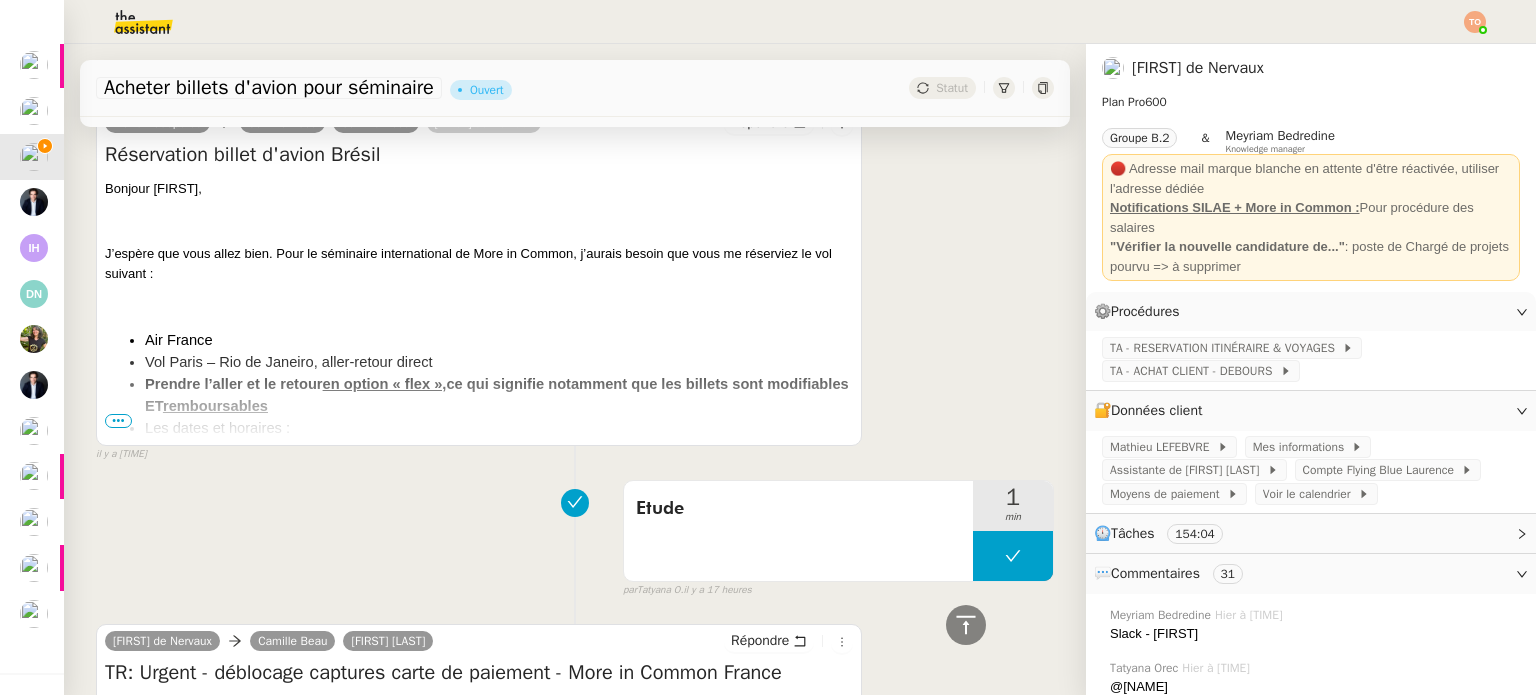 scroll, scrollTop: 600, scrollLeft: 0, axis: vertical 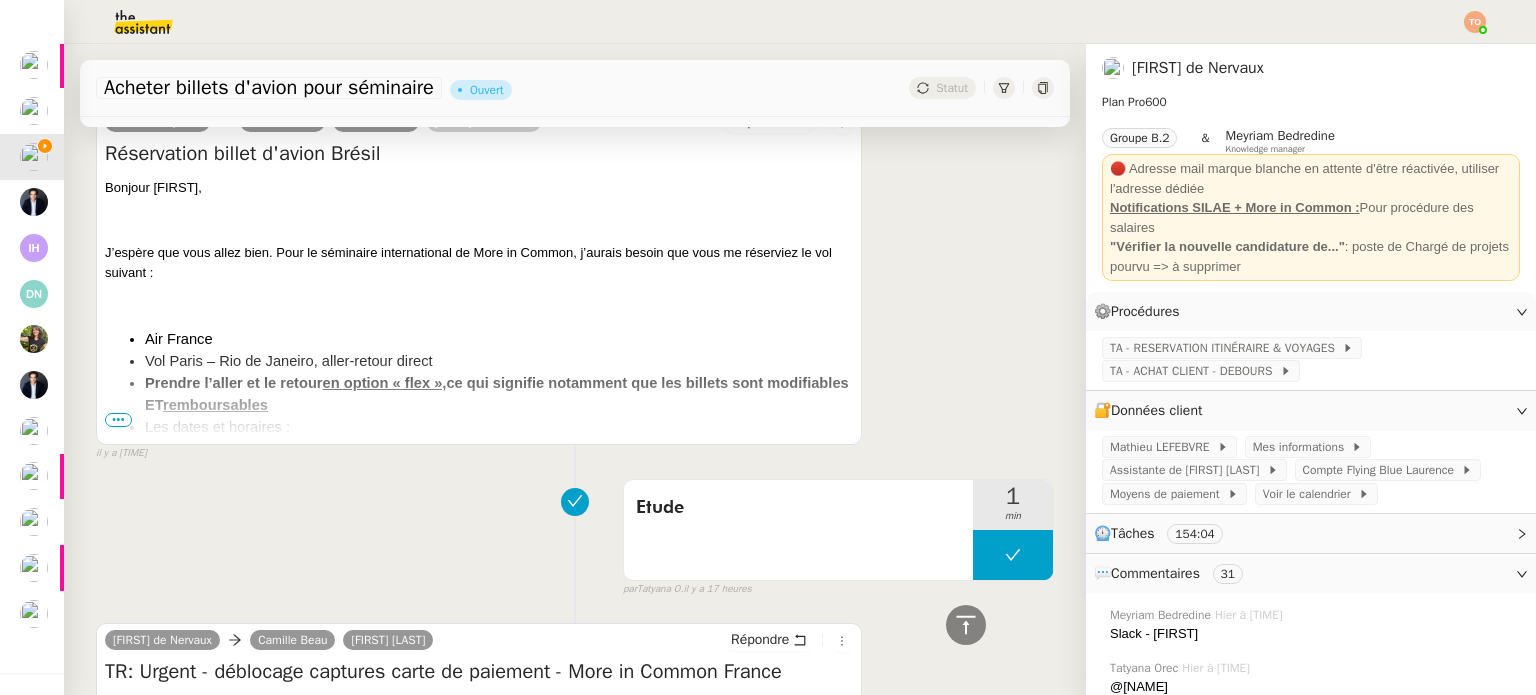 click on "Air France Vol Paris – Rio de Janeiro, aller-retour direct Prendre l’aller et le retour
en option « flex »,  ce qui signifie notamment que les billets sont modifiables ET
remboursables Les dates et horaires :
Aller : samedi 29 novembre, départ Paris 10H55 – arrivée 18H25 Retour : vendredi 12 décembre, départ Rio de Janeiro 20H45 – arrivée à 11H55 (J+1)" at bounding box center [479, 405] 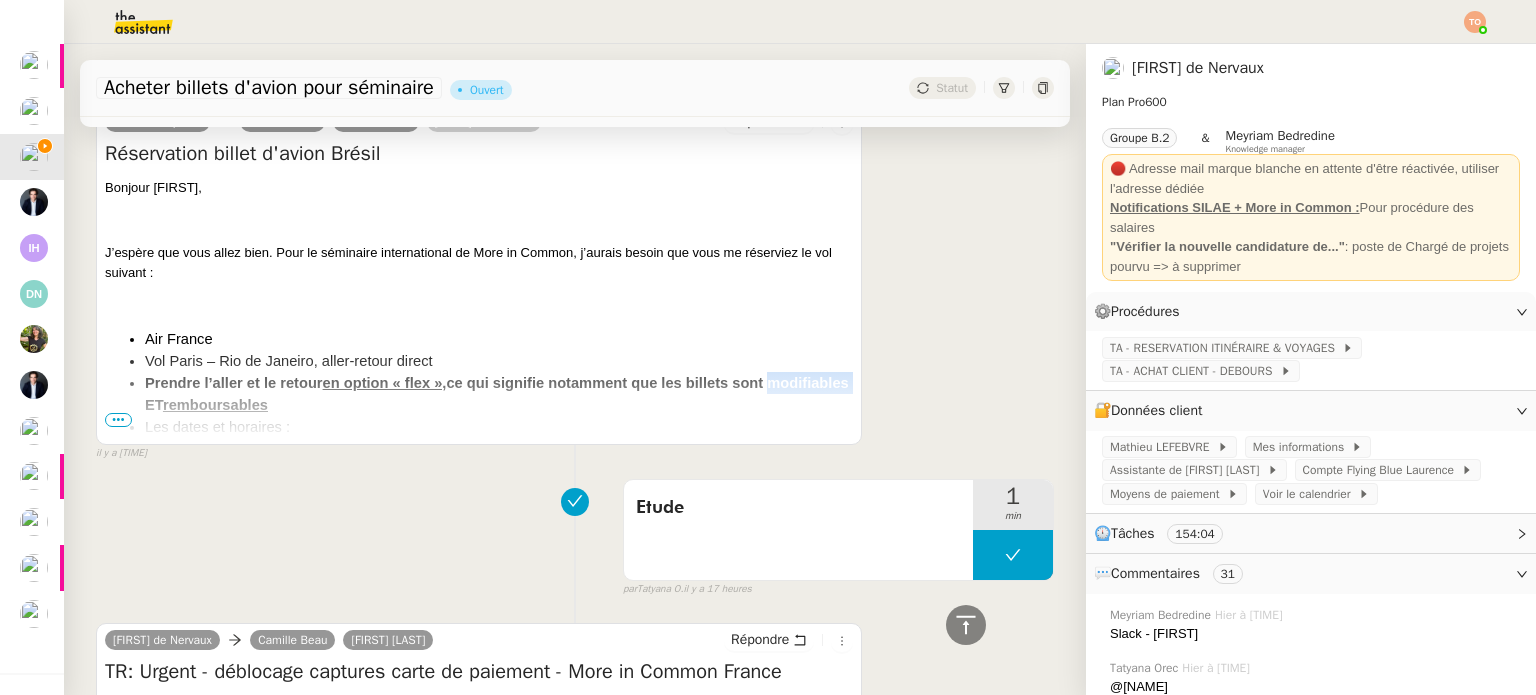 click on "Air France Vol Paris – Rio de Janeiro, aller-retour direct Prendre l’aller et le retour
en option « flex »,  ce qui signifie notamment que les billets sont modifiables ET
remboursables Les dates et horaires :
Aller : samedi 29 novembre, départ Paris 10H55 – arrivée 18H25 Retour : vendredi 12 décembre, départ Rio de Janeiro 20H45 – arrivée à 11H55 (J+1)" at bounding box center (479, 405) 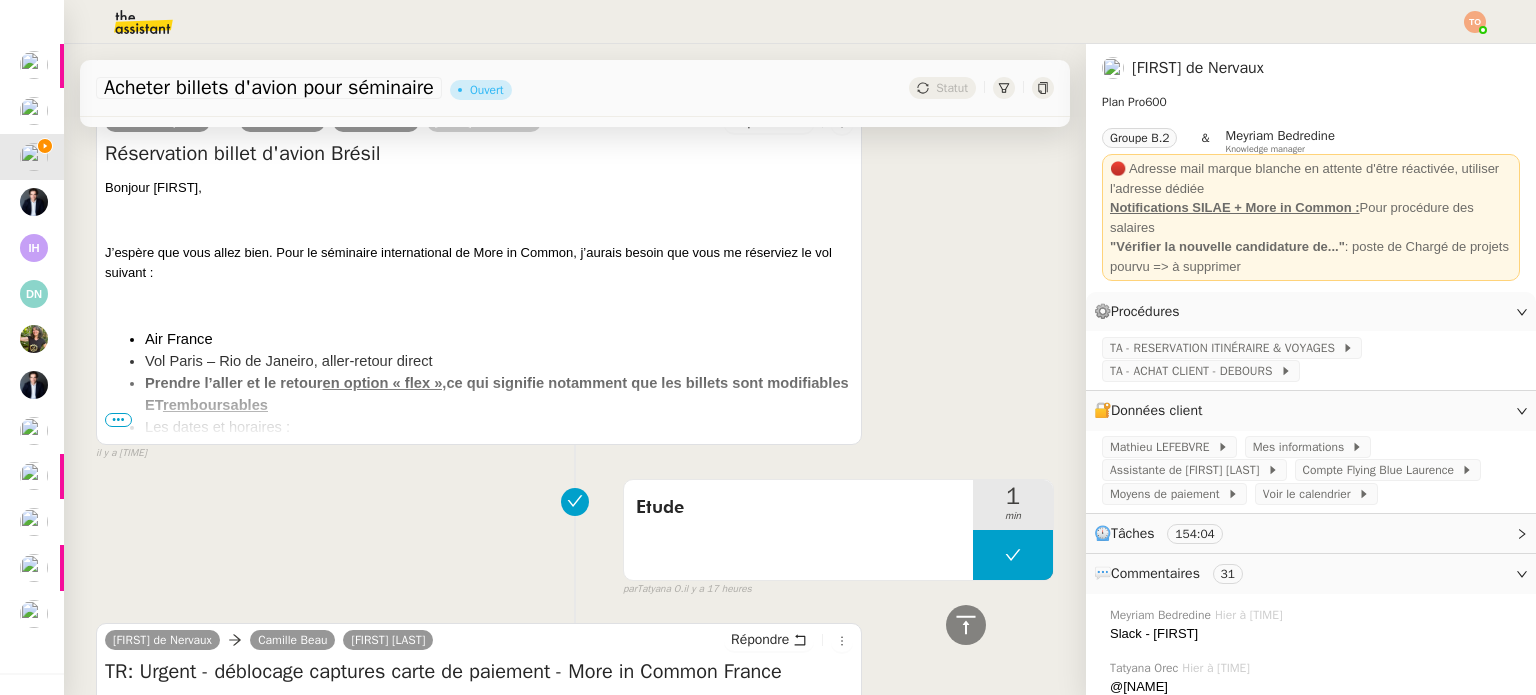 click on "•••" at bounding box center [118, 420] 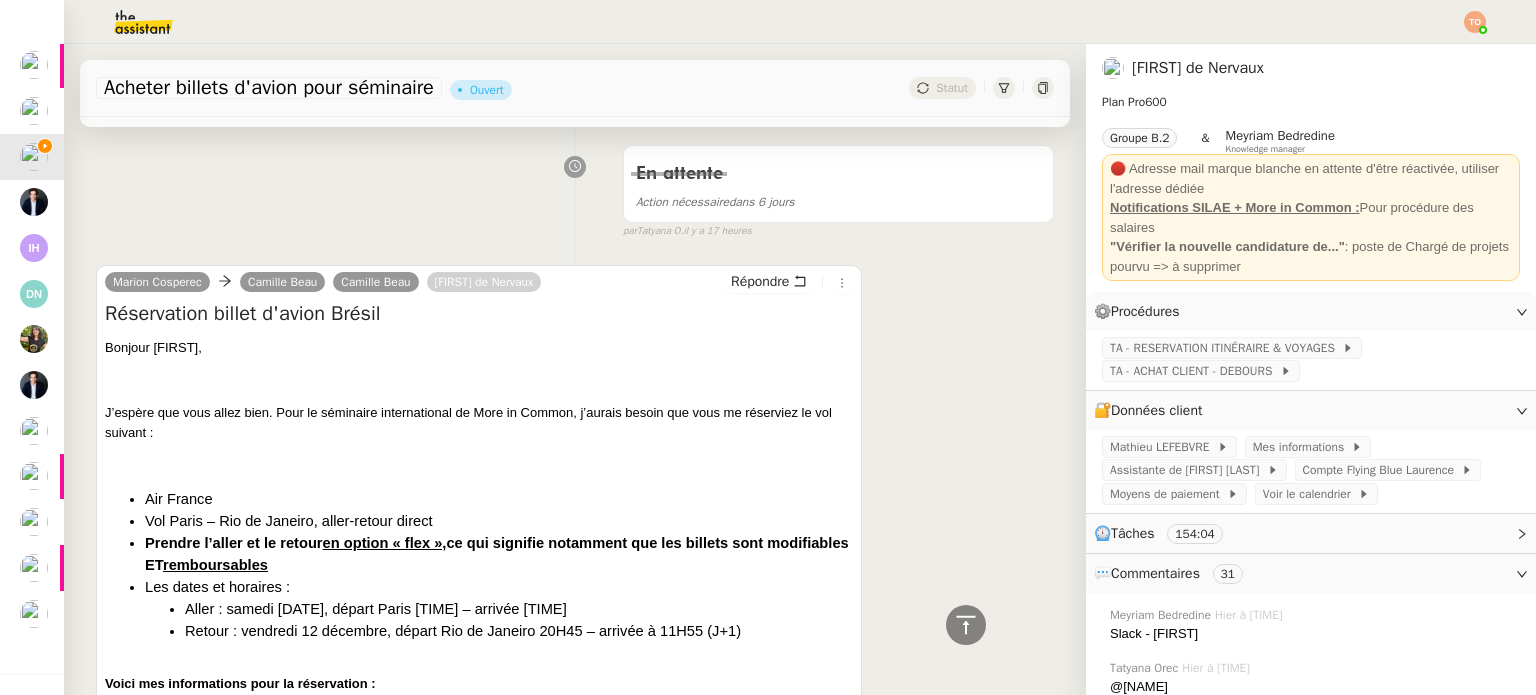 scroll, scrollTop: 100, scrollLeft: 0, axis: vertical 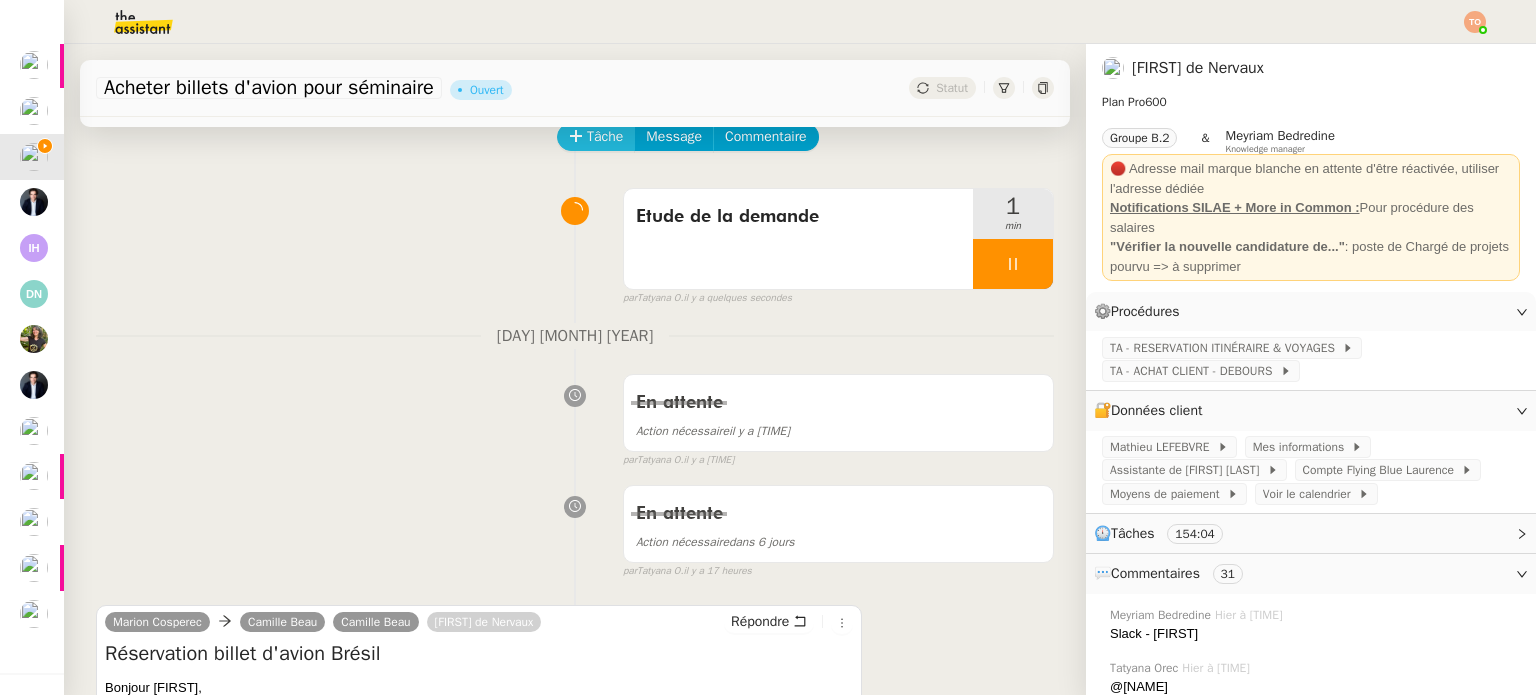 click 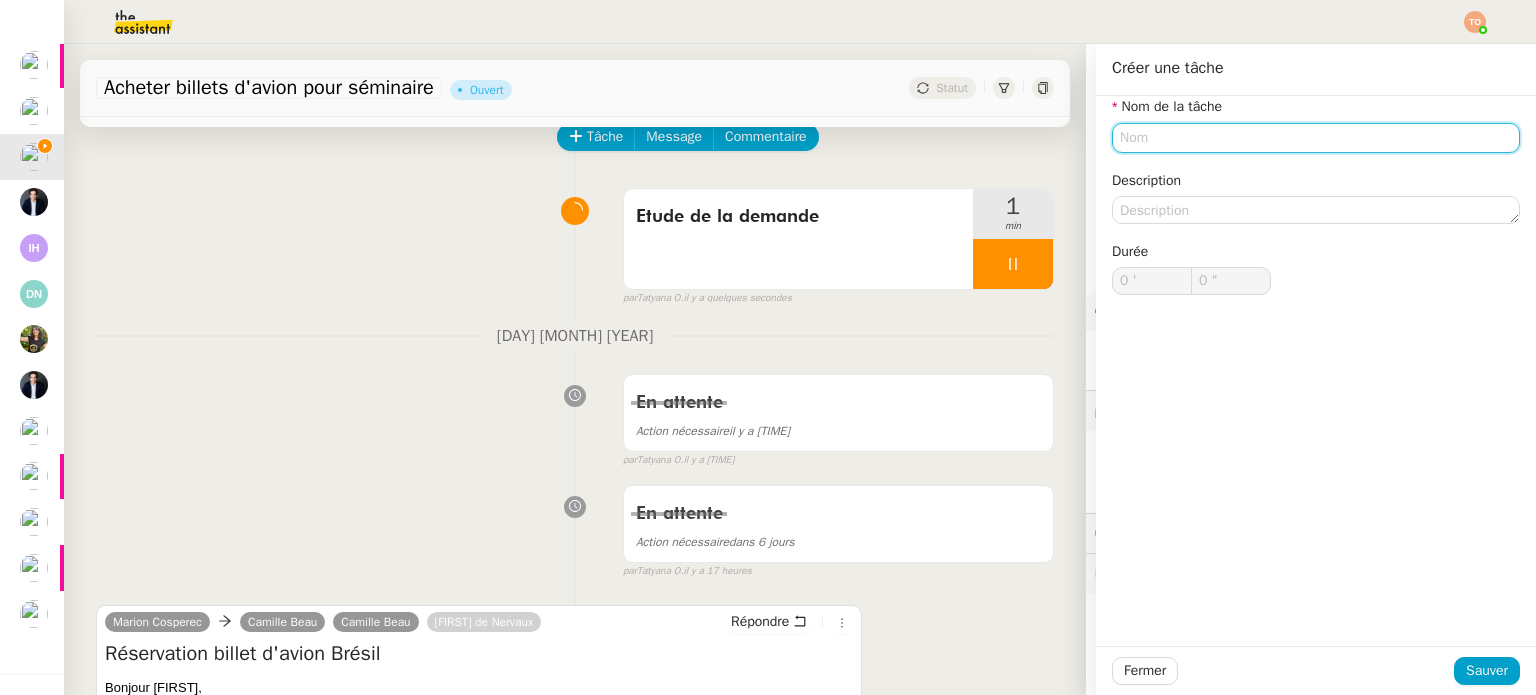 click 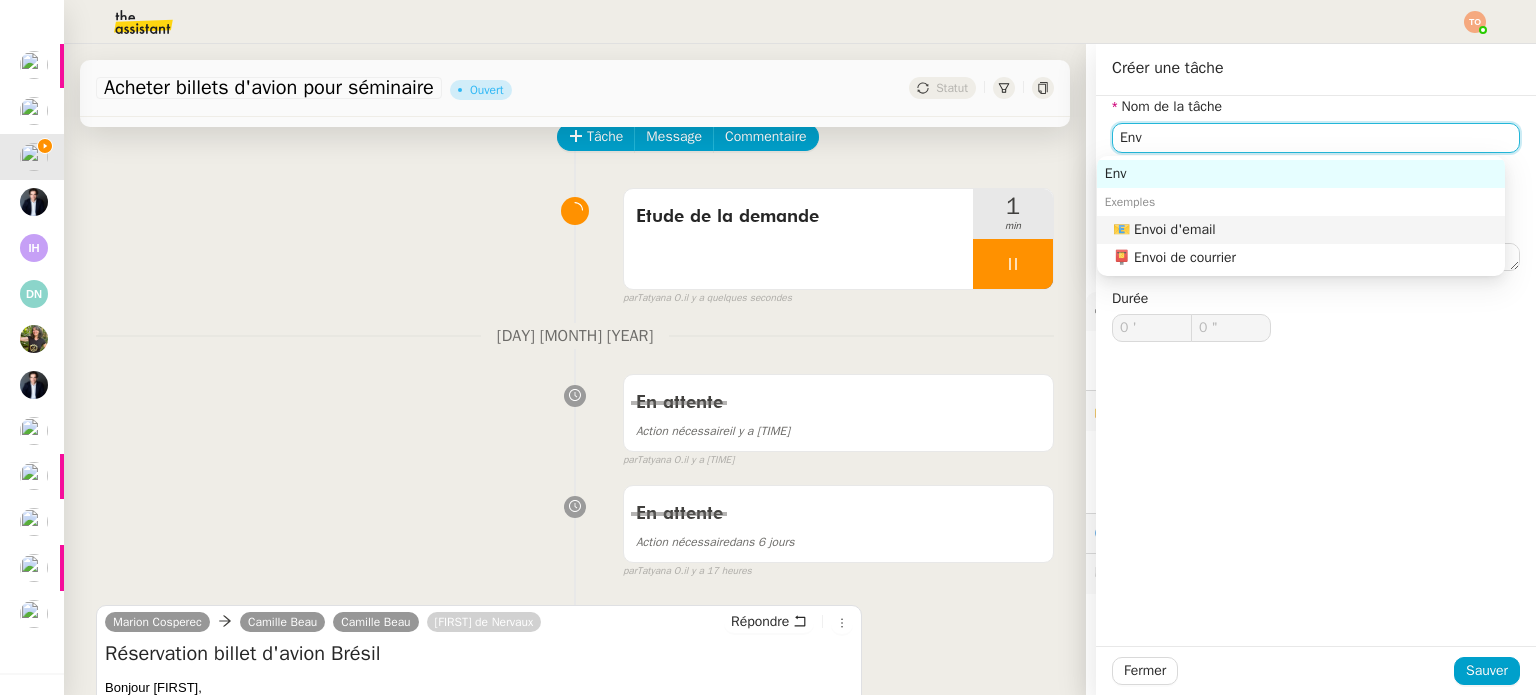 click on "📧 Envoi d'email" 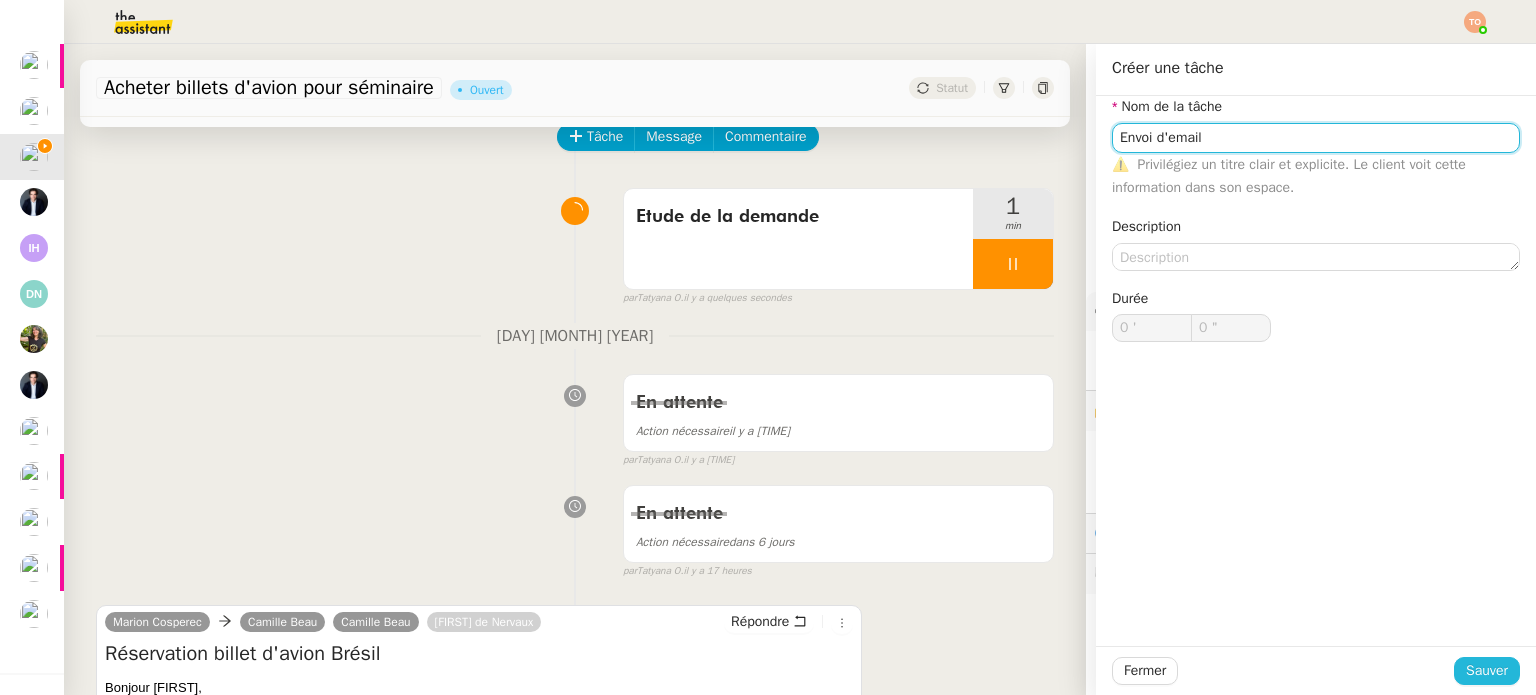 type on "Envoi d'email" 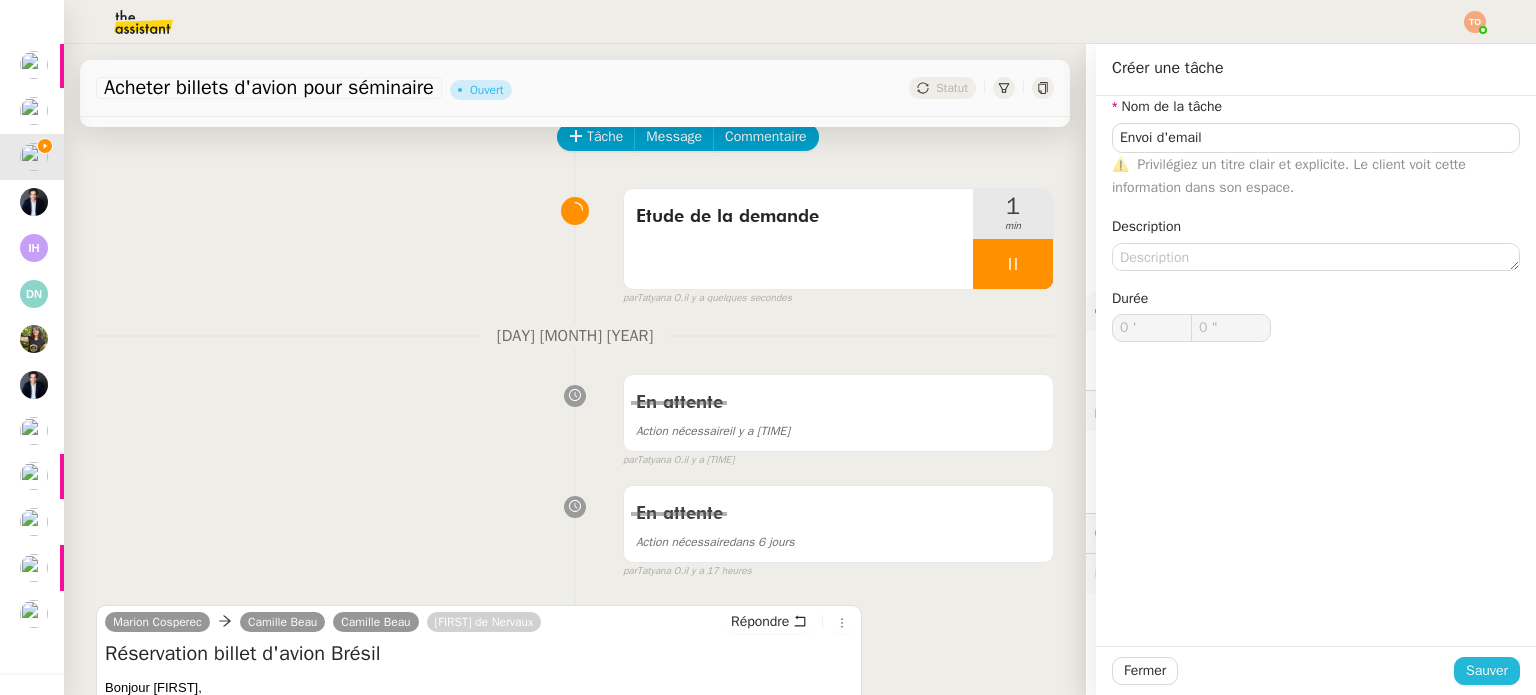 click on "Sauver" 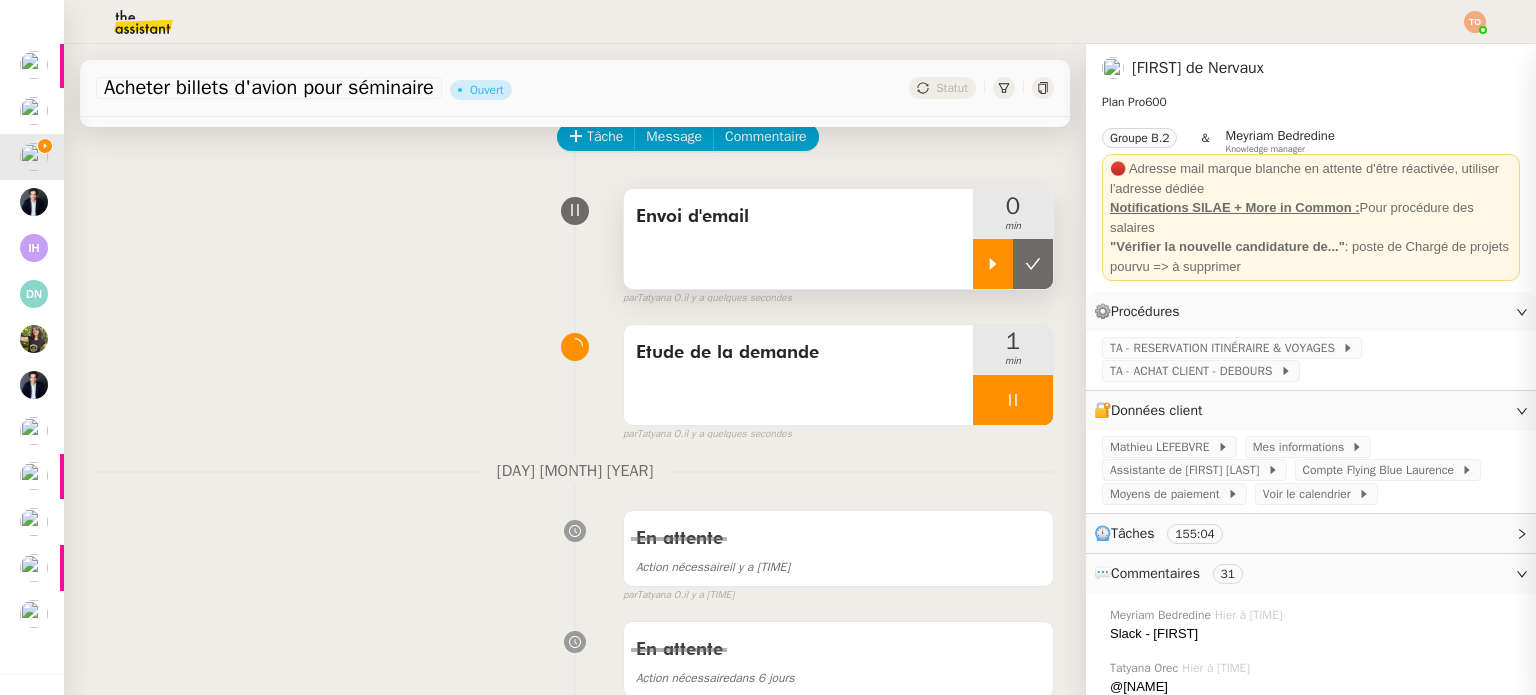 click 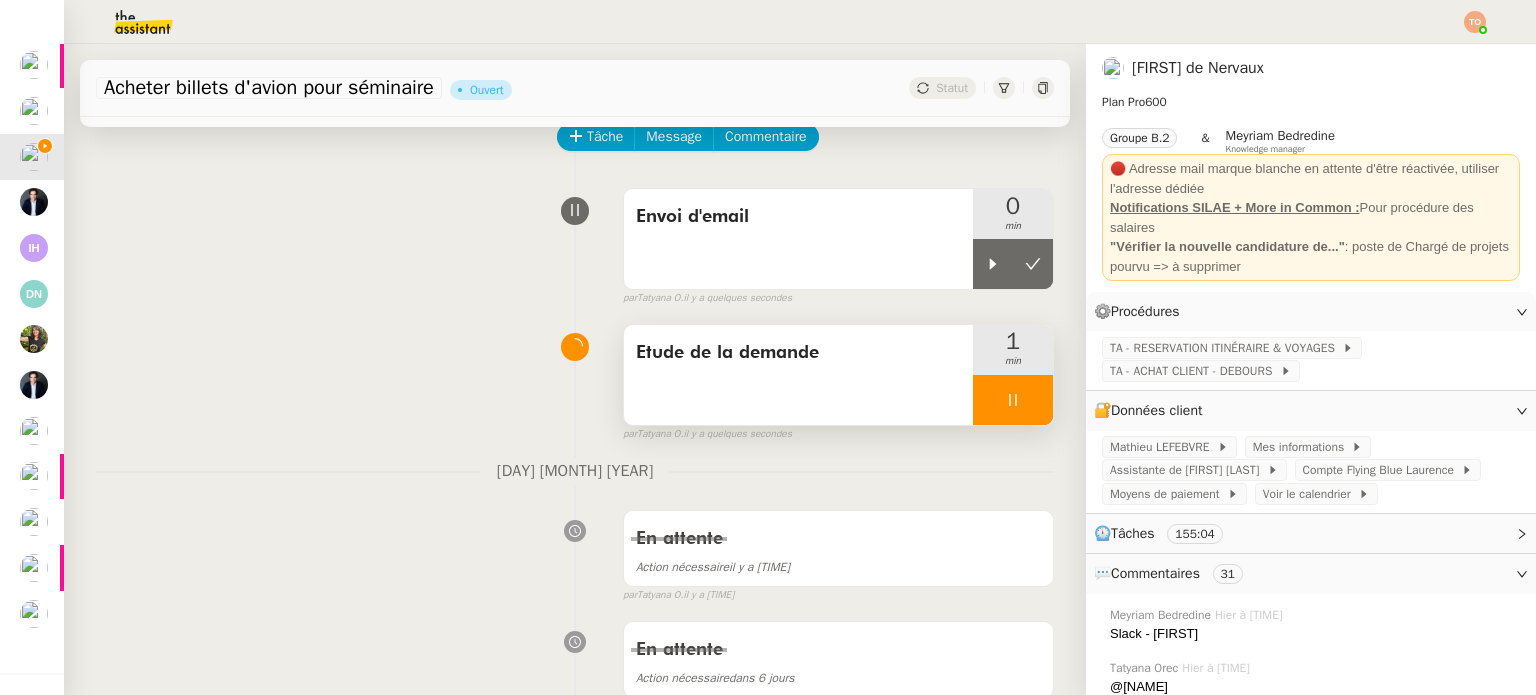 click at bounding box center [1013, 400] 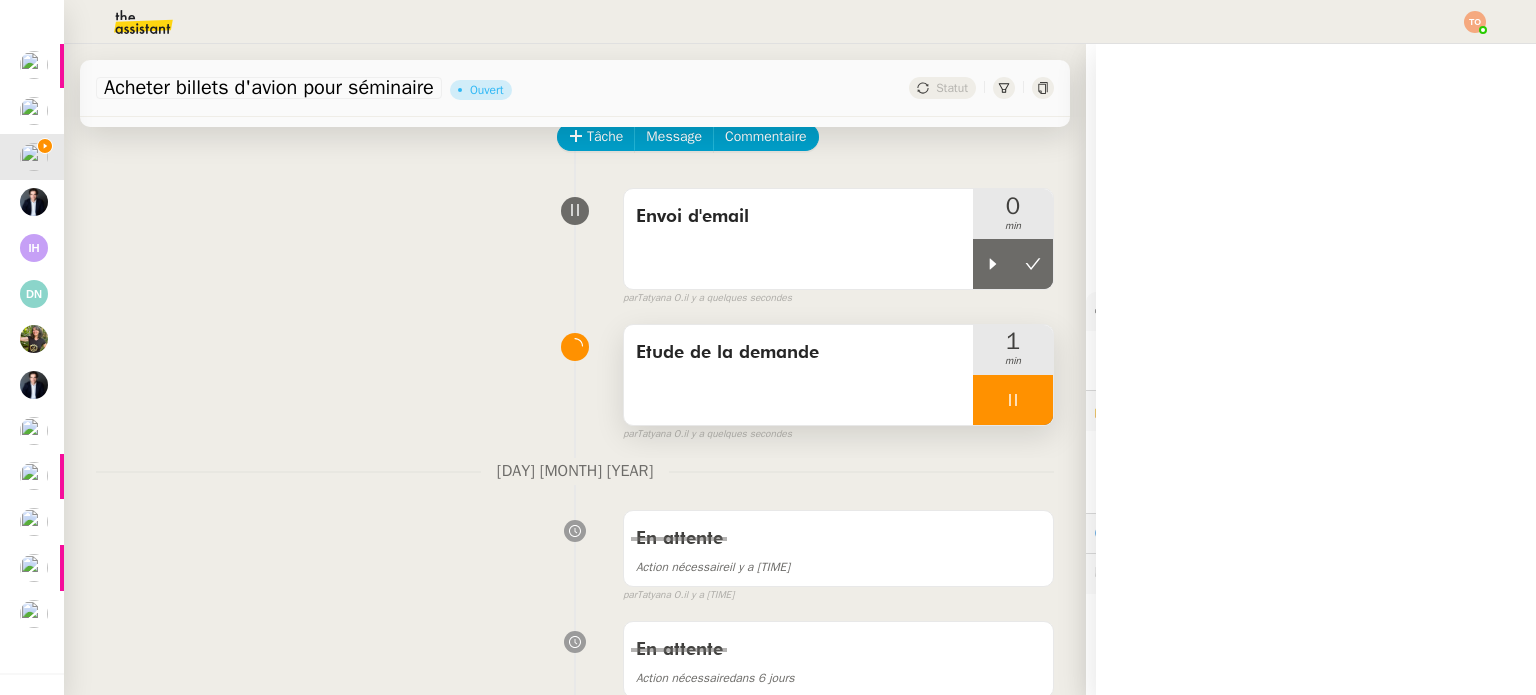 click at bounding box center [1013, 400] 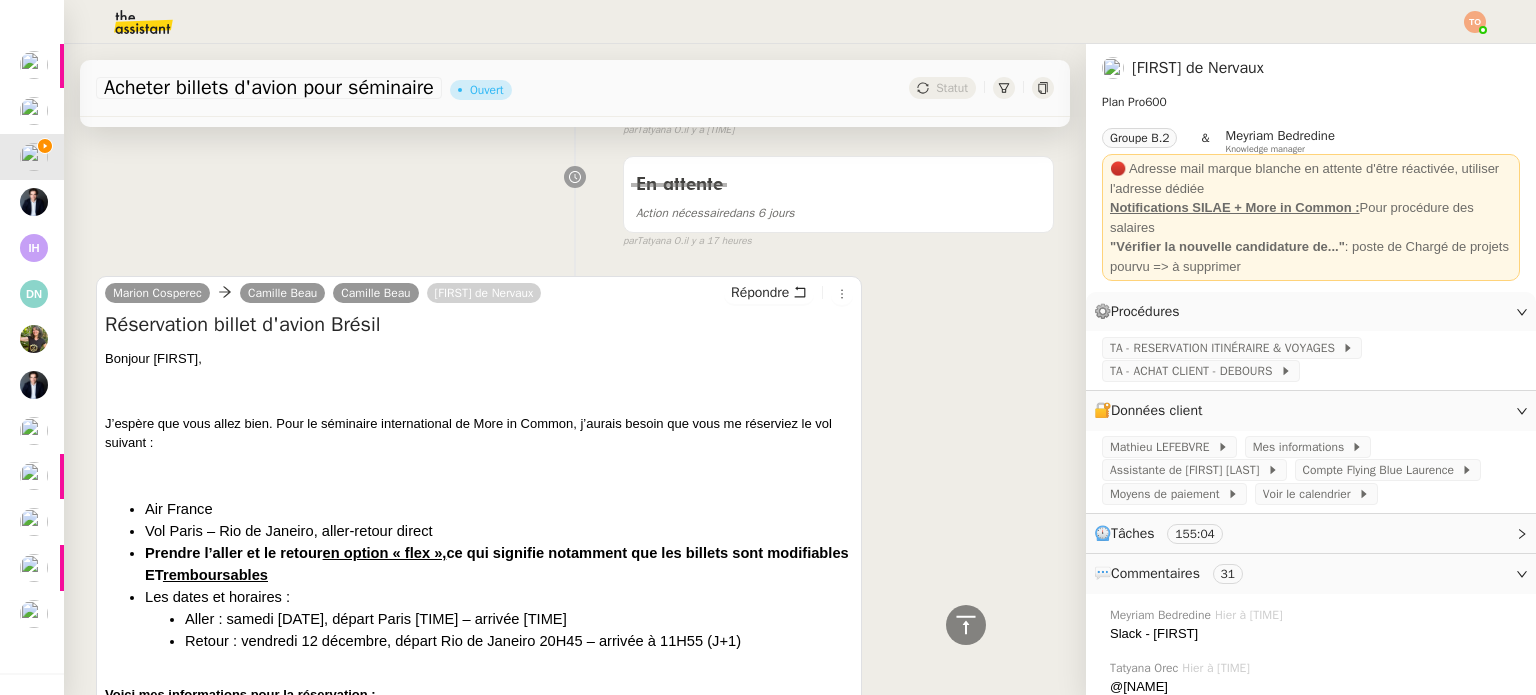 scroll, scrollTop: 500, scrollLeft: 0, axis: vertical 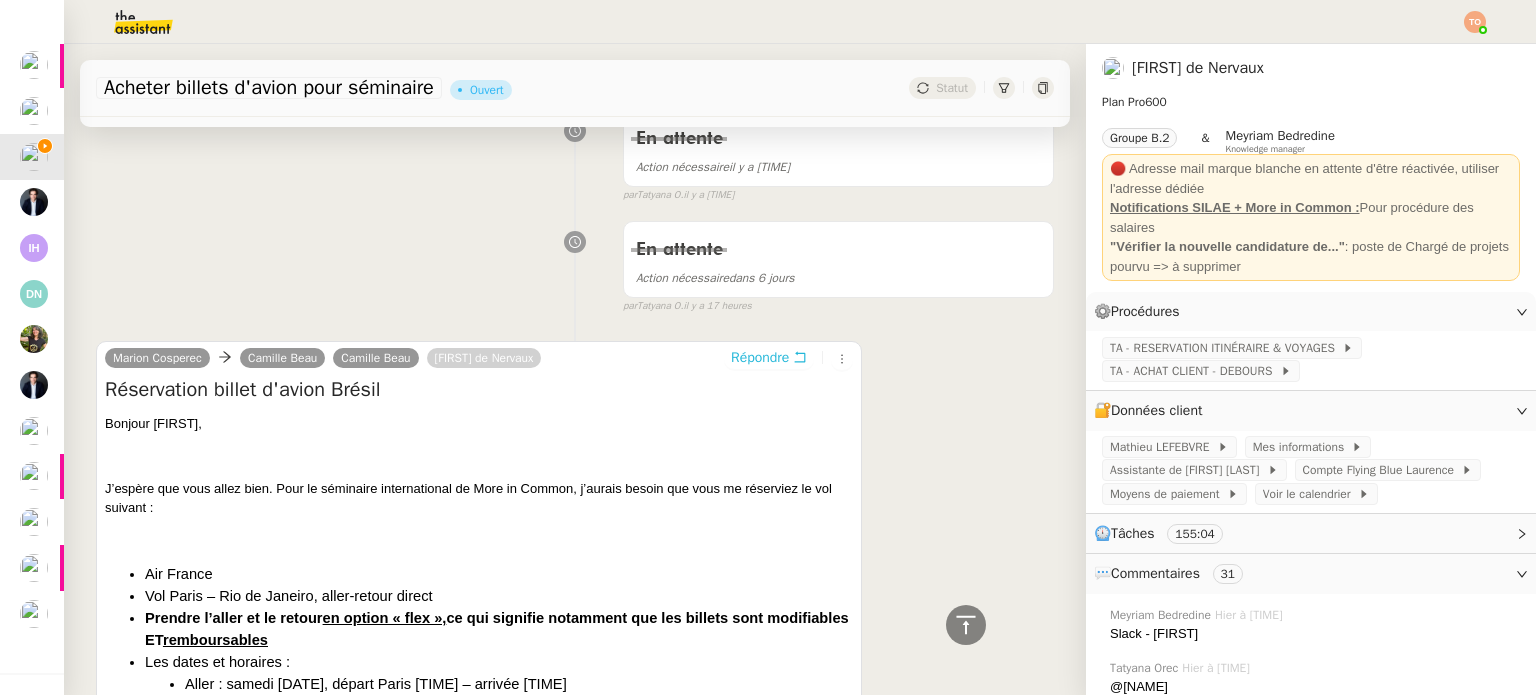 click 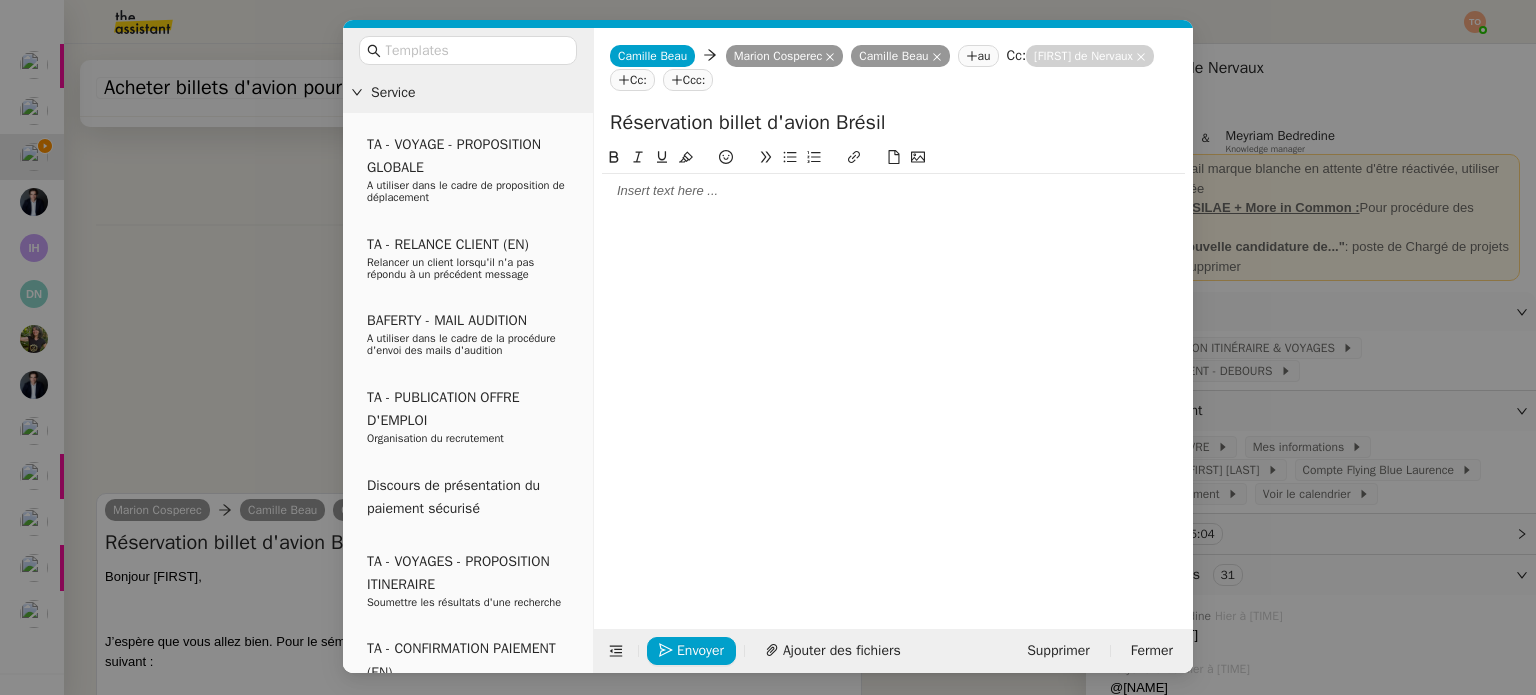 scroll, scrollTop: 654, scrollLeft: 0, axis: vertical 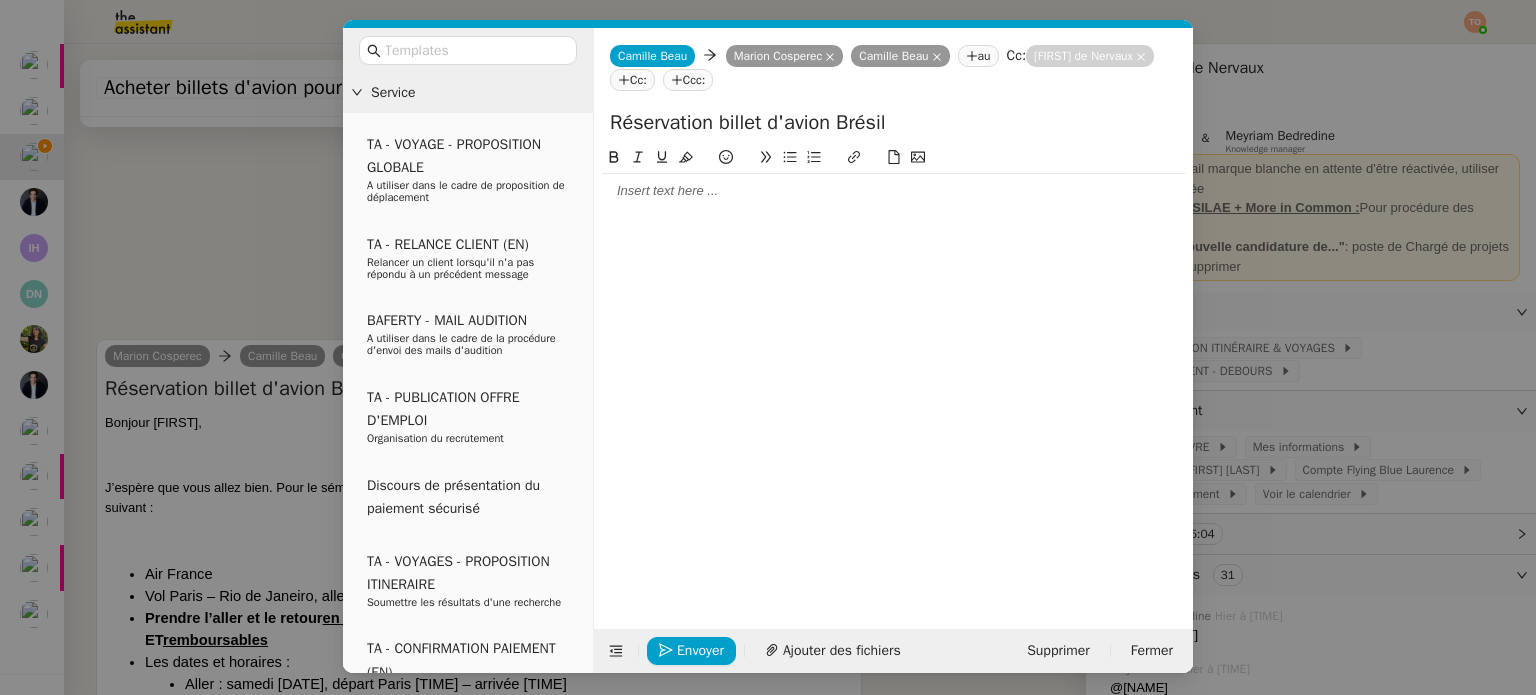 click 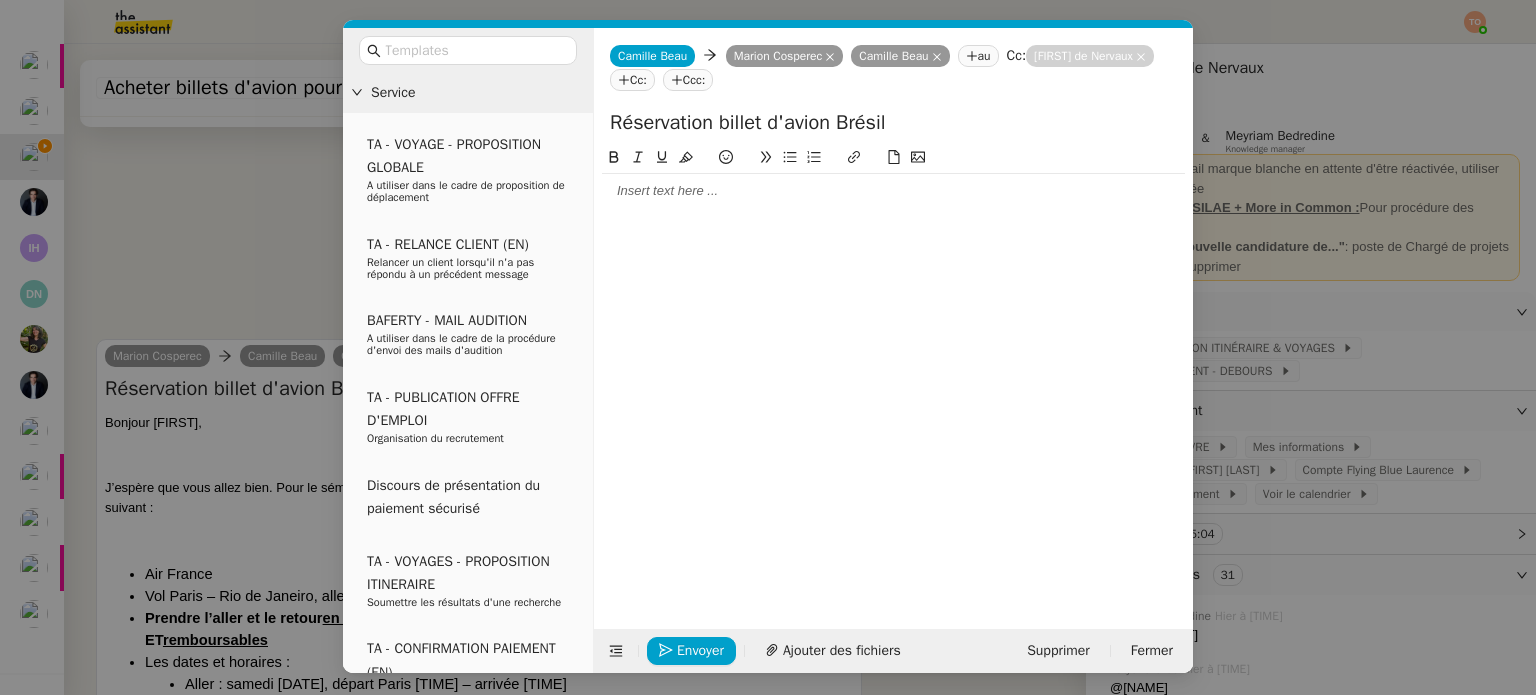 click on "Service TA - VOYAGE - PROPOSITION GLOBALE    A utiliser dans le cadre de proposition de déplacement TA - RELANCE CLIENT (EN)    Relancer un client lorsqu'il n'a pas répondu à un précédent message BAFERTY - MAIL AUDITION    A utiliser dans le cadre de la procédure d'envoi des mails d'audition TA - PUBLICATION OFFRE D'EMPLOI     Organisation du recrutement Discours de présentation du paiement sécurisé    TA - VOYAGES - PROPOSITION ITINERAIRE    Soumettre les résultats d'une recherche TA - CONFIRMATION PAIEMENT (EN)    Confirmer avec le client de modèle de transaction - Attention Plan Pro nécessaire. TA - COURRIER EXPEDIE (recommandé)    A utiliser dans le cadre de l'envoi d'un courrier recommandé TA - PARTAGE DE CALENDRIER (EN)    A utiliser pour demander au client de partager son calendrier afin de faciliter l'accès et la gestion PSPI - Appel de fonds MJL    A utiliser dans le cadre de la procédure d'appel de fonds MJL TA - RELANCE CLIENT    TA - AR PROCEDURES        21 YIELD" at bounding box center [768, 347] 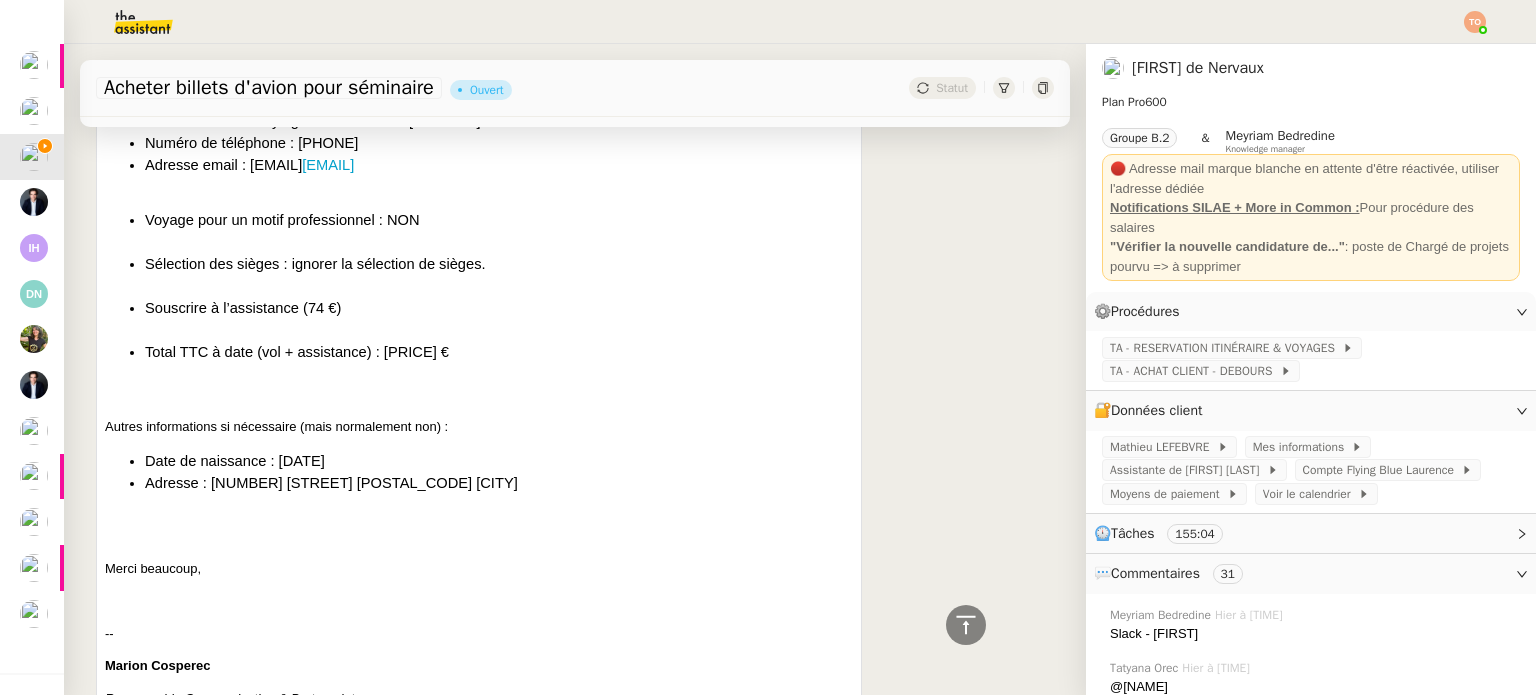 scroll, scrollTop: 0, scrollLeft: 0, axis: both 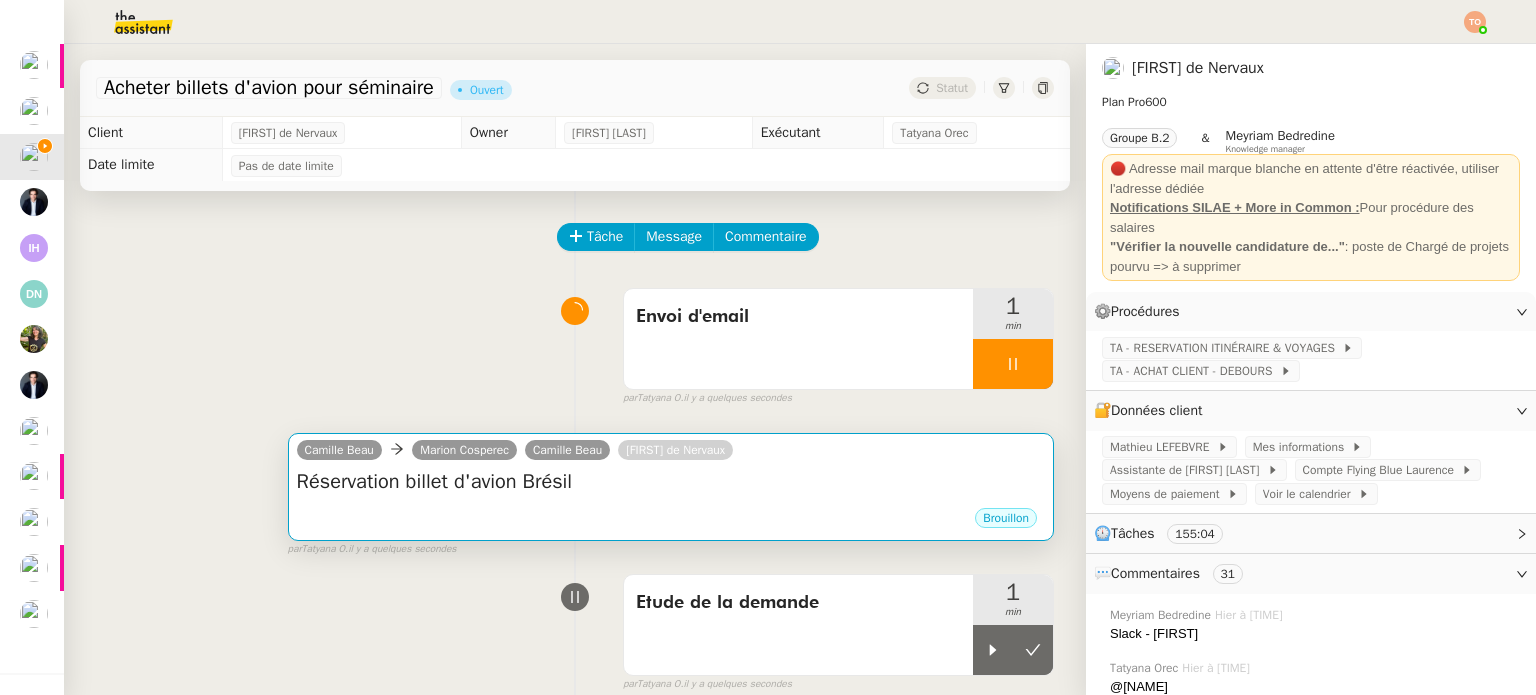 click on "Réservation billet d'avion Brésil" at bounding box center [671, 482] 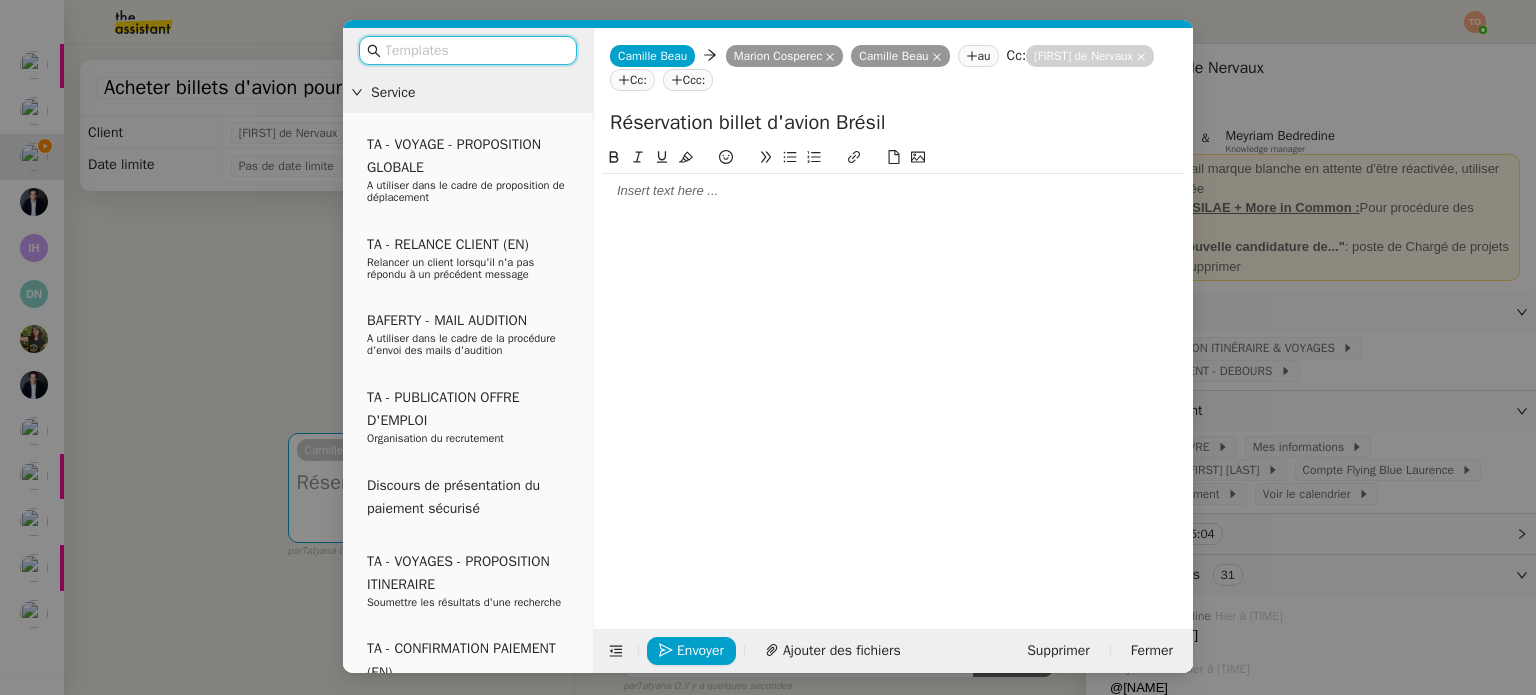 click 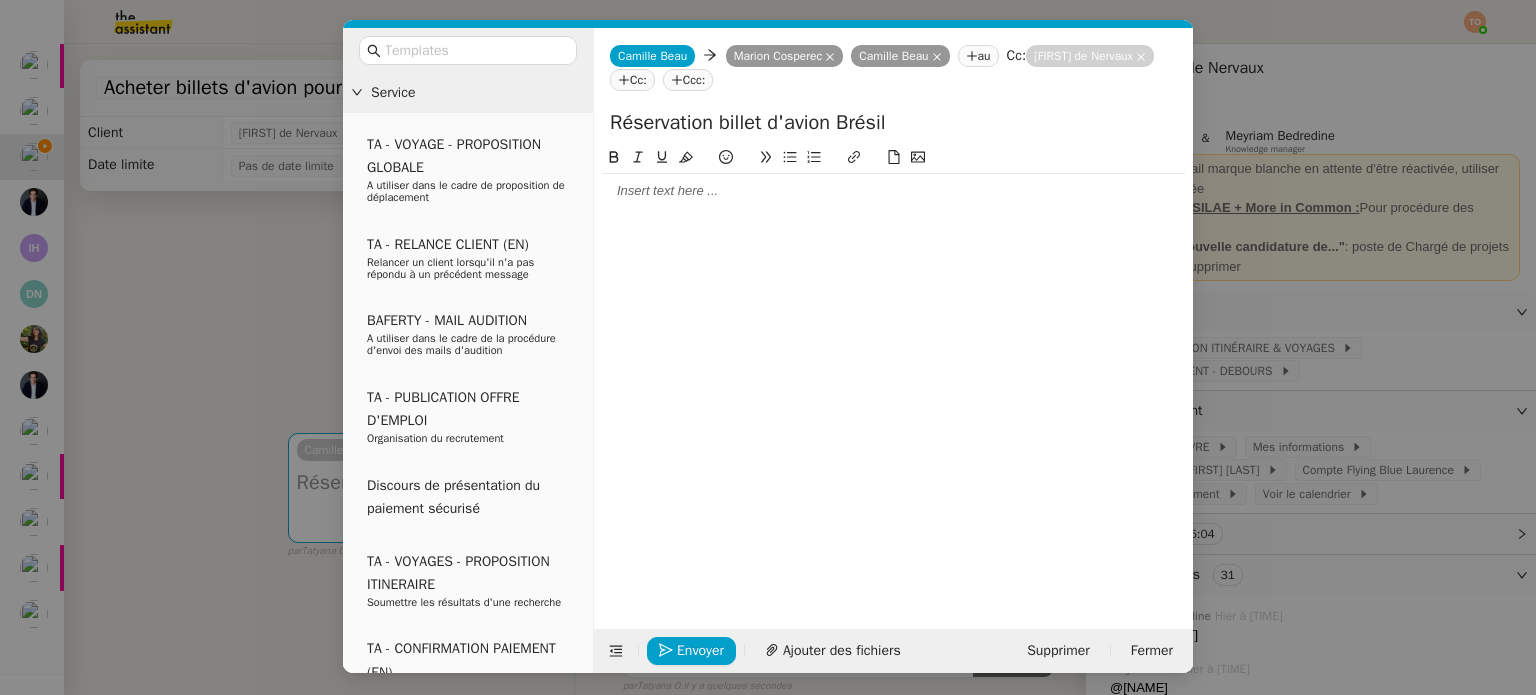 type 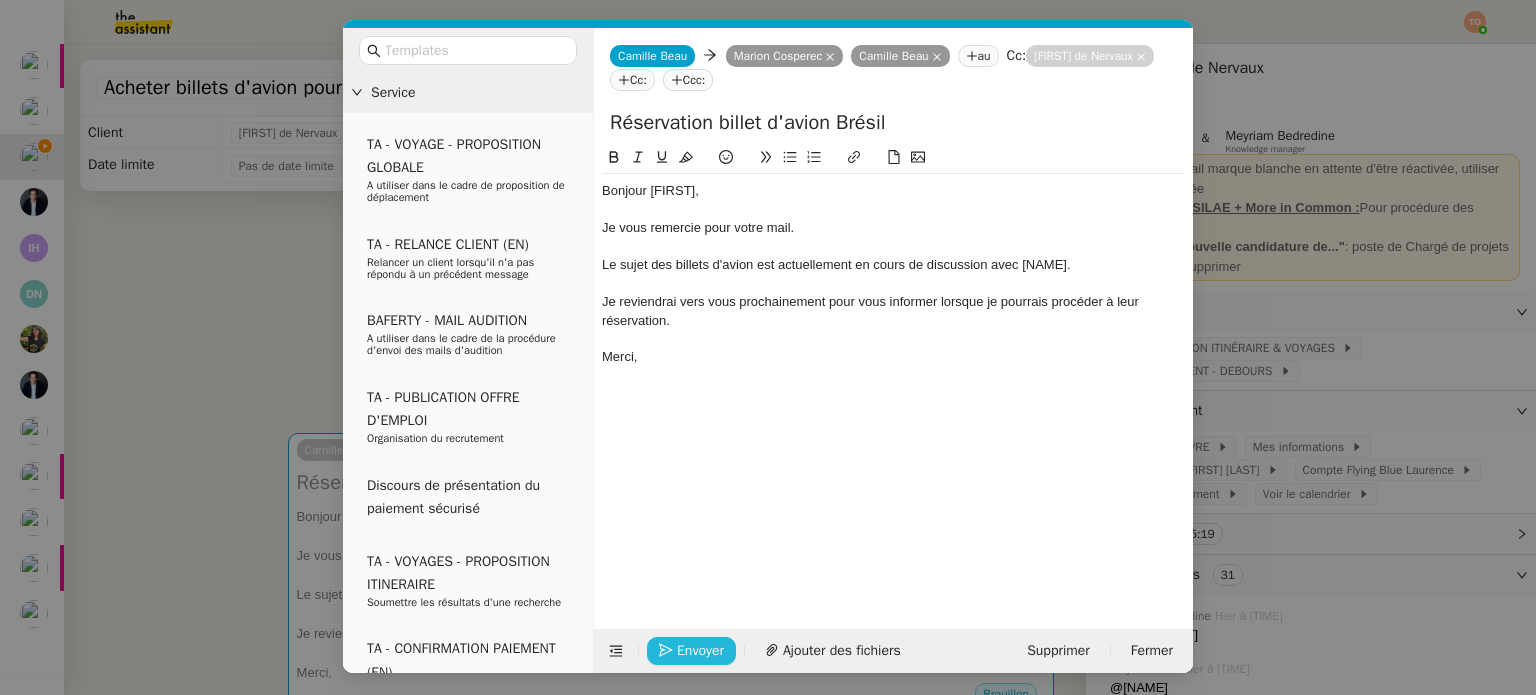 click on "Envoyer" 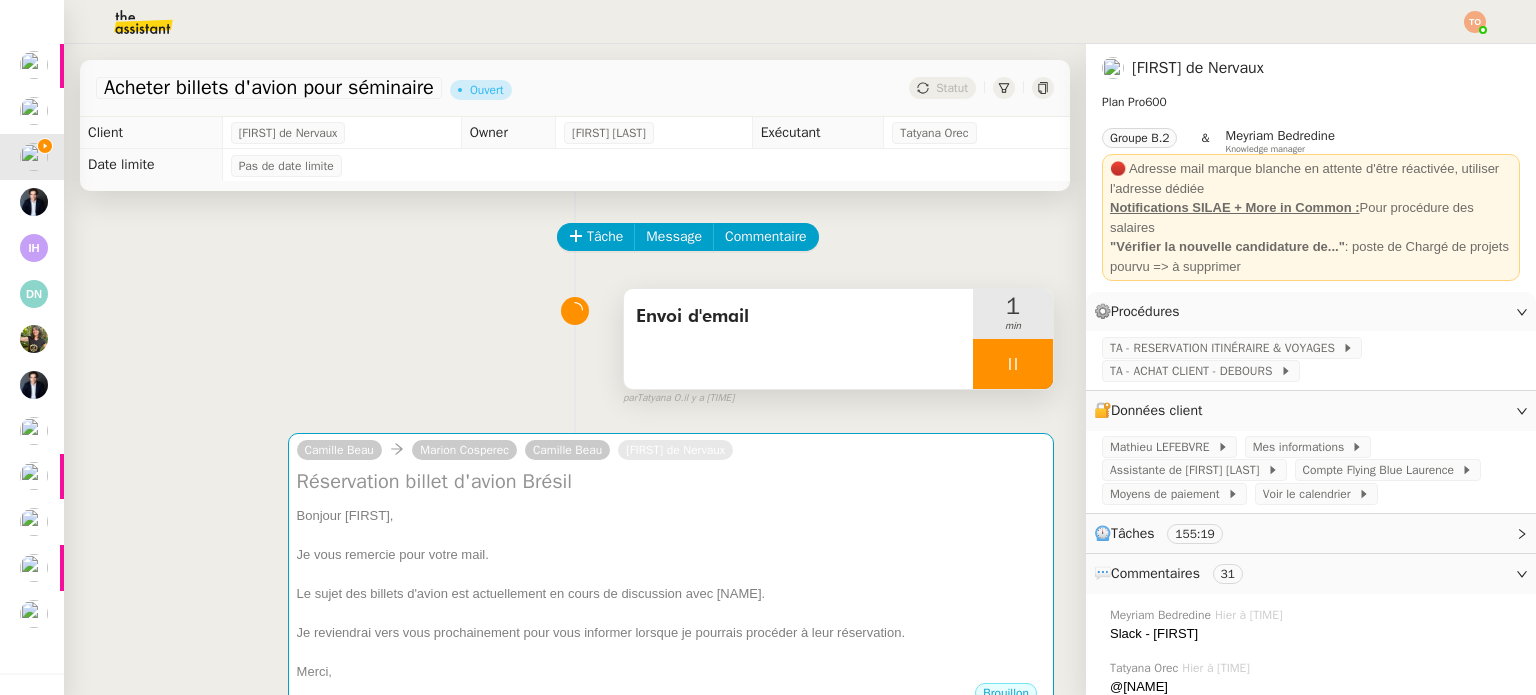 click at bounding box center [1013, 364] 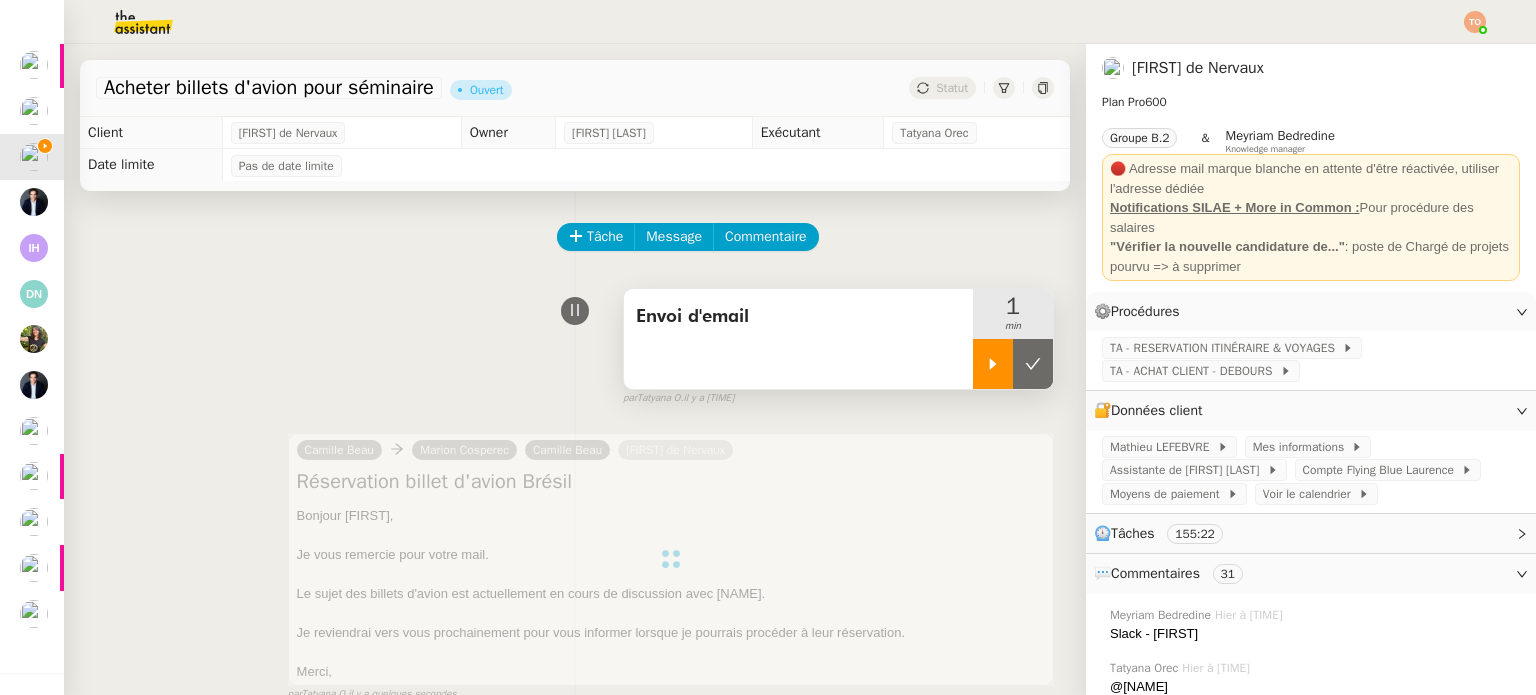 click 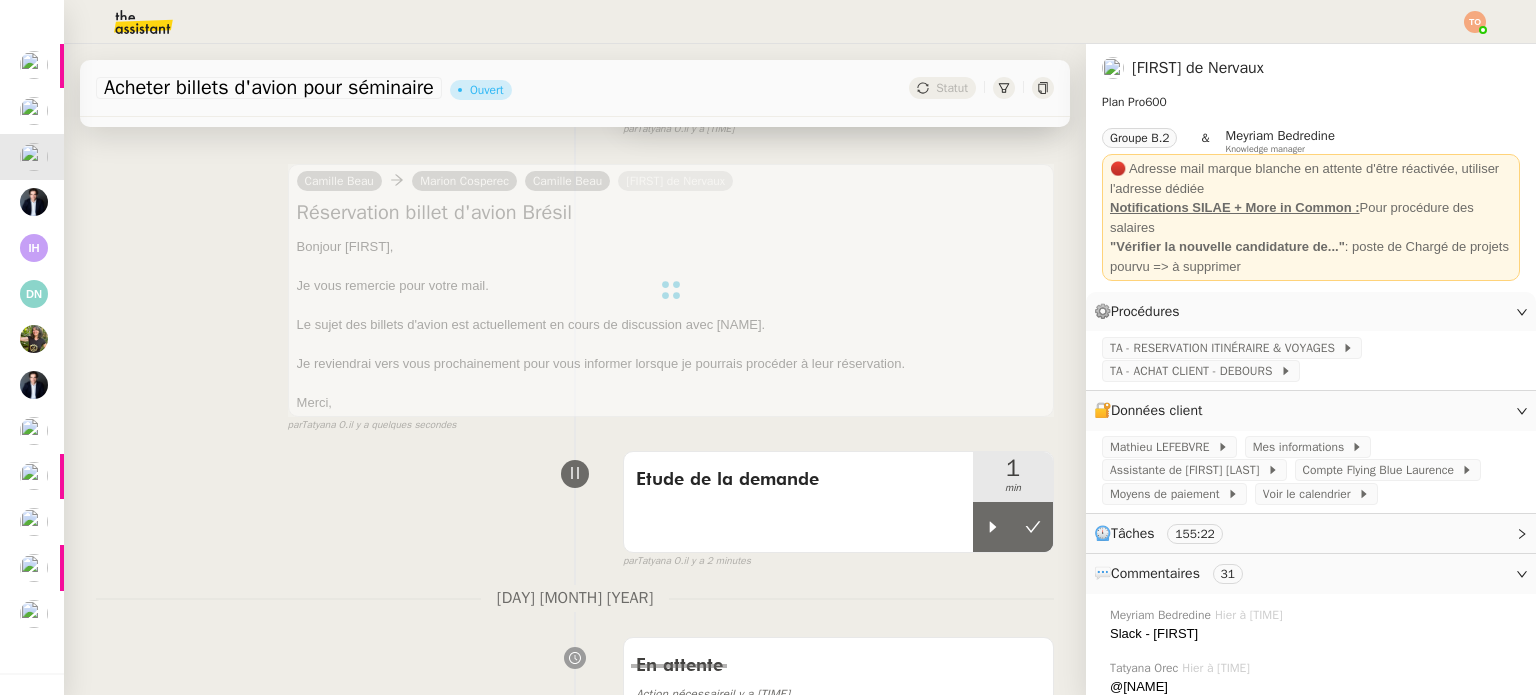 scroll, scrollTop: 300, scrollLeft: 0, axis: vertical 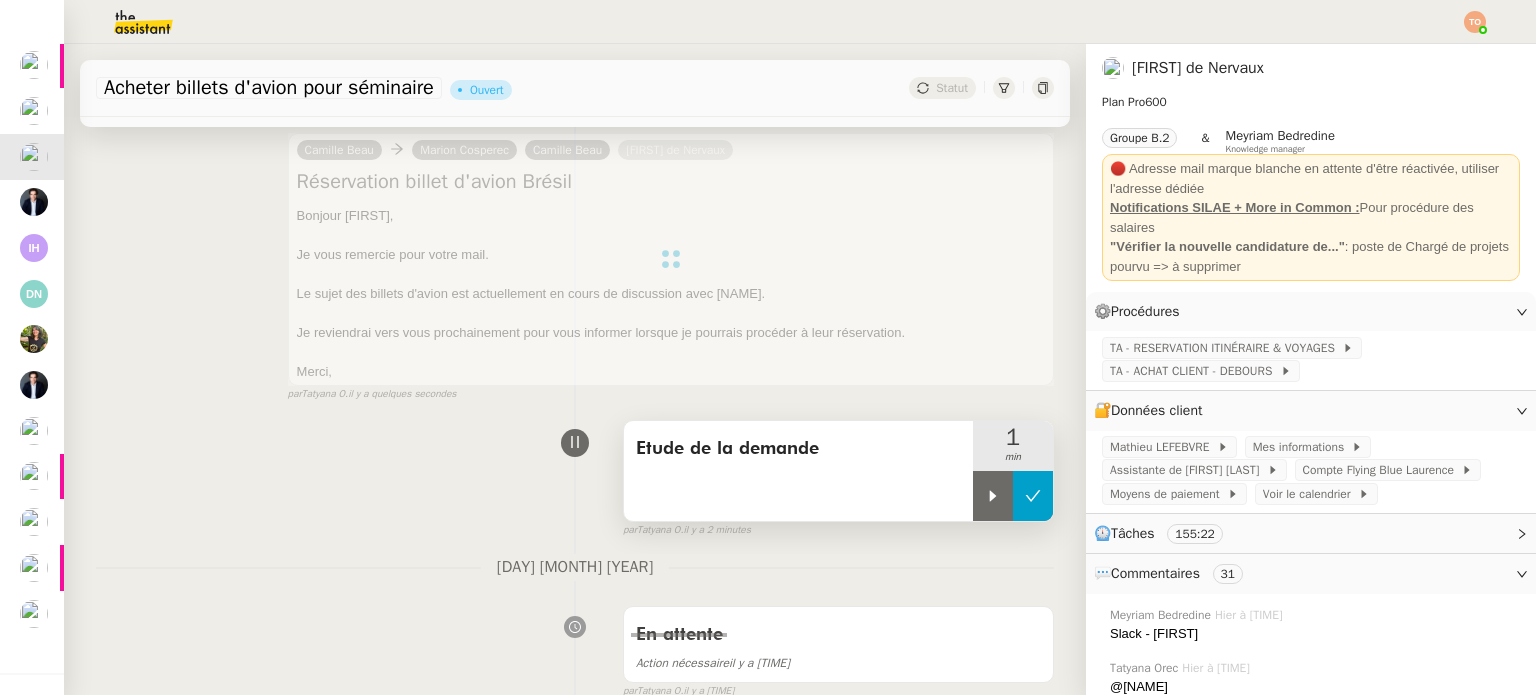 click at bounding box center [1033, 496] 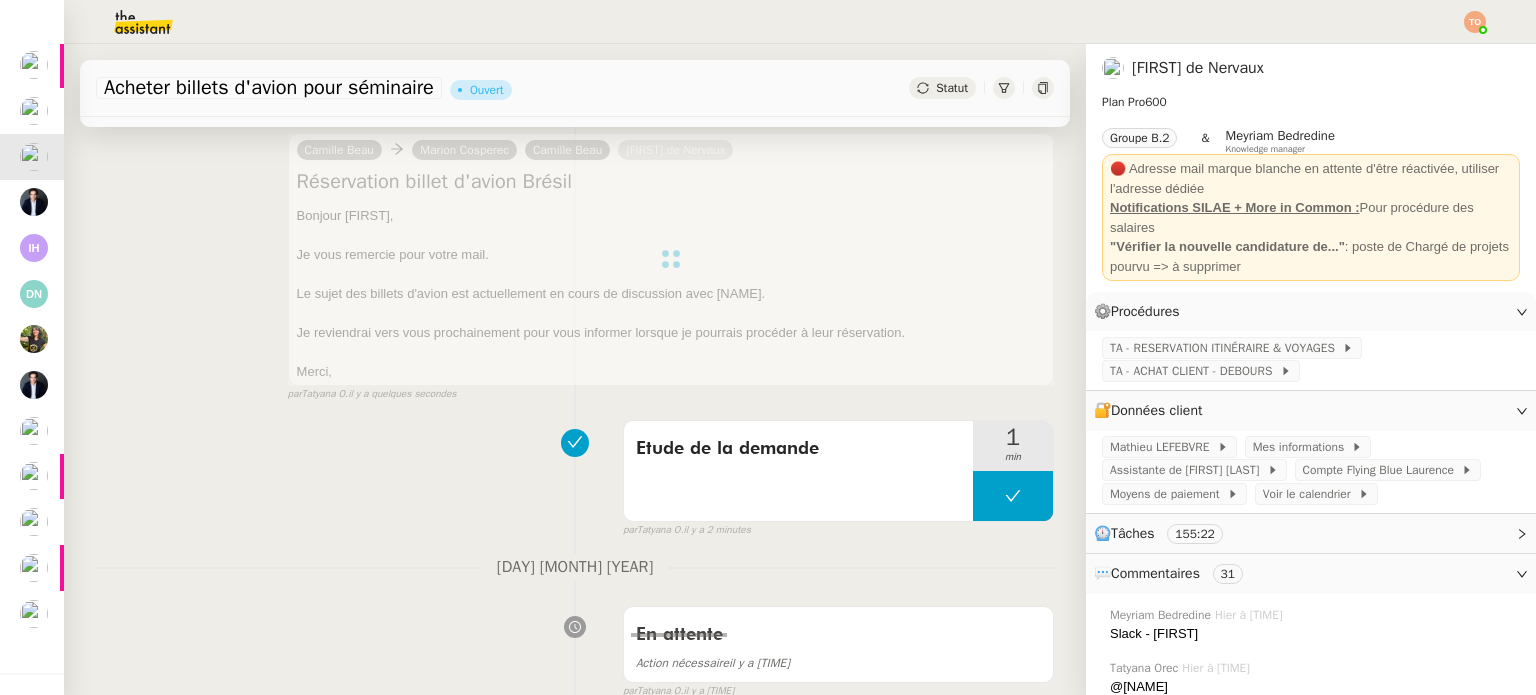 scroll, scrollTop: 0, scrollLeft: 0, axis: both 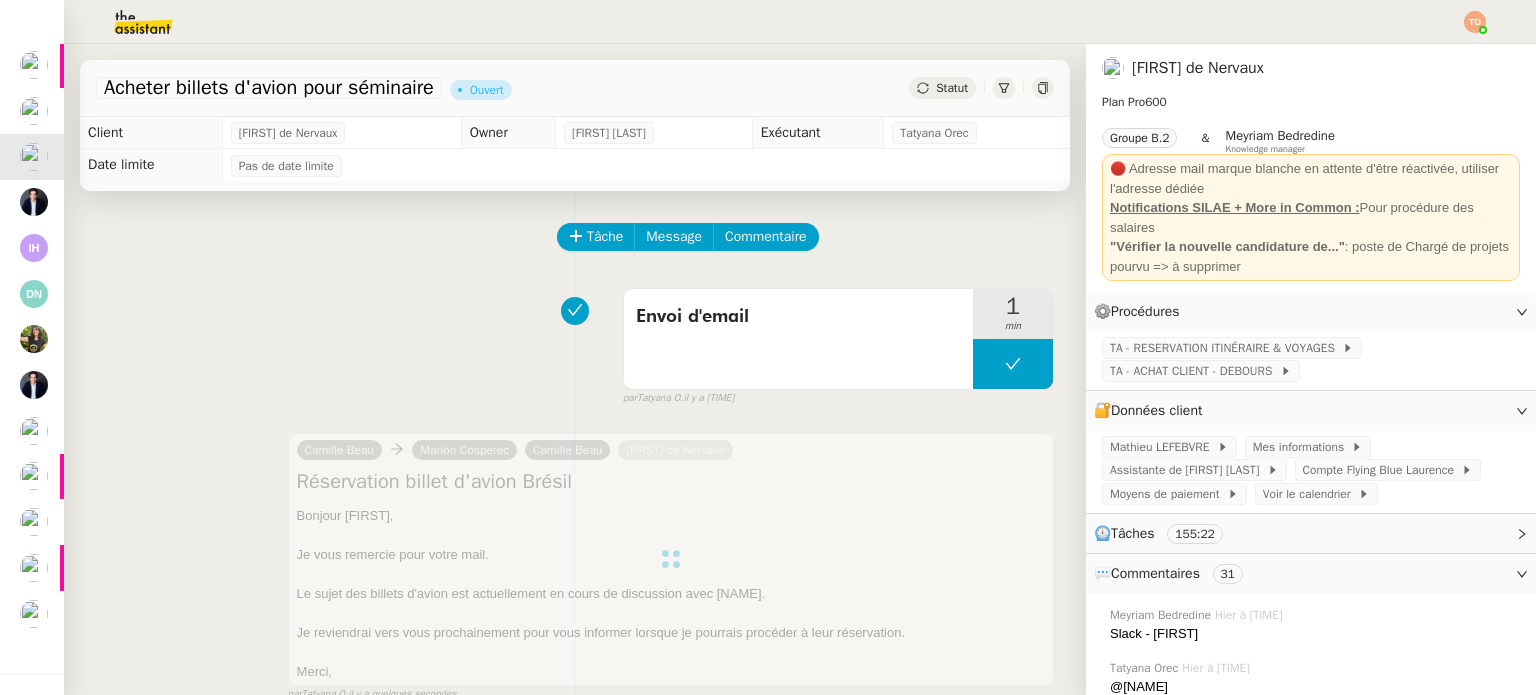 click on "Tâche Message Commentaire Veuillez patienter une erreur s'est produite 👌👌👌 message envoyé ✌️✌️✌️ Veuillez d'abord attribuer un client Une erreur s'est produite, veuillez réessayer  Envoi d'email     1 min false par   Tatyana O.   il y a une minute 👌👌👌 message envoyé ✌️✌️✌️ une erreur s'est produite 👌👌👌 message envoyé ✌️✌️✌️ Votre message va être revu ✌️✌️✌️ une erreur s'est produite La taille des fichiers doit être de 10Mb au maximum. Camille Beau     Marion Cosperec   Camille Beau  Laurence de Nervaux Réservation billet d'avion Brésil
Bonjour Marion, Je vous remercie pour votre mail. Le sujet des billets d'avion est actuellement en cours de discussion avec Laurence. Je reviendrai vers vous prochainement pour vous informer lorsque je pourrais procéder à leur réservation. Merci, ••• false par   Tatyana O.   il y a quelques secondes 👌👌👌 message envoyé ✌️✌️✌️ une erreur s'est produite 1" 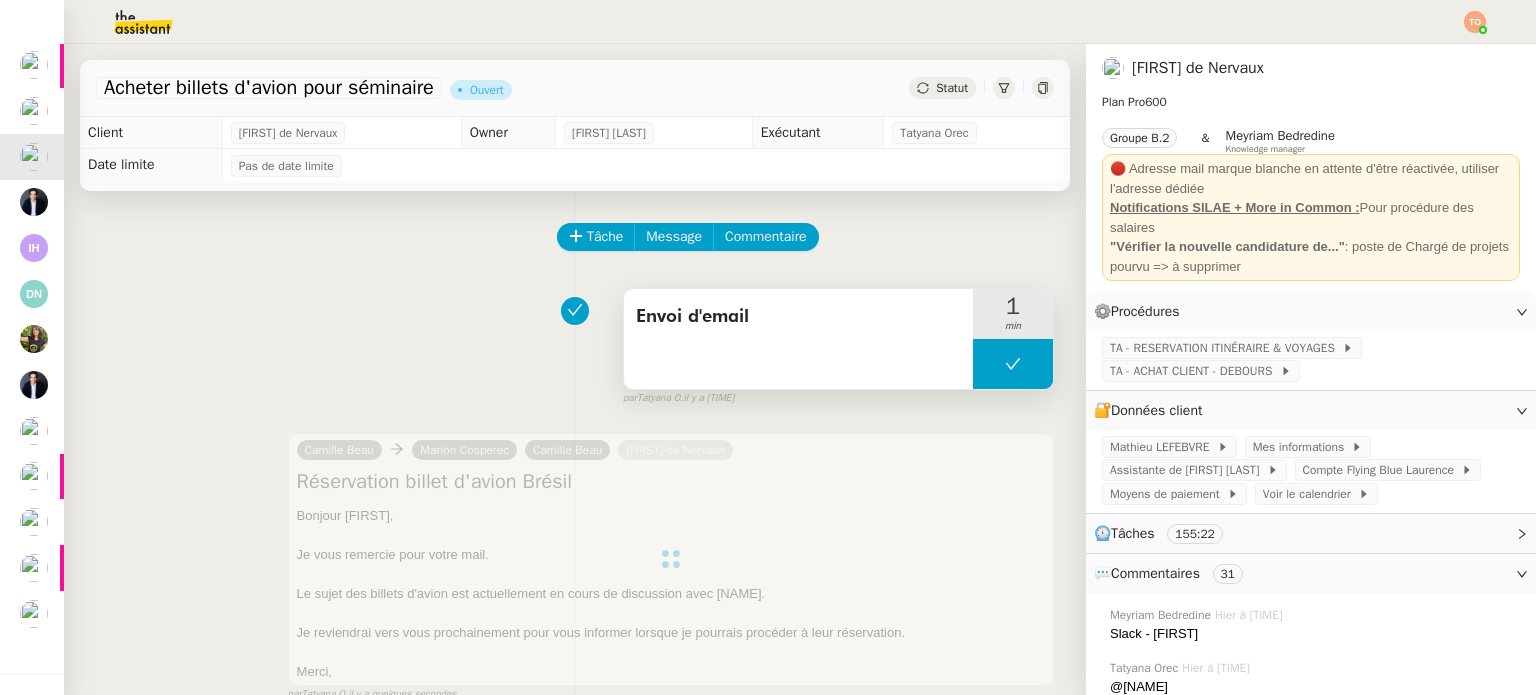 click at bounding box center [1013, 364] 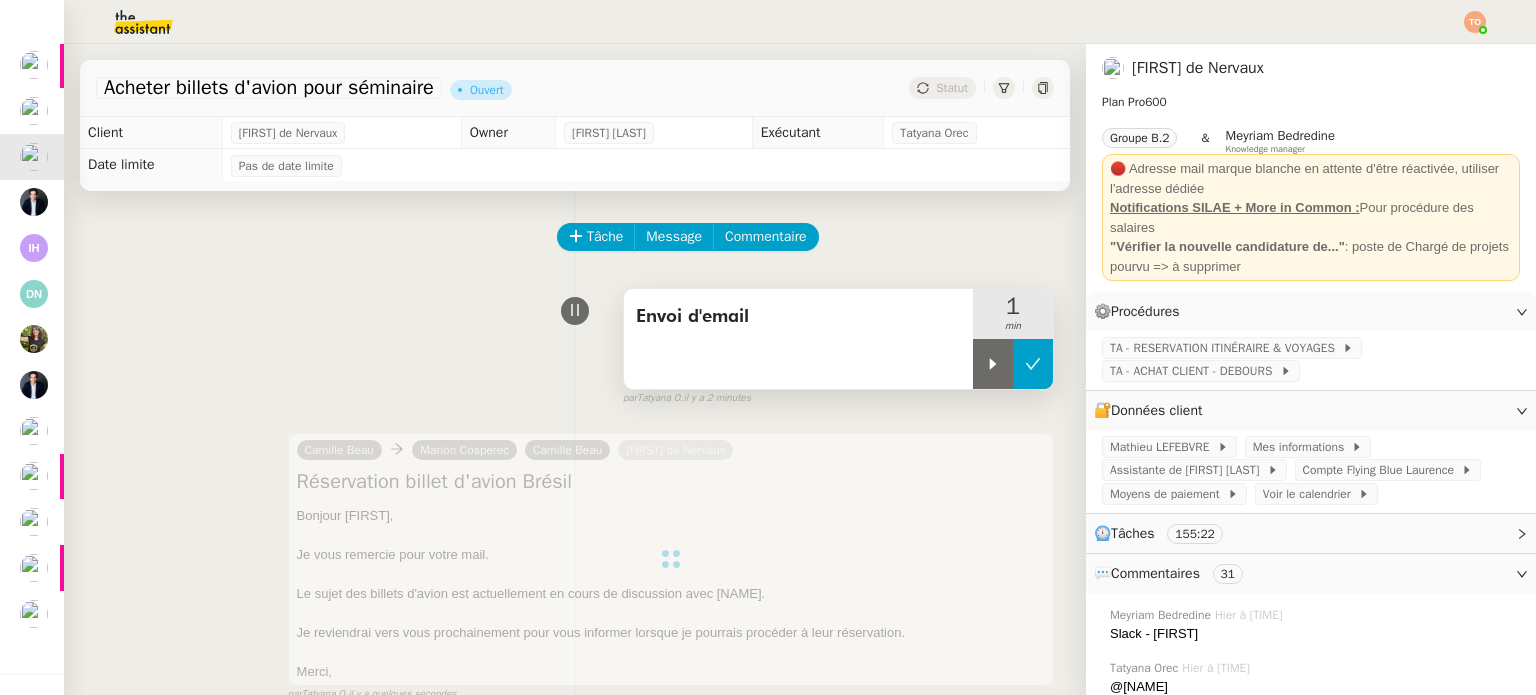 click at bounding box center [993, 364] 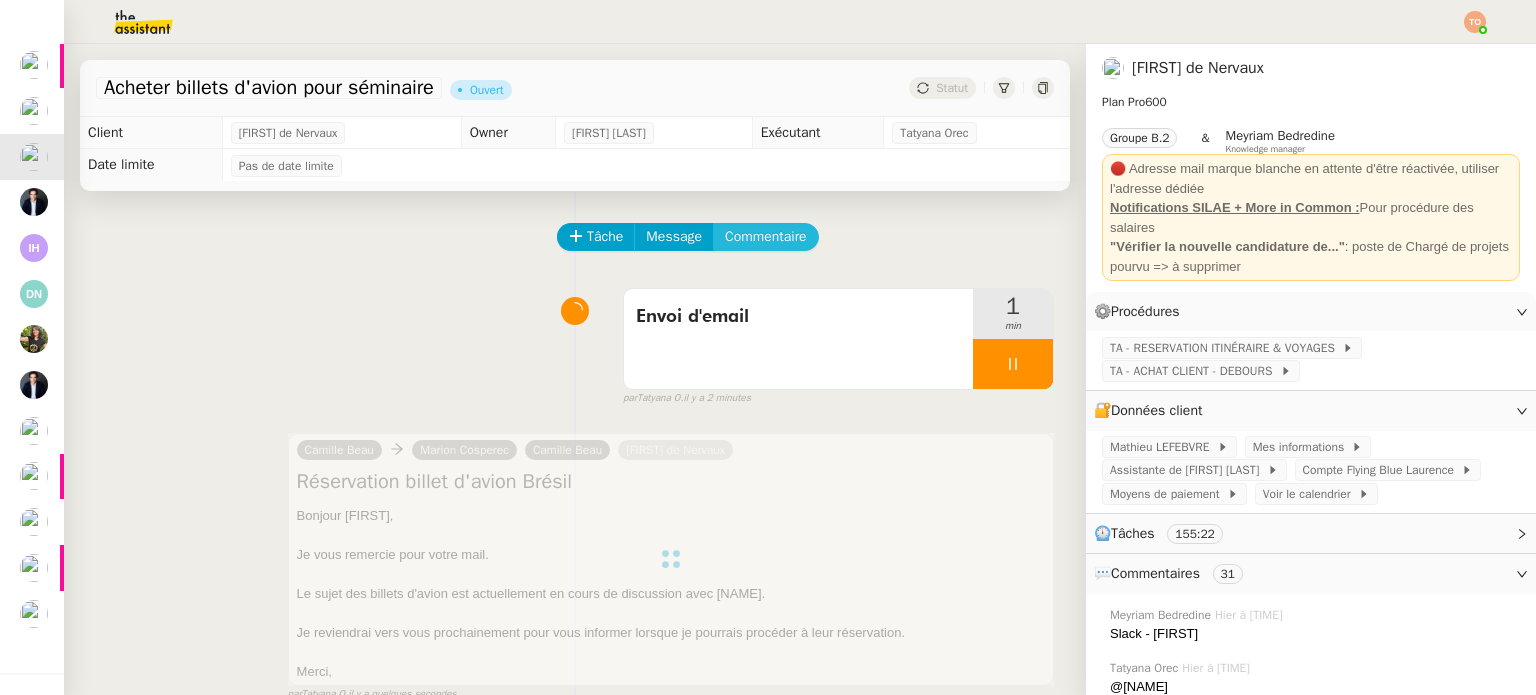 click on "Commentaire" 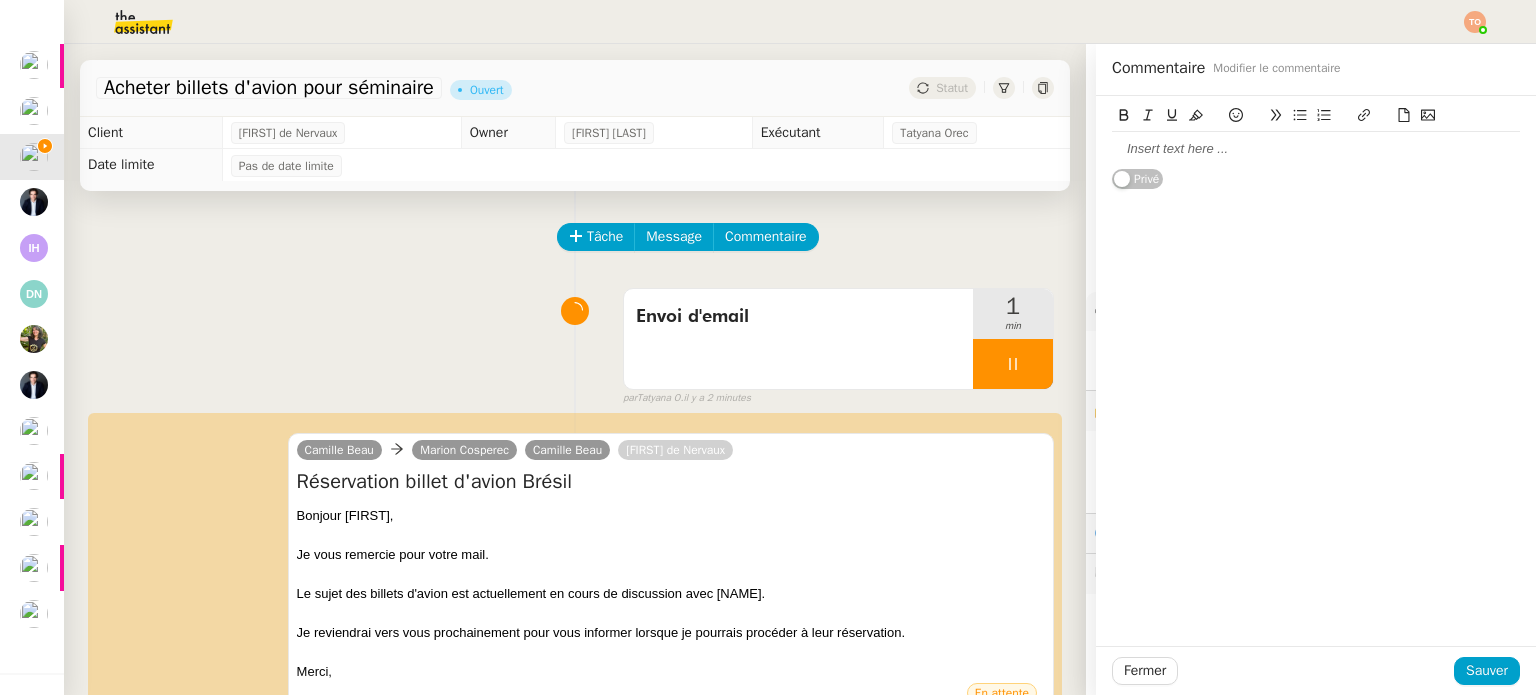 click 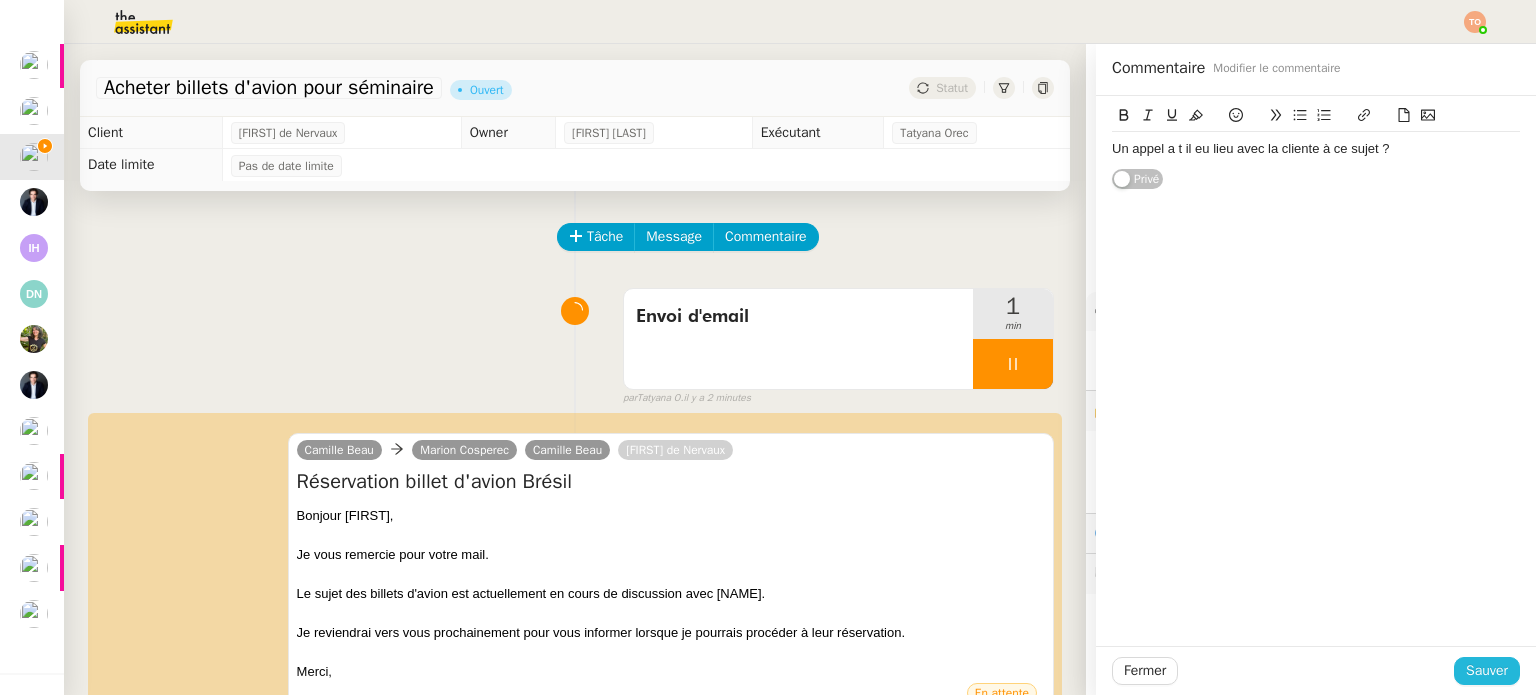 click on "Sauver" 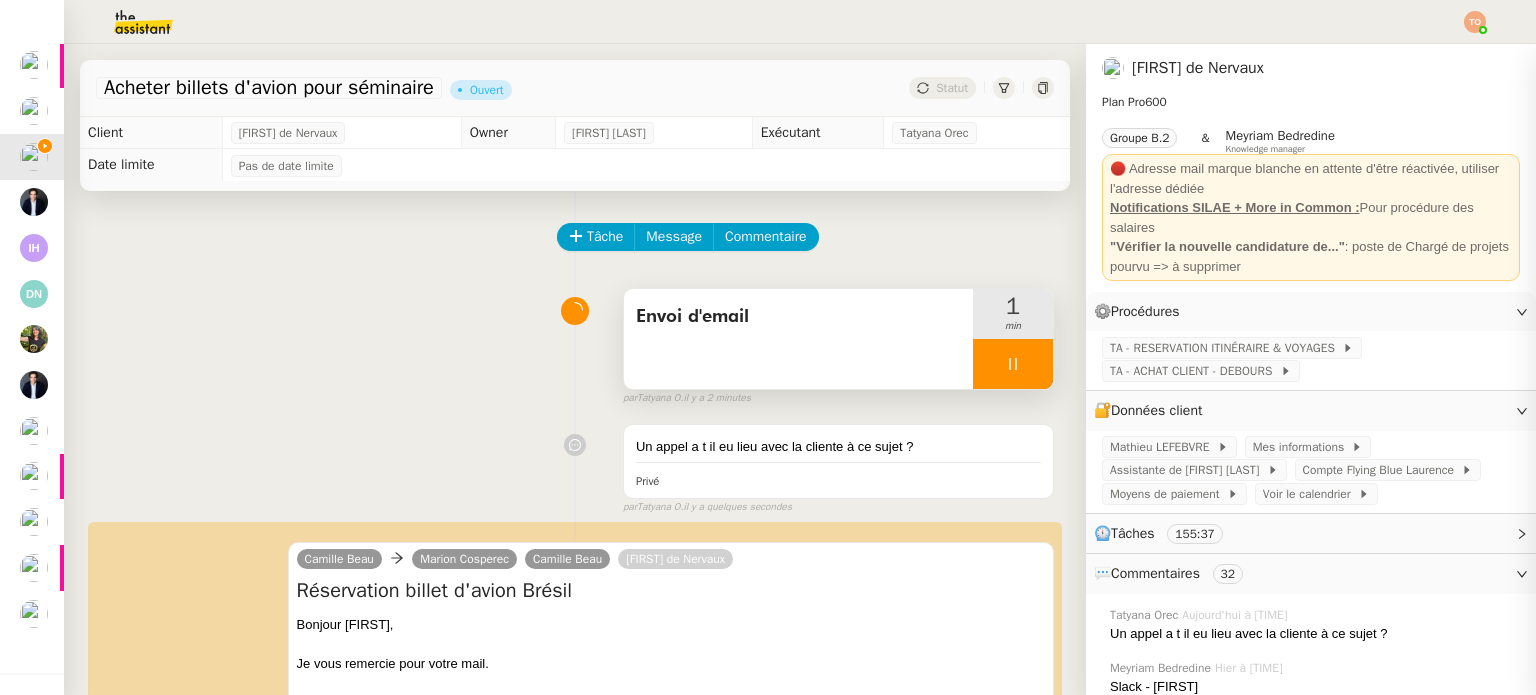 click at bounding box center (1013, 364) 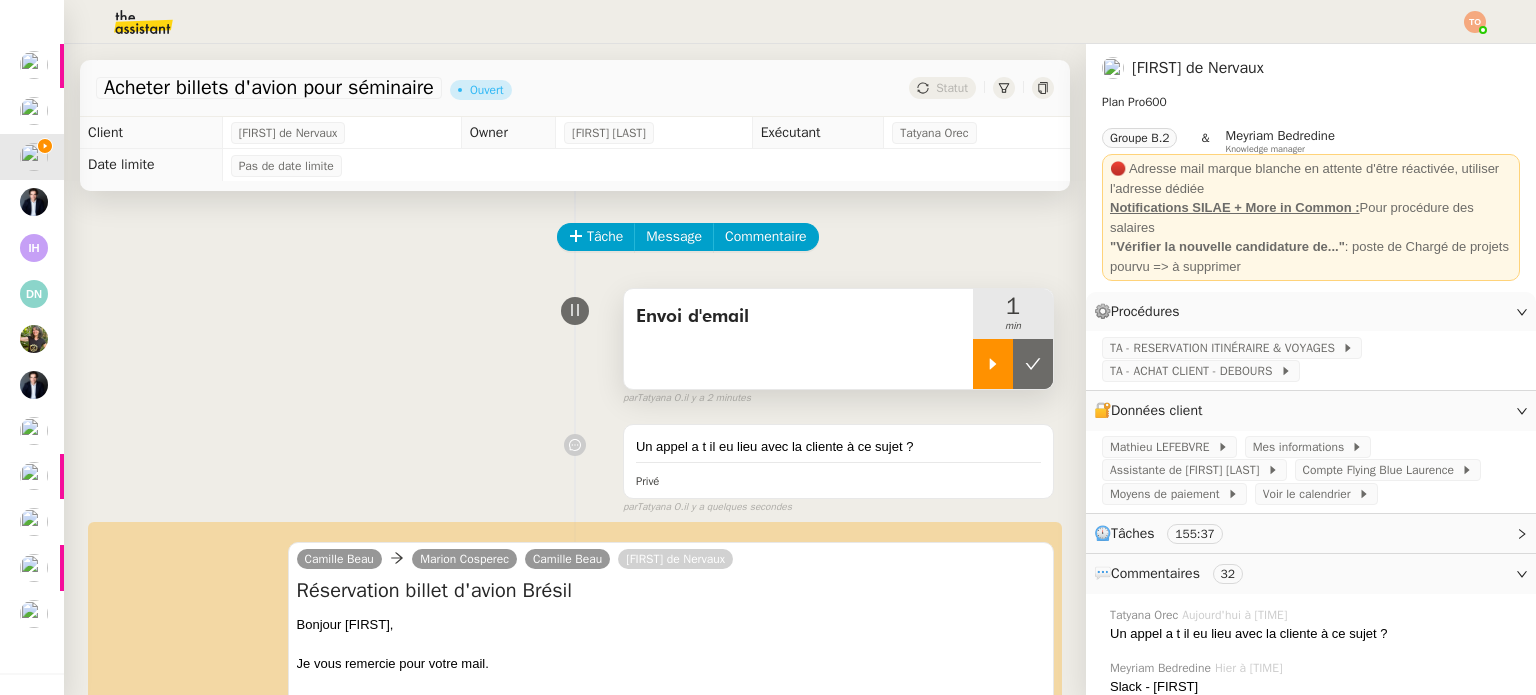 click at bounding box center (1013, 364) 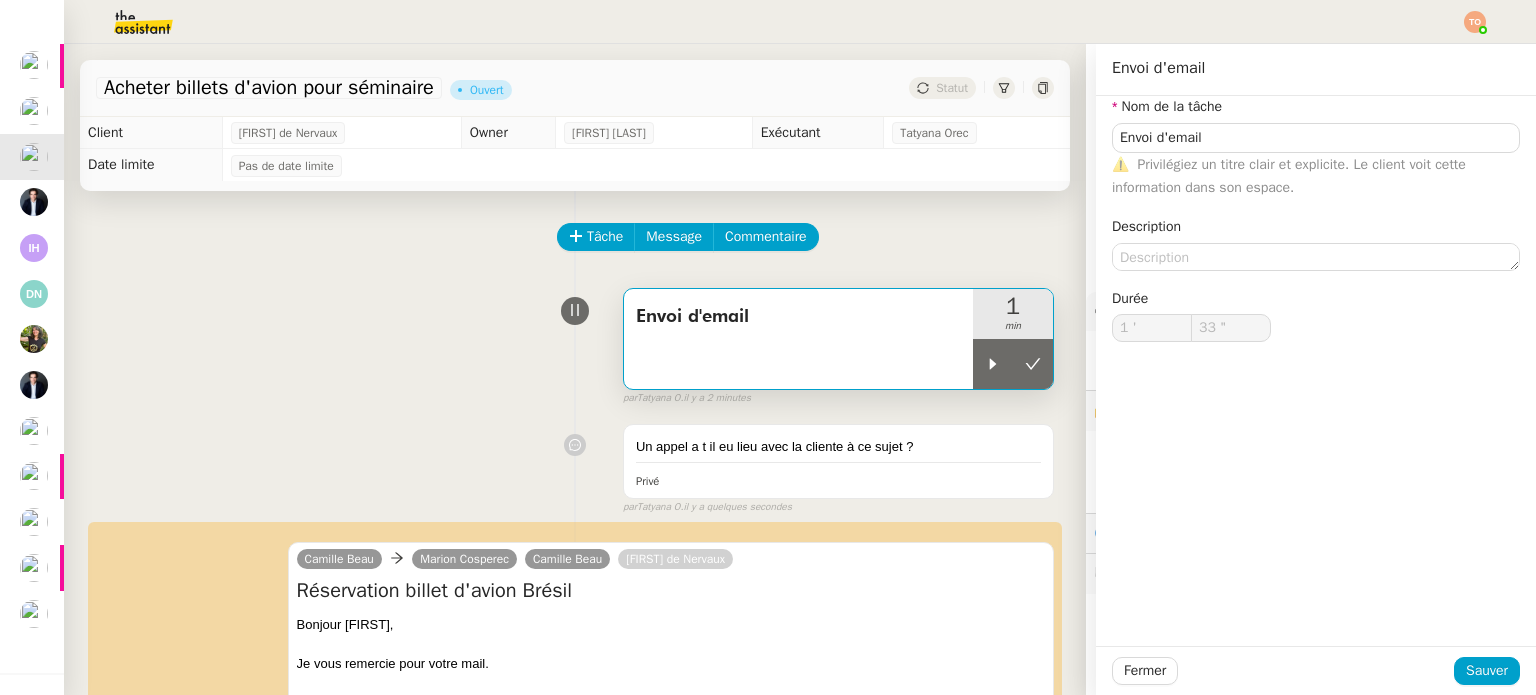 type on "Envoi d'email" 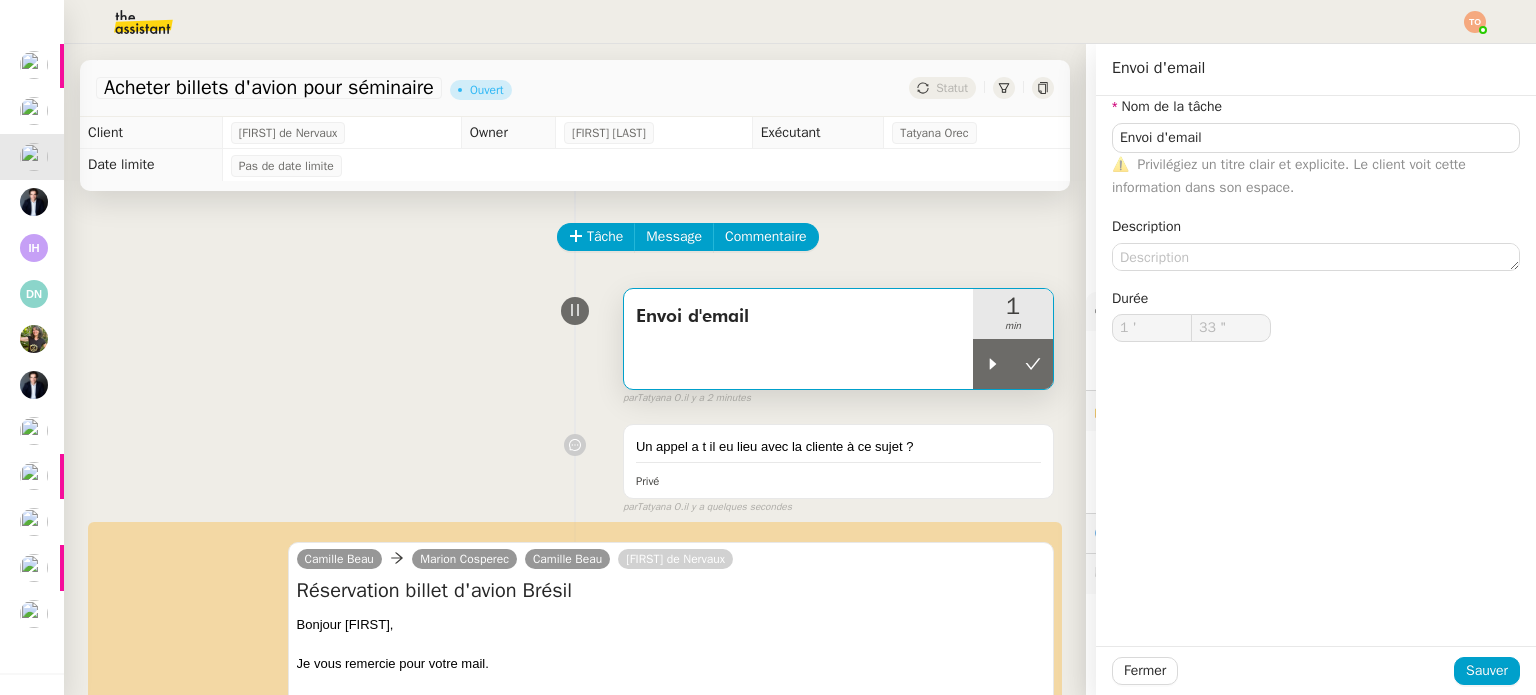 type on "1 '" 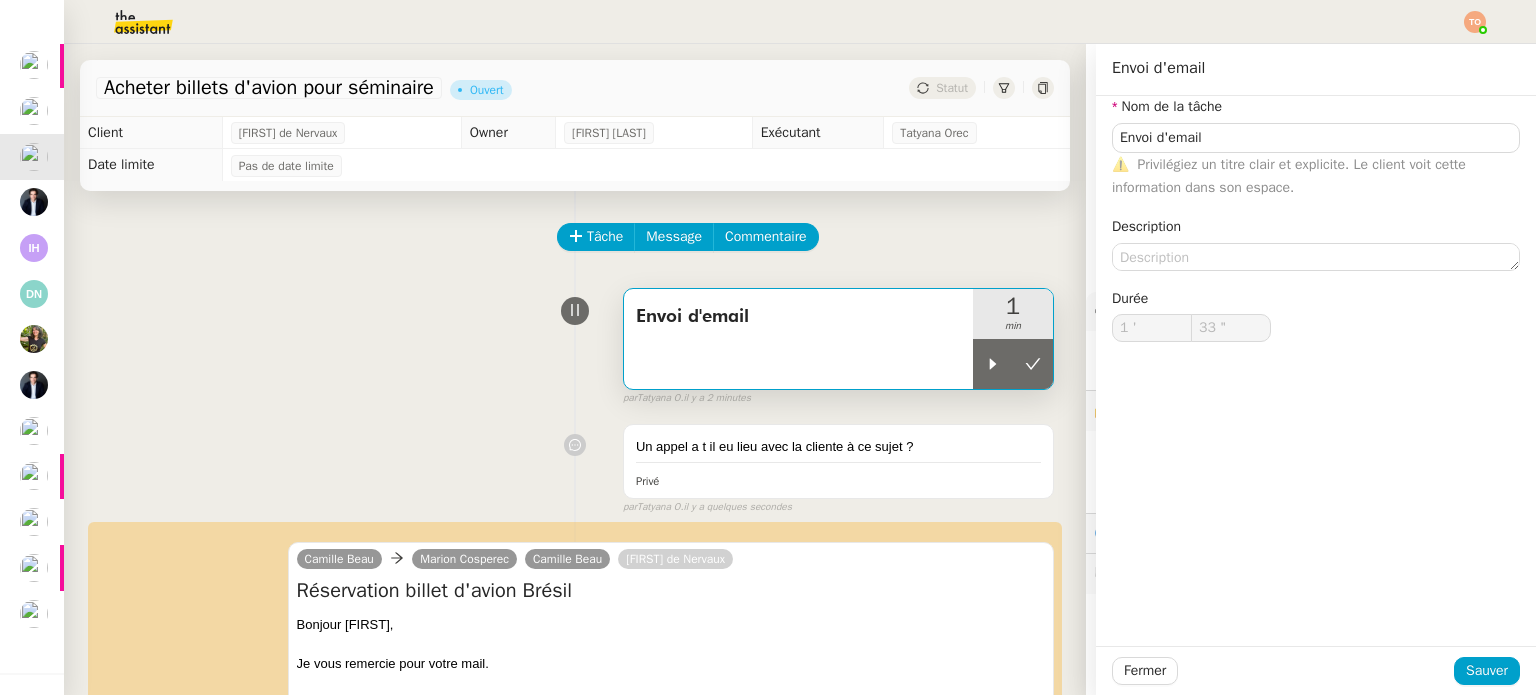 type on "33 "" 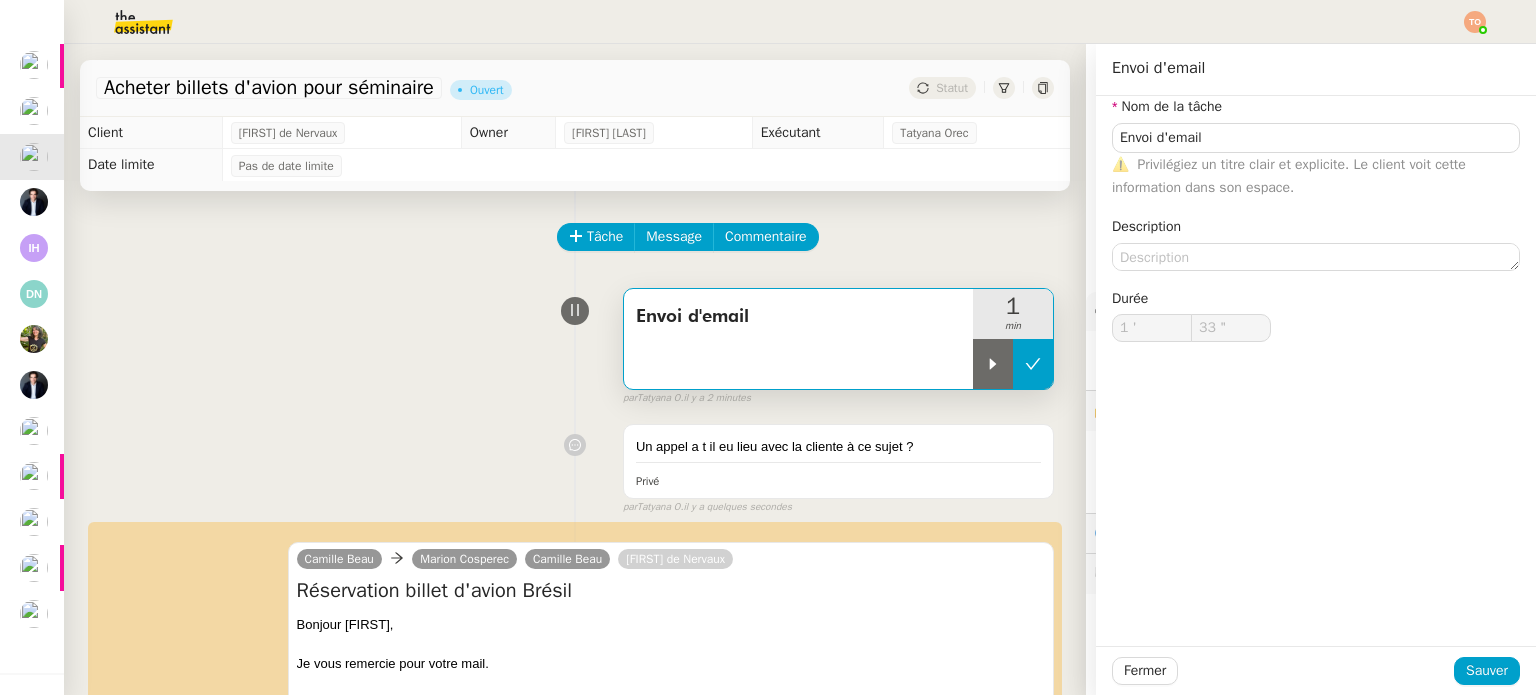 click 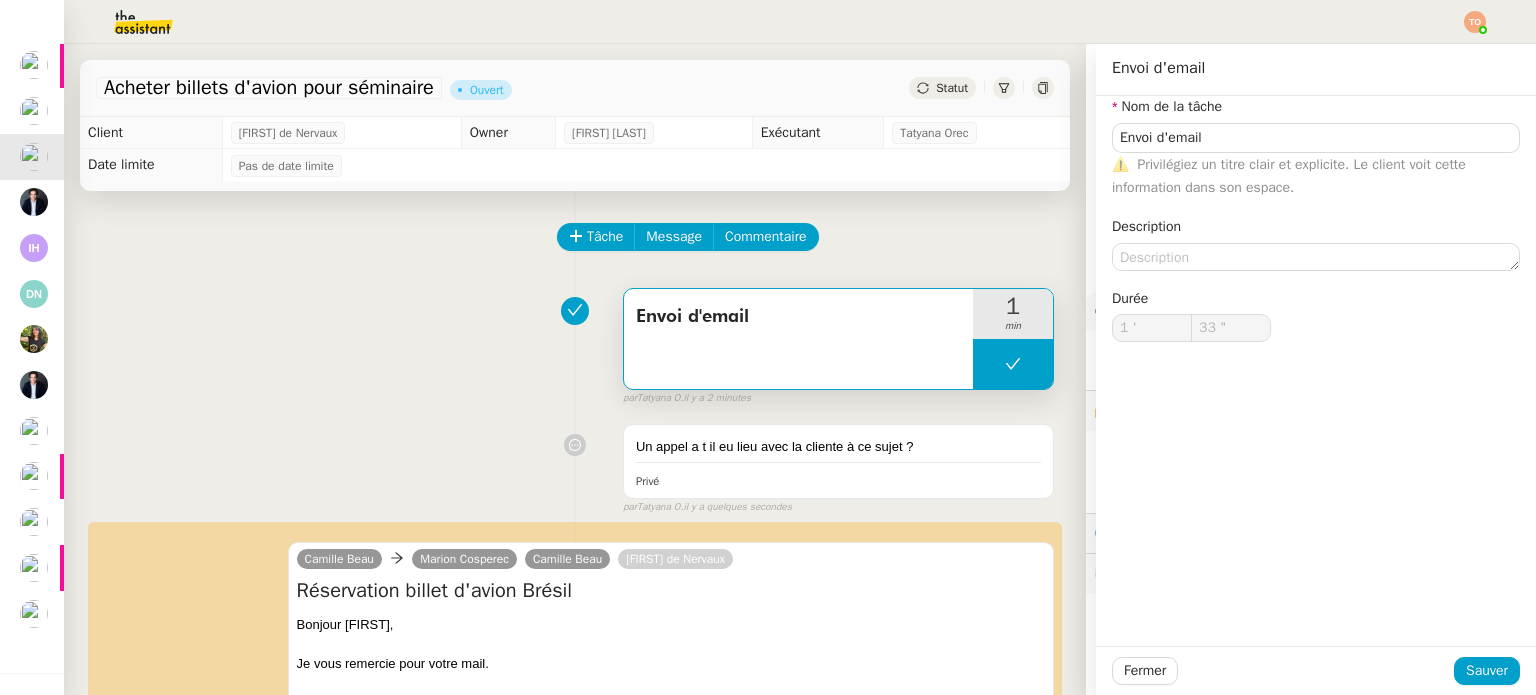 type on "Envoi d'email" 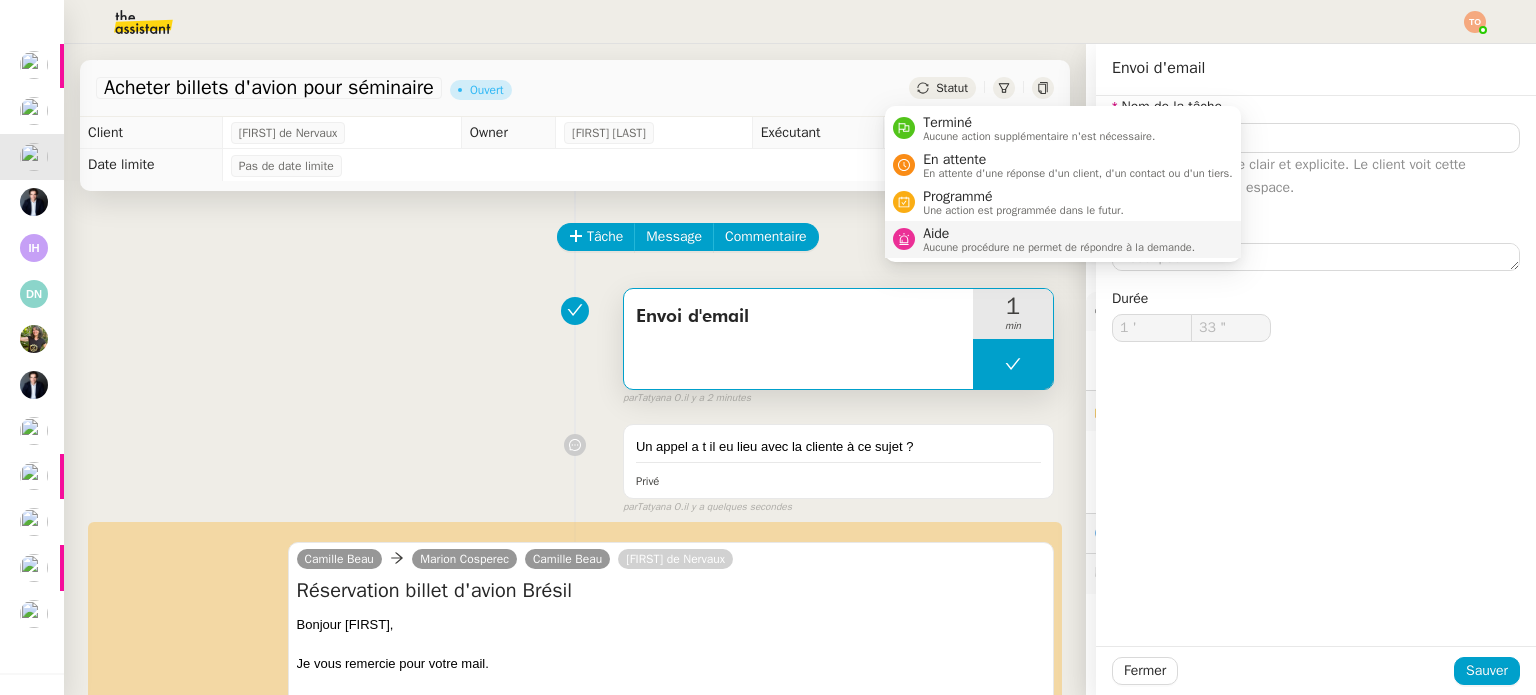 click on "Aucune procédure ne permet de répondre à la demande." at bounding box center (1059, 247) 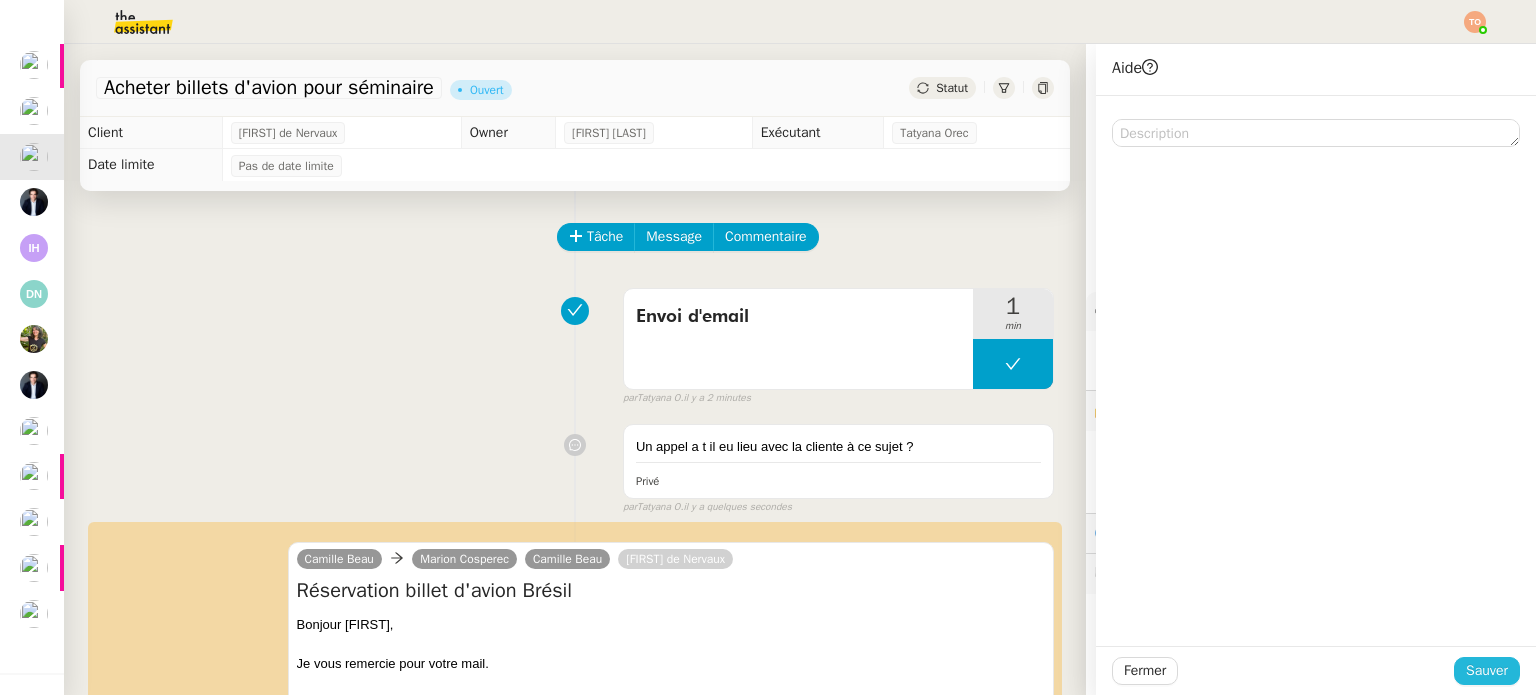 click on "Sauver" 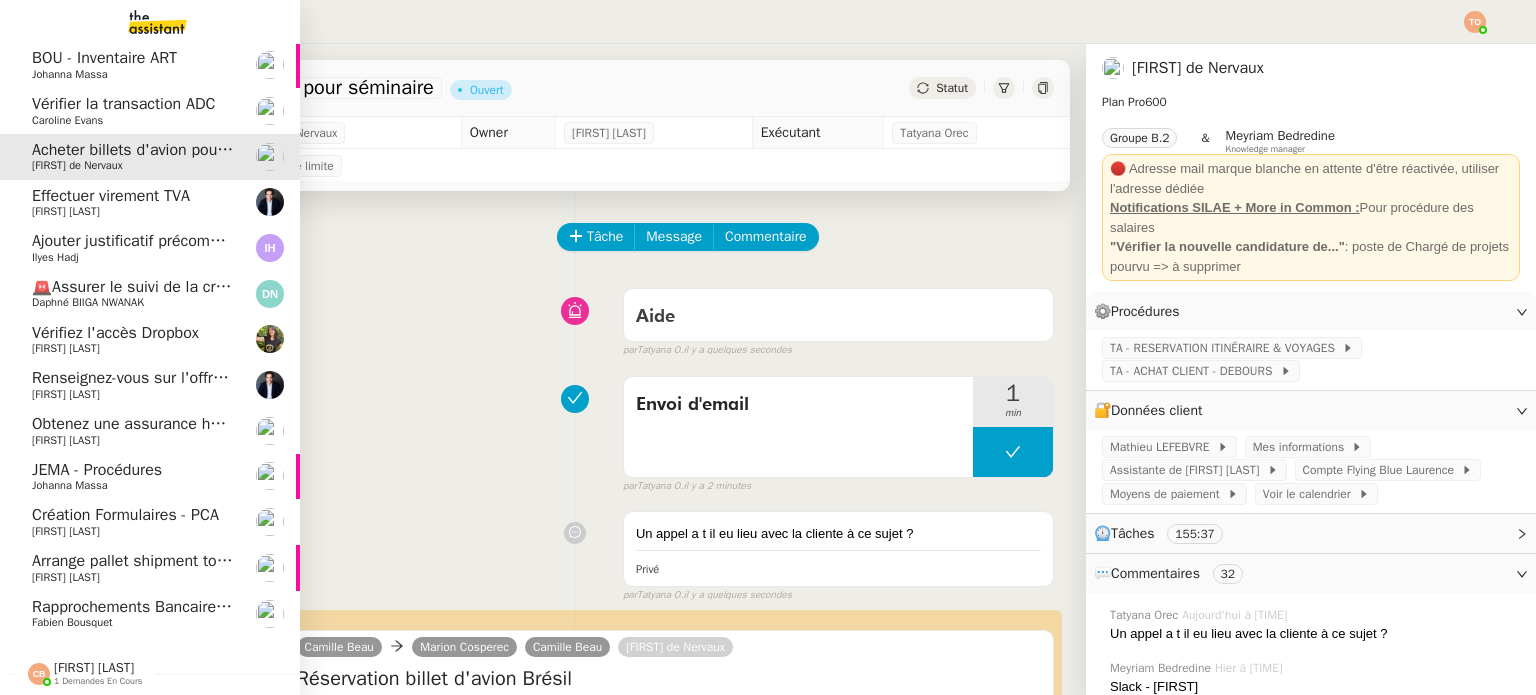 scroll, scrollTop: 328, scrollLeft: 0, axis: vertical 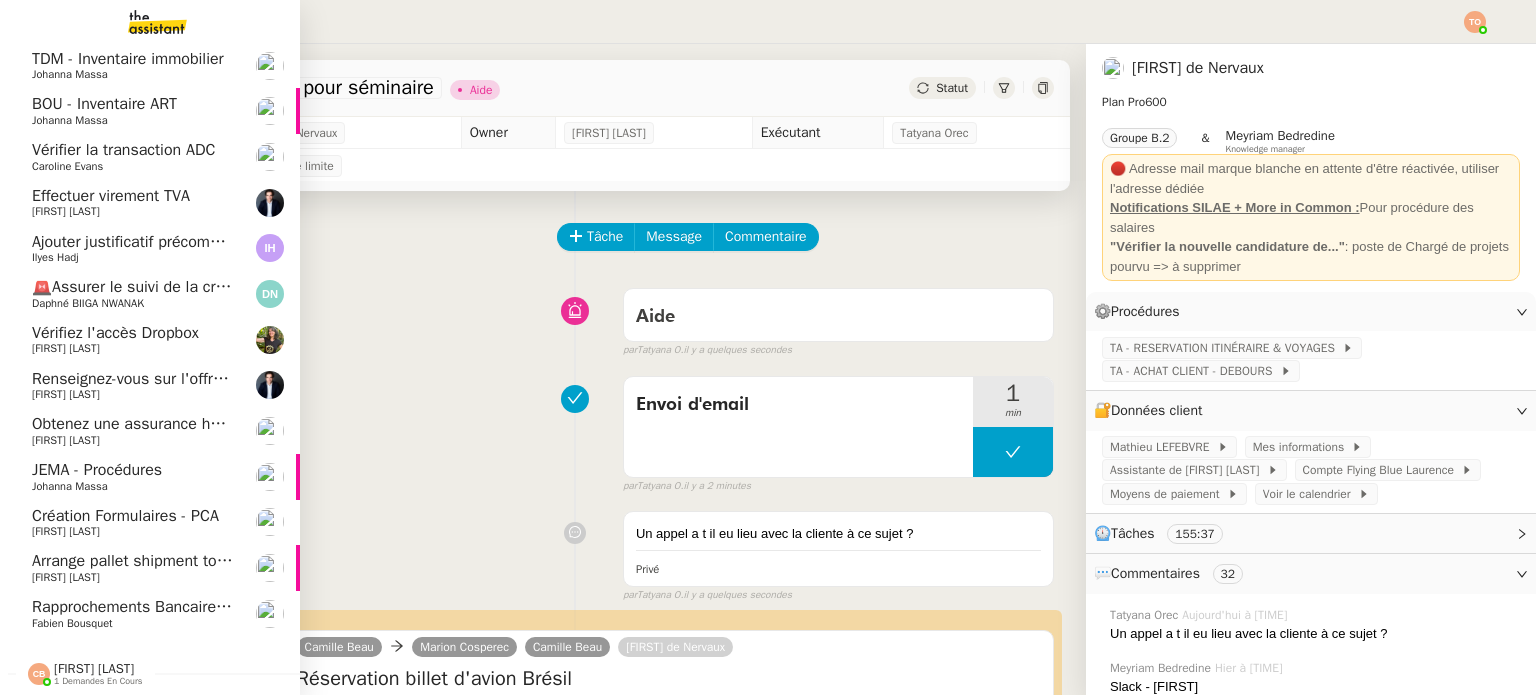 click on "JEMA - Procédures    Johanna Massa" 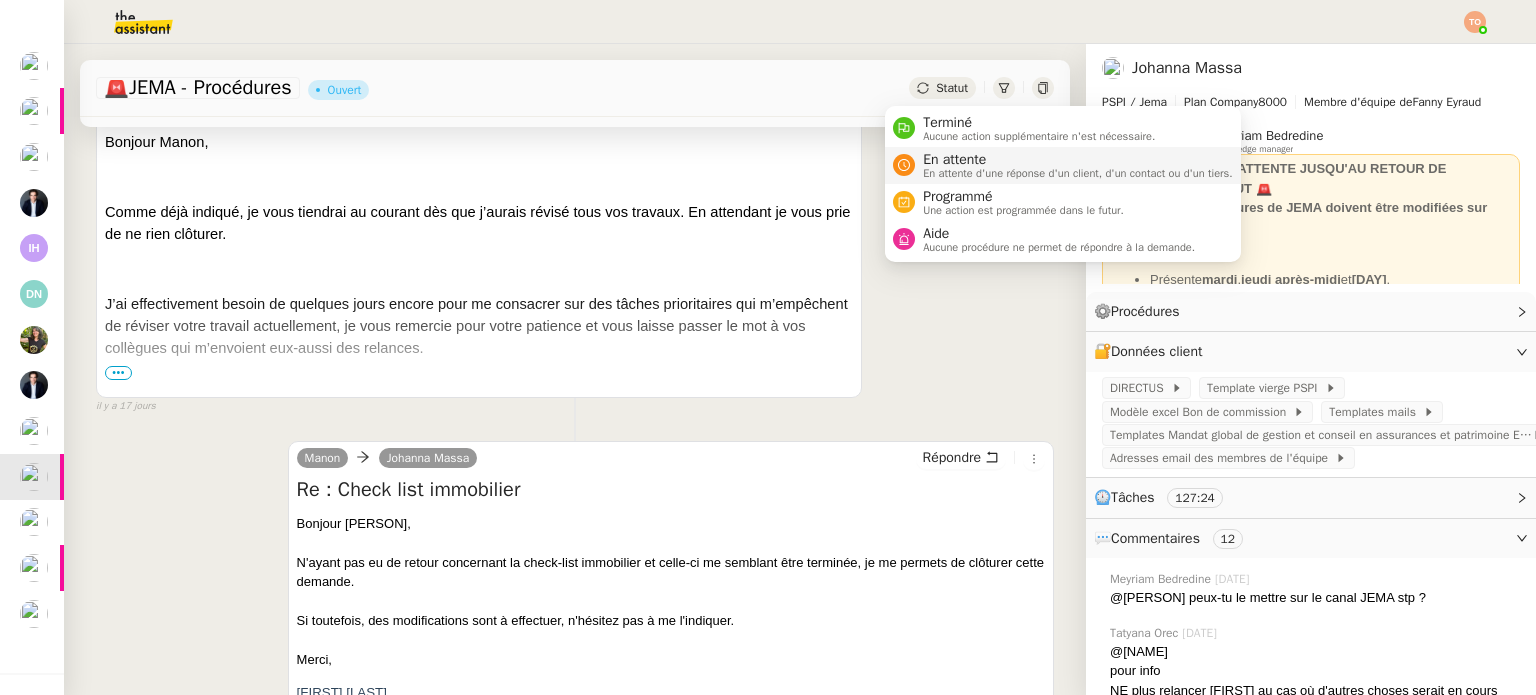 scroll, scrollTop: 1000, scrollLeft: 0, axis: vertical 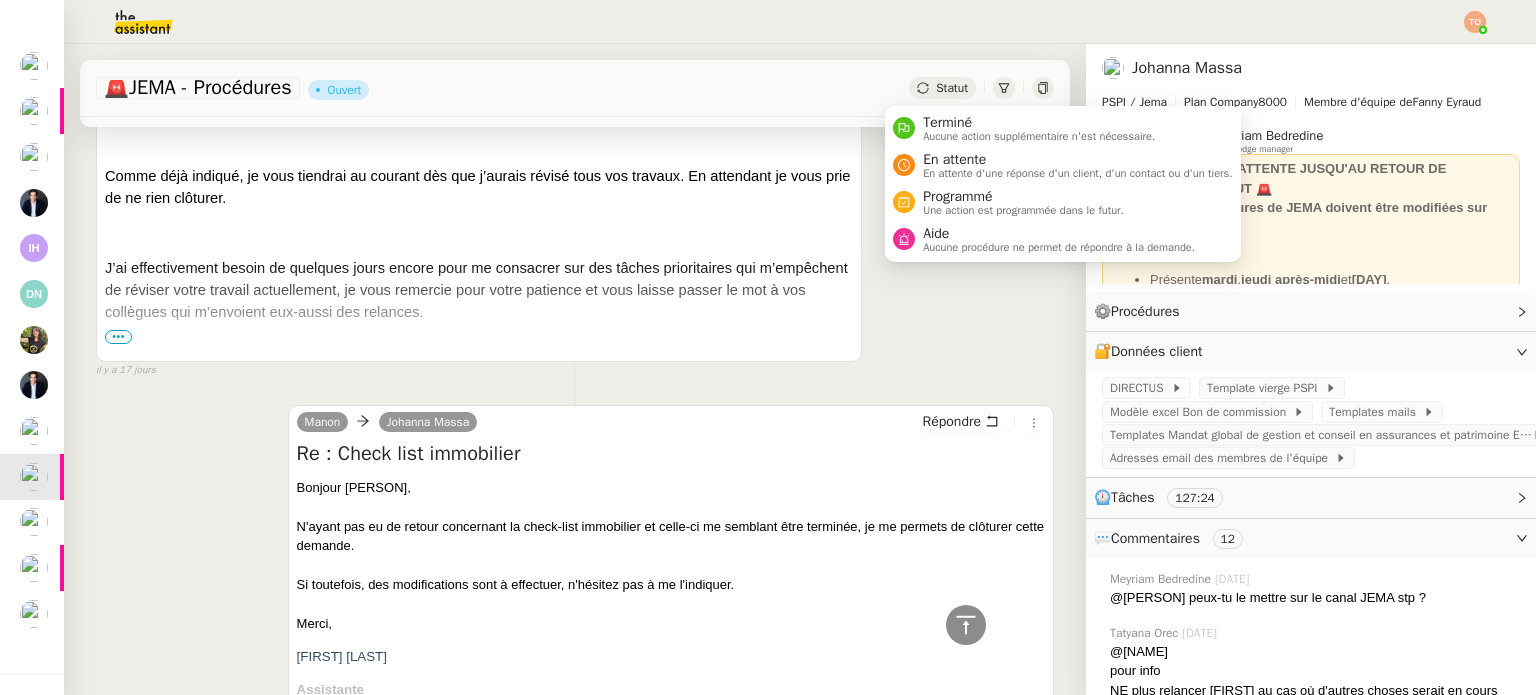 click on "Statut" 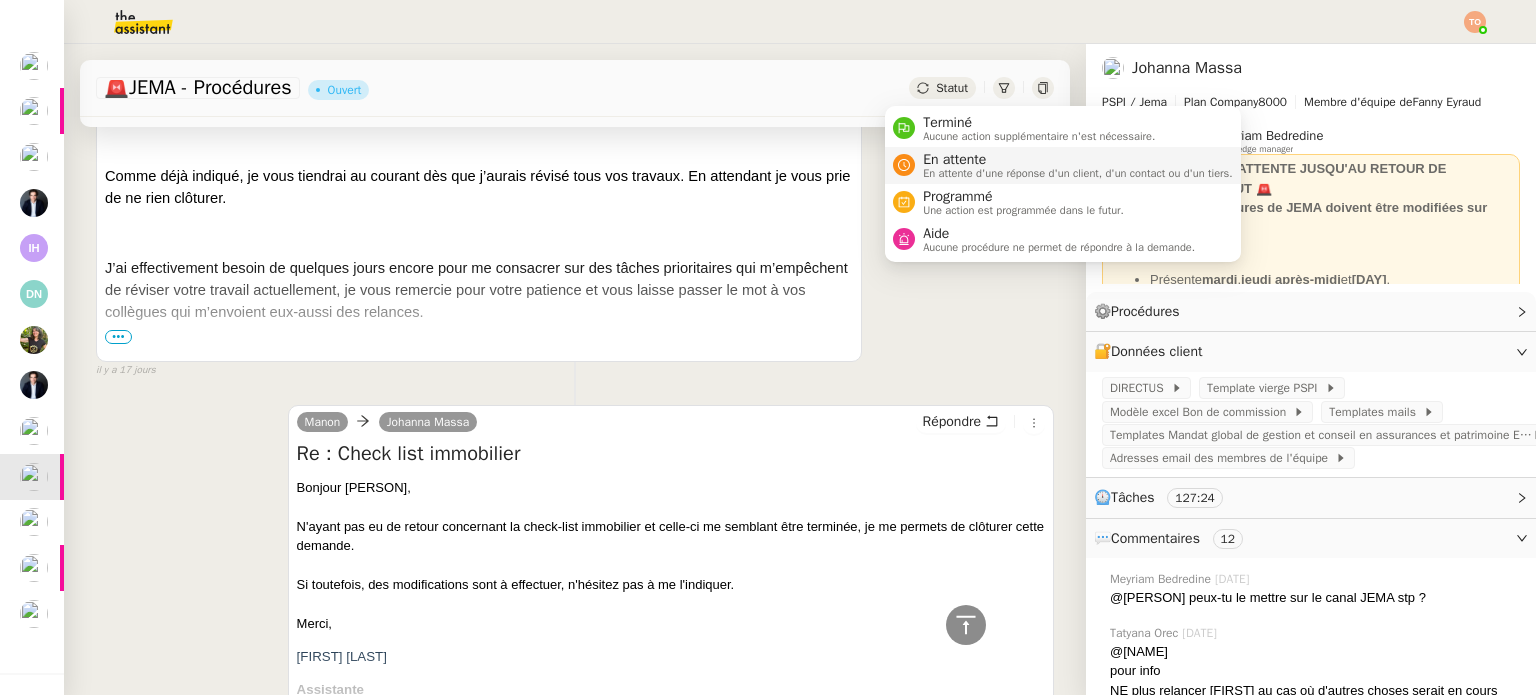 click on "En attente" at bounding box center [1078, 160] 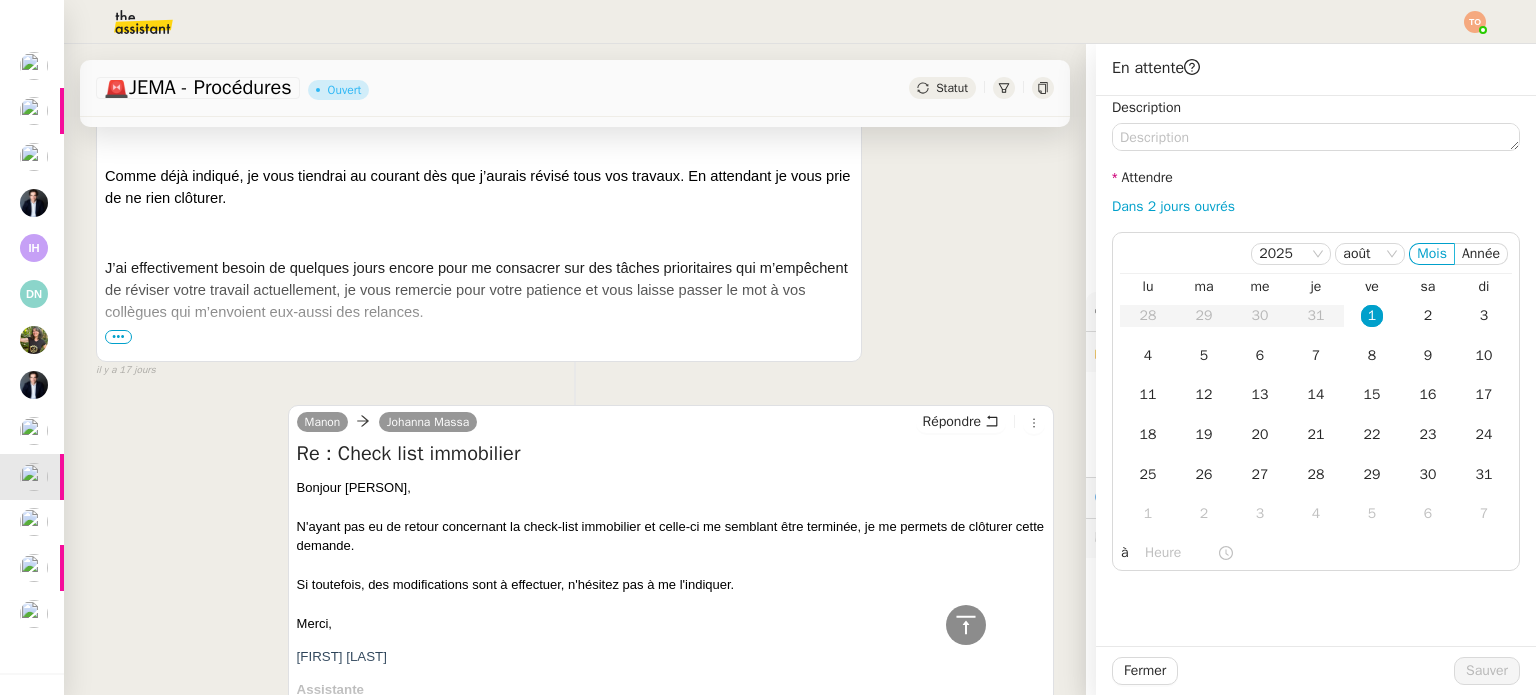 click on "Dans 2 jours ouvrés" 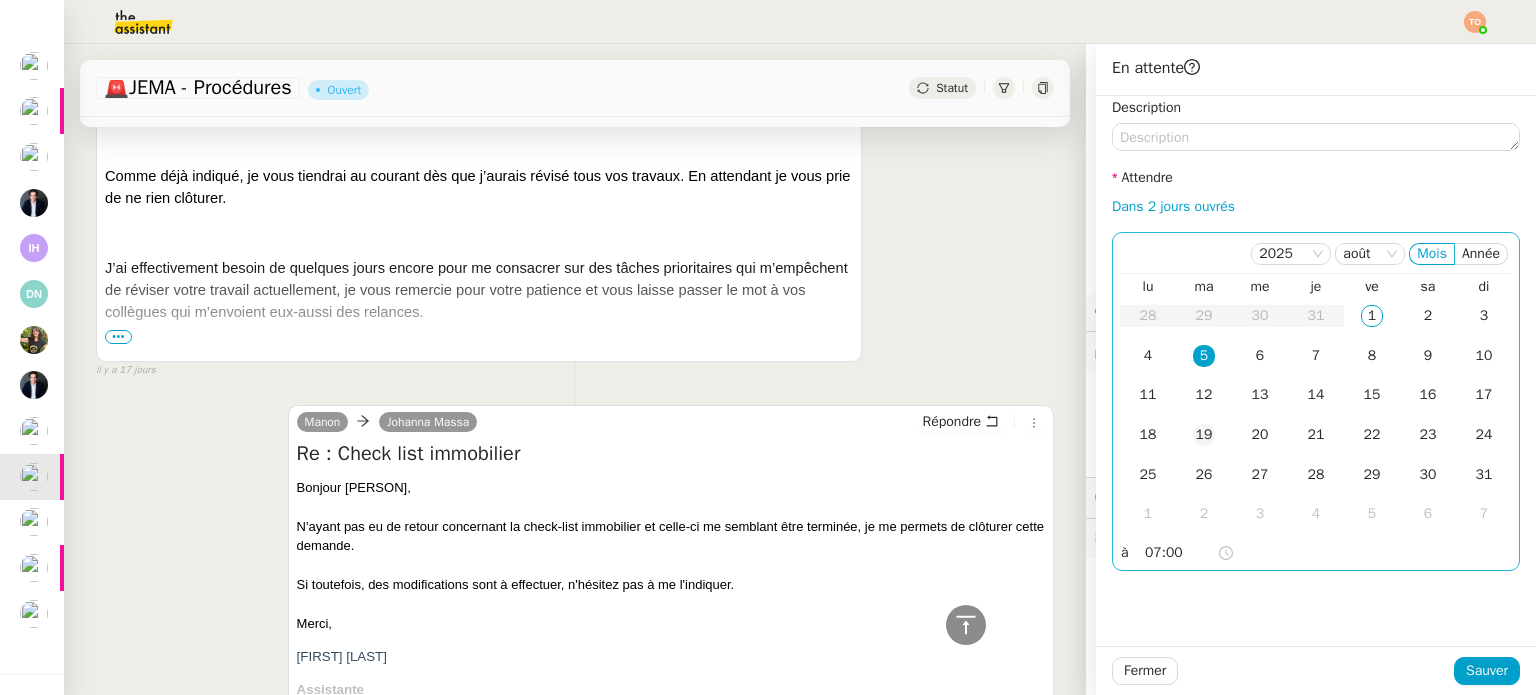 click on "19" 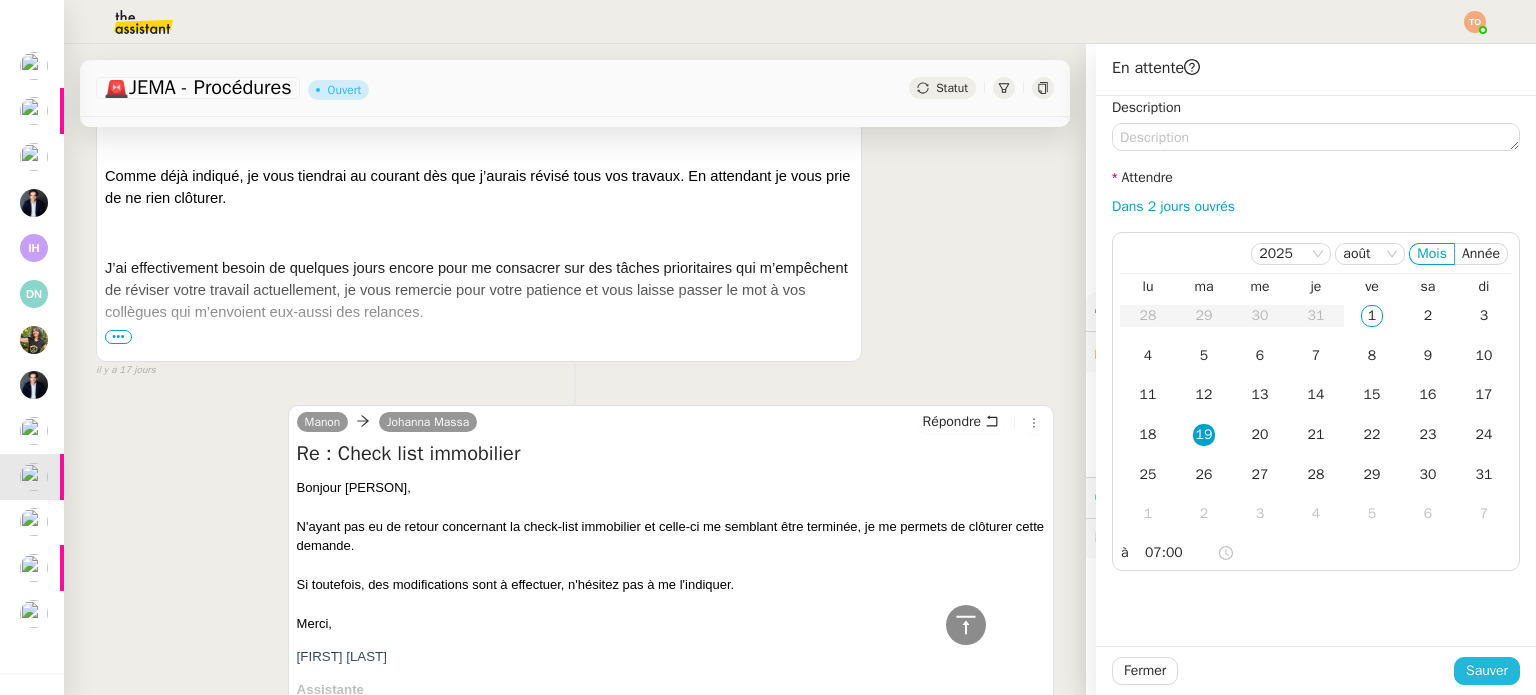 click on "Sauver" 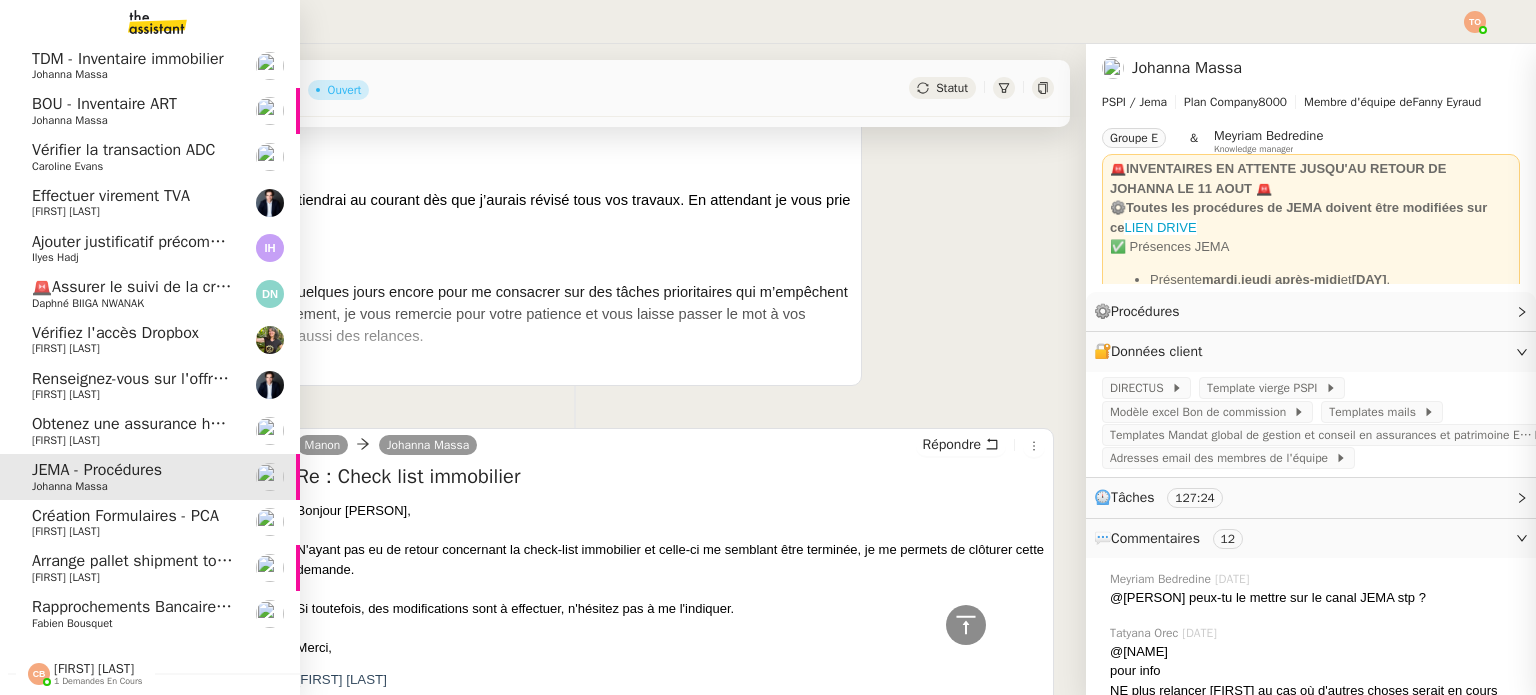 scroll, scrollTop: 1023, scrollLeft: 0, axis: vertical 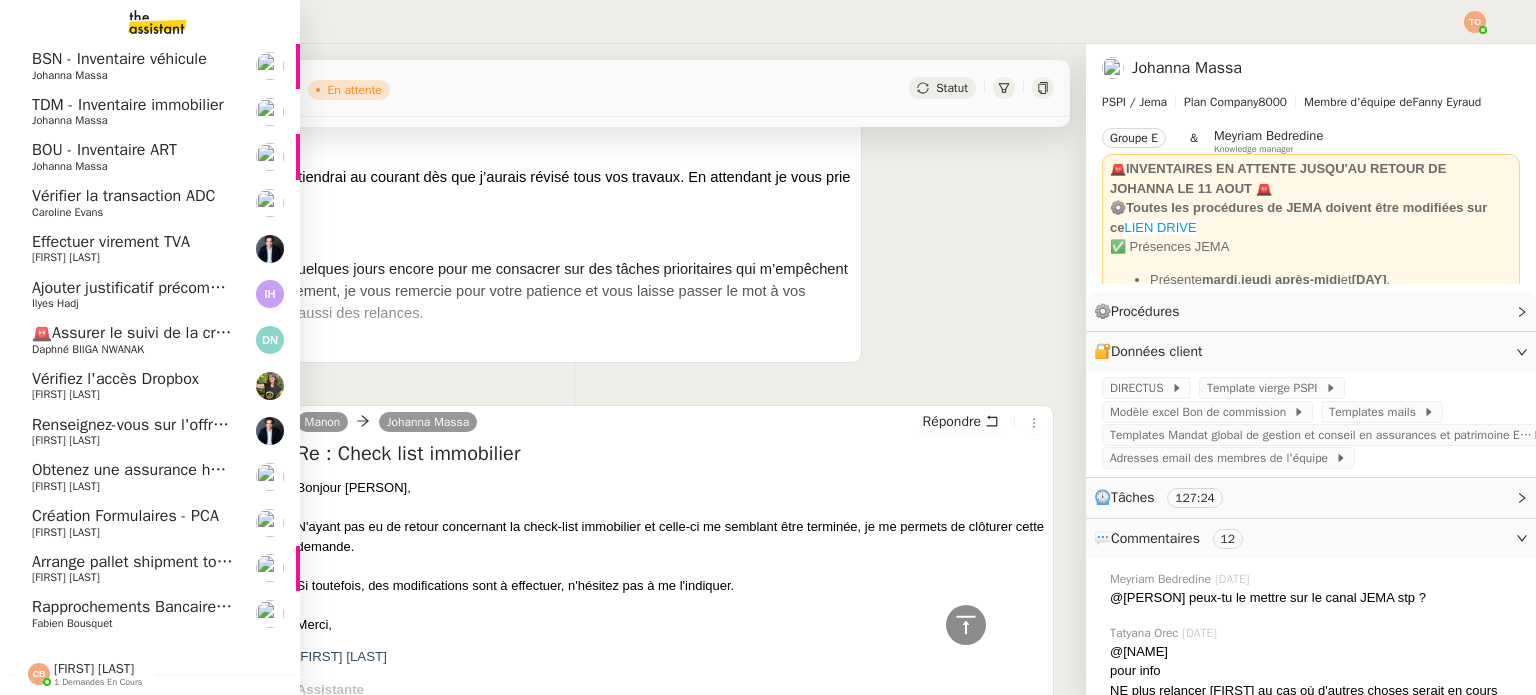 click on "Création Formulaires  - PCA" 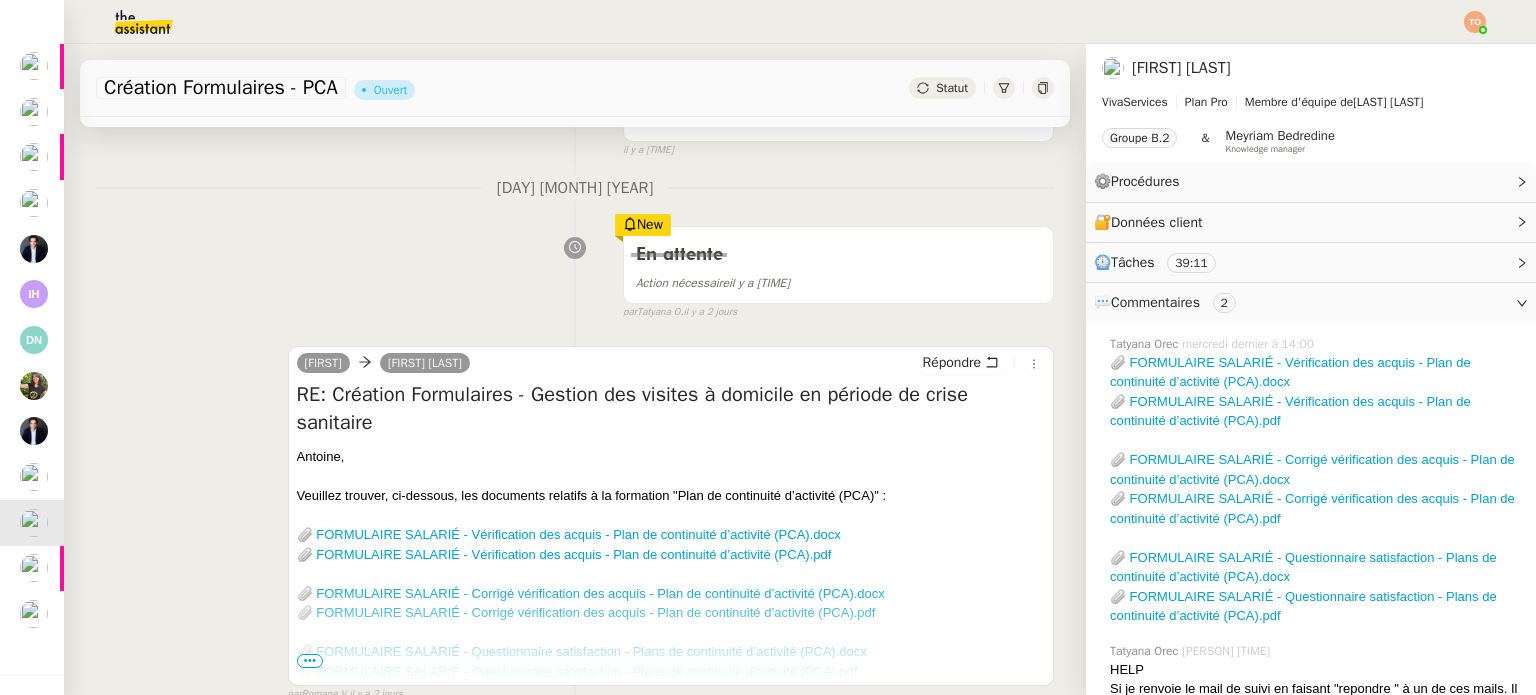 scroll, scrollTop: 0, scrollLeft: 0, axis: both 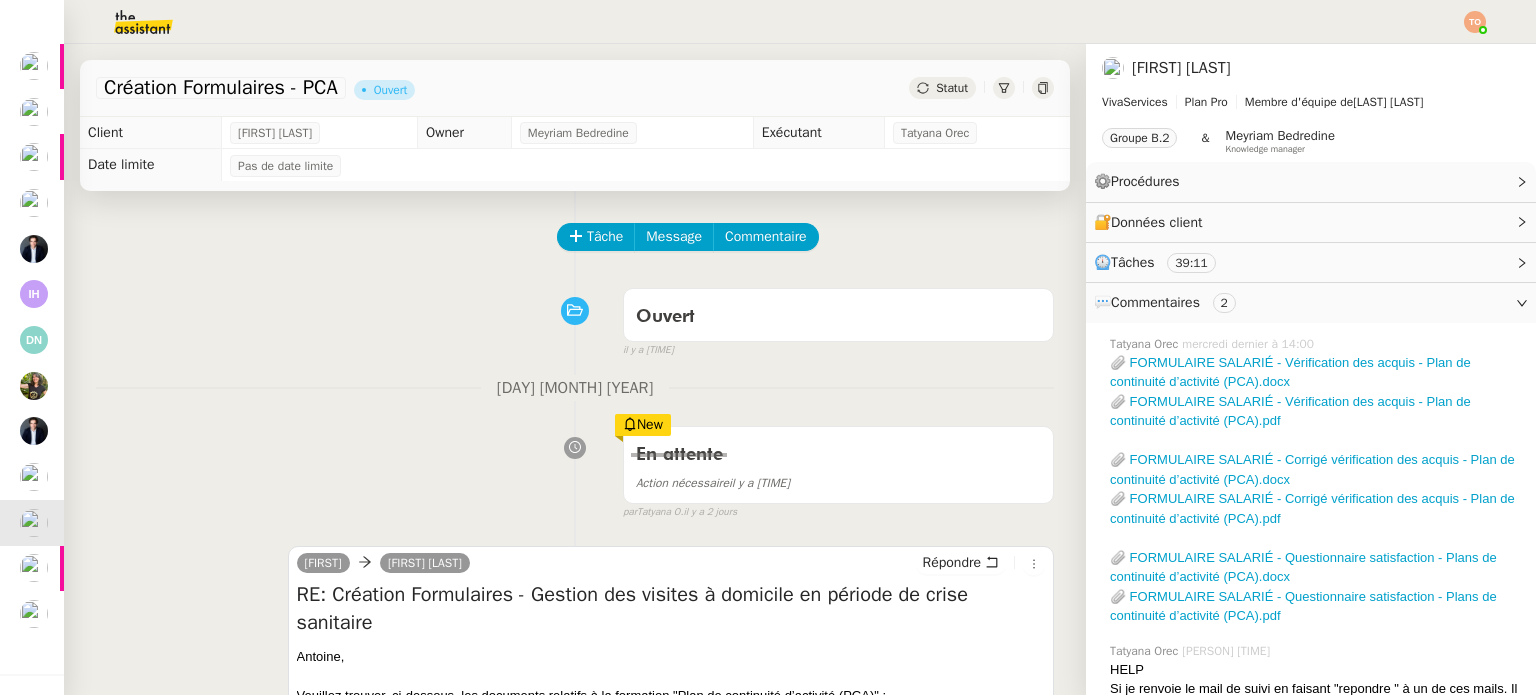 click on "Statut" 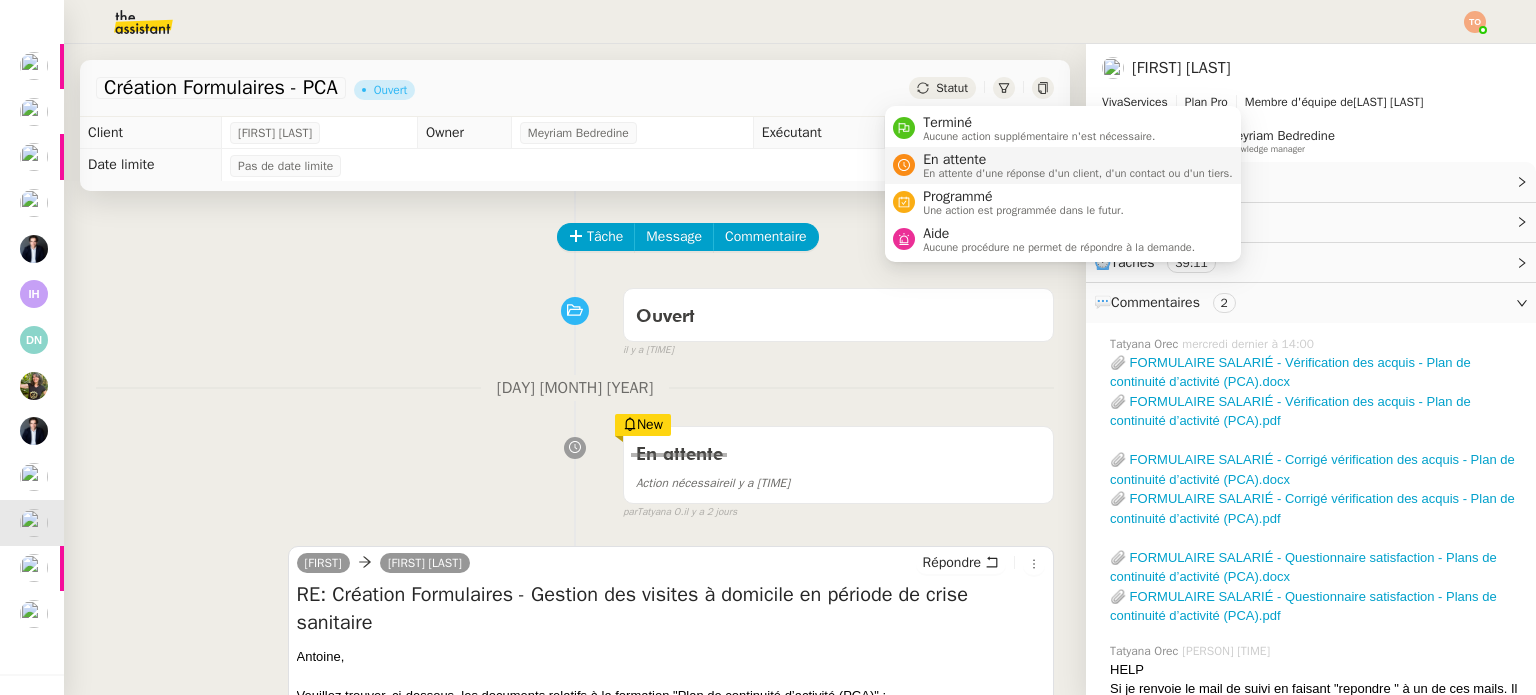 click on "En attente d'une réponse d'un client, d'un contact ou d'un tiers." at bounding box center (1078, 173) 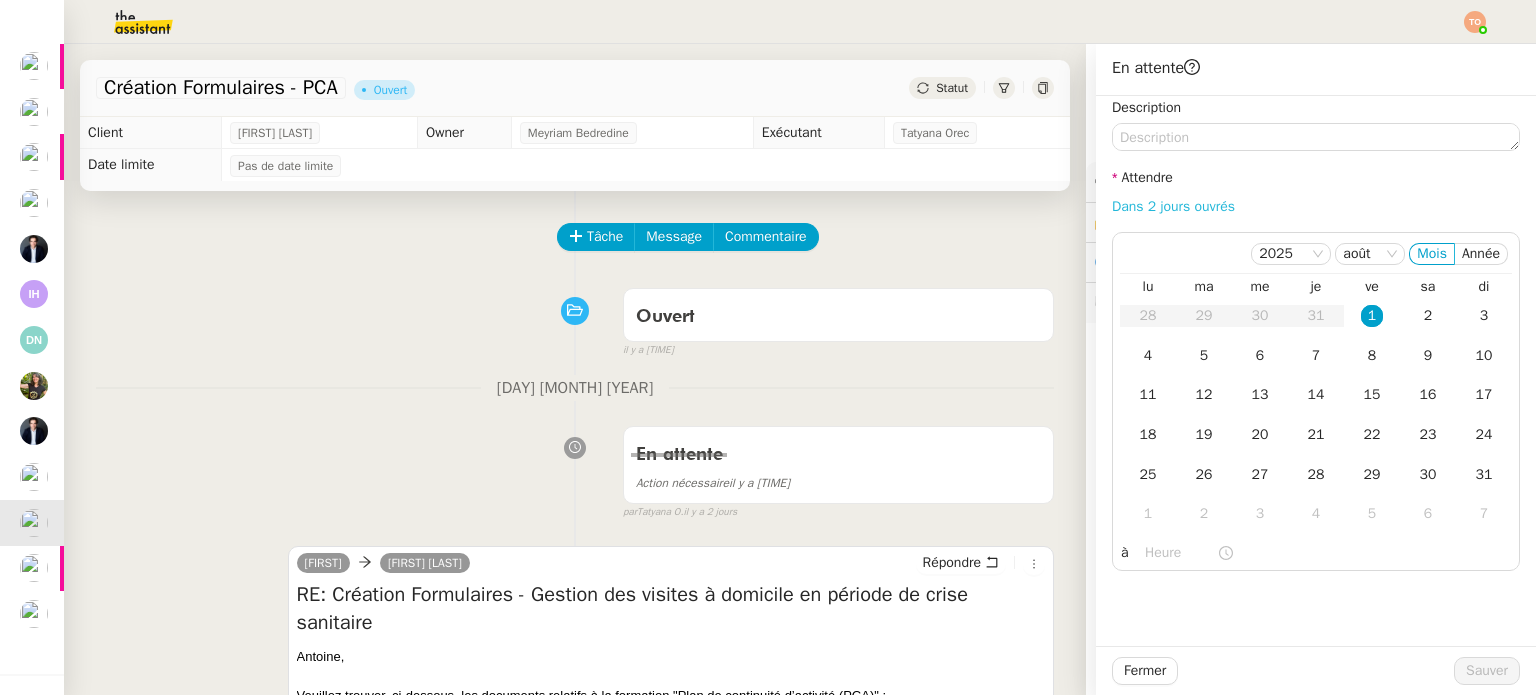 click on "Dans 2 jours ouvrés" 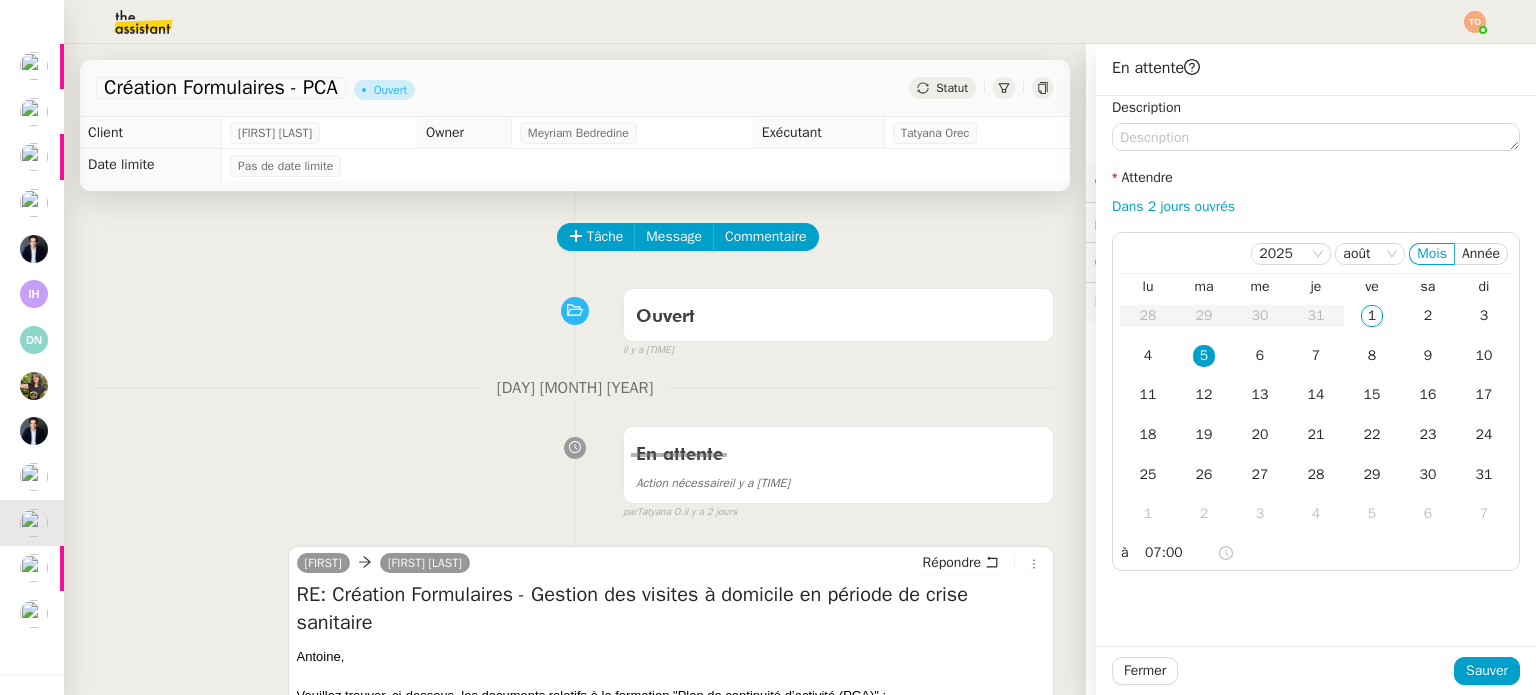 click on "Tâche Message Commentaire" 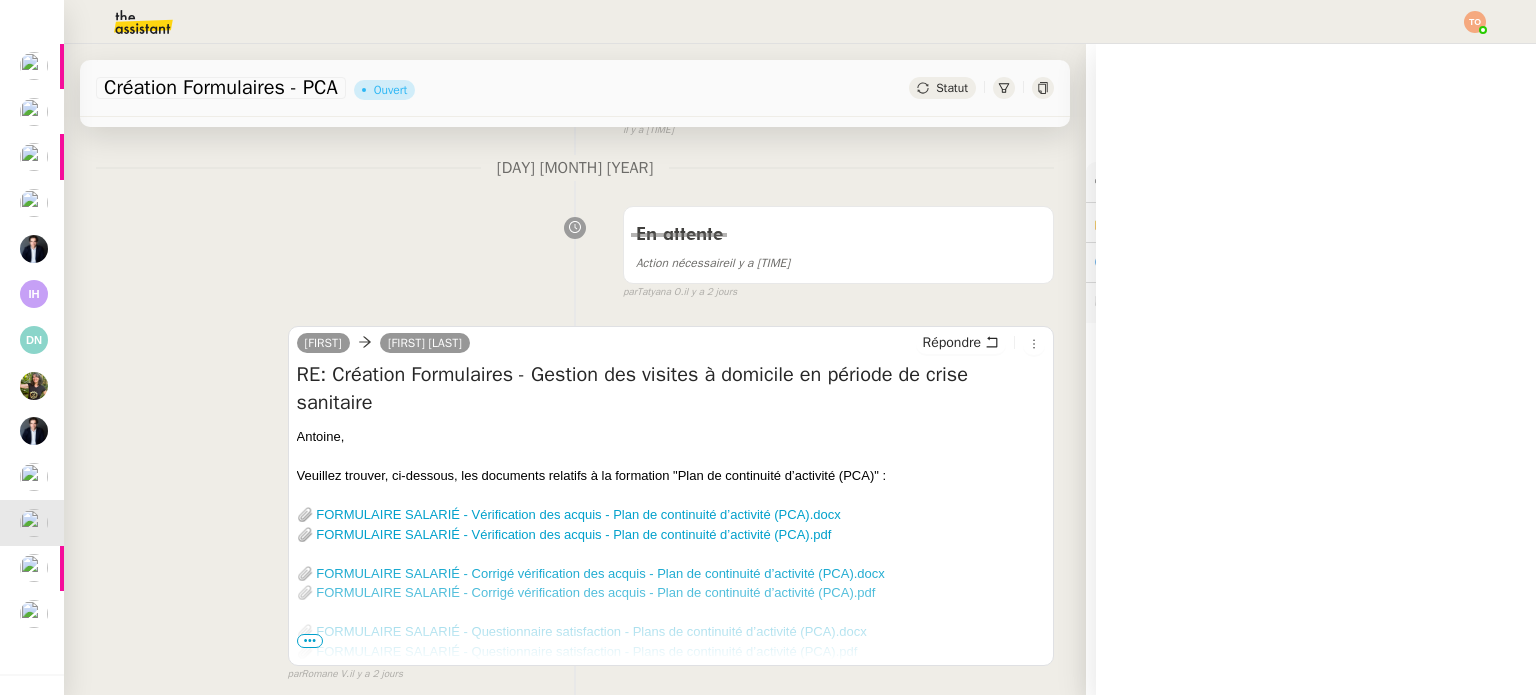 scroll, scrollTop: 400, scrollLeft: 0, axis: vertical 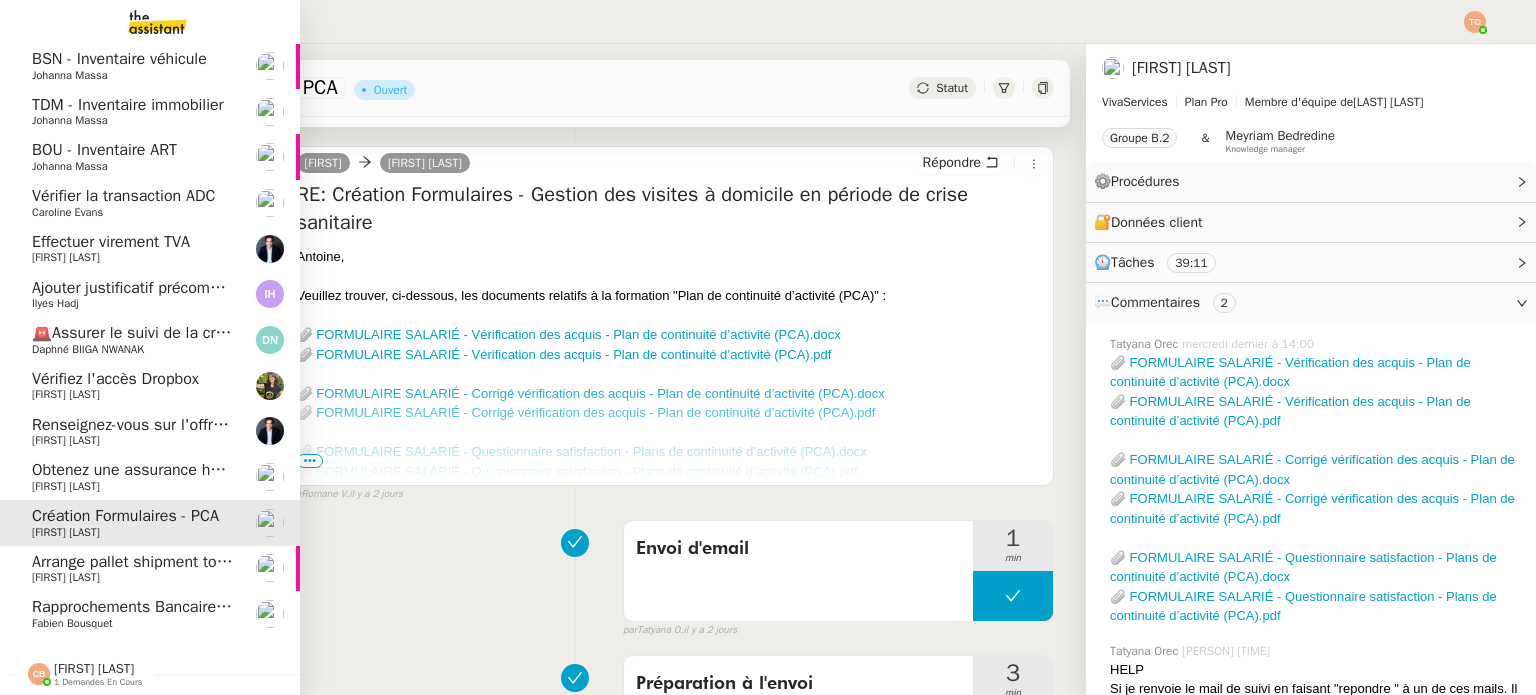 click on "Johanna Massa" 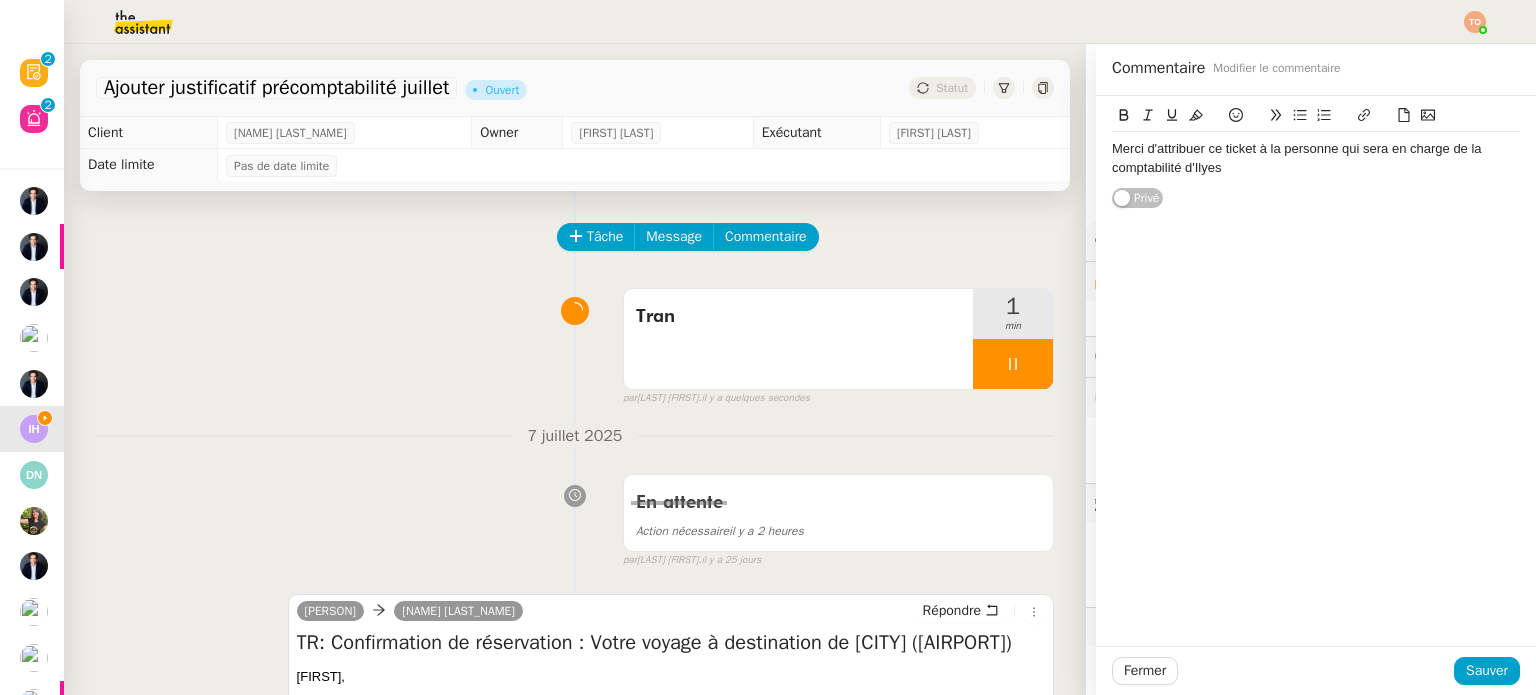 type 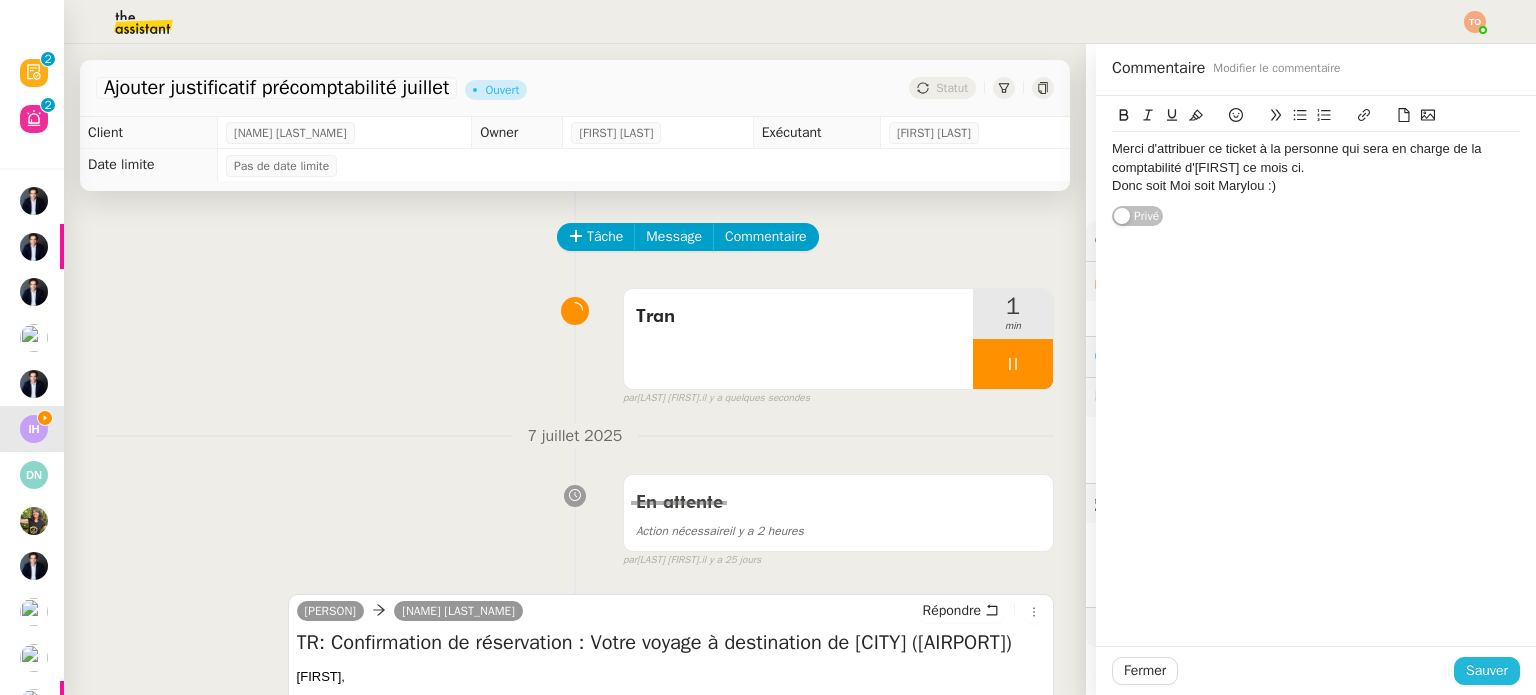 click on "Sauver" 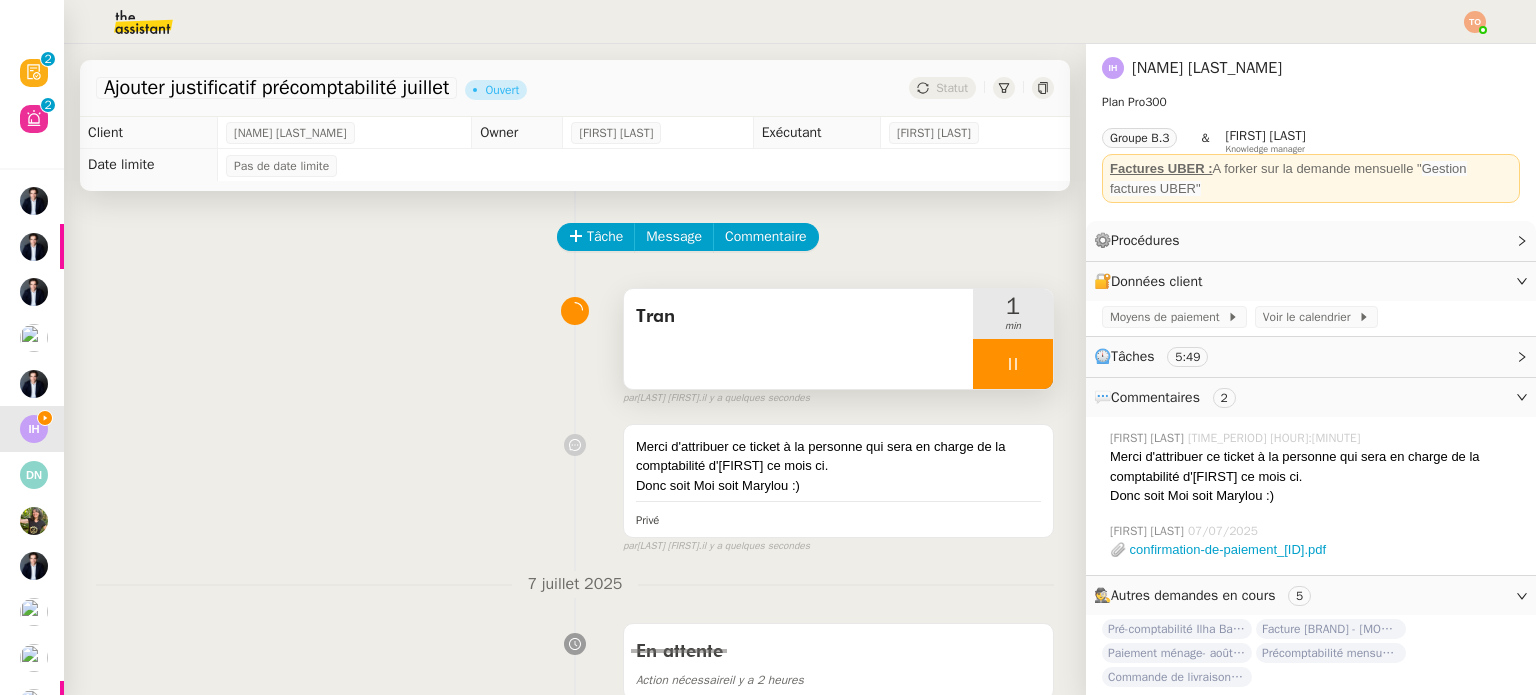 click on "Tran" at bounding box center [798, 339] 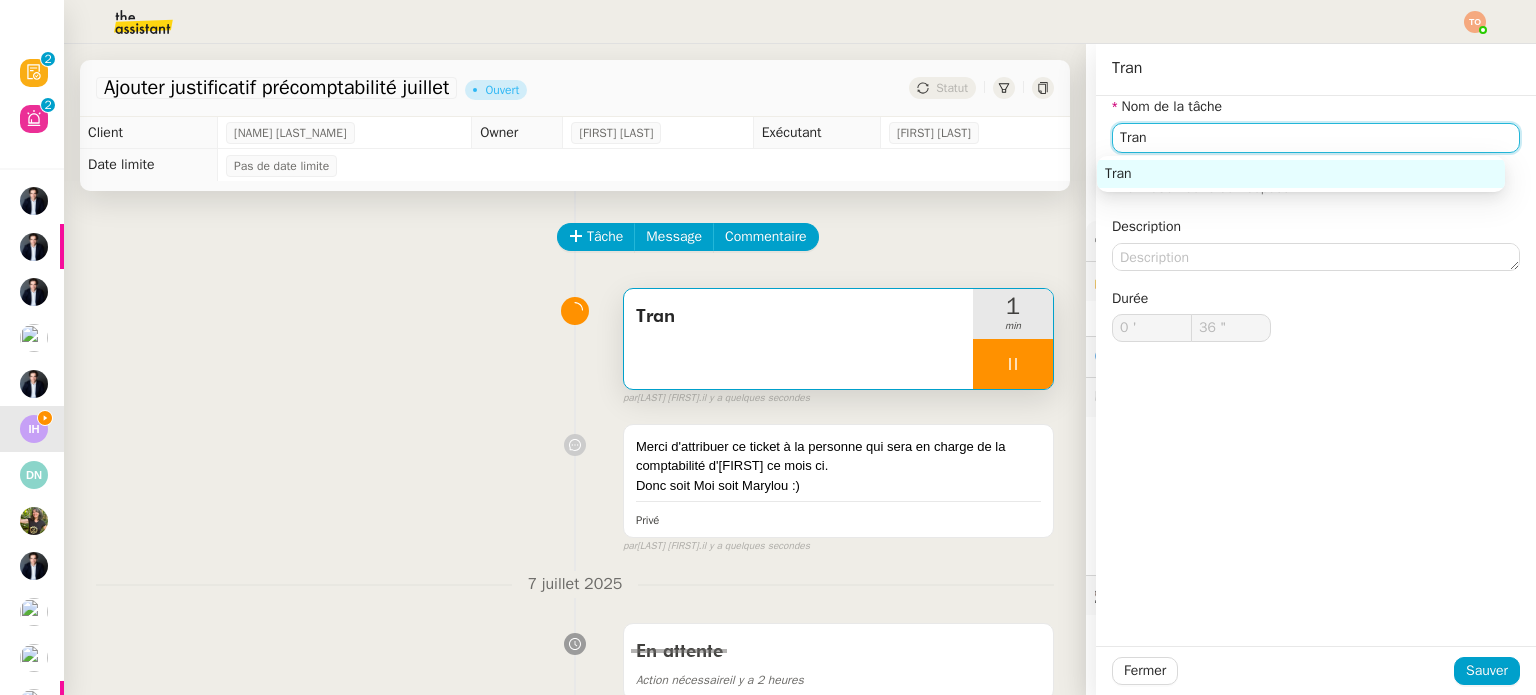 click on "Tran" 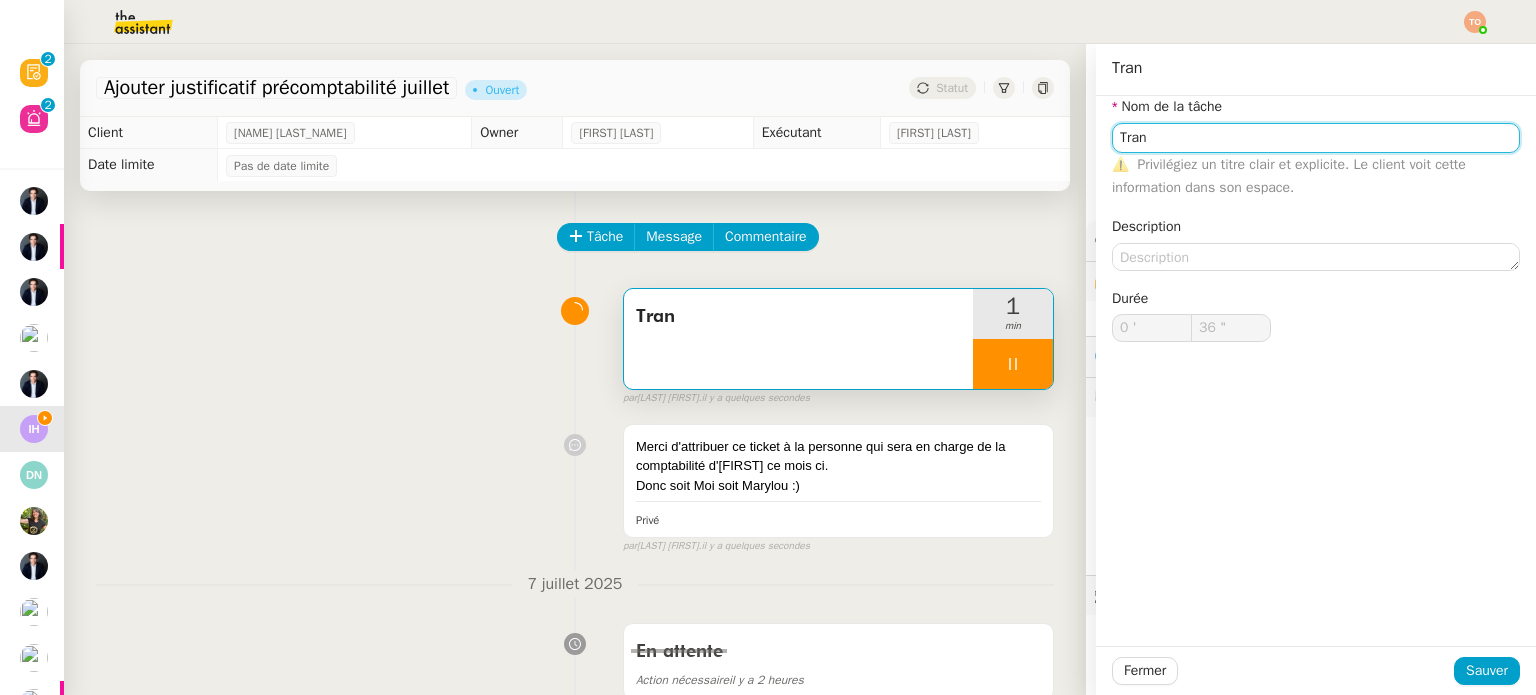 type on "Trans" 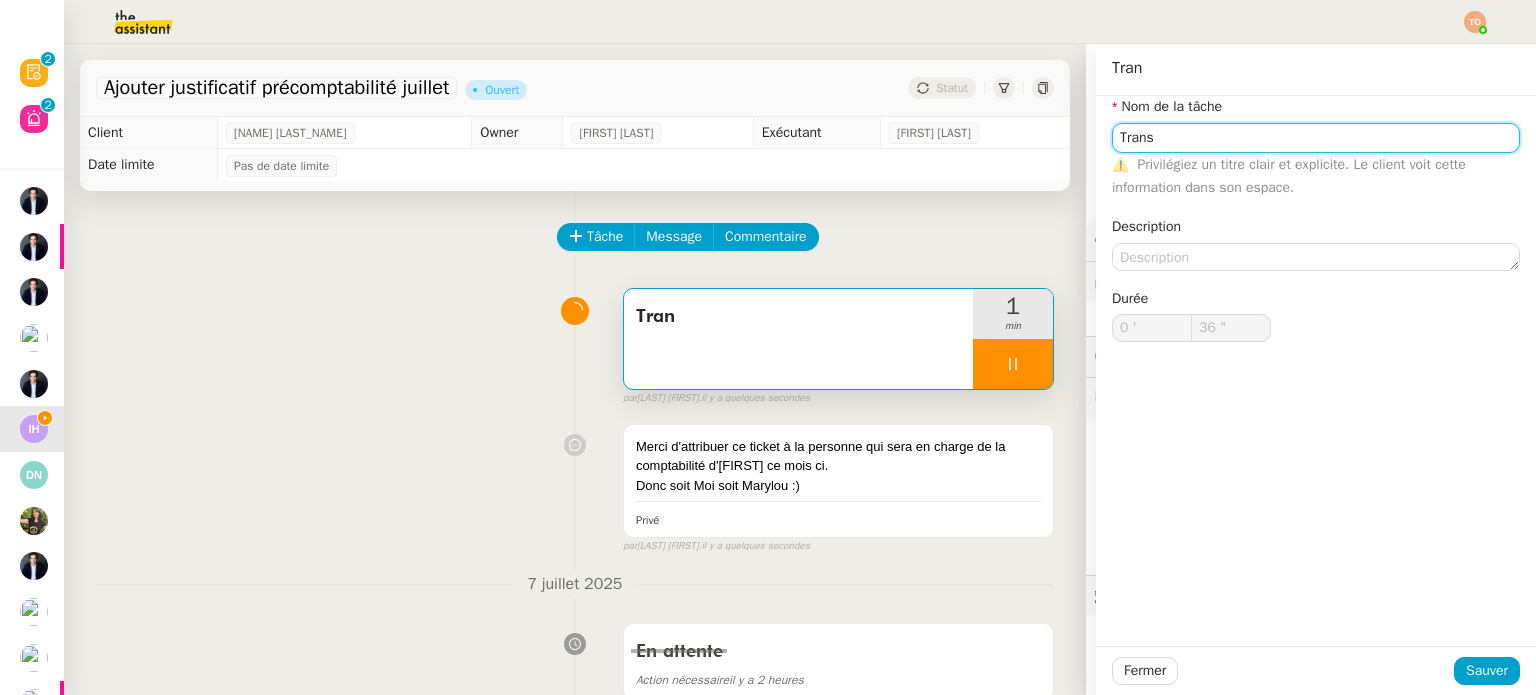 type on "37 "" 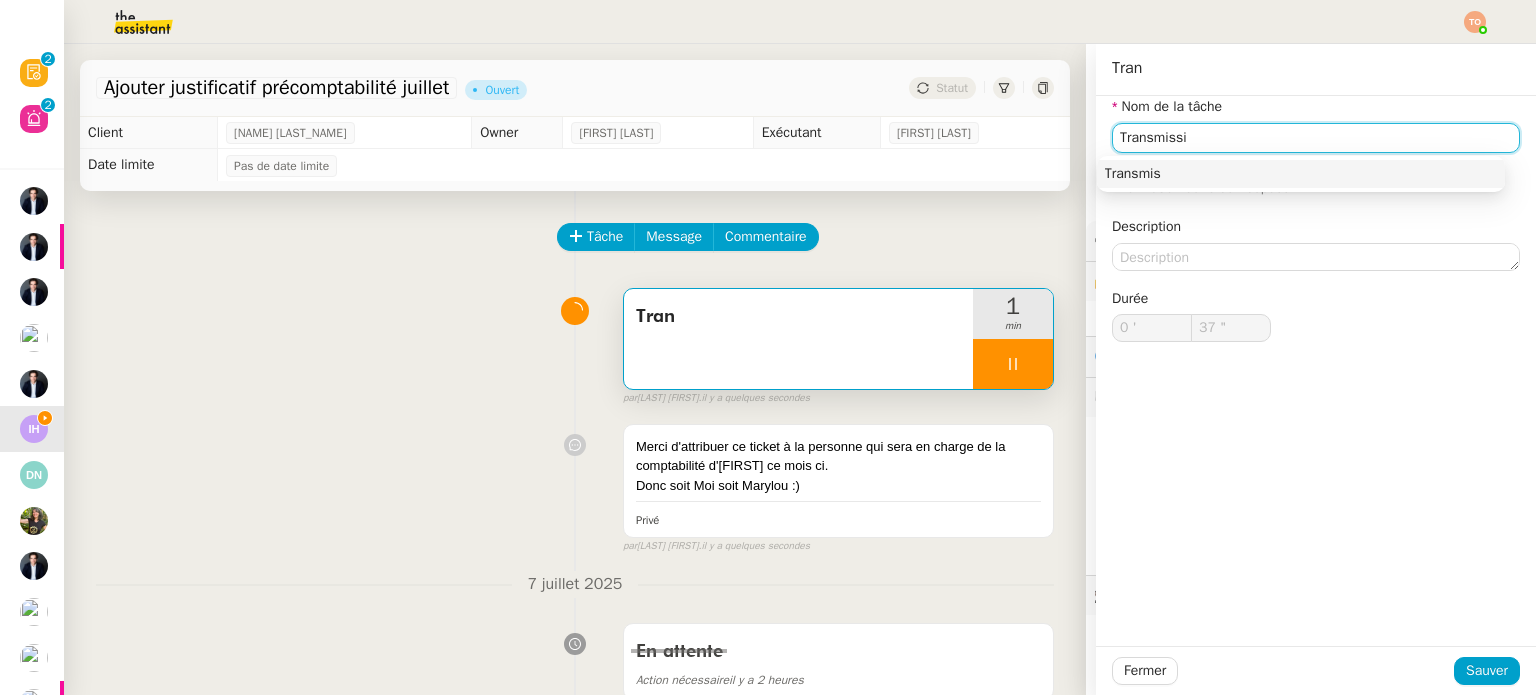 type on "Transmissio" 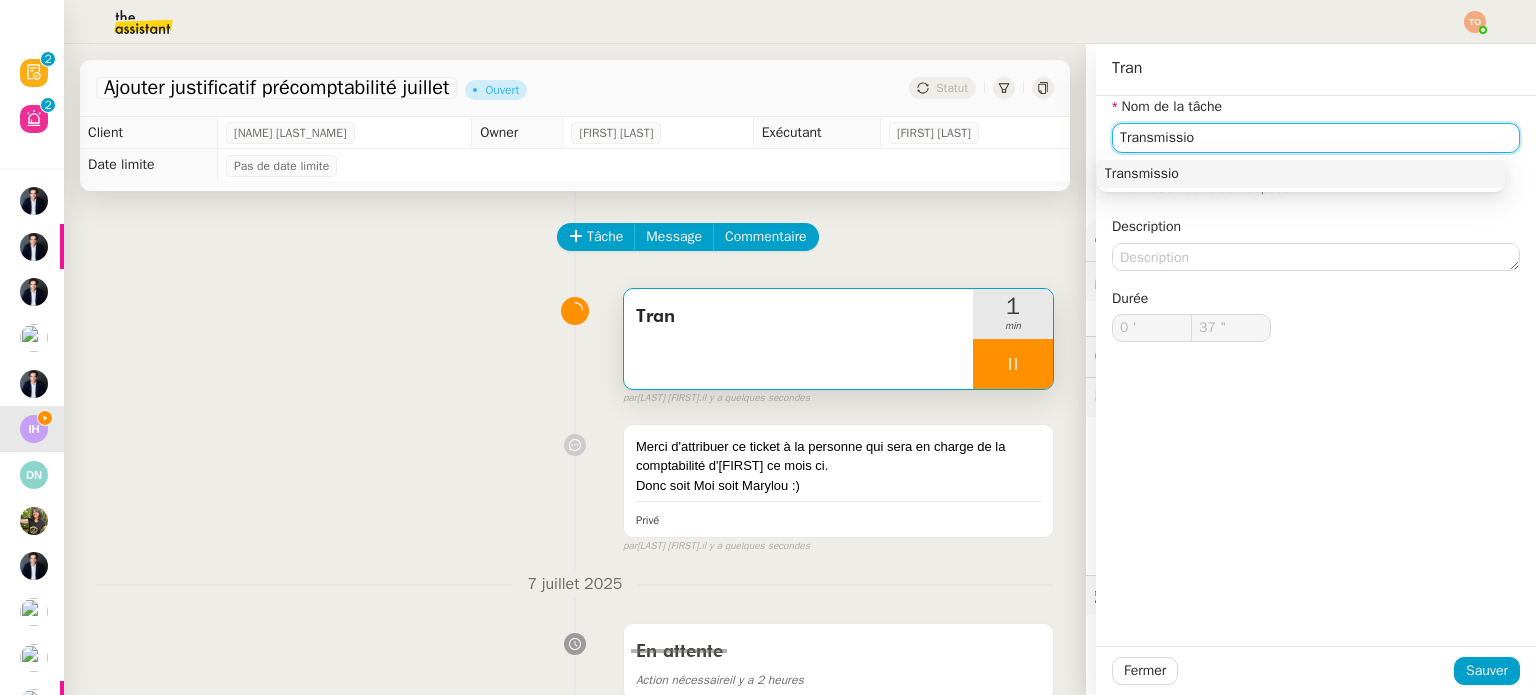 type on "38 "" 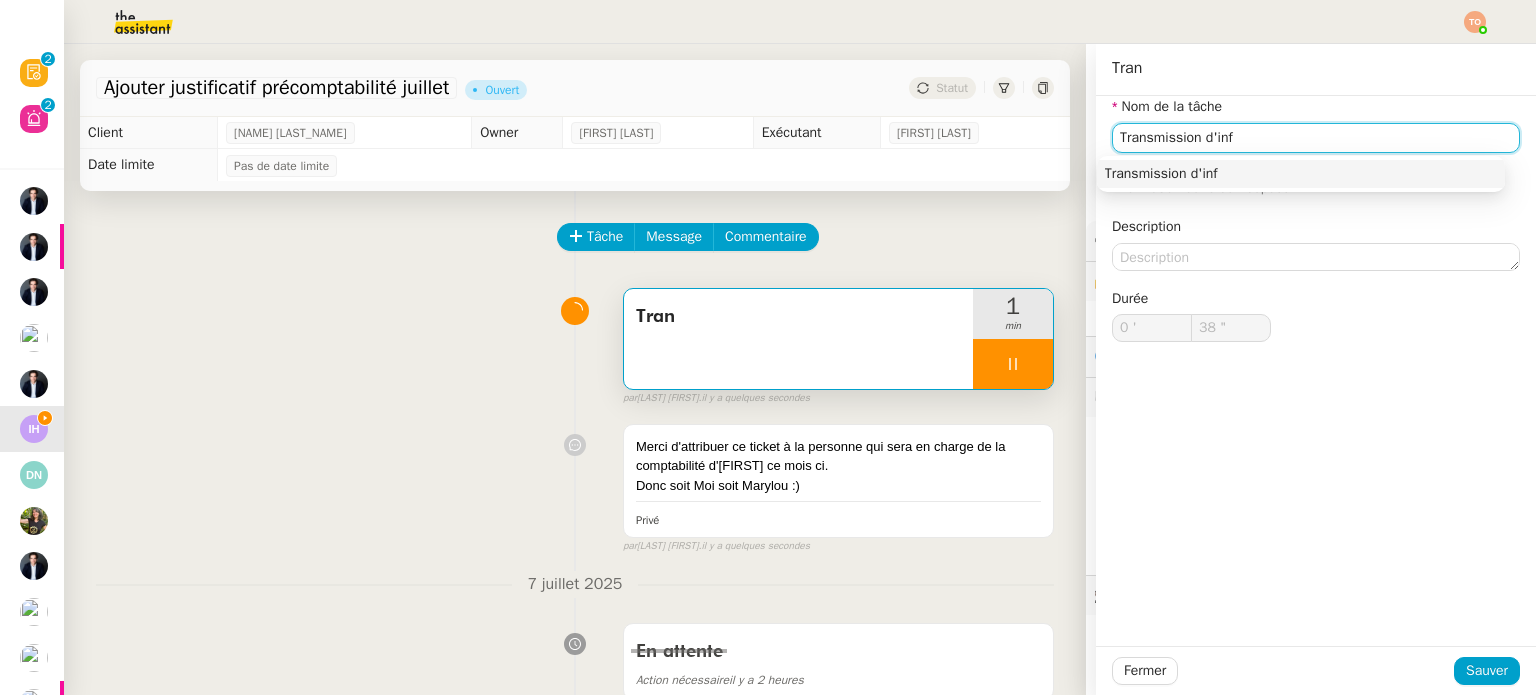type on "Transmission d'info" 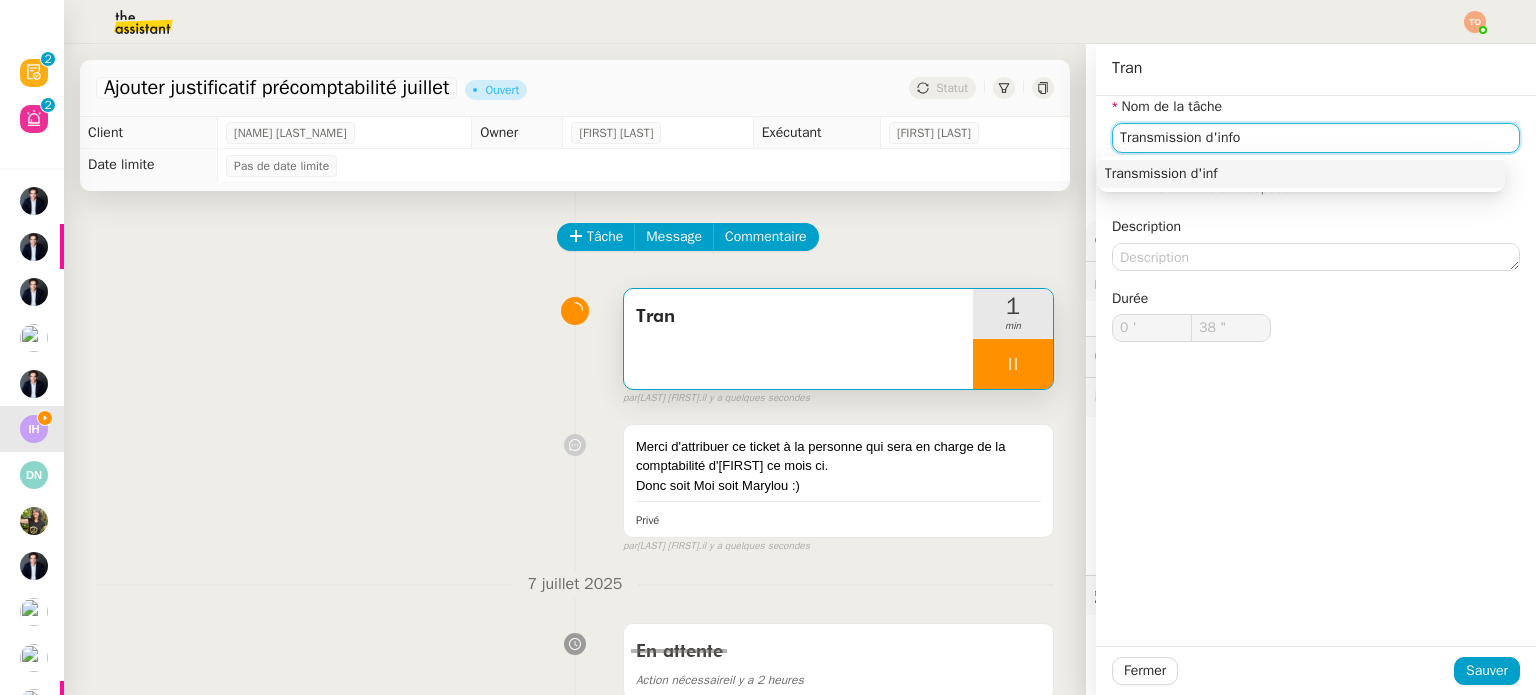 type on "39 "" 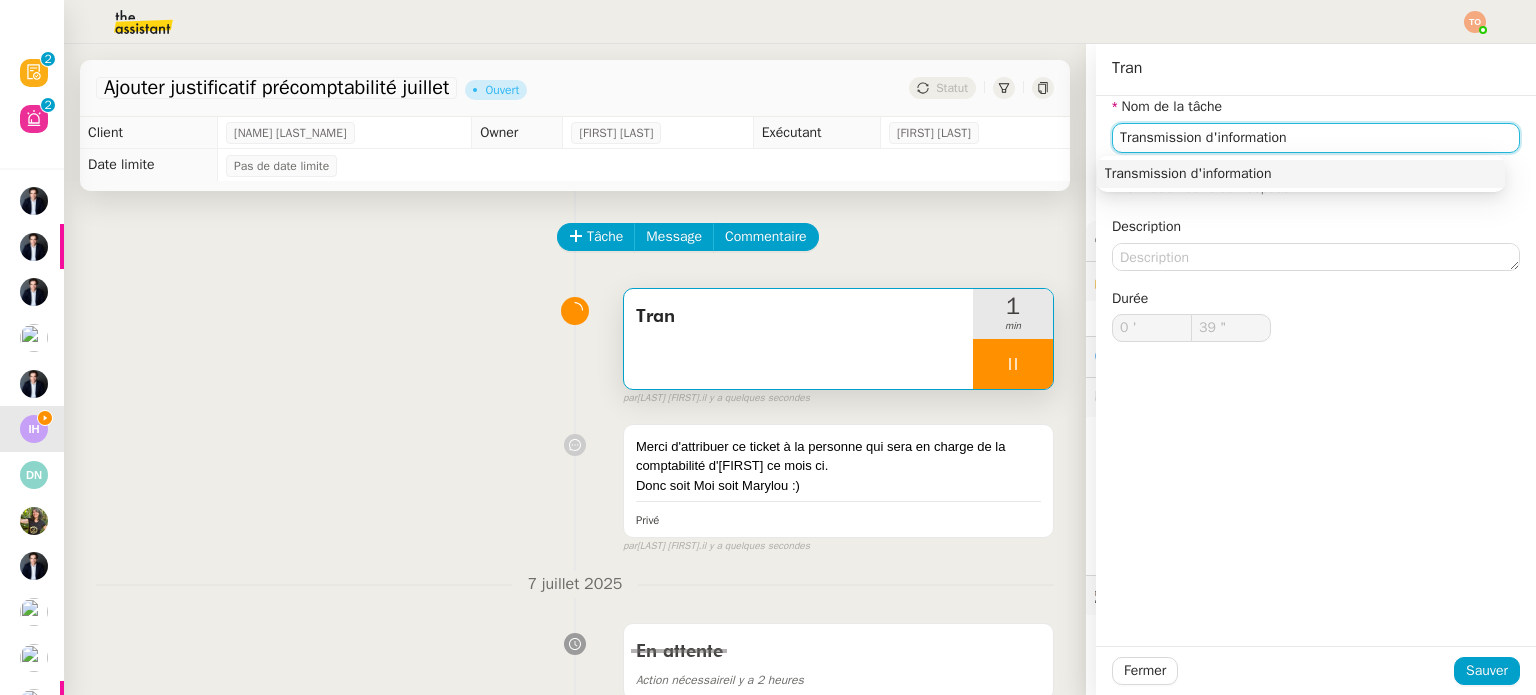 type on "Transmission d'informations" 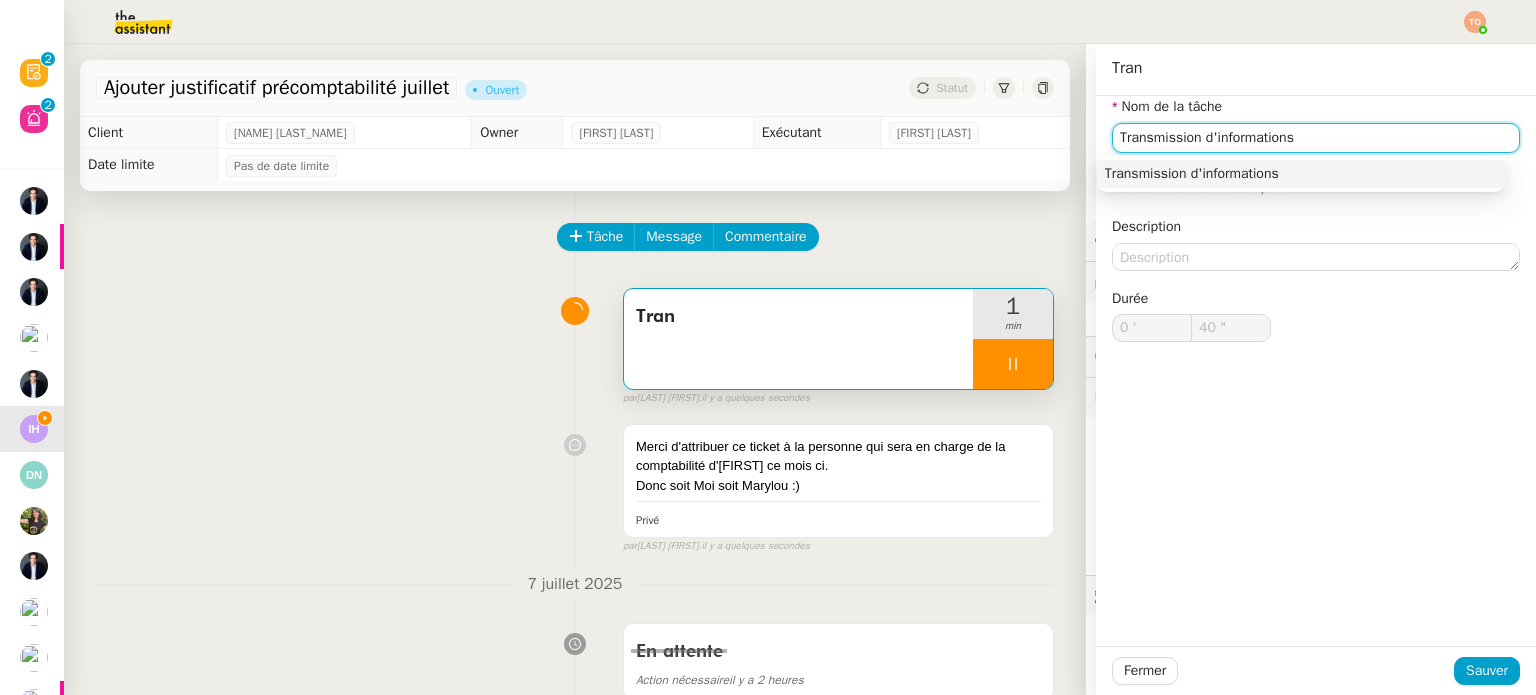 type on "41 "" 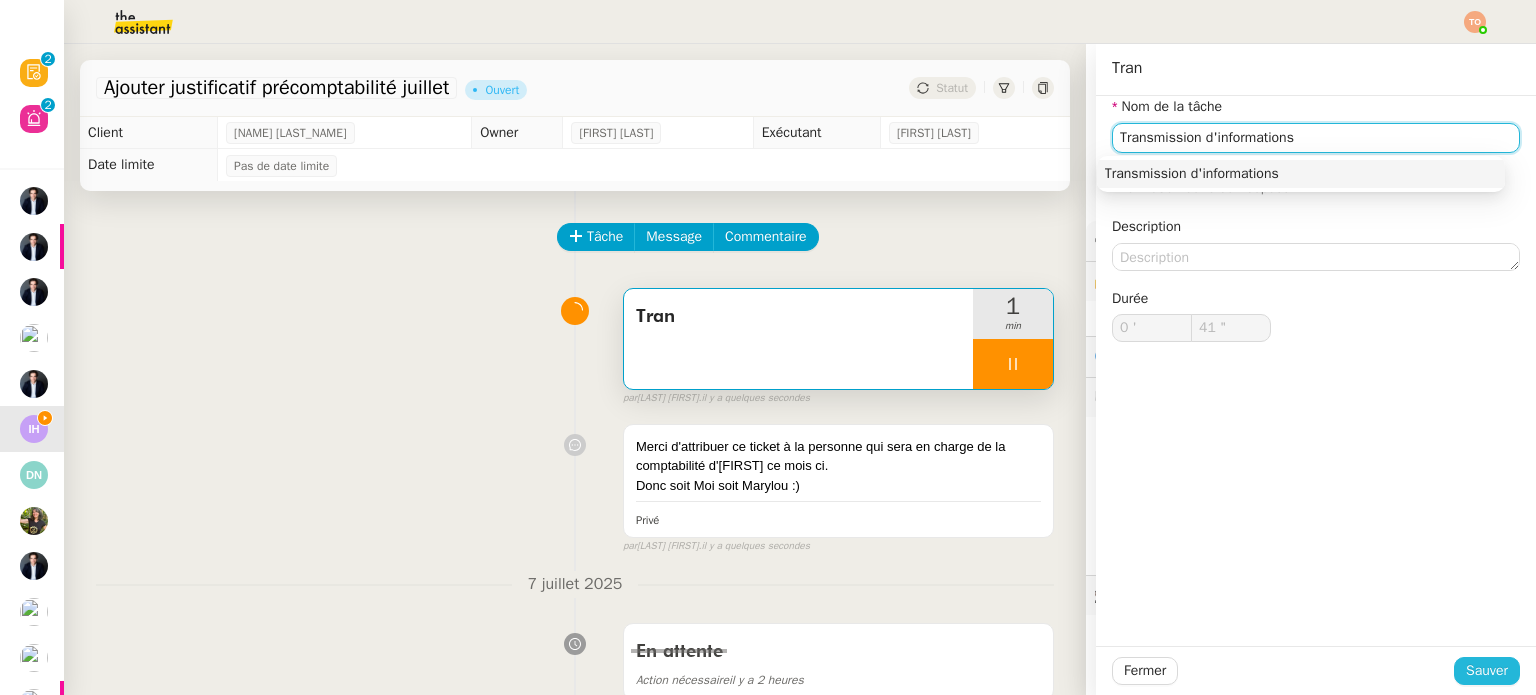 type on "Transmission d'informations" 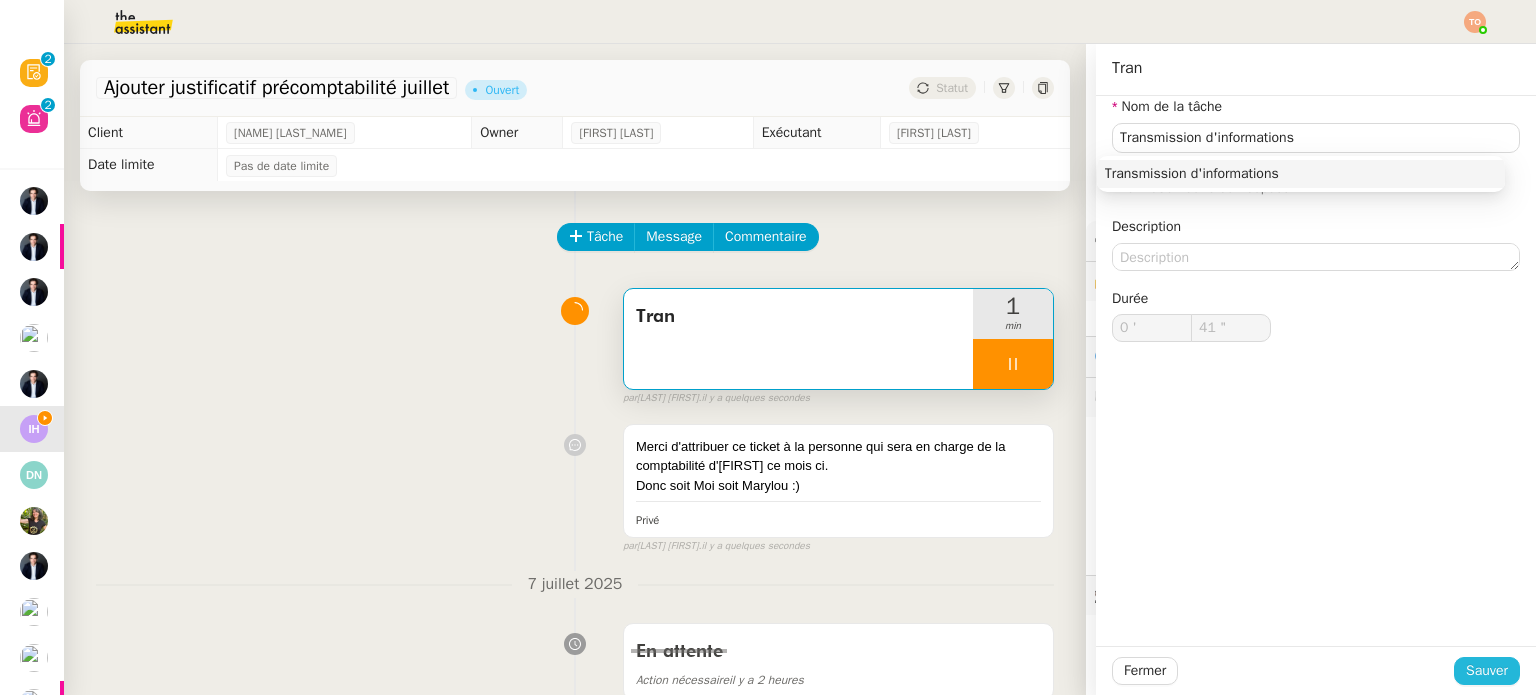 click on "Sauver" 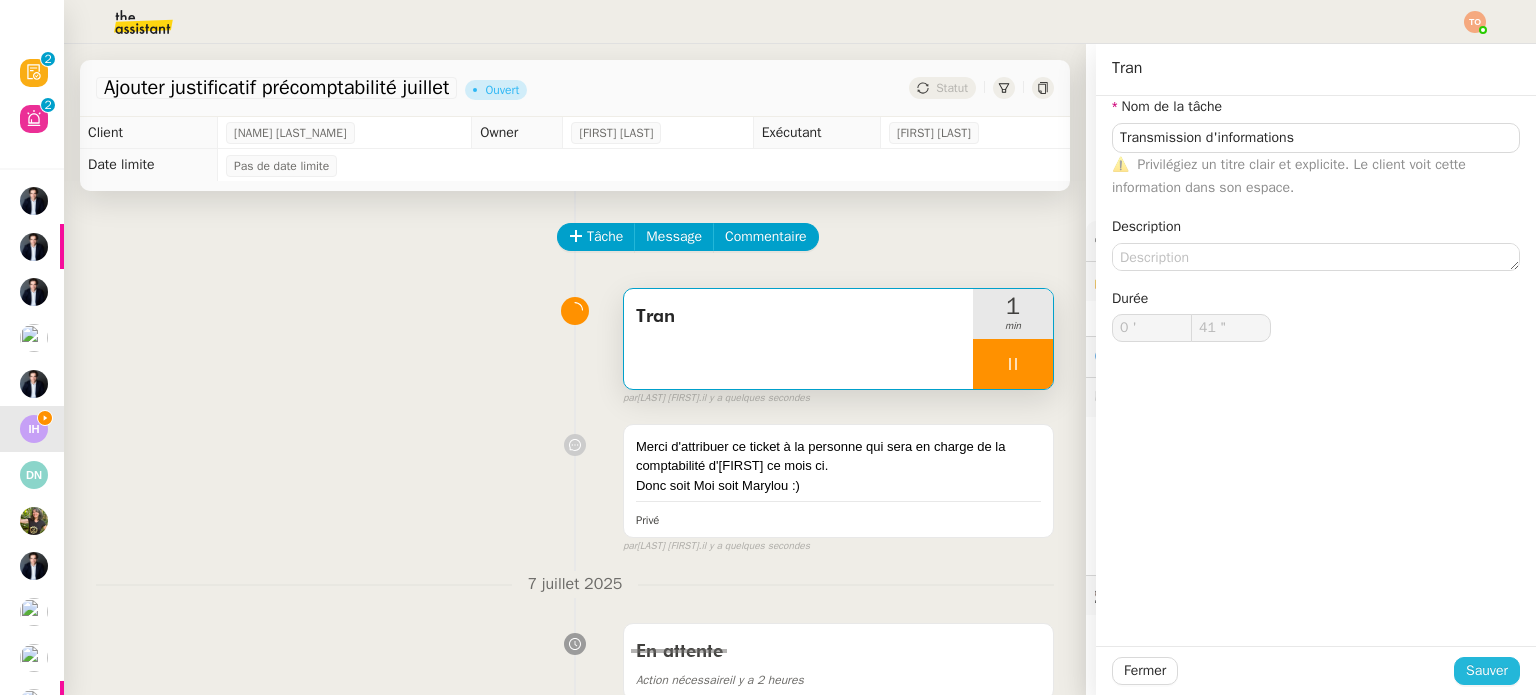 type on "42 "" 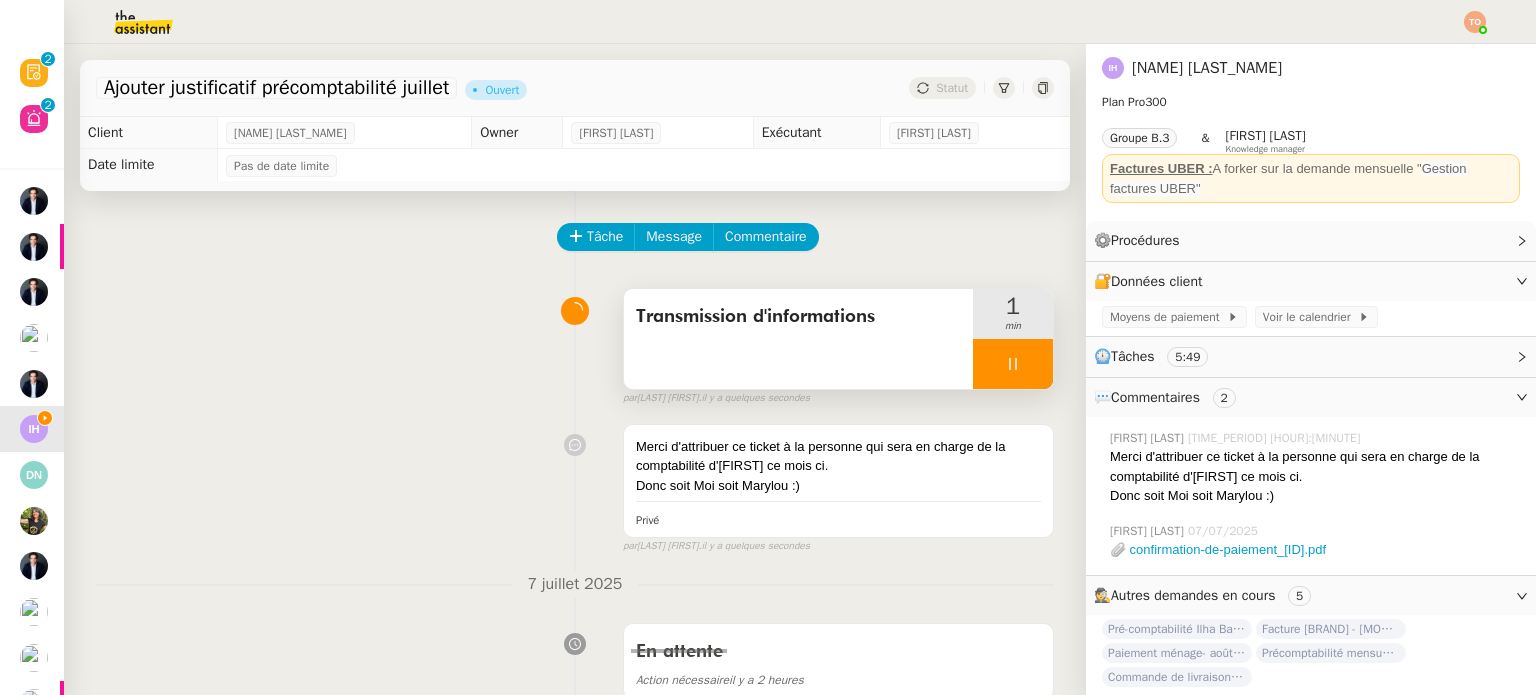 click at bounding box center (1013, 364) 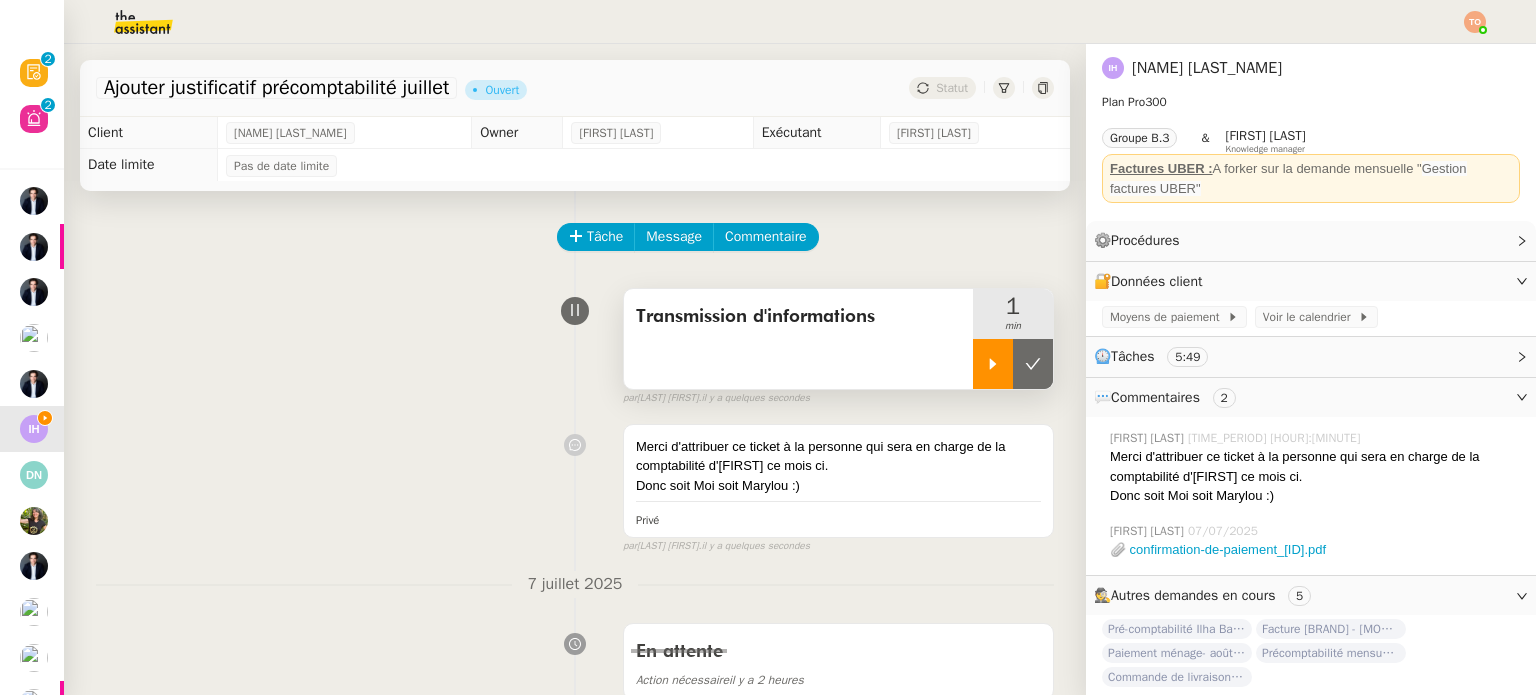 click at bounding box center [1033, 364] 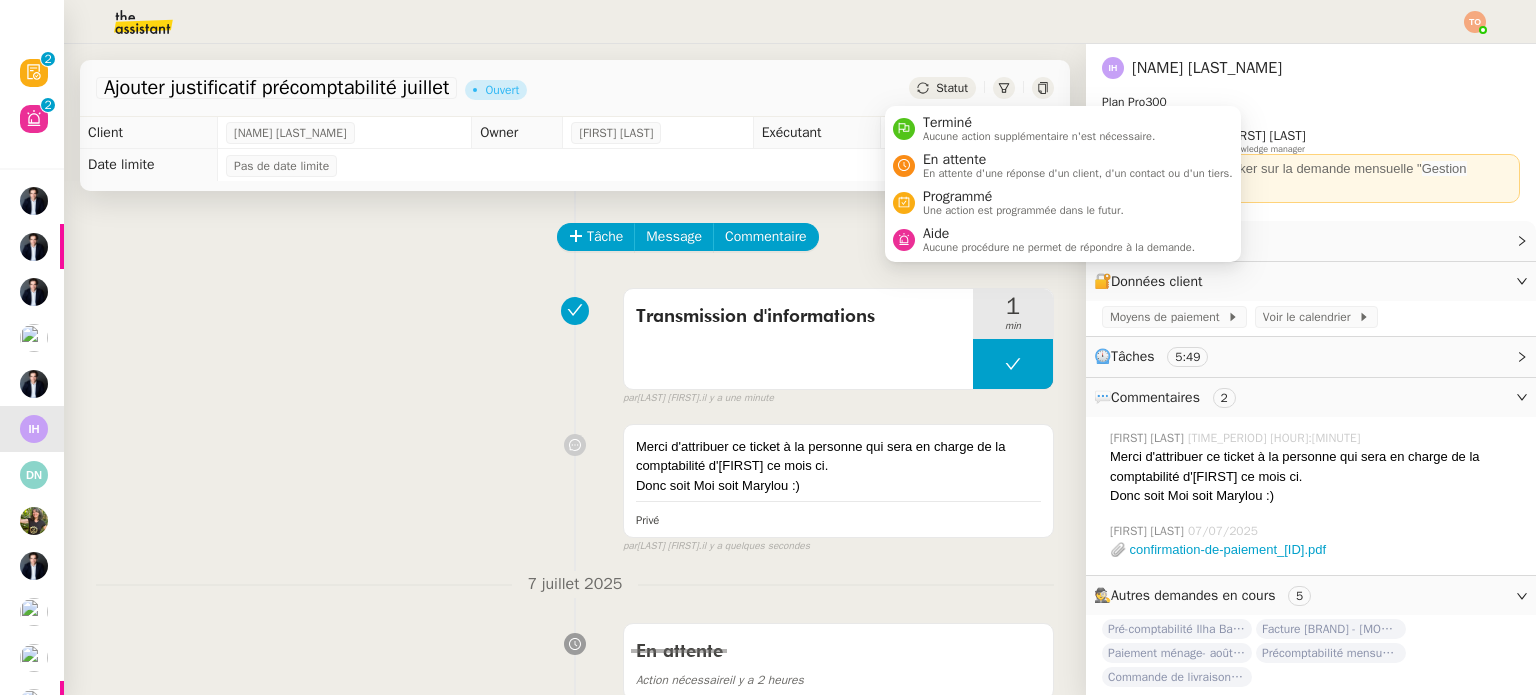 click on "Statut" 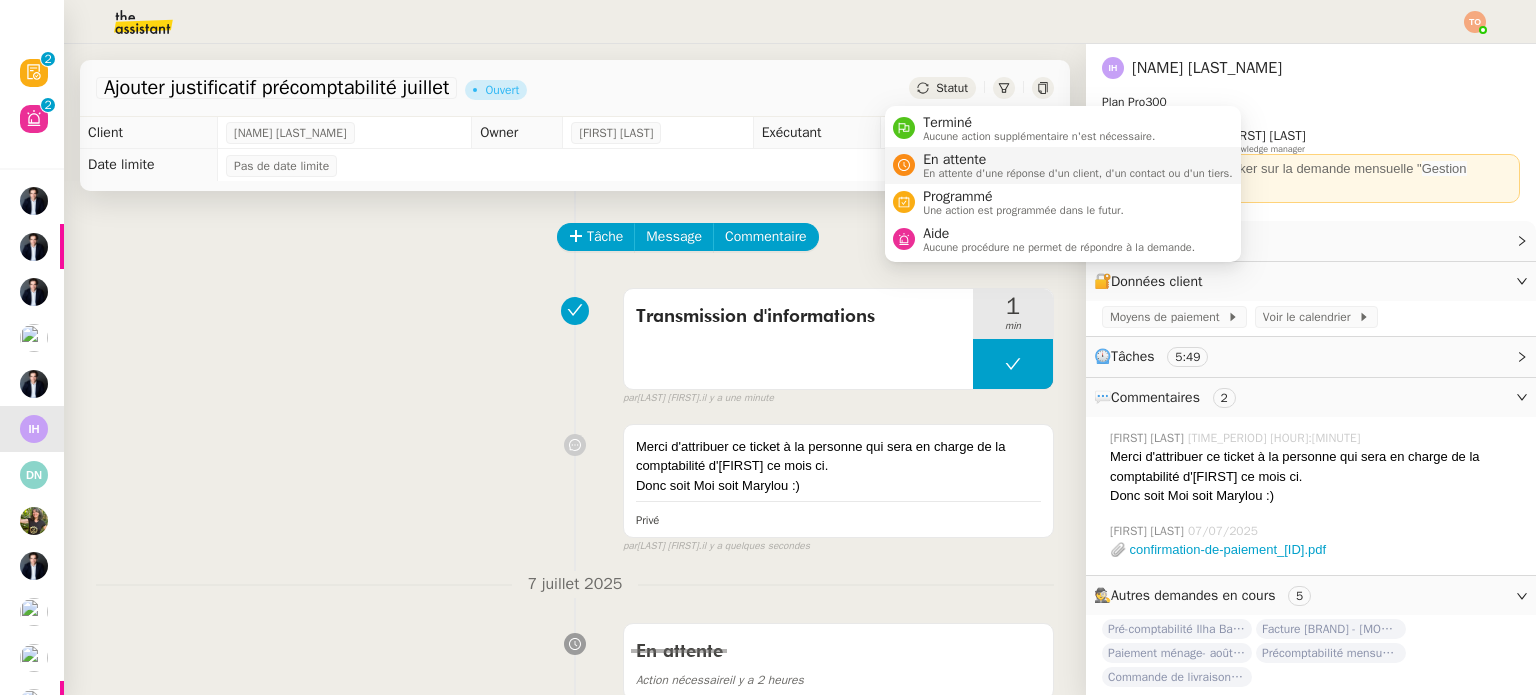 click on "En attente d'une réponse d'un client, d'un contact ou d'un tiers." at bounding box center (1078, 173) 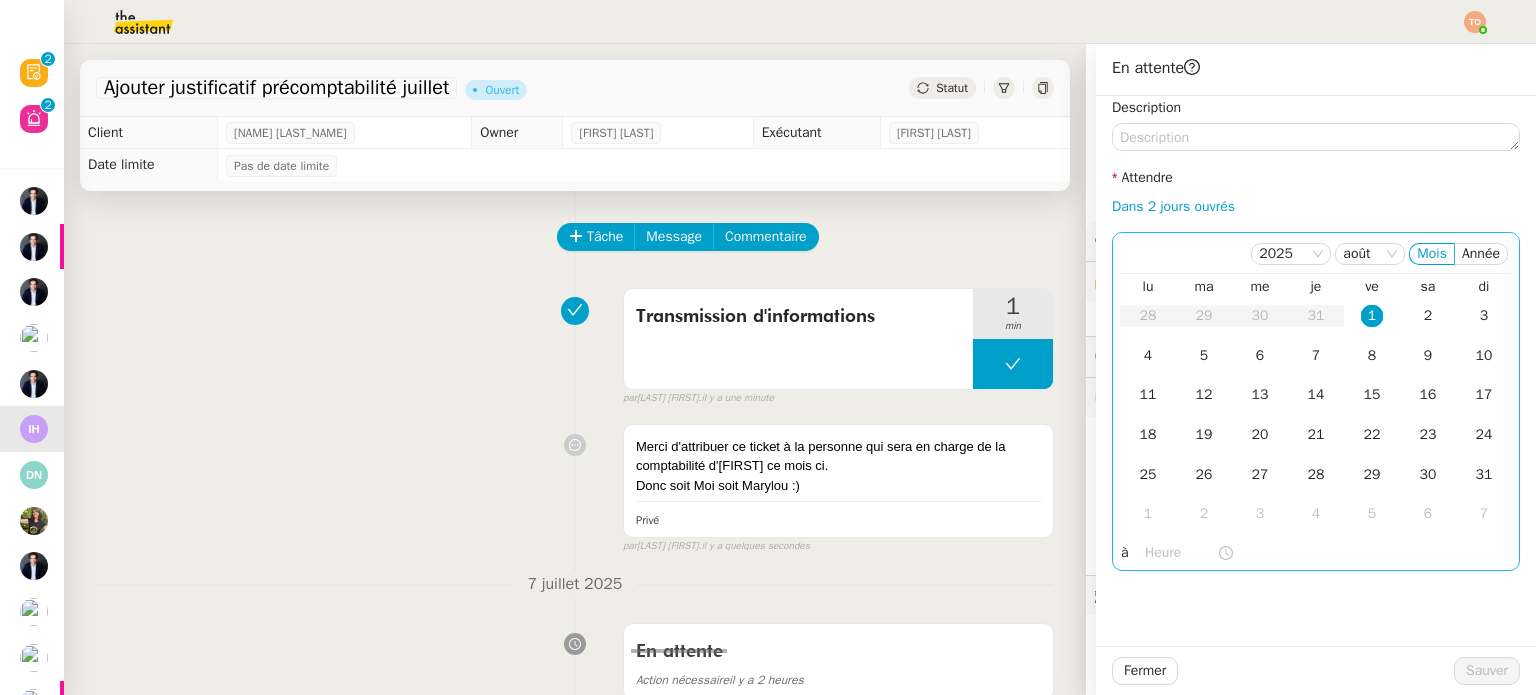 click on "1" 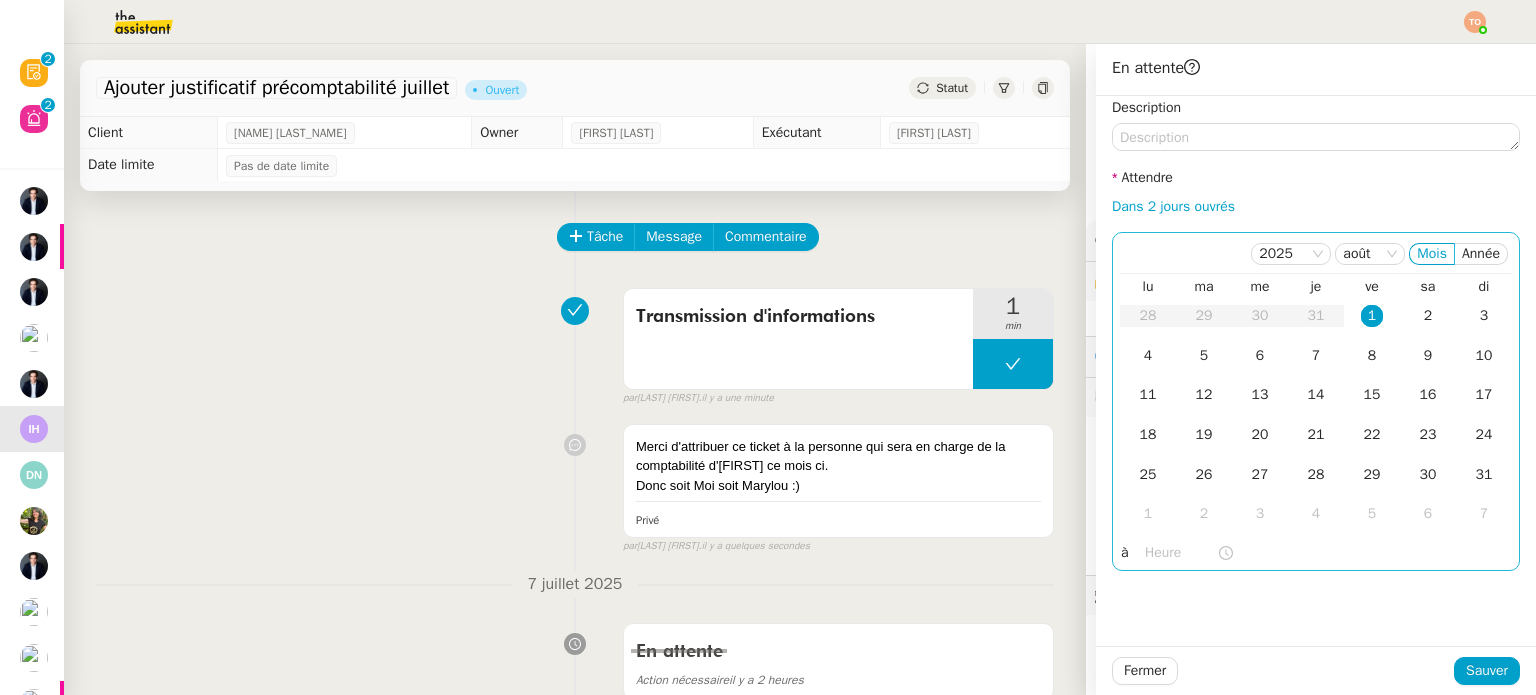 click on "[YEAR] [MONTH] Mois Année  lu   ma   me   je   ve   sa   di  28 29 30 31 1 2 3 4 5 6 7 8 9 10 11 12 13 14 15 16 17 18 19 20 21 22 23 24 25 26 27 28 29 30 31 1 2 3 4 5 6 7 à" 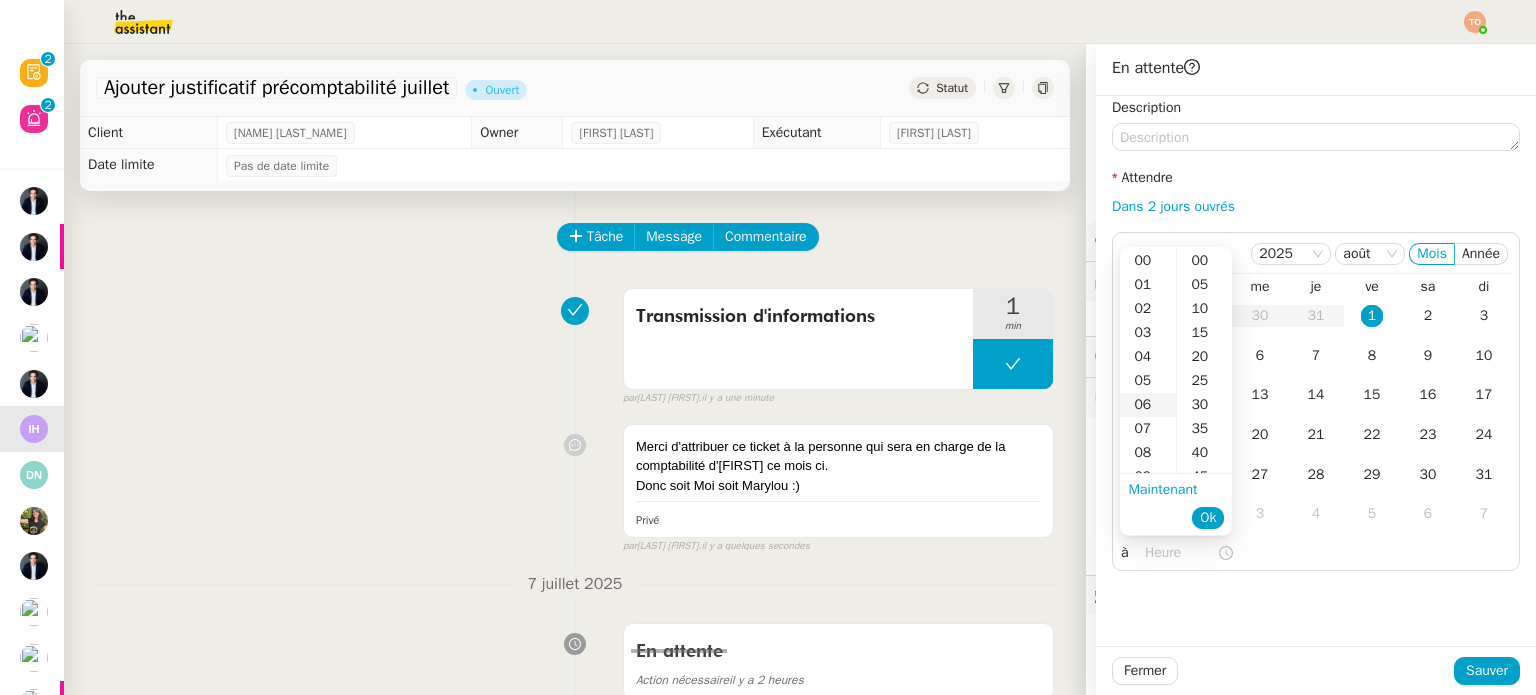 scroll, scrollTop: 200, scrollLeft: 0, axis: vertical 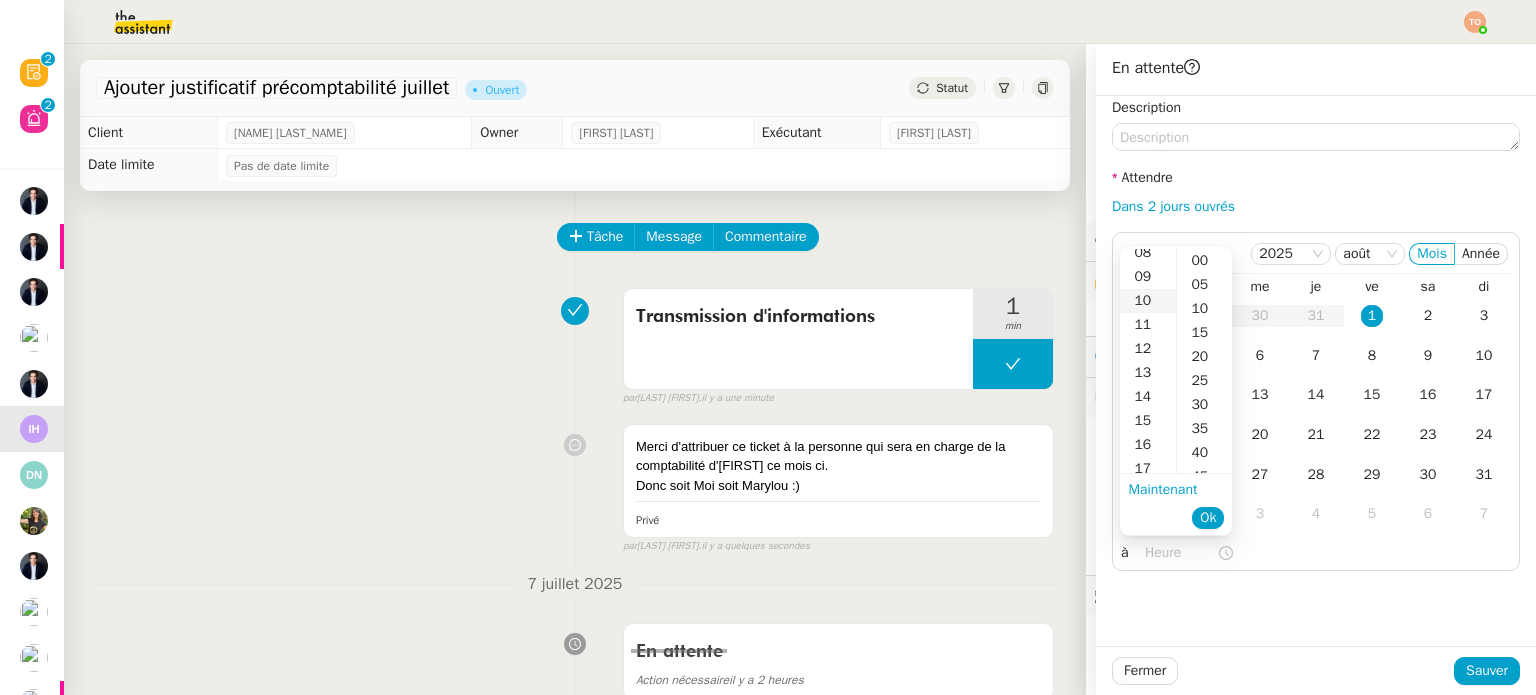 click on "10" at bounding box center (1148, 301) 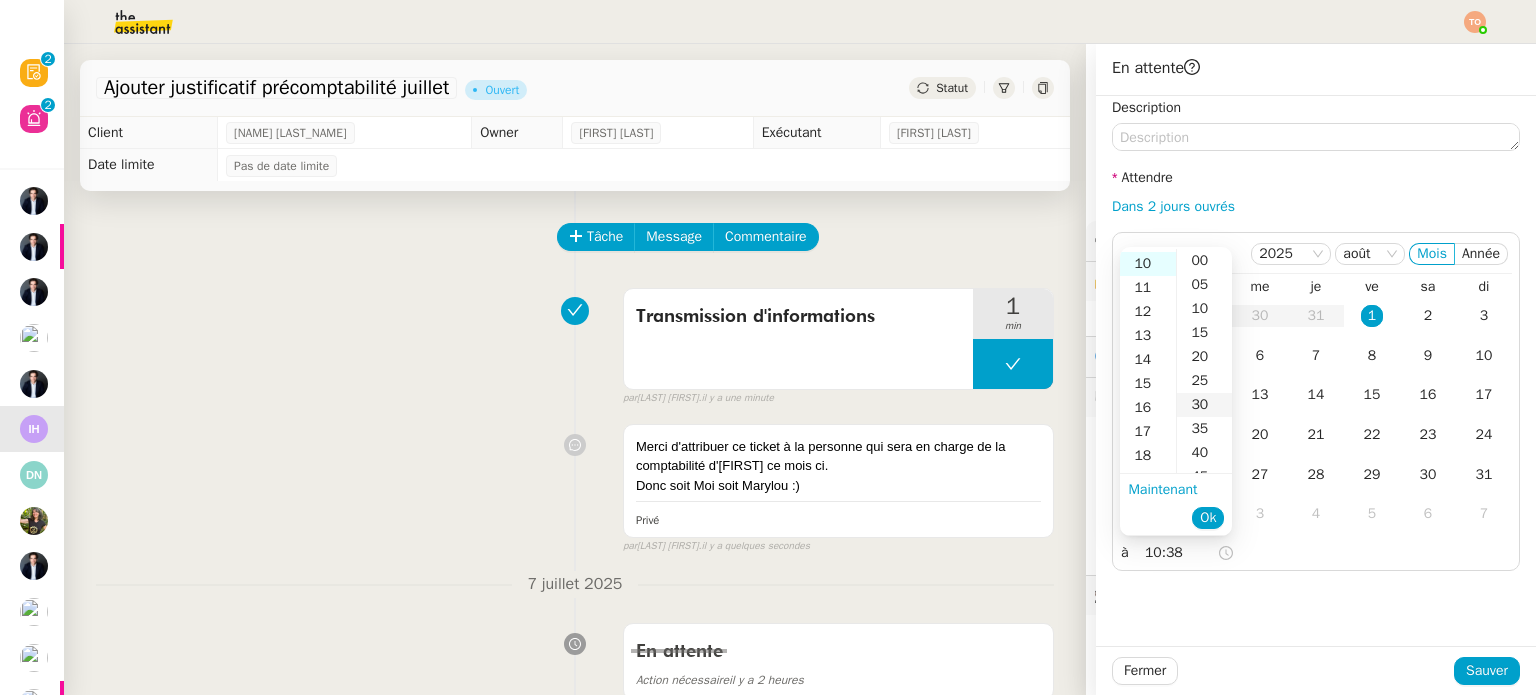 scroll, scrollTop: 240, scrollLeft: 0, axis: vertical 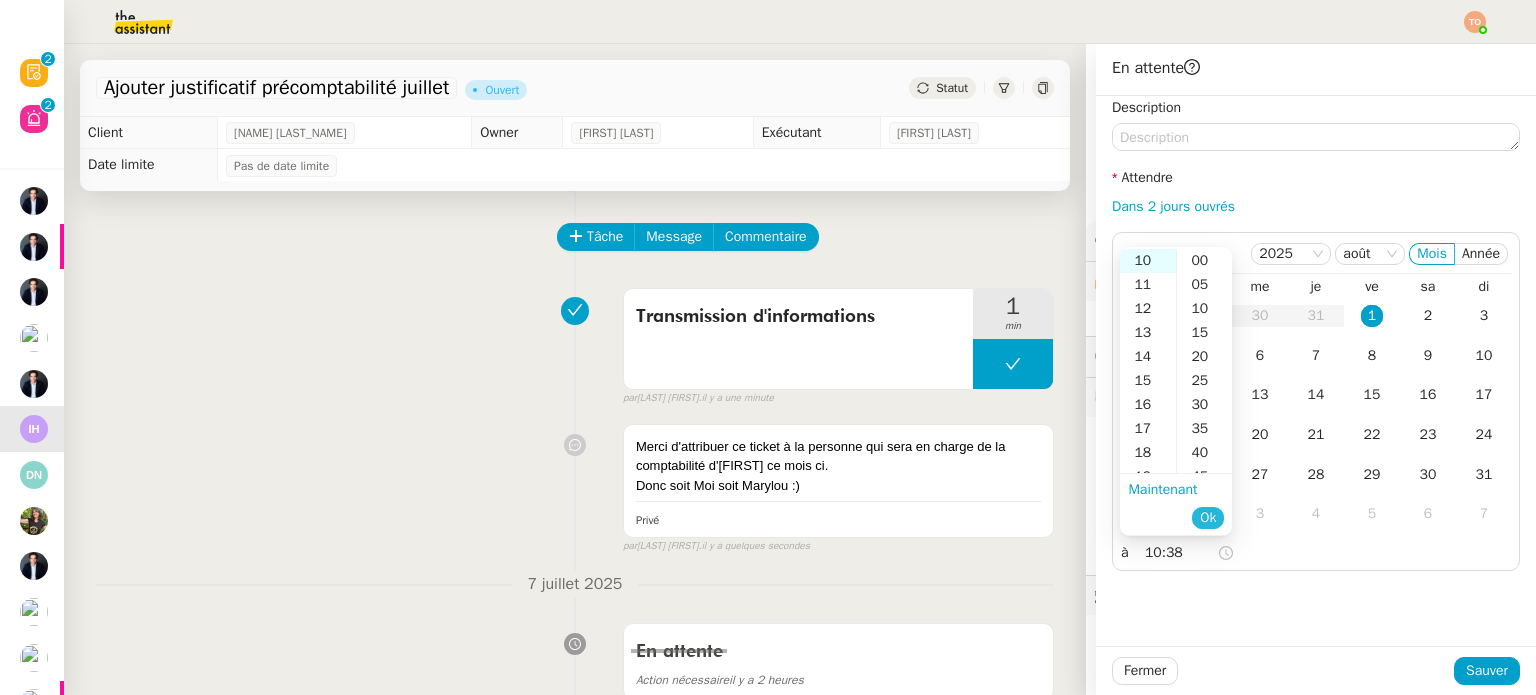 click on "Ok" at bounding box center (1208, 518) 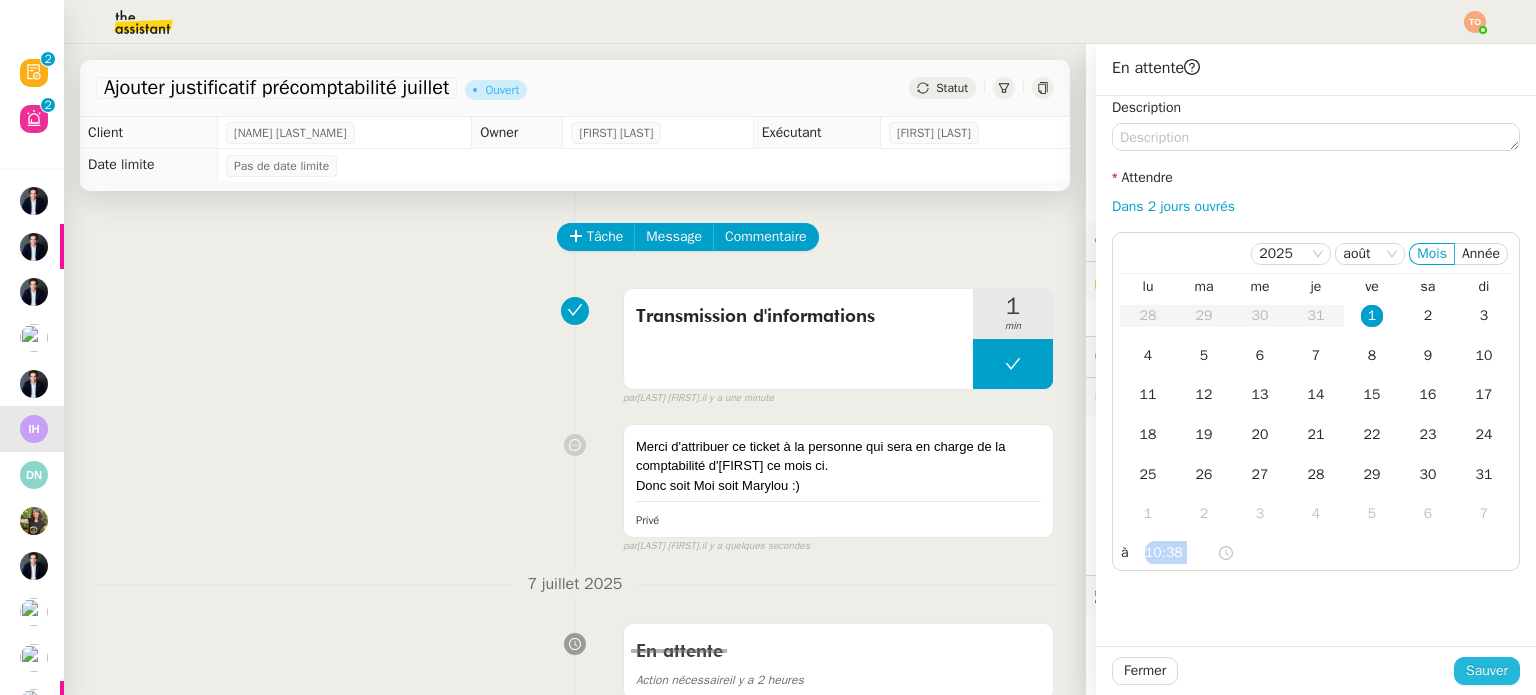 drag, startPoint x: 1454, startPoint y: 645, endPoint x: 1473, endPoint y: 658, distance: 23.021729 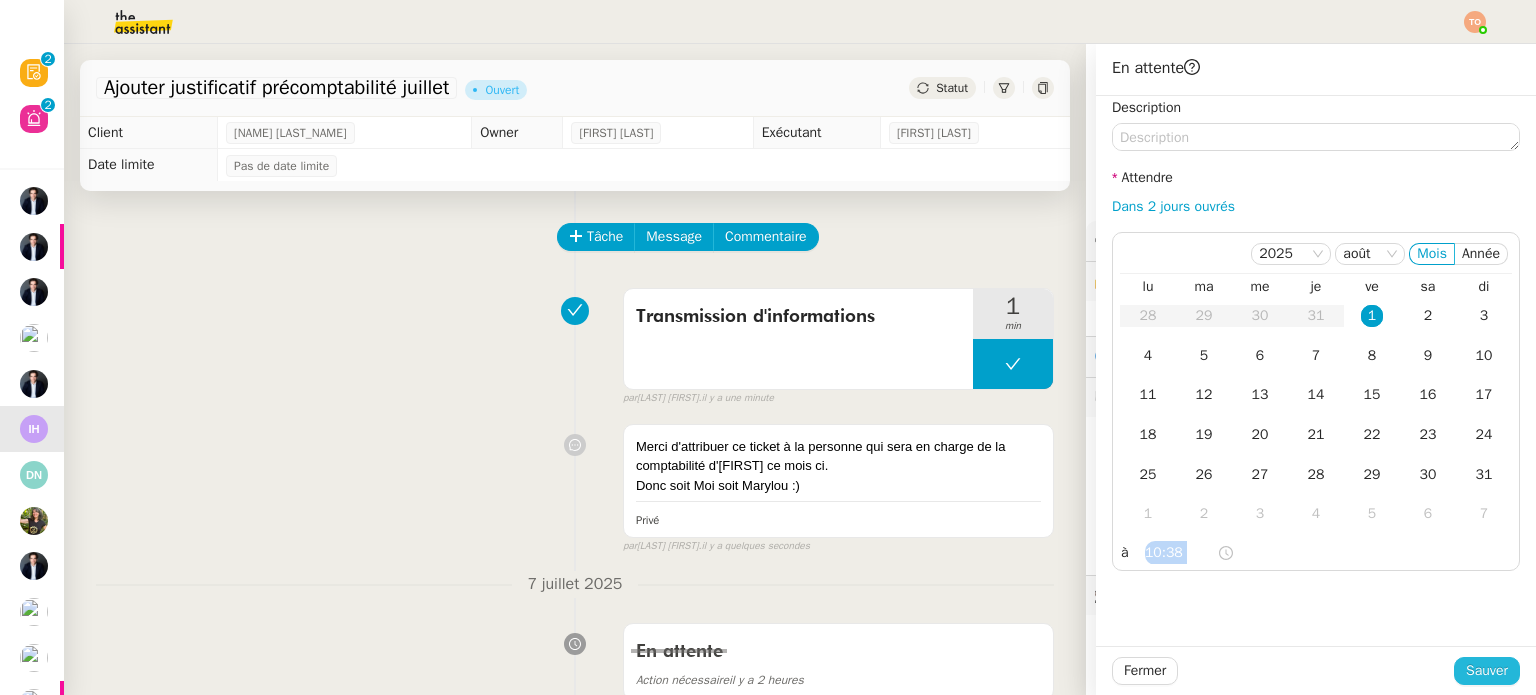 click on "Sauver" 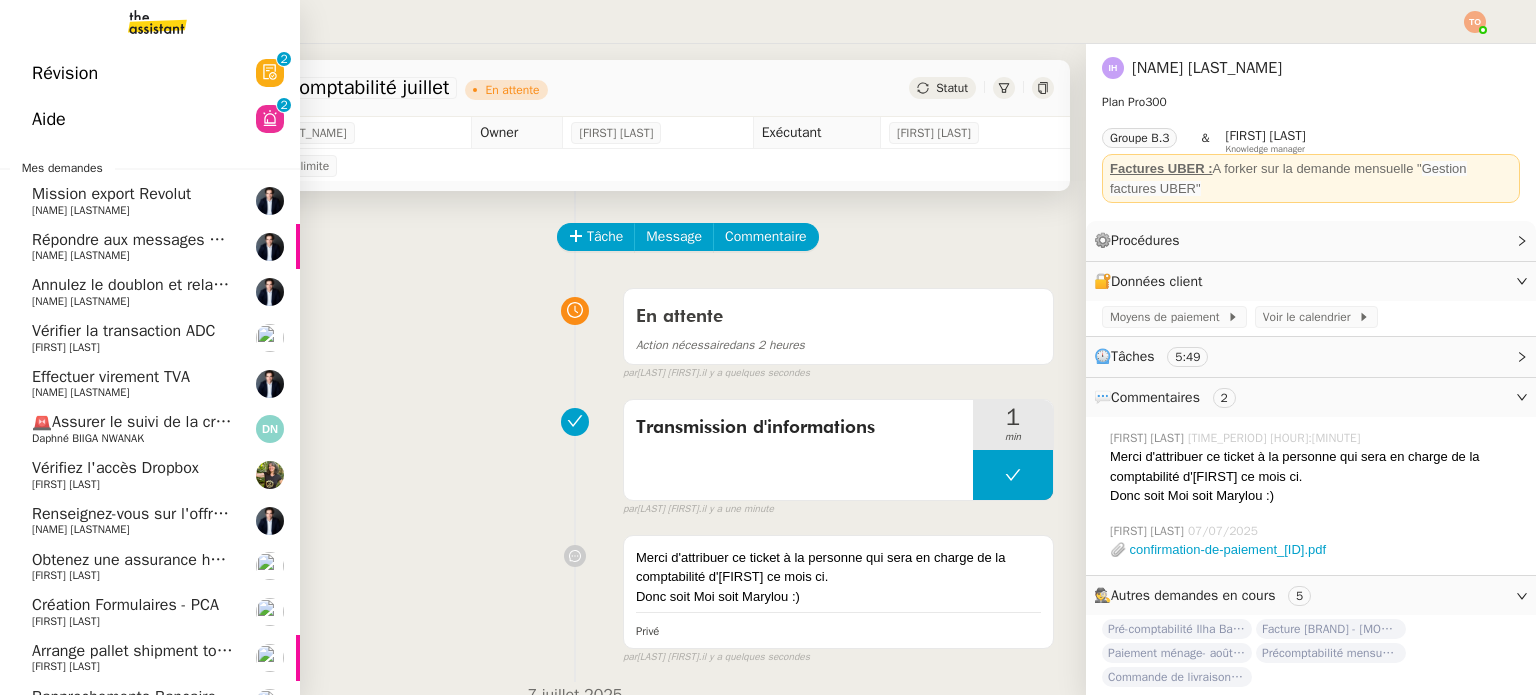 click on "[FIRST] [LAST]" 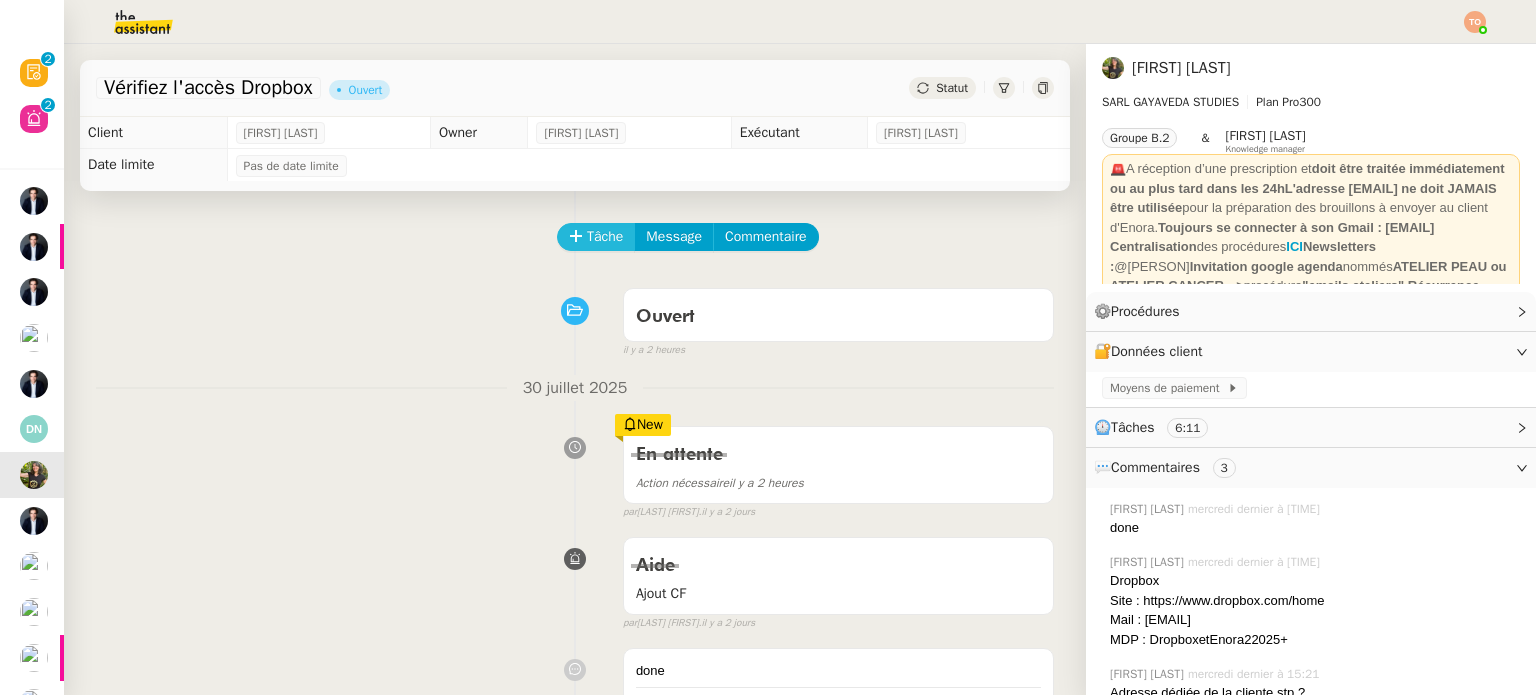 scroll, scrollTop: 400, scrollLeft: 0, axis: vertical 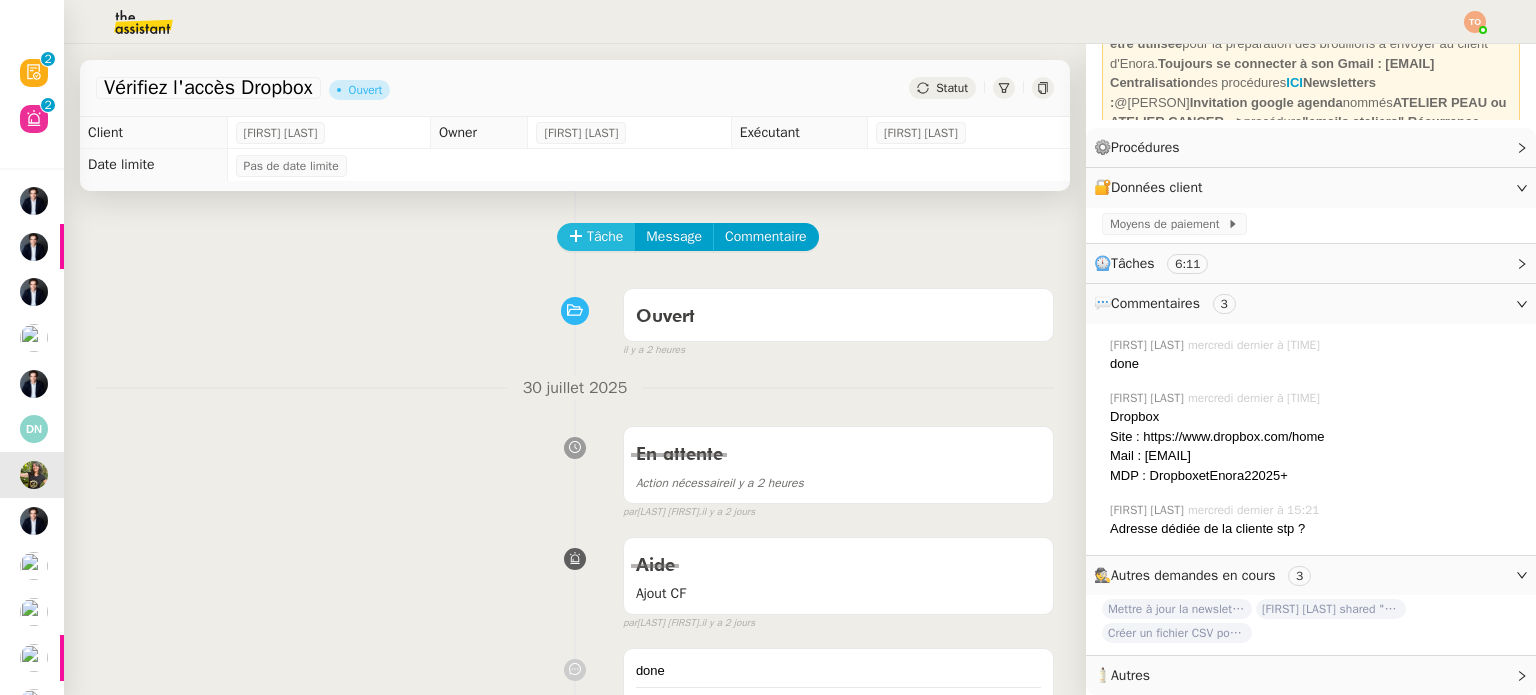 click on "Tâche" 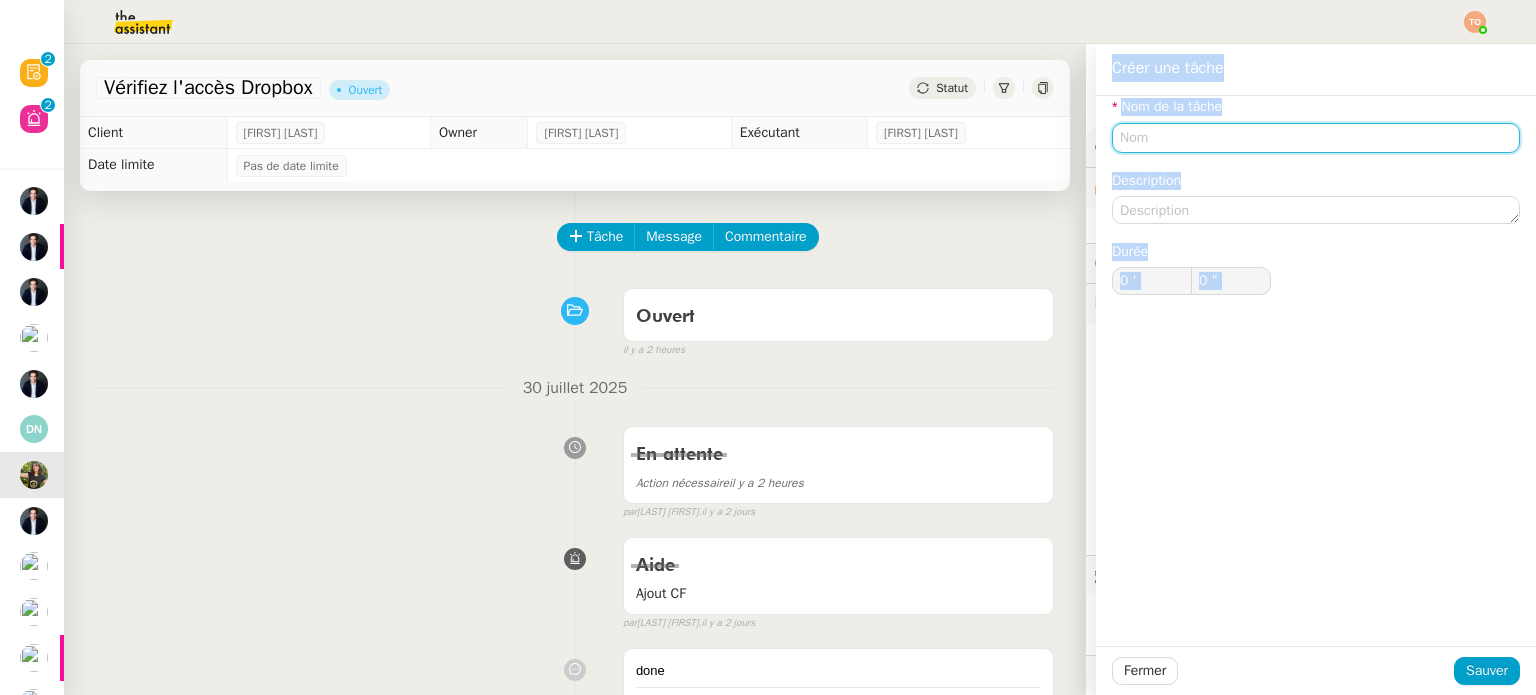 click 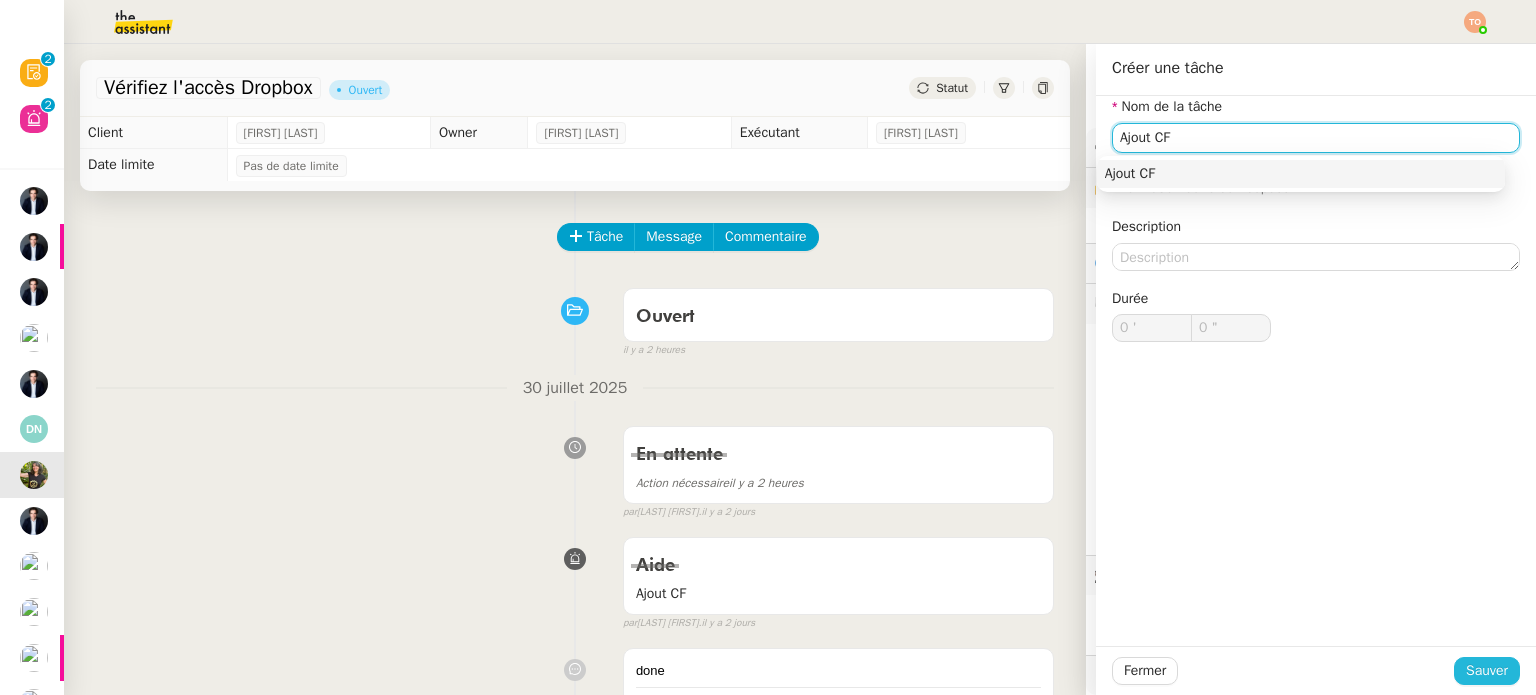 type on "Ajout CF" 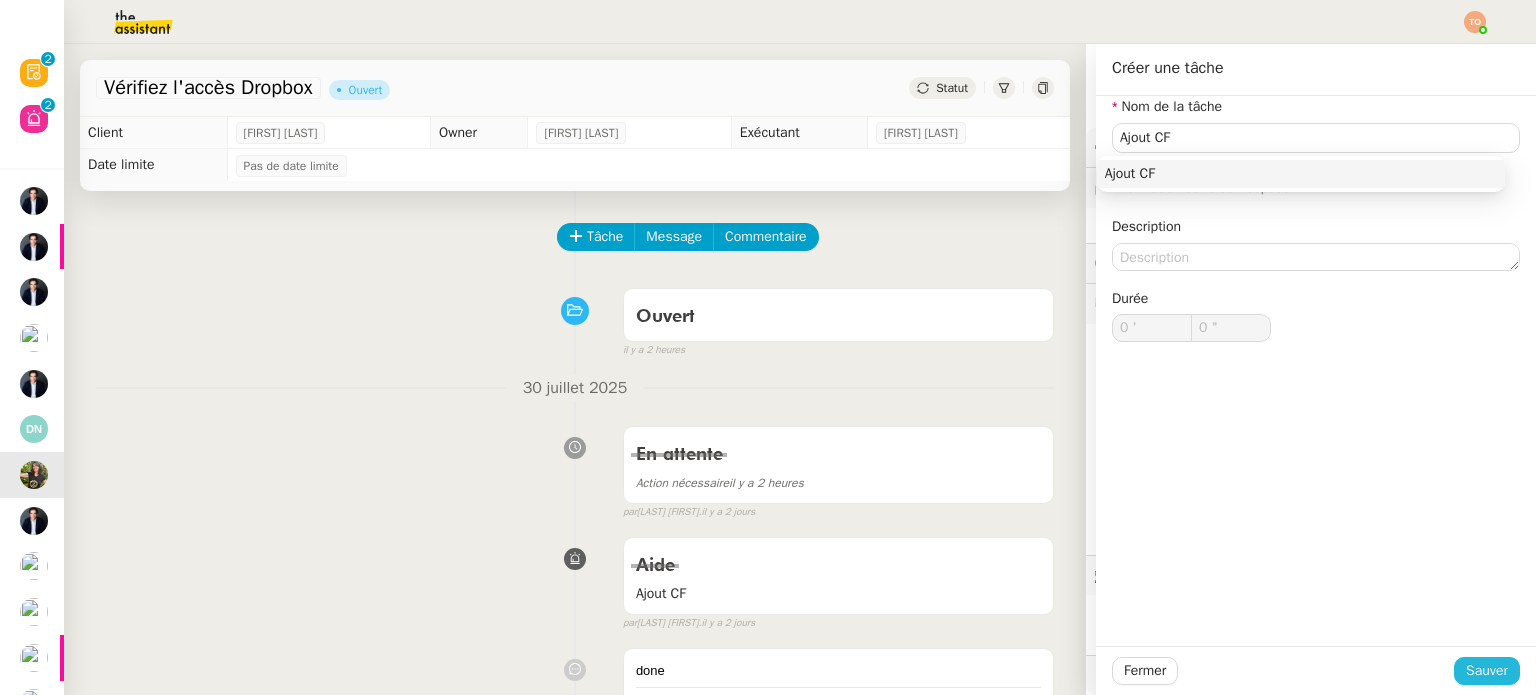 click on "Sauver" 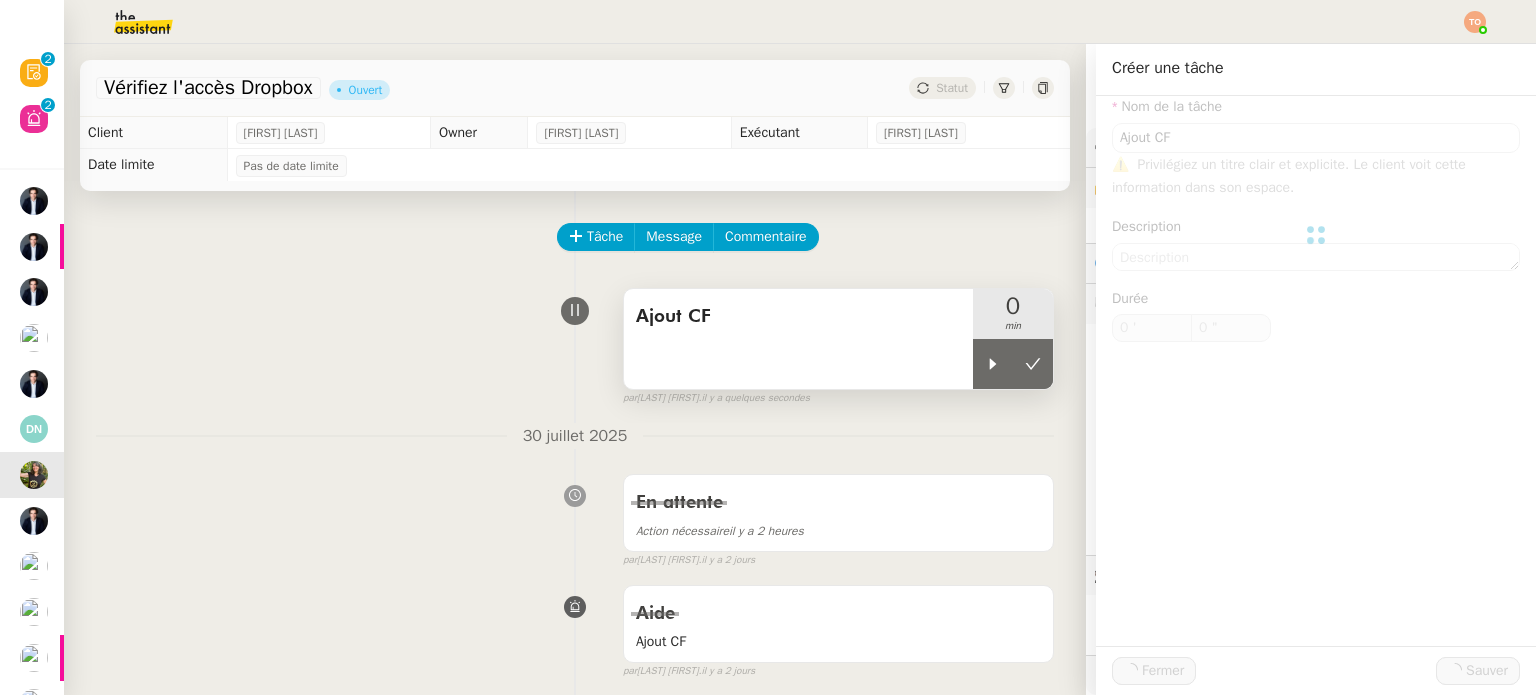 click on "Ajout CF" at bounding box center (798, 339) 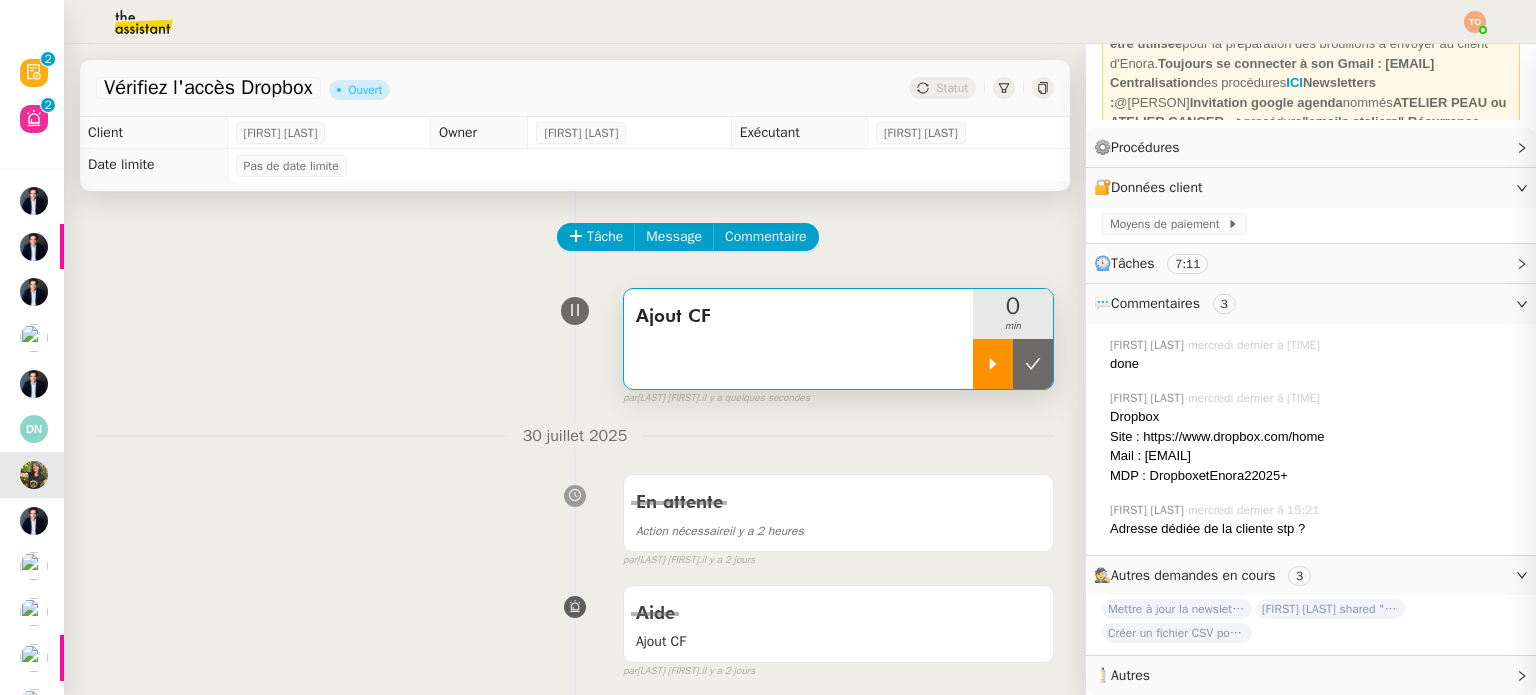 click at bounding box center (993, 364) 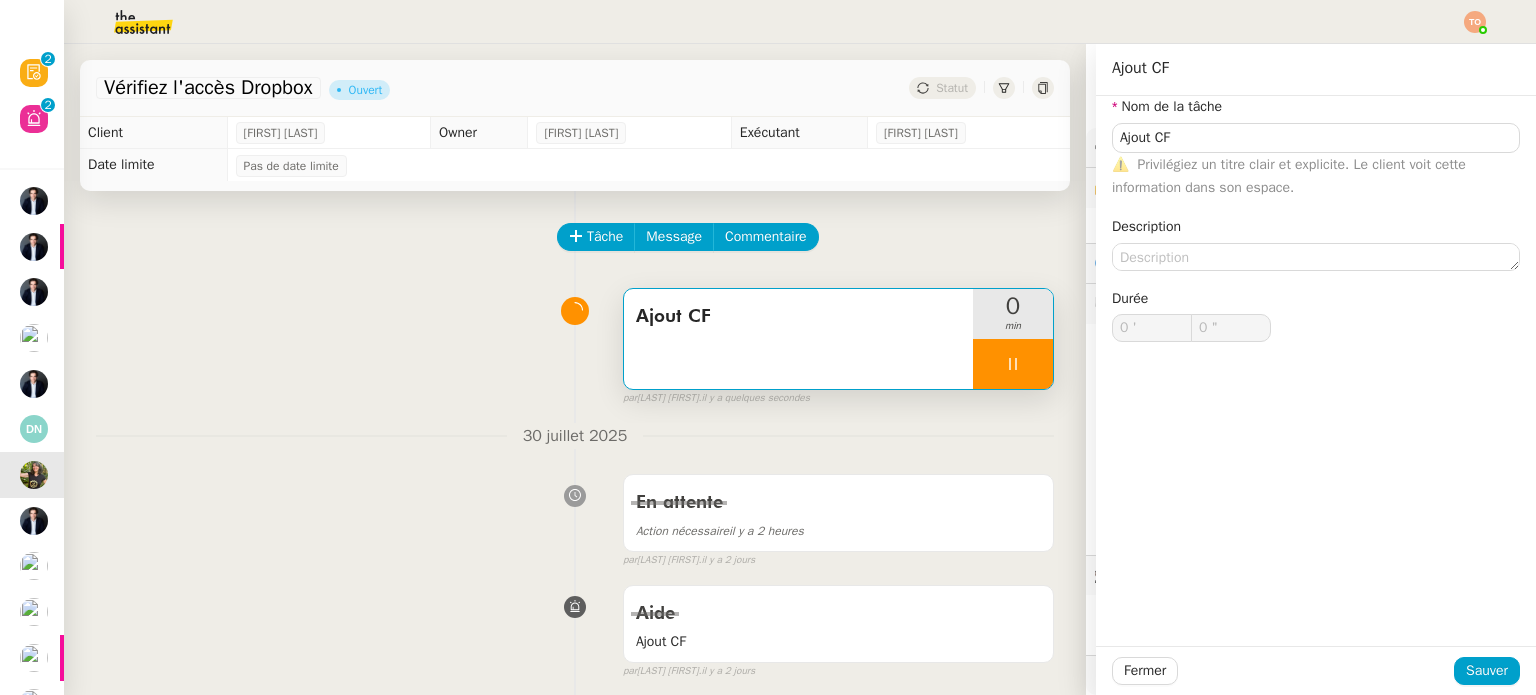 type on "Ajout CF" 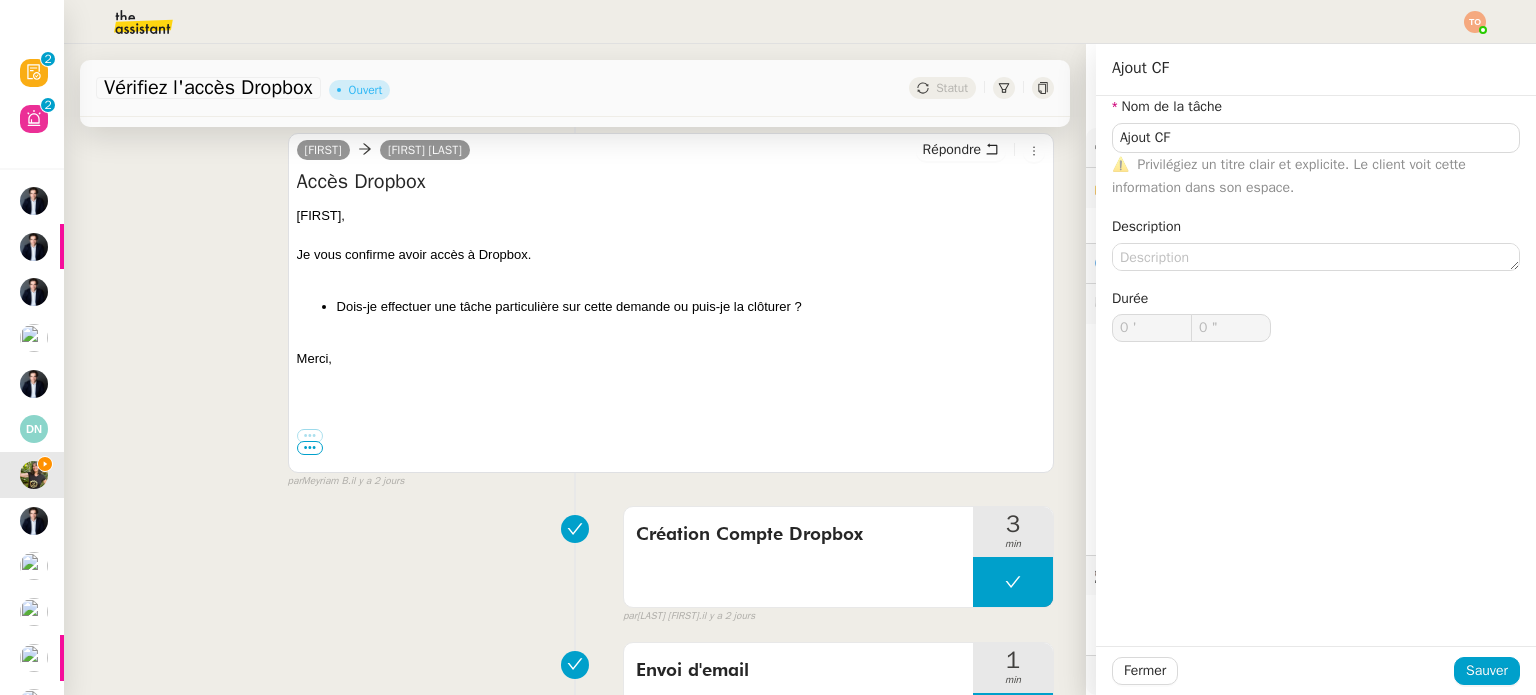 type on "Ajout CF" 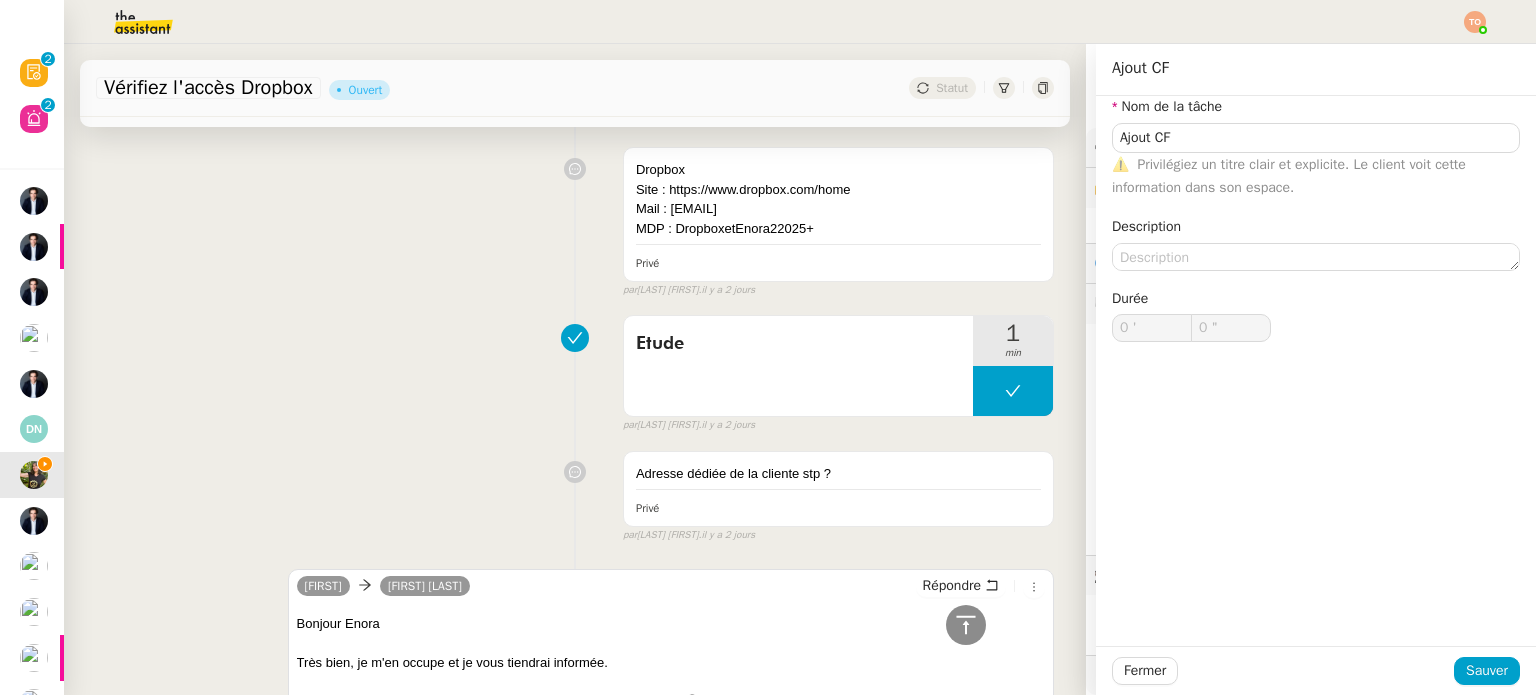 scroll, scrollTop: 2000, scrollLeft: 0, axis: vertical 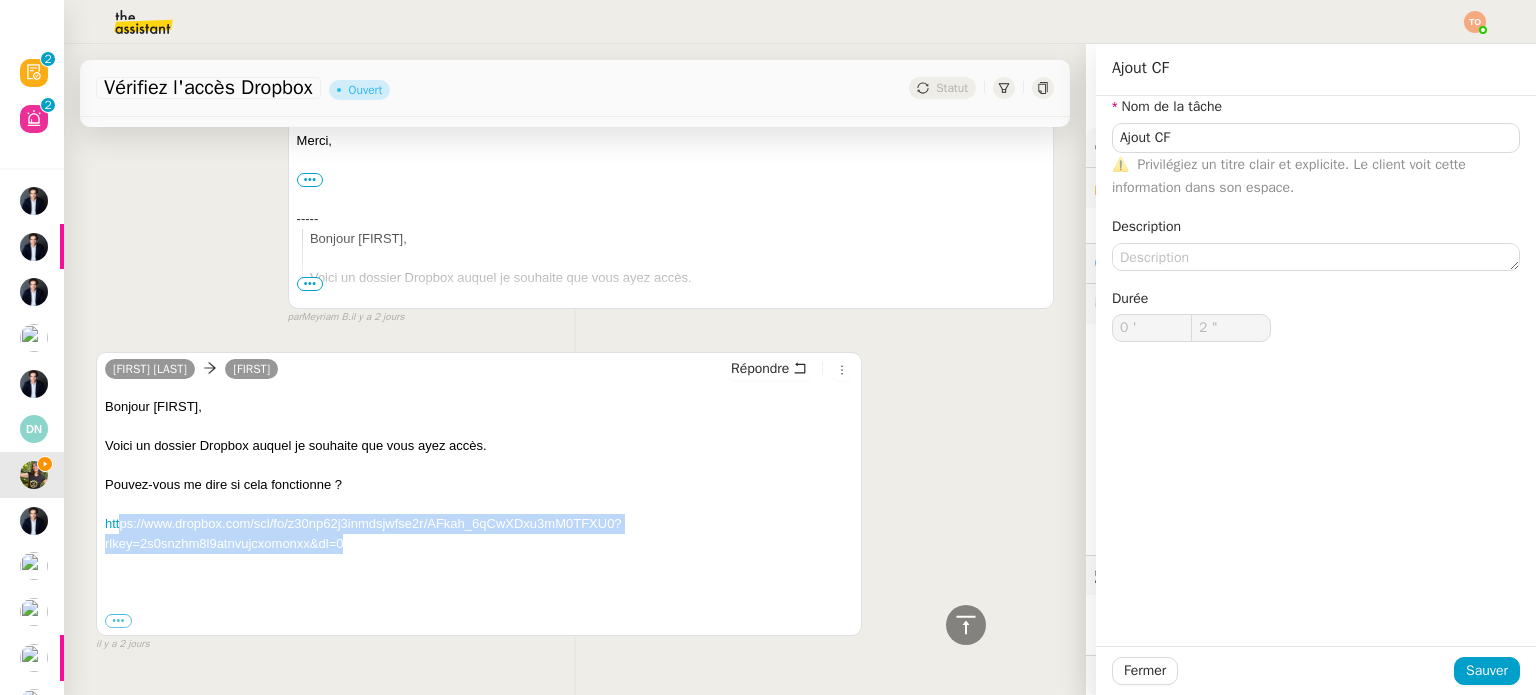 type on "3 "" 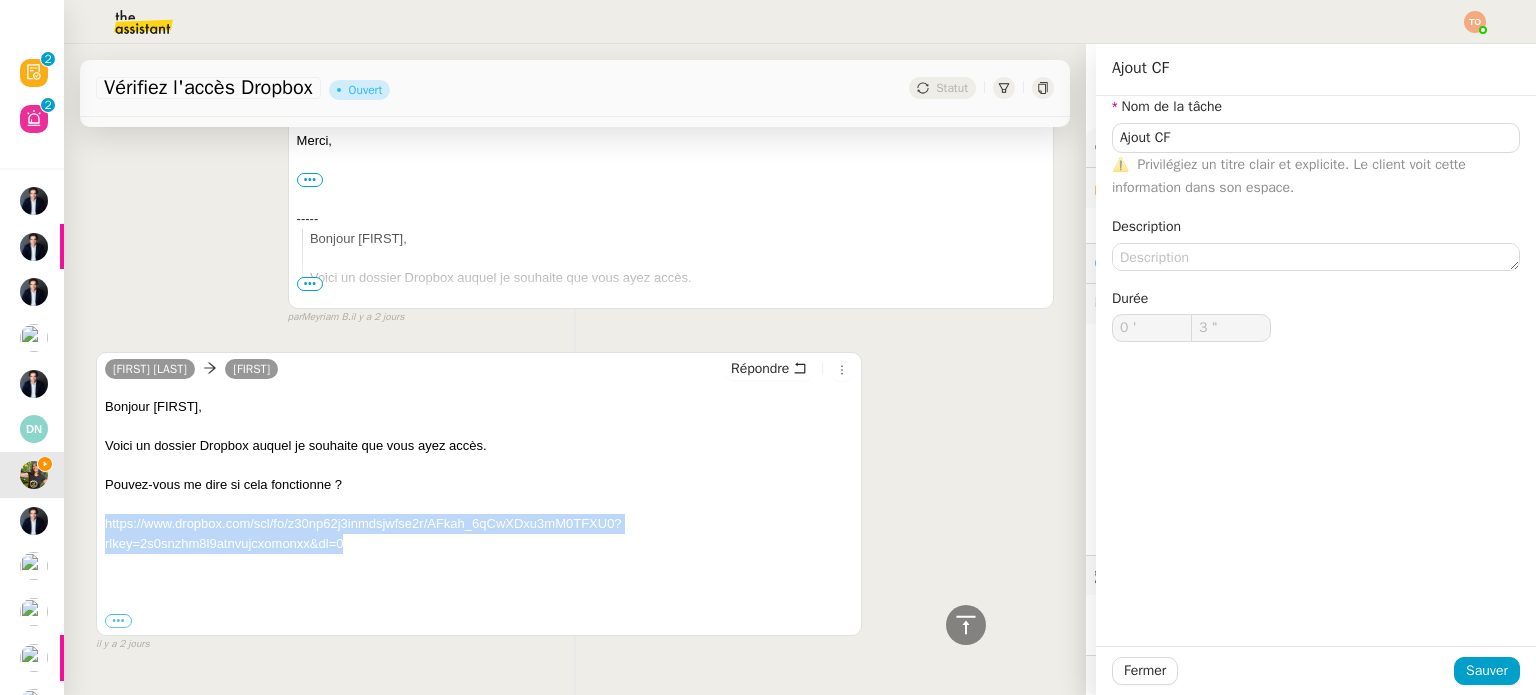 copy on "https://www.dropbox.com/scl/fo/z30np62j3inmdsjwfse2r/AFkah_6qCwXDxu3mM0TFXU0?rlkey=2s0snzhm8l9atnvujcxomonxx&dl=0" 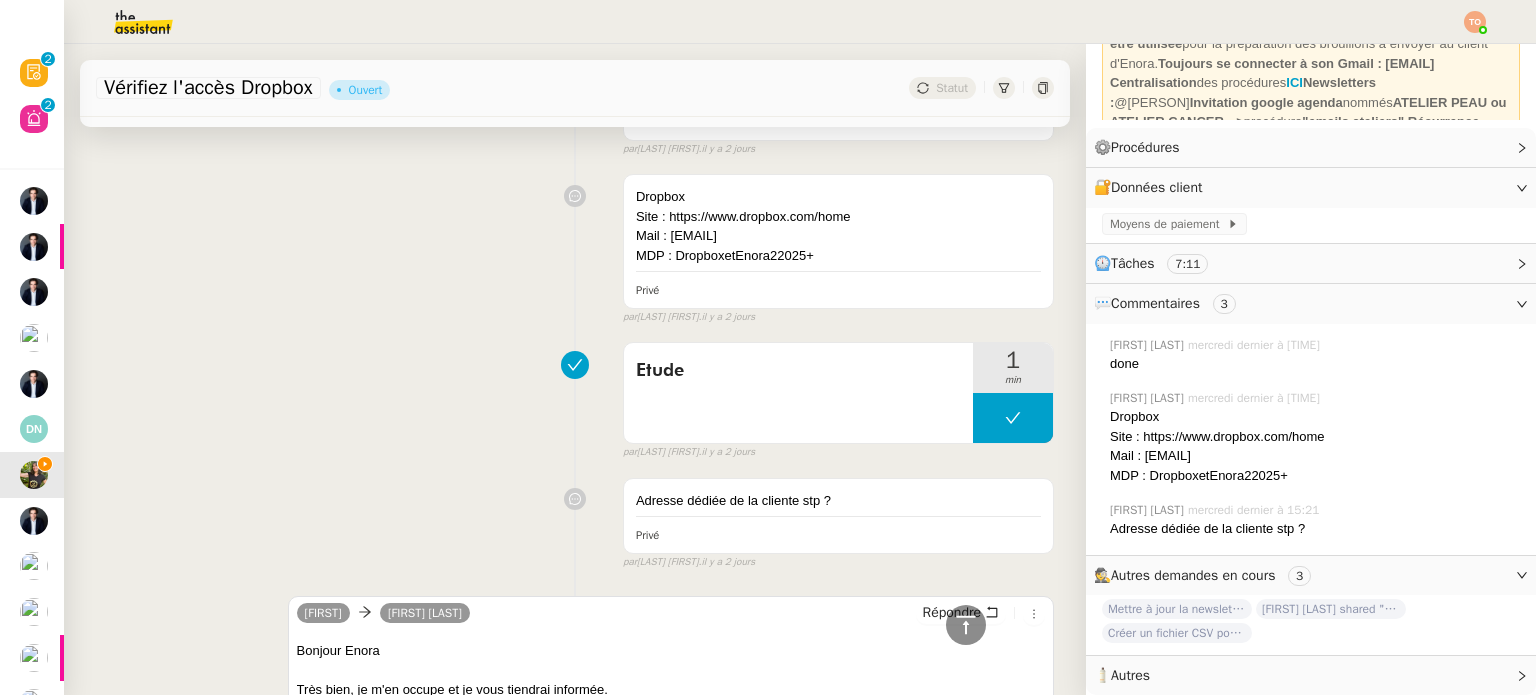 scroll, scrollTop: 1400, scrollLeft: 0, axis: vertical 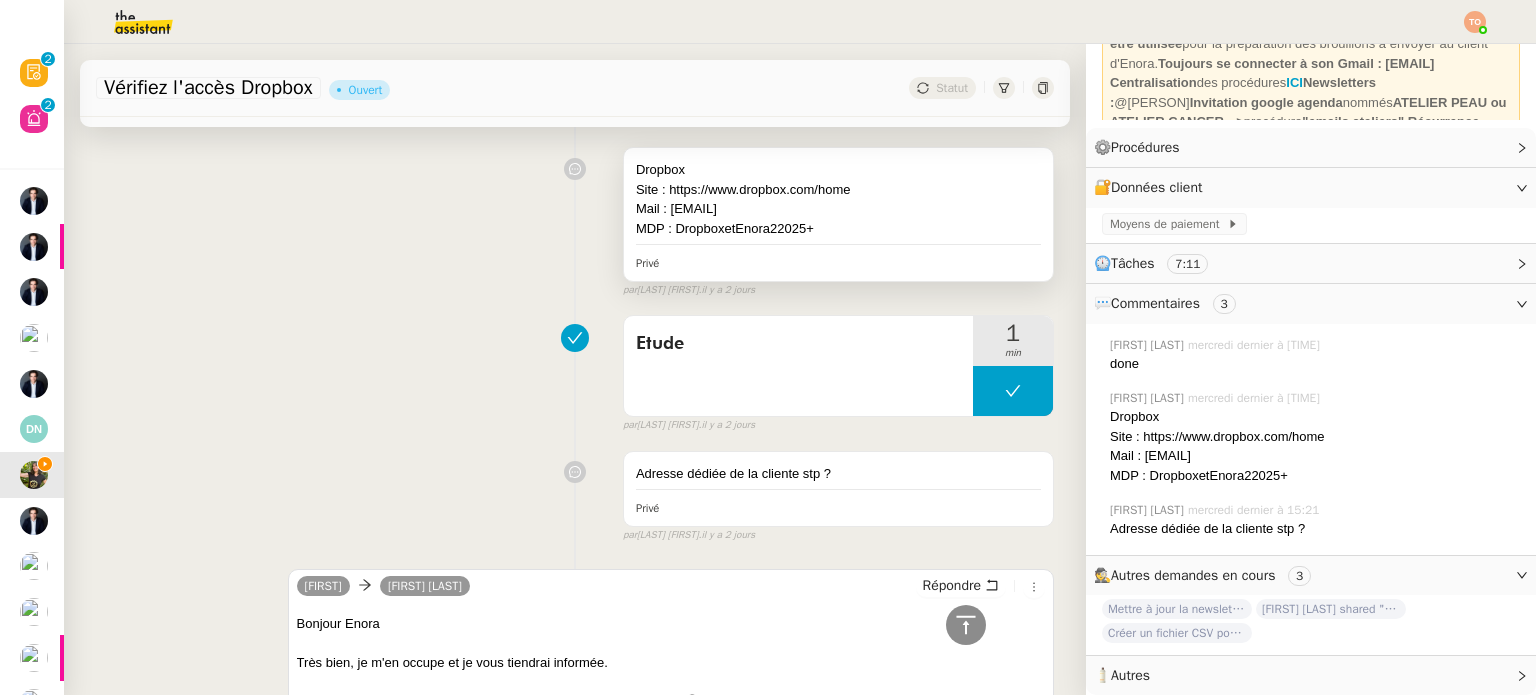 click on "MDP : DropboxetEnora22025+" at bounding box center [838, 229] 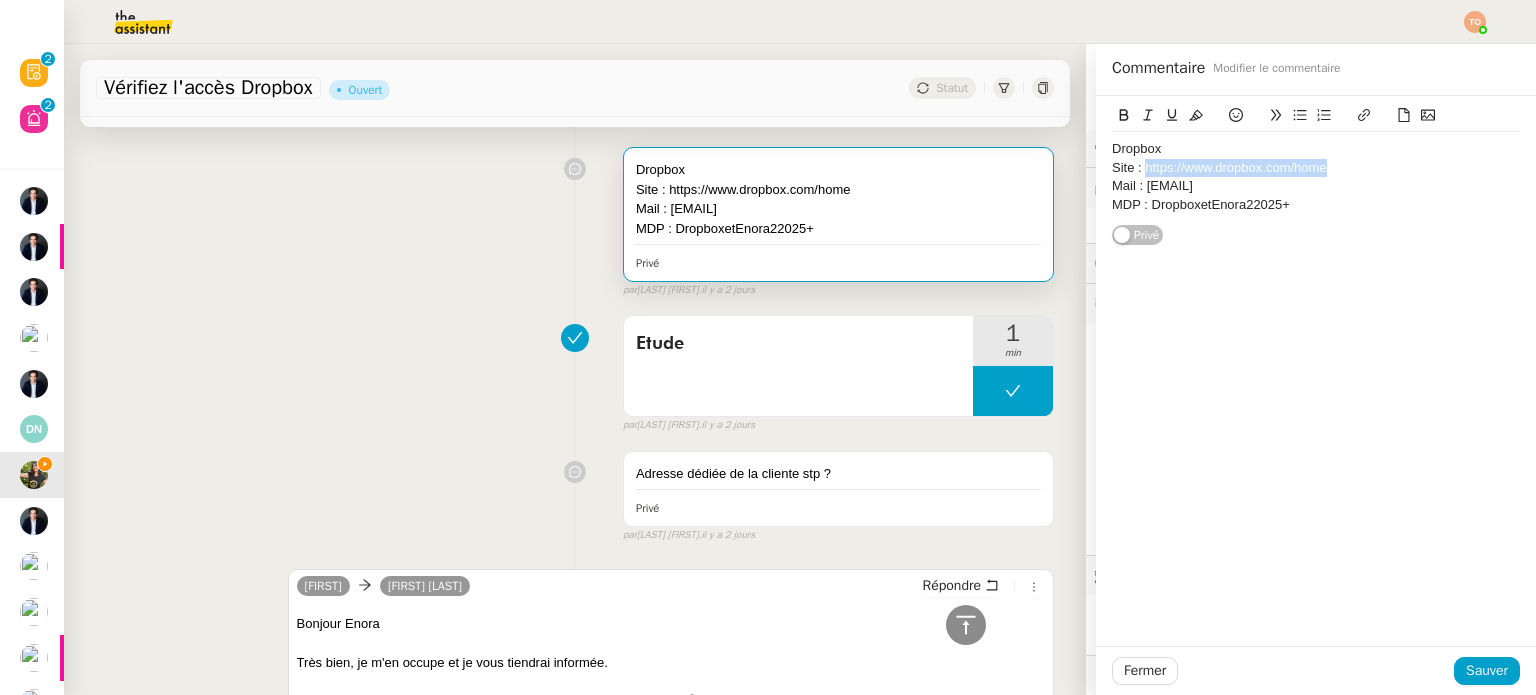 drag, startPoint x: 1324, startPoint y: 168, endPoint x: 1130, endPoint y: 169, distance: 194.00258 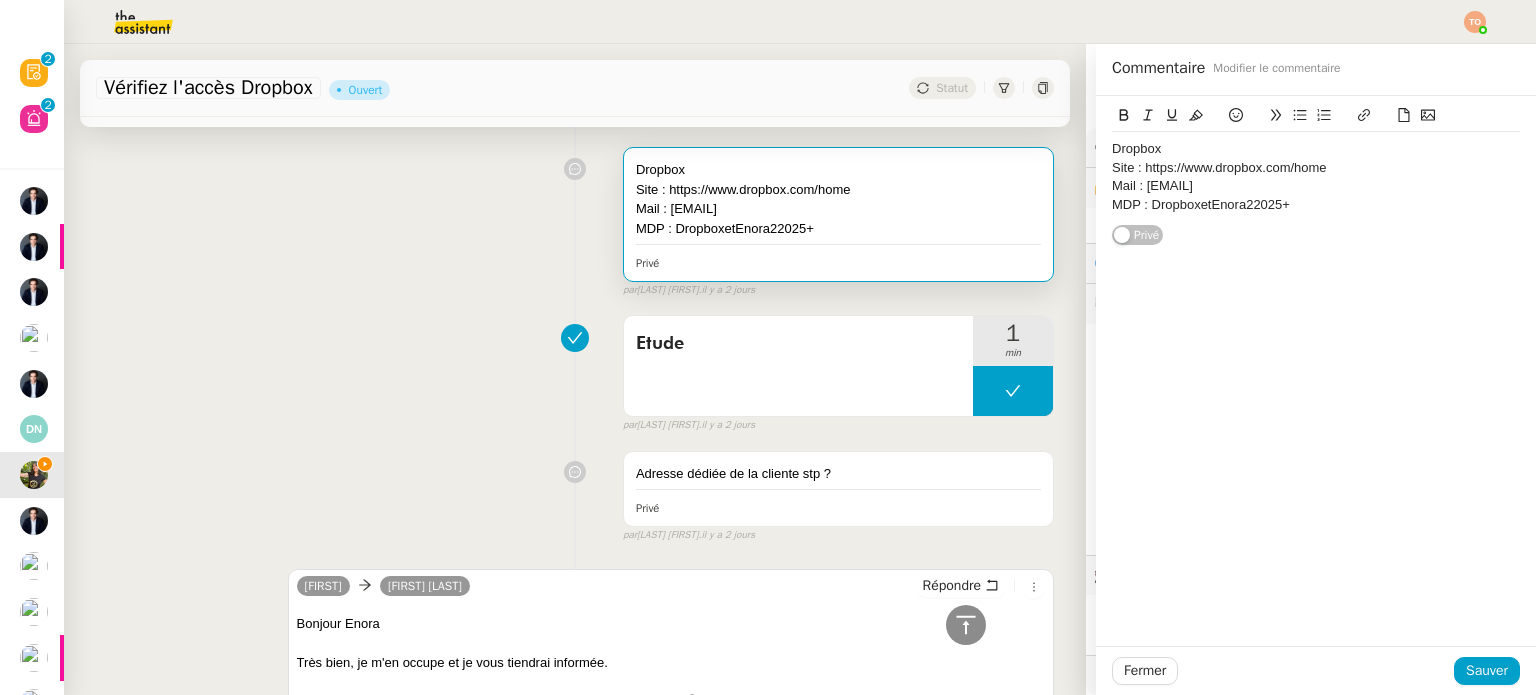 scroll, scrollTop: 0, scrollLeft: 0, axis: both 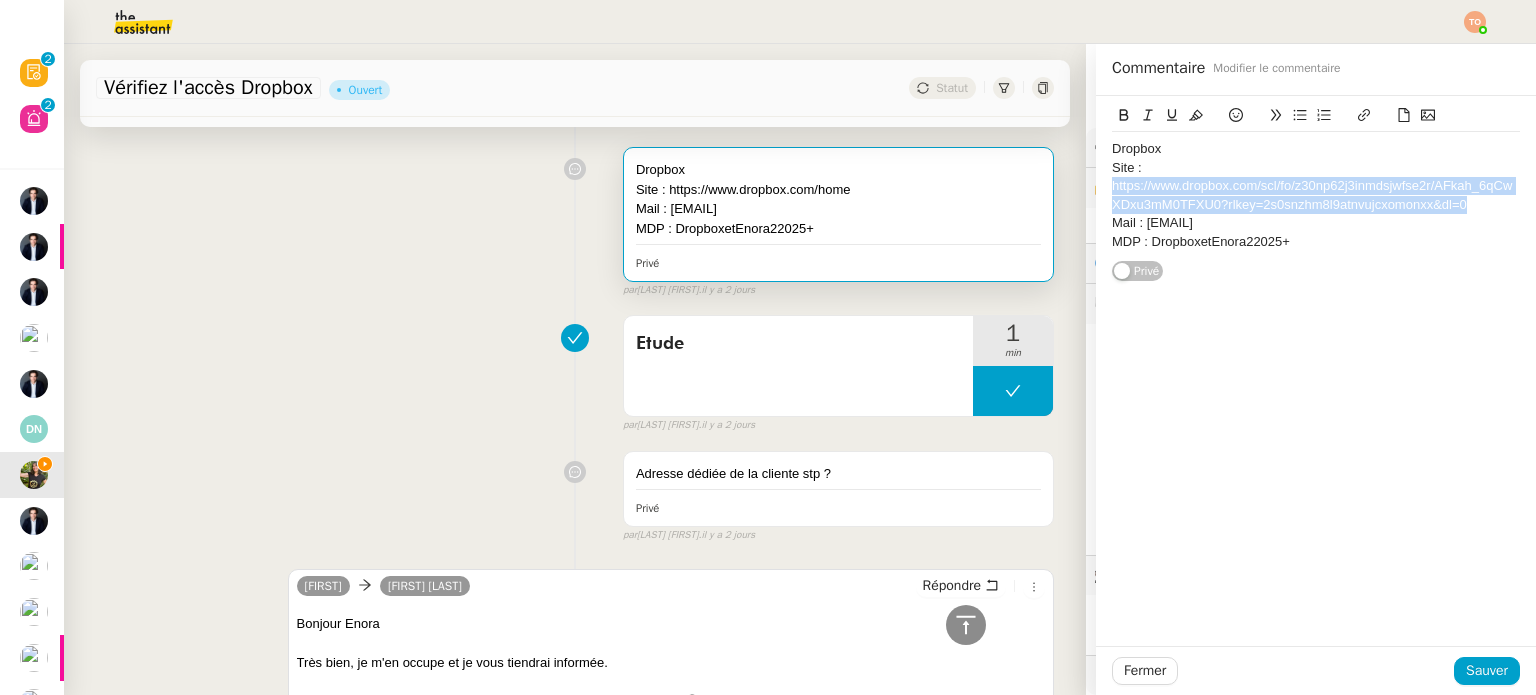 drag, startPoint x: 1403, startPoint y: 203, endPoint x: 1097, endPoint y: 187, distance: 306.41803 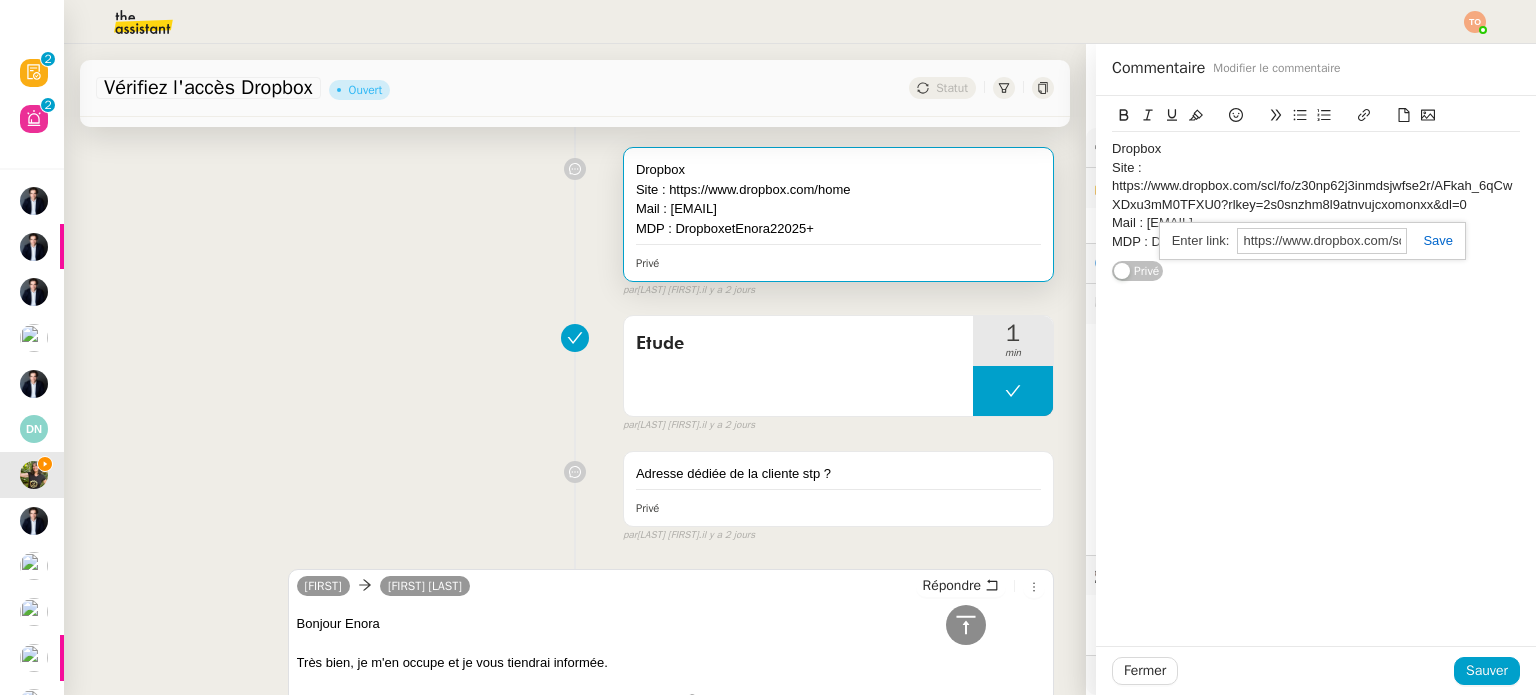 click 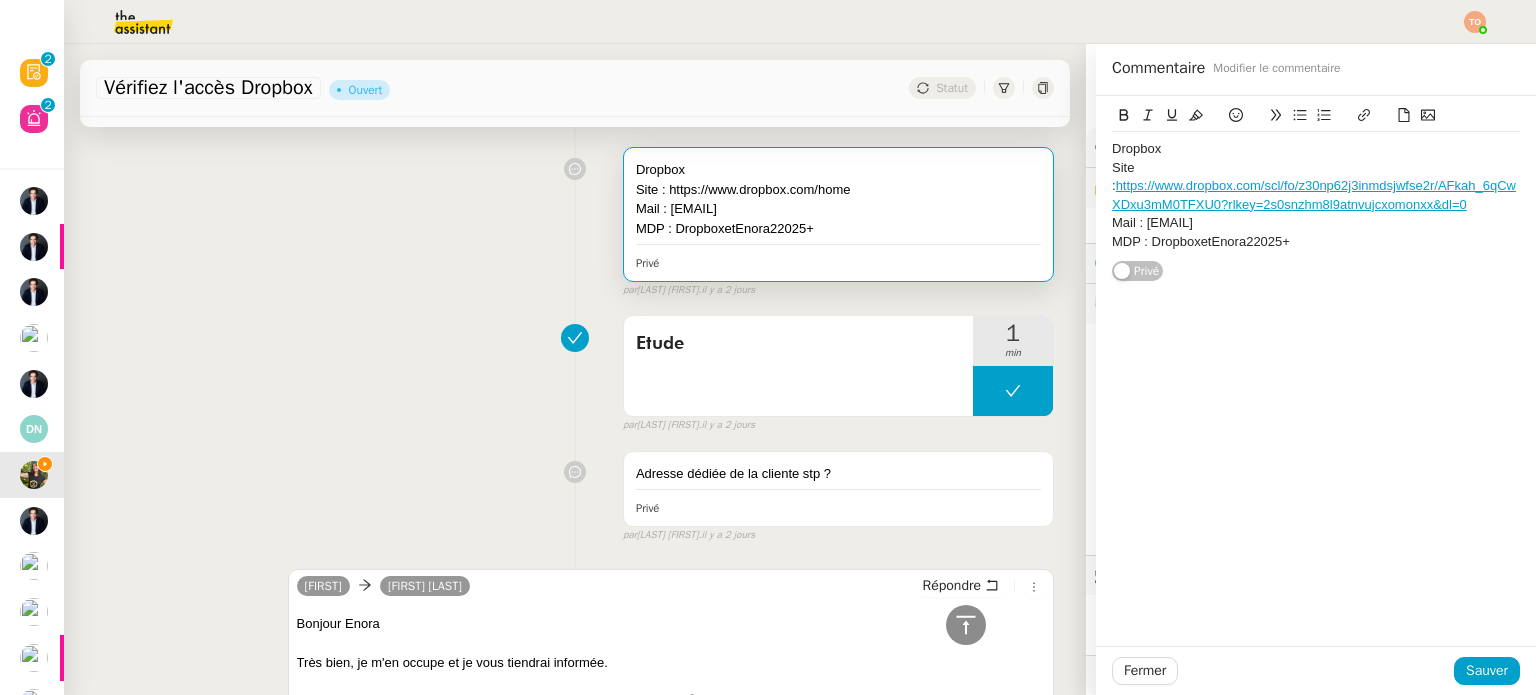 drag, startPoint x: 1182, startPoint y: 115, endPoint x: 1208, endPoint y: 139, distance: 35.383614 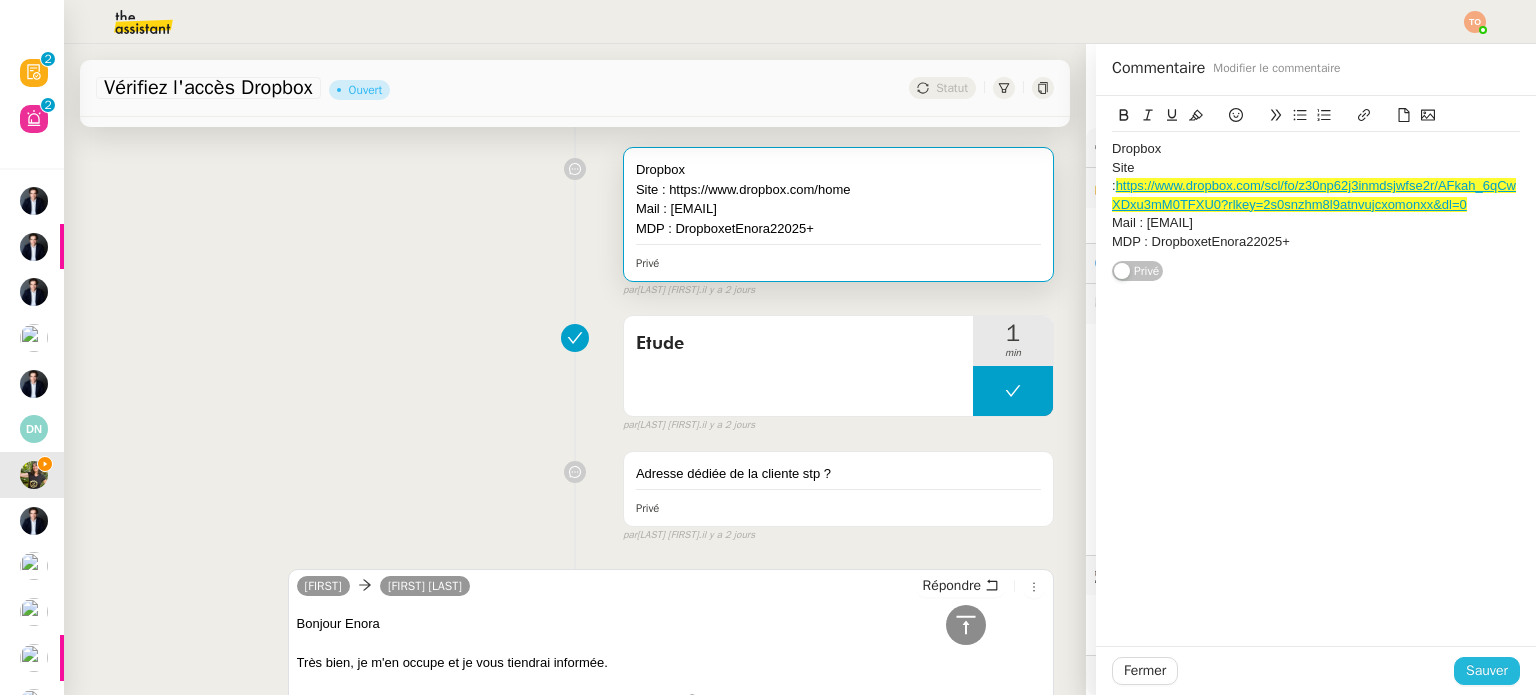 click on "Sauver" 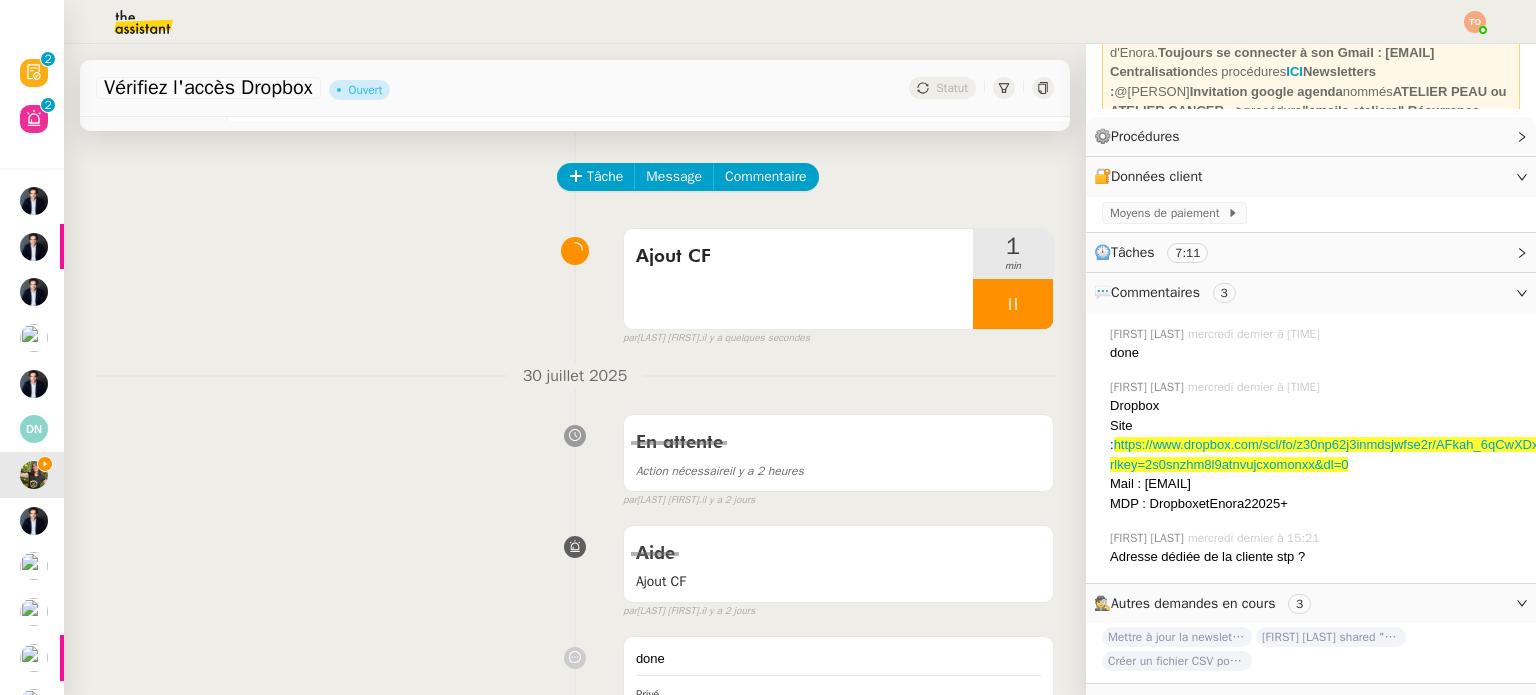 scroll, scrollTop: 0, scrollLeft: 0, axis: both 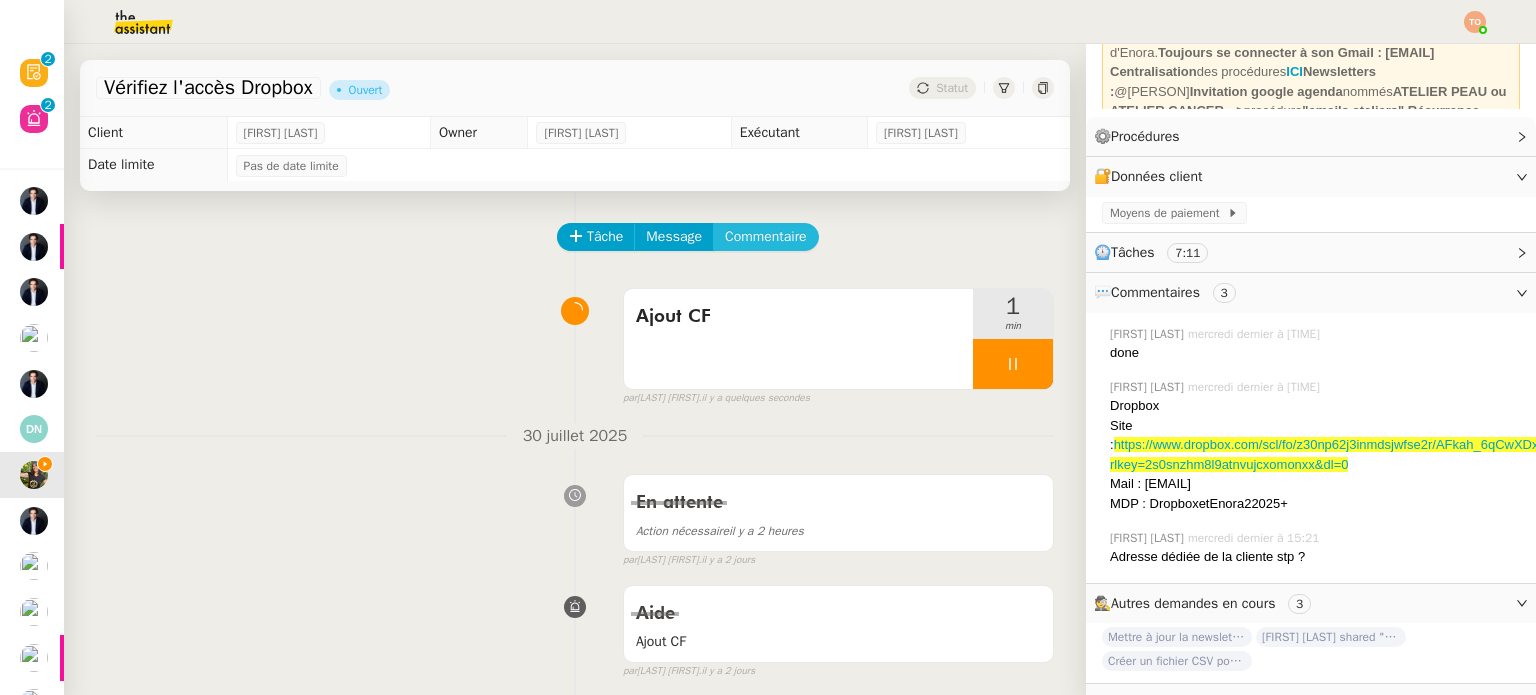 click on "Commentaire" 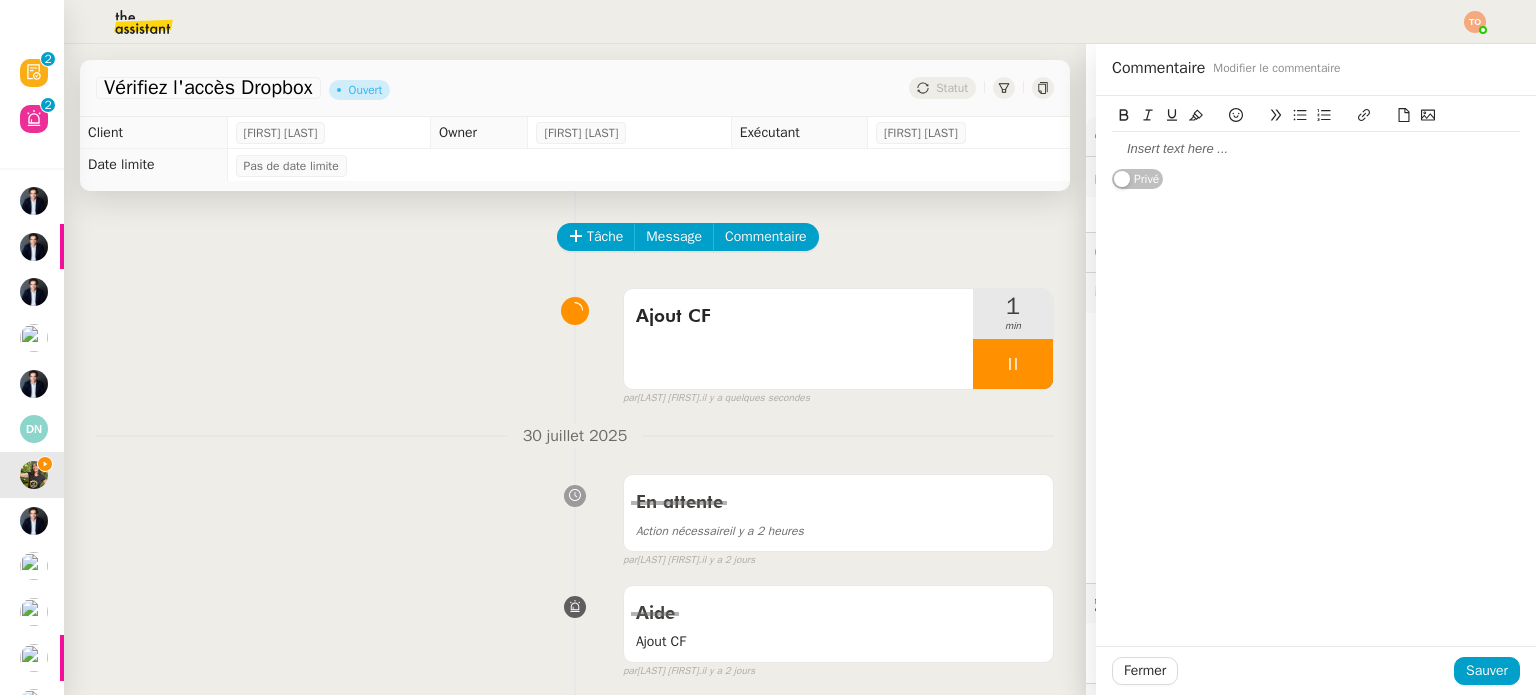 click 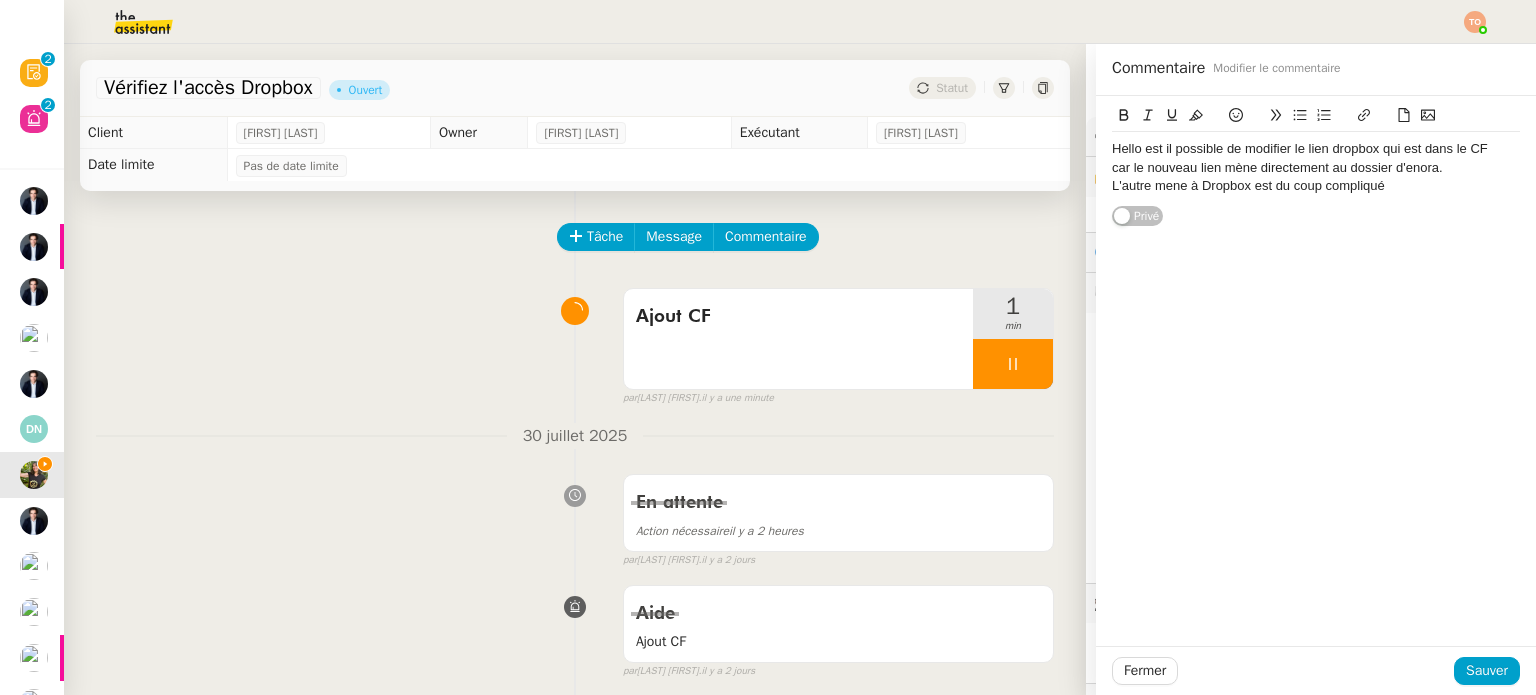 click on "L'autre mene à Dropbox est du coup compliqué" 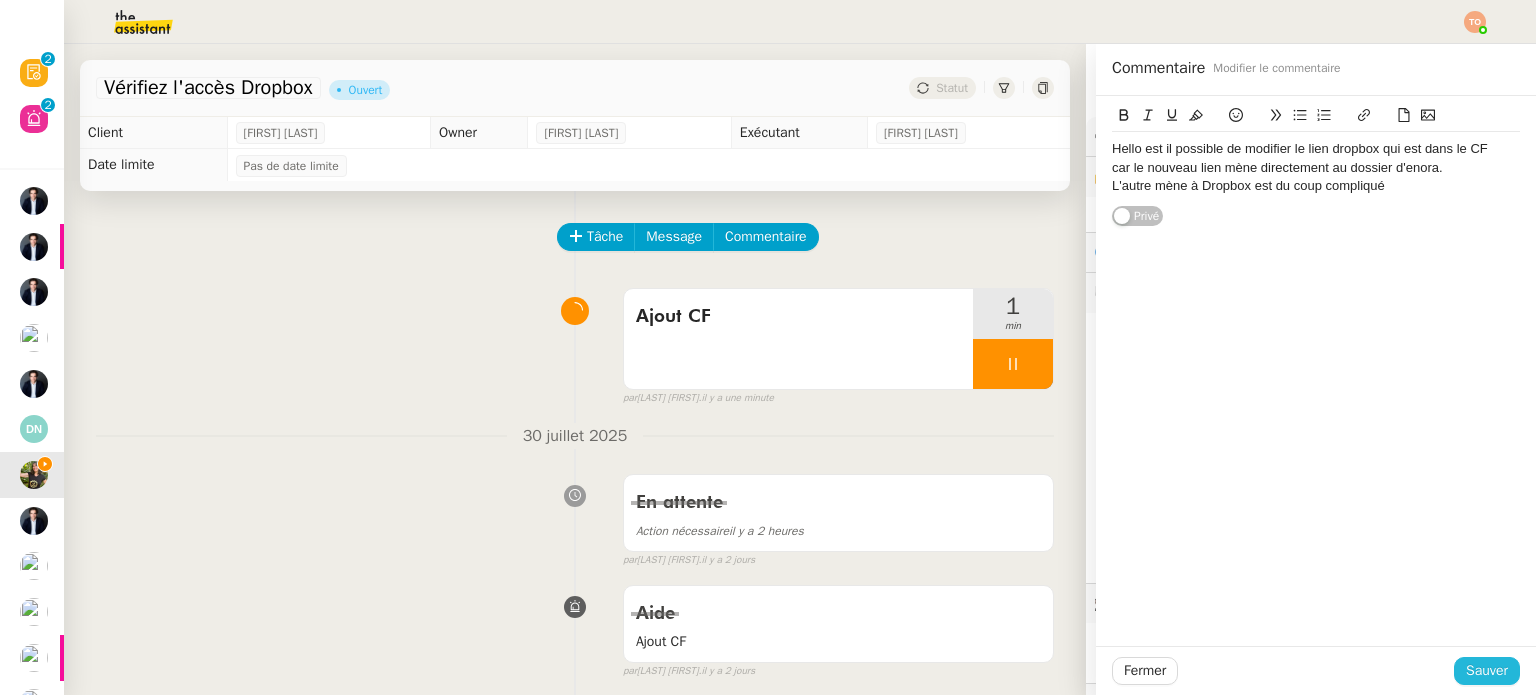 click on "Sauver" 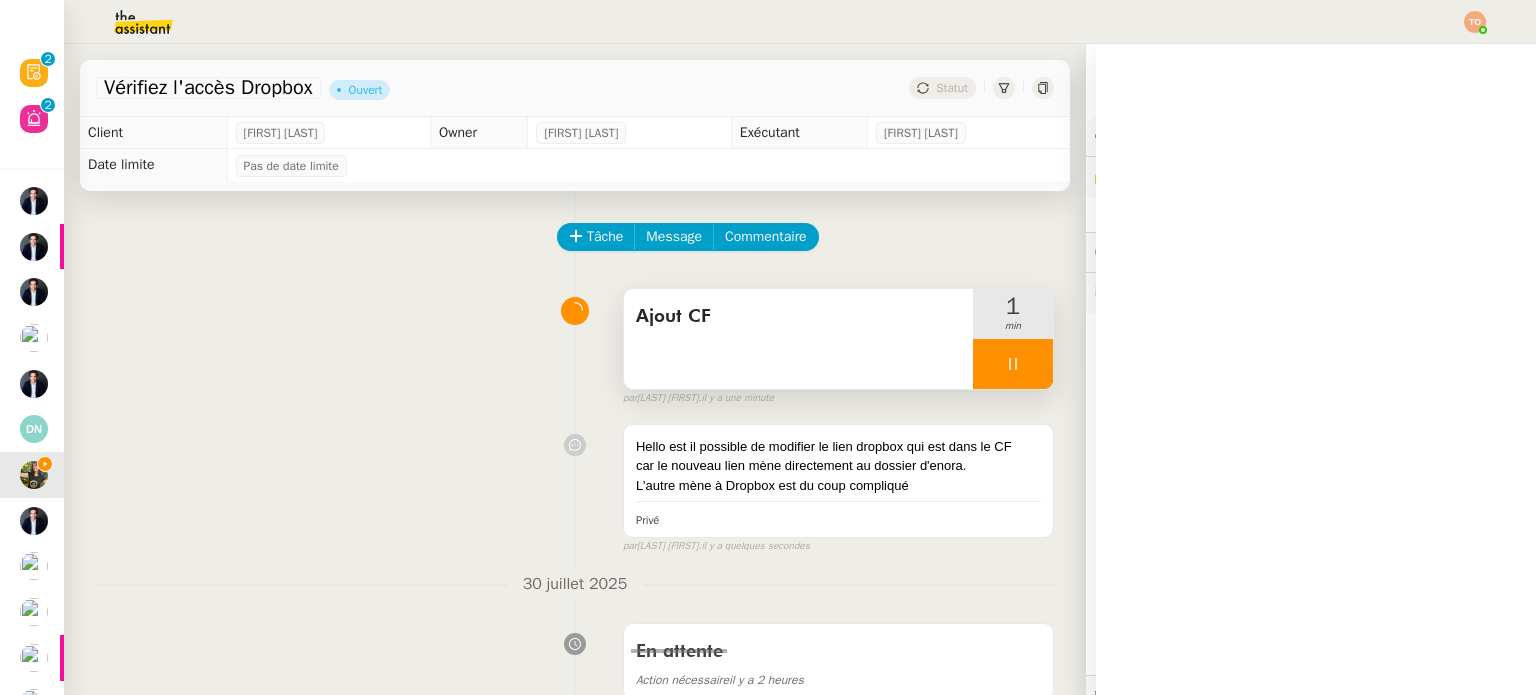 click at bounding box center (1013, 364) 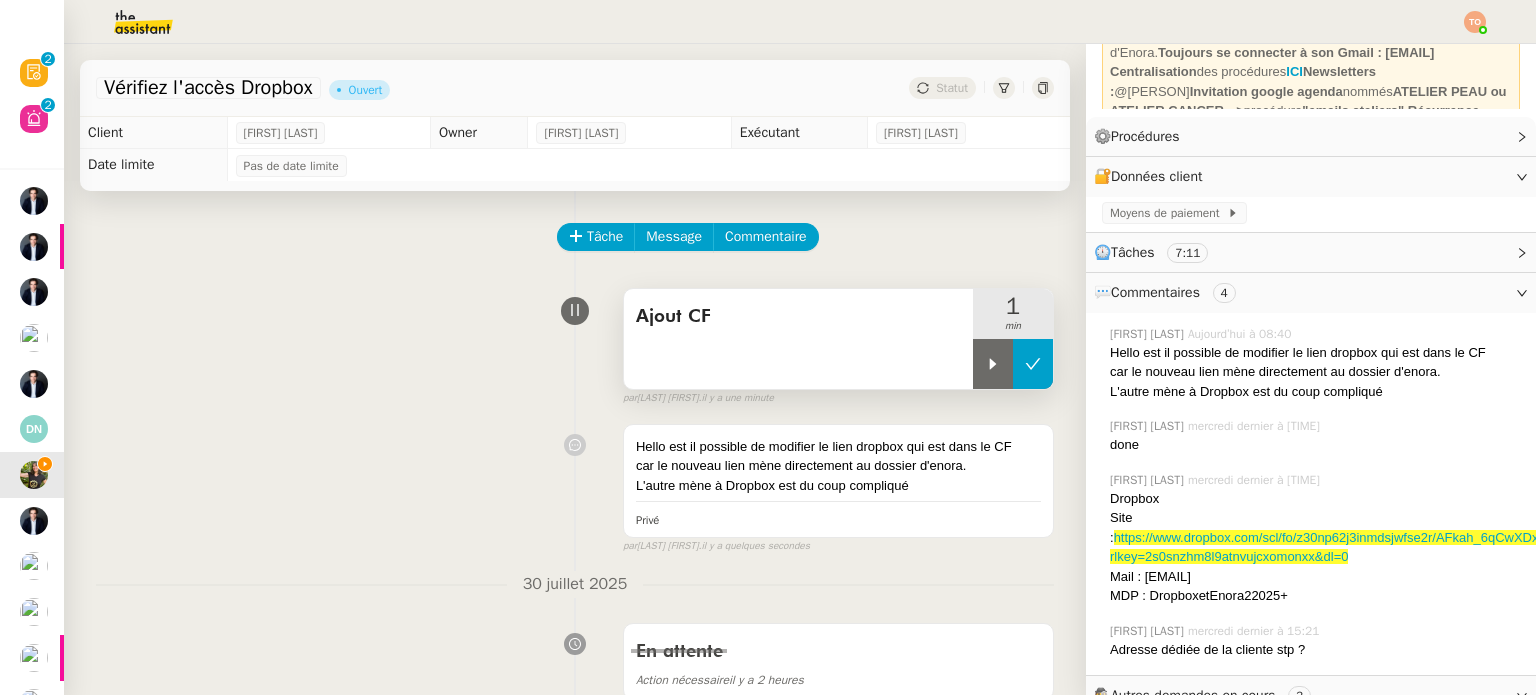 click at bounding box center [1033, 364] 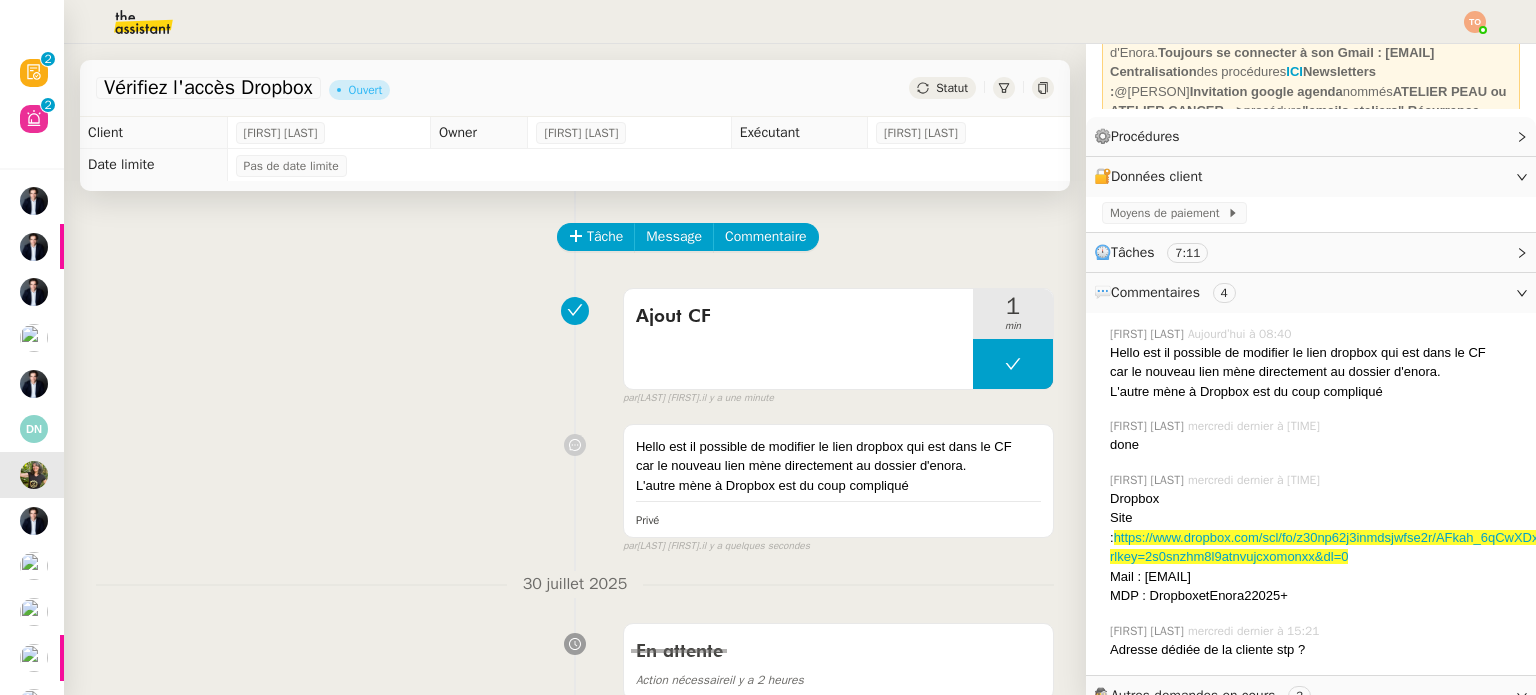 click on "Statut" 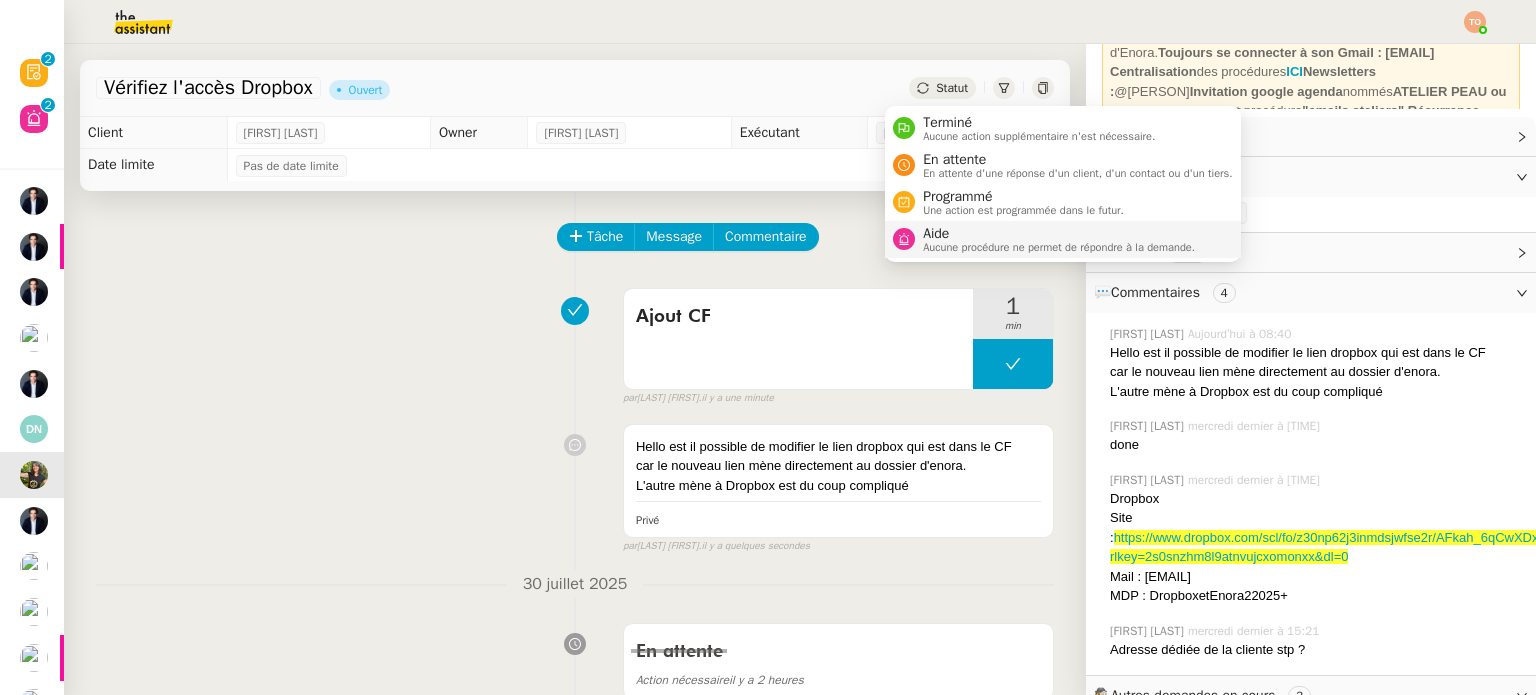 click on "Aucune procédure ne permet de répondre à la demande." at bounding box center [1059, 247] 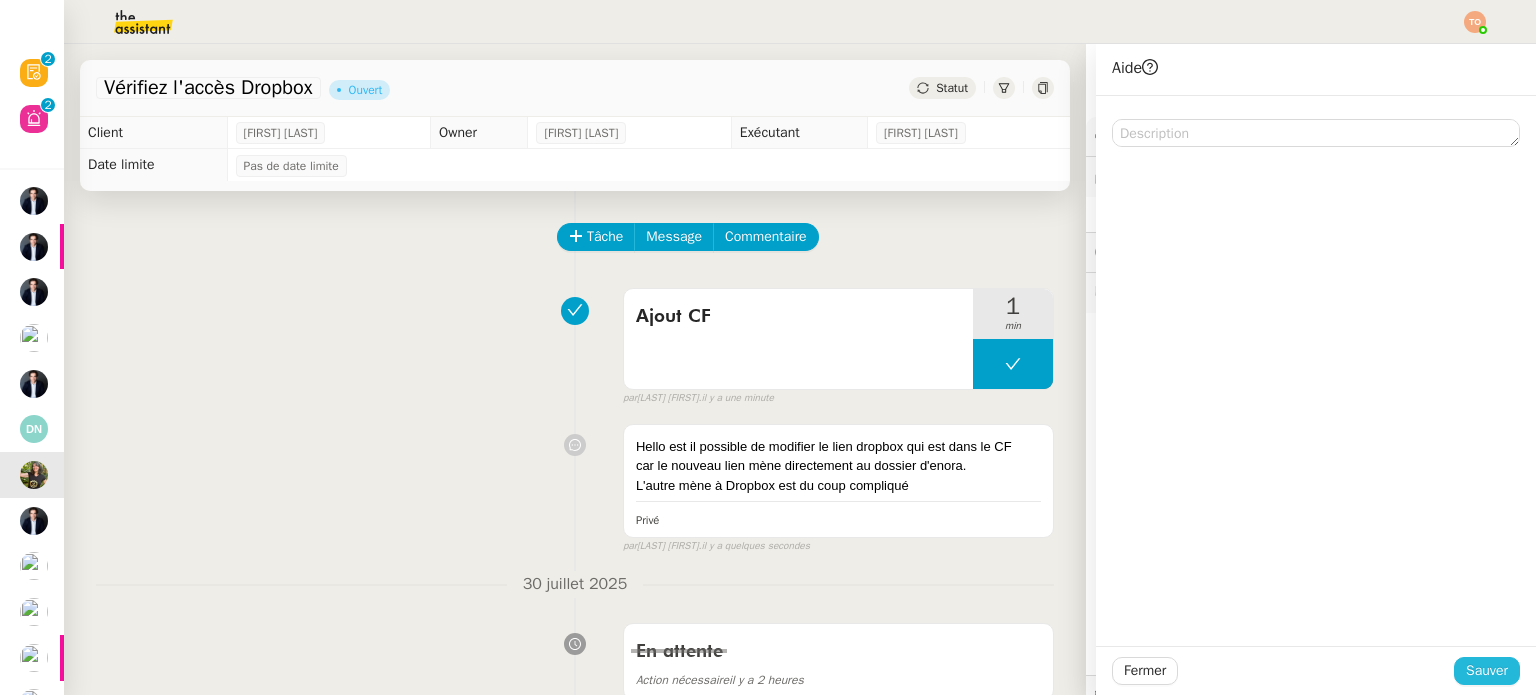 click on "Sauver" 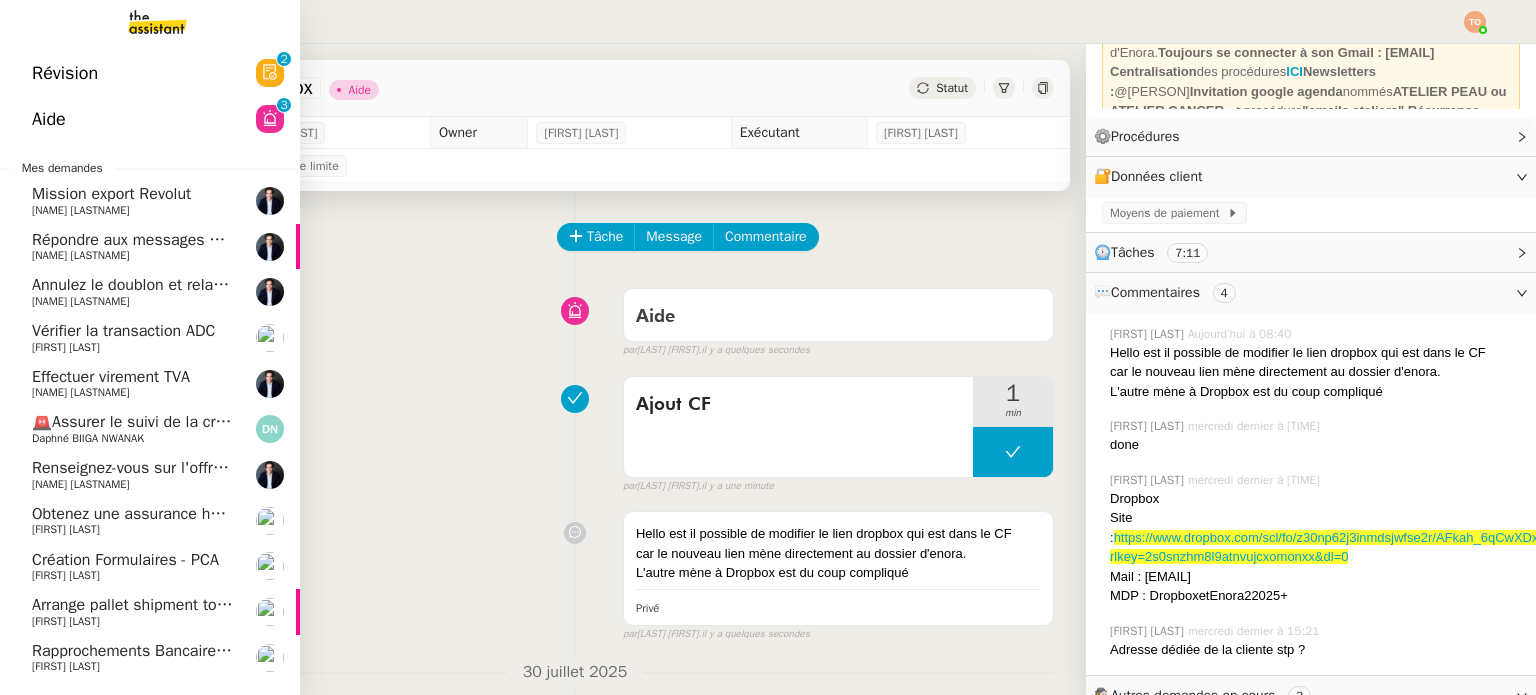 click on "Annulez le doublon et relancez les impôts" 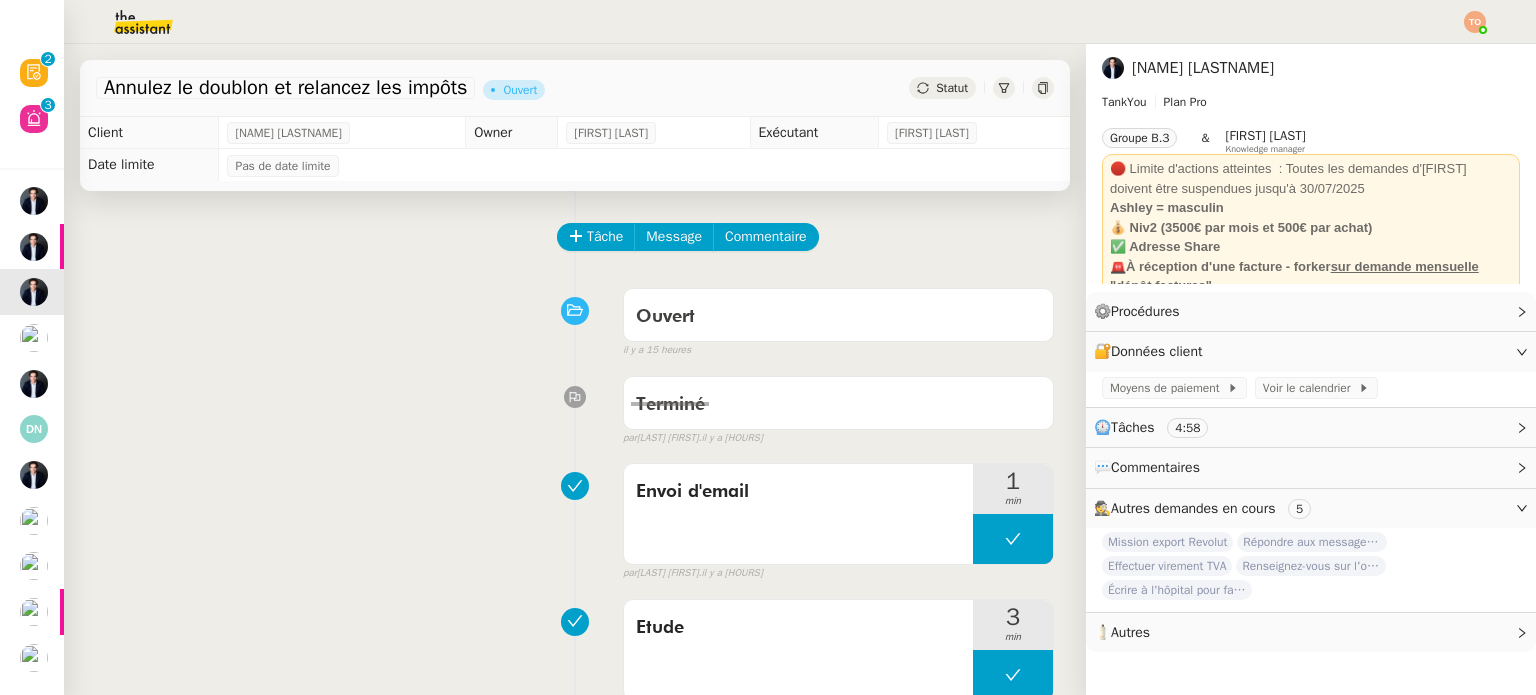 scroll, scrollTop: 0, scrollLeft: 0, axis: both 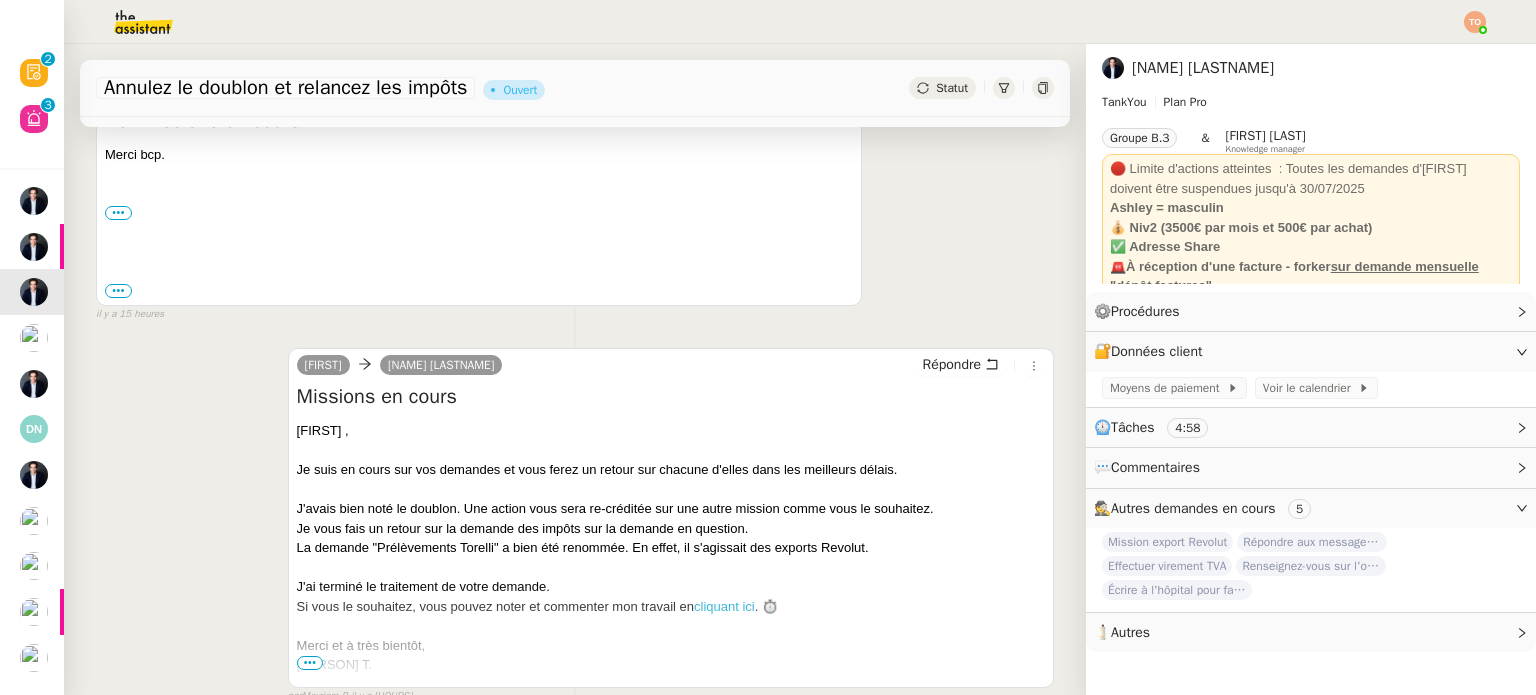 click on "Statut" 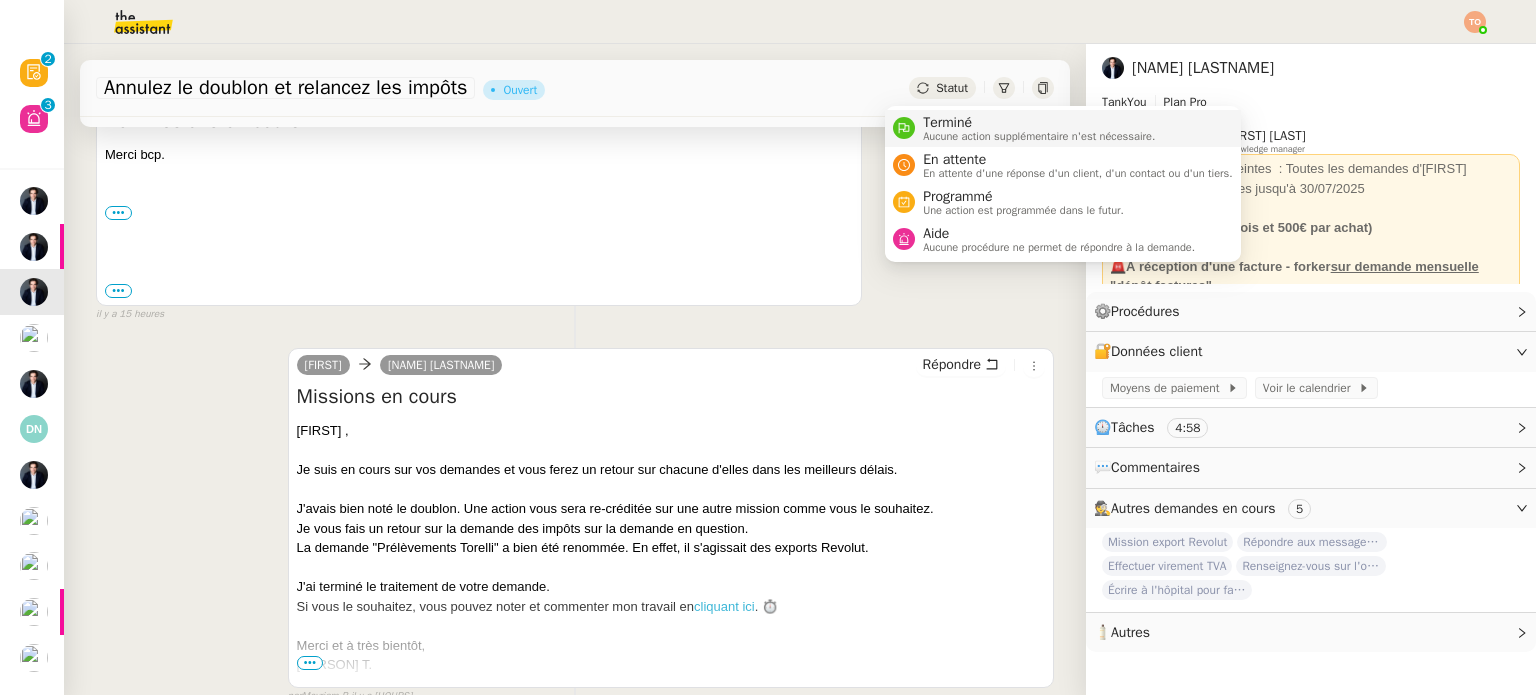 click on "Aucune action supplémentaire n'est nécessaire." at bounding box center [1039, 136] 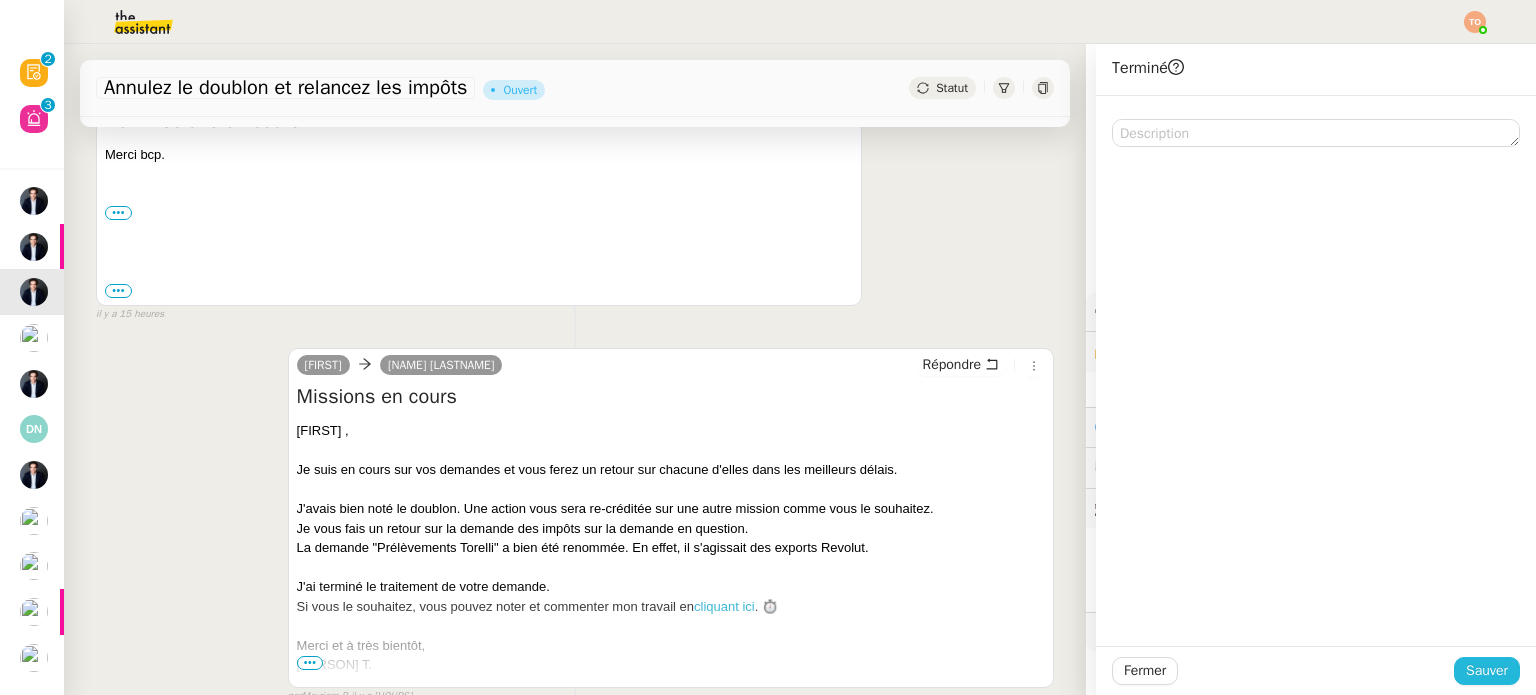 click on "Sauver" 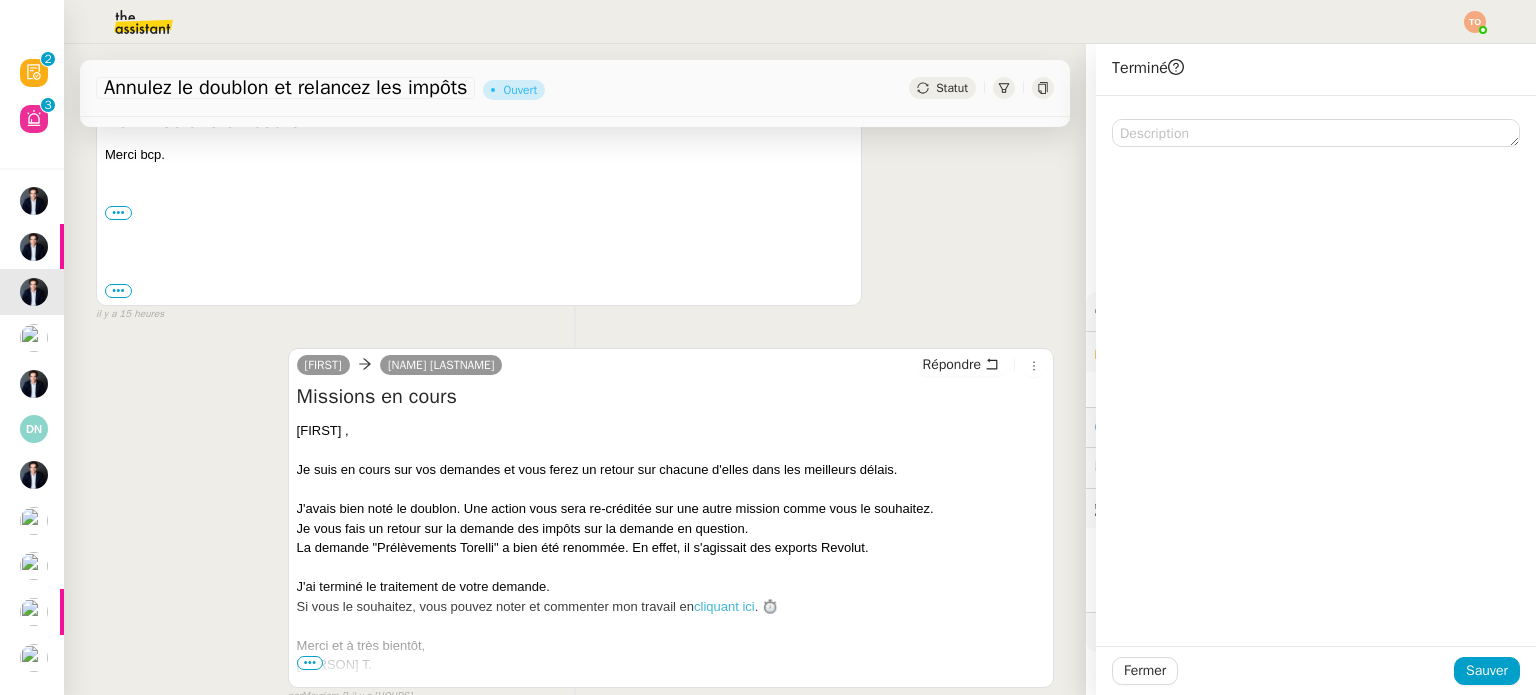 scroll, scrollTop: 480, scrollLeft: 0, axis: vertical 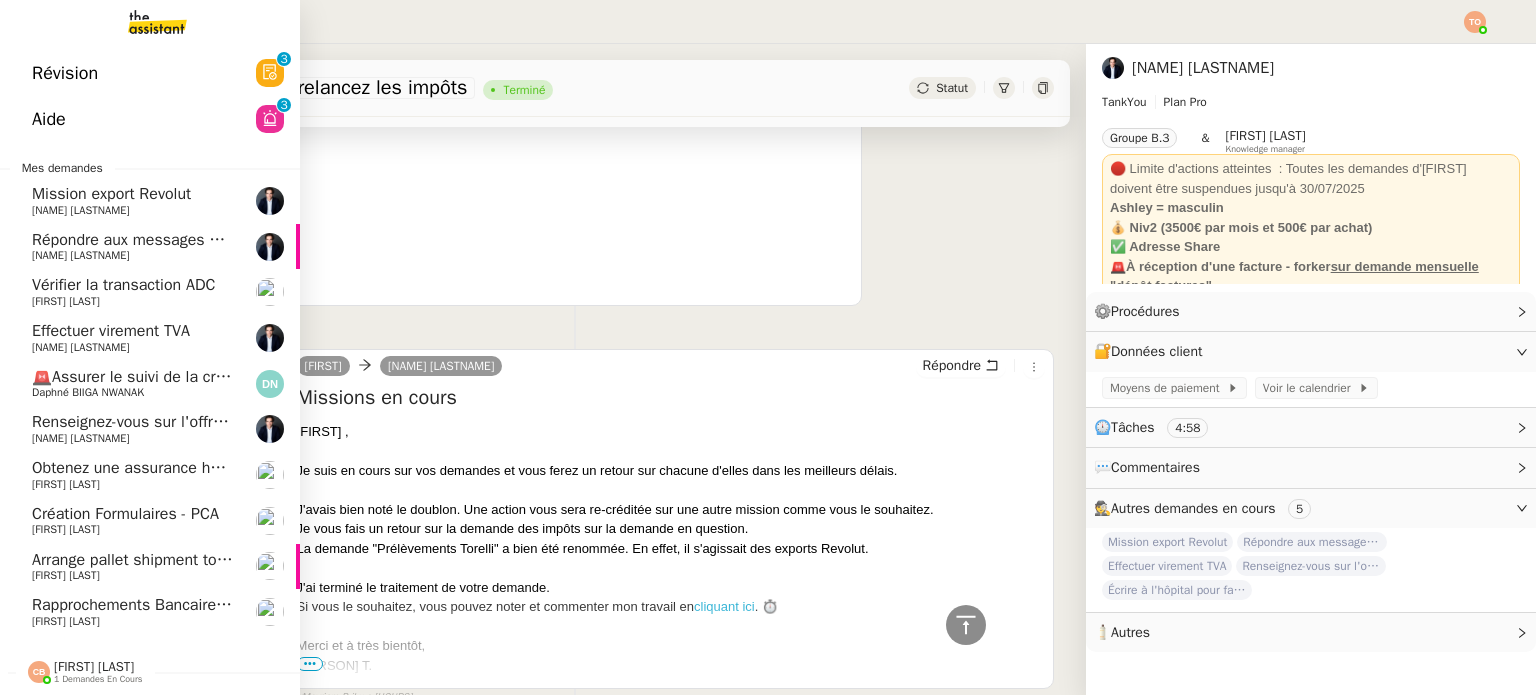 click on "[NAME] [LASTNAME]" 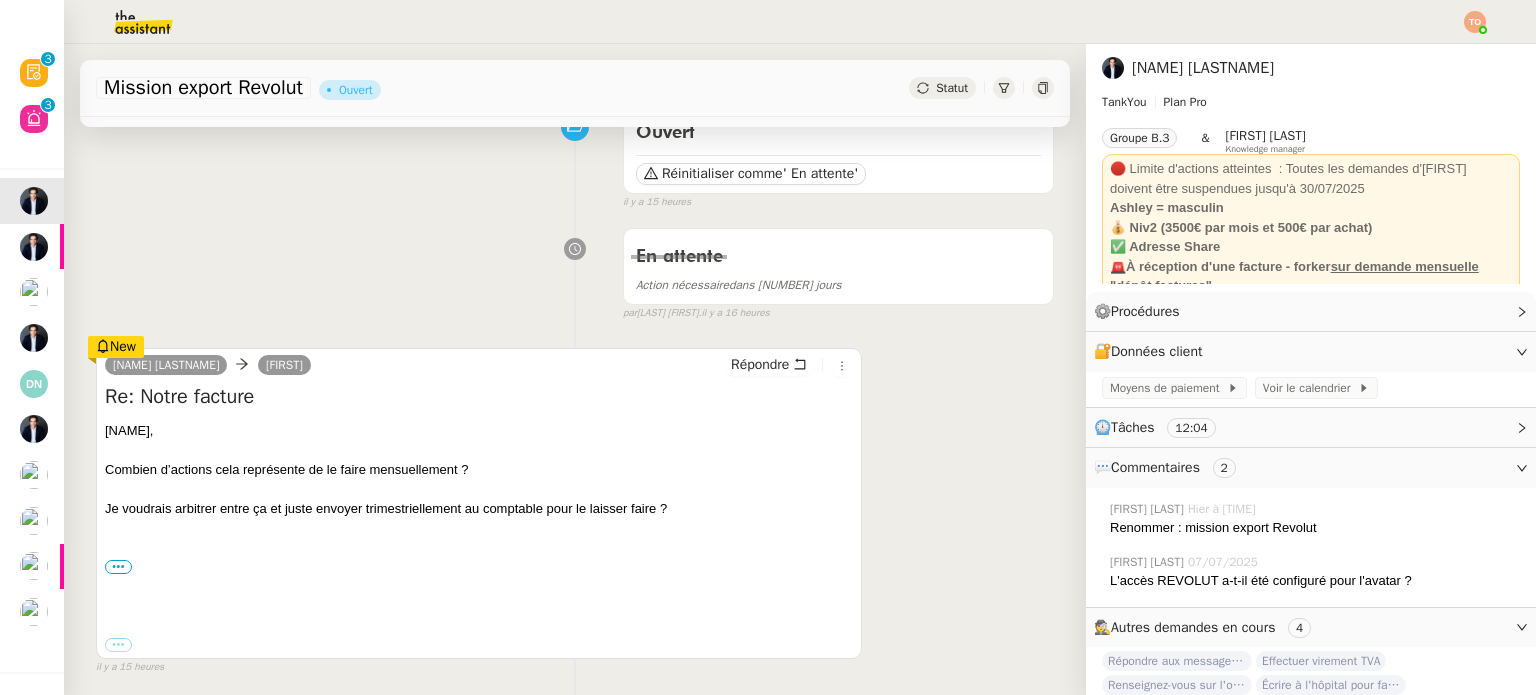 scroll, scrollTop: 200, scrollLeft: 0, axis: vertical 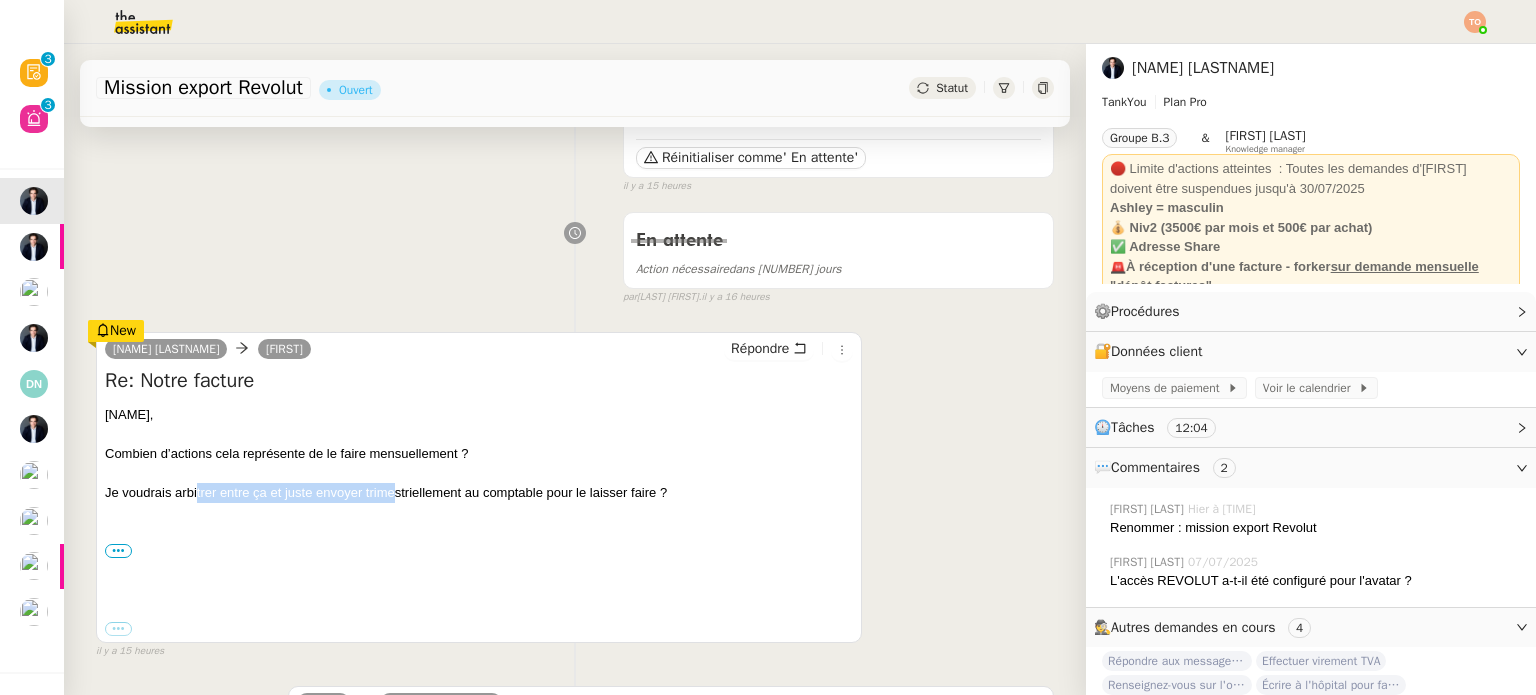 drag, startPoint x: 195, startPoint y: 491, endPoint x: 428, endPoint y: 491, distance: 233 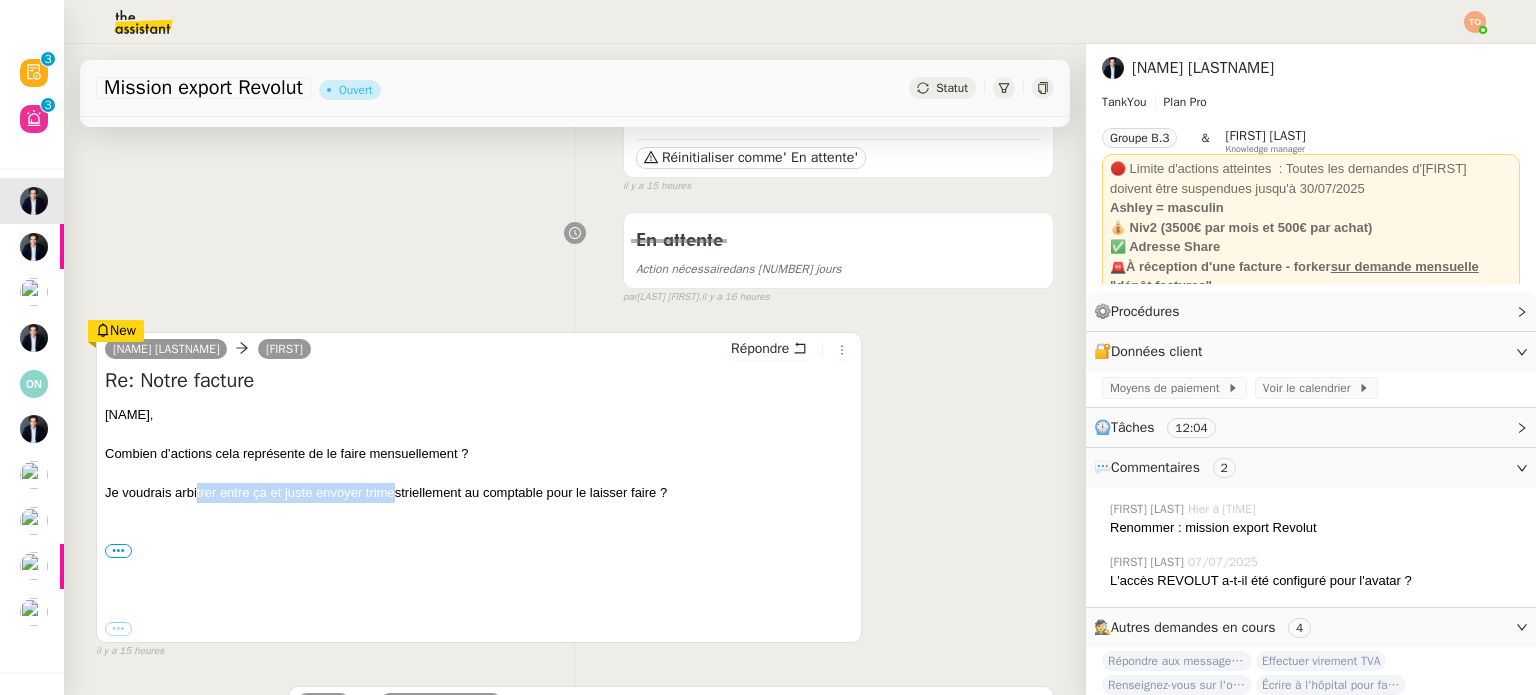 click on "Je voudrais arbitrer entre ça et juste envoyer trimestriellement au comptable pour le laisser faire ?" at bounding box center [479, 493] 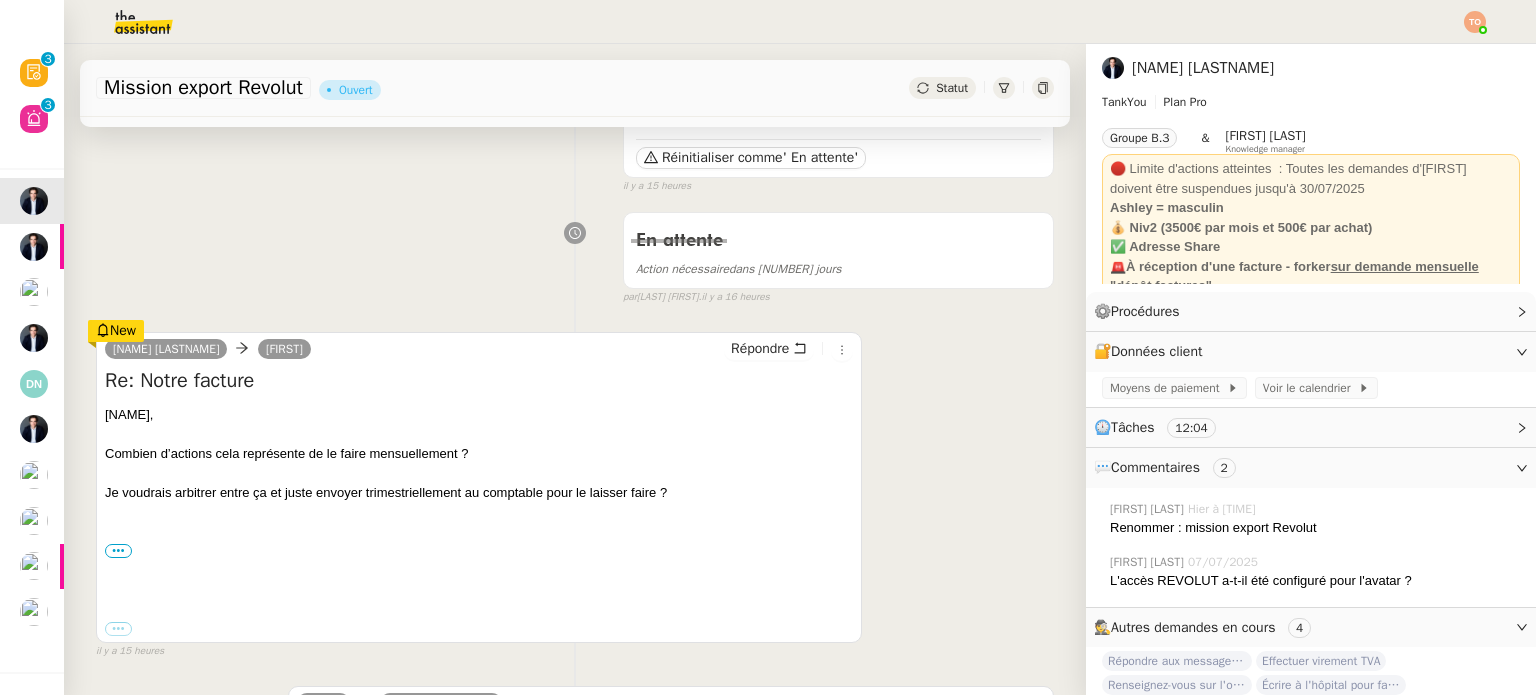 click on "Je voudrais arbitrer entre ça et juste envoyer trimestriellement au comptable pour le laisser faire ?" at bounding box center [479, 493] 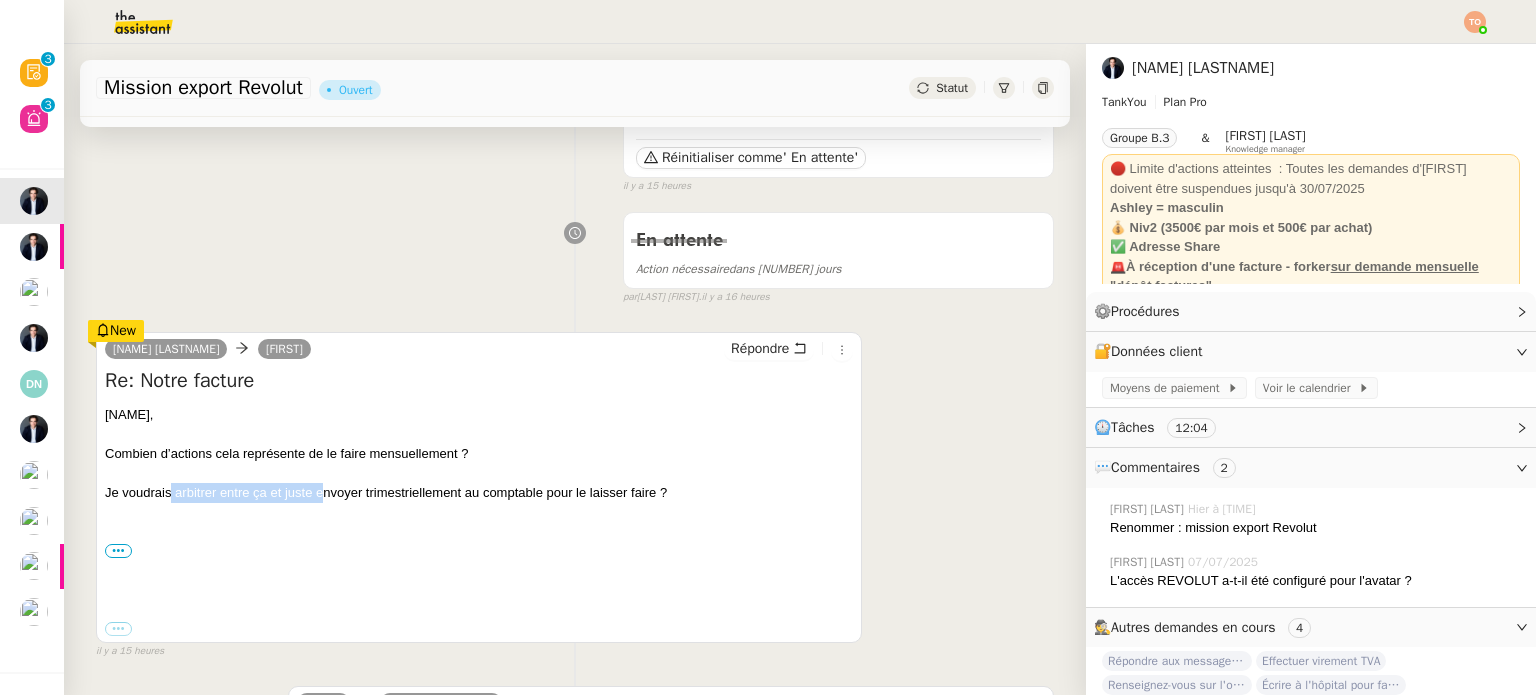 drag, startPoint x: 206, startPoint y: 491, endPoint x: 340, endPoint y: 494, distance: 134.03358 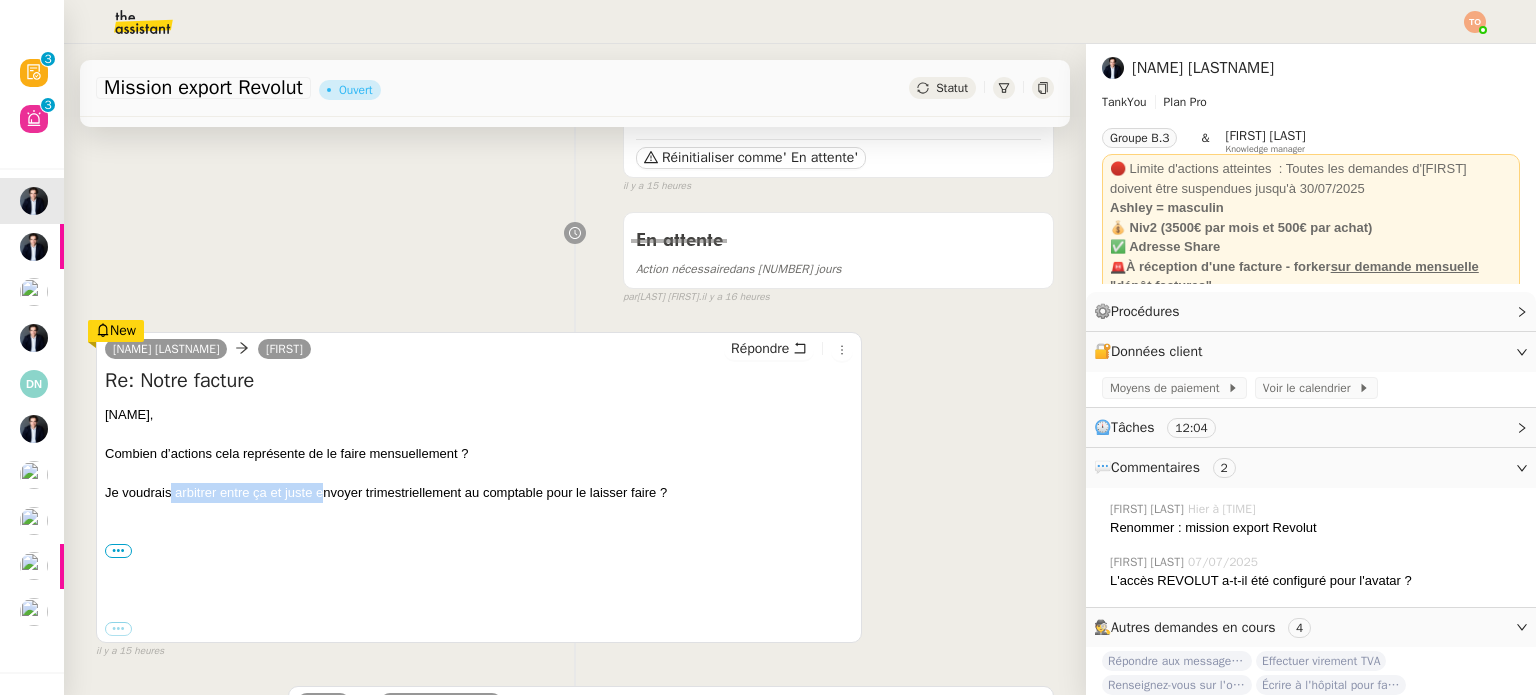 click on "Je voudrais arbitrer entre ça et juste envoyer trimestriellement au comptable pour le laisser faire ?" at bounding box center [479, 493] 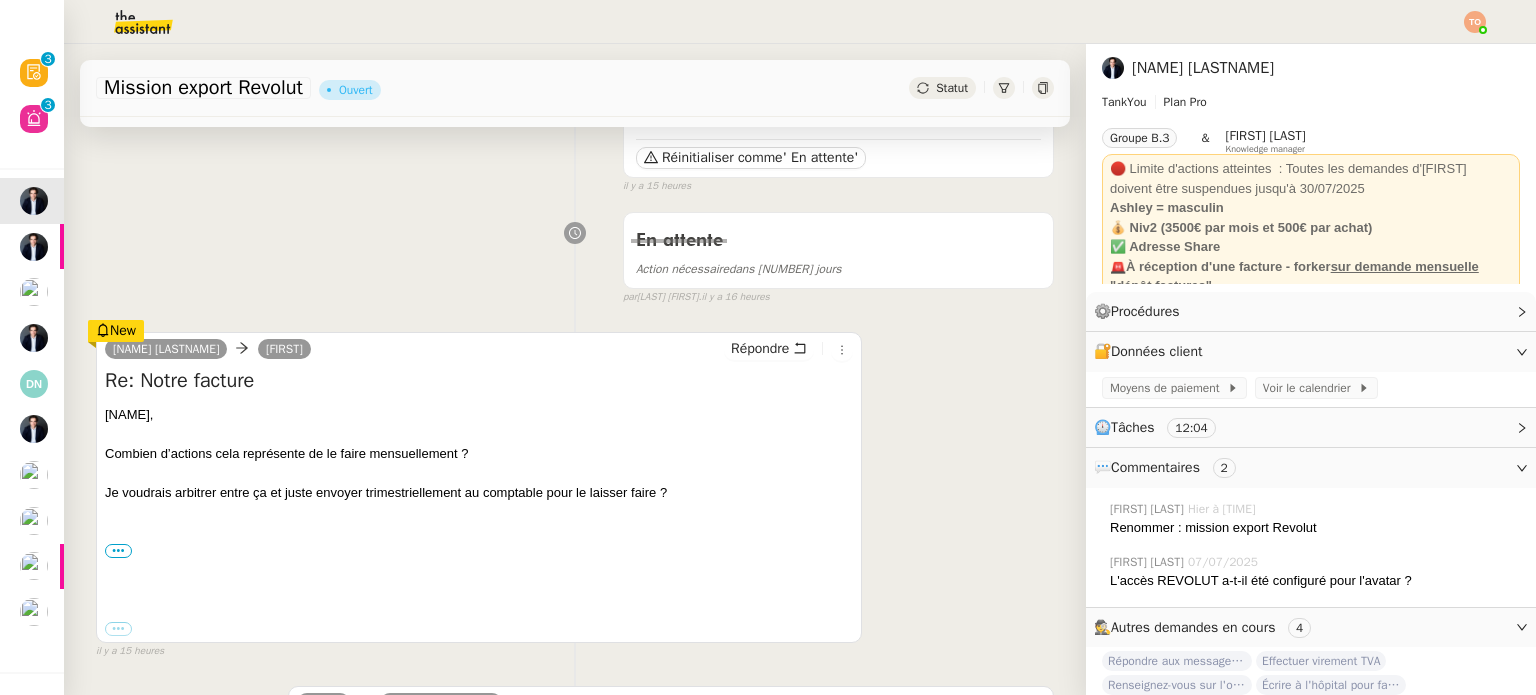 drag, startPoint x: 351, startPoint y: 494, endPoint x: 450, endPoint y: 492, distance: 99.0202 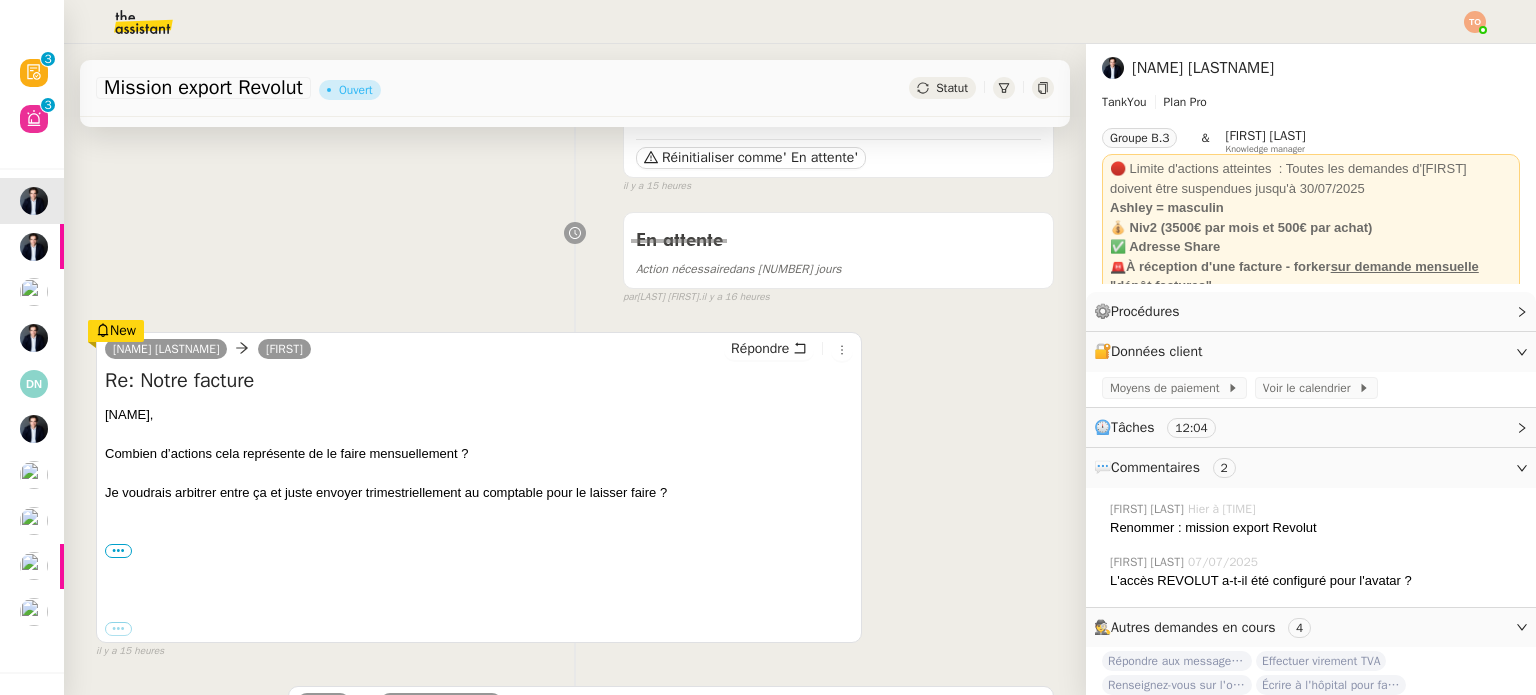 click on "Je voudrais arbitrer entre ça et juste envoyer trimestriellement au comptable pour le laisser faire ?" at bounding box center (479, 493) 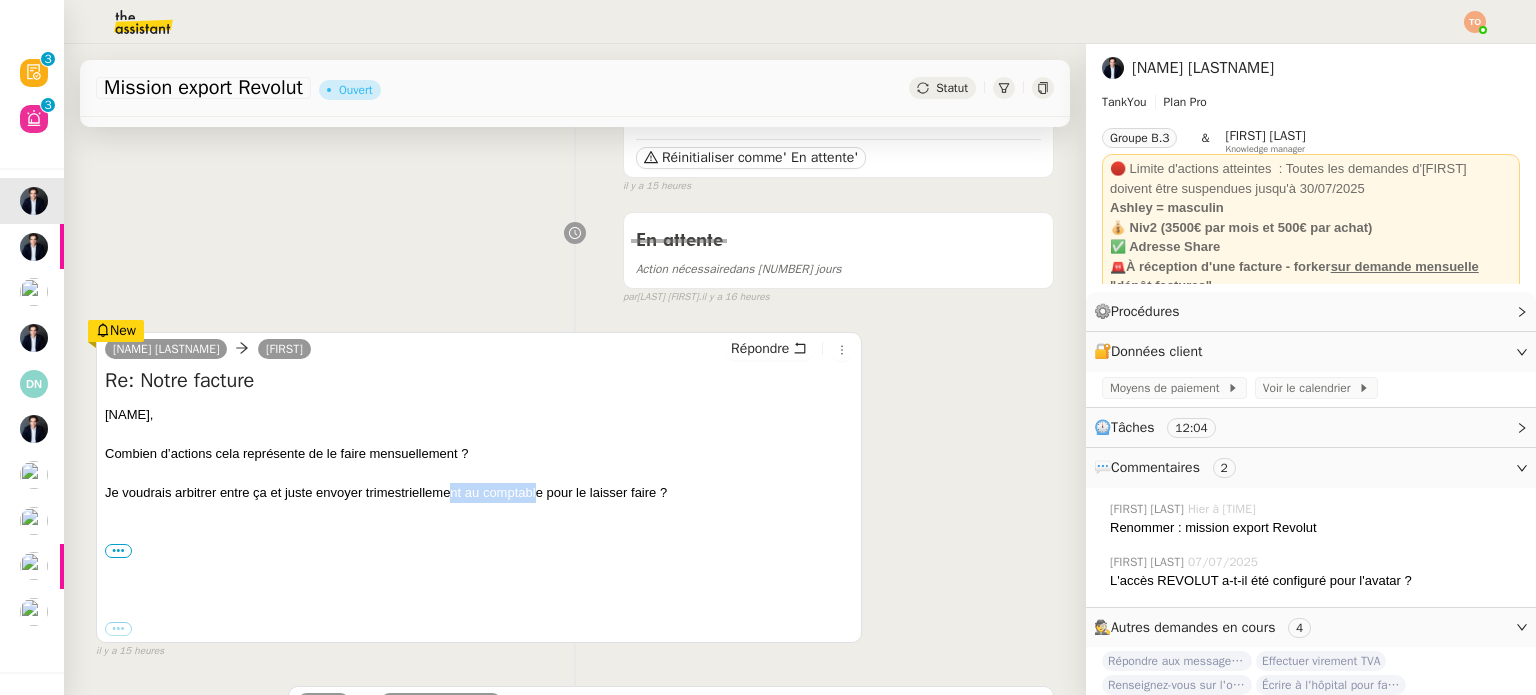 drag, startPoint x: 455, startPoint y: 492, endPoint x: 566, endPoint y: 487, distance: 111.11256 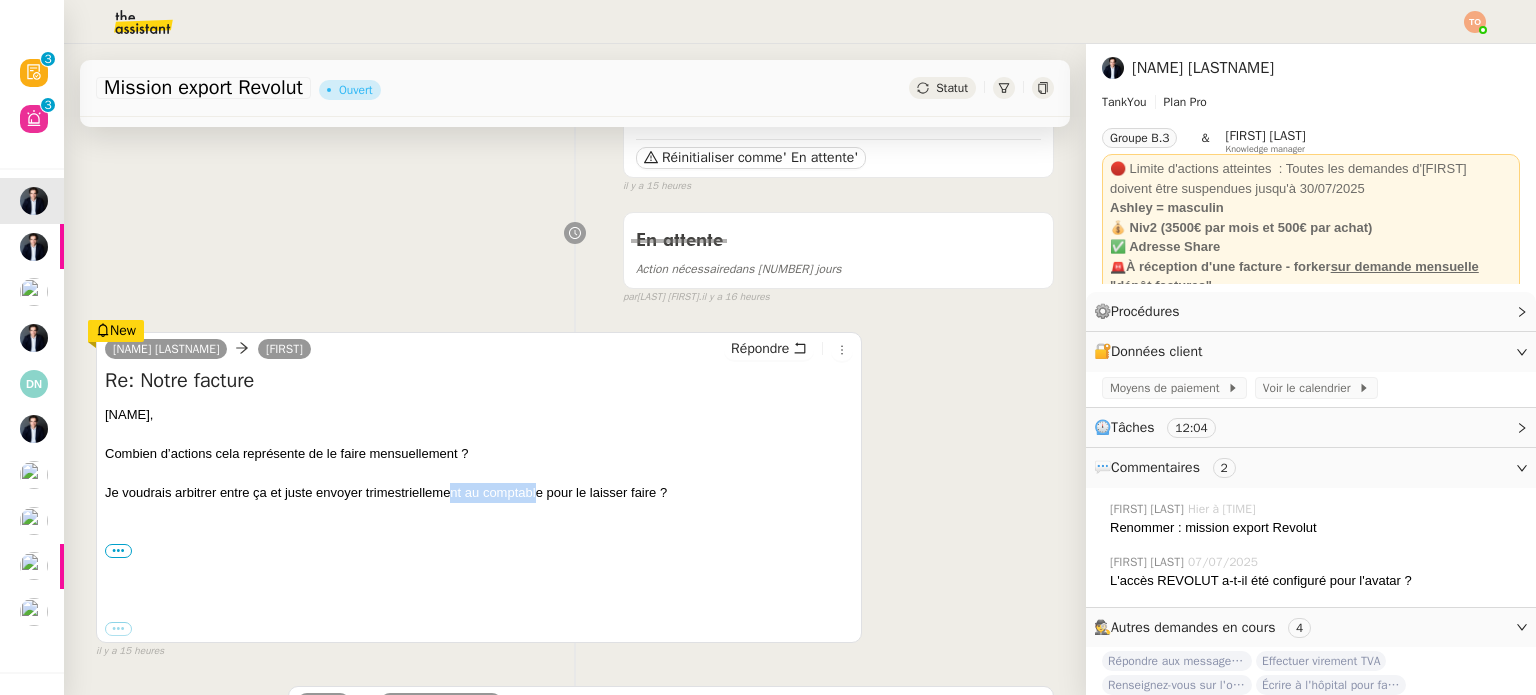 click on "Je voudrais arbitrer entre ça et juste envoyer trimestriellement au comptable pour le laisser faire ?" at bounding box center (479, 493) 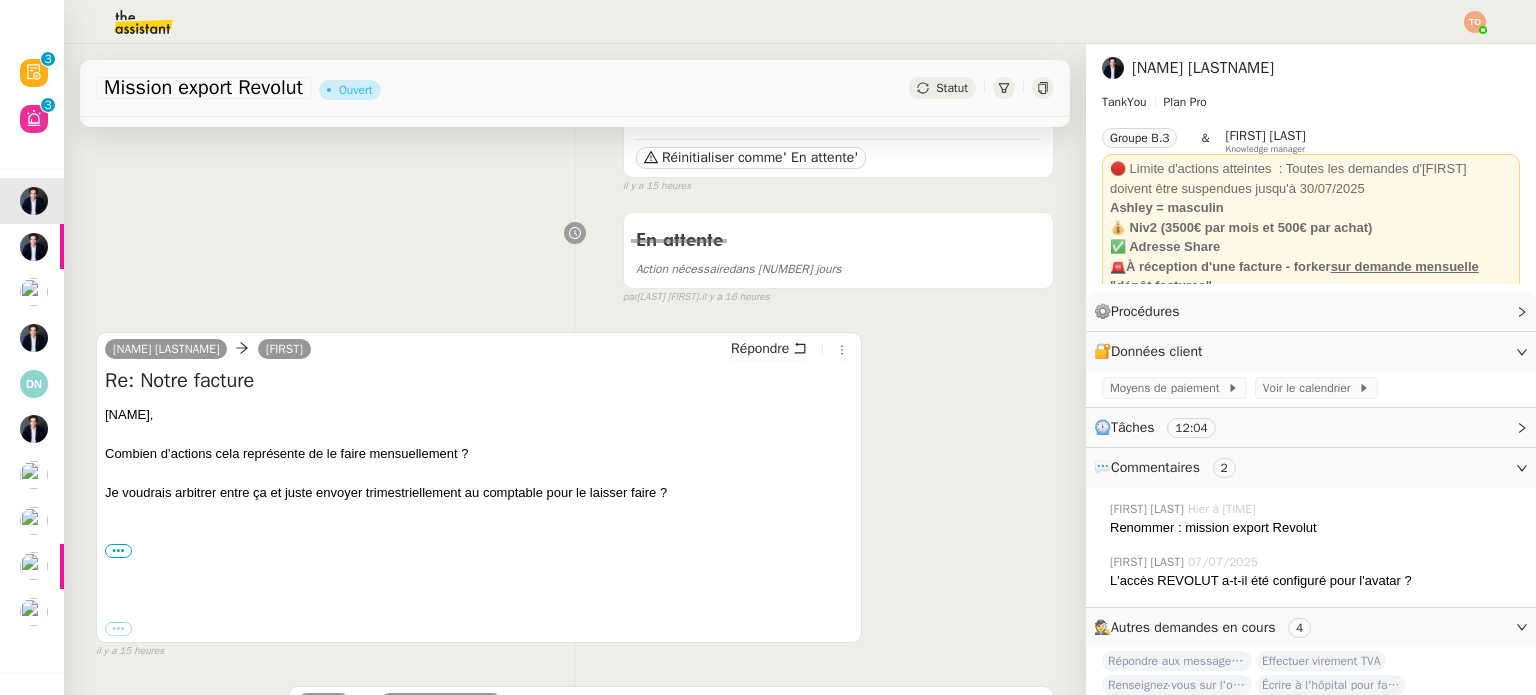 click on "Je voudrais arbitrer entre ça et juste envoyer trimestriellement au comptable pour le laisser faire ?" at bounding box center [479, 493] 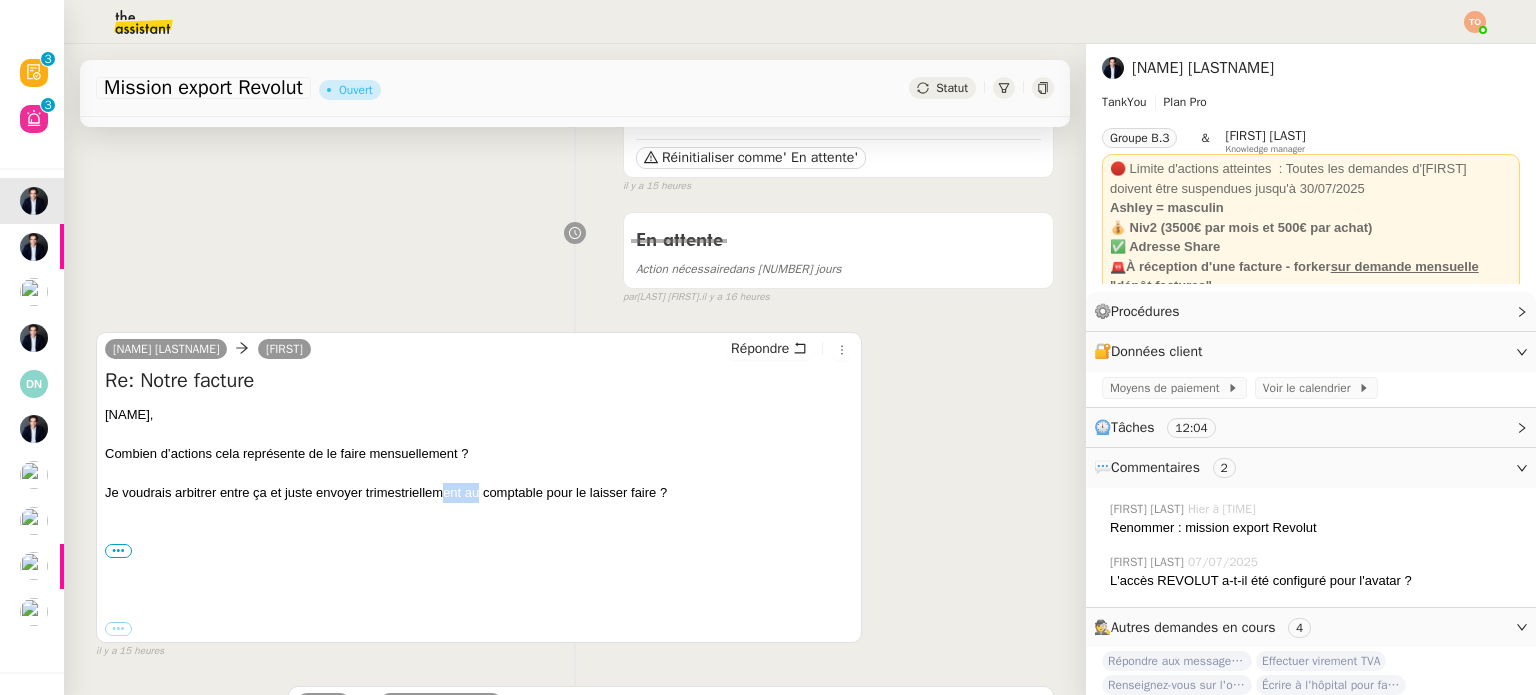 drag, startPoint x: 476, startPoint y: 487, endPoint x: 368, endPoint y: 492, distance: 108.11568 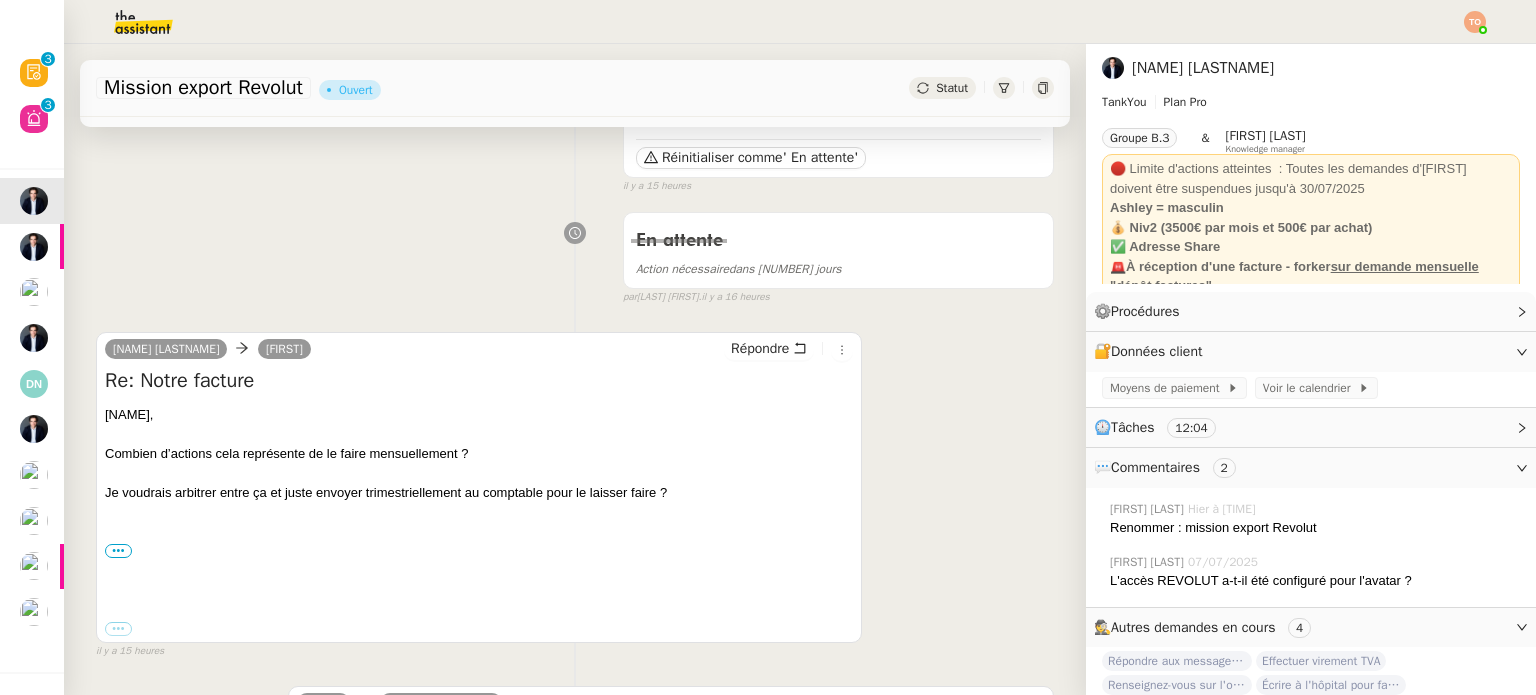 click on "Je voudrais arbitrer entre ça et juste envoyer trimestriellement au comptable pour le laisser faire ?" at bounding box center (479, 493) 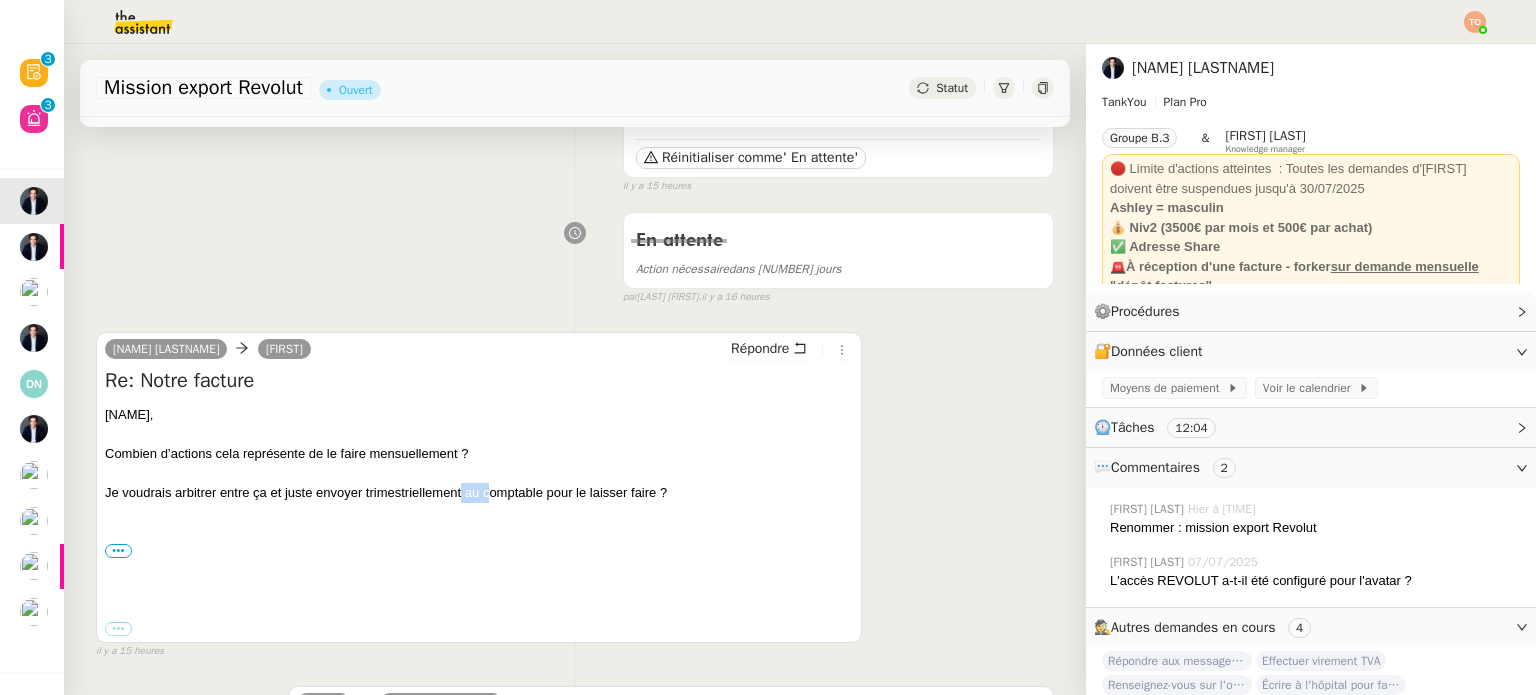 drag, startPoint x: 474, startPoint y: 497, endPoint x: 540, endPoint y: 495, distance: 66.0303 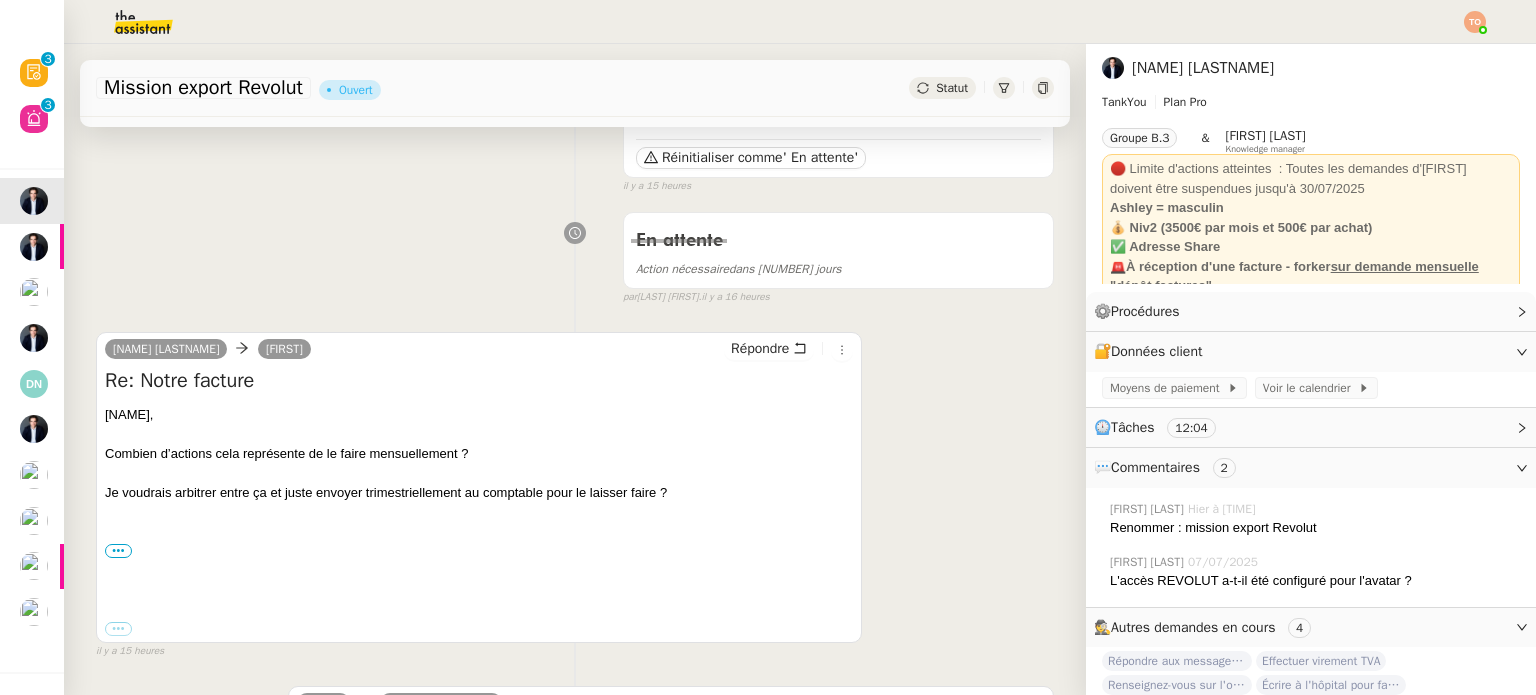 drag, startPoint x: 596, startPoint y: 495, endPoint x: 632, endPoint y: 495, distance: 36 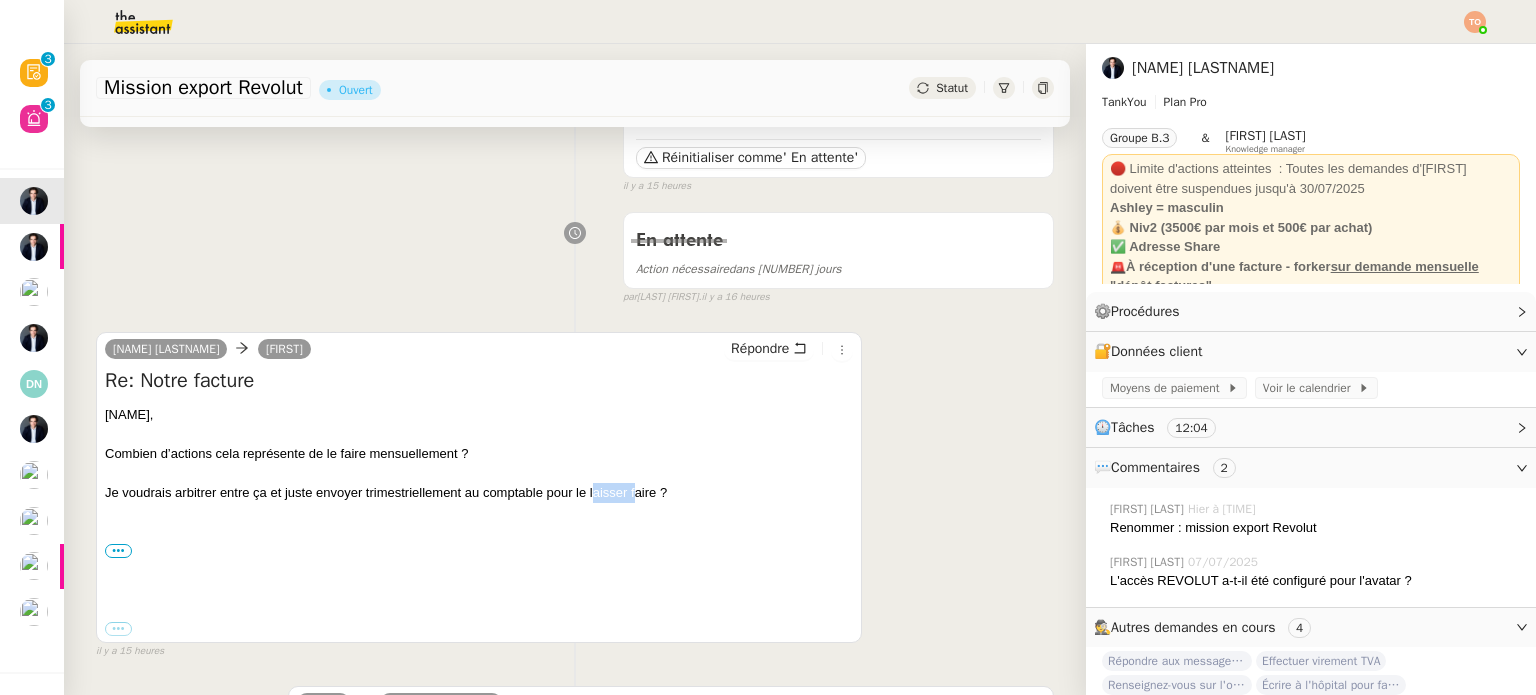 click on "Je voudrais arbitrer entre ça et juste envoyer trimestriellement au comptable pour le laisser faire ?" at bounding box center (479, 493) 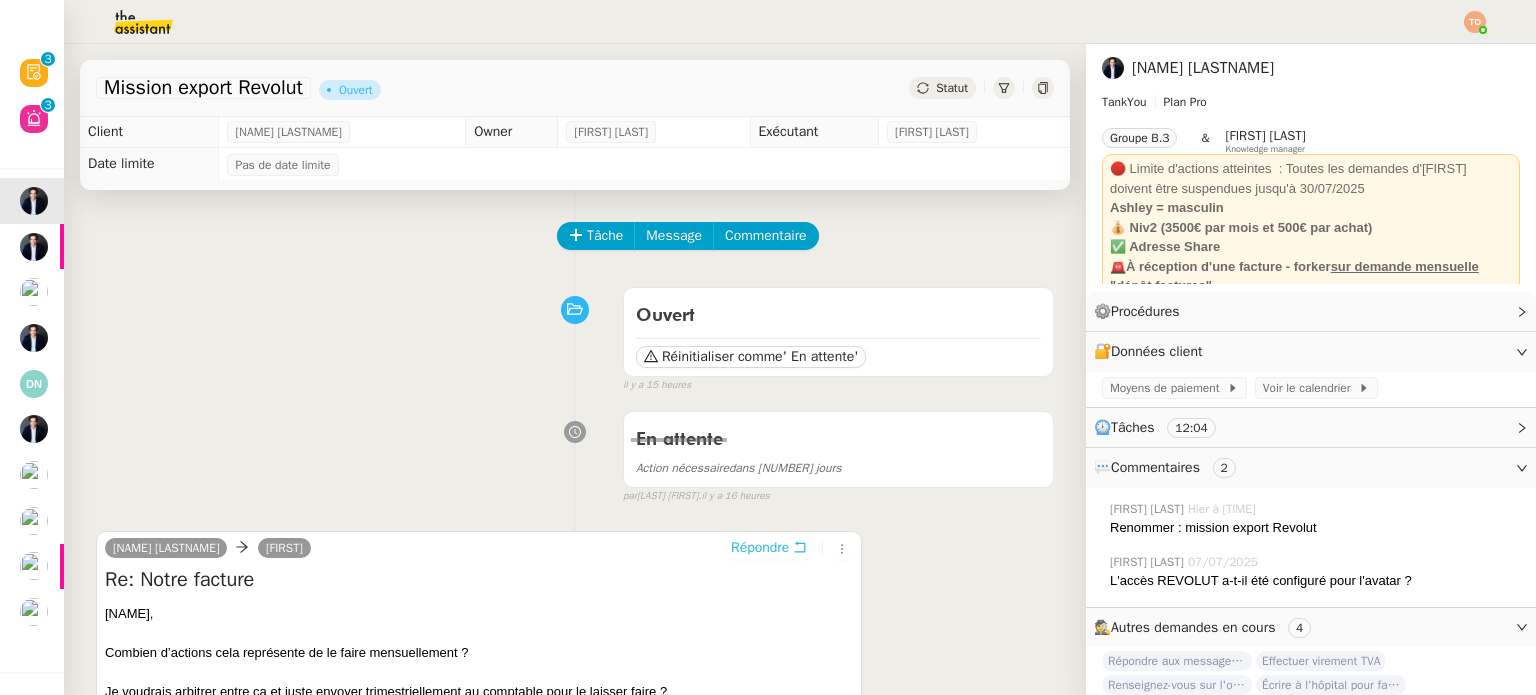 scroll, scrollTop: 0, scrollLeft: 0, axis: both 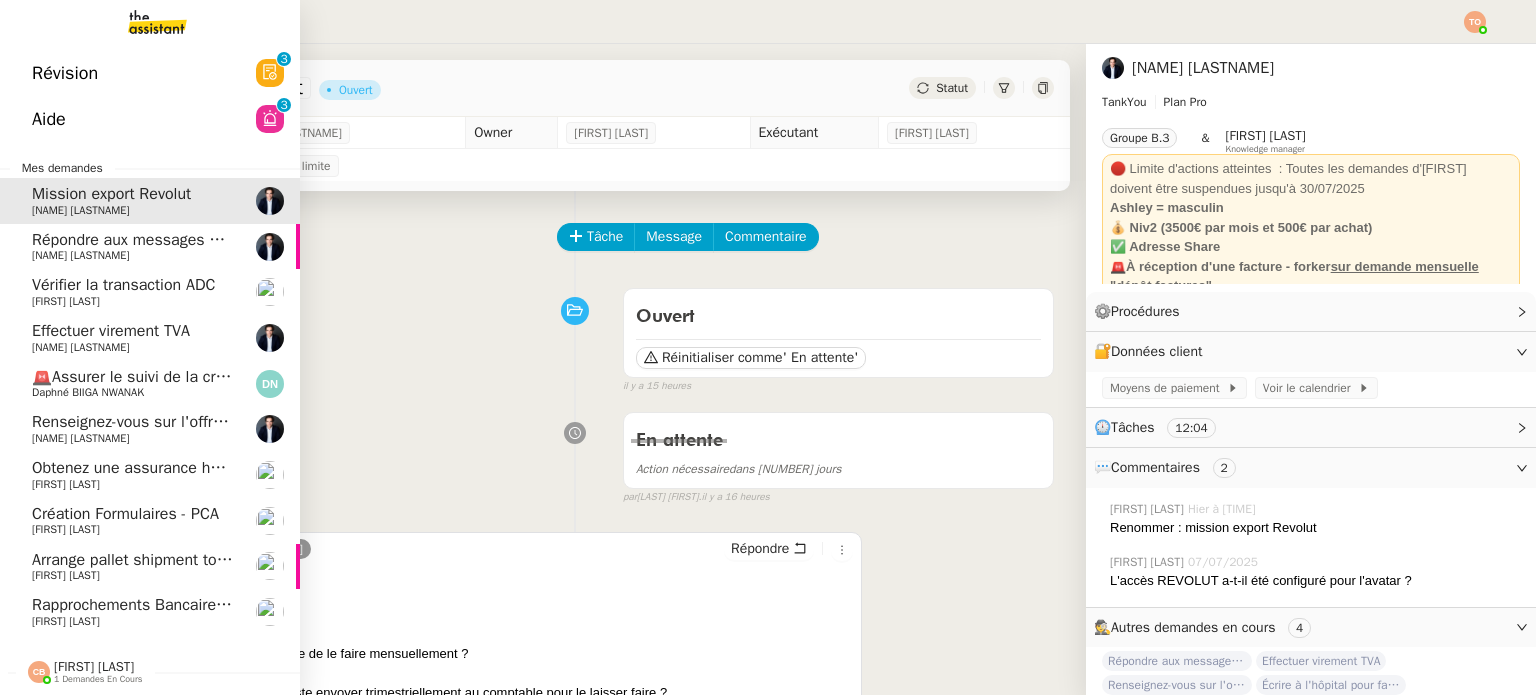 click on "Création Formulaires  - PCA" 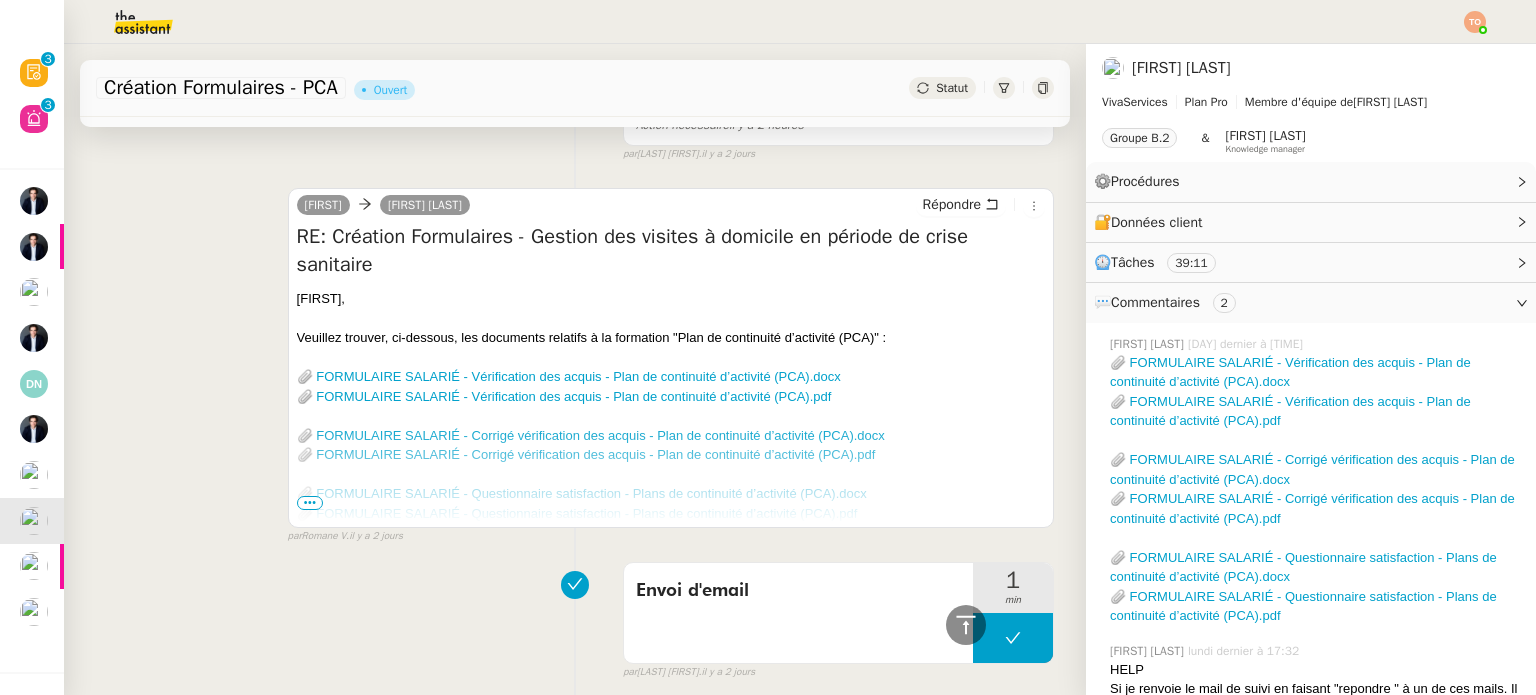 scroll, scrollTop: 200, scrollLeft: 0, axis: vertical 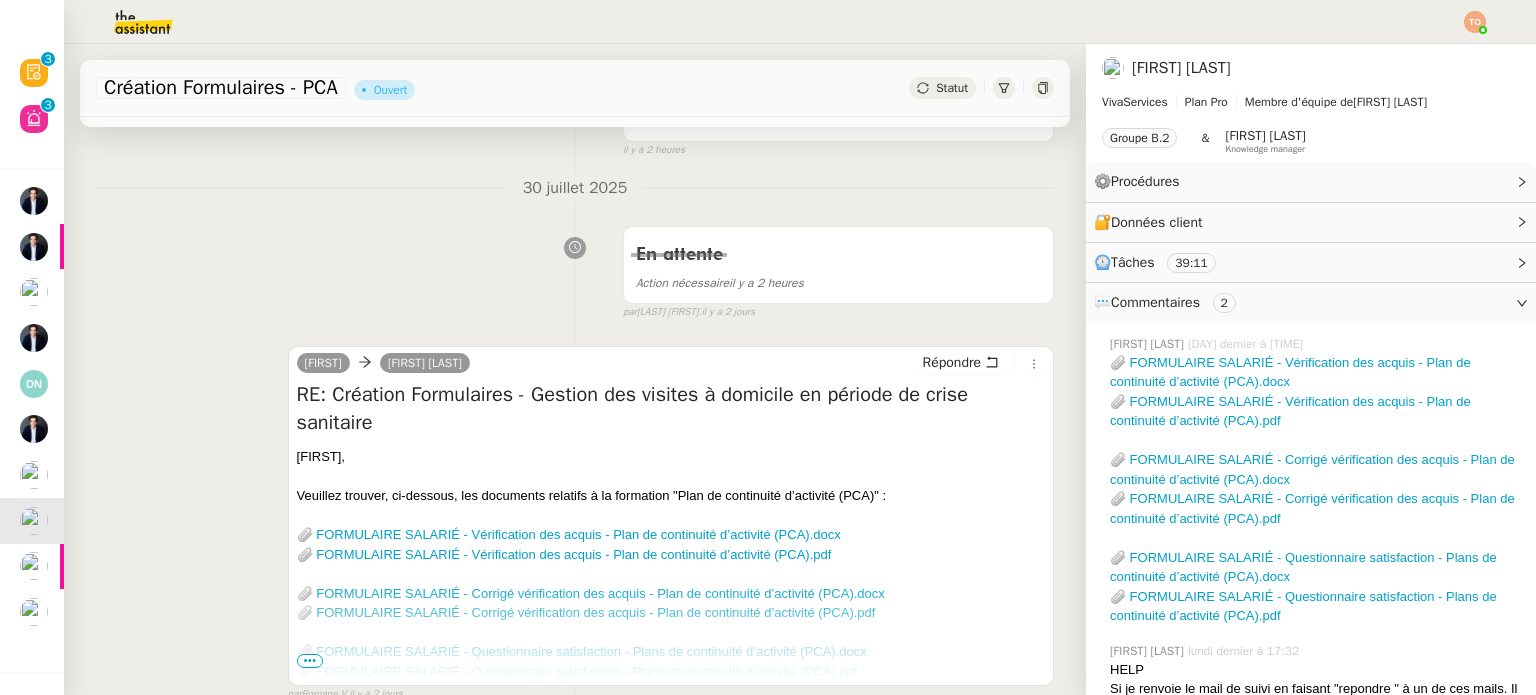 click on "Statut" 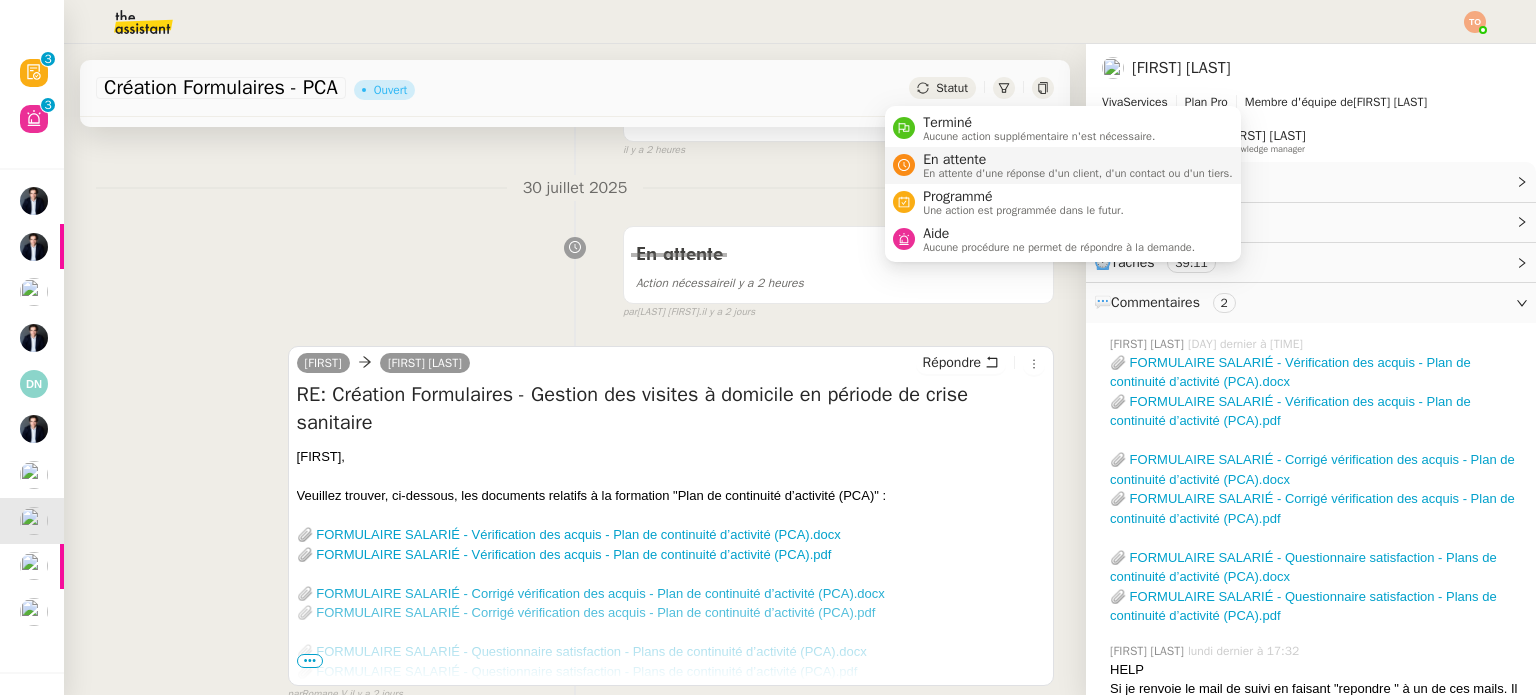 click on "En attente" at bounding box center [1078, 160] 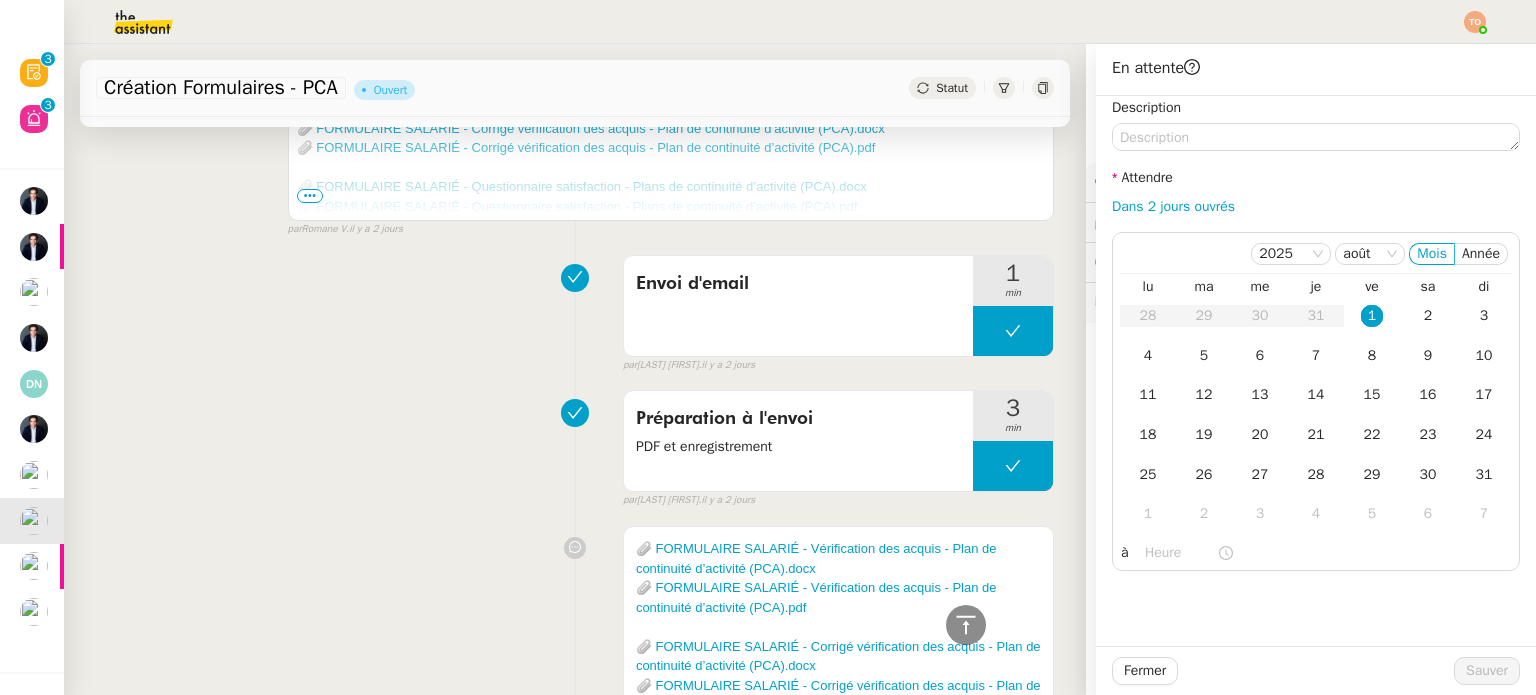 scroll, scrollTop: 700, scrollLeft: 0, axis: vertical 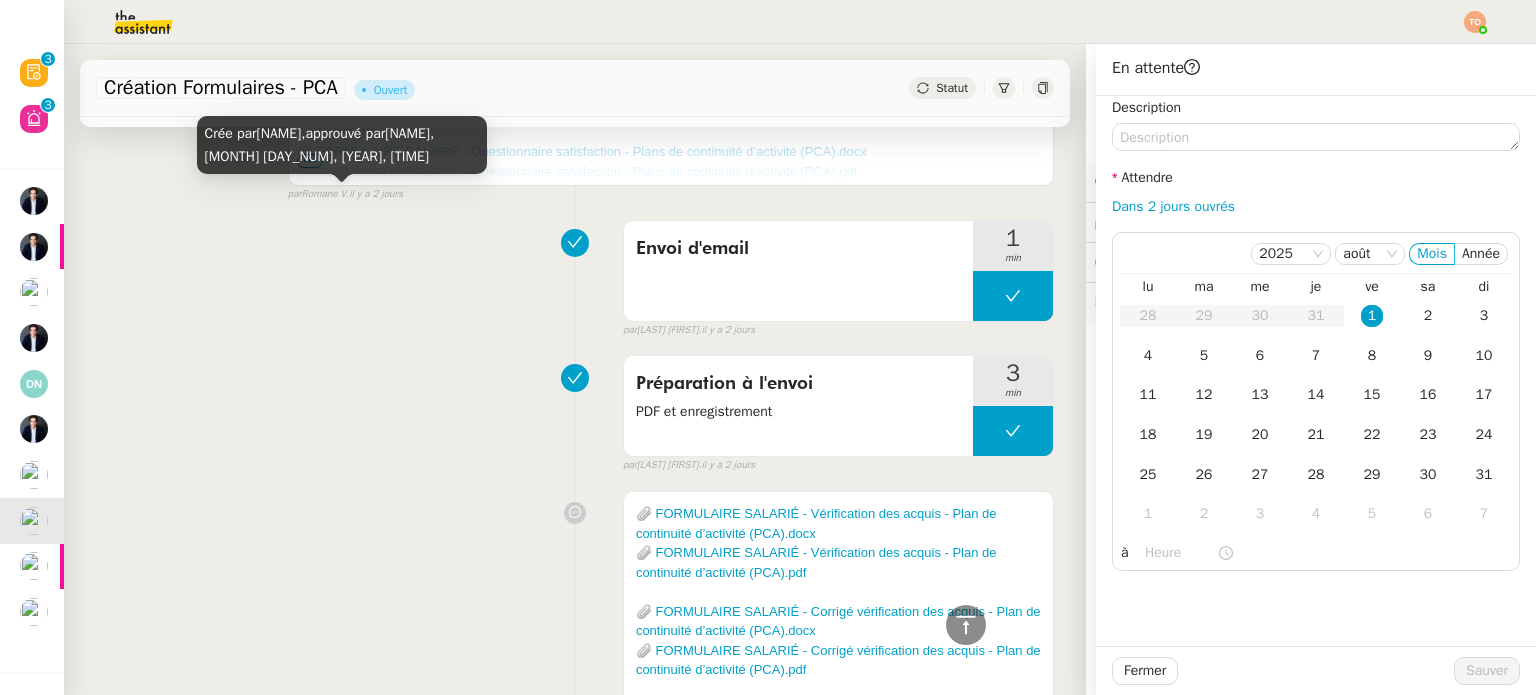 click on "📎 FORMULAIRE SALARIÉ - Vérification des acquis - Plan de continuité d’activité (PCA).docx 📎 FORMULAIRE SALARIÉ - Vérification des acquis - Plan de continuité d’activité (PCA).pdf 📎 FORMULAIRE SALARIÉ - Corrigé vérification des acquis - Plan de continuité d’activité (PCA).docx 📎 FORMULAIRE SALARIÉ - Corrigé vérification des acquis - Plan de continuité d’activité (PCA).pdf 📎 FORMULAIRE SALARIÉ - Questionnaire satisfaction - Plans de continuité d’activité (PCA).docx 📎 FORMULAIRE SALARIÉ - Questionnaire satisfaction - Plans de continuité d’activité (PCA).pdf Privé false par [LAST] [FIRST] il y a [TIME]" at bounding box center (575, 659) 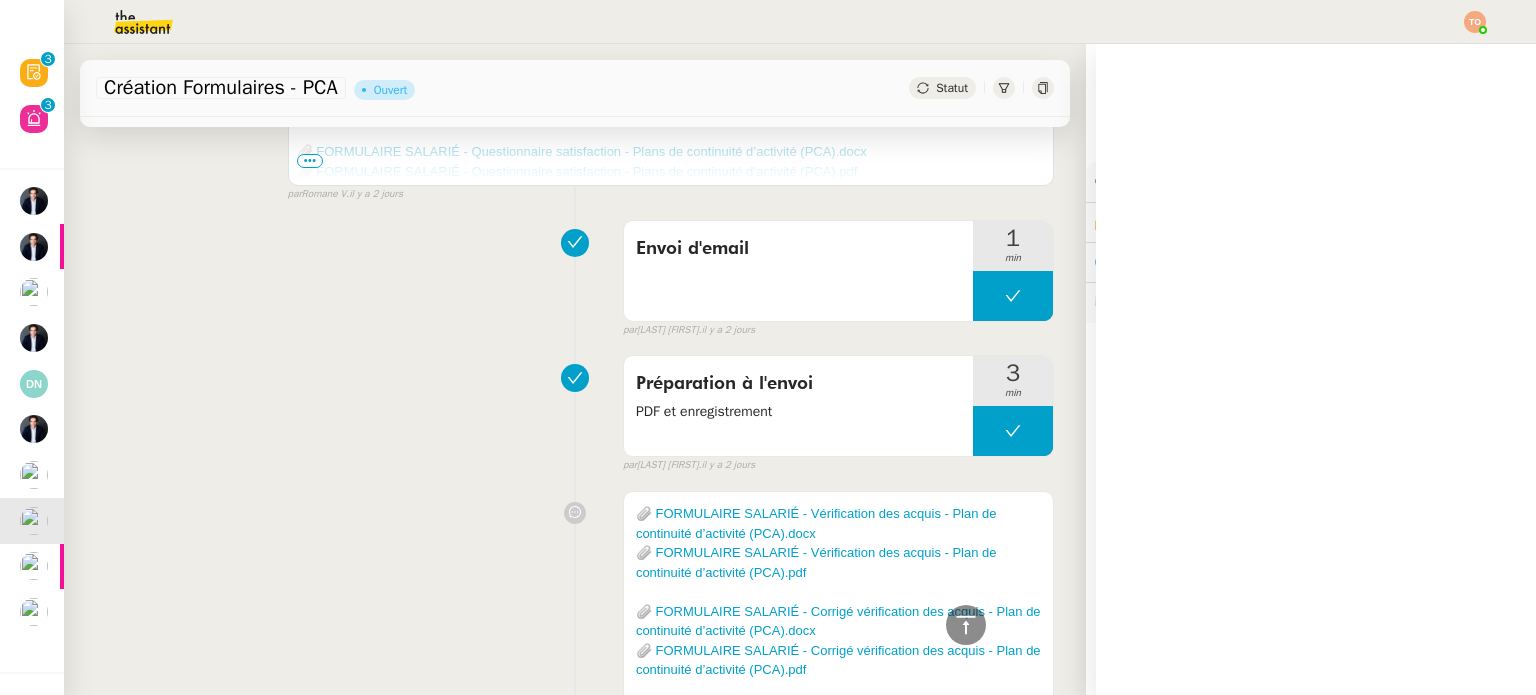 scroll, scrollTop: 228, scrollLeft: 0, axis: vertical 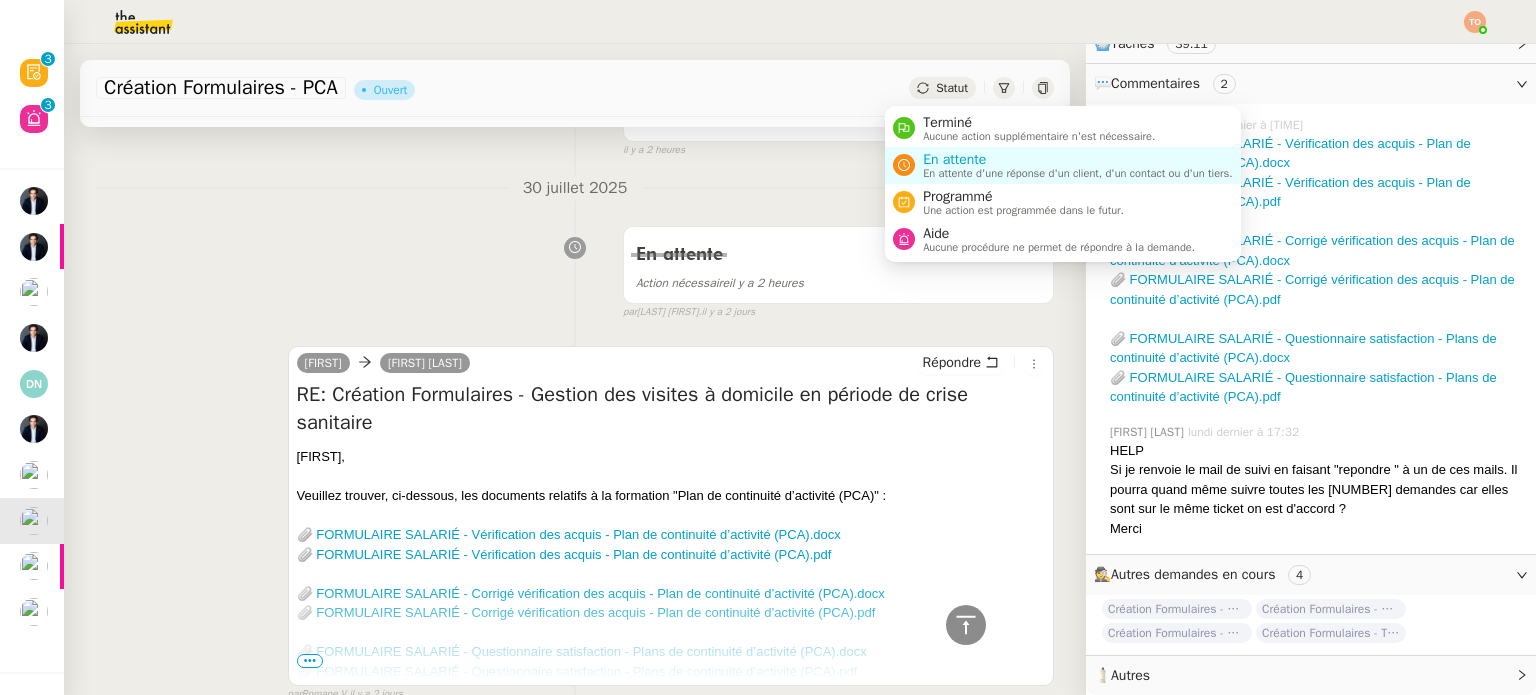 click on "Statut" 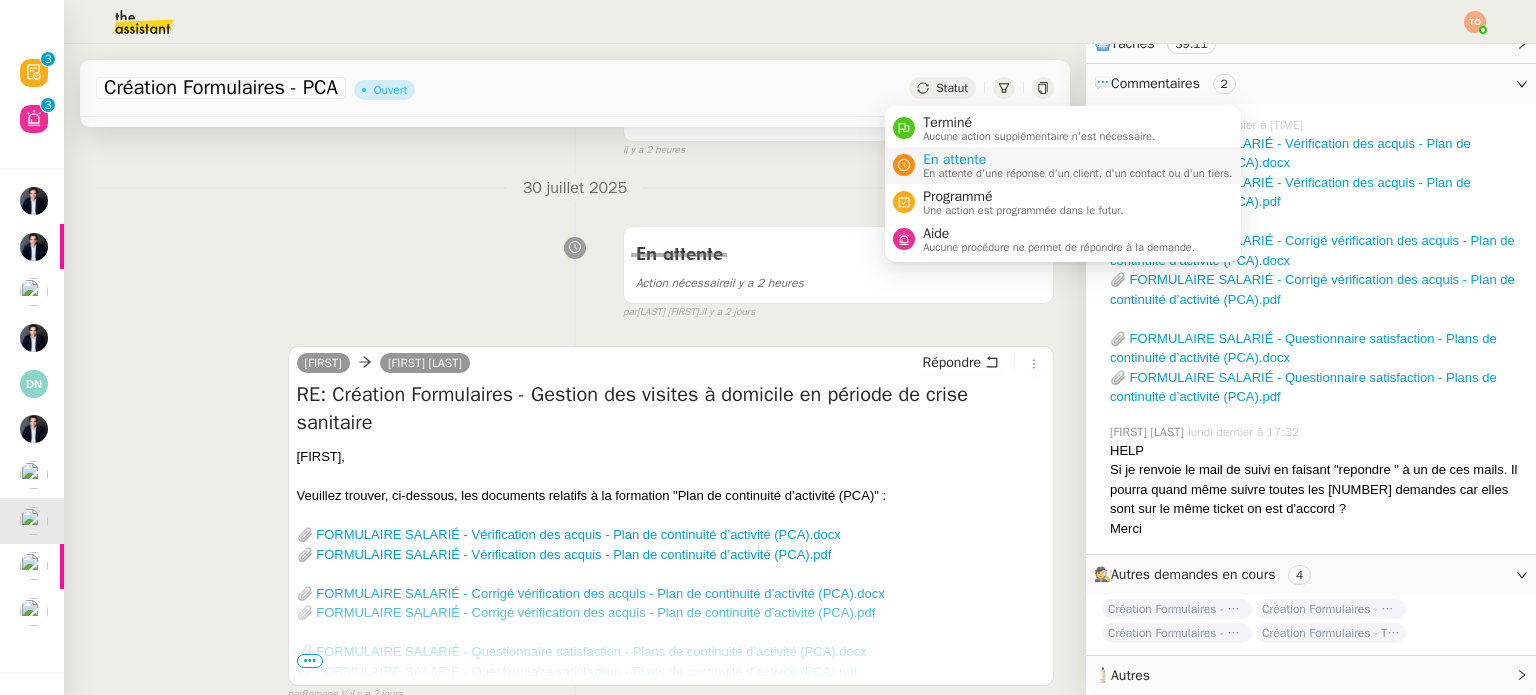 click on "En attente d'une réponse d'un client, d'un contact ou d'un tiers." at bounding box center [1078, 173] 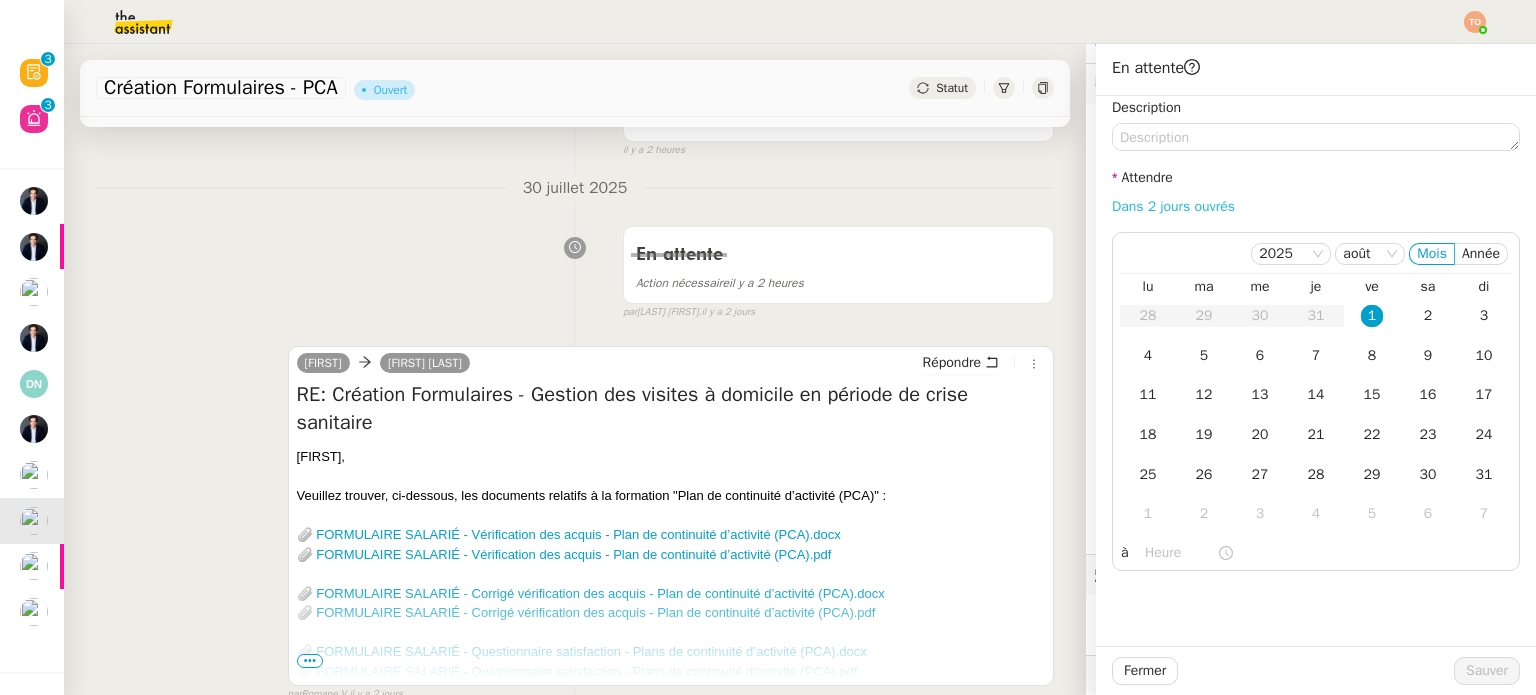 click on "Dans 2 jours ouvrés" 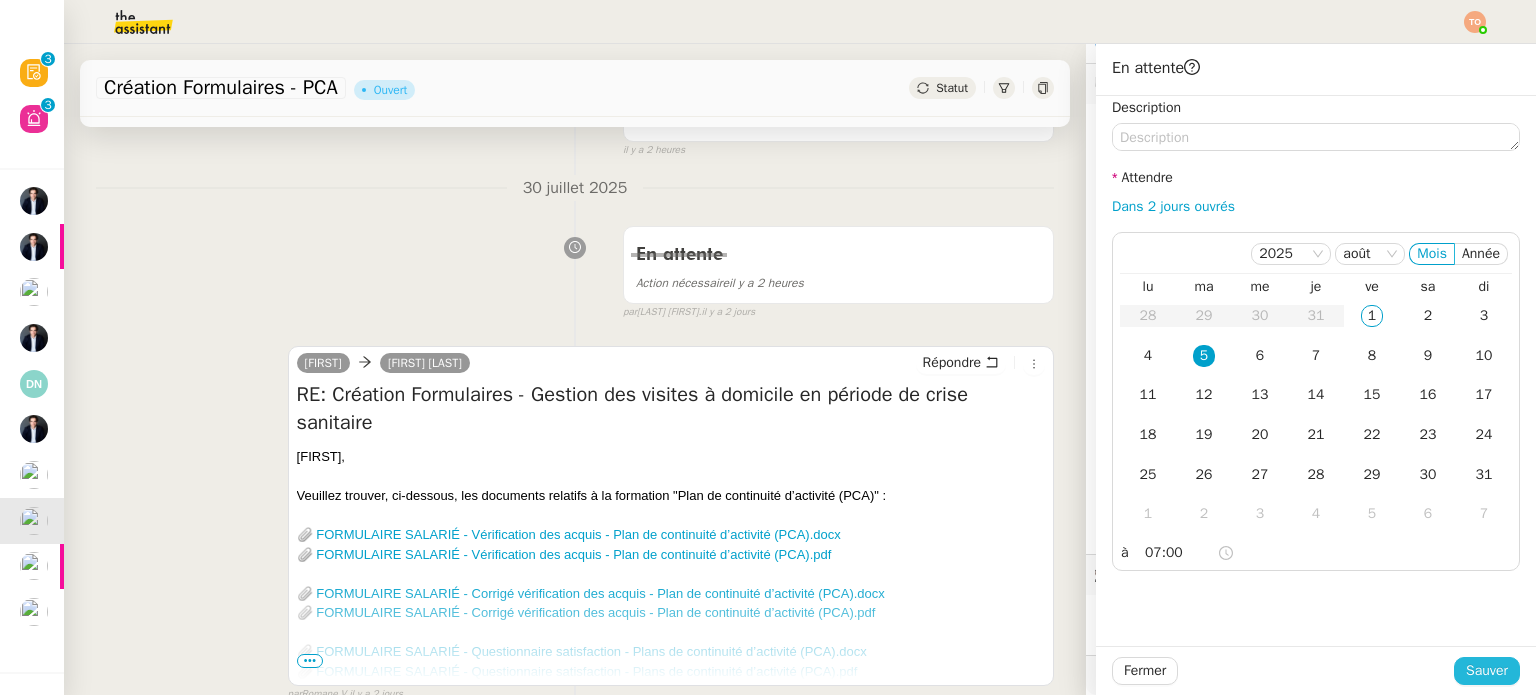 click on "Fermer Sauver" 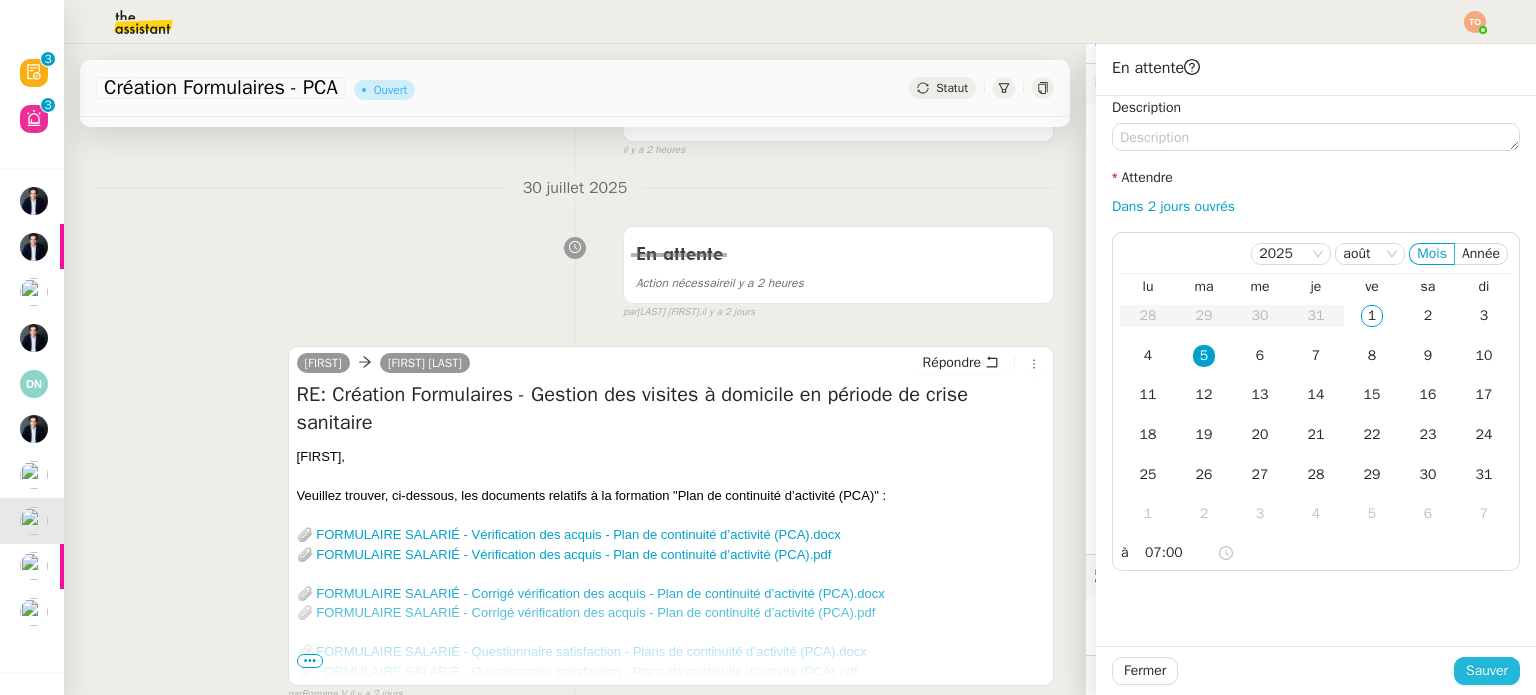 click on "Sauver" 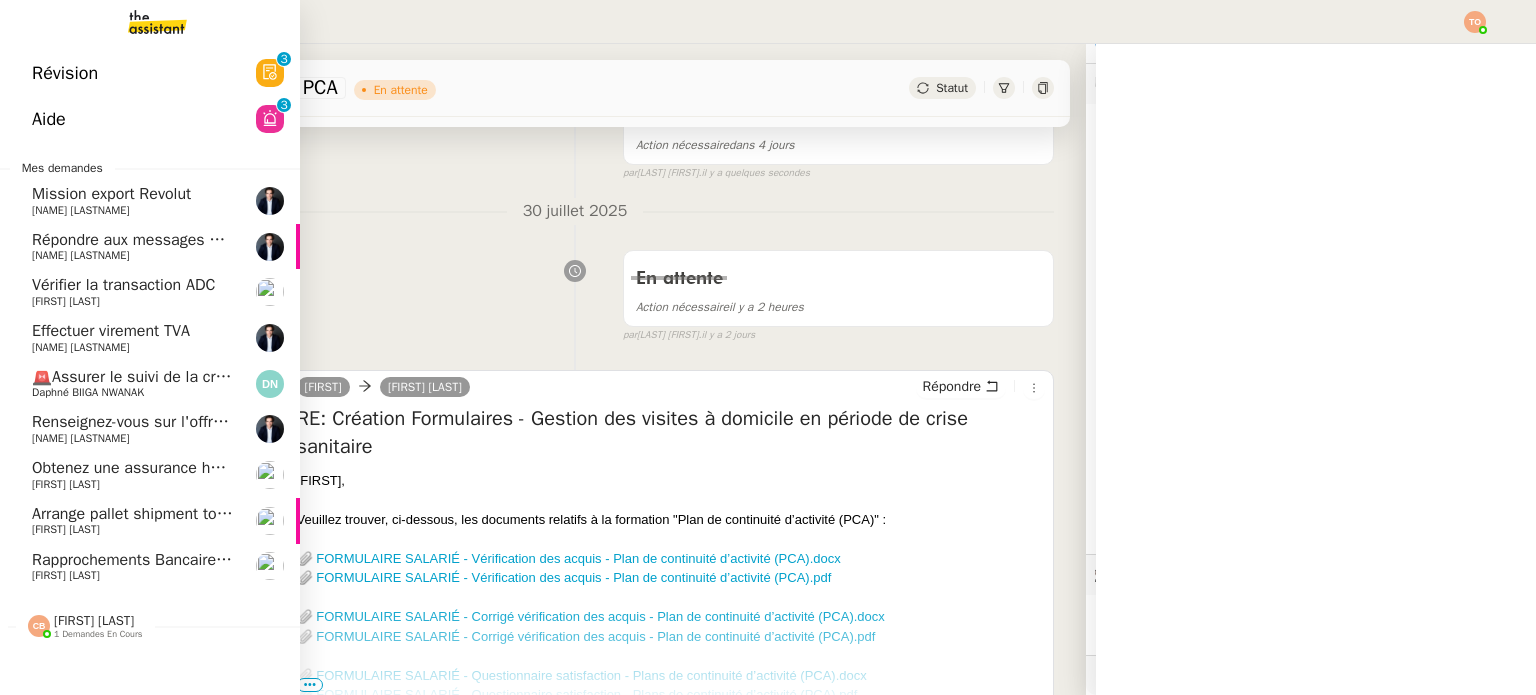 scroll, scrollTop: 0, scrollLeft: 0, axis: both 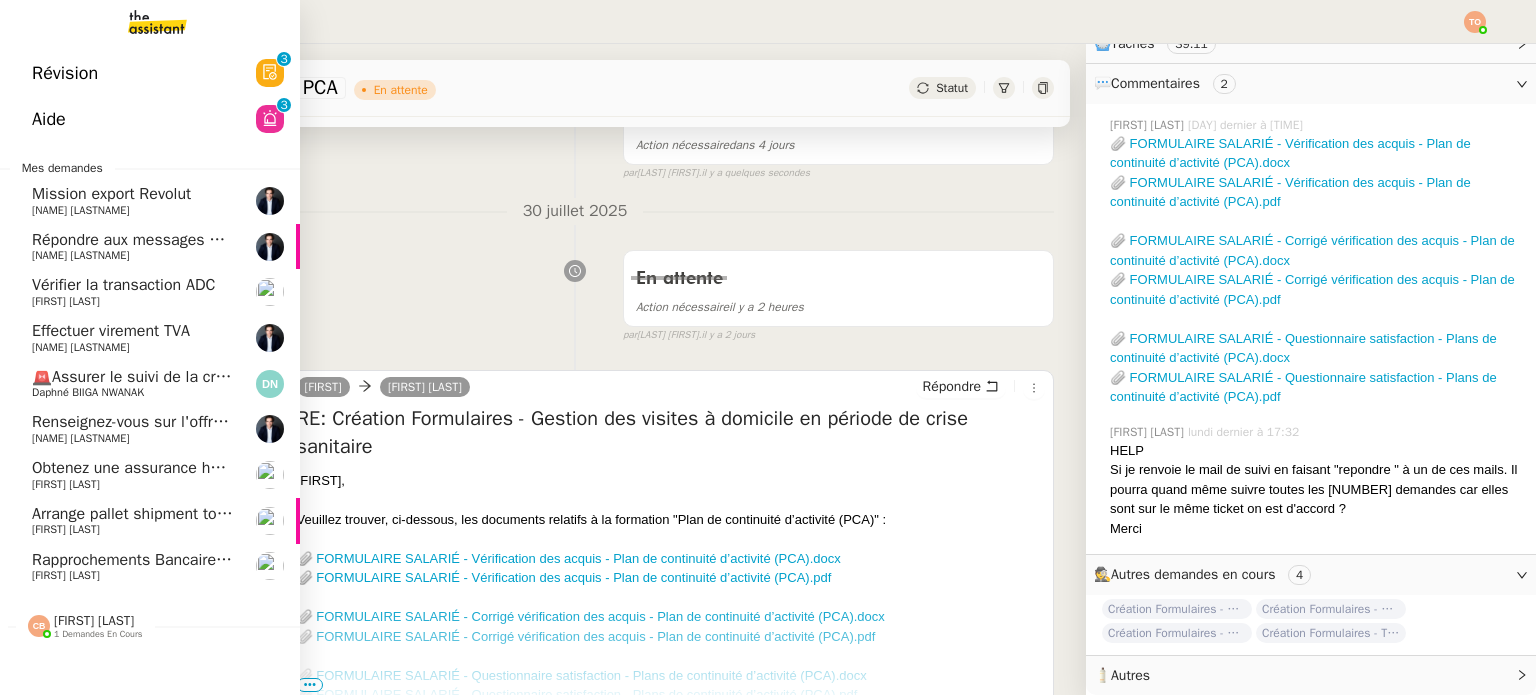 click on "Renseignez-vous sur l'offre de parrainage" 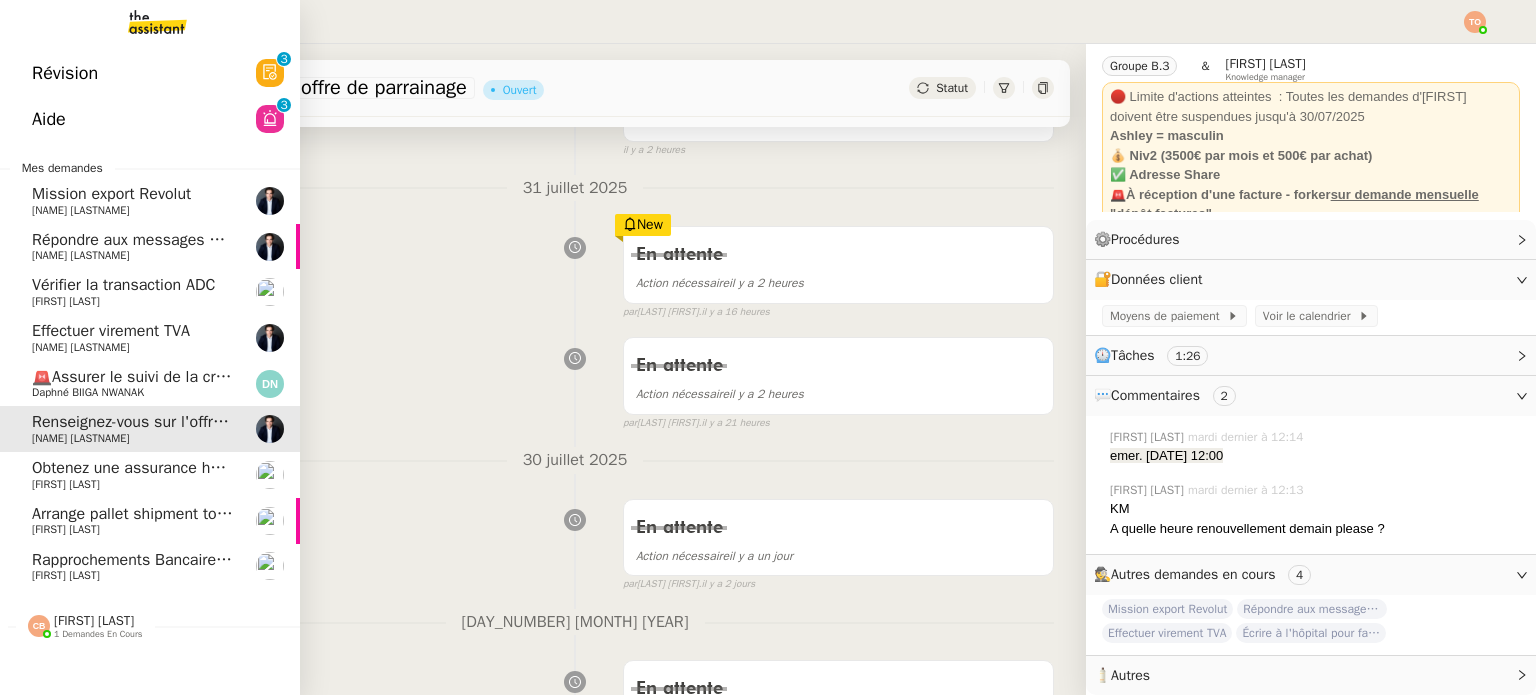 scroll, scrollTop: 82, scrollLeft: 0, axis: vertical 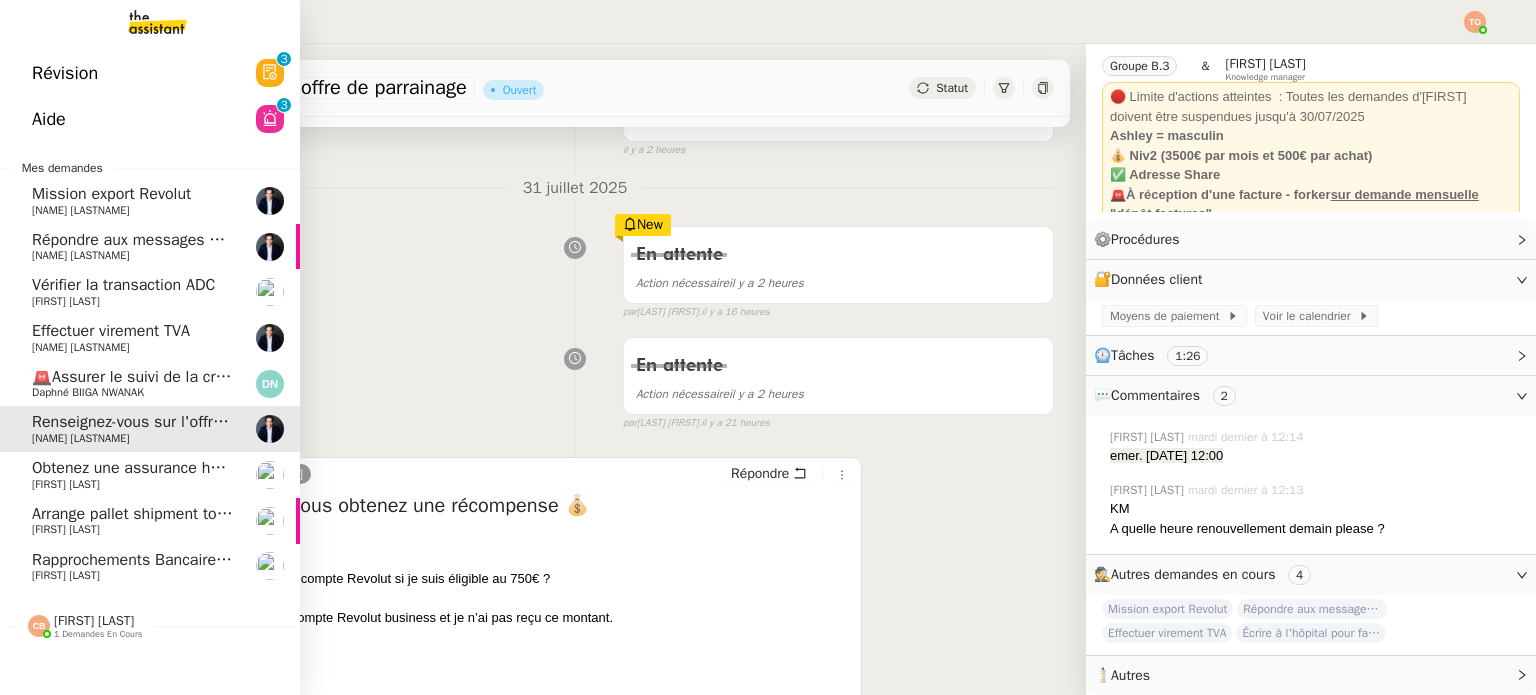 click on "Répondre aux messages des impôts" 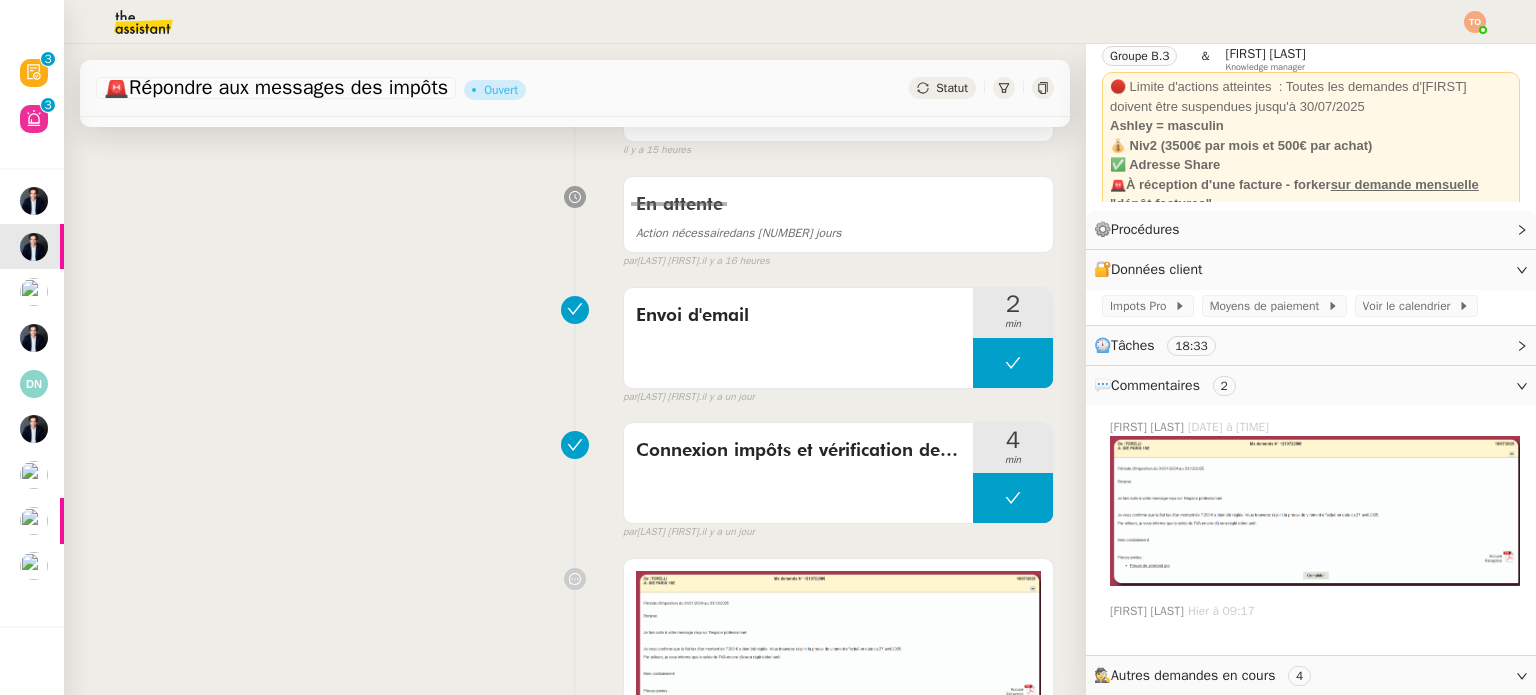 scroll, scrollTop: 189, scrollLeft: 0, axis: vertical 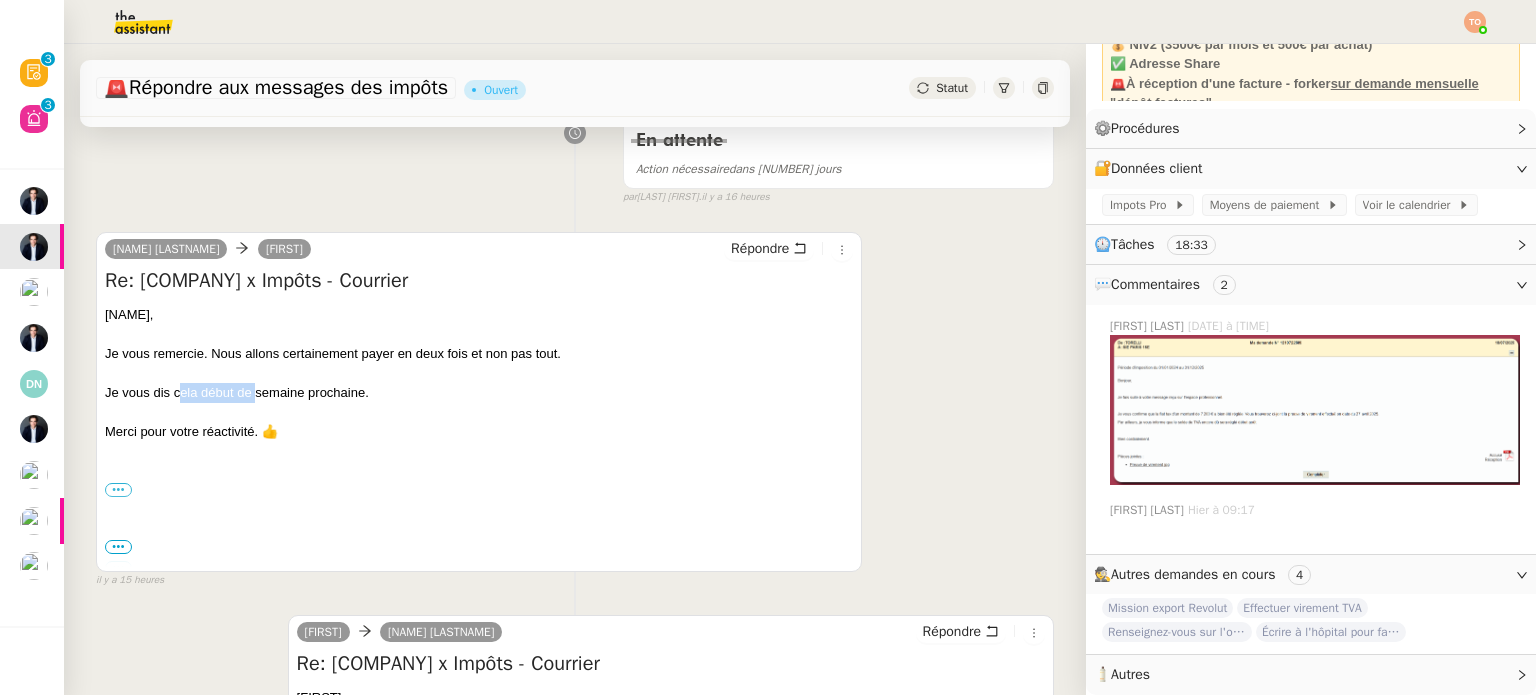 drag, startPoint x: 183, startPoint y: 396, endPoint x: 254, endPoint y: 388, distance: 71.44928 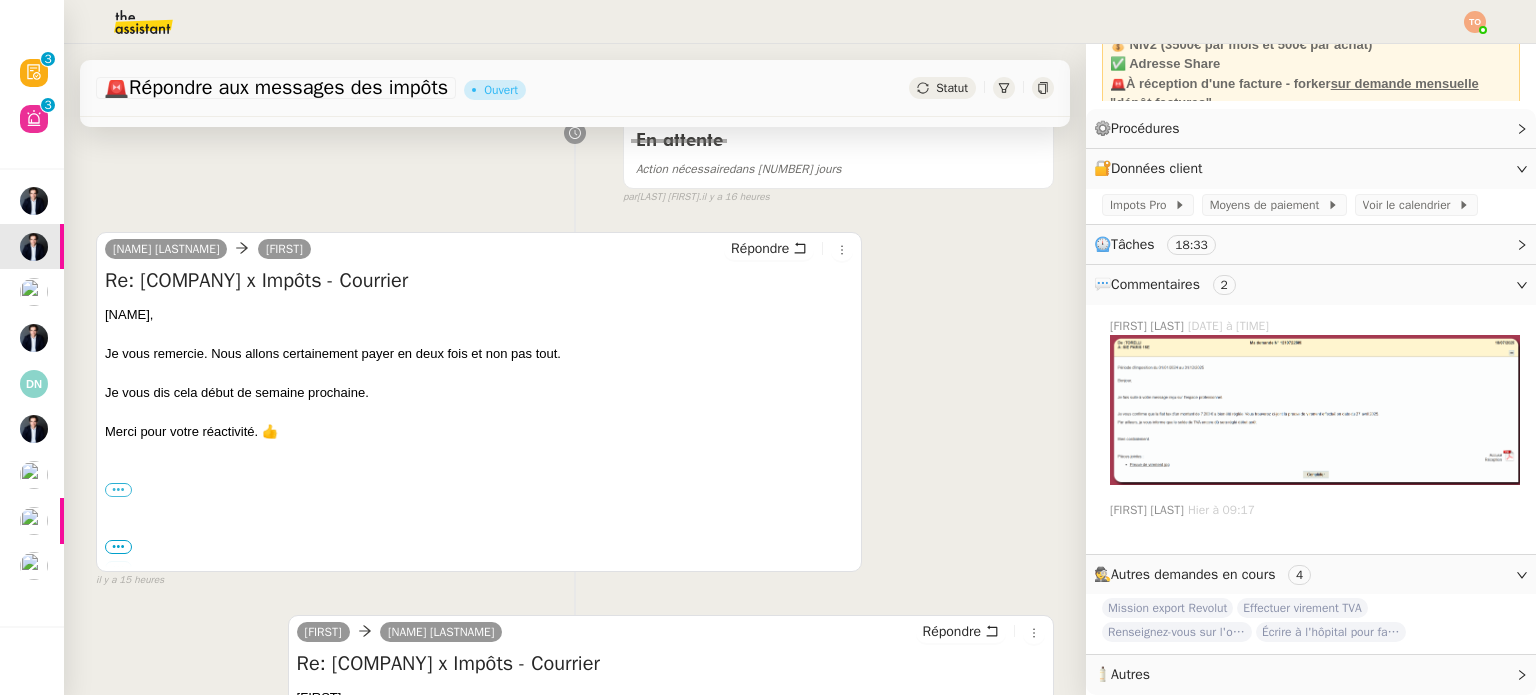 click on "Je vous dis cela début de semaine prochaine." at bounding box center (479, 393) 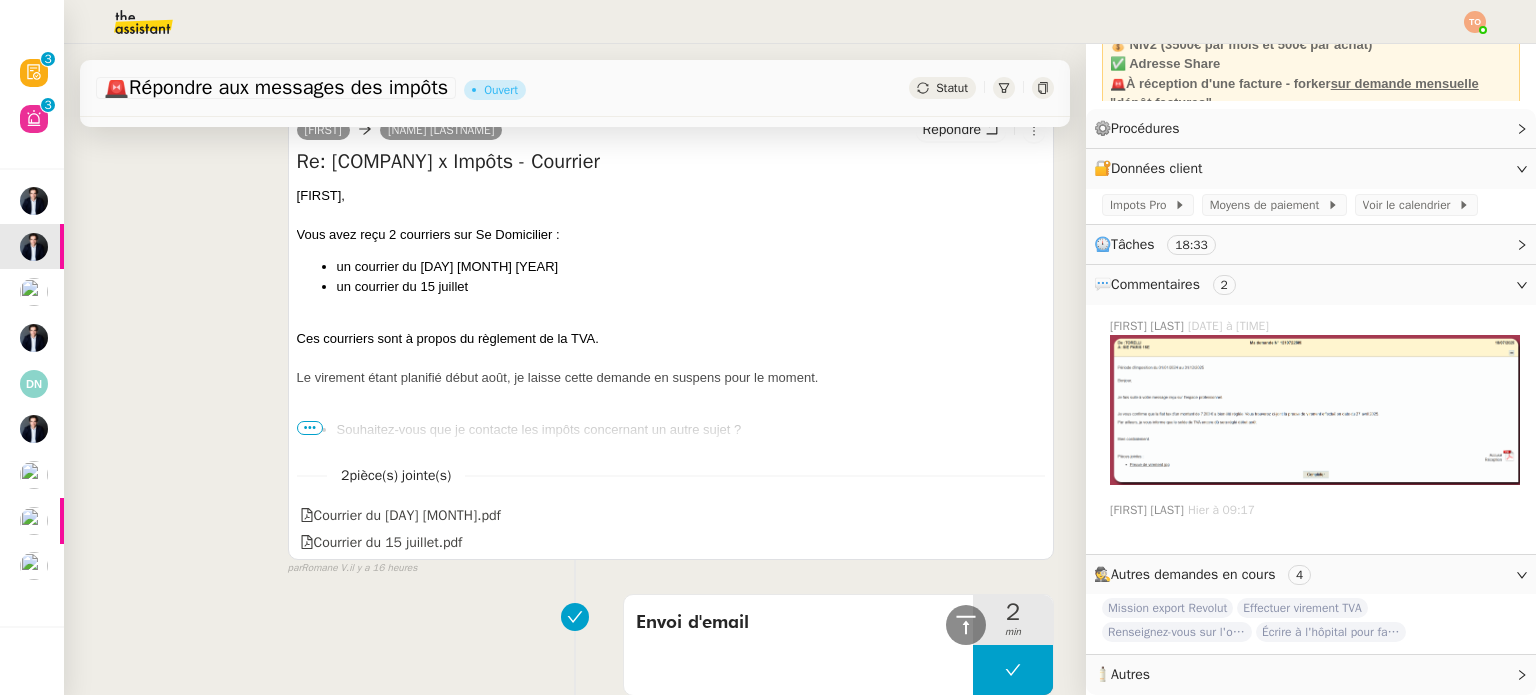 scroll, scrollTop: 900, scrollLeft: 0, axis: vertical 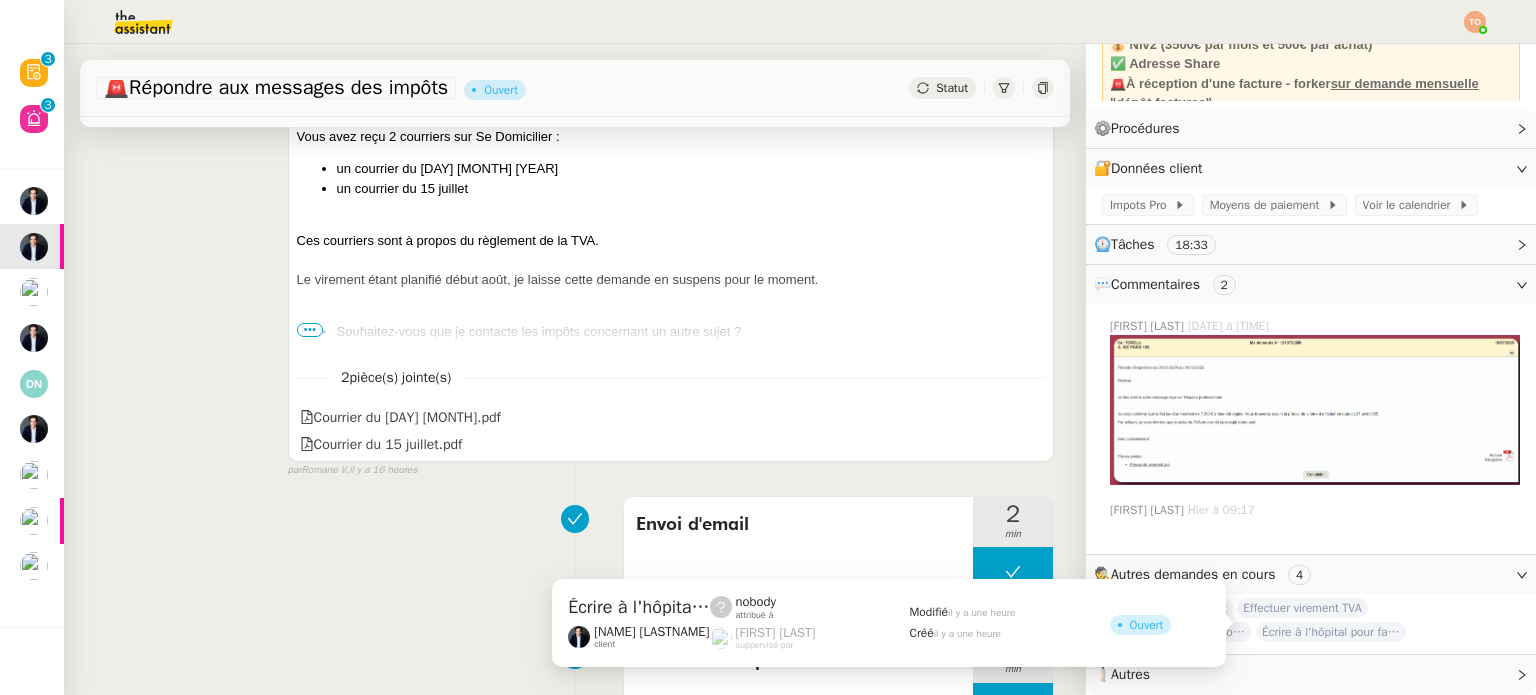 click on "Écrire à l'hôpital pour facture acquittée" 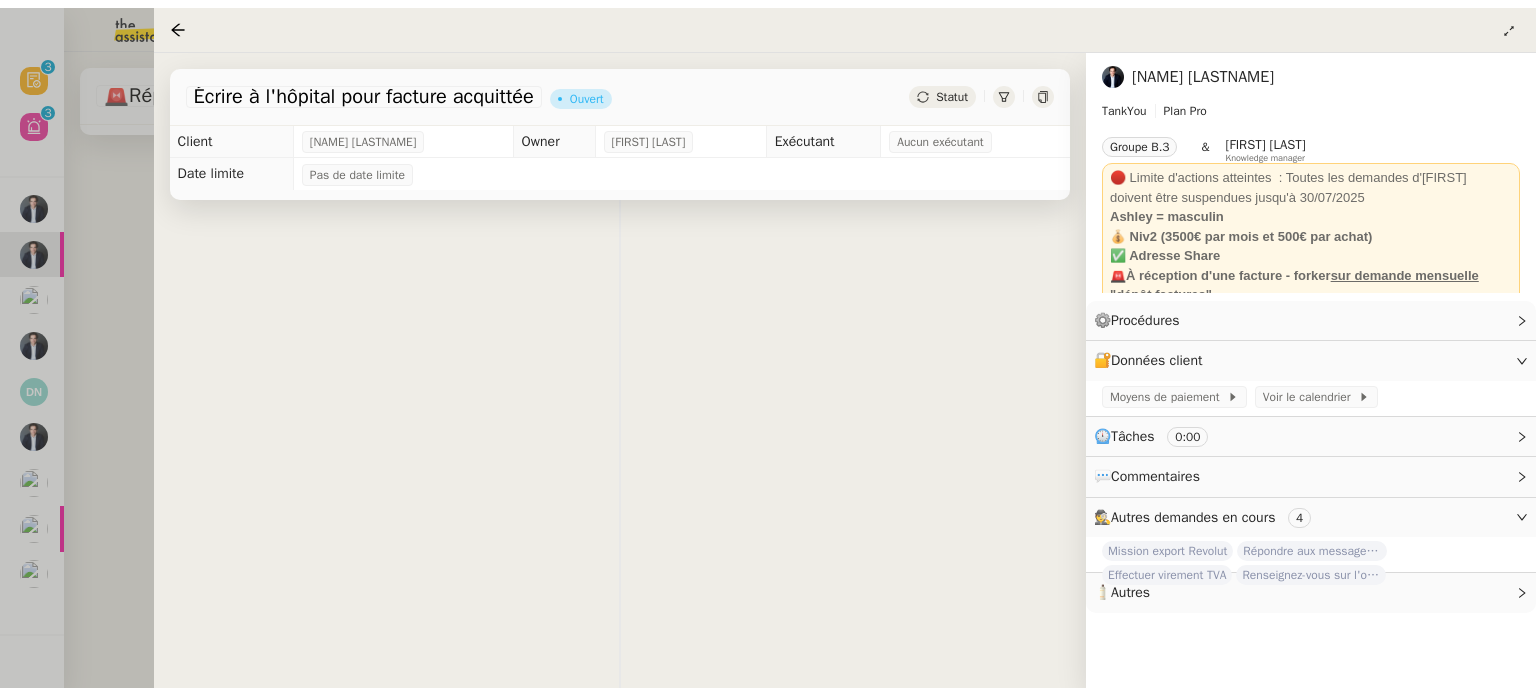 scroll, scrollTop: 189, scrollLeft: 0, axis: vertical 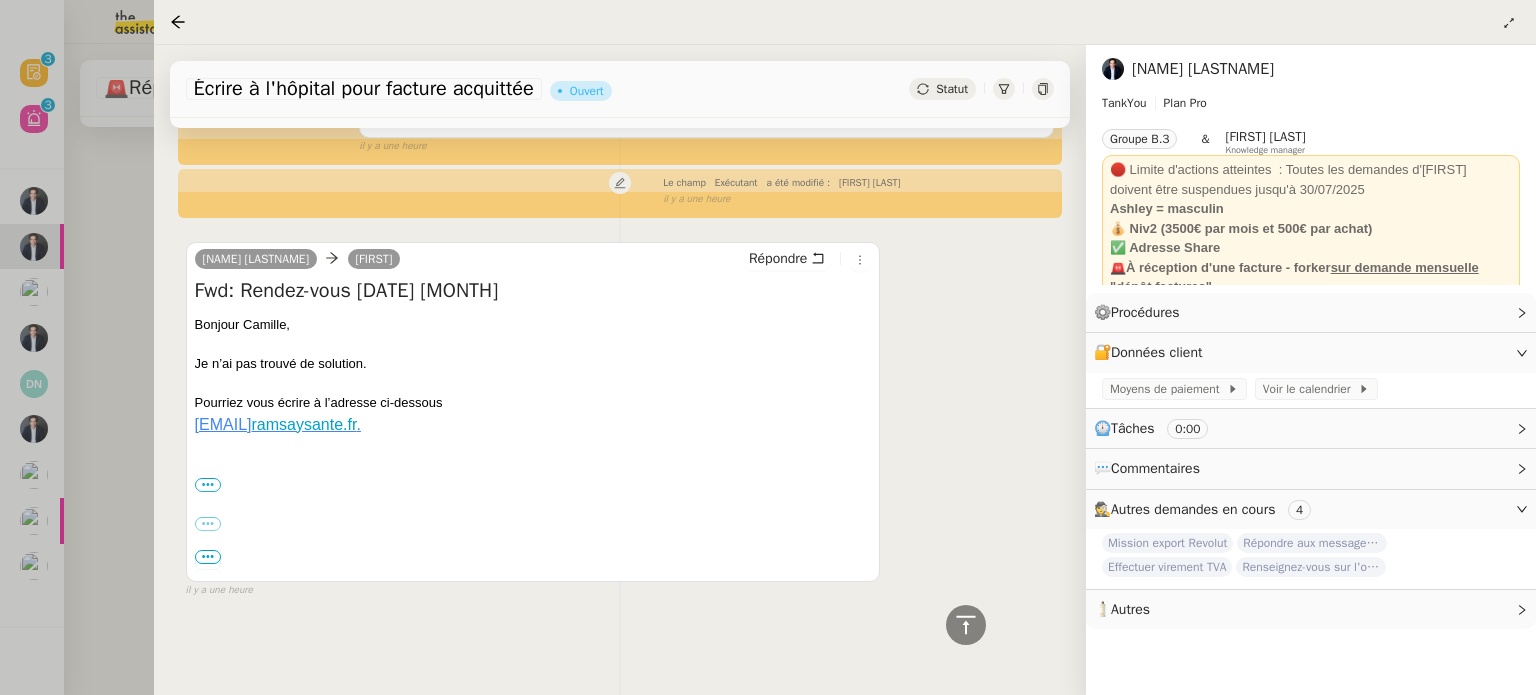click at bounding box center (768, 347) 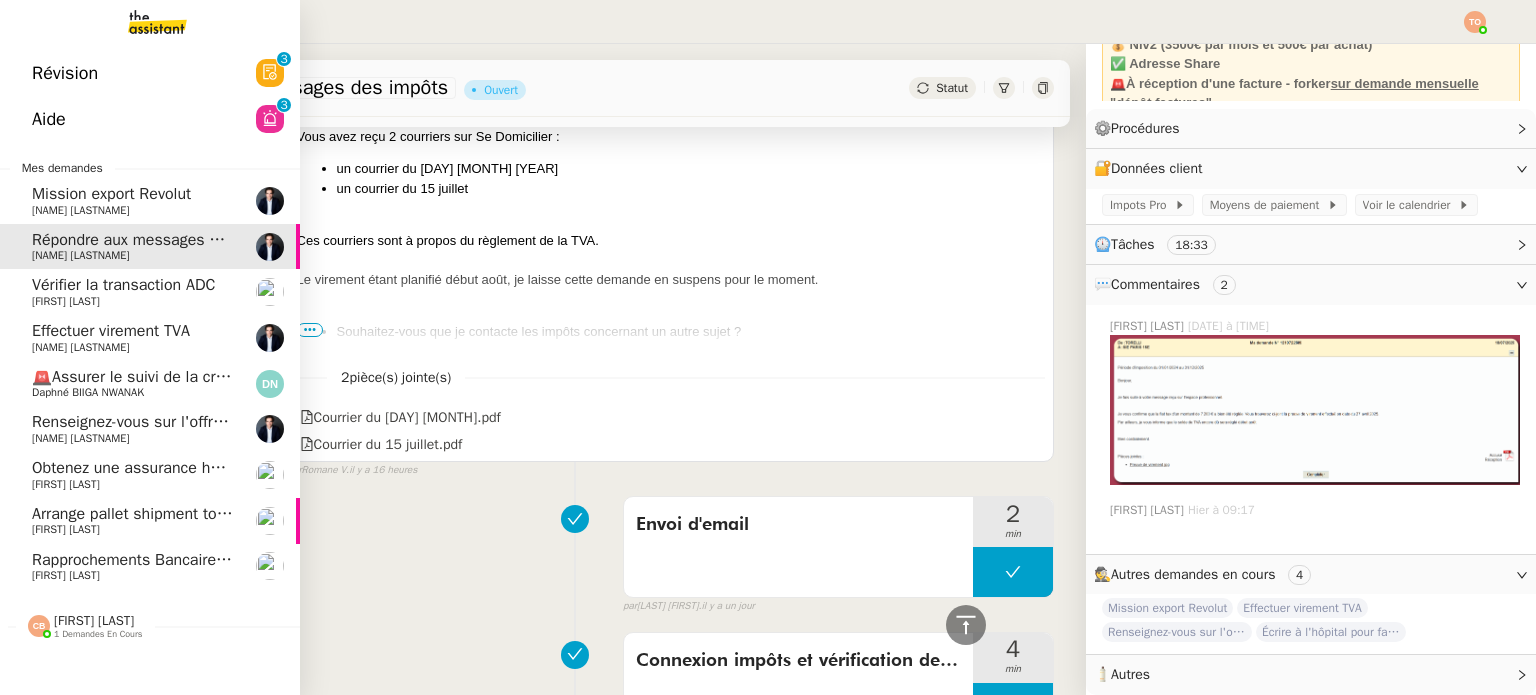 click on "Renseignez-vous sur l'offre de parrainage" 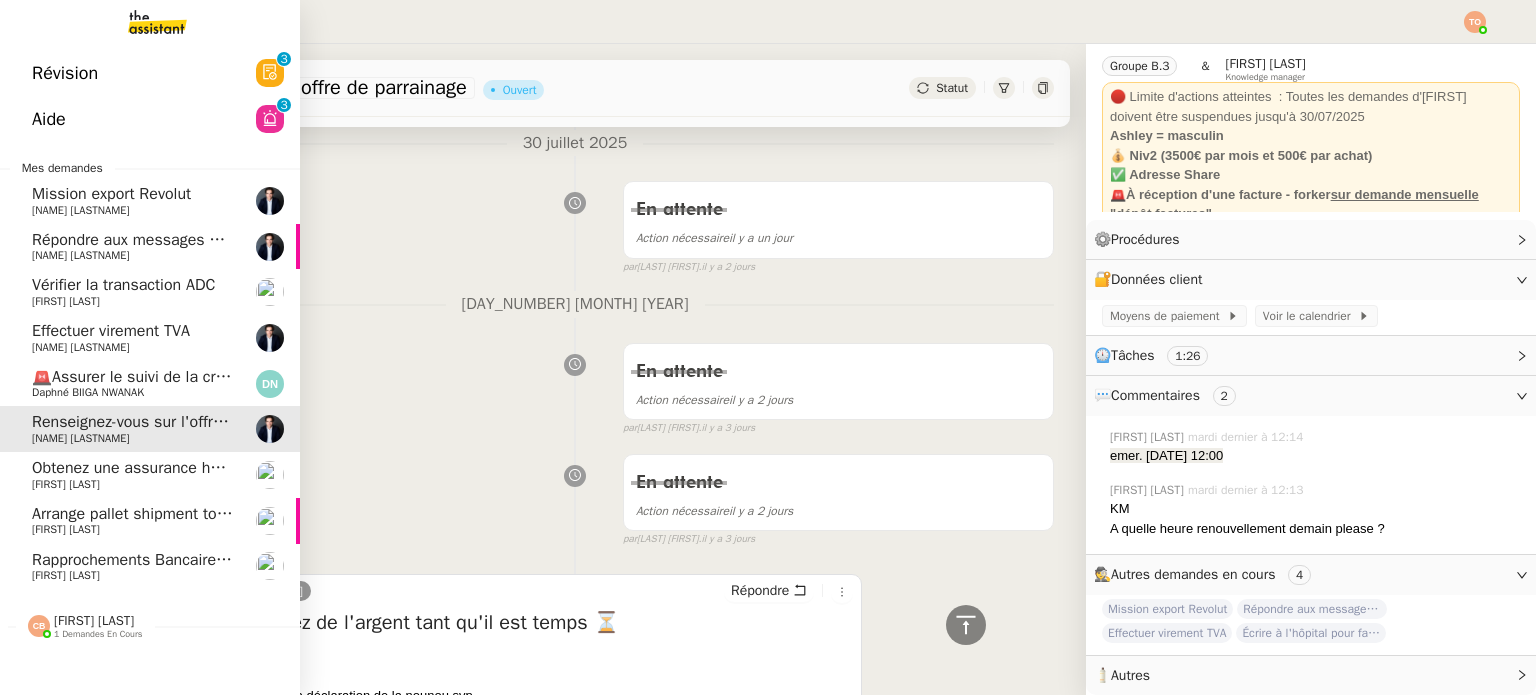 scroll, scrollTop: 82, scrollLeft: 0, axis: vertical 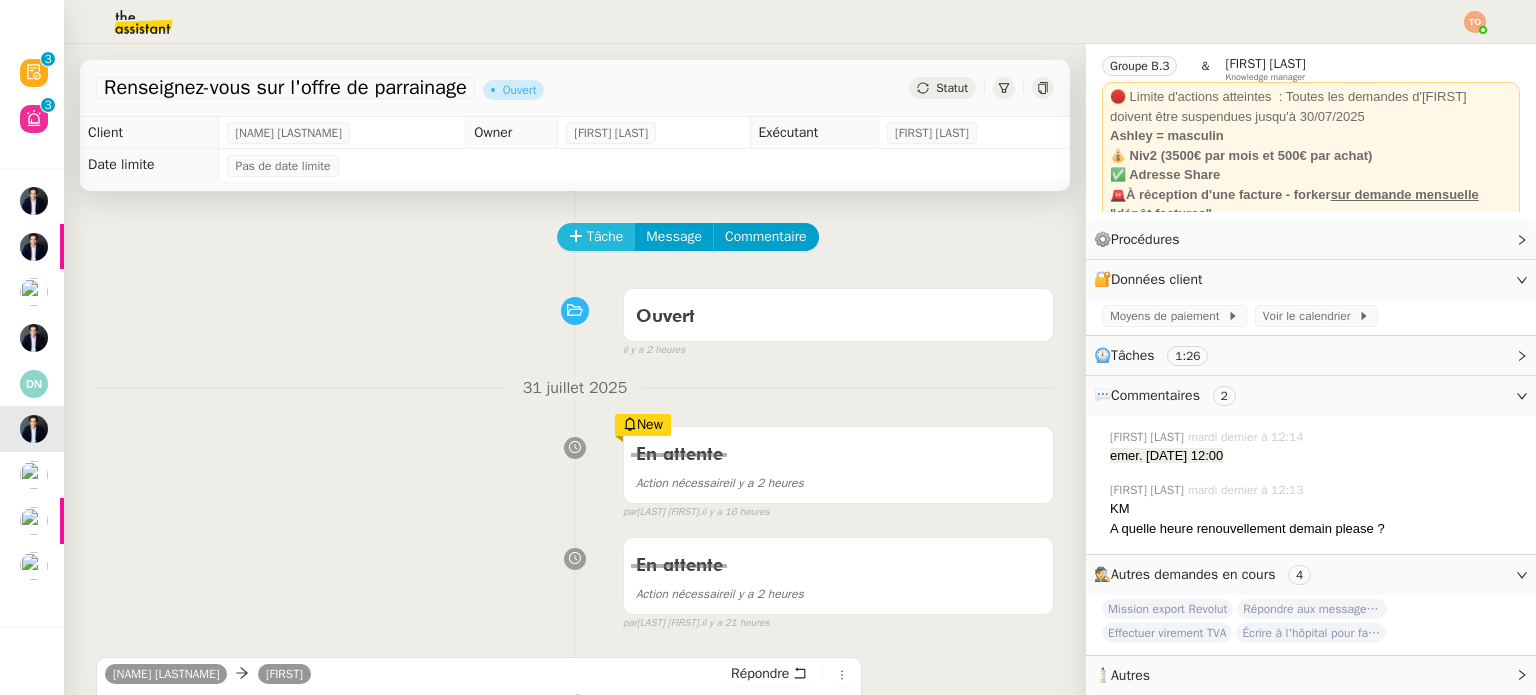 click on "Tâche" 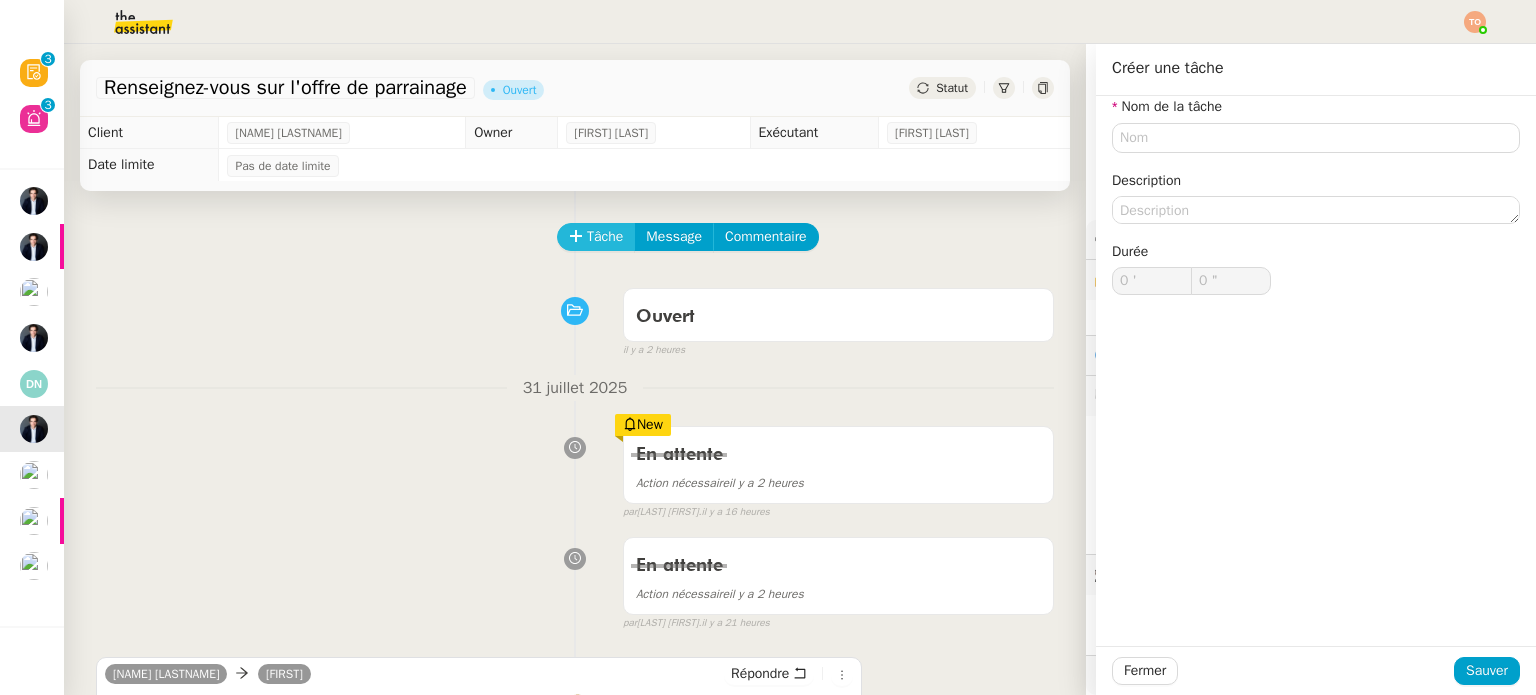 scroll, scrollTop: 82, scrollLeft: 0, axis: vertical 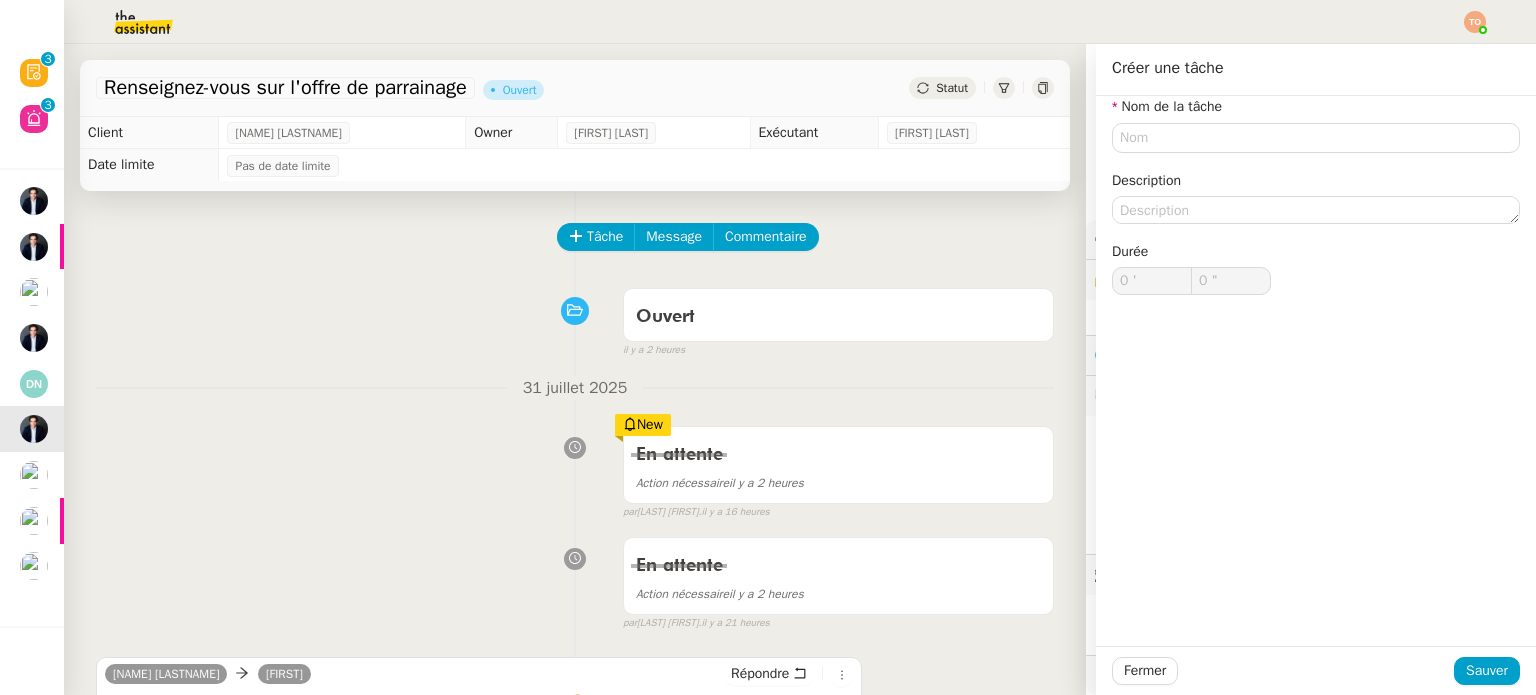 click on "Nom de la tâche Description Durée 0 ' 0 "" 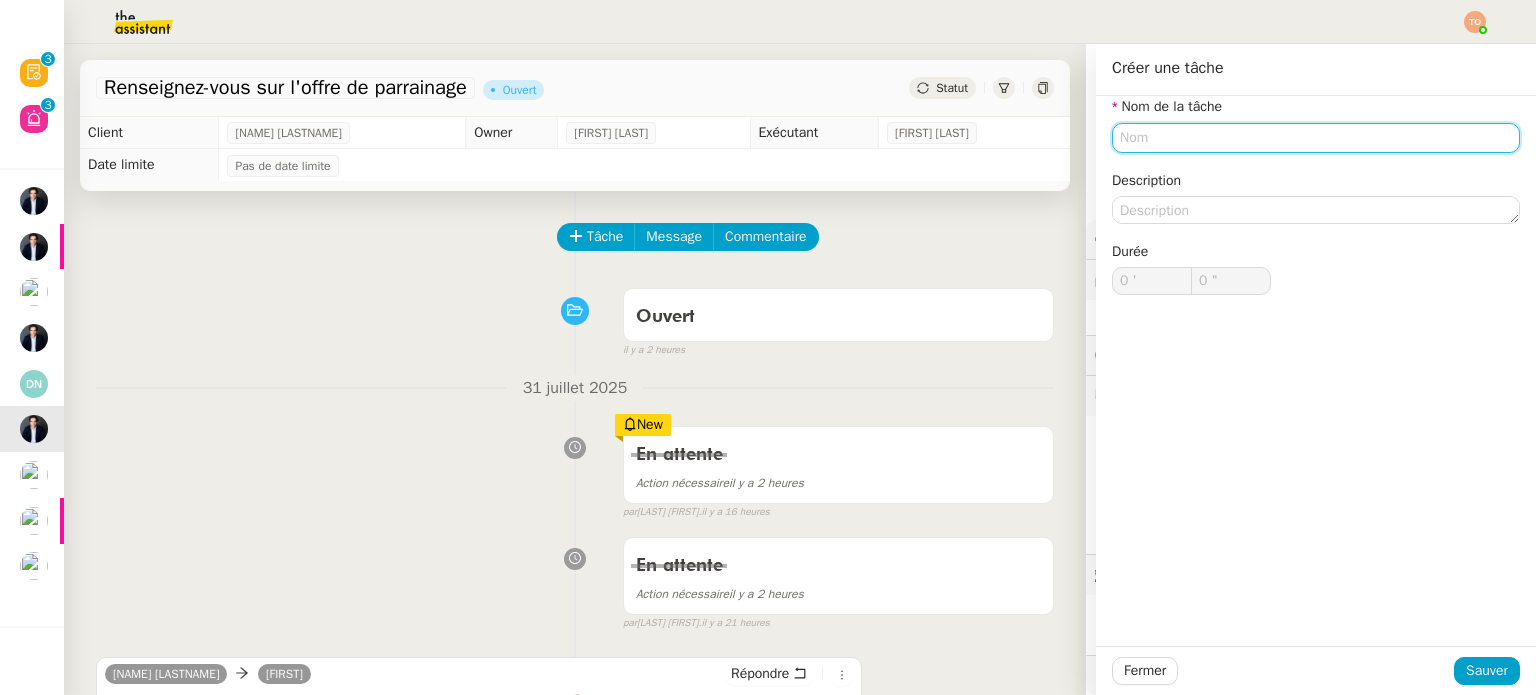 click 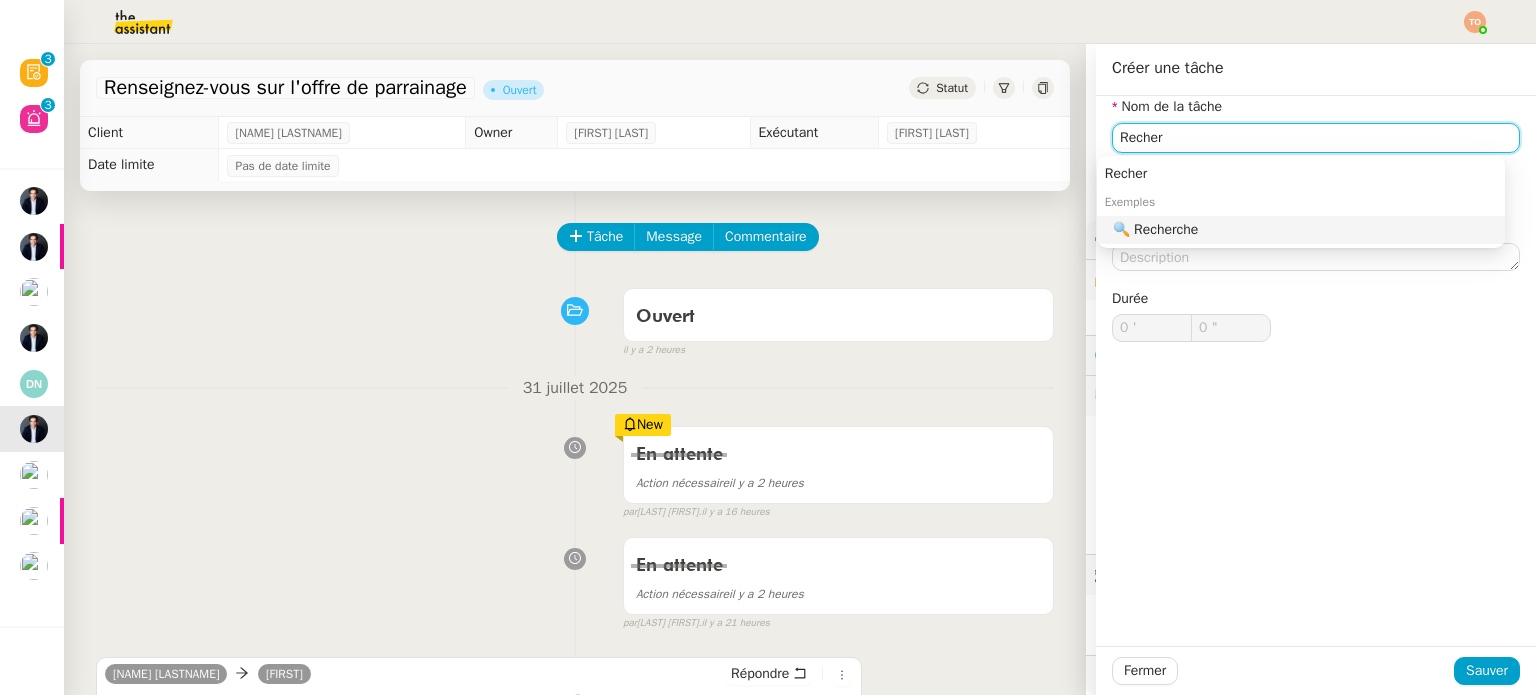 click on "🔍 Recherche" 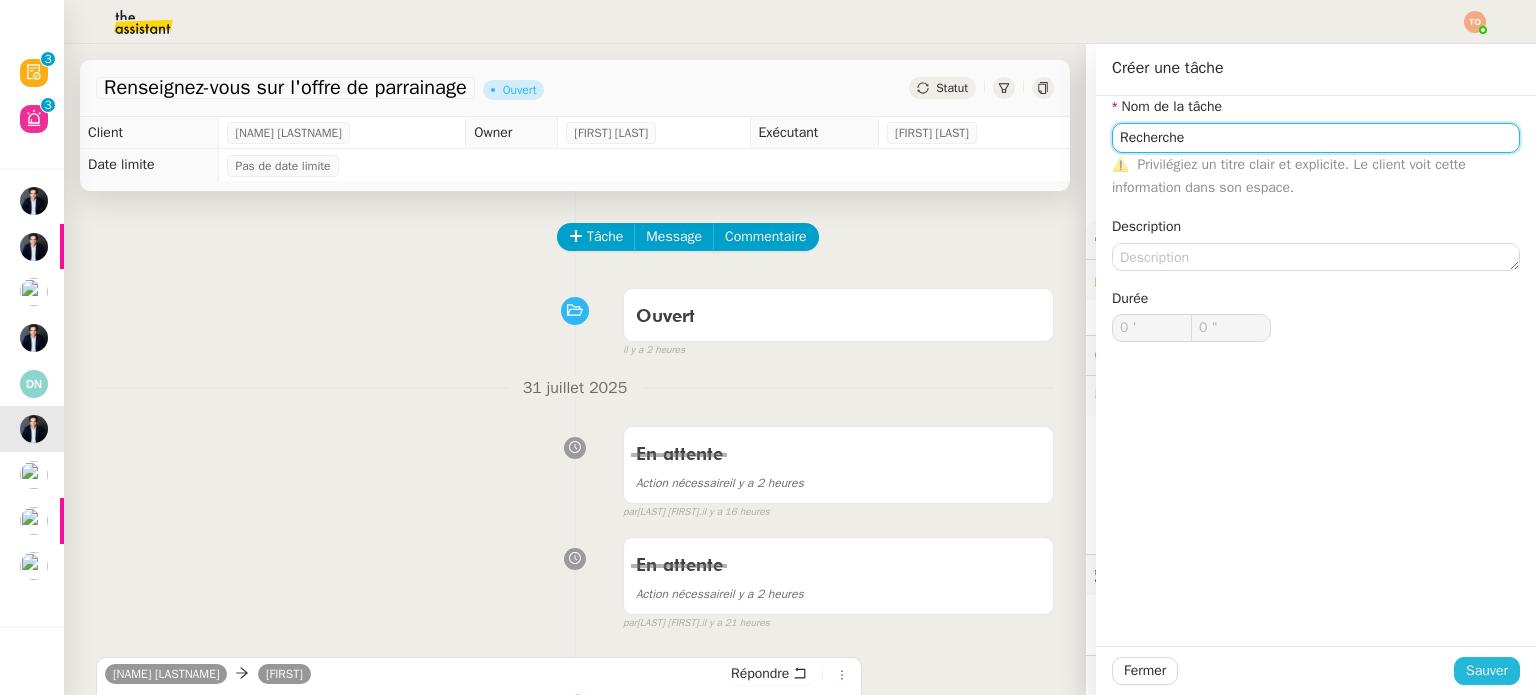type on "Recherche" 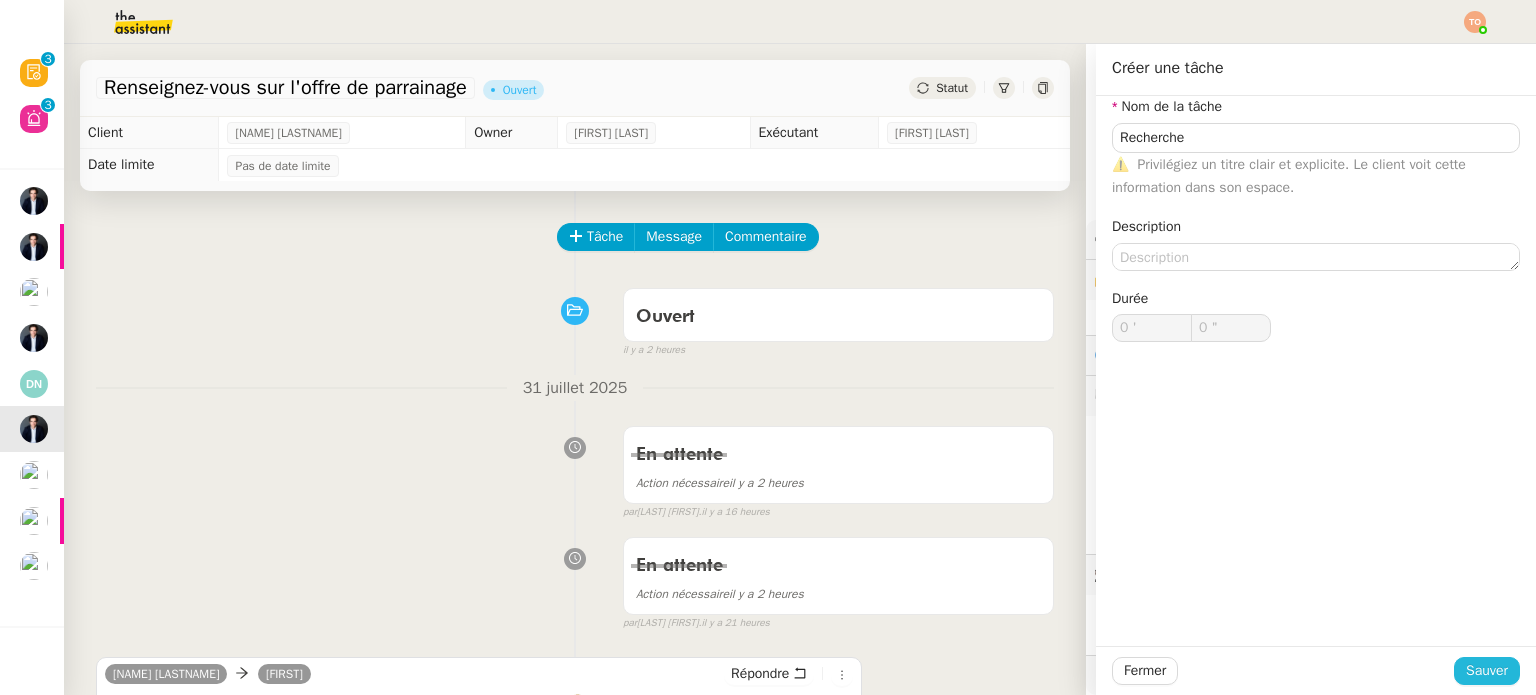 click on "Sauver" 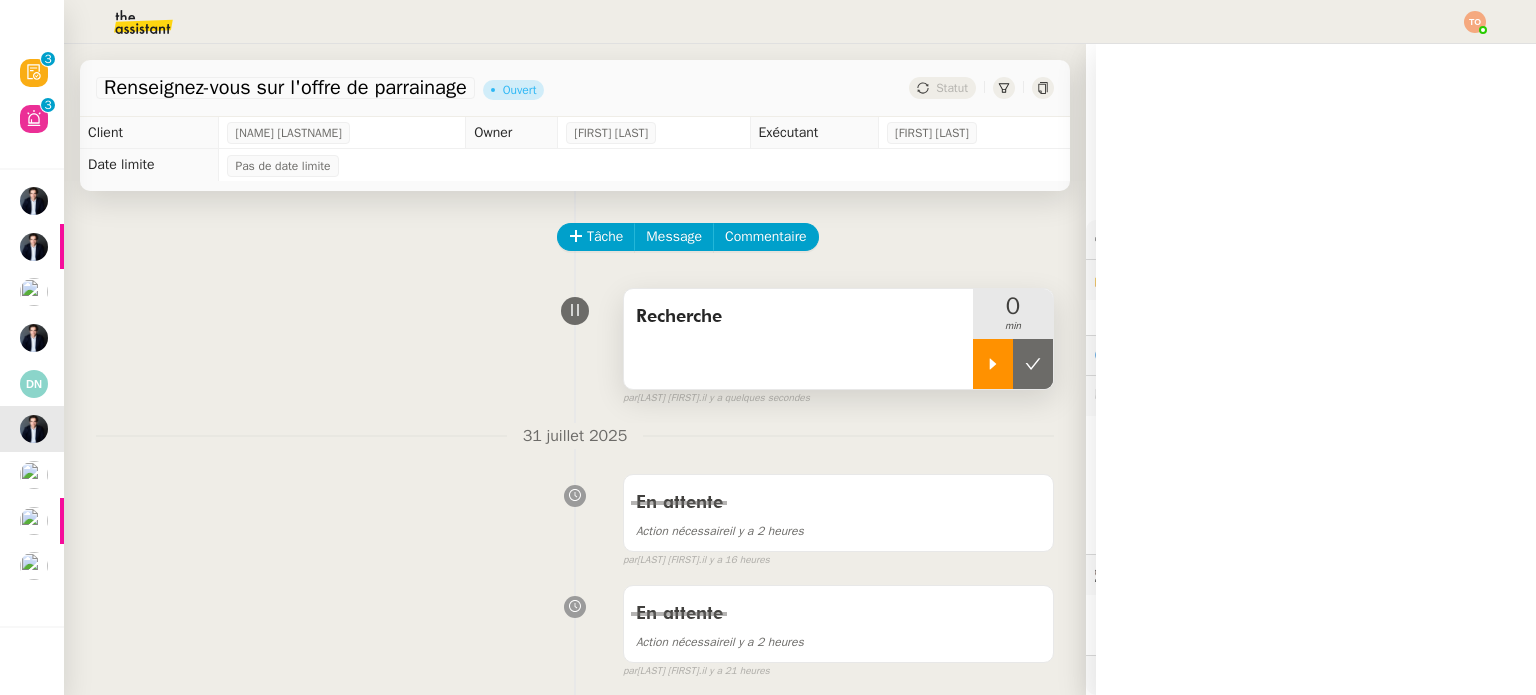 scroll, scrollTop: 82, scrollLeft: 0, axis: vertical 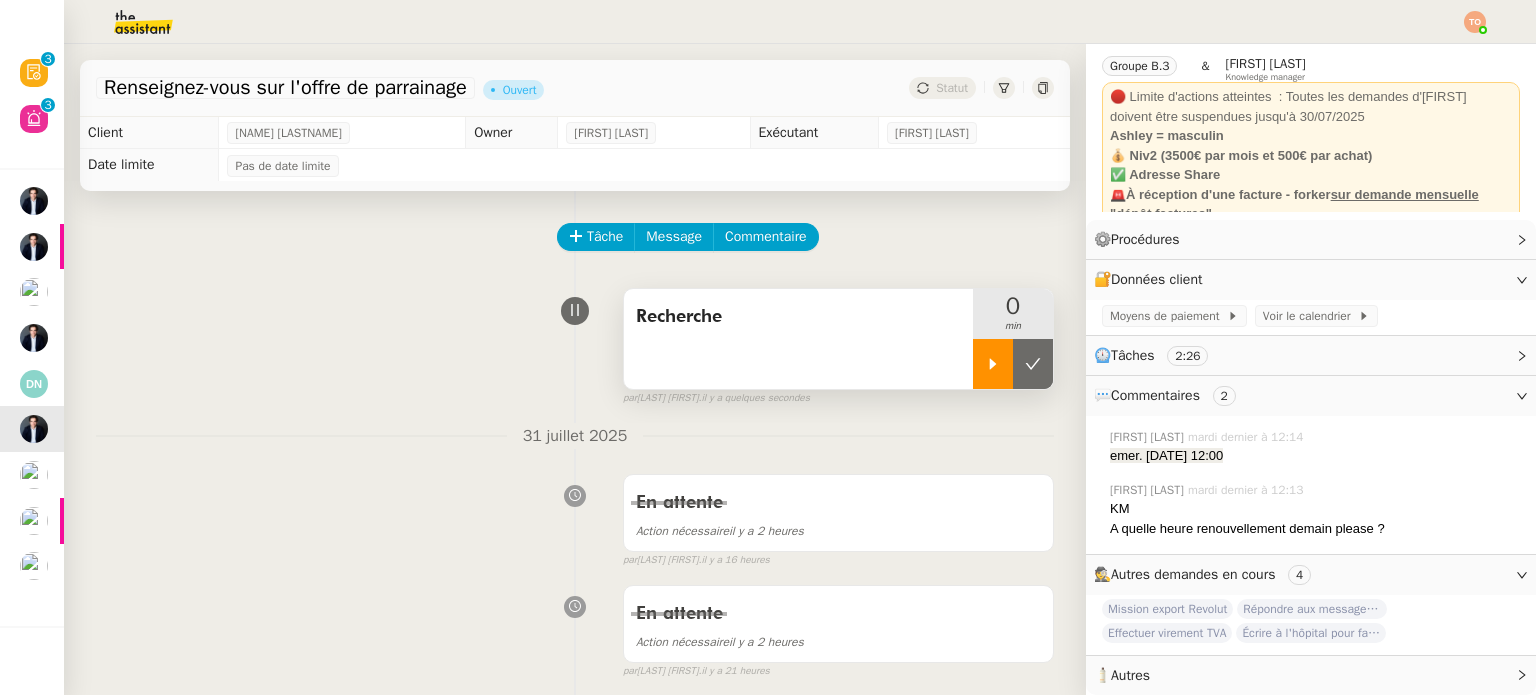 click at bounding box center (993, 364) 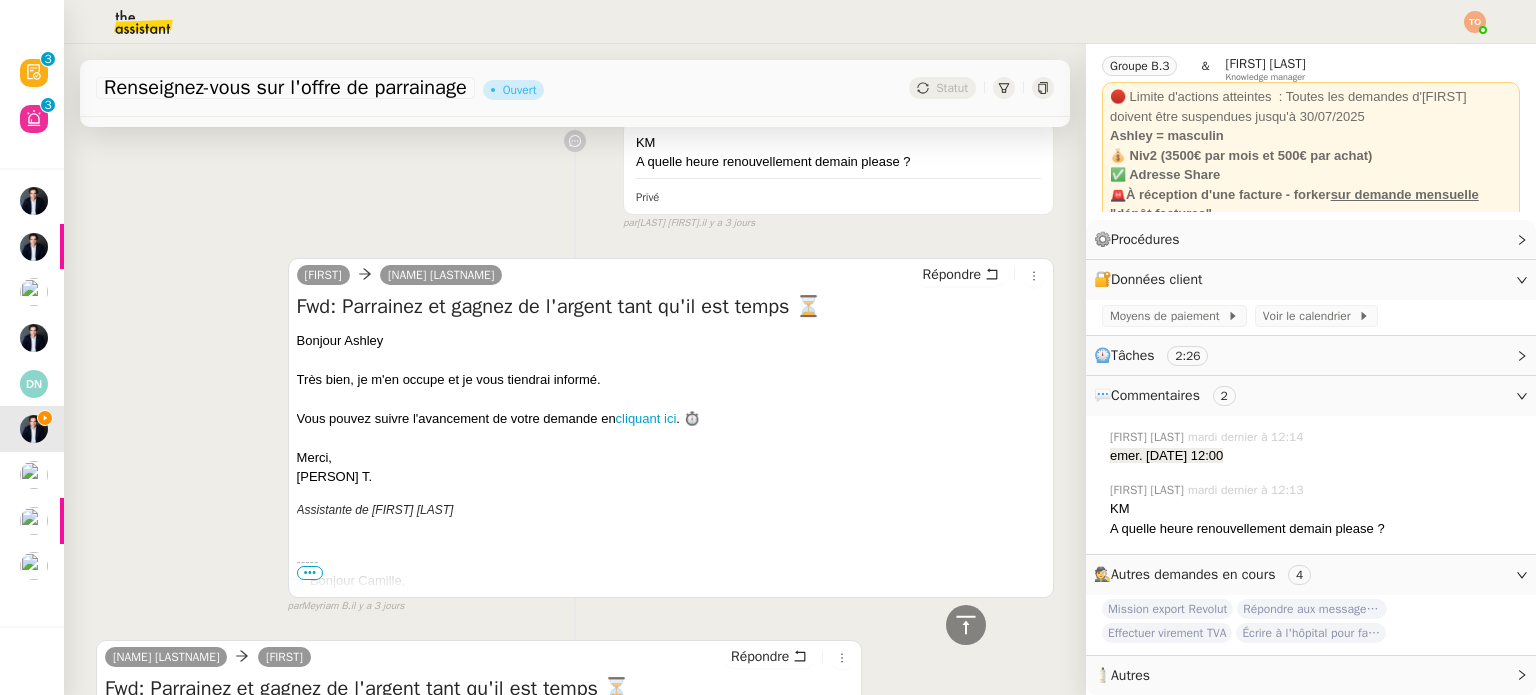 scroll, scrollTop: 2765, scrollLeft: 0, axis: vertical 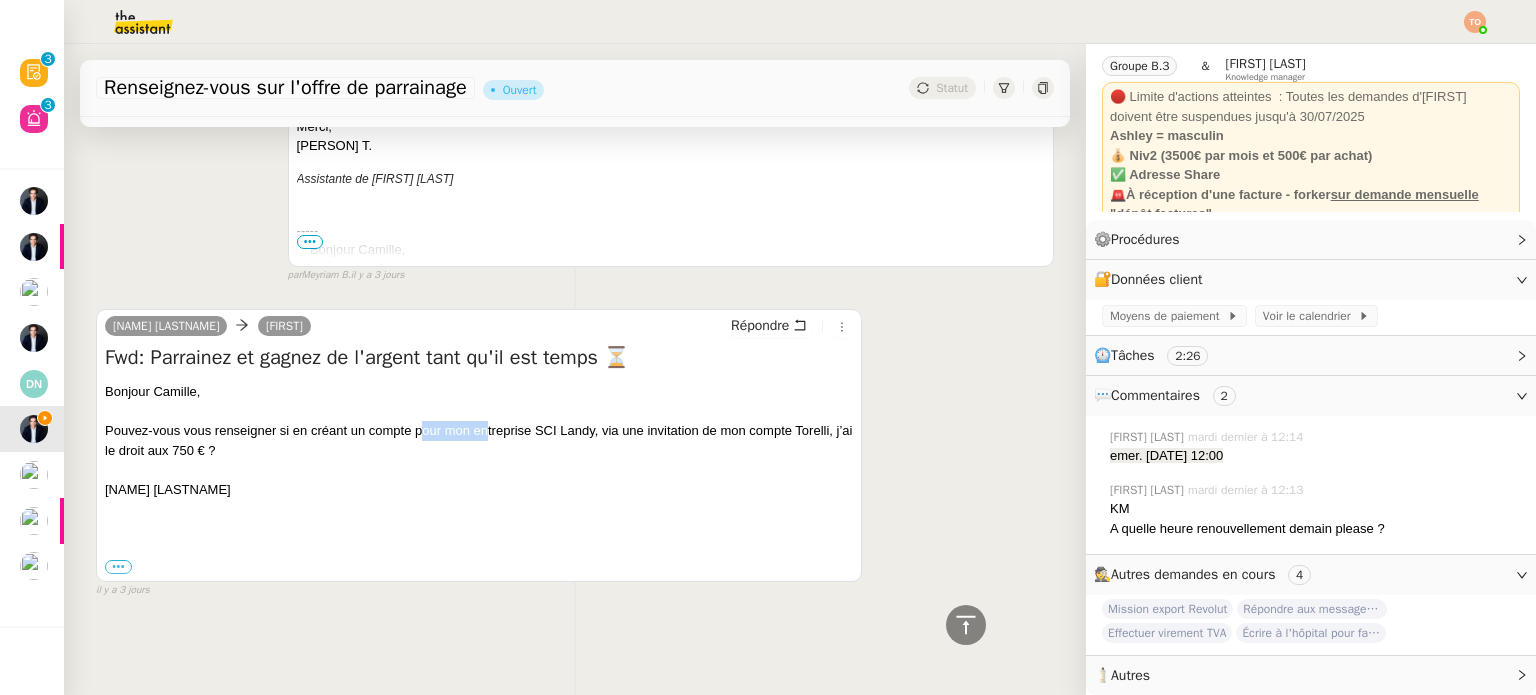 drag, startPoint x: 420, startPoint y: 427, endPoint x: 488, endPoint y: 429, distance: 68.0294 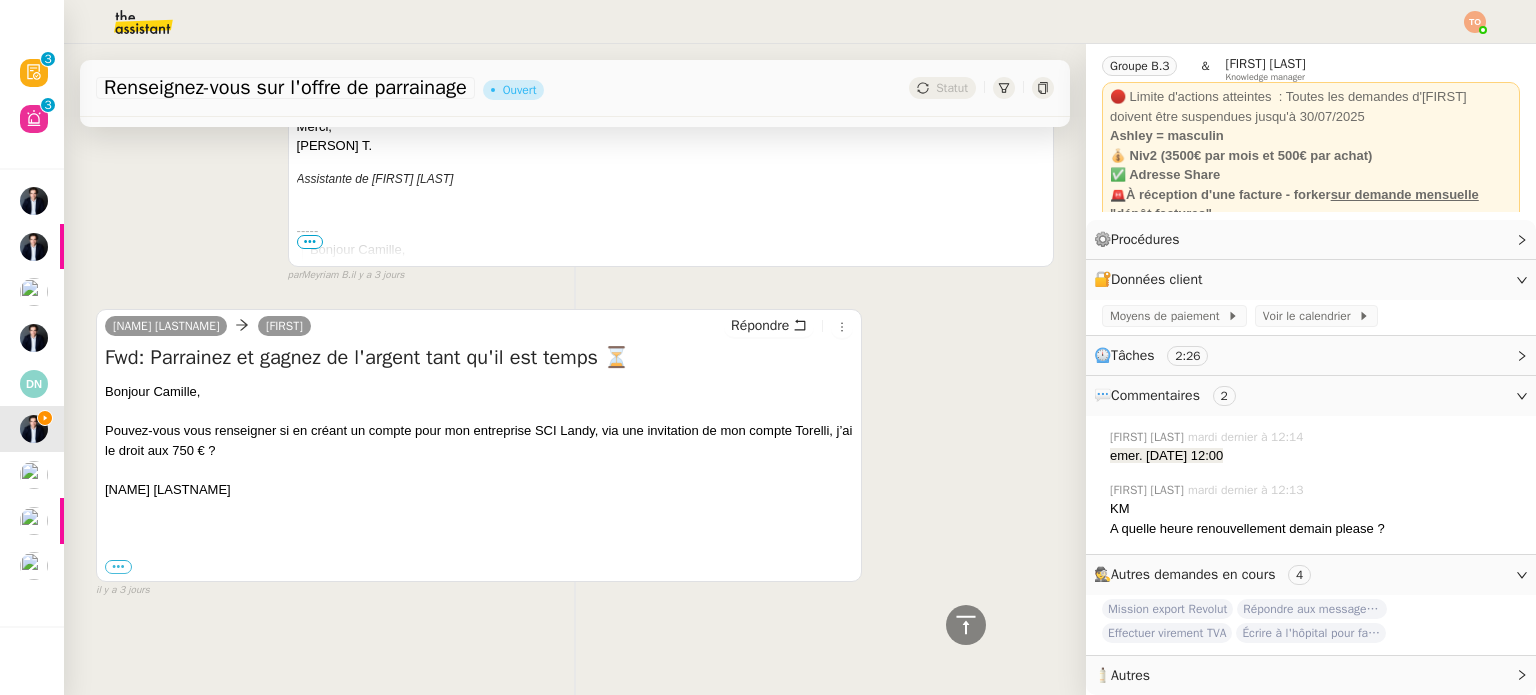 click on "Pouvez-vous vous renseigner si en créant un compte pour mon entreprise SCI Landy, via une invitation de mon compte Torelli, j’ai le droit aux 750 € ?" at bounding box center (479, 440) 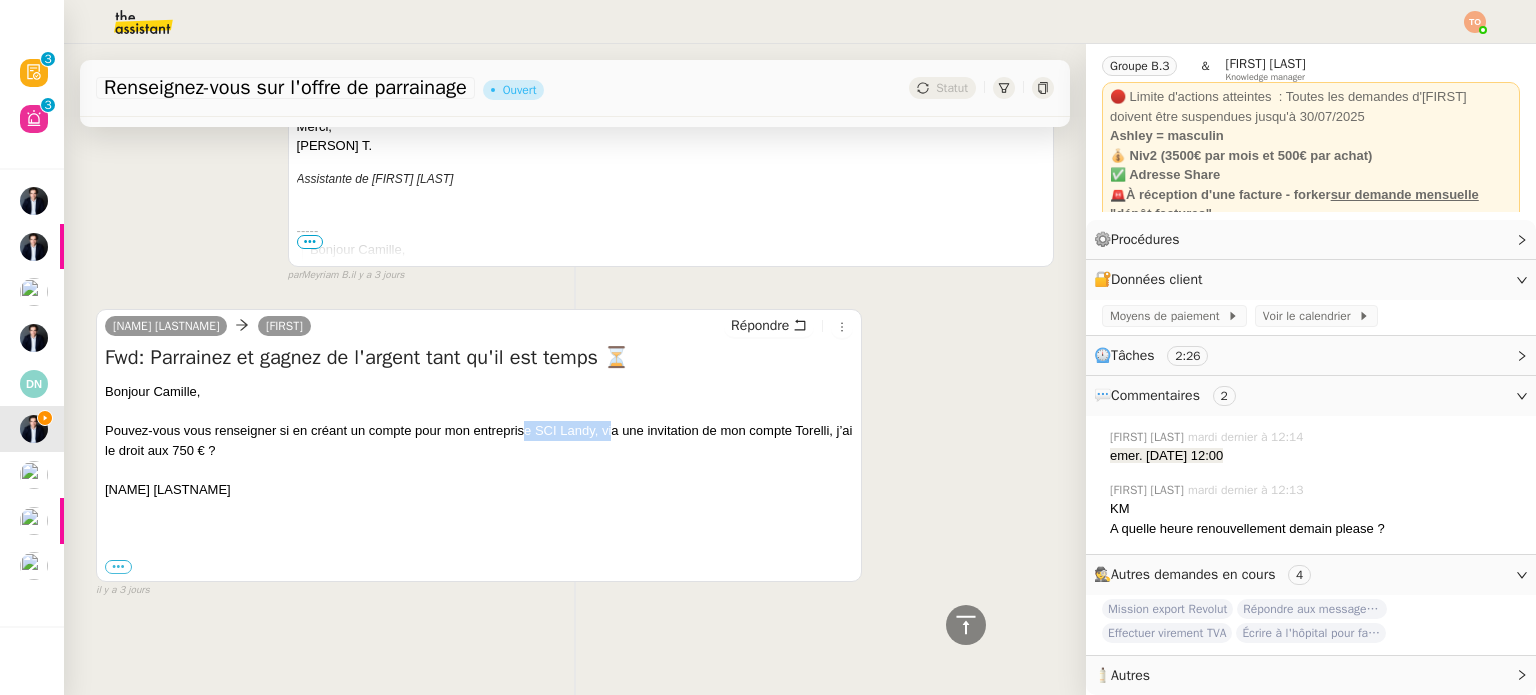 drag, startPoint x: 527, startPoint y: 430, endPoint x: 613, endPoint y: 418, distance: 86.833176 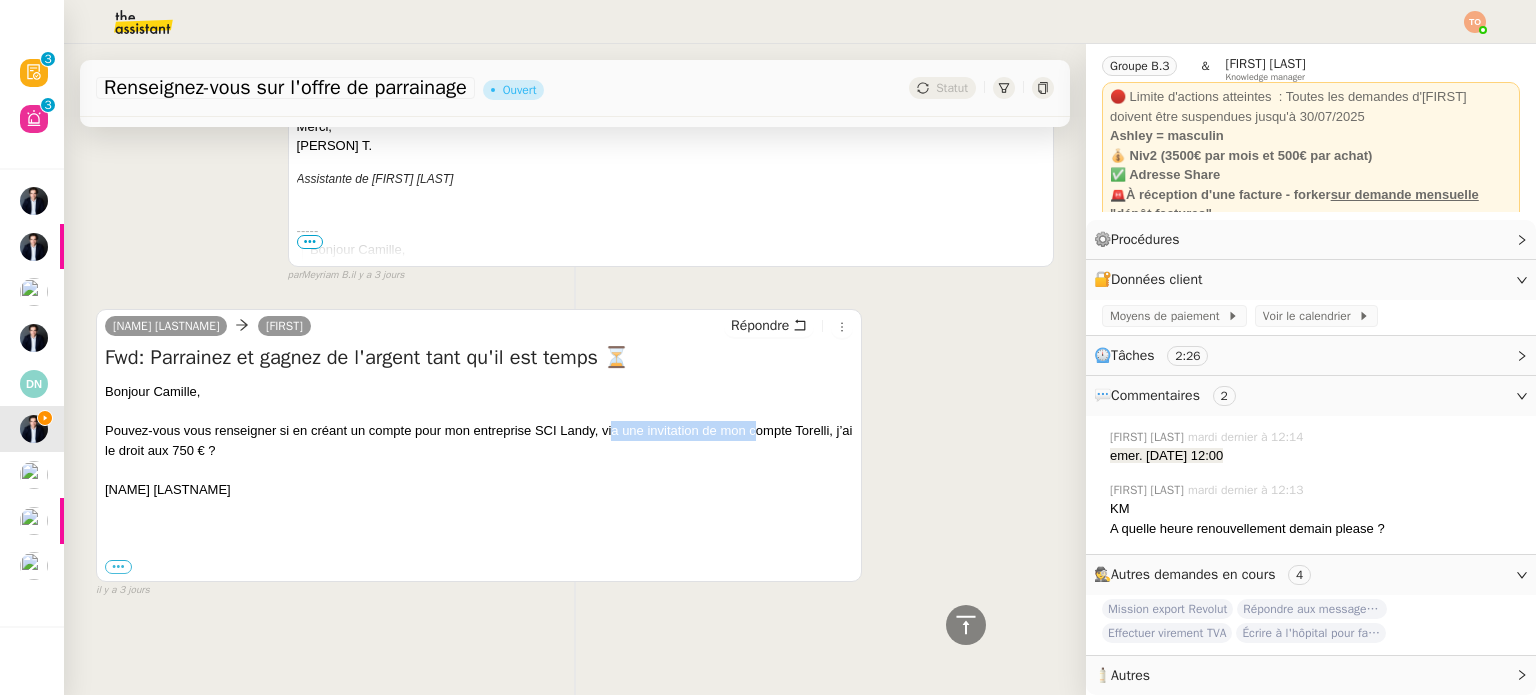 drag, startPoint x: 613, startPoint y: 418, endPoint x: 753, endPoint y: 419, distance: 140.00357 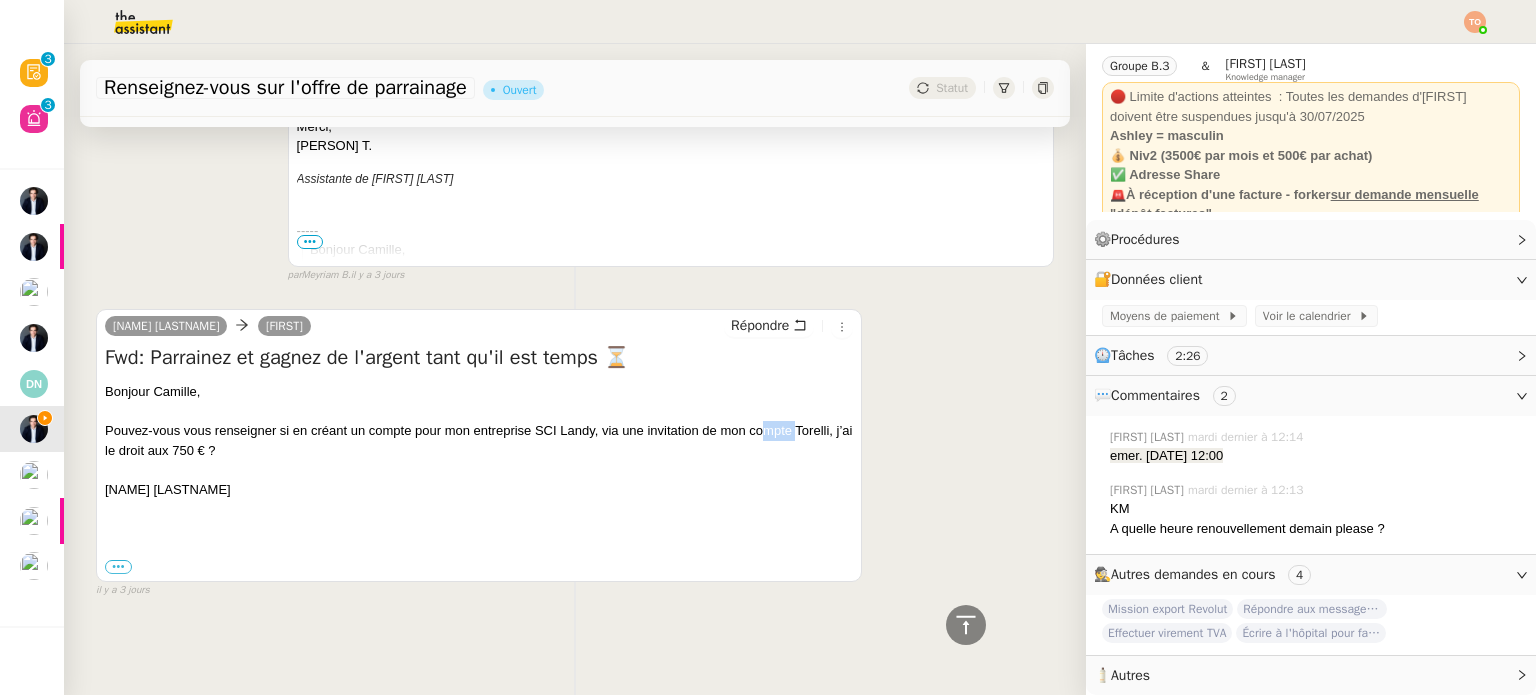 drag, startPoint x: 766, startPoint y: 422, endPoint x: 797, endPoint y: 424, distance: 31.06445 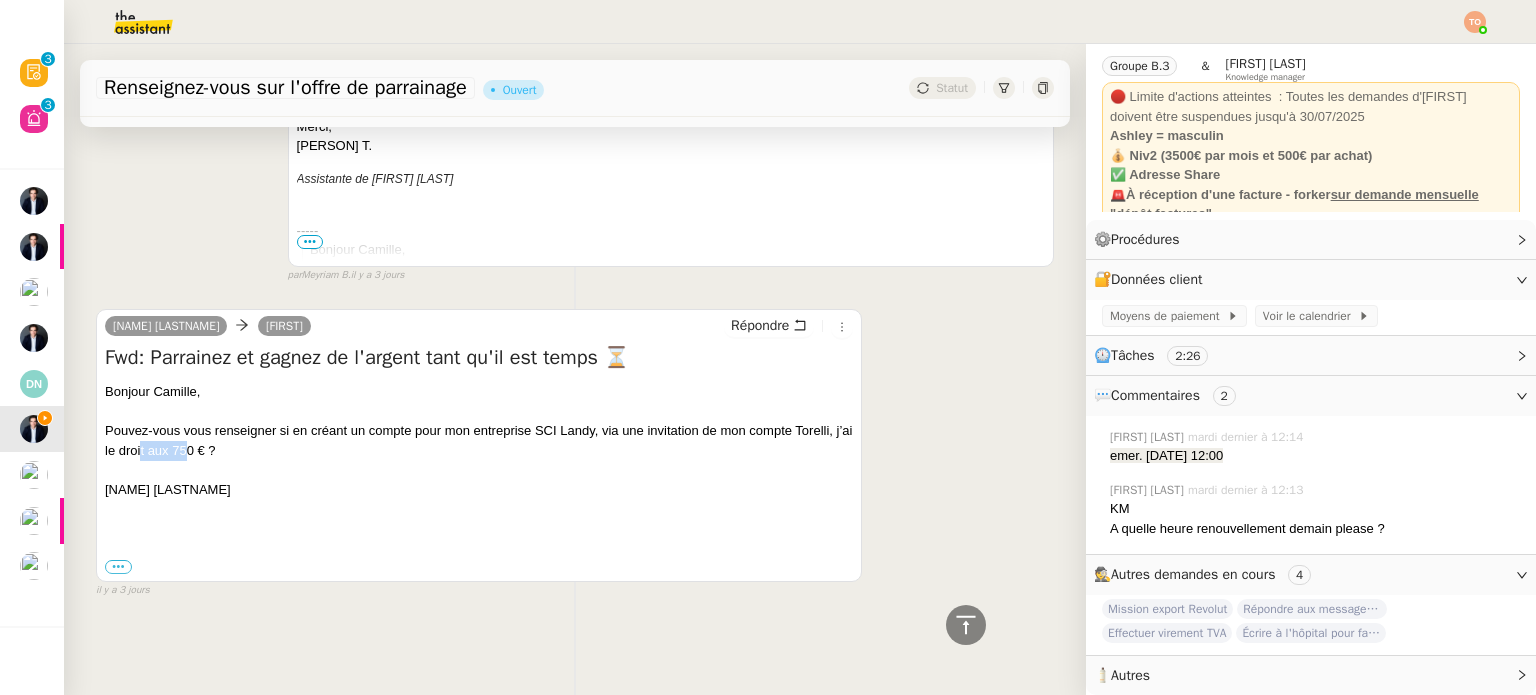 drag, startPoint x: 206, startPoint y: 435, endPoint x: 156, endPoint y: 435, distance: 50 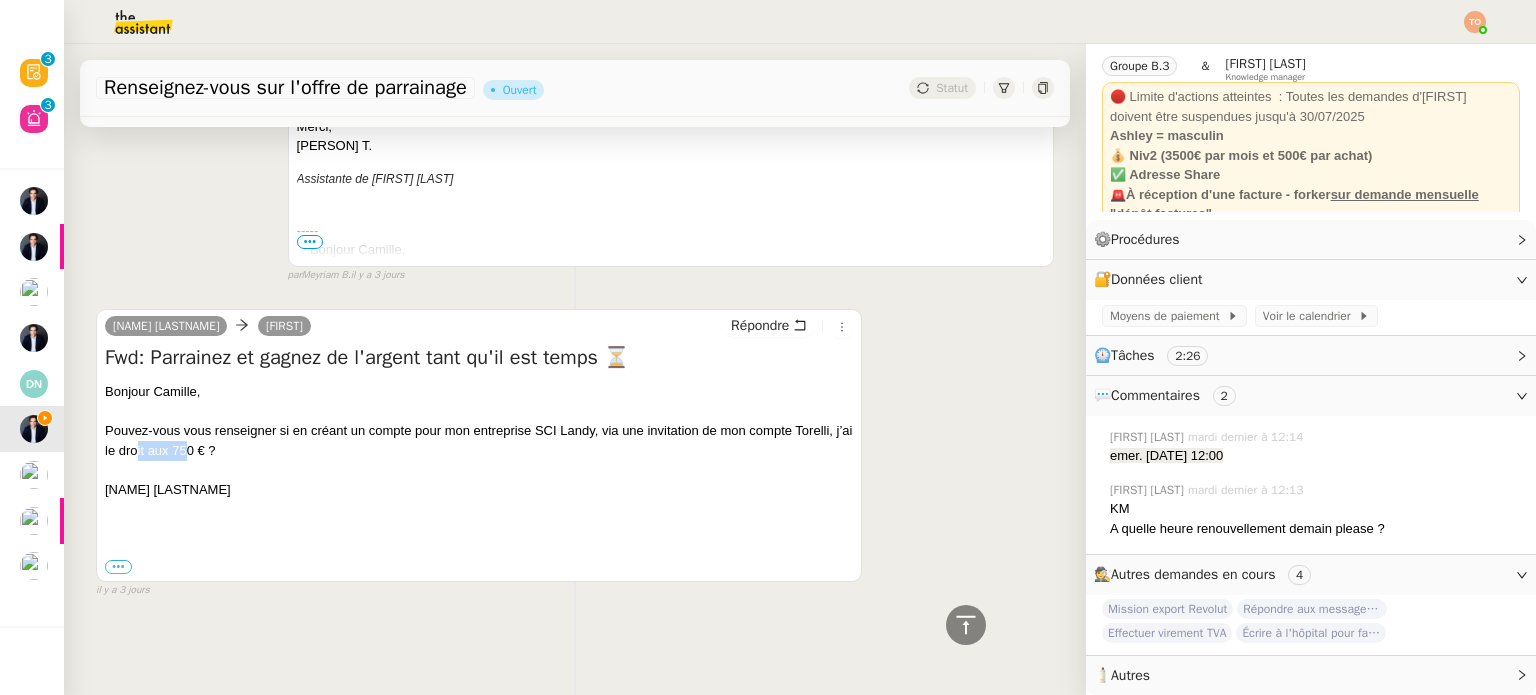 click on "Pouvez-vous vous renseigner si en créant un compte pour mon entreprise SCI Landy, via une invitation de mon compte Torelli, j’ai le droit aux 750 € ?" at bounding box center (478, 440) 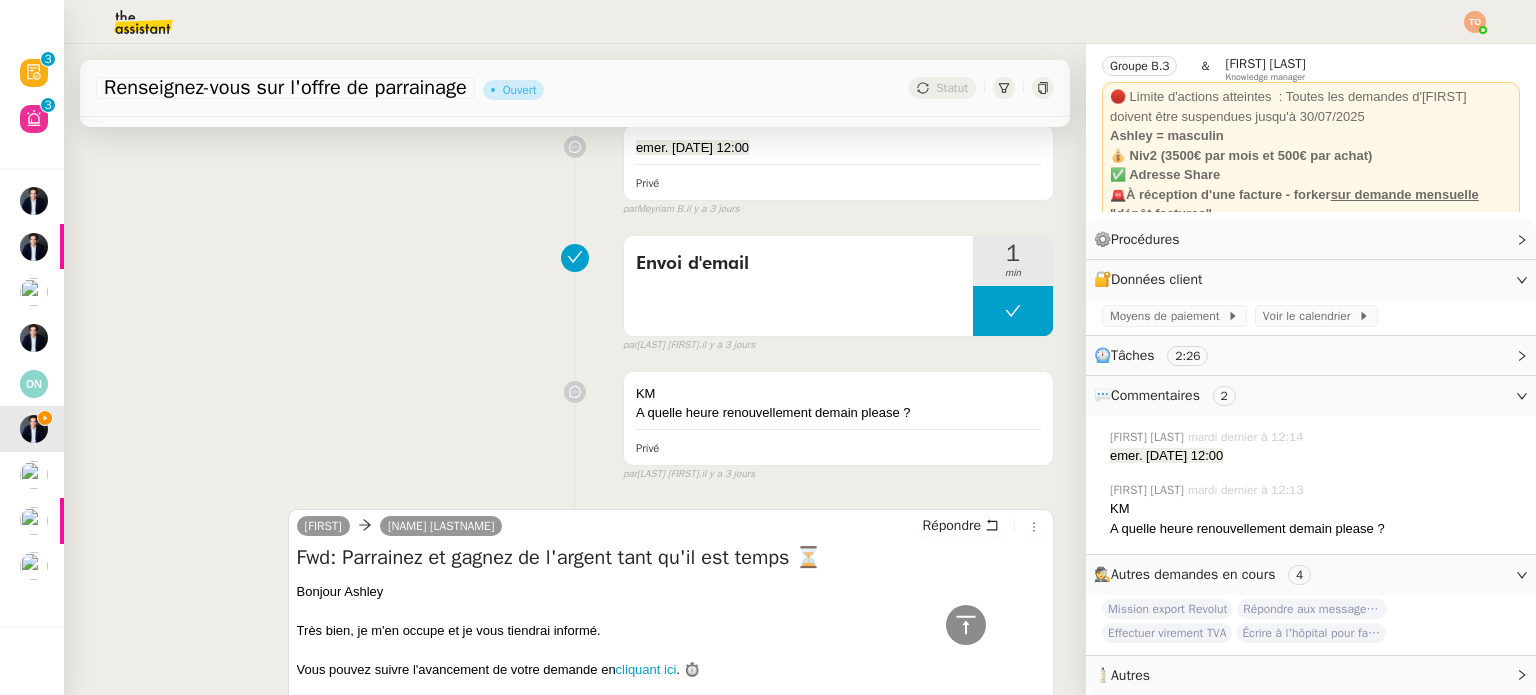 scroll, scrollTop: 2765, scrollLeft: 0, axis: vertical 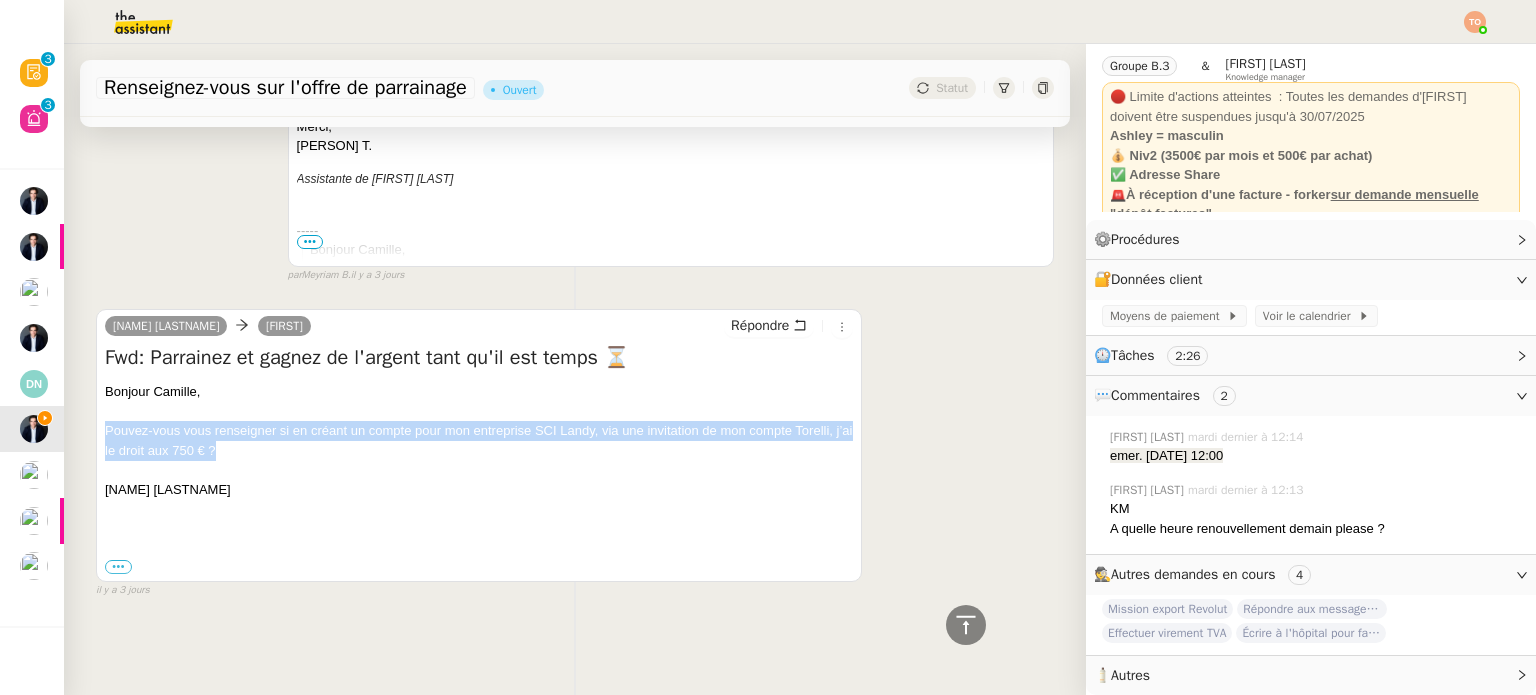 drag, startPoint x: 266, startPoint y: 451, endPoint x: 95, endPoint y: 419, distance: 173.96838 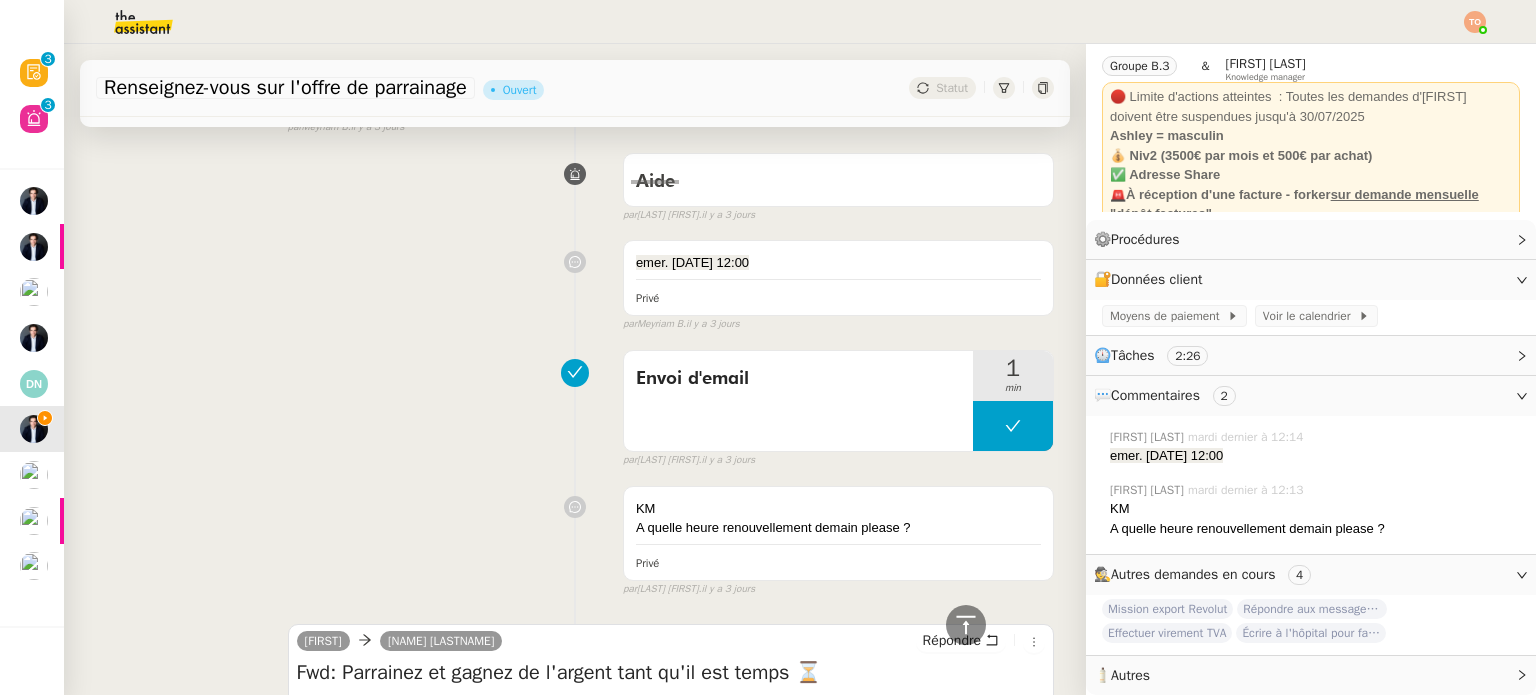 scroll, scrollTop: 2765, scrollLeft: 0, axis: vertical 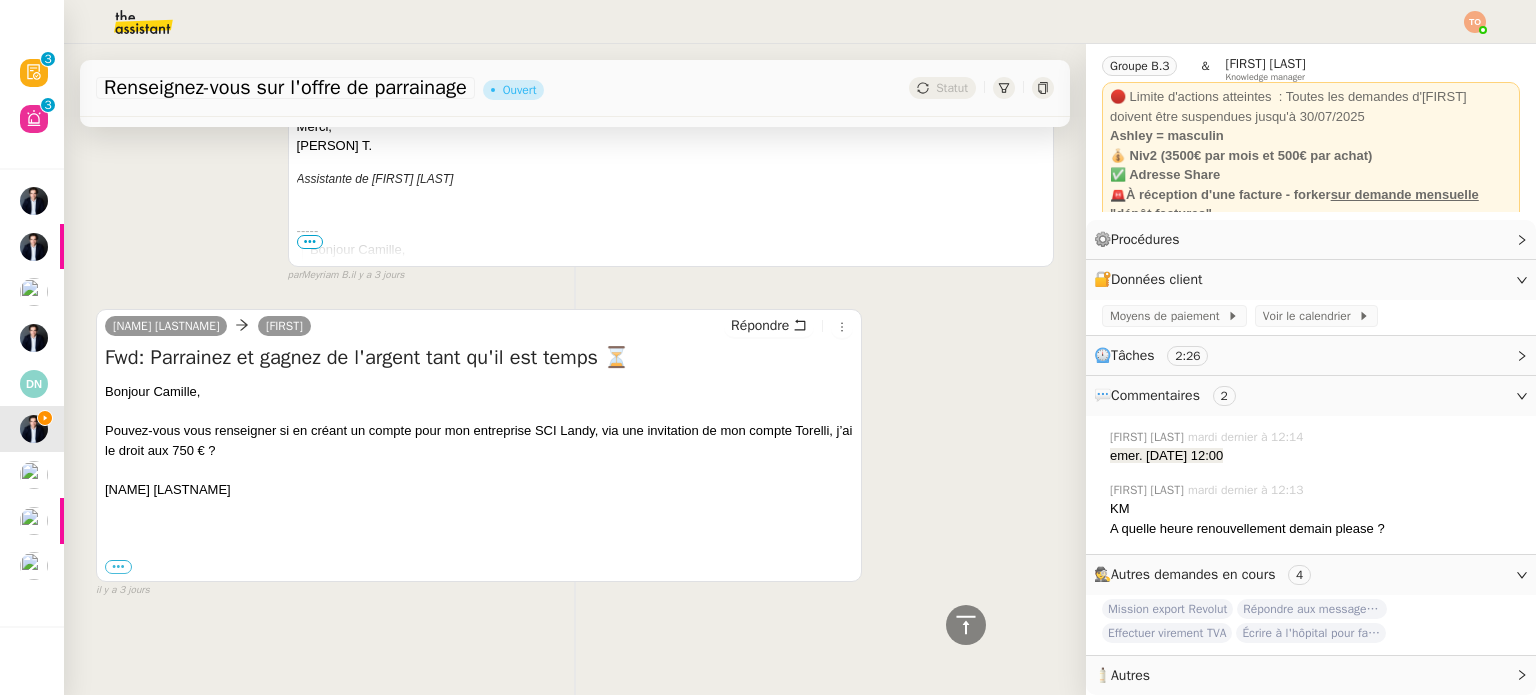 click on "•••
---------- Message transféré --------- De :  Ashley Poniatowski   < landysci@gmail.com > Date : mar. 29 juil. 2025 à 13:02 Objet : Fwd: Parrainez et gagnez de l'argent tant qu'il est temps ⏳ À :  ashleyponiatowski@gmail.com  < ashleyponiatowski@gmail.com > ---------- Message transféré --------- De :  Revolut Business   < no-reply@revolut.com > Date : mar. 29 juil. 2025 à 12:30 Objet : Parrainez et gagnez de l'argent tant qu'il est temps ⏳ À :  < landysci@gmail.com >
SCI LANDY Plus que 7 jours pour gagner une récompense Invitez une entreprise à nous rejoindre et recevez 750 € sur votre compte Revolut dès lors qu'elle finit de passer toutes les étapes d'intégration. Les conditions générales s'appliquent.   Parrainer une entreprise   Bonjour Ashley Killian Ciolek, Vous voulez recevoir des récompenses ? Comment inviter des entreprises ? Parrainer une entreprise . ici ). Veuillez lire l'intégralité des  ). ici .
." at bounding box center (479, 567) 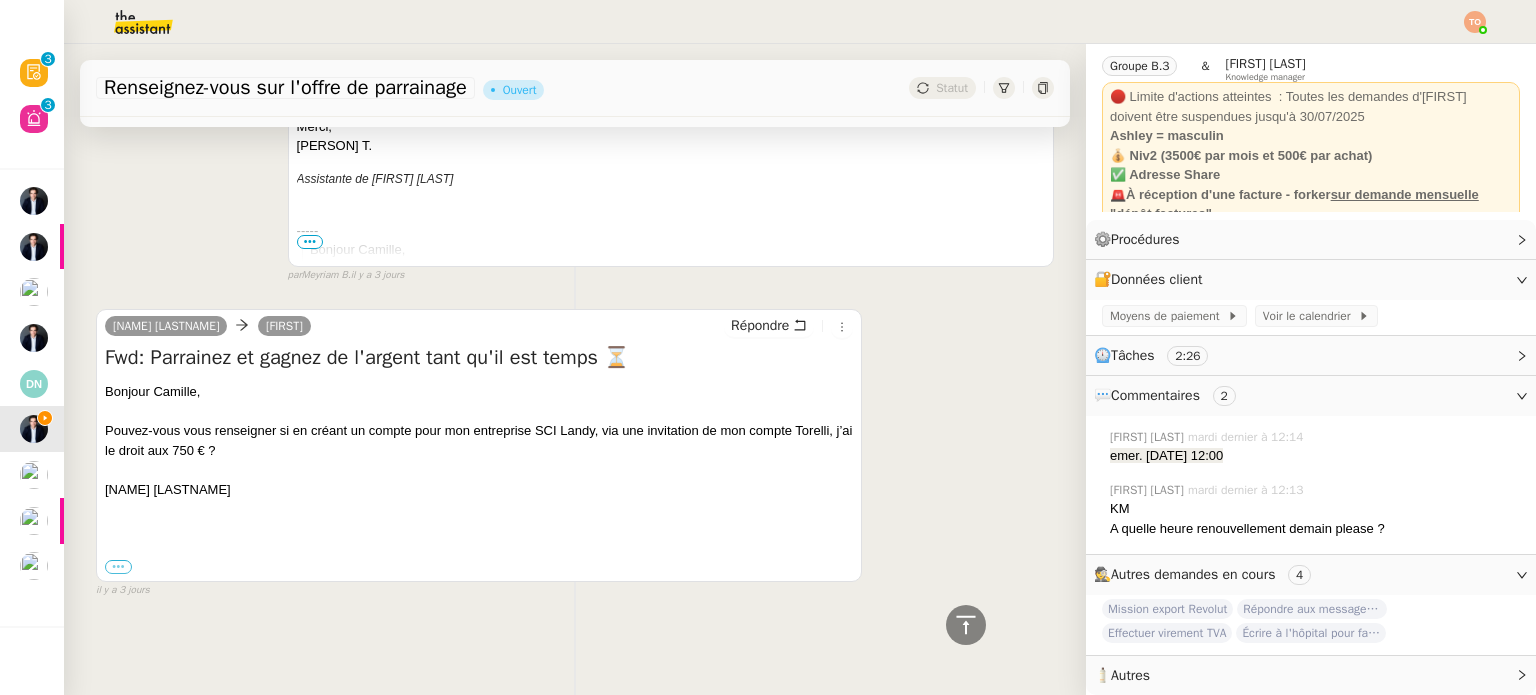 click on "•••" at bounding box center (118, 567) 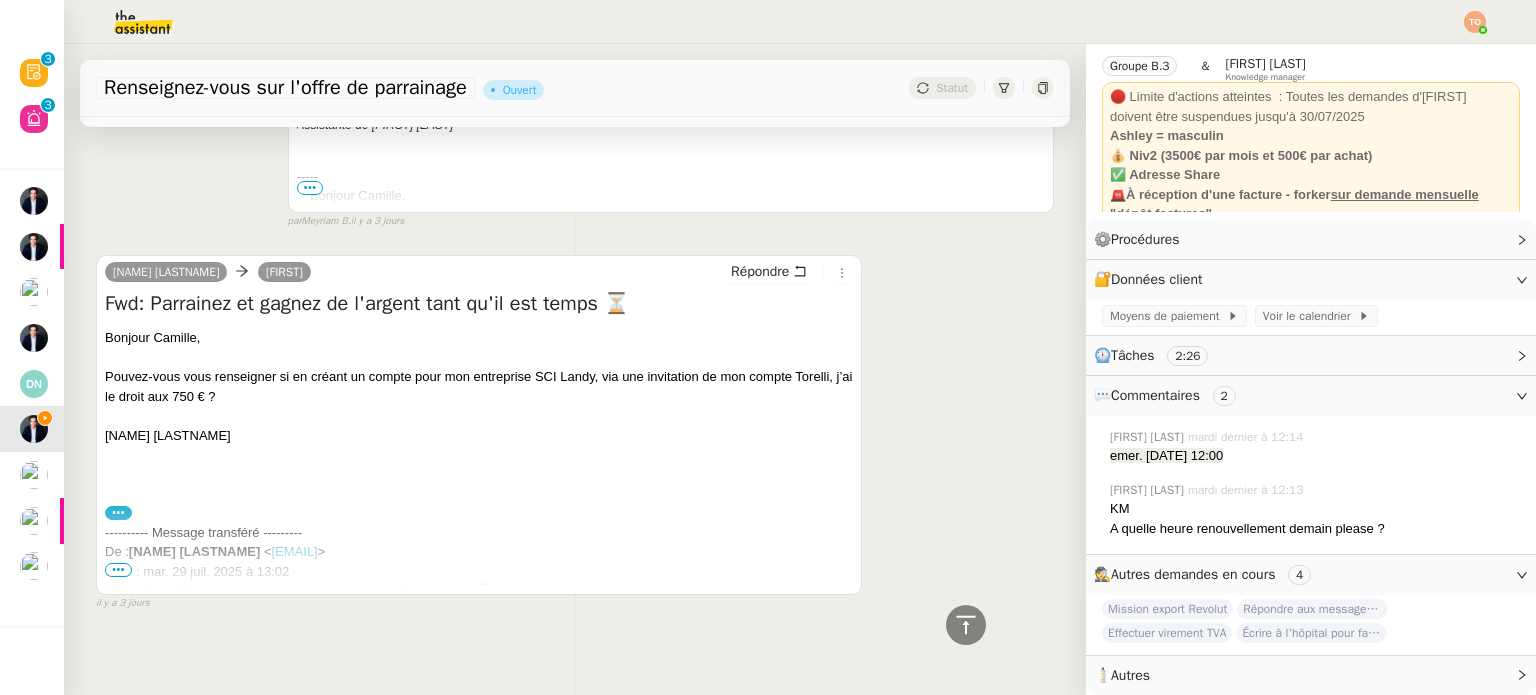 scroll, scrollTop: 2832, scrollLeft: 0, axis: vertical 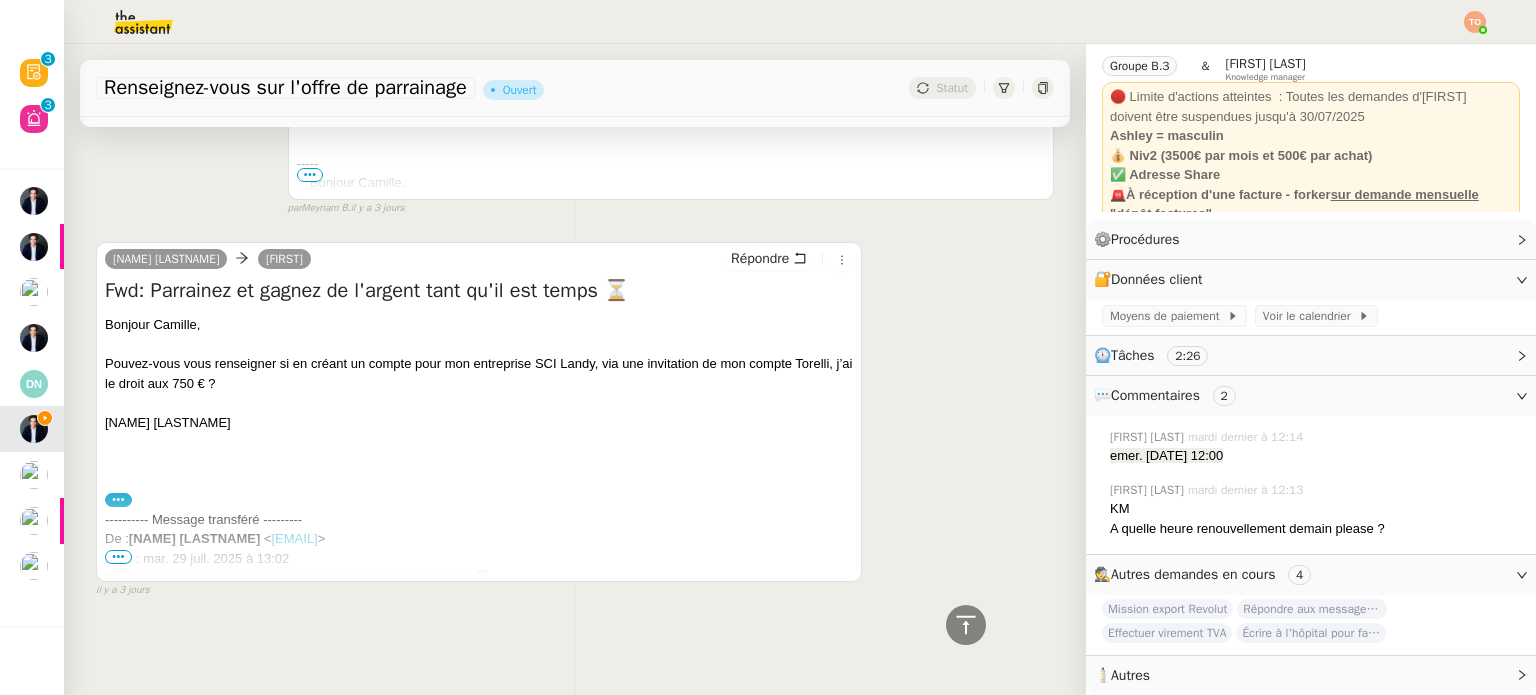 click on "•••" at bounding box center (118, 557) 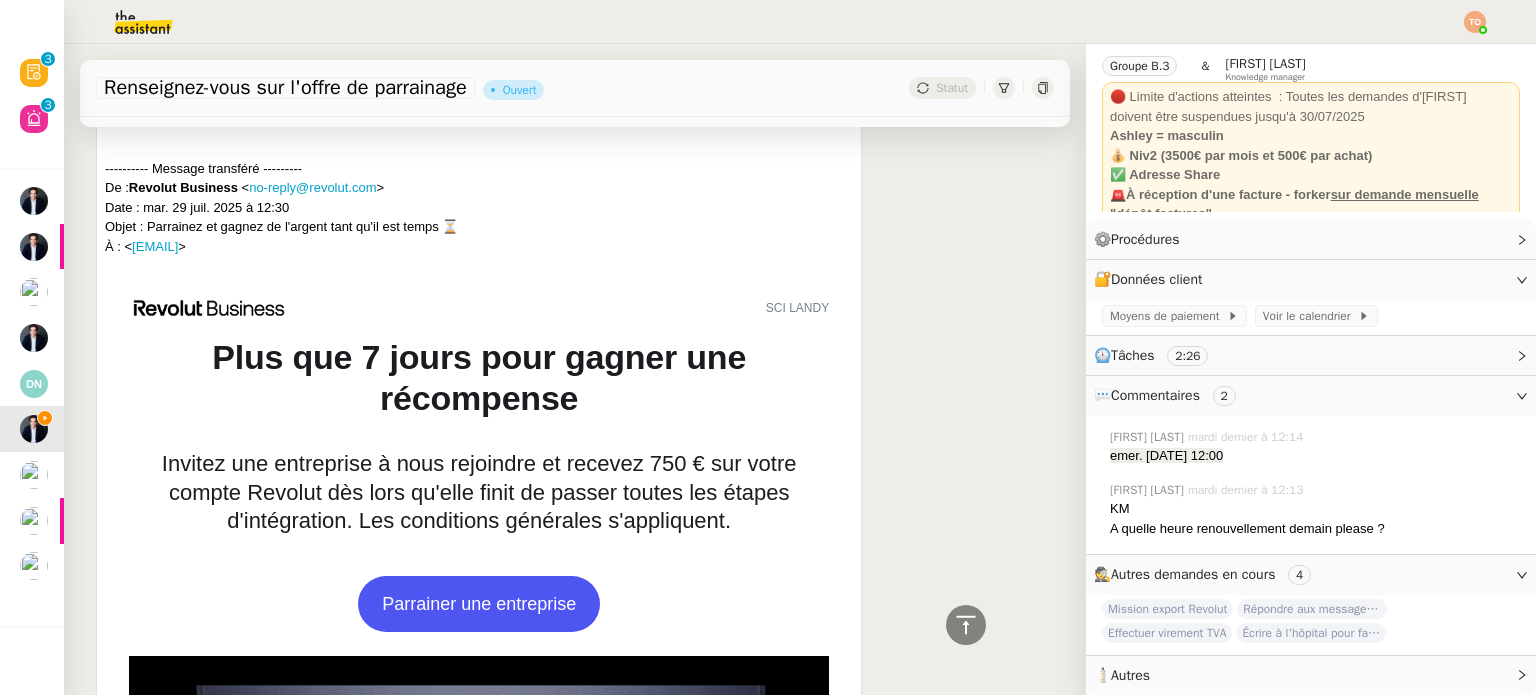 scroll, scrollTop: 3332, scrollLeft: 0, axis: vertical 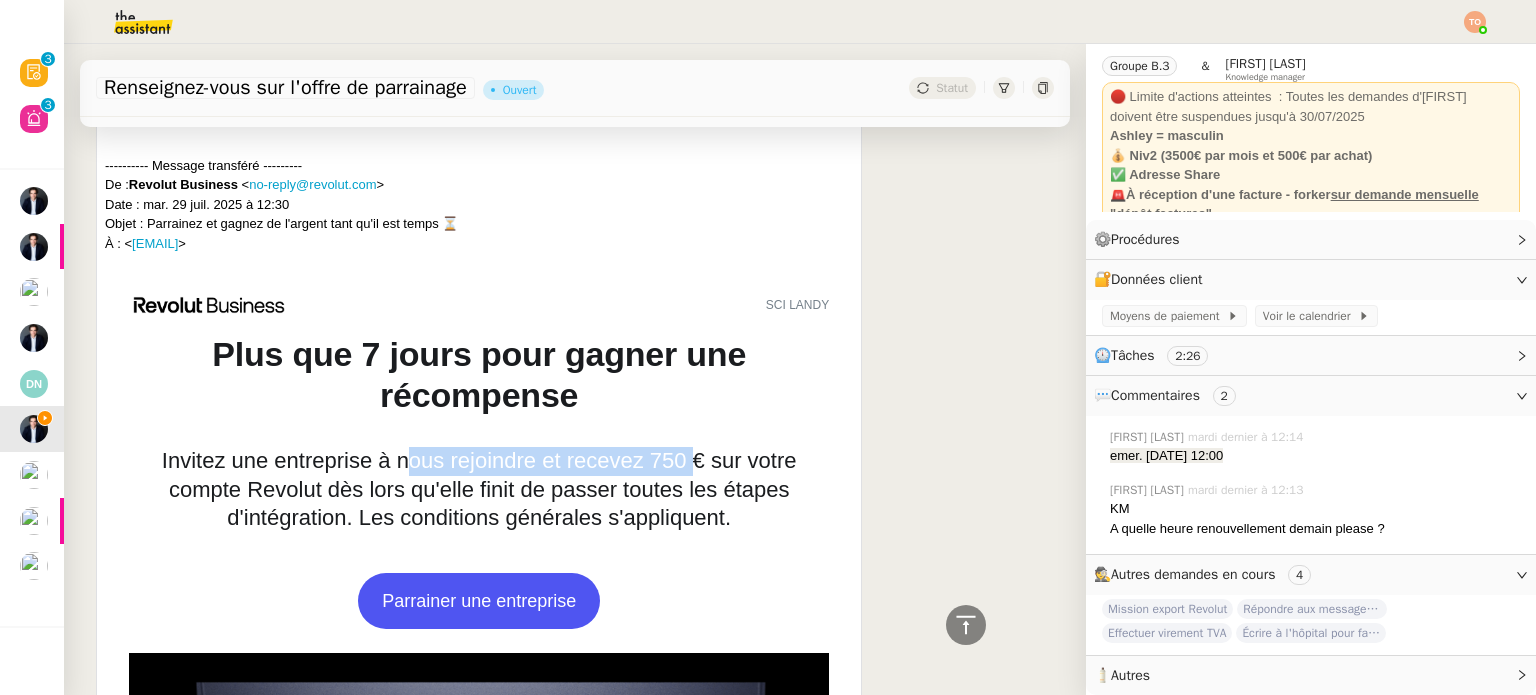 drag, startPoint x: 520, startPoint y: 459, endPoint x: 685, endPoint y: 458, distance: 165.00304 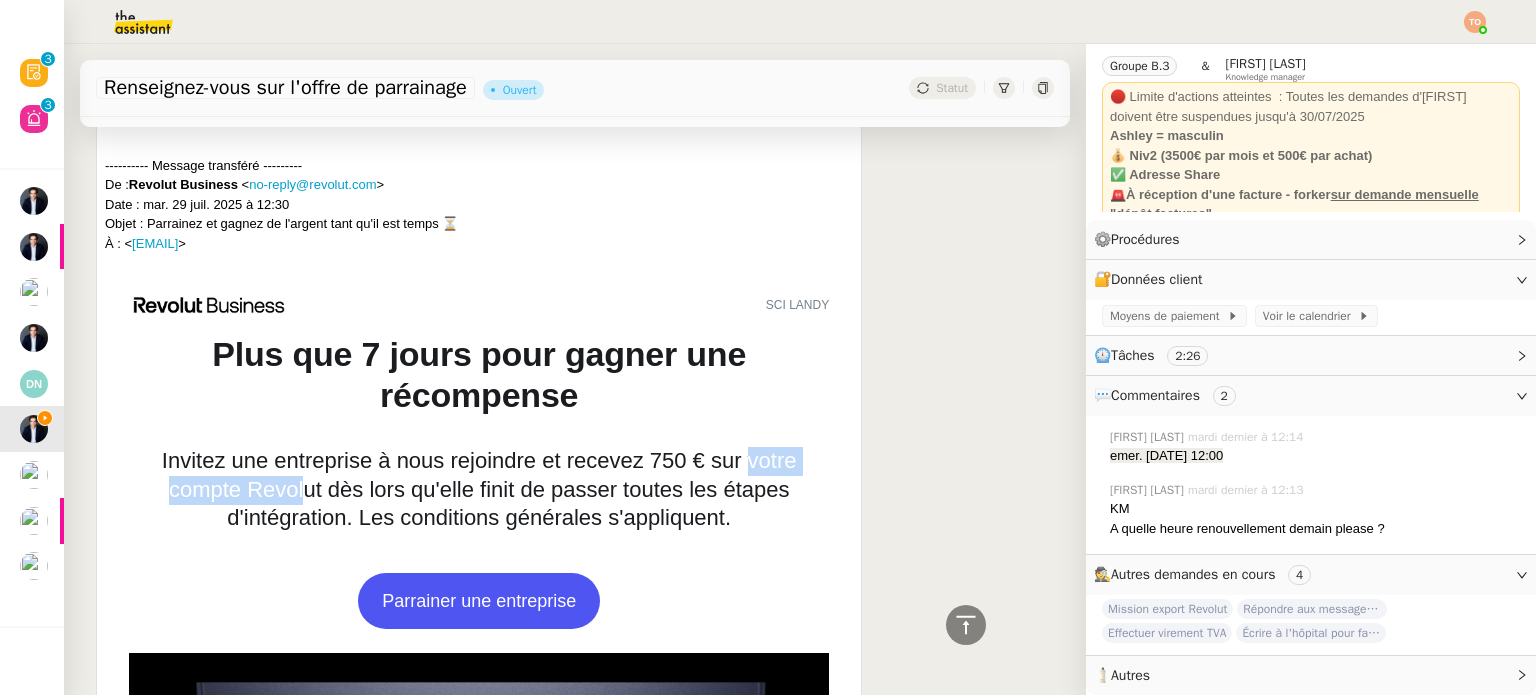 drag, startPoint x: 734, startPoint y: 458, endPoint x: 205, endPoint y: 495, distance: 530.29236 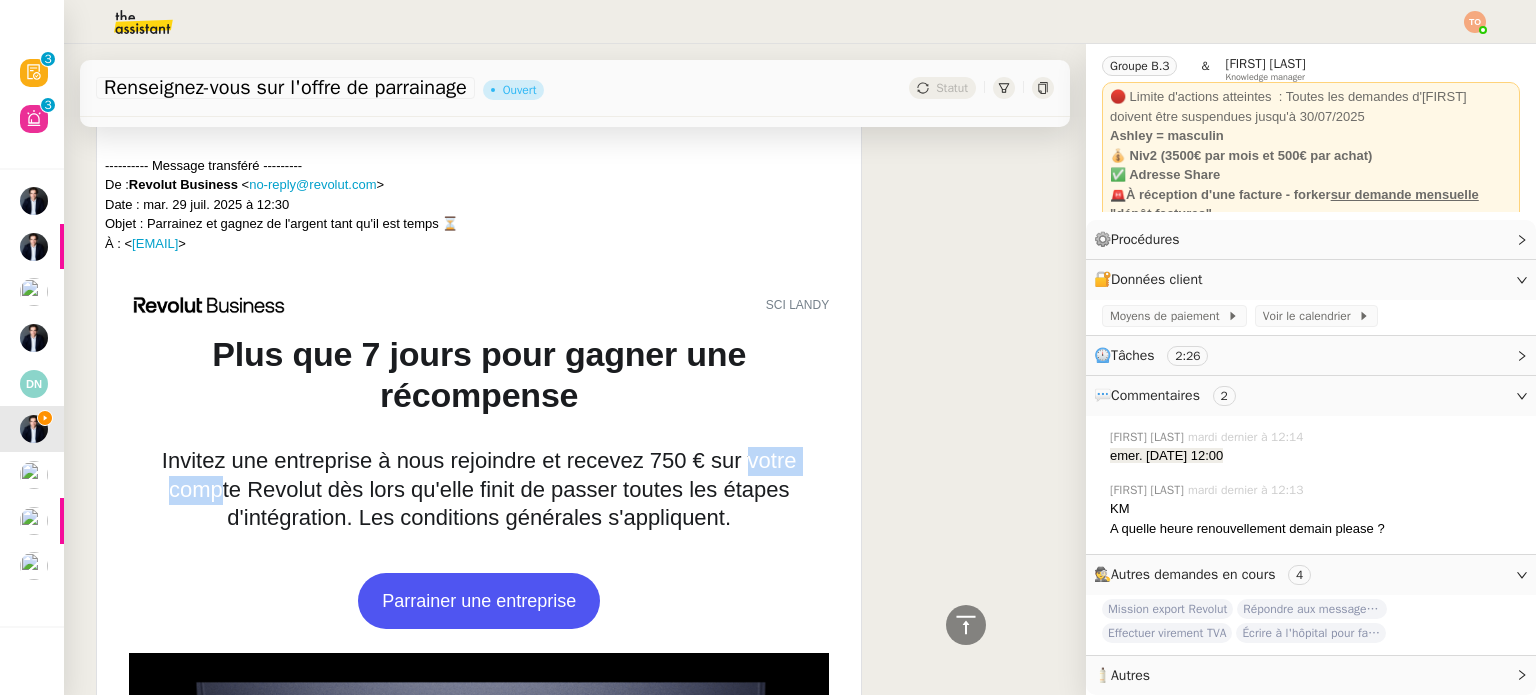 click on "Invitez une entreprise à nous rejoindre et recevez 750 € sur votre compte Revolut dès lors qu'elle finit de passer toutes les étapes d'intégration. Les conditions générales s'appliquent." at bounding box center [479, 490] 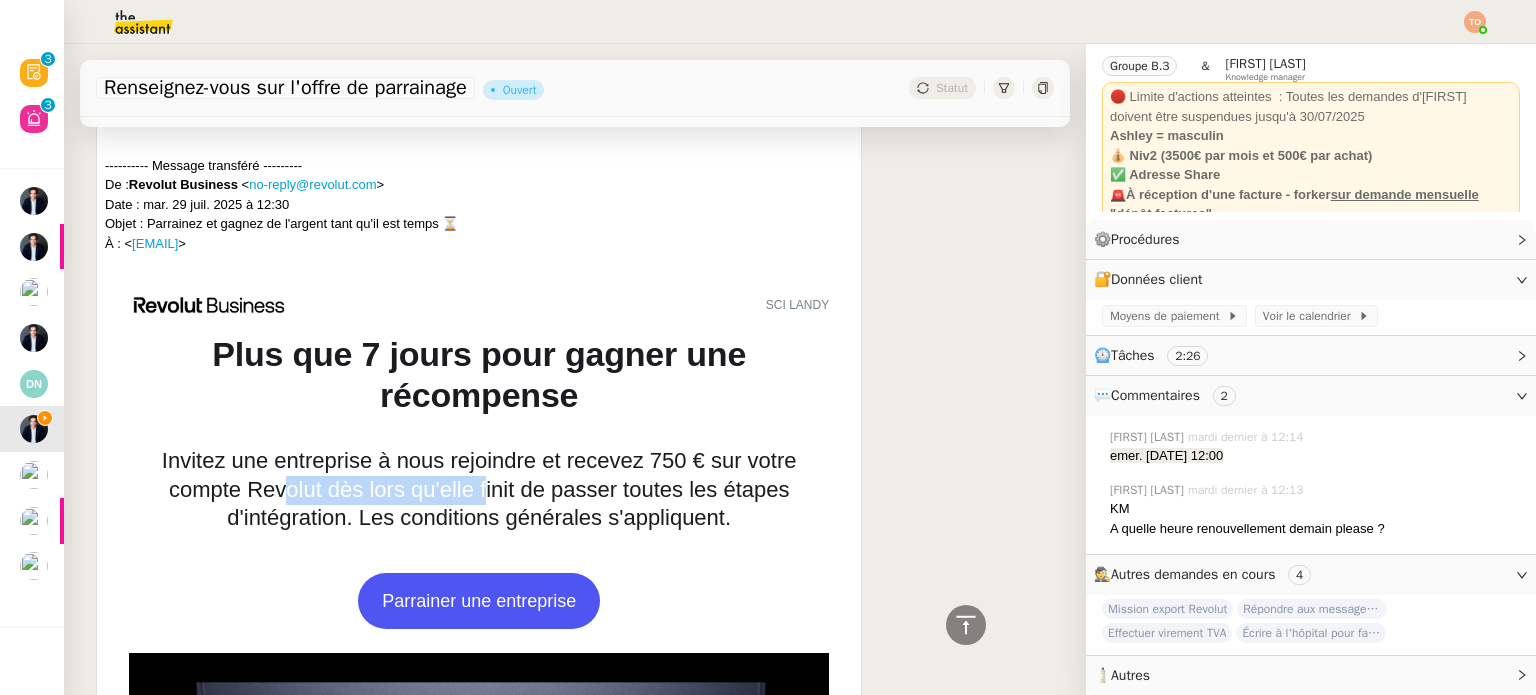 drag, startPoint x: 288, startPoint y: 496, endPoint x: 519, endPoint y: 478, distance: 231.70024 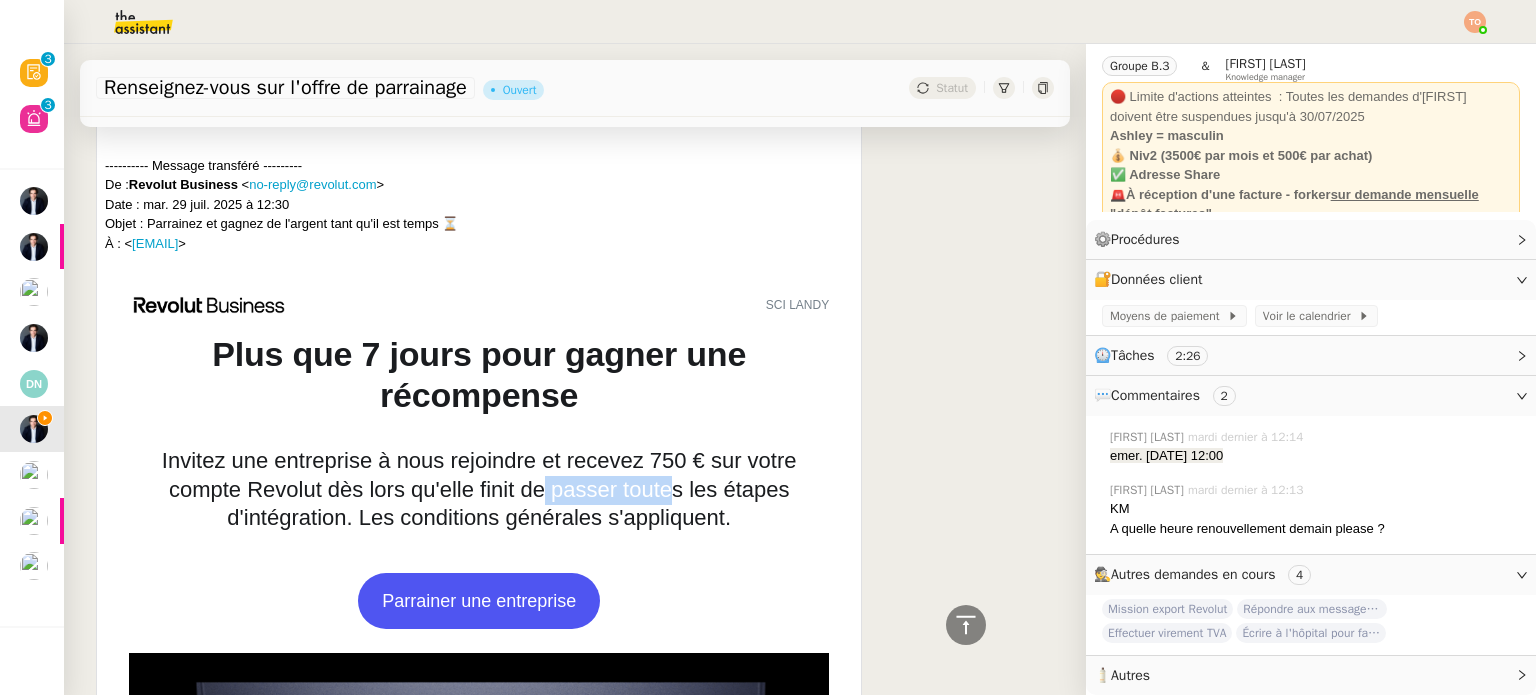 drag, startPoint x: 553, startPoint y: 479, endPoint x: 692, endPoint y: 492, distance: 139.60658 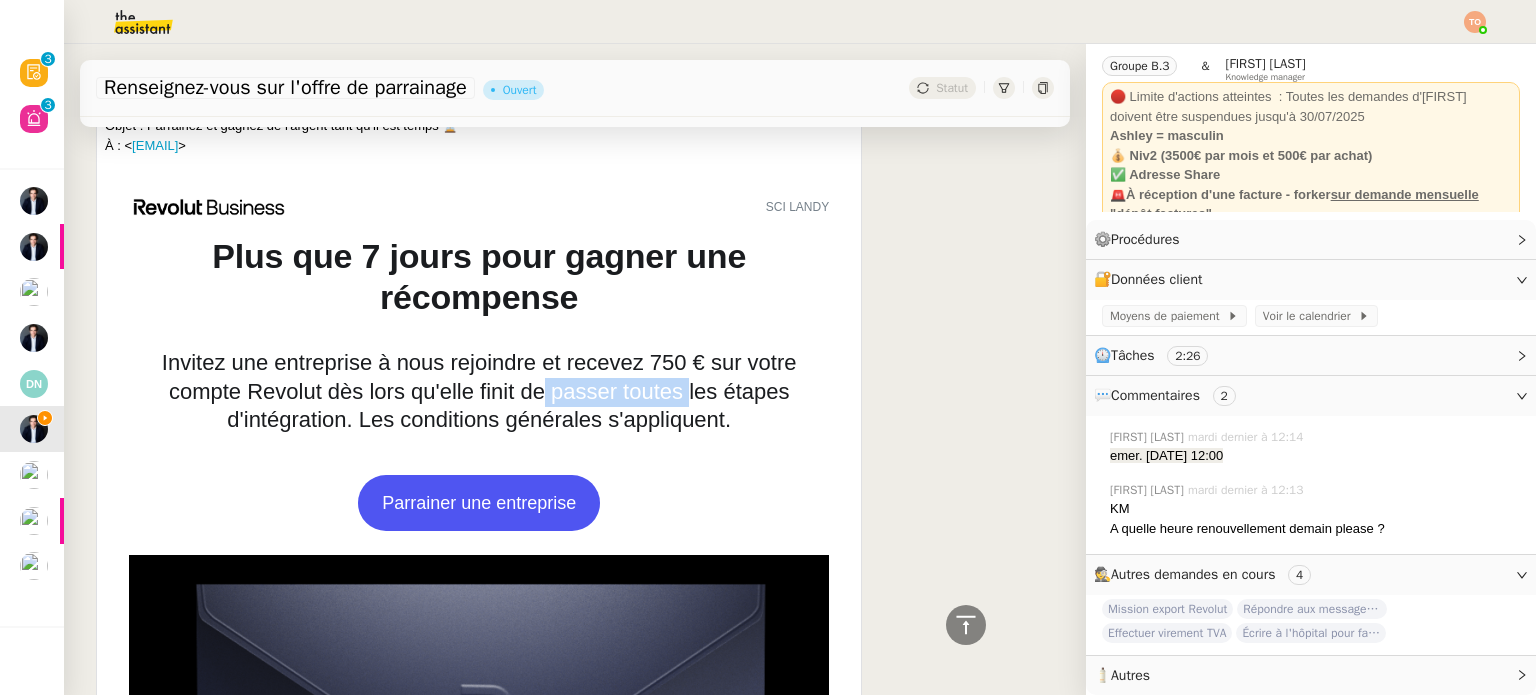 scroll, scrollTop: 3532, scrollLeft: 0, axis: vertical 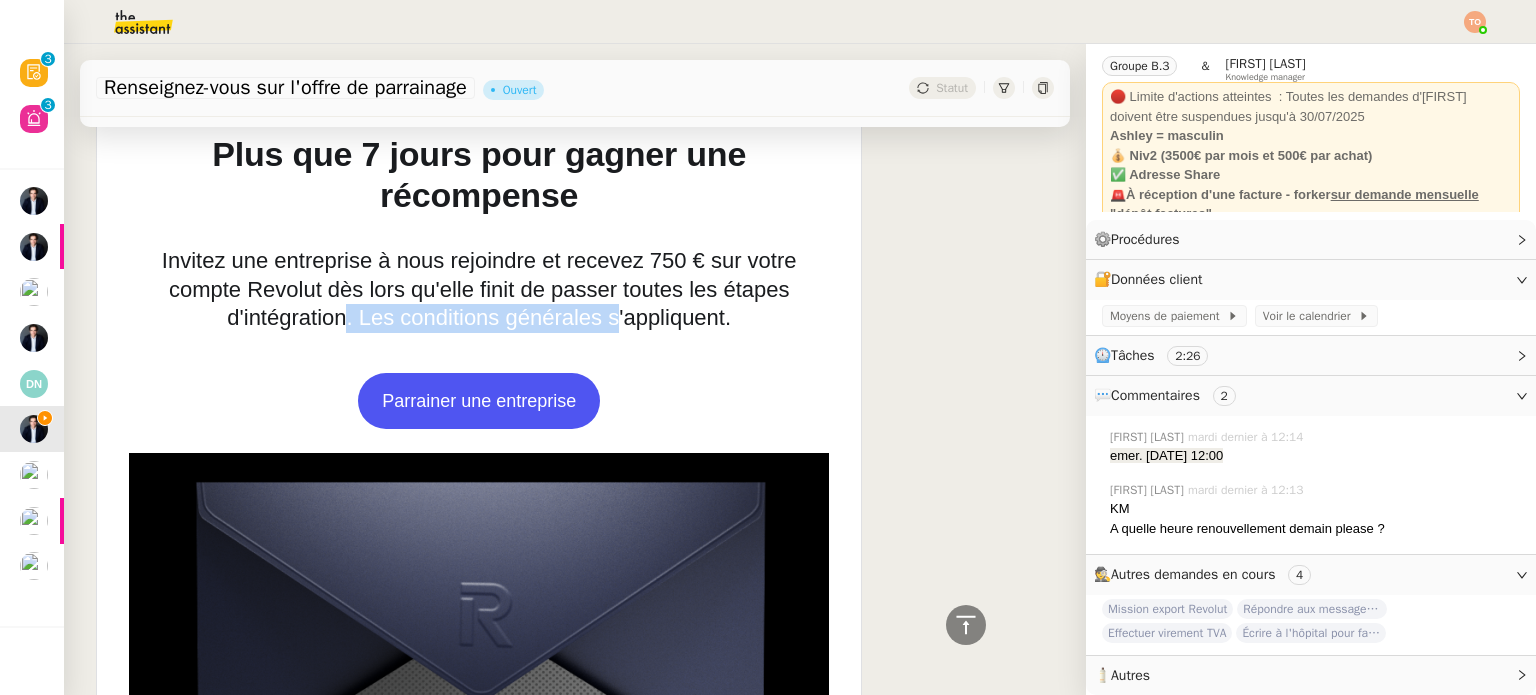 drag, startPoint x: 338, startPoint y: 326, endPoint x: 648, endPoint y: 328, distance: 310.00644 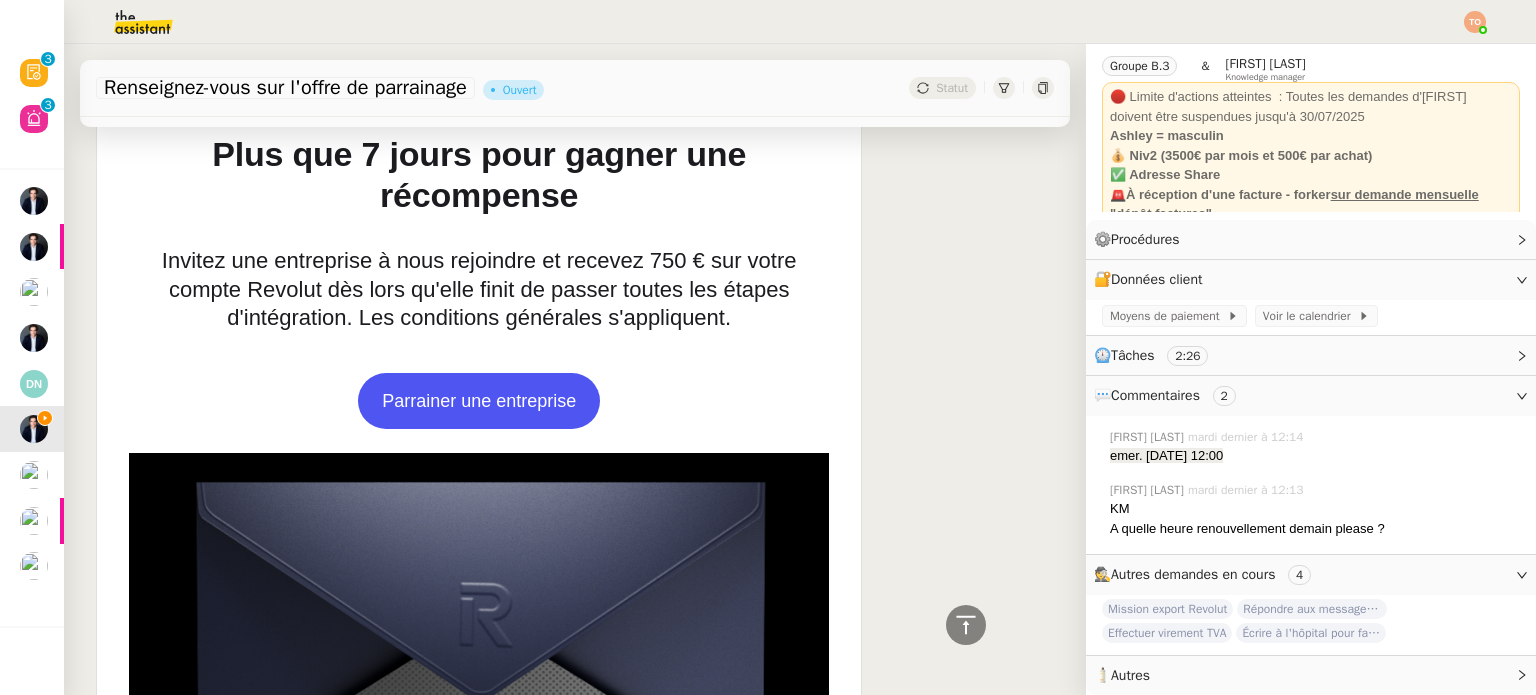 drag, startPoint x: 648, startPoint y: 328, endPoint x: 730, endPoint y: 327, distance: 82.006096 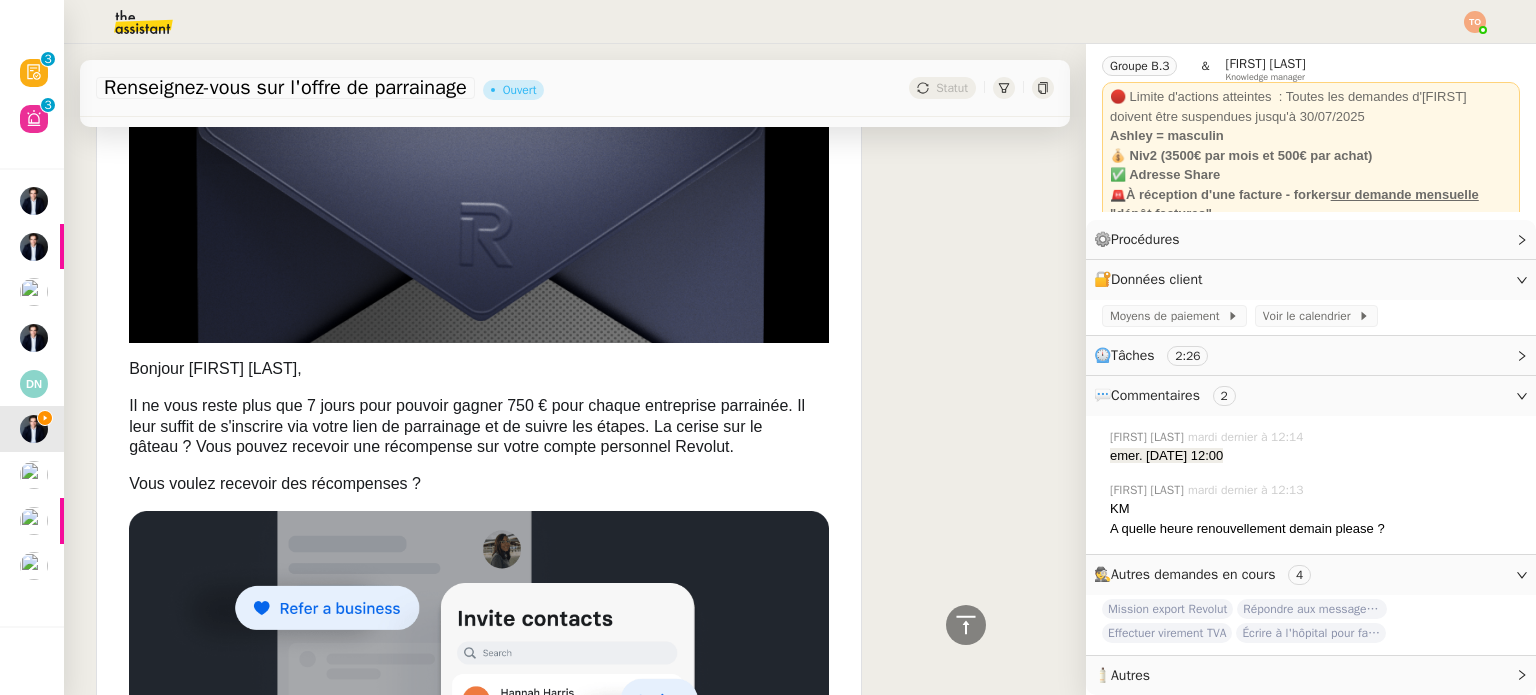 scroll, scrollTop: 3932, scrollLeft: 0, axis: vertical 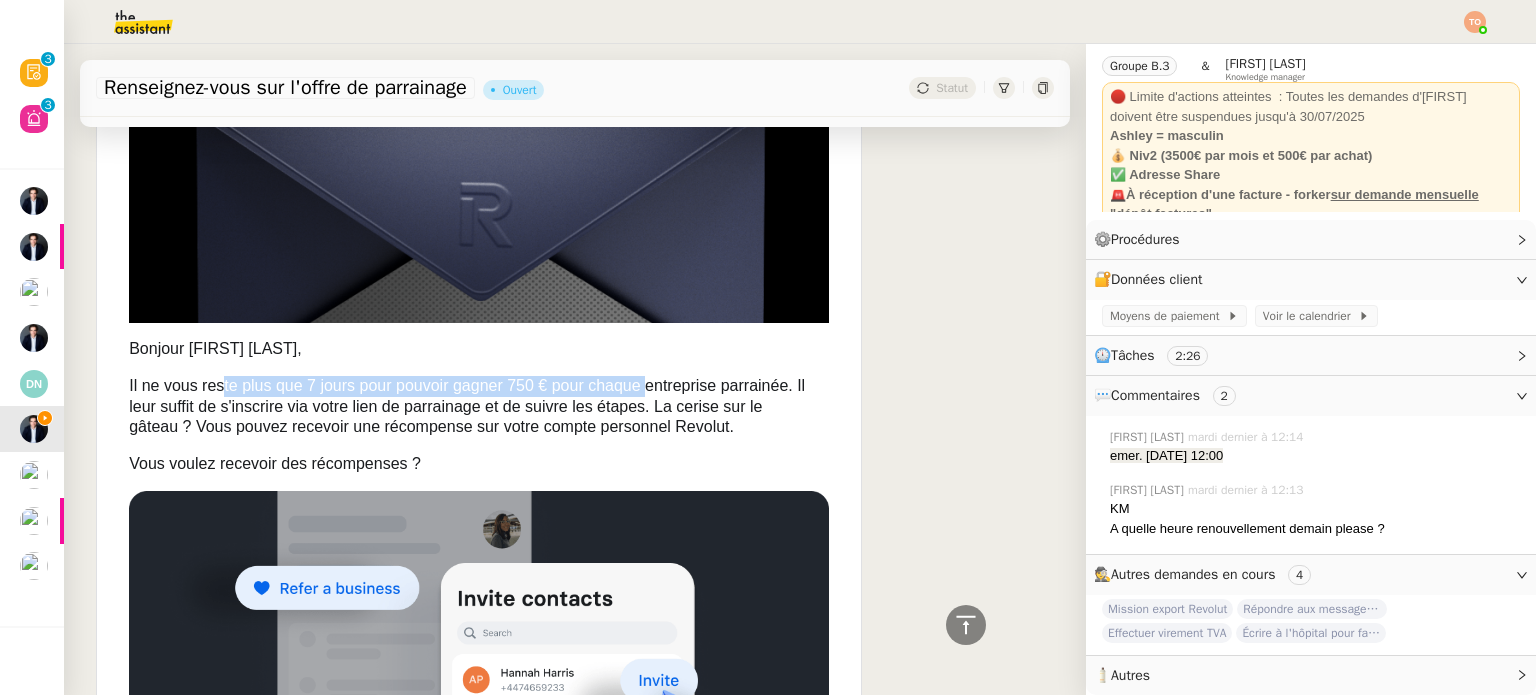drag, startPoint x: 497, startPoint y: 387, endPoint x: 632, endPoint y: 387, distance: 135 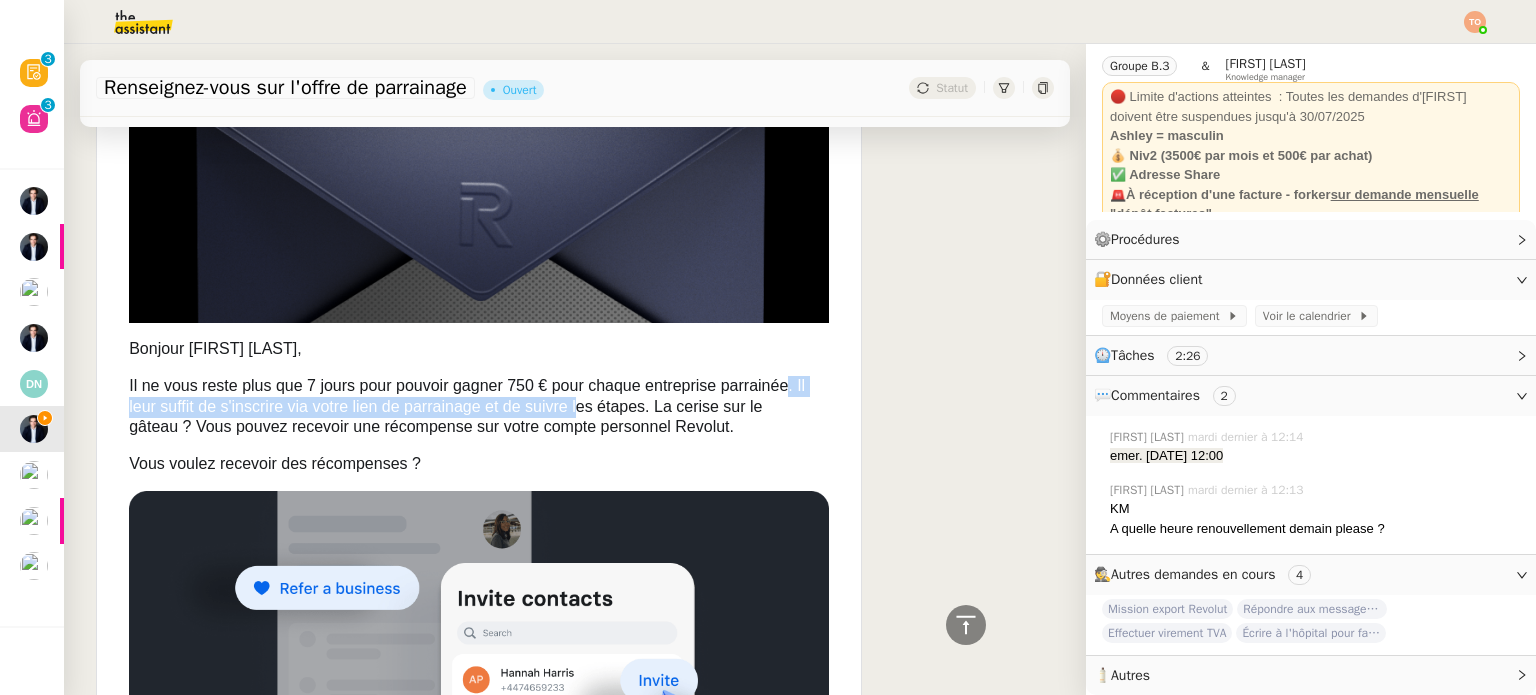 drag, startPoint x: 578, startPoint y: 401, endPoint x: 778, endPoint y: 392, distance: 200.2024 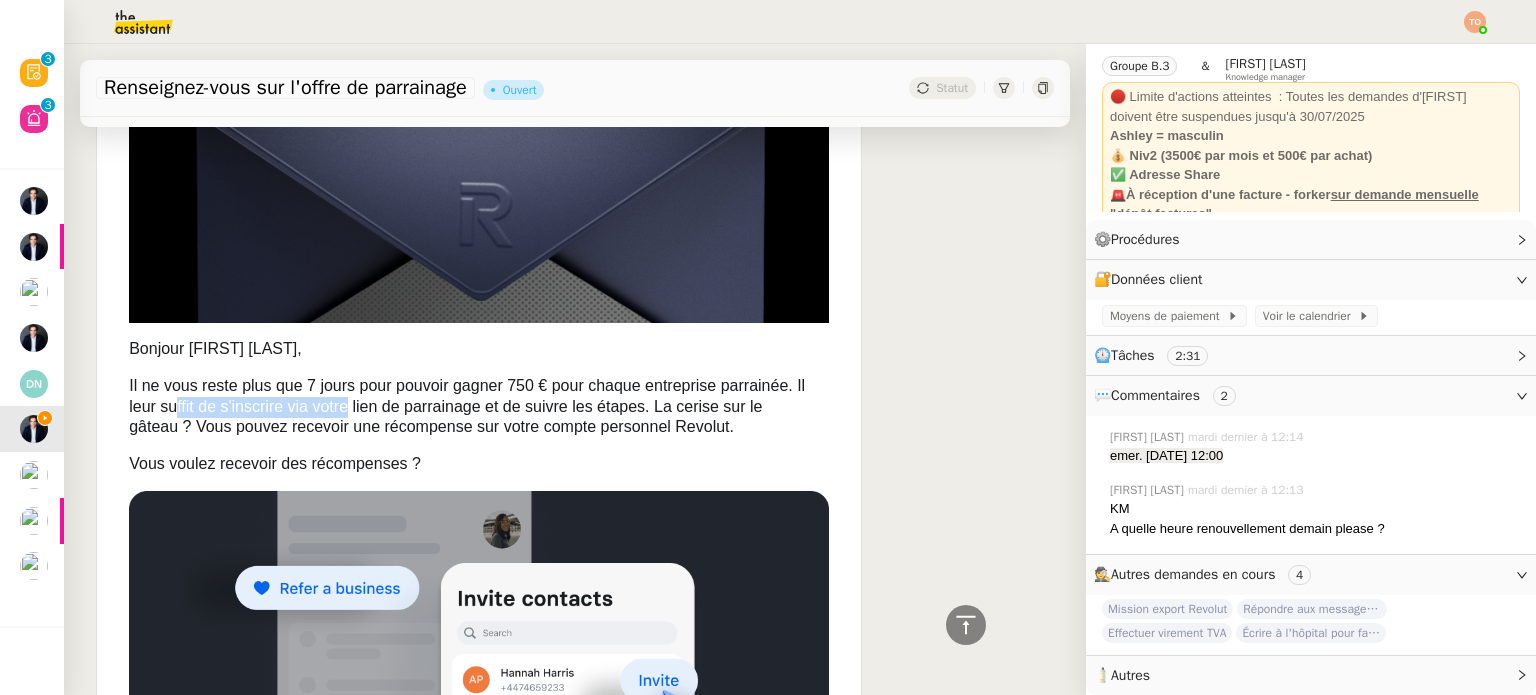 drag, startPoint x: 164, startPoint y: 401, endPoint x: 370, endPoint y: 415, distance: 206.47517 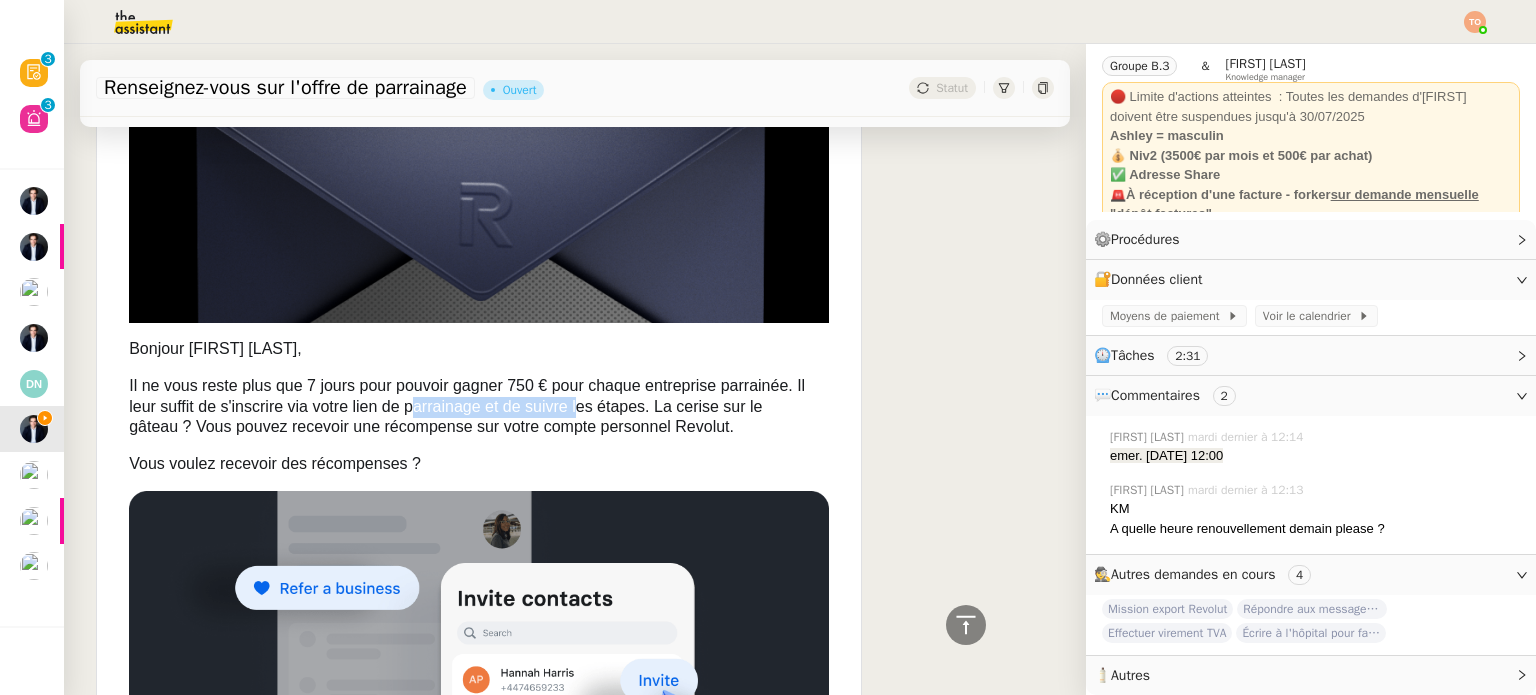 drag, startPoint x: 456, startPoint y: 414, endPoint x: 672, endPoint y: 405, distance: 216.18742 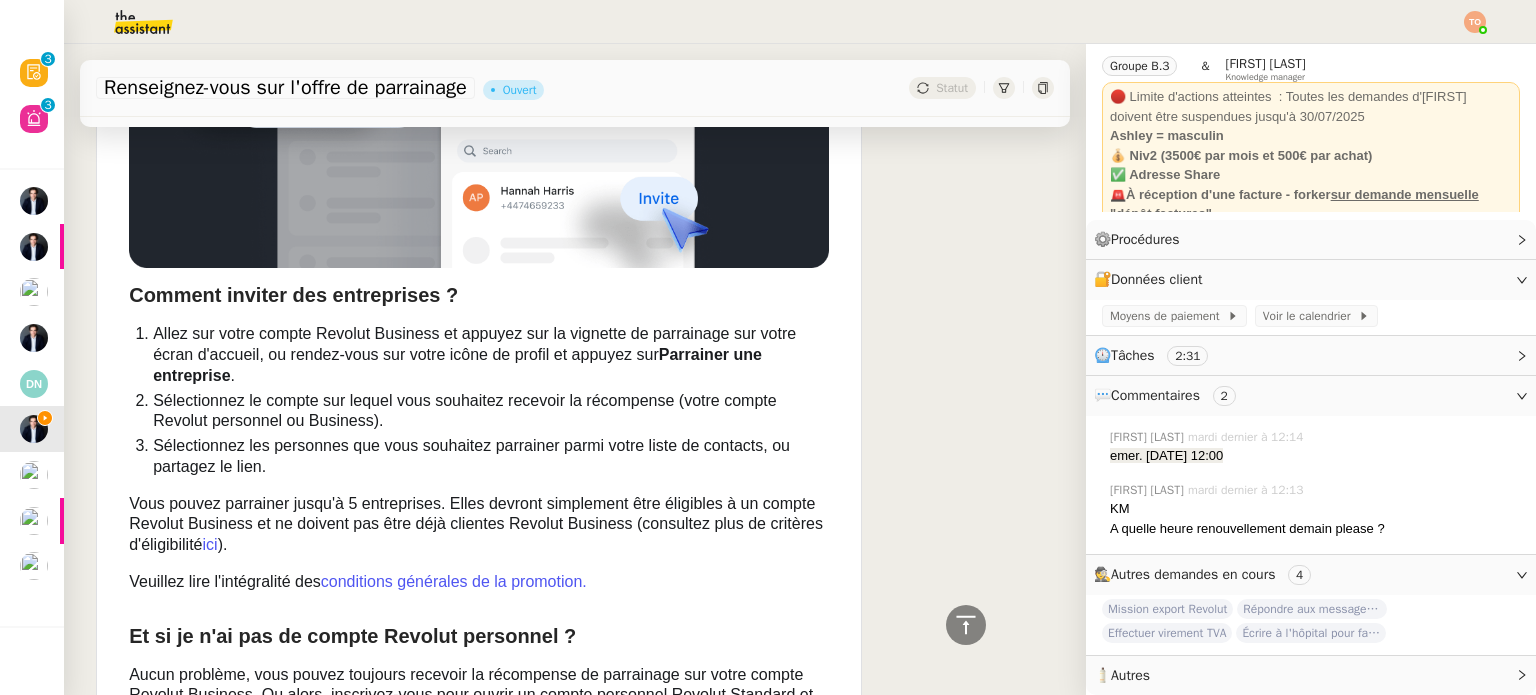 scroll, scrollTop: 4432, scrollLeft: 0, axis: vertical 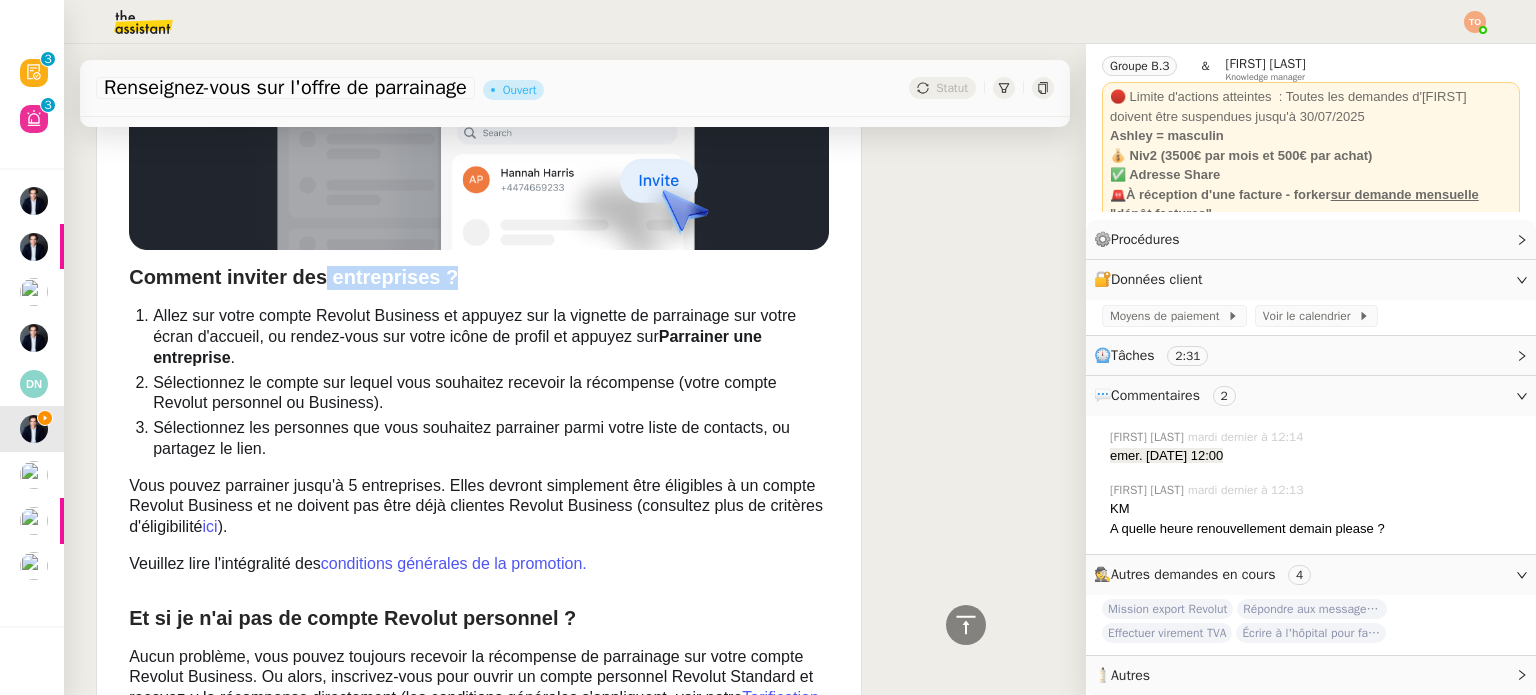 click on "Comment inviter des entreprises ?" at bounding box center [479, 270] 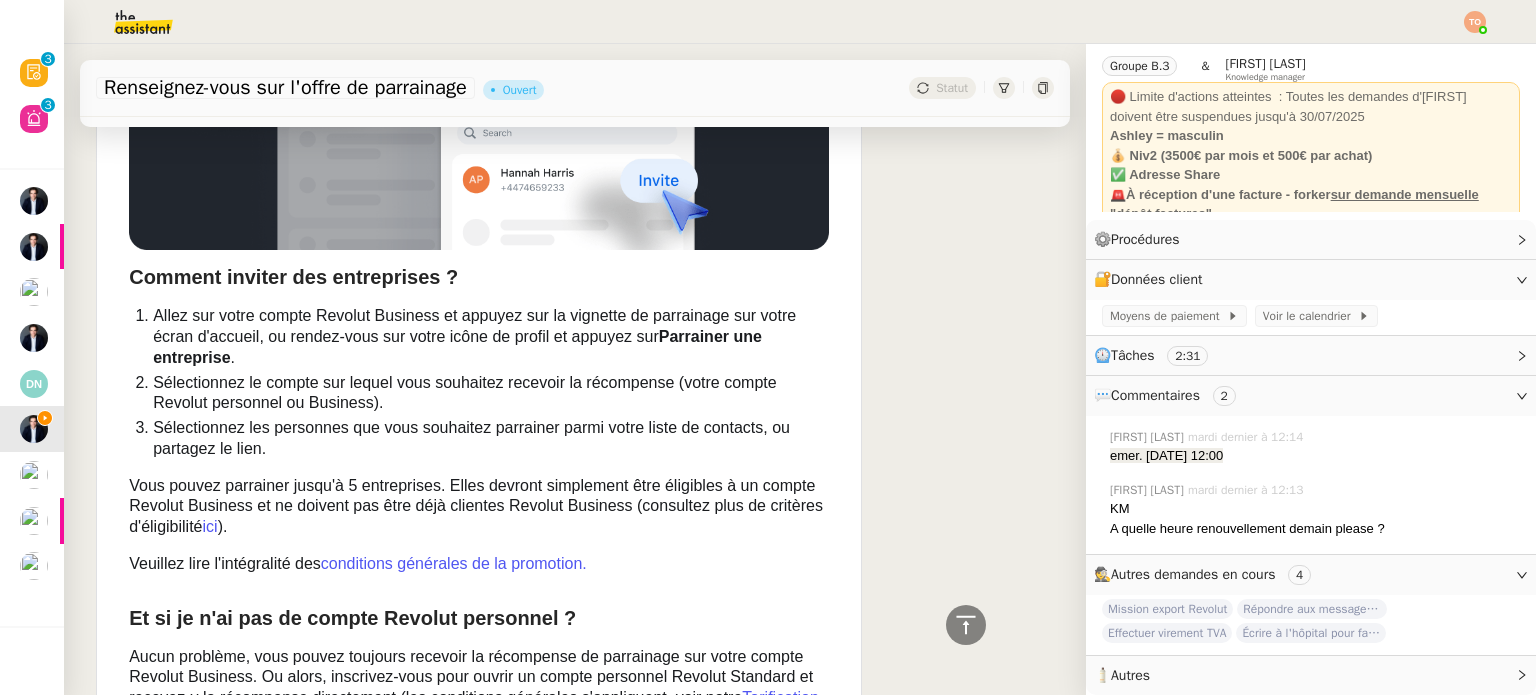 click on "Allez sur votre compte Revolut Business et appuyez sur la vignette de parrainage sur votre écran d'accueil, ou rendez-vous sur votre icône de profil et appuyez sur  Parrainer une entreprise ." at bounding box center (491, 337) 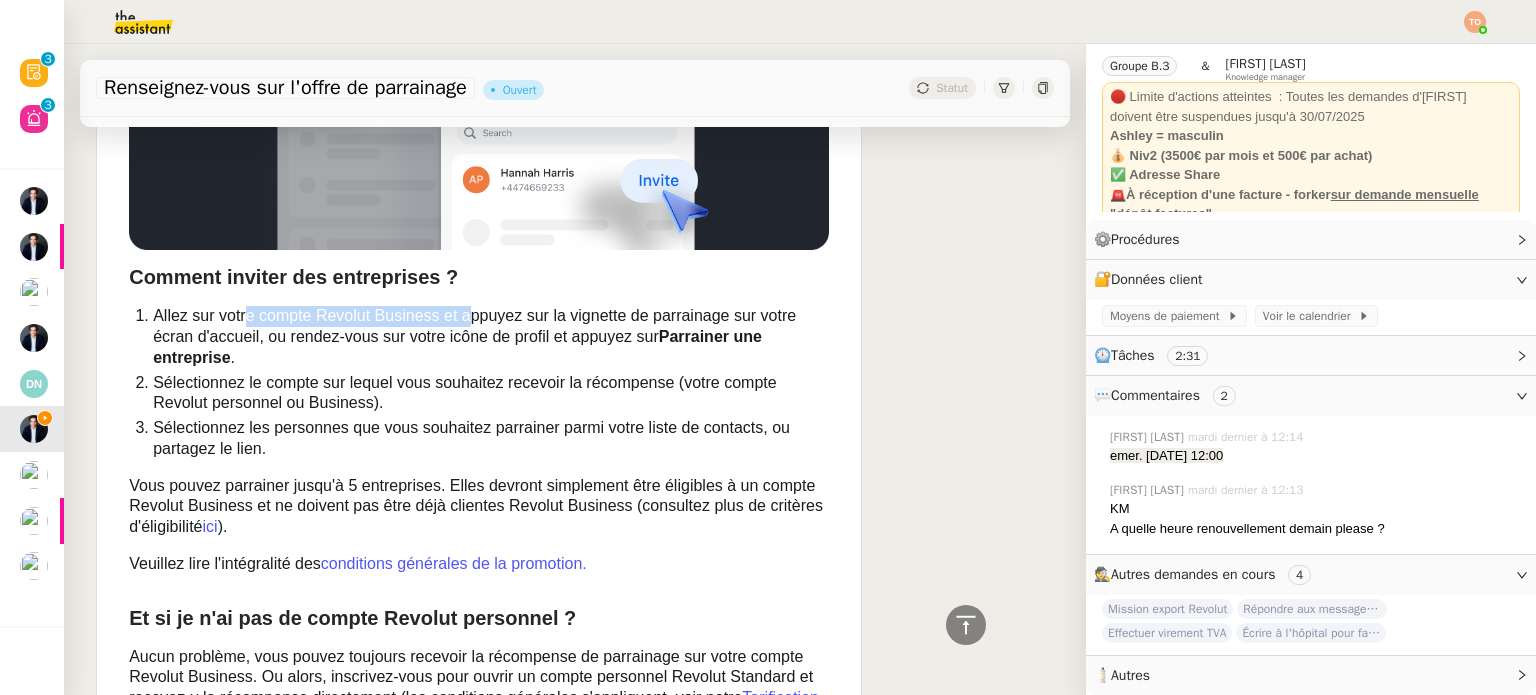 drag, startPoint x: 252, startPoint y: 323, endPoint x: 456, endPoint y: 321, distance: 204.0098 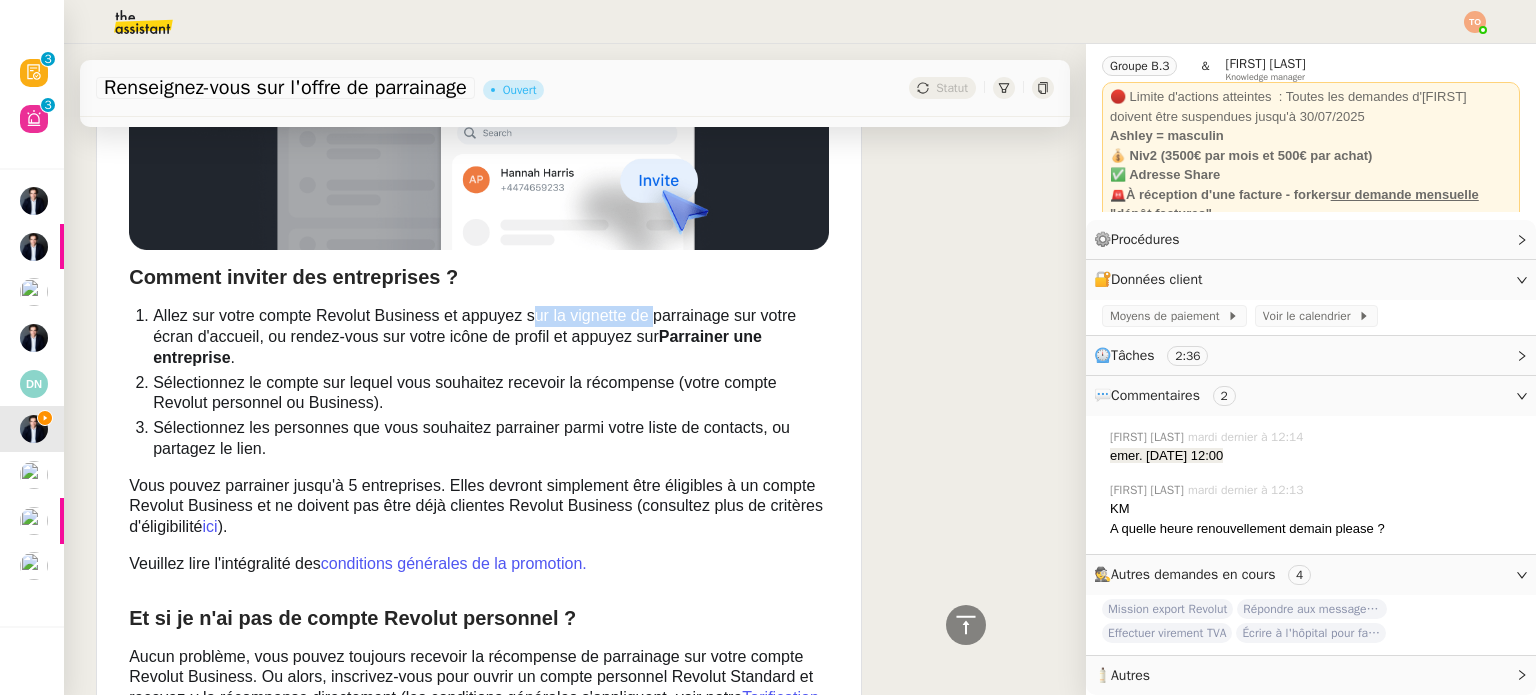 drag, startPoint x: 628, startPoint y: 323, endPoint x: 671, endPoint y: 322, distance: 43.011627 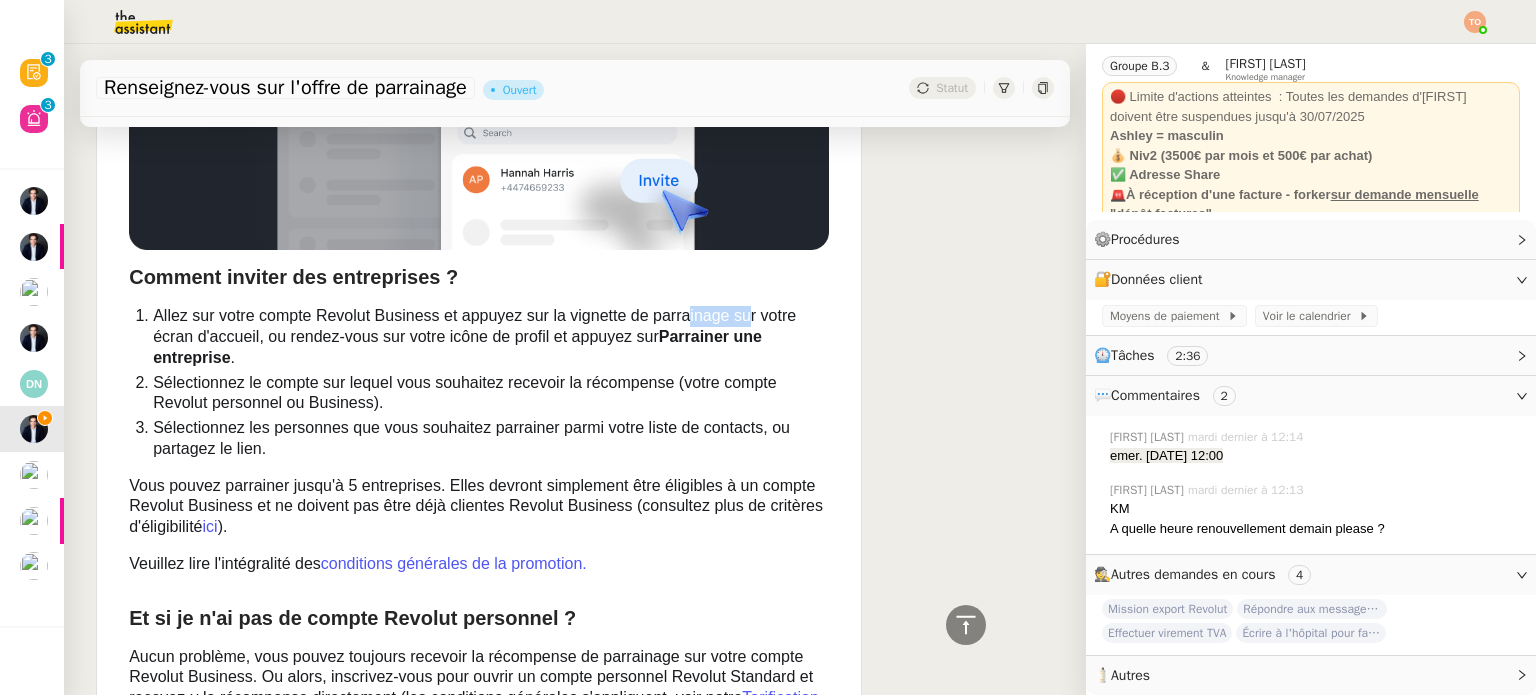 drag, startPoint x: 728, startPoint y: 322, endPoint x: 760, endPoint y: 322, distance: 32 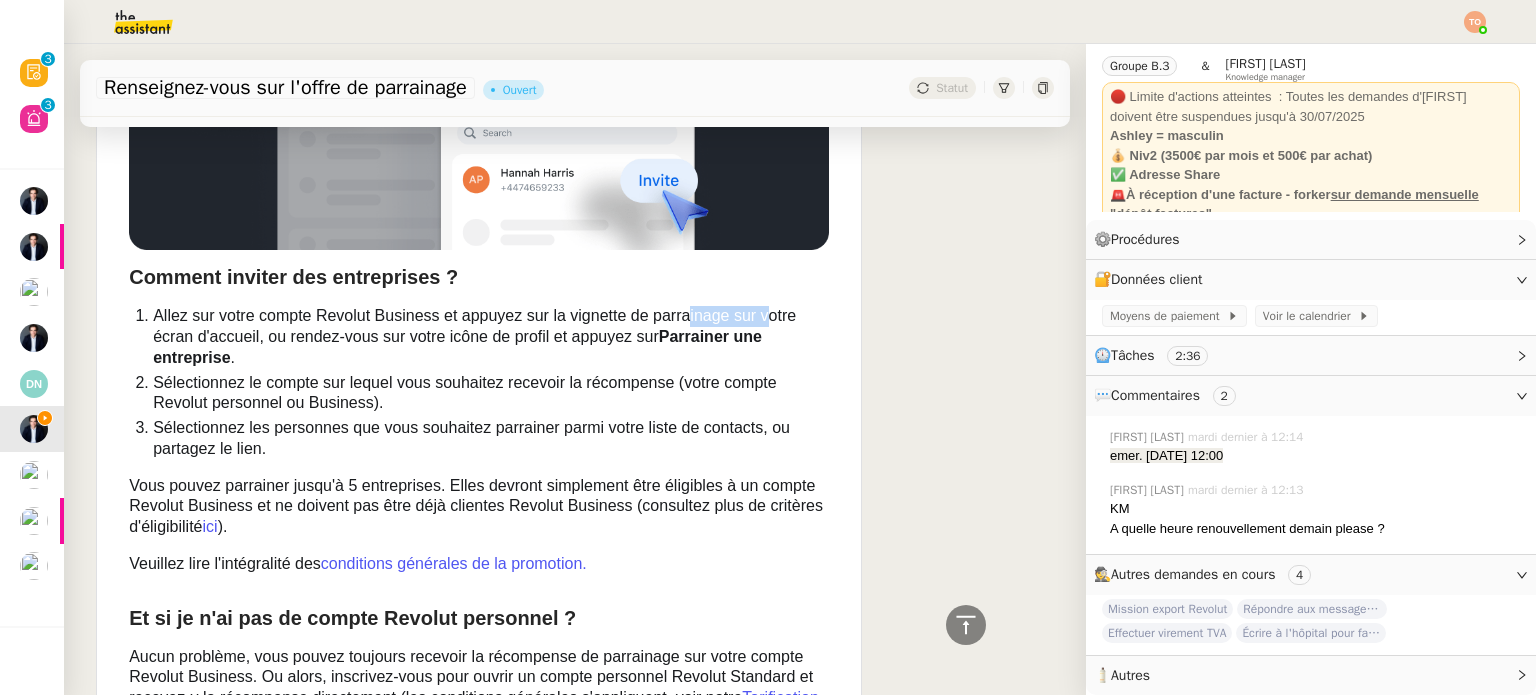 click on "Allez sur votre compte Revolut Business et appuyez sur la vignette de parrainage sur votre écran d'accueil, ou rendez-vous sur votre icône de profil et appuyez sur  Parrainer une entreprise ." at bounding box center [491, 337] 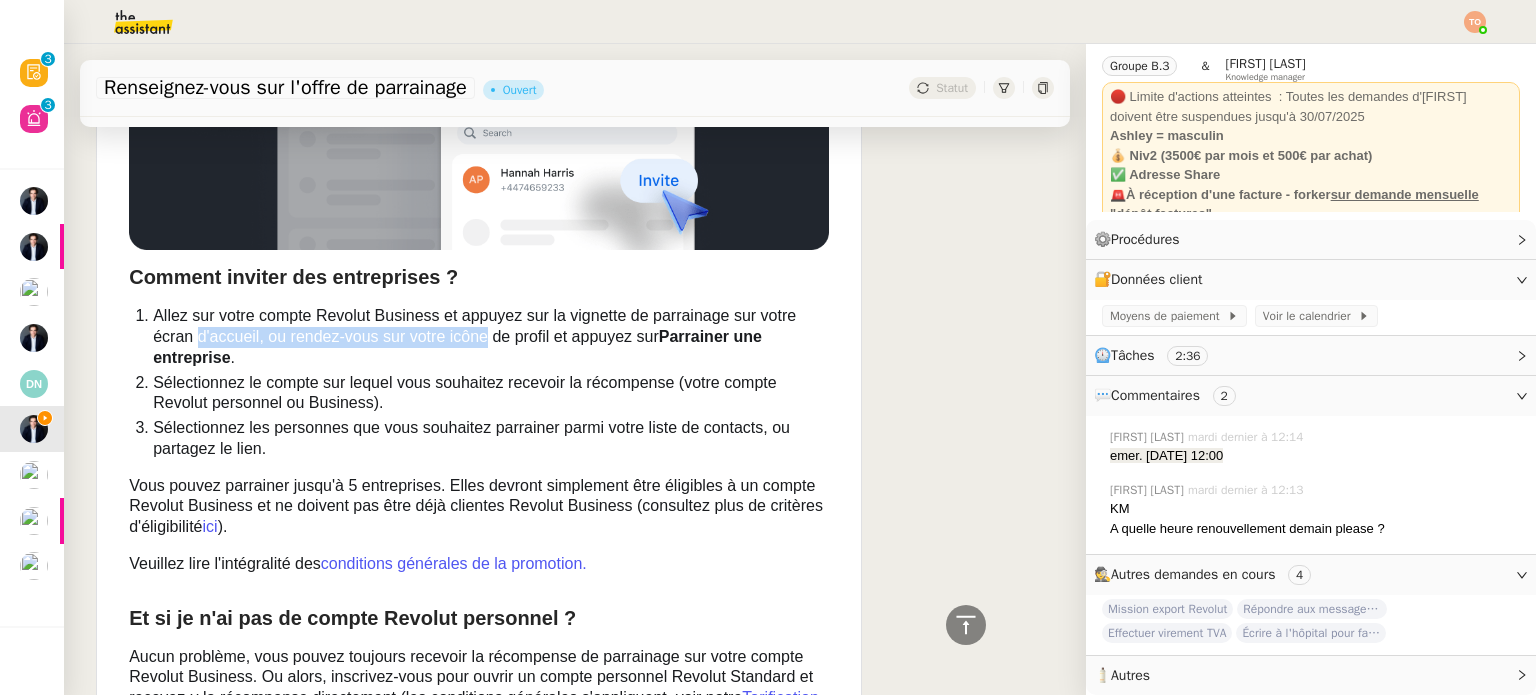 drag, startPoint x: 185, startPoint y: 343, endPoint x: 480, endPoint y: 344, distance: 295.0017 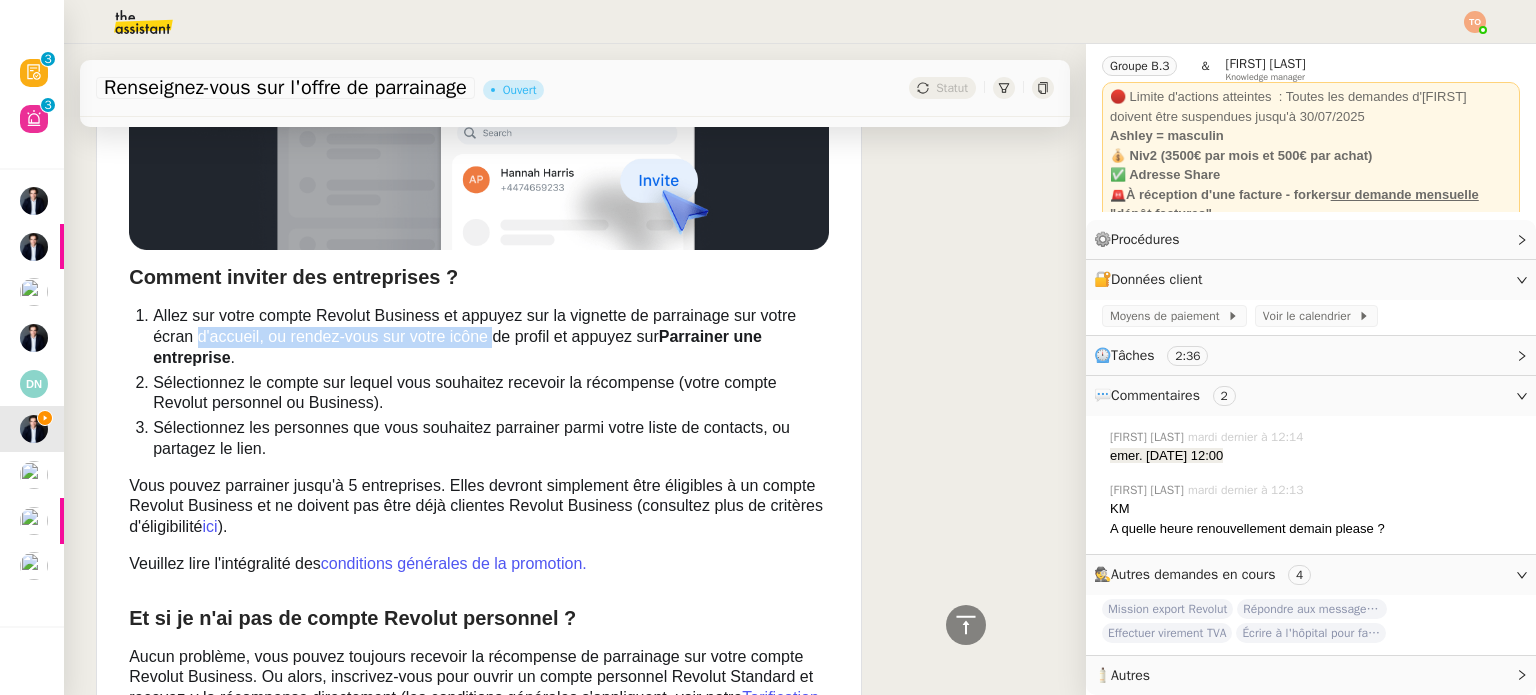 click on "Allez sur votre compte Revolut Business et appuyez sur la vignette de parrainage sur votre écran d'accueil, ou rendez-vous sur votre icône de profil et appuyez sur  Parrainer une entreprise ." at bounding box center (491, 337) 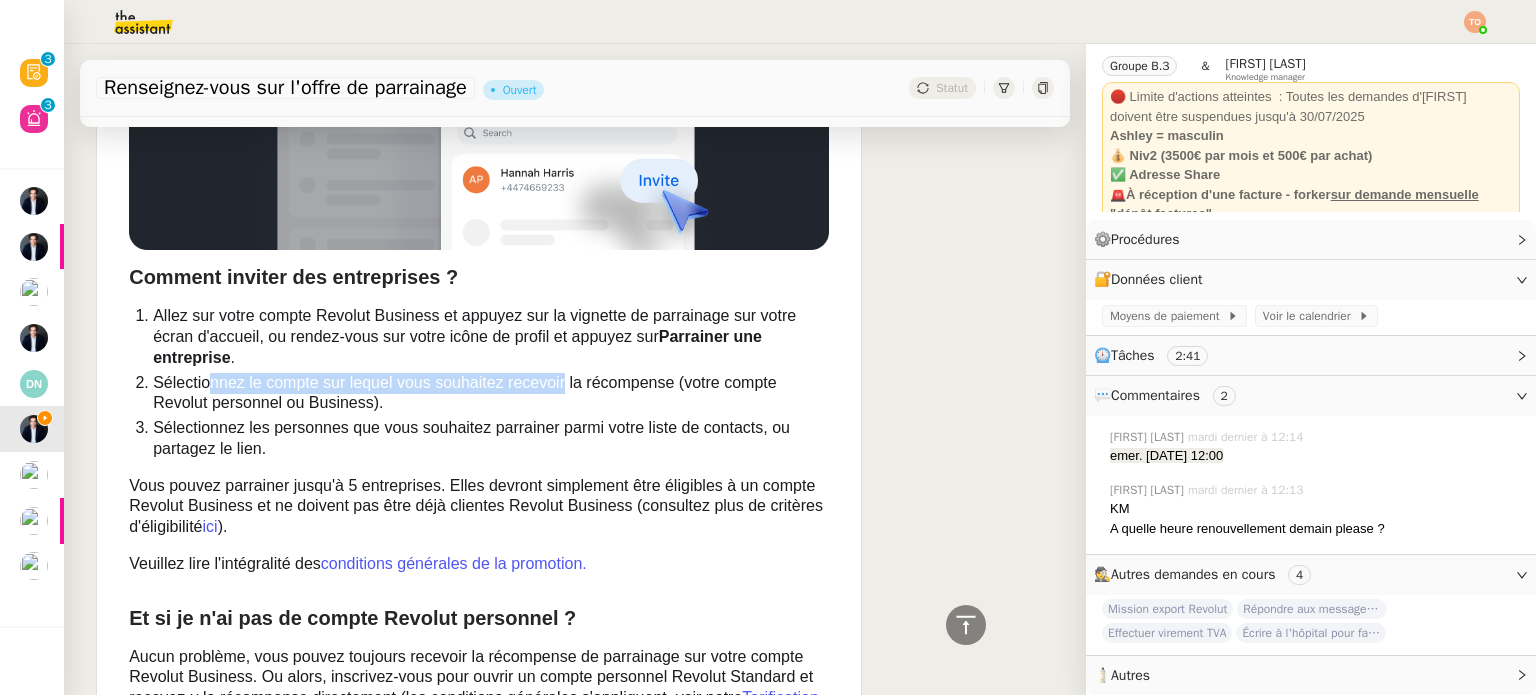 drag, startPoint x: 243, startPoint y: 384, endPoint x: 560, endPoint y: 381, distance: 317.0142 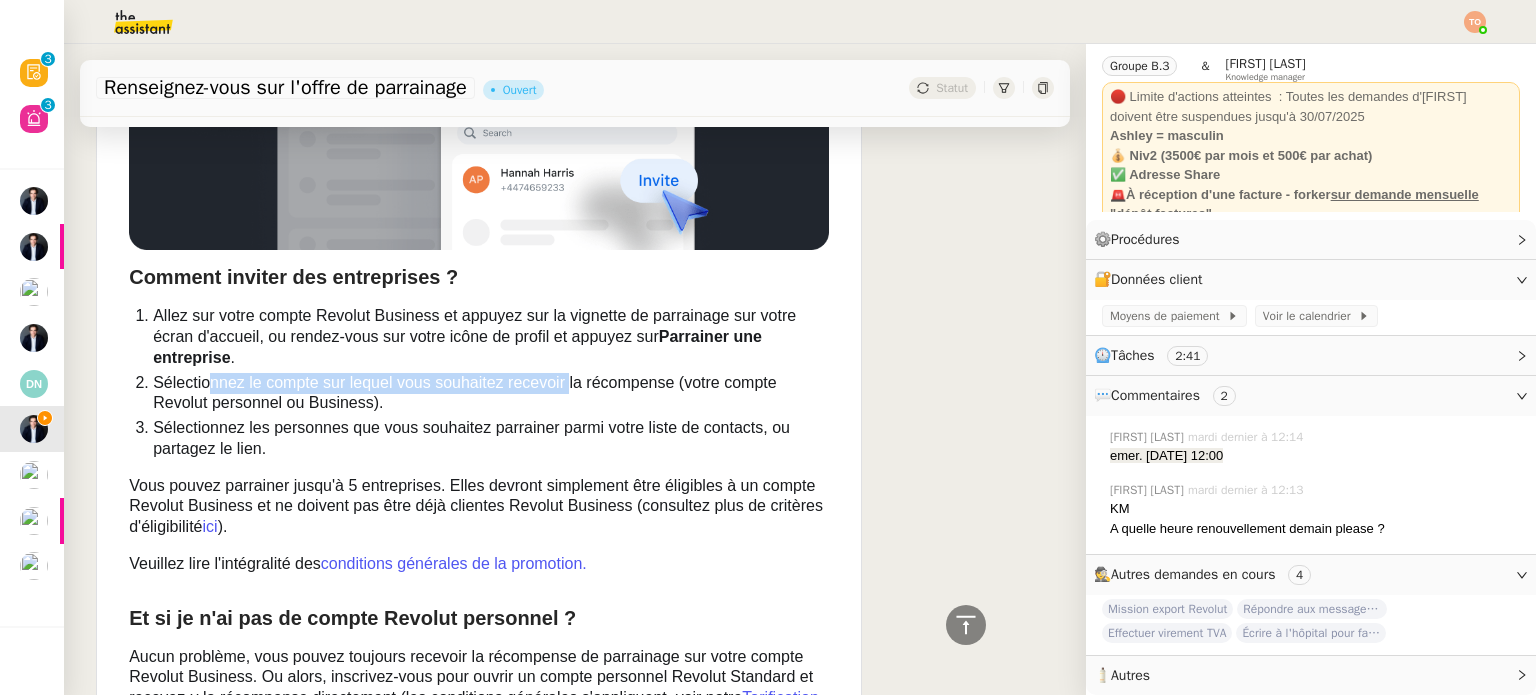click on "Sélectionnez le compte sur lequel vous souhaitez recevoir la récompense (votre compte Revolut personnel ou Business)." at bounding box center (491, 394) 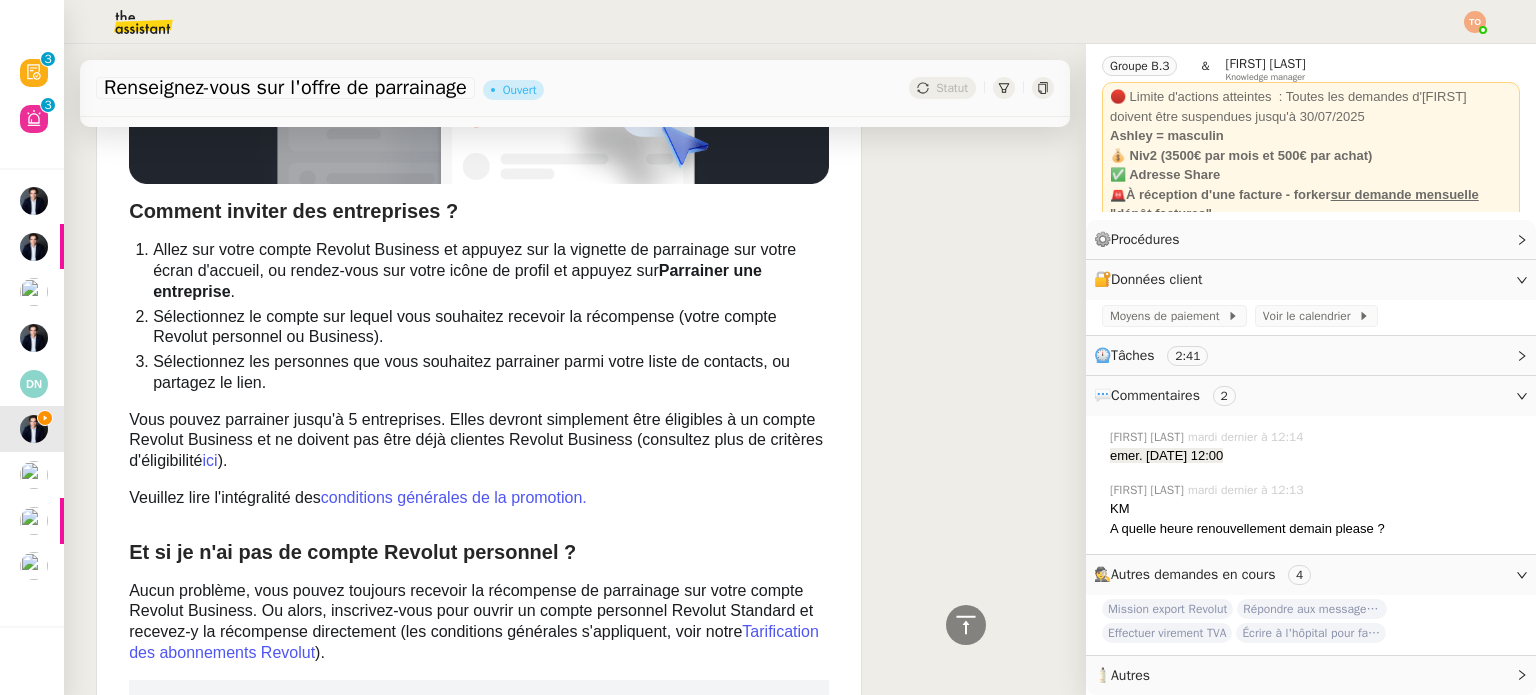 scroll, scrollTop: 4632, scrollLeft: 0, axis: vertical 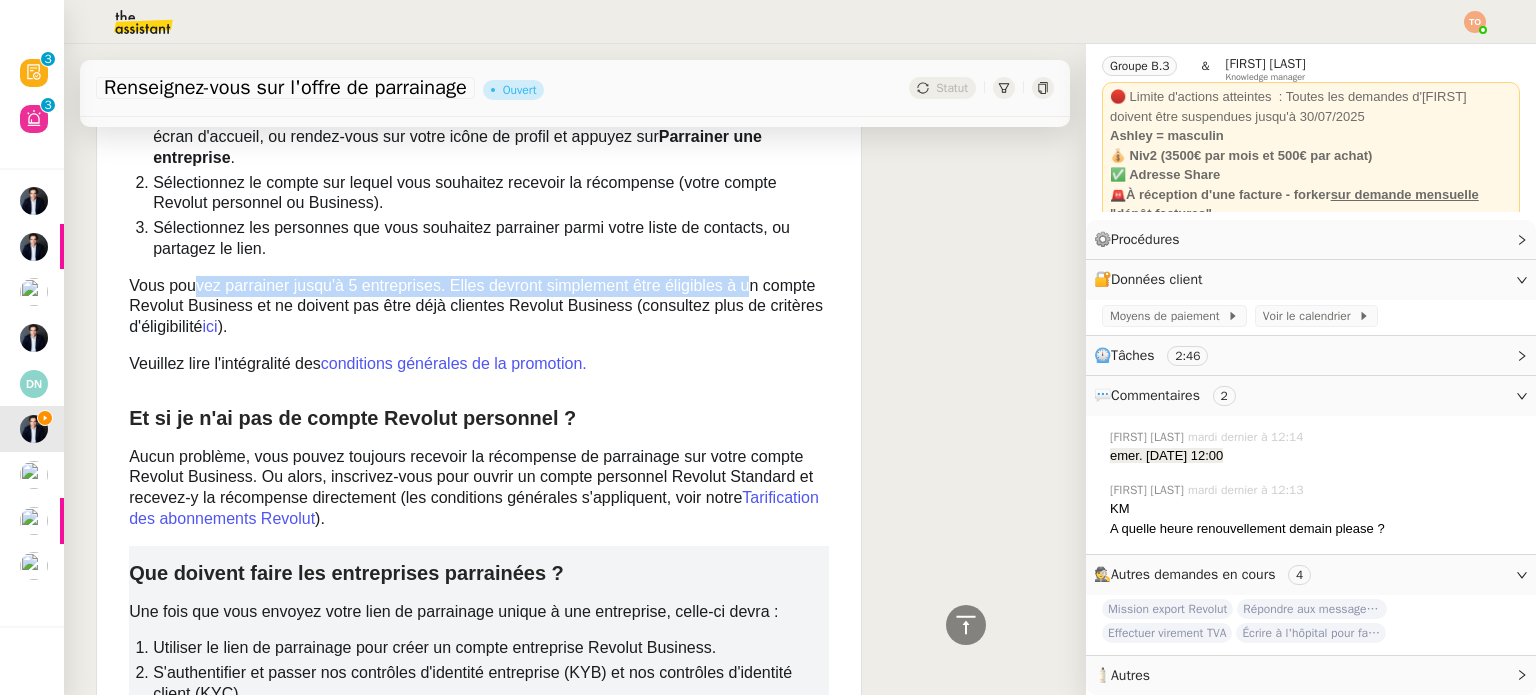 drag, startPoint x: 184, startPoint y: 286, endPoint x: 743, endPoint y: 280, distance: 559.0322 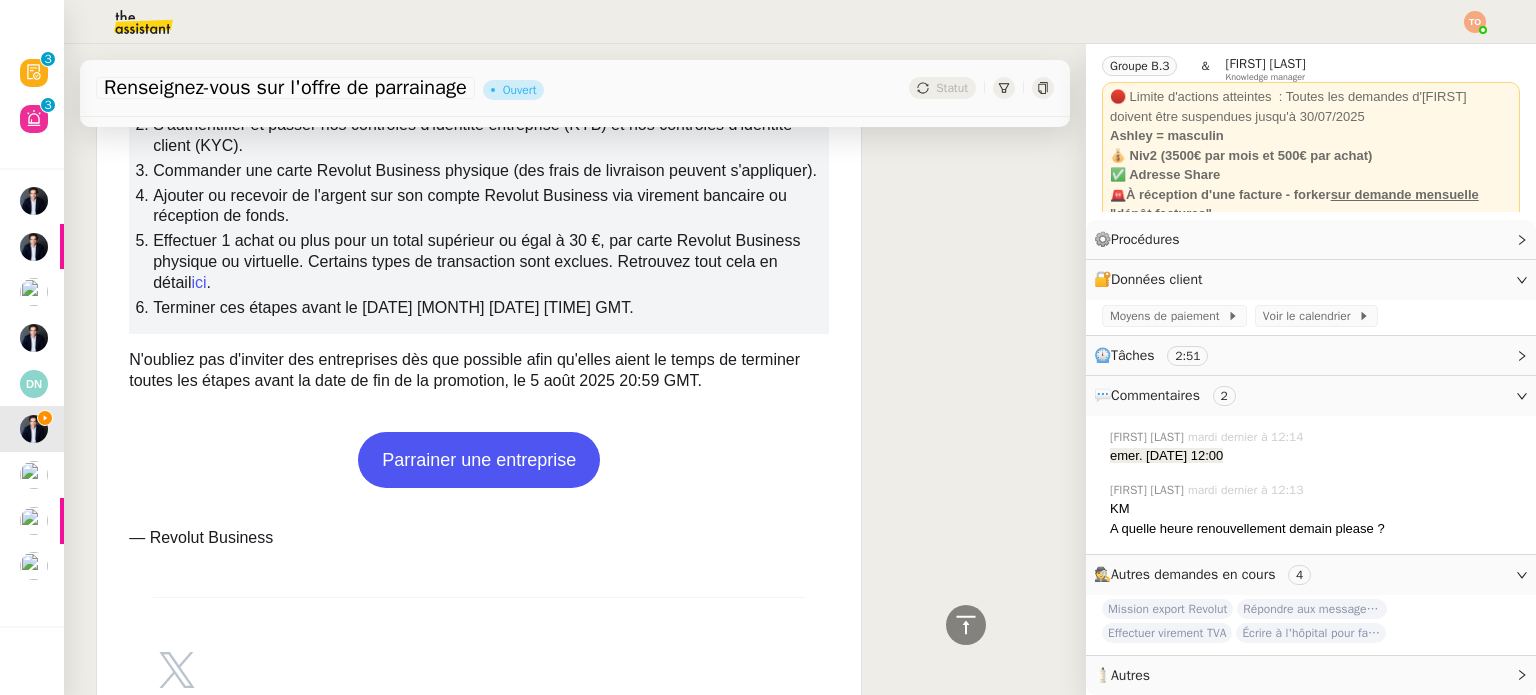 scroll, scrollTop: 5232, scrollLeft: 0, axis: vertical 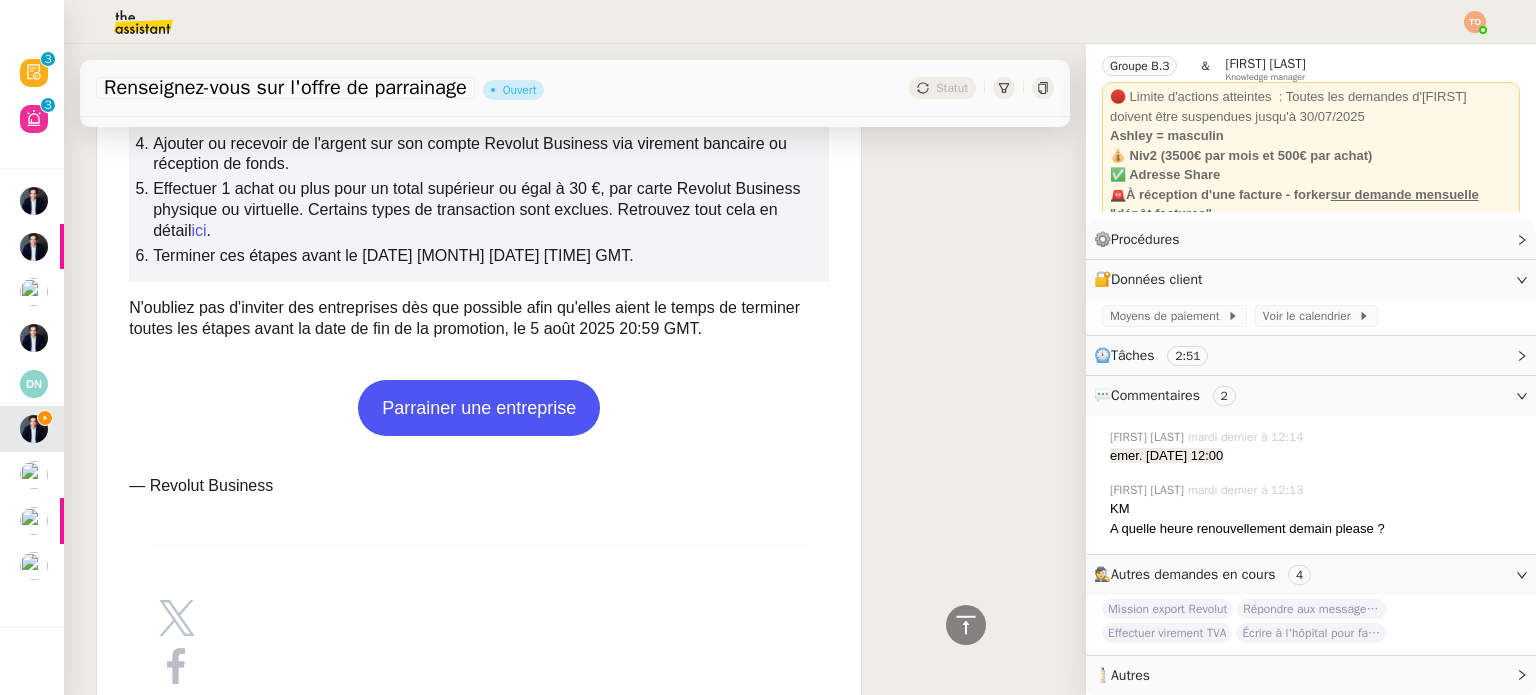 click on "Parrainer une entreprise" at bounding box center [479, 408] 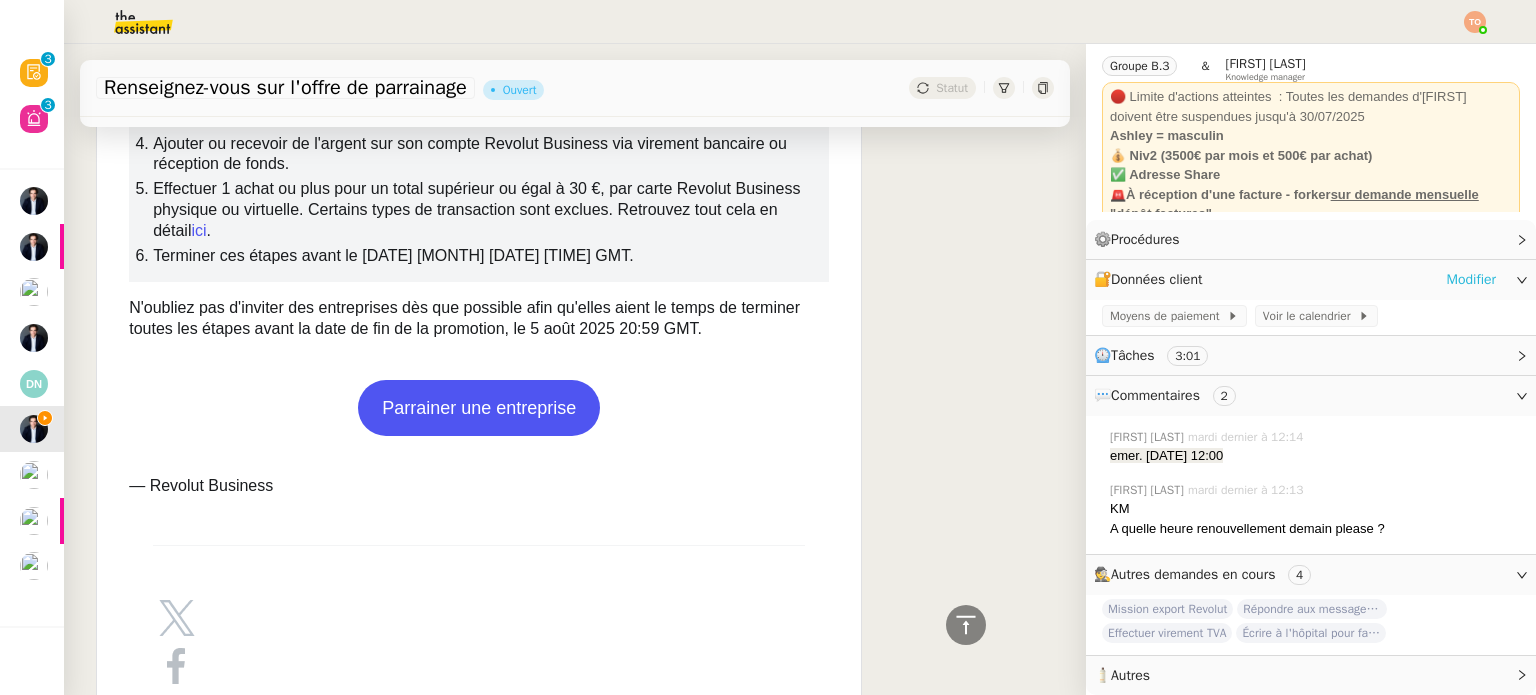 click on "Modifier" 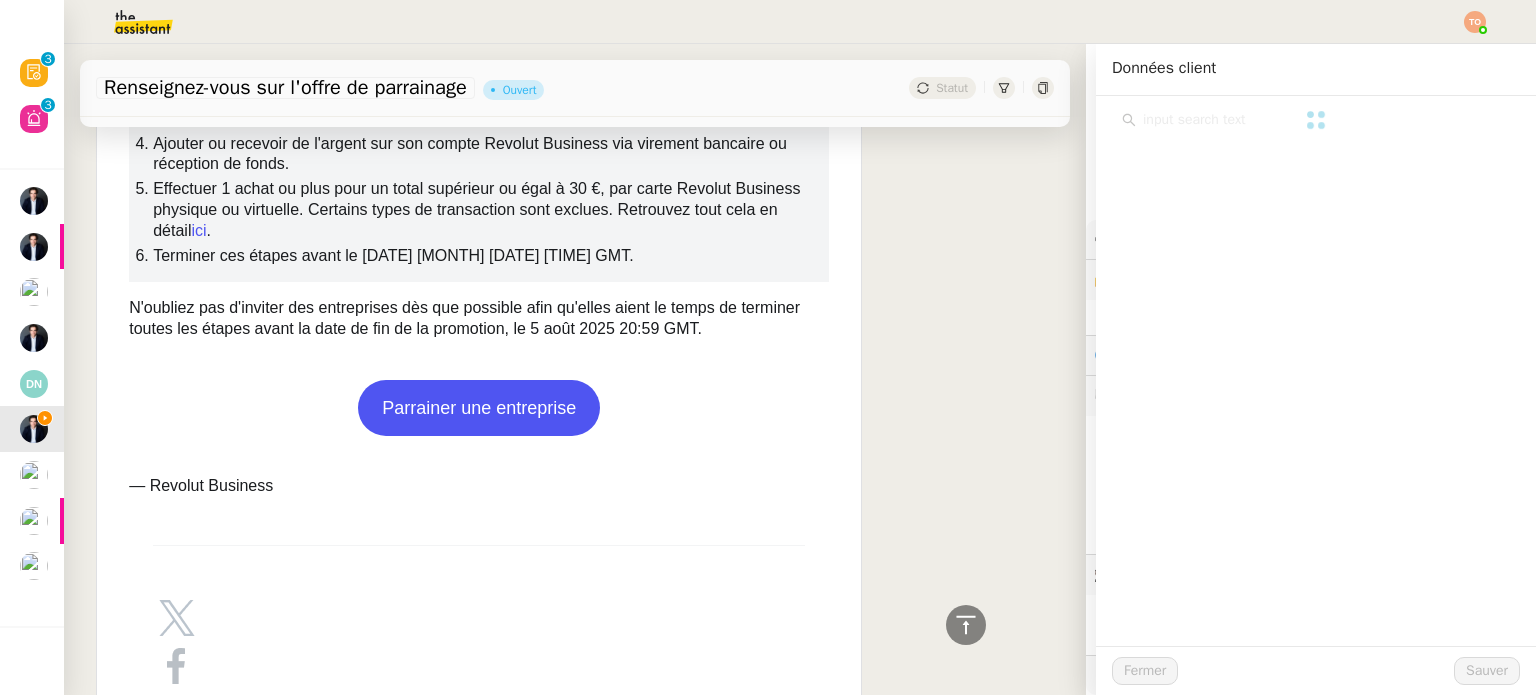 scroll, scrollTop: 82, scrollLeft: 0, axis: vertical 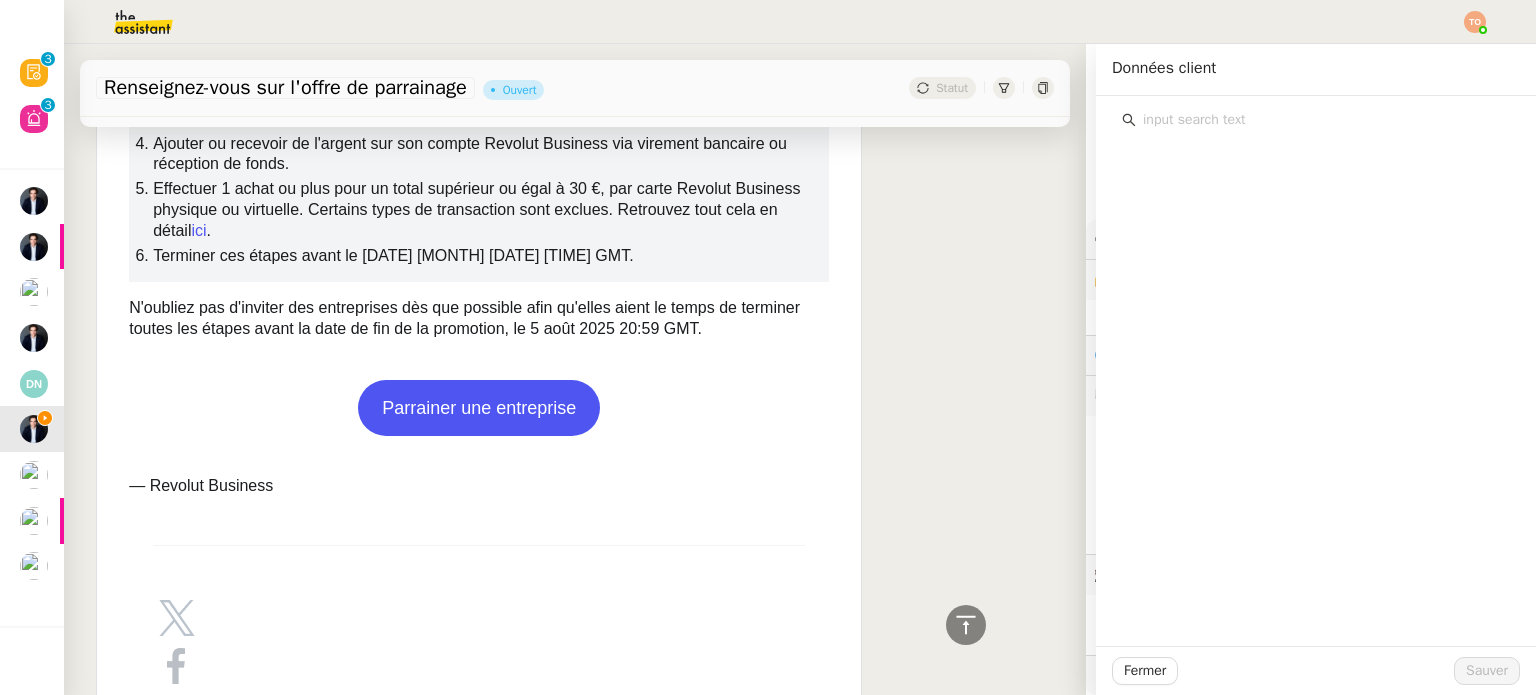 click 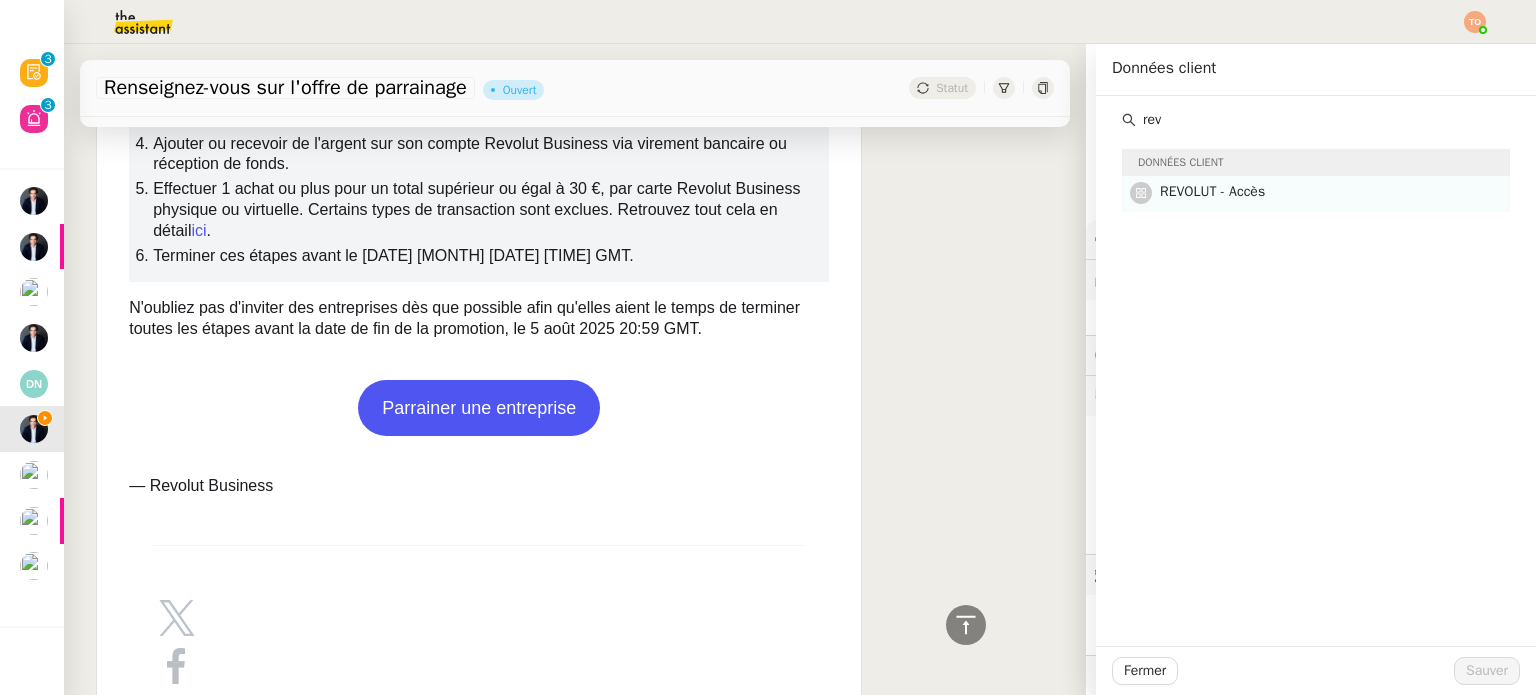 type on "rev" 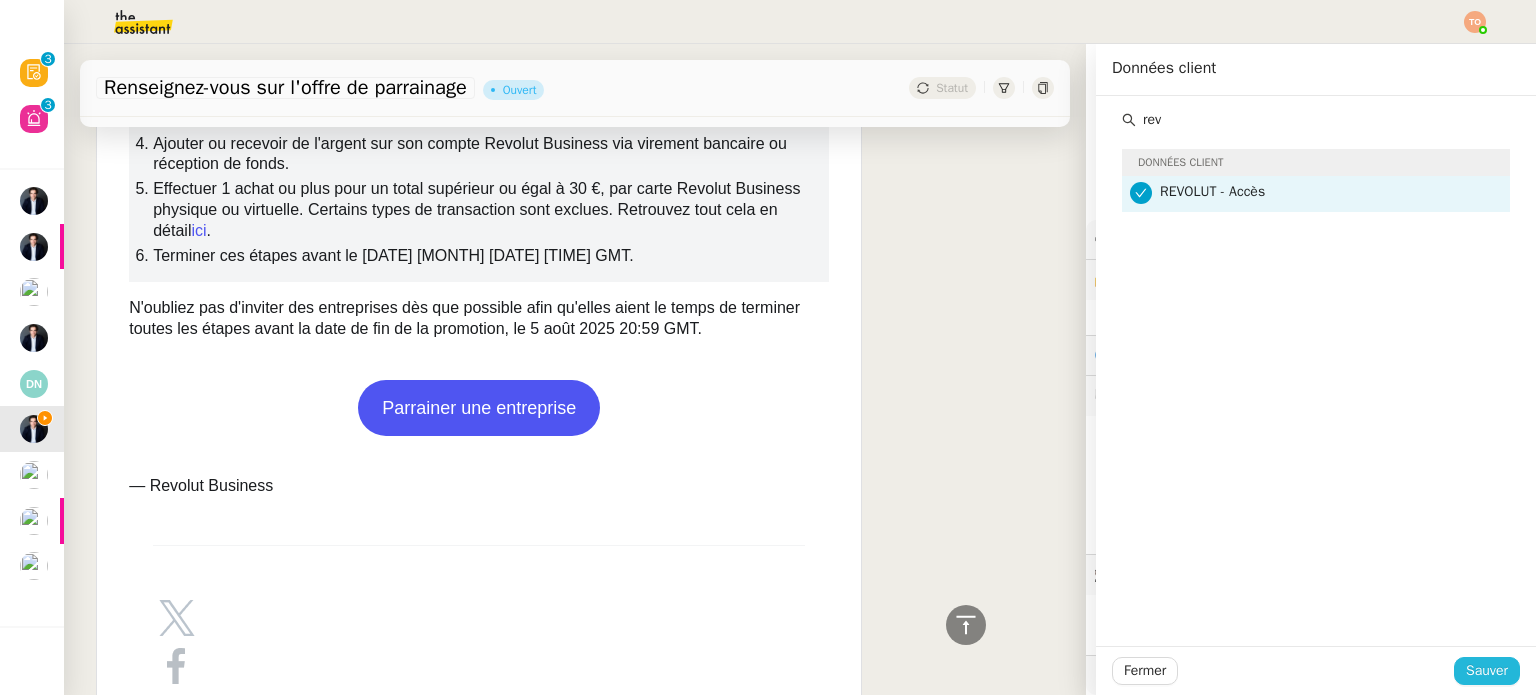click on "Sauver" 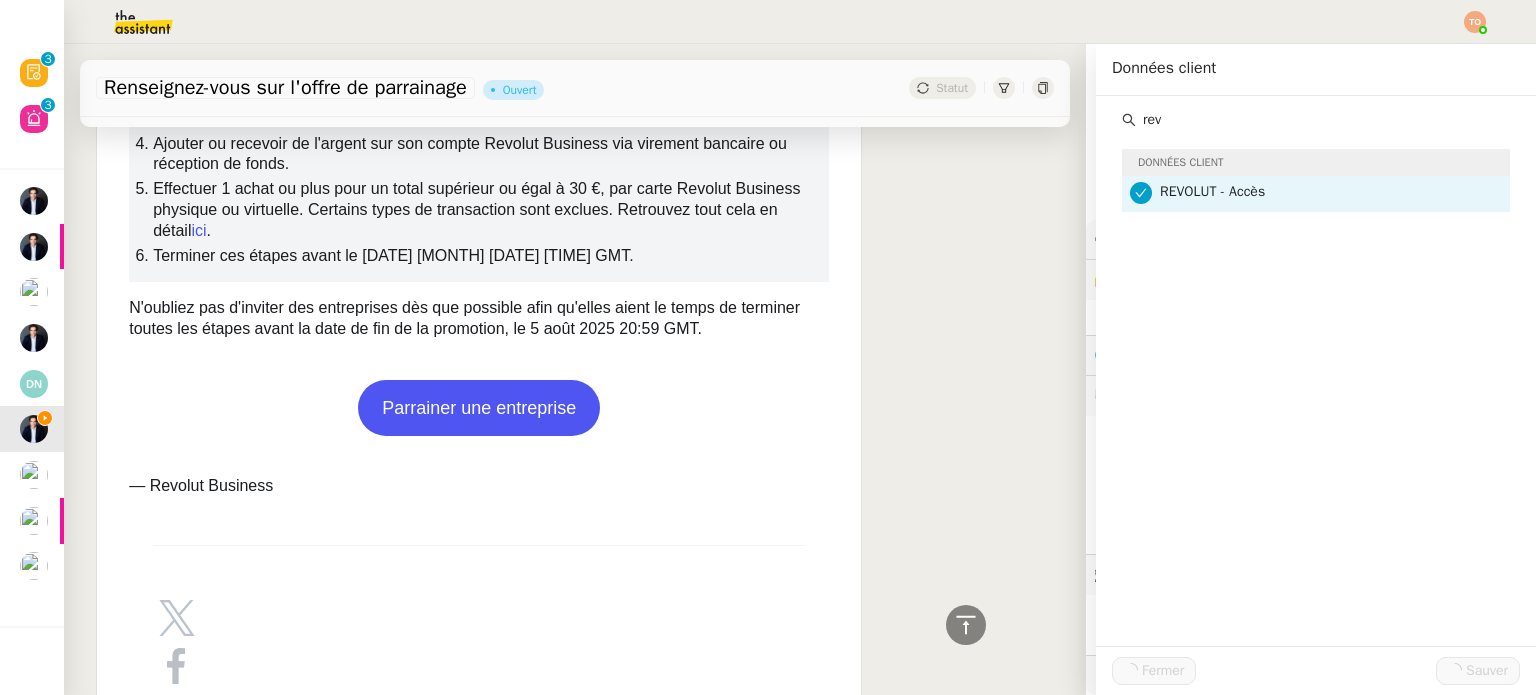 scroll, scrollTop: 82, scrollLeft: 0, axis: vertical 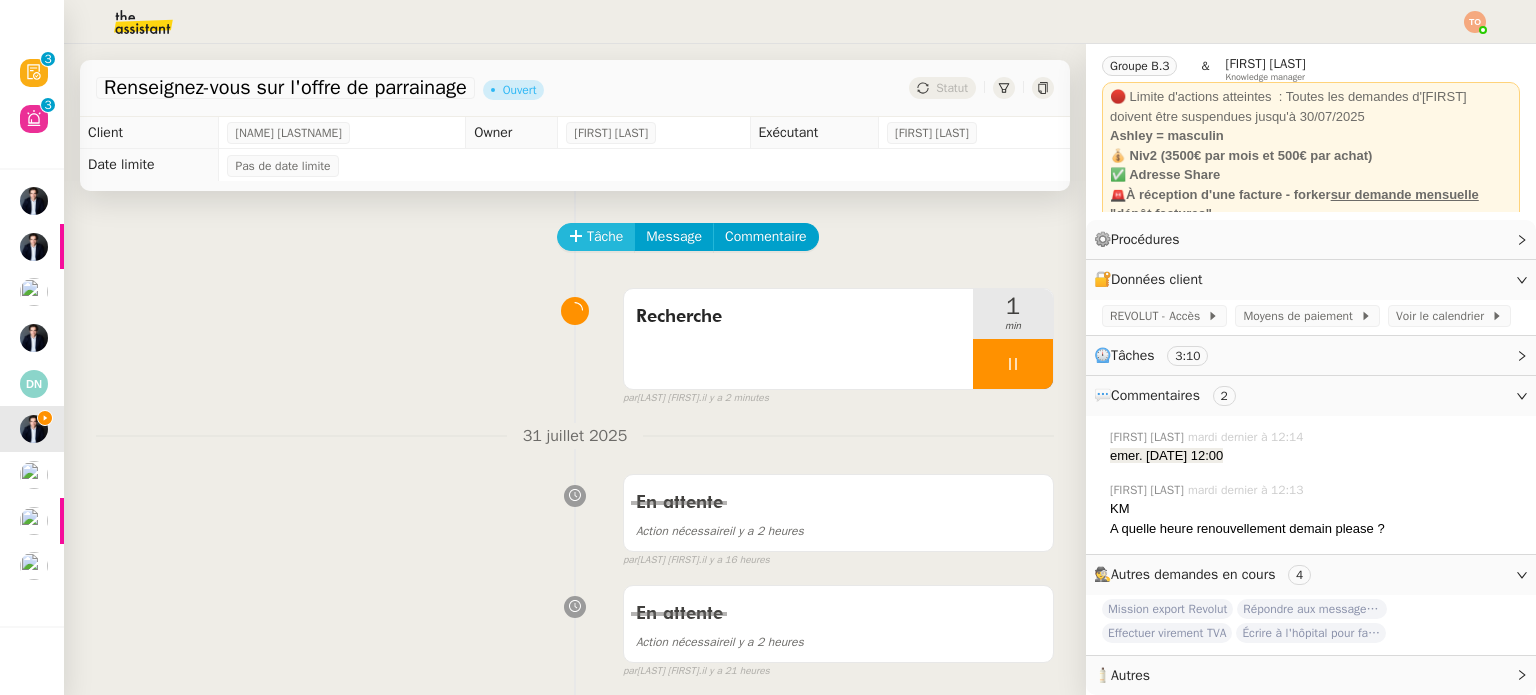 click on "Tâche" 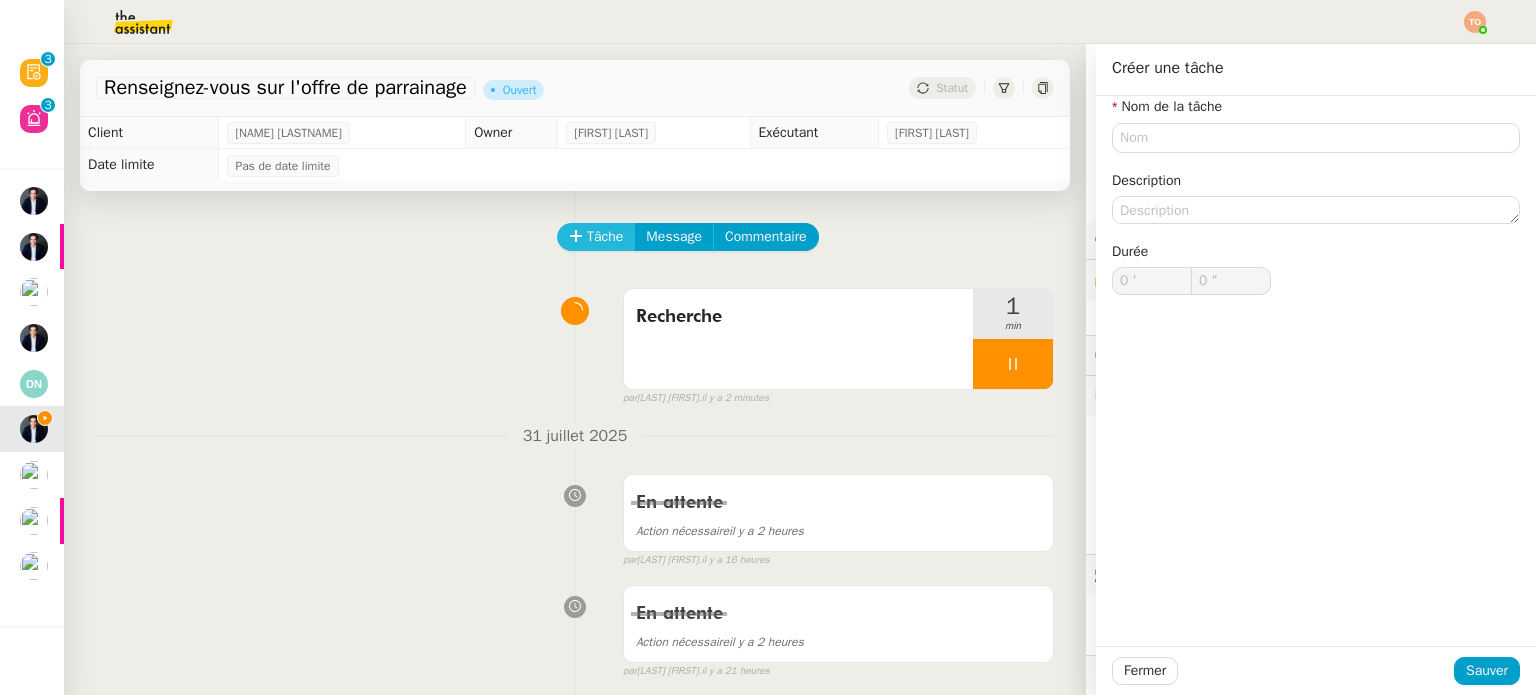 scroll, scrollTop: 107, scrollLeft: 0, axis: vertical 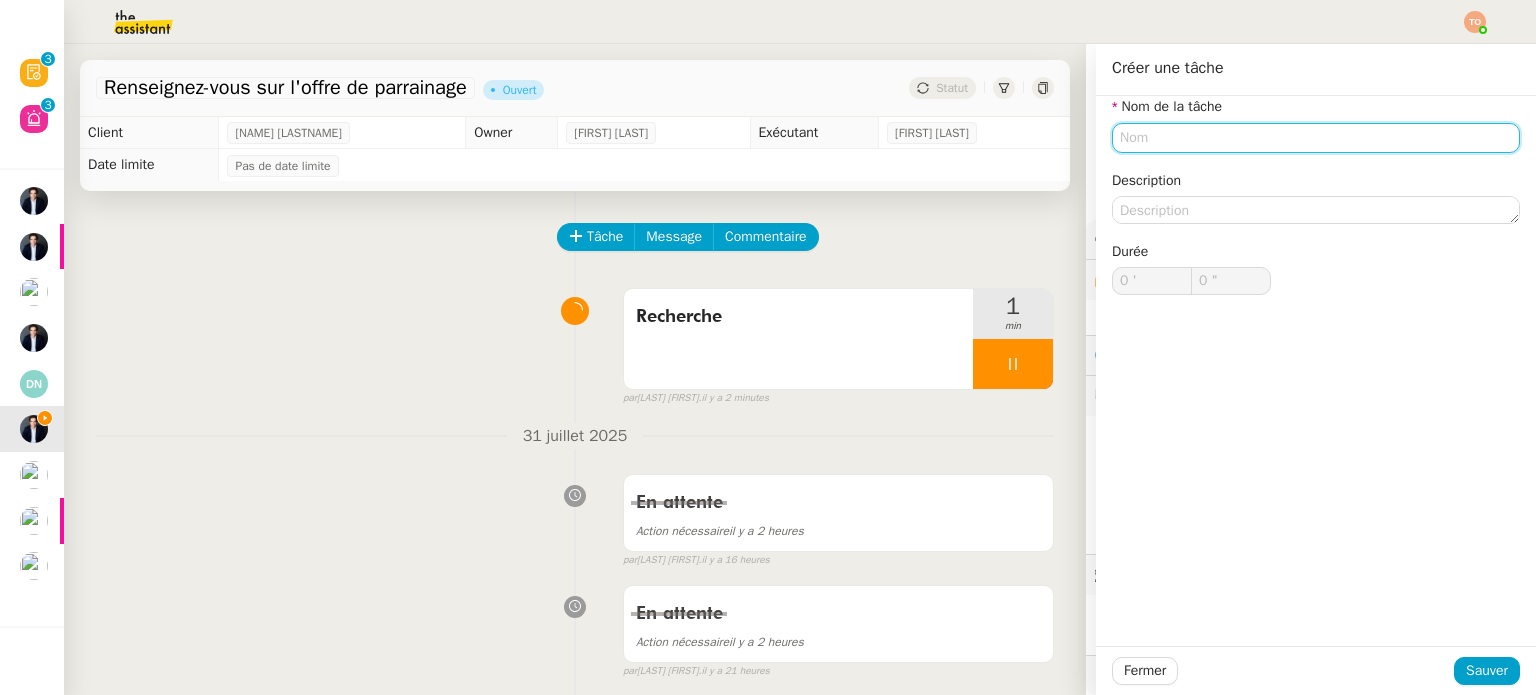 click on "Nom de la tâche" 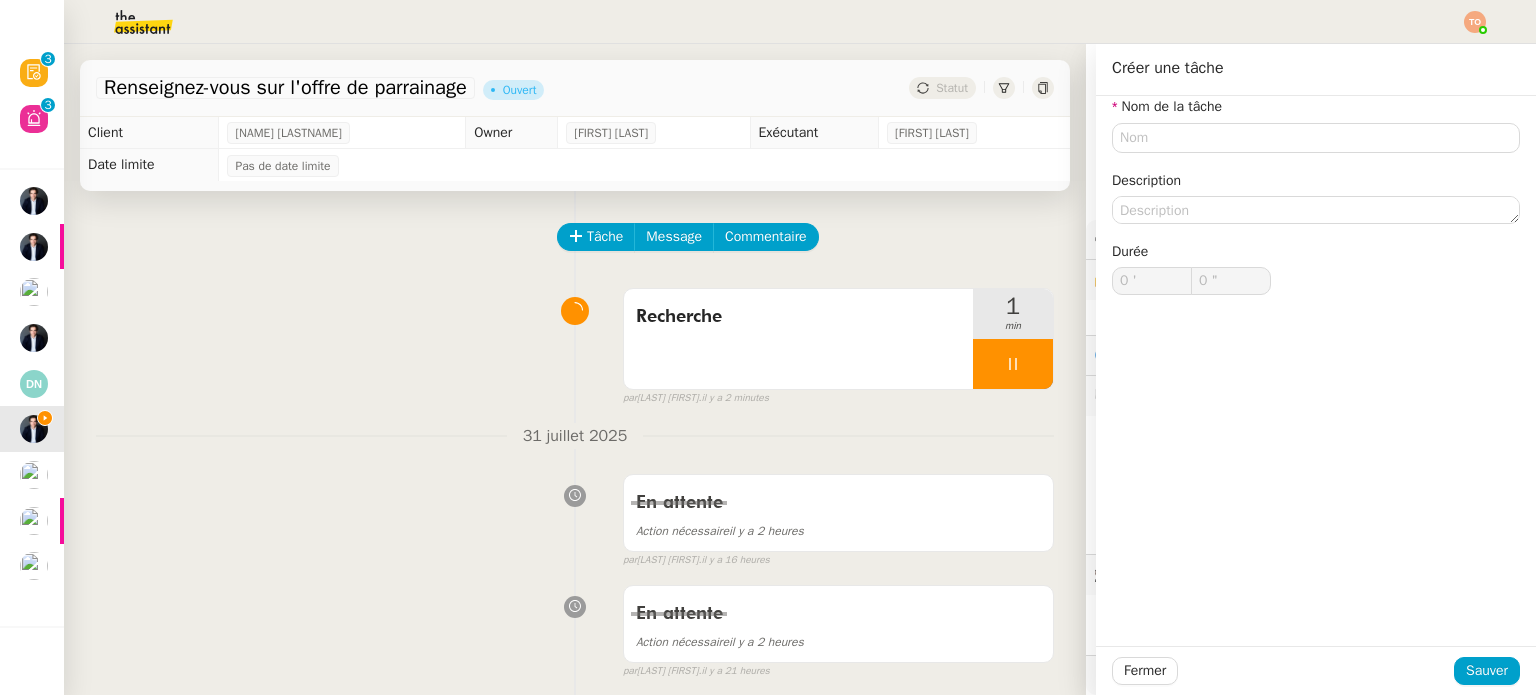 click on "Nom de la tâche" 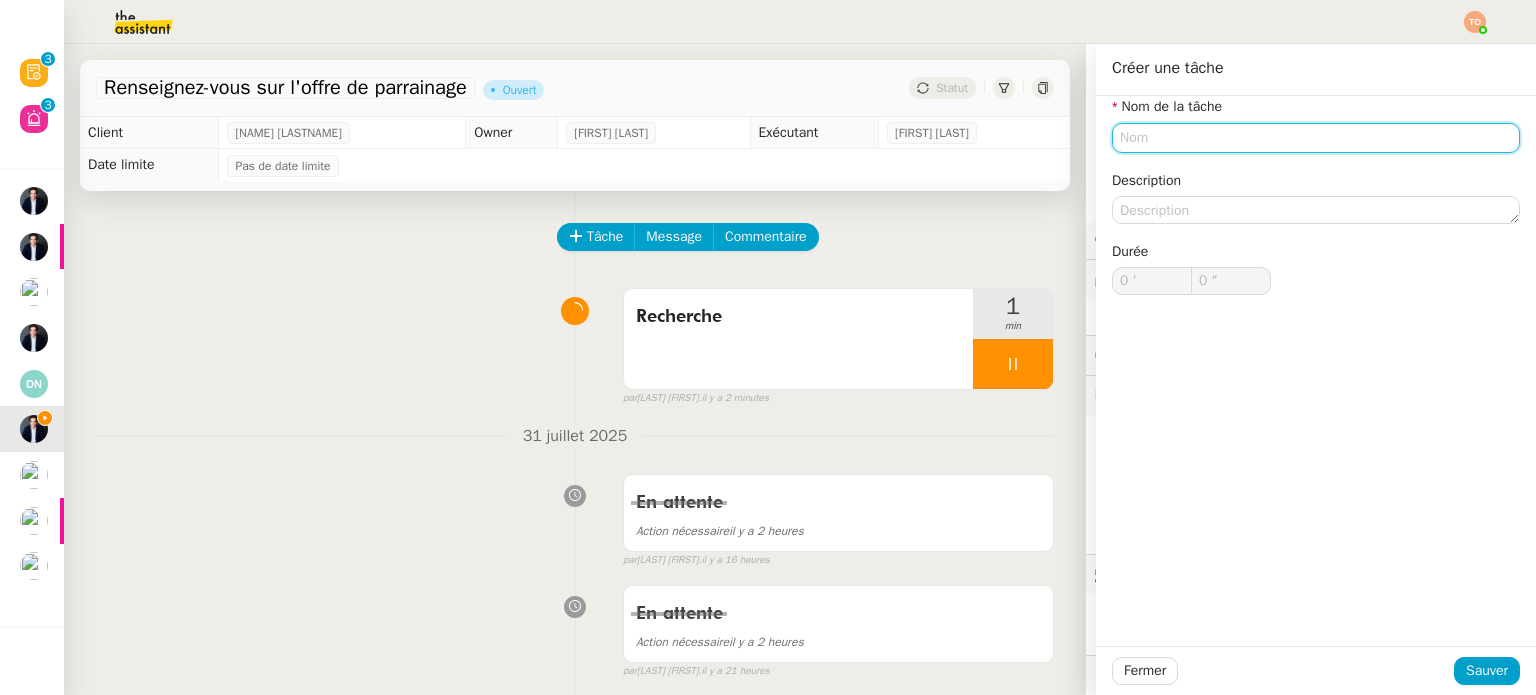 click 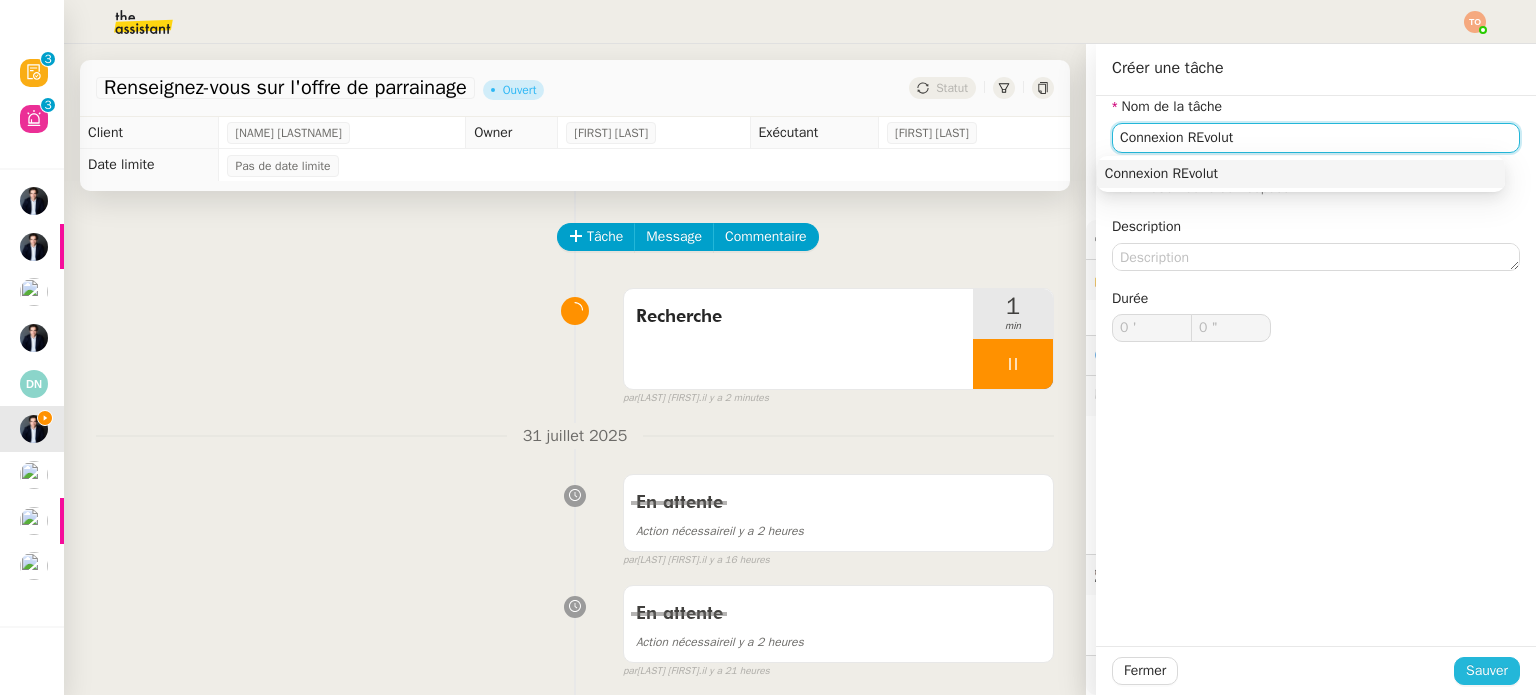 type on "Connexion REvolut" 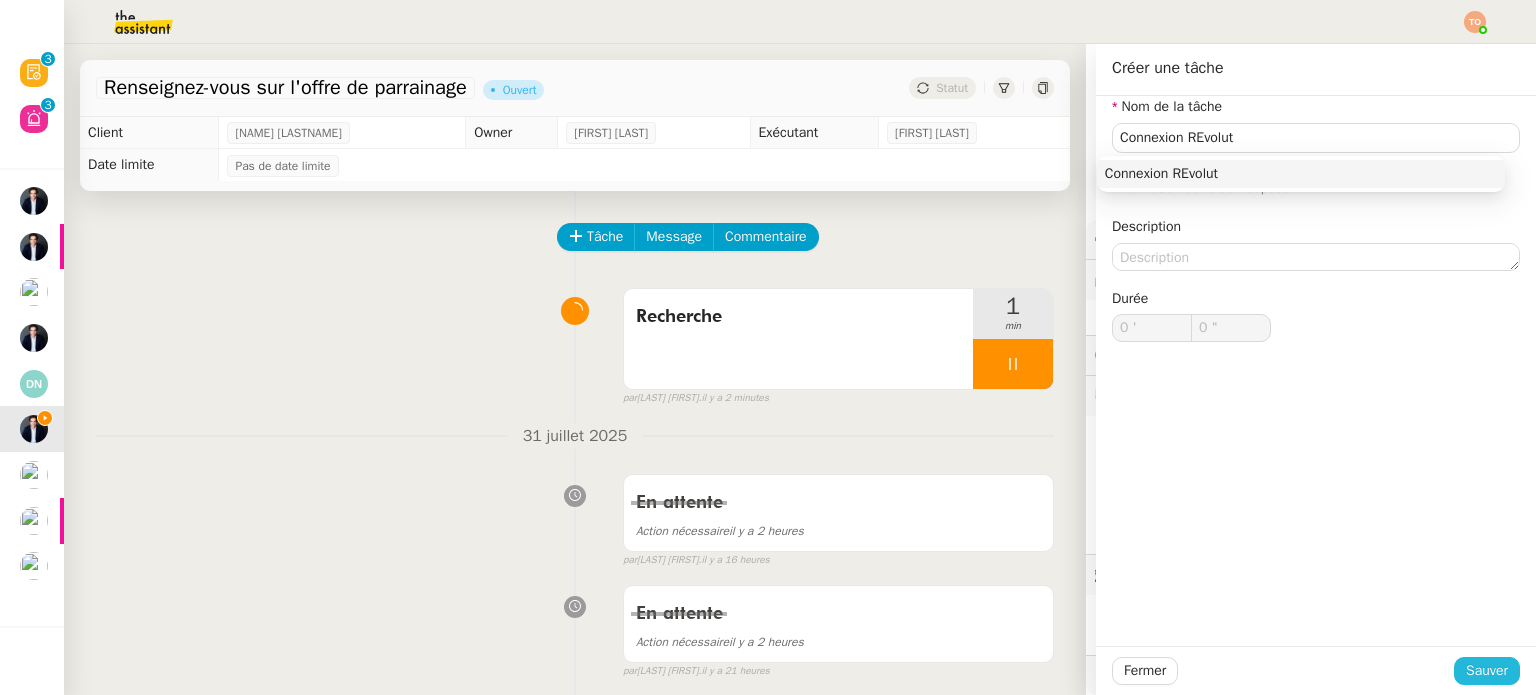 click on "Sauver" 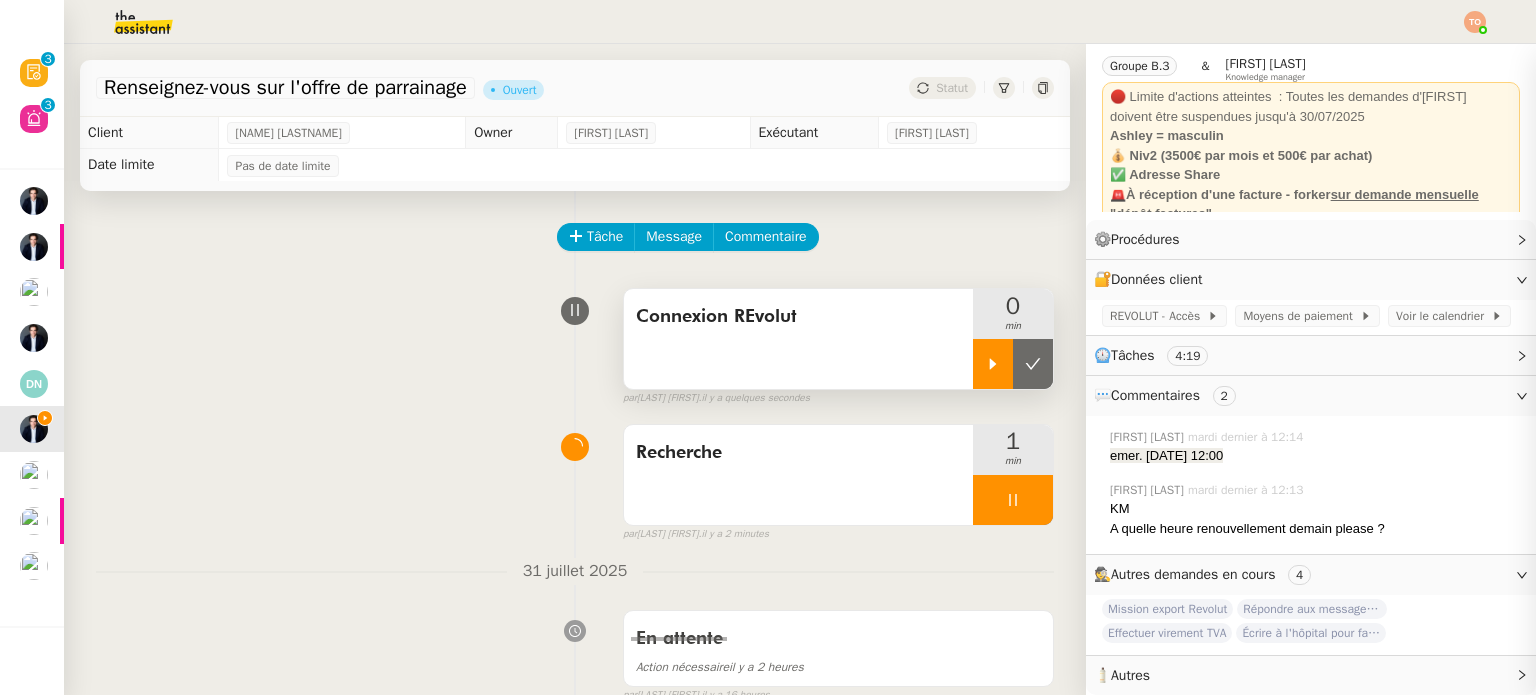 click 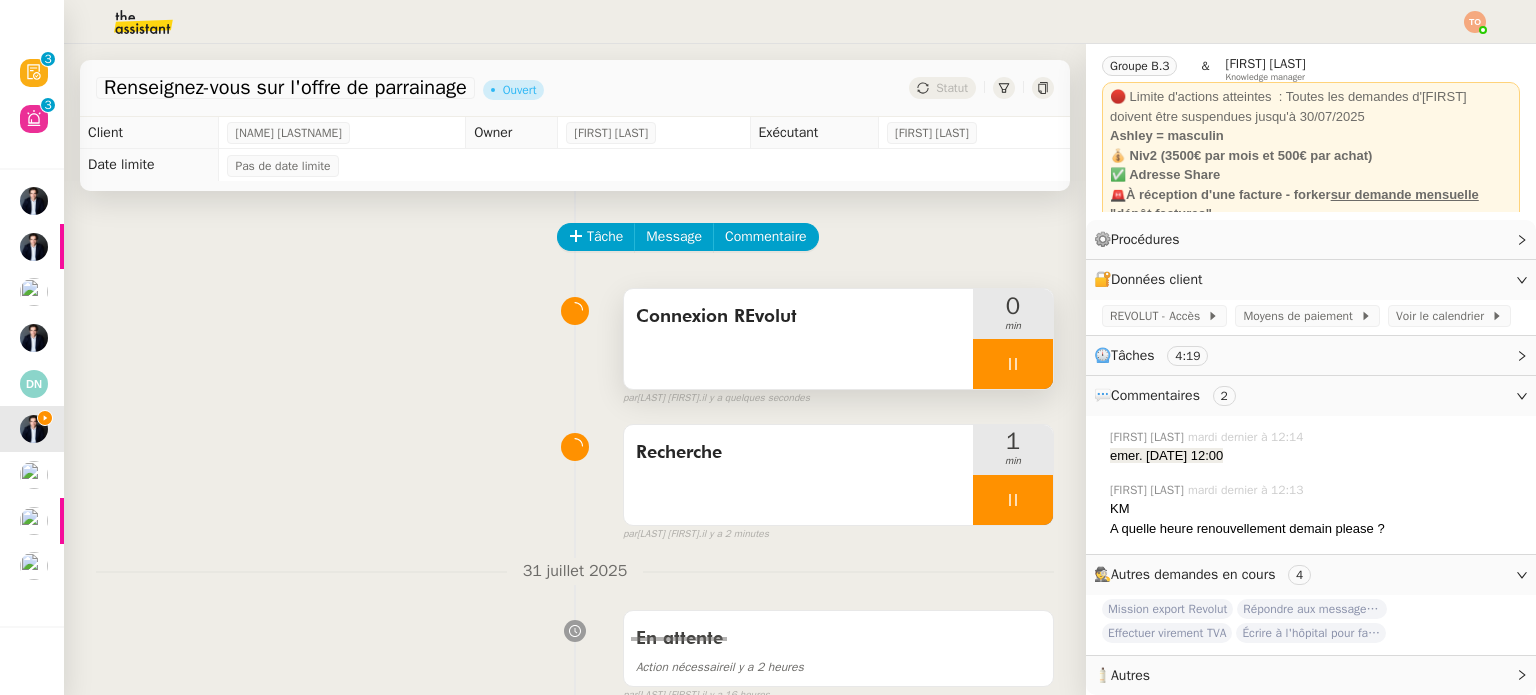 scroll, scrollTop: 107, scrollLeft: 0, axis: vertical 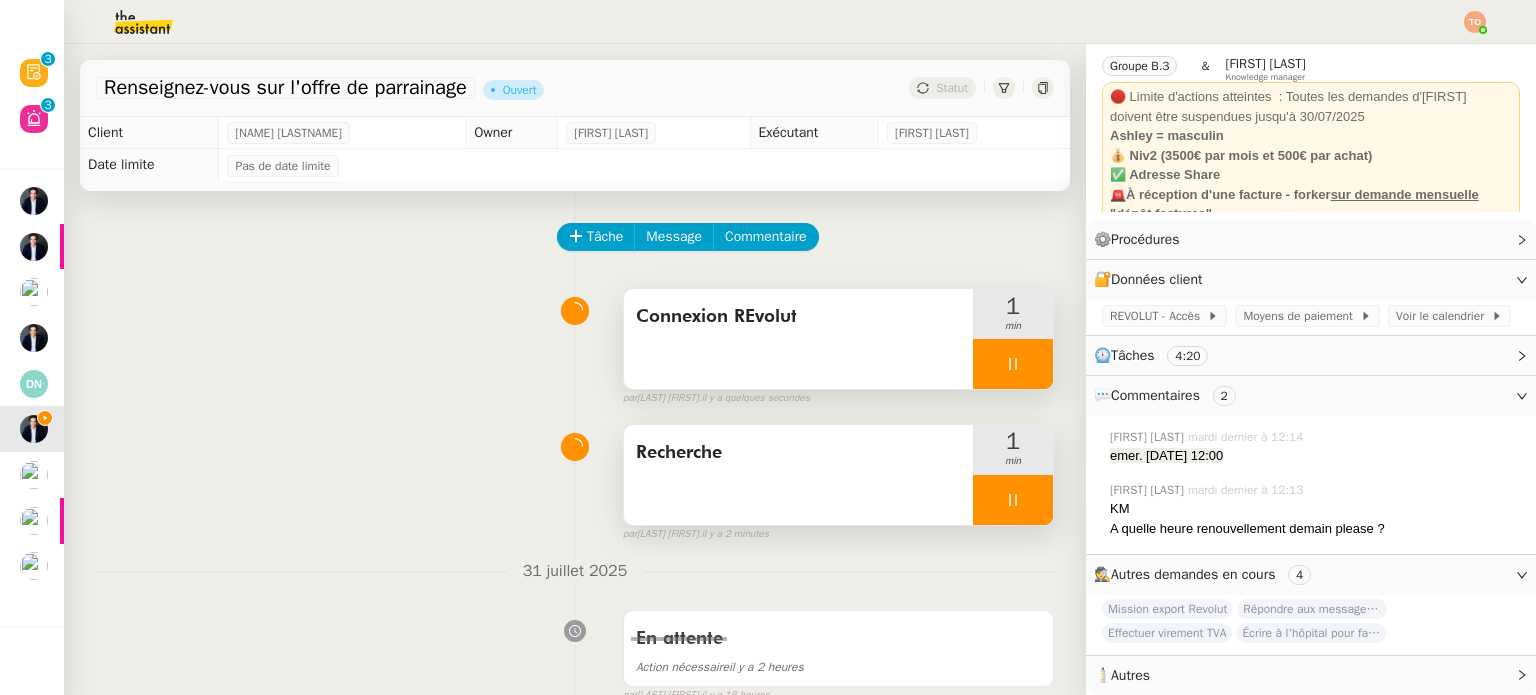 click at bounding box center [1013, 500] 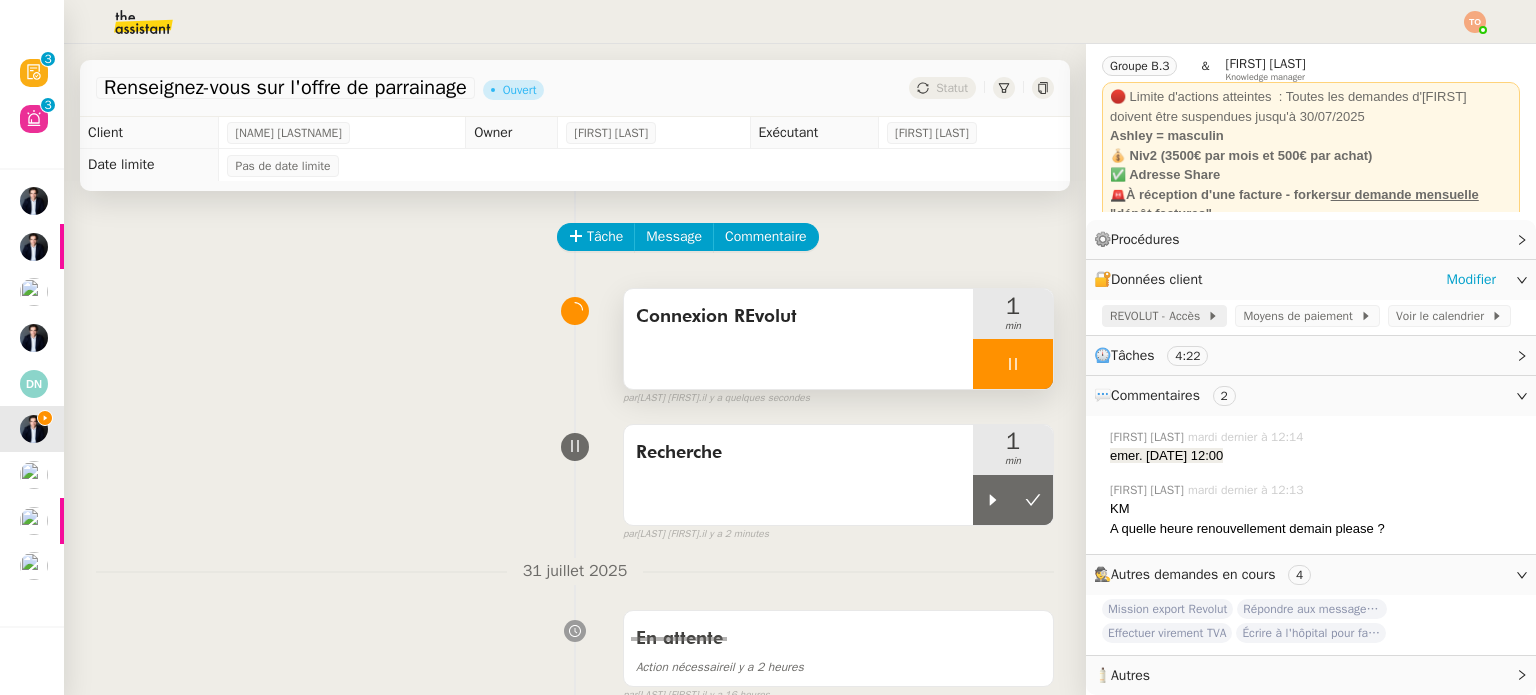 click 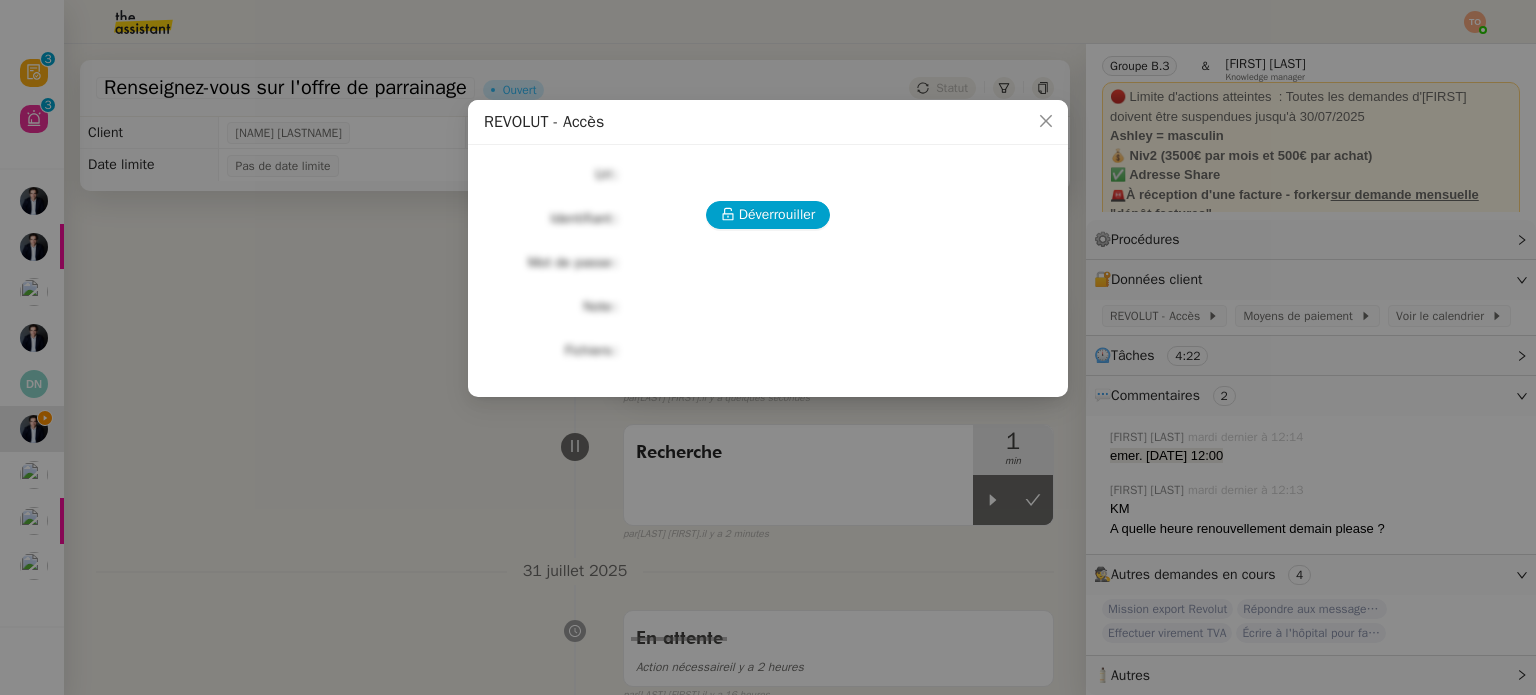 click on "Déverrouiller Url    Identifiant Mot de passe Note Fichiers Upload" at bounding box center (768, 263) 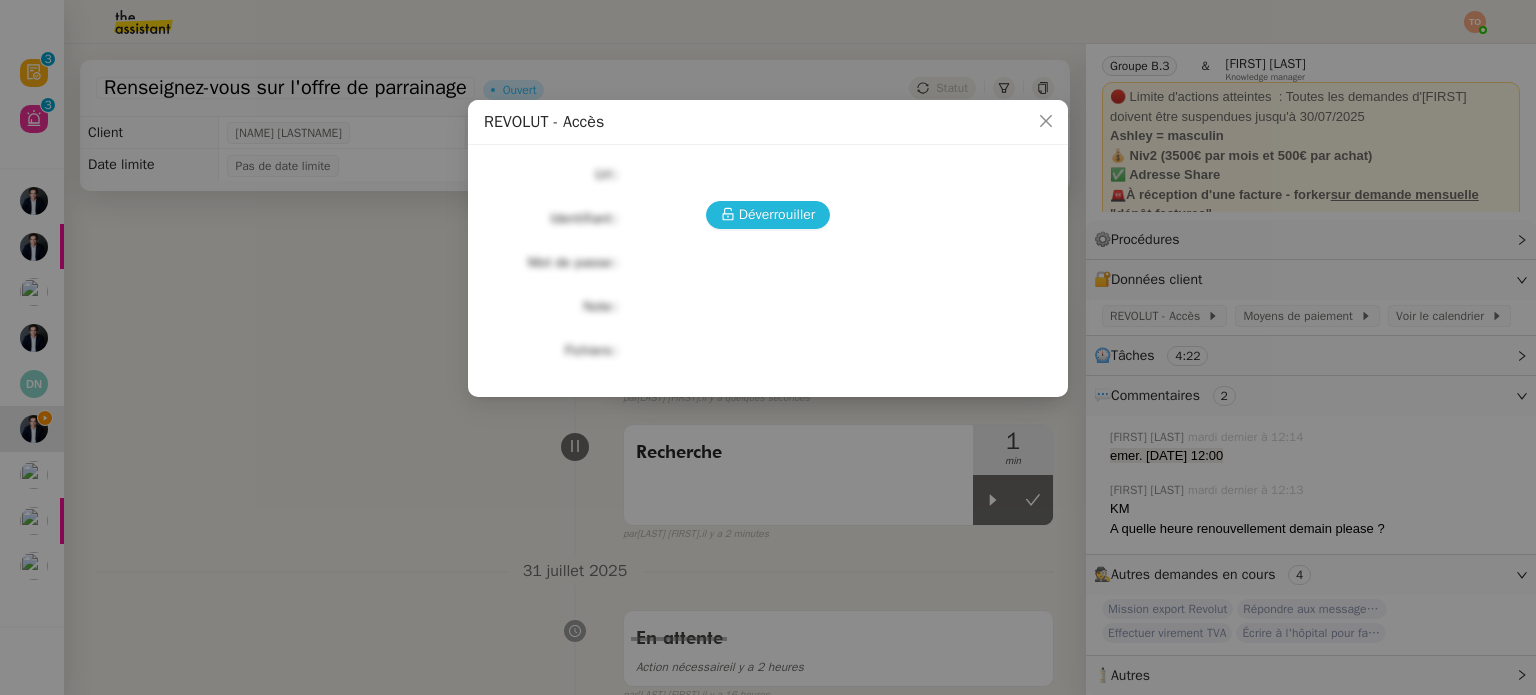 click on "Déverrouiller" at bounding box center (777, 214) 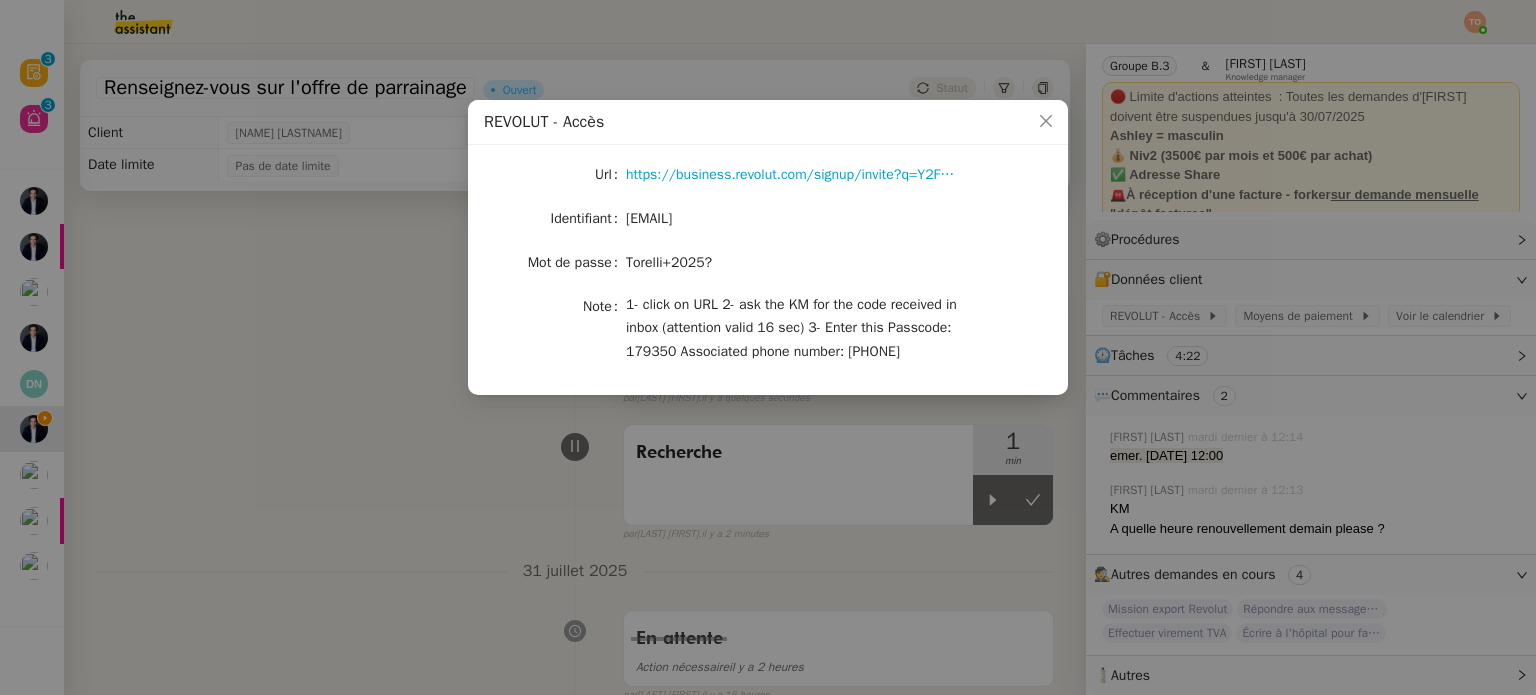 click on "camille.uyg@theassistant.com" 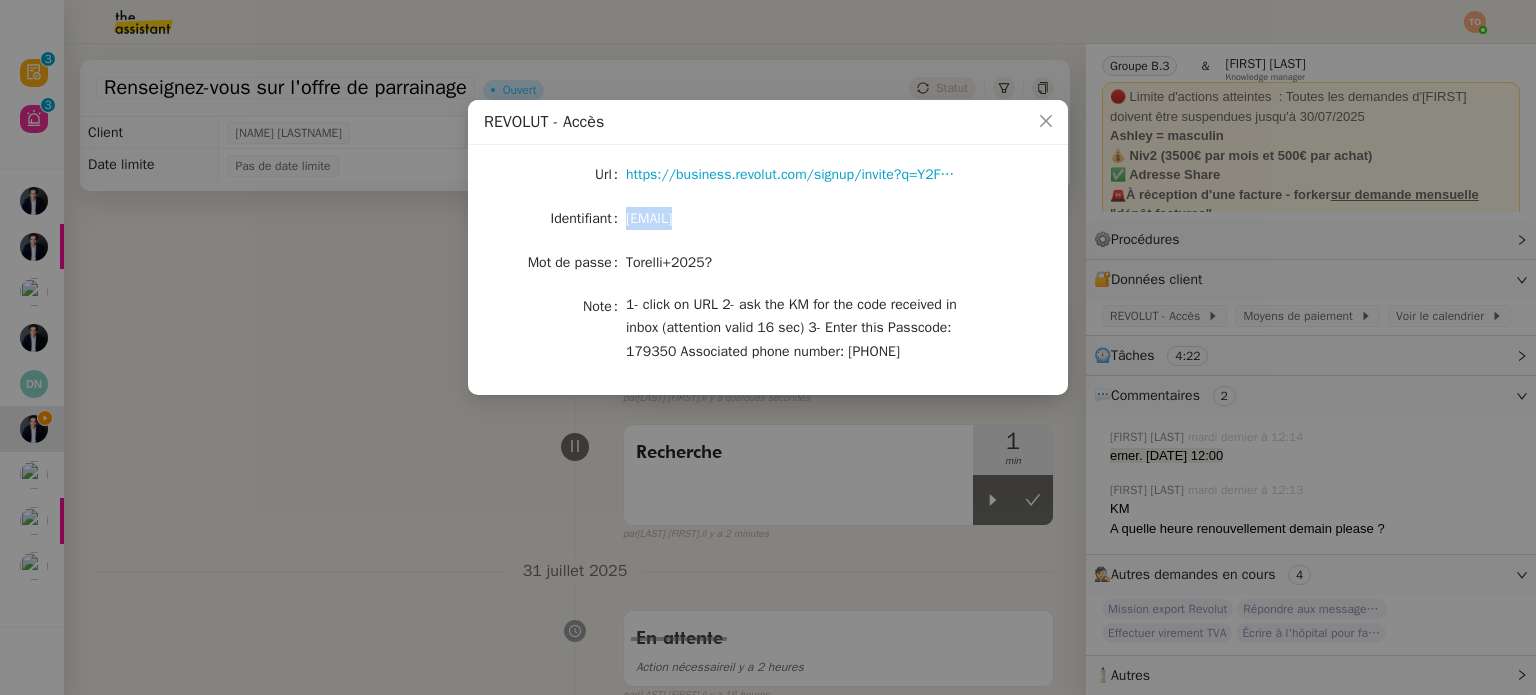 click on "camille.uyg@theassistant.com" 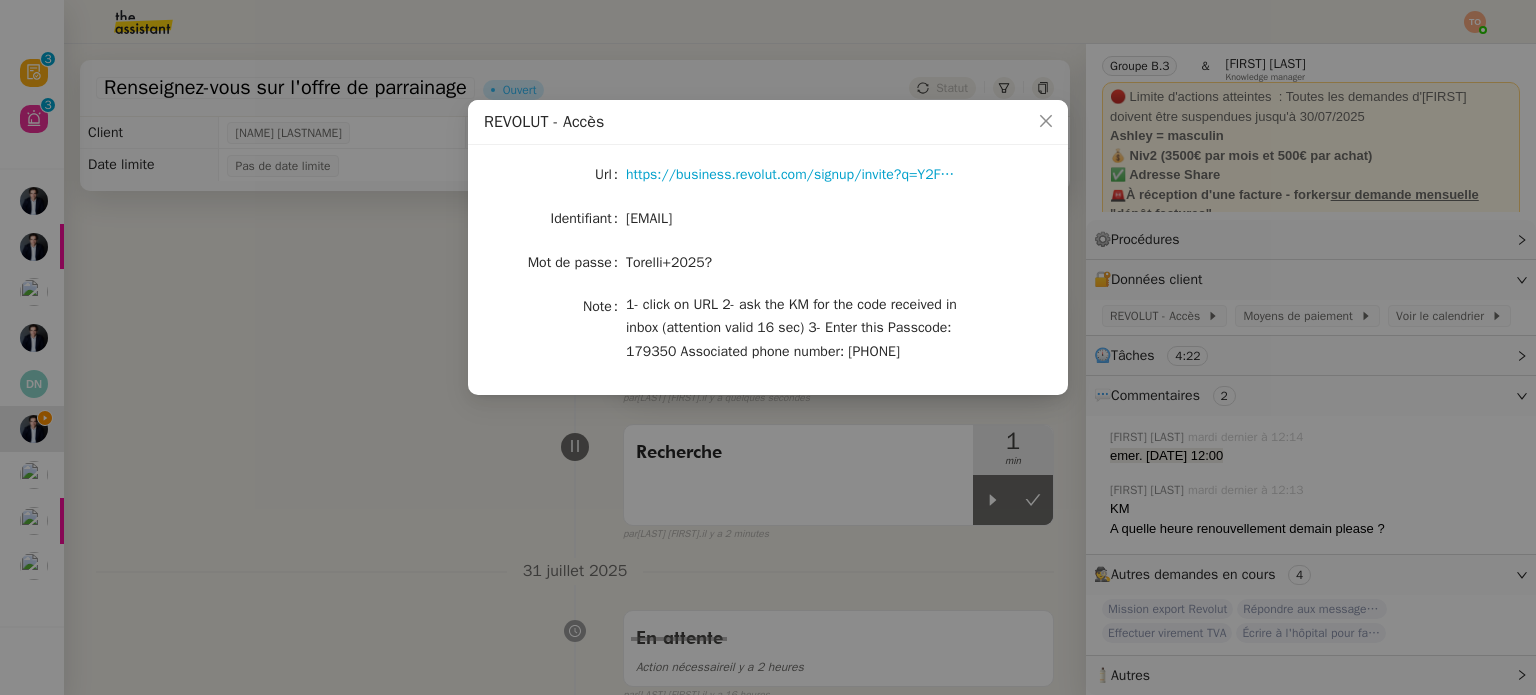 click on "REVOLUT - Accès  Url https://business.revolut.com/signup/invite?q=Y2FtaS4uQHRoZWFzc2lzdGFudC5jb218fHxUb3JlbGxp&i=OGIzMjMwZWMtNGE4OC0zYTAwLTllMDktM2ZkZTRmOTFmNThl&inv=N2YzNTVlMTQtMjViNi00MjIzLTk1Y2QtNzI2M2E5ODVlZjRj    Identifiant camille.uyg@theassistant.com Mot de passe Torelli+2025? Note
1- cliquer sur URL
2- demander au KM le code recu en inbox (attention valable 16 sec)
3- Entrer ce Passcode: 179350
Numéro de tél associé : +33 6 66 70 20 74" at bounding box center [768, 347] 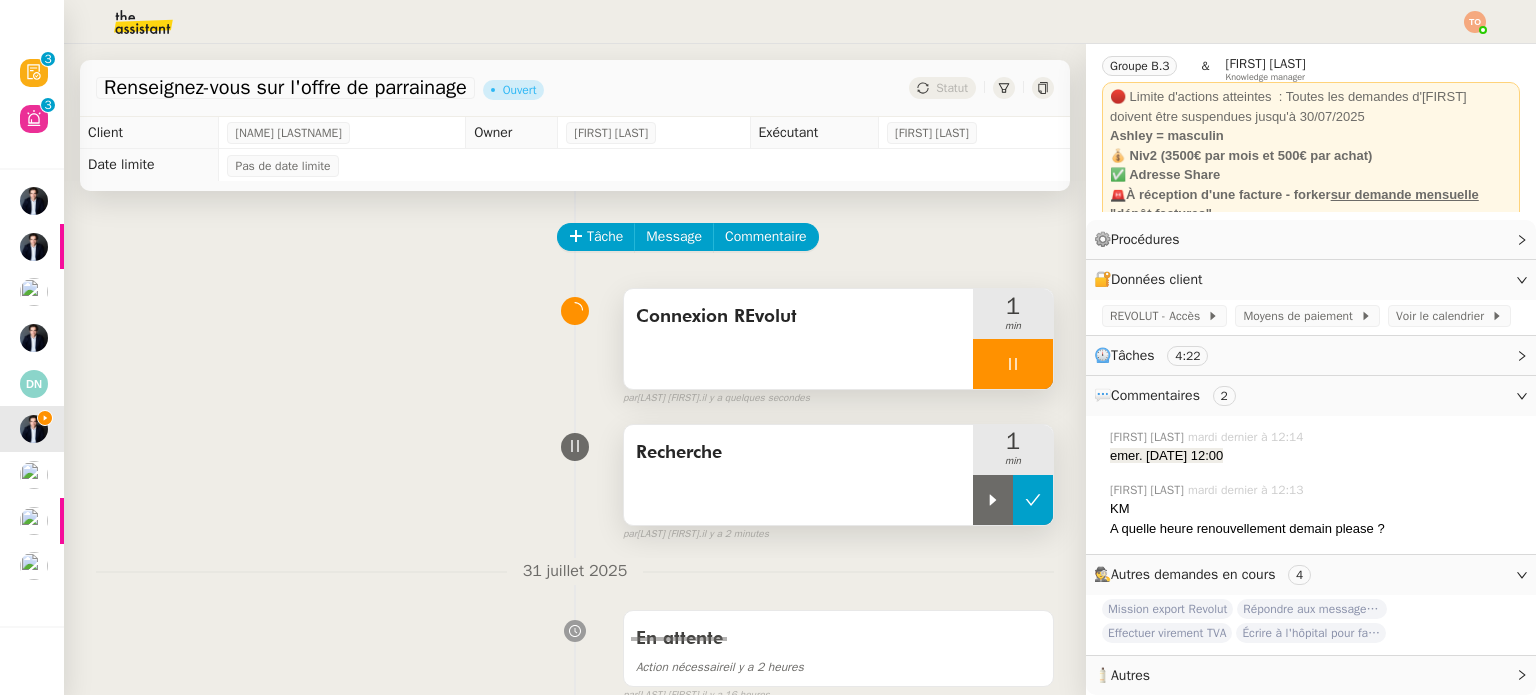 drag, startPoint x: 1024, startPoint y: 515, endPoint x: 1020, endPoint y: 479, distance: 36.221542 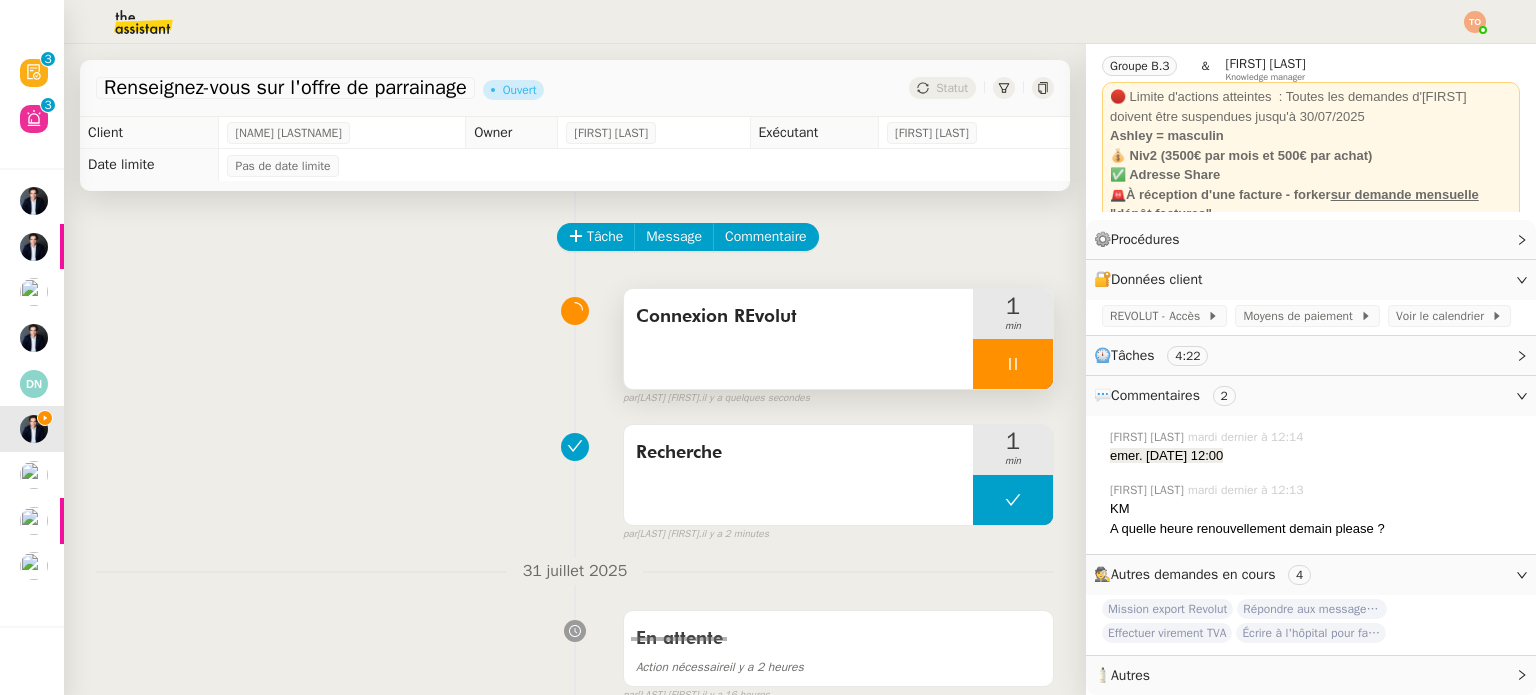 click at bounding box center [1013, 364] 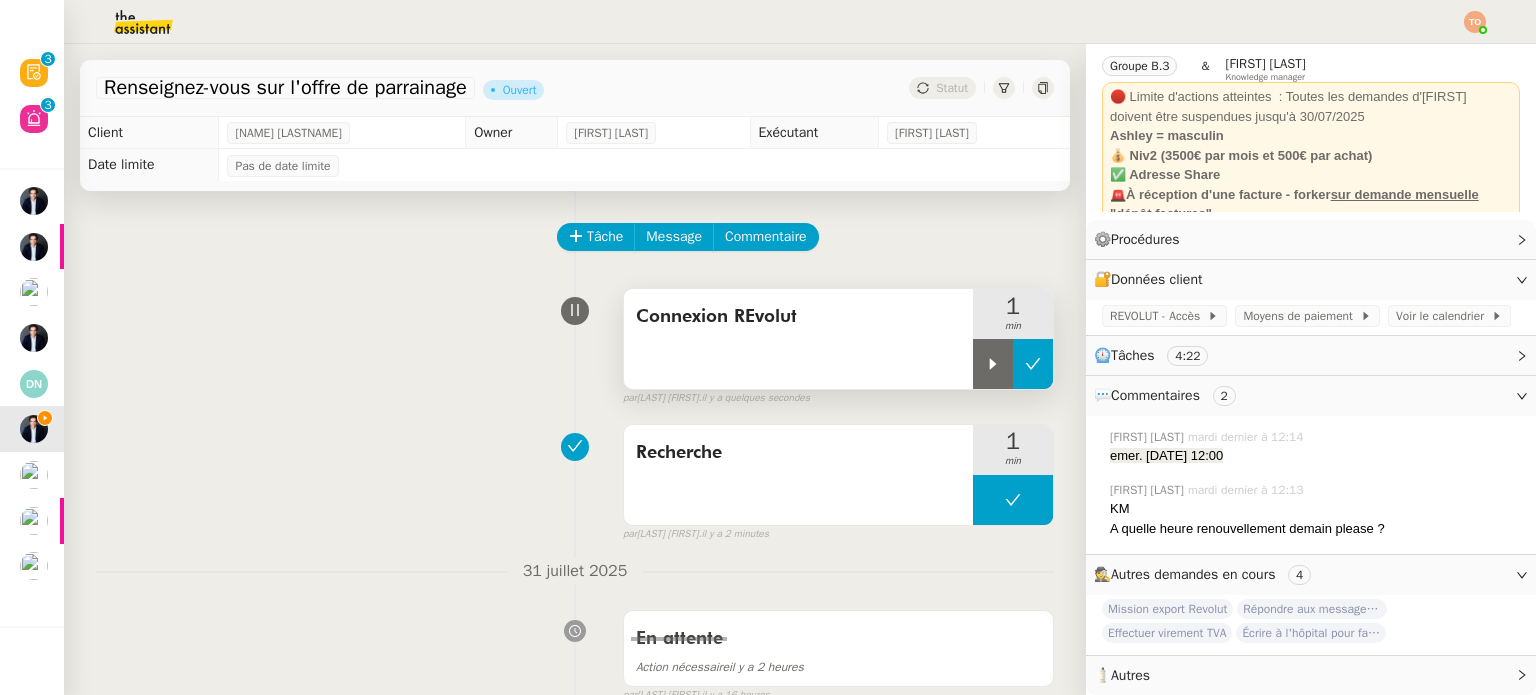 click 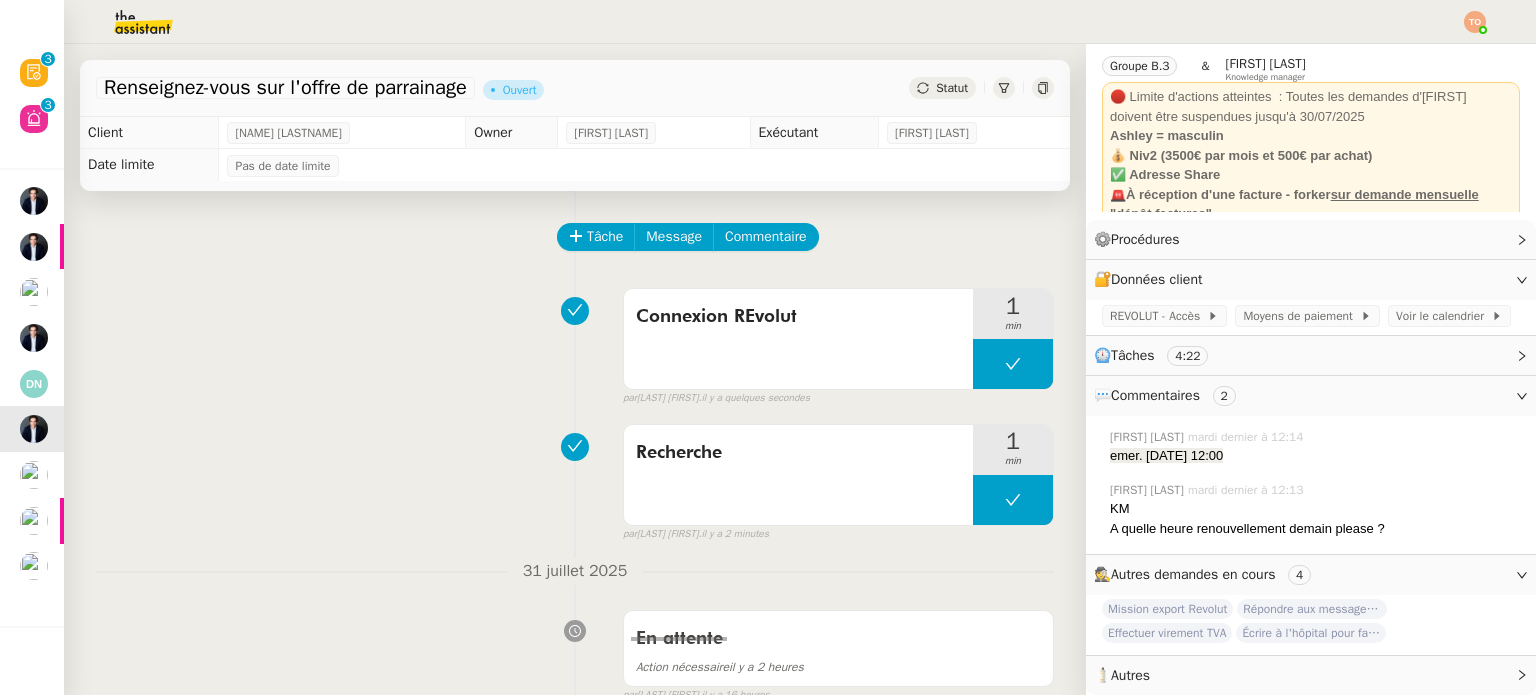click on "Statut" 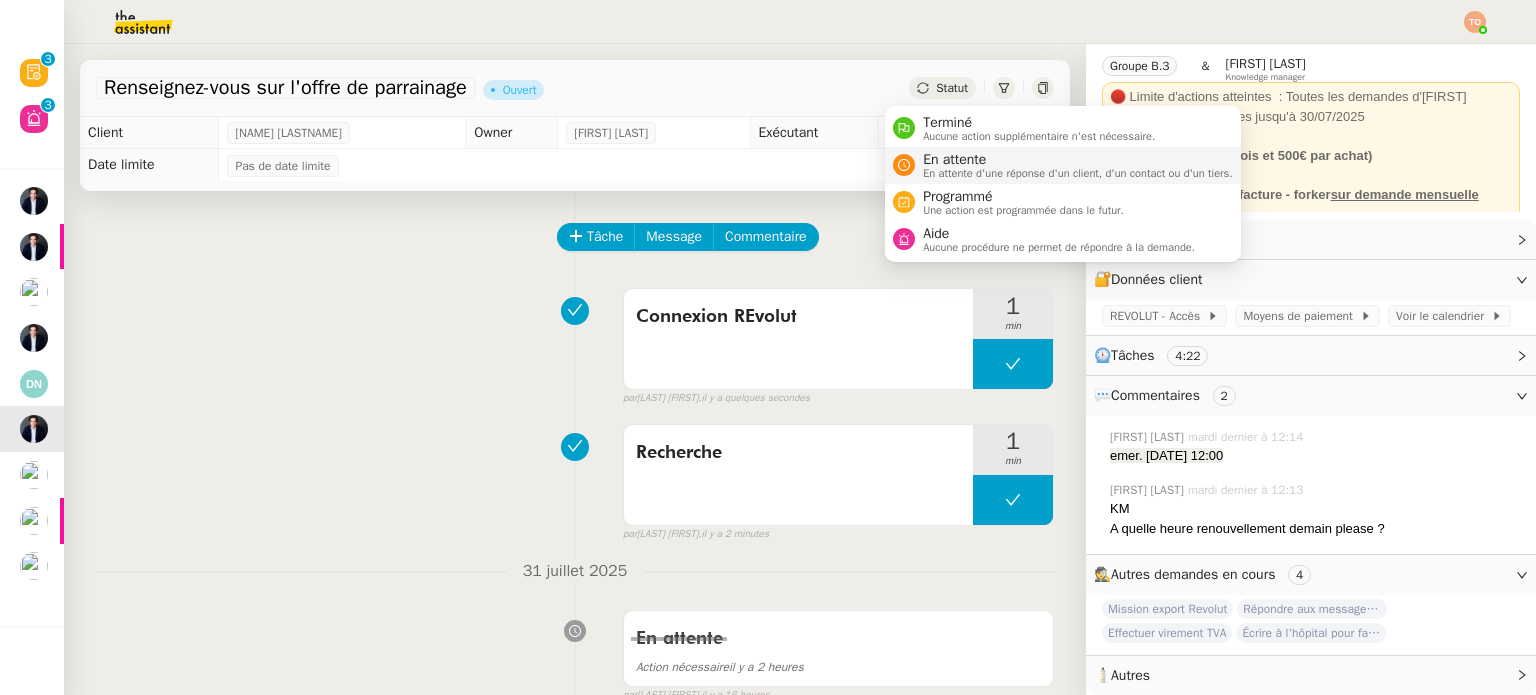 click on "En attente" at bounding box center [1078, 160] 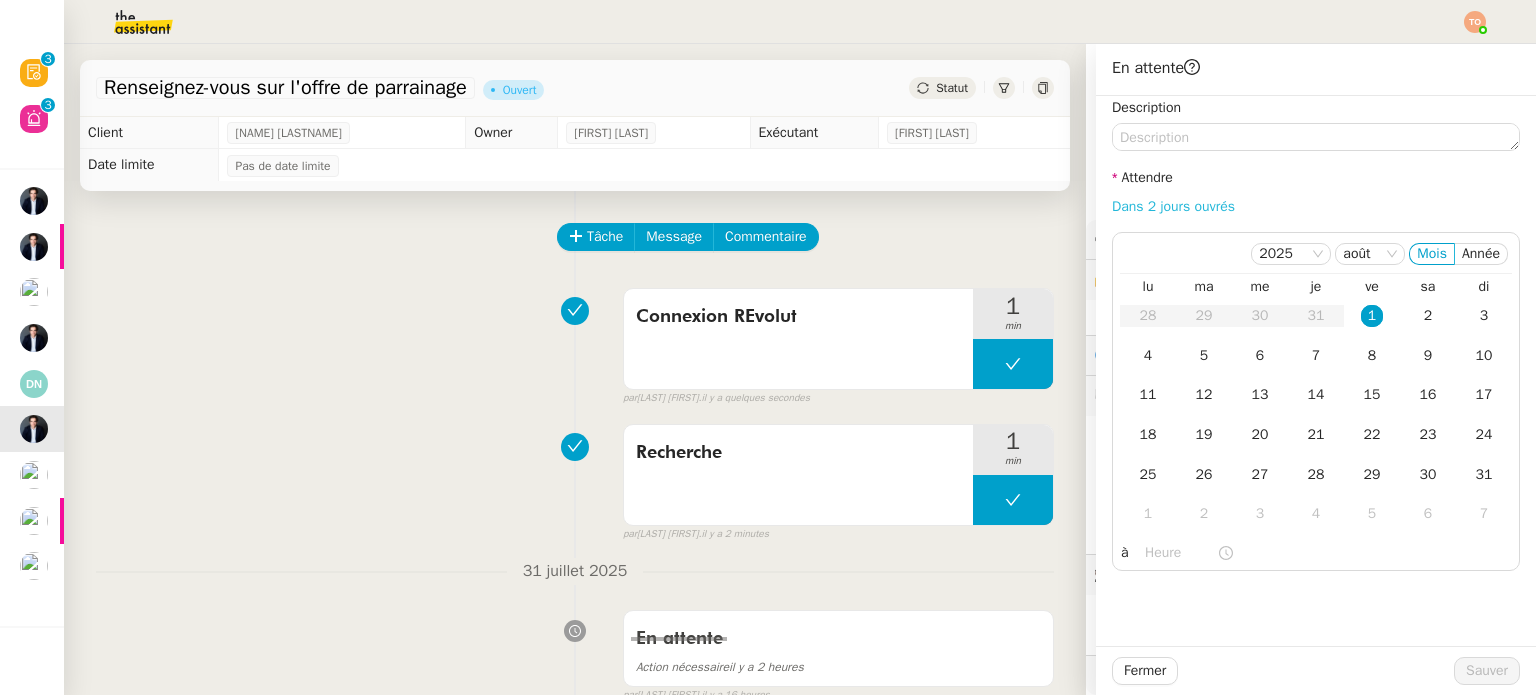 scroll, scrollTop: 107, scrollLeft: 0, axis: vertical 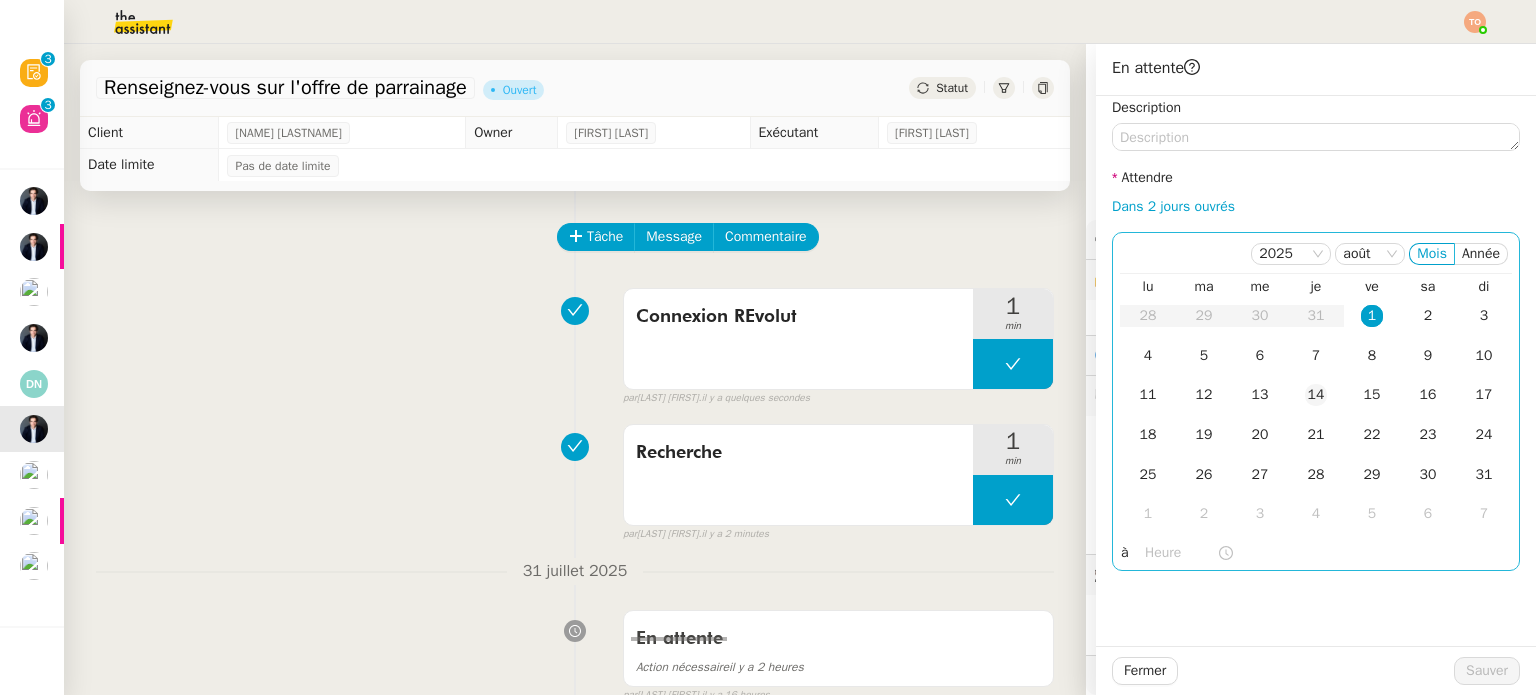 drag, startPoint x: 1364, startPoint y: 311, endPoint x: 1322, endPoint y: 391, distance: 90.35486 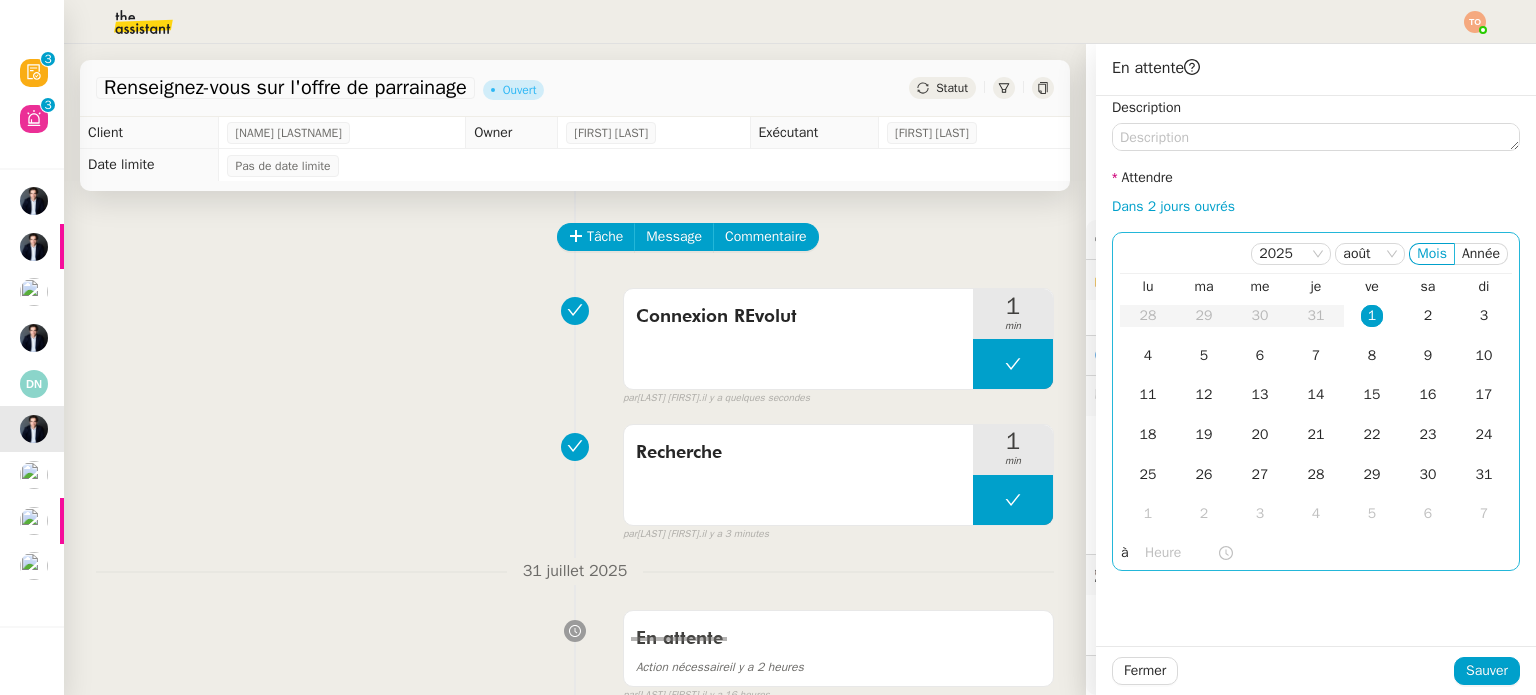 click 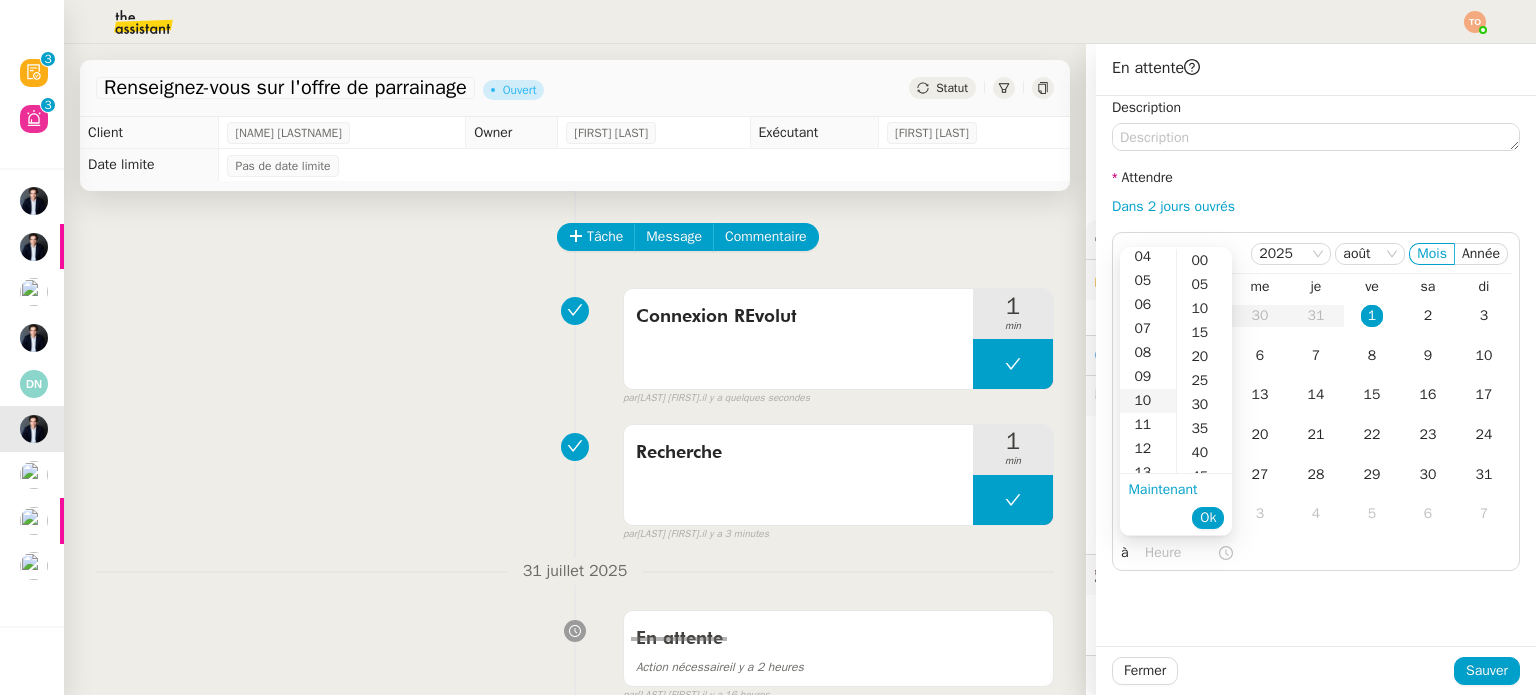 click on "10" at bounding box center (1148, 401) 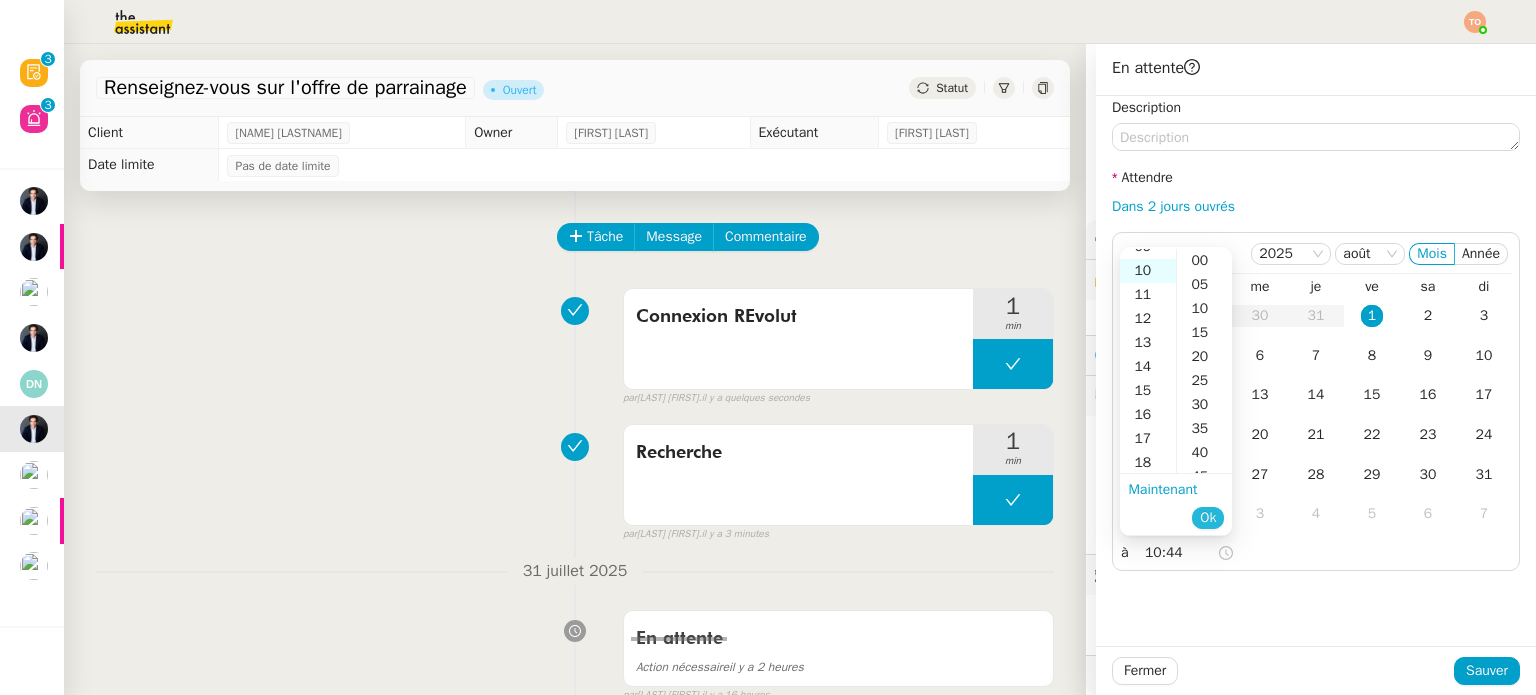 scroll, scrollTop: 240, scrollLeft: 0, axis: vertical 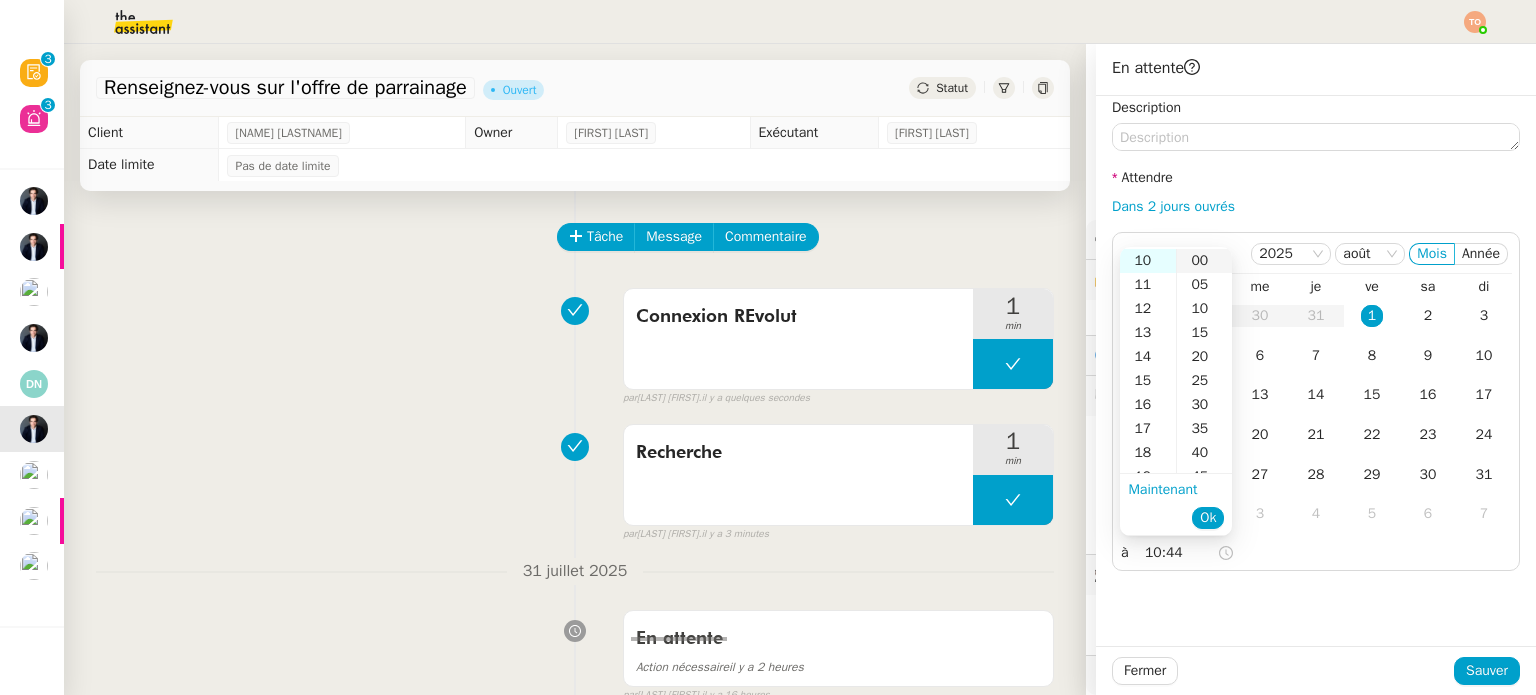 click on "00" at bounding box center [1204, 261] 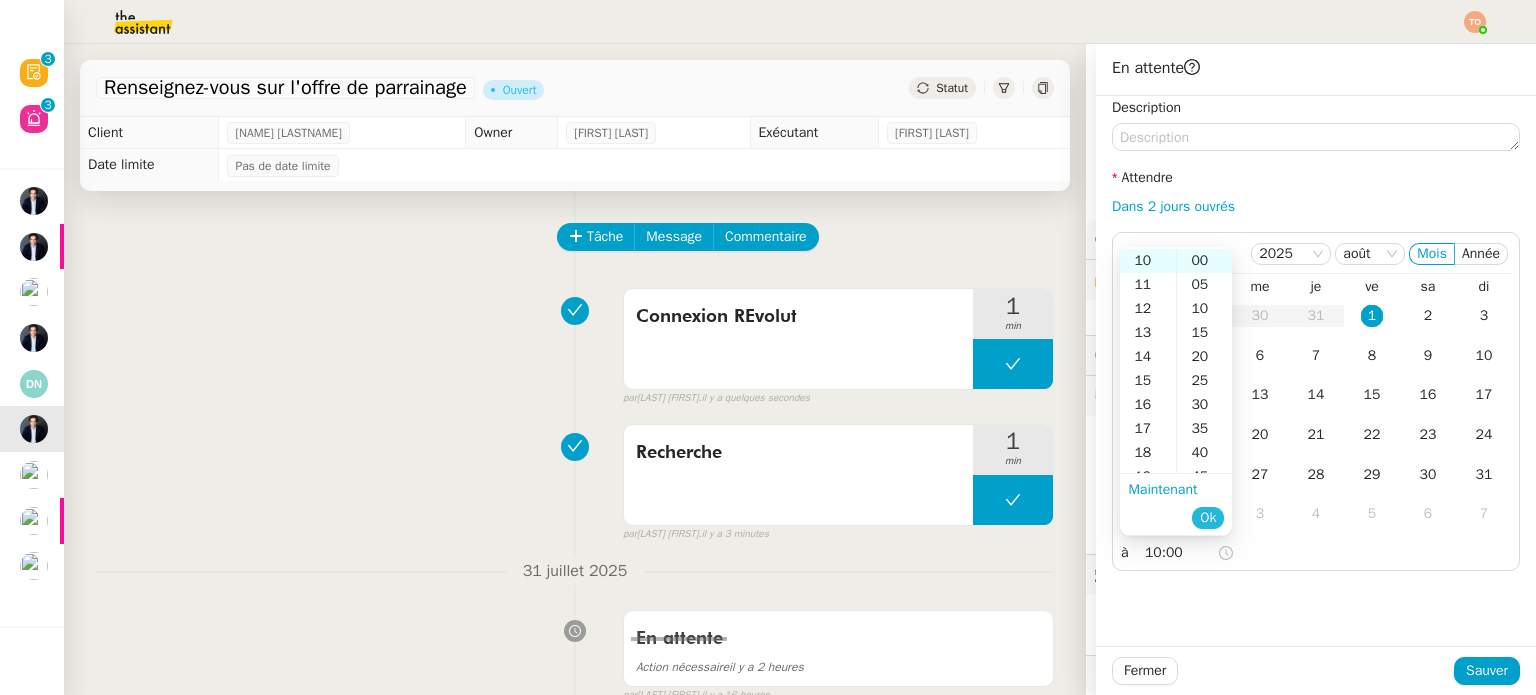 click on "Ok" at bounding box center (1208, 518) 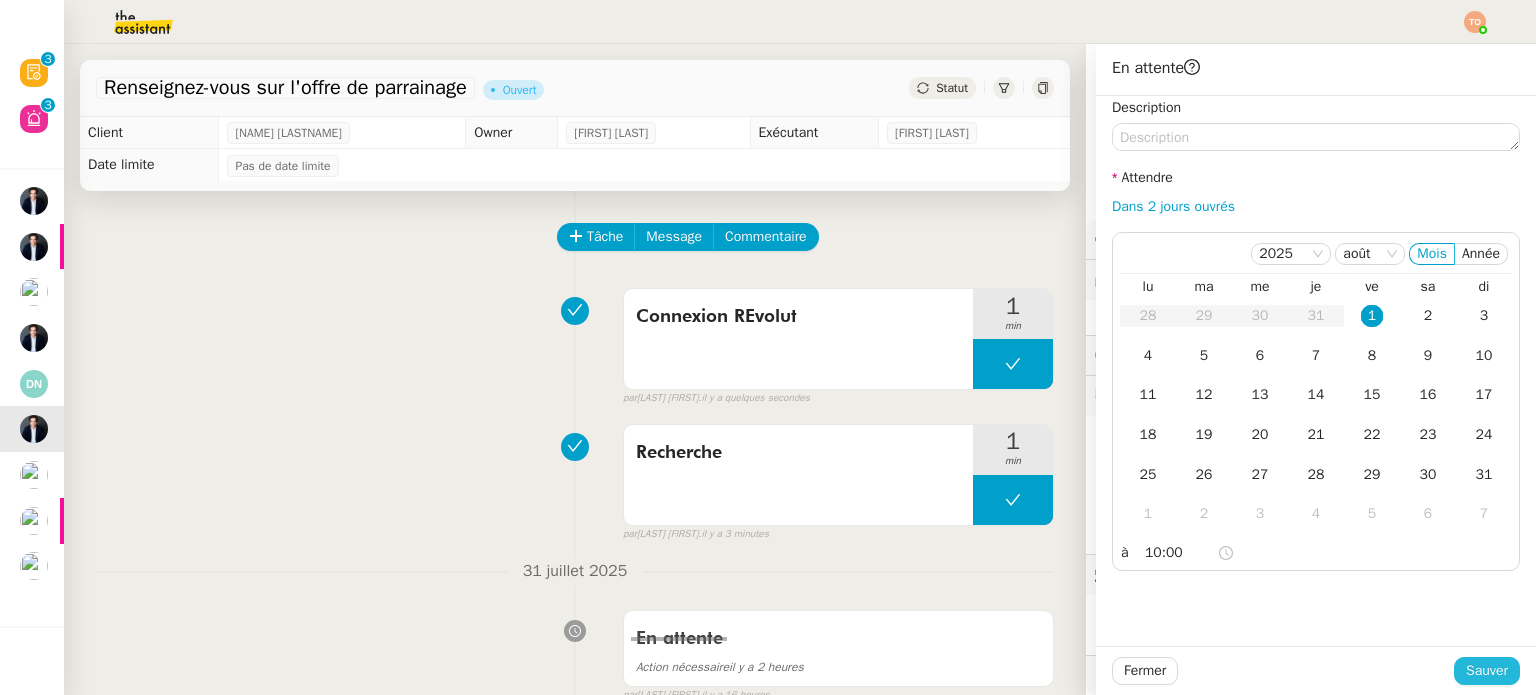 click on "Sauver" 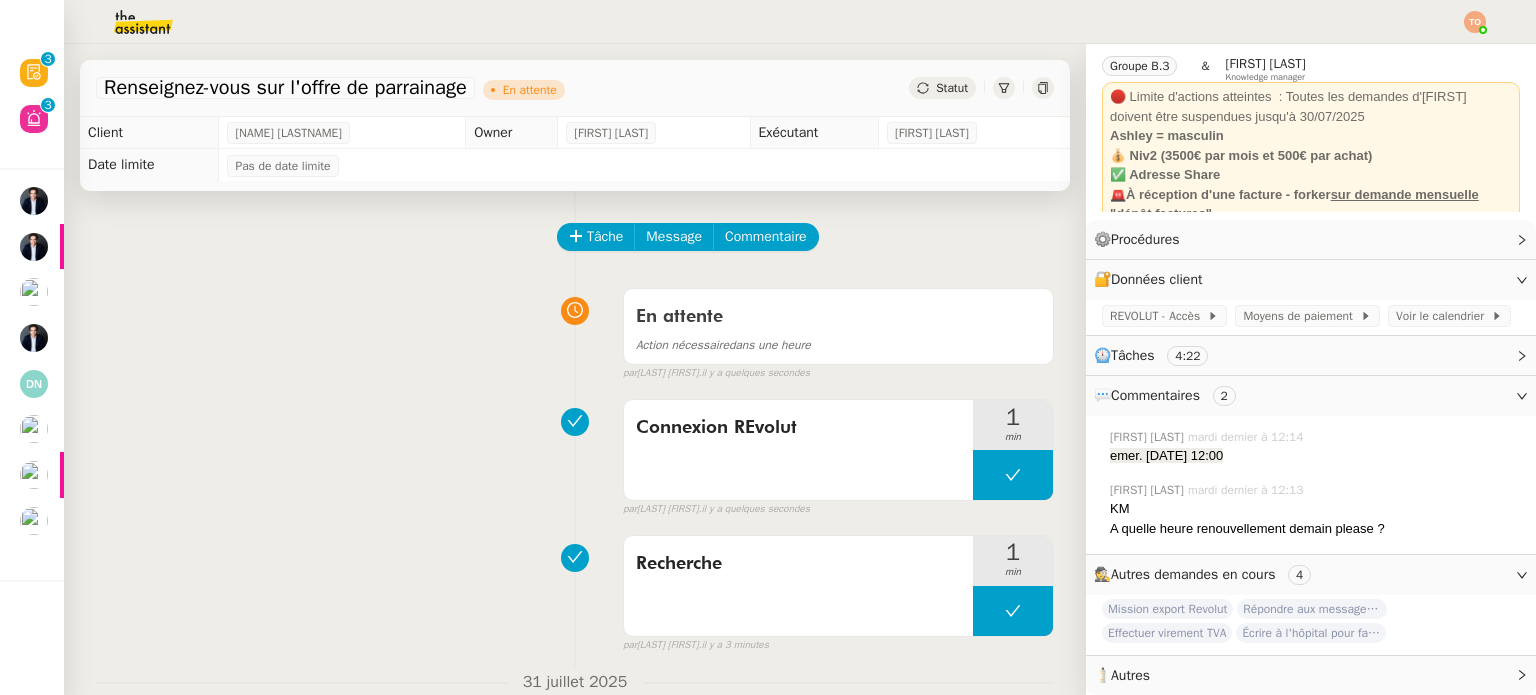 scroll, scrollTop: 107, scrollLeft: 0, axis: vertical 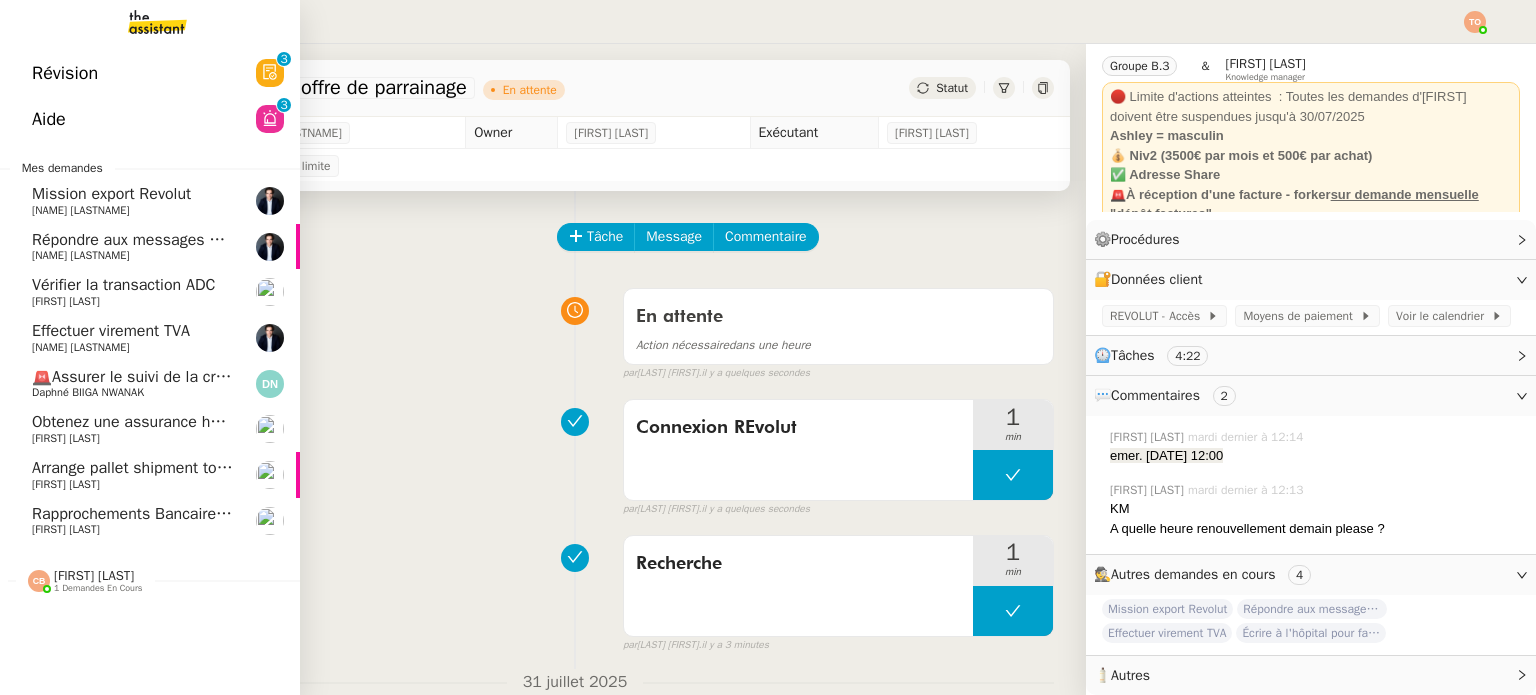click on "Effectuer virement TVA" 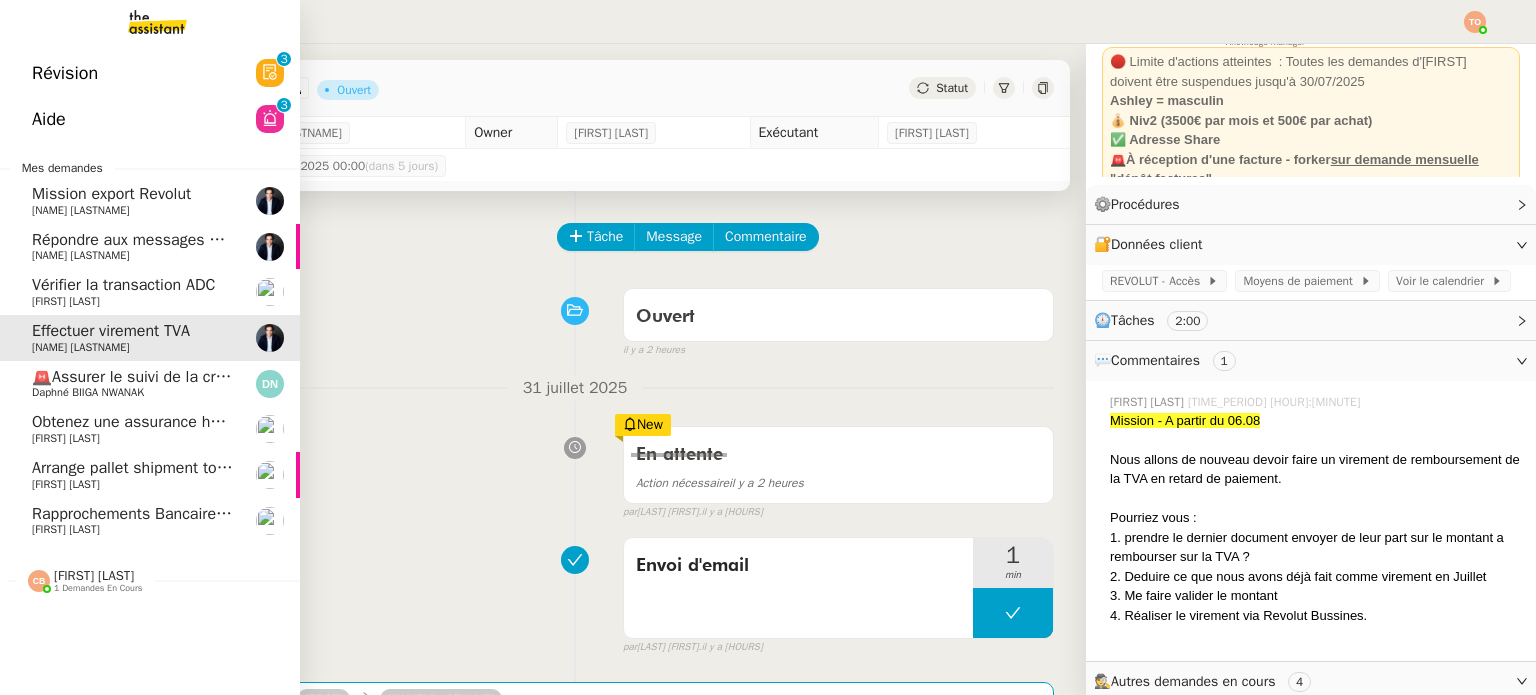 scroll, scrollTop: 248, scrollLeft: 0, axis: vertical 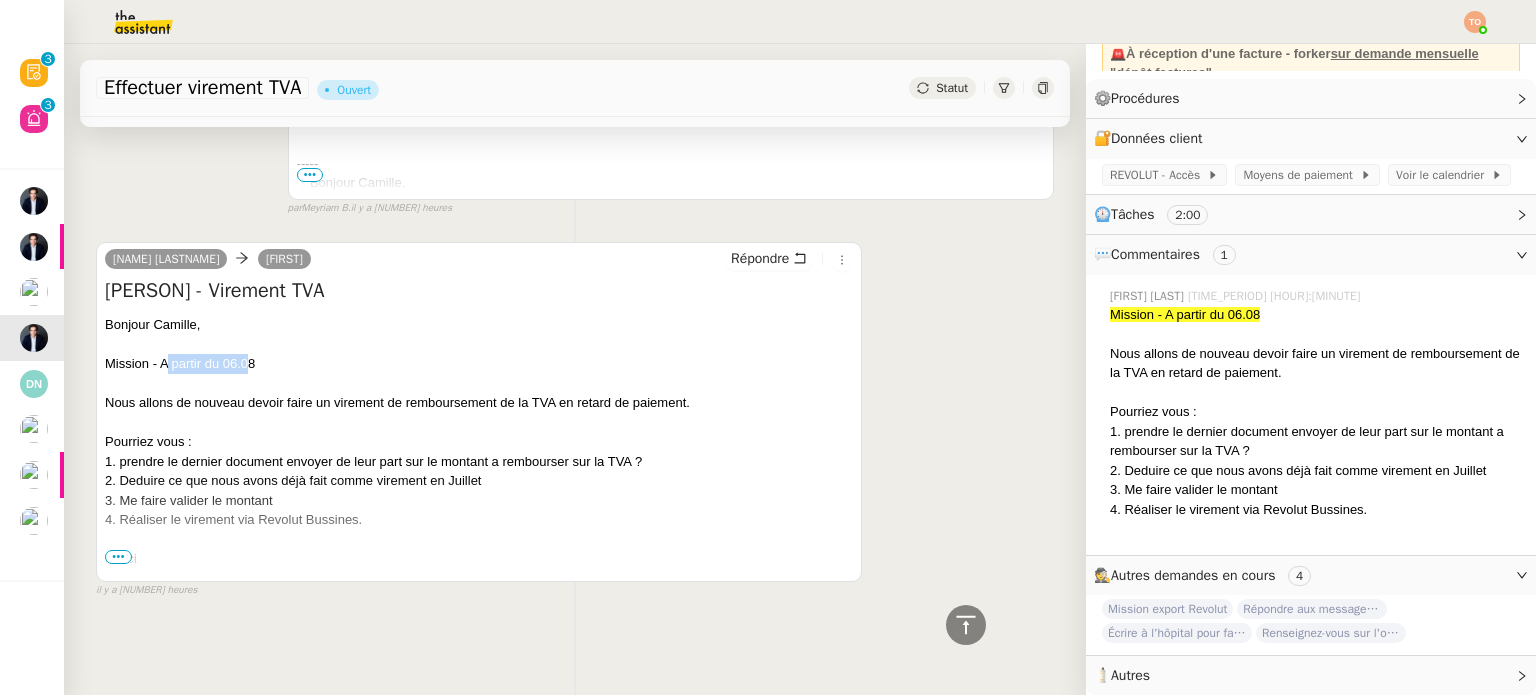 drag, startPoint x: 210, startPoint y: 346, endPoint x: 248, endPoint y: 347, distance: 38.013157 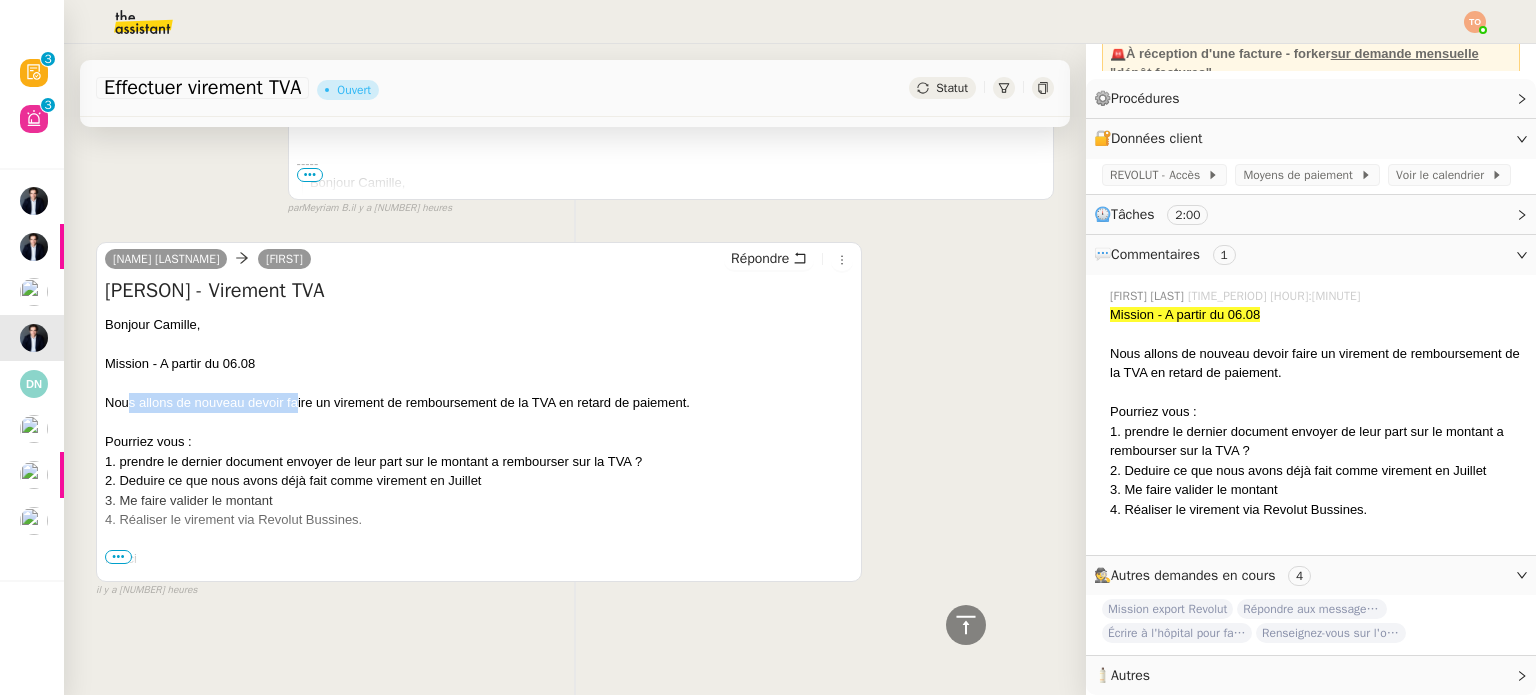 drag, startPoint x: 128, startPoint y: 389, endPoint x: 353, endPoint y: 391, distance: 225.0089 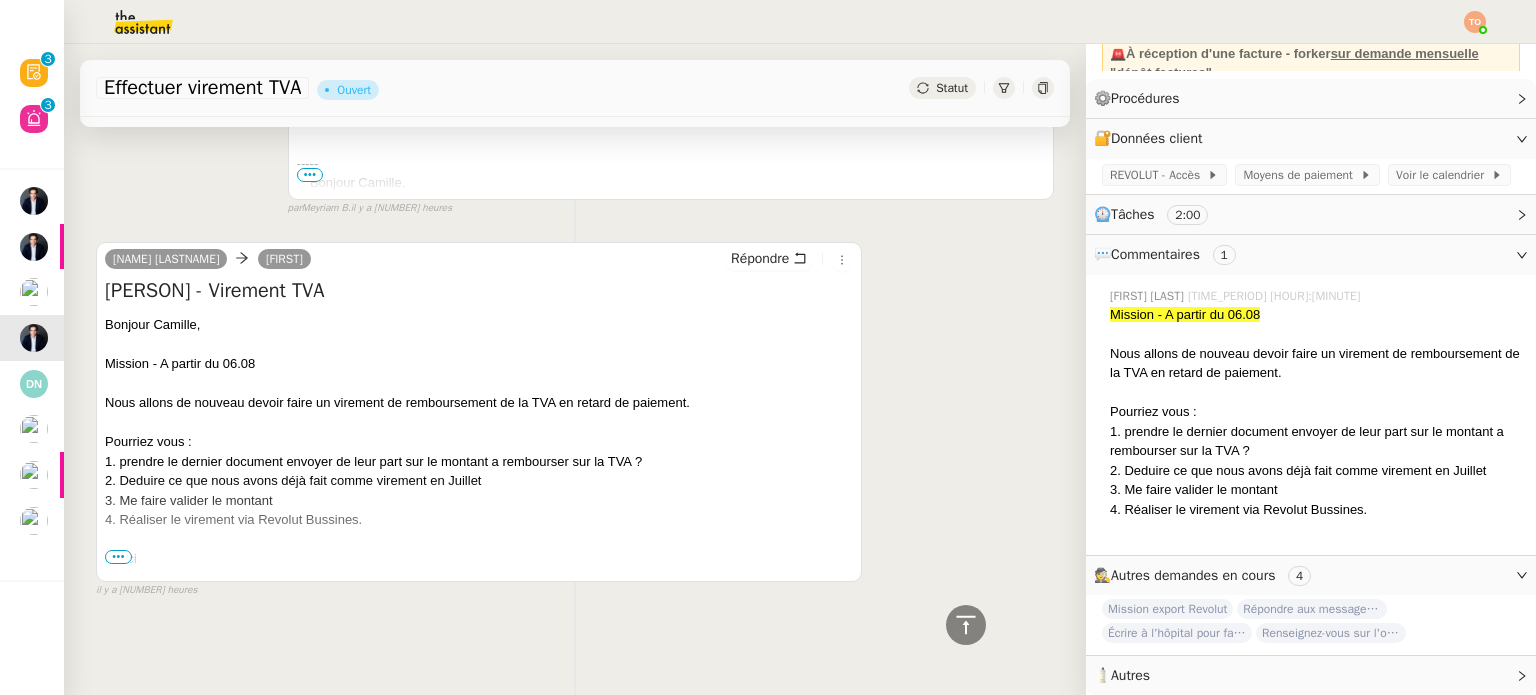 click on "Nous allons de nouveau devoir faire un virement de remboursement de la TVA en retard de paiement." at bounding box center [479, 403] 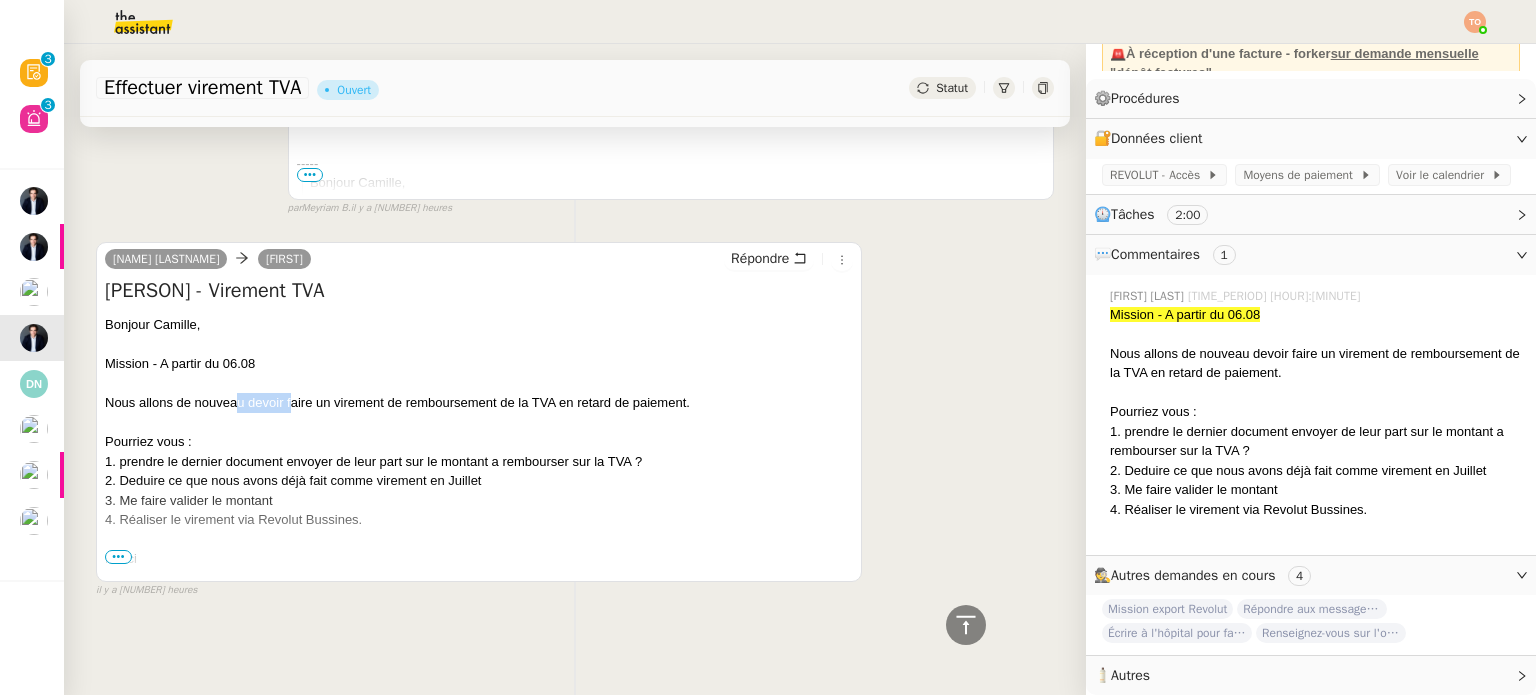 drag, startPoint x: 264, startPoint y: 387, endPoint x: 228, endPoint y: 386, distance: 36.013885 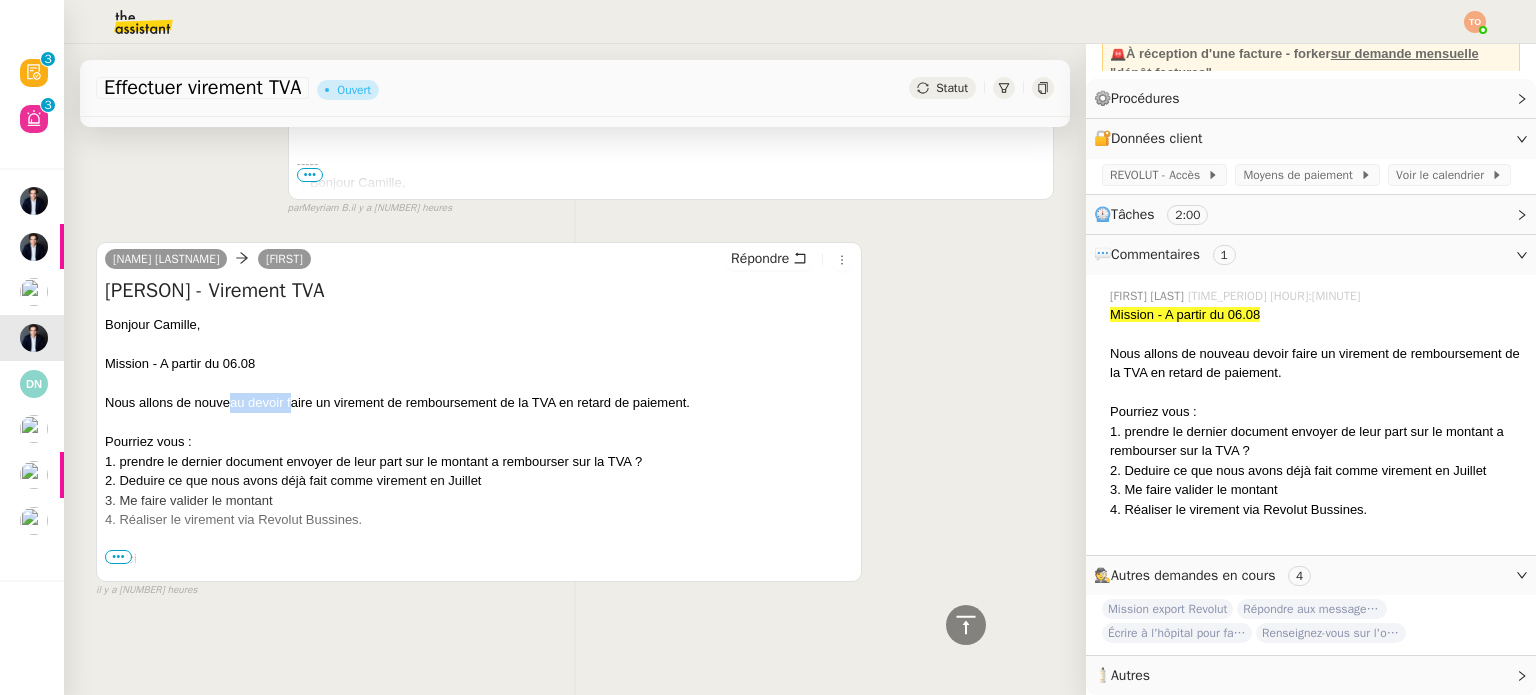 click on "Nous allons de nouveau devoir faire un virement de remboursement de la TVA en retard de paiement." at bounding box center [479, 403] 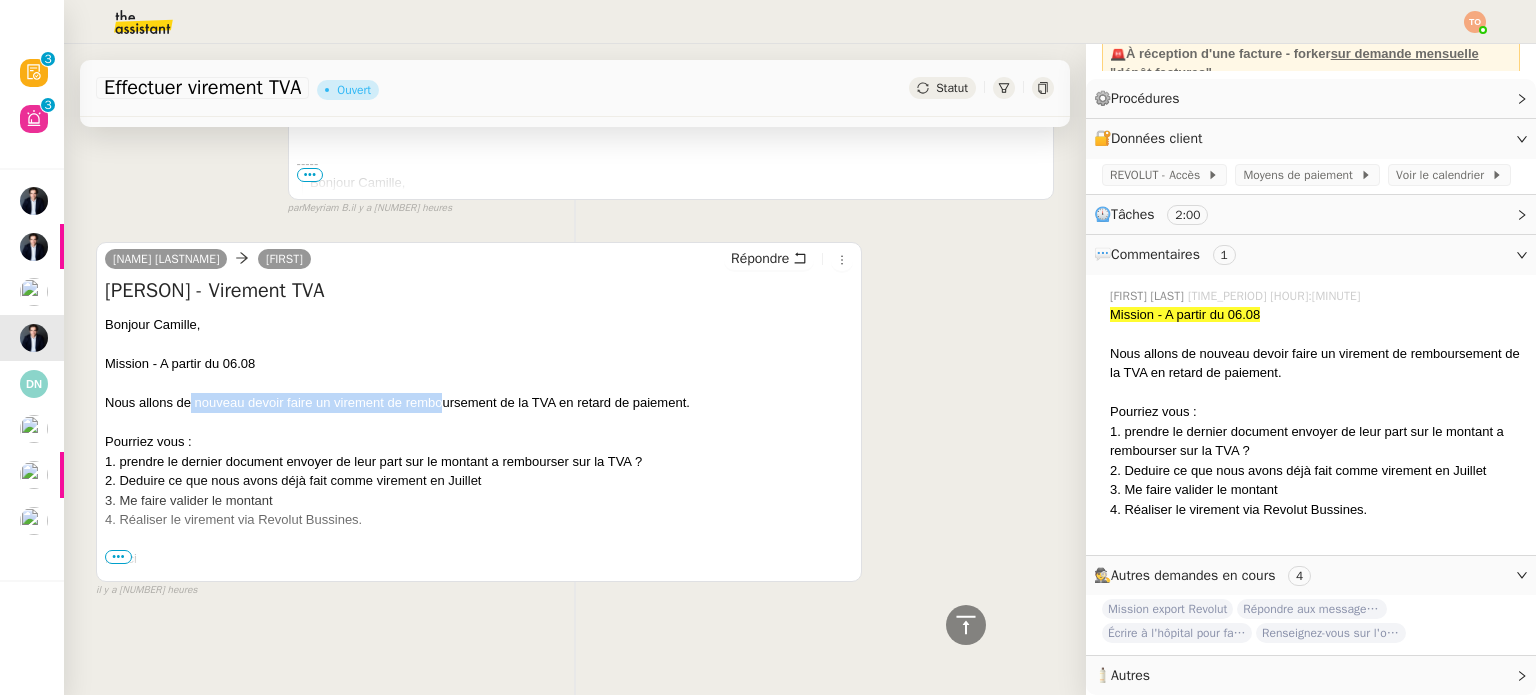 drag, startPoint x: 190, startPoint y: 391, endPoint x: 467, endPoint y: 399, distance: 277.1155 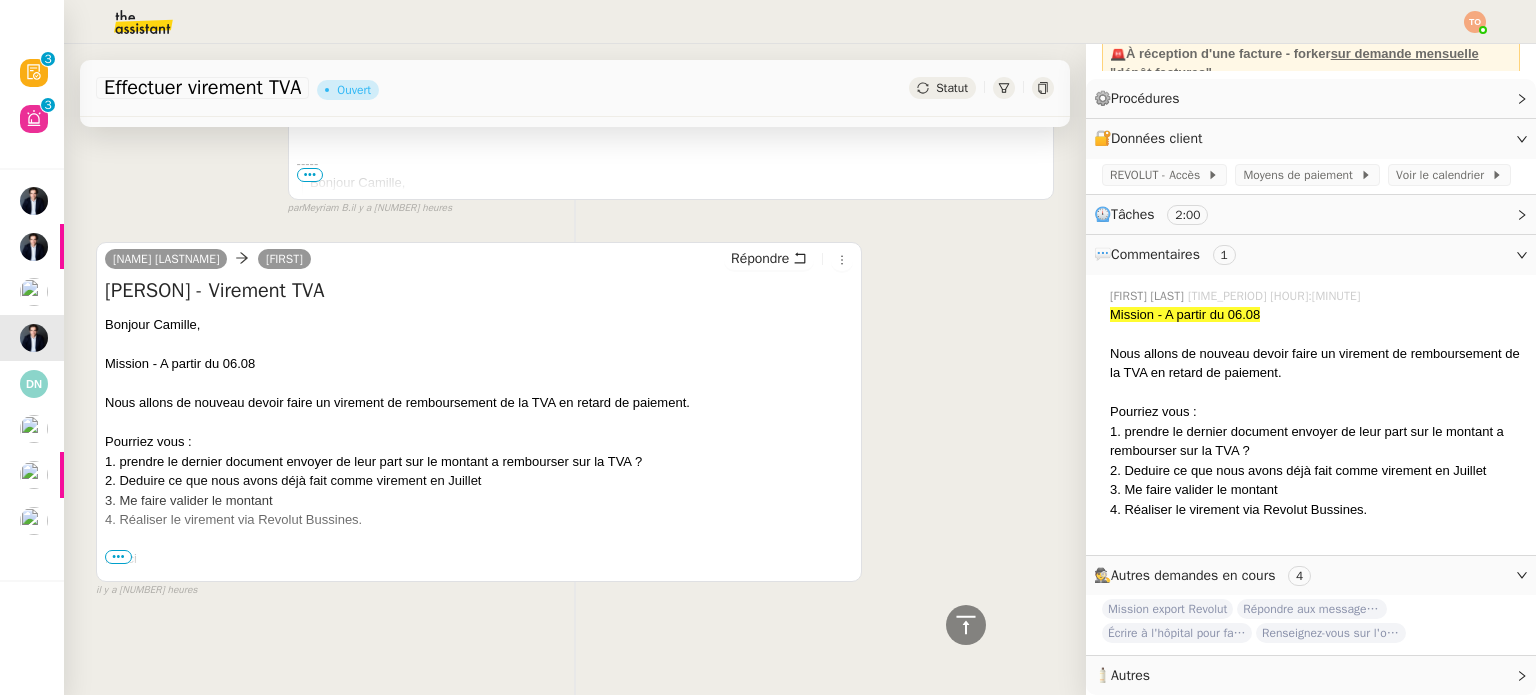 drag, startPoint x: 471, startPoint y: 399, endPoint x: 684, endPoint y: 390, distance: 213.19006 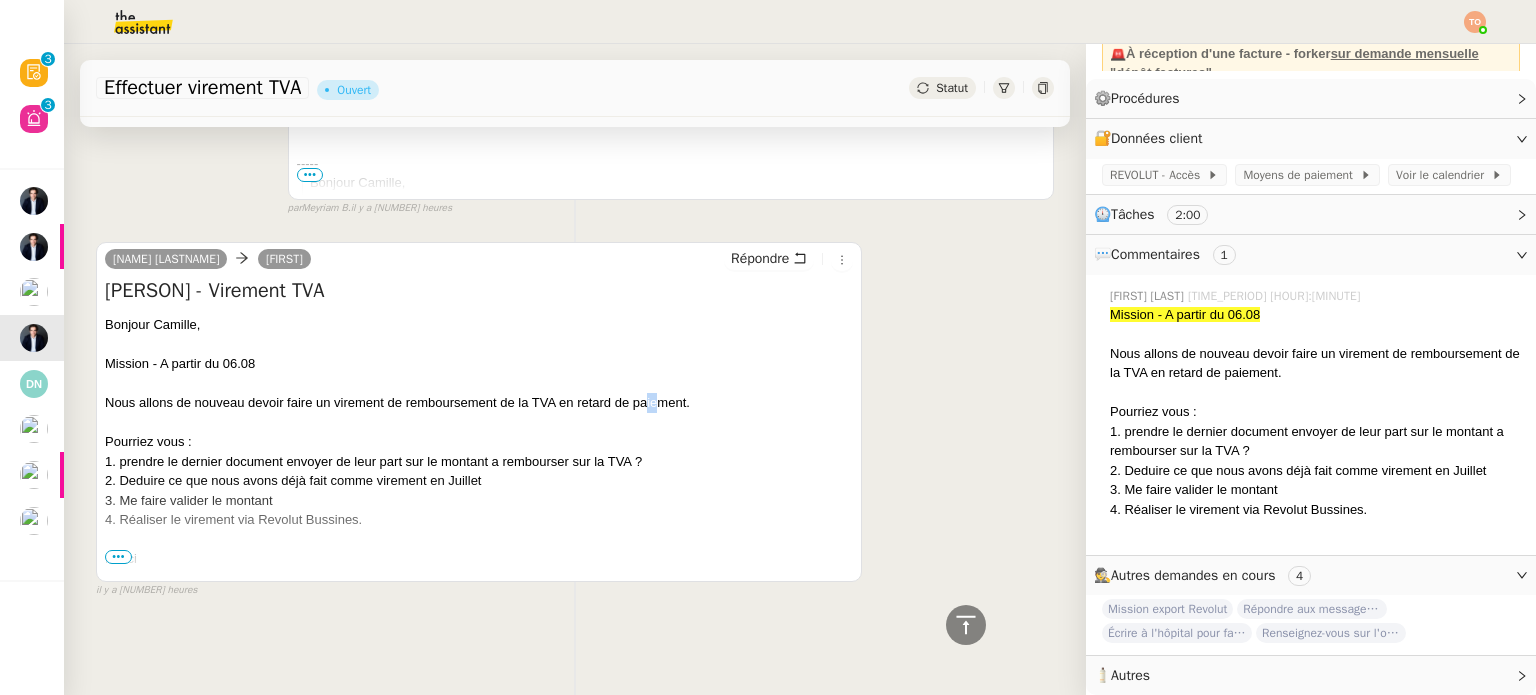 drag, startPoint x: 654, startPoint y: 399, endPoint x: 636, endPoint y: 400, distance: 18.027756 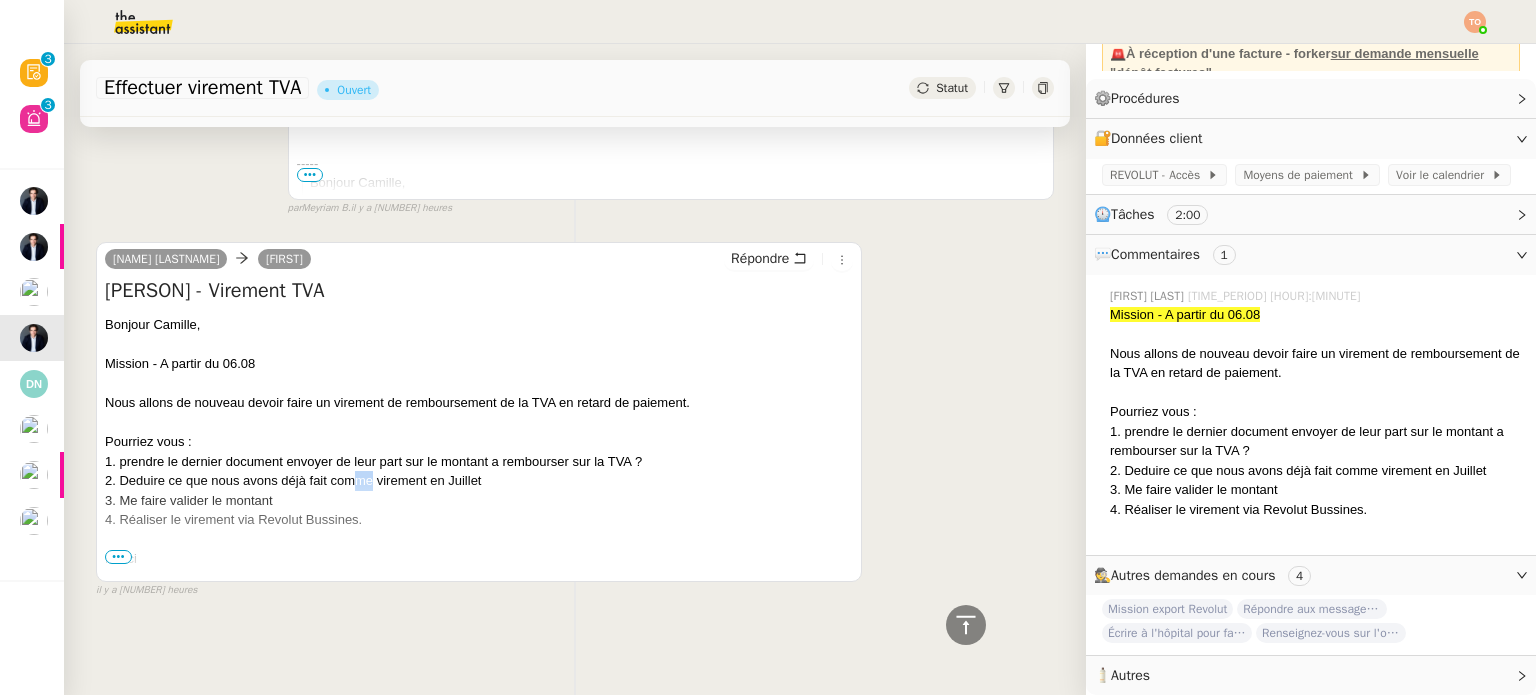 drag, startPoint x: 360, startPoint y: 462, endPoint x: 329, endPoint y: 462, distance: 31 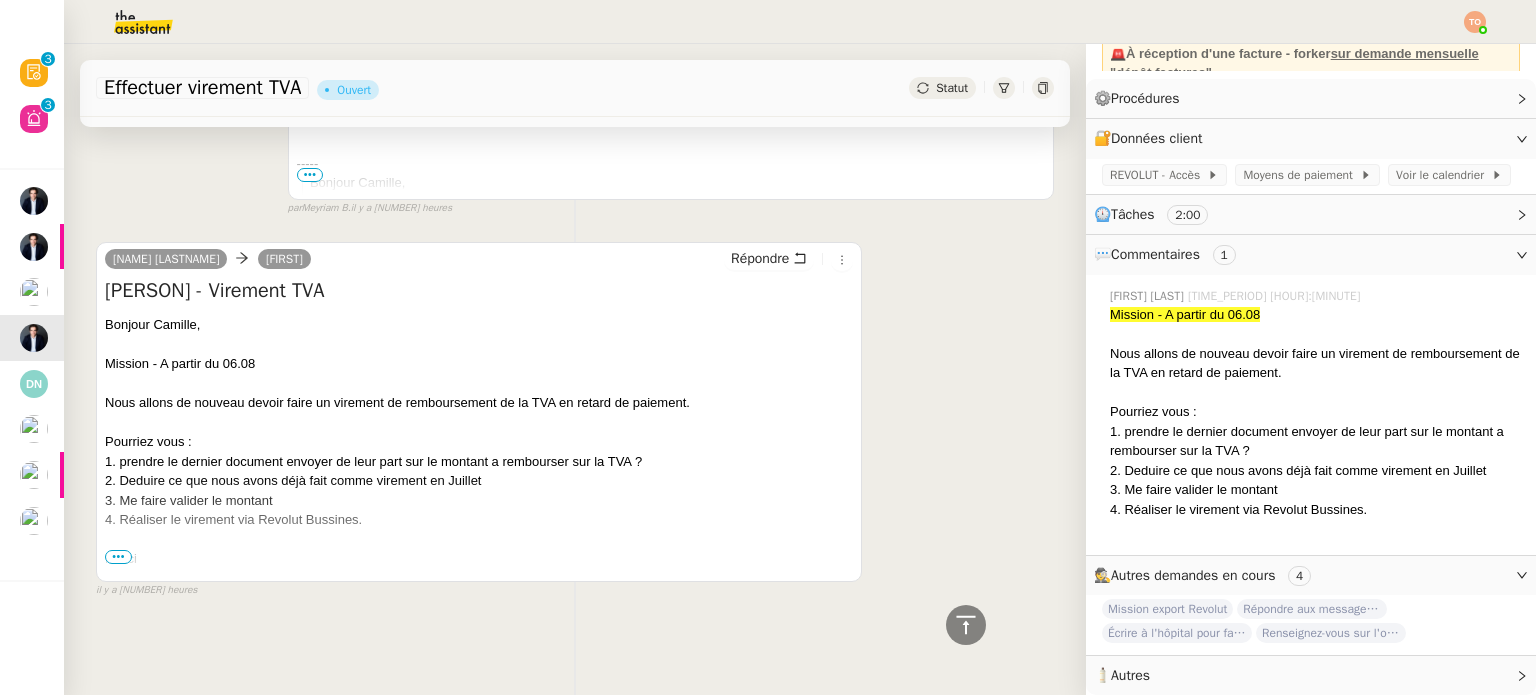 click on "1. prendre le dernier document envoyer de leur part sur le montant a rembourser sur la TVA ?" at bounding box center (479, 462) 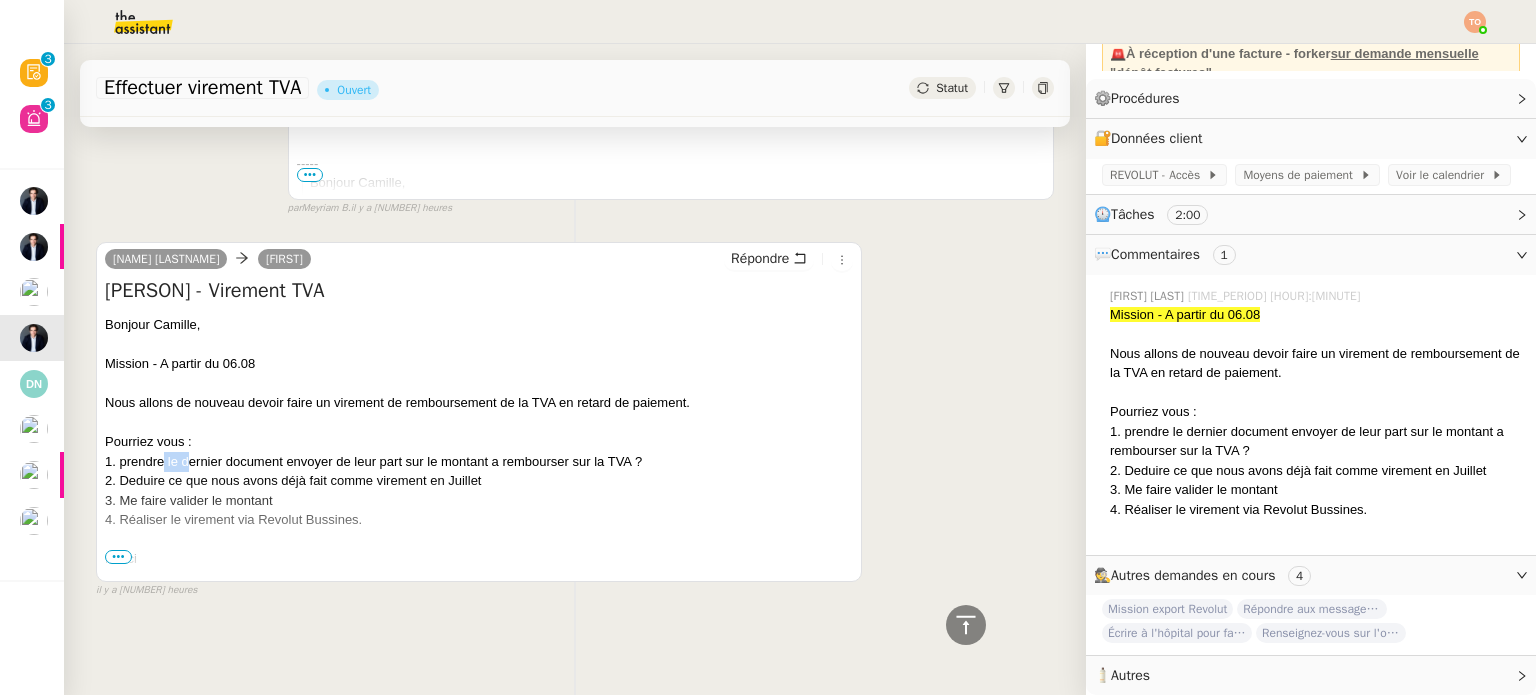 drag, startPoint x: 189, startPoint y: 444, endPoint x: 165, endPoint y: 447, distance: 24.186773 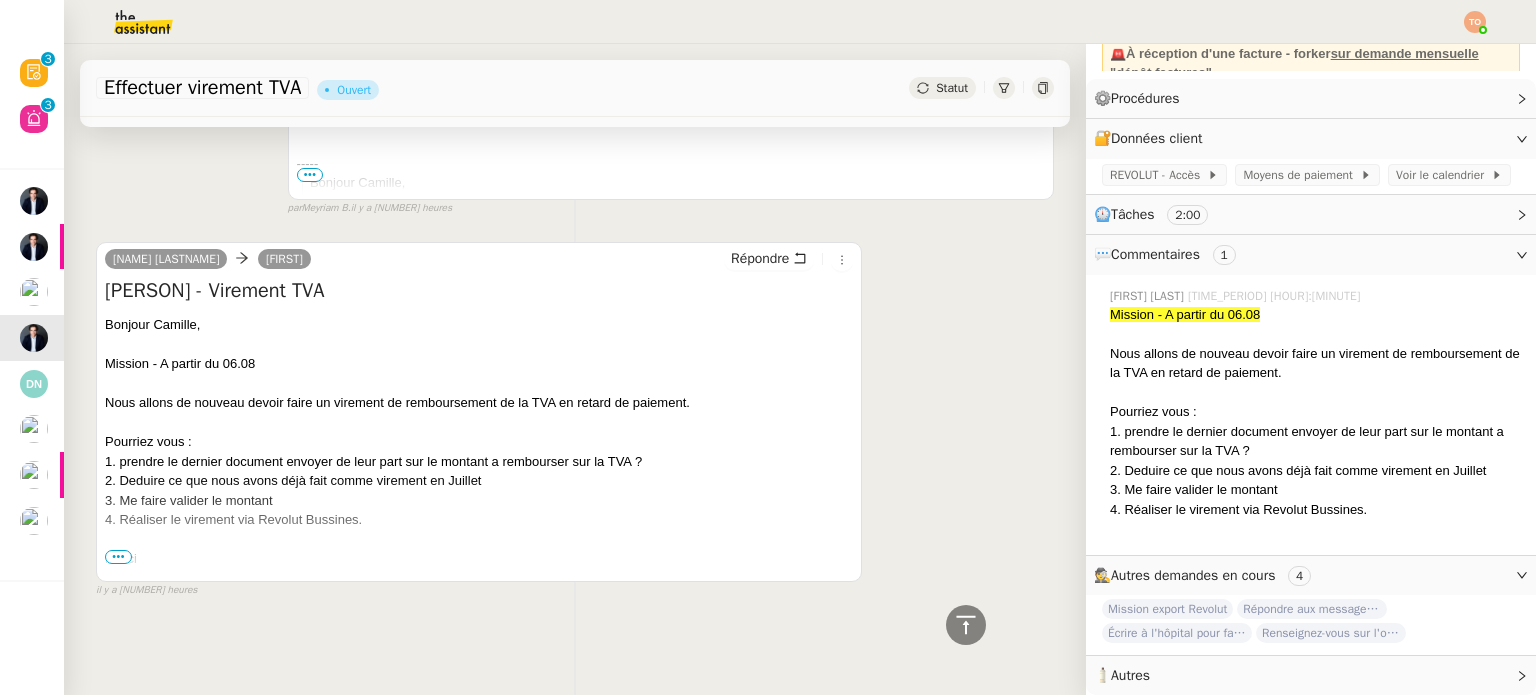click on "•••" at bounding box center [118, 557] 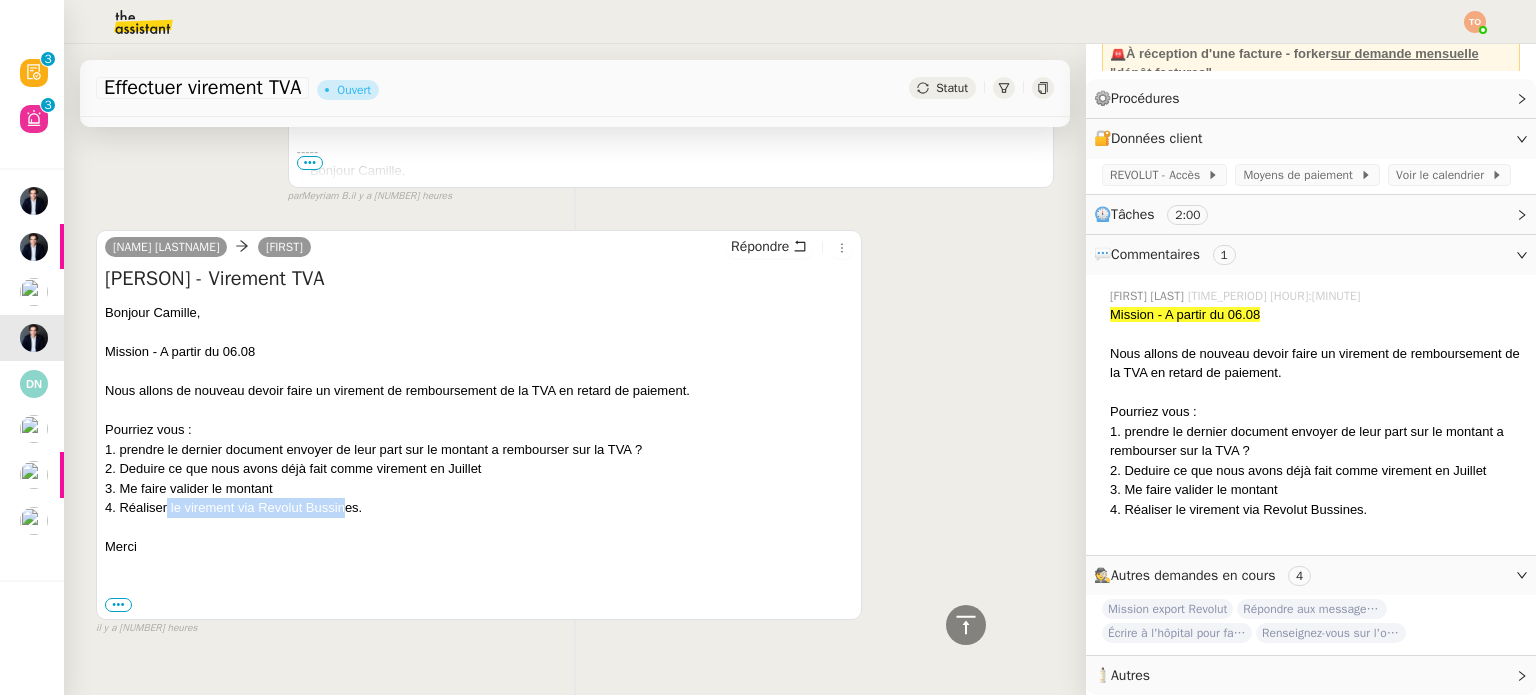 drag, startPoint x: 165, startPoint y: 506, endPoint x: 352, endPoint y: 506, distance: 187 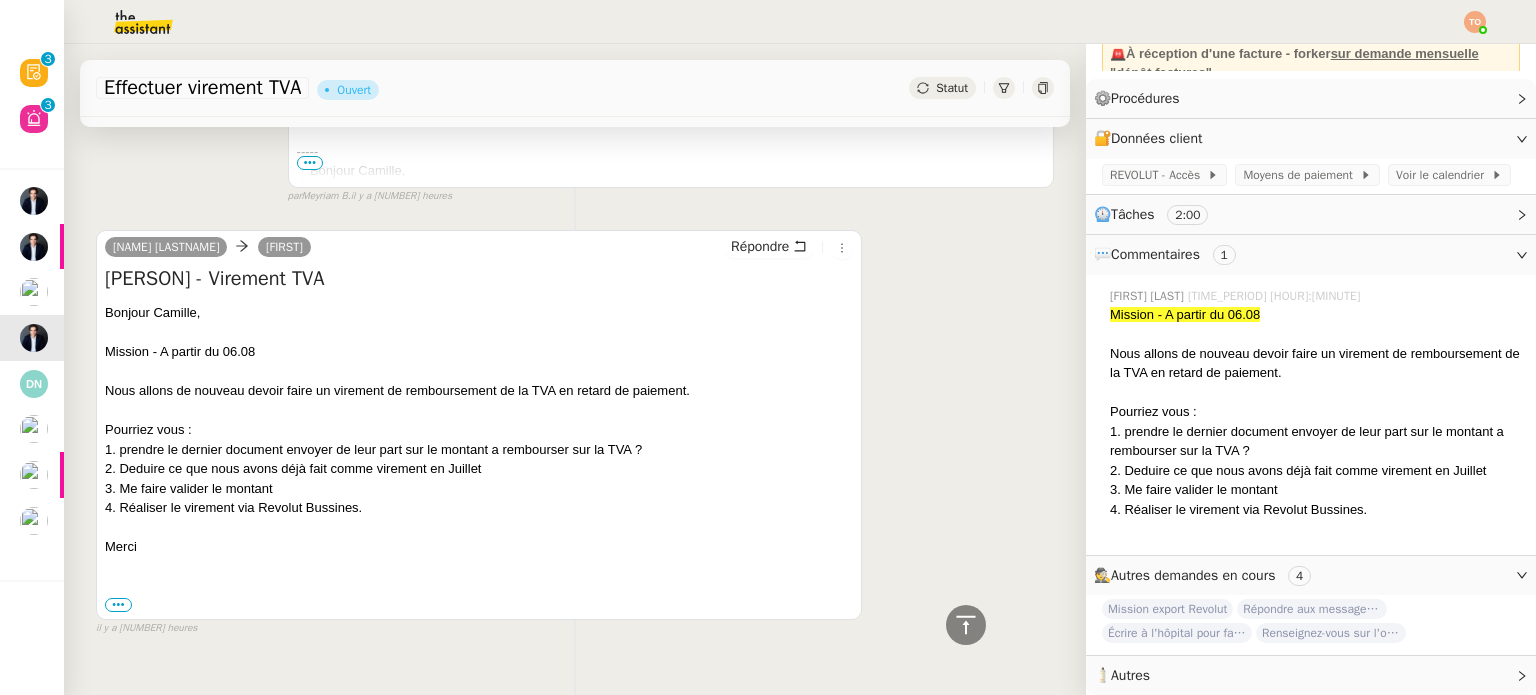 click on "4. Réaliser le virement via Revolut Bussines." at bounding box center [479, 508] 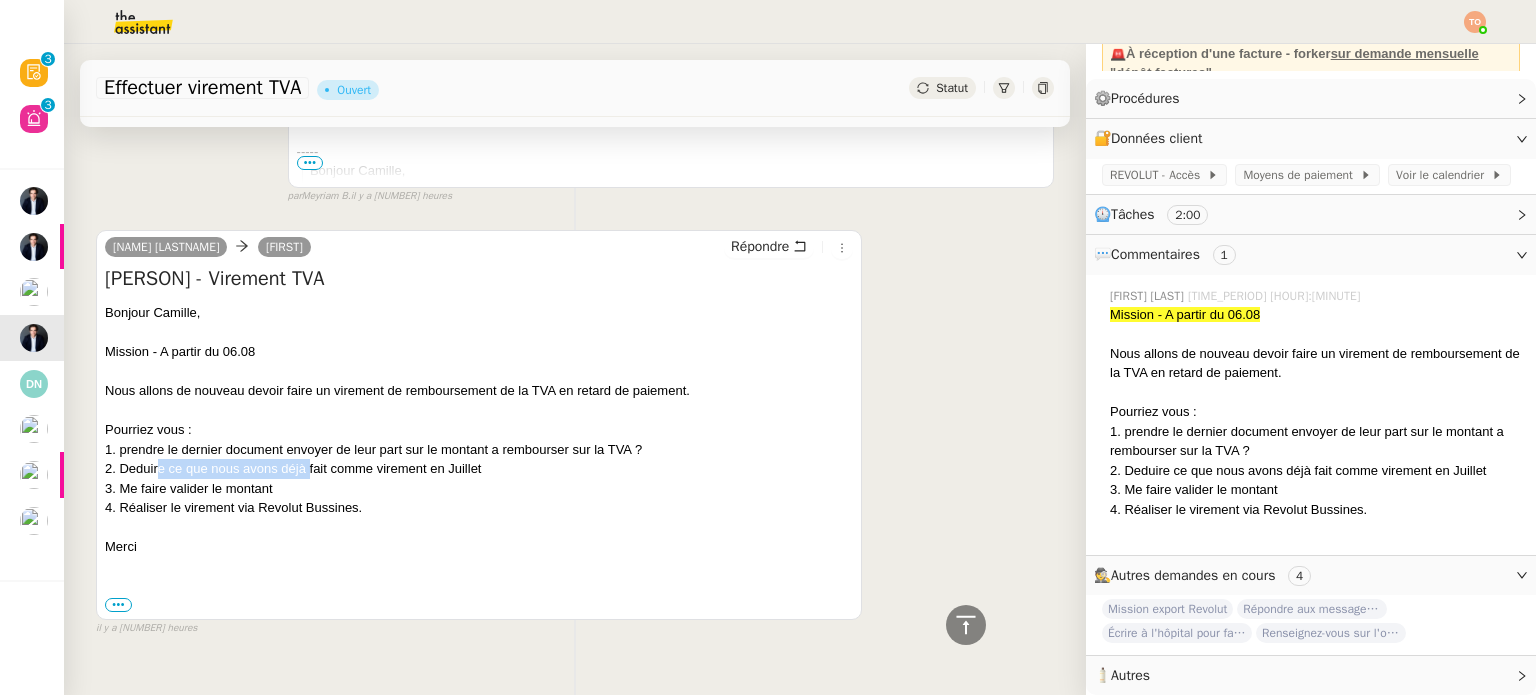 drag, startPoint x: 158, startPoint y: 463, endPoint x: 308, endPoint y: 466, distance: 150.03 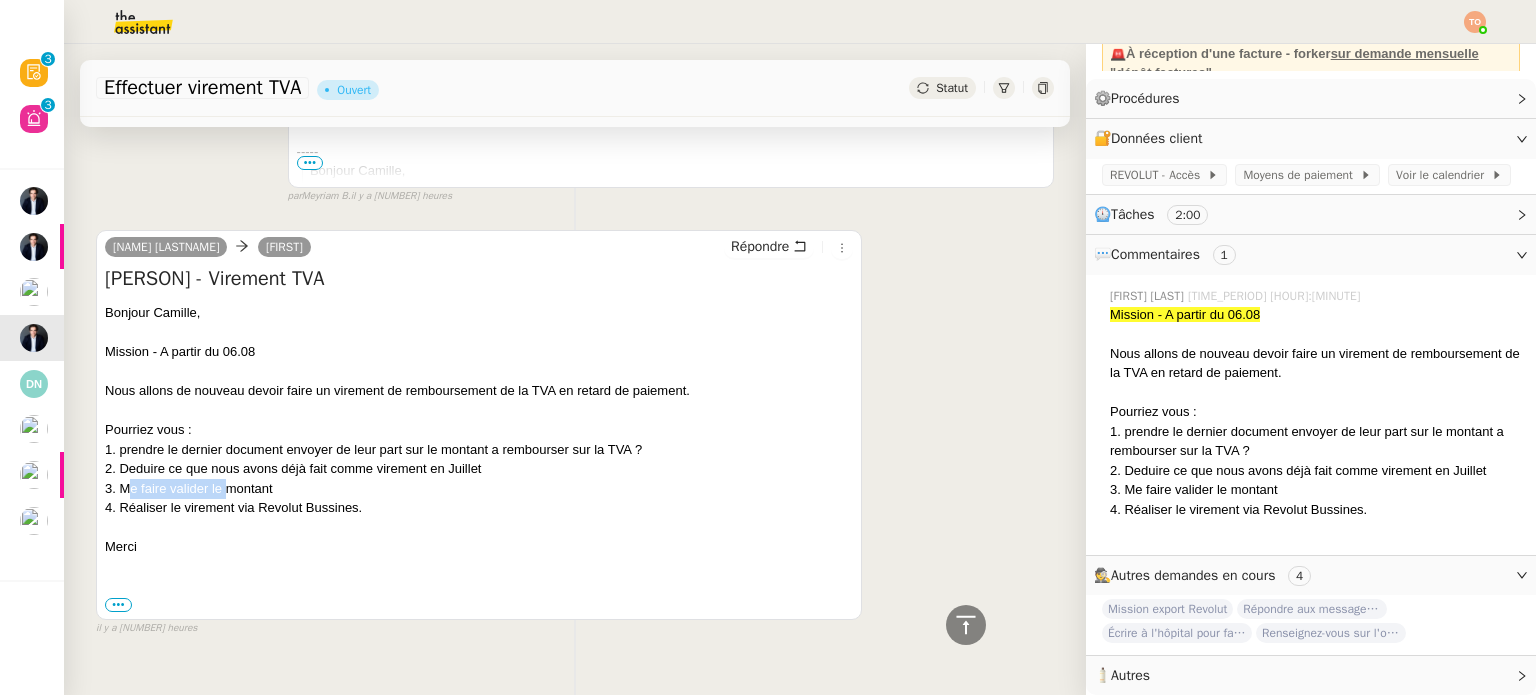 drag, startPoint x: 131, startPoint y: 486, endPoint x: 227, endPoint y: 486, distance: 96 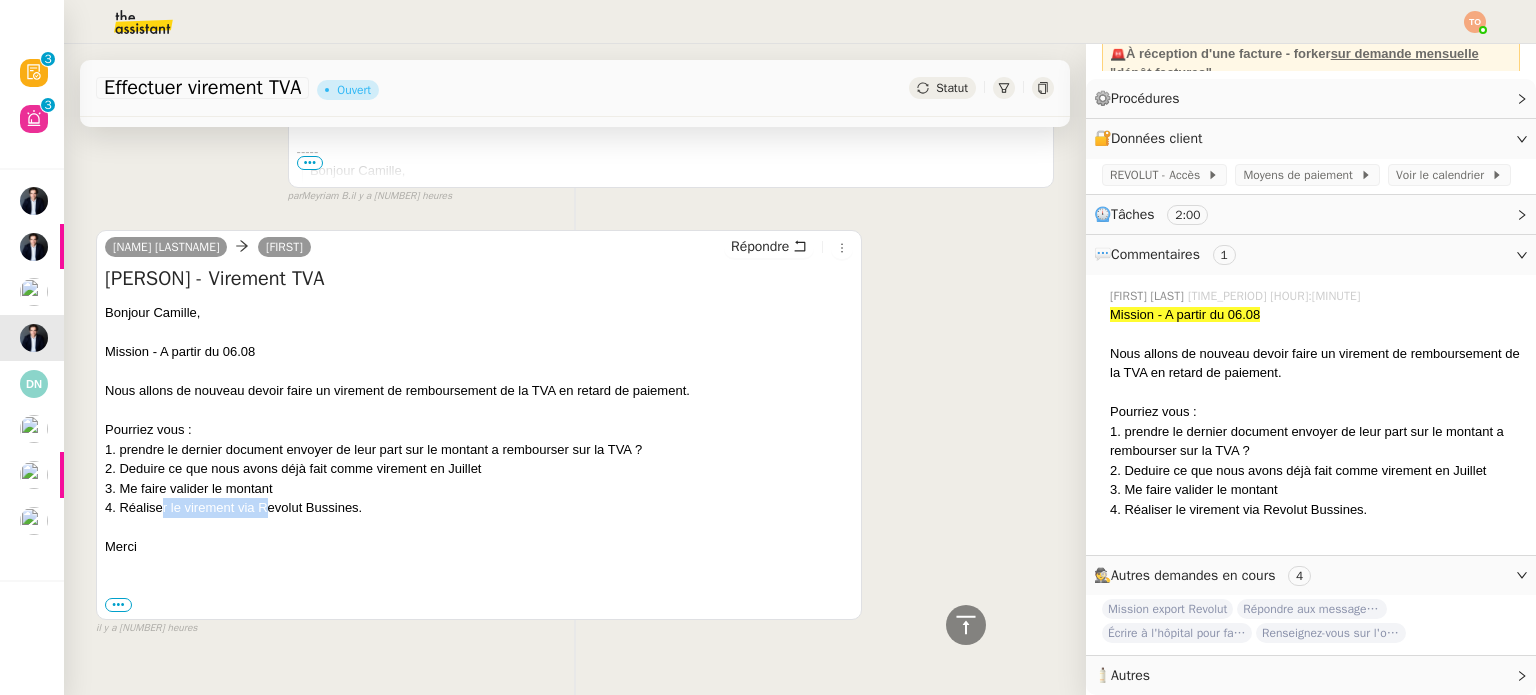 drag, startPoint x: 160, startPoint y: 504, endPoint x: 265, endPoint y: 505, distance: 105.00476 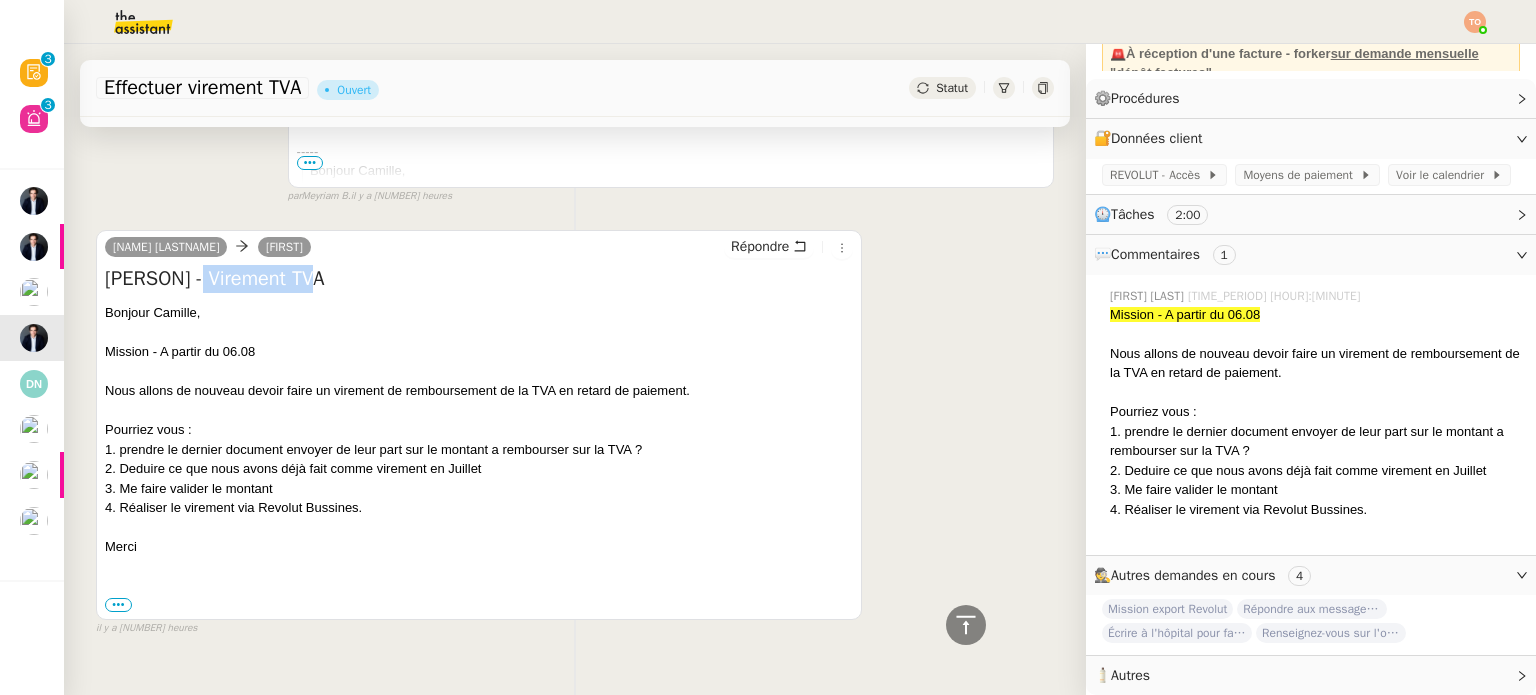 drag, startPoint x: 184, startPoint y: 284, endPoint x: 312, endPoint y: 267, distance: 129.12398 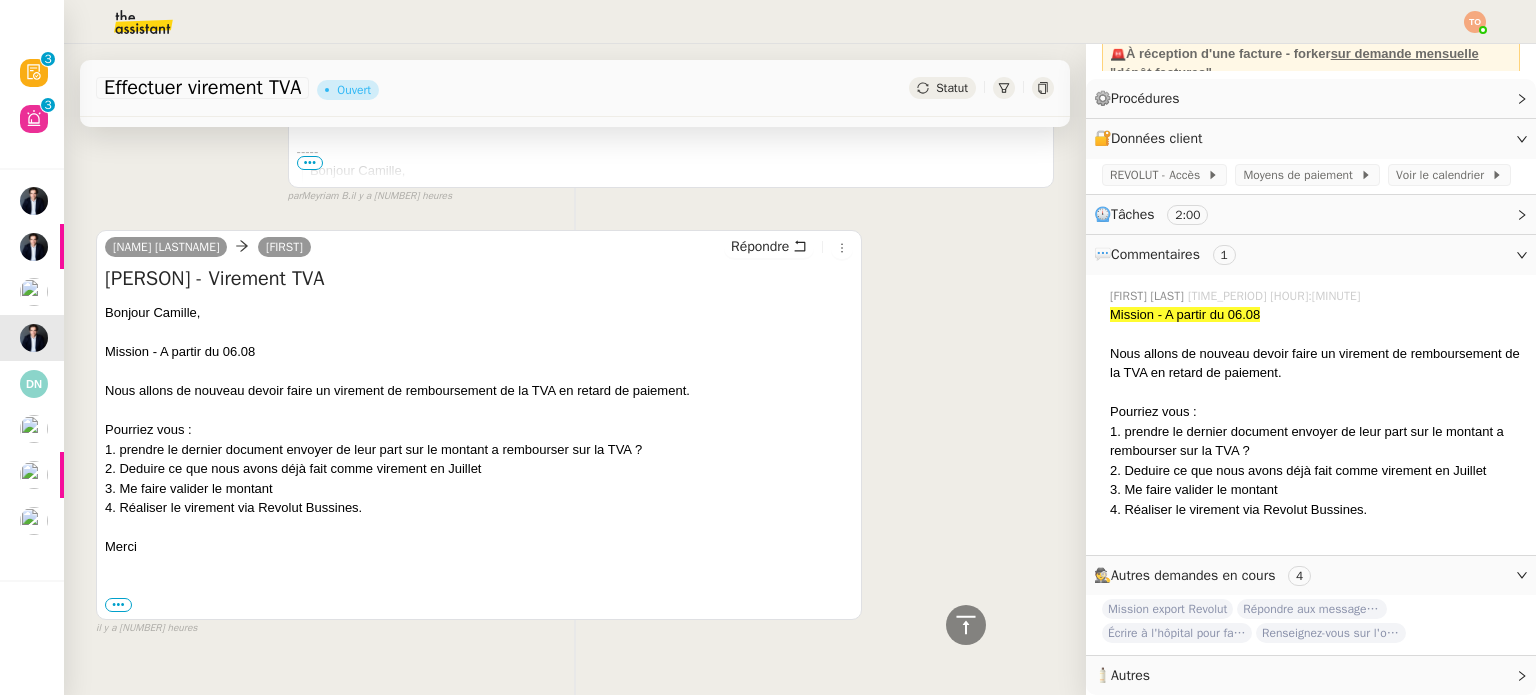 click on "Torelli - Virement TVA
Bonjour Camille, Mission - A partir du 06.08 Nous allons de nouveau devoir faire un virement de remboursement de la TVA en retard de paiement.   Pourriez vous : 1. prendre le dernier document envoyer de leur part sur le montant a rembourser sur la TVA ?  2. Deduire ce que nous avons déjà fait comme virement en Juillet  3. Me faire valider le montant  4. Réaliser le virement via Revolut Bussines.  Merci
•••
Ashley Poniatowski" at bounding box center (479, 440) 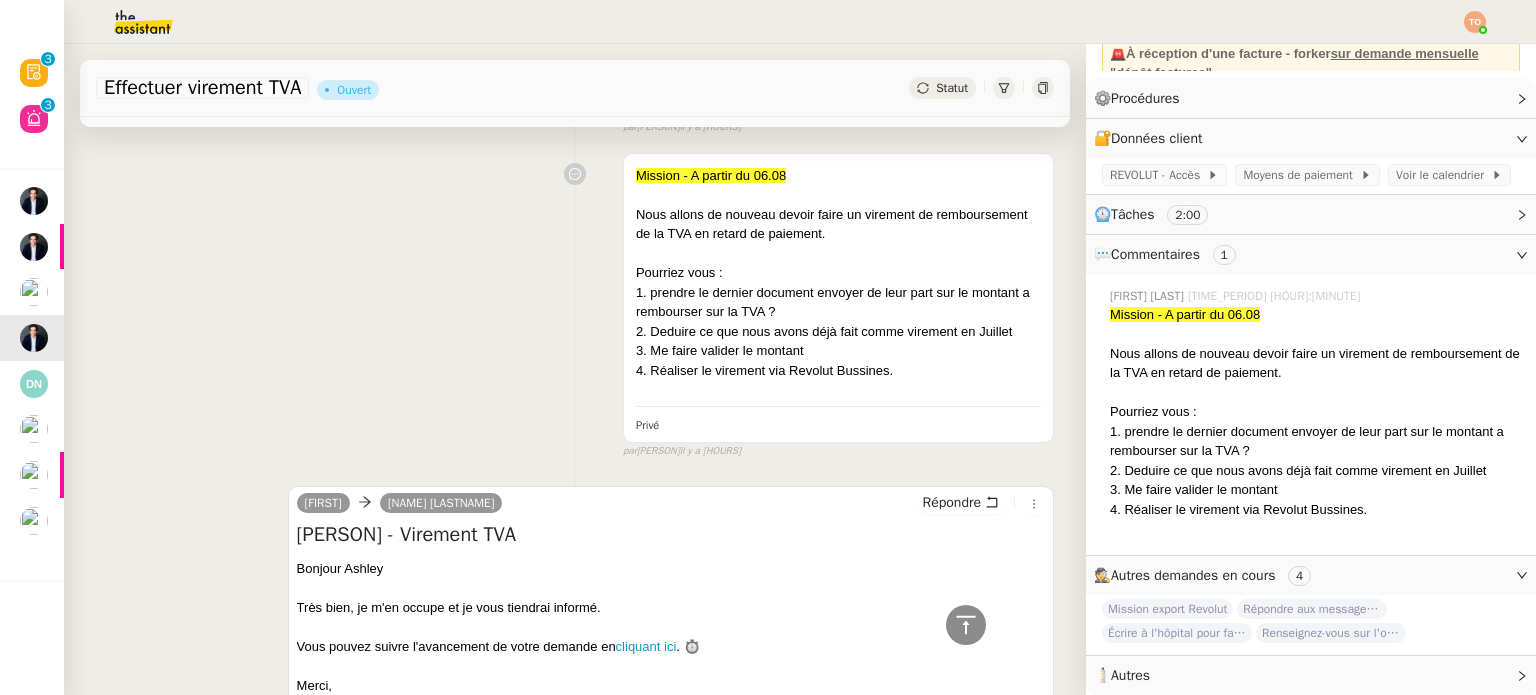 scroll, scrollTop: 414, scrollLeft: 0, axis: vertical 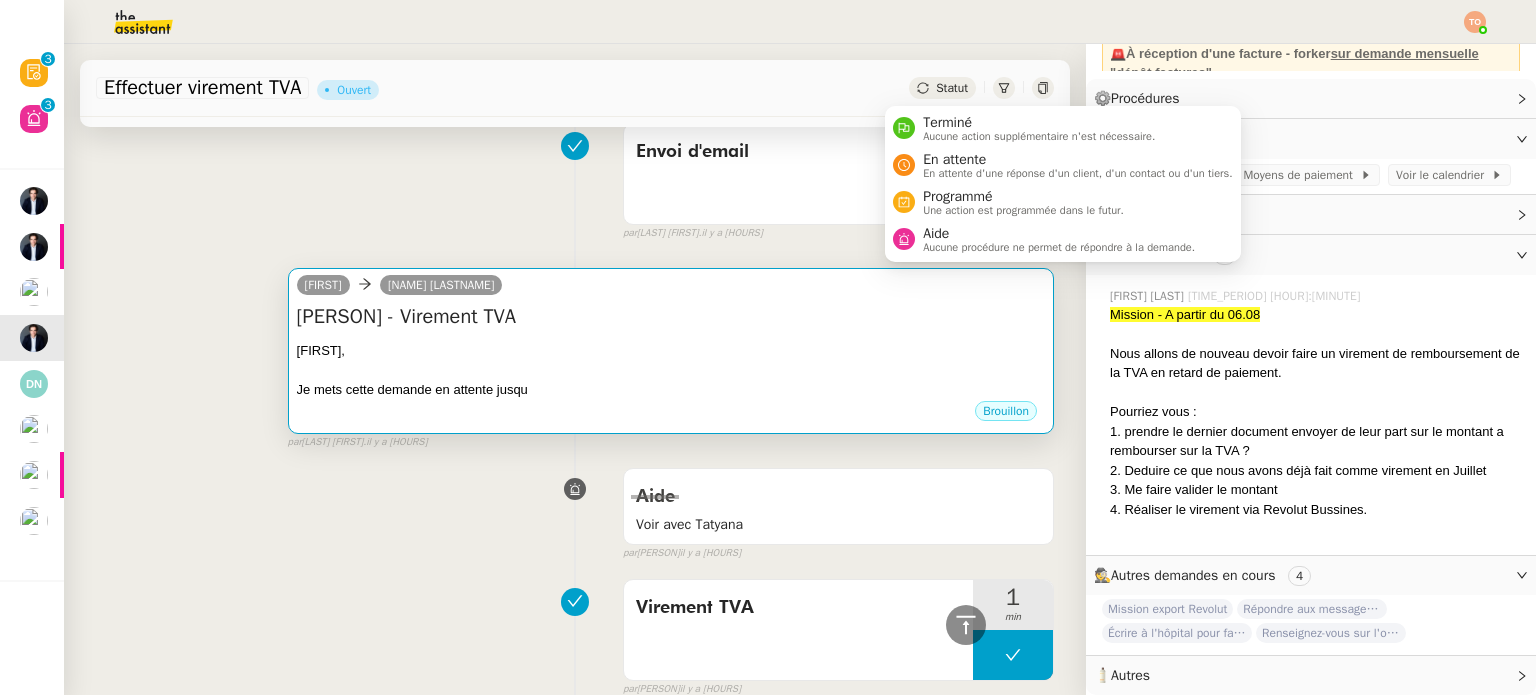 click on "Torelli - Virement TVA
Ashley, Je mets cette demande en attente jusqu •••" at bounding box center [671, 351] 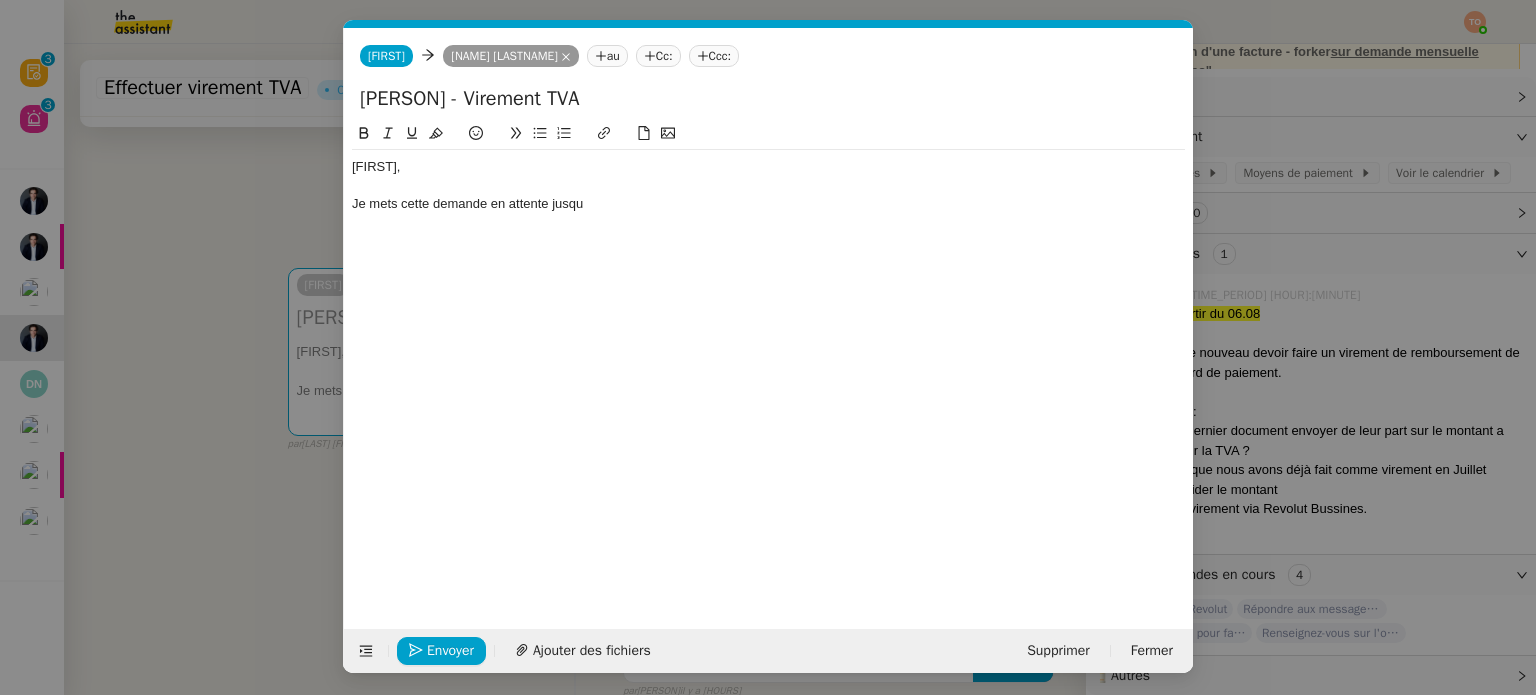 scroll, scrollTop: 0, scrollLeft: 42, axis: horizontal 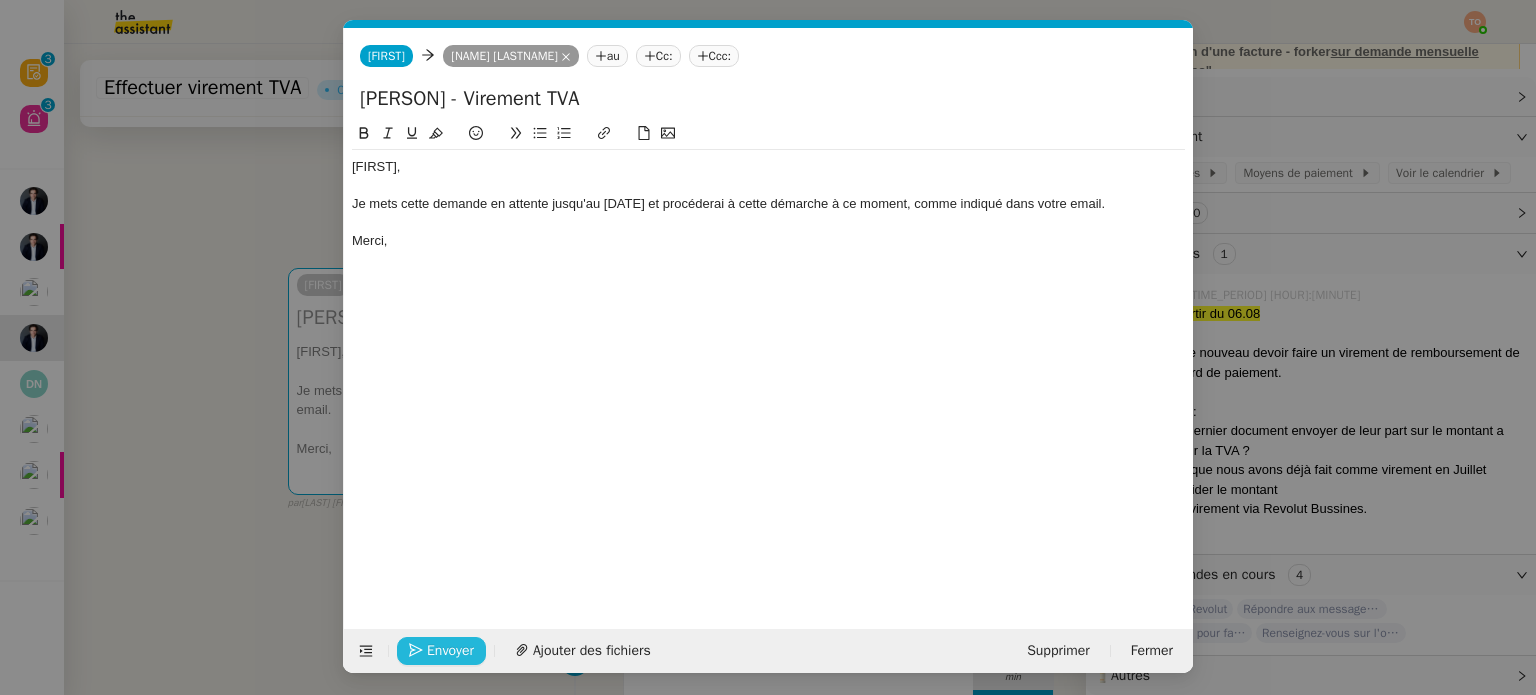 click 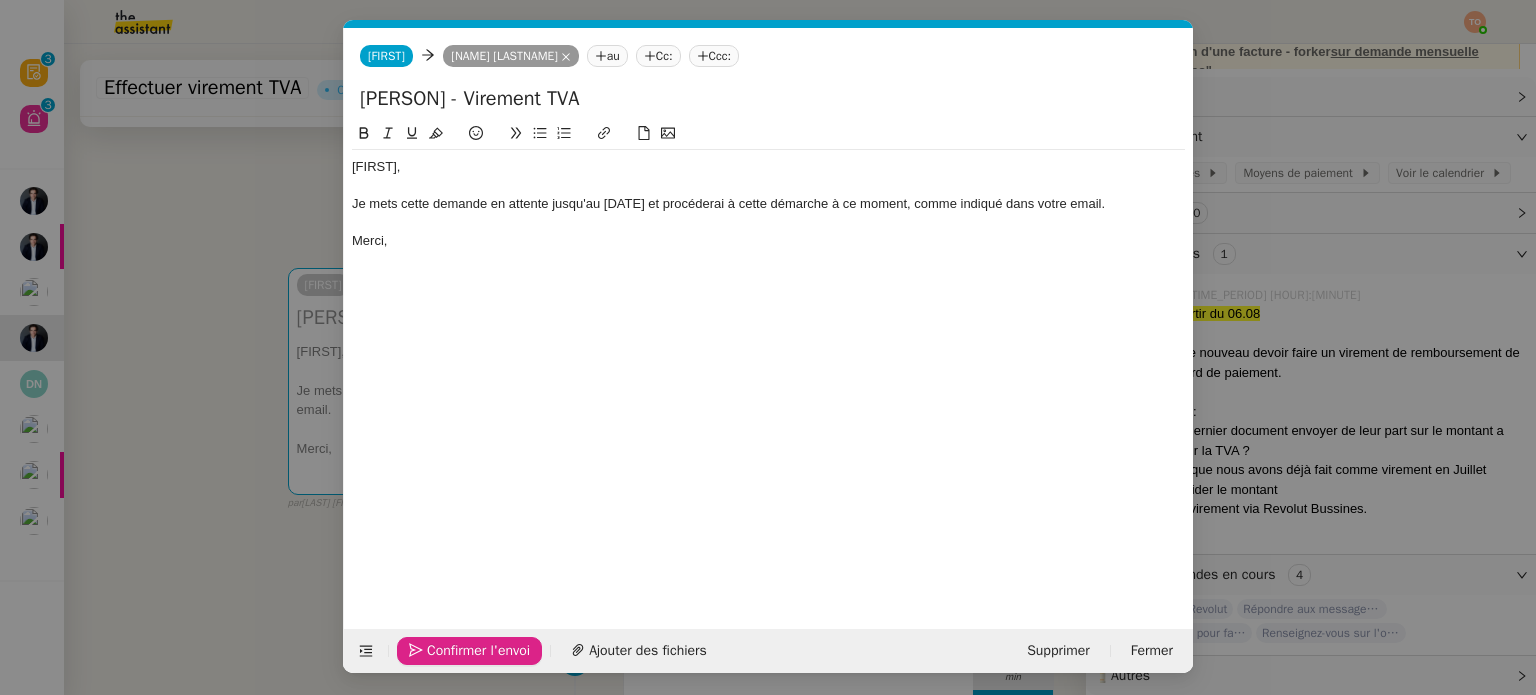 click 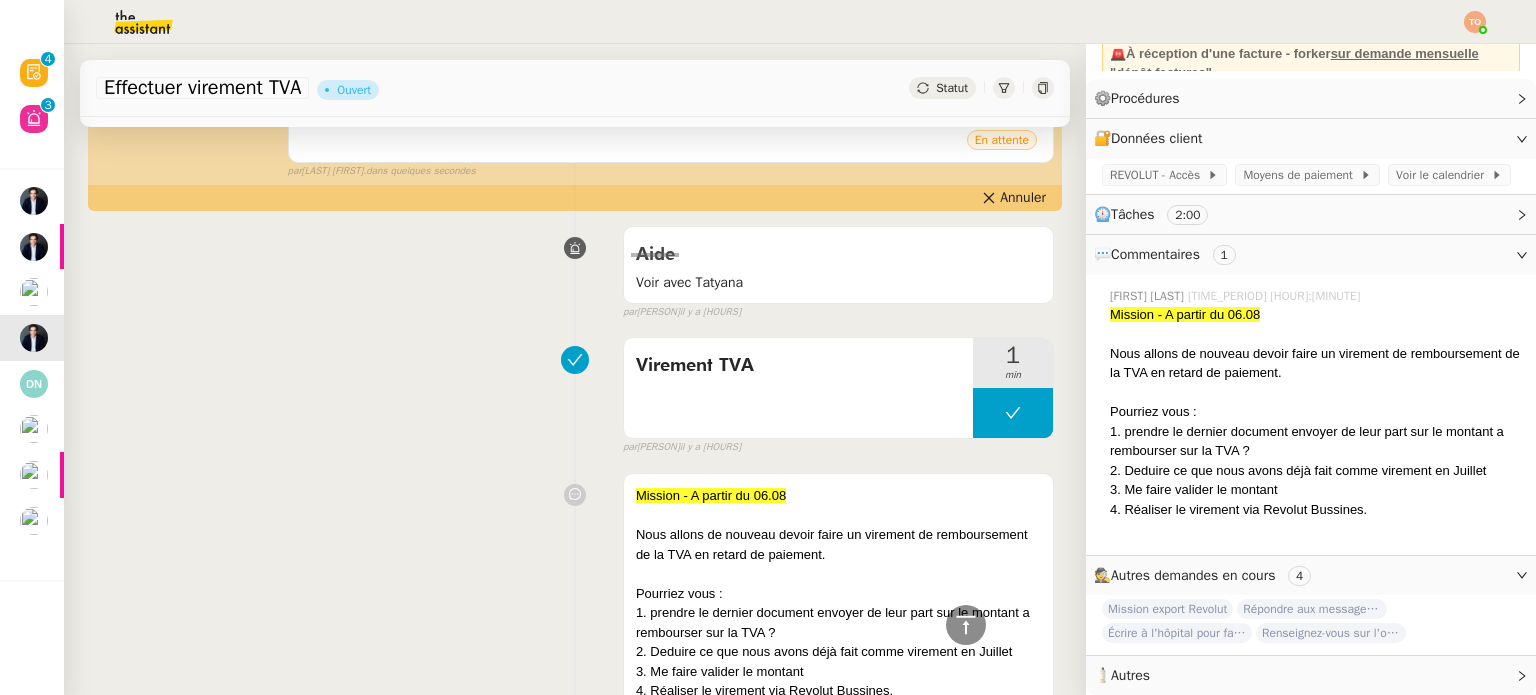 scroll, scrollTop: 0, scrollLeft: 0, axis: both 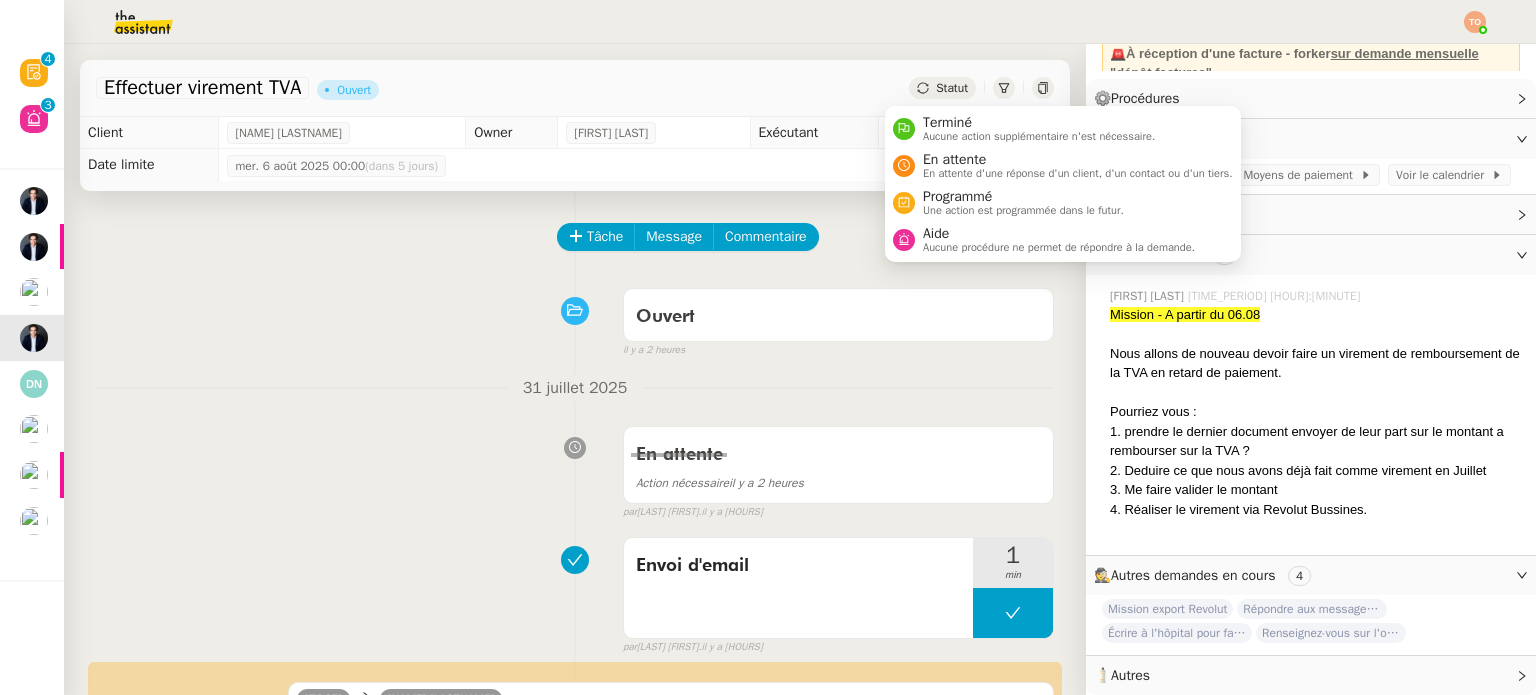 click on "Statut" 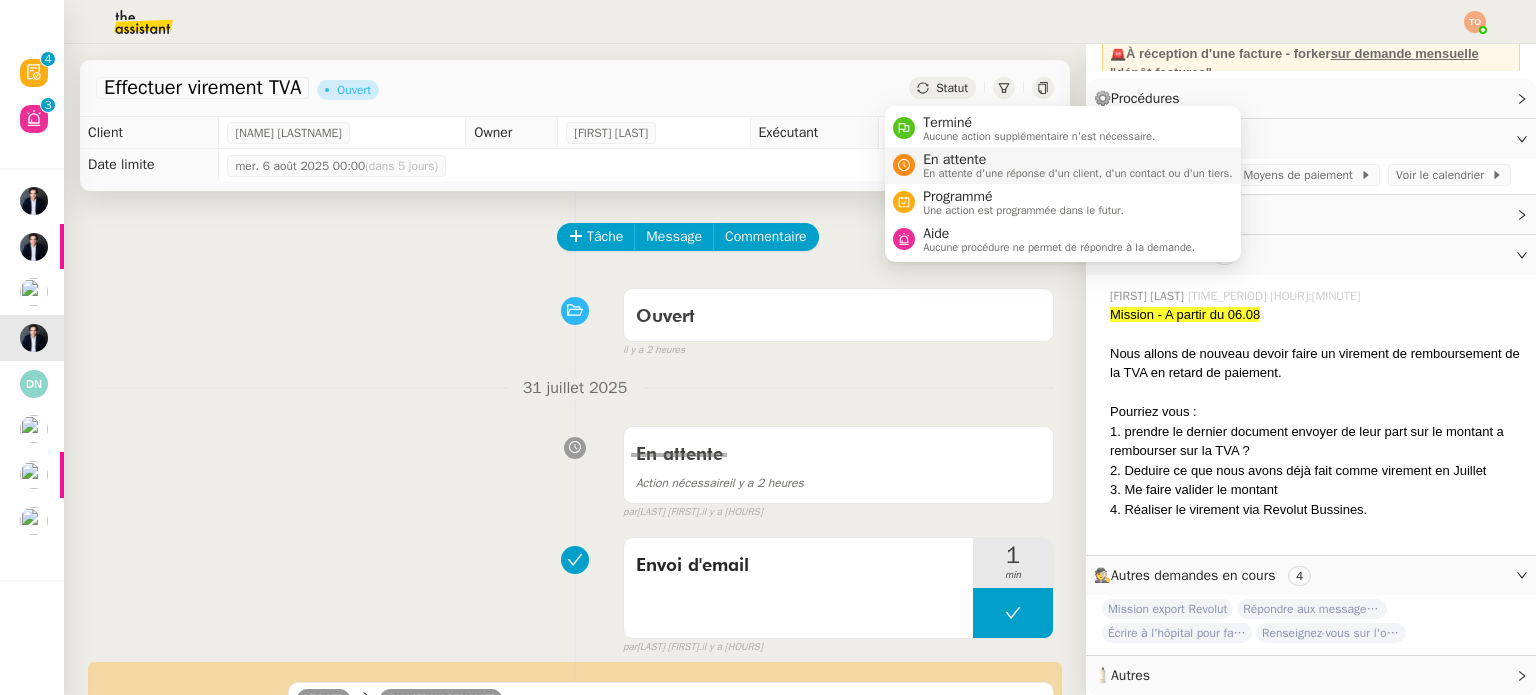 click on "En attente" at bounding box center (1078, 160) 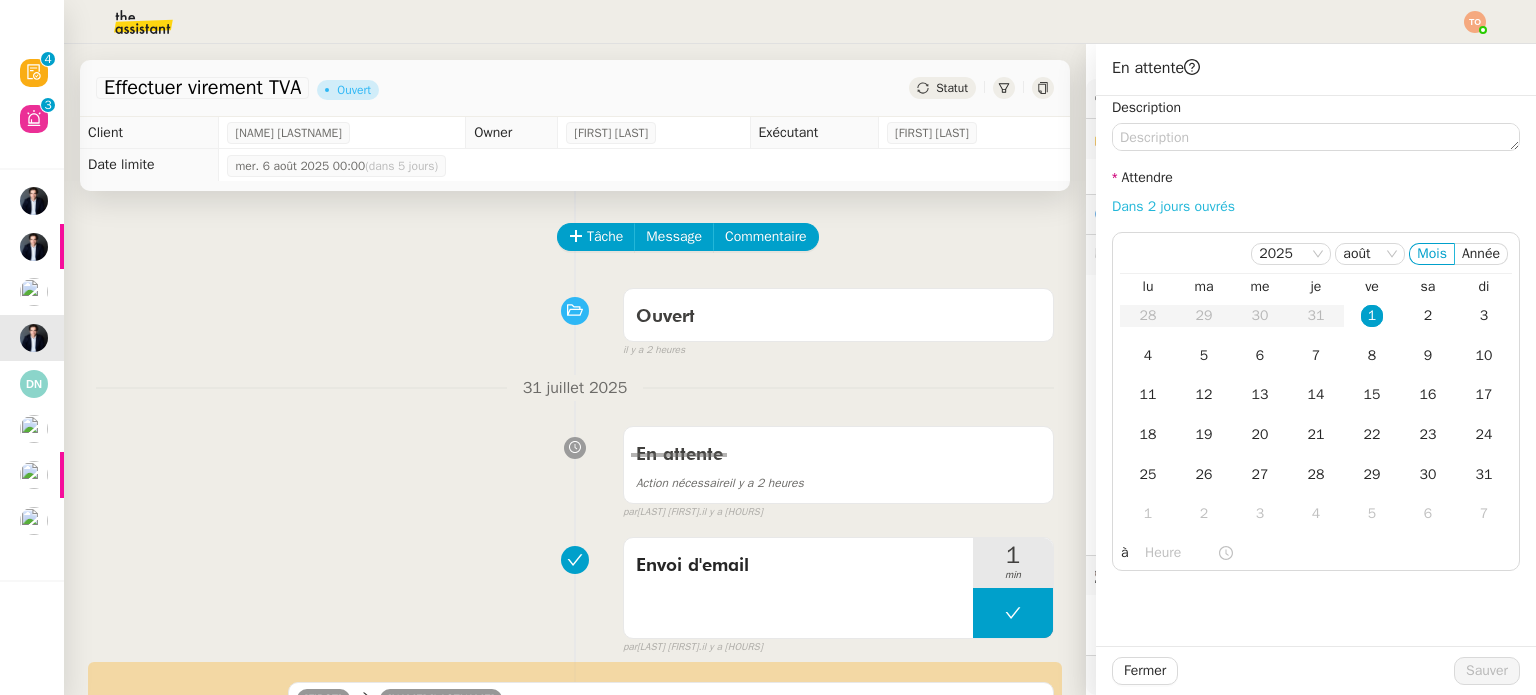 click on "Dans 2 jours ouvrés" 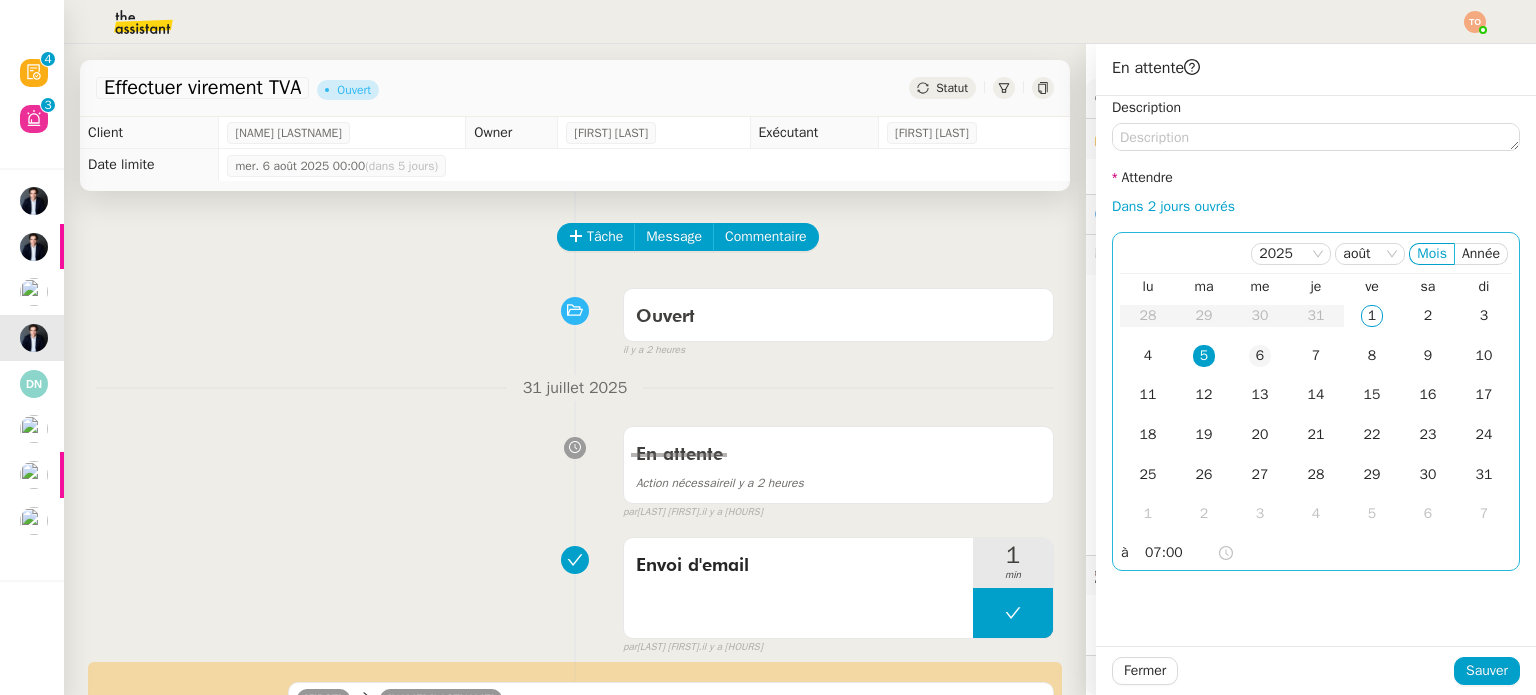 click on "6" 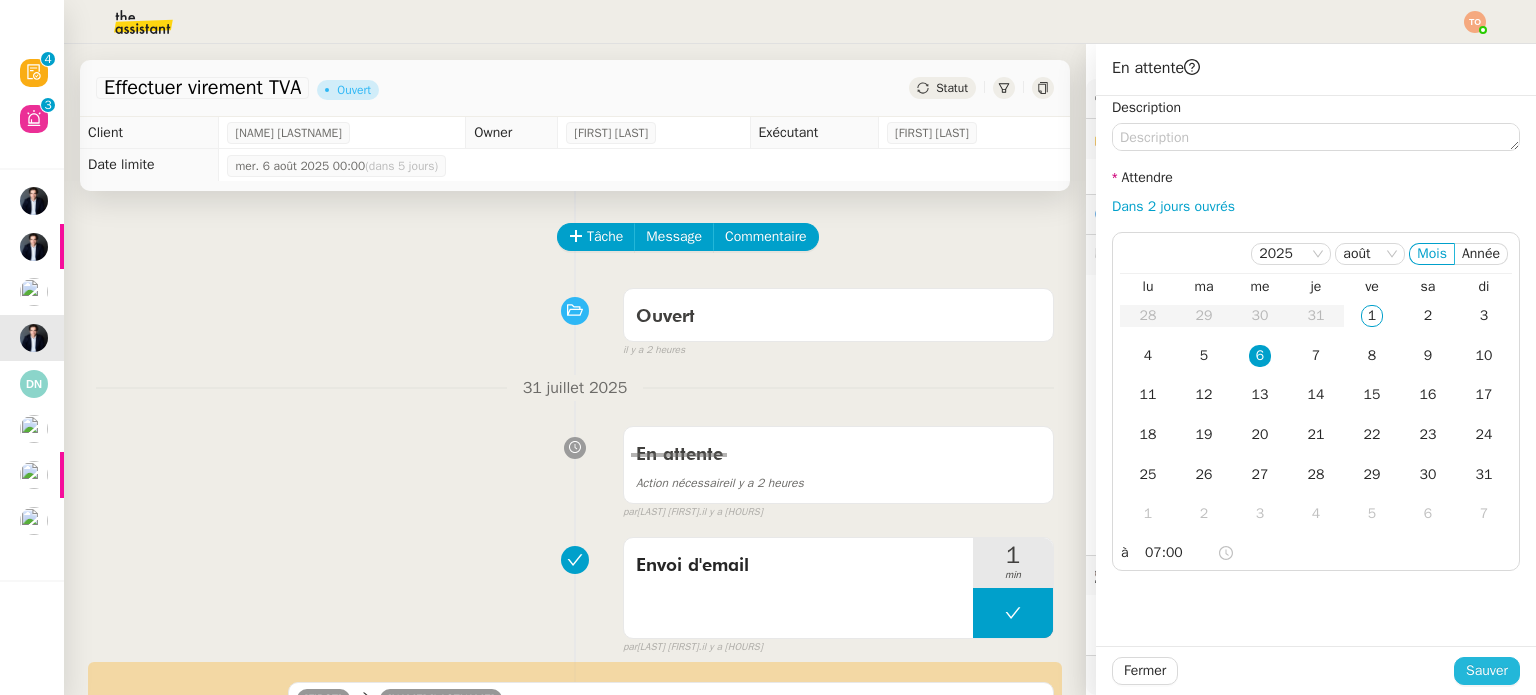 click on "Sauver" 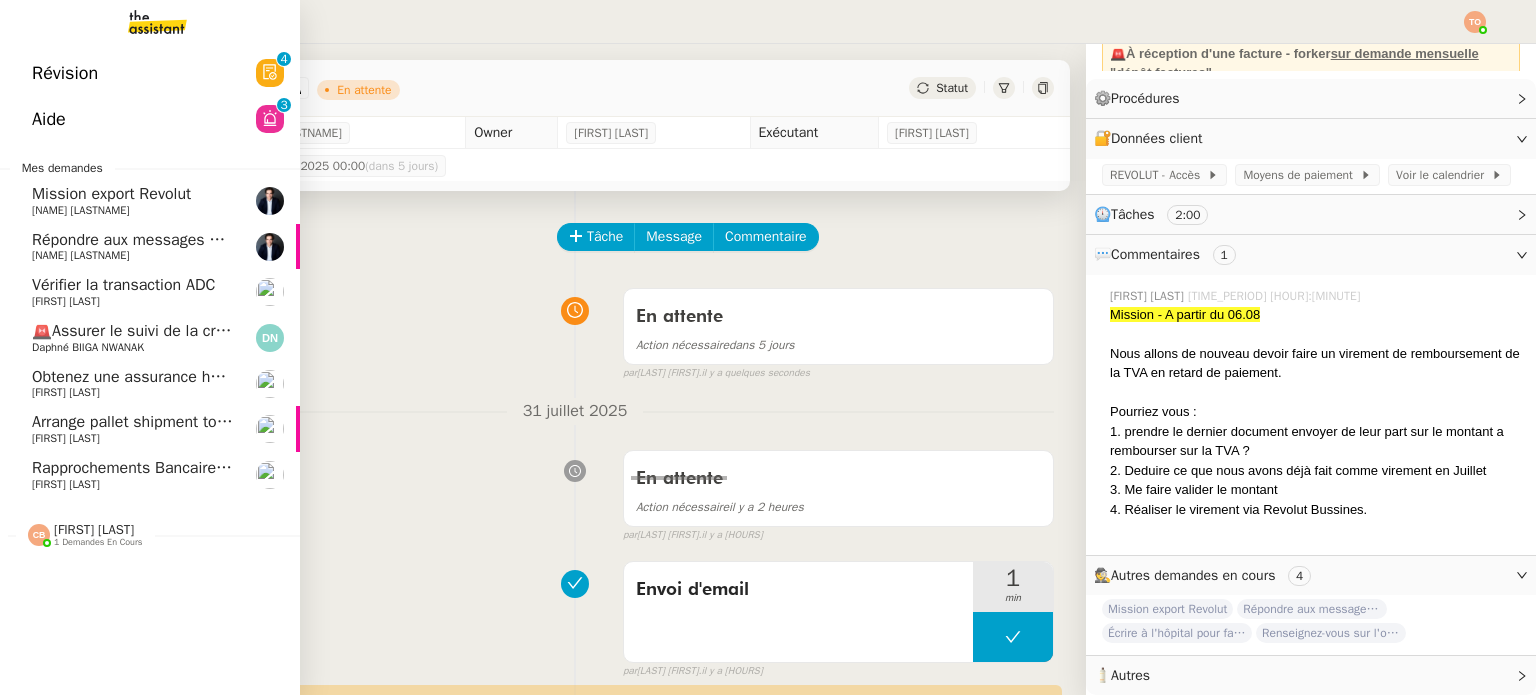 click on "Répondre aux messages des impôts    Ashley Poniatowski" 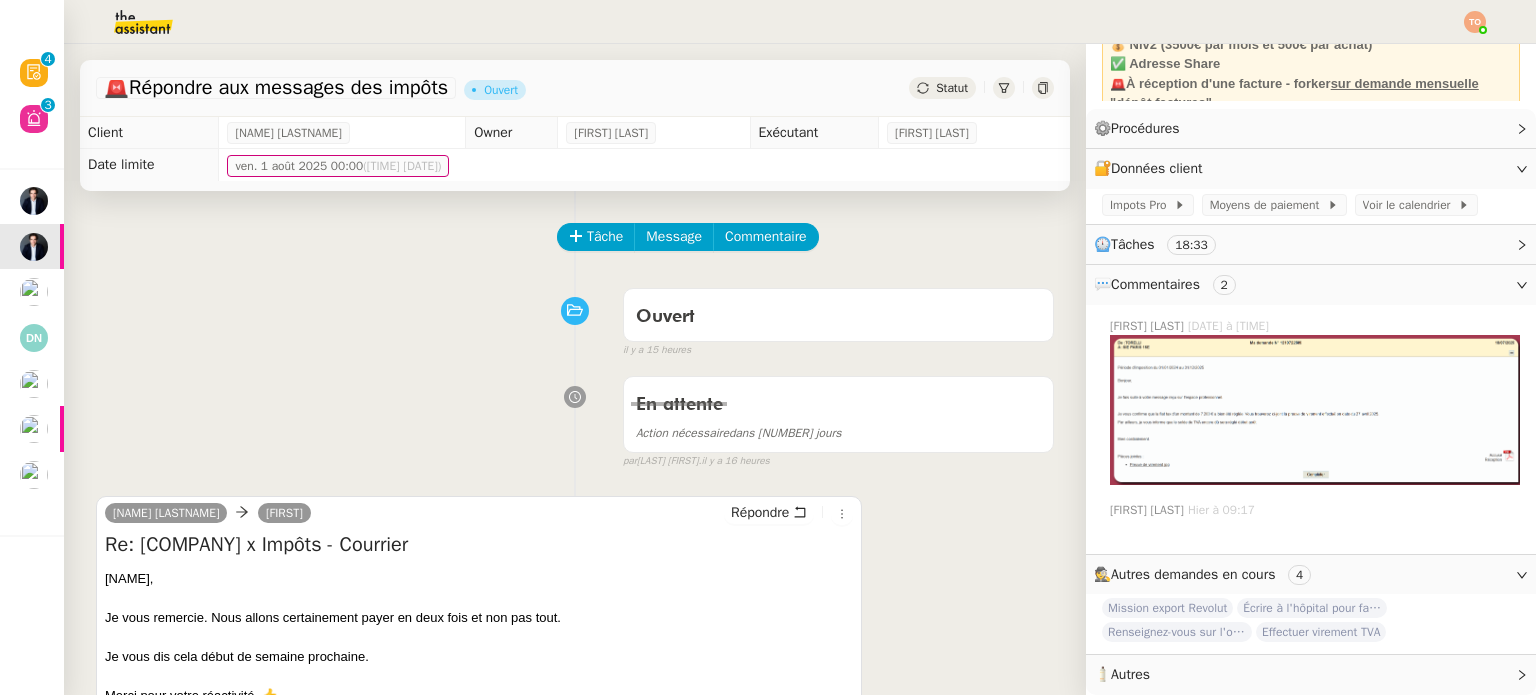 scroll, scrollTop: 189, scrollLeft: 0, axis: vertical 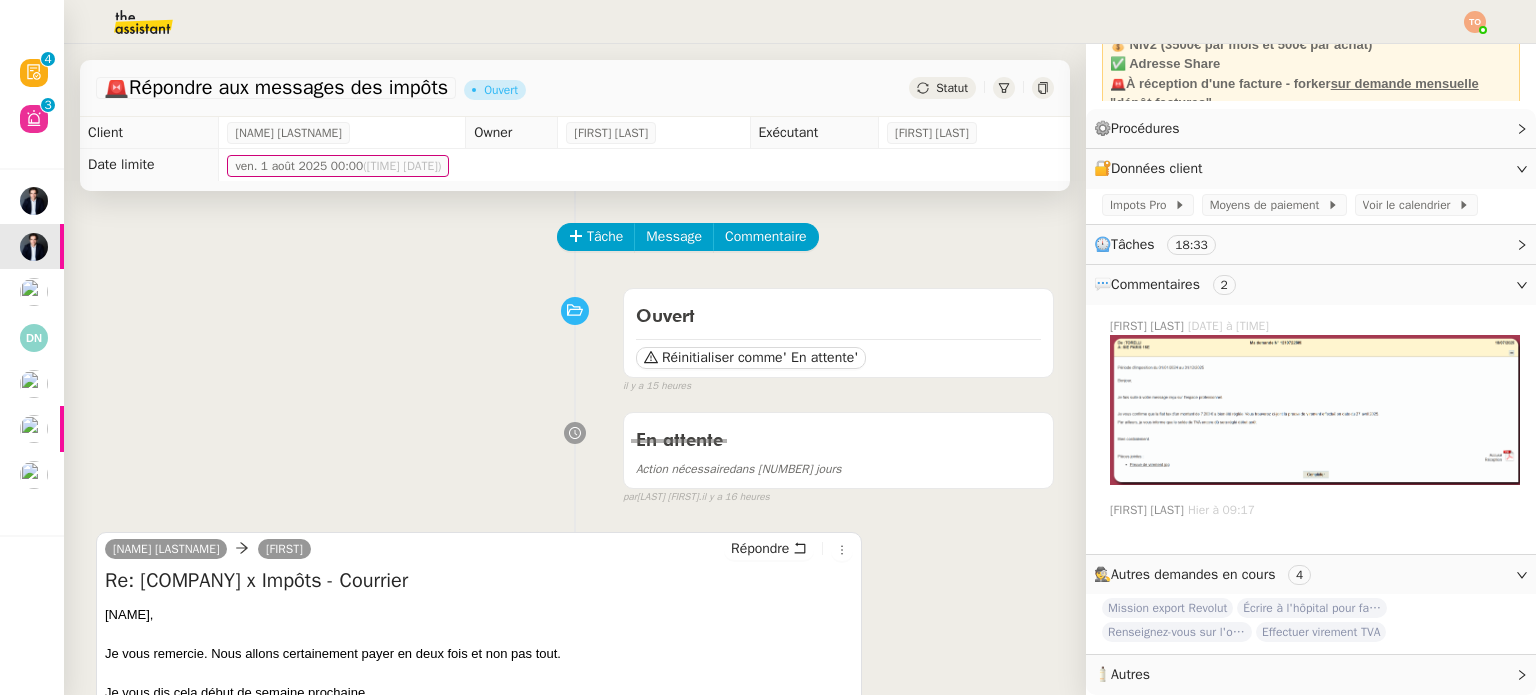 click on "Tâche Message Commentaire" 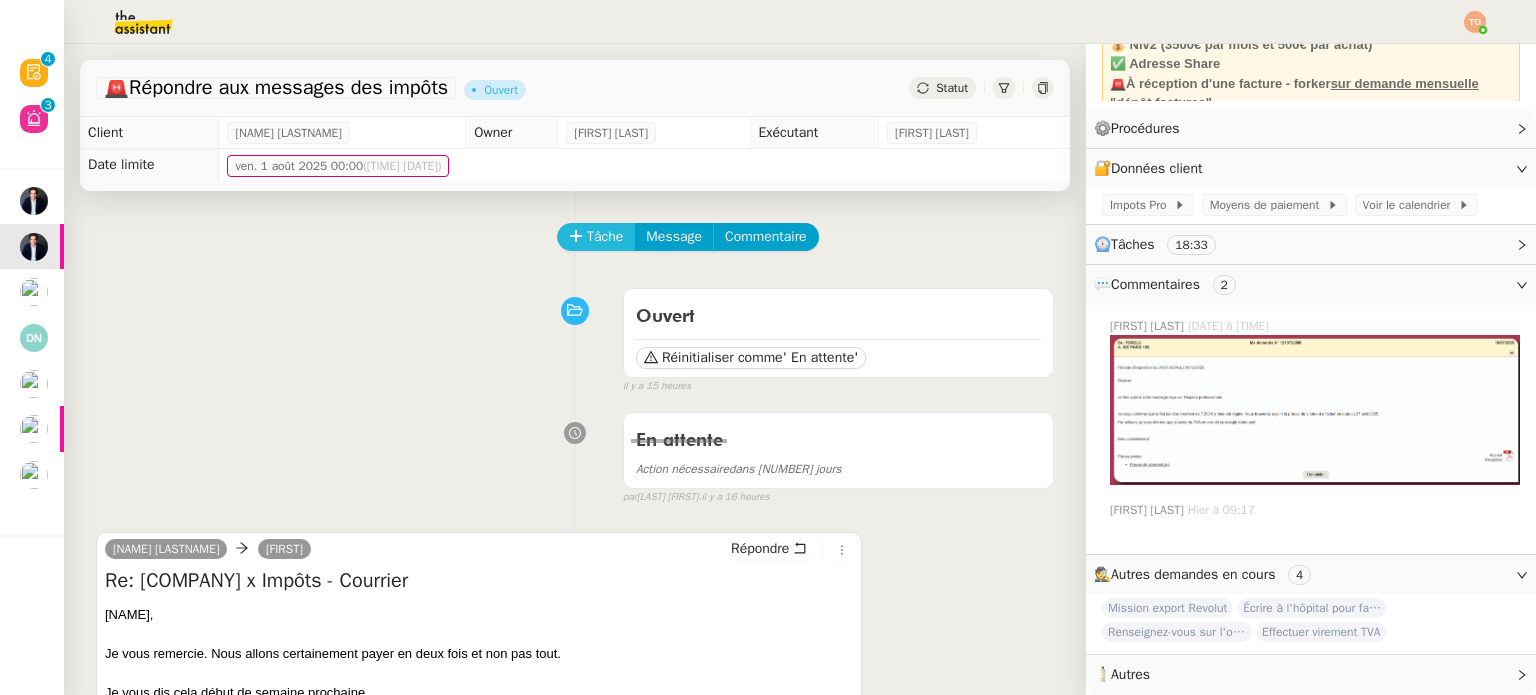 click on "Tâche" 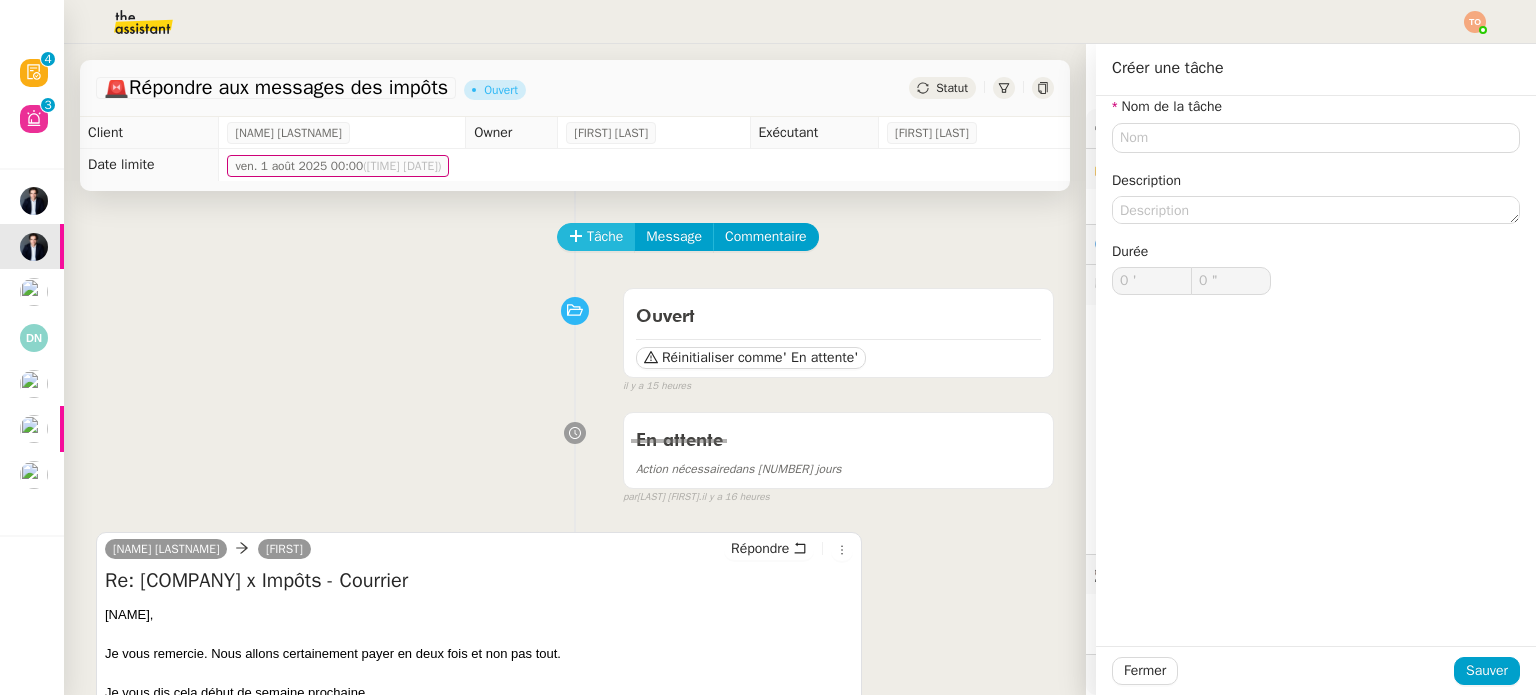 scroll, scrollTop: 189, scrollLeft: 0, axis: vertical 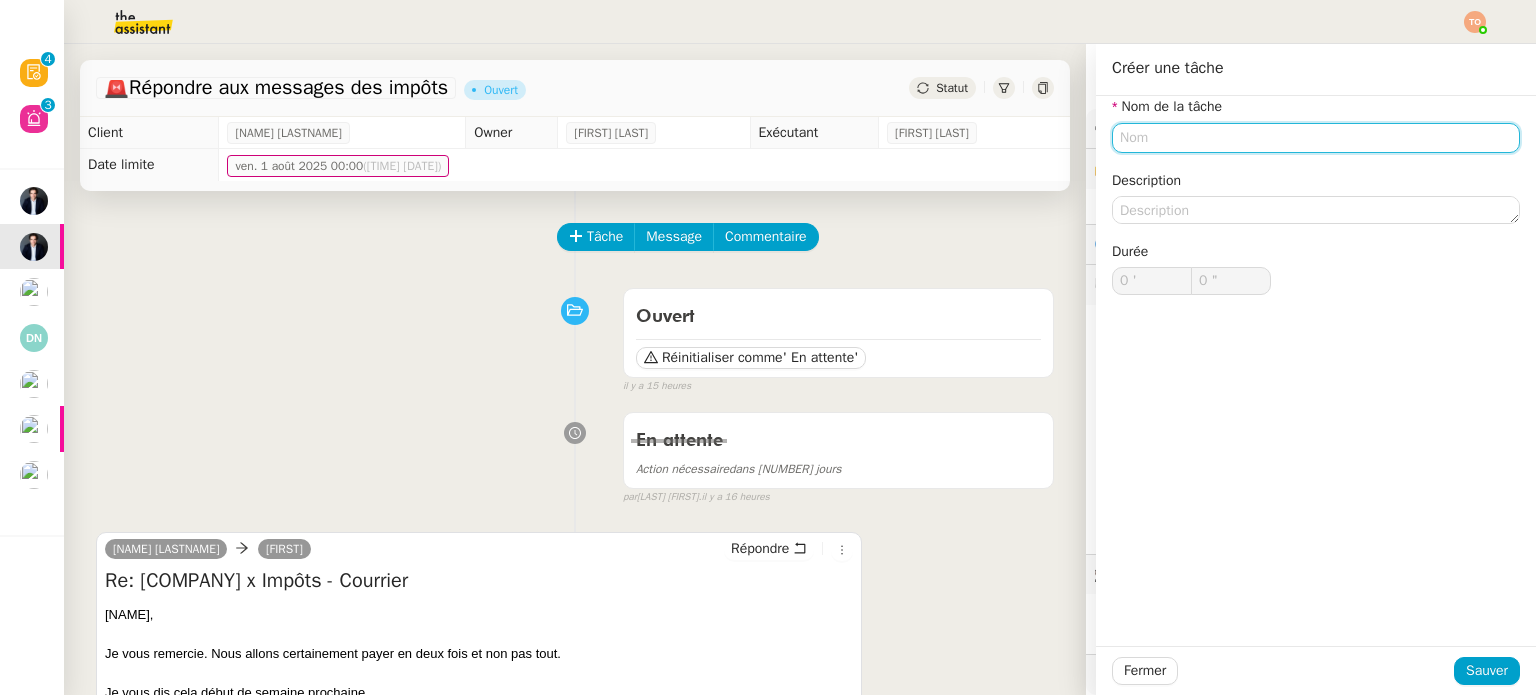 click 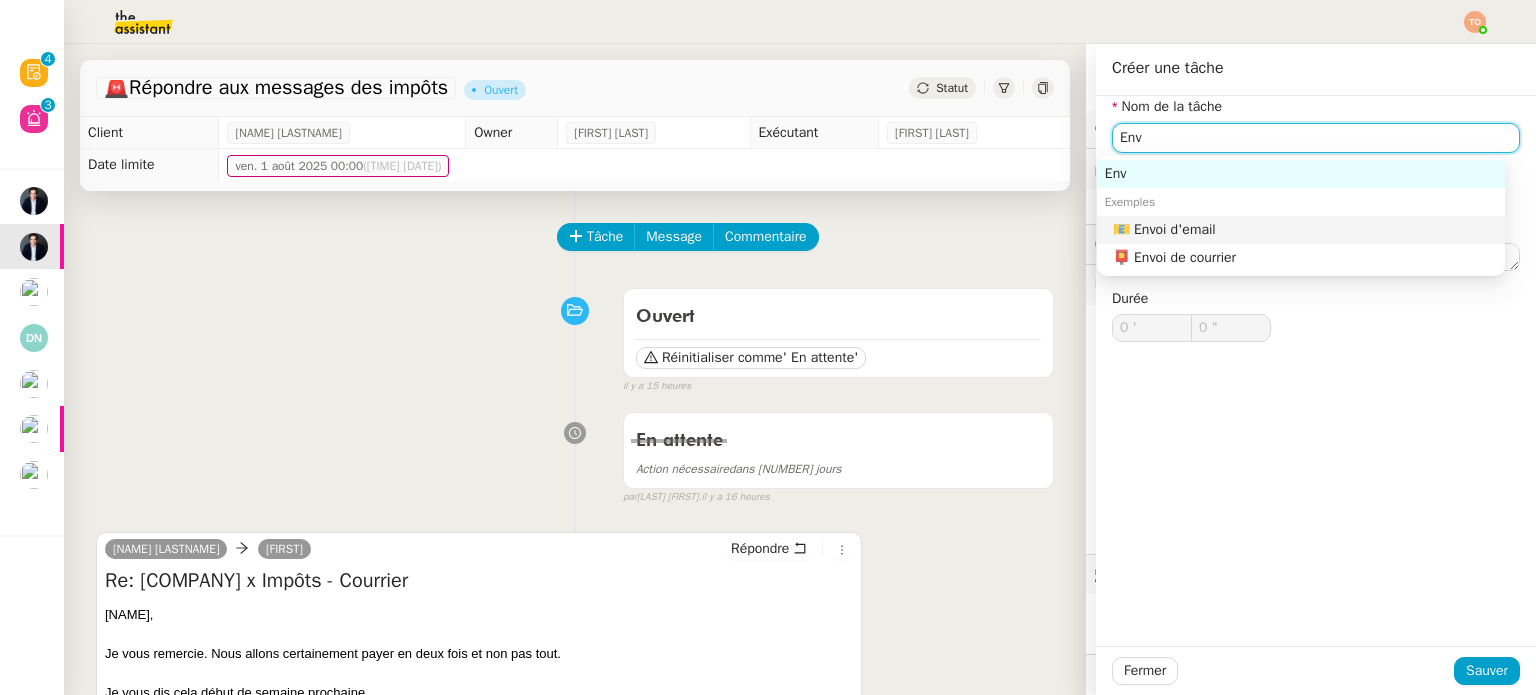 click on "📧 Envoi d'email" 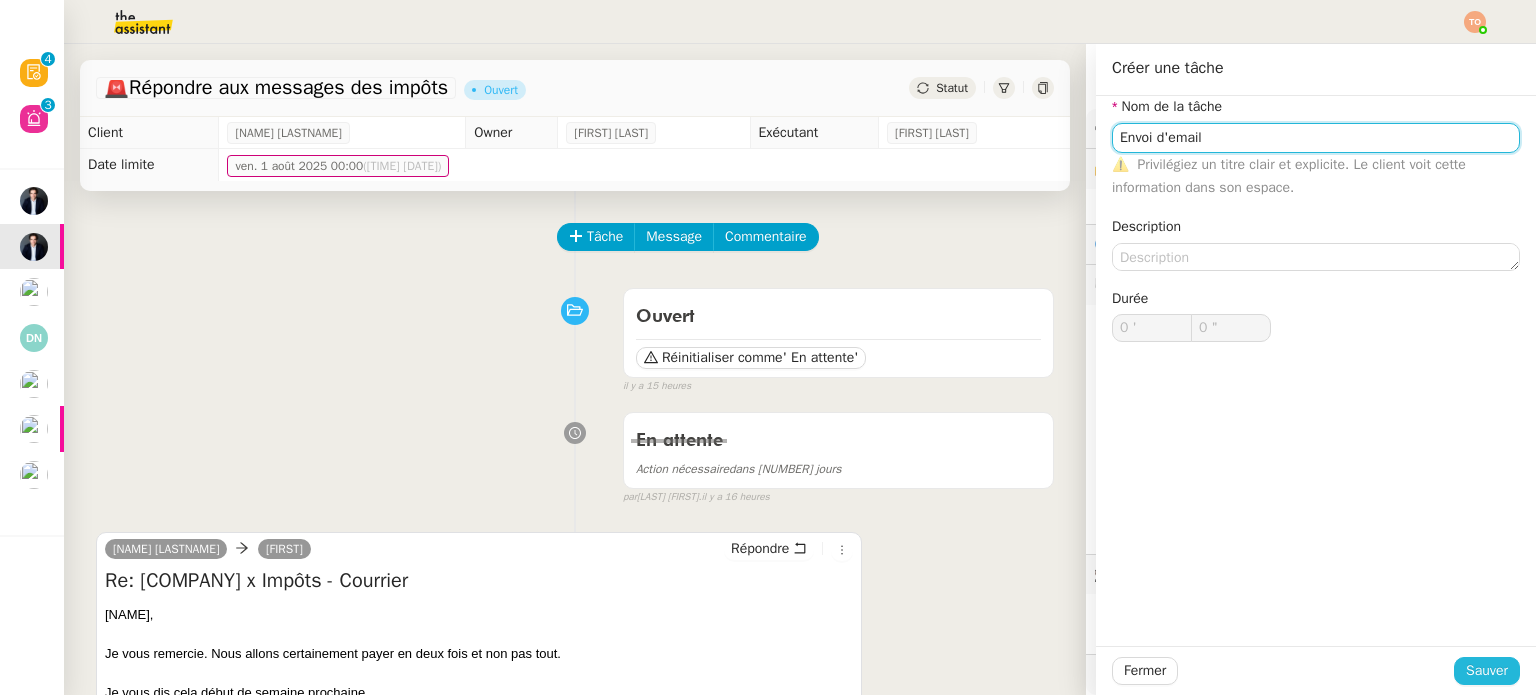 type on "Envoi d'email" 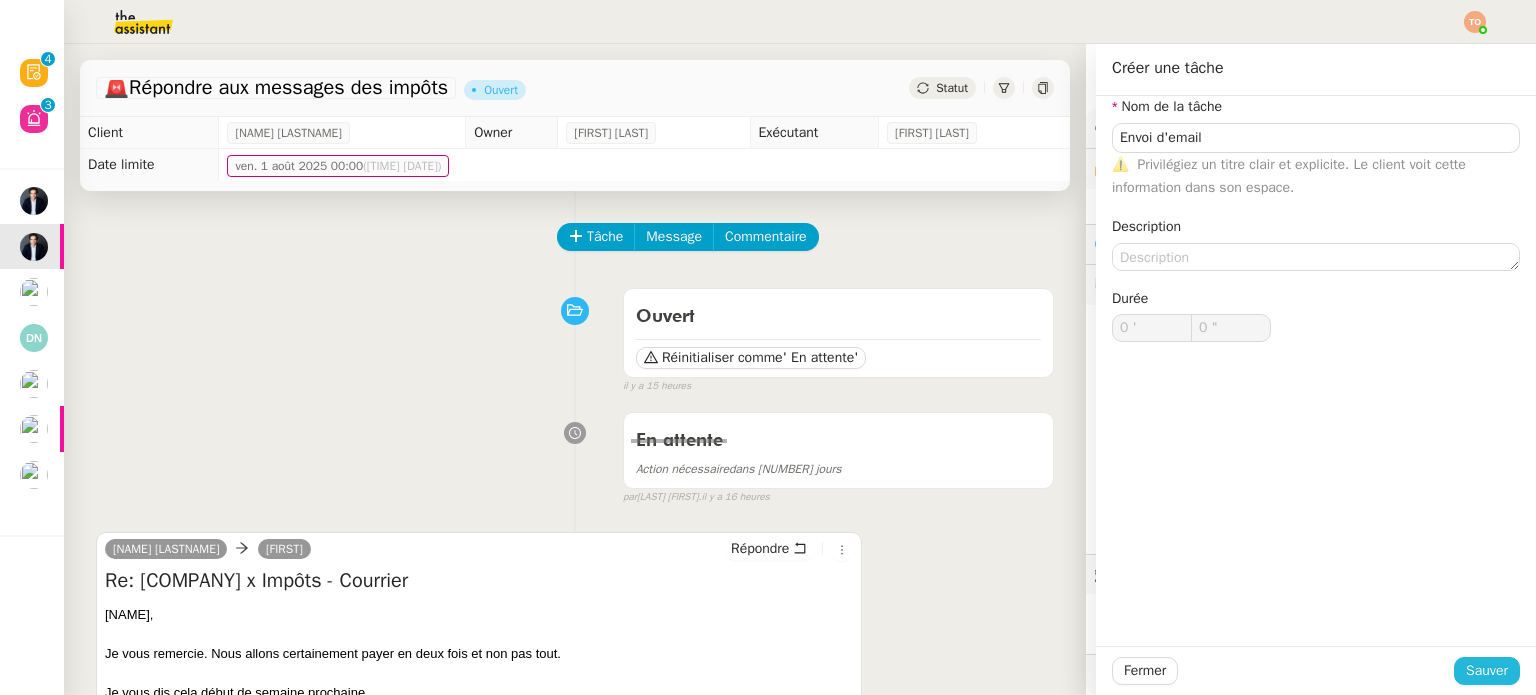 click on "Sauver" 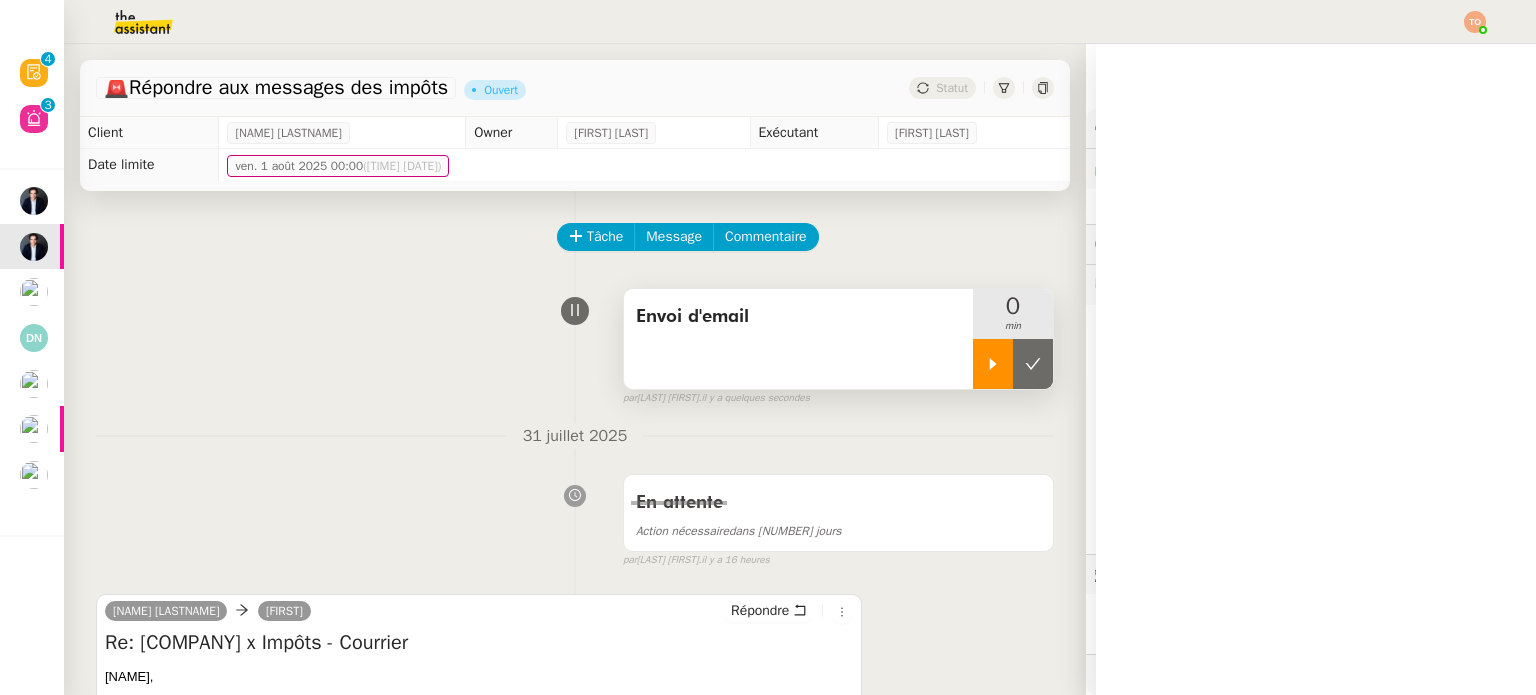 click 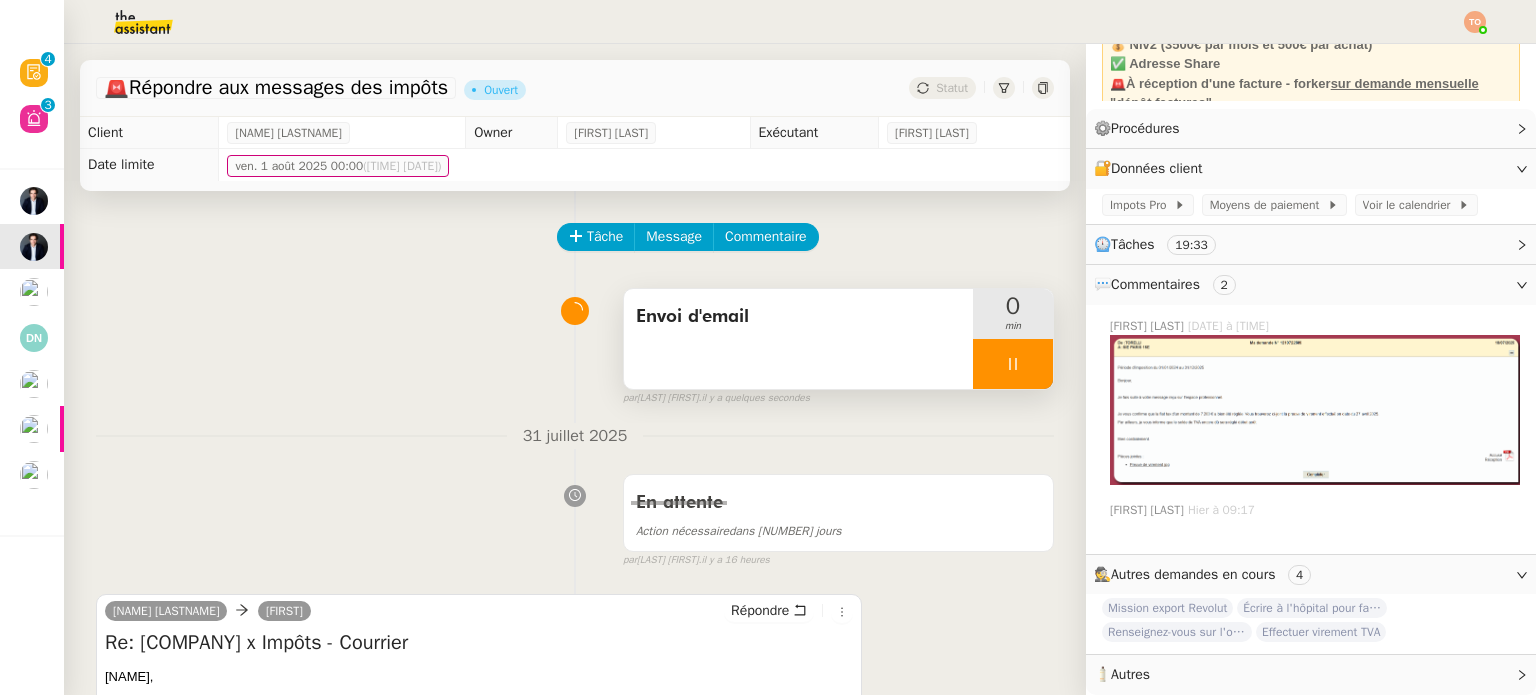 scroll, scrollTop: 189, scrollLeft: 0, axis: vertical 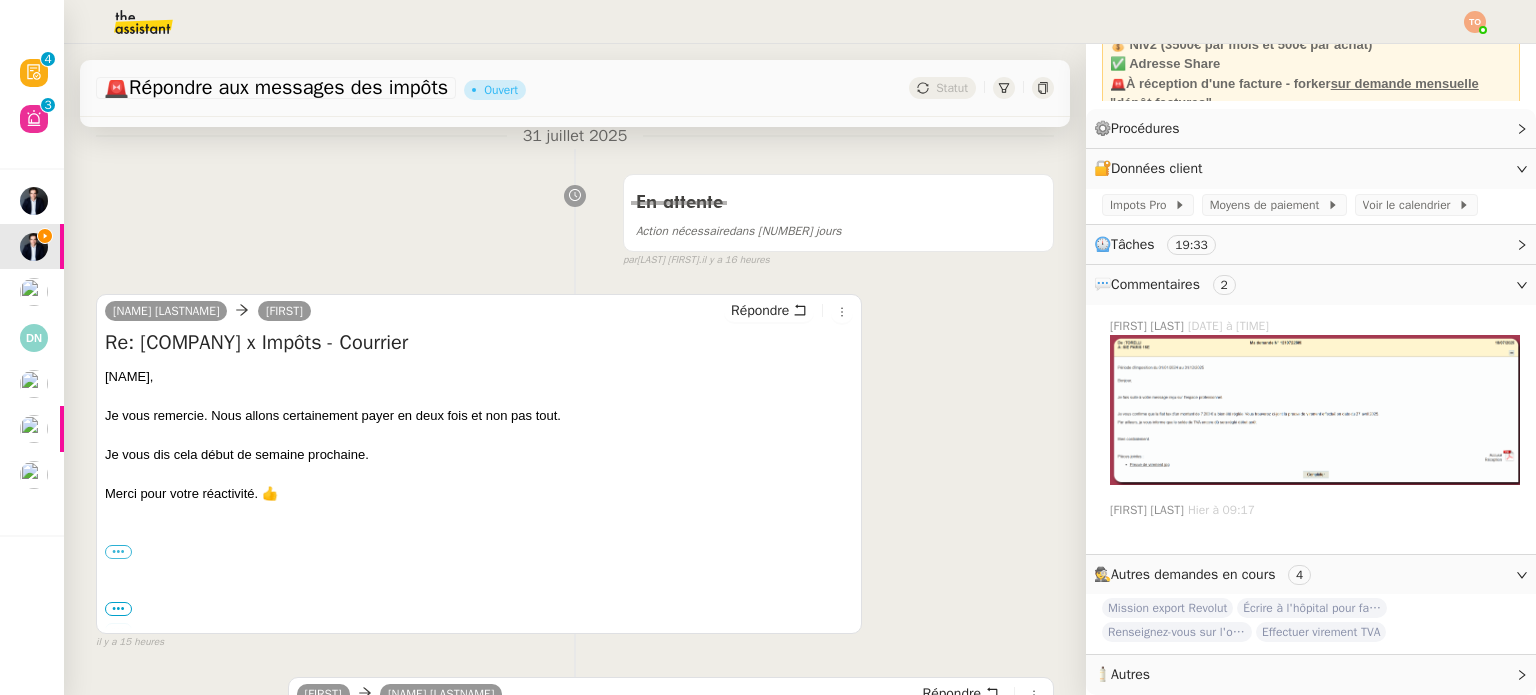 click on "Ashley Poniatowski      Camille  Répondre Re: Torelli x Impôts - Courrier
Camille, Je vous remercie. Nous allons certainement payer en deux fois et non pas tout.  Je vous dis cela début de semaine prochaine.  Merci pour votre réactivité. 👍
•••
Ashley Poniatowski
•••
Le jeu. 31 juil. 2025 à 17:45, Camille < torelliconseil@gmail.com > a écrit : Ashley, Vous avez reçu 2 courriers sur Se Domicilier : un courrier du 30 juin un courrier du 15 juillet Ces courriers sont à propos du règlement de la TVA. Le virement étant planifié début août, je laisse cette demande en suspens pour le moment. Souhaitez-vous que je contacte les impôts concernant un autre sujet ? Merci, Camille T.  Assistante de Ashley Poniatowski
-----
Merci pour votre réactivité. Ashley," at bounding box center (575, 463) 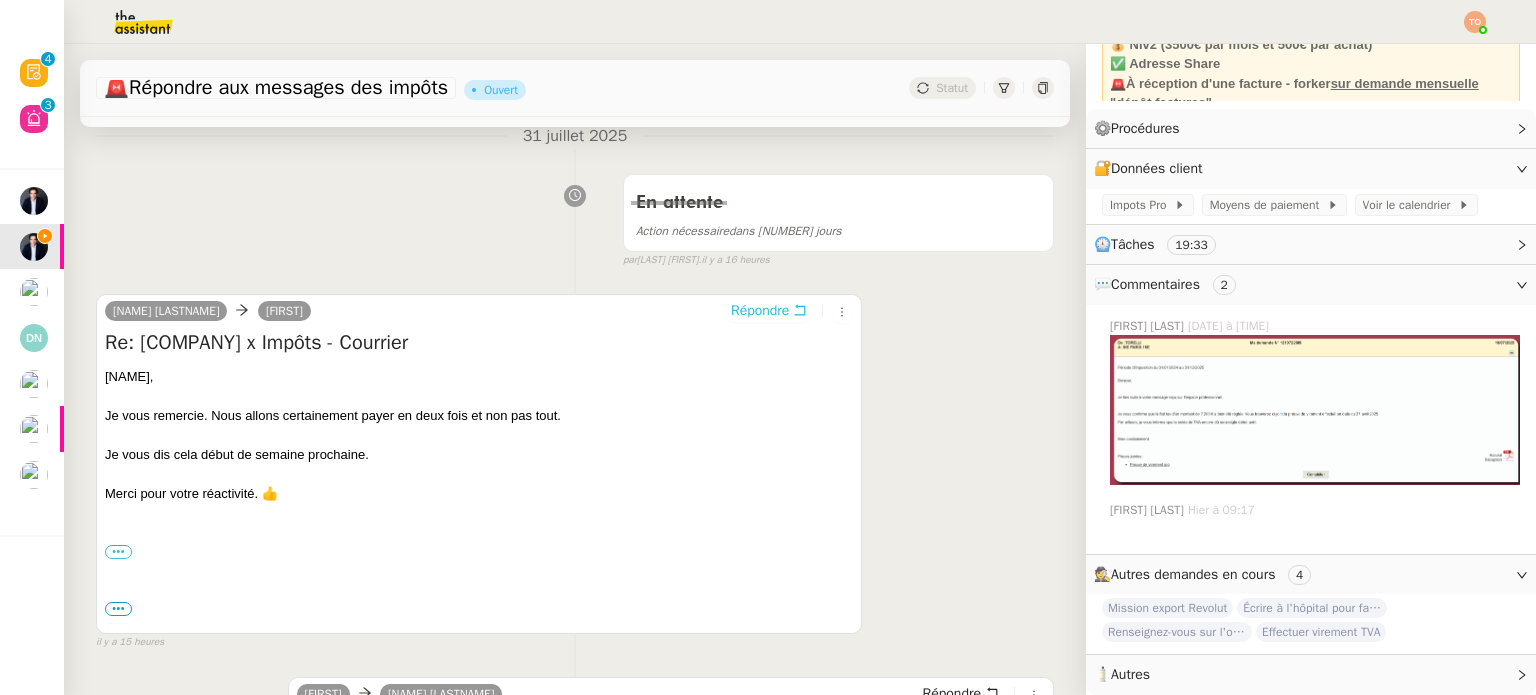 click on "Répondre" at bounding box center [760, 311] 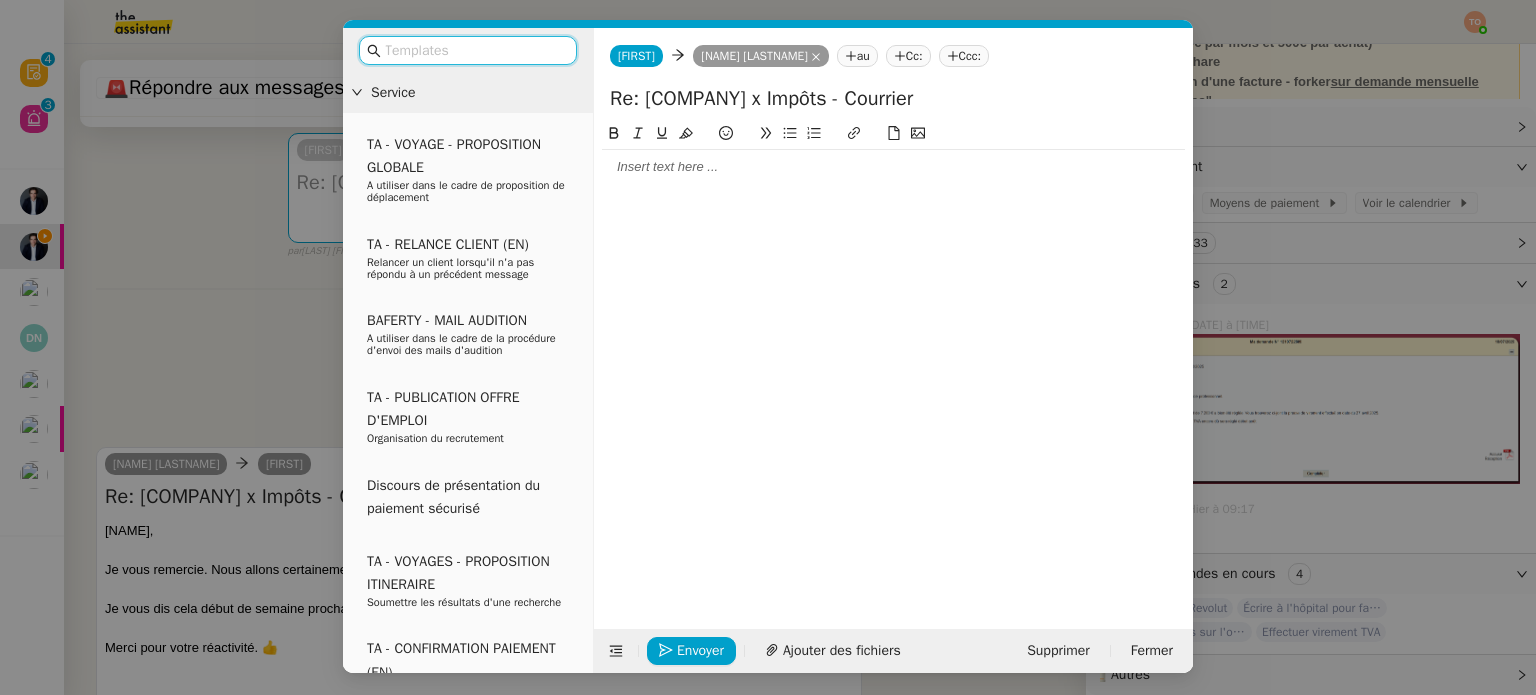 scroll, scrollTop: 193, scrollLeft: 0, axis: vertical 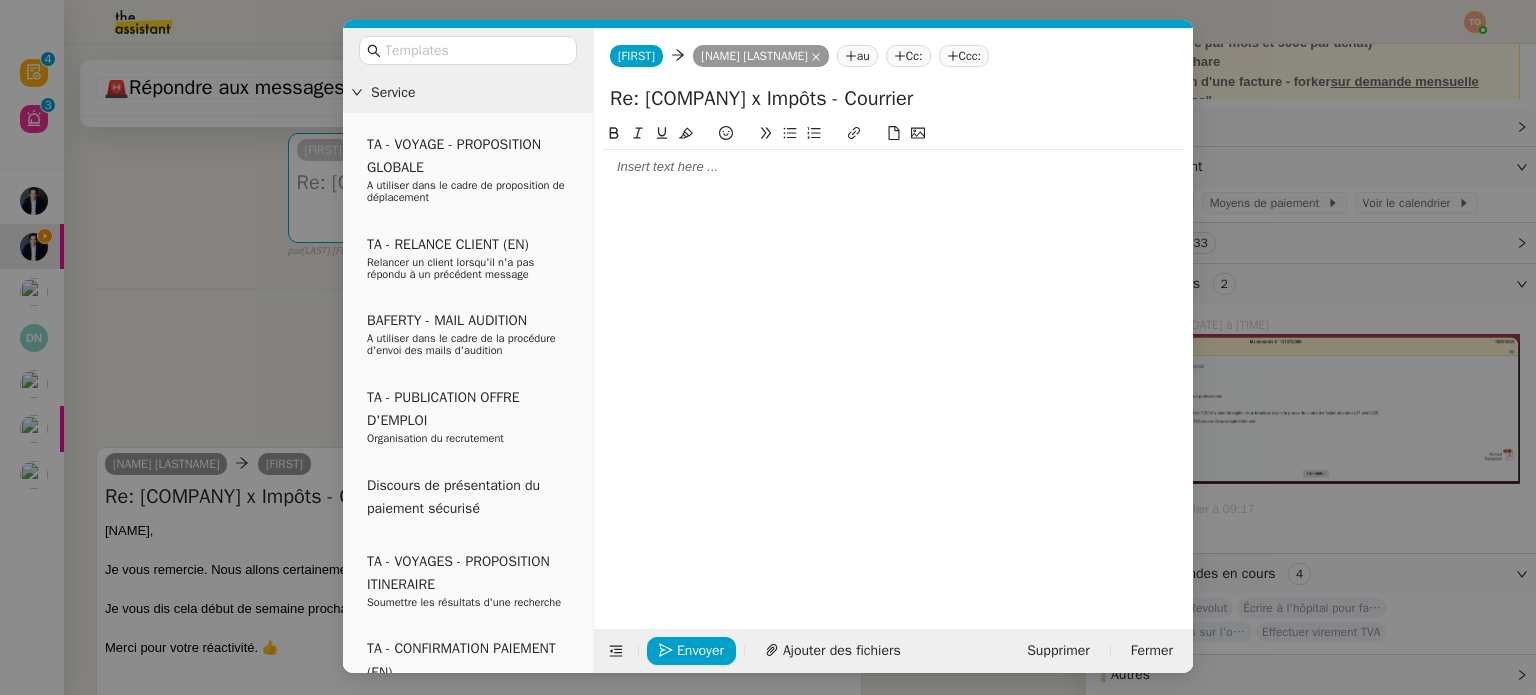 click 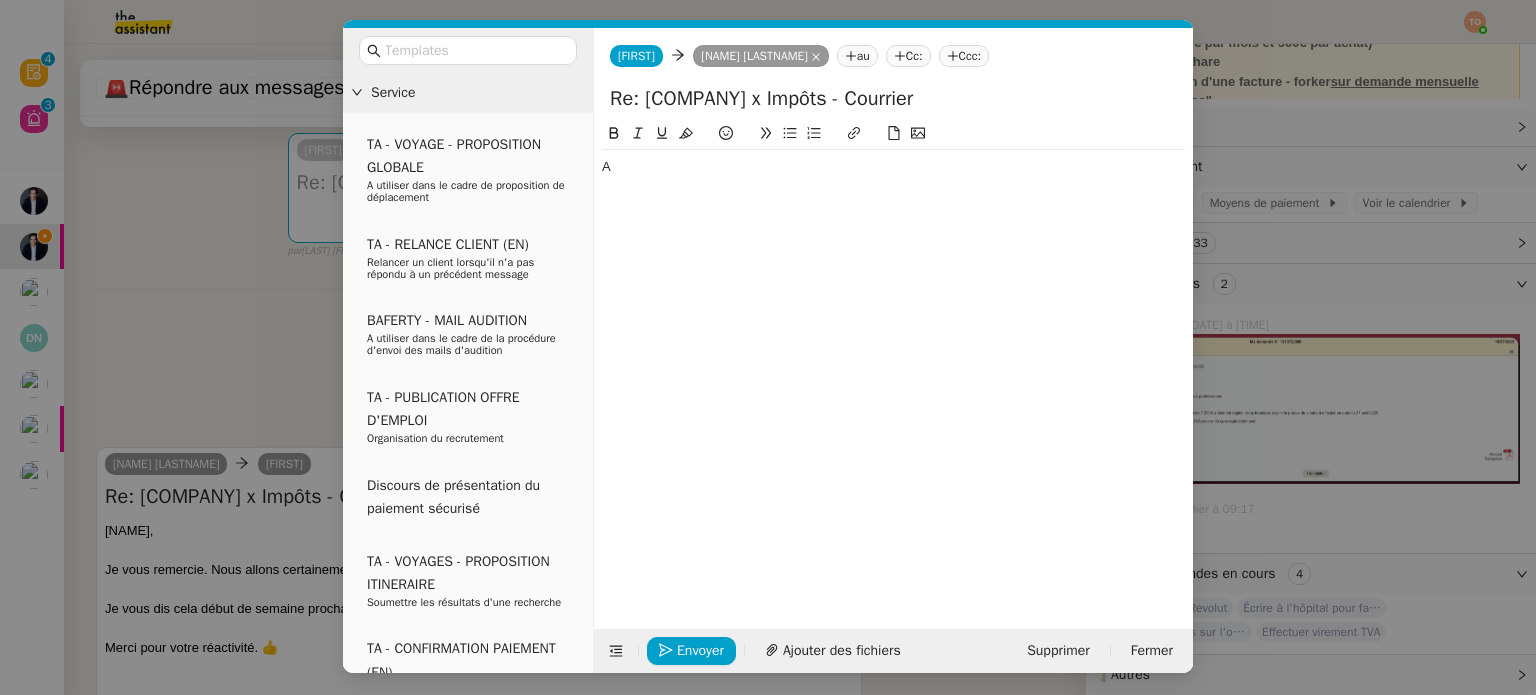 type 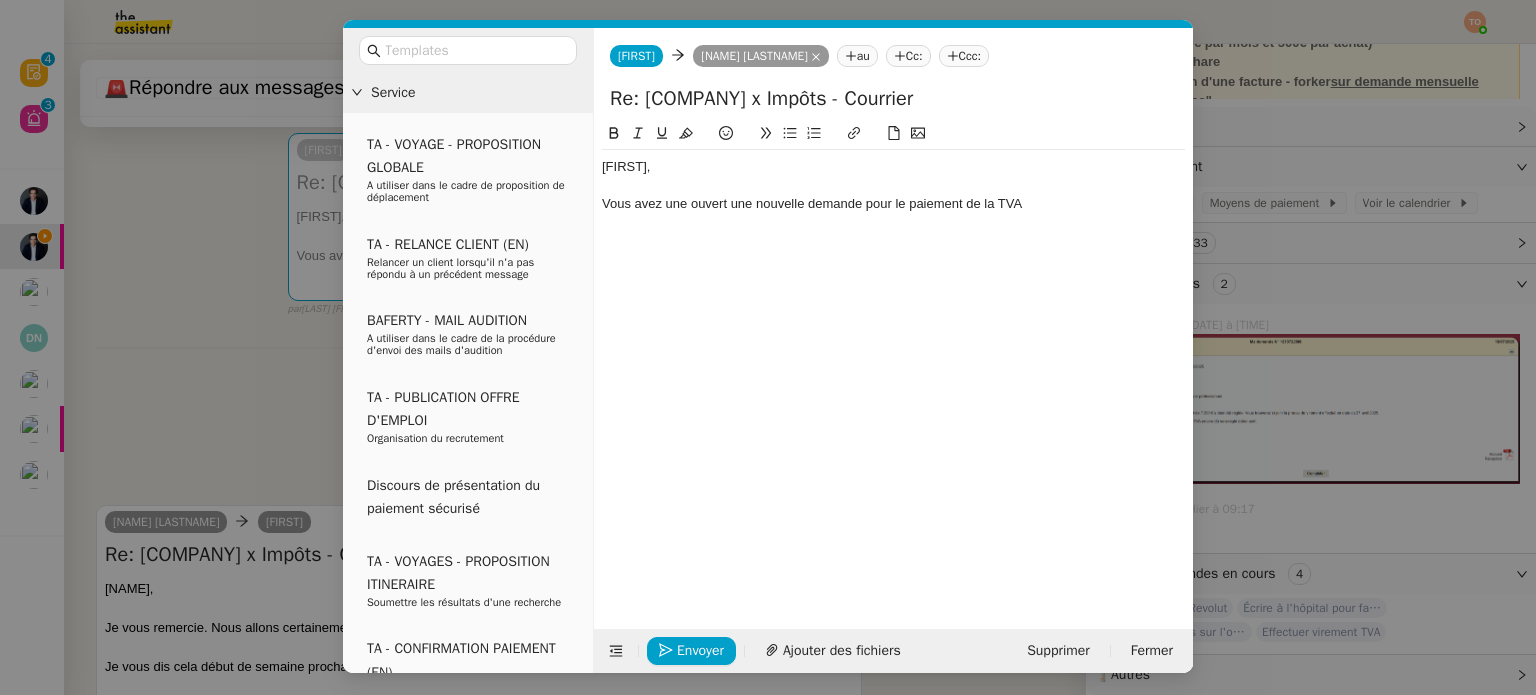 click on "Service TA - VOYAGE - PROPOSITION GLOBALE    A utiliser dans le cadre de proposition de déplacement TA - RELANCE CLIENT (EN)    Relancer un client lorsqu'il n'a pas répondu à un précédent message BAFERTY - MAIL AUDITION    A utiliser dans le cadre de la procédure d'envoi des mails d'audition TA - PUBLICATION OFFRE D'EMPLOI     Organisation du recrutement Discours de présentation du paiement sécurisé    TA - VOYAGES - PROPOSITION ITINERAIRE    Soumettre les résultats d'une recherche TA - CONFIRMATION PAIEMENT (EN)    Confirmer avec le client de modèle de transaction - Attention Plan Pro nécessaire. TA - COURRIER EXPEDIE (recommandé)    A utiliser dans le cadre de l'envoi d'un courrier recommandé TA - PARTAGE DE CALENDRIER (EN)    A utiliser pour demander au client de partager son calendrier afin de faciliter l'accès et la gestion PSPI - Appel de fonds MJL    A utiliser dans le cadre de la procédure d'appel de fonds MJL TA - RELANCE CLIENT    TA - AR PROCEDURES           21 YIELD" at bounding box center [768, 347] 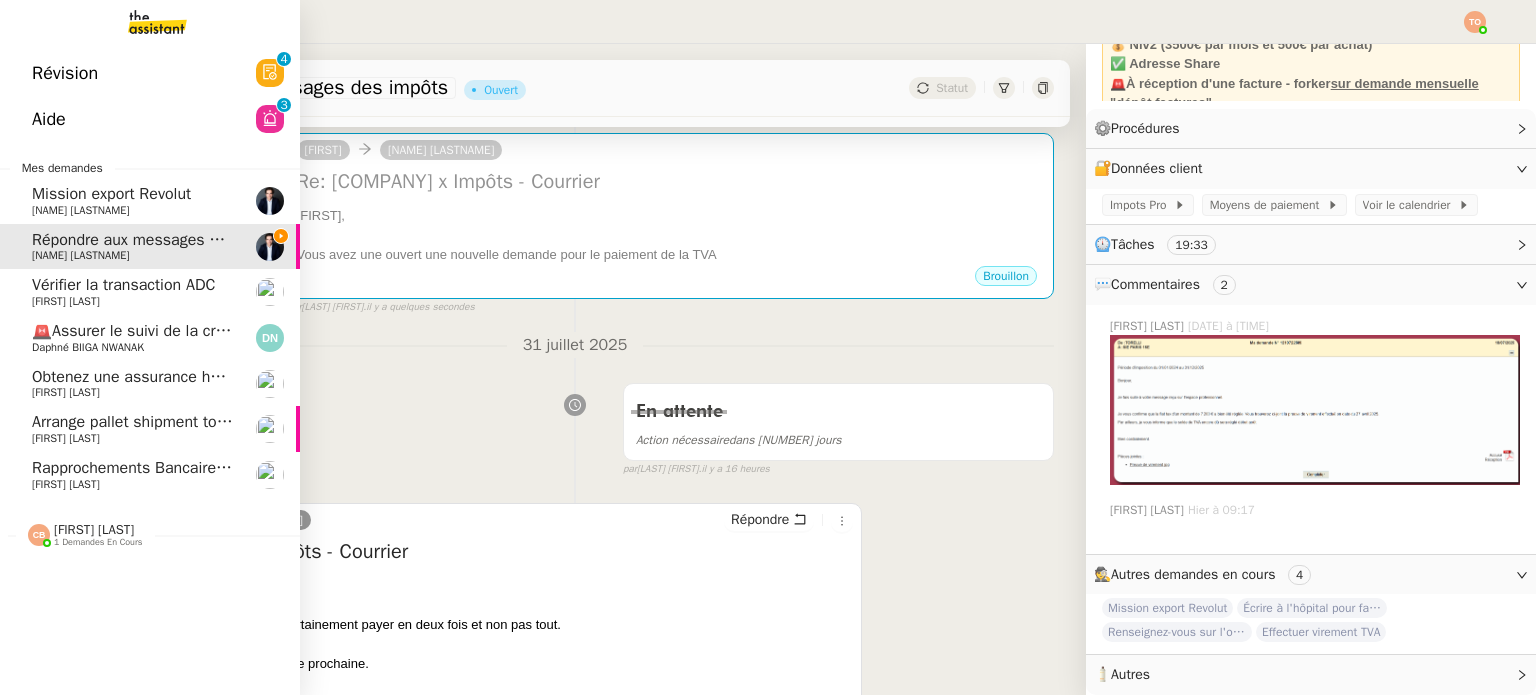 click on "Révision" 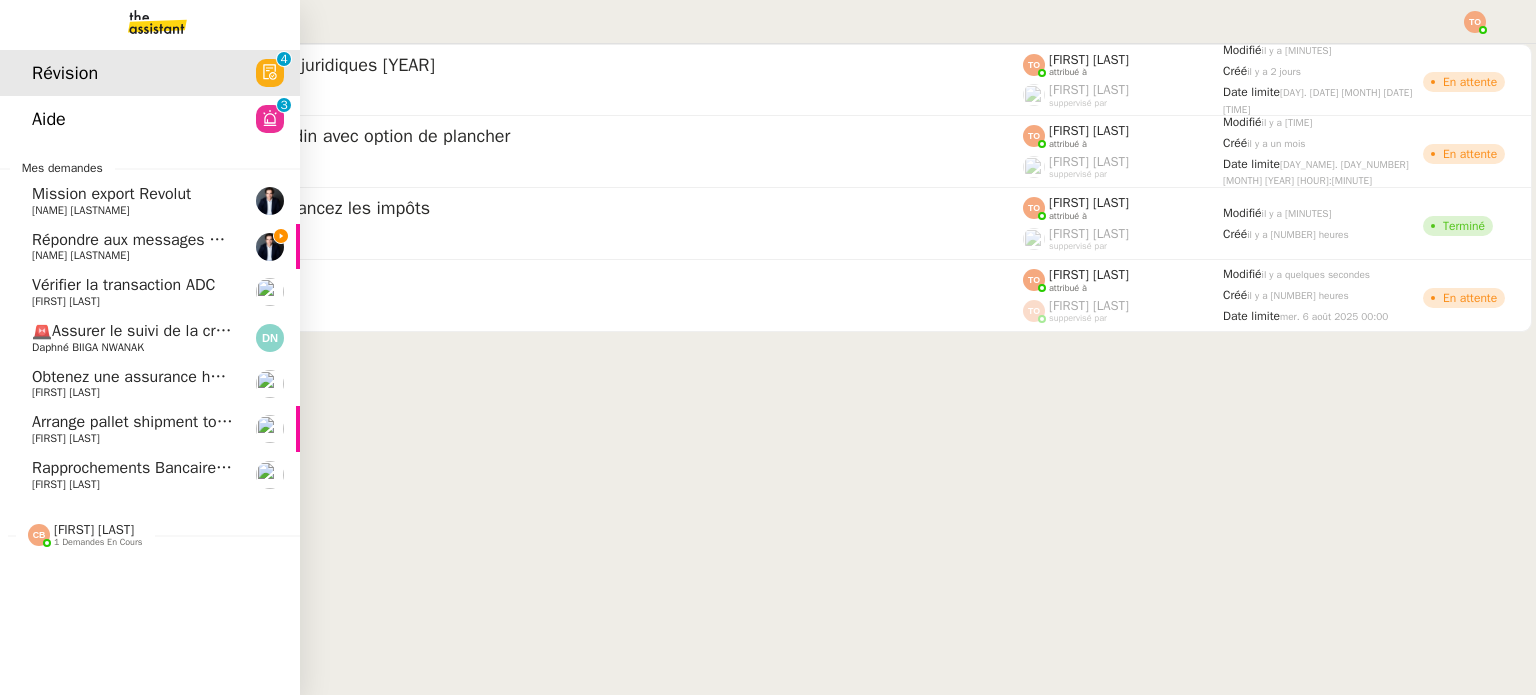 click on "Répondre aux messages des impôts" 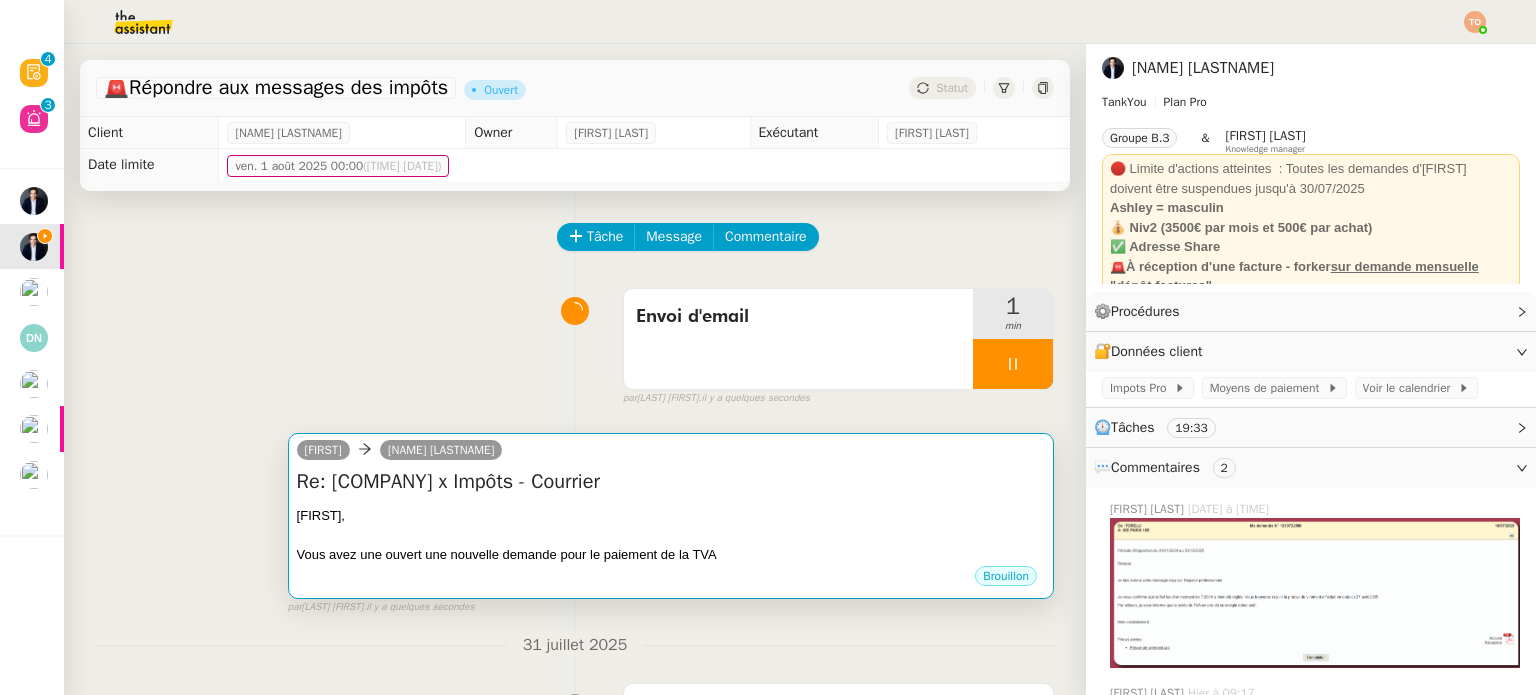 click on "Ashley," at bounding box center [671, 516] 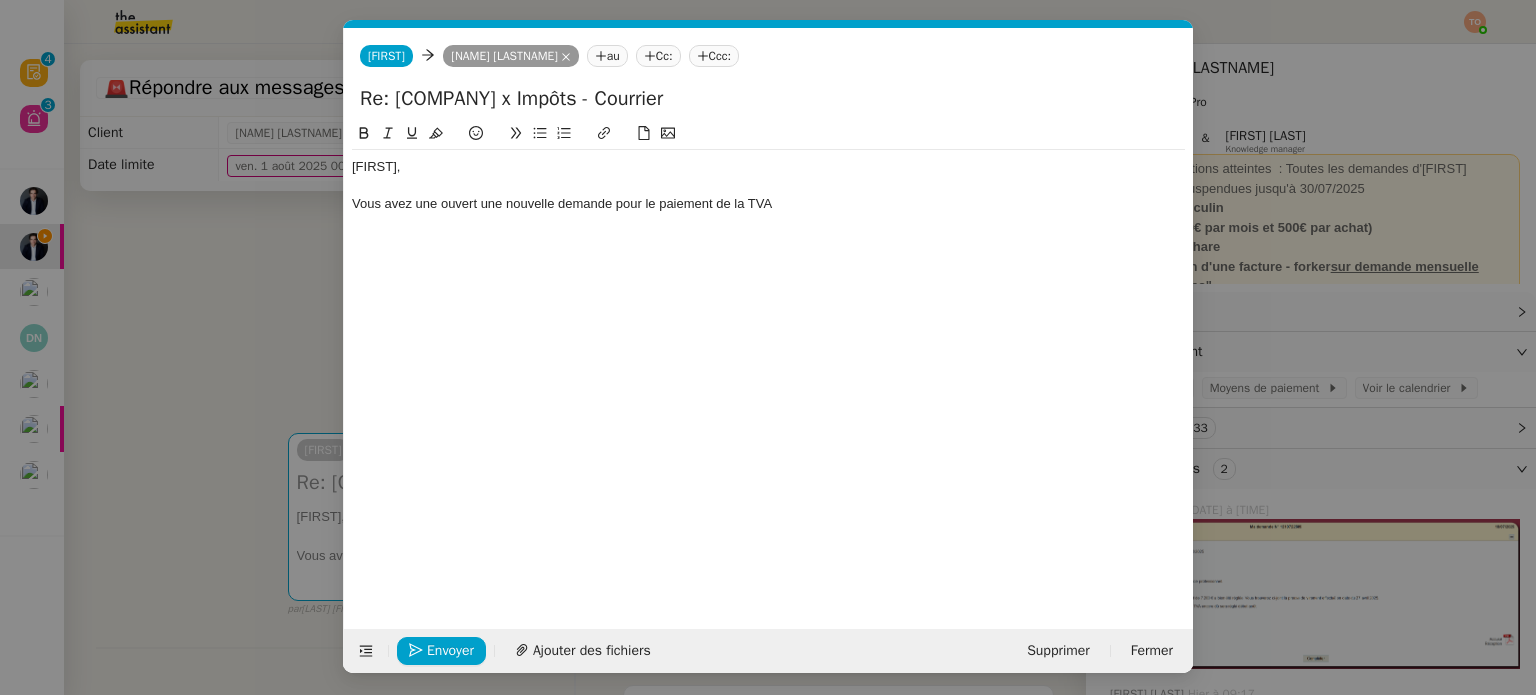 scroll, scrollTop: 0, scrollLeft: 42, axis: horizontal 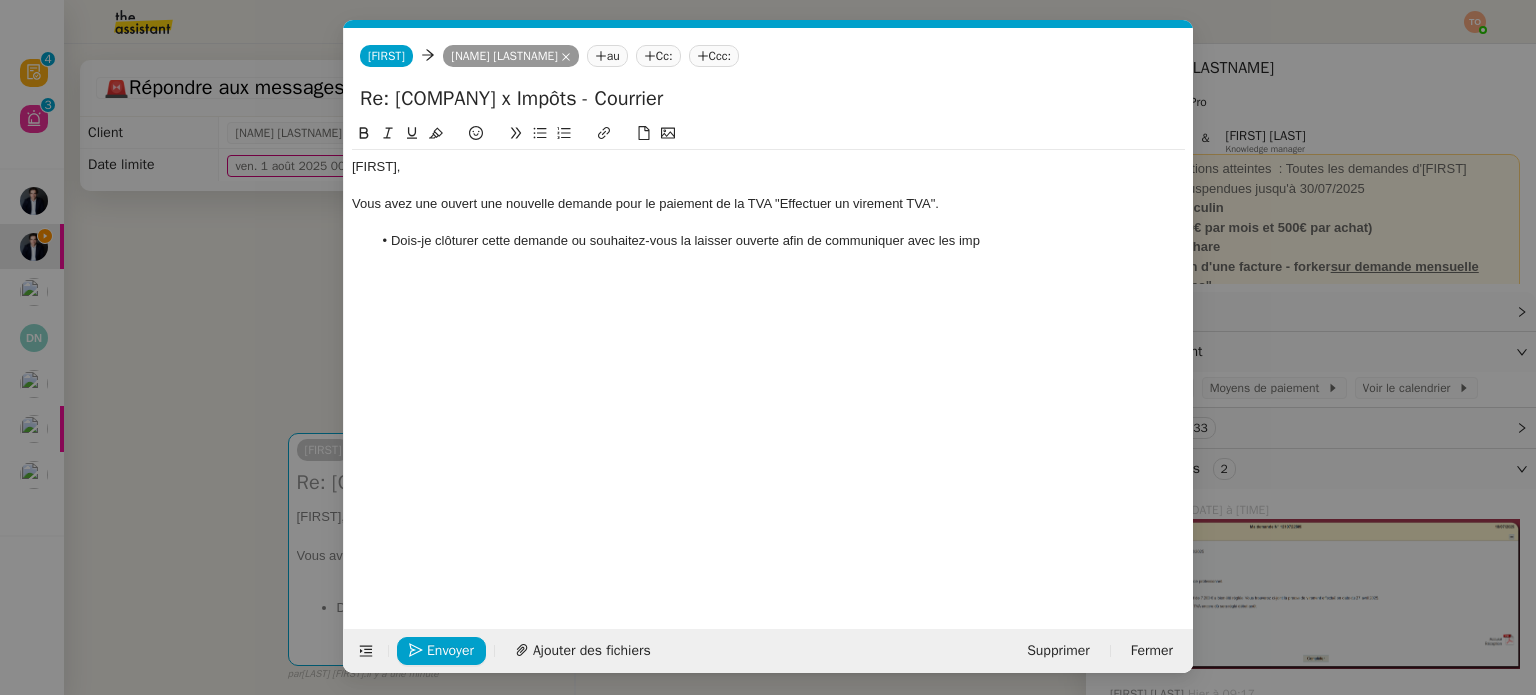click on "Service TA - VOYAGE - PROPOSITION GLOBALE    A utiliser dans le cadre de proposition de déplacement TA - RELANCE CLIENT (EN)    Relancer un client lorsqu'il n'a pas répondu à un précédent message BAFERTY - MAIL AUDITION    A utiliser dans le cadre de la procédure d'envoi des mails d'audition TA - PUBLICATION OFFRE D'EMPLOI     Organisation du recrutement Discours de présentation du paiement sécurisé    TA - VOYAGES - PROPOSITION ITINERAIRE    Soumettre les résultats d'une recherche TA - CONFIRMATION PAIEMENT (EN)    Confirmer avec le client de modèle de transaction - Attention Plan Pro nécessaire. TA - COURRIER EXPEDIE (recommandé)    A utiliser dans le cadre de l'envoi d'un courrier recommandé TA - PARTAGE DE CALENDRIER (EN)    A utiliser pour demander au client de partager son calendrier afin de faciliter l'accès et la gestion PSPI - Appel de fonds MJL    A utiliser dans le cadre de la procédure d'appel de fonds MJL TA - RELANCE CLIENT    TA - AR PROCEDURES           21 YIELD" at bounding box center [768, 347] 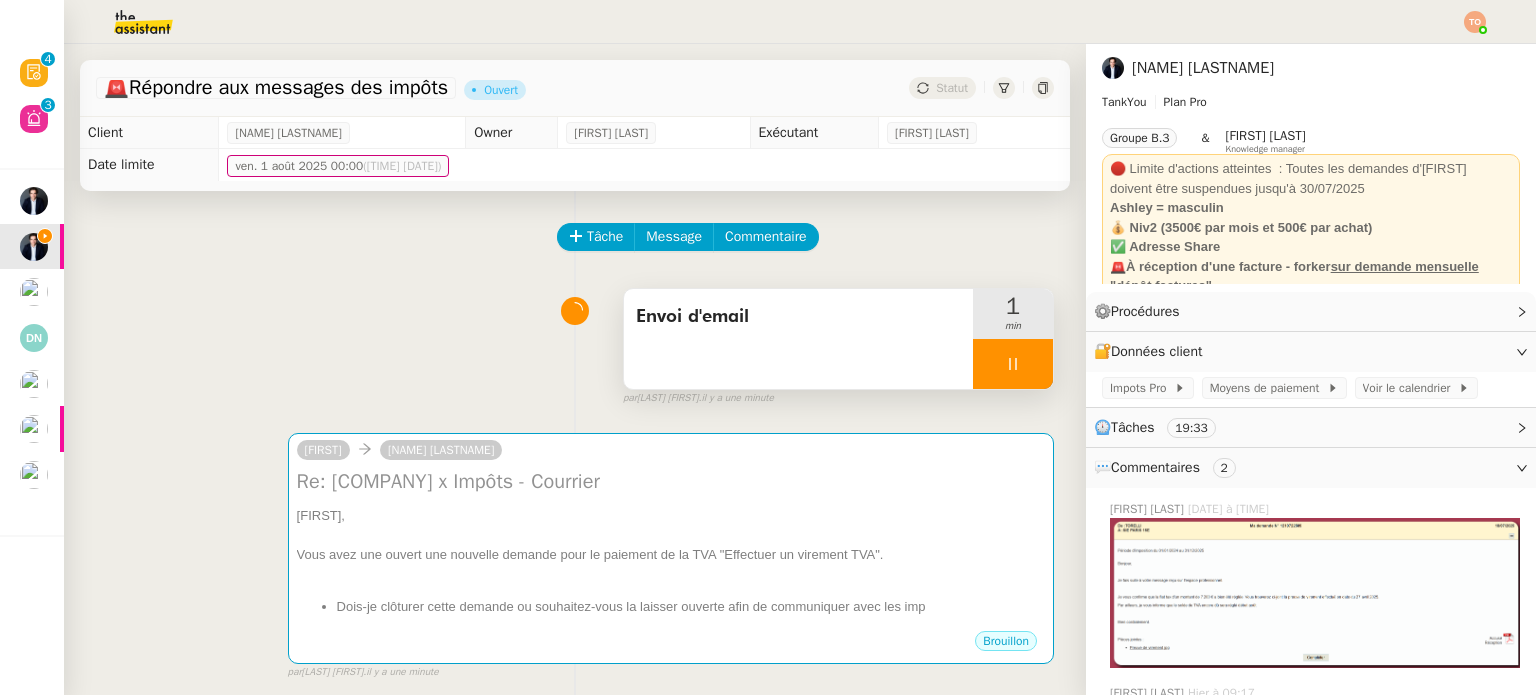 click at bounding box center (1013, 364) 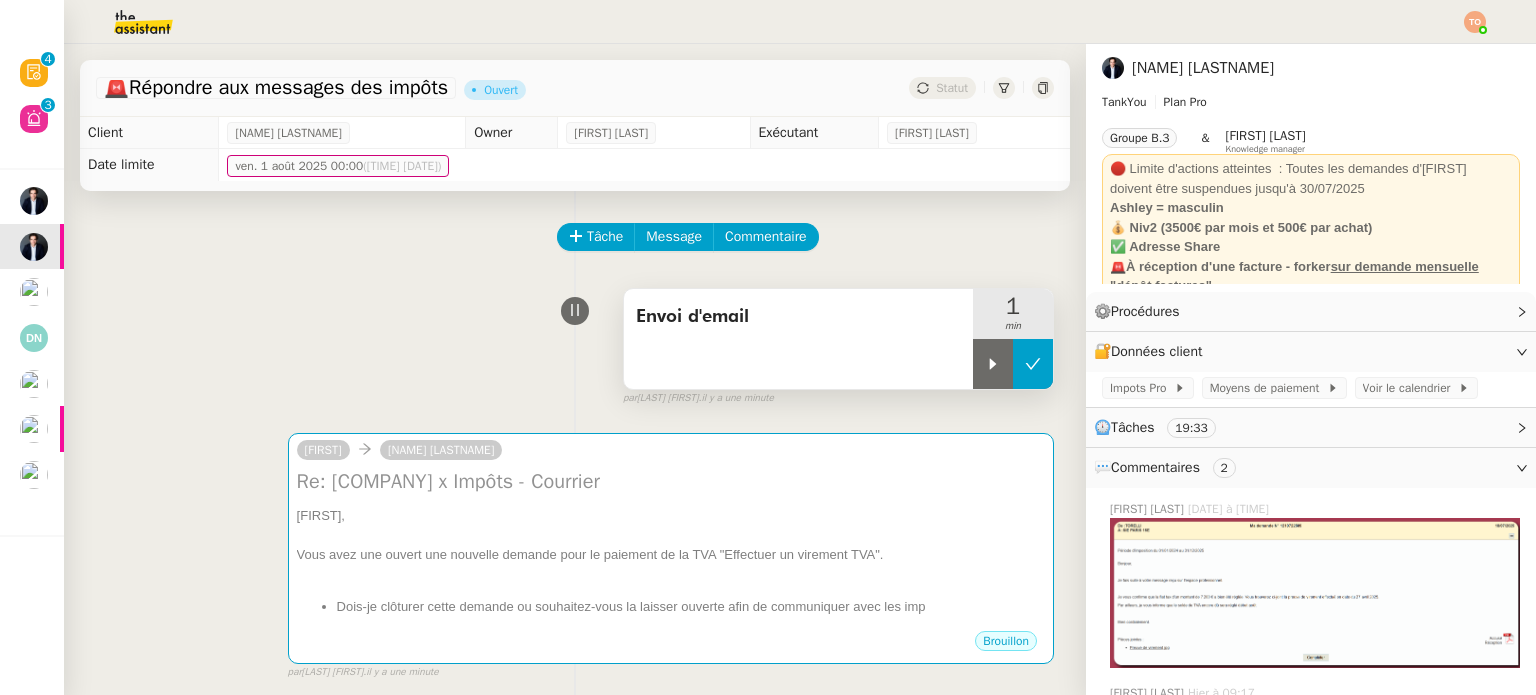 click 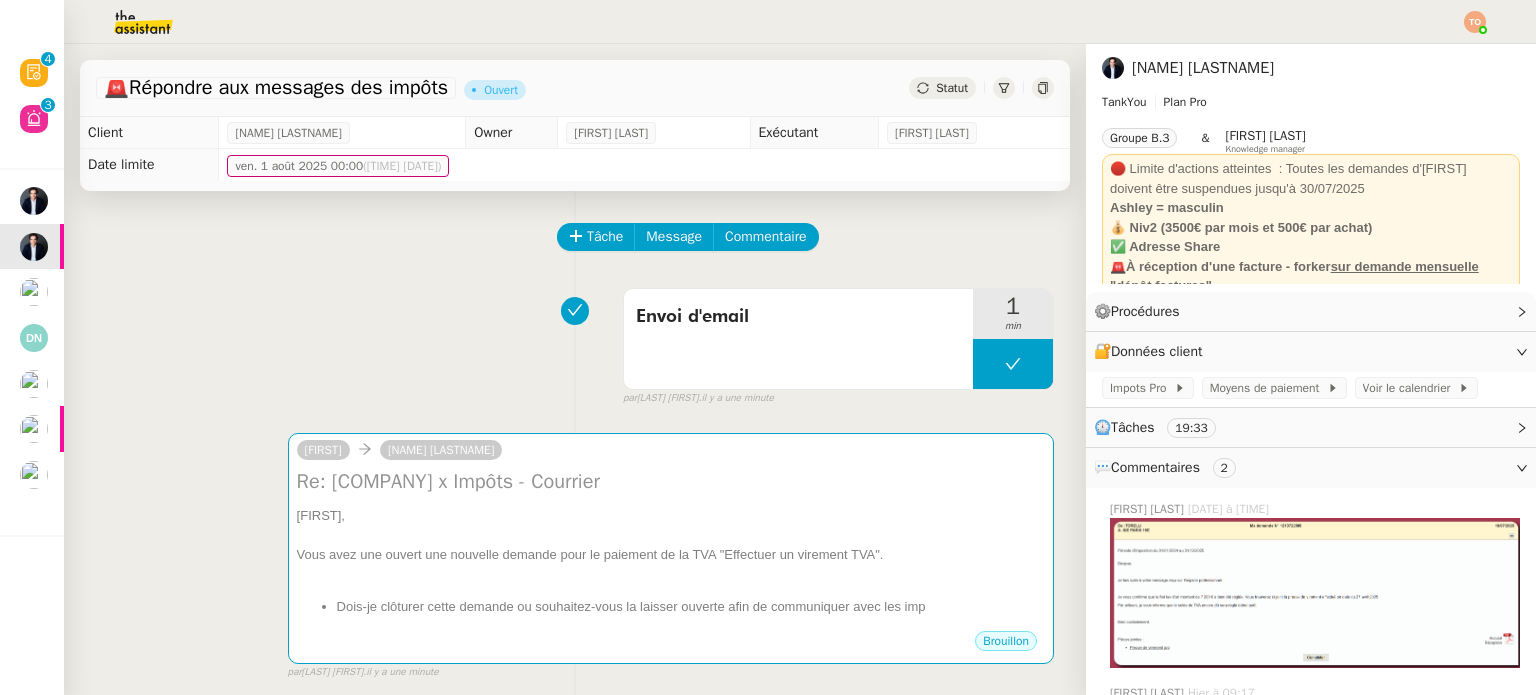 scroll, scrollTop: 300, scrollLeft: 0, axis: vertical 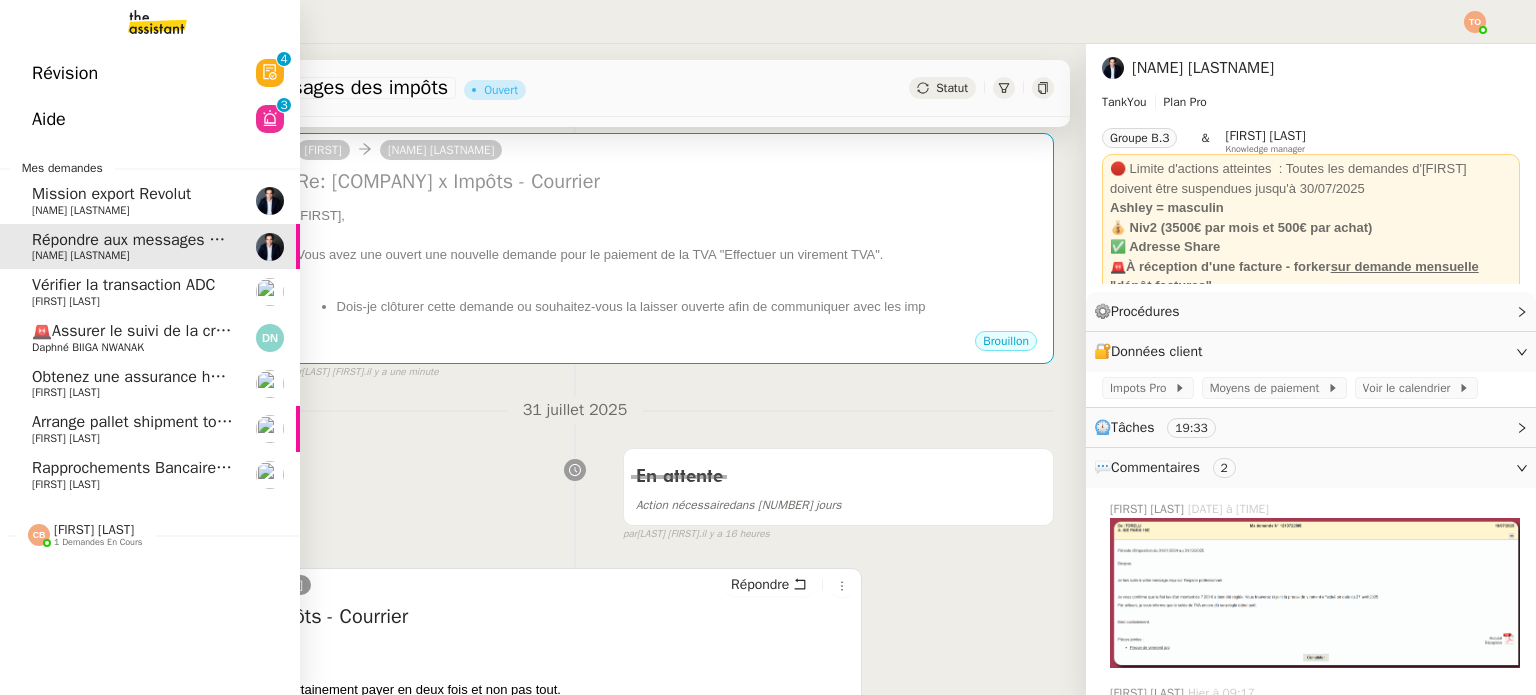 click on "Révision  0   1   2   3   4   5   6   7   8   9" 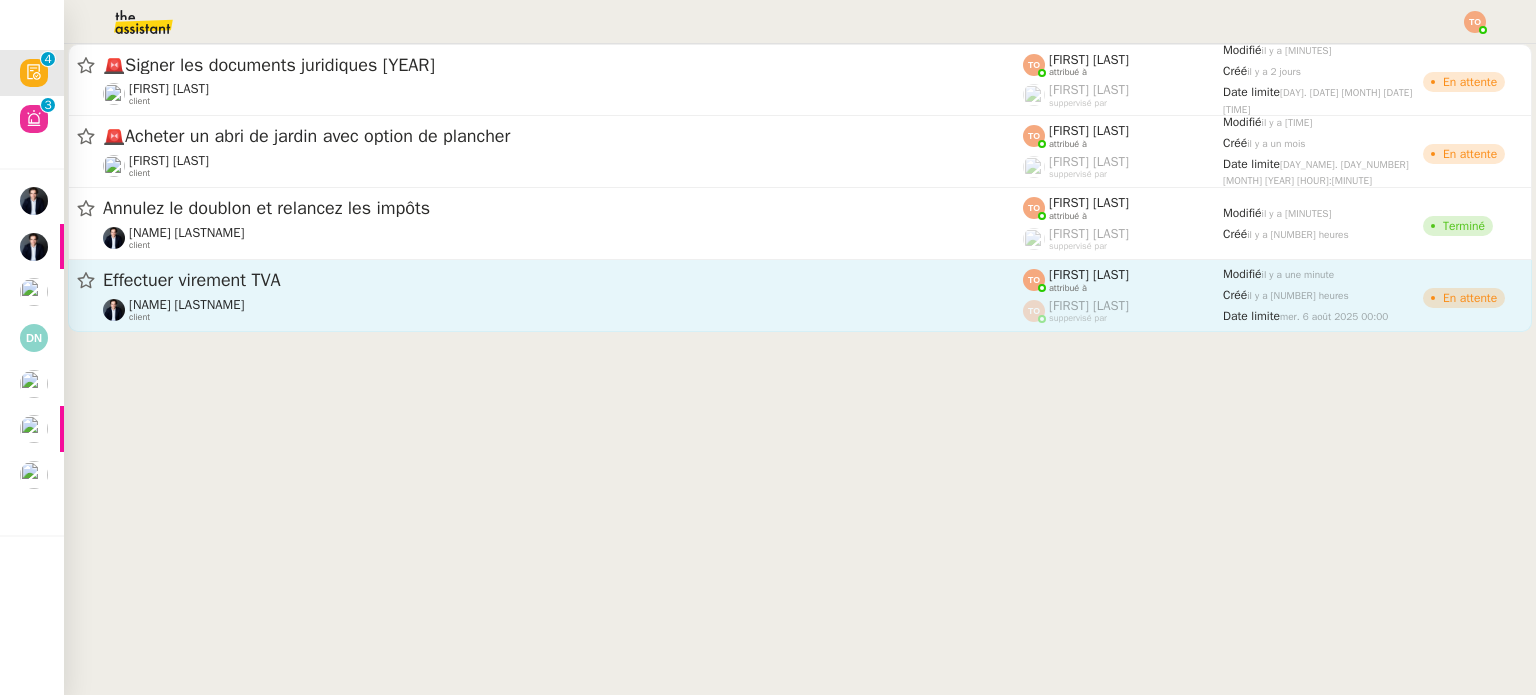 click on "Effectuer virement TVA  Ashley Poniatowski    client" 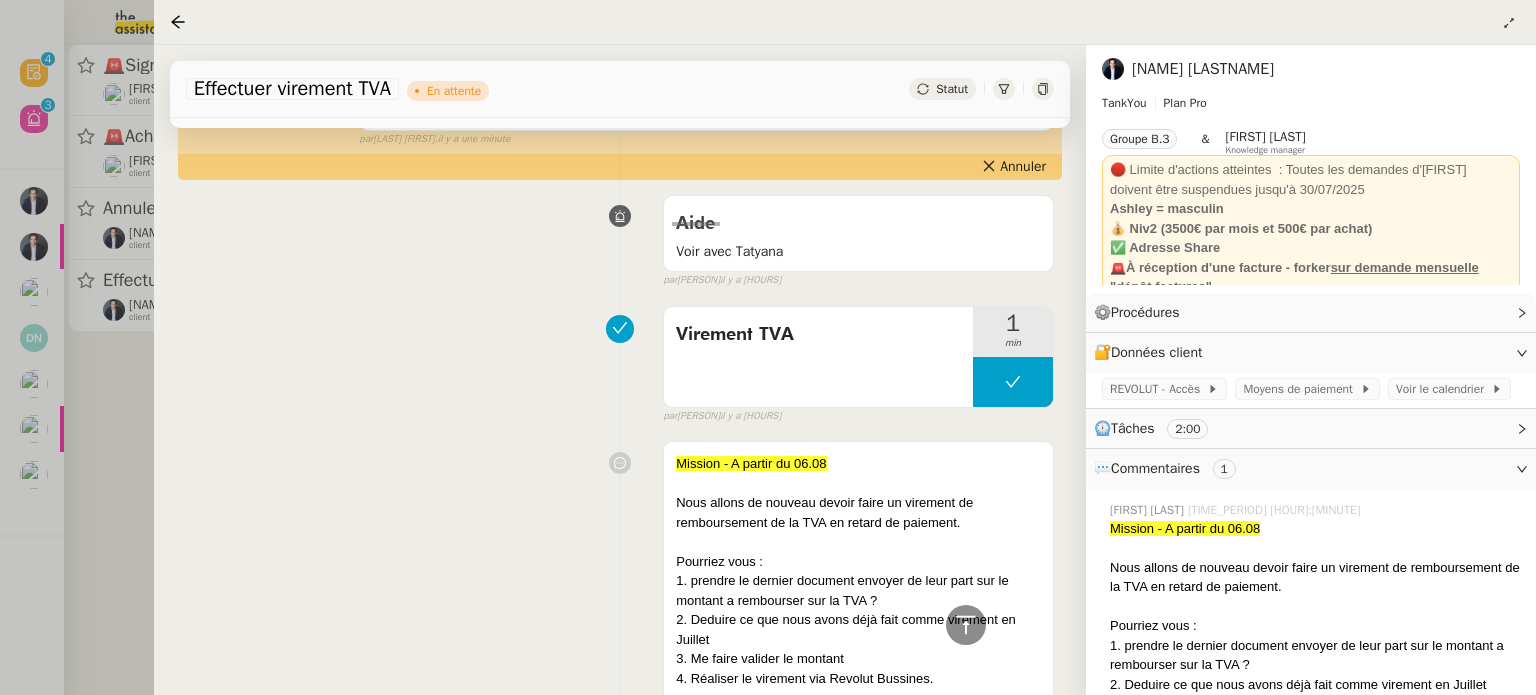 scroll, scrollTop: 1700, scrollLeft: 0, axis: vertical 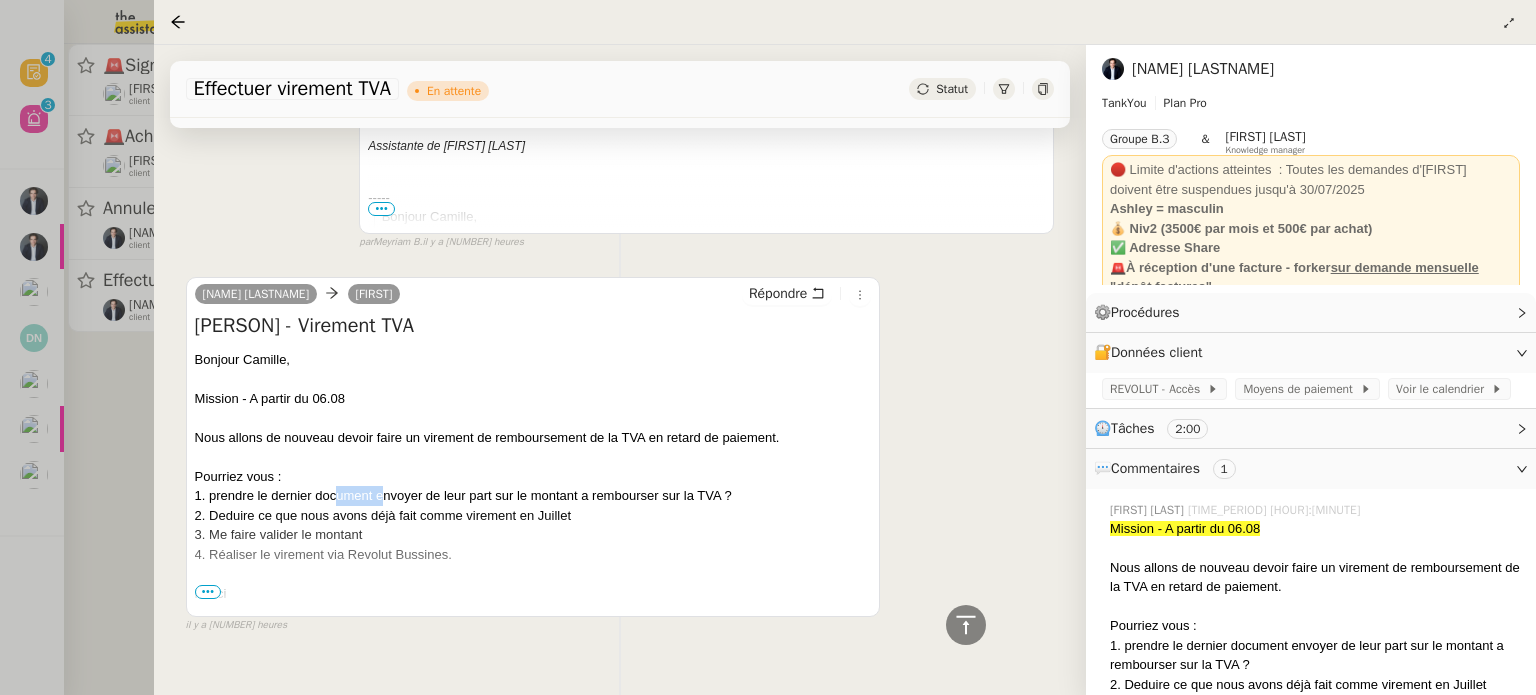 drag, startPoint x: 336, startPoint y: 497, endPoint x: 392, endPoint y: 500, distance: 56.0803 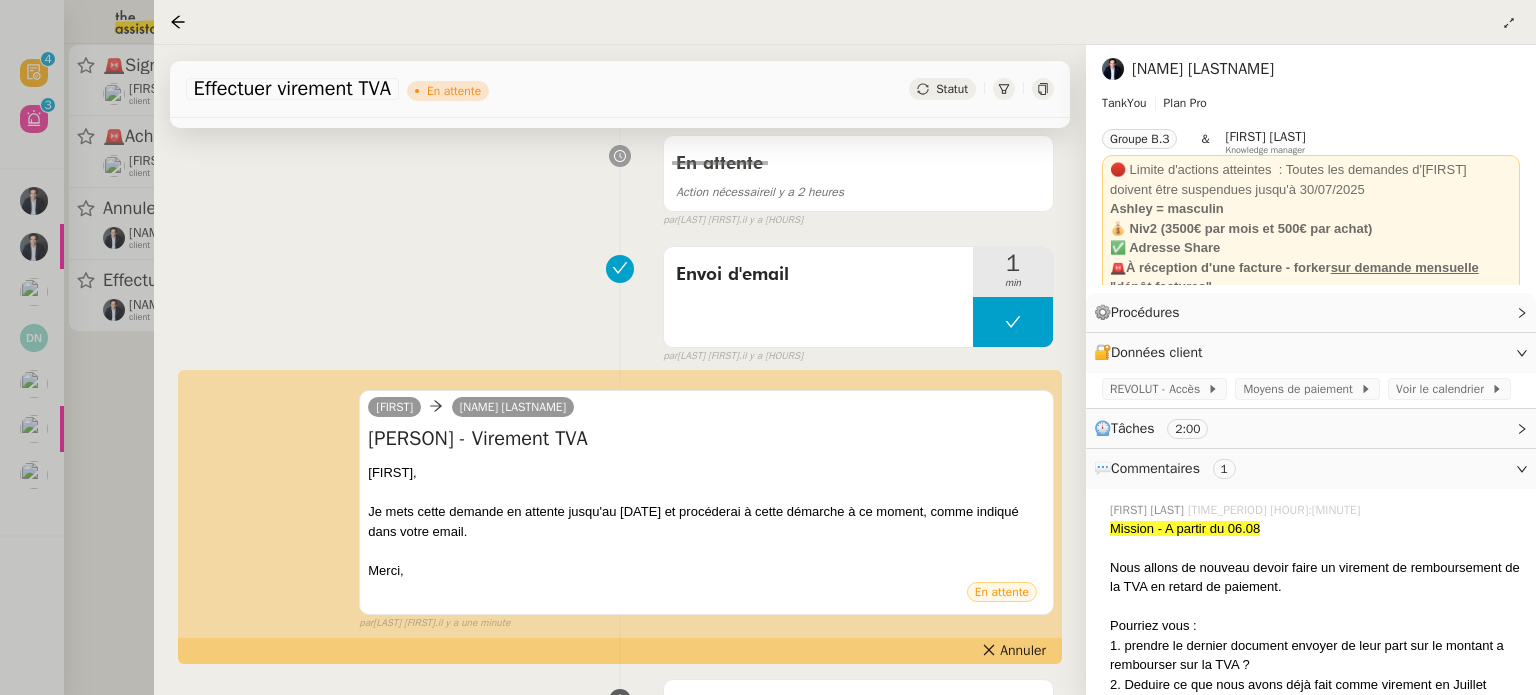 scroll, scrollTop: 300, scrollLeft: 0, axis: vertical 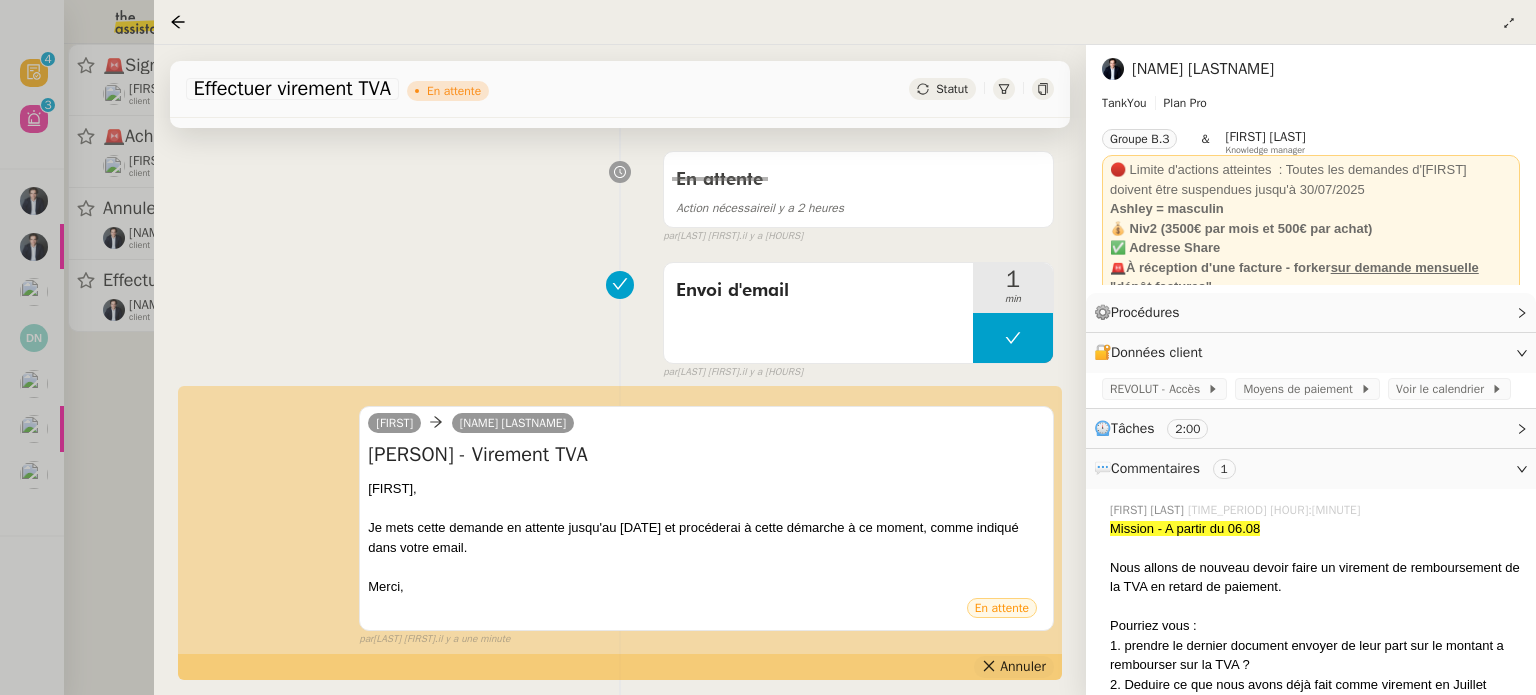 click on "Annuler" at bounding box center [1023, 667] 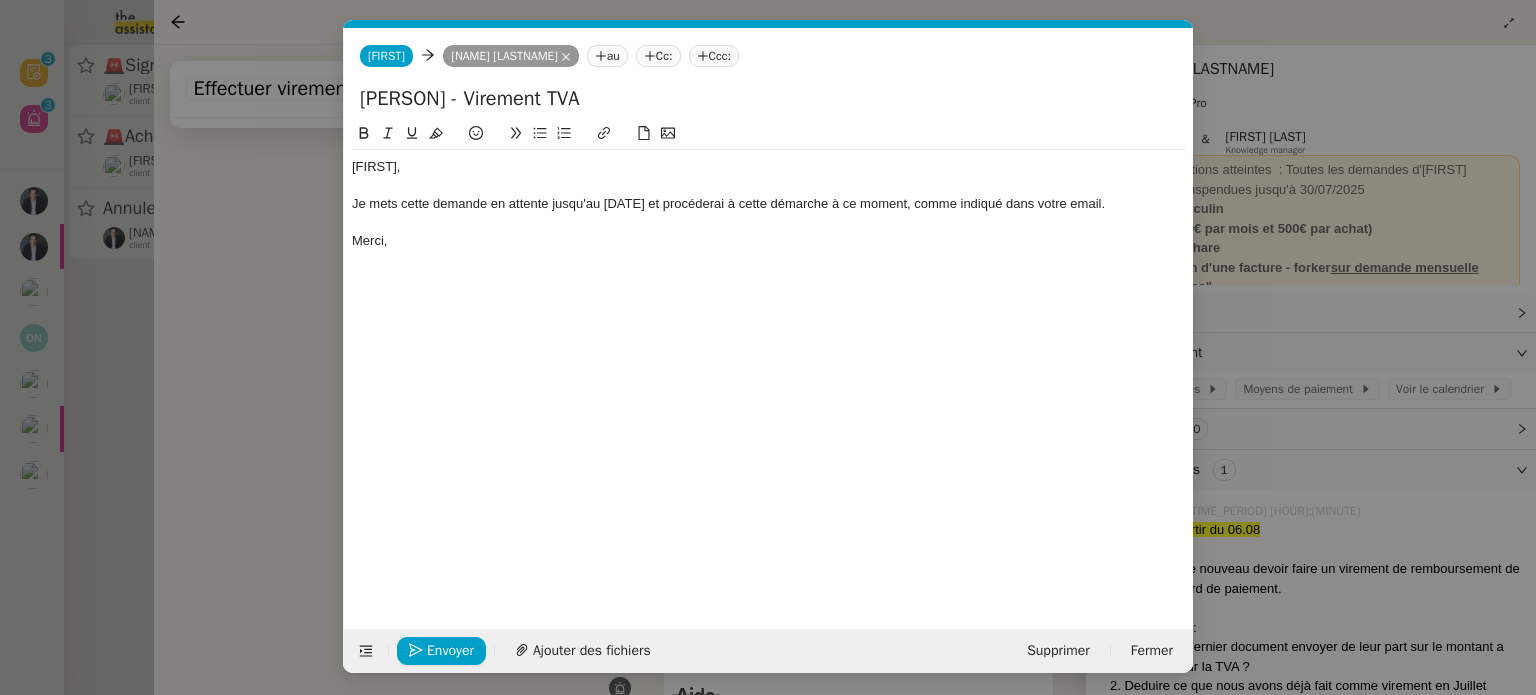scroll, scrollTop: 0, scrollLeft: 42, axis: horizontal 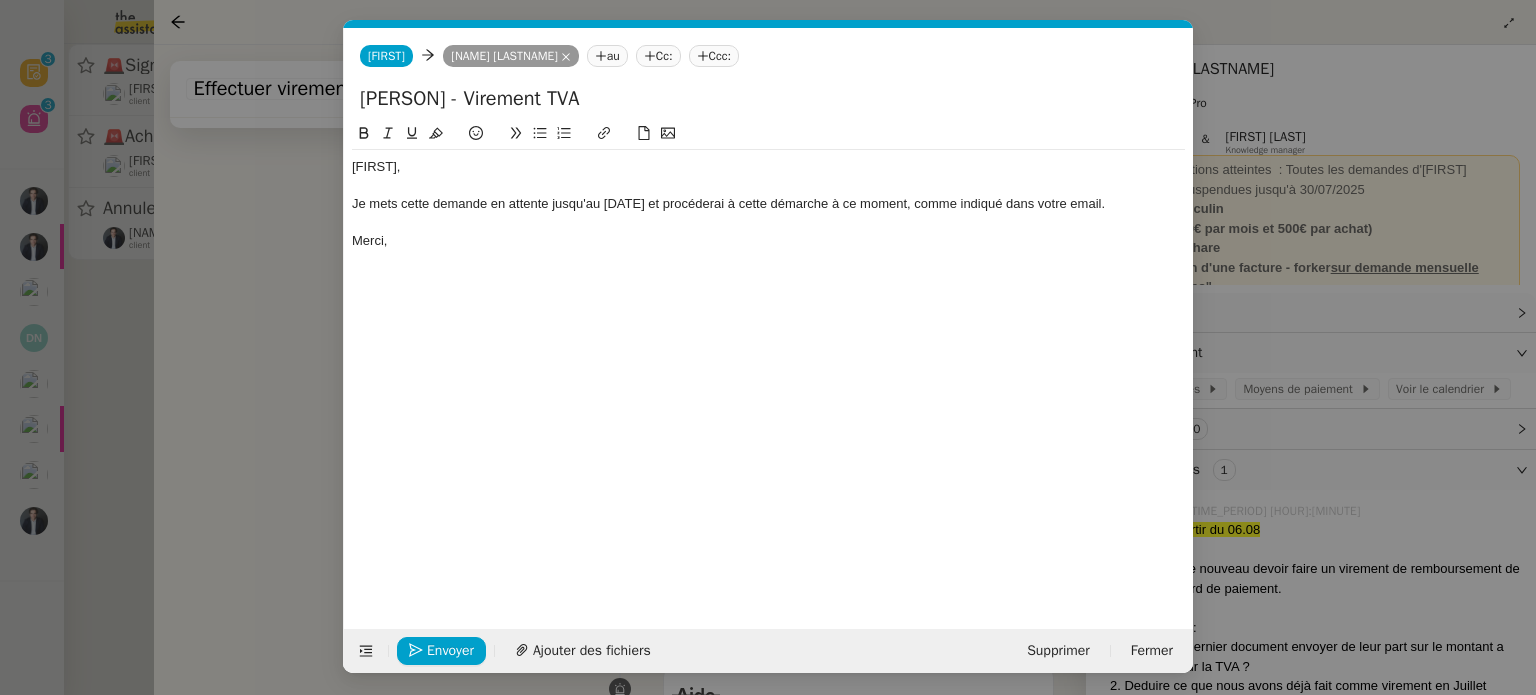 click on "Service TA - VOYAGE - PROPOSITION GLOBALE    A utiliser dans le cadre de proposition de déplacement TA - RELANCE CLIENT (EN)    Relancer un client lorsqu'il n'a pas répondu à un précédent message BAFERTY - MAIL AUDITION    A utiliser dans le cadre de la procédure d'envoi des mails d'audition TA - PUBLICATION OFFRE D'EMPLOI     Organisation du recrutement Discours de présentation du paiement sécurisé    TA - VOYAGES - PROPOSITION ITINERAIRE    Soumettre les résultats d'une recherche TA - CONFIRMATION PAIEMENT (EN)    Confirmer avec le client de modèle de transaction - Attention Plan Pro nécessaire. TA - COURRIER EXPEDIE (recommandé)    A utiliser dans le cadre de l'envoi d'un courrier recommandé TA - PARTAGE DE CALENDRIER (EN)    A utiliser pour demander au client de partager son calendrier afin de faciliter l'accès et la gestion PSPI - Appel de fonds MJL    A utiliser dans le cadre de la procédure d'appel de fonds MJL TA - RELANCE CLIENT    TA - AR PROCEDURES           21 YIELD" at bounding box center (768, 347) 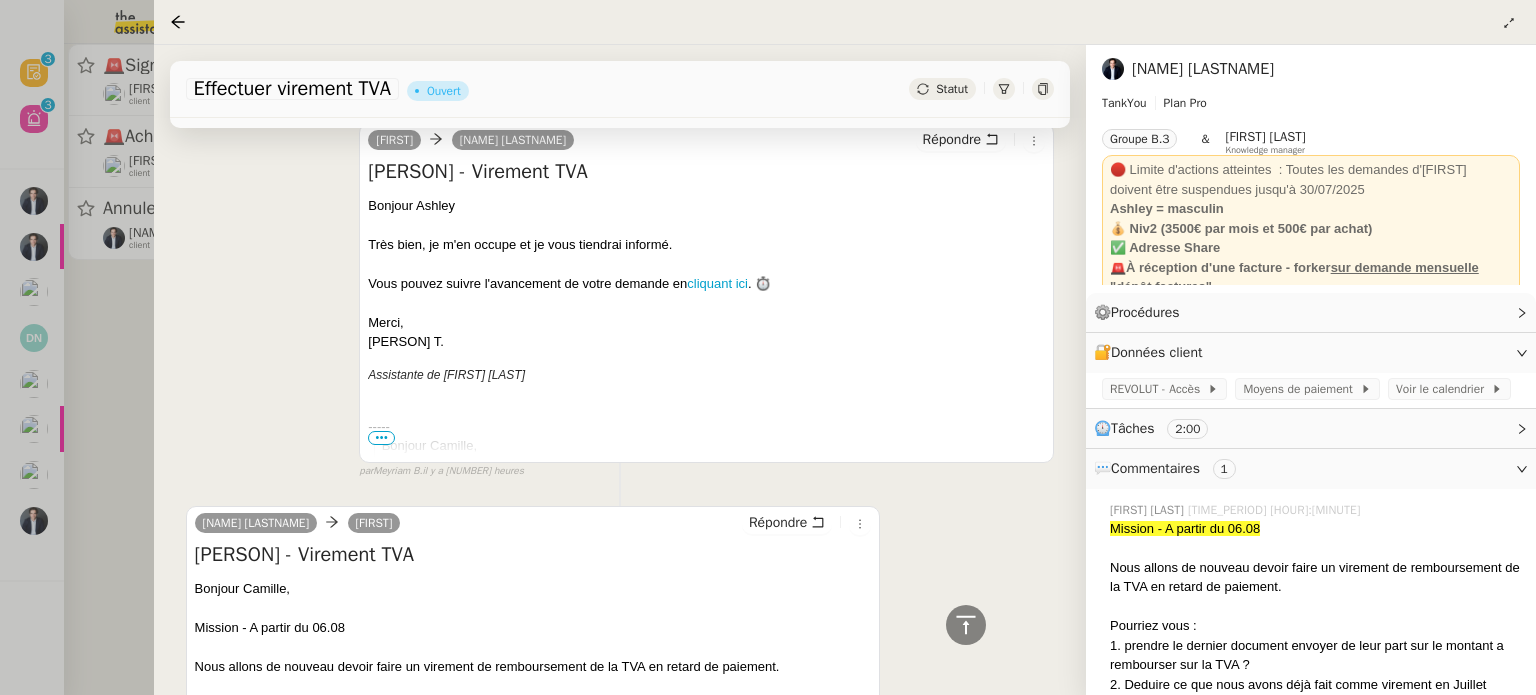 scroll, scrollTop: 1841, scrollLeft: 0, axis: vertical 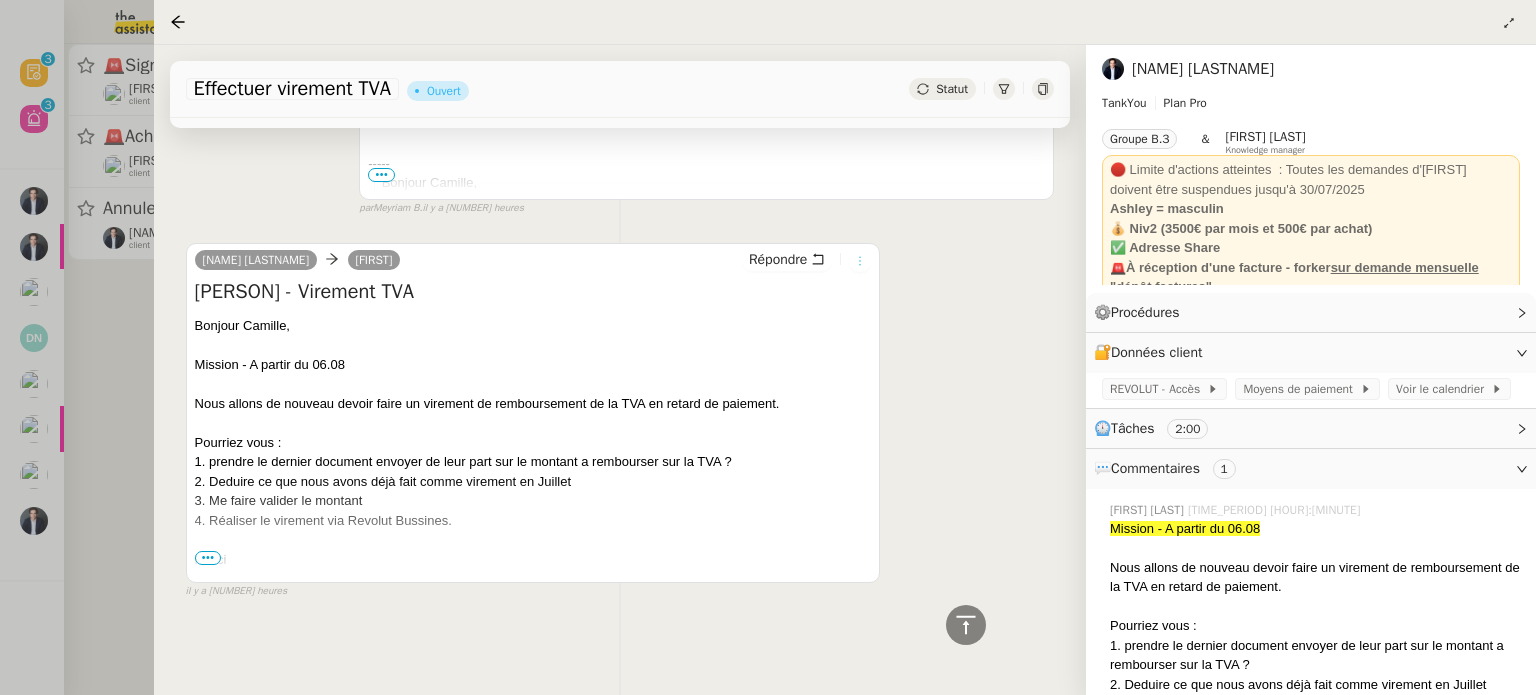 click at bounding box center (860, 261) 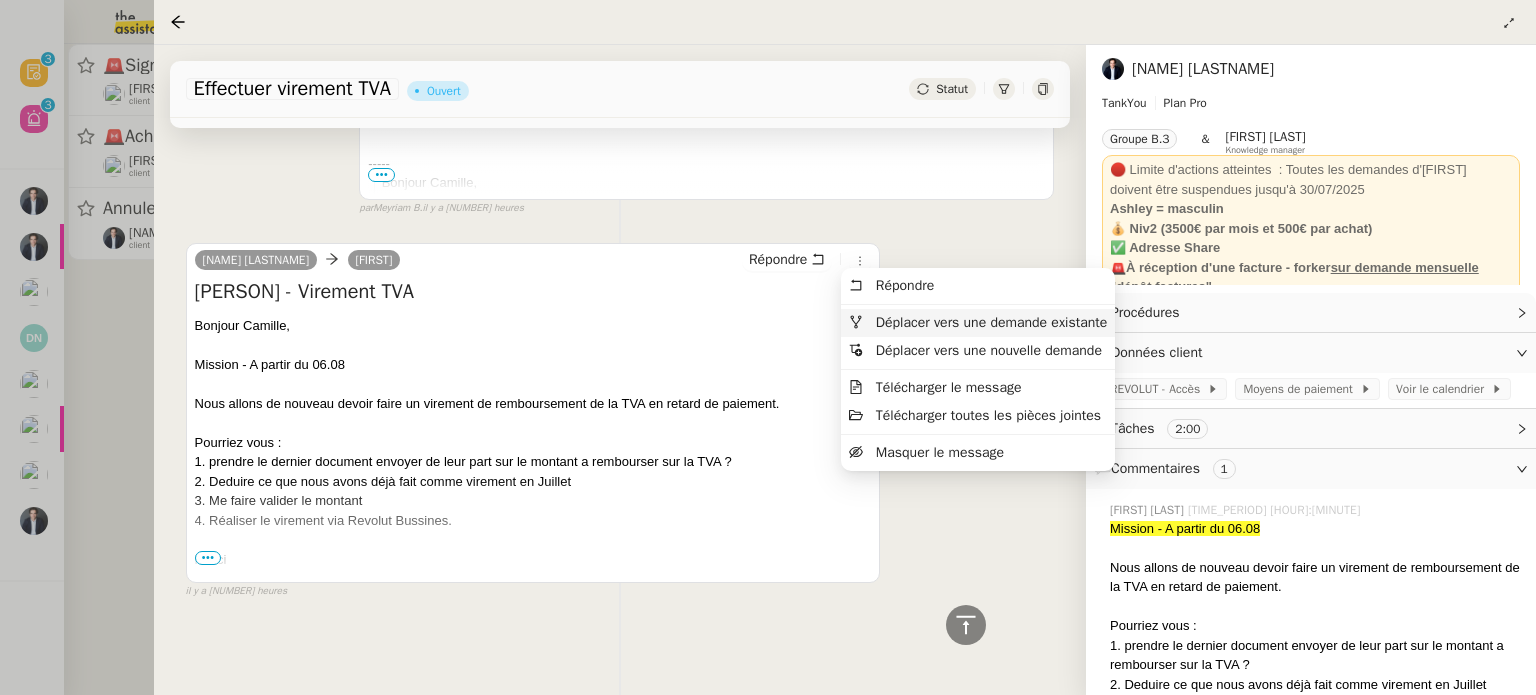 click on "Déplacer vers une demande existante" at bounding box center (991, 322) 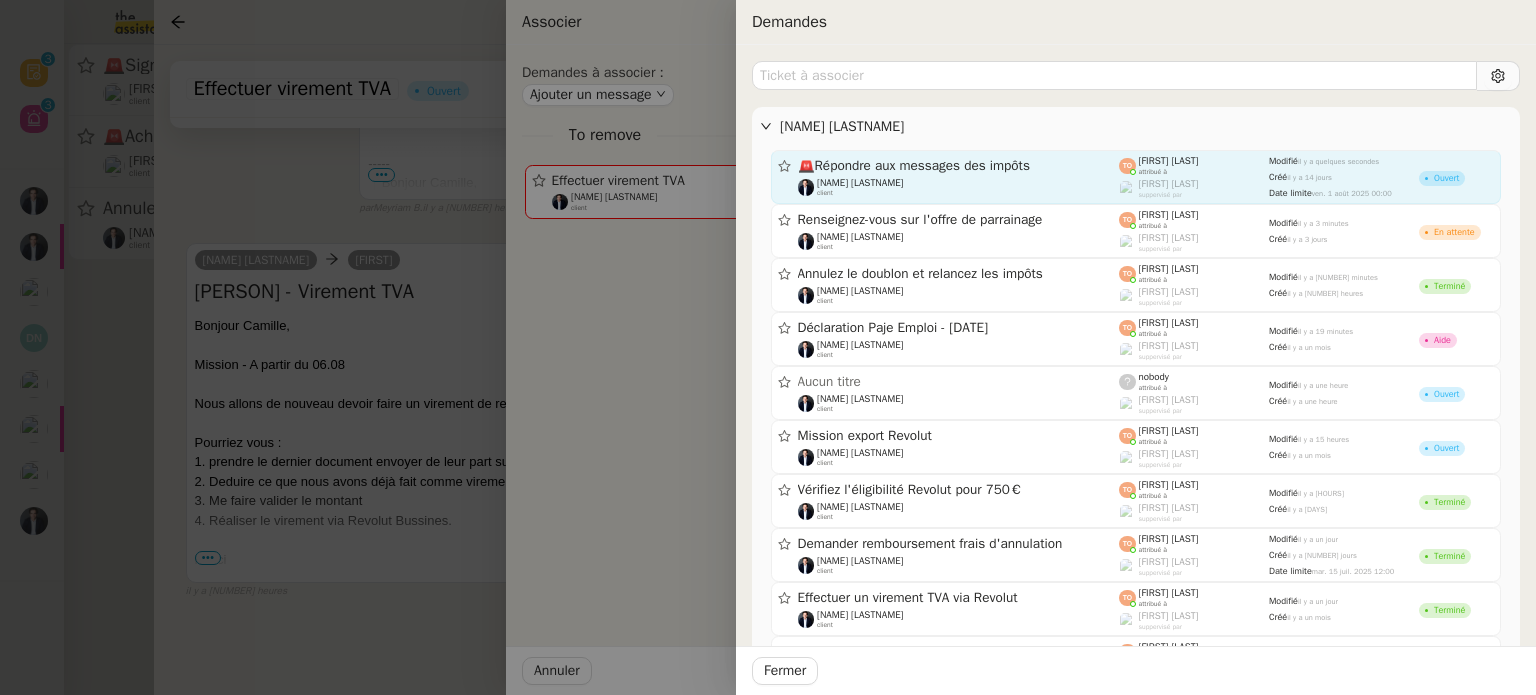 click on "🚨   Répondre aux messages des impôts" 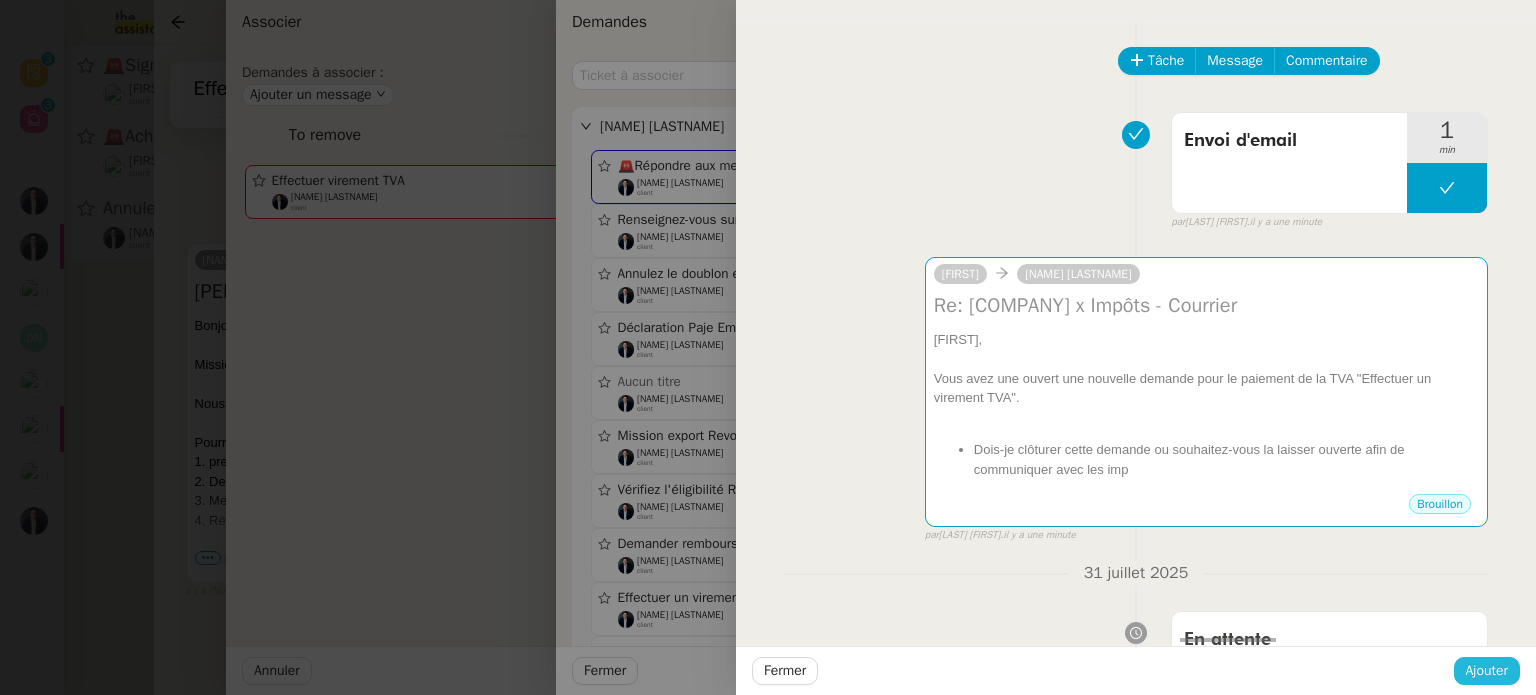 click on "Ajouter" at bounding box center [1487, 671] 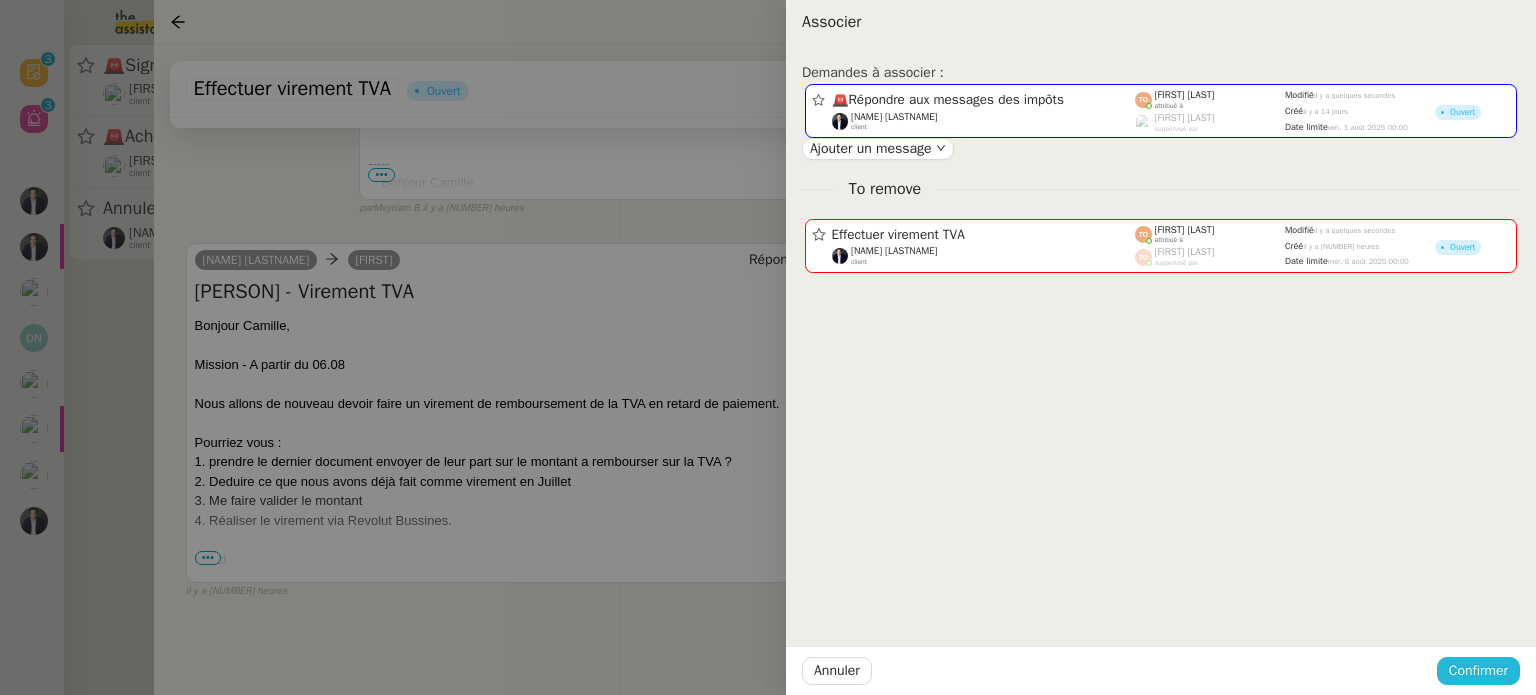 click on "Confirmer" at bounding box center [1478, 670] 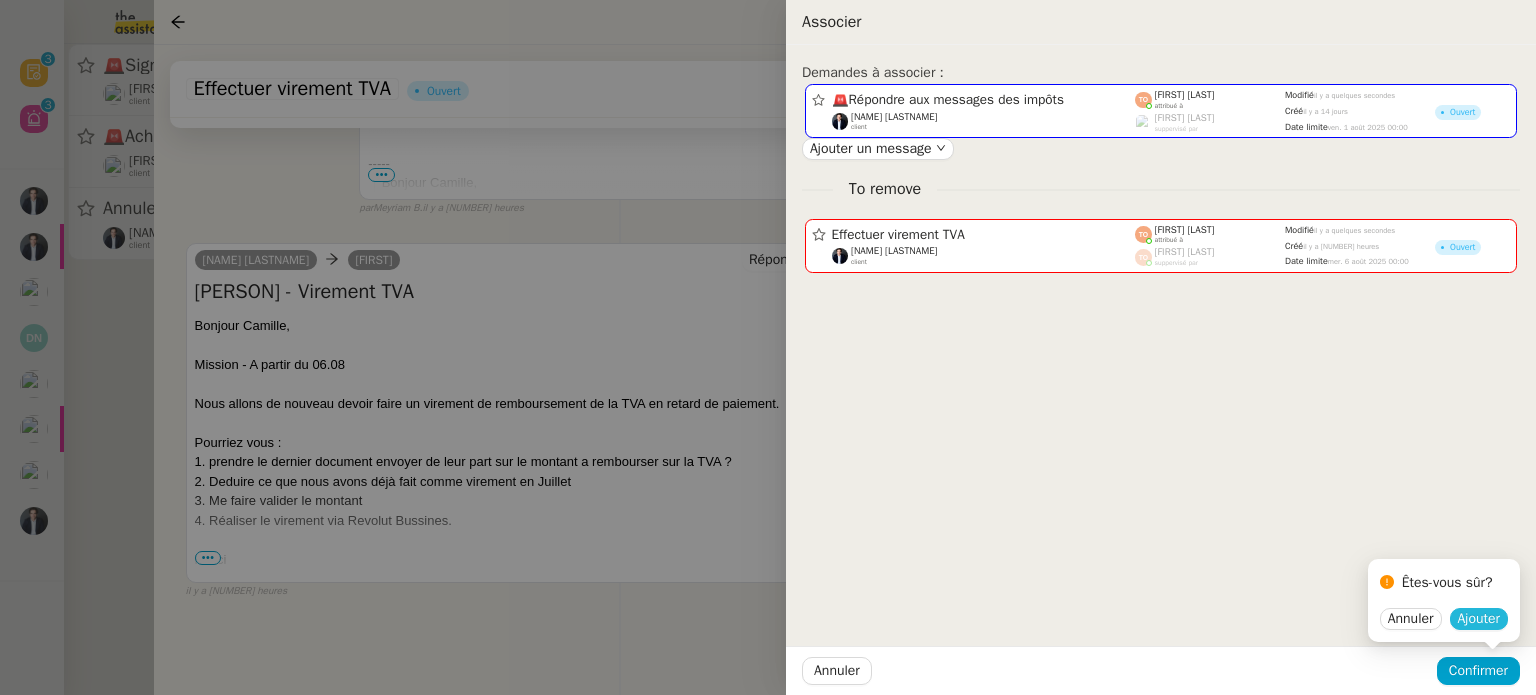 click on "Ajouter" at bounding box center [1479, 619] 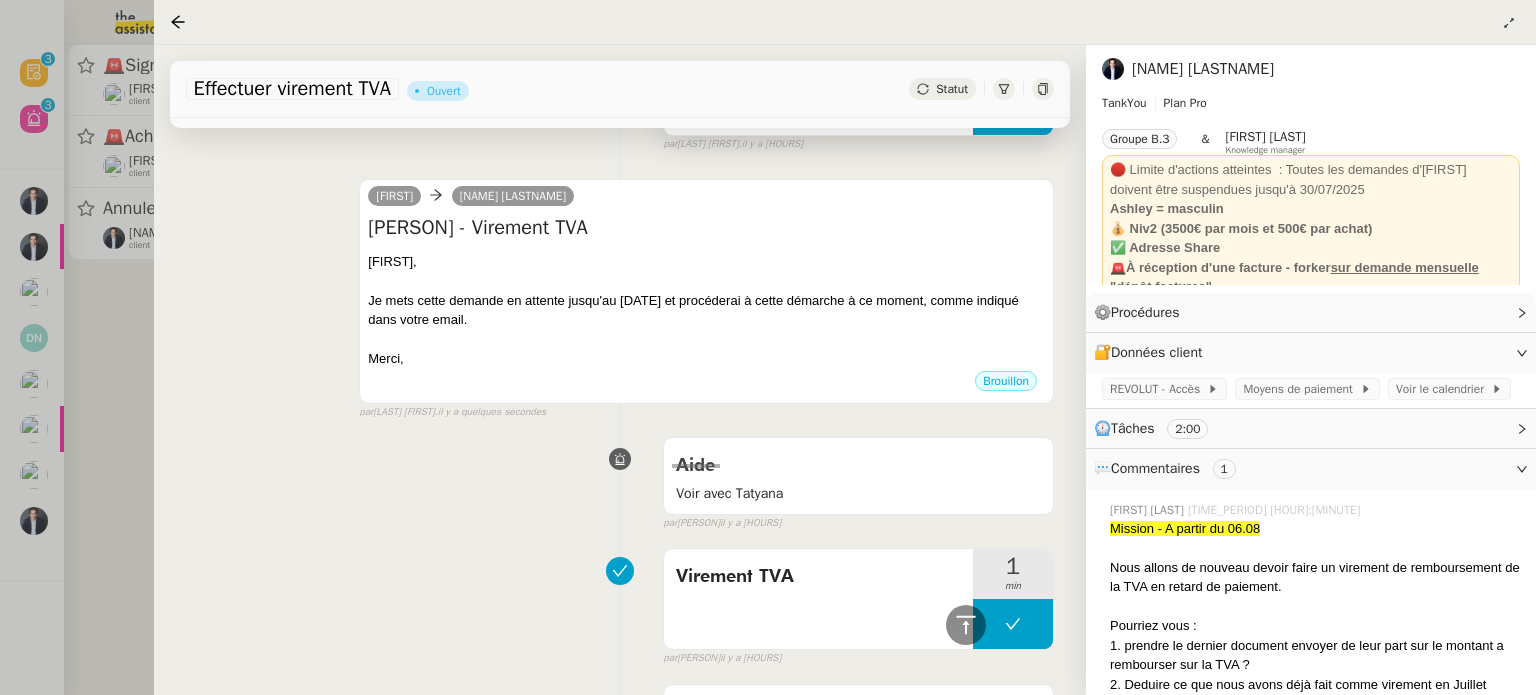 scroll, scrollTop: 500, scrollLeft: 0, axis: vertical 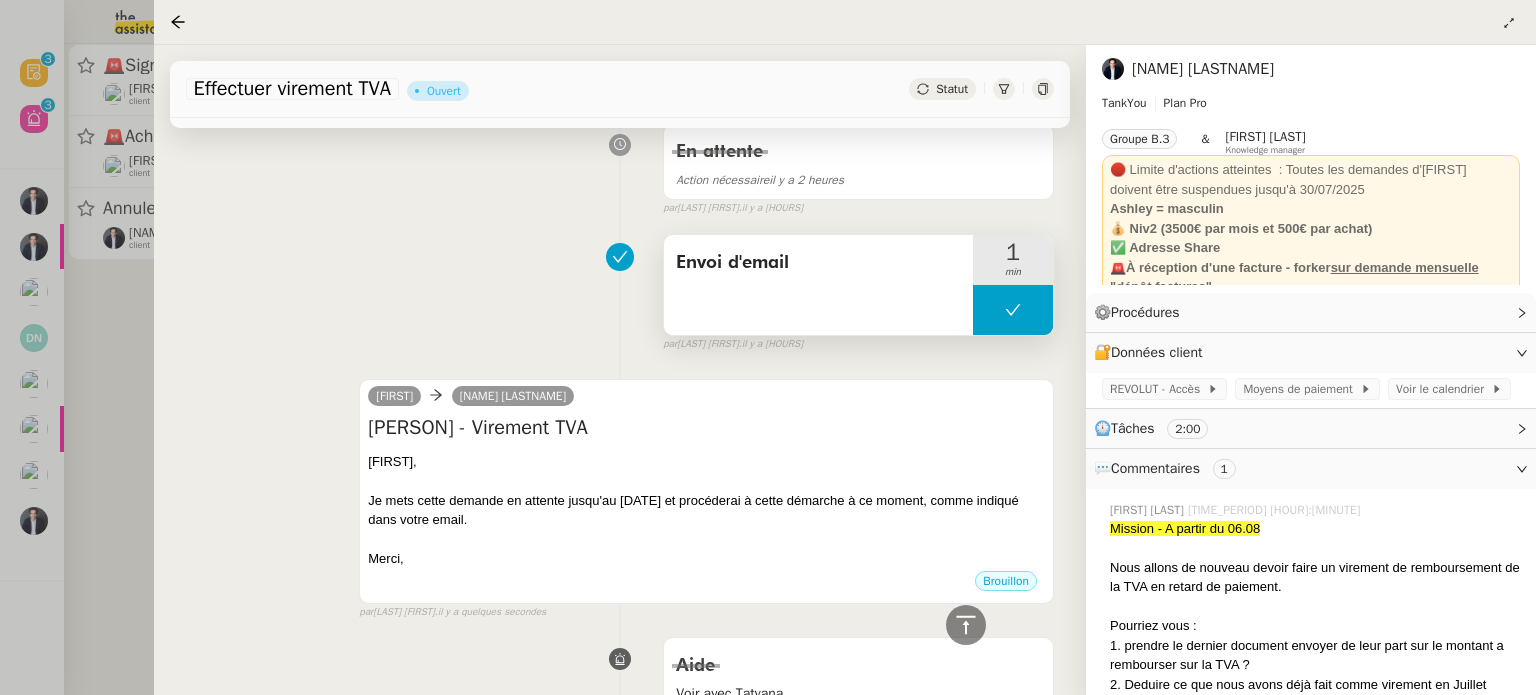 click on "Envoi d'email" at bounding box center [818, 285] 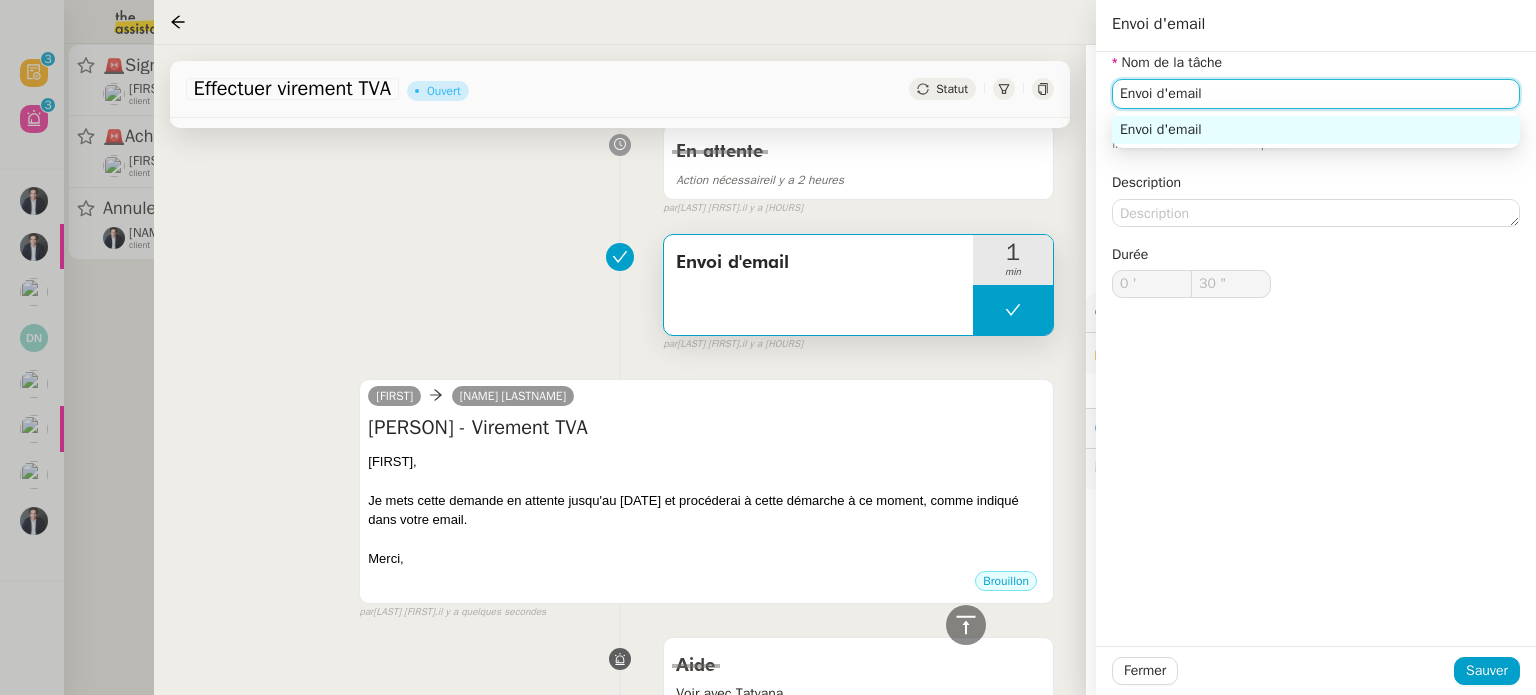 drag, startPoint x: 1220, startPoint y: 89, endPoint x: 1081, endPoint y: 82, distance: 139.17615 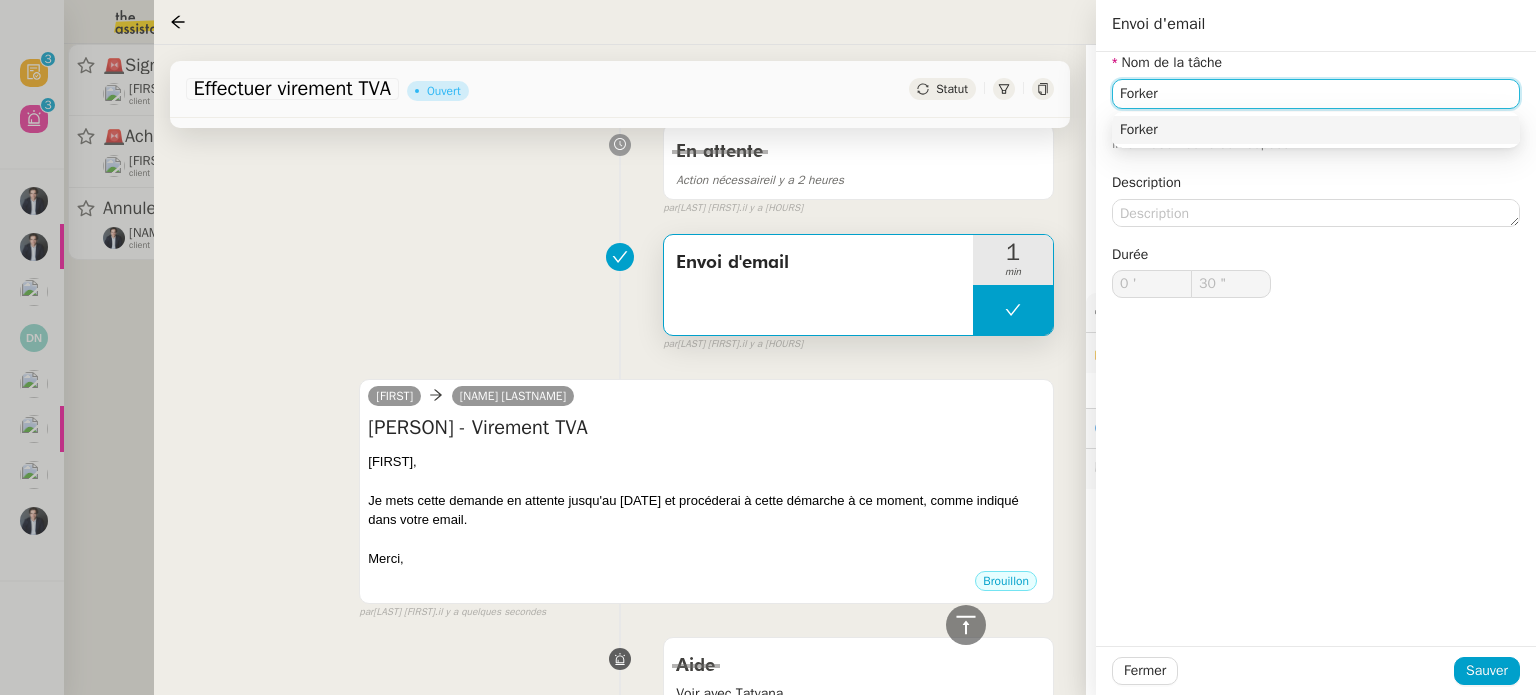 type on "Forker" 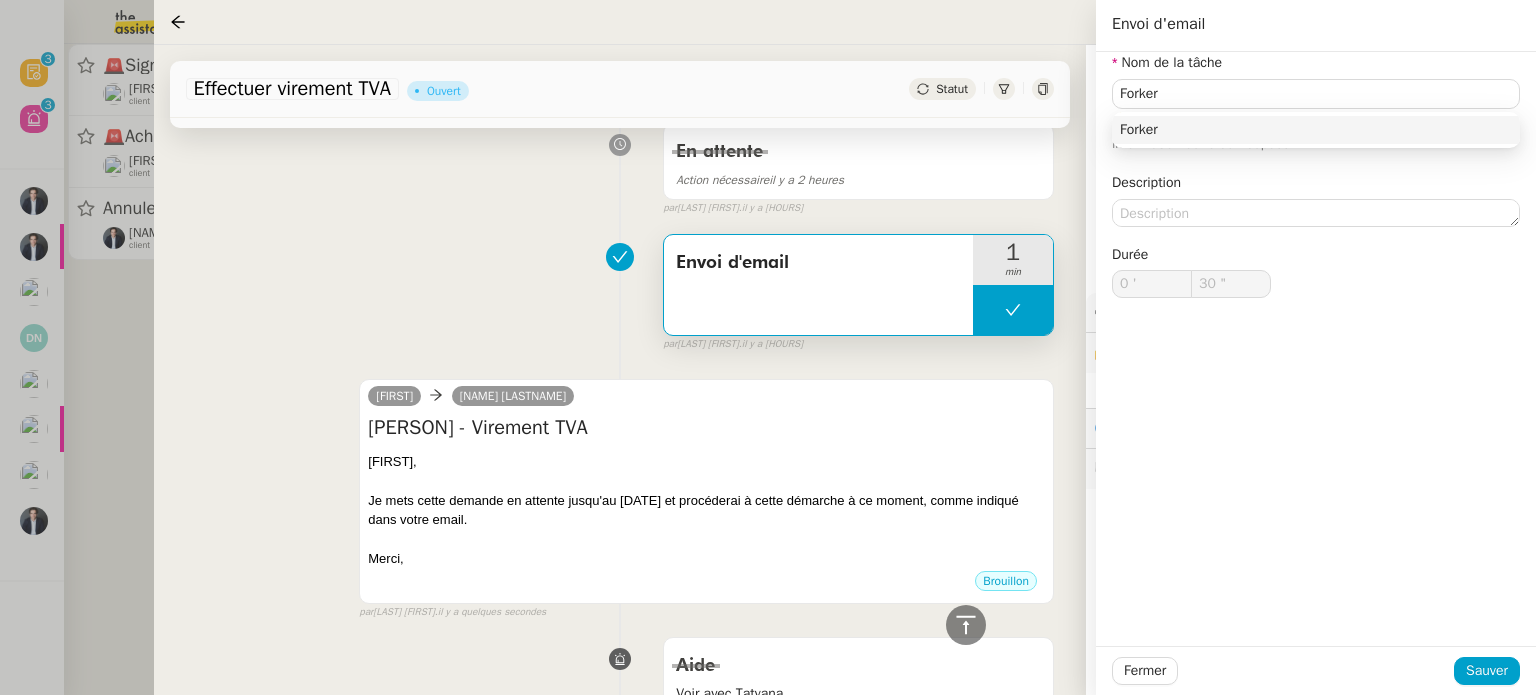 click on "Fermer Sauver" 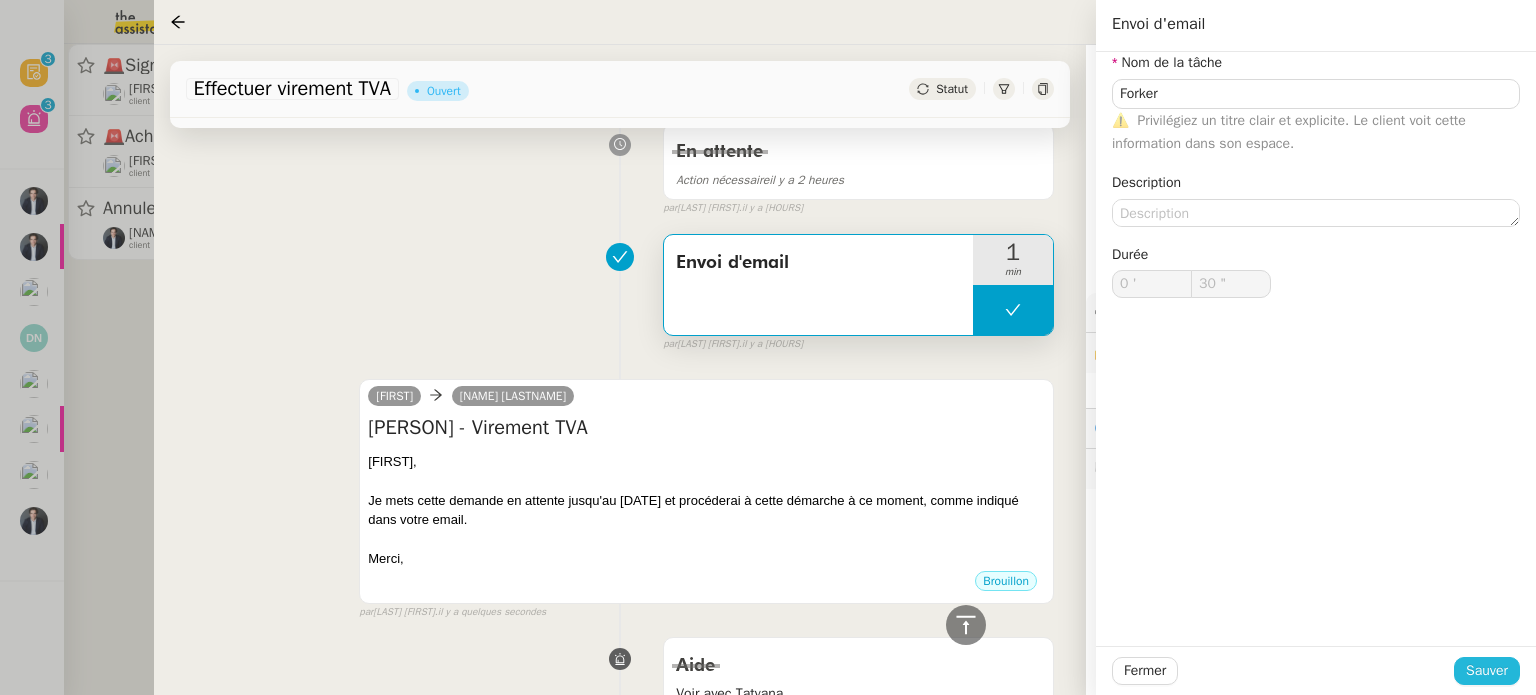 click on "Sauver" 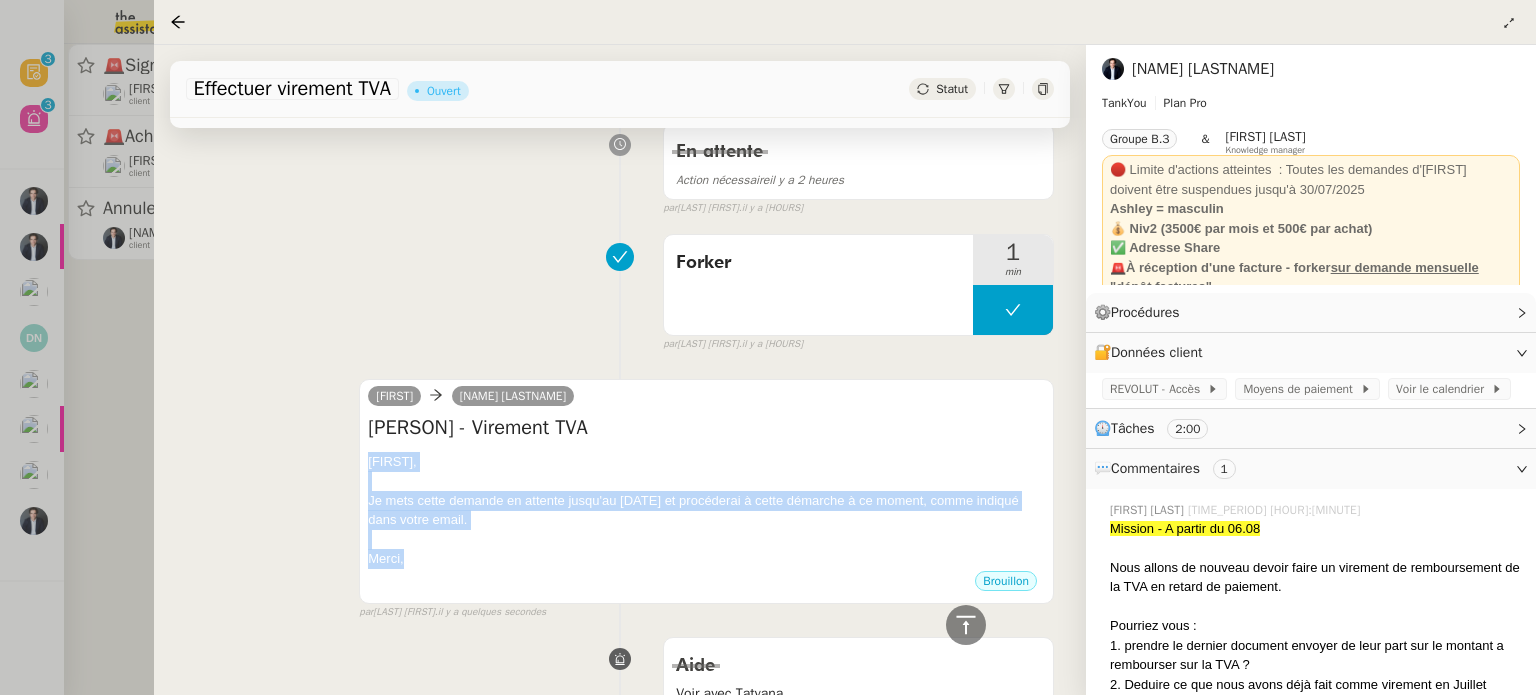 copy on "Ashley, Je mets cette demande en attente jusqu'au 6 août et procéderai à cette démarche à ce moment, comme indiqué dans votre email. Merci," 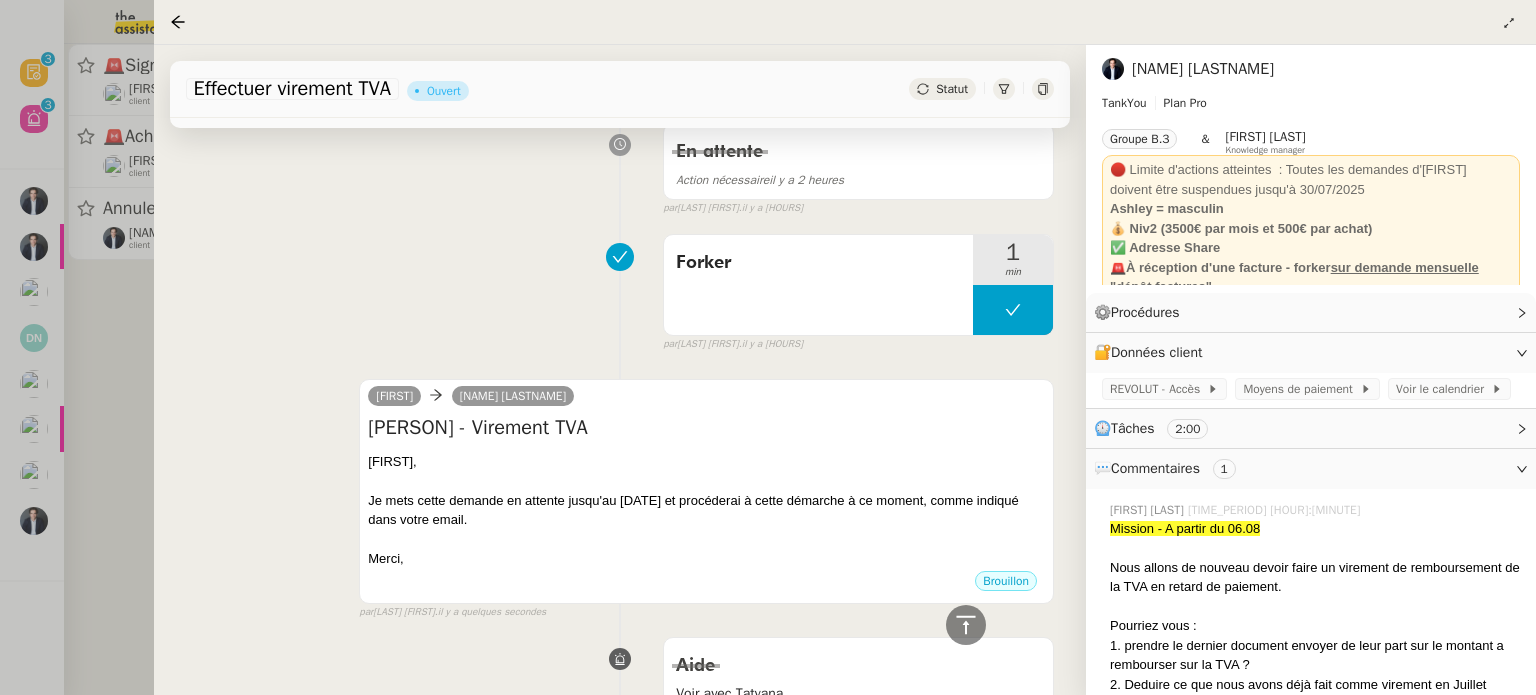 click on "Statut" 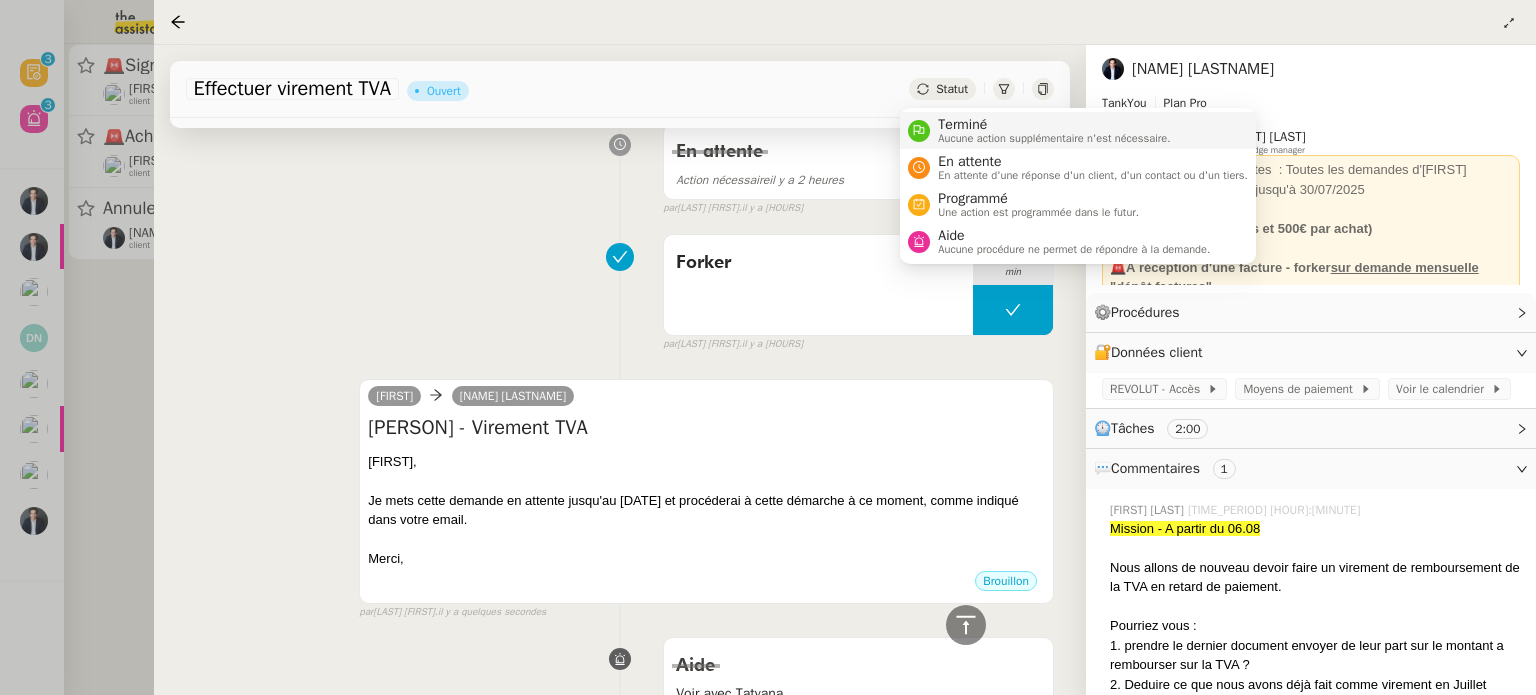 click on "Aucune action supplémentaire n'est nécessaire." at bounding box center [1054, 138] 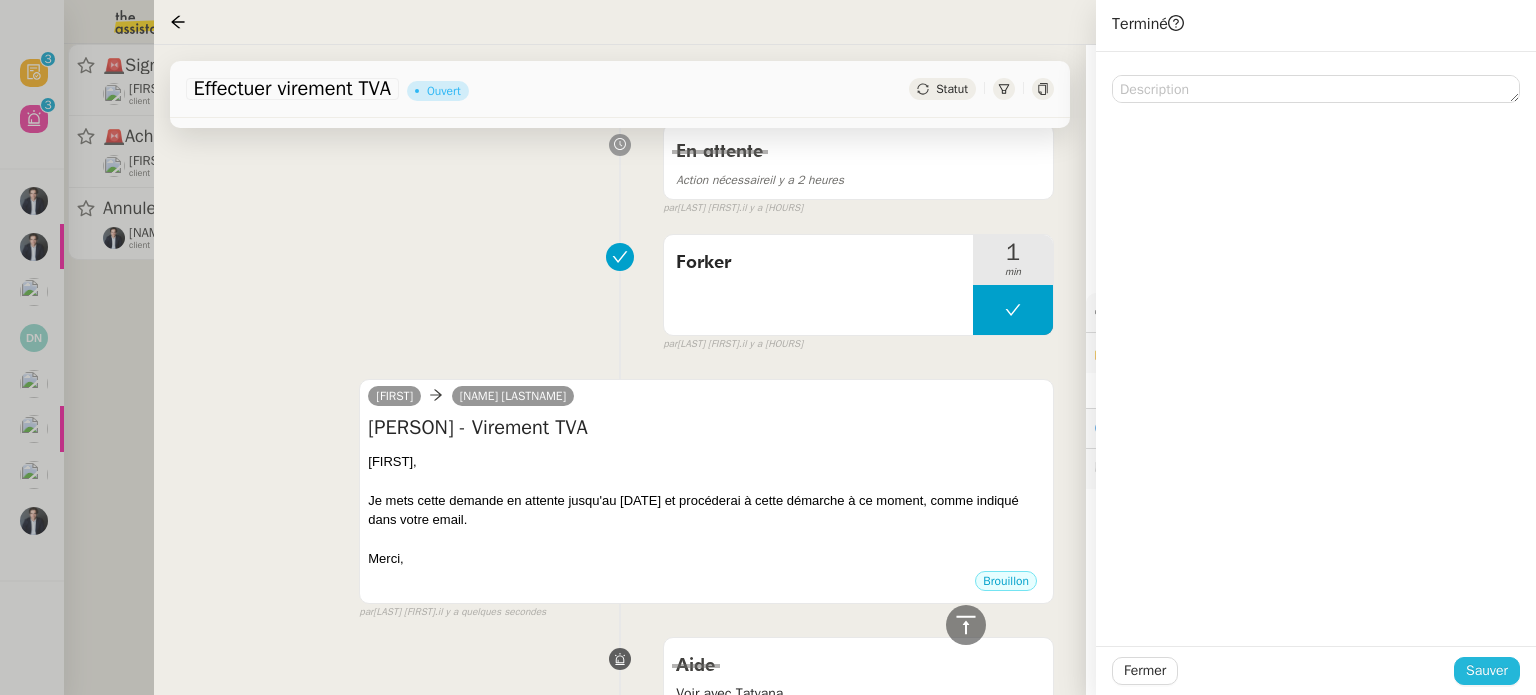 click on "Sauver" 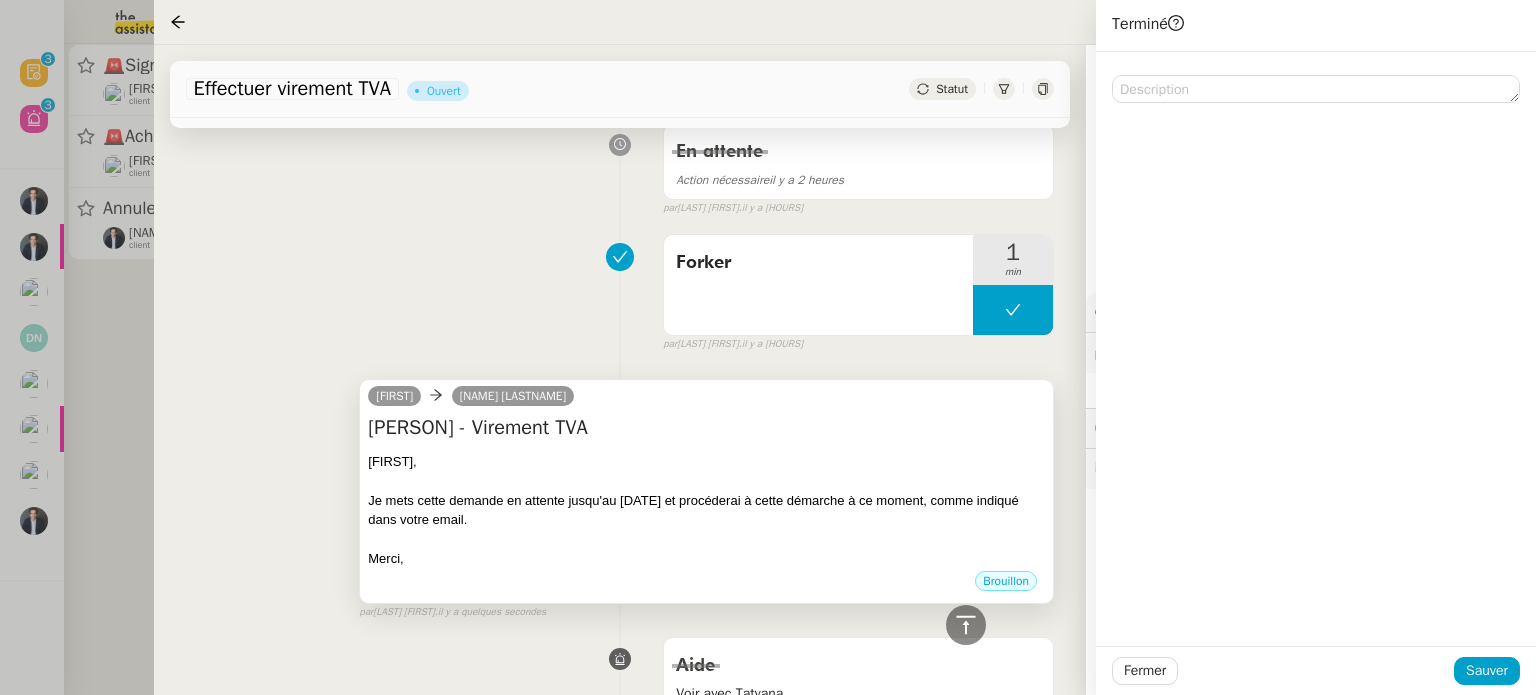 scroll, scrollTop: 493, scrollLeft: 0, axis: vertical 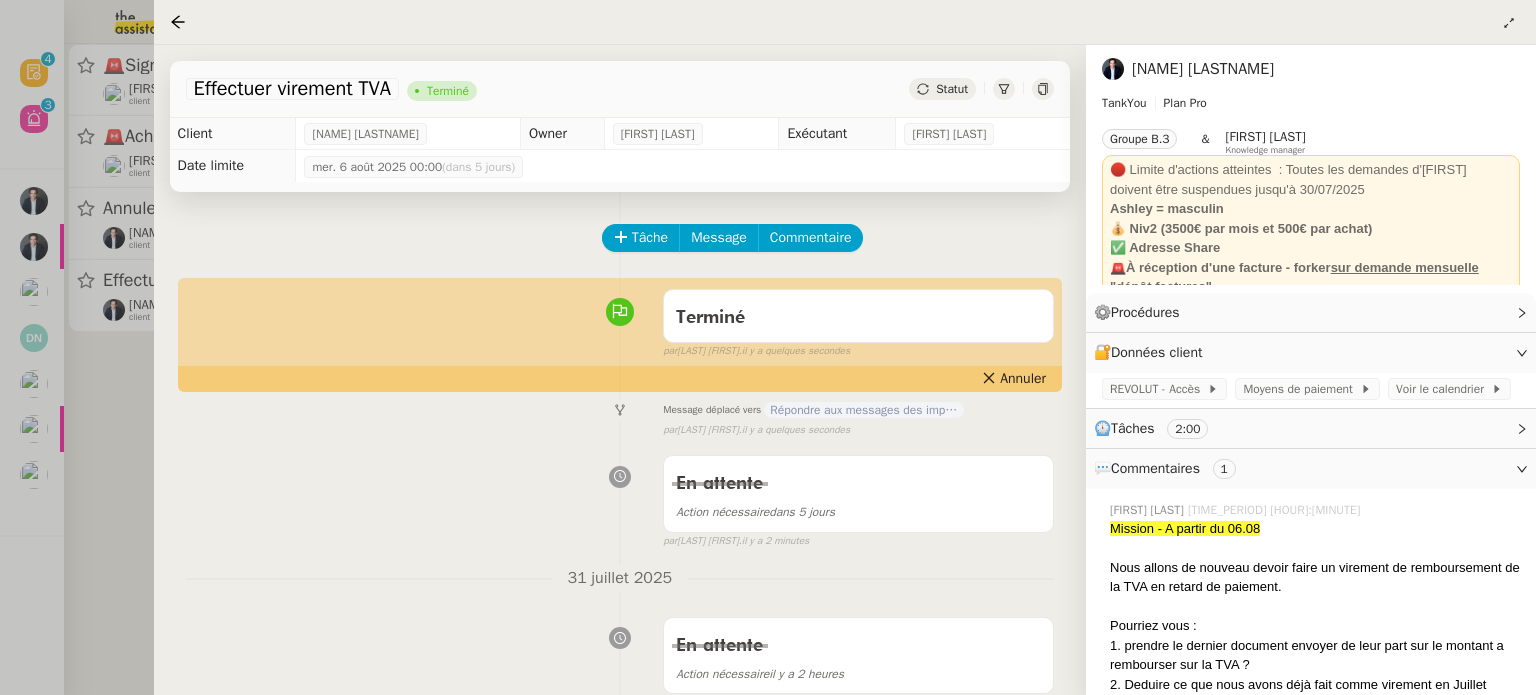 click at bounding box center (768, 347) 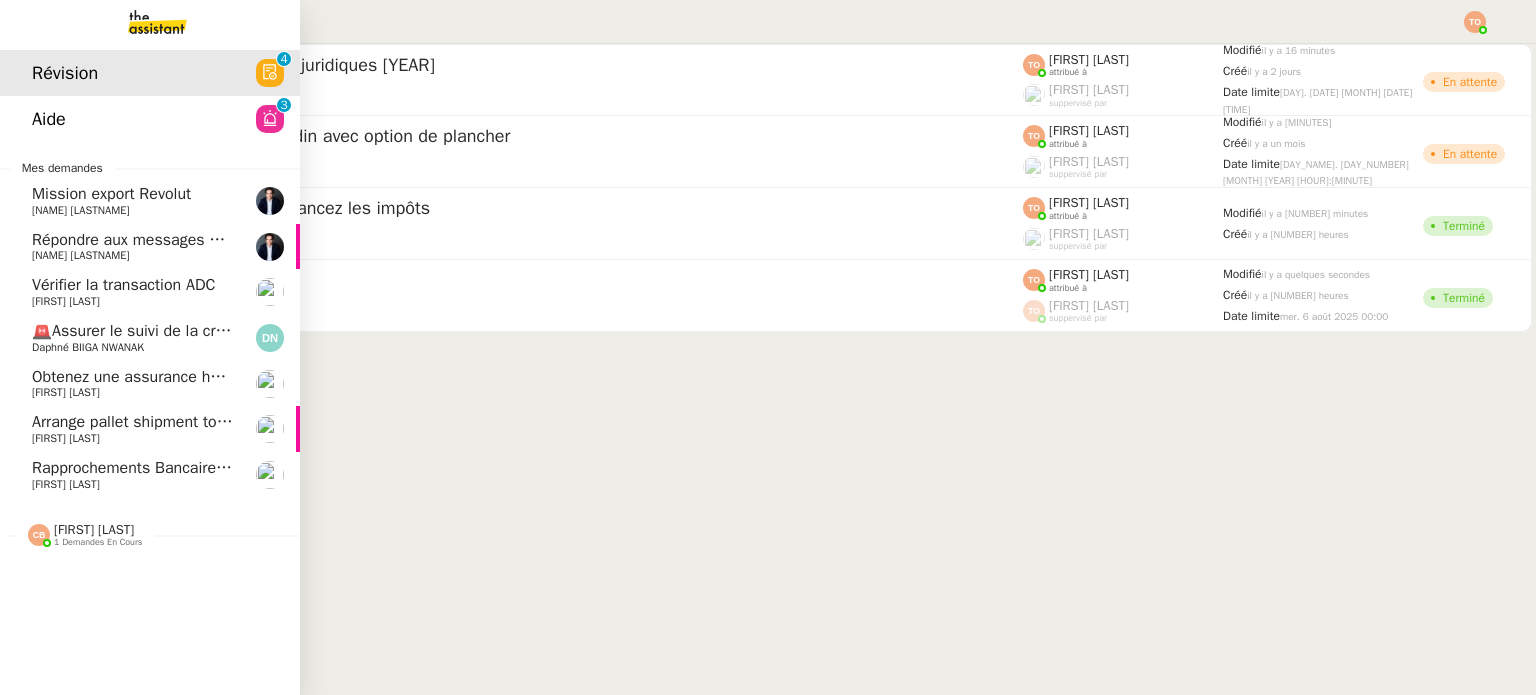 click on "Ashley Poniatowski" 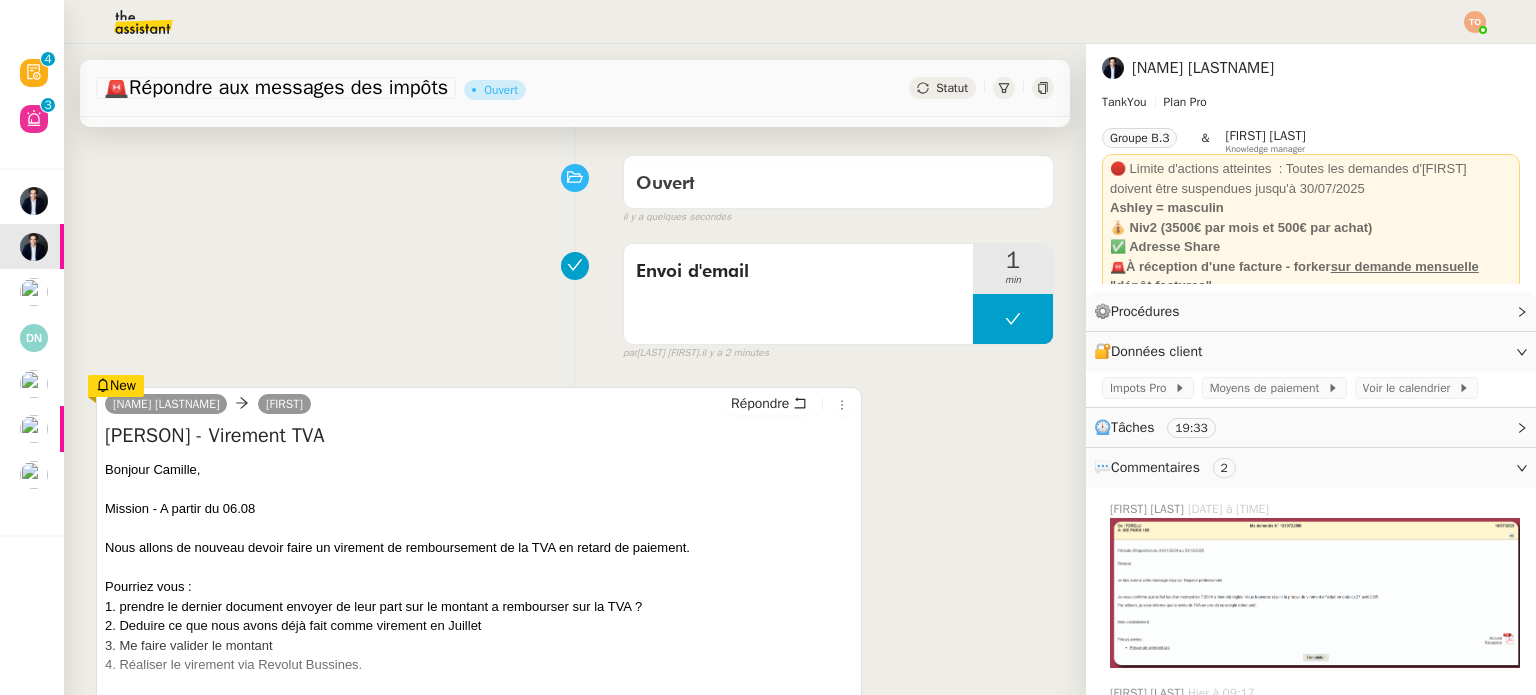 scroll, scrollTop: 100, scrollLeft: 0, axis: vertical 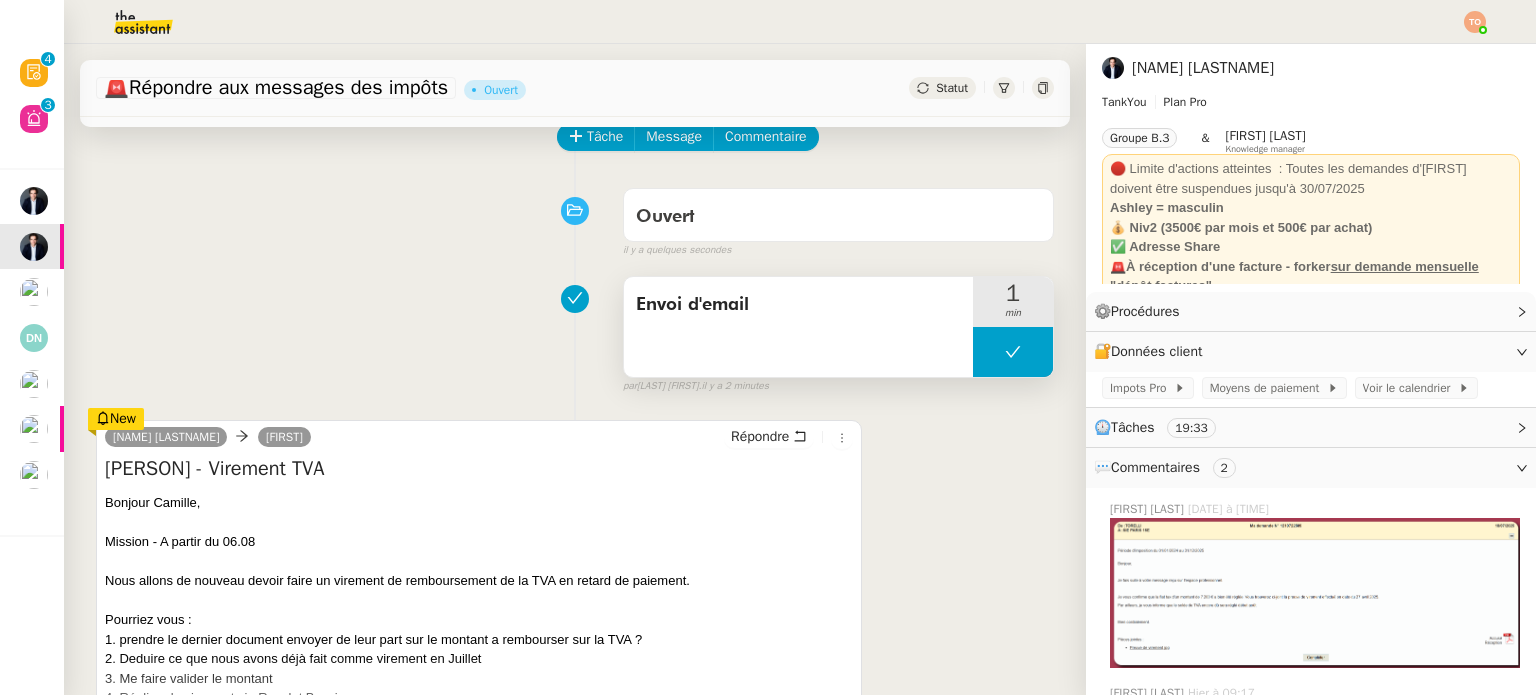click at bounding box center (1013, 352) 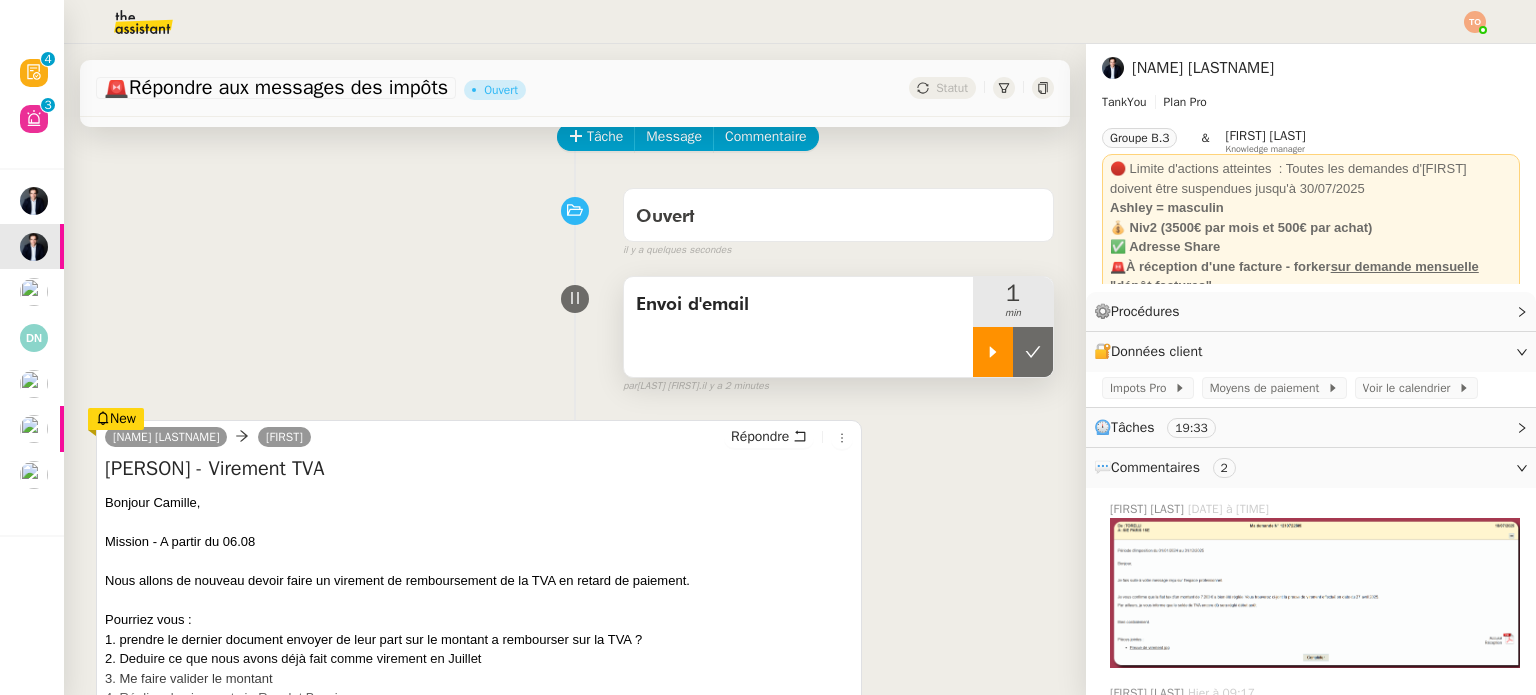 click 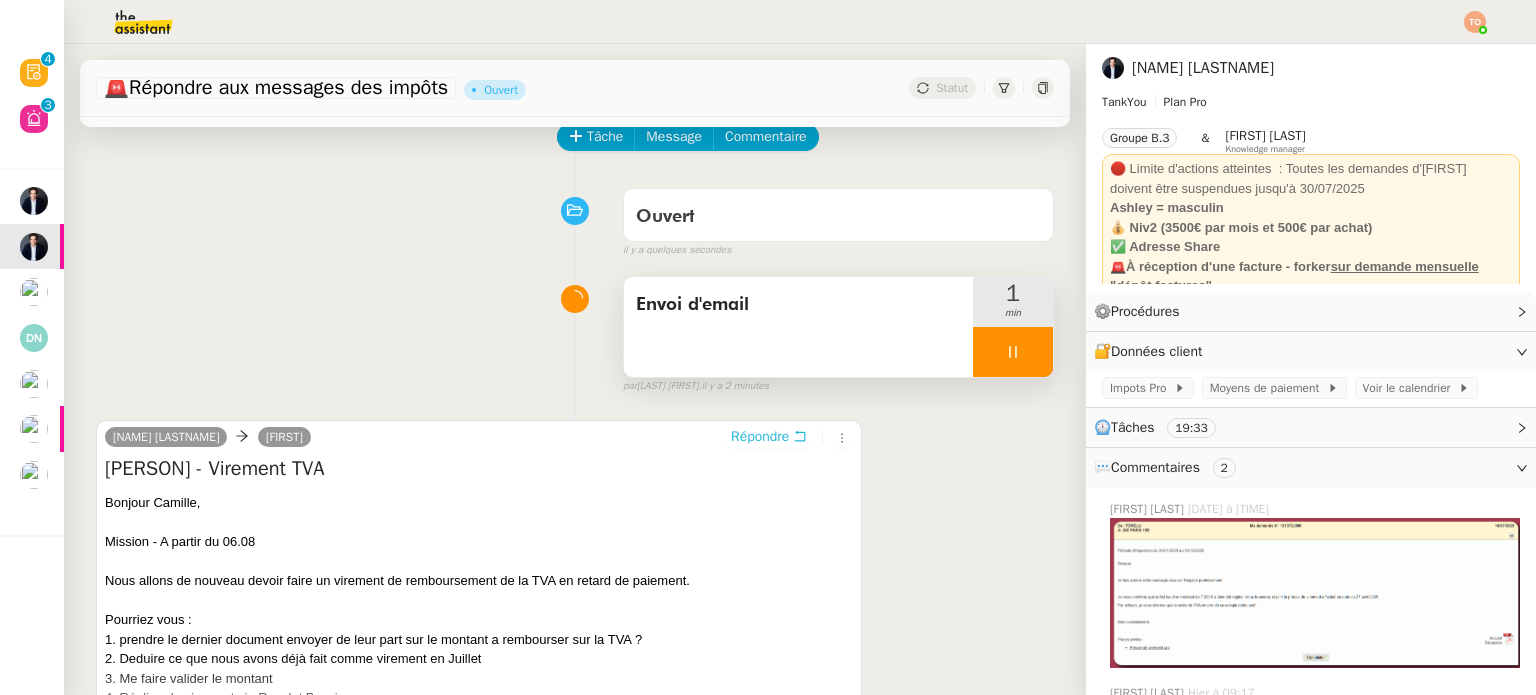 click 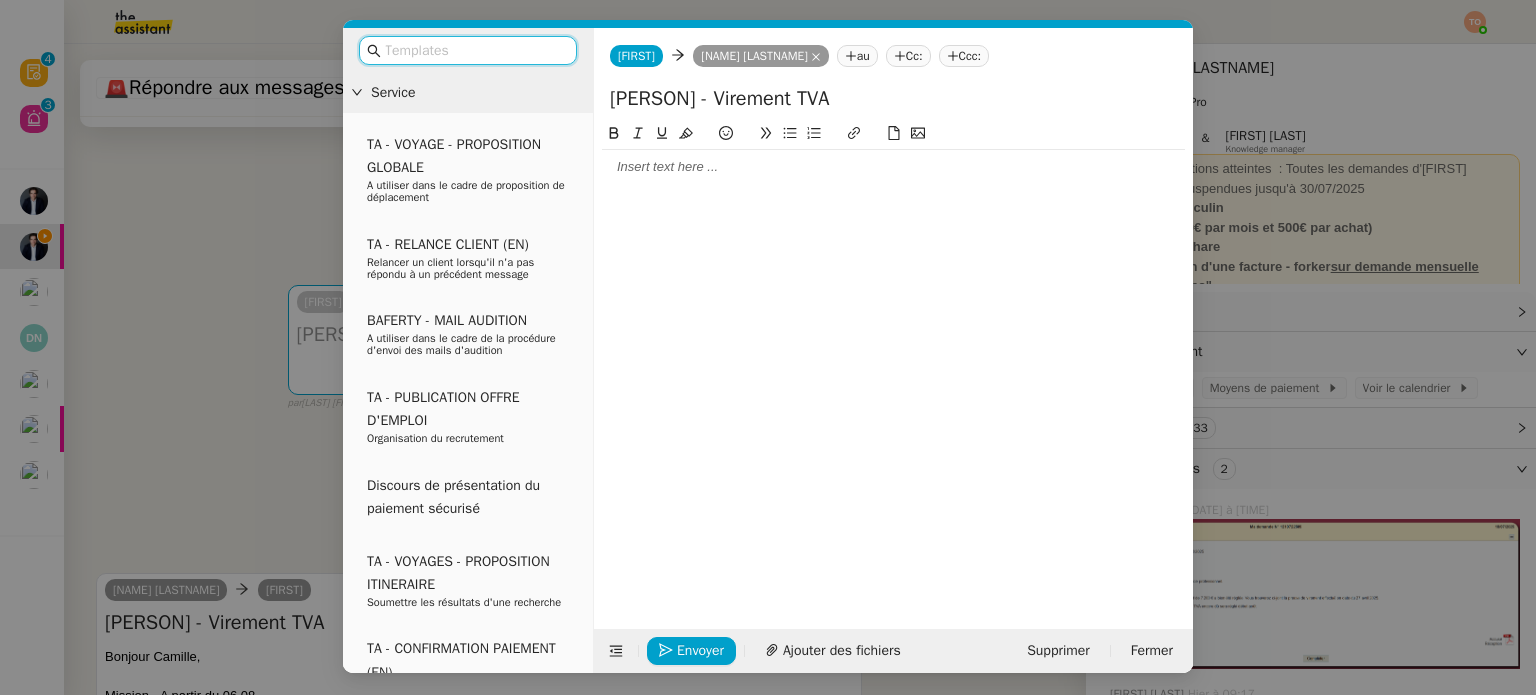 click 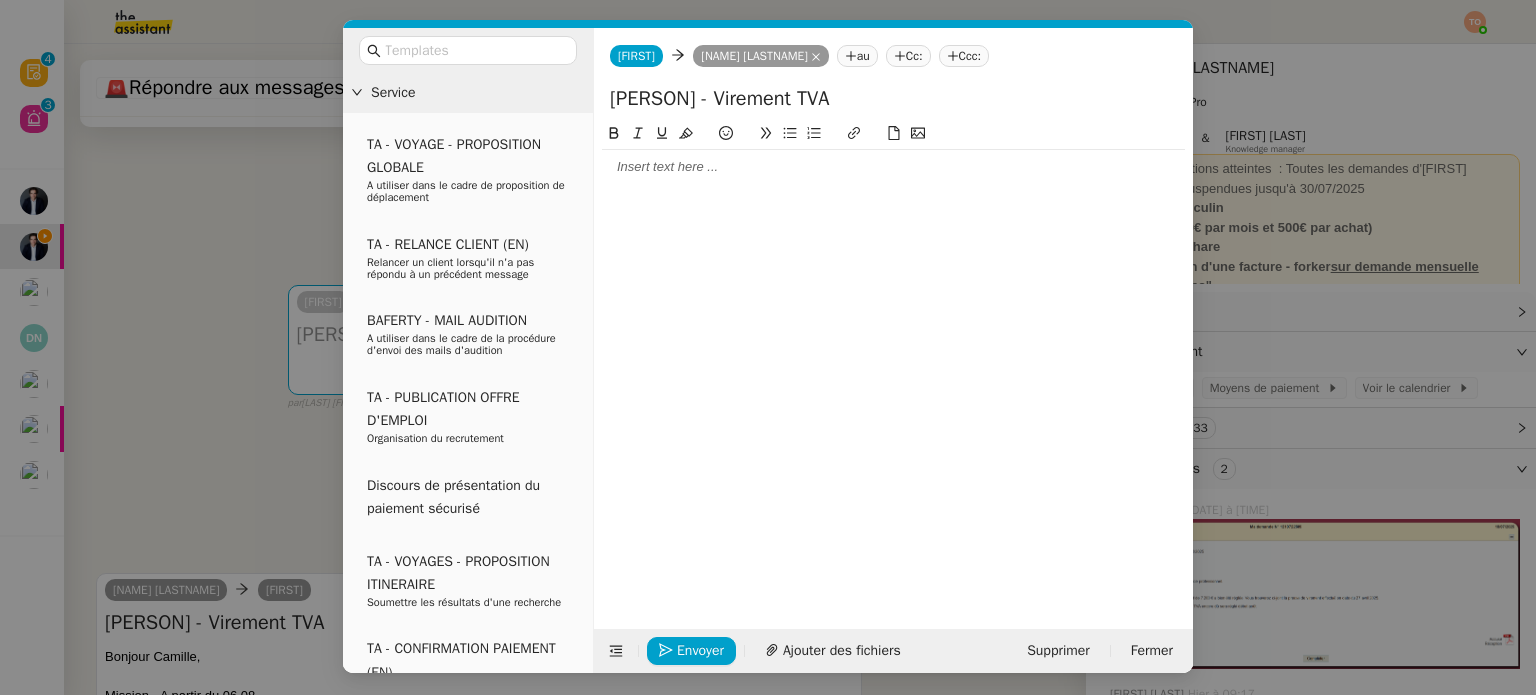 scroll, scrollTop: 0, scrollLeft: 0, axis: both 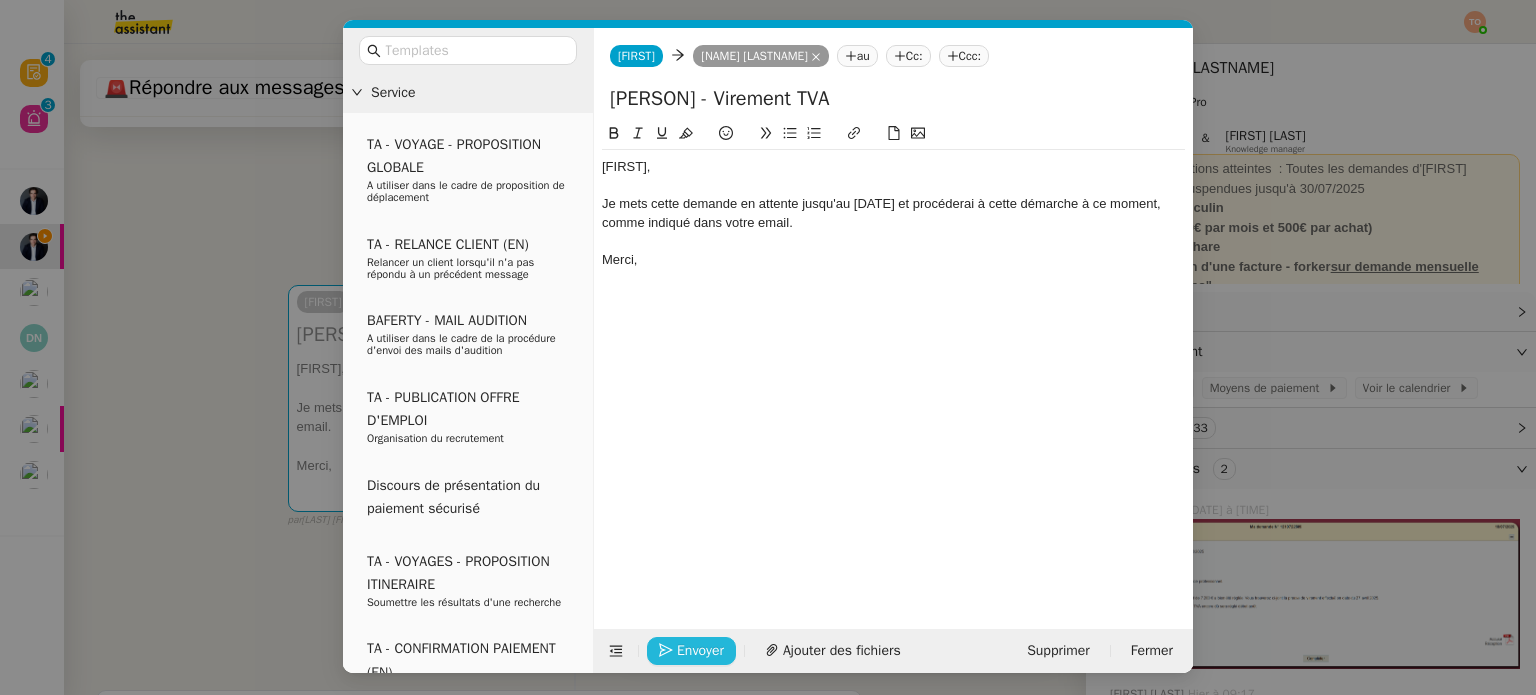 click on "Envoyer" 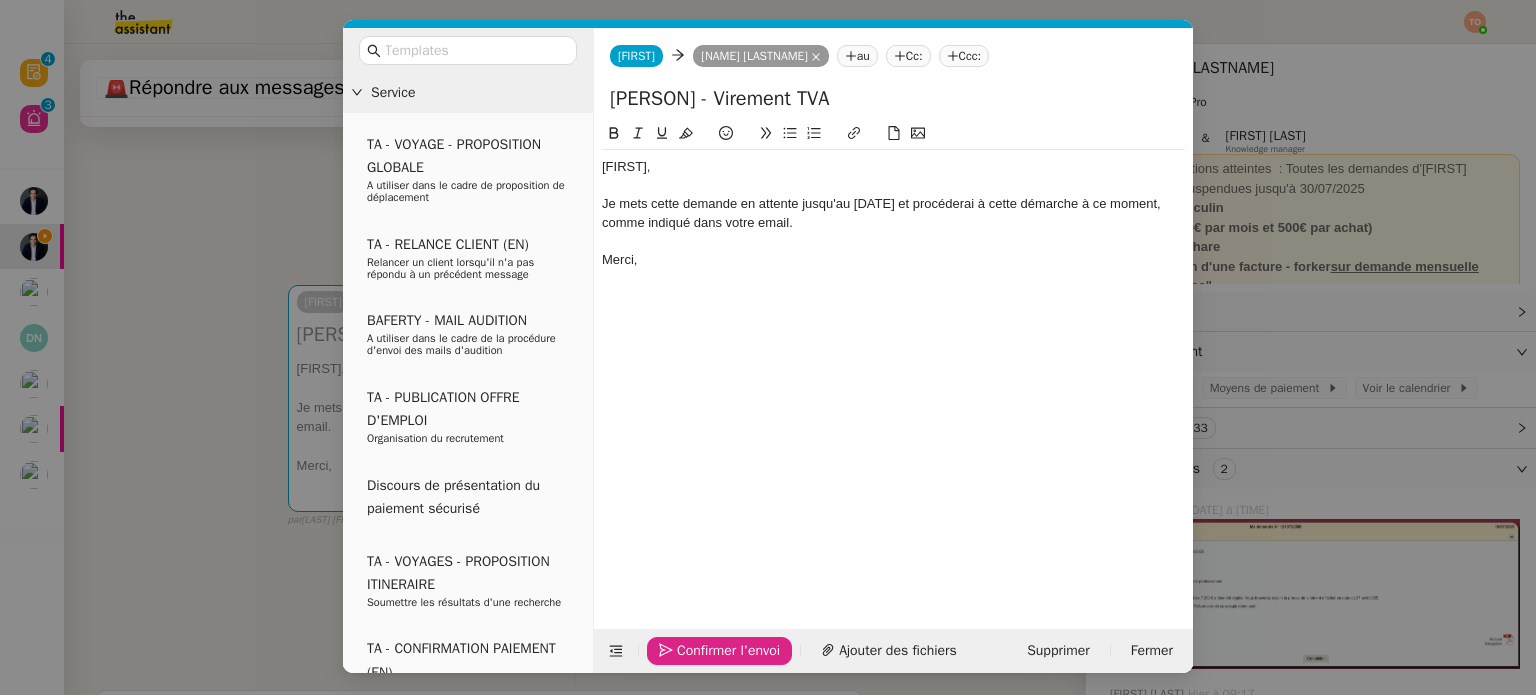 click on "Confirmer l'envoi" 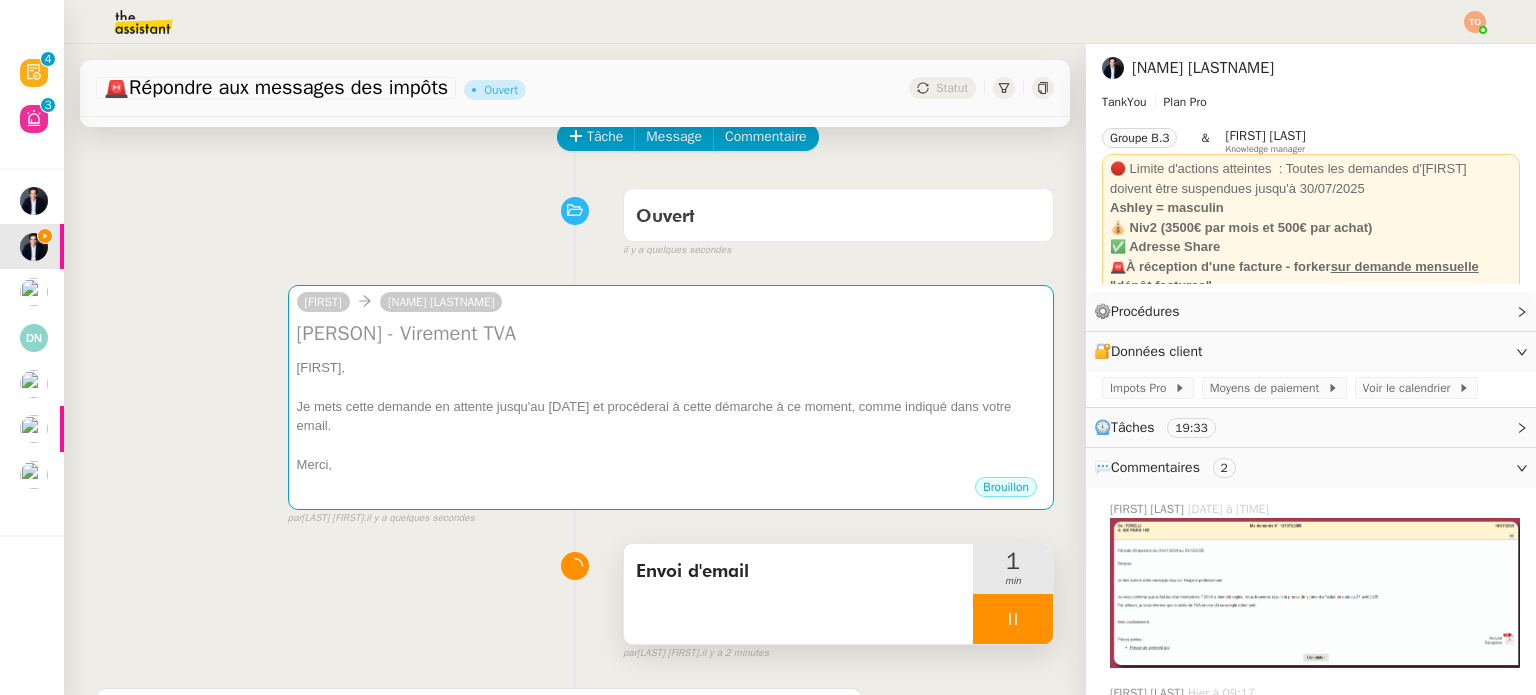 scroll, scrollTop: 444, scrollLeft: 0, axis: vertical 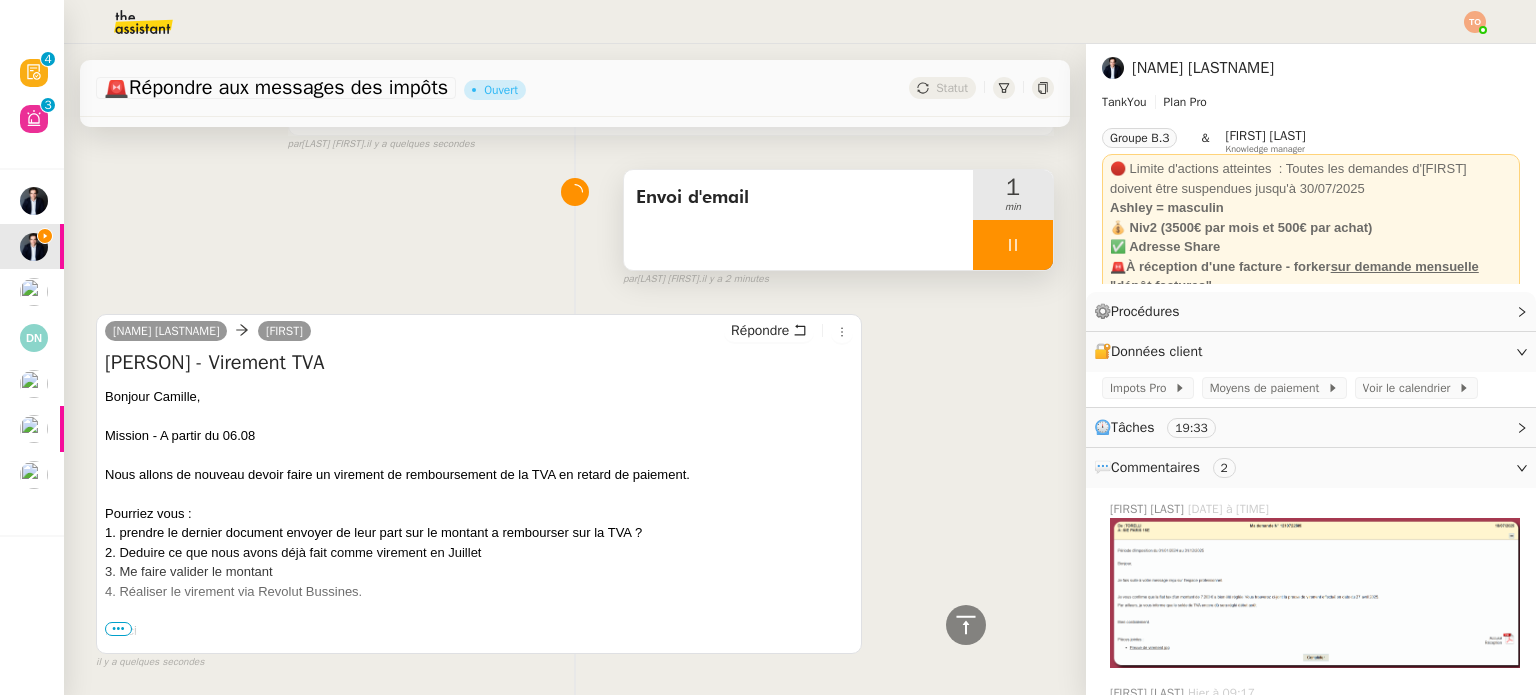 click on "par   Tatyana O.   il y a 2 minutes" at bounding box center (838, 279) 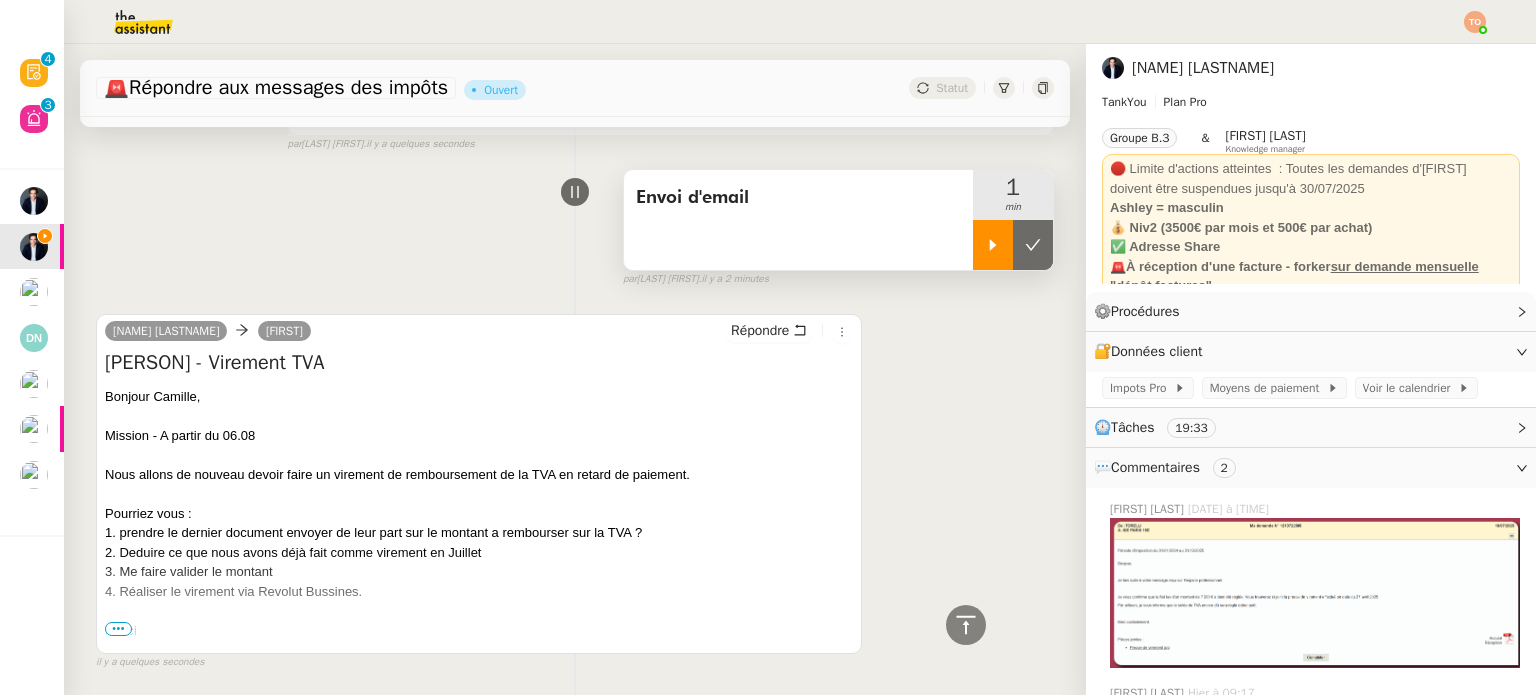 click at bounding box center (1033, 245) 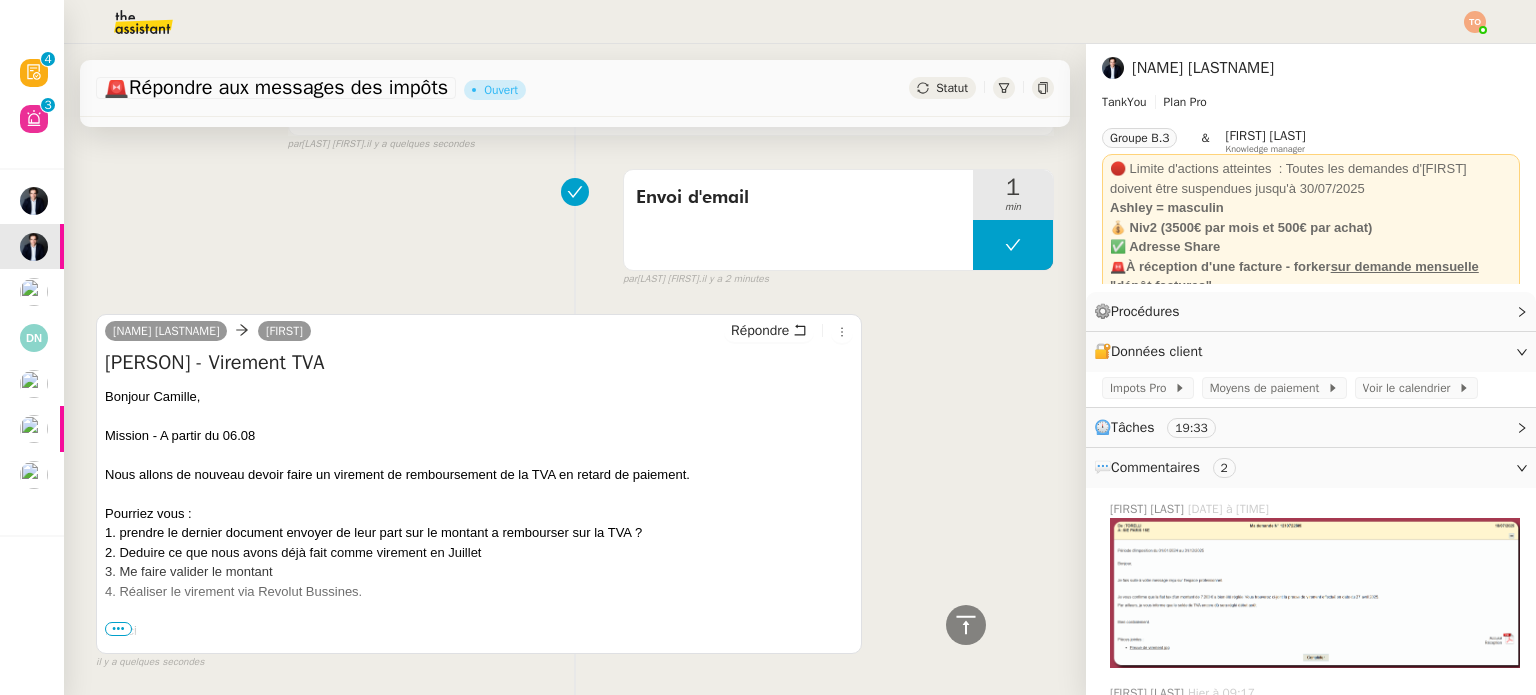 scroll, scrollTop: 0, scrollLeft: 0, axis: both 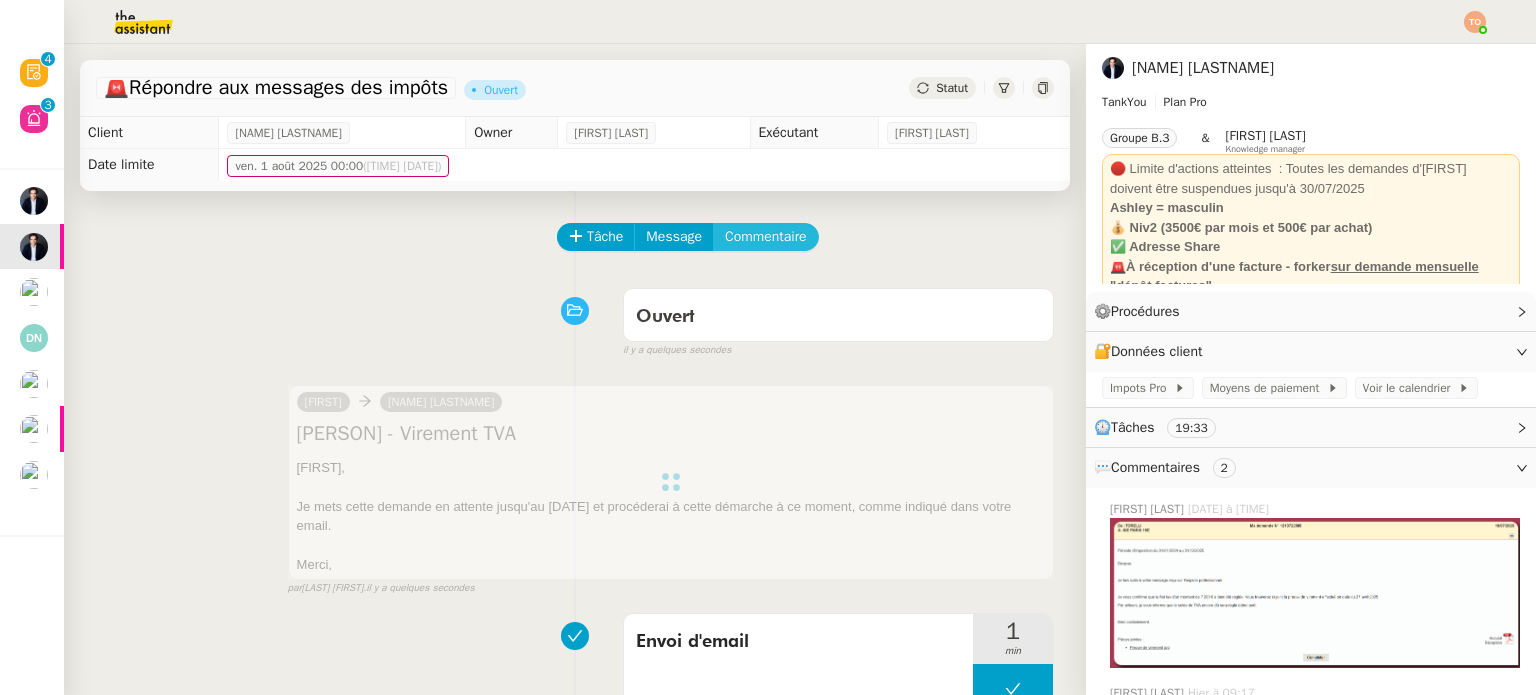 click on "Commentaire" 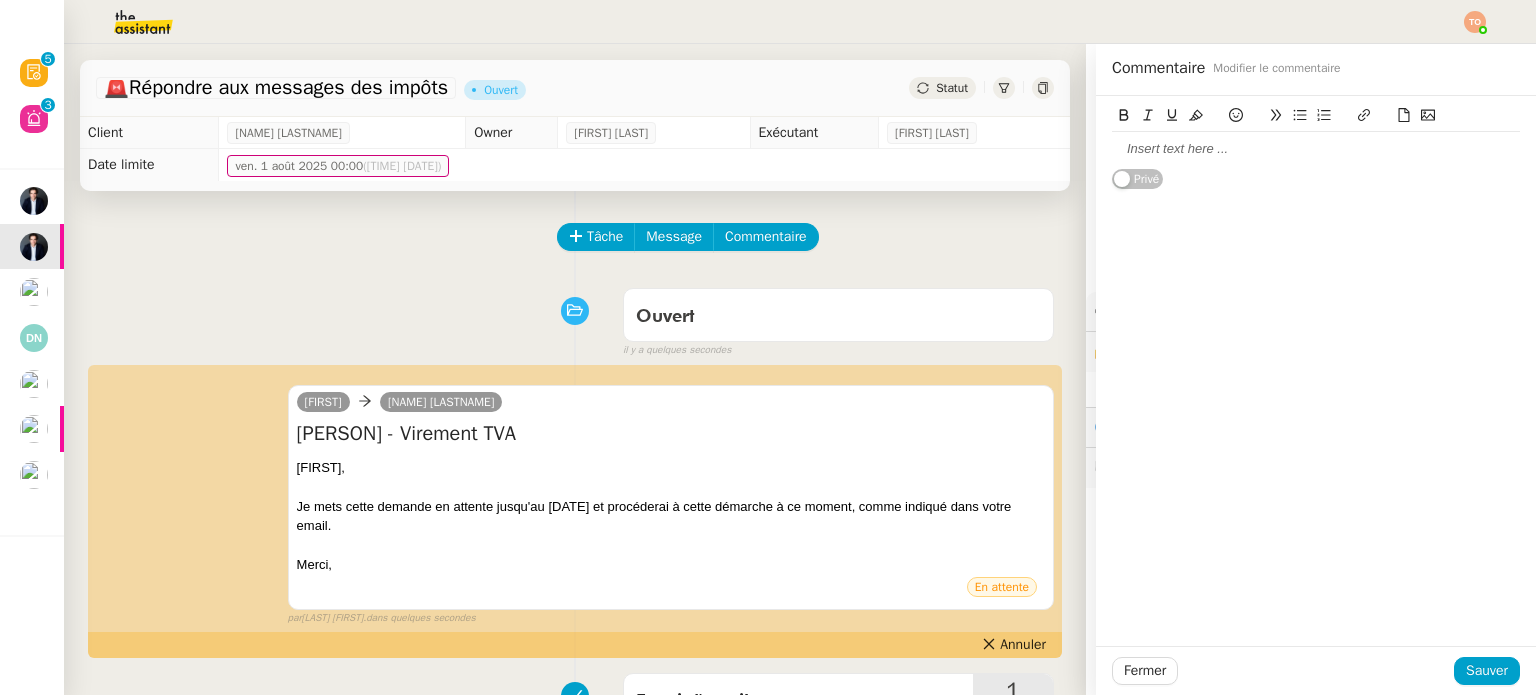 click 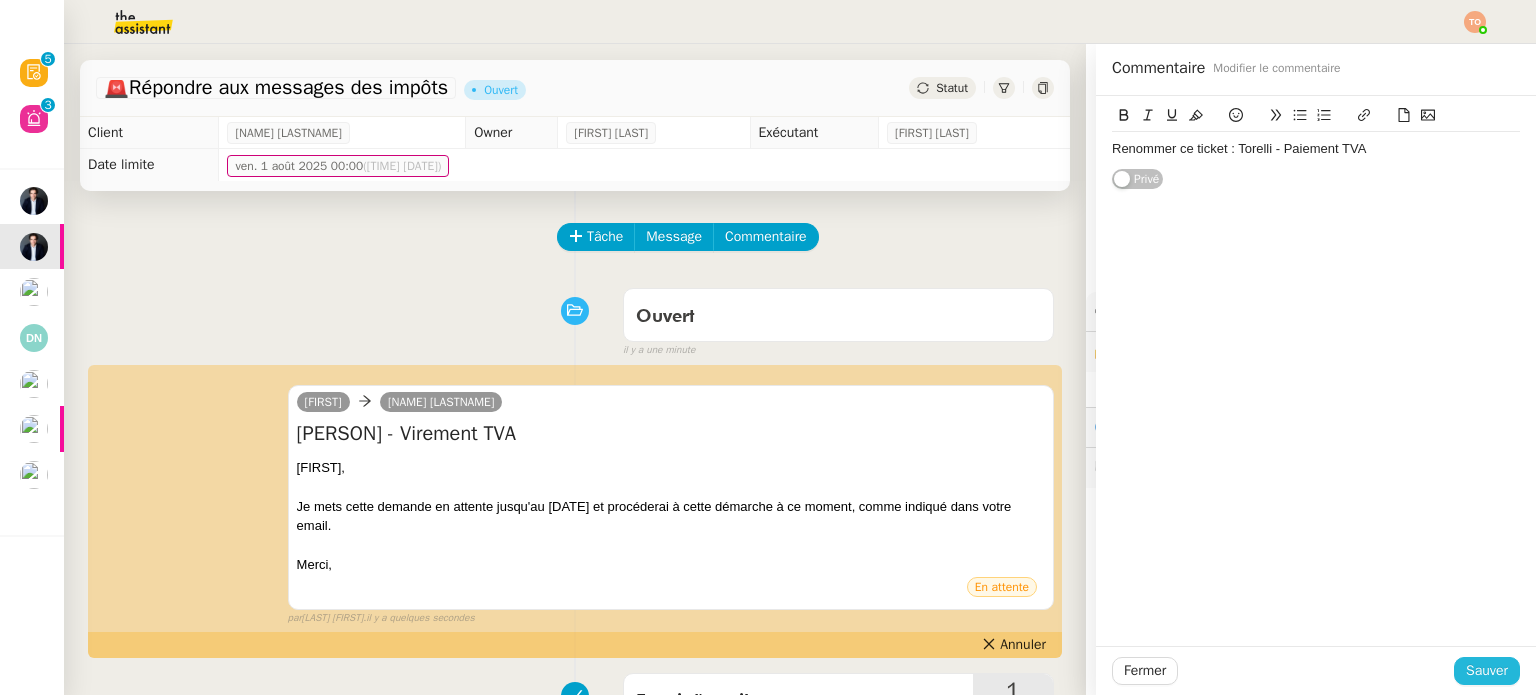 click on "Sauver" 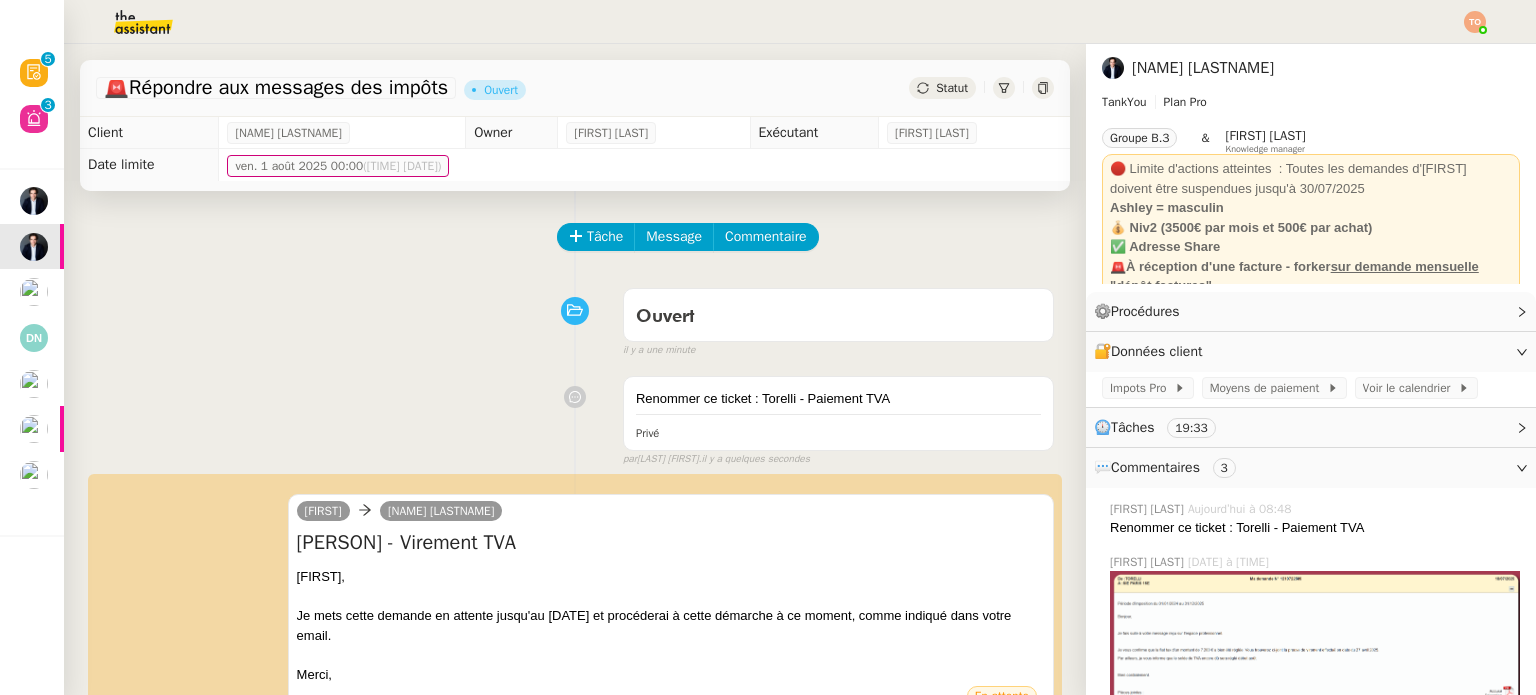 click on "Statut" 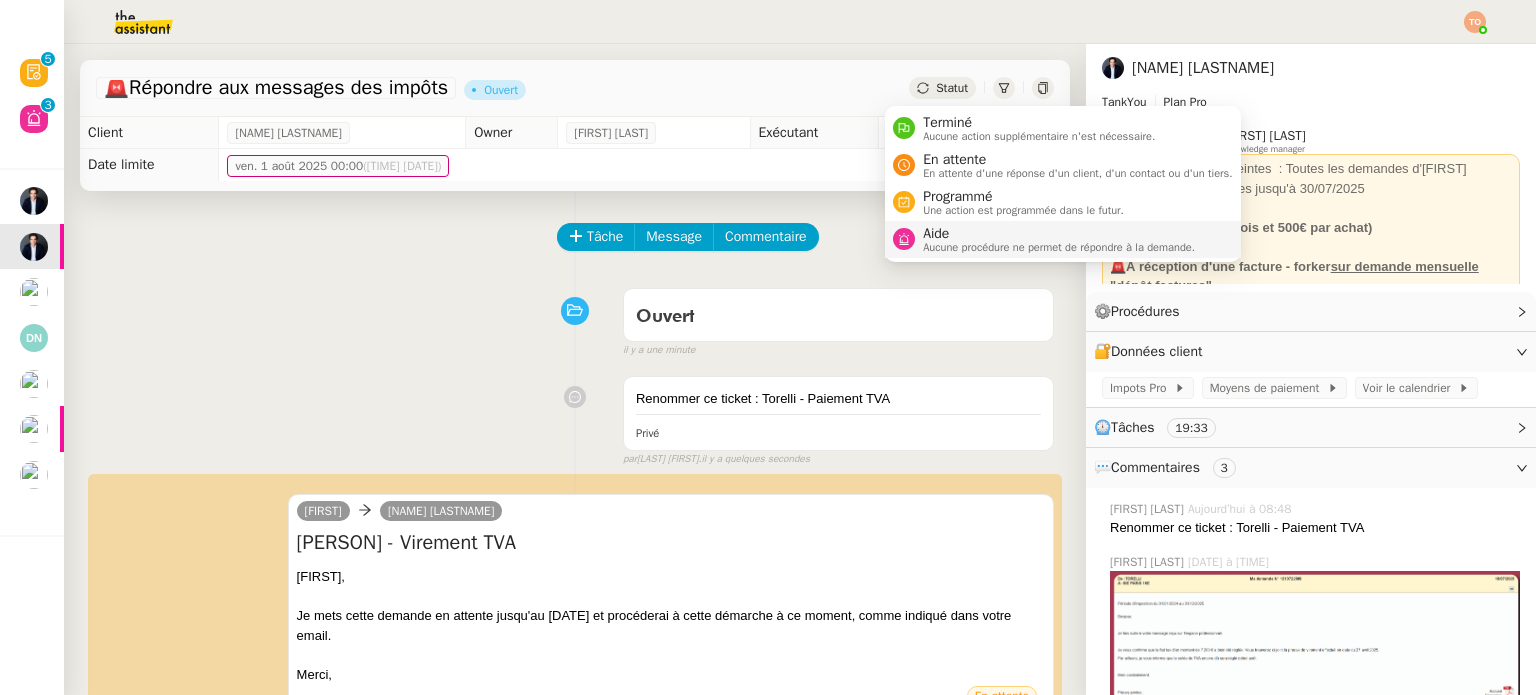click on "Aide Aucune procédure ne permet de répondre à la demande." at bounding box center [1063, 239] 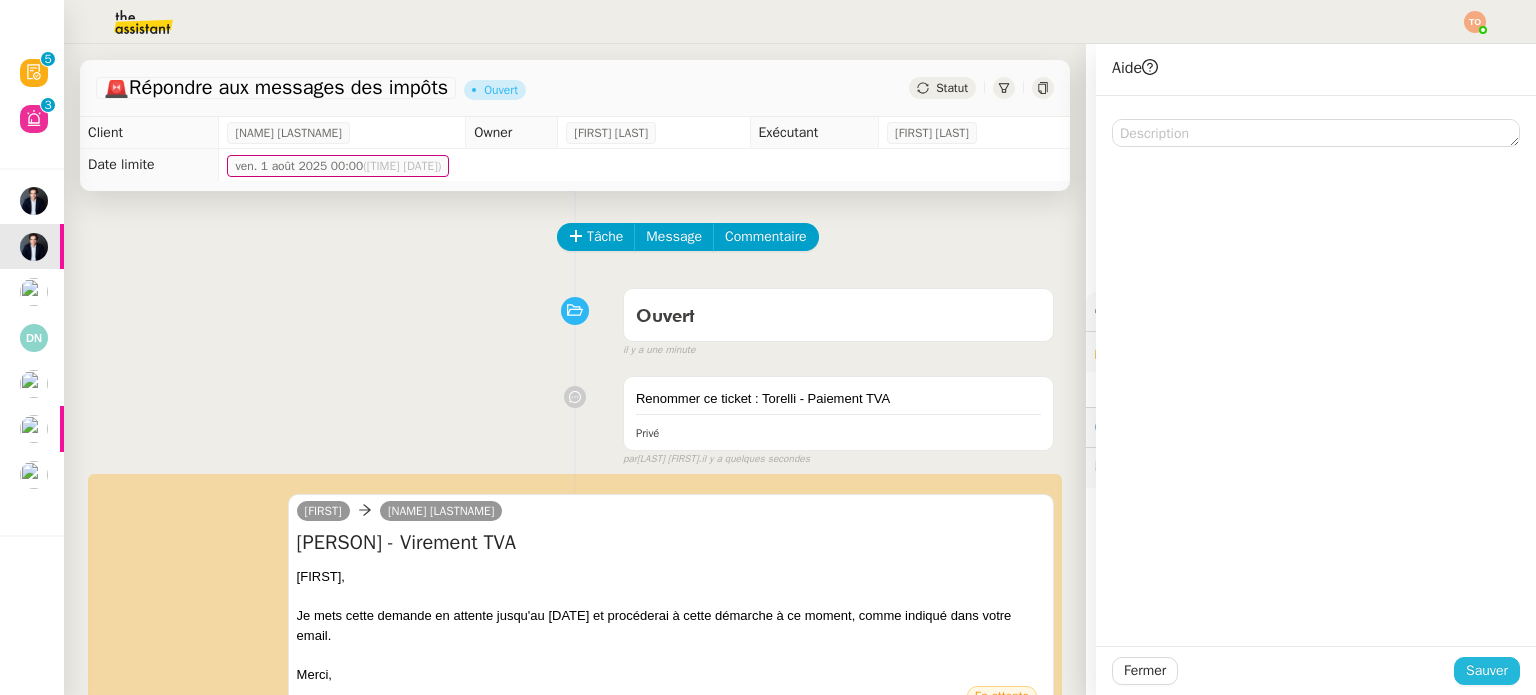 click on "Sauver" 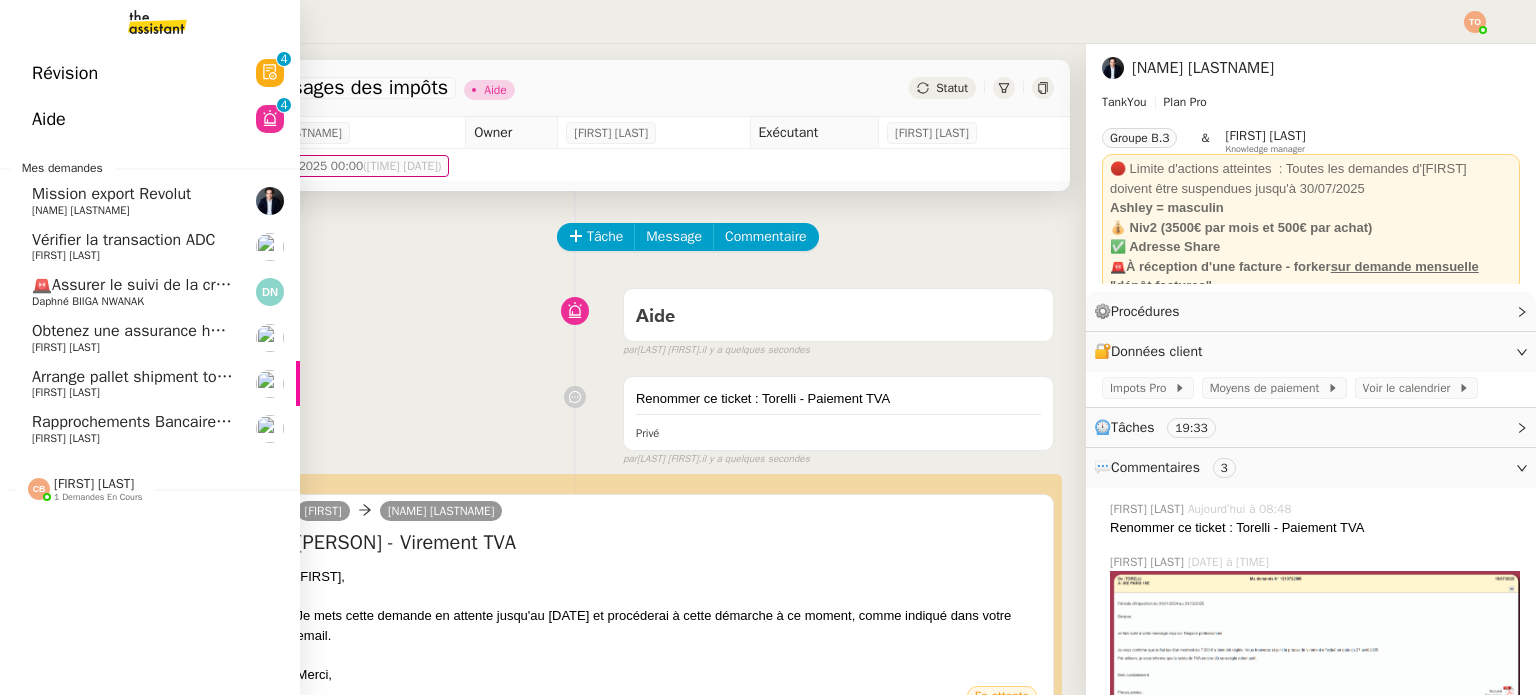 click on "Mission export Revolut" 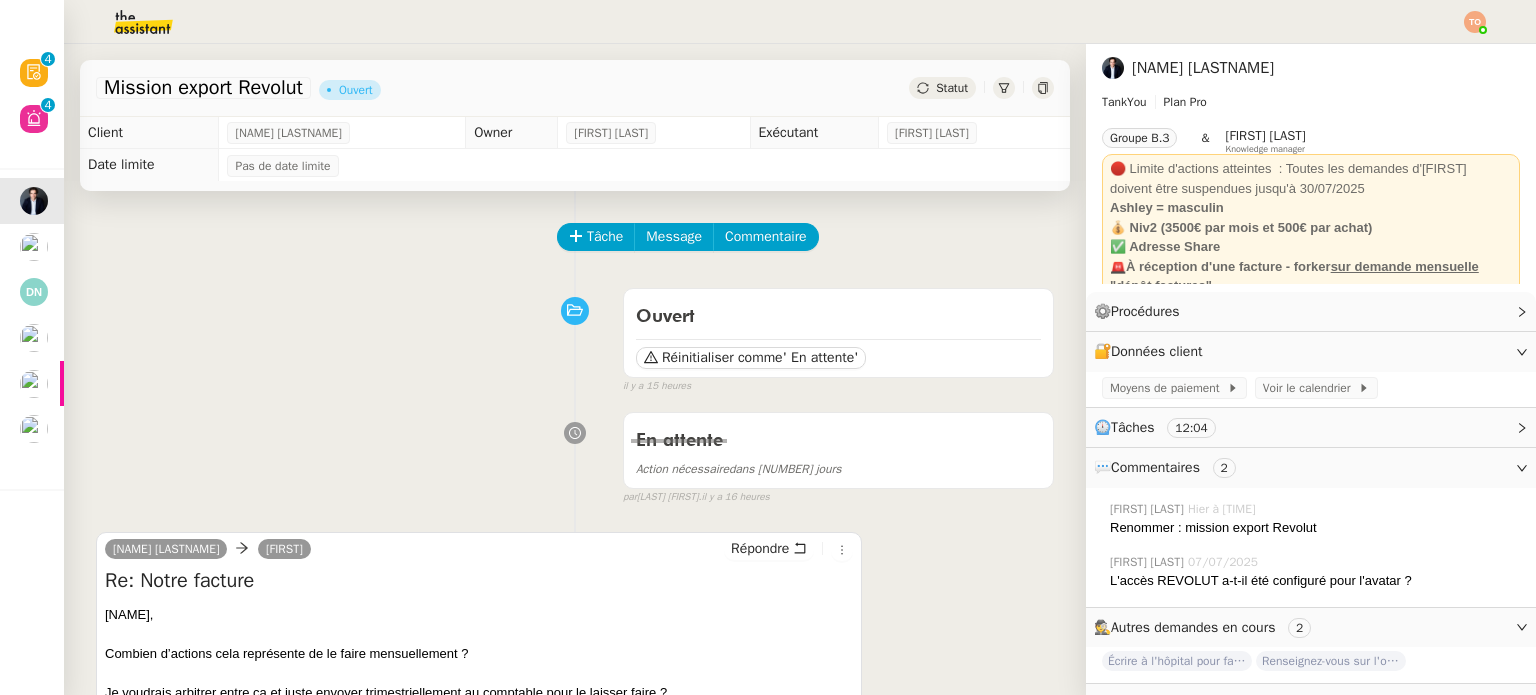 click on "Tâche Message Commentaire Veuillez patienter une erreur s'est produite 👌👌👌 message envoyé ✌️✌️✌️ Veuillez d'abord attribuer un client Une erreur s'est produite, veuillez réessayer Ouvert Réinitialiser comme  ' En attente'  false il y a 15 heures 👌👌👌 message envoyé ✌️✌️✌️ une erreur s'est produite 👌👌👌 message envoyé ✌️✌️✌️ Votre message va être revu ✌️✌️✌️ une erreur s'est produite La taille des fichiers doit être de 10Mb au maximum. En attente Action nécessaire  dans 3 jours  false par   Tatyana O.   il y a 16 heures 👌👌👌 message envoyé ✌️✌️✌️ une erreur s'est produite 👌👌👌 message envoyé ✌️✌️✌️ Votre message va être revu ✌️✌️✌️ une erreur s'est produite La taille des fichiers doit être de 10Mb au maximum.  Ashley Poniatowski      Camille  Répondre Re: Notre facture
Camille, Combien d’actions cela représente de le faire mensuellement ?" 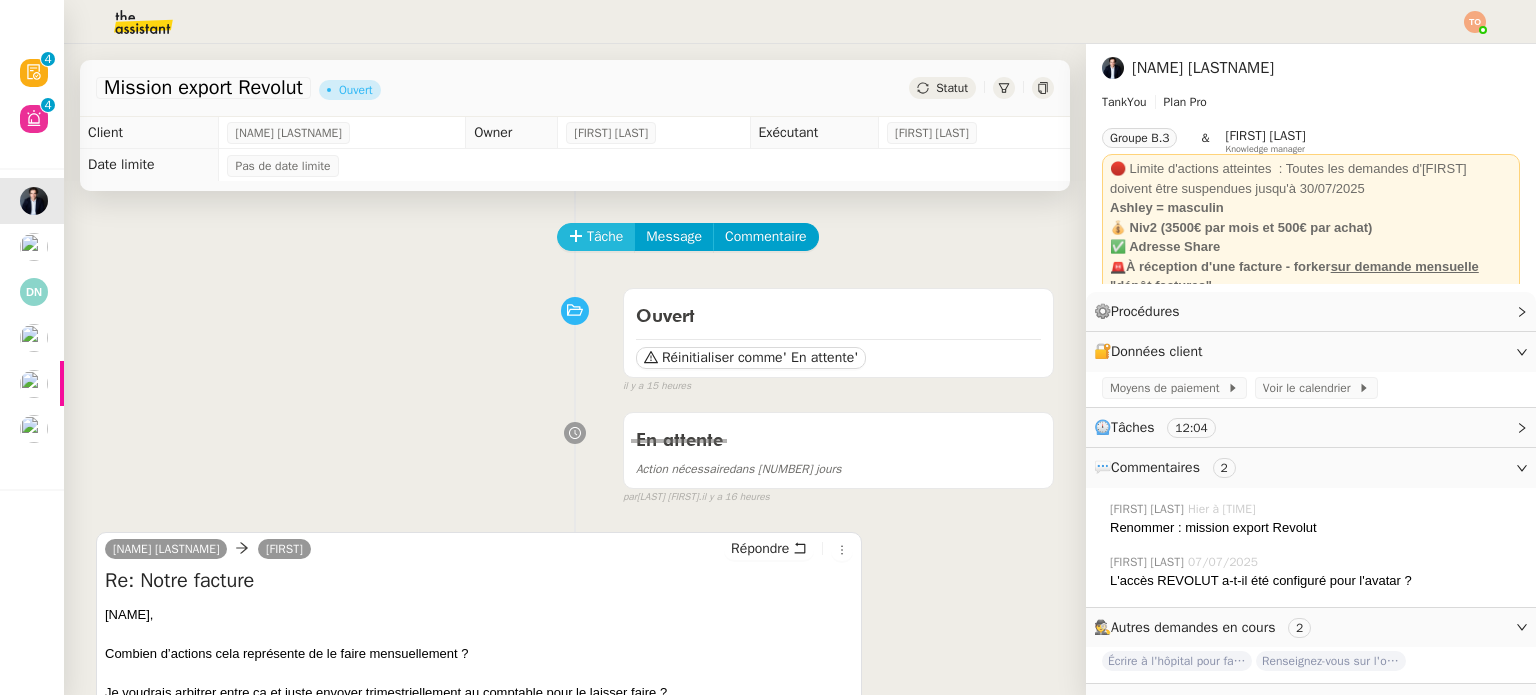 click on "Tâche" 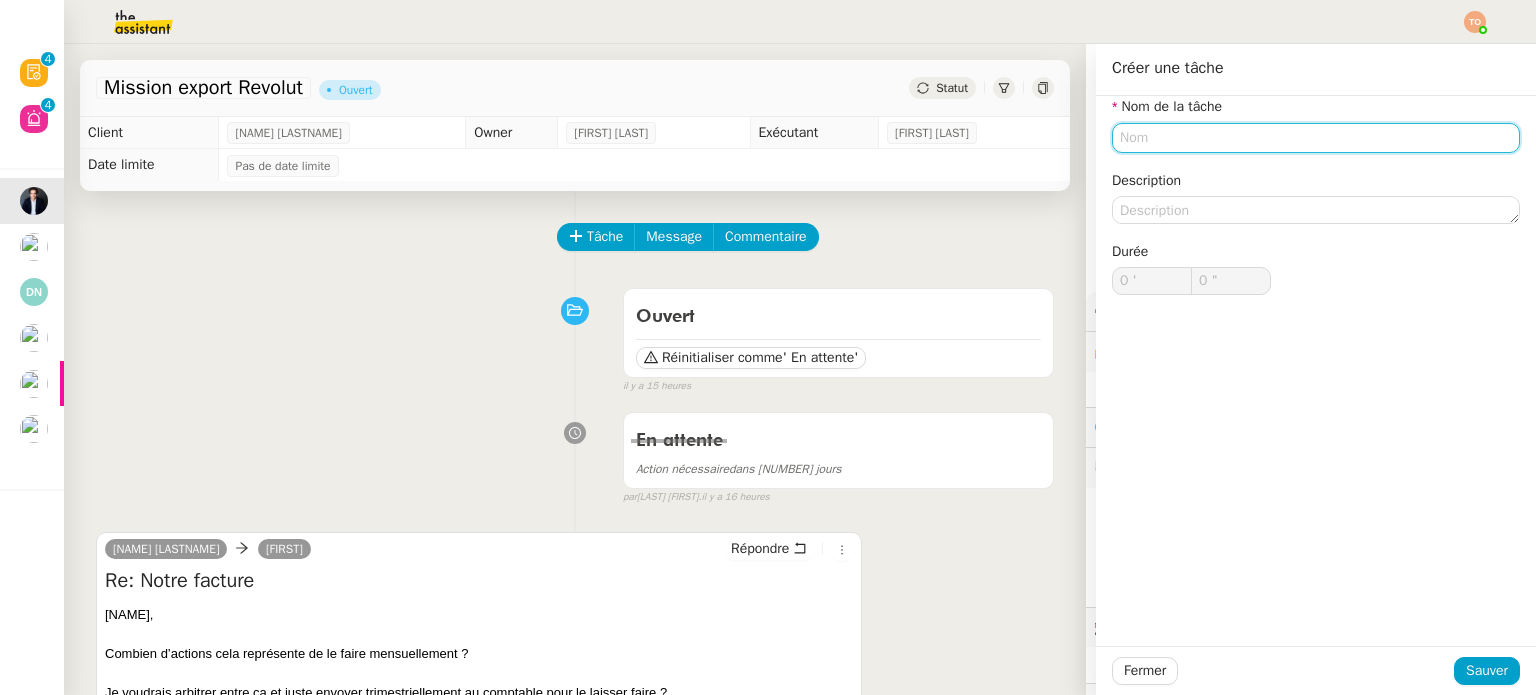 click 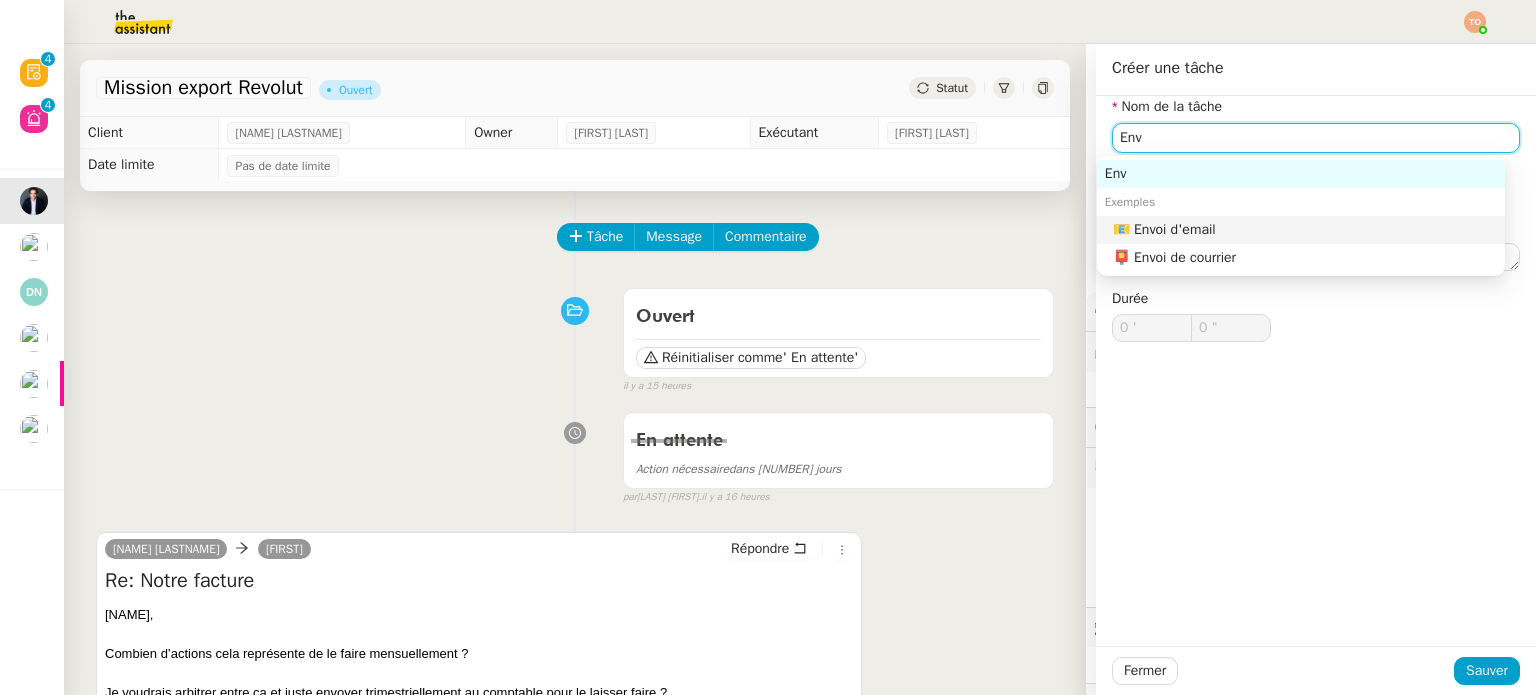 click on "📧 Envoi d'email" 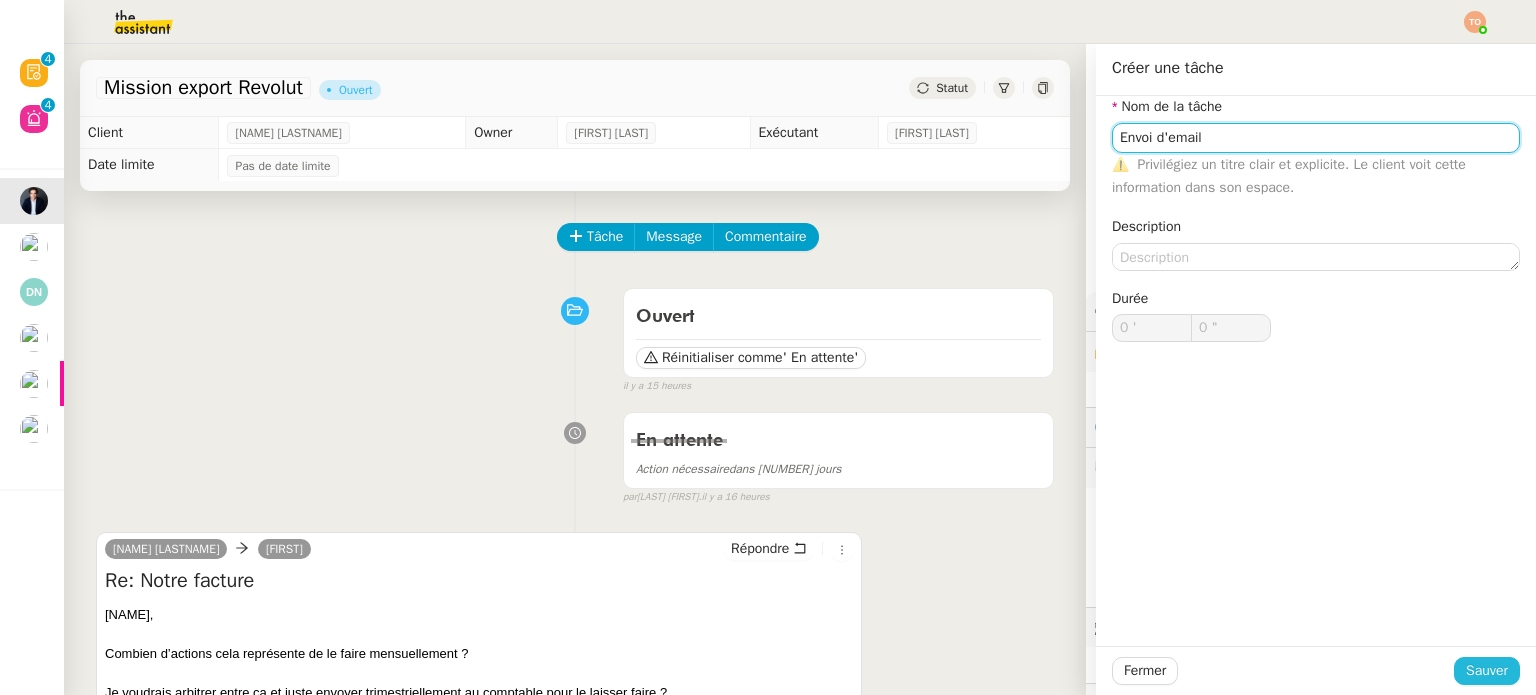 type on "Envoi d'email" 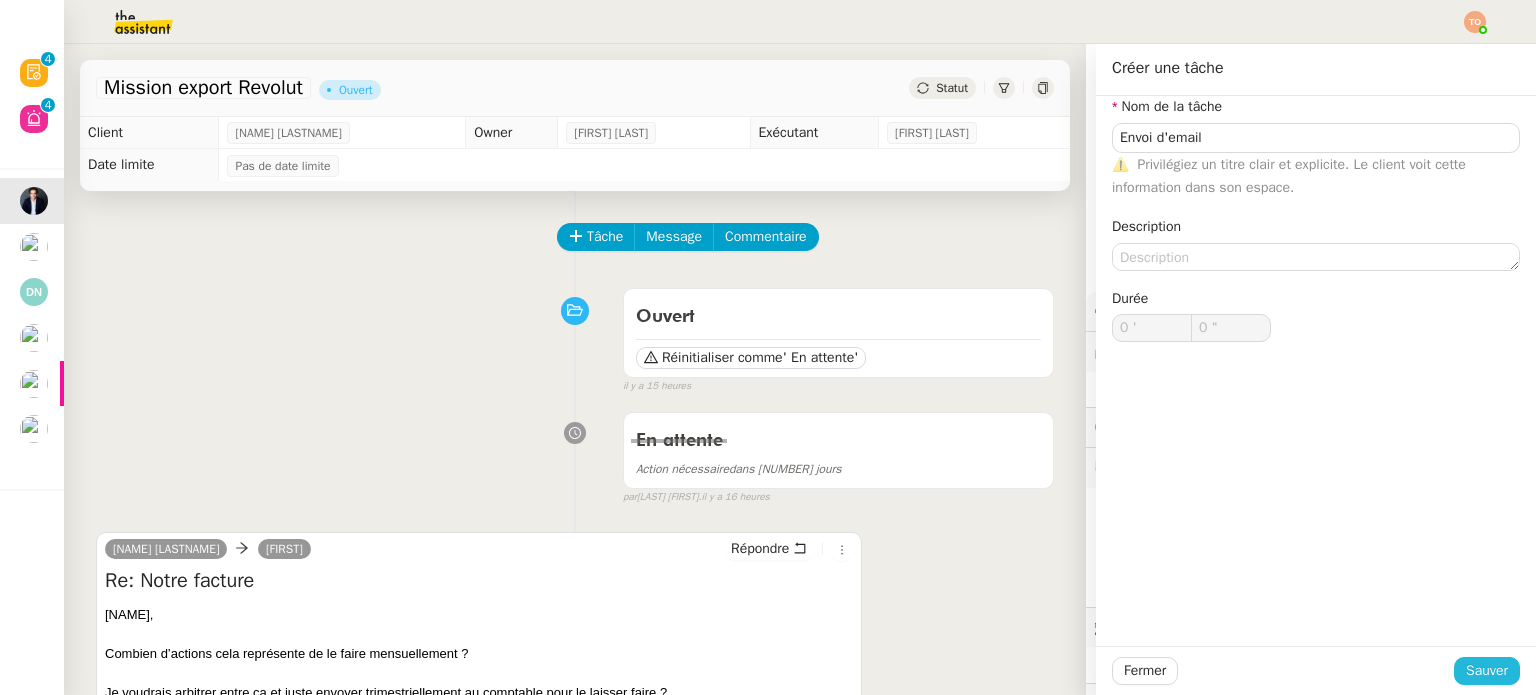 click on "Sauver" 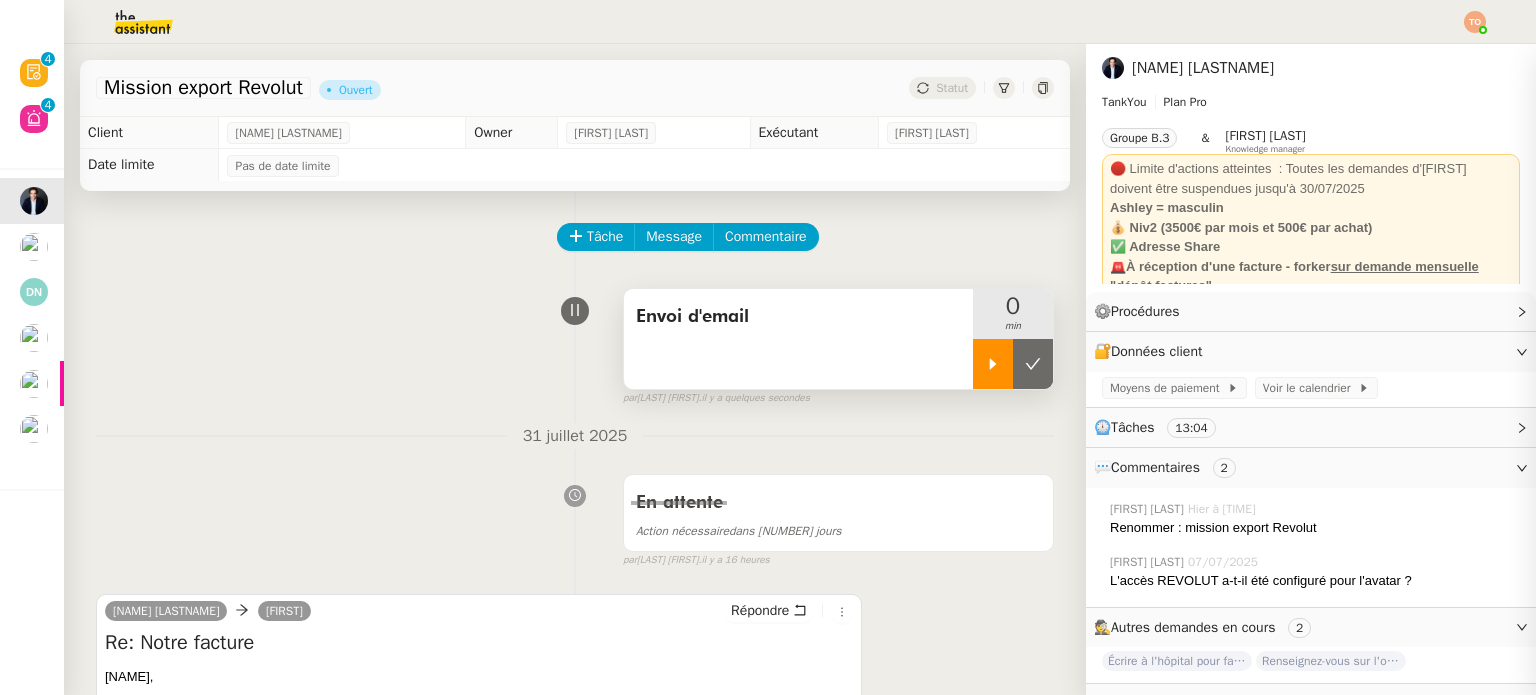 click at bounding box center [993, 364] 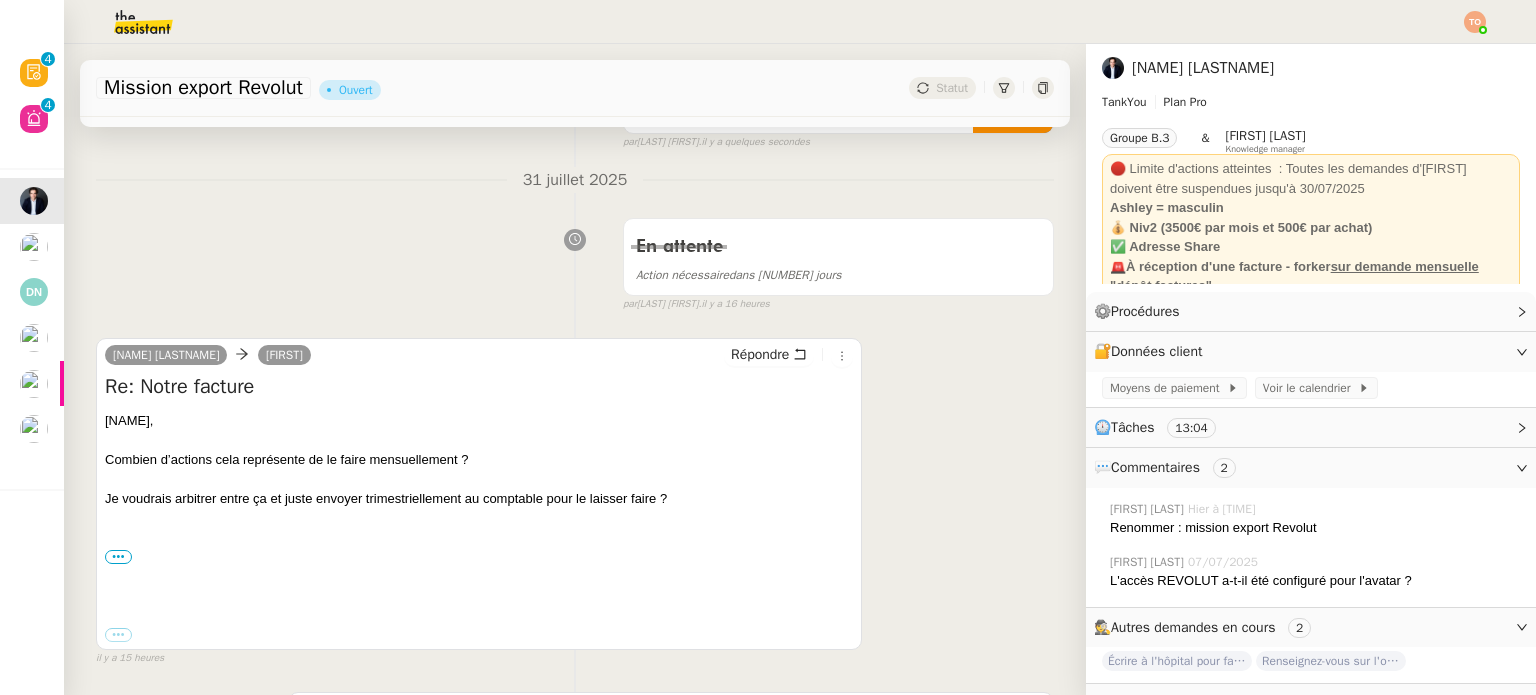 scroll, scrollTop: 300, scrollLeft: 0, axis: vertical 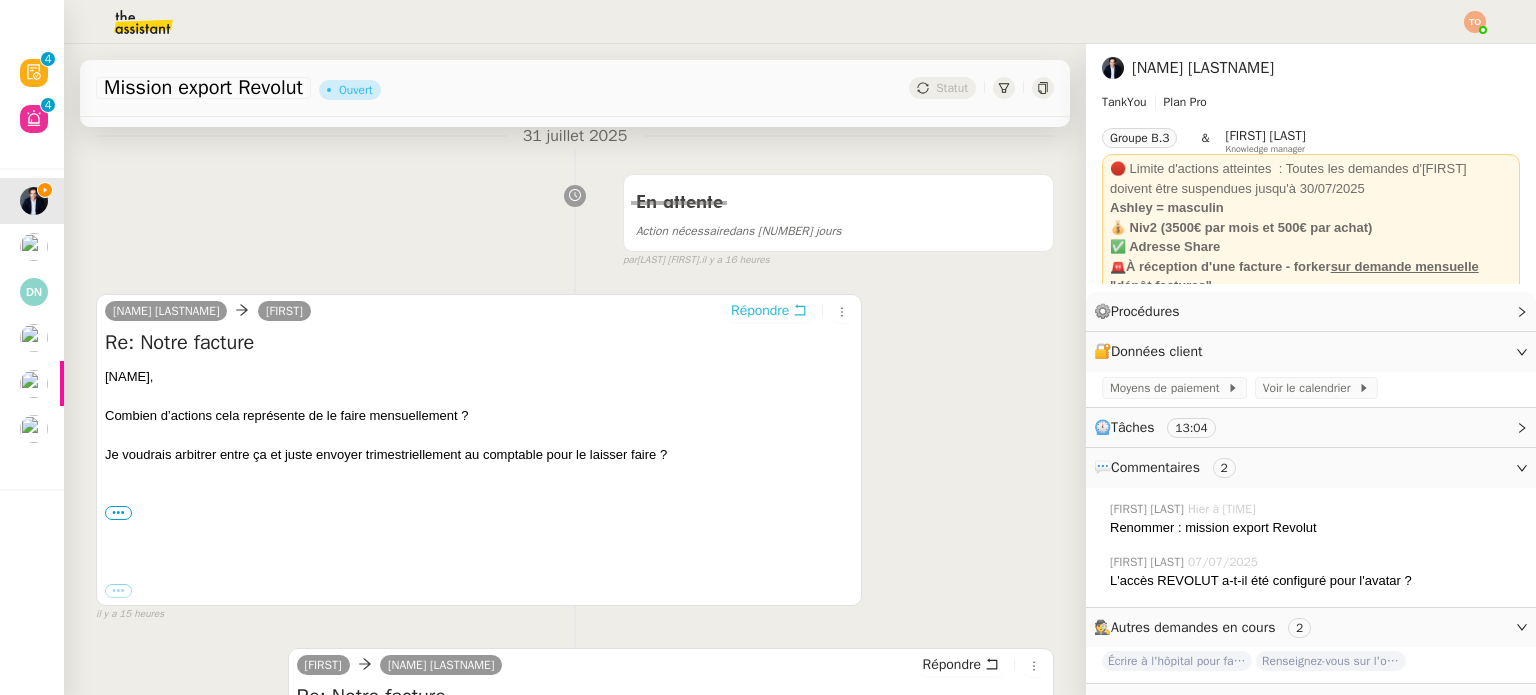 click on "Répondre" at bounding box center [769, 311] 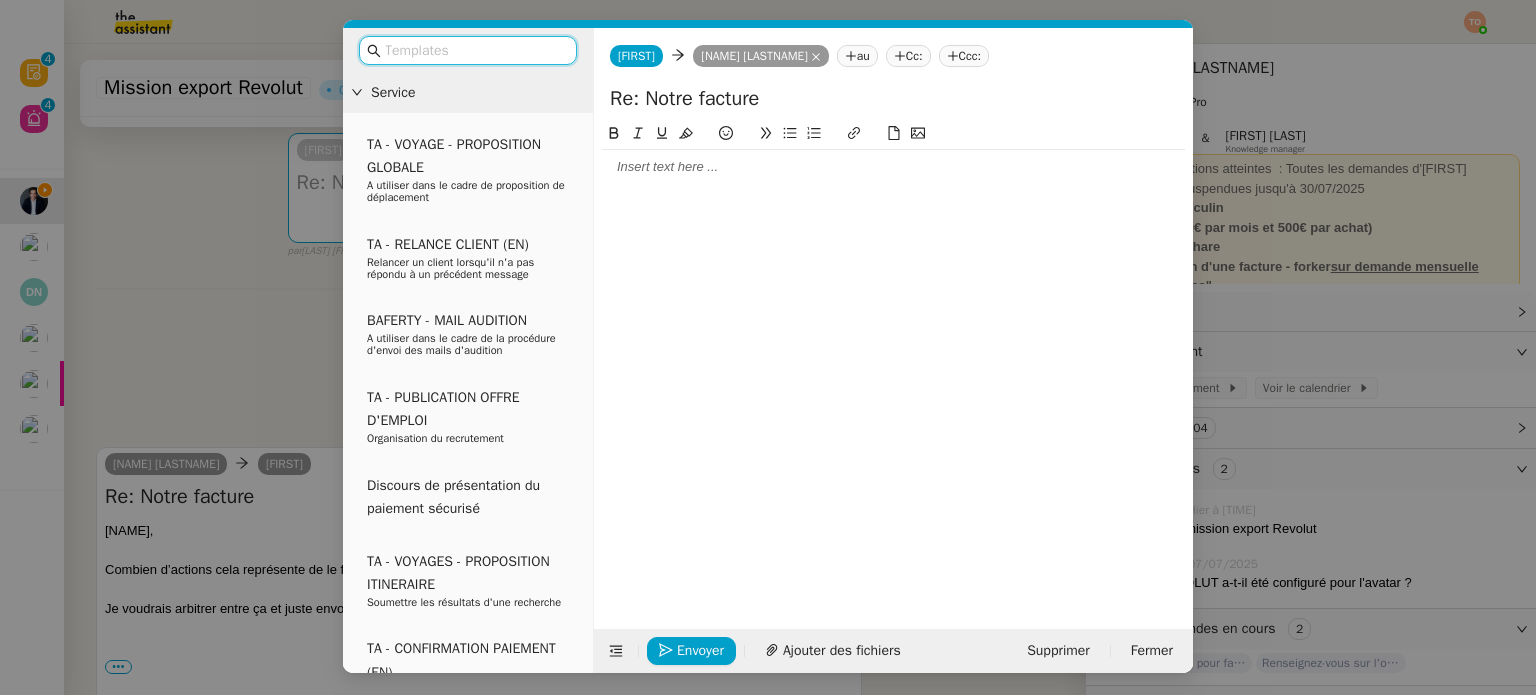 click 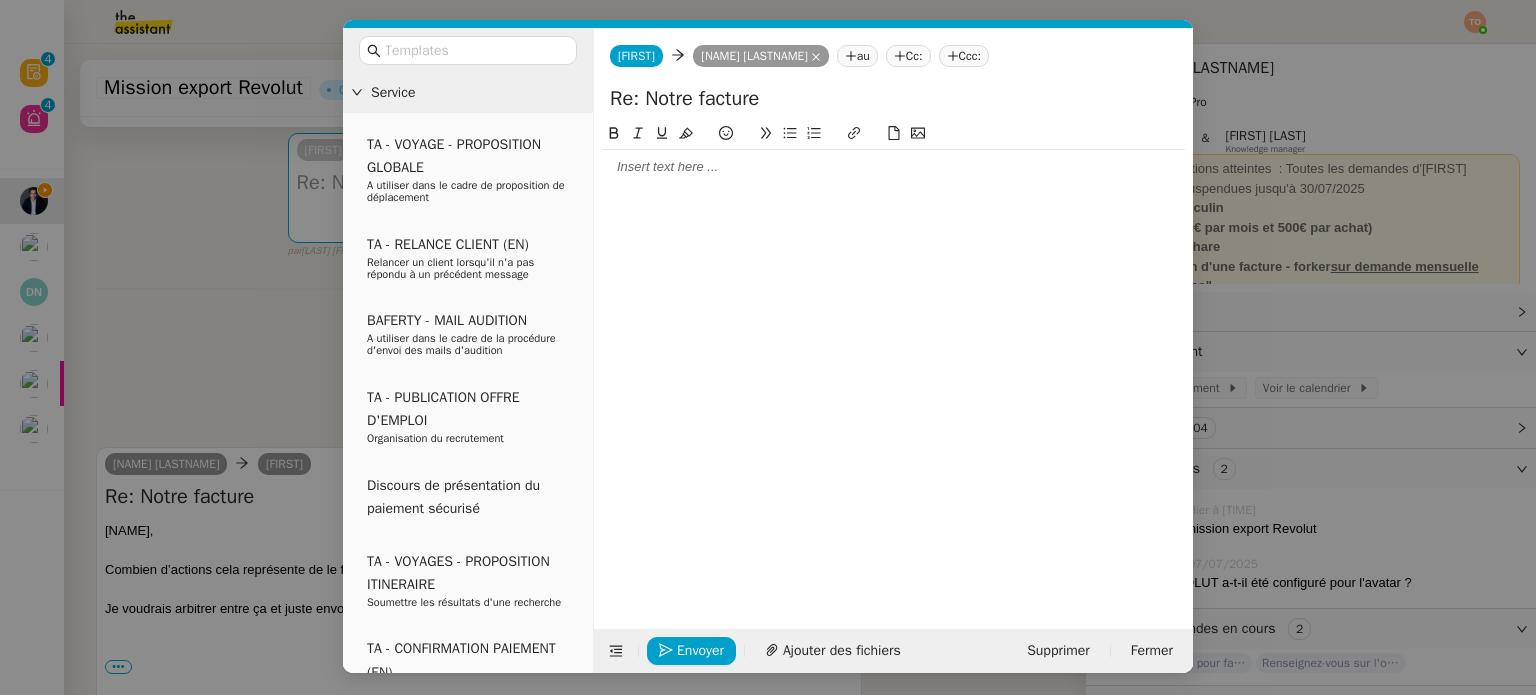 type 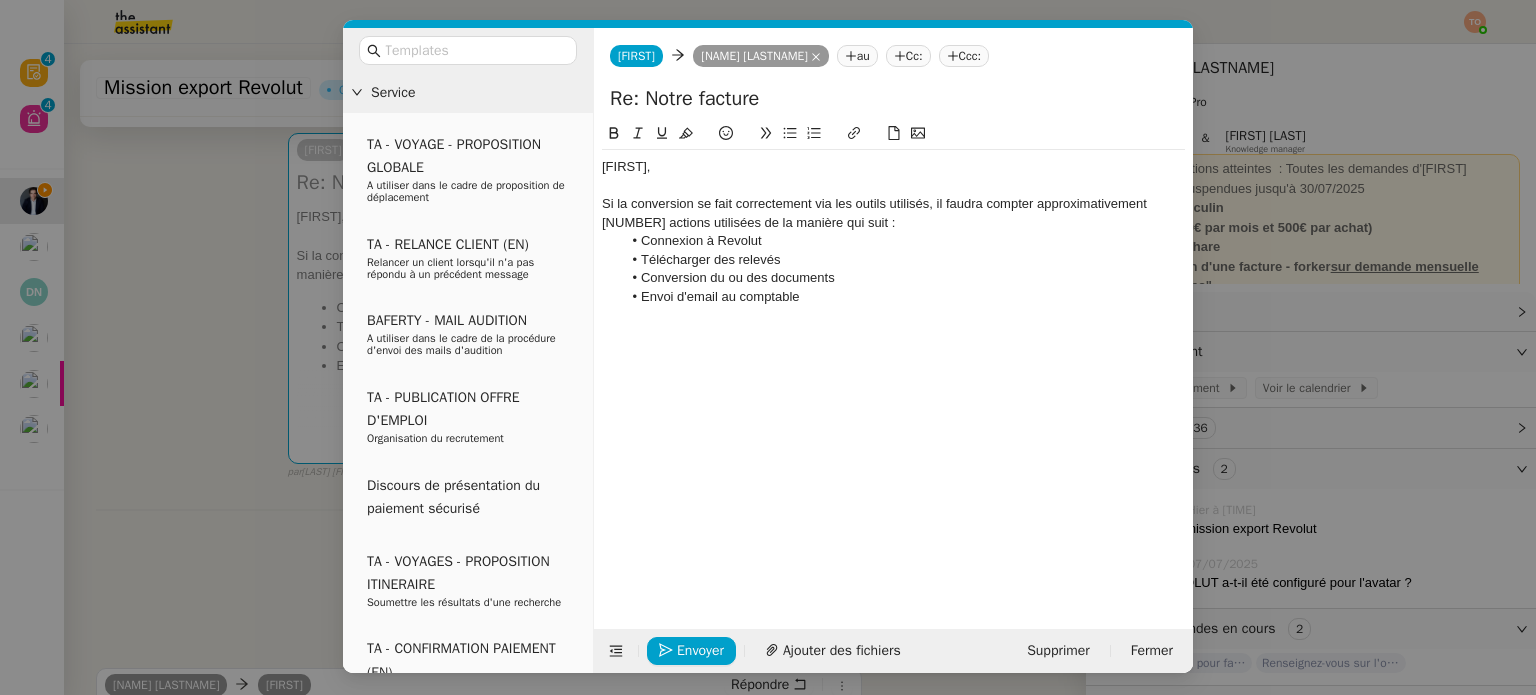 click on "Si la conversion se fait correctement via les outils utilisés, il faudra compter approximativement 10 actions utilisées de la manière qui suit :" 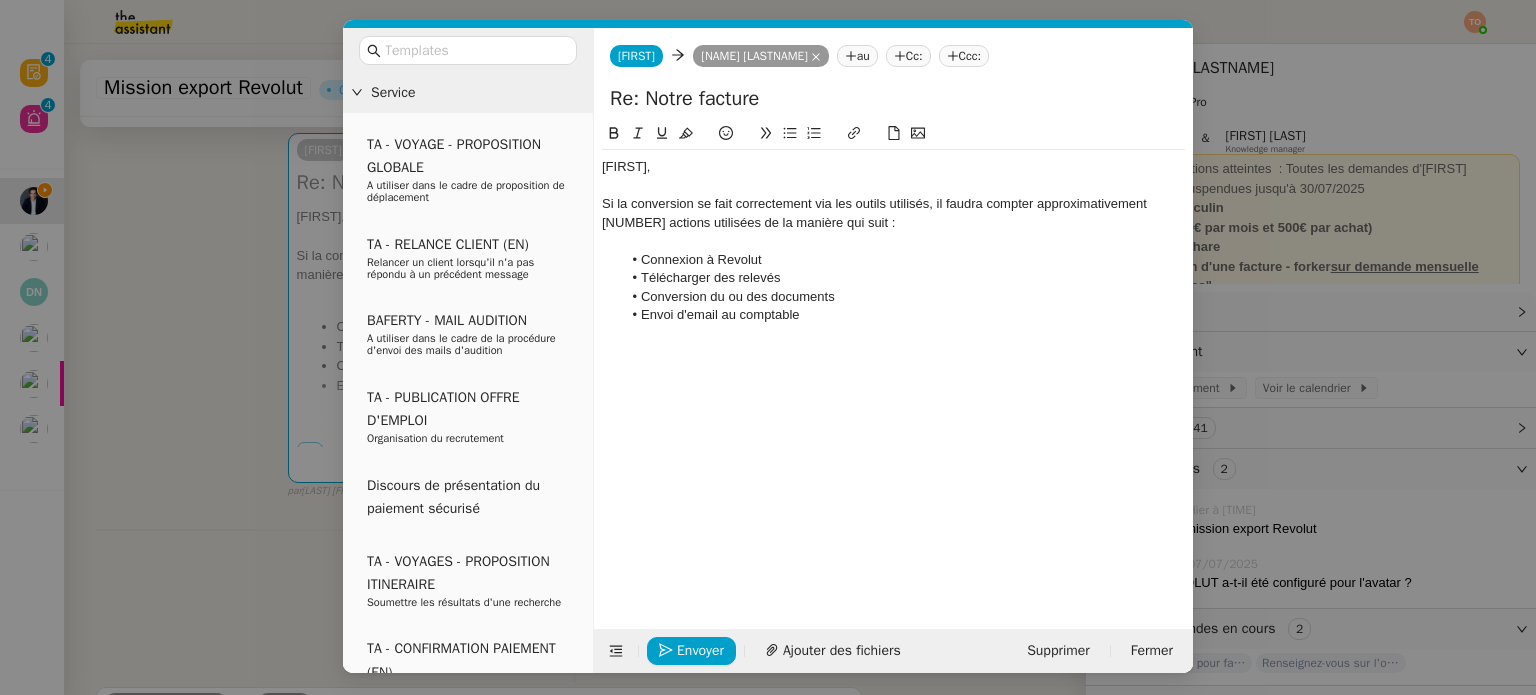 click 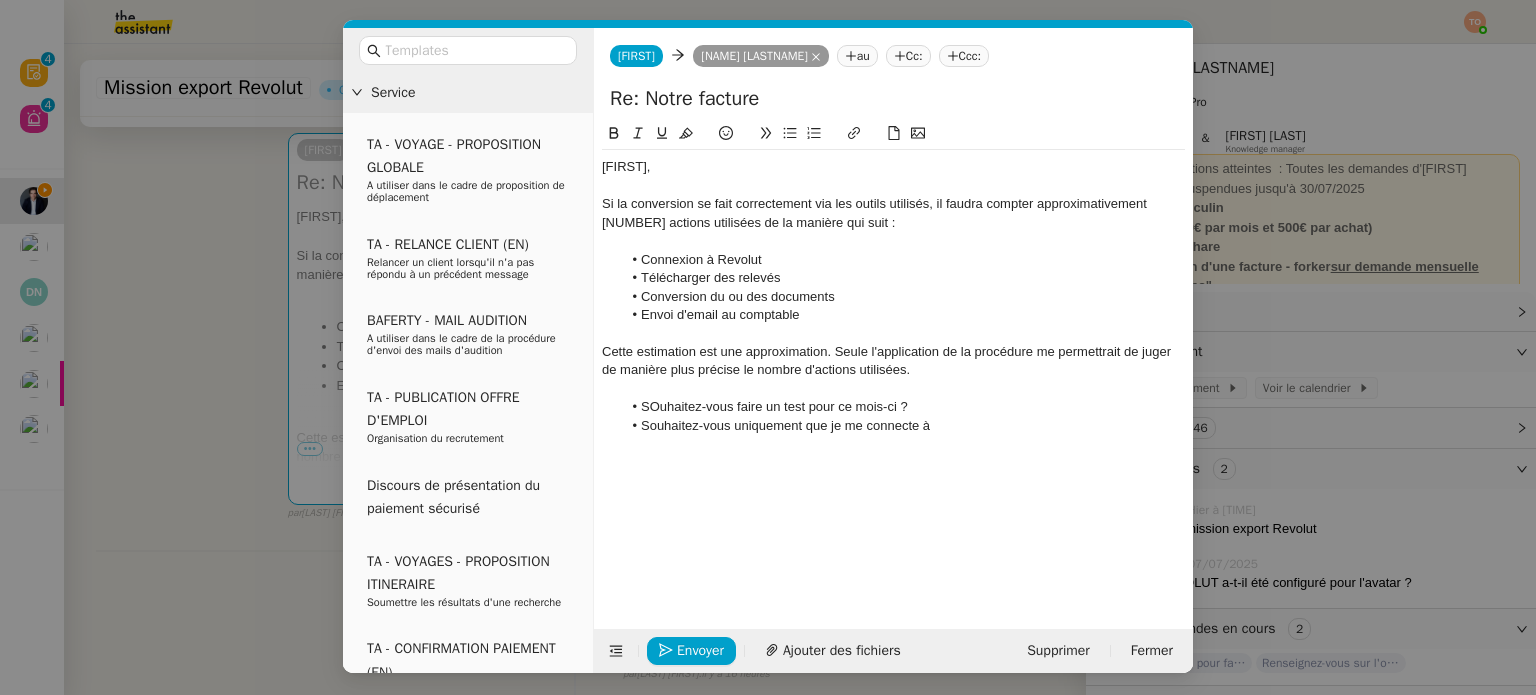 click on "Service TA - VOYAGE - PROPOSITION GLOBALE    A utiliser dans le cadre de proposition de déplacement TA - RELANCE CLIENT (EN)    Relancer un client lorsqu'il n'a pas répondu à un précédent message BAFERTY - MAIL AUDITION    A utiliser dans le cadre de la procédure d'envoi des mails d'audition TA - PUBLICATION OFFRE D'EMPLOI     Organisation du recrutement Discours de présentation du paiement sécurisé    TA - VOYAGES - PROPOSITION ITINERAIRE    Soumettre les résultats d'une recherche TA - CONFIRMATION PAIEMENT (EN)    Confirmer avec le client de modèle de transaction - Attention Plan Pro nécessaire. TA - COURRIER EXPEDIE (recommandé)    A utiliser dans le cadre de l'envoi d'un courrier recommandé TA - PARTAGE DE CALENDRIER (EN)    A utiliser pour demander au client de partager son calendrier afin de faciliter l'accès et la gestion PSPI - Appel de fonds MJL    A utiliser dans le cadre de la procédure d'appel de fonds MJL TA - RELANCE CLIENT    TA - AR PROCEDURES           21 YIELD" at bounding box center [768, 347] 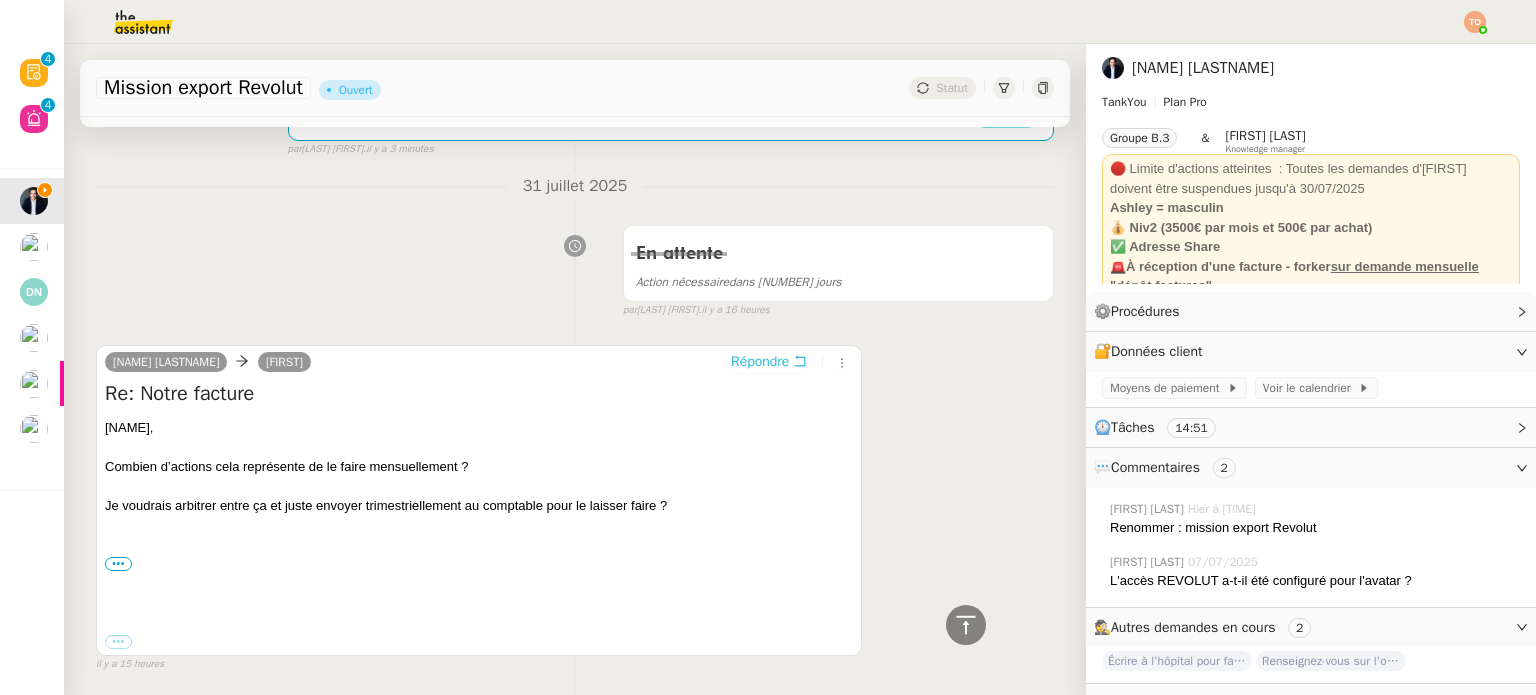 scroll, scrollTop: 162, scrollLeft: 0, axis: vertical 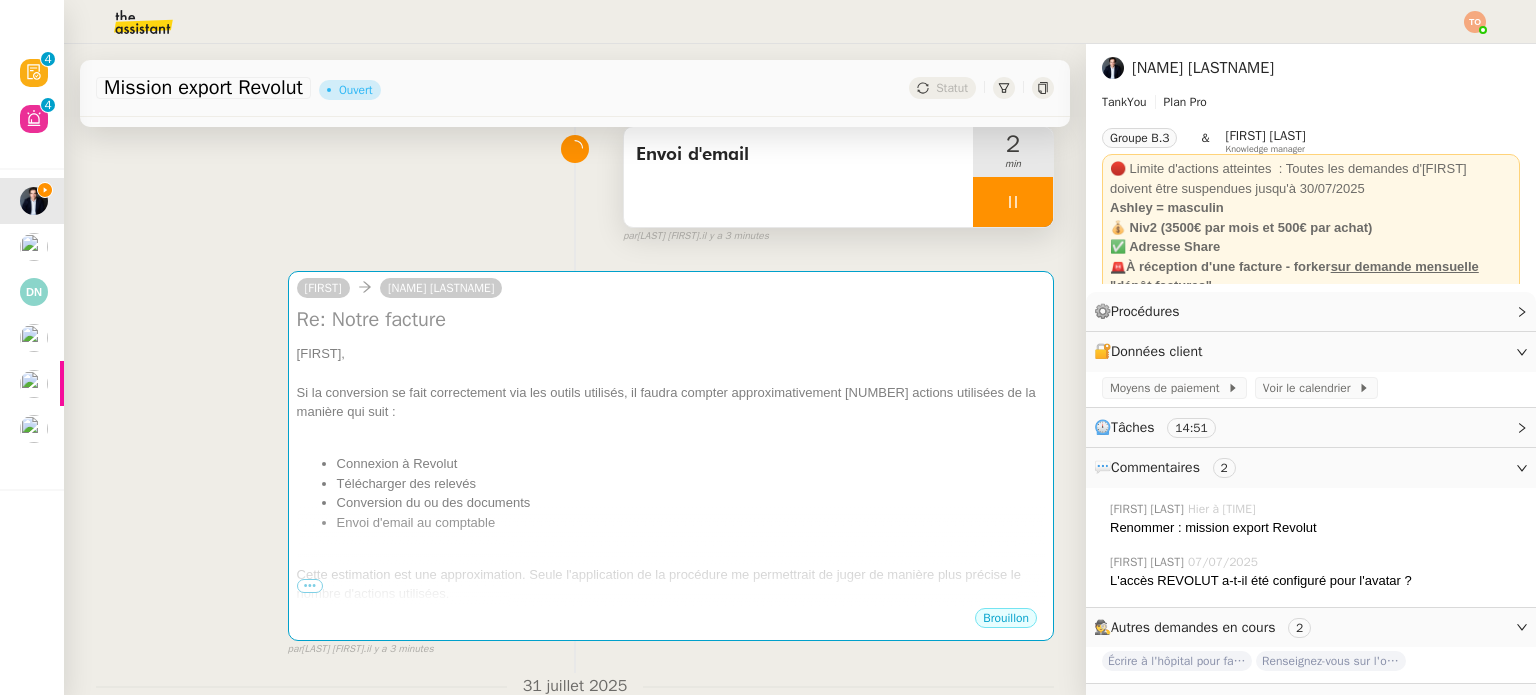 click at bounding box center (1013, 202) 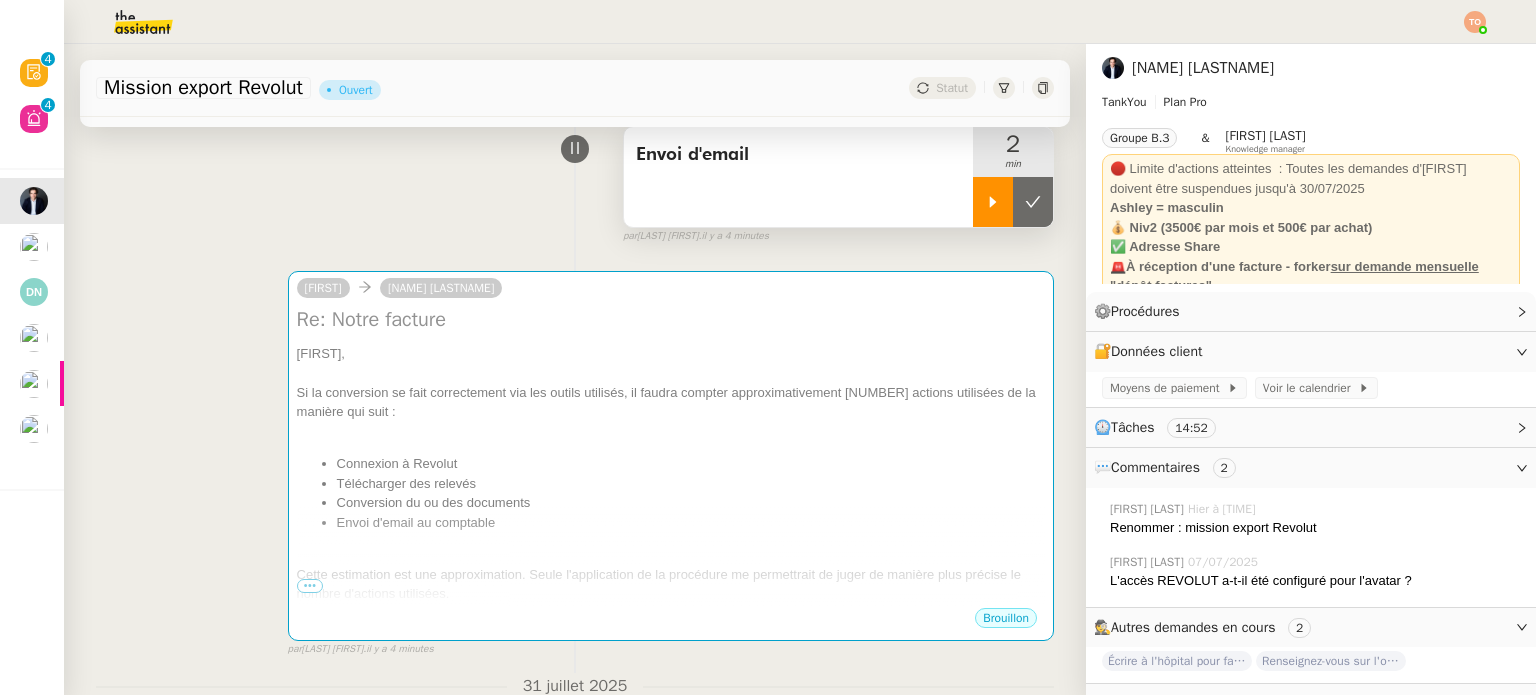 click at bounding box center [993, 202] 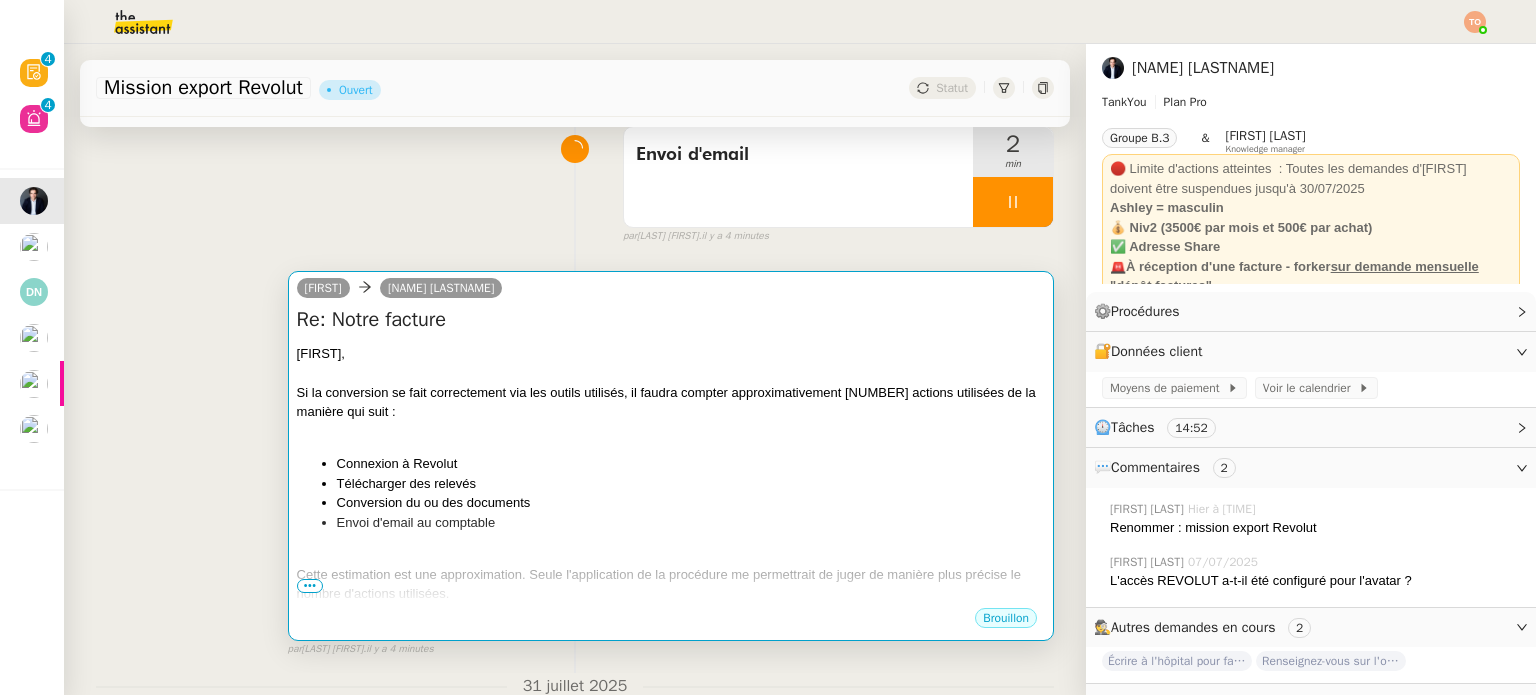 click on "Re: Notre facture" at bounding box center [671, 320] 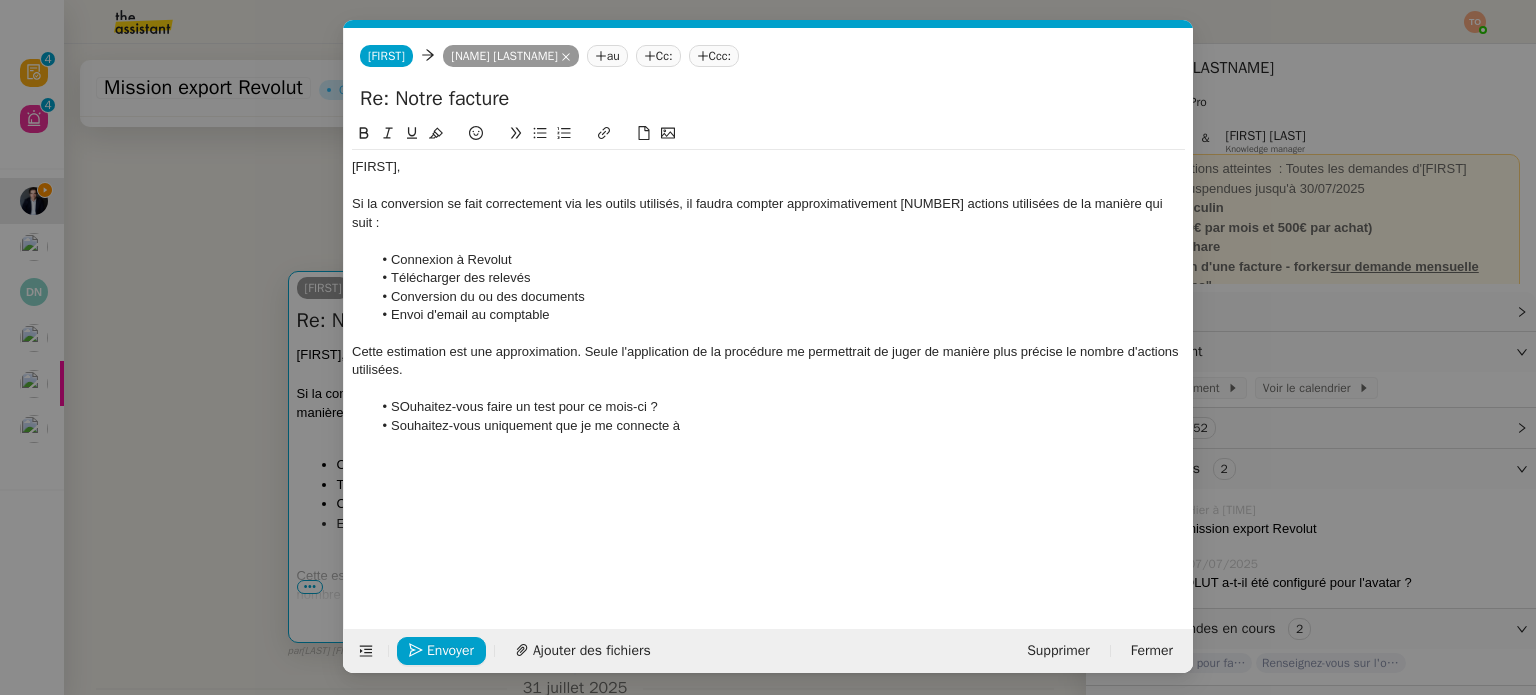 scroll, scrollTop: 0, scrollLeft: 42, axis: horizontal 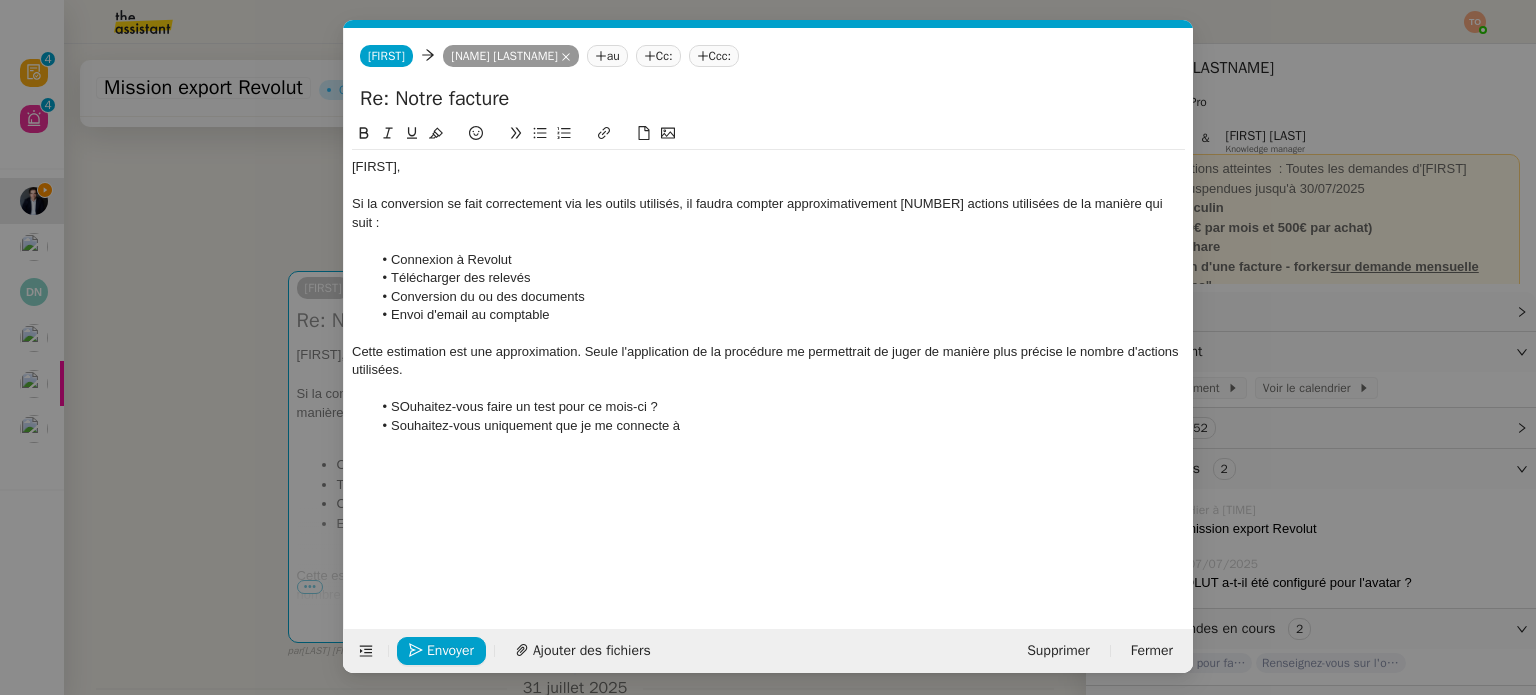 click on "SOuhaitez-vous faire un test pour ce mois-ci ?" 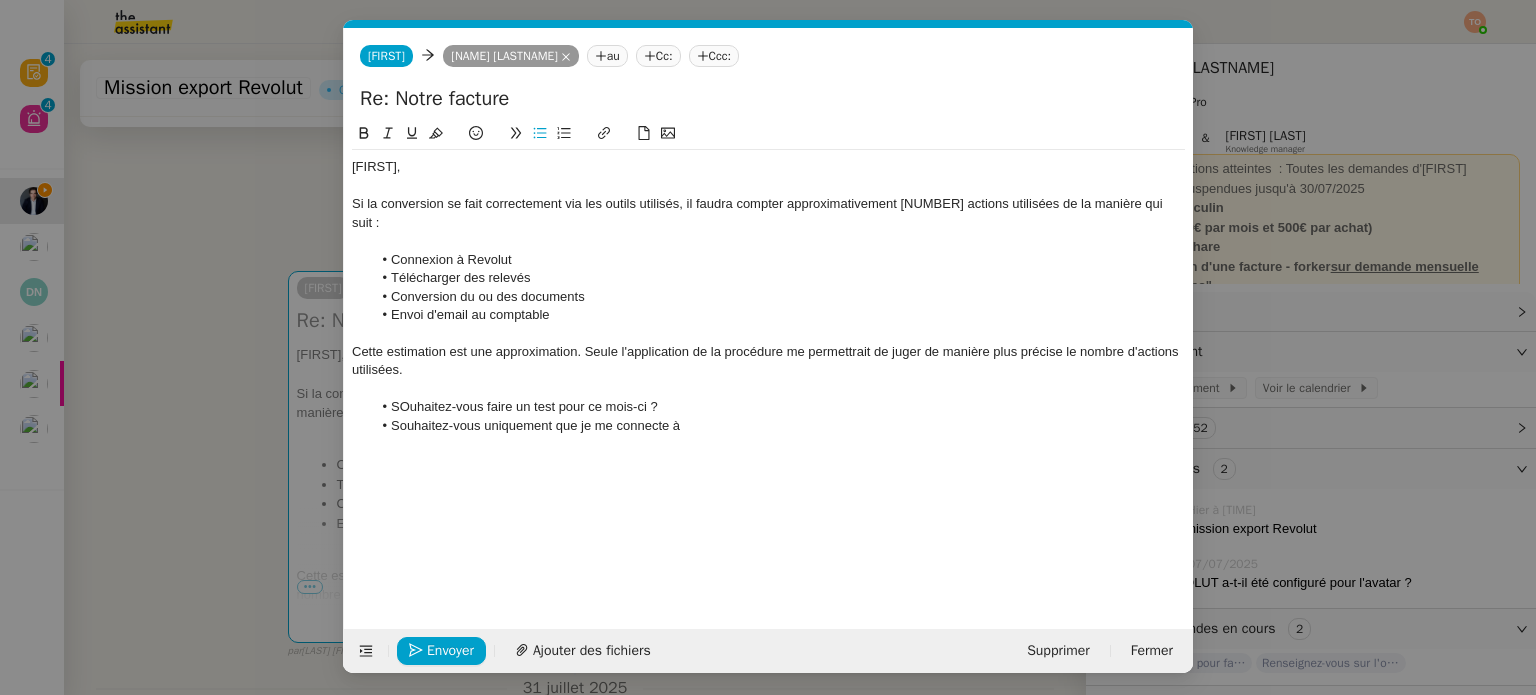 type 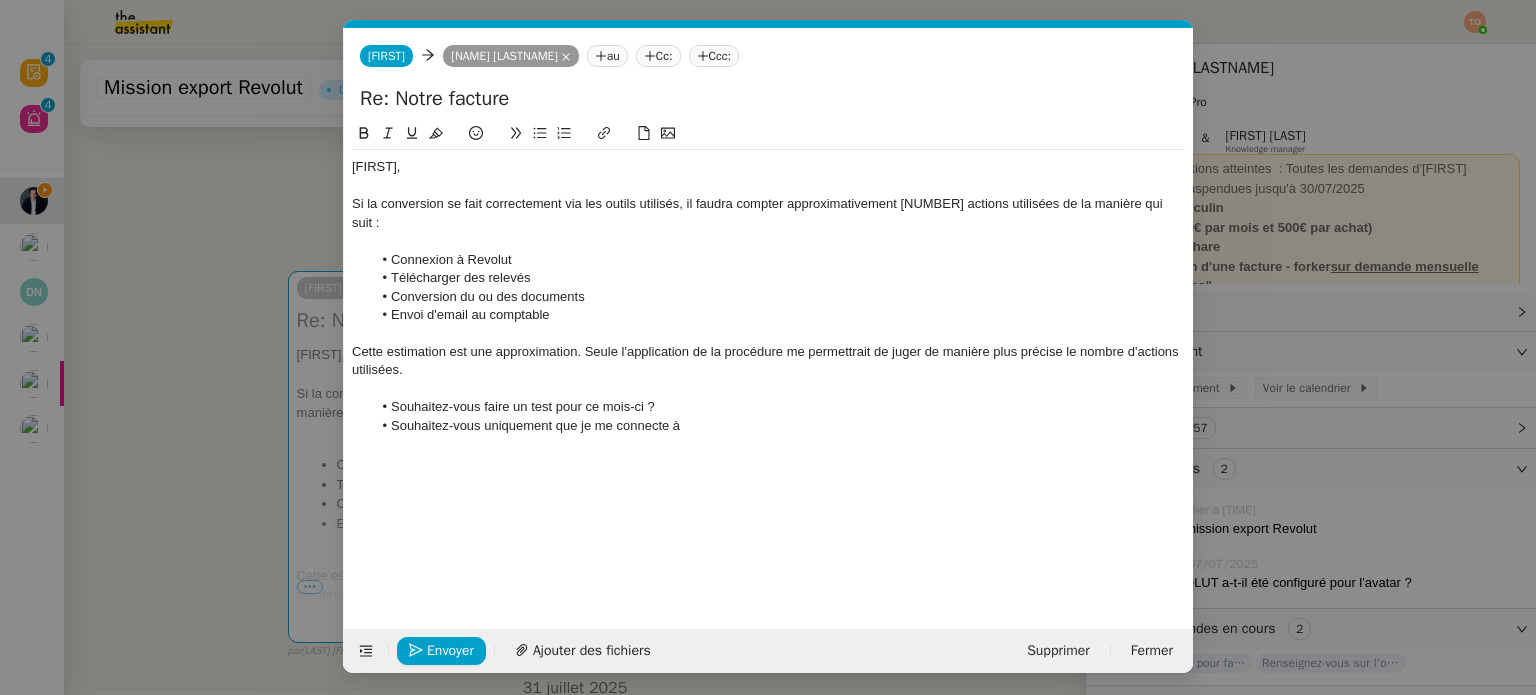 click on "Souhaitez-vous uniquement que je me connecte à" 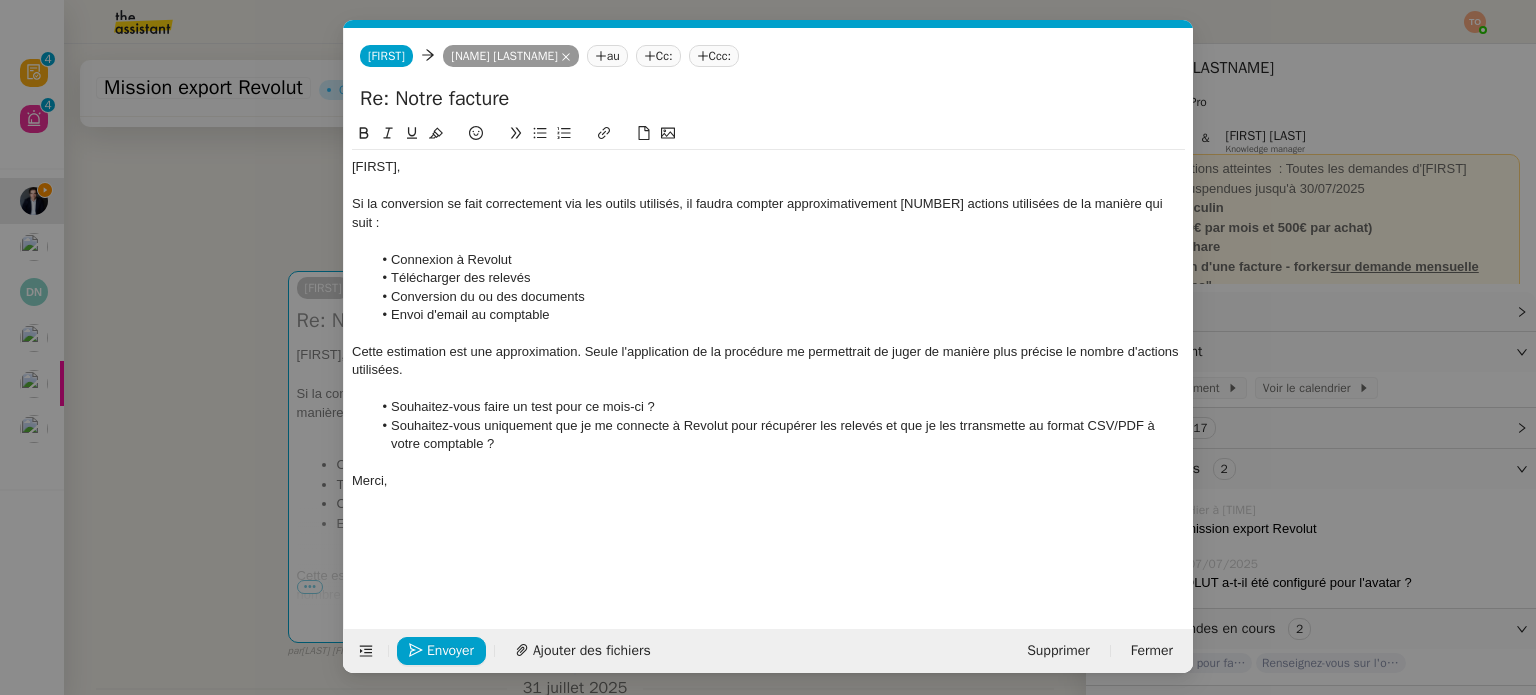 click on "Service TA - VOYAGE - PROPOSITION GLOBALE    A utiliser dans le cadre de proposition de déplacement TA - RELANCE CLIENT (EN)    Relancer un client lorsqu'il n'a pas répondu à un précédent message BAFERTY - MAIL AUDITION    A utiliser dans le cadre de la procédure d'envoi des mails d'audition TA - PUBLICATION OFFRE D'EMPLOI     Organisation du recrutement Discours de présentation du paiement sécurisé    TA - VOYAGES - PROPOSITION ITINERAIRE    Soumettre les résultats d'une recherche TA - CONFIRMATION PAIEMENT (EN)    Confirmer avec le client de modèle de transaction - Attention Plan Pro nécessaire. TA - COURRIER EXPEDIE (recommandé)    A utiliser dans le cadre de l'envoi d'un courrier recommandé TA - PARTAGE DE CALENDRIER (EN)    A utiliser pour demander au client de partager son calendrier afin de faciliter l'accès et la gestion PSPI - Appel de fonds MJL    A utiliser dans le cadre de la procédure d'appel de fonds MJL TA - RELANCE CLIENT    TA - AR PROCEDURES           21 YIELD" at bounding box center (768, 347) 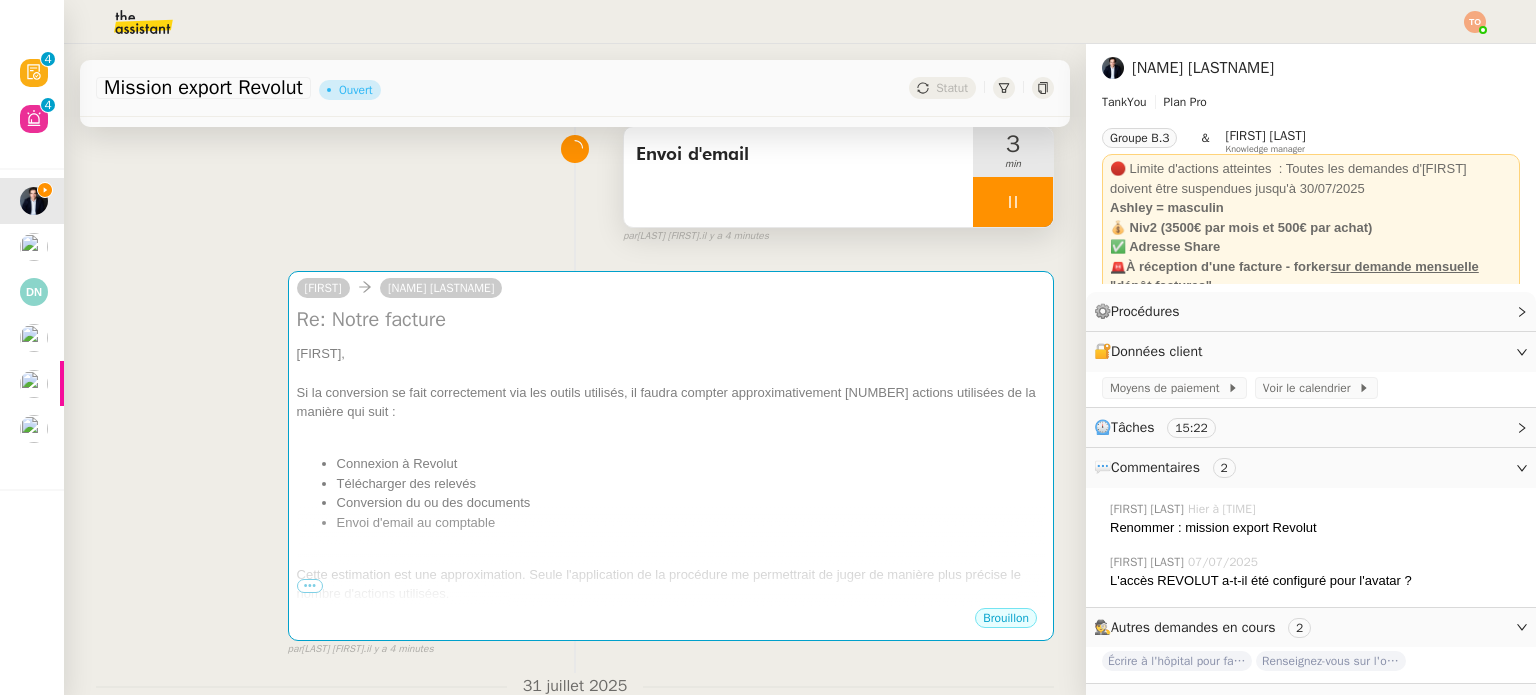click at bounding box center [1013, 202] 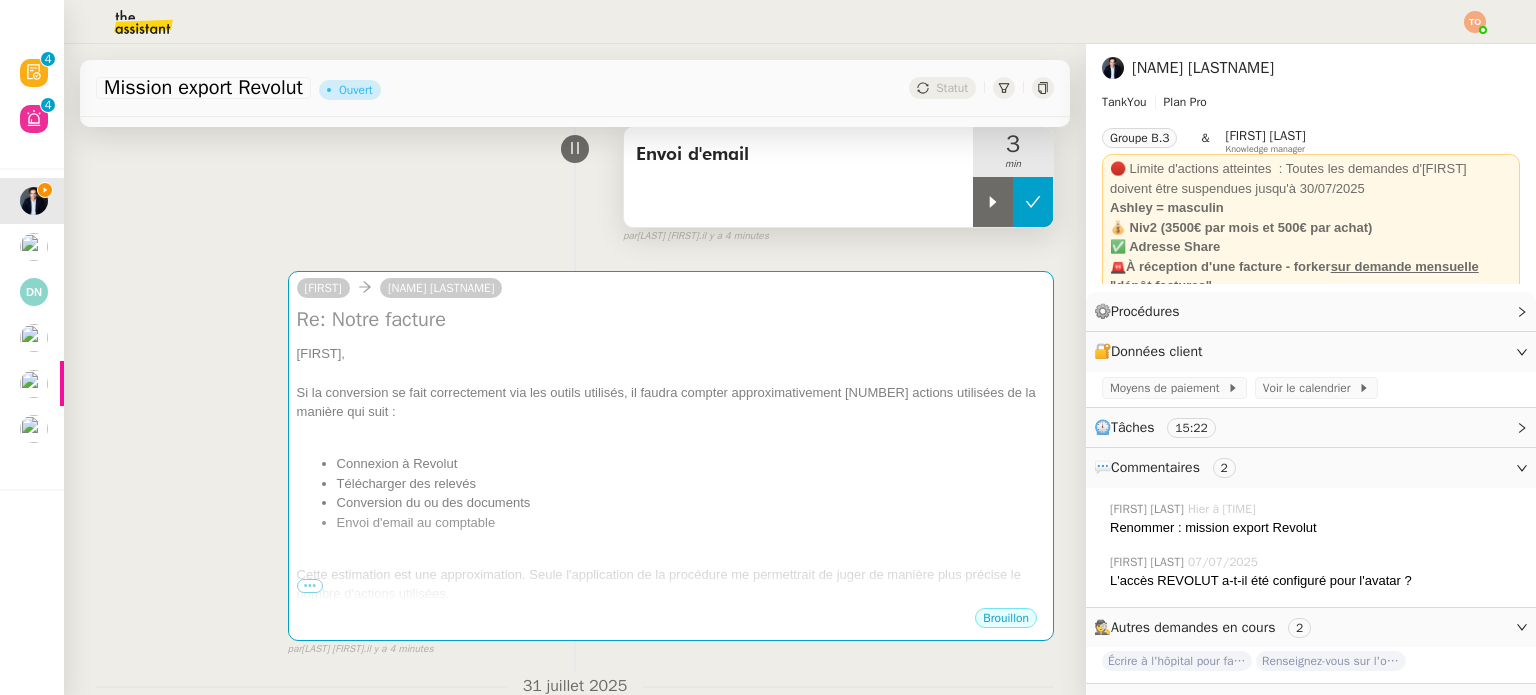 click at bounding box center (1033, 202) 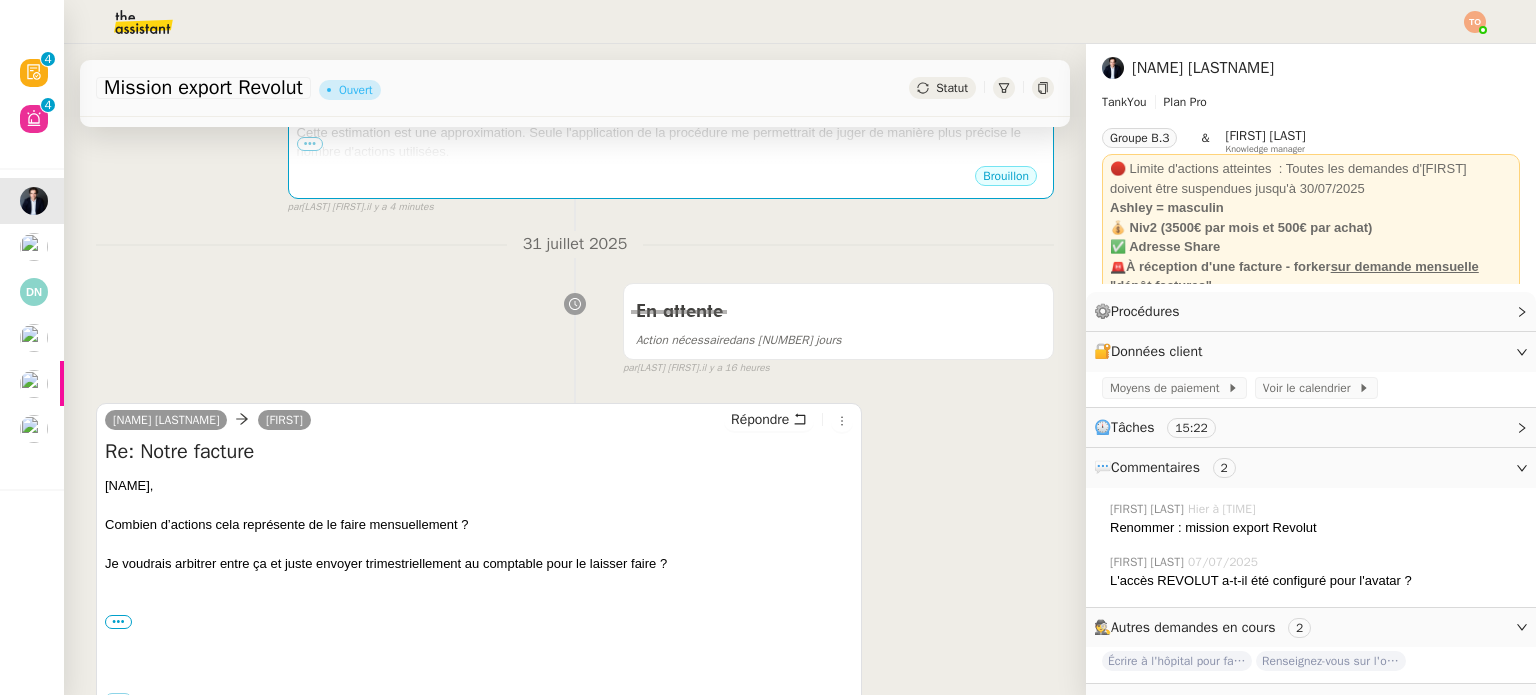 scroll, scrollTop: 862, scrollLeft: 0, axis: vertical 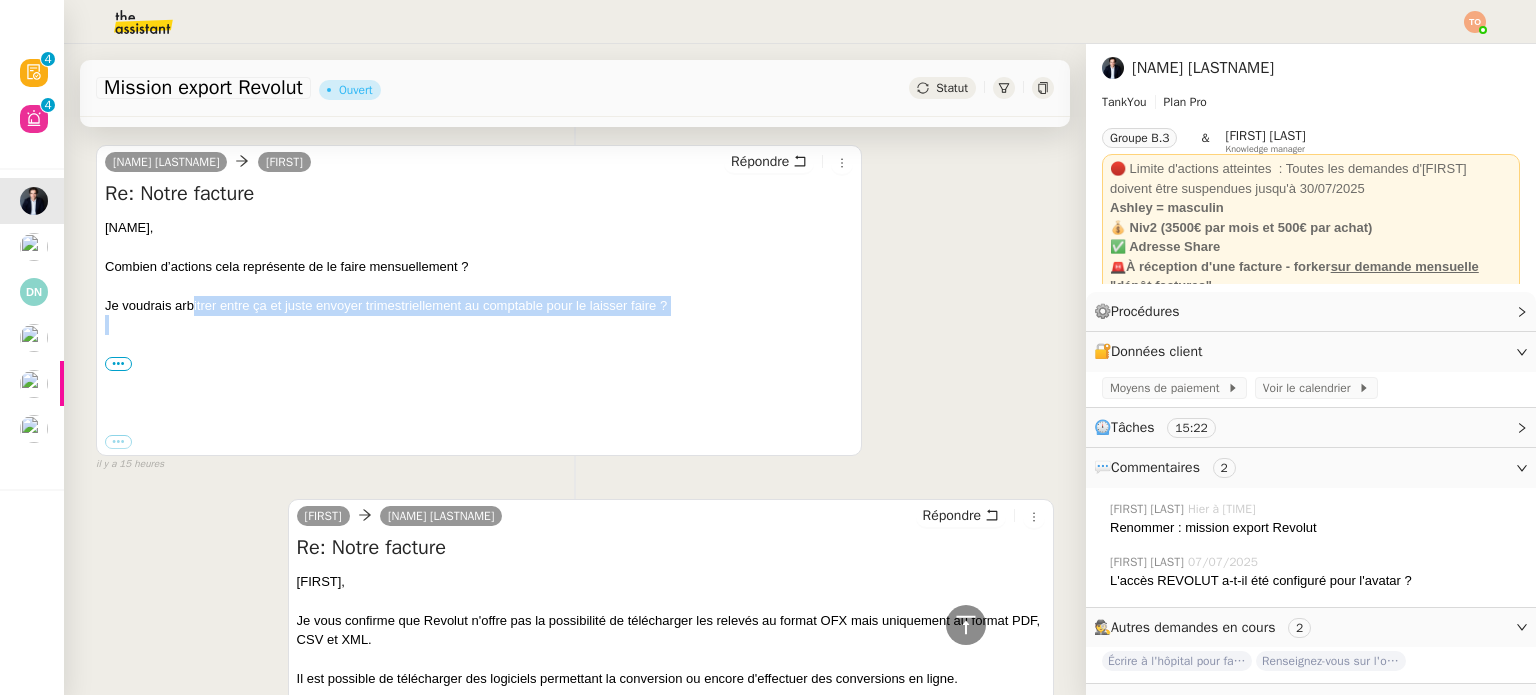 drag, startPoint x: 190, startPoint y: 313, endPoint x: 240, endPoint y: 322, distance: 50.803543 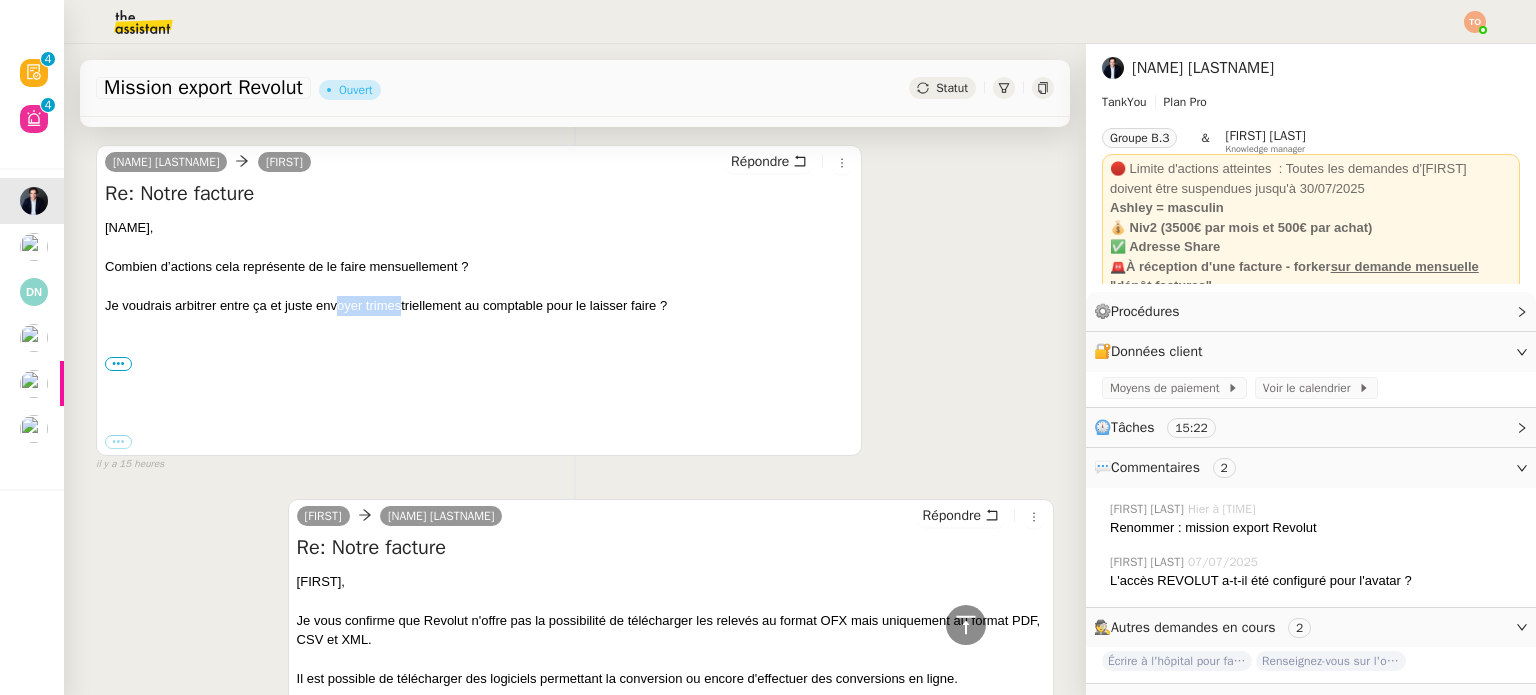 drag, startPoint x: 354, startPoint y: 316, endPoint x: 400, endPoint y: 315, distance: 46.010868 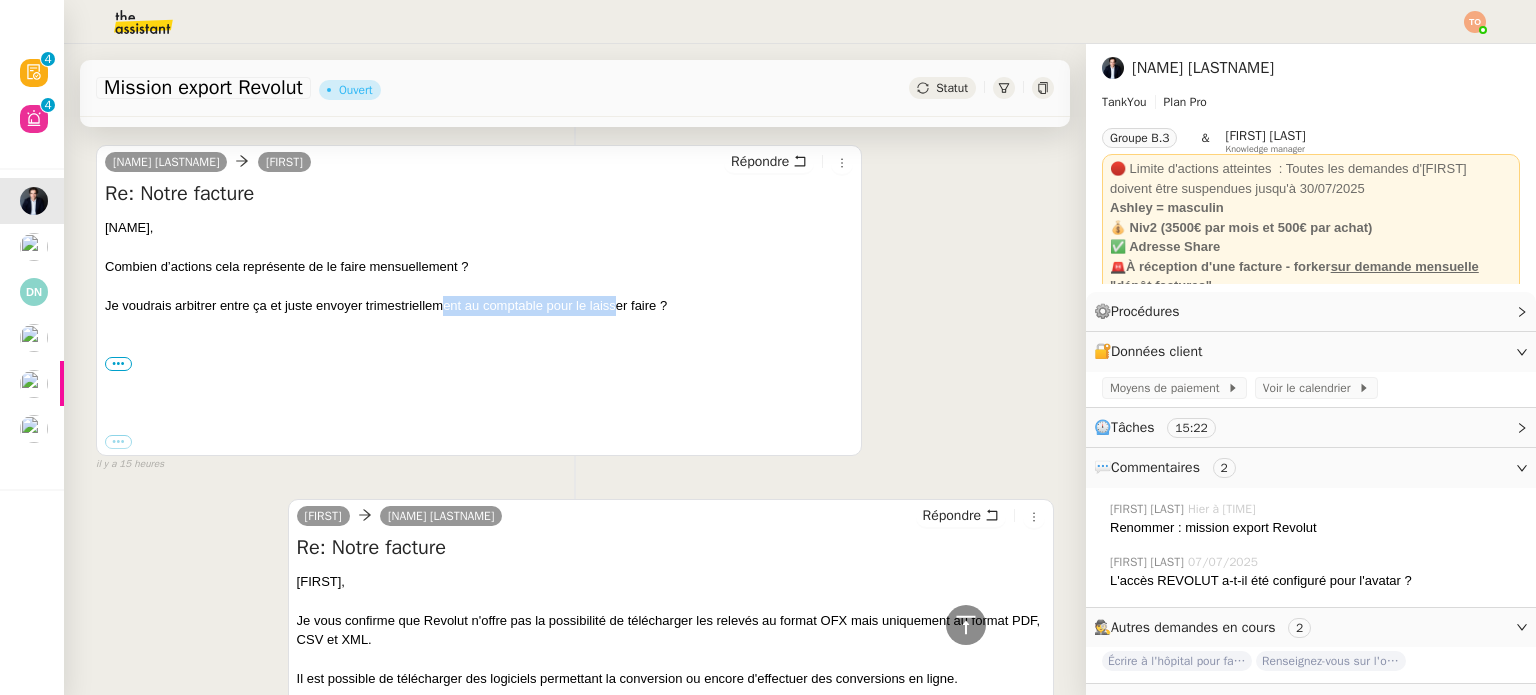 drag, startPoint x: 437, startPoint y: 314, endPoint x: 619, endPoint y: 303, distance: 182.3321 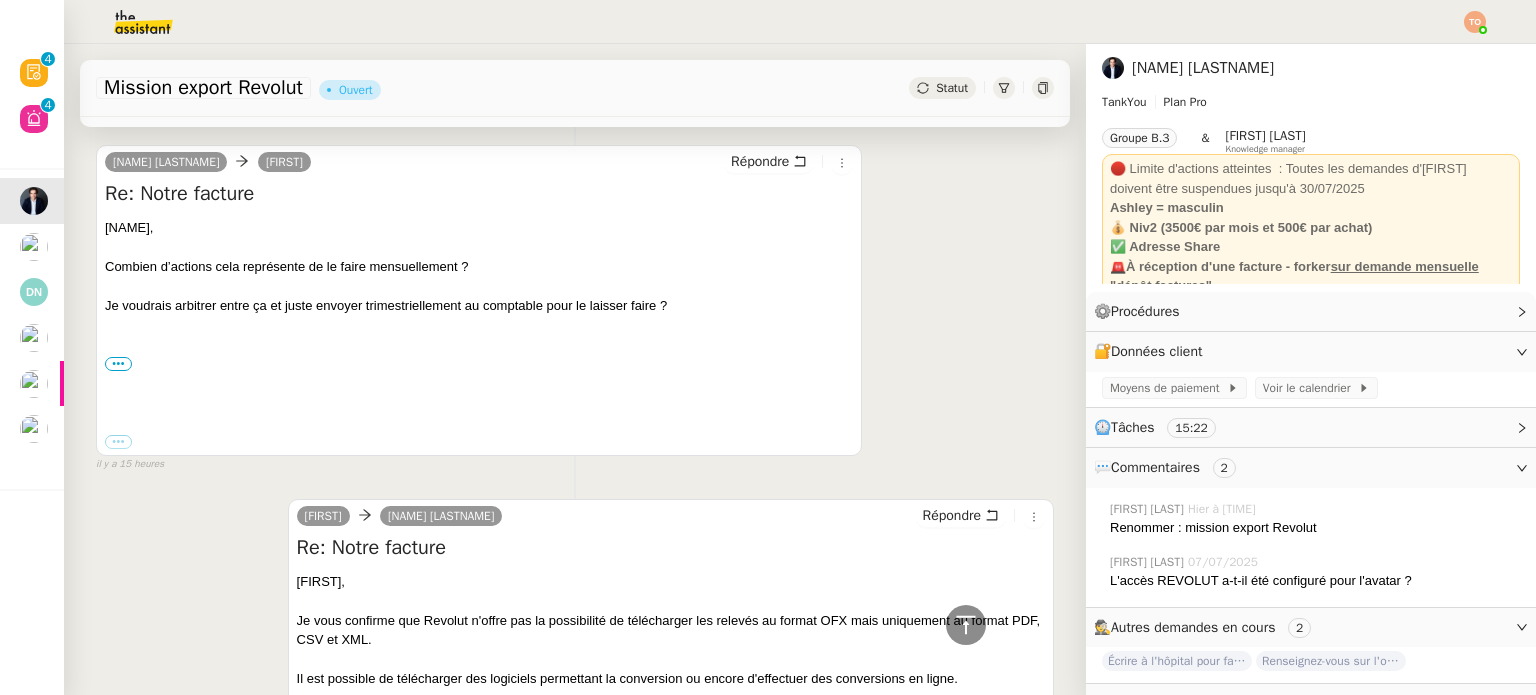 scroll, scrollTop: 262, scrollLeft: 0, axis: vertical 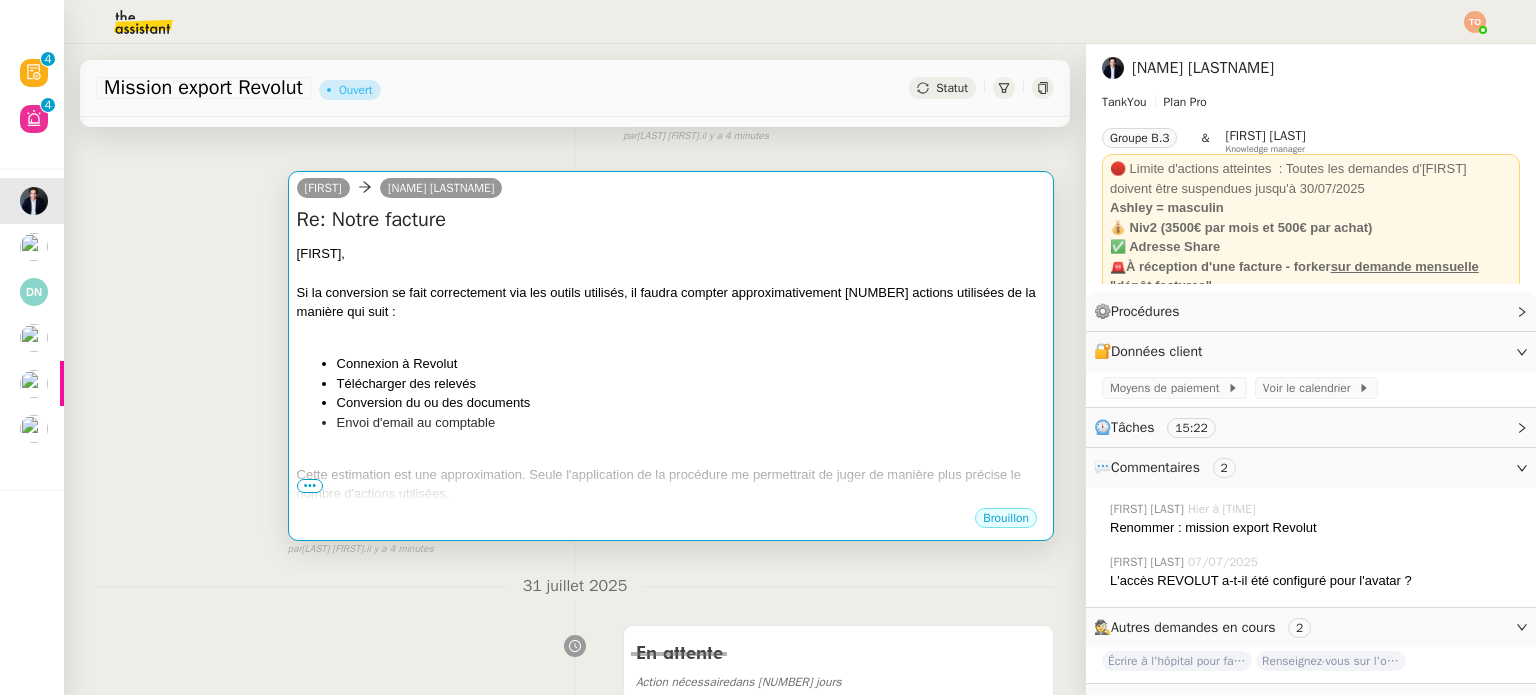 click on "Connexion à Revolut" at bounding box center [691, 364] 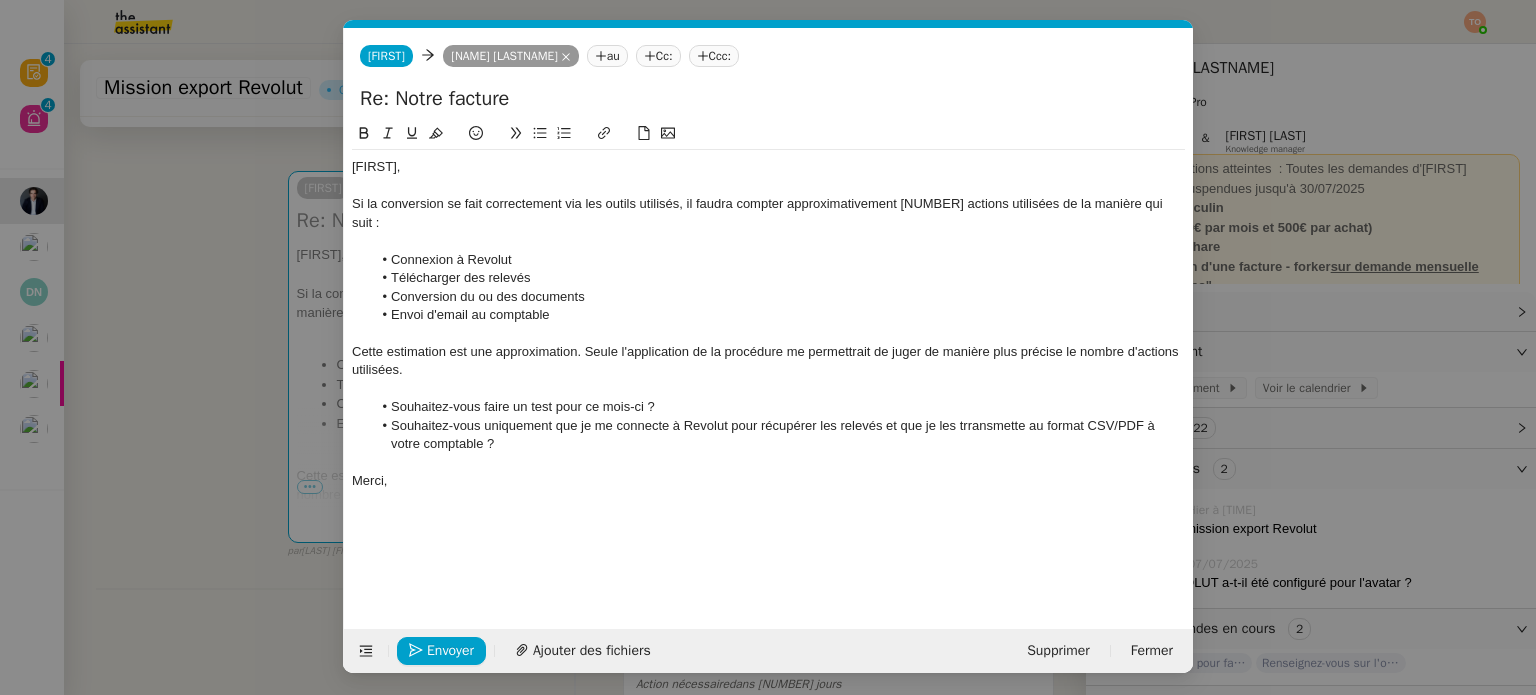 scroll, scrollTop: 0, scrollLeft: 42, axis: horizontal 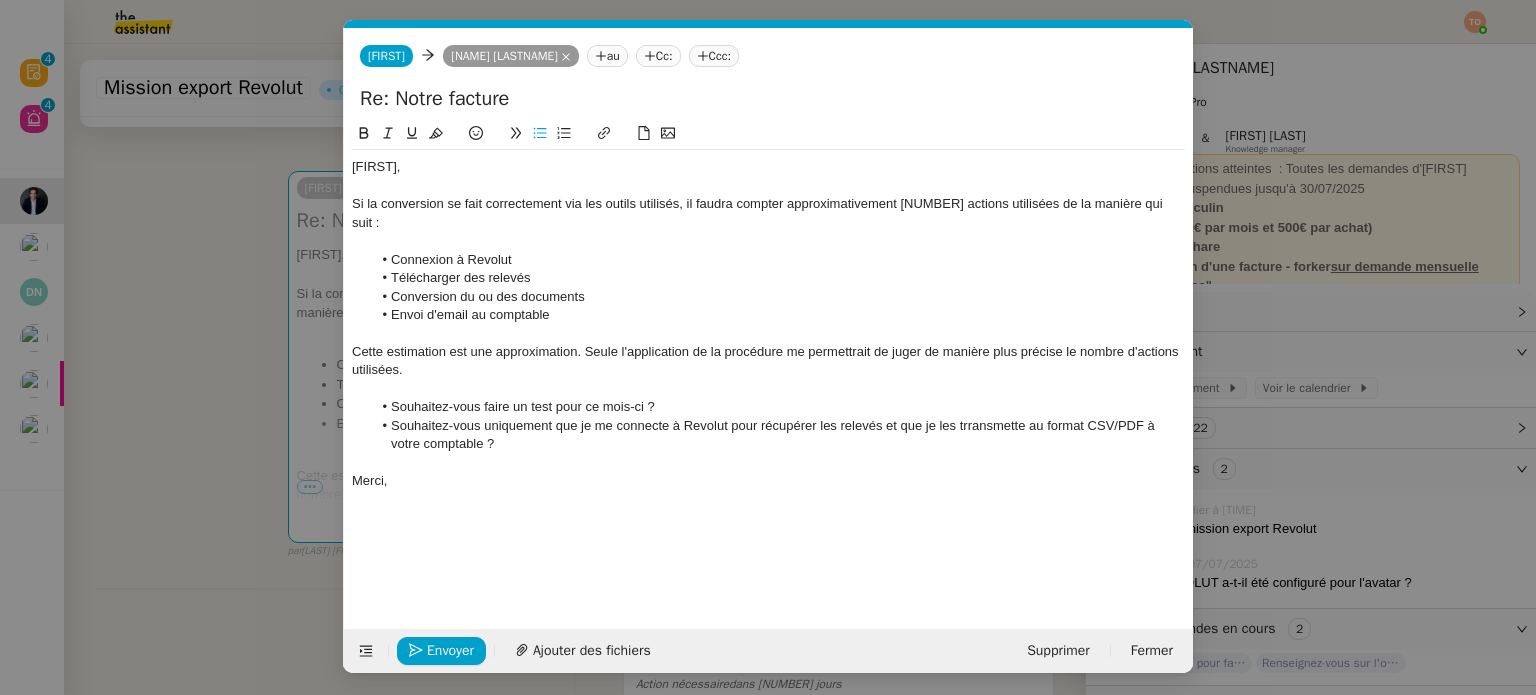 type 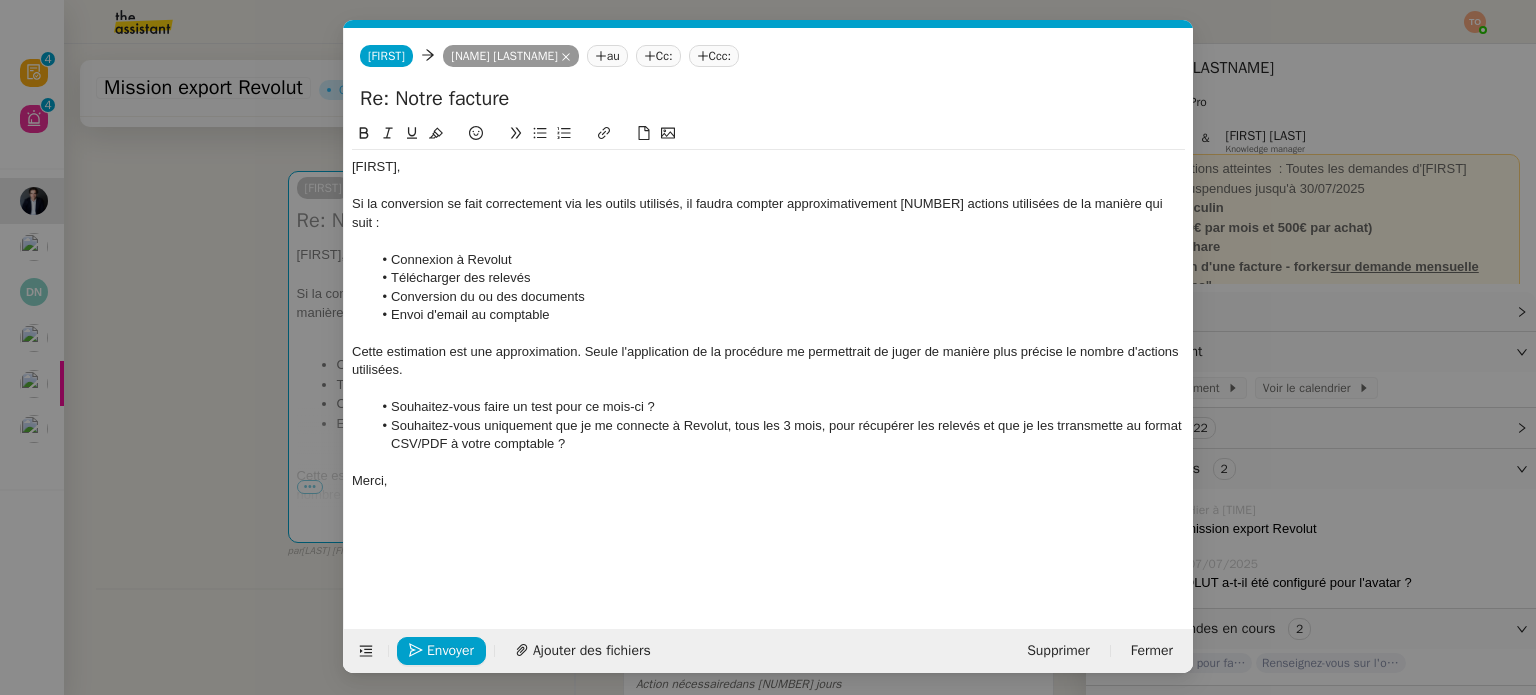 click on "Souhaitez-vous uniquement que je me connecte à Revolut, tous les 3 mois, pour récupérer les relevés et que je les trransmette au format CSV/PDF à votre comptable ?" 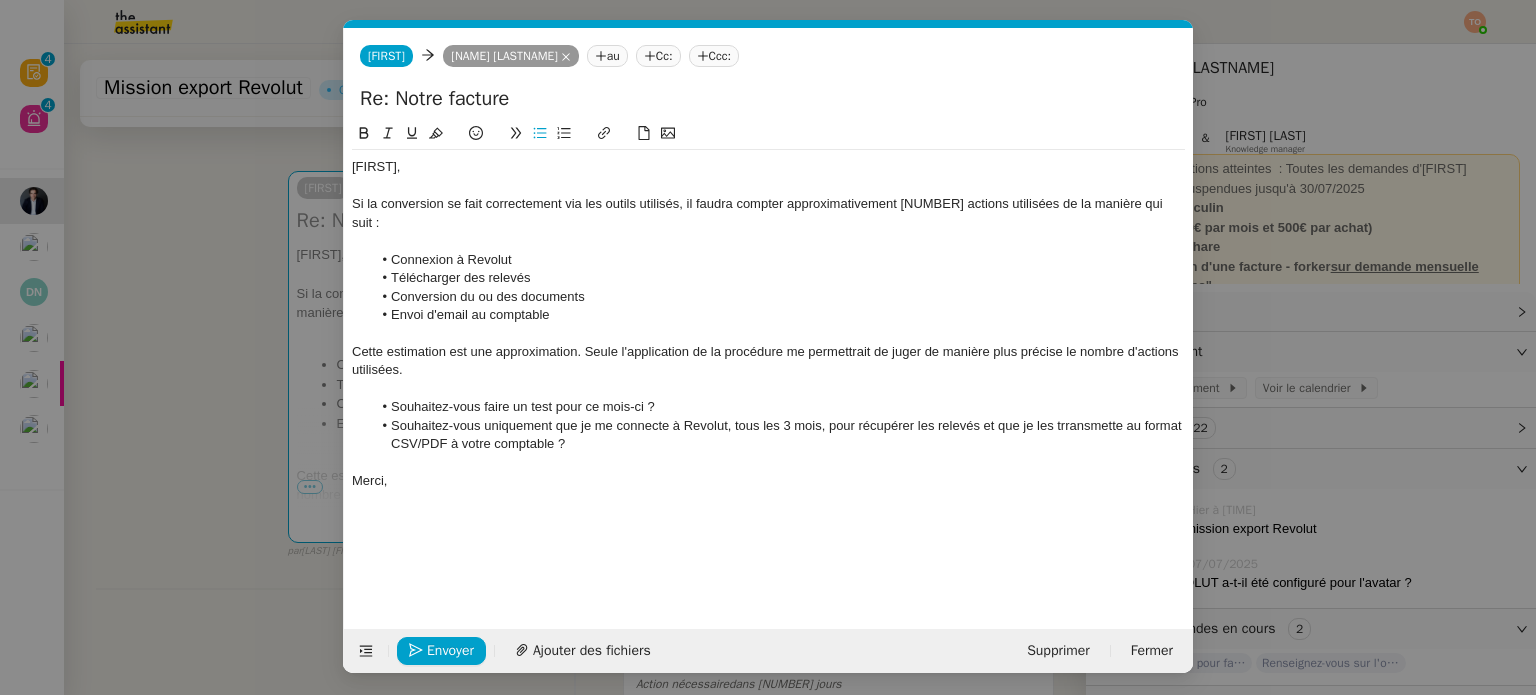 click on "t ra nsmette" 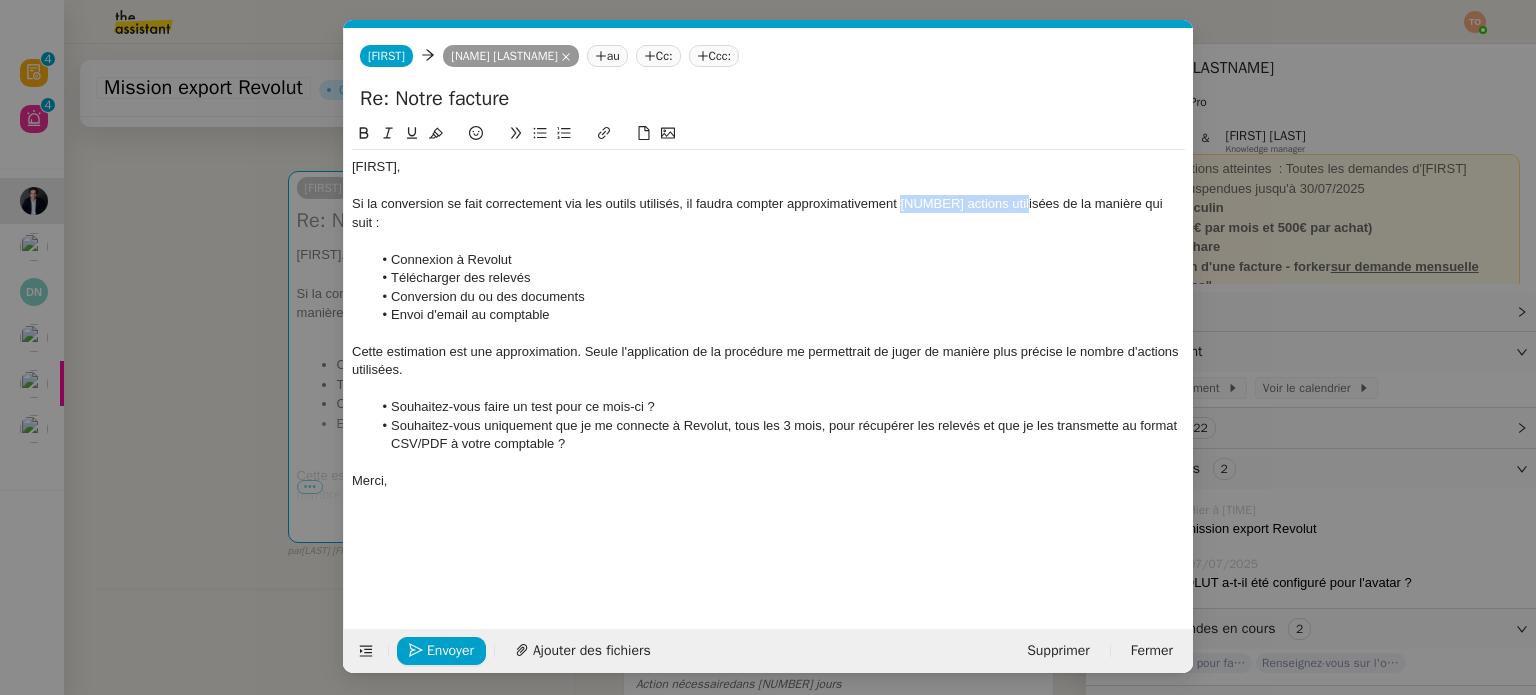 drag, startPoint x: 900, startPoint y: 205, endPoint x: 1013, endPoint y: 205, distance: 113 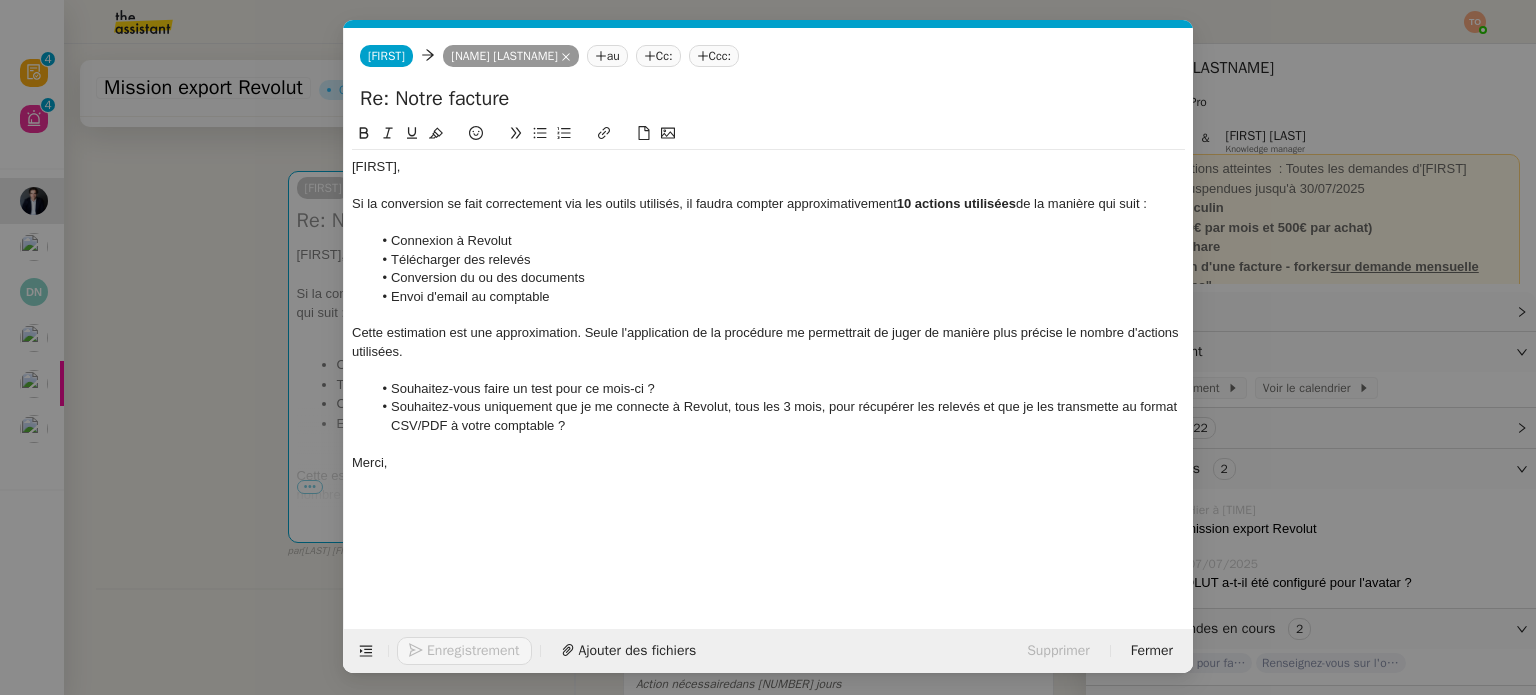 click on "Télécharger des relevés" 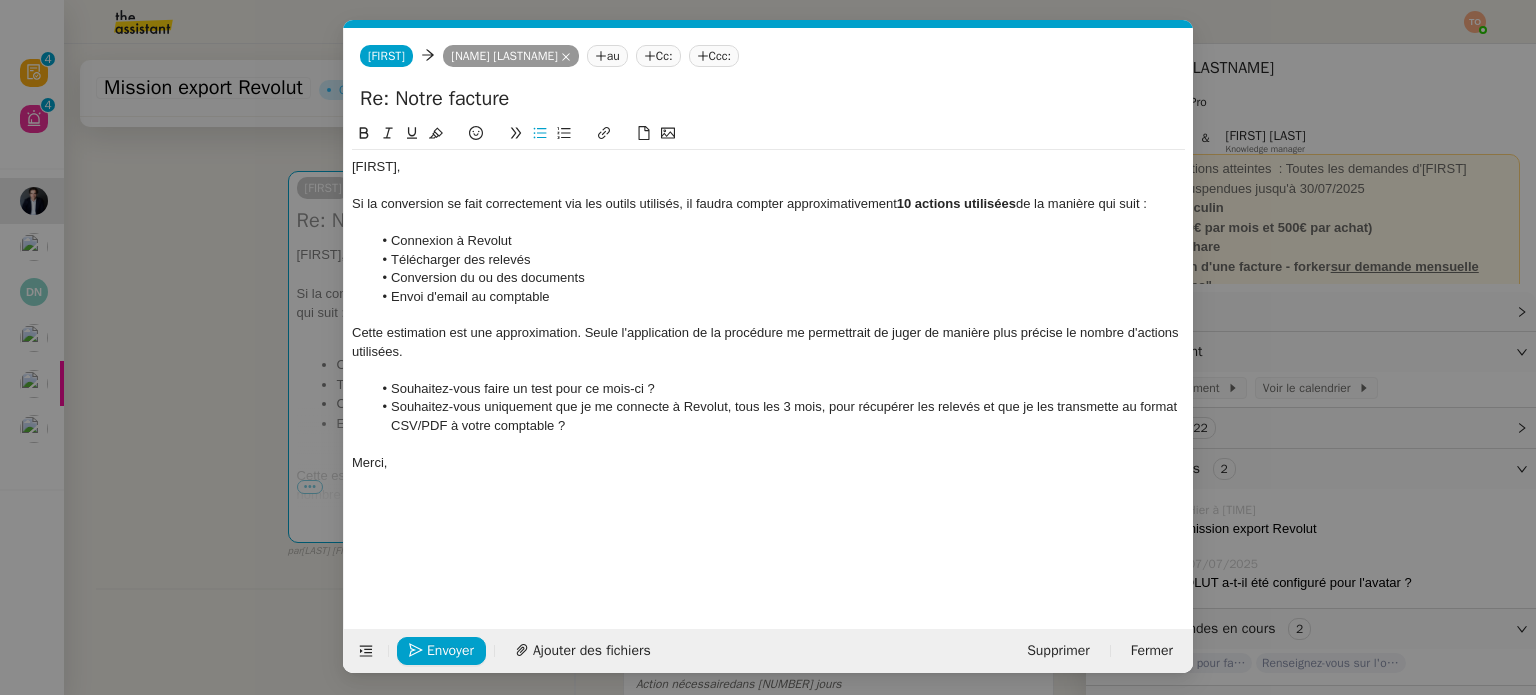 click 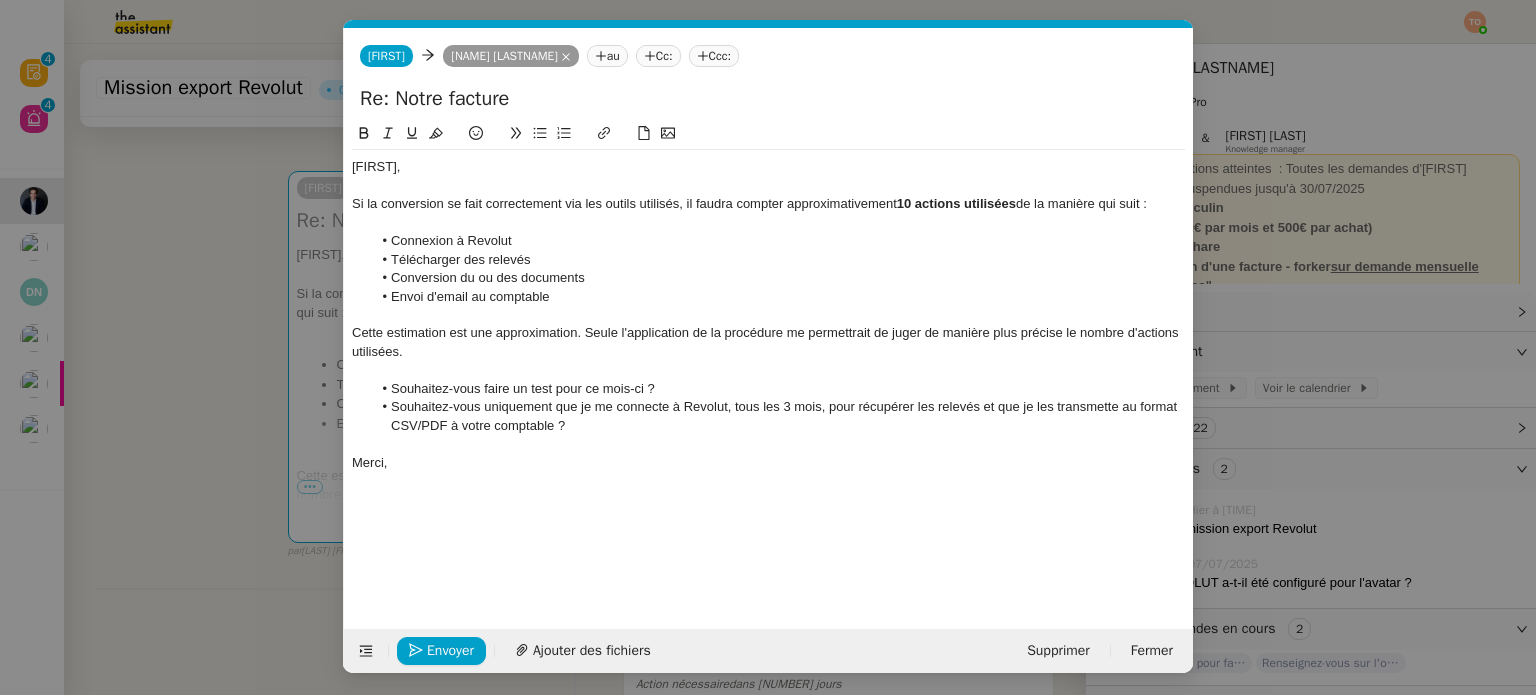 click on "10 actions utilisées" 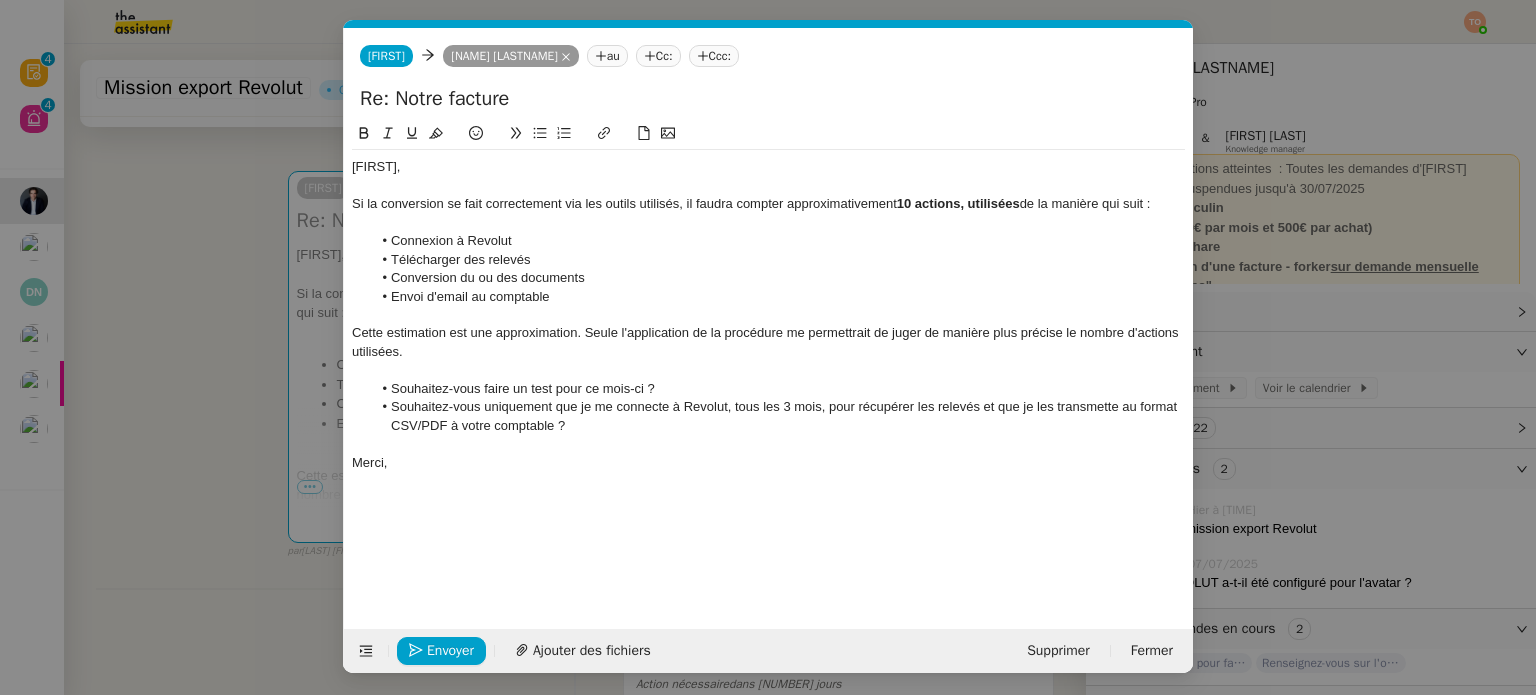 click on "Service TA - VOYAGE - PROPOSITION GLOBALE    A utiliser dans le cadre de proposition de déplacement TA - RELANCE CLIENT (EN)    Relancer un client lorsqu'il n'a pas répondu à un précédent message BAFERTY - MAIL AUDITION    A utiliser dans le cadre de la procédure d'envoi des mails d'audition TA - PUBLICATION OFFRE D'EMPLOI     Organisation du recrutement Discours de présentation du paiement sécurisé    TA - VOYAGES - PROPOSITION ITINERAIRE    Soumettre les résultats d'une recherche TA - CONFIRMATION PAIEMENT (EN)    Confirmer avec le client de modèle de transaction - Attention Plan Pro nécessaire. TA - COURRIER EXPEDIE (recommandé)    A utiliser dans le cadre de l'envoi d'un courrier recommandé TA - PARTAGE DE CALENDRIER (EN)    A utiliser pour demander au client de partager son calendrier afin de faciliter l'accès et la gestion PSPI - Appel de fonds MJL    A utiliser dans le cadre de la procédure d'appel de fonds MJL TA - RELANCE CLIENT    TA - AR PROCEDURES           21 YIELD" at bounding box center (768, 347) 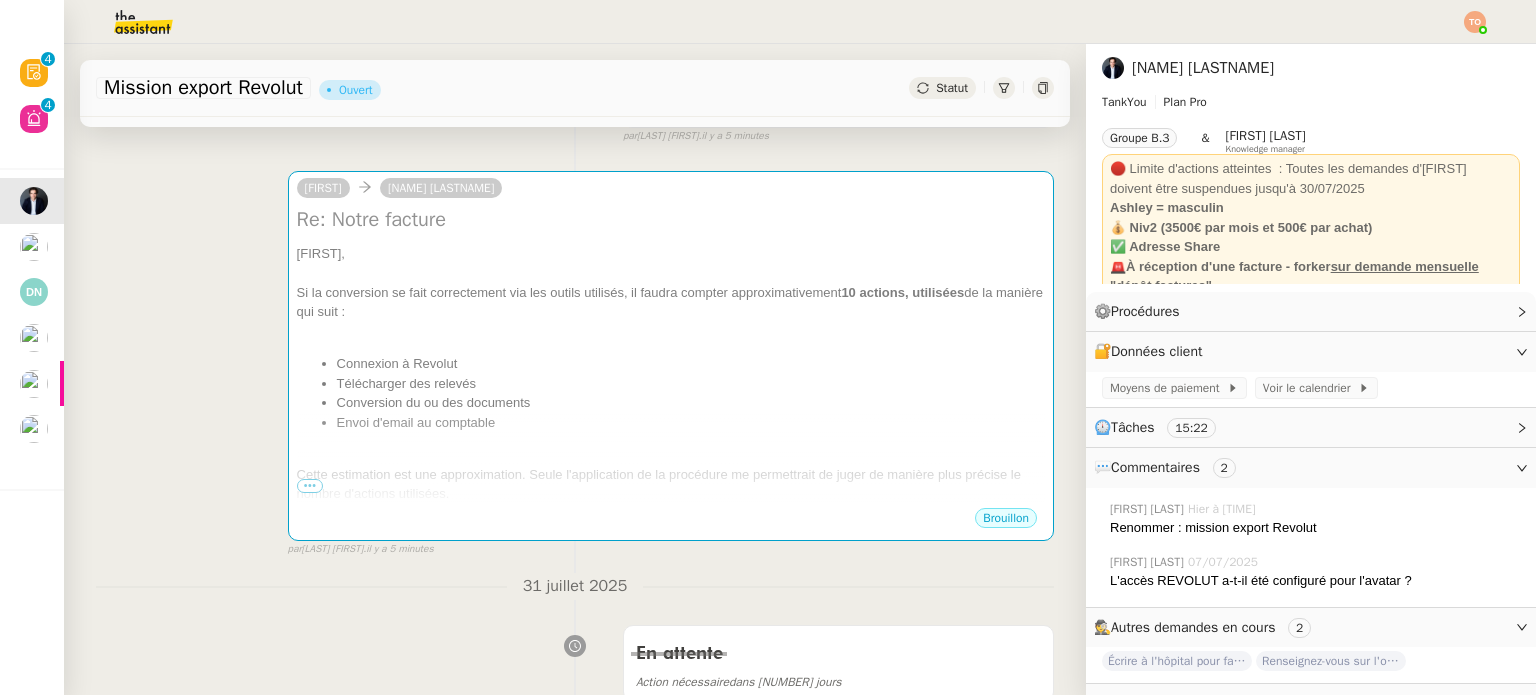 scroll, scrollTop: 0, scrollLeft: 0, axis: both 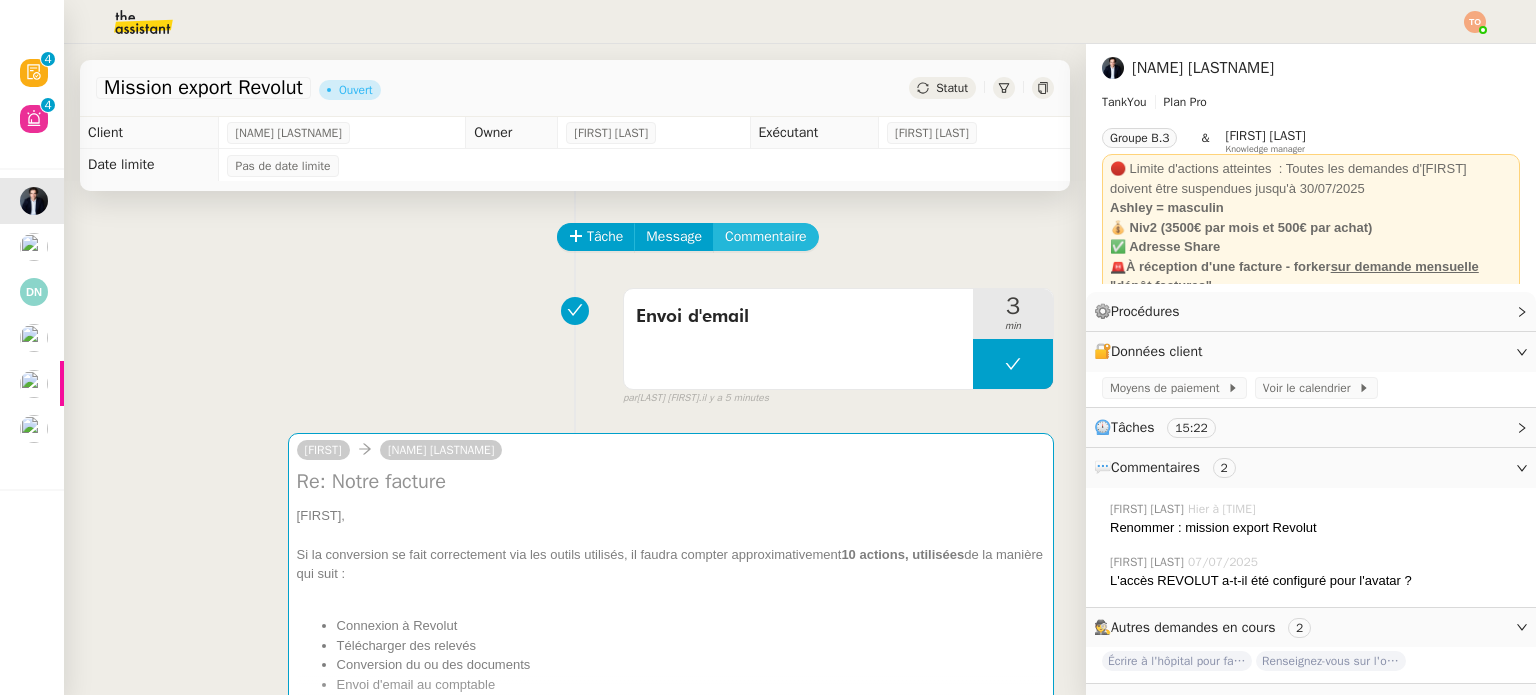 click on "Commentaire" 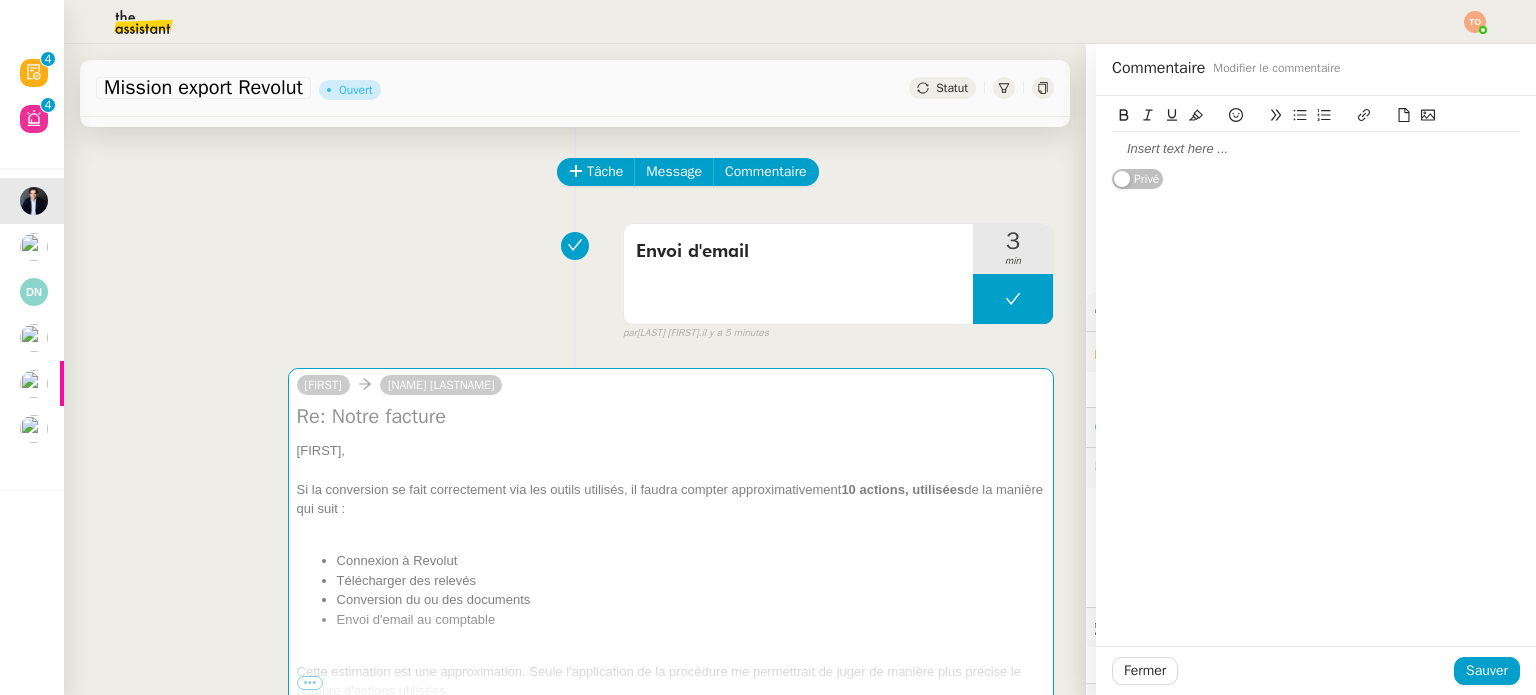 scroll, scrollTop: 100, scrollLeft: 0, axis: vertical 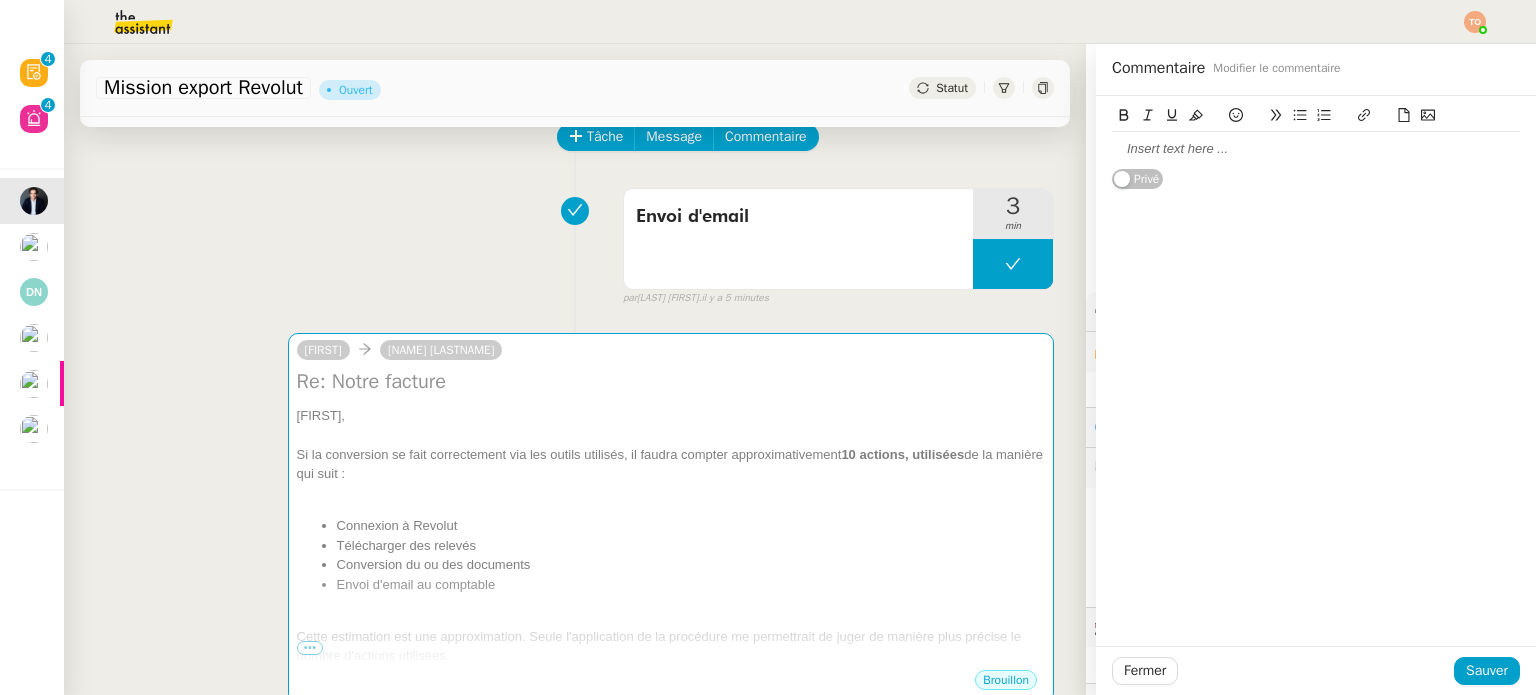 click on "Envoi d'email     3 min false par   Tatyana O.   il y a 5 minutes" at bounding box center (575, 243) 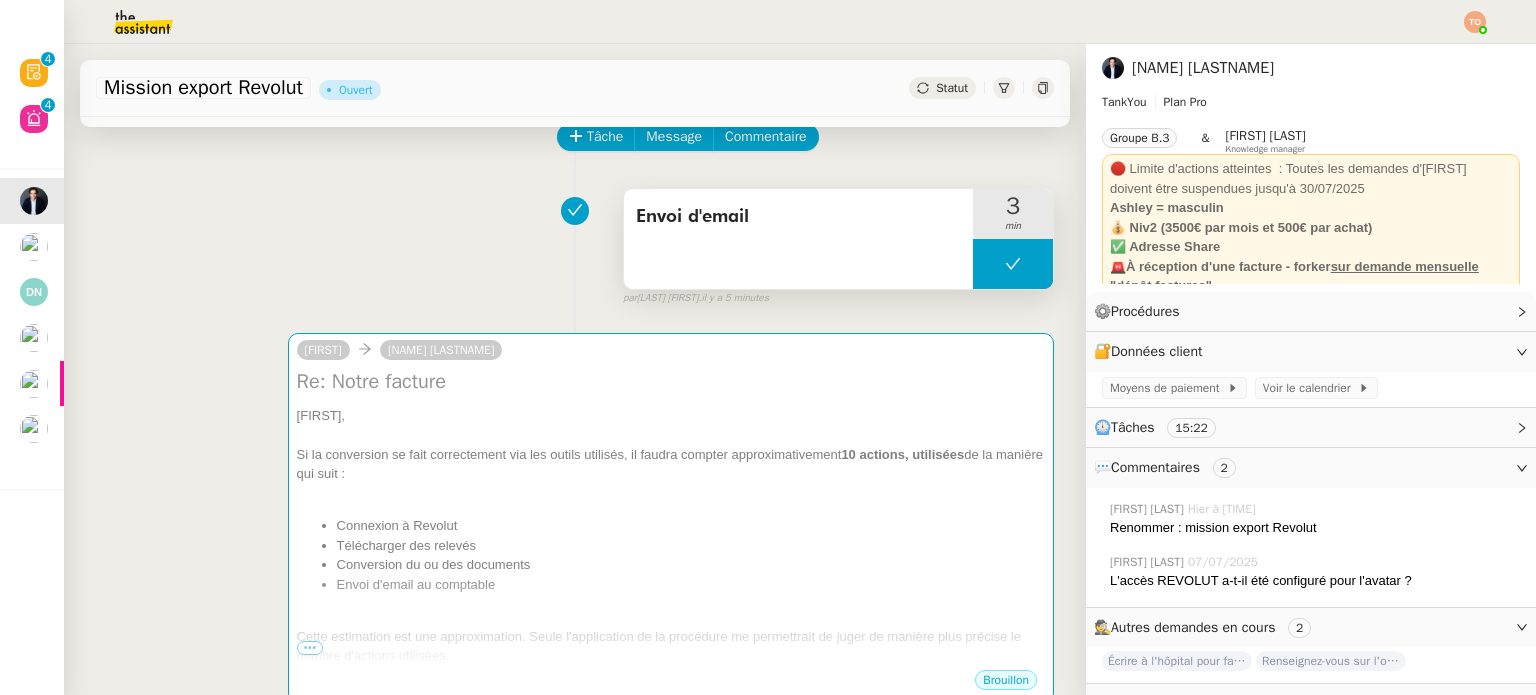 drag, startPoint x: 956, startPoint y: 275, endPoint x: 972, endPoint y: 271, distance: 16.492422 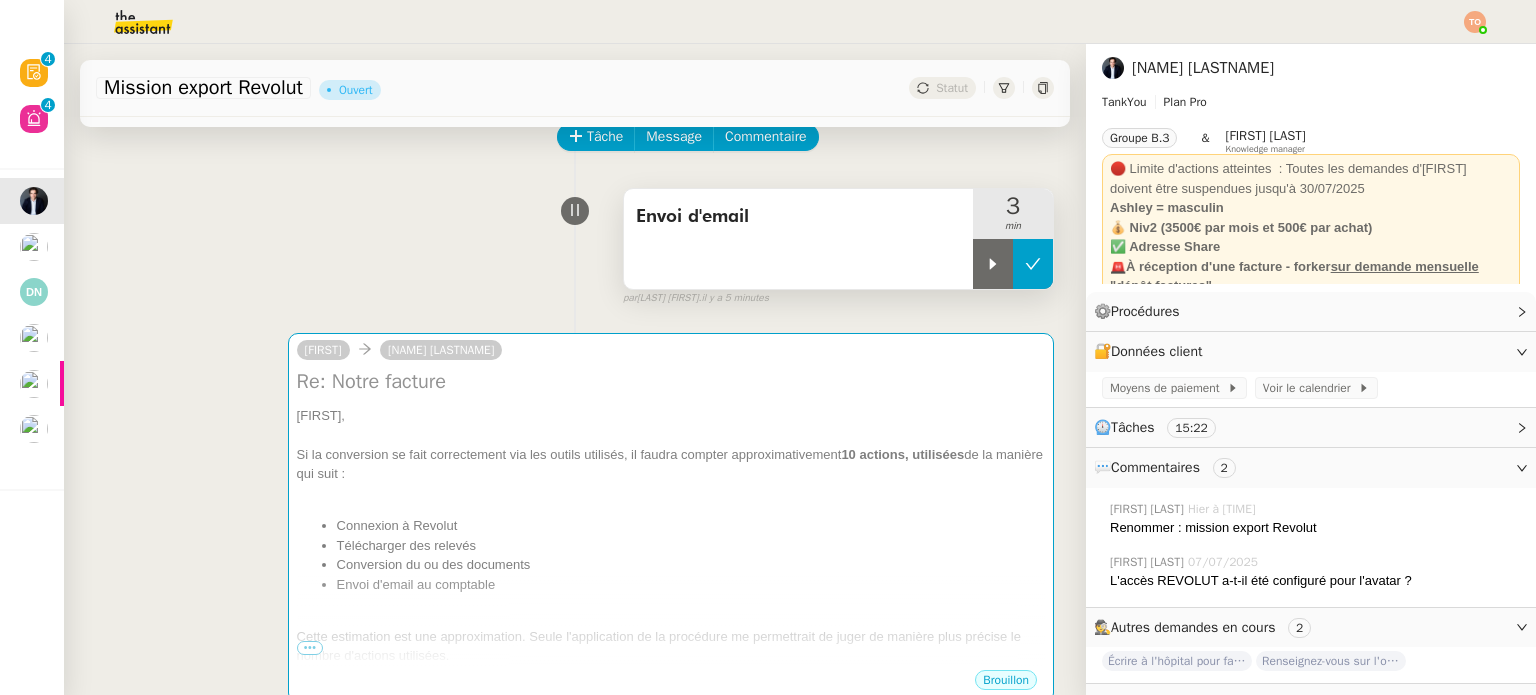 click 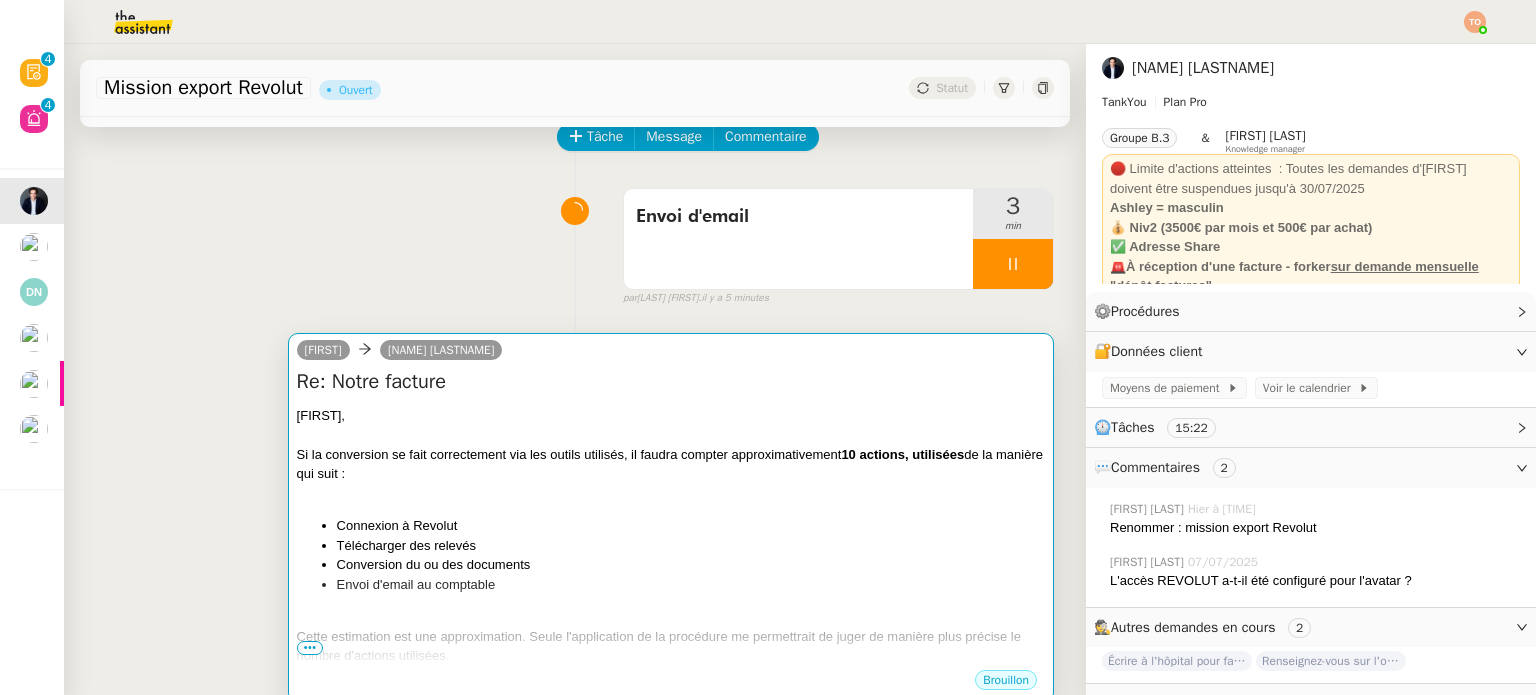 click on "10 actions, utilisées" at bounding box center [902, 454] 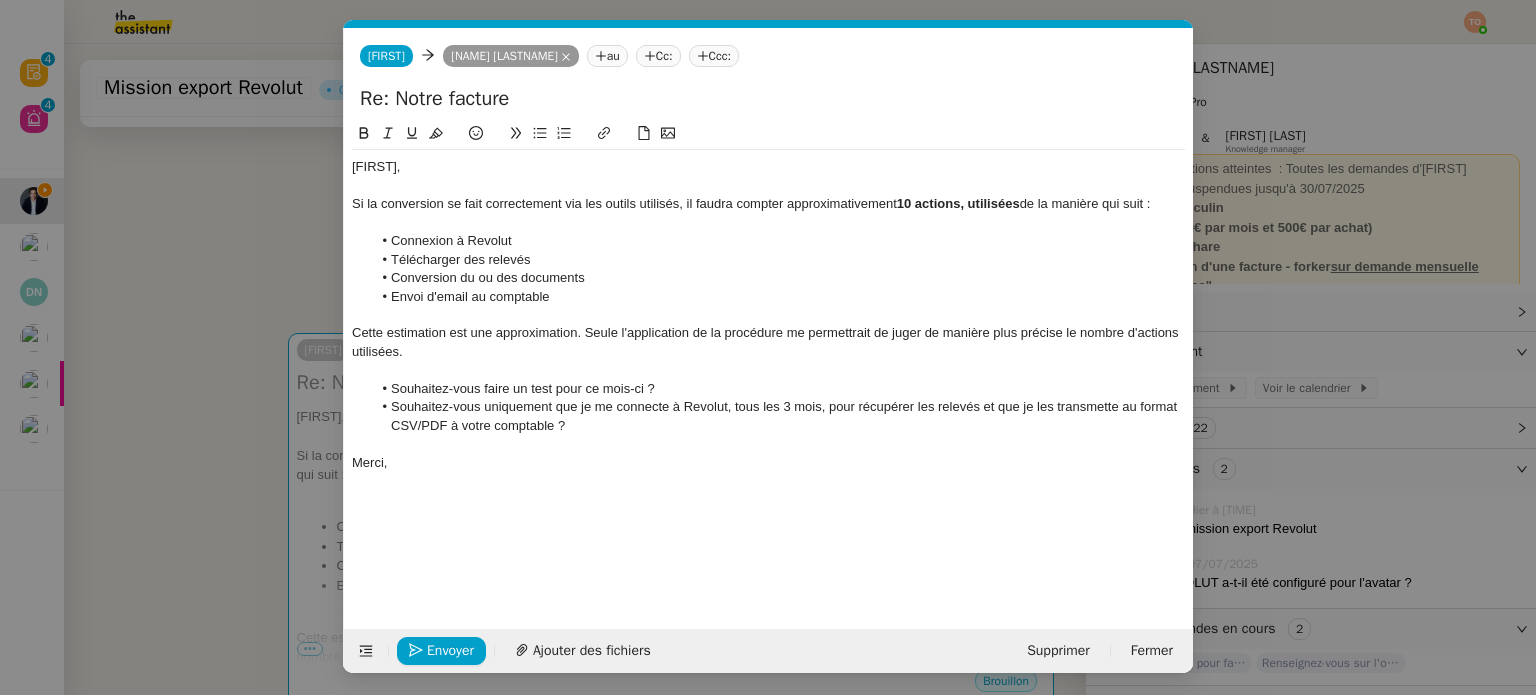 scroll, scrollTop: 0, scrollLeft: 42, axis: horizontal 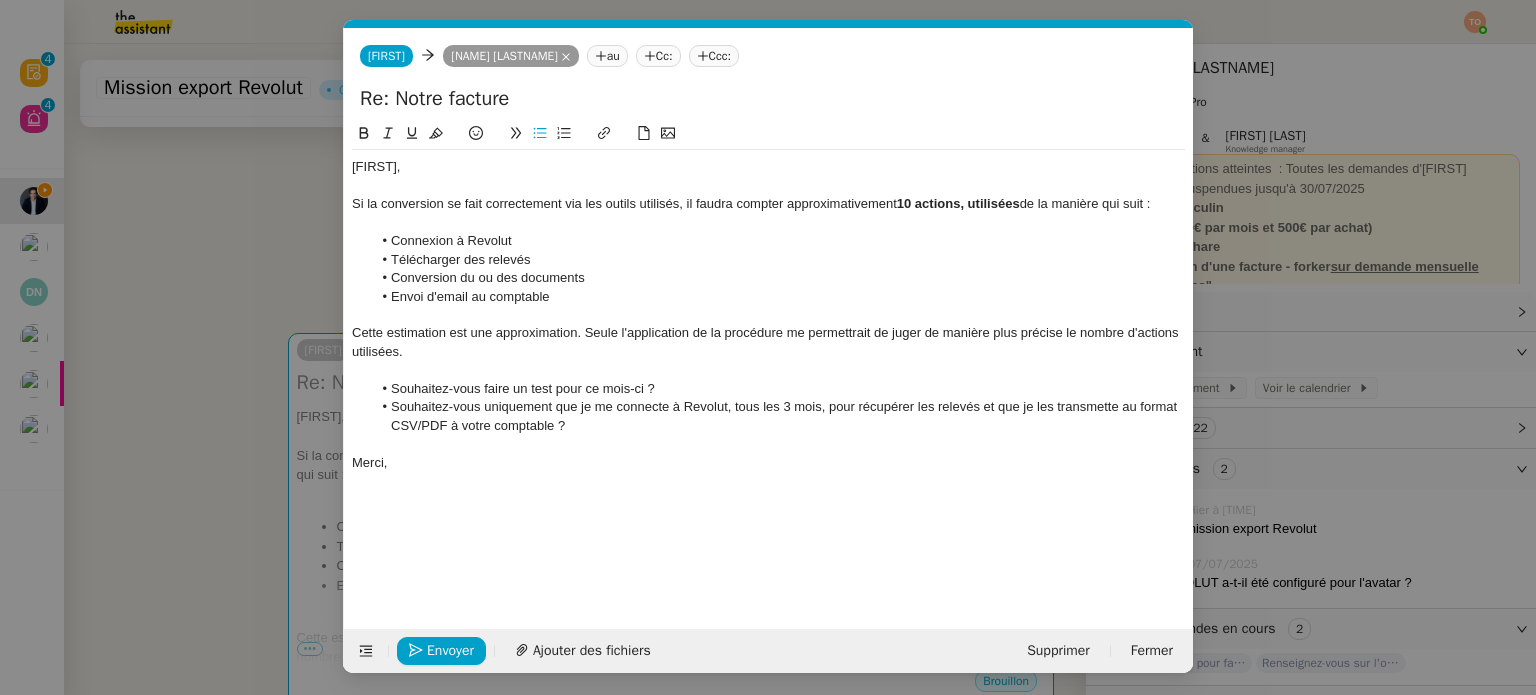 click on "Cette estimation est une approximation. Seule l'application de la procédure me permettrait de juger de manière plus précise le nombre d'actions utilisées." 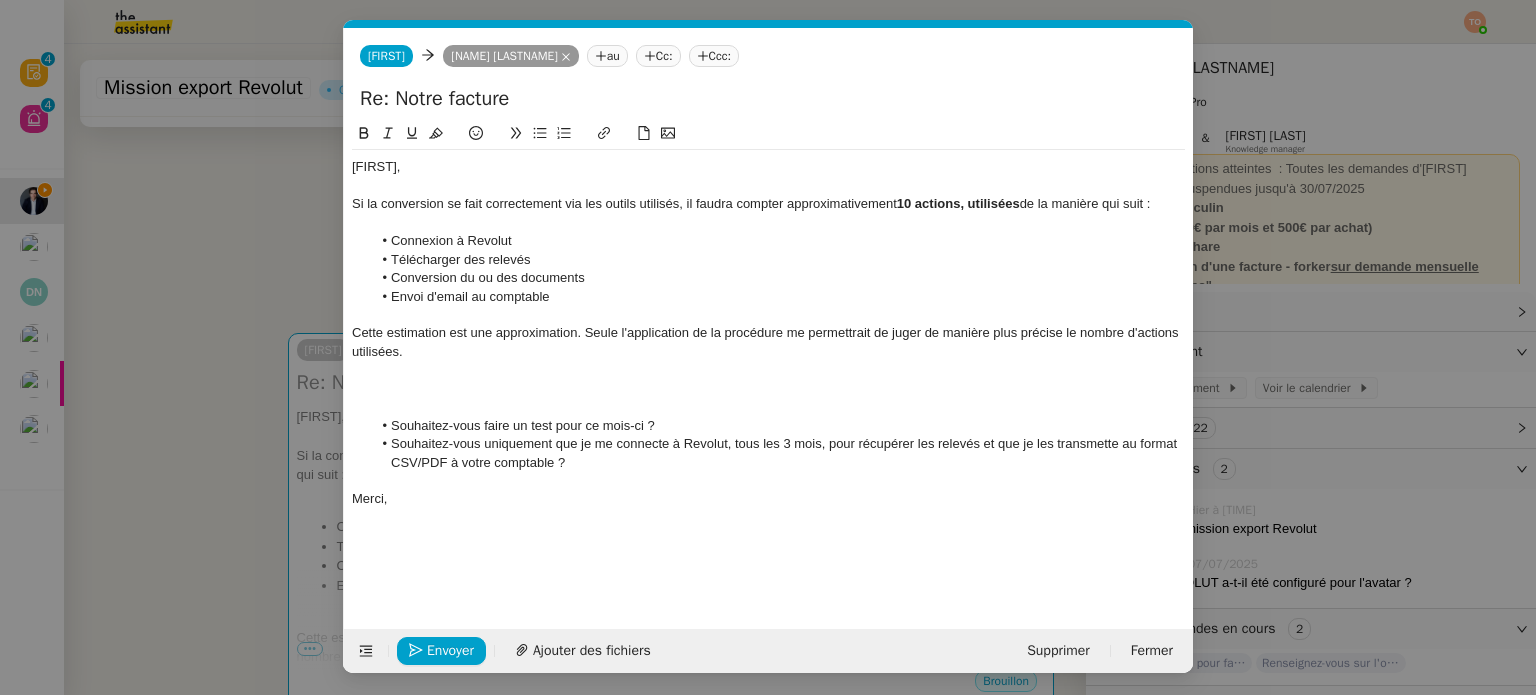 type 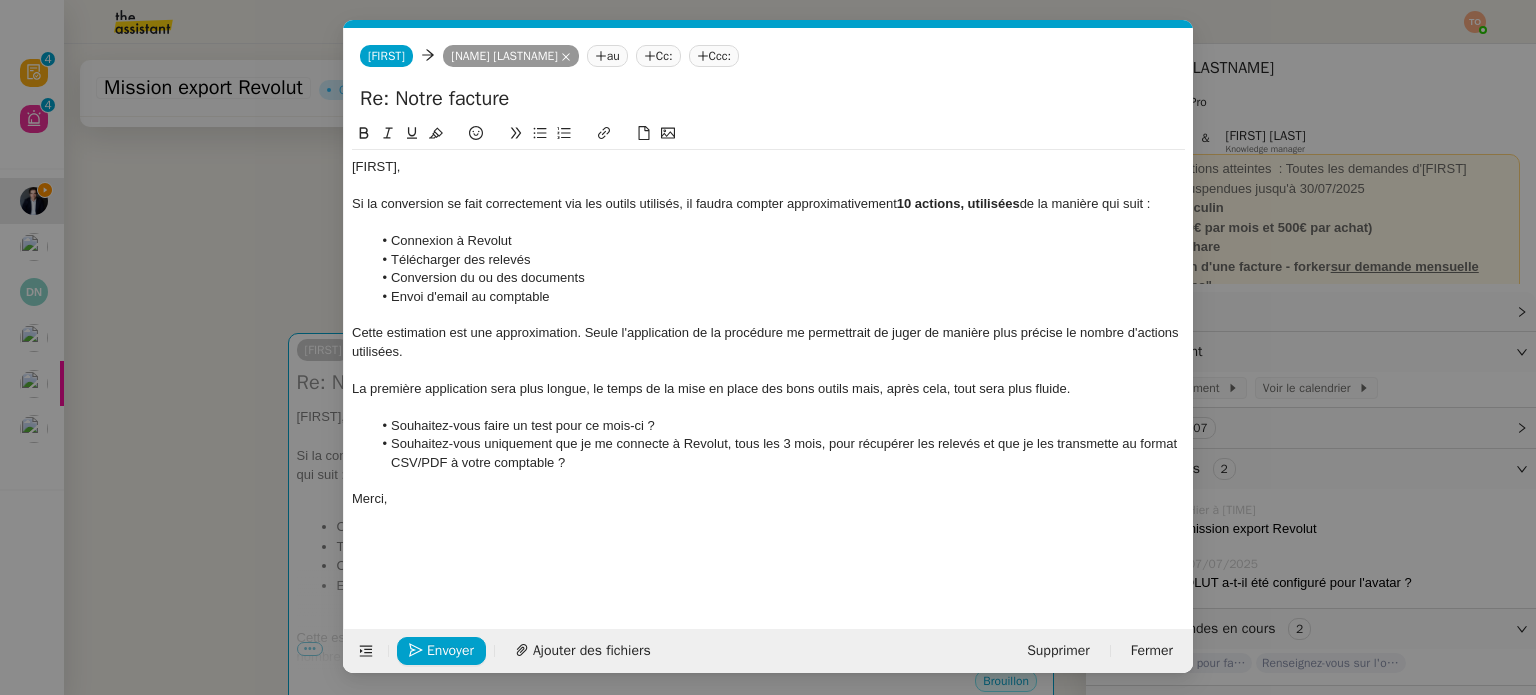 click on "10 actions, utilisées" 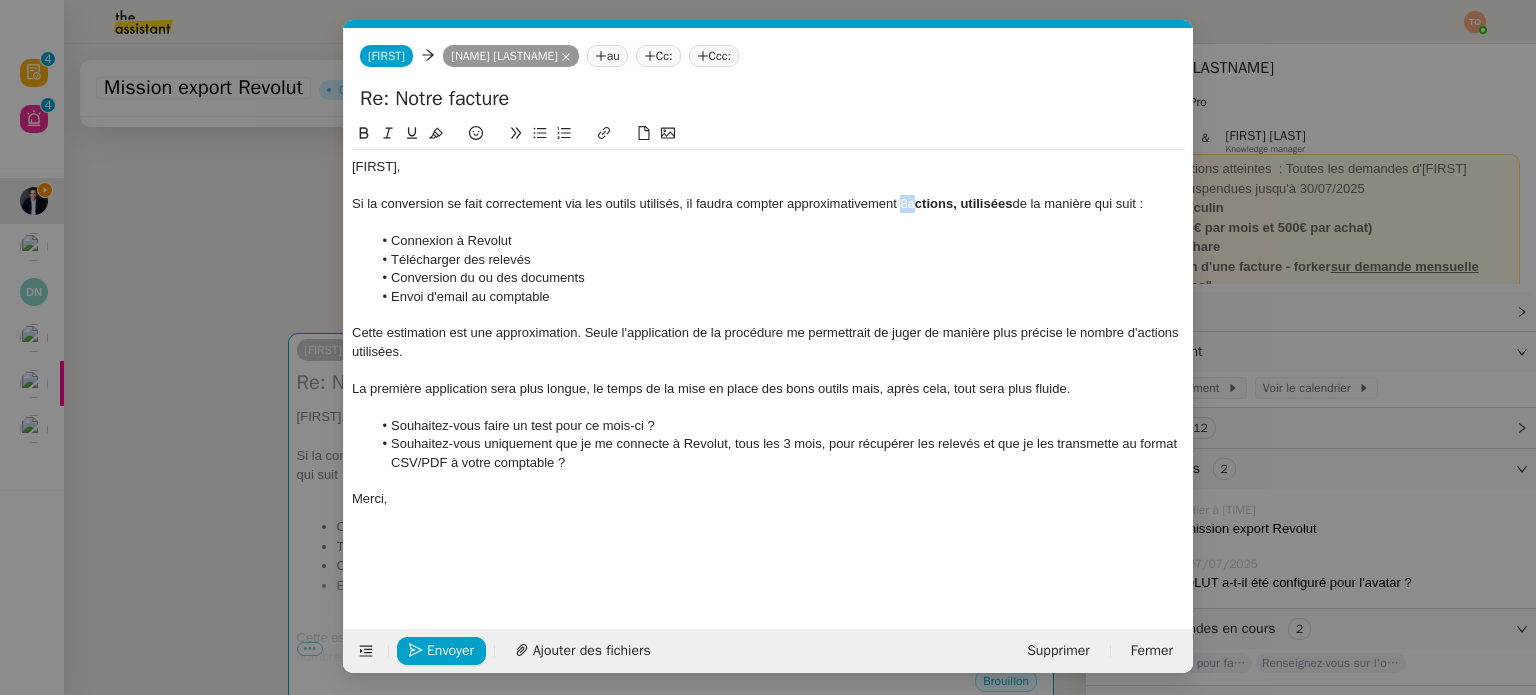 click on "Si la conversion se fait correctement via les outils utilisés, il faudra compter approximativement 8  actions, utilisées  de la manière qui suit :" 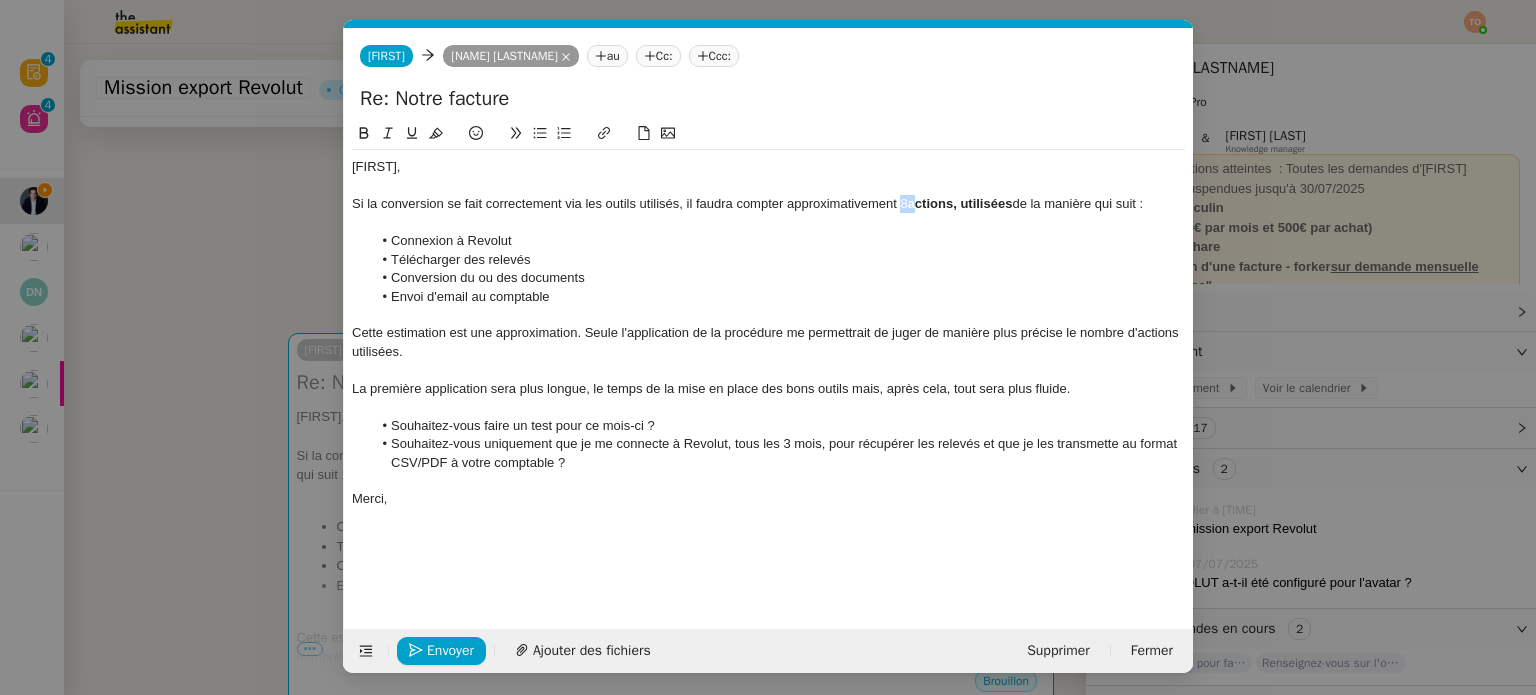 click 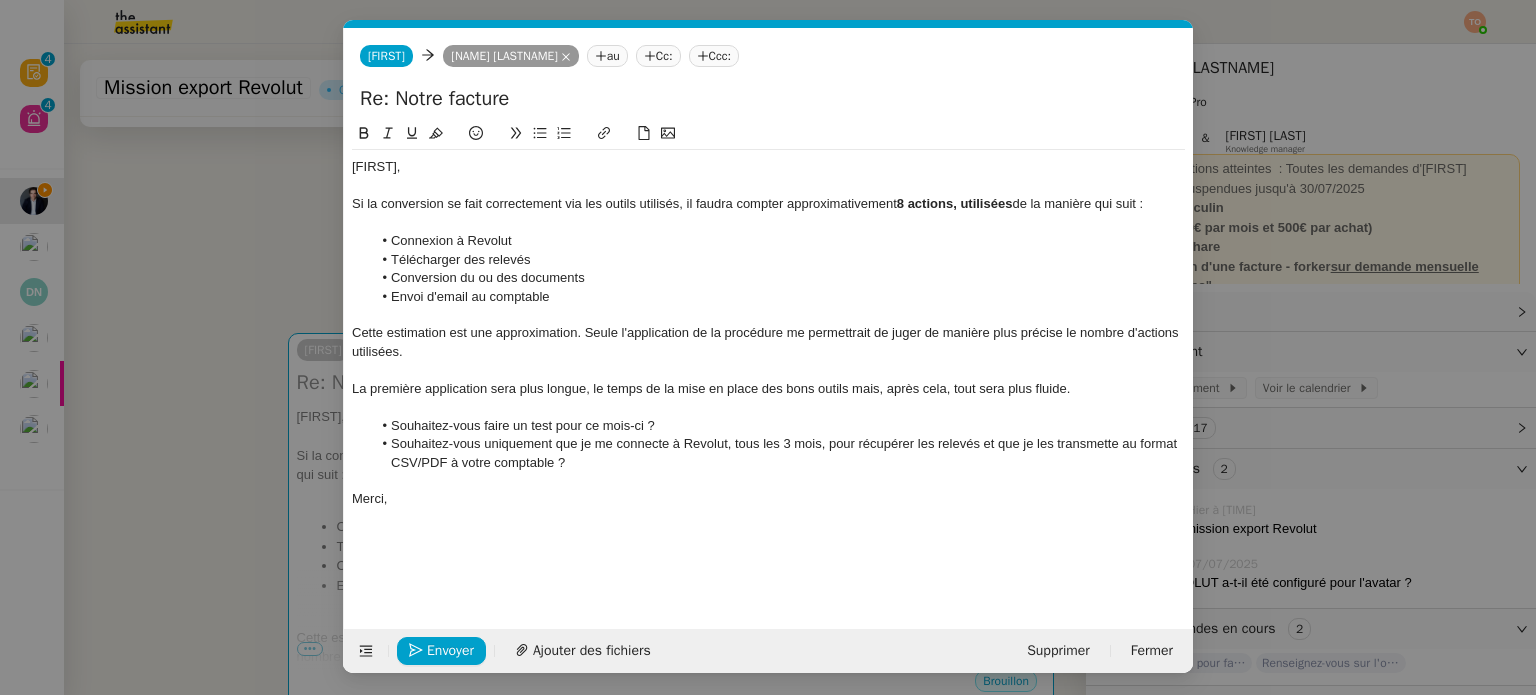 click on "Envoi d'email au comptable" 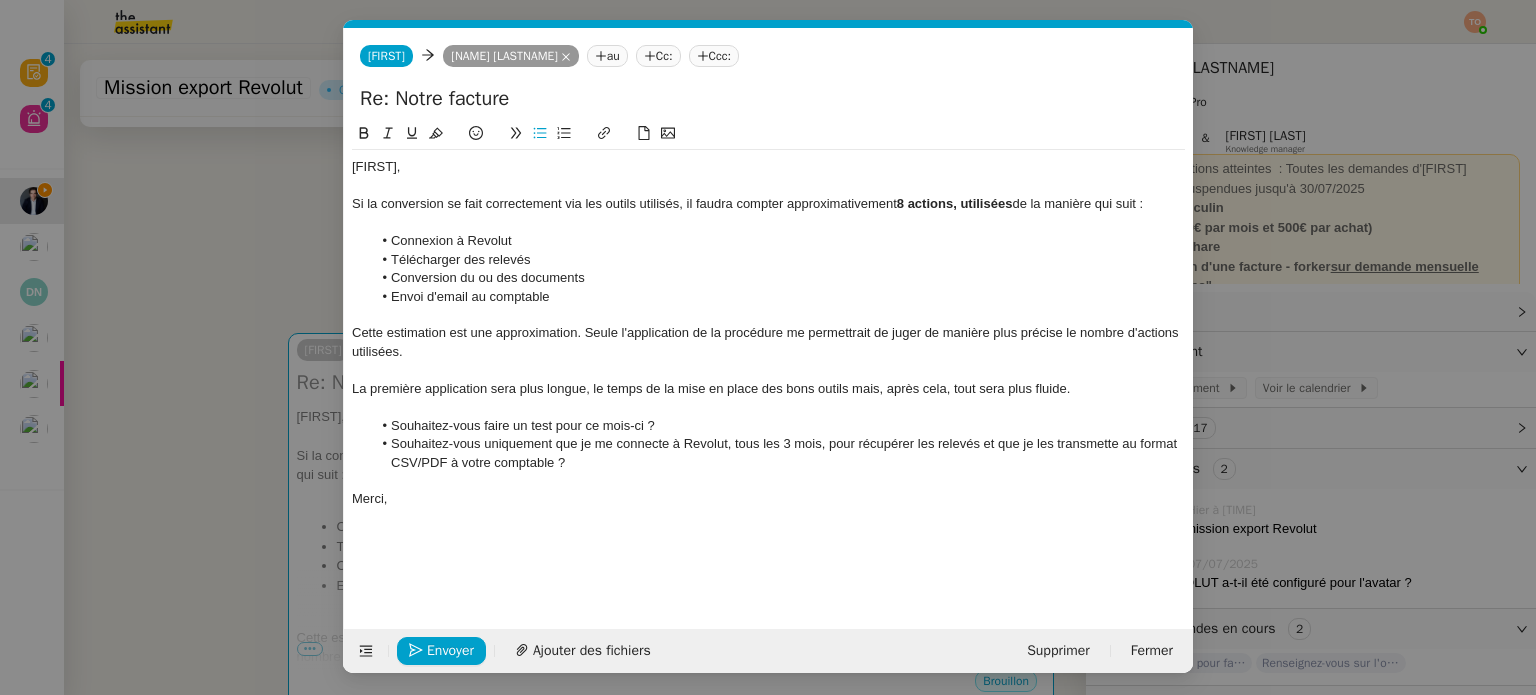 click on "Service TA - VOYAGE - PROPOSITION GLOBALE    A utiliser dans le cadre de proposition de déplacement TA - RELANCE CLIENT (EN)    Relancer un client lorsqu'il n'a pas répondu à un précédent message BAFERTY - MAIL AUDITION    A utiliser dans le cadre de la procédure d'envoi des mails d'audition TA - PUBLICATION OFFRE D'EMPLOI     Organisation du recrutement Discours de présentation du paiement sécurisé    TA - VOYAGES - PROPOSITION ITINERAIRE    Soumettre les résultats d'une recherche TA - CONFIRMATION PAIEMENT (EN)    Confirmer avec le client de modèle de transaction - Attention Plan Pro nécessaire. TA - COURRIER EXPEDIE (recommandé)    A utiliser dans le cadre de l'envoi d'un courrier recommandé TA - PARTAGE DE CALENDRIER (EN)    A utiliser pour demander au client de partager son calendrier afin de faciliter l'accès et la gestion PSPI - Appel de fonds MJL    A utiliser dans le cadre de la procédure d'appel de fonds MJL TA - RELANCE CLIENT    TA - AR PROCEDURES           21 YIELD" at bounding box center (768, 347) 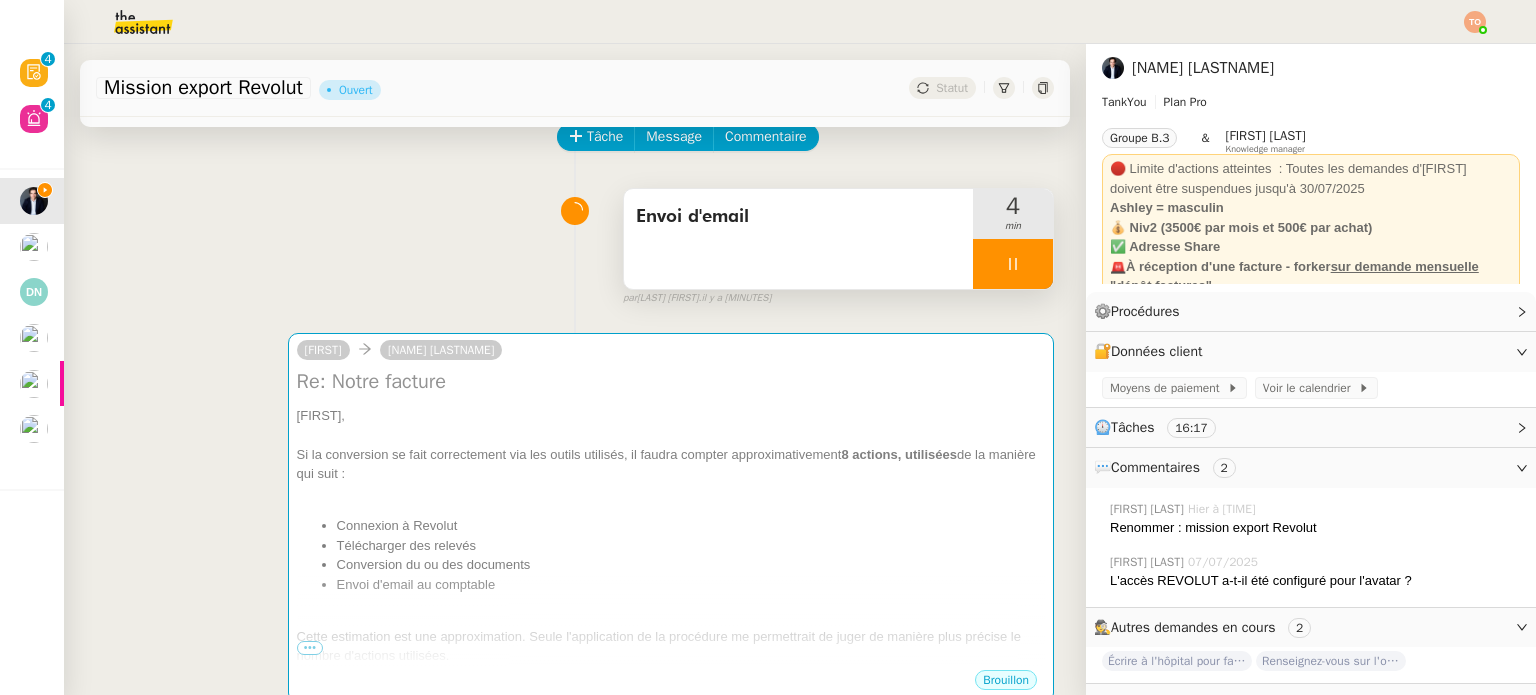 click at bounding box center (1013, 264) 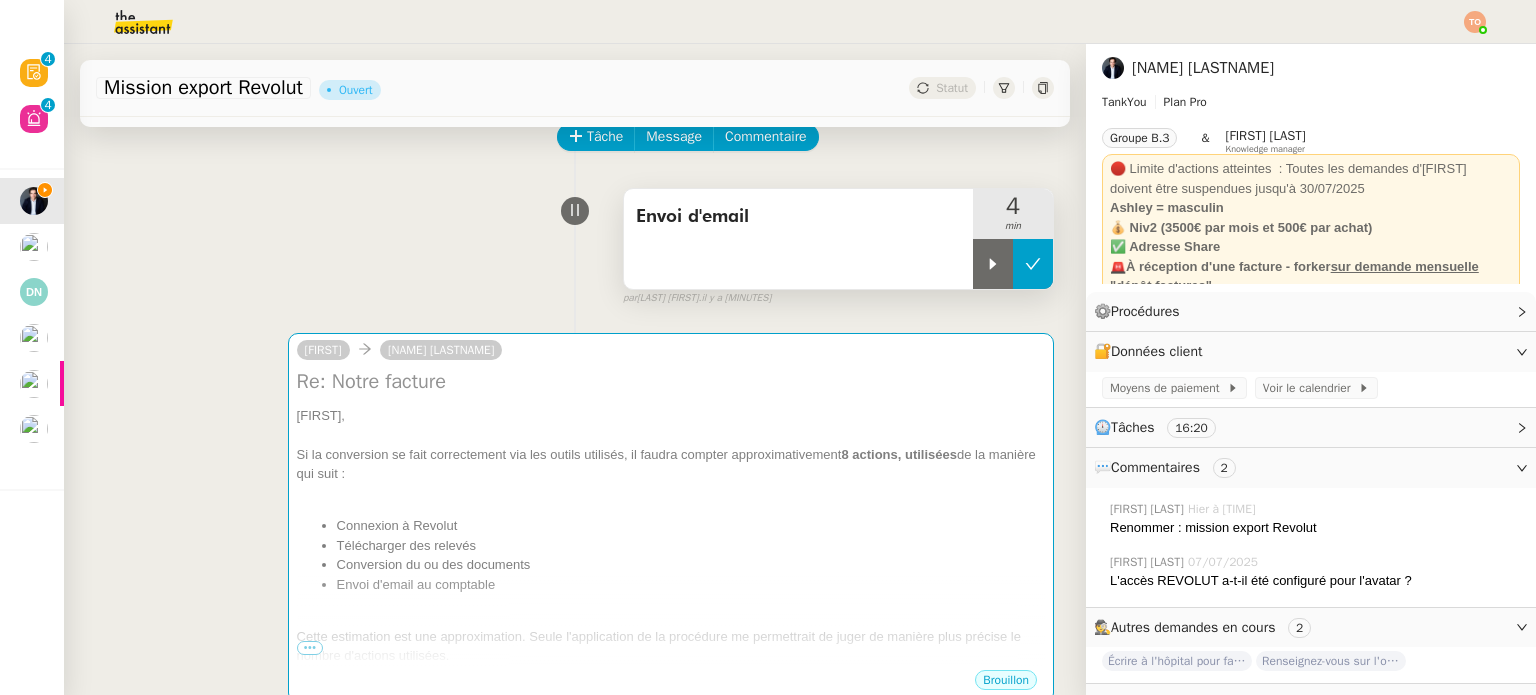 click 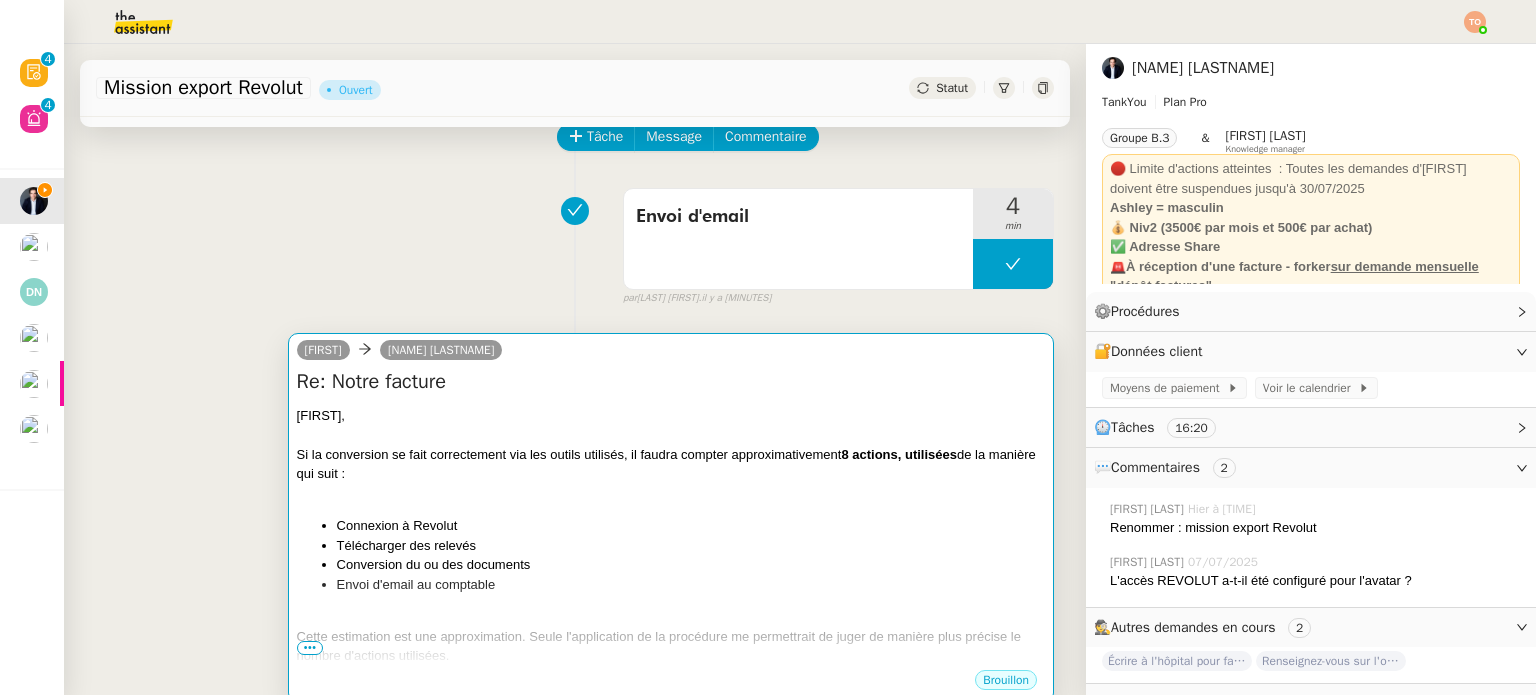 click on "Connexion à Revolut" at bounding box center [691, 526] 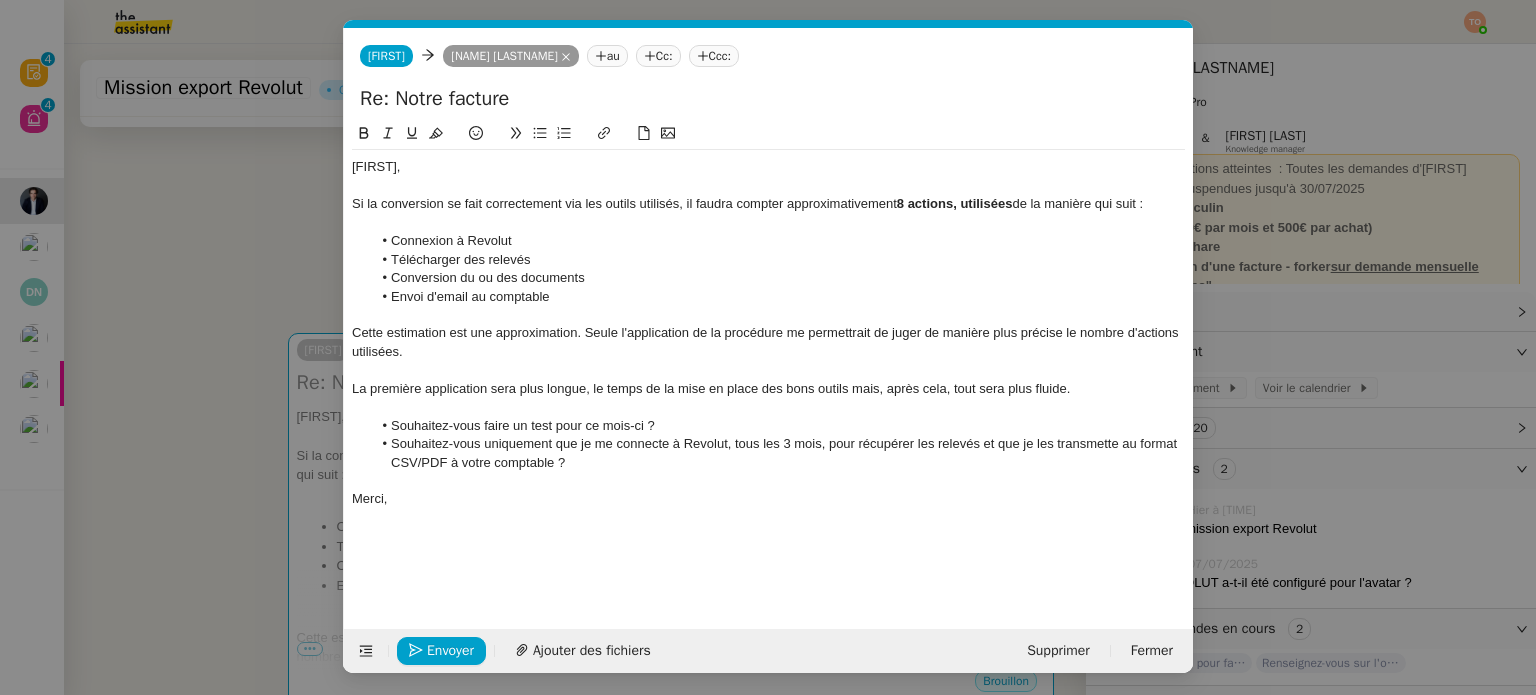 scroll, scrollTop: 0, scrollLeft: 42, axis: horizontal 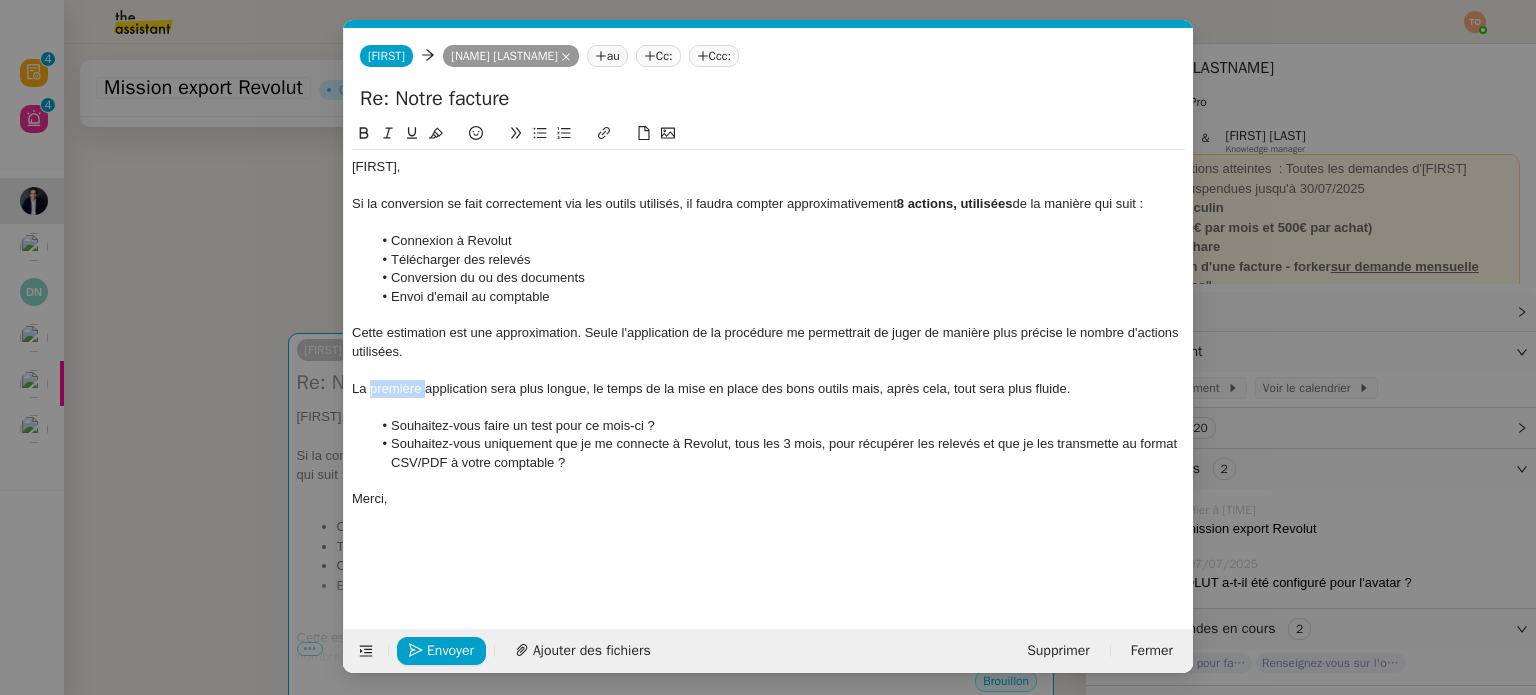 click on "La première application sera plus longue, le temps de la mise en place des bons outils mais, après cela, tout sera plus fluide." 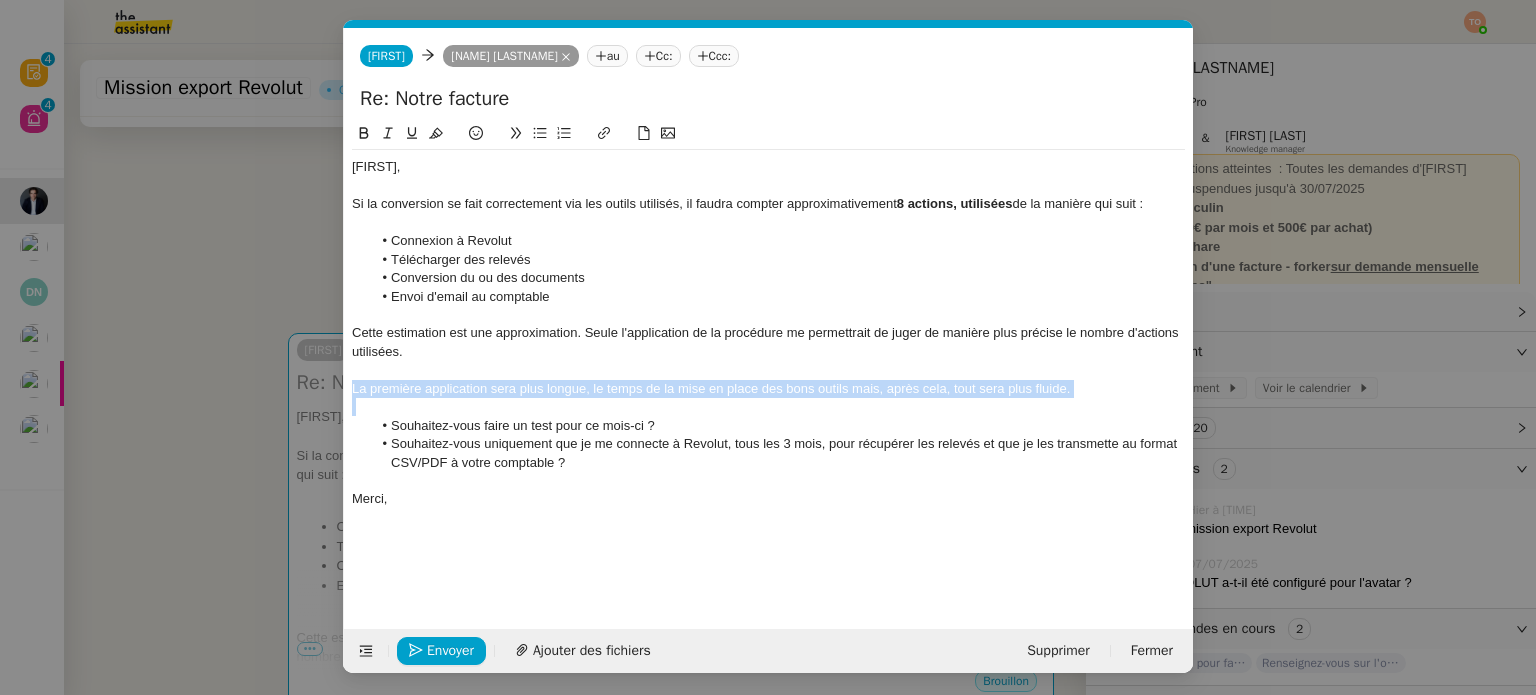 click 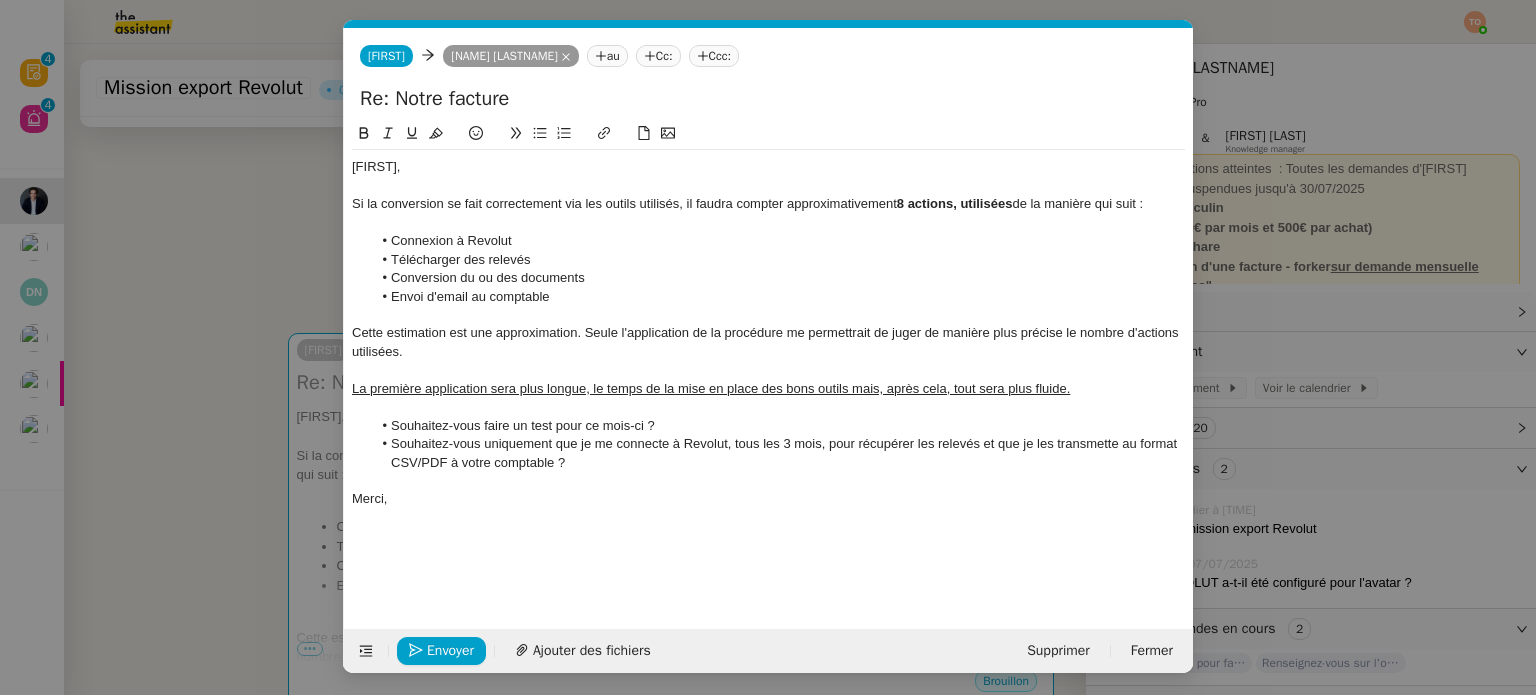click on "Envoi d'email au comptable" 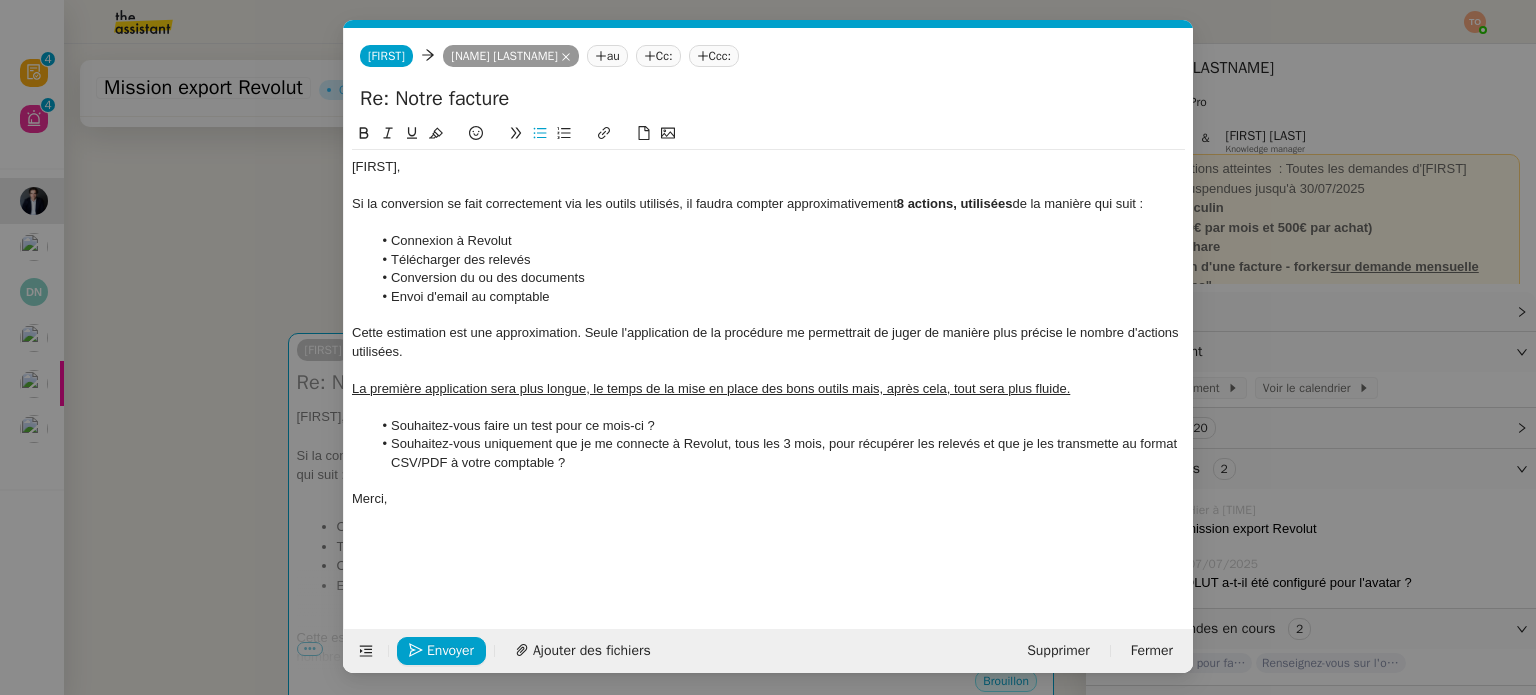 click on "Service TA - VOYAGE - PROPOSITION GLOBALE    A utiliser dans le cadre de proposition de déplacement TA - RELANCE CLIENT (EN)    Relancer un client lorsqu'il n'a pas répondu à un précédent message BAFERTY - MAIL AUDITION    A utiliser dans le cadre de la procédure d'envoi des mails d'audition TA - PUBLICATION OFFRE D'EMPLOI     Organisation du recrutement Discours de présentation du paiement sécurisé    TA - VOYAGES - PROPOSITION ITINERAIRE    Soumettre les résultats d'une recherche TA - CONFIRMATION PAIEMENT (EN)    Confirmer avec le client de modèle de transaction - Attention Plan Pro nécessaire. TA - COURRIER EXPEDIE (recommandé)    A utiliser dans le cadre de l'envoi d'un courrier recommandé TA - PARTAGE DE CALENDRIER (EN)    A utiliser pour demander au client de partager son calendrier afin de faciliter l'accès et la gestion PSPI - Appel de fonds MJL    A utiliser dans le cadre de la procédure d'appel de fonds MJL TA - RELANCE CLIENT    TA - AR PROCEDURES           21 YIELD" at bounding box center [768, 347] 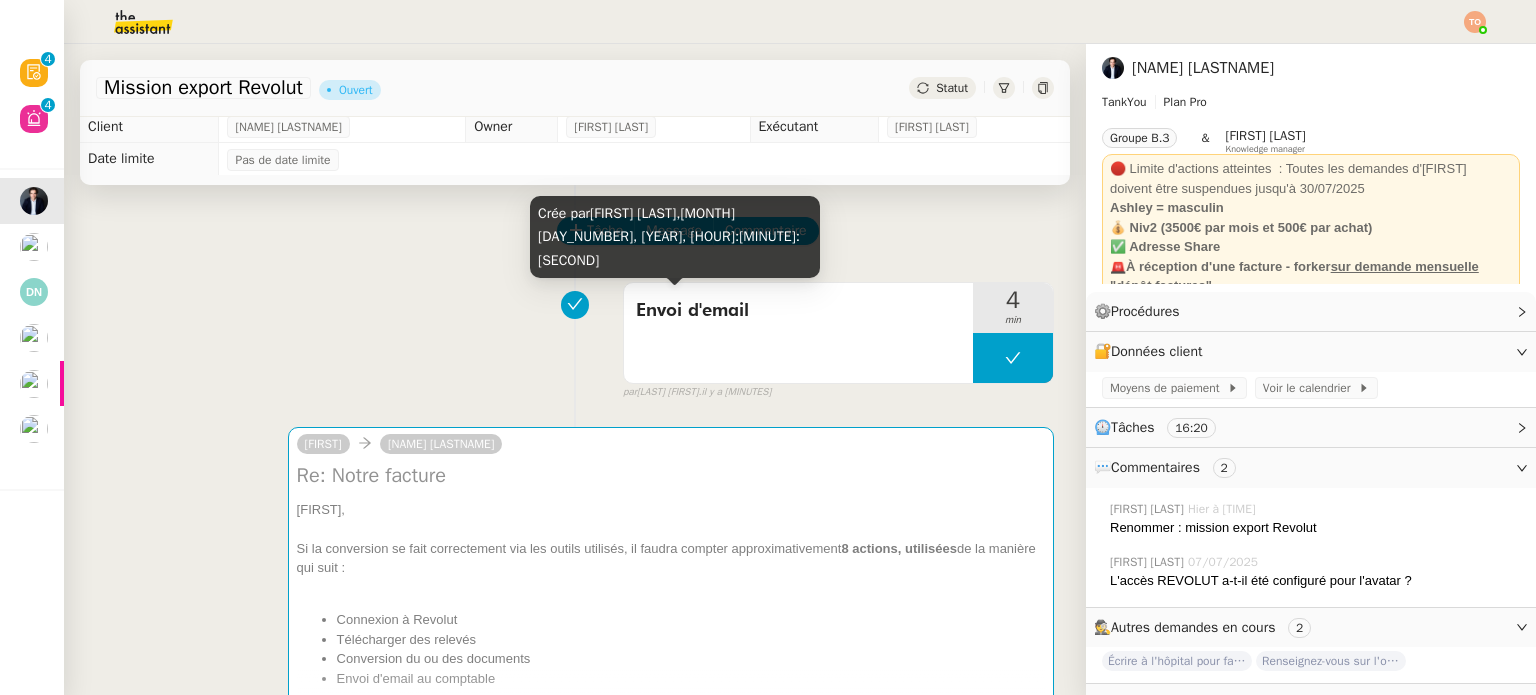 scroll, scrollTop: 0, scrollLeft: 0, axis: both 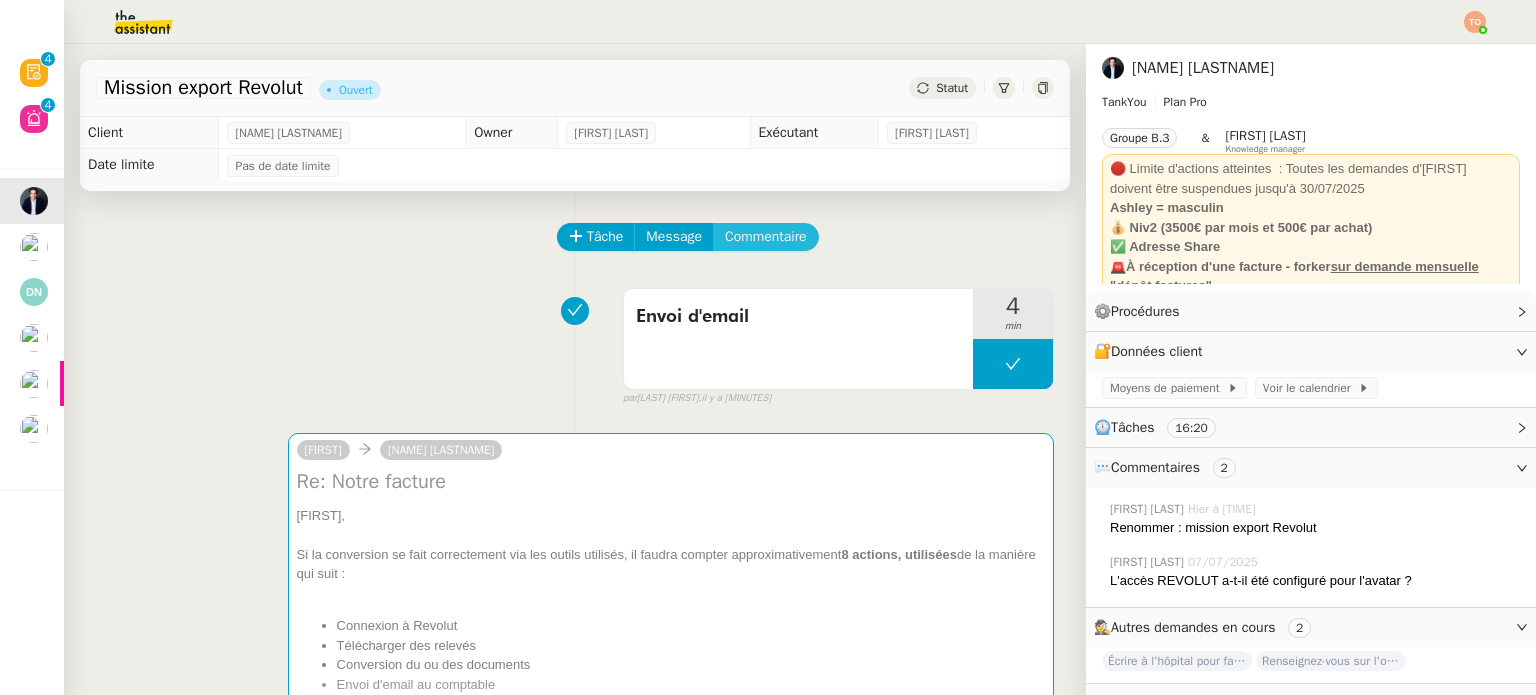 click on "Commentaire" 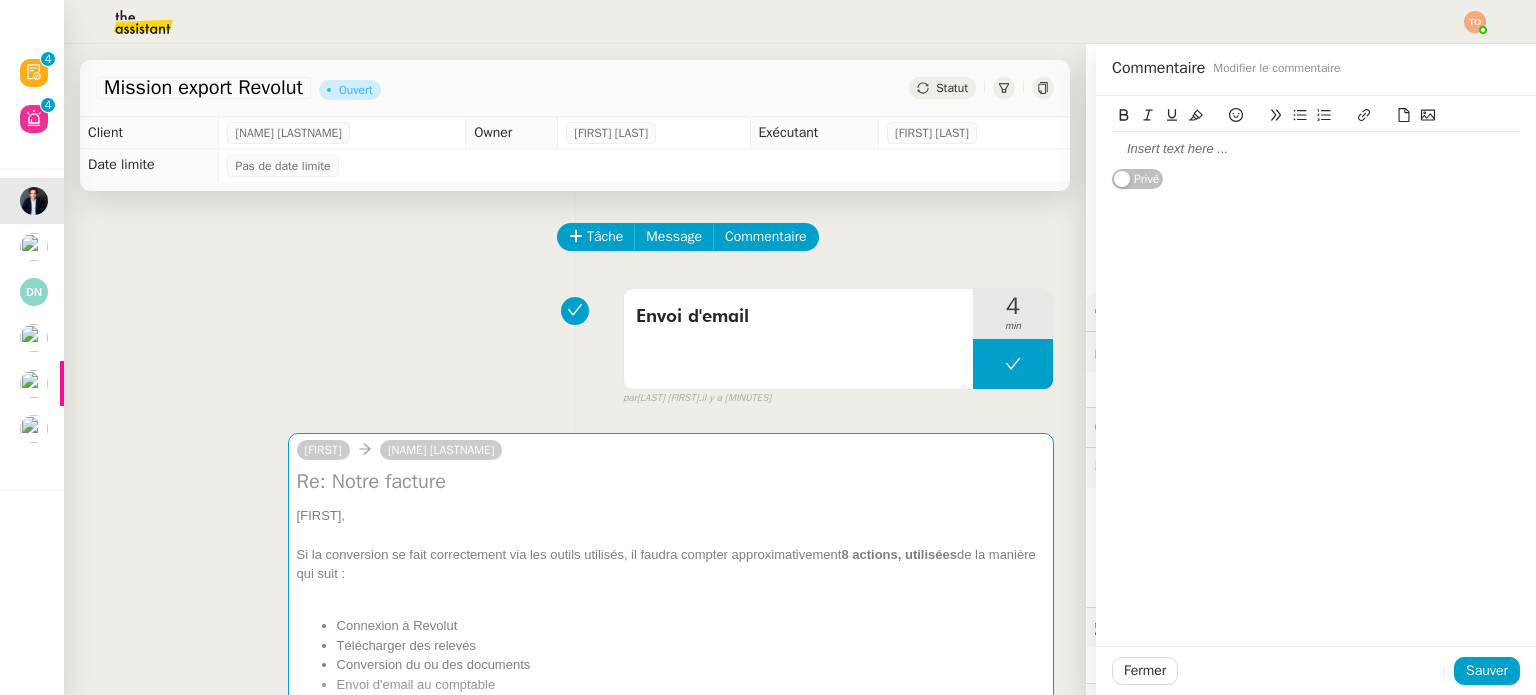 click 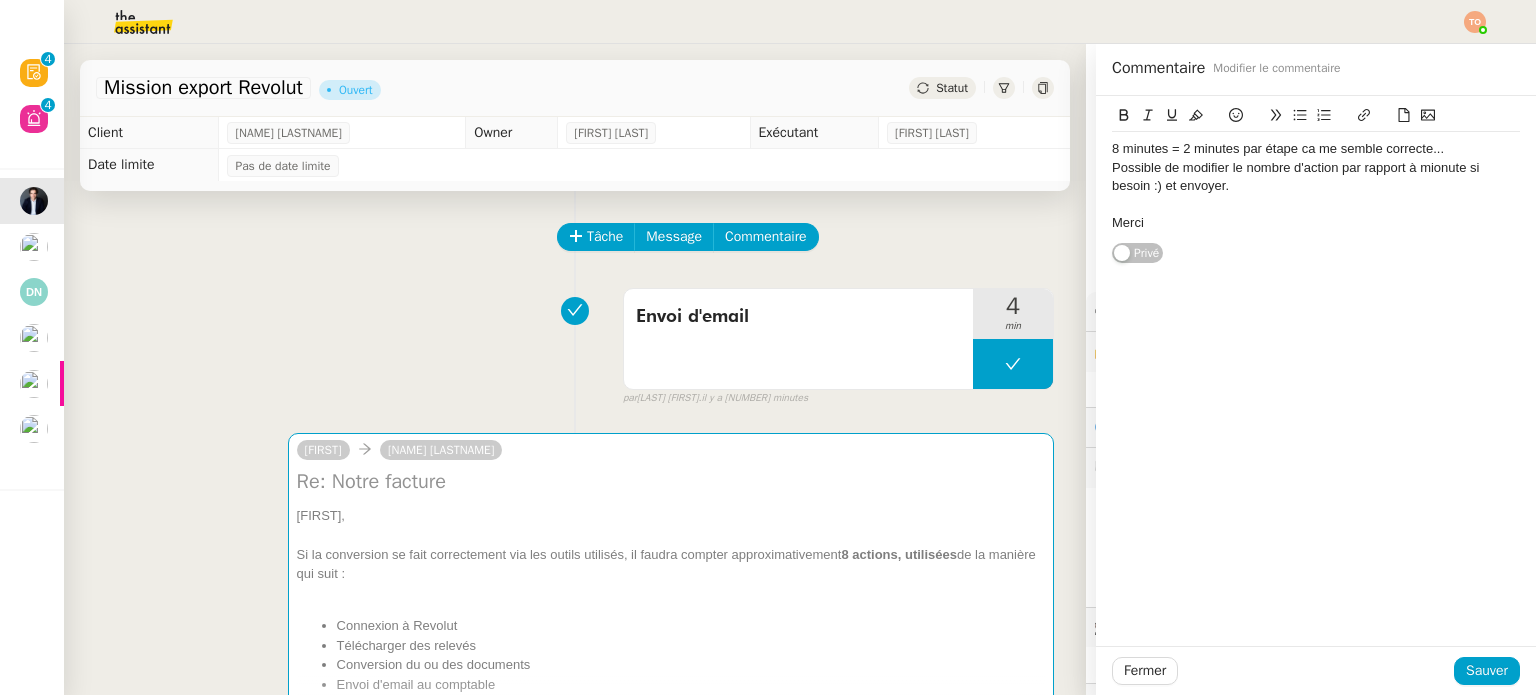 click on "8 minutes = 2 minutes par étape ca me semble correcte..." 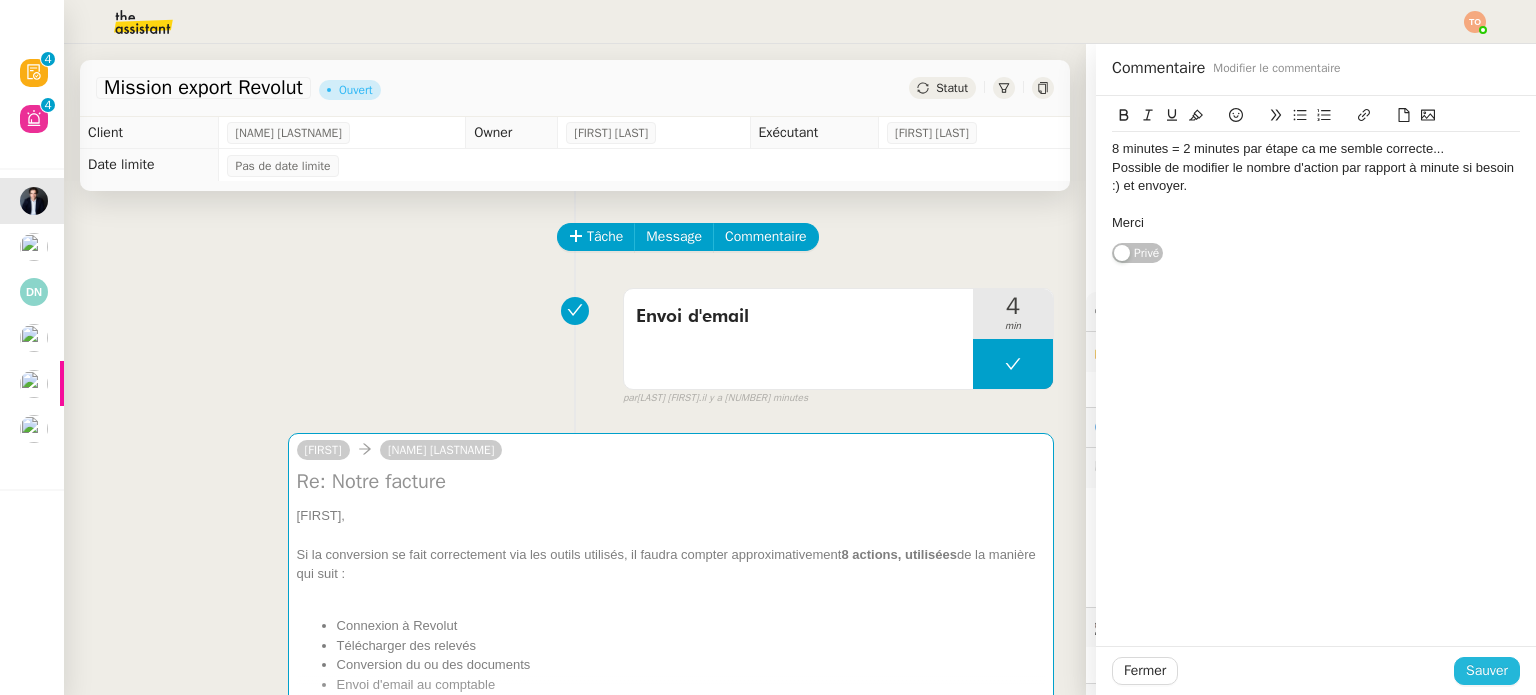 click on "Sauver" 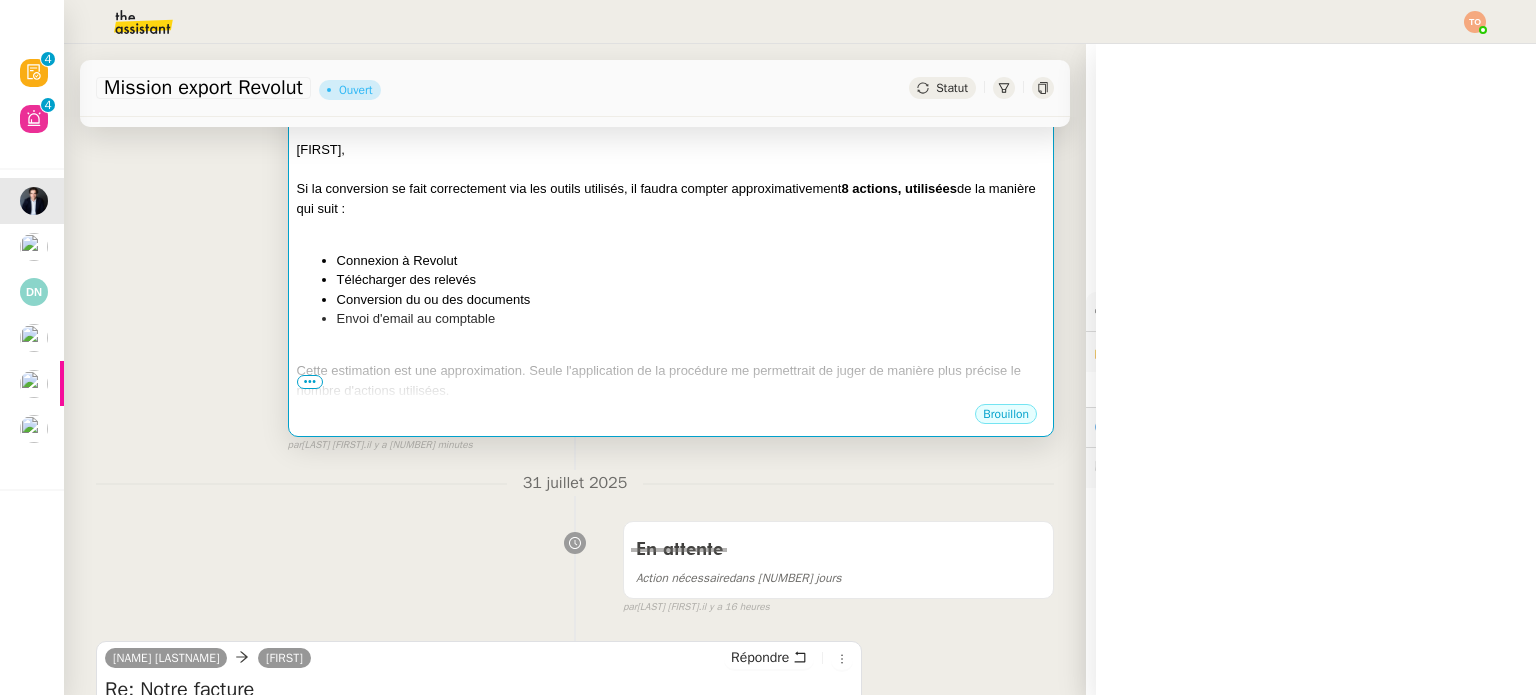 scroll, scrollTop: 600, scrollLeft: 0, axis: vertical 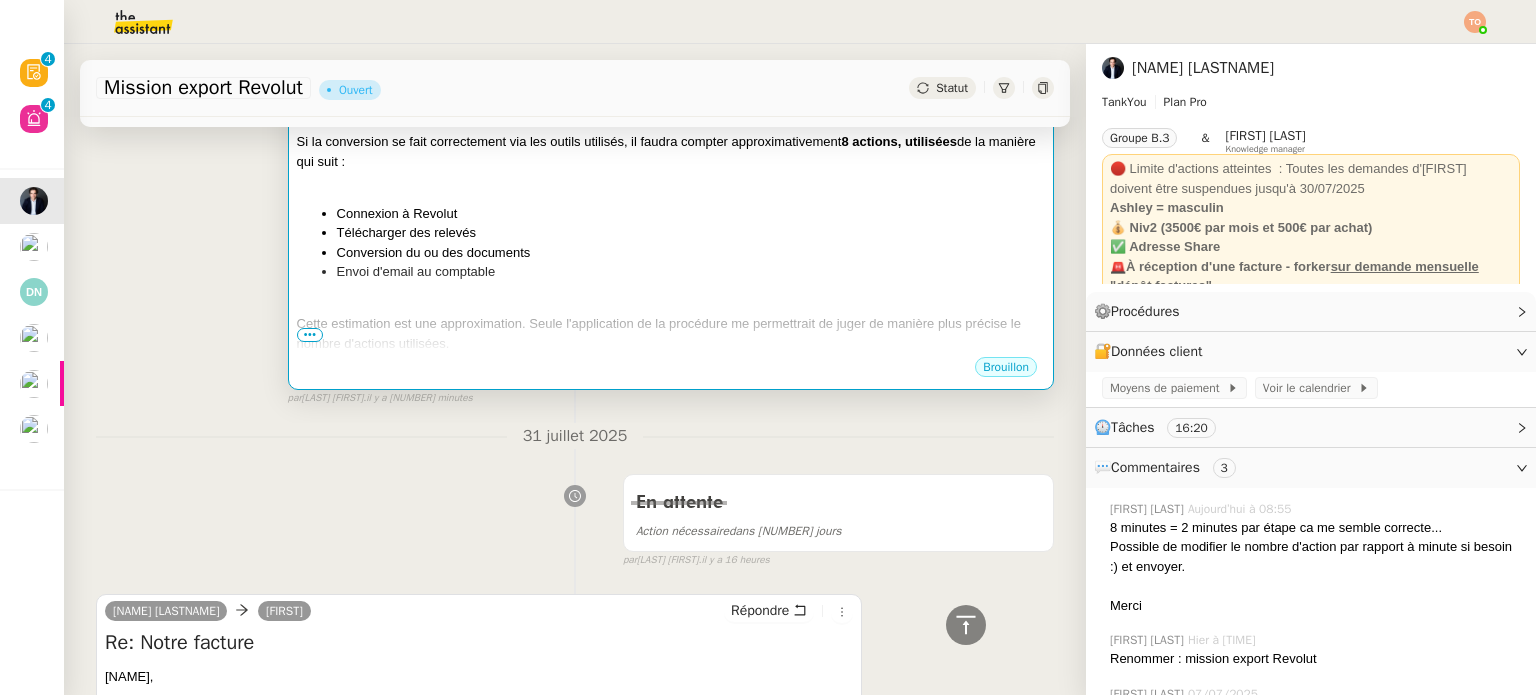 click on "Envoi d'email au comptable" at bounding box center [691, 272] 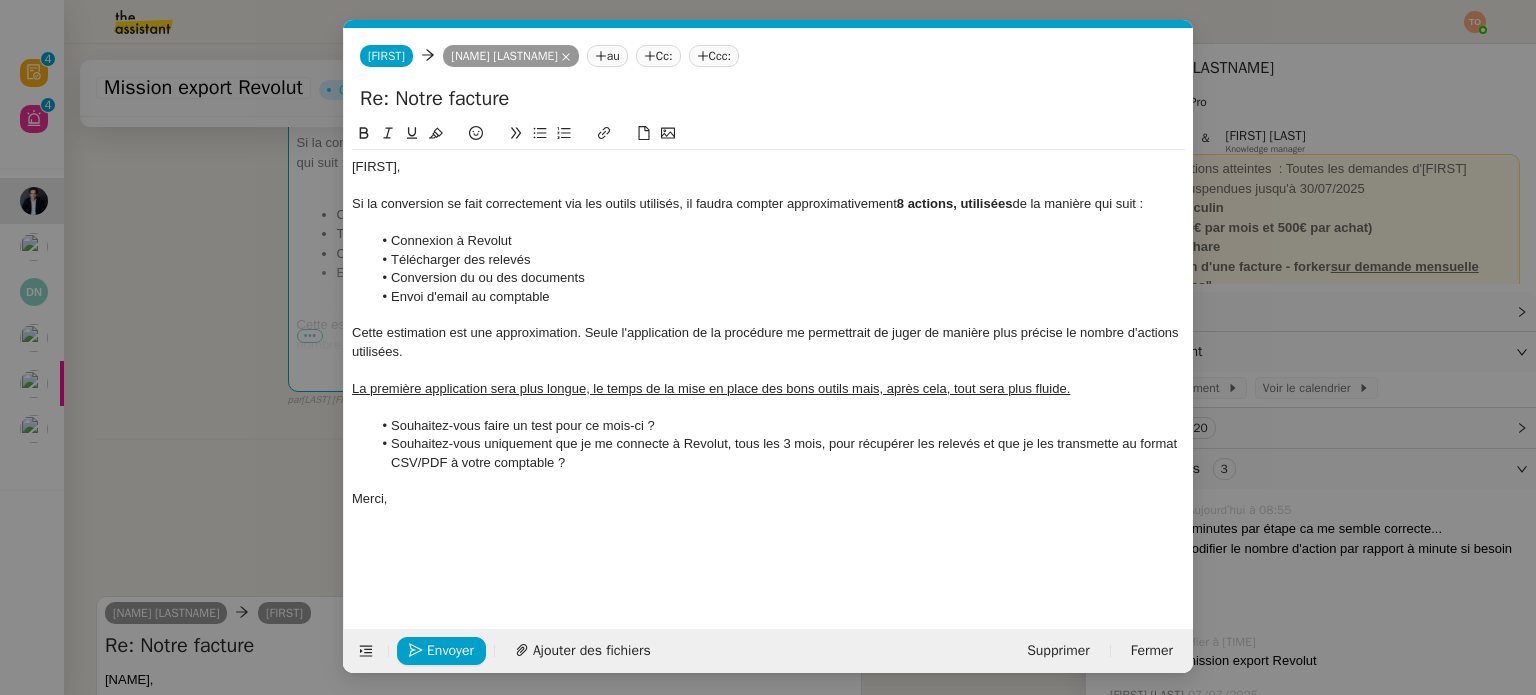 scroll, scrollTop: 0, scrollLeft: 42, axis: horizontal 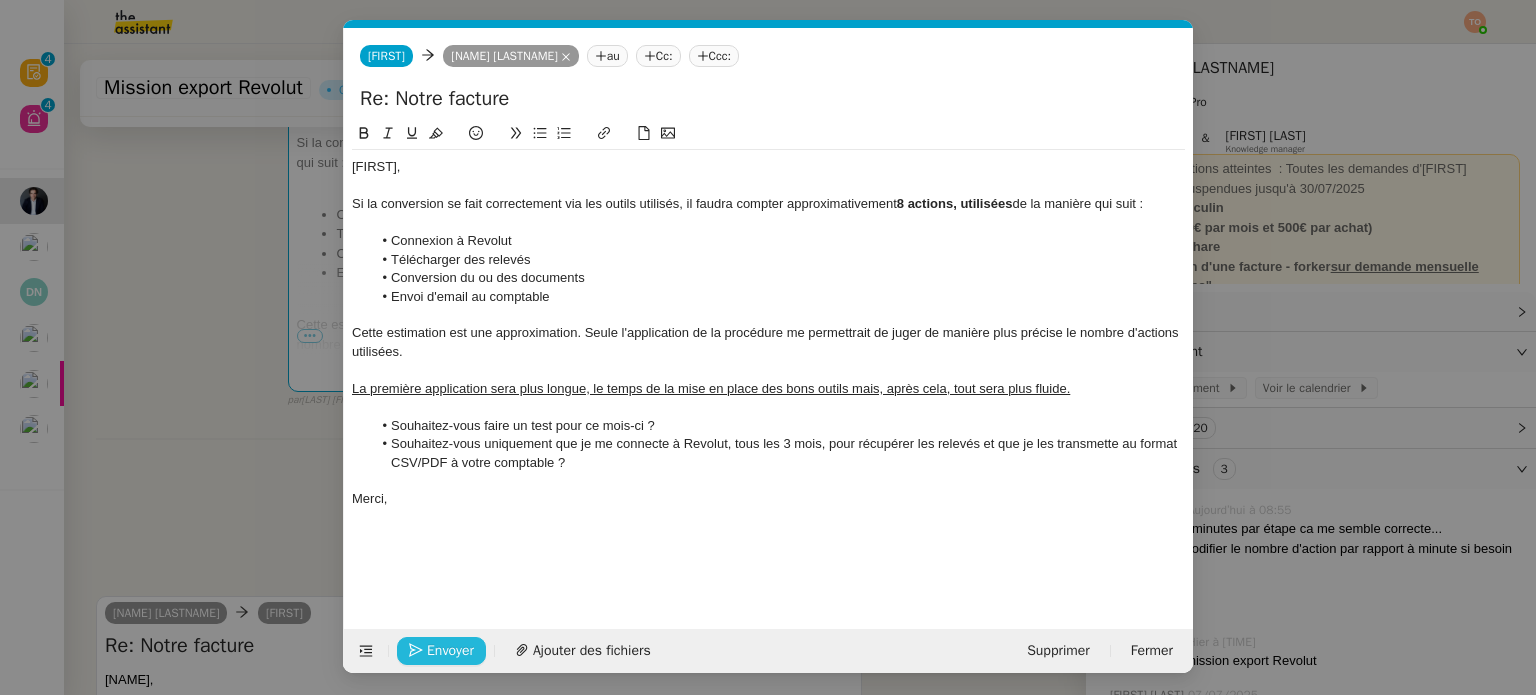 click on "Envoyer" 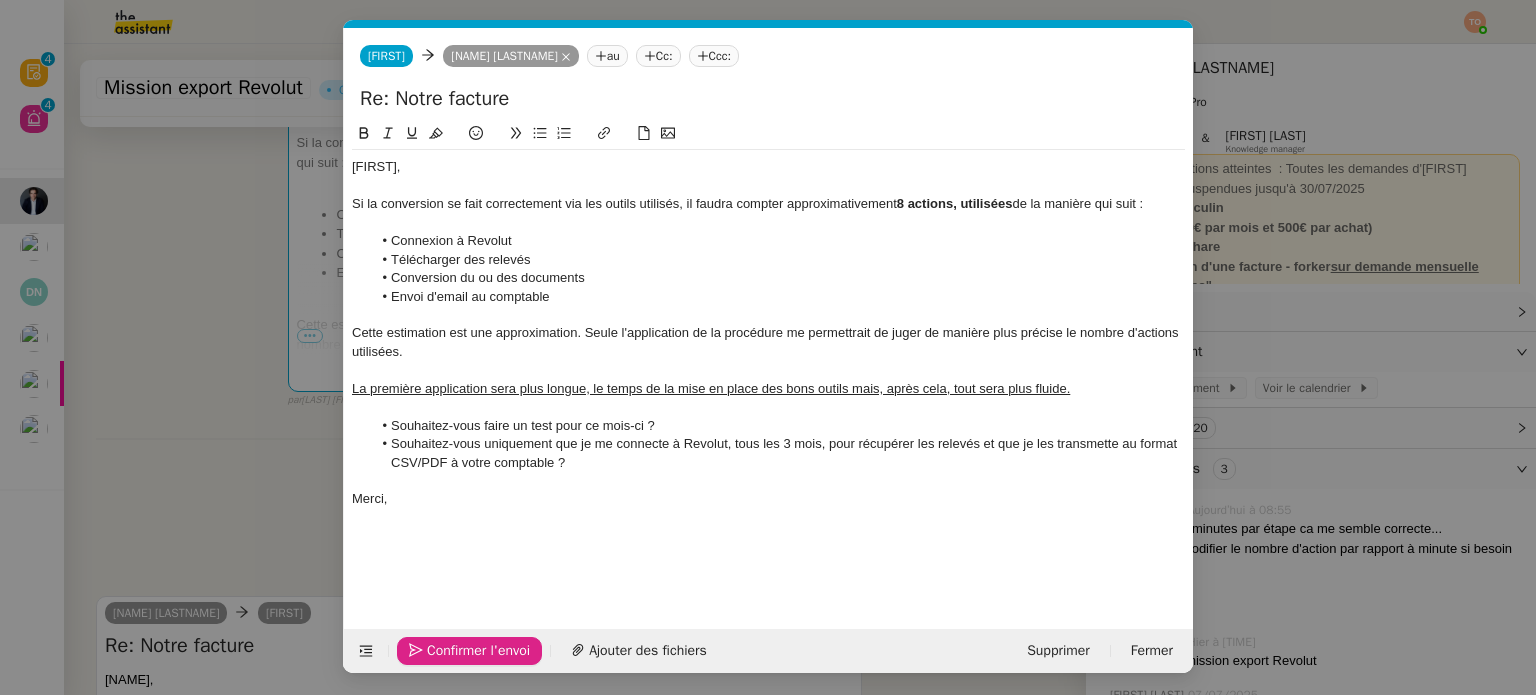 click on "Confirmer l'envoi" 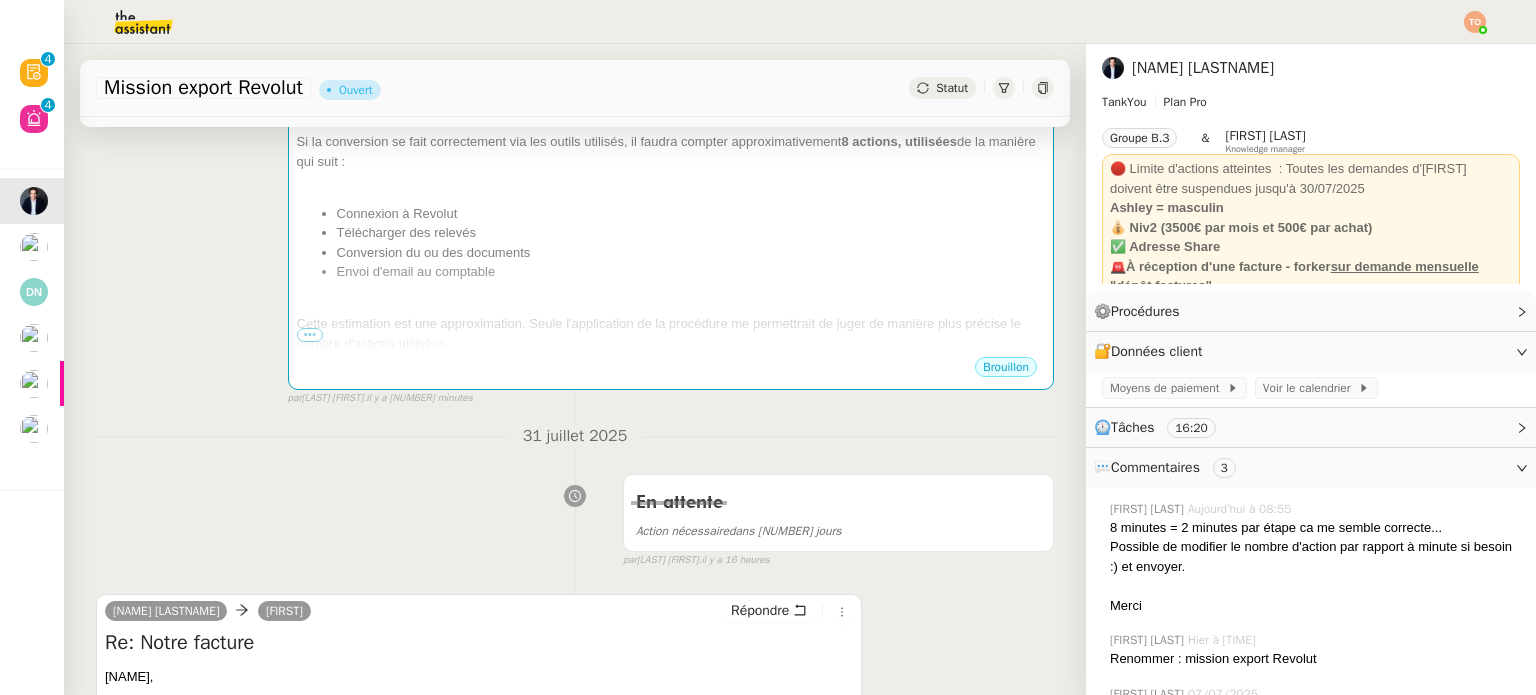scroll, scrollTop: 0, scrollLeft: 0, axis: both 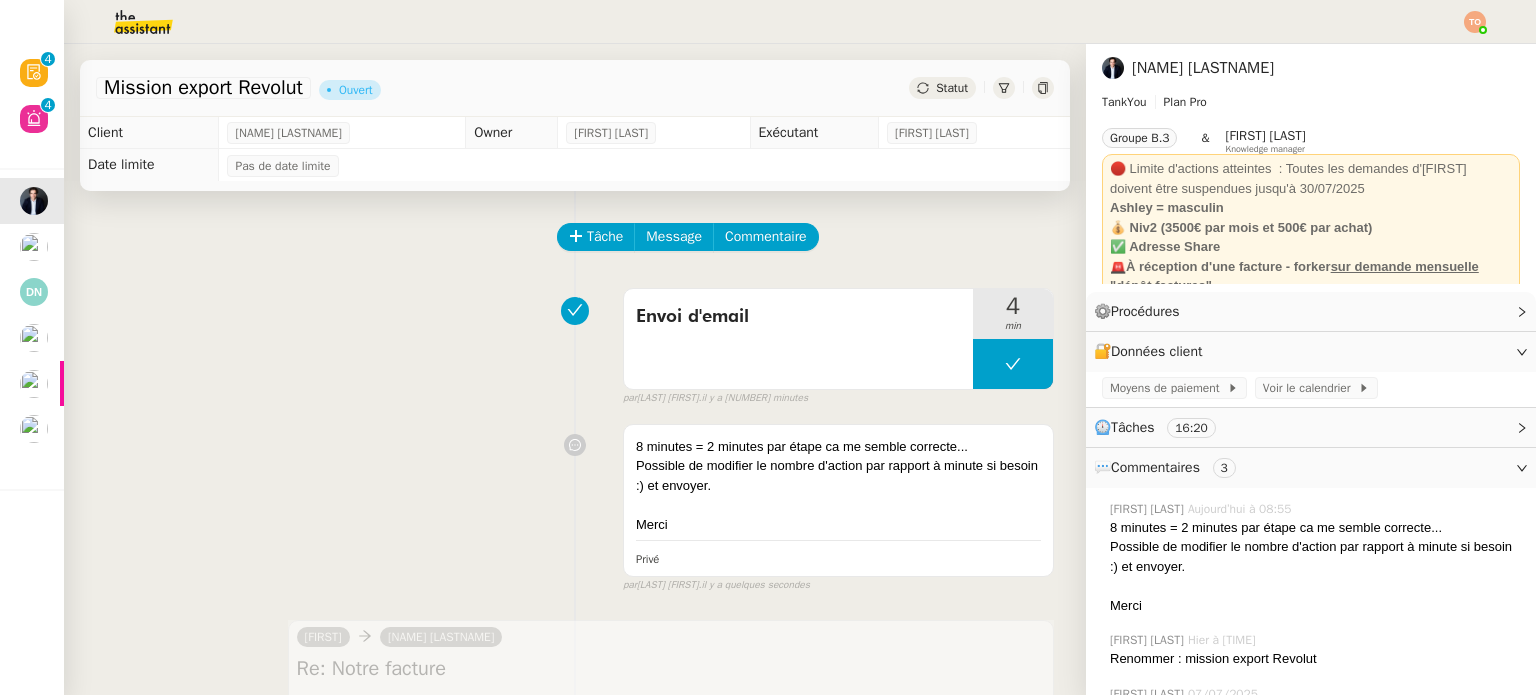 click on "Statut" 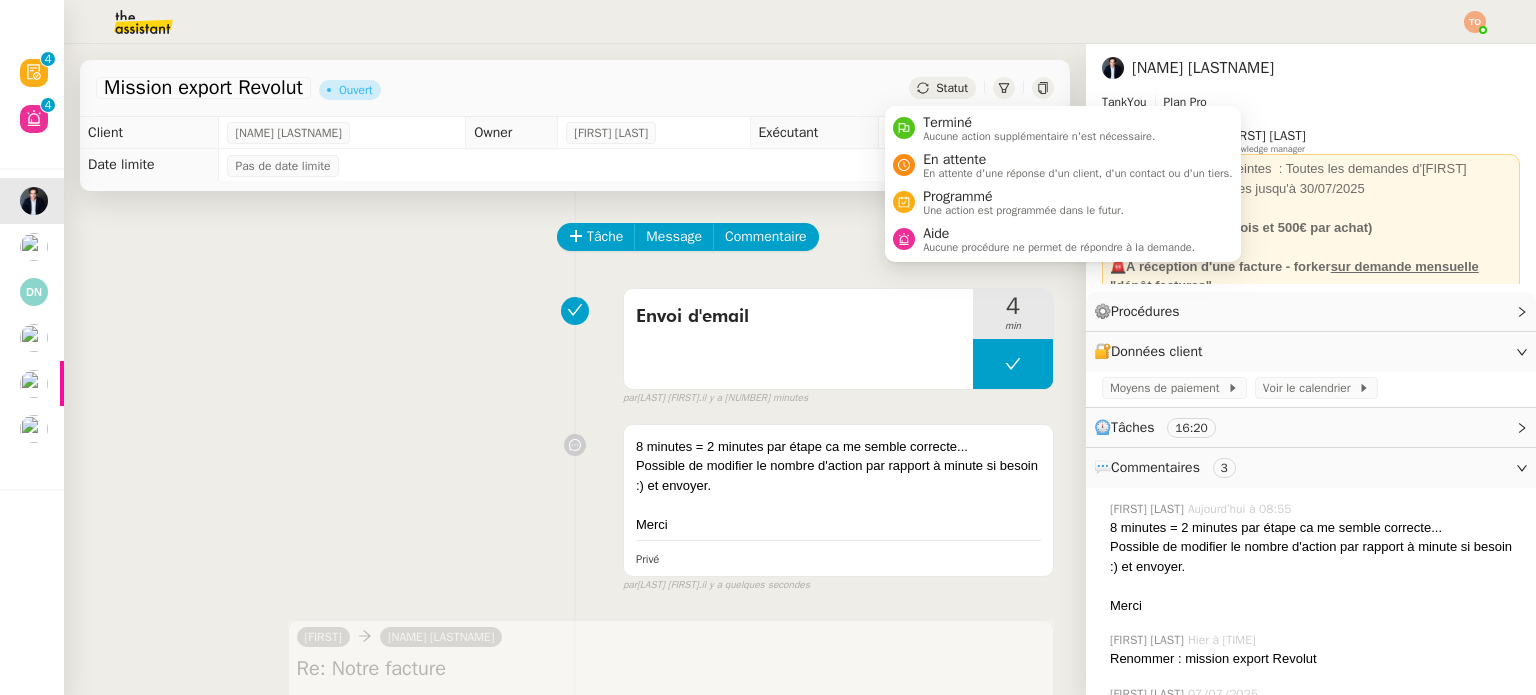 click on "Statut" 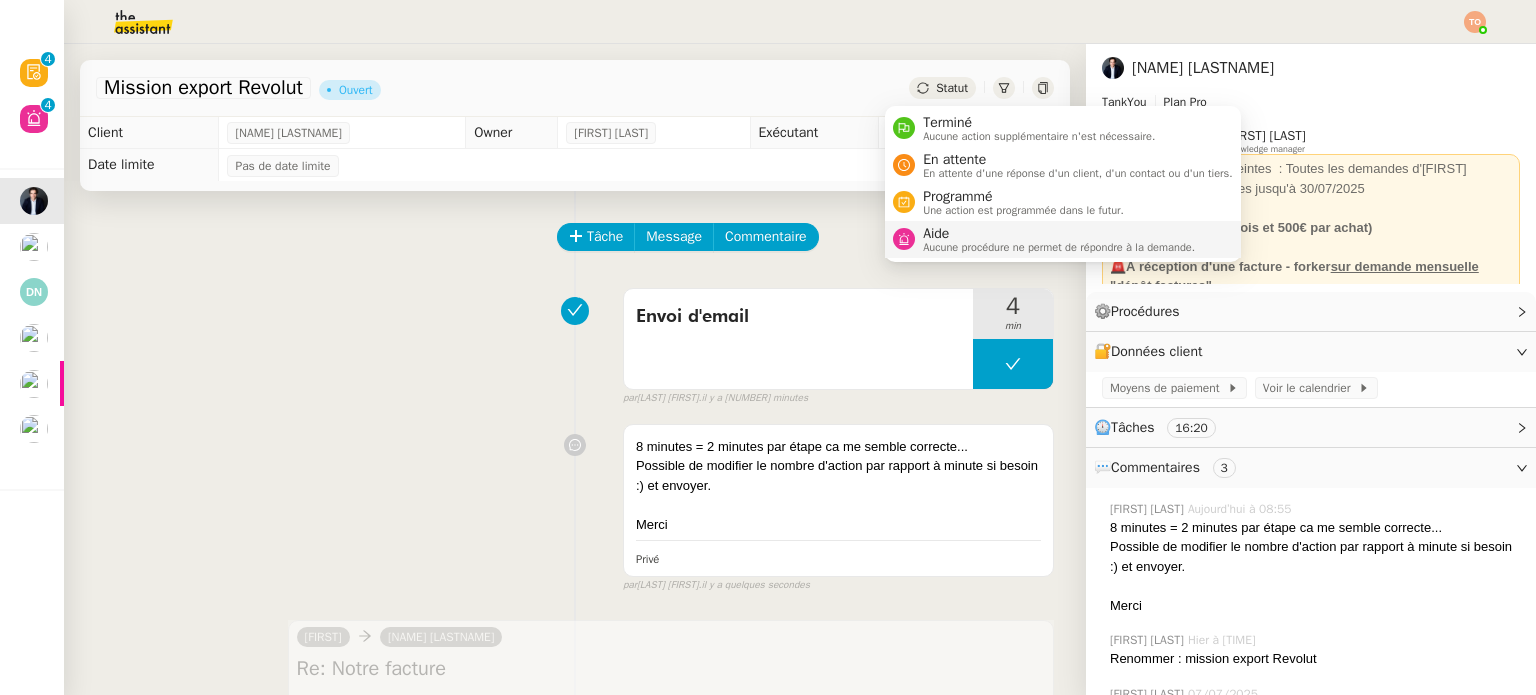 click on "Aide" at bounding box center (1059, 234) 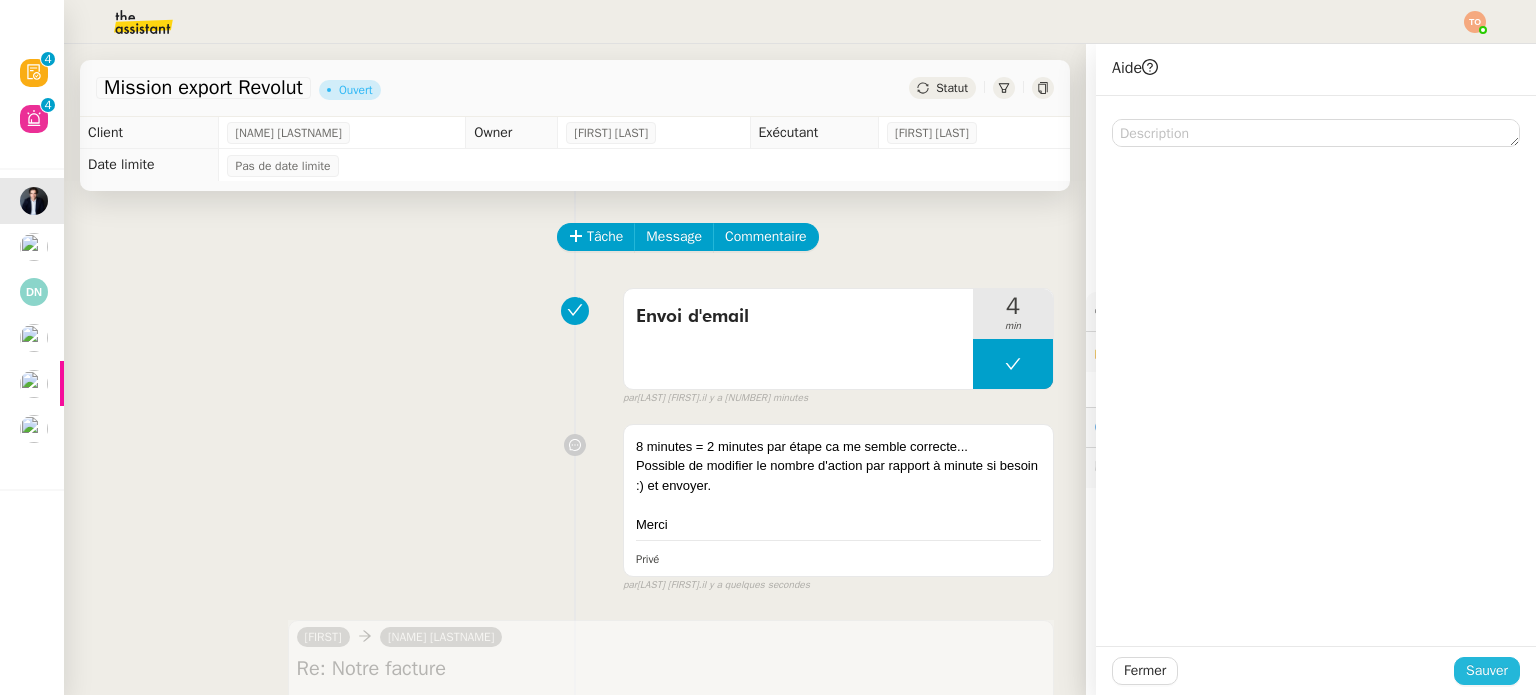 click on "Sauver" 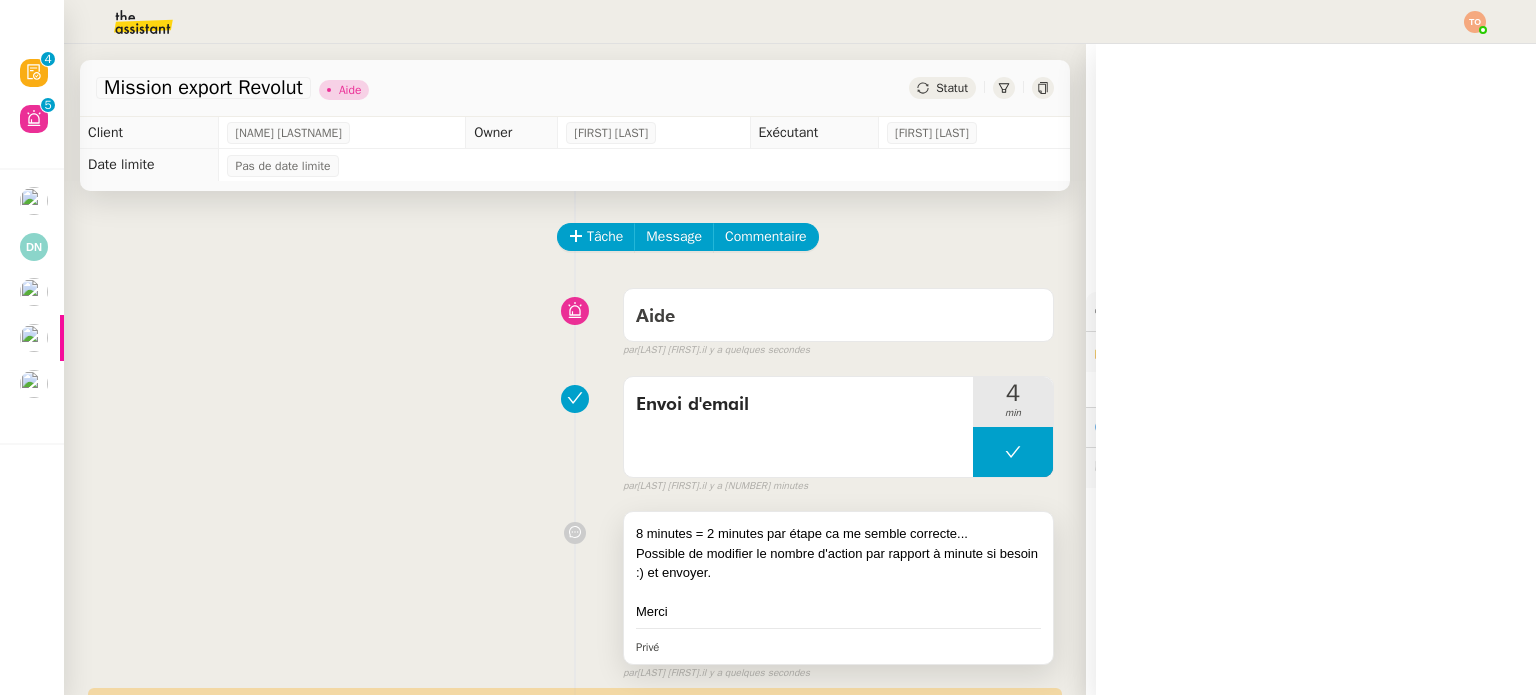 click on "Possible de modifier le nombre d'action par rapport à minute si besoin :) et envoyer." at bounding box center (838, 563) 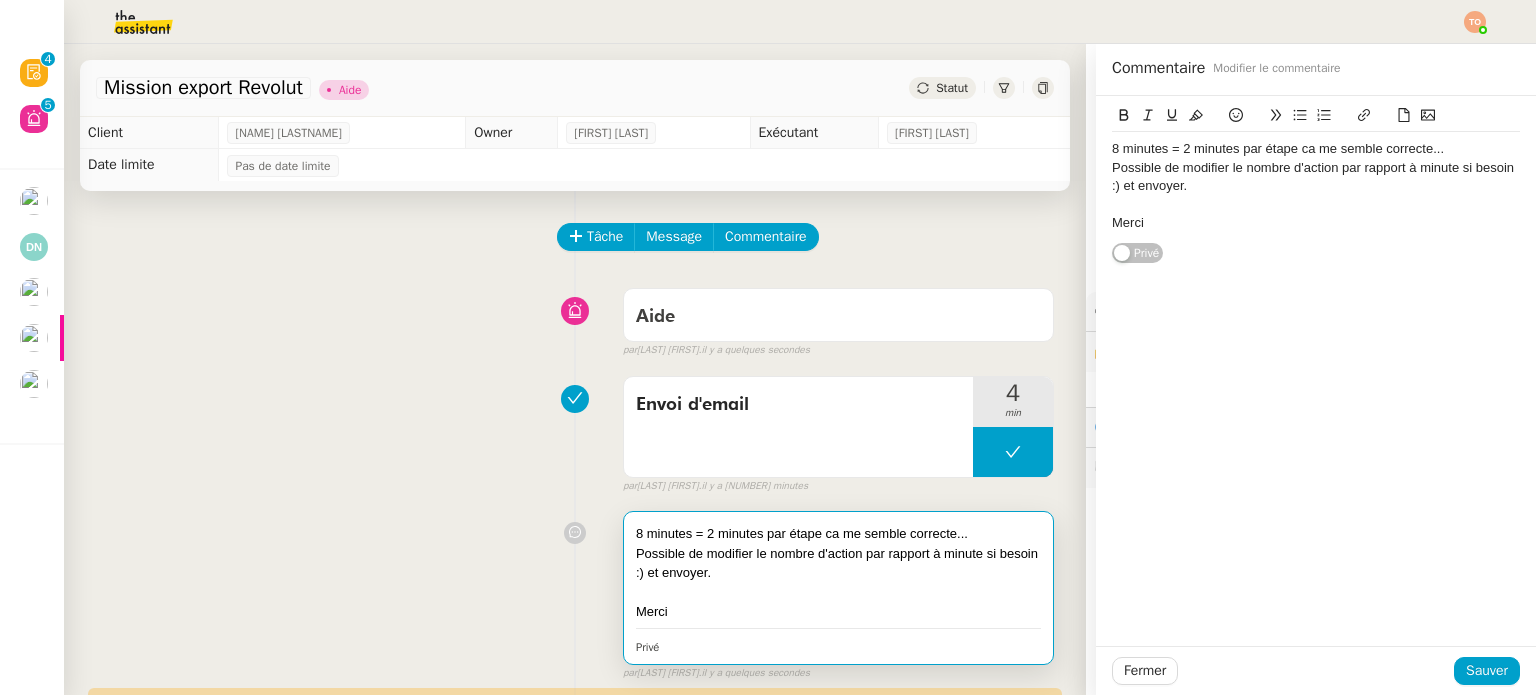 click on "Possible de modifier le nombre d'action par rapport à minute si besoin :) et envoyer." 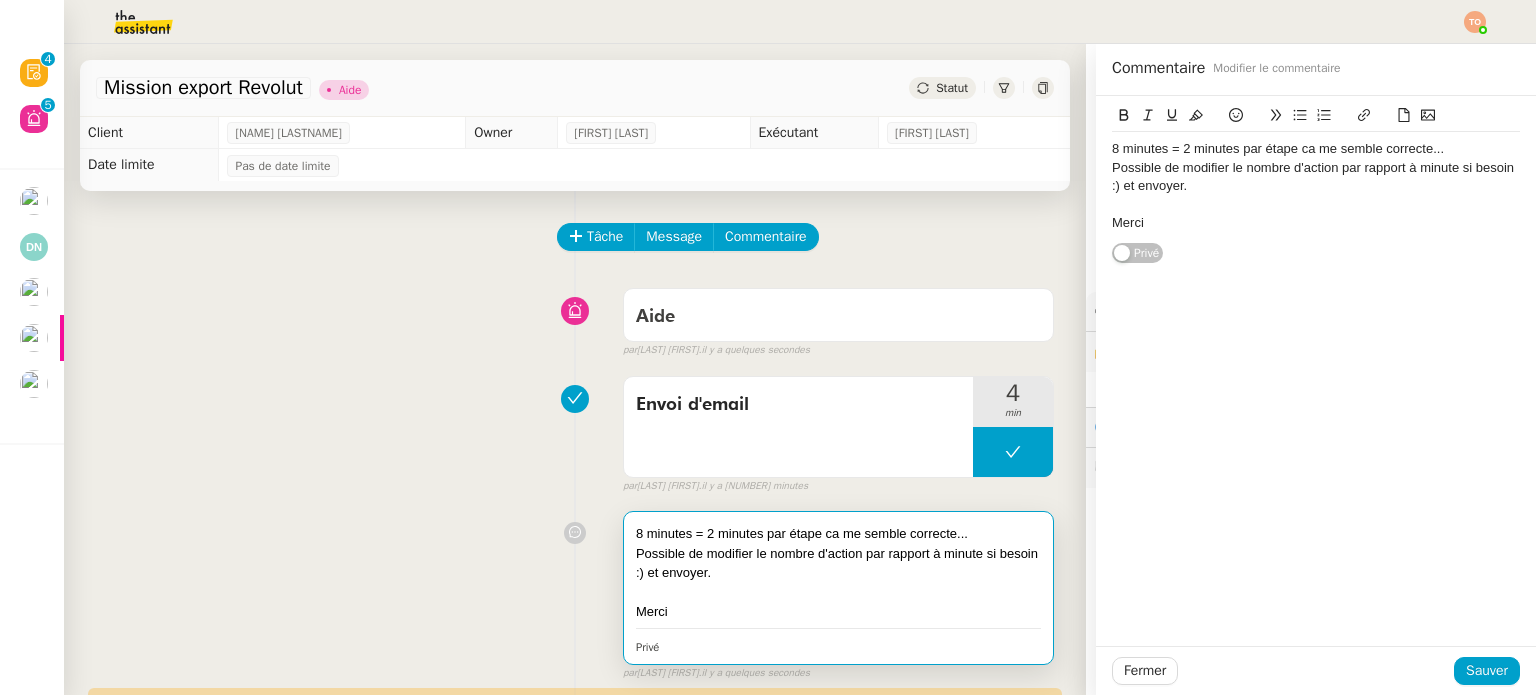 type 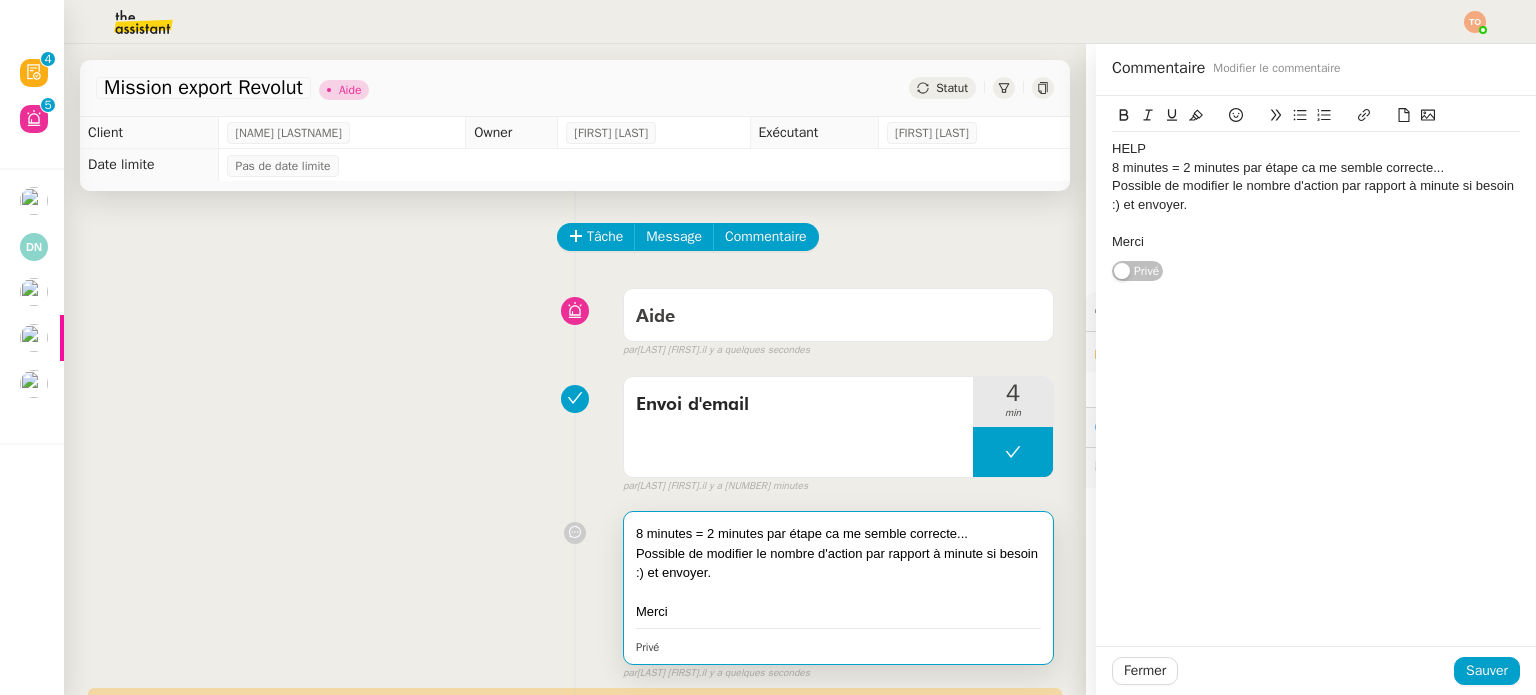 click on "HELP" 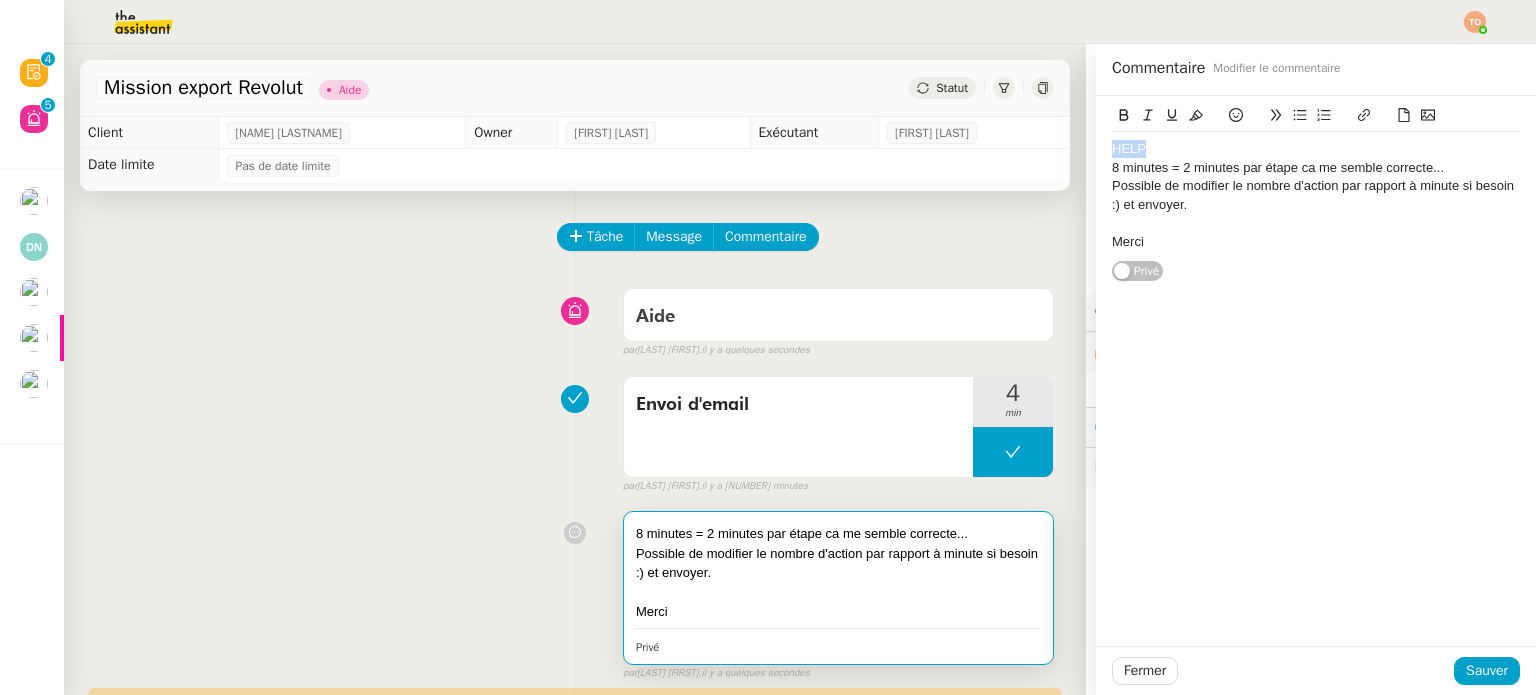 click on "HELP" 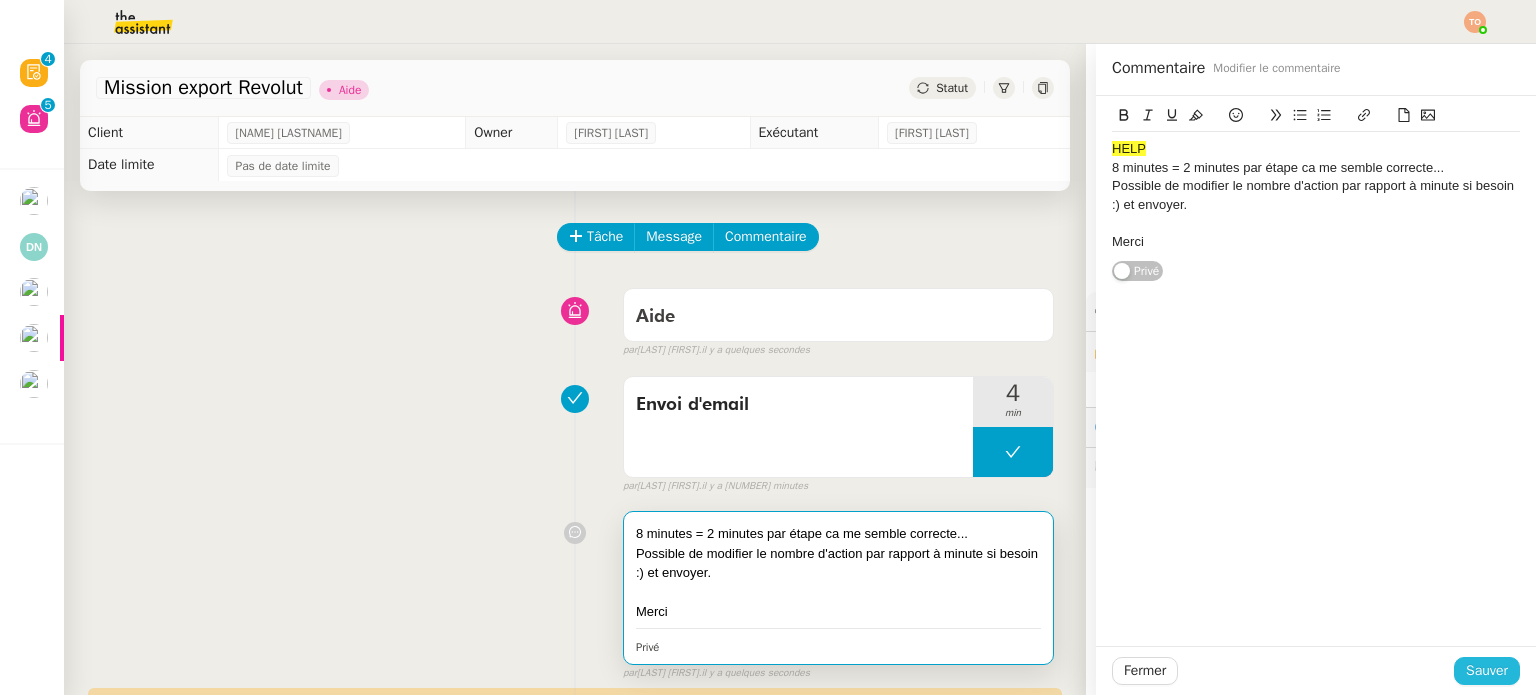 click on "Sauver" 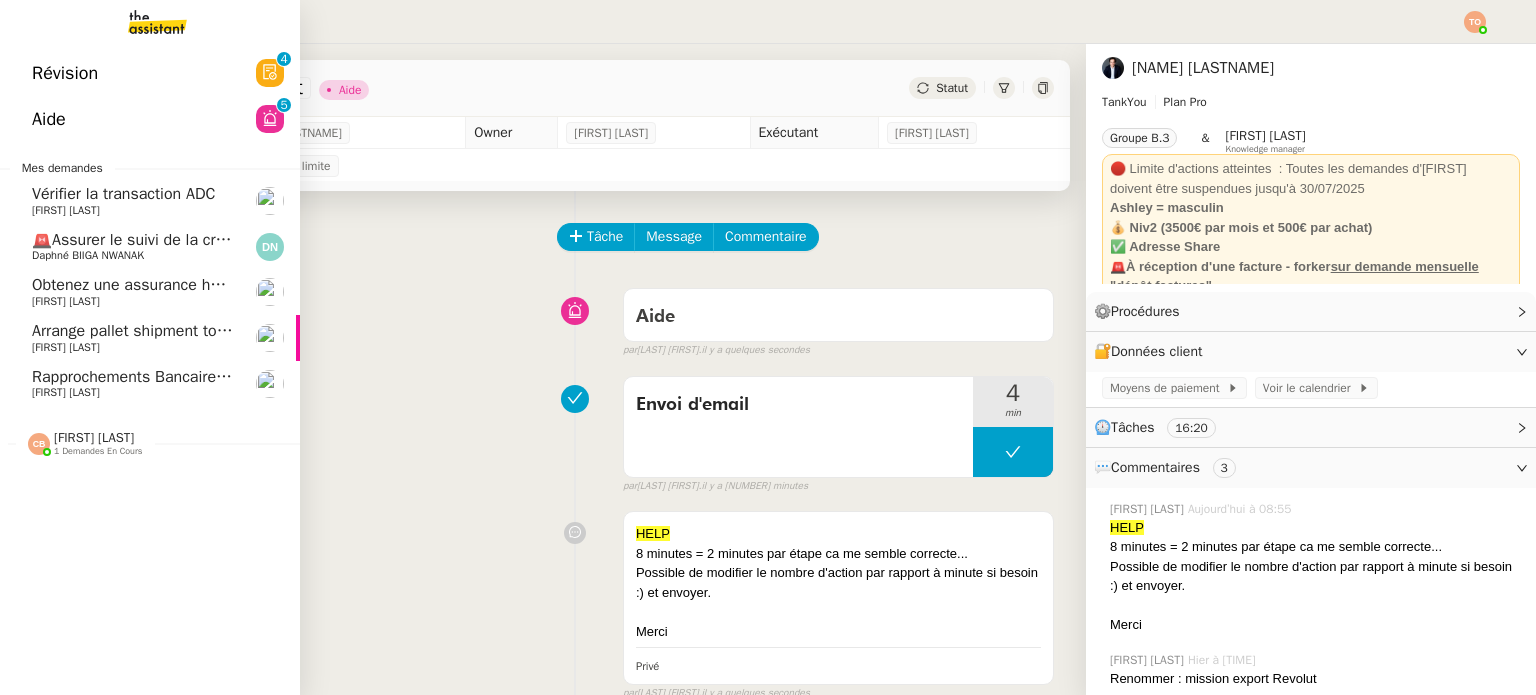 click on "Vérifier la transaction ADC" 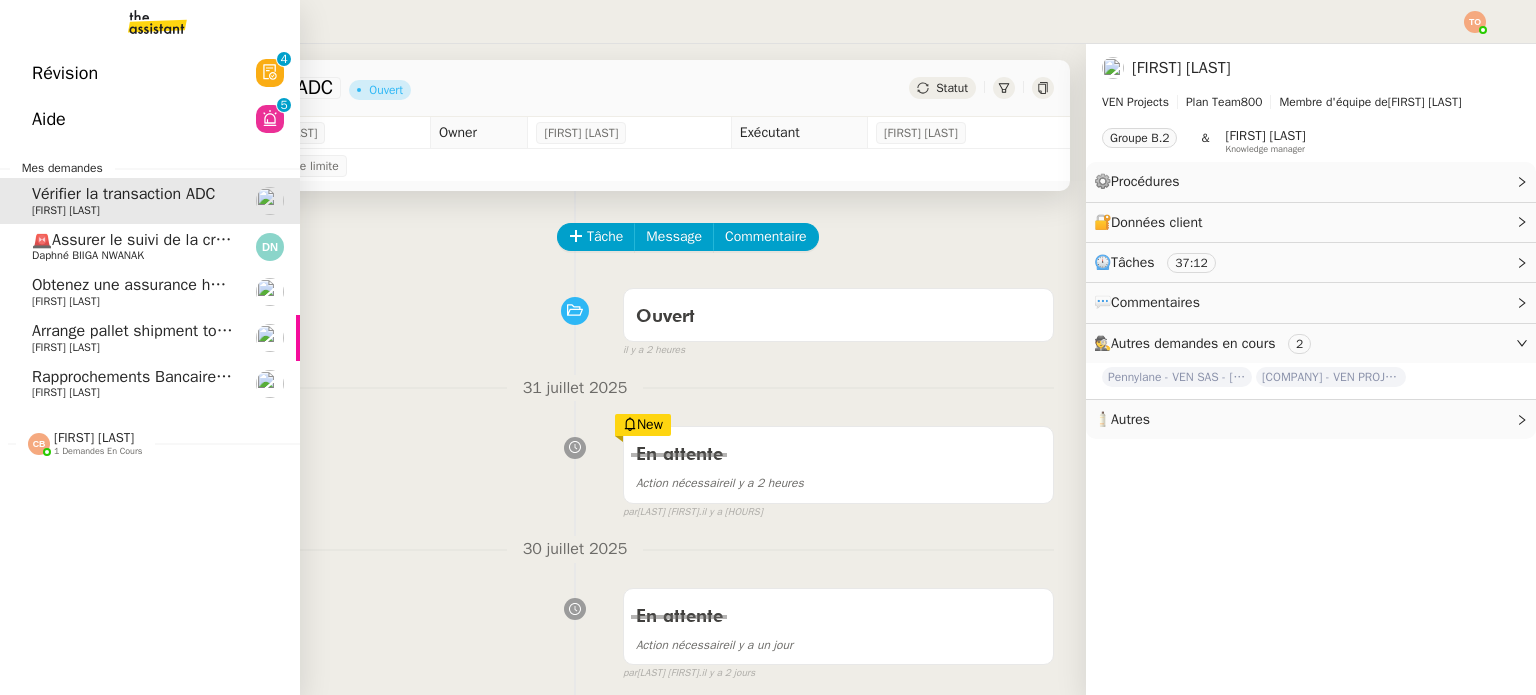 click on "Rapprochements Bancaire - juillet 2025" 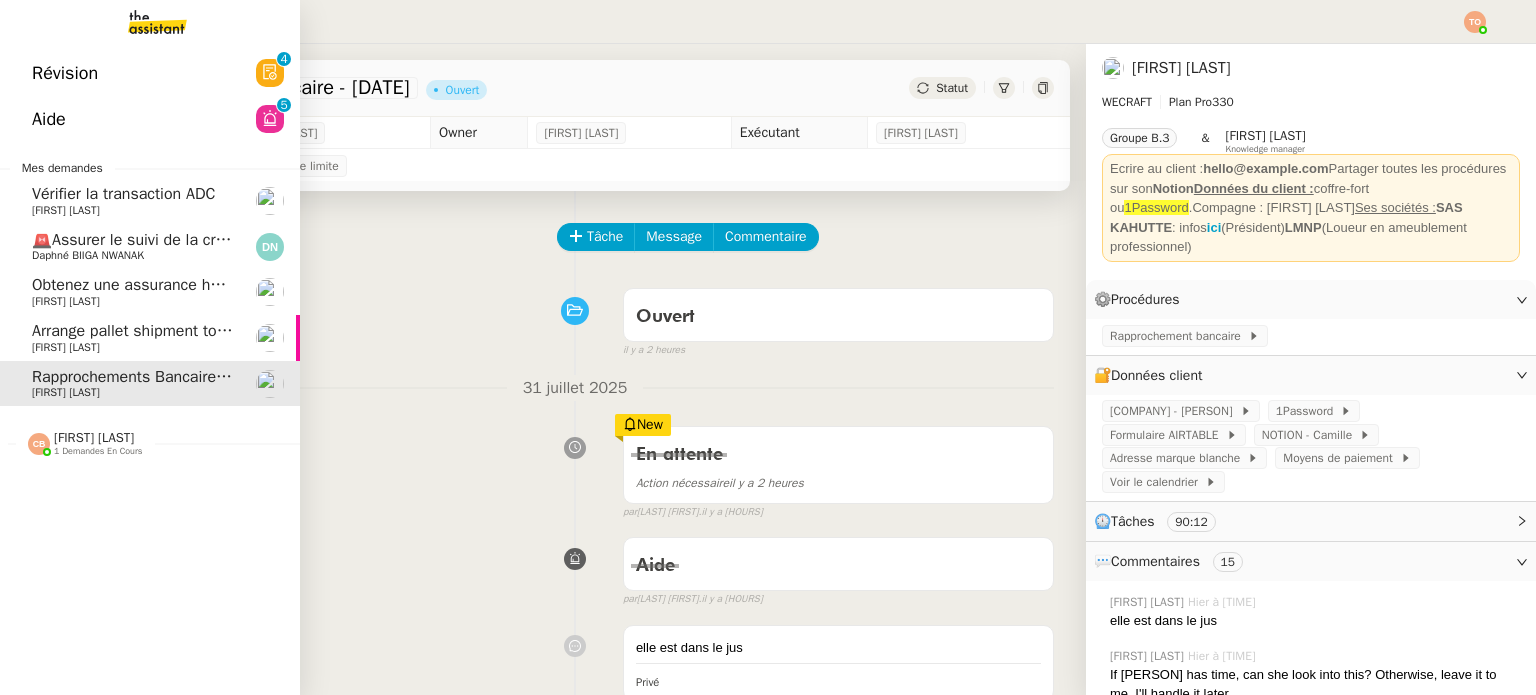 click on "Obtenez une assurance habitation pour Monty SAS" 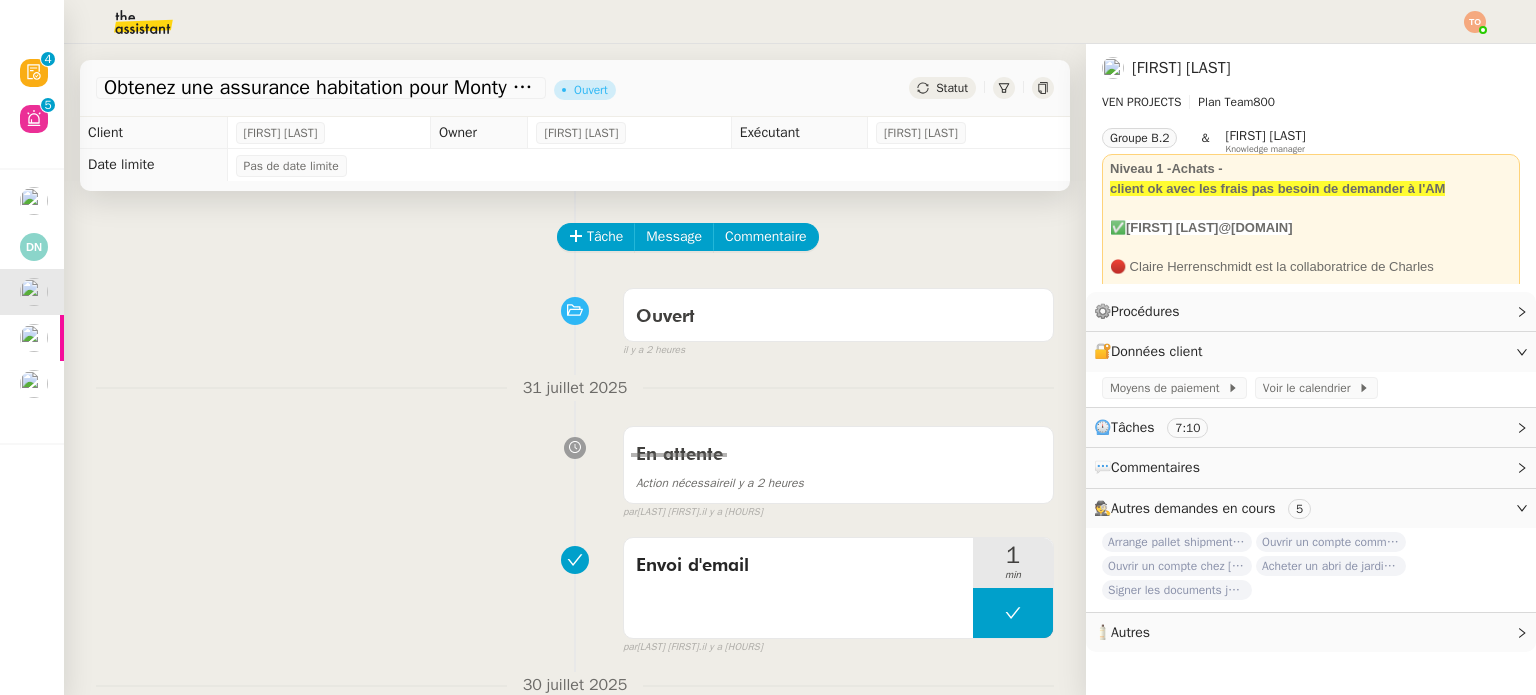 click on "🚨Assurer le suivi de la création de l'association" 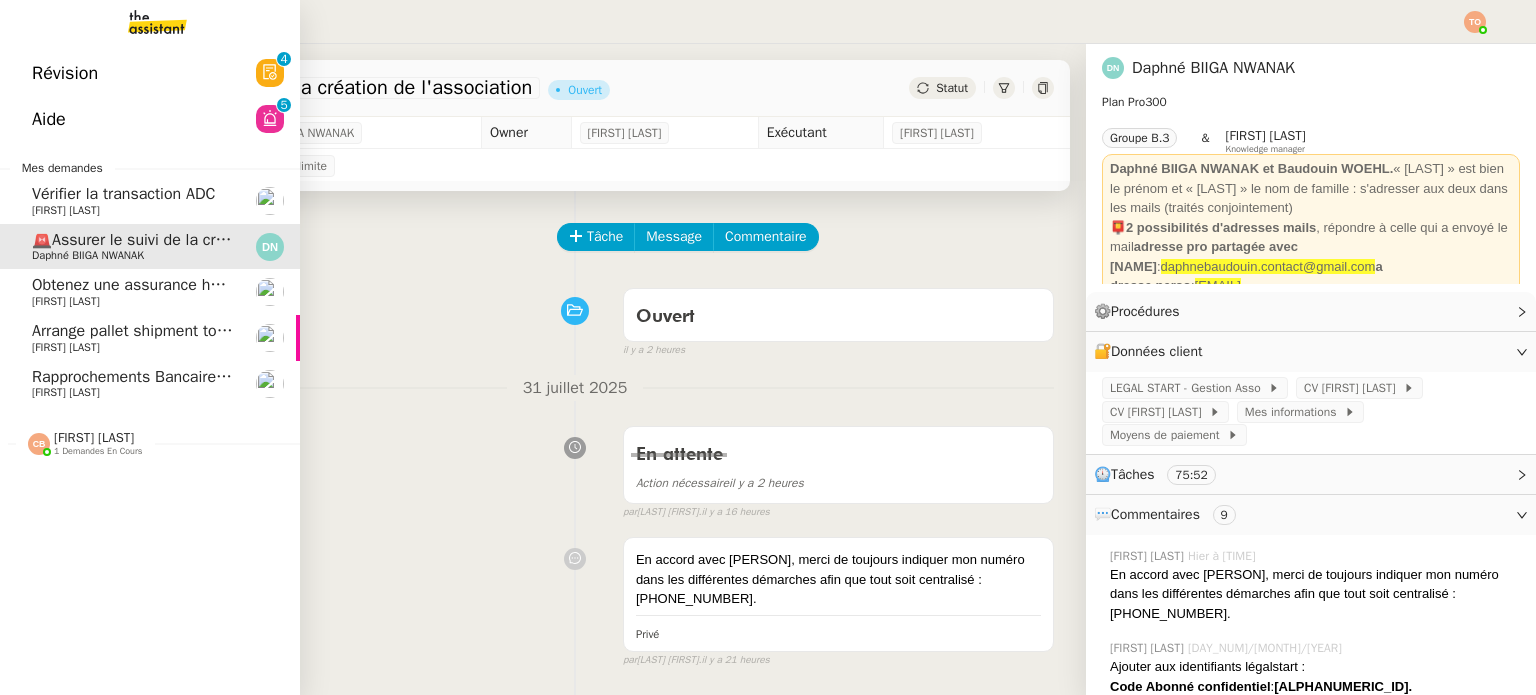 click on "1 demandes en cours" 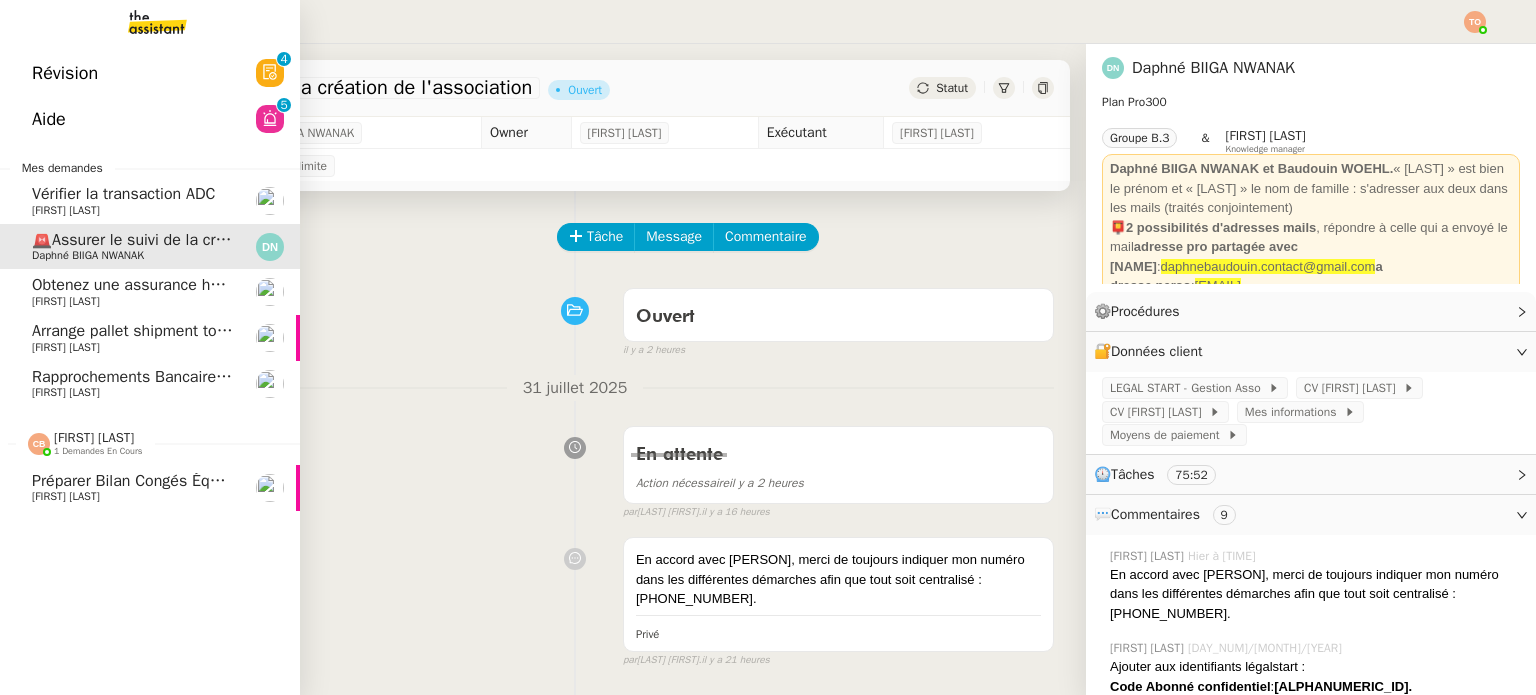 click on "Coralie Bordas" 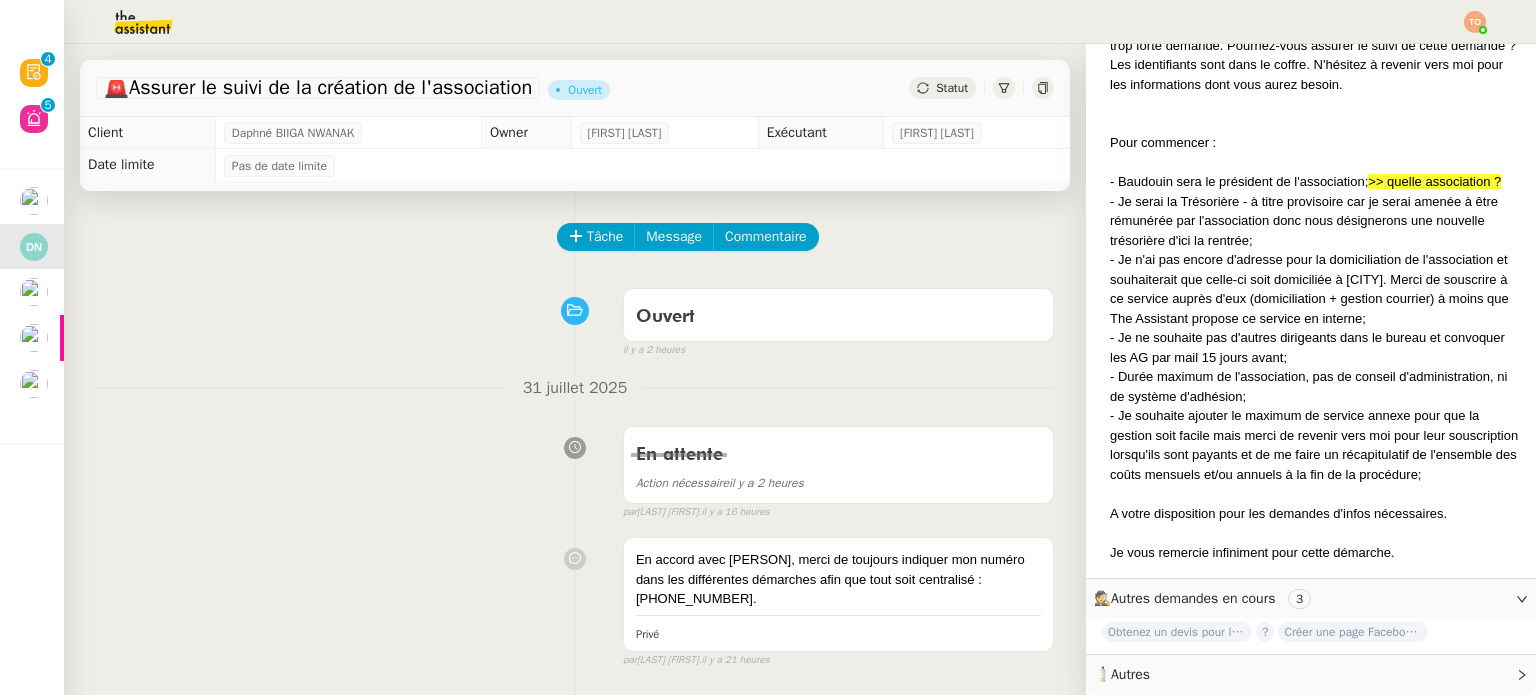 scroll, scrollTop: 1321, scrollLeft: 0, axis: vertical 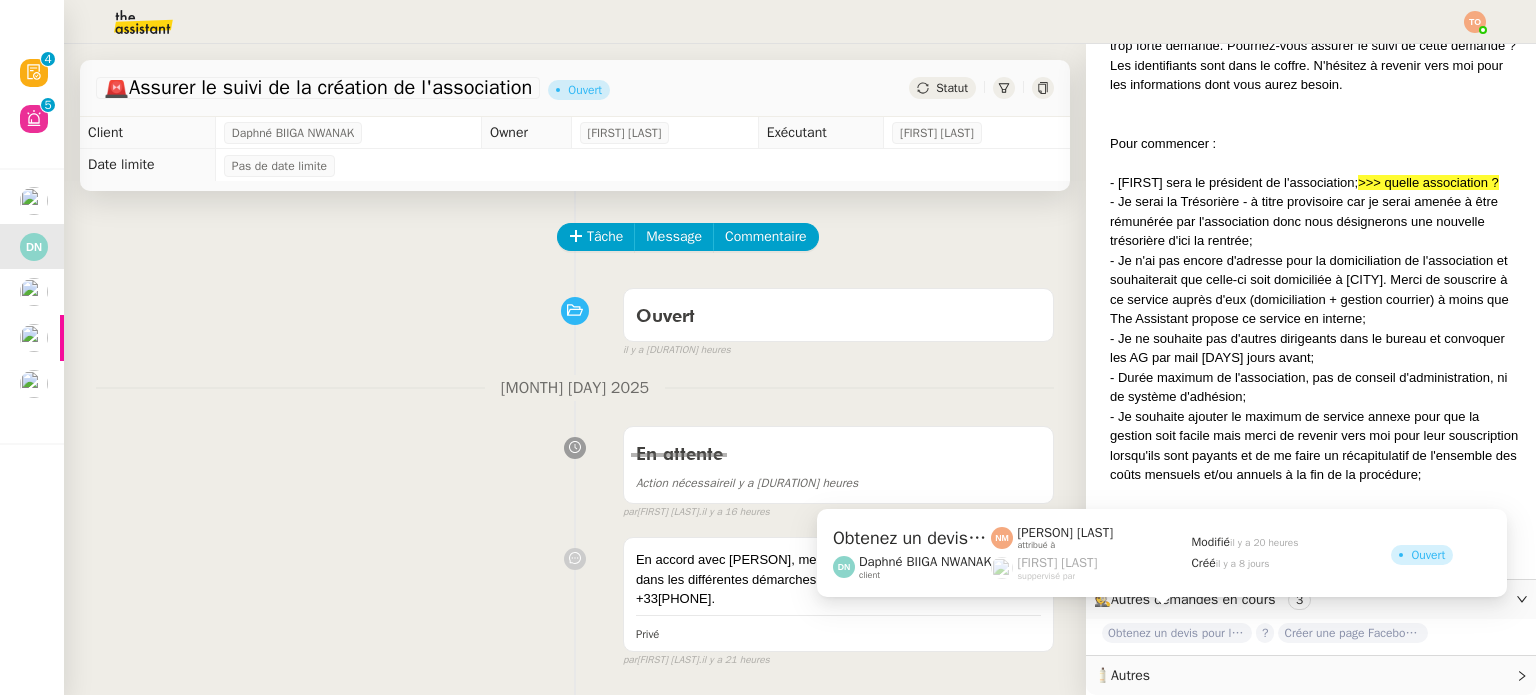 click on "Obtenez un devis pour l'automatisation" 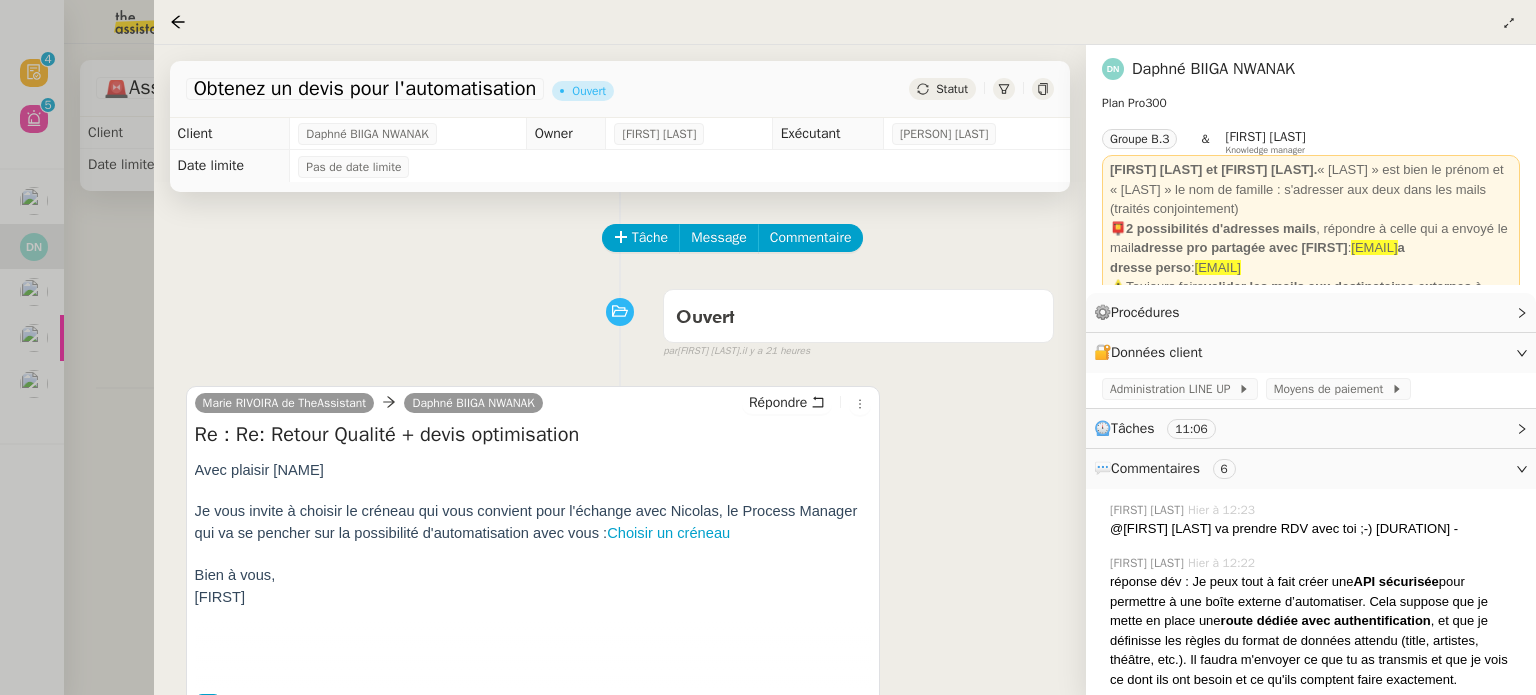 click on "Nicolas Morin" 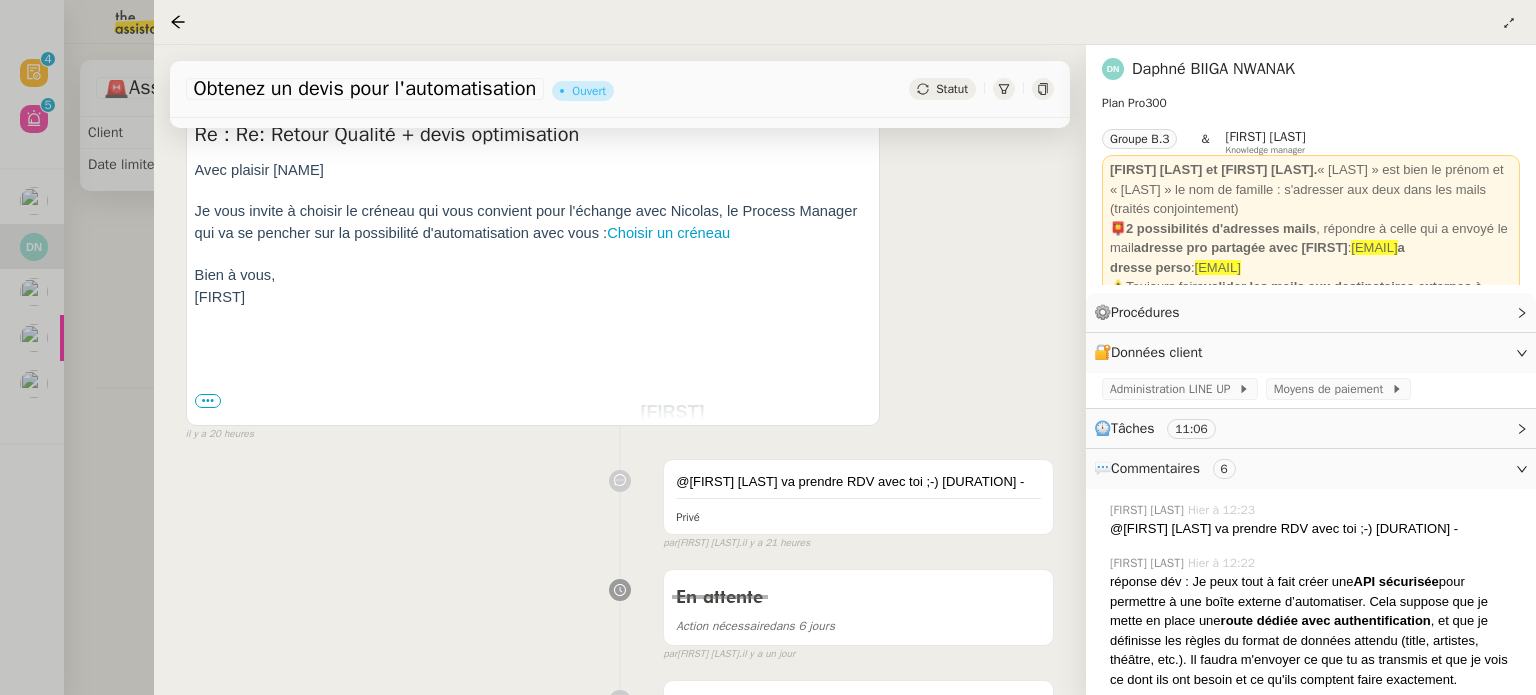 scroll, scrollTop: 0, scrollLeft: 0, axis: both 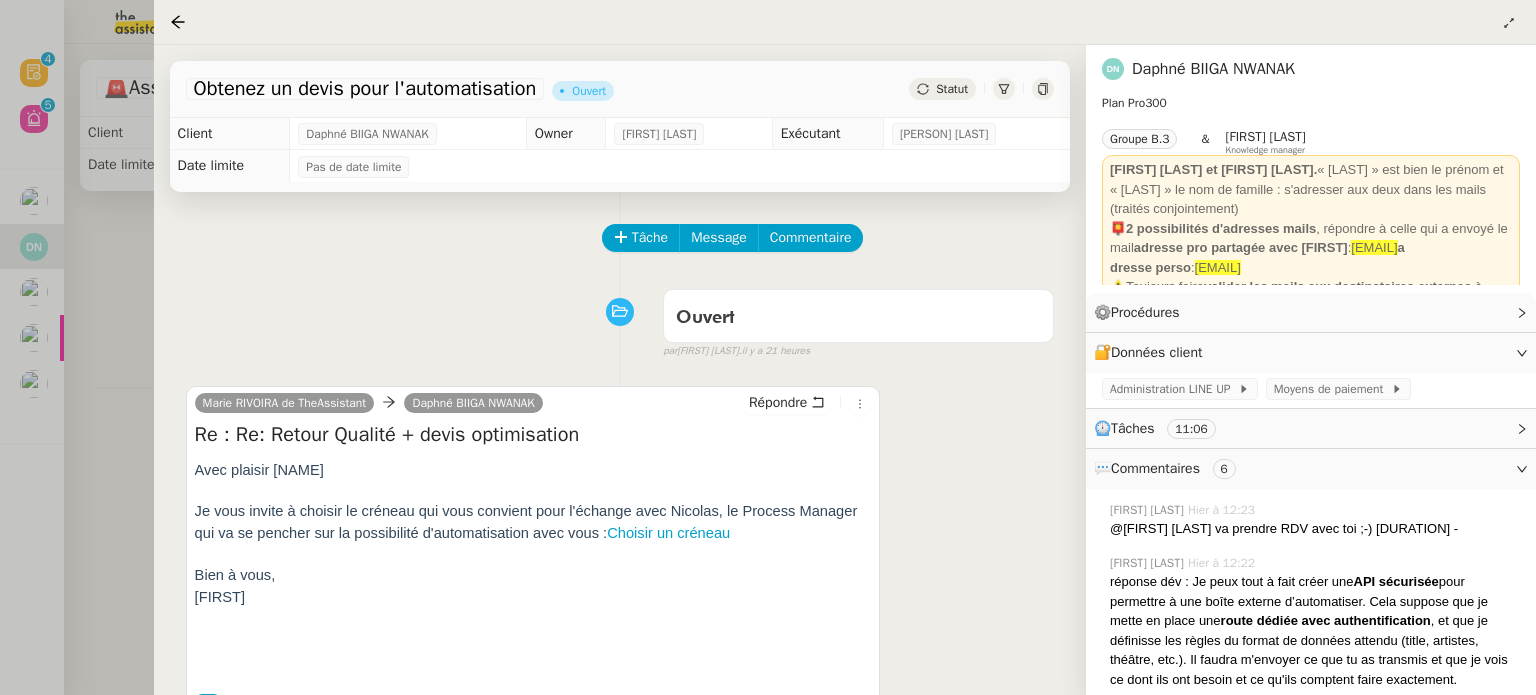 click on "Nicolas Morin" 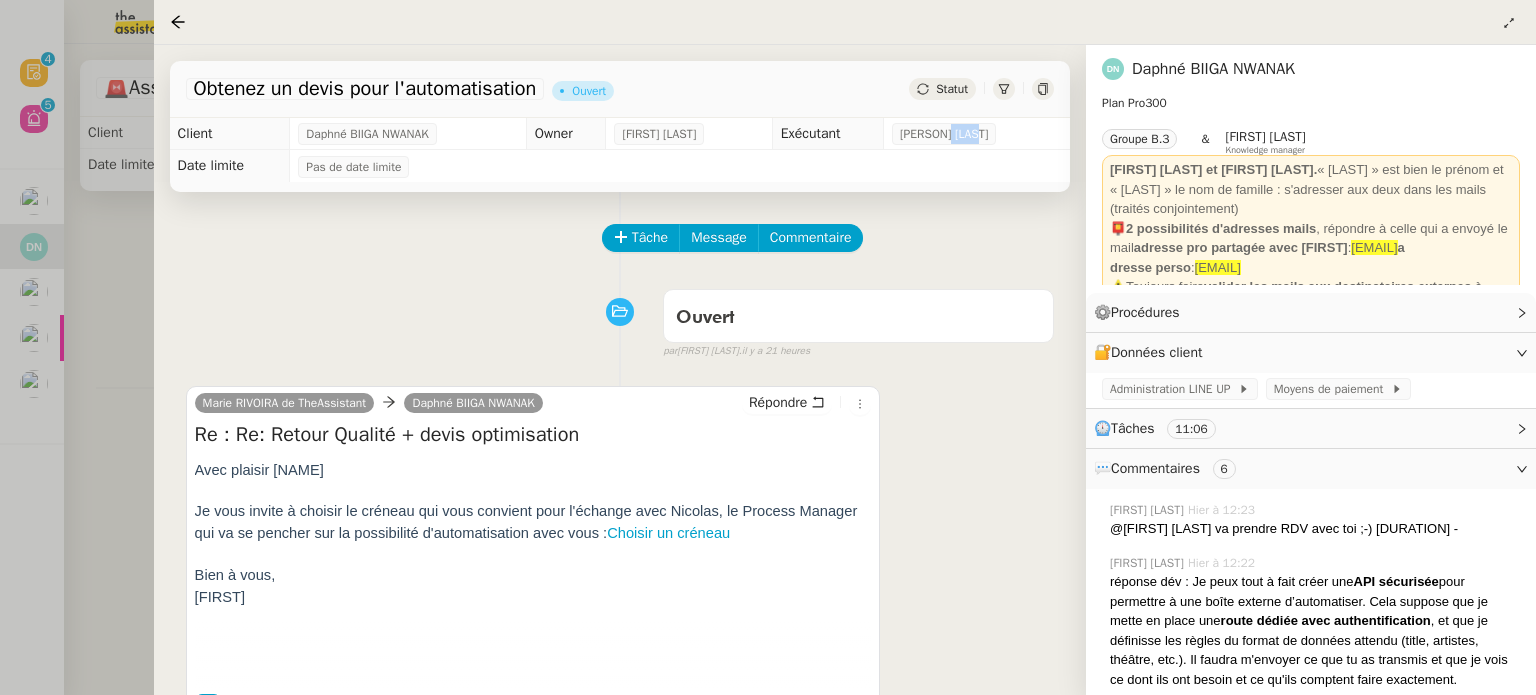 click on "Nicolas Morin" 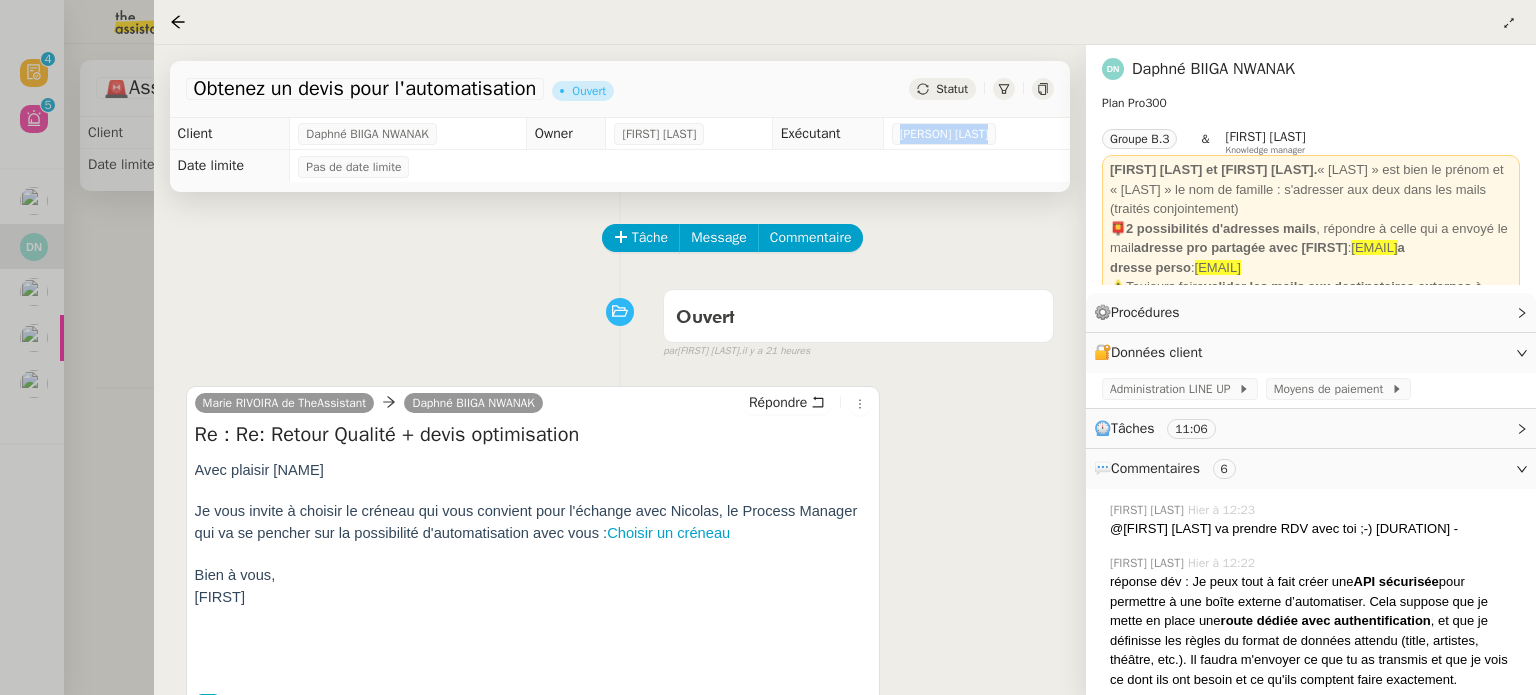 click on "Nicolas Morin" 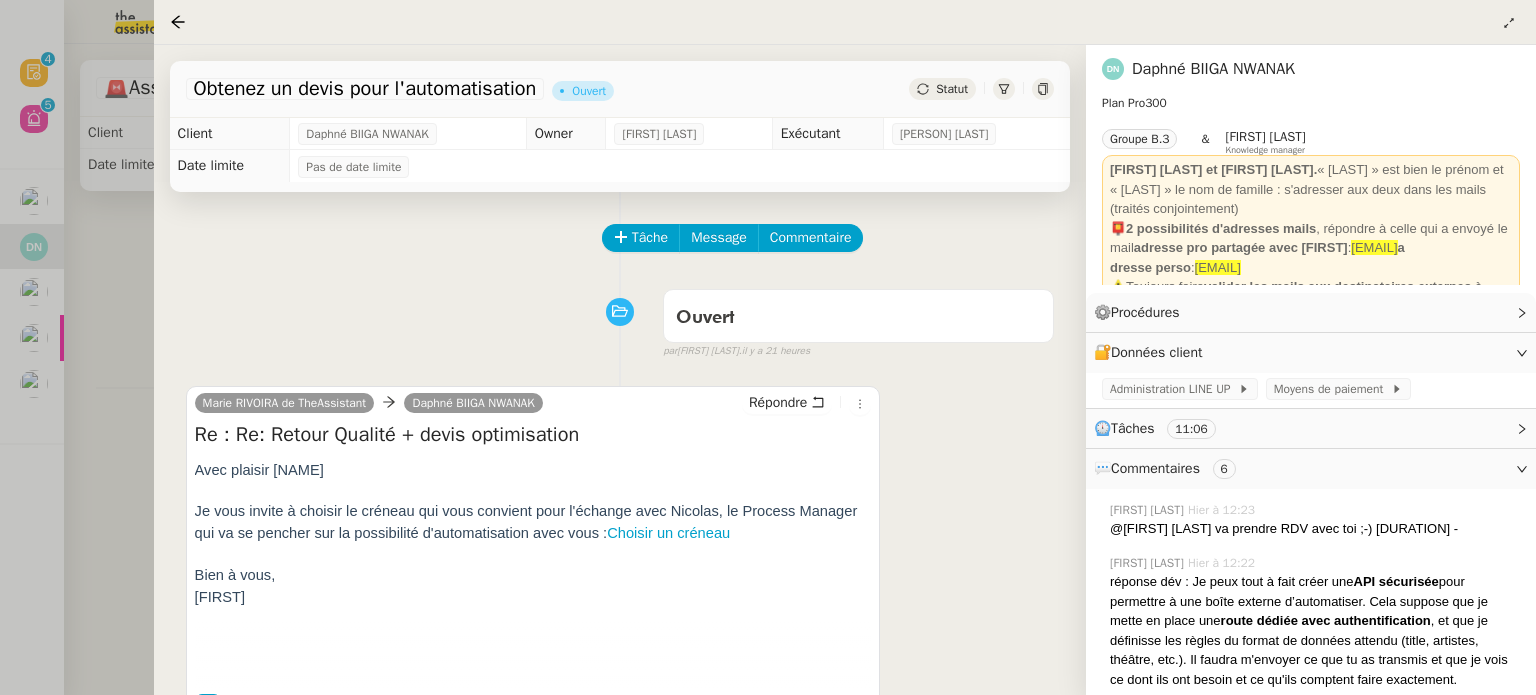 click at bounding box center [768, 347] 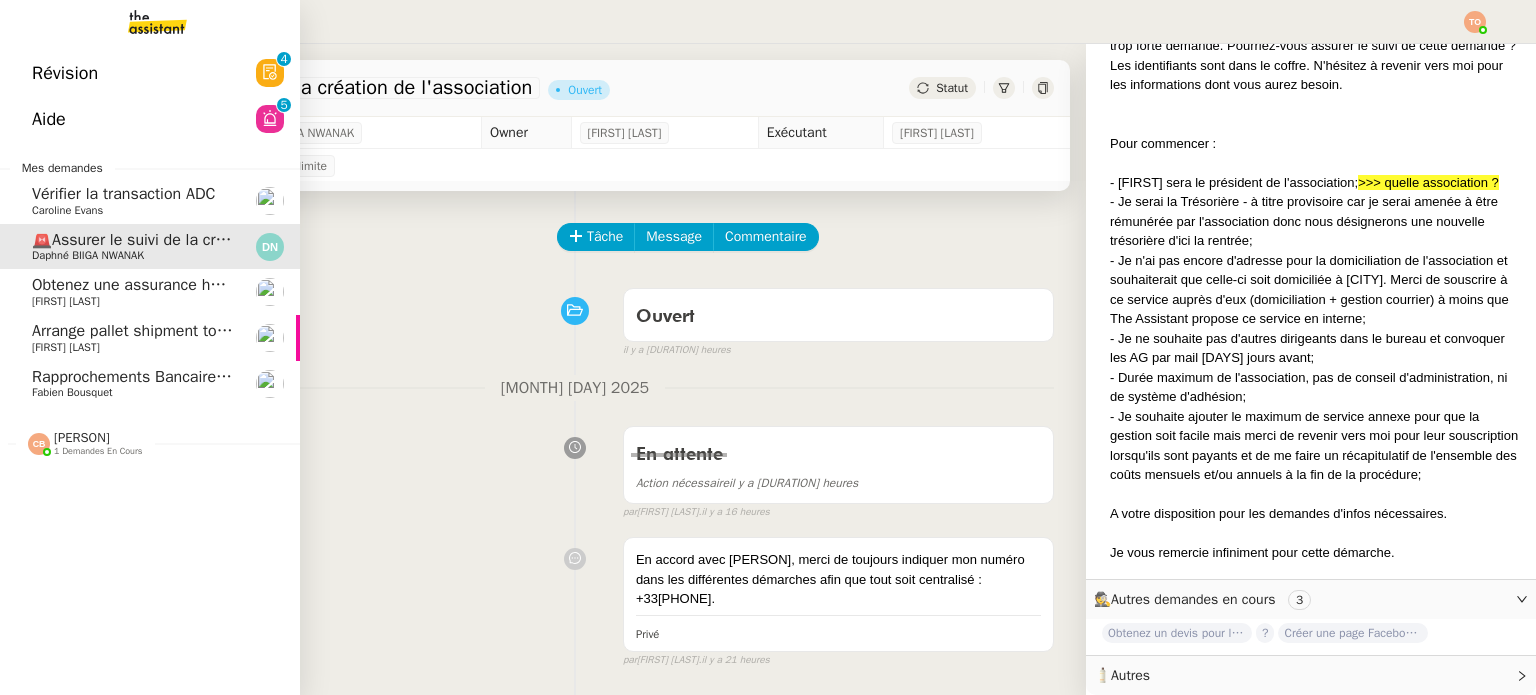 click on "[FIRST] [LAST]" 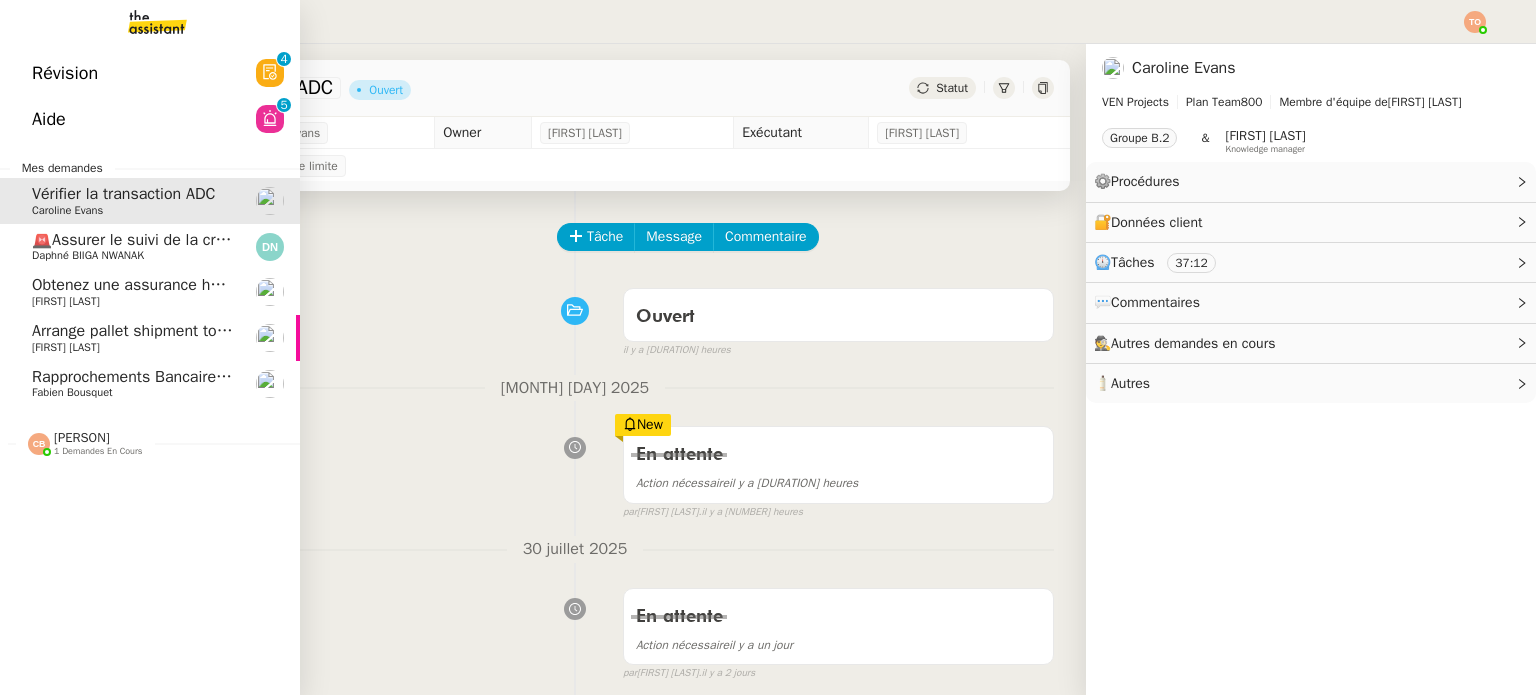 scroll, scrollTop: 0, scrollLeft: 0, axis: both 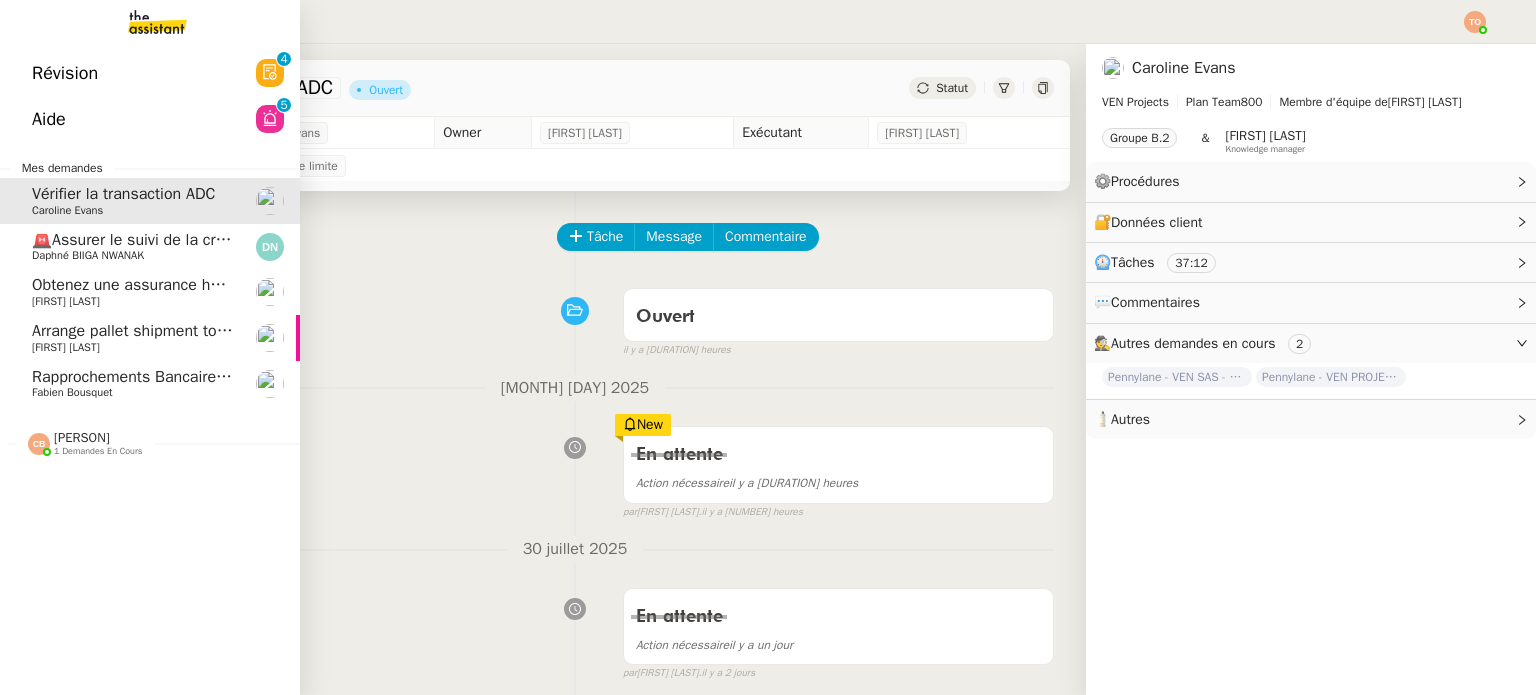 click on "[FIRST] [LAST]" 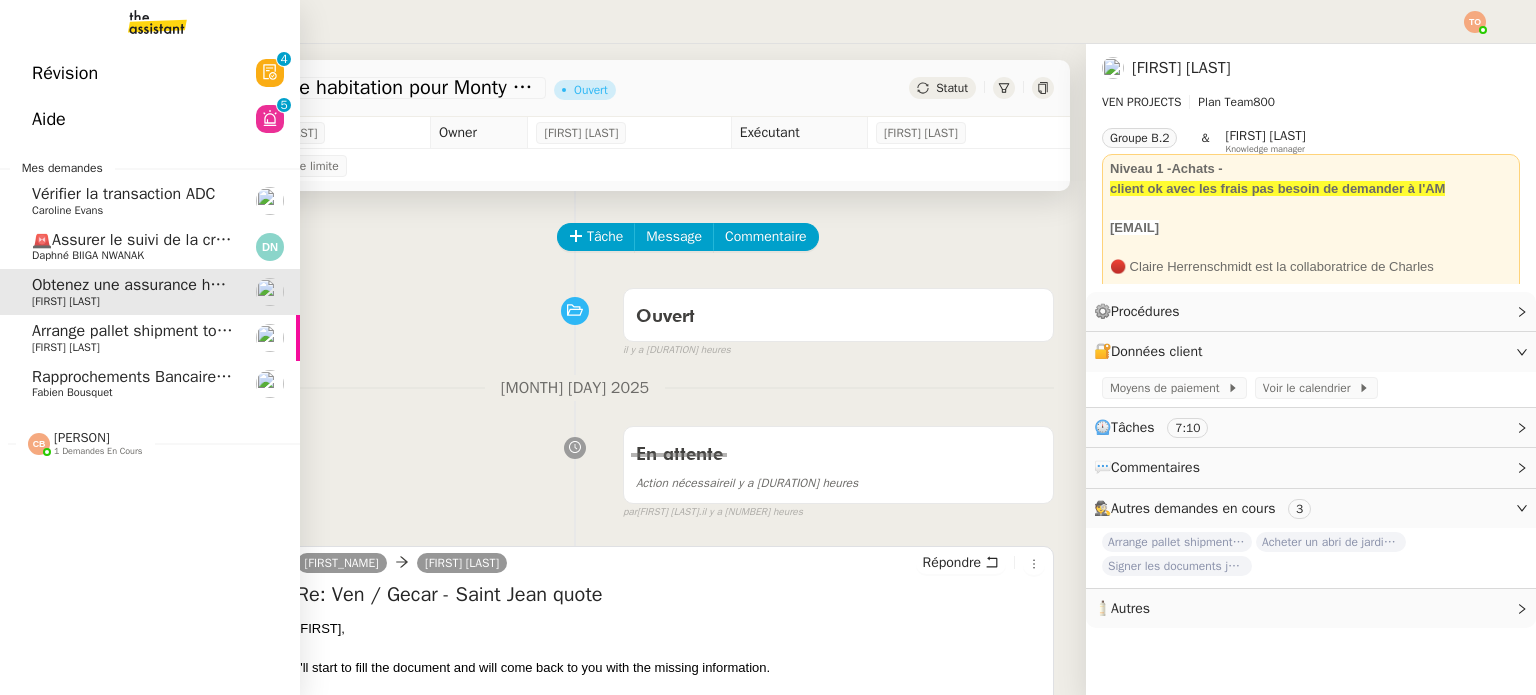 click on "[FIRST] [LAST]" 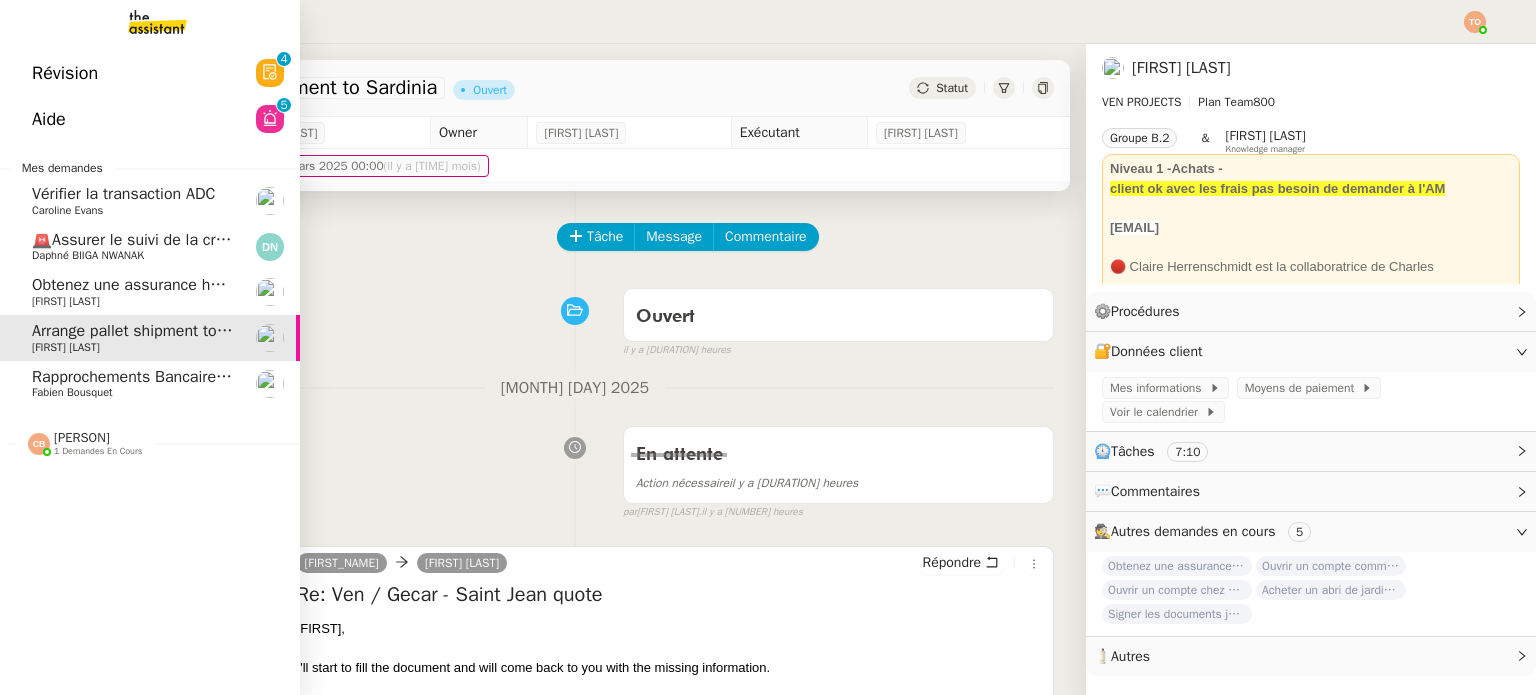 click on "Rapprochements Bancaire - [DATE]" 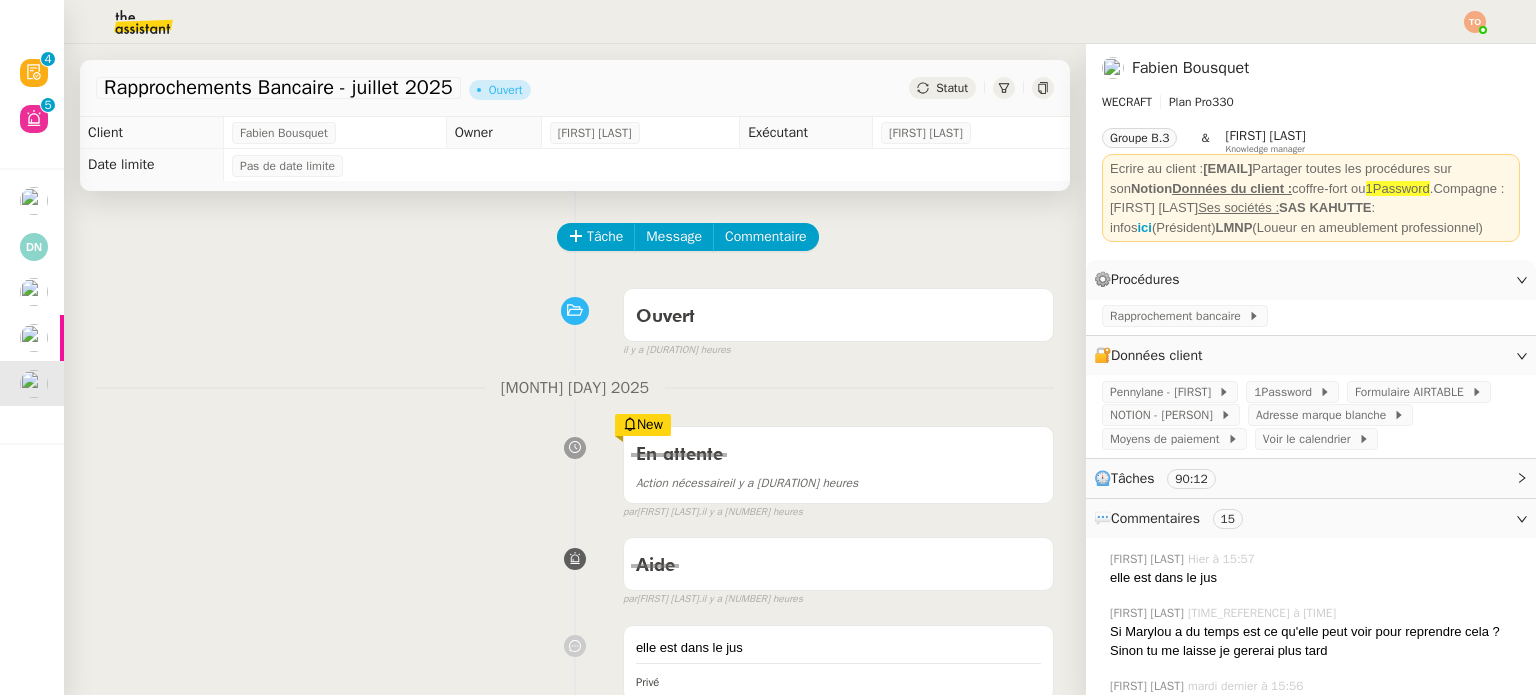 click on "Ouvert false il y a 2 heures" at bounding box center (575, 319) 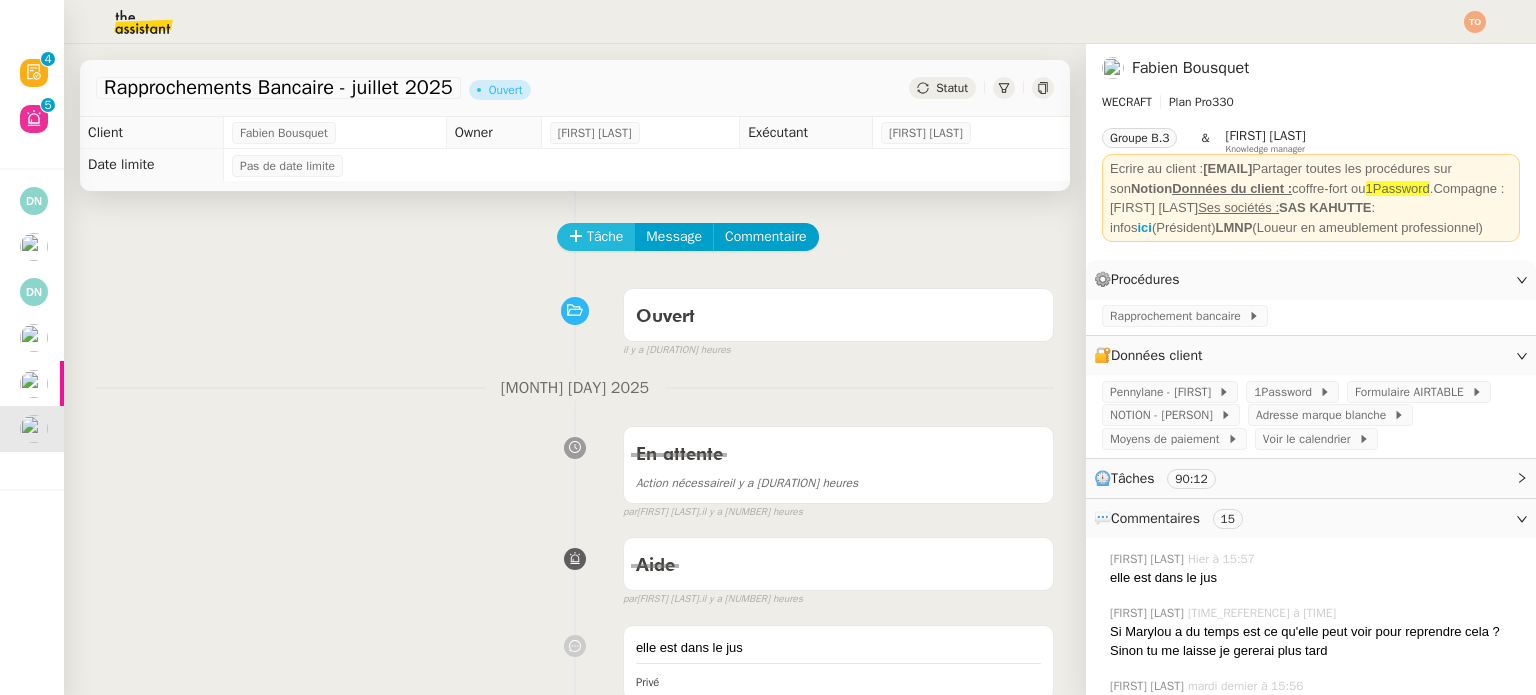 click on "Tâche" 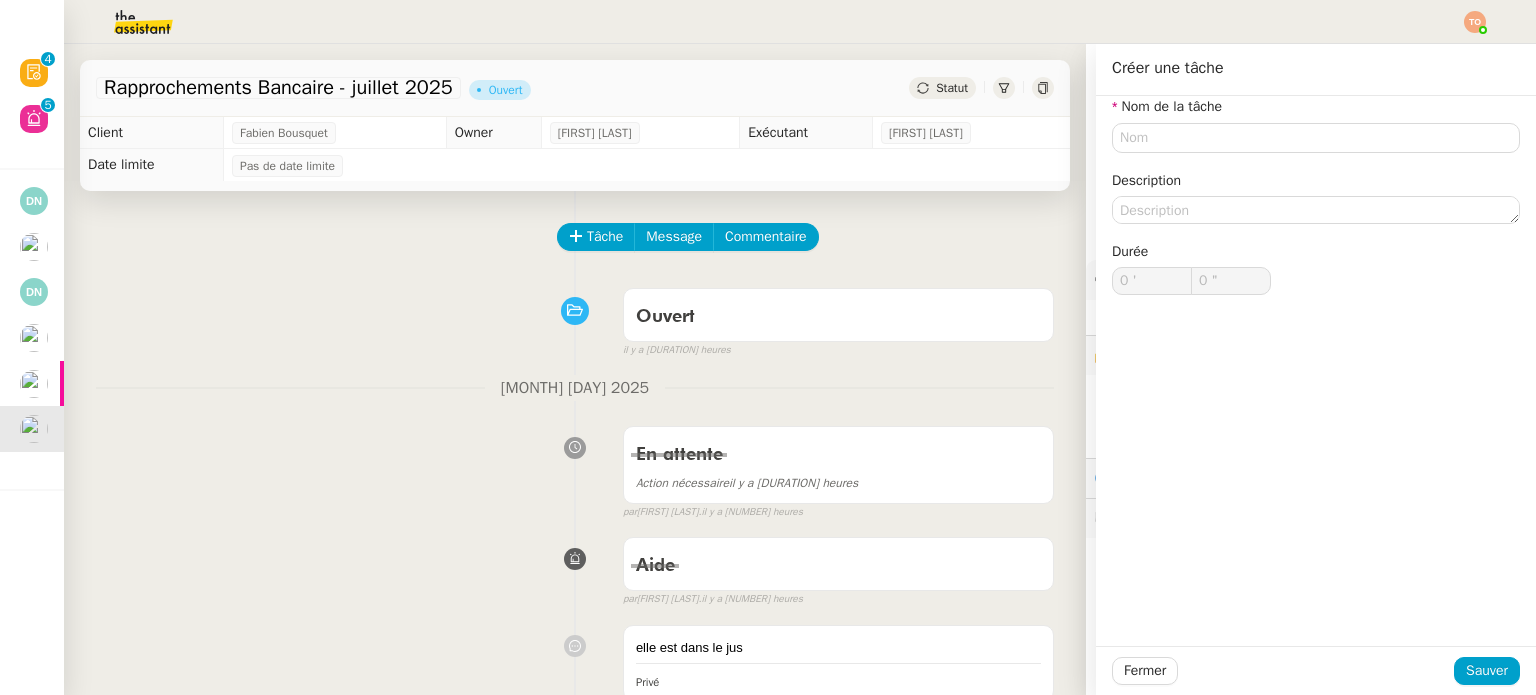 click on "Nom de la tâche" 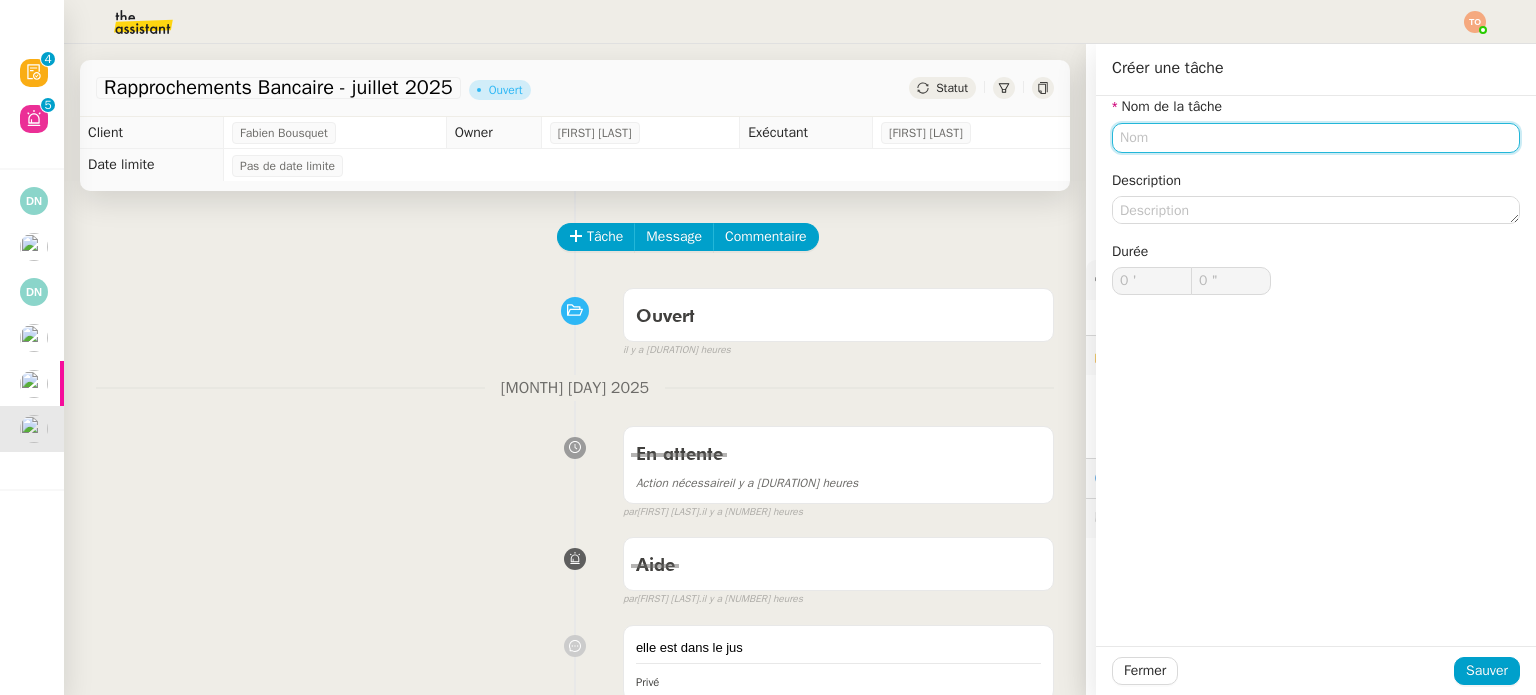 click 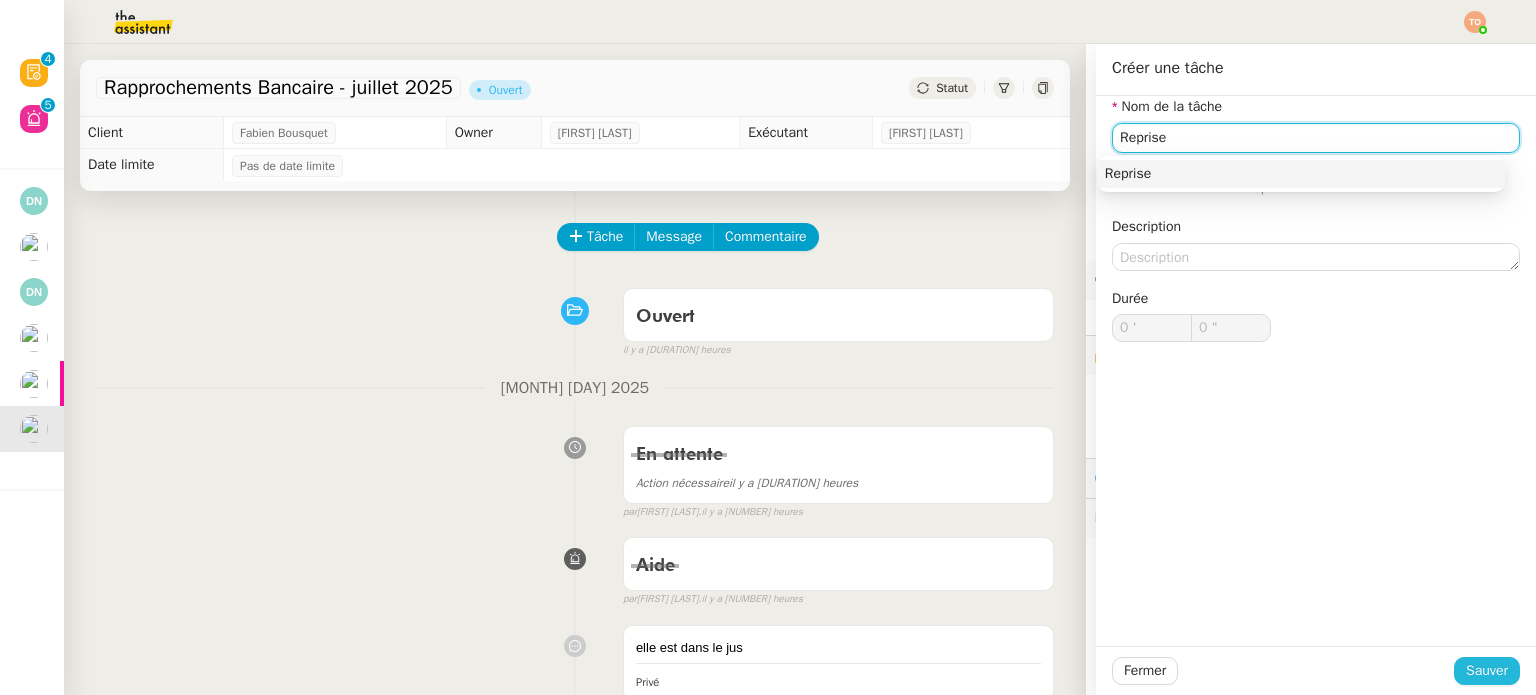 type on "Reprise" 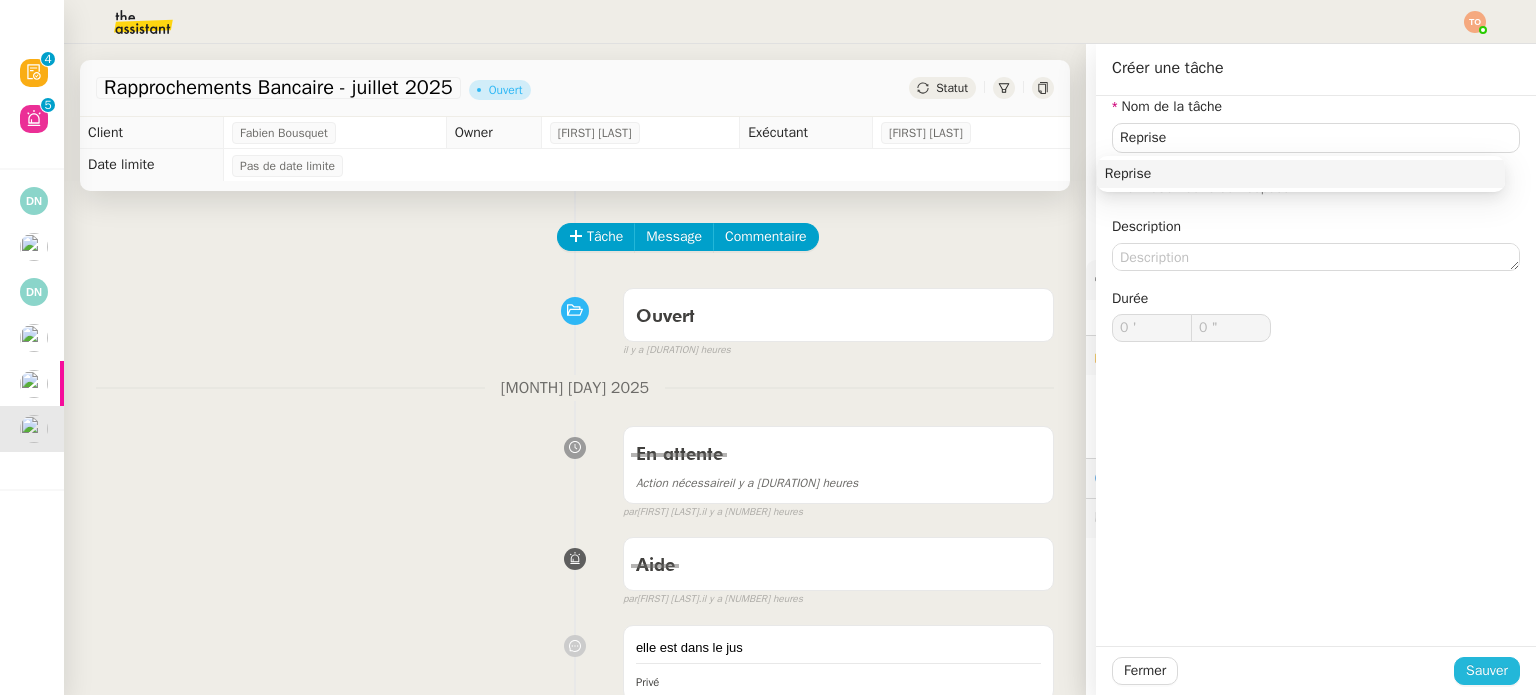 click on "Sauver" 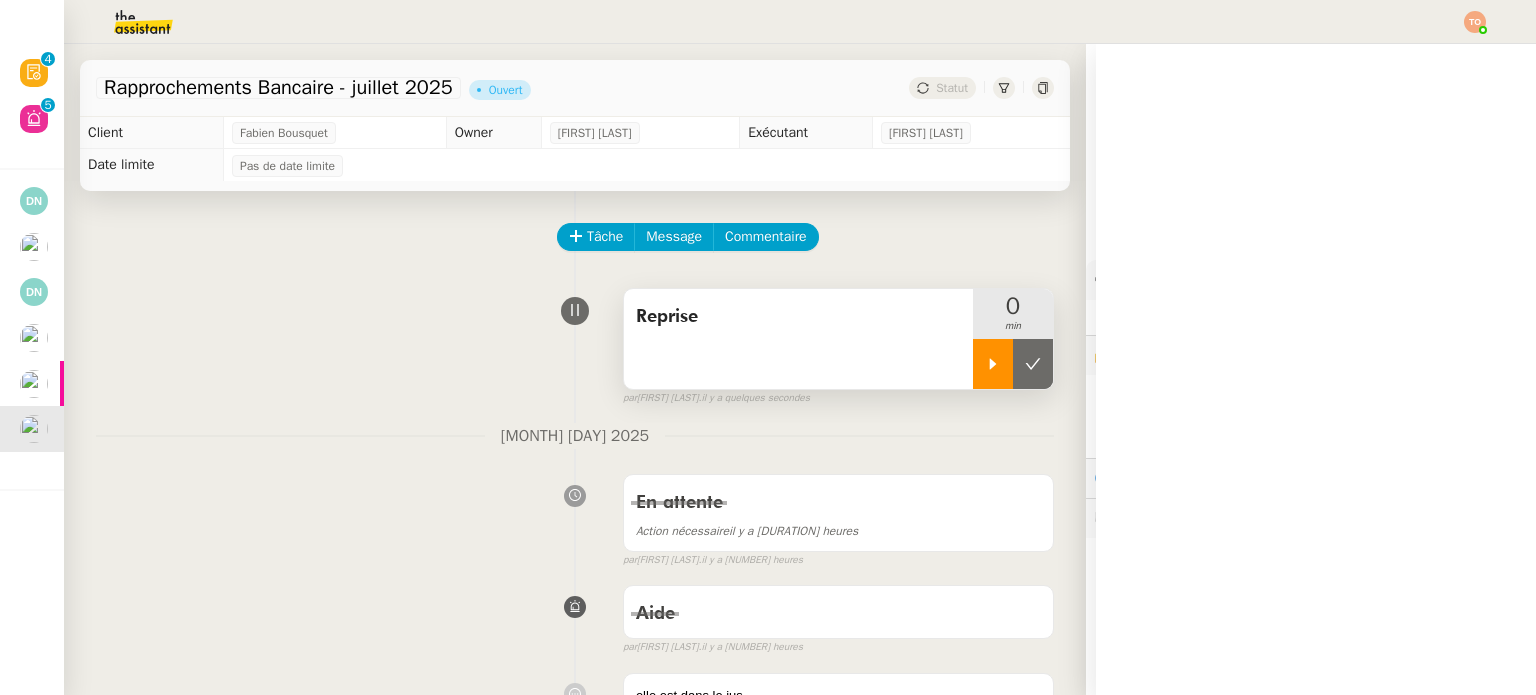 click 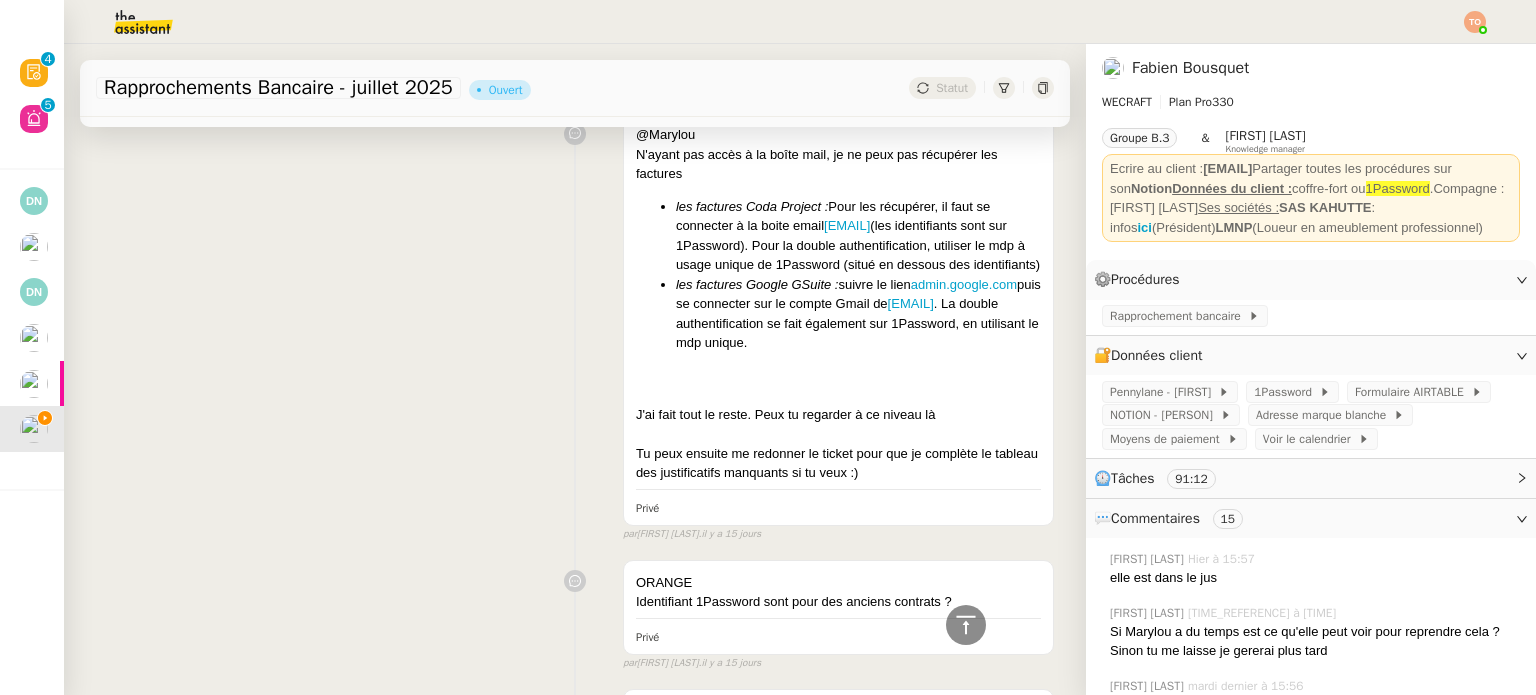 scroll, scrollTop: 4500, scrollLeft: 0, axis: vertical 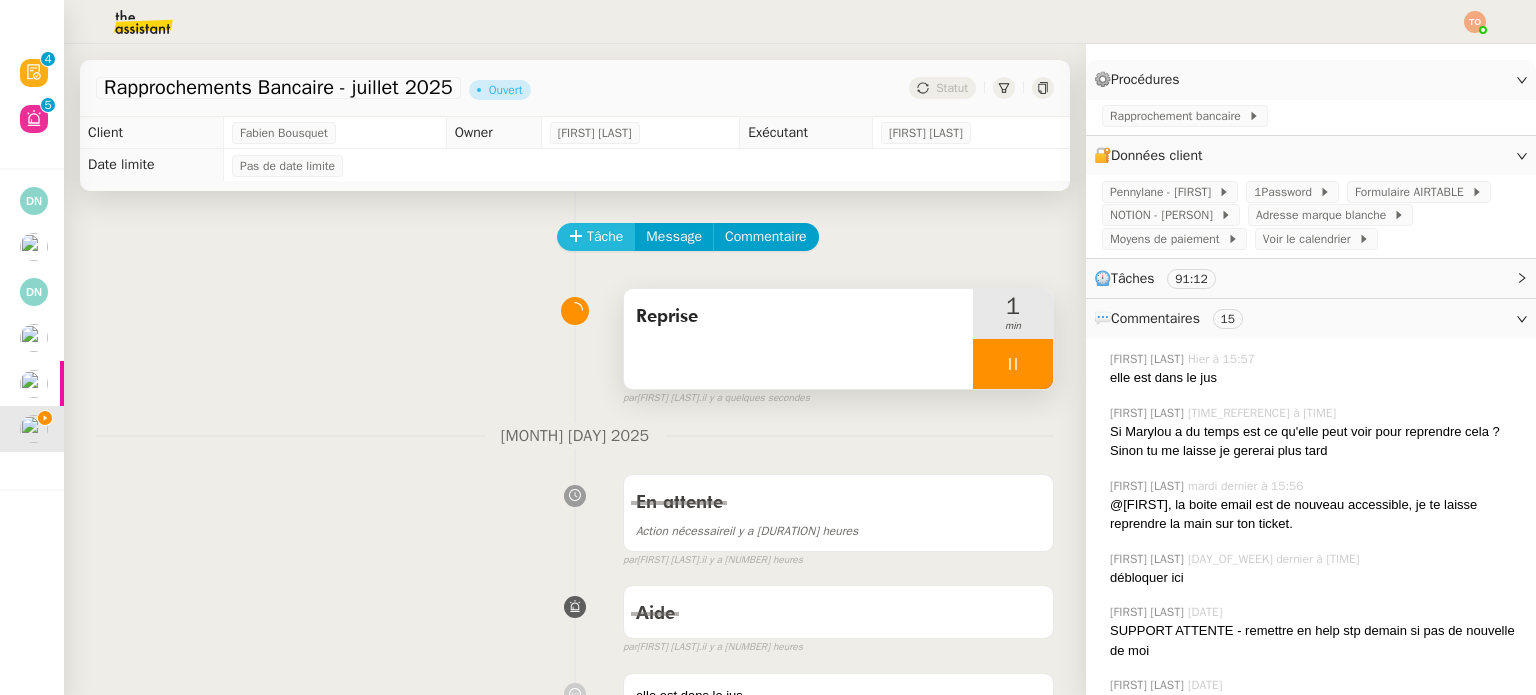click on "Tâche" 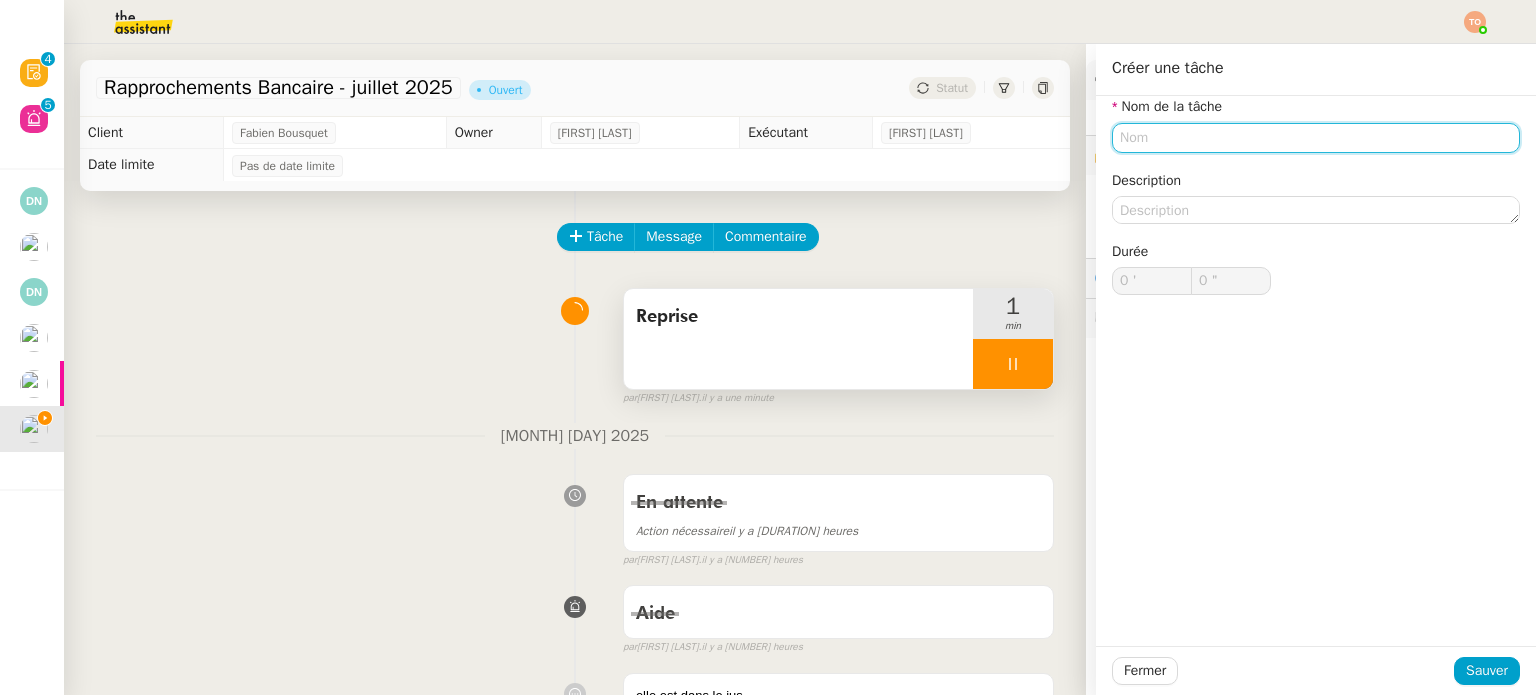 click 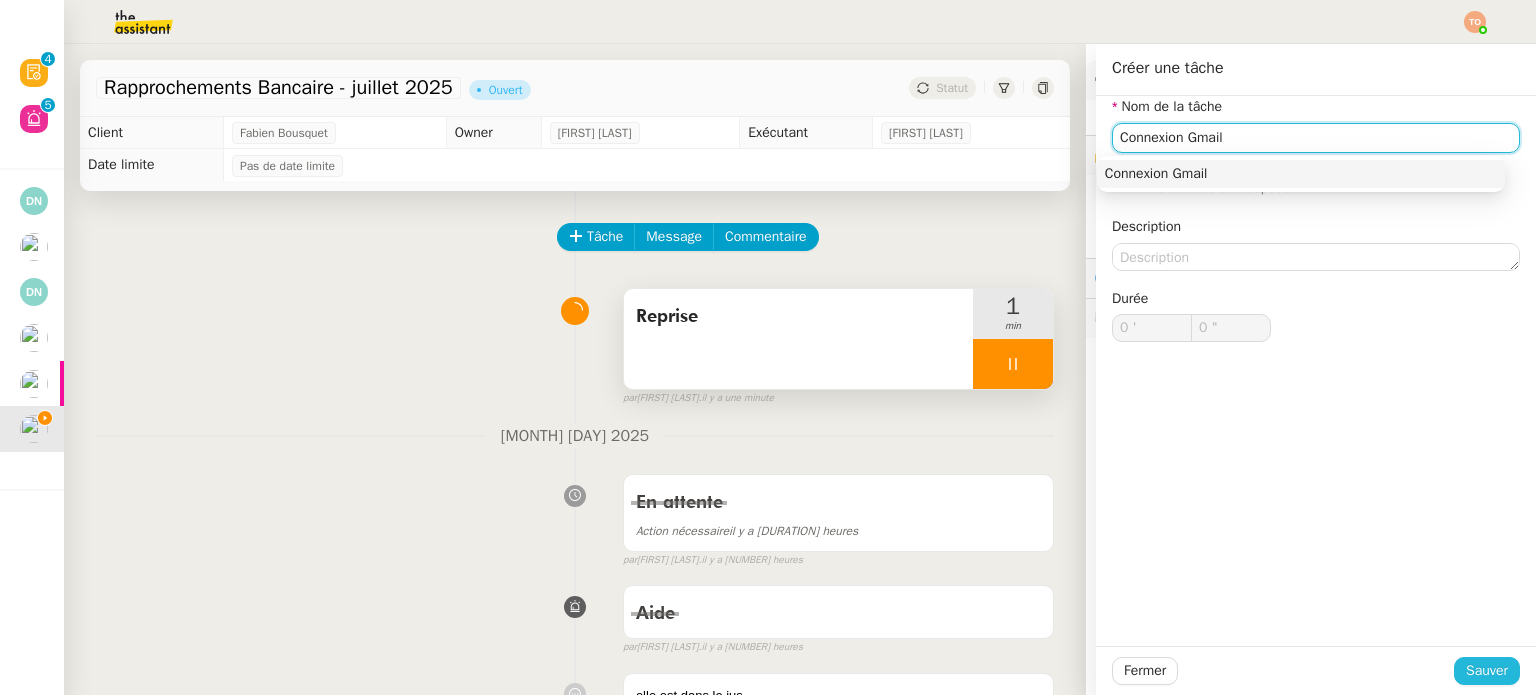 type on "Connexion Gmail" 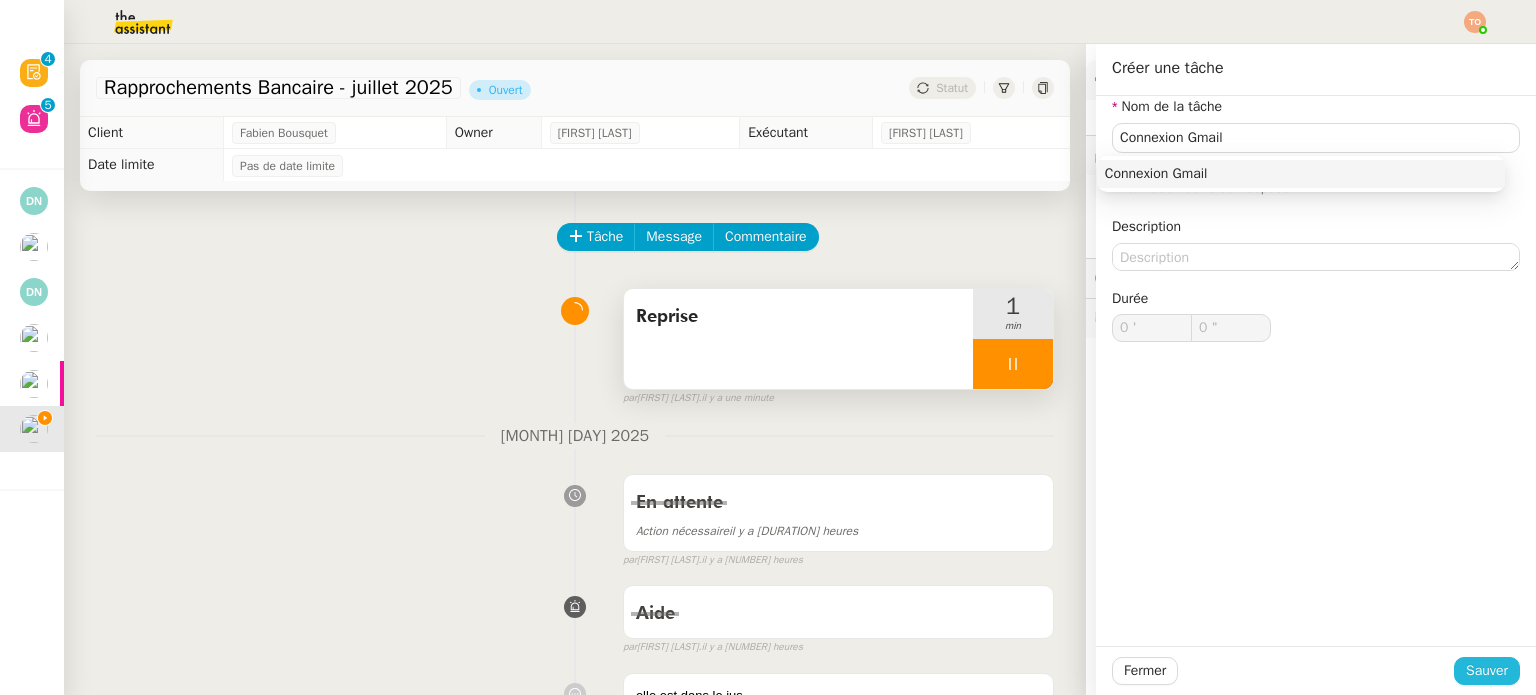 drag, startPoint x: 1472, startPoint y: 679, endPoint x: 1465, endPoint y: 669, distance: 12.206555 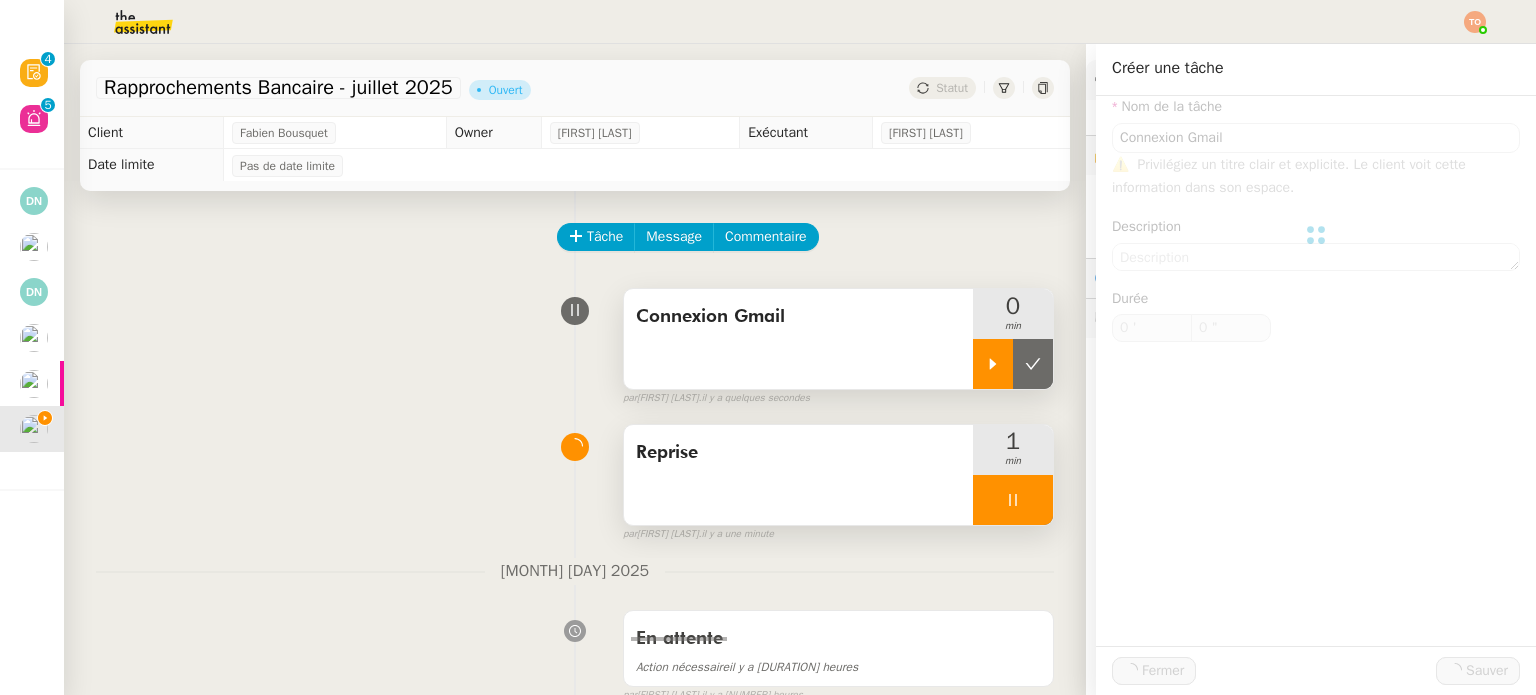 click 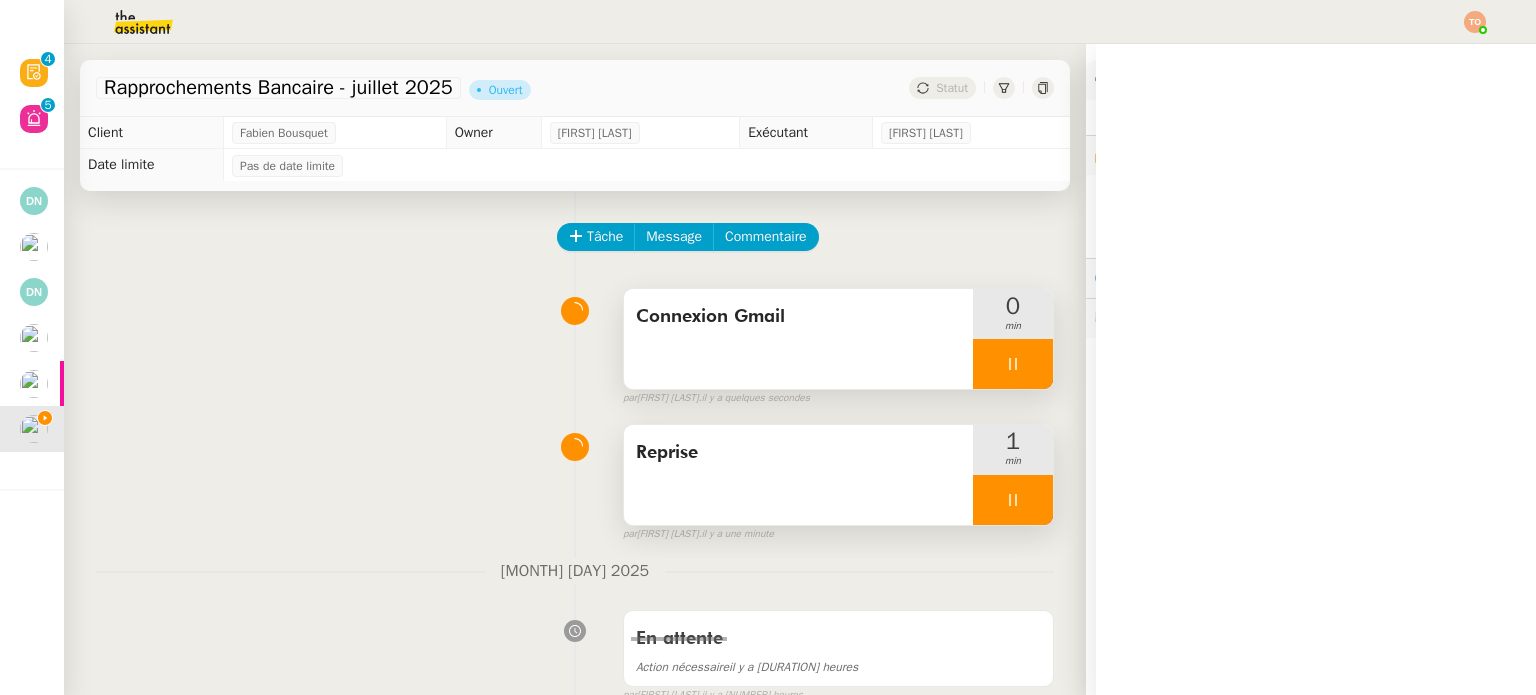 click on "min" at bounding box center [1013, 461] 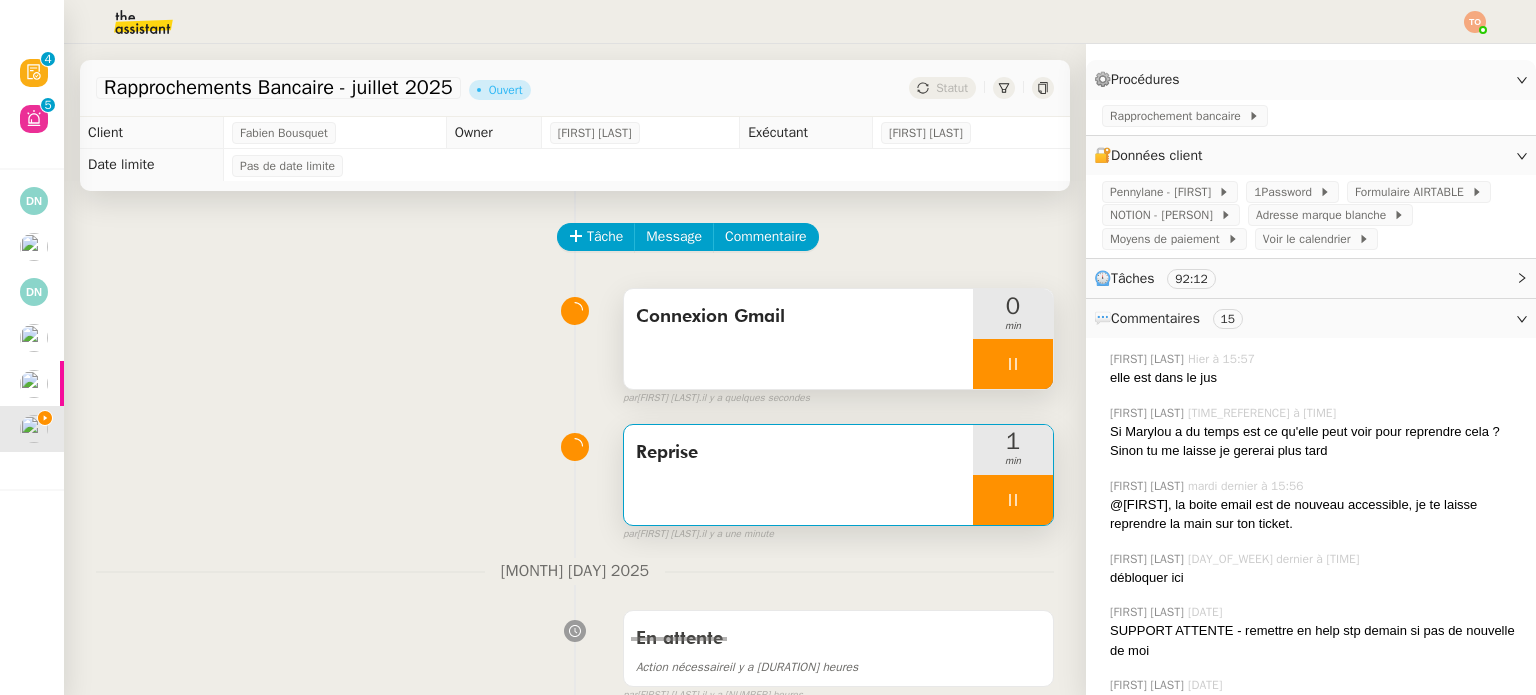 click at bounding box center (1013, 500) 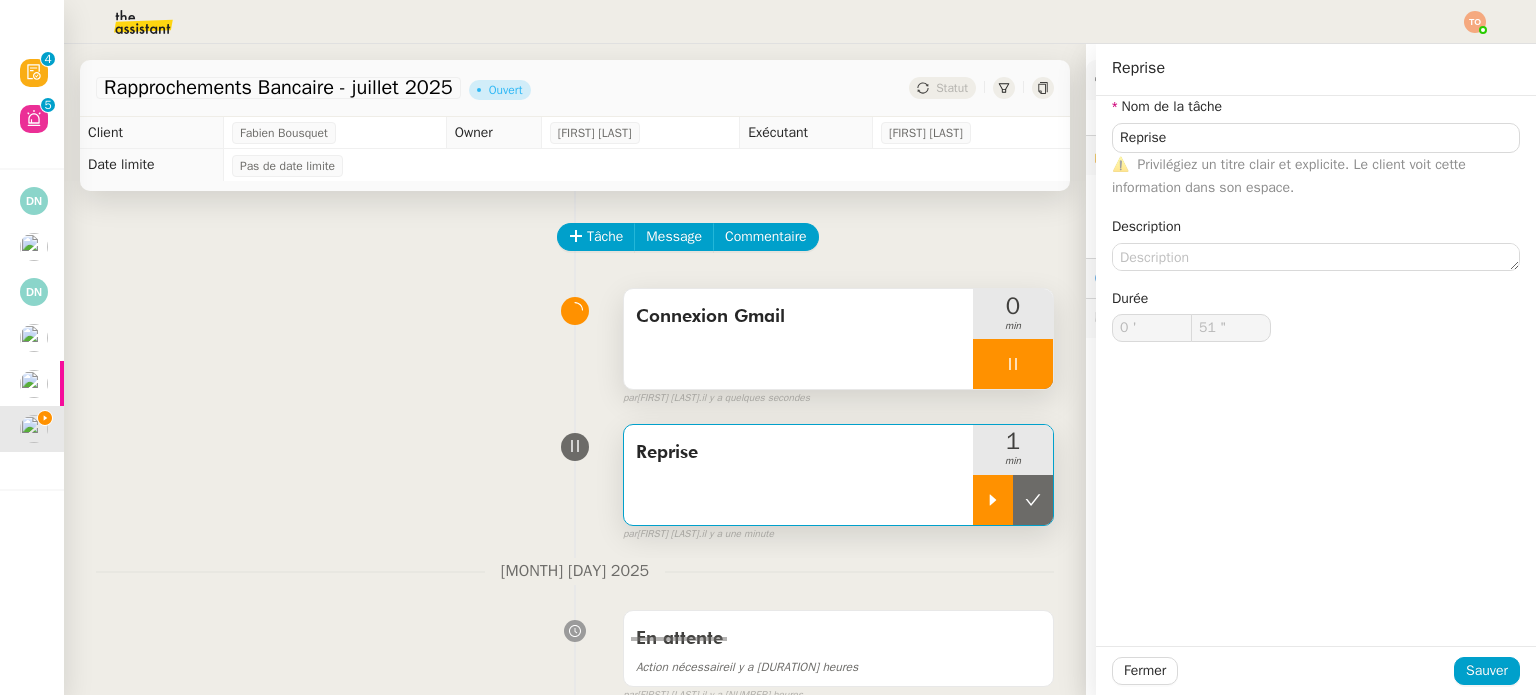 type on "Reprise" 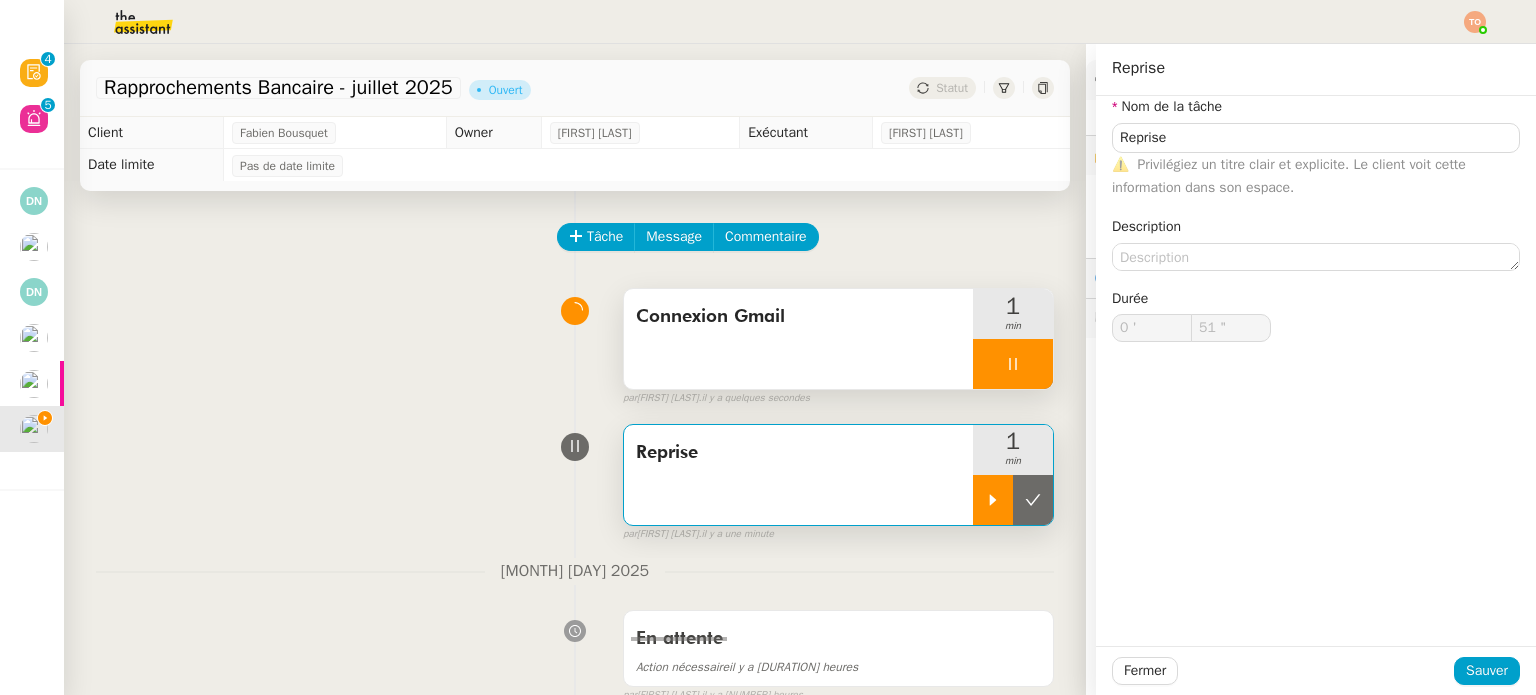 click at bounding box center (1033, 500) 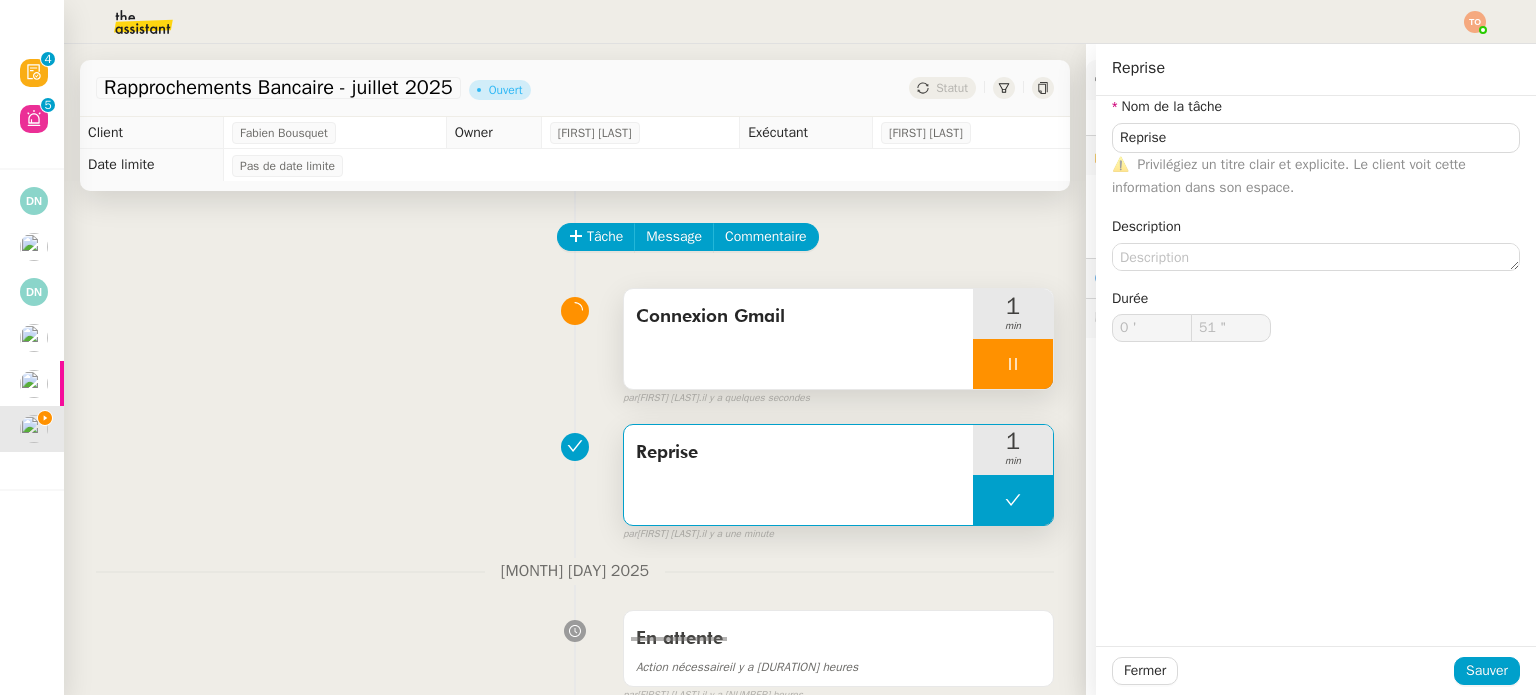 type on "Reprise" 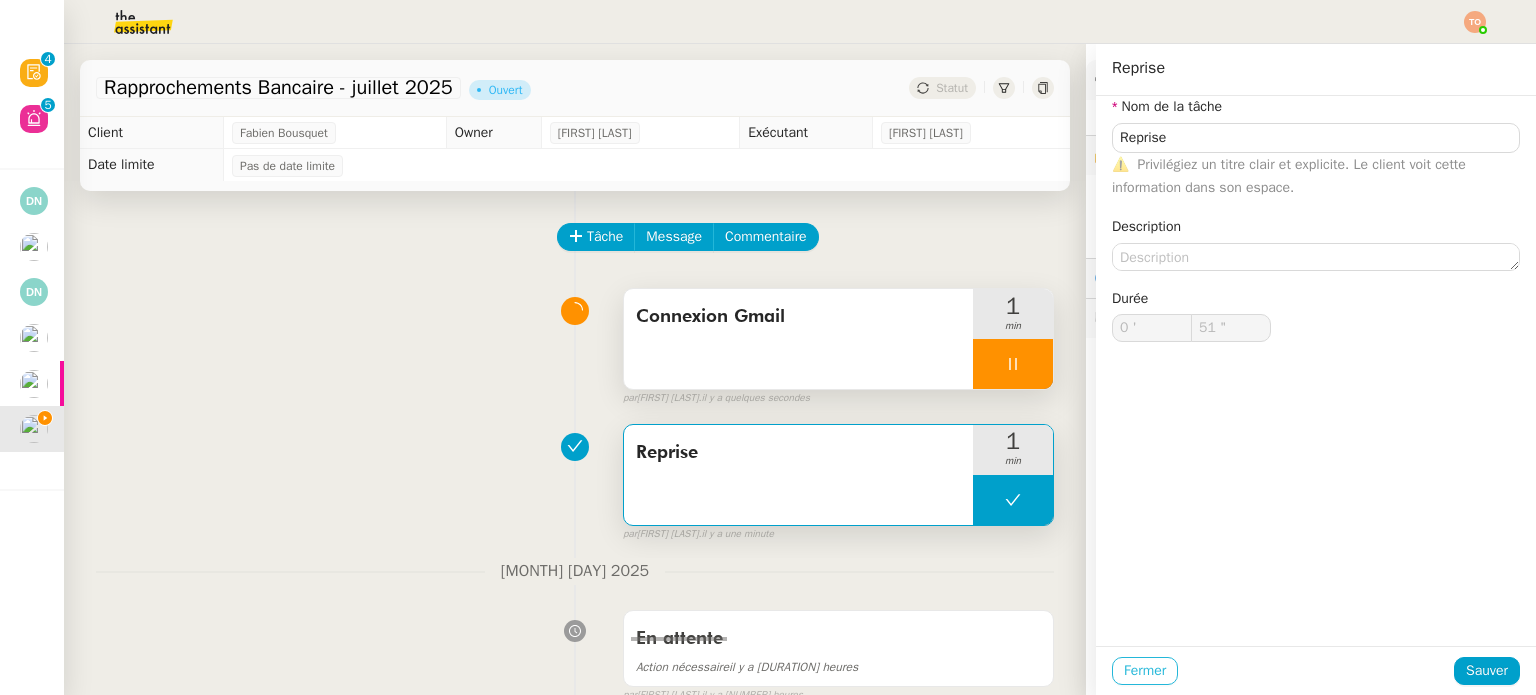 type on "Reprise" 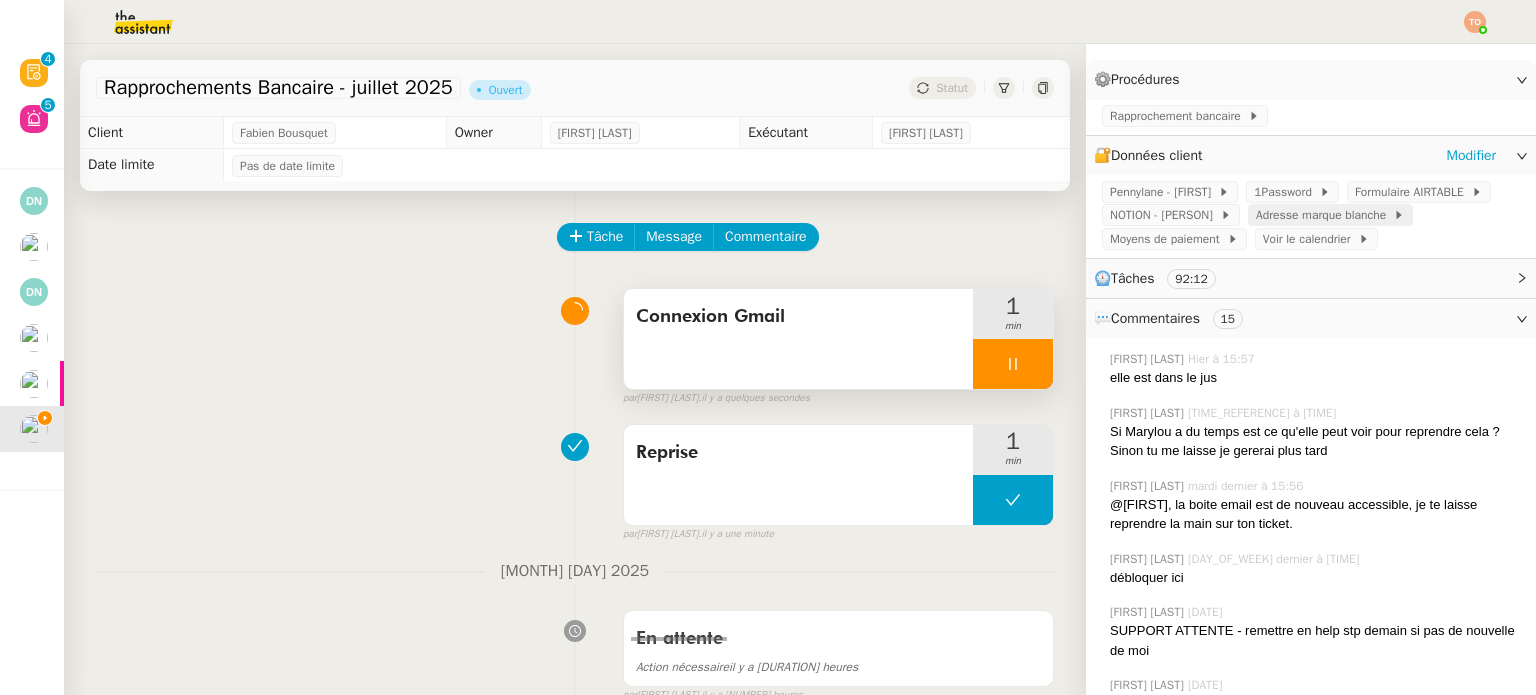 click on "Adresse marque blanche" 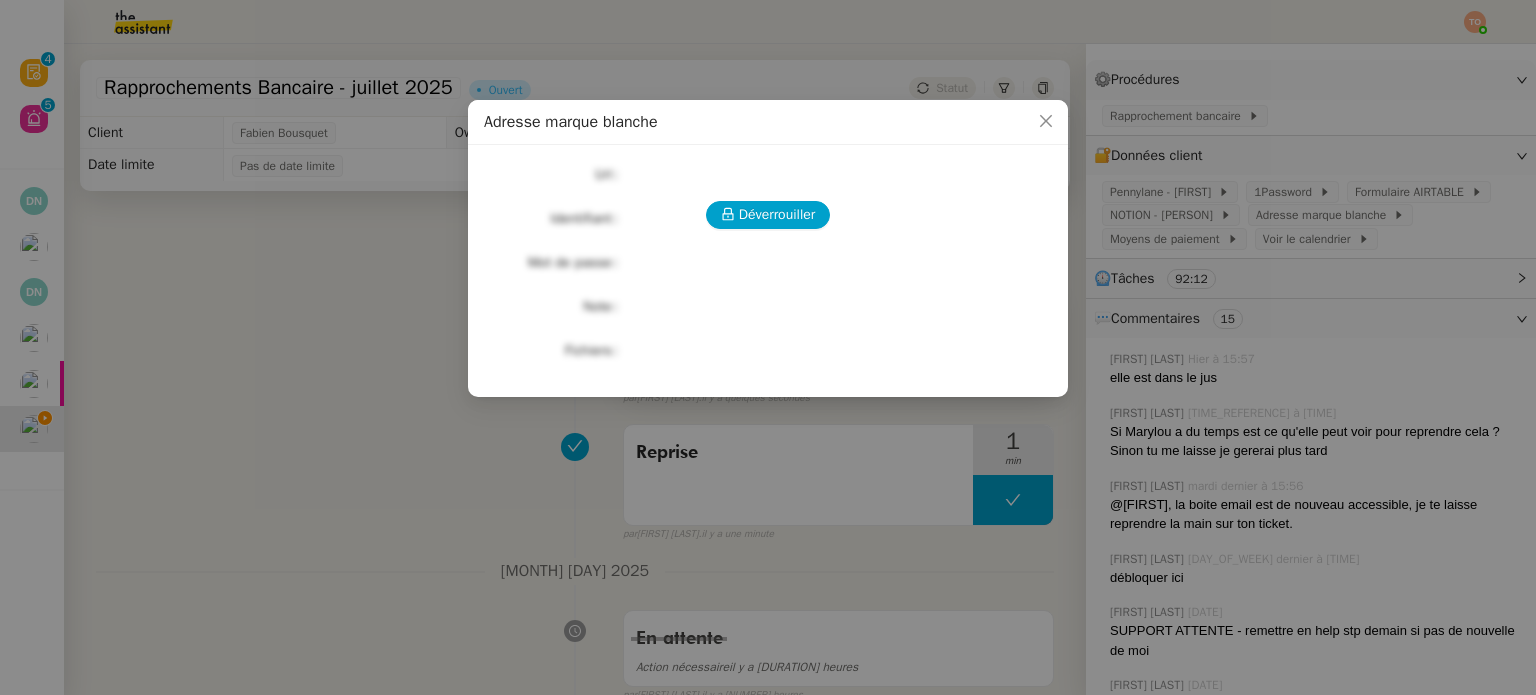 click on "Adresse marque blanche Déverrouiller Url    Identifiant Mot de passe Note Fichiers Upload" at bounding box center [768, 347] 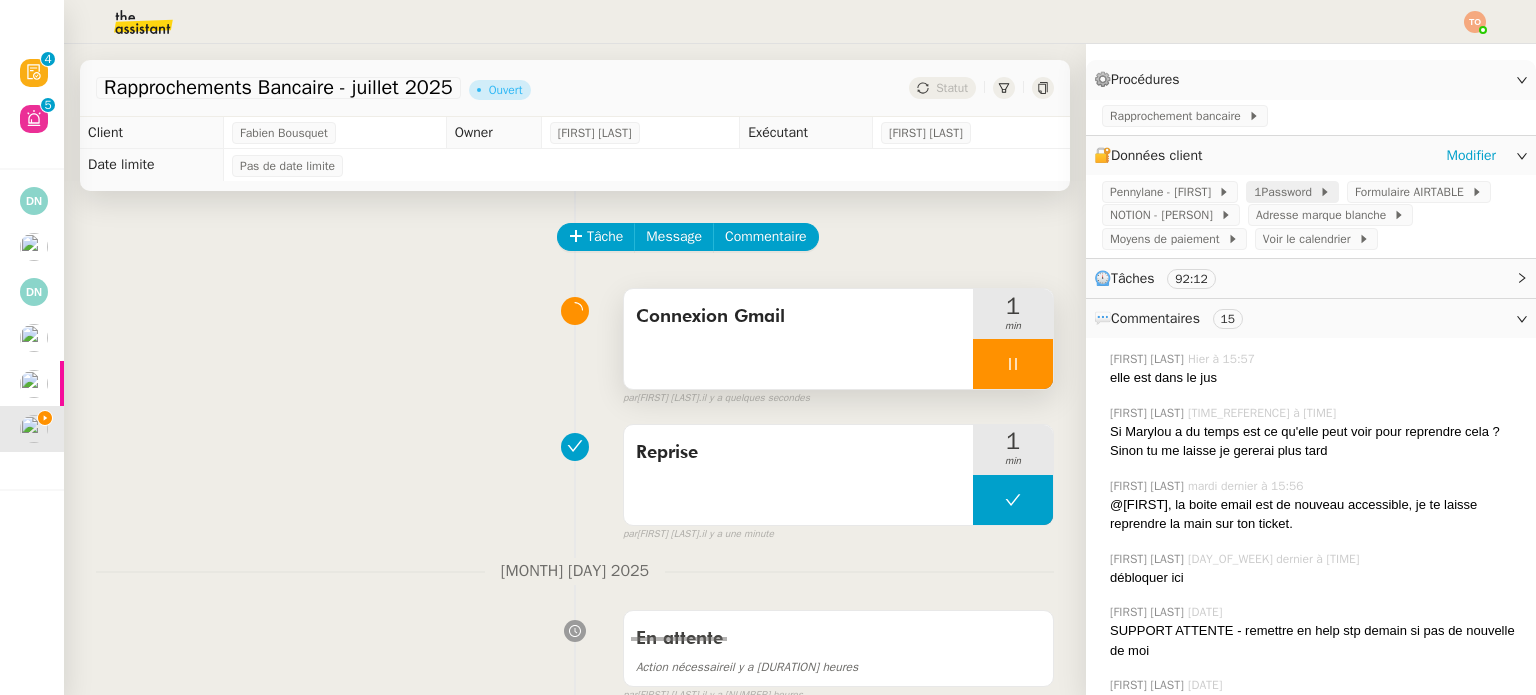 click on "1Password" 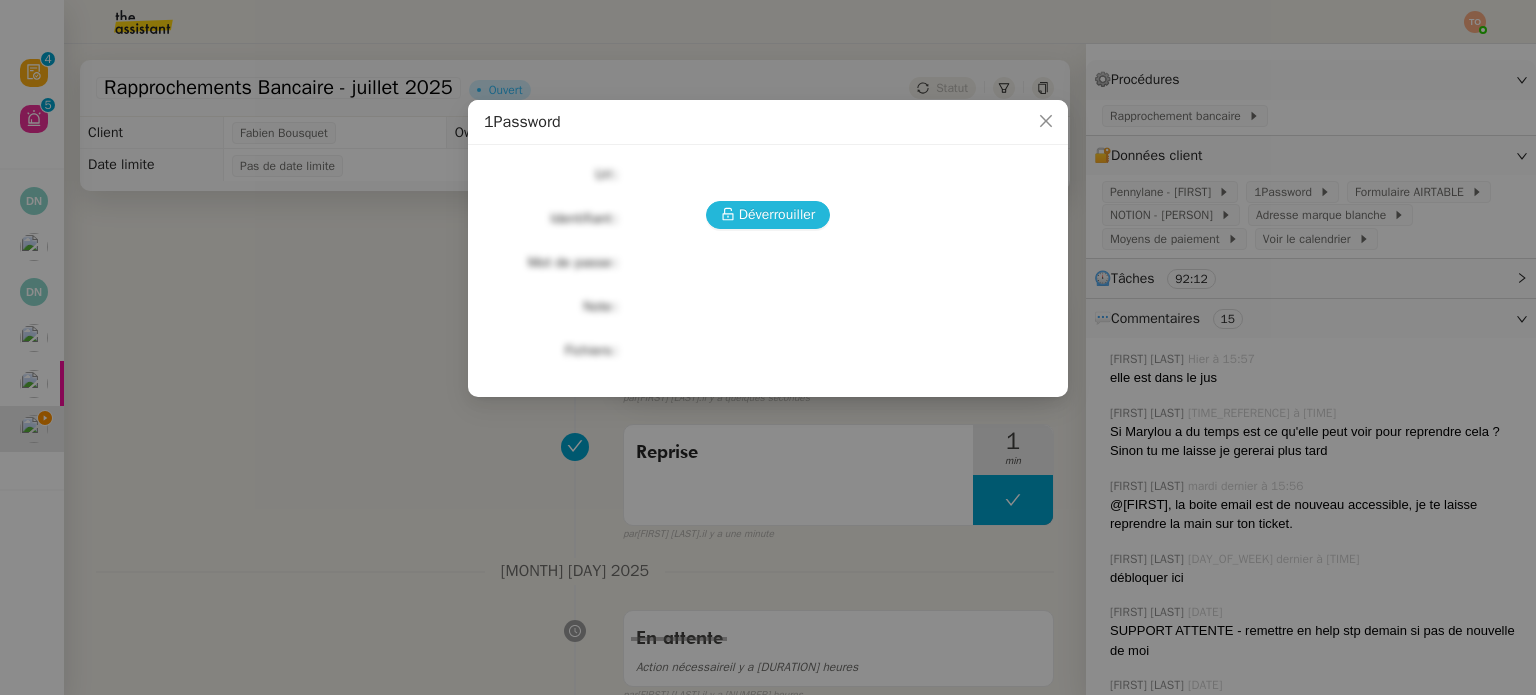 click on "Déverrouiller" at bounding box center (777, 214) 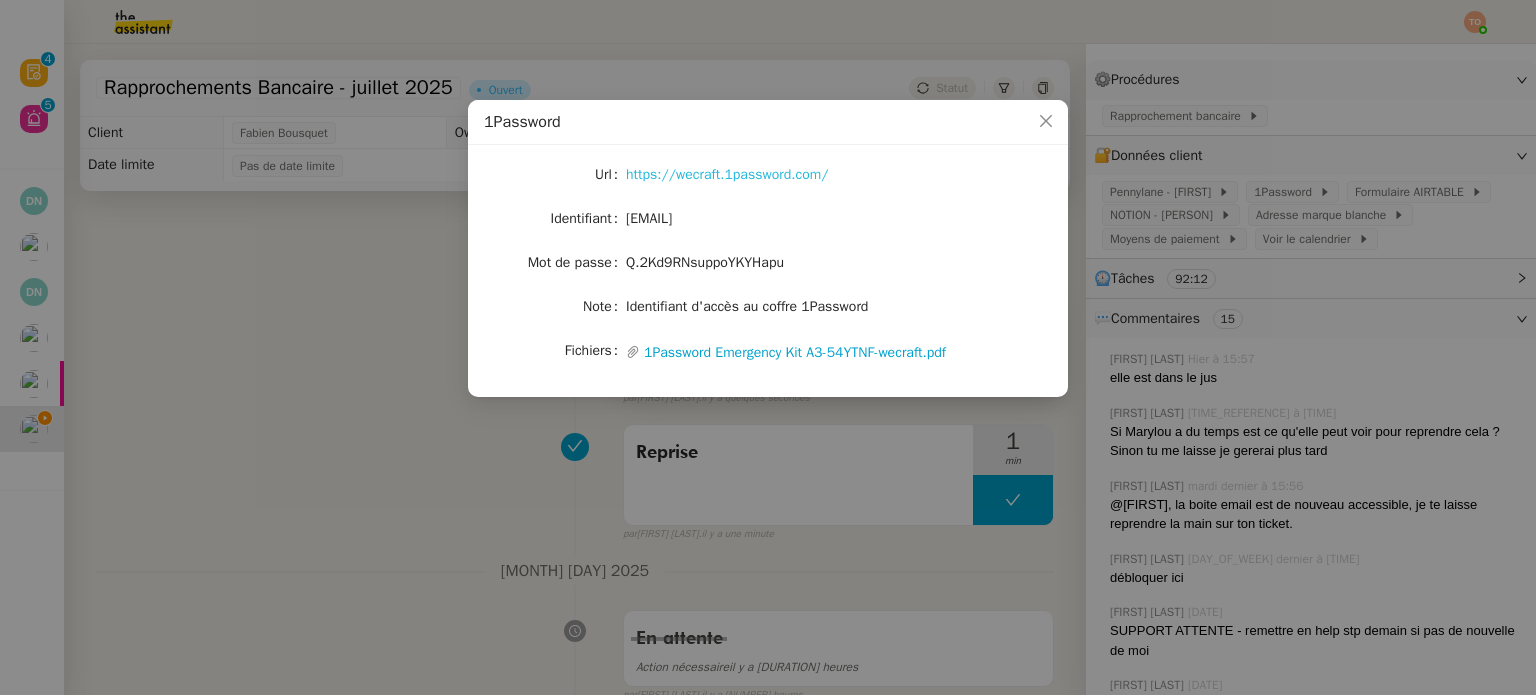 click on "https://wecraft.1password.com/" 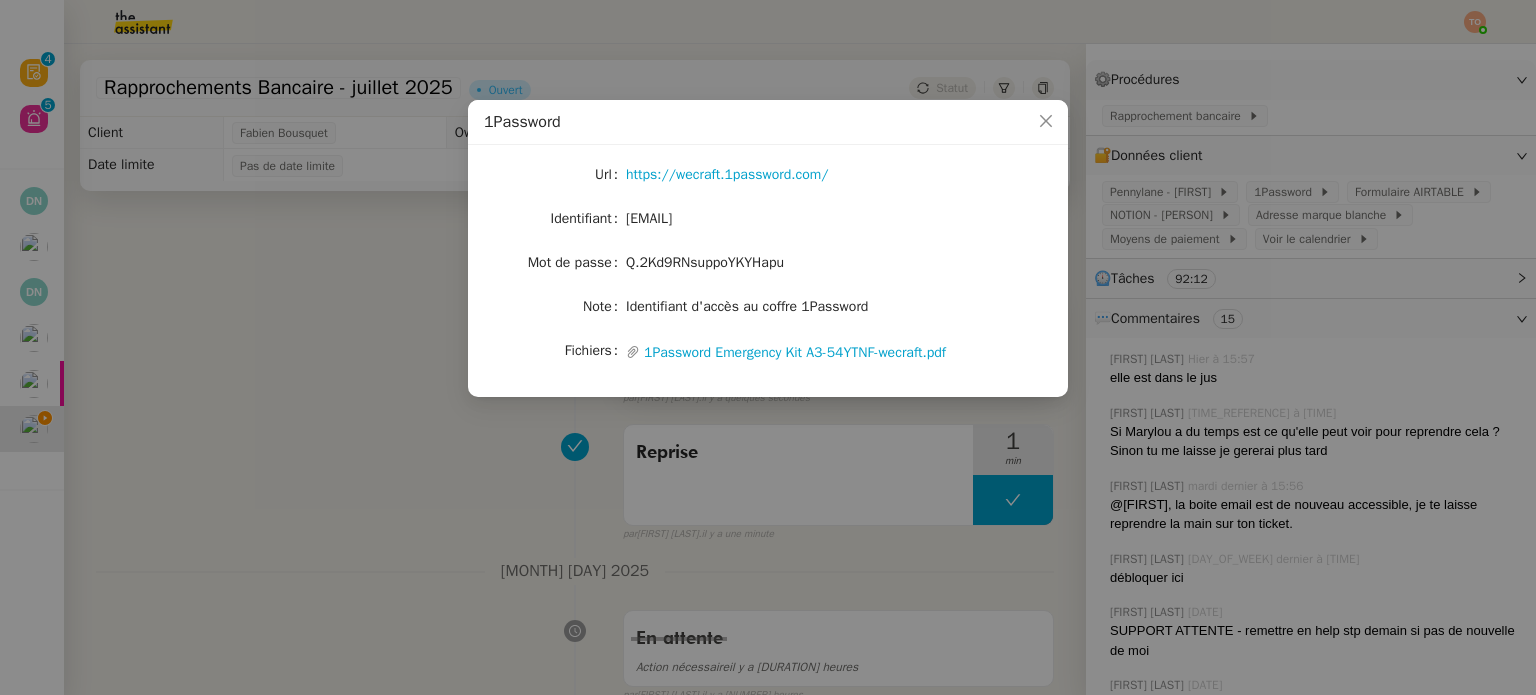 click on "Q.2Kd9RNsuppoYKYHapu" 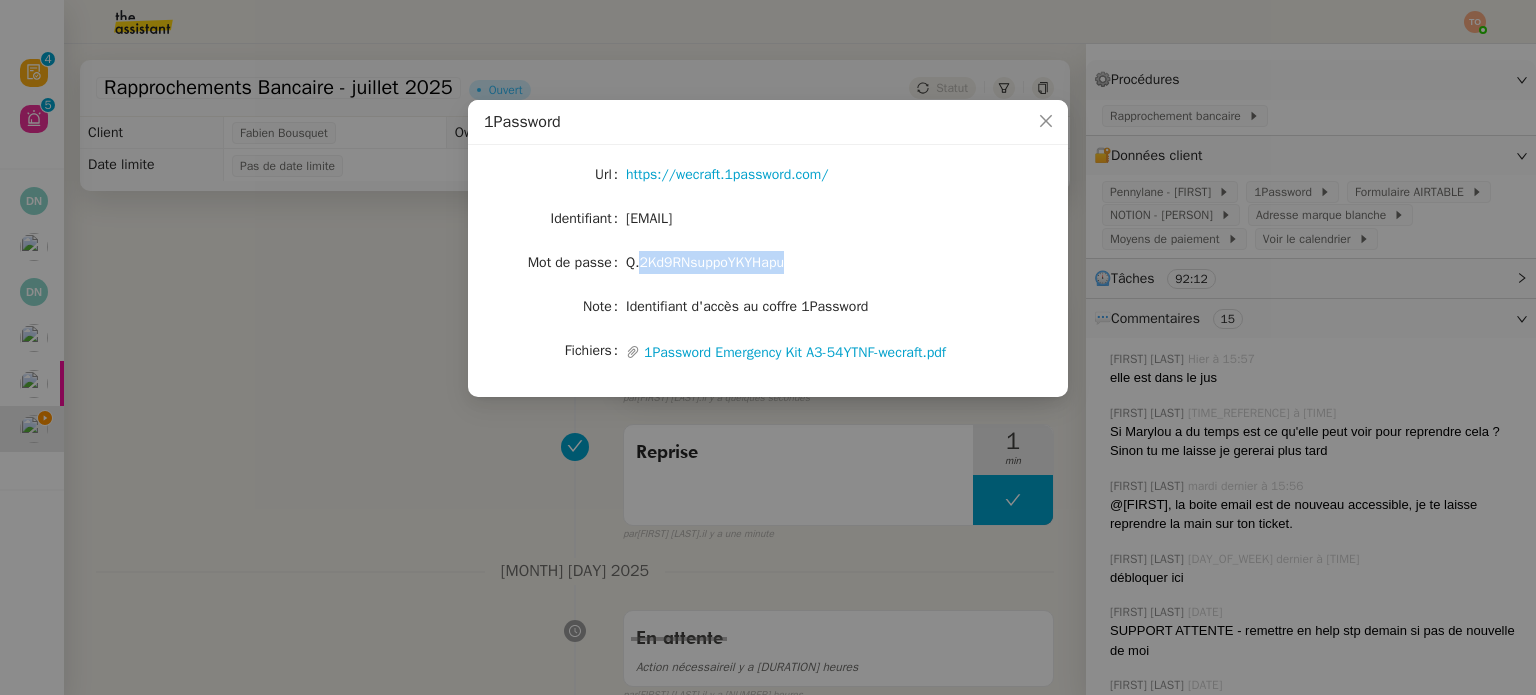 click on "Q.2Kd9RNsuppoYKYHapu" 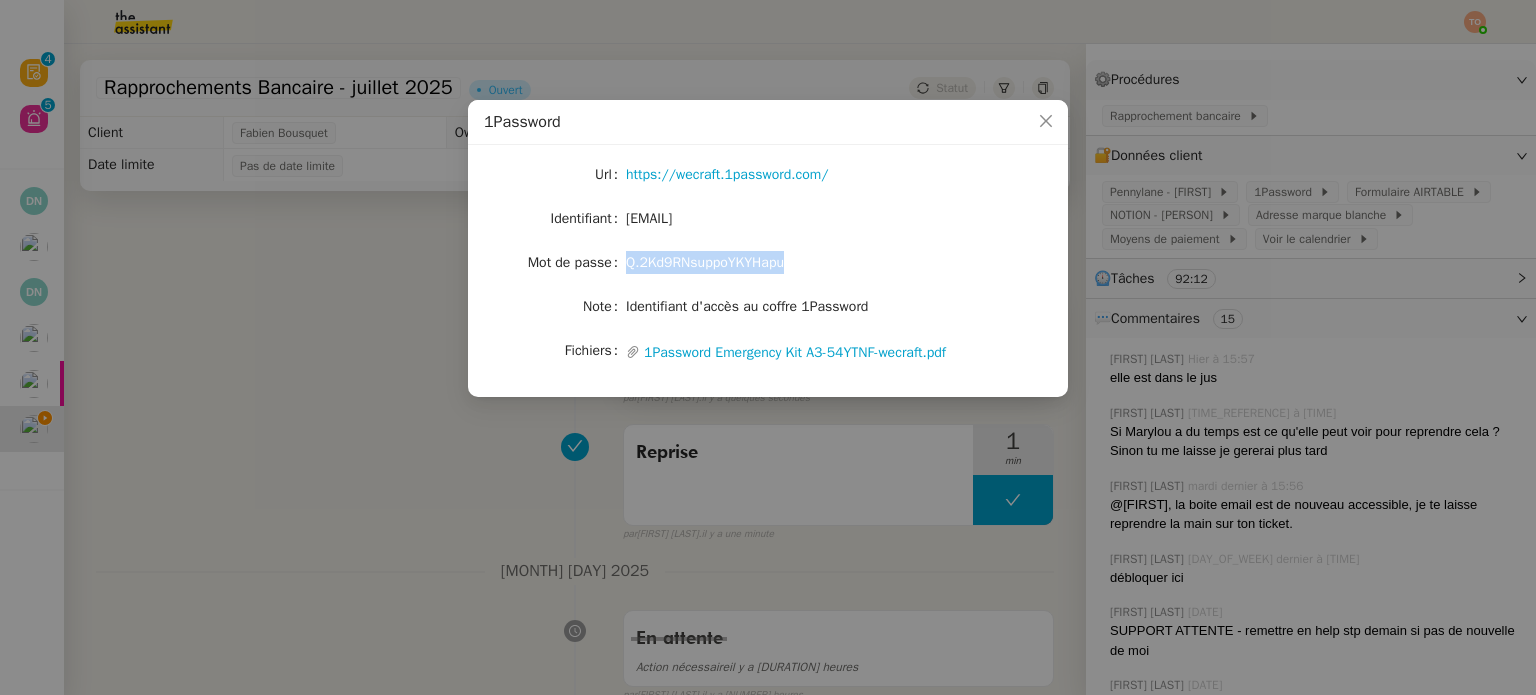 click on "Q.2Kd9RNsuppoYKYHapu" 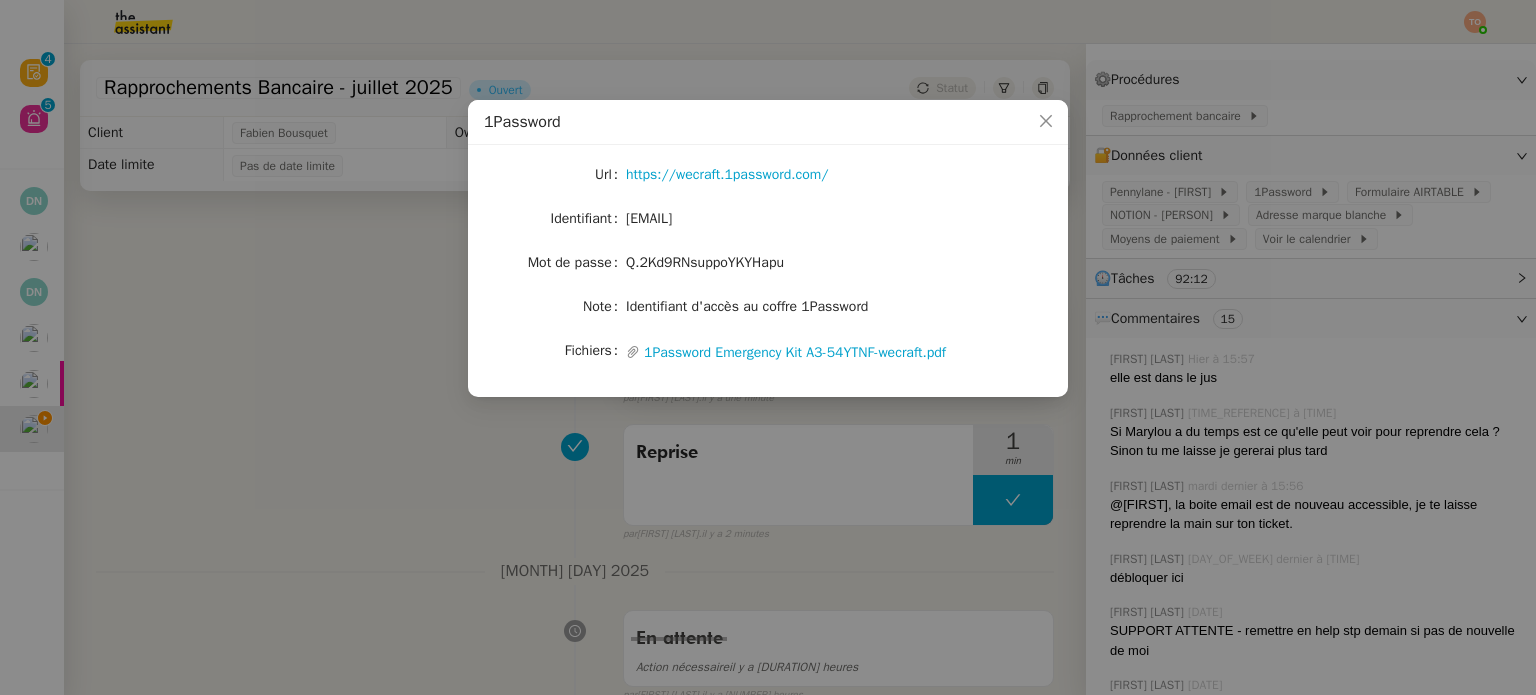 click on "1Password Url https://wecraft.1password.com/    Identifiant camille@wecraft.io Mot de passe Q.2Kd9RNsuppoYKYHapu Note Identifiant d'accès au coffre 1Password Fichiers Upload  1Password Emergency Kit A3-54YTNF-wecraft.pdf" at bounding box center (768, 347) 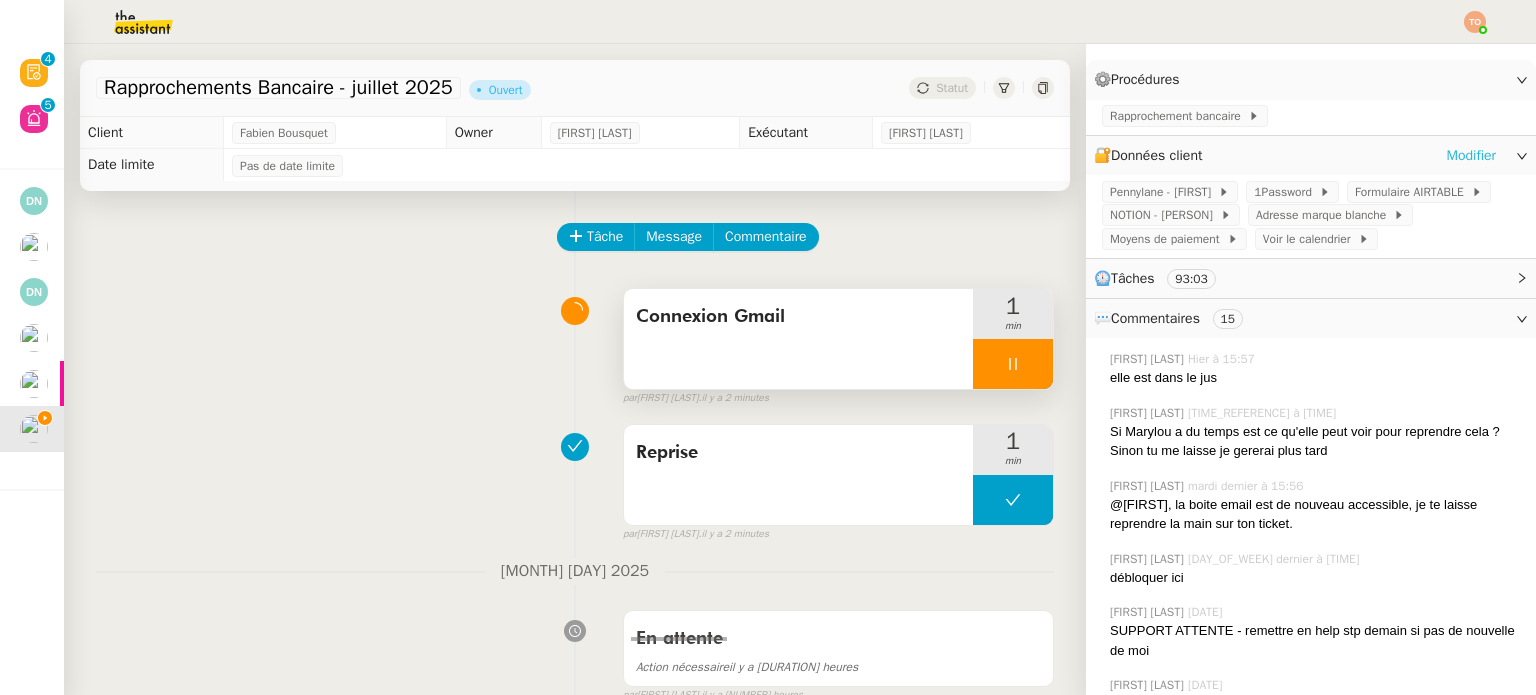 click on "Modifier" 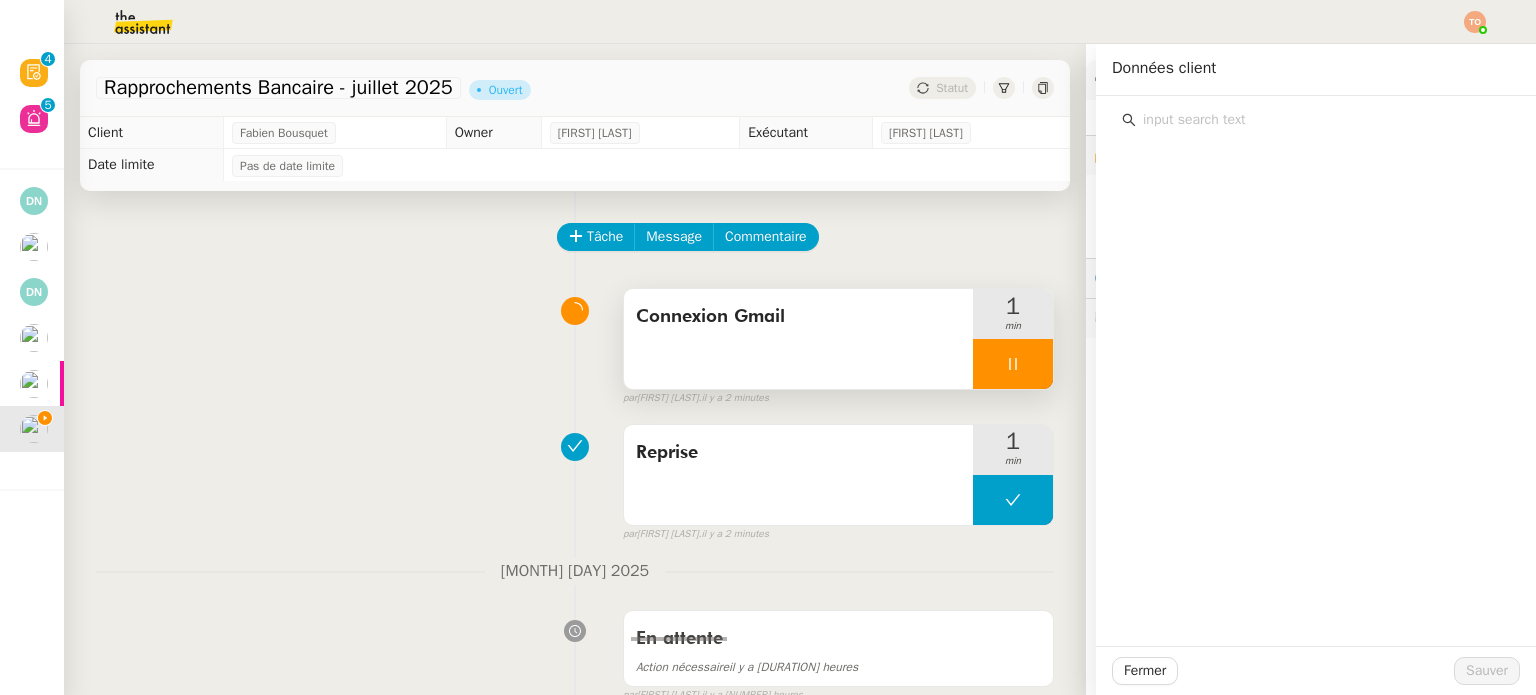 click 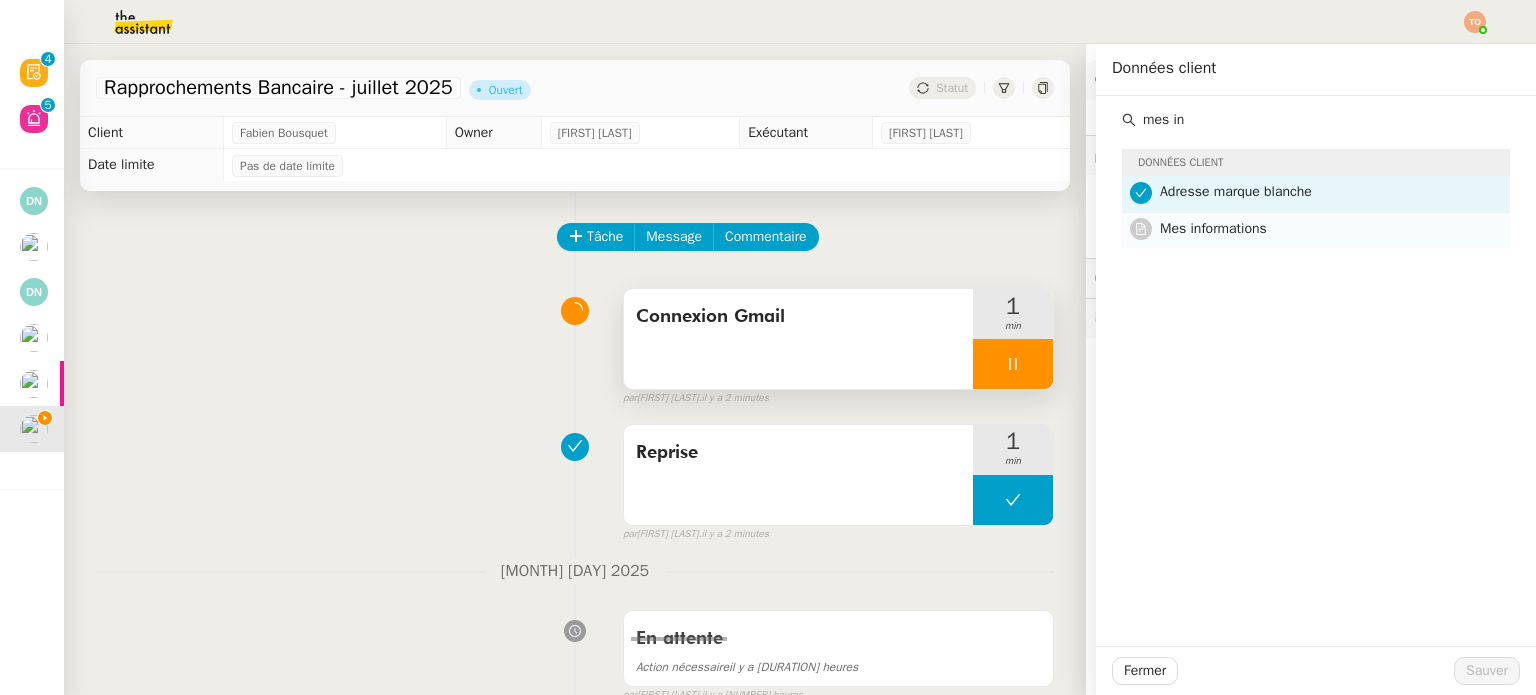 type on "mes in" 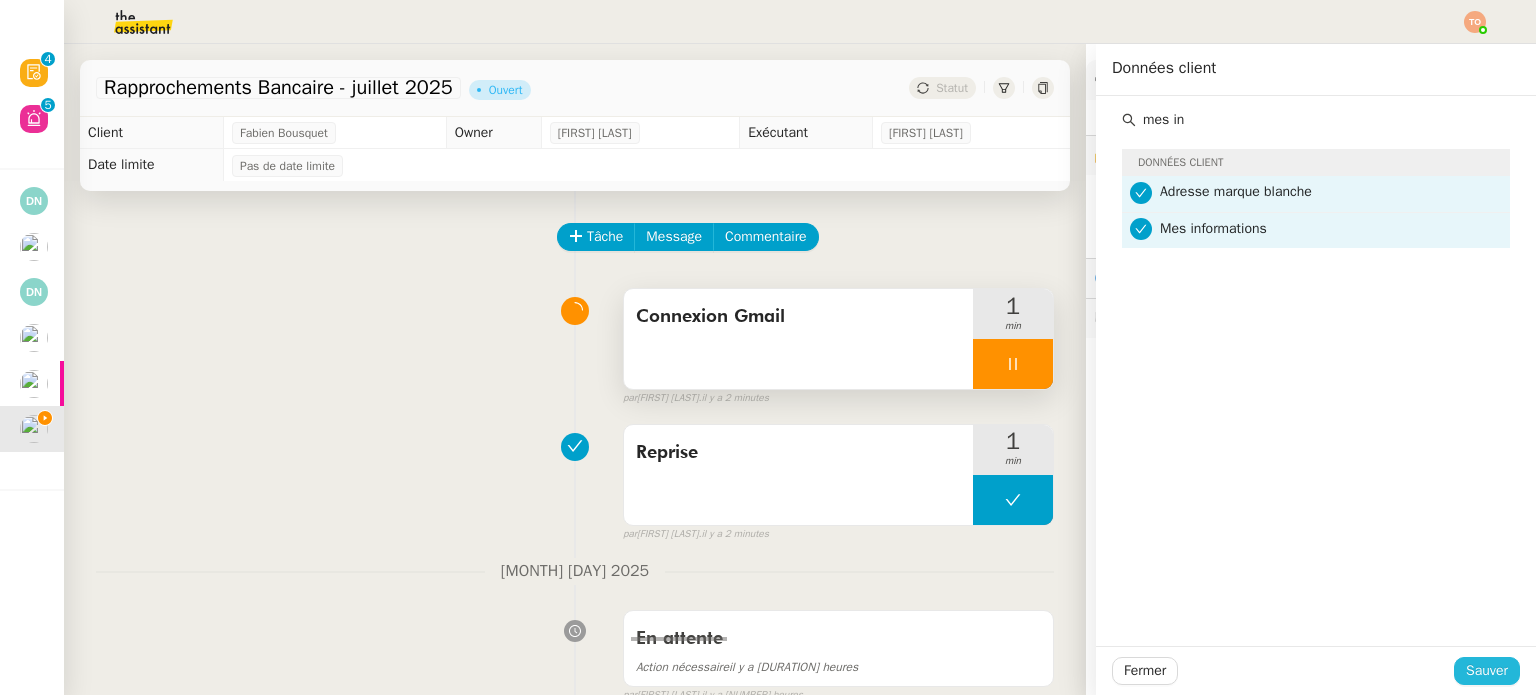 click on "Sauver" 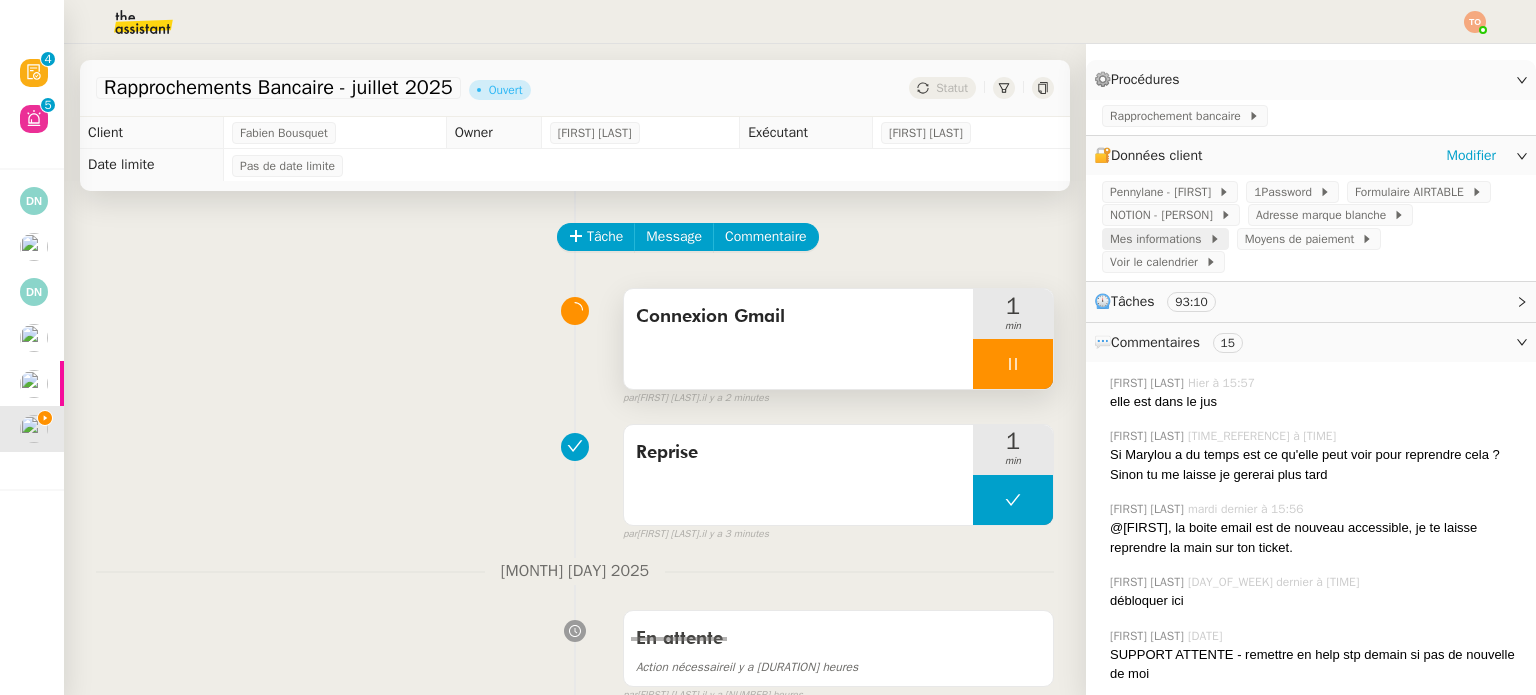 click 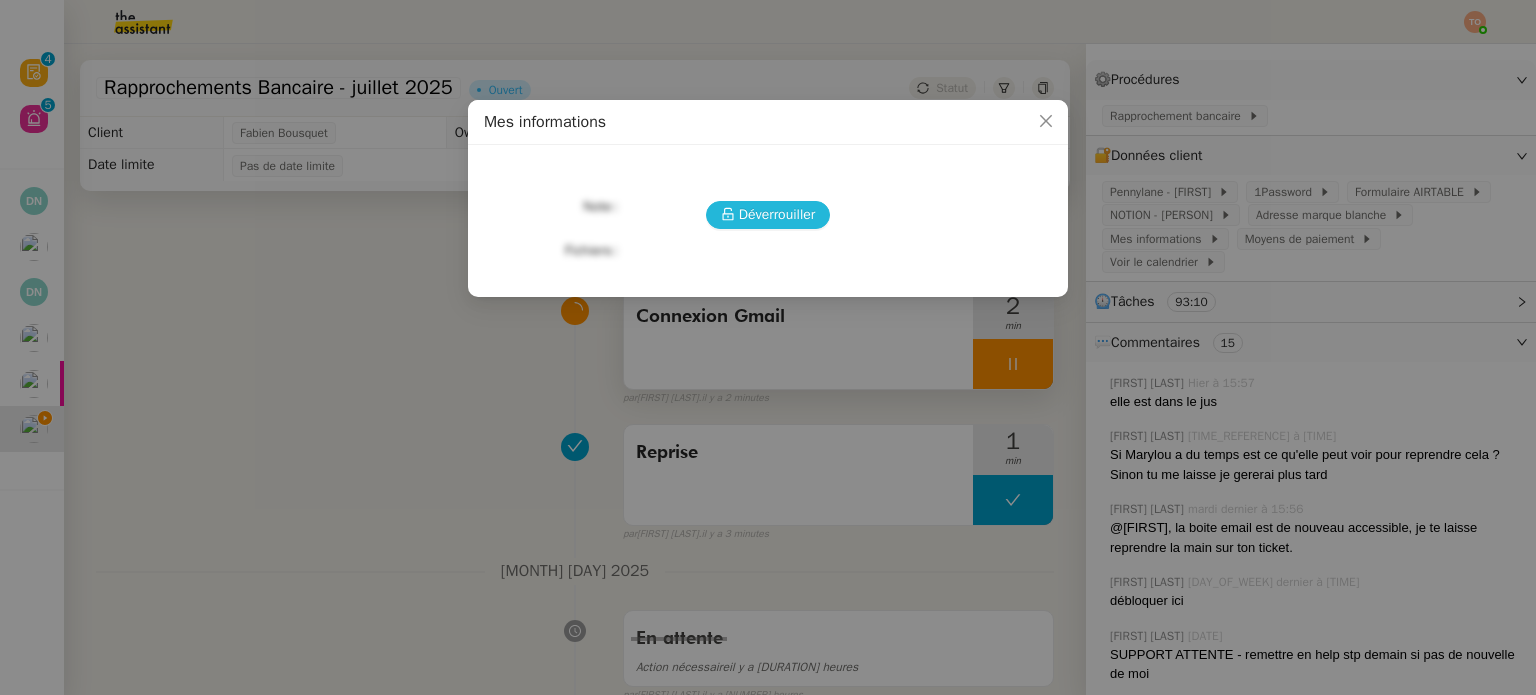 click on "Déverrouiller" at bounding box center (768, 215) 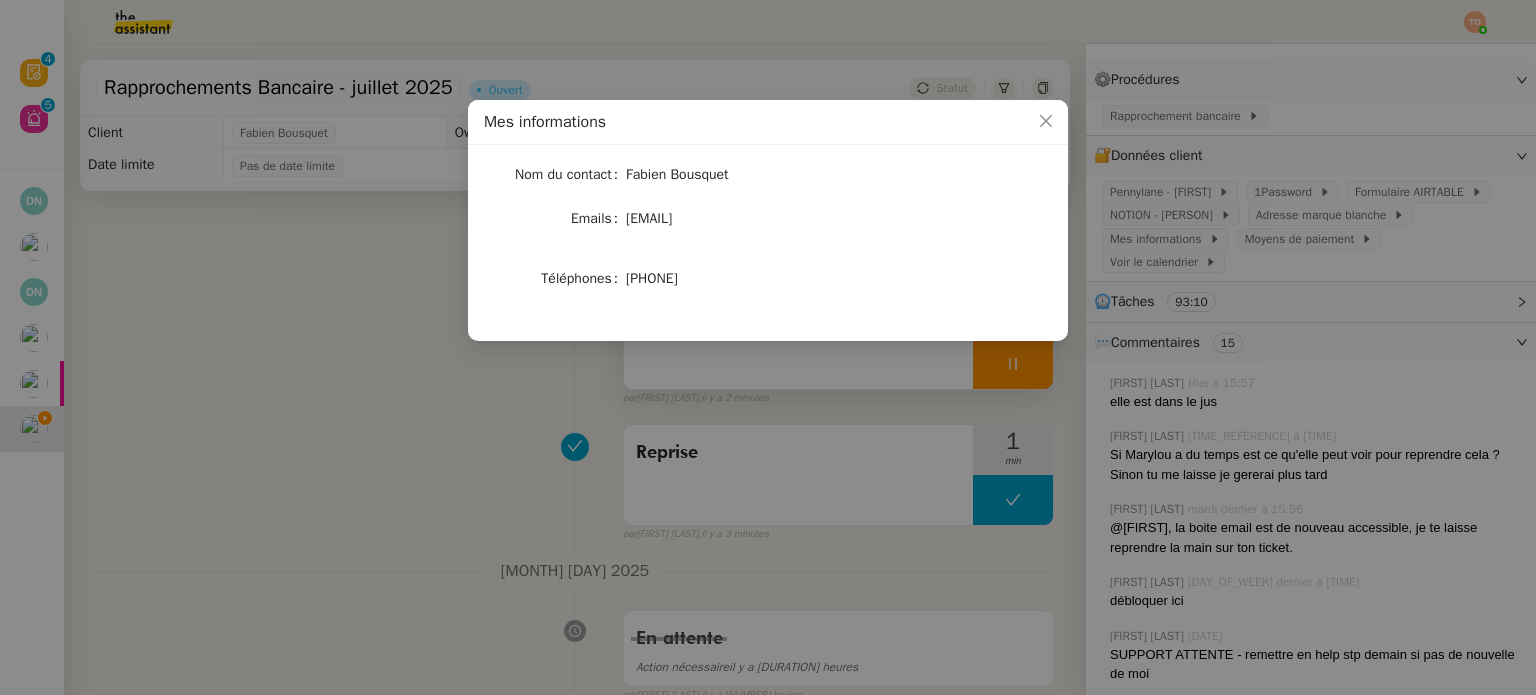 click on "Mes informations Nom du contact Fabien Bousquet Emails hello@fabien-bousquet.com Téléphones 0630197414" at bounding box center (768, 347) 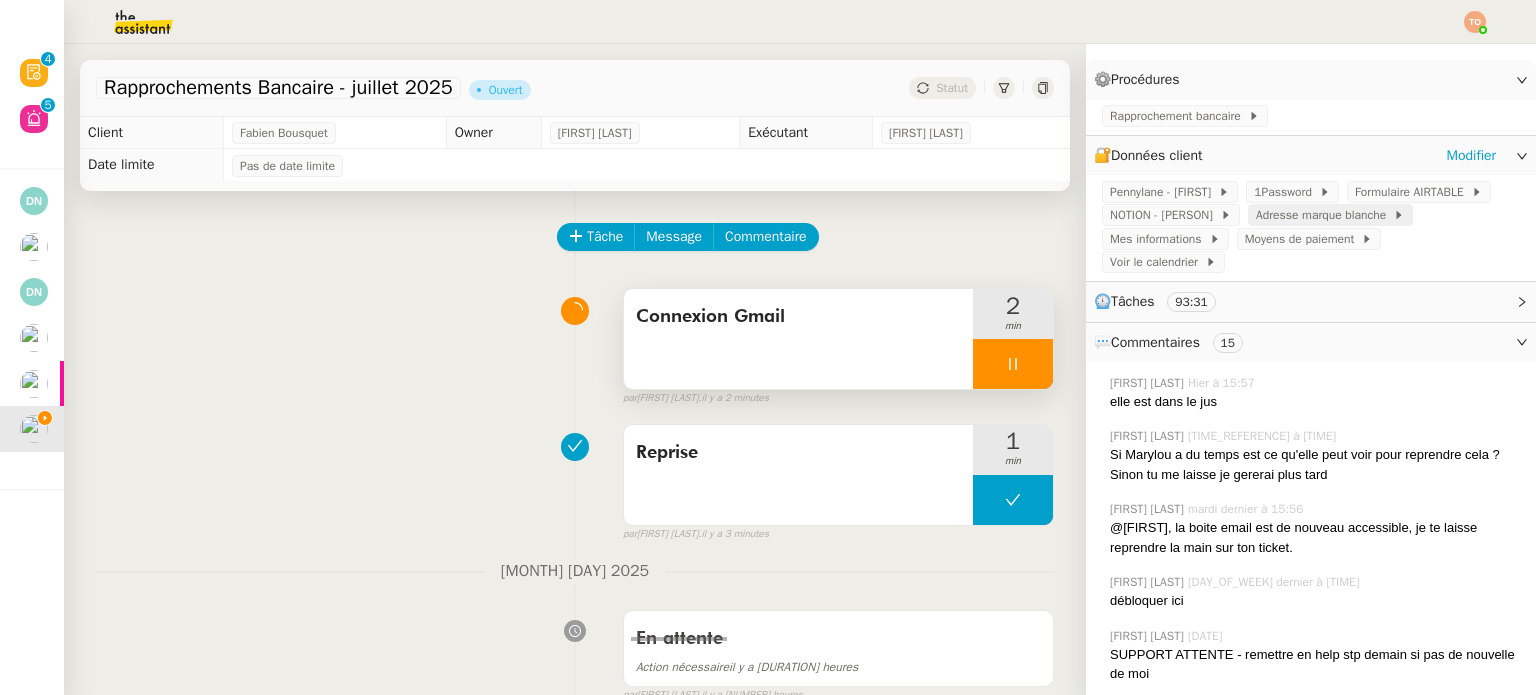 click on "Adresse marque blanche" 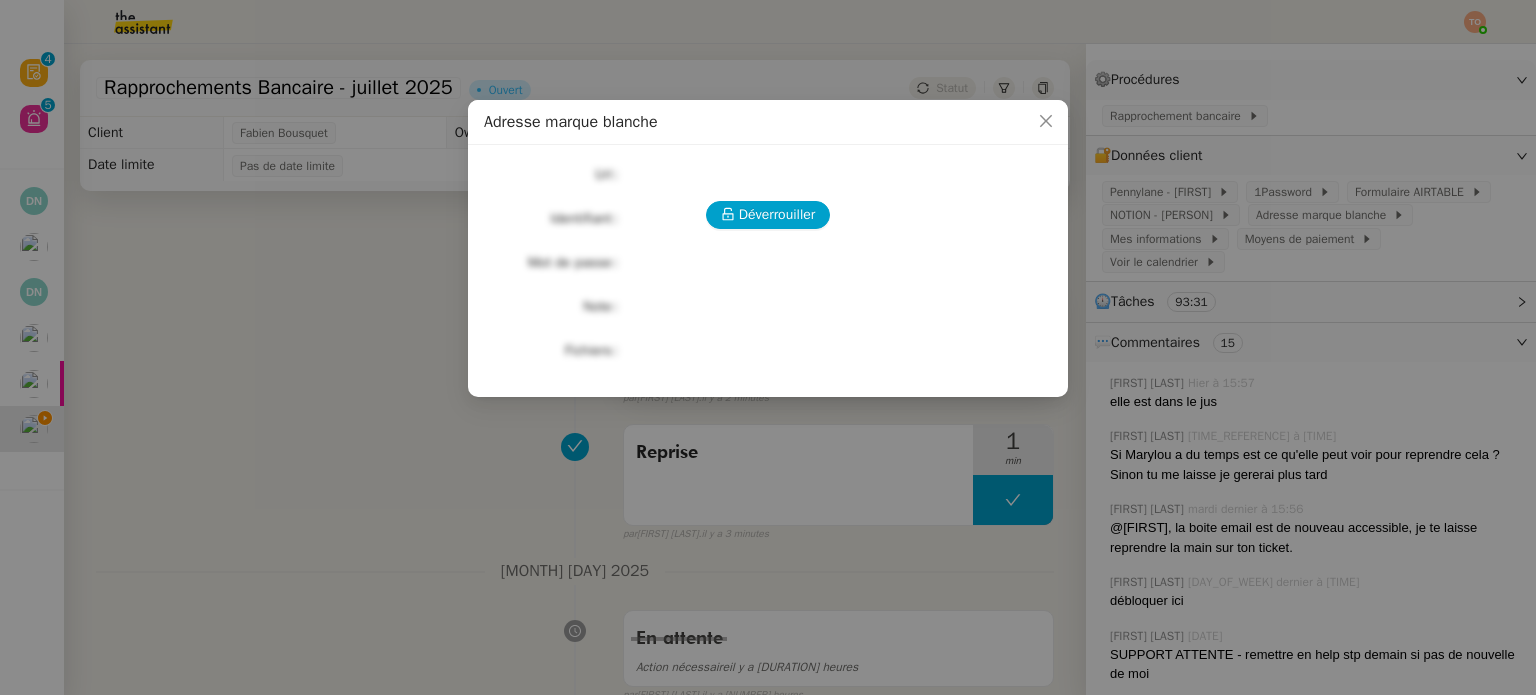 click on "Déverrouiller" at bounding box center (768, 215) 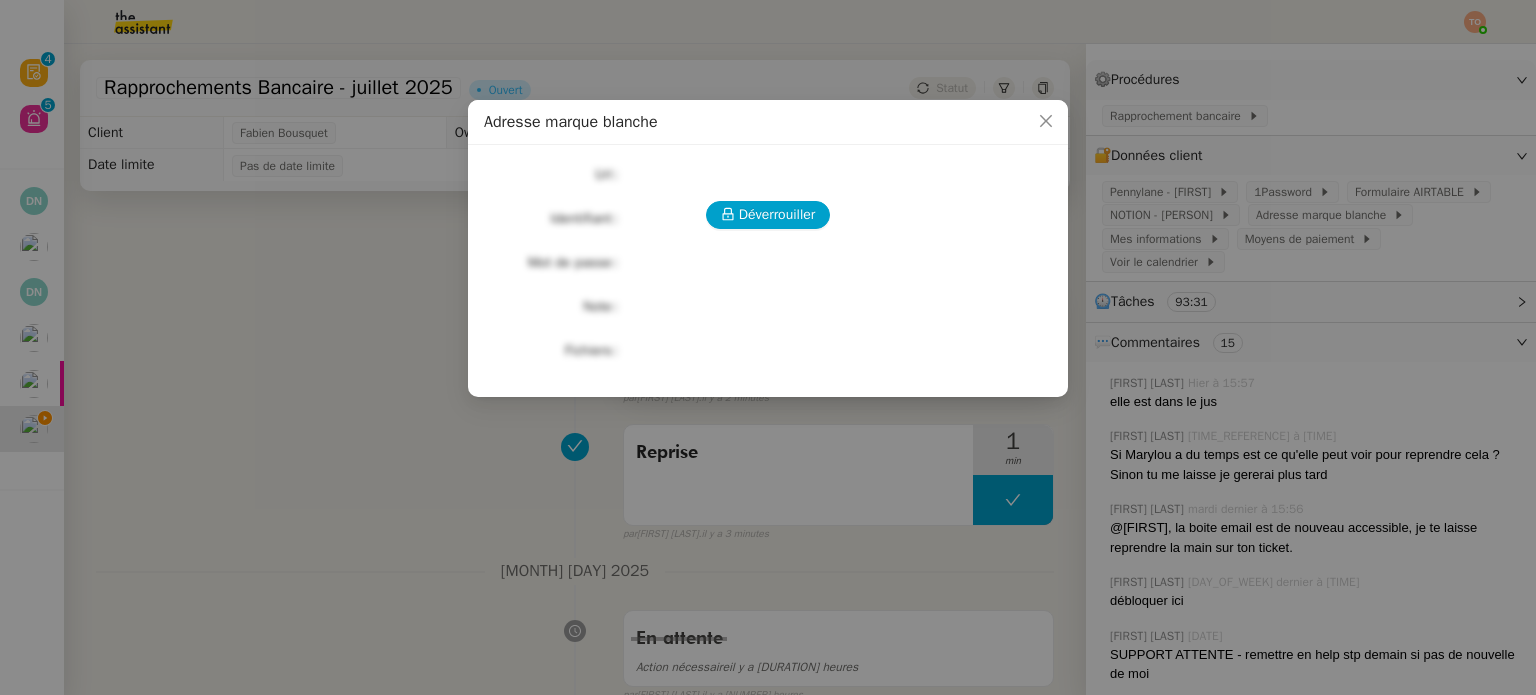 drag, startPoint x: 803, startPoint y: 246, endPoint x: 802, endPoint y: 232, distance: 14.035668 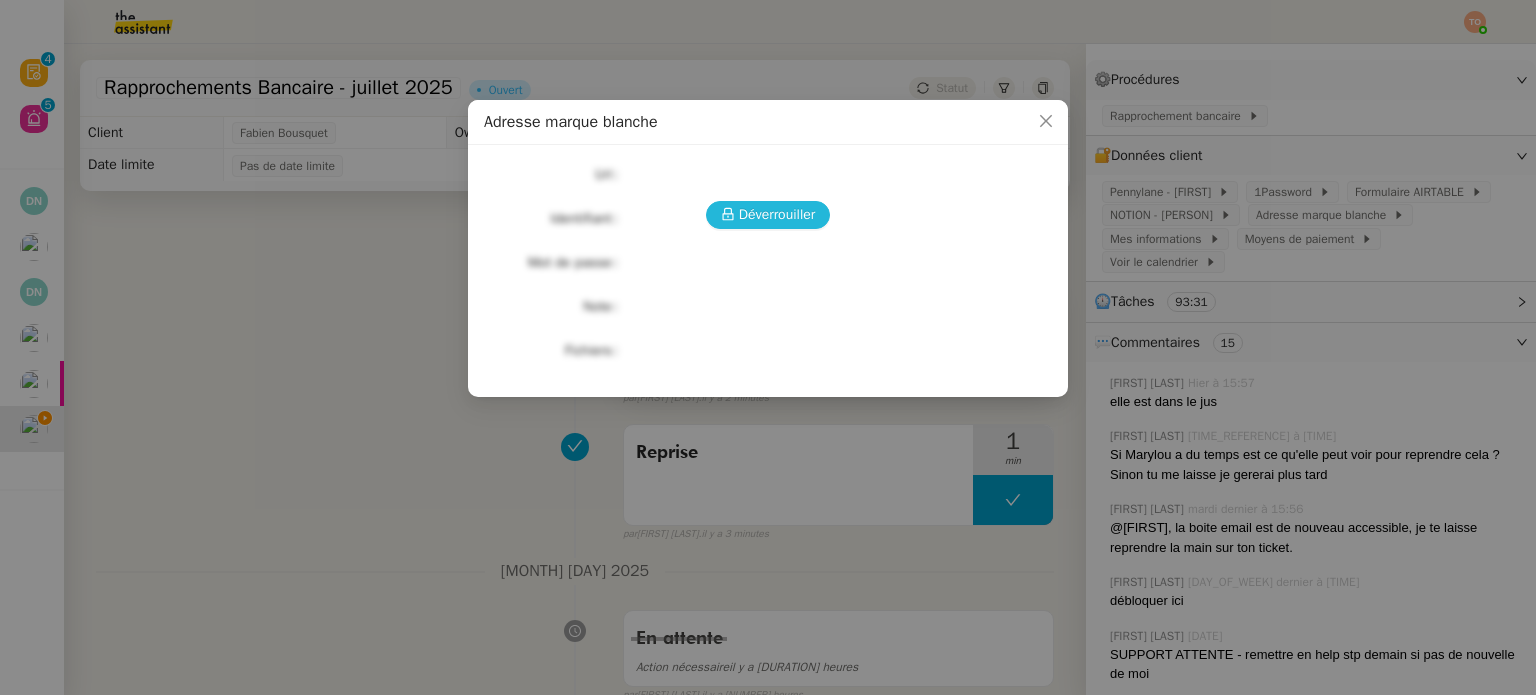 click on "Déverrouiller" at bounding box center (777, 214) 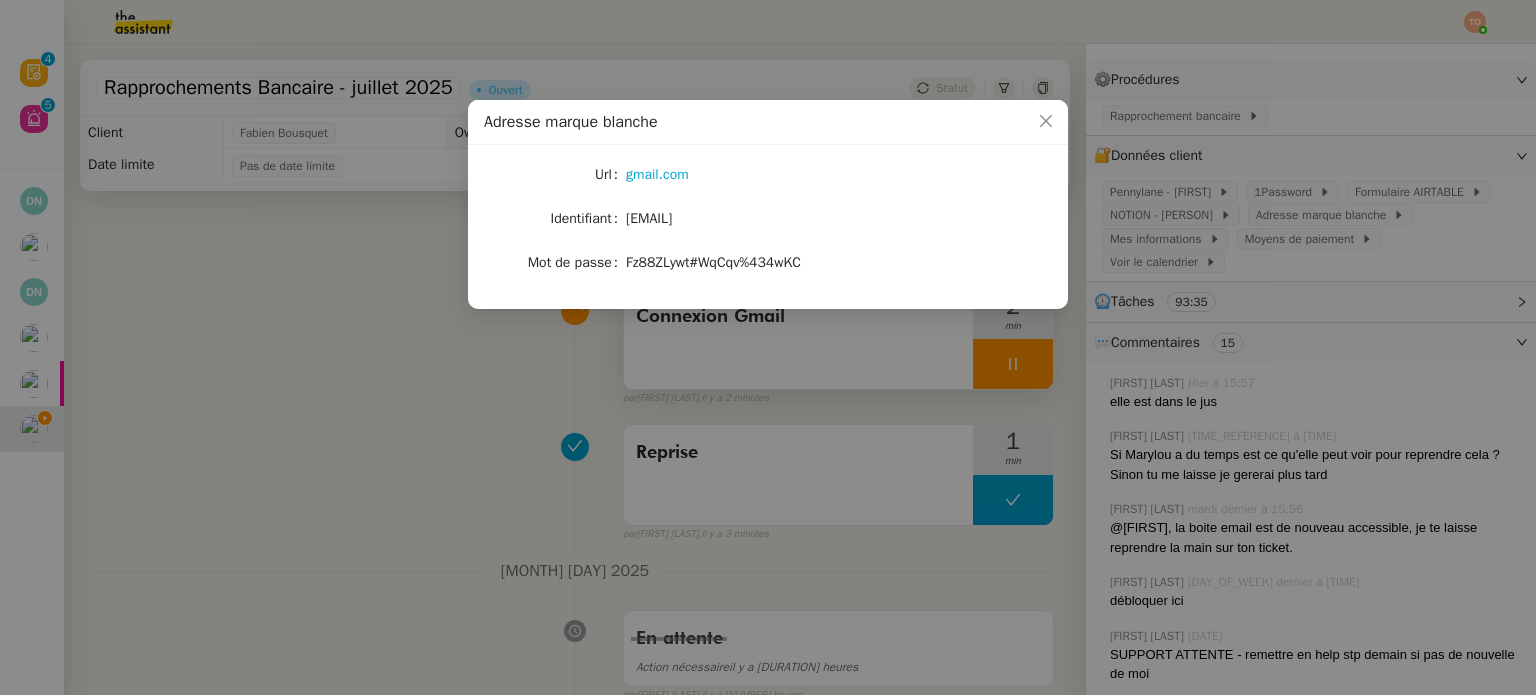click on "[EMAIL]" 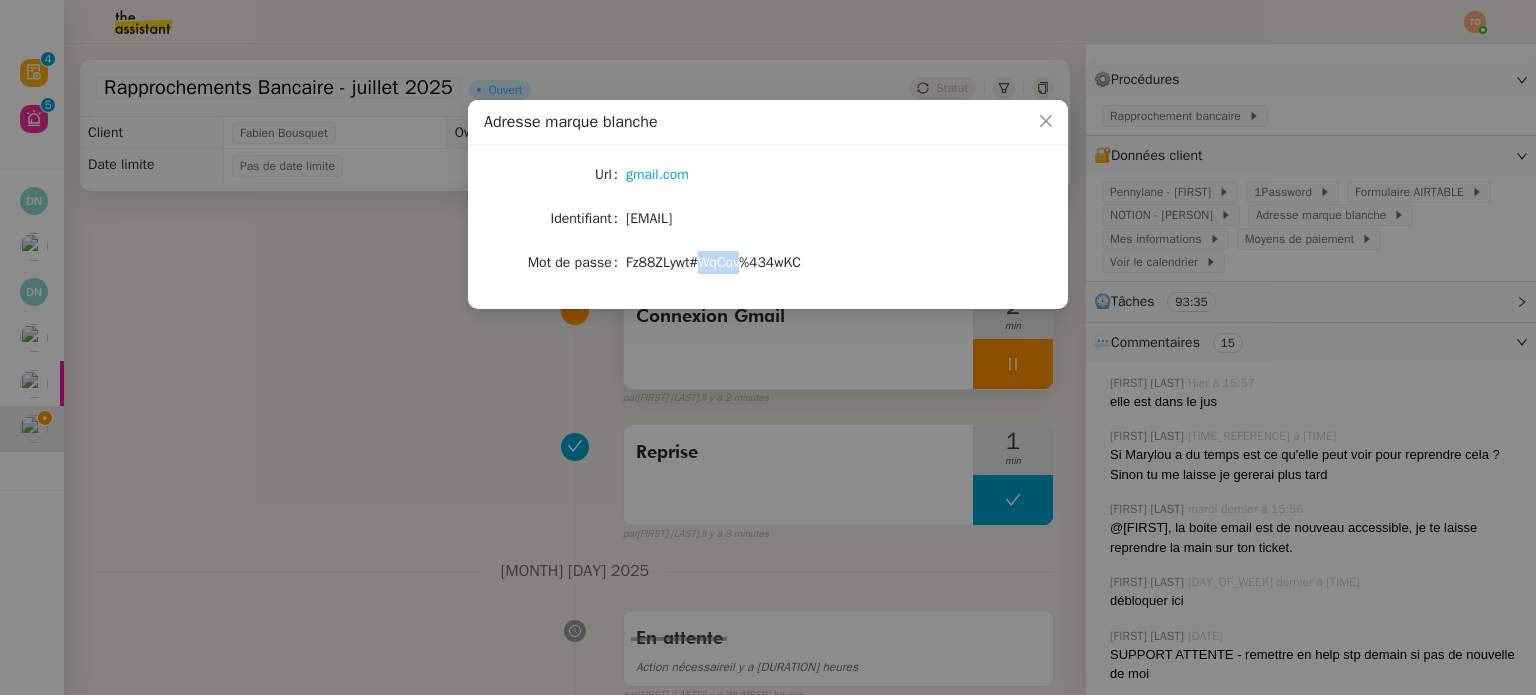 click on "Fz88ZLywt#WqCqv%434wKC" 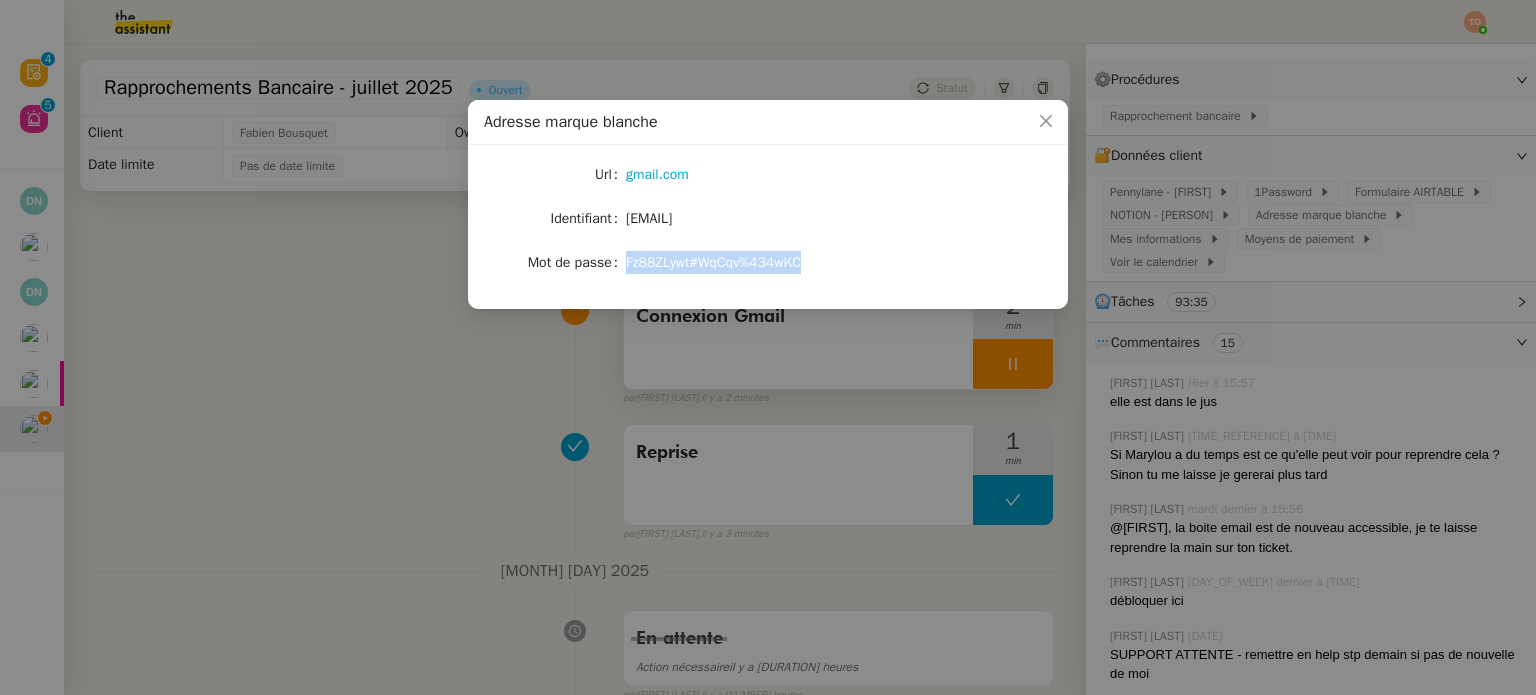 click on "Fz88ZLywt#WqCqv%434wKC" 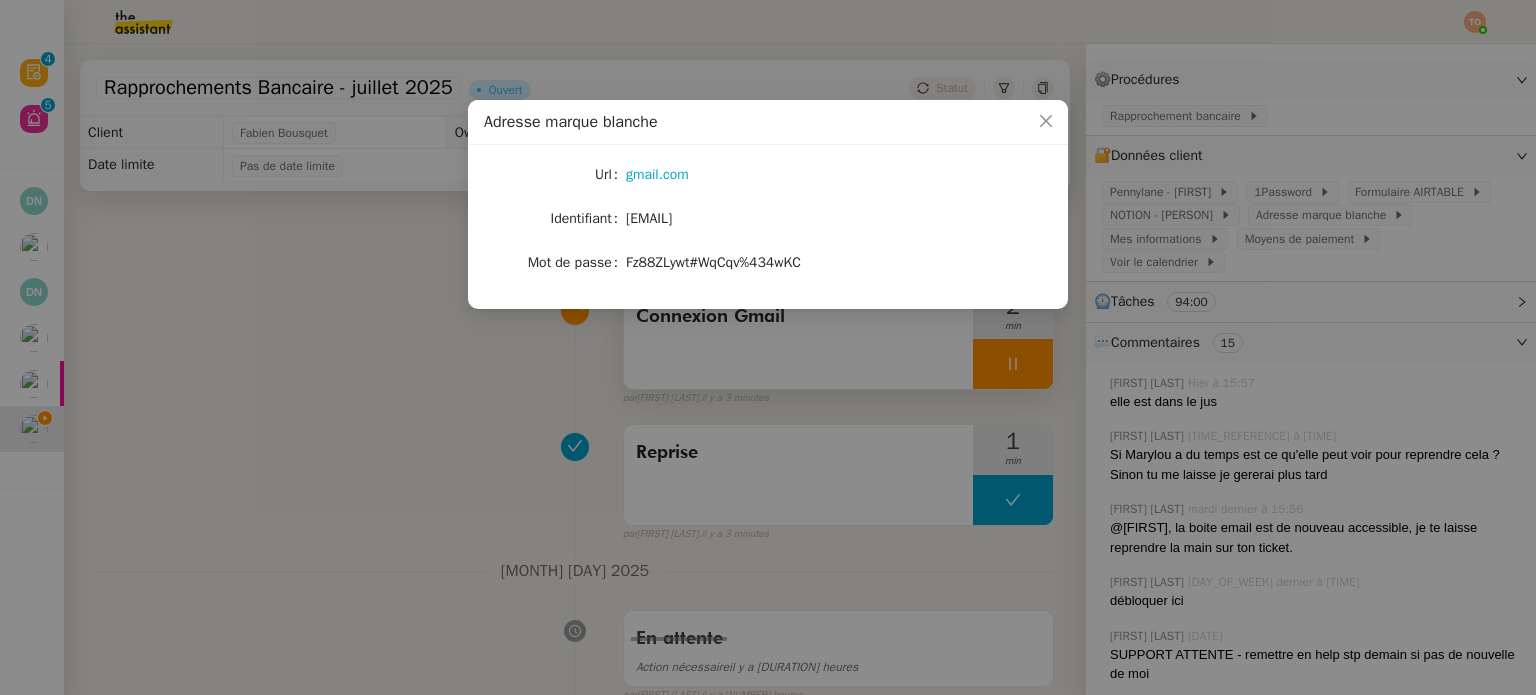 click on "Adresse marque blanche Url gmail.com    Identifiant camille@wecraft.io Mot de passe Fz88ZLywt#WqCqv%434wKC" at bounding box center (768, 347) 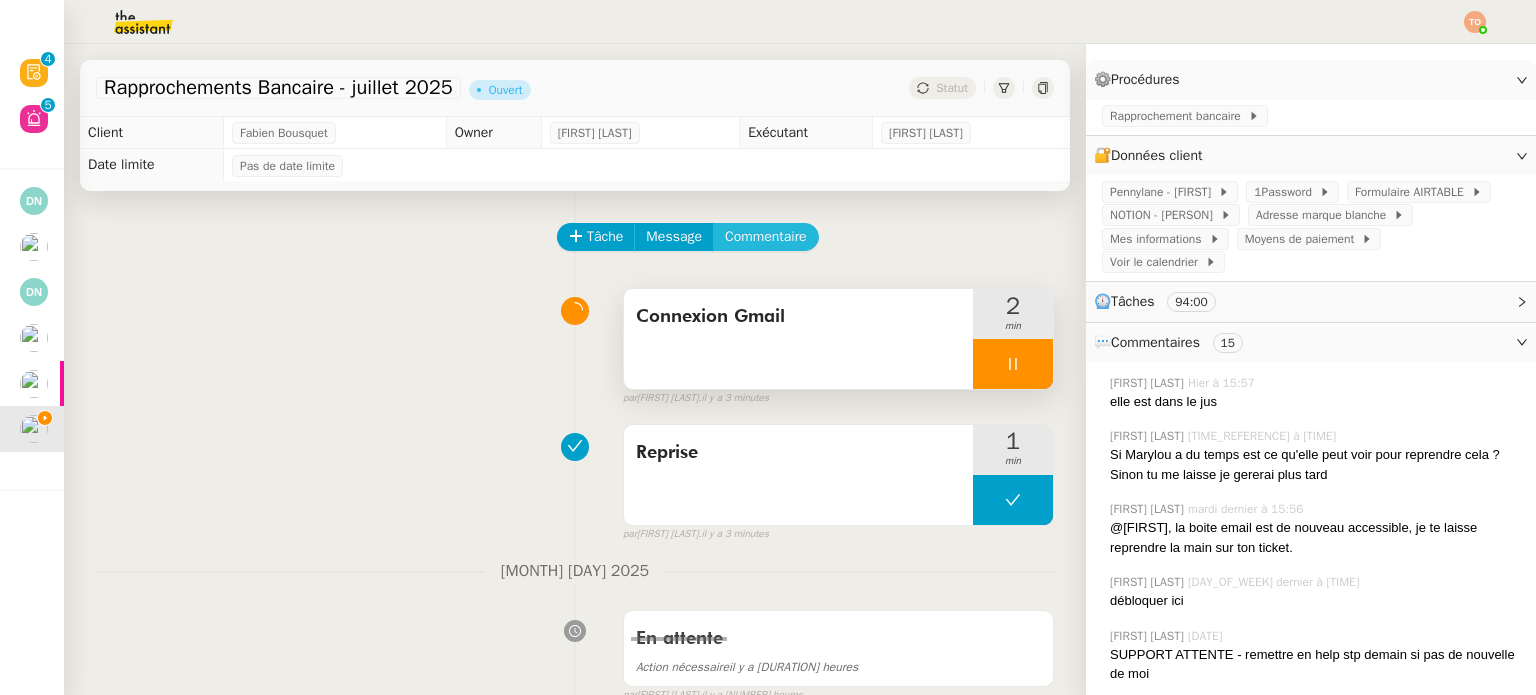 click on "Commentaire" 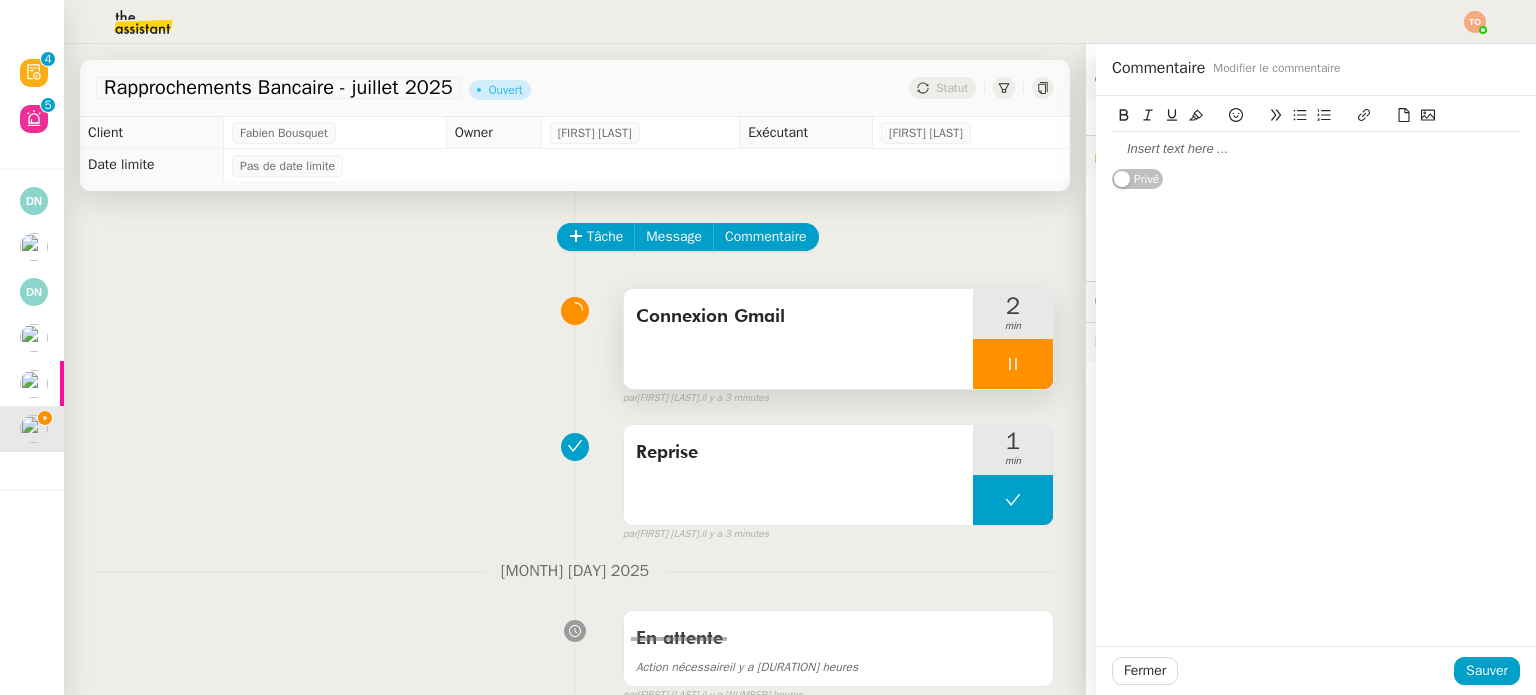 click 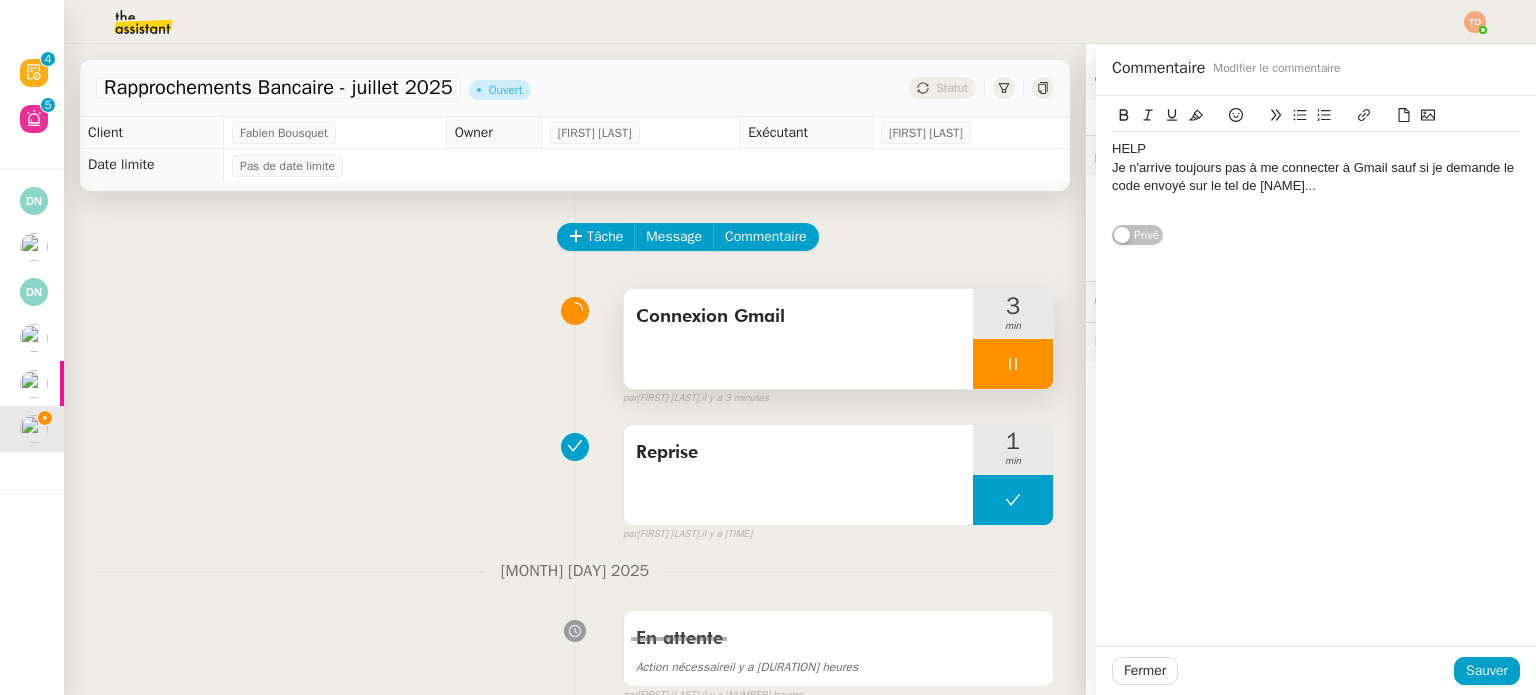 paste 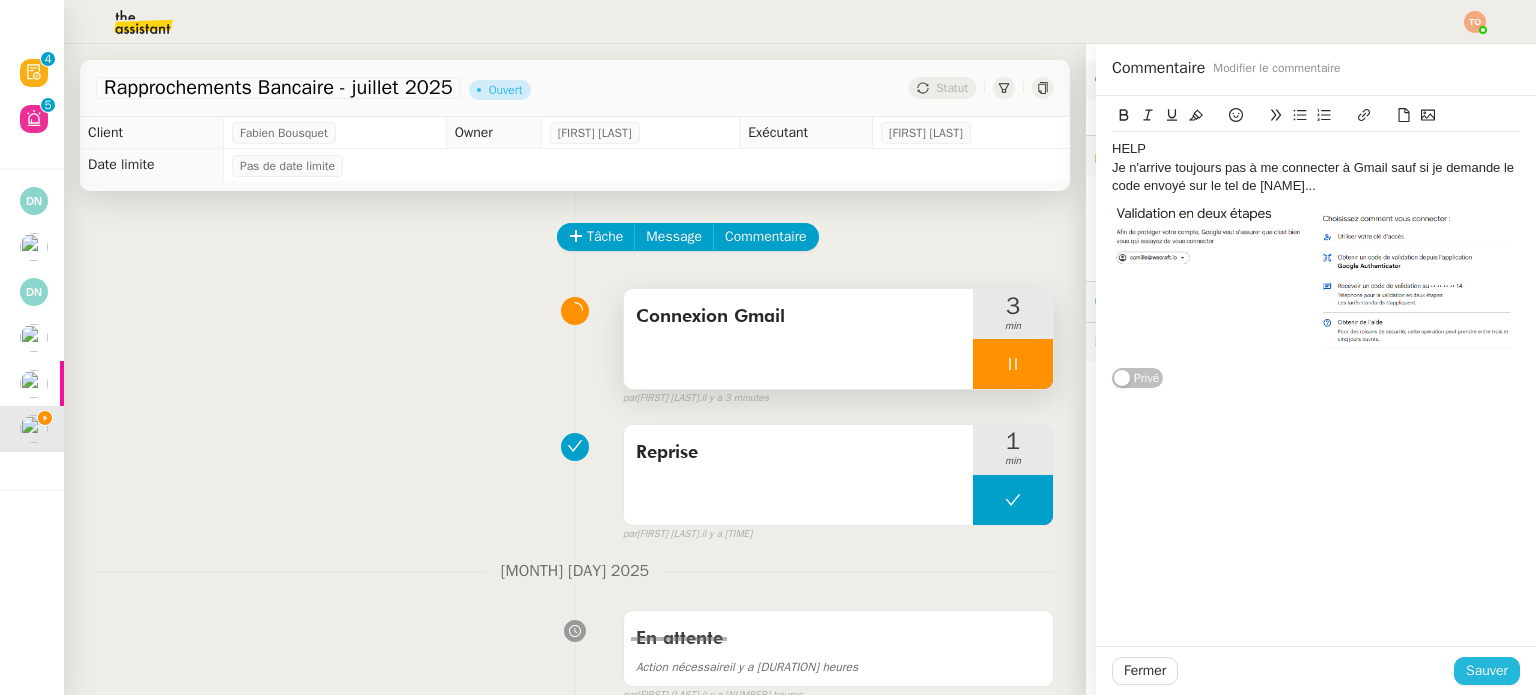 click on "Sauver" 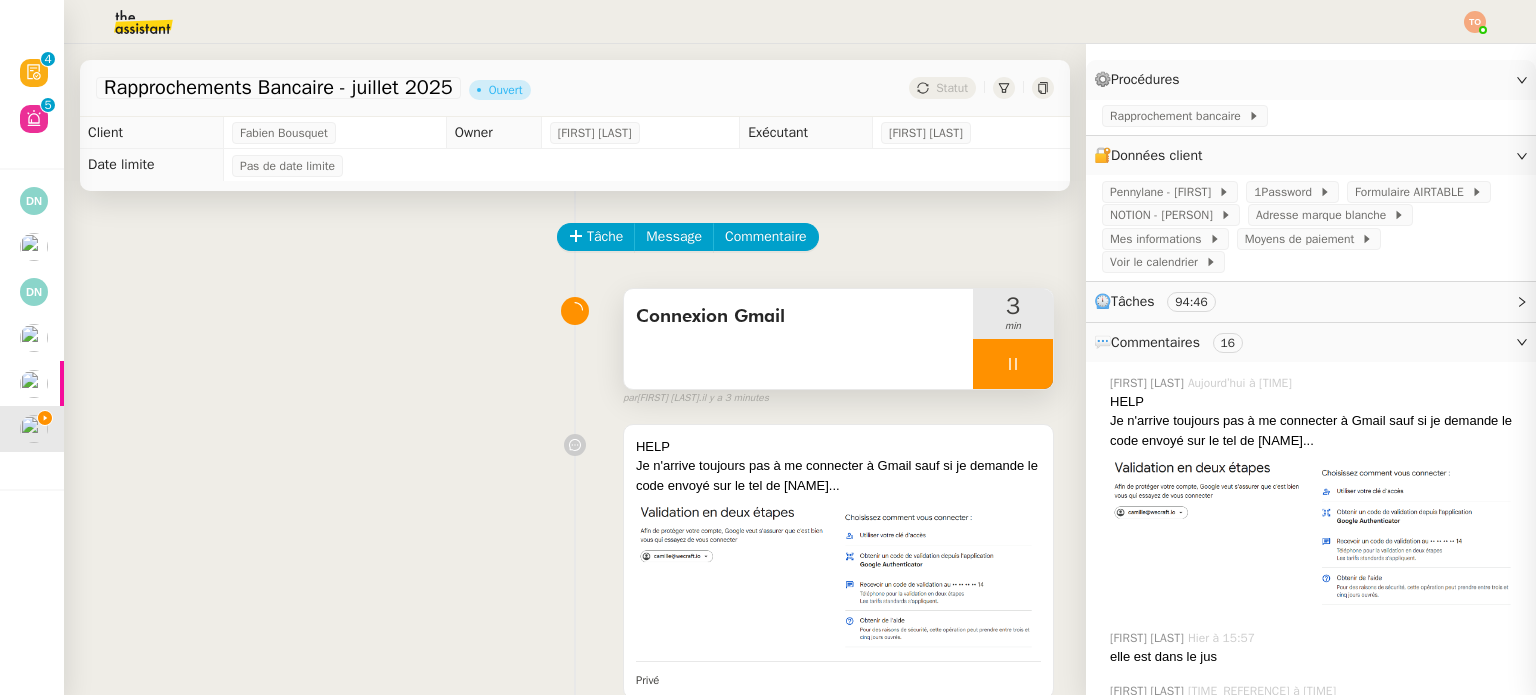 click 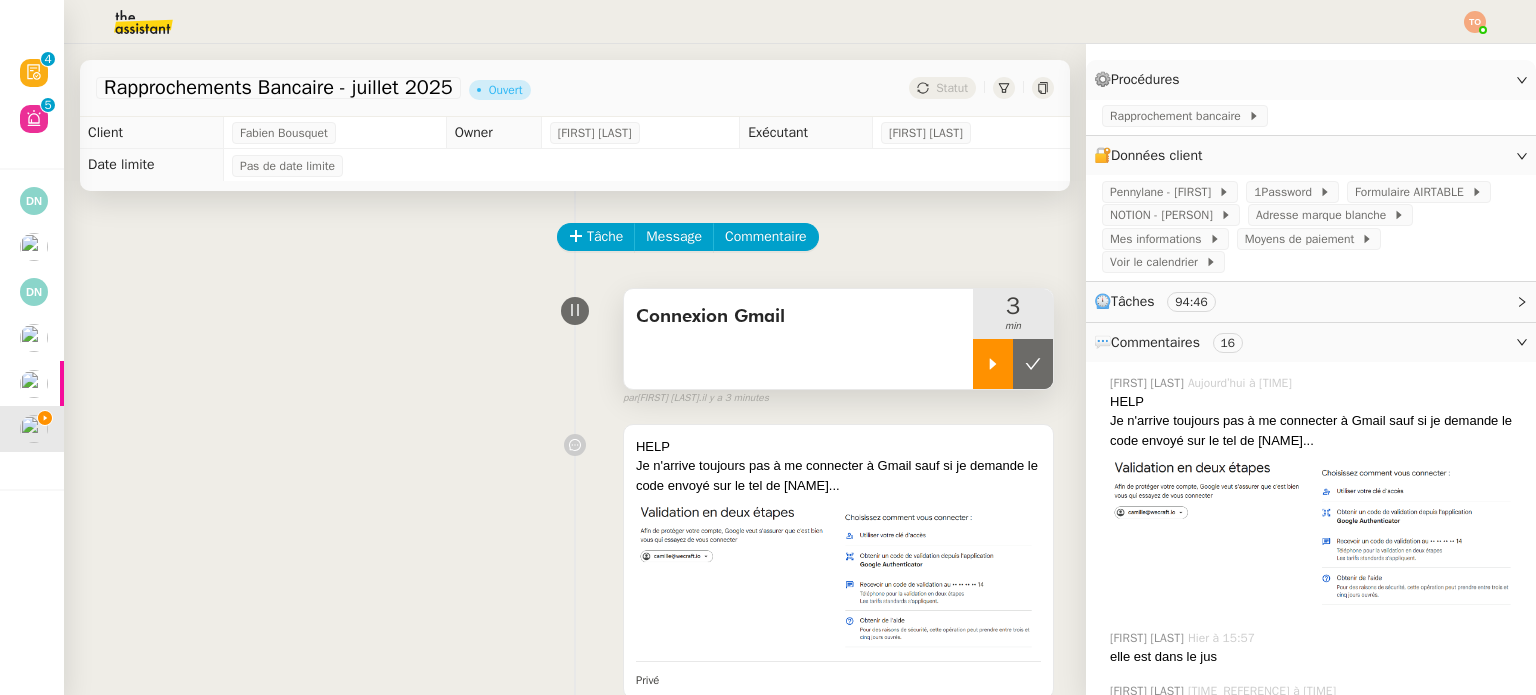 click 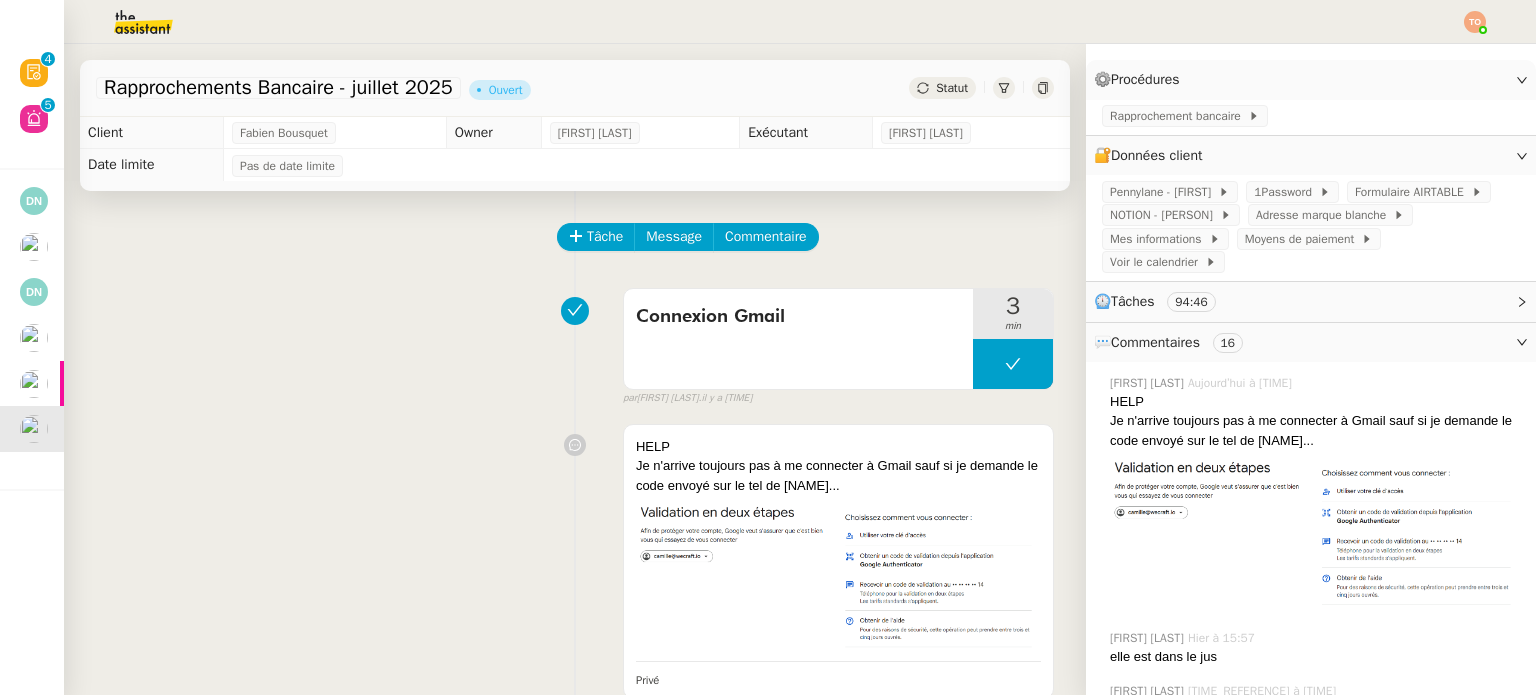 click on "Statut" 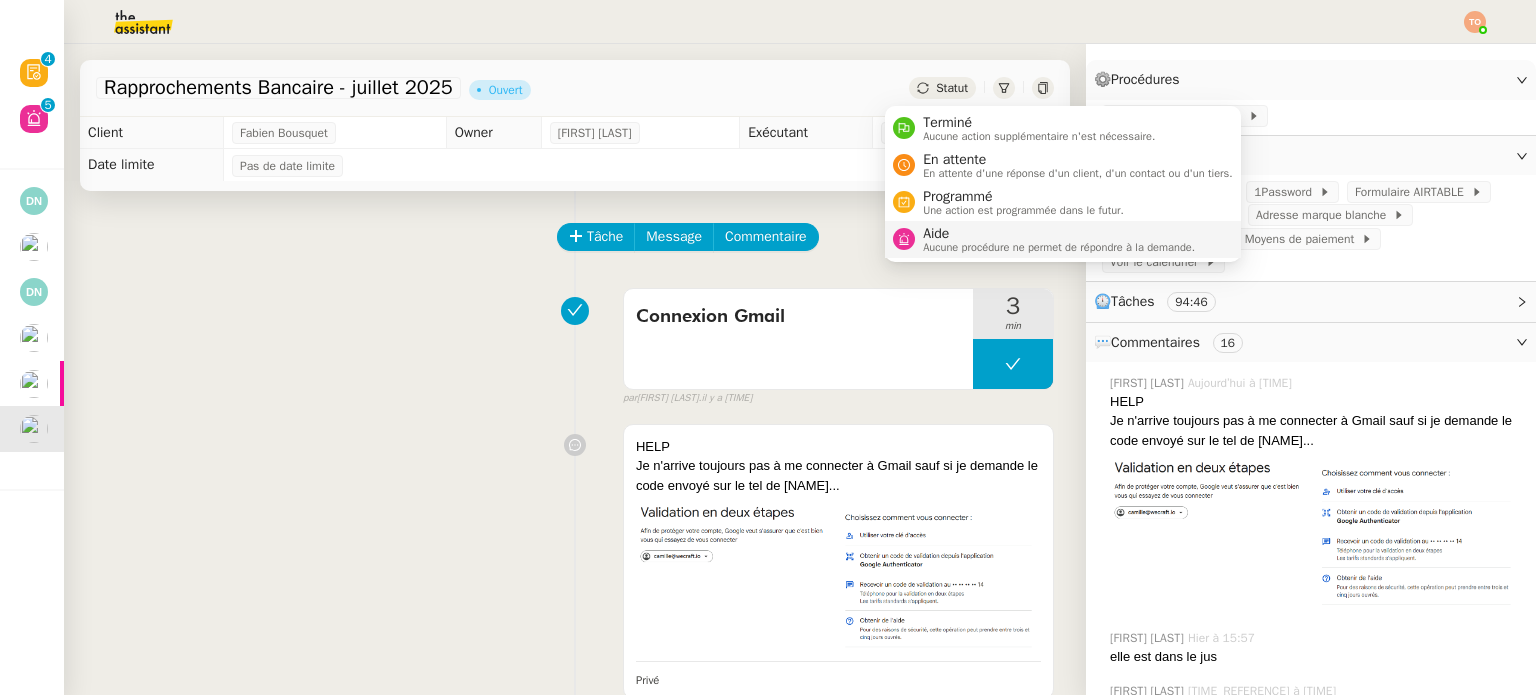 click on "Aide" at bounding box center [1059, 234] 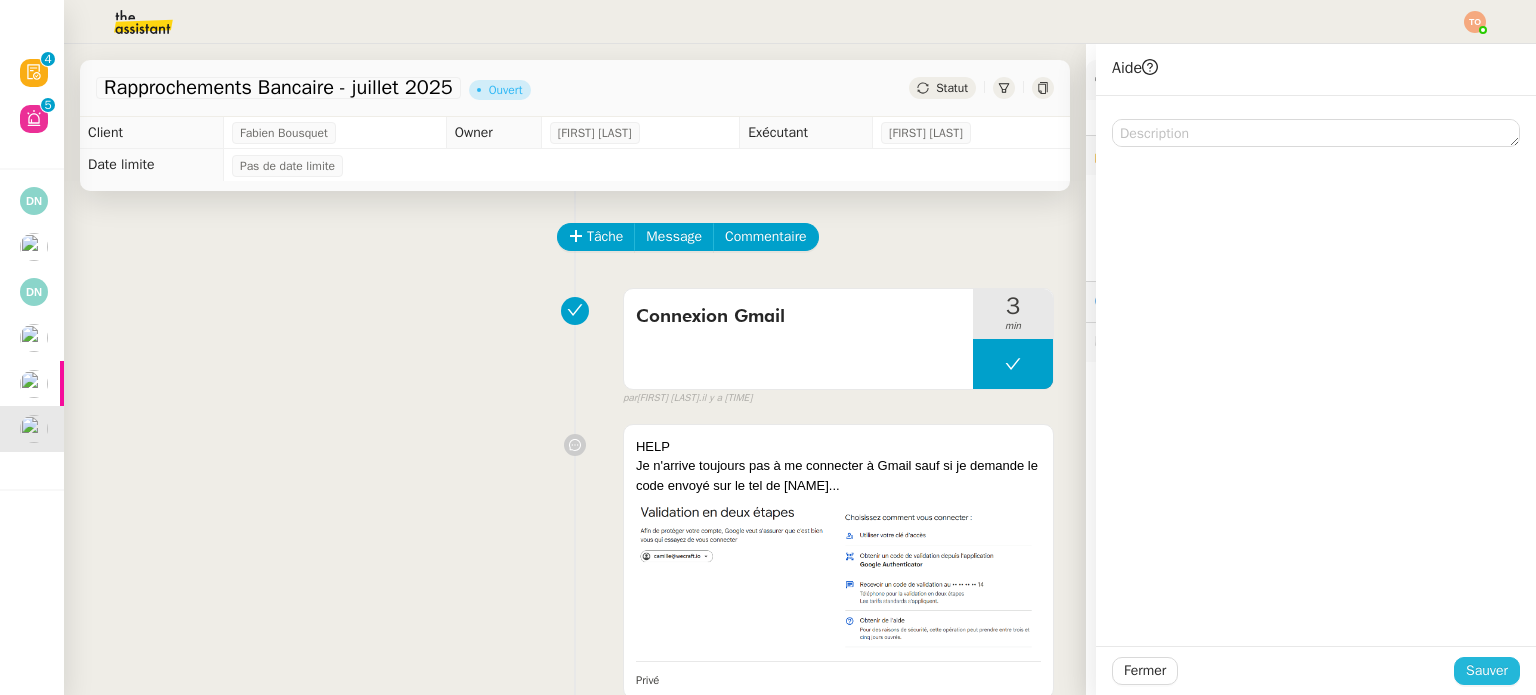 click on "Sauver" 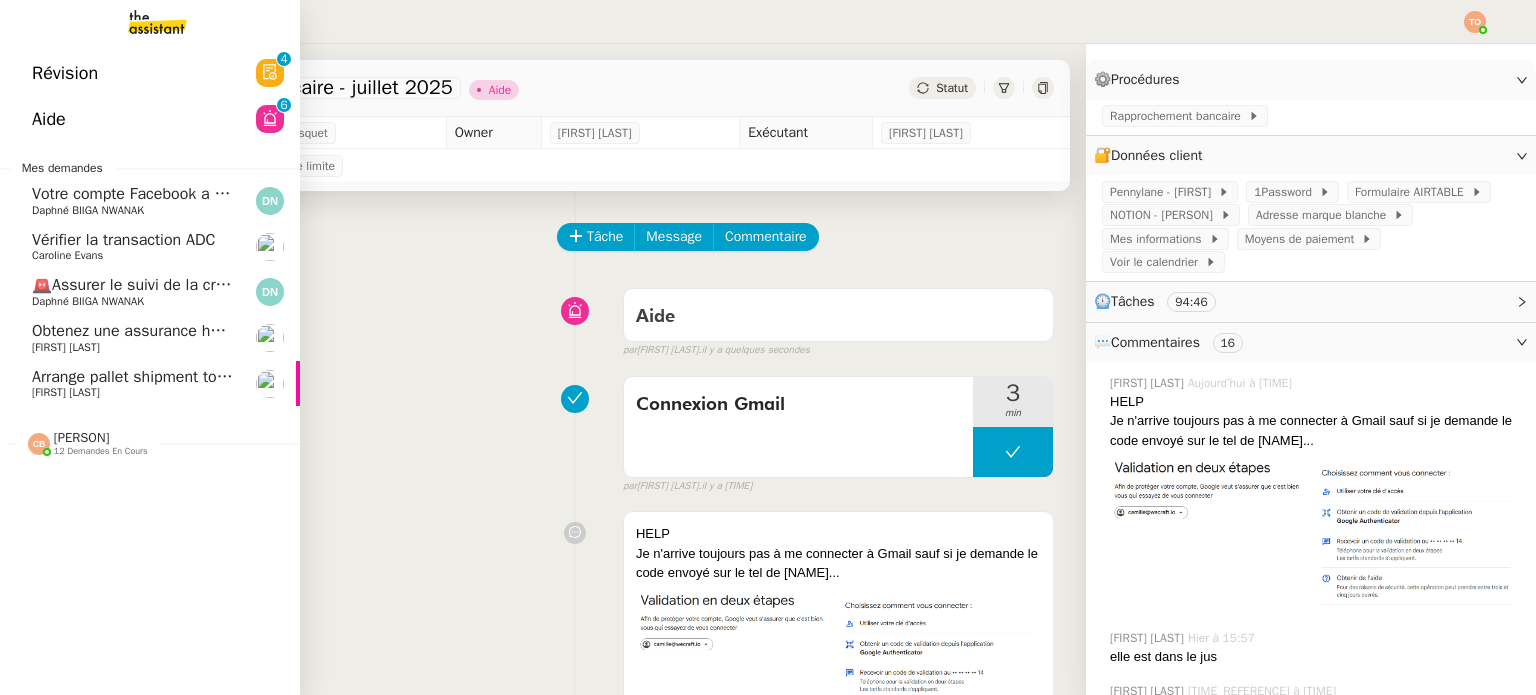 click on "Votre compte Facebook a été examiné" 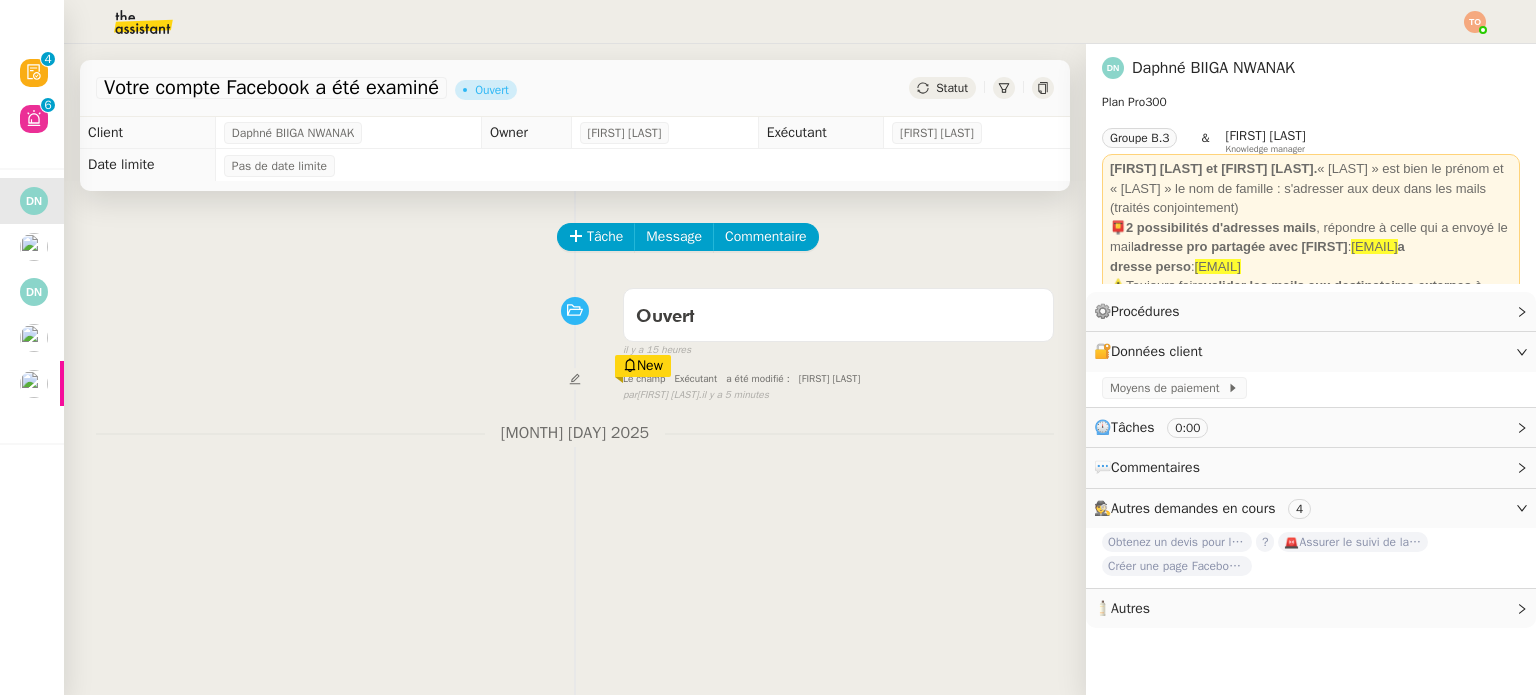 scroll, scrollTop: 0, scrollLeft: 0, axis: both 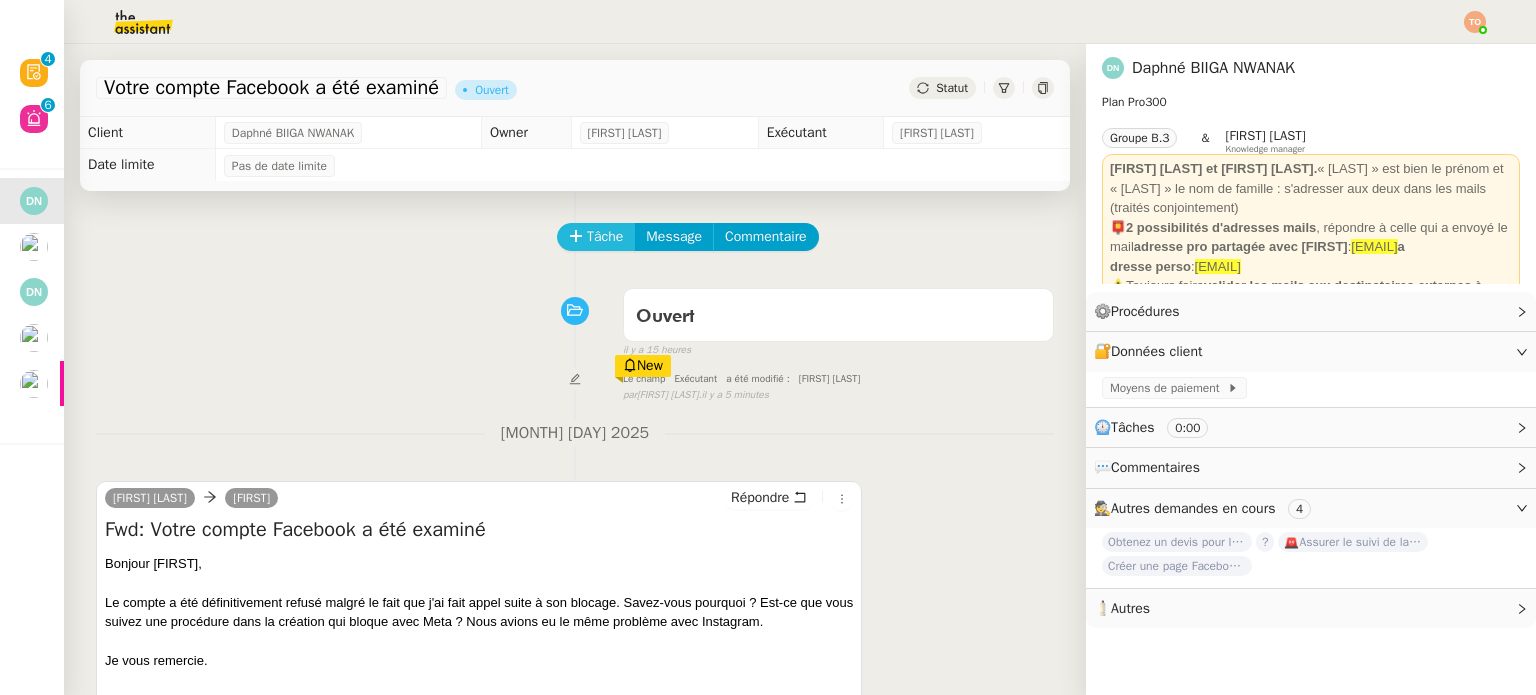 click on "Tâche" 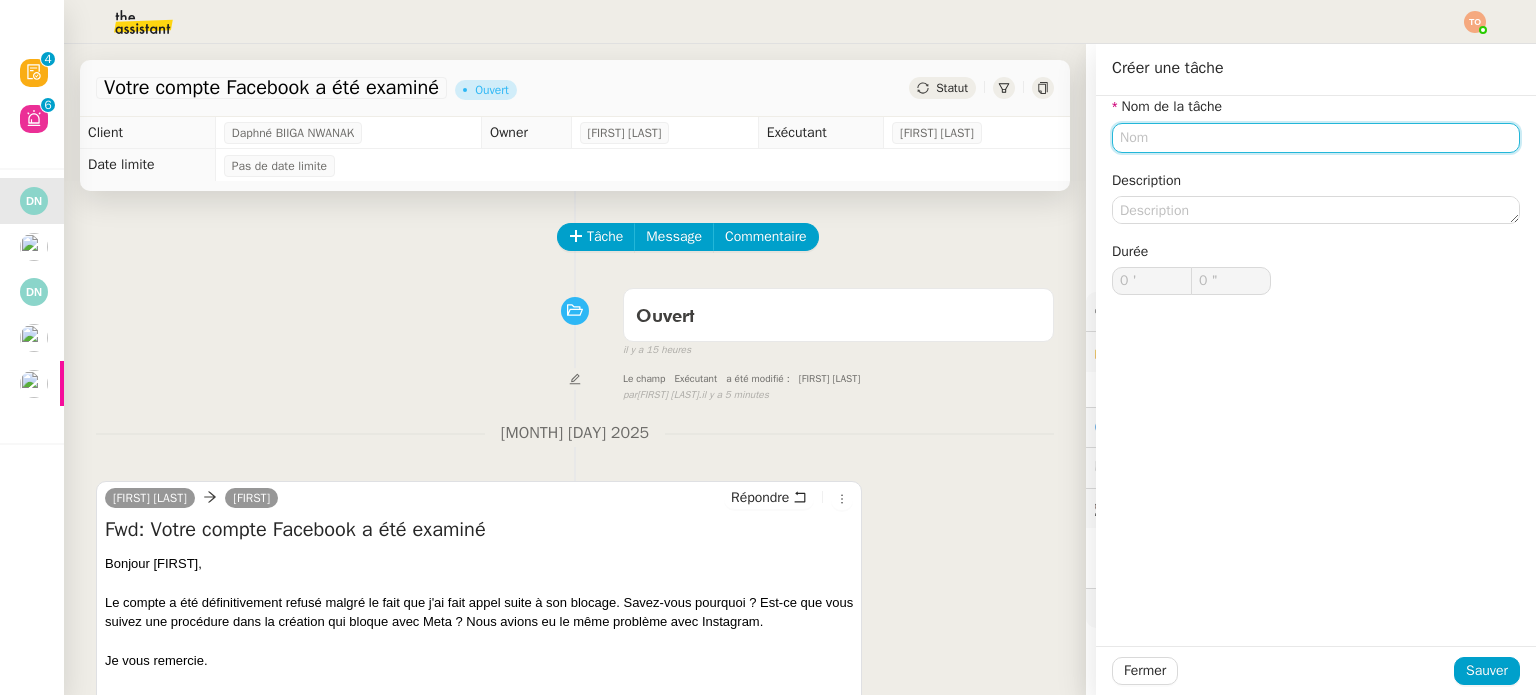 click 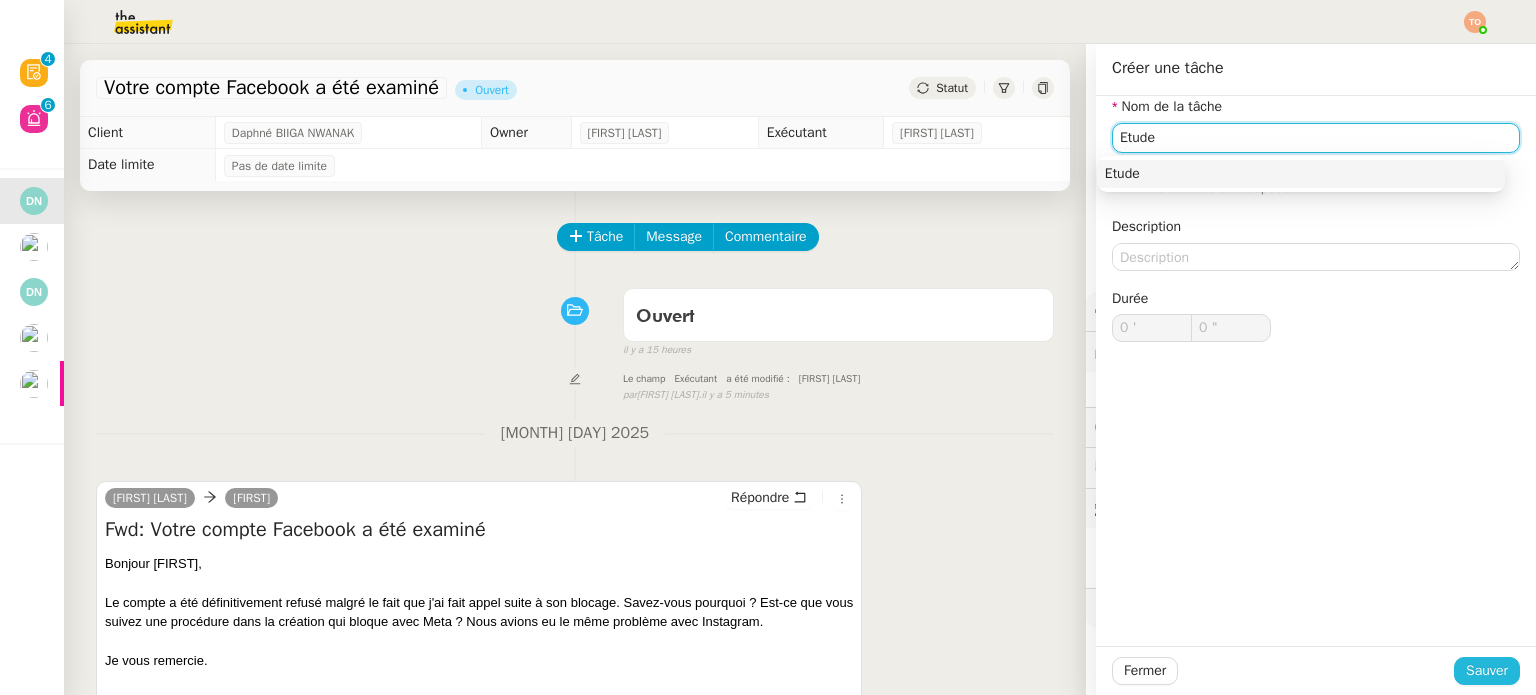 type on "Etude" 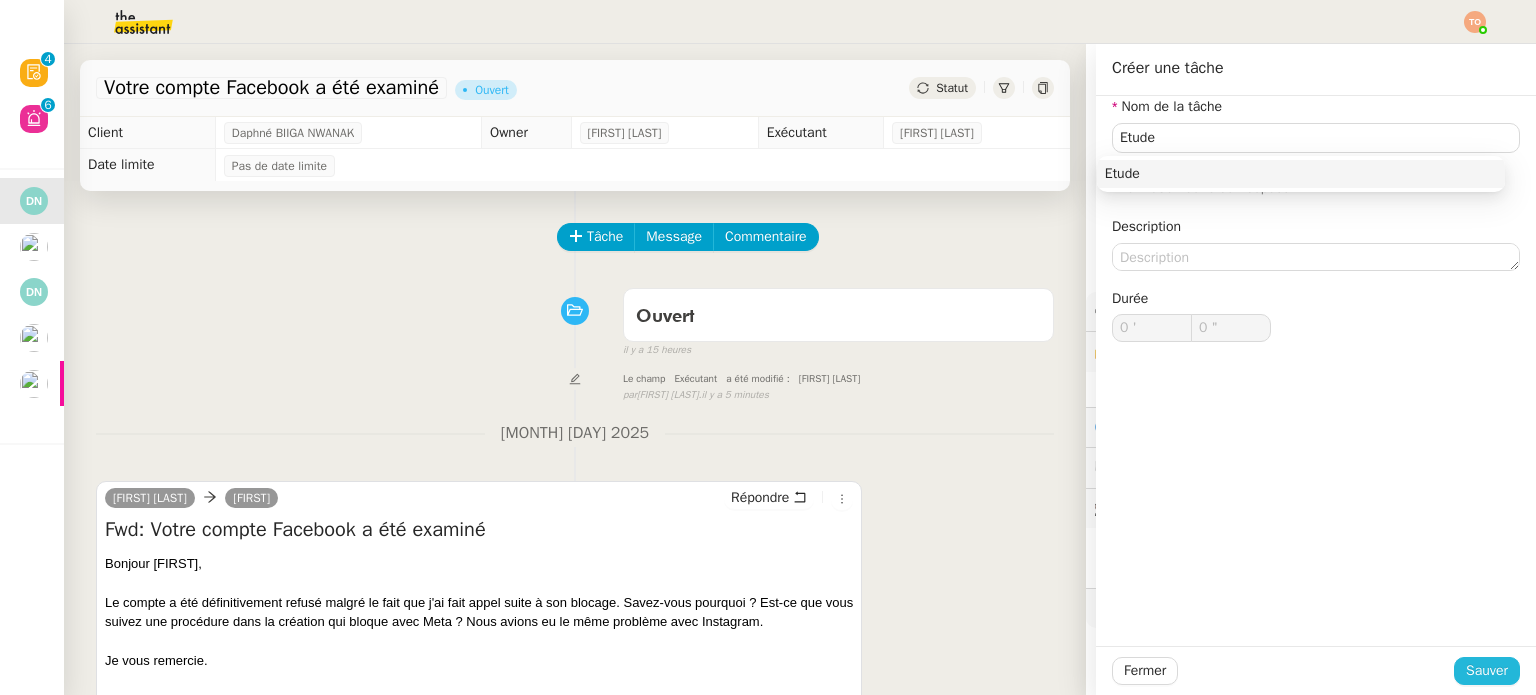 click on "Sauver" 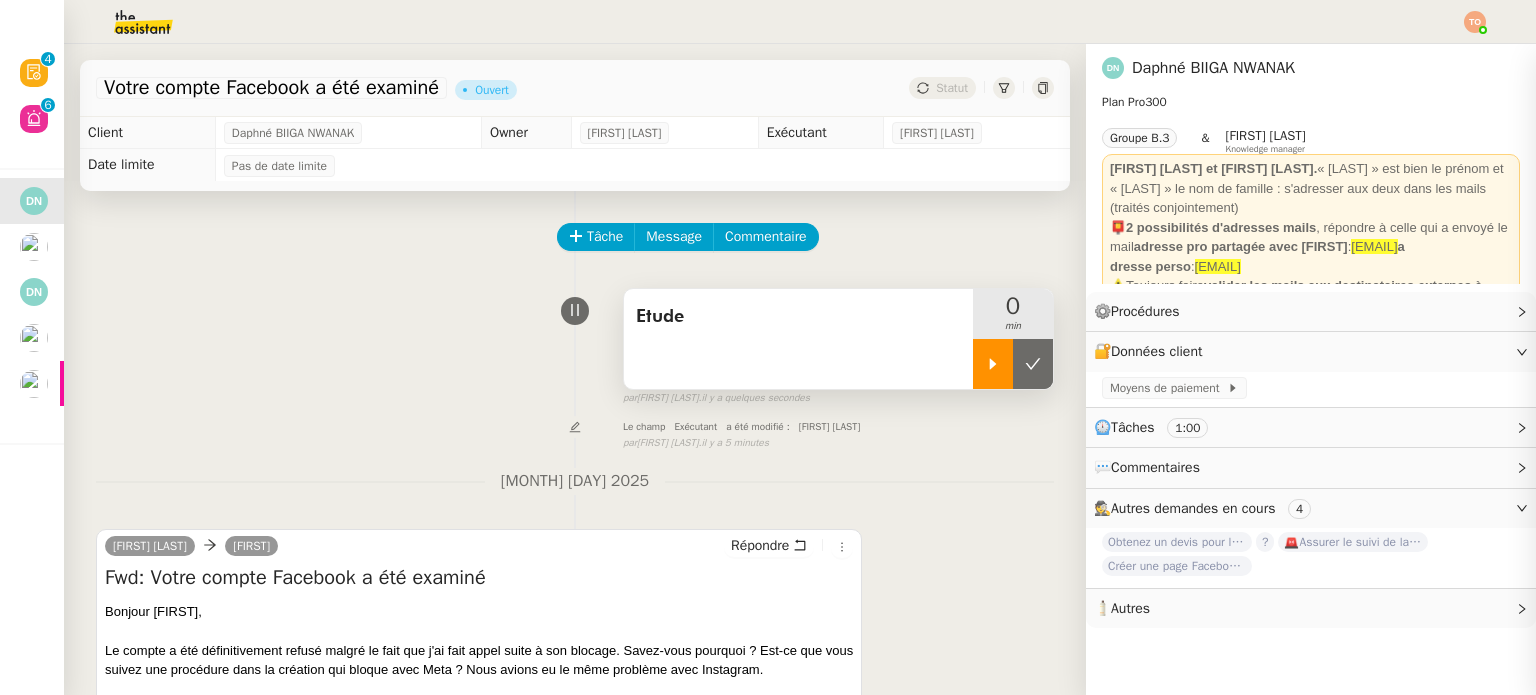 click at bounding box center (993, 364) 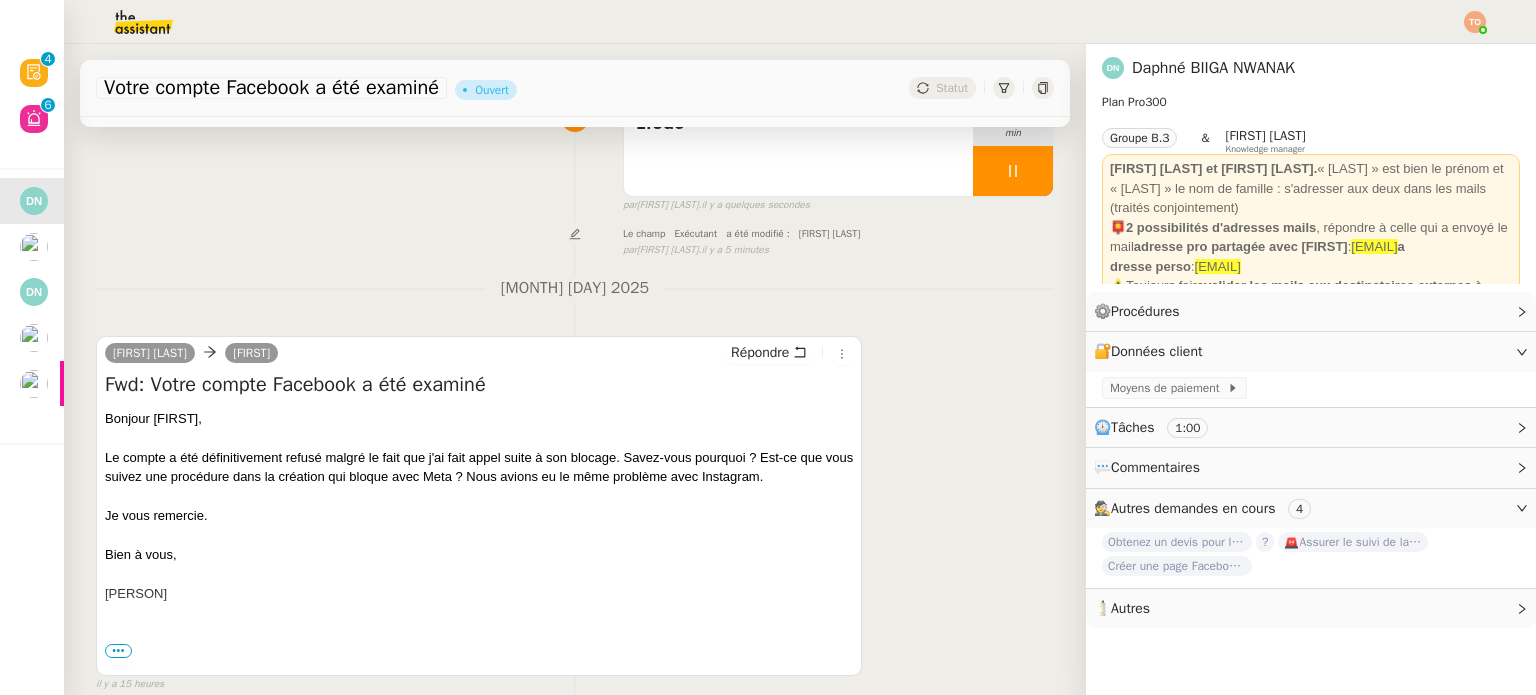 scroll, scrollTop: 299, scrollLeft: 0, axis: vertical 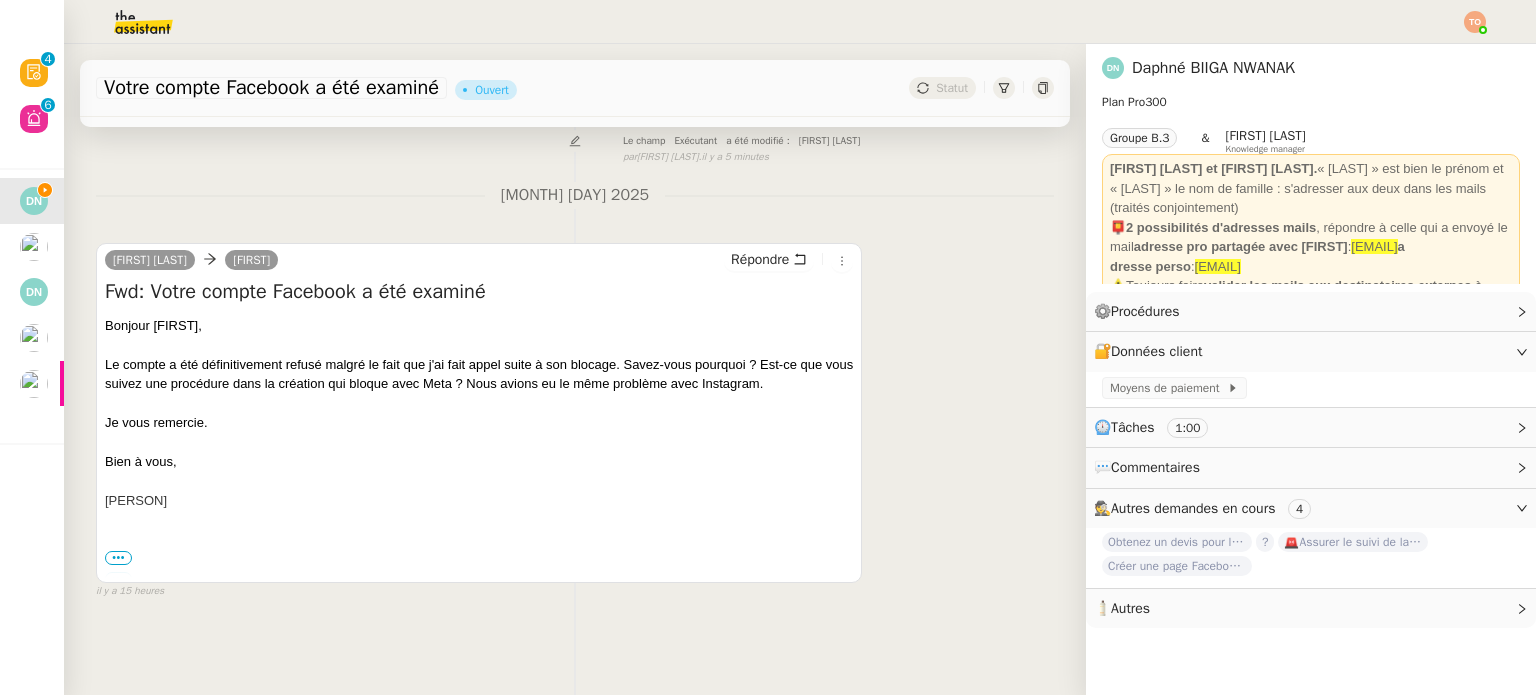 click on "•••" at bounding box center (118, 558) 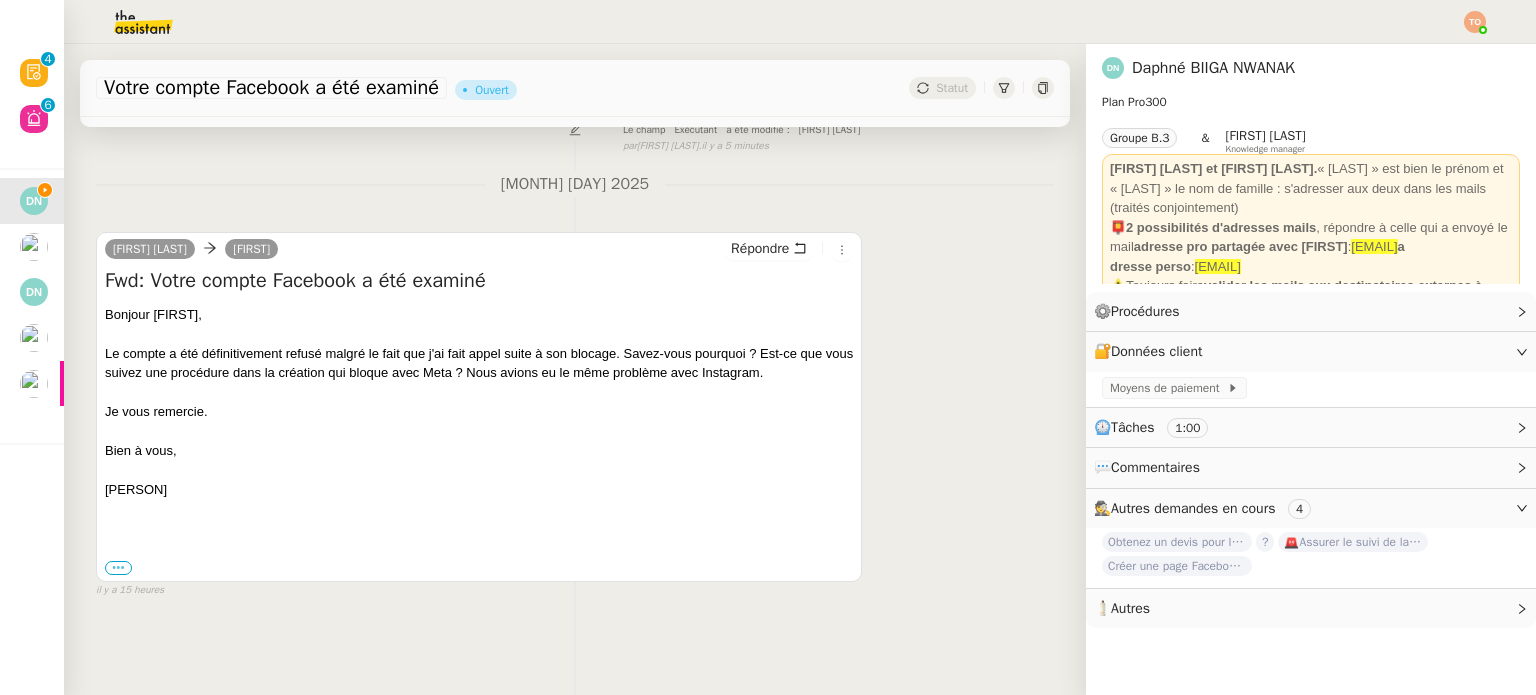 click on "•••" at bounding box center [118, 568] 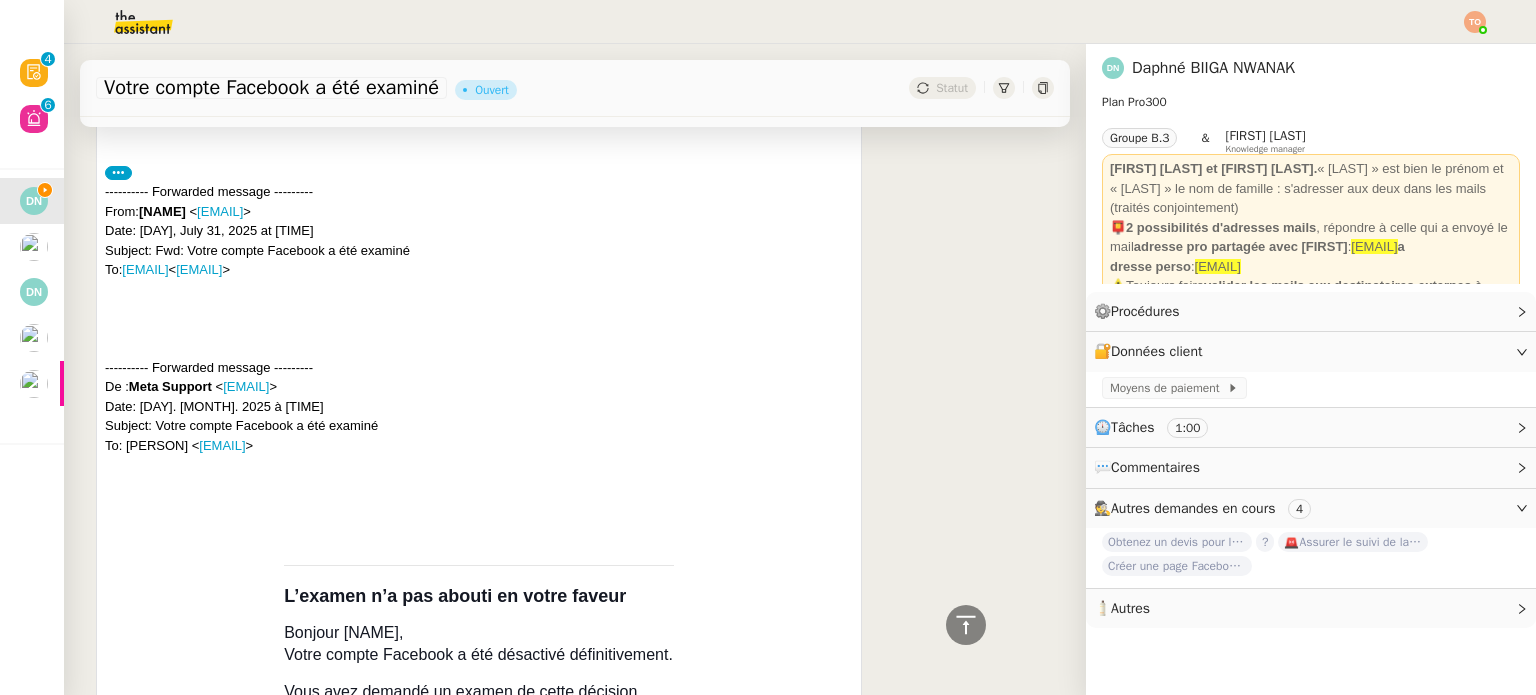 scroll, scrollTop: 292, scrollLeft: 0, axis: vertical 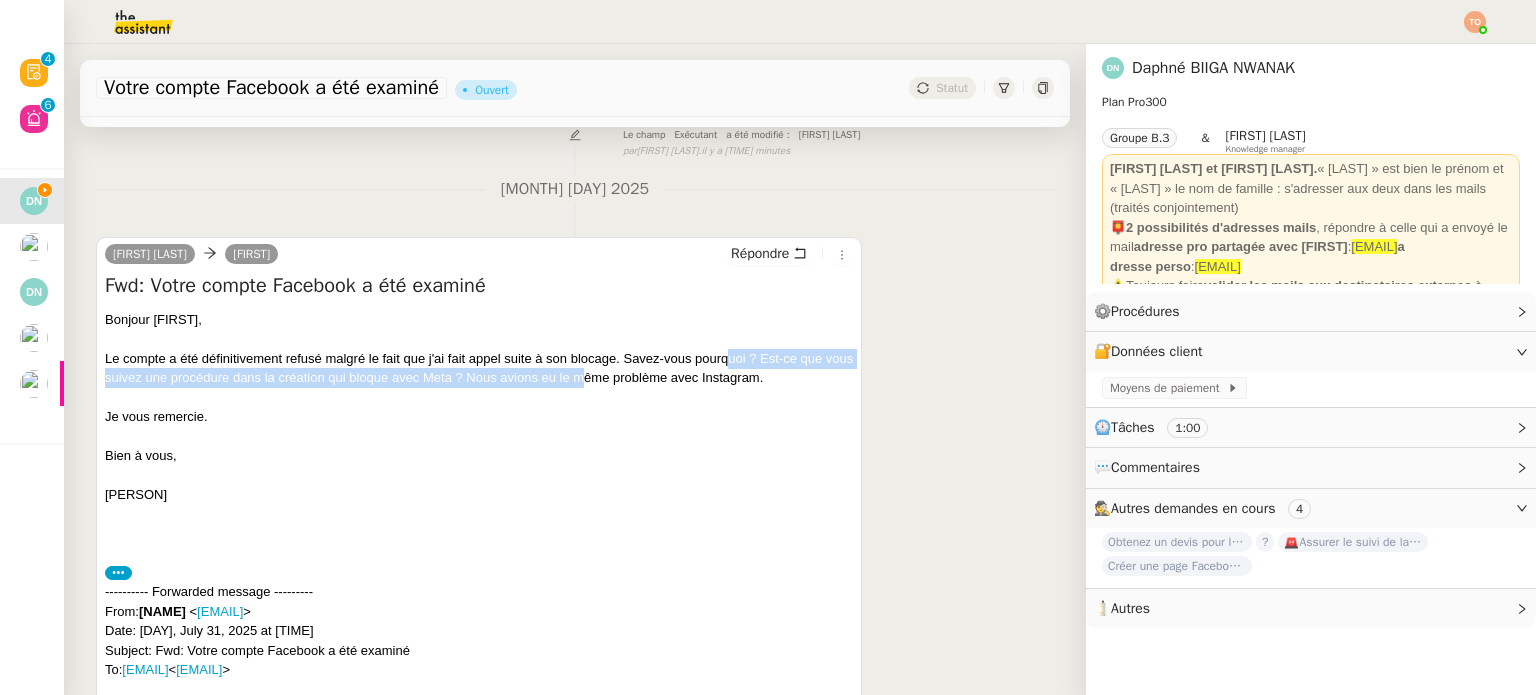 drag, startPoint x: 612, startPoint y: 382, endPoint x: 731, endPoint y: 371, distance: 119.507324 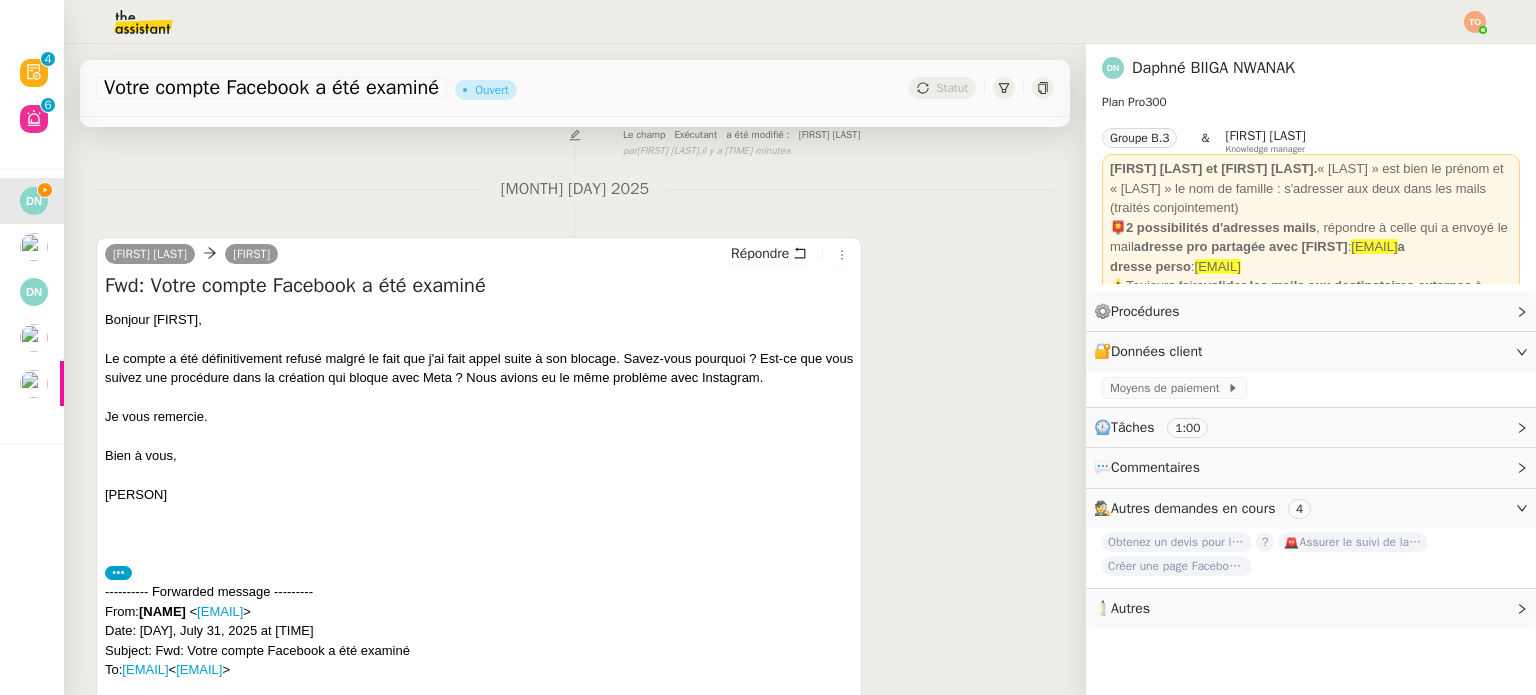 click on "Le compte a été définitivement refusé malgré le fait que j'ai fait appel suite à son blocage. Savez-vous pourquoi ? Est-ce que vous suivez une procédure dans la création qui bloque avec Meta ? Nous avions eu le même problème avec Instagram." at bounding box center [479, 368] 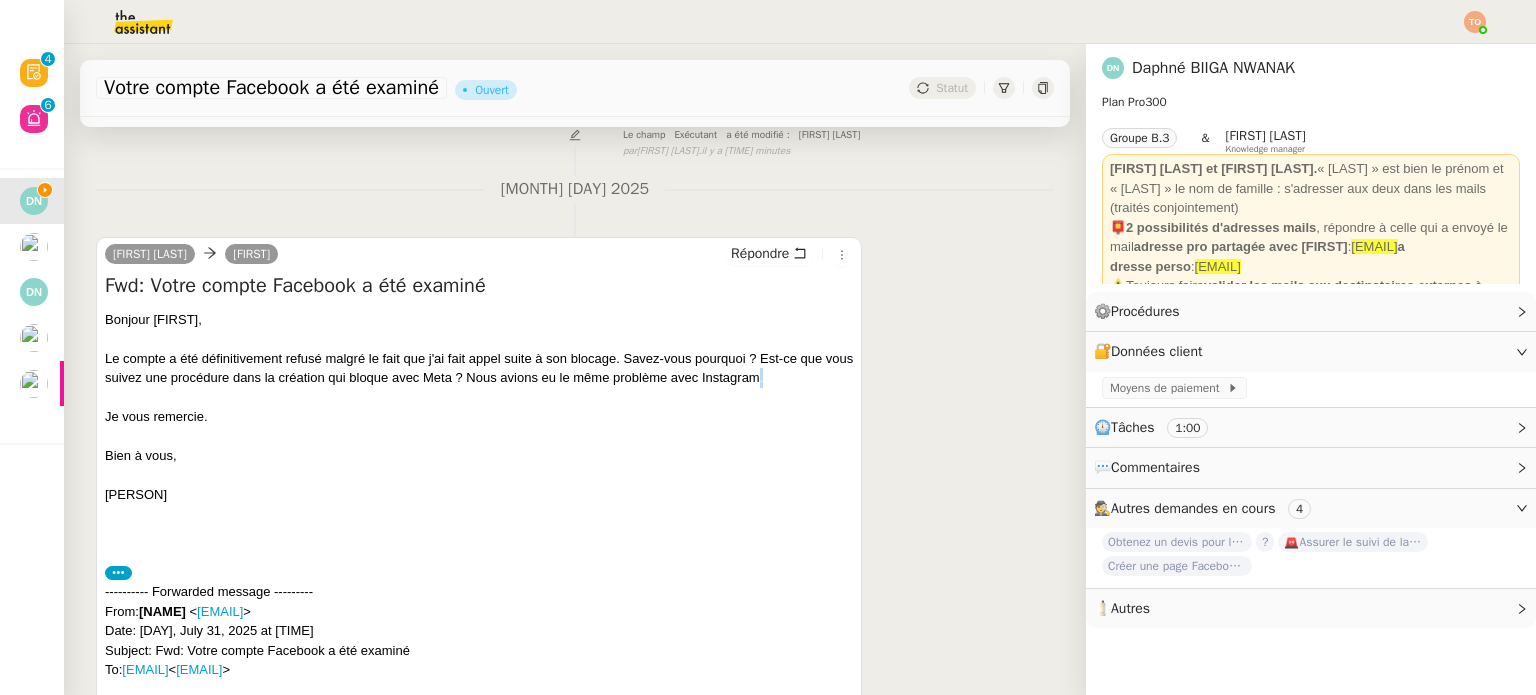 click on "Le compte a été définitivement refusé malgré le fait que j'ai fait appel suite à son blocage. Savez-vous pourquoi ? Est-ce que vous suivez une procédure dans la création qui bloque avec Meta ? Nous avions eu le même problème avec Instagram." at bounding box center [479, 368] 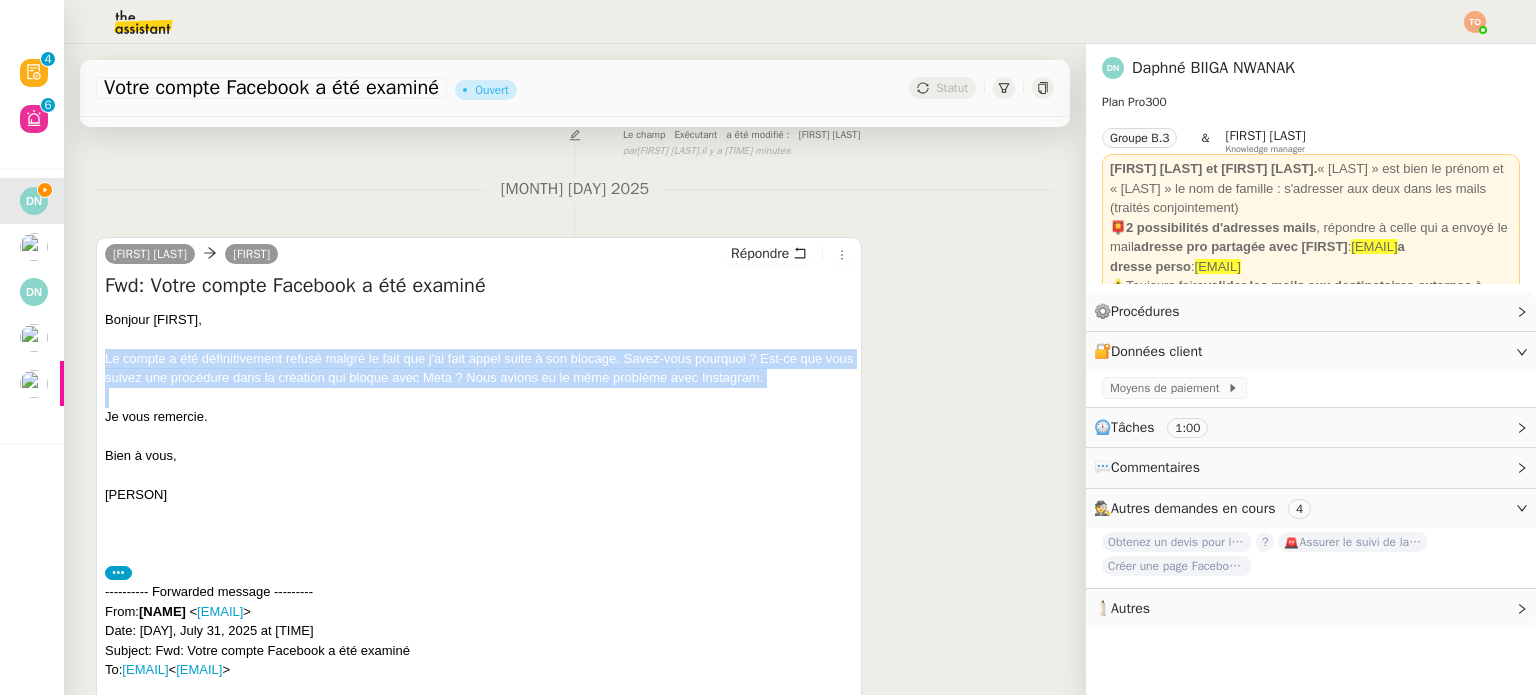 click on "Le compte a été définitivement refusé malgré le fait que j'ai fait appel suite à son blocage. Savez-vous pourquoi ? Est-ce que vous suivez une procédure dans la création qui bloque avec Meta ? Nous avions eu le même problème avec Instagram." at bounding box center (479, 368) 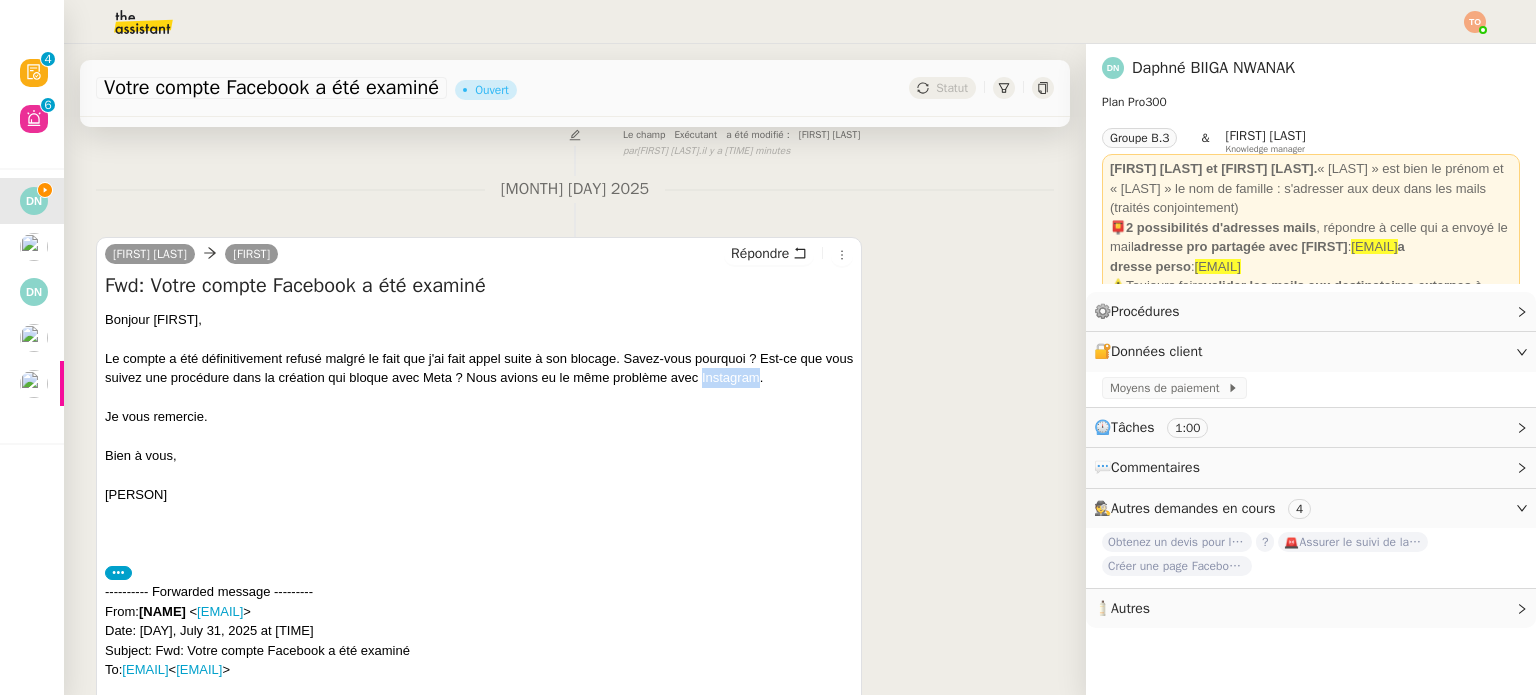 click on "Le compte a été définitivement refusé malgré le fait que j'ai fait appel suite à son blocage. Savez-vous pourquoi ? Est-ce que vous suivez une procédure dans la création qui bloque avec Meta ? Nous avions eu le même problème avec Instagram." at bounding box center (479, 368) 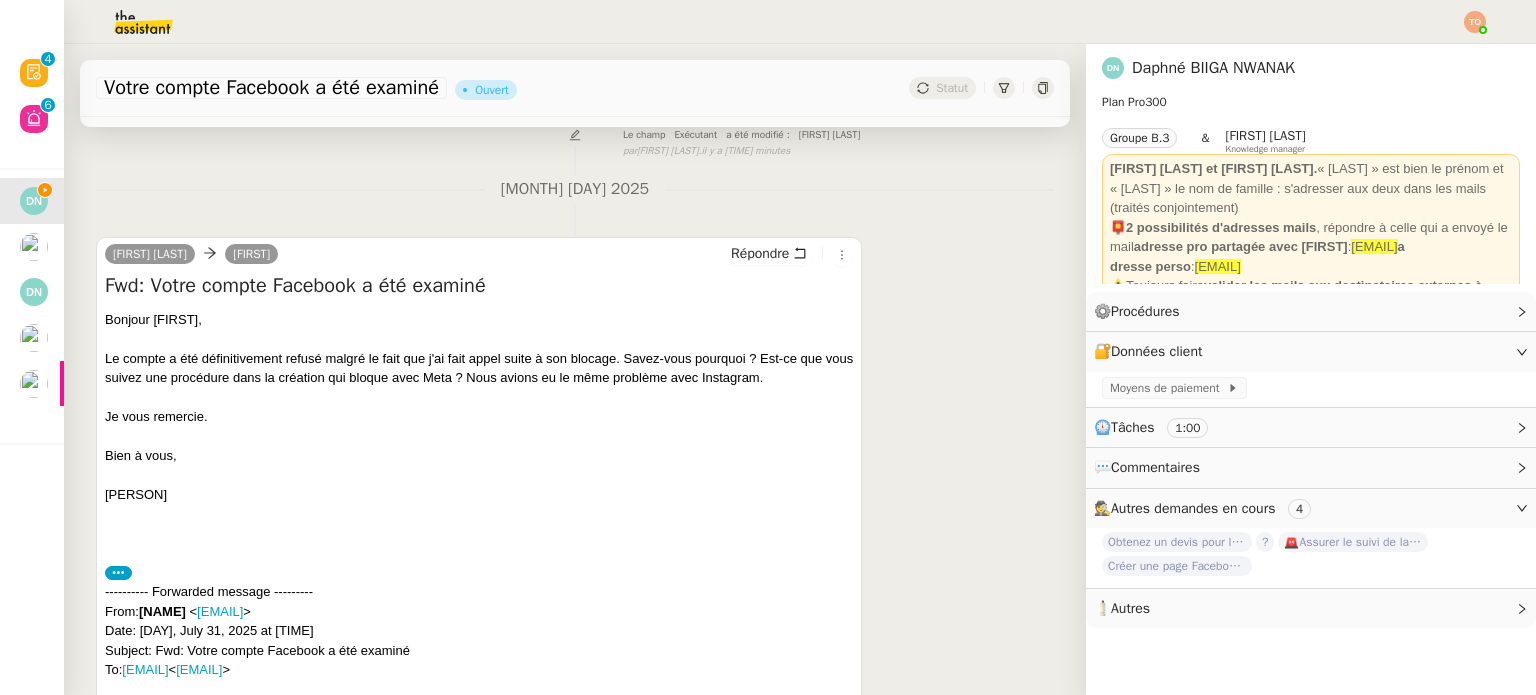 click on "Le compte a été définitivement refusé malgré le fait que j'ai fait appel suite à son blocage. Savez-vous pourquoi ? Est-ce que vous suivez une procédure dans la création qui bloque avec Meta ? Nous avions eu le même problème avec Instagram." at bounding box center [479, 368] 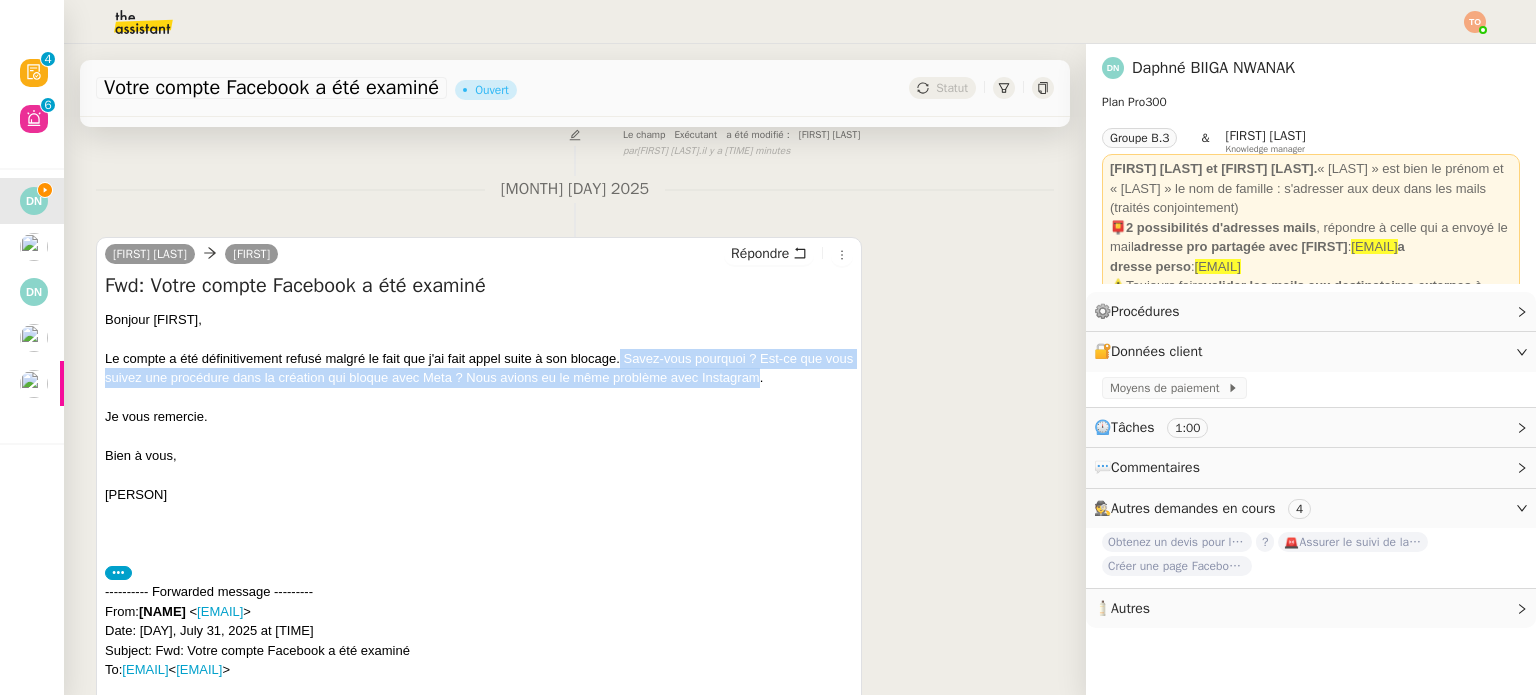 drag, startPoint x: 620, startPoint y: 363, endPoint x: 789, endPoint y: 382, distance: 170.0647 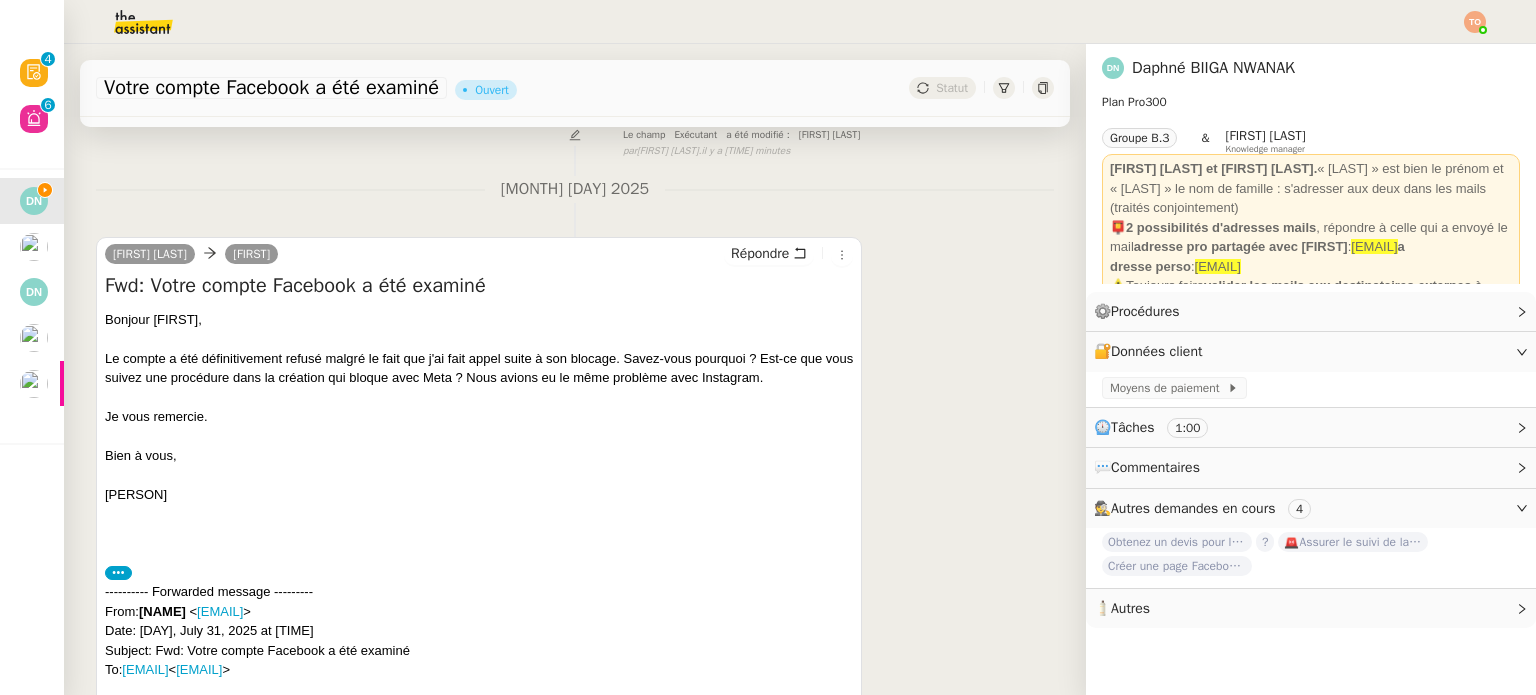 click on "Le compte a été définitivement refusé malgré le fait que j'ai fait appel suite à son blocage. Savez-vous pourquoi ? Est-ce que vous suivez une procédure dans la création qui bloque avec Meta ? Nous avions eu le même problème avec Instagram." at bounding box center [479, 368] 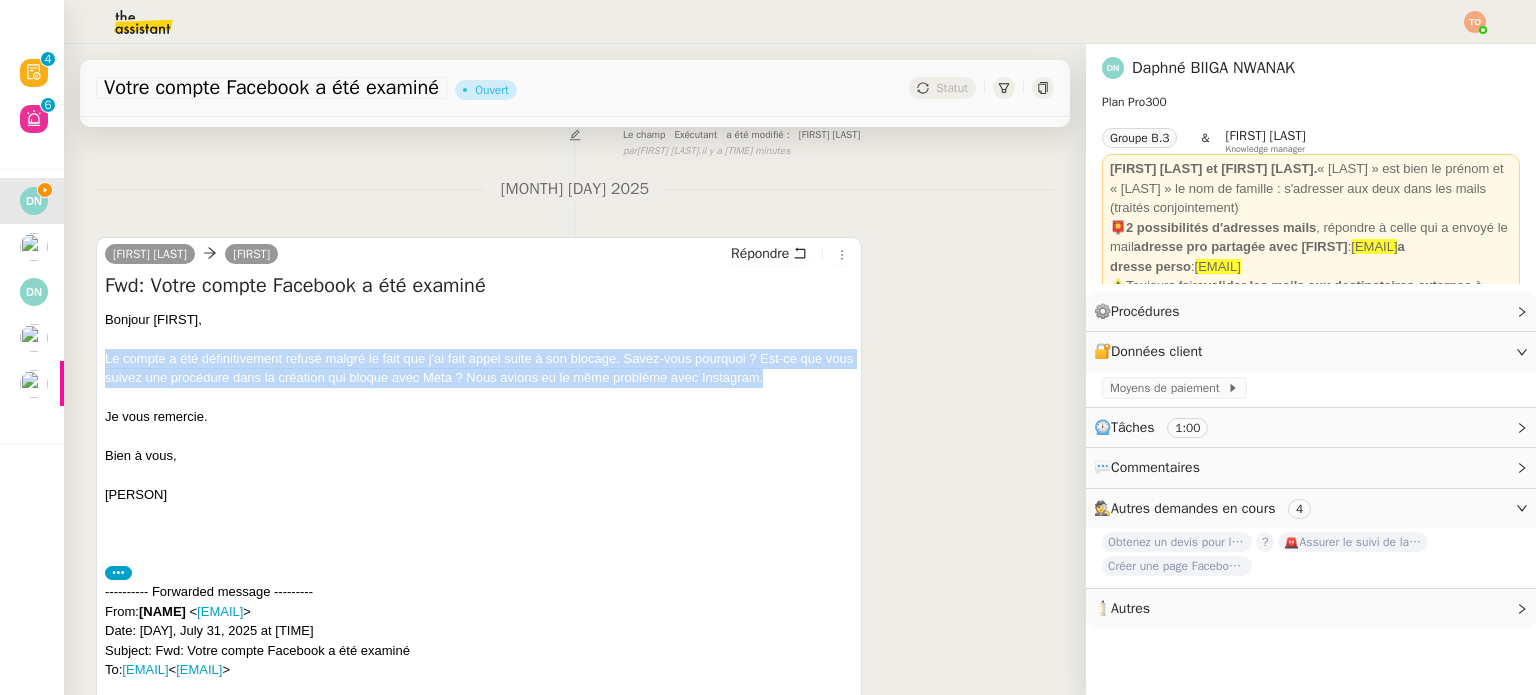drag, startPoint x: 806, startPoint y: 383, endPoint x: 97, endPoint y: 370, distance: 709.1192 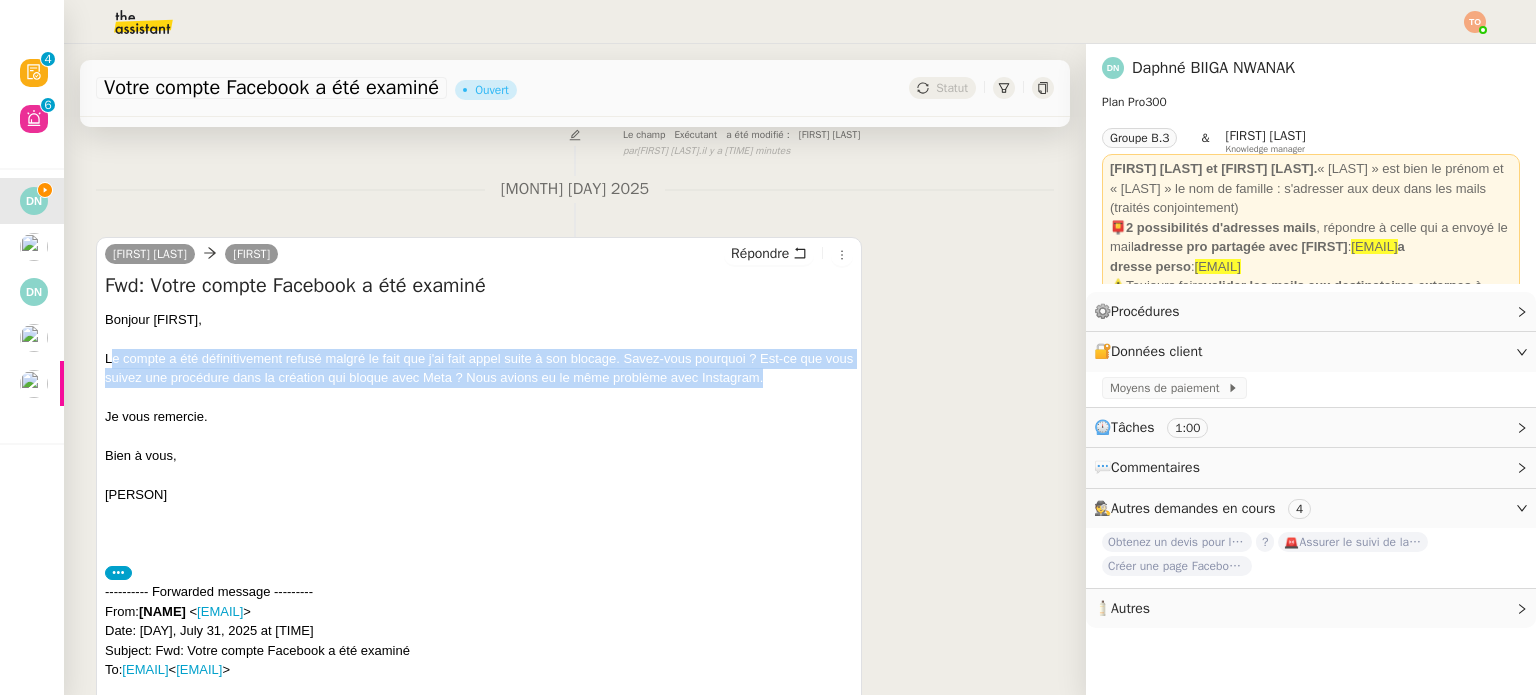 drag, startPoint x: 110, startPoint y: 363, endPoint x: 881, endPoint y: 376, distance: 771.1096 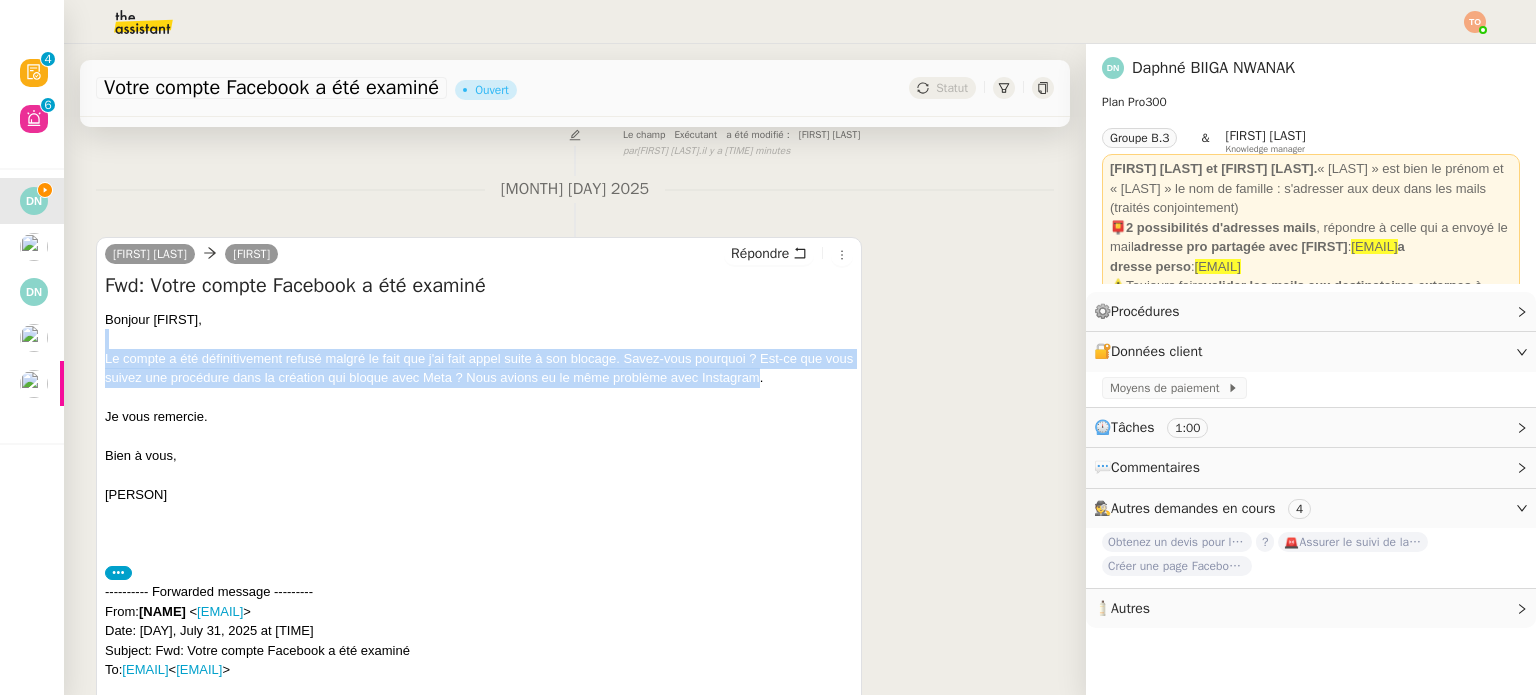 drag, startPoint x: 661, startPoint y: 374, endPoint x: 104, endPoint y: 350, distance: 557.51685 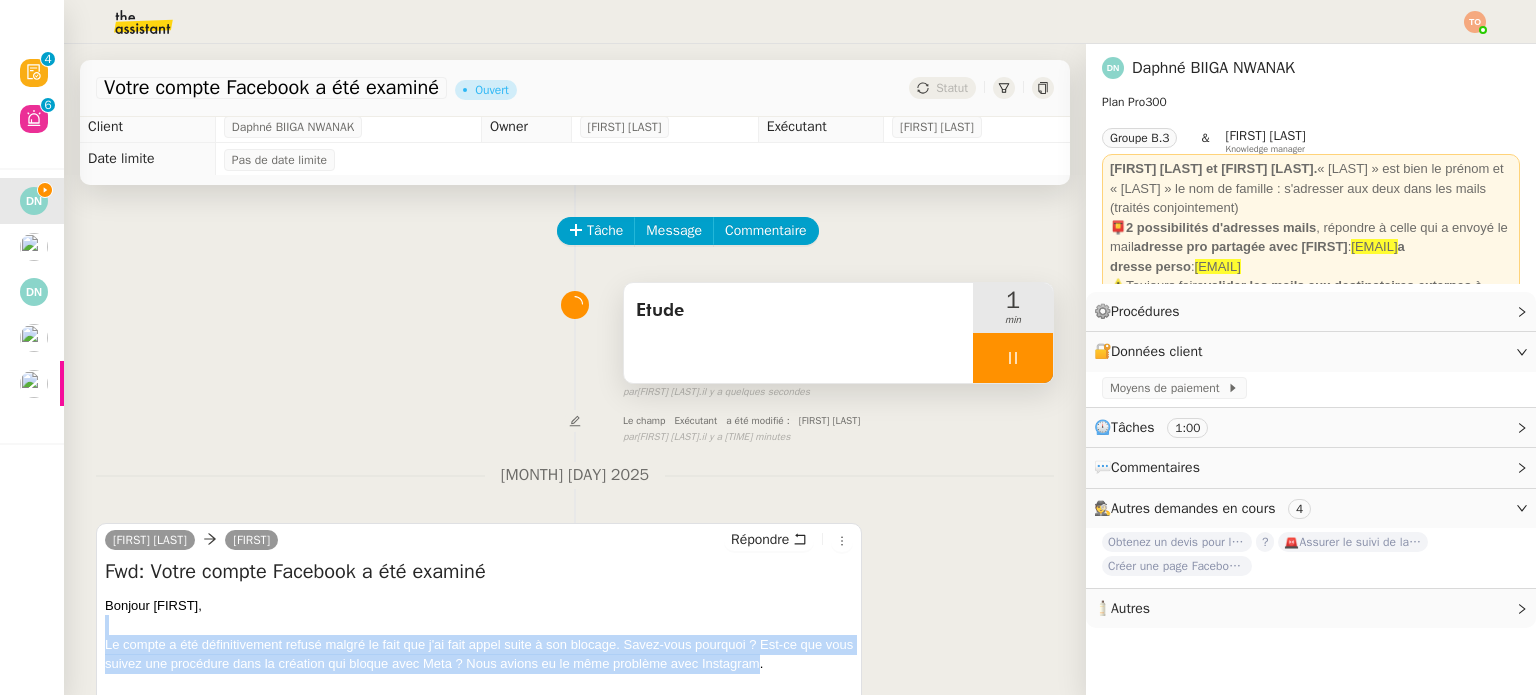 scroll, scrollTop: 0, scrollLeft: 0, axis: both 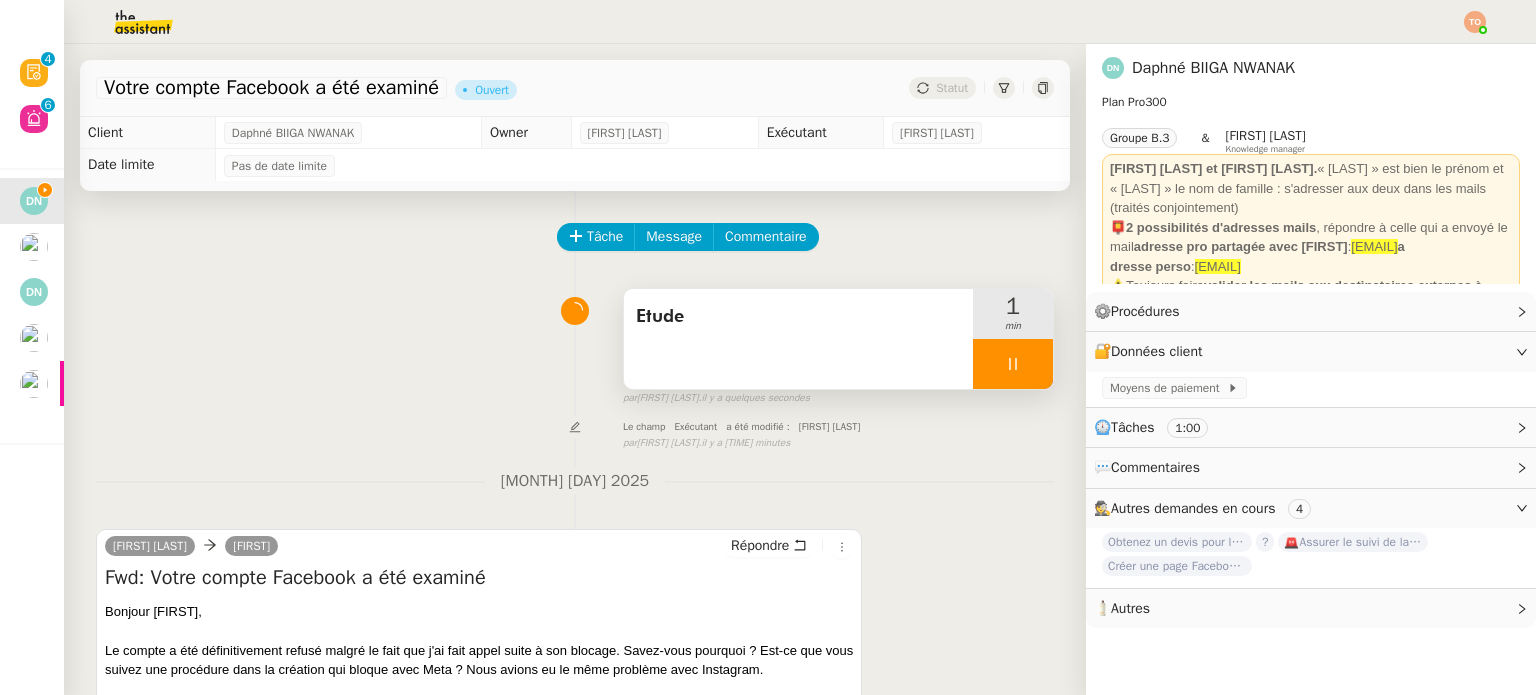 click at bounding box center (1013, 364) 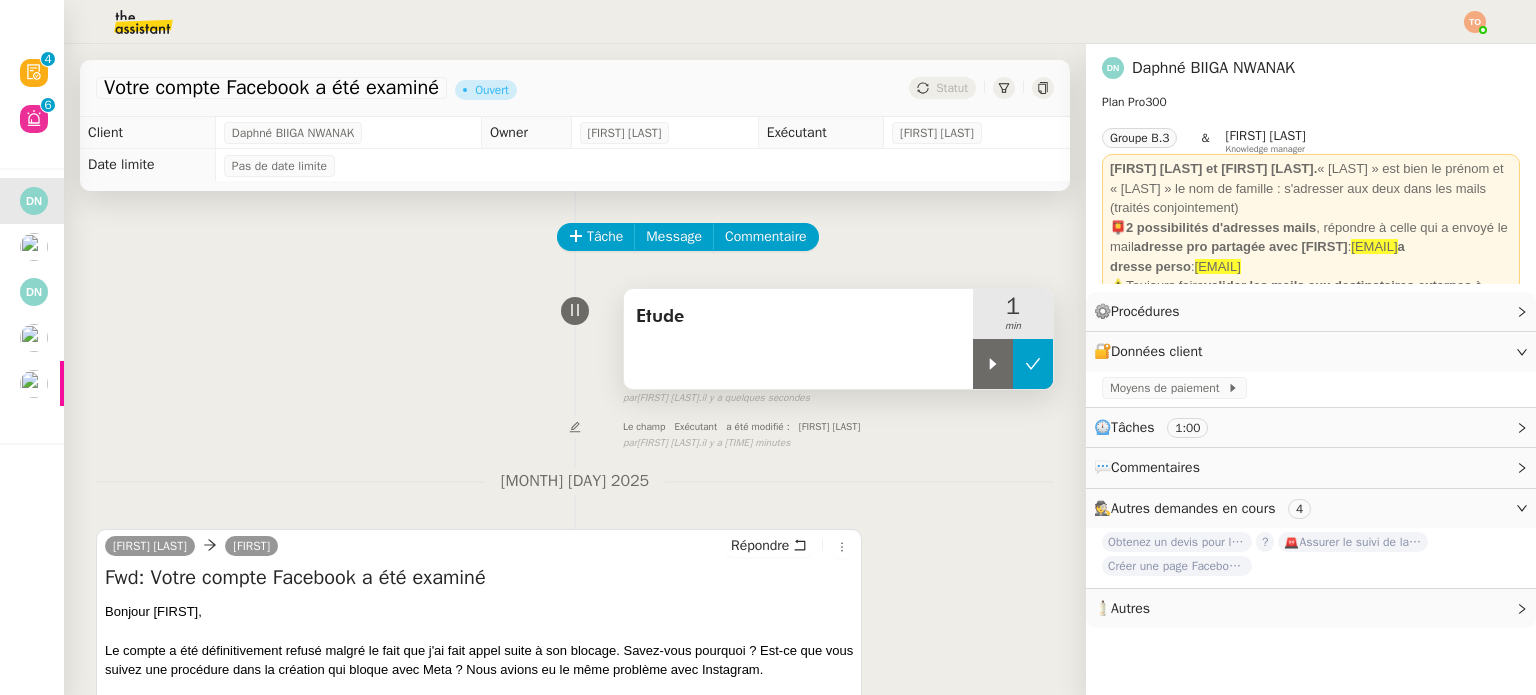 click 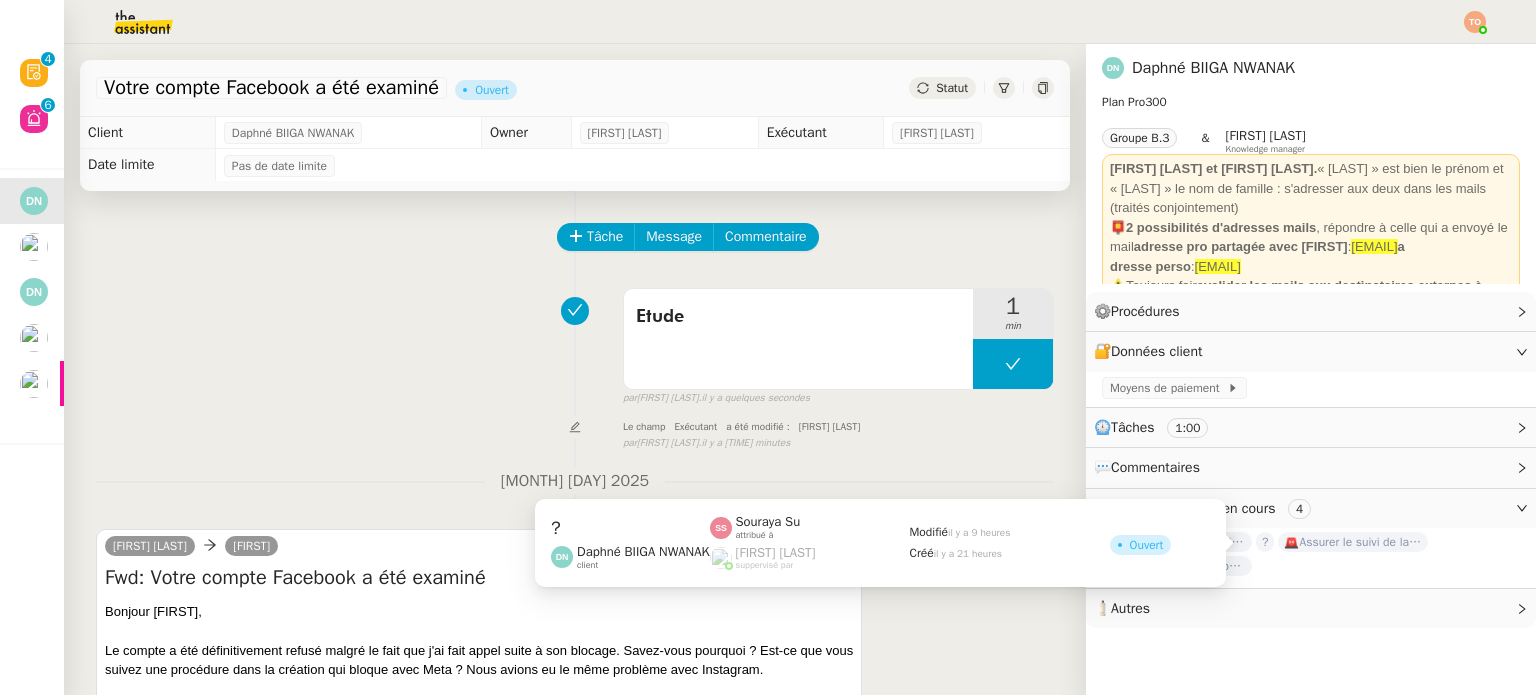 click on "?" 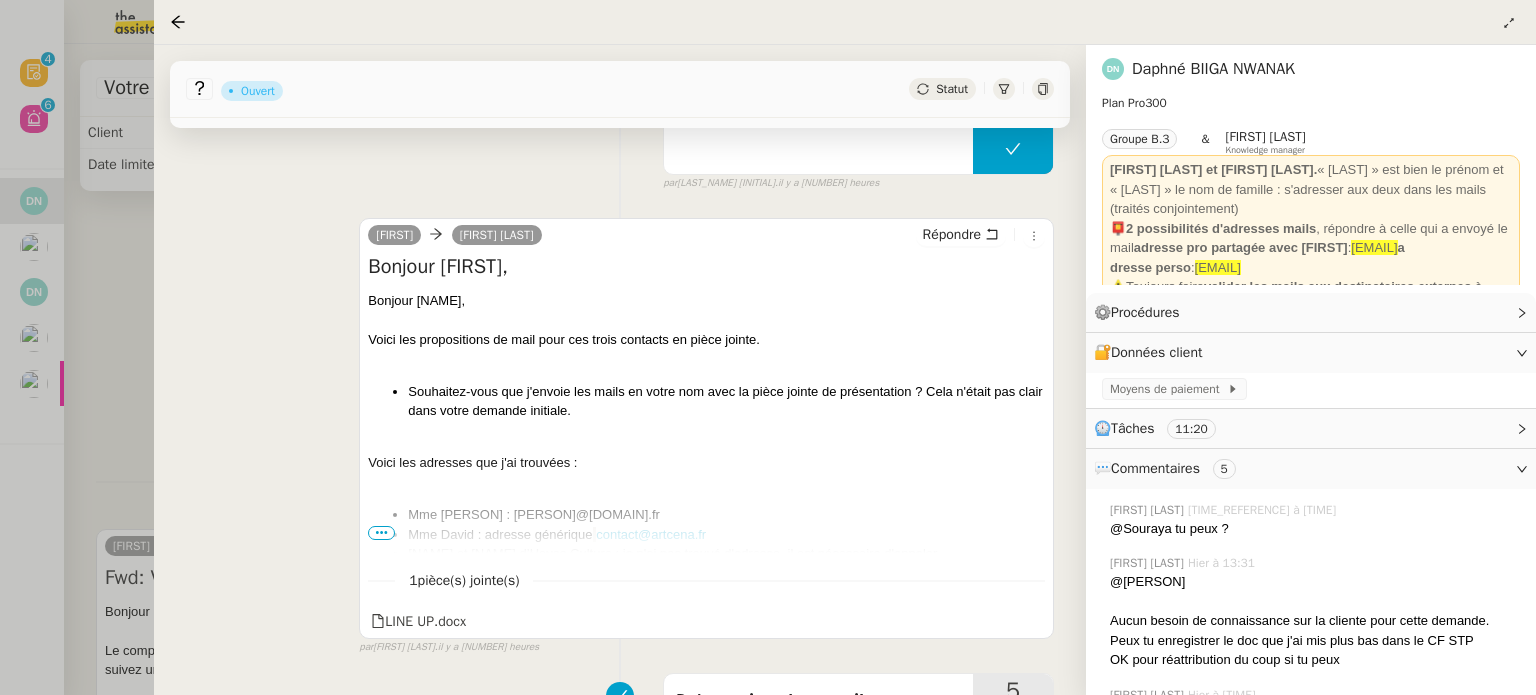 scroll, scrollTop: 500, scrollLeft: 0, axis: vertical 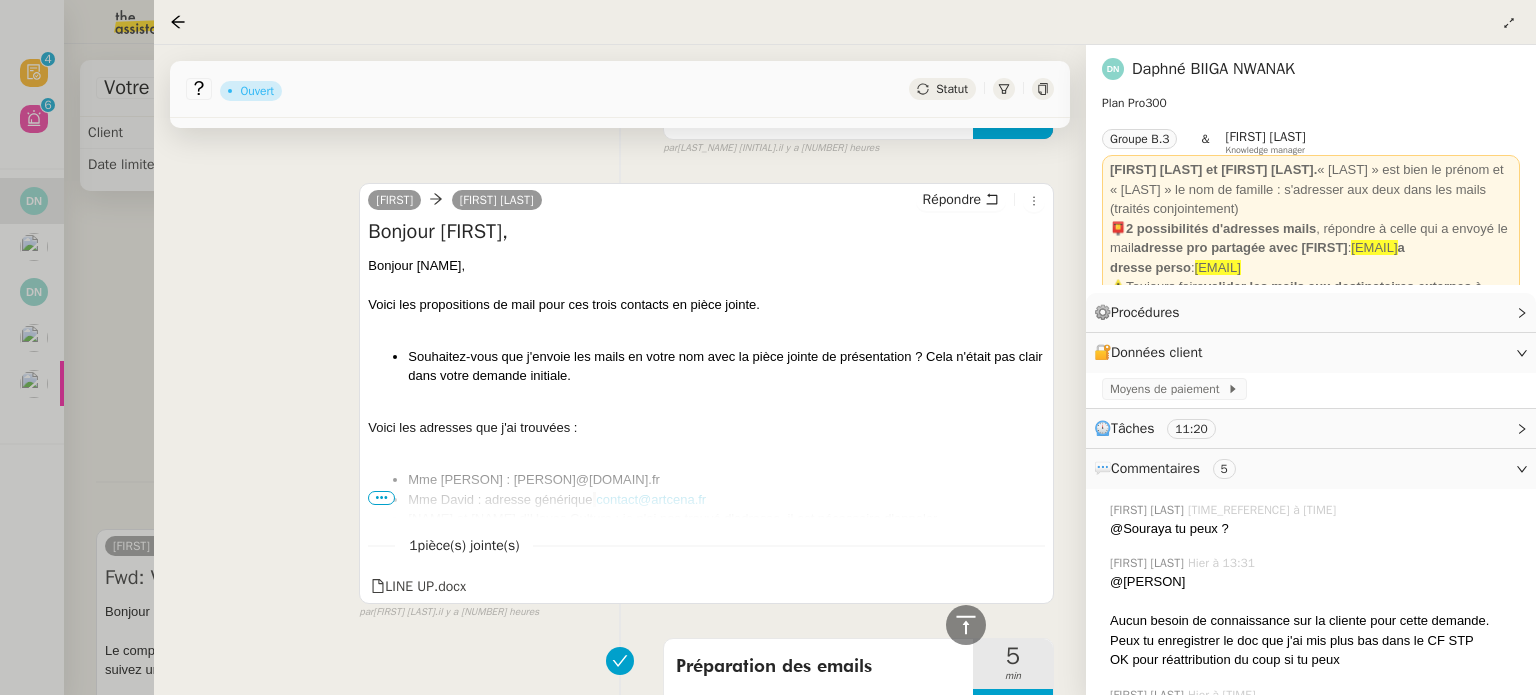 click on "•••" at bounding box center [381, 498] 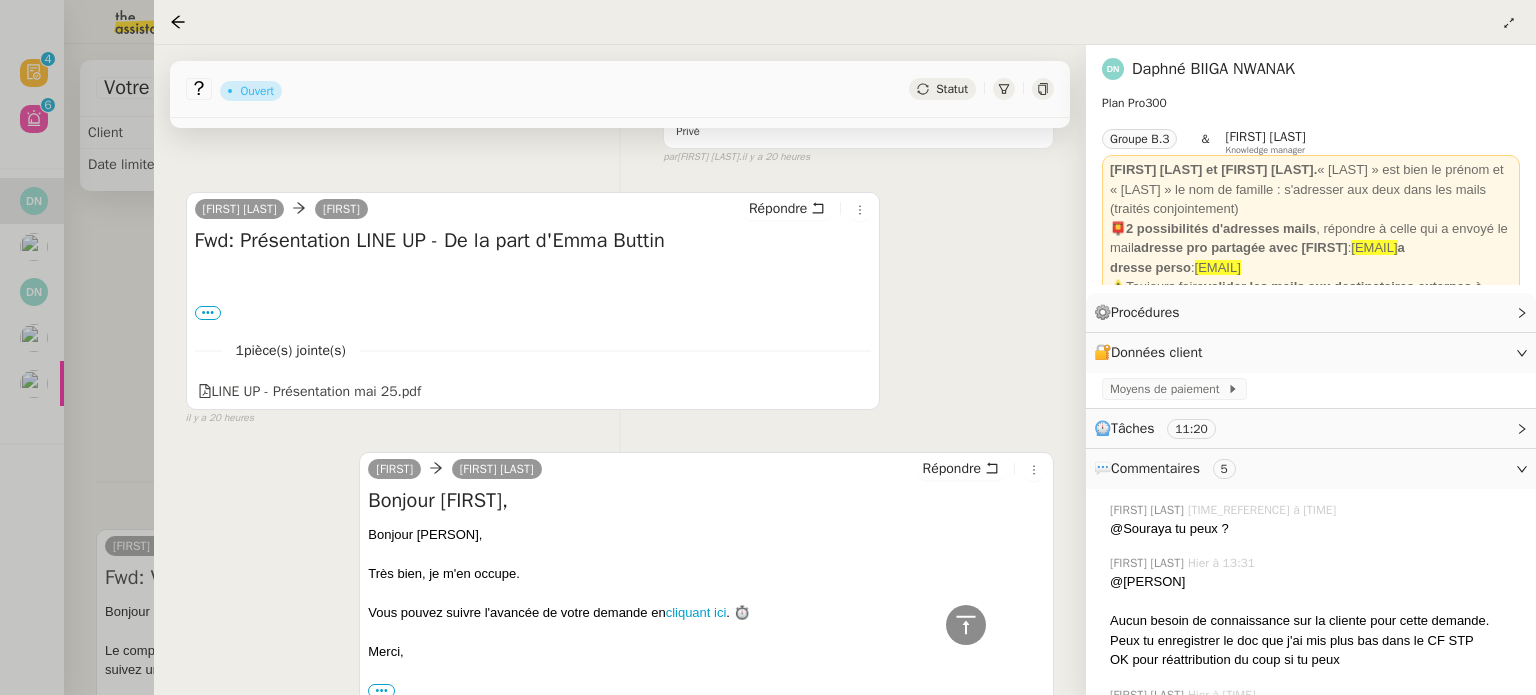 scroll, scrollTop: 3604, scrollLeft: 0, axis: vertical 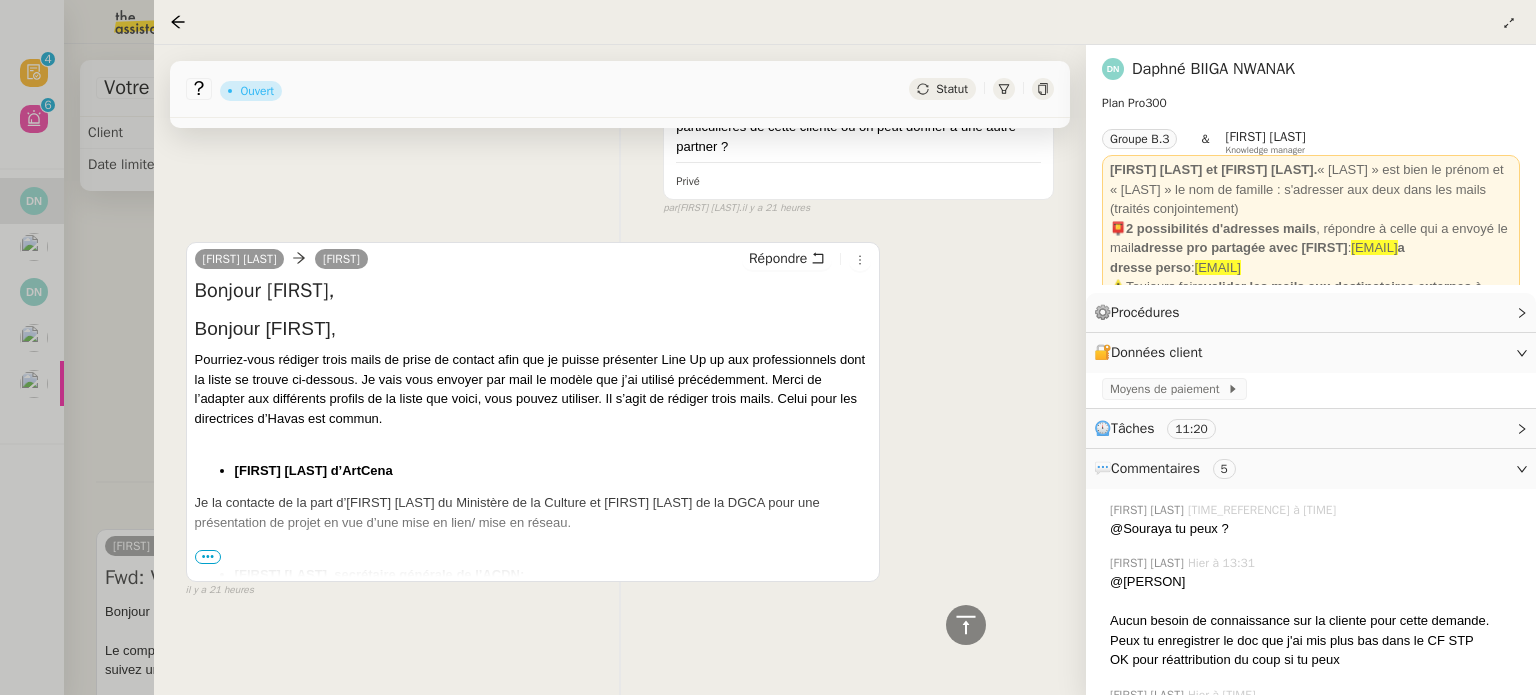 click on "•••" at bounding box center (208, 557) 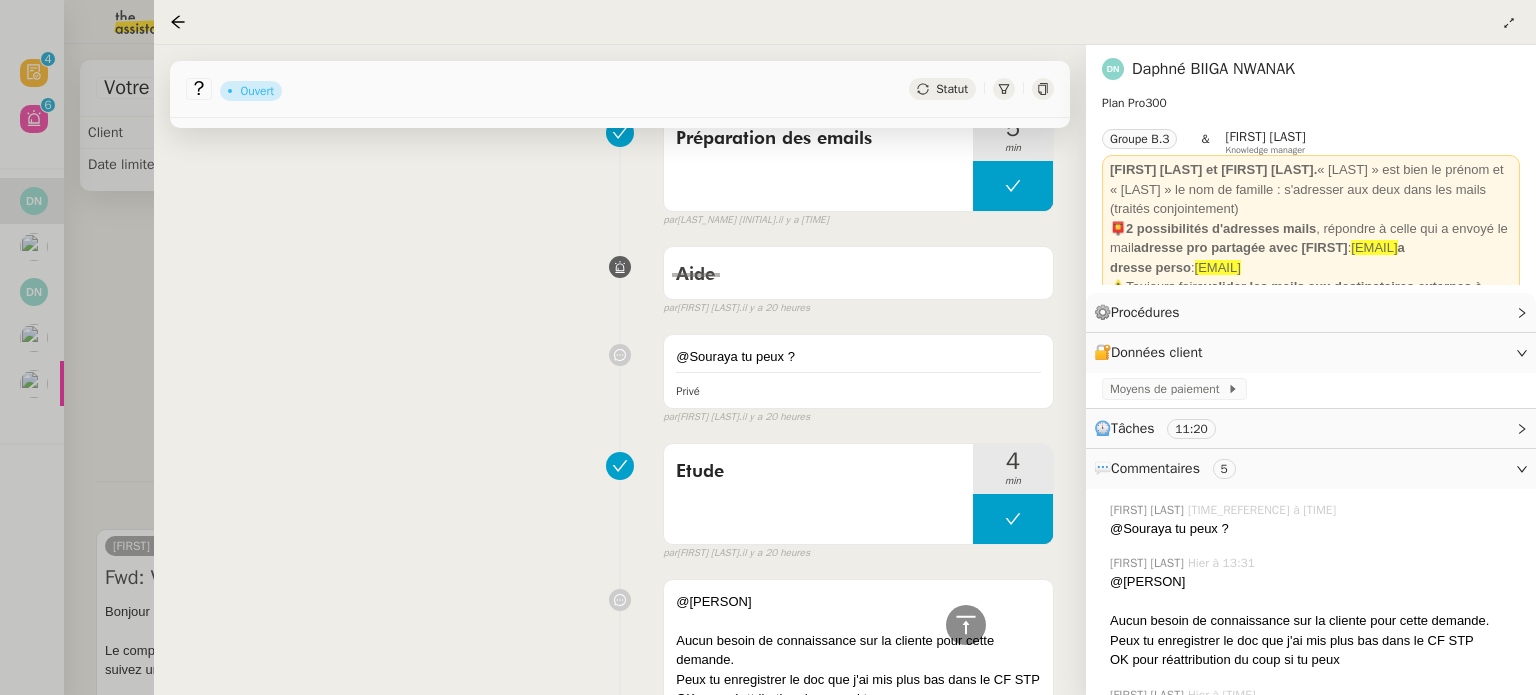 scroll, scrollTop: 0, scrollLeft: 0, axis: both 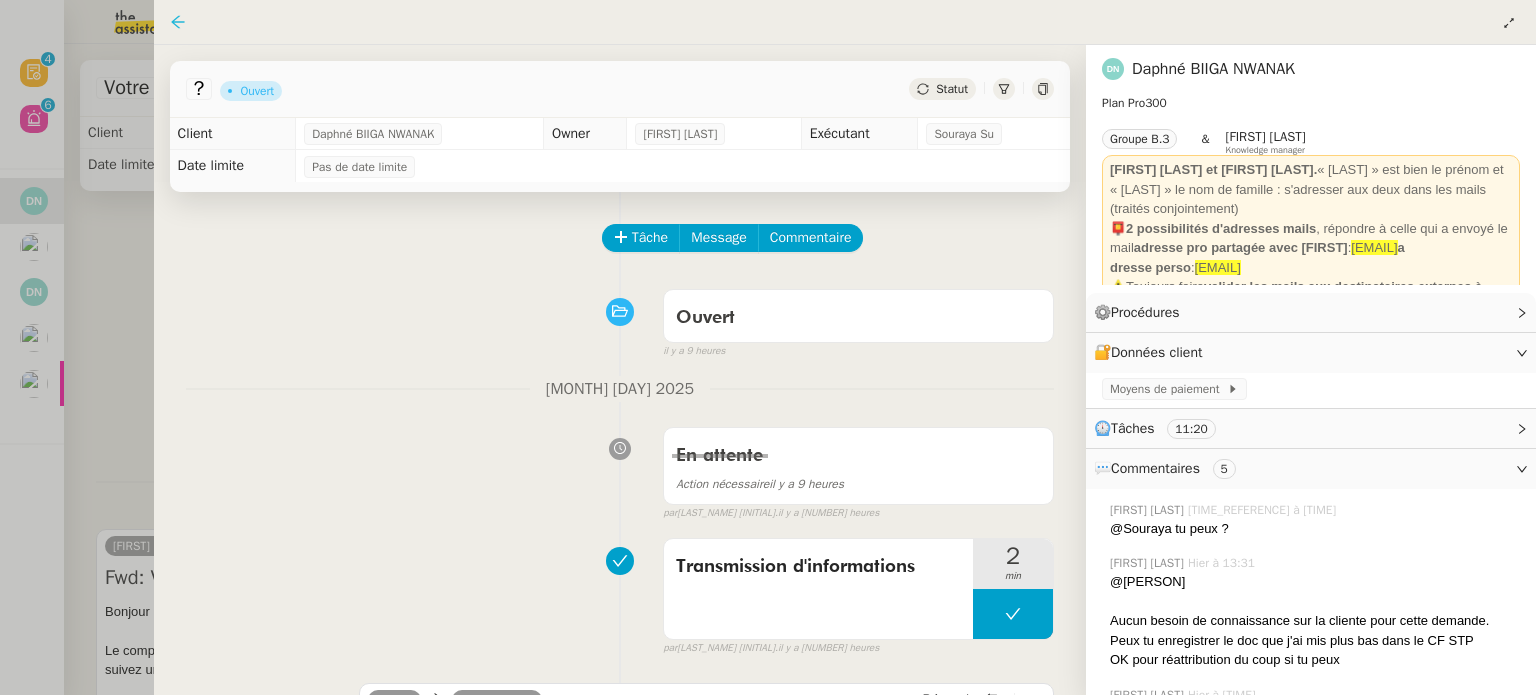 click 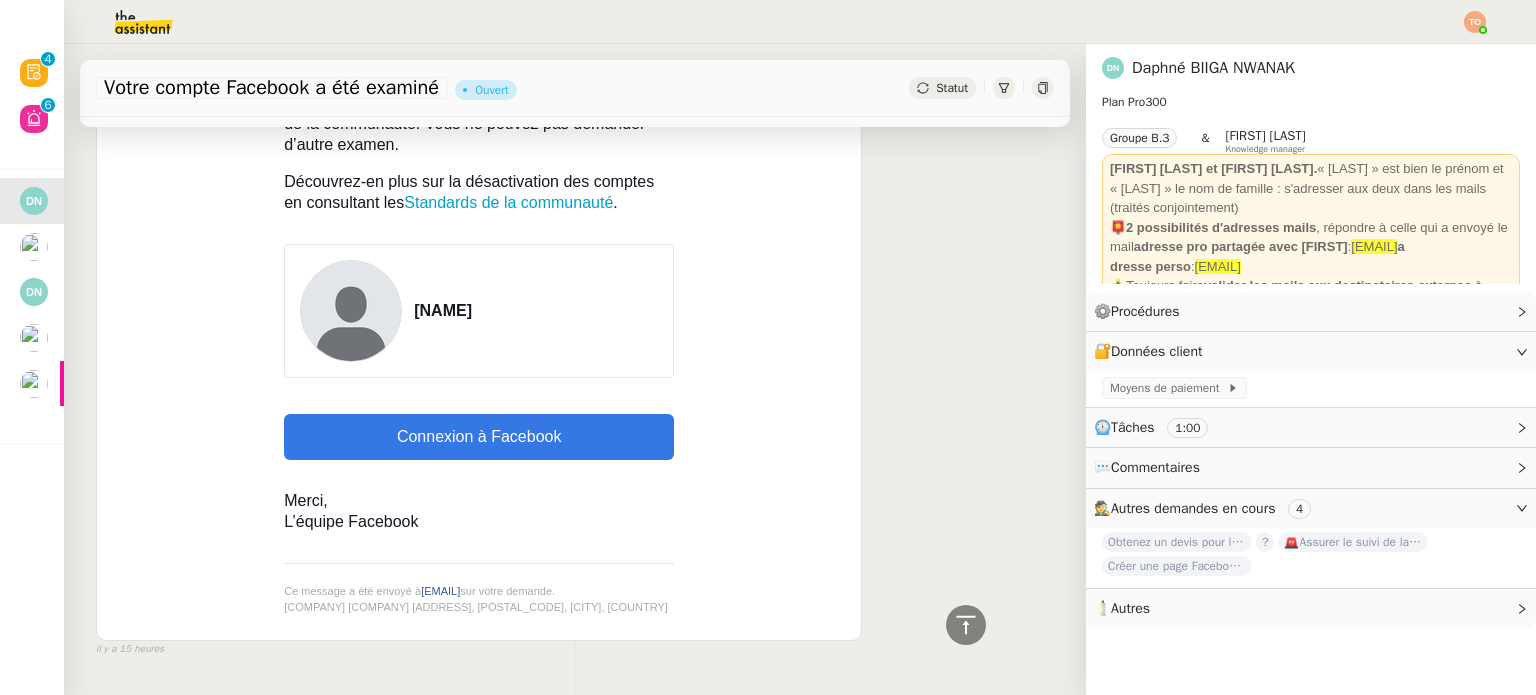 scroll, scrollTop: 1292, scrollLeft: 0, axis: vertical 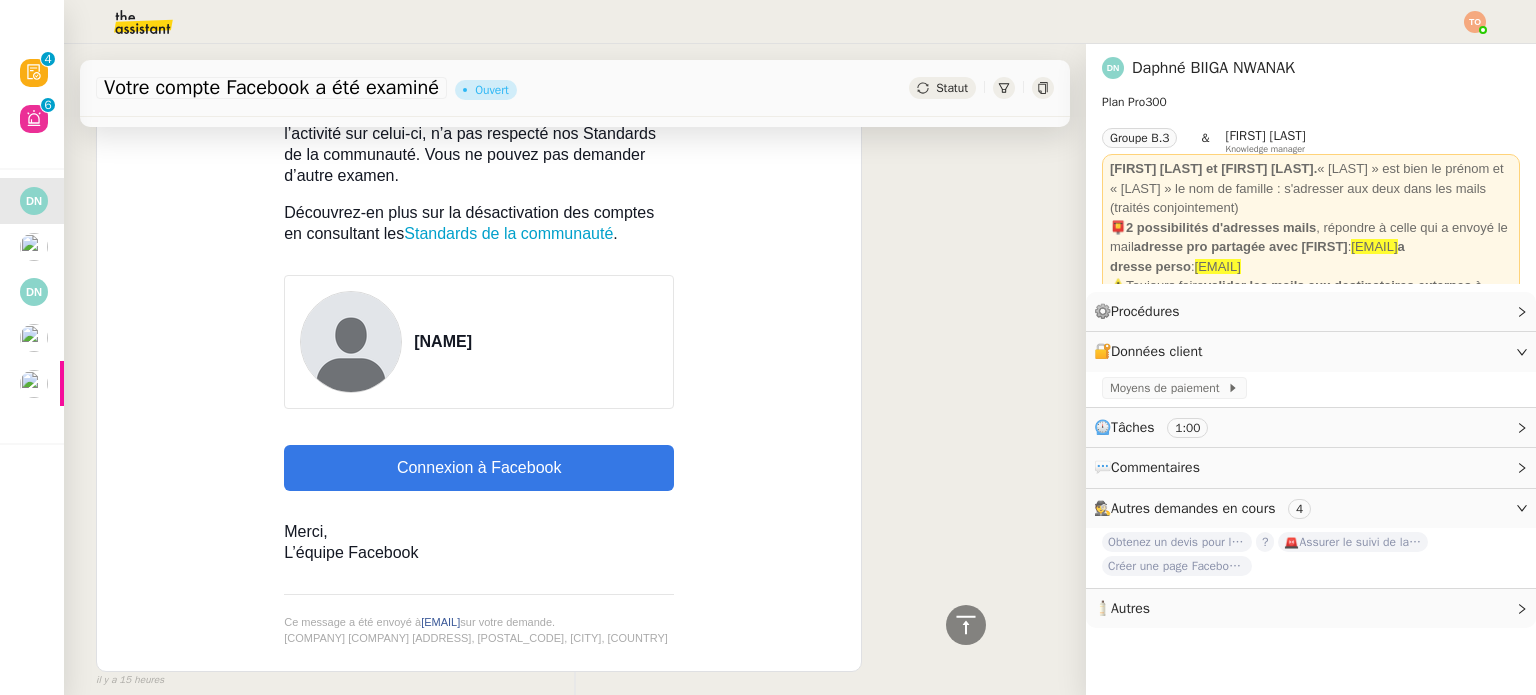 click 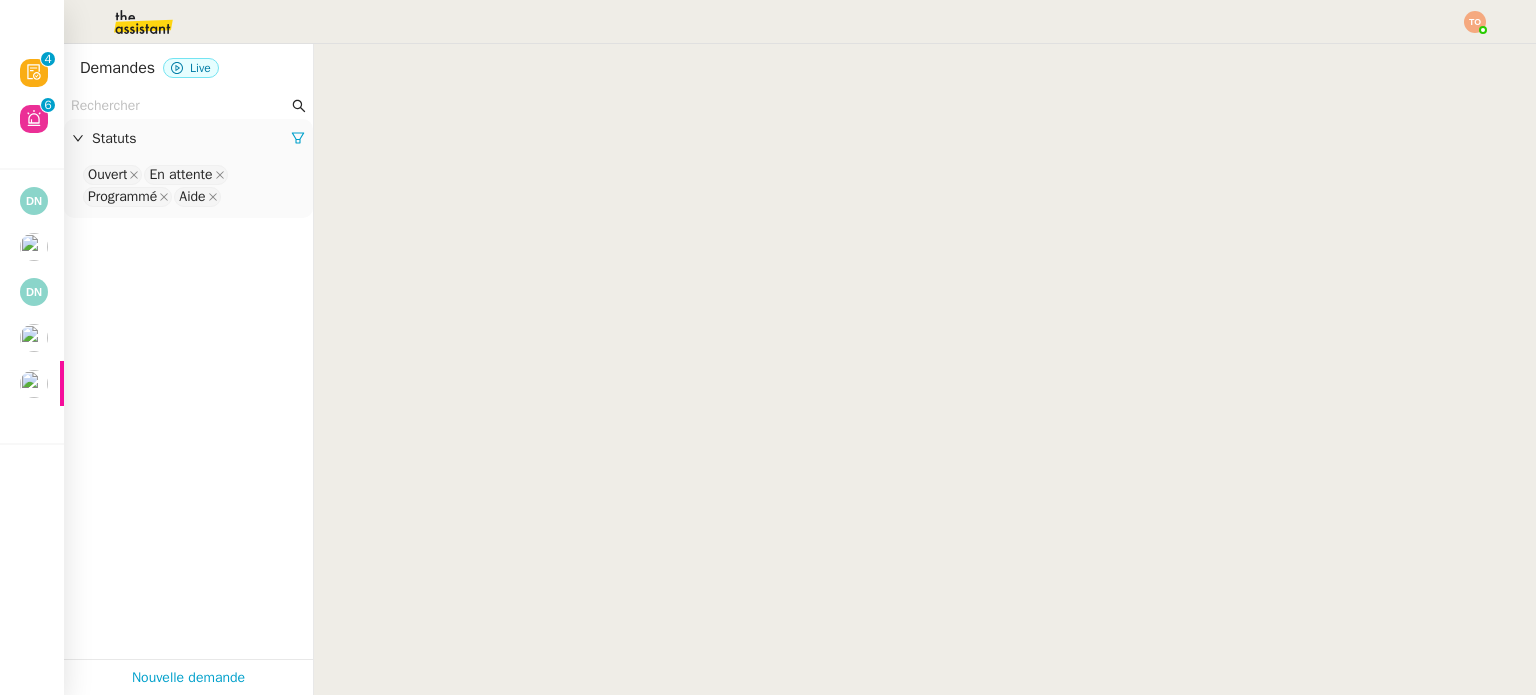 click 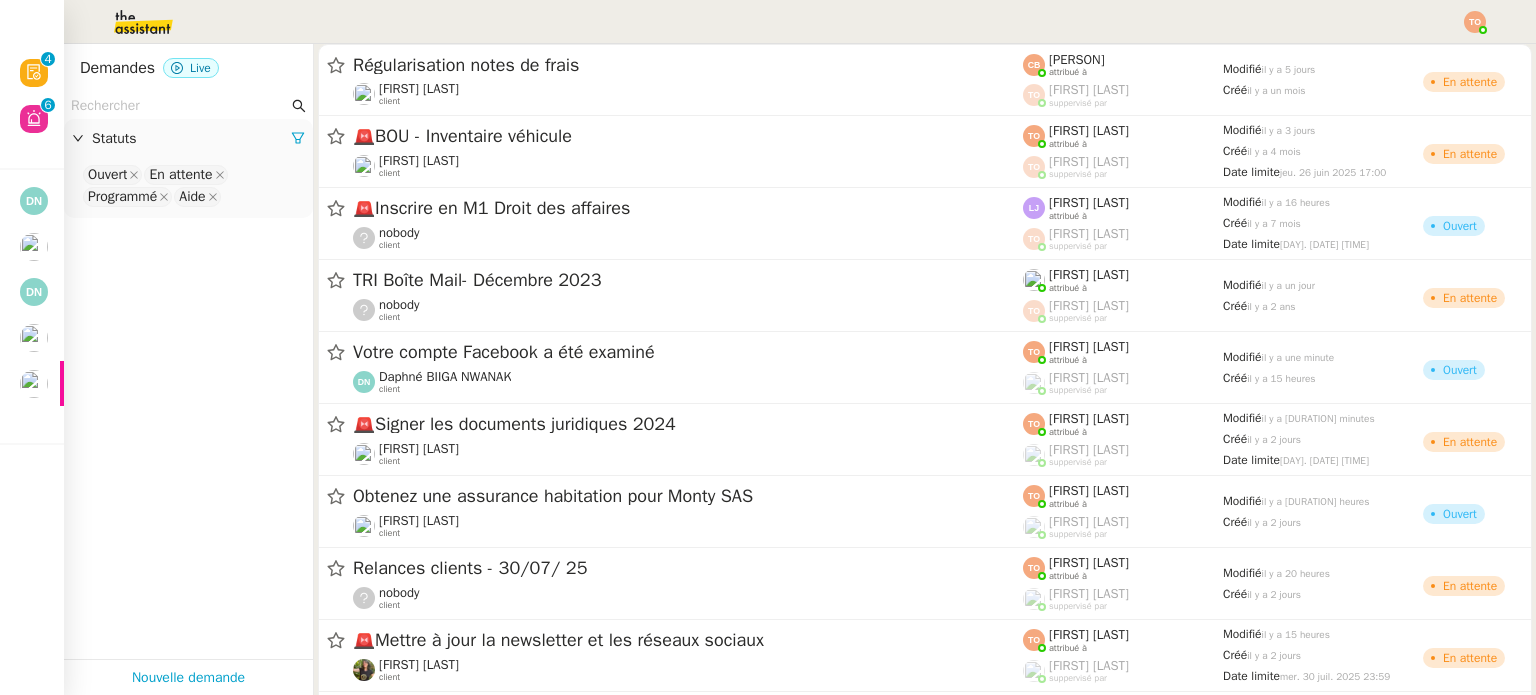 click 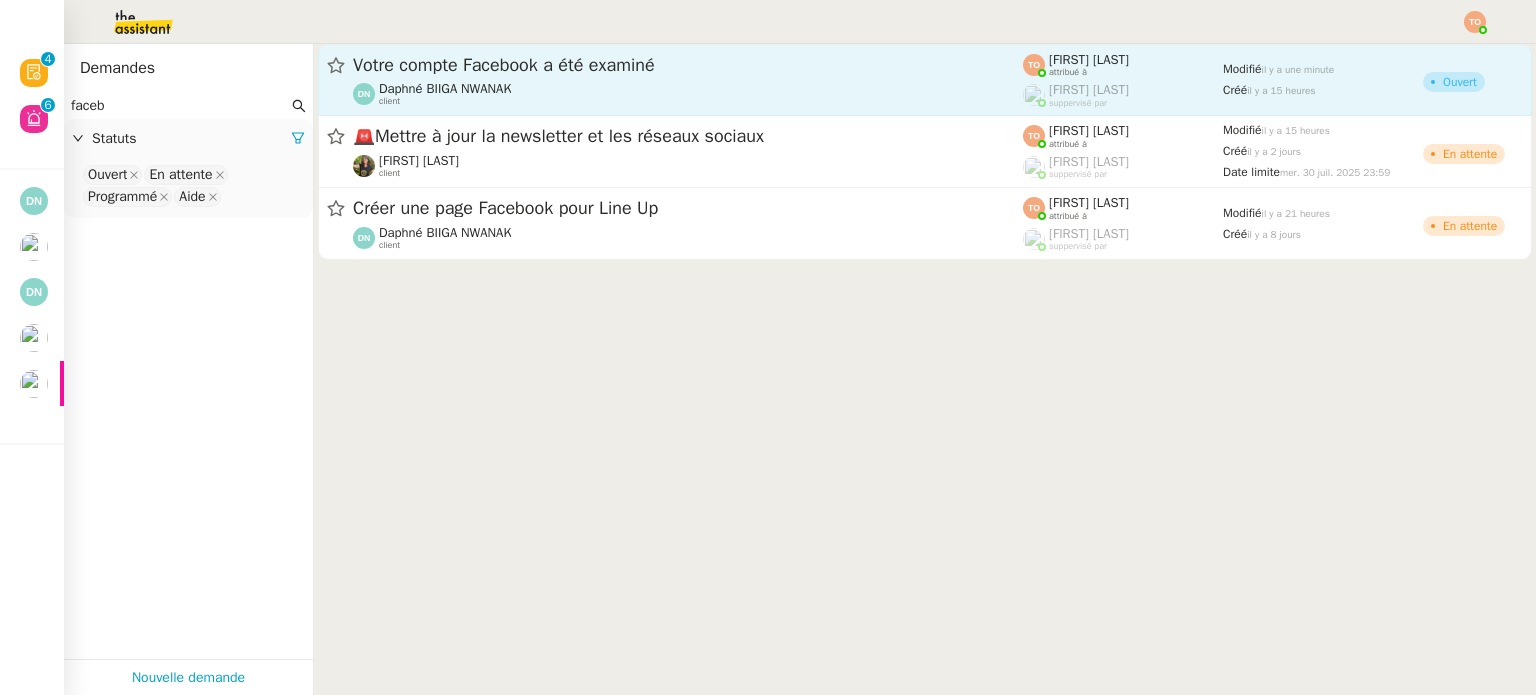 type on "faceb" 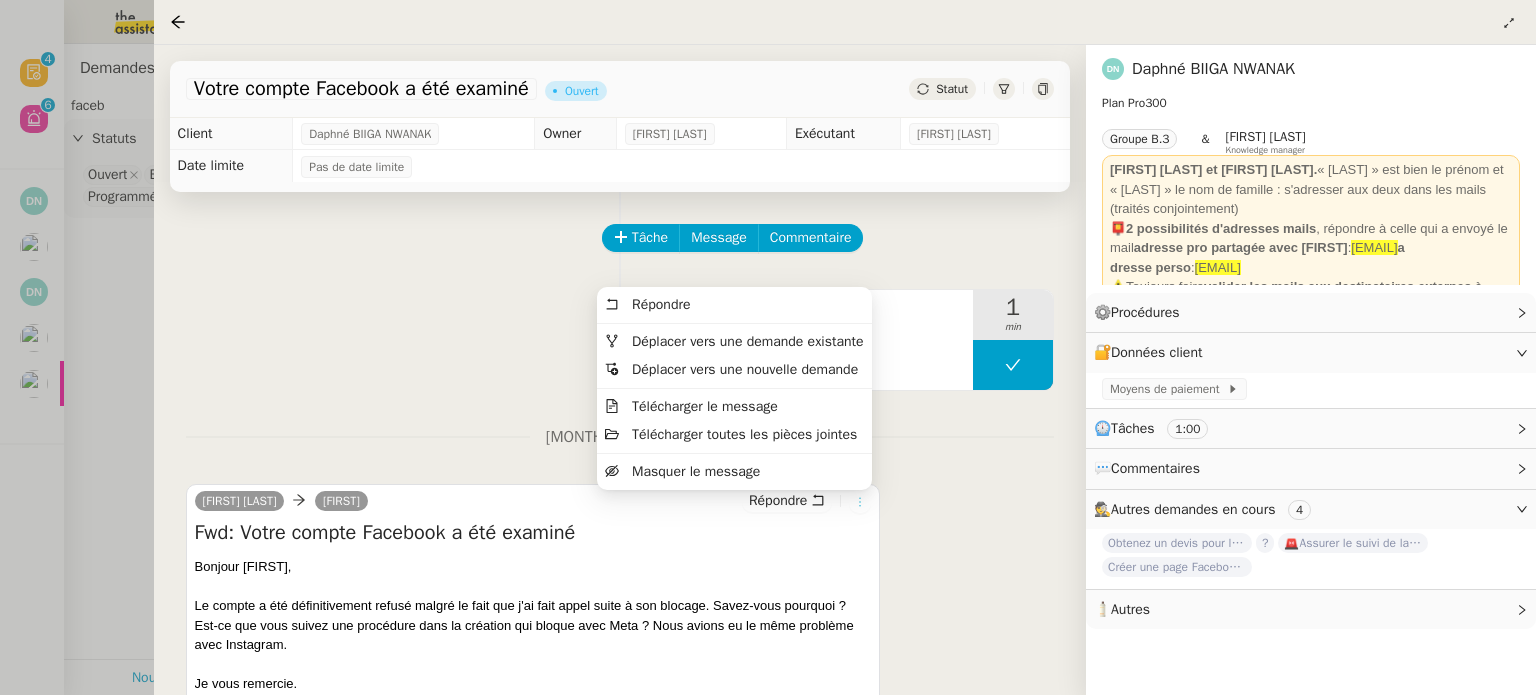 click at bounding box center (860, 502) 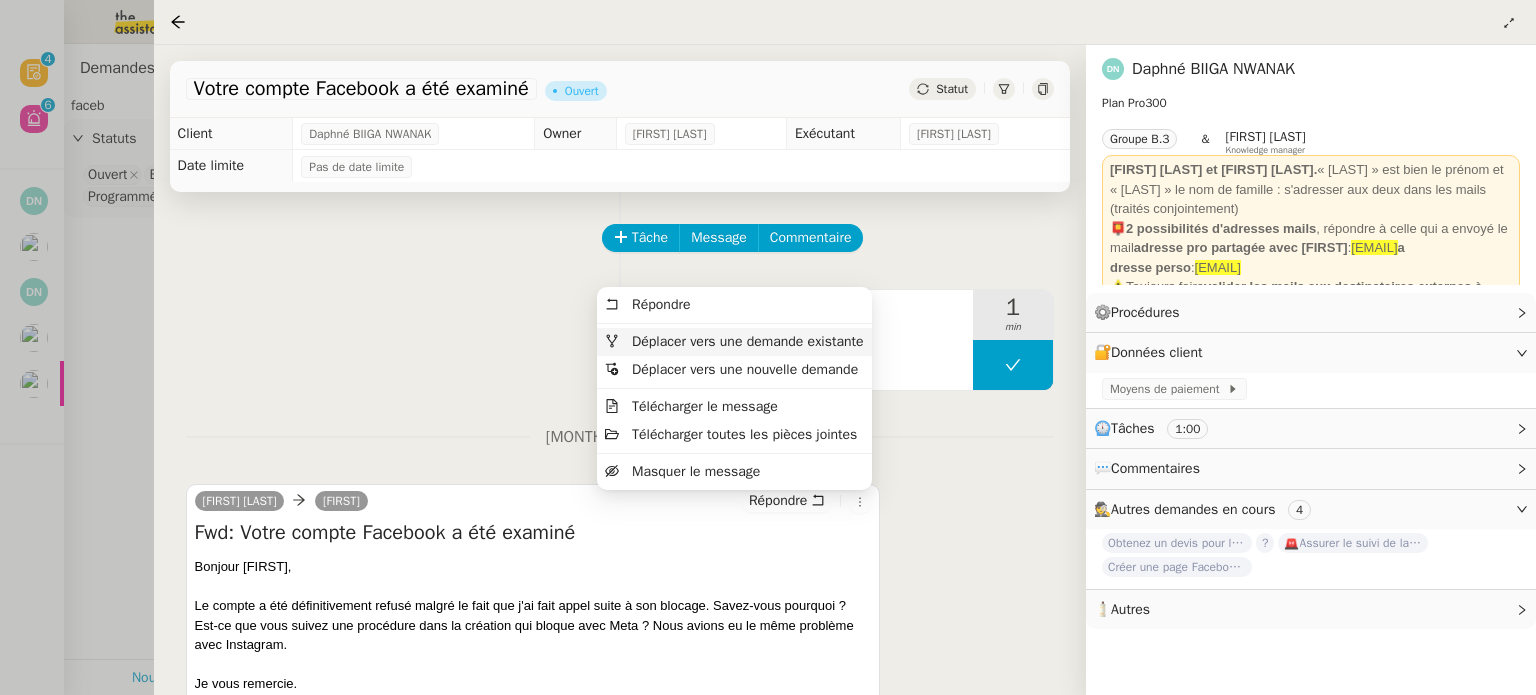click on "Déplacer vers une demande existante" at bounding box center [747, 341] 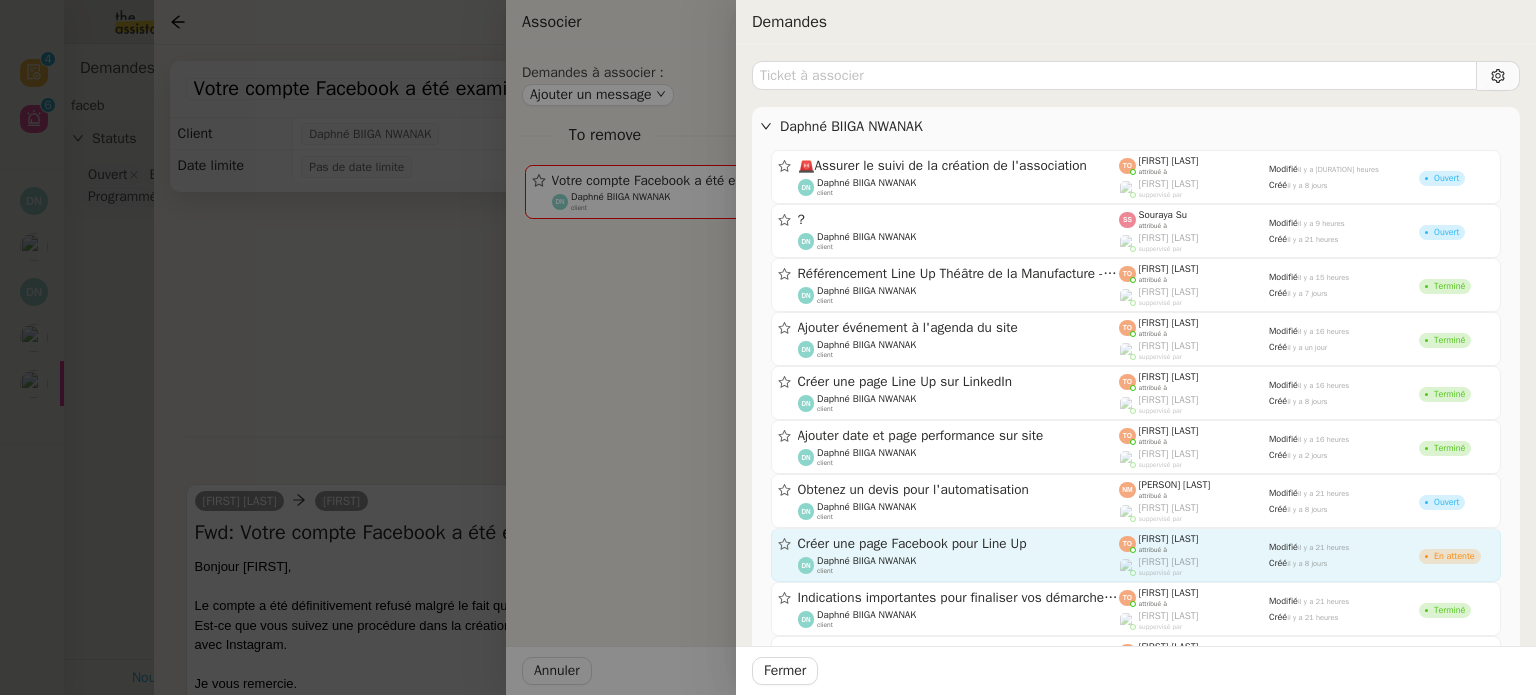 click on "Créer une page Facebook pour Line Up" 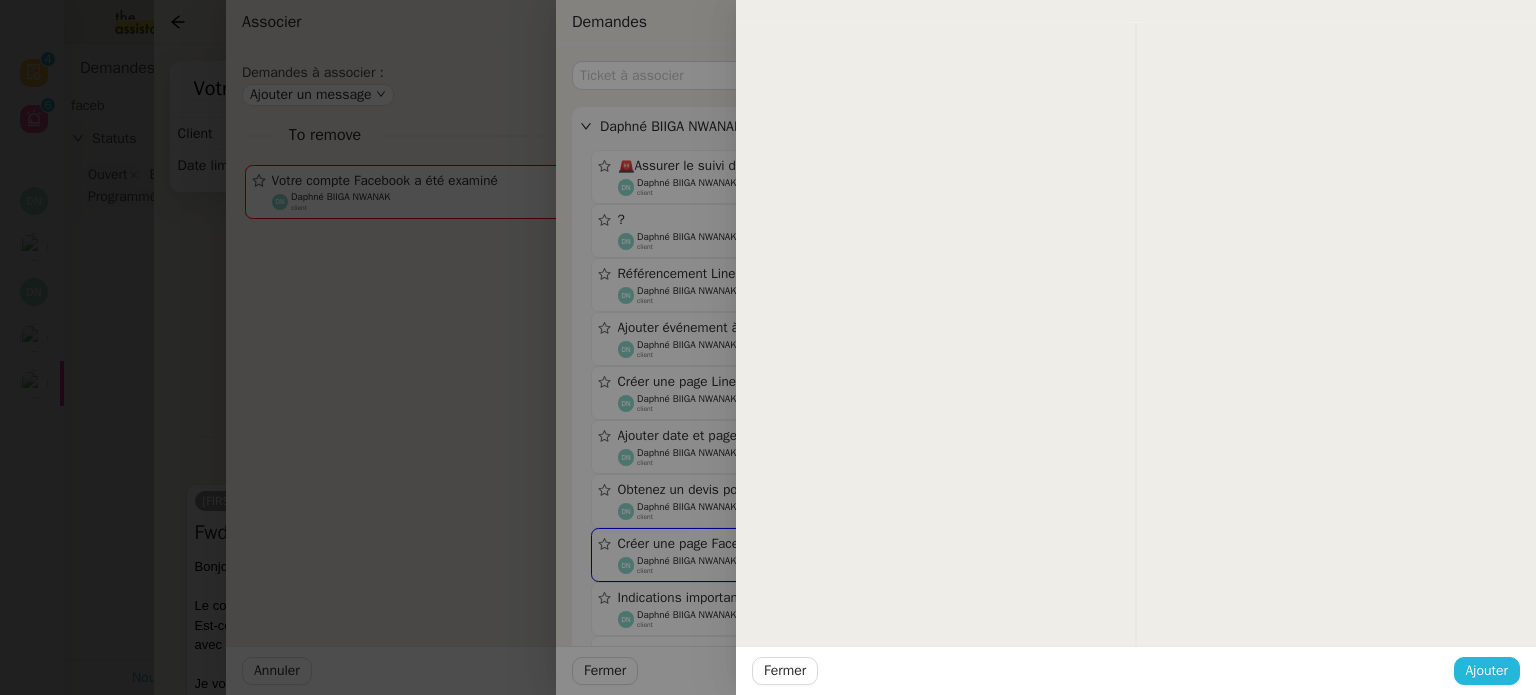 click on "Ajouter" at bounding box center (1487, 670) 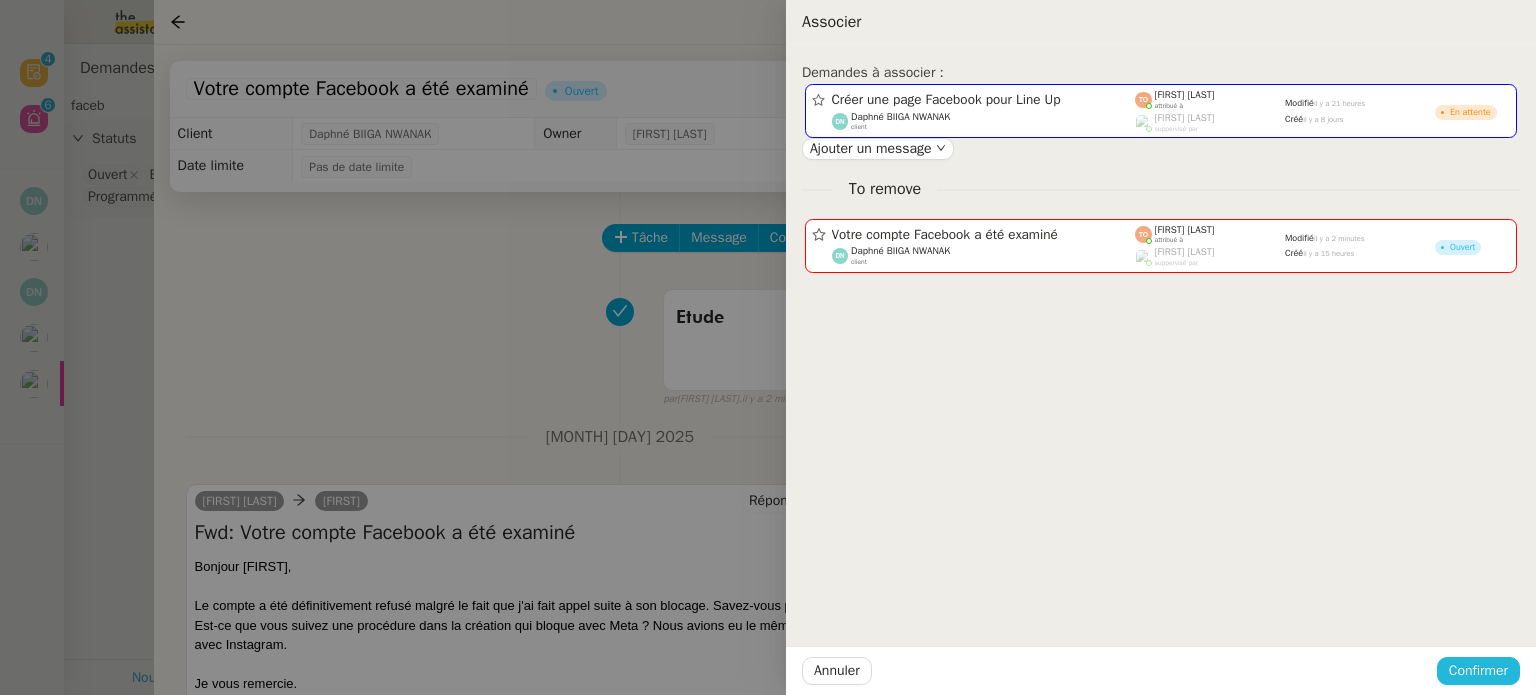 drag, startPoint x: 1484, startPoint y: 673, endPoint x: 1515, endPoint y: 669, distance: 31.257 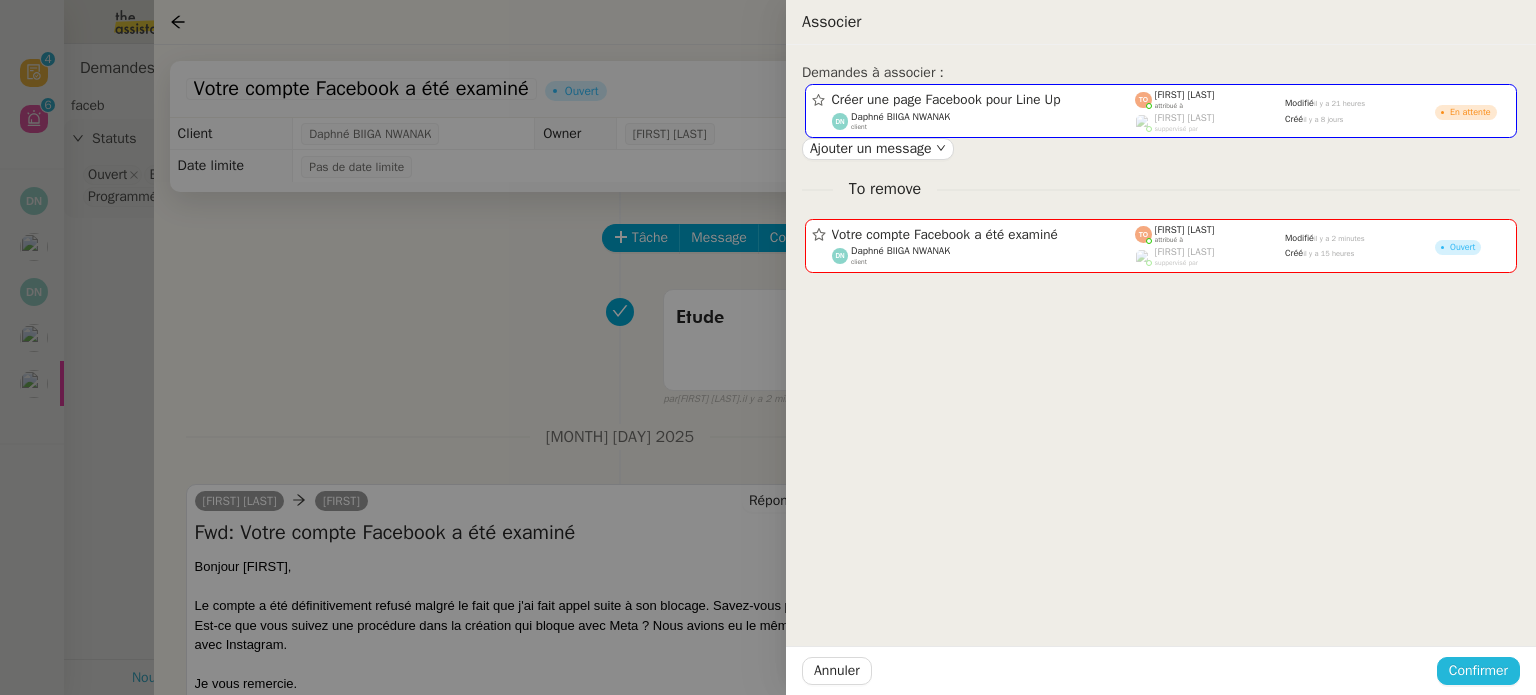 click on "Confirmer" at bounding box center (1478, 671) 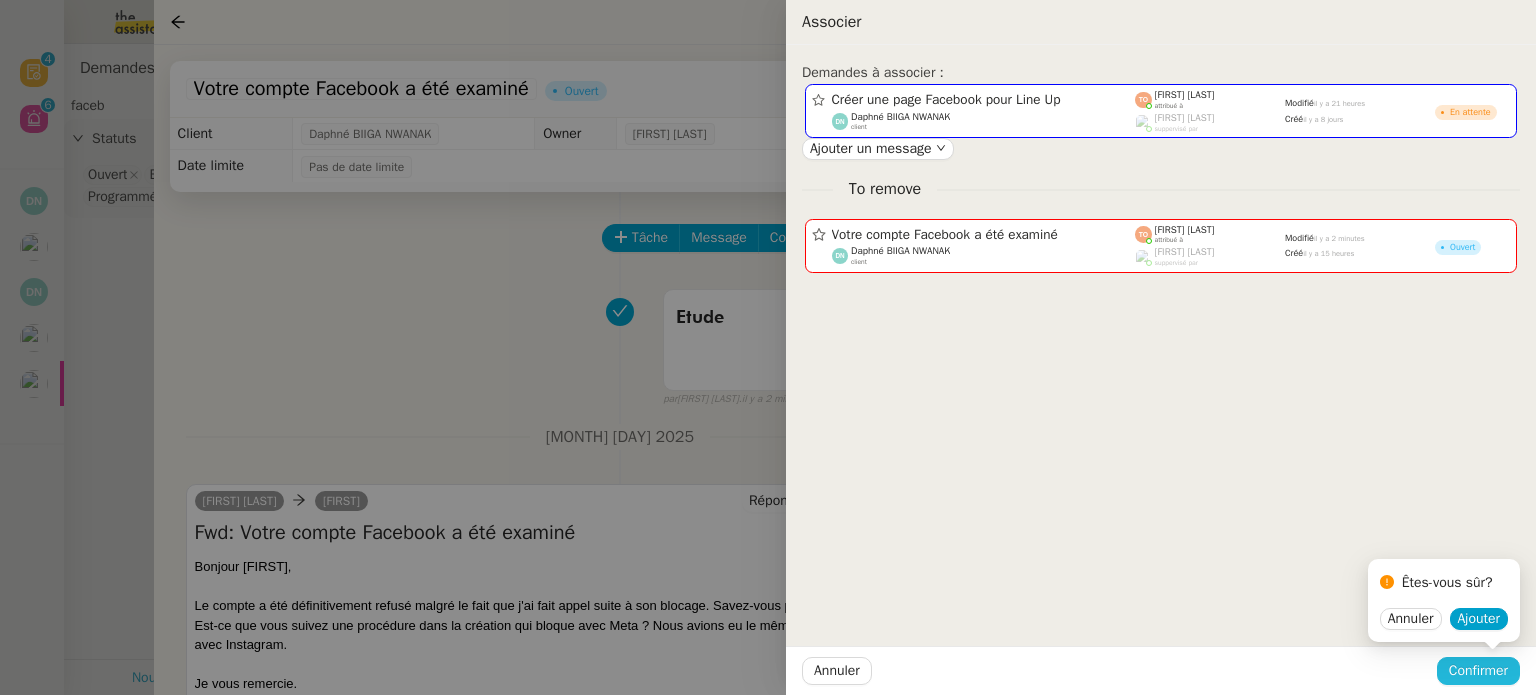 click on "Confirmer" at bounding box center [1478, 671] 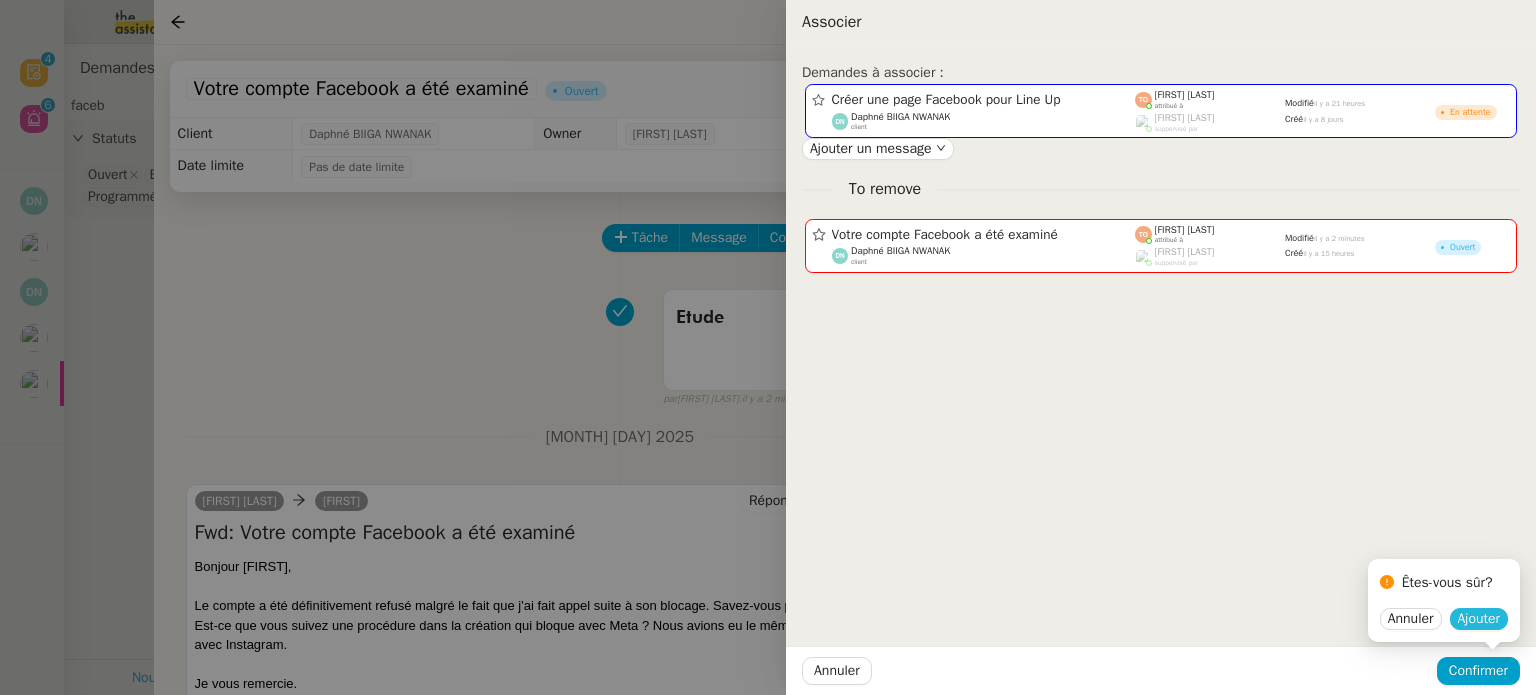click on "Ajouter" at bounding box center (1479, 619) 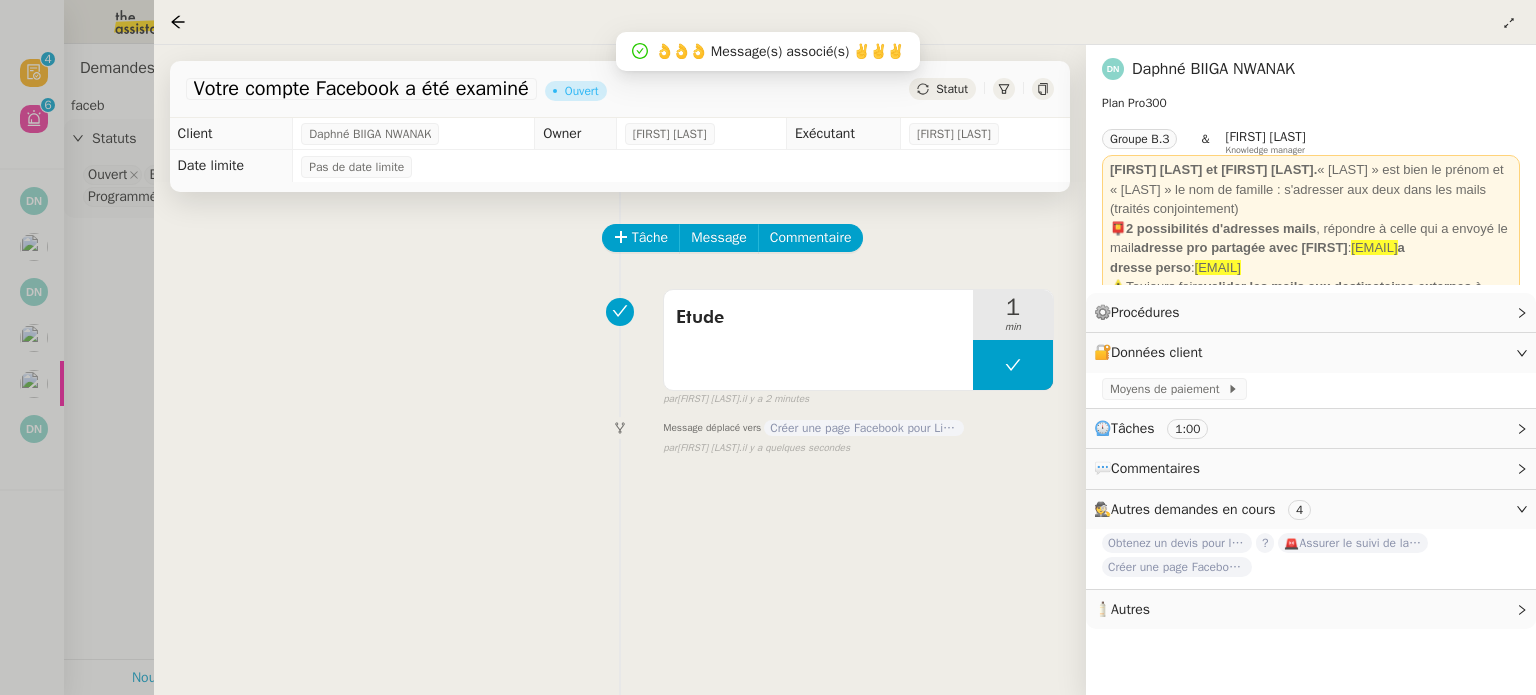 click on "Statut" 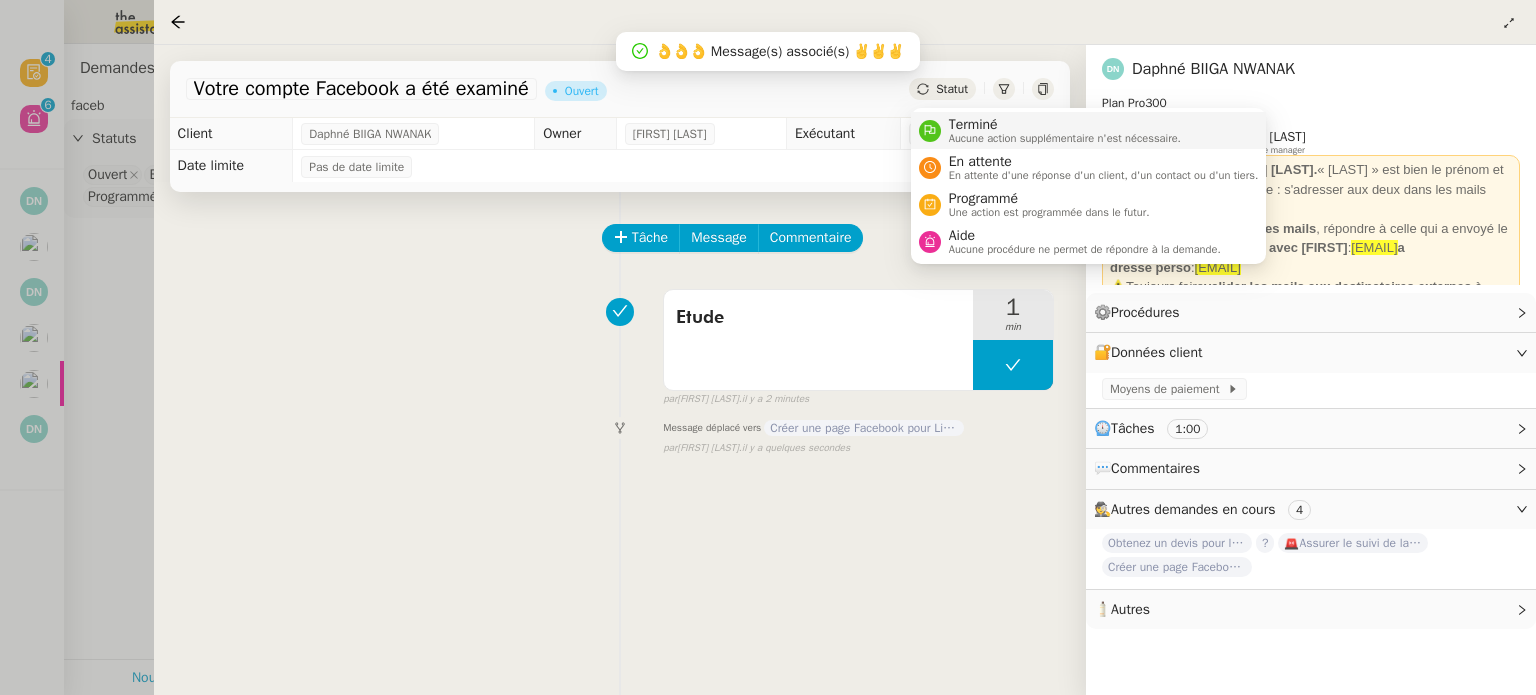click on "Terminé" at bounding box center [1065, 125] 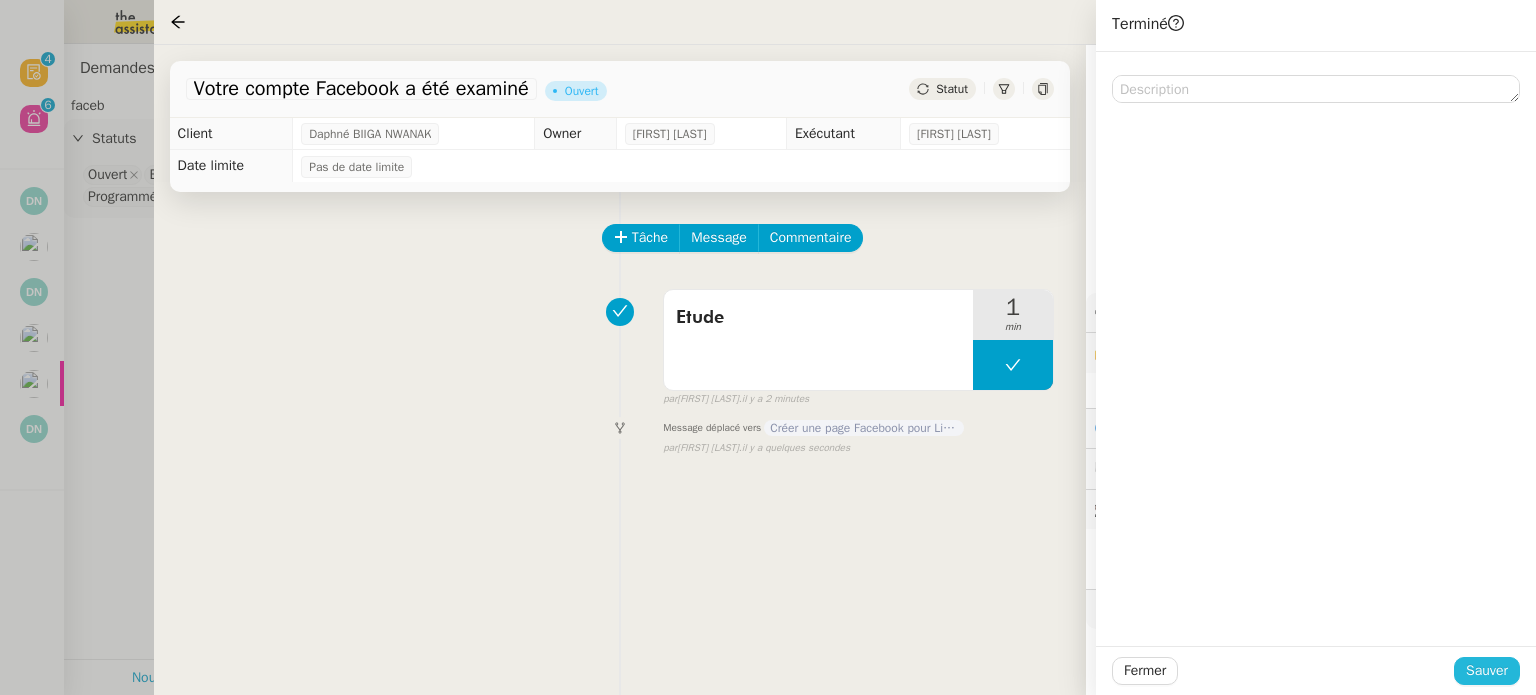 click on "Sauver" 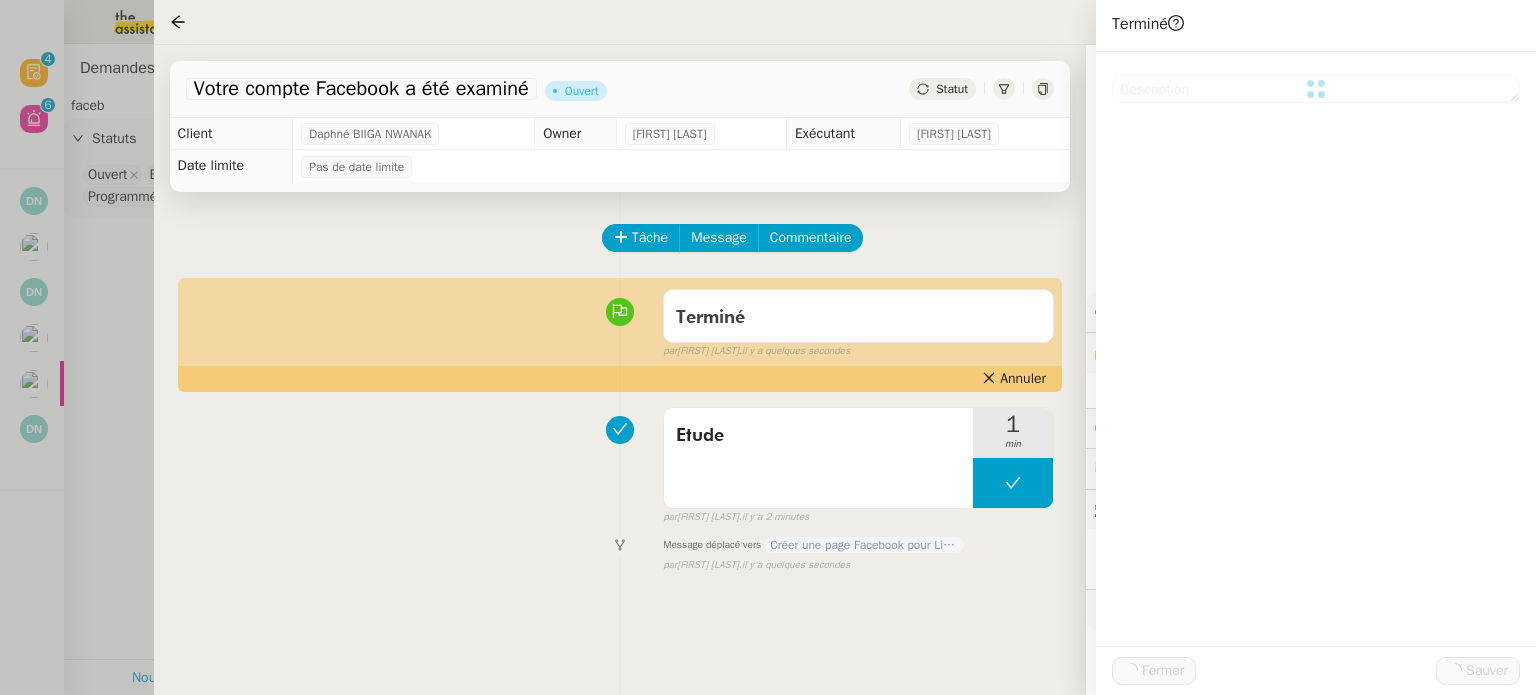 click at bounding box center (768, 347) 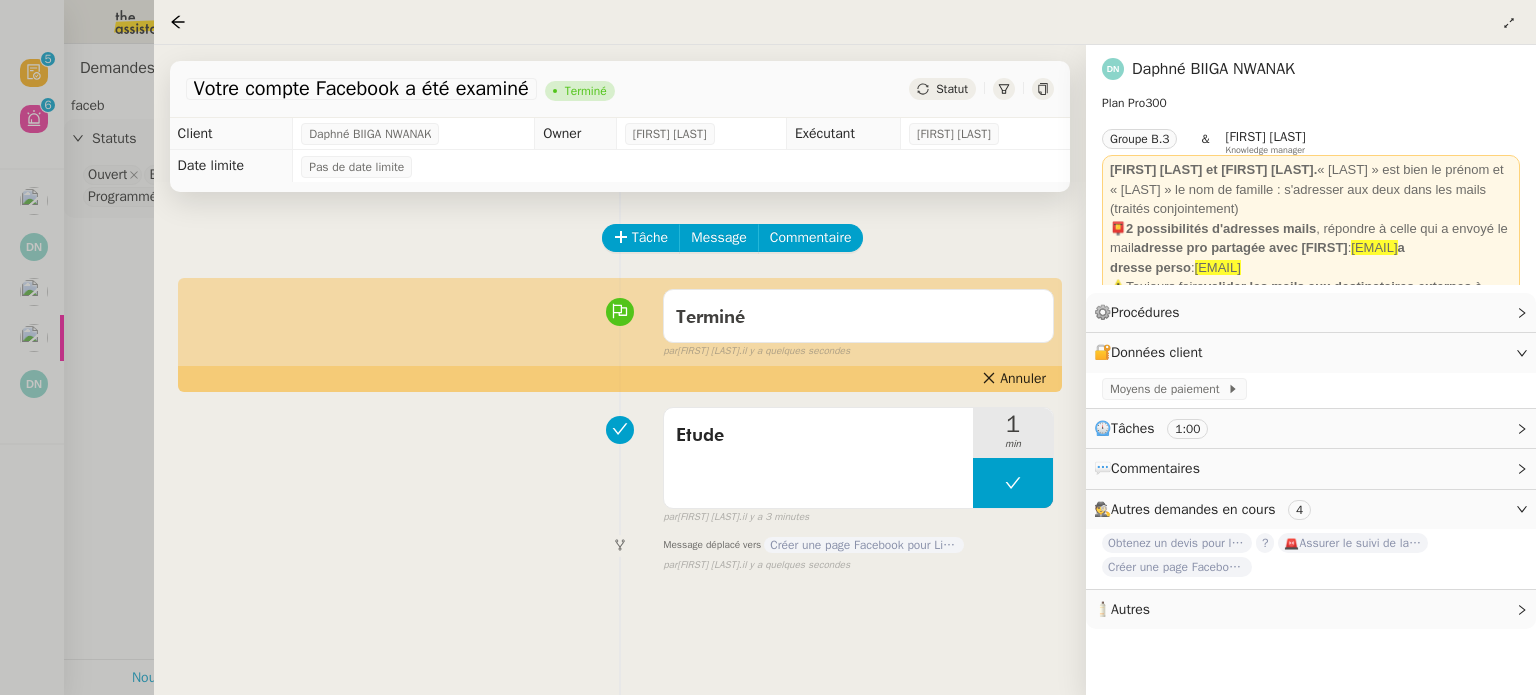 click at bounding box center (768, 347) 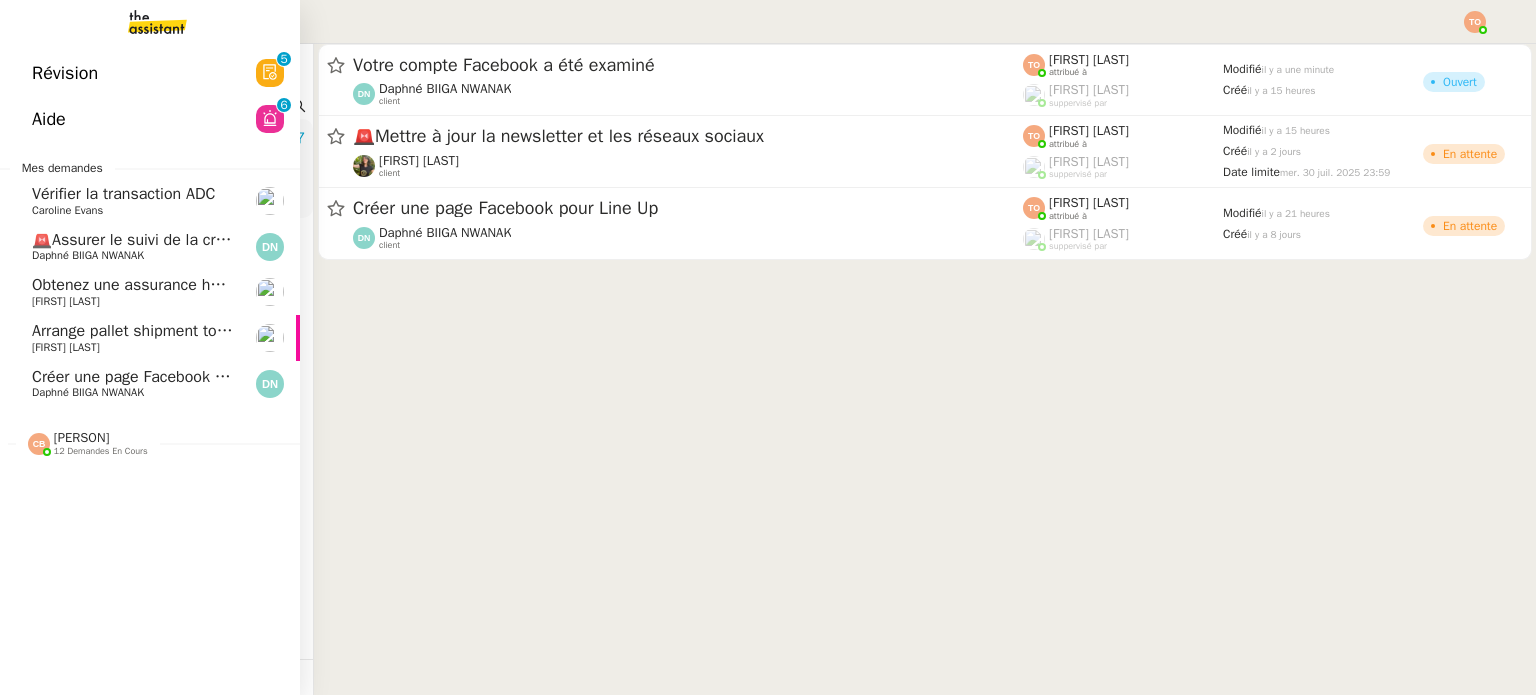 click on "Daphné BIIGA NWANAK" 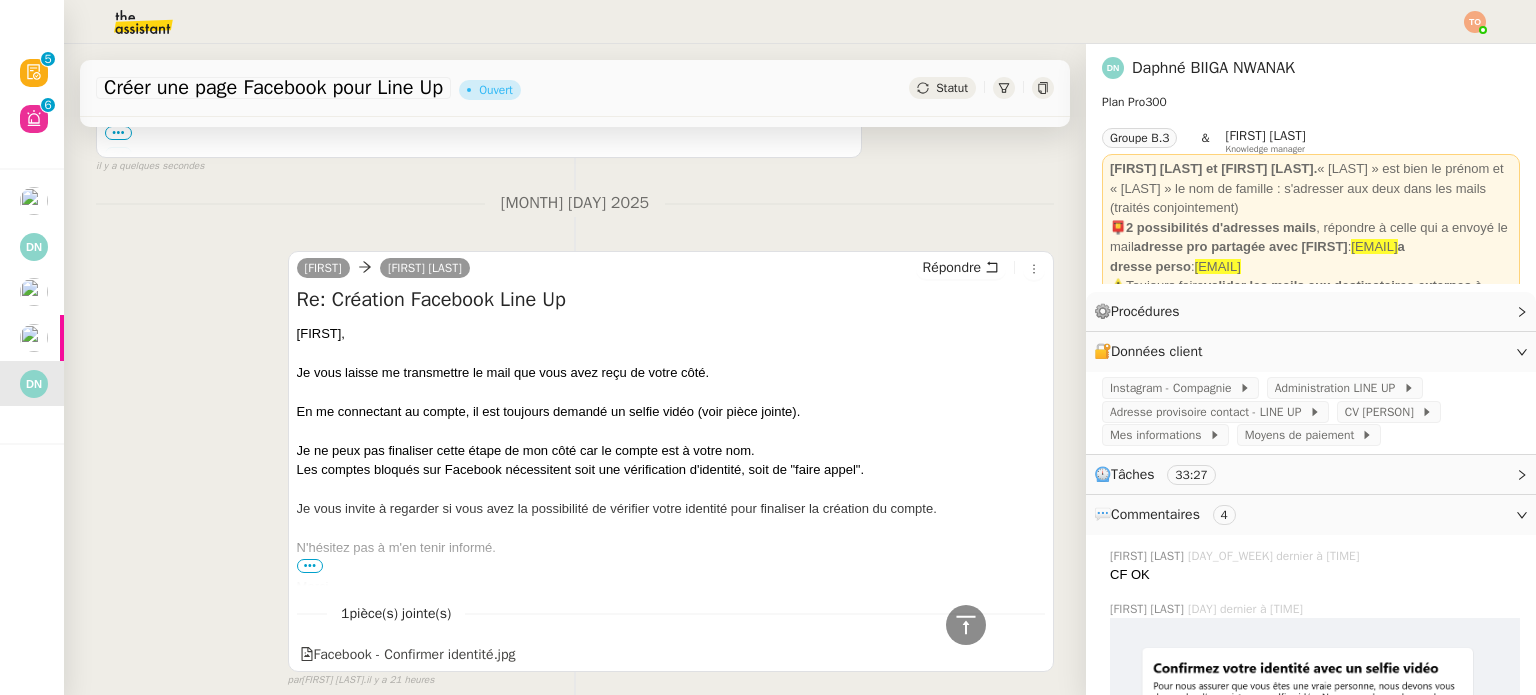 scroll, scrollTop: 800, scrollLeft: 0, axis: vertical 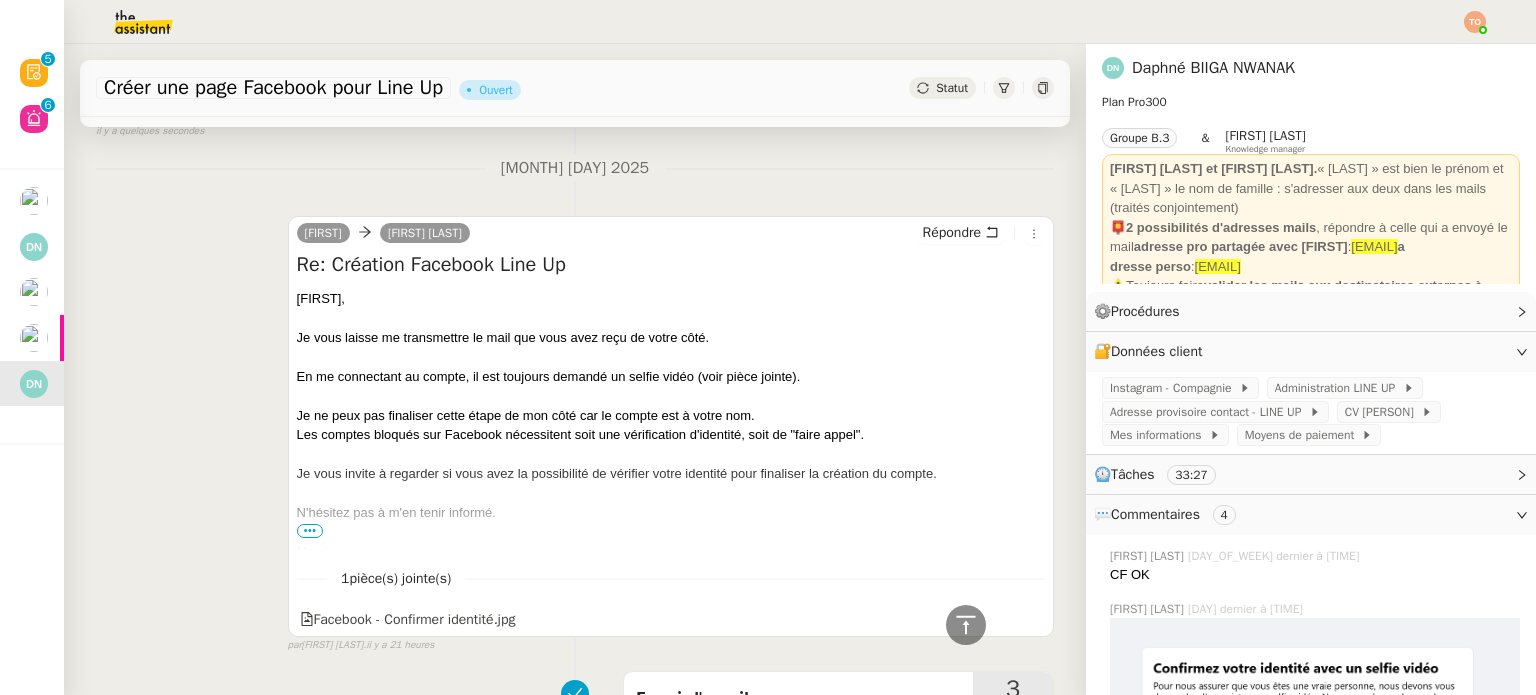 click on "•••" at bounding box center (310, 531) 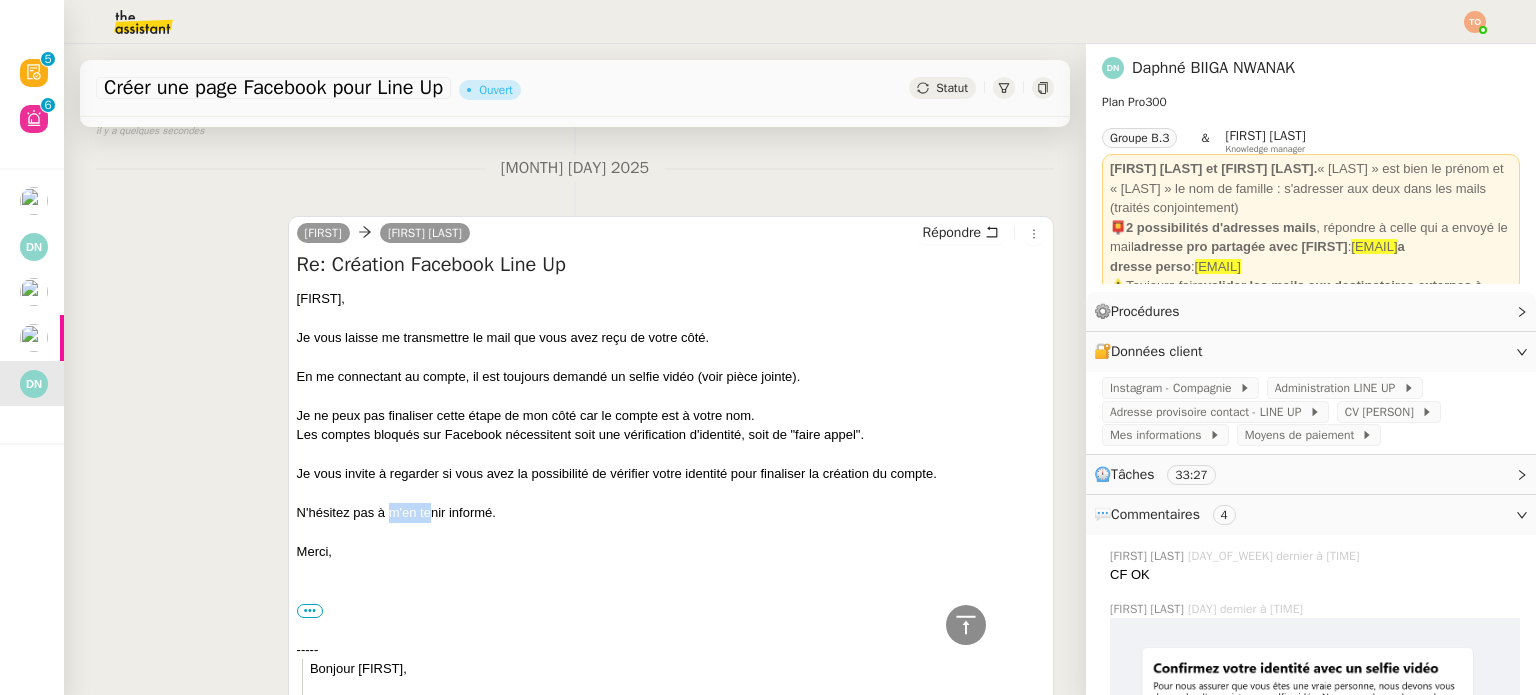 drag, startPoint x: 383, startPoint y: 519, endPoint x: 424, endPoint y: 519, distance: 41 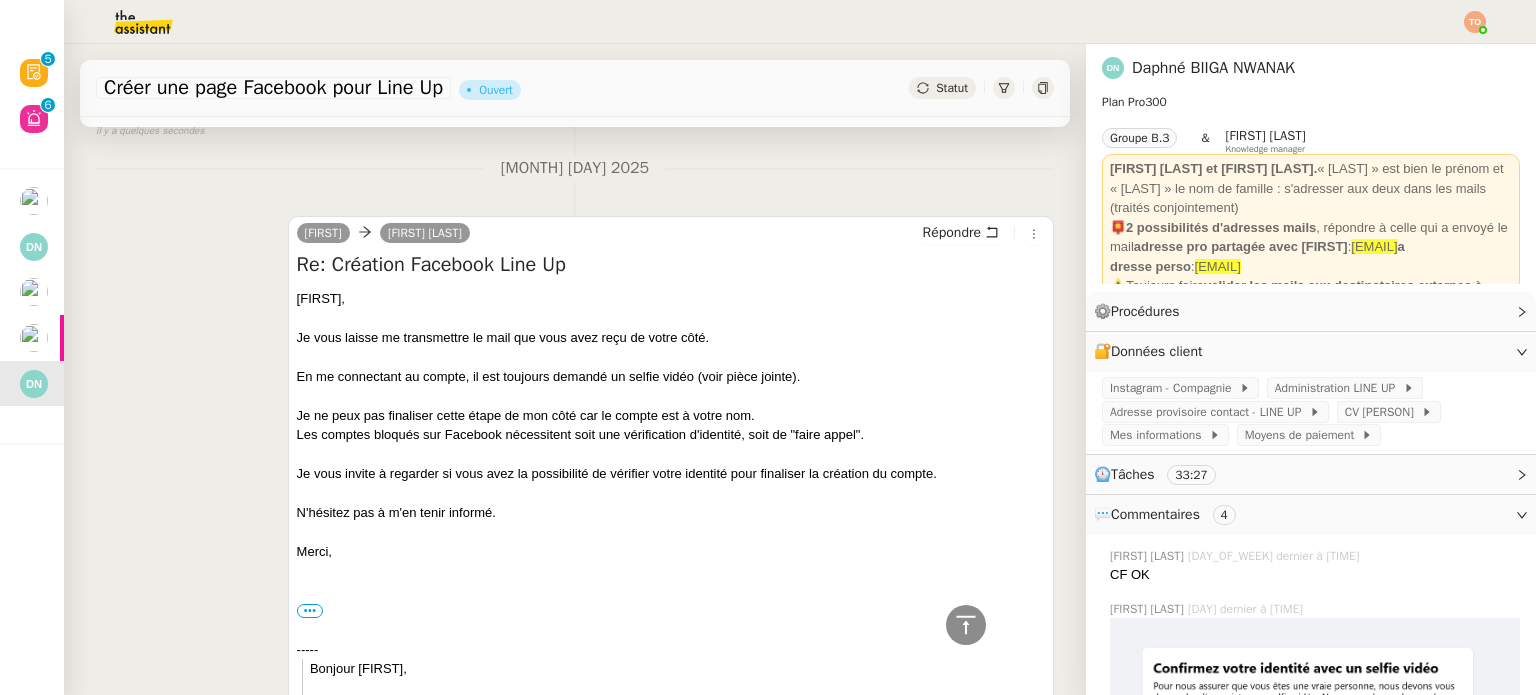 click on "N'hésitez pas à m'en tenir informé." at bounding box center [671, 513] 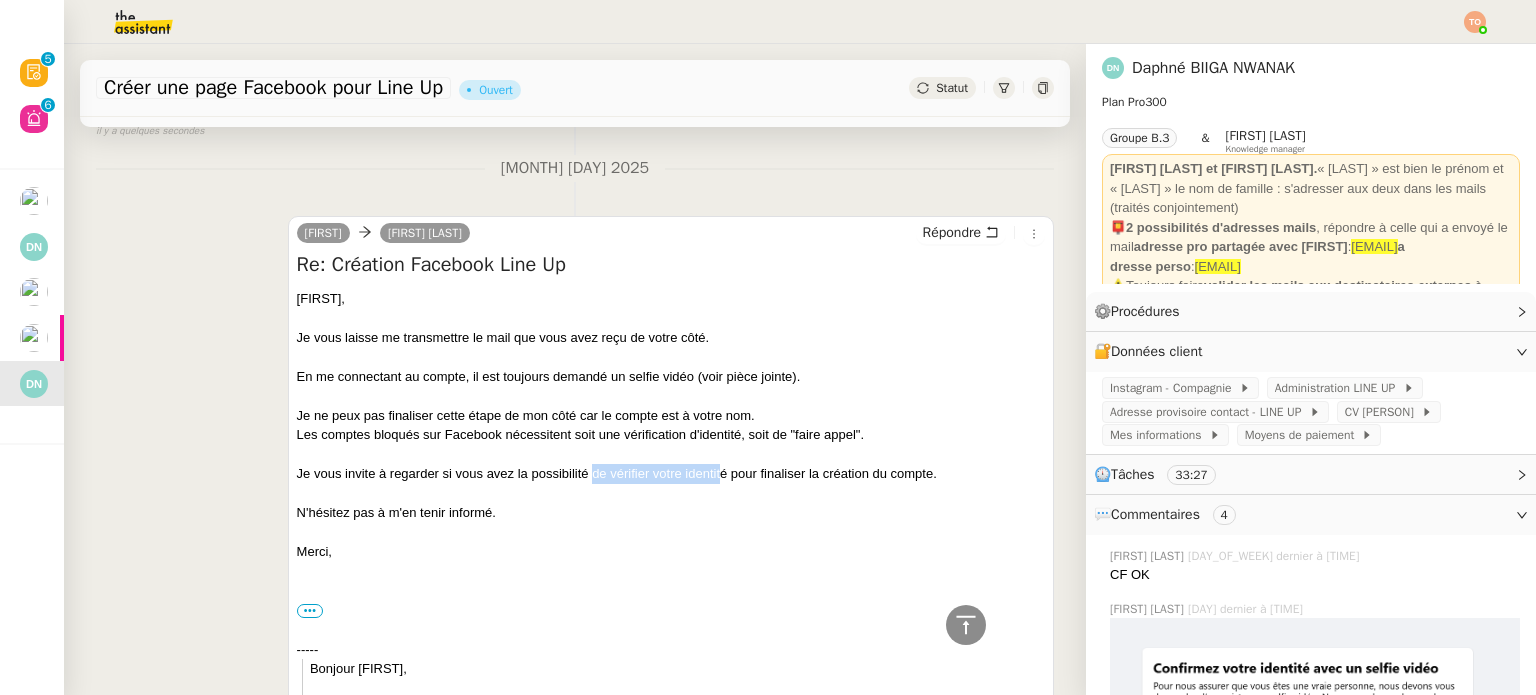 drag, startPoint x: 645, startPoint y: 469, endPoint x: 752, endPoint y: 474, distance: 107.11676 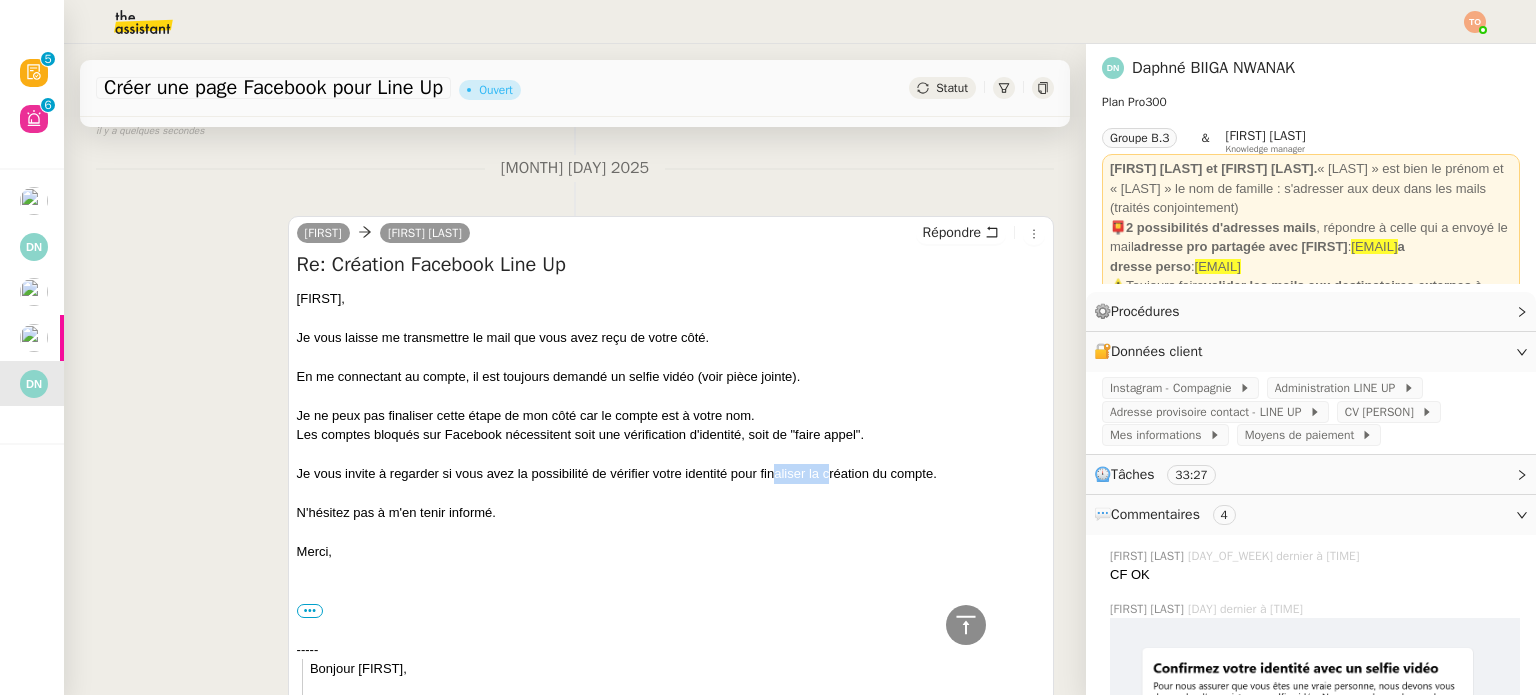 drag, startPoint x: 765, startPoint y: 474, endPoint x: 855, endPoint y: 475, distance: 90.005554 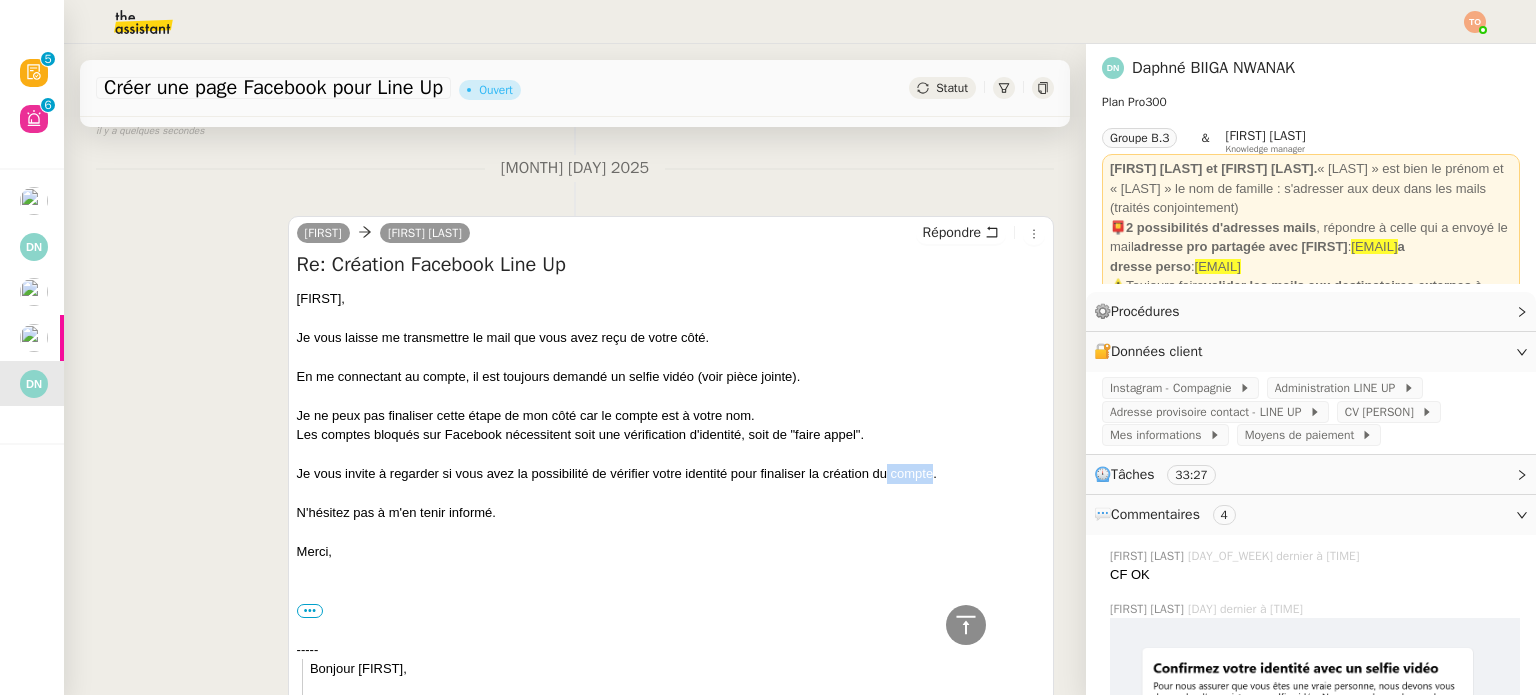 drag, startPoint x: 885, startPoint y: 474, endPoint x: 924, endPoint y: 473, distance: 39.012817 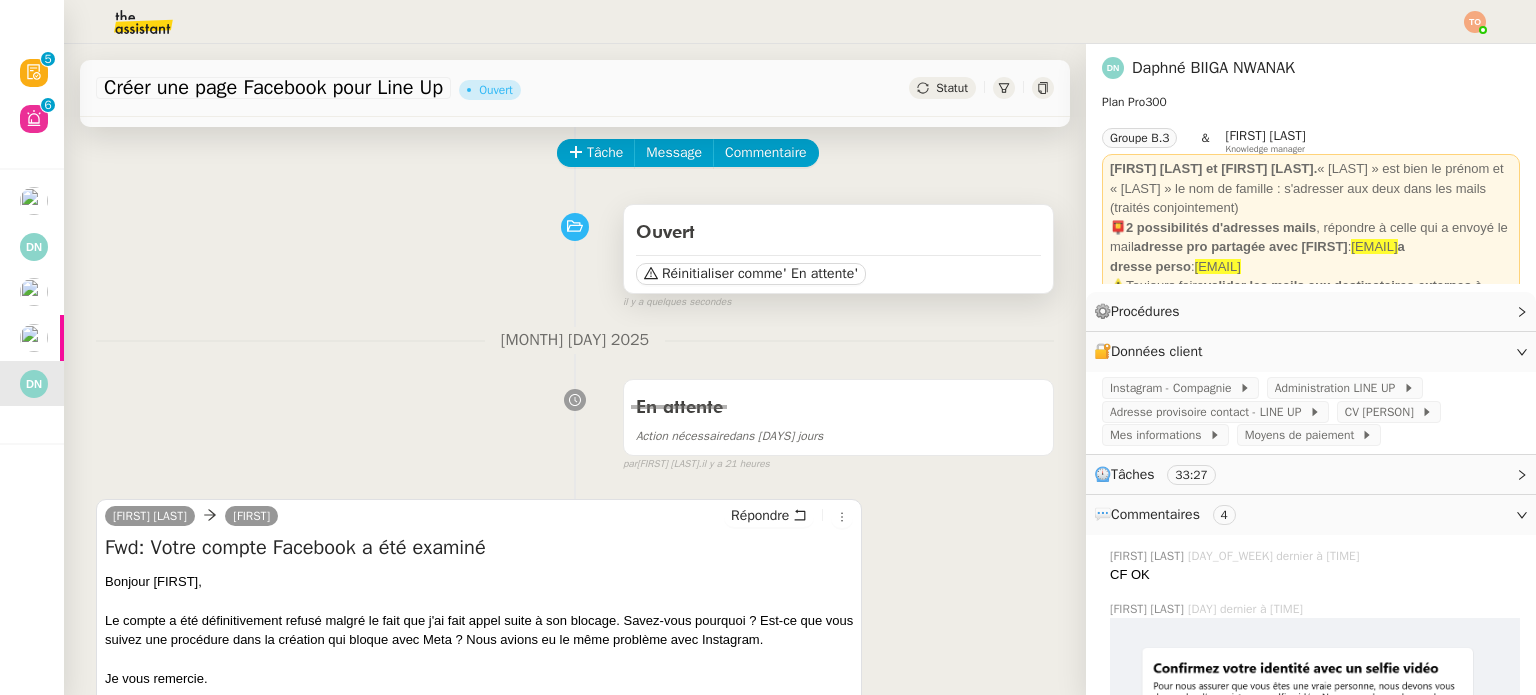 scroll, scrollTop: 0, scrollLeft: 0, axis: both 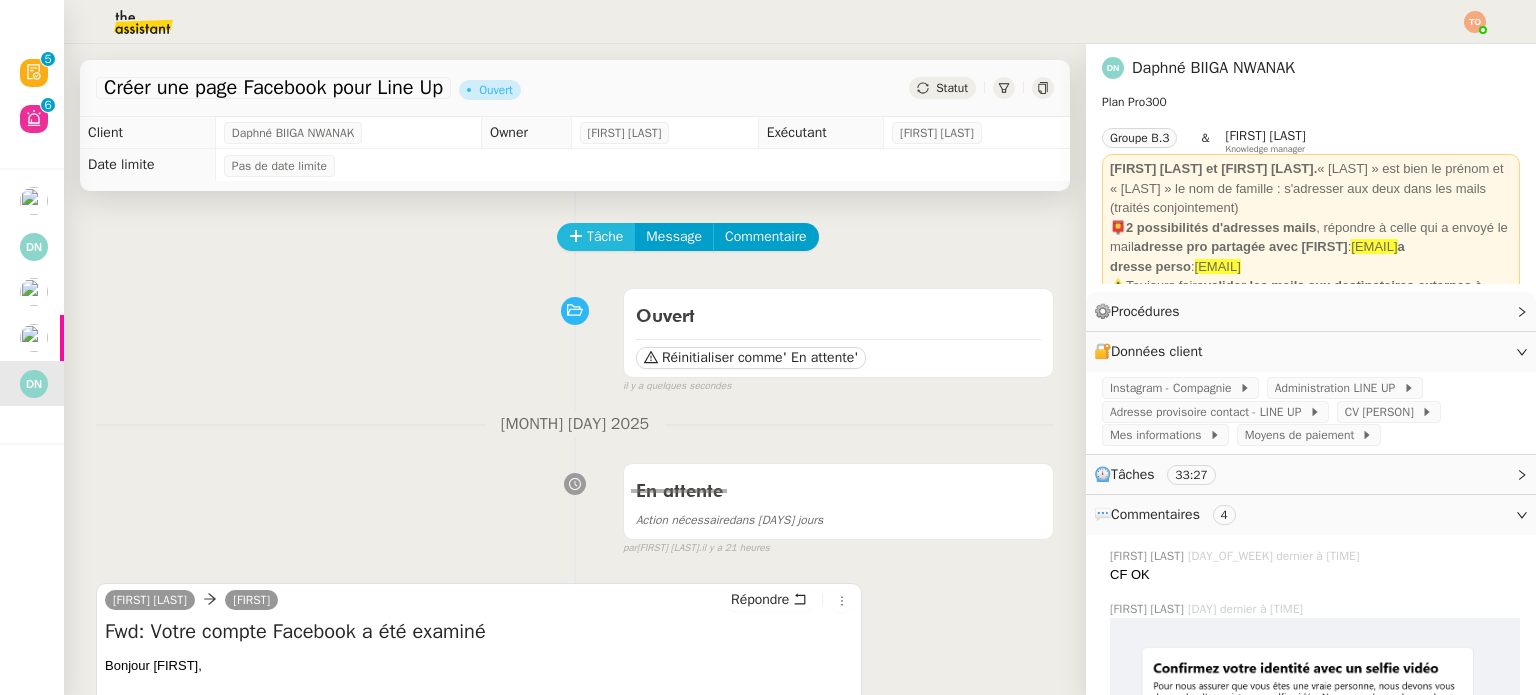 click on "Tâche" 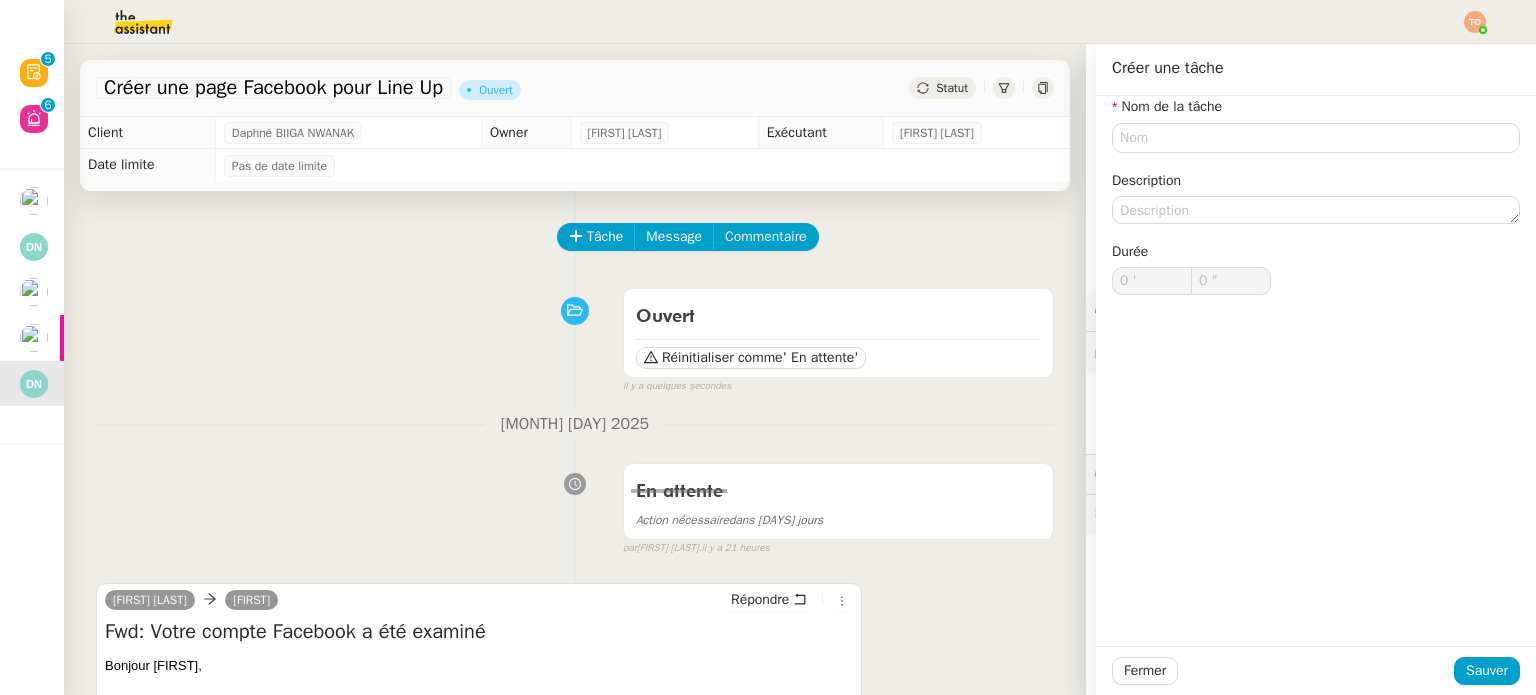 click on "Tâche Message Commentaire Veuillez patienter une erreur s'est produite 👌👌👌 message envoyé ✌️✌️✌️ Veuillez d'abord attribuer un client Une erreur s'est produite, veuillez réessayer Ouvert Réinitialiser comme  ' En attente'  false il y a quelques secondes 👌👌👌 message envoyé ✌️✌️✌️ une erreur s'est produite 👌👌👌 message envoyé ✌️✌️✌️ Votre message va être revu ✌️✌️✌️ une erreur s'est produite La taille des fichiers doit être de 10Mb au maximum. 31 juillet 2025 En attente Action nécessaire  dans 3 jours  false par   Tatyana O.   il y a 21 heures 👌👌👌 message envoyé ✌️✌️✌️ une erreur s'est produite 👌👌👌 message envoyé ✌️✌️✌️ Votre message va être revu ✌️✌️✌️ une erreur s'est produite La taille des fichiers doit être de 10Mb au maximum.  Daphné Ingrid     Sibyl Répondre Fwd: Votre compte Facebook a été examiné
Bonjour Sibyl, Je vous remercie. Bien à vous," 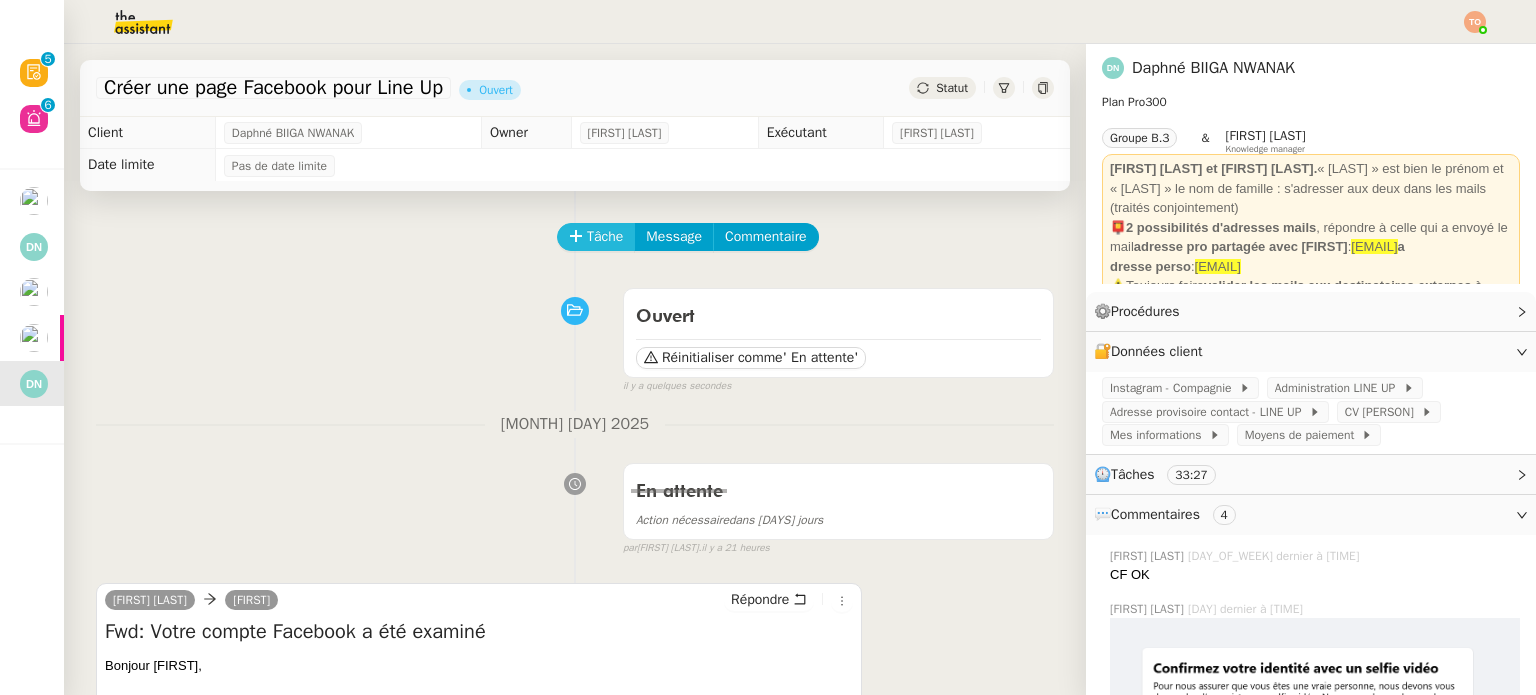 click on "Tâche" 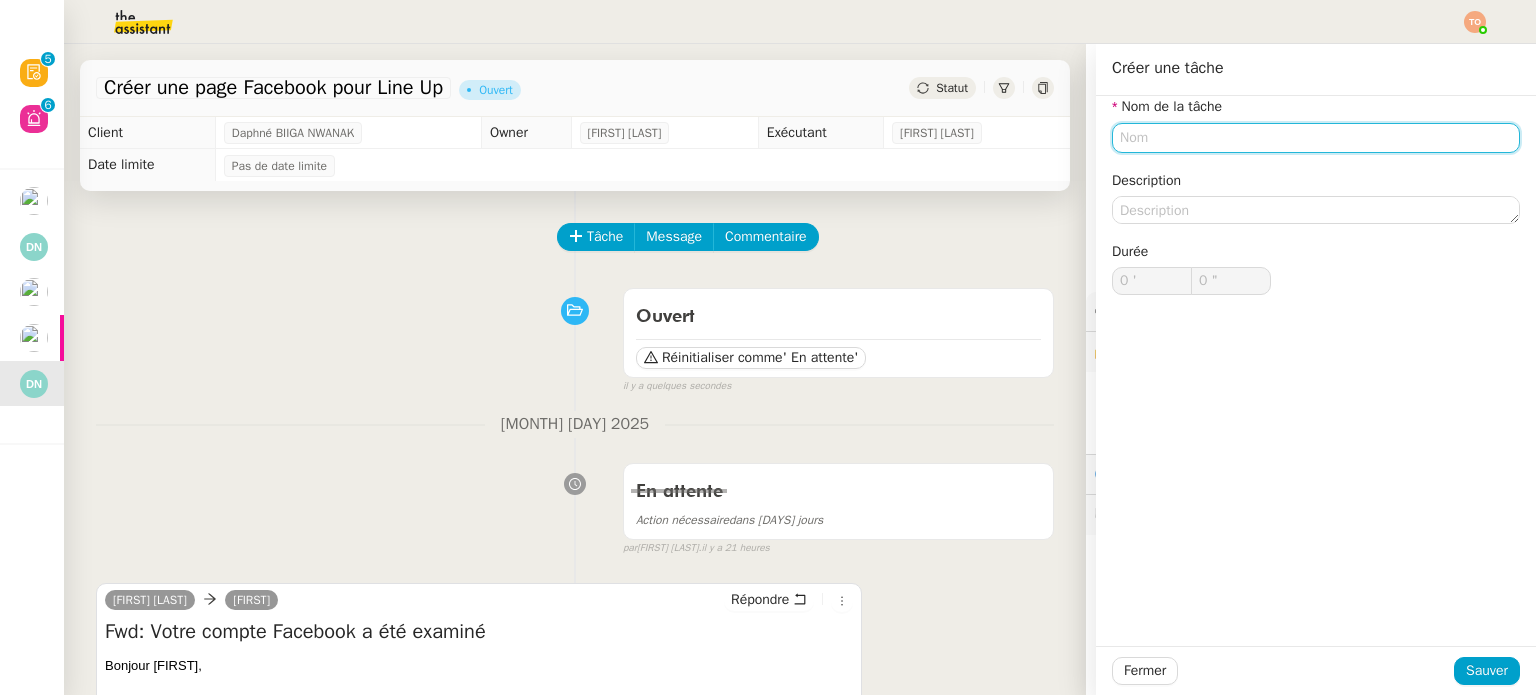 click 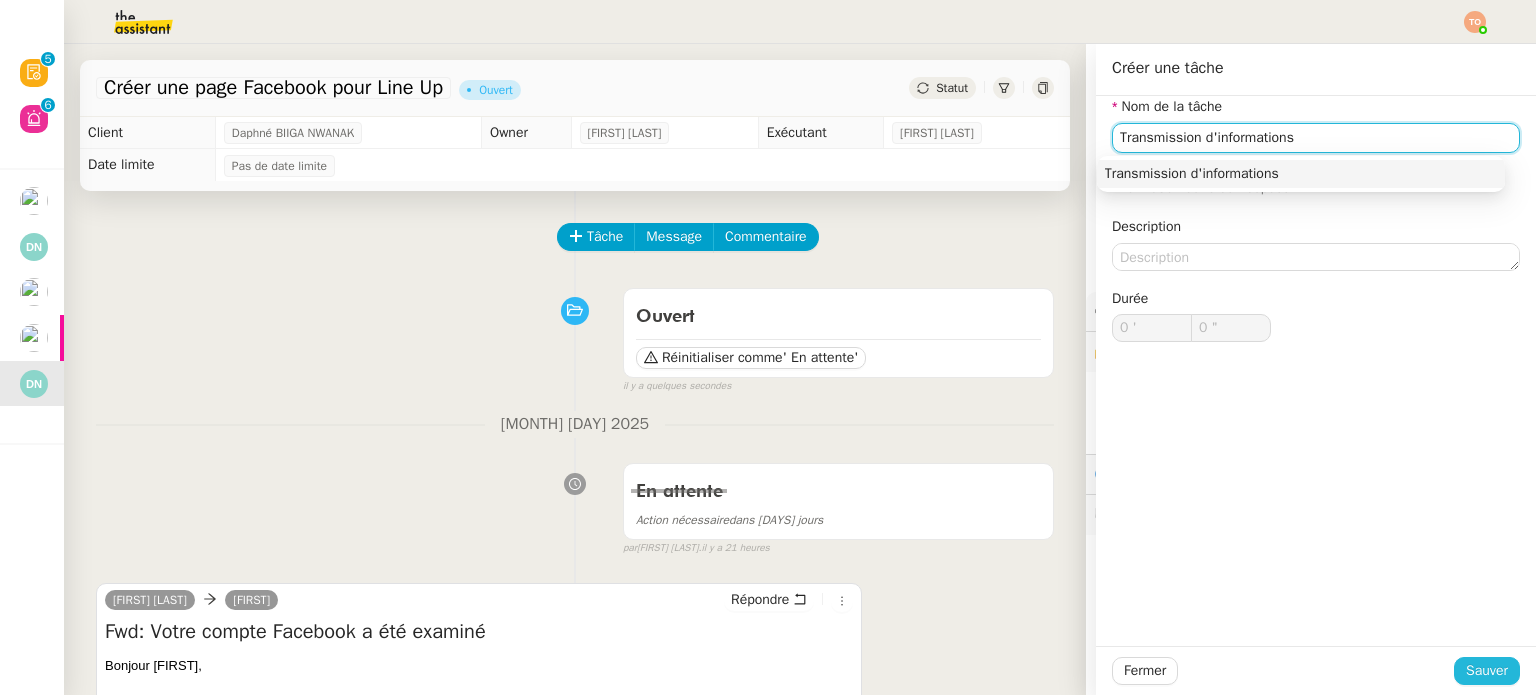 type on "Transmission d'informations" 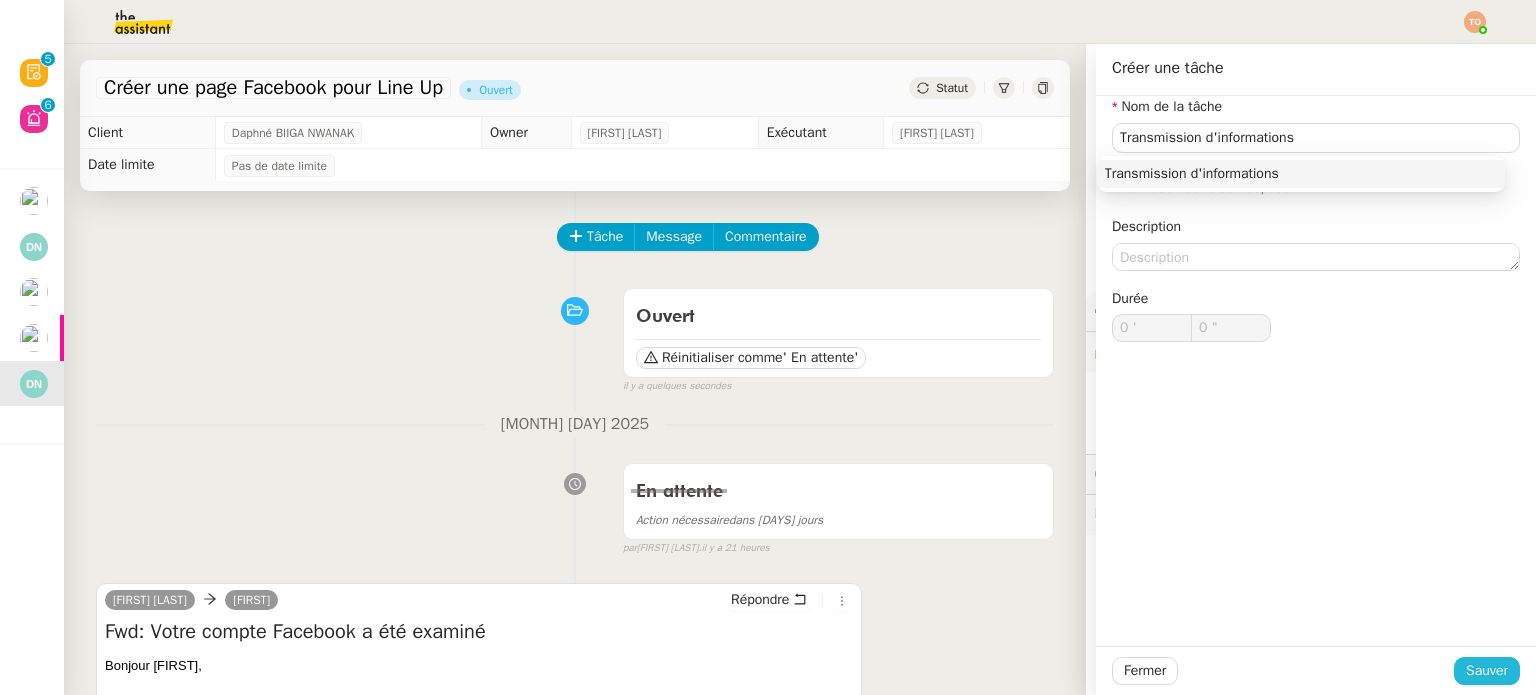 drag, startPoint x: 1462, startPoint y: 670, endPoint x: 1174, endPoint y: 507, distance: 330.9275 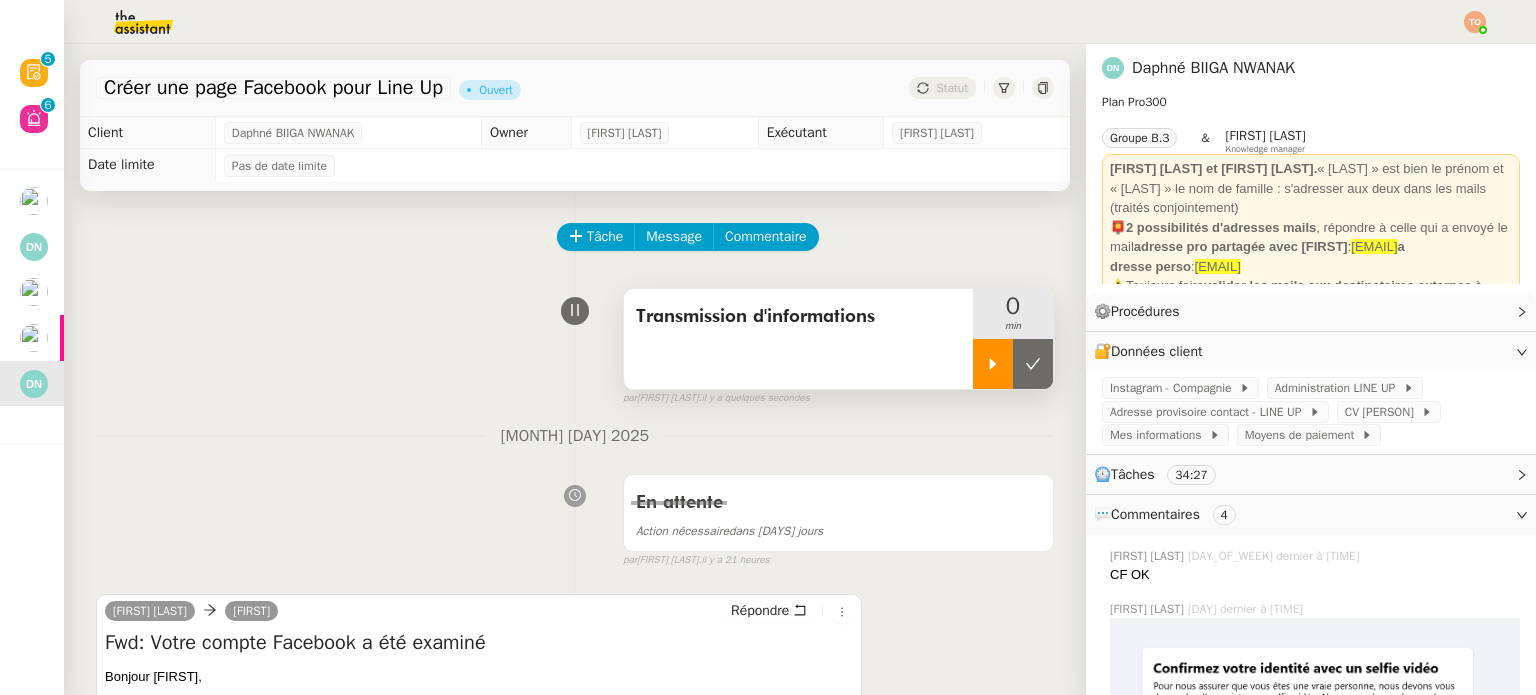click 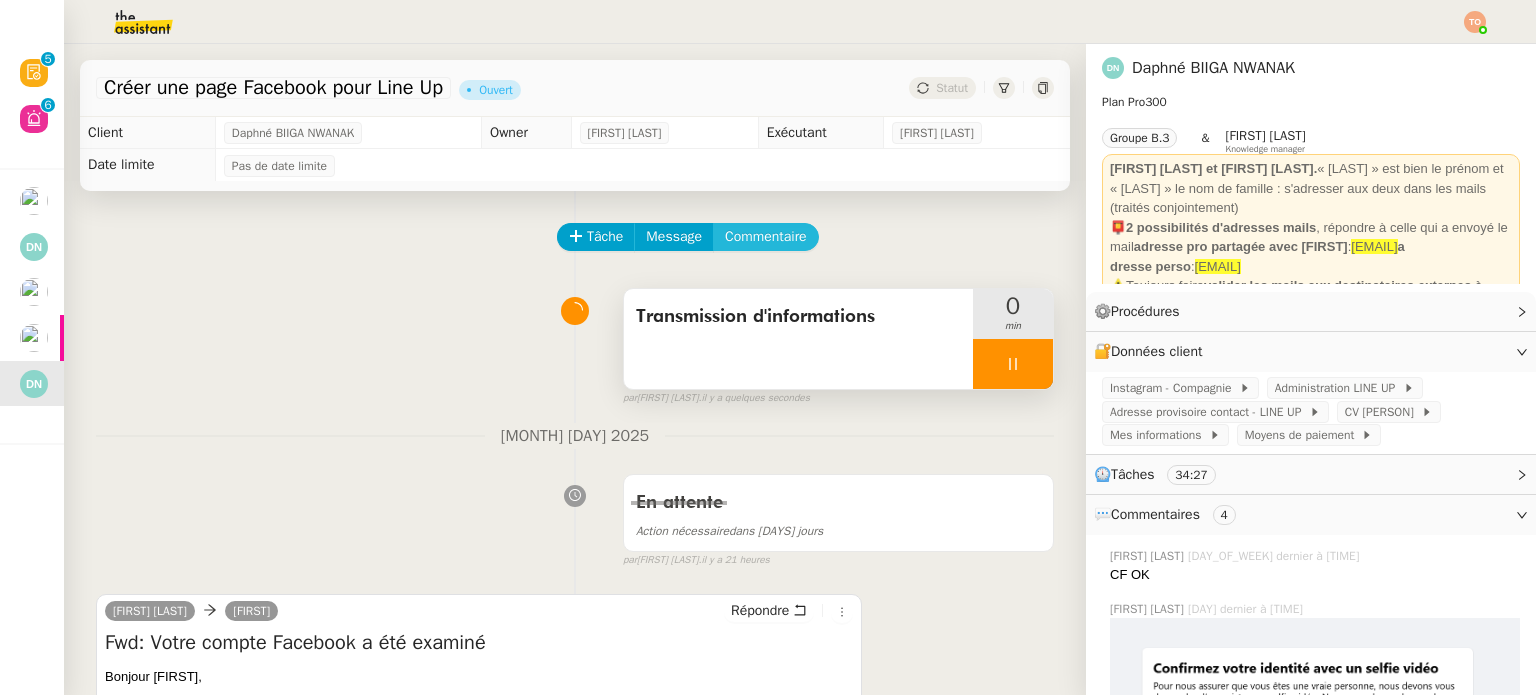 click on "Commentaire" 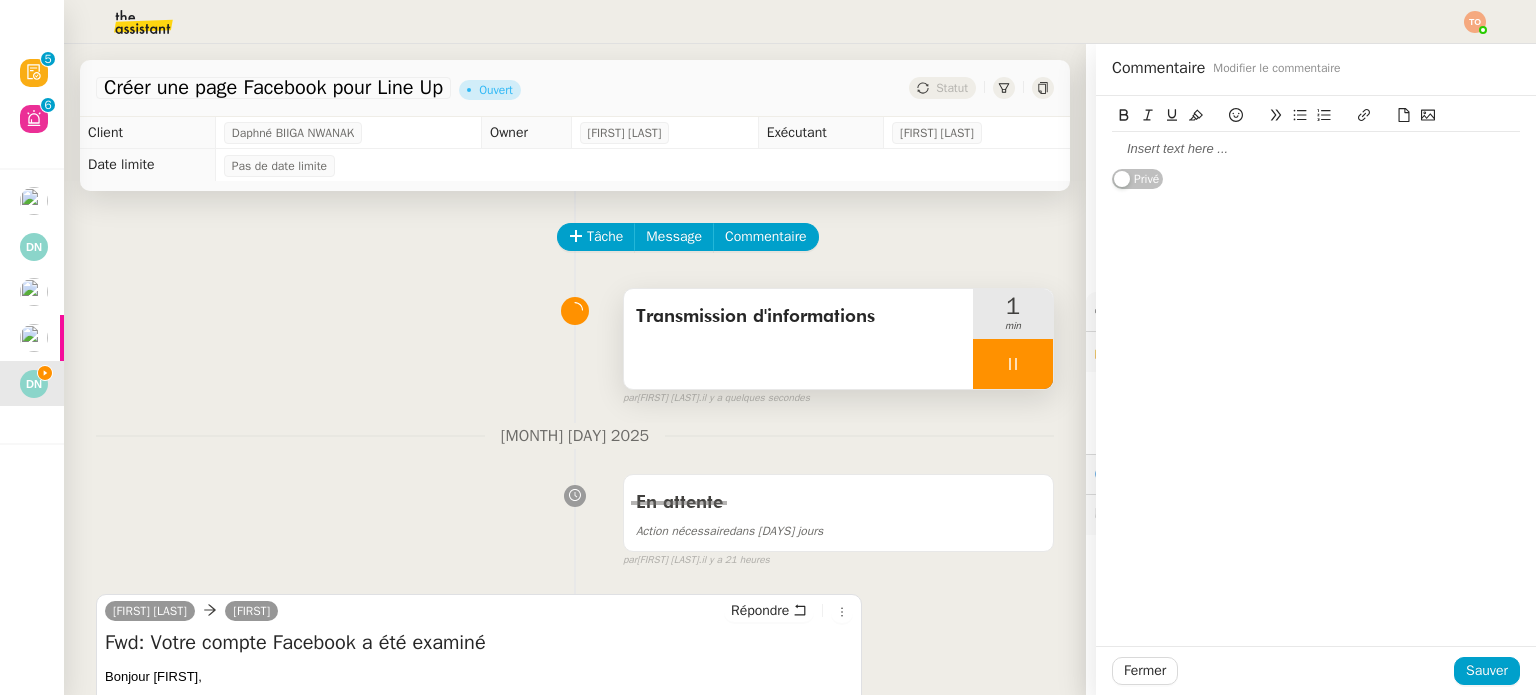 click 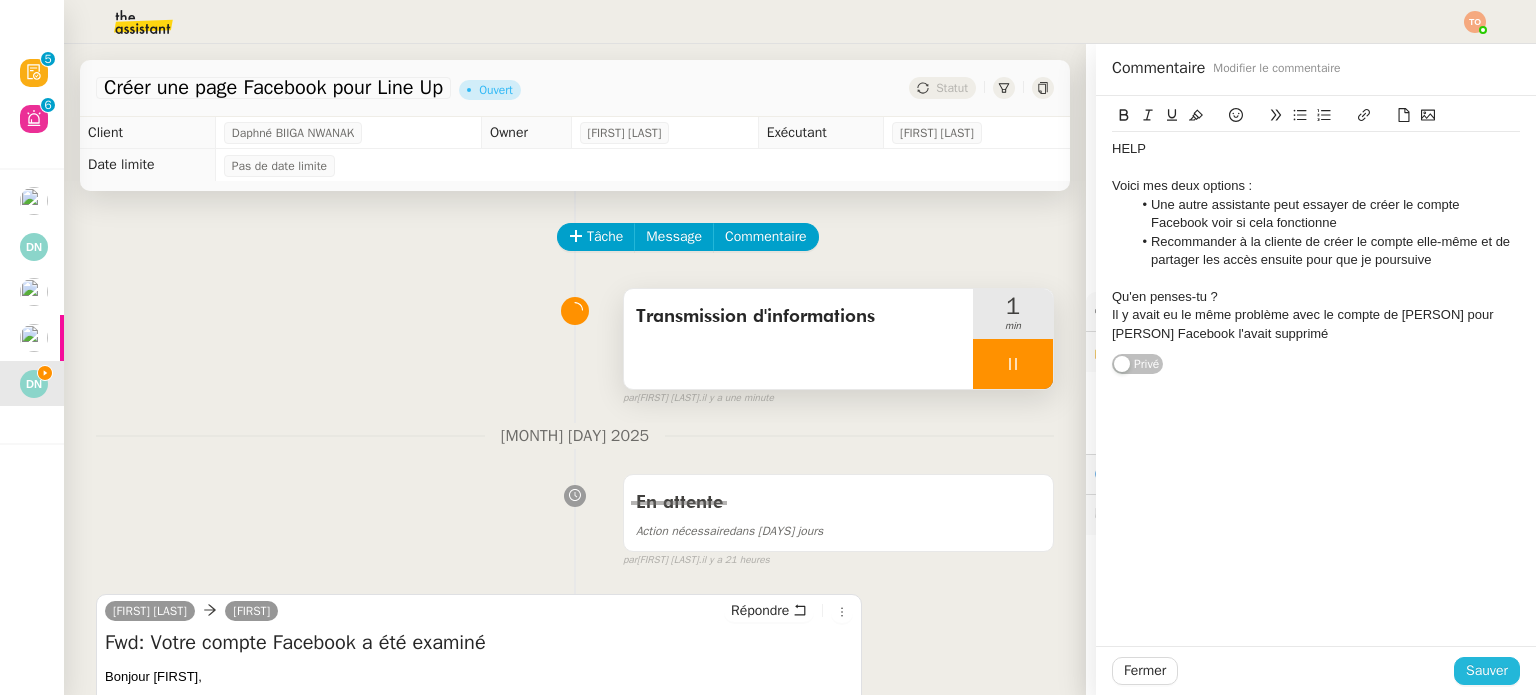 click on "Sauver" 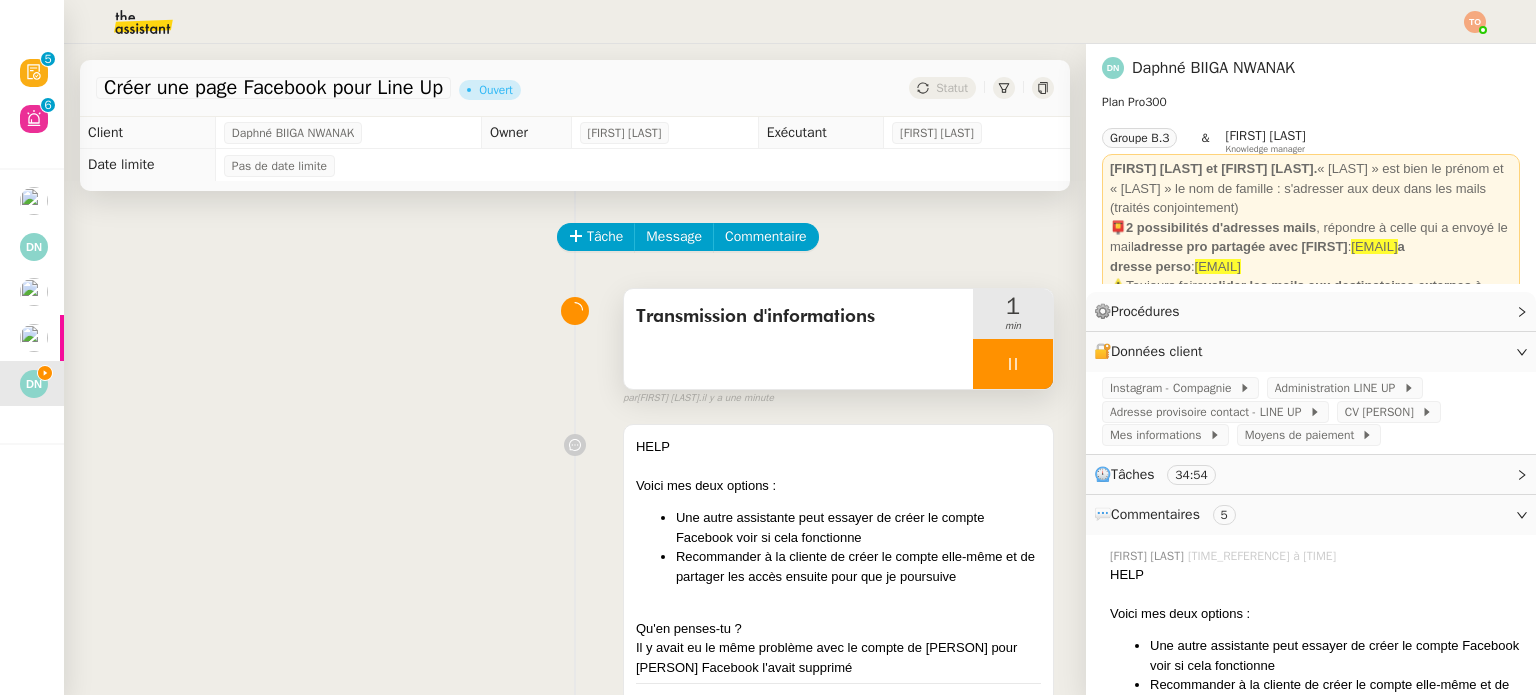 click at bounding box center (1013, 364) 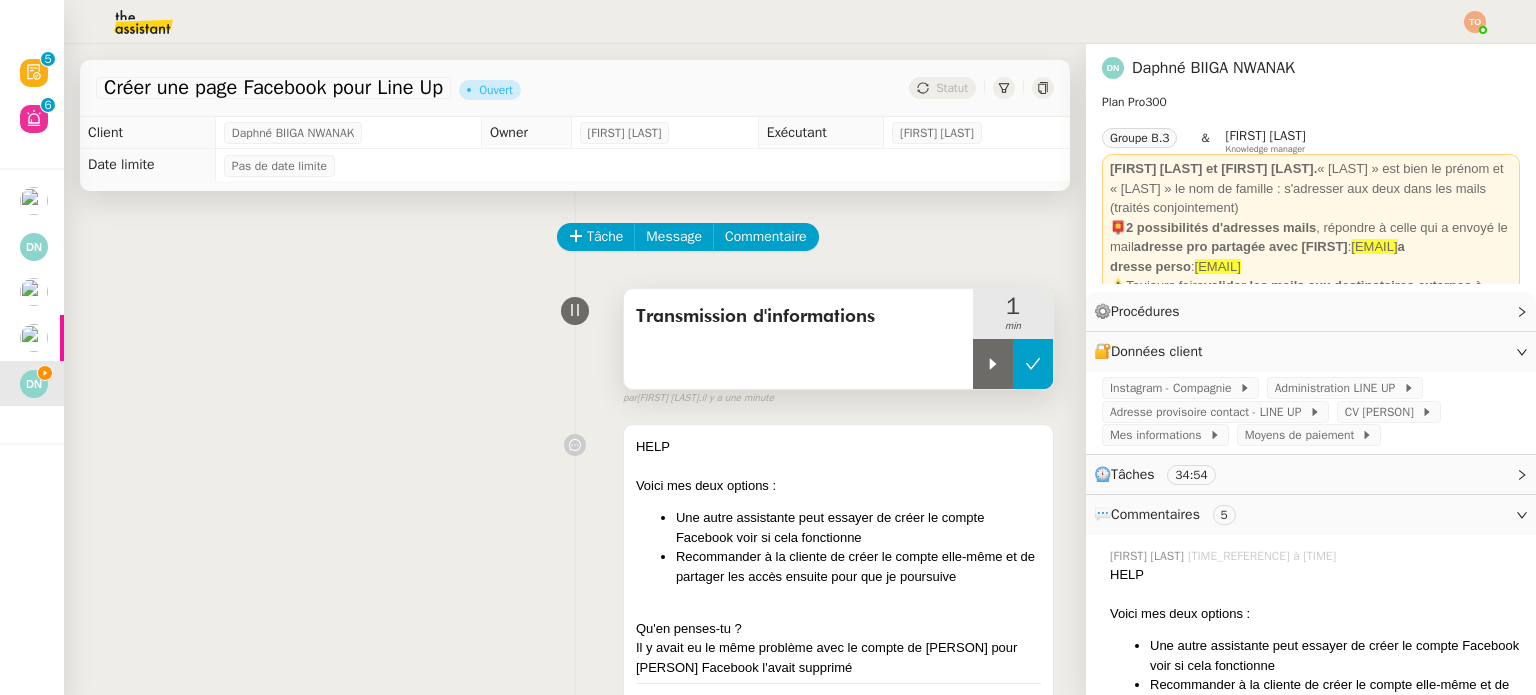 click 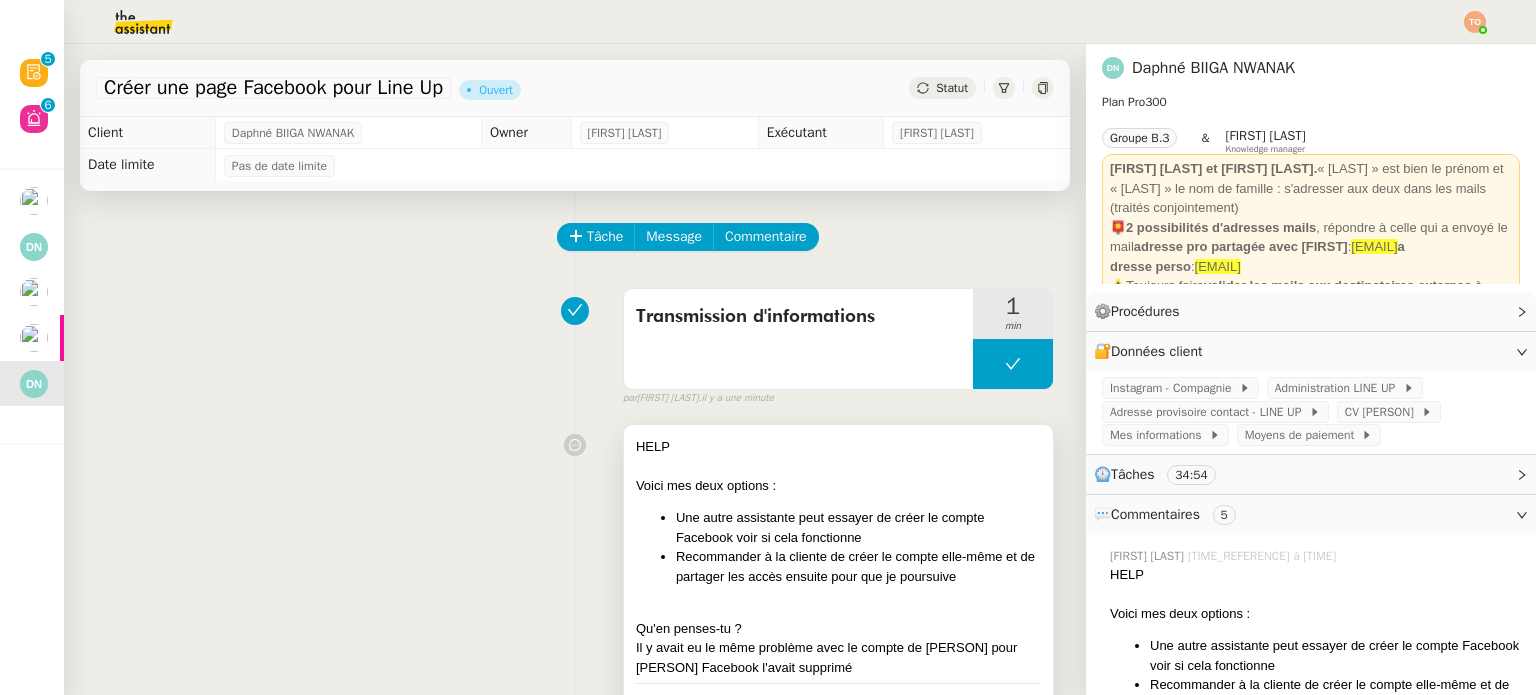 click on "Une autre assistante peut essayer de créer le compte Facebook voir si cela fonctionne" at bounding box center [858, 527] 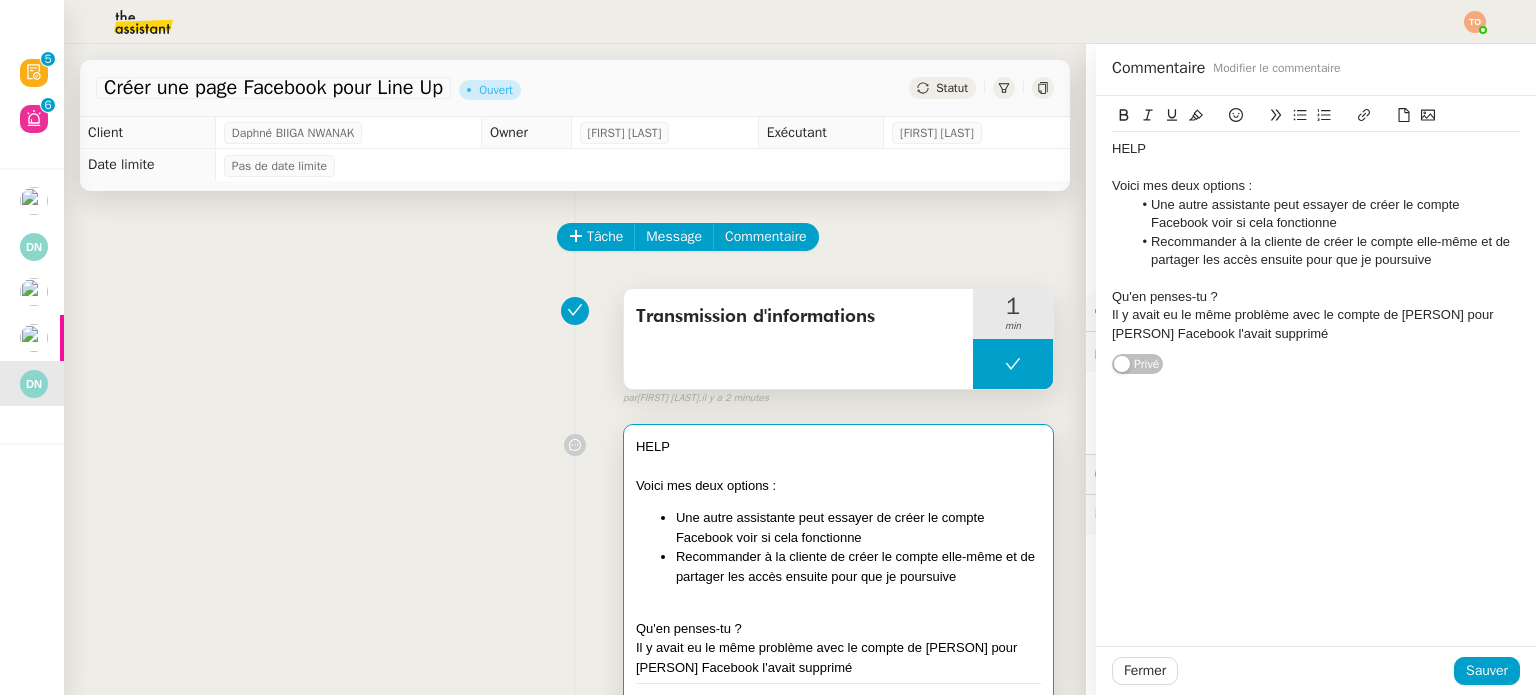 click at bounding box center (1013, 364) 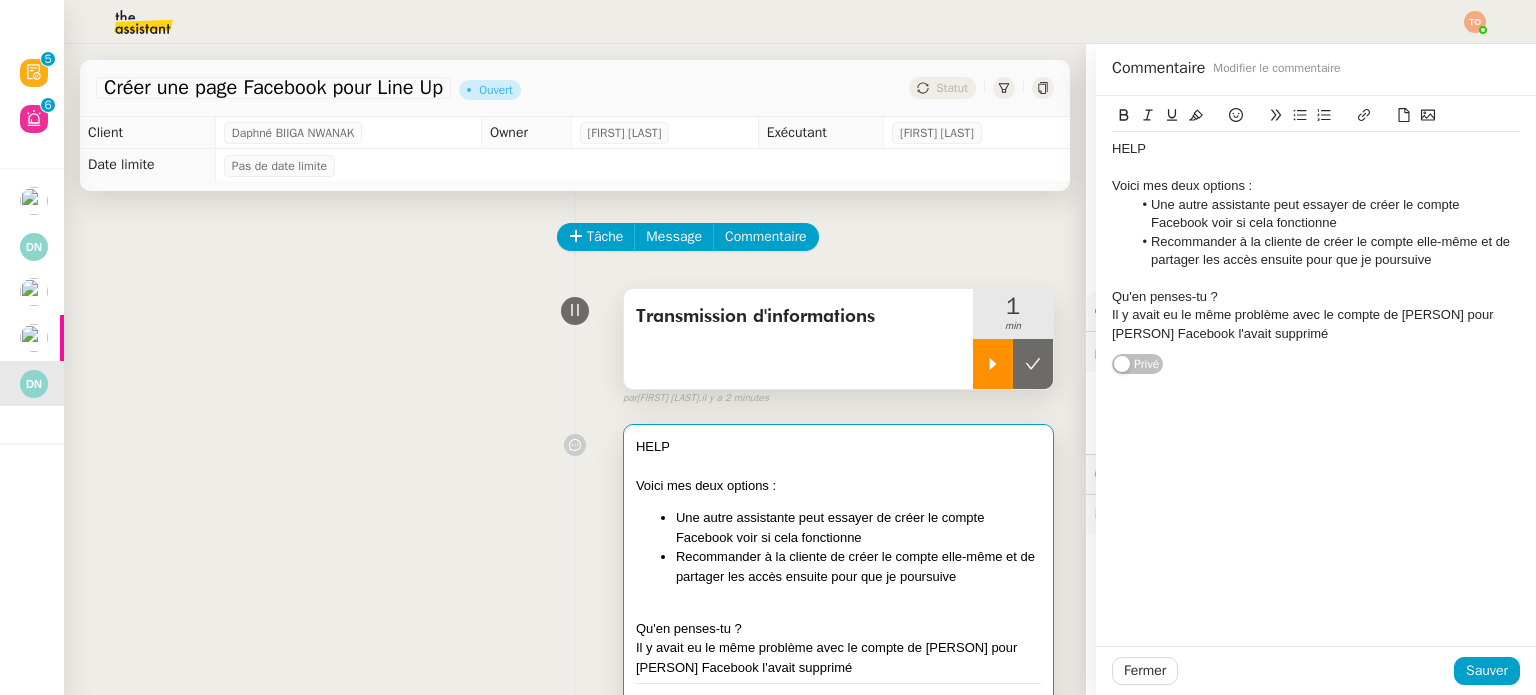 click at bounding box center [993, 364] 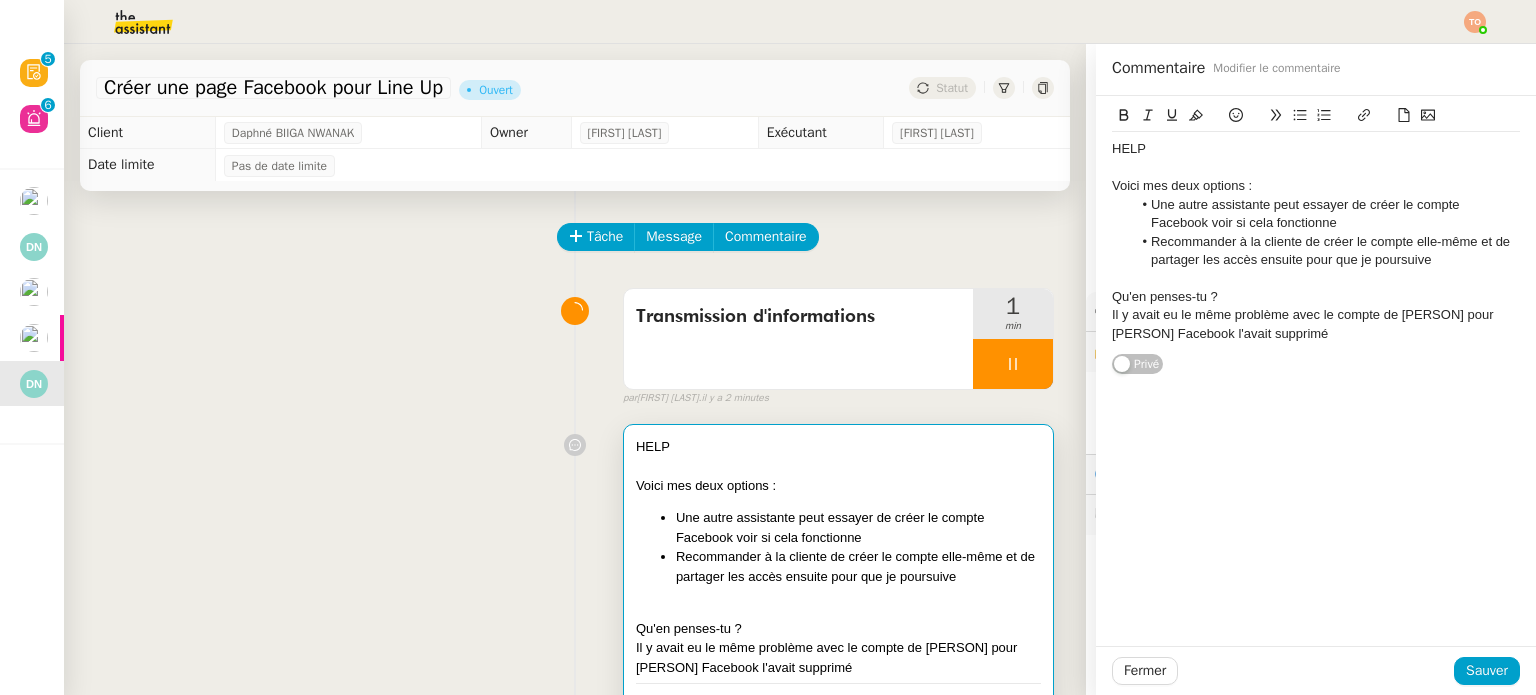 click on "HELP" 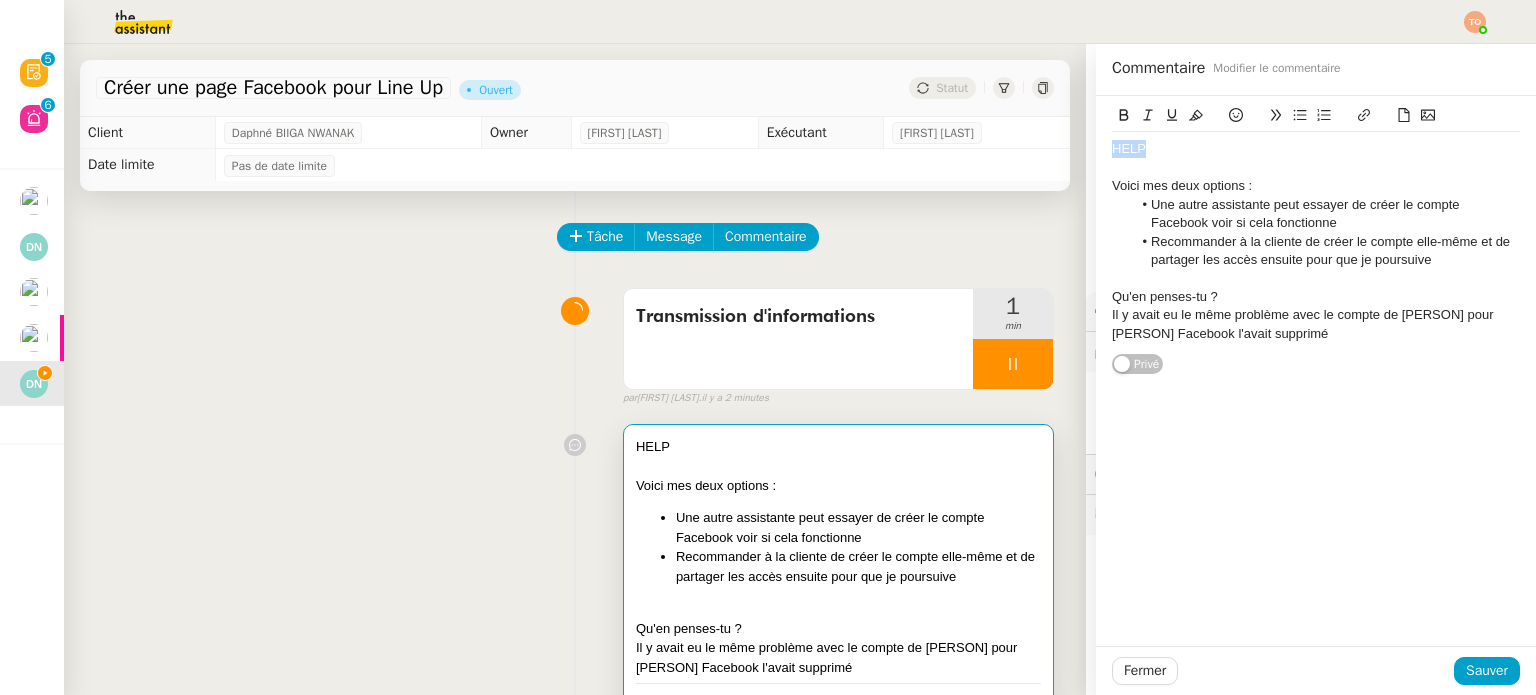 click on "HELP" 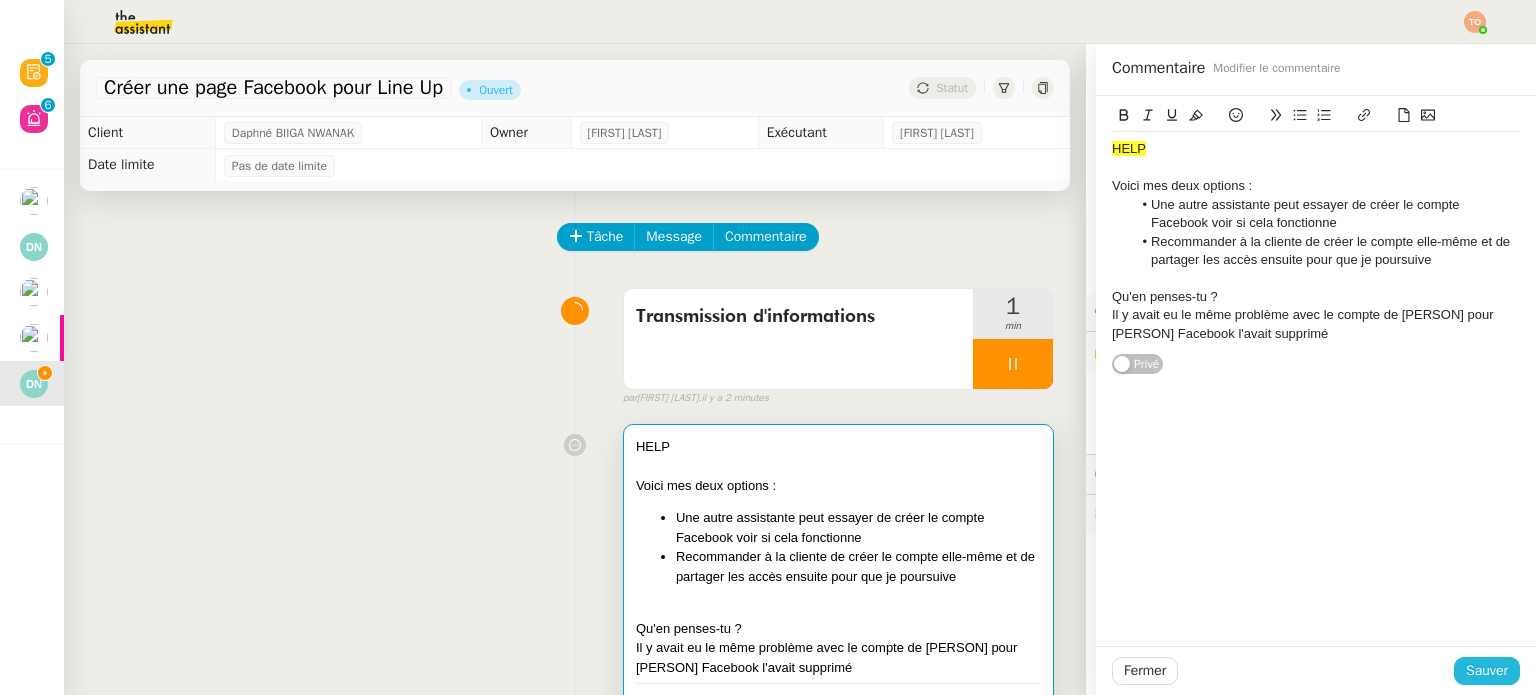 click on "Sauver" 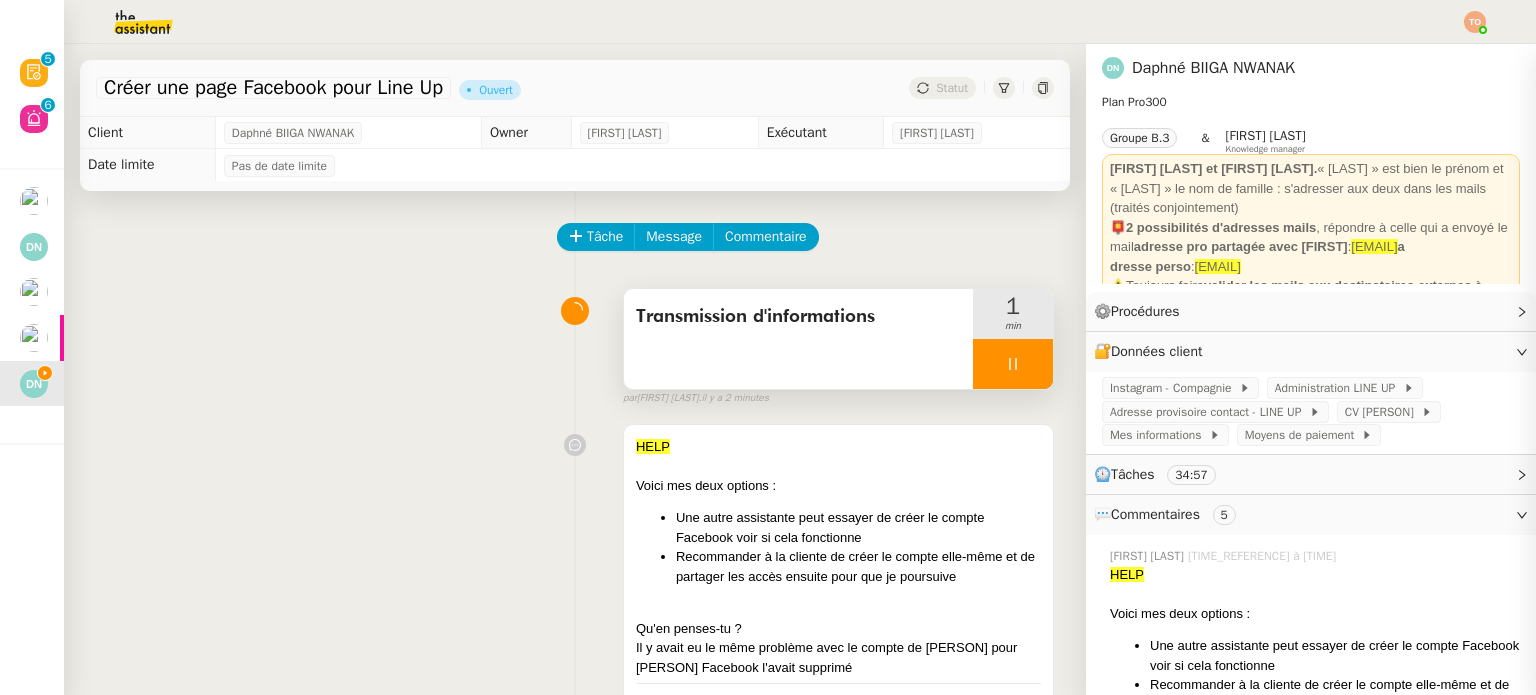 click at bounding box center (1013, 364) 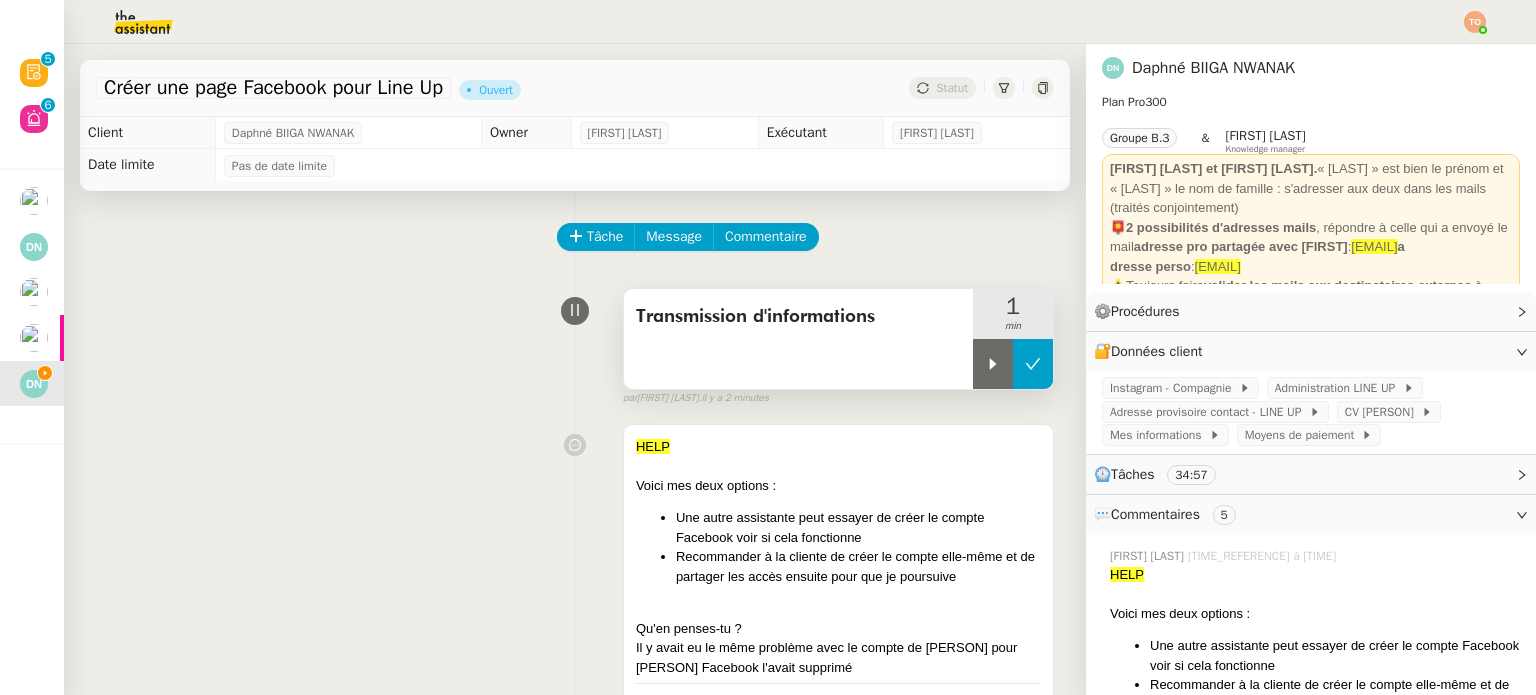 click 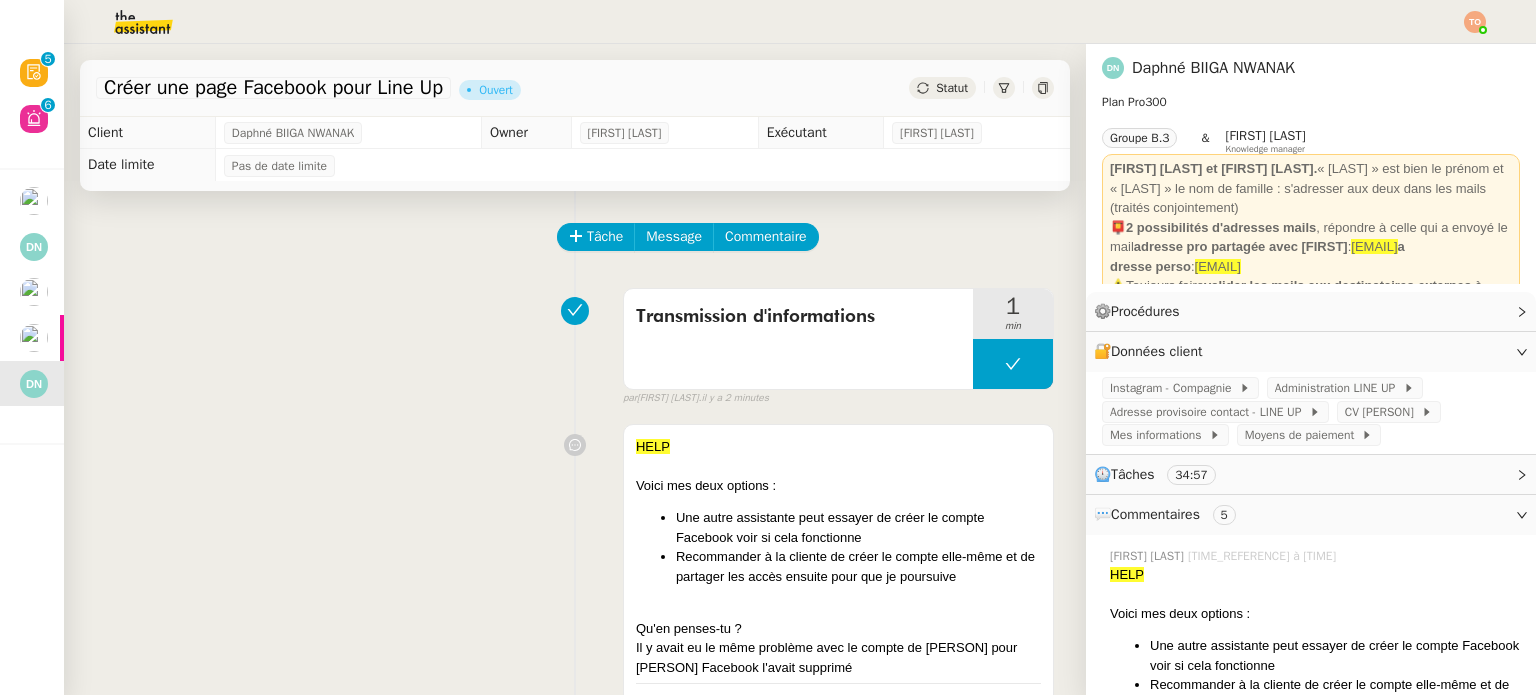 click on "Statut" 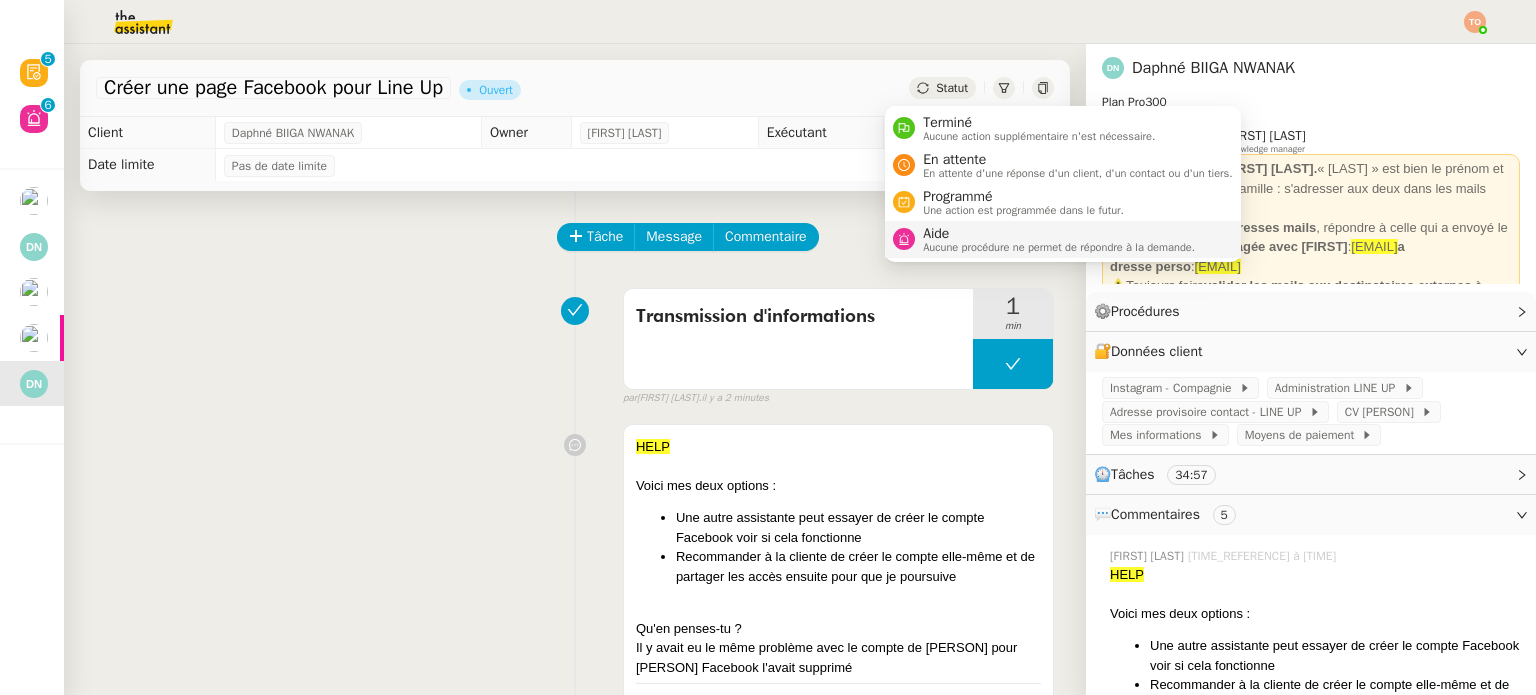 click on "Aide" at bounding box center (1059, 234) 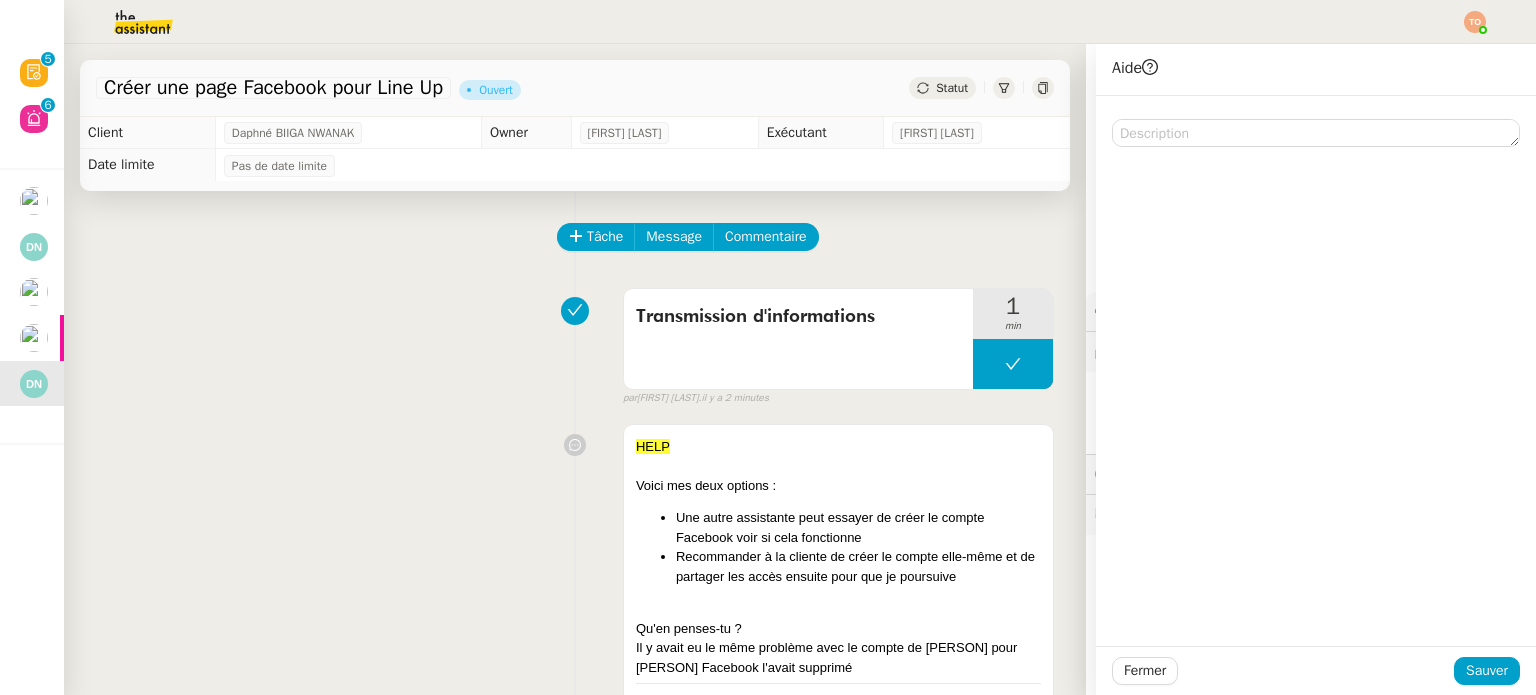 click on "Fermer Sauver" 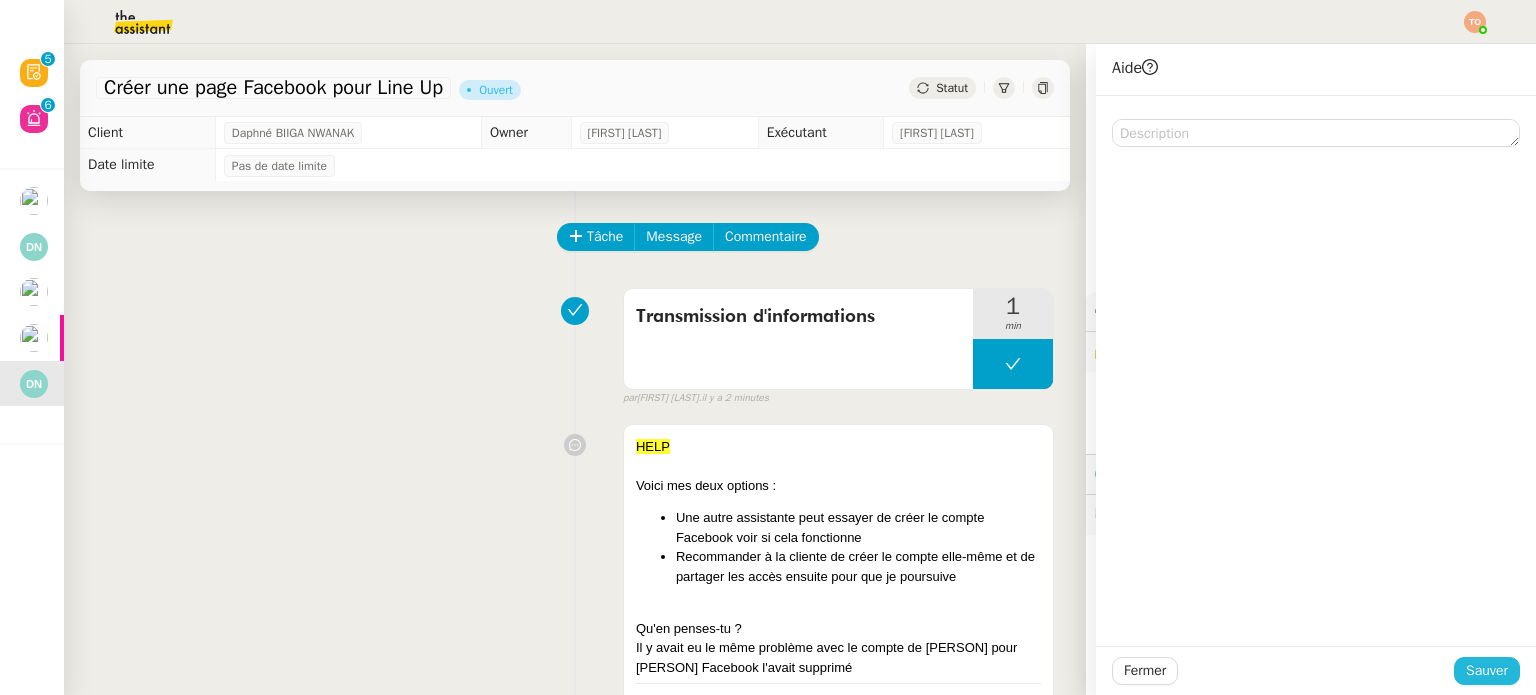 click on "Sauver" 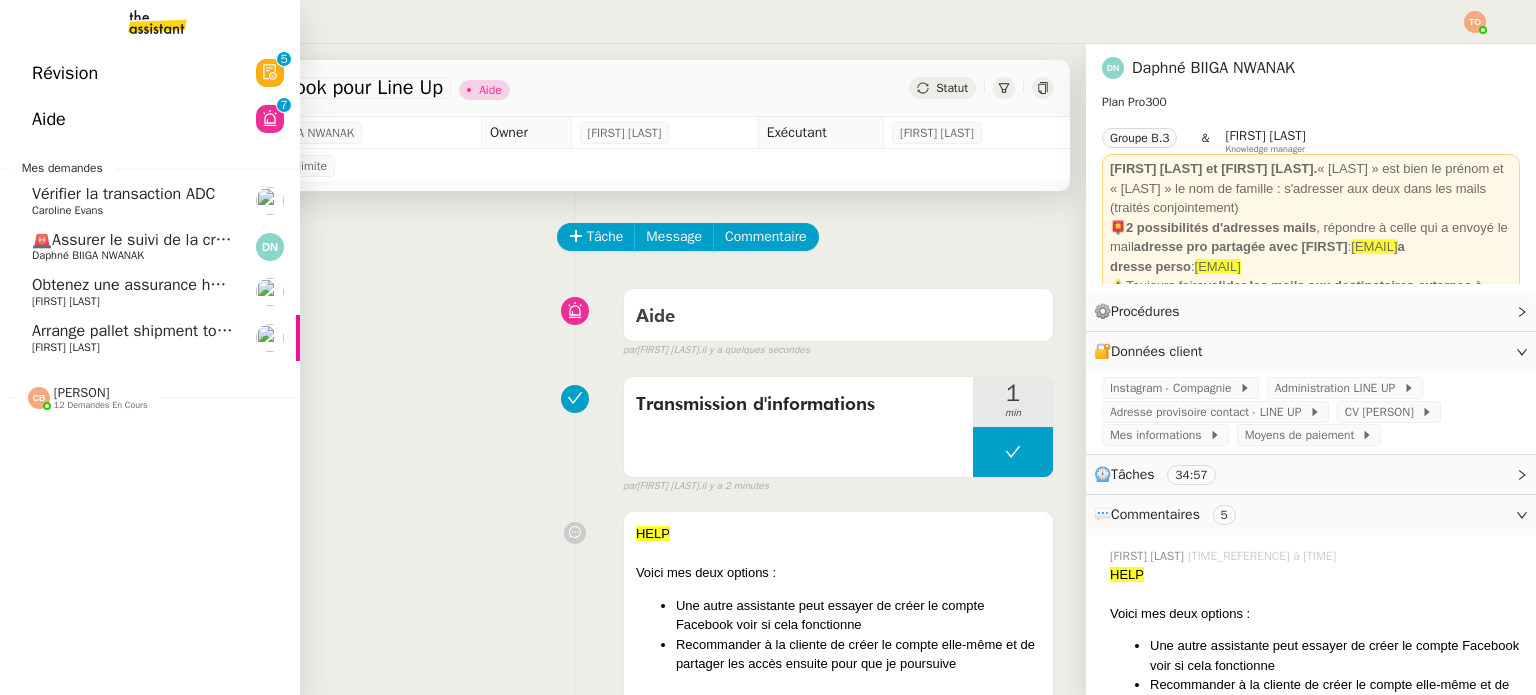 click on "Révision  0   1   2   3   4   5   6   7   8   9" 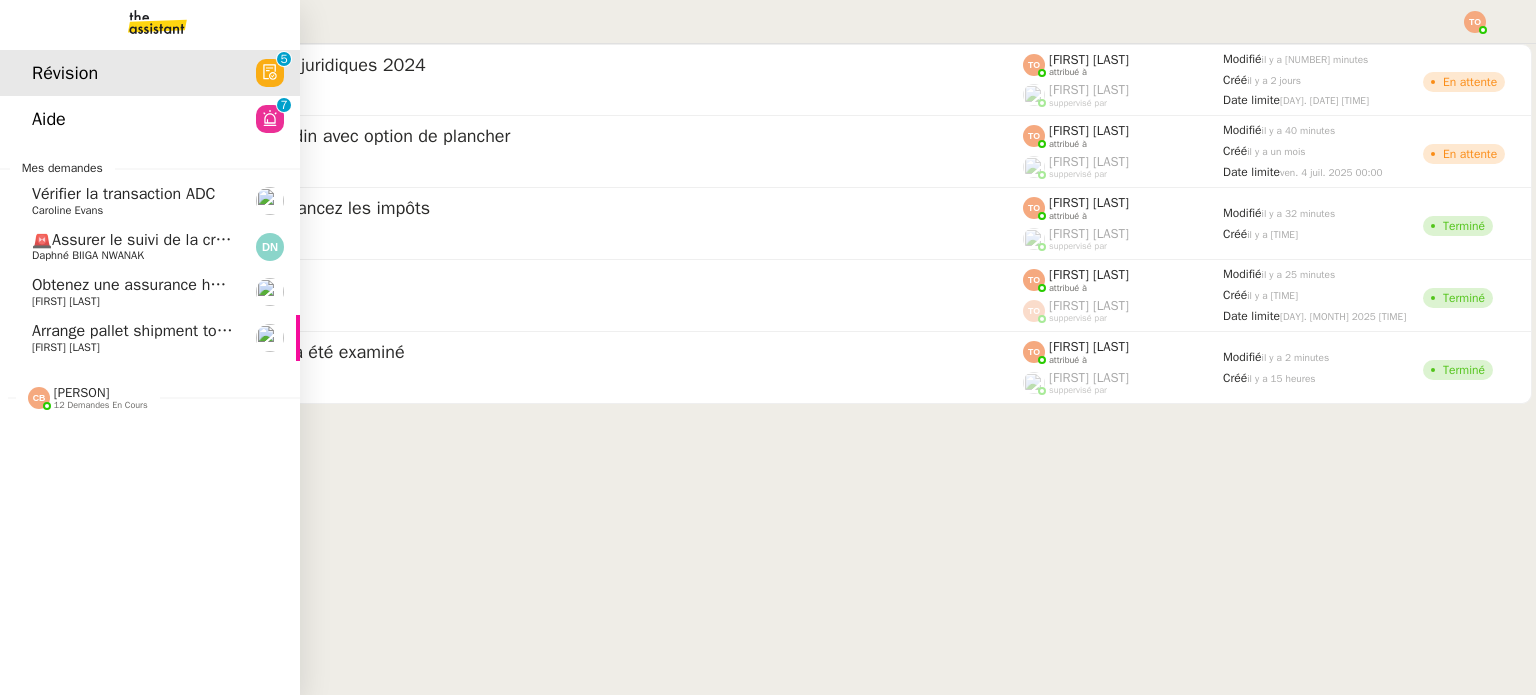 click on "Aide  0   1   2   3   4   5   6   7   8   9" 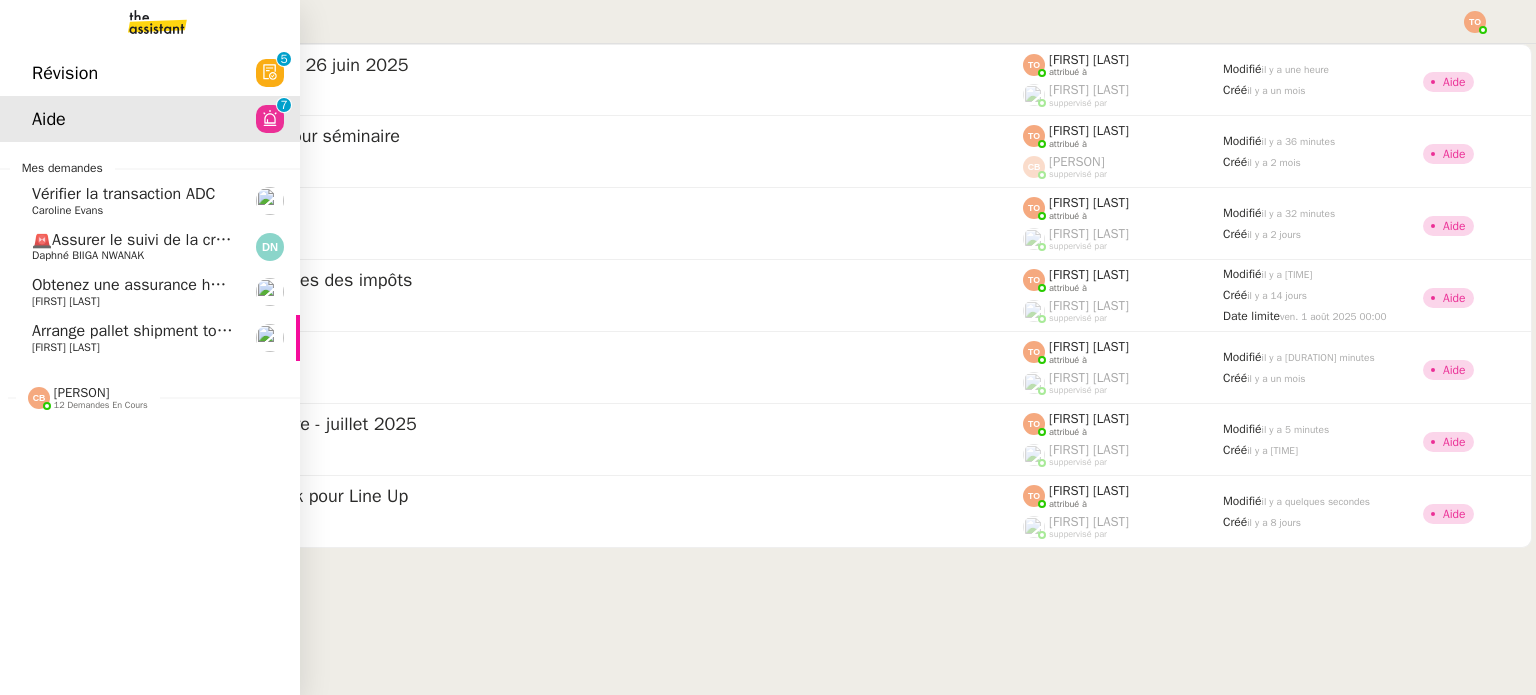 click on "Arrange pallet shipment to Sardinia" 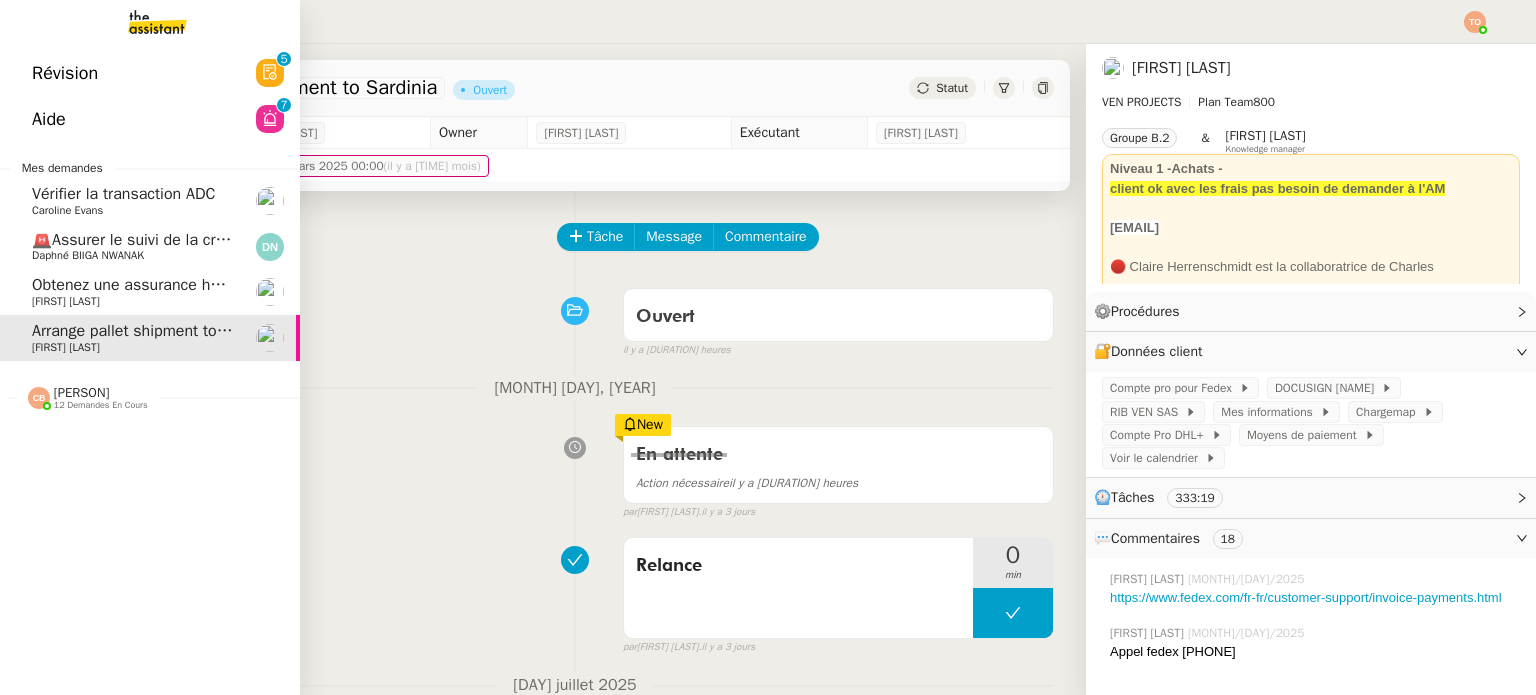 click on "Obtenez une assurance habitation pour Monty SAS" 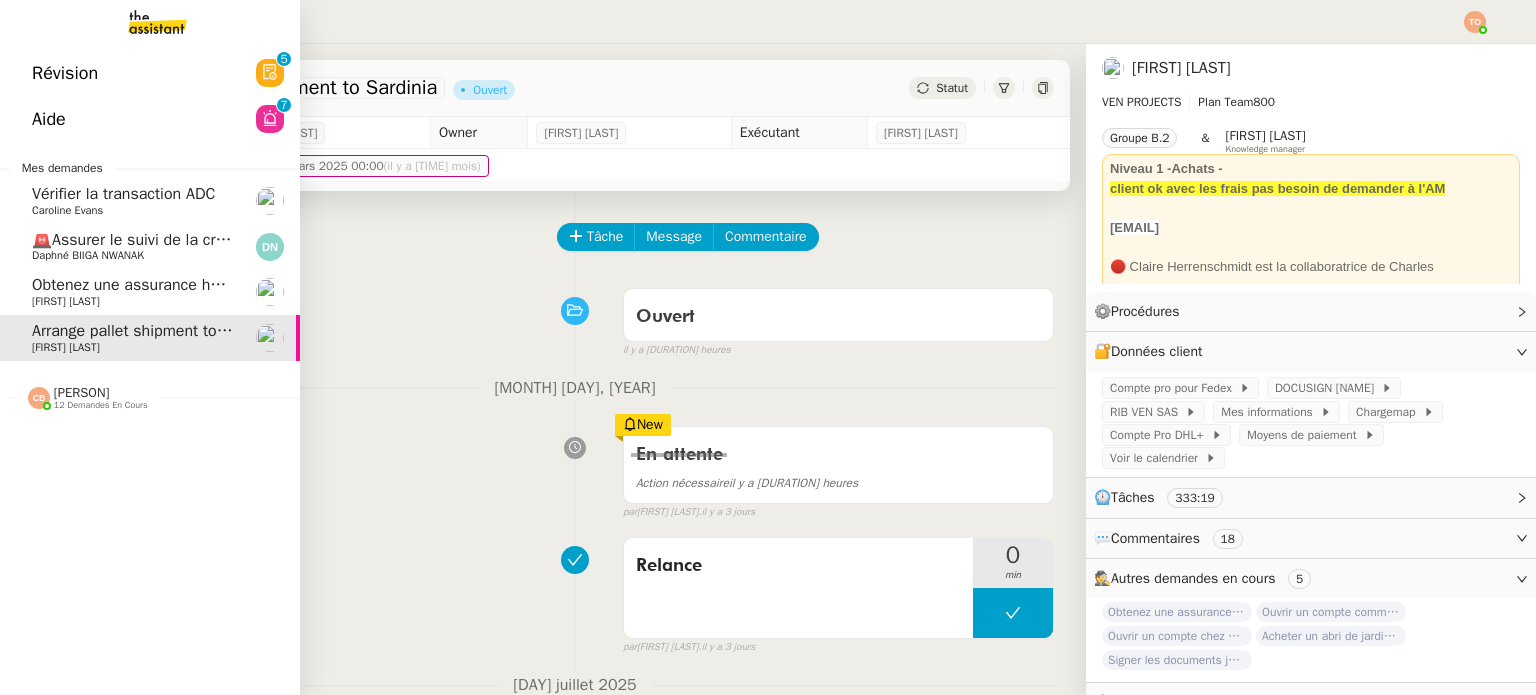 click on "Arrange pallet shipment to Sardinia" 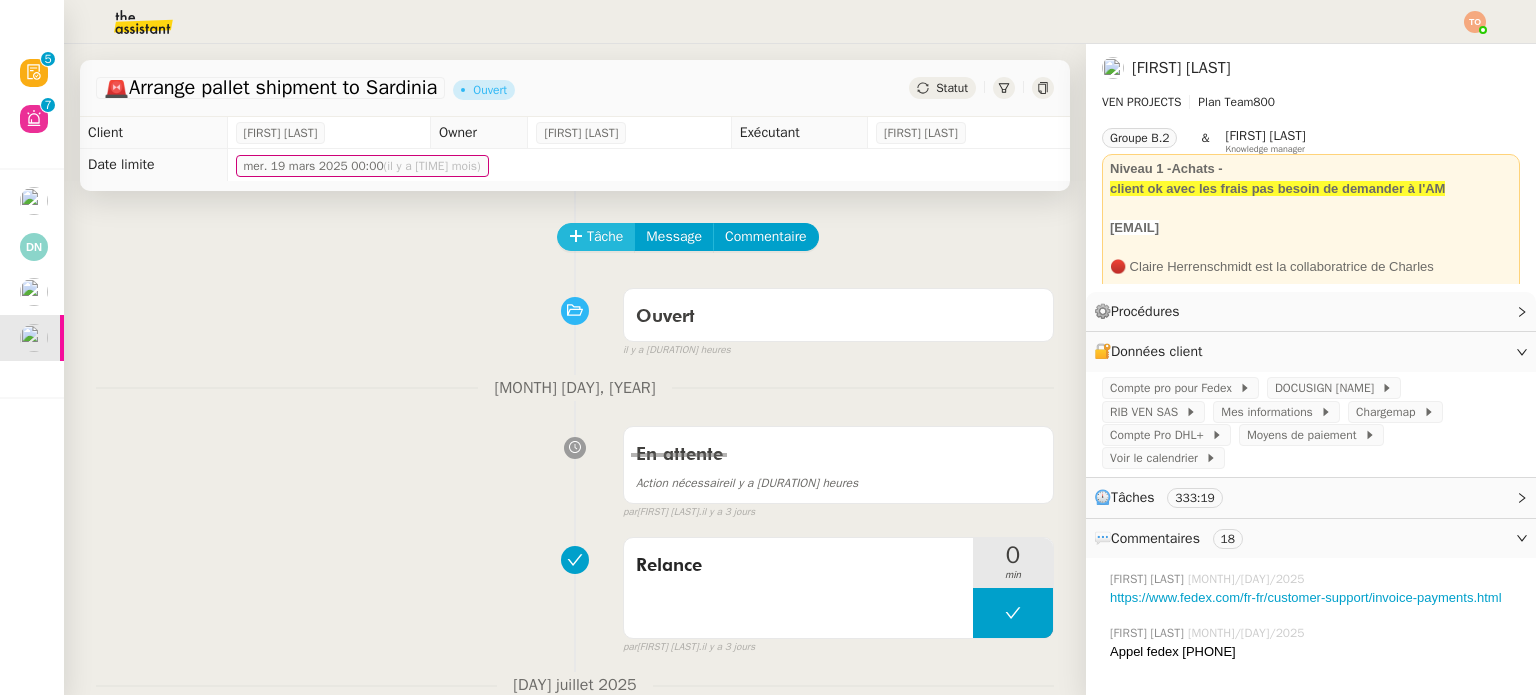 click 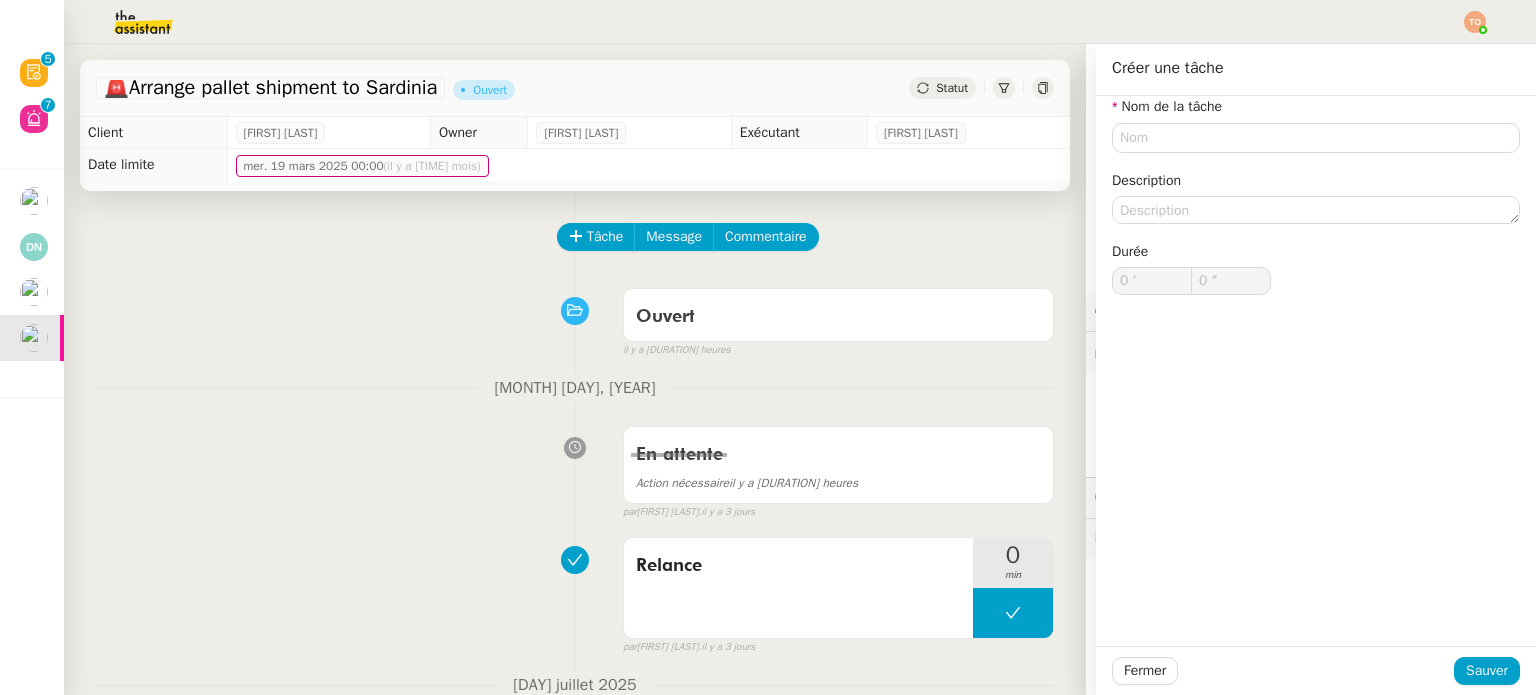 click on "Ouvert false il y a 2 heures" at bounding box center (575, 319) 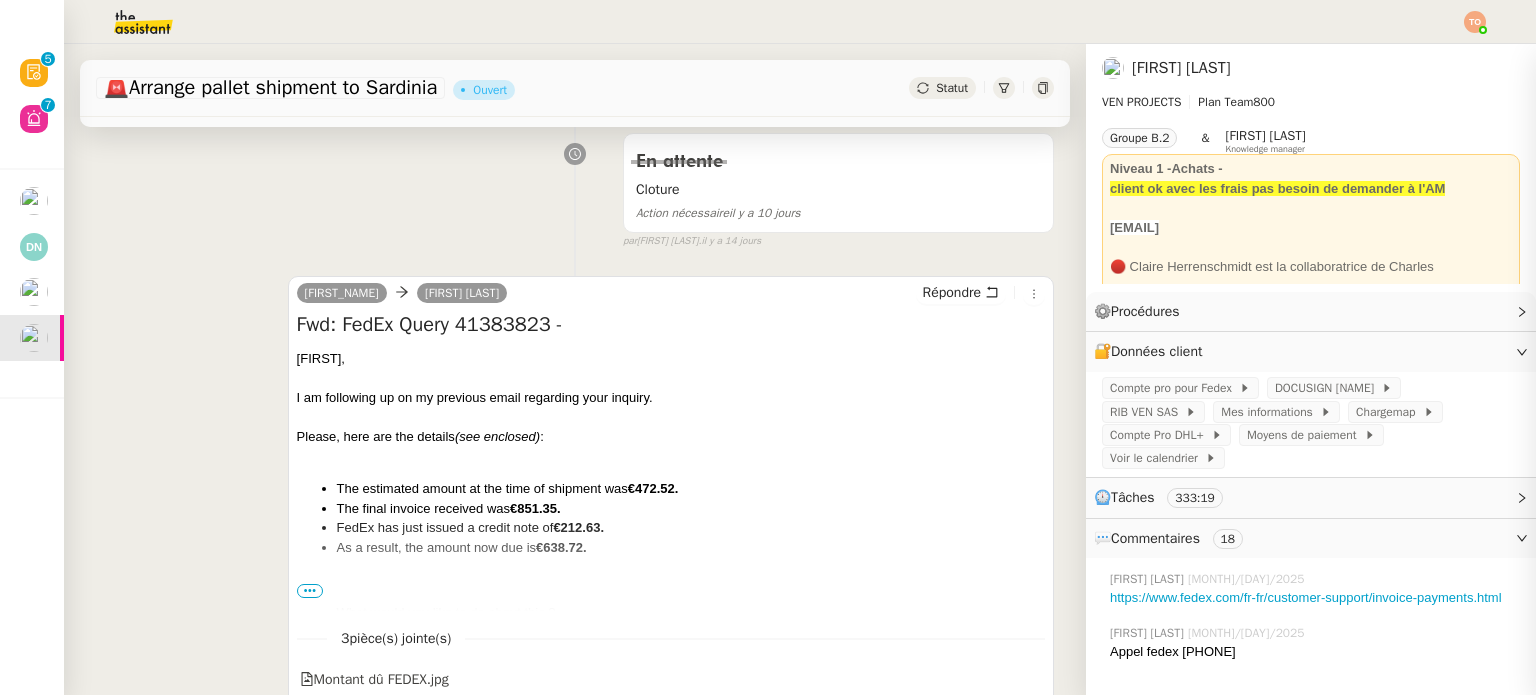 scroll, scrollTop: 900, scrollLeft: 0, axis: vertical 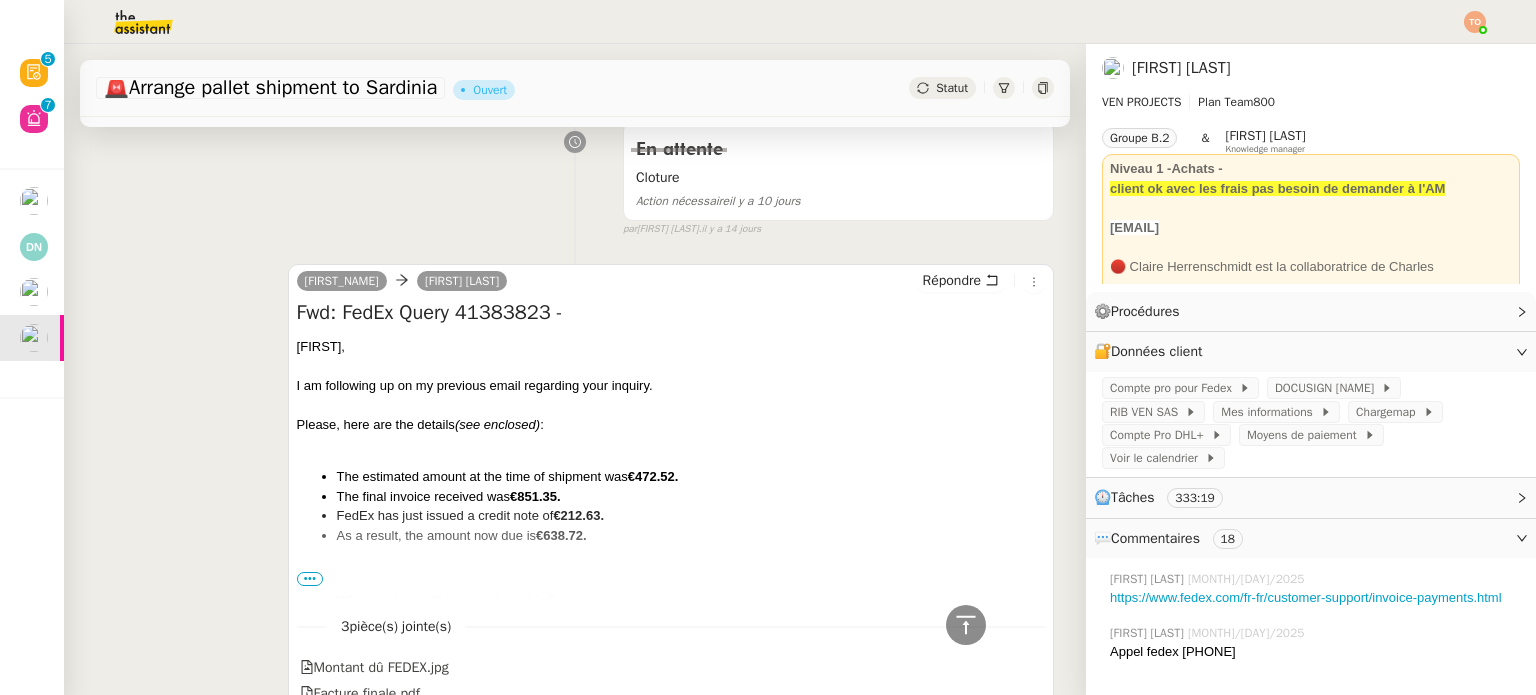 click on "•••" at bounding box center [310, 579] 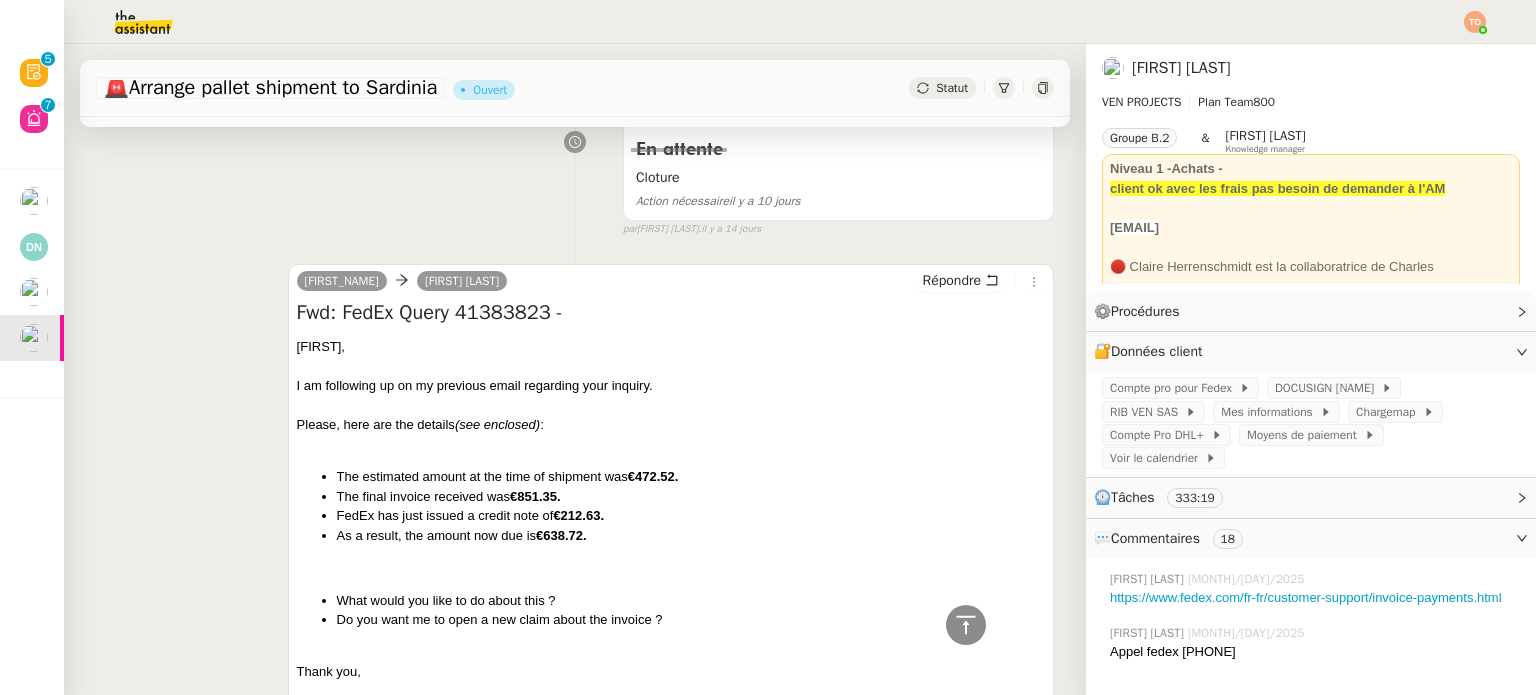 click on "FedEx has just issued a credit note of  €212.63." at bounding box center [691, 516] 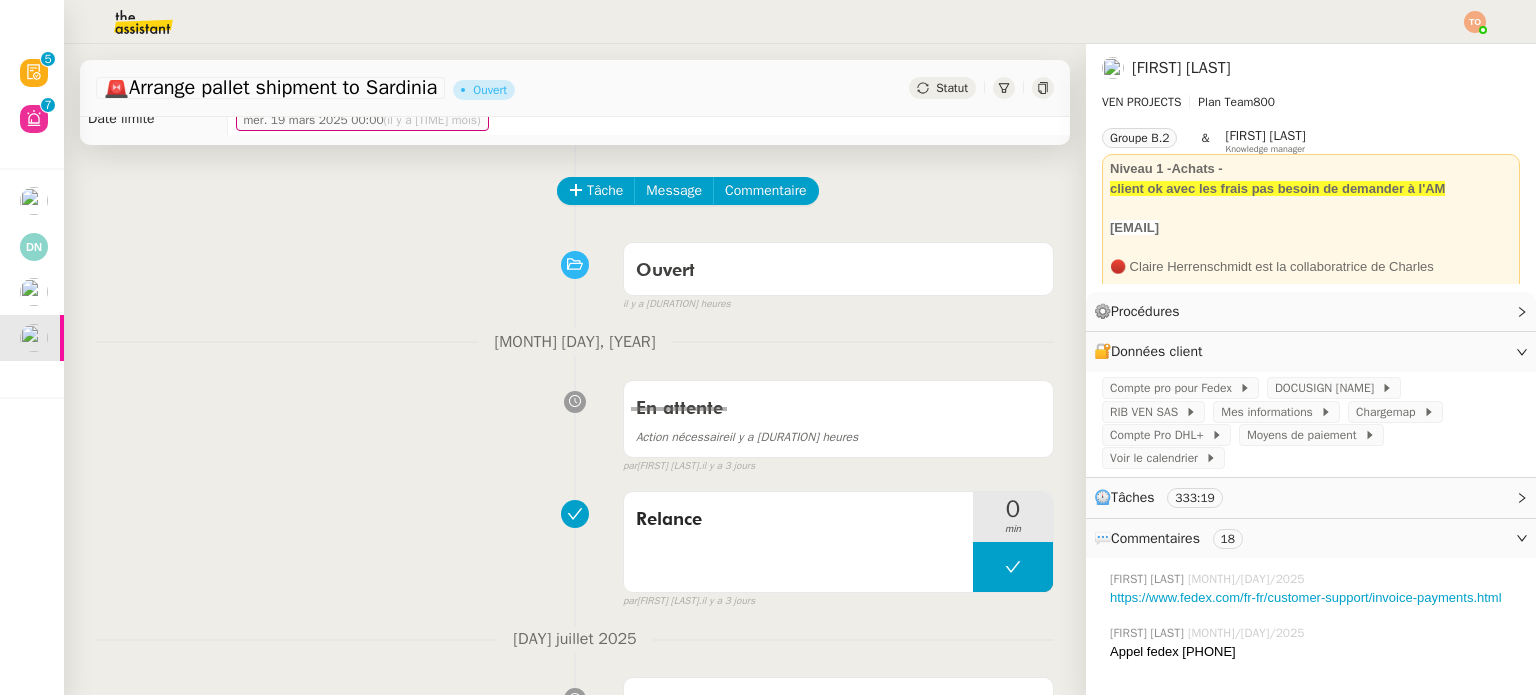 scroll, scrollTop: 0, scrollLeft: 0, axis: both 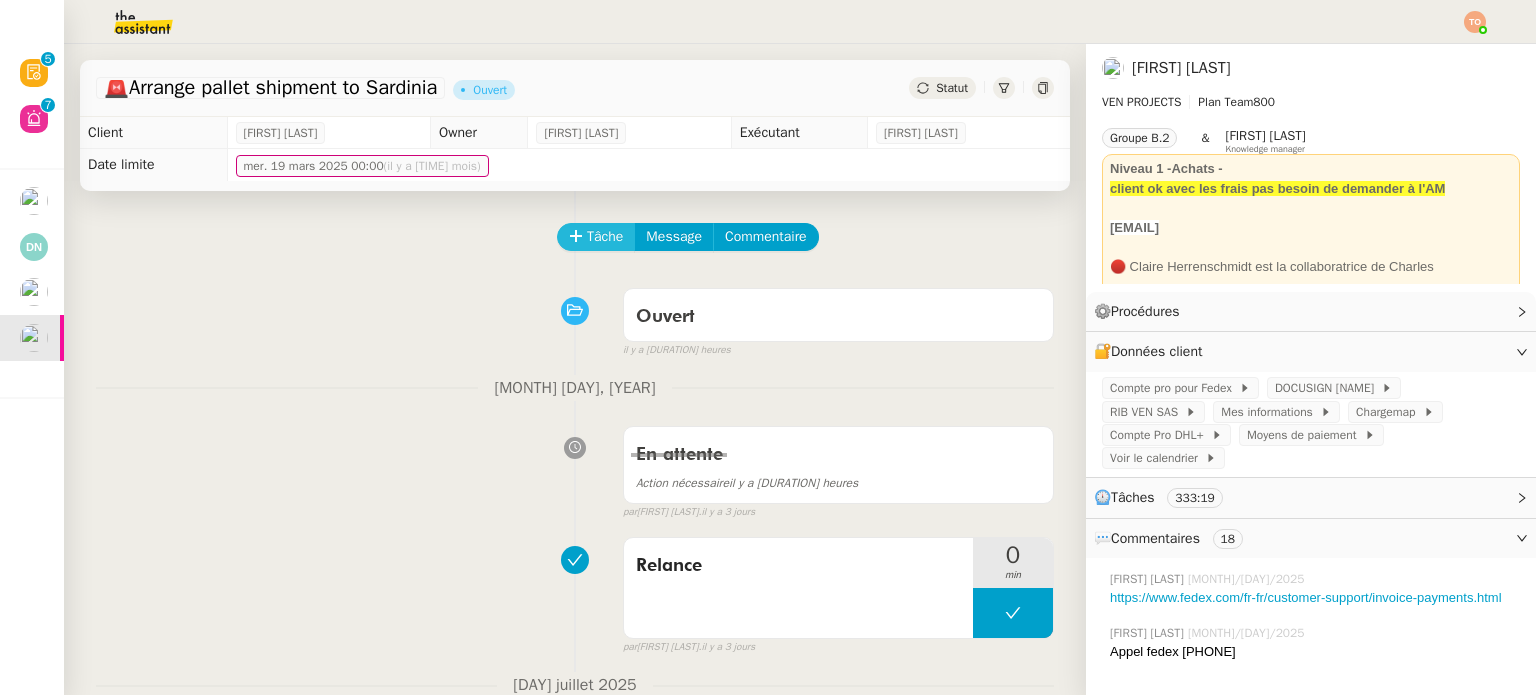click on "Tâche" 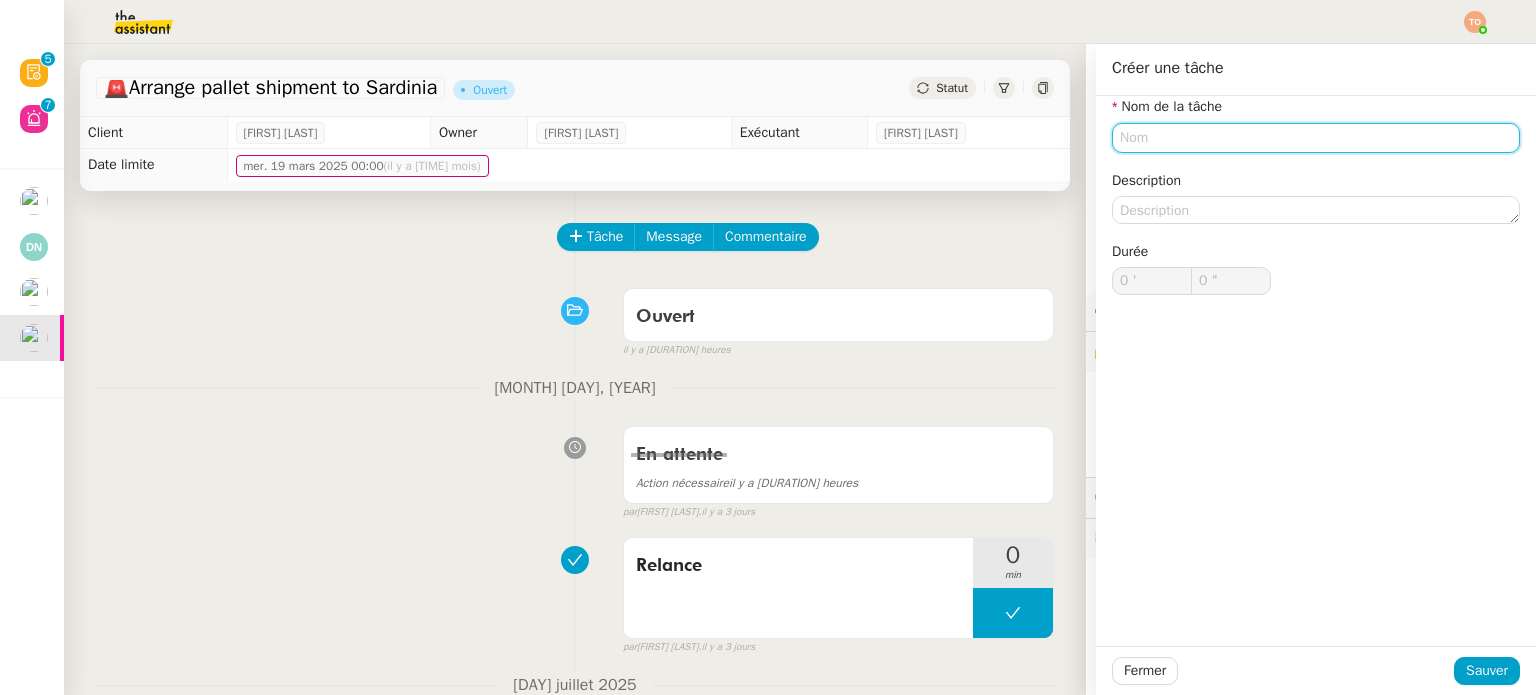 click on "Nom de la tâche" 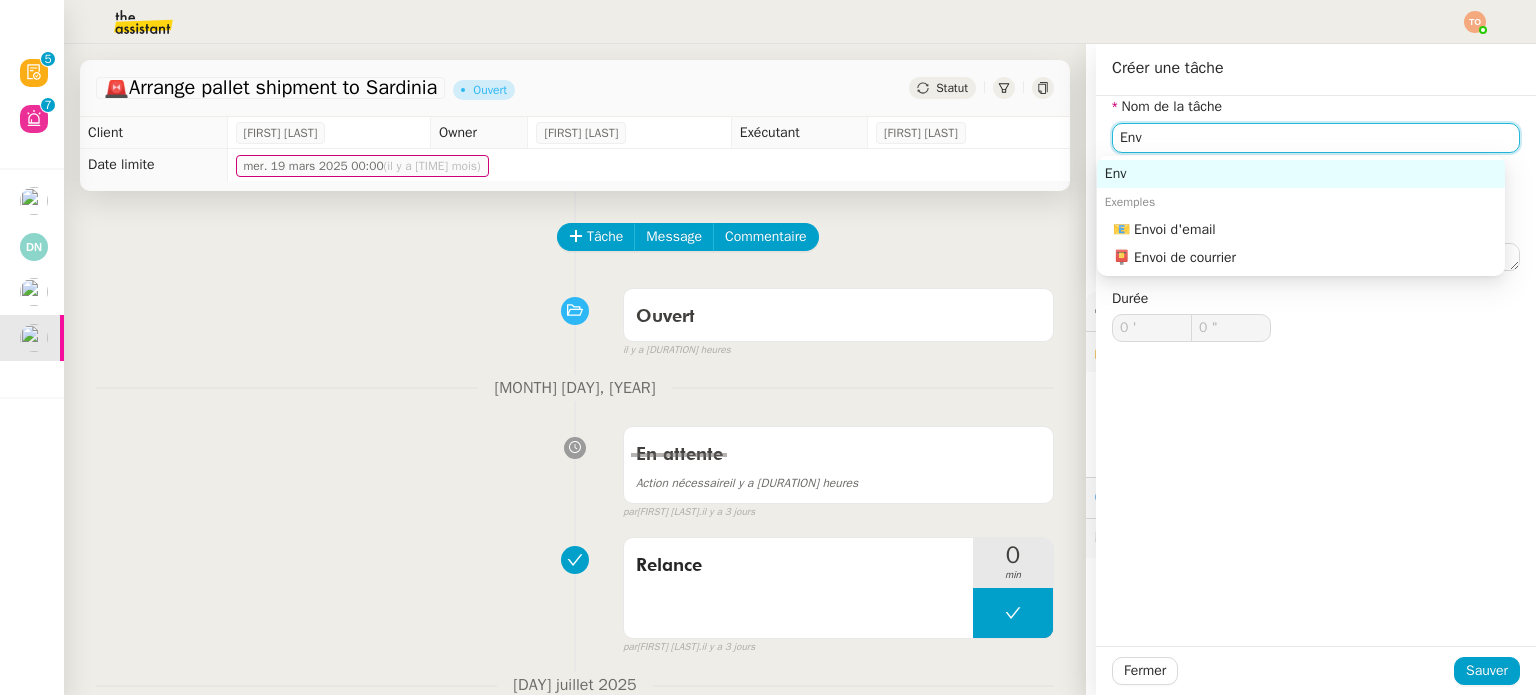click on "📧 Envoi d'email" 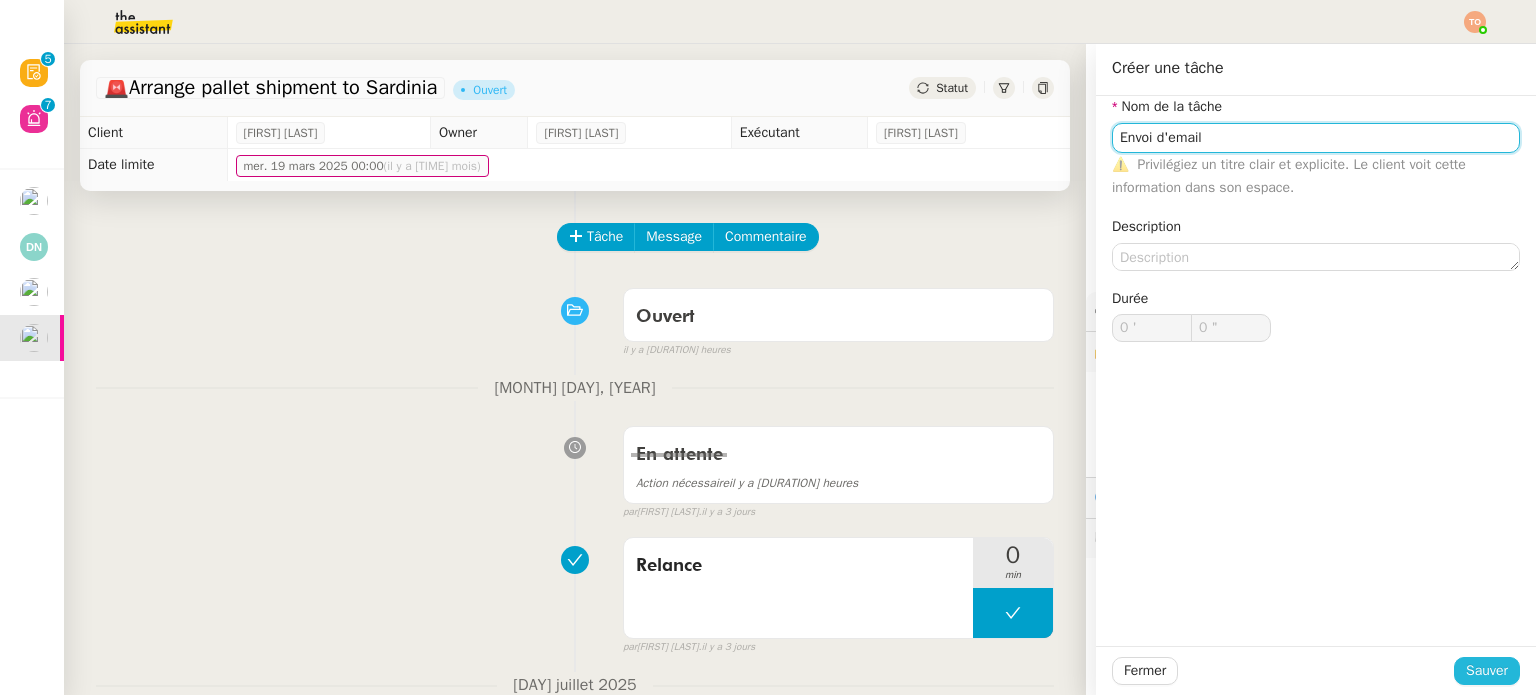 type on "Envoi d'email" 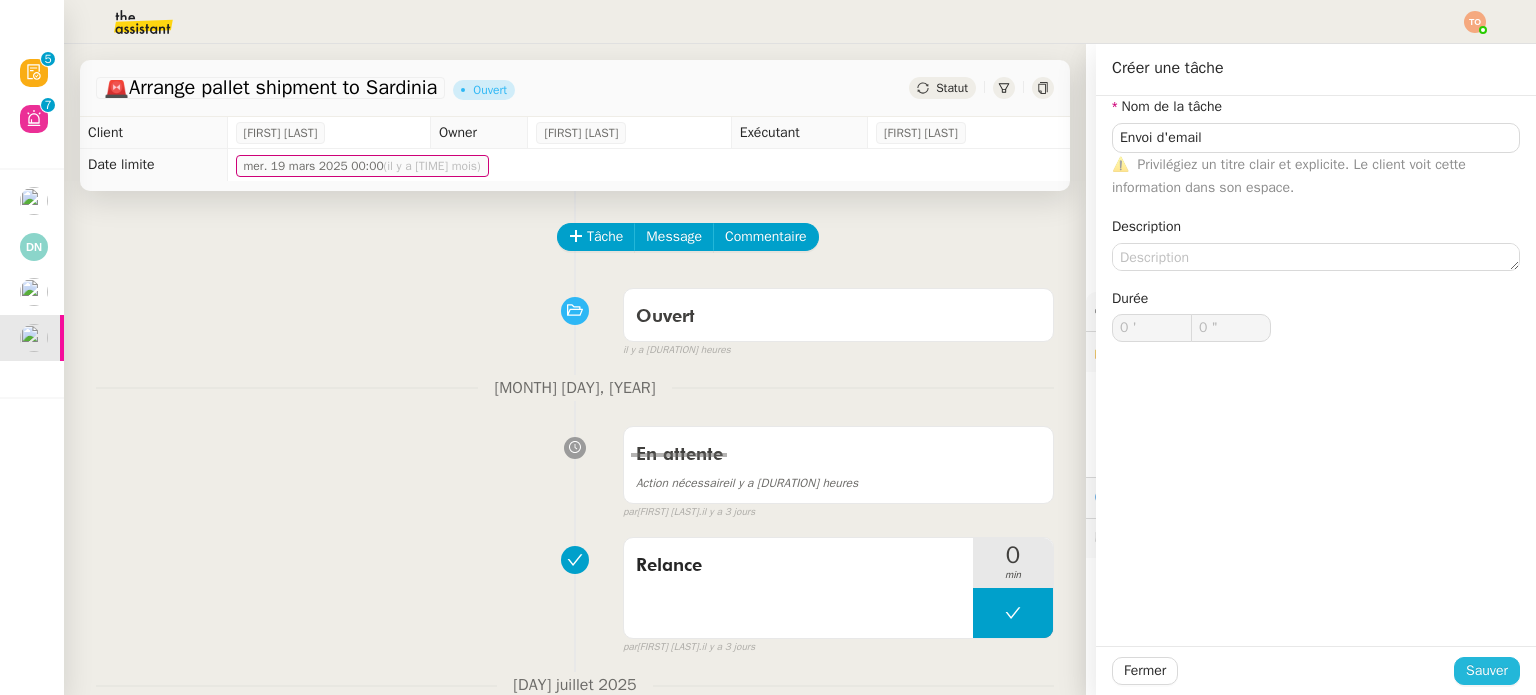 click on "Sauver" 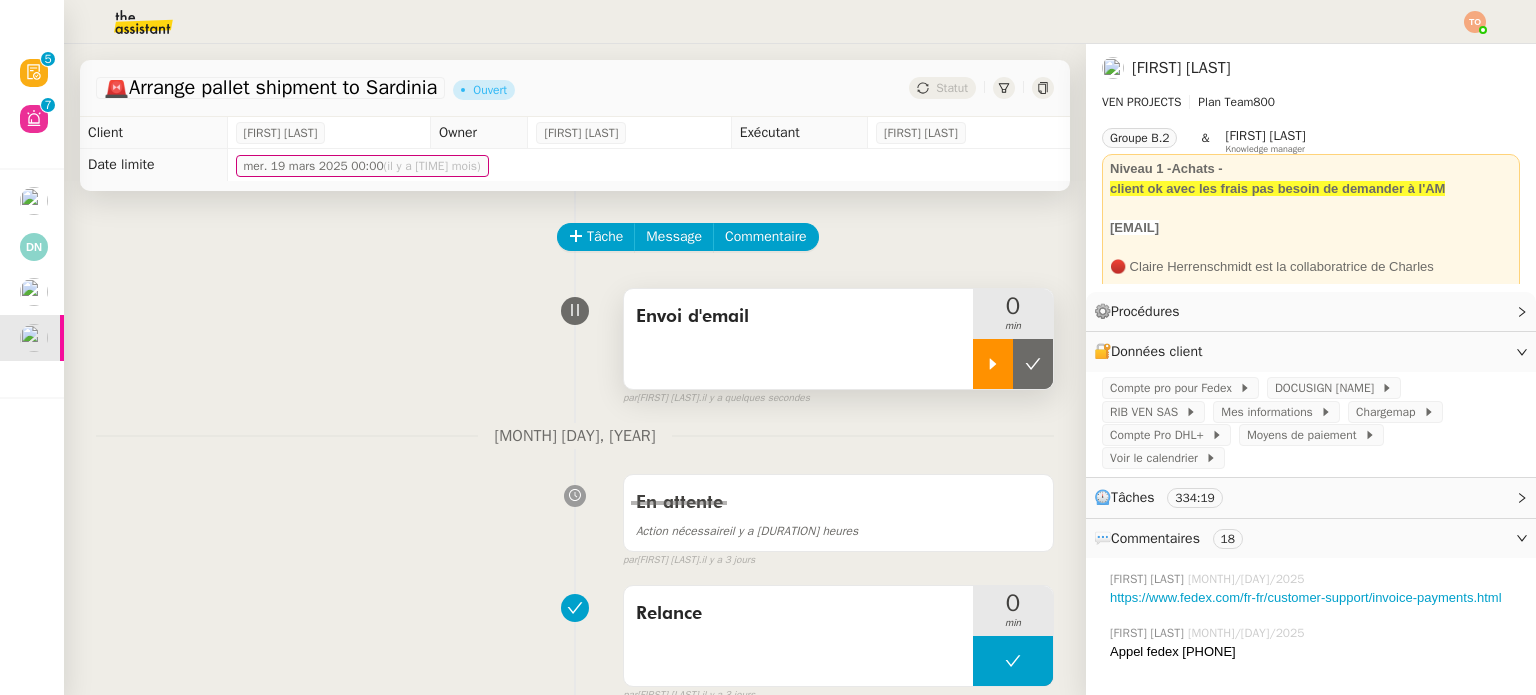 click 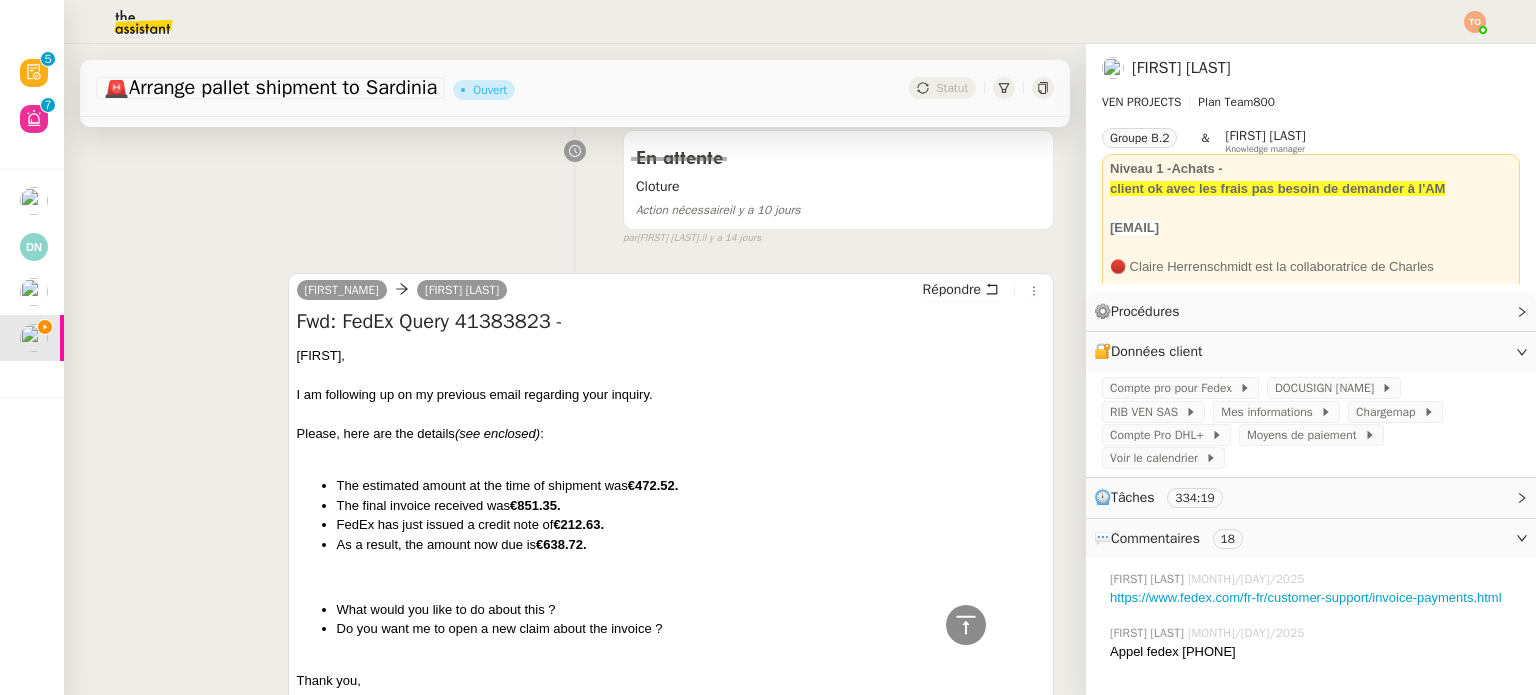 scroll, scrollTop: 1100, scrollLeft: 0, axis: vertical 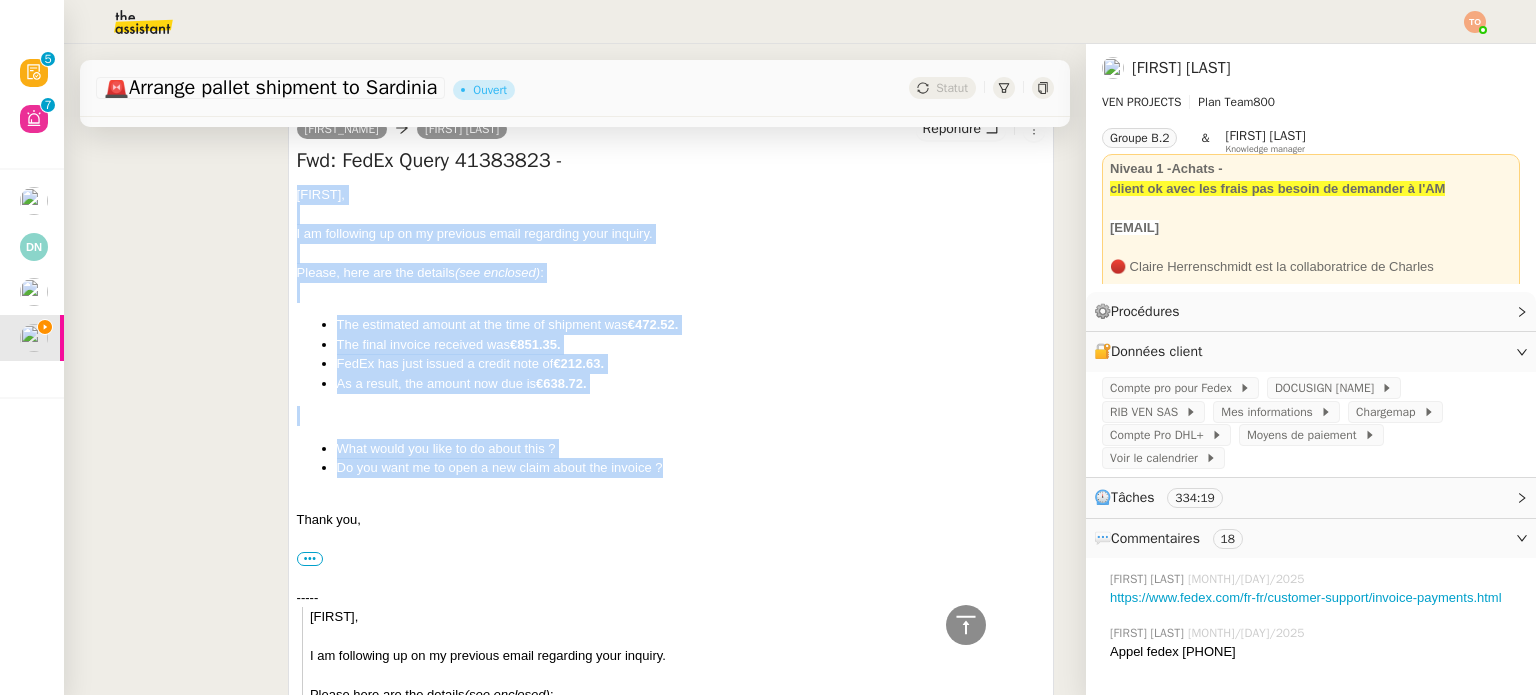copy on "Charles﻿, I am following up on my previous email regarding your inquiry. Please, here are the details  (see enclosed)  : The estimated amount at the time of shipment was  €472.52. The final invoice received was  €851.35. FedEx has just issued a credit note of  €212.63. As a result, the amount now due is  €638.72. What would you like to do about this ? Do you want me to open a new claim about the invoice ?" 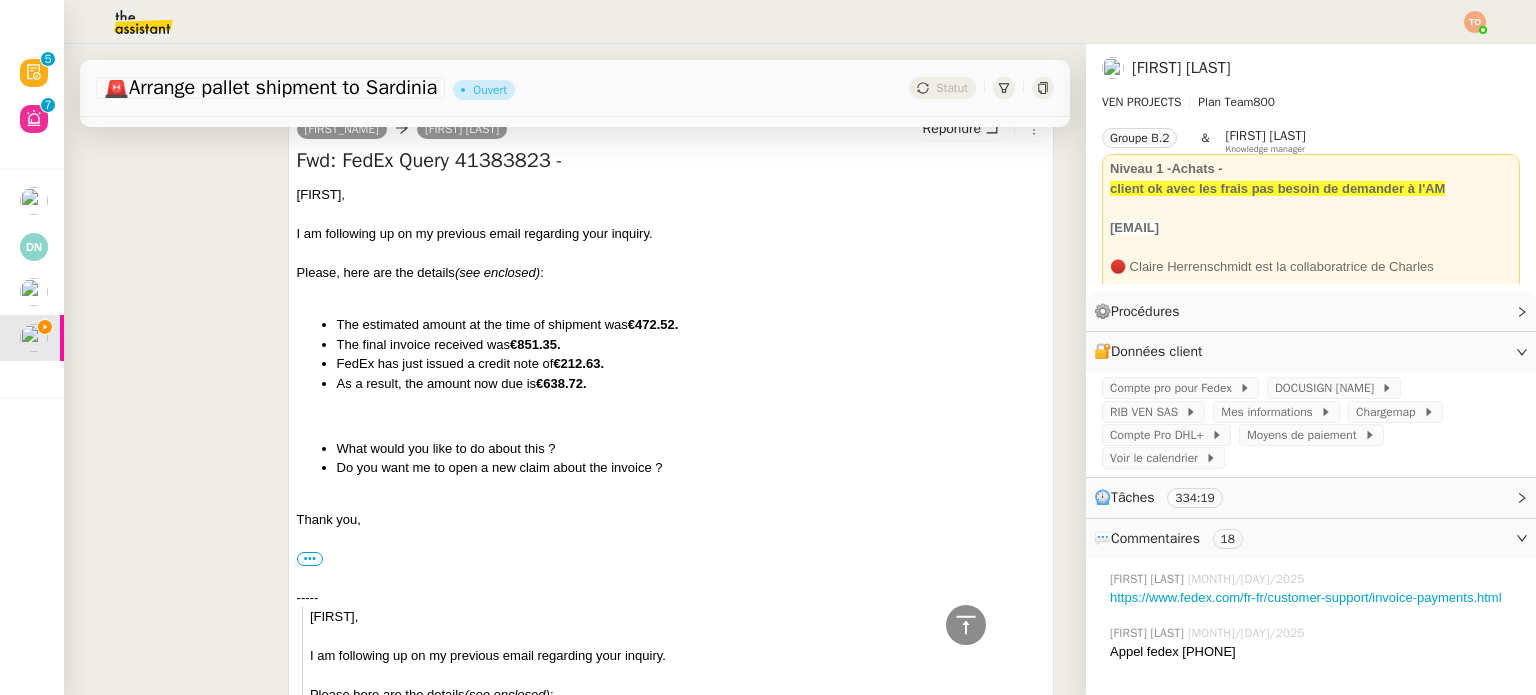 click on "Dee     Charles Medlicott  Répondre" at bounding box center (671, 132) 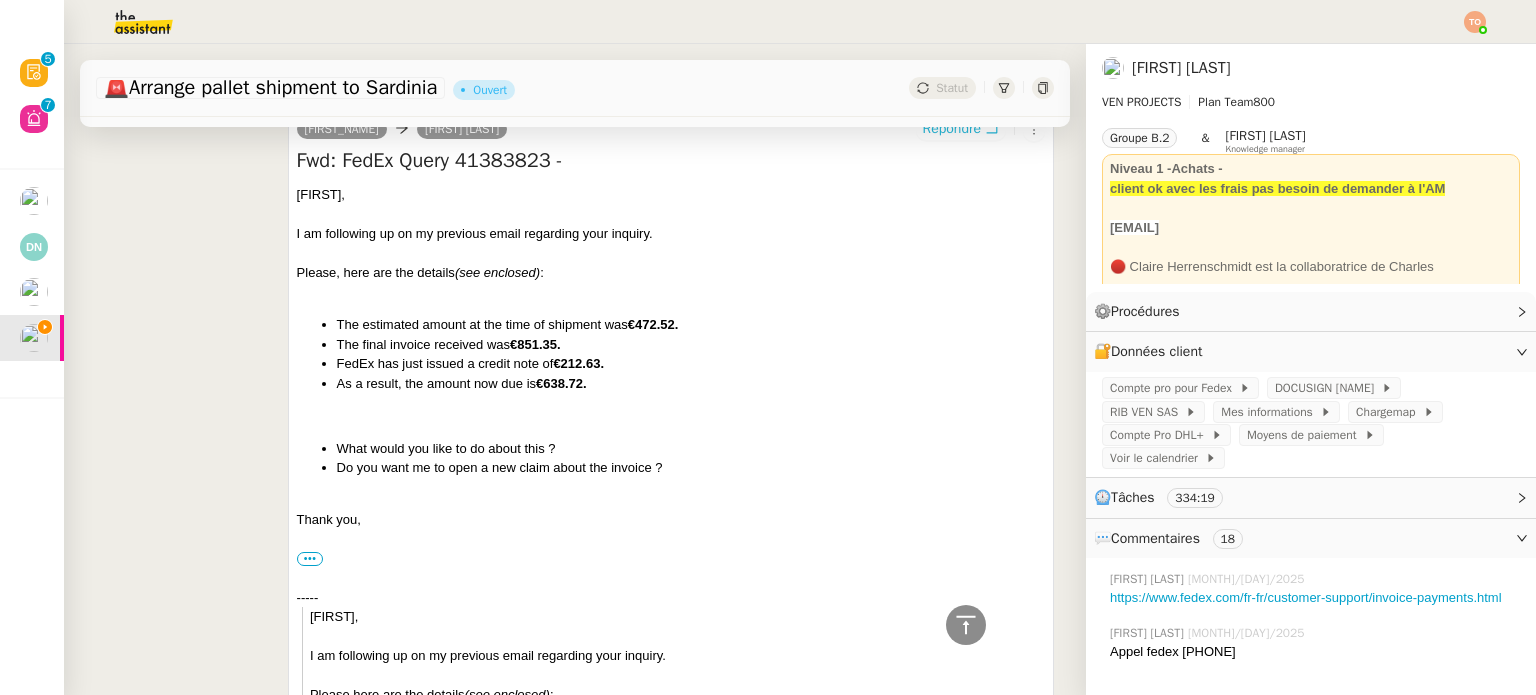 click on "Répondre" at bounding box center (961, 129) 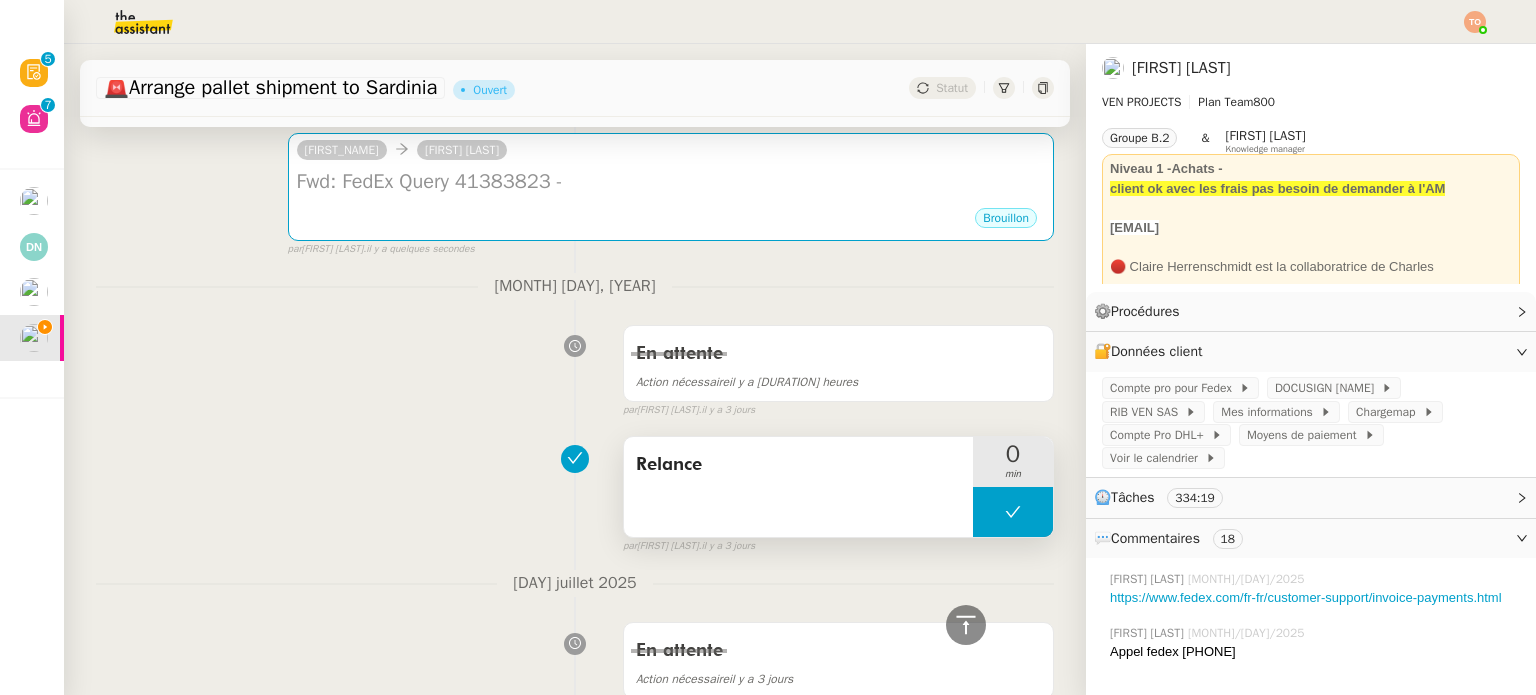 scroll, scrollTop: 0, scrollLeft: 0, axis: both 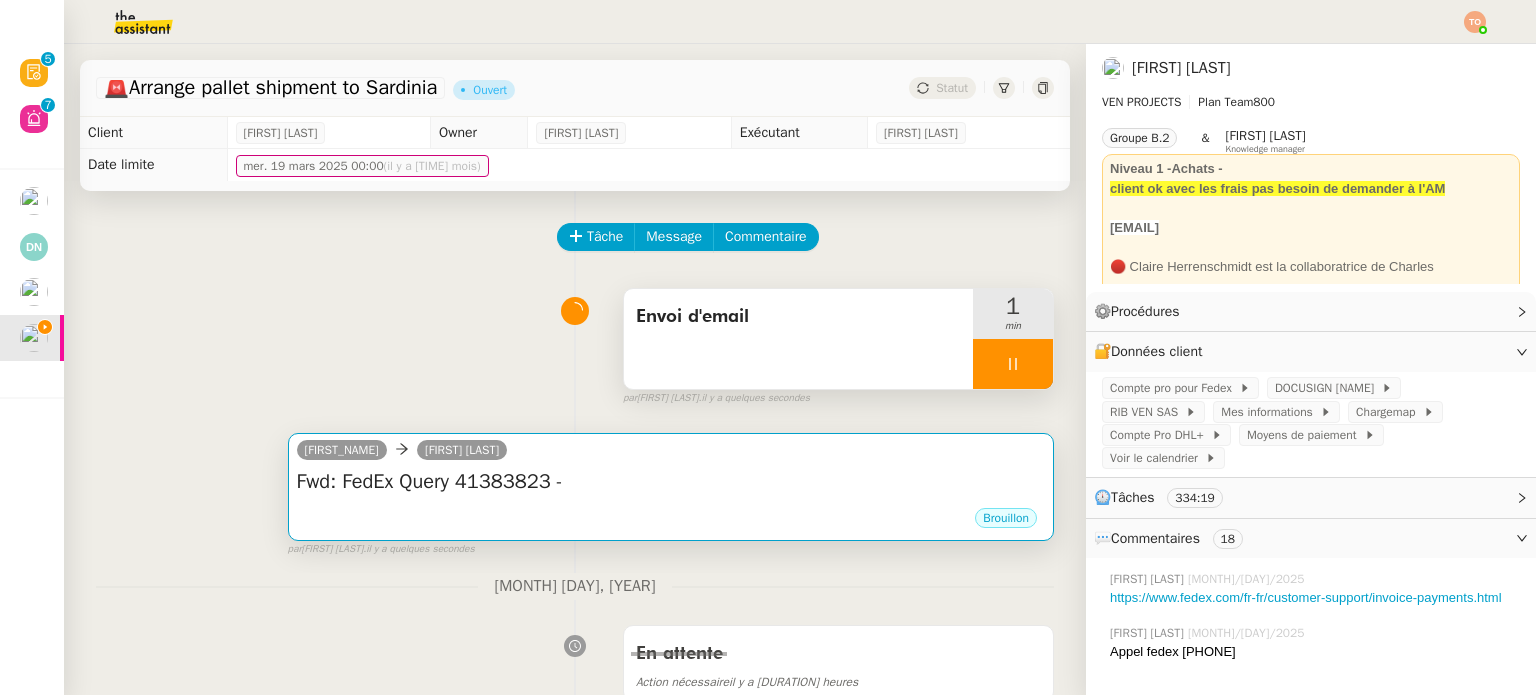 click on "Dee     Charles Medlicott" at bounding box center (671, 453) 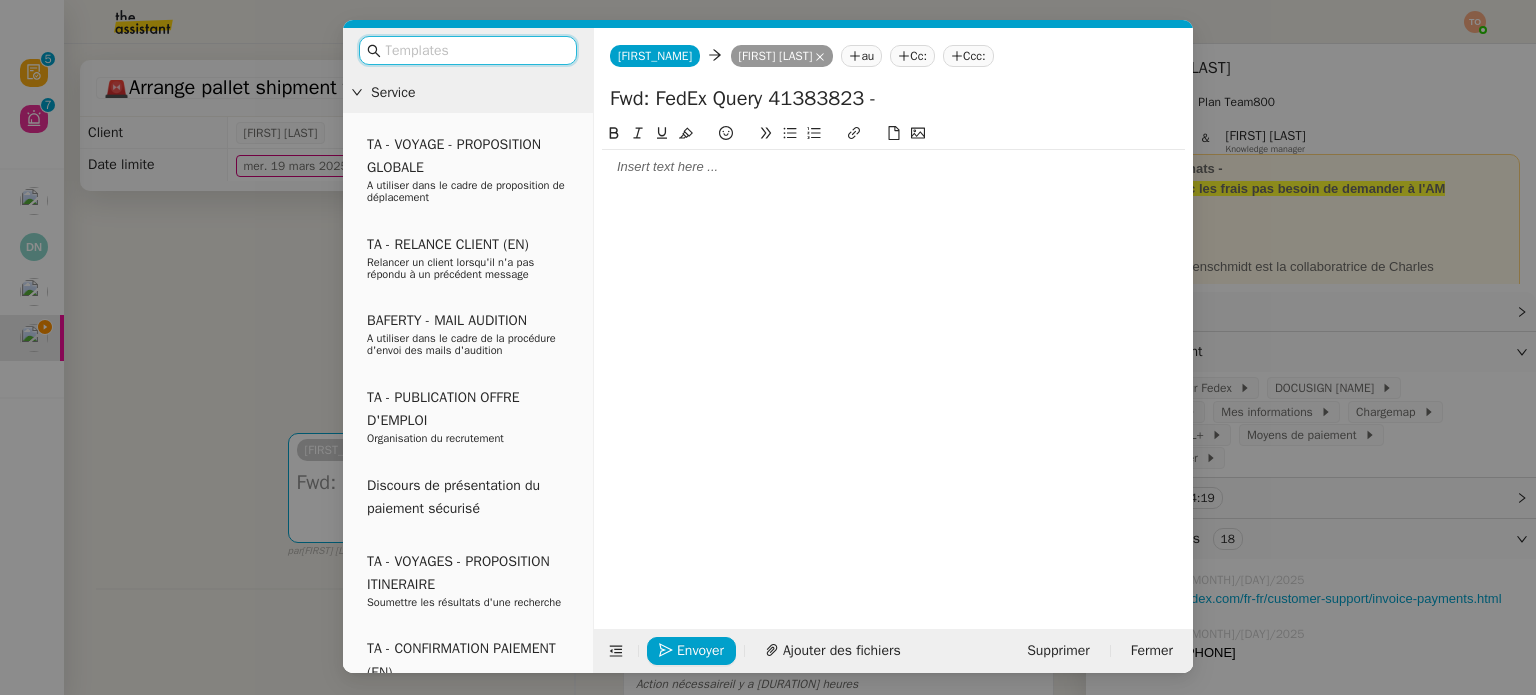 click 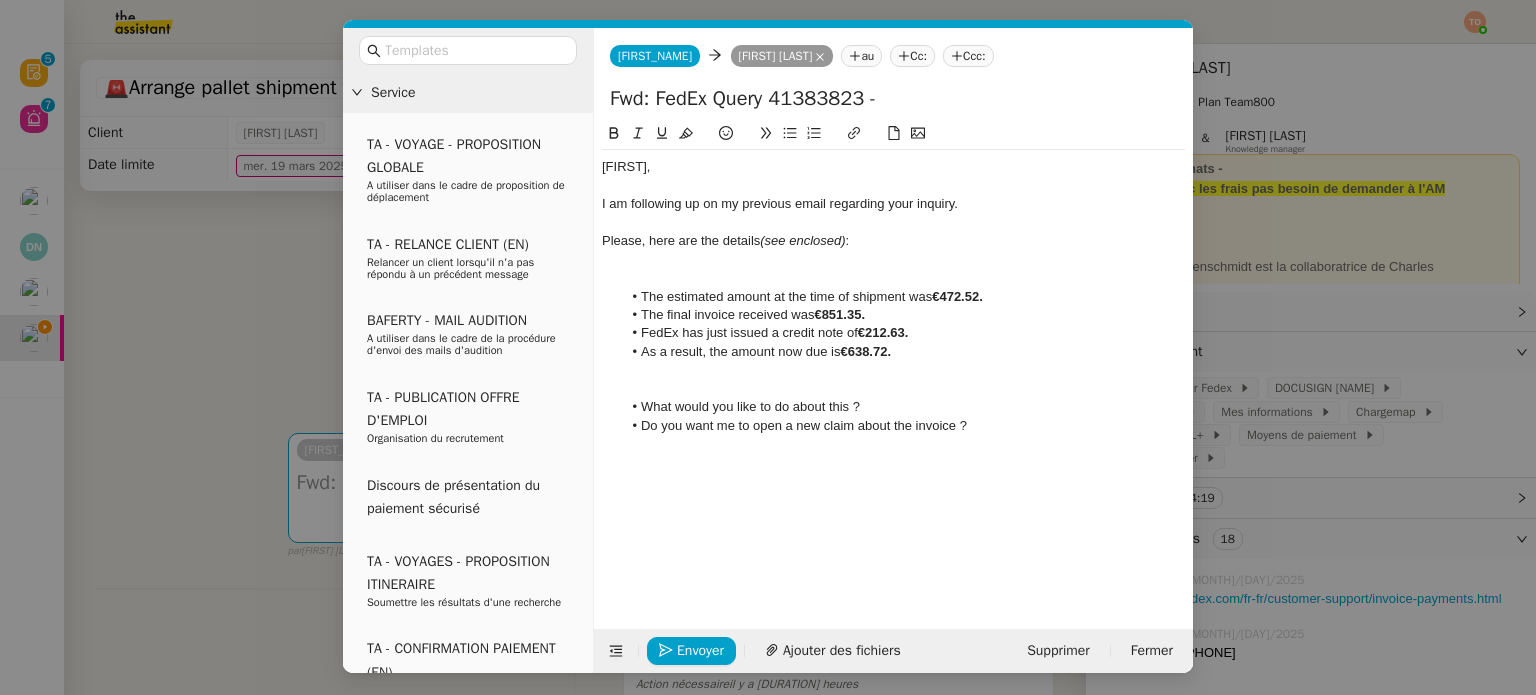 scroll, scrollTop: 0, scrollLeft: 0, axis: both 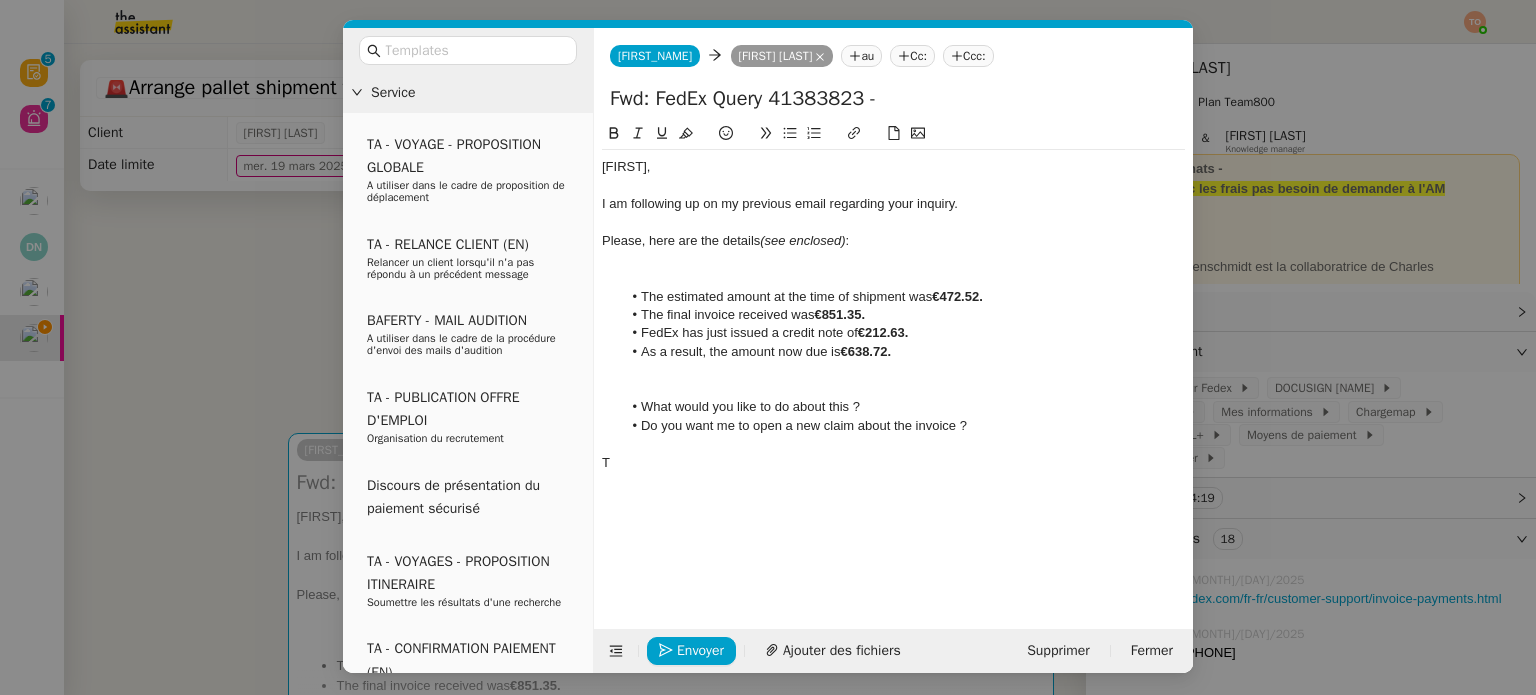 type 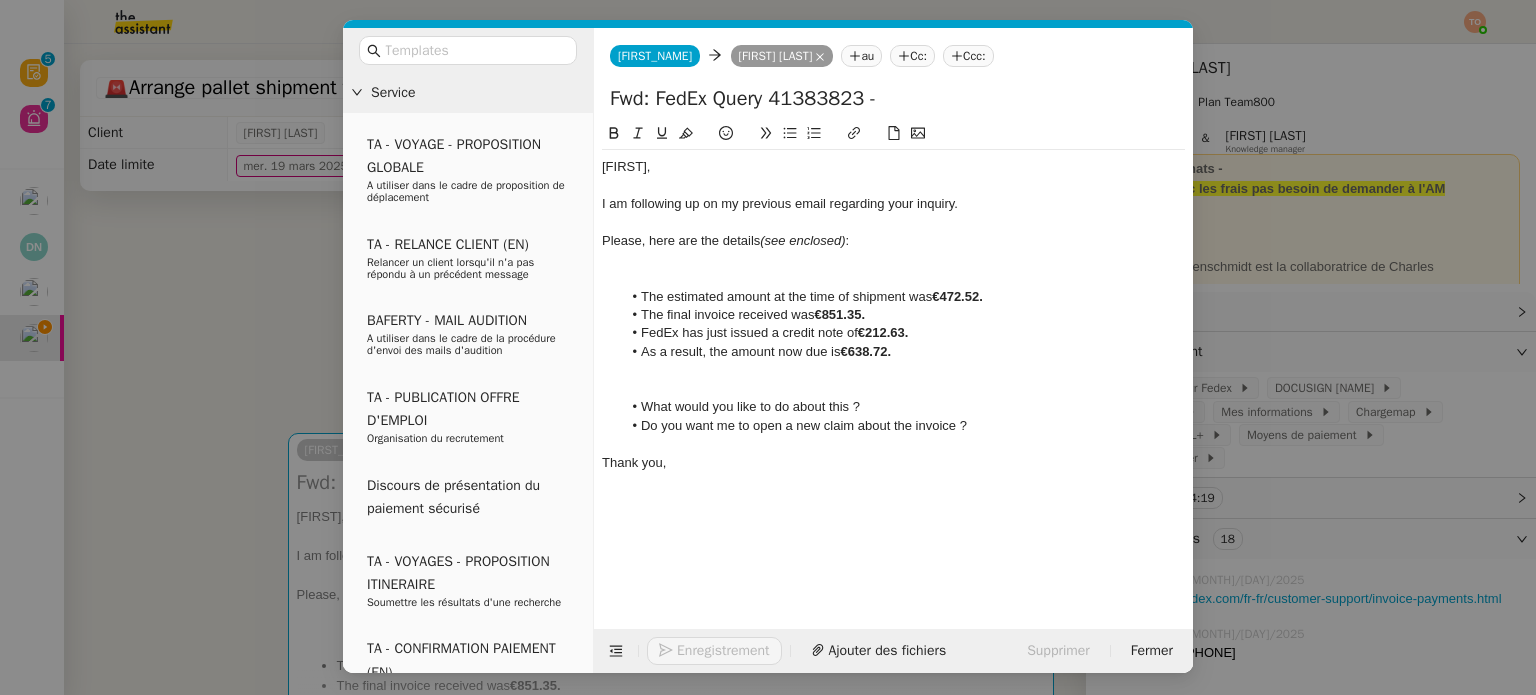 click 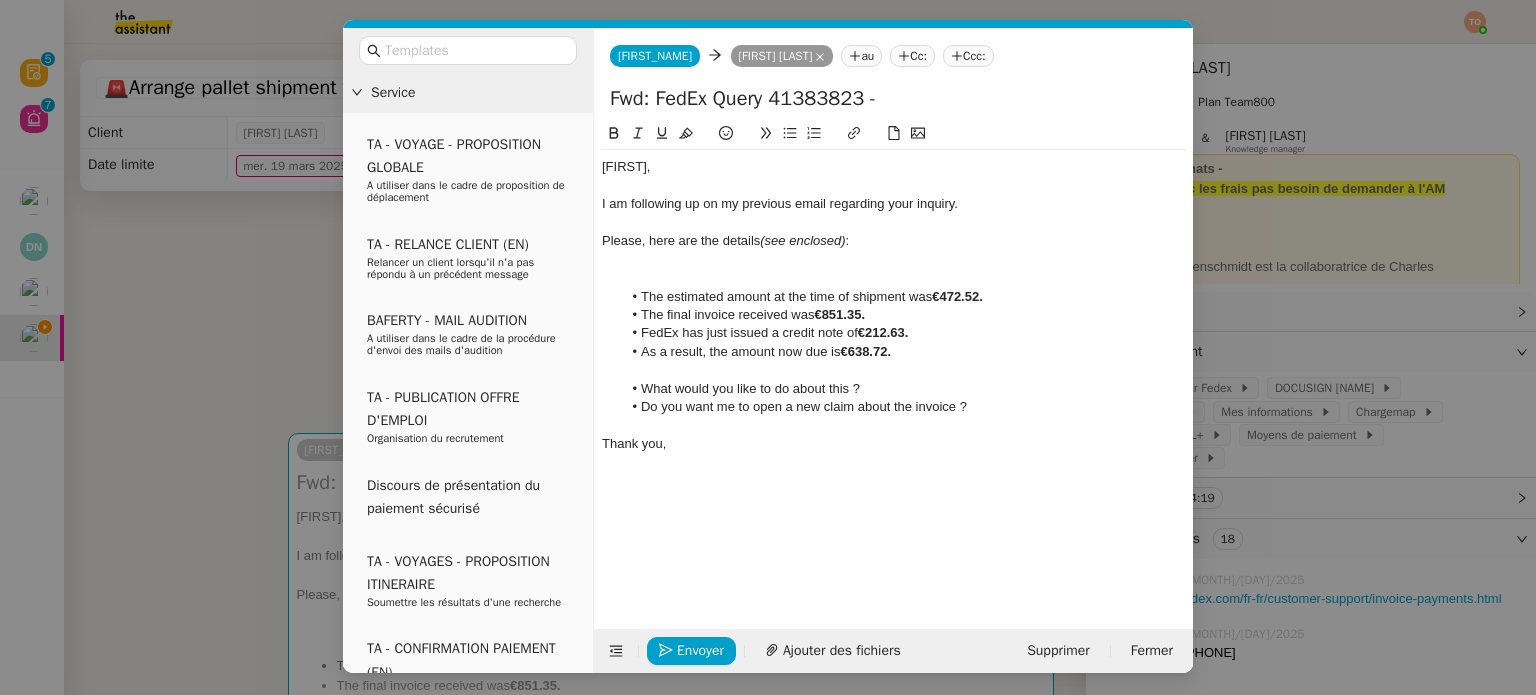 click 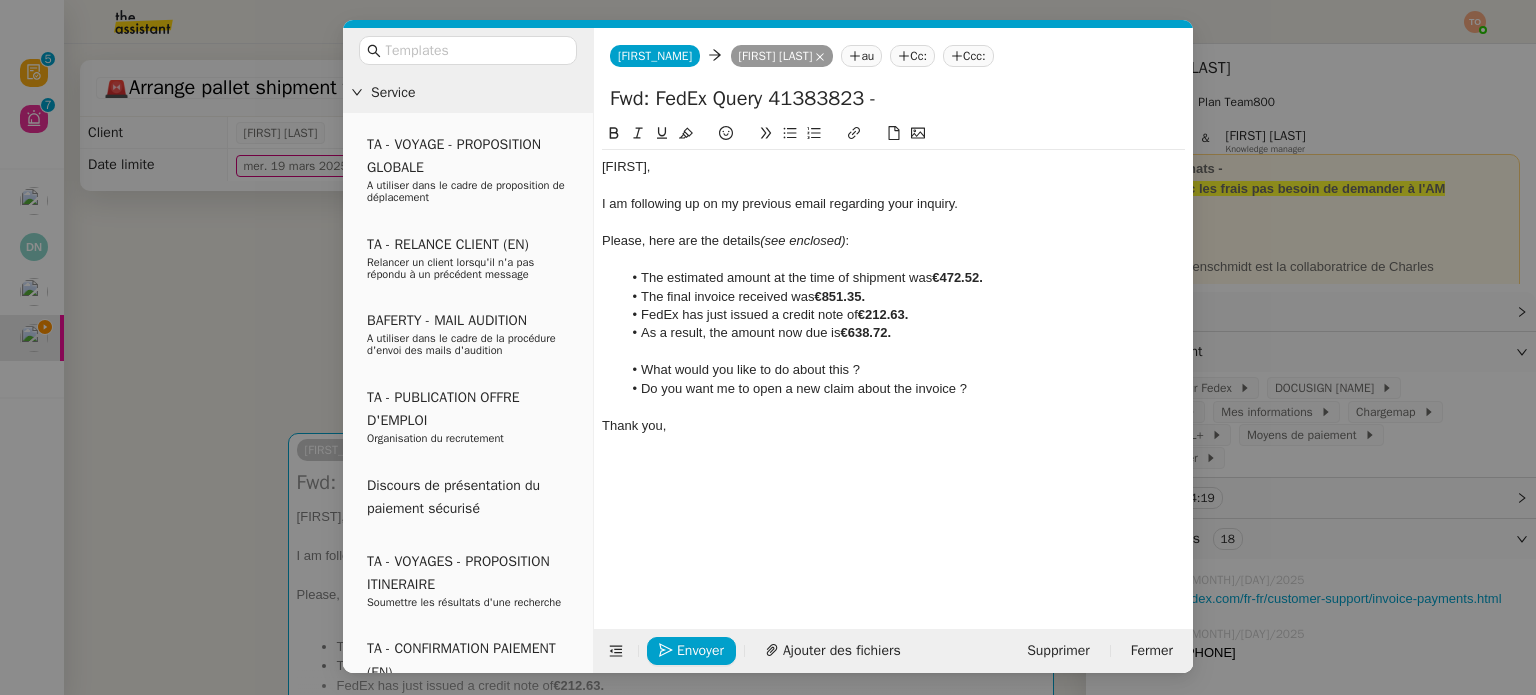 click on "Service TA - VOYAGE - PROPOSITION GLOBALE    A utiliser dans le cadre de proposition de déplacement TA - RELANCE CLIENT (EN)    Relancer un client lorsqu'il n'a pas répondu à un précédent message BAFERTY - MAIL AUDITION    A utiliser dans le cadre de la procédure d'envoi des mails d'audition TA - PUBLICATION OFFRE D'EMPLOI     Organisation du recrutement Discours de présentation du paiement sécurisé    TA - VOYAGES - PROPOSITION ITINERAIRE    Soumettre les résultats d'une recherche TA - CONFIRMATION PAIEMENT (EN)    Confirmer avec le client de modèle de transaction - Attention Plan Pro nécessaire. TA - COURRIER EXPEDIE (recommandé)    A utiliser dans le cadre de l'envoi d'un courrier recommandé TA - PARTAGE DE CALENDRIER (EN)    A utiliser pour demander au client de partager son calendrier afin de faciliter l'accès et la gestion PSPI - Appel de fonds MJL    A utiliser dans le cadre de la procédure d'appel de fonds MJL TA - RELANCE CLIENT    TA - AR PROCEDURES        21 YIELD" at bounding box center [768, 347] 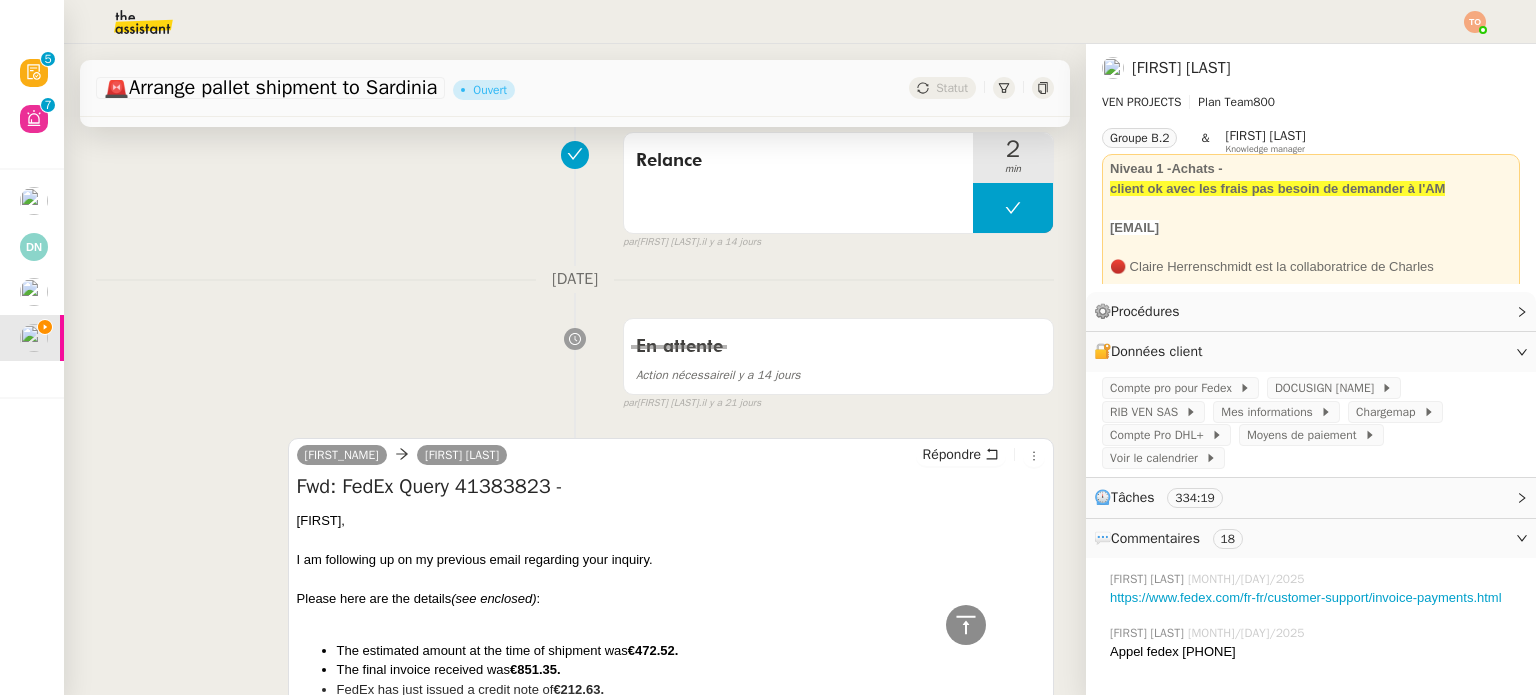 scroll, scrollTop: 2800, scrollLeft: 0, axis: vertical 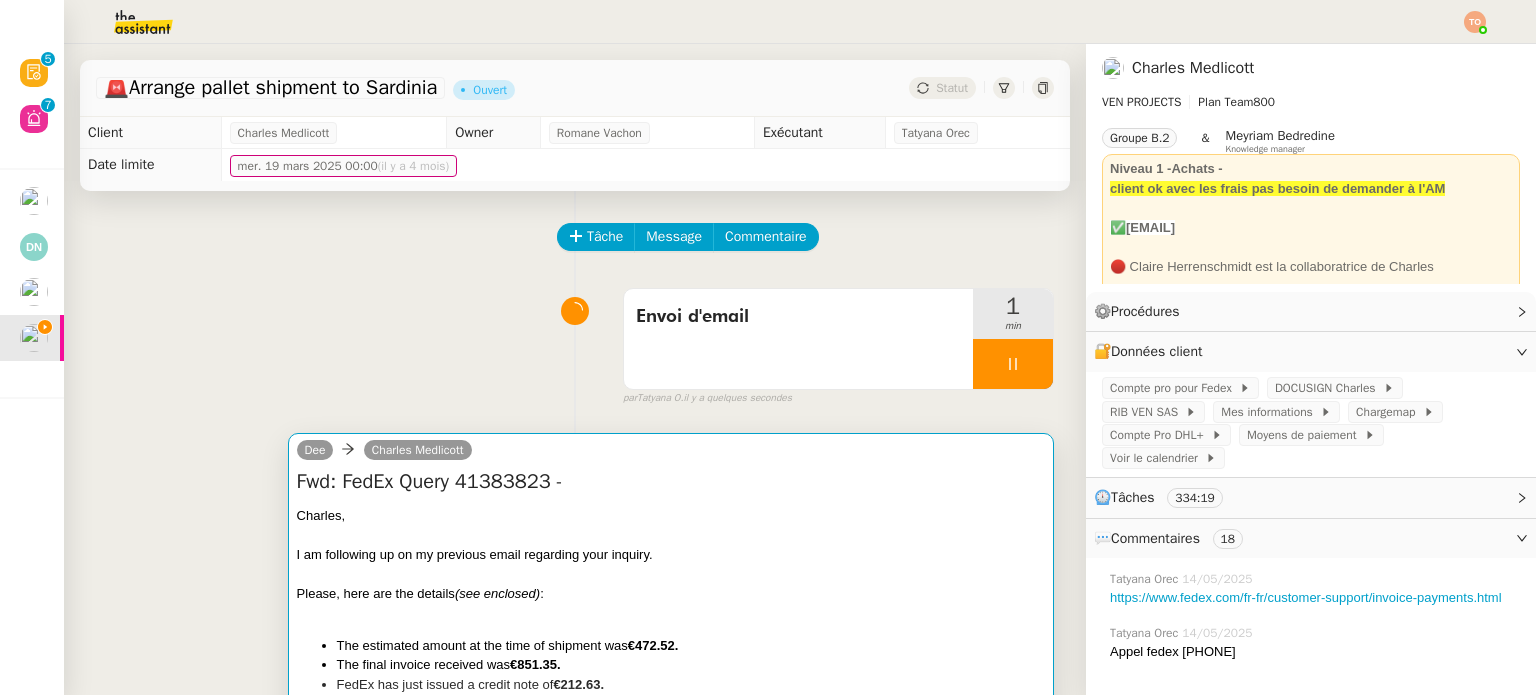 click on "Fwd: FedEx Query 41383823 -
Charles﻿, I am following up on my previous email regarding your inquiry. Please, here are the details  (see enclosed)  : The estimated amount at the time of shipment was  €472.52. The final invoice received was  €851.35. FedEx has just issued a credit note of  €212.63. As a result, the amount now due is  €638.72. What would you like to do about this ? Do you want me to open a new claim about the invoice ? Thank you, •••" at bounding box center (671, 618) 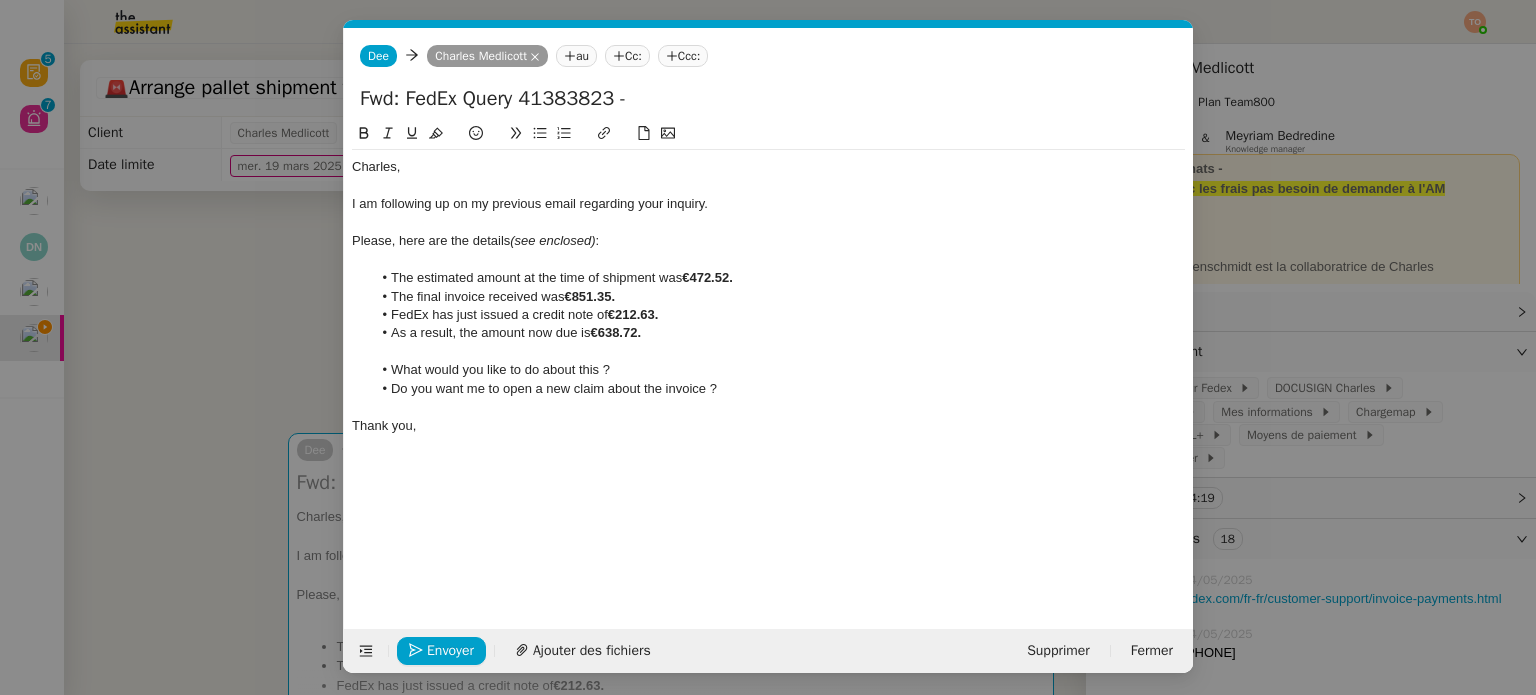 scroll, scrollTop: 0, scrollLeft: 42, axis: horizontal 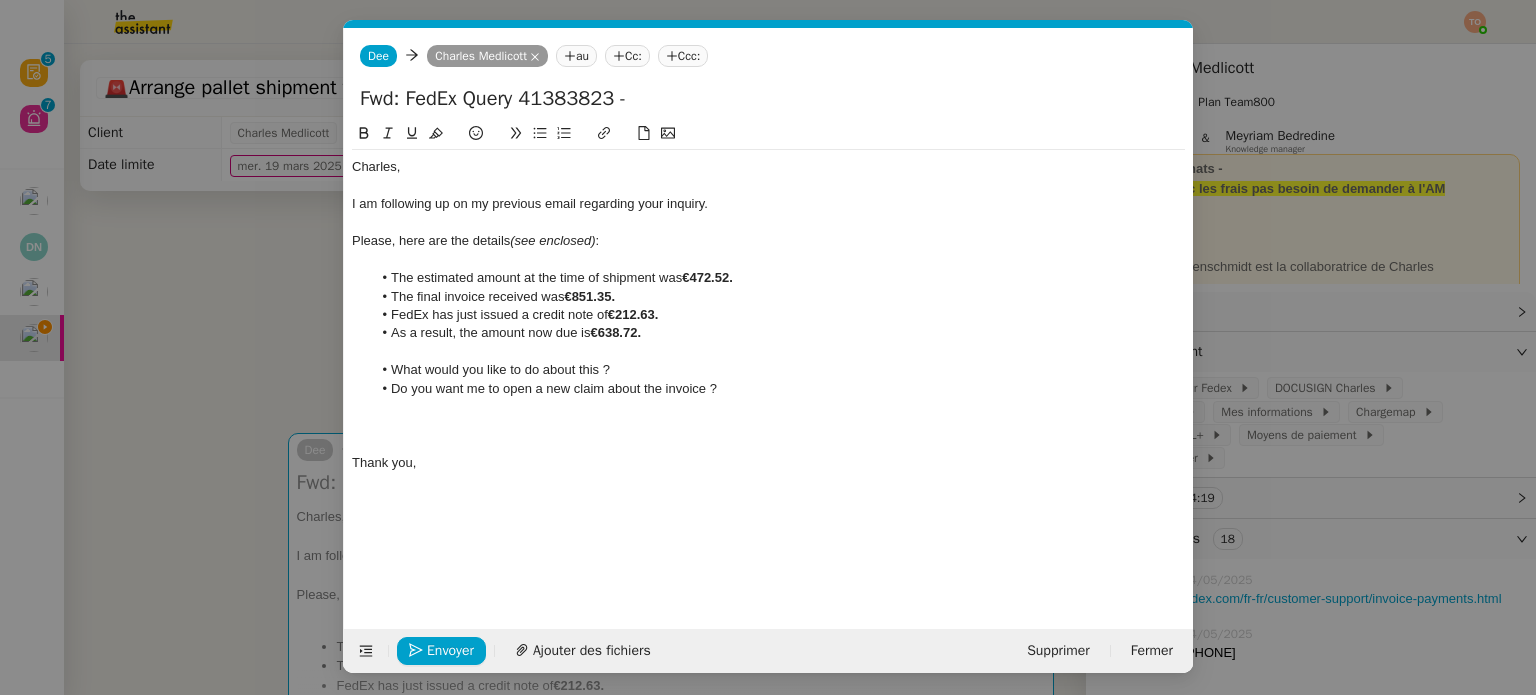 type 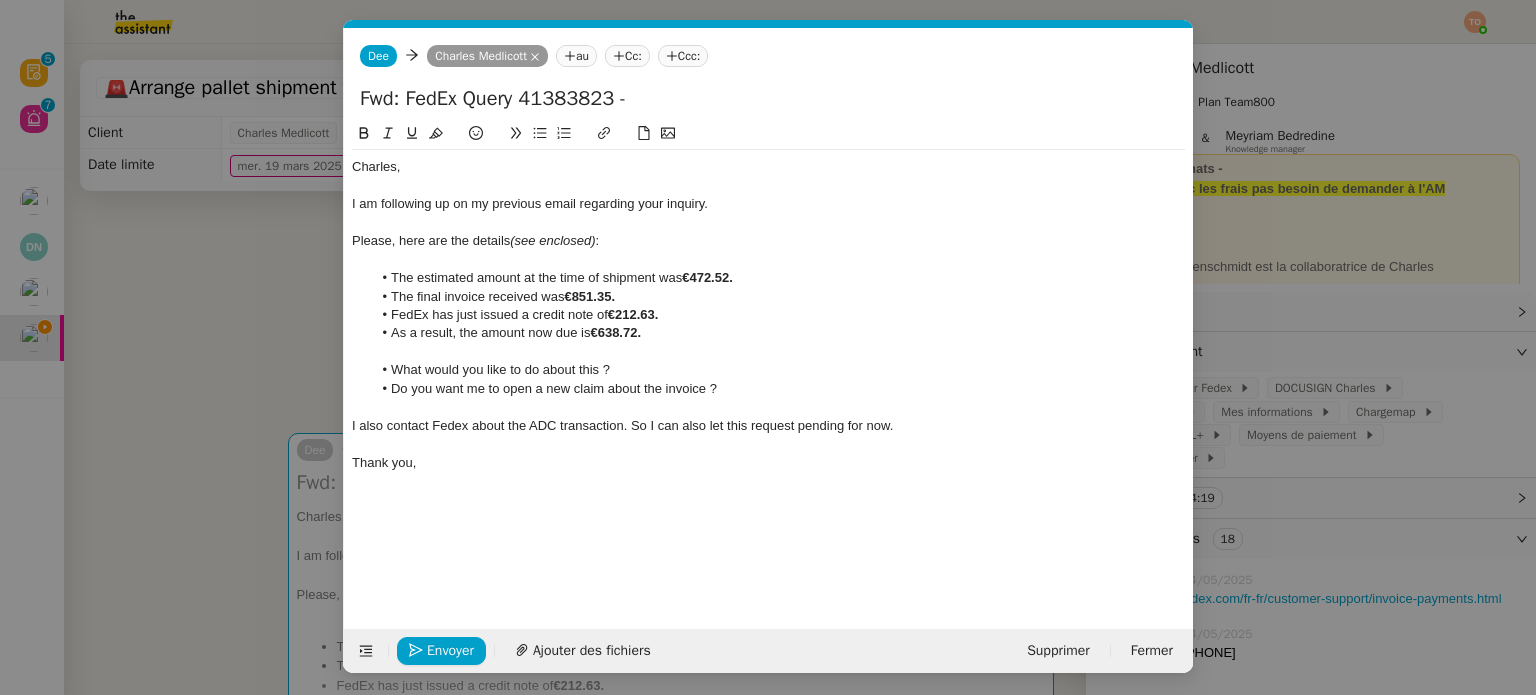 click on "I also contact Fedex about the ADC transaction. So I can also let this request pending for now." 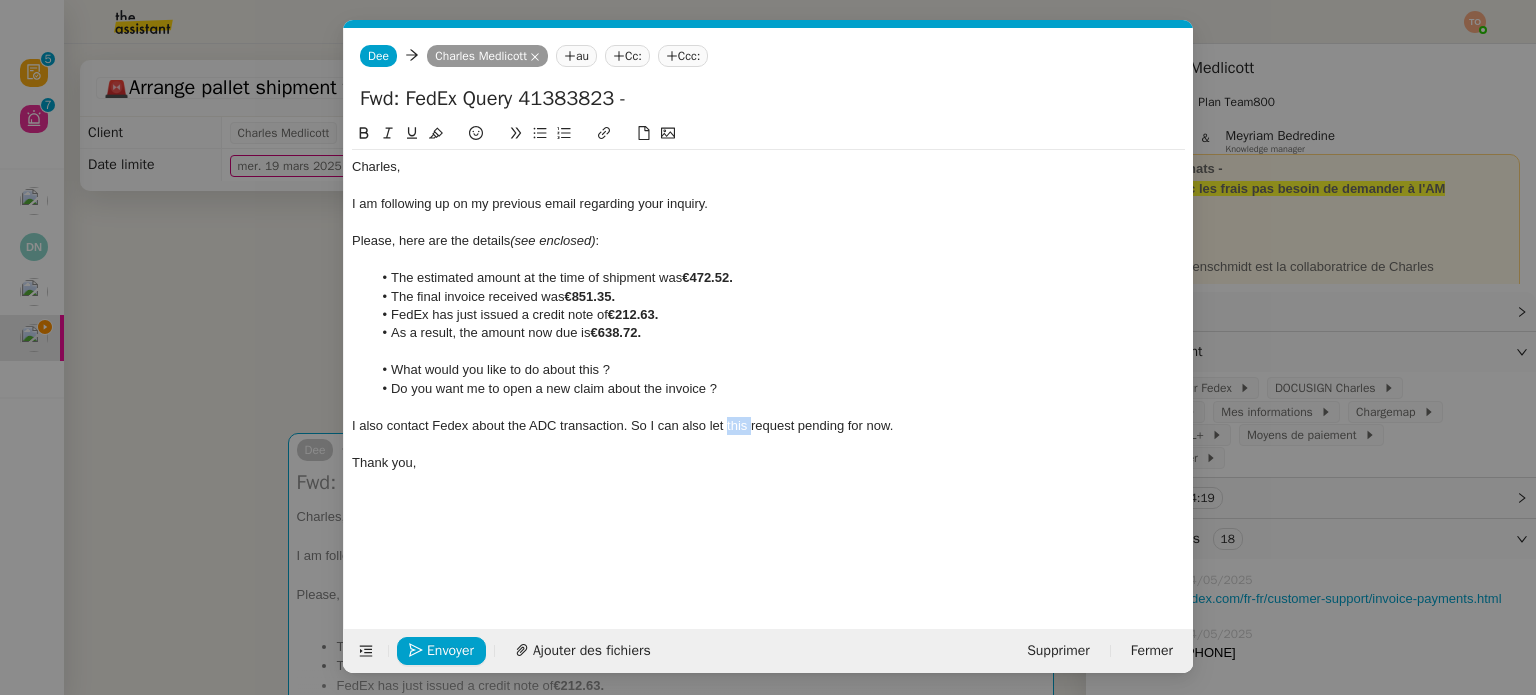 click on "I also contact Fedex about the ADC transaction. So I can also let this request pending for now." 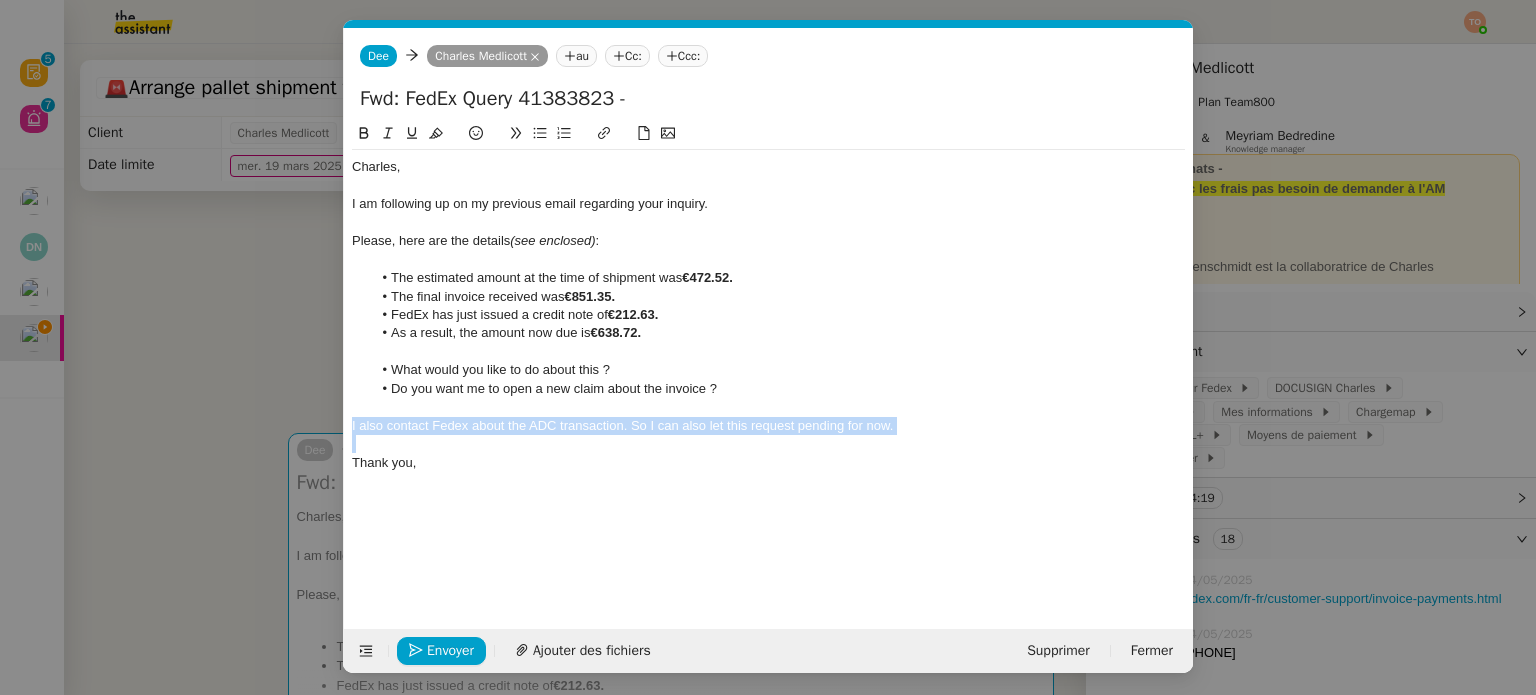 copy on "I also contact Fedex about the ADC transaction. So I can also let this request pending for now." 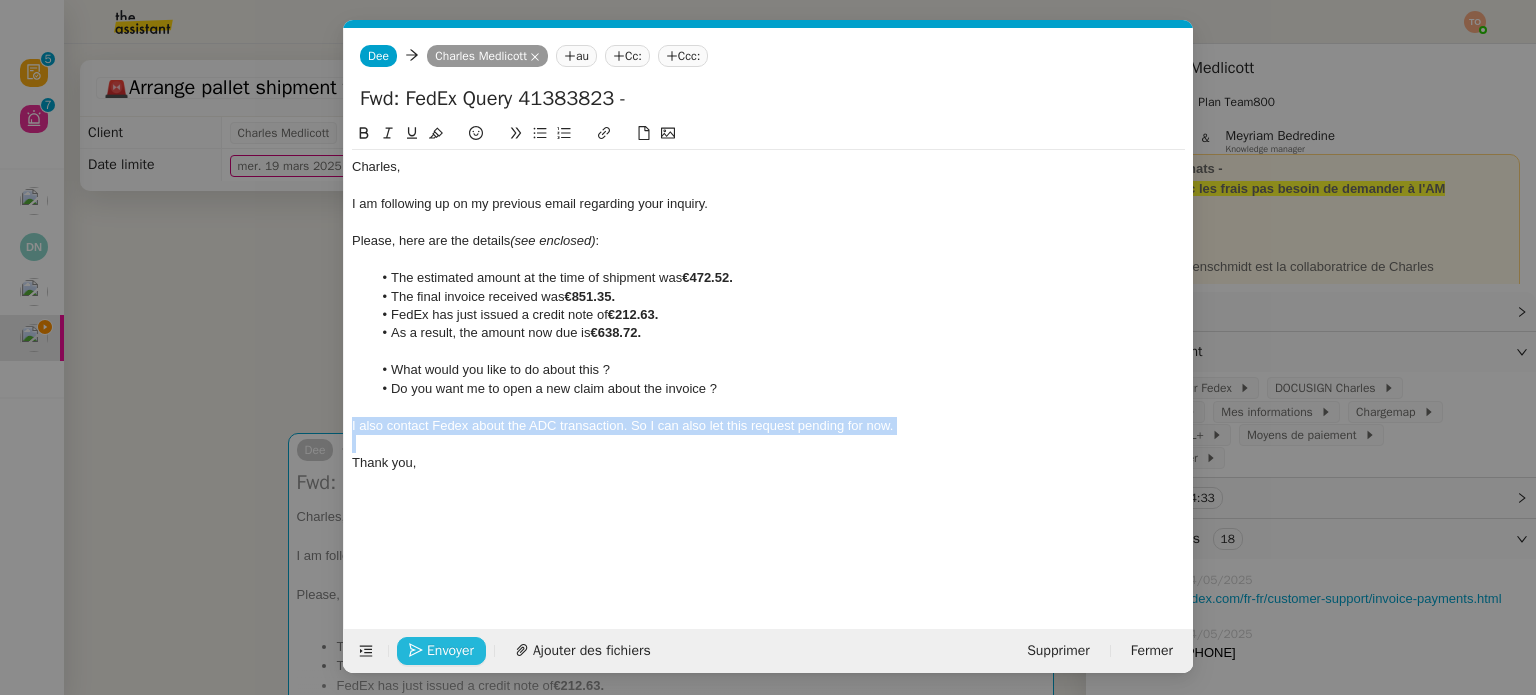 click on "Envoyer" 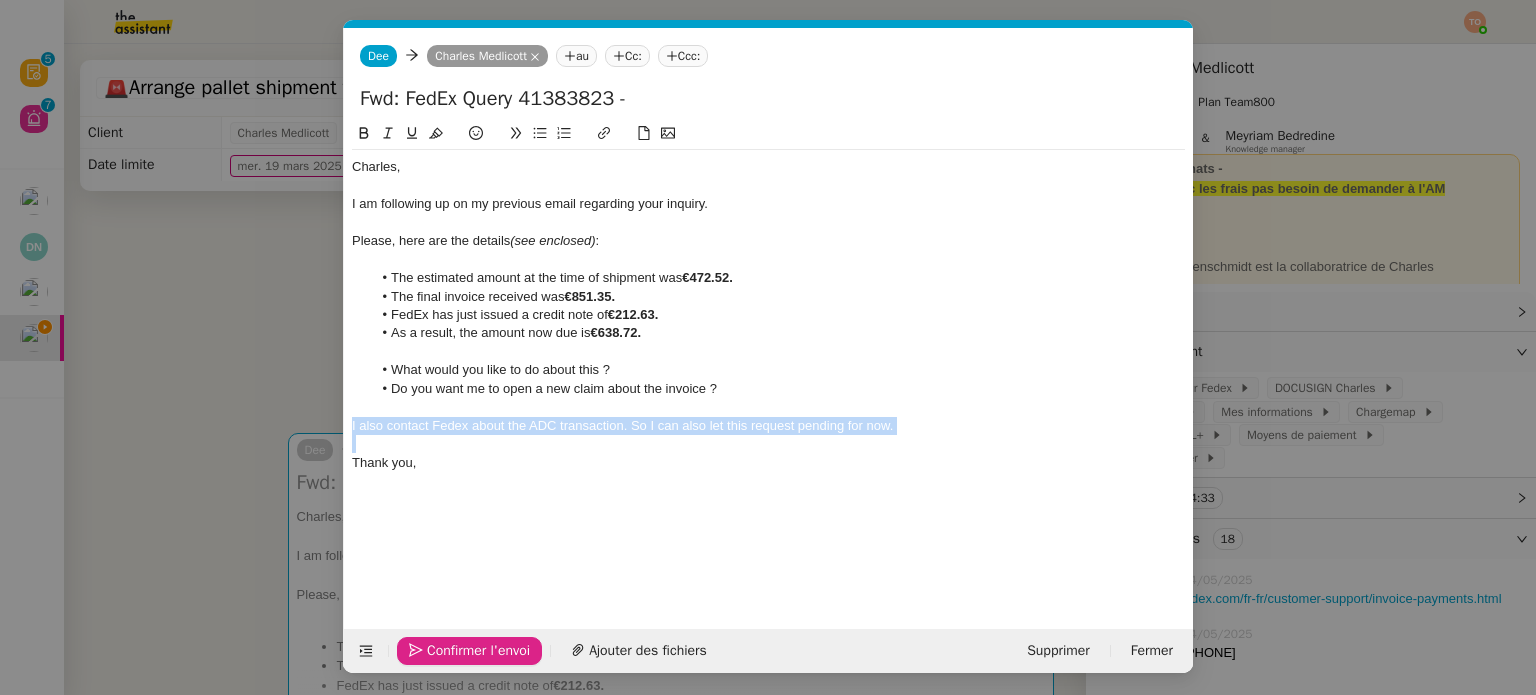 click on "Confirmer l'envoi" 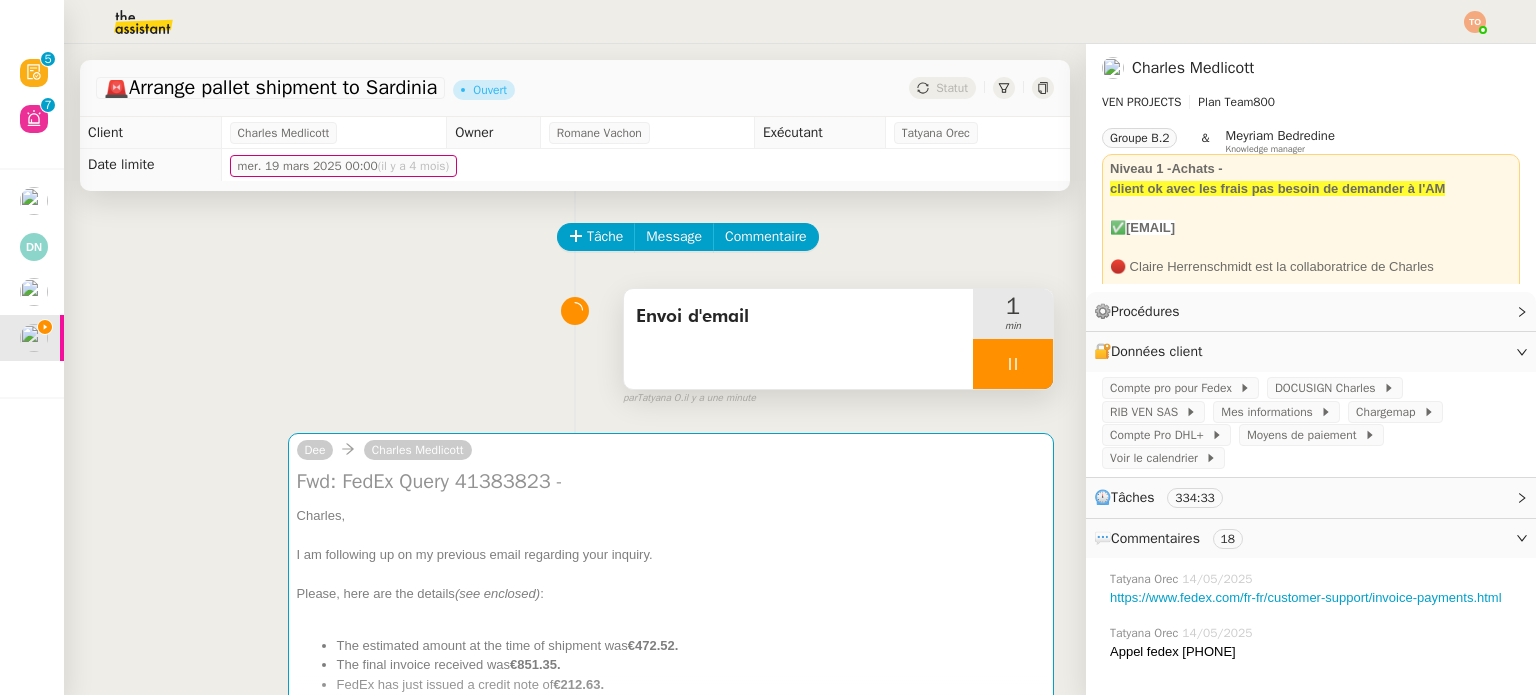 click at bounding box center (1013, 364) 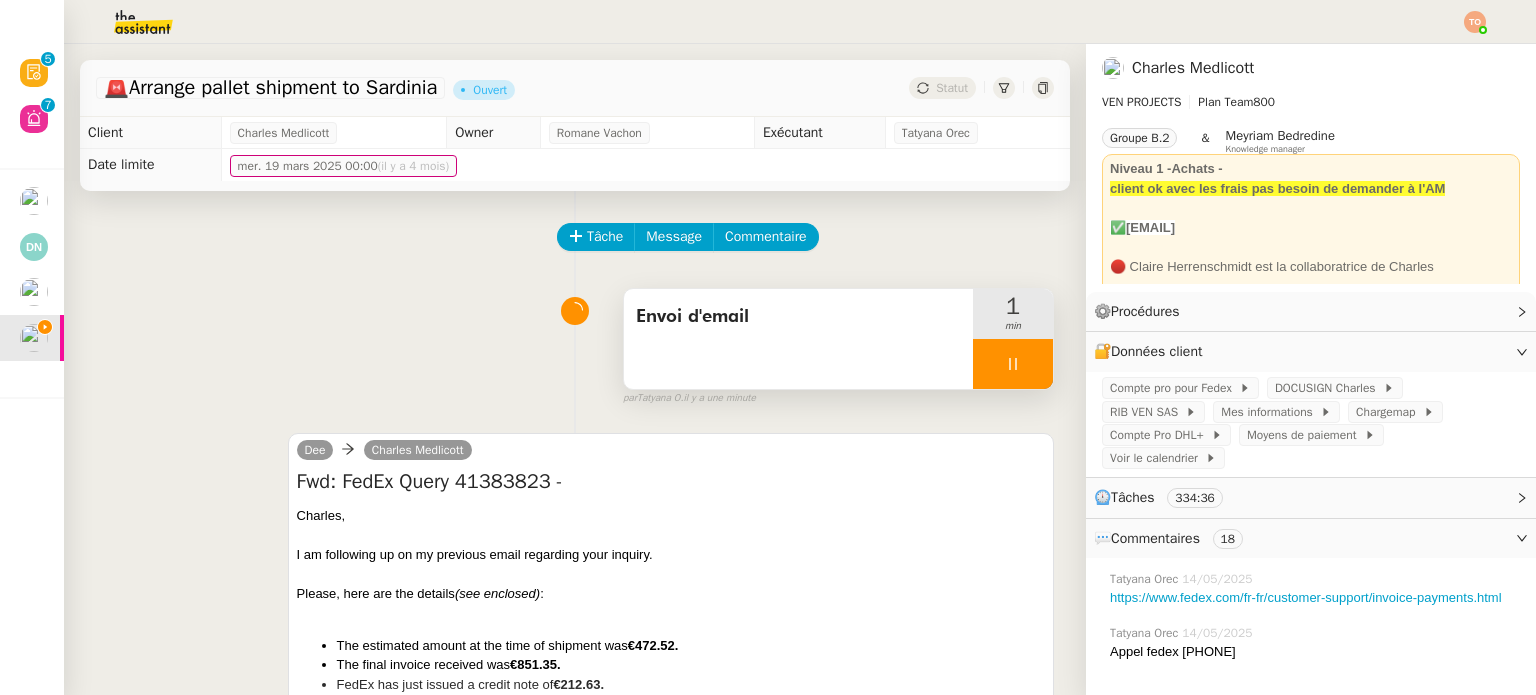 click at bounding box center [1013, 364] 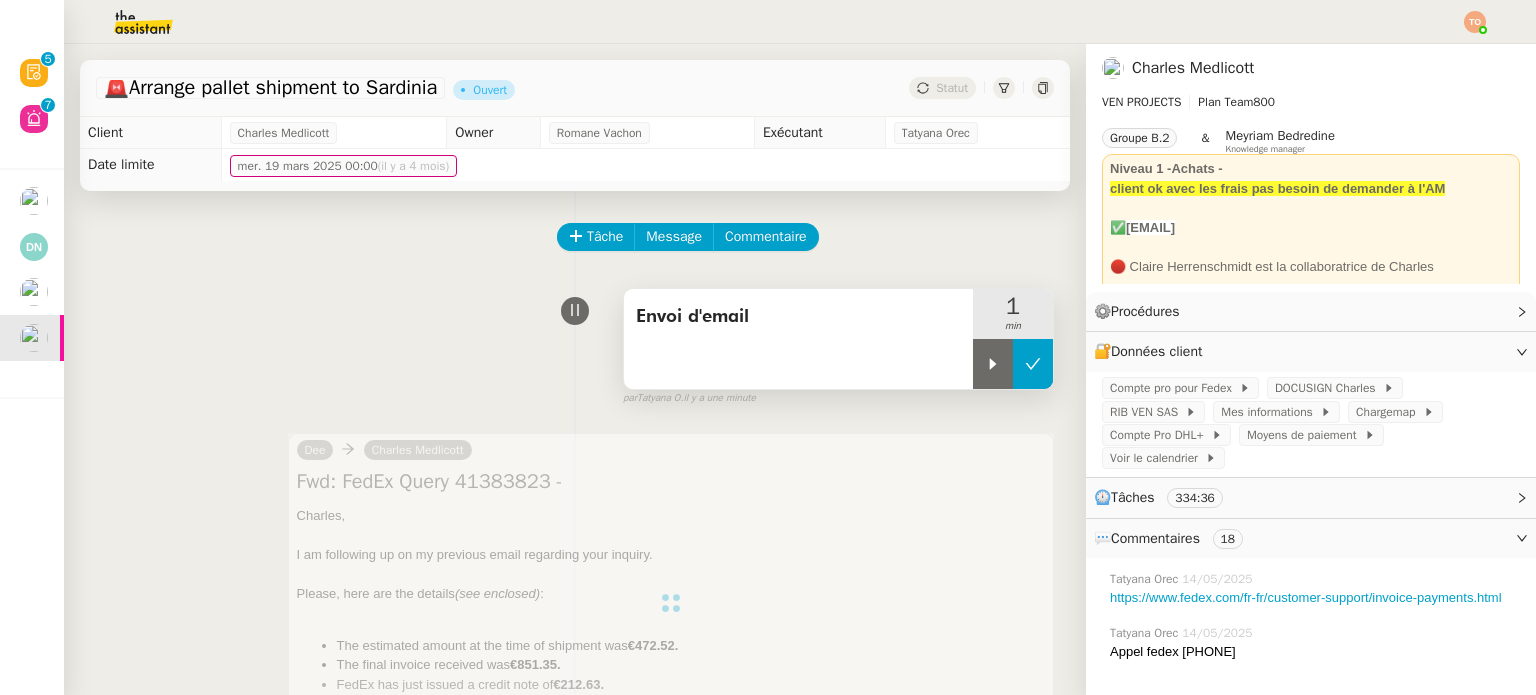 click at bounding box center [1033, 364] 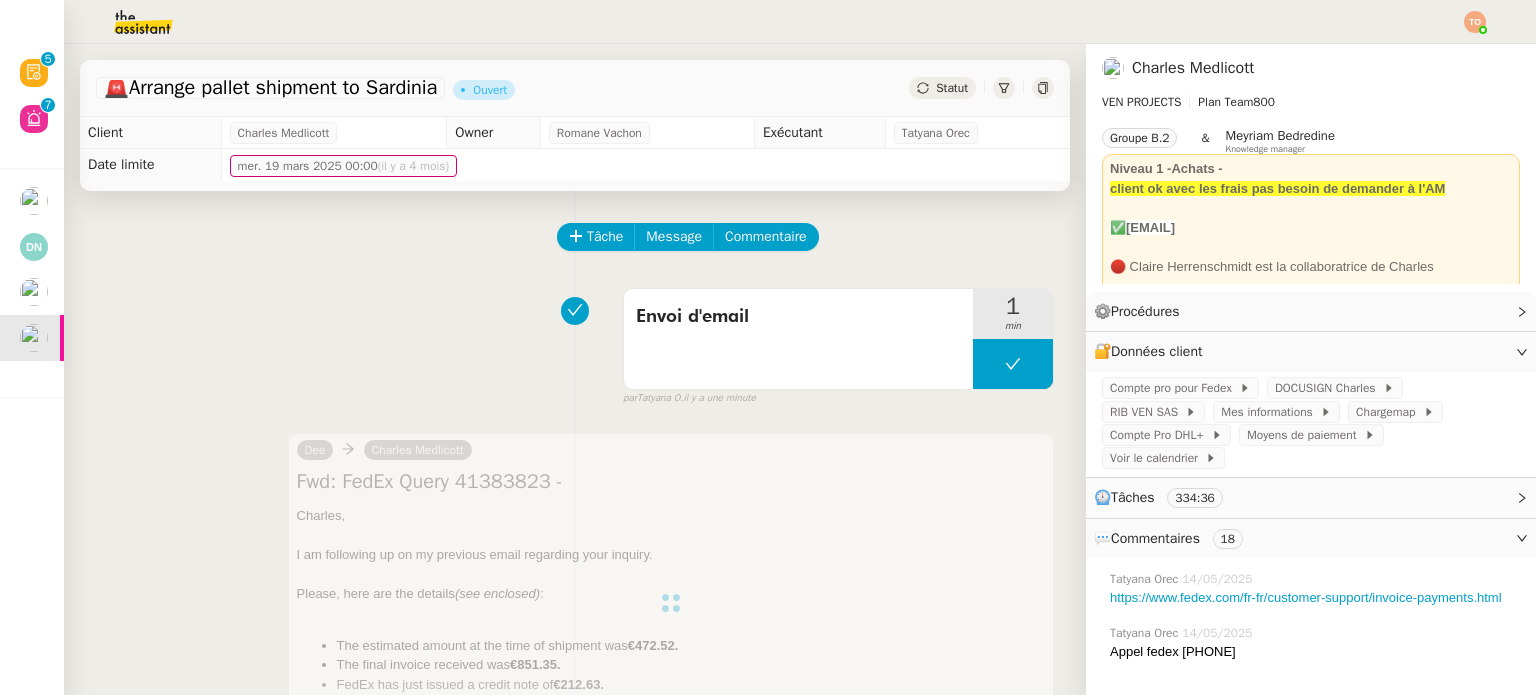 click on "Statut" 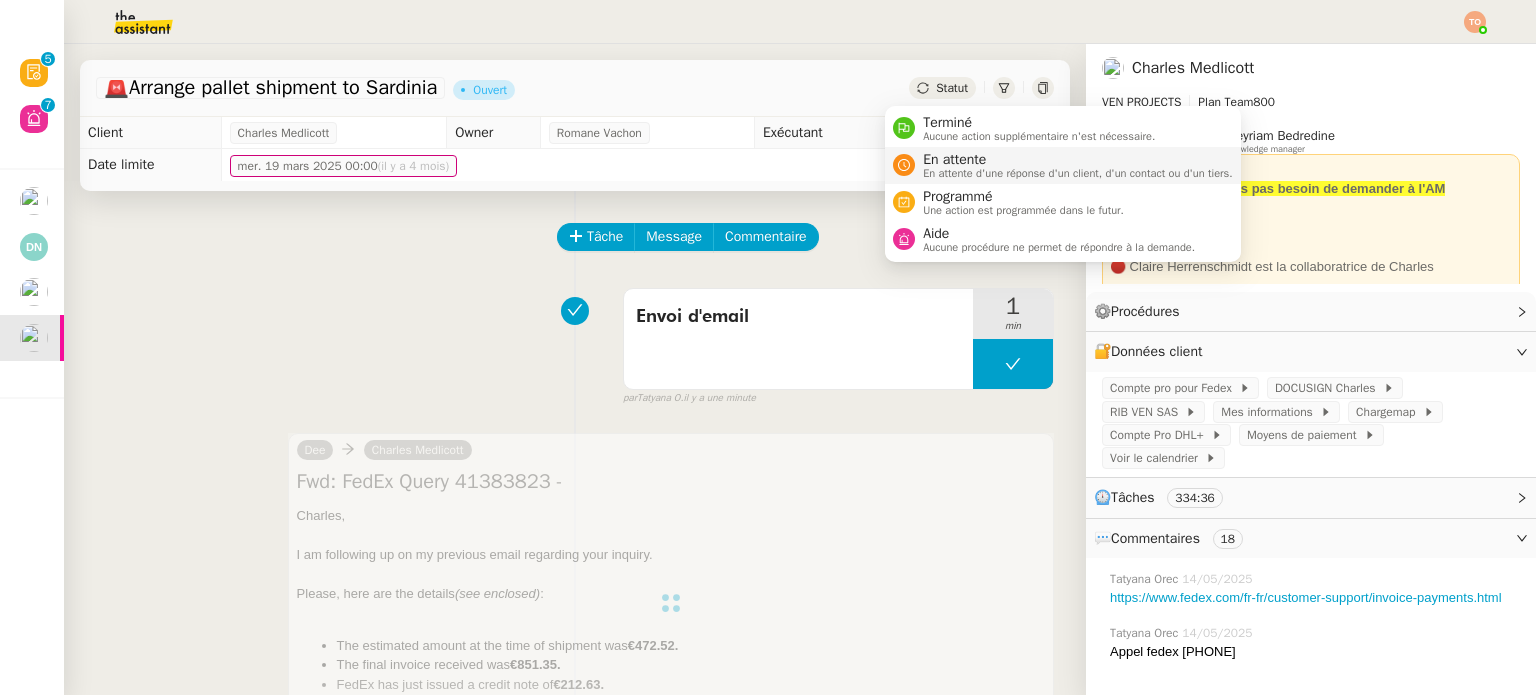 click on "En attente" at bounding box center [1078, 160] 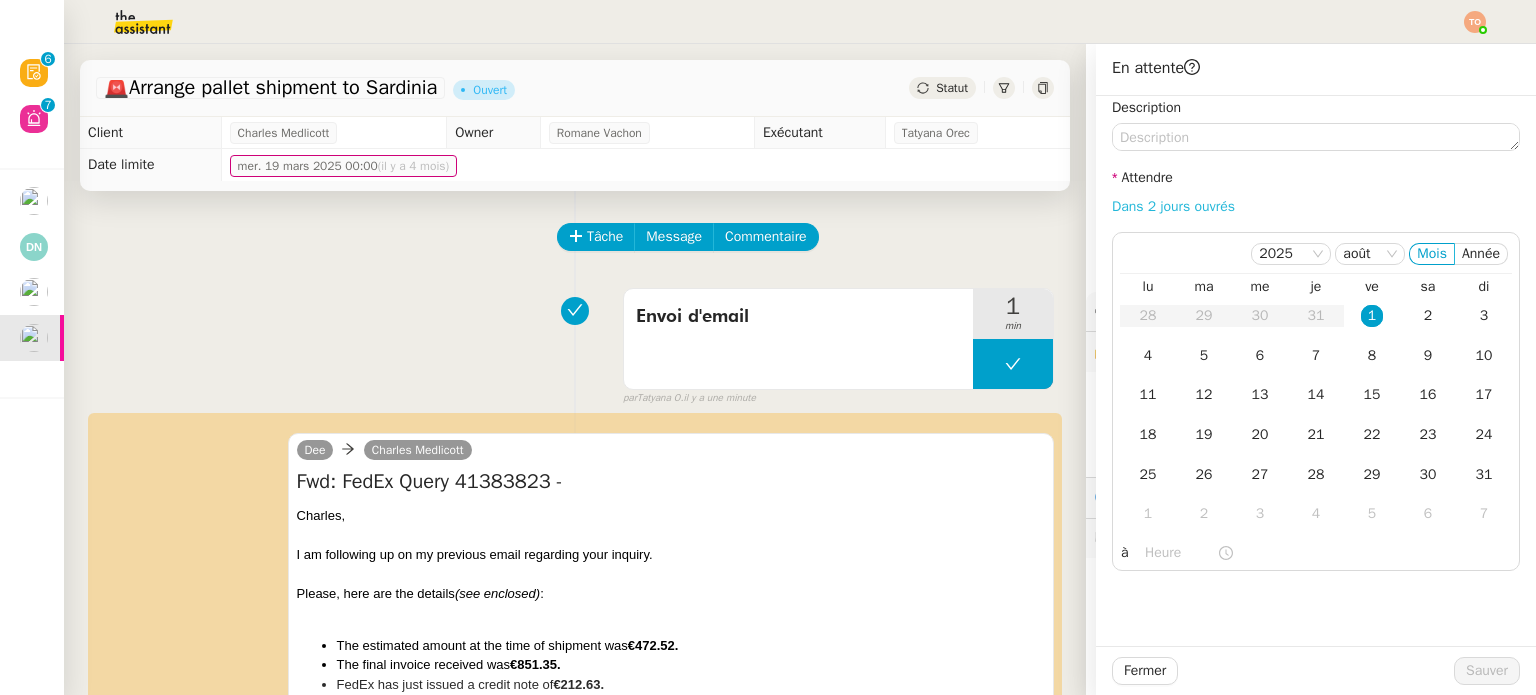 click on "Dans 2 jours ouvrés" 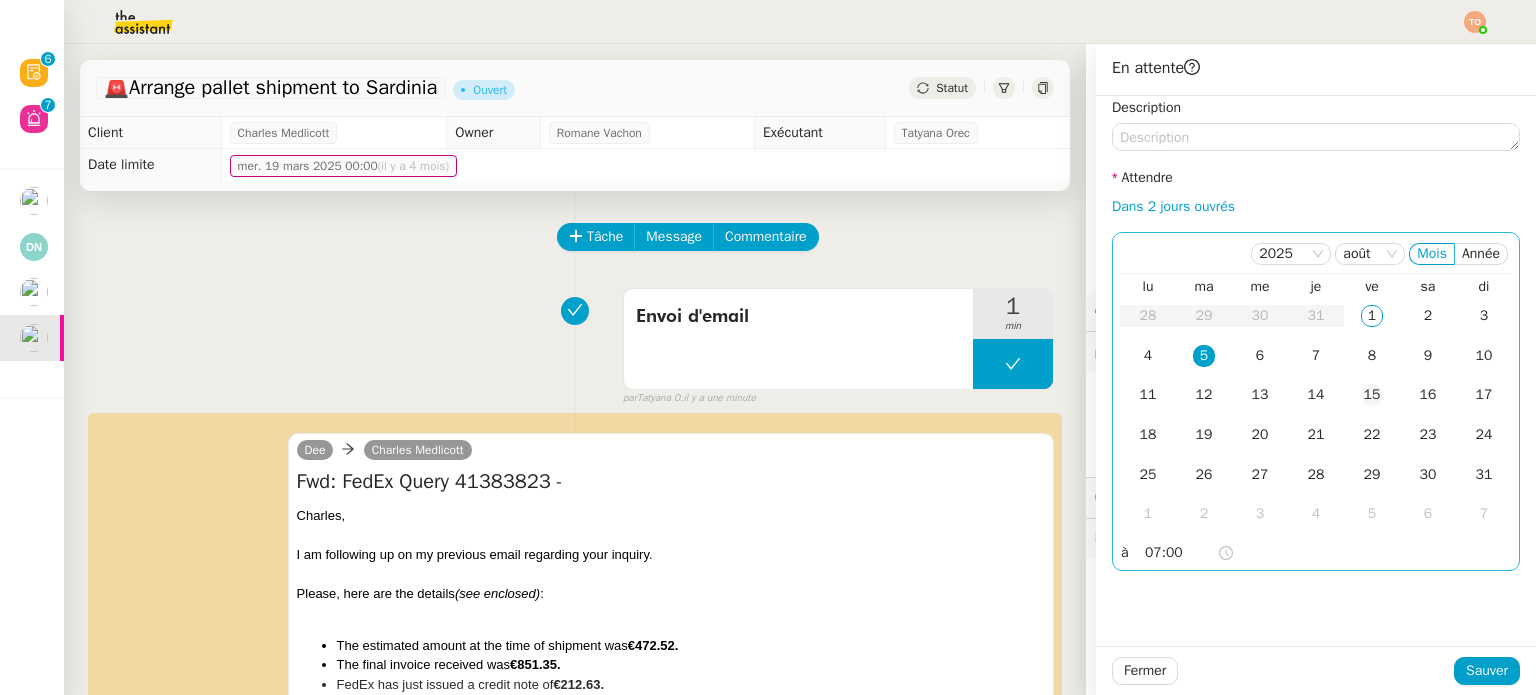click on "15" 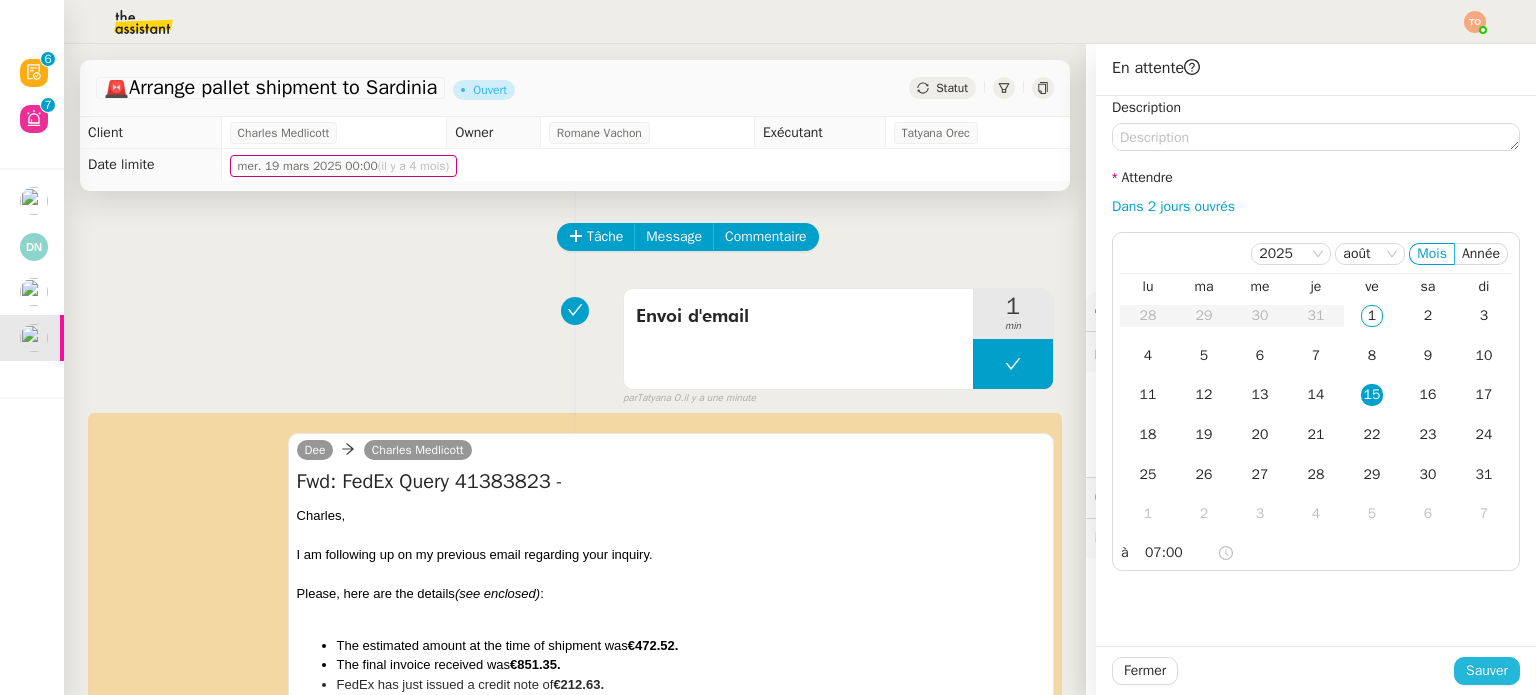 click on "Sauver" 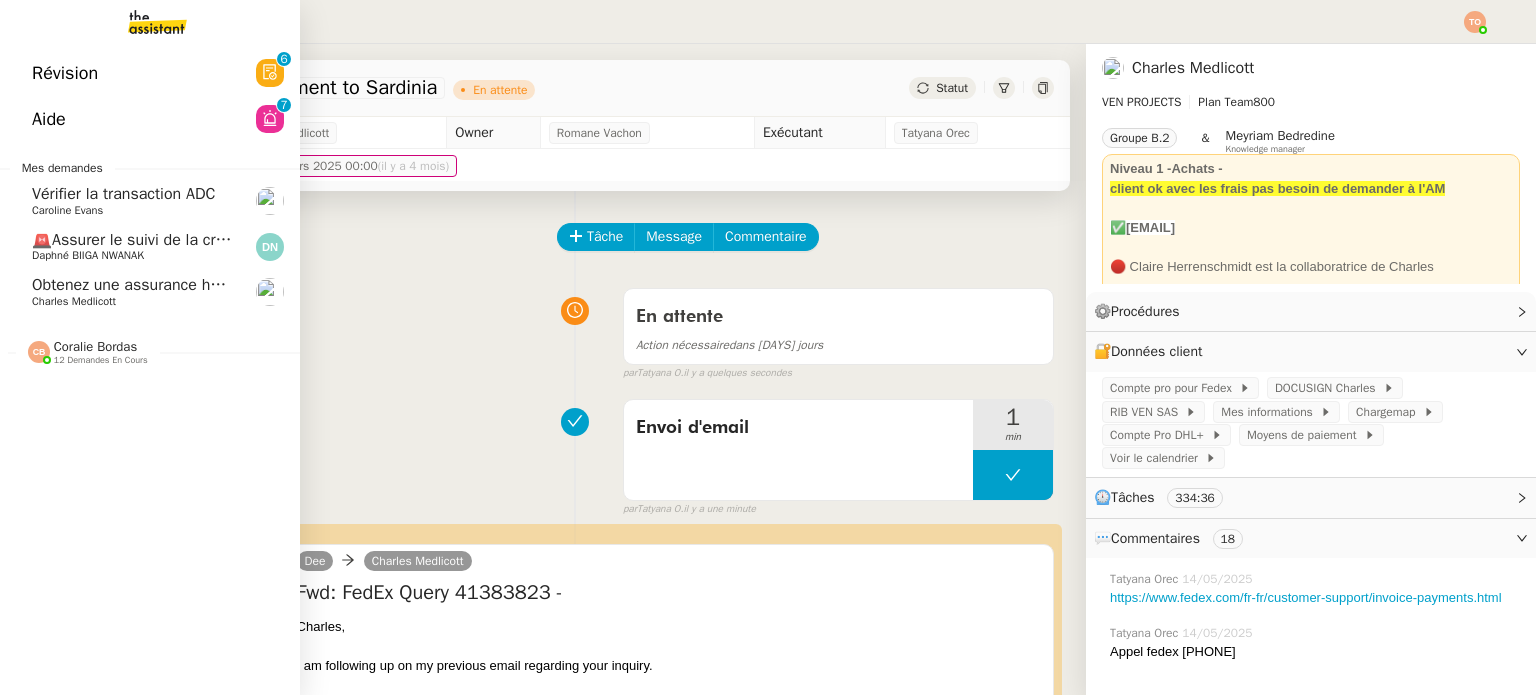 click on "Caroline Evans" 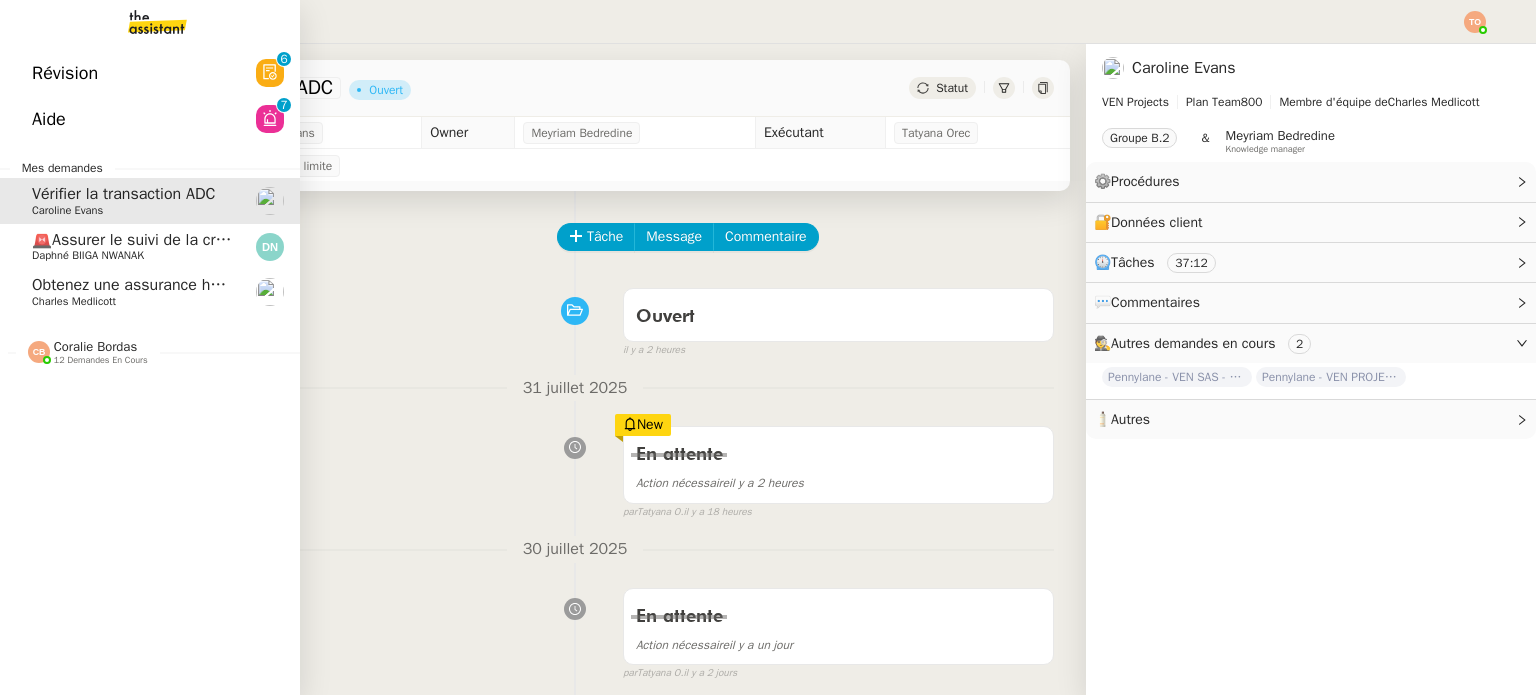 click on "Obtenez une assurance habitation pour Monty SAS" 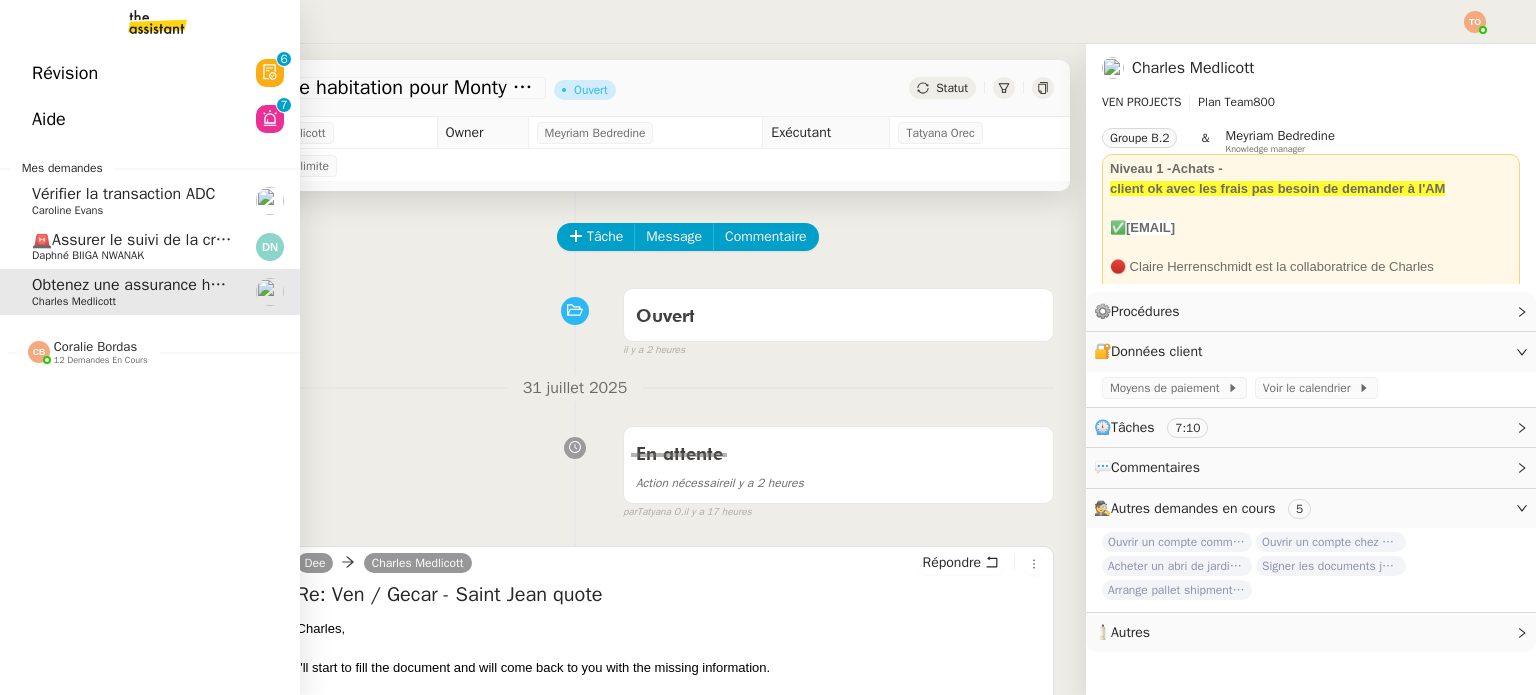 click on "[FIRST] [LAST] 12 demandes en cours" 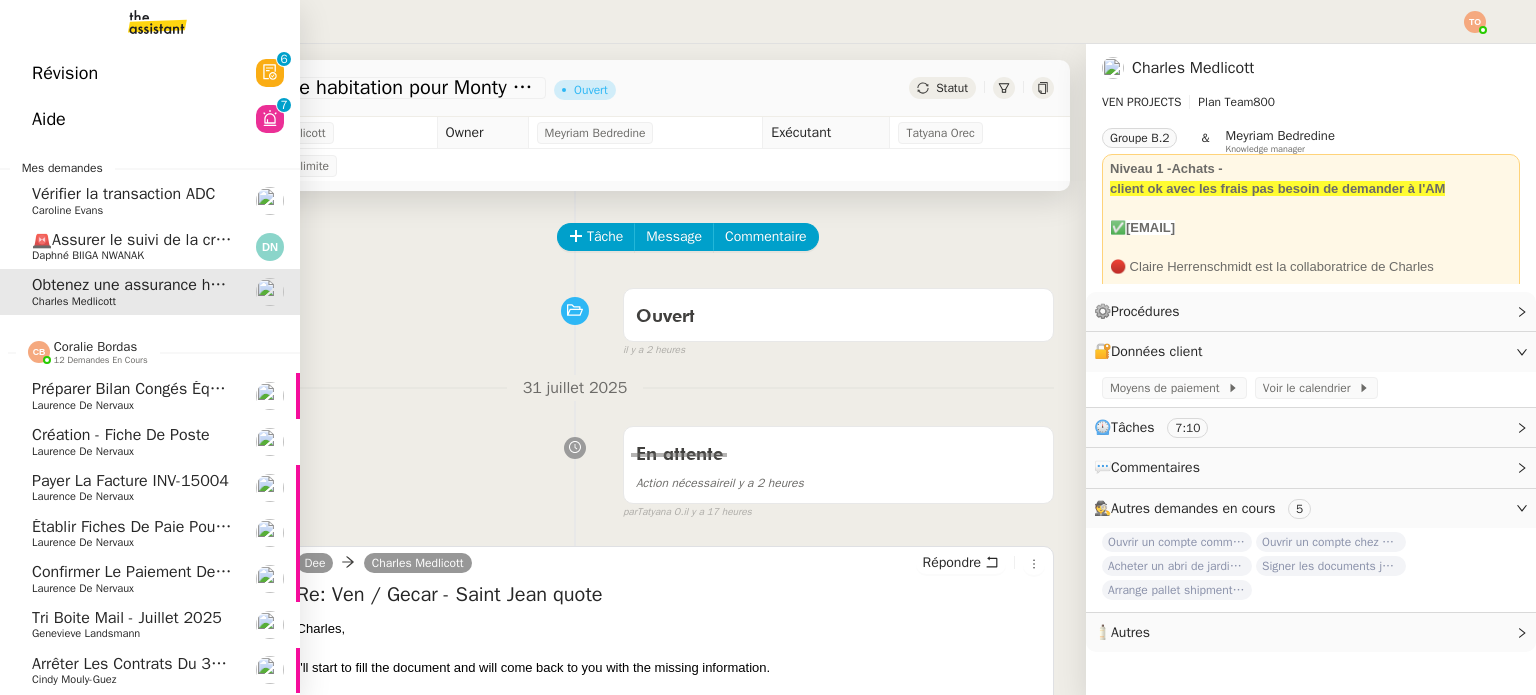 scroll, scrollTop: 236, scrollLeft: 0, axis: vertical 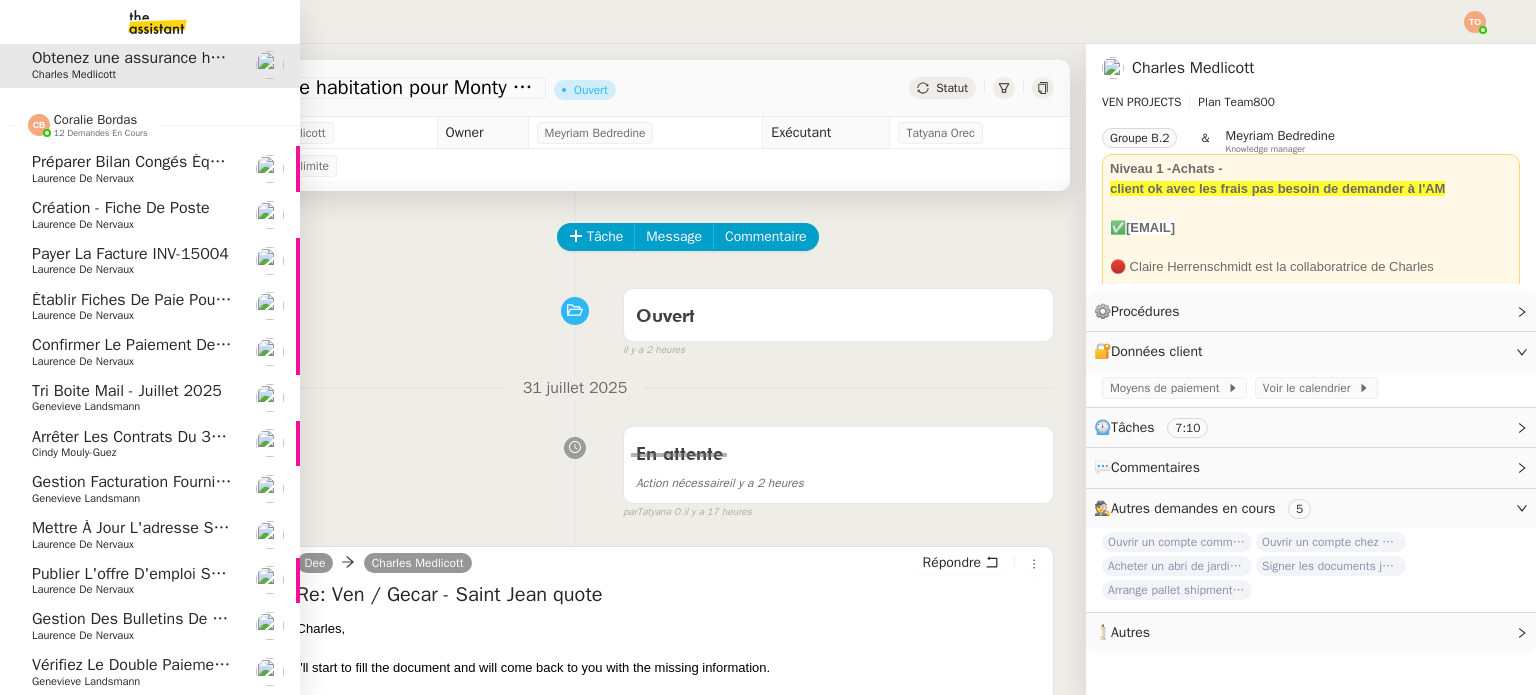 click on "Tri boite mail - juillet 2025" 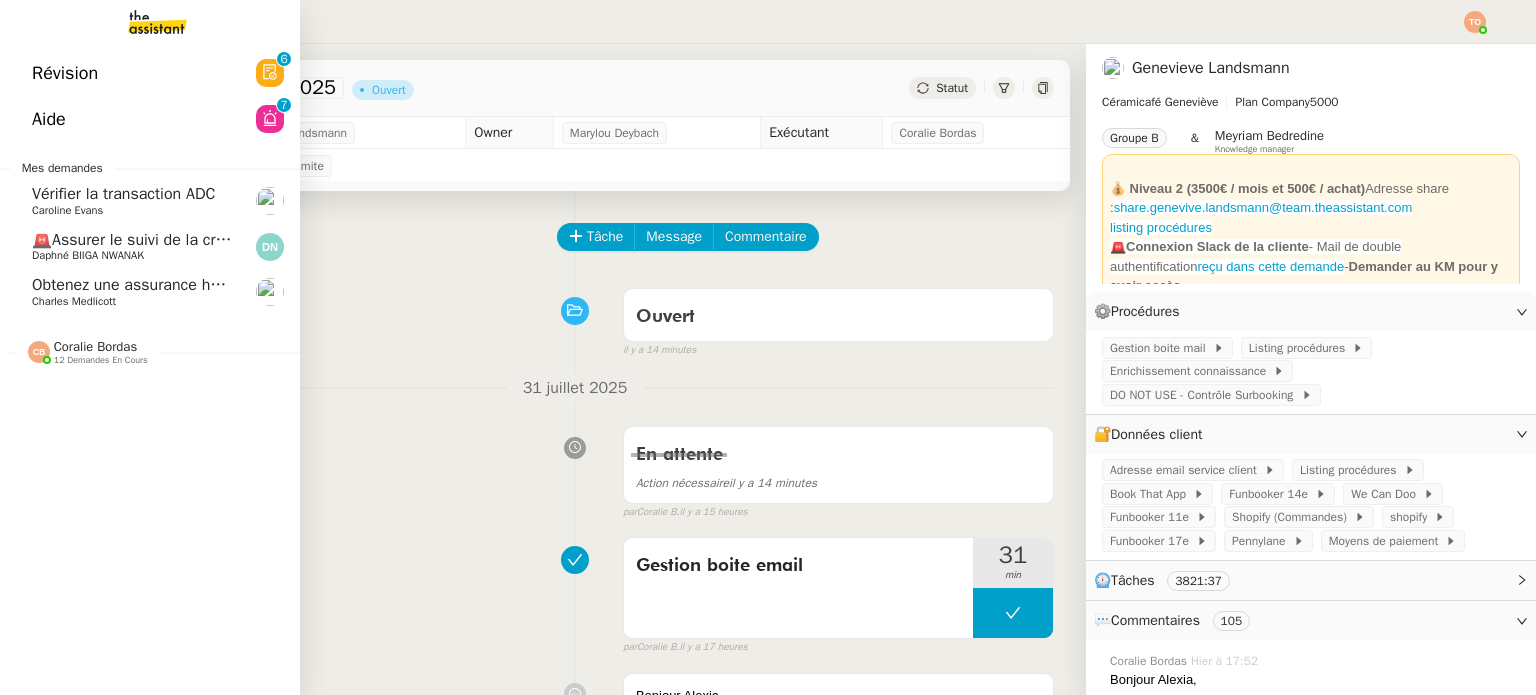 scroll, scrollTop: 0, scrollLeft: 0, axis: both 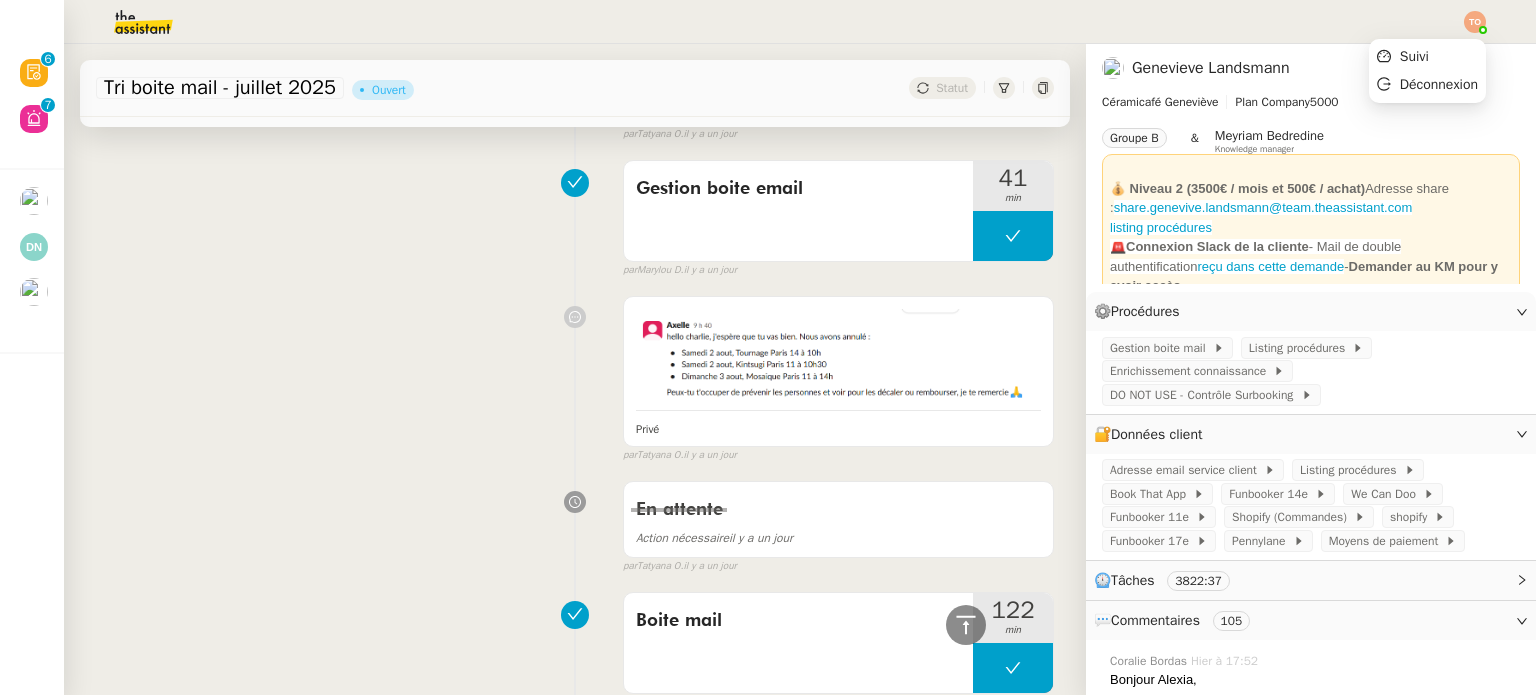 click 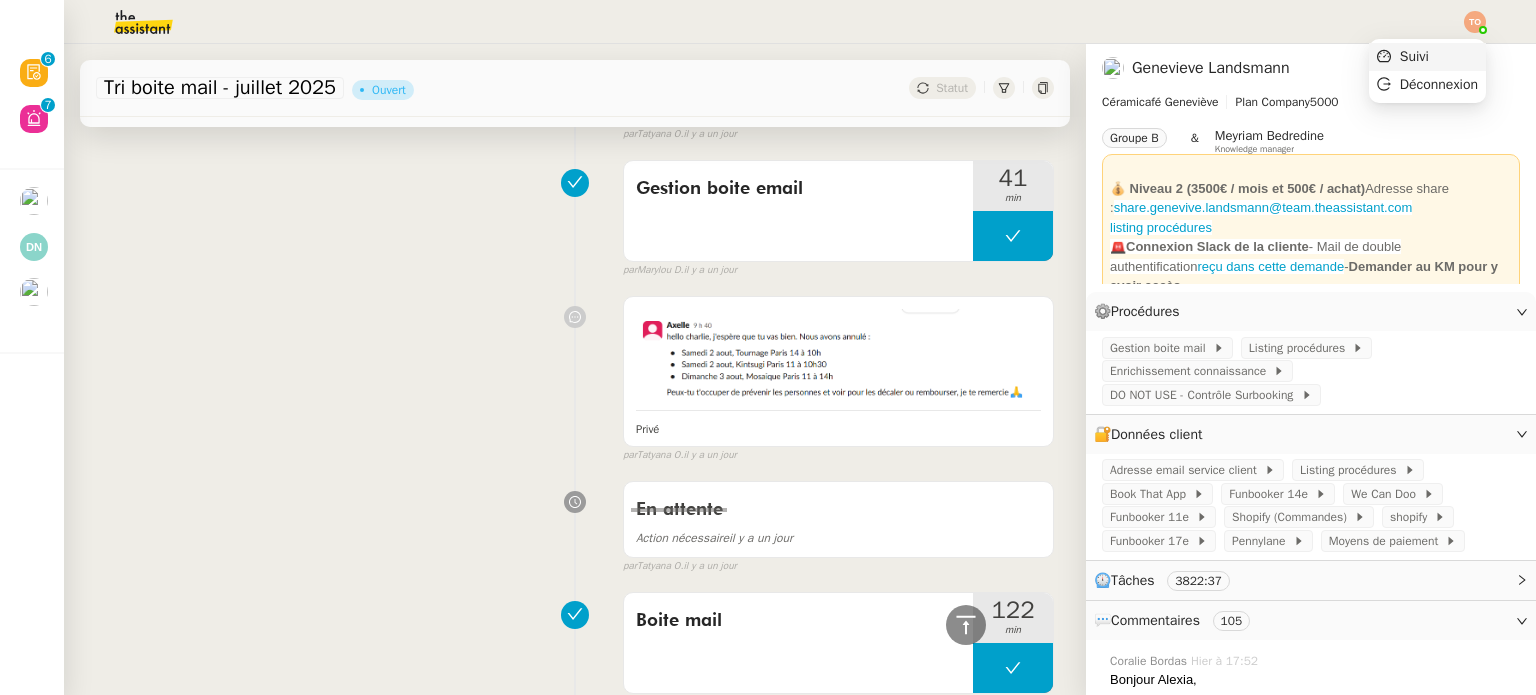 click on "Suivi" at bounding box center (1427, 57) 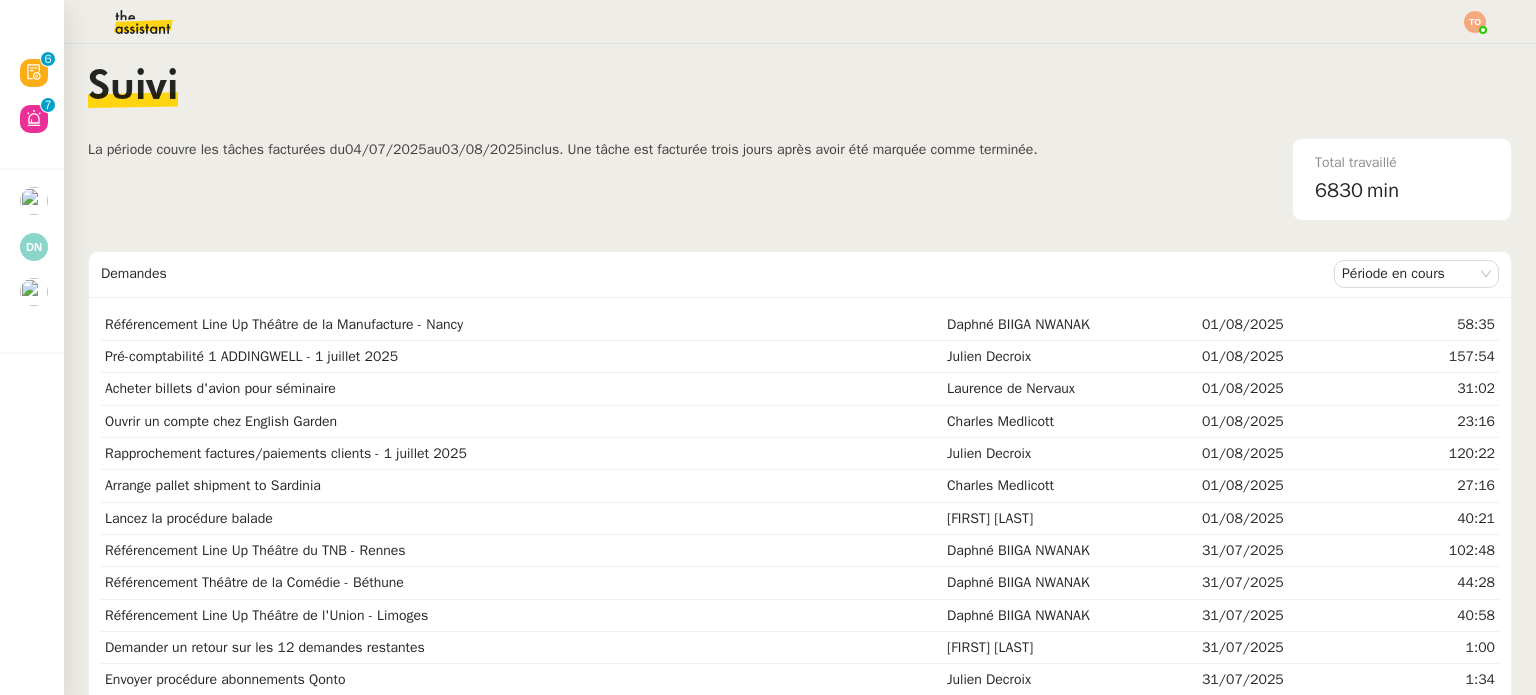 click on "inclus. Une tâche est facturée trois jours après avoir été marquée comme terminée." 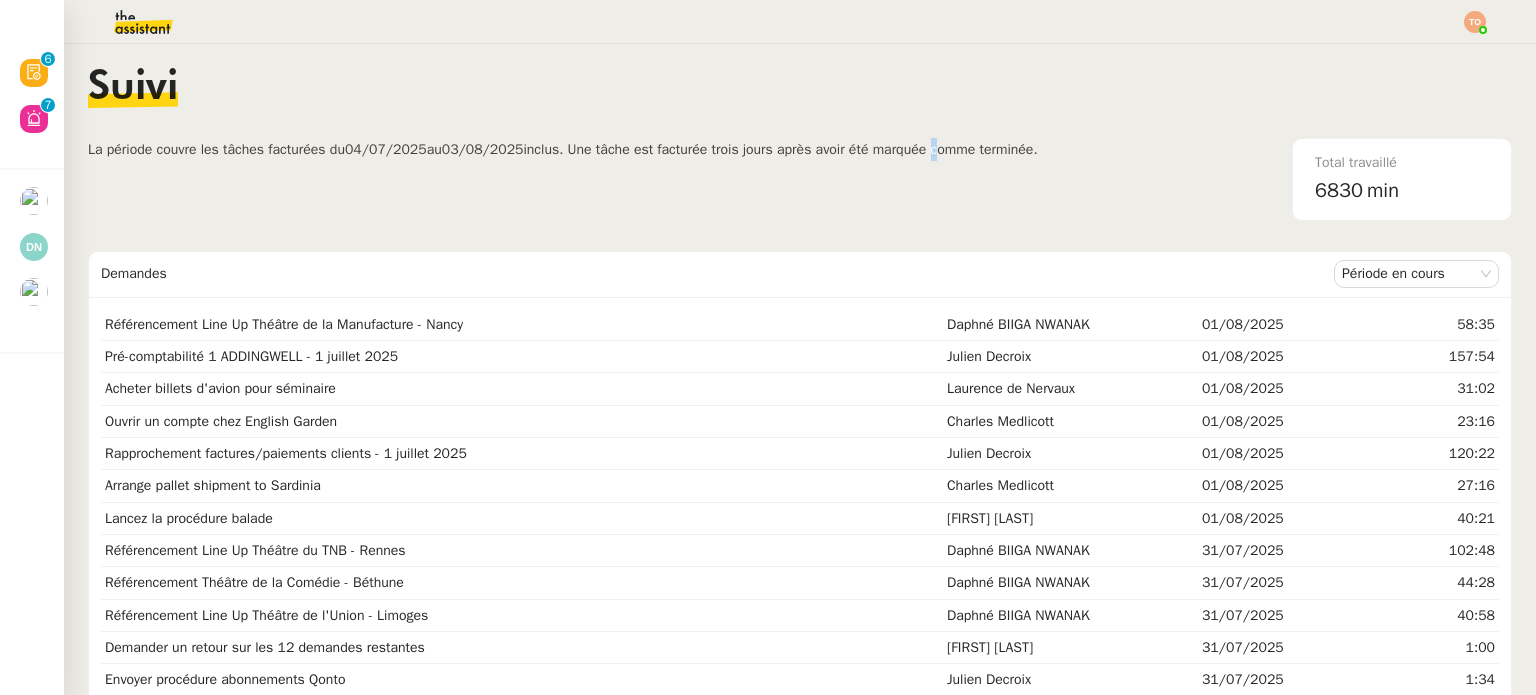 click on "inclus. Une tâche est facturée trois jours après avoir été marquée comme terminée." 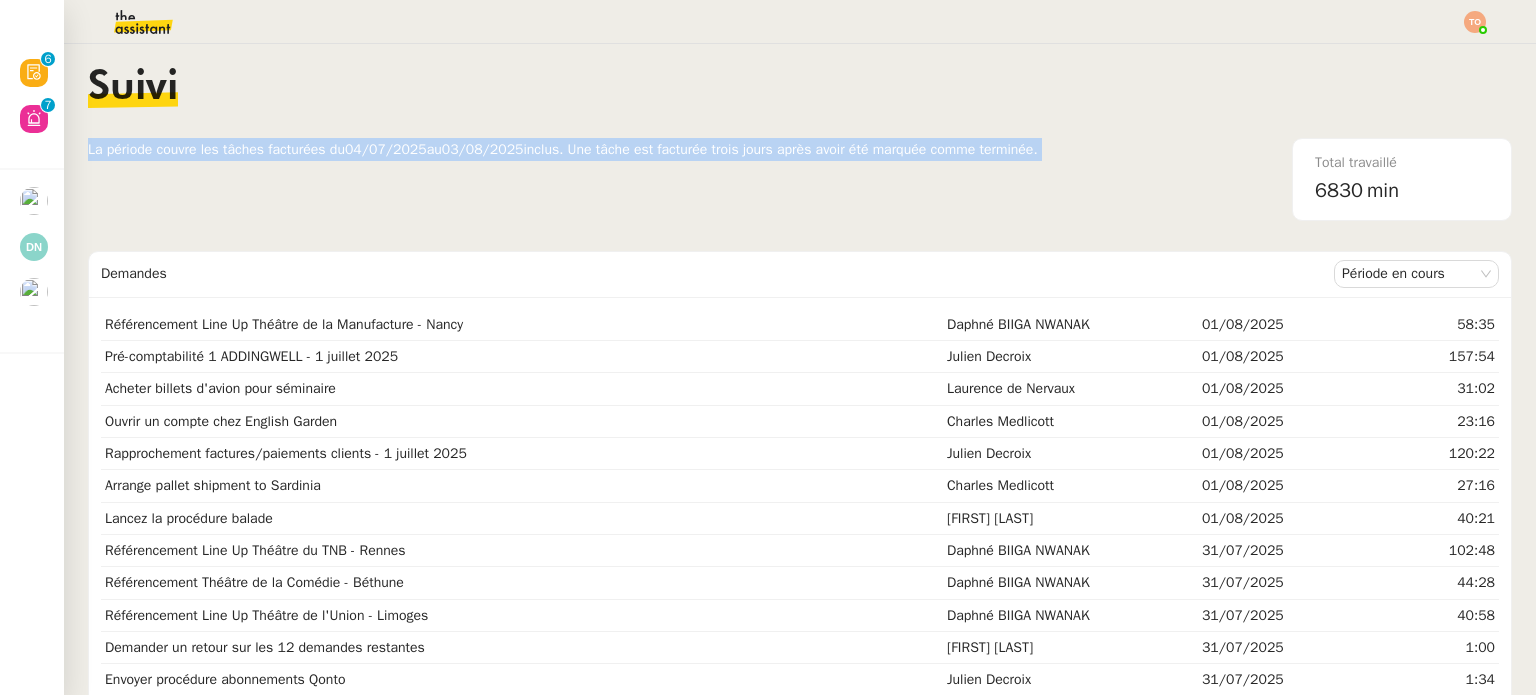 click on "inclus. Une tâche est facturée trois jours après avoir été marquée comme terminée." 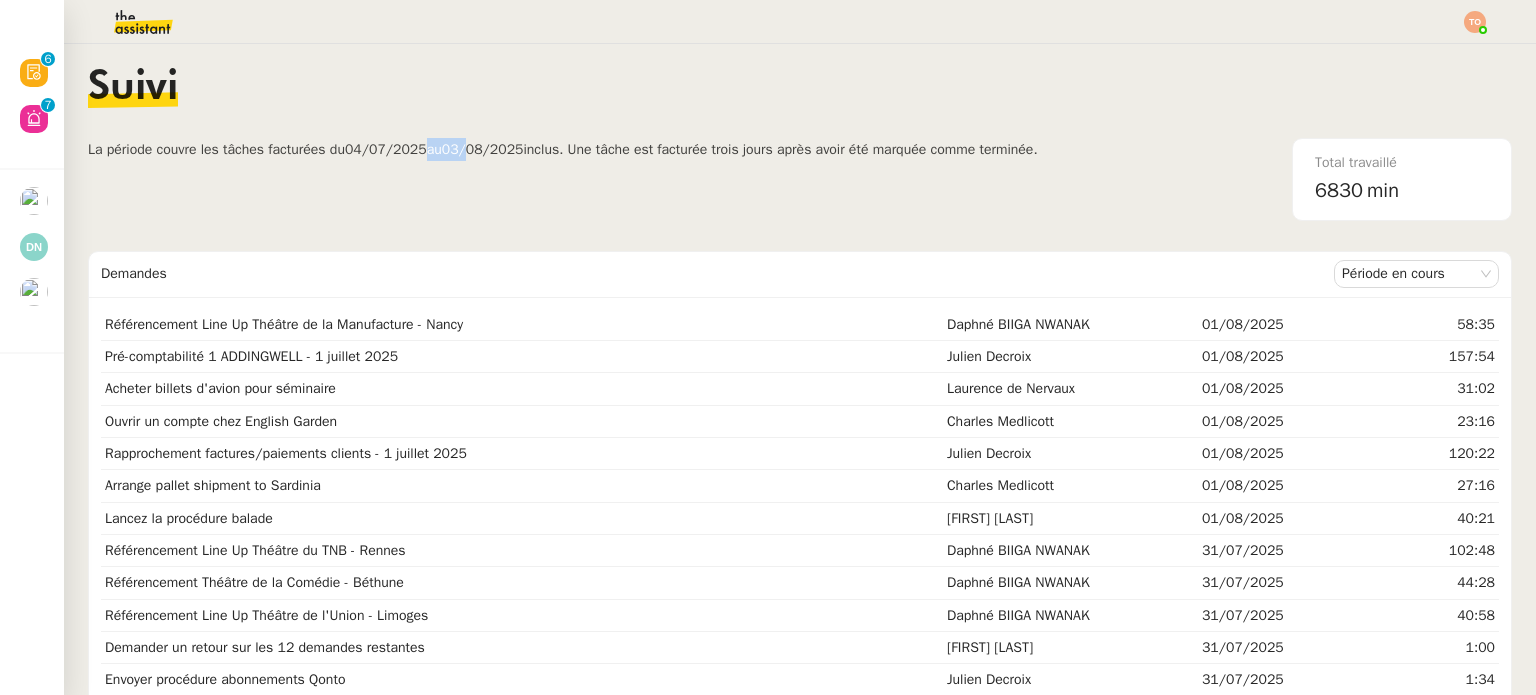 drag, startPoint x: 467, startPoint y: 155, endPoint x: 272, endPoint y: 173, distance: 195.82901 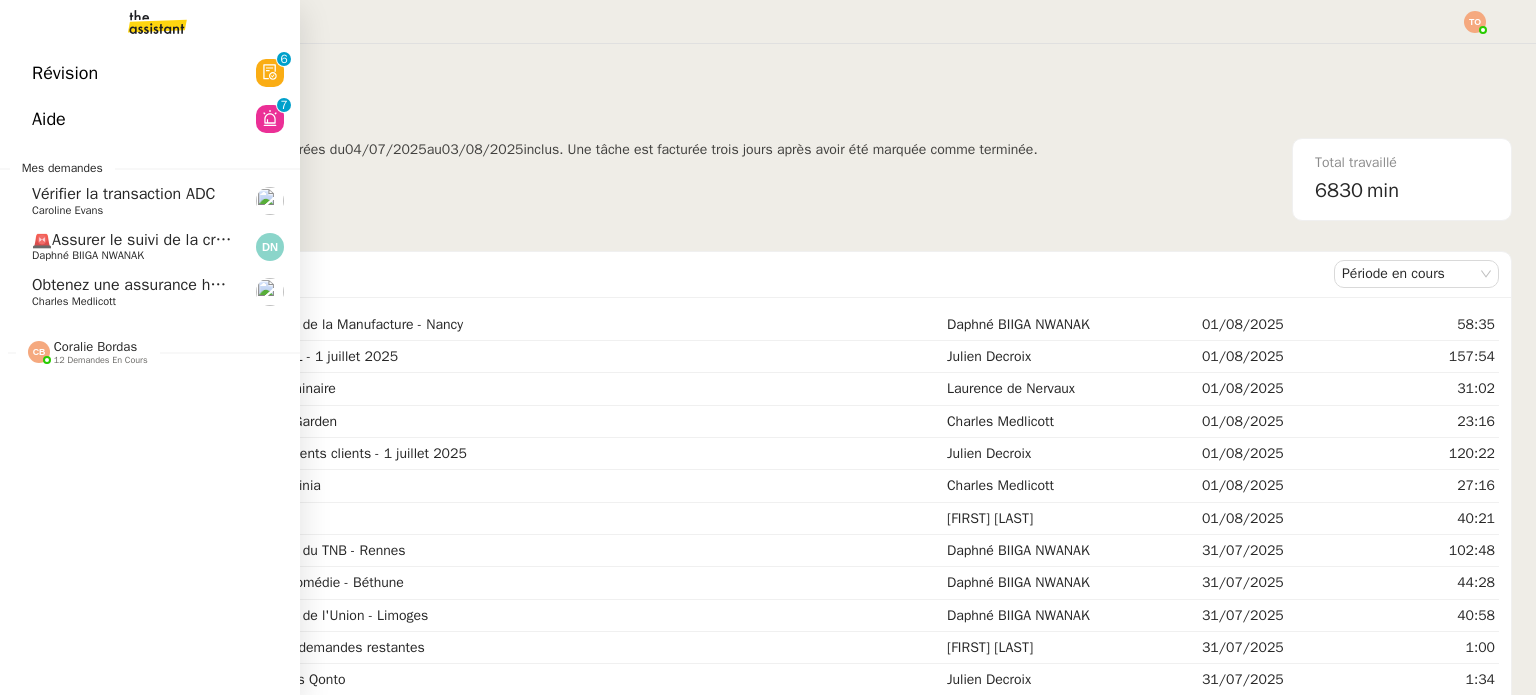 click on "12 demandes en cours" 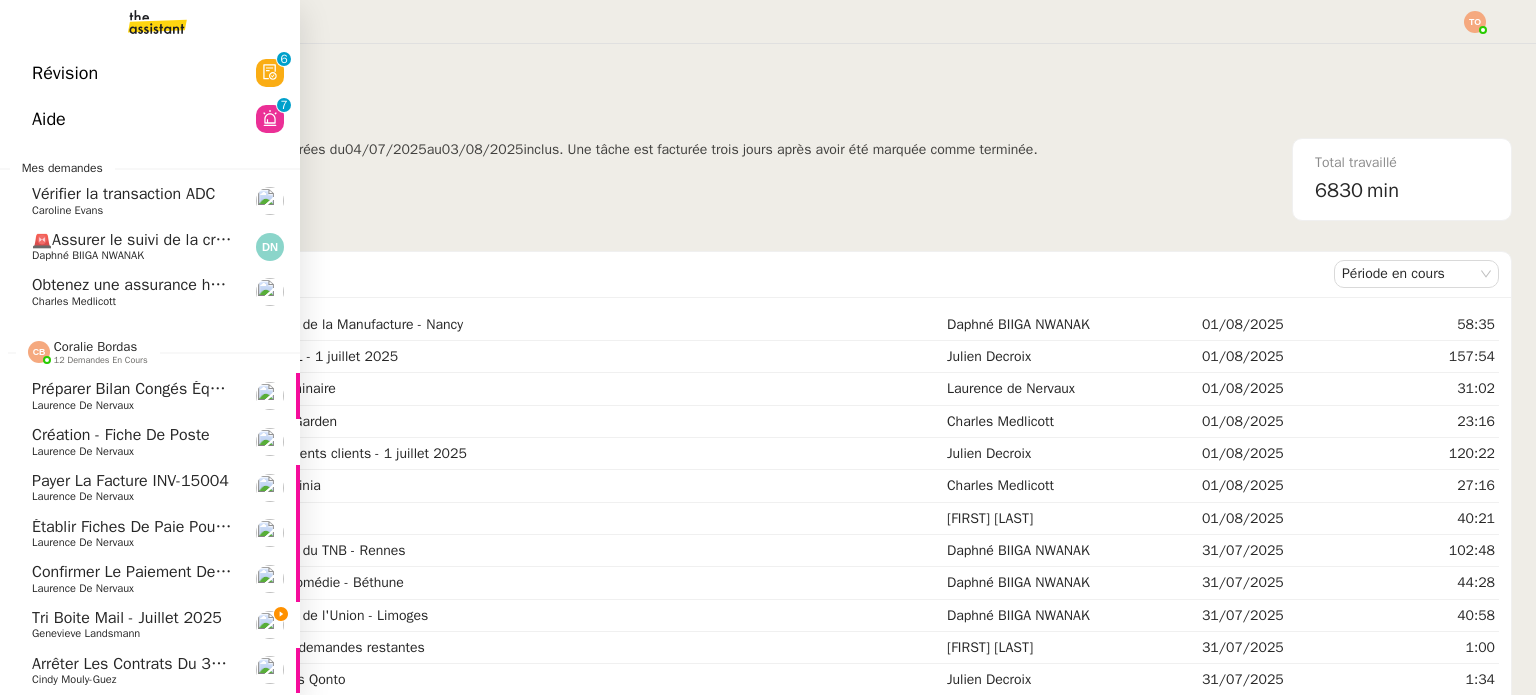 click on "Tri boite mail - juillet 2025" 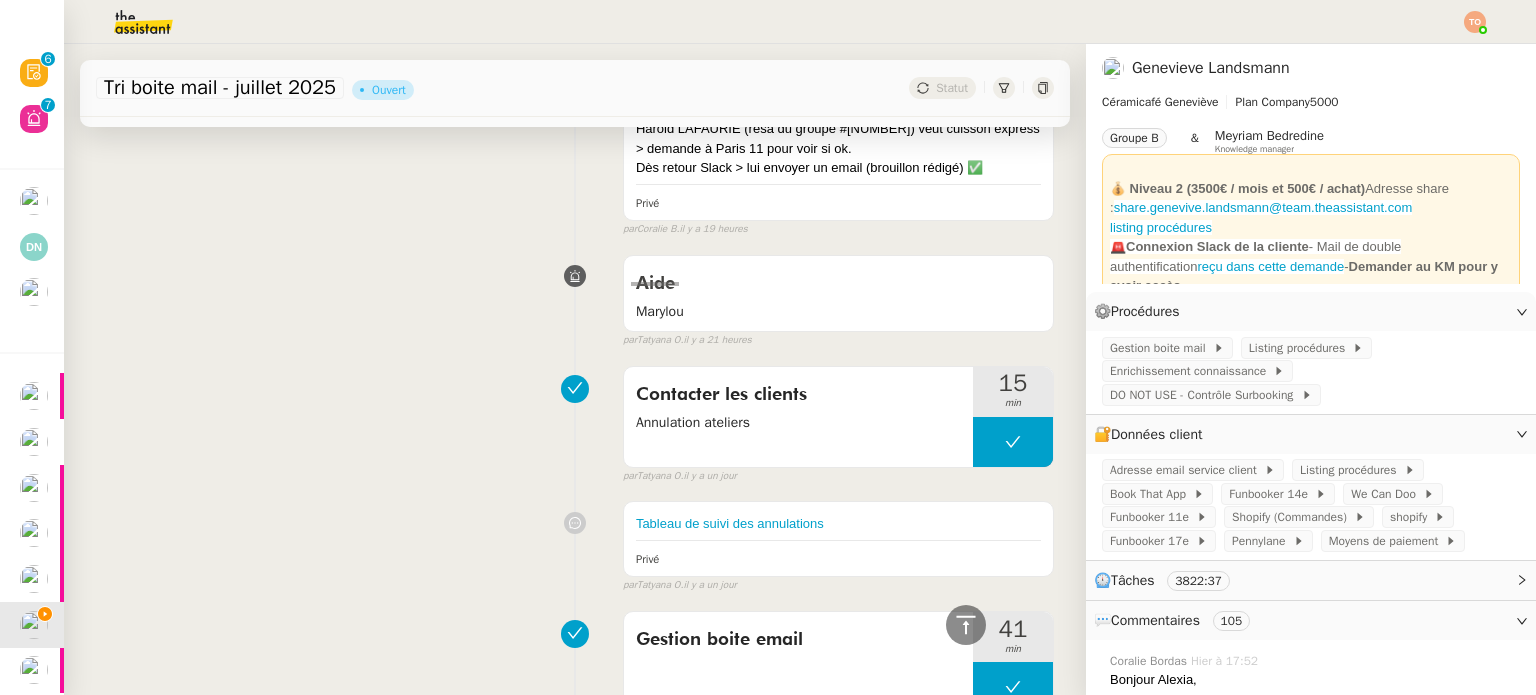 scroll, scrollTop: 1000, scrollLeft: 0, axis: vertical 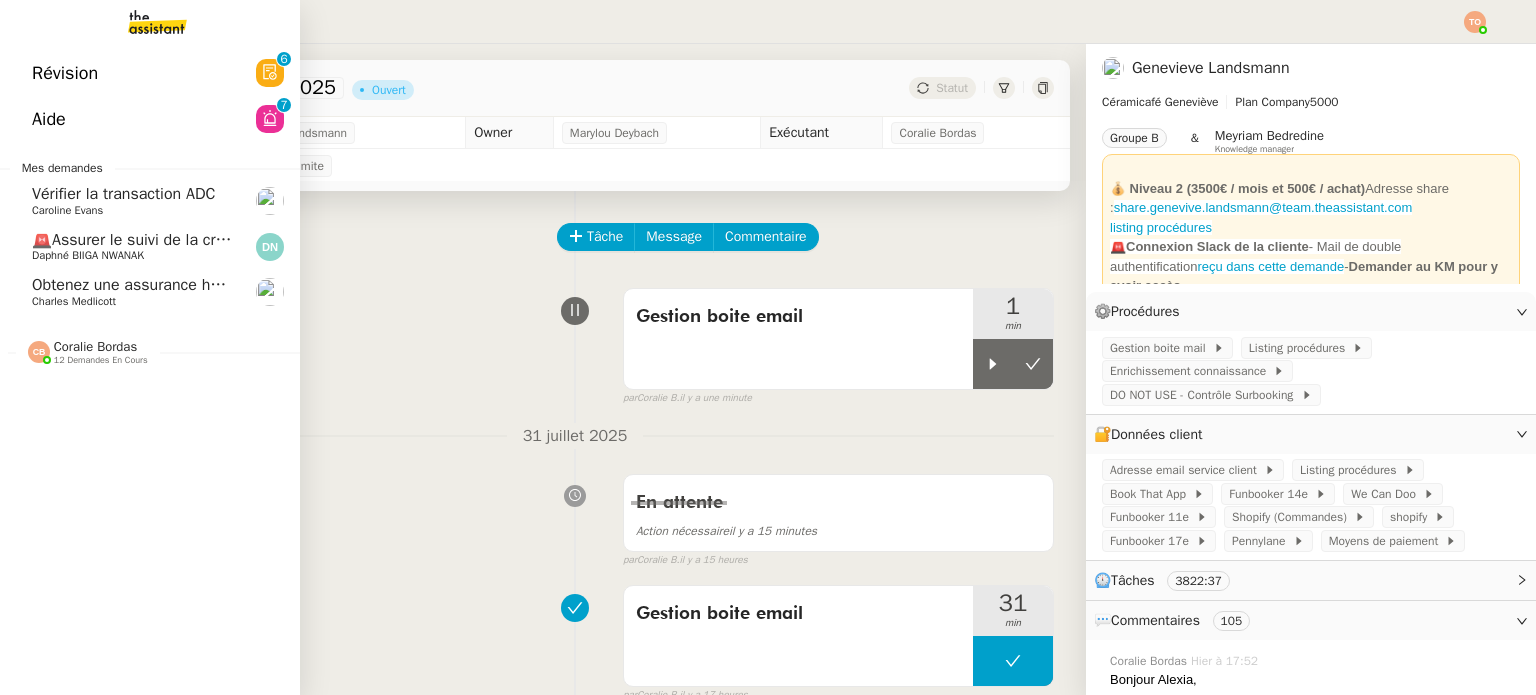 click on "Obtenez une assurance habitation pour Monty SAS" 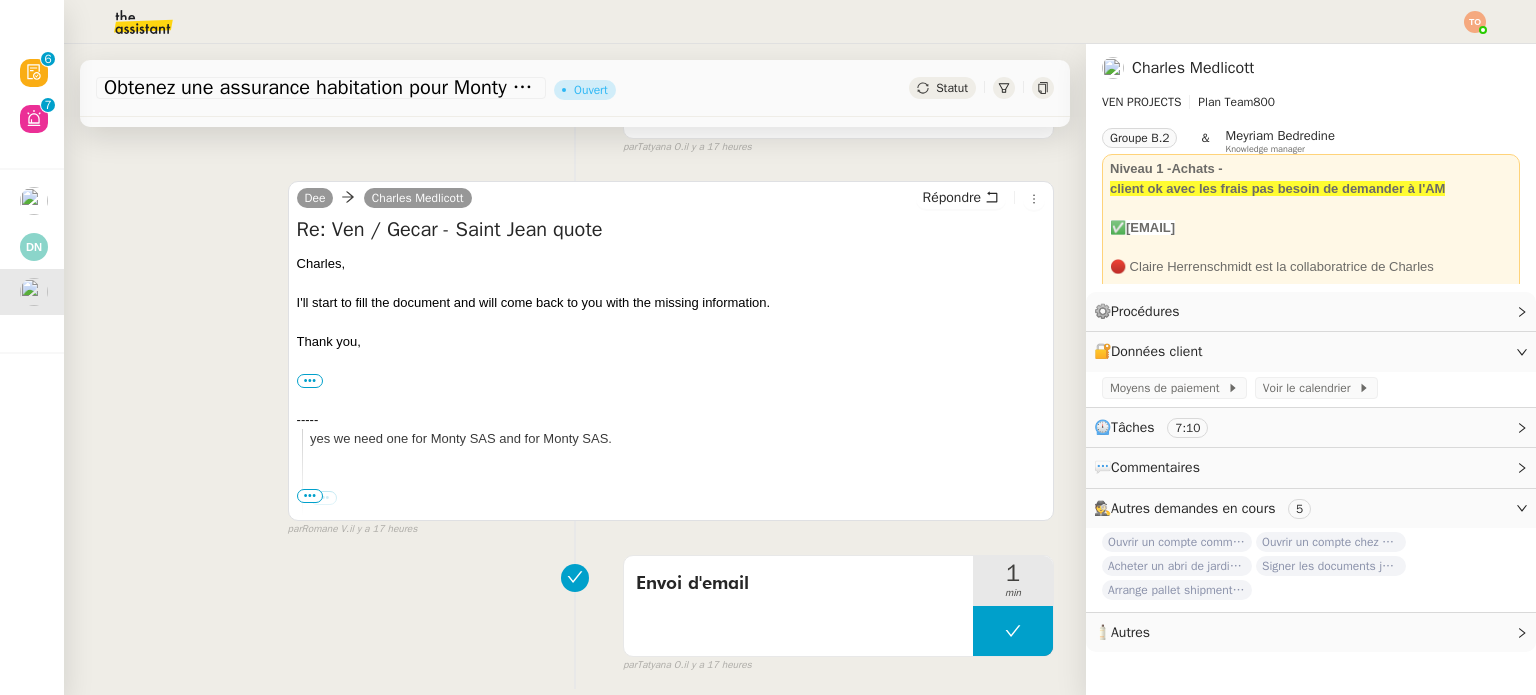 scroll, scrollTop: 400, scrollLeft: 0, axis: vertical 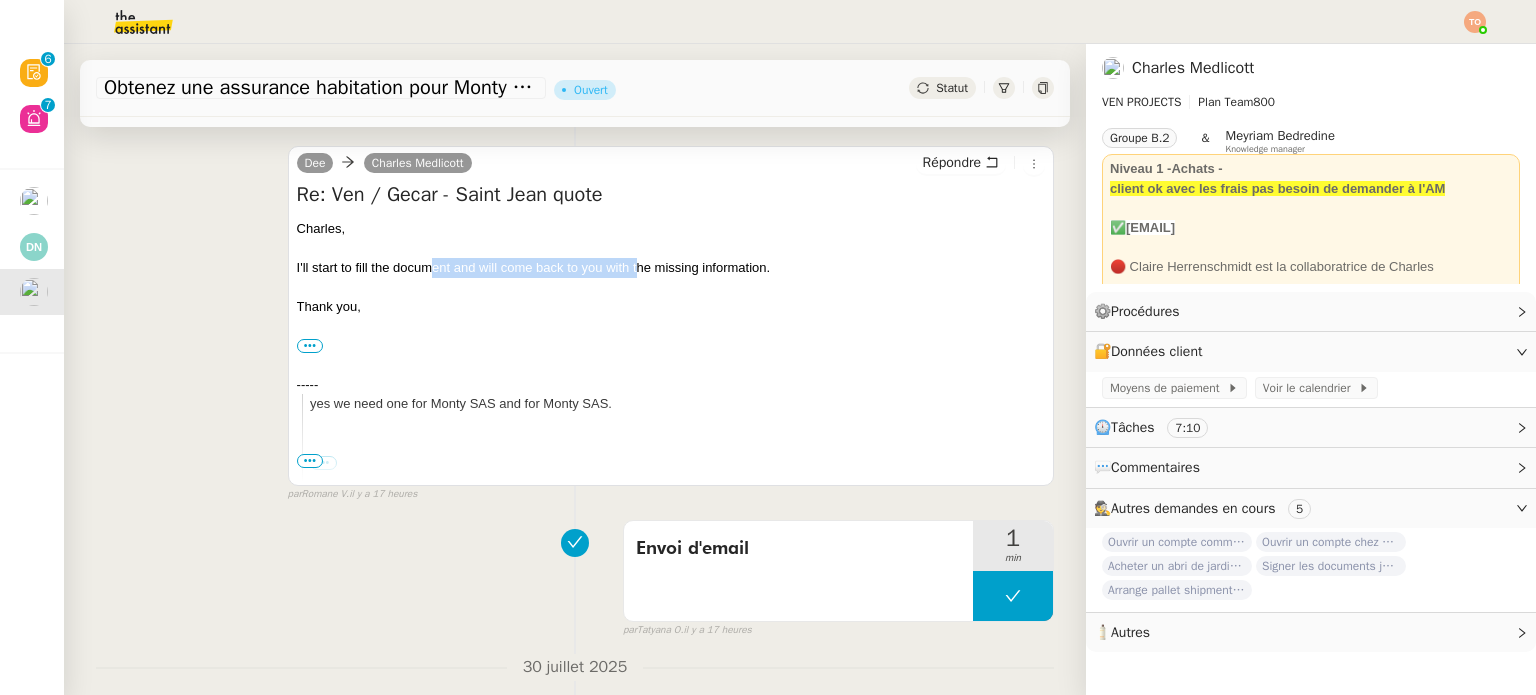 drag, startPoint x: 428, startPoint y: 268, endPoint x: 659, endPoint y: 263, distance: 231.05411 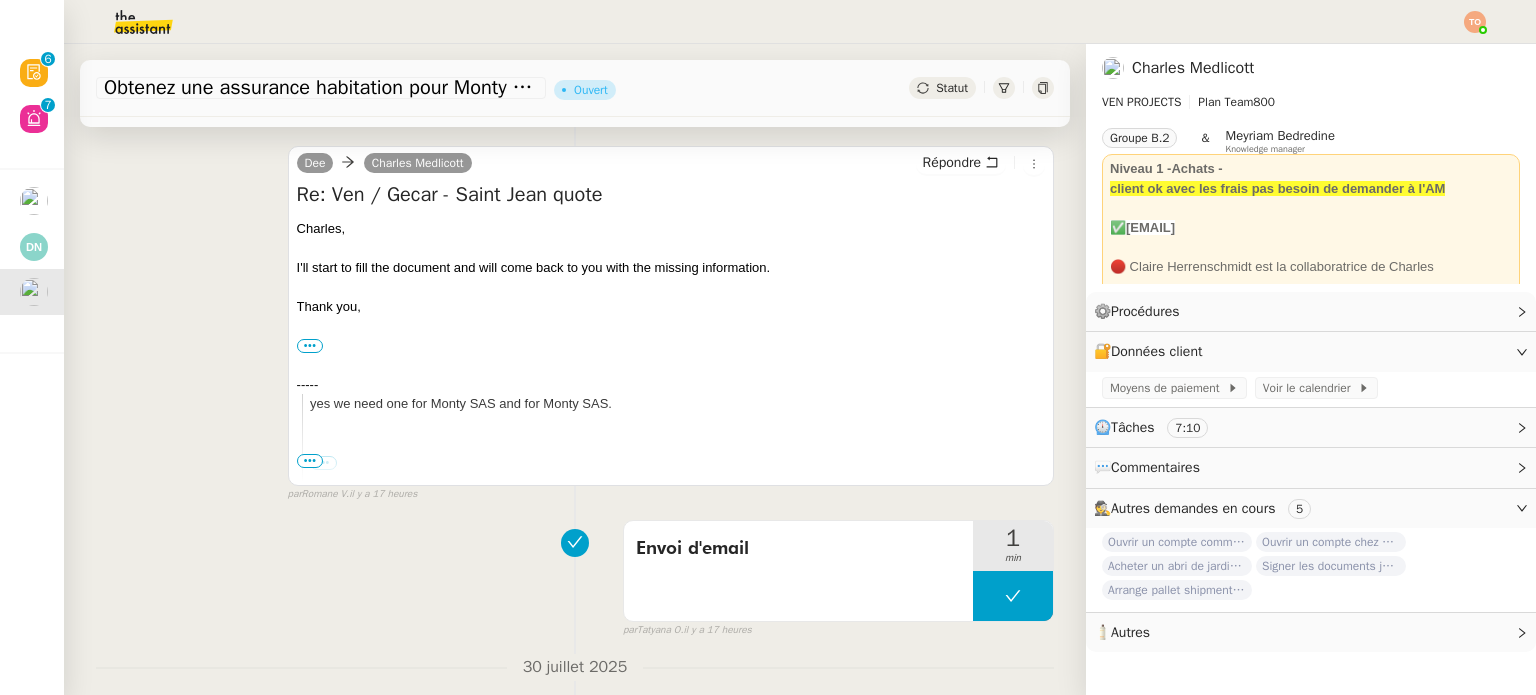 click on "I'll start to fill the document and will come back to you with the missing information." at bounding box center [671, 268] 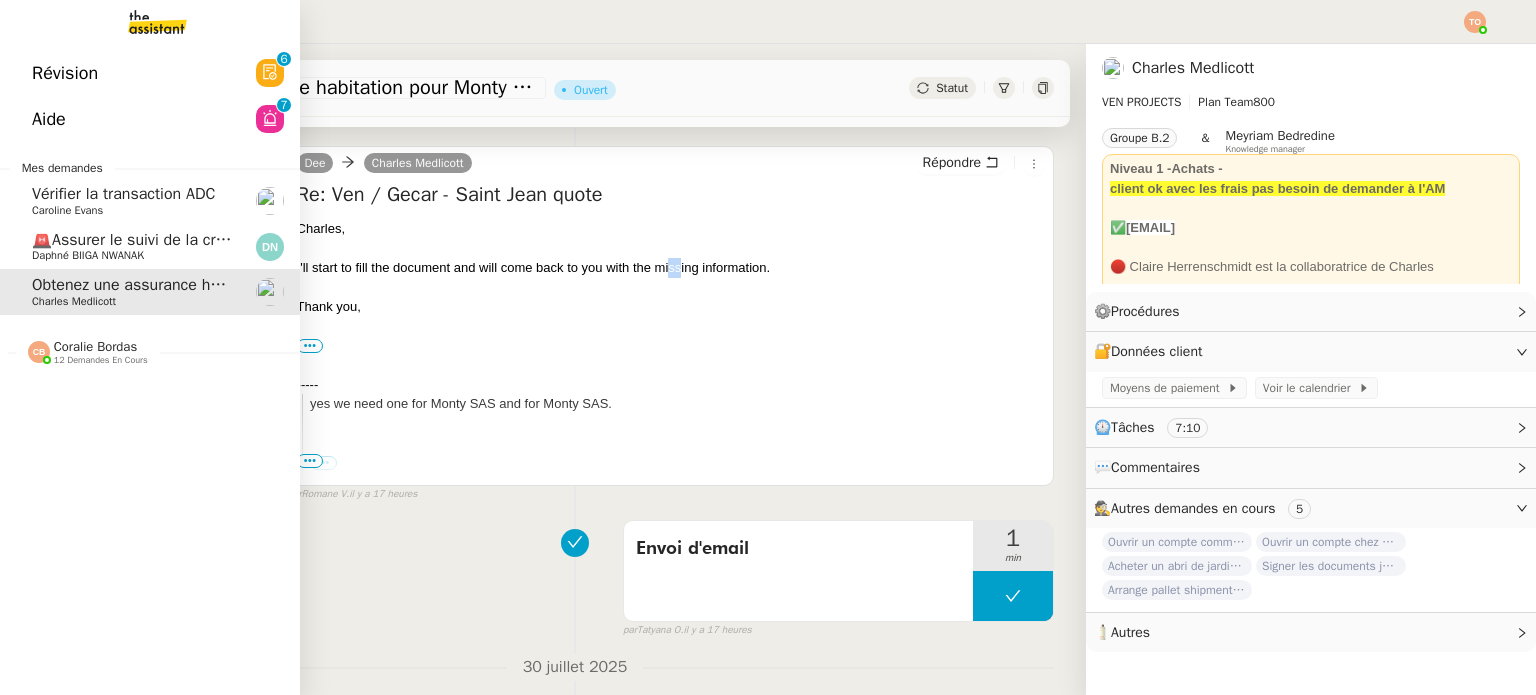 click on "Charles Medlicott" 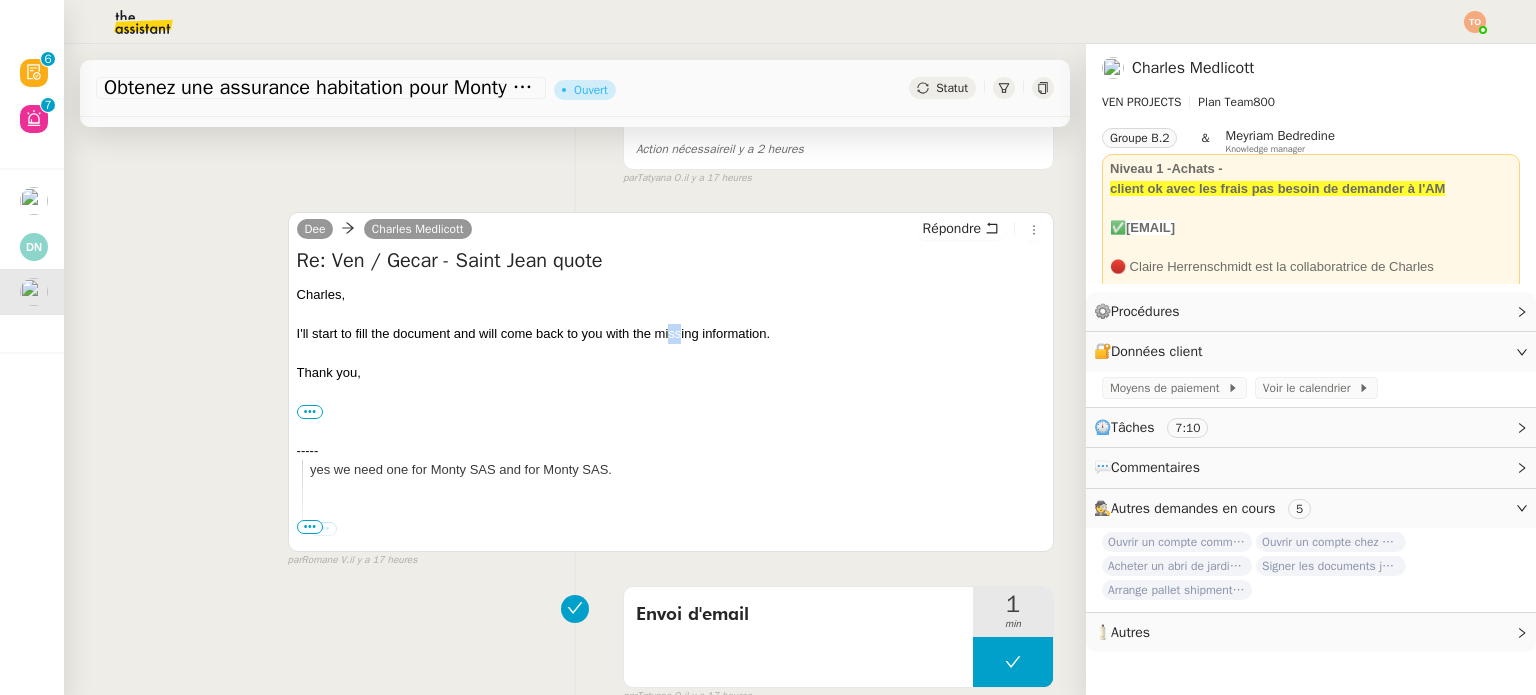 scroll, scrollTop: 300, scrollLeft: 0, axis: vertical 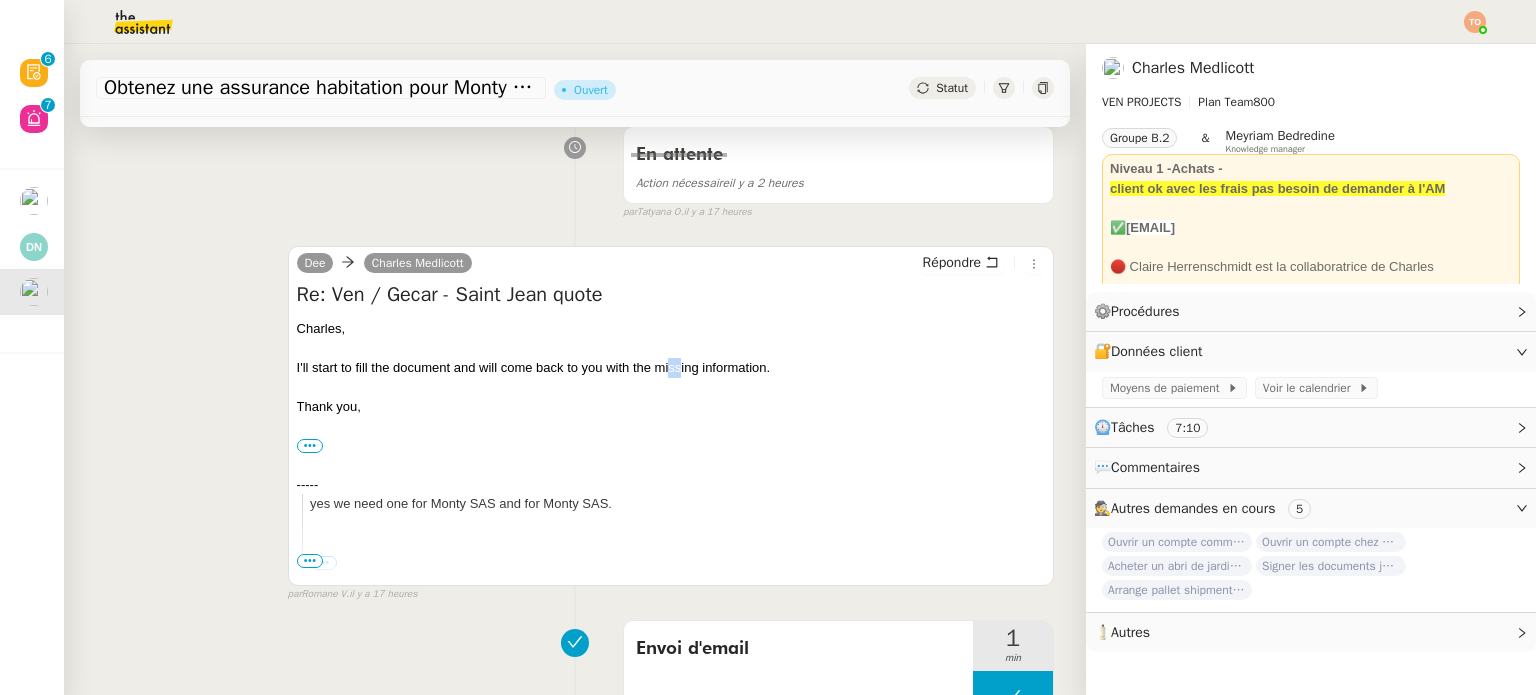 click 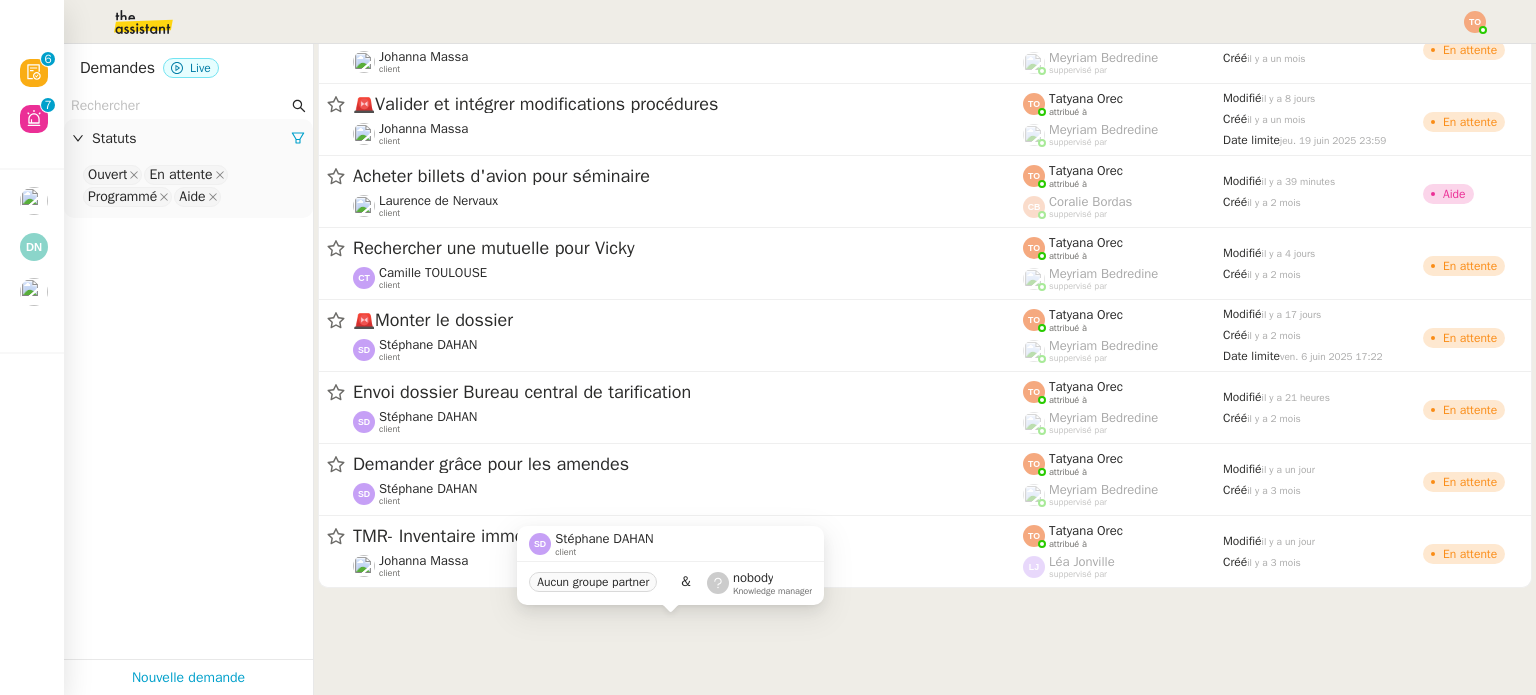 scroll, scrollTop: 5976, scrollLeft: 0, axis: vertical 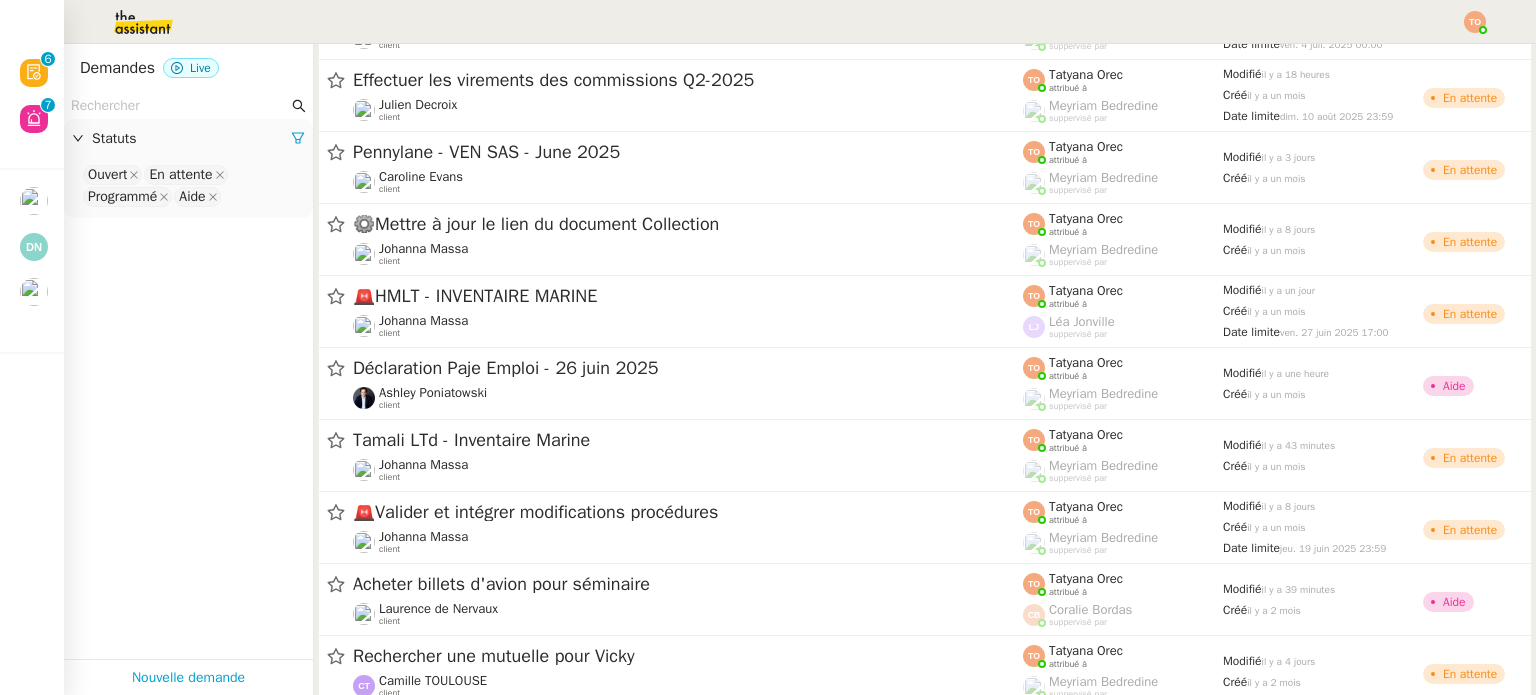 click 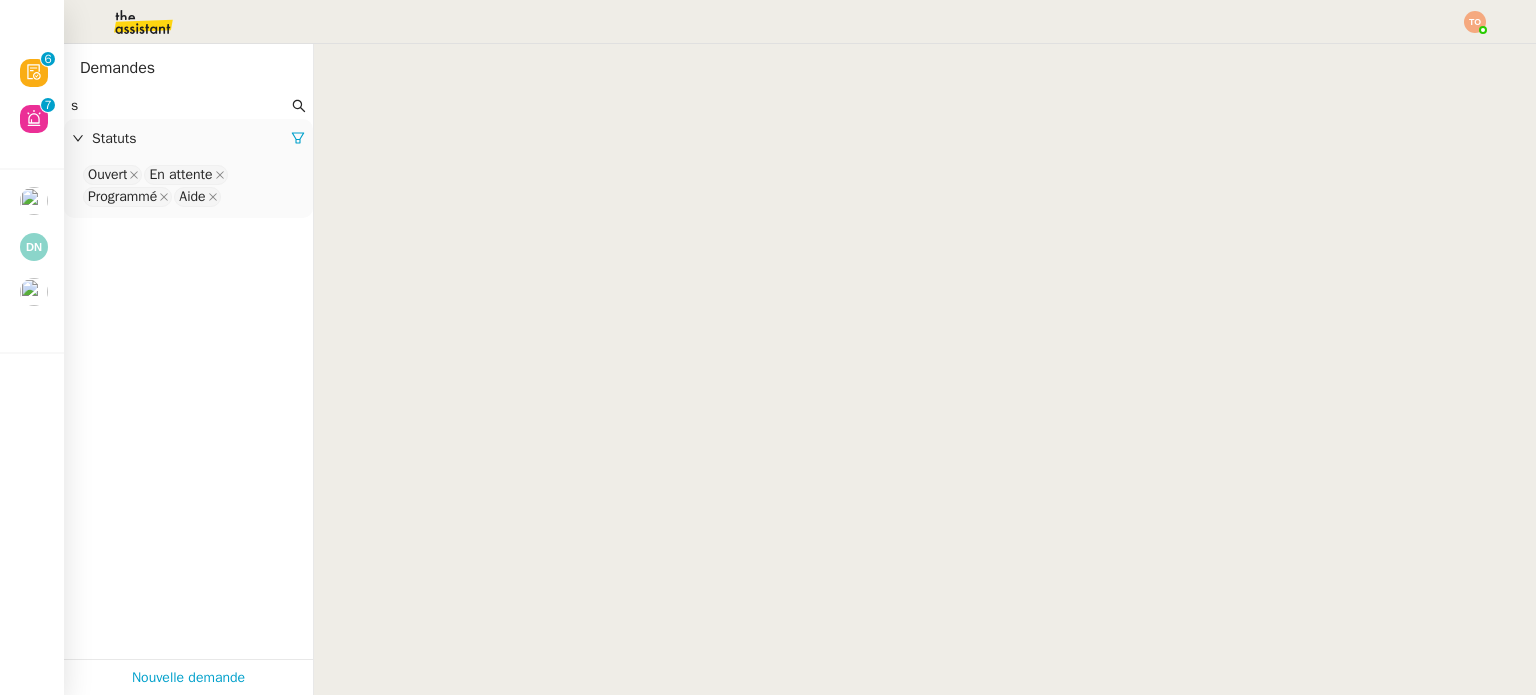 scroll, scrollTop: 0, scrollLeft: 0, axis: both 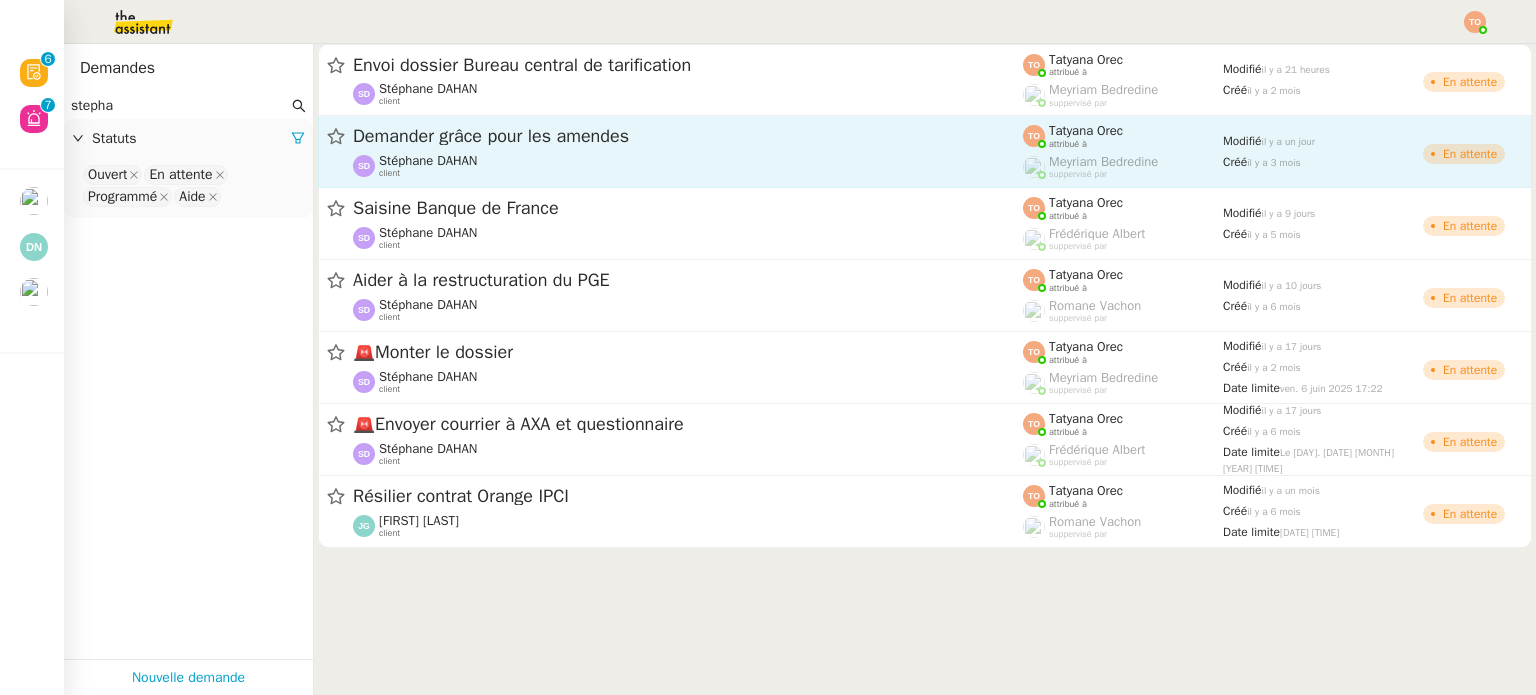 type on "stepha" 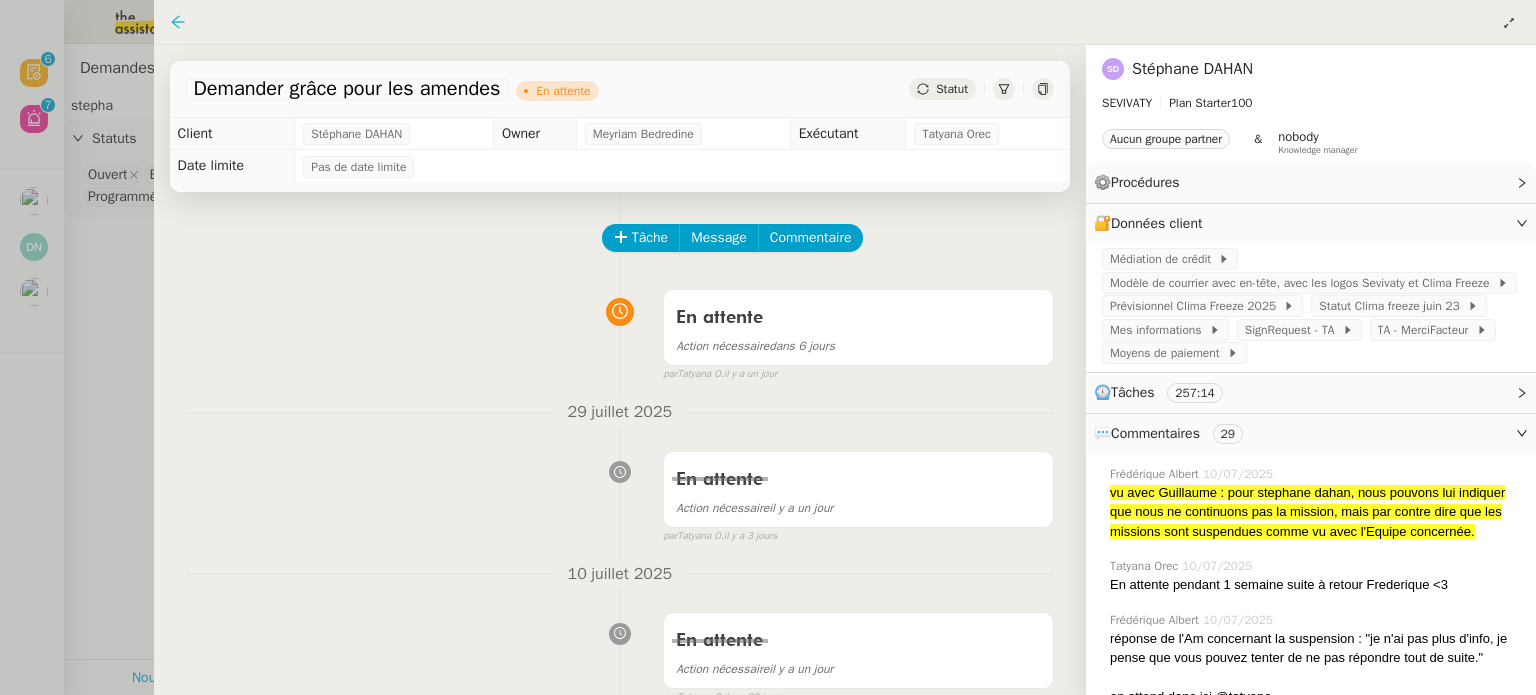 click at bounding box center (1552, 18) 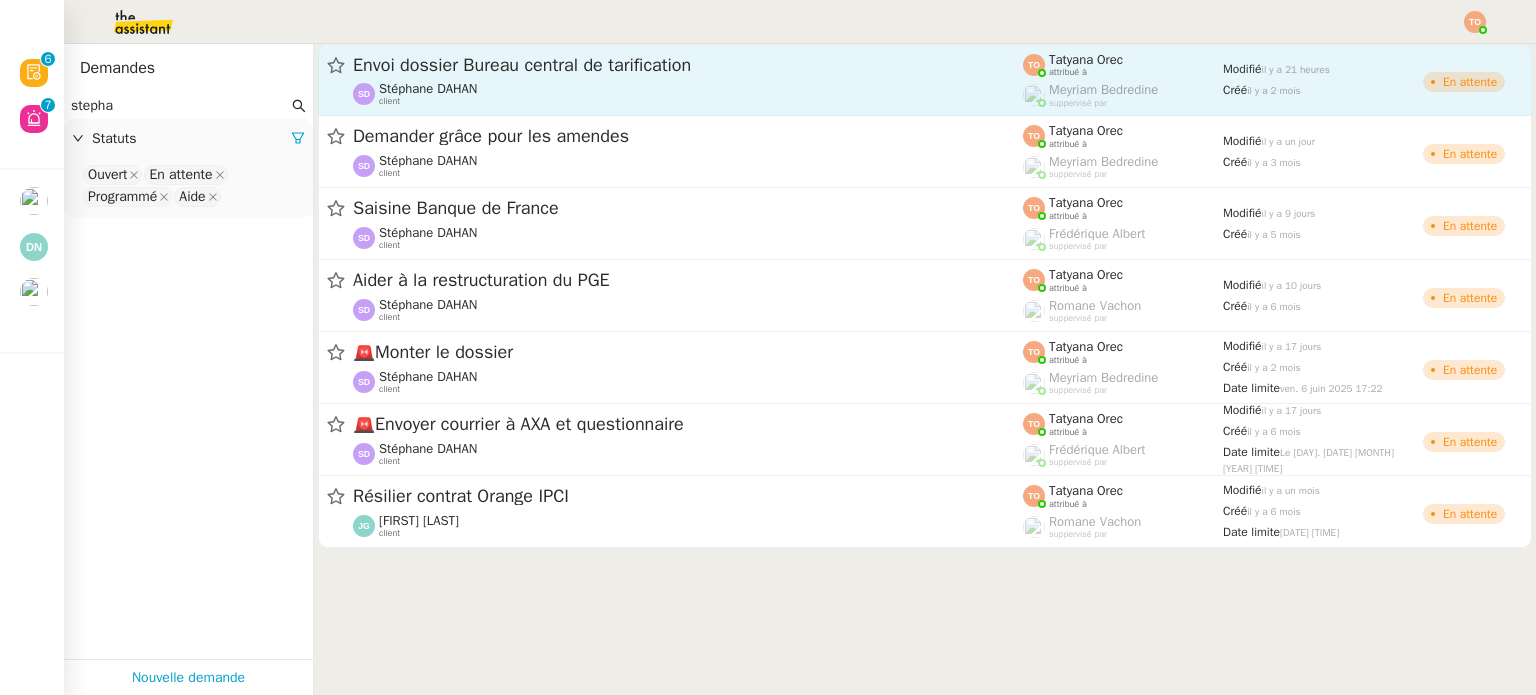 click on "Stéphane DAHAN" 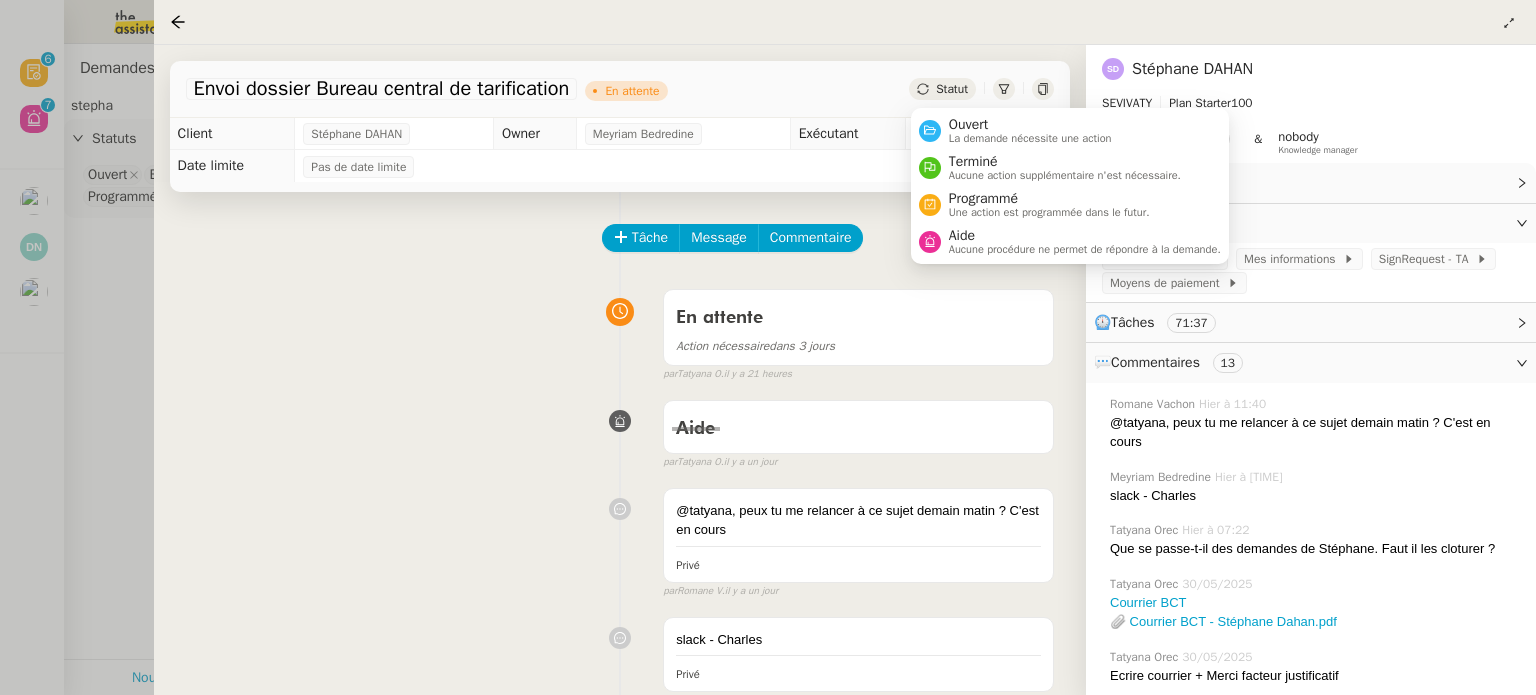 click on "Statut" 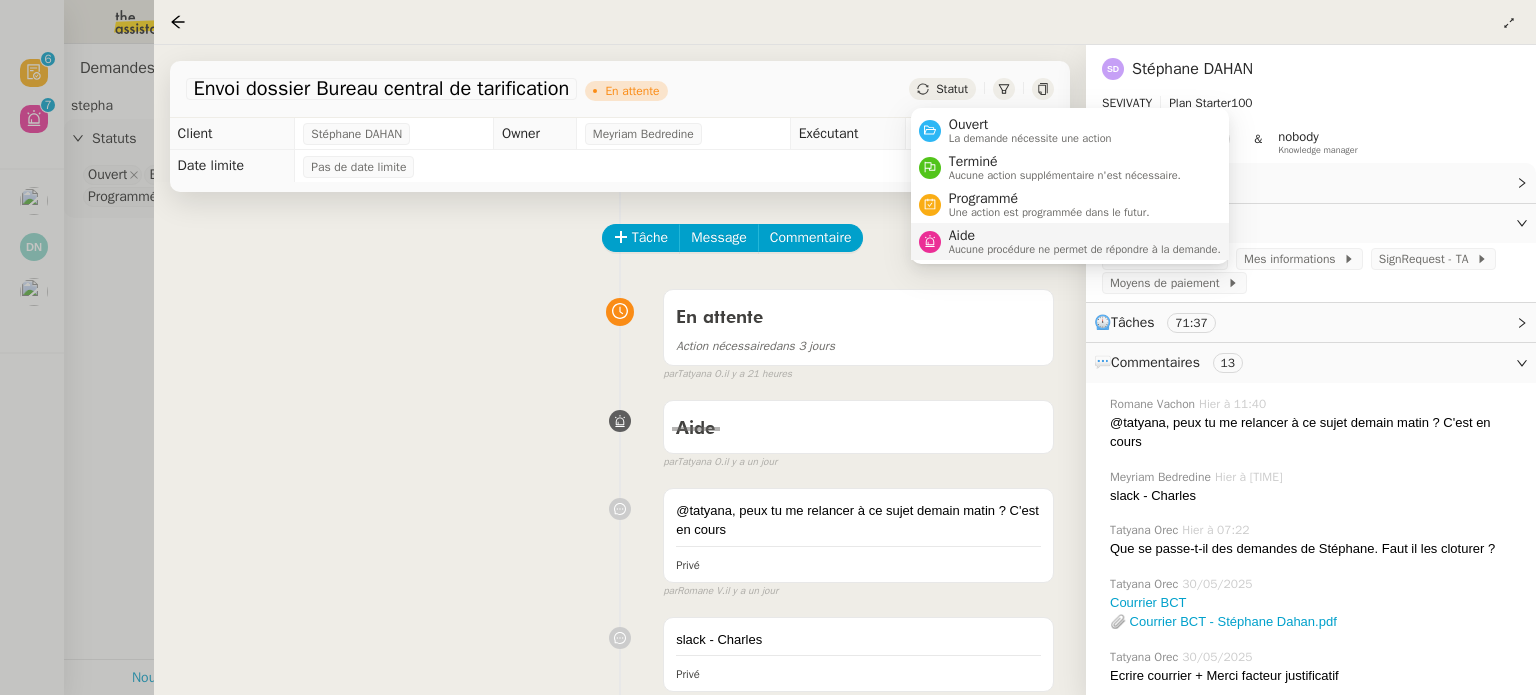 click on "Aide" at bounding box center [1085, 236] 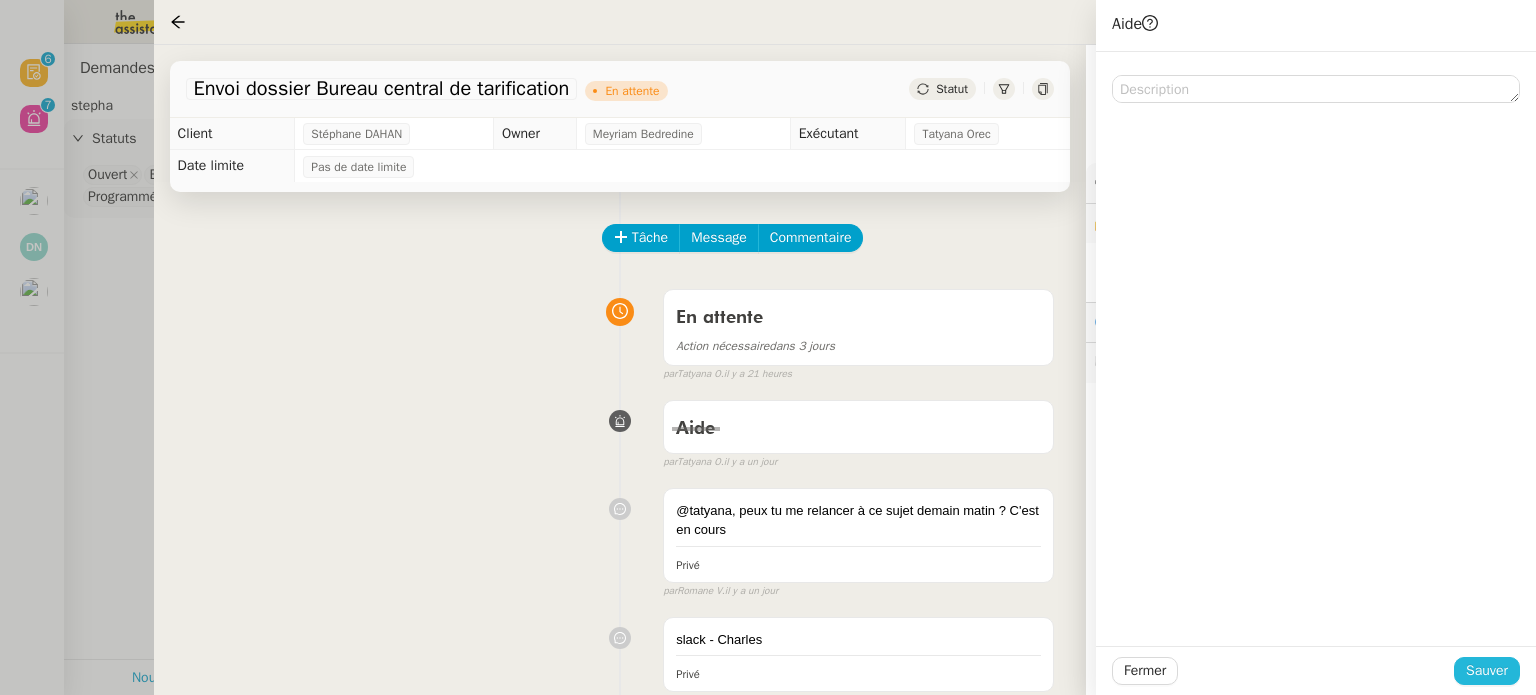 click on "Sauver" 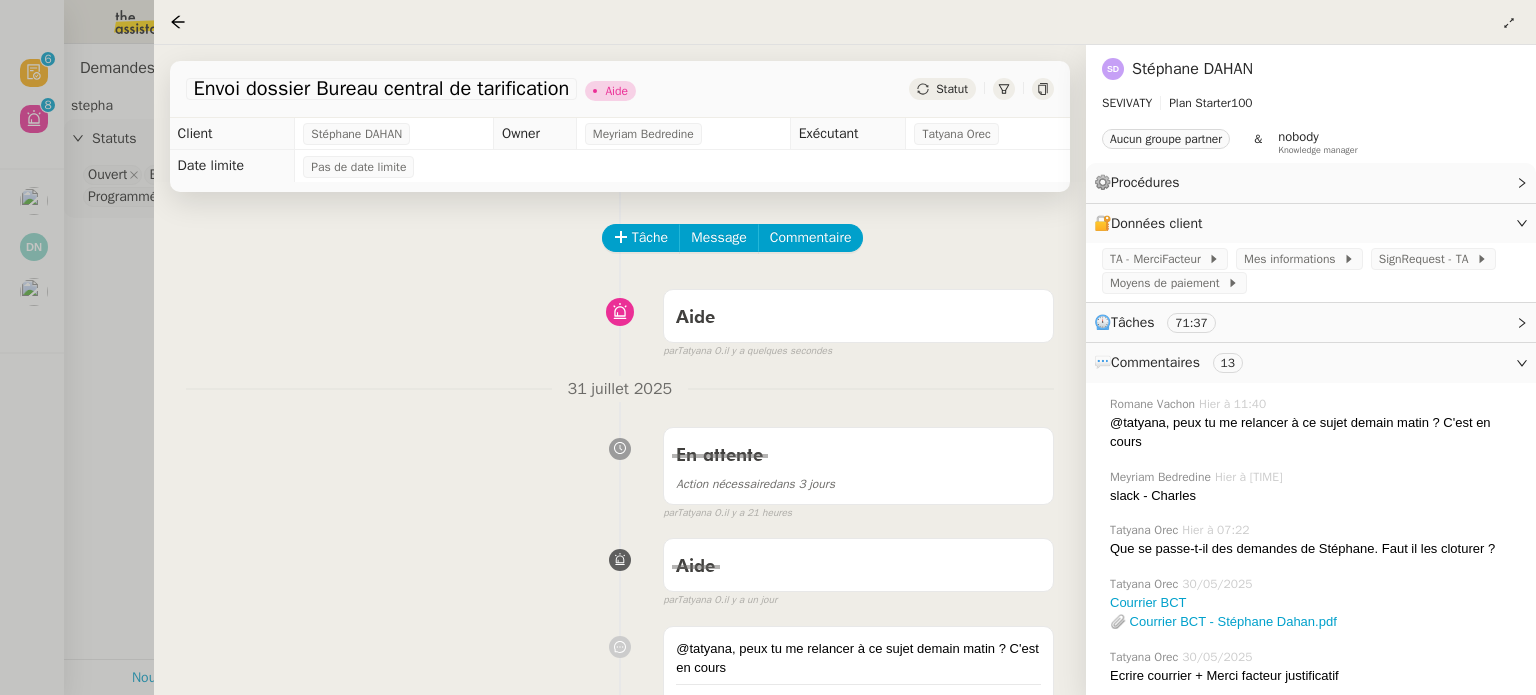 click at bounding box center [768, 347] 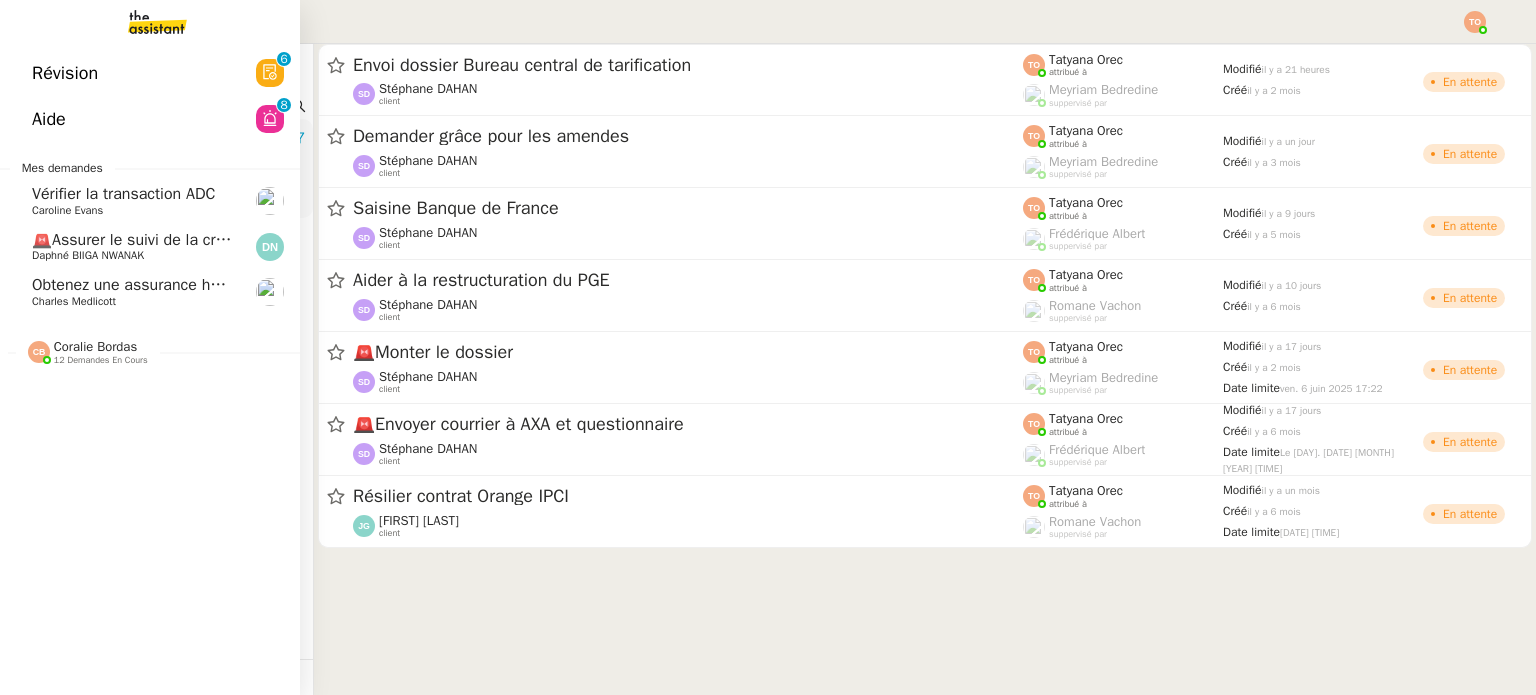 click on "Charles Medlicott" 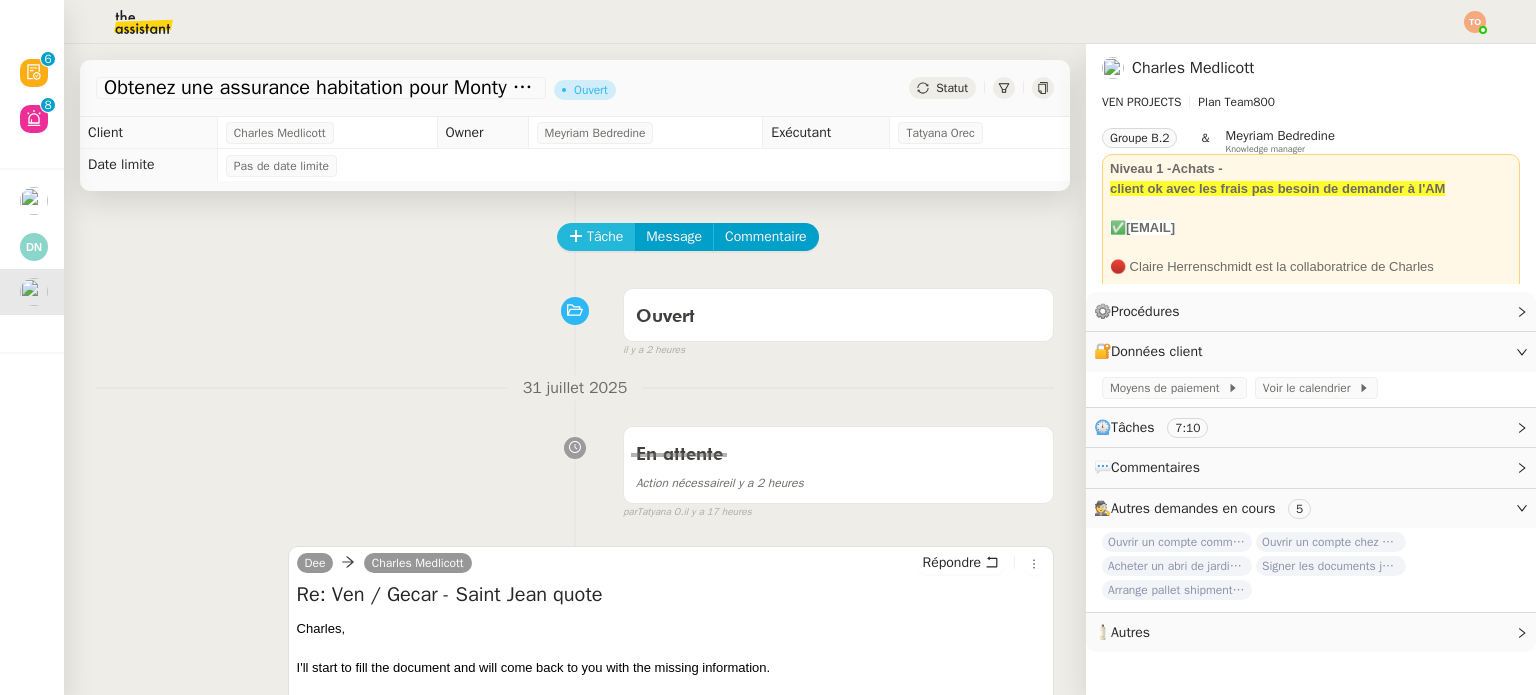 click 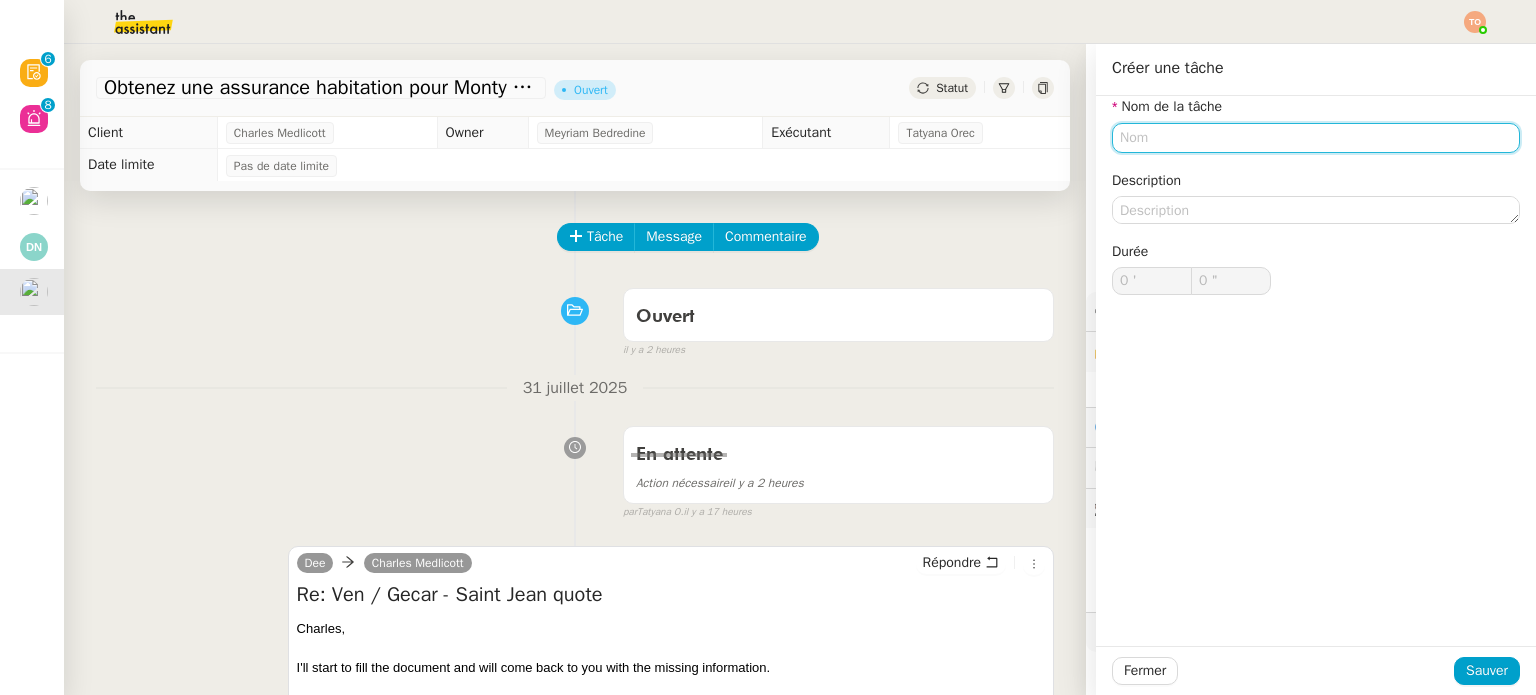 click 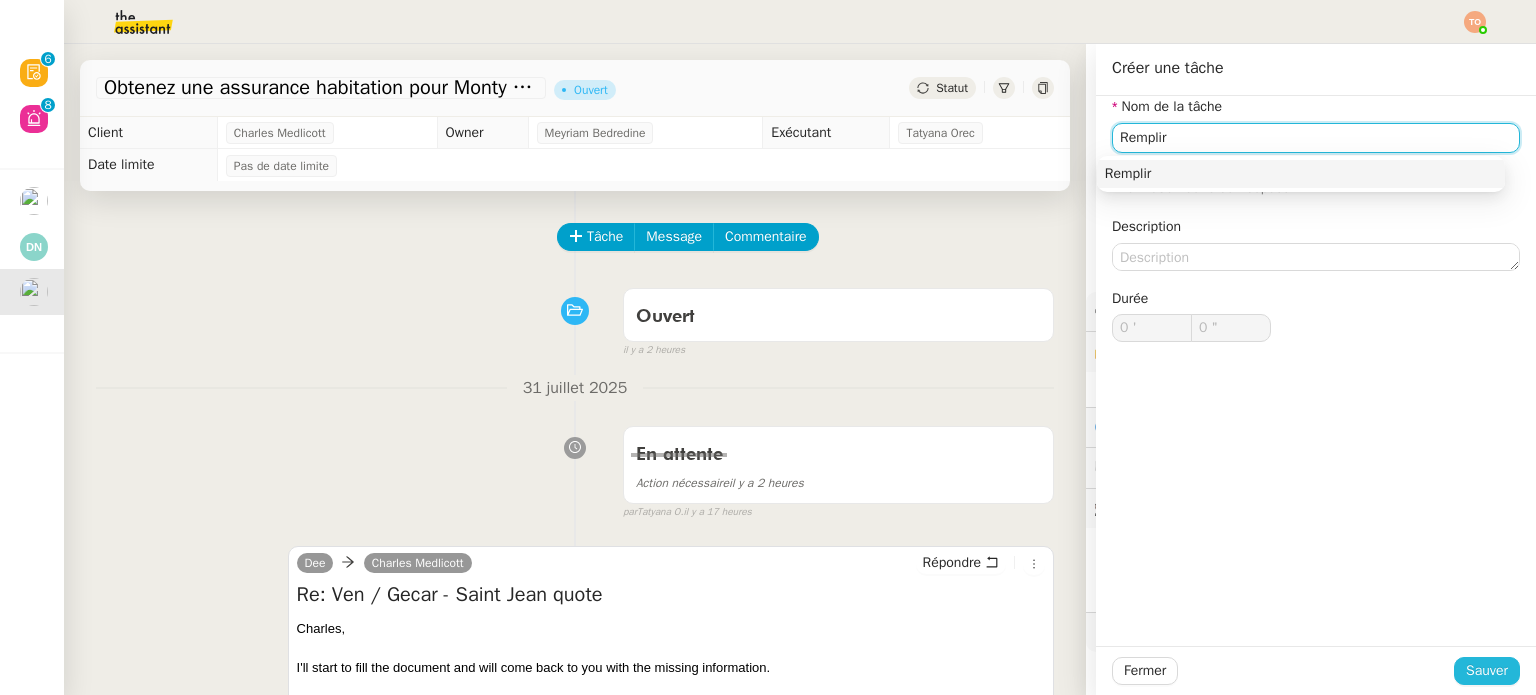 type on "Remplir" 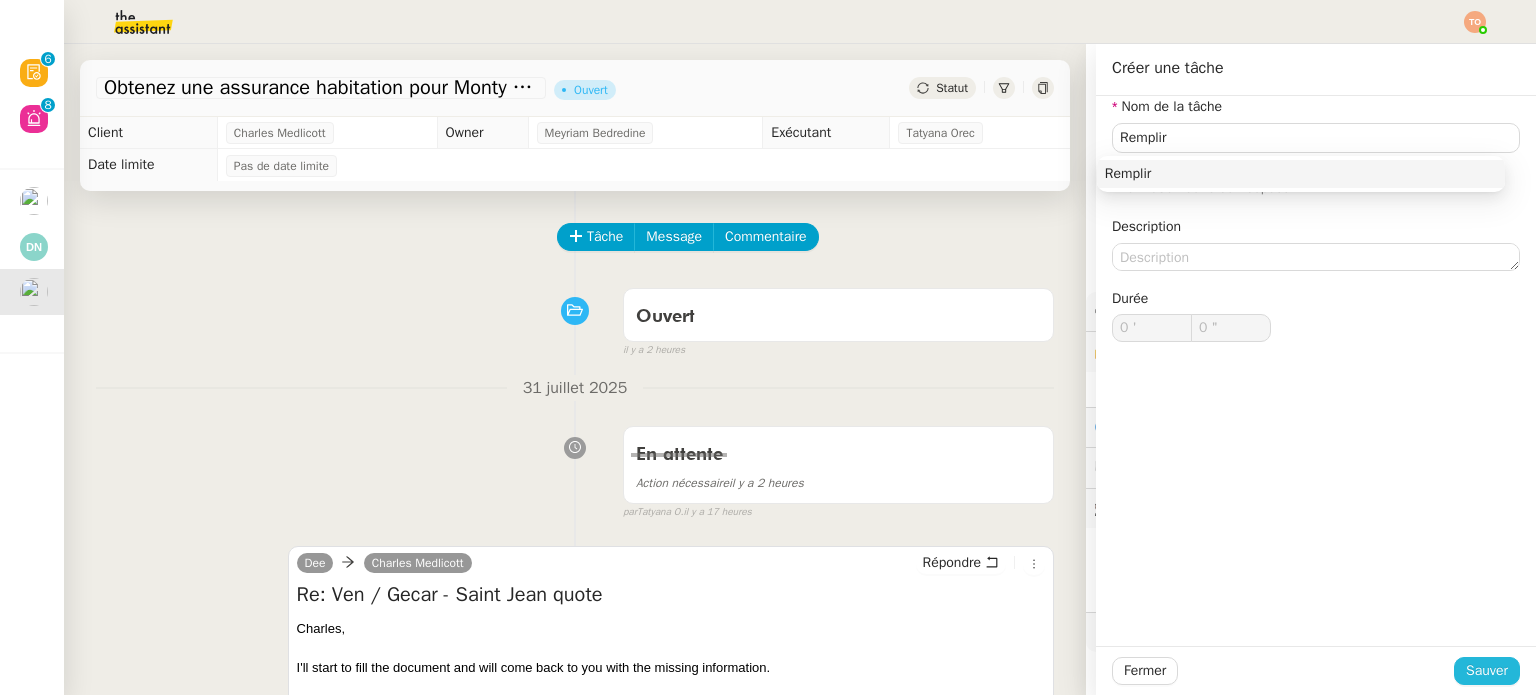 drag, startPoint x: 1439, startPoint y: 671, endPoint x: 1456, endPoint y: 668, distance: 17.262676 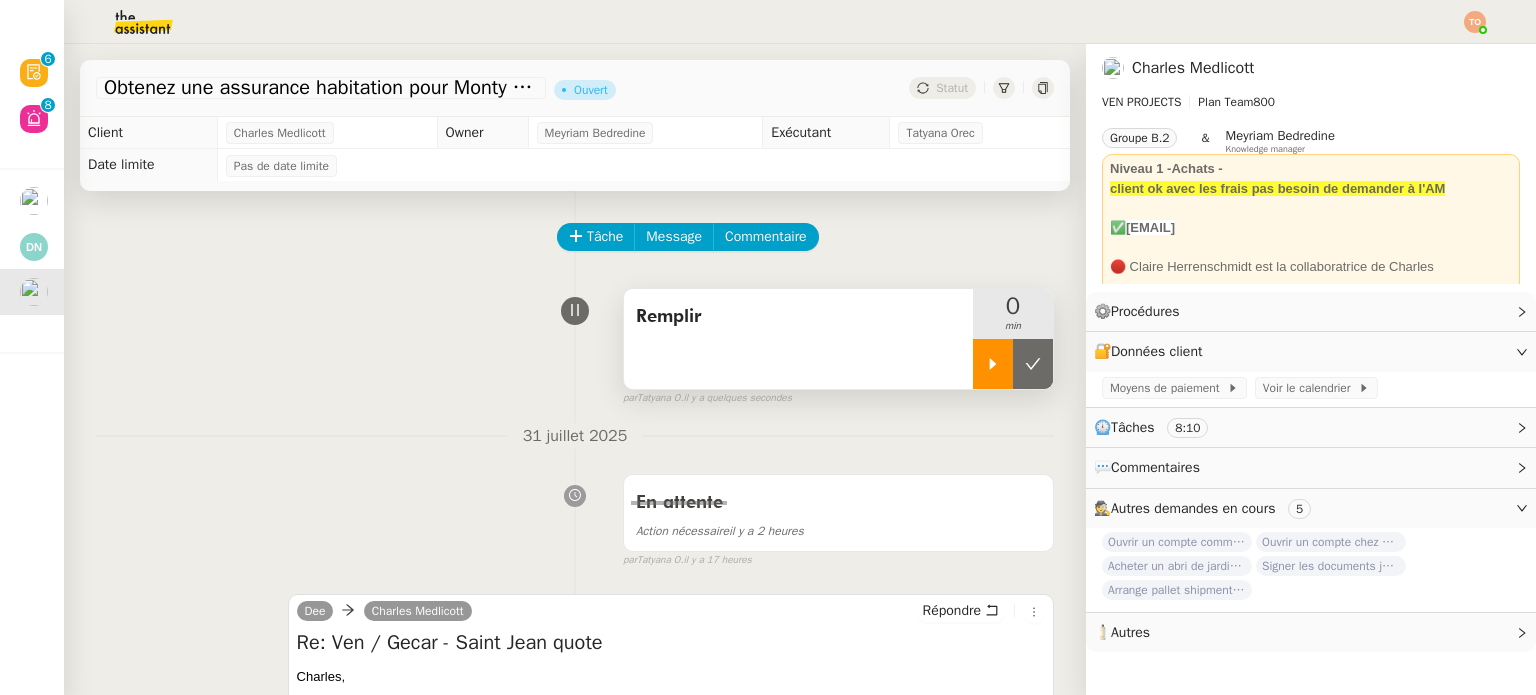 click 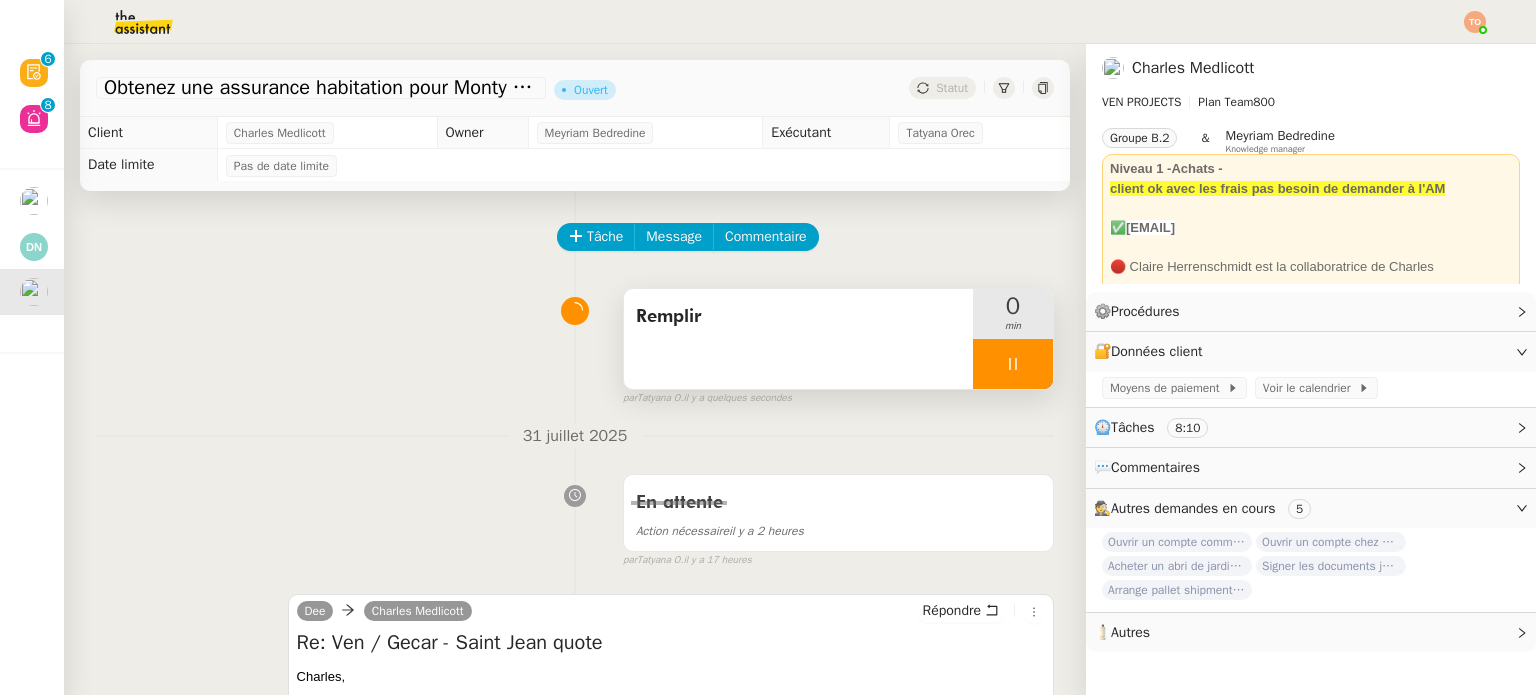 click on "Remplir" at bounding box center [798, 339] 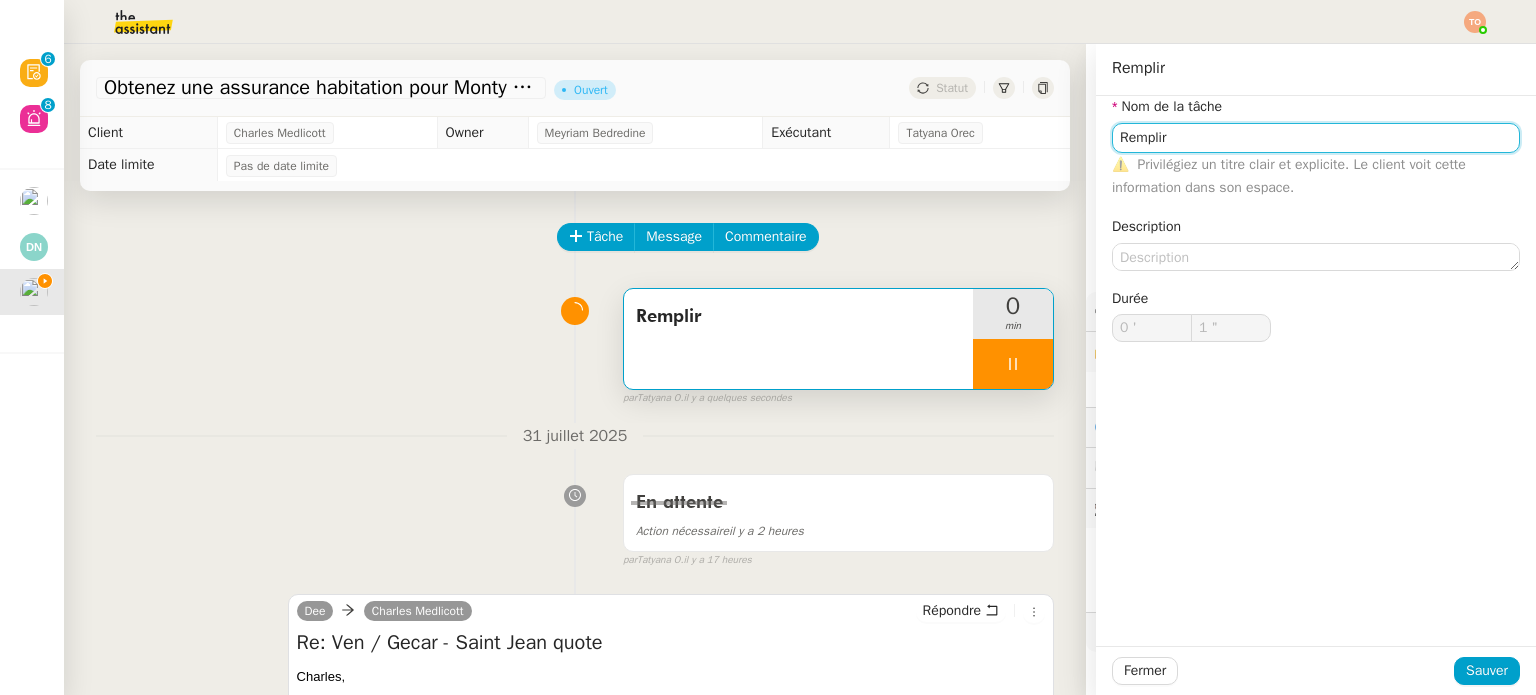 click on "Remplir" 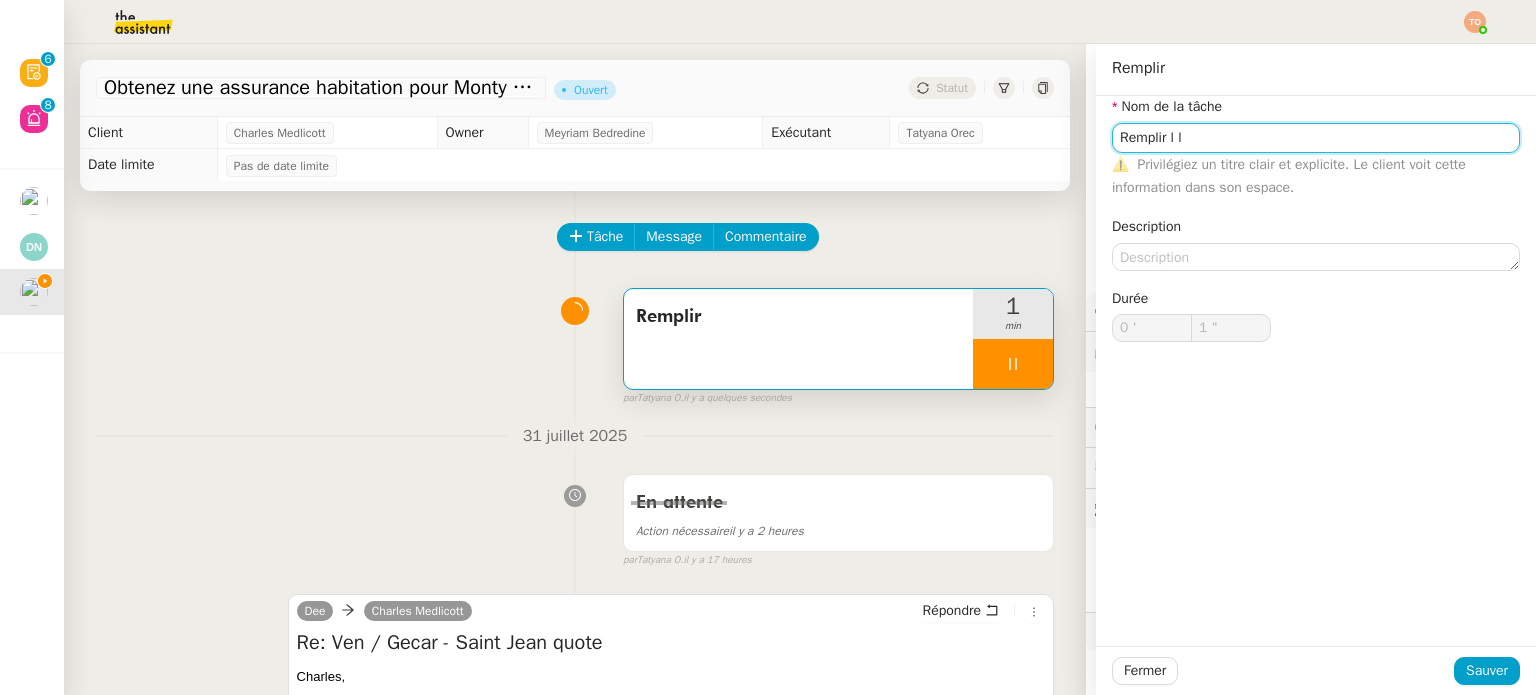 type on "Remplir le" 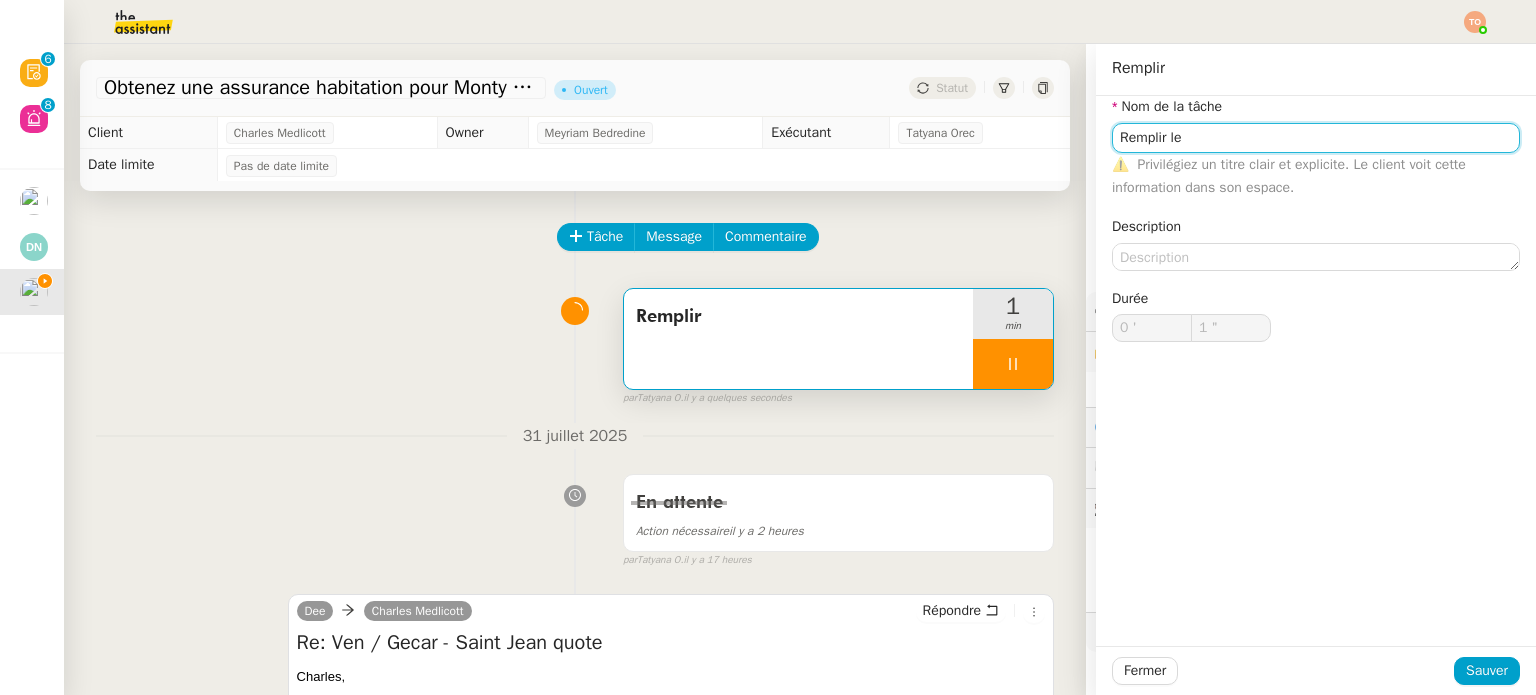 type on "2 "" 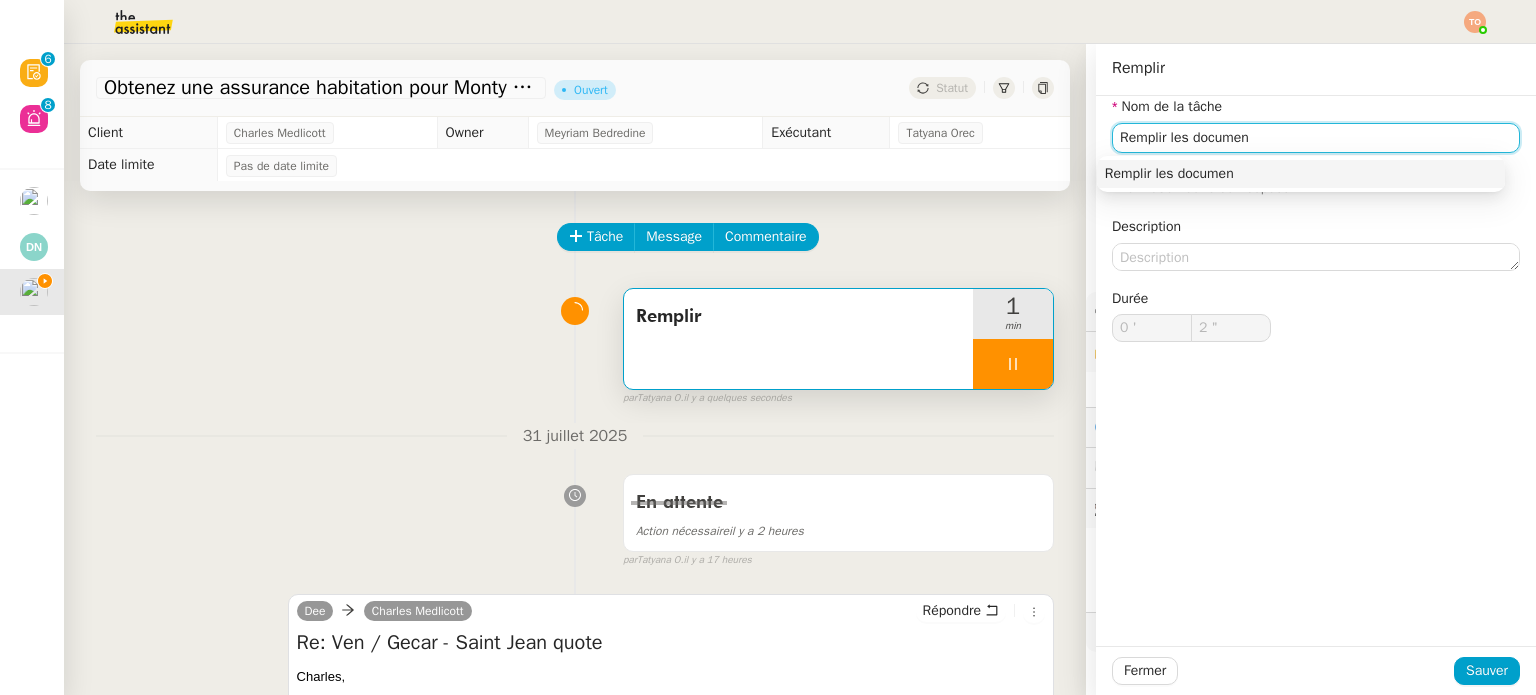 type on "Remplir les document" 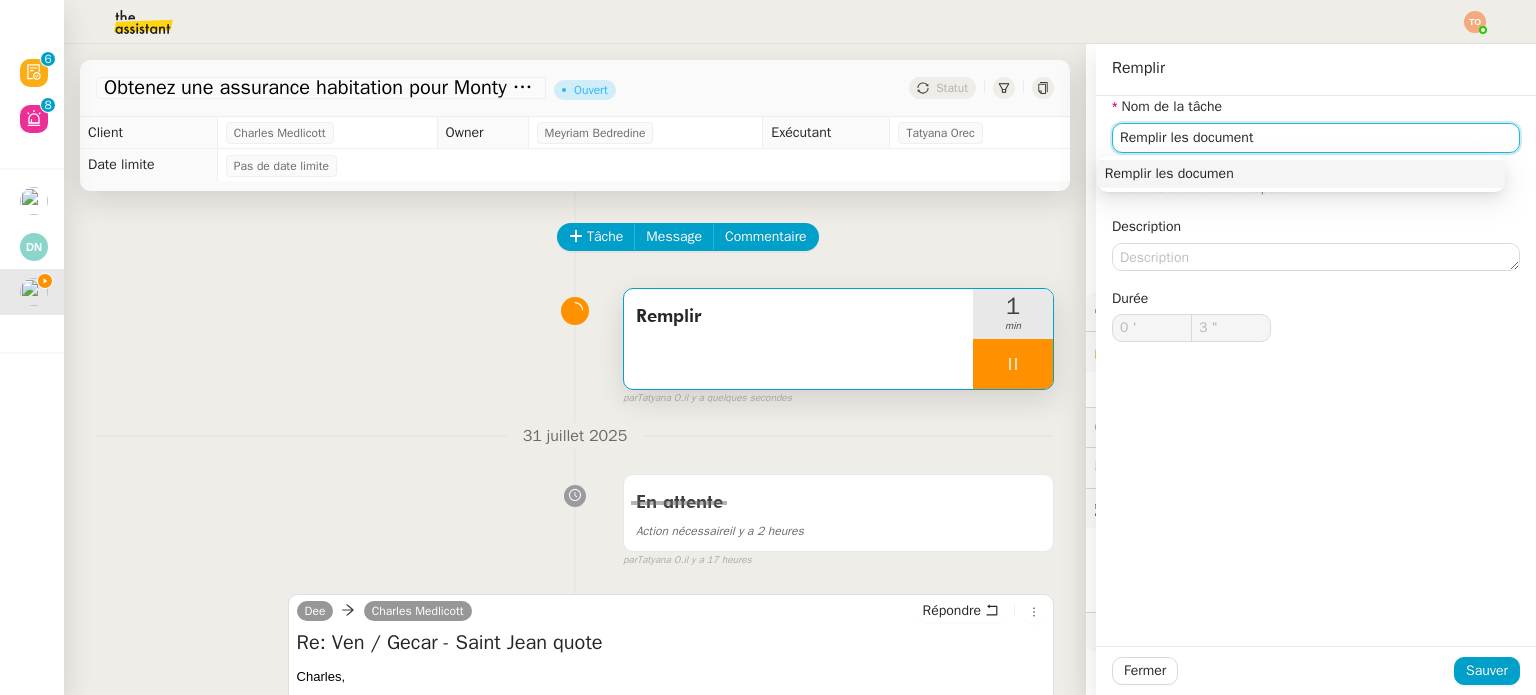 type on "Remplir les documents" 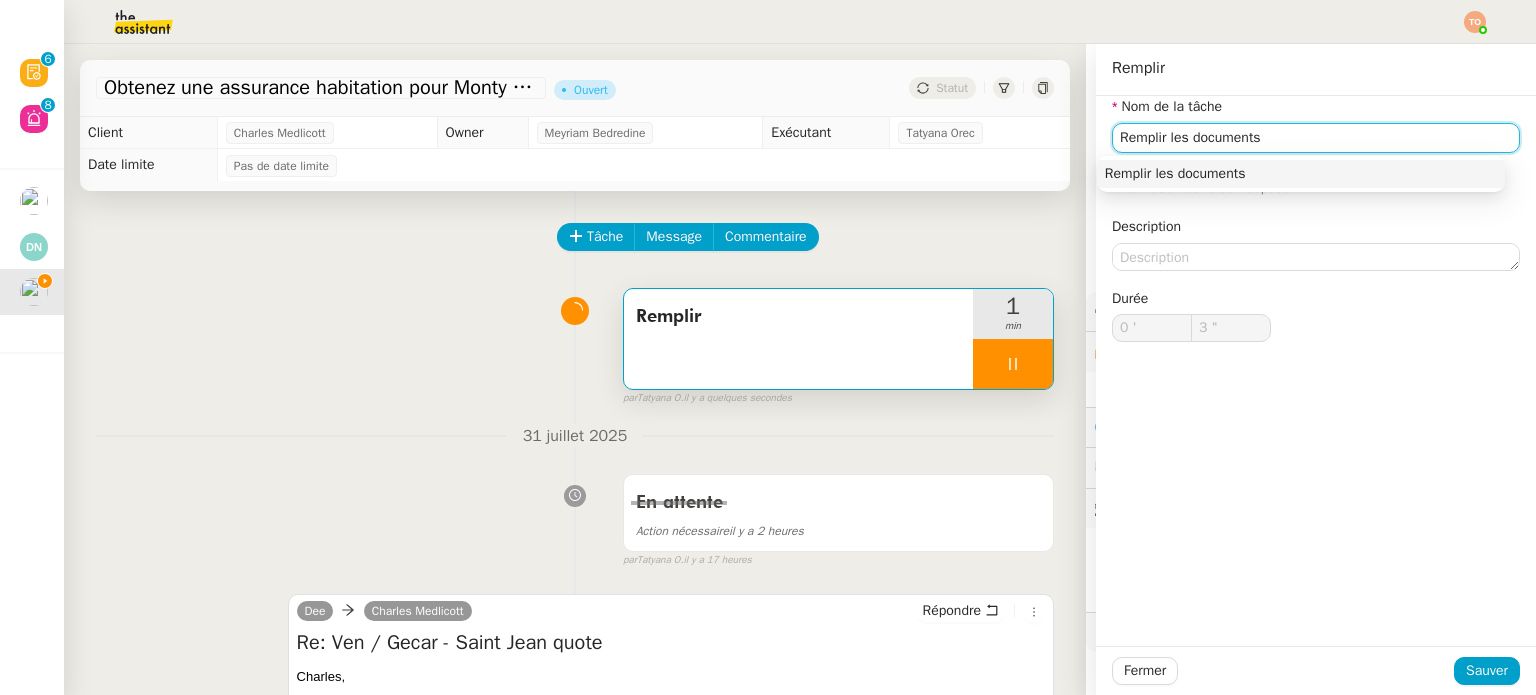 type on "4 "" 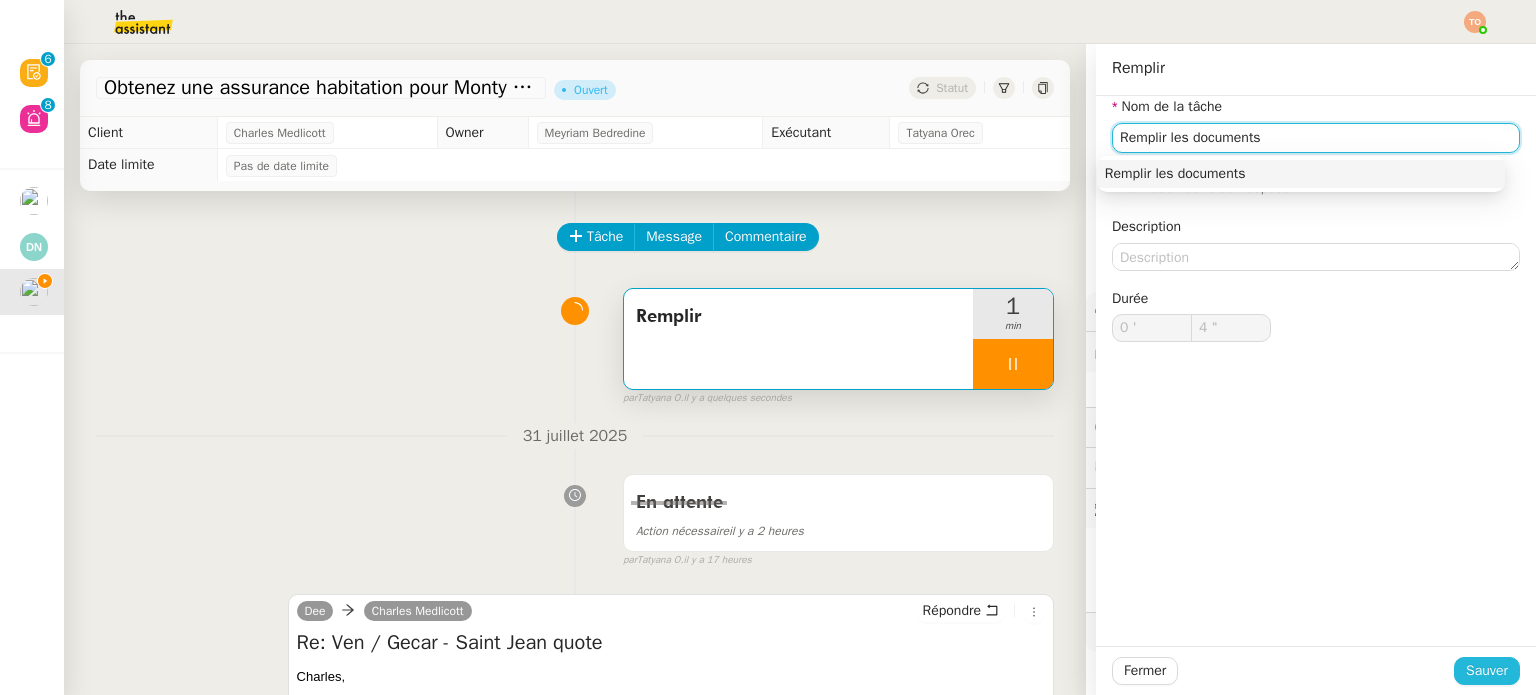 type on "Remplir les documents" 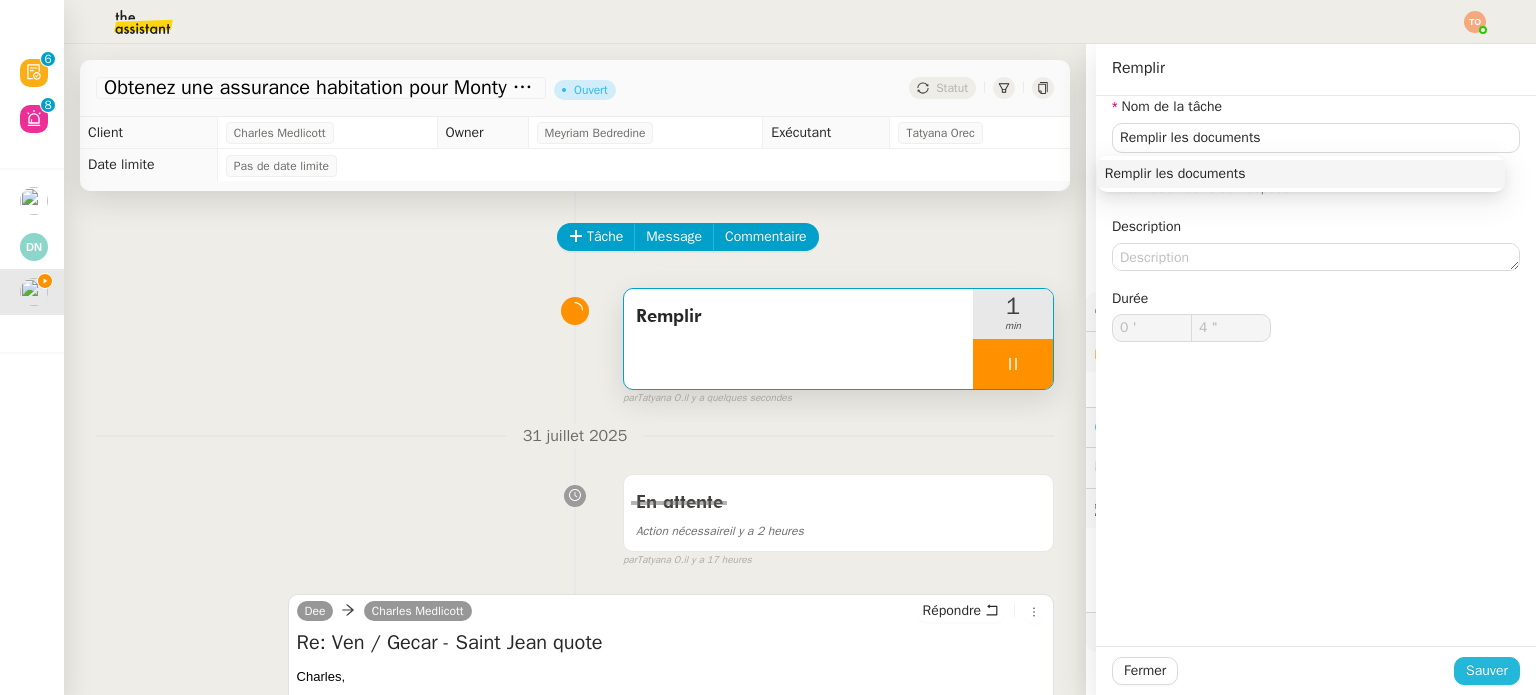 click on "Sauver" 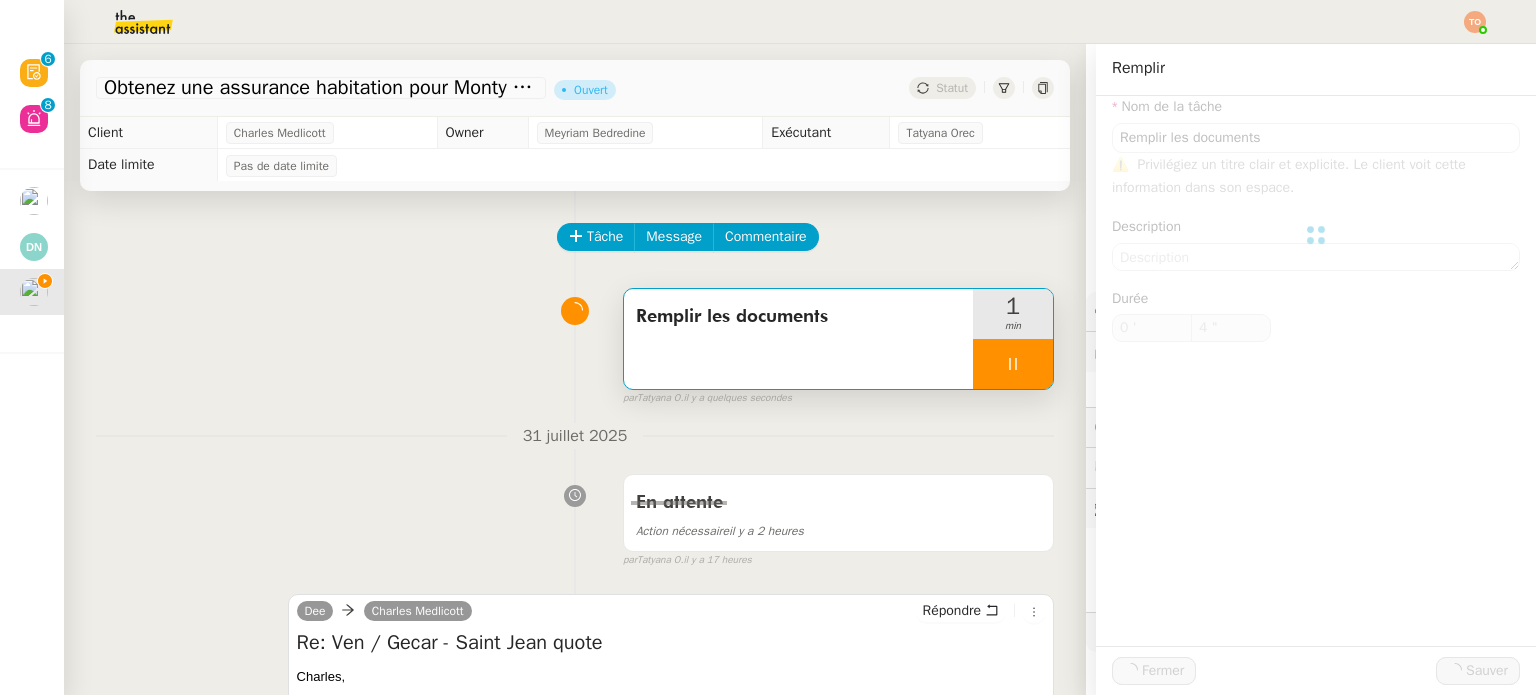 type on "5 "" 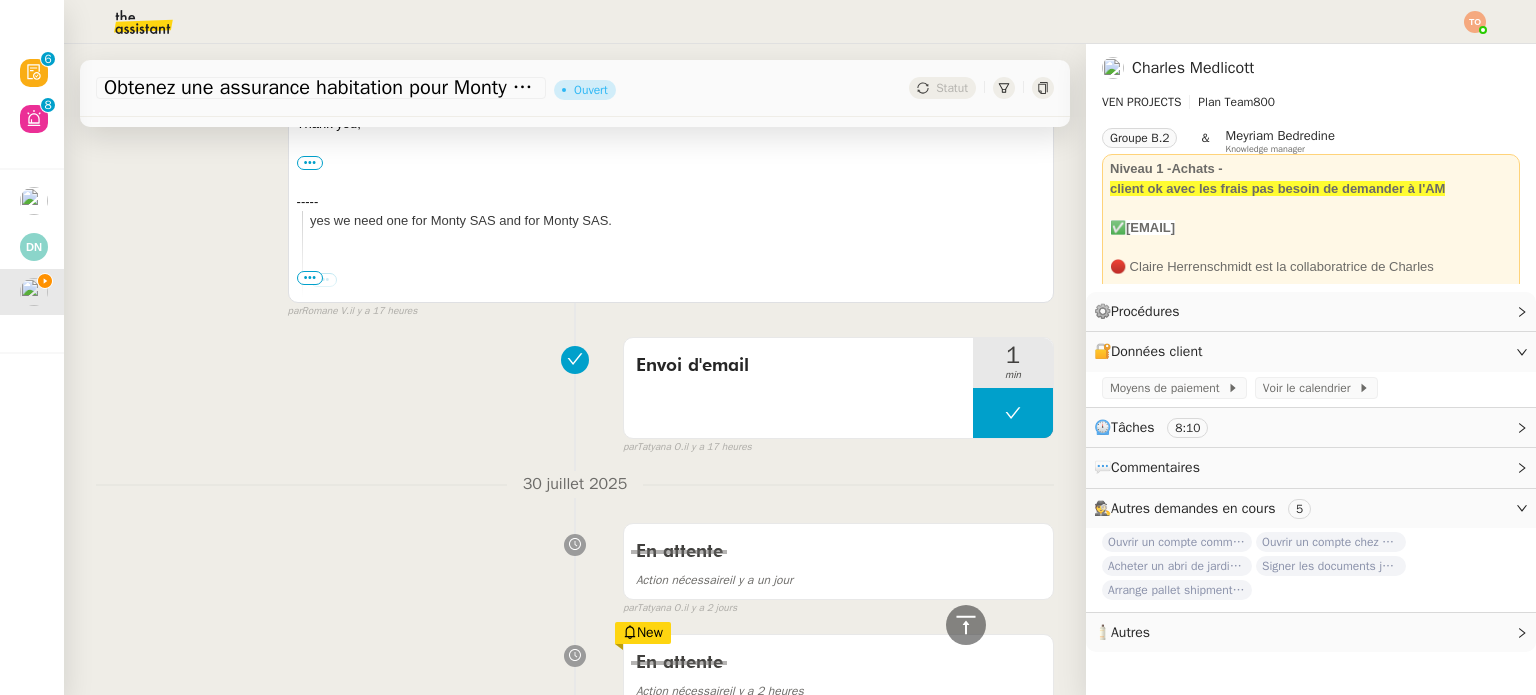 scroll, scrollTop: 500, scrollLeft: 0, axis: vertical 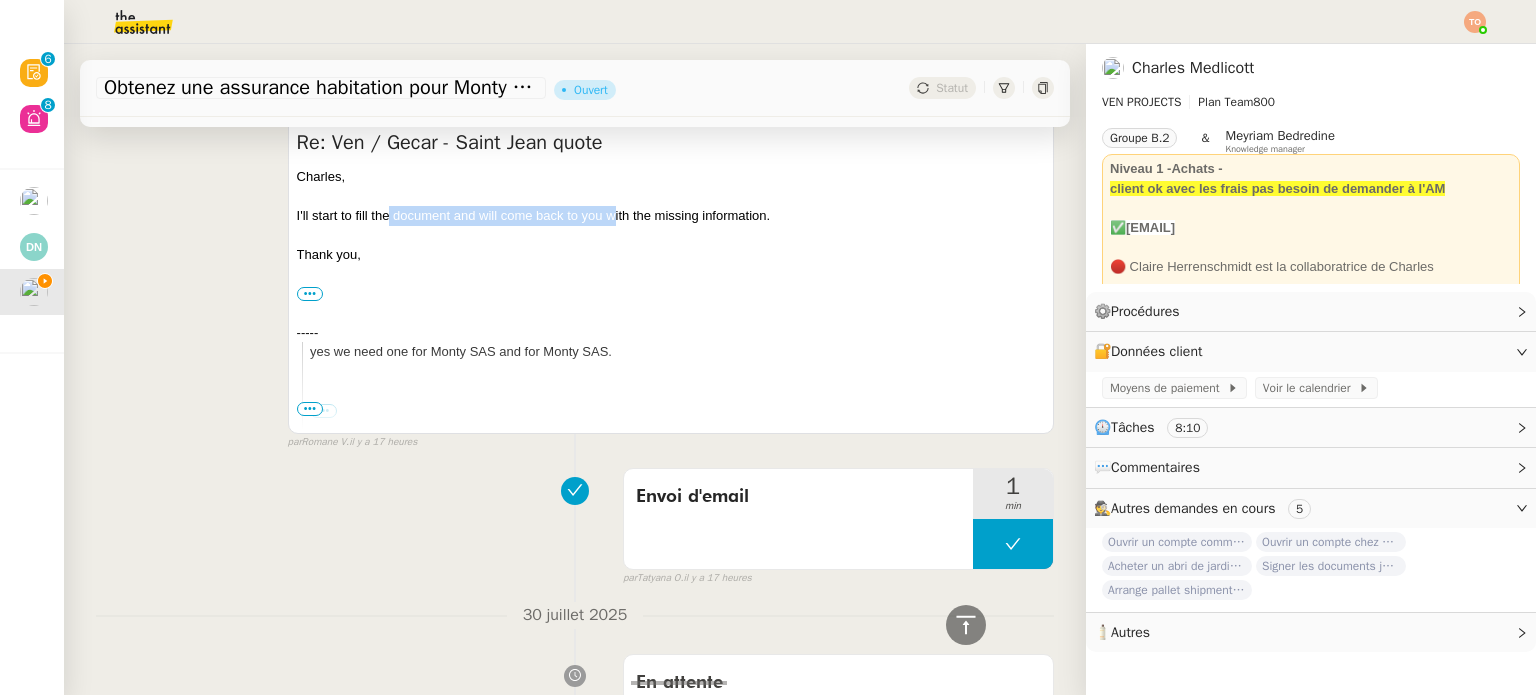 drag, startPoint x: 381, startPoint y: 218, endPoint x: 611, endPoint y: 227, distance: 230.17603 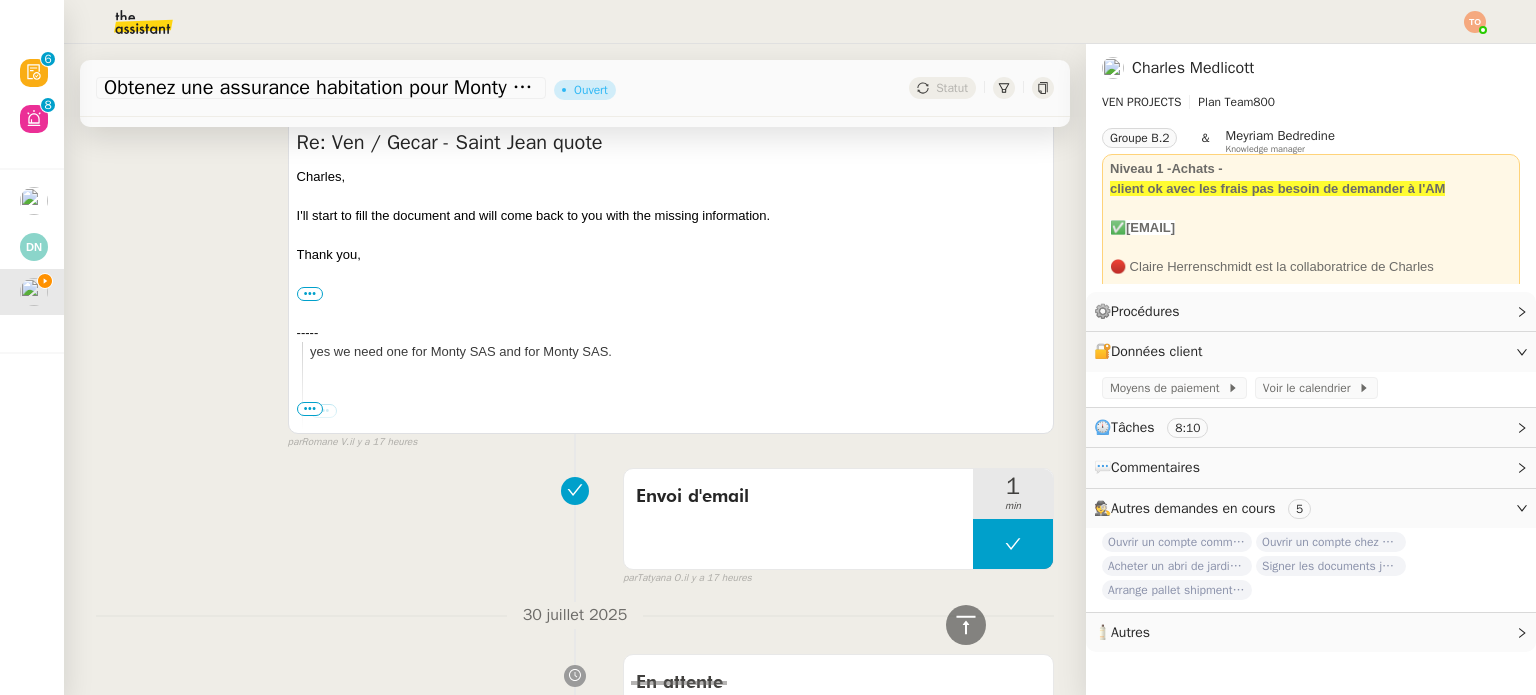 click on "I'll start to fill the document and will come back to you with the missing information." at bounding box center [671, 216] 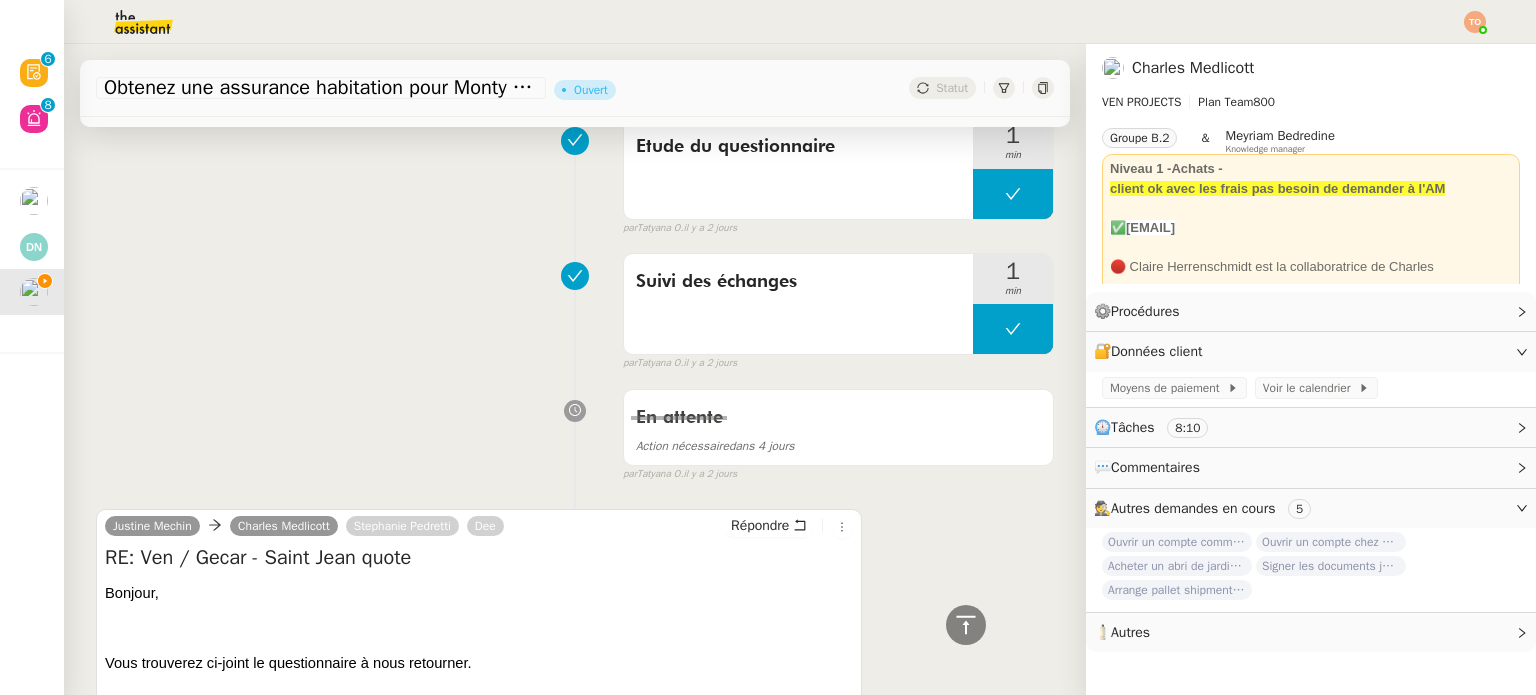 scroll, scrollTop: 3460, scrollLeft: 0, axis: vertical 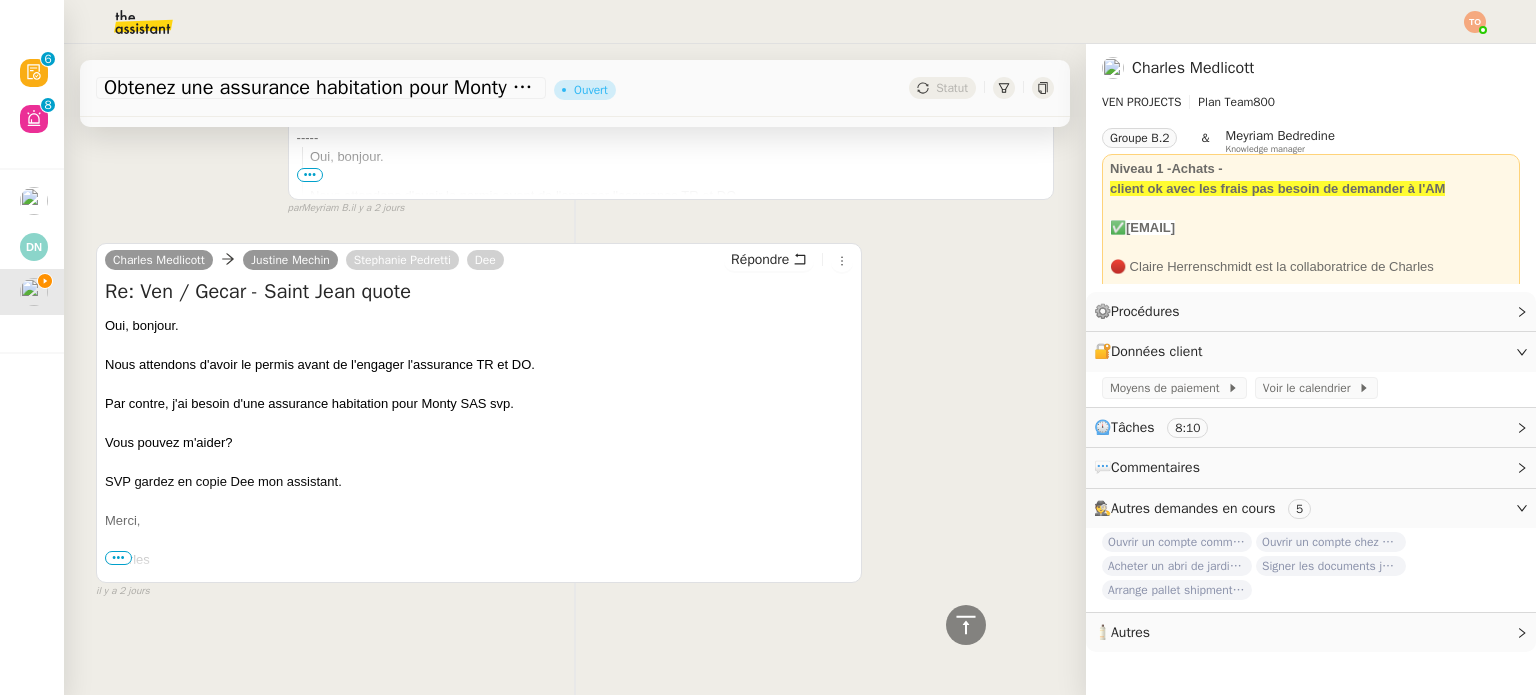 click on "•••" at bounding box center (118, 558) 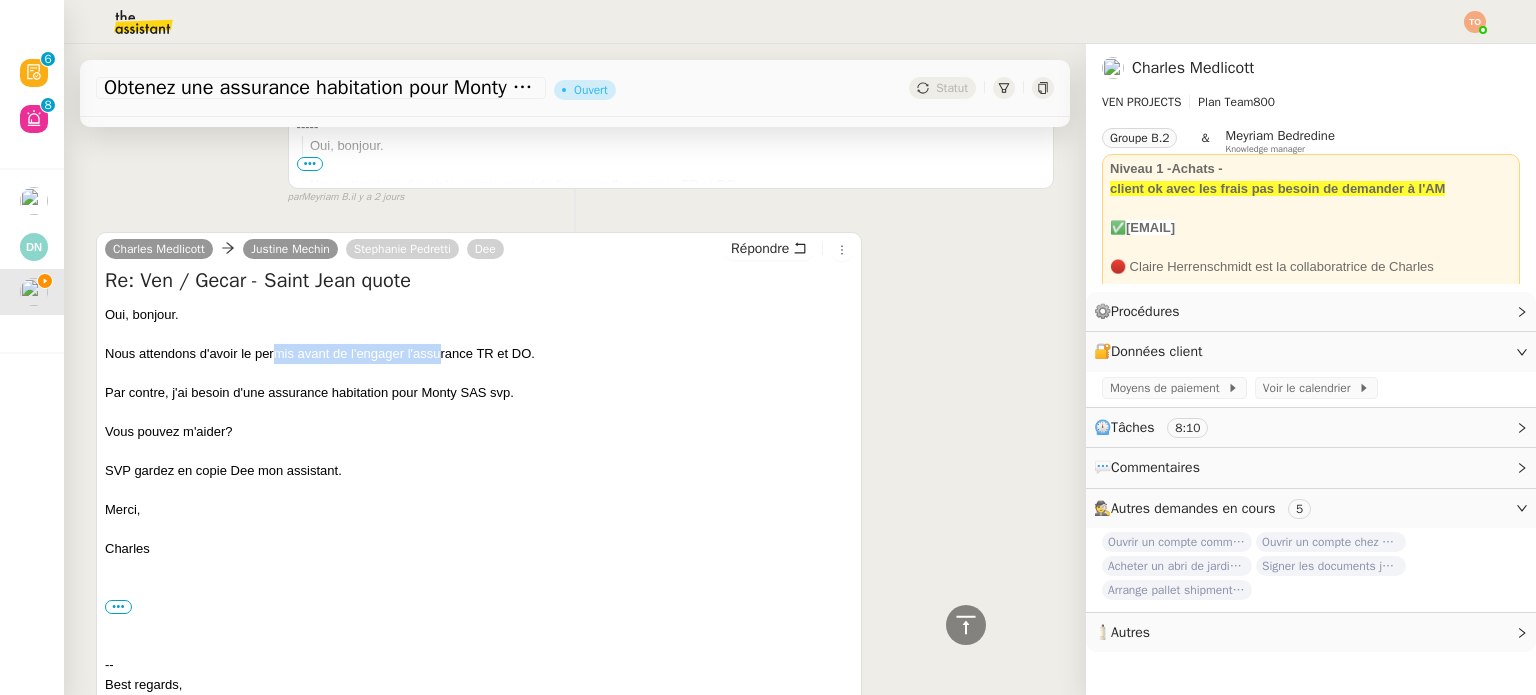 drag, startPoint x: 276, startPoint y: 357, endPoint x: 440, endPoint y: 360, distance: 164.02744 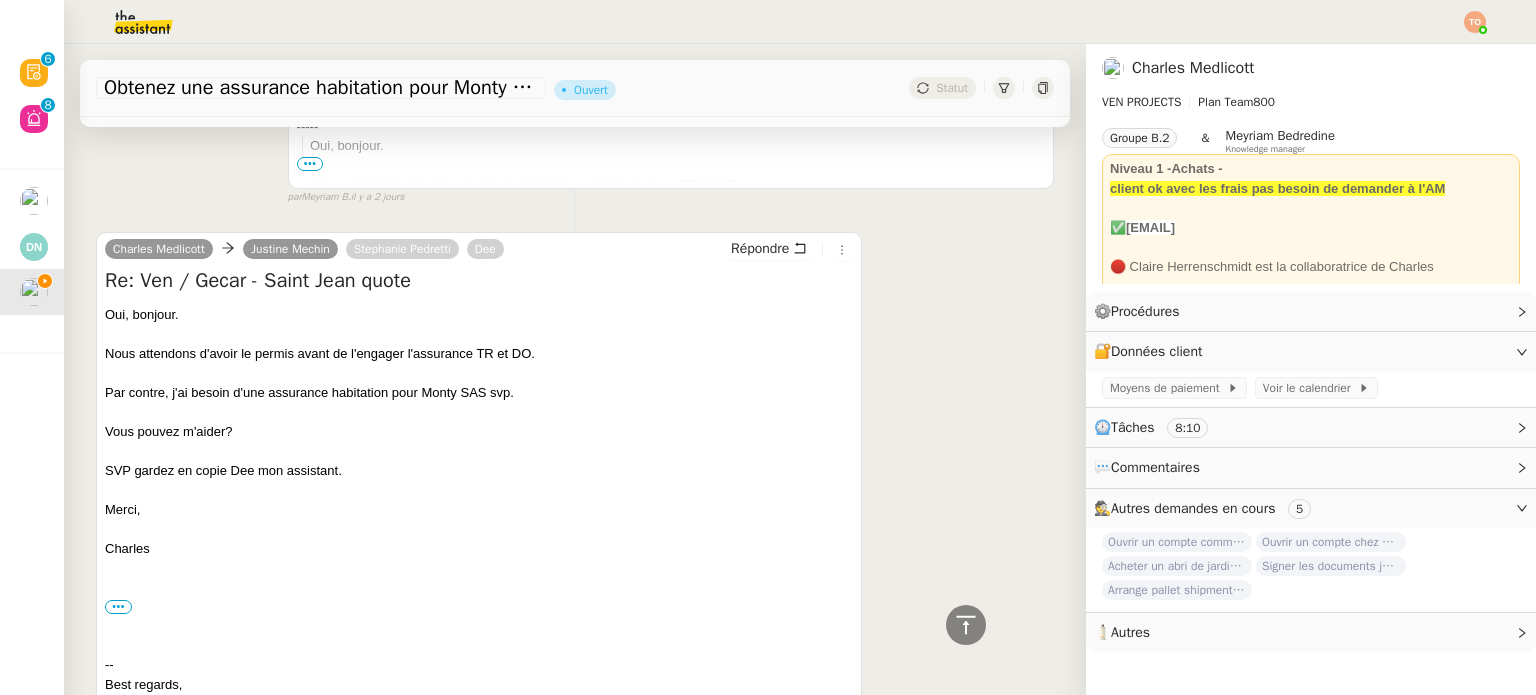 click on "Nous attendons d'avoir le permis avant de l'engager l'assurance TR et DO." at bounding box center (479, 354) 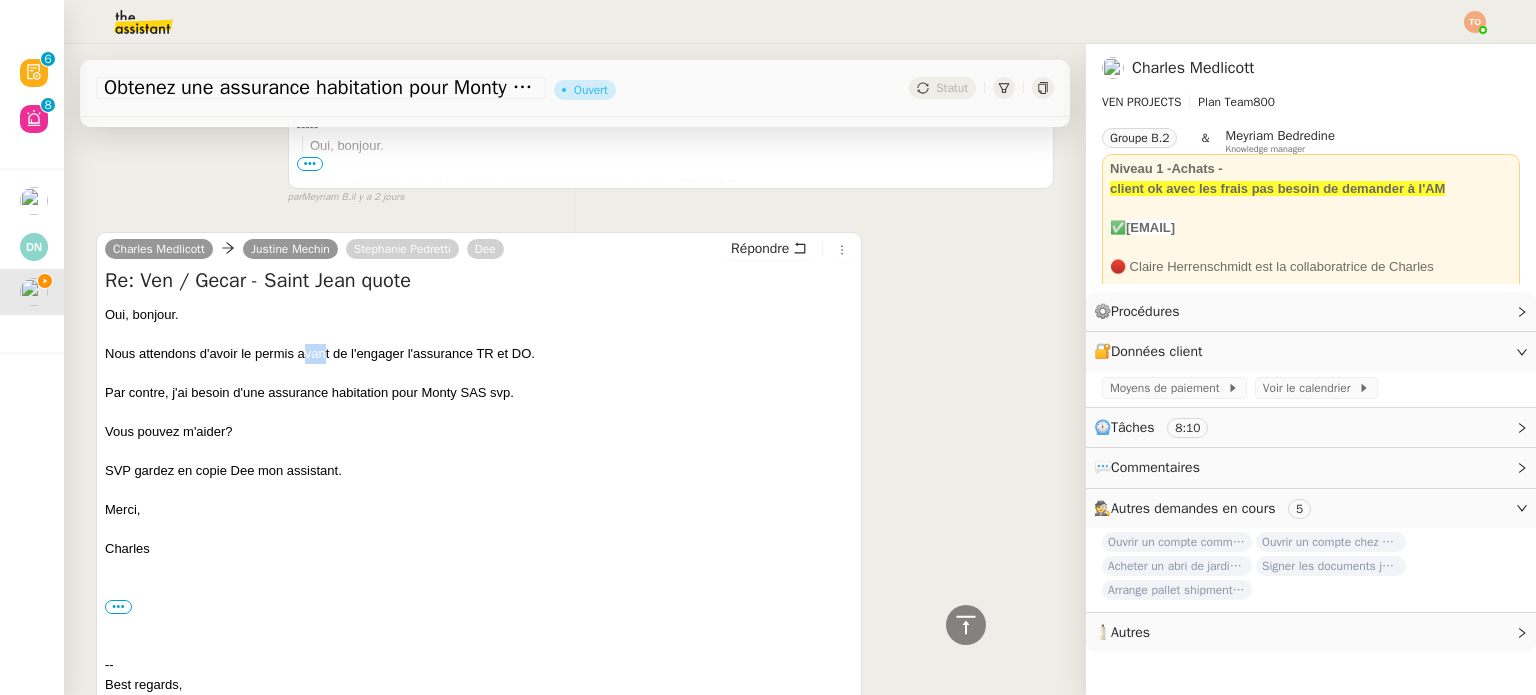 click on "Nous attendons d'avoir le permis avant de l'engager l'assurance TR et DO." at bounding box center [479, 354] 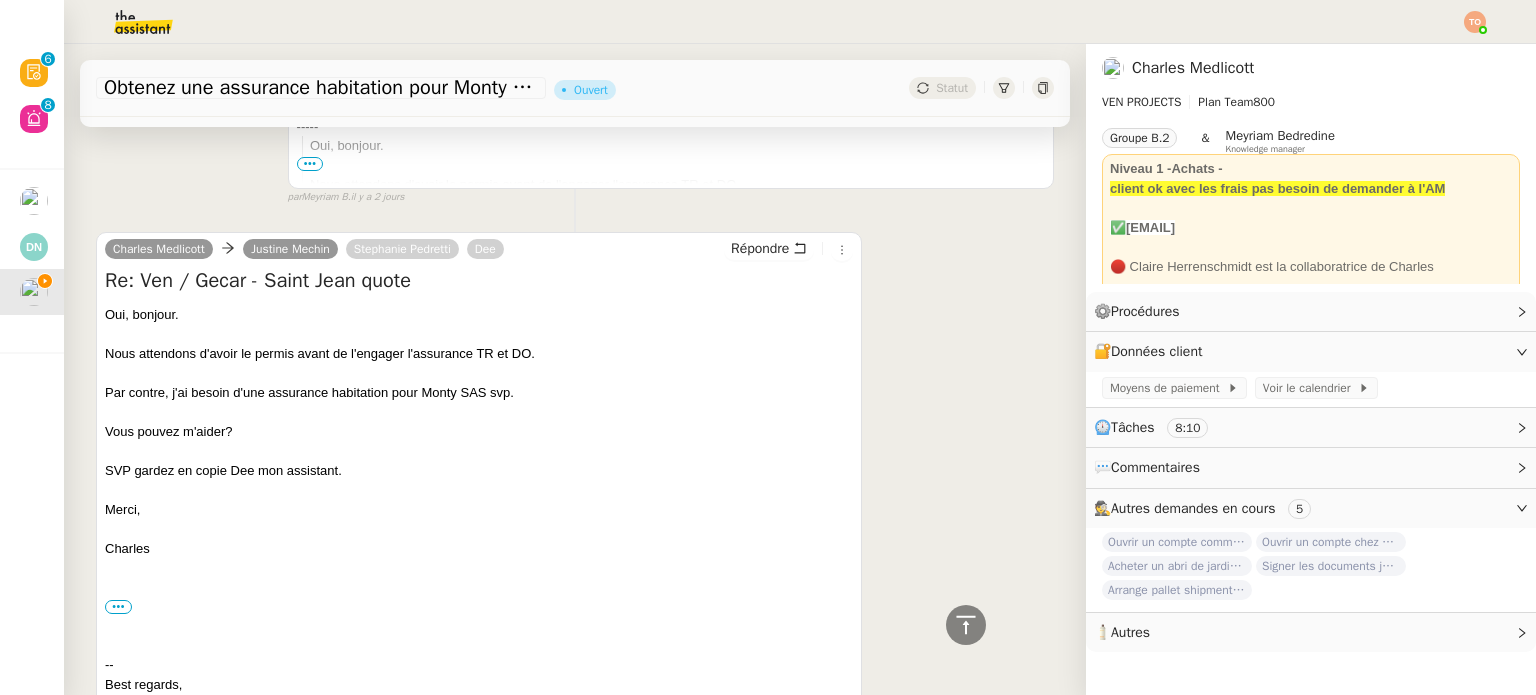 click on "Nous attendons d'avoir le permis avant de l'engager l'assurance TR et DO." at bounding box center [479, 354] 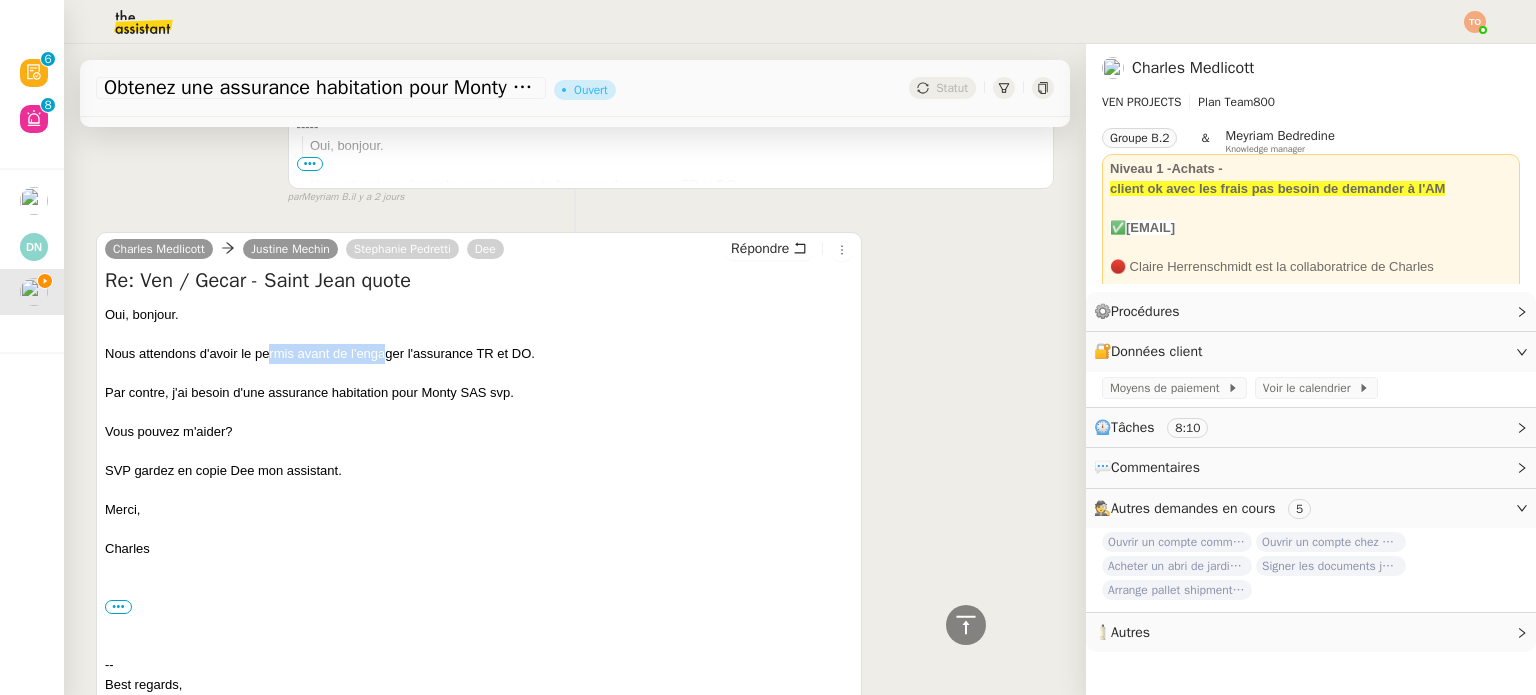 drag, startPoint x: 274, startPoint y: 352, endPoint x: 458, endPoint y: 349, distance: 184.02446 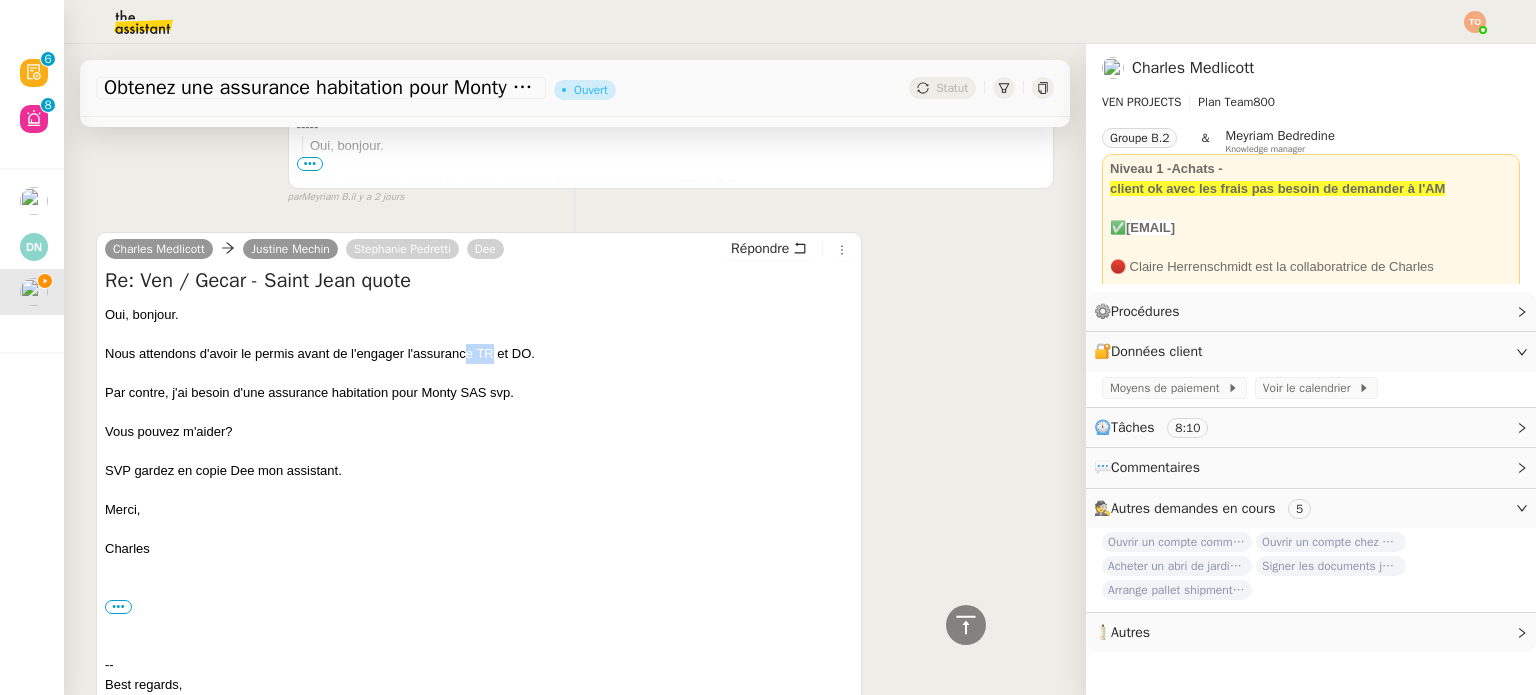 drag, startPoint x: 558, startPoint y: 349, endPoint x: 578, endPoint y: 348, distance: 20.024984 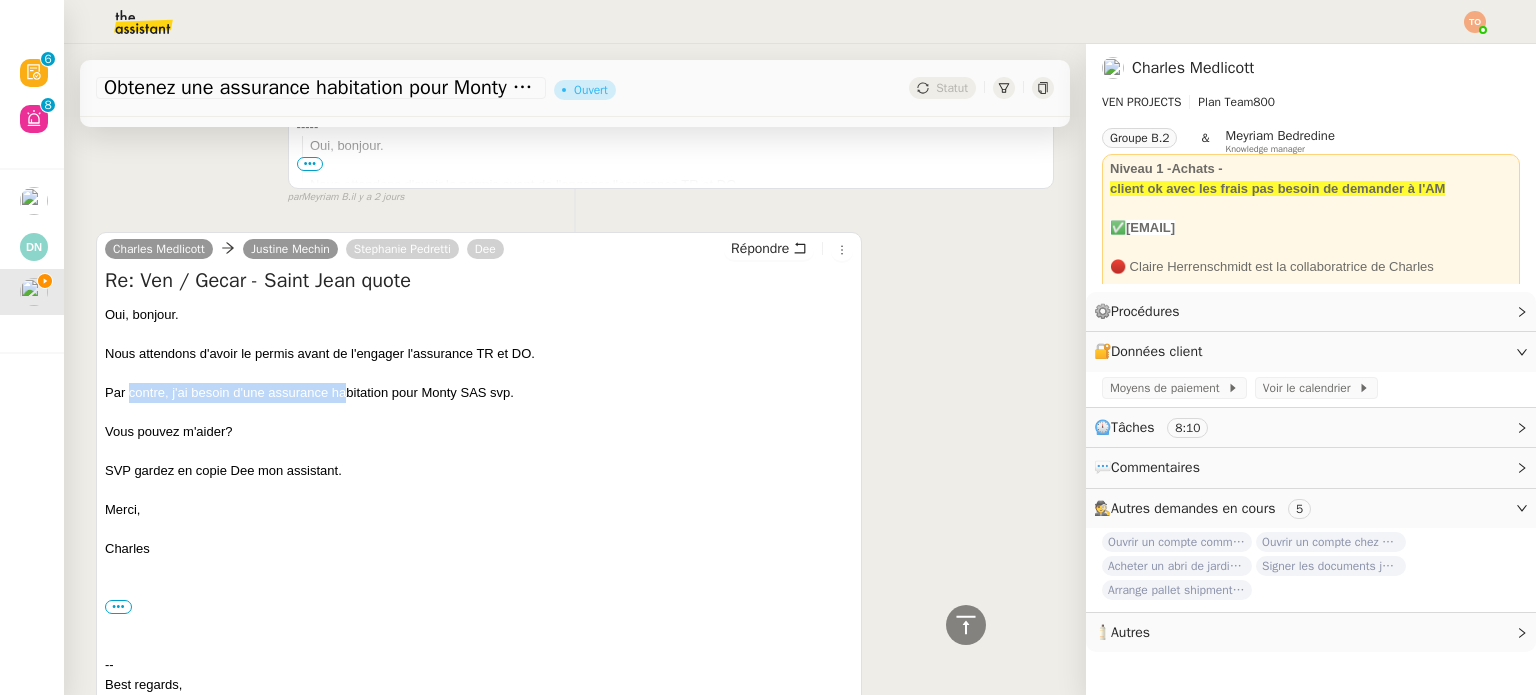 drag, startPoint x: 128, startPoint y: 390, endPoint x: 348, endPoint y: 394, distance: 220.03636 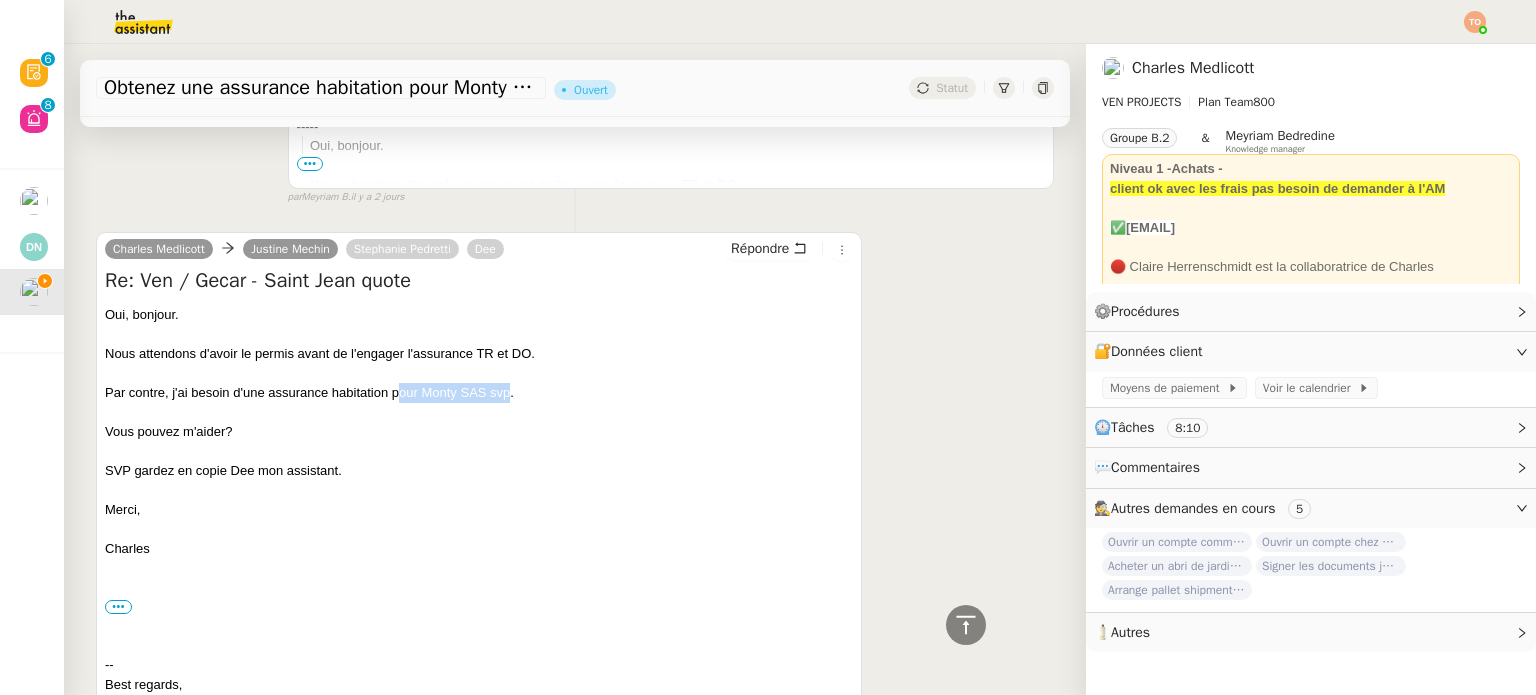 drag, startPoint x: 399, startPoint y: 394, endPoint x: 511, endPoint y: 391, distance: 112.04017 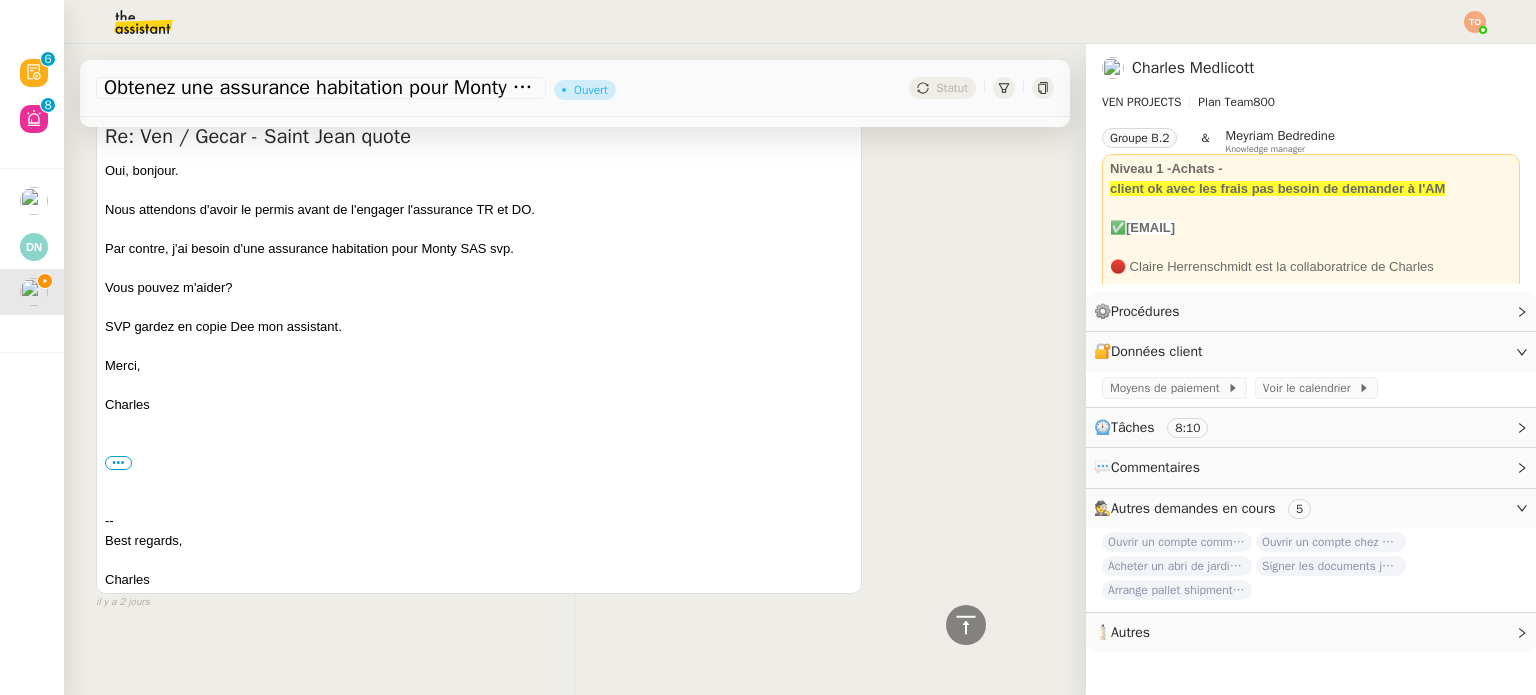 scroll, scrollTop: 3627, scrollLeft: 0, axis: vertical 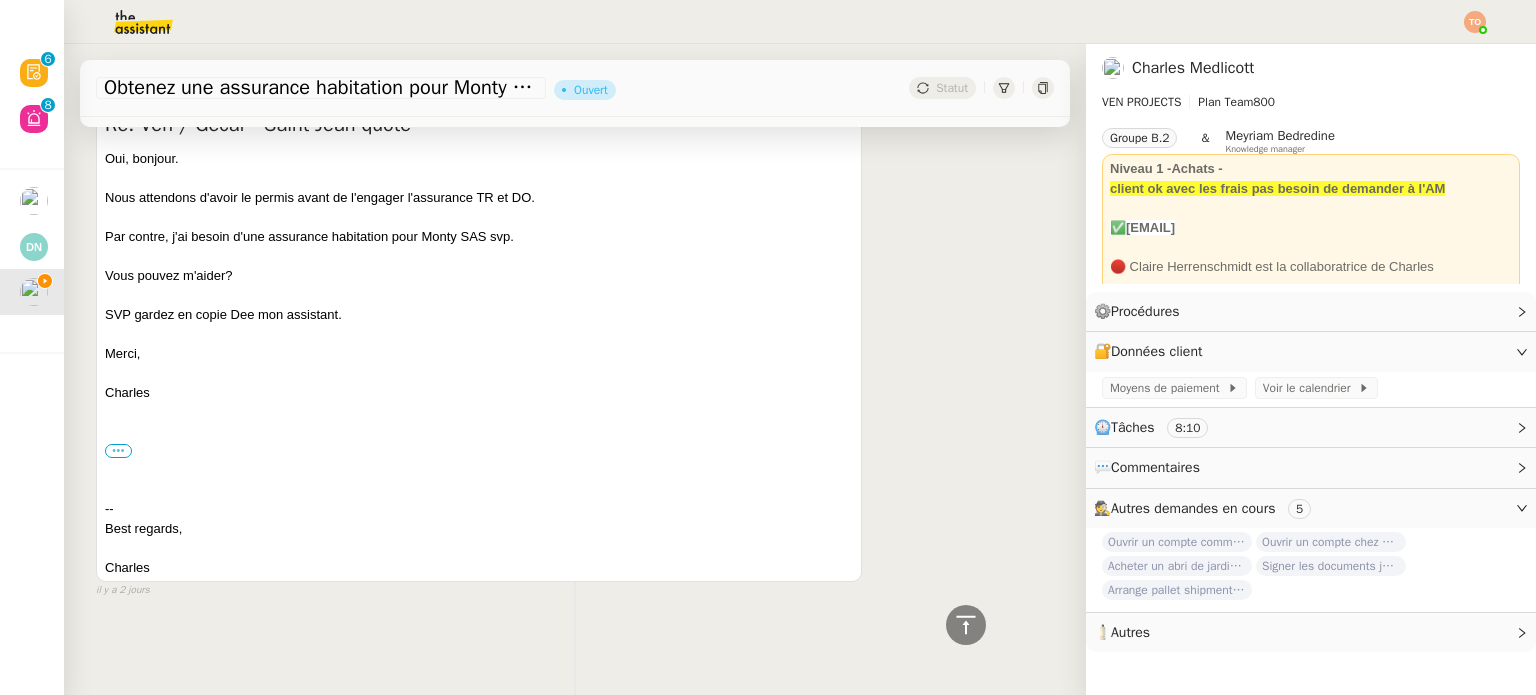 click on "•••" at bounding box center (118, 451) 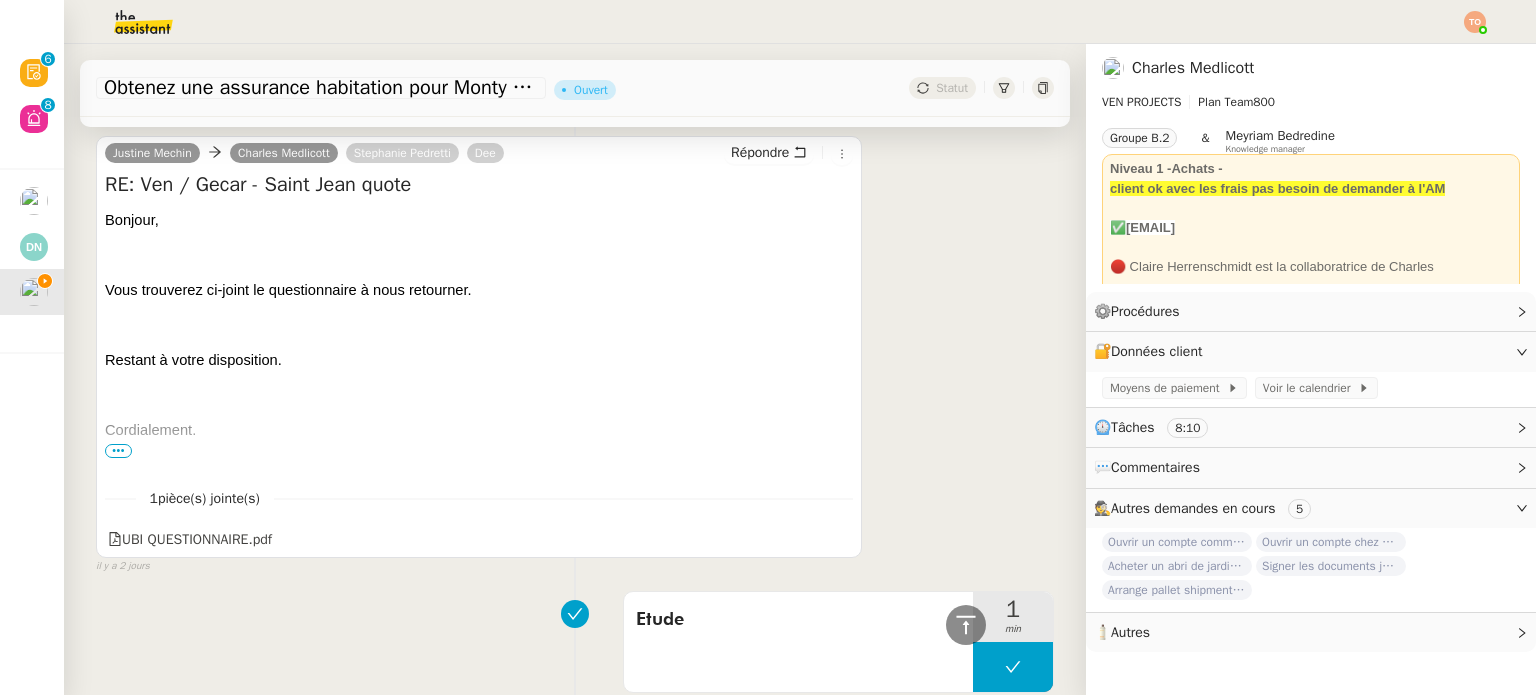 scroll, scrollTop: 2568, scrollLeft: 0, axis: vertical 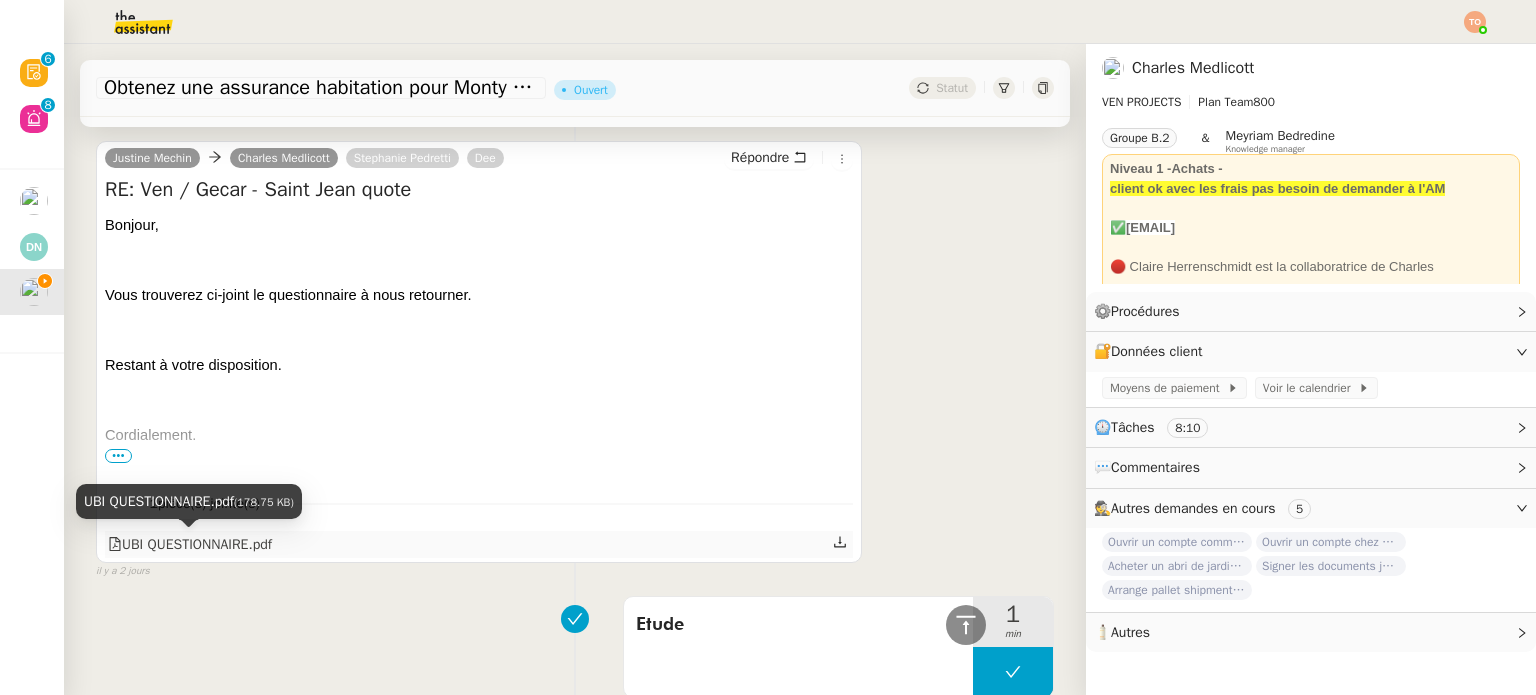 click on "UBI QUESTIONNAIRE.pdf" 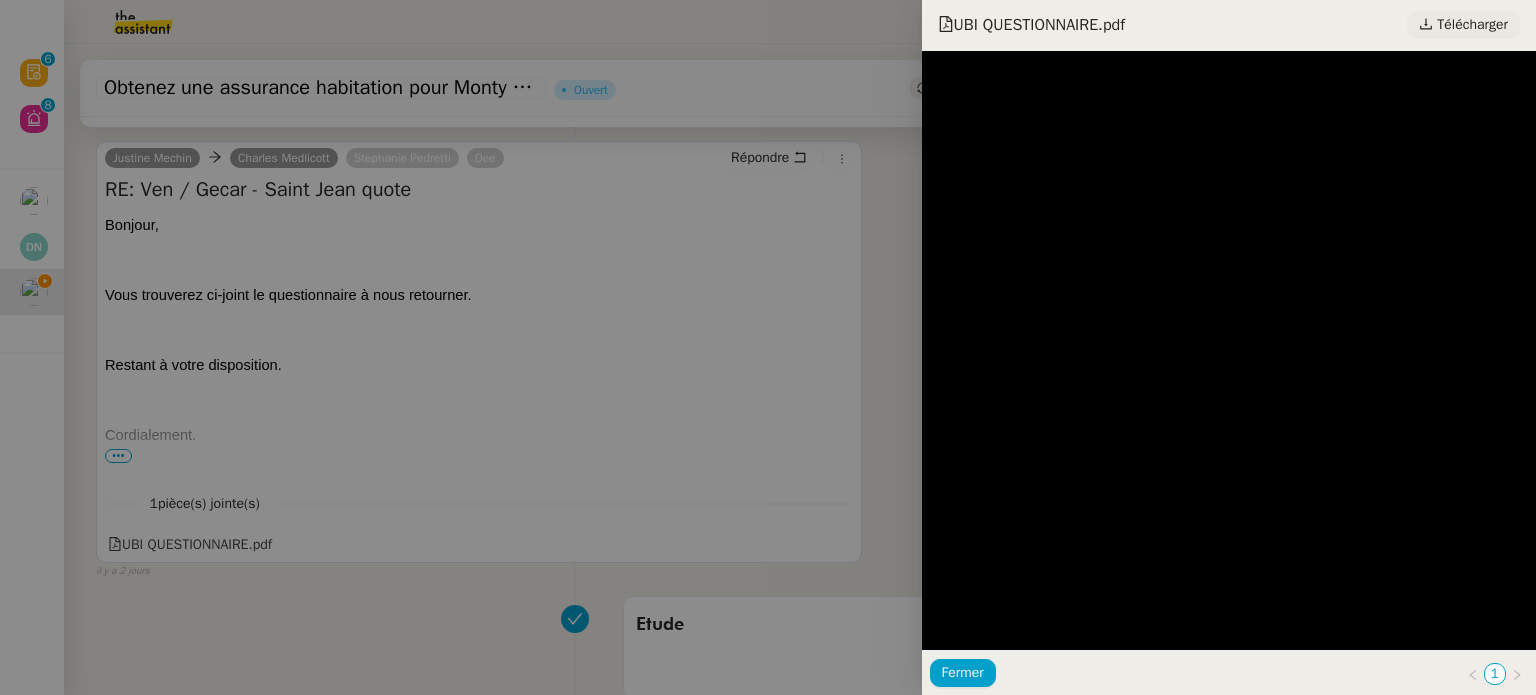 click on "Télécharger" at bounding box center (1472, 25) 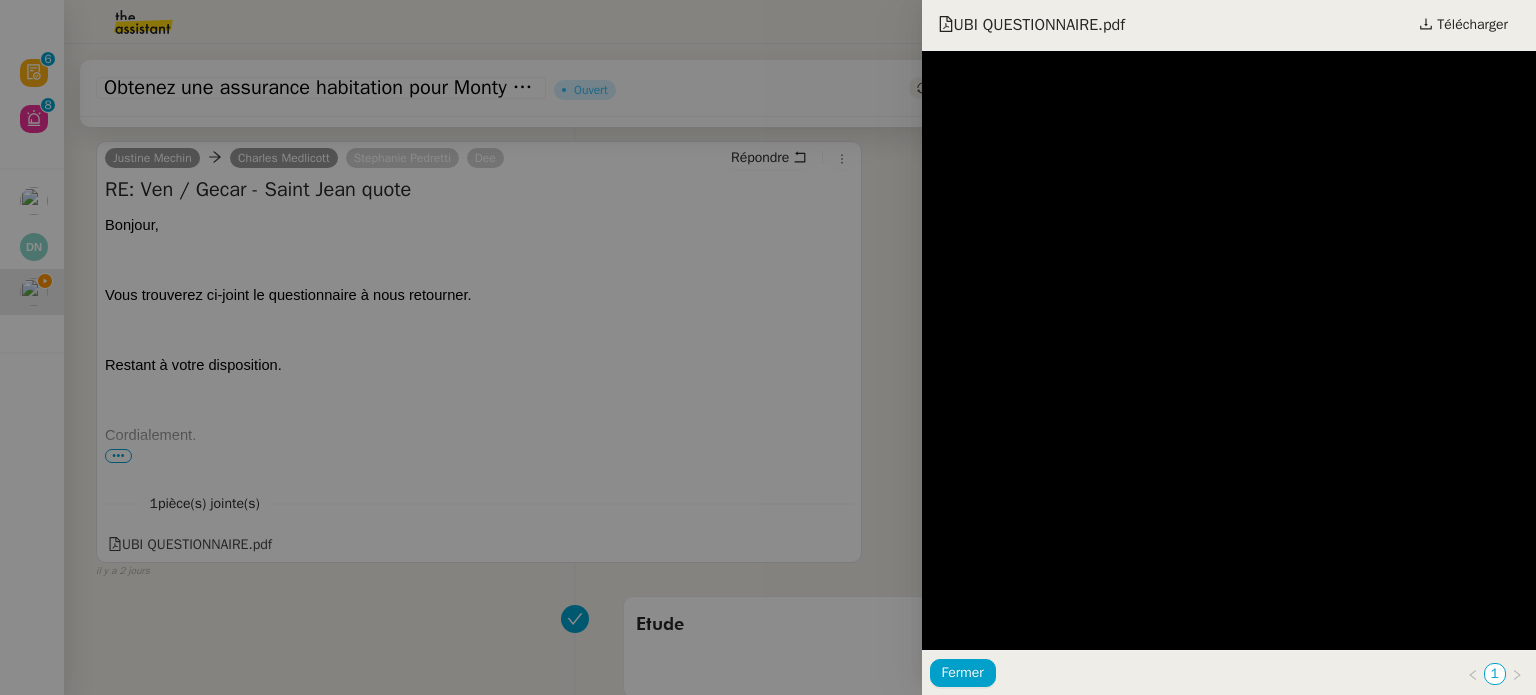 click at bounding box center (768, 347) 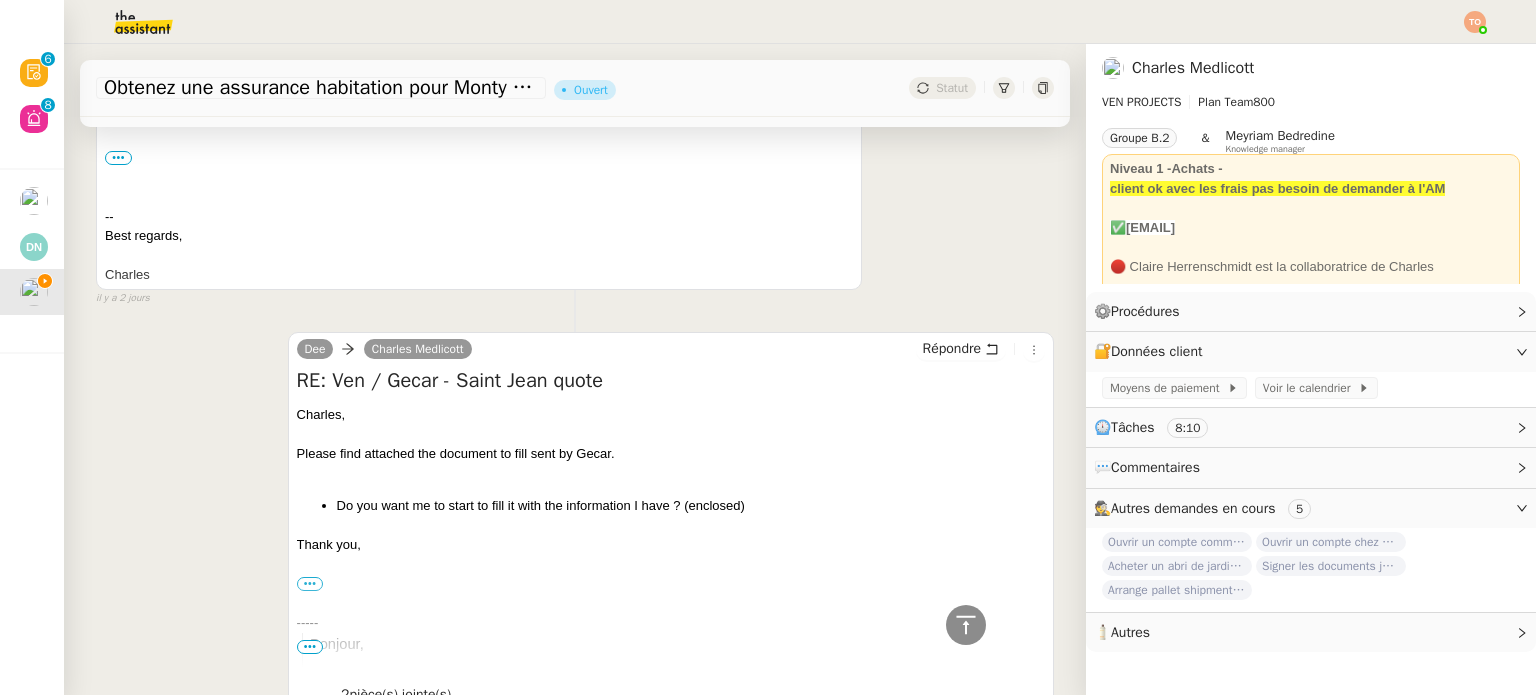 scroll, scrollTop: 1068, scrollLeft: 0, axis: vertical 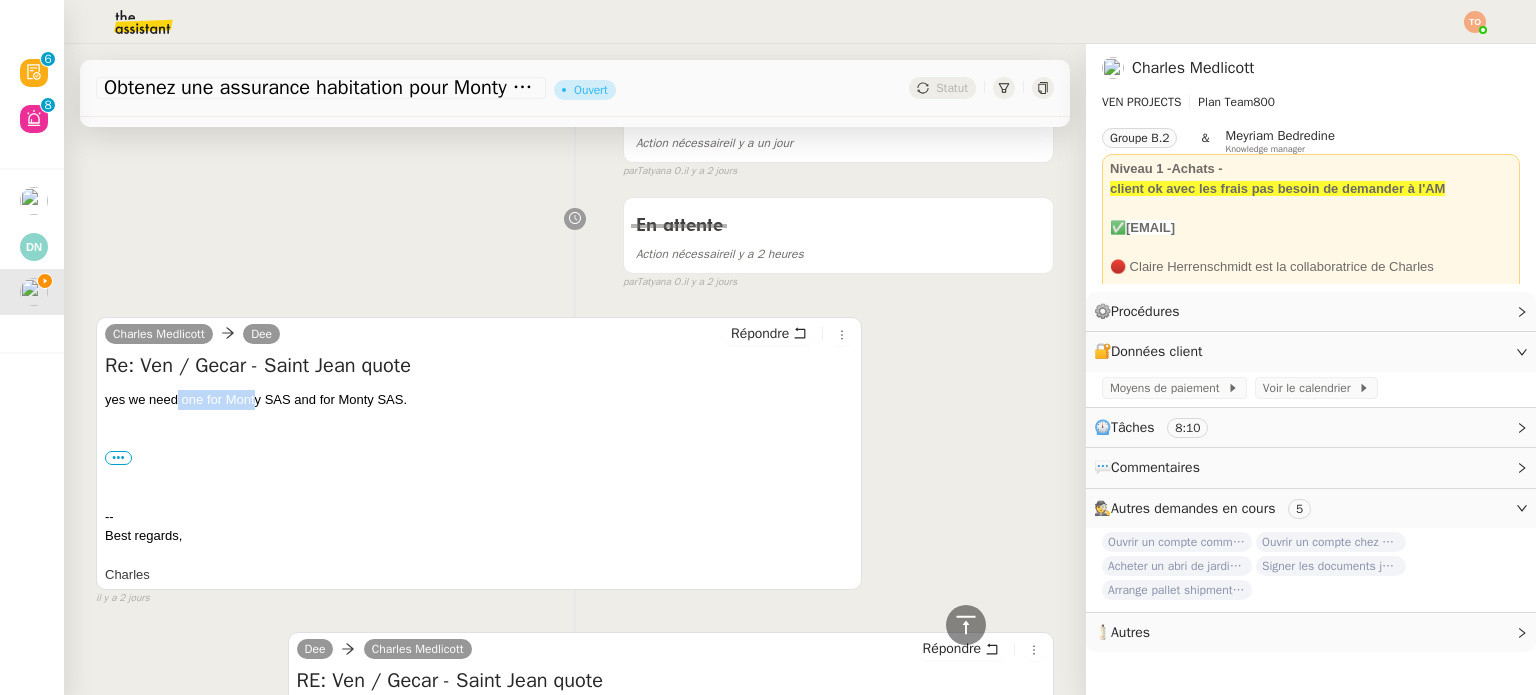 drag, startPoint x: 178, startPoint y: 400, endPoint x: 253, endPoint y: 398, distance: 75.026665 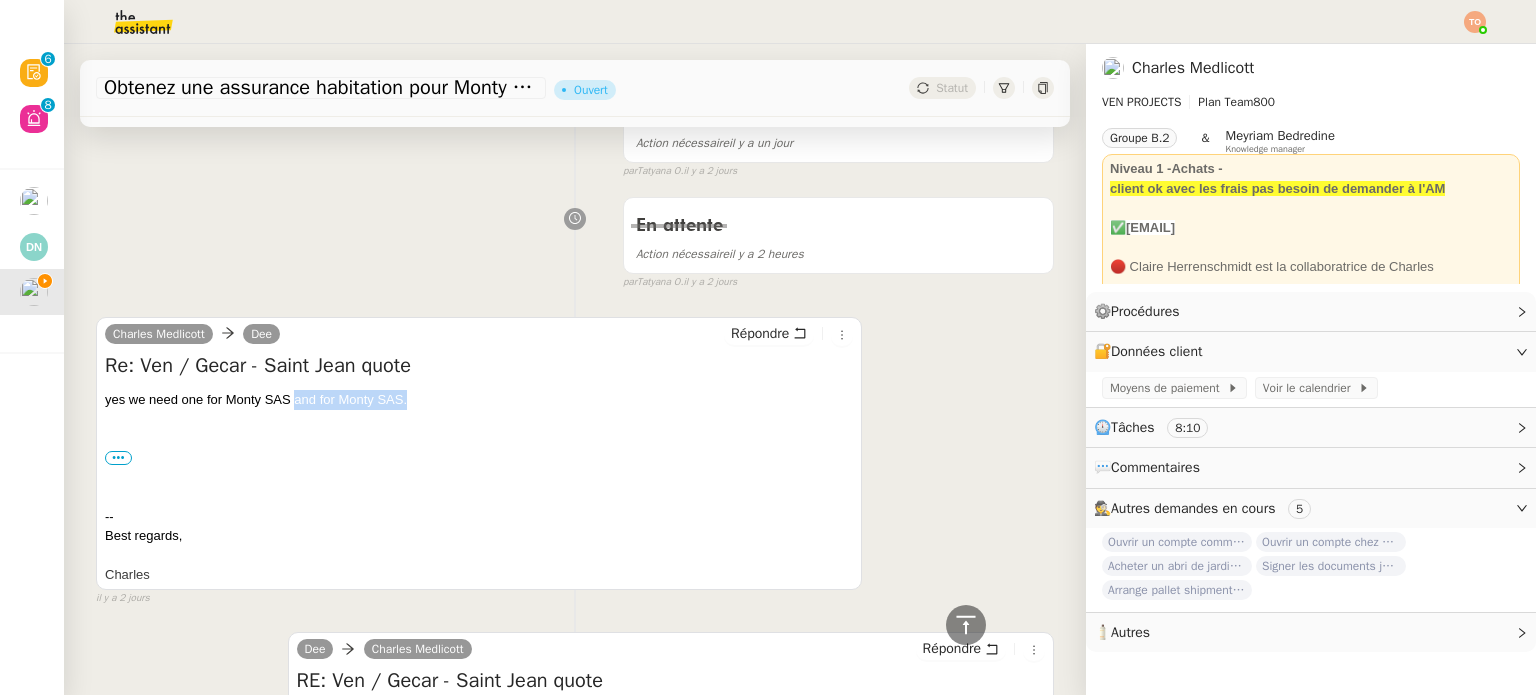 drag, startPoint x: 293, startPoint y: 400, endPoint x: 415, endPoint y: 397, distance: 122.03688 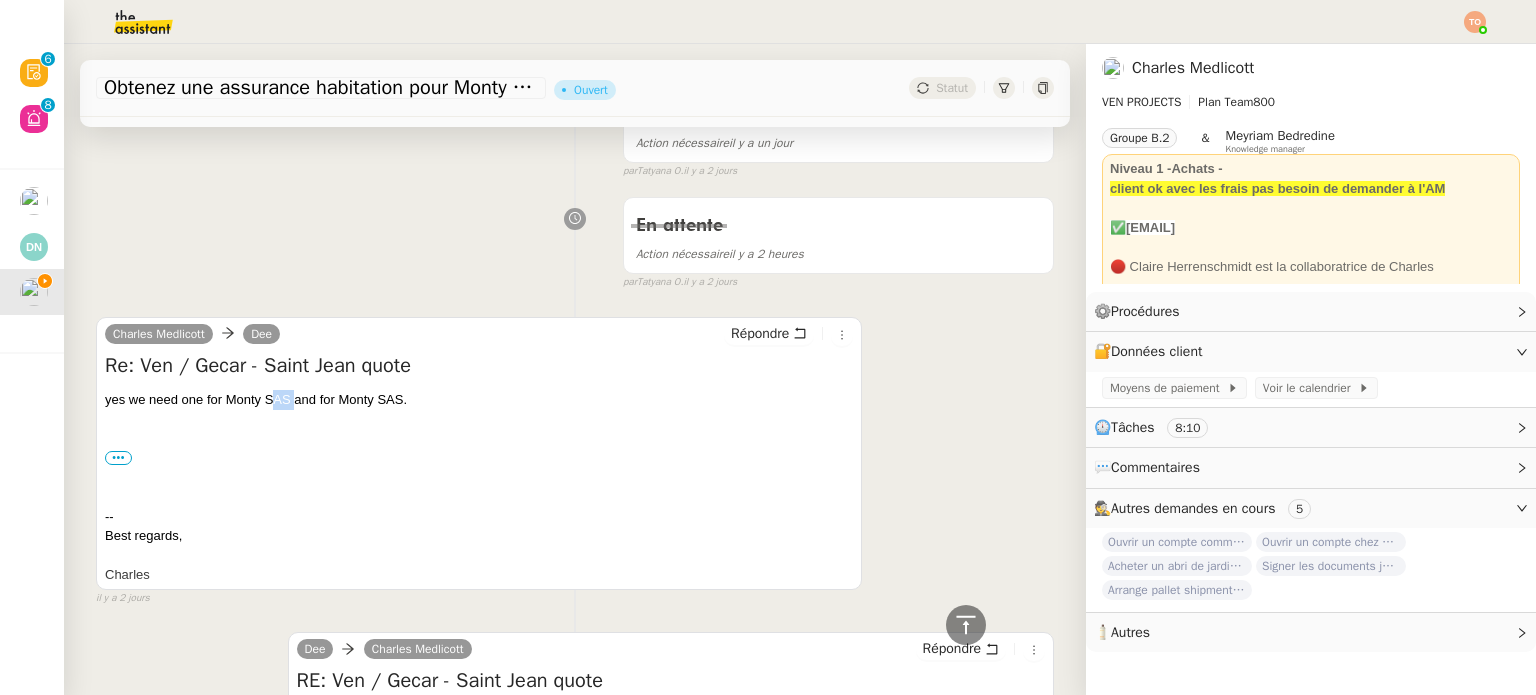 drag, startPoint x: 288, startPoint y: 405, endPoint x: 314, endPoint y: 405, distance: 26 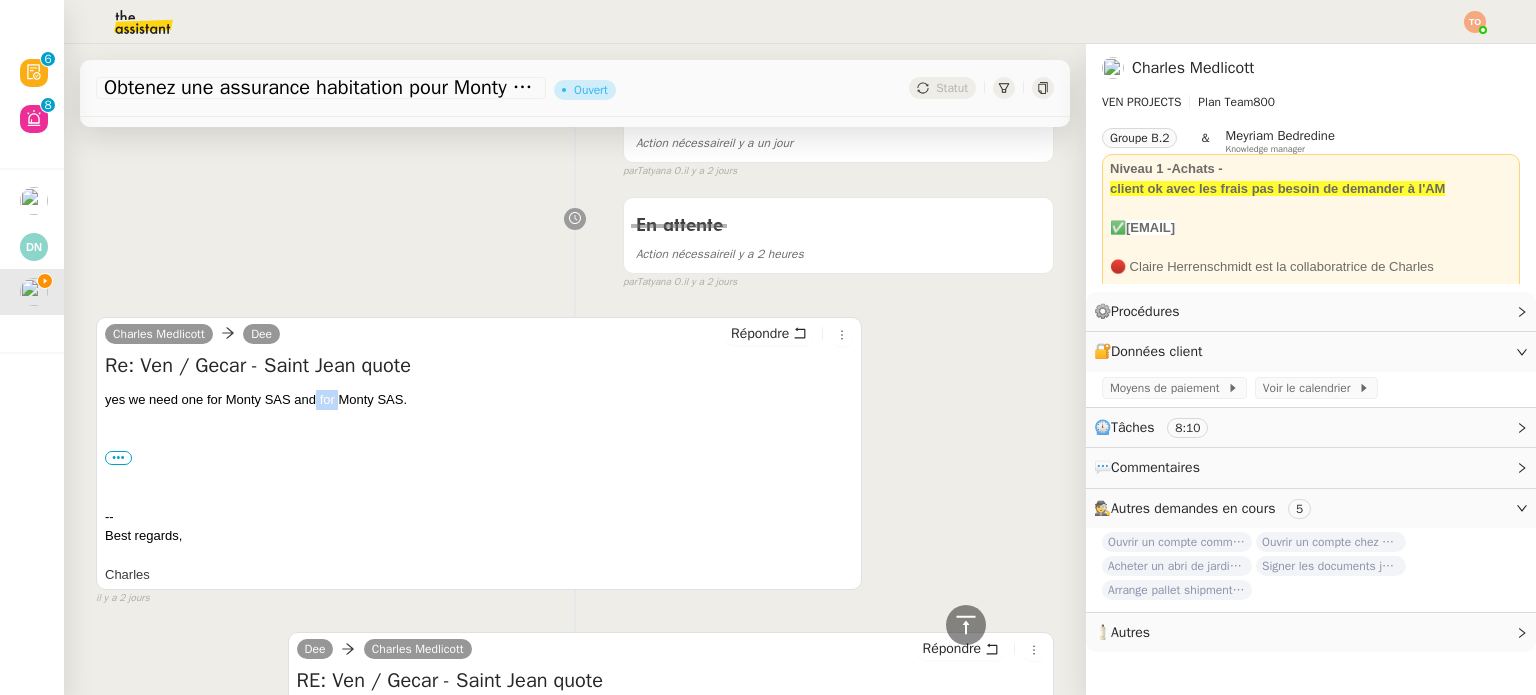drag, startPoint x: 314, startPoint y: 405, endPoint x: 344, endPoint y: 405, distance: 30 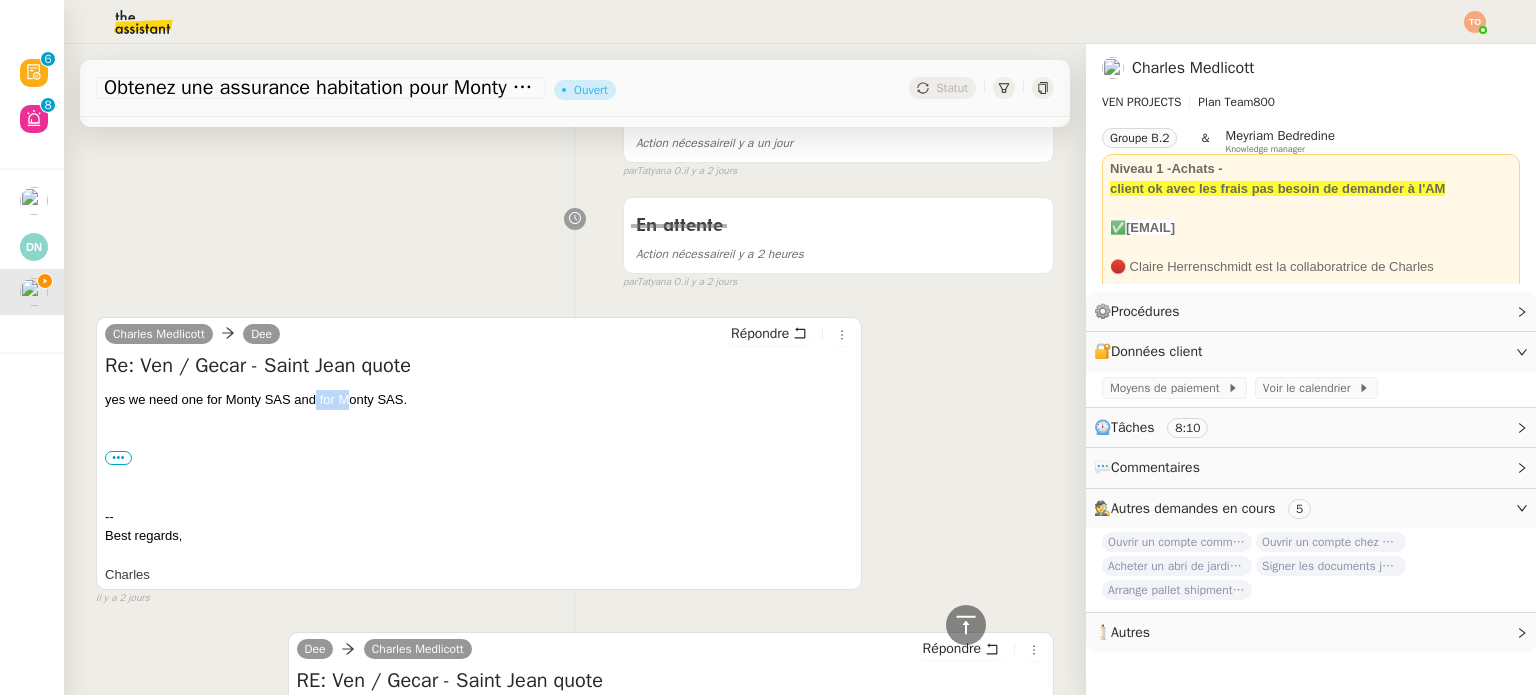 click on "yes we need one for Monty SAS and for Monty SAS." at bounding box center [479, 400] 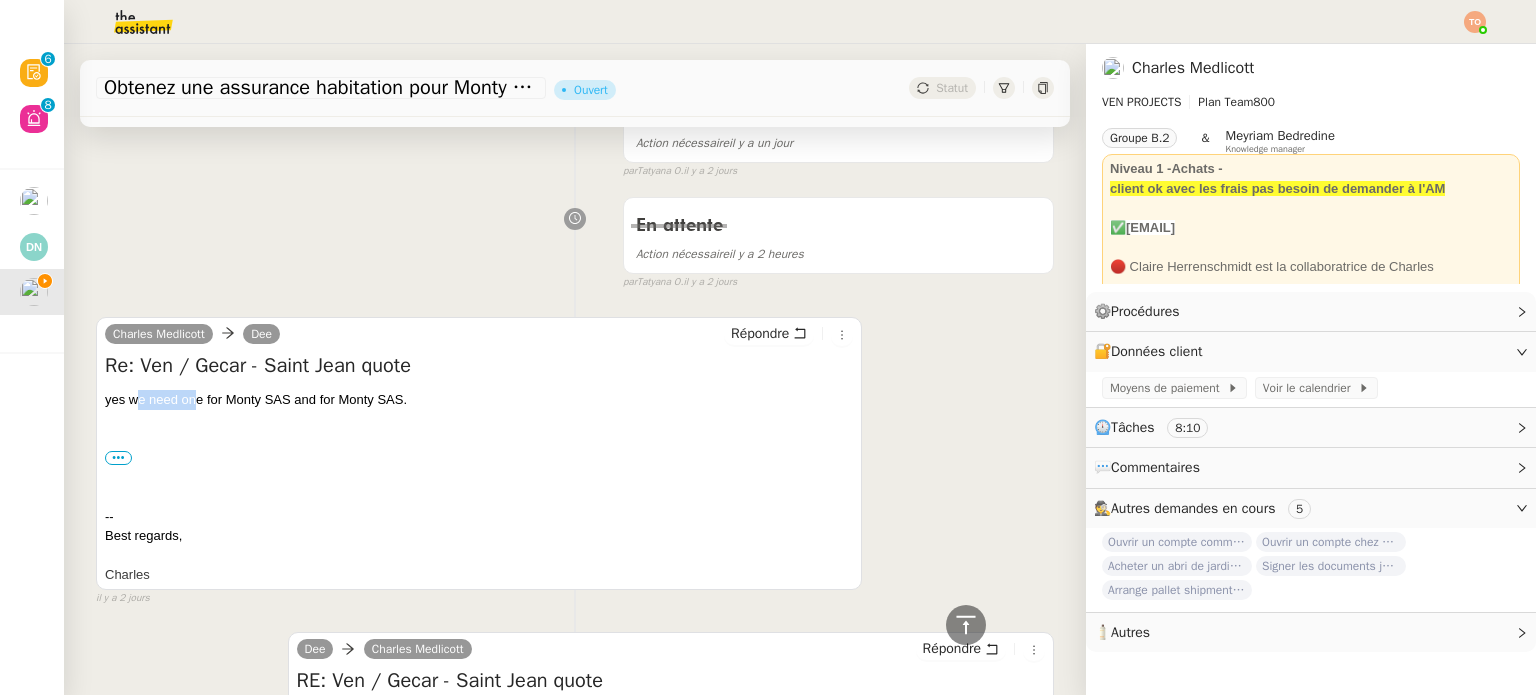 drag, startPoint x: 151, startPoint y: 402, endPoint x: 225, endPoint y: 404, distance: 74.02702 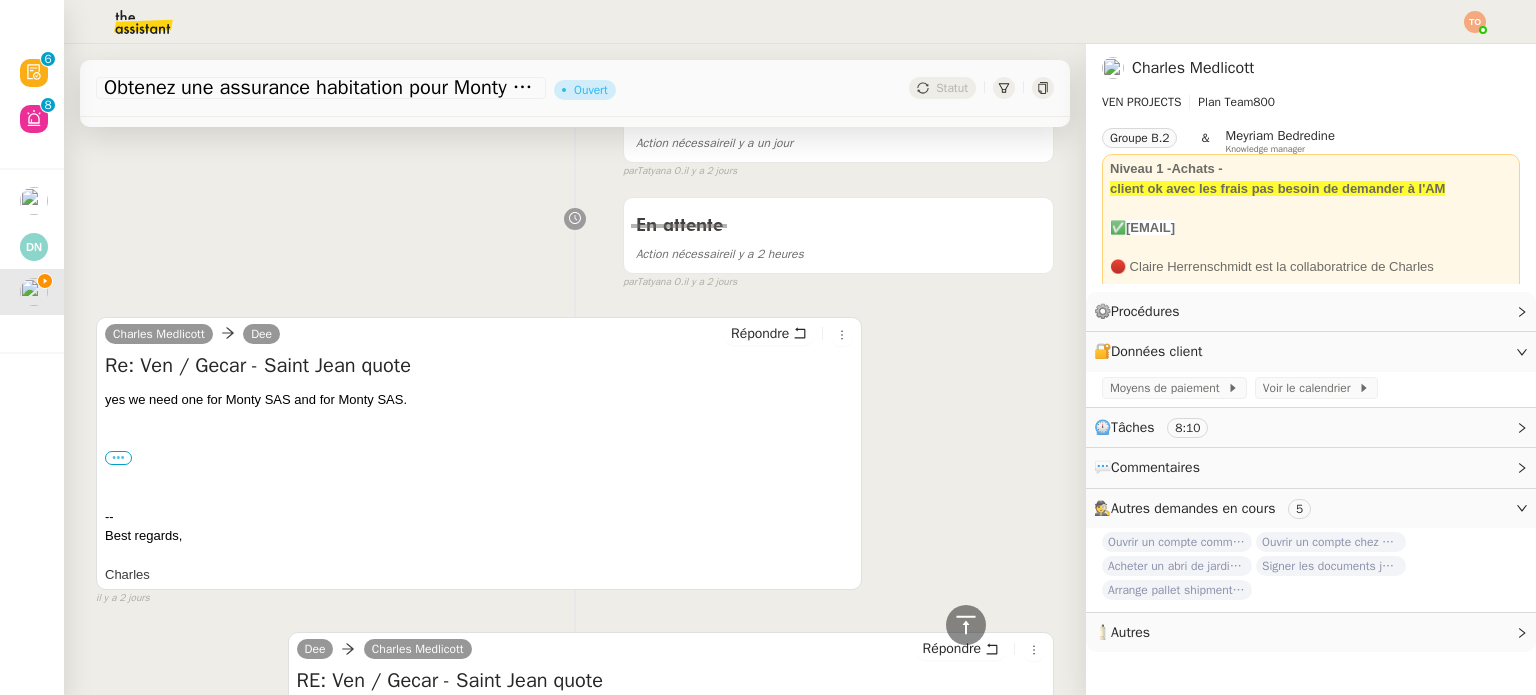 click on "•••" at bounding box center (118, 458) 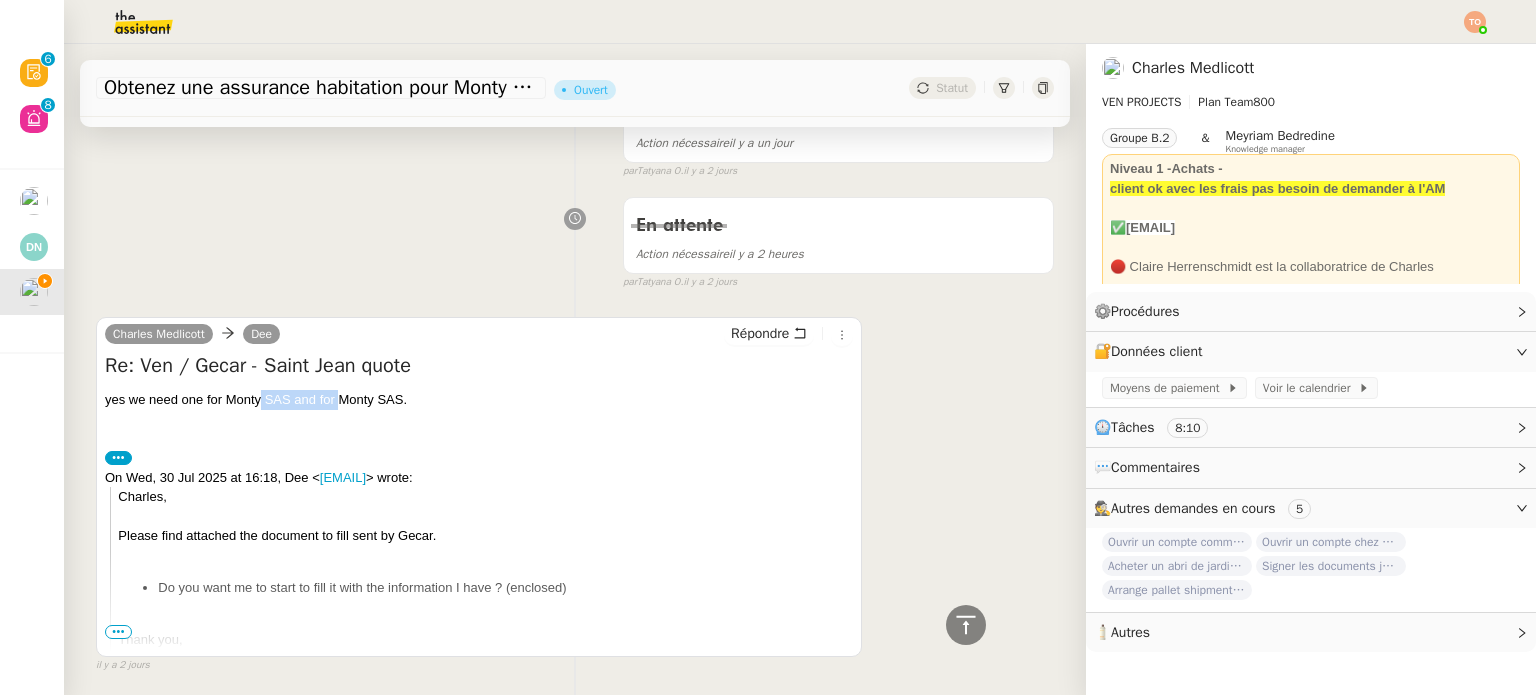drag, startPoint x: 299, startPoint y: 392, endPoint x: 256, endPoint y: 395, distance: 43.104523 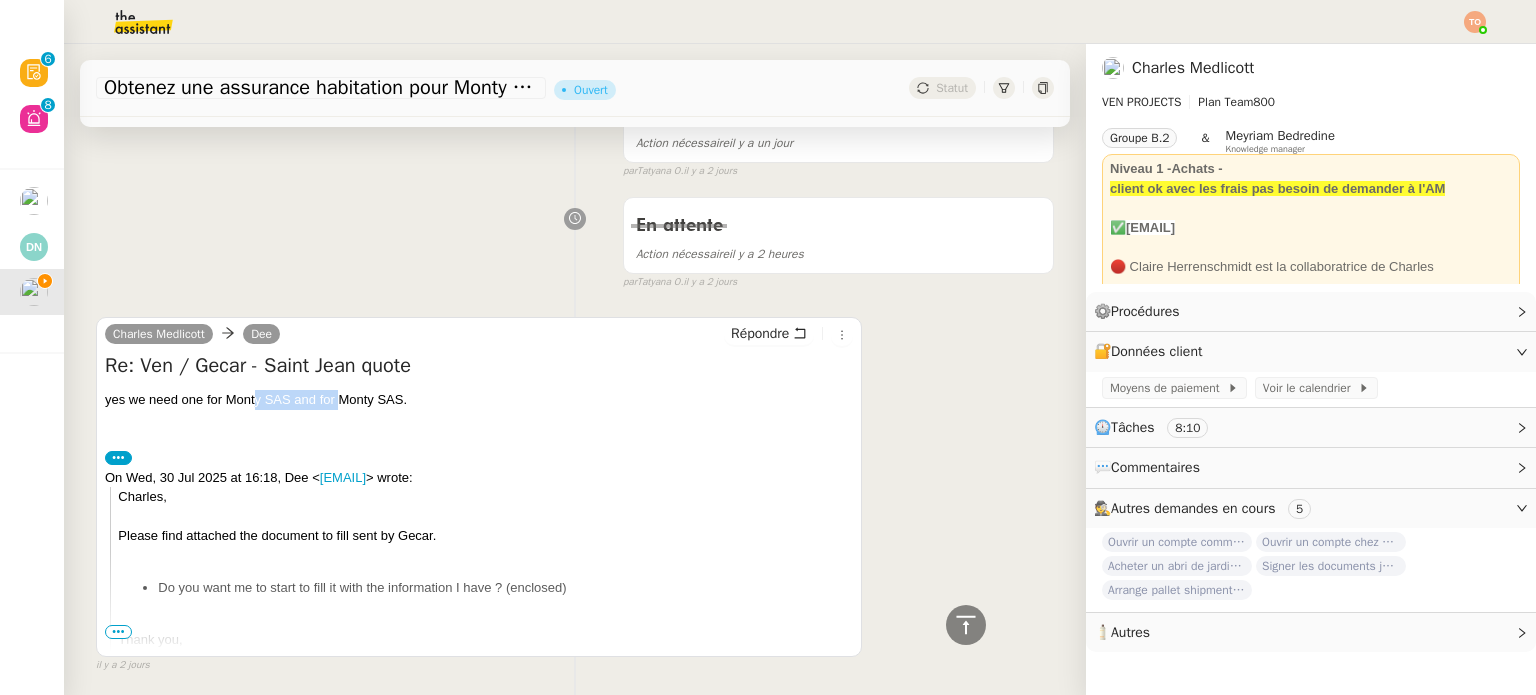 click on "yes we need one for Monty SAS and for Monty SAS." at bounding box center [479, 400] 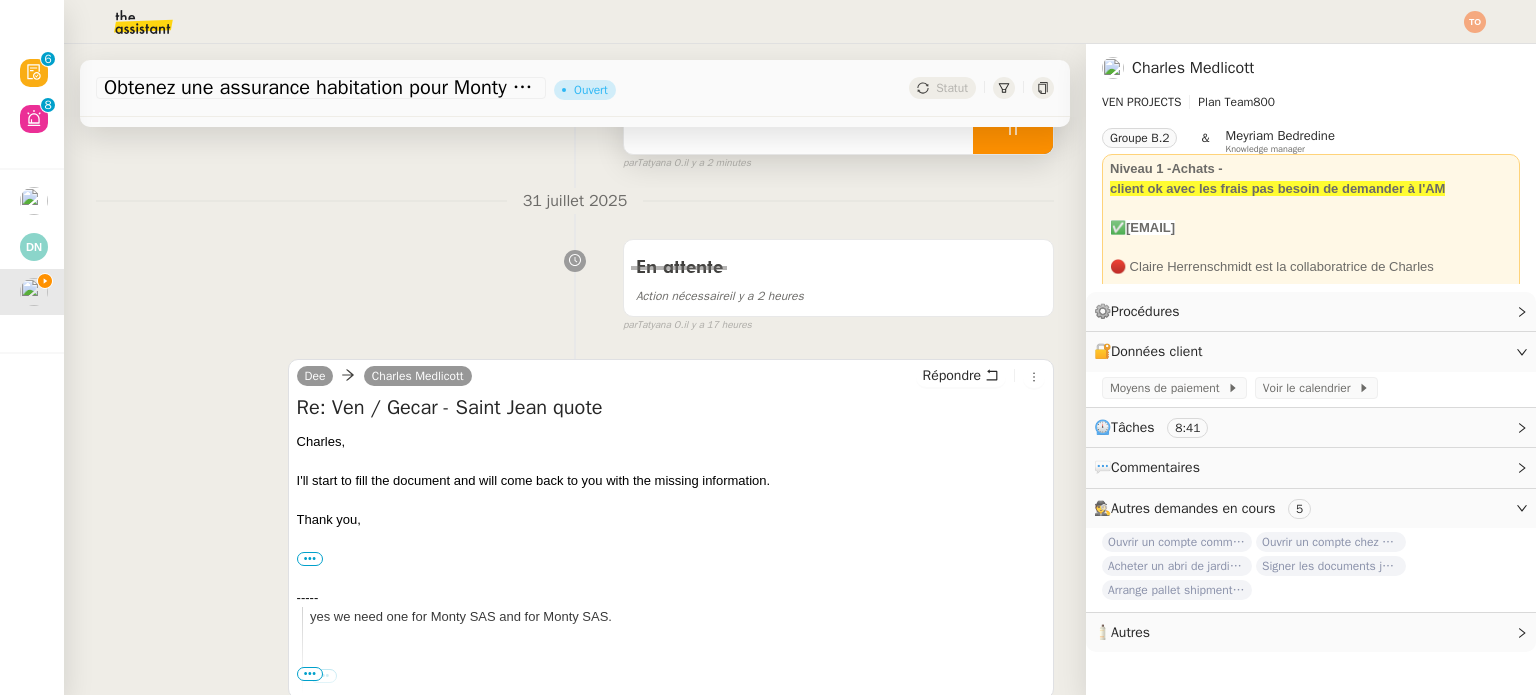 scroll, scrollTop: 0, scrollLeft: 0, axis: both 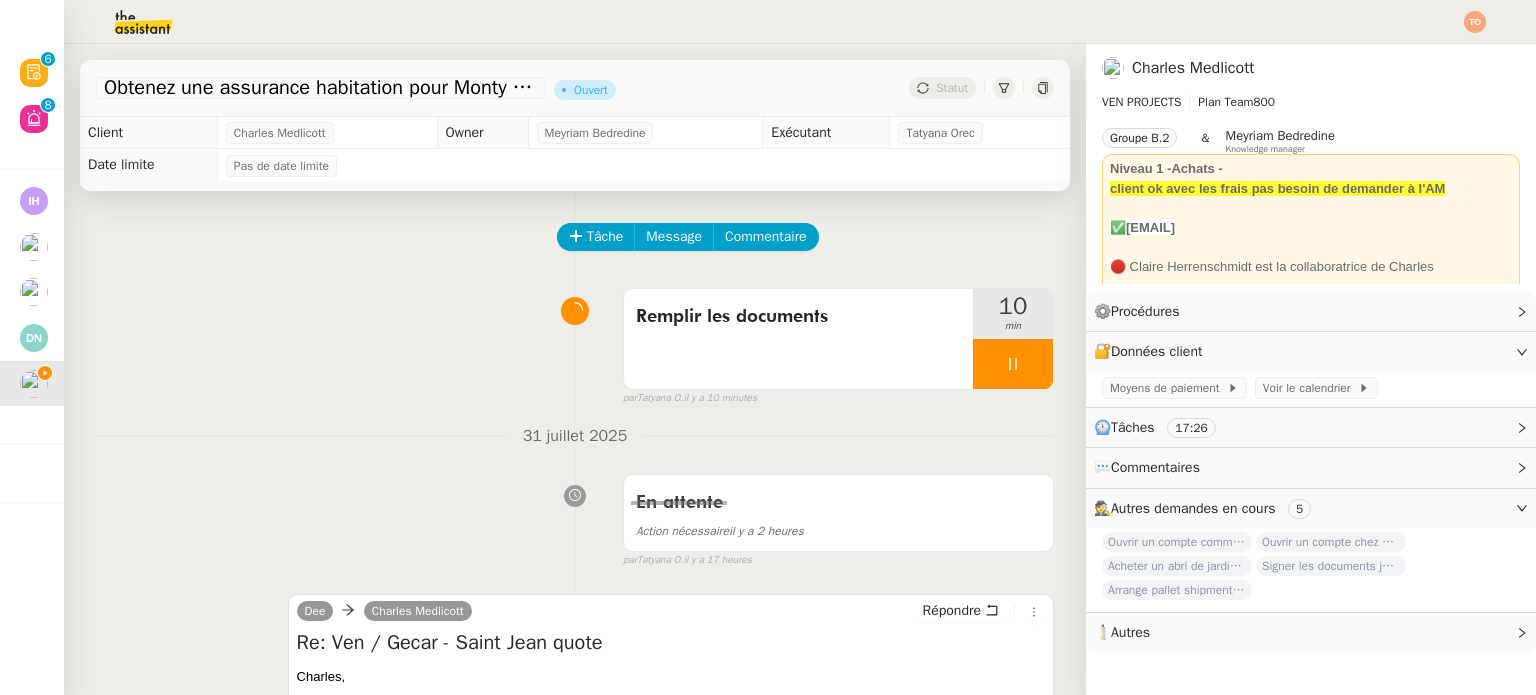 click at bounding box center (1013, 364) 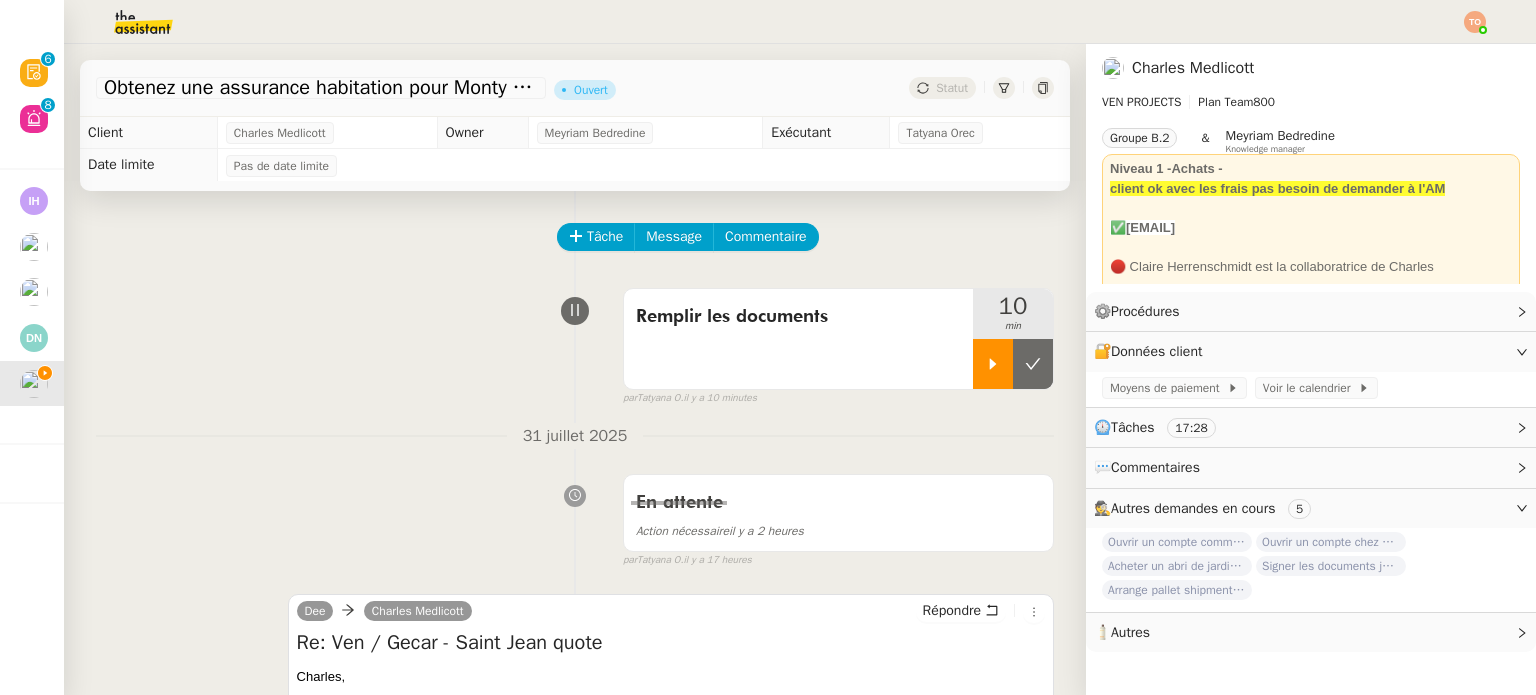 click at bounding box center (1033, 364) 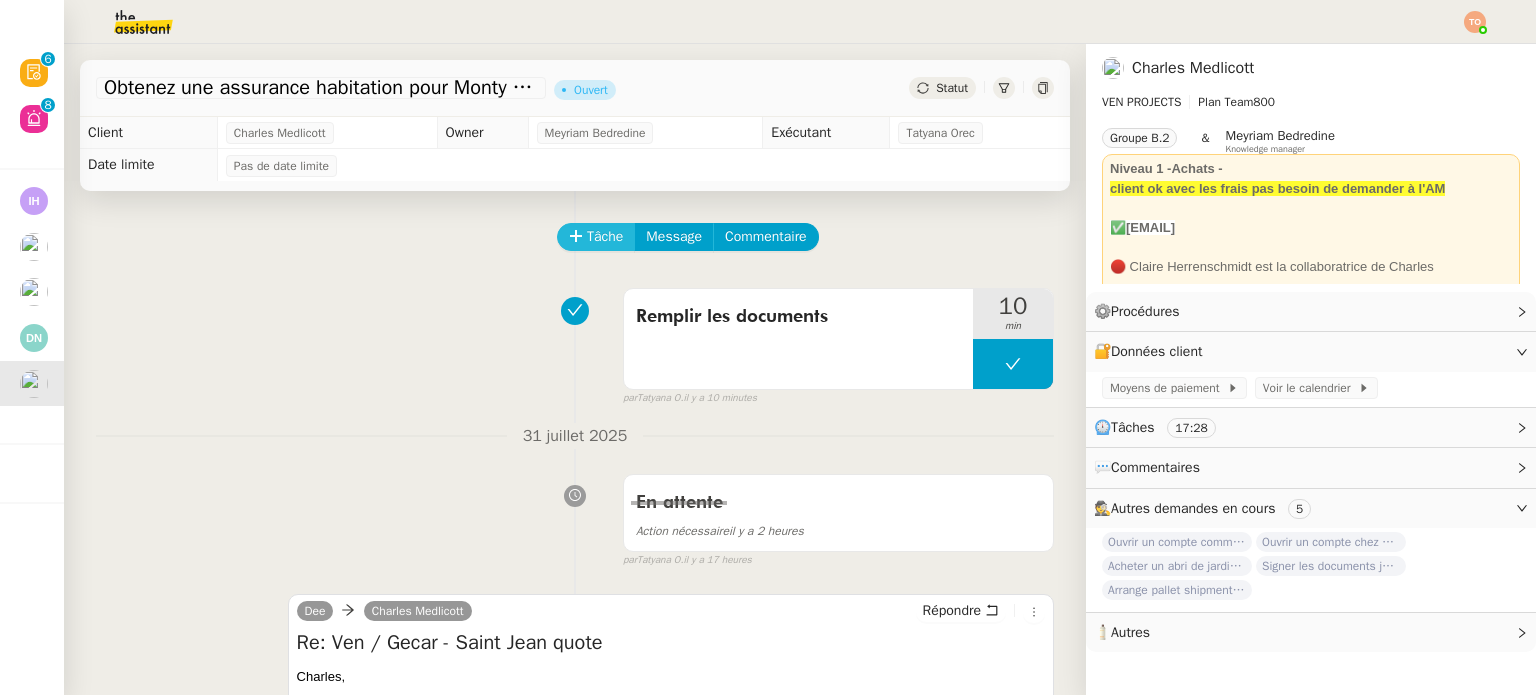 click on "Tâche" 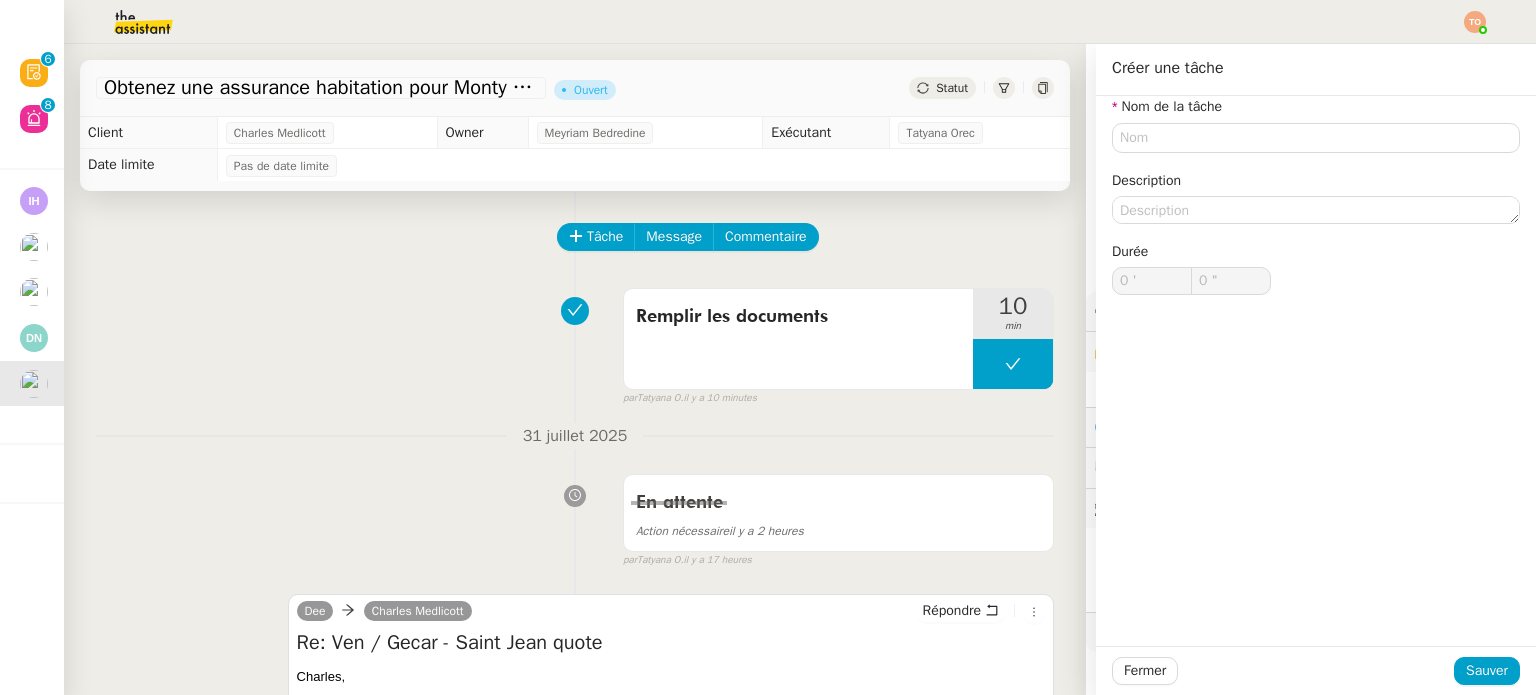 click on "Nom de la tâche" 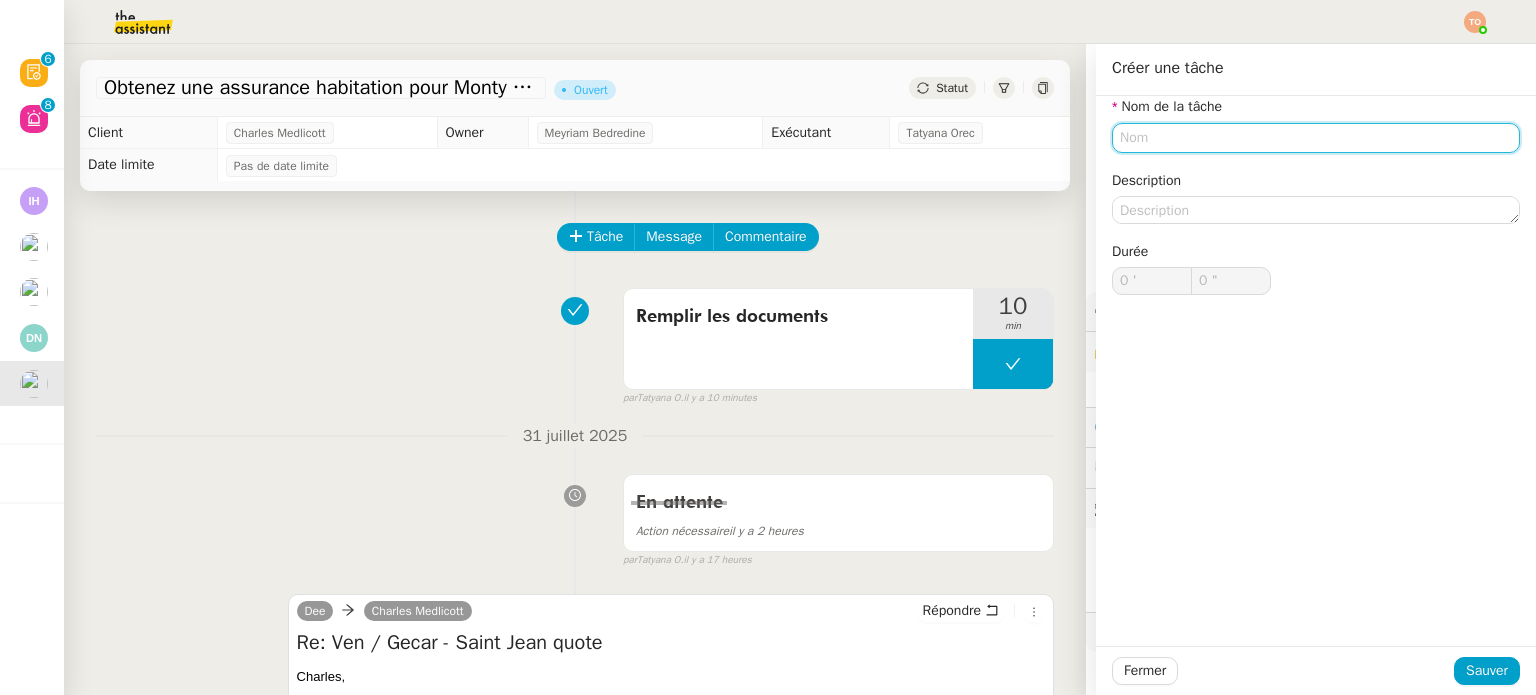 click 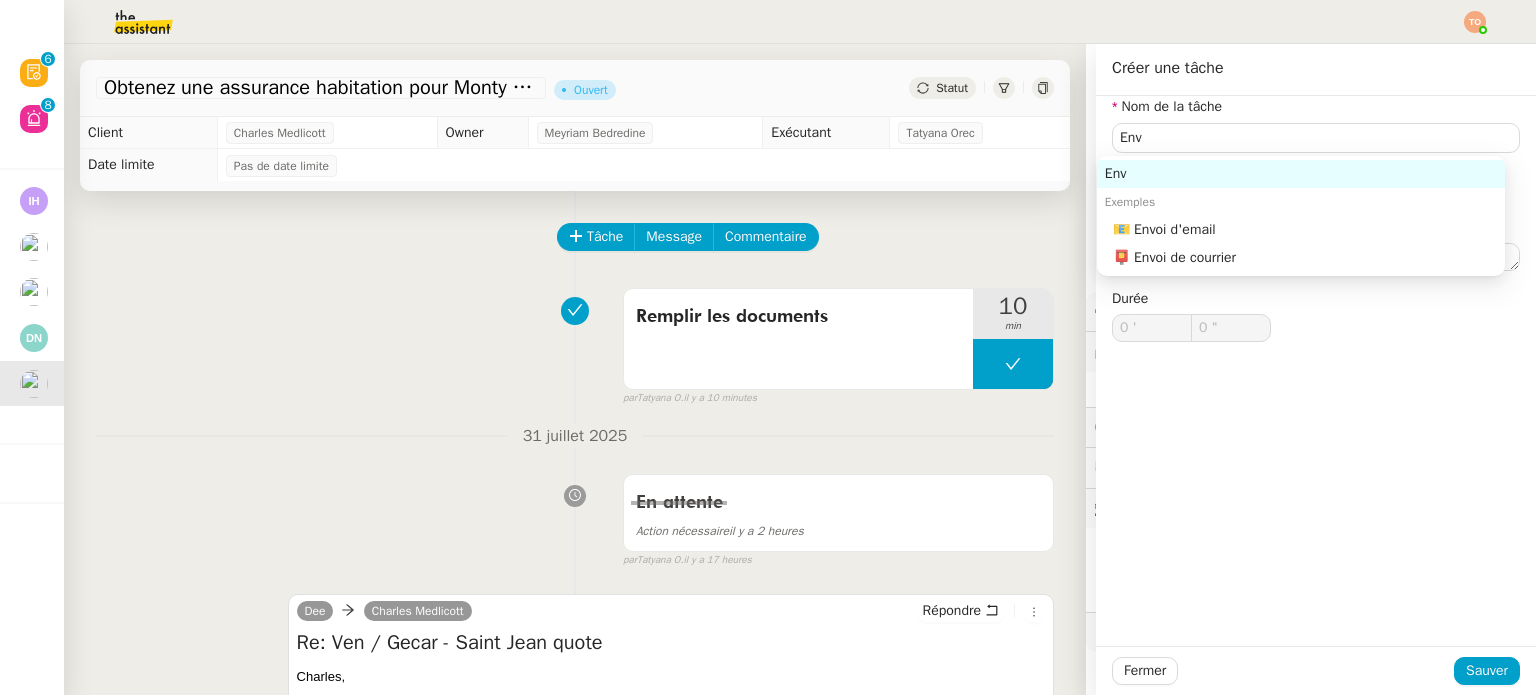 click on "Exemples" 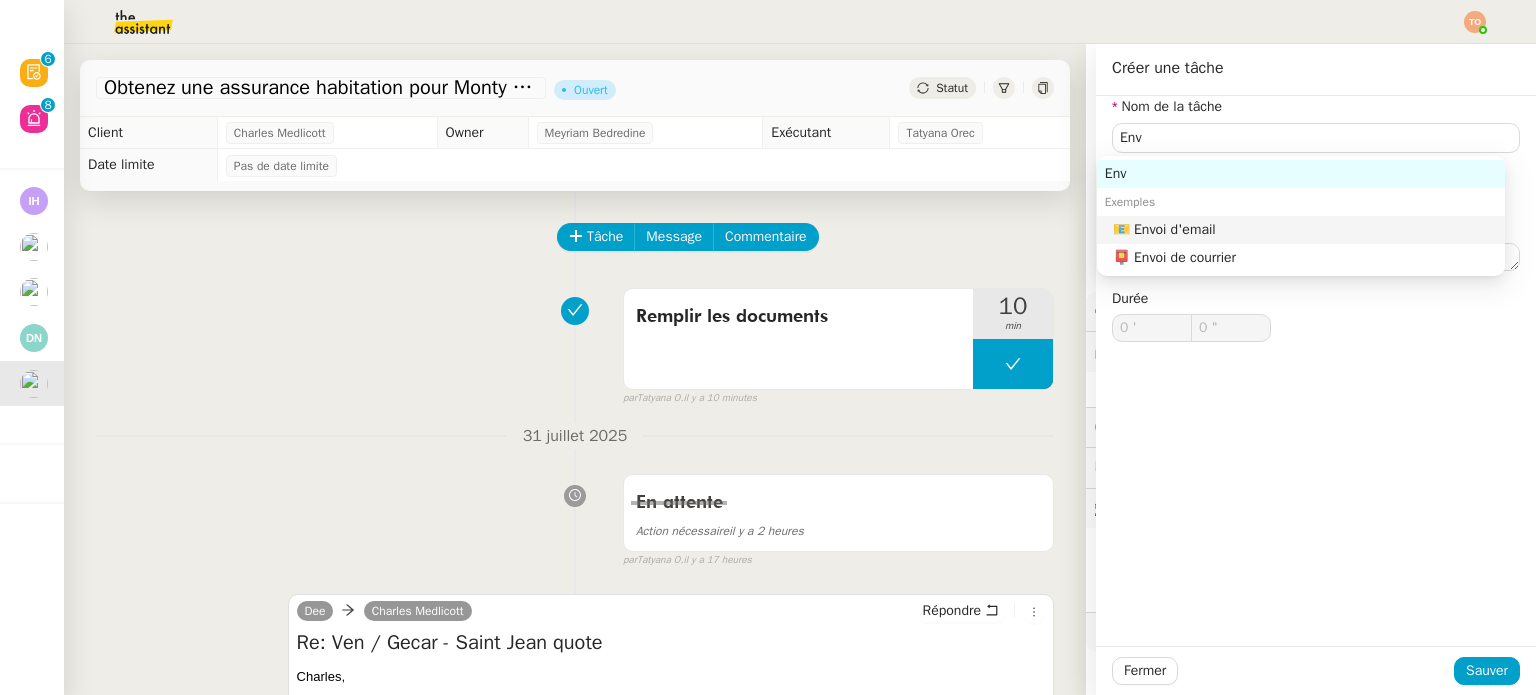 click on "📧 Envoi d'email" 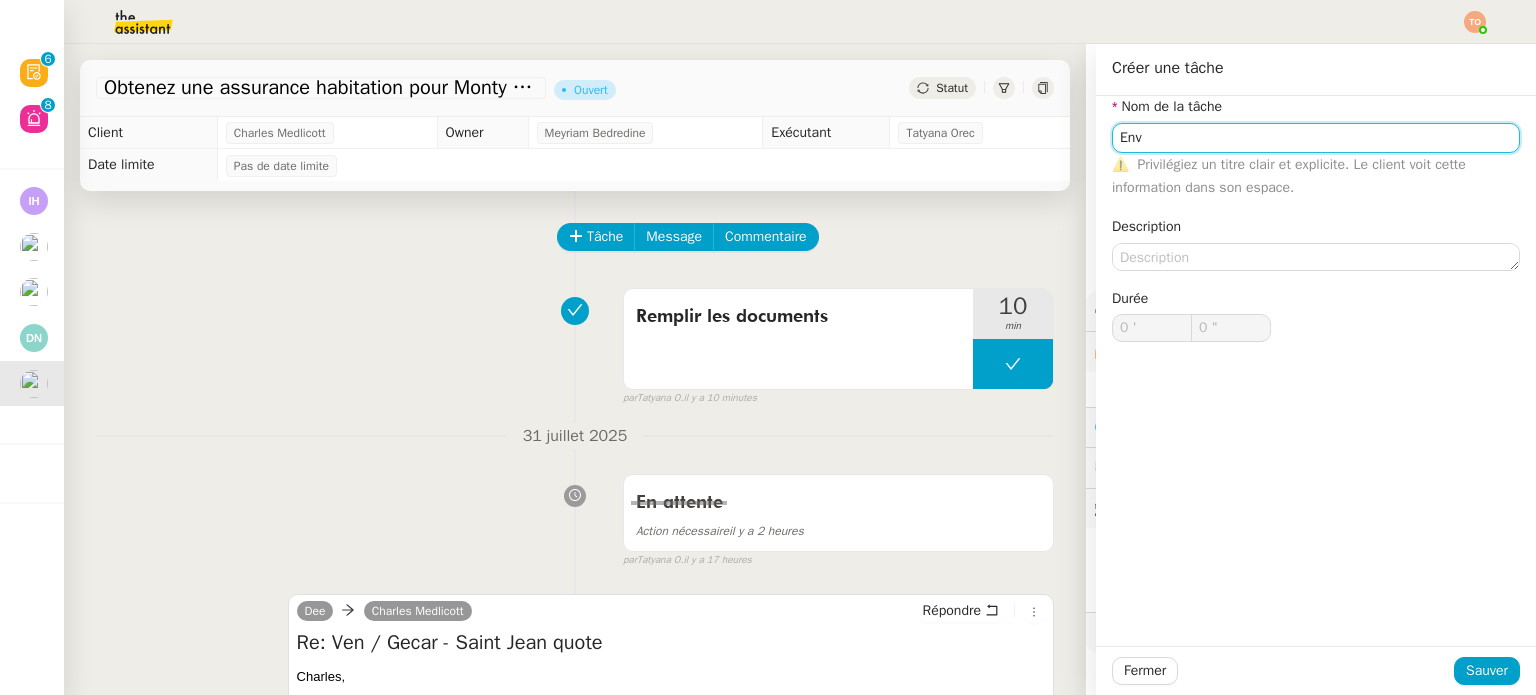 type on "Envoi d'email" 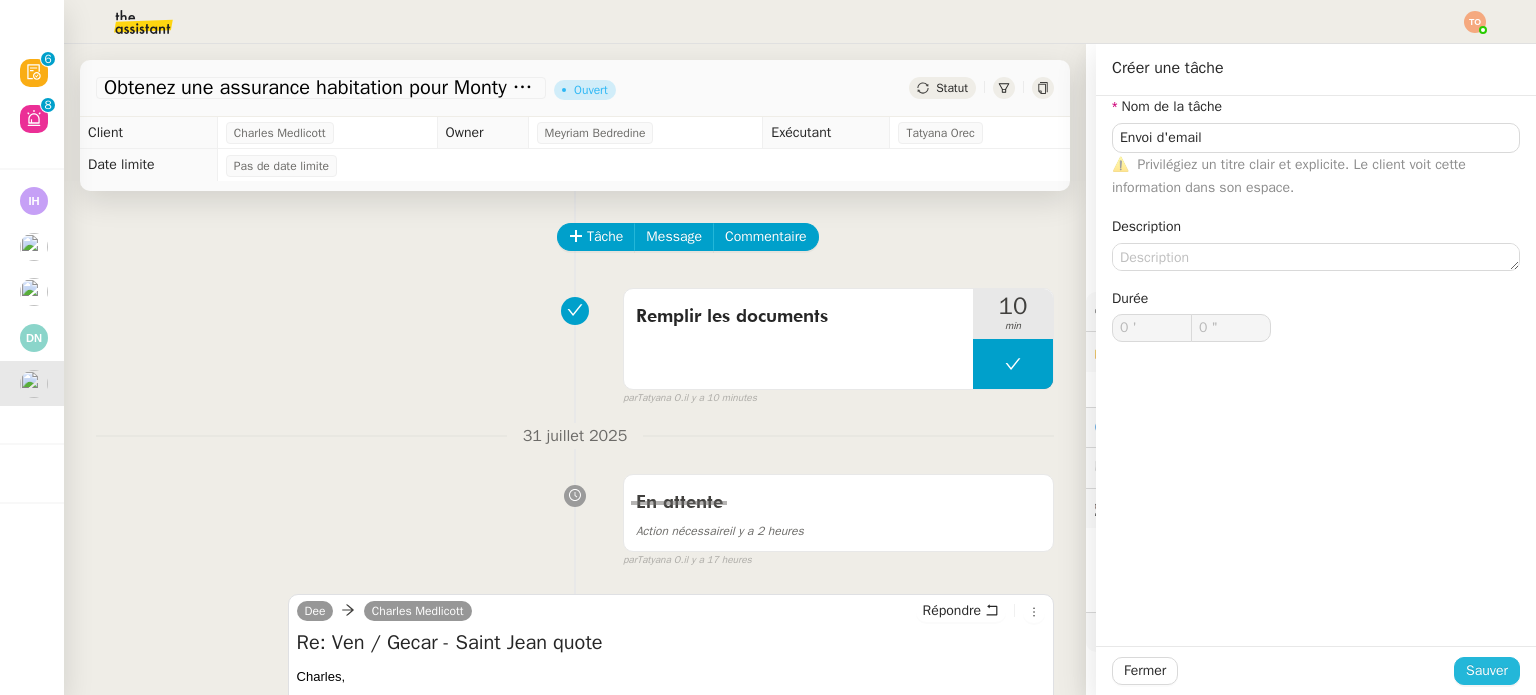 click on "Sauver" 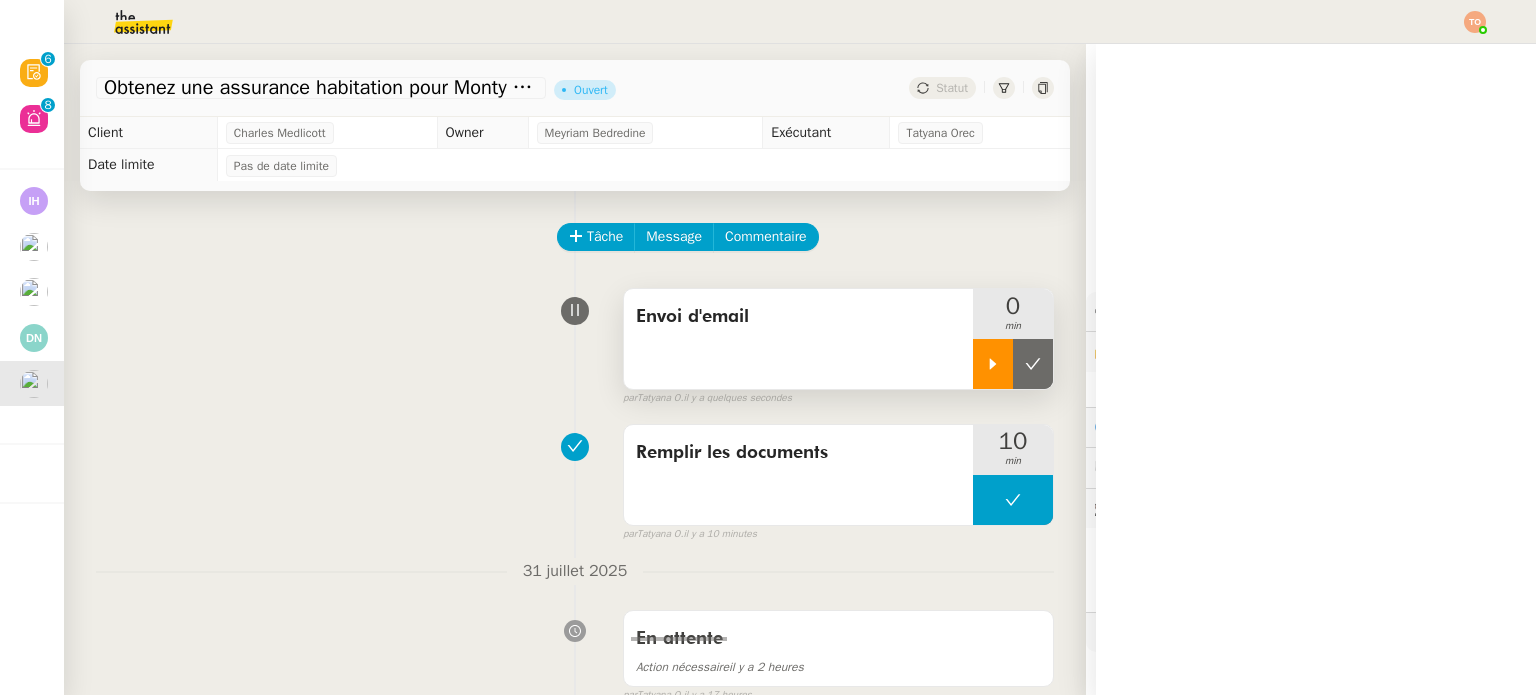 click 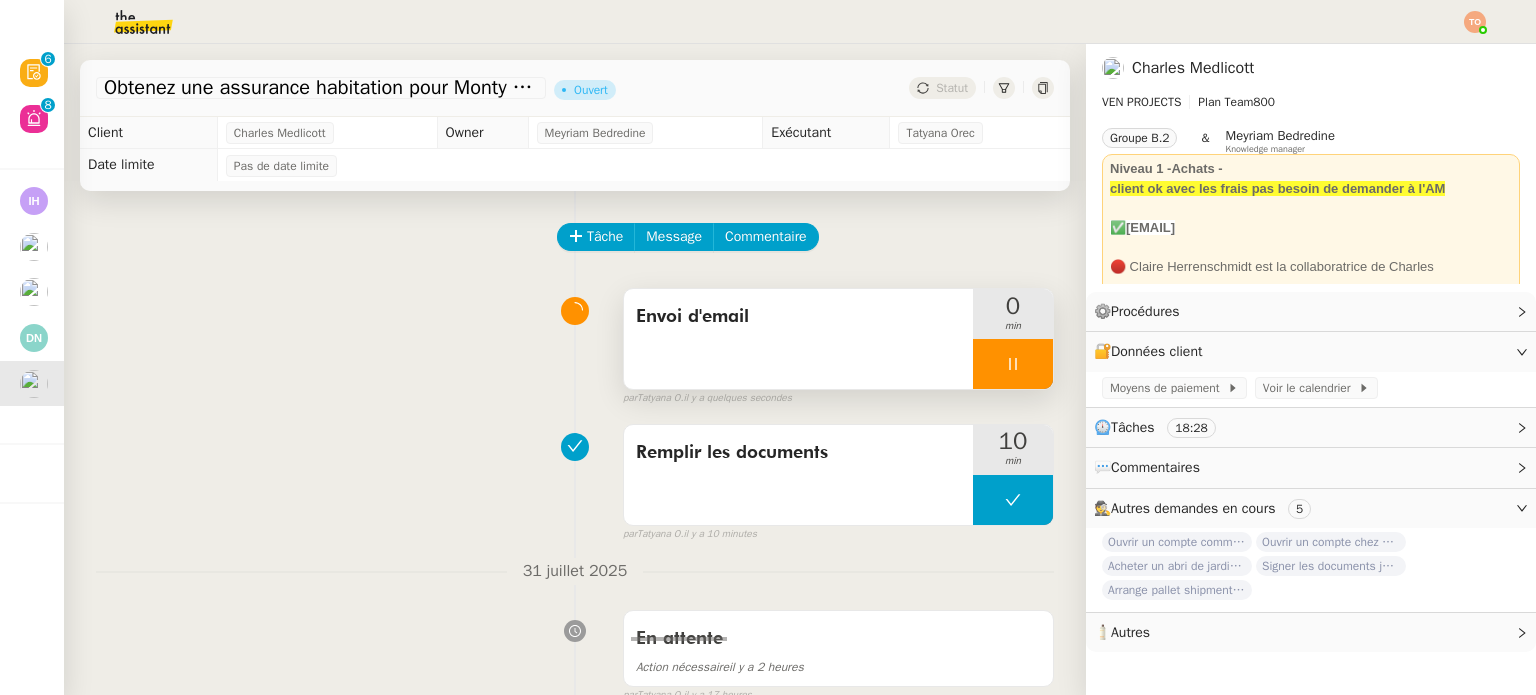 scroll, scrollTop: 600, scrollLeft: 0, axis: vertical 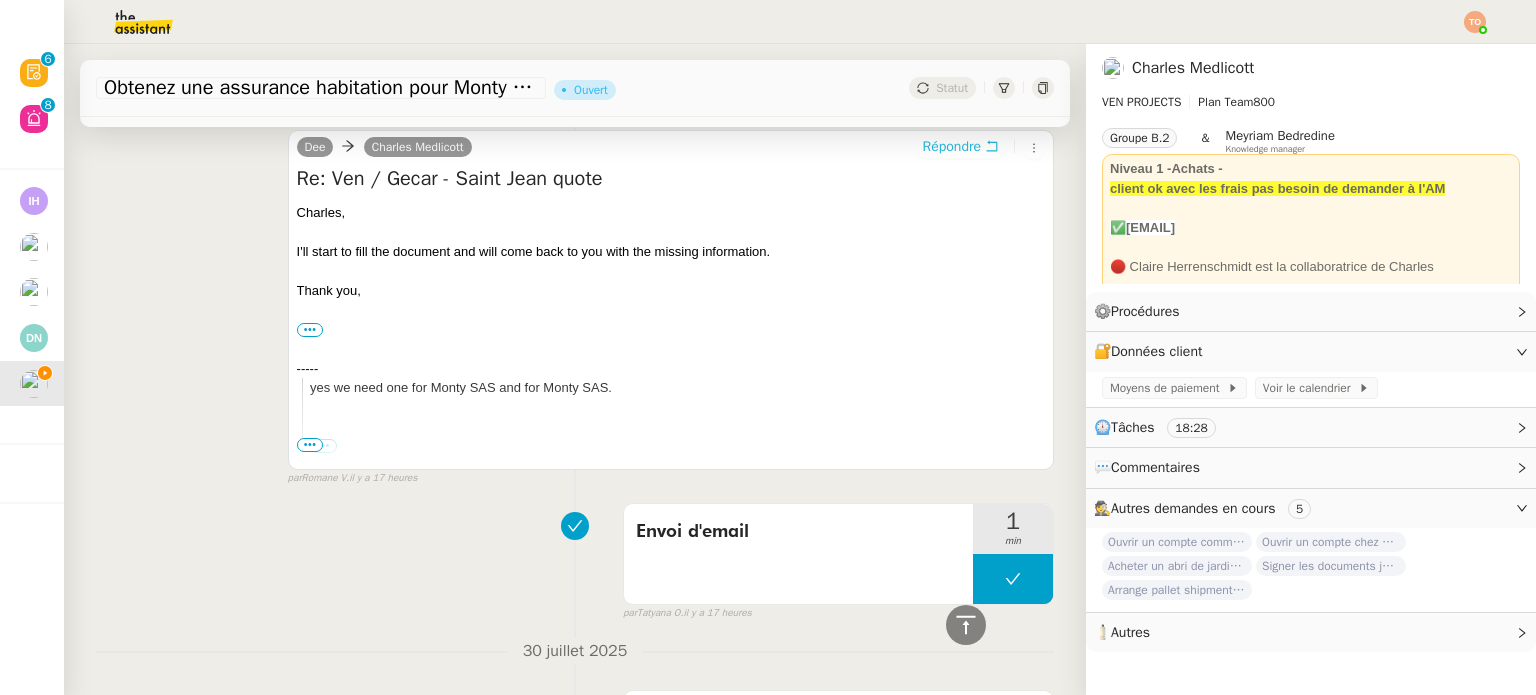 click on "Répondre" at bounding box center [952, 147] 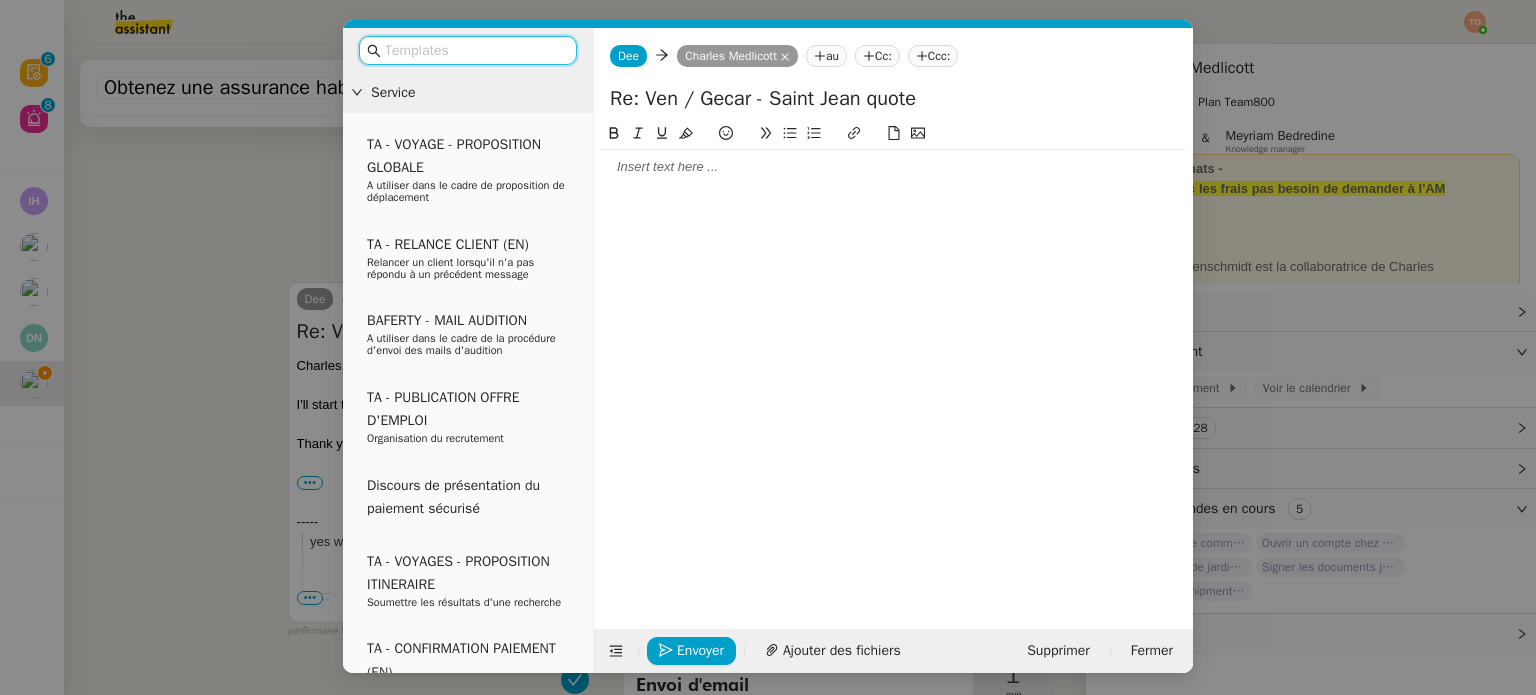 click 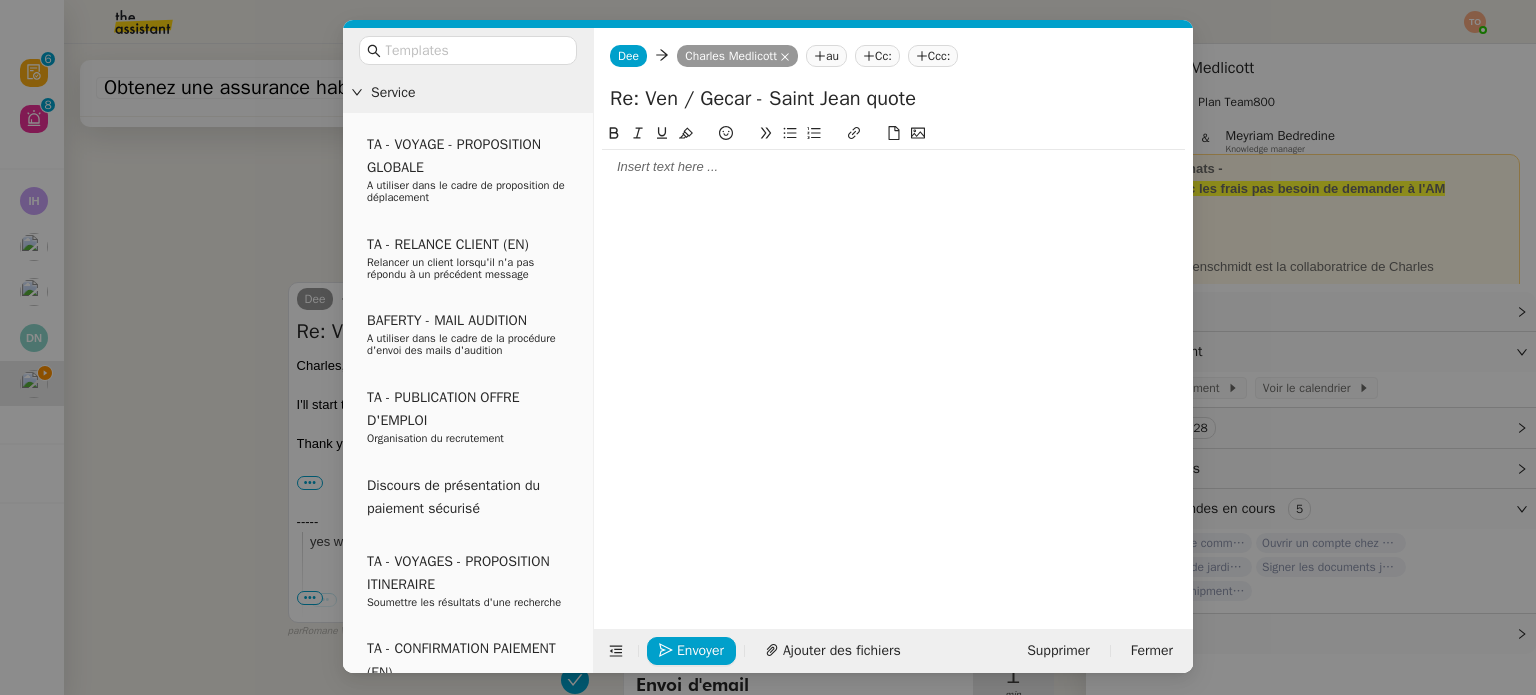 scroll, scrollTop: 753, scrollLeft: 0, axis: vertical 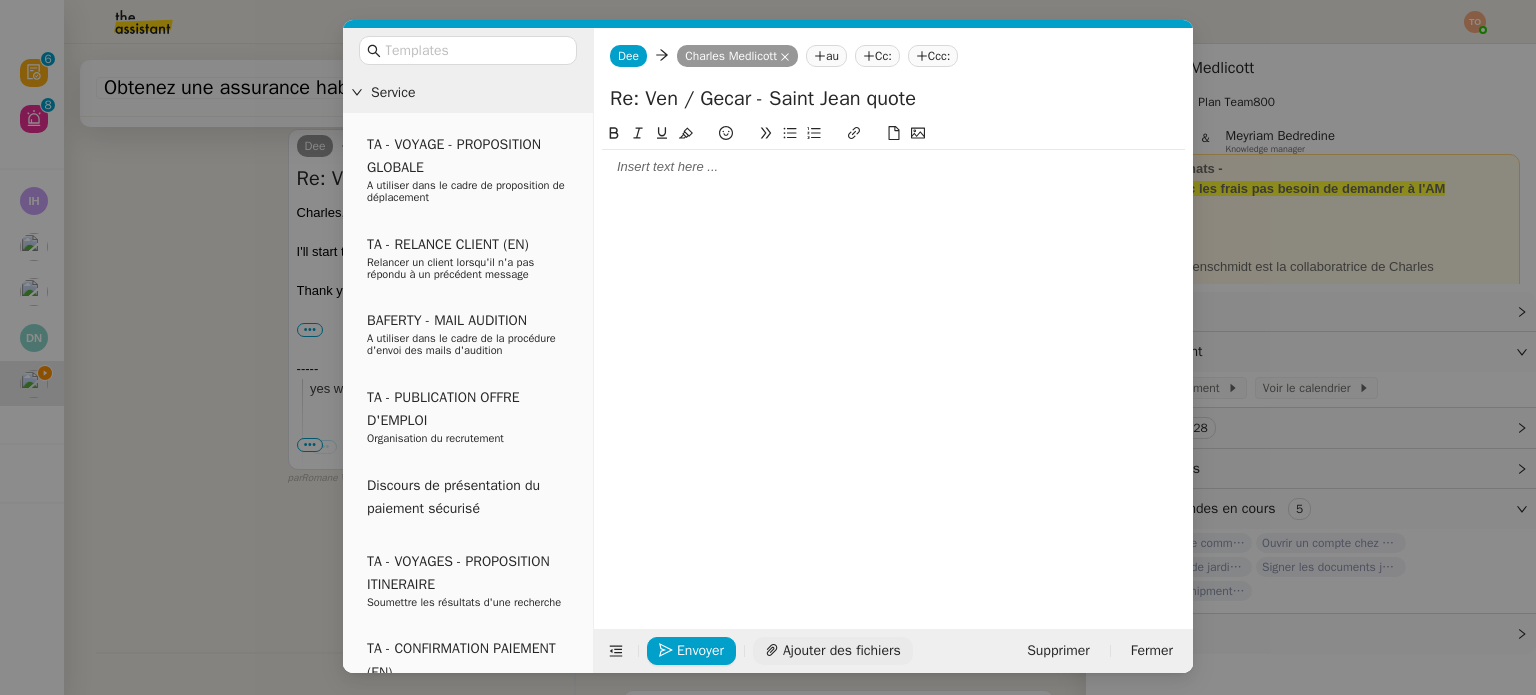click on "Ajouter des fichiers" 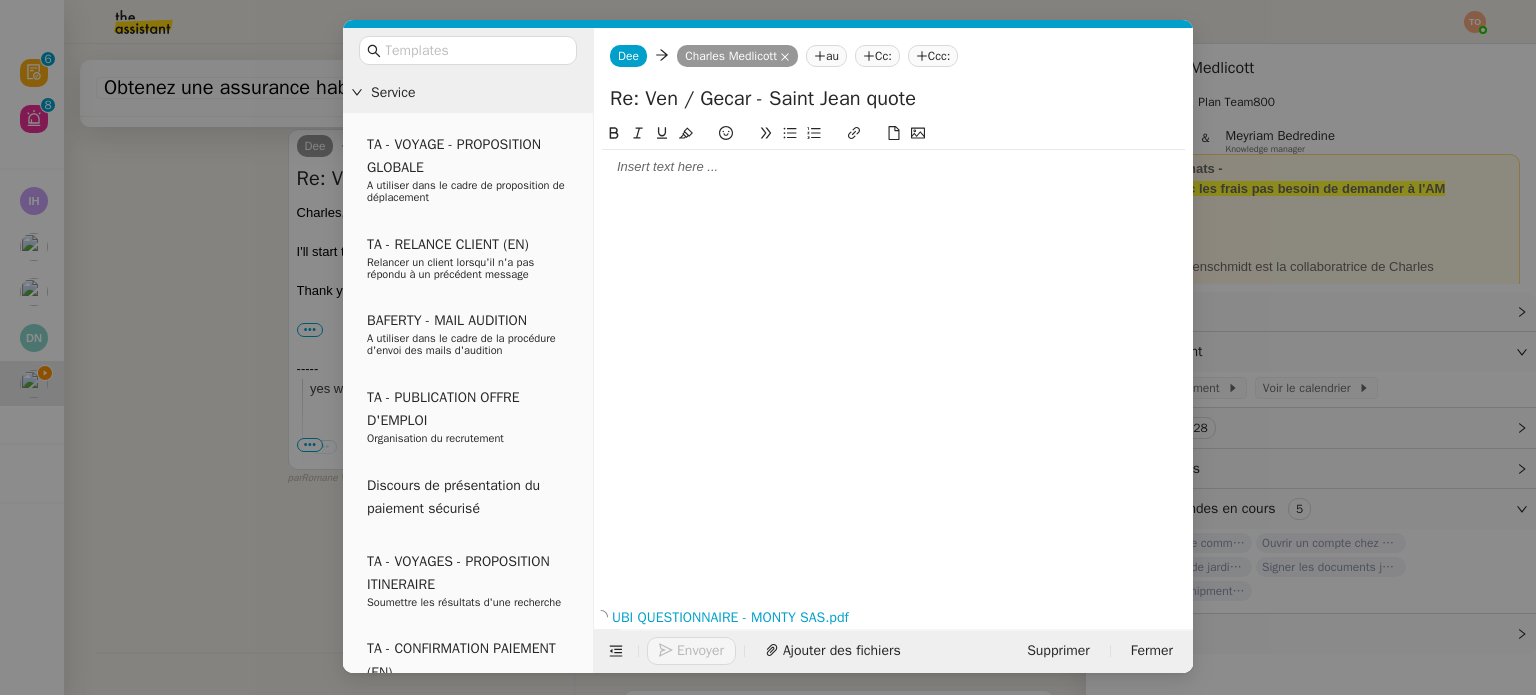 click 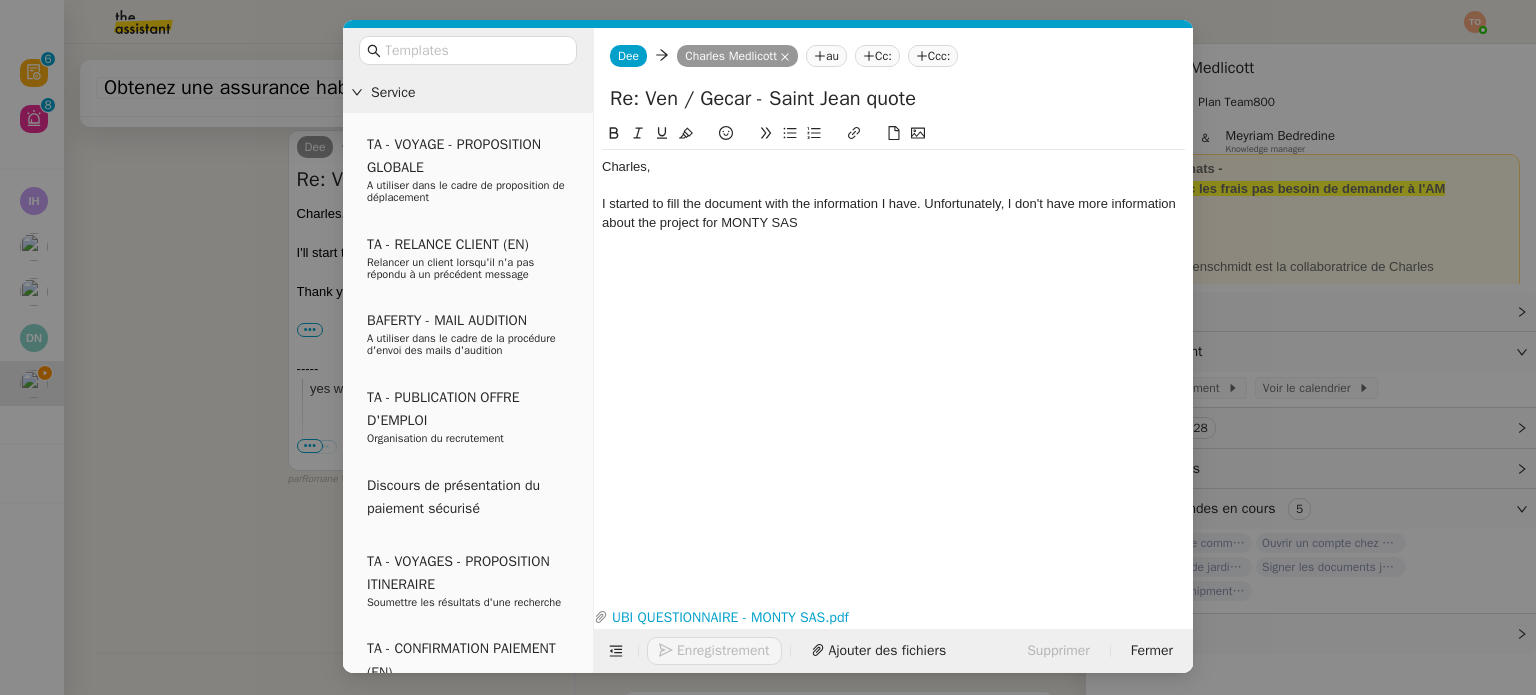 scroll, scrollTop: 913, scrollLeft: 0, axis: vertical 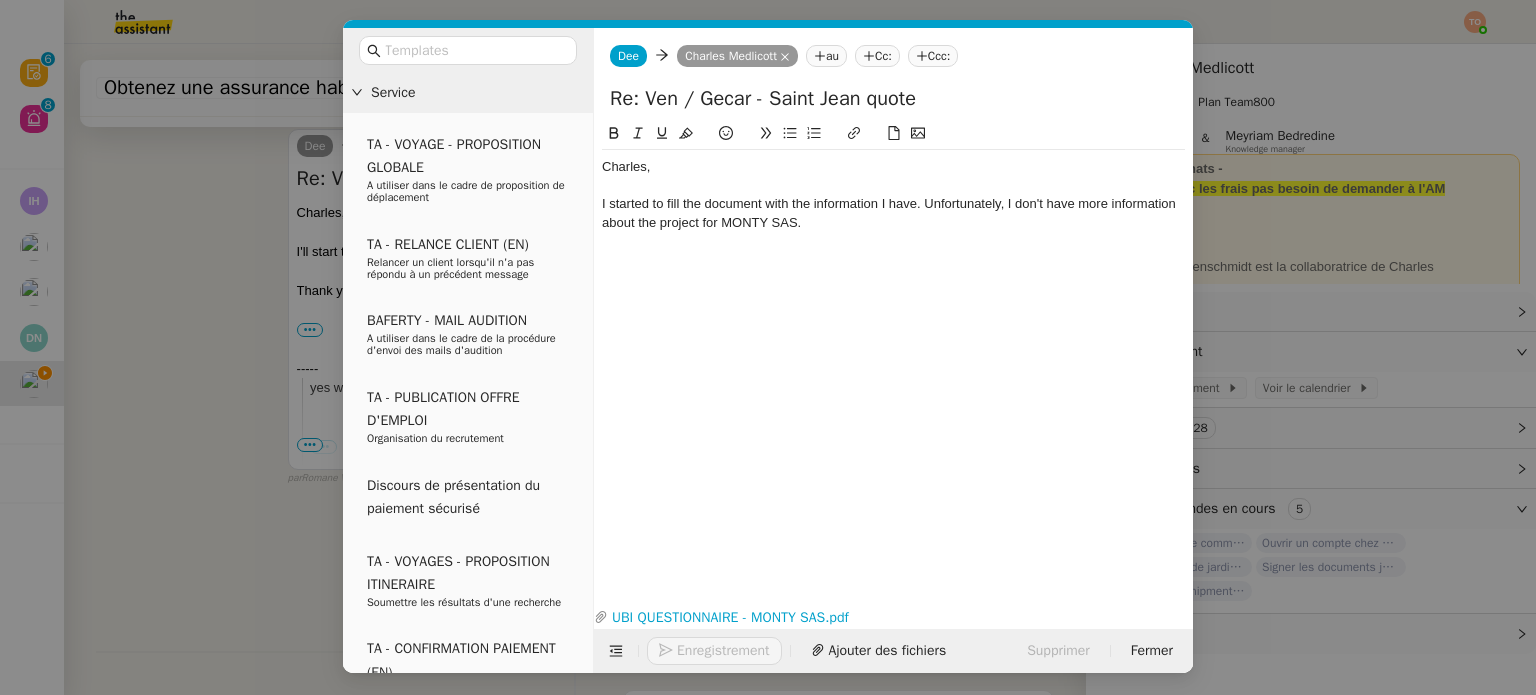 click on "Service TA - VOYAGE - PROPOSITION GLOBALE    A utiliser dans le cadre de proposition de déplacement TA - RELANCE CLIENT (EN)    Relancer un client lorsqu'il n'a pas répondu à un précédent message BAFERTY - MAIL AUDITION    A utiliser dans le cadre de la procédure d'envoi des mails d'audition TA - PUBLICATION OFFRE D'EMPLOI     Organisation du recrutement Discours de présentation du paiement sécurisé    TA - VOYAGES - PROPOSITION ITINERAIRE    Soumettre les résultats d'une recherche TA - CONFIRMATION PAIEMENT (EN)    Confirmer avec le client de modèle de transaction - Attention Plan Pro nécessaire. TA - COURRIER EXPEDIE (recommandé)    A utiliser dans le cadre de l'envoi d'un courrier recommandé TA - PARTAGE DE CALENDRIER (EN)    A utiliser pour demander au client de partager son calendrier afin de faciliter l'accès et la gestion PSPI - Appel de fonds MJL    A utiliser dans le cadre de la procédure d'appel de fonds MJL TA - RELANCE CLIENT    TA - AR PROCEDURES        21 YIELD" at bounding box center (768, 347) 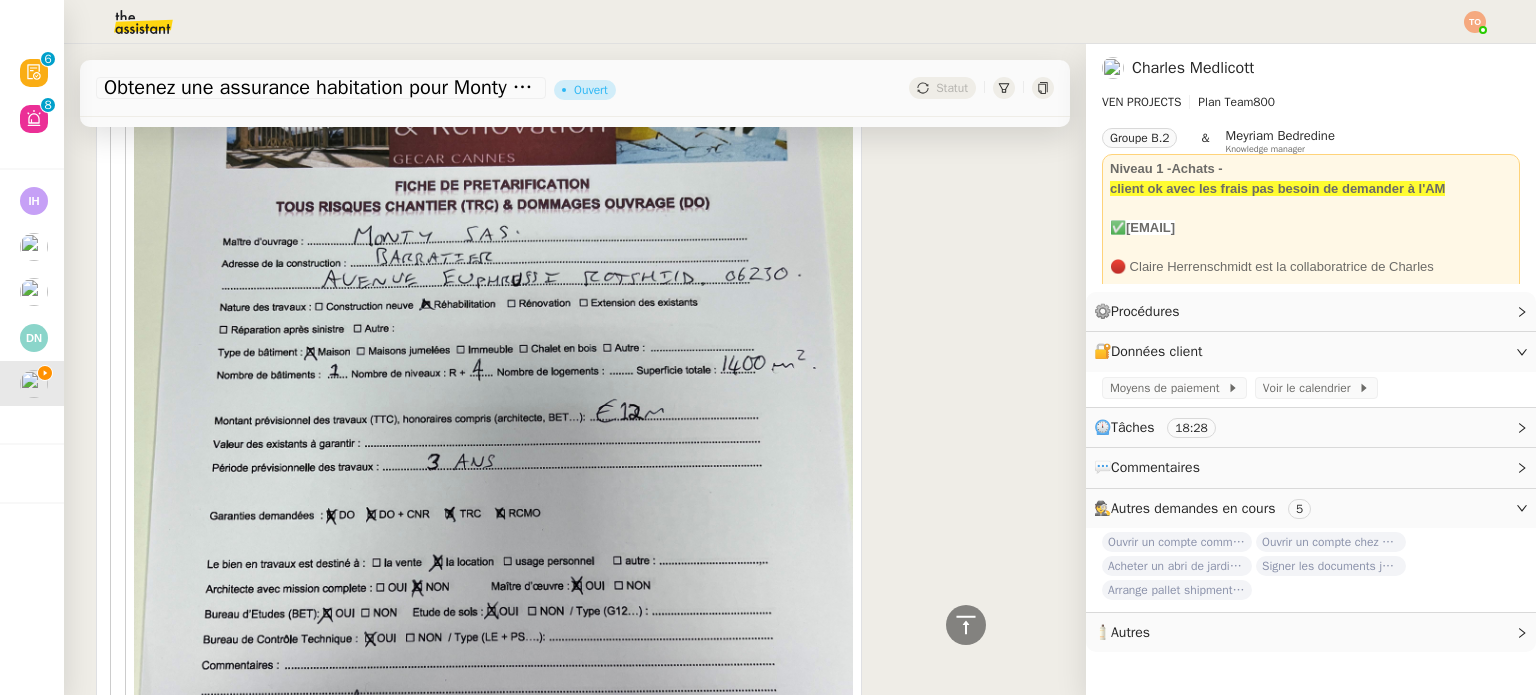 scroll, scrollTop: 7620, scrollLeft: 0, axis: vertical 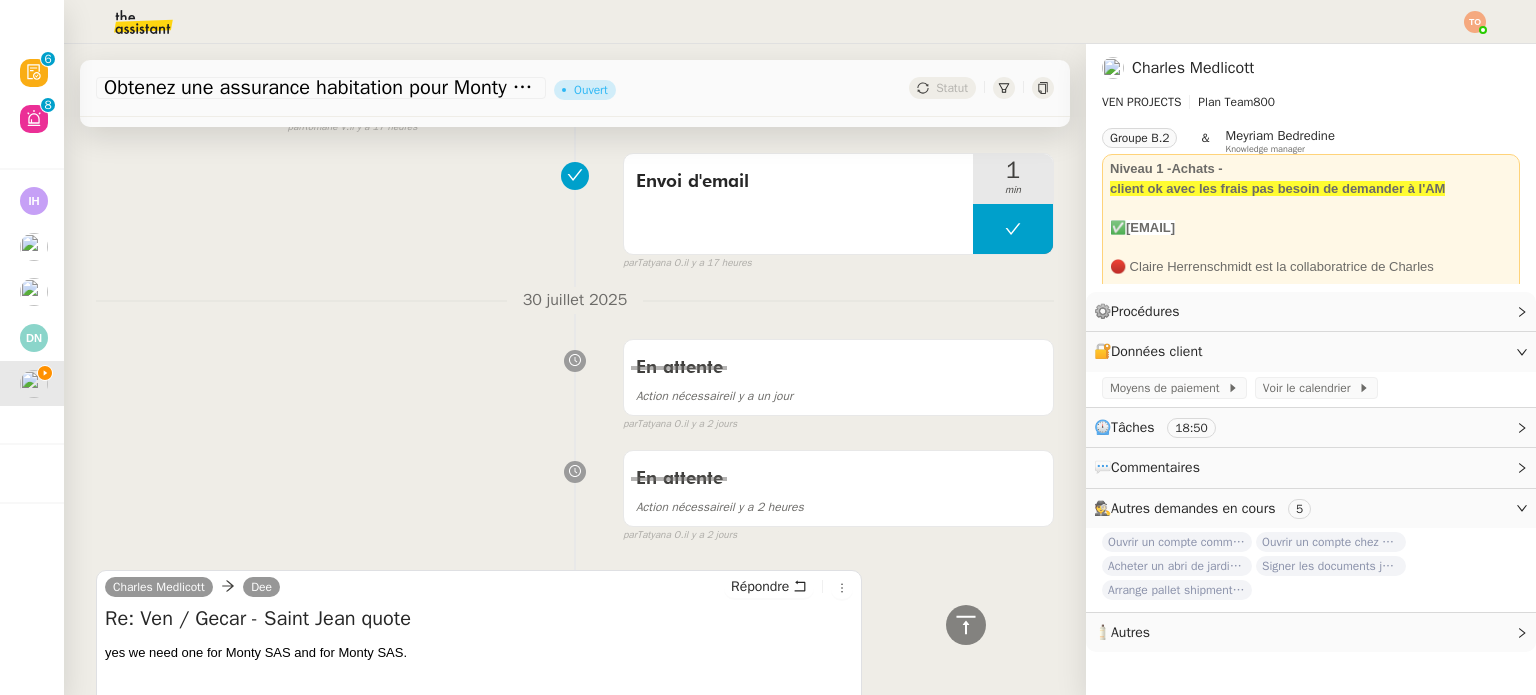 click on "yes we need one for Monty SAS and for Monty SAS." at bounding box center [479, 653] 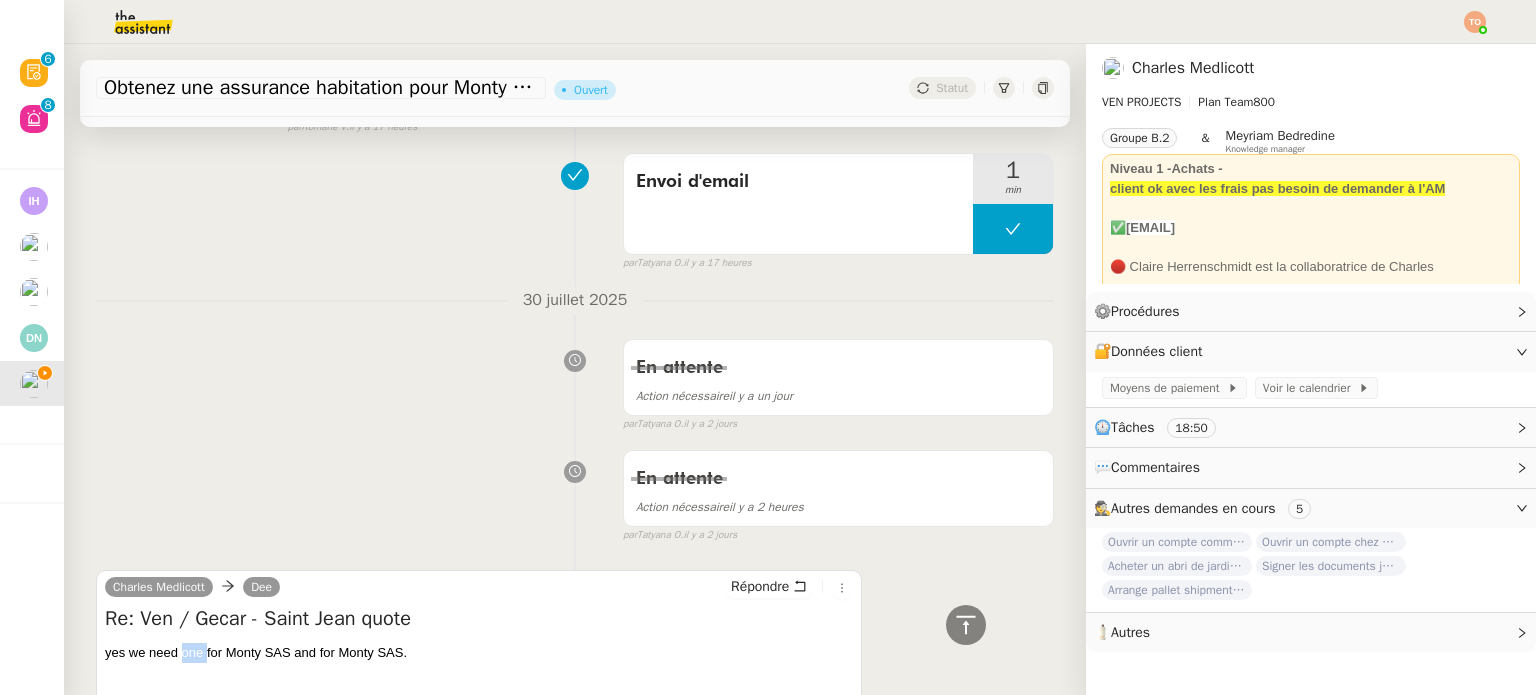click on "yes we need one for Monty SAS and for Monty SAS." at bounding box center [479, 653] 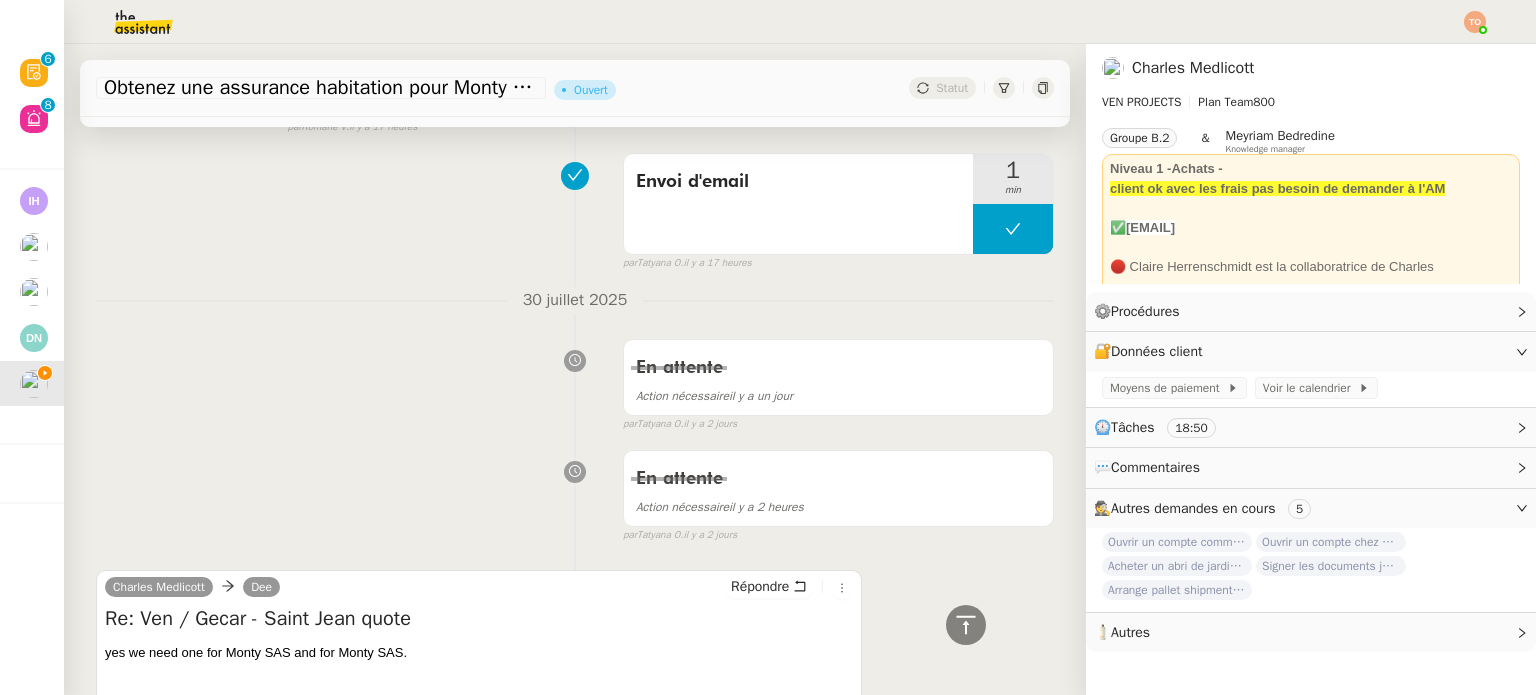 click on "yes we need one for Monty SAS and for Monty SAS." at bounding box center (479, 653) 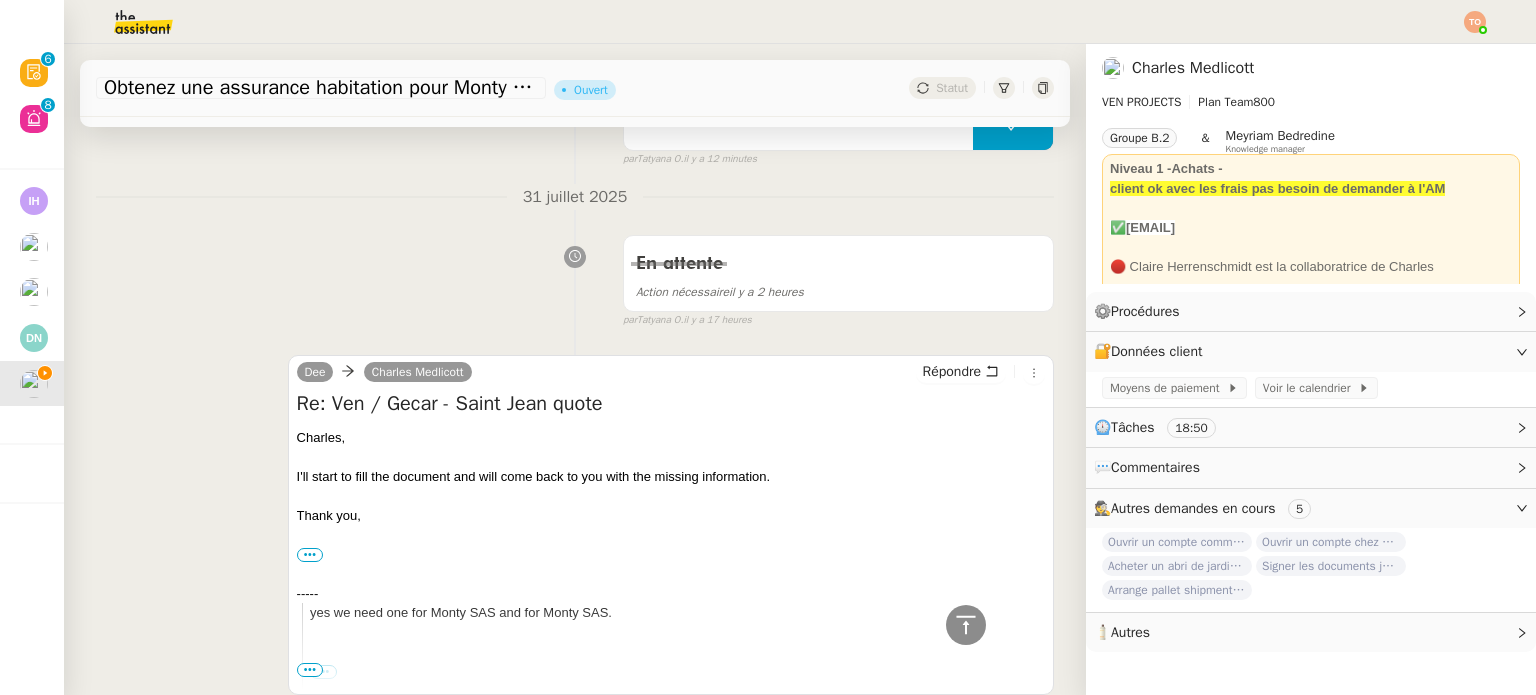 scroll, scrollTop: 0, scrollLeft: 0, axis: both 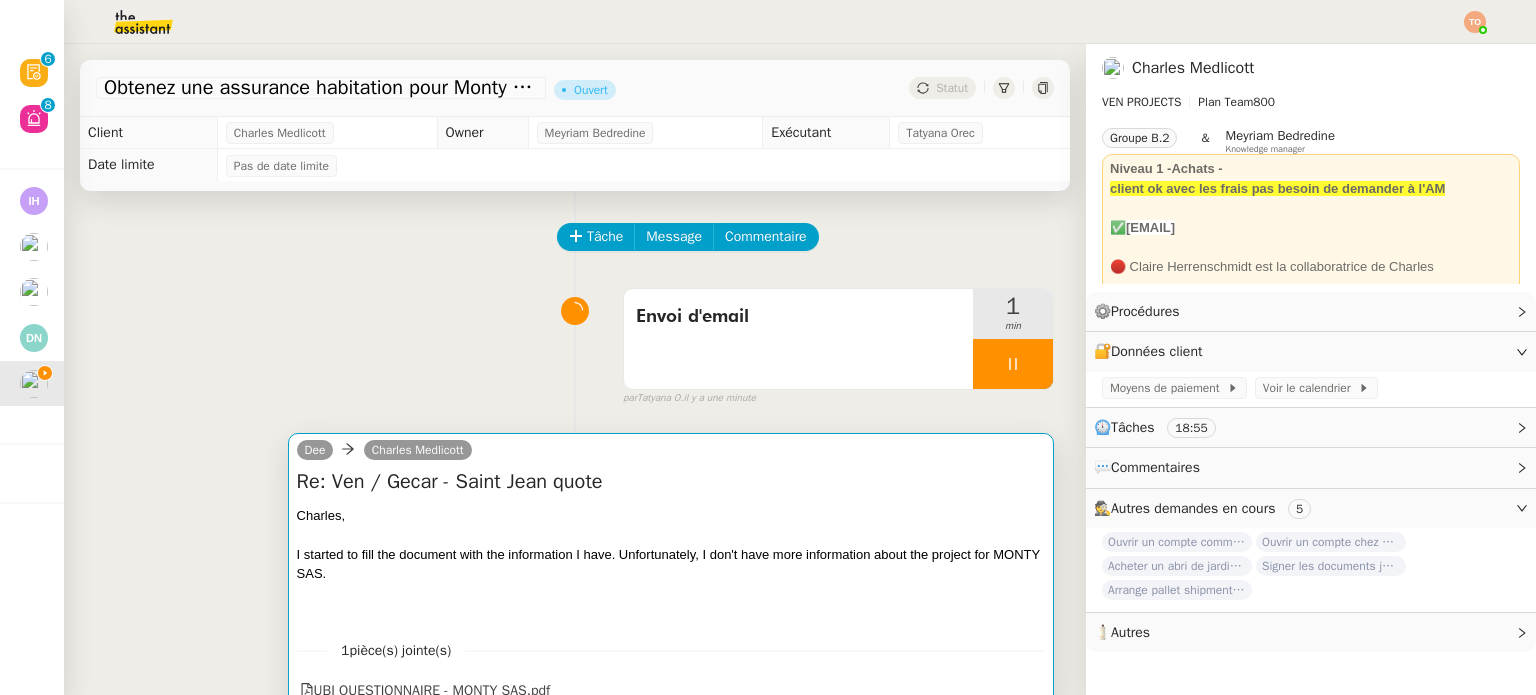 click on "Charles," at bounding box center [671, 516] 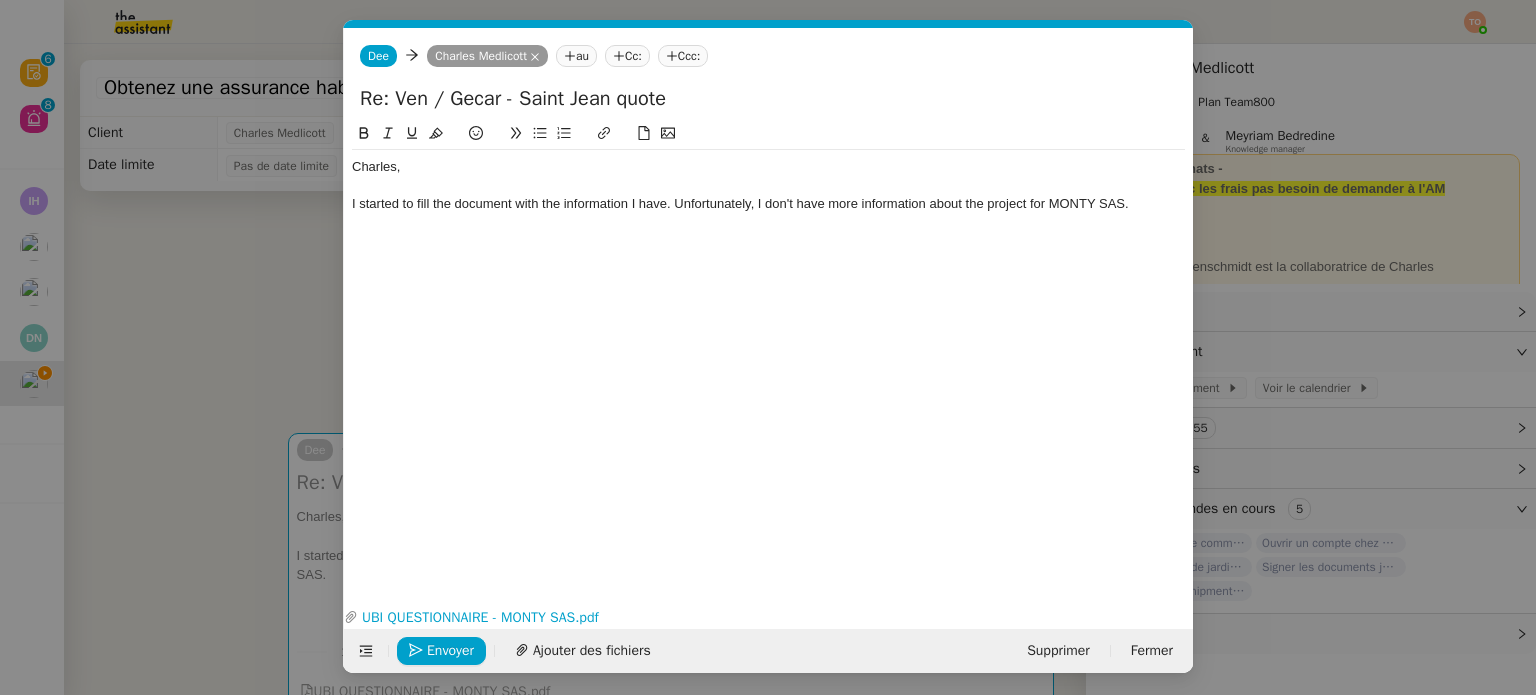 scroll, scrollTop: 0, scrollLeft: 42, axis: horizontal 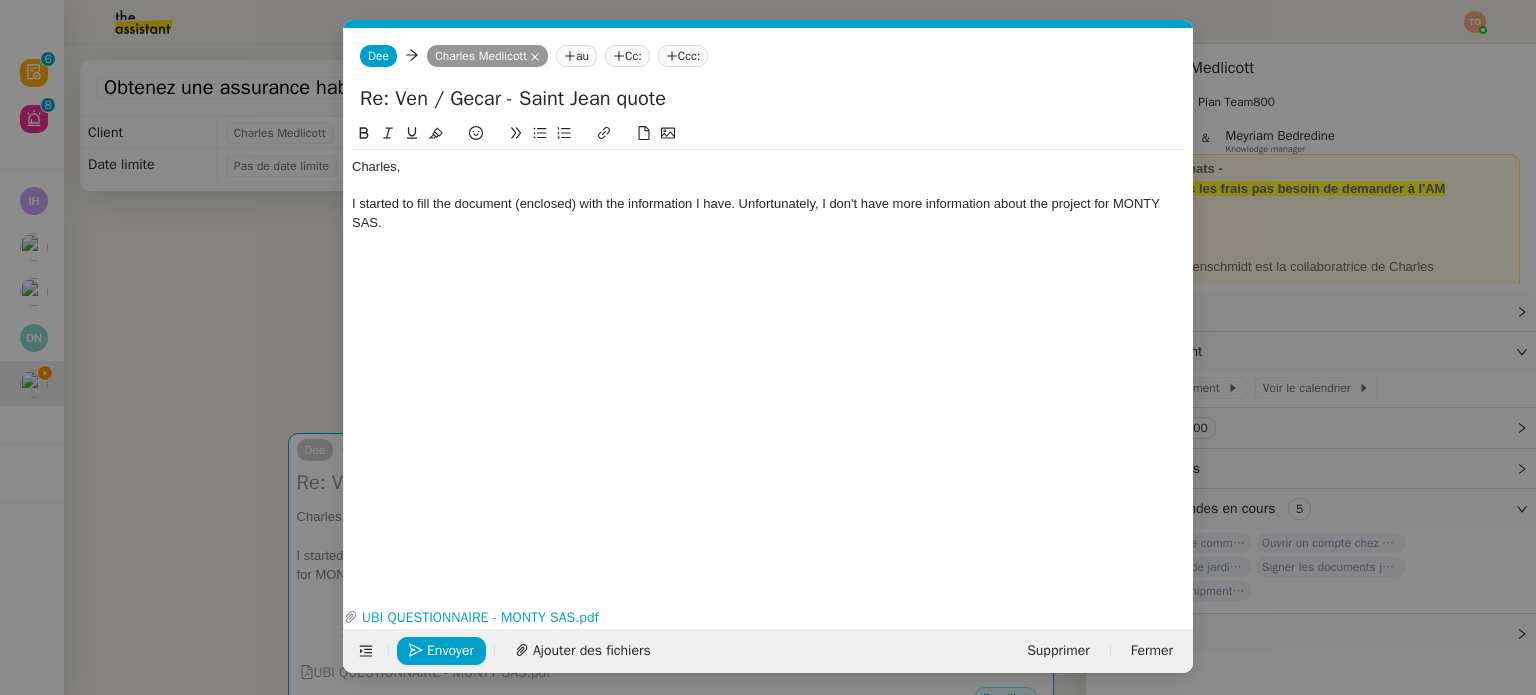 click on "I started to fill the document (enclosed) with the information I have. Unfortunately, I don't have more information about the project for MONTY SAS." 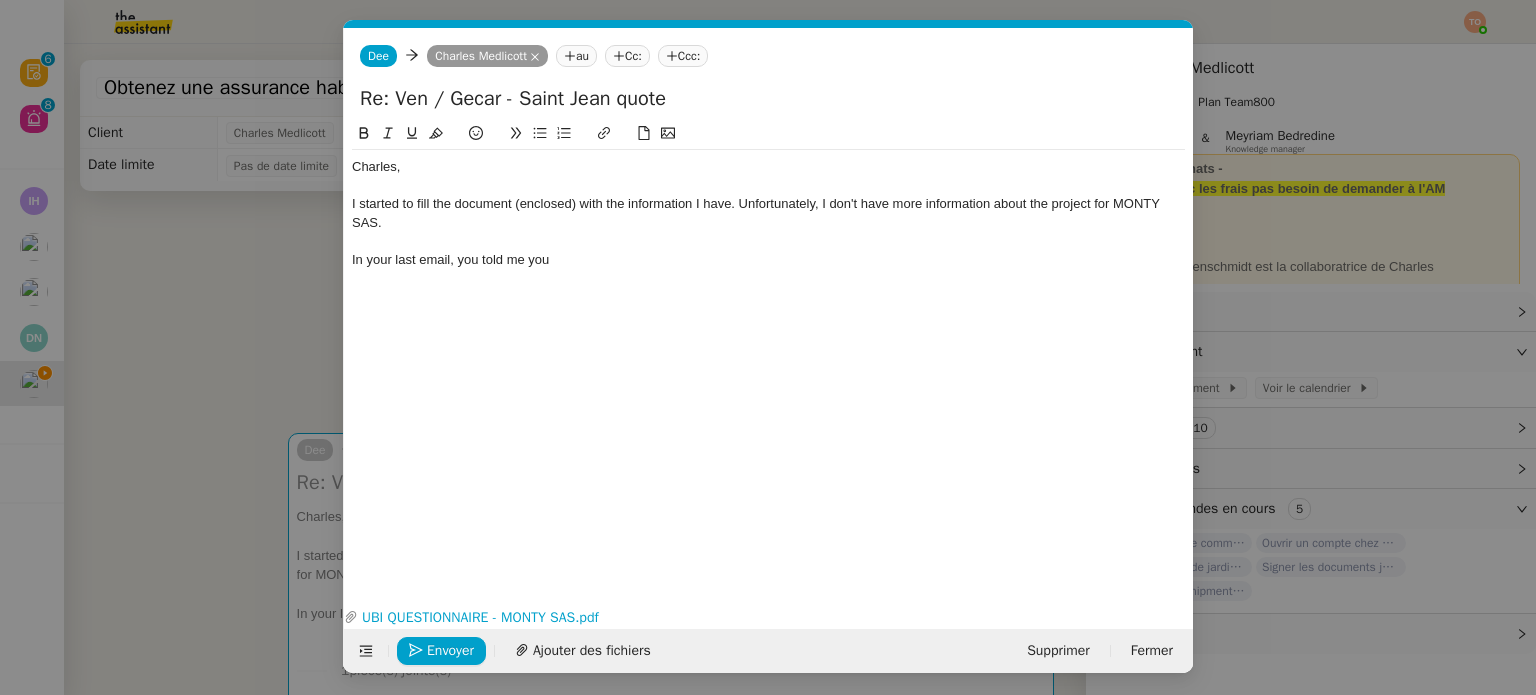 paste 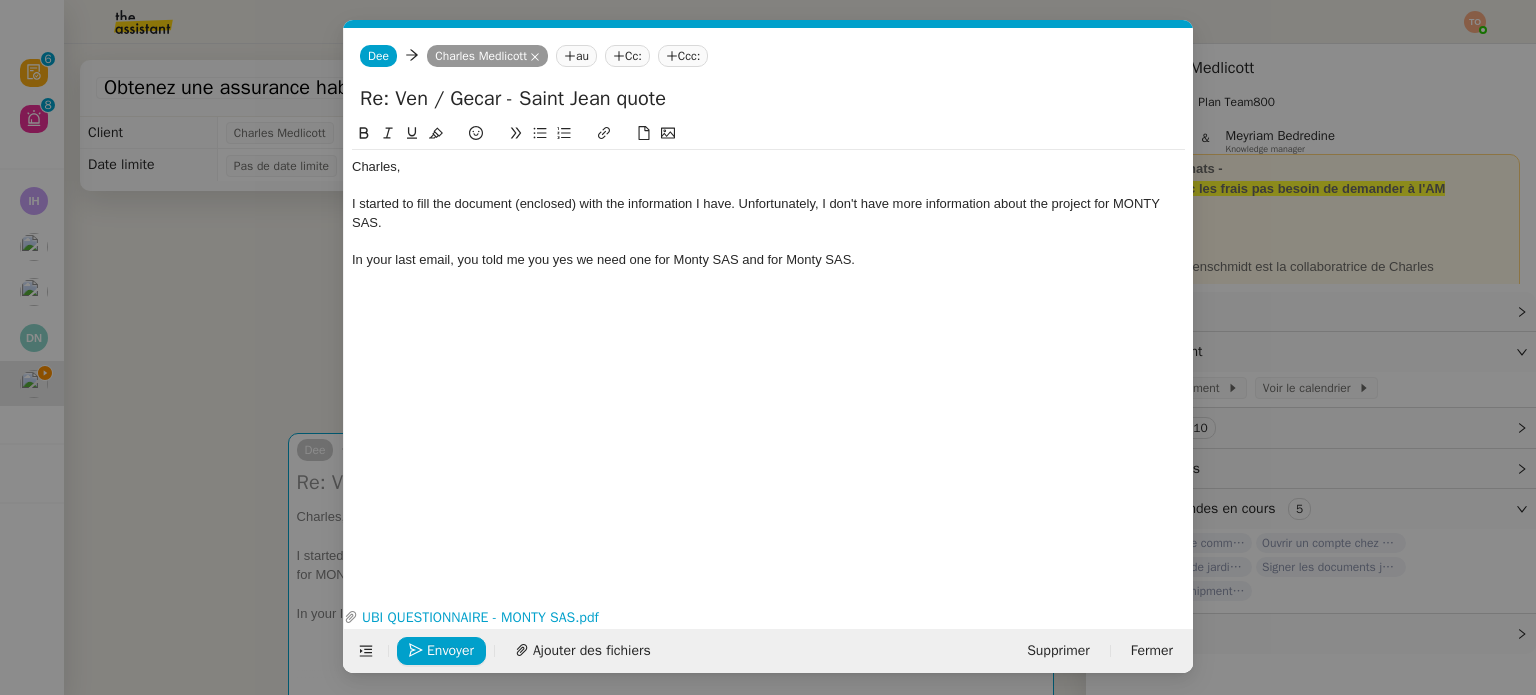 click on "In your last email, you told me you yes we need one for Monty SAS and for Monty SAS." 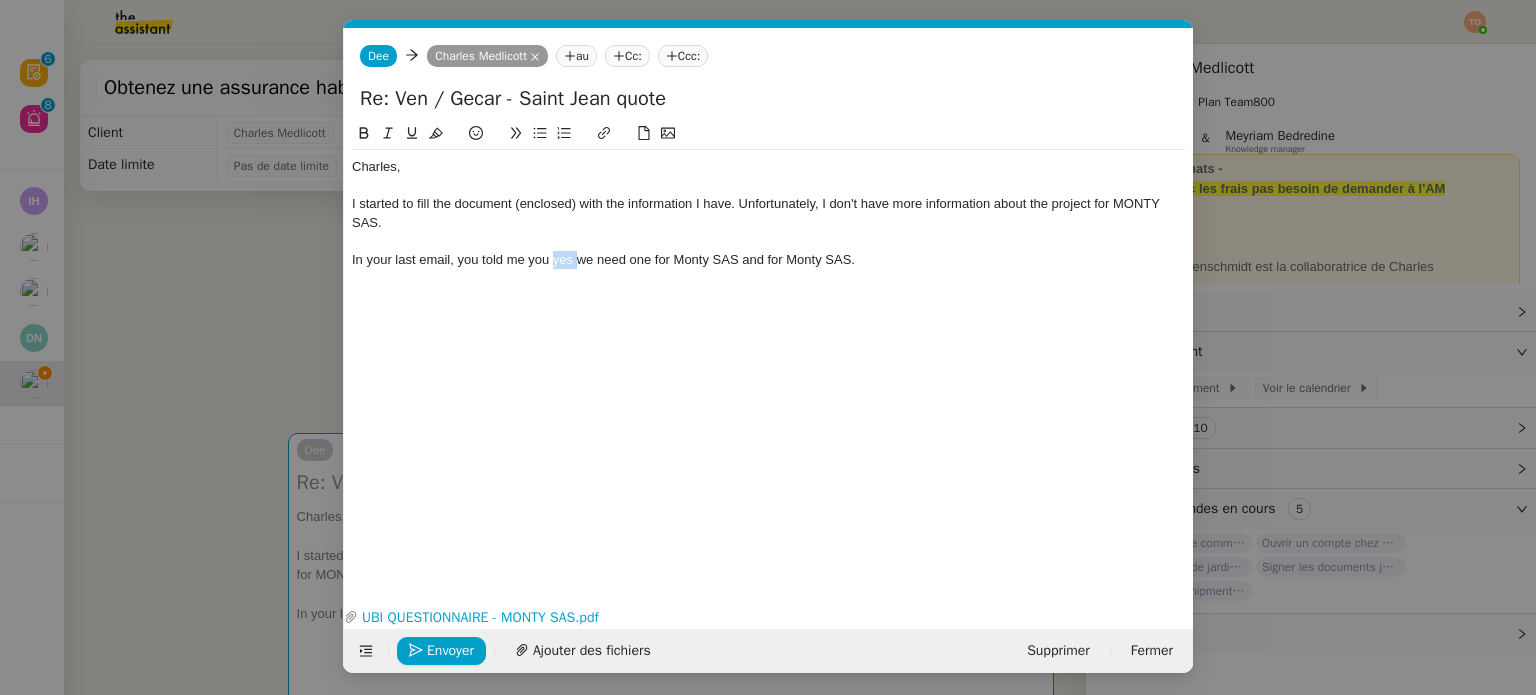 click on "In your last email, you told me you yes we need one for Monty SAS and for Monty SAS." 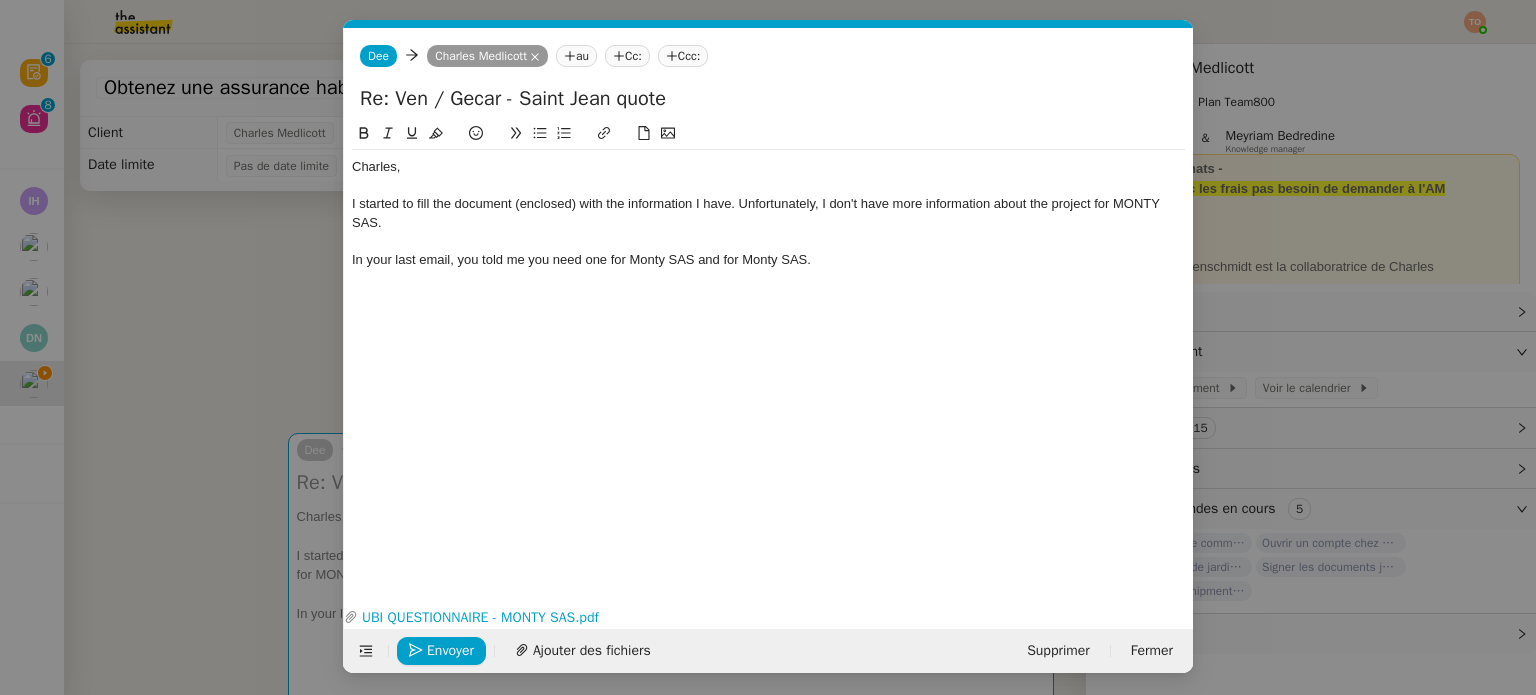 click on "In your last email, you told me you need one for Monty SAS and for Monty SAS." 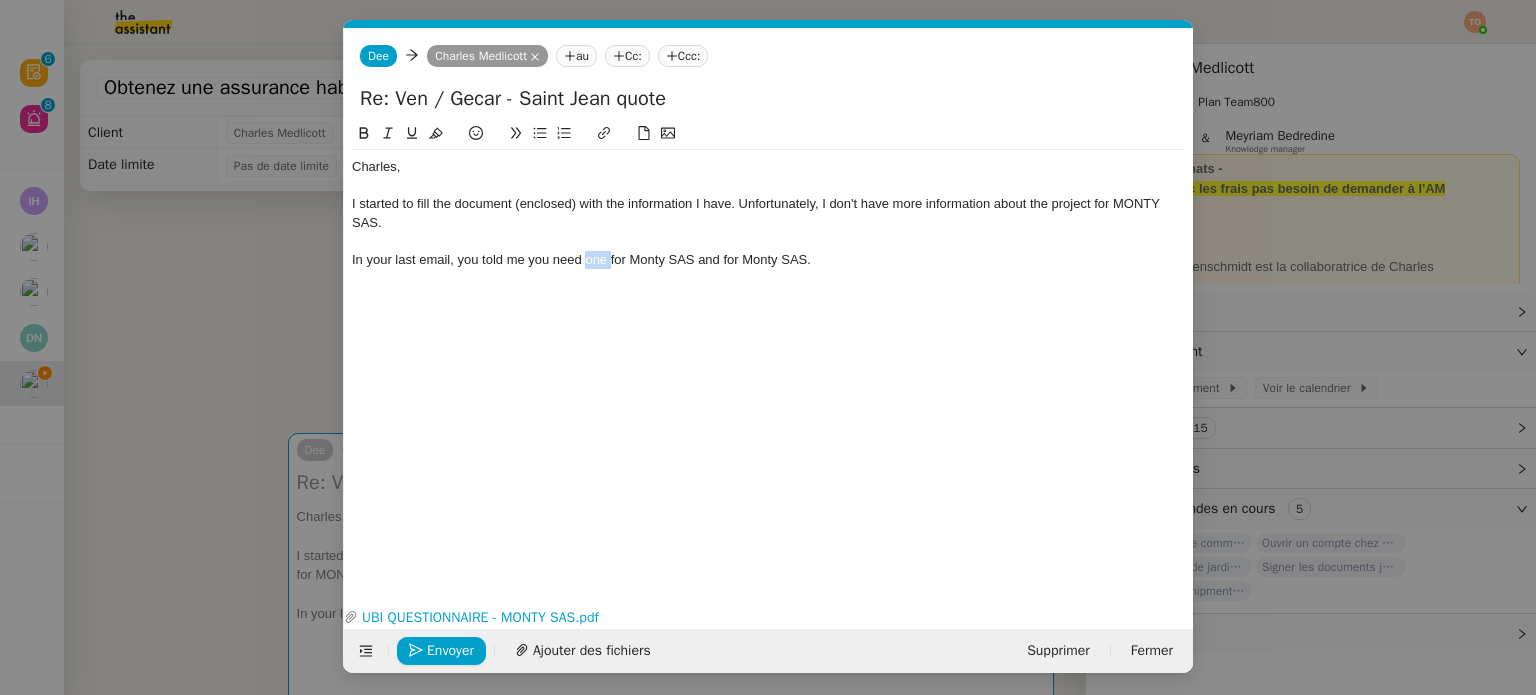 click on "In your last email, you told me you need one for Monty SAS and for Monty SAS." 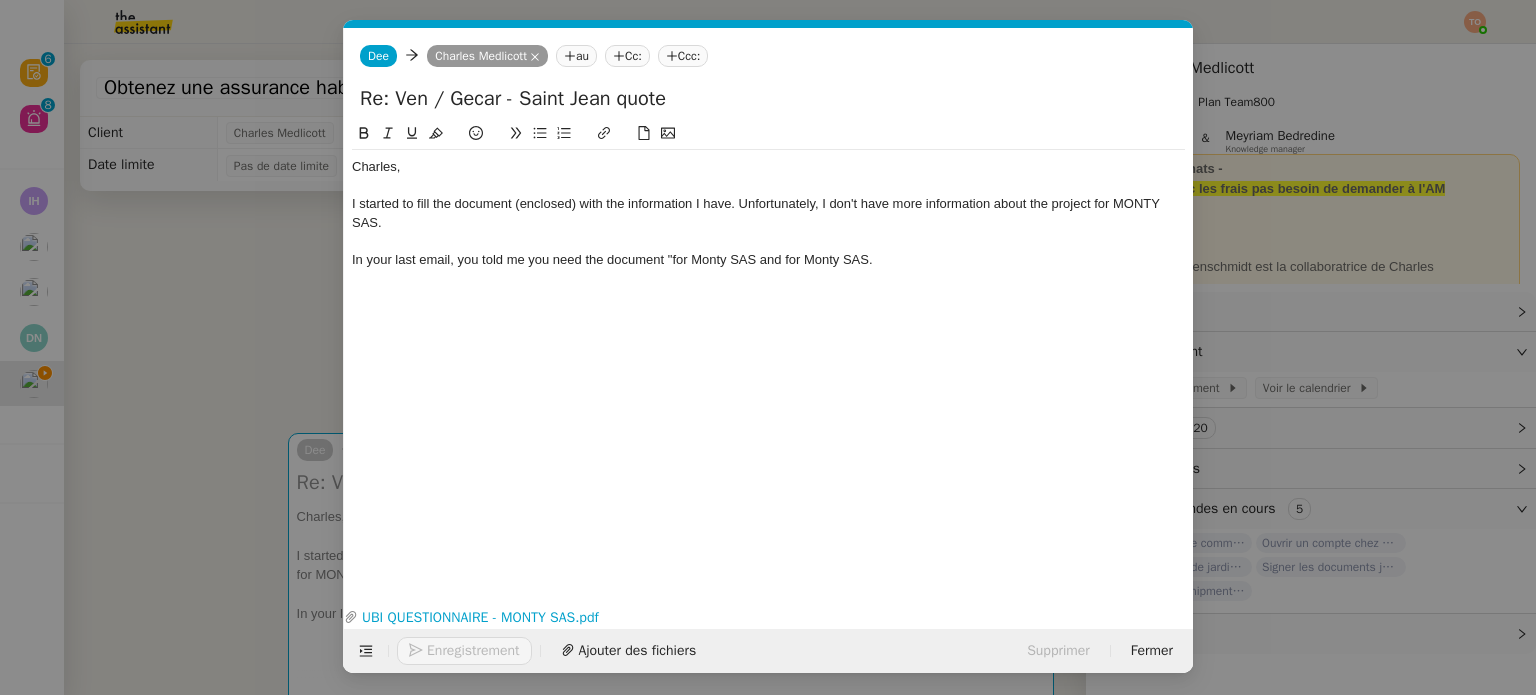 click on "In your last email, you told me you need the document "for Monty SAS and for Monty SAS." 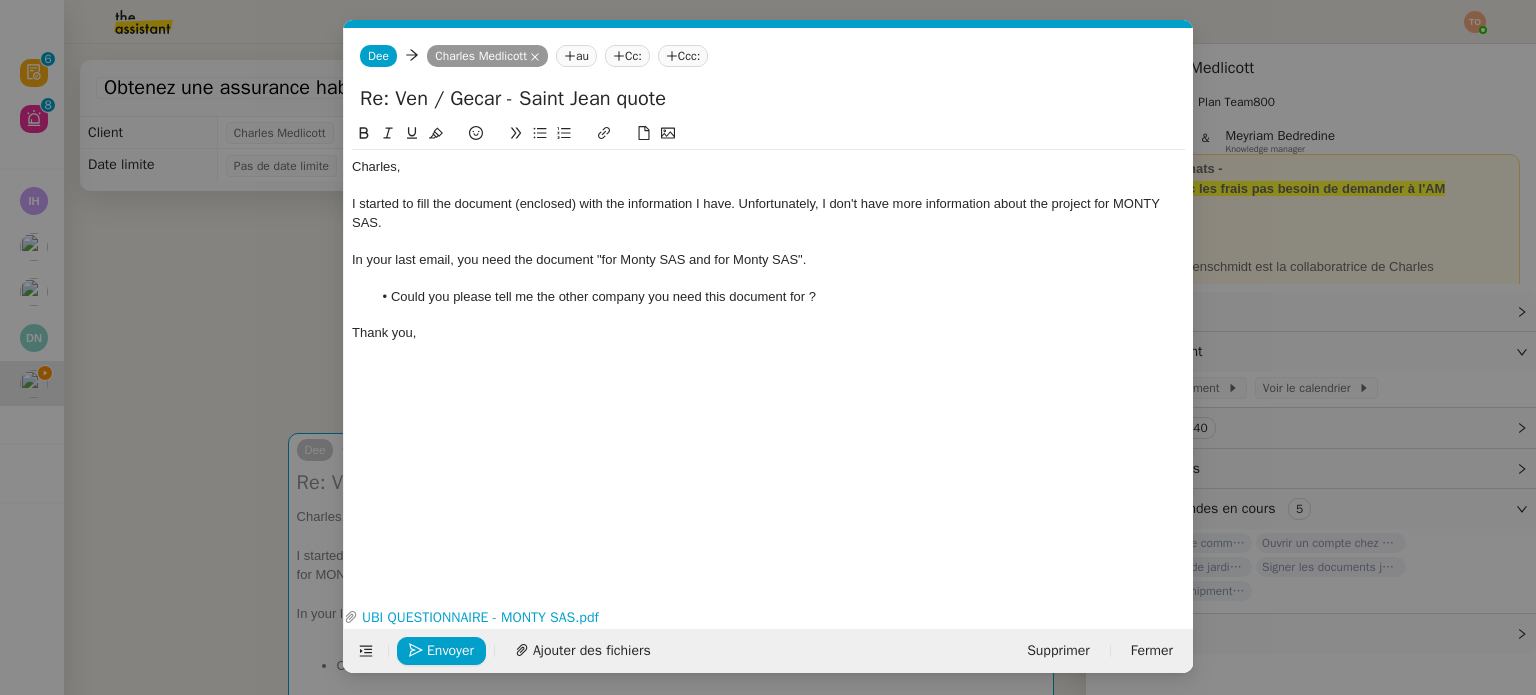 click on "Could you please tell me the other company you need this document for ?" 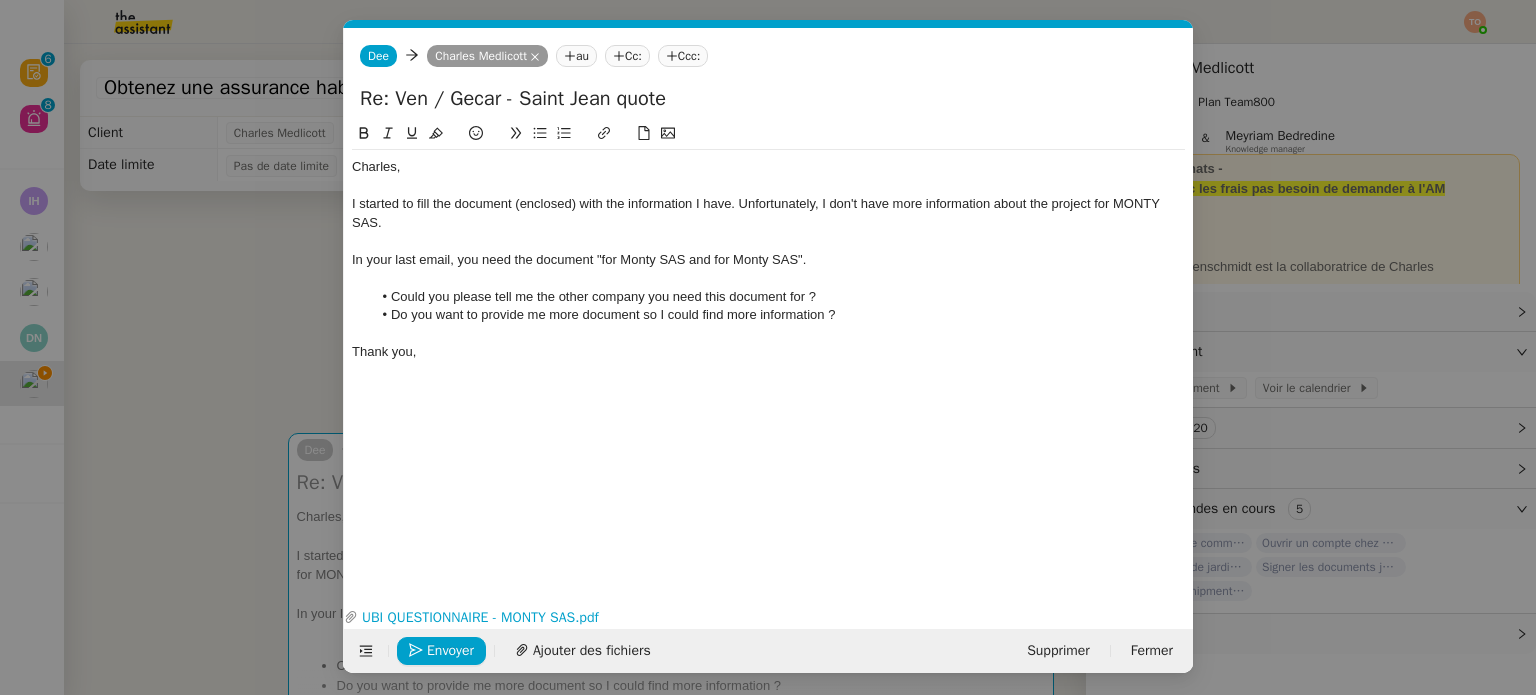 click on "Do you want to provide me more document so I could find more information ?" 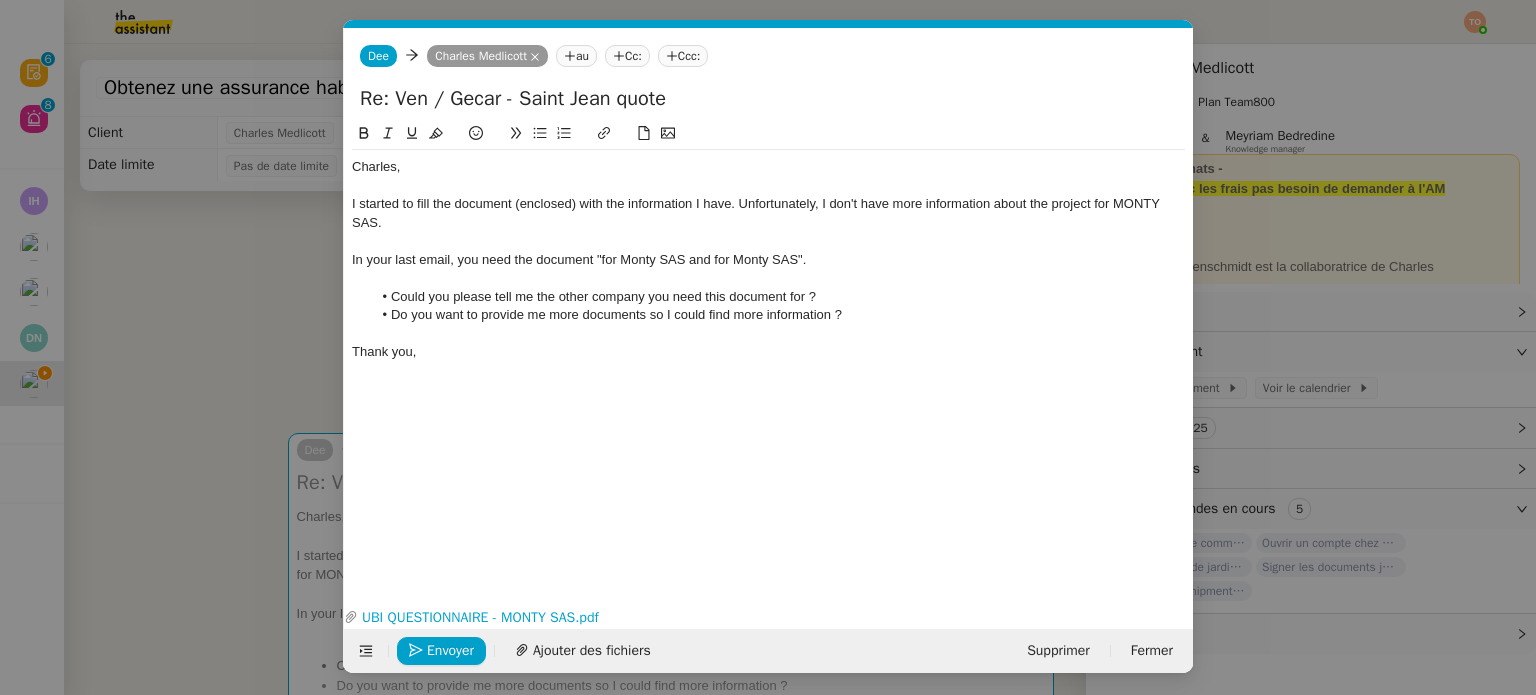 click on "Do you want to provide me more documents so I could find more information ?" 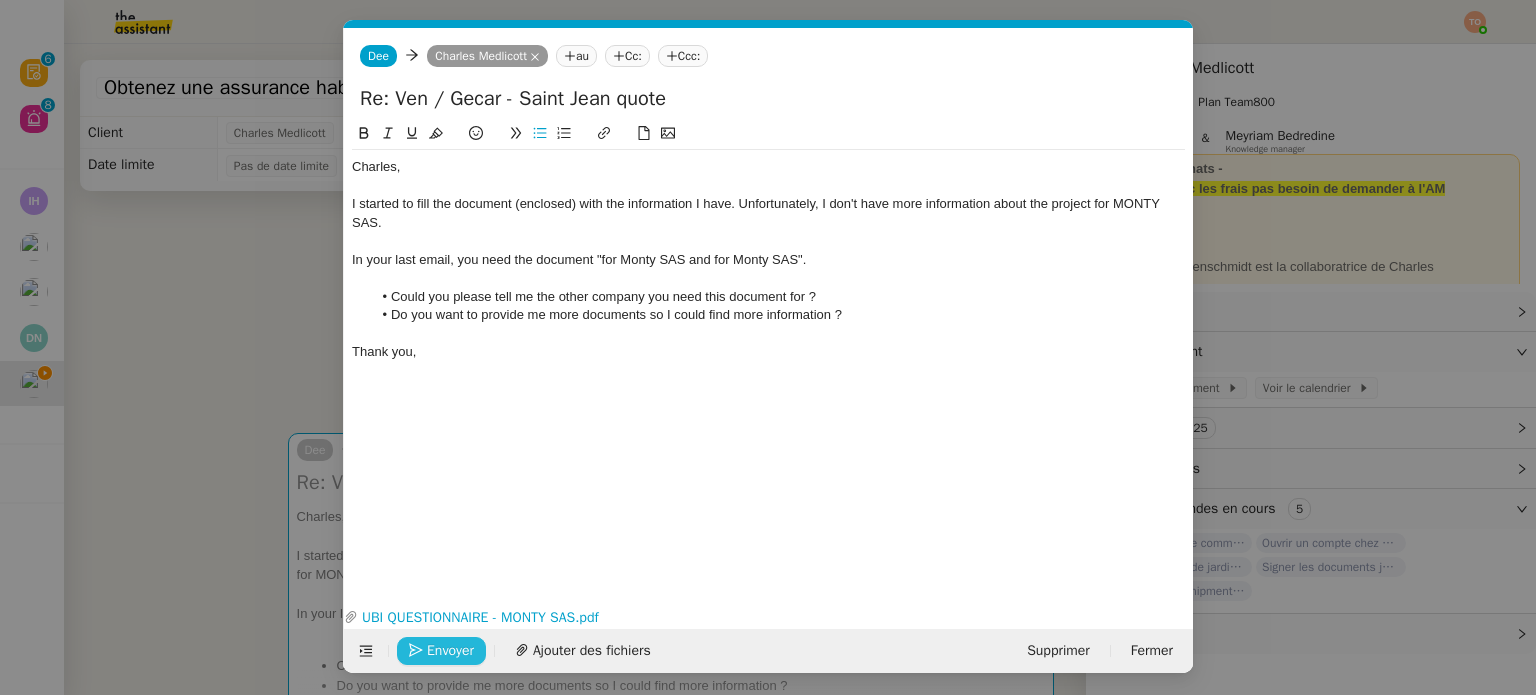 click on "Envoyer" 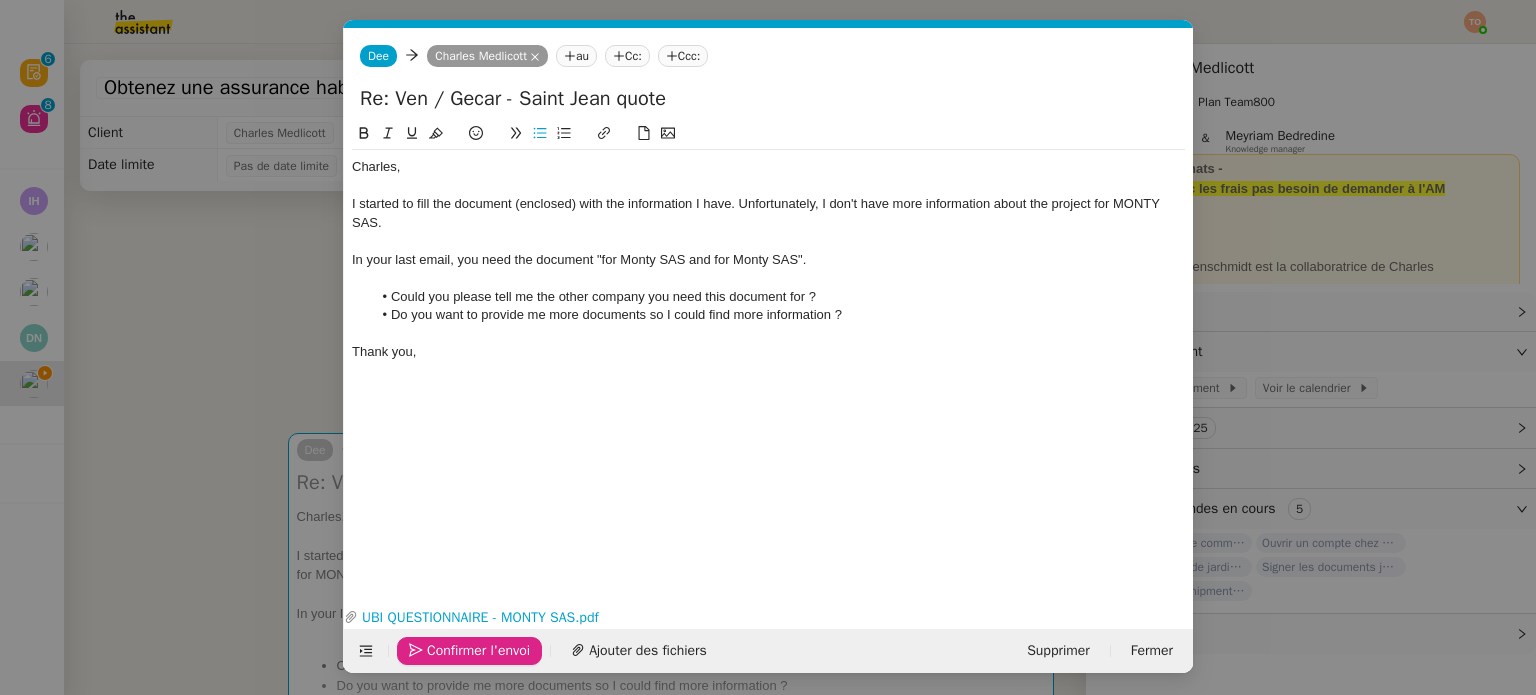click on "Confirmer l'envoi" 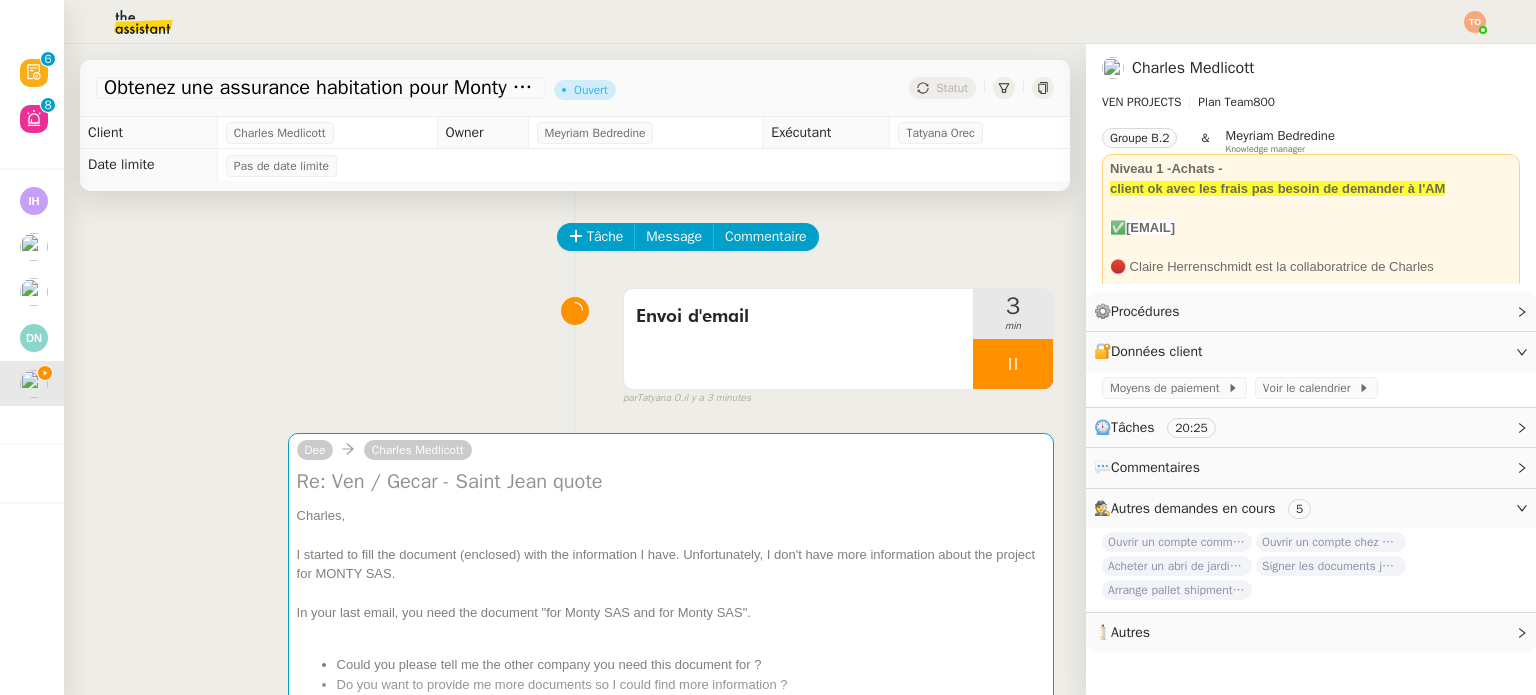 click at bounding box center [1013, 364] 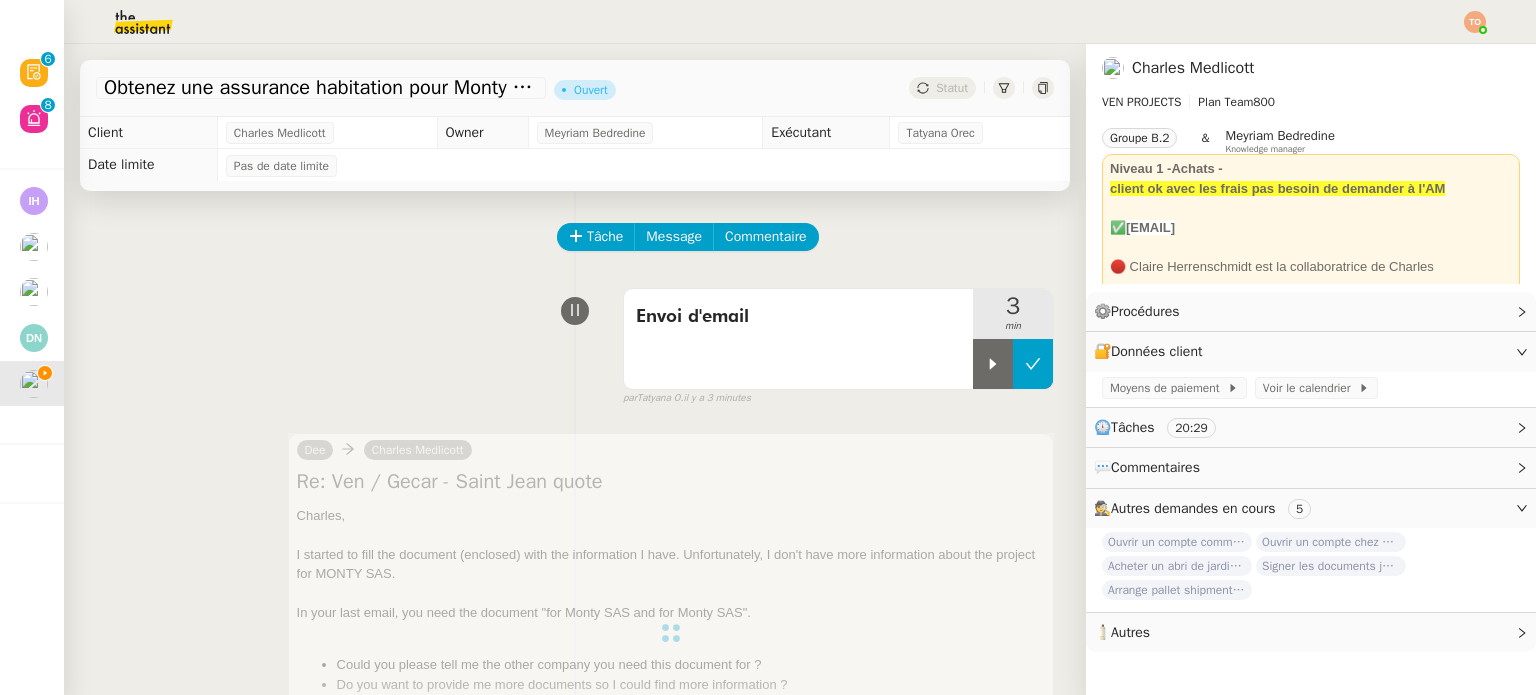 click 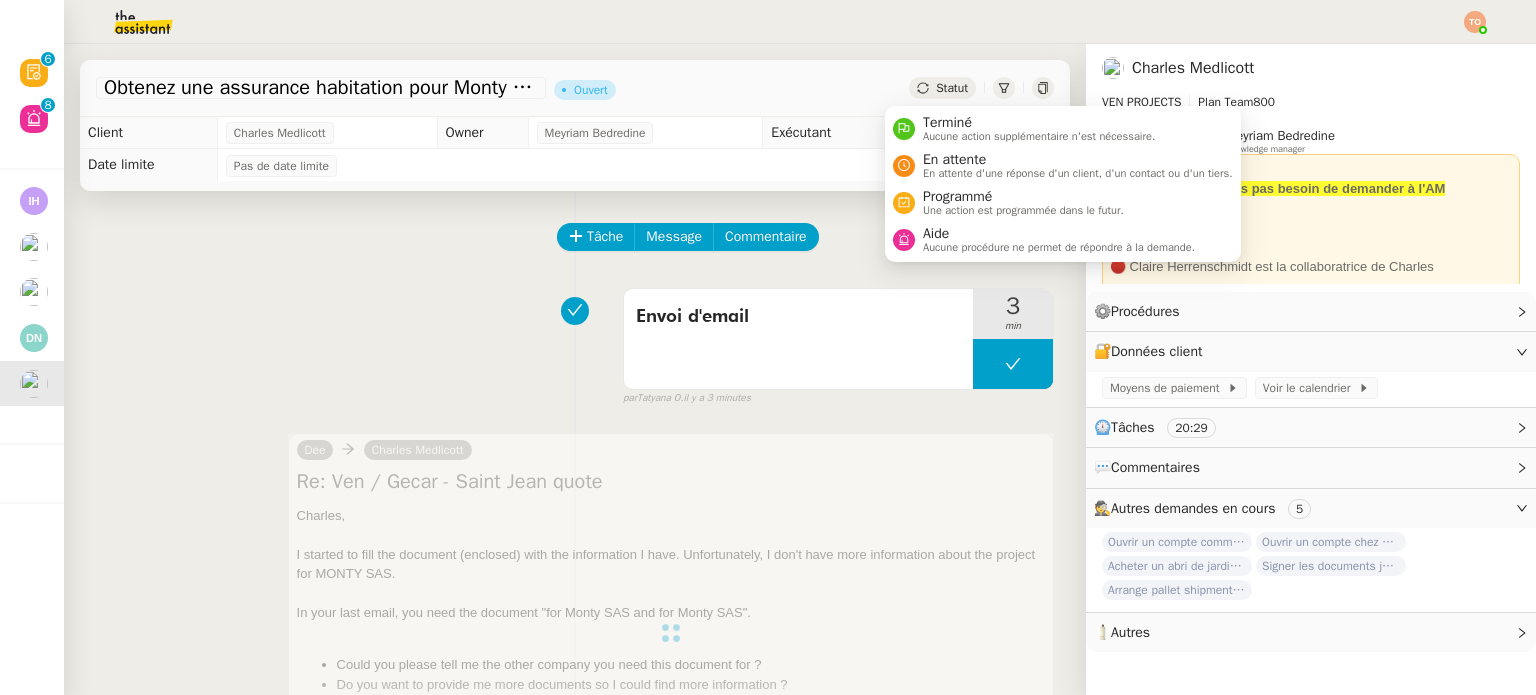 click on "Statut" 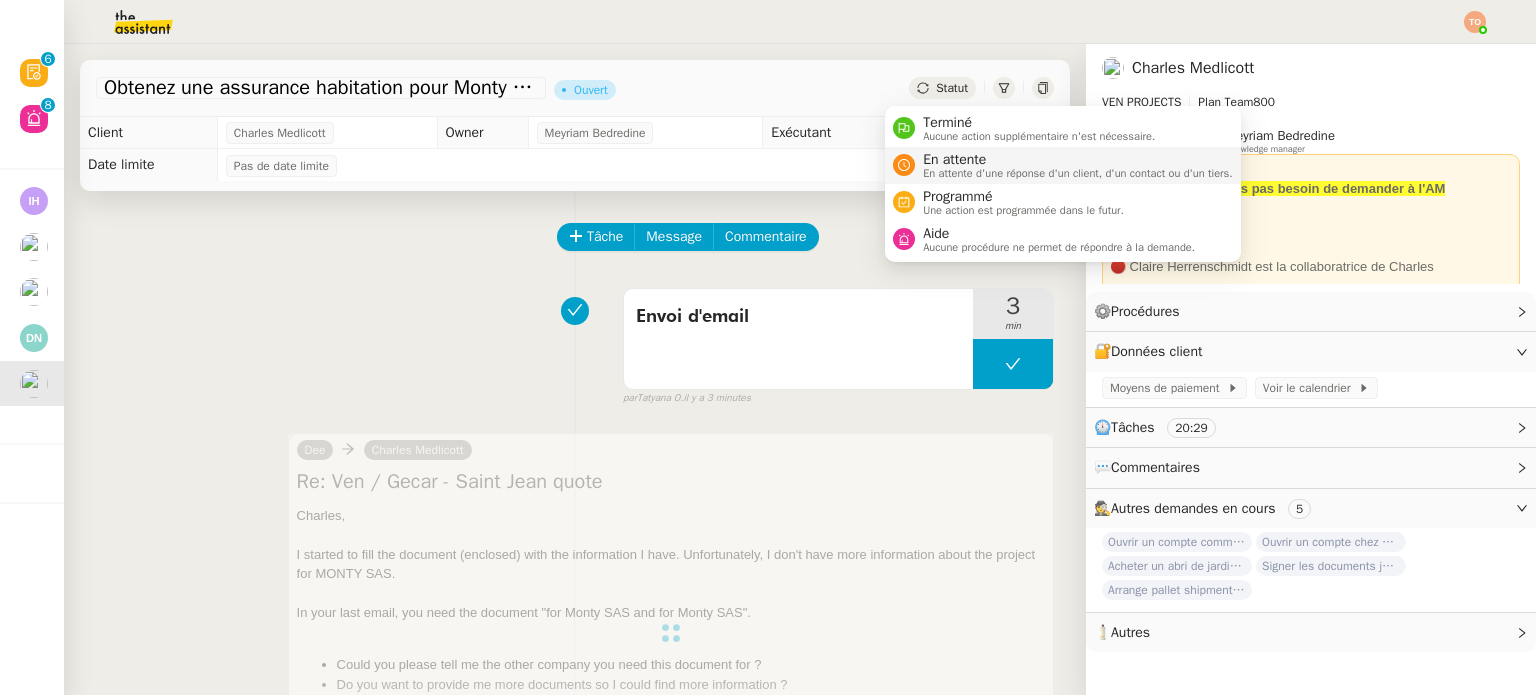 click on "En attente" at bounding box center (1078, 160) 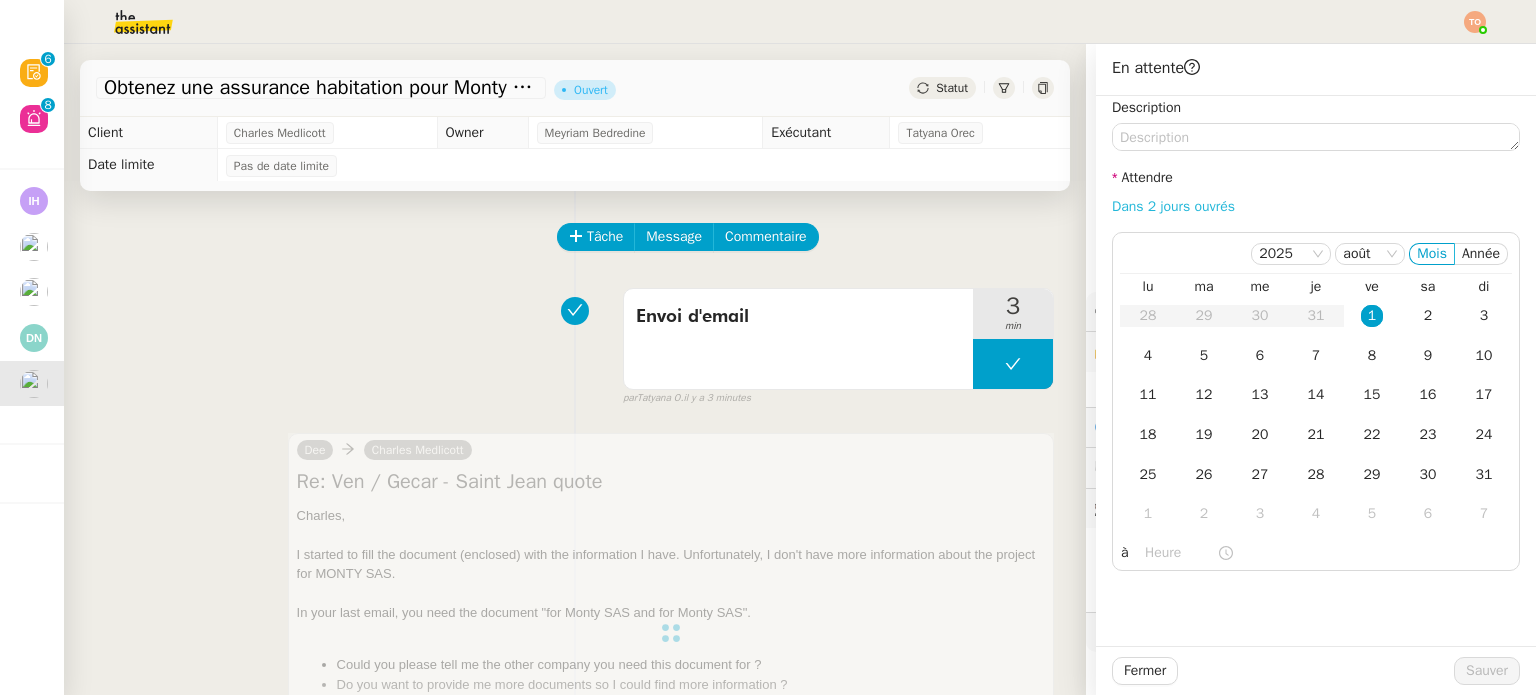 click on "Dans 2 jours ouvrés" 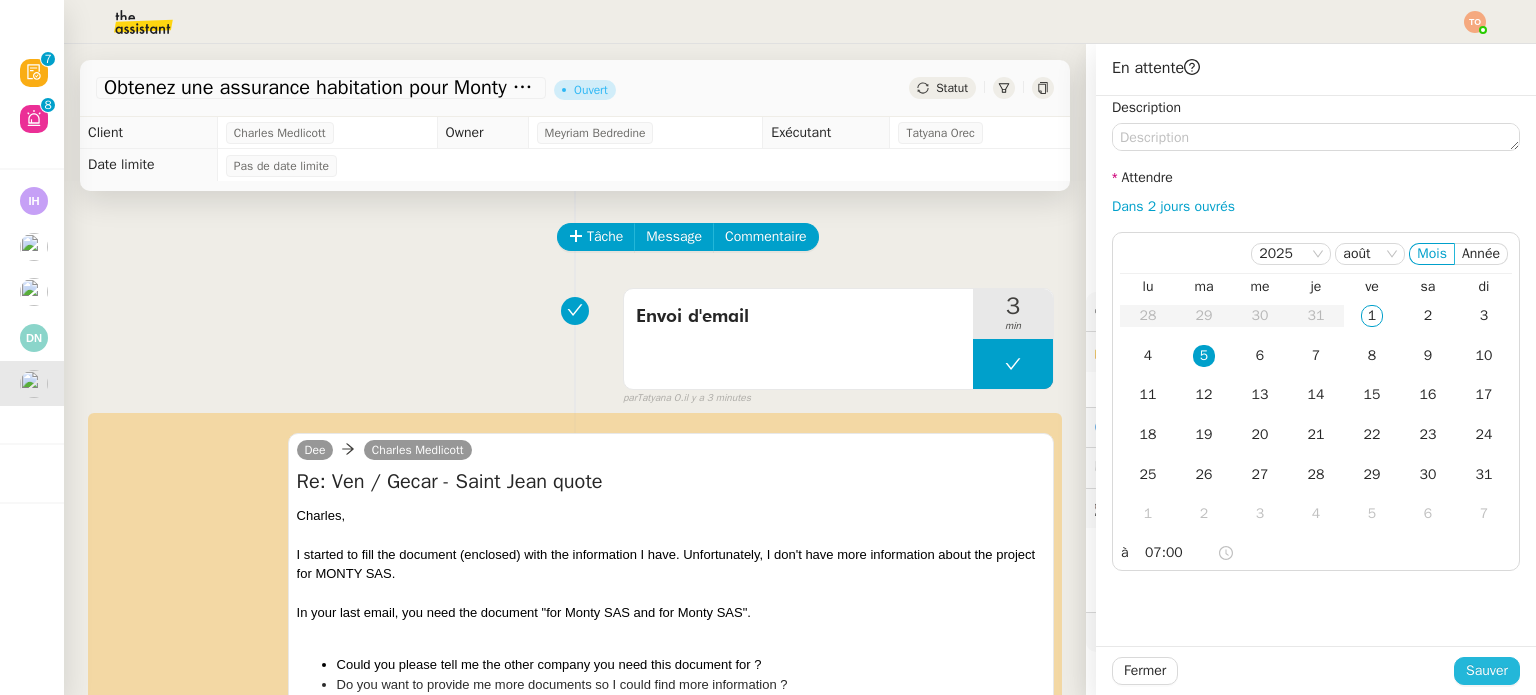 click on "Sauver" 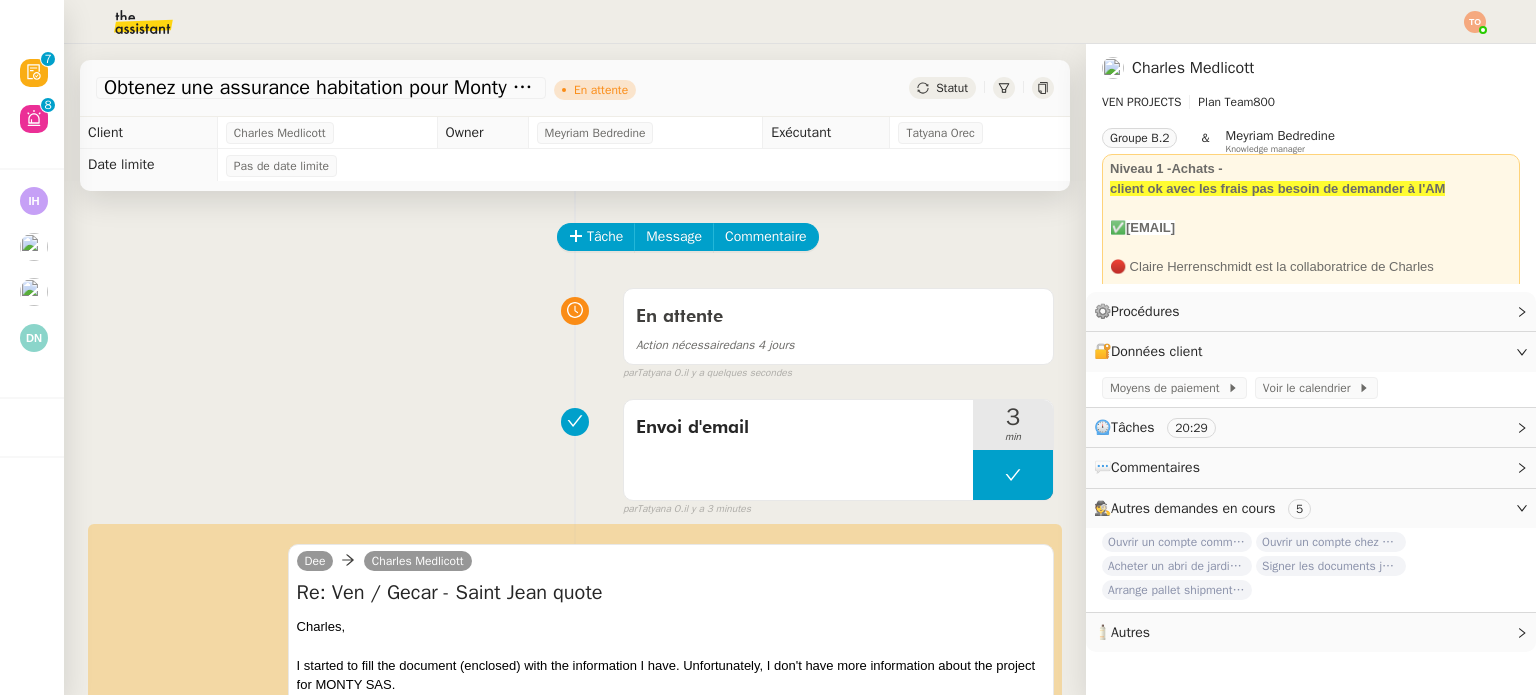 click 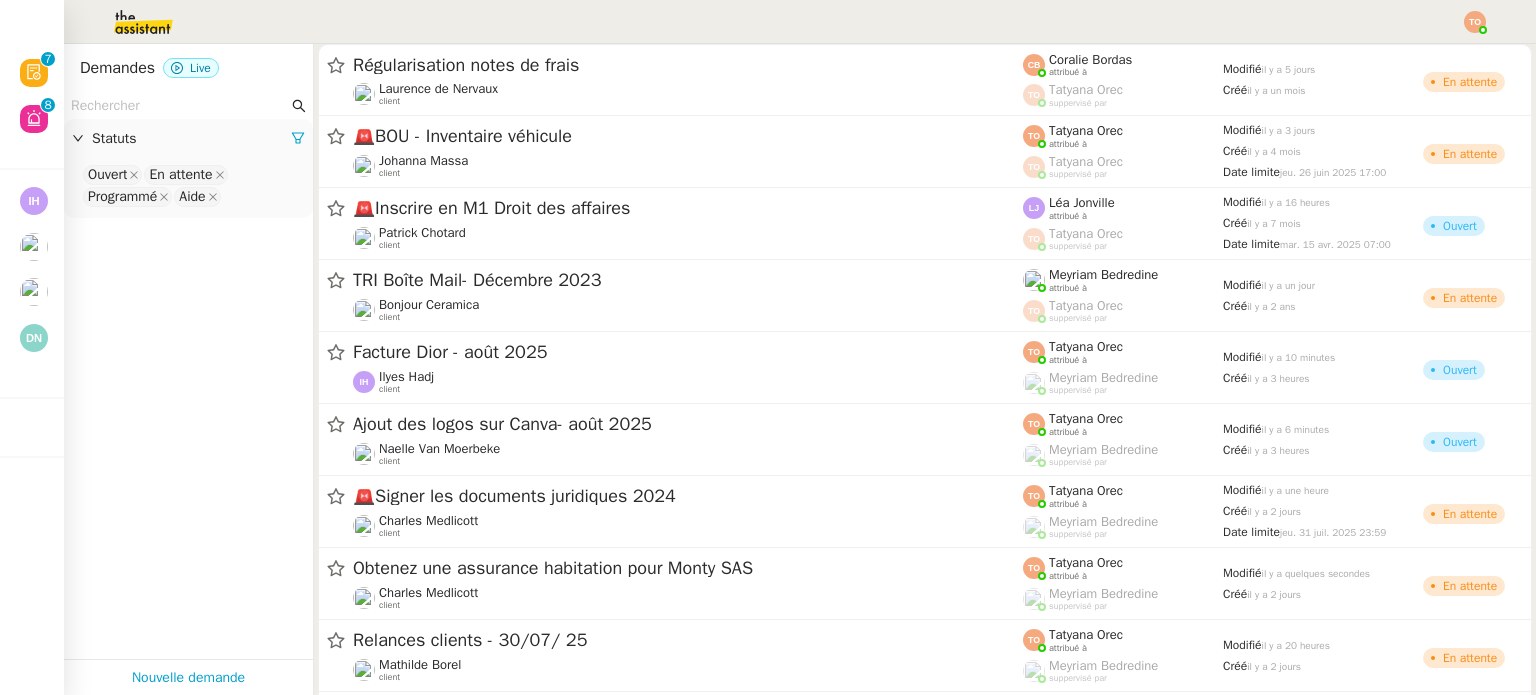 click 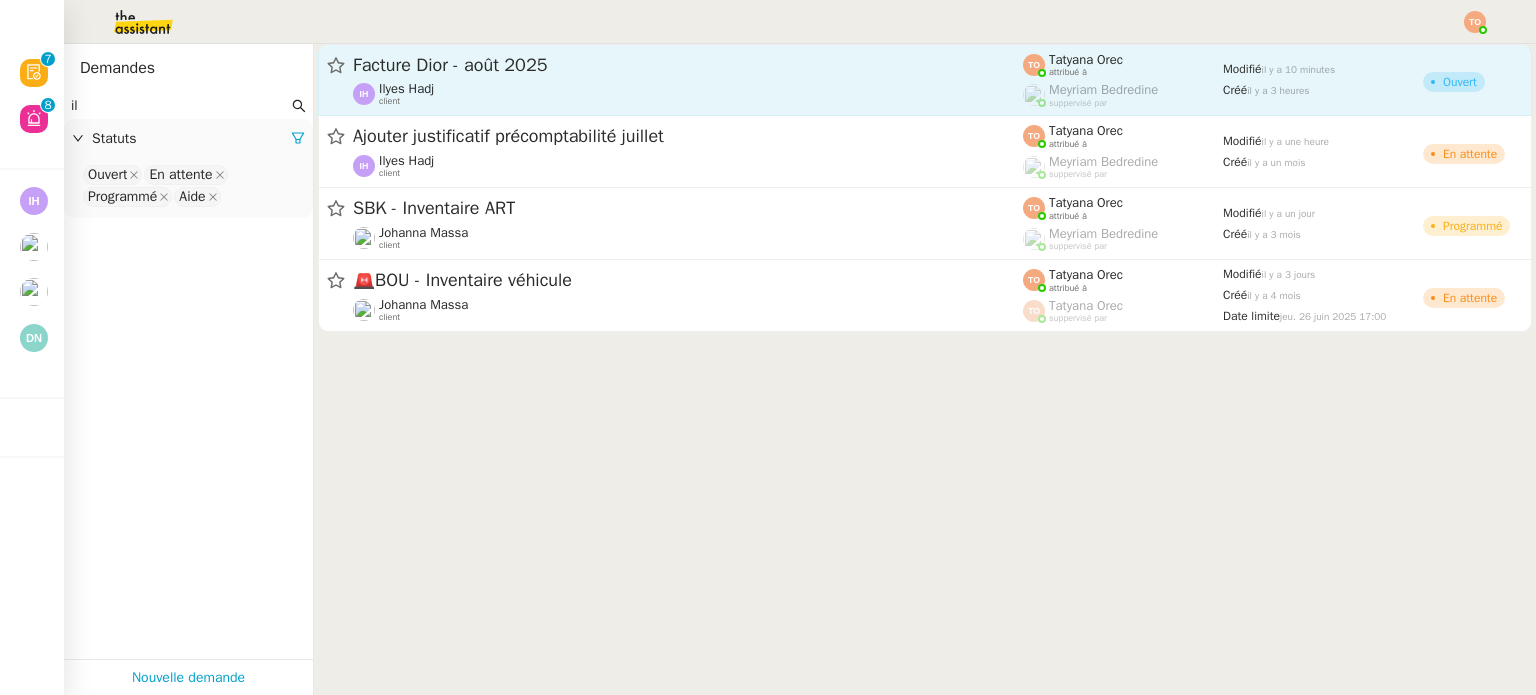 type on "il" 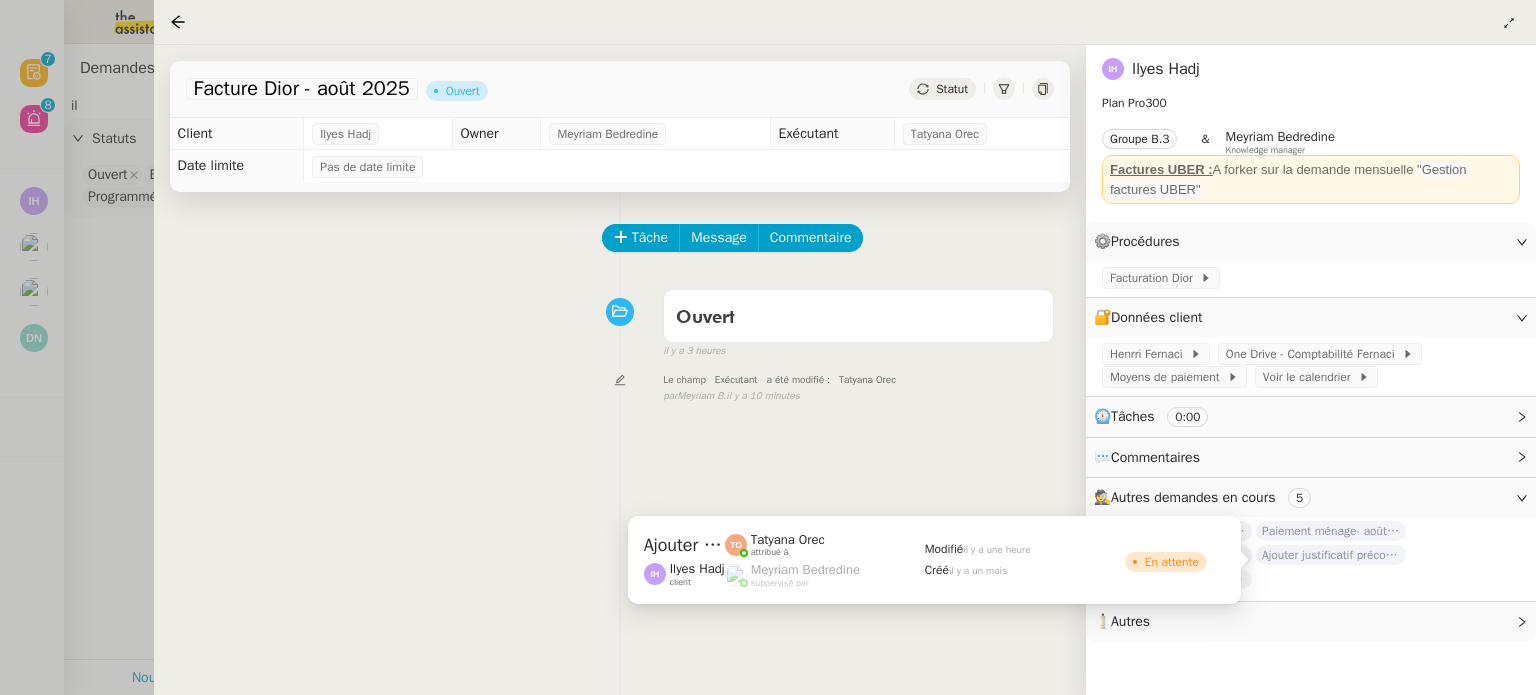 click on "Ajouter justificatif précomptabilité juillet" 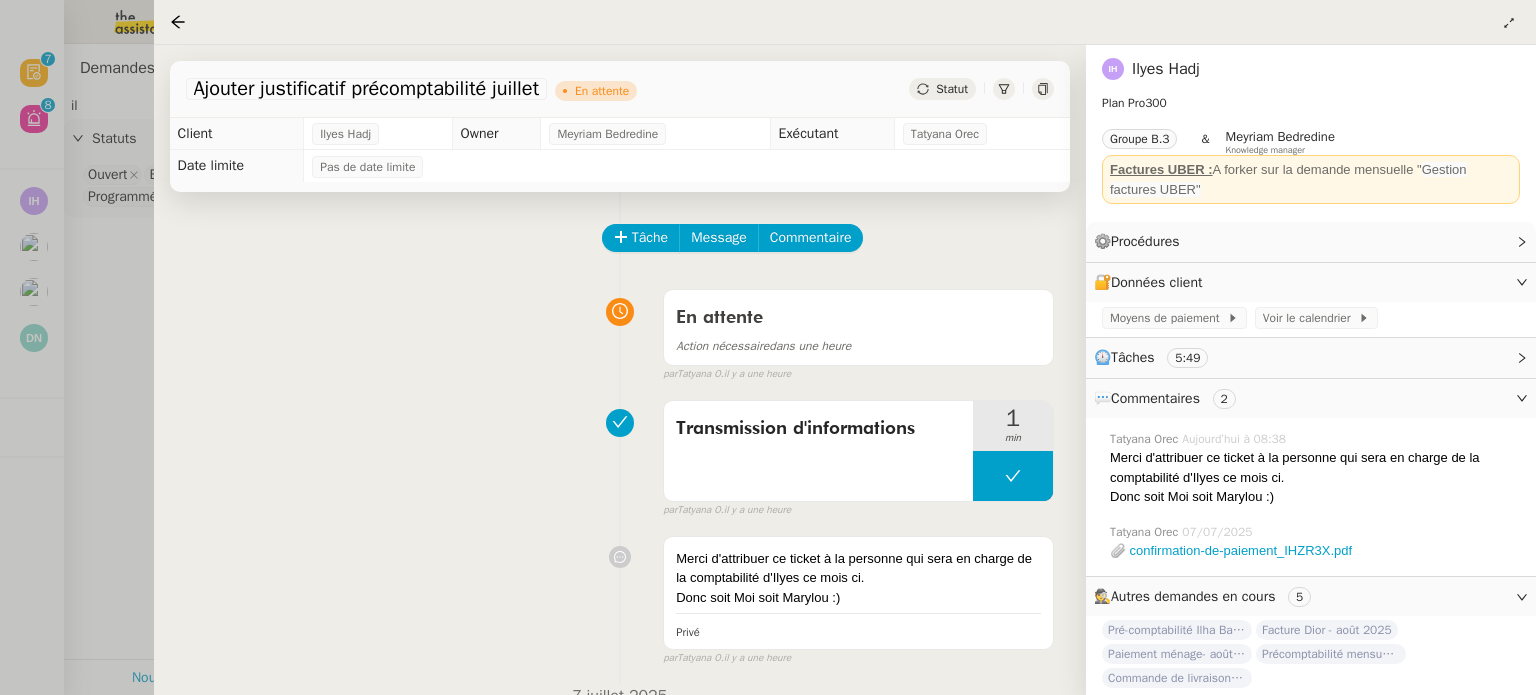 click on "Statut" 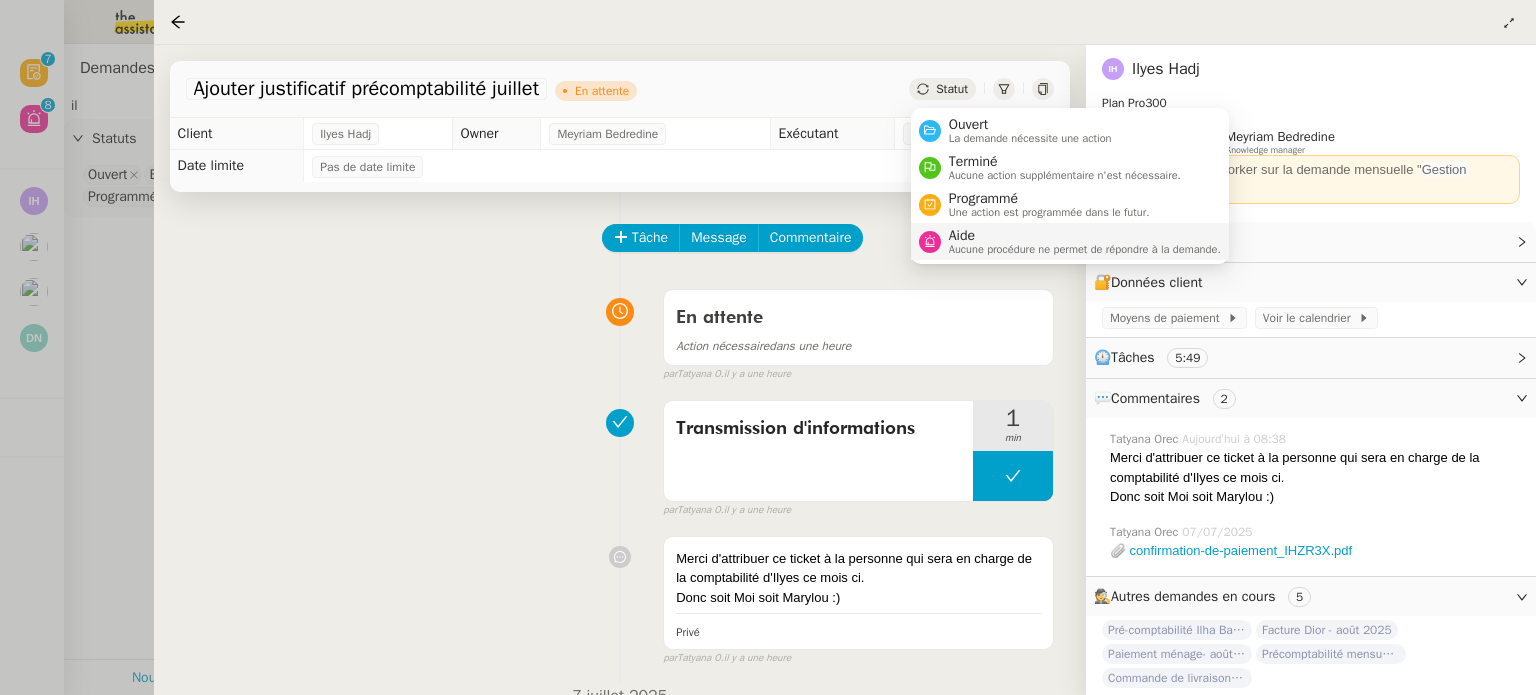click on "Aide" at bounding box center (1085, 236) 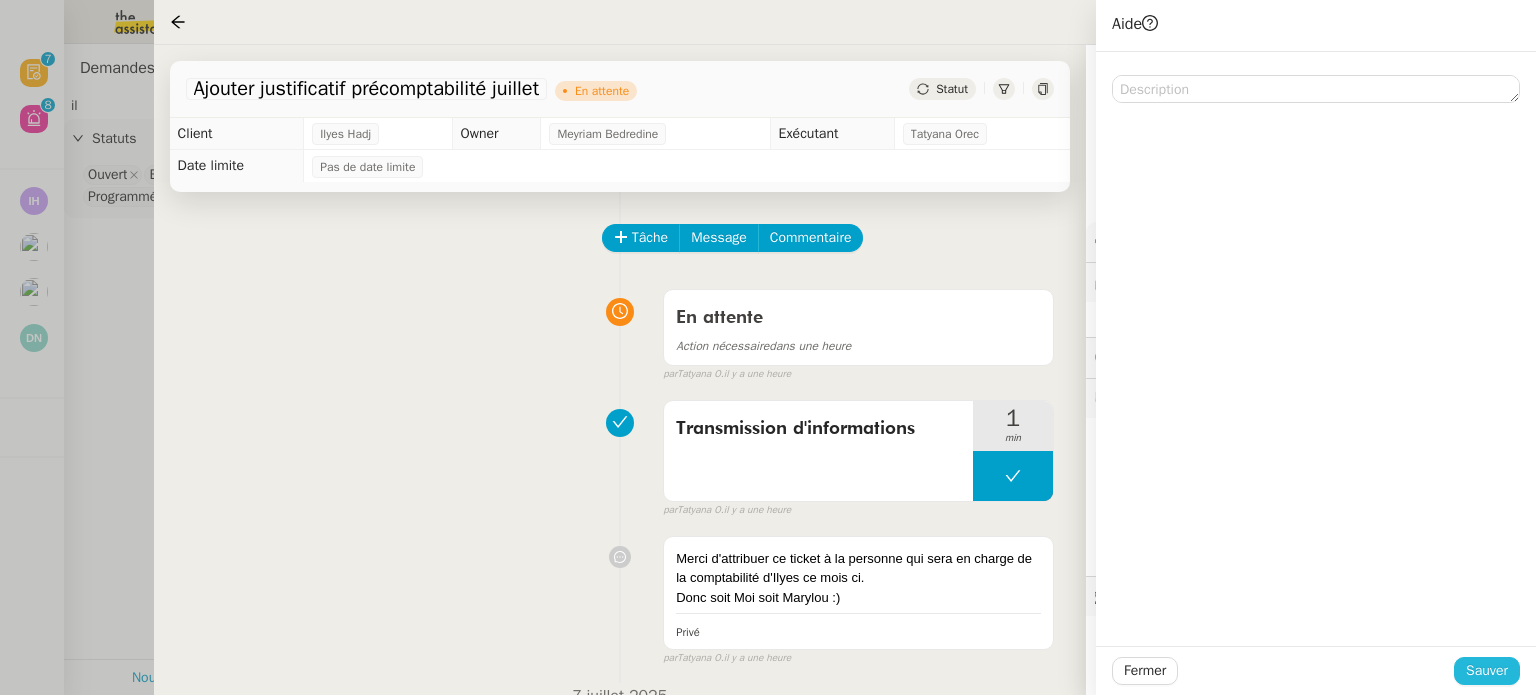 click on "Sauver" 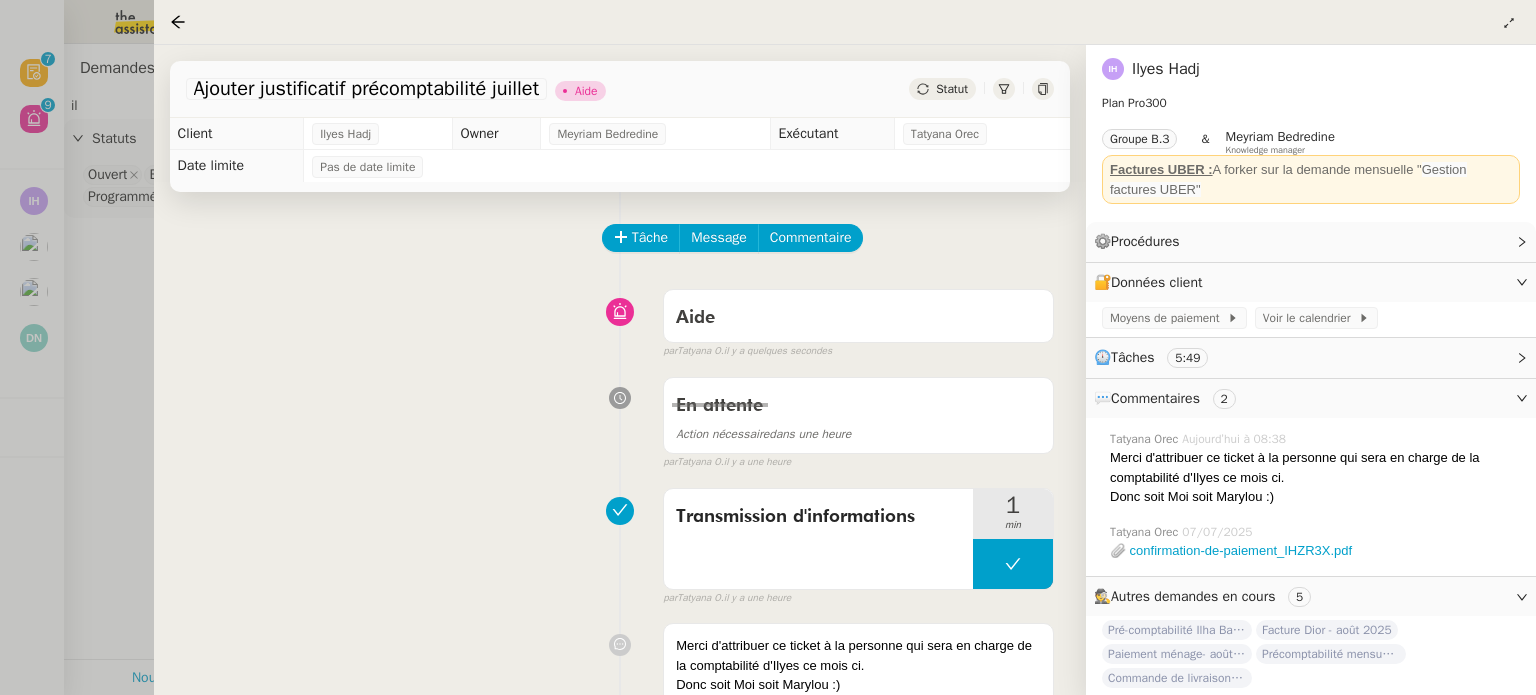 click at bounding box center (768, 347) 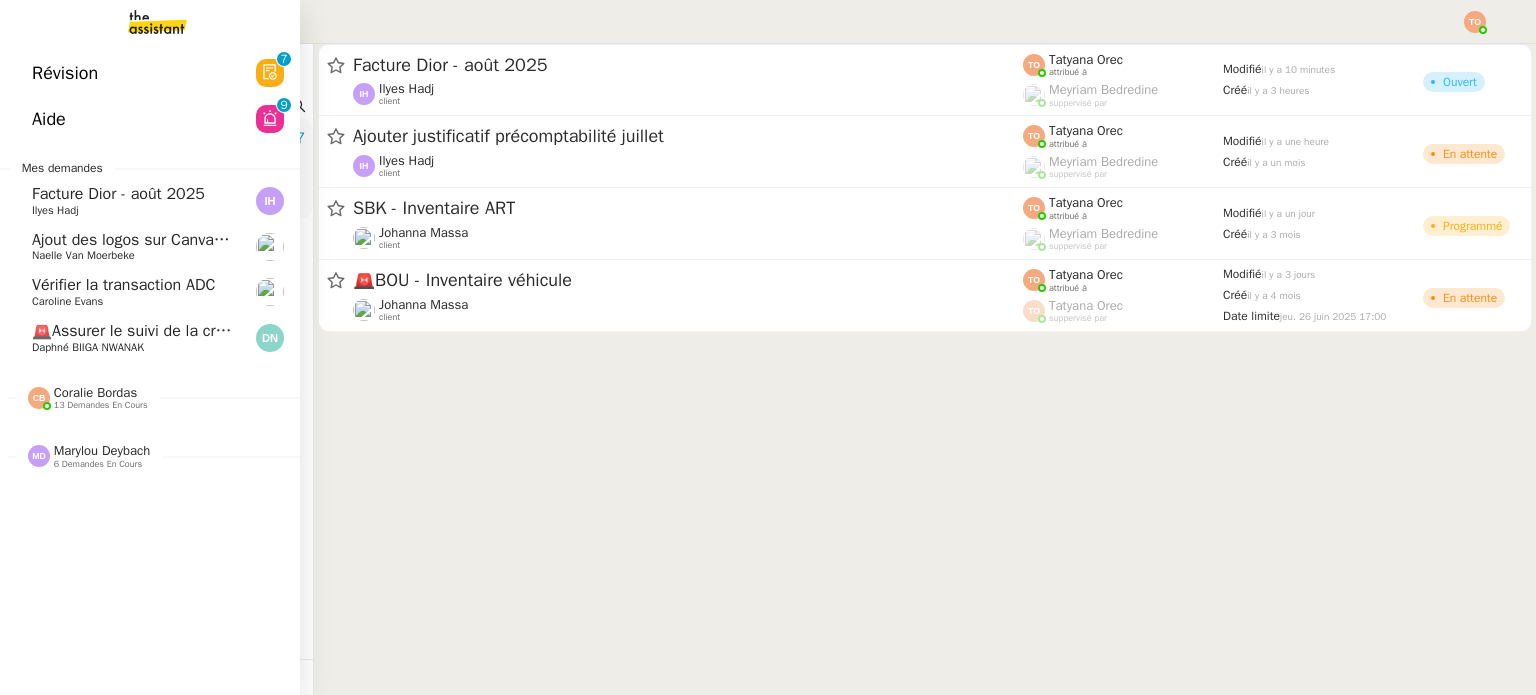 click on "Ajout des logos sur Canva- août 2025" 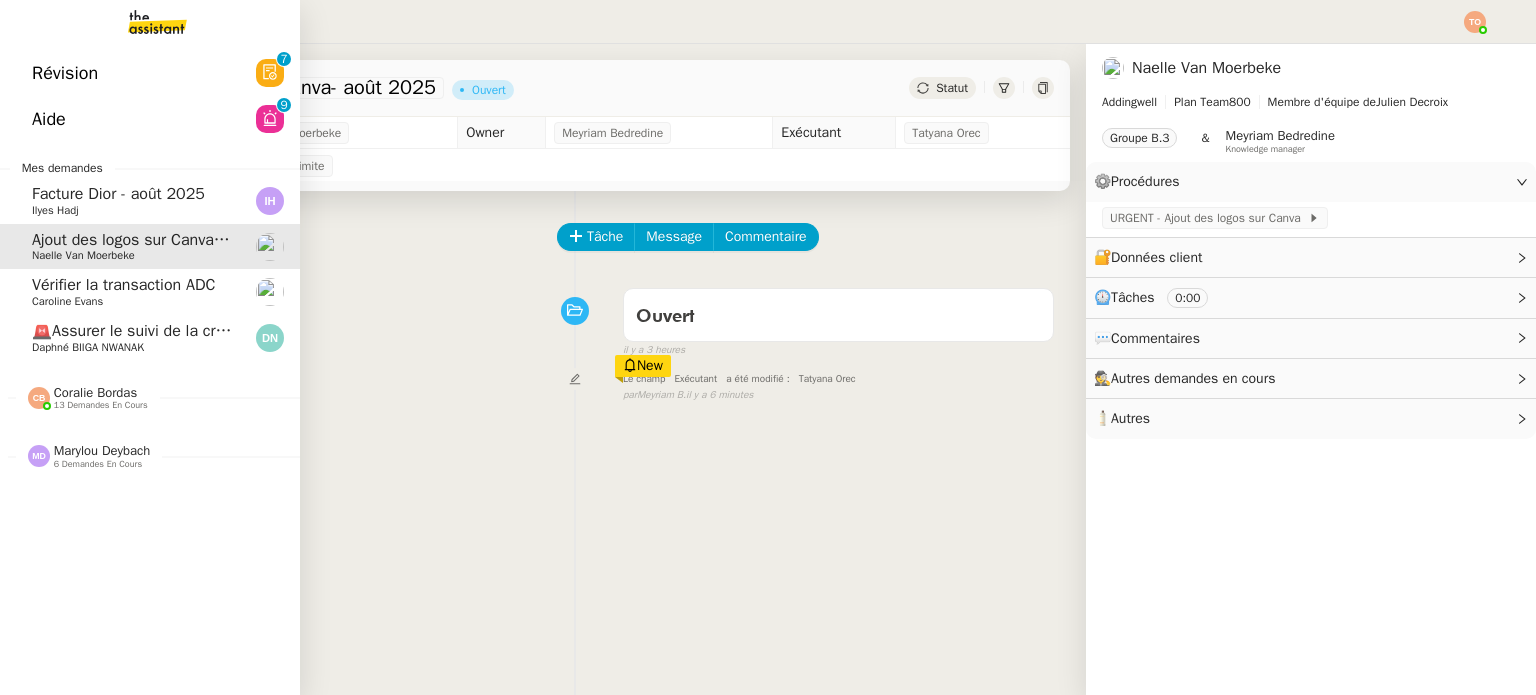 click on "Facture Dior - août 2025" 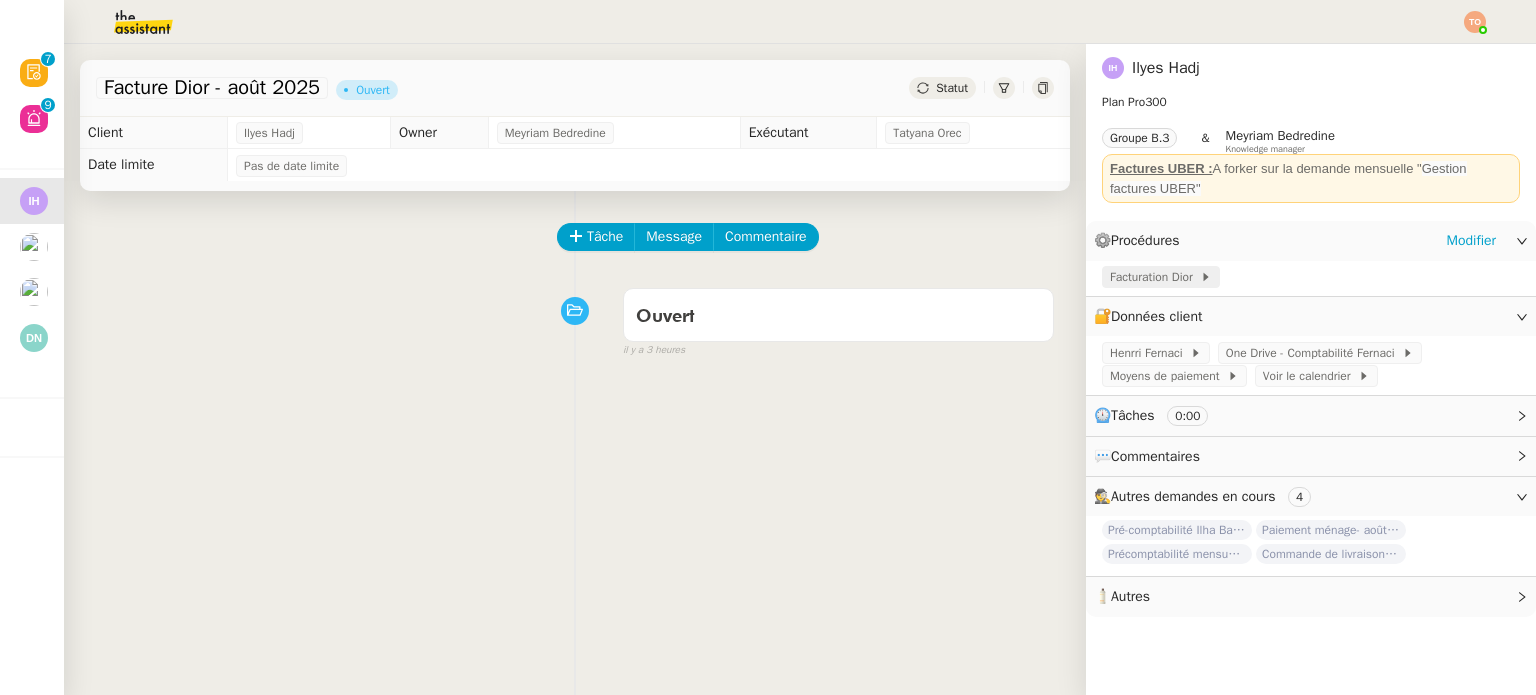 click on "Facturation Dior" 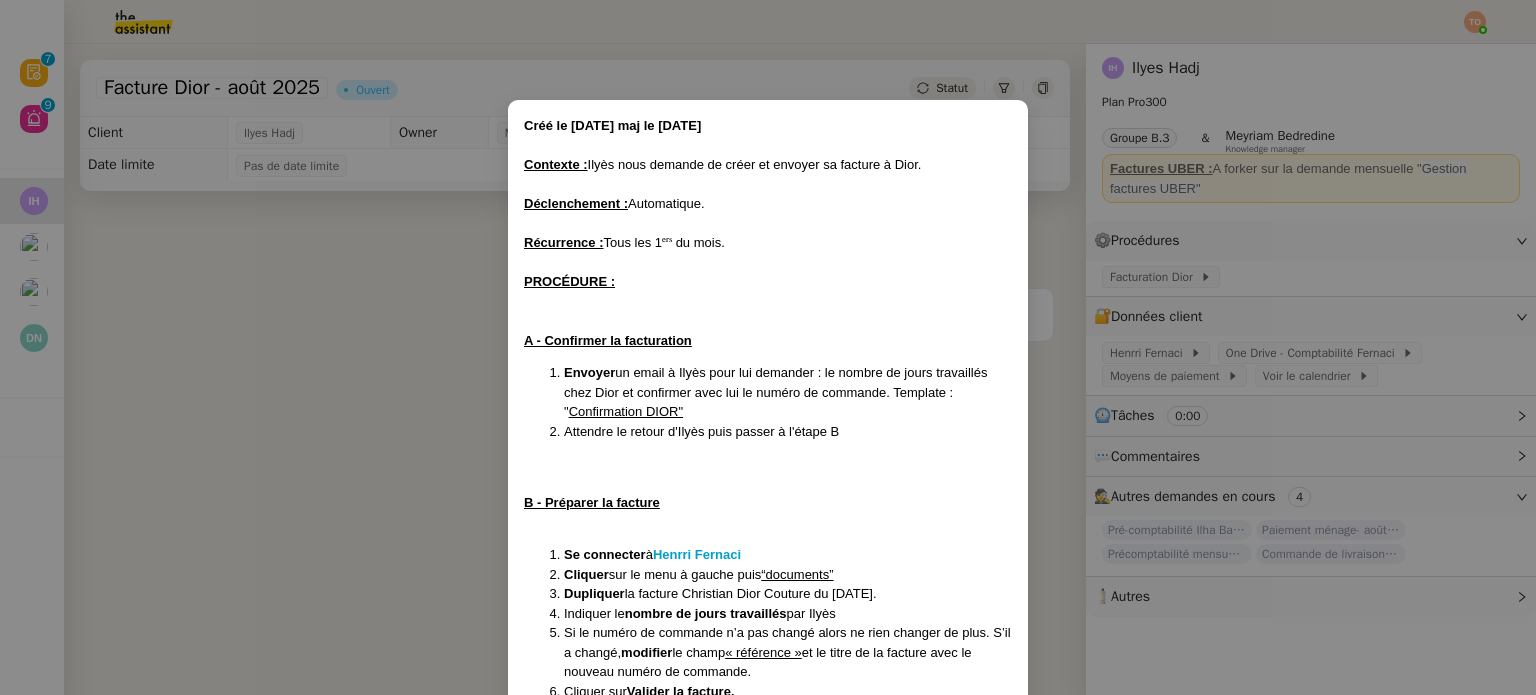 click on "Créé le 07/02/2025 maj le 7/05/25 Contexte :  Ilyès nous demande de créer et envoyer sa facture à Dior.   Déclenchement :  Automatique. Récurrence :  Tous les 1ᵉʳˢ du mois. PROCÉDURE :  A - Confirmer la facturation Envoyer  un email à Ilyès pour lui demander : le nombre de jours travaillés chez Dior et confirmer avec lui le numéro de commande. Template : " Confirmation DIOR" Attendre le retour d'Ilyès puis passer à l'étape B B - Préparer la facture Se connecter  à  Henrri Fernaci Cliquer  sur le menu à gauche puis  “documents” Dupliquer  la facture Christian Dior Couture du 15/01/2025. Indiquer le  nombre de jours travaillés  par Ilyès Si le numéro de commande n’a pas changé alors ne rien changer de plus. S’il a changé,  modifier  le champ  « référence »  et le titre de la facture avec le nouveau numéro de commande. Cliquer sur  Valider la facture. Vérifier les informations puis cliquer sur   "Finaliser la facture"  puis   puis “ Enregistrer    ." at bounding box center (768, 347) 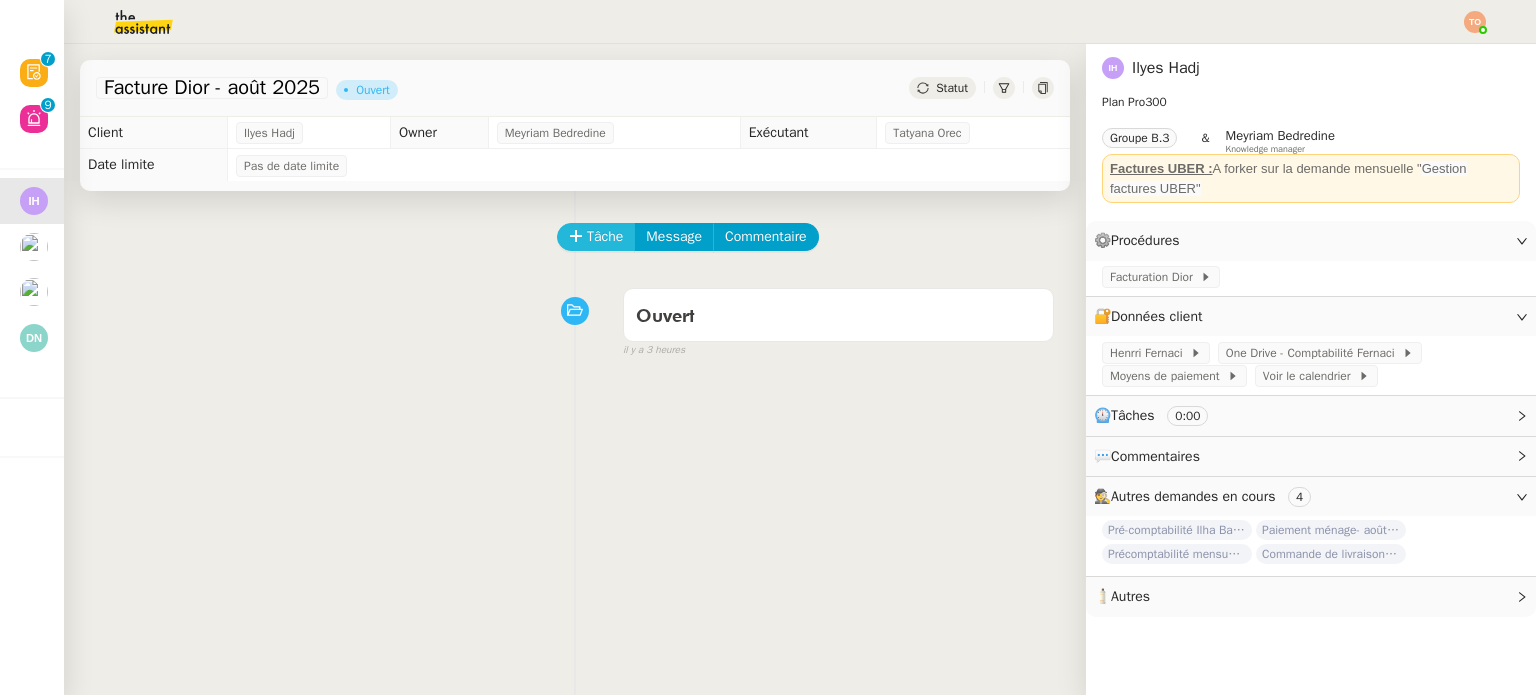 click on "Tâche" 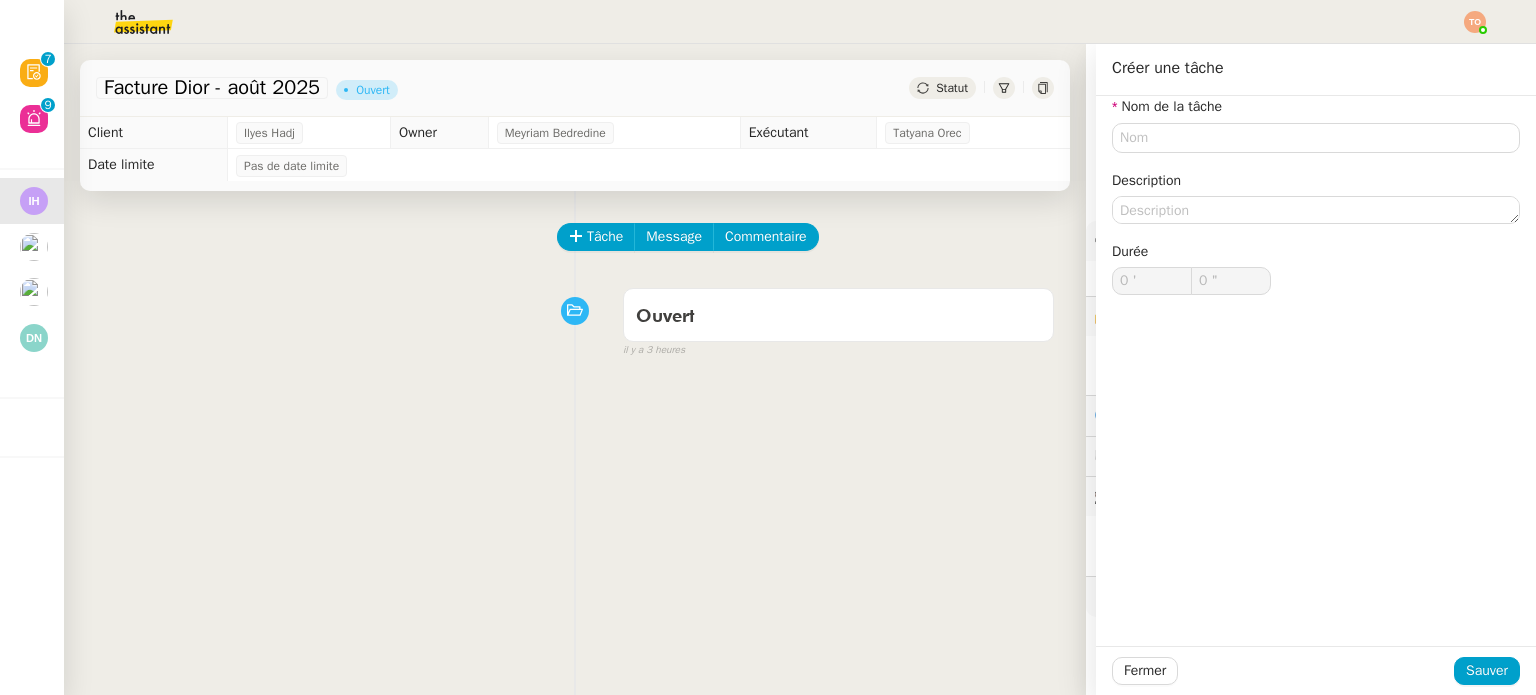click on "Nom de la tâche Description Durée 0 ' 0 "" 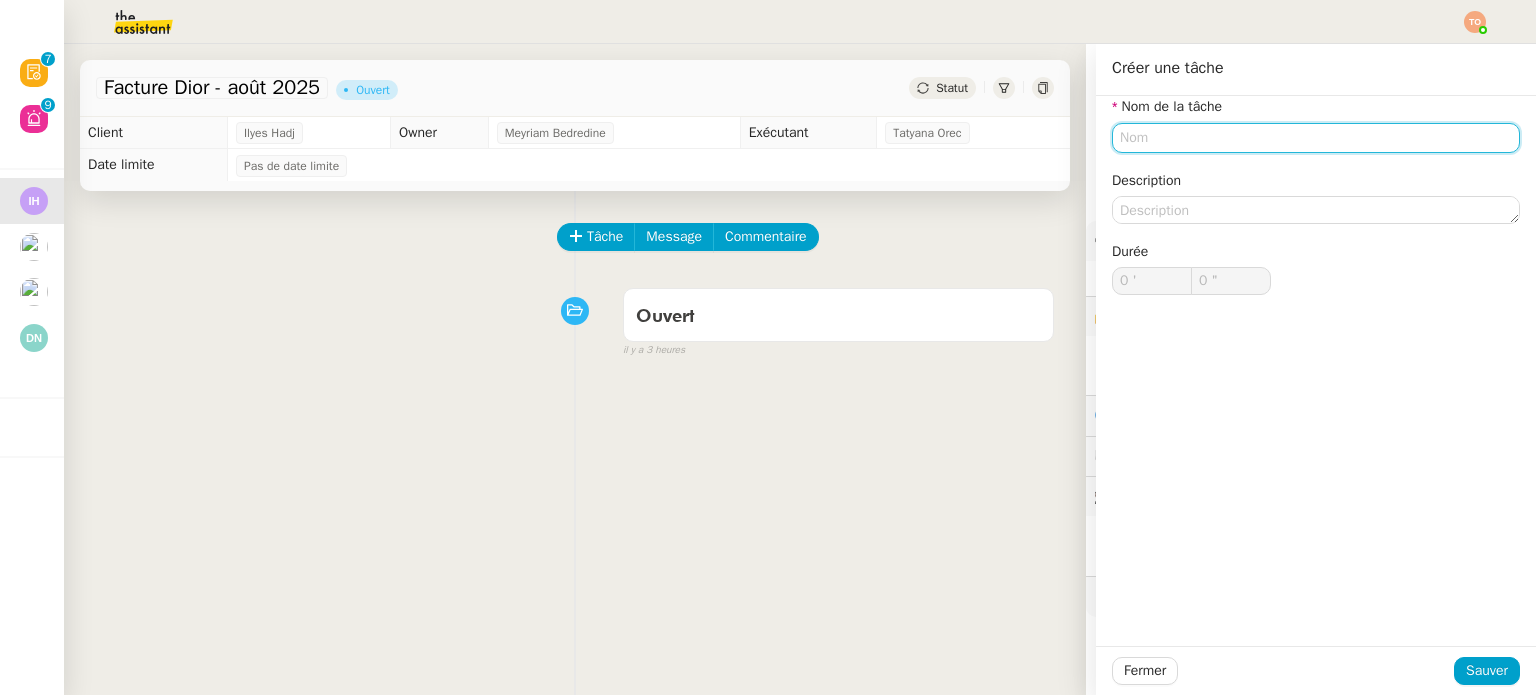 click 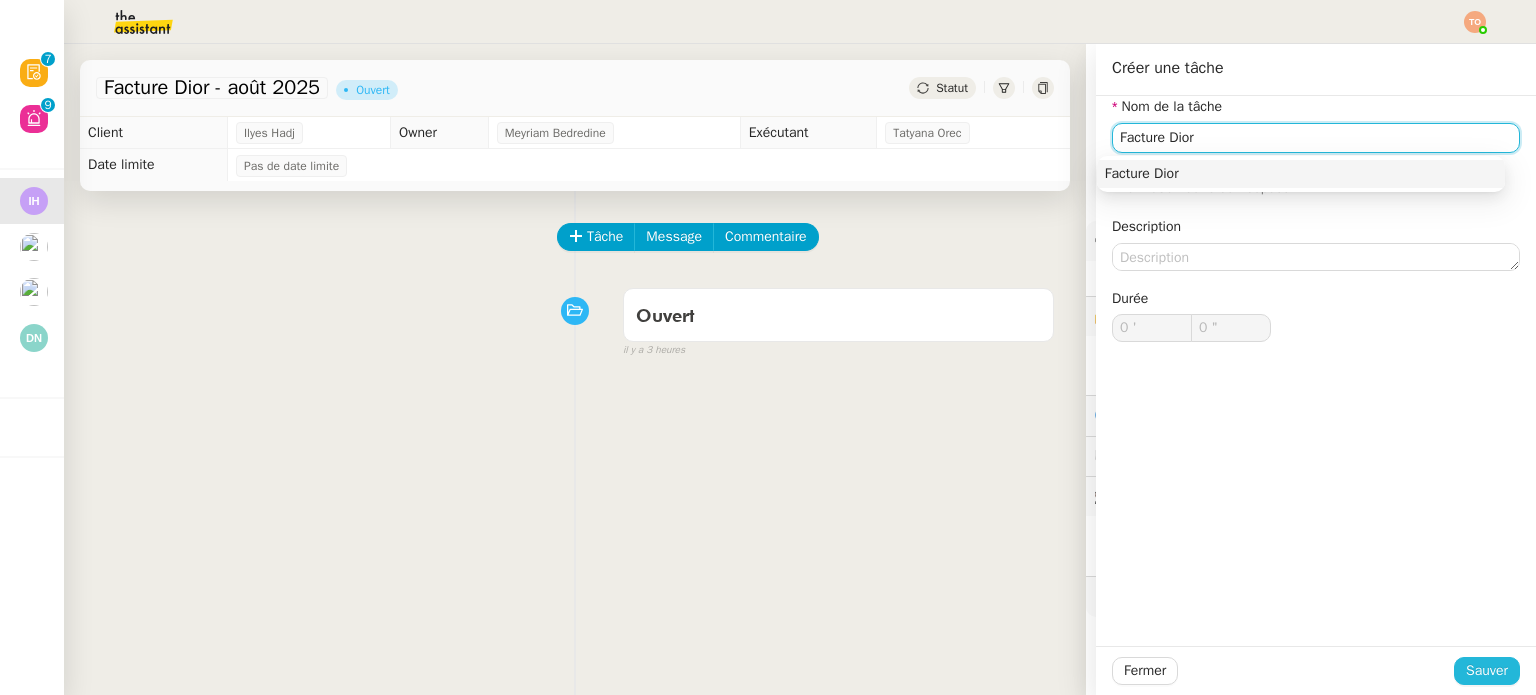 type on "Facture Dior" 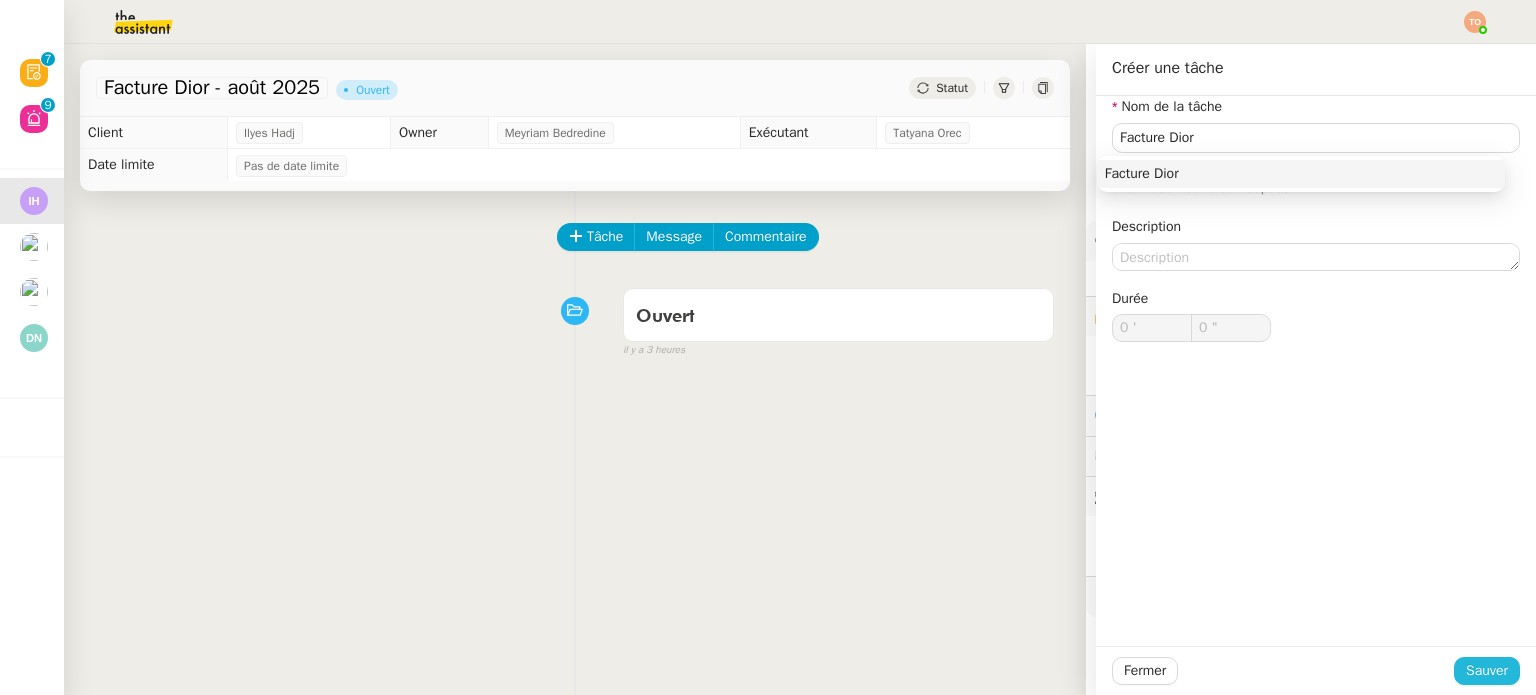click on "Sauver" 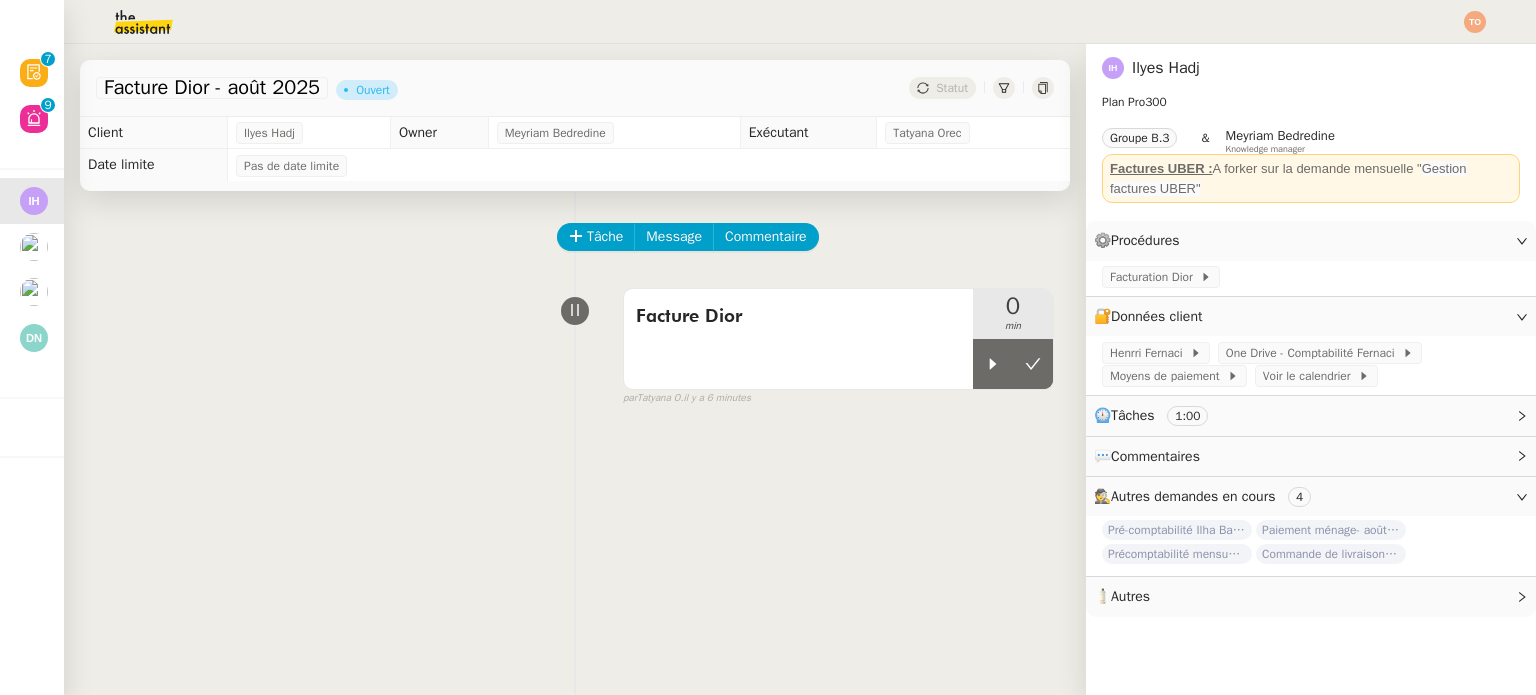 click on "Tâche Message Commentaire" 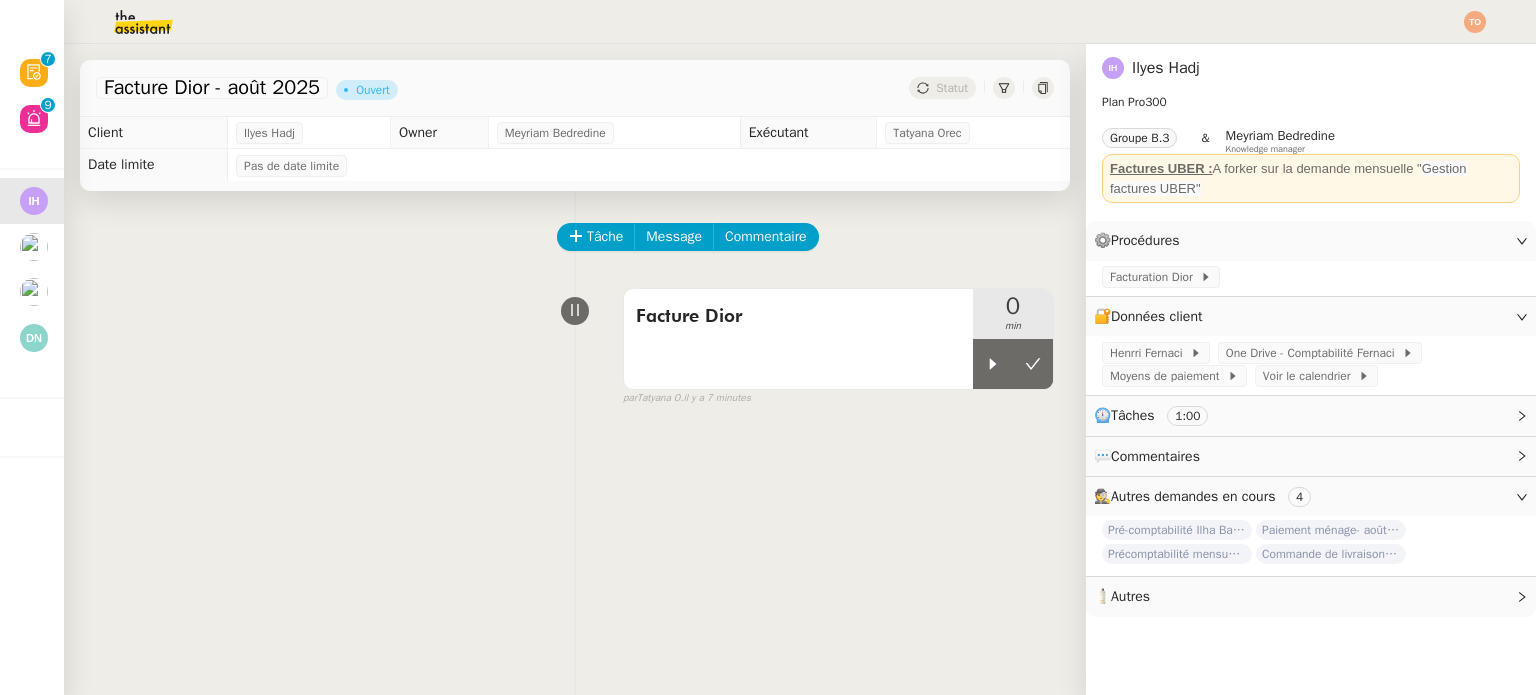drag, startPoint x: 776, startPoint y: 463, endPoint x: 891, endPoint y: 402, distance: 130.1768 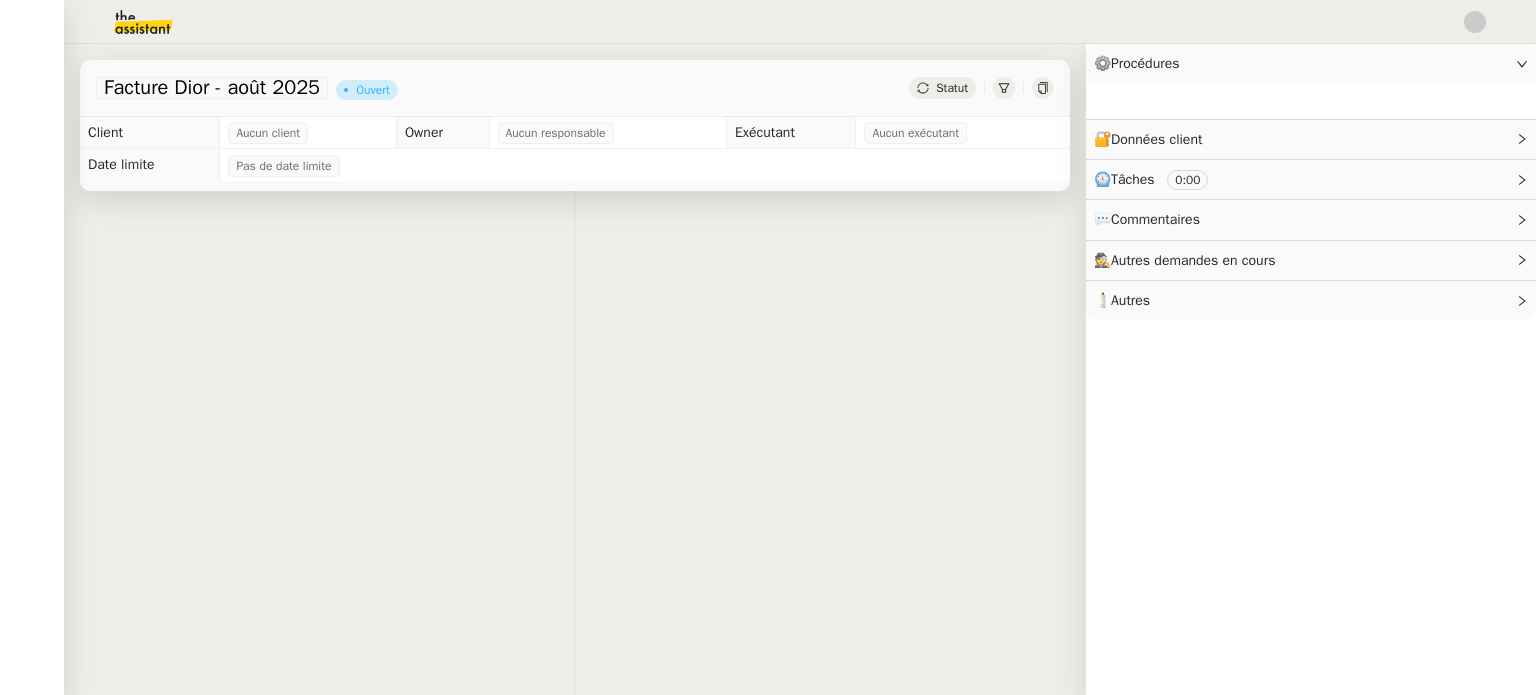 scroll, scrollTop: 0, scrollLeft: 0, axis: both 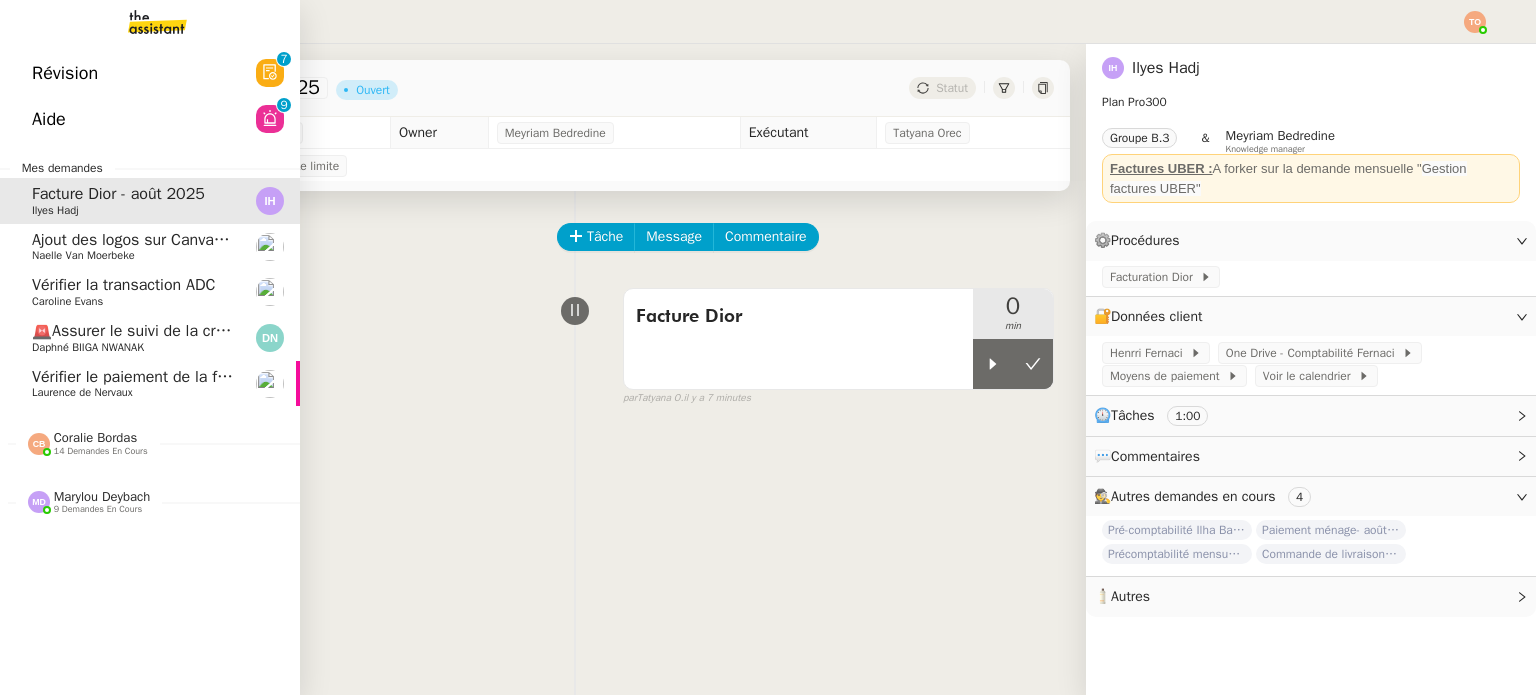 click on "Laurence de Nervaux" 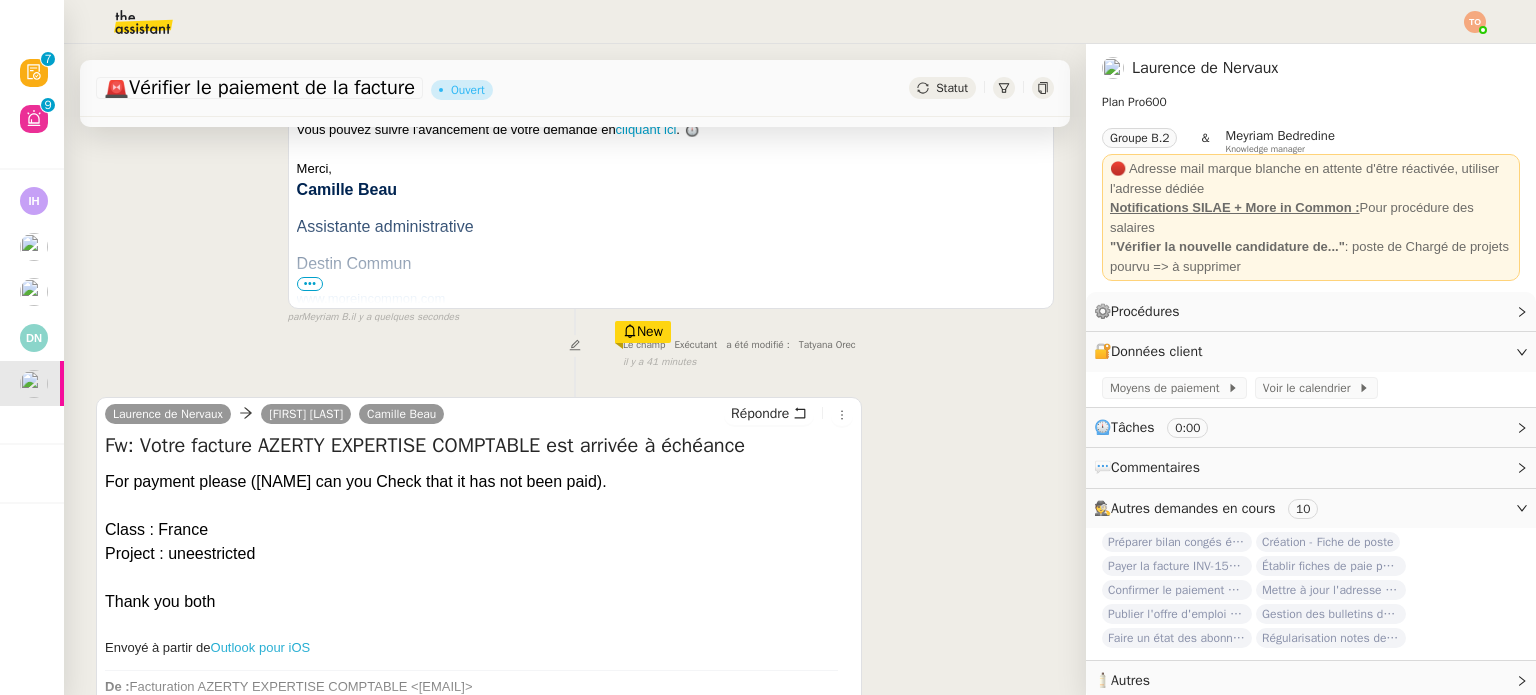 scroll, scrollTop: 664, scrollLeft: 0, axis: vertical 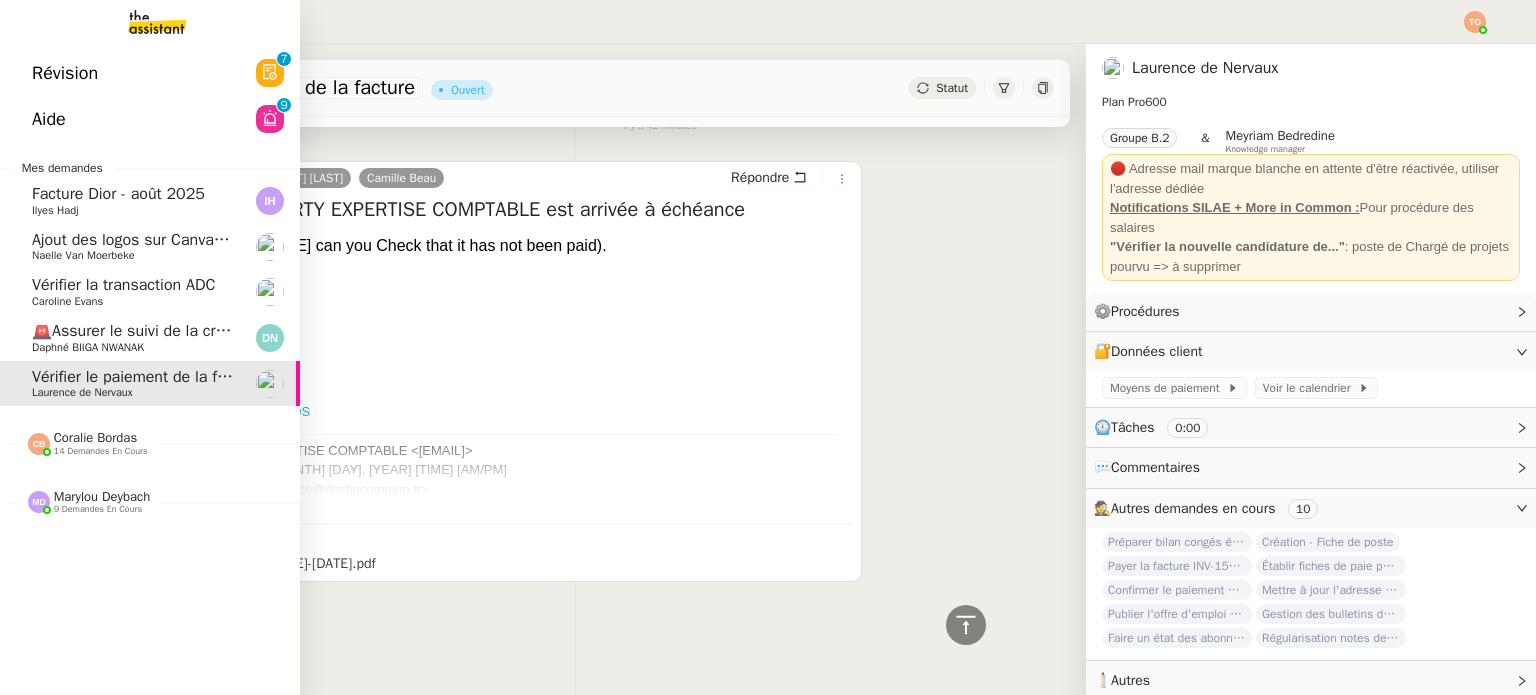 click on "Marylou Deybach" 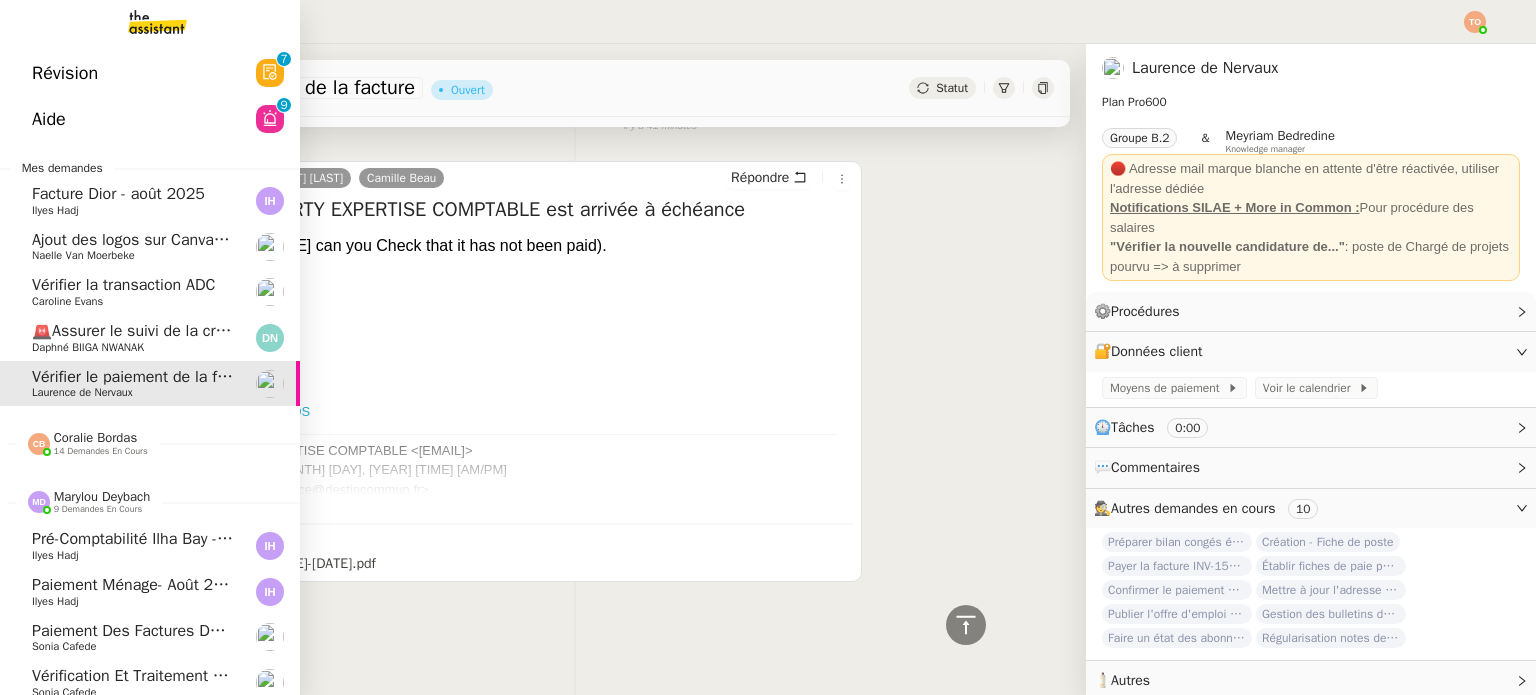 scroll, scrollTop: 249, scrollLeft: 0, axis: vertical 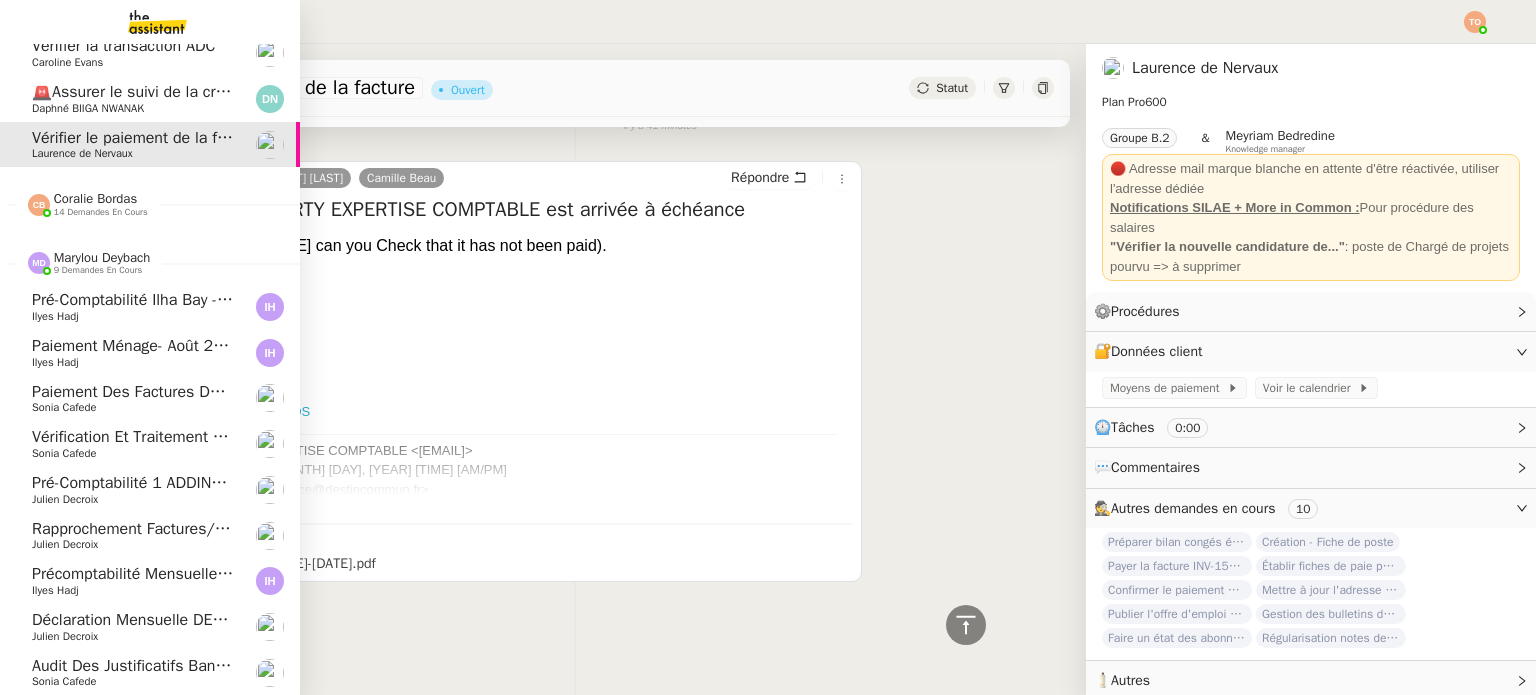 click on "Déclaration mensuelle DES - août 2025" 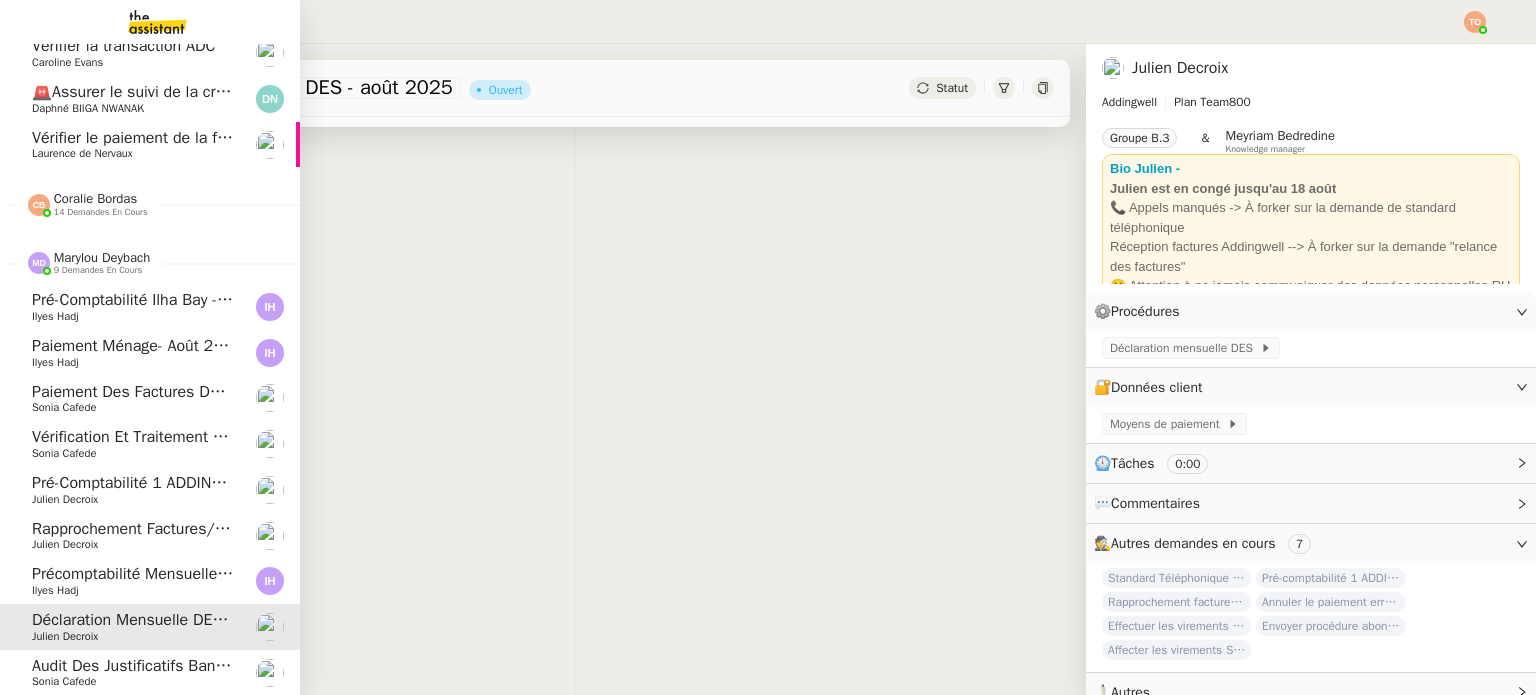 scroll, scrollTop: 268, scrollLeft: 0, axis: vertical 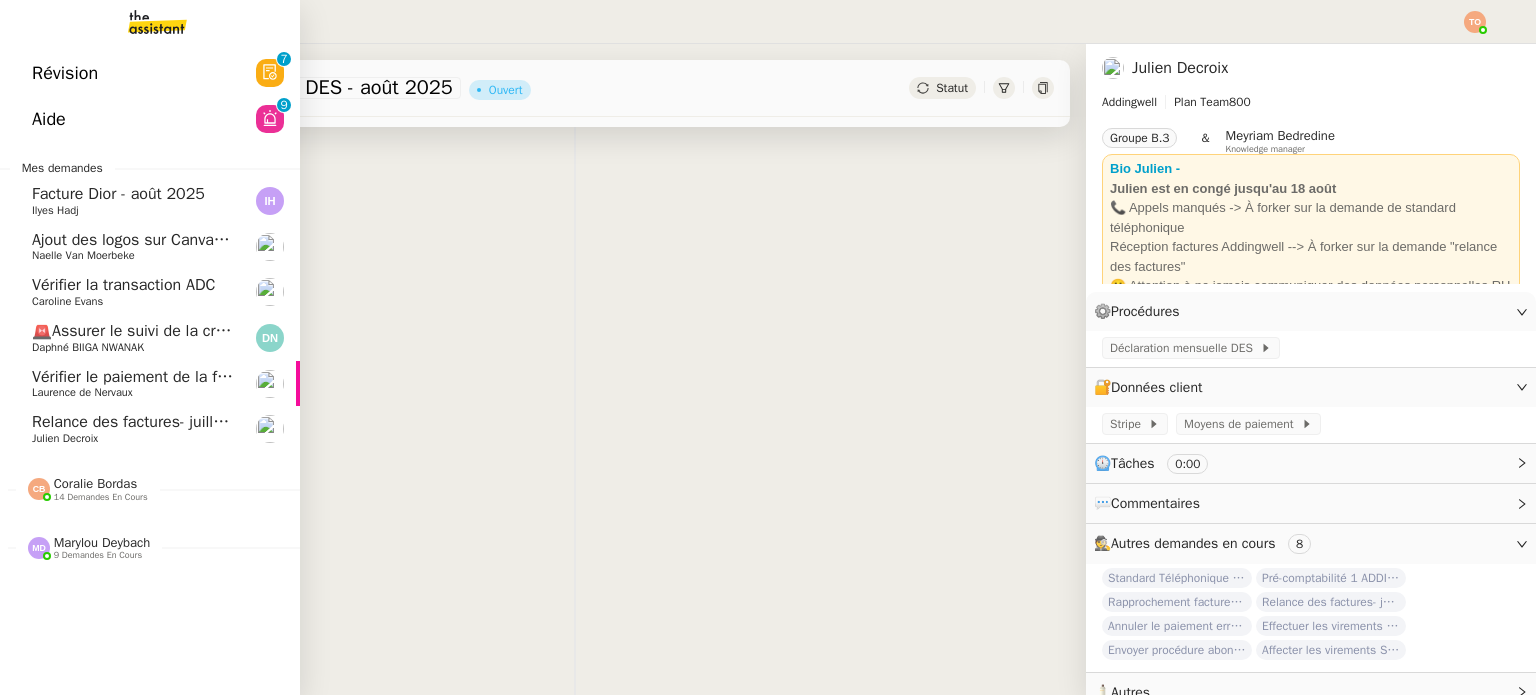 click on "Julien Decroix" 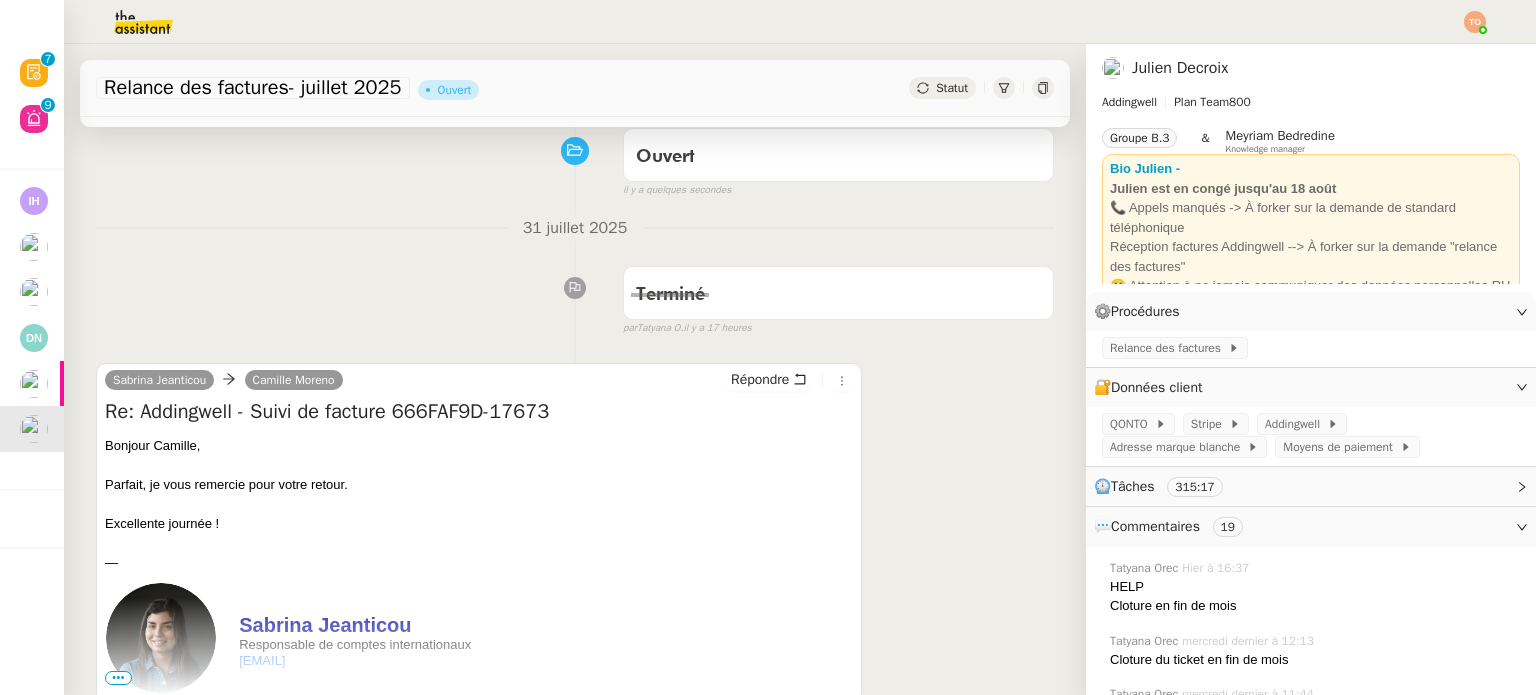 scroll, scrollTop: 200, scrollLeft: 0, axis: vertical 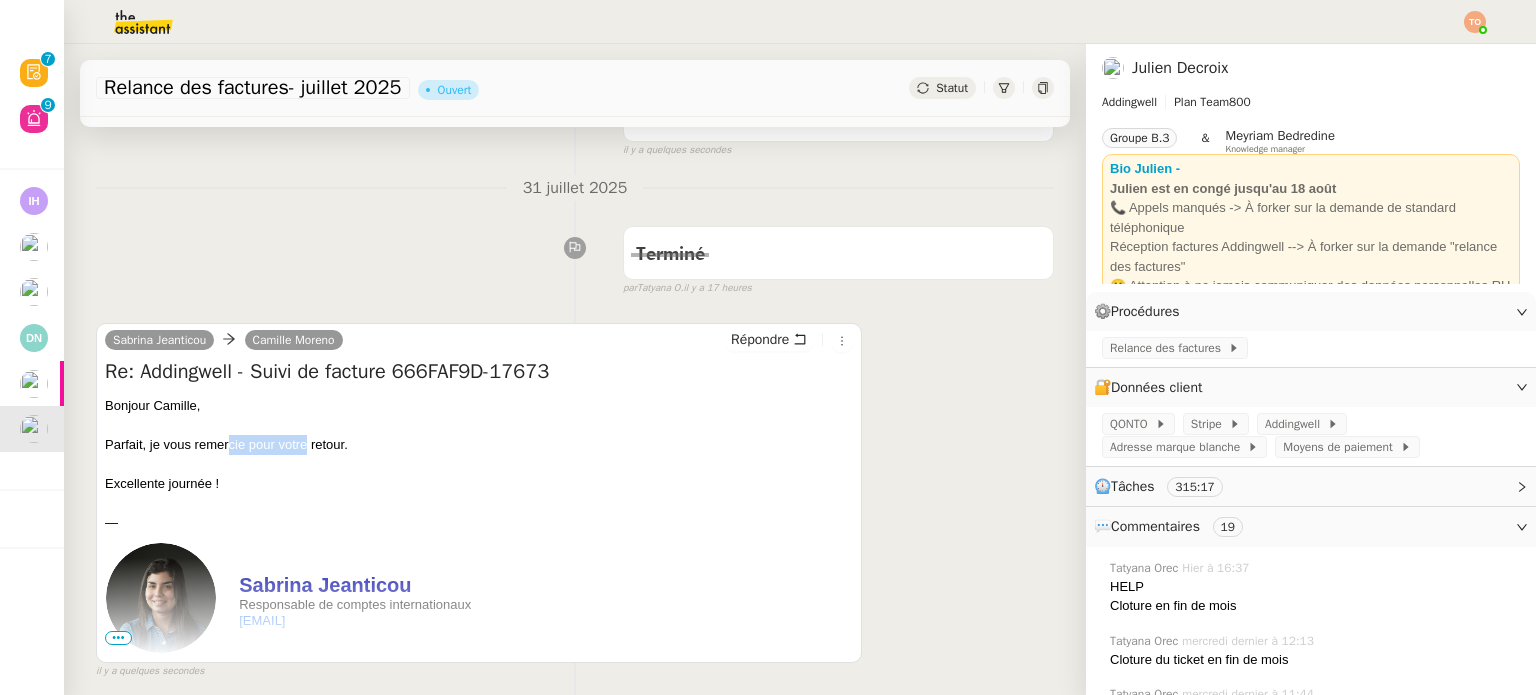 drag, startPoint x: 231, startPoint y: 447, endPoint x: 308, endPoint y: 455, distance: 77.41447 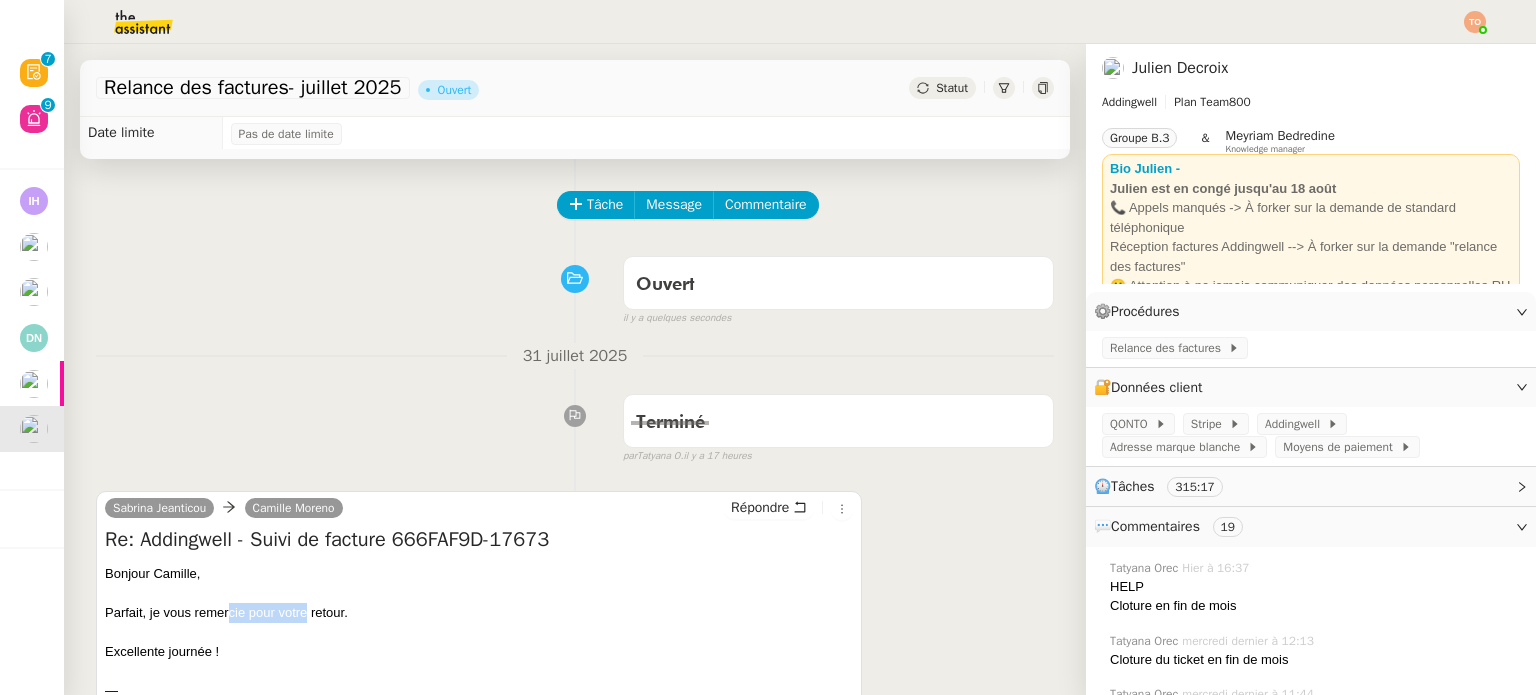 scroll, scrollTop: 0, scrollLeft: 0, axis: both 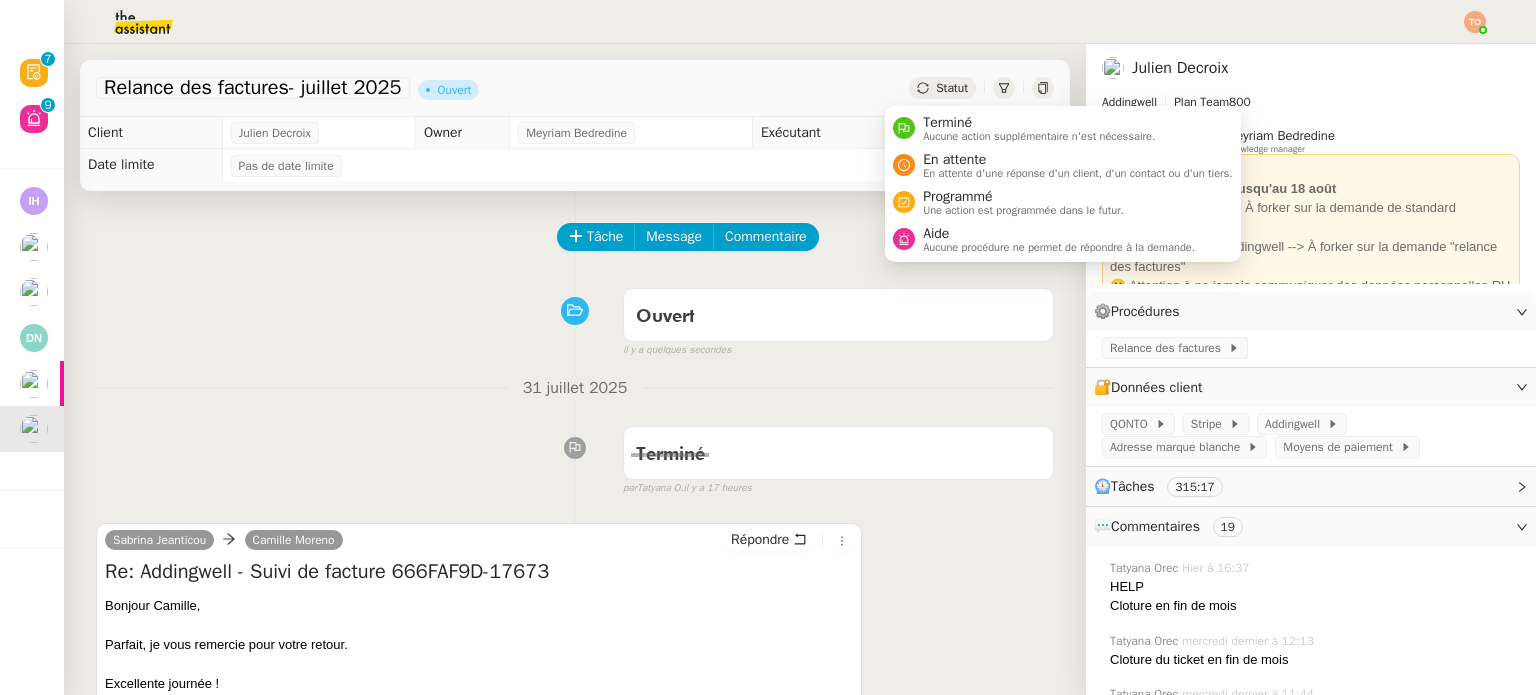 click on "Statut" 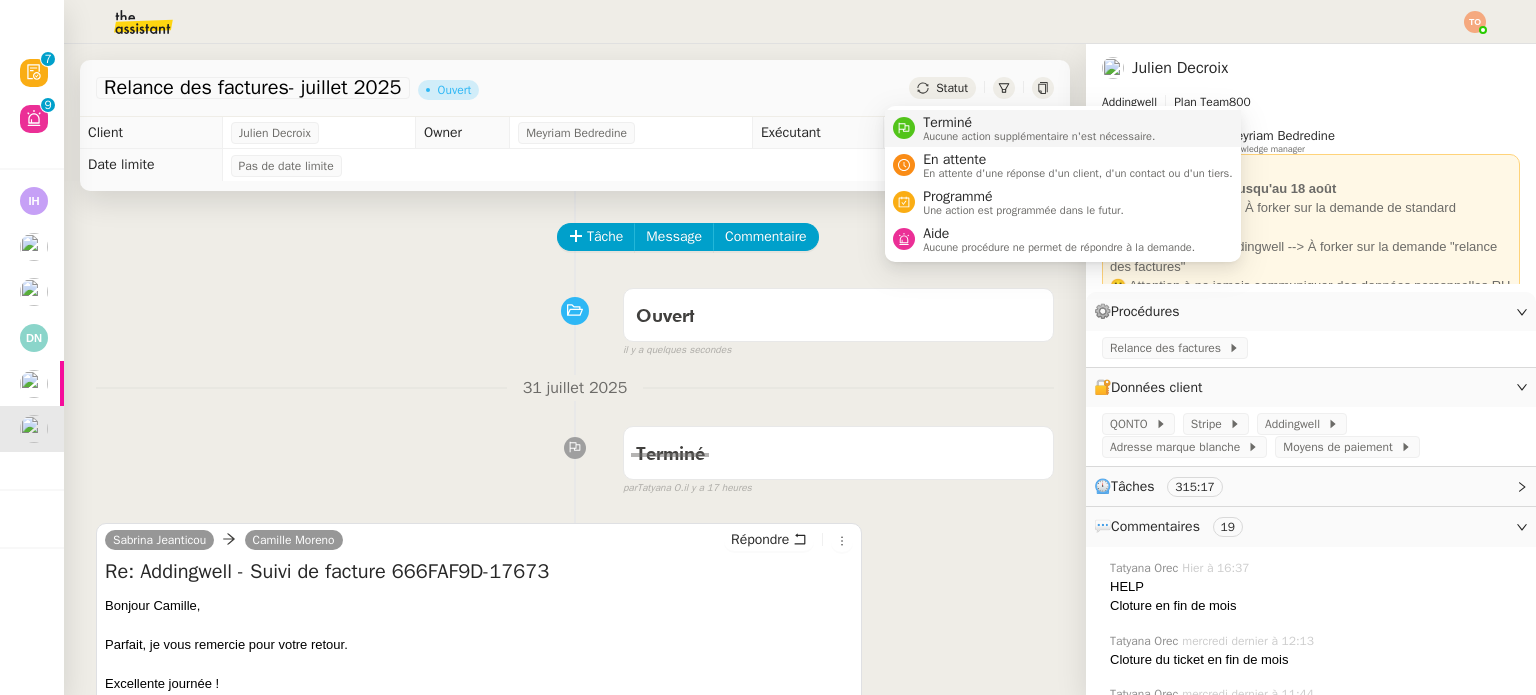 click on "Aucune action supplémentaire n'est nécessaire." at bounding box center [1039, 136] 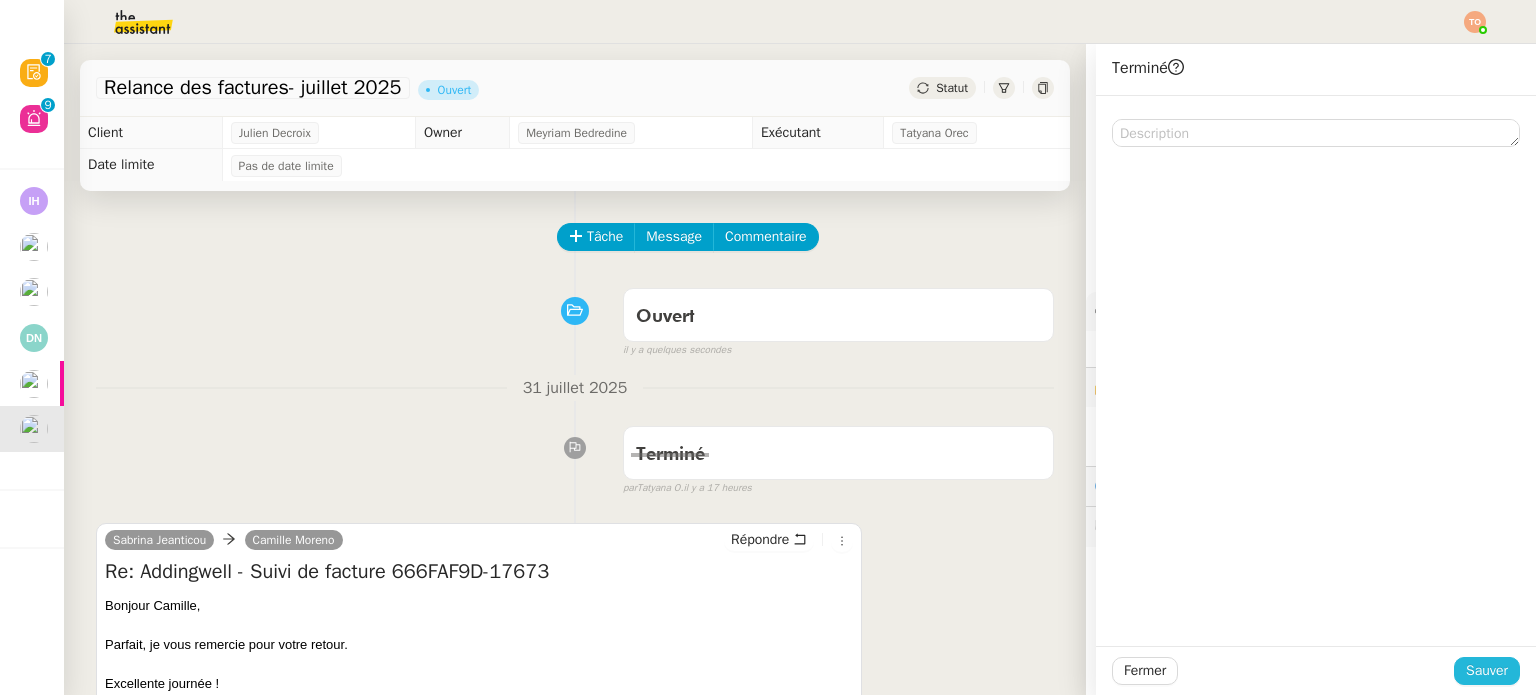 click on "Sauver" 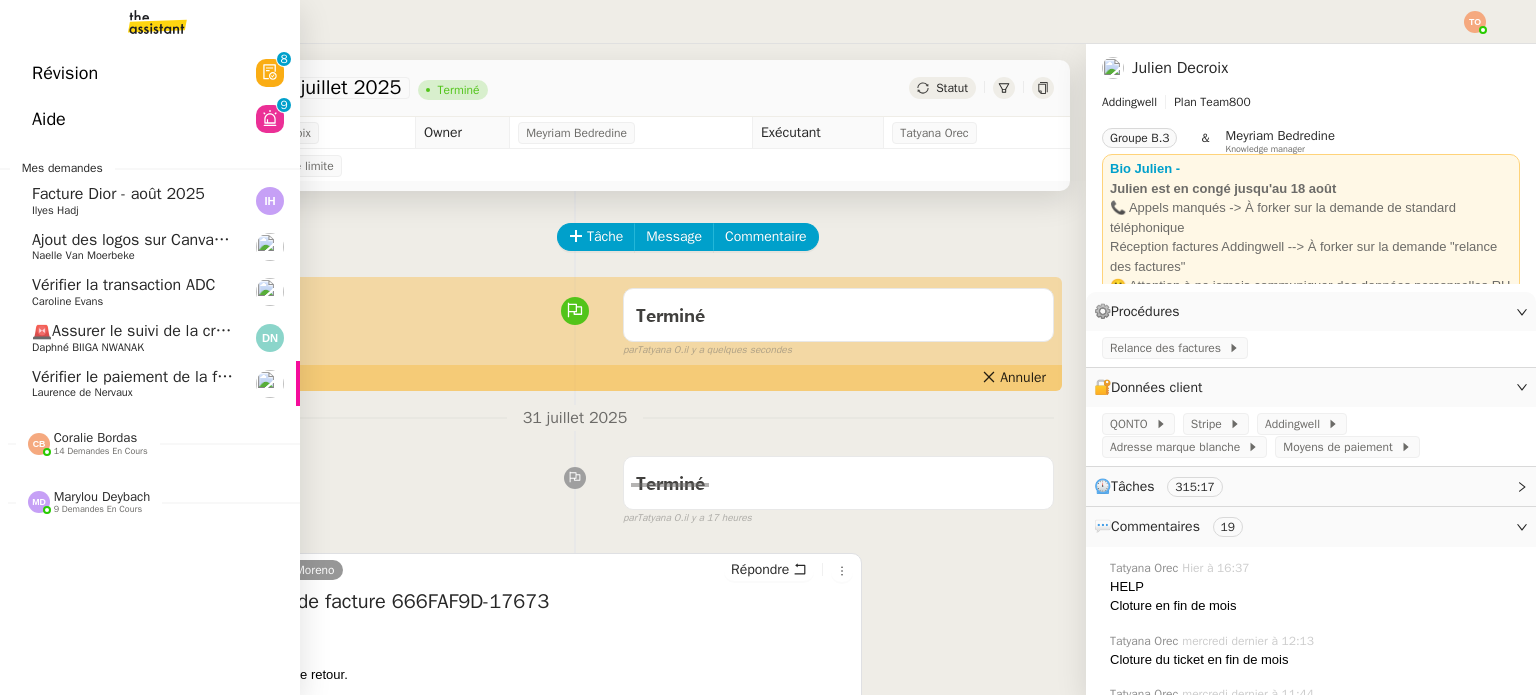 click on "Ilyes Hadj" 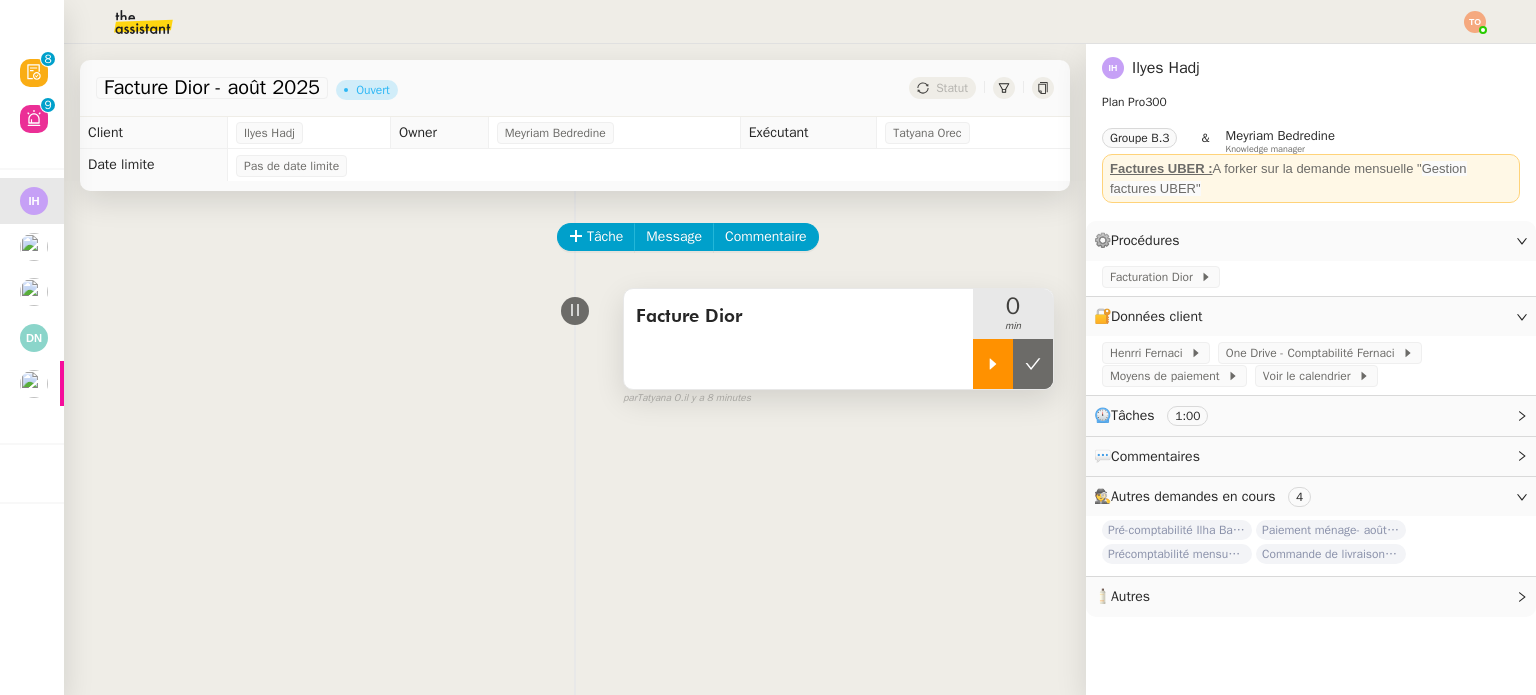 click at bounding box center [993, 364] 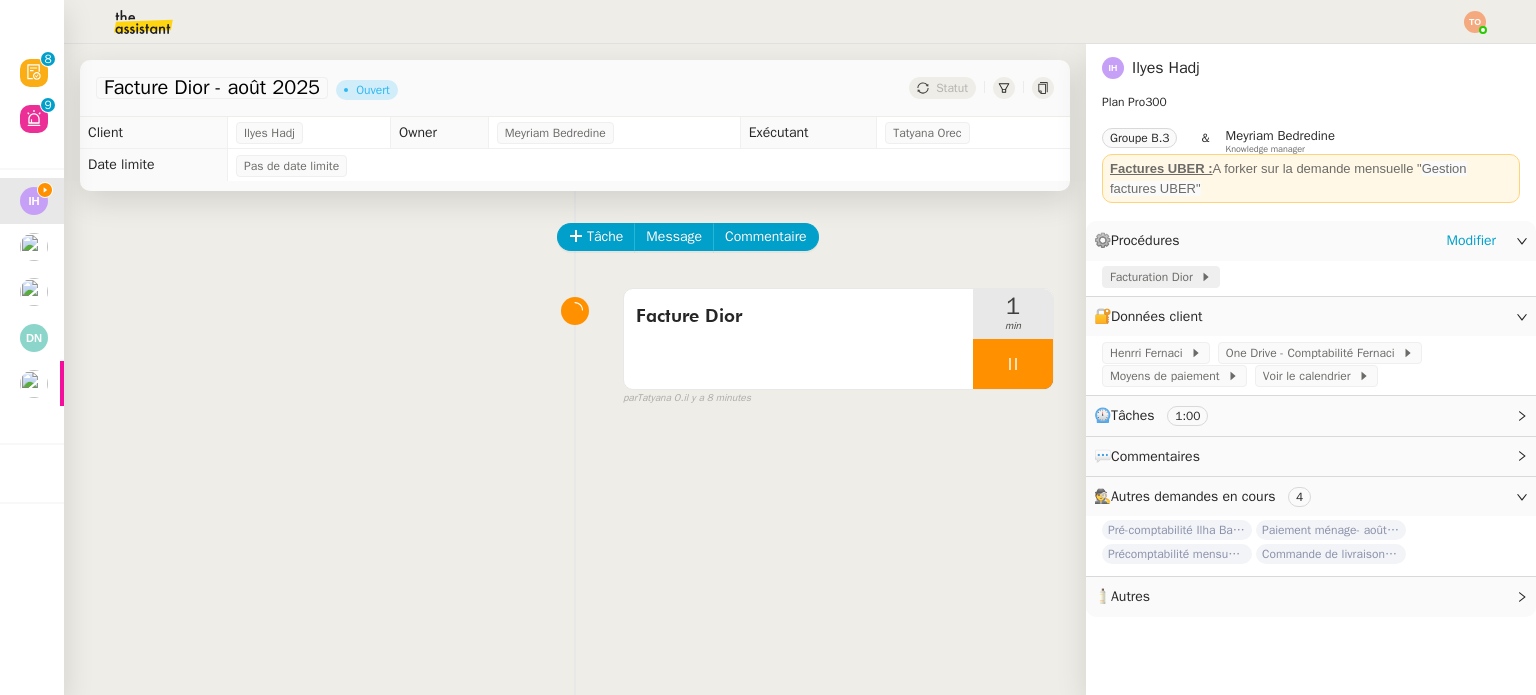 click on "Facturation Dior" 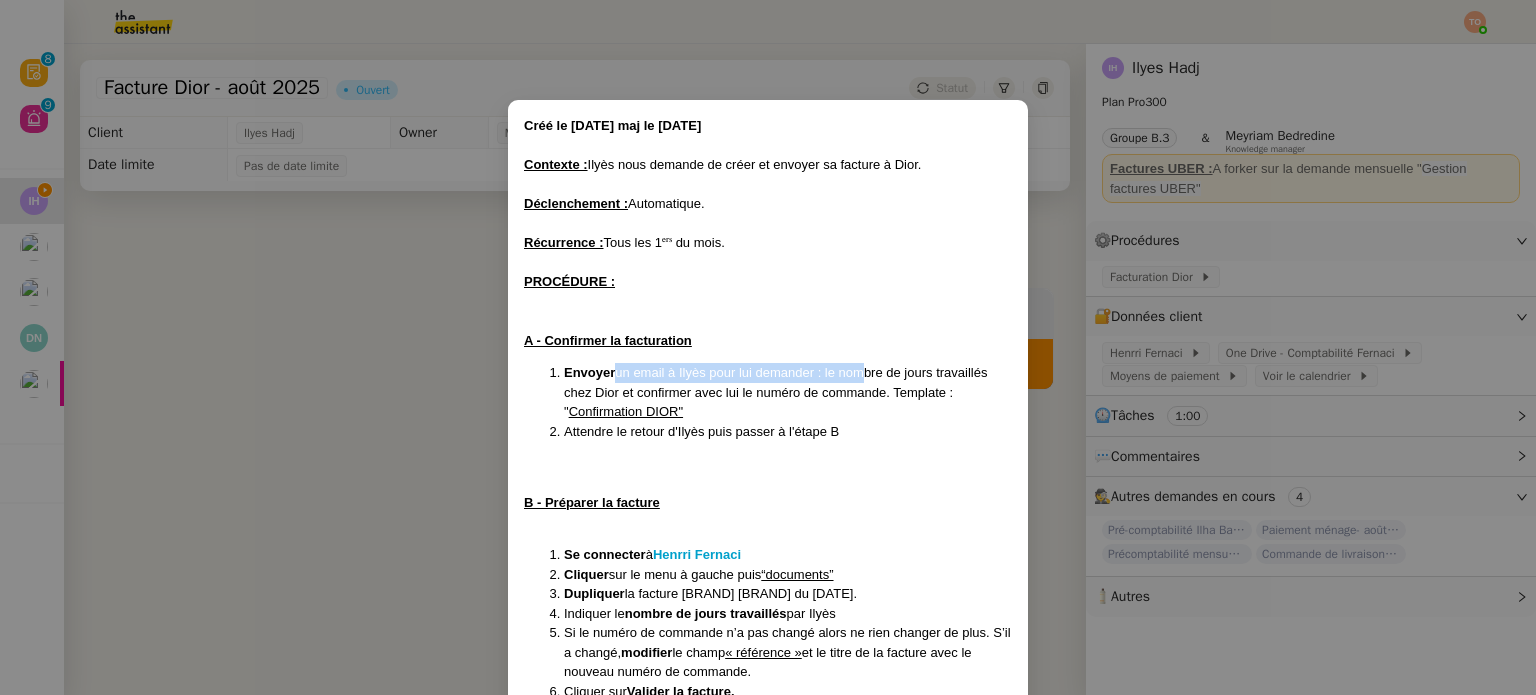drag, startPoint x: 632, startPoint y: 377, endPoint x: 900, endPoint y: 377, distance: 268 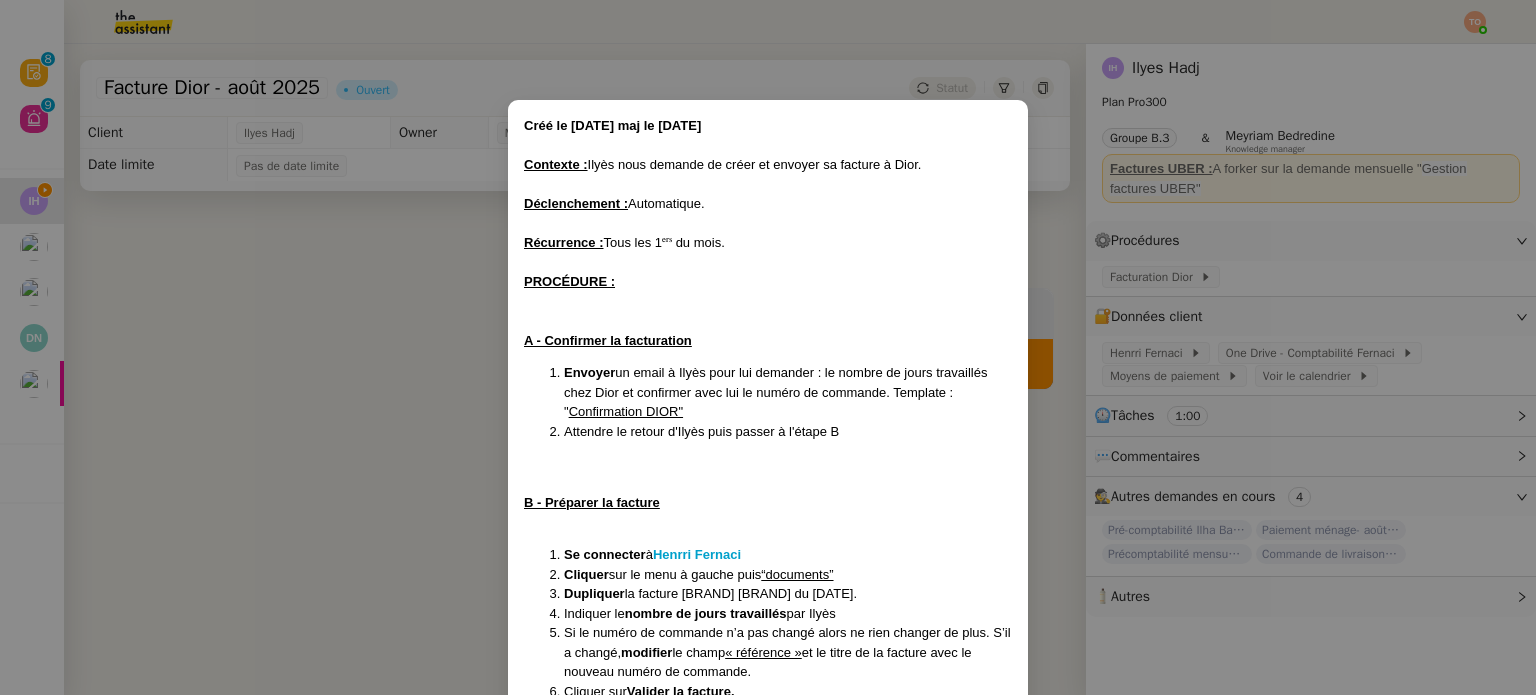 click on "Envoyer un email à [PERSON] pour lui demander : le nombre de jours travaillés chez Dior et confirmer avec lui le numéro de commande. Template : " Confirmation DIOR"" at bounding box center (788, 392) 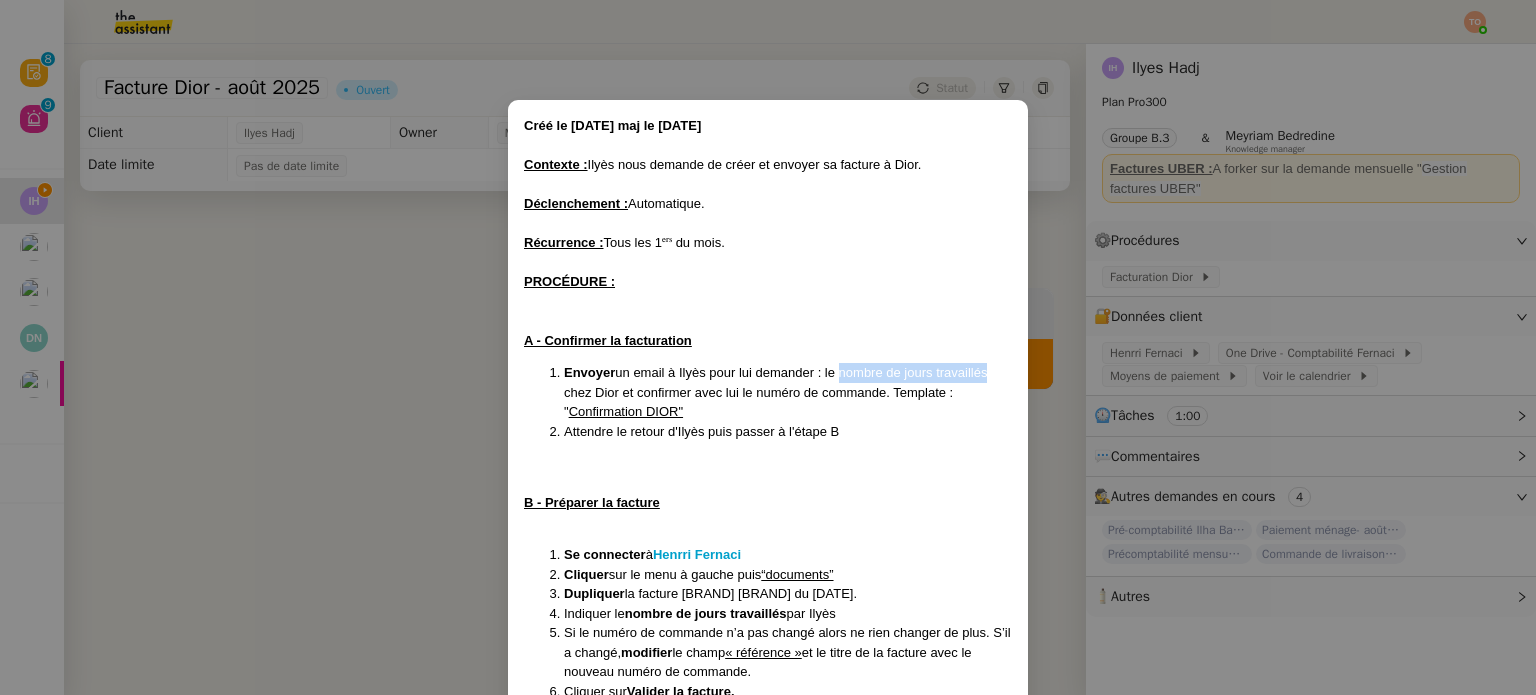 drag, startPoint x: 941, startPoint y: 377, endPoint x: 744, endPoint y: 379, distance: 197.01015 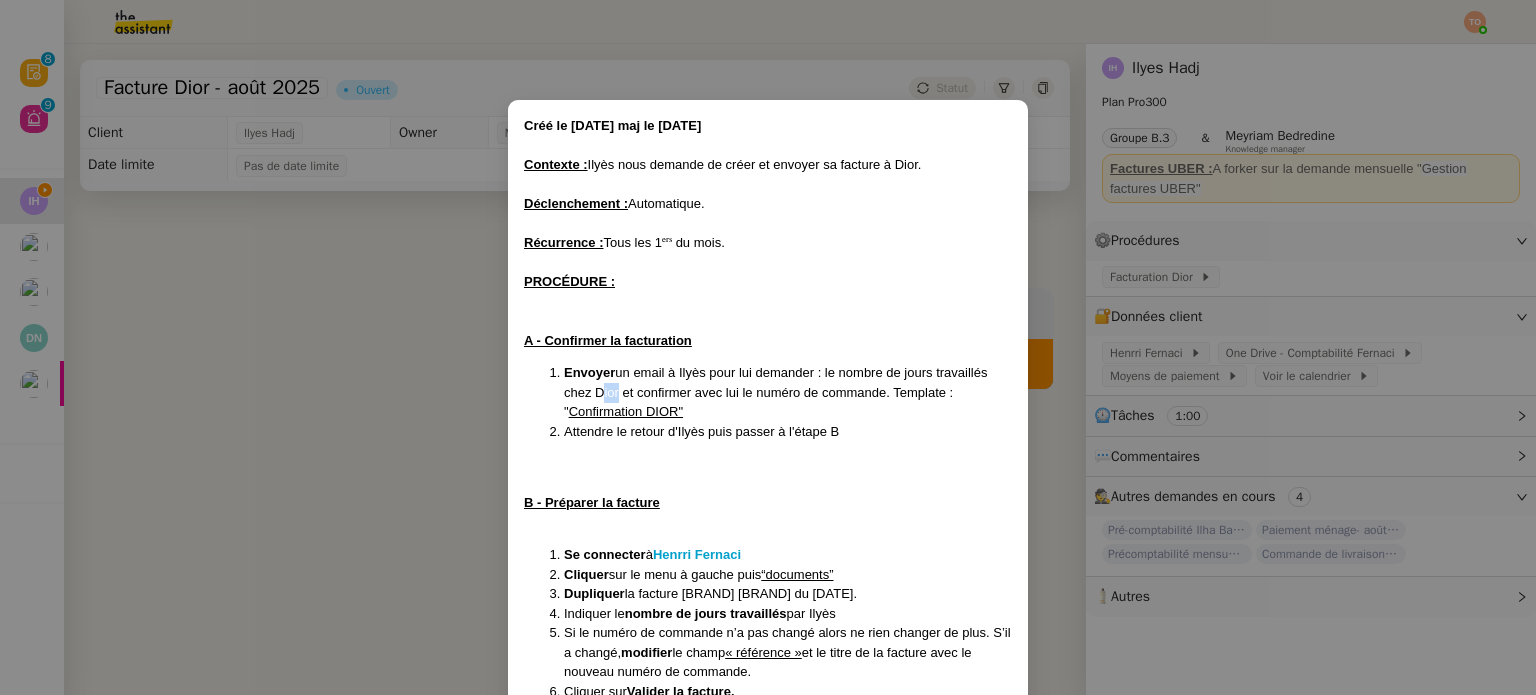 click on "Envoyer un email à [PERSON] pour lui demander : le nombre de jours travaillés chez Dior et confirmer avec lui le numéro de commande. Template : " Confirmation DIOR"" at bounding box center [788, 392] 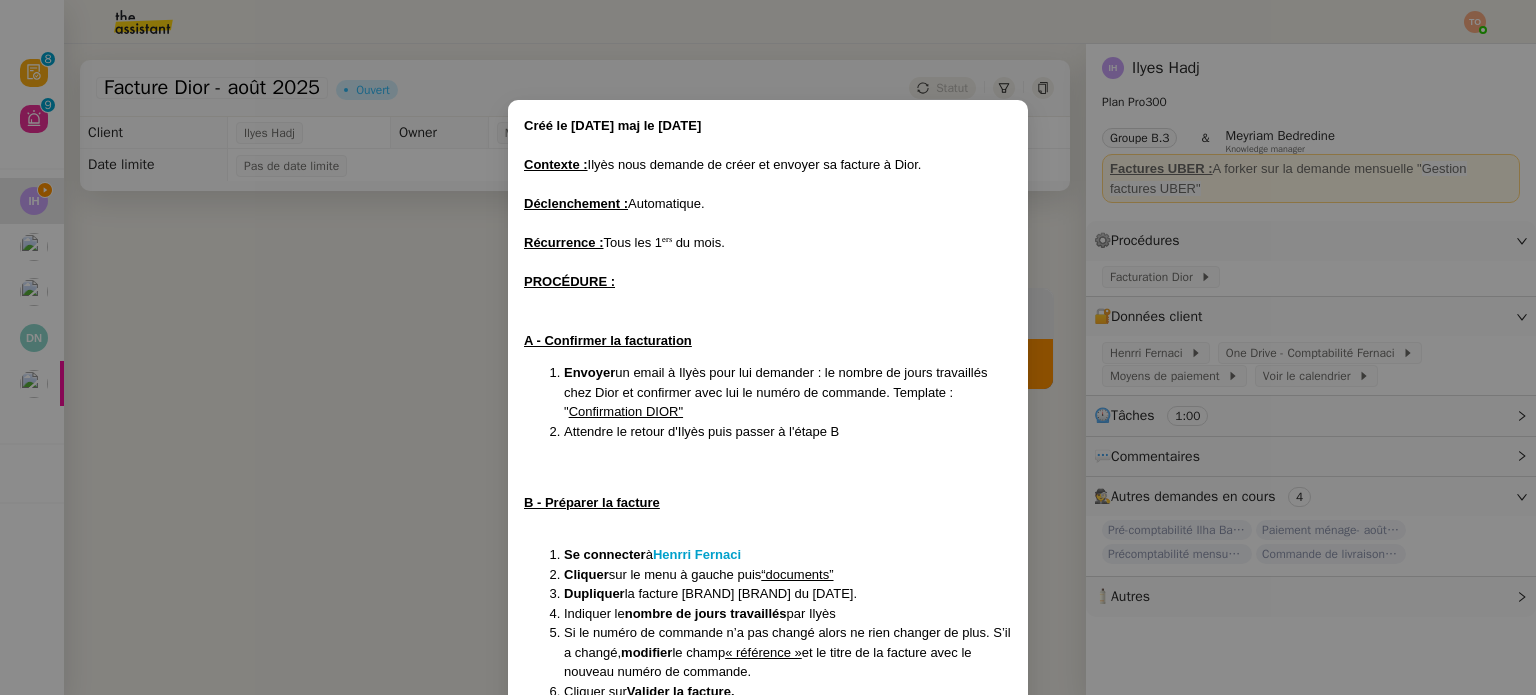 click on "Créé le [DATE] maj le [DATE] Contexte :  [FIRST] nous demande de créer et envoyer sa facture à Dior.   Déclenchement :  Automatique. Récurrence :  Tous les 1ᵉʳˢ du mois. PROCÉDURE :  A - Confirmer la facturation Envoyer  un email à [FIRST] pour lui demander : le nombre de jours travaillés chez Dior et confirmer avec lui le numéro de commande. Template : " Confirmation DIOR" Attendre le retour d'Ilyès puis passer à l'étape B B - Préparer la facture Se connecter  à  Henrri Fernaci Cliquer  sur le menu à gauche puis  “documents” Dupliquer  la facture Christian Dior Couture du [DATE]. Indiquer le  nombre de jours travaillés  par [FIRST] Si le numéro de commande n’a pas changé alors ne rien changer de plus. S’il a changé,  modifier  le champ  « référence »  et le titre de la facture avec le nouveau numéro de commande. Cliquer sur  Valider la facture. Vérifier les informations puis cliquer sur   "Finaliser la facture"  puis   puis “ Enregistrer    ." at bounding box center [768, 347] 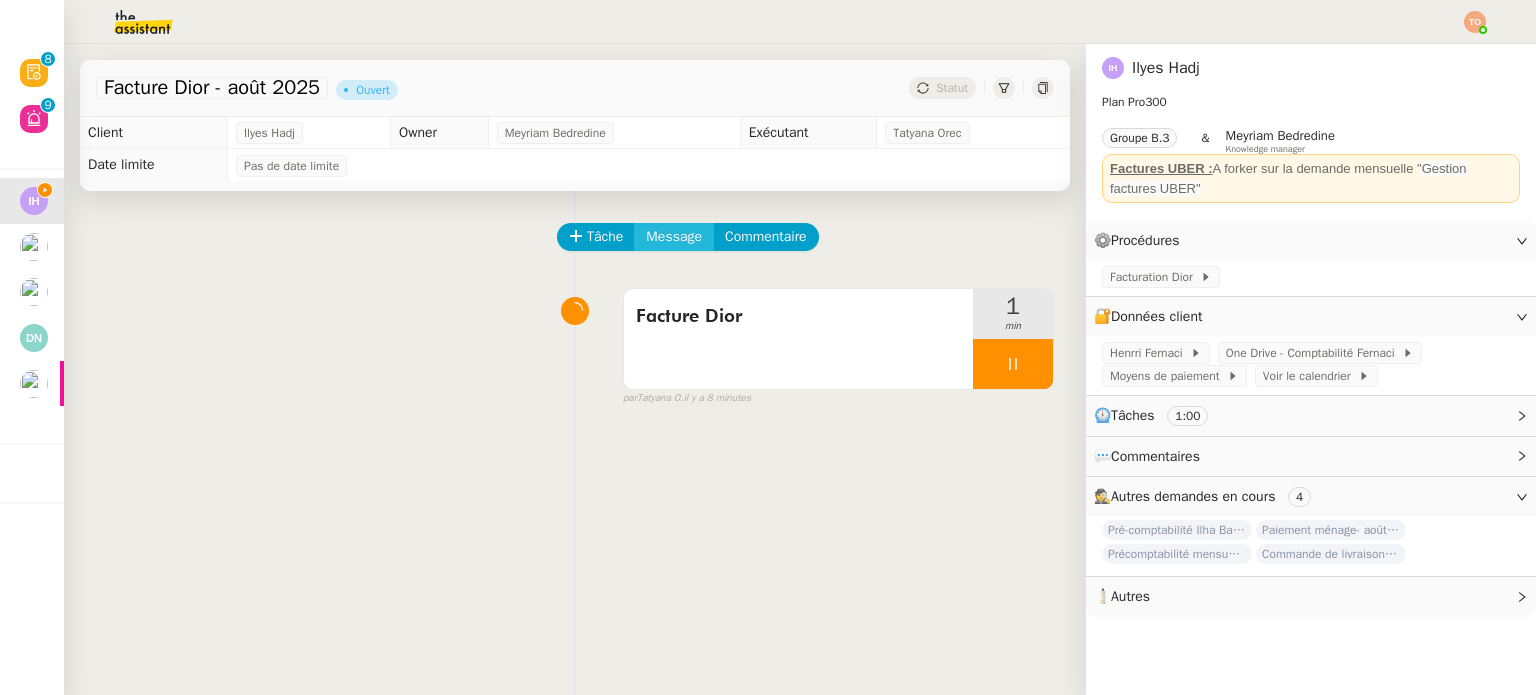 click on "Message" 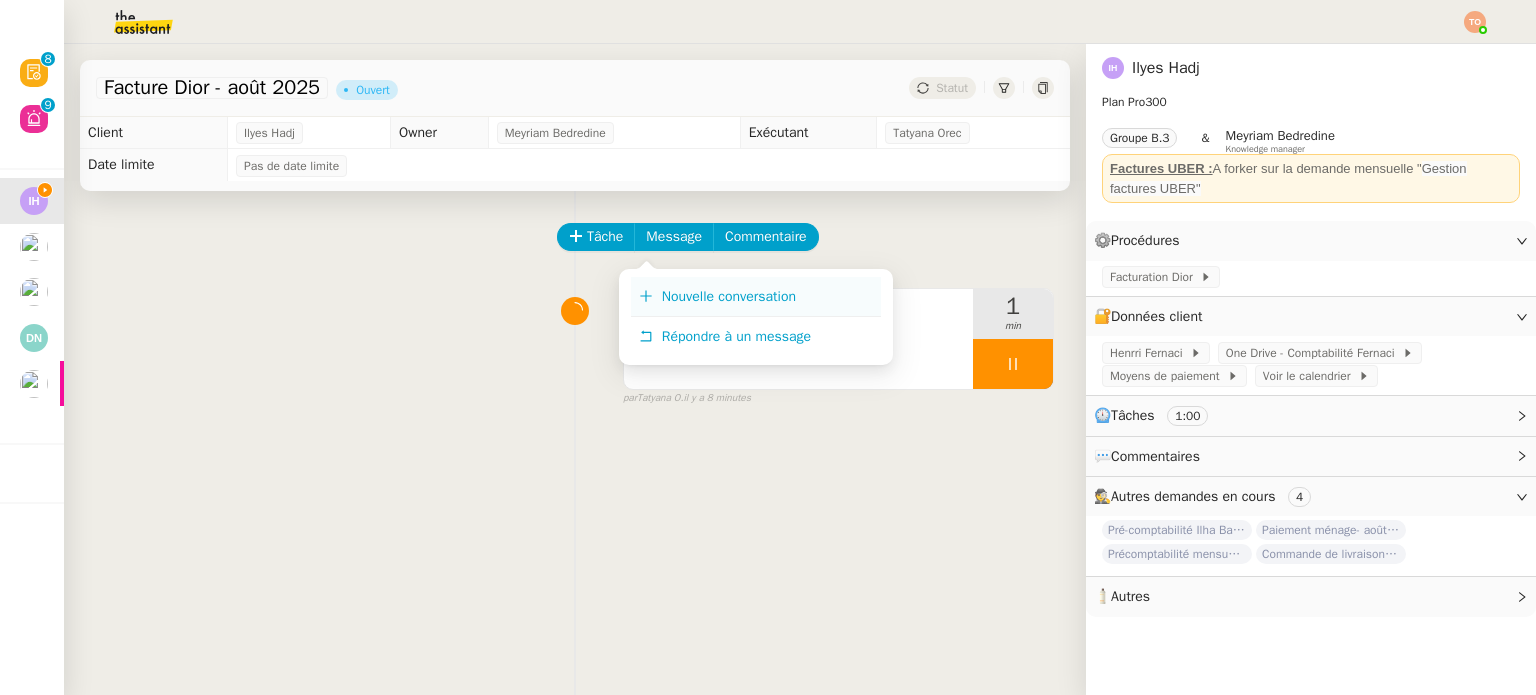 click on "Nouvelle conversation" at bounding box center [756, 297] 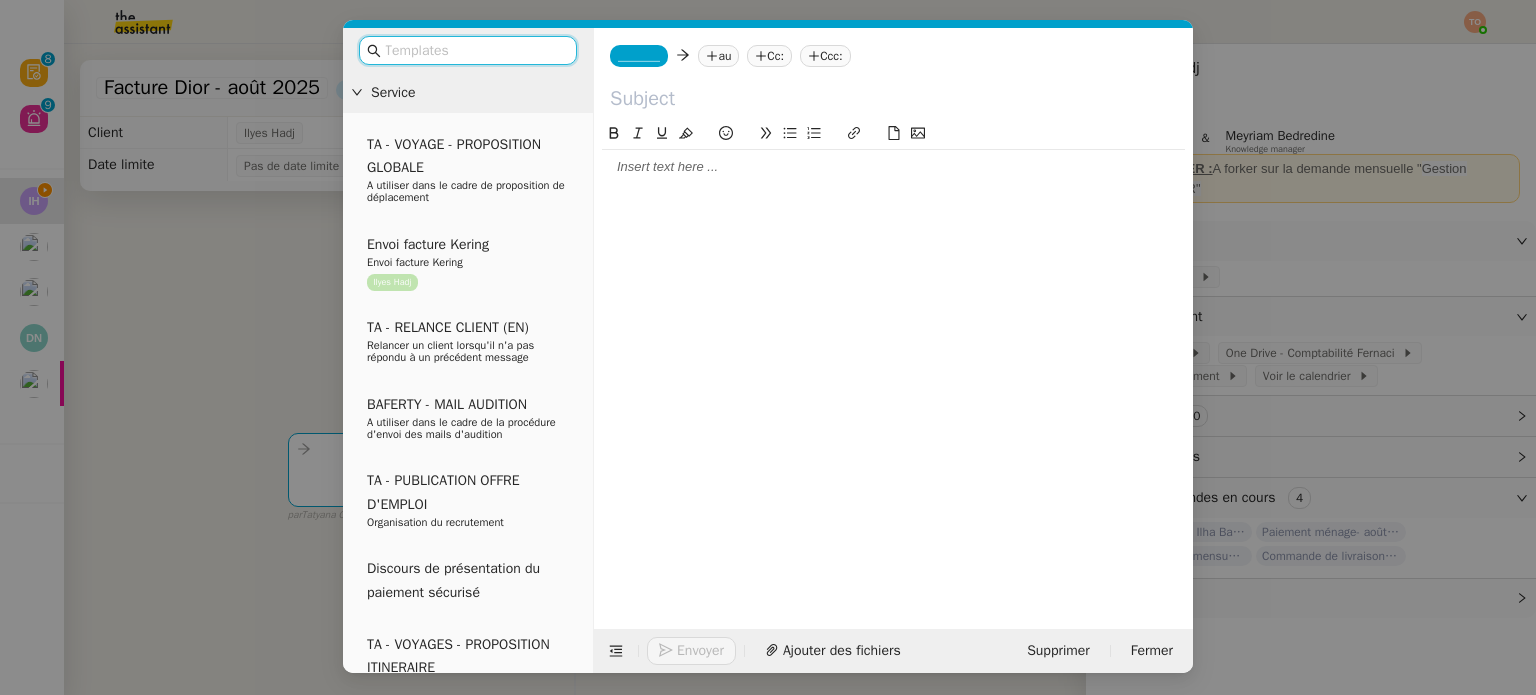 click at bounding box center (475, 50) 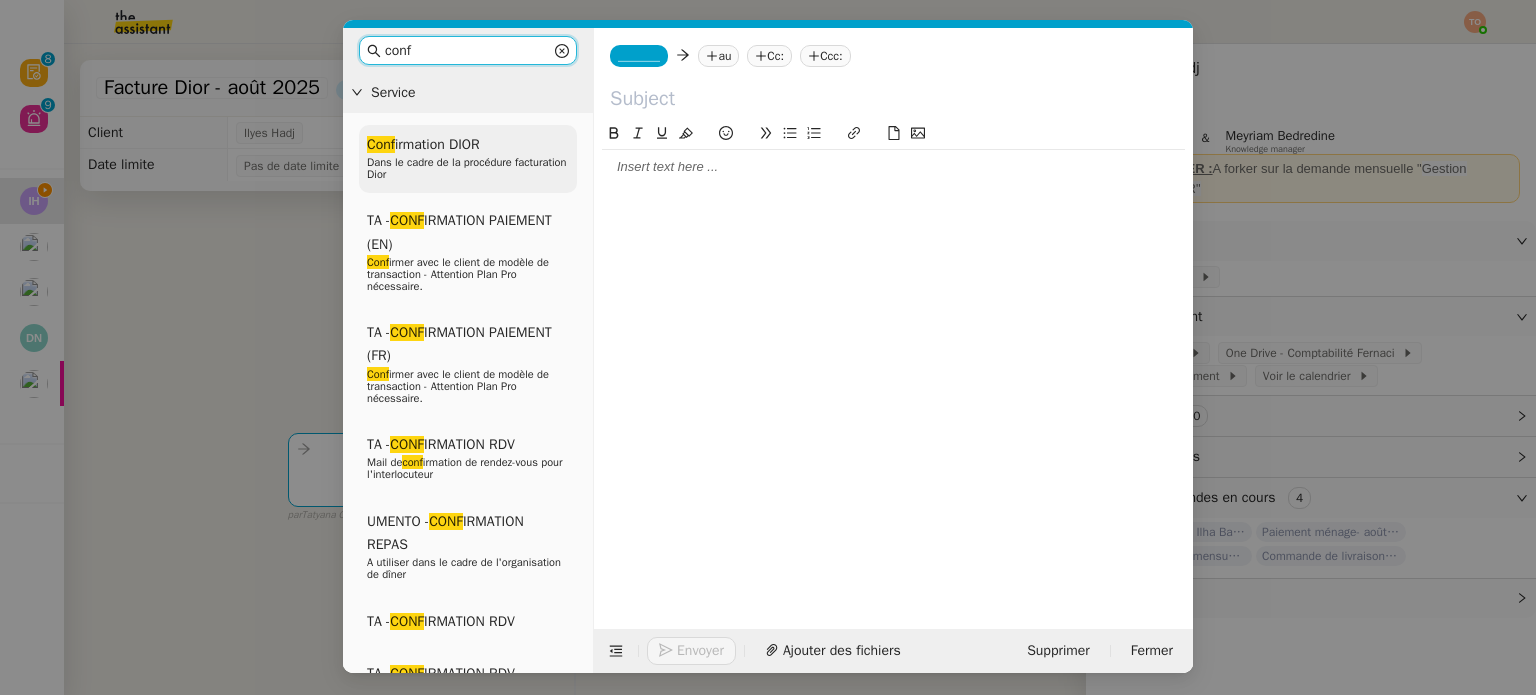 type on "conf" 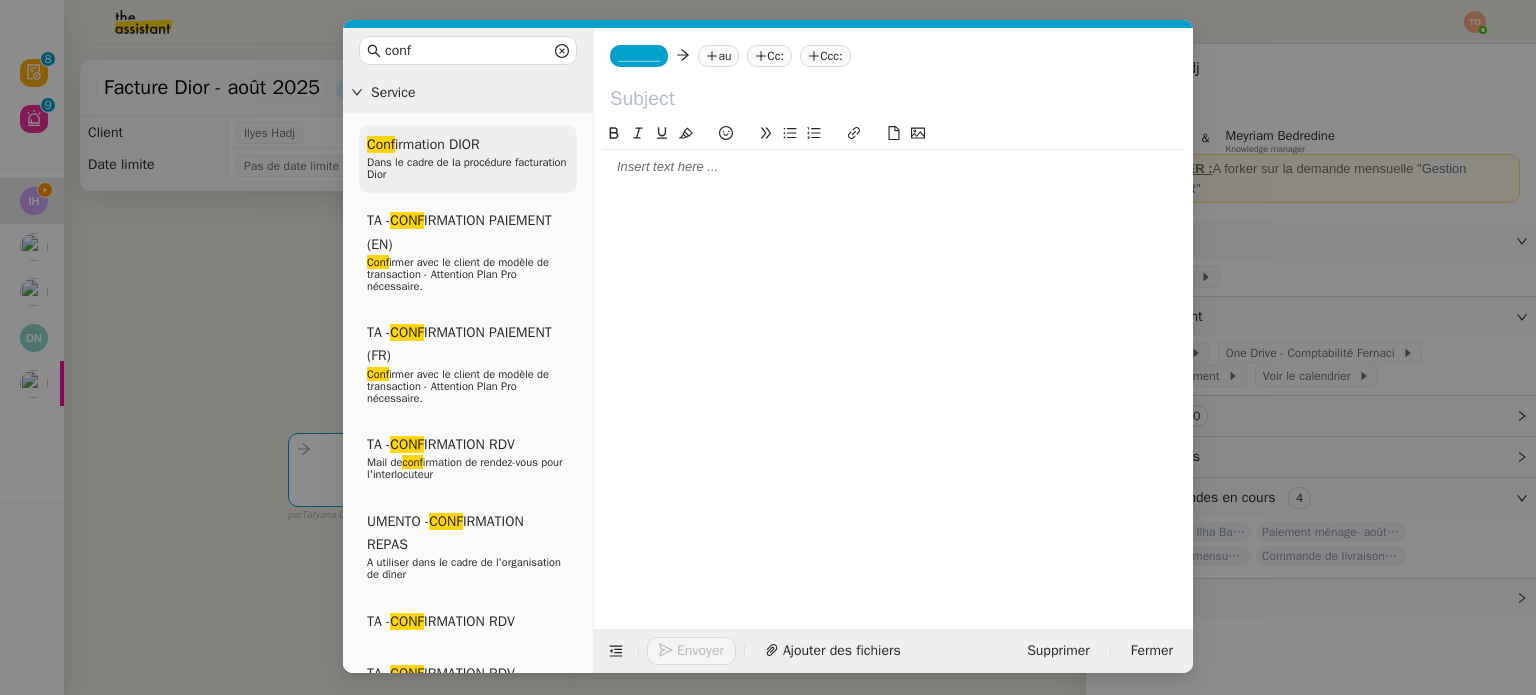 click on "Conf irmation DIOR    Dans le cadre de la procédure facturation Dior" at bounding box center [468, 159] 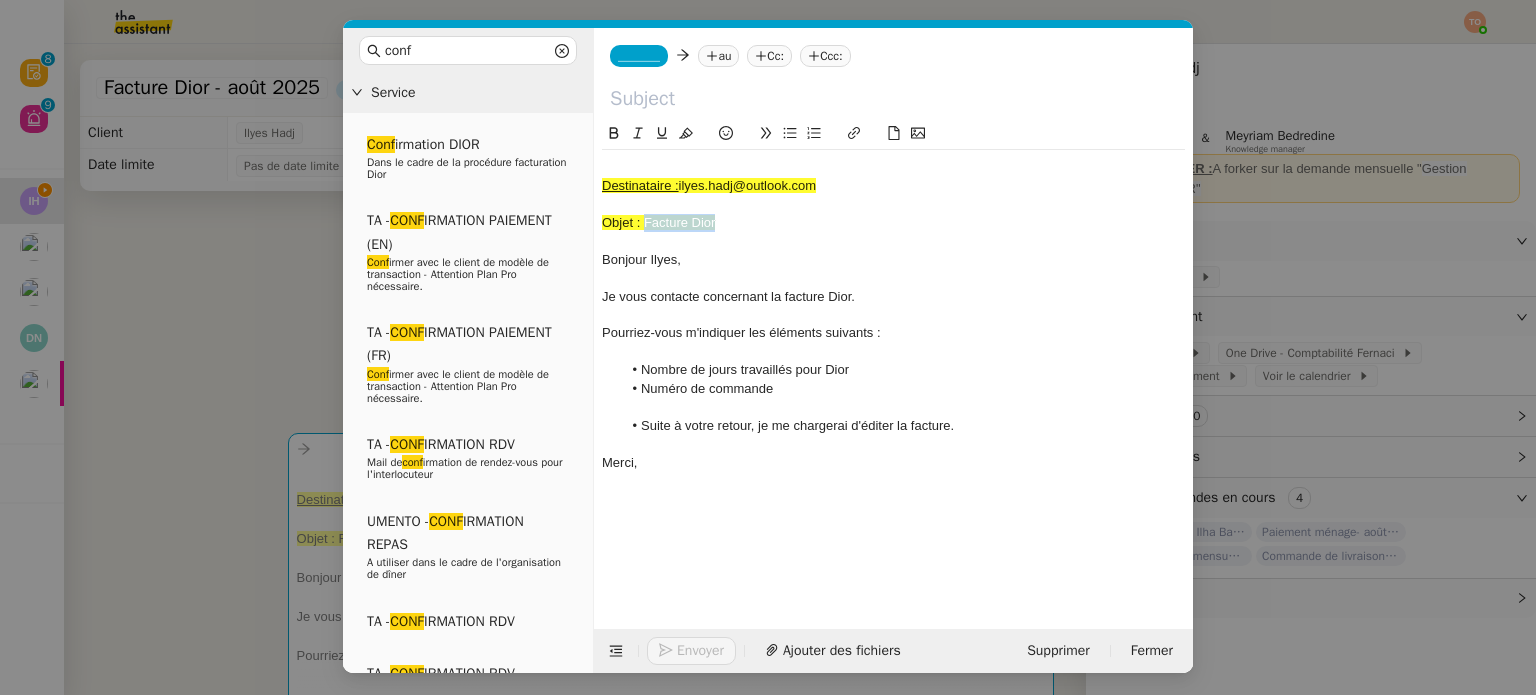 drag, startPoint x: 647, startPoint y: 222, endPoint x: 740, endPoint y: 224, distance: 93.0215 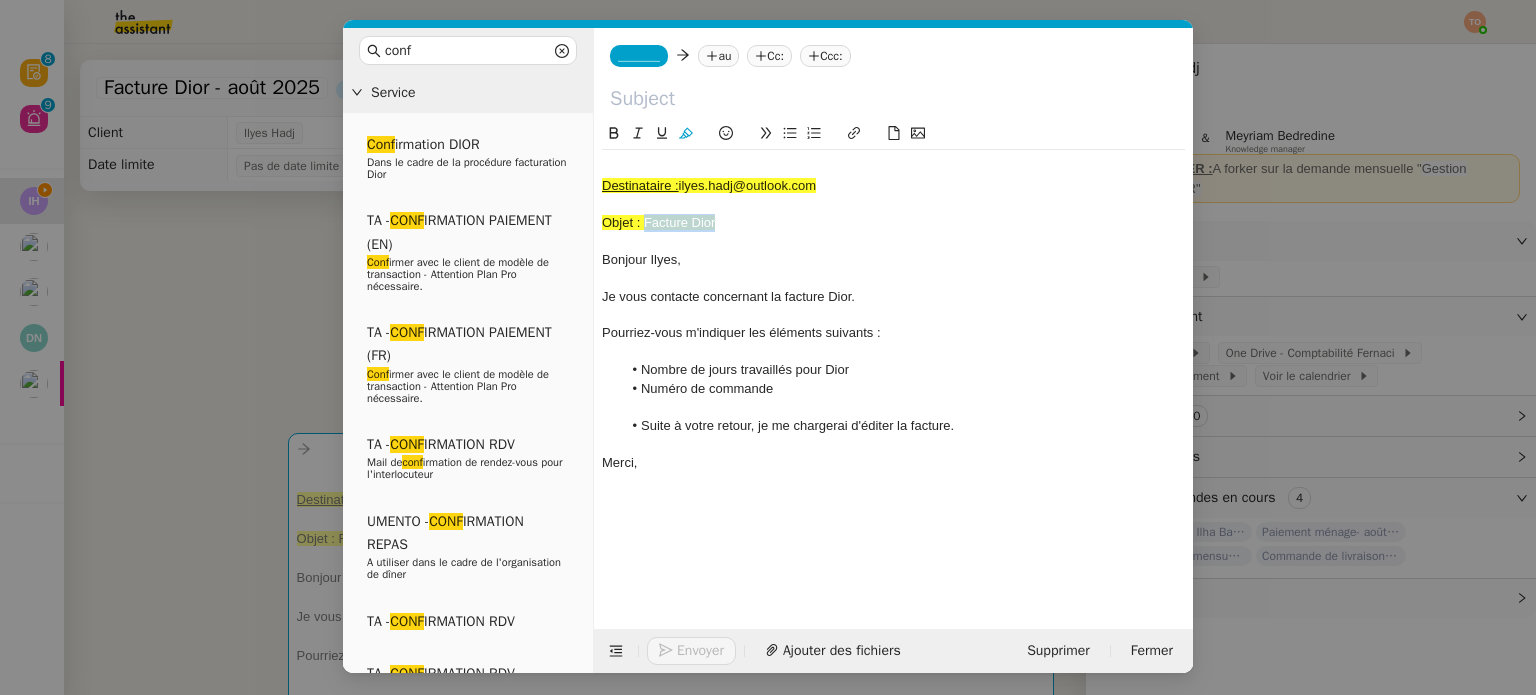 type 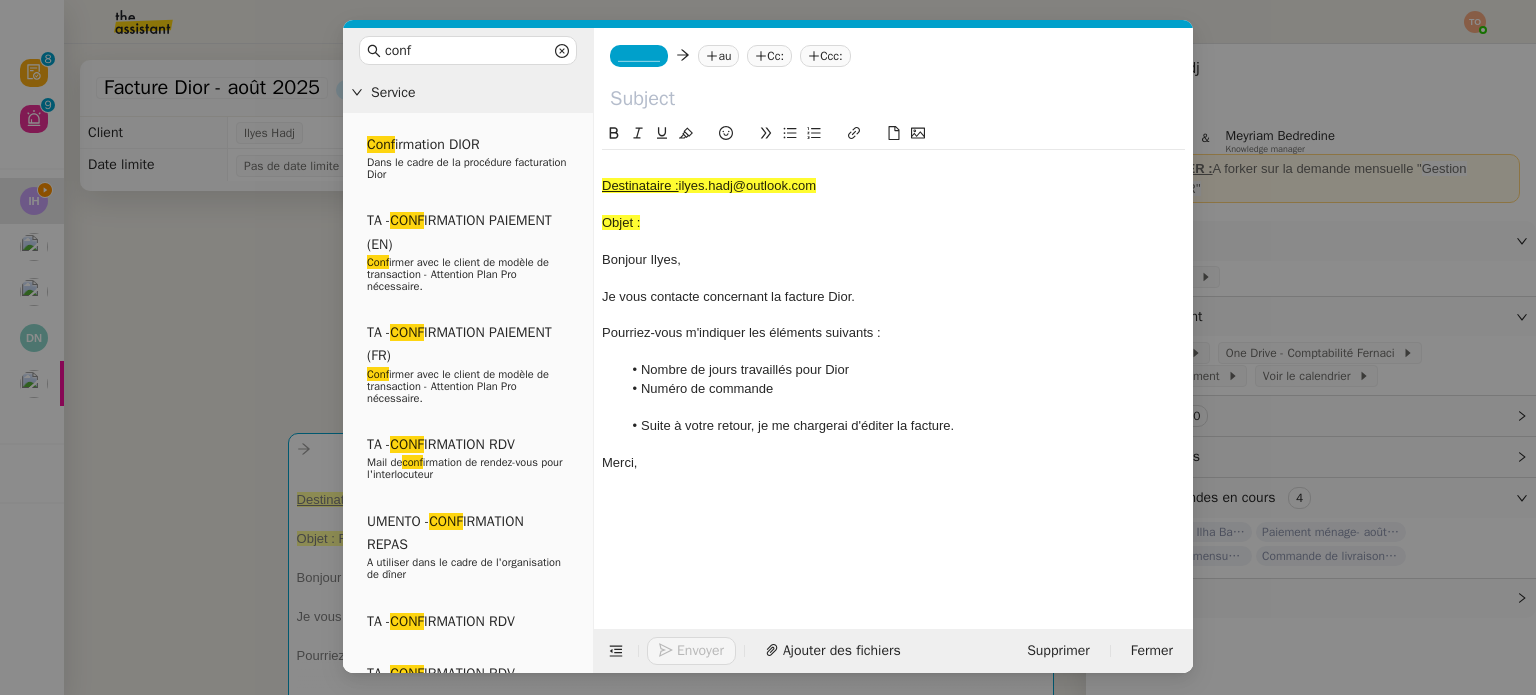 click 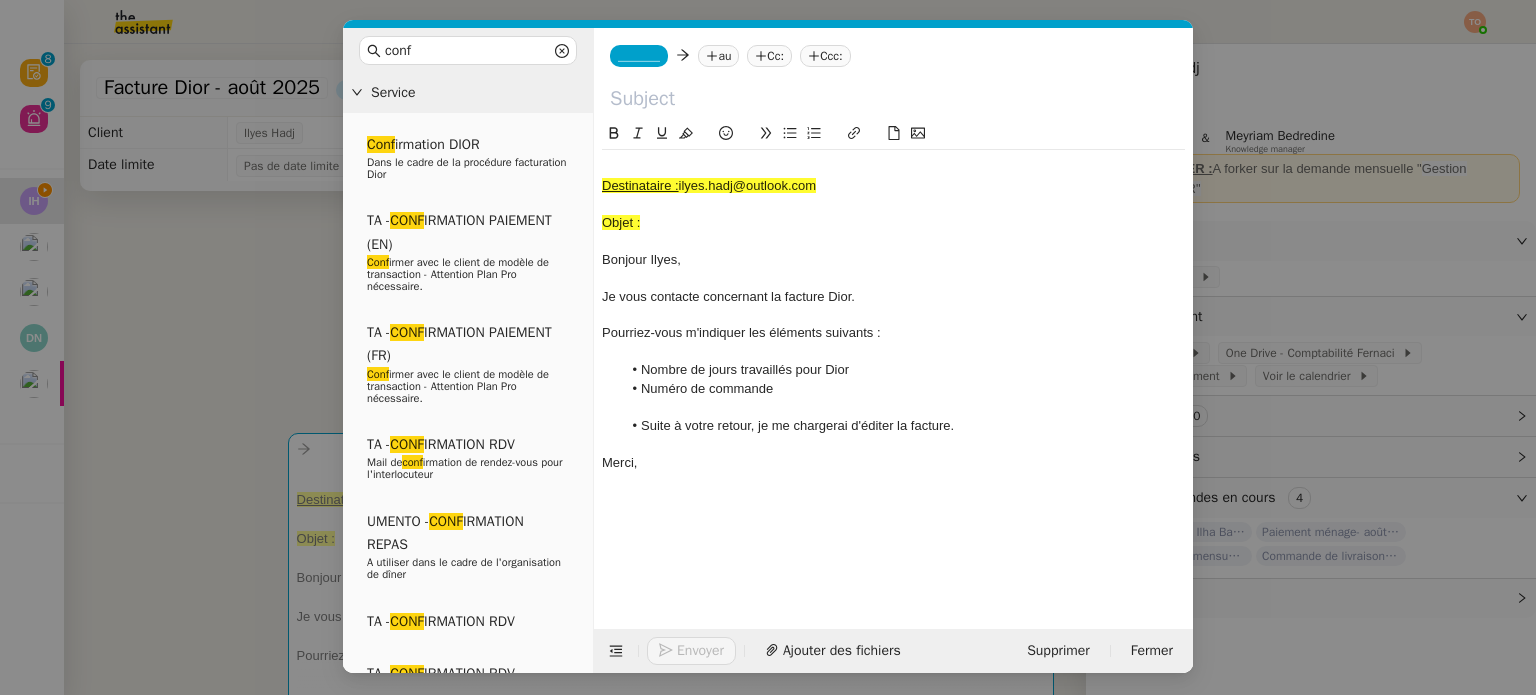 paste on "Facture Dior" 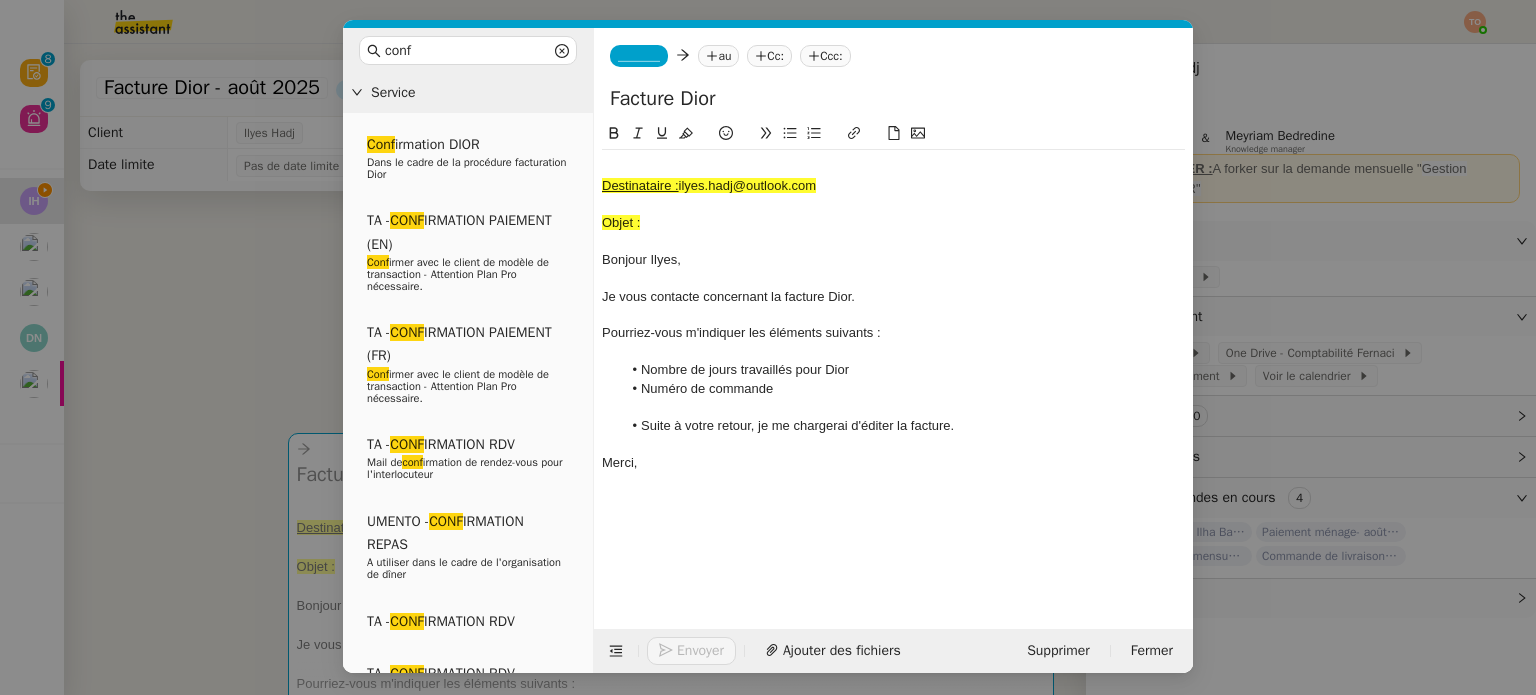 type on "Facture Dior" 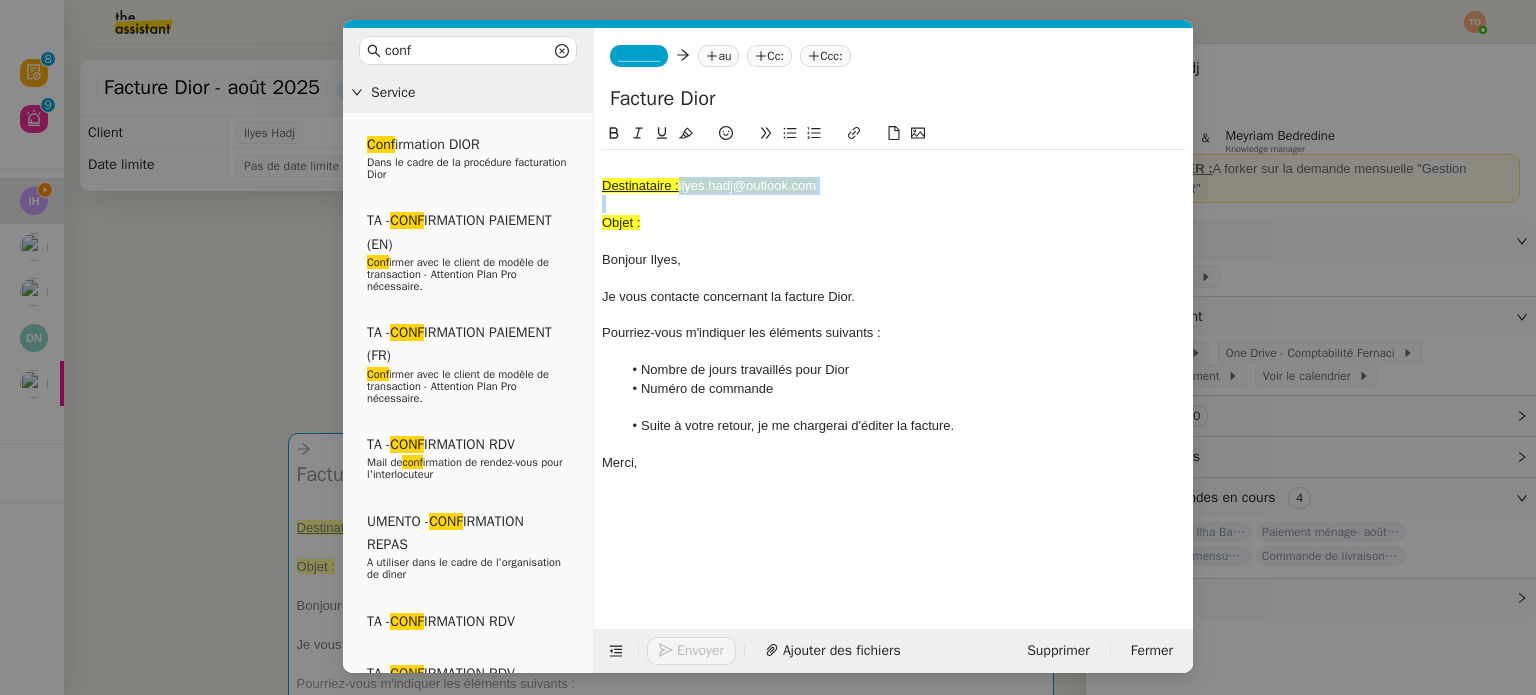 drag, startPoint x: 682, startPoint y: 191, endPoint x: 845, endPoint y: 200, distance: 163.24828 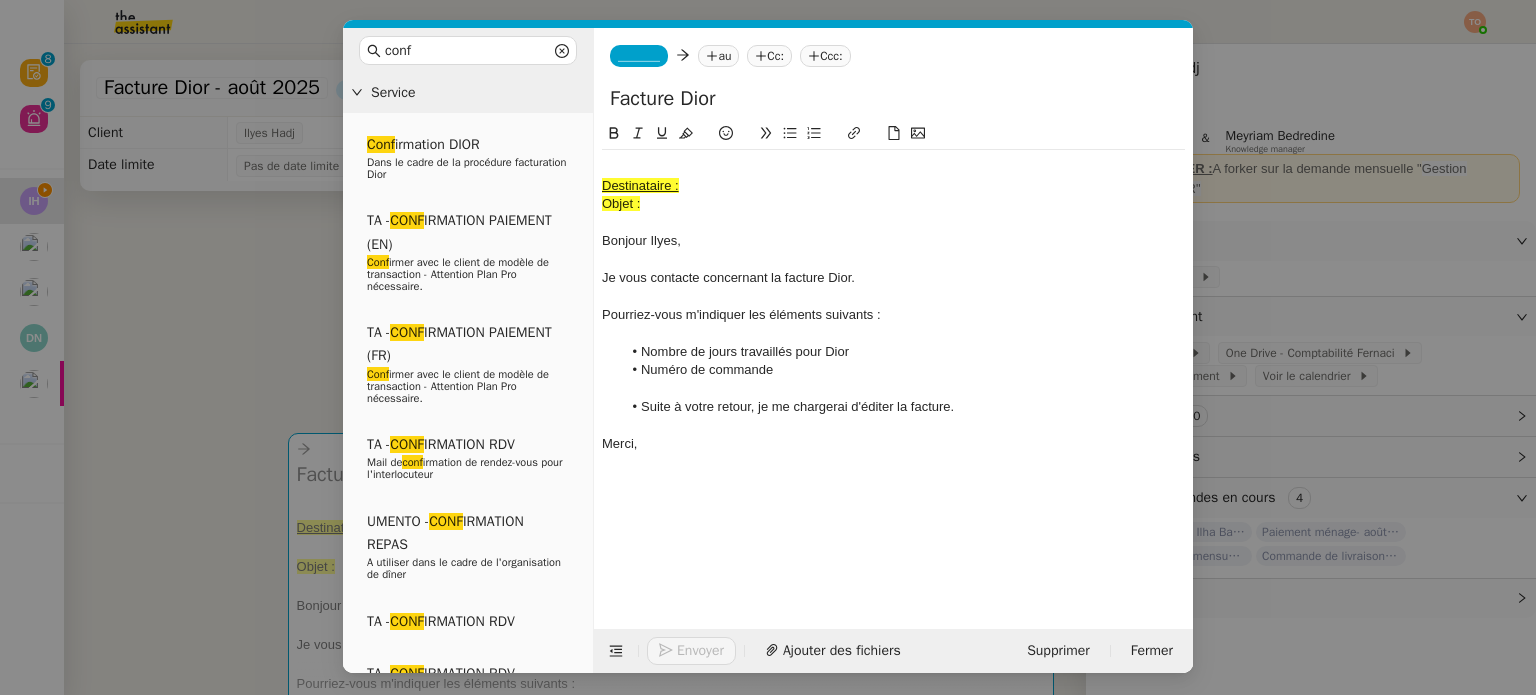 click on "au" 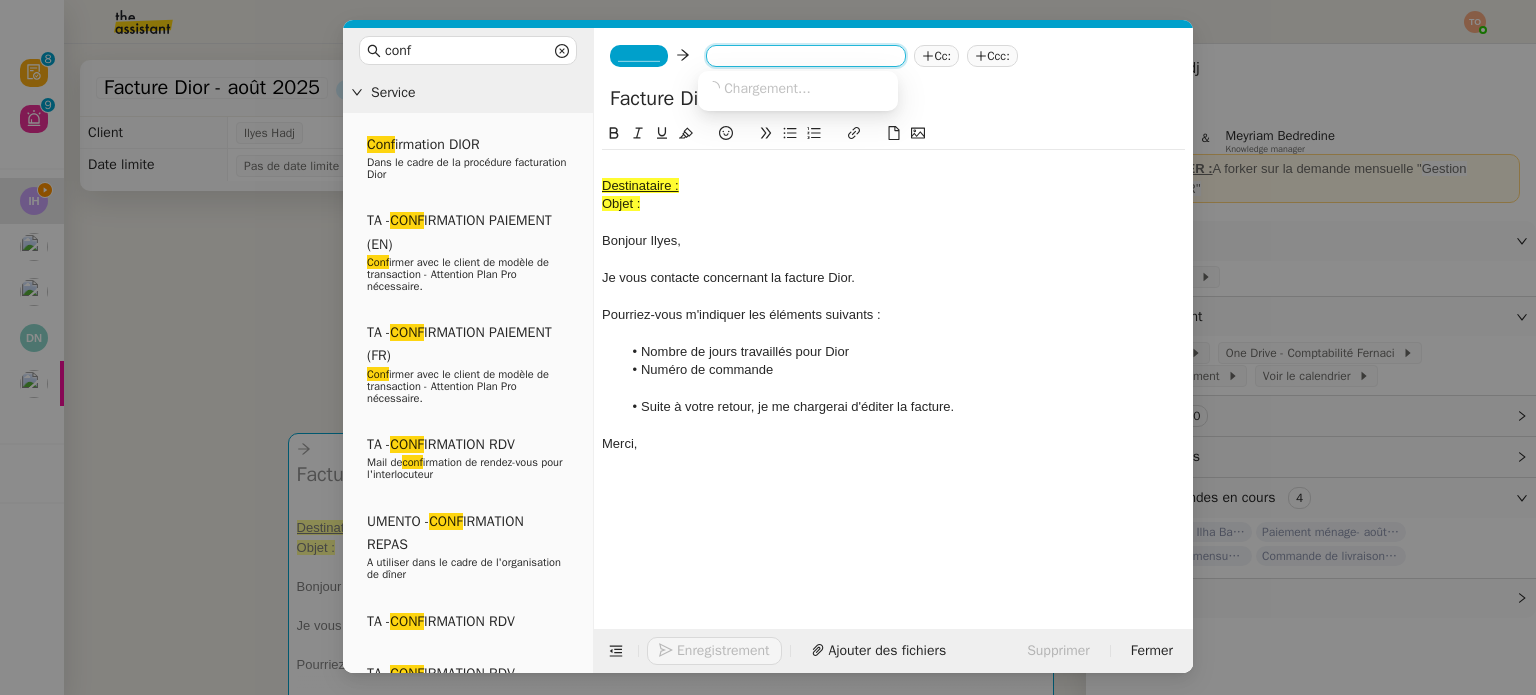 paste on "ilyes.hadj@outlook.com" 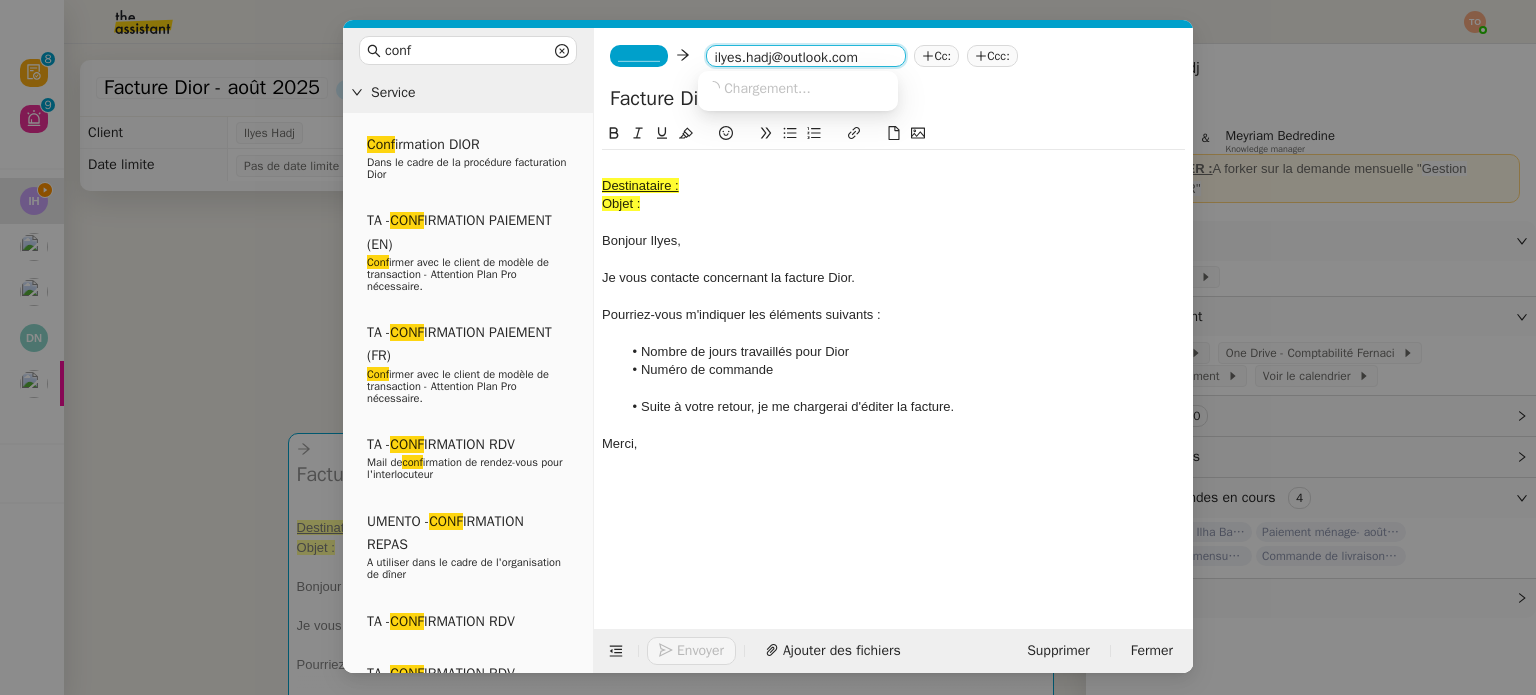 type on "ilyes.hadj@outlook.com" 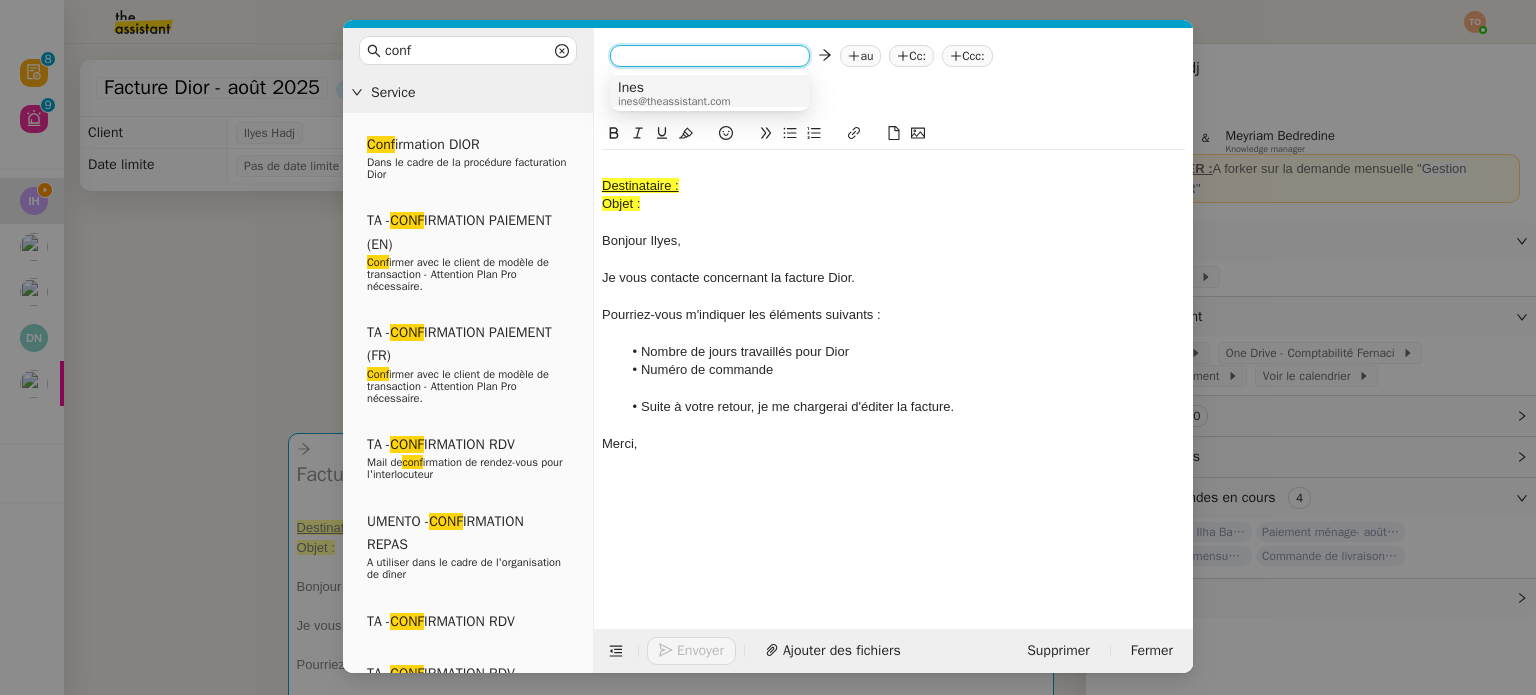 click on "ines@theassistant.com" at bounding box center [674, 101] 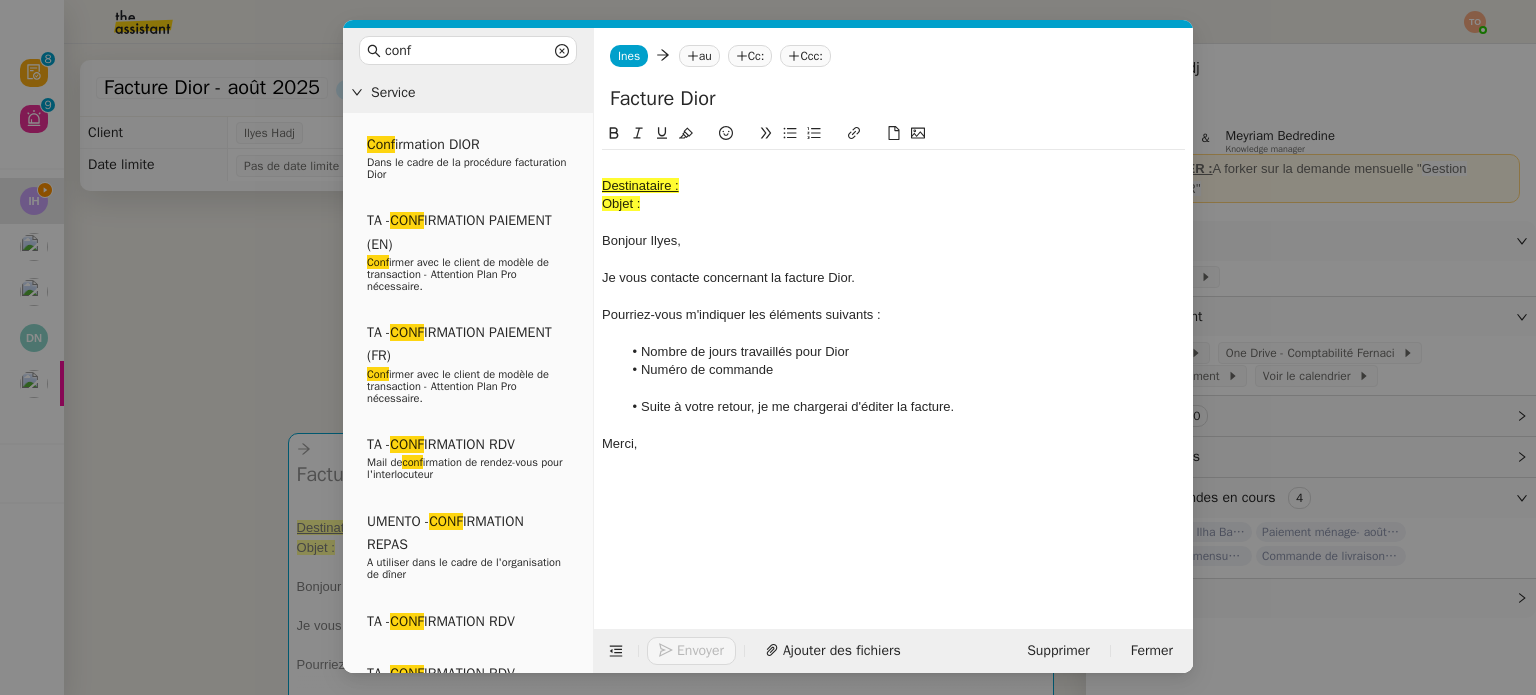 click on "au" 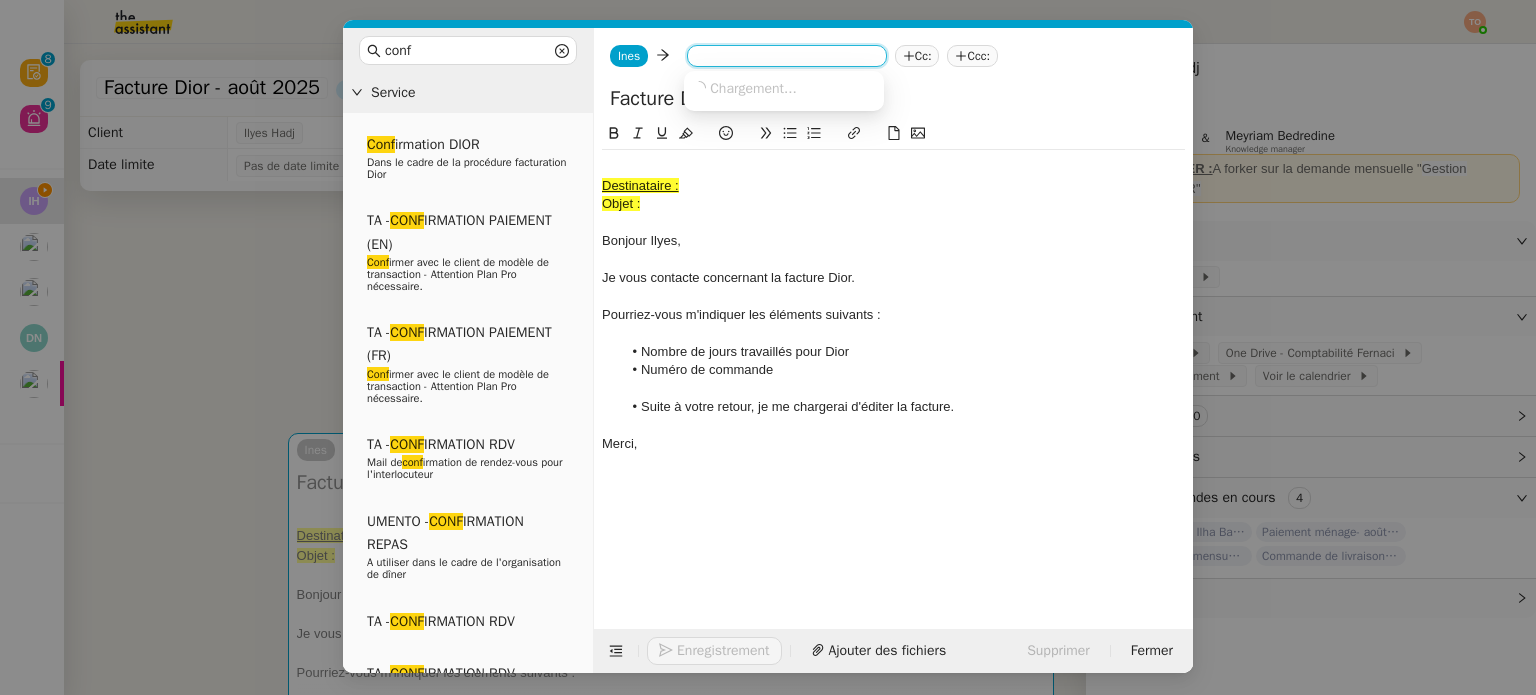 paste on "ilyes.hadj@outlook.com" 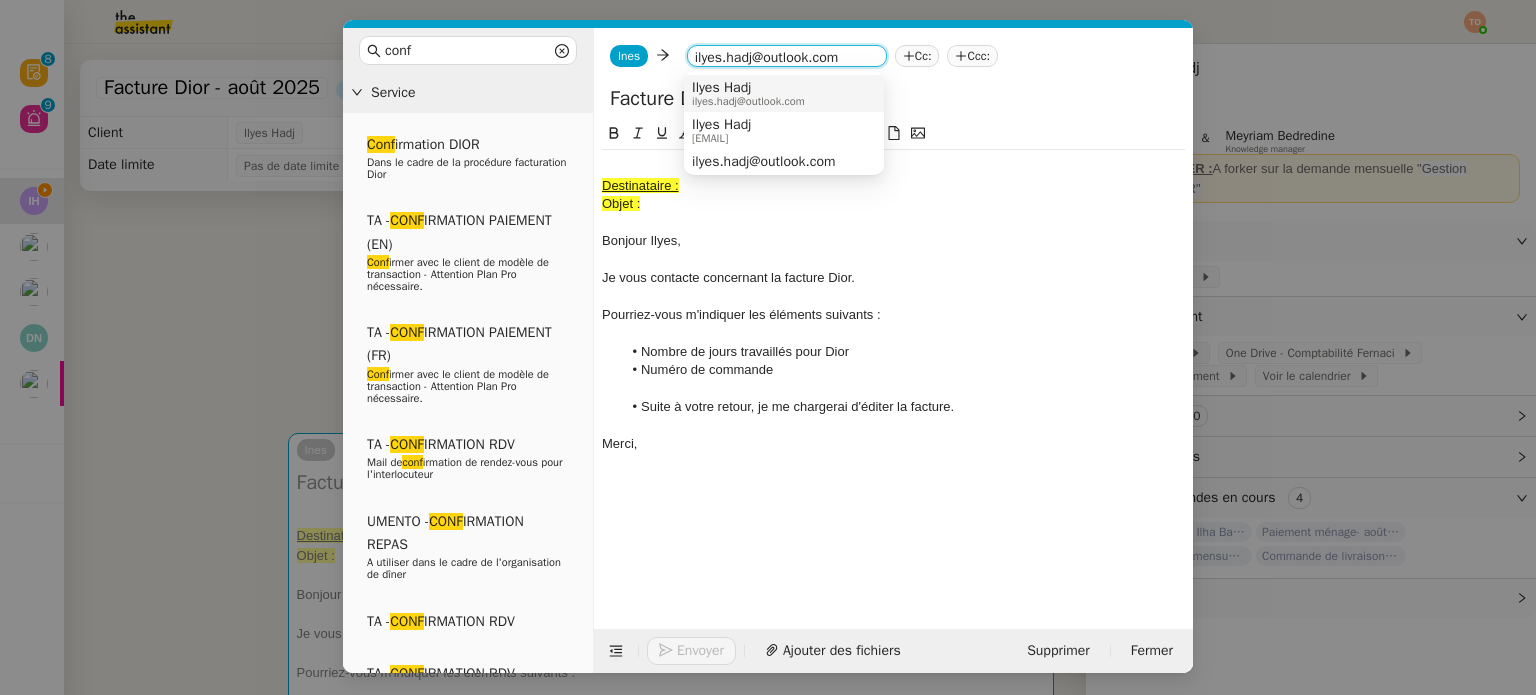 type on "ilyes.hadj@outlook.com" 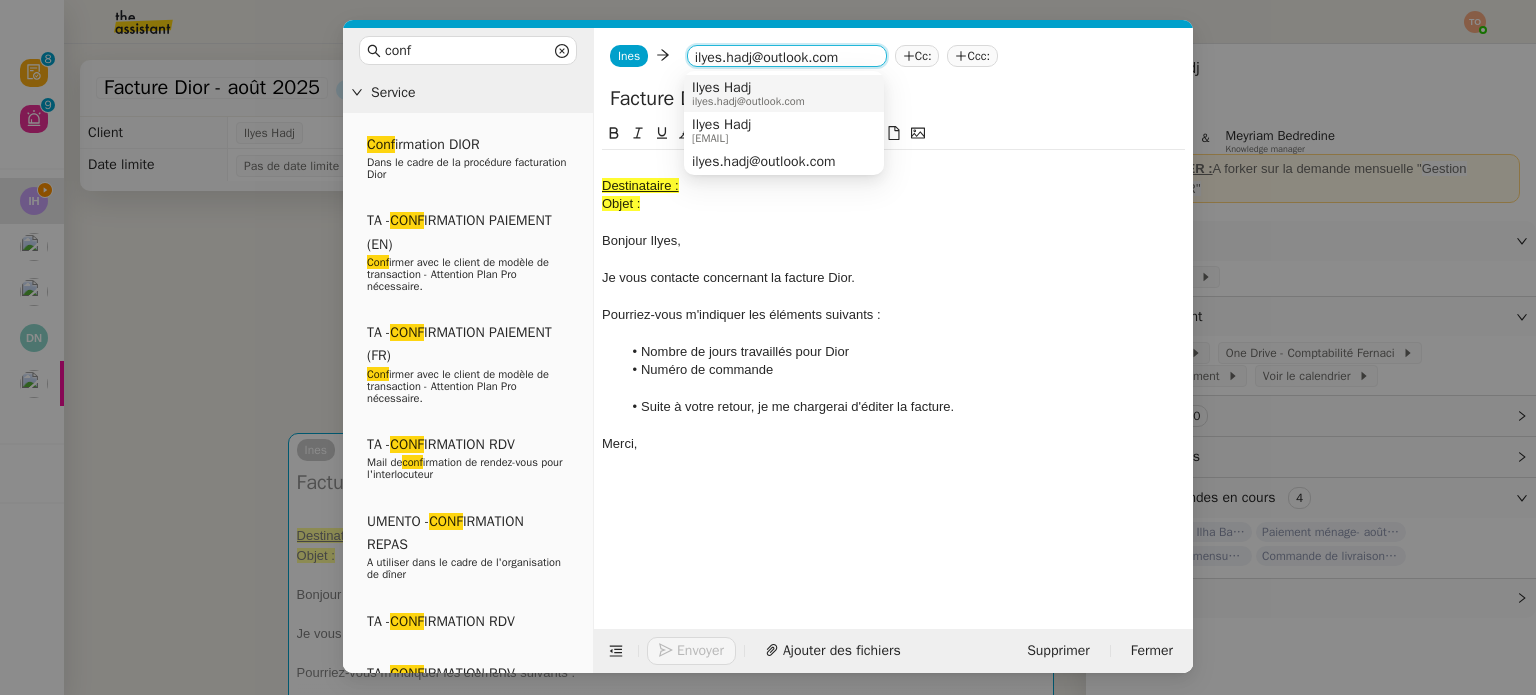 click on "Ilyes Hadj ilyes.hadj@outlook.com" at bounding box center [784, 93] 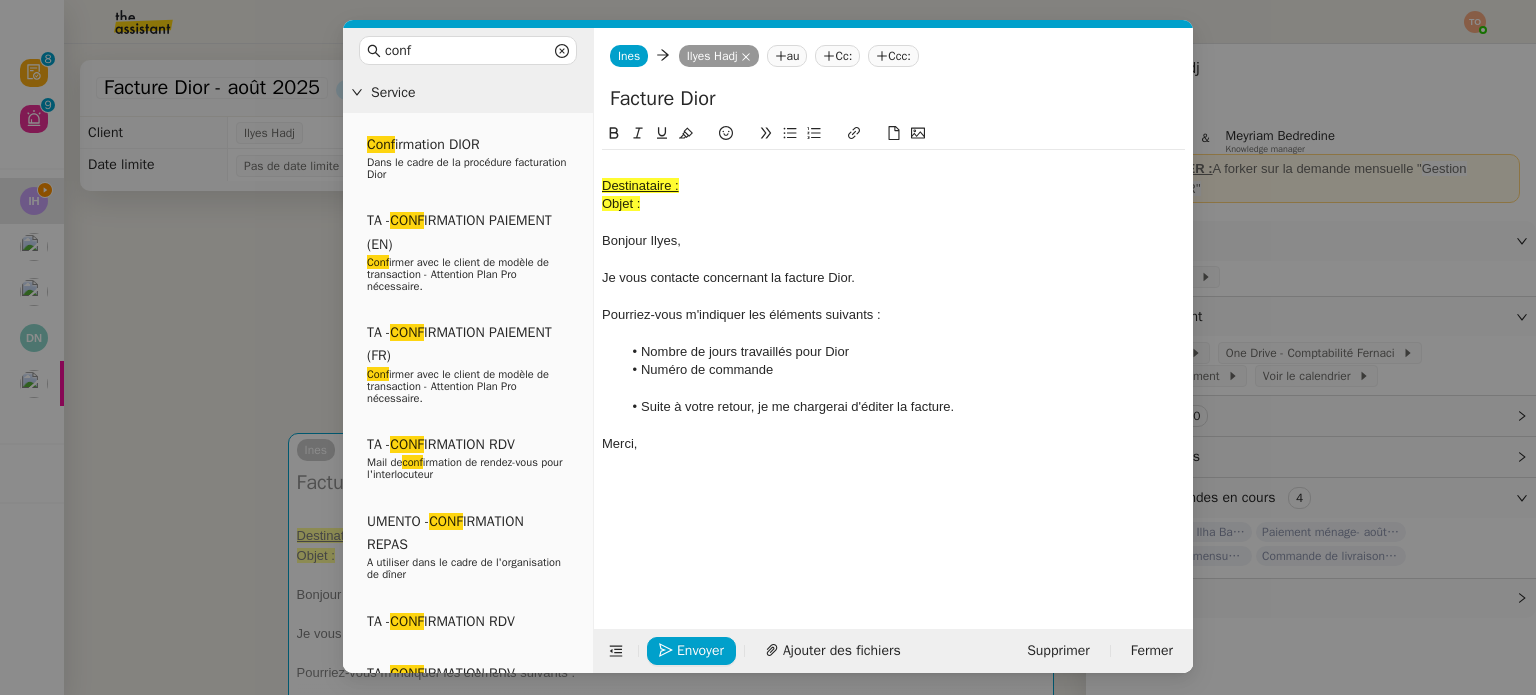click on "Destinataire :  Objet :  Bonjour Ilyes, Je vous contacte concernant la facture Dior. Pourriez-vous m'indiquer les éléments suivants : Nombre de jours travaillés pour Dior Numéro de commande Suite à votre retour, je me chargerai d'éditer la facture. Merci," 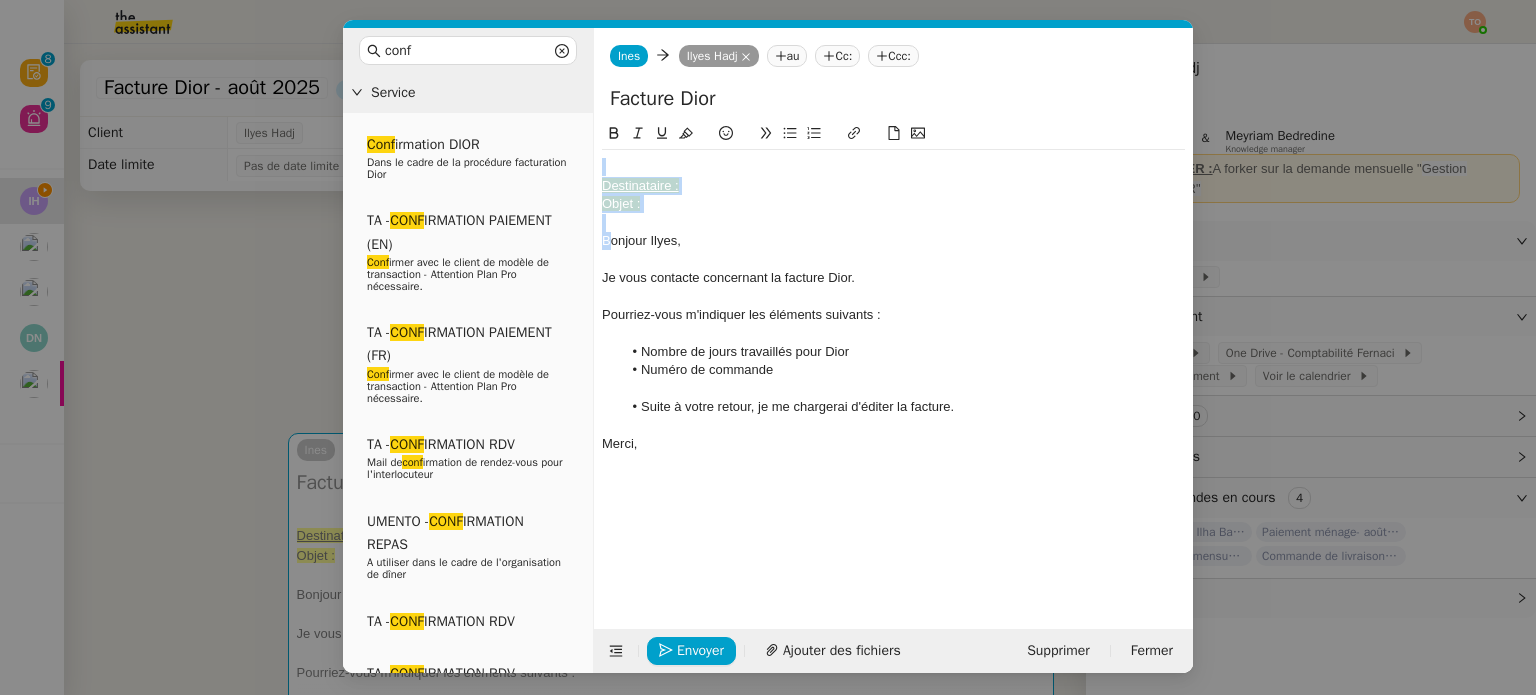 drag, startPoint x: 606, startPoint y: 240, endPoint x: 581, endPoint y: 131, distance: 111.83023 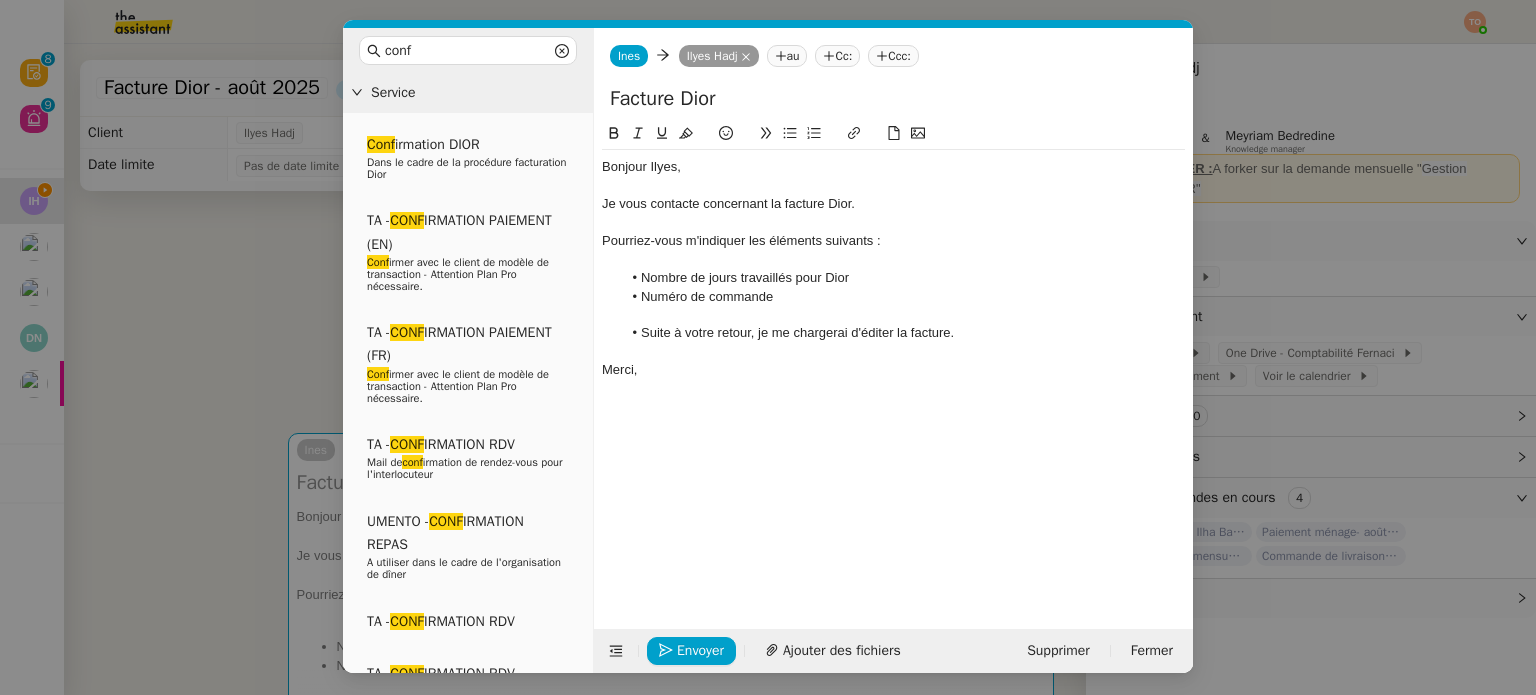 click on "Suite à votre retour, je me chargerai d'éditer la facture." 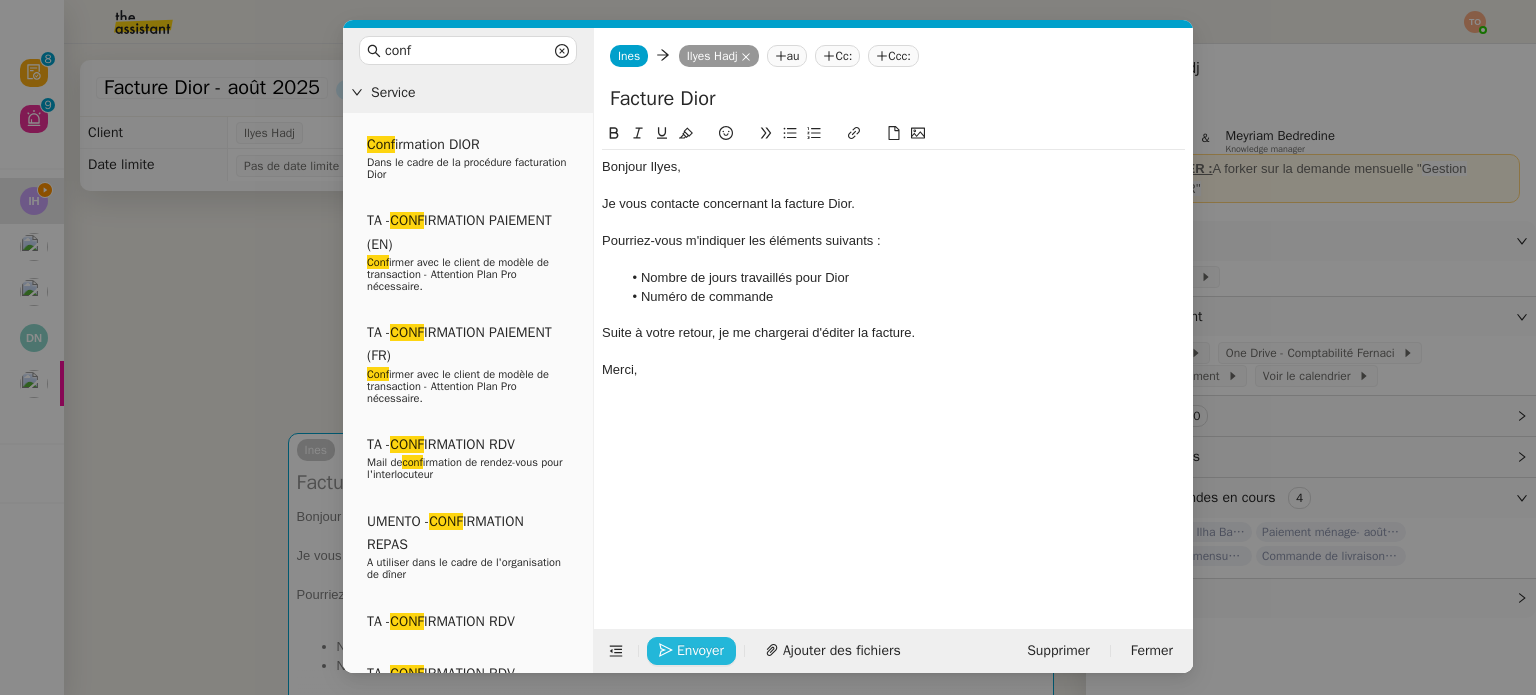 click on "Envoyer" 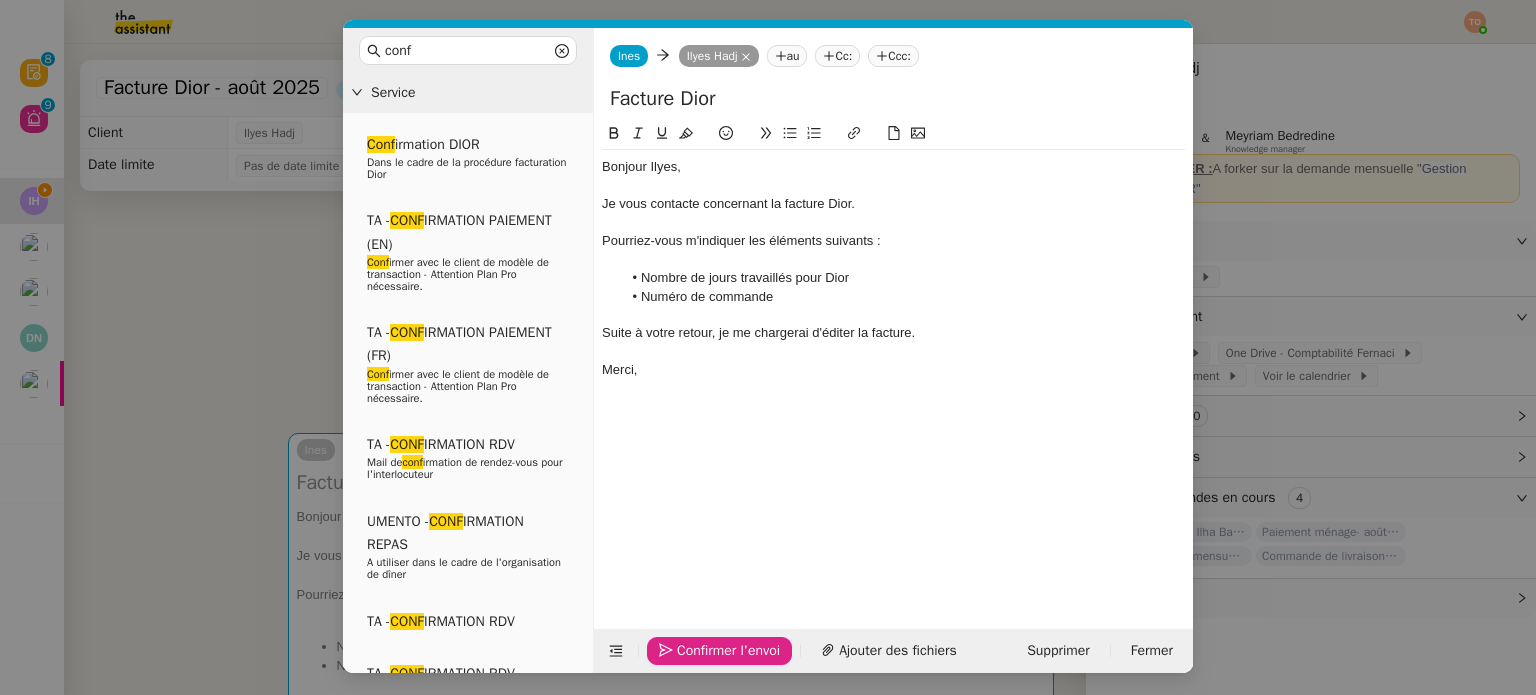 click on "Confirmer l'envoi" 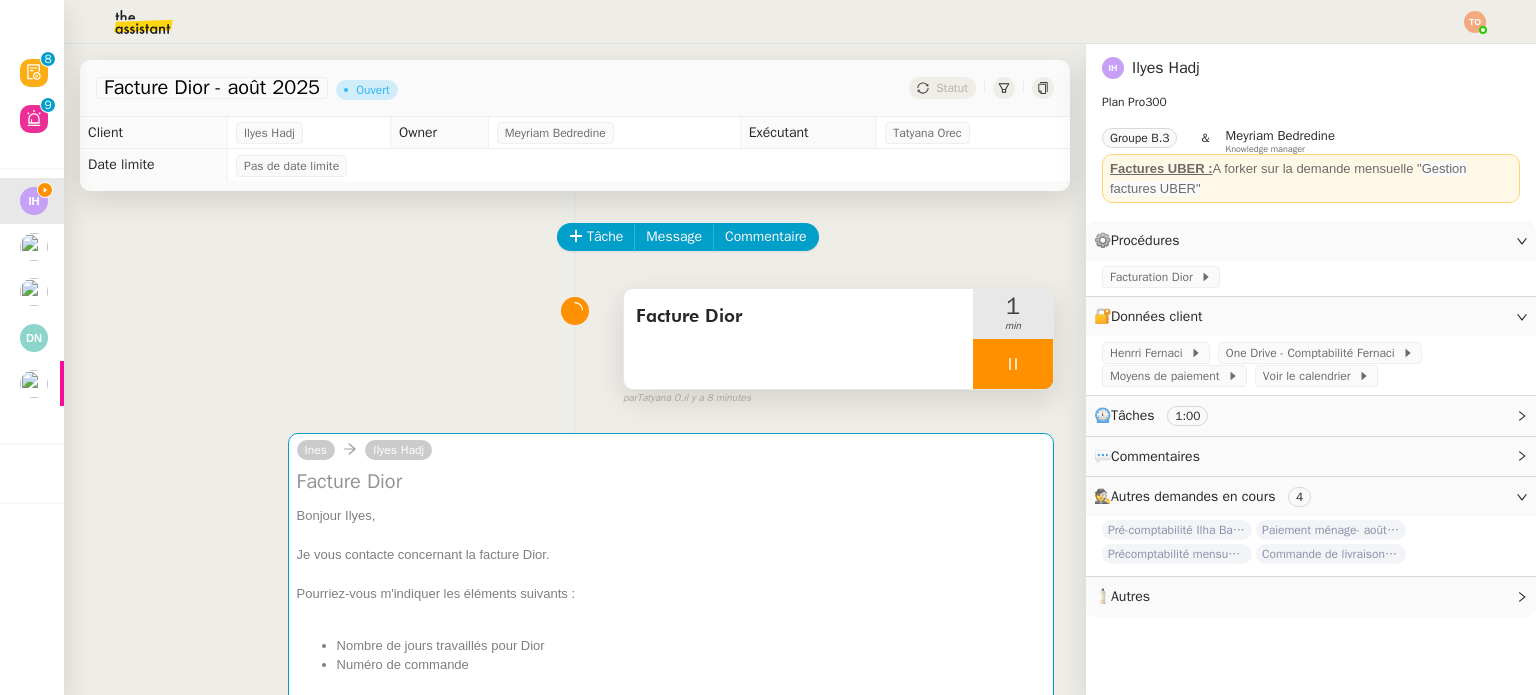 click on "Facture Dior" at bounding box center [798, 339] 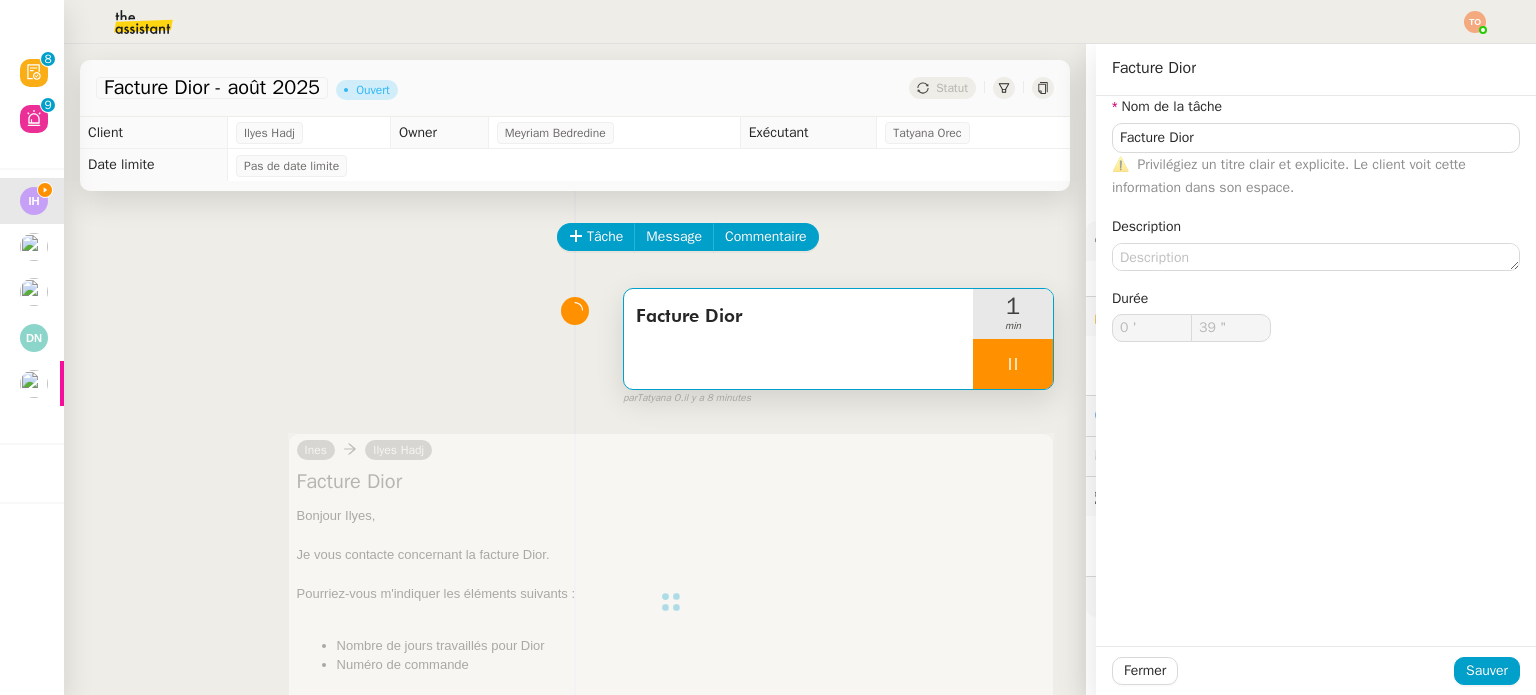 type on "Facture Dior" 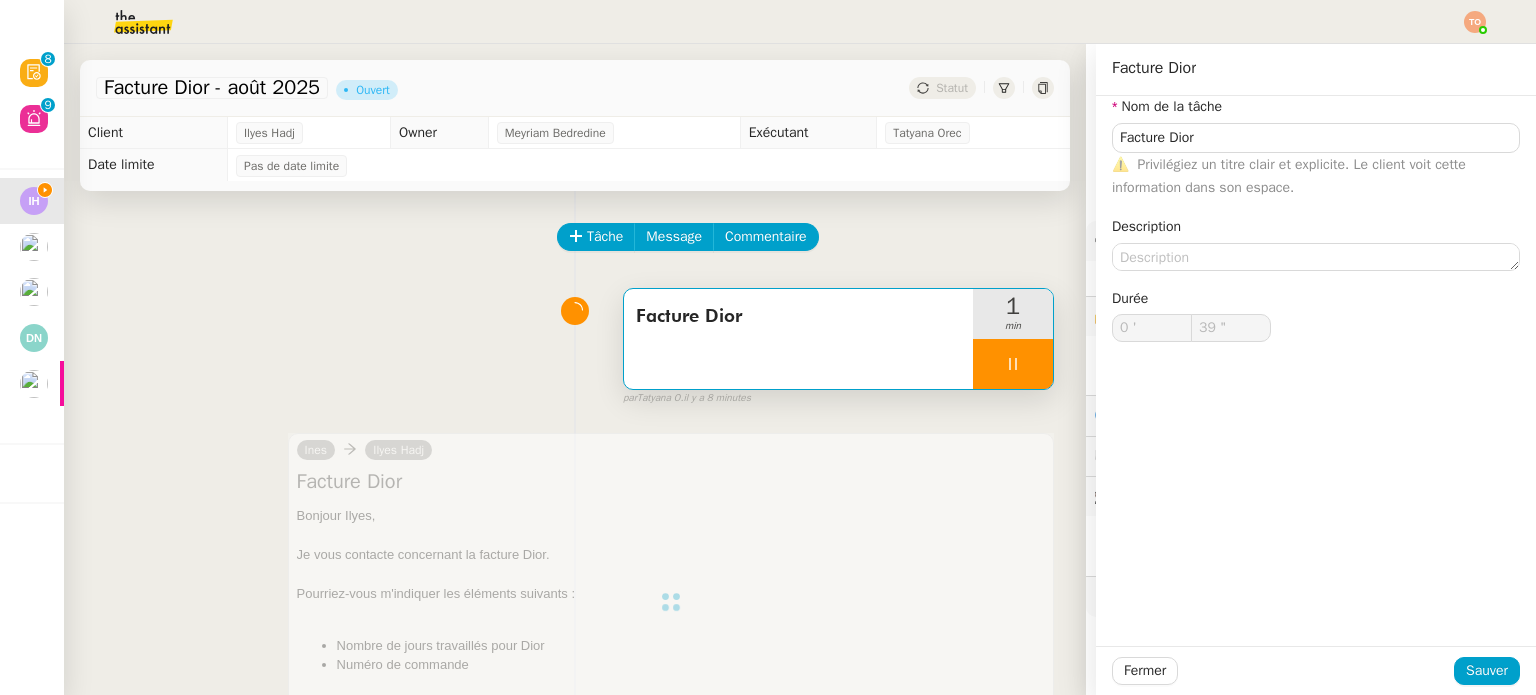 type on "0 '" 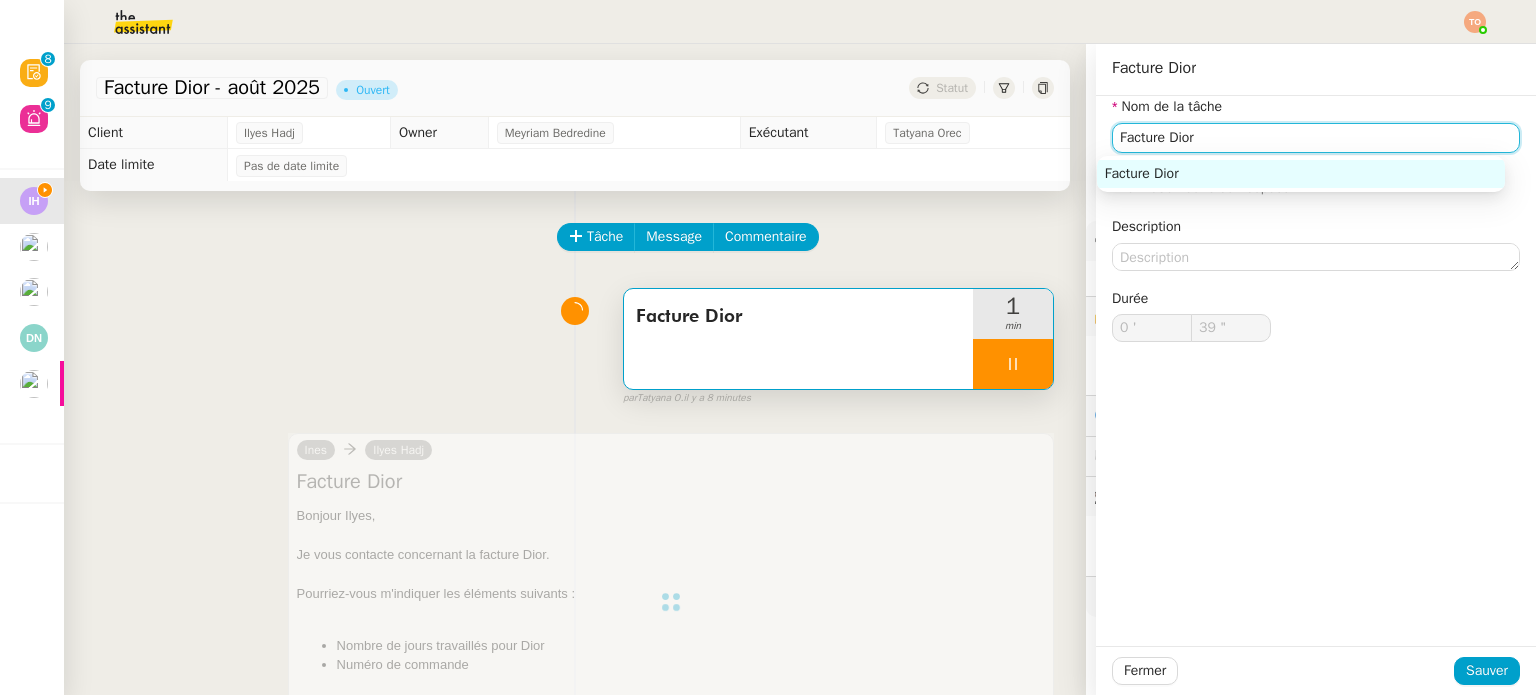 type on "40 "" 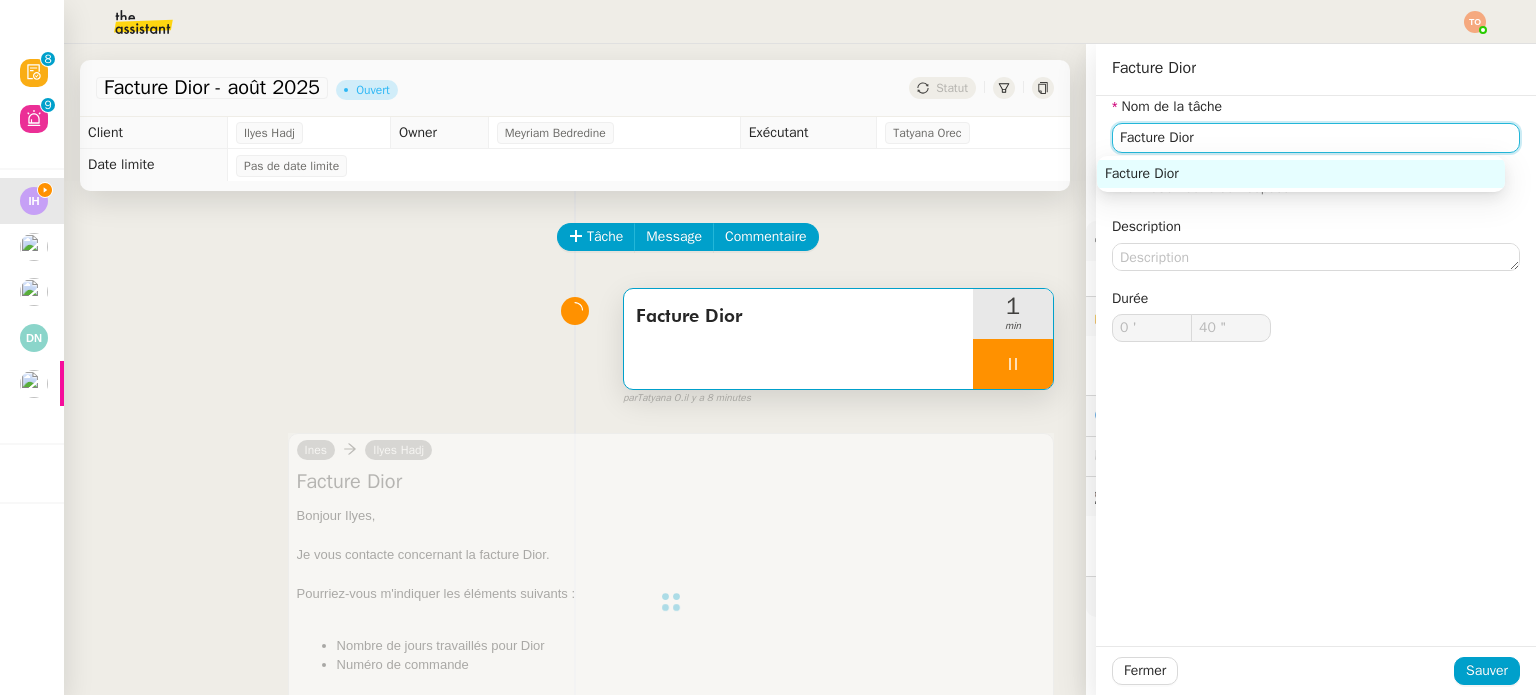 drag, startPoint x: 1220, startPoint y: 136, endPoint x: 970, endPoint y: 142, distance: 250.07199 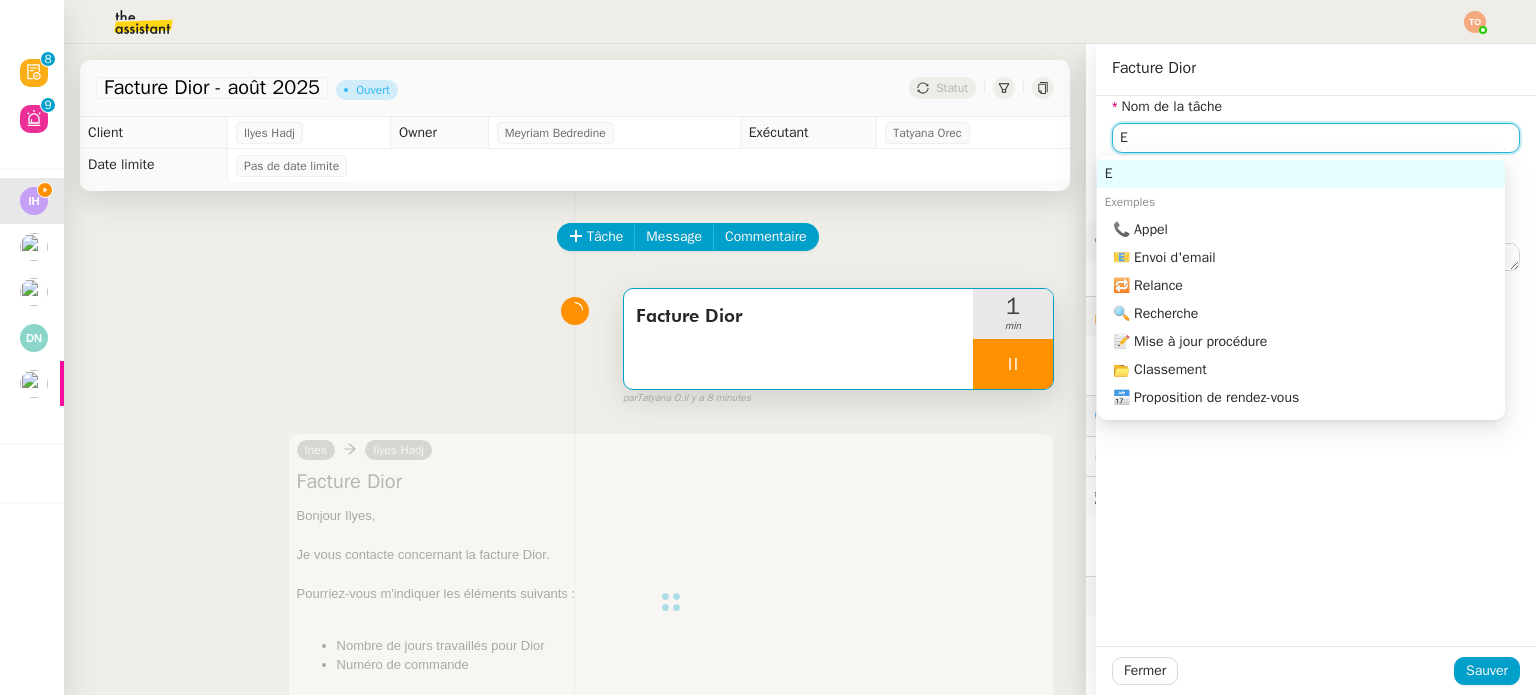 type on "En" 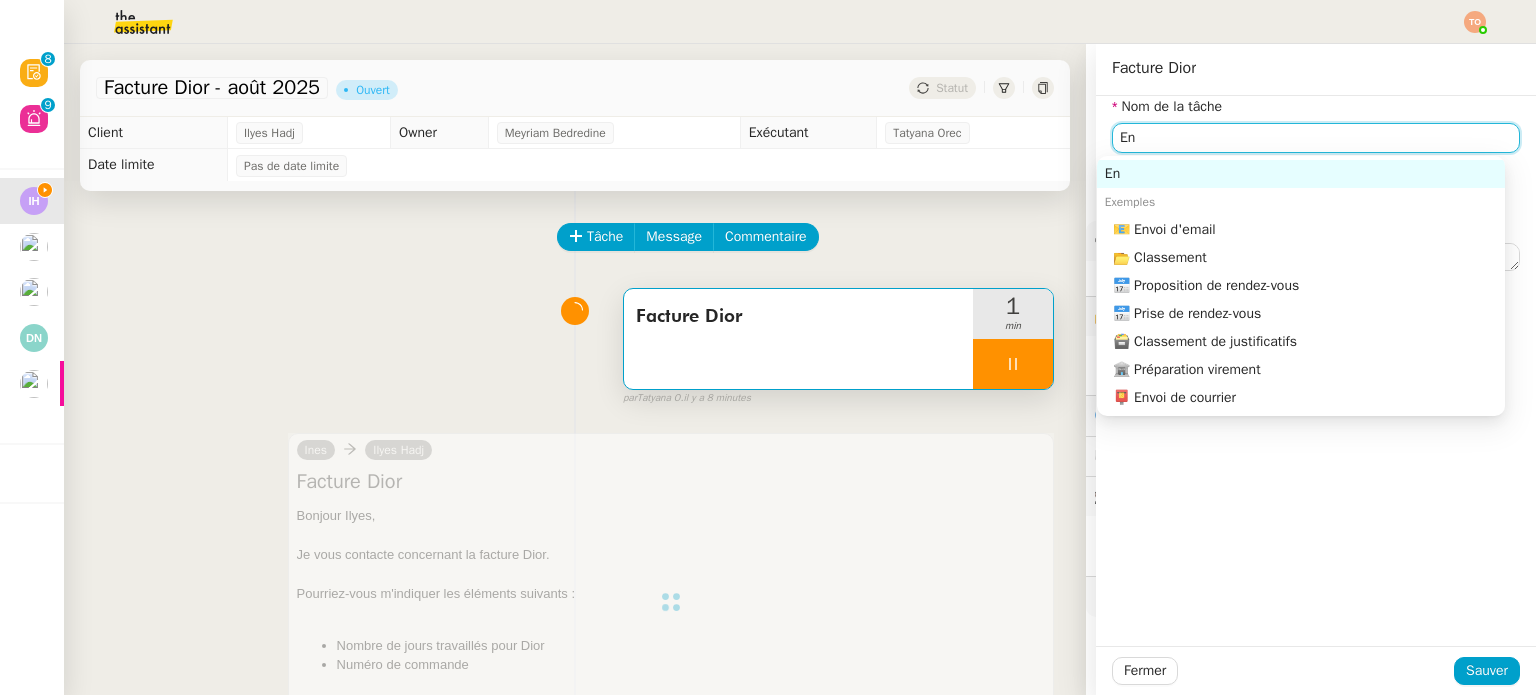 type on "41 "" 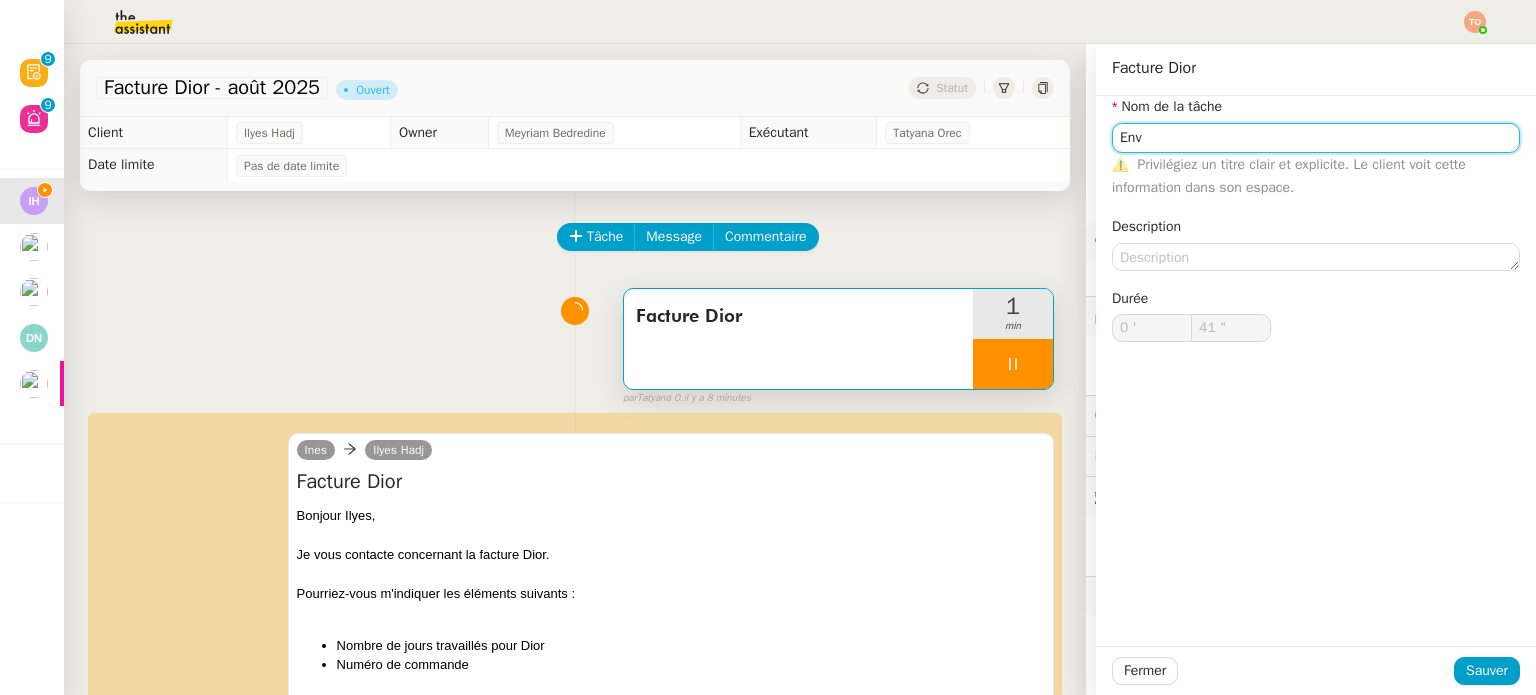 type on "Facture Dior" 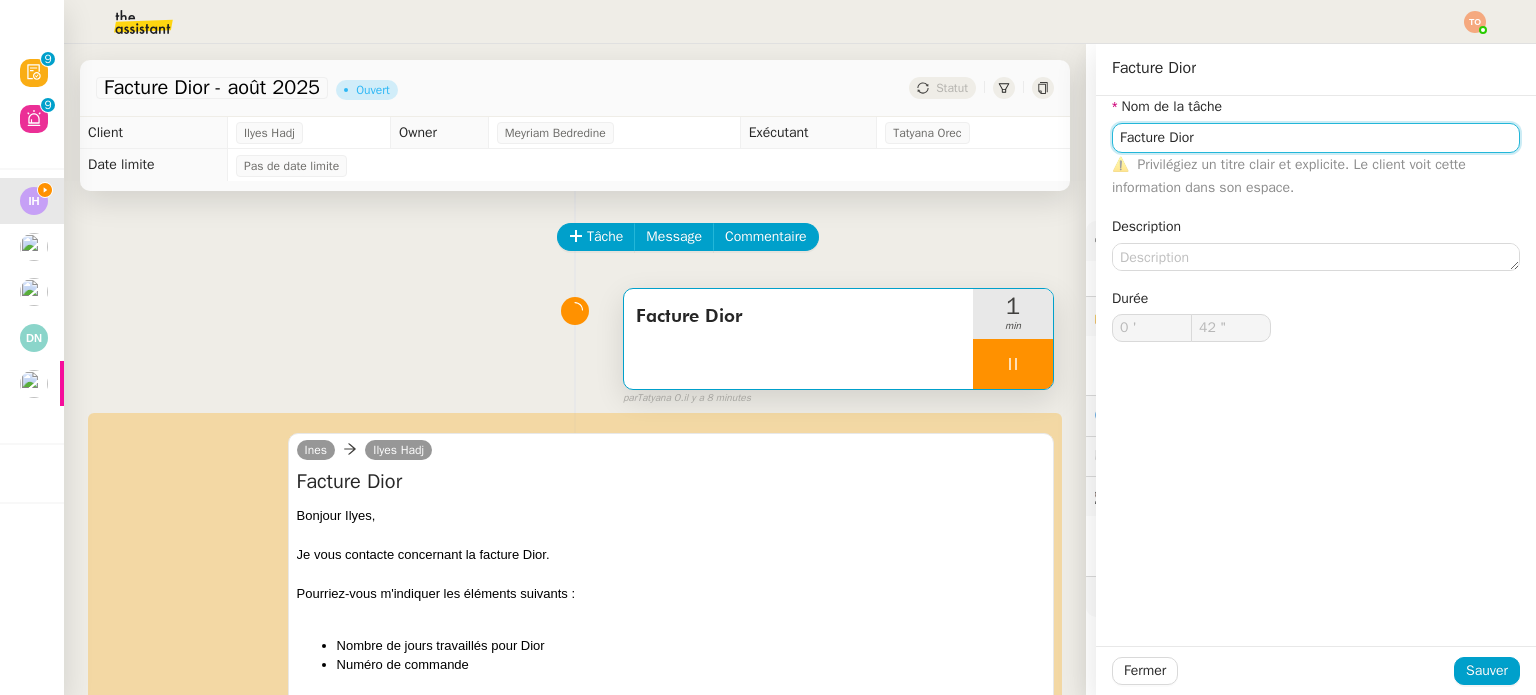 type on "Facture Dior" 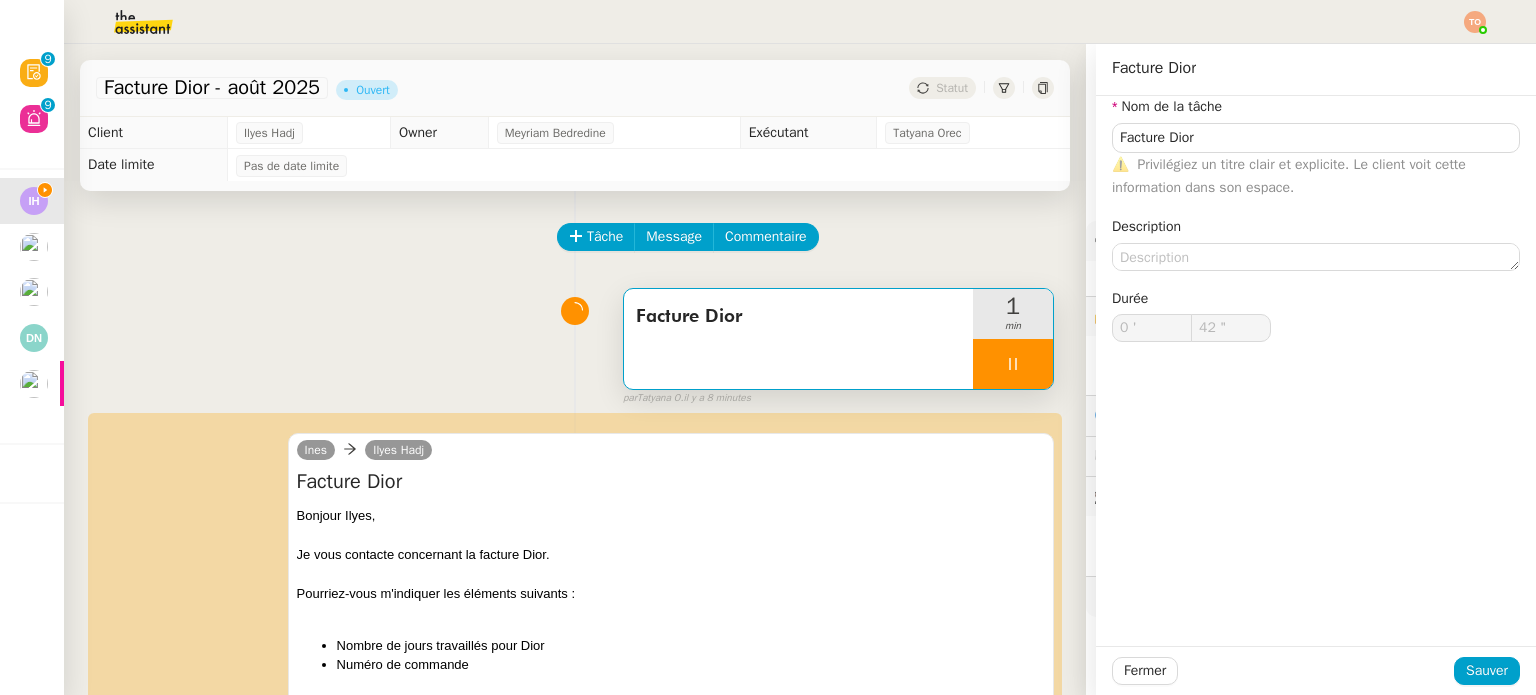 click on "Description" 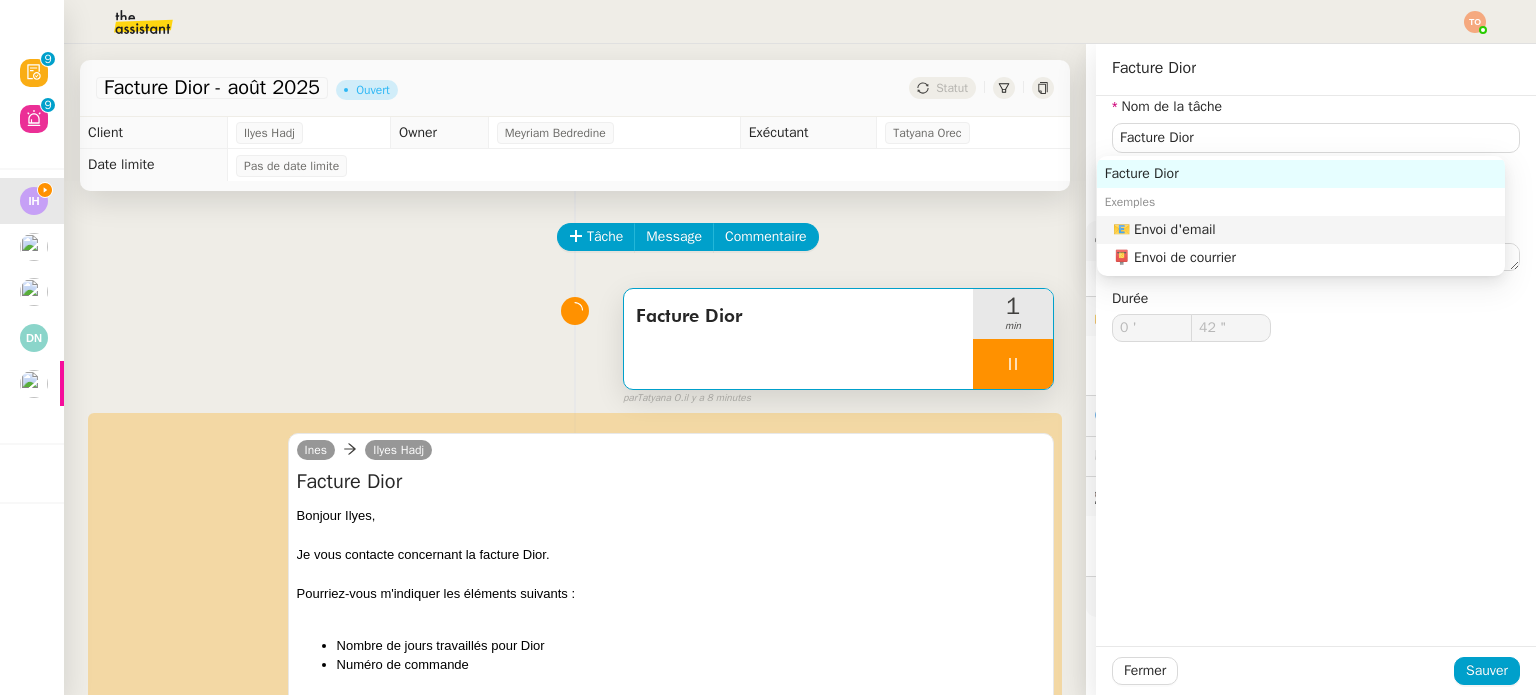 type on "Facture Dior" 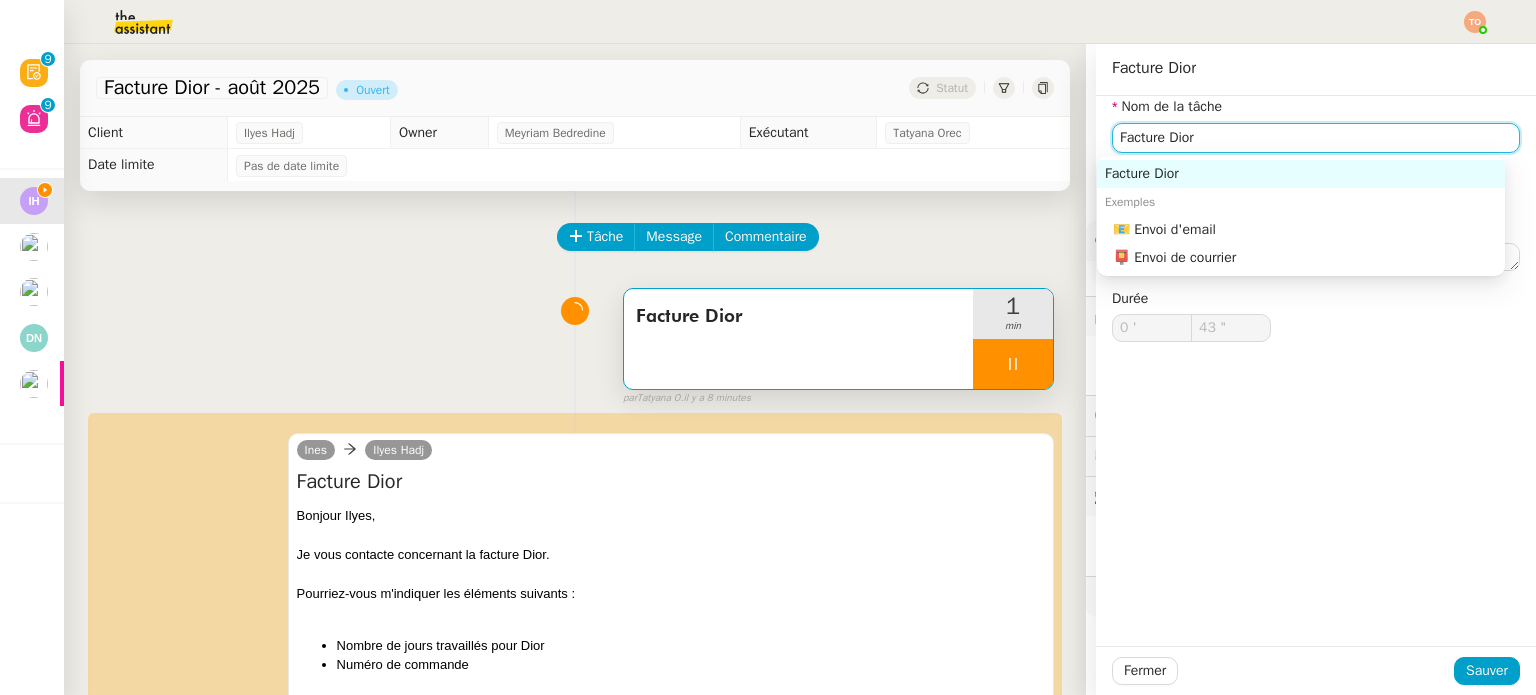 click on "Facture Dior" 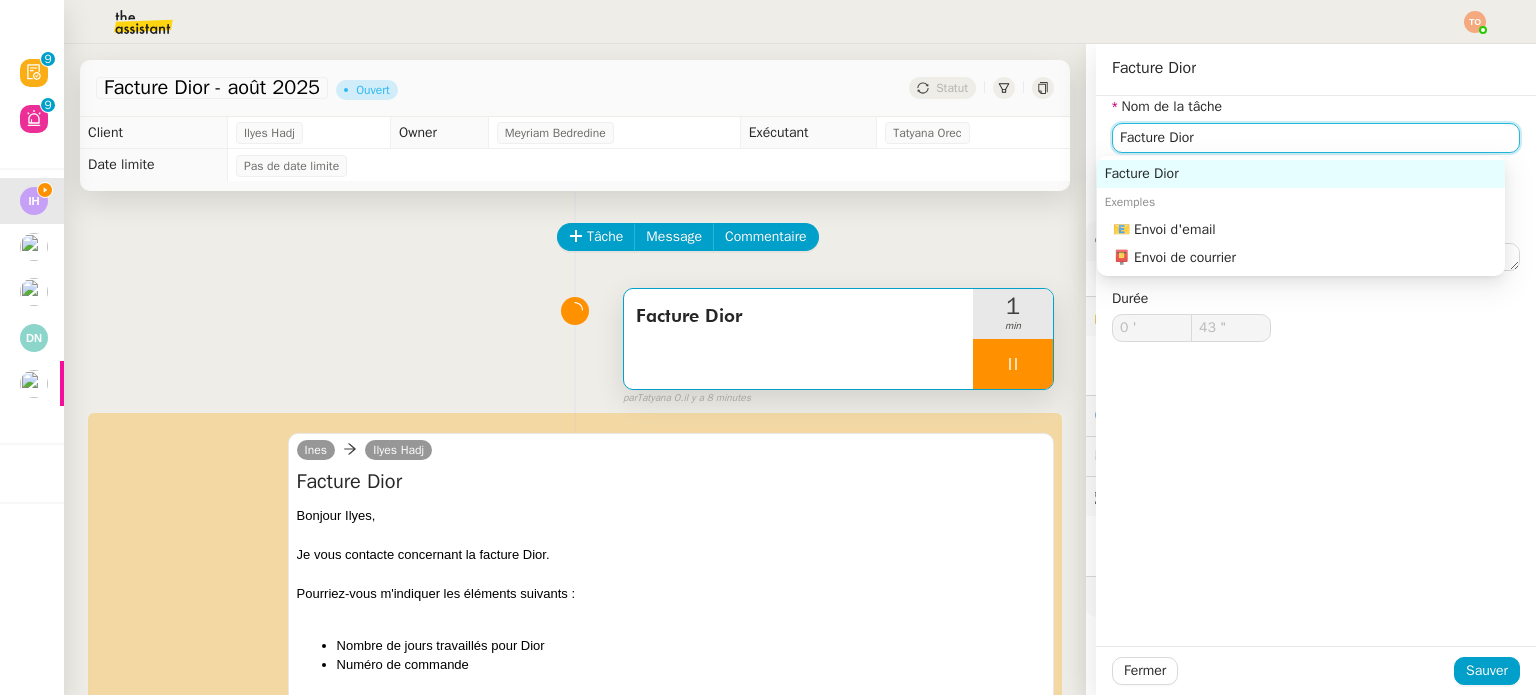 click on "Facture Dior" 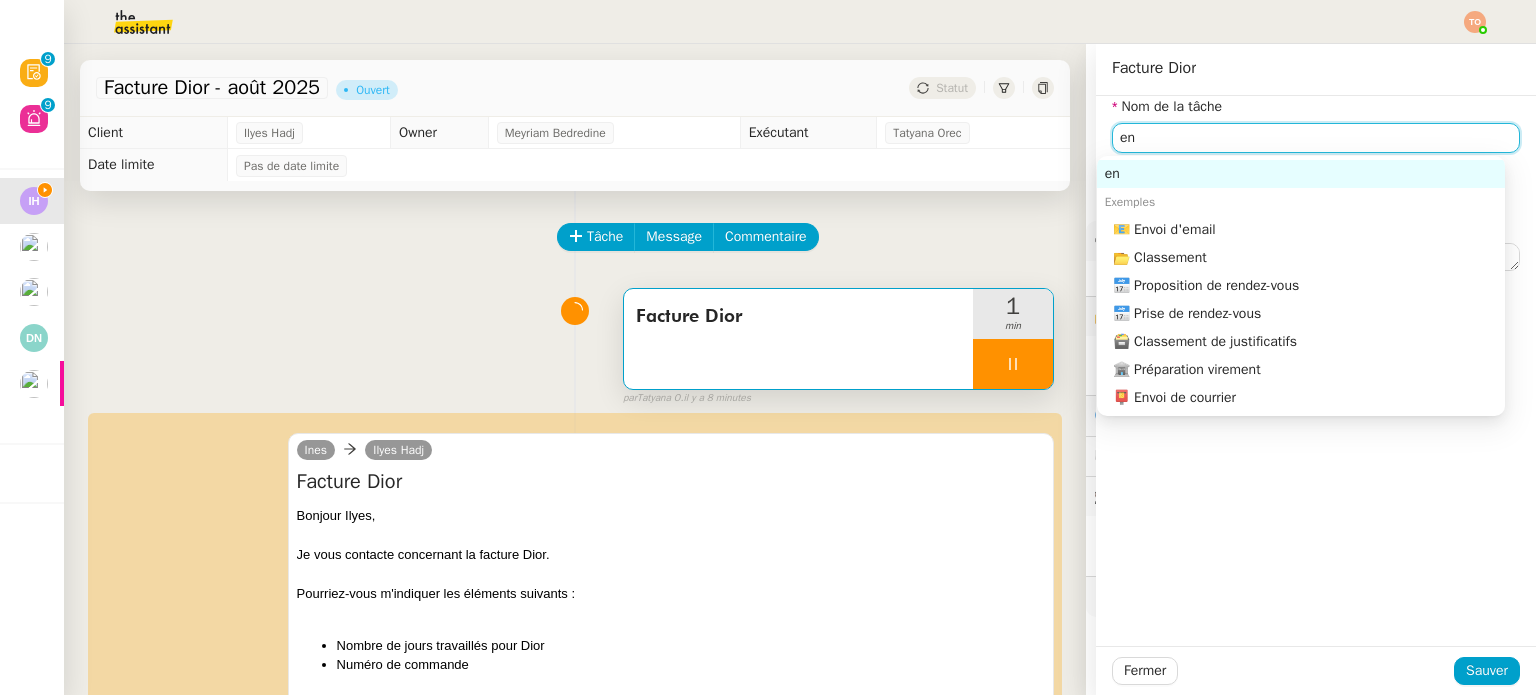 type on "env" 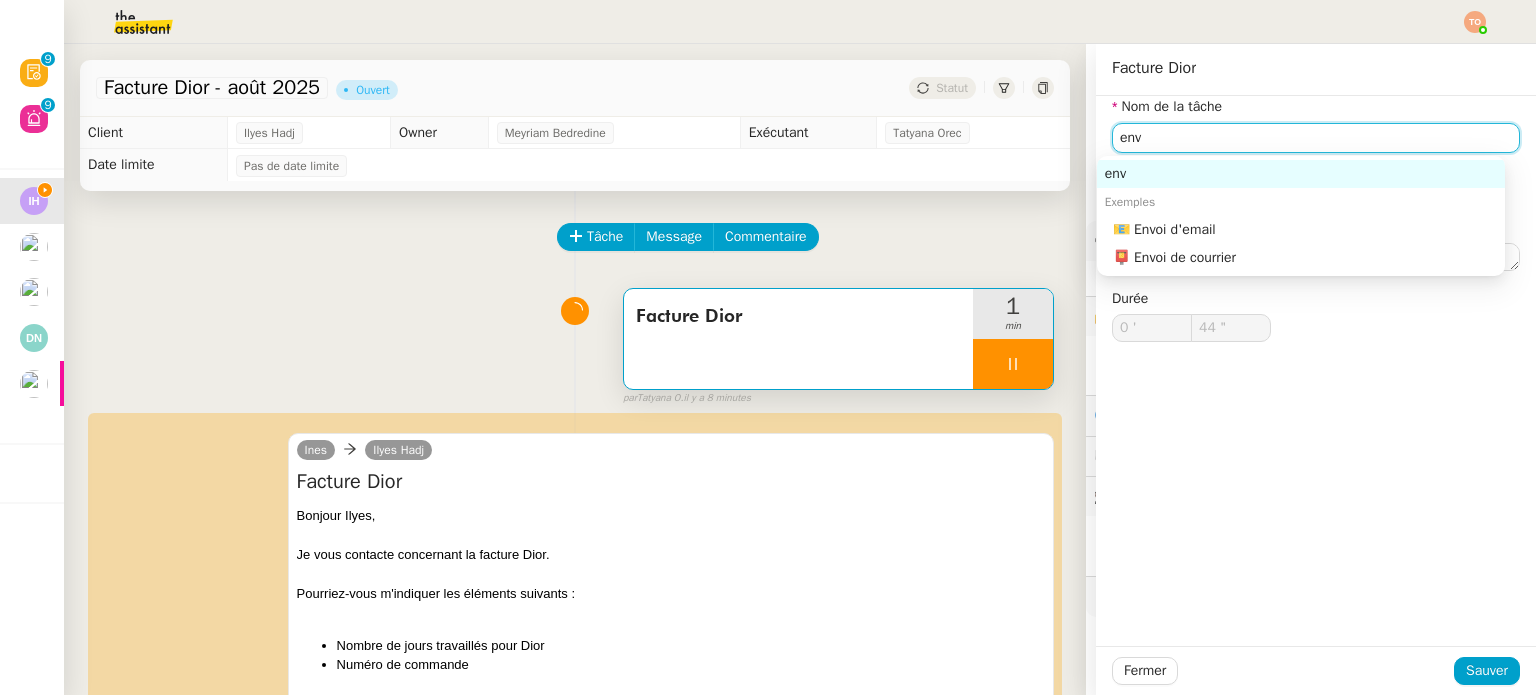 type on "45 "" 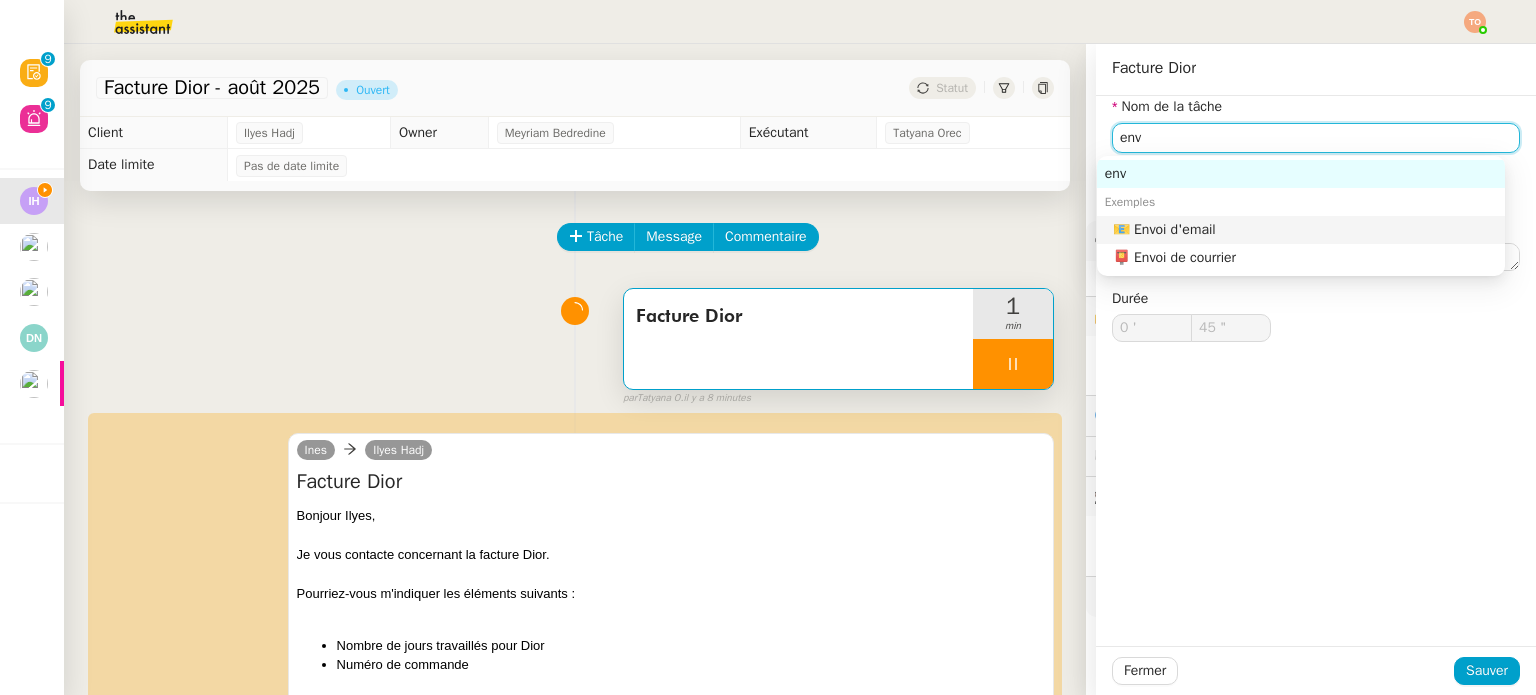 click on "📧 Envoi d'email" 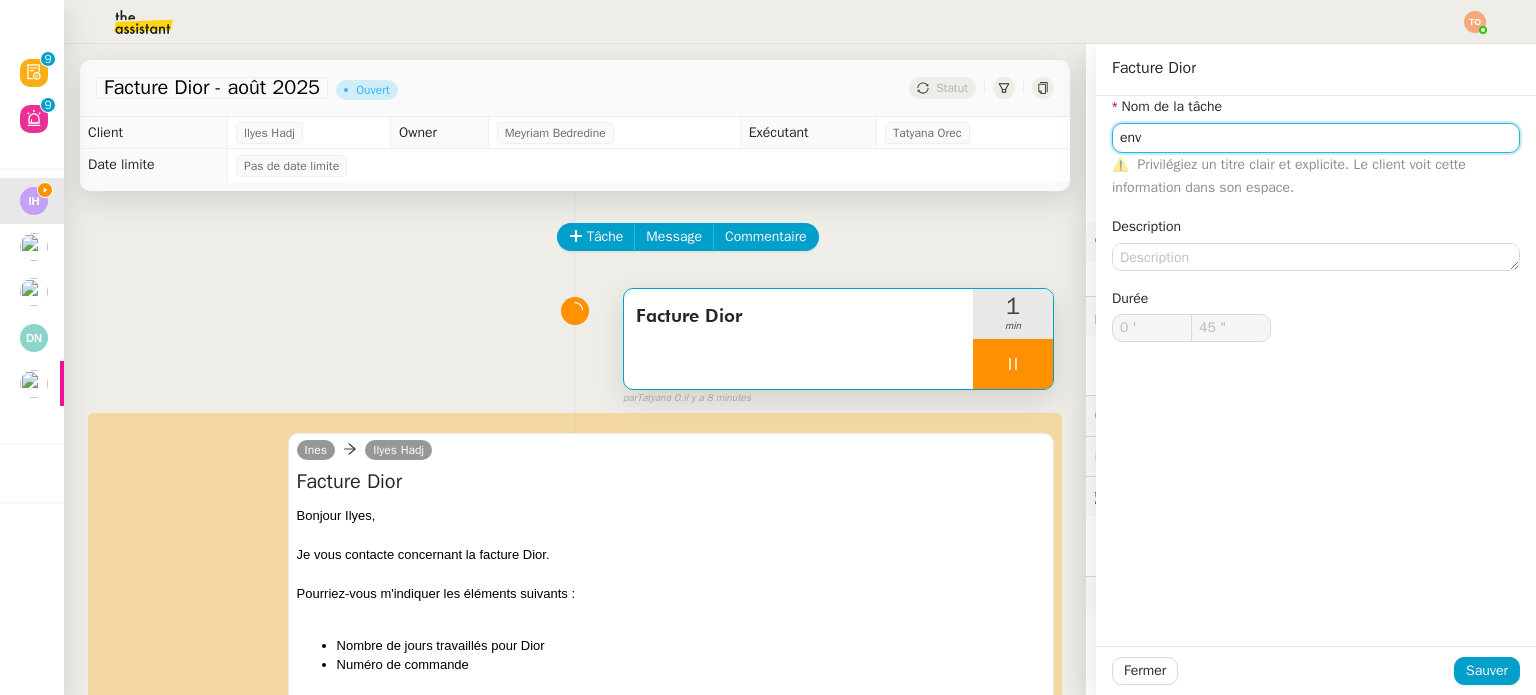 type on "Envoi d'email" 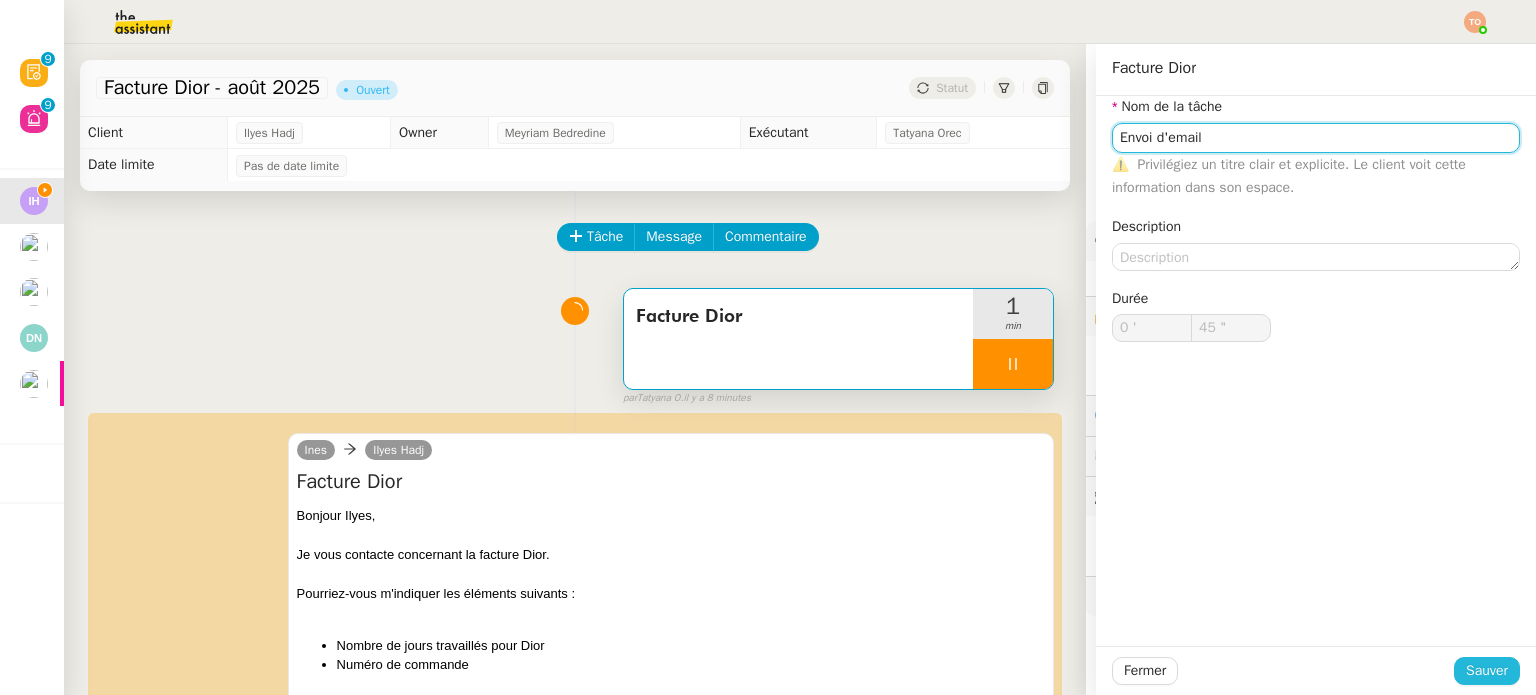 type on "46 "" 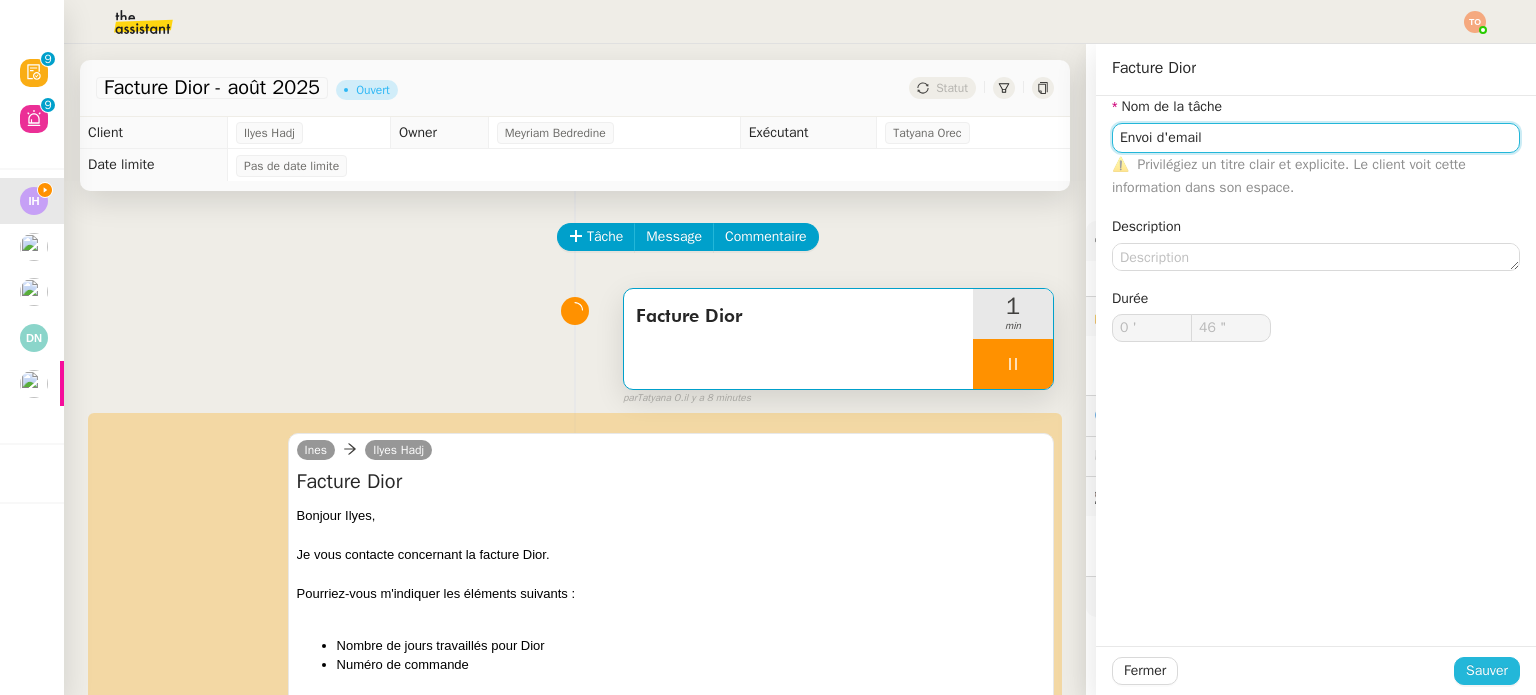 type on "Envoi d'email" 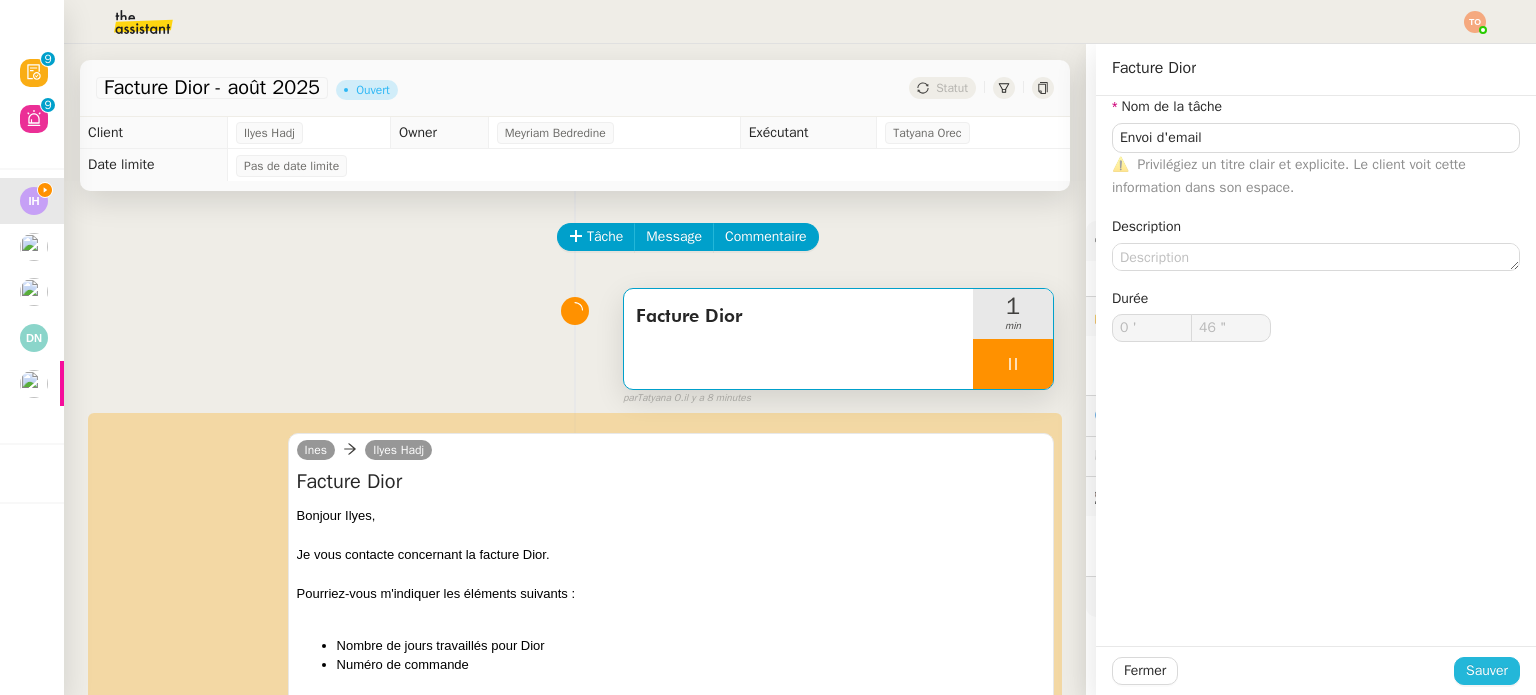click on "Sauver" 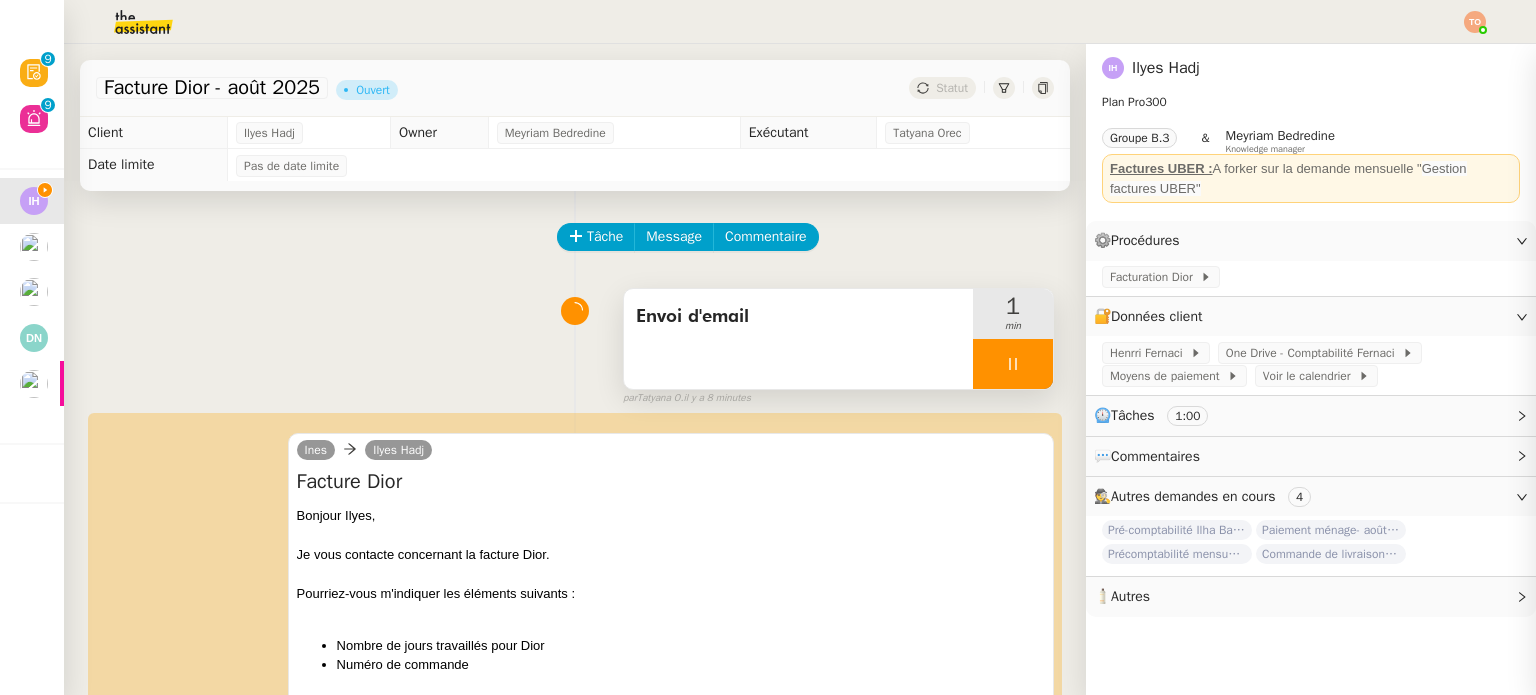 click at bounding box center [1013, 364] 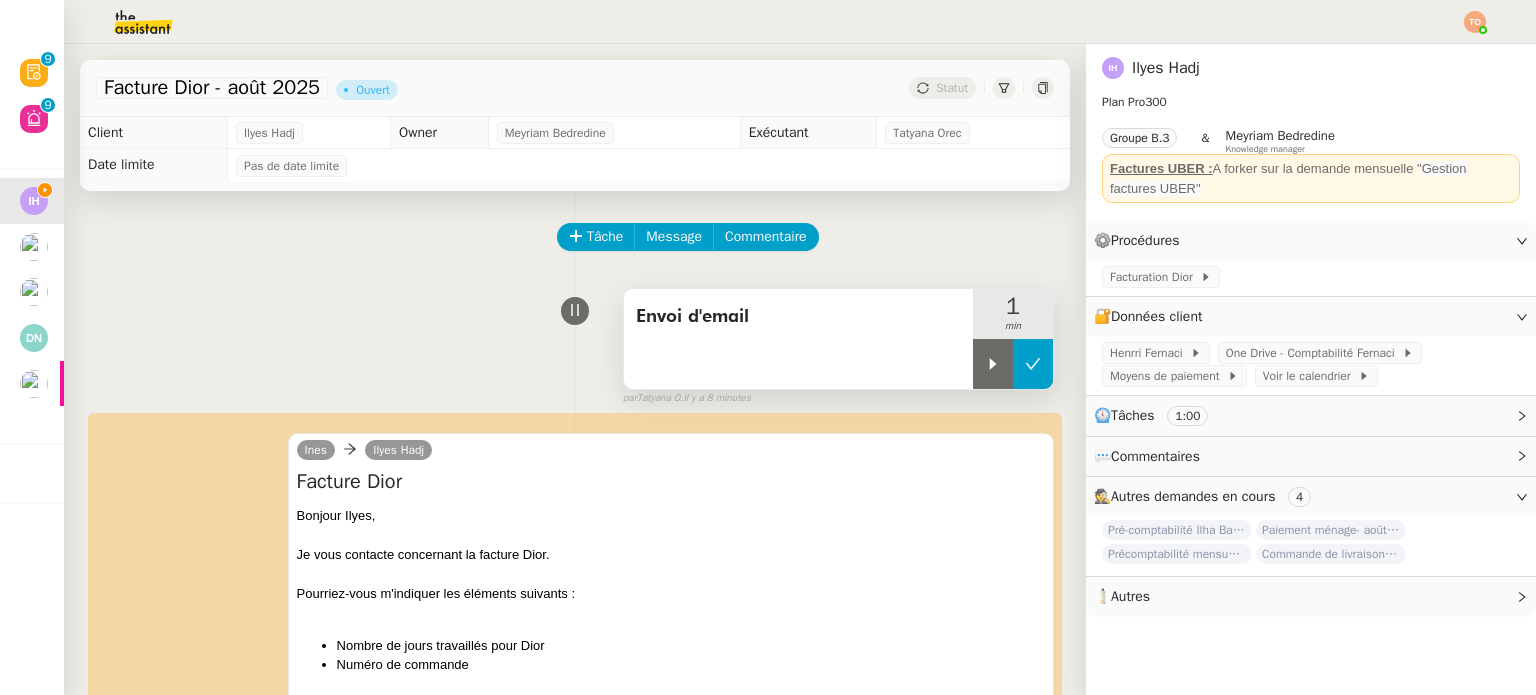 click 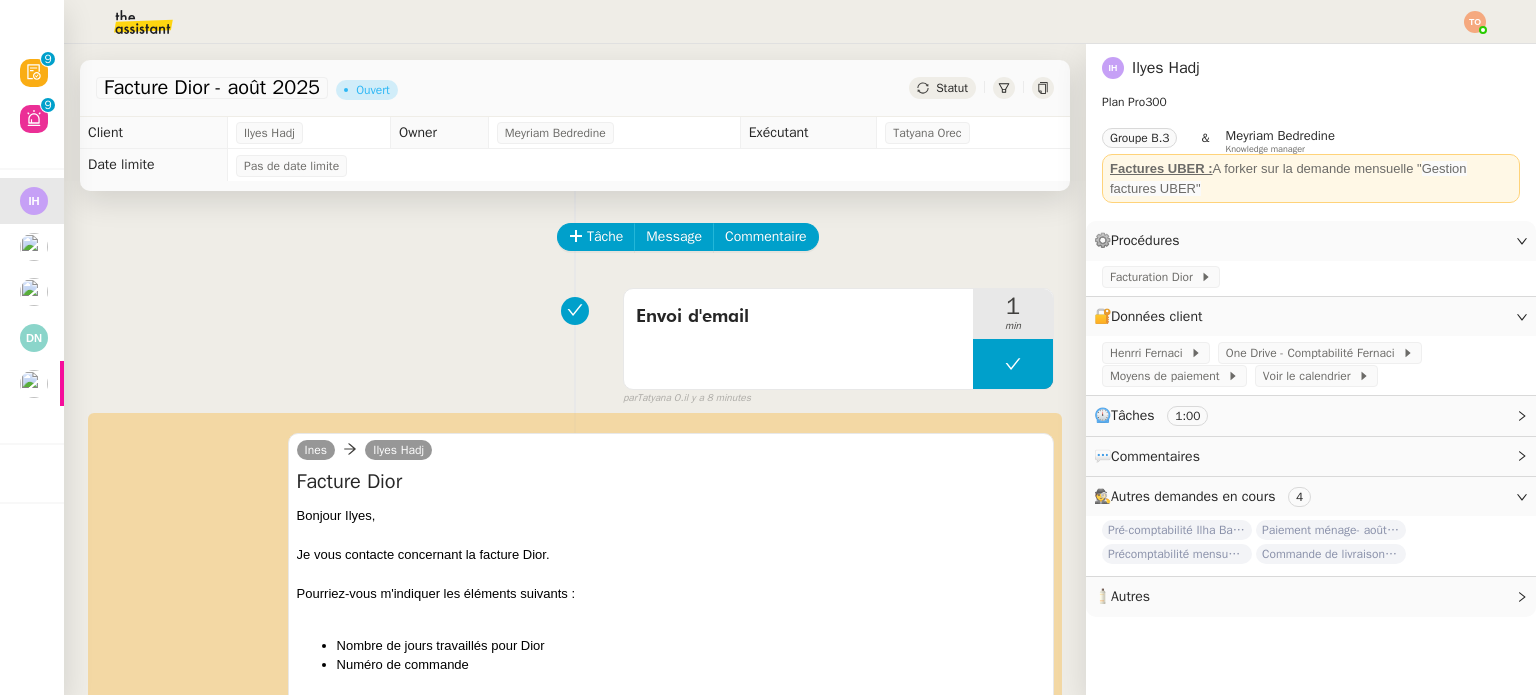 click on "Statut" 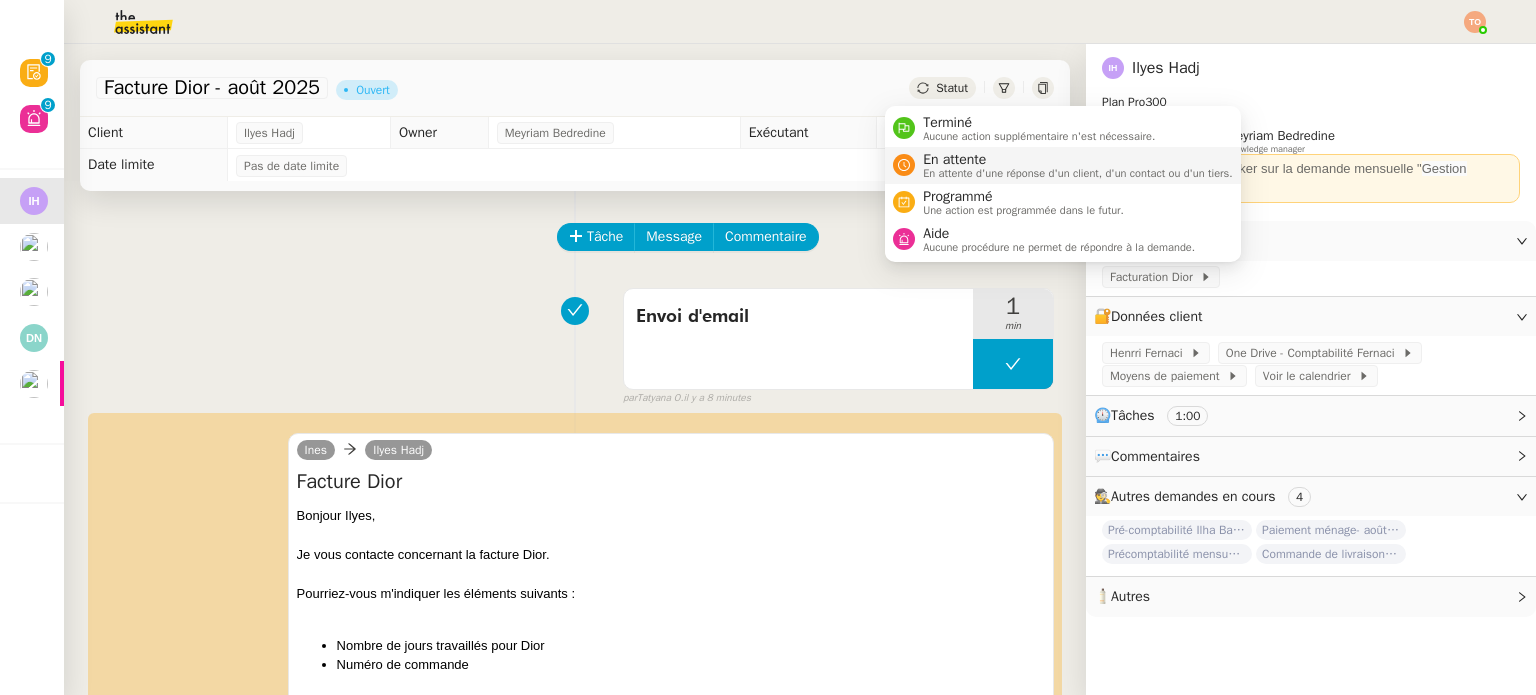 click on "En attente" at bounding box center [1078, 160] 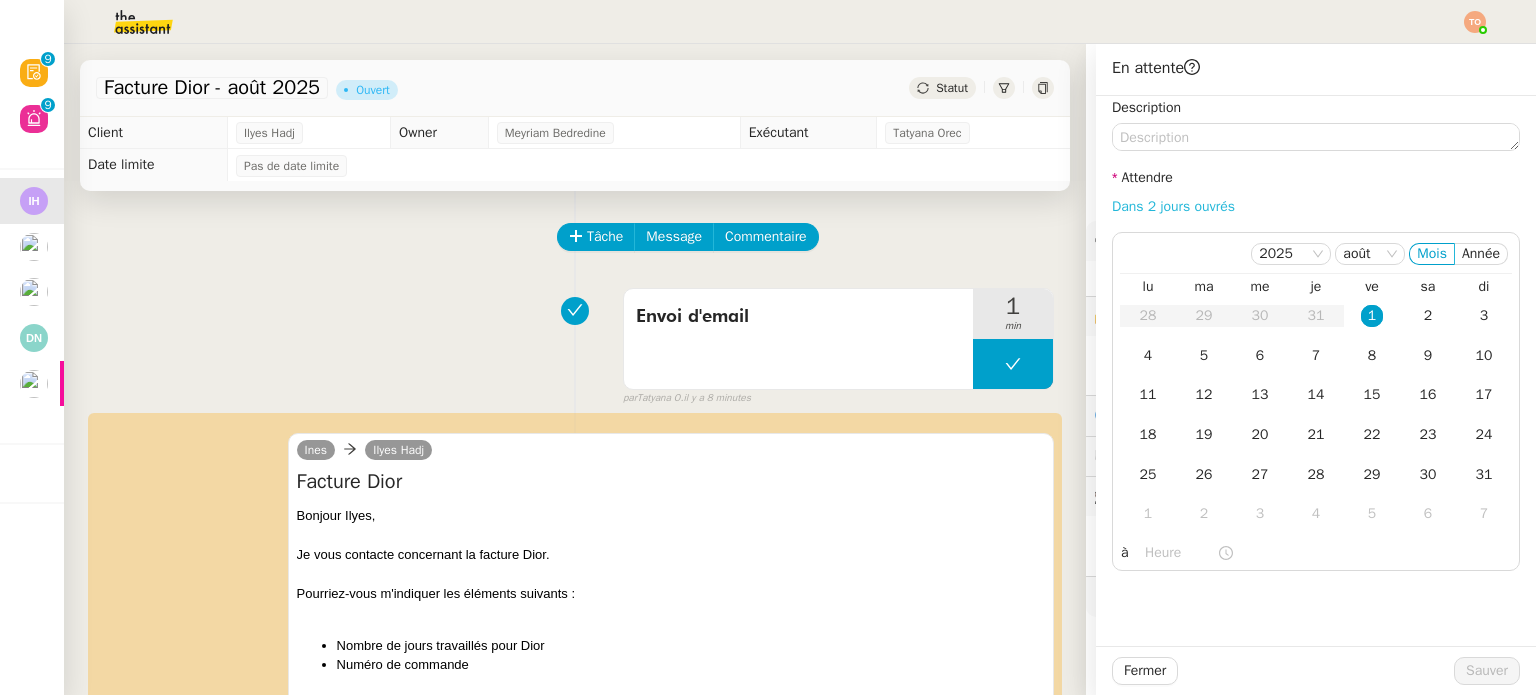 click on "Dans 2 jours ouvrés" 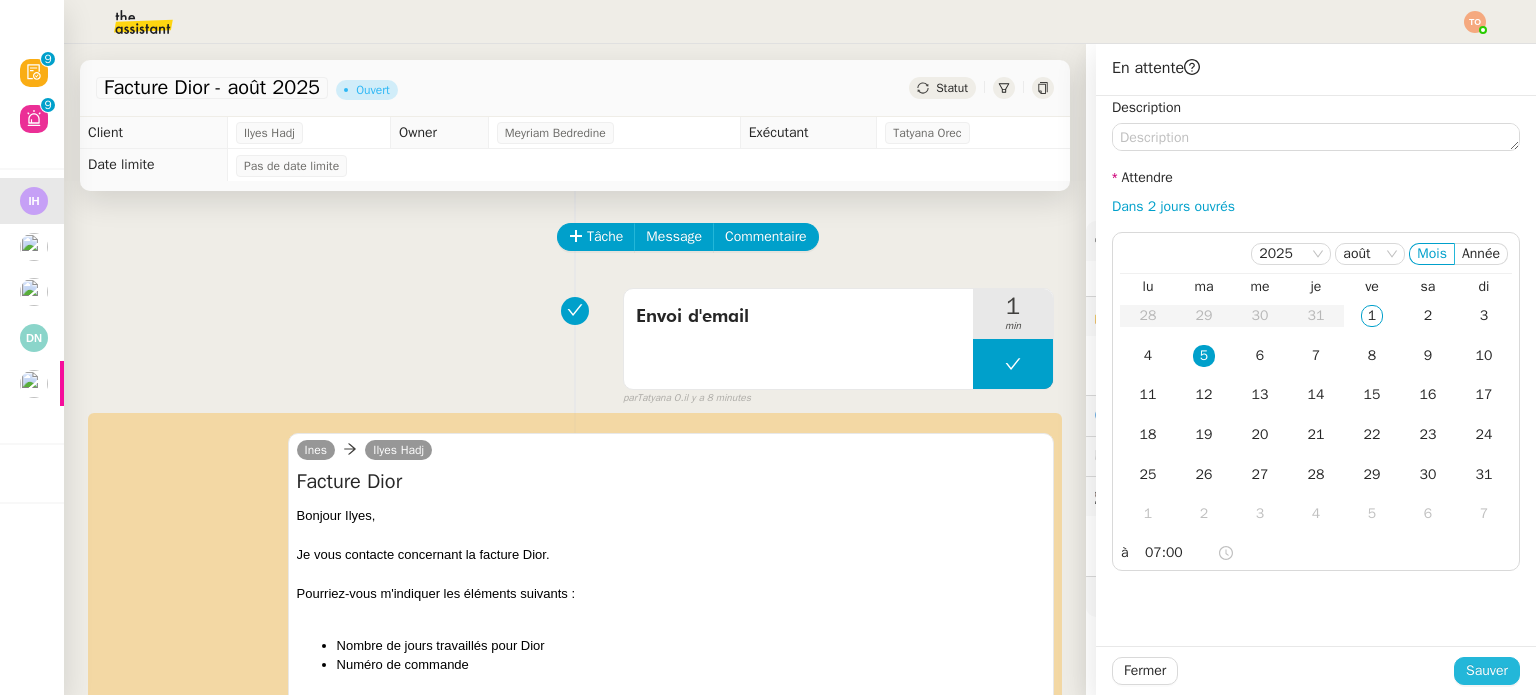 click on "Sauver" 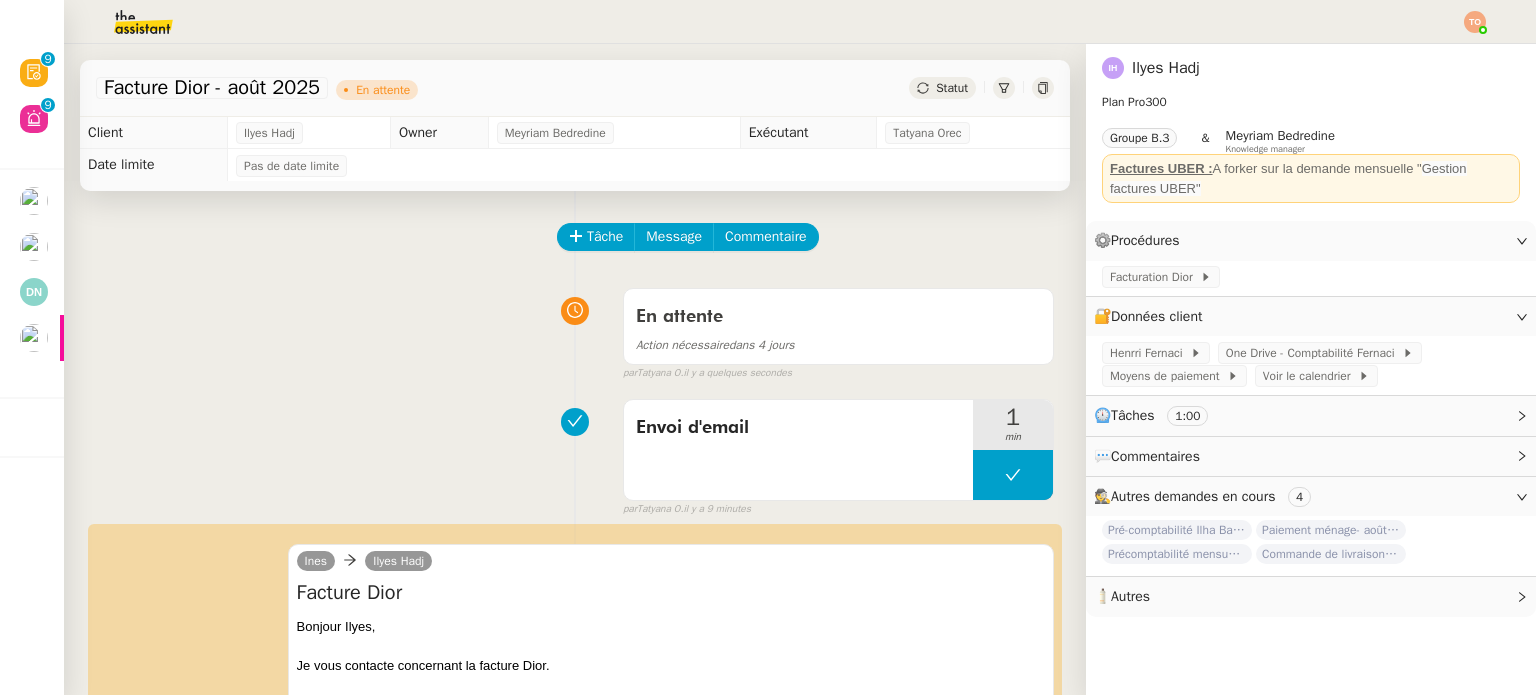 click on "En attente Action nécessaire  dans 4 jours  false par   Tatyana O.   il y a quelques secondes" at bounding box center [575, 330] 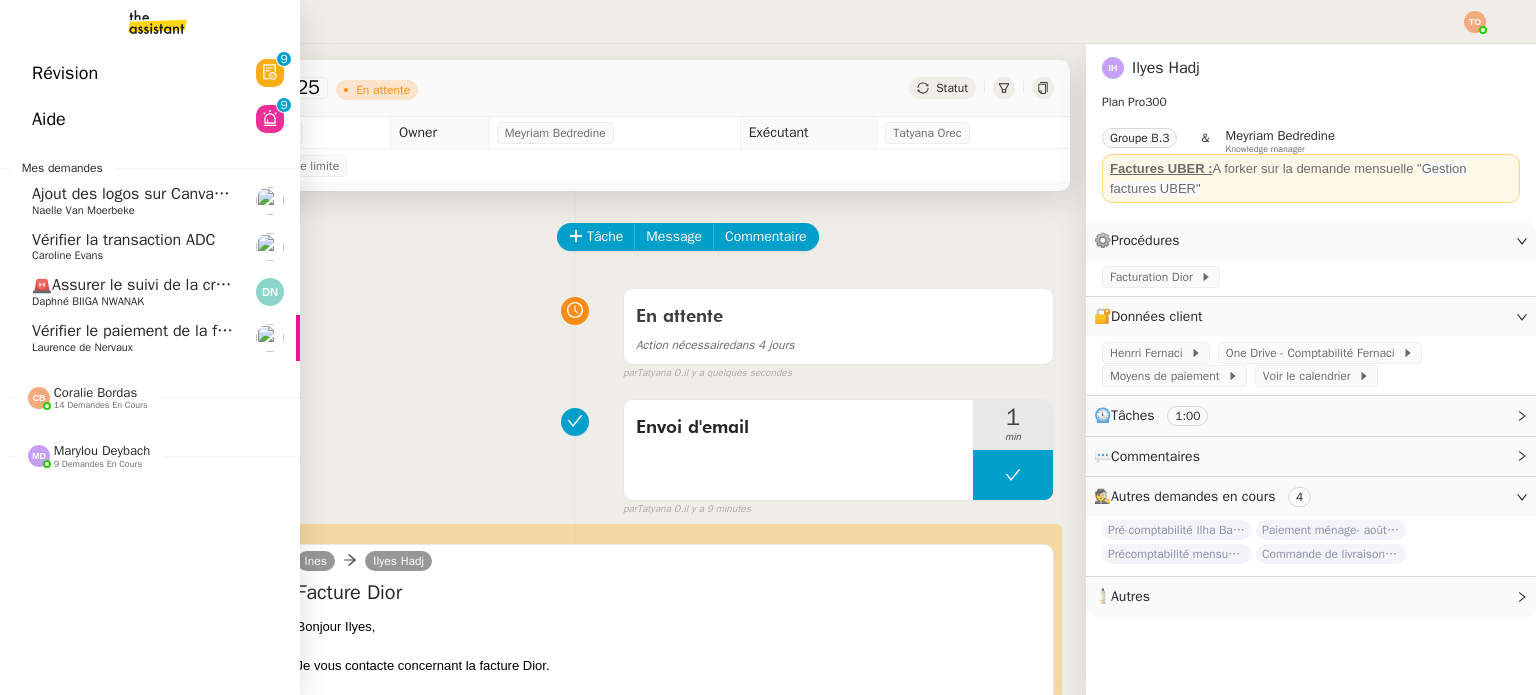 click on "Naelle Van Moerbeke" 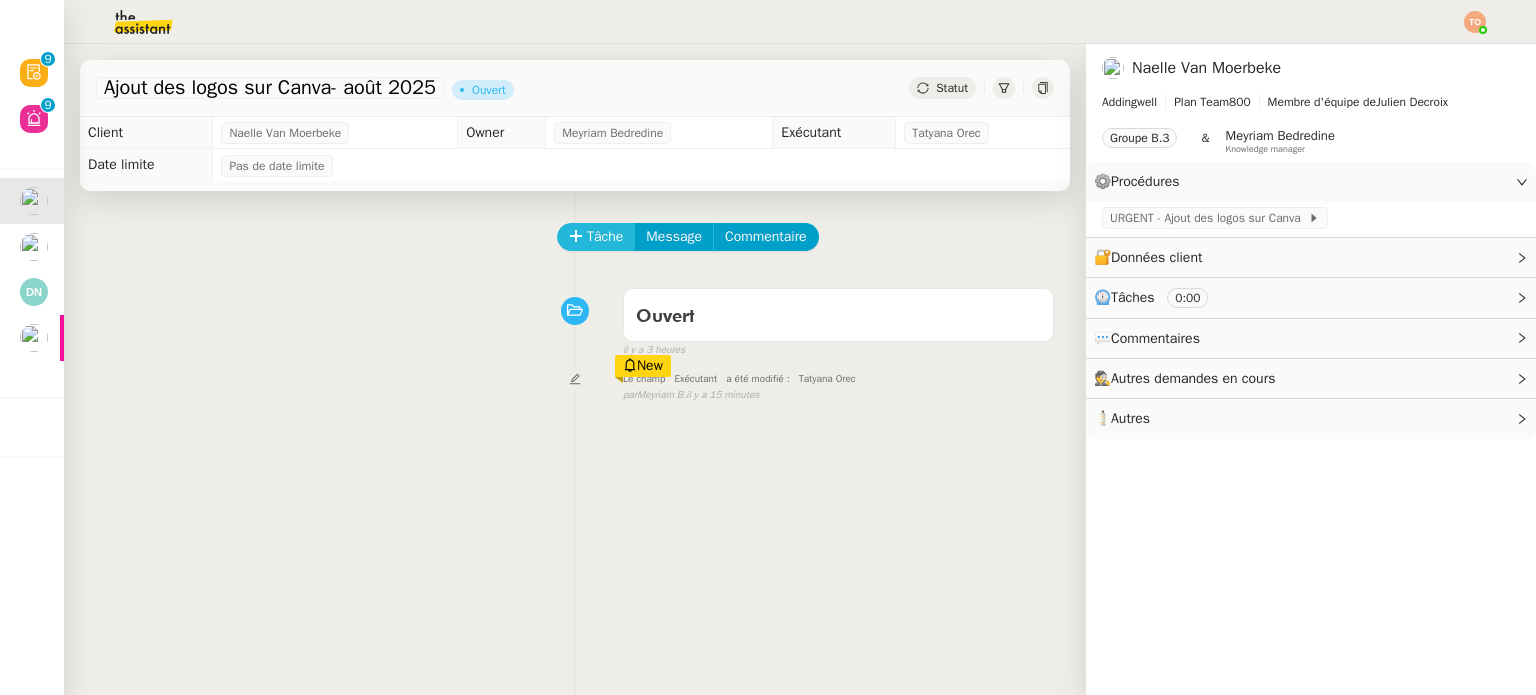 click on "Tâche" 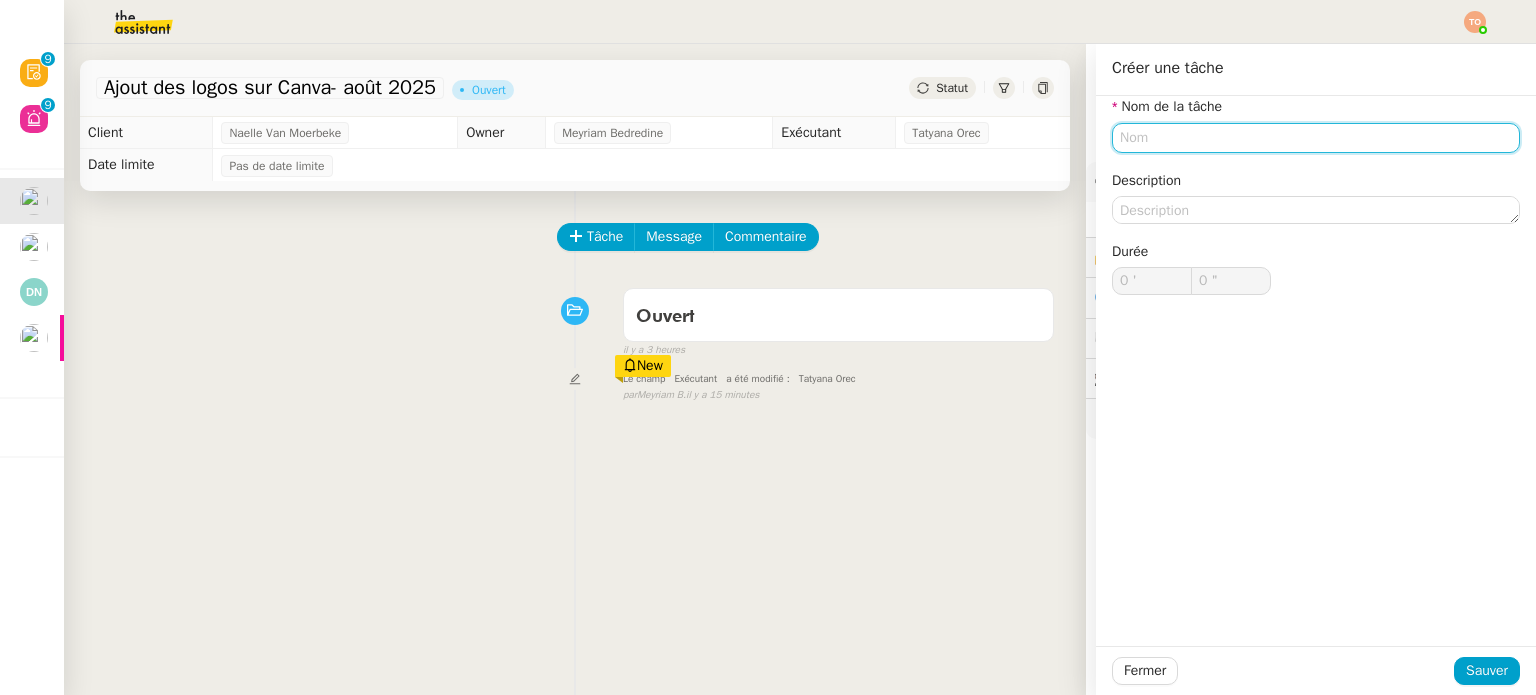 click on "Nom de la tâche Description Durée 0 ' 0 "" 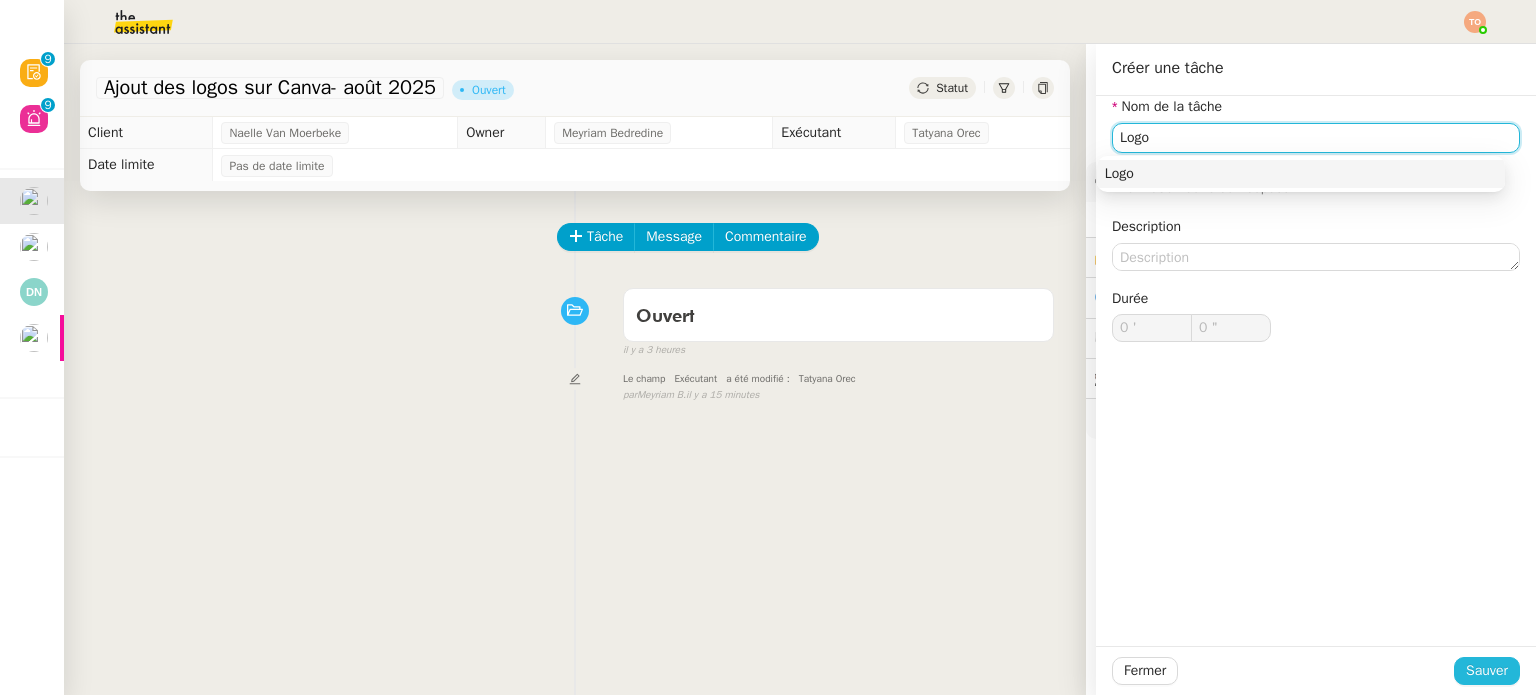type on "Logo" 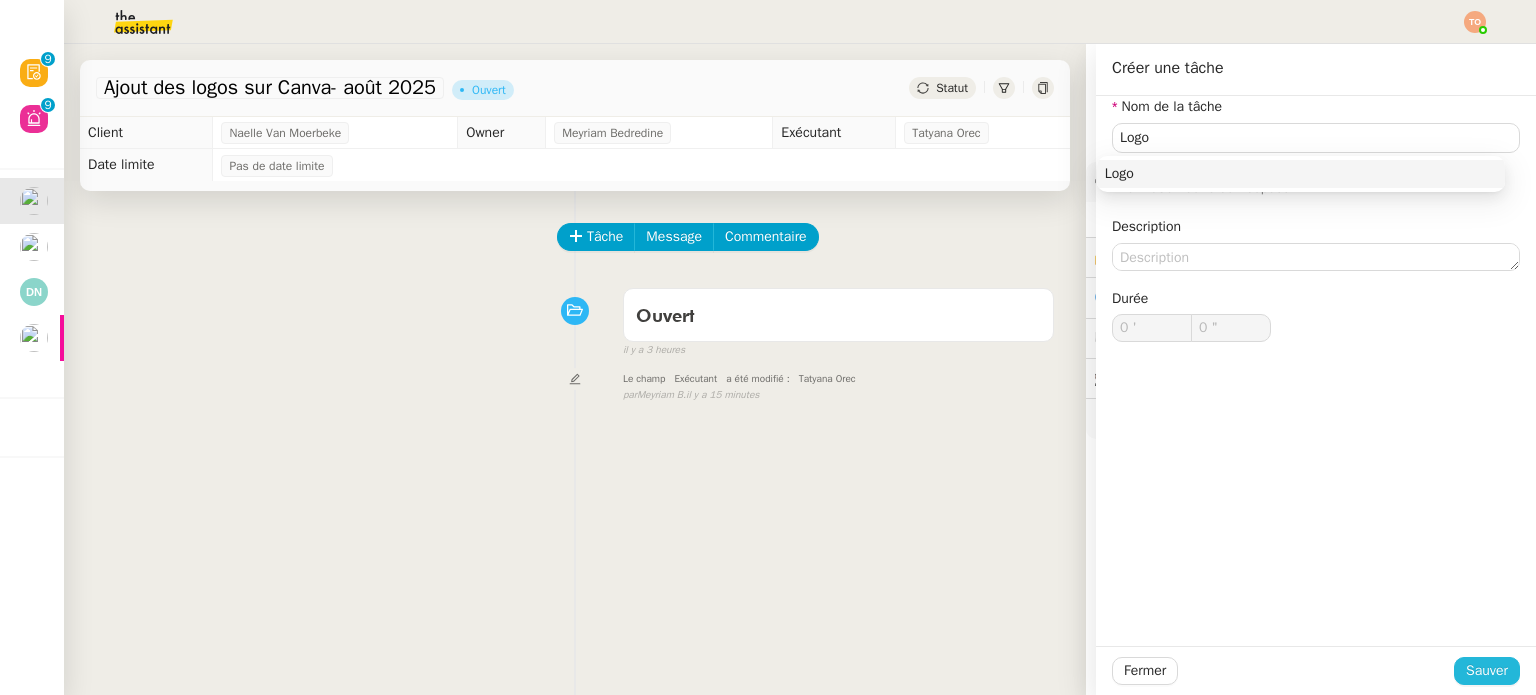 click on "Sauver" 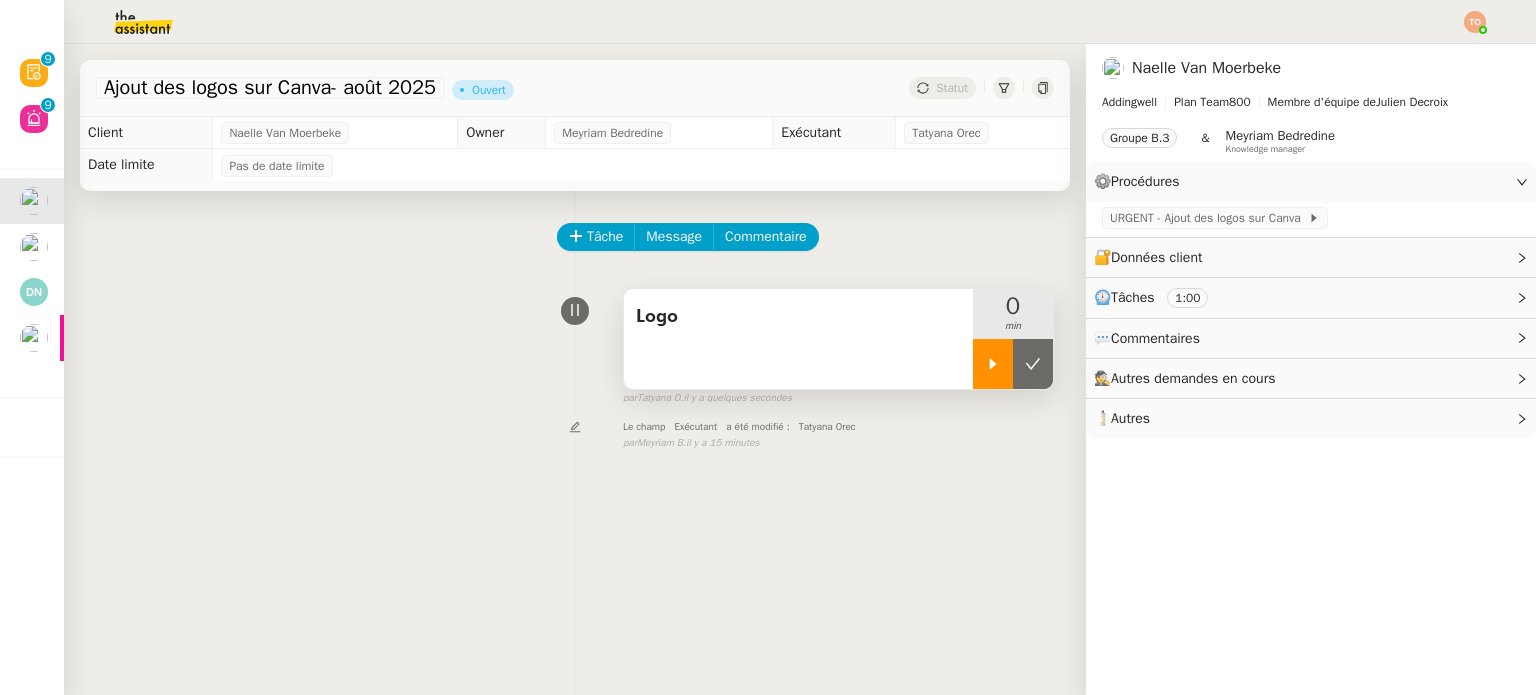 click at bounding box center (993, 364) 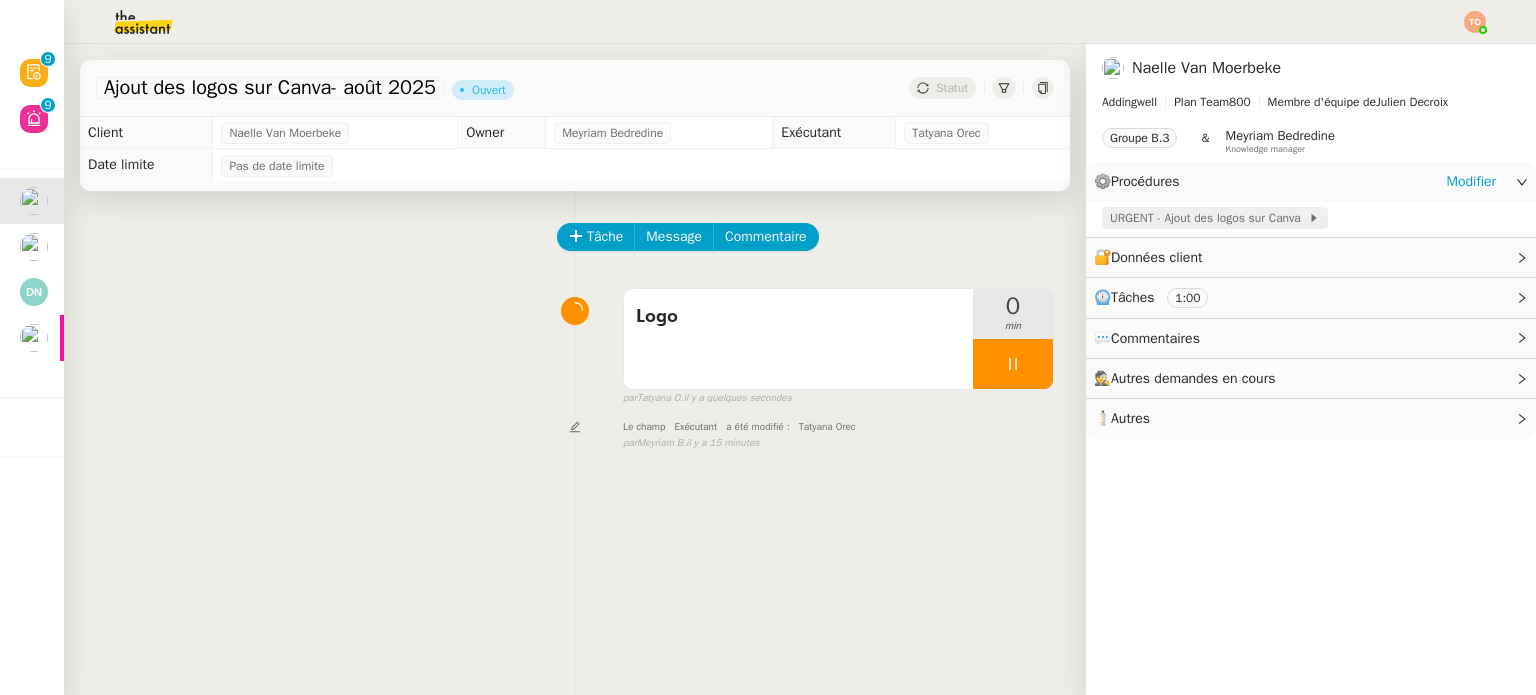 click on "URGENT - Ajout des logos sur Canva" 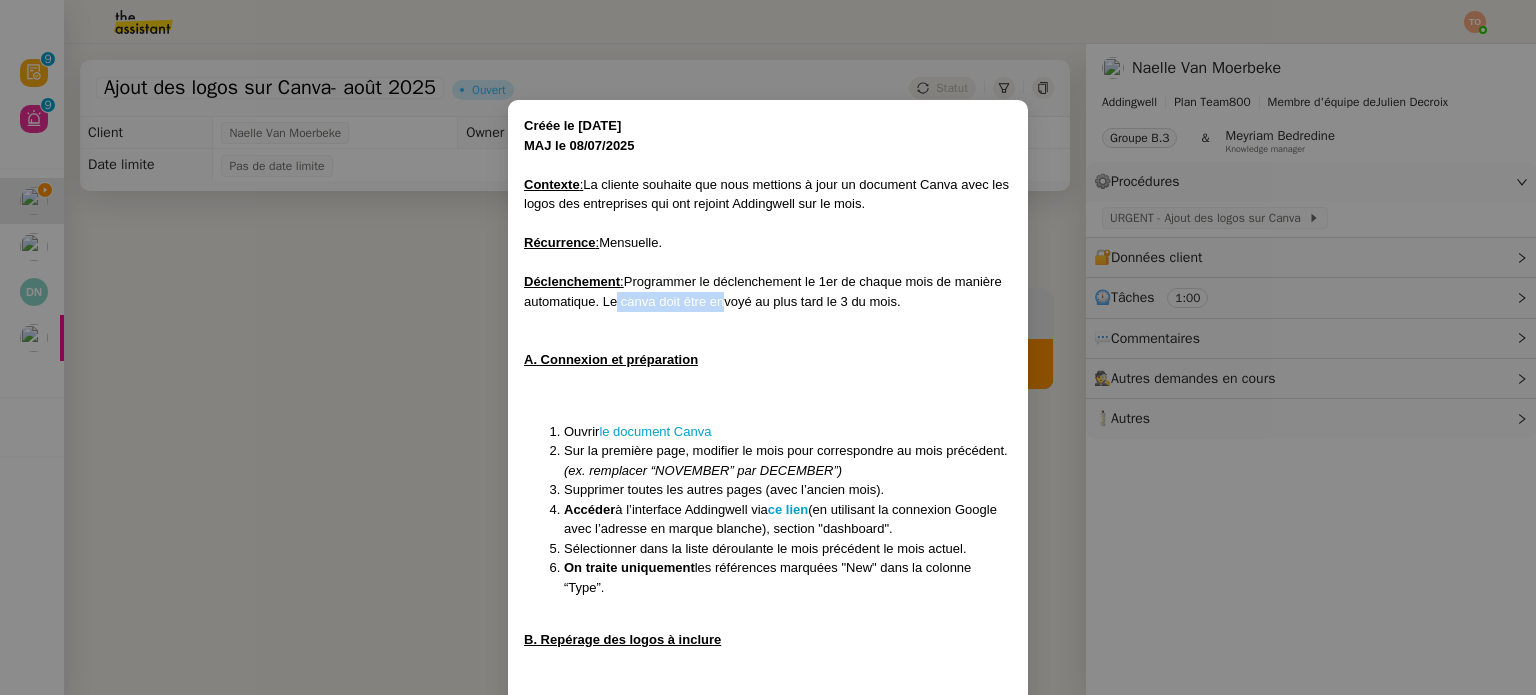 drag, startPoint x: 606, startPoint y: 309, endPoint x: 734, endPoint y: 307, distance: 128.01562 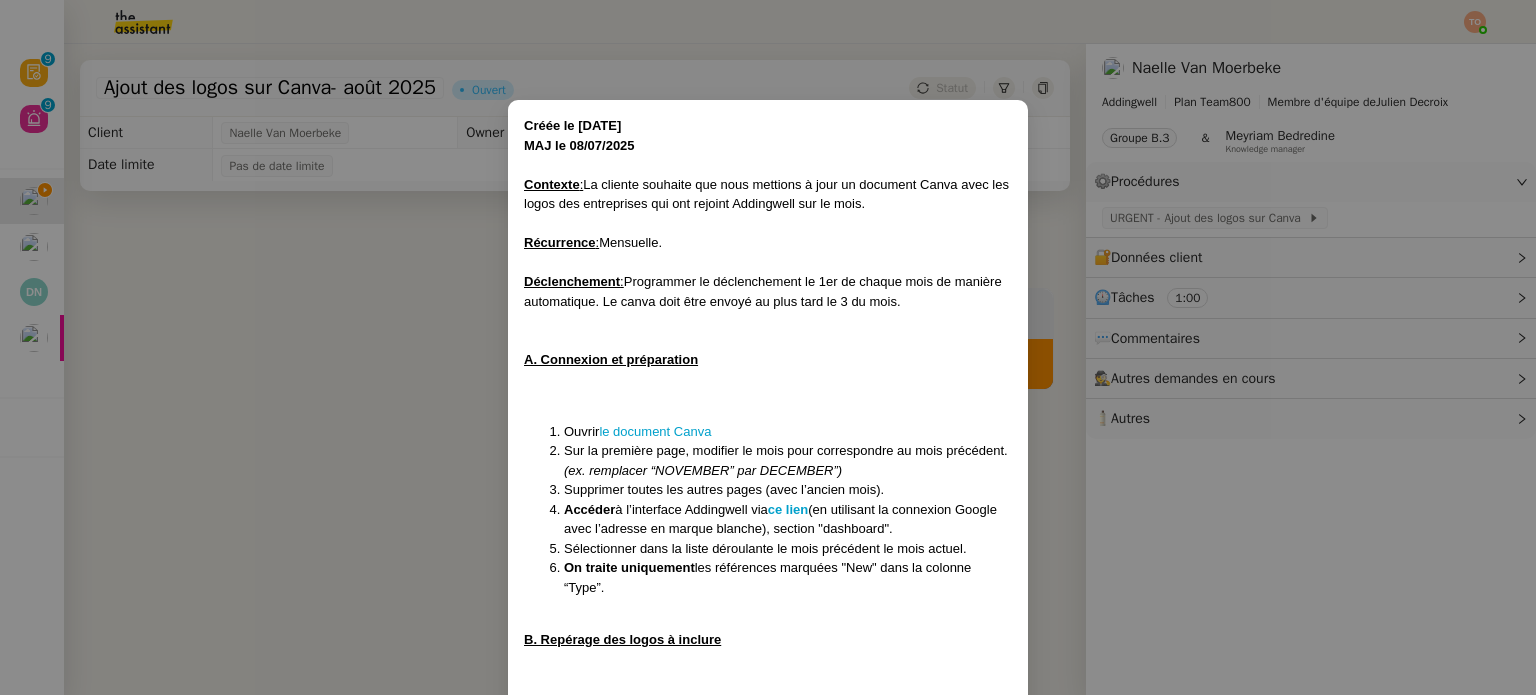 click on "Déclenchement  :  Programmer le déclenchement le 1er de chaque mois de manière automatique. Le canva doit être envoyé au plus tard le 3 du mois." at bounding box center [768, 291] 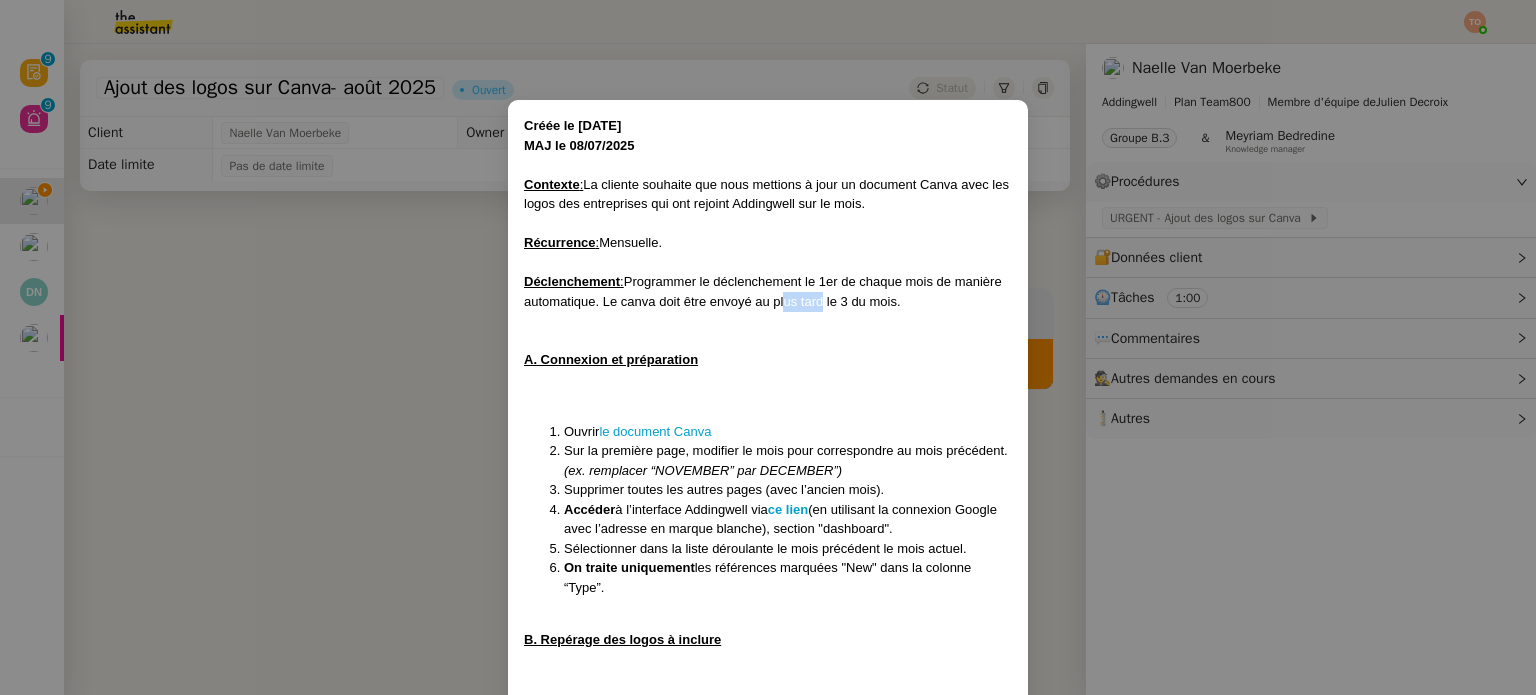 drag, startPoint x: 786, startPoint y: 304, endPoint x: 829, endPoint y: 303, distance: 43.011627 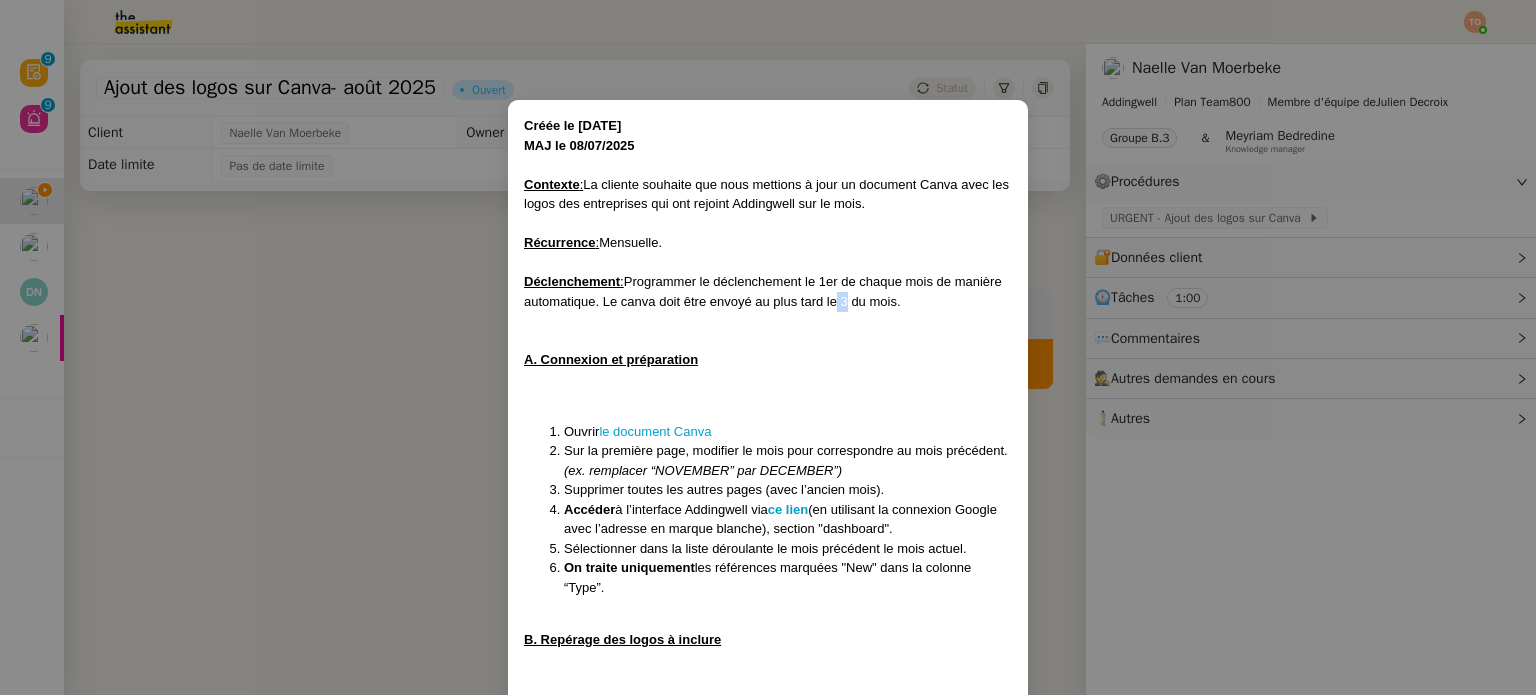 click on "Déclenchement  :  Programmer le déclenchement le 1er de chaque mois de manière automatique. Le canva doit être envoyé au plus tard le 3 du mois." at bounding box center [768, 291] 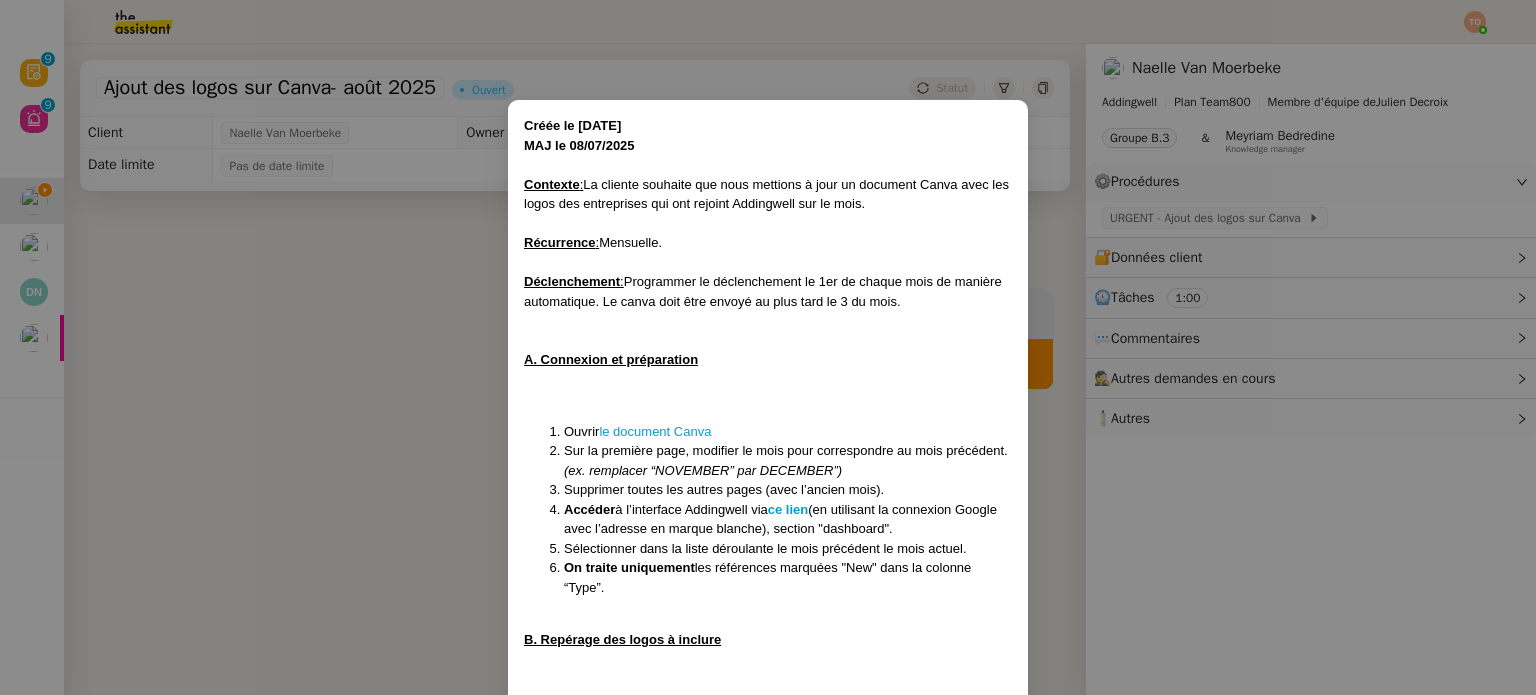click on "Déclenchement  :  Programmer le déclenchement le 1er de chaque mois de manière automatique. Le canva doit être envoyé au plus tard le 3 du mois." at bounding box center [768, 291] 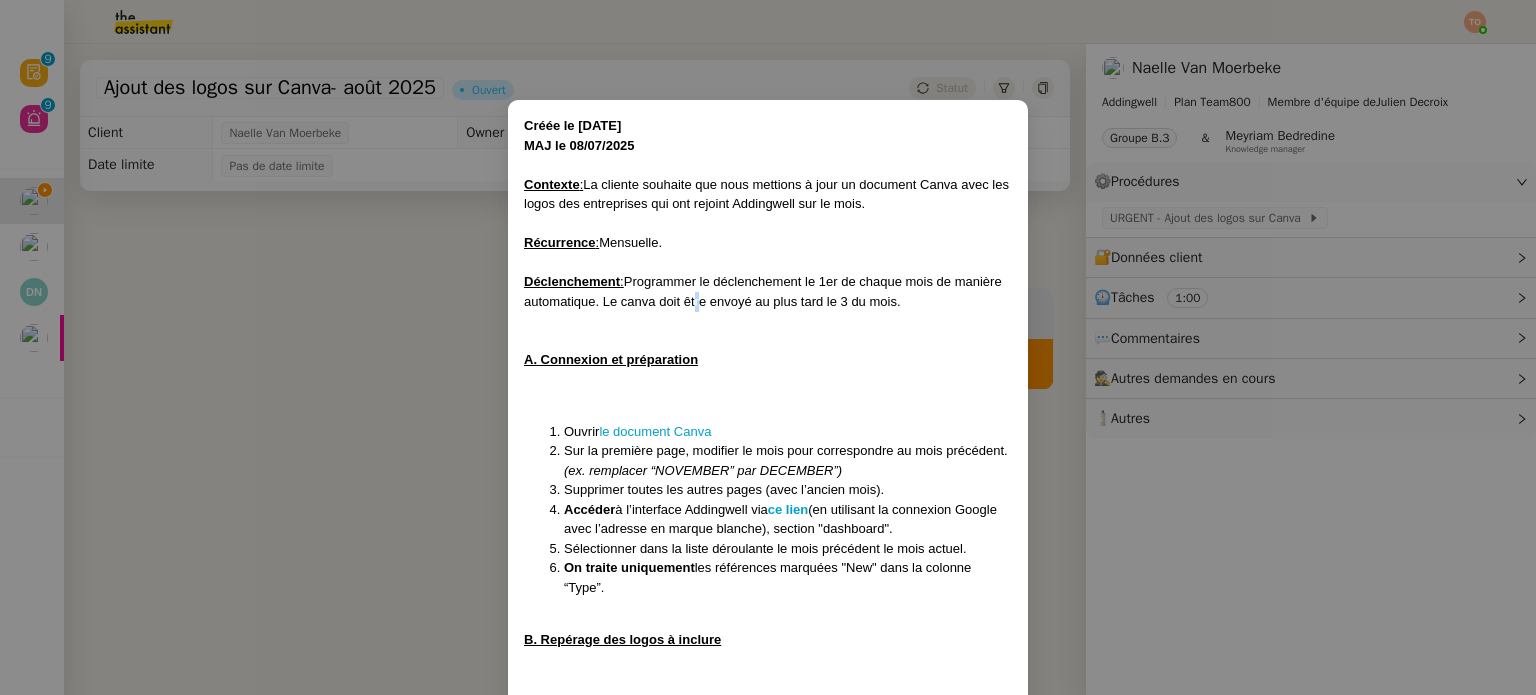 click on "Déclenchement  :  Programmer le déclenchement le 1er de chaque mois de manière automatique. Le canva doit être envoyé au plus tard le 3 du mois." at bounding box center (768, 291) 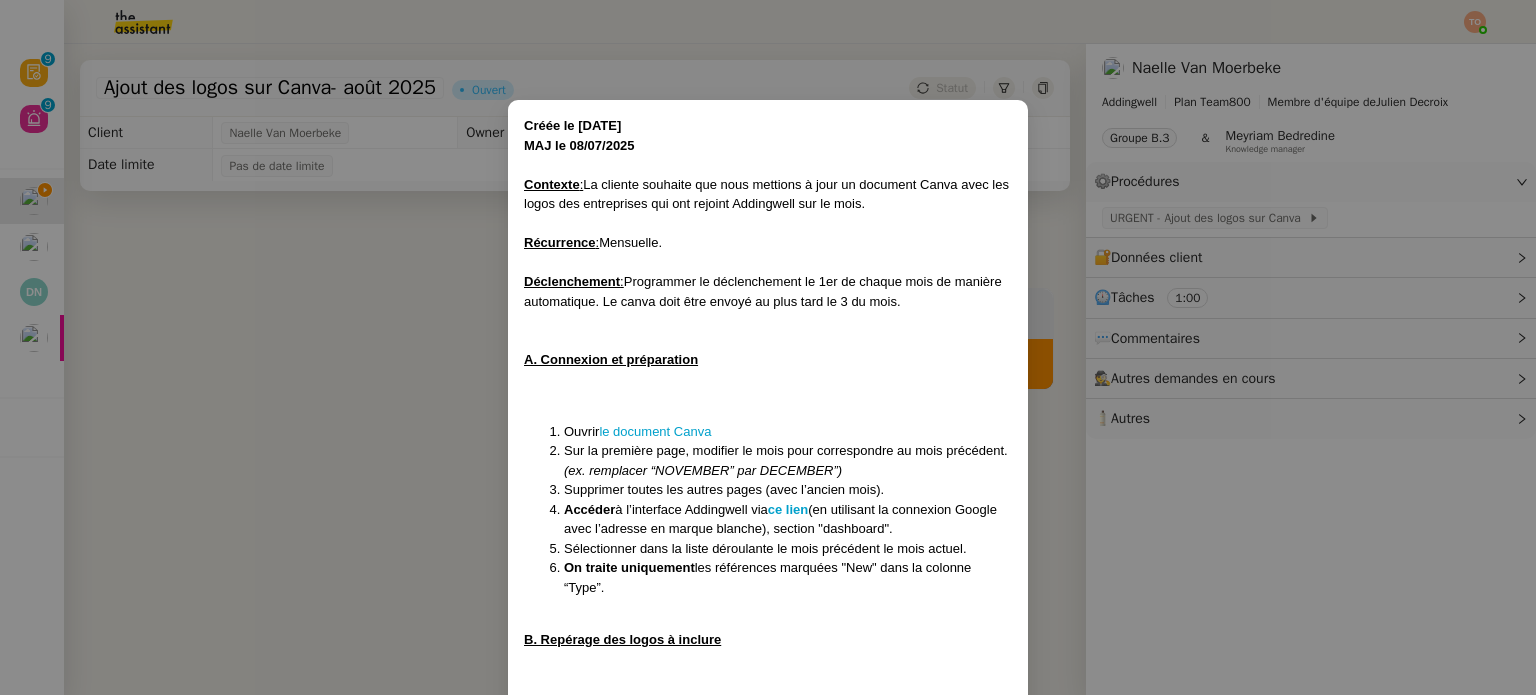 click on "Déclenchement  :  Programmer le déclenchement le 1er de chaque mois de manière automatique. Le canva doit être envoyé au plus tard le 3 du mois." at bounding box center (768, 291) 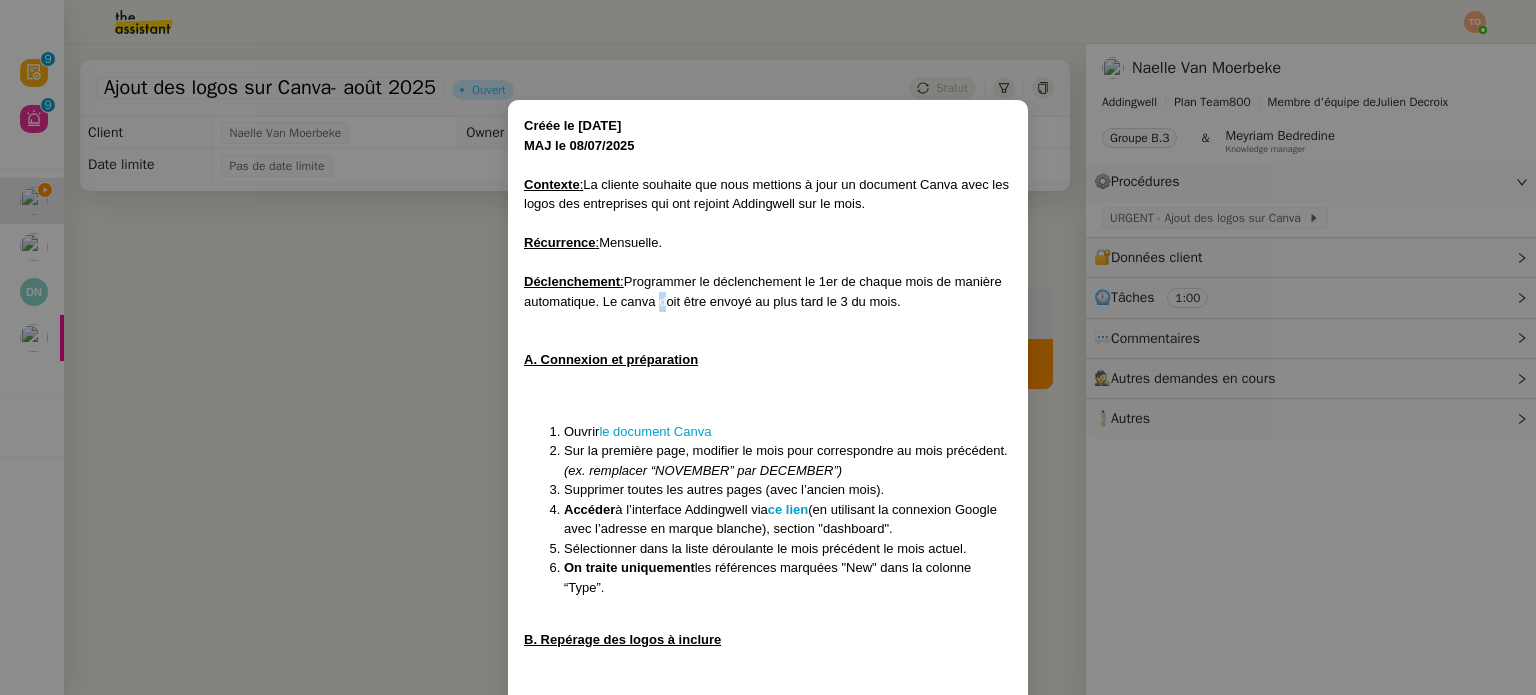 click on "Déclenchement  :  Programmer le déclenchement le 1er de chaque mois de manière automatique. Le canva doit être envoyé au plus tard le 3 du mois." at bounding box center (768, 291) 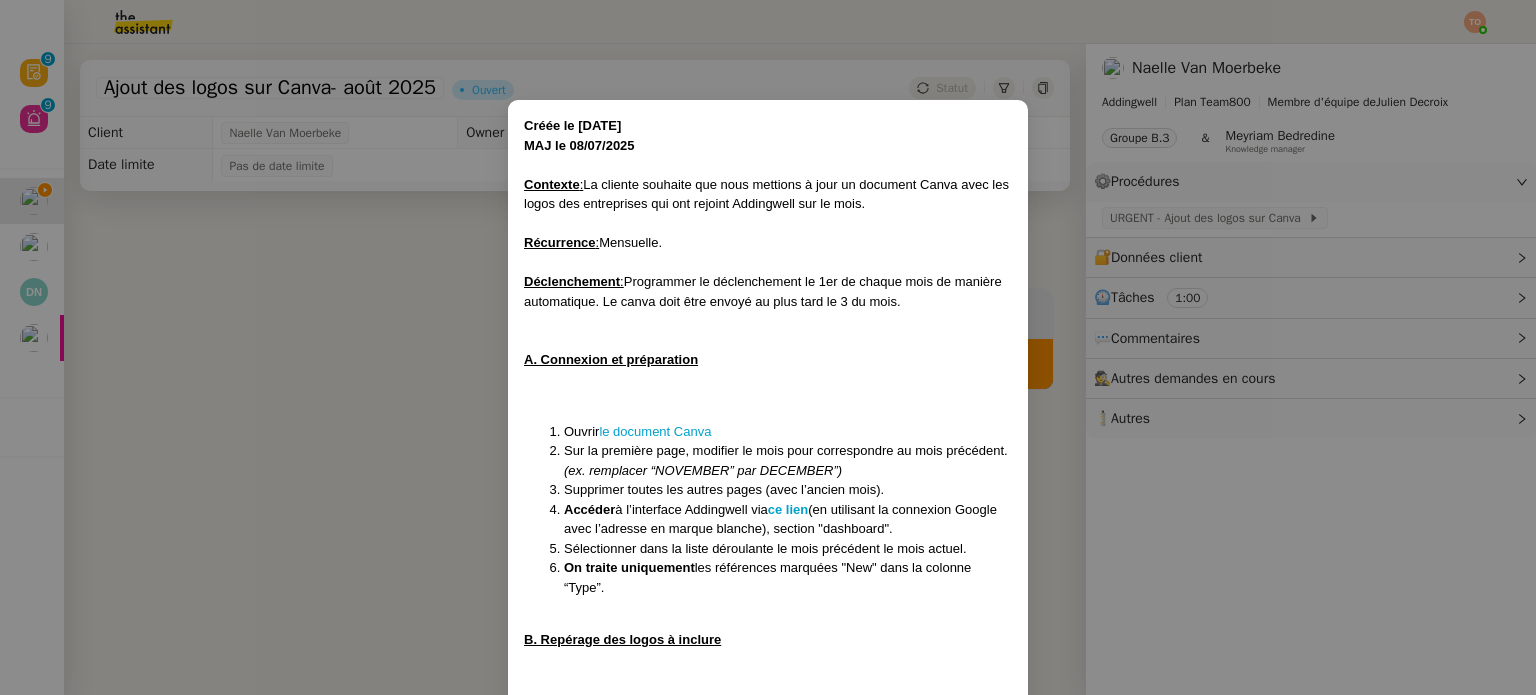 scroll, scrollTop: 100, scrollLeft: 0, axis: vertical 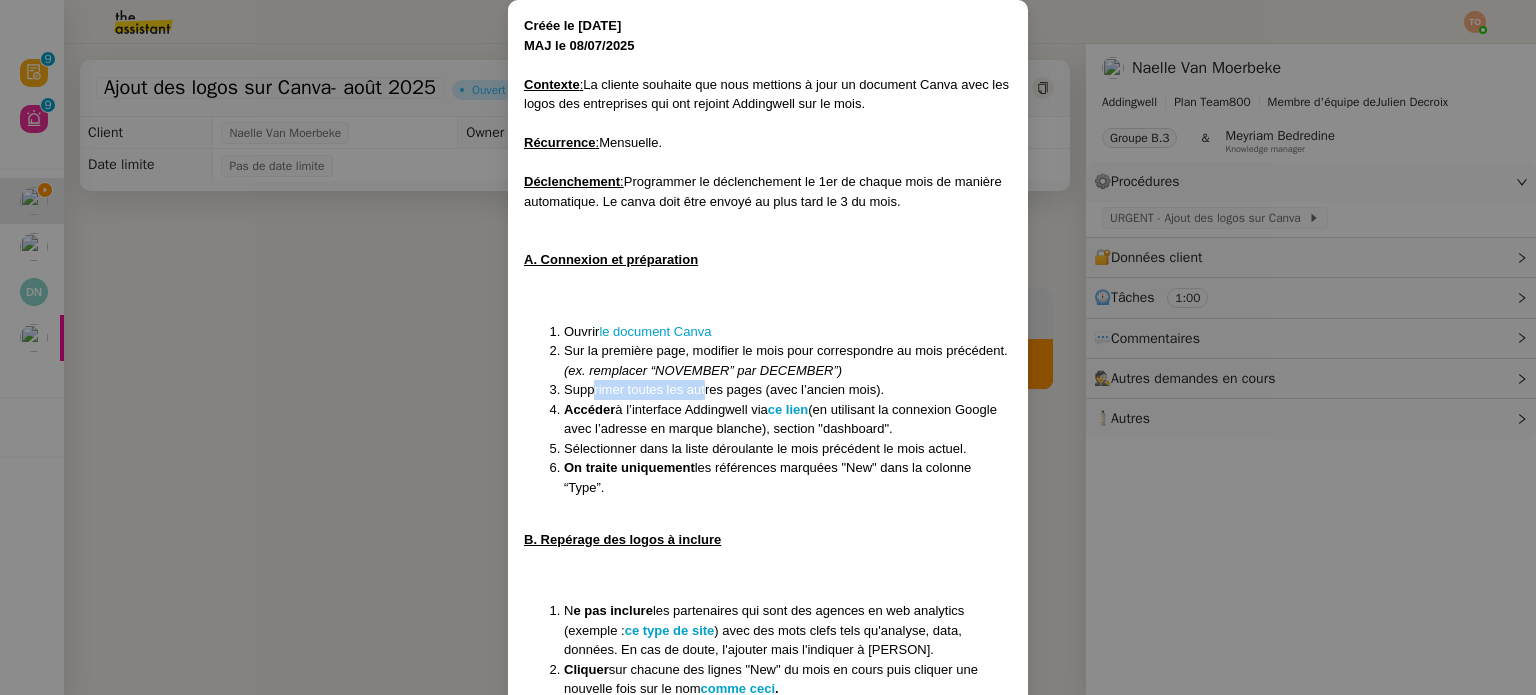 drag, startPoint x: 585, startPoint y: 385, endPoint x: 701, endPoint y: 390, distance: 116.10771 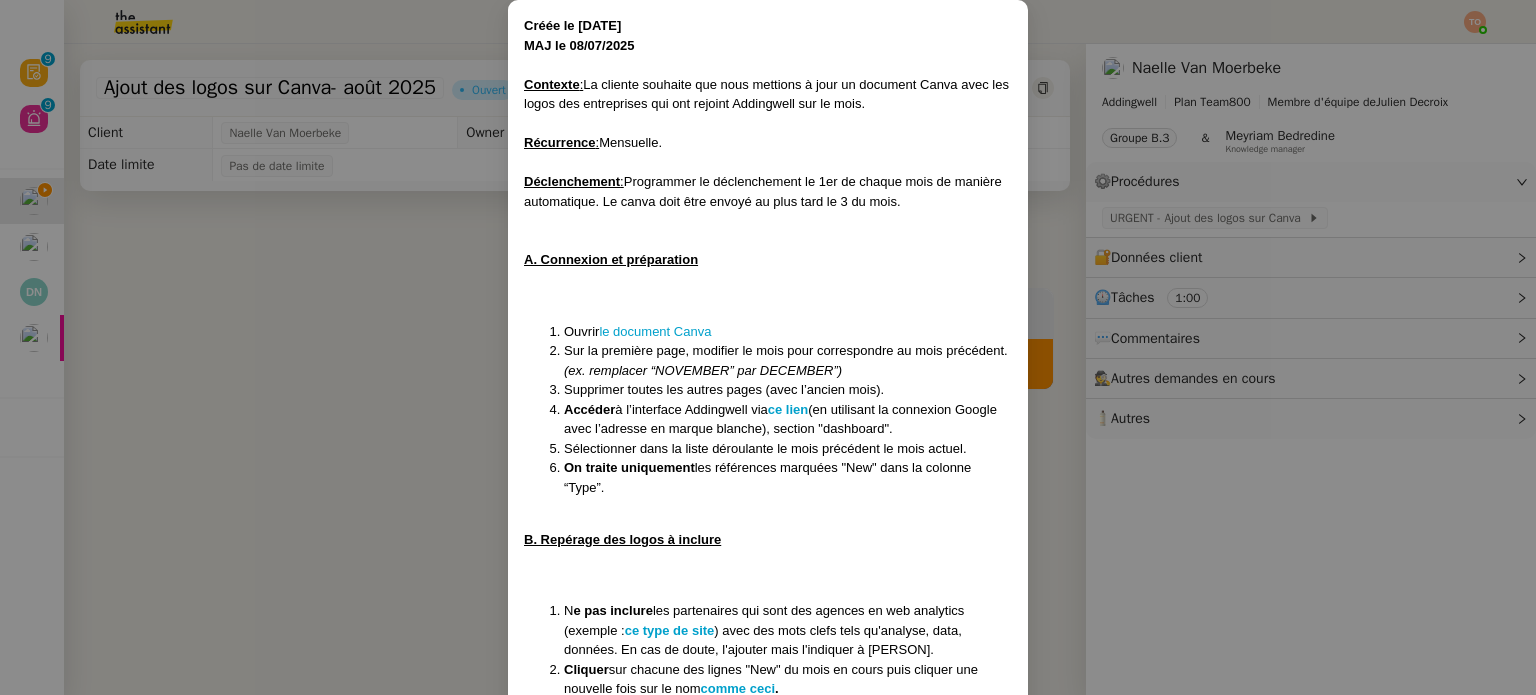 click on "Accéder  à l’interface Addingwell via  ce lien  (en utilisant la connexion Google avec l’adresse en marque blanche), section "dashboard"." at bounding box center (788, 419) 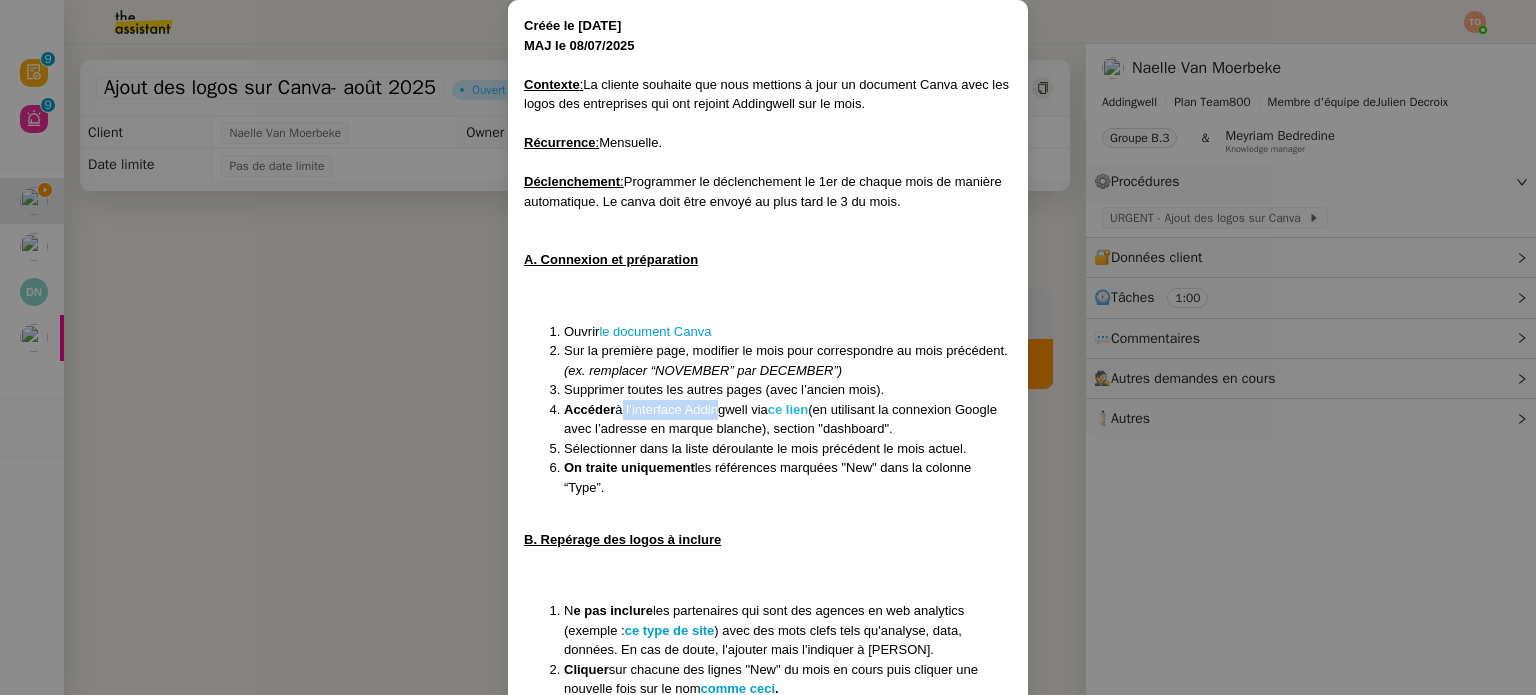 drag, startPoint x: 655, startPoint y: 410, endPoint x: 780, endPoint y: 408, distance: 125.016 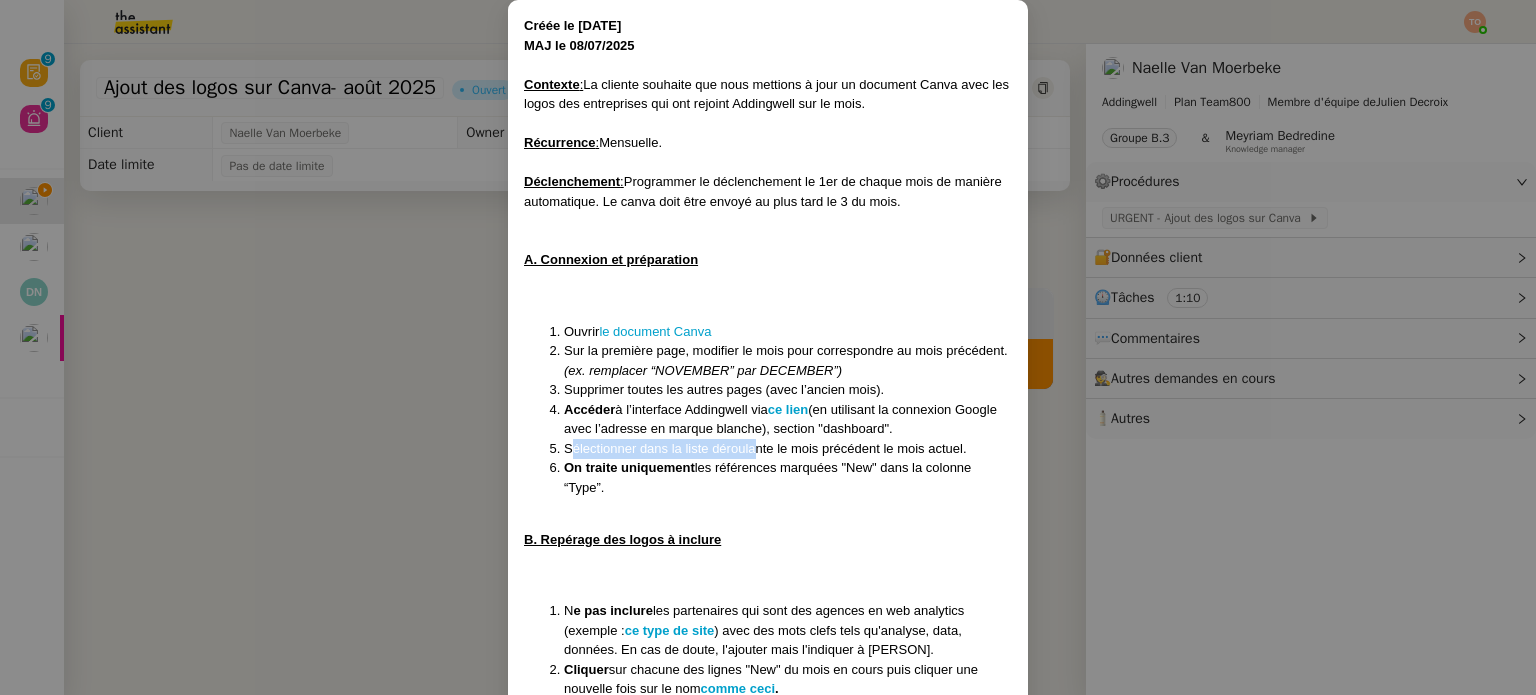 drag, startPoint x: 565, startPoint y: 446, endPoint x: 750, endPoint y: 445, distance: 185.0027 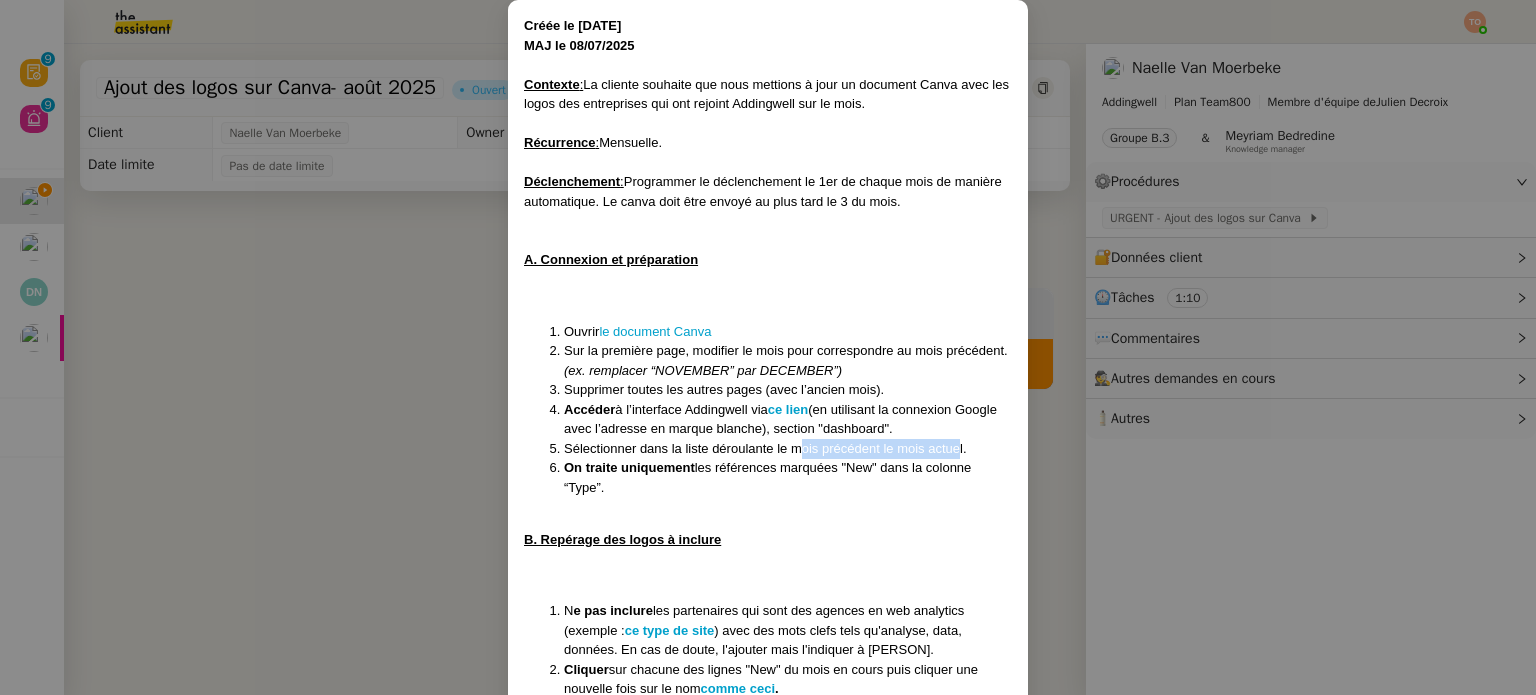drag, startPoint x: 797, startPoint y: 449, endPoint x: 962, endPoint y: 445, distance: 165.04848 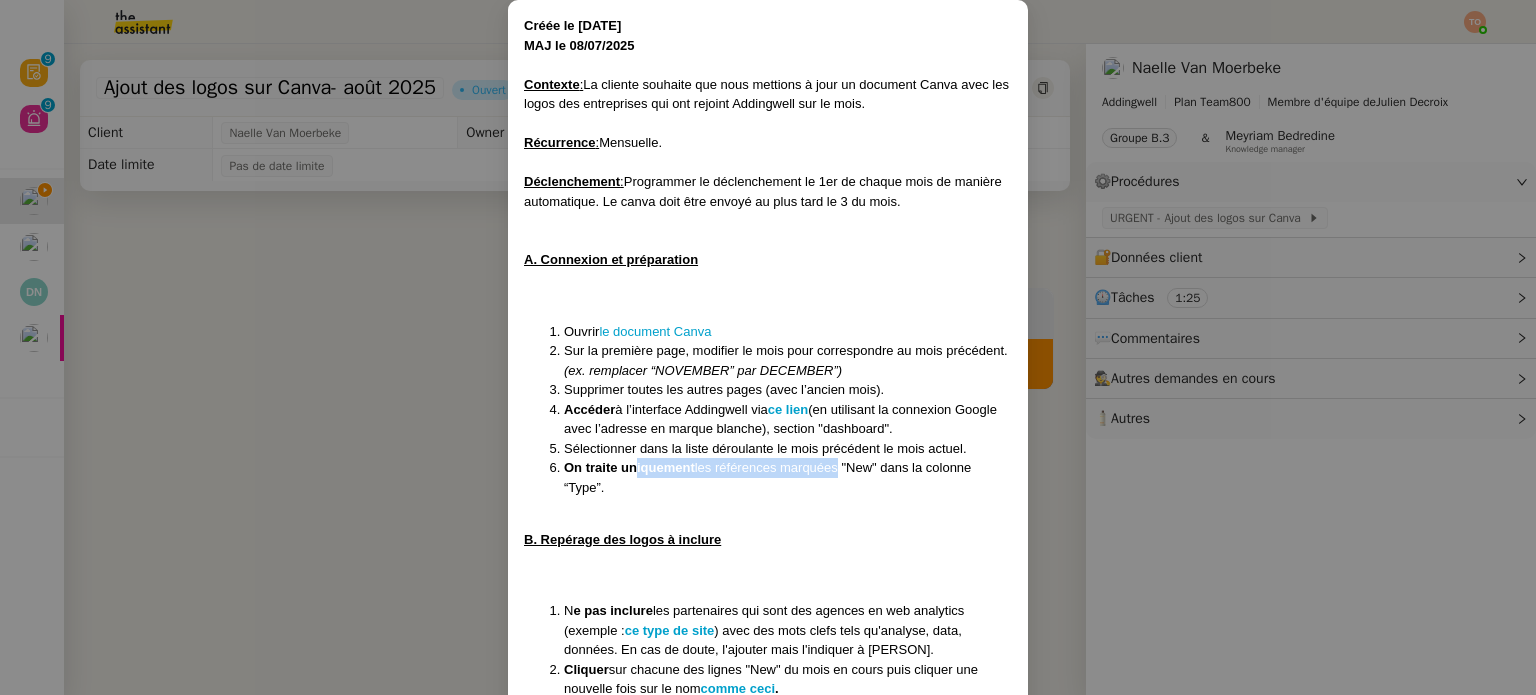 drag, startPoint x: 788, startPoint y: 462, endPoint x: 837, endPoint y: 463, distance: 49.010204 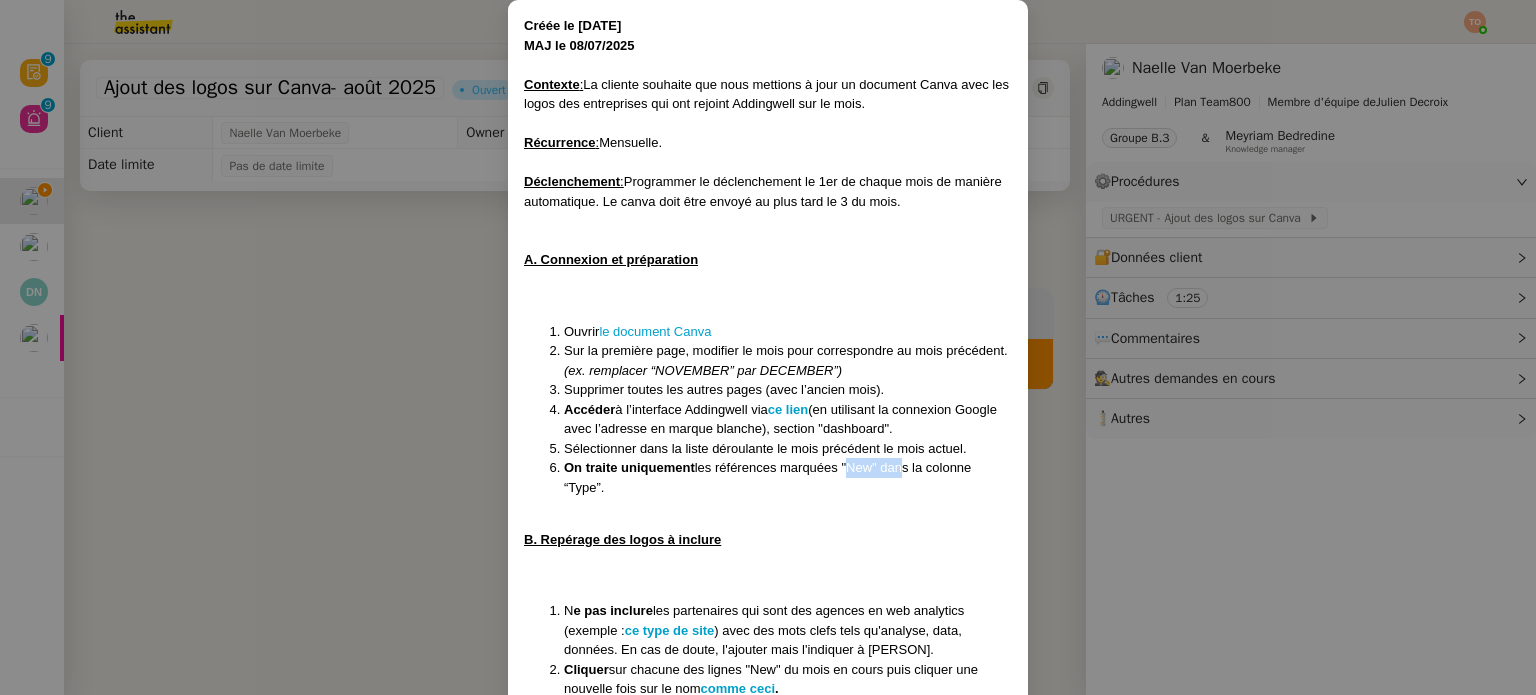 drag, startPoint x: 885, startPoint y: 469, endPoint x: 897, endPoint y: 467, distance: 12.165525 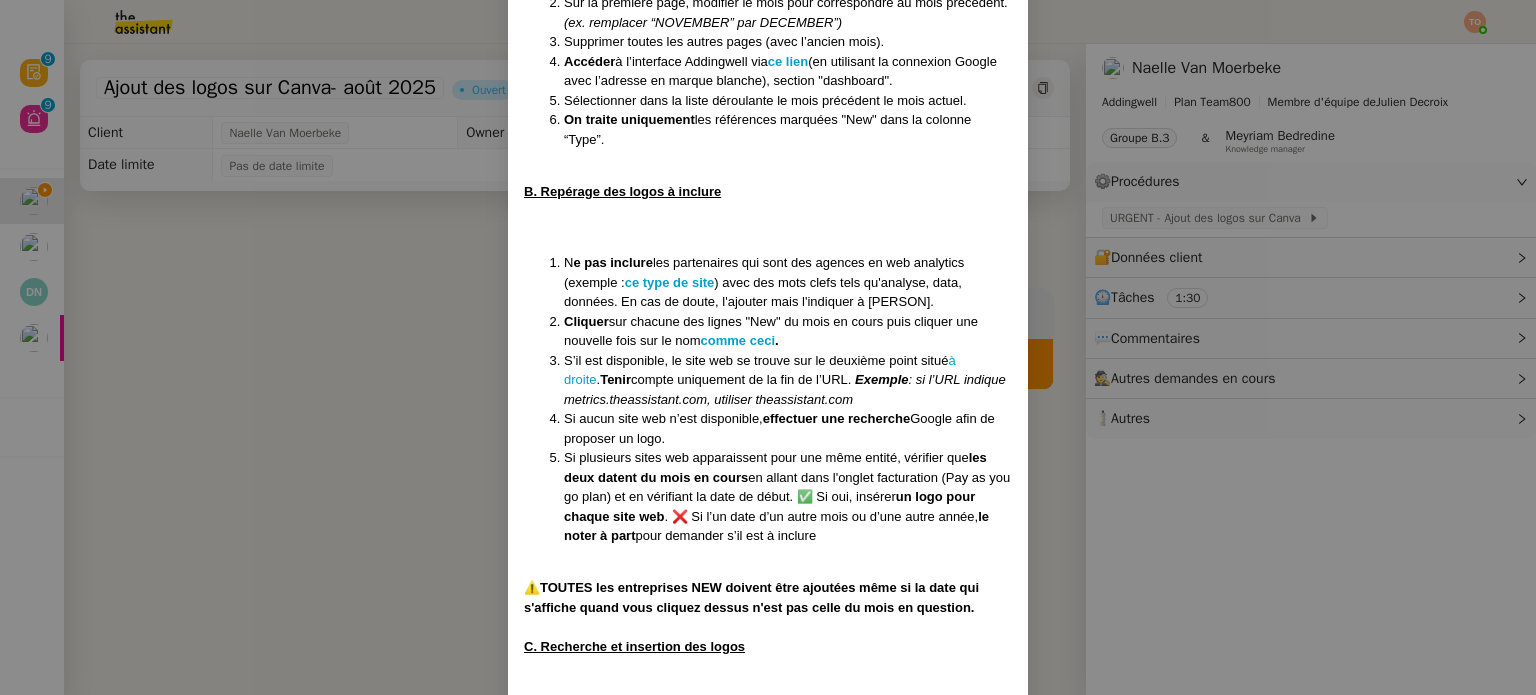scroll, scrollTop: 500, scrollLeft: 0, axis: vertical 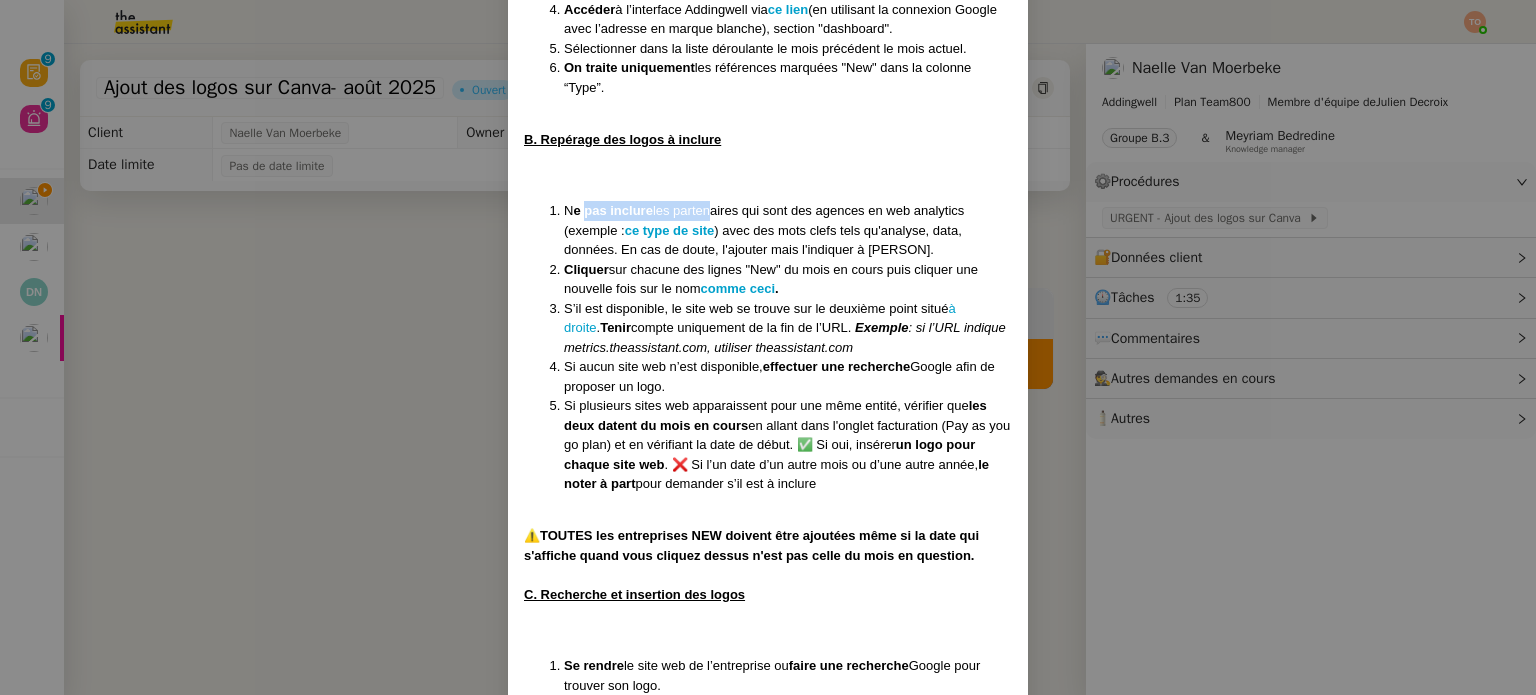 drag, startPoint x: 580, startPoint y: 209, endPoint x: 697, endPoint y: 219, distance: 117.426575 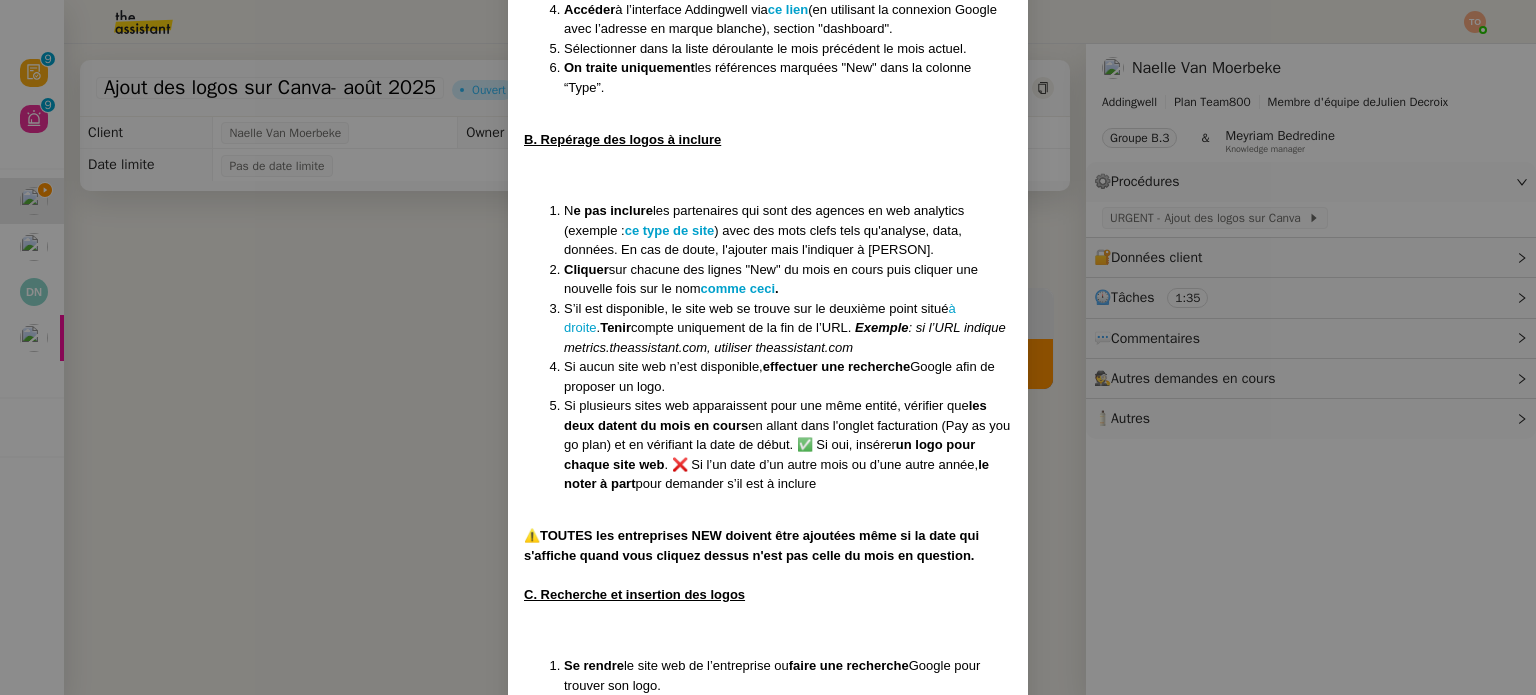 click on "N e pas inclure  les partenaires qui sont des agences en web analytics (exemple :  ce type de site ) avec des mots clefs tels qu'analyse, data, données. En cas de doute, l'ajouter mais l'indiquer à Naëlle." at bounding box center [788, 230] 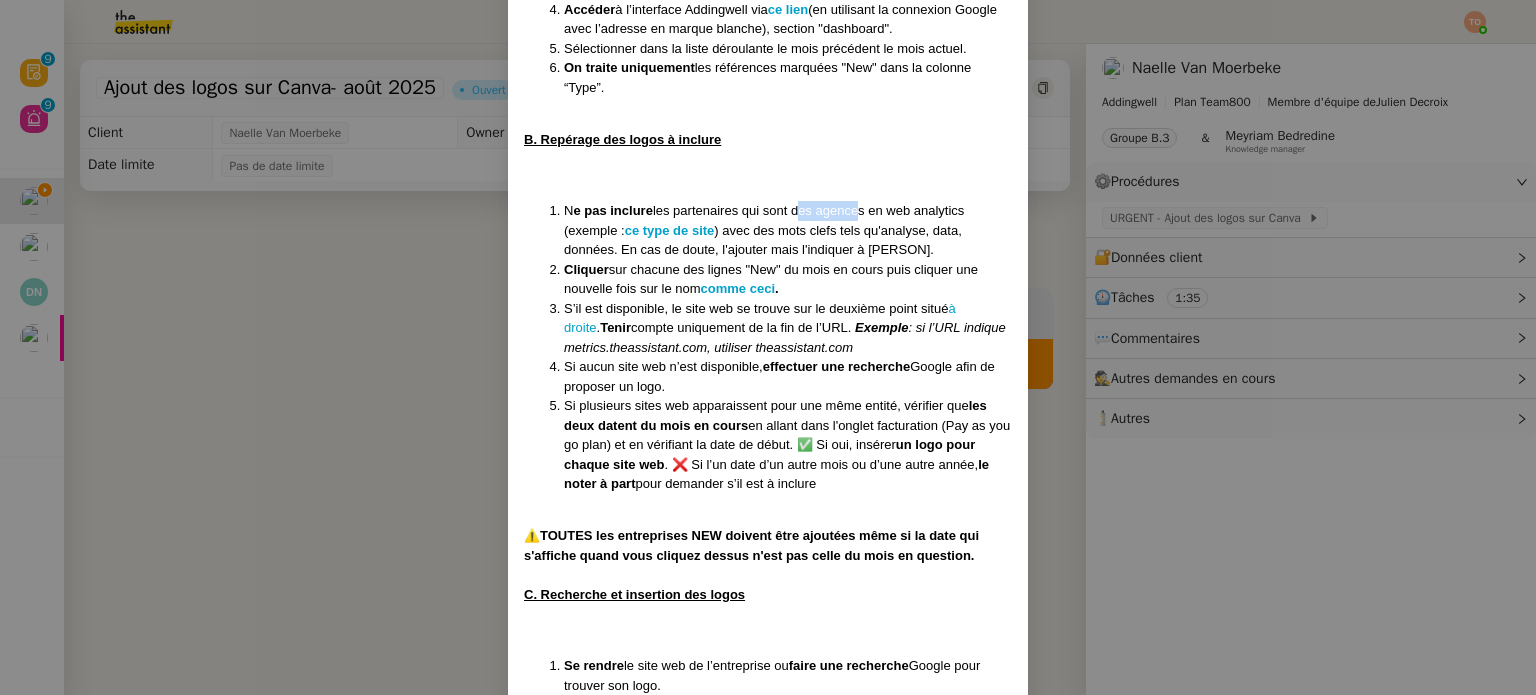 drag, startPoint x: 803, startPoint y: 210, endPoint x: 846, endPoint y: 211, distance: 43.011627 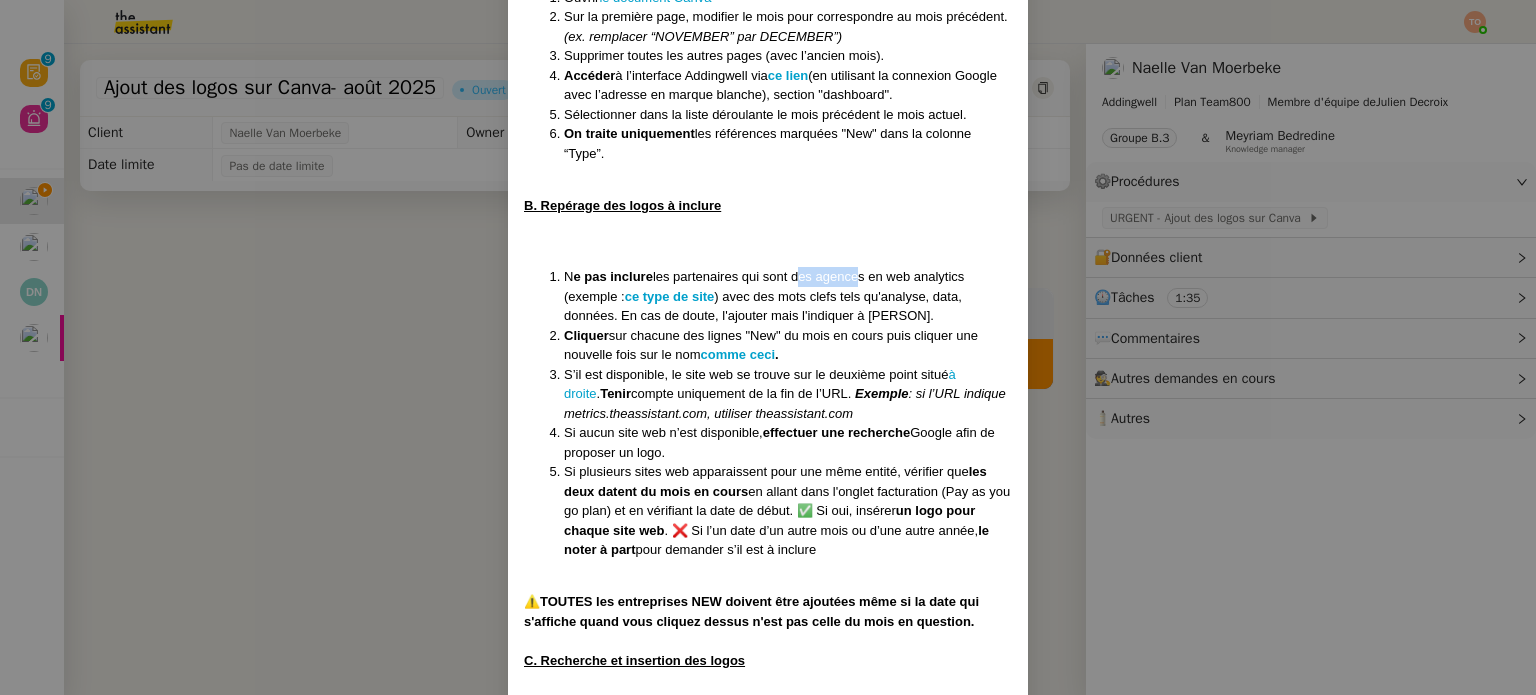 scroll, scrollTop: 400, scrollLeft: 0, axis: vertical 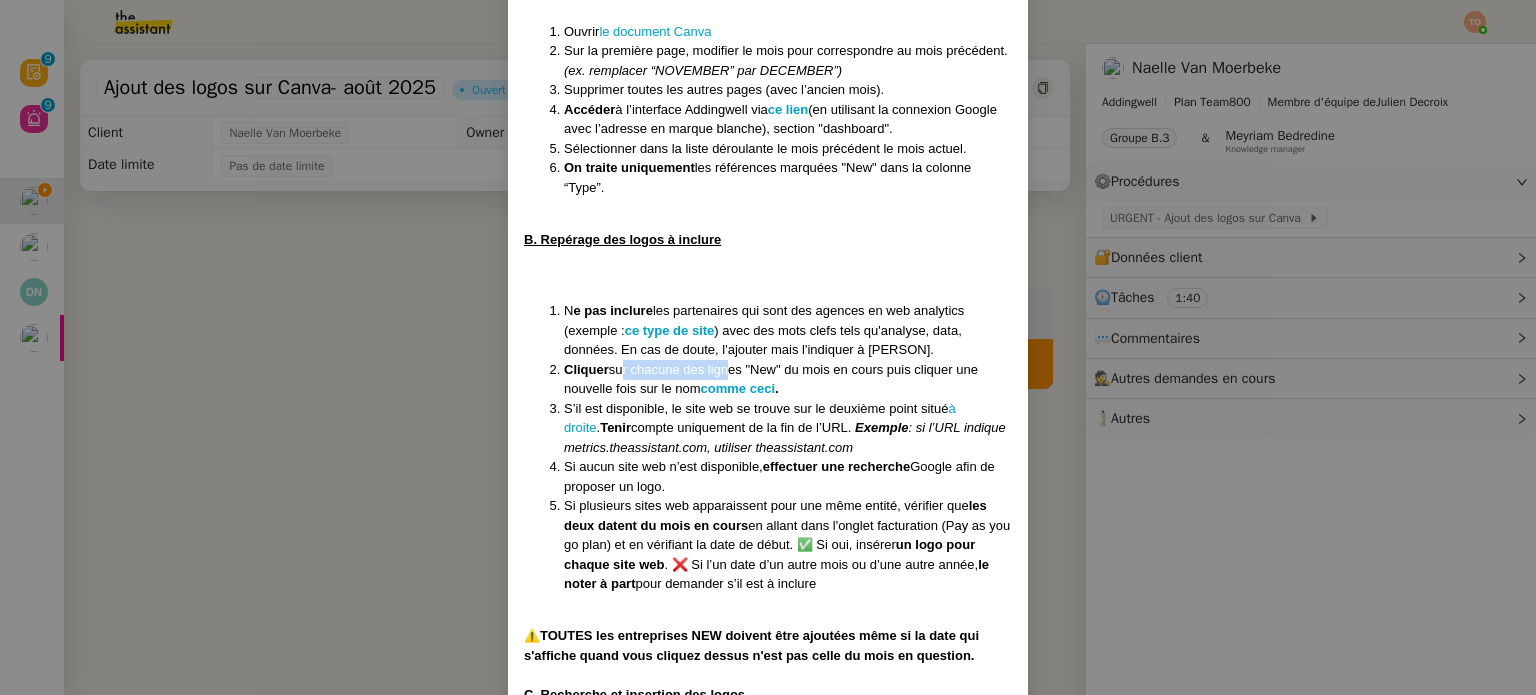 drag, startPoint x: 656, startPoint y: 372, endPoint x: 745, endPoint y: 371, distance: 89.005615 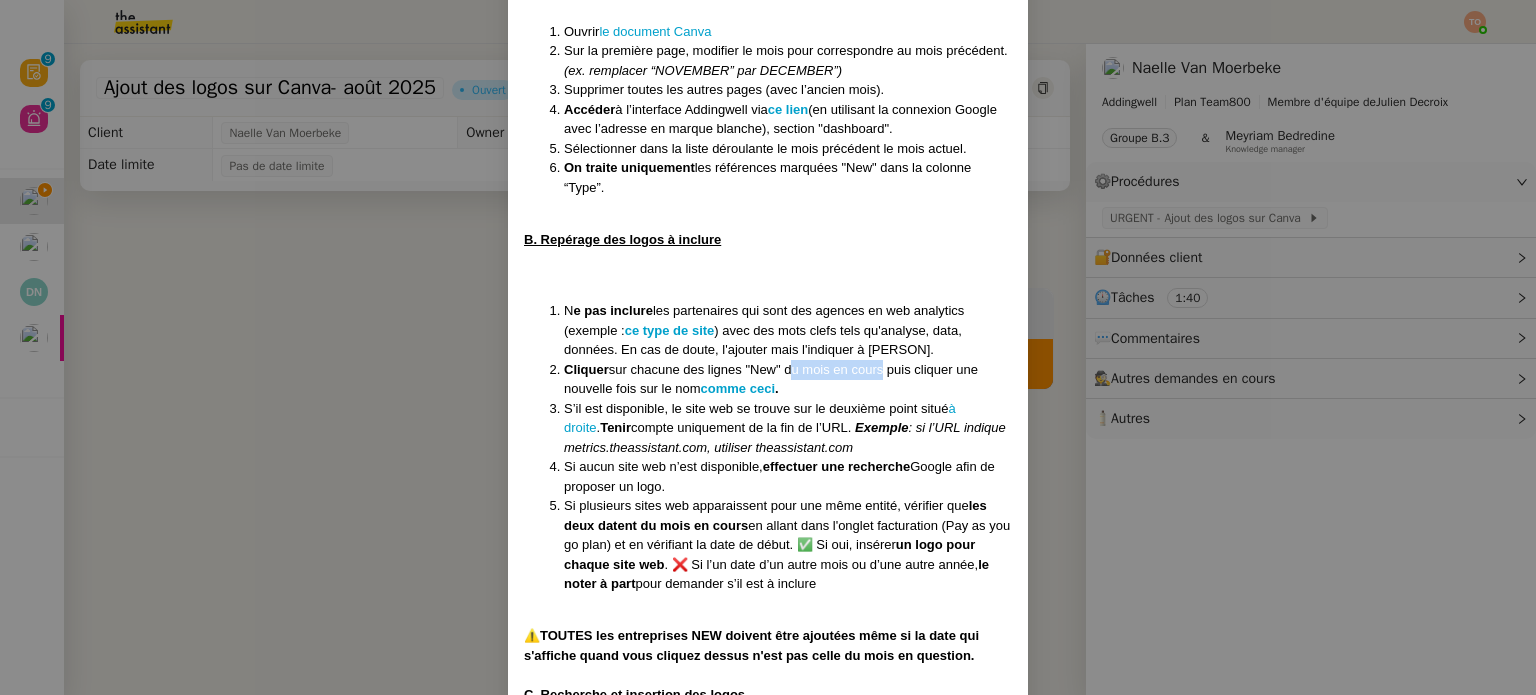 drag, startPoint x: 819, startPoint y: 364, endPoint x: 887, endPoint y: 364, distance: 68 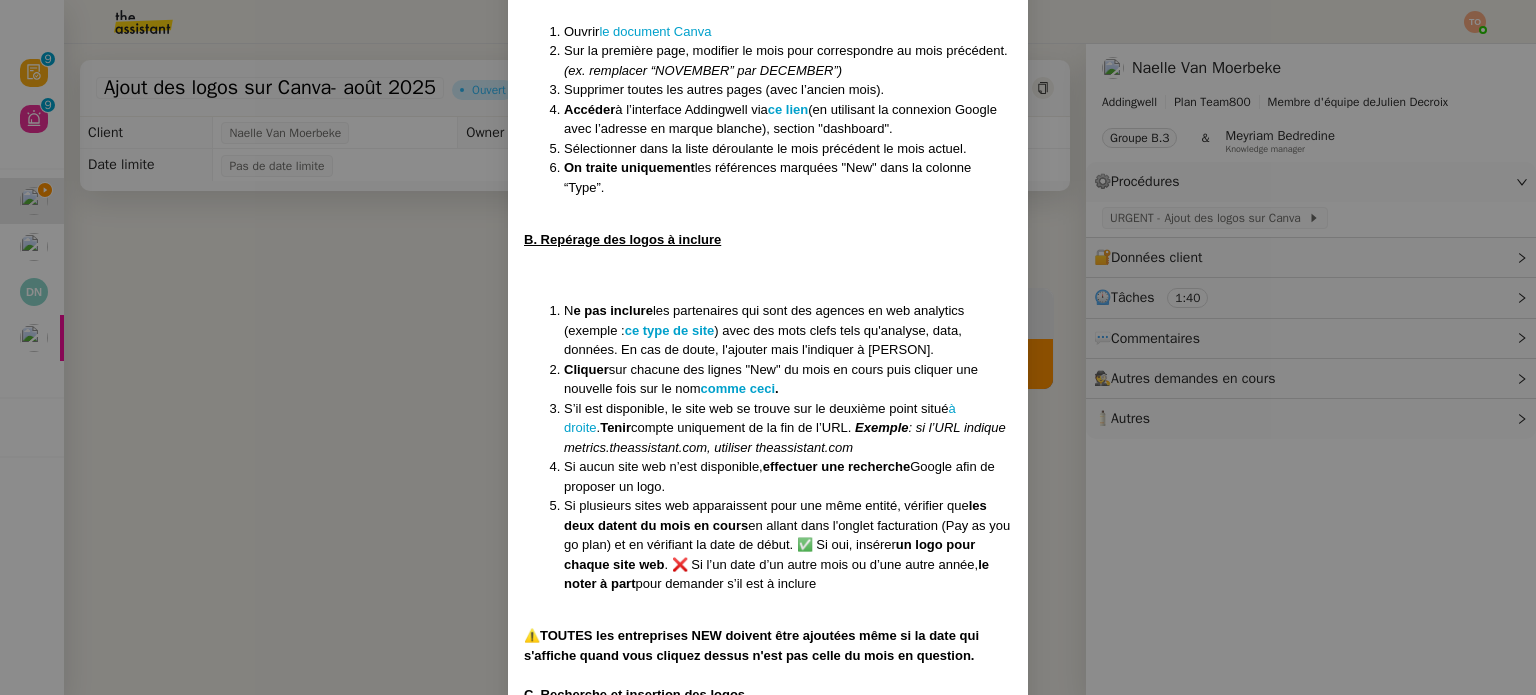 click on "Cliquer  sur chacune des lignes "New" du mois en cours puis cliquer une nouvelle fois sur le nom  comme ceci ." at bounding box center (788, 379) 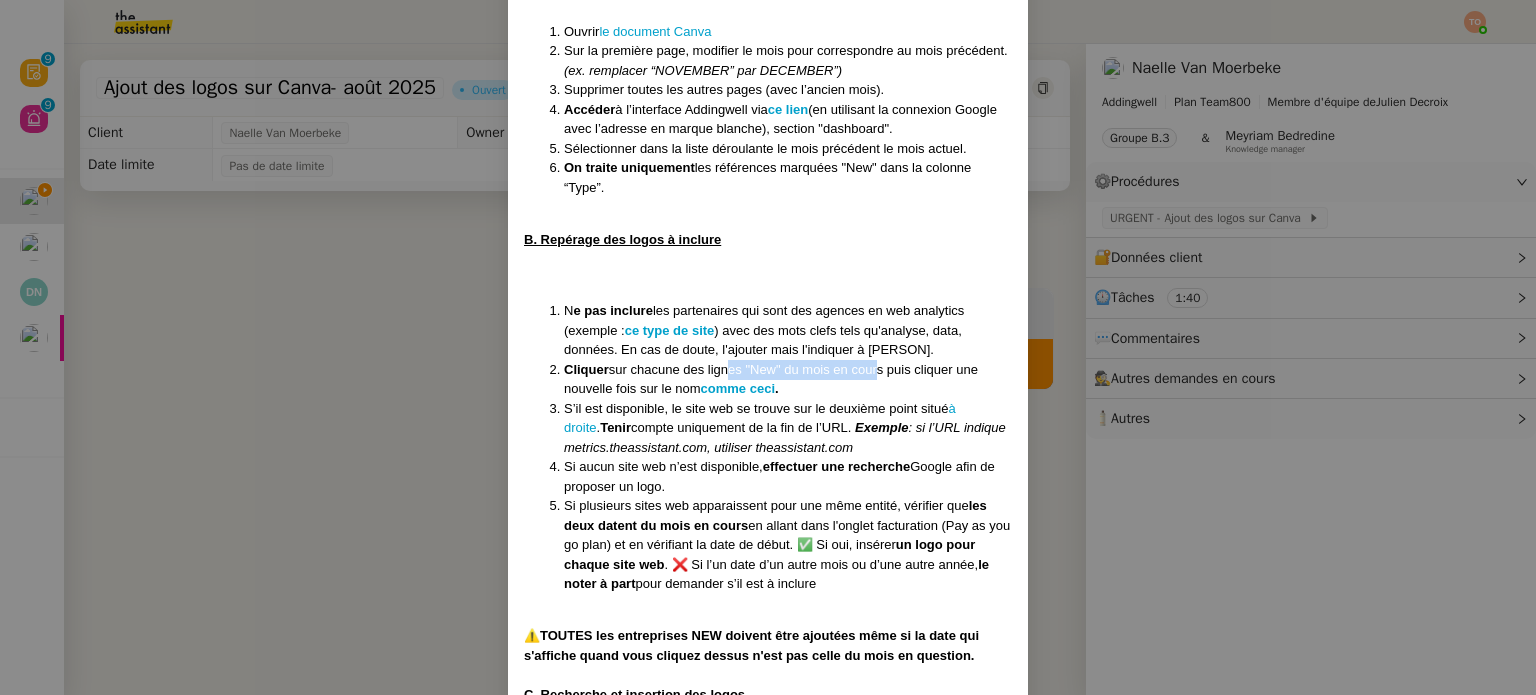 drag, startPoint x: 729, startPoint y: 367, endPoint x: 874, endPoint y: 374, distance: 145.16887 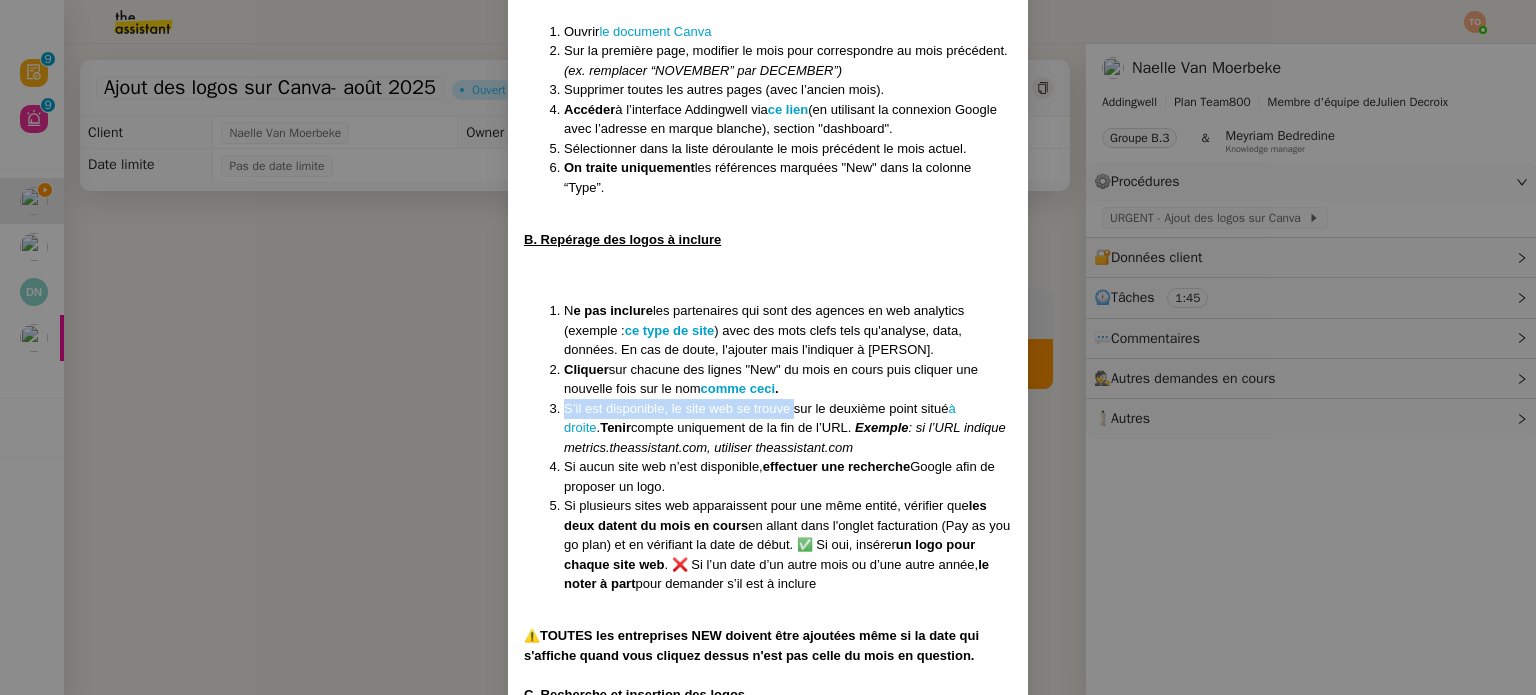 drag, startPoint x: 720, startPoint y: 387, endPoint x: 789, endPoint y: 406, distance: 71.568146 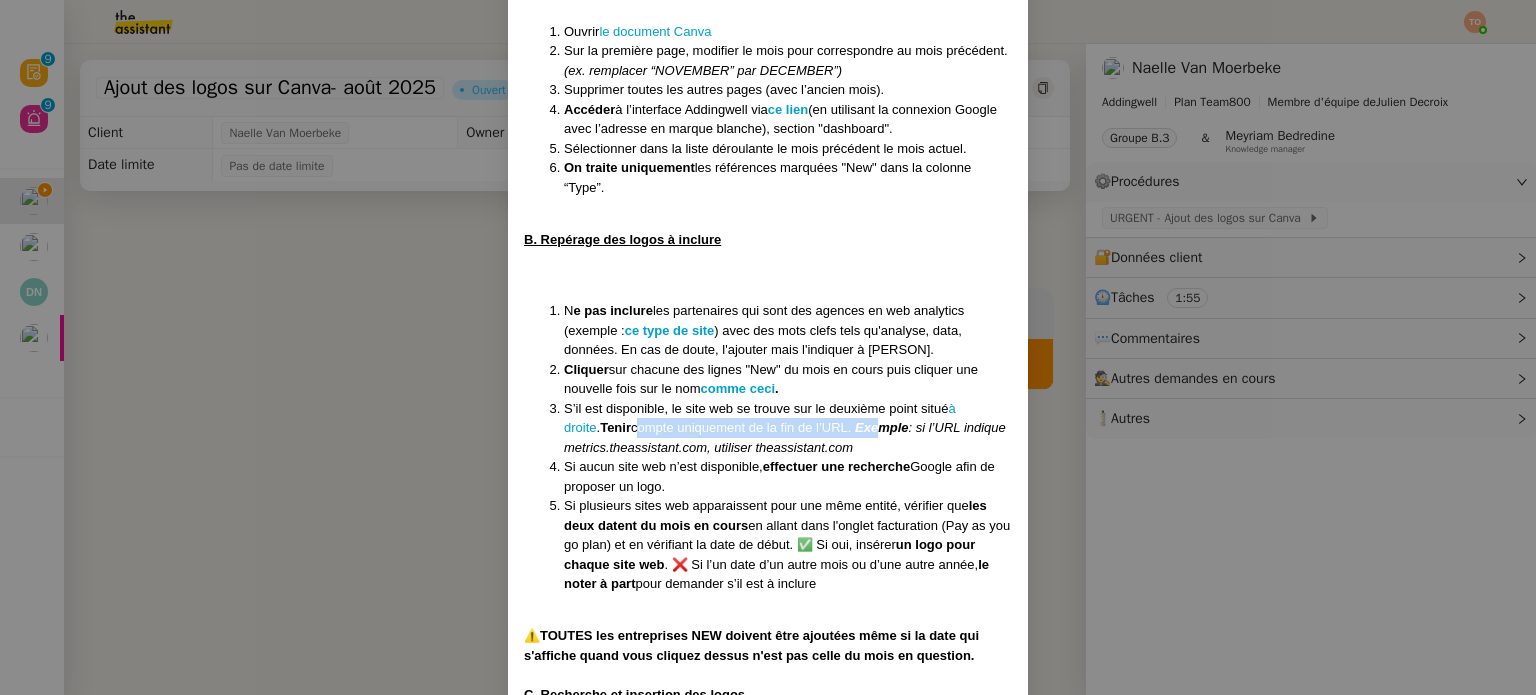 drag, startPoint x: 651, startPoint y: 421, endPoint x: 894, endPoint y: 424, distance: 243.01852 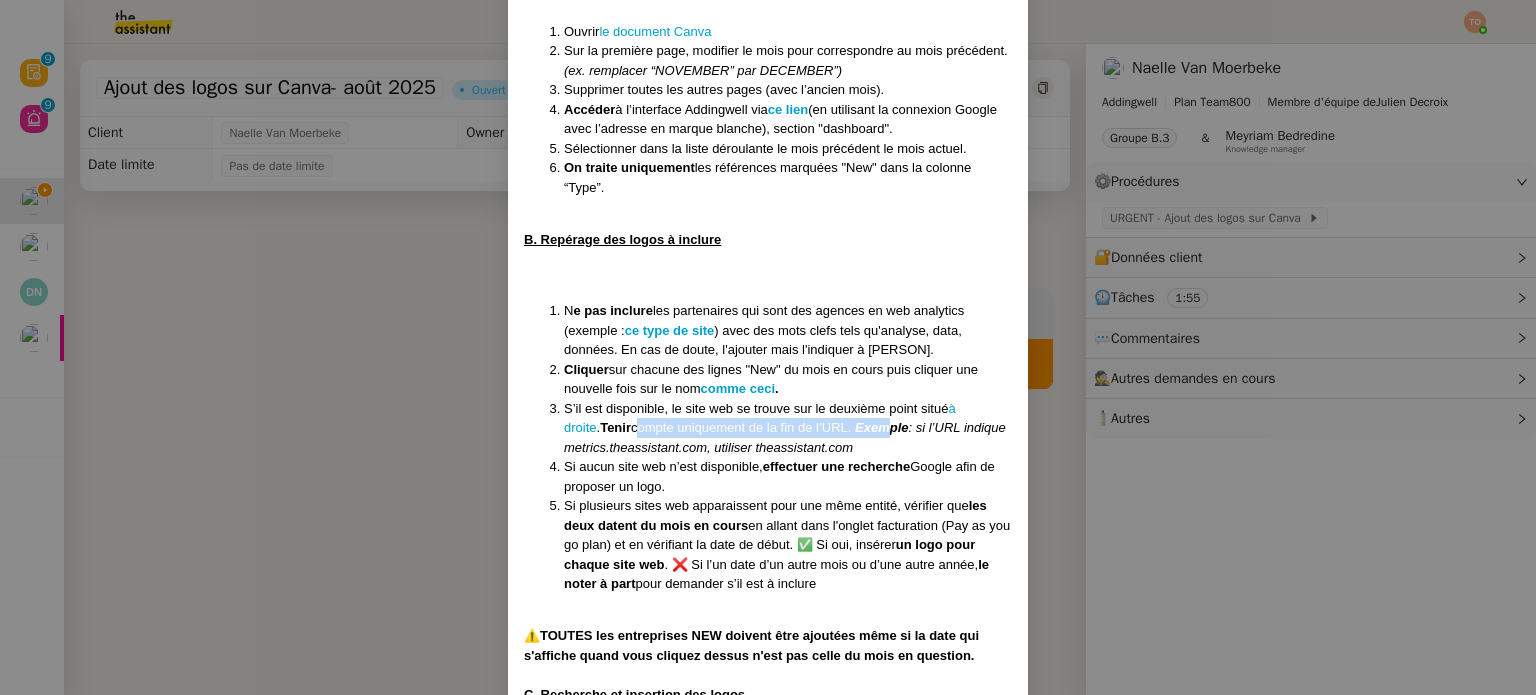 click on "Exemple" at bounding box center [881, 427] 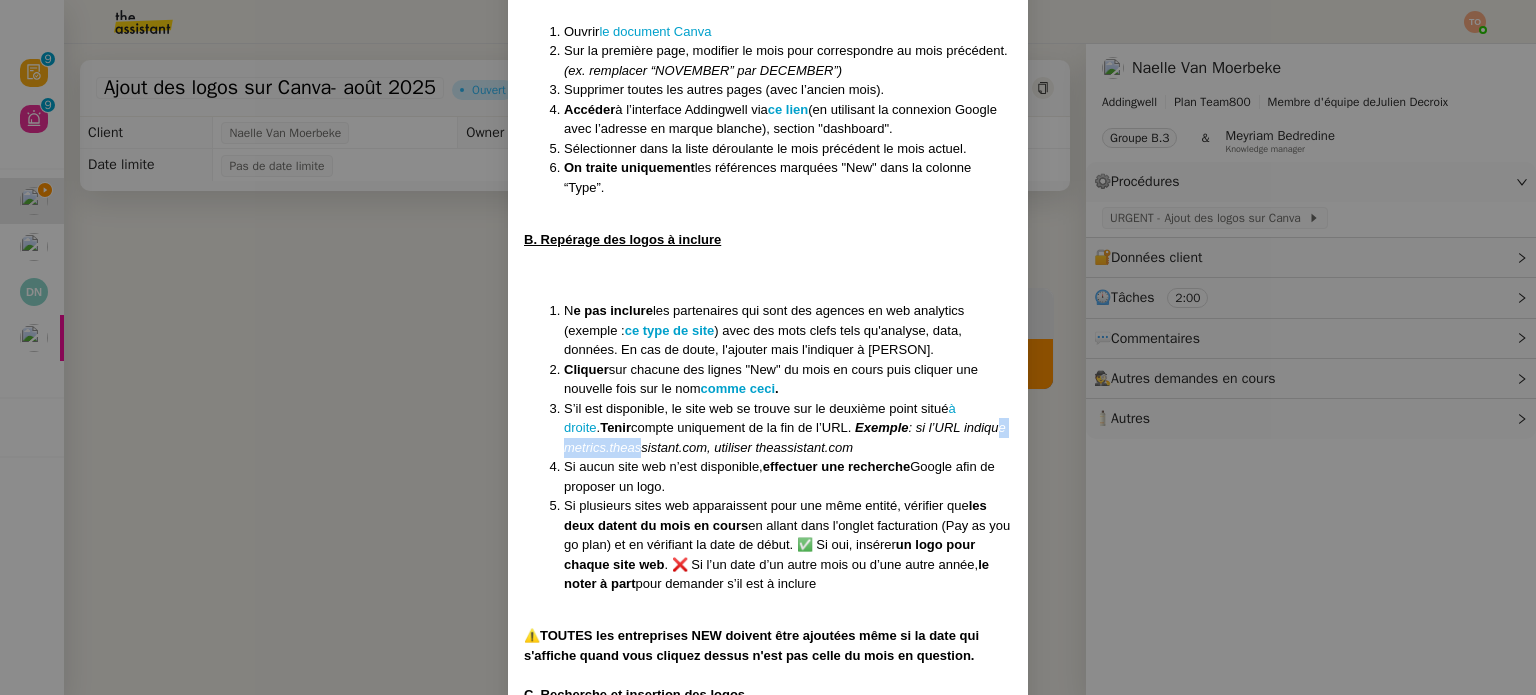 drag, startPoint x: 584, startPoint y: 443, endPoint x: 686, endPoint y: 439, distance: 102.0784 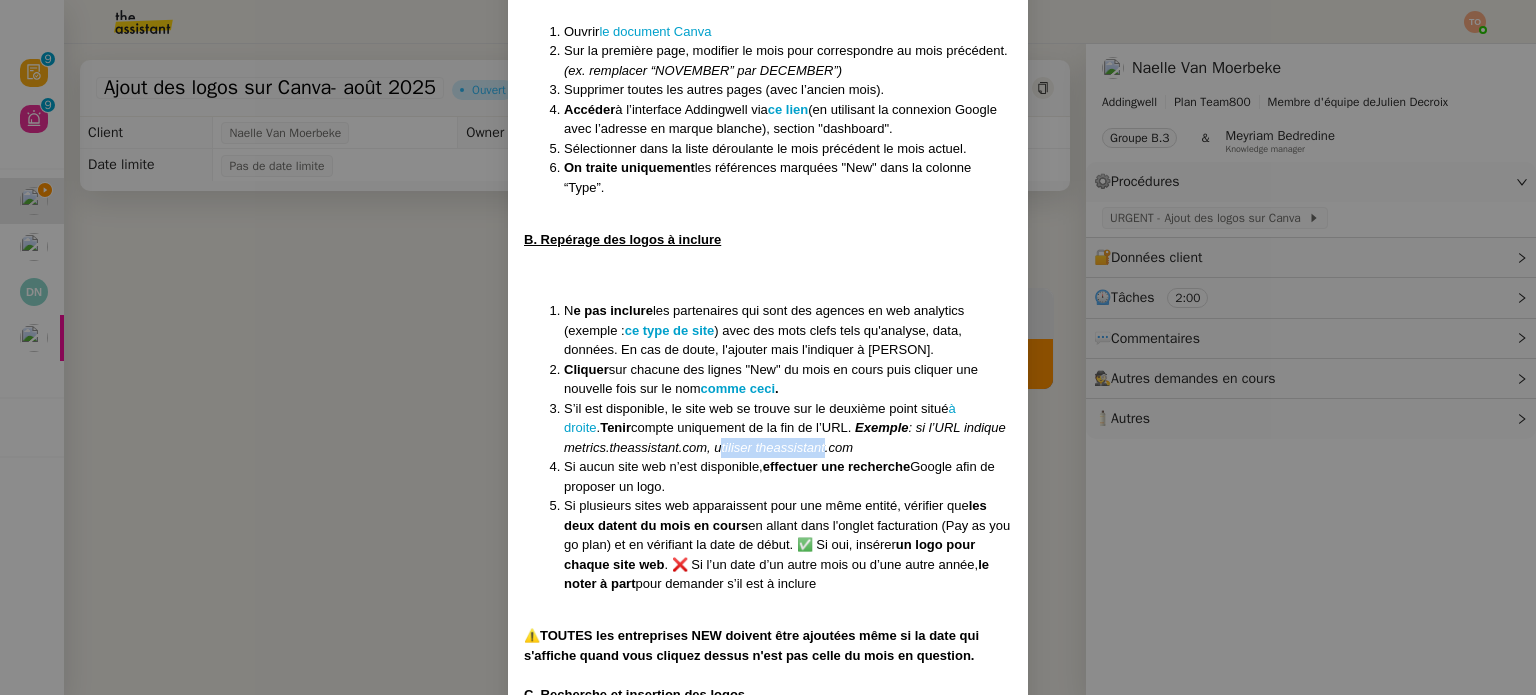 drag, startPoint x: 776, startPoint y: 447, endPoint x: 876, endPoint y: 446, distance: 100.005 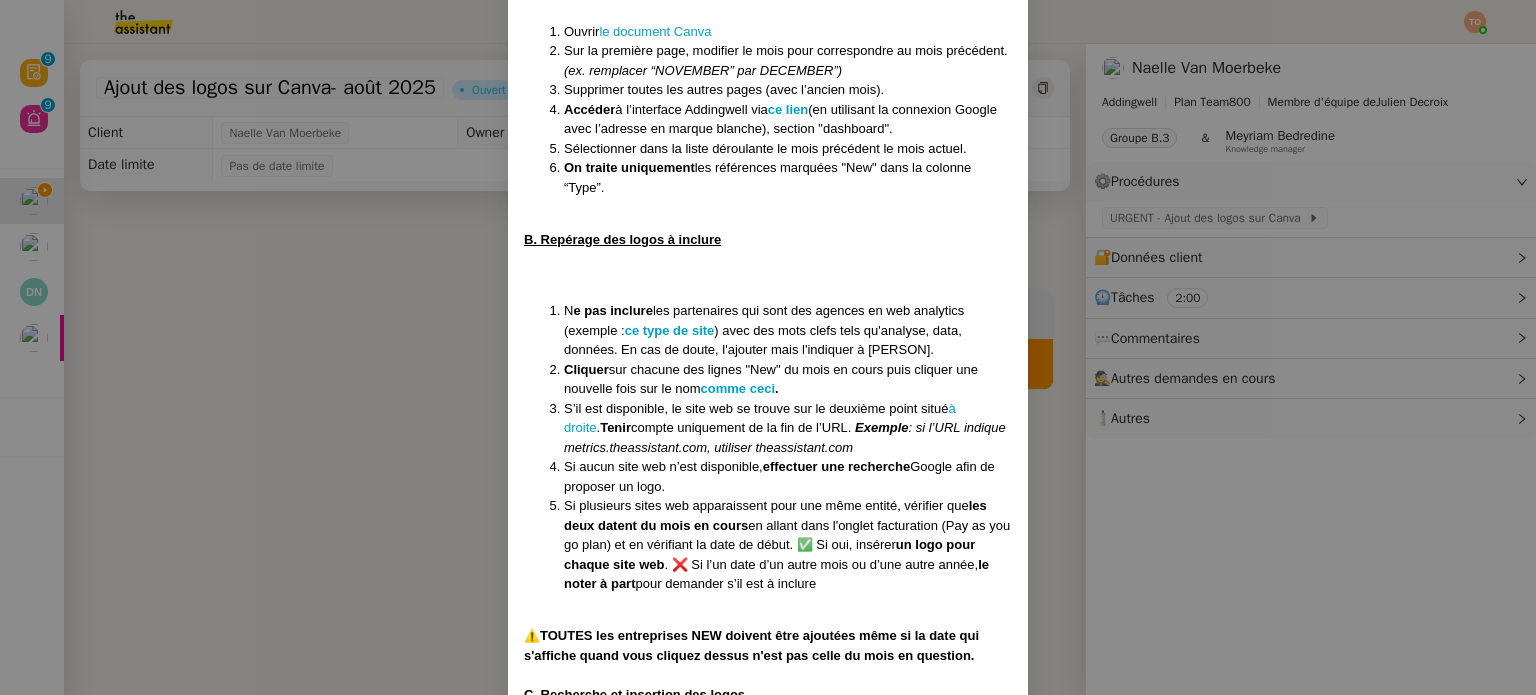 click on ": si l’URL indique metrics.theassistant.com, utiliser theassistant.com" at bounding box center (785, 437) 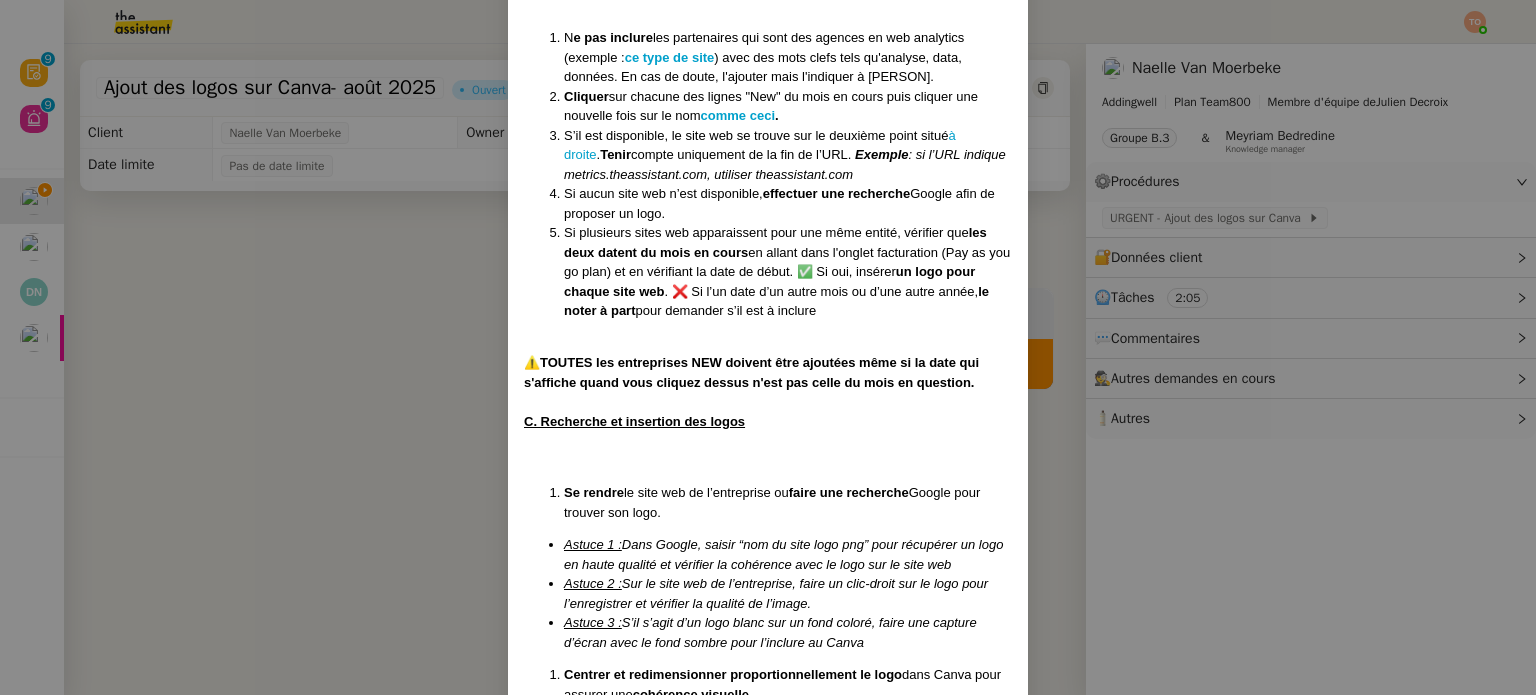 scroll, scrollTop: 700, scrollLeft: 0, axis: vertical 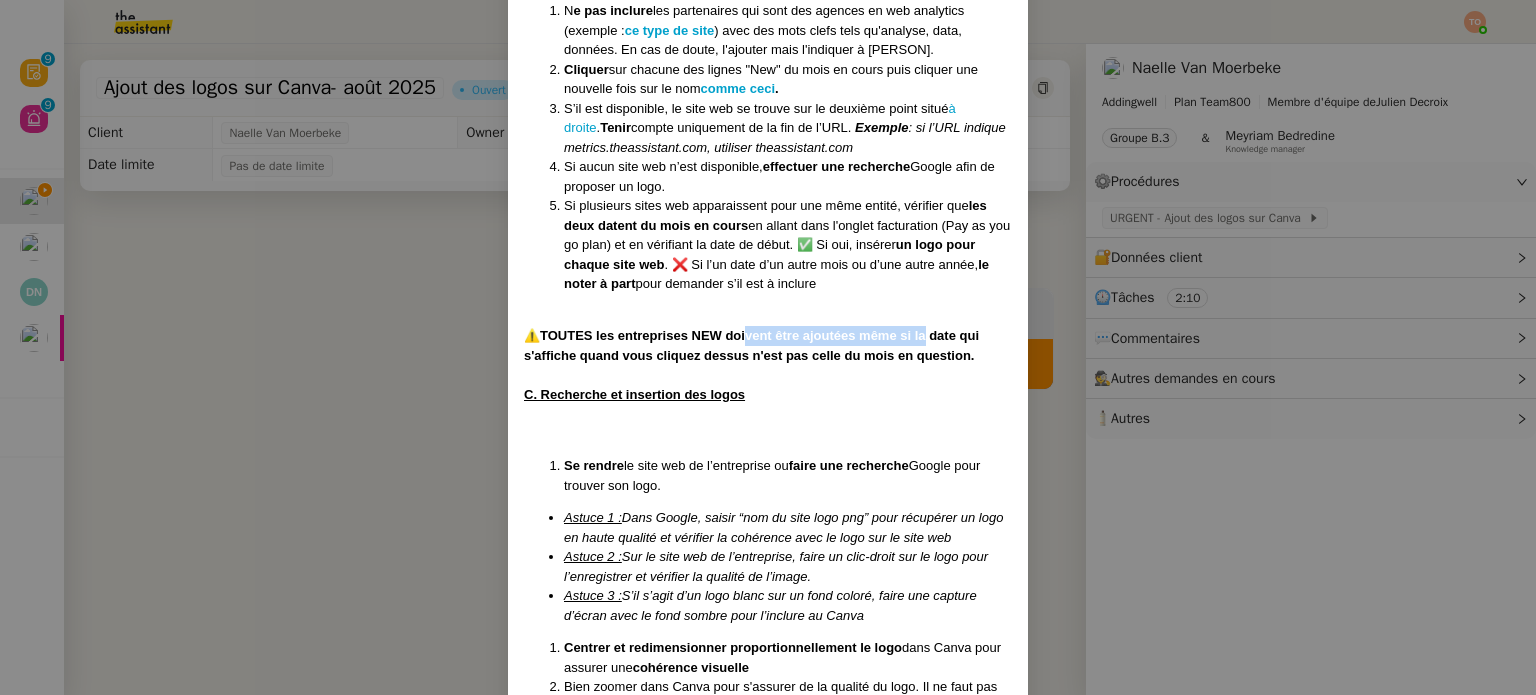 drag, startPoint x: 740, startPoint y: 329, endPoint x: 919, endPoint y: 326, distance: 179.02513 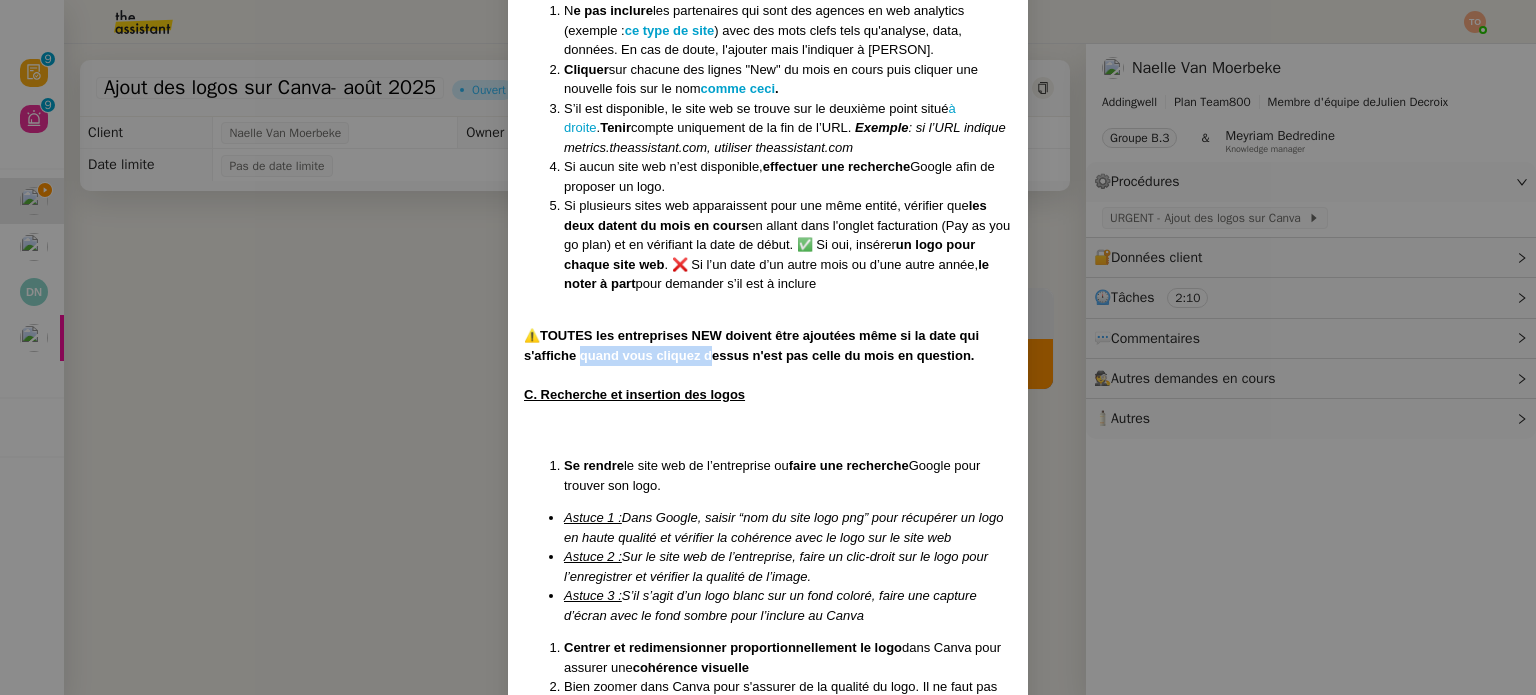drag, startPoint x: 668, startPoint y: 355, endPoint x: 727, endPoint y: 355, distance: 59 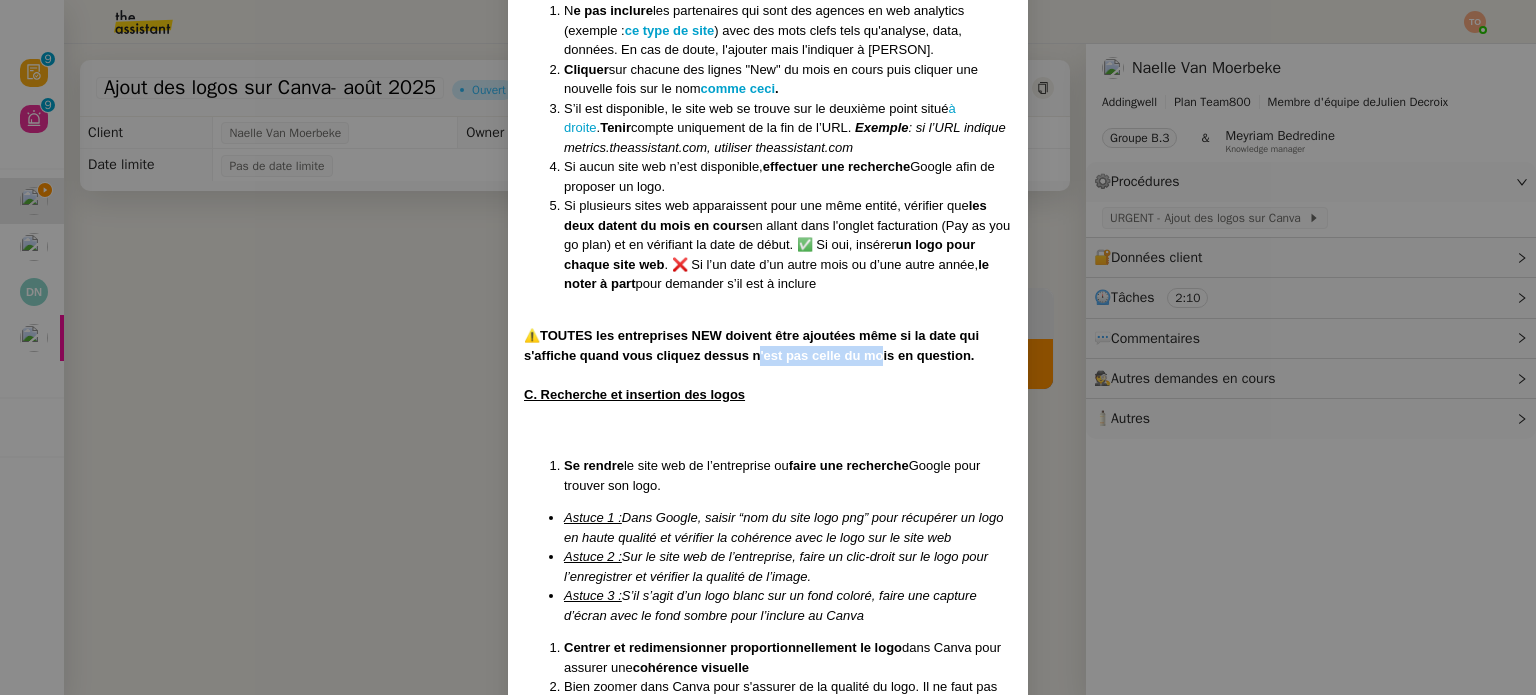 drag, startPoint x: 766, startPoint y: 359, endPoint x: 885, endPoint y: 355, distance: 119.06721 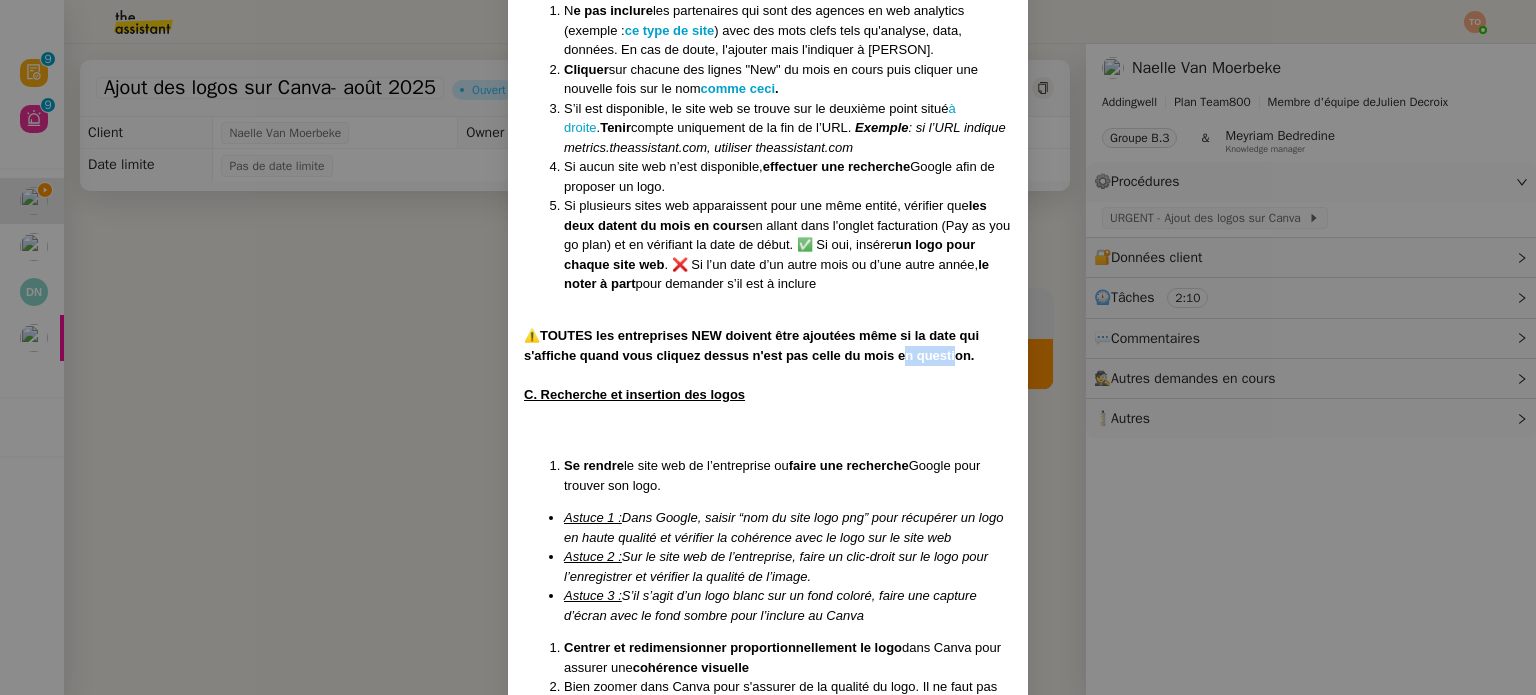 drag, startPoint x: 914, startPoint y: 352, endPoint x: 952, endPoint y: 351, distance: 38.013157 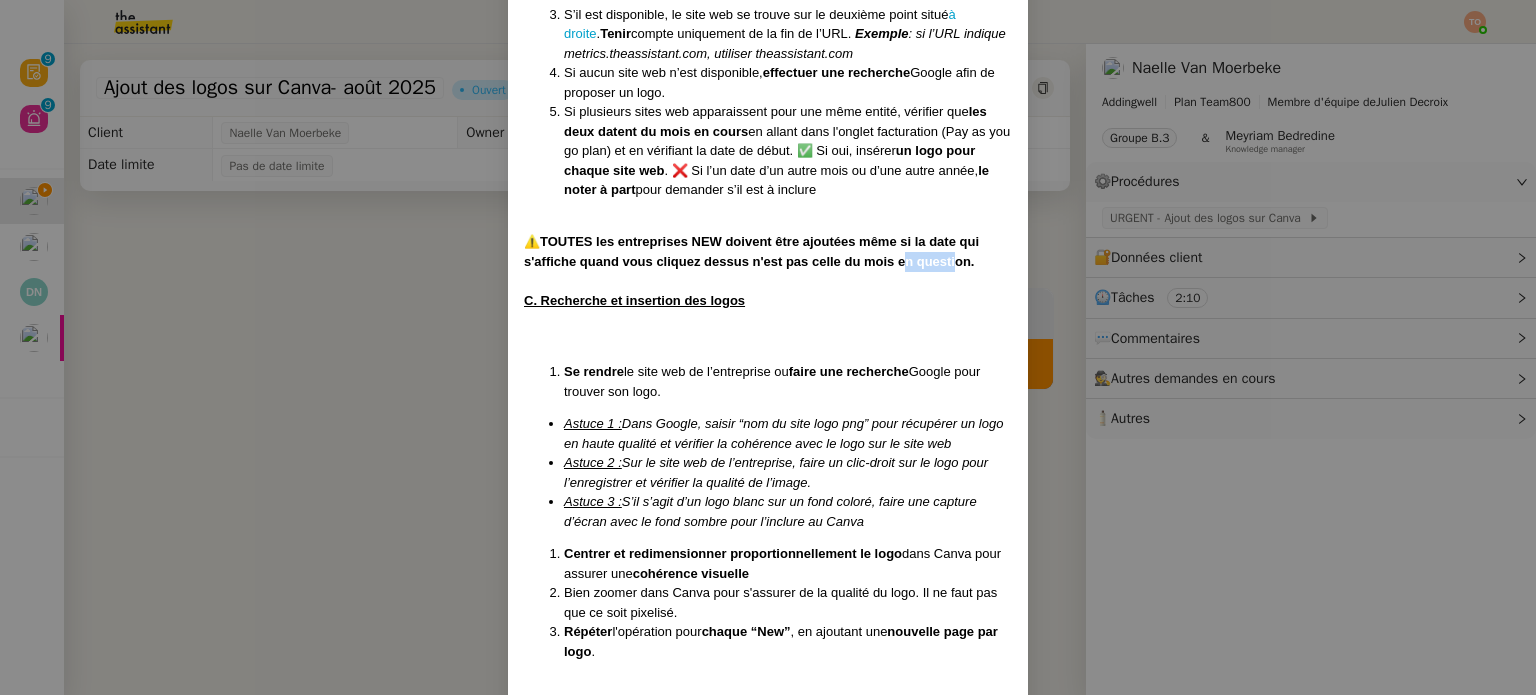 scroll, scrollTop: 900, scrollLeft: 0, axis: vertical 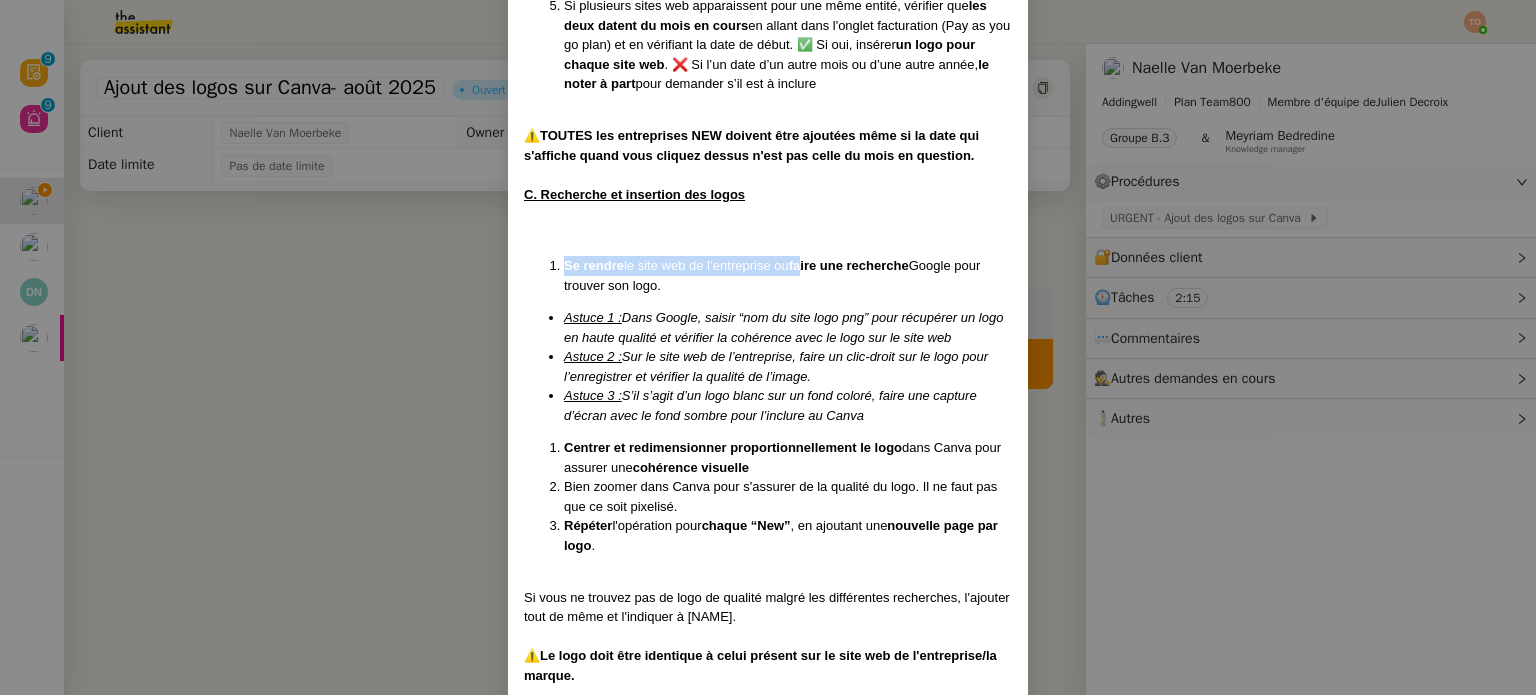 drag, startPoint x: 655, startPoint y: 265, endPoint x: 824, endPoint y: 251, distance: 169.57889 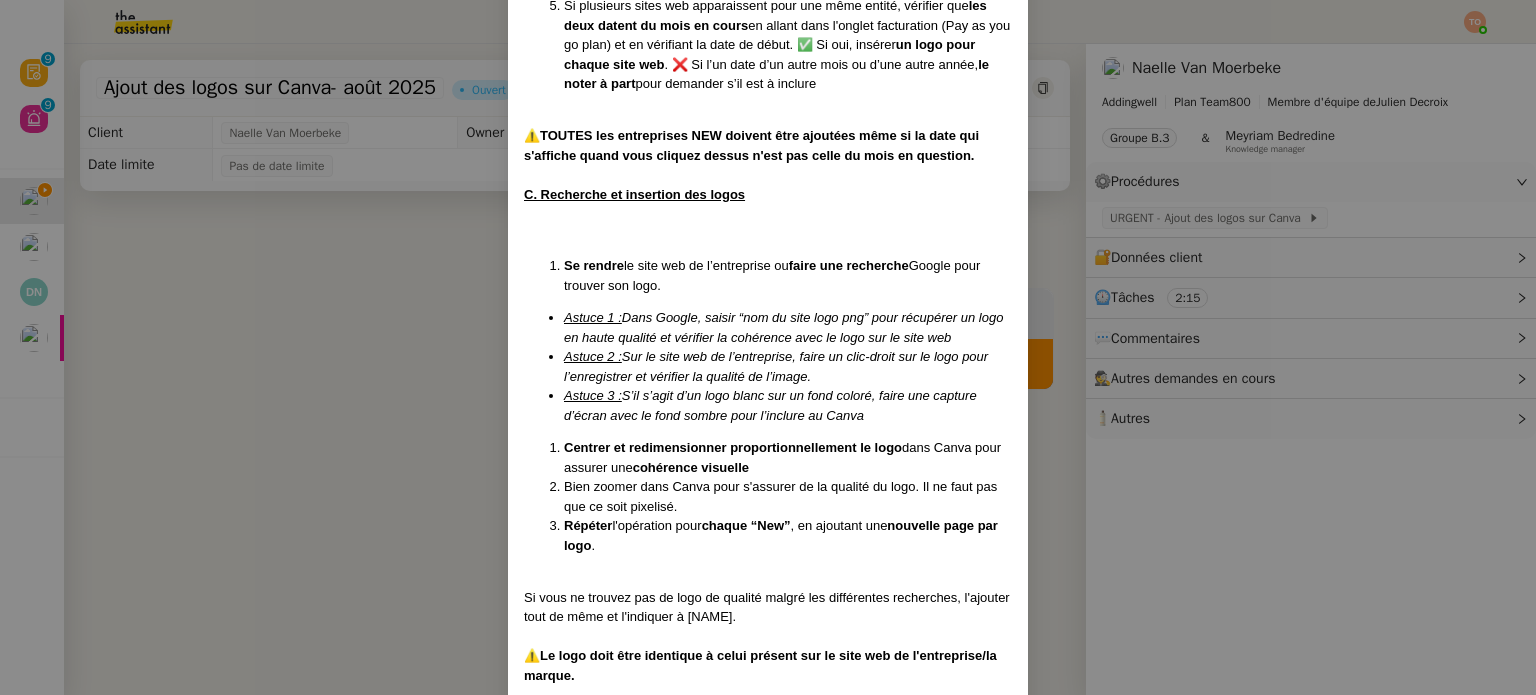 click on "Créée le 13/11/2024 MAJ le 08/07/2025 Contexte  :  La cliente souhaite que nous mettions à jour un document Canva avec les logos des entreprises qui ont rejoint Addingwell sur le mois. Récurrence  :  Mensuelle. Déclenchement  :  Programmer le déclenchement le 1er de chaque mois de manière automatique. Le canva doit être envoyé au plus tard le 3 du mois. A. Connexion et préparation Ouvrir  le document Canva   Sur la première page, modifier le mois pour correspondre au mois précédent.  (ex. remplacer “NOVEMBER” par DECEMBER”) Supprimer toutes les autres pages (avec l’ancien mois). Accéder  à l’interface Addingwell via  ce lien  (en utilisant la connexion Google avec l’adresse en marque blanche), section "dashboard". Sélectionner dans la liste déroulante le mois précédent le mois actuel. On traite uniquement  les références marquées "New" dans la colonne “Type”. B. Repérage des logos à inclure N e pas inclure ce type de site Cliquer  comme ceci . à droite" at bounding box center (768, 54) 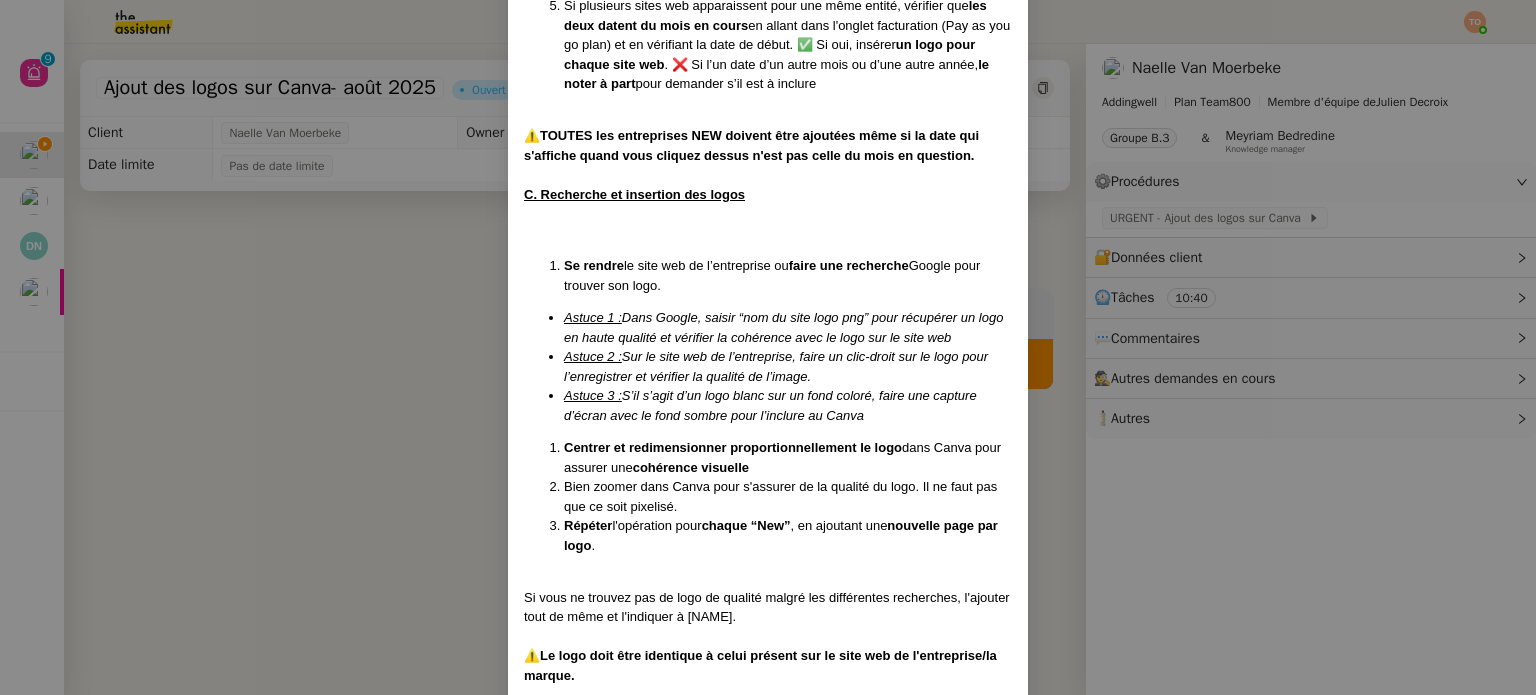 click on "Créée le 13/11/2024 MAJ le 08/07/2025 Contexte  :  La cliente souhaite que nous mettions à jour un document Canva avec les logos des entreprises qui ont rejoint Addingwell sur le mois. Récurrence  :  Mensuelle. Déclenchement  :  Programmer le déclenchement le 1er de chaque mois de manière automatique. Le canva doit être envoyé au plus tard le 3 du mois. A. Connexion et préparation Ouvrir  le document Canva   Sur la première page, modifier le mois pour correspondre au mois précédent.  (ex. remplacer “NOVEMBER” par DECEMBER”) Supprimer toutes les autres pages (avec l’ancien mois). Accéder  à l’interface Addingwell via  ce lien  (en utilisant la connexion Google avec l’adresse en marque blanche), section "dashboard". Sélectionner dans la liste déroulante le mois précédent le mois actuel. On traite uniquement  les références marquées "New" dans la colonne “Type”. B. Repérage des logos à inclure N e pas inclure ce type de site Cliquer  comme ceci . à droite" at bounding box center [768, 347] 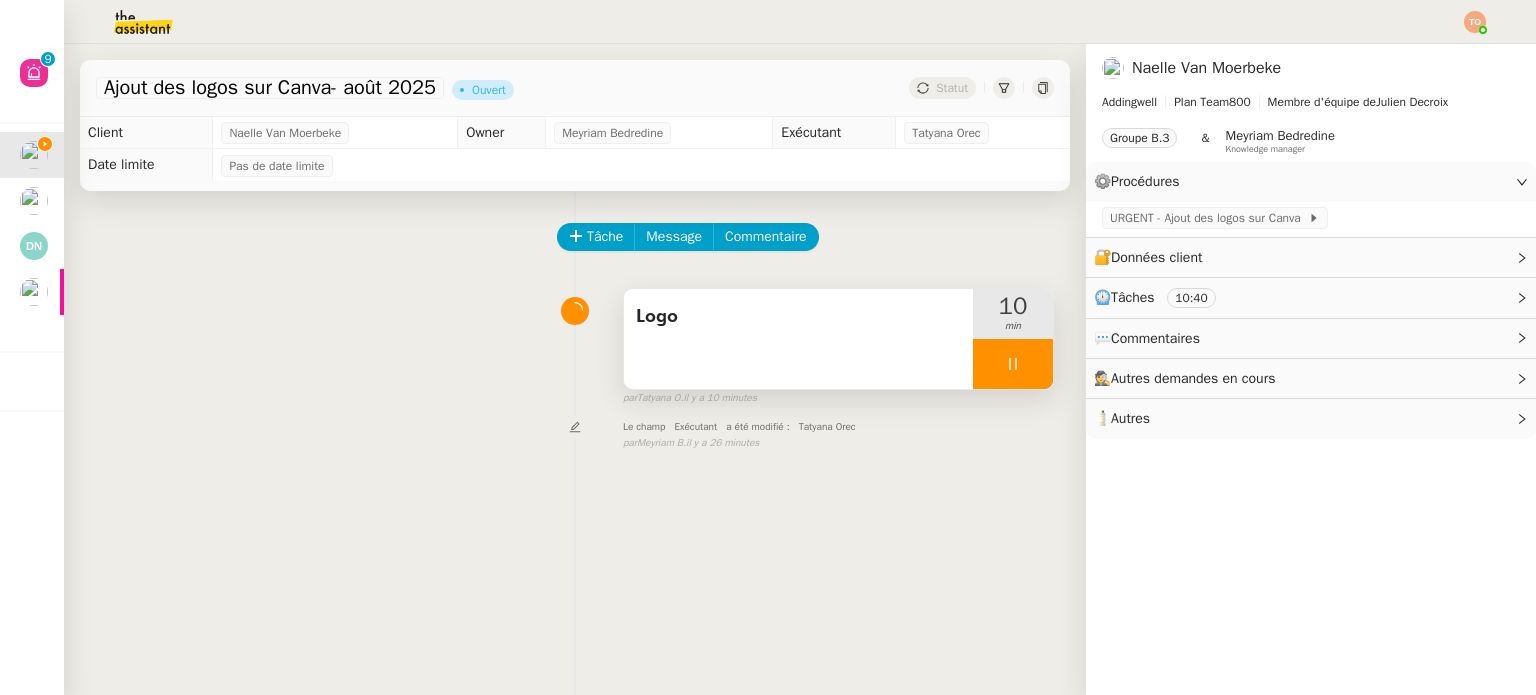 click 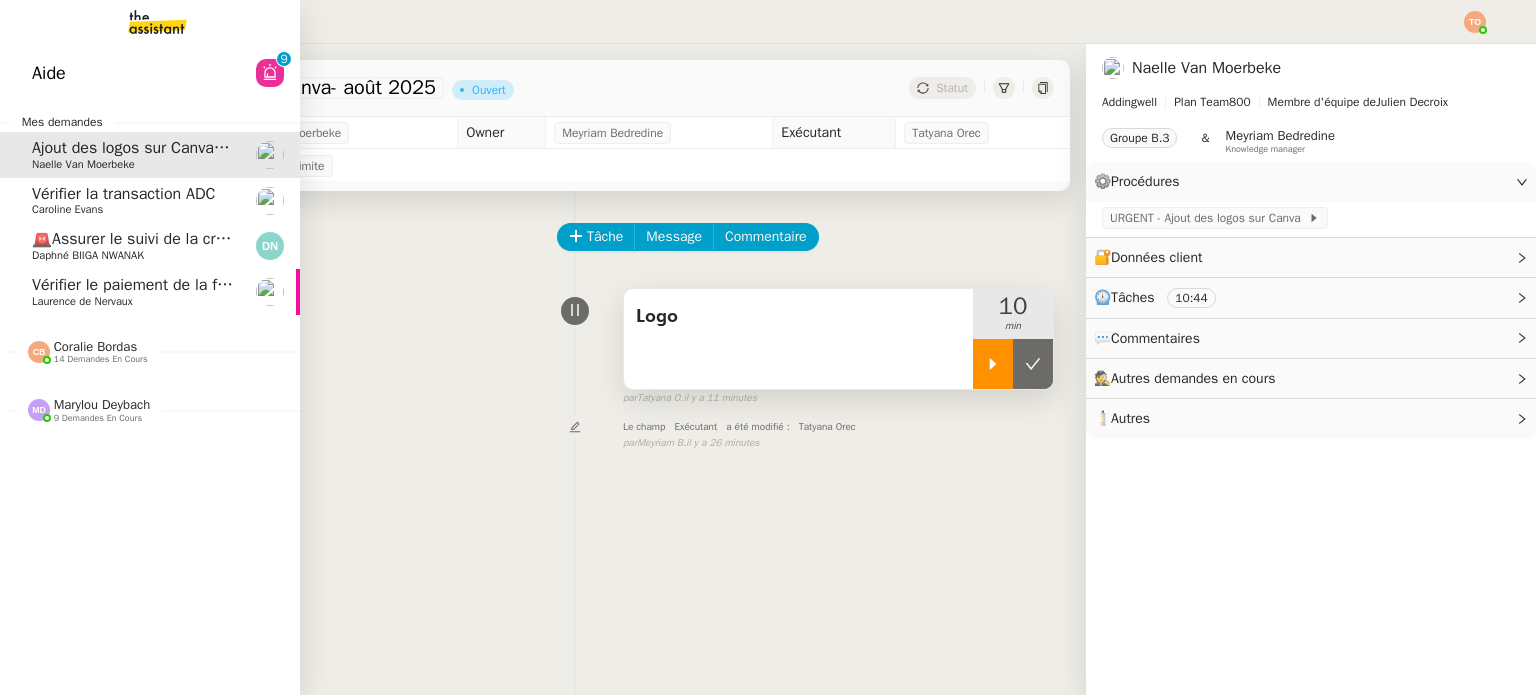 click on "Marylou Deybach    9 demandes en cours" 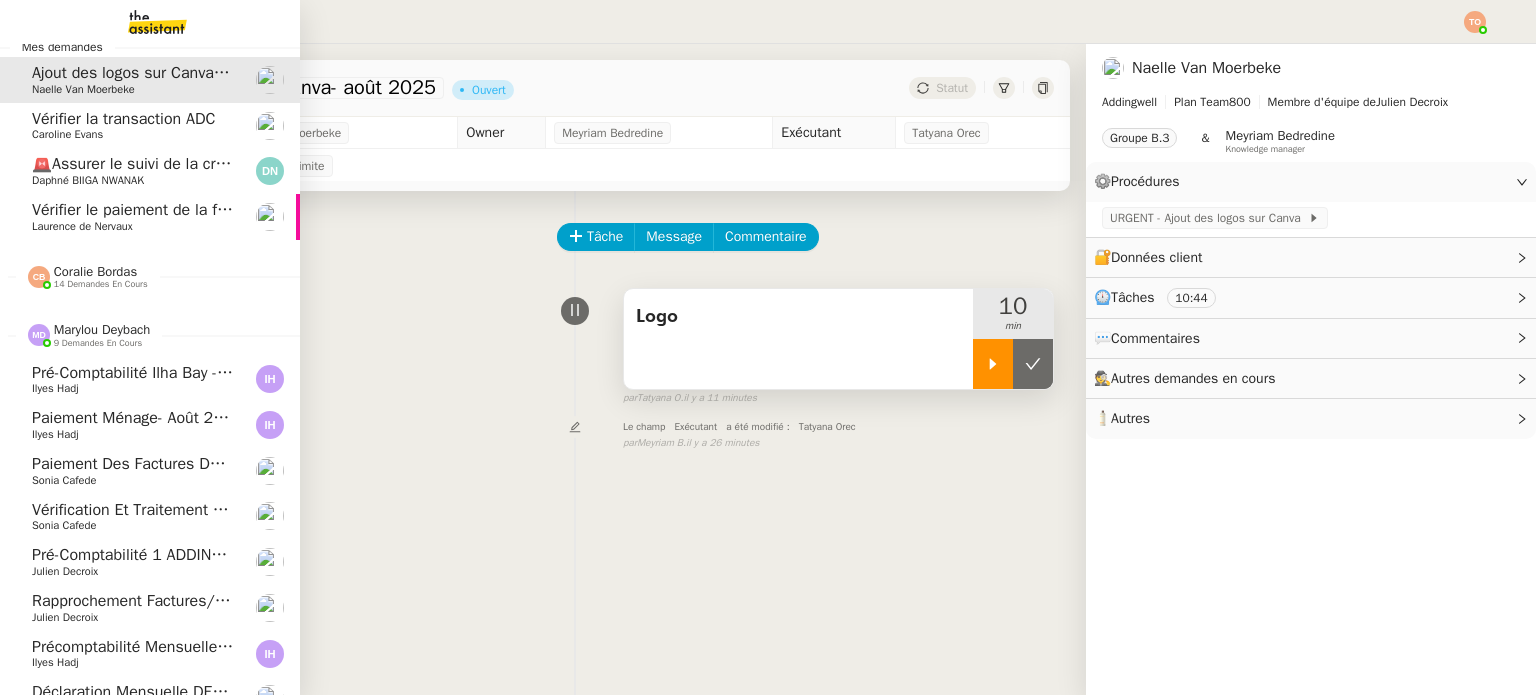 scroll, scrollTop: 158, scrollLeft: 0, axis: vertical 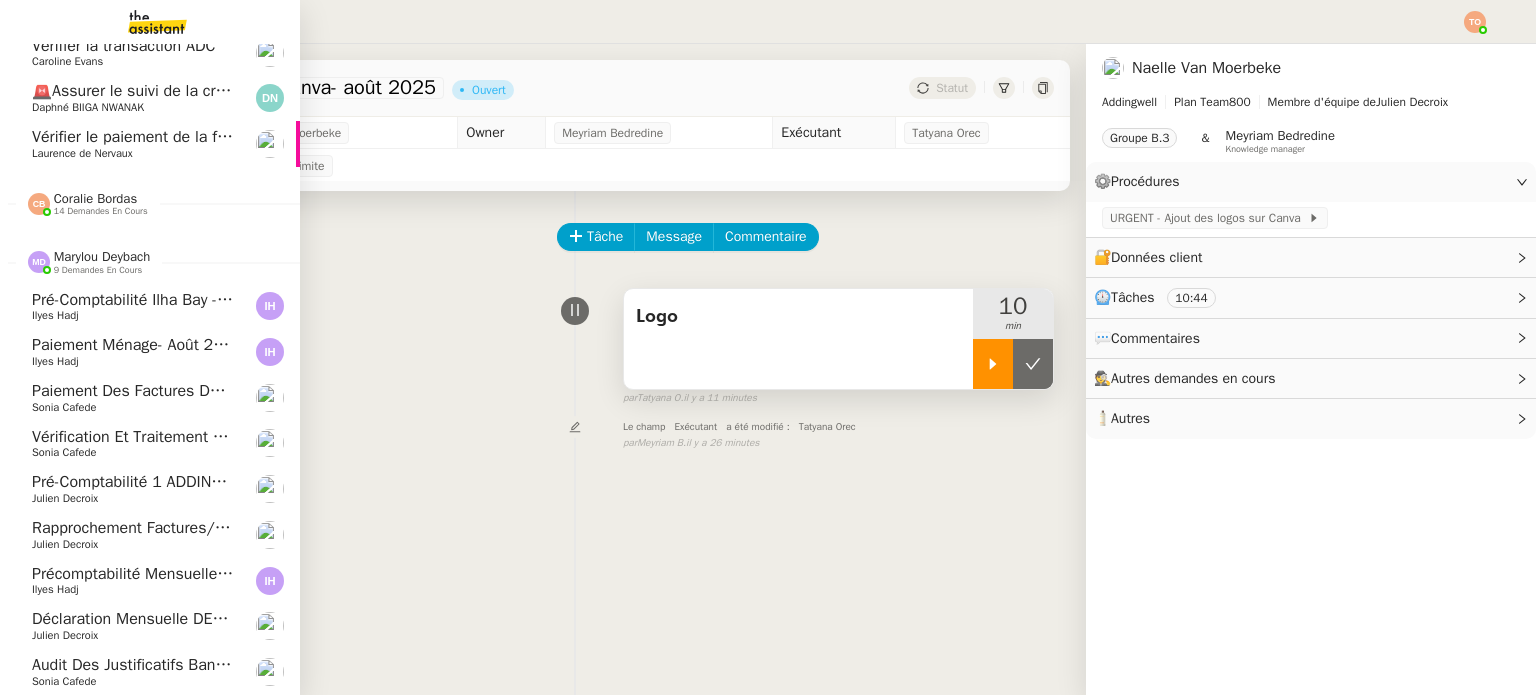 click on "Ilyes Hadj" 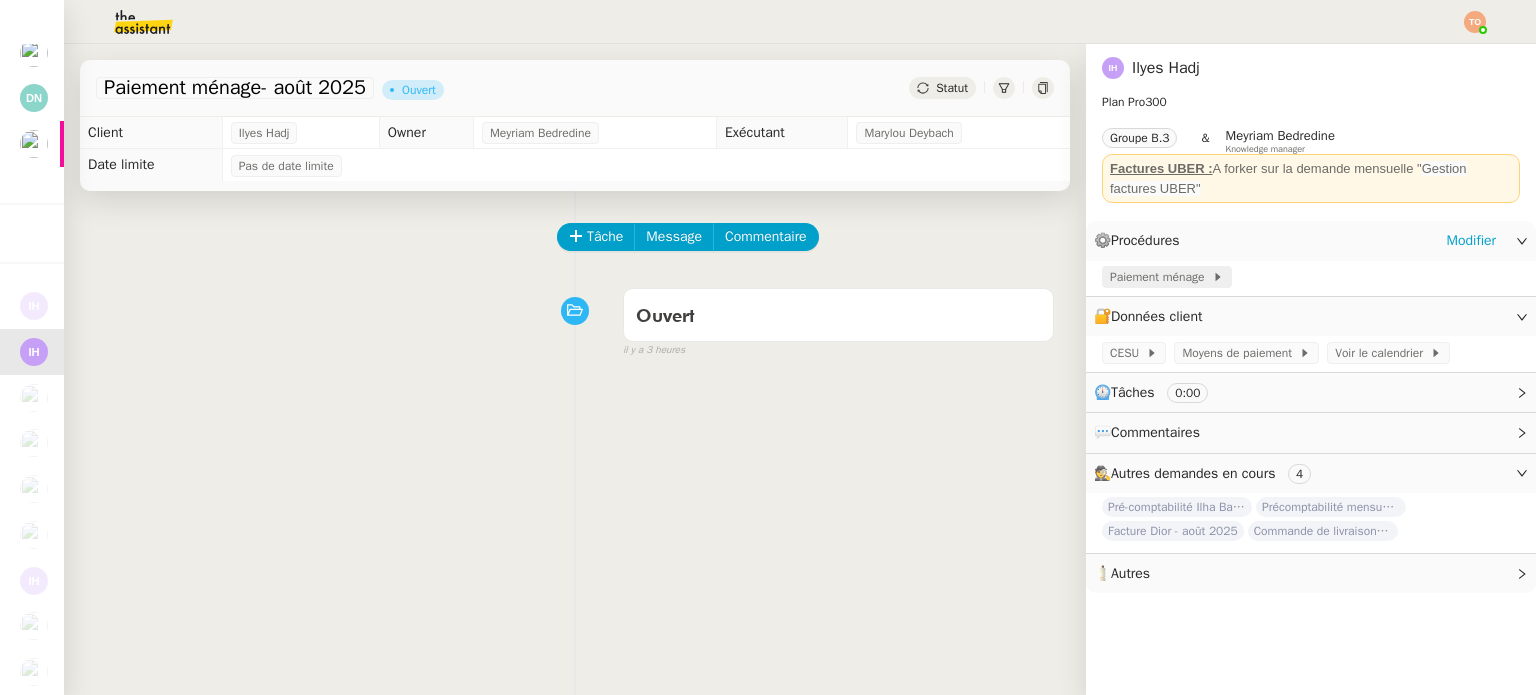 click on "Paiement ménage" 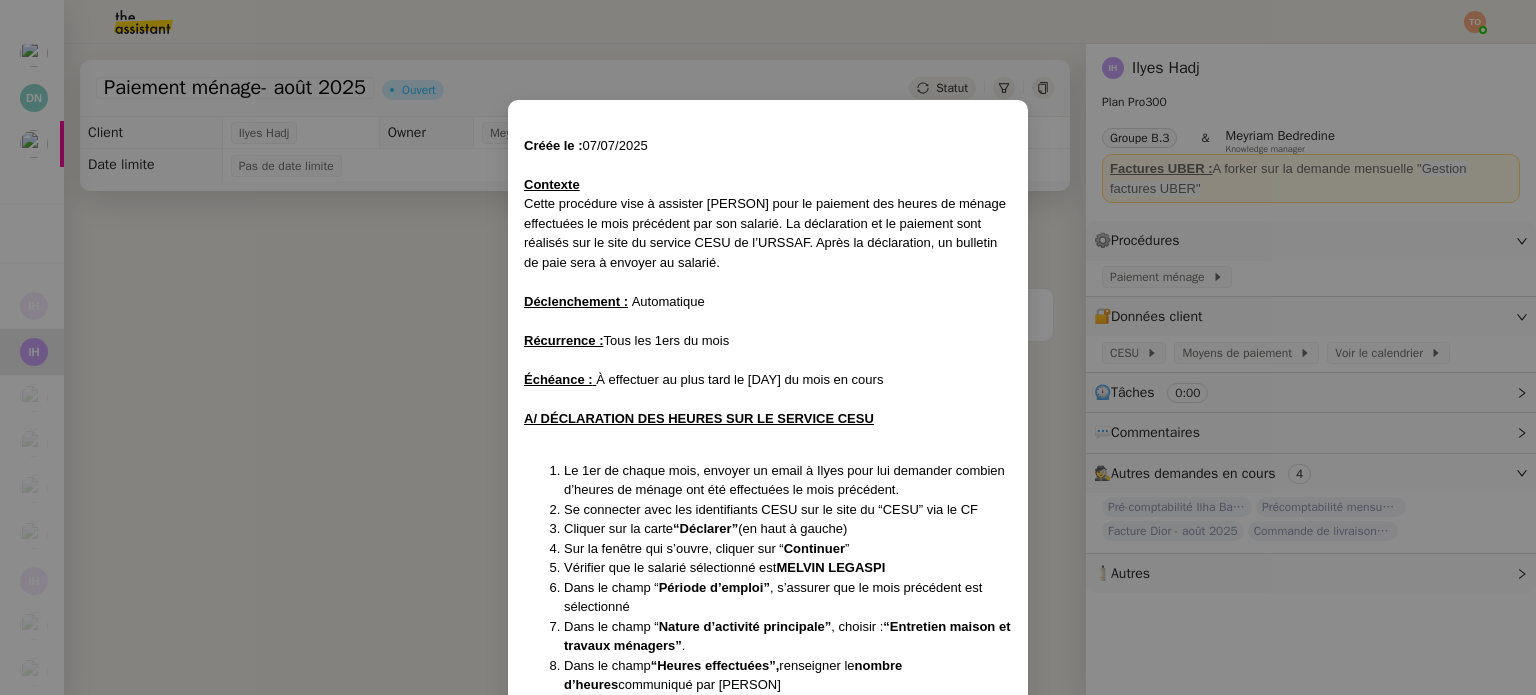 click on "Créée le :  07/07/2025 Contexte Cette procédure vise à assister Ilyes pour le paiement des heures de ménage effectuées le mois précédent par son salarié. La déclaration et le paiement sont réalisés sur le site du service CESU de l’URSSAF. Après la déclaration, un bulletin de paie sera à envoyer au salarié. Déclenchement :   Automatique Récurrence :  Tous les 1ers du mois Échéance :   À effectuer au plus tard le 5 du mois en cours A/ DÉCLARATION DES HEURES SUR LE SERVICE CESU Le 1er de chaque mois, envoyer un email à Ilyes pour lui demander combien d’heures de ménage ont été effectuées le mois précédent. Se connecter avec les identifiants CESU sur le site du “CESU” via le CF Cliquer sur la carte  “Déclarer”  (en haut à gauche) Sur la fenêtre qui s’ouvre, cliquer sur “ Continuer ” Vérifier que le salarié sélectionné est  MELVIN LEGASPI Dans le champ “ Période d’emploi” , s’assurer que le mois précédent est sélectionné Dans le champ “ . 15 €" at bounding box center (768, 347) 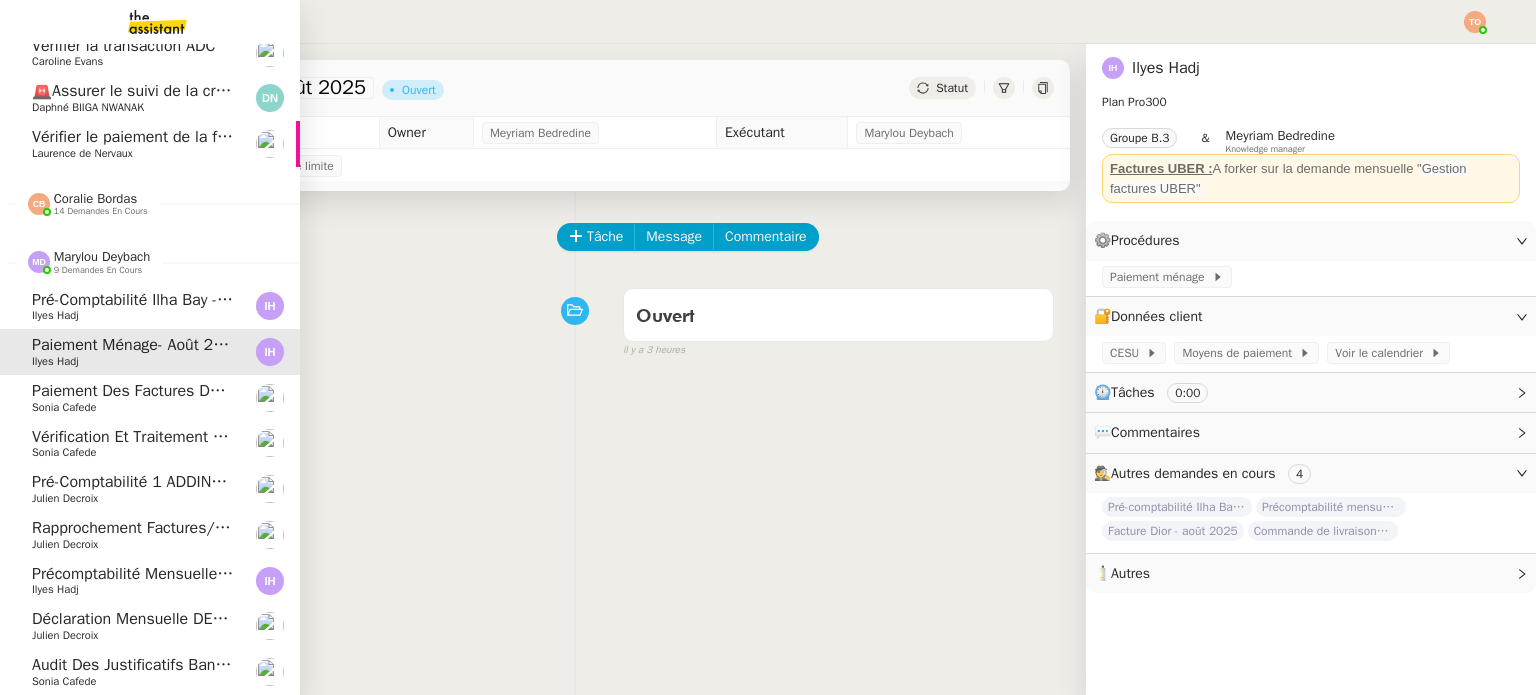 scroll, scrollTop: 0, scrollLeft: 0, axis: both 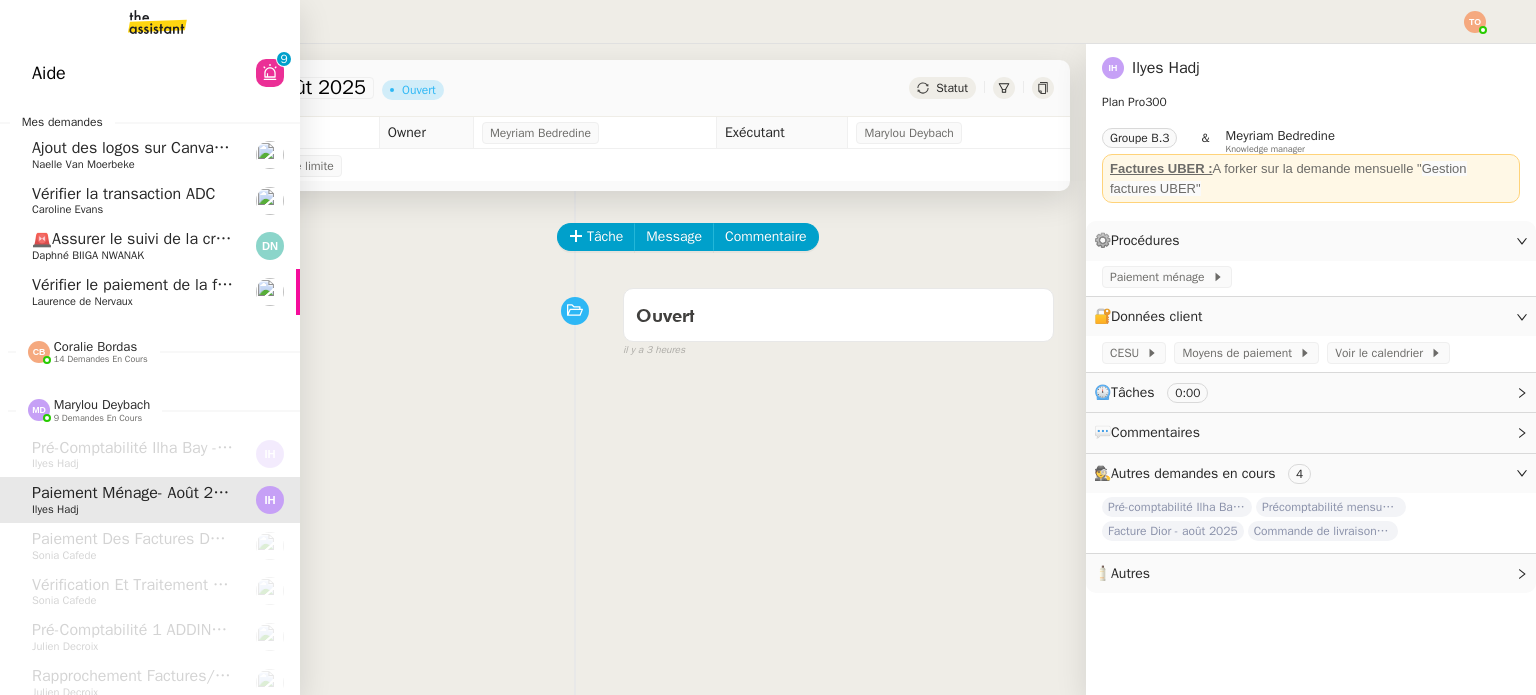 click on "Ajout des logos sur Canva- [MONTH] [YEAR] [NAME]" 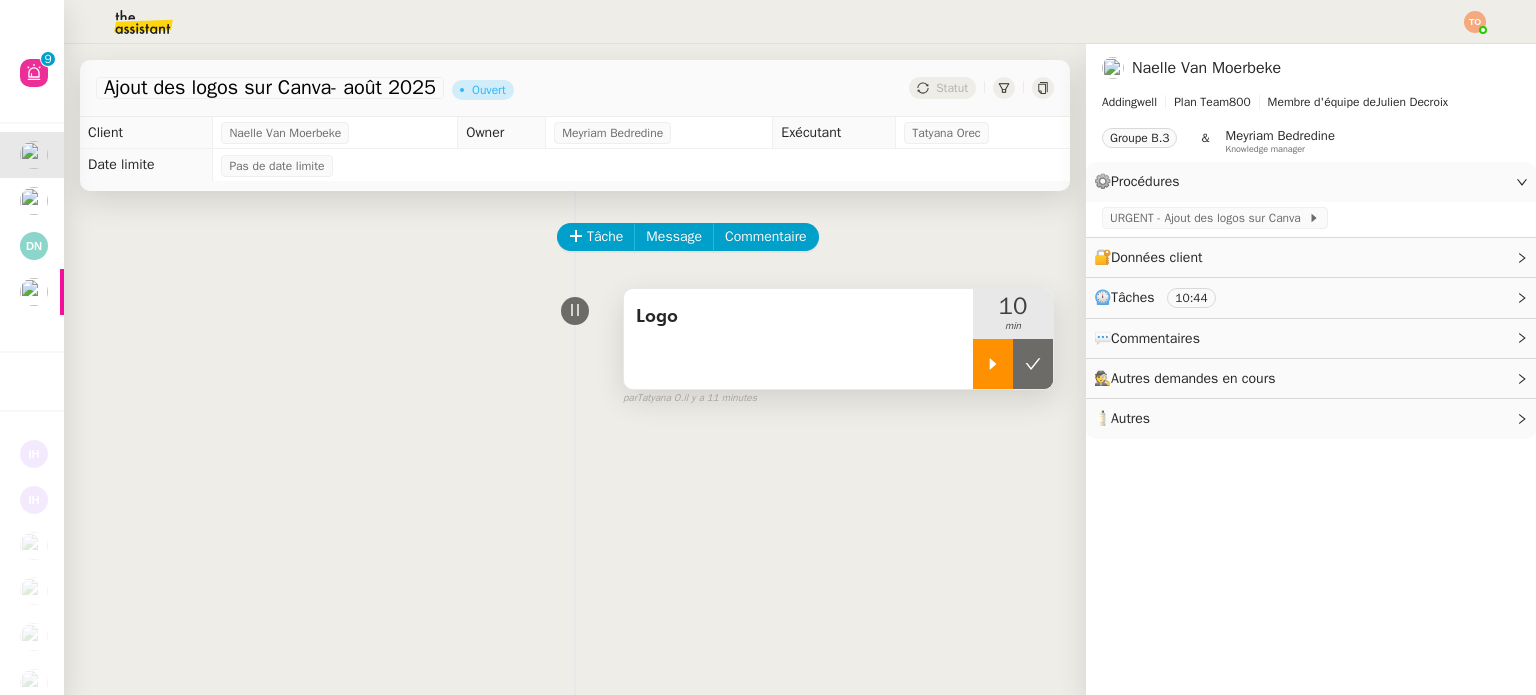 click 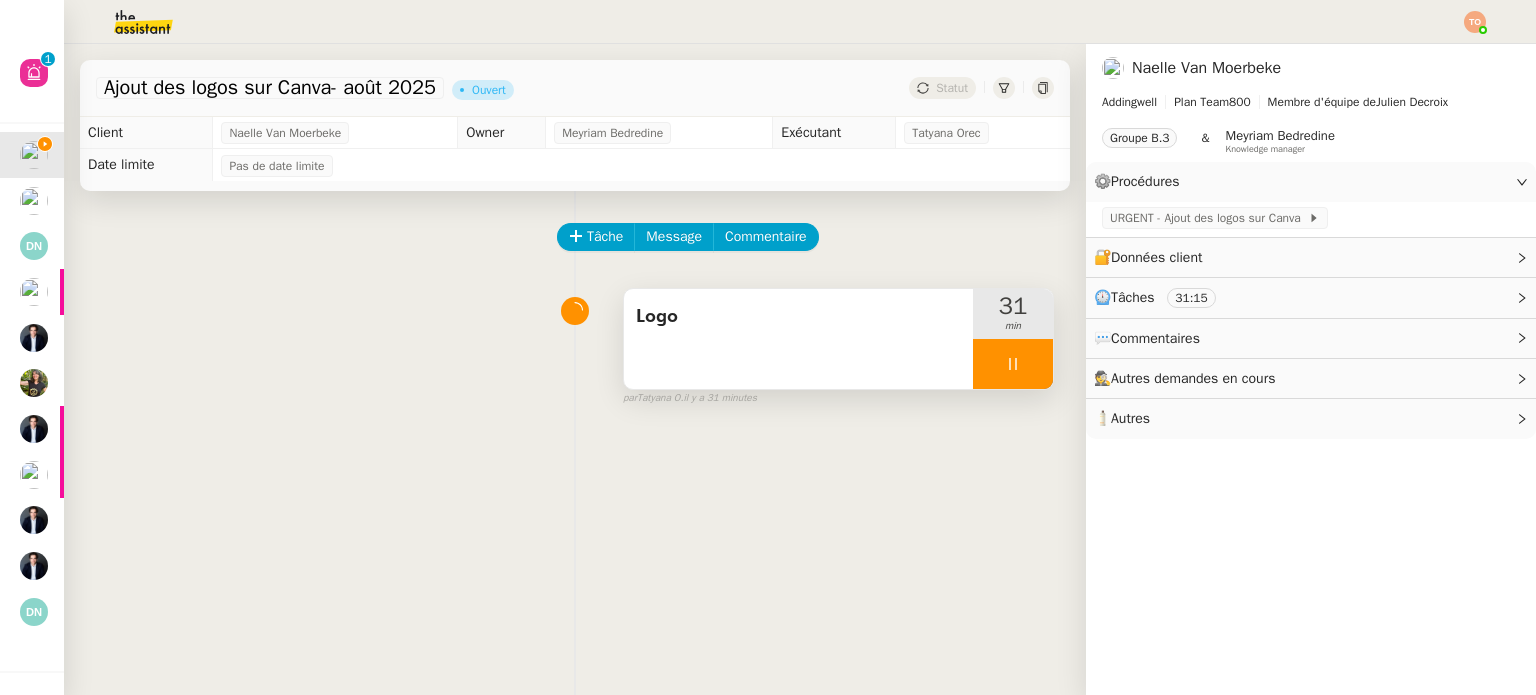 click at bounding box center [1013, 364] 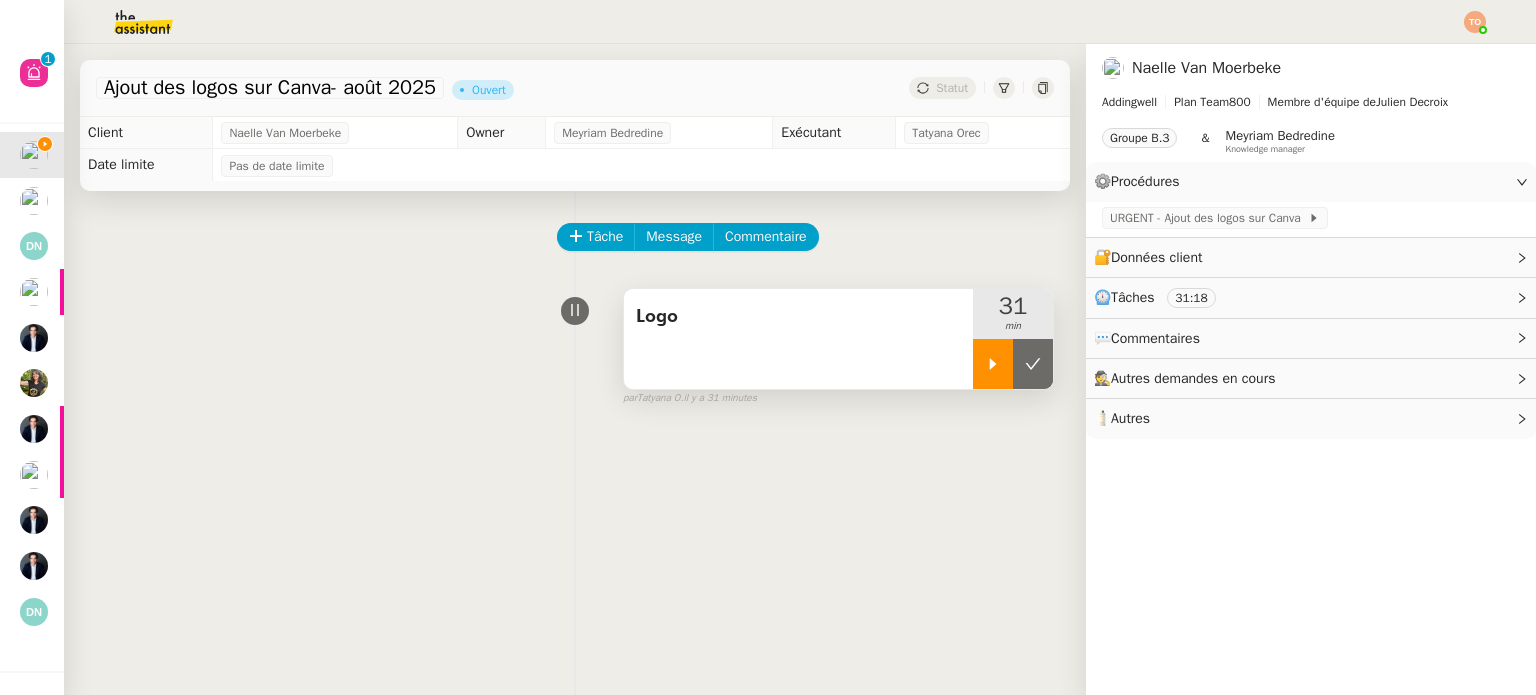 click 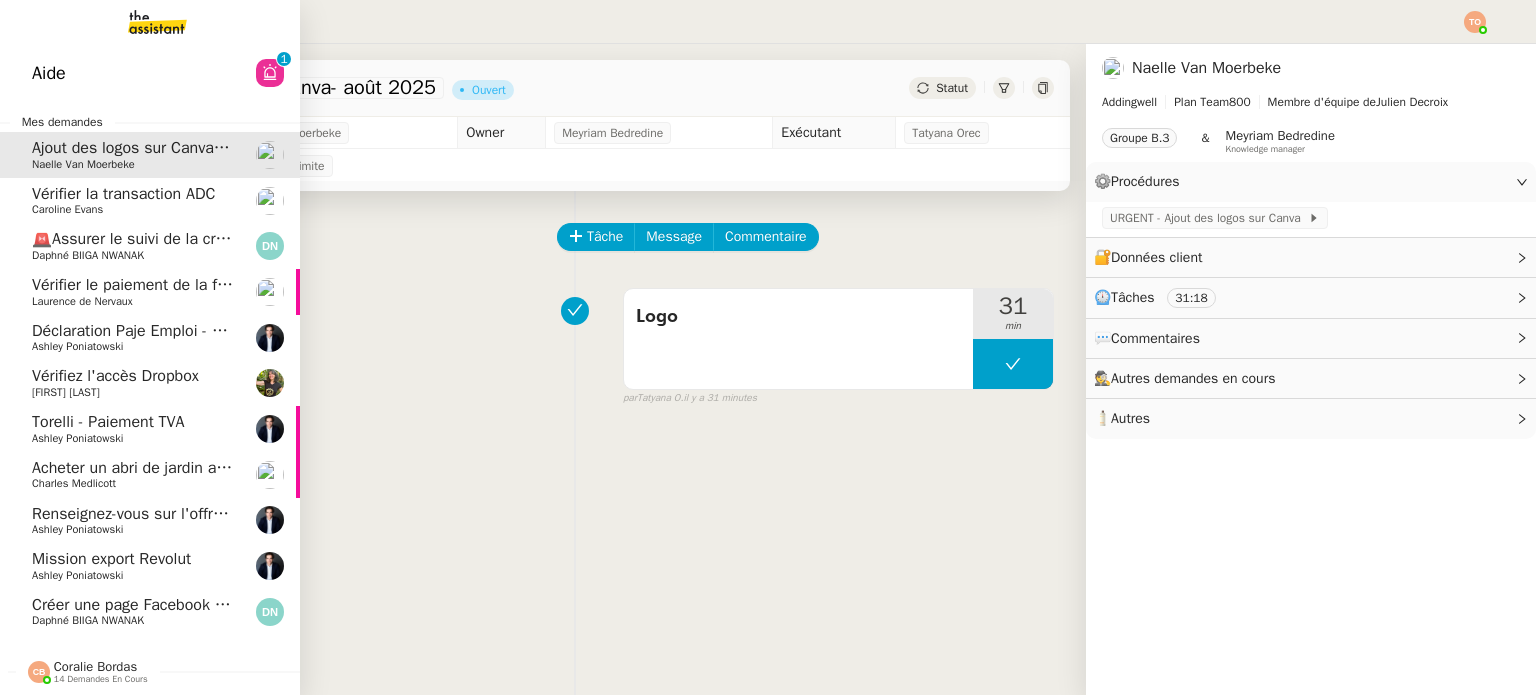 click on "Créer une page Facebook pour Line Up" 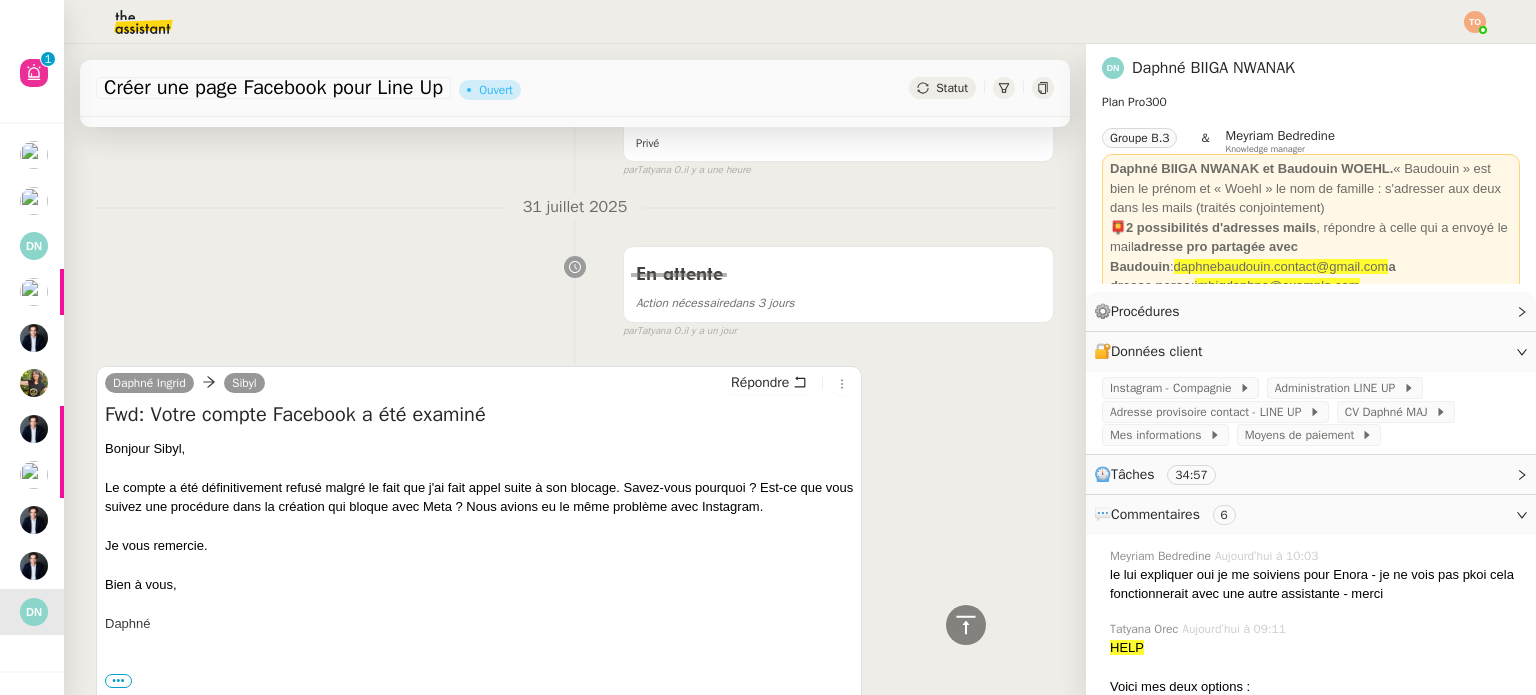 scroll, scrollTop: 900, scrollLeft: 0, axis: vertical 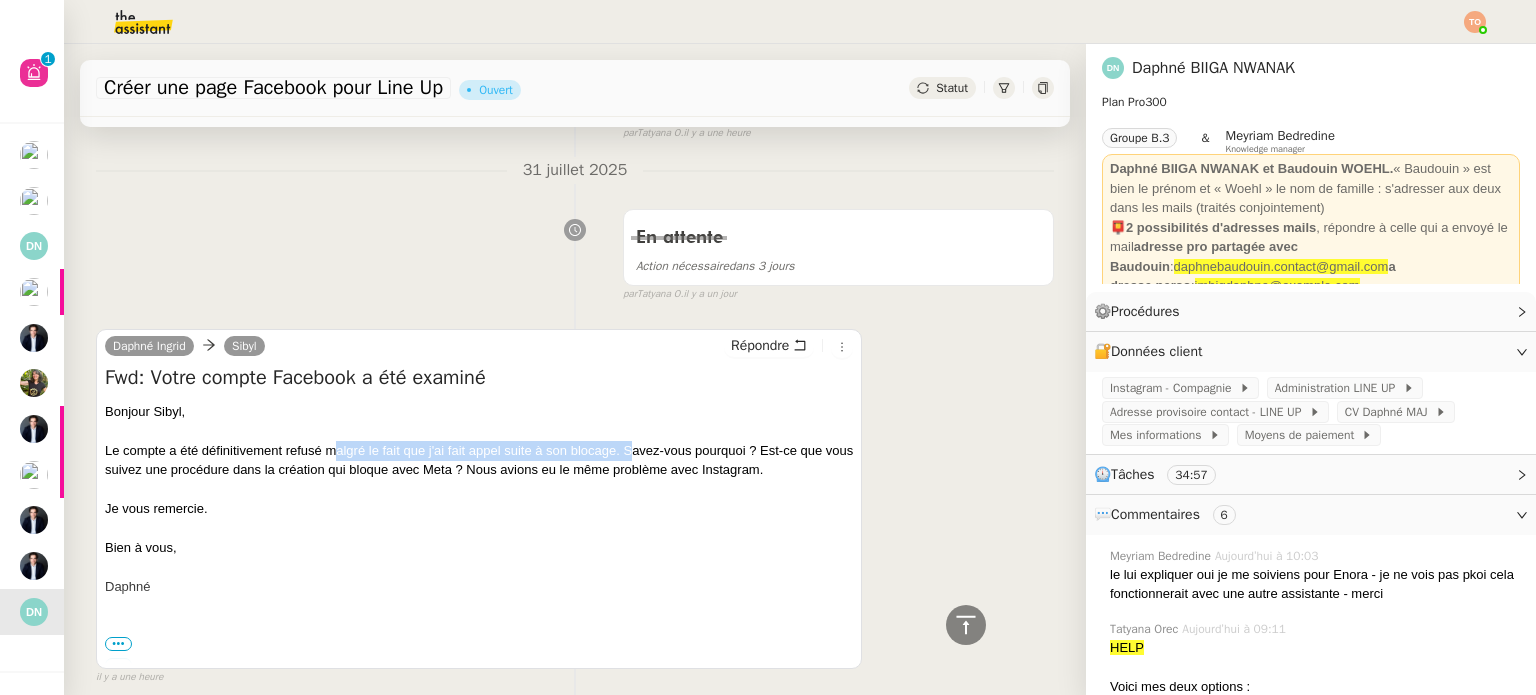 drag, startPoint x: 332, startPoint y: 455, endPoint x: 636, endPoint y: 461, distance: 304.0592 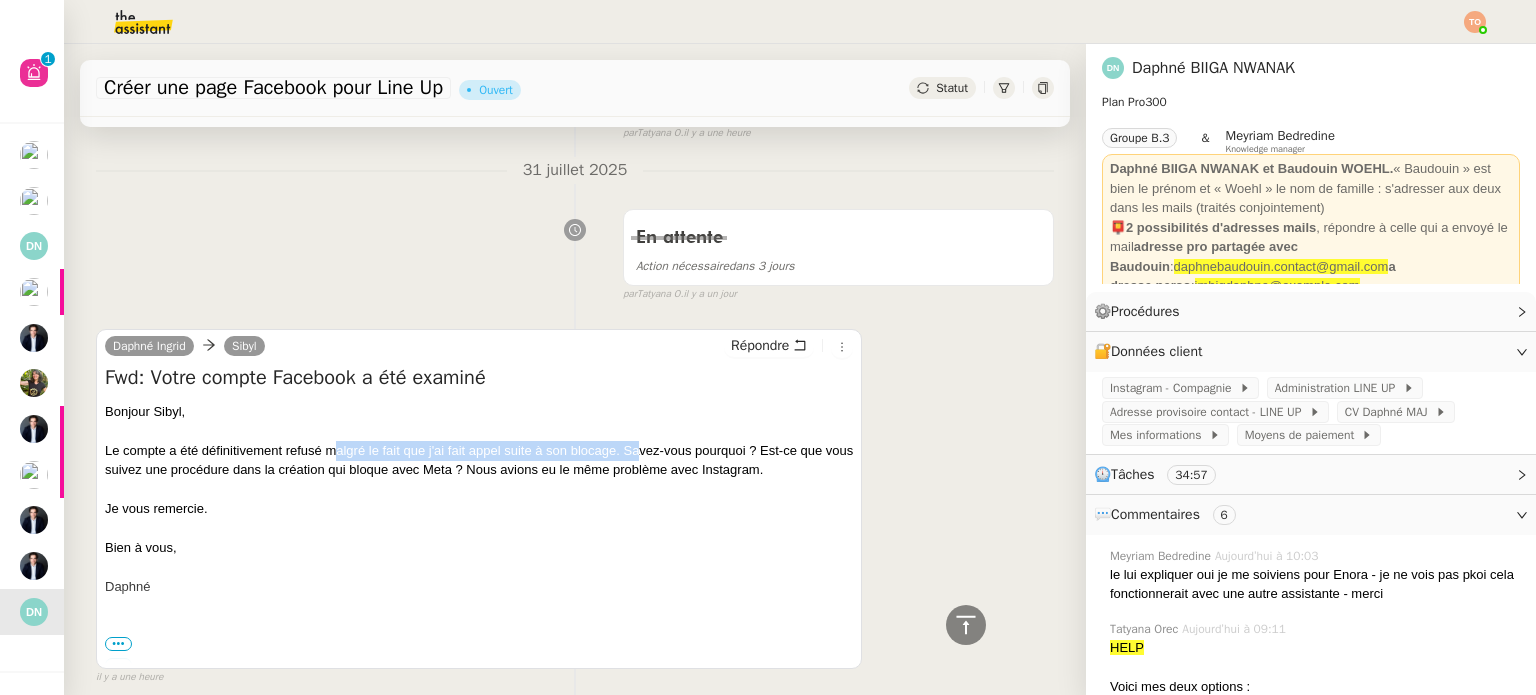 click on "Le compte a été définitivement refusé malgré le fait que j'ai fait appel suite à son blocage. Savez-vous pourquoi ? Est-ce que vous suivez une procédure dans la création qui bloque avec Meta ? Nous avions eu le même problème avec Instagram." at bounding box center (479, 460) 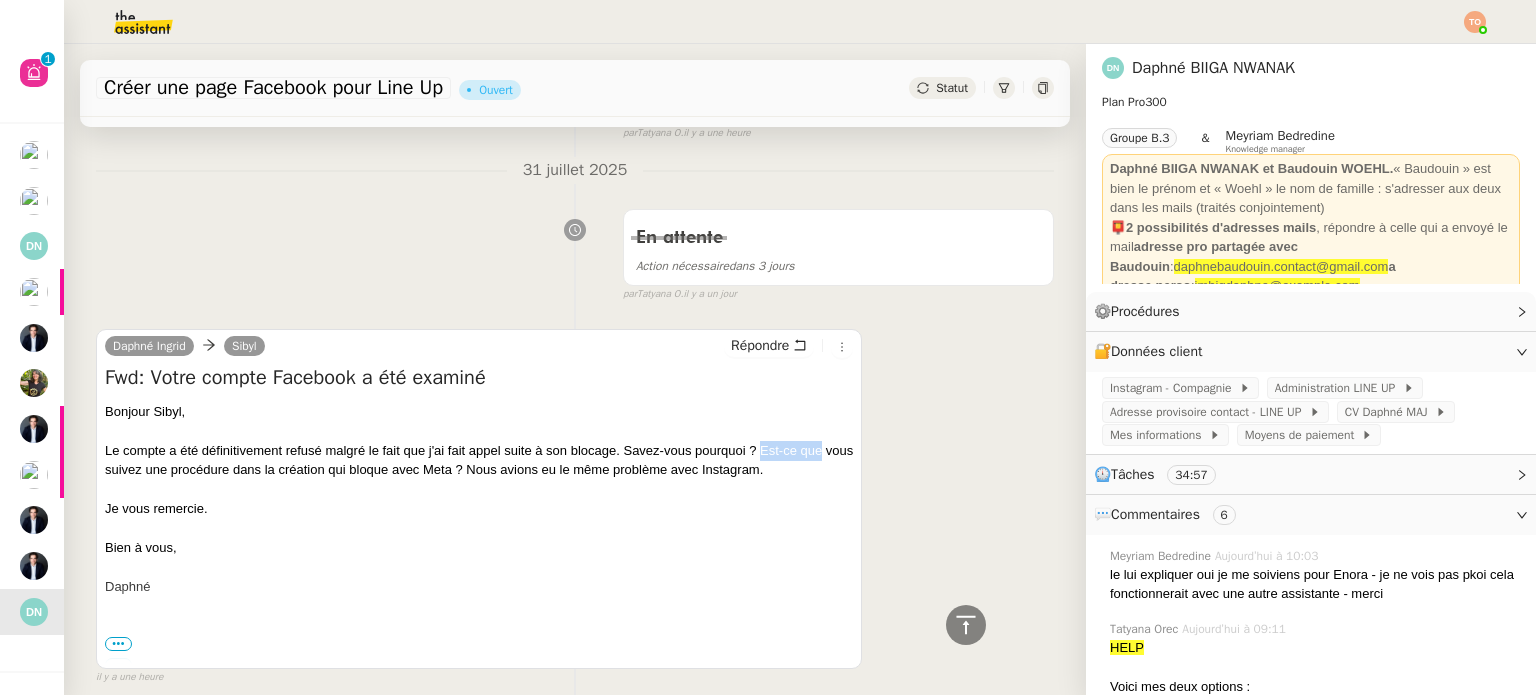 drag, startPoint x: 799, startPoint y: 455, endPoint x: 834, endPoint y: 453, distance: 35.057095 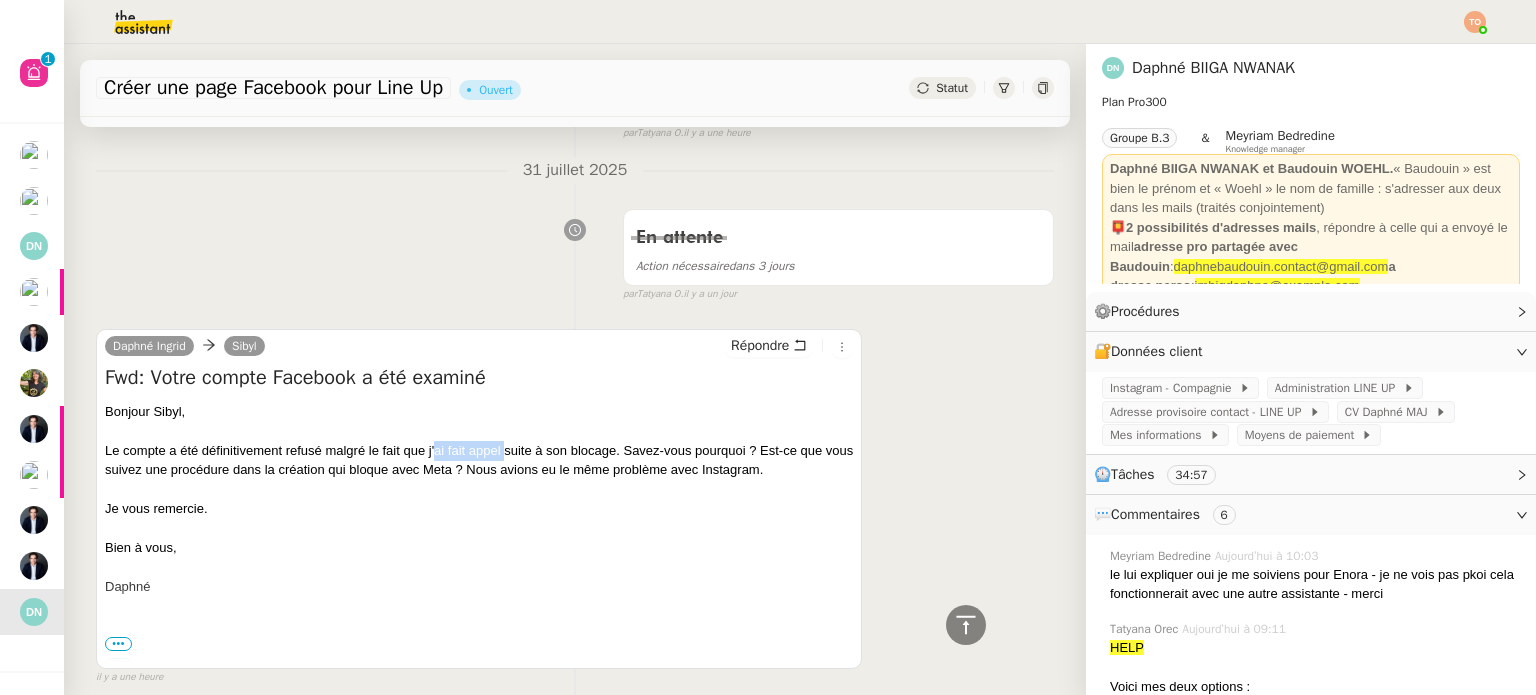 drag, startPoint x: 482, startPoint y: 452, endPoint x: 354, endPoint y: 459, distance: 128.19127 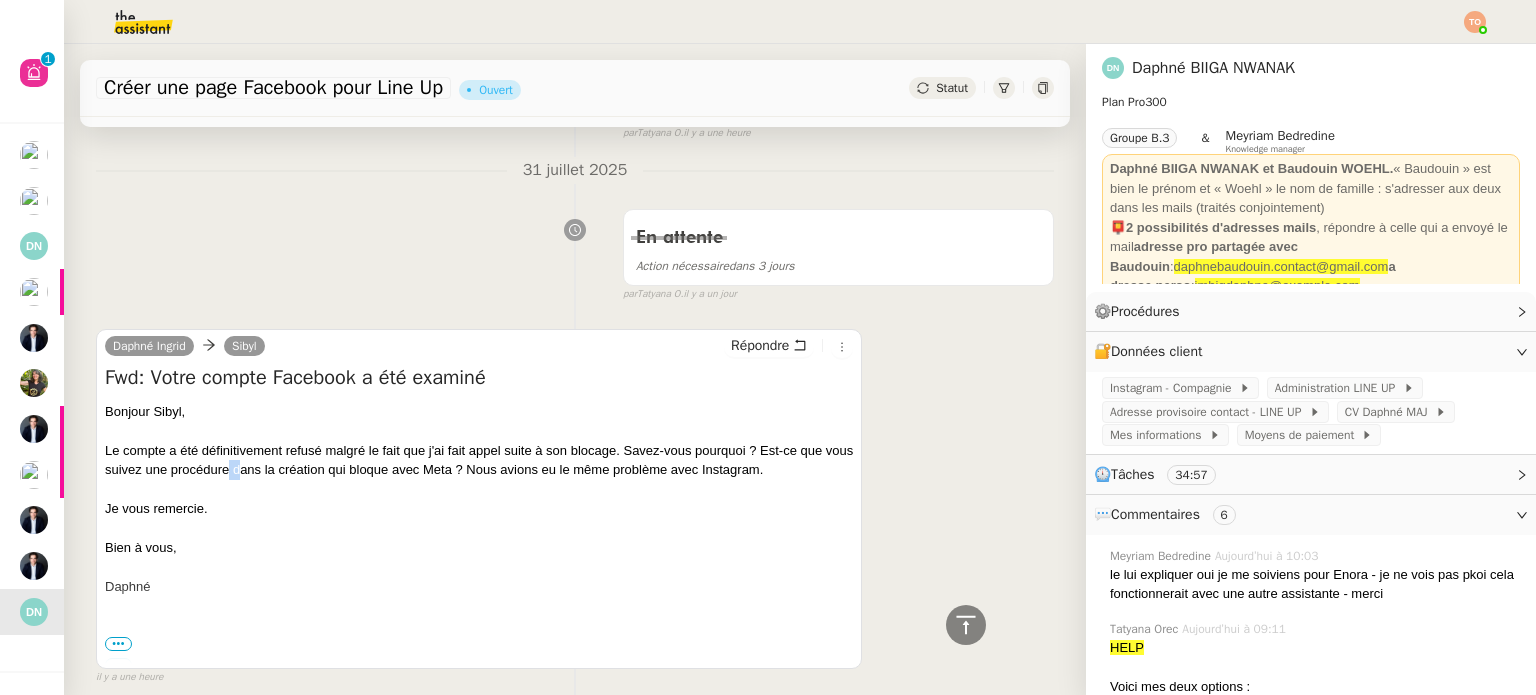 click on "Le compte a été définitivement refusé malgré le fait que j'ai fait appel suite à son blocage. Savez-vous pourquoi ? Est-ce que vous suivez une procédure dans la création qui bloque avec Meta ? Nous avions eu le même problème avec Instagram." at bounding box center [479, 460] 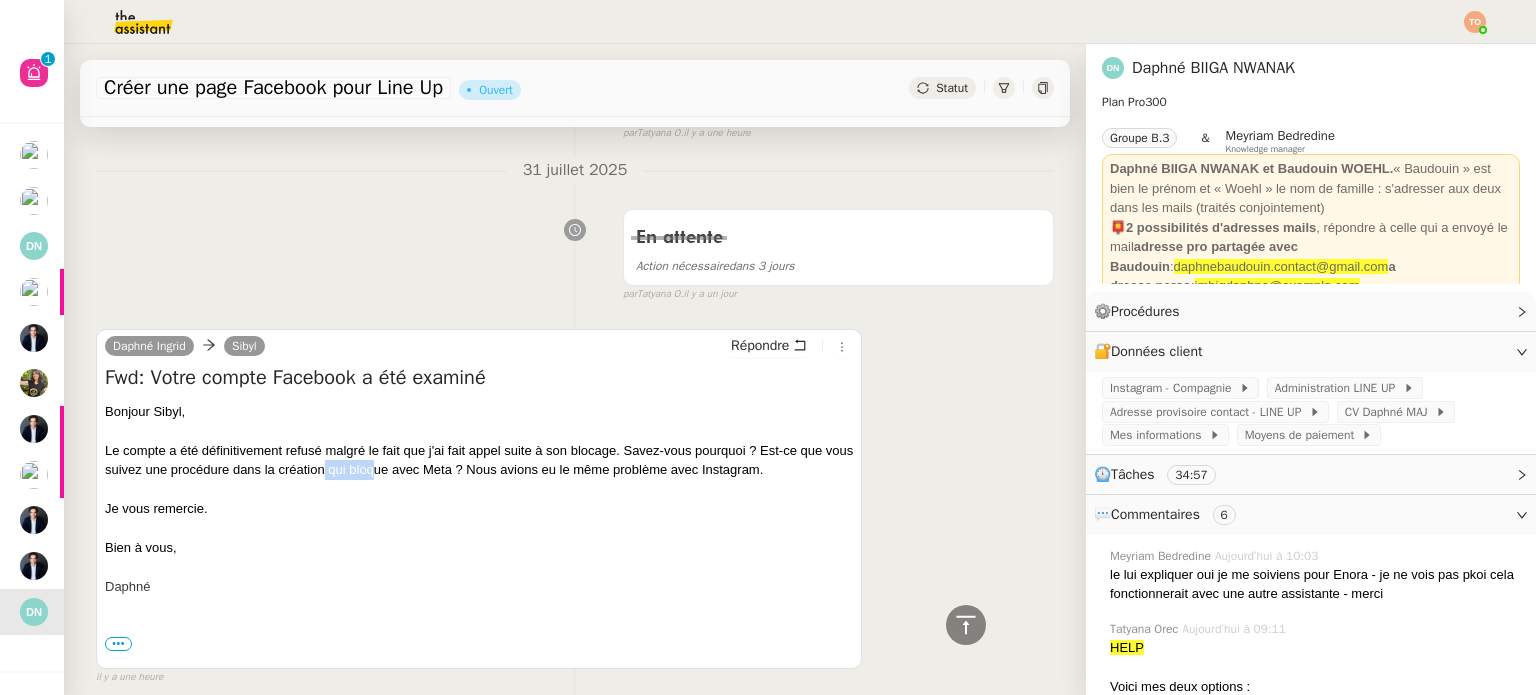 drag, startPoint x: 352, startPoint y: 473, endPoint x: 430, endPoint y: 468, distance: 78.160095 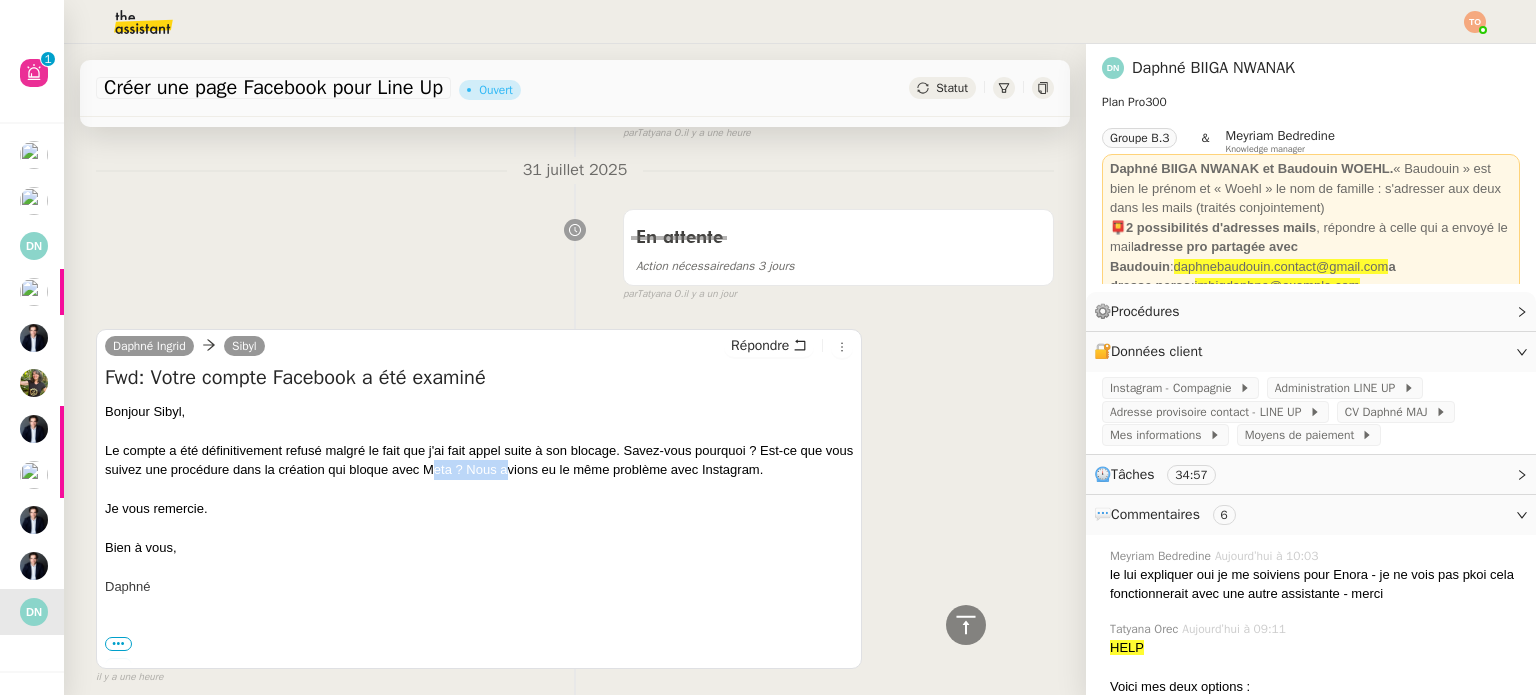 drag, startPoint x: 460, startPoint y: 467, endPoint x: 580, endPoint y: 467, distance: 120 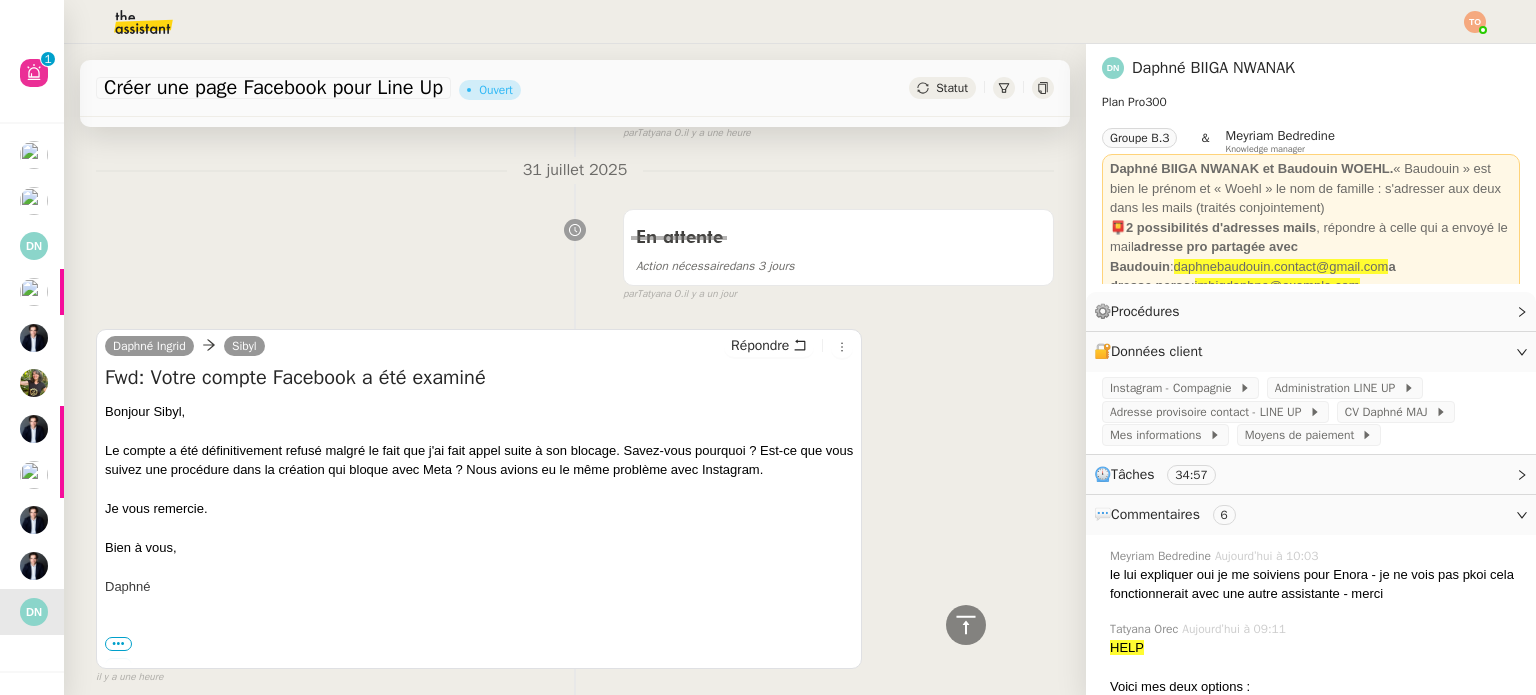 drag, startPoint x: 600, startPoint y: 465, endPoint x: 635, endPoint y: 463, distance: 35.057095 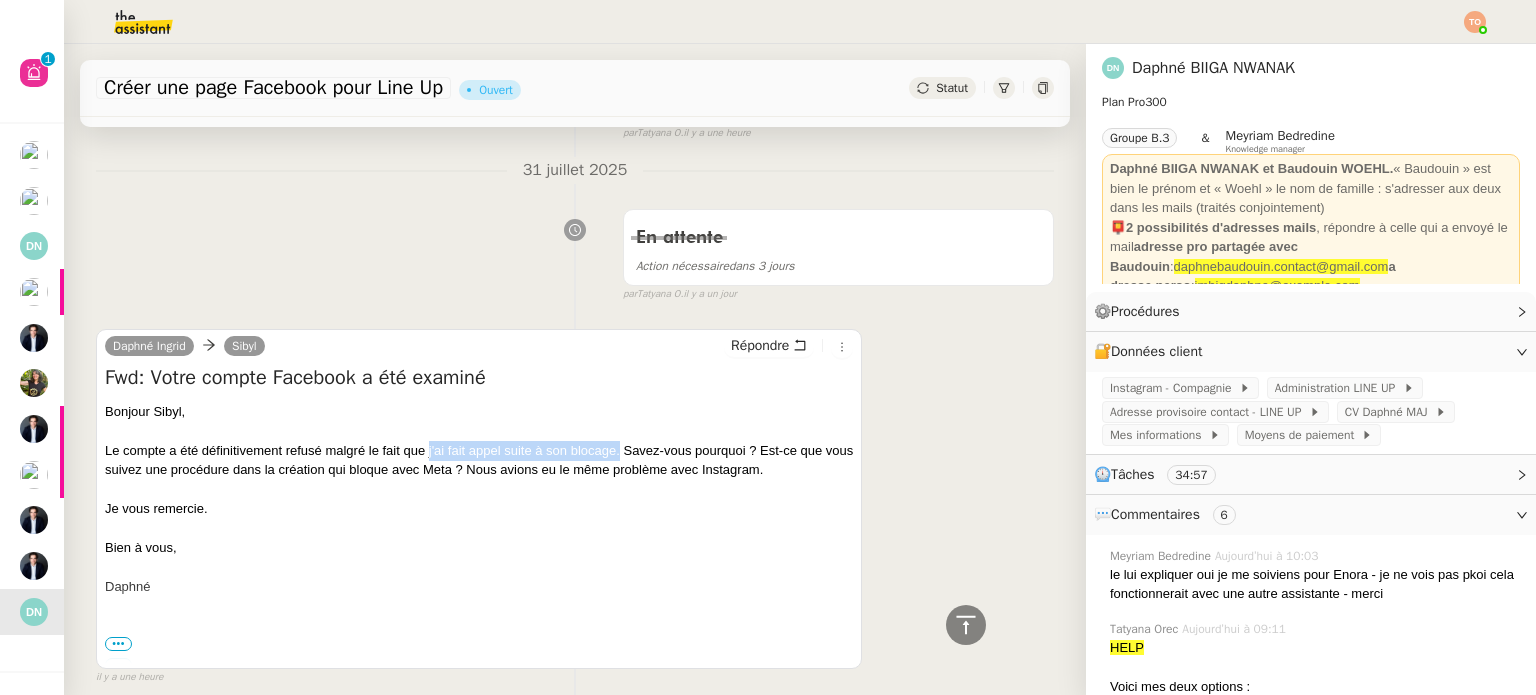 drag, startPoint x: 582, startPoint y: 455, endPoint x: 358, endPoint y: 466, distance: 224.26993 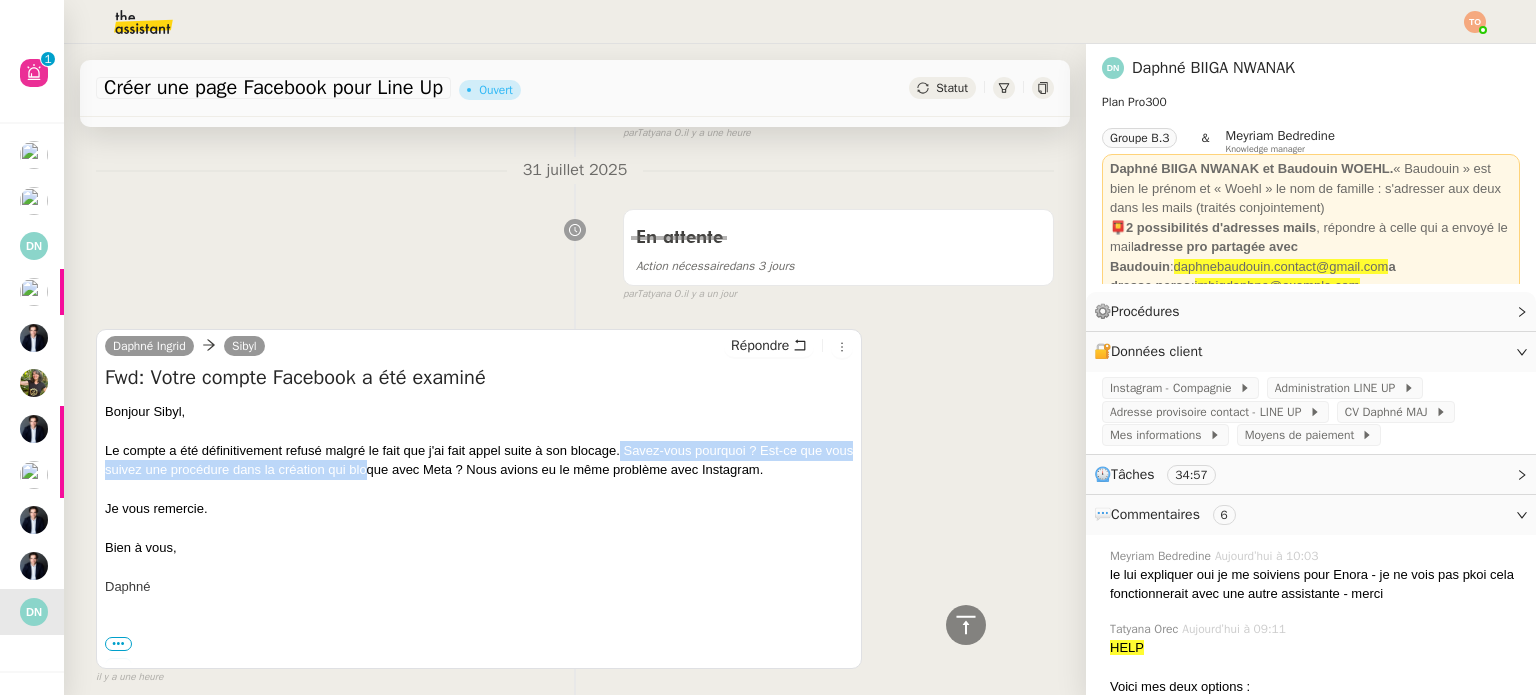 click on "Le compte a été définitivement refusé malgré le fait que j'ai fait appel suite à son blocage. Savez-vous pourquoi ? Est-ce que vous suivez une procédure dans la création qui bloque avec Meta ? Nous avions eu le même problème avec Instagram." at bounding box center [479, 460] 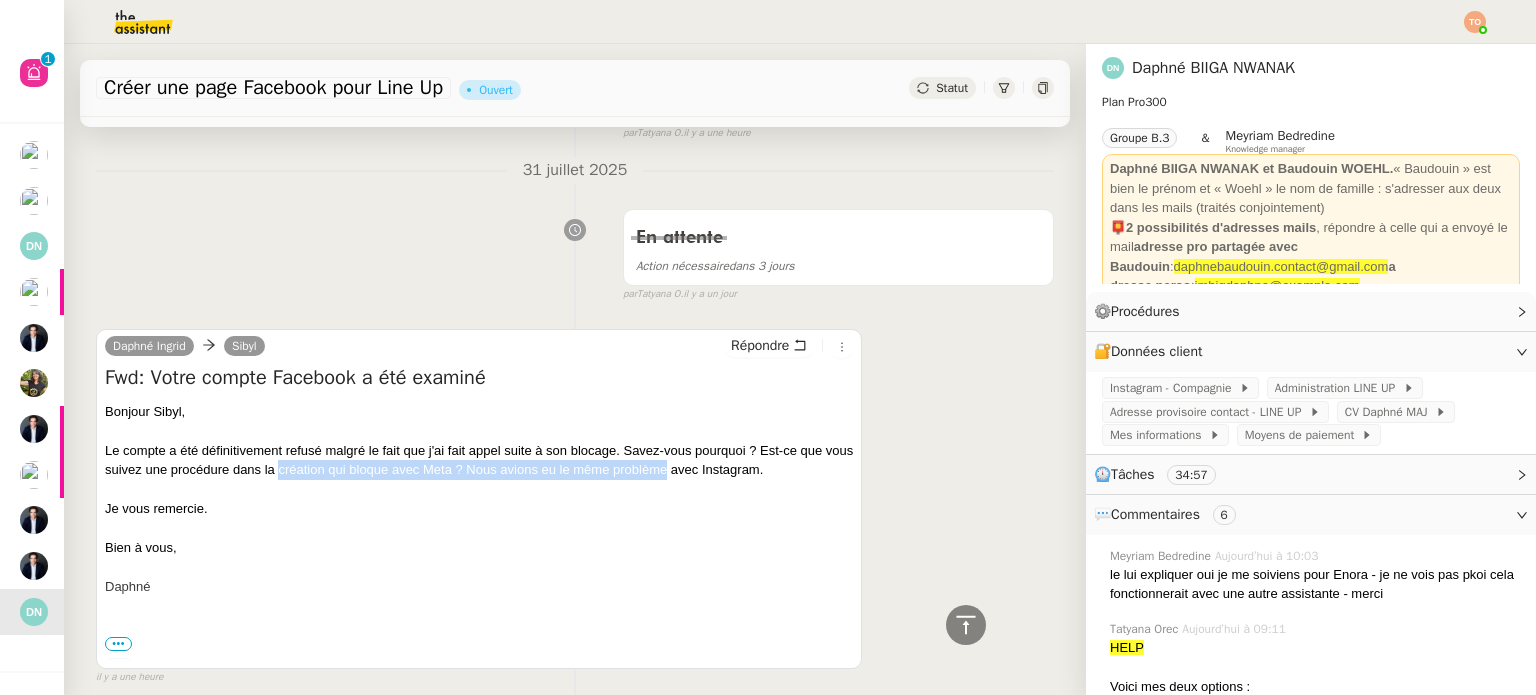 drag, startPoint x: 324, startPoint y: 472, endPoint x: 745, endPoint y: 462, distance: 421.11874 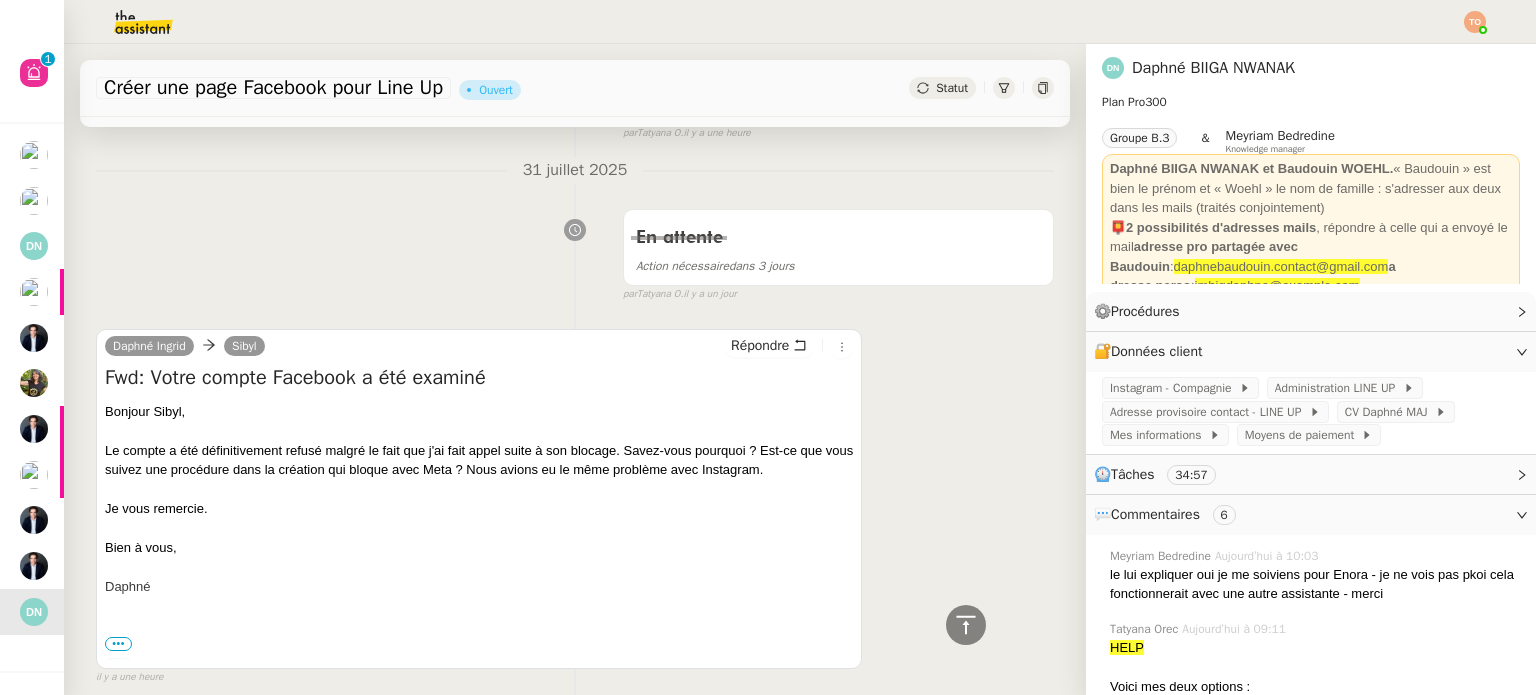 click on "Le compte a été définitivement refusé malgré le fait que j'ai fait appel suite à son blocage. Savez-vous pourquoi ? Est-ce que vous suivez une procédure dans la création qui bloque avec Meta ? Nous avions eu le même problème avec Instagram." at bounding box center (479, 460) 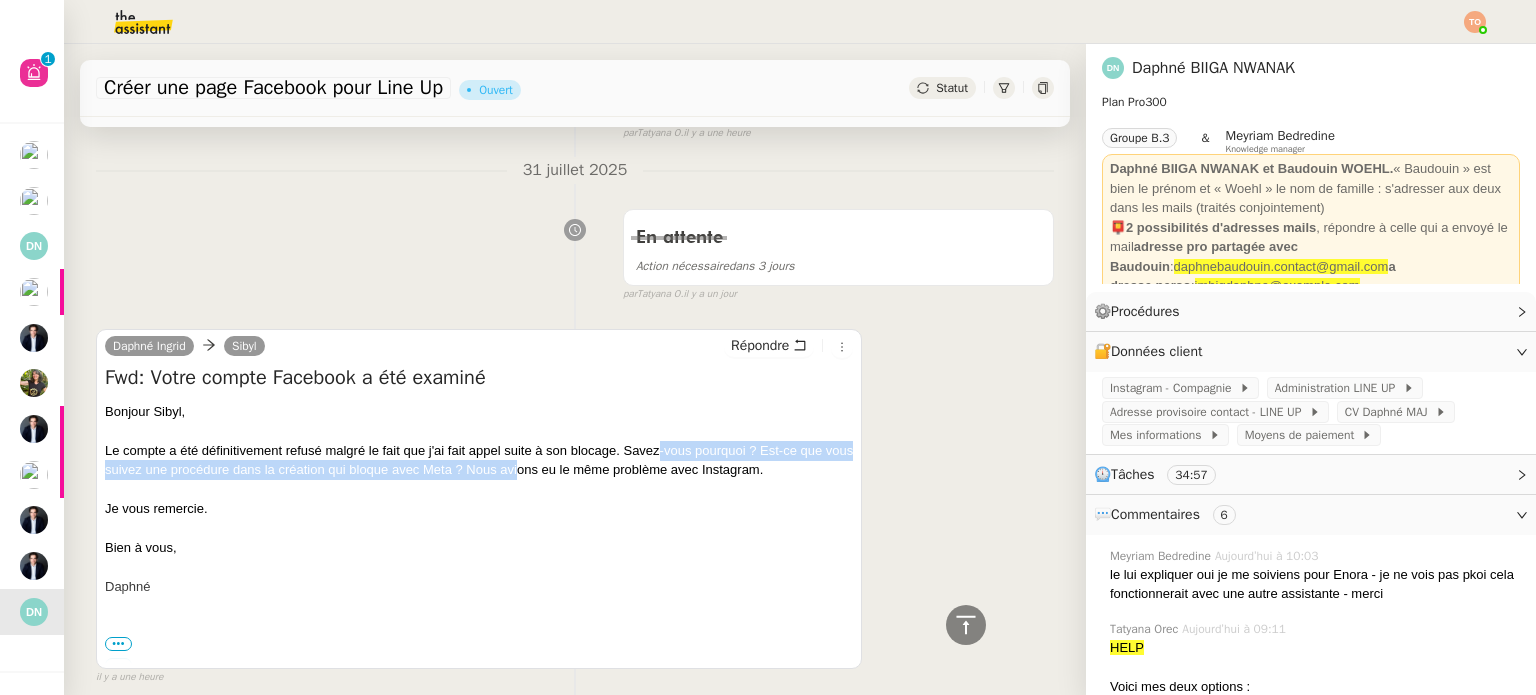 drag, startPoint x: 652, startPoint y: 461, endPoint x: 521, endPoint y: 472, distance: 131.46101 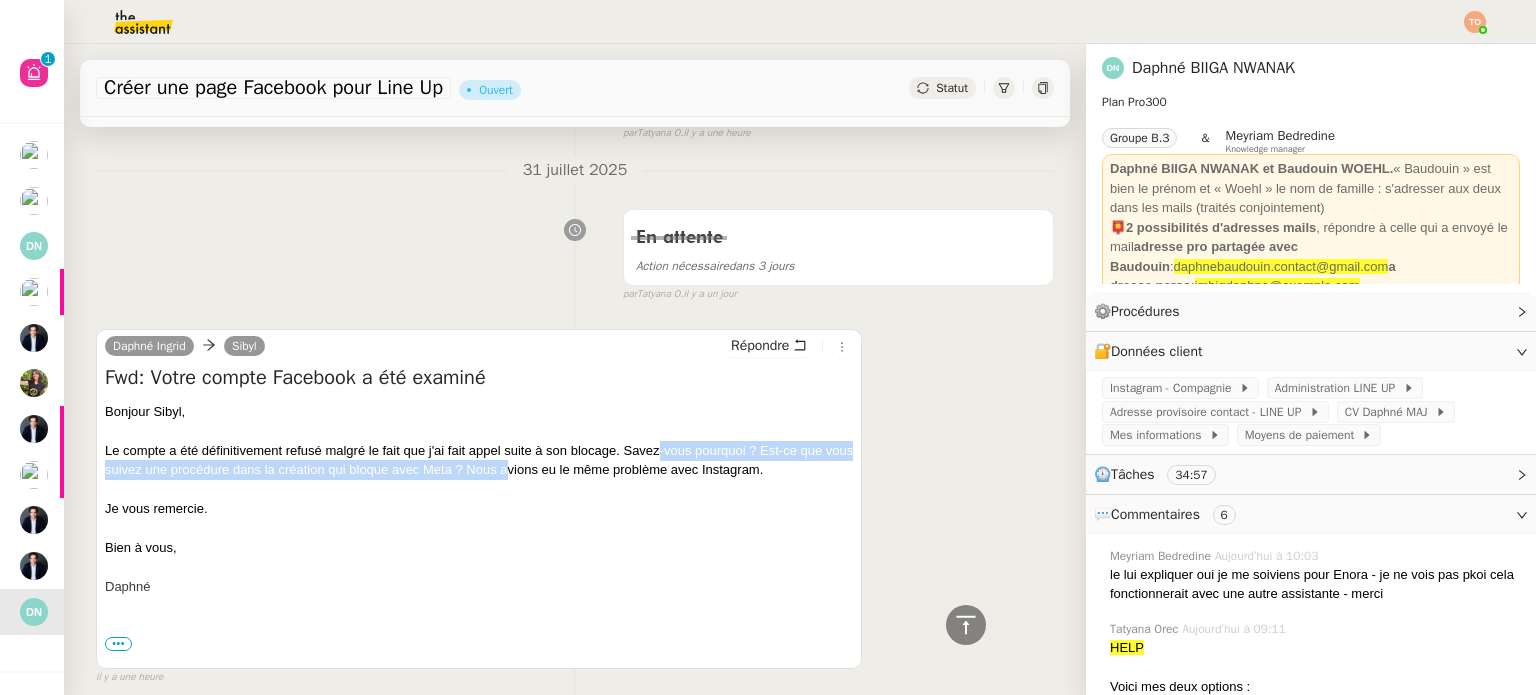click on "Le compte a été définitivement refusé malgré le fait que j'ai fait appel suite à son blocage. Savez-vous pourquoi ? Est-ce que vous suivez une procédure dans la création qui bloque avec Meta ? Nous avions eu le même problème avec Instagram." at bounding box center [479, 460] 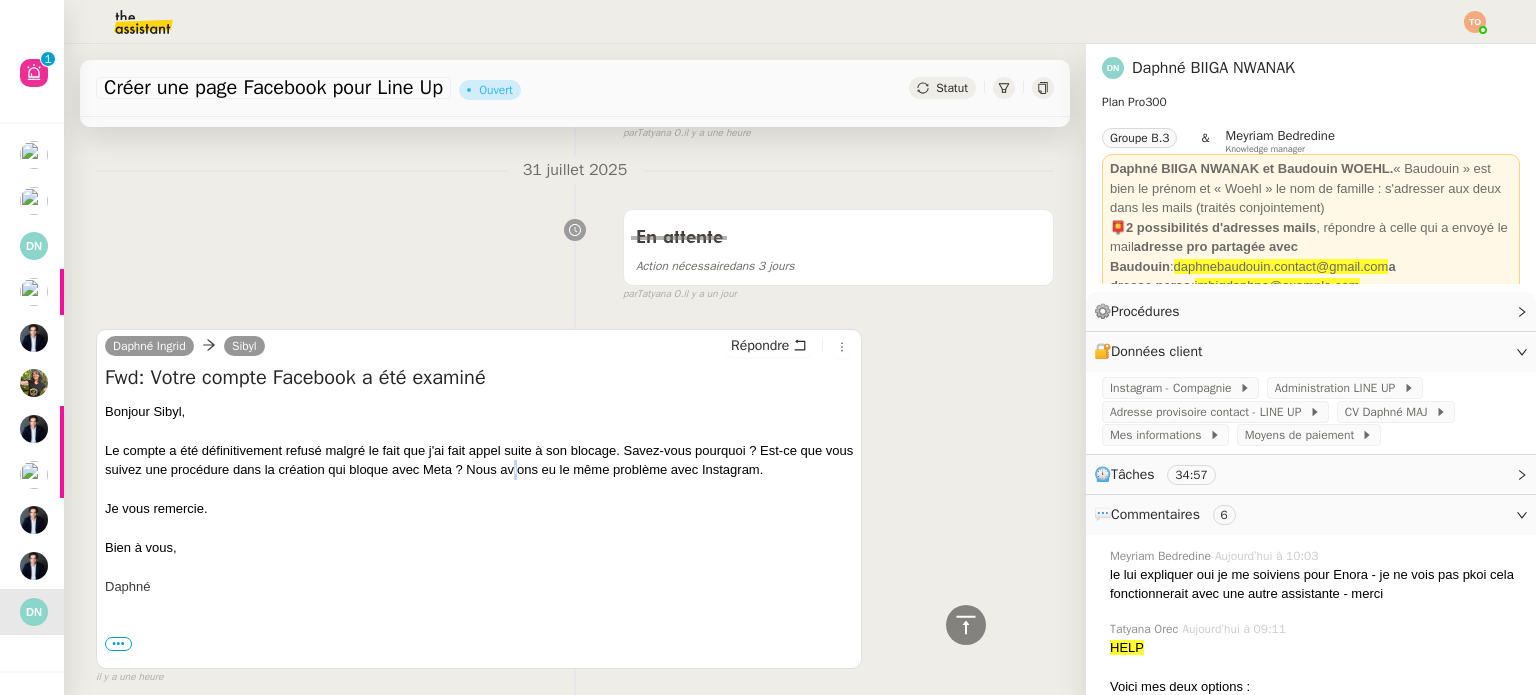 drag, startPoint x: 544, startPoint y: 476, endPoint x: 599, endPoint y: 476, distance: 55 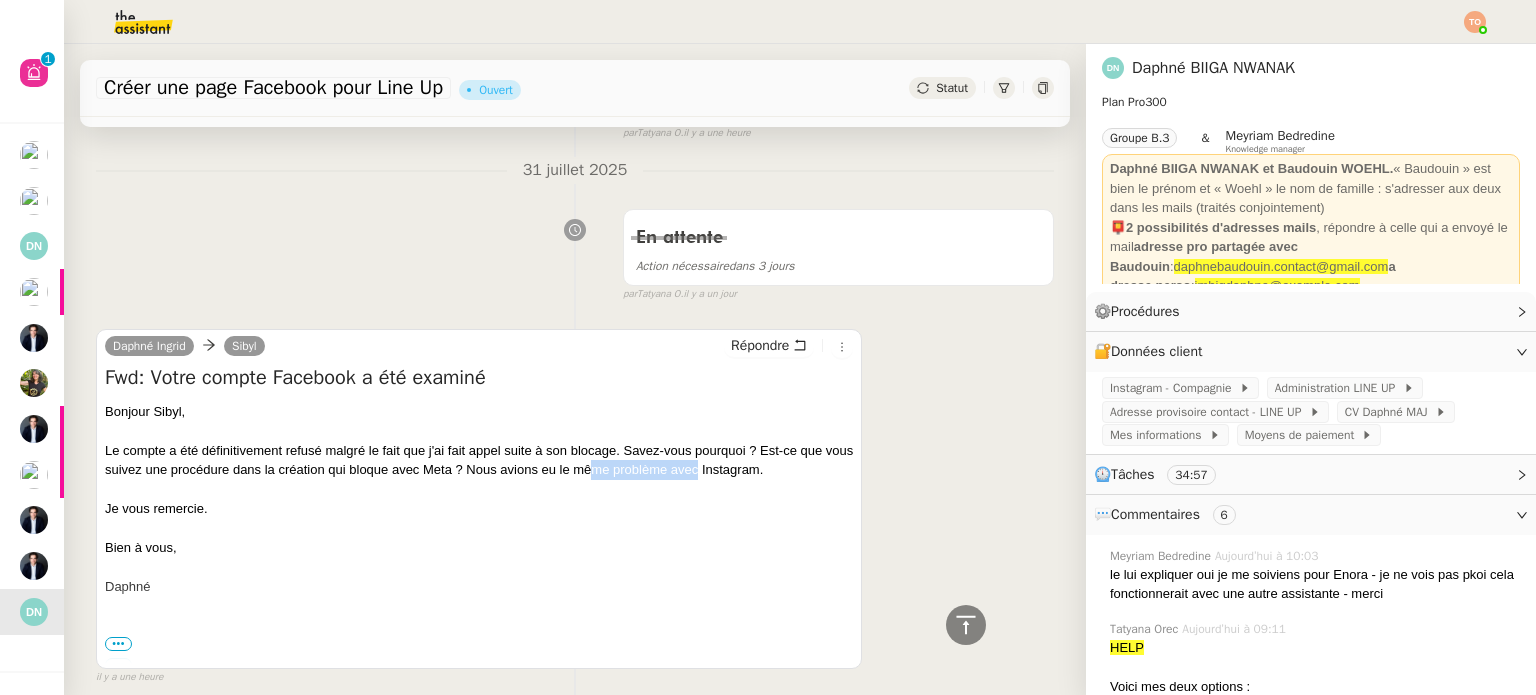 drag, startPoint x: 636, startPoint y: 475, endPoint x: 776, endPoint y: 466, distance: 140.28899 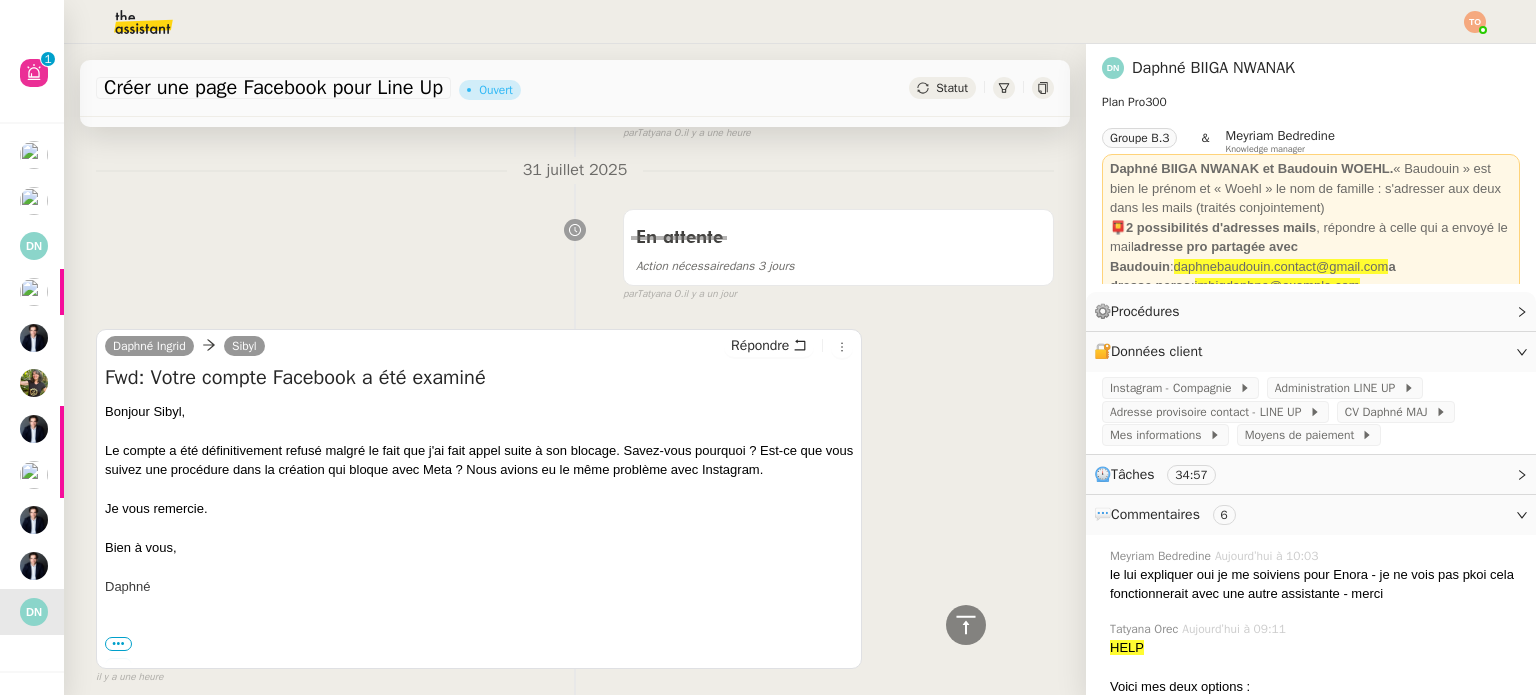 click on "Le compte a été définitivement refusé malgré le fait que j'ai fait appel suite à son blocage. Savez-vous pourquoi ? Est-ce que vous suivez une procédure dans la création qui bloque avec Meta ? Nous avions eu le même problème avec Instagram." at bounding box center [479, 460] 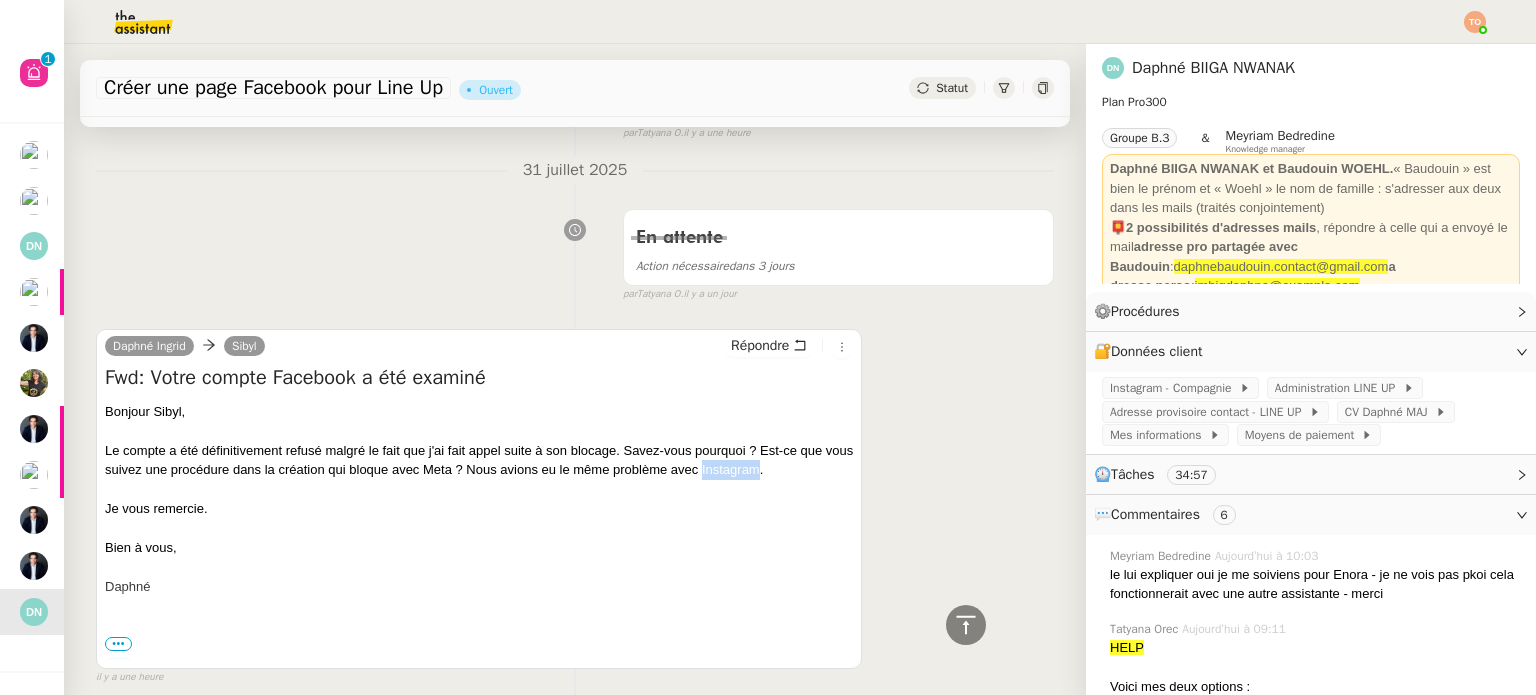 click on "Le compte a été définitivement refusé malgré le fait que j'ai fait appel suite à son blocage. Savez-vous pourquoi ? Est-ce que vous suivez une procédure dans la création qui bloque avec Meta ? Nous avions eu le même problème avec Instagram." at bounding box center [479, 460] 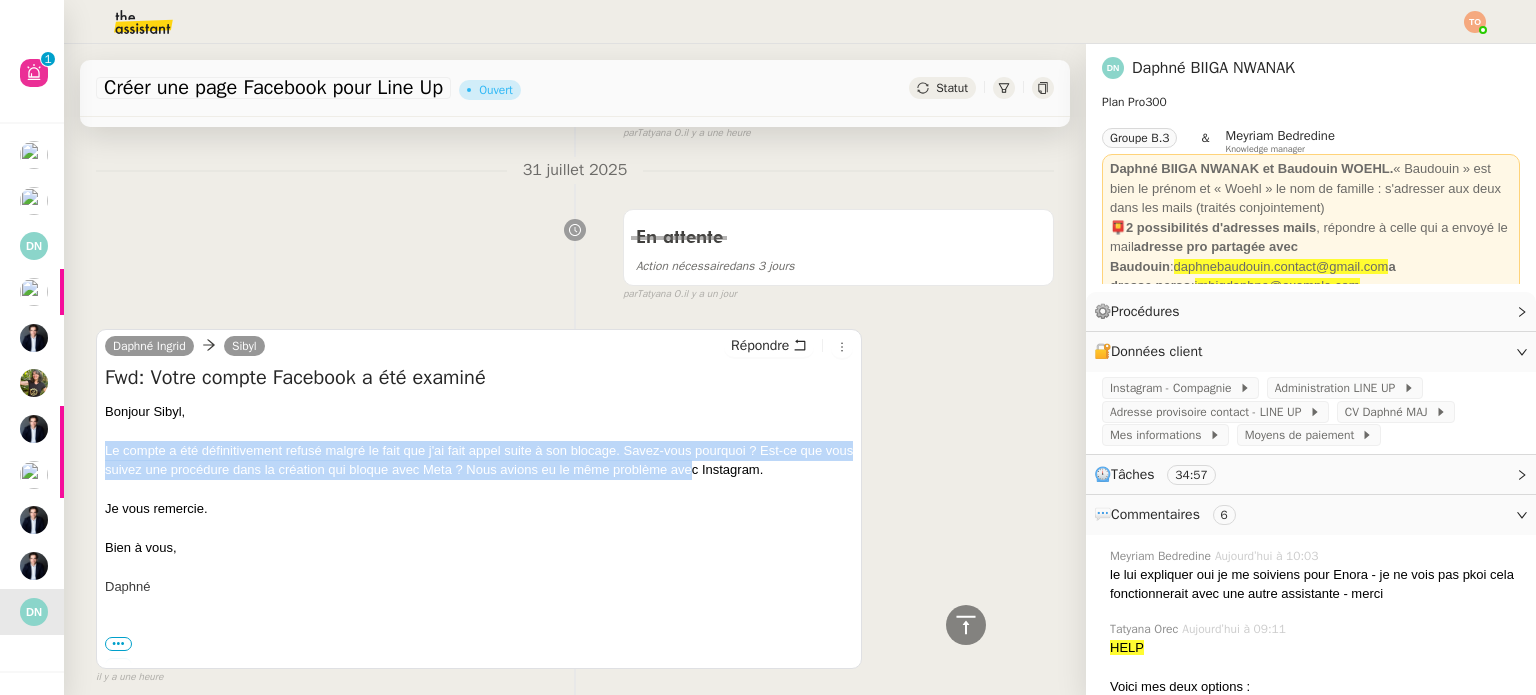 drag, startPoint x: 724, startPoint y: 469, endPoint x: 104, endPoint y: 453, distance: 620.2064 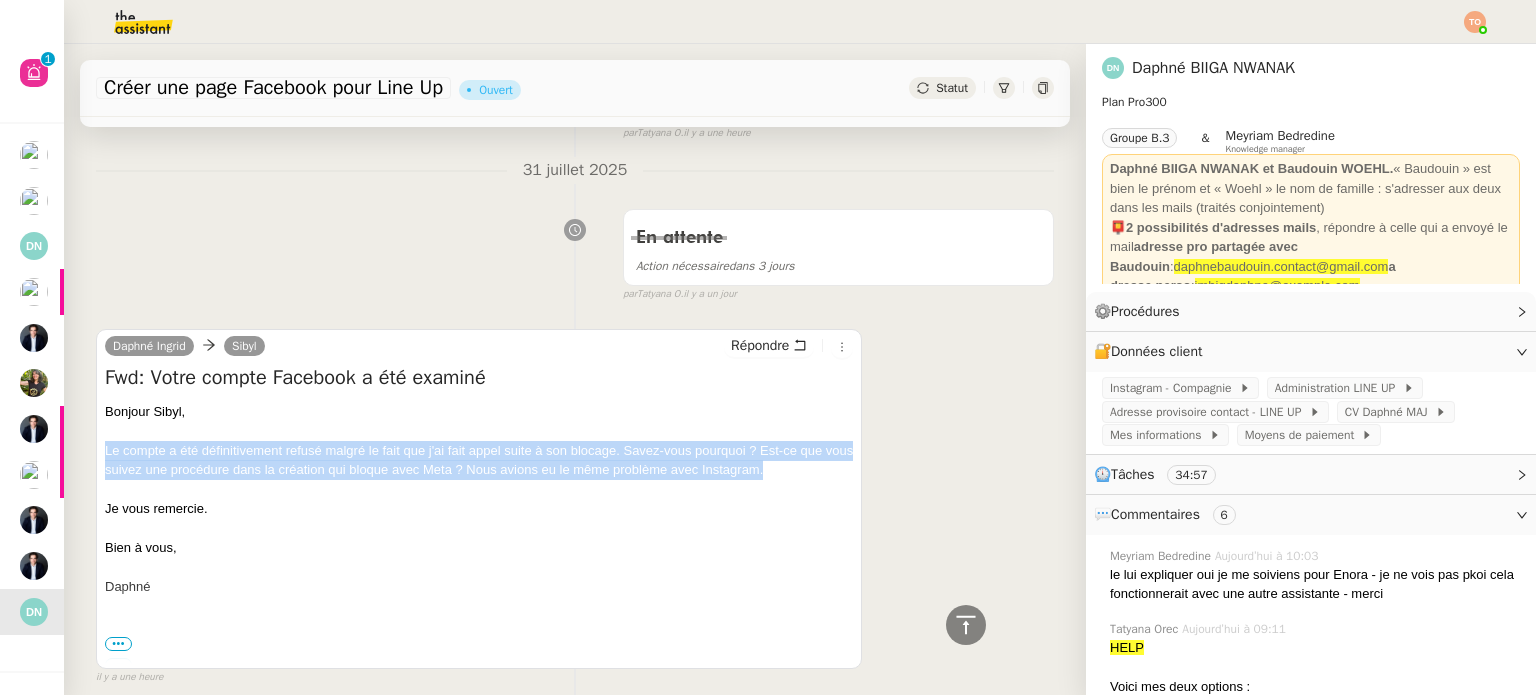 drag, startPoint x: 105, startPoint y: 449, endPoint x: 824, endPoint y: 470, distance: 719.30664 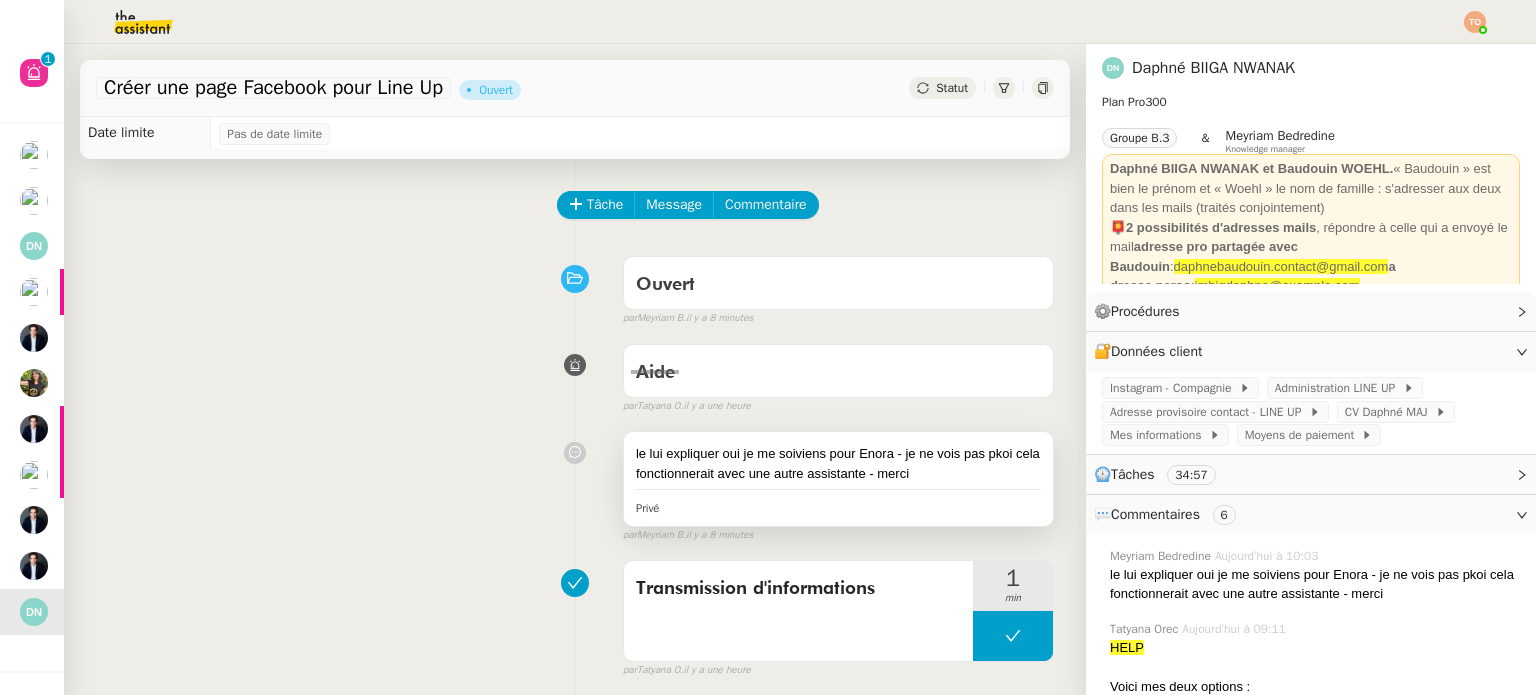scroll, scrollTop: 0, scrollLeft: 0, axis: both 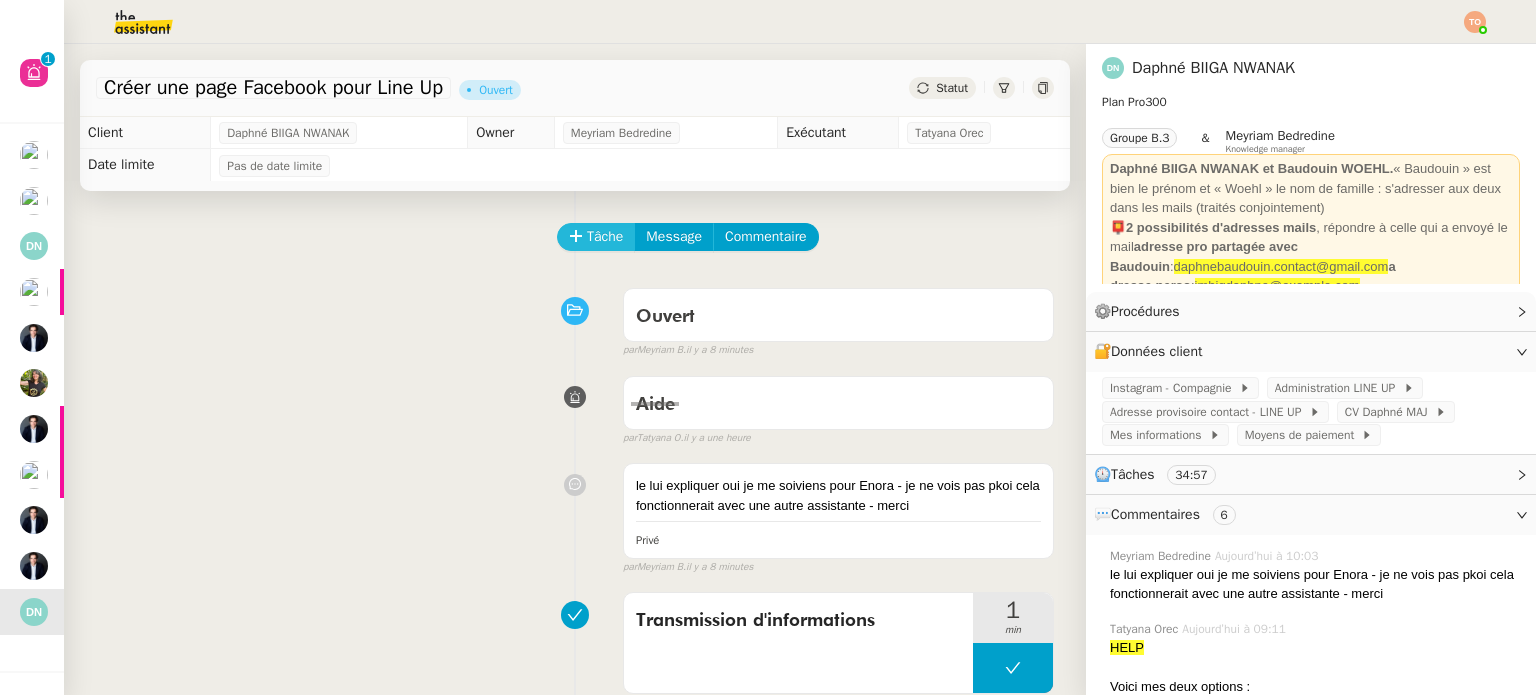 click on "Tâche" 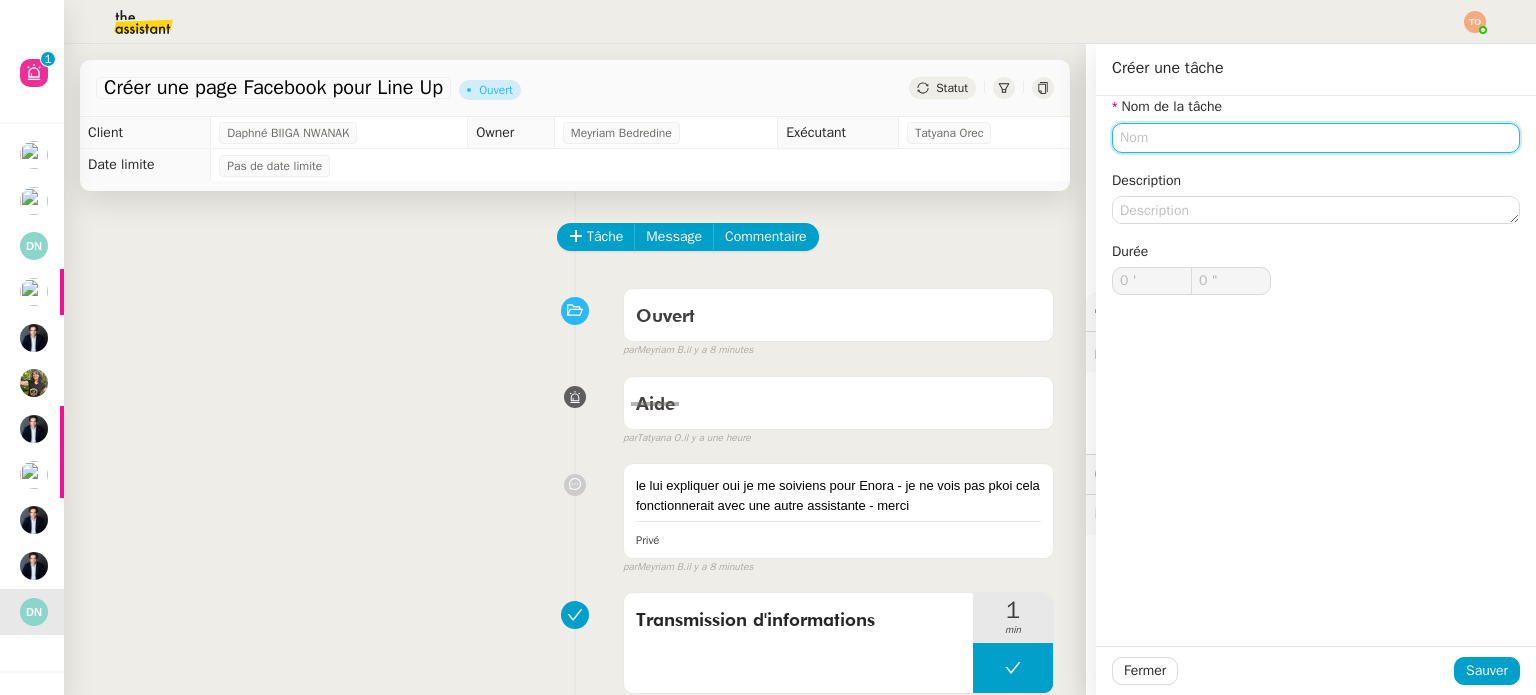 click 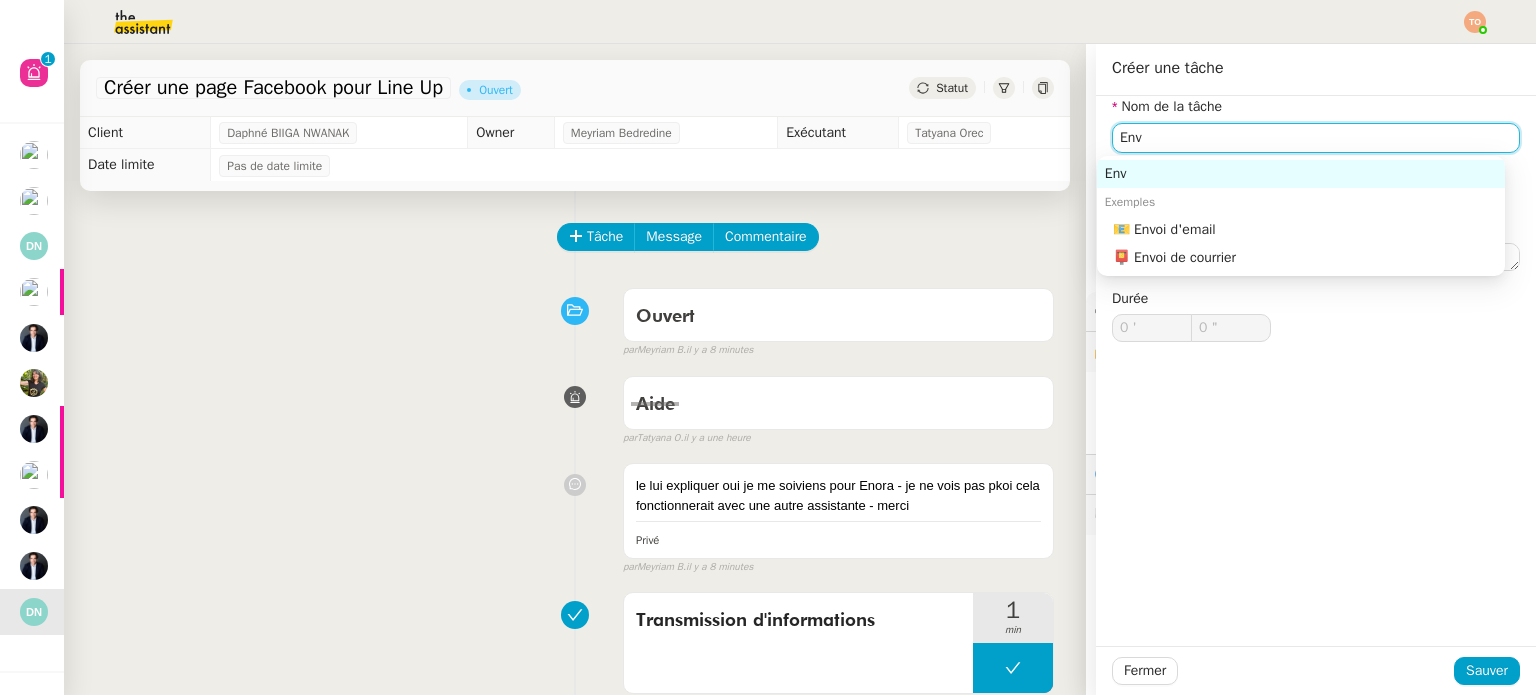 click on "📧 Envoi d'email" 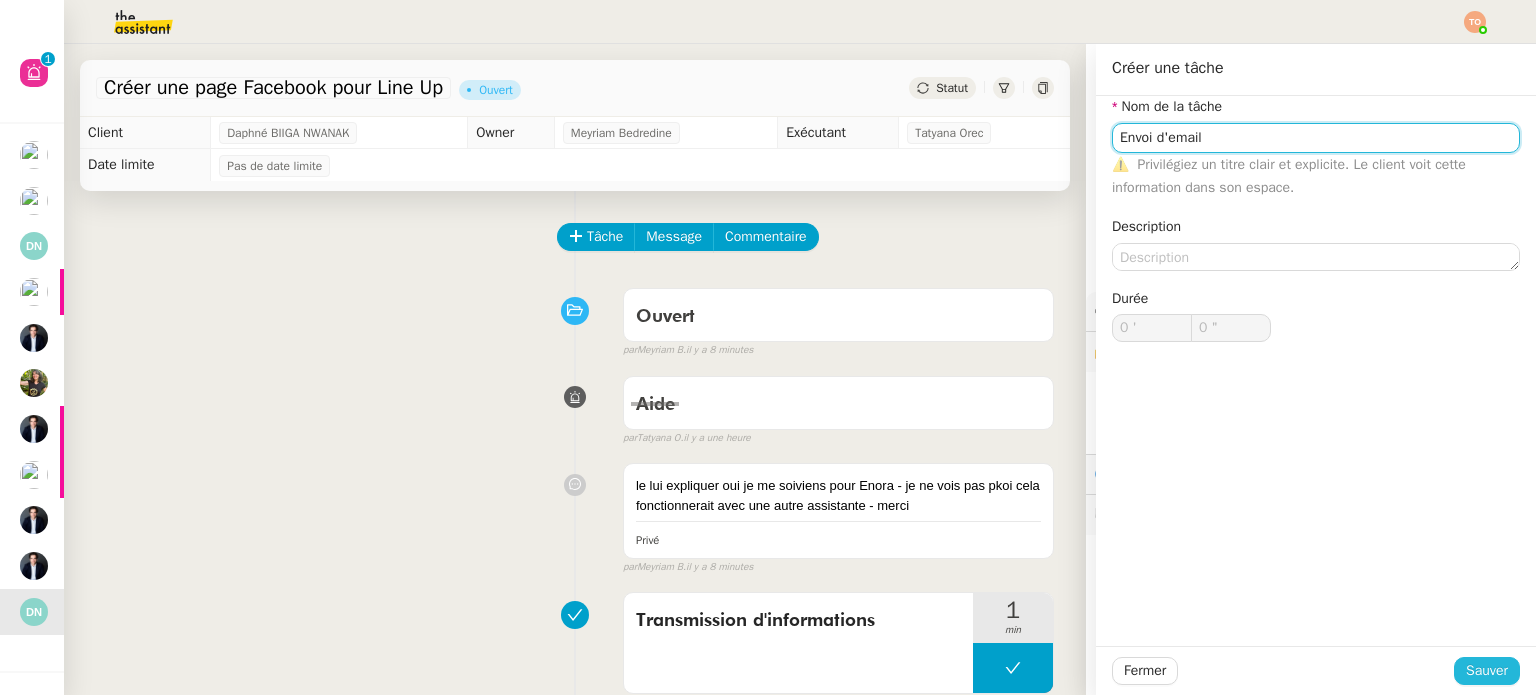 type on "Envoi d'email" 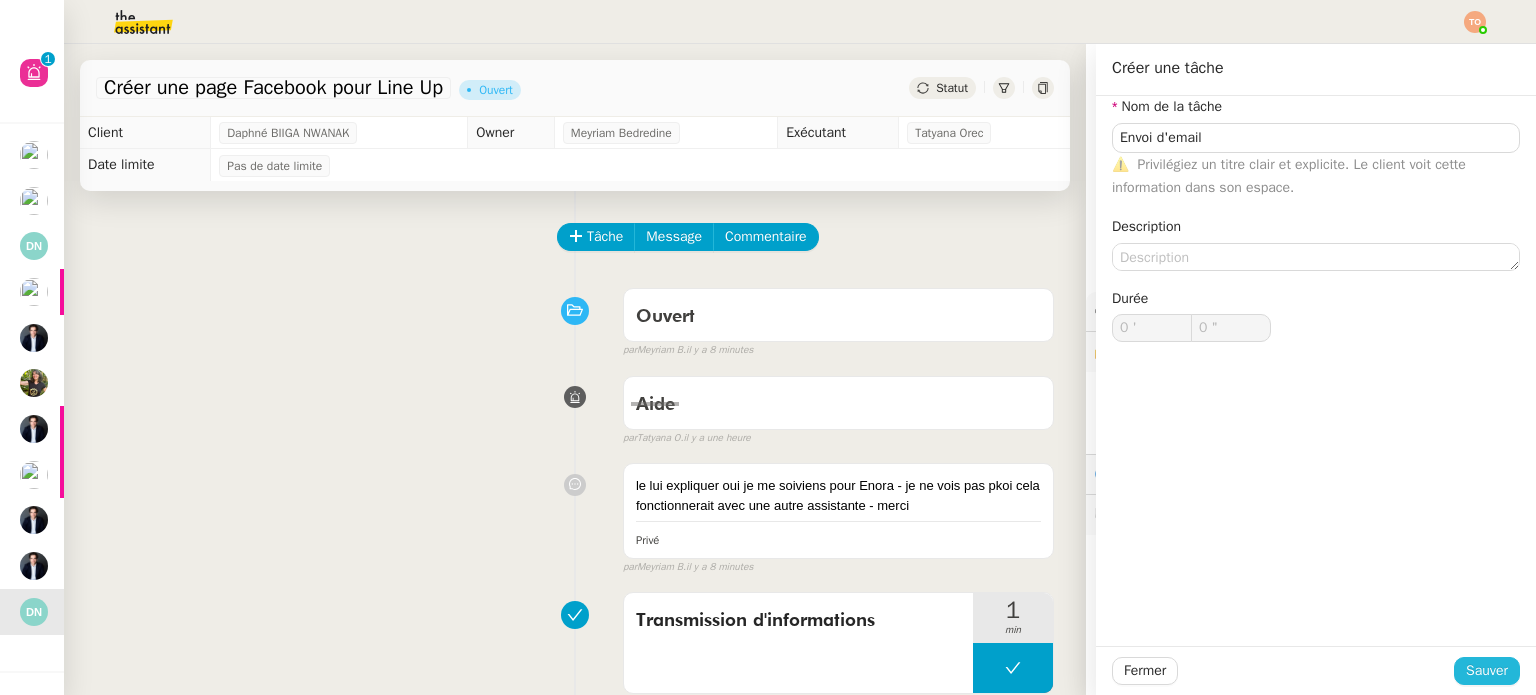 click on "Sauver" 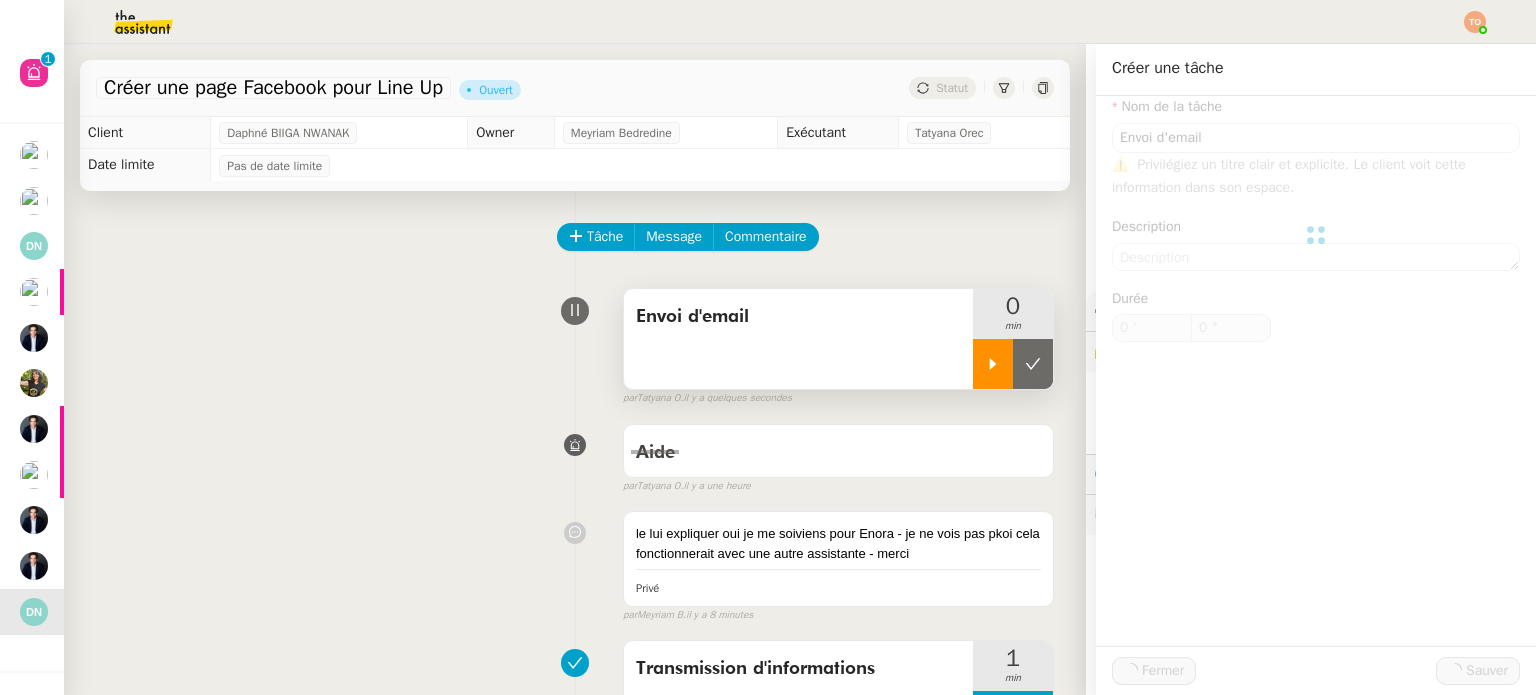 click 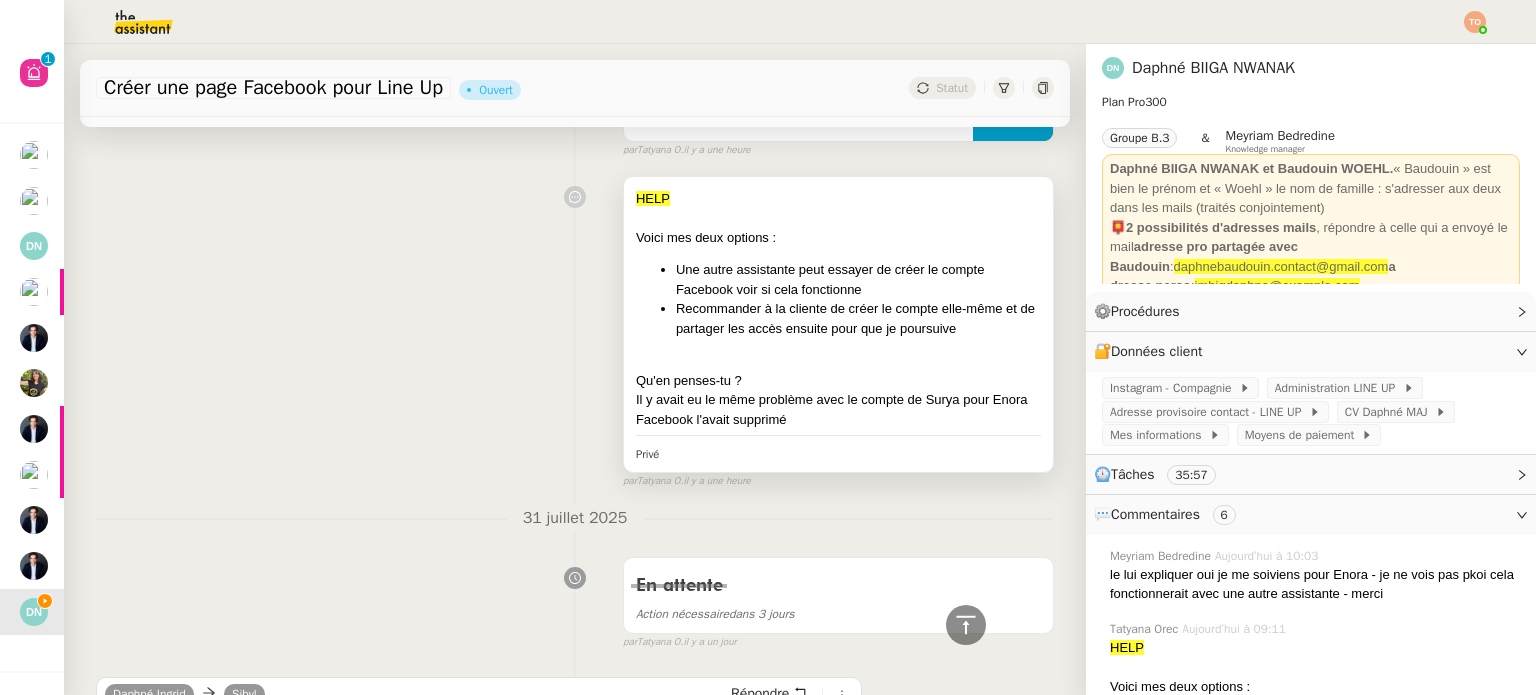 scroll, scrollTop: 1100, scrollLeft: 0, axis: vertical 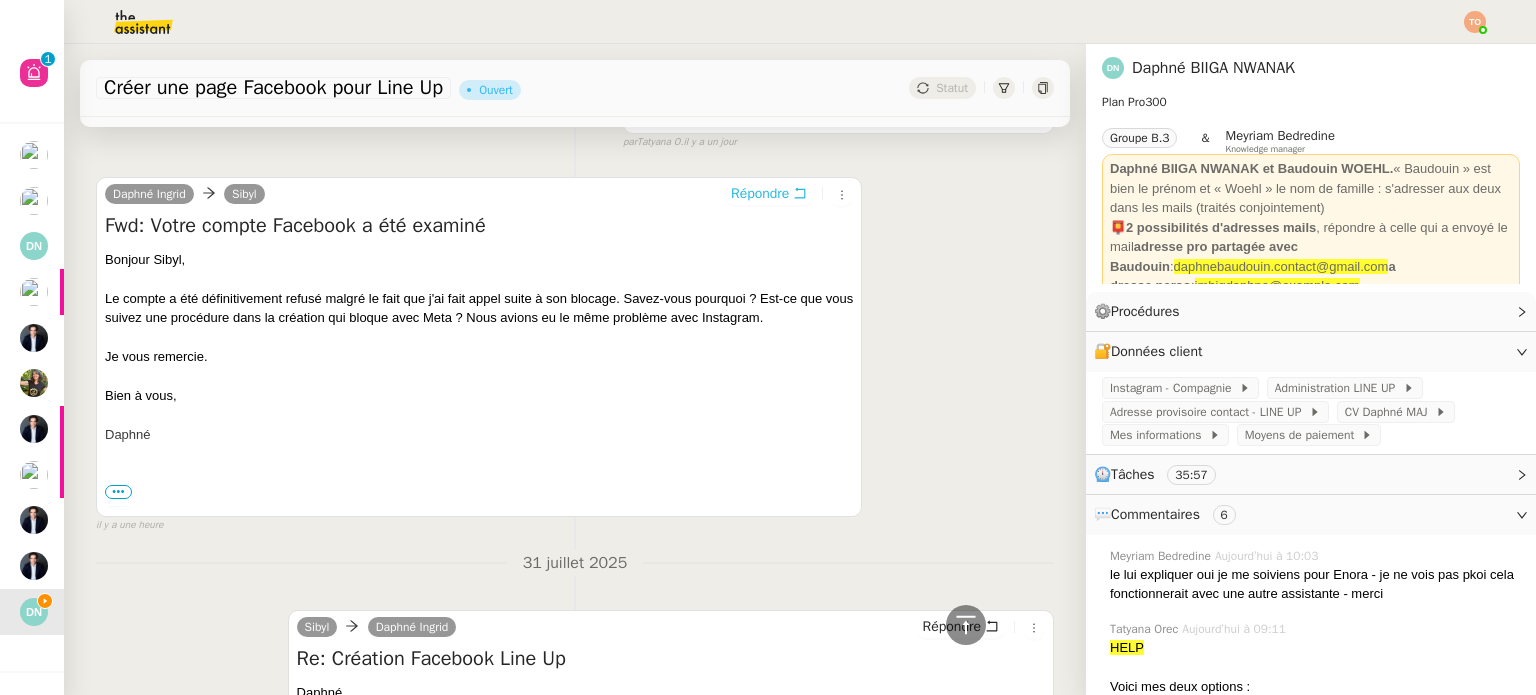 click 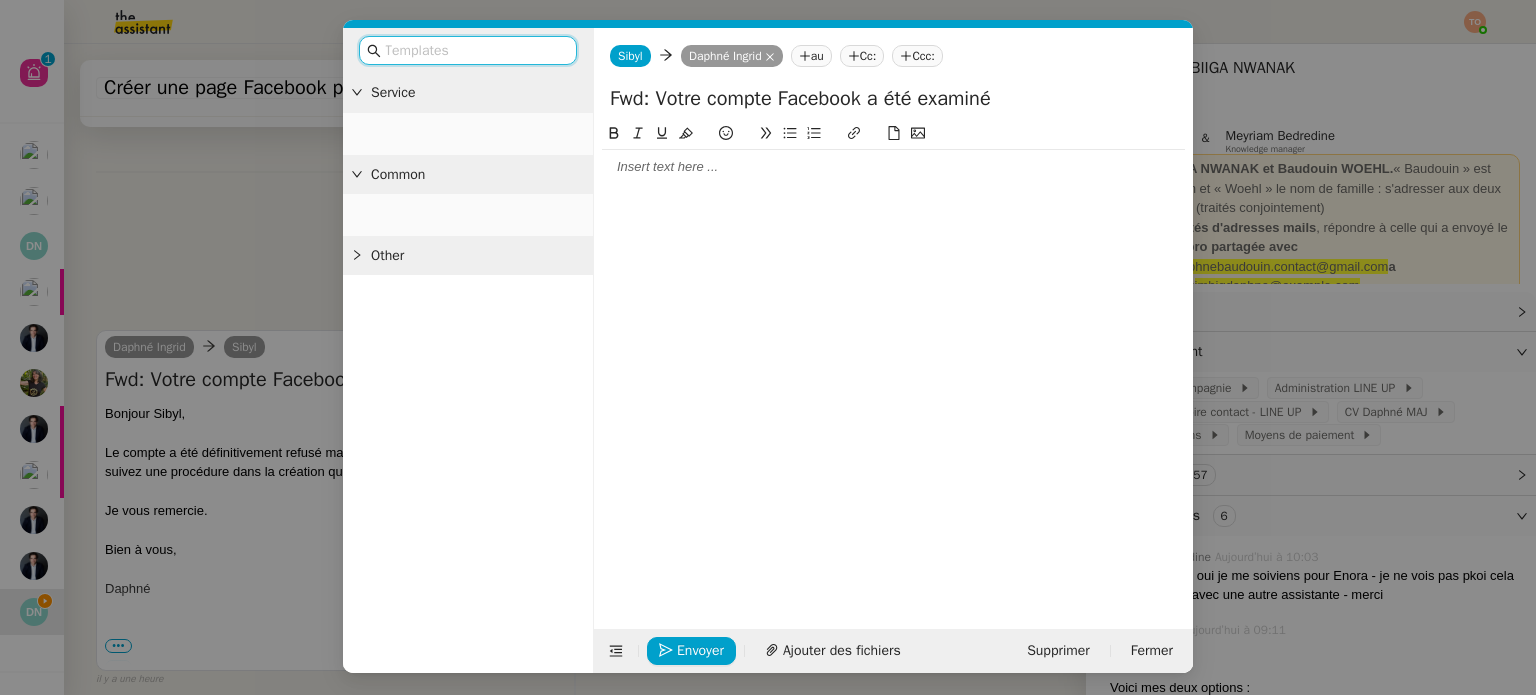 scroll, scrollTop: 1253, scrollLeft: 0, axis: vertical 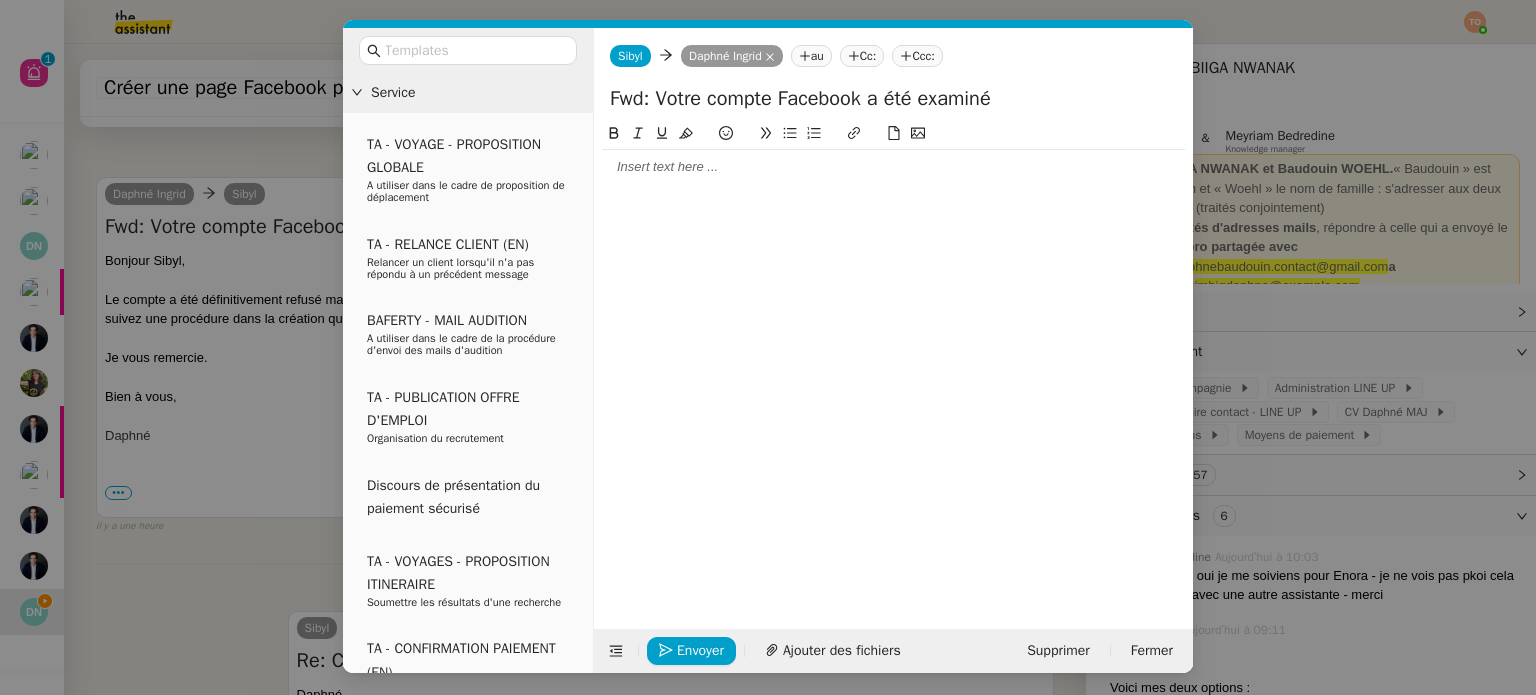click 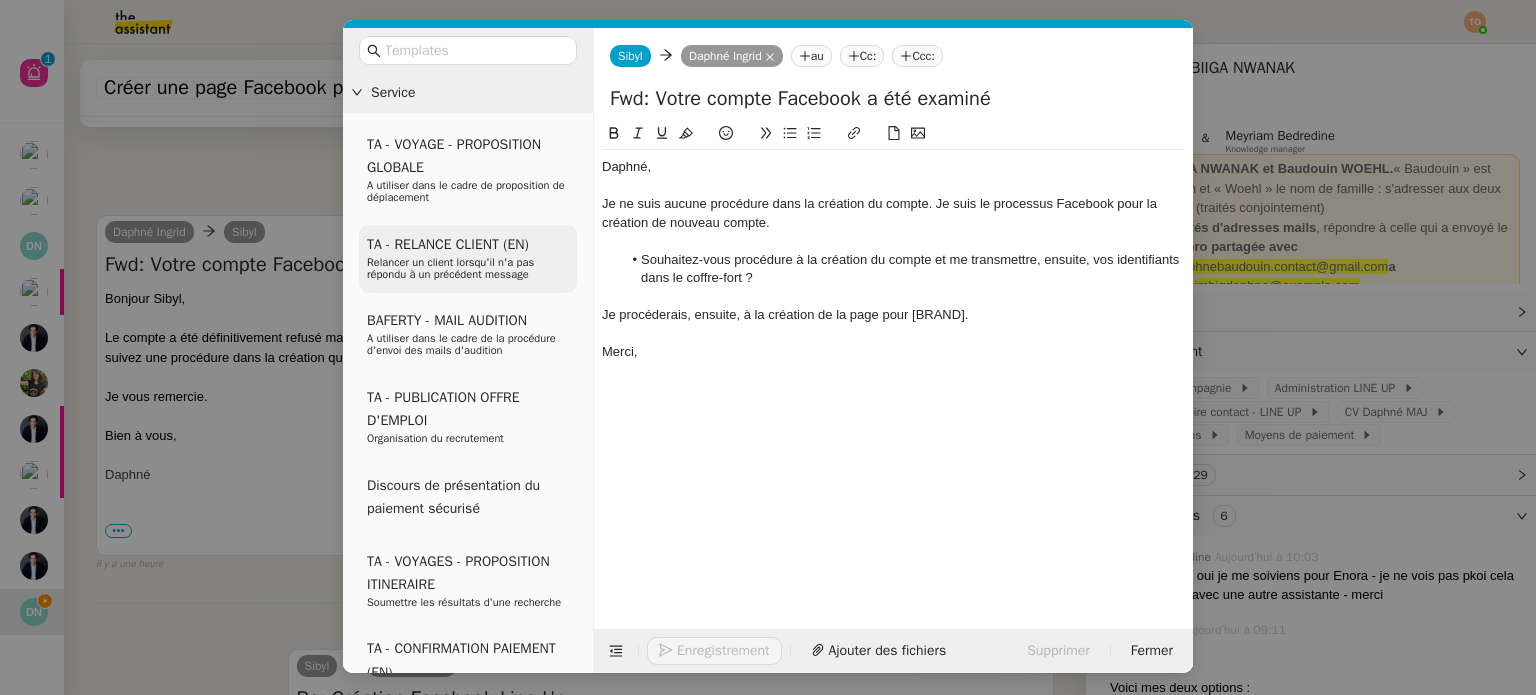 scroll, scrollTop: 1455, scrollLeft: 0, axis: vertical 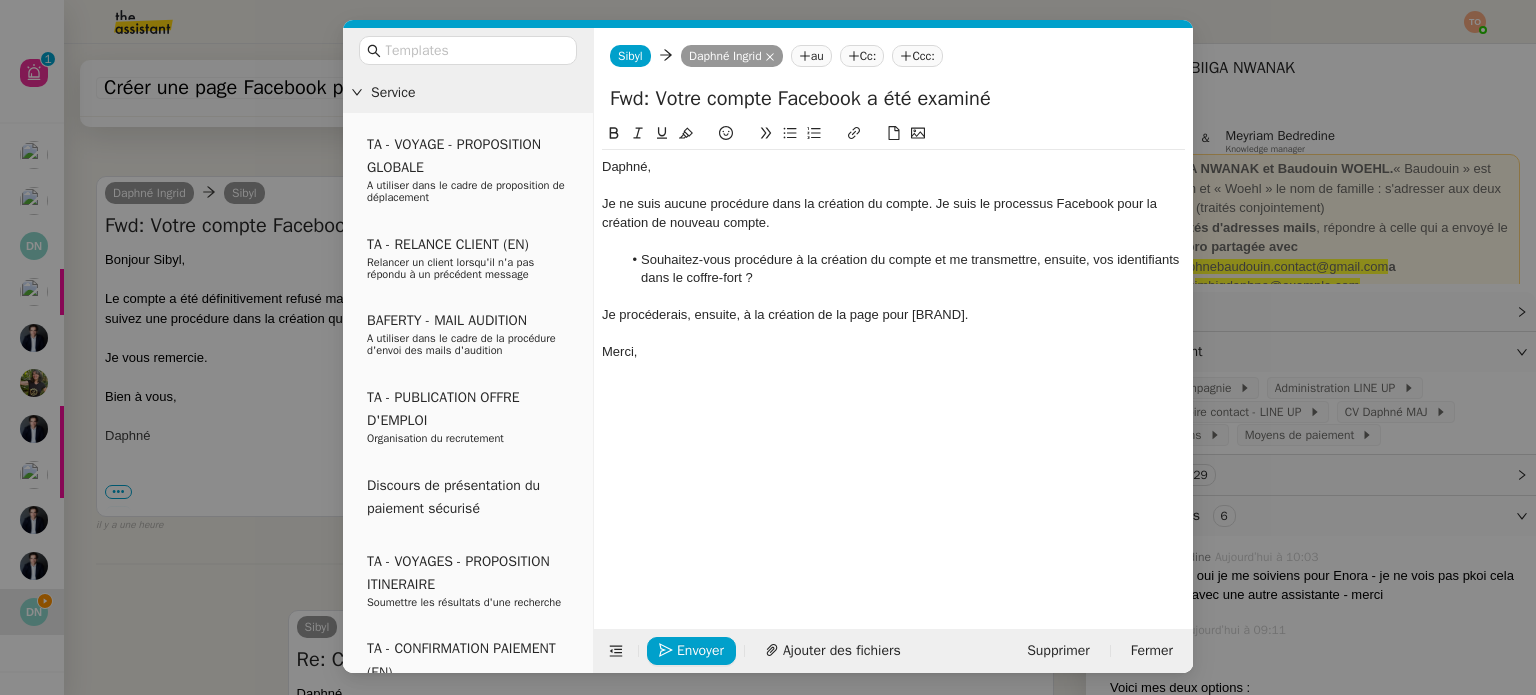 click on "Je procéderais, ensuite, à la création de la page pour LIne Up." 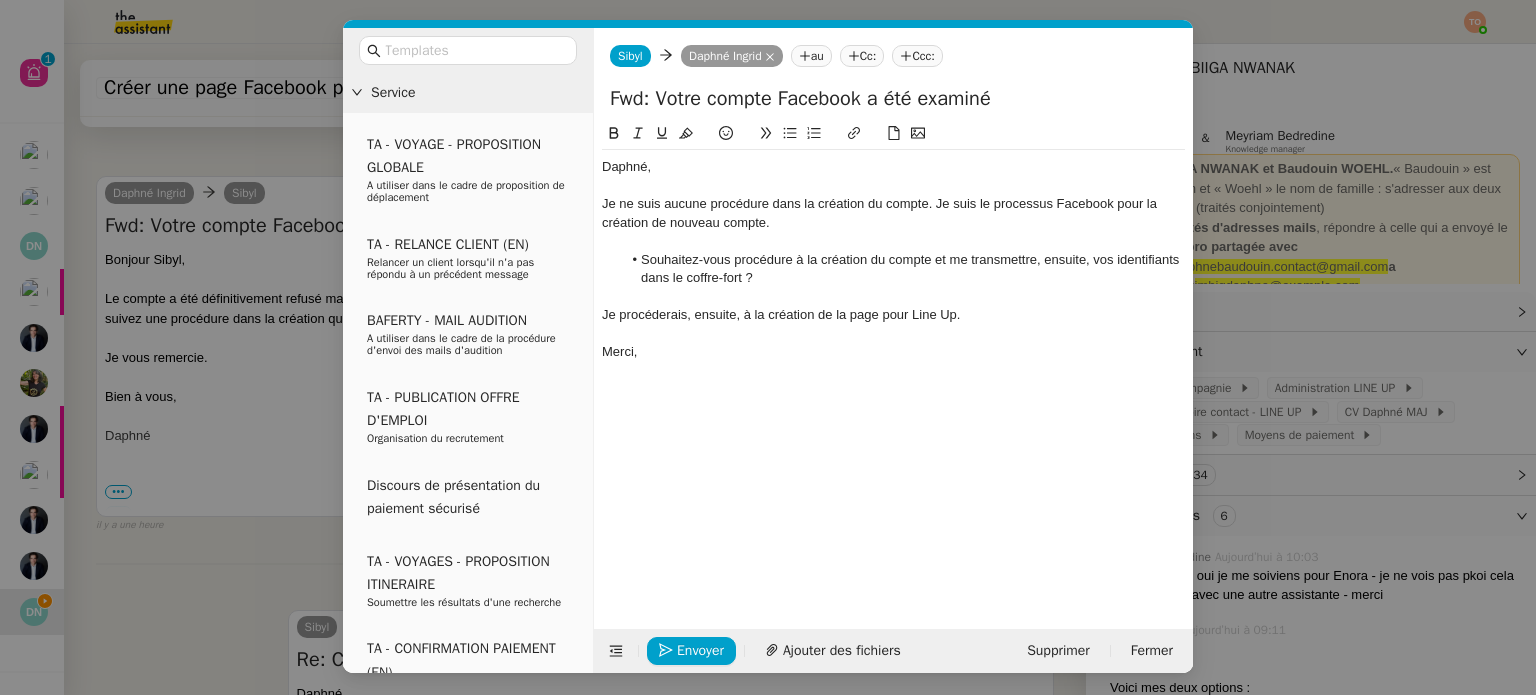 click on "Je ne suis aucune procédure dans la création du compte. Je suis le processus Facebook pour la création de nouveau compte." 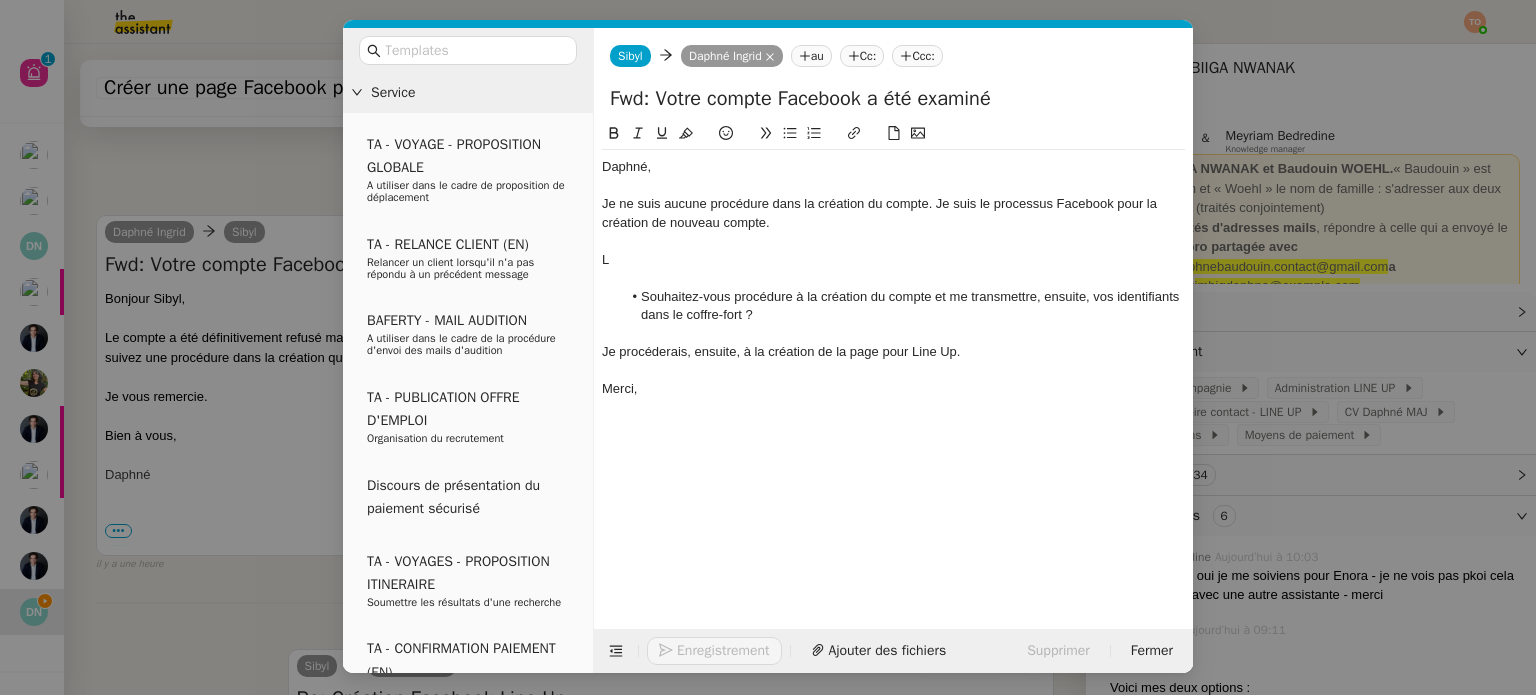 scroll, scrollTop: 1494, scrollLeft: 0, axis: vertical 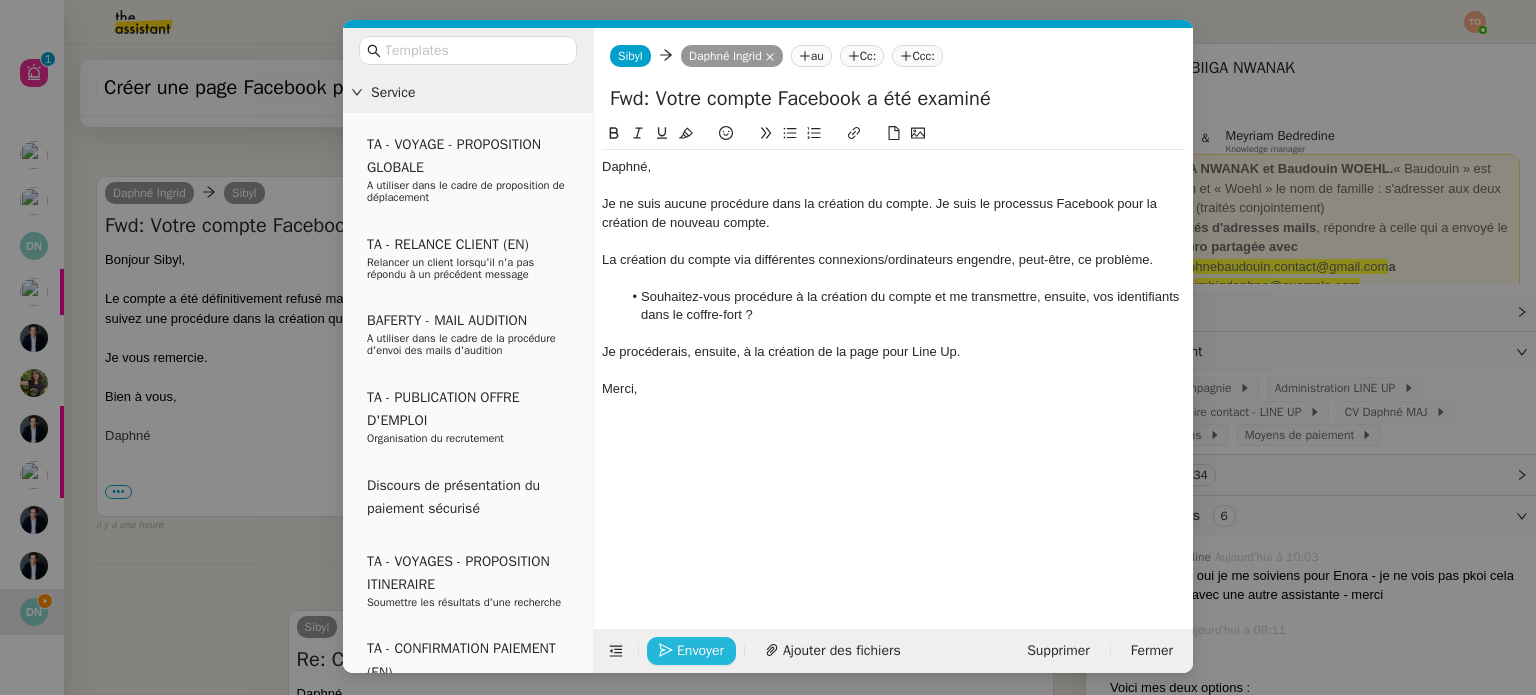 click on "Envoyer" 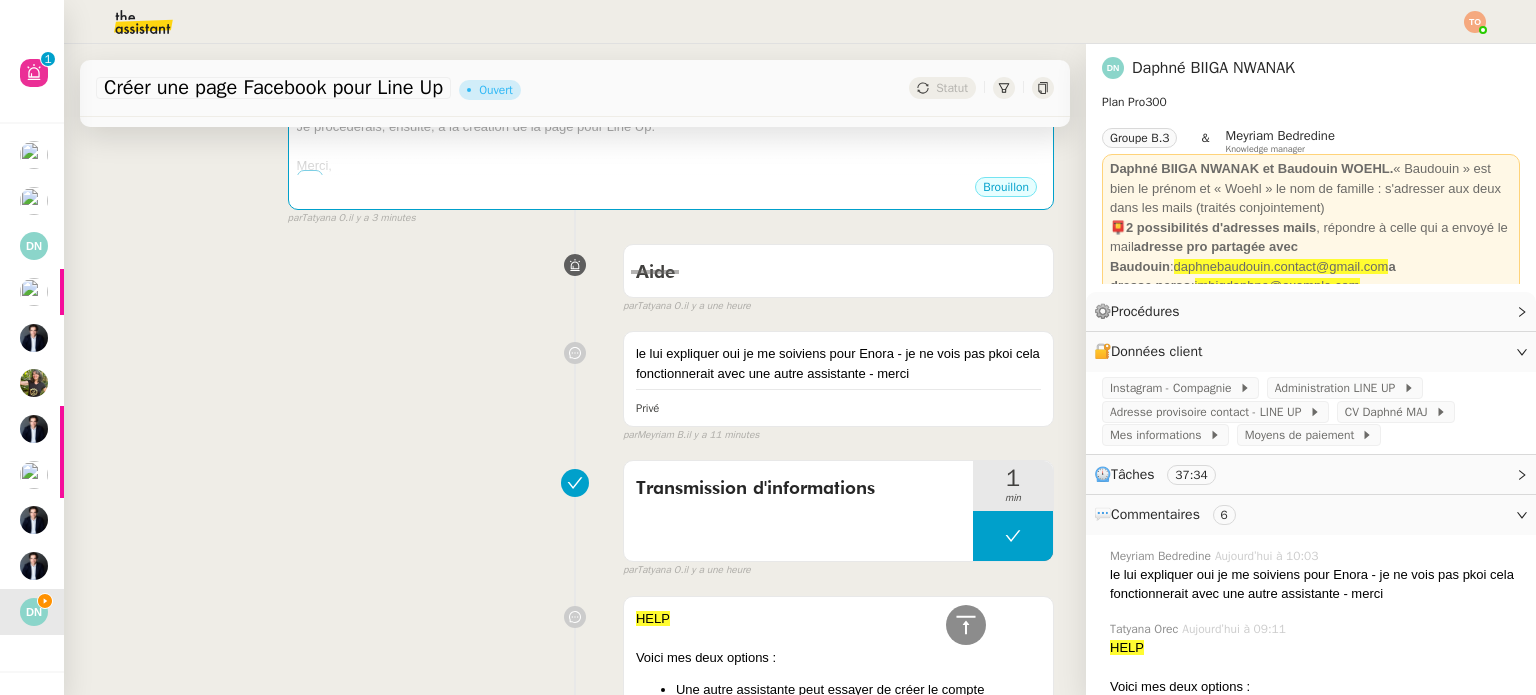 scroll, scrollTop: 0, scrollLeft: 0, axis: both 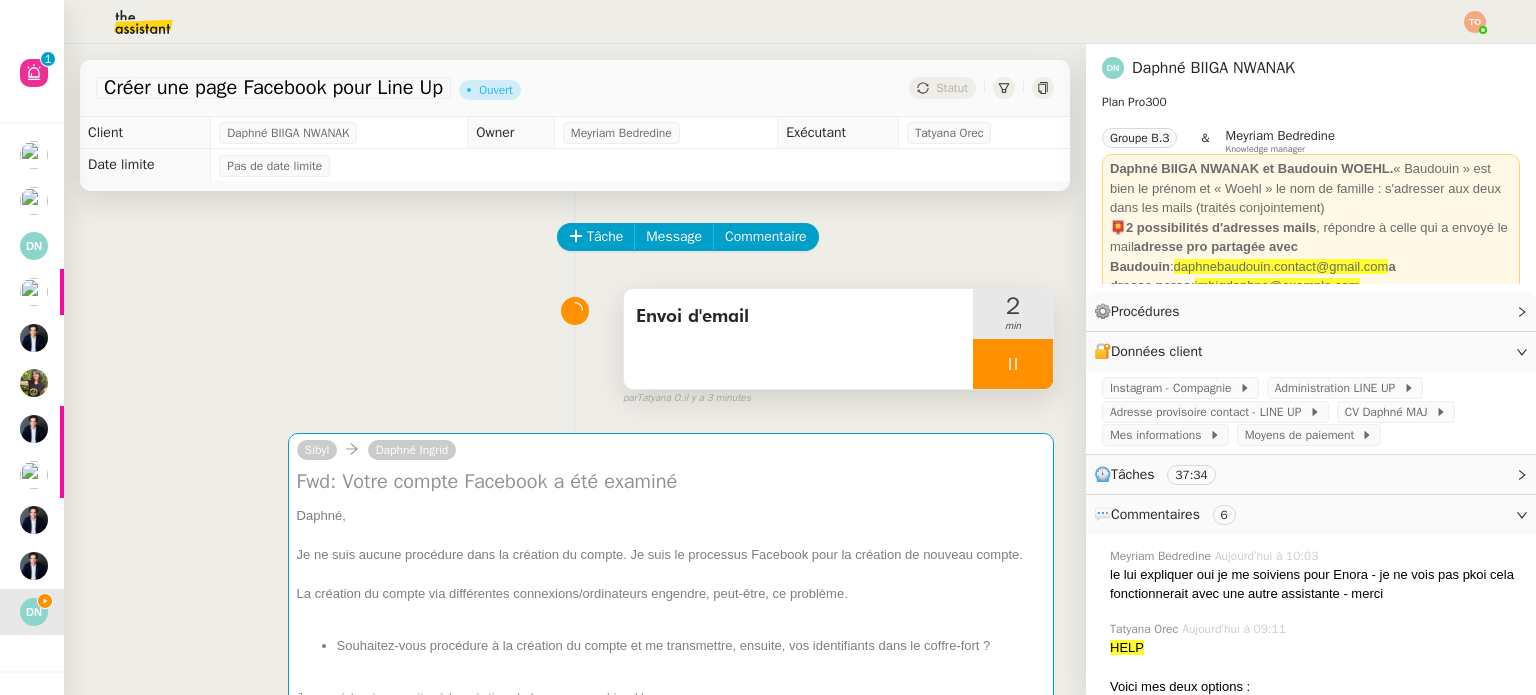 click at bounding box center (1013, 364) 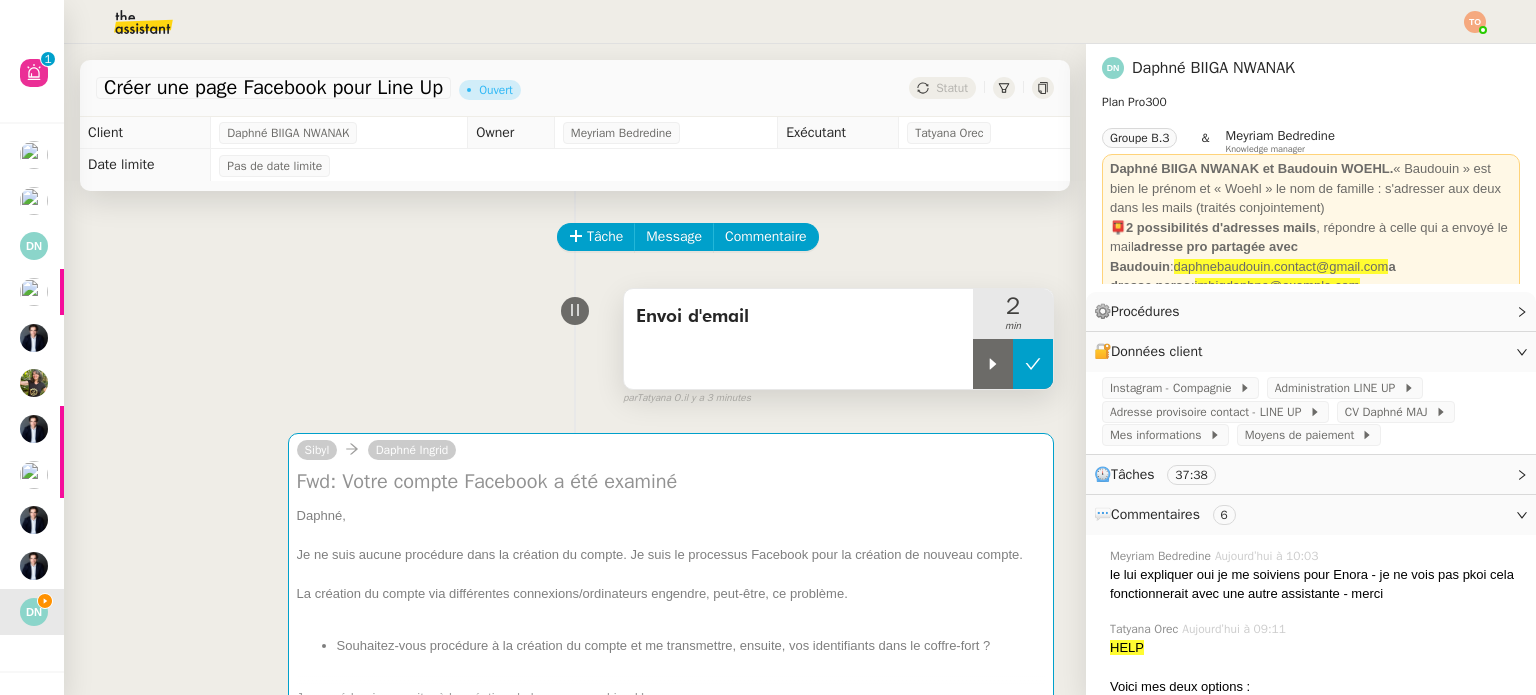 click at bounding box center (1033, 364) 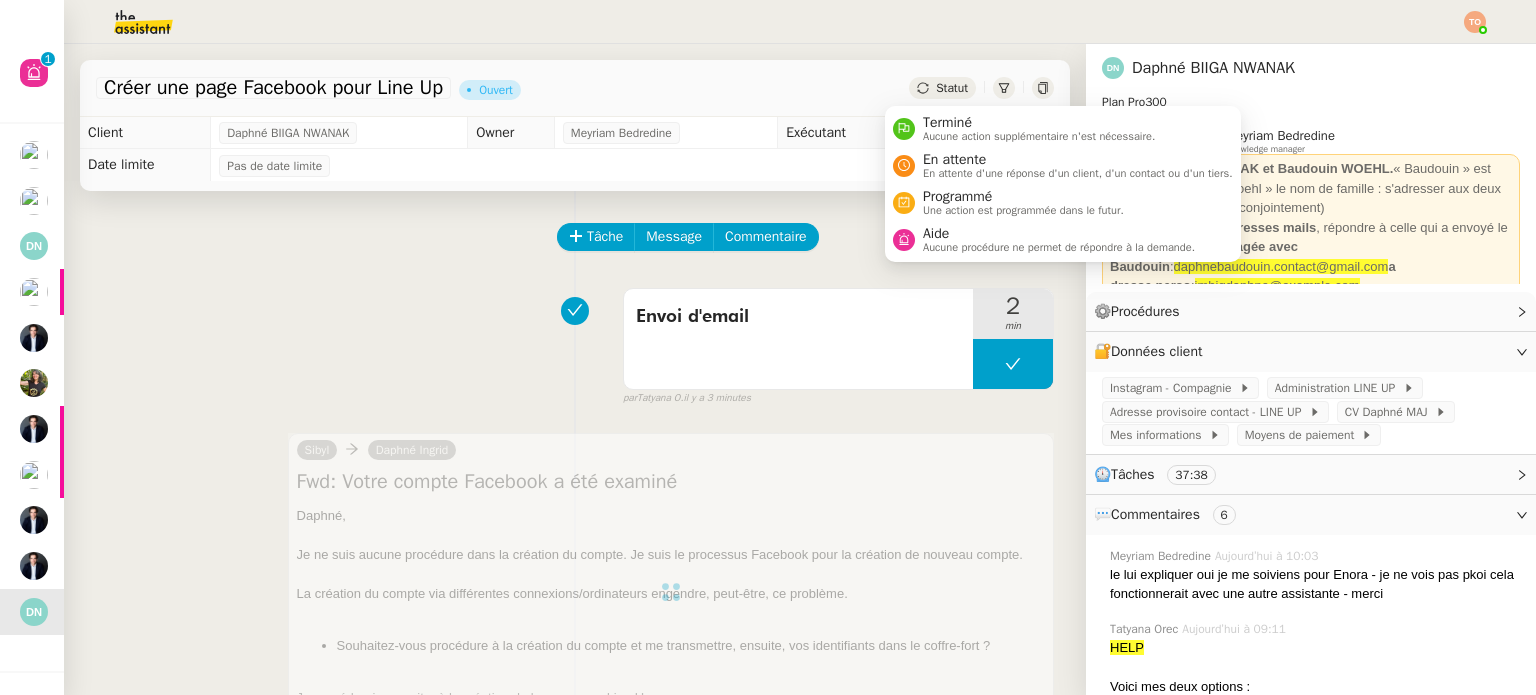 click on "Statut" 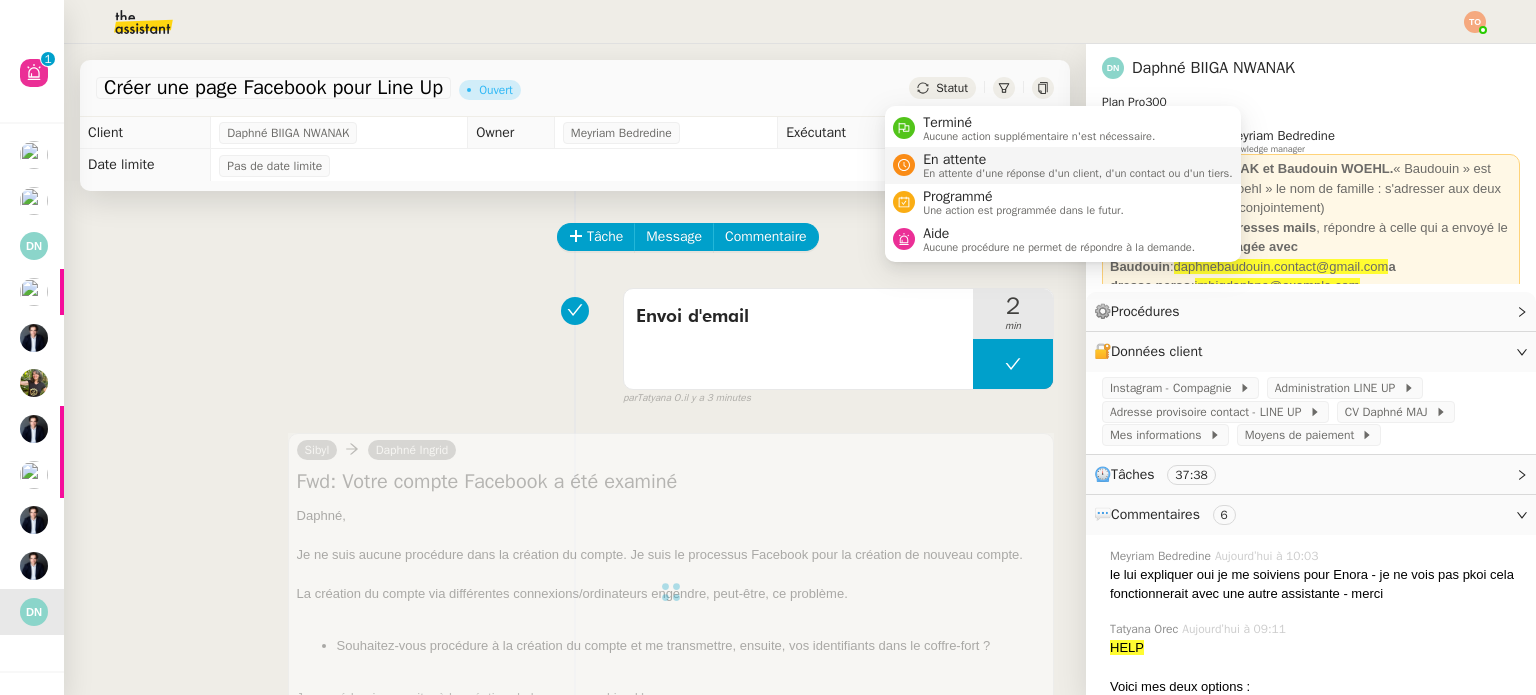 click on "En attente" at bounding box center [1078, 160] 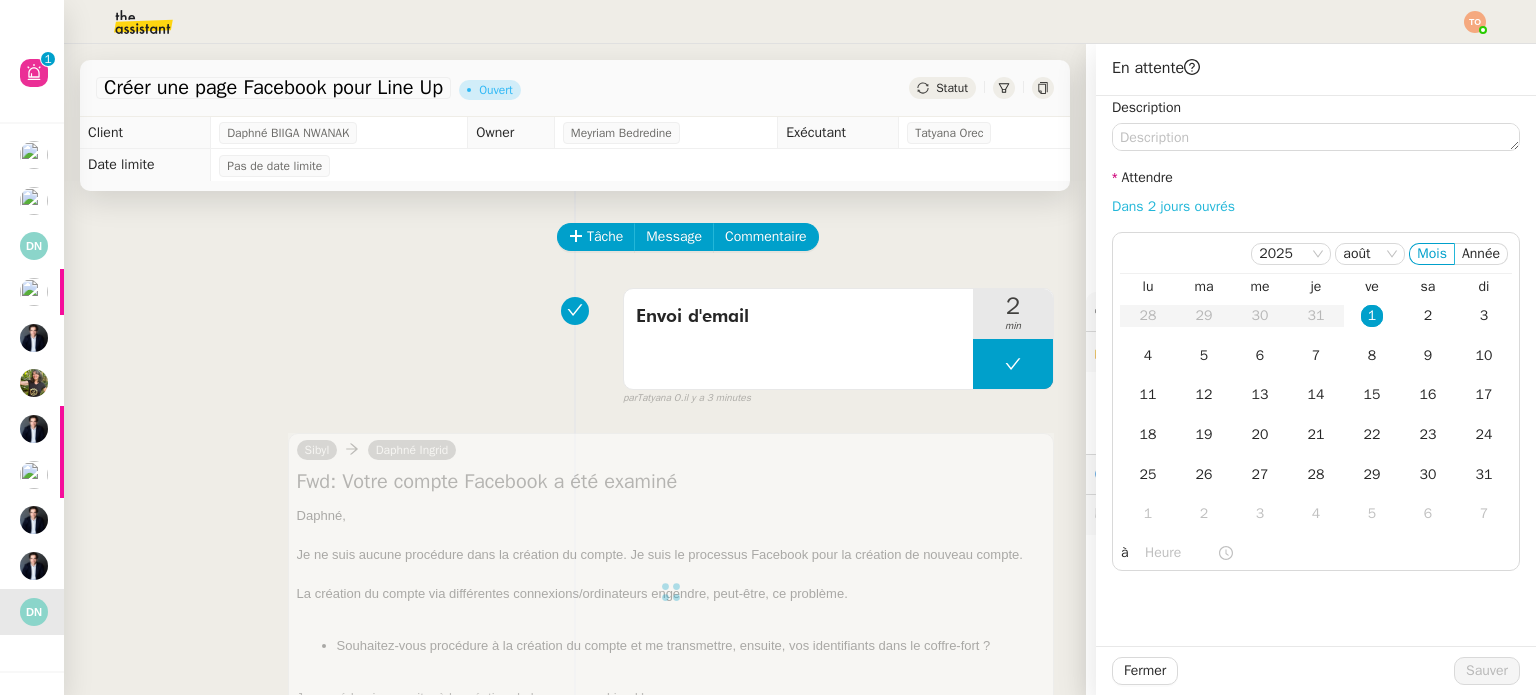 click on "Dans 2 jours ouvrés" 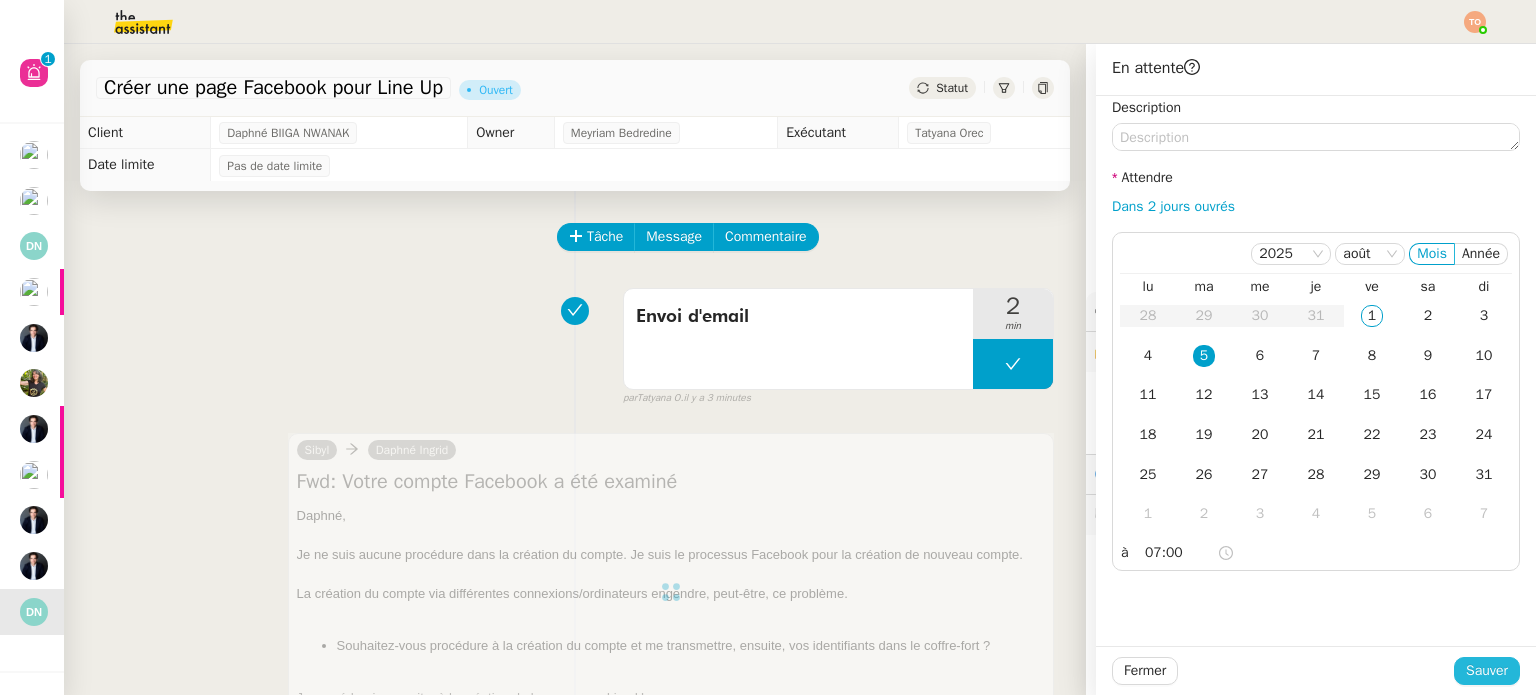 click on "Sauver" 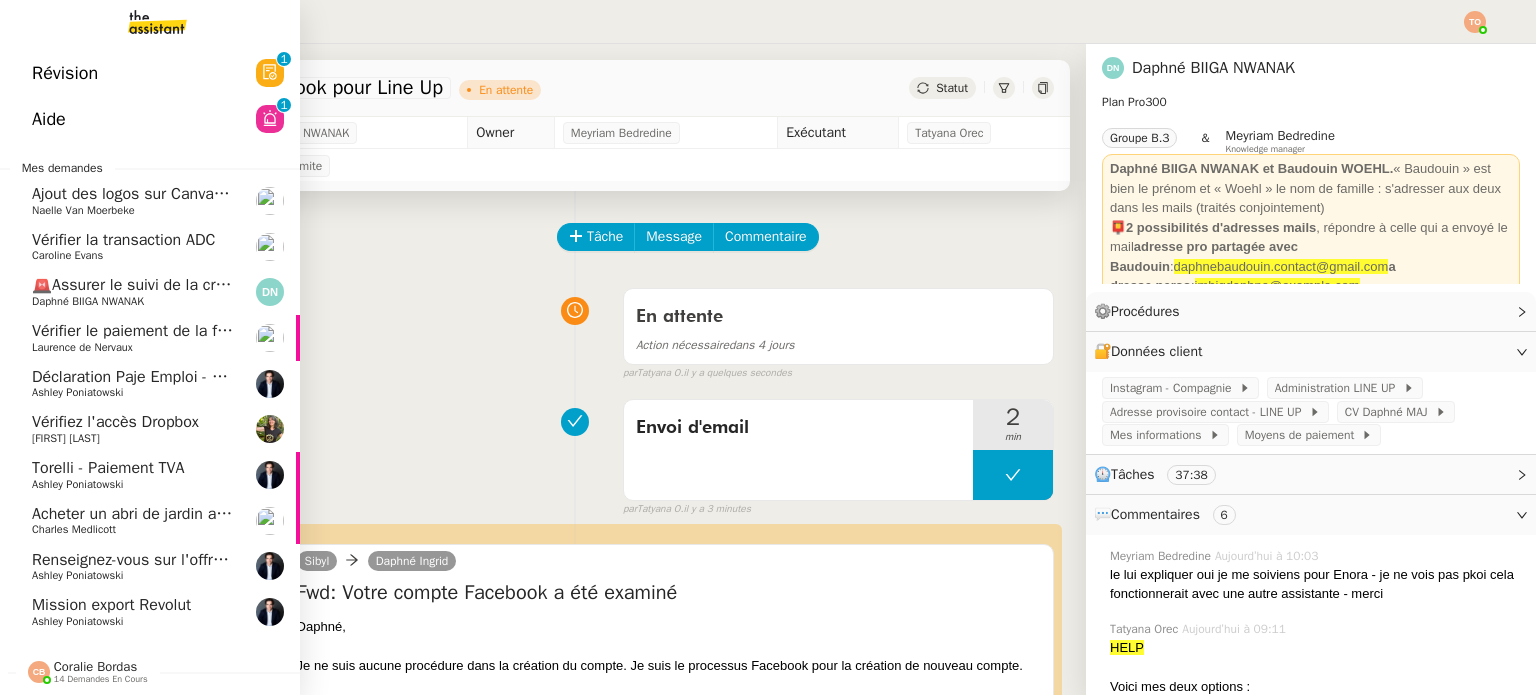 click on "Ashley Poniatowski" 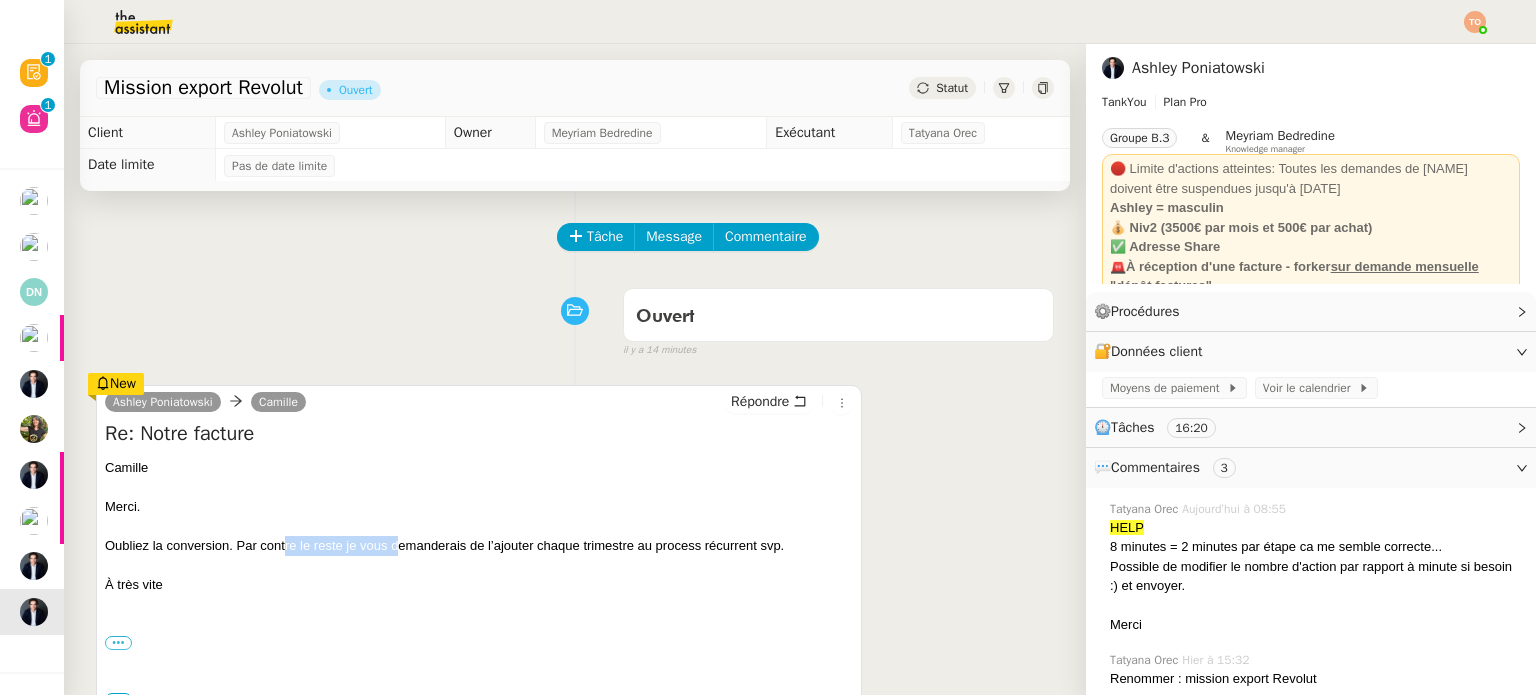 drag, startPoint x: 286, startPoint y: 544, endPoint x: 471, endPoint y: 555, distance: 185.32674 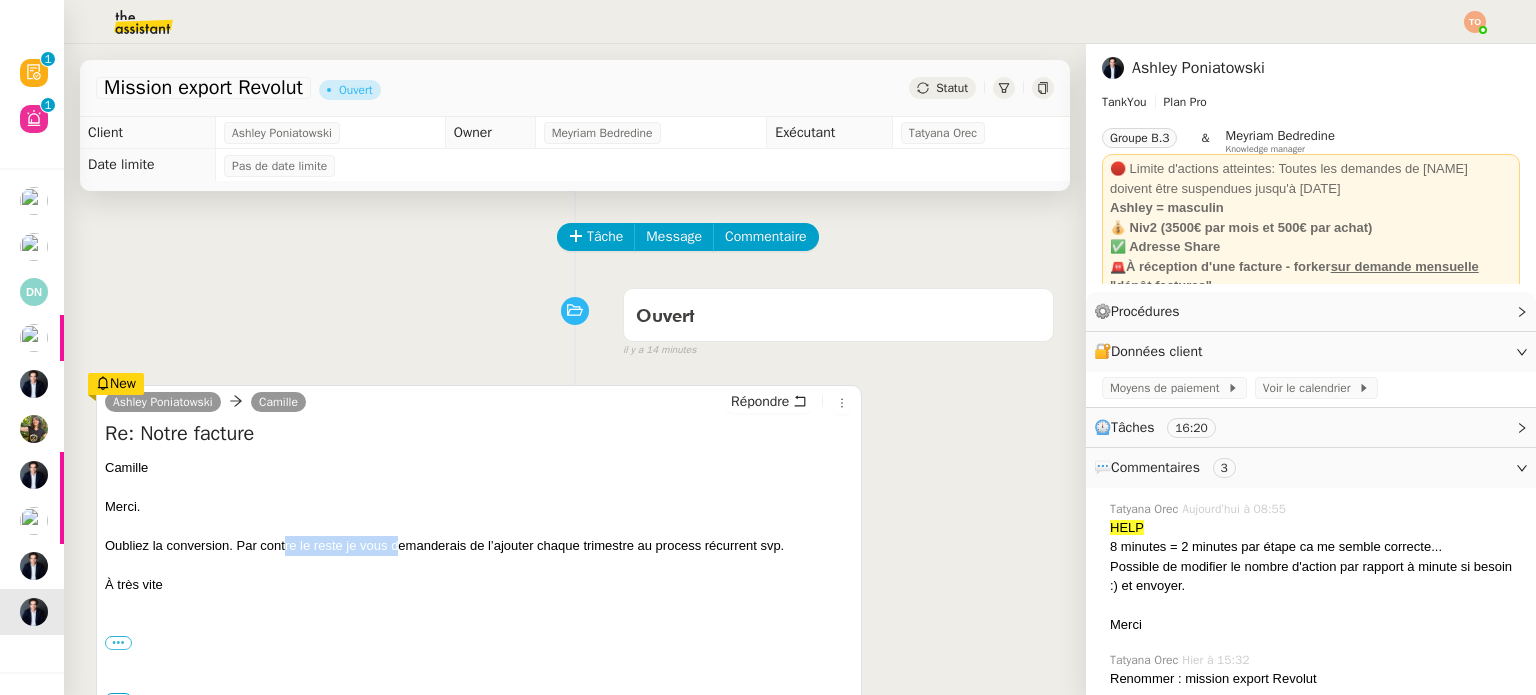 click on "Oubliez la conversion. Par contre le reste je vous demanderais de l’ajouter chaque trimestre au process récurrent svp." at bounding box center [479, 546] 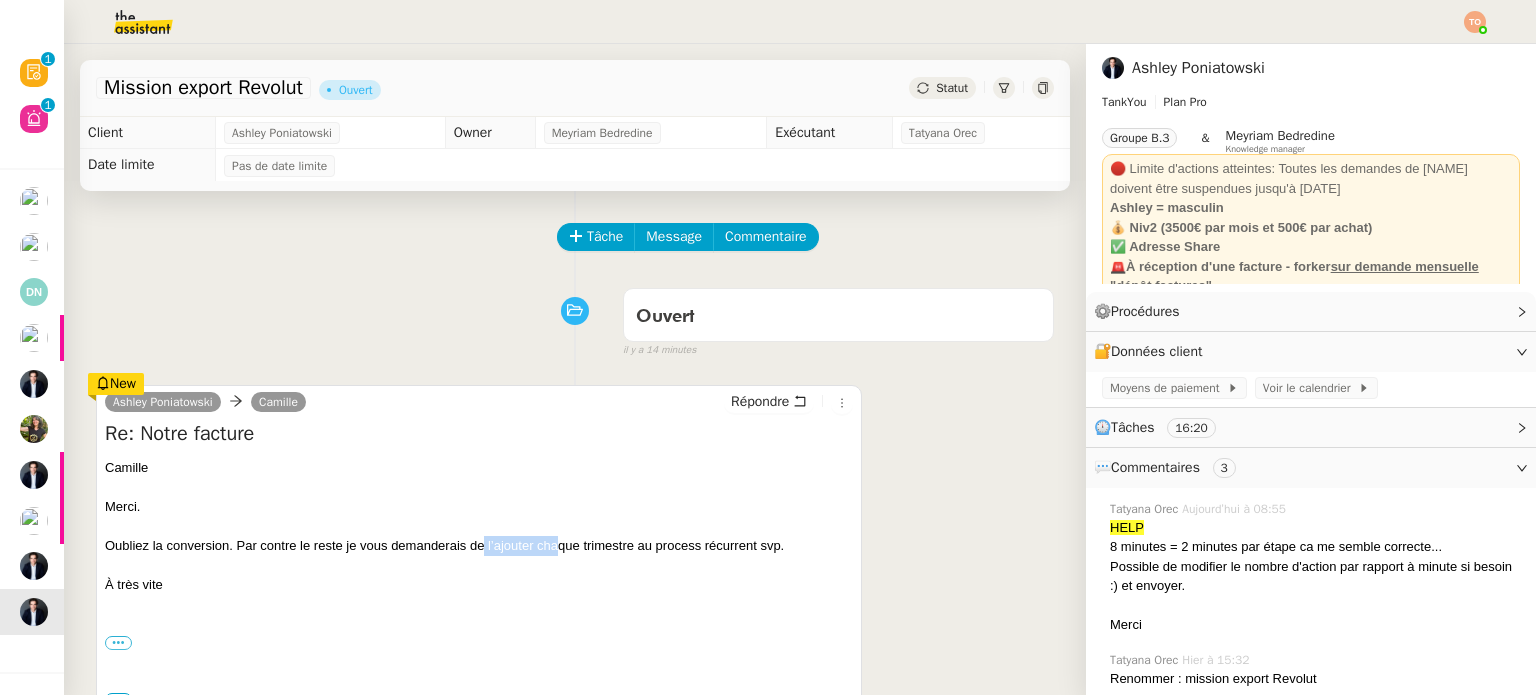 drag, startPoint x: 496, startPoint y: 555, endPoint x: 578, endPoint y: 552, distance: 82.05486 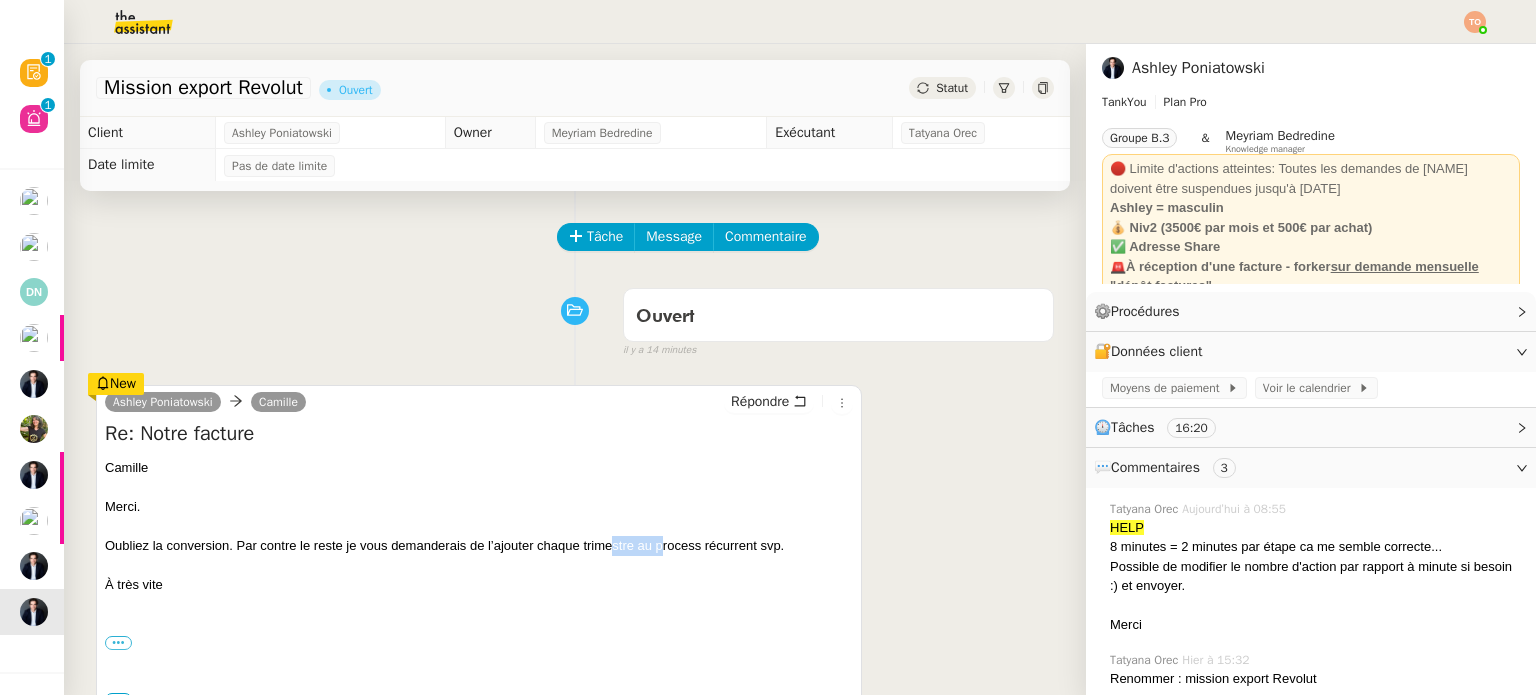 drag, startPoint x: 616, startPoint y: 551, endPoint x: 709, endPoint y: 551, distance: 93 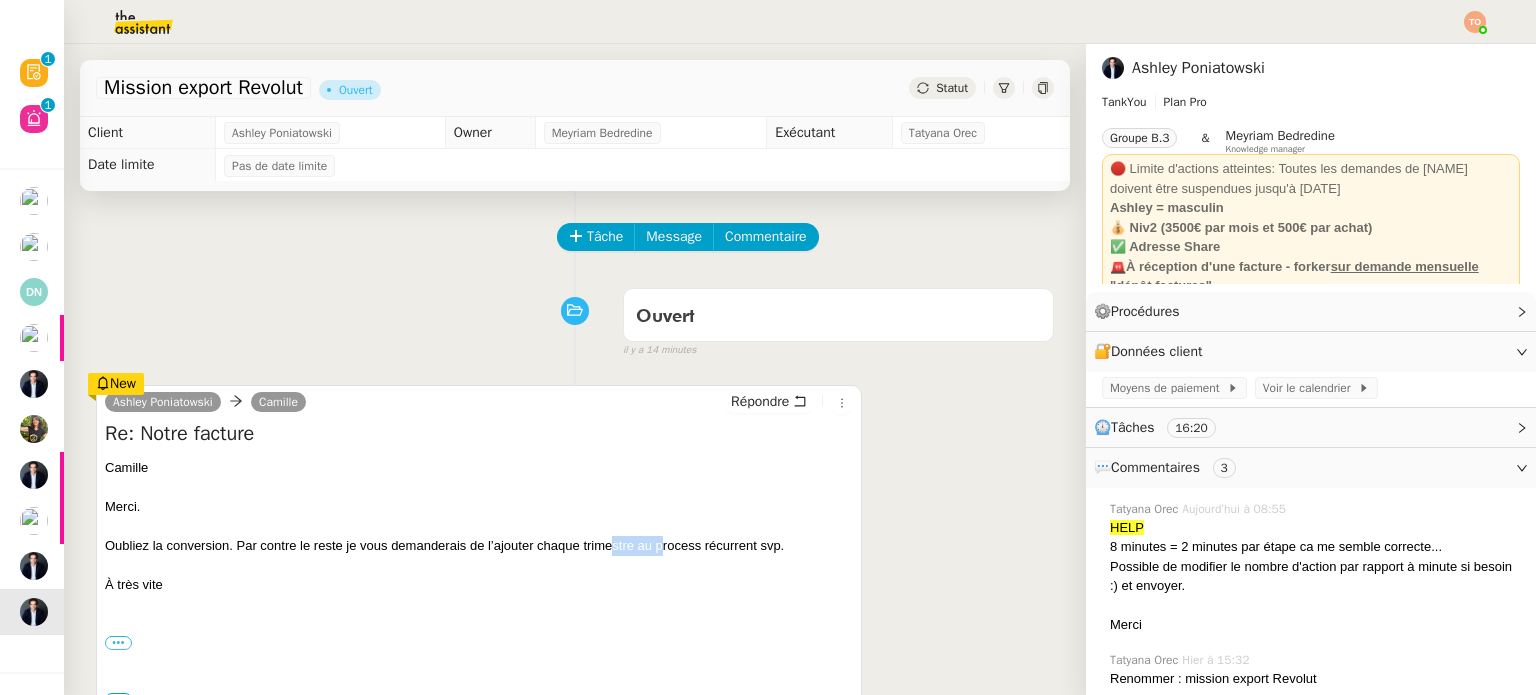 click on "Oubliez la conversion. Par contre le reste je vous demanderais de l’ajouter chaque trimestre au process récurrent svp." at bounding box center (479, 546) 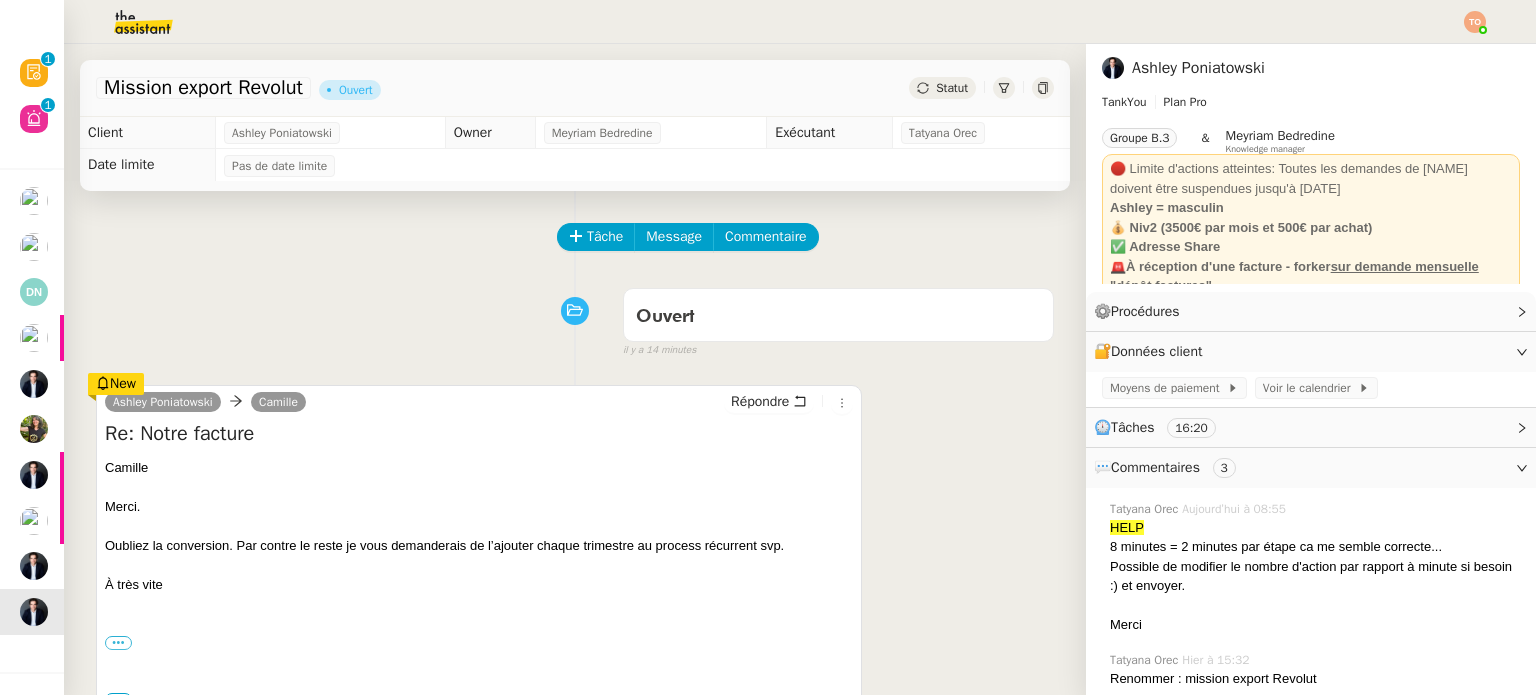 click on "Oubliez la conversion. Par contre le reste je vous demanderais de l’ajouter chaque trimestre au process récurrent svp." at bounding box center (479, 546) 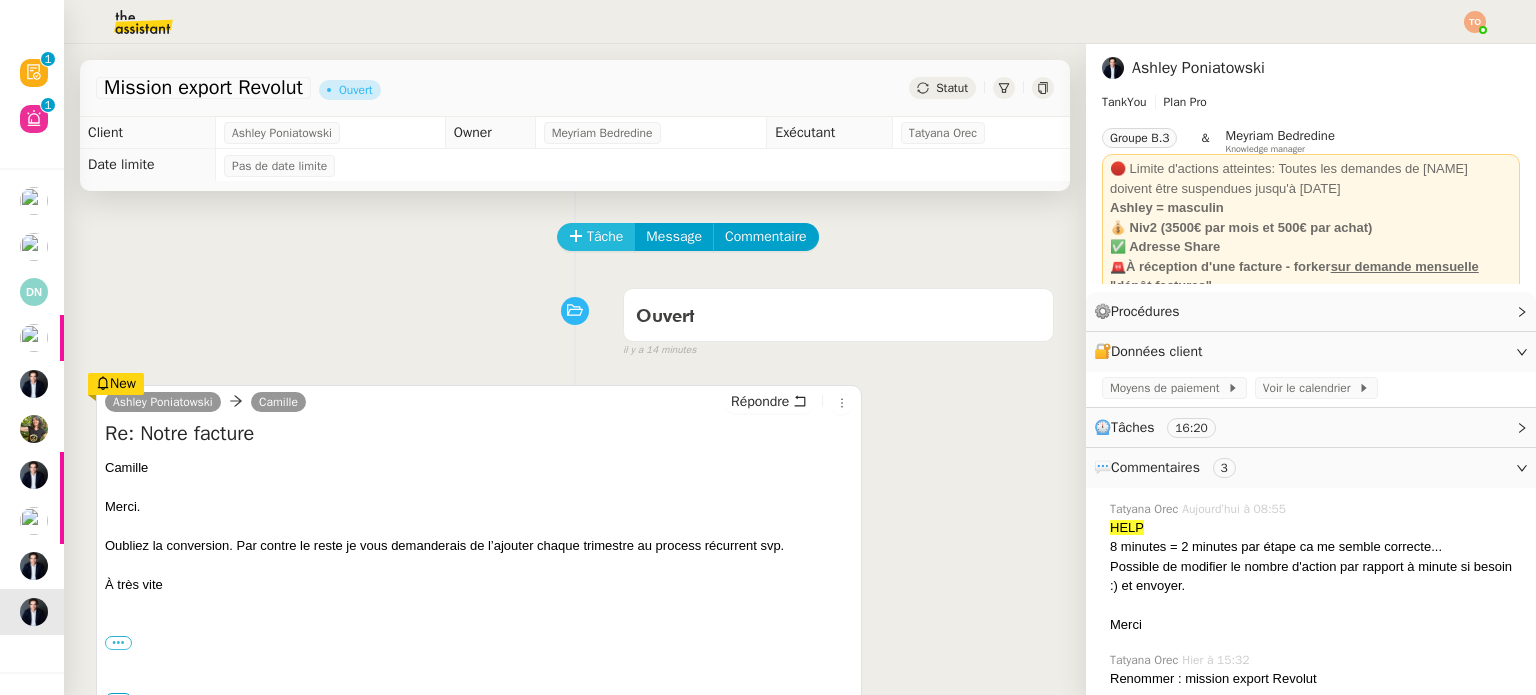 click on "Tâche" 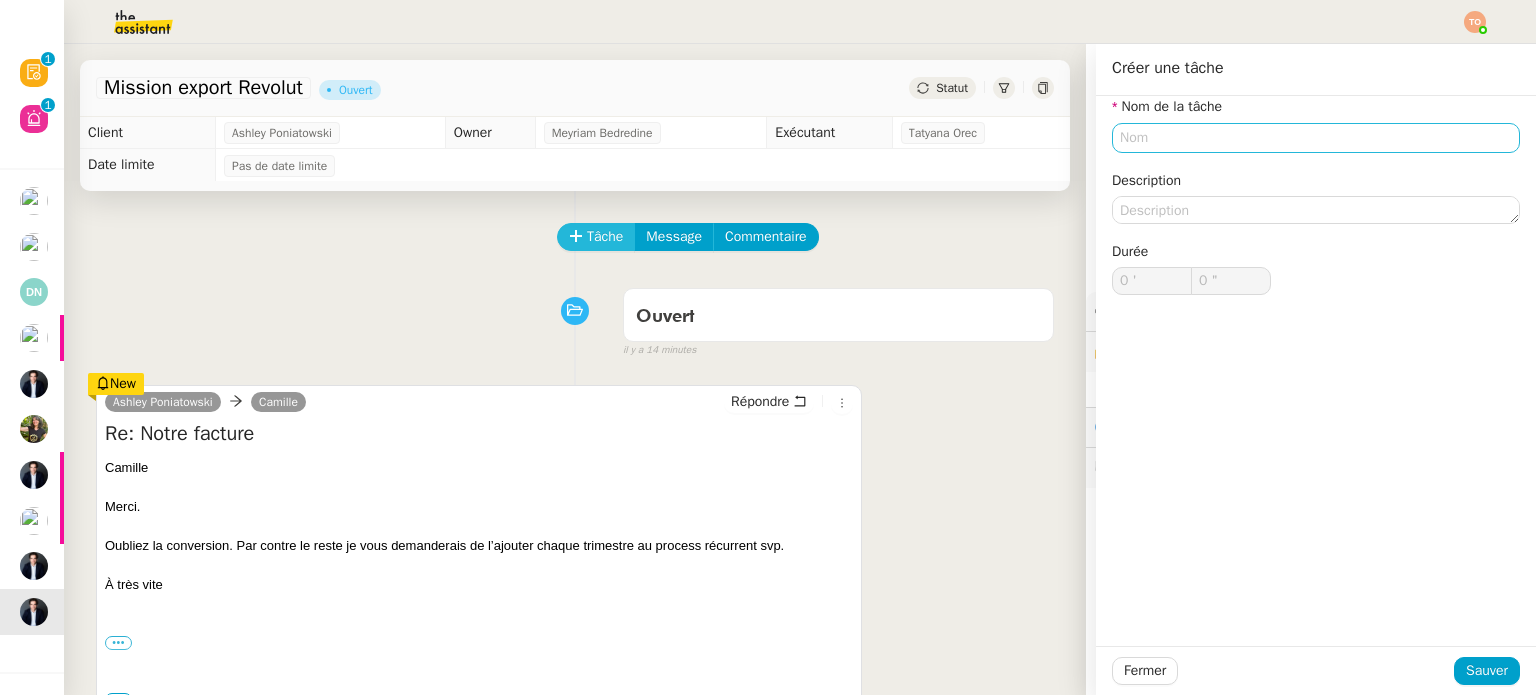 type on "0 '" 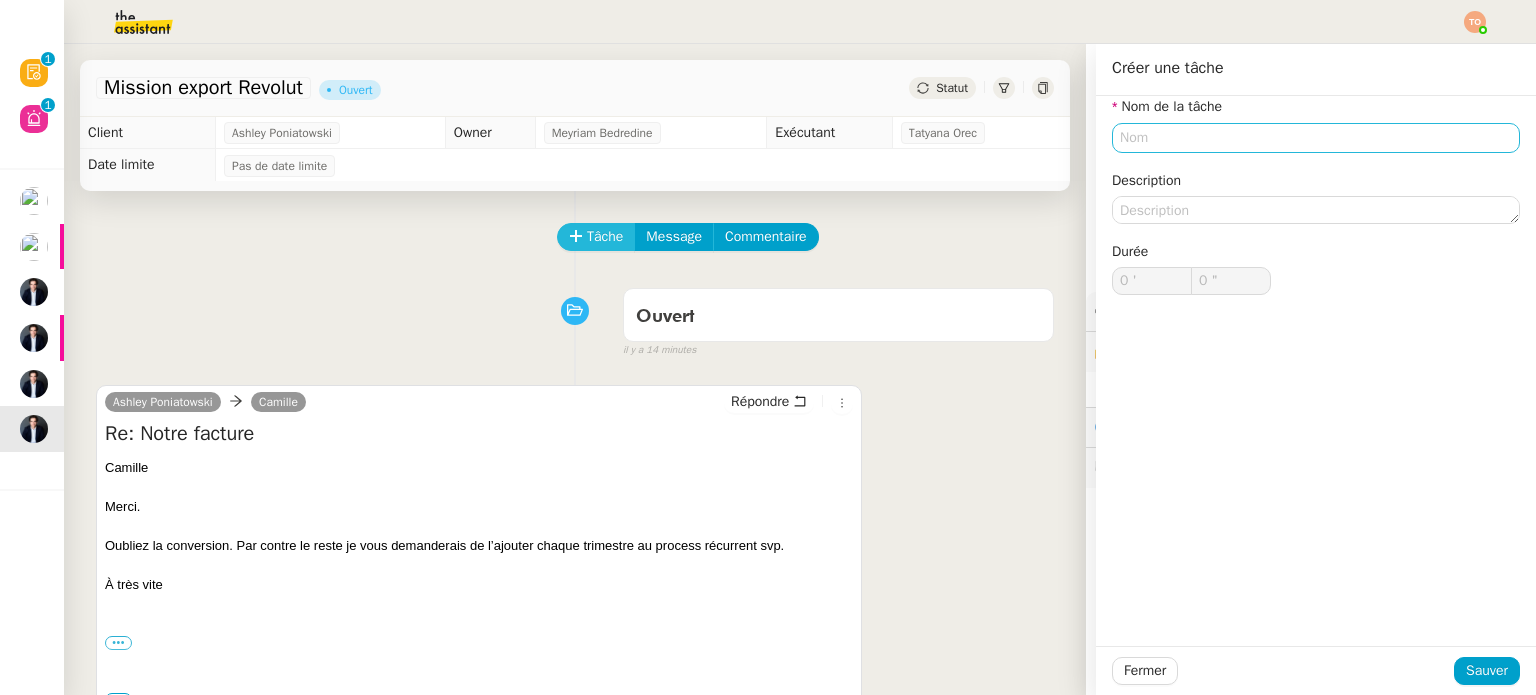 type on "0 '" 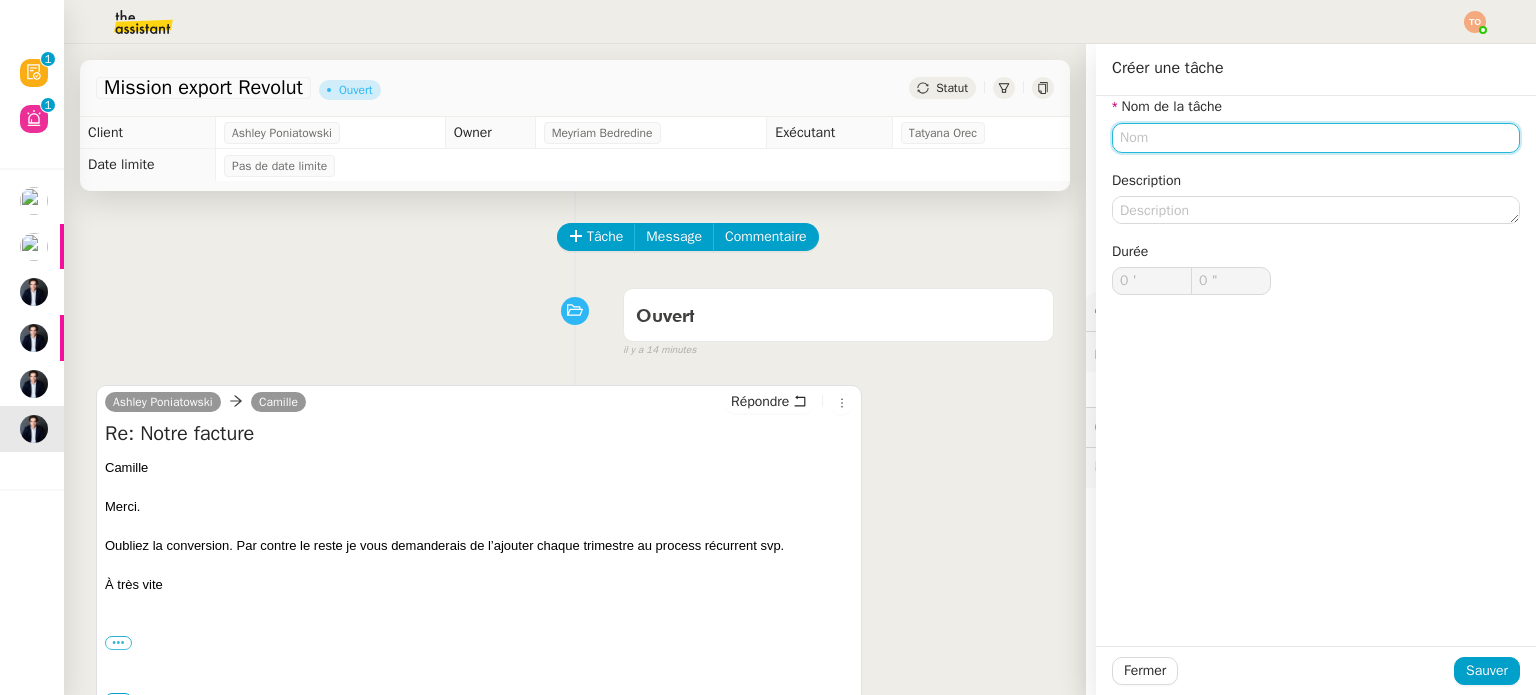 click 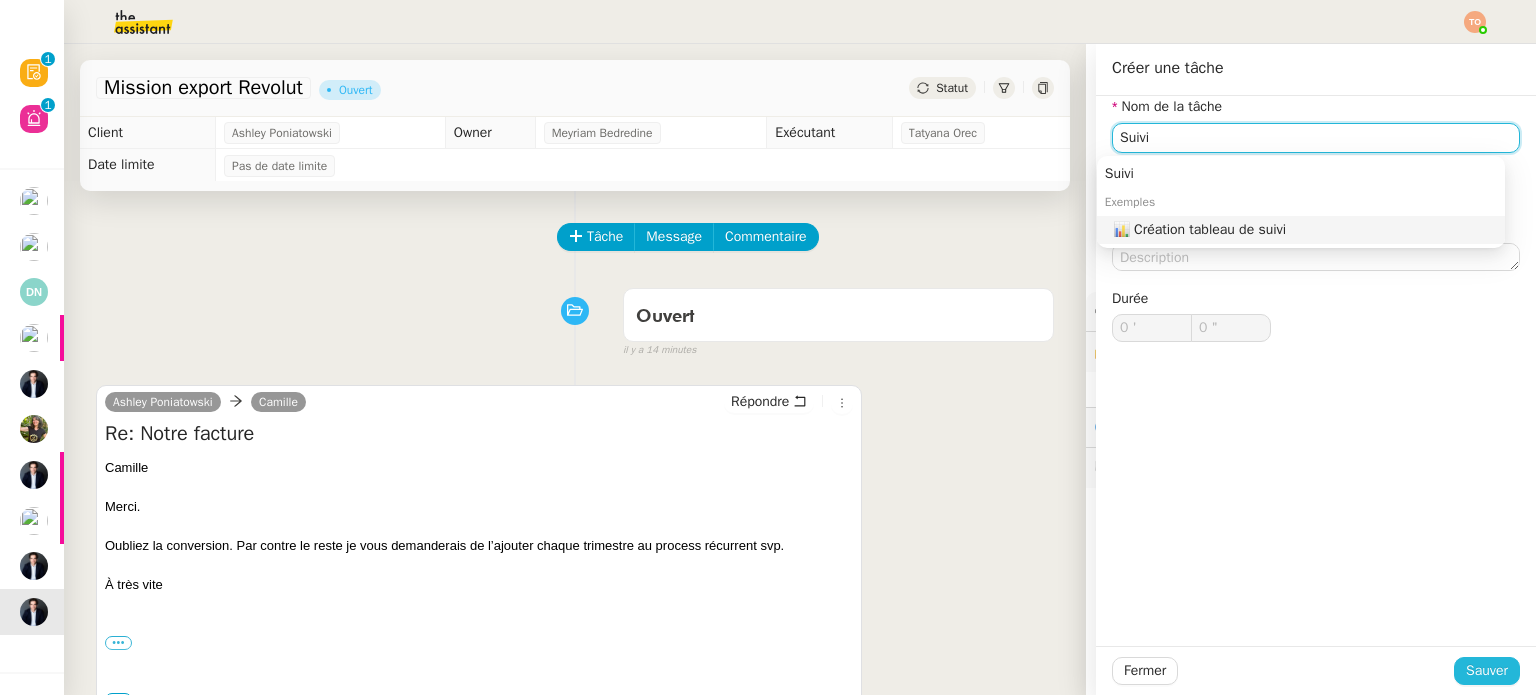 type on "Suivi" 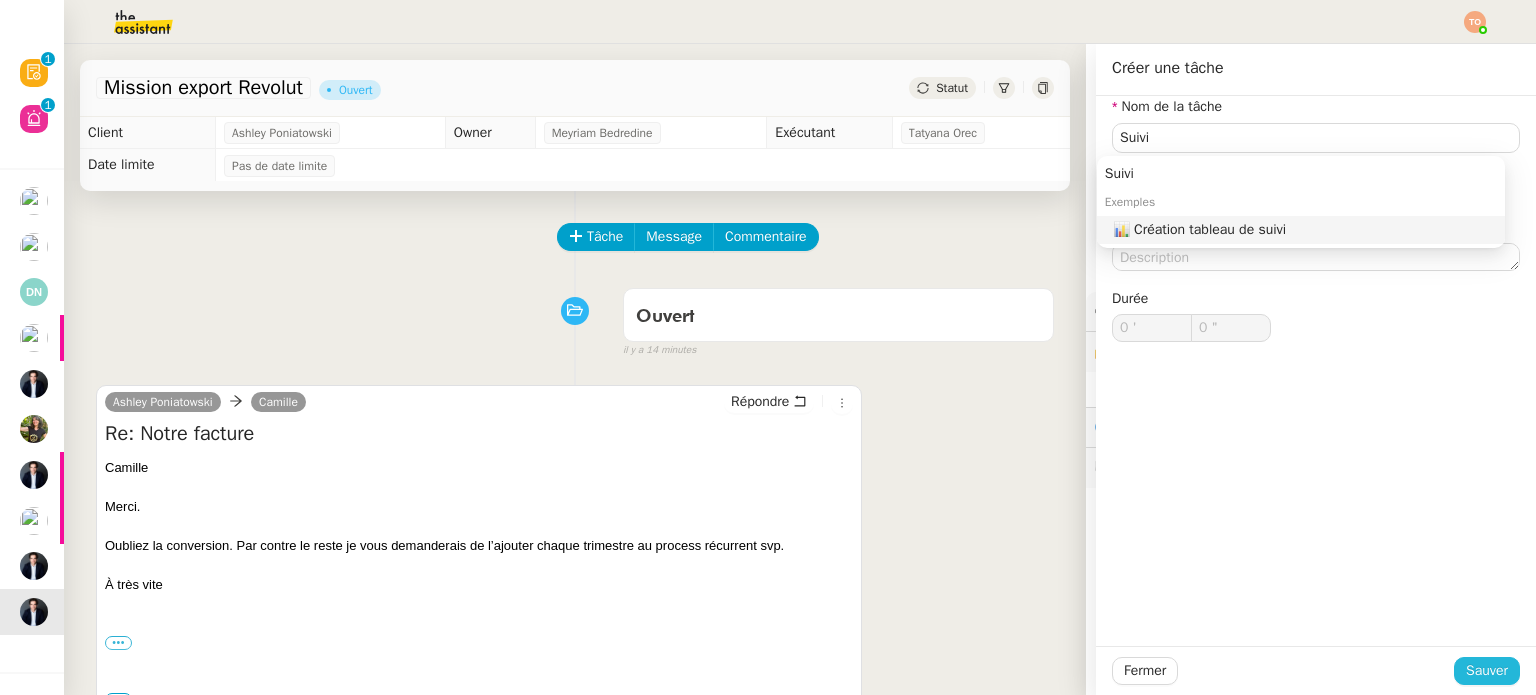 click on "Sauver" 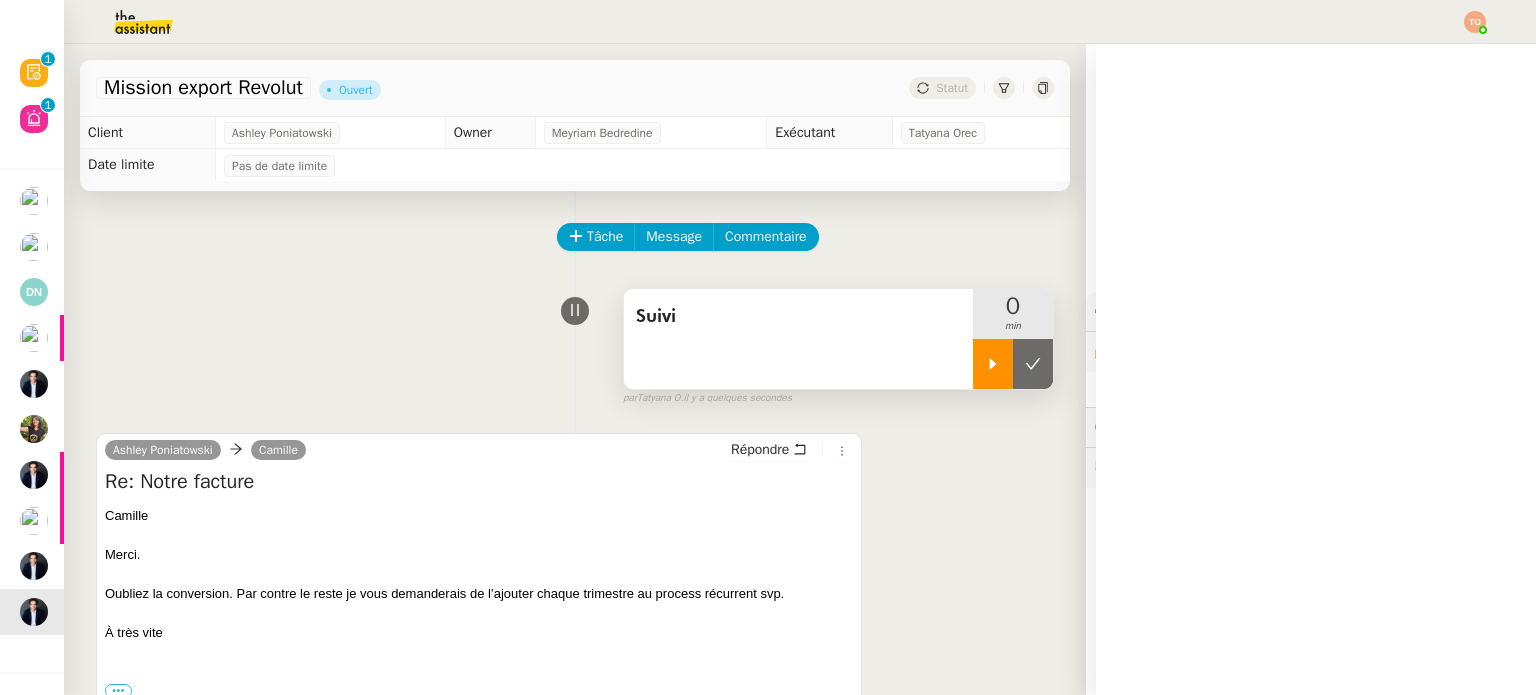 click 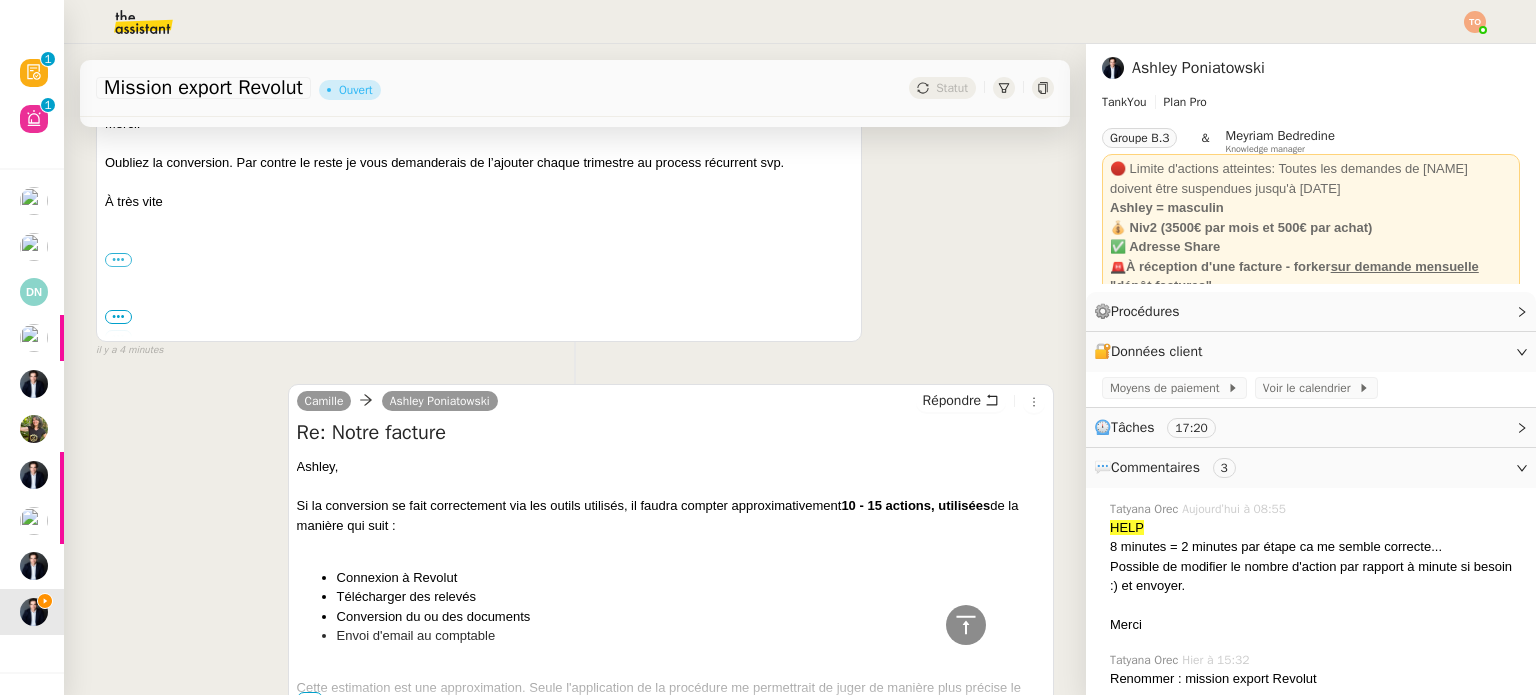 scroll, scrollTop: 300, scrollLeft: 0, axis: vertical 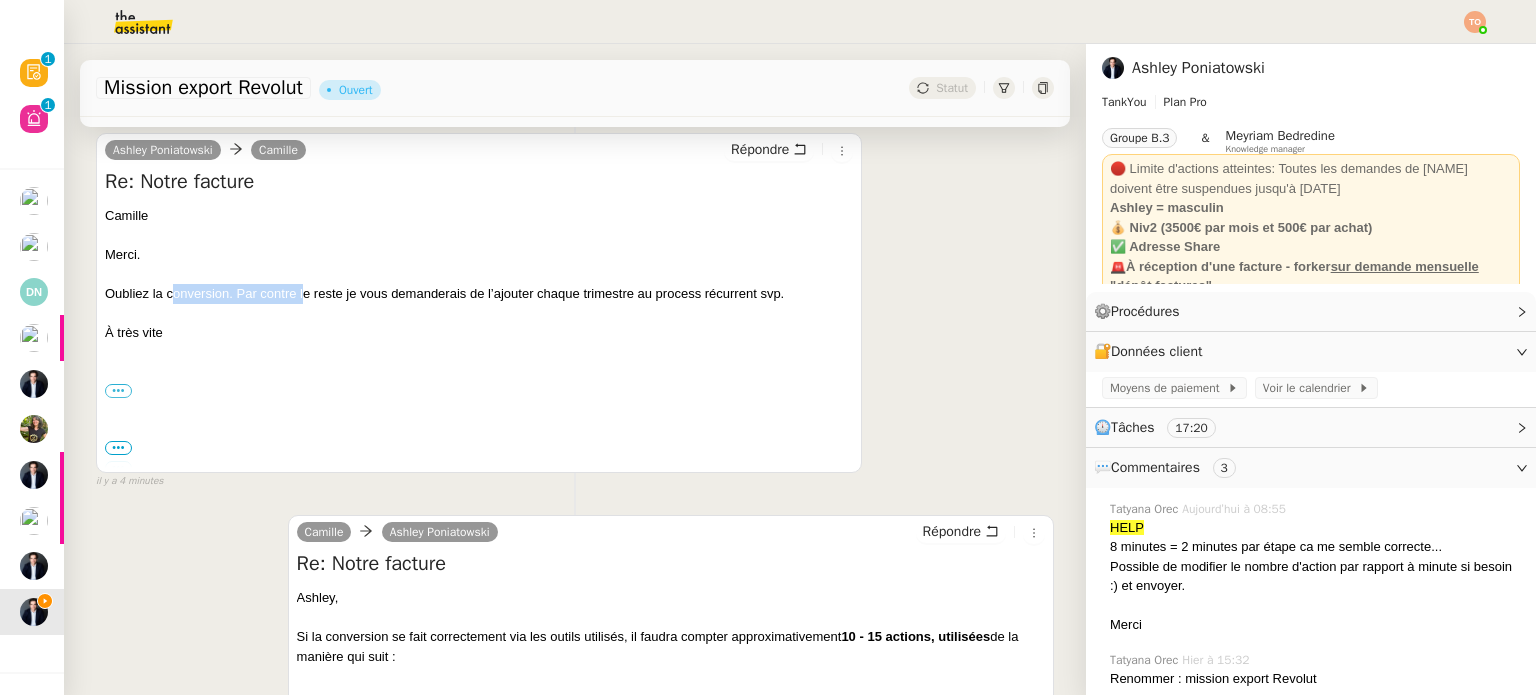 drag, startPoint x: 194, startPoint y: 289, endPoint x: 332, endPoint y: 292, distance: 138.03261 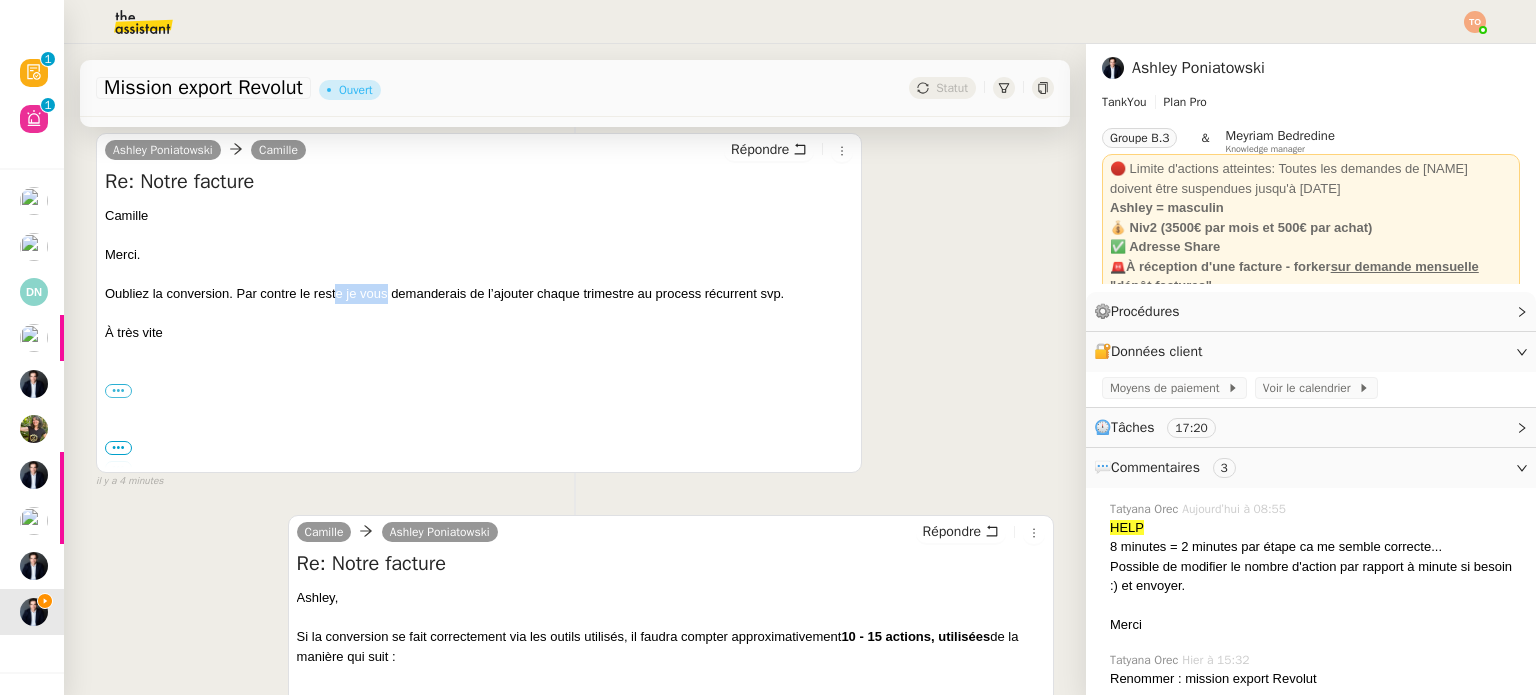 drag, startPoint x: 339, startPoint y: 292, endPoint x: 398, endPoint y: 296, distance: 59.135437 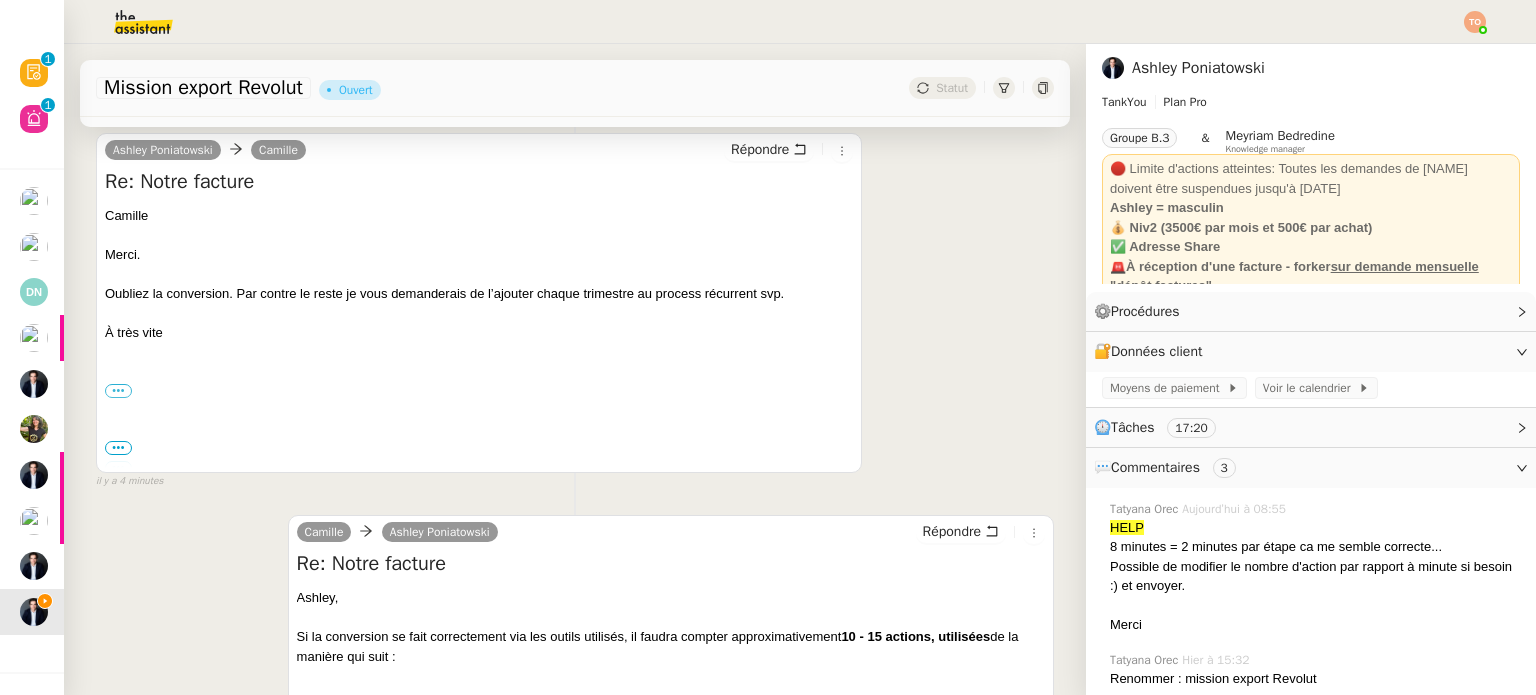 click on "Oubliez la conversion. Par contre le reste je vous demanderais de l’ajouter chaque trimestre au process récurrent svp." at bounding box center (479, 294) 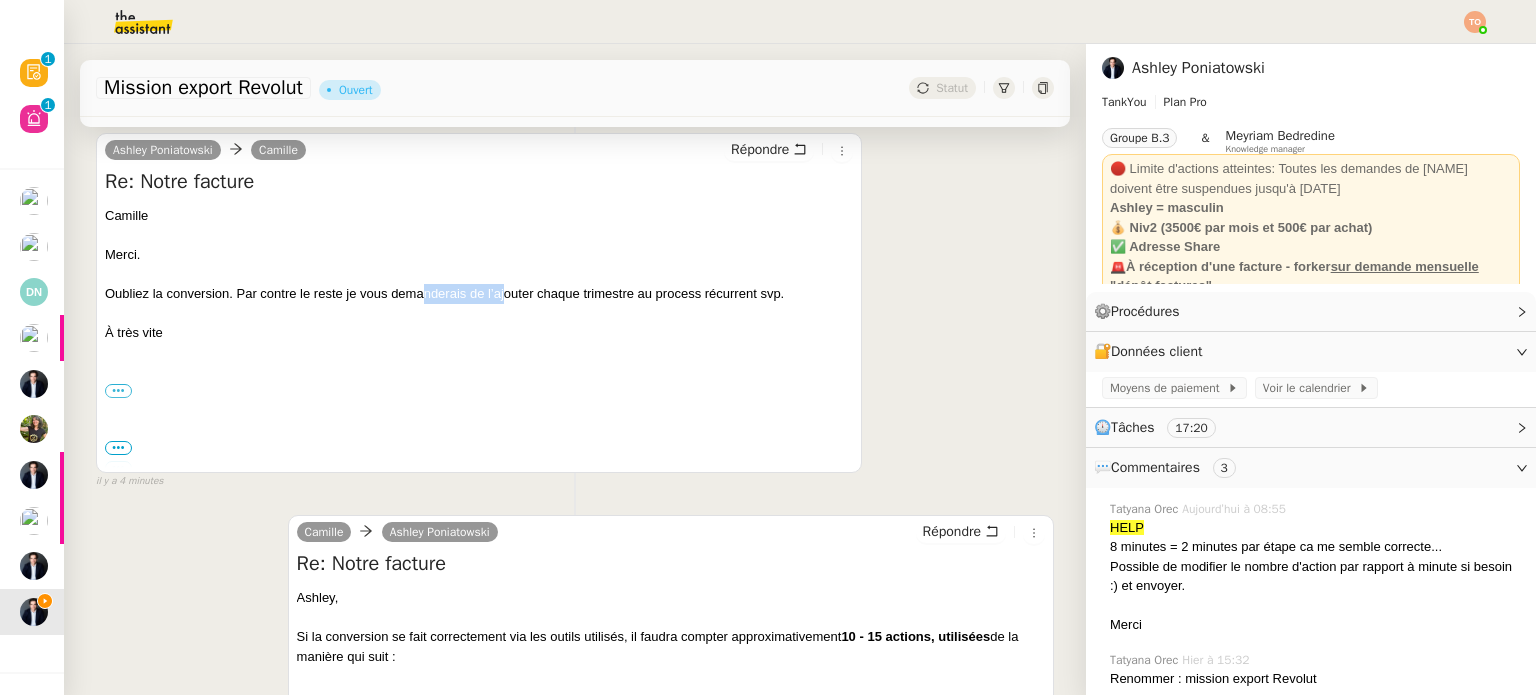 drag, startPoint x: 440, startPoint y: 298, endPoint x: 536, endPoint y: 296, distance: 96.02083 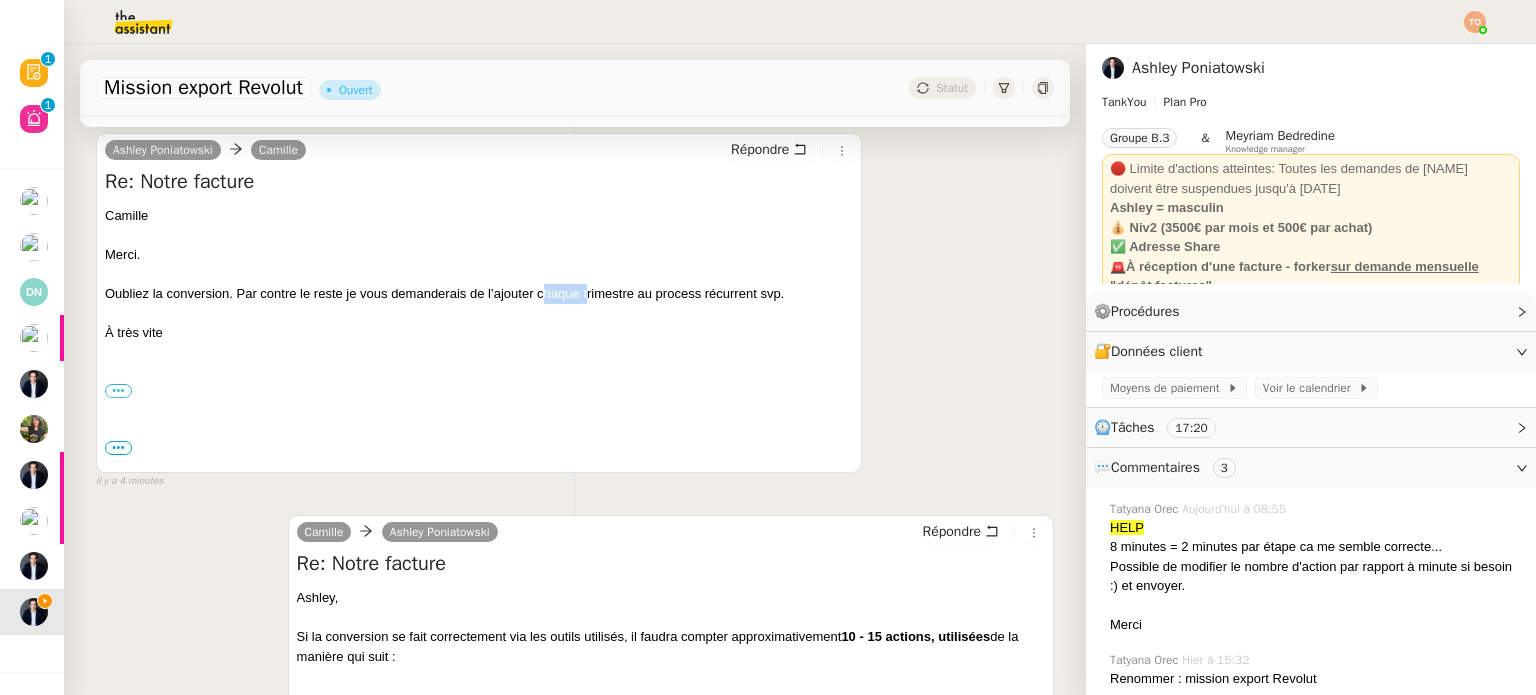drag, startPoint x: 540, startPoint y: 296, endPoint x: 587, endPoint y: 298, distance: 47.042534 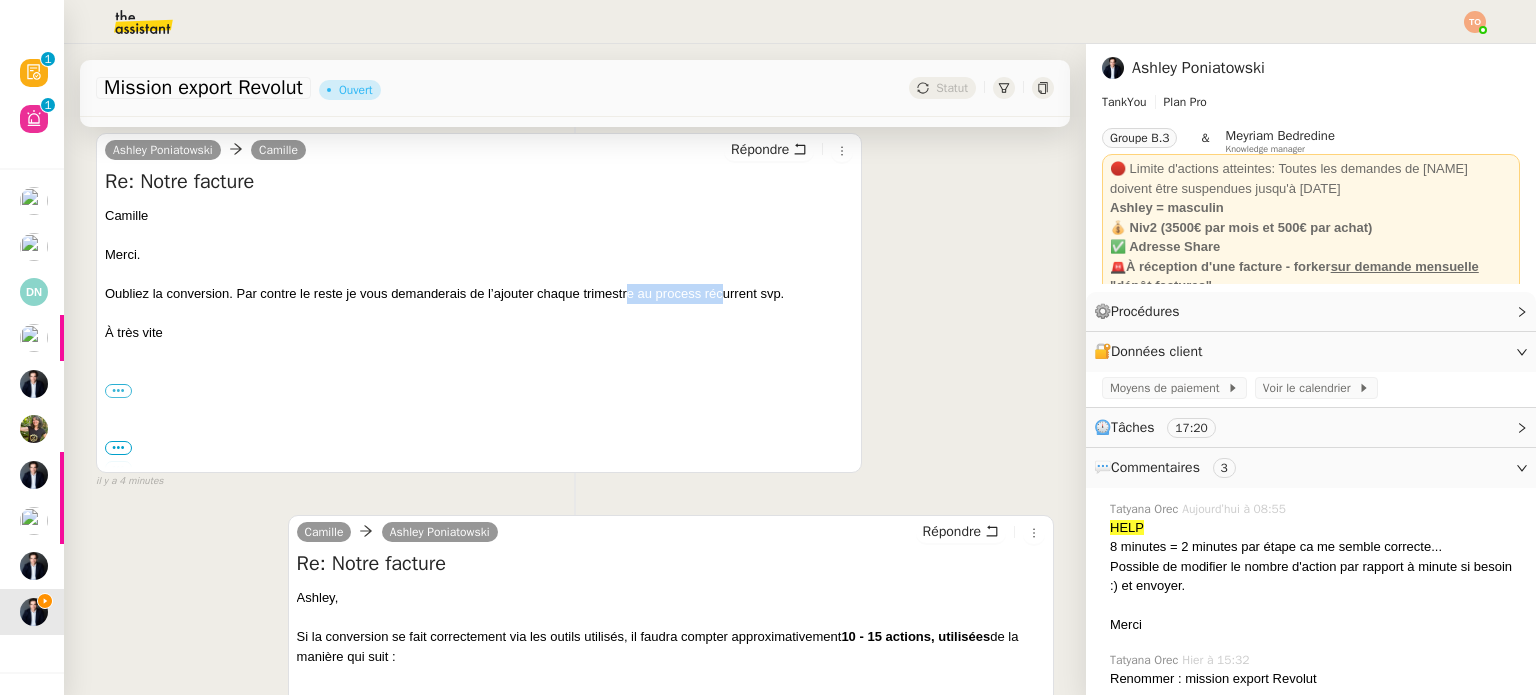 drag, startPoint x: 688, startPoint y: 295, endPoint x: 736, endPoint y: 290, distance: 48.259712 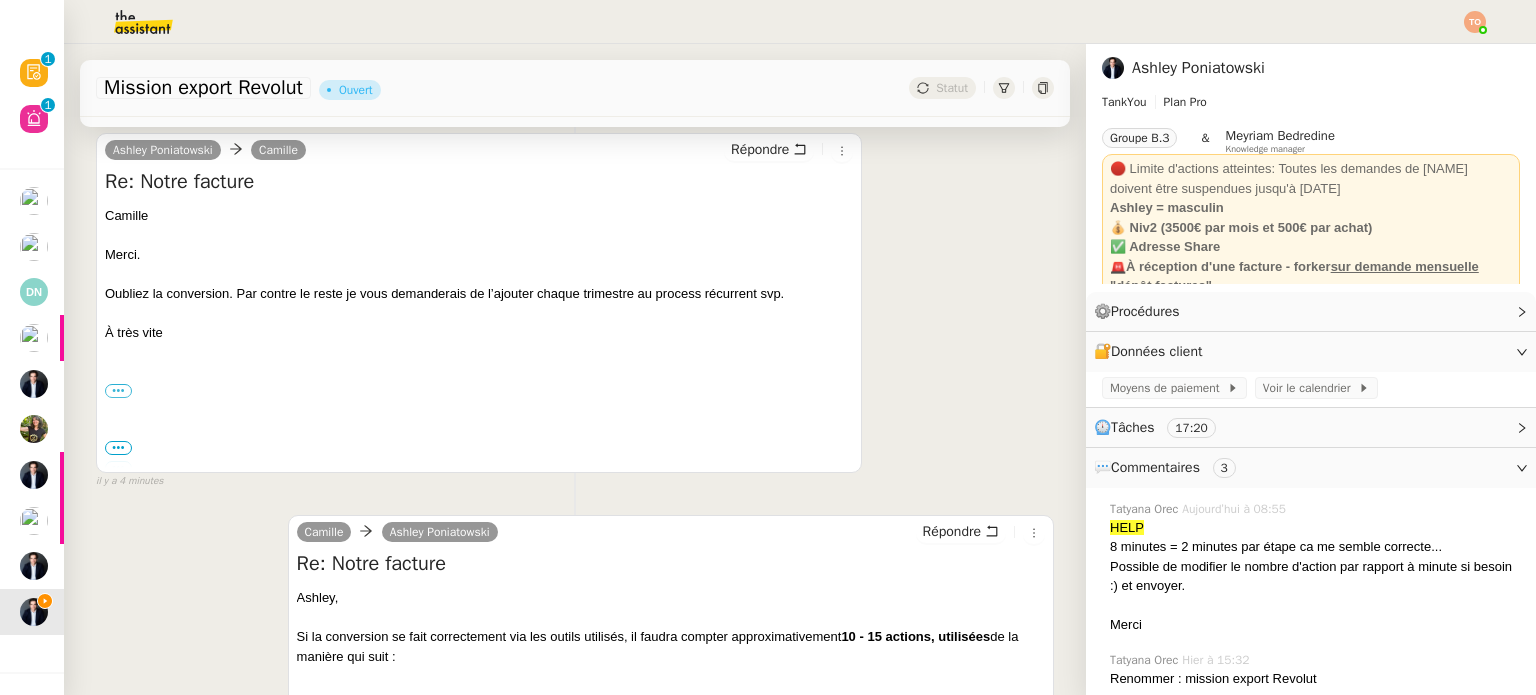 drag, startPoint x: 741, startPoint y: 289, endPoint x: 756, endPoint y: 289, distance: 15 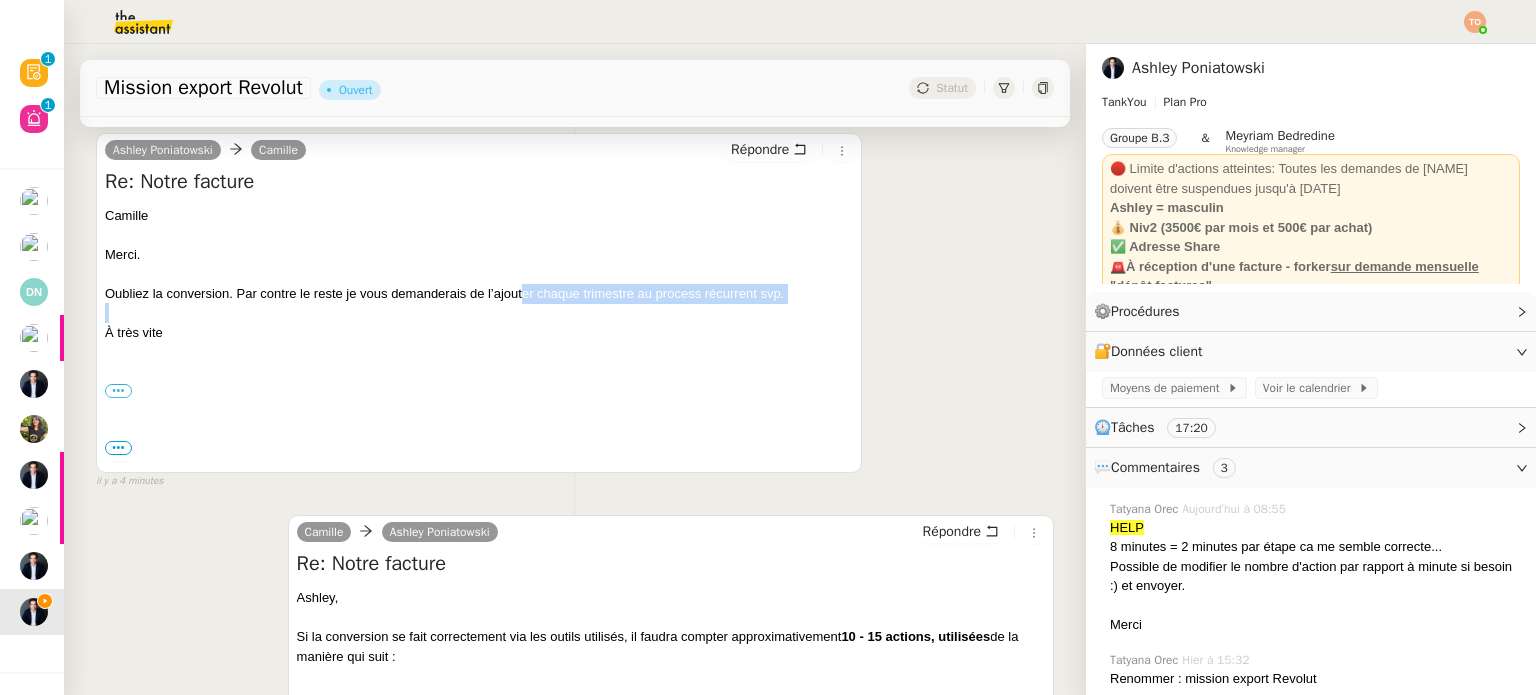 drag, startPoint x: 547, startPoint y: 309, endPoint x: 655, endPoint y: 305, distance: 108.07405 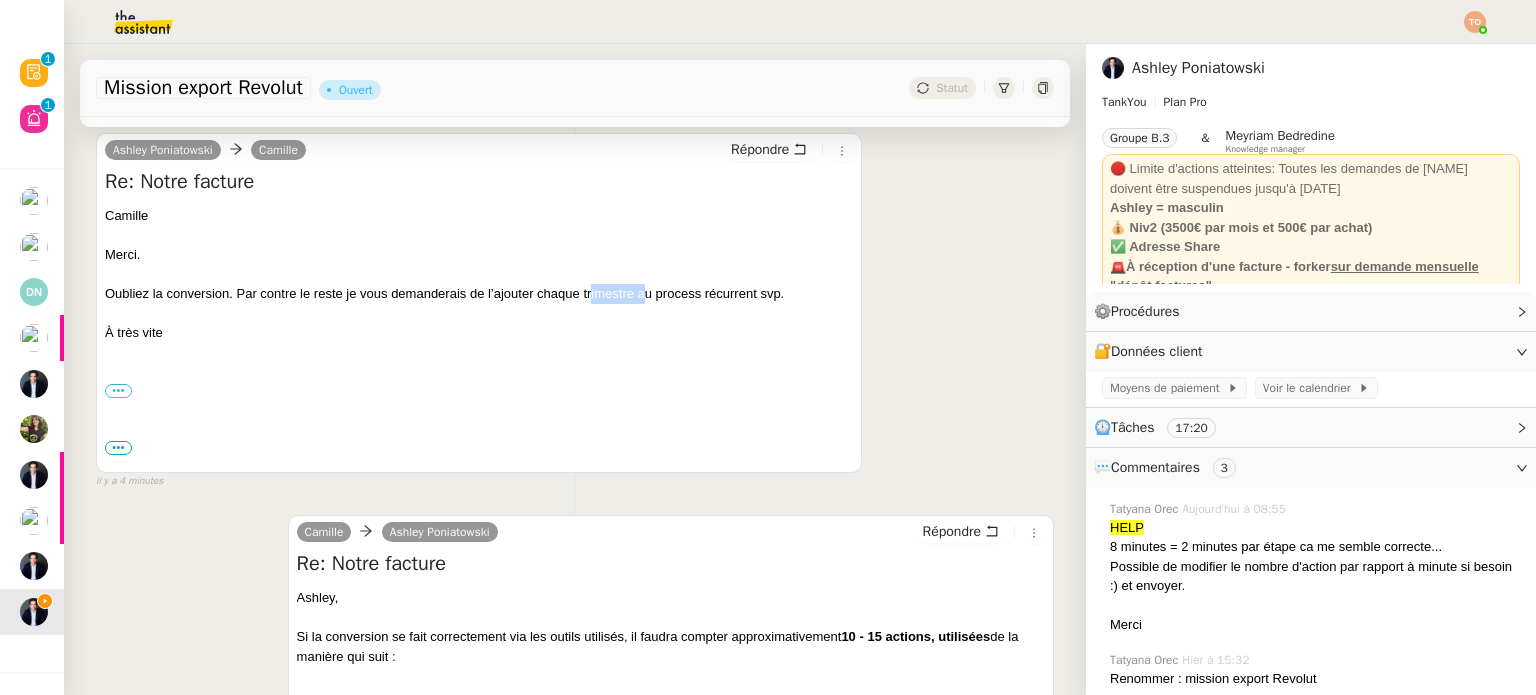 drag, startPoint x: 591, startPoint y: 298, endPoint x: 676, endPoint y: 303, distance: 85.146935 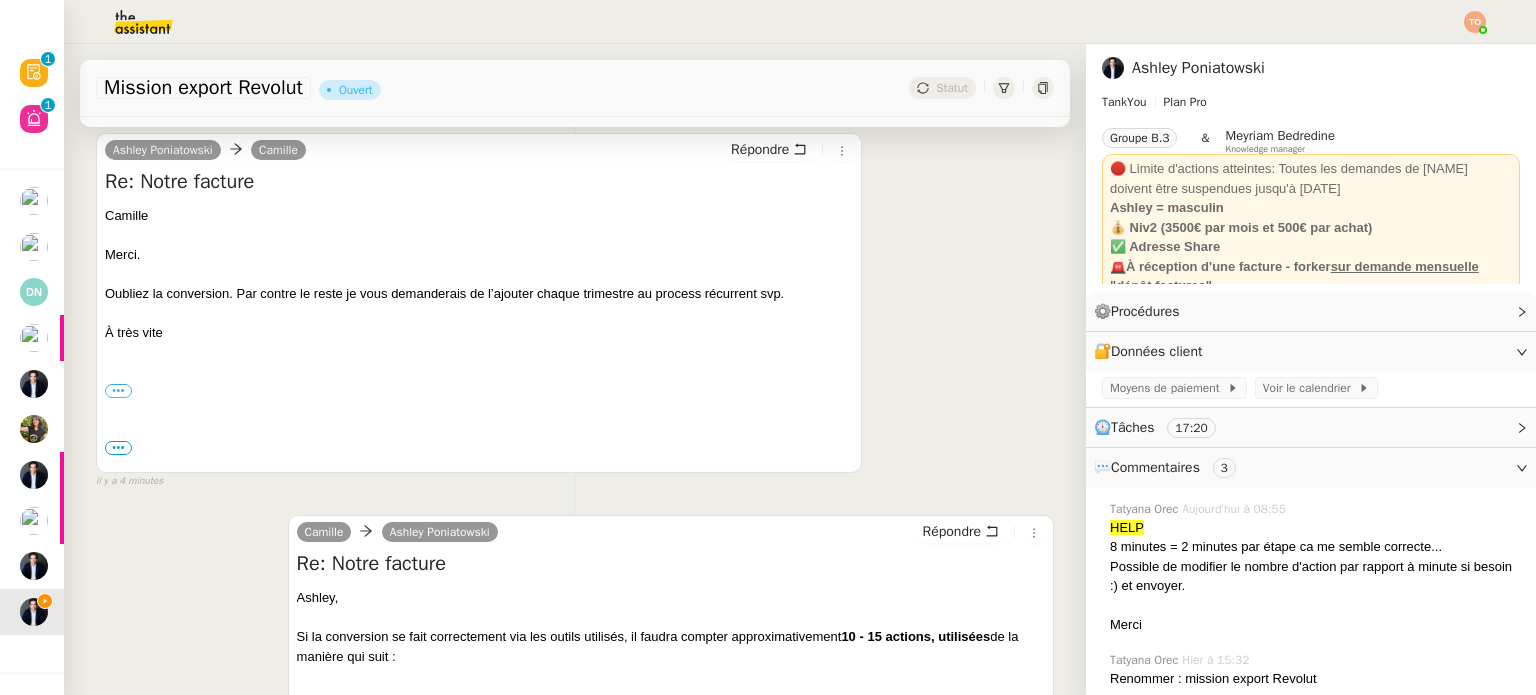 click on "Oubliez la conversion. Par contre le reste je vous demanderais de l’ajouter chaque trimestre au process récurrent svp." at bounding box center (479, 294) 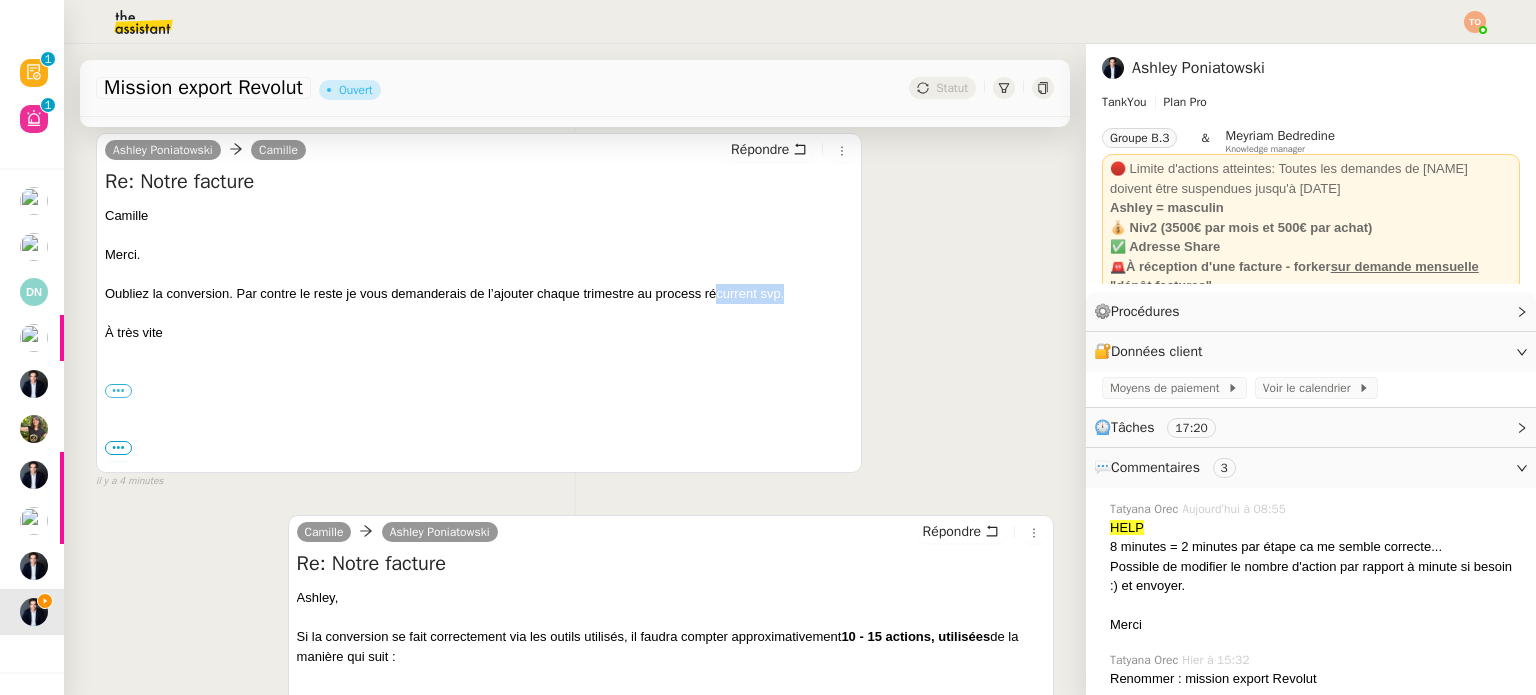 drag, startPoint x: 719, startPoint y: 303, endPoint x: 808, endPoint y: 295, distance: 89.358826 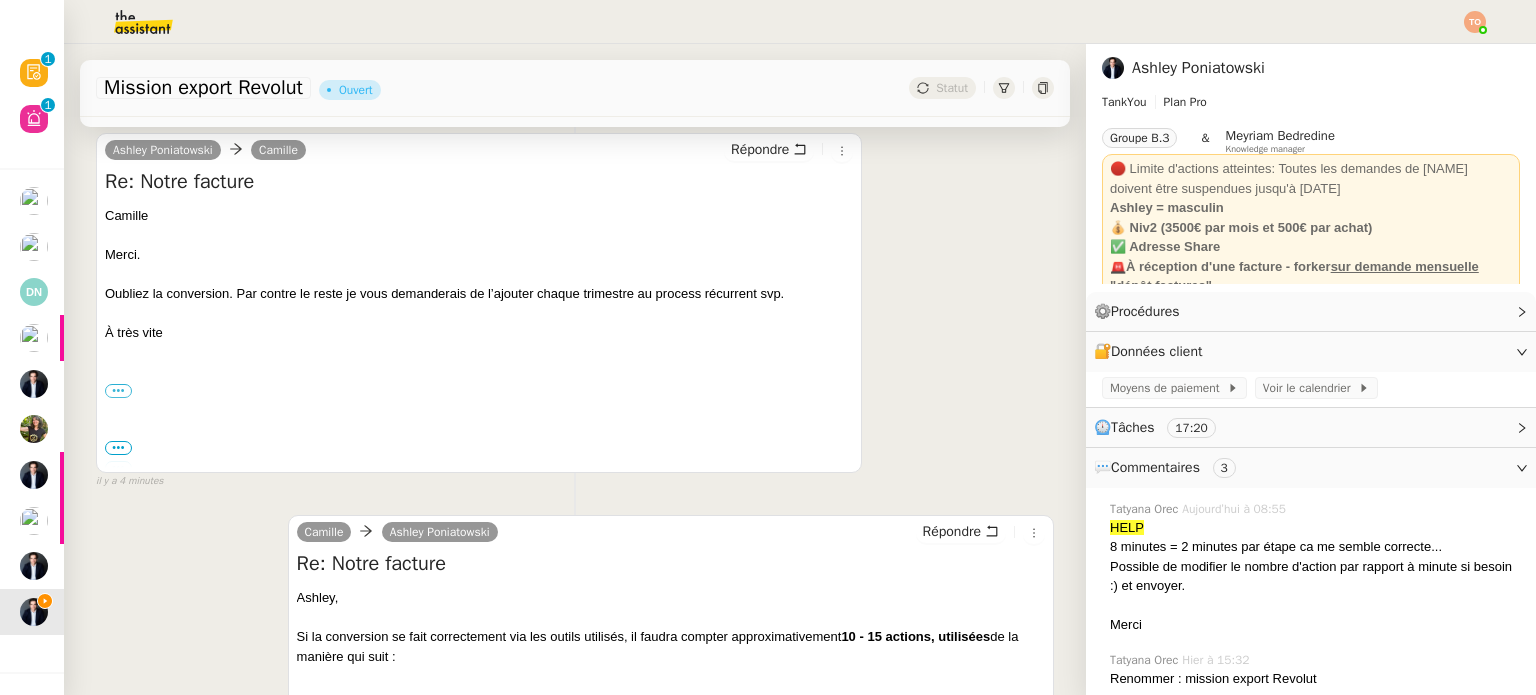 click on "Oubliez la conversion. Par contre le reste je vous demanderais de l’ajouter chaque trimestre au process récurrent svp." at bounding box center (479, 294) 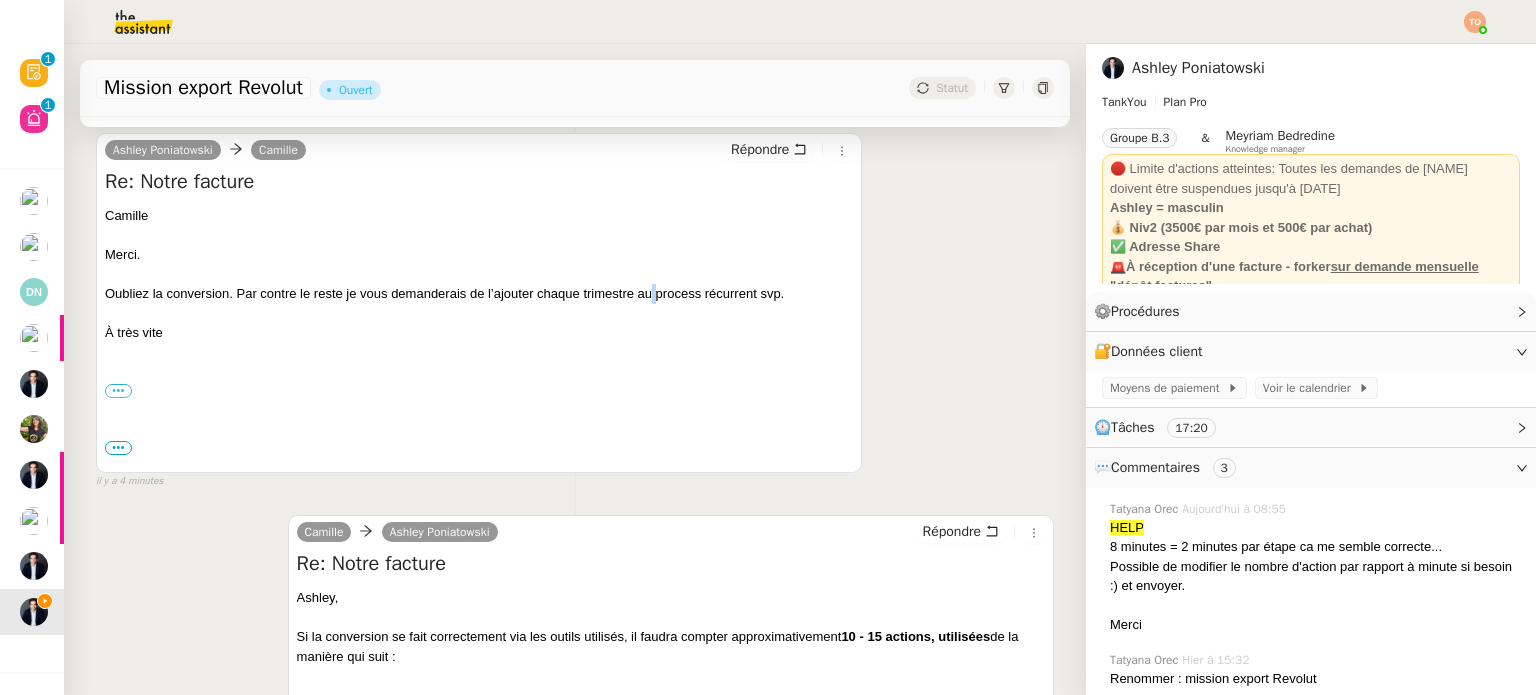 click on "Oubliez la conversion. Par contre le reste je vous demanderais de l’ajouter chaque trimestre au process récurrent svp." at bounding box center (479, 294) 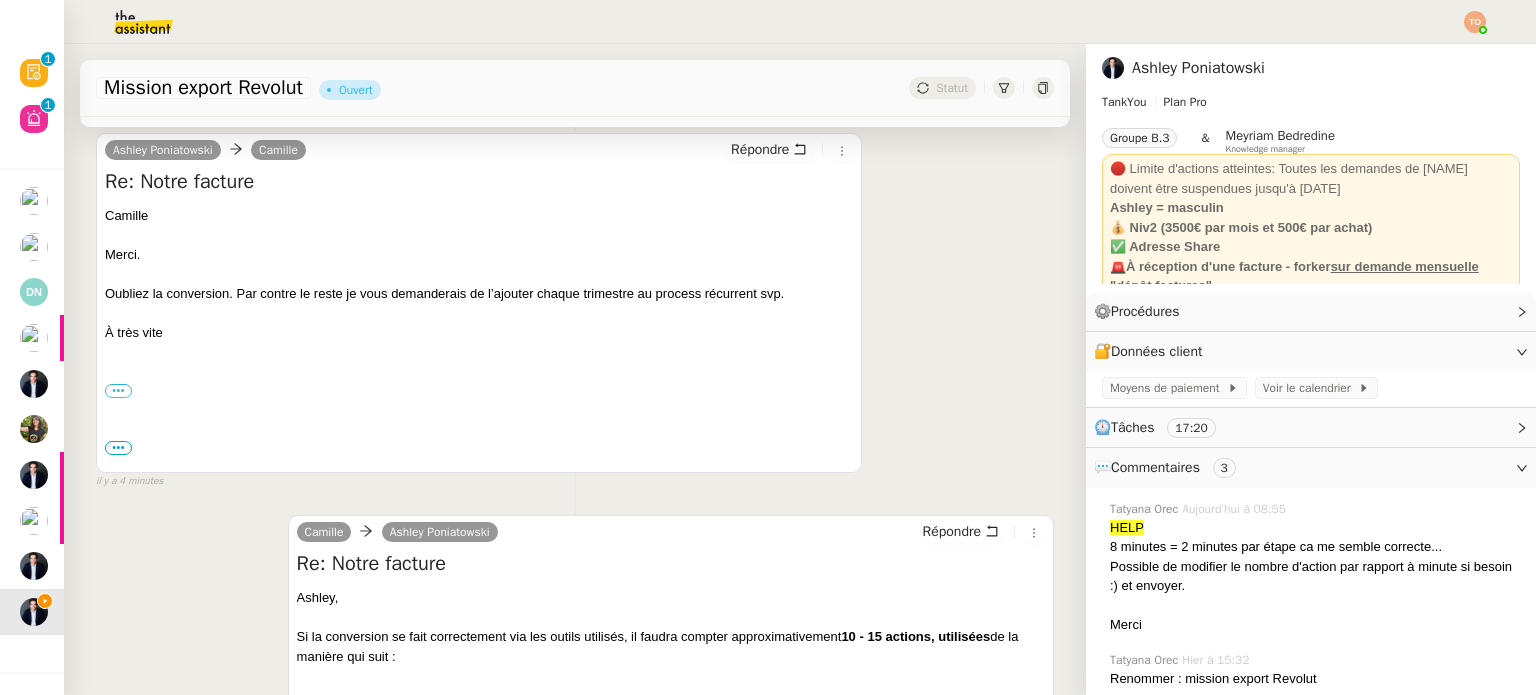 click on "Oubliez la conversion. Par contre le reste je vous demanderais de l’ajouter chaque trimestre au process récurrent svp." at bounding box center [479, 294] 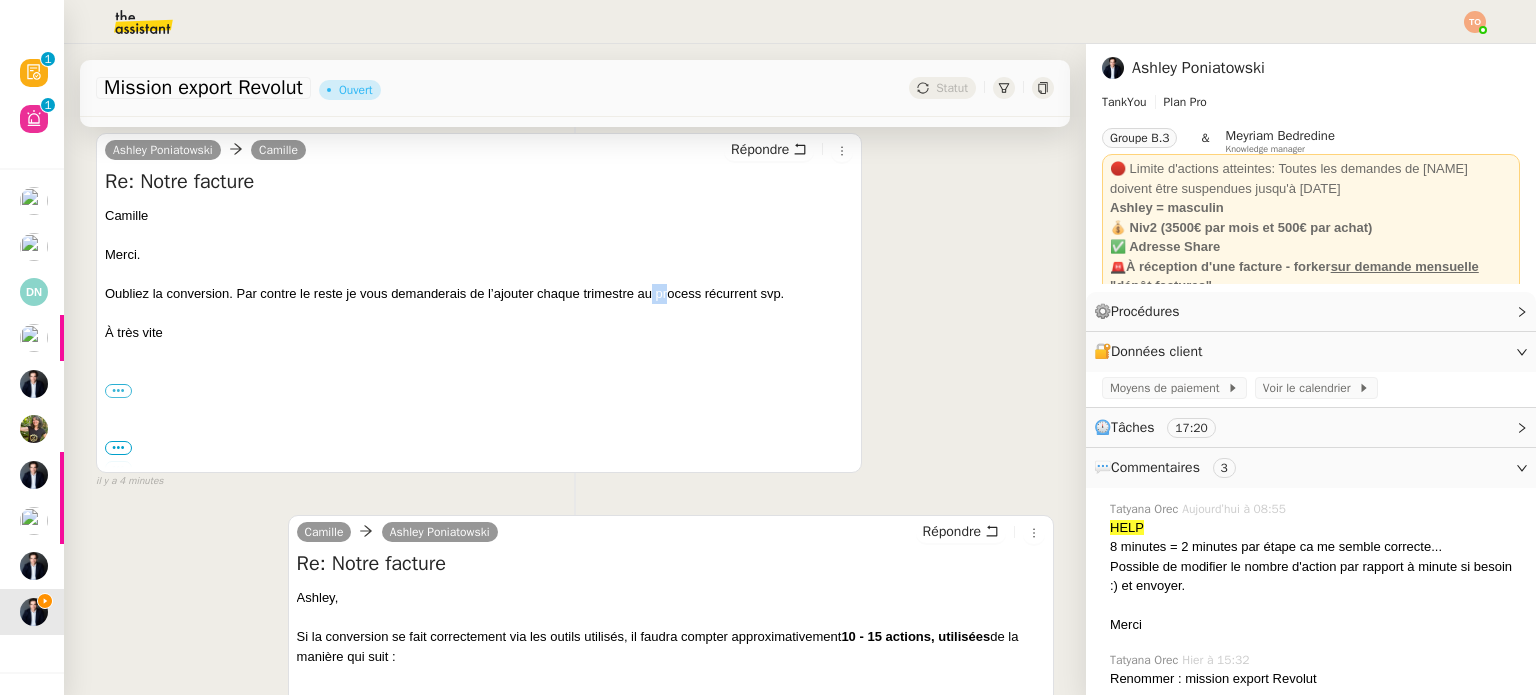 drag, startPoint x: 650, startPoint y: 298, endPoint x: 673, endPoint y: 299, distance: 23.021729 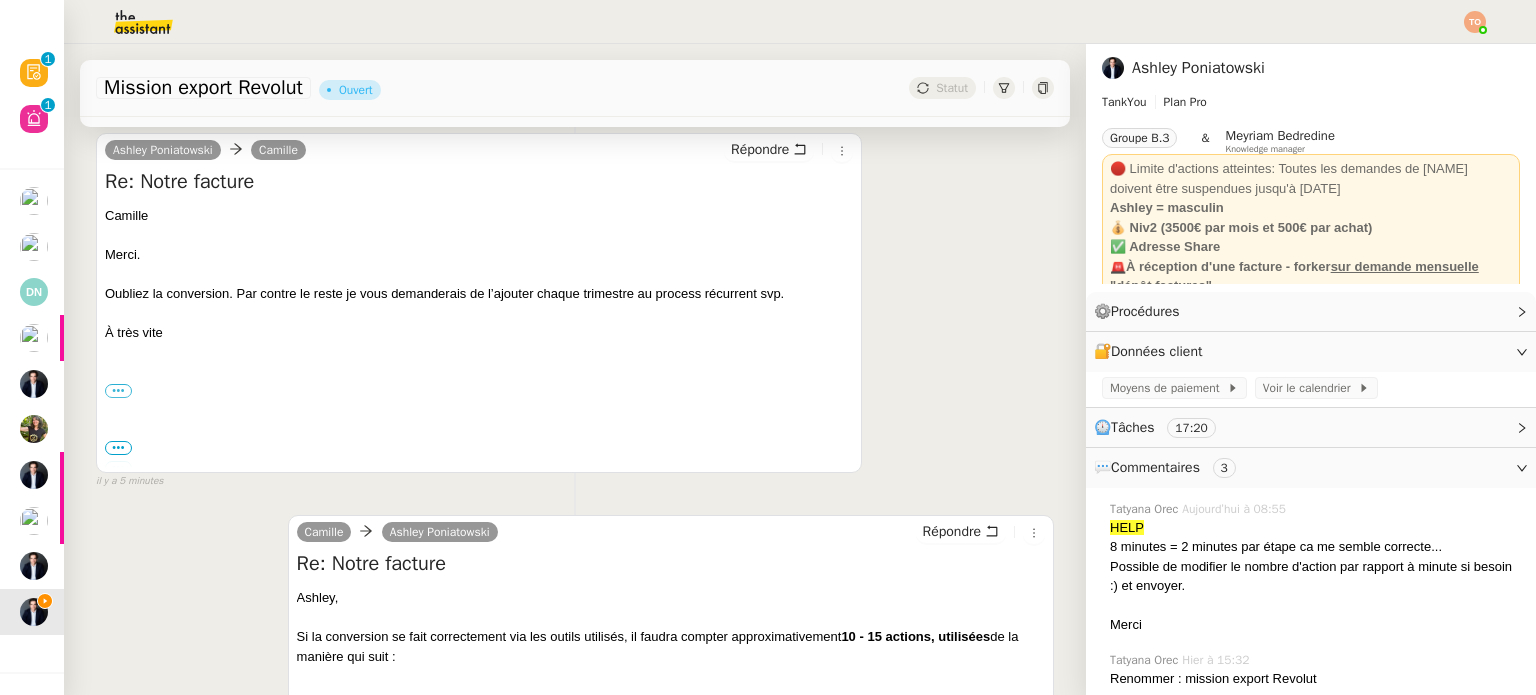 drag, startPoint x: 698, startPoint y: 299, endPoint x: 740, endPoint y: 299, distance: 42 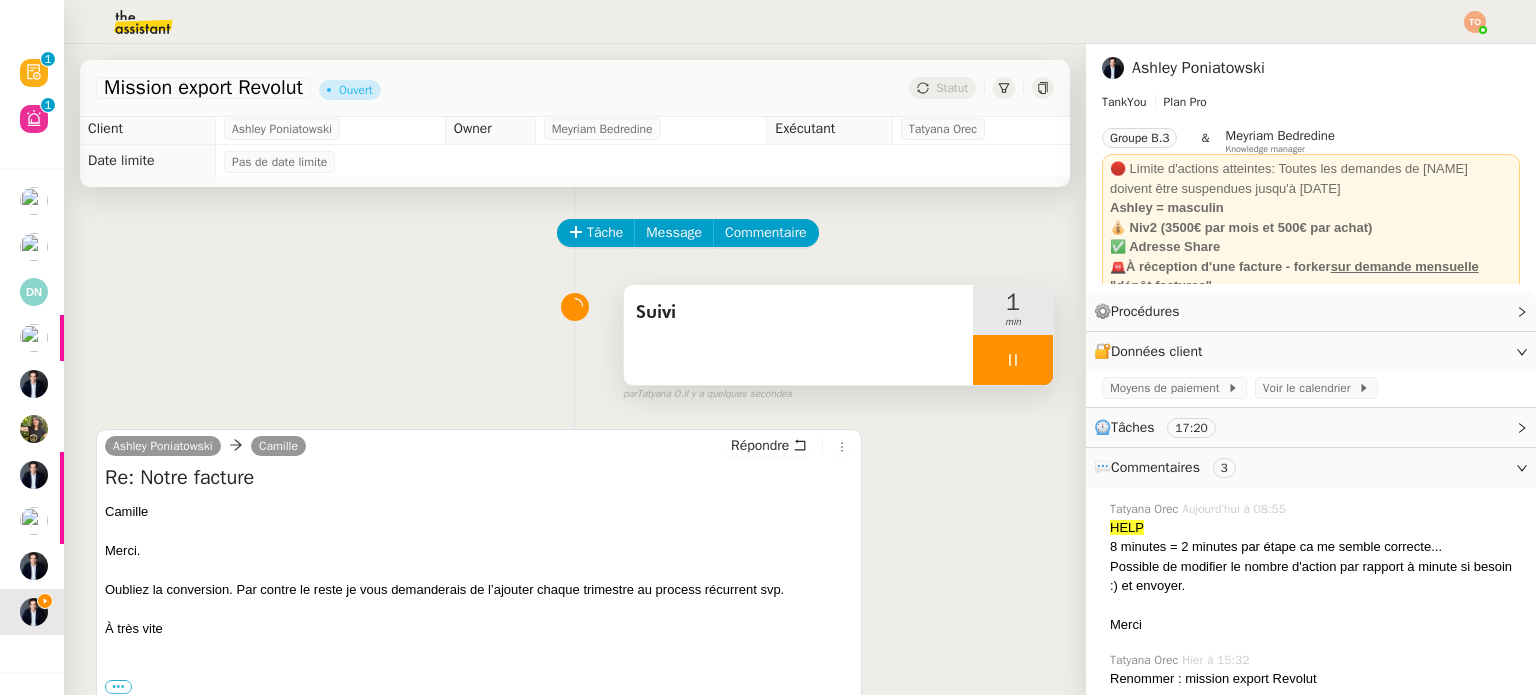 scroll, scrollTop: 0, scrollLeft: 0, axis: both 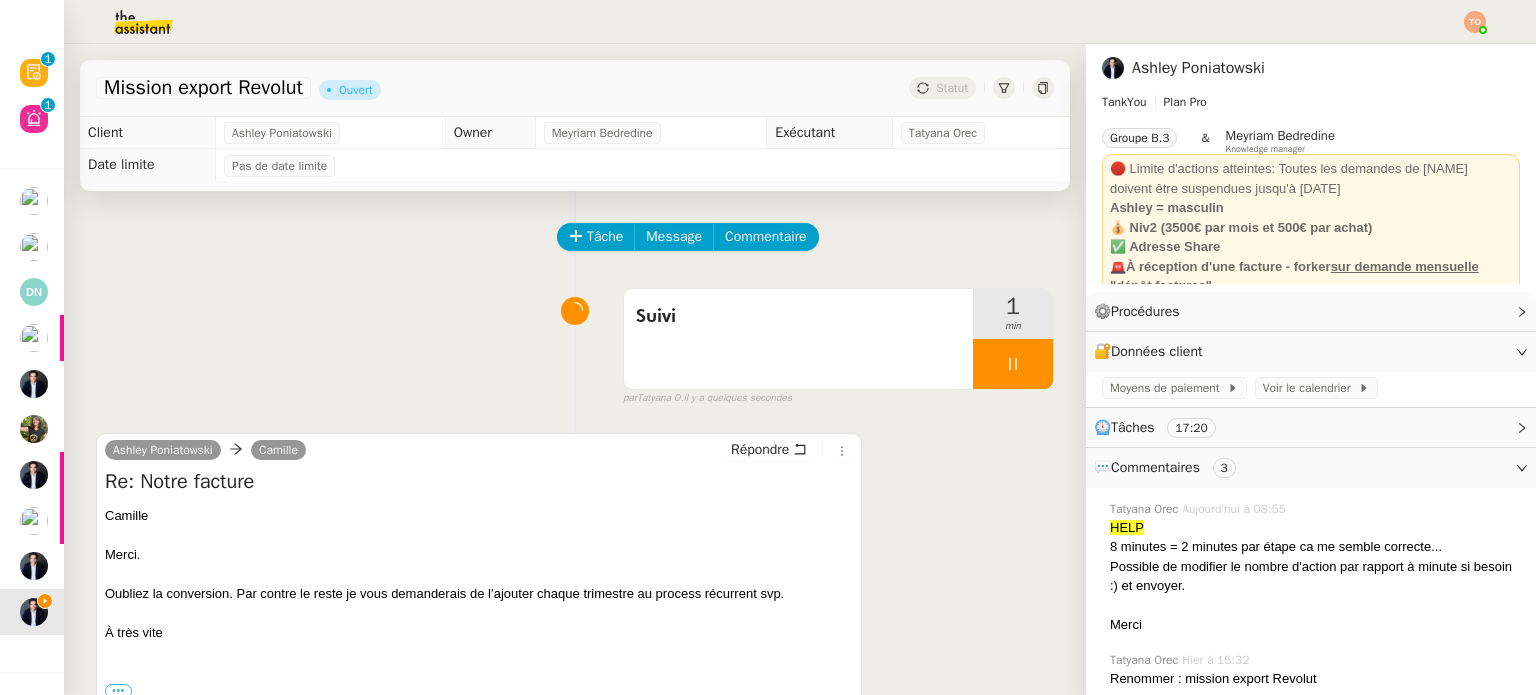 click at bounding box center [1013, 364] 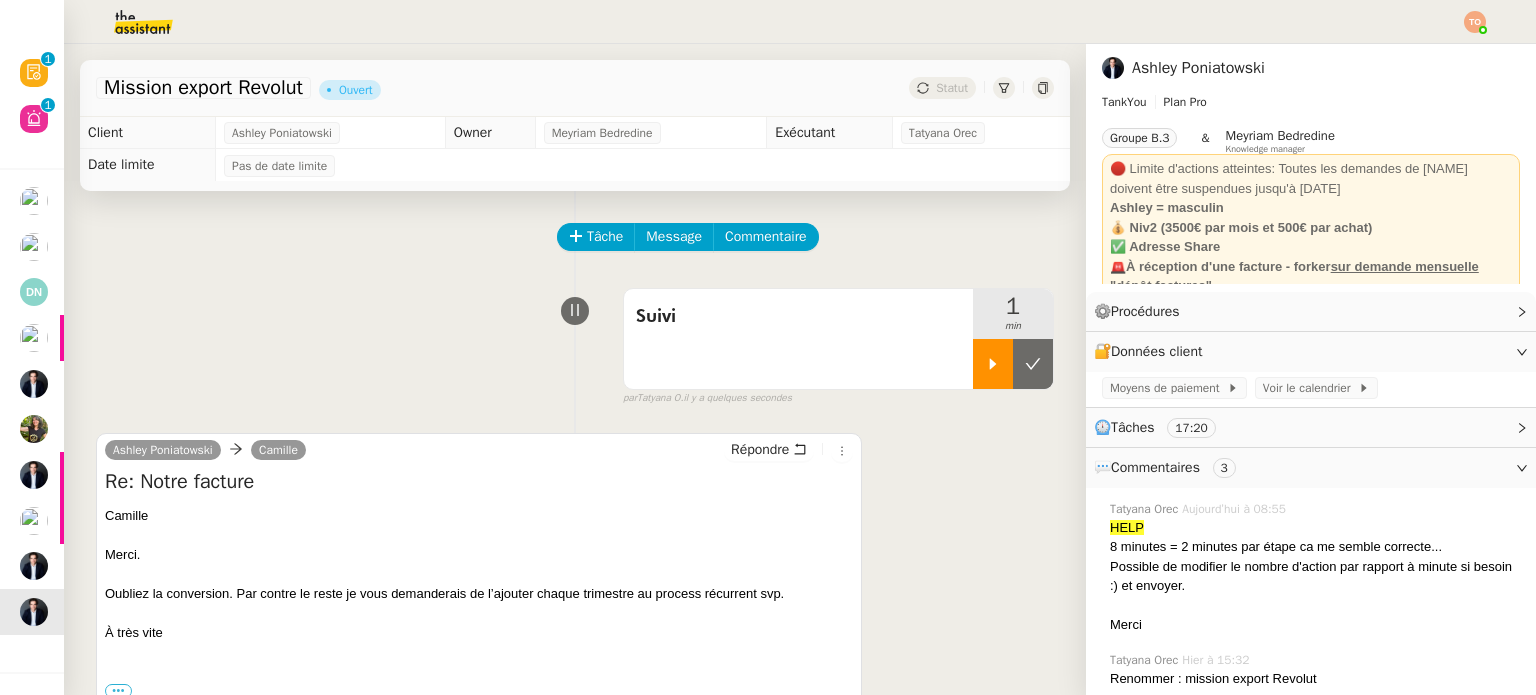 click at bounding box center (993, 364) 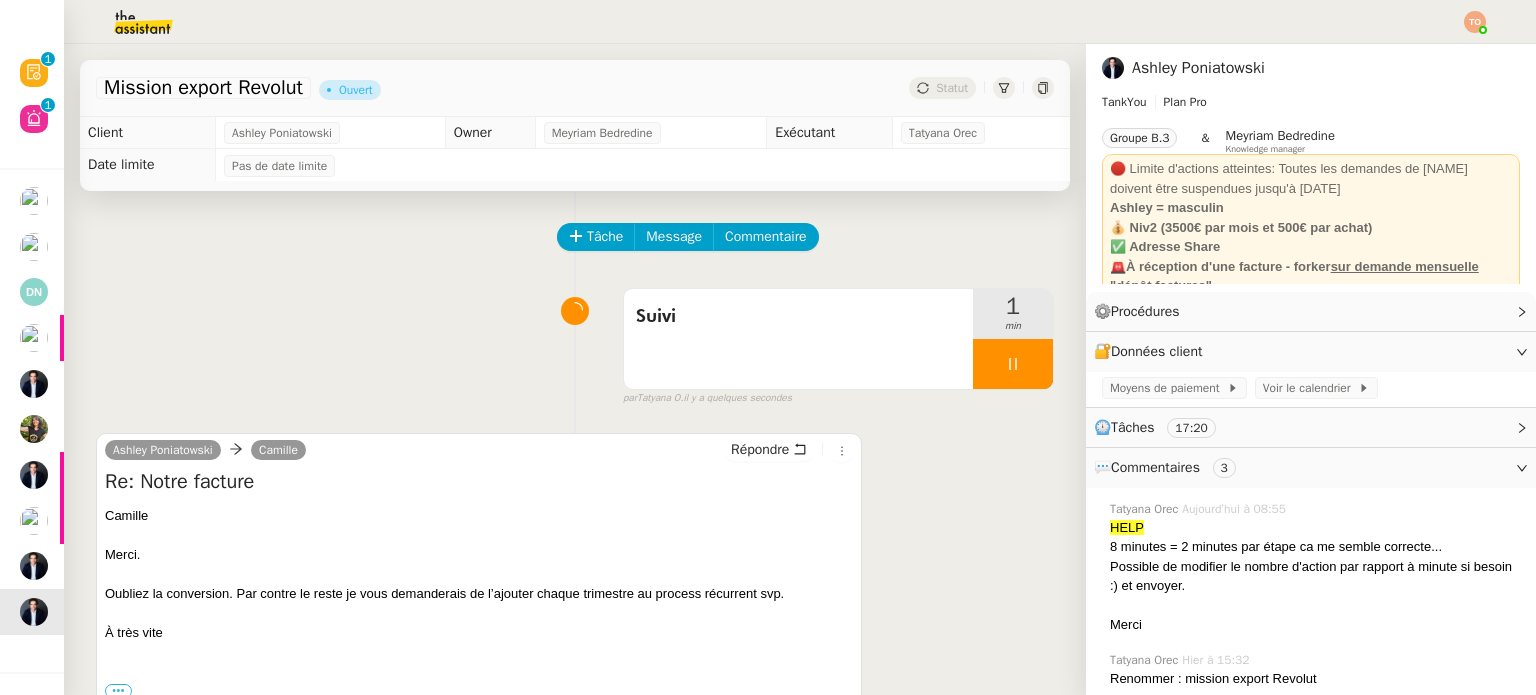 click on "min" at bounding box center (1013, 326) 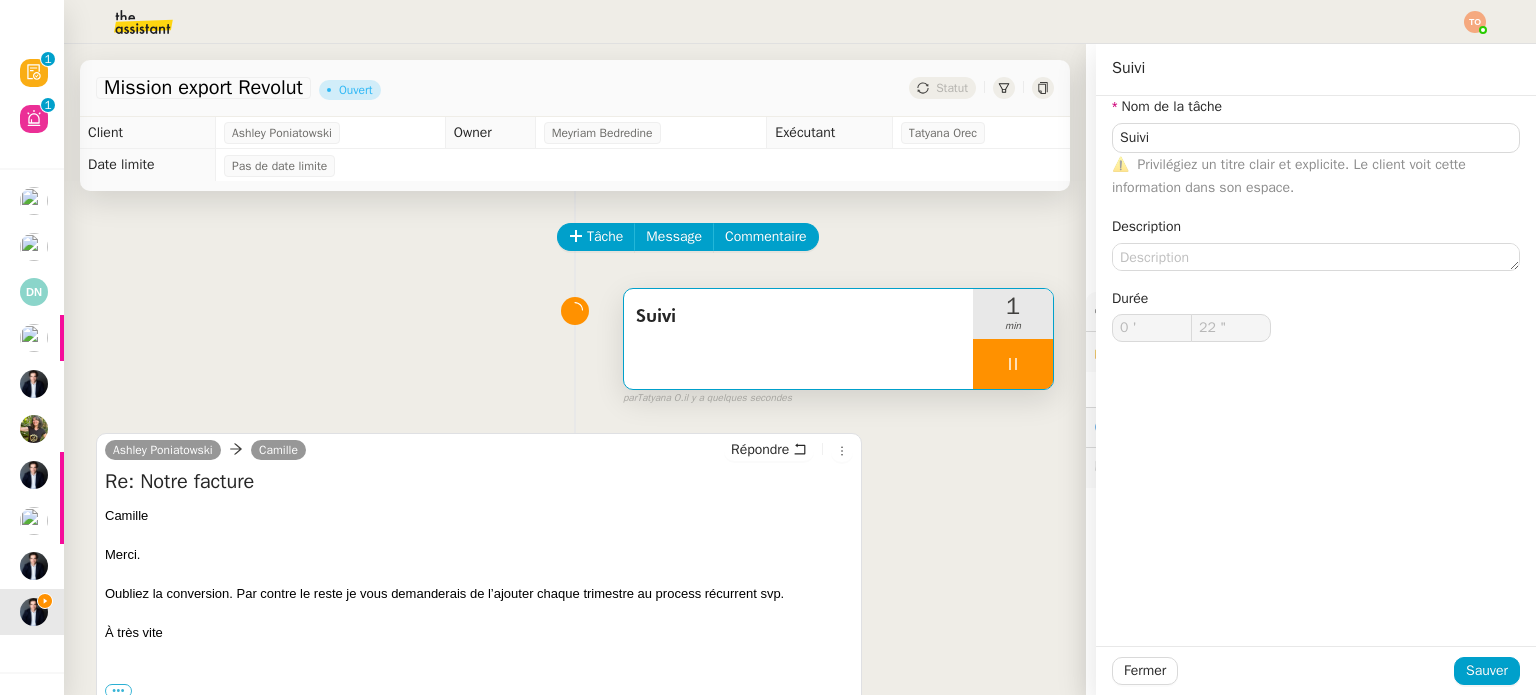 click on "Nom de la tâche Suivi ⚠️    Privilégiez un titre clair et explicite. Le client voit cette information dans son espace." 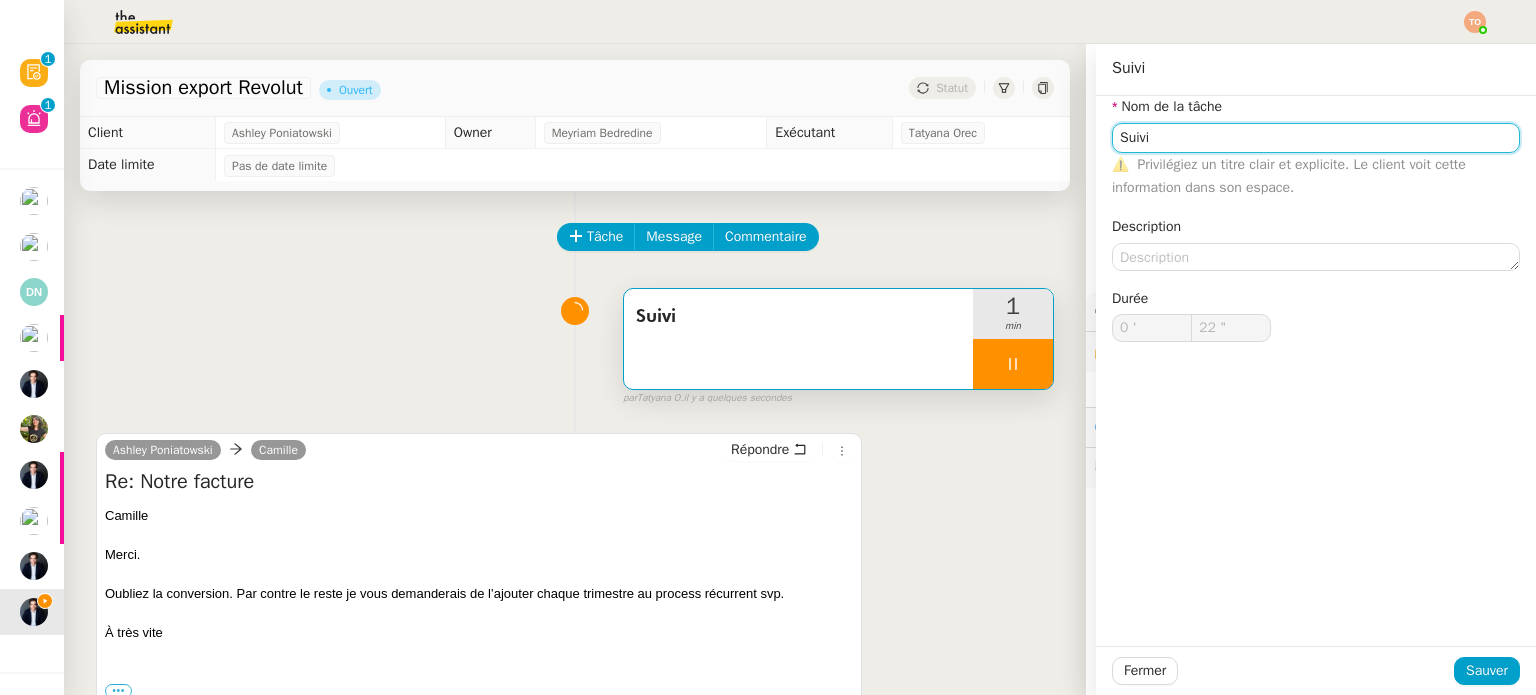 click on "Suivi" 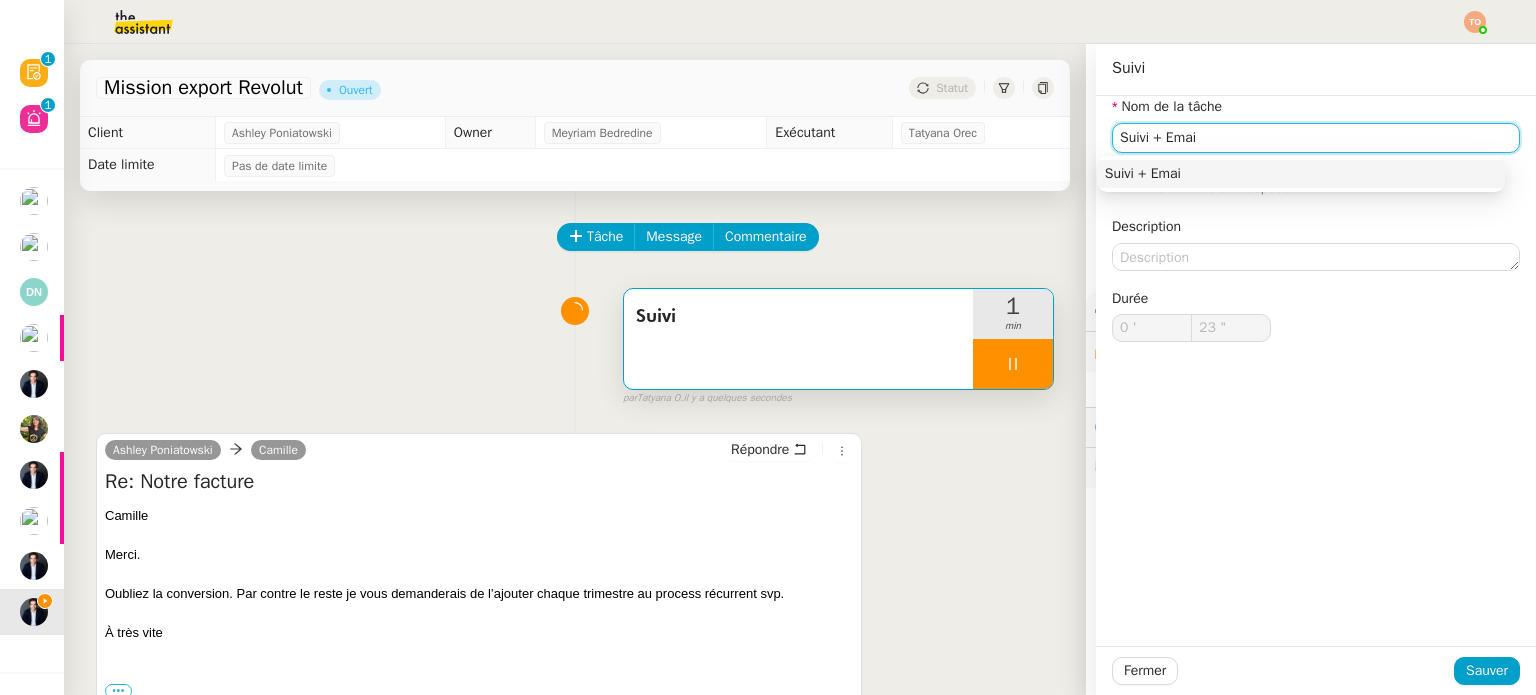 type on "Suivi + Email" 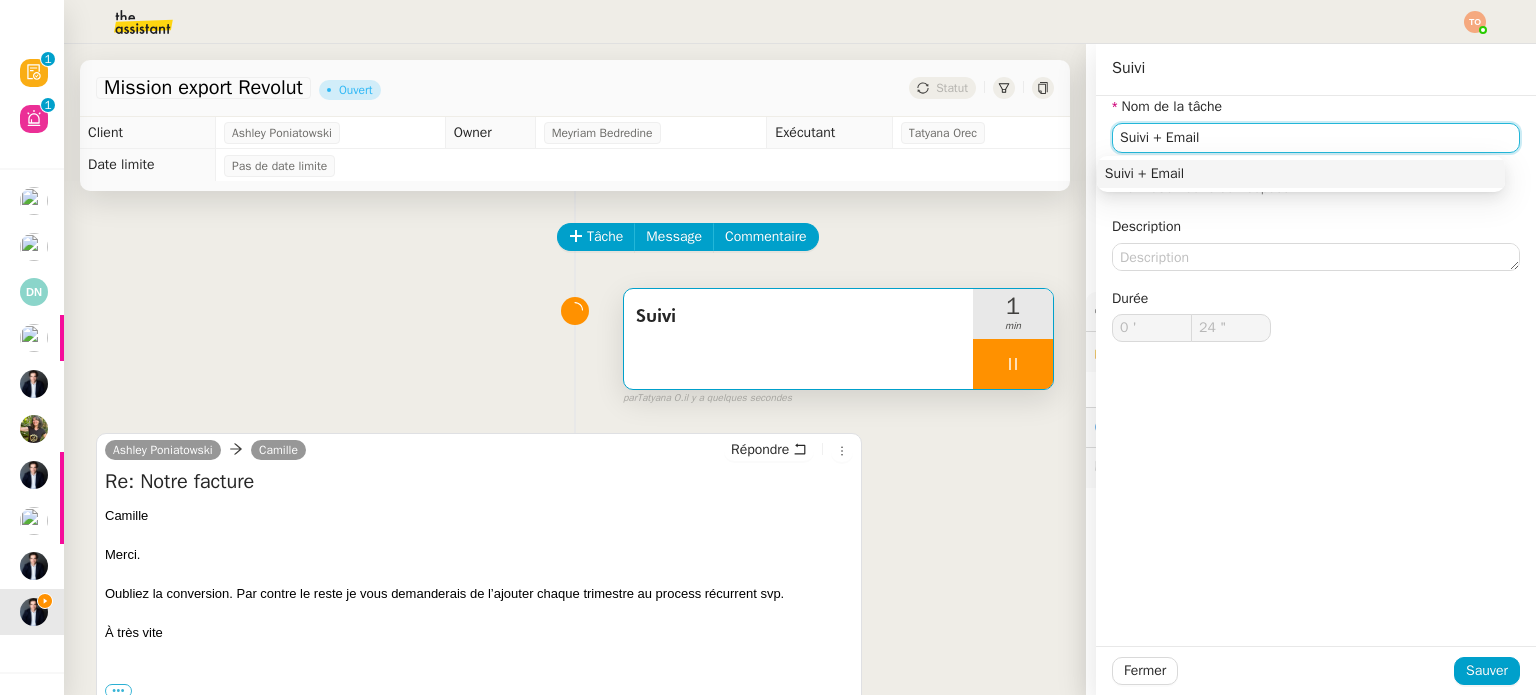 type on "25 "" 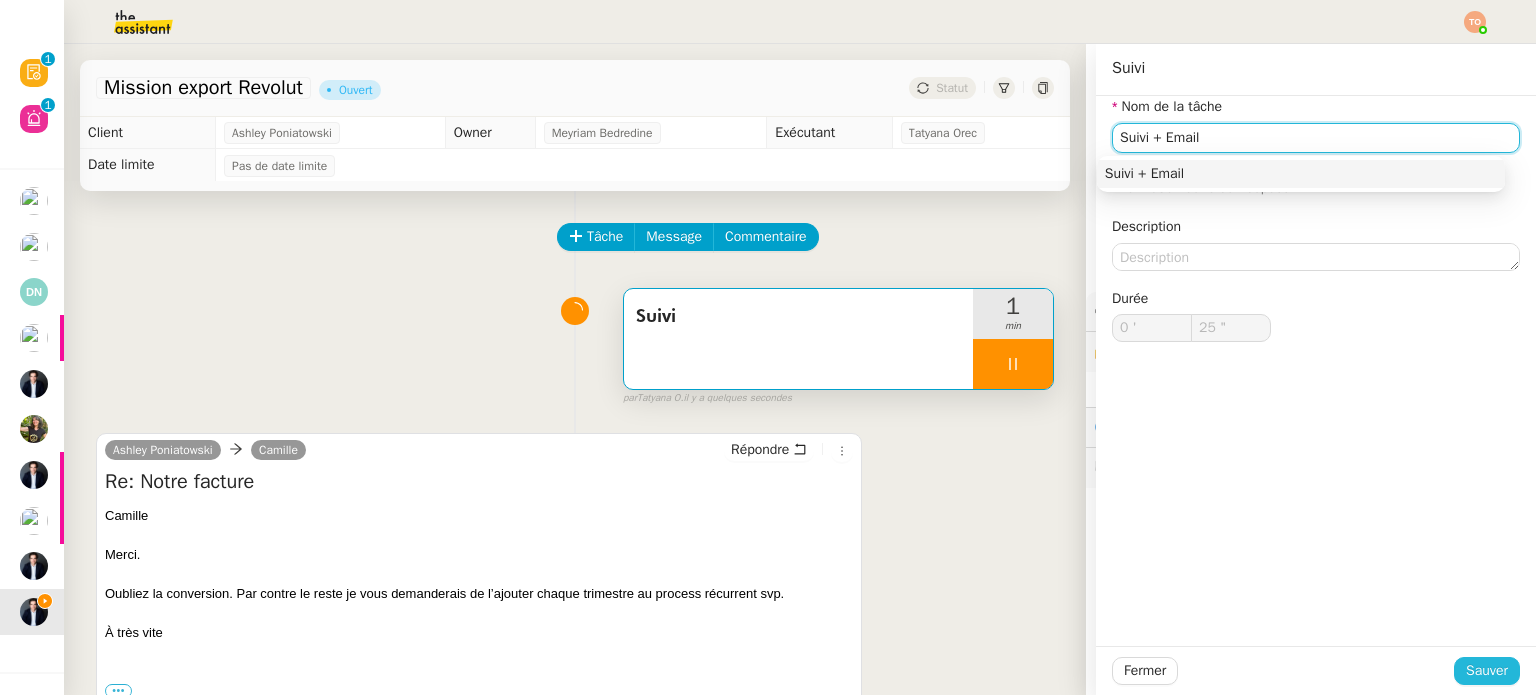 type on "Suivi + Email" 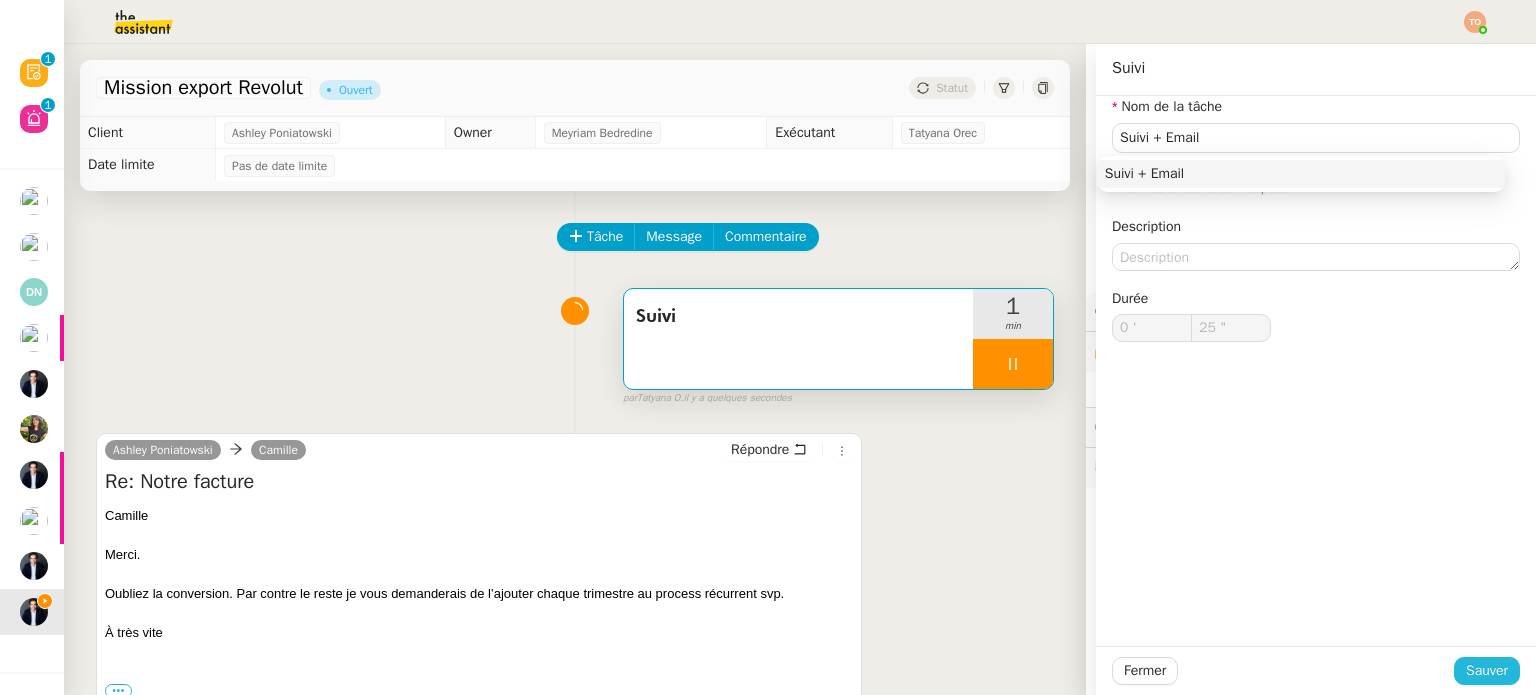 click on "Sauver" 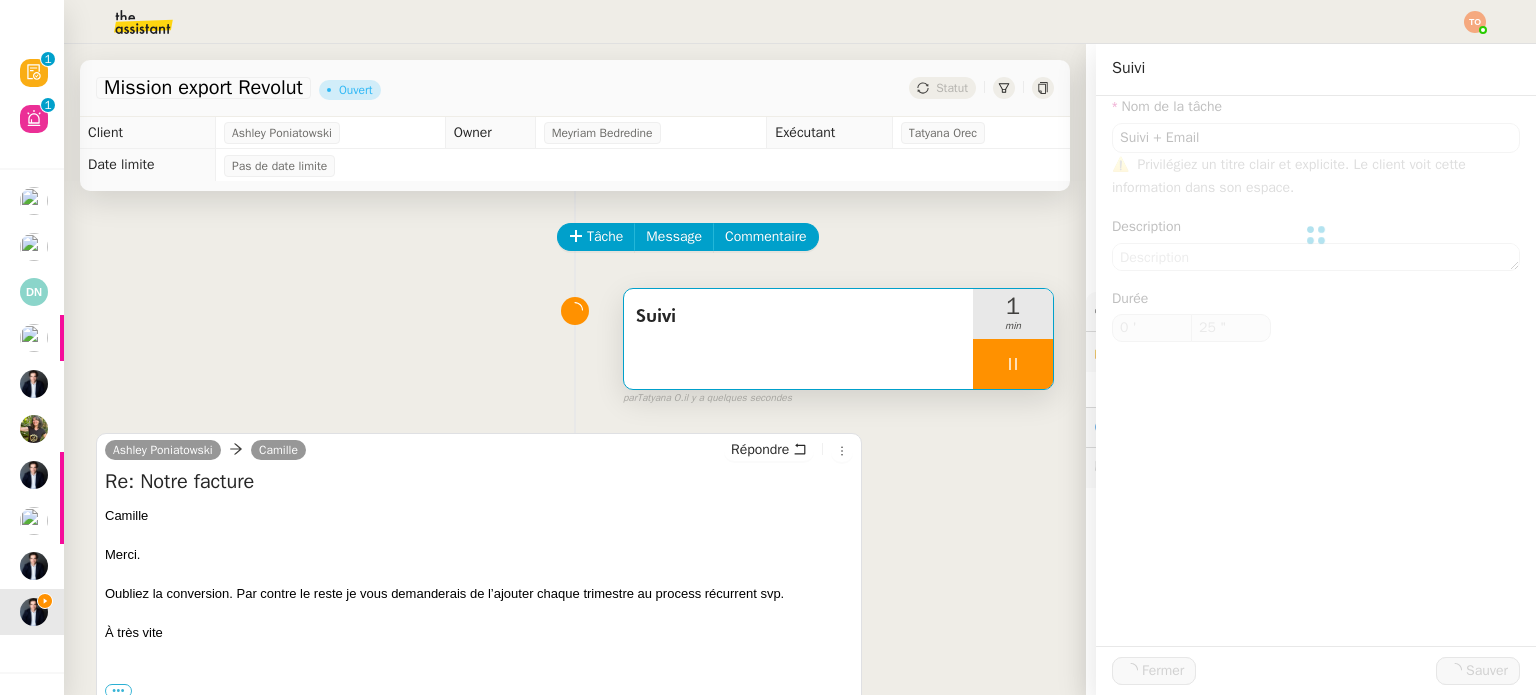 type on "26 "" 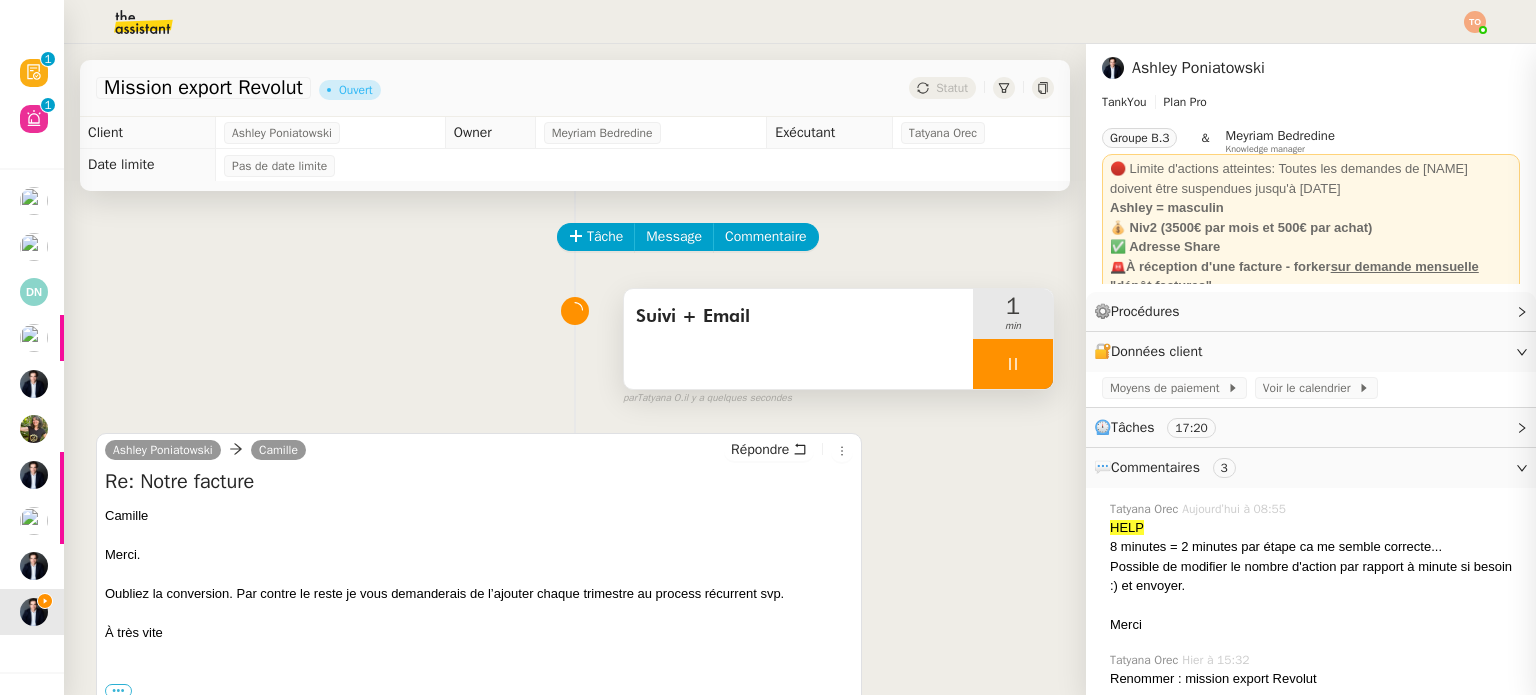 click at bounding box center (1013, 364) 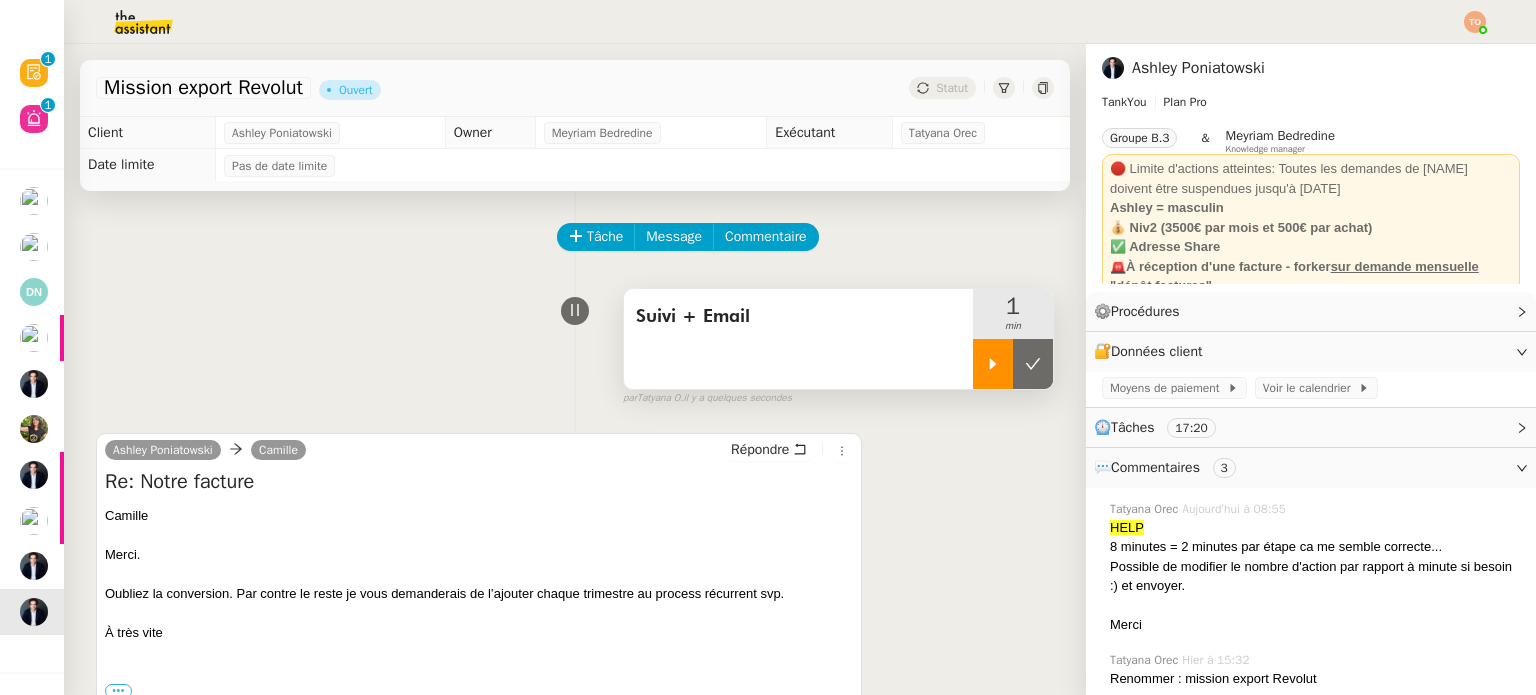 click 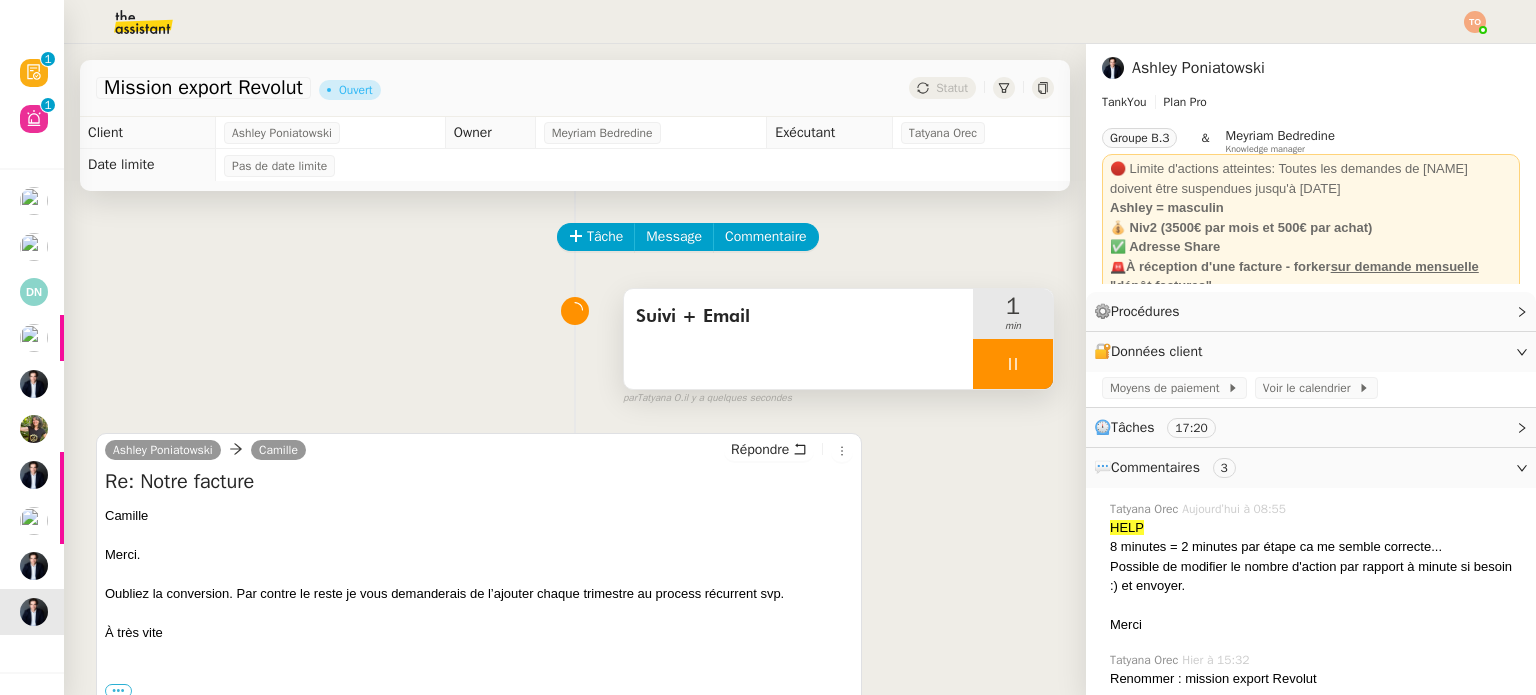 scroll, scrollTop: 300, scrollLeft: 0, axis: vertical 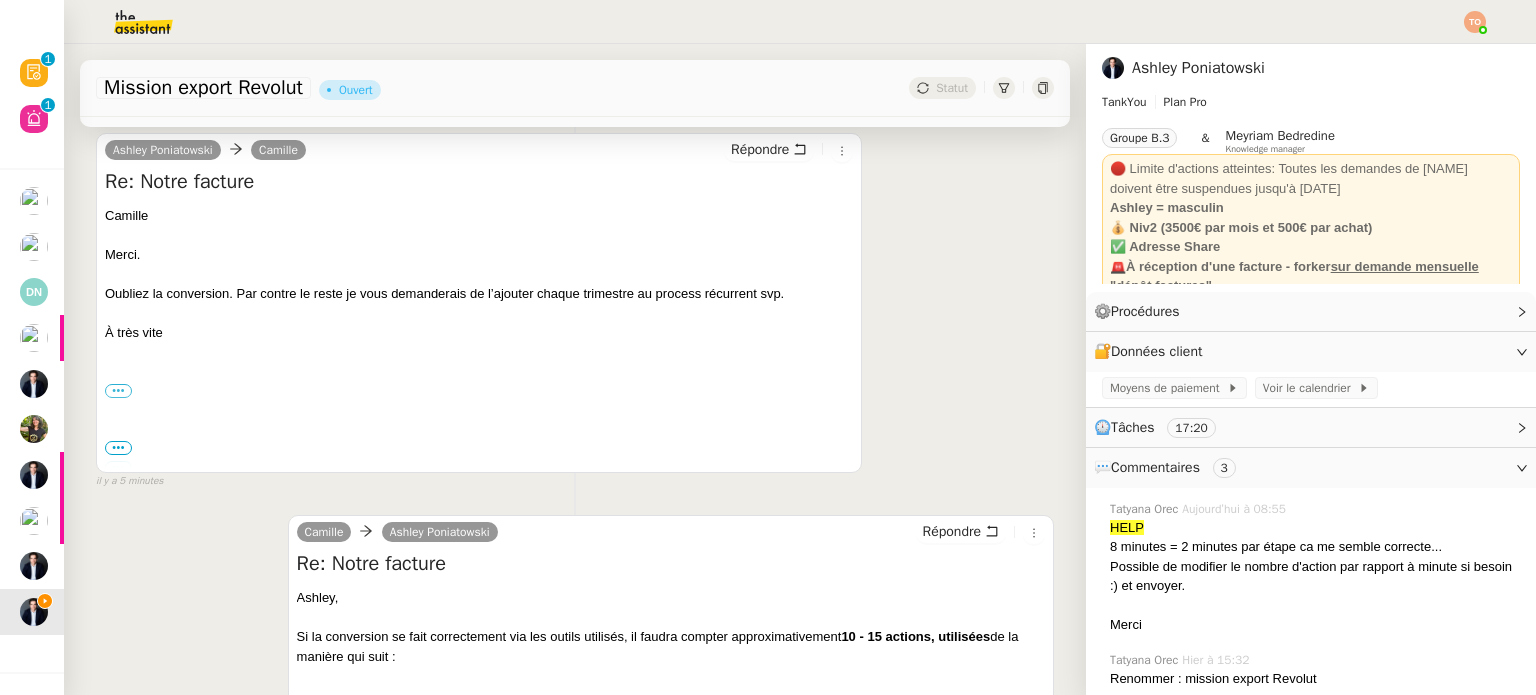 click on "Re: Notre facture" at bounding box center [479, 182] 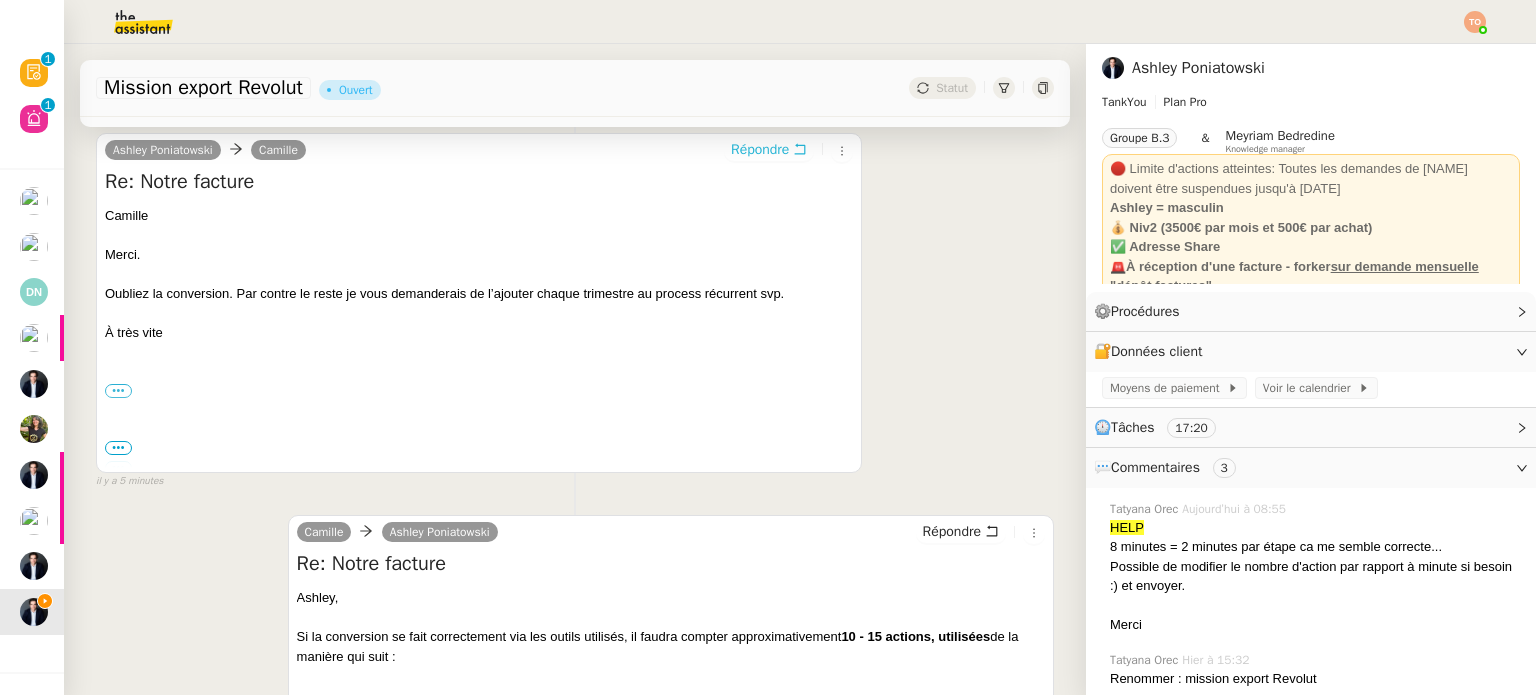 click on "Répondre" at bounding box center (760, 150) 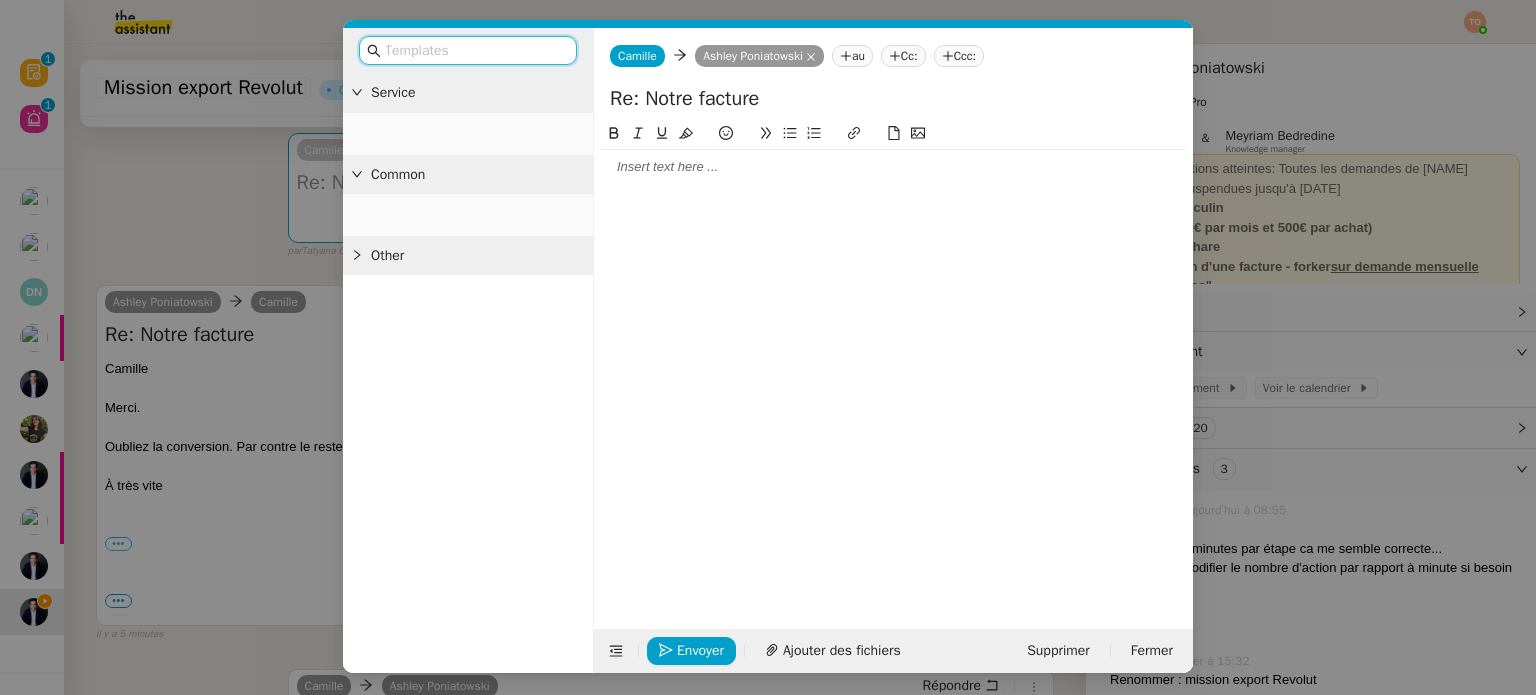 click 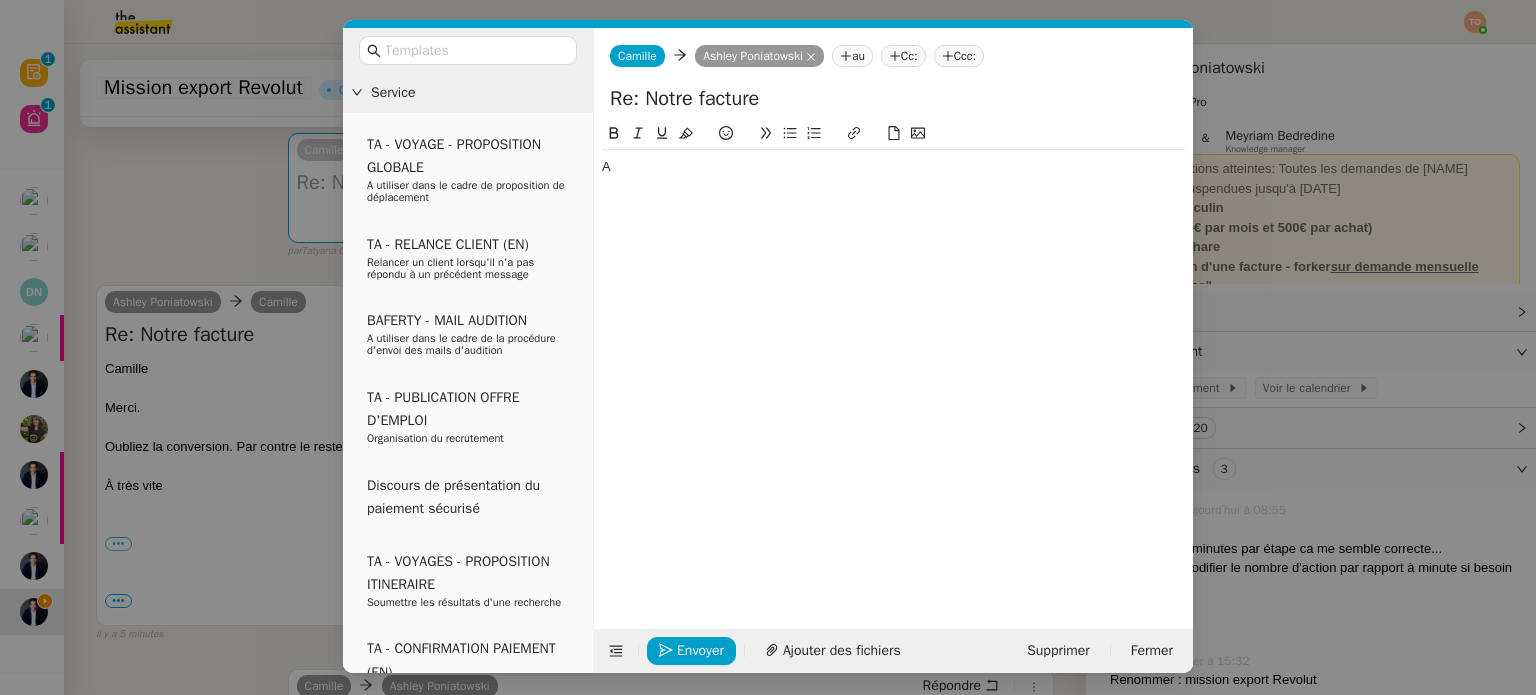 type 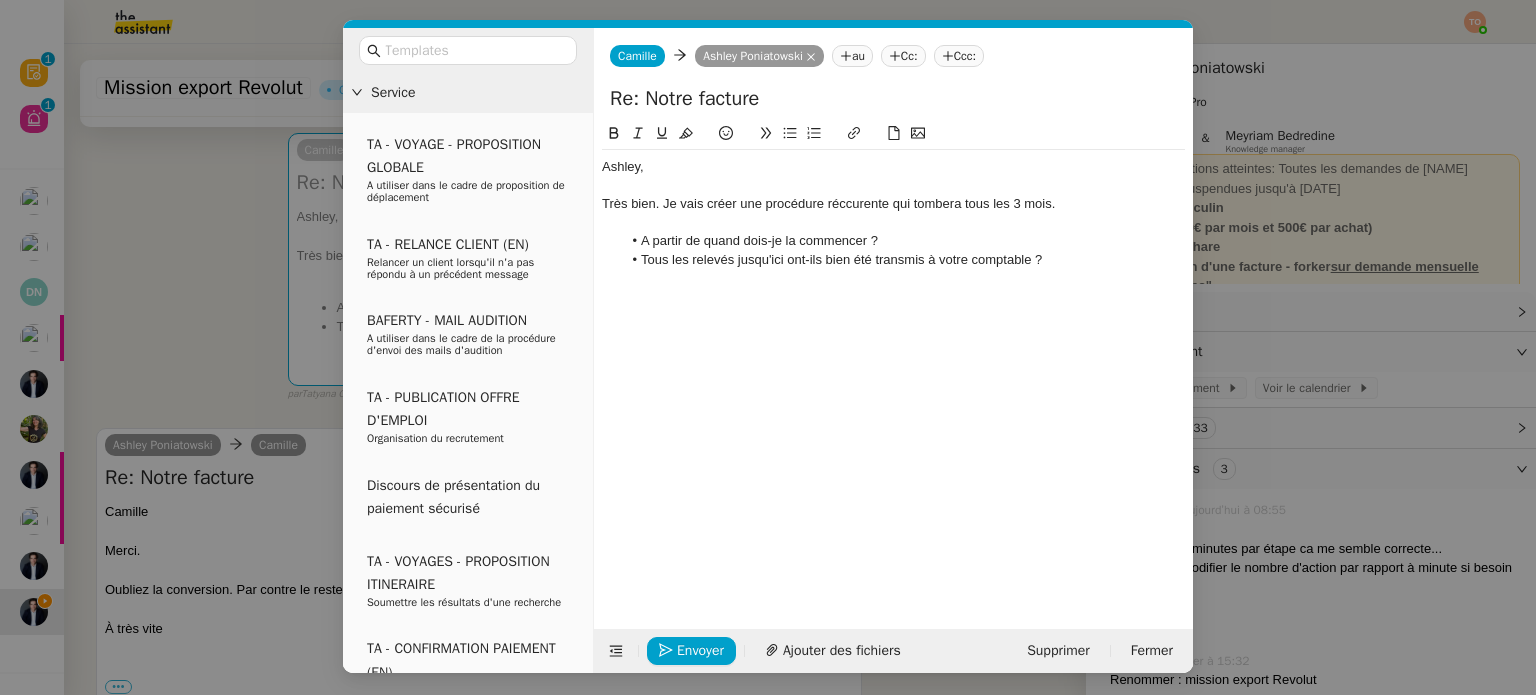 click on "A partir de quand dois-je la commencer ?" 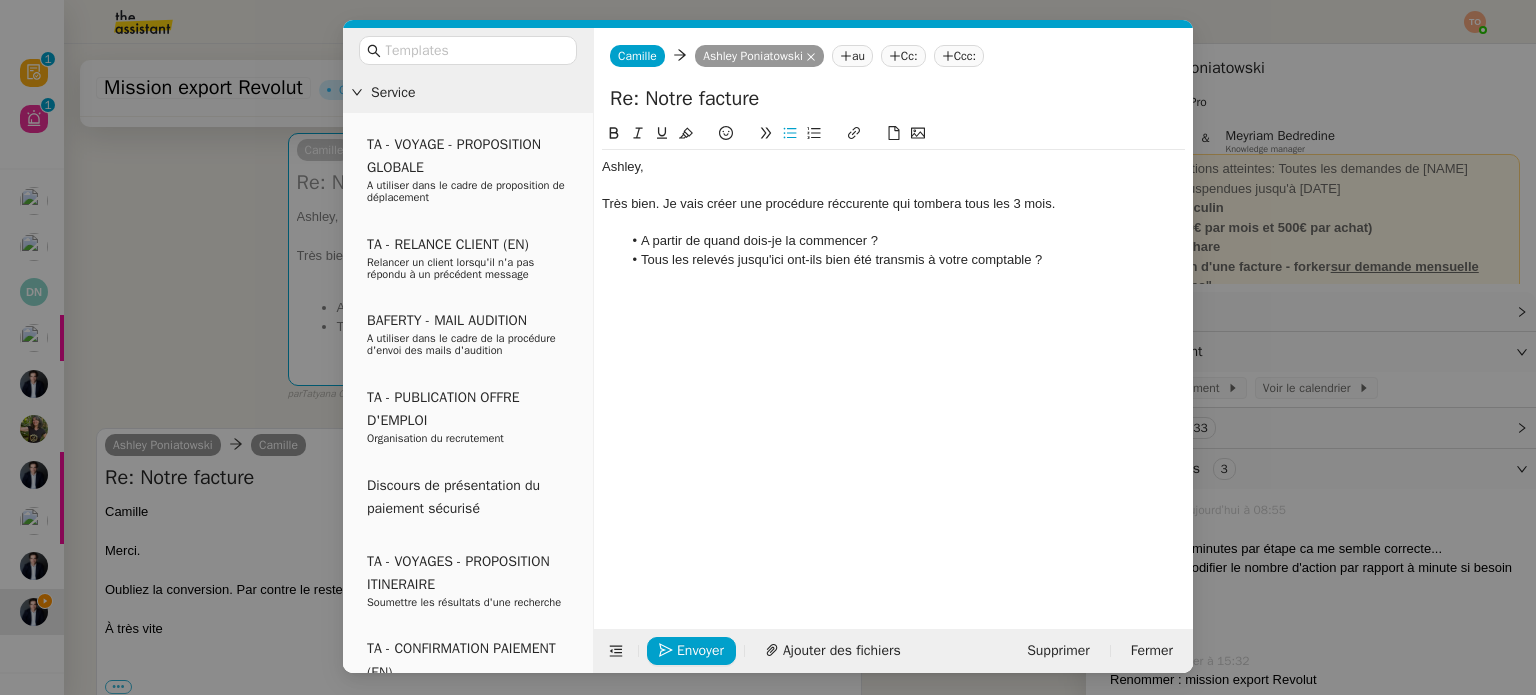 click on "À  partir" 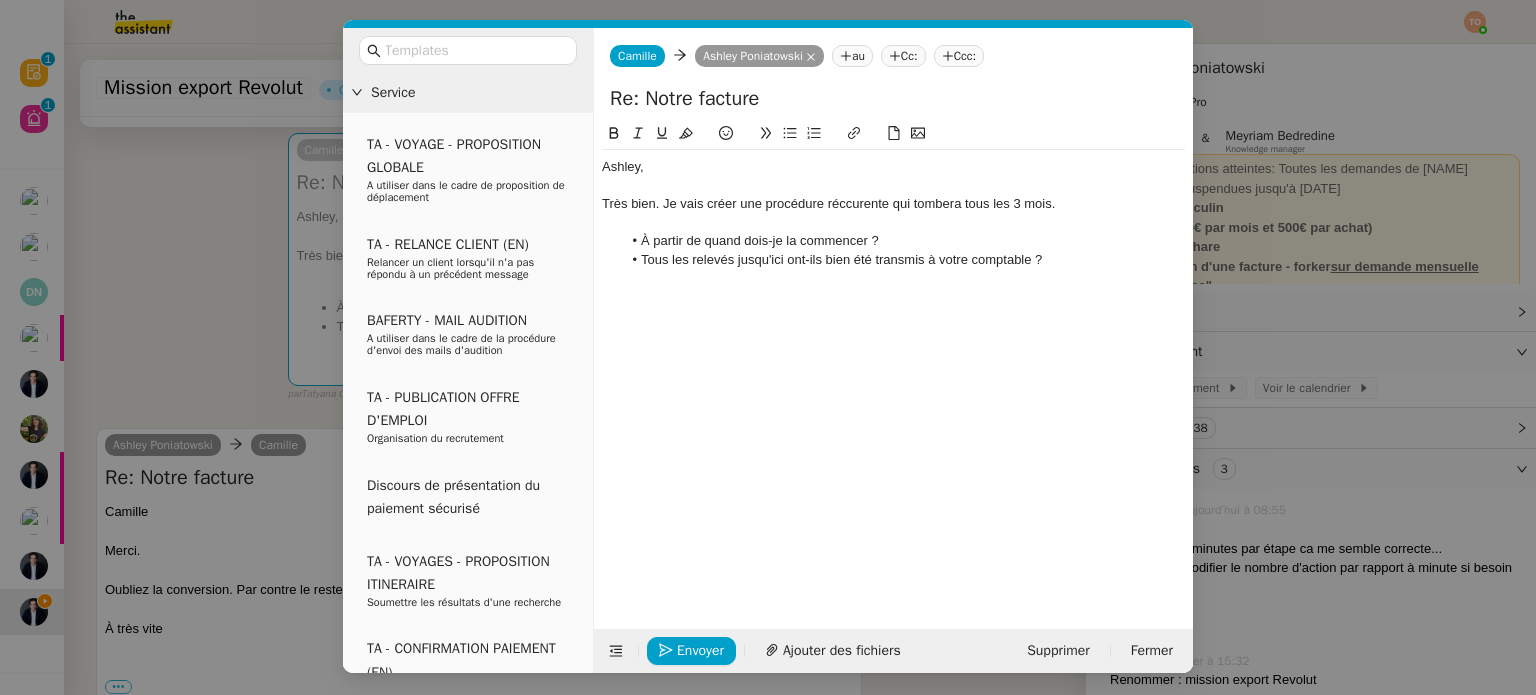 click on "À partir de quand dois-je la commencer ?" 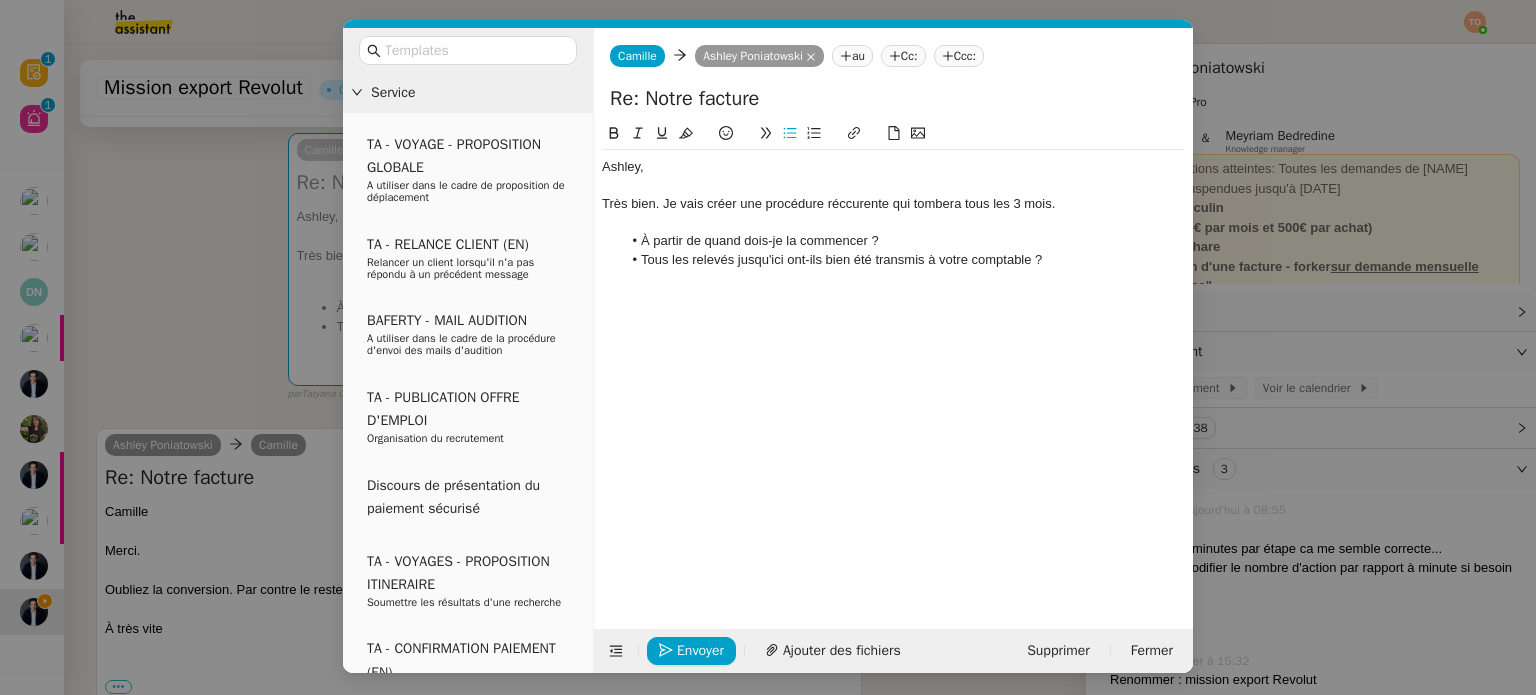 click on "Très bien. Je vais créer une procédure réccurente qui tombera tous les 3 mois." 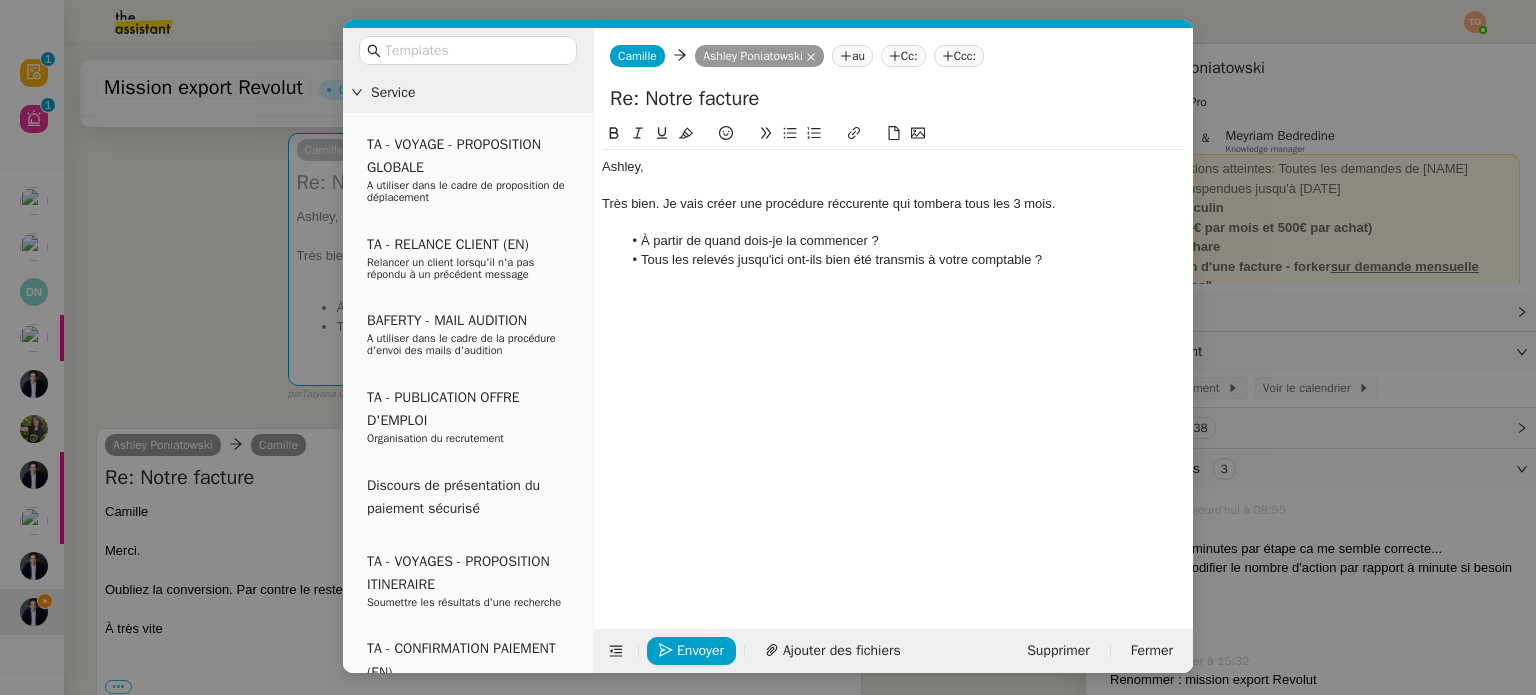 click on "récurrente" 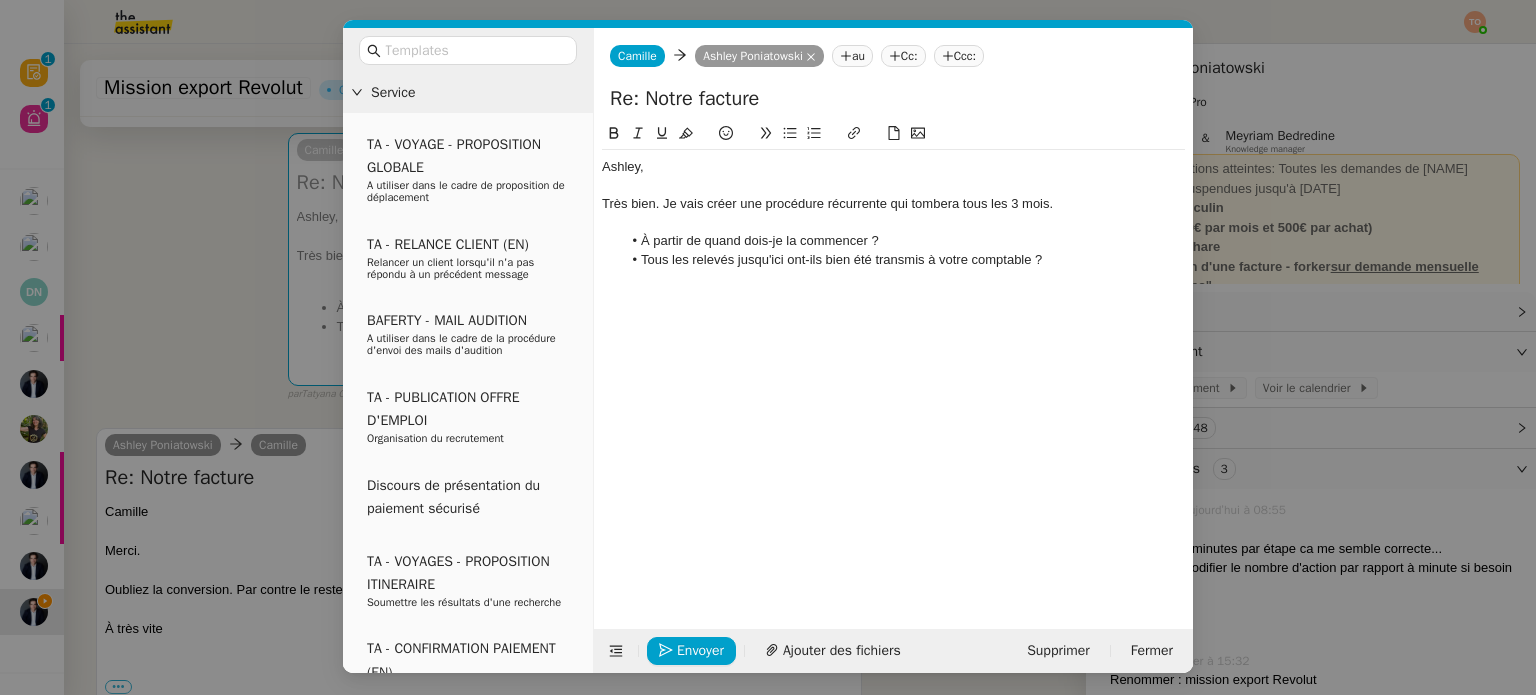 click on "À partir de quand dois-je la commencer ?" 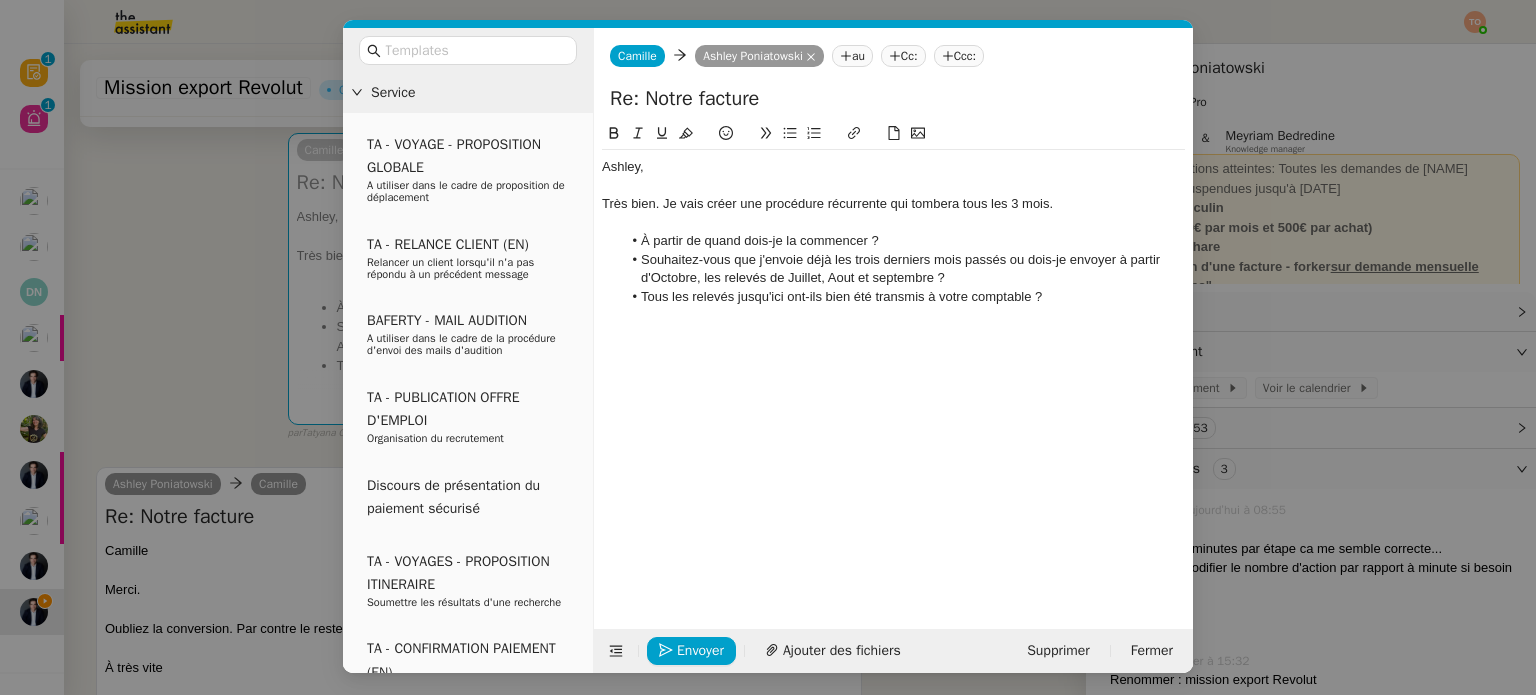 click on "Souhaitez-vous que j'envoie déjà les trois derniers mois passés ou dois-je envoyer à partir d'Octobre, les relevés de Juillet, Aout et septembre ?" 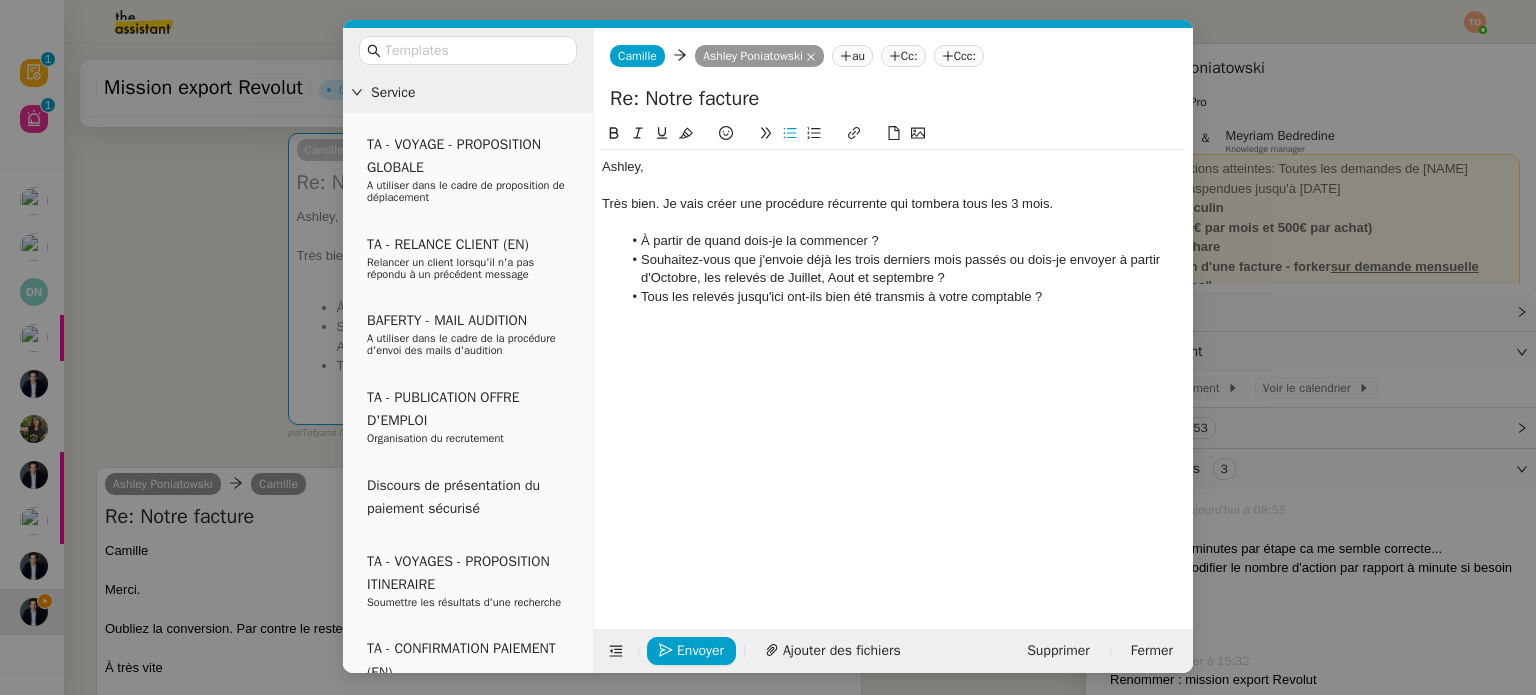 click on "Les mois de l’année s’écrivent sans majuscule." 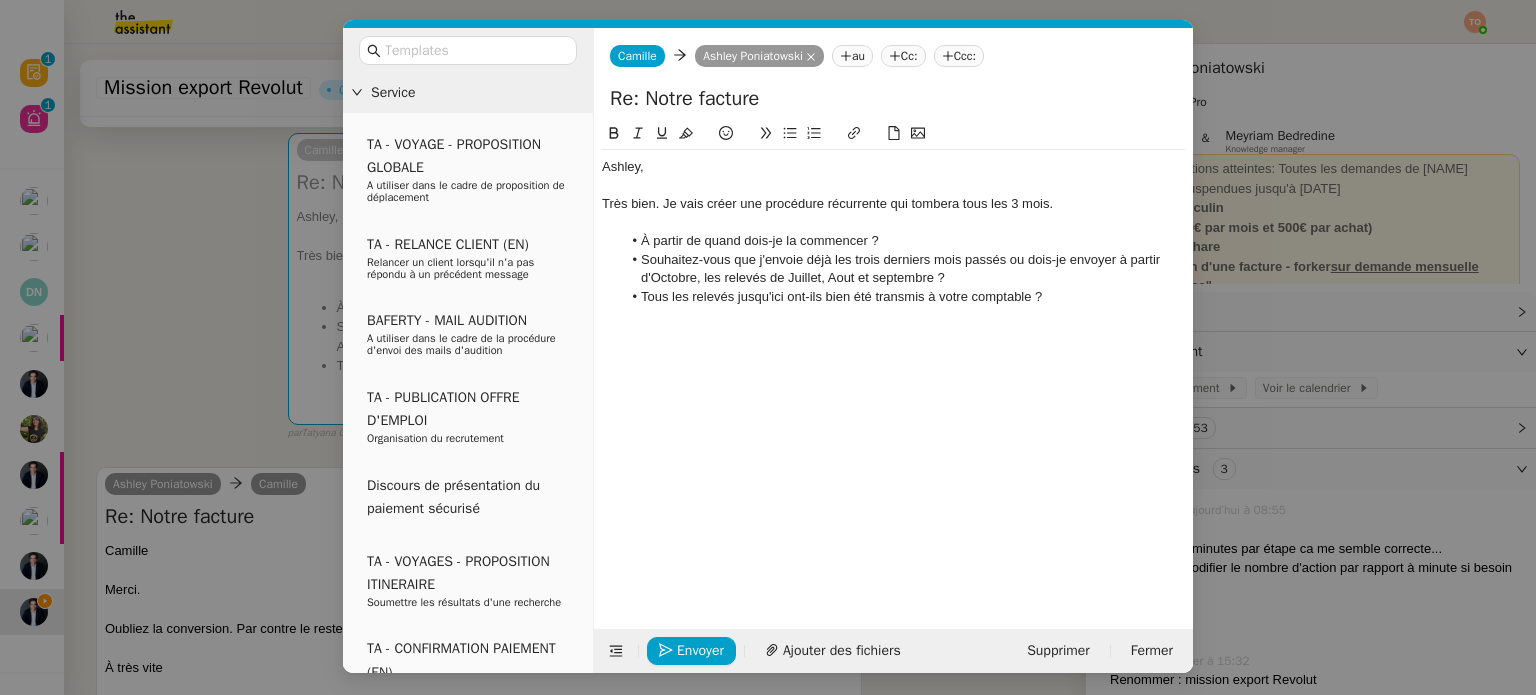 click on "o ctobre" 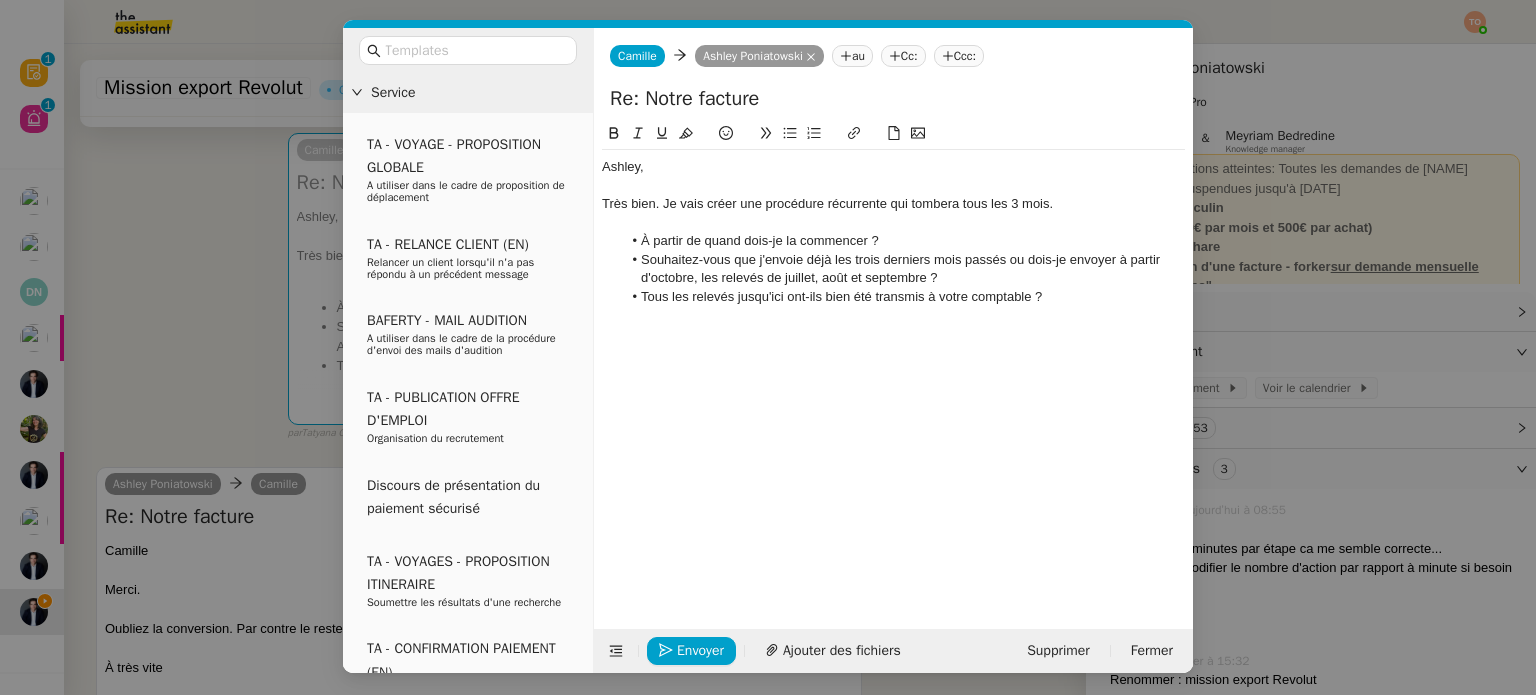 click on "Souhaitez-vous que j'envoie déjà les trois derniers mois passés ou dois-je envoyer à partir d'octobre, les relevés de Juillet, Aout et septembre ?" 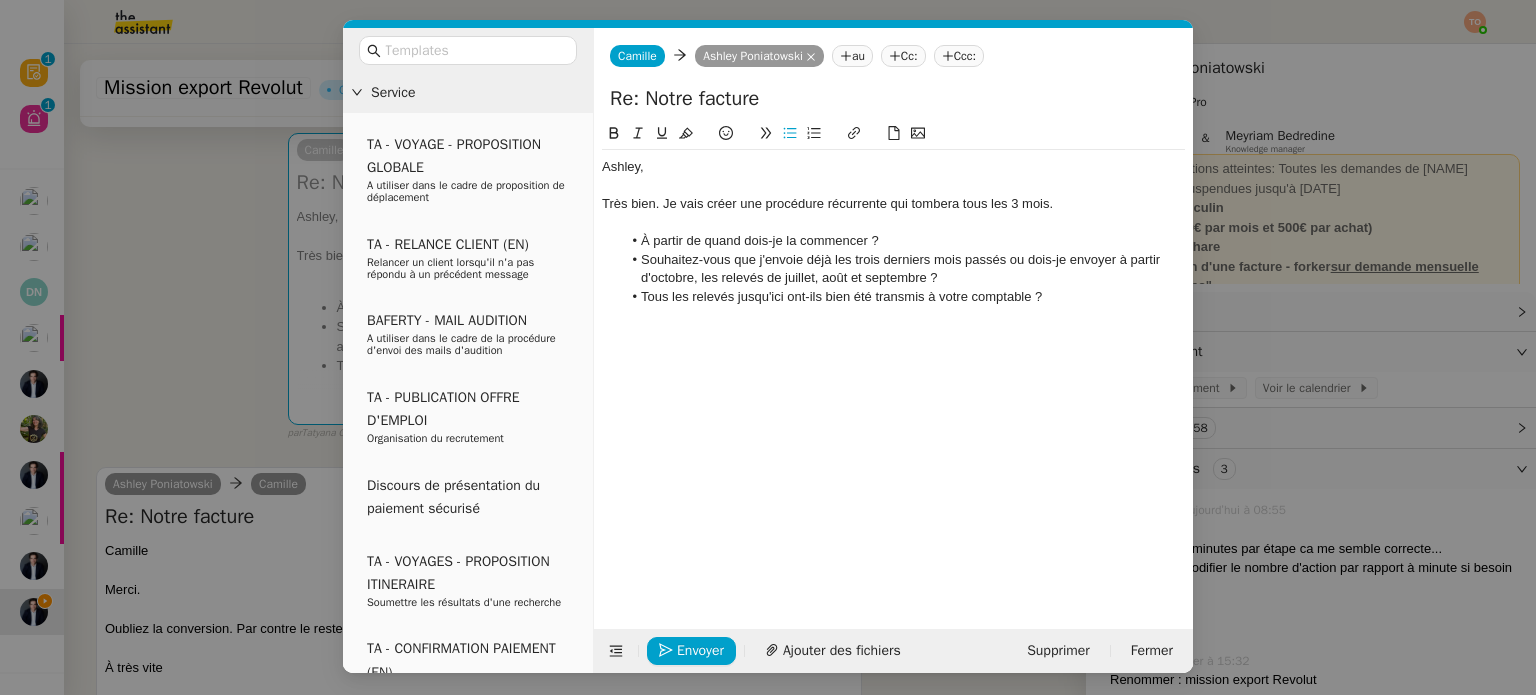 click on "j uillet" 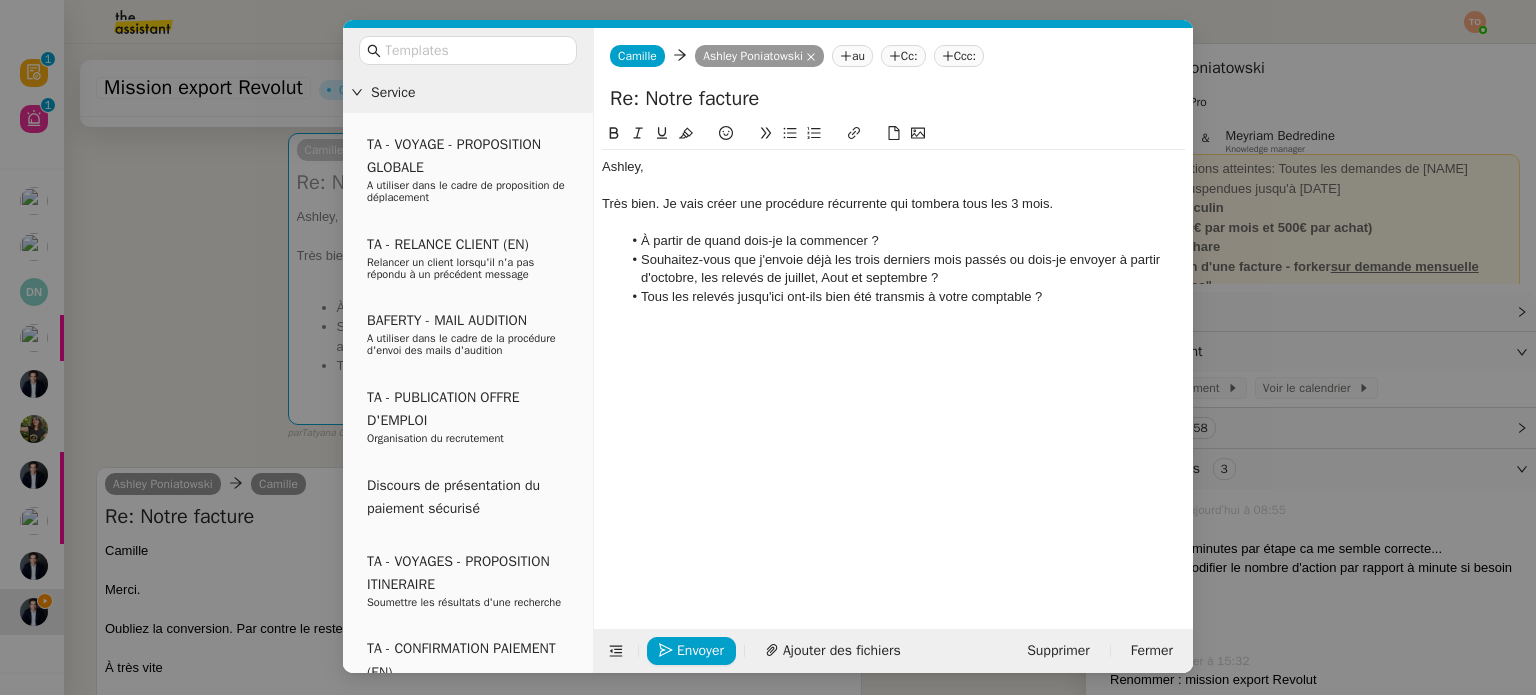 click on "Souhaitez-vous que j'envoie déjà les trois derniers mois passés ou dois-je envoyer à partir d'octobre, les relevés de juillet, Aout et septembre ?" 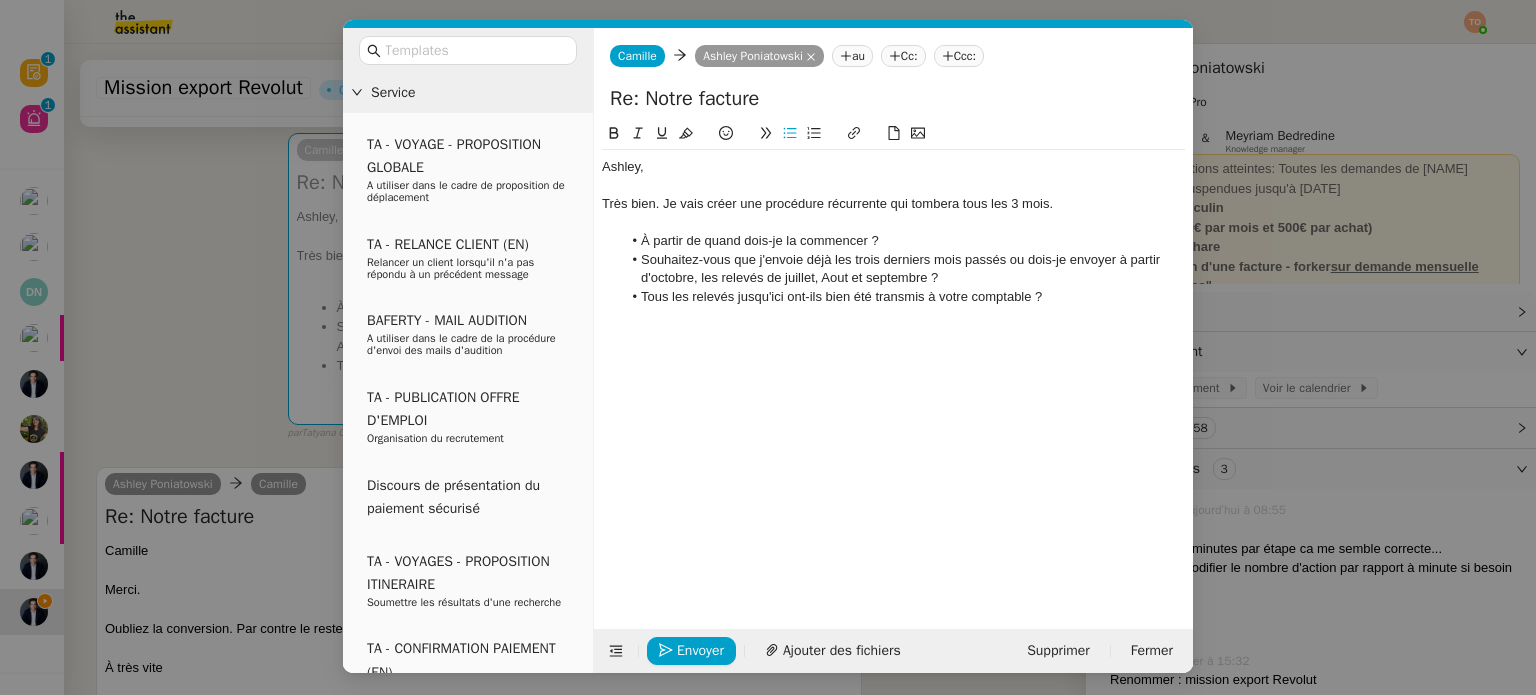 click on "a out" 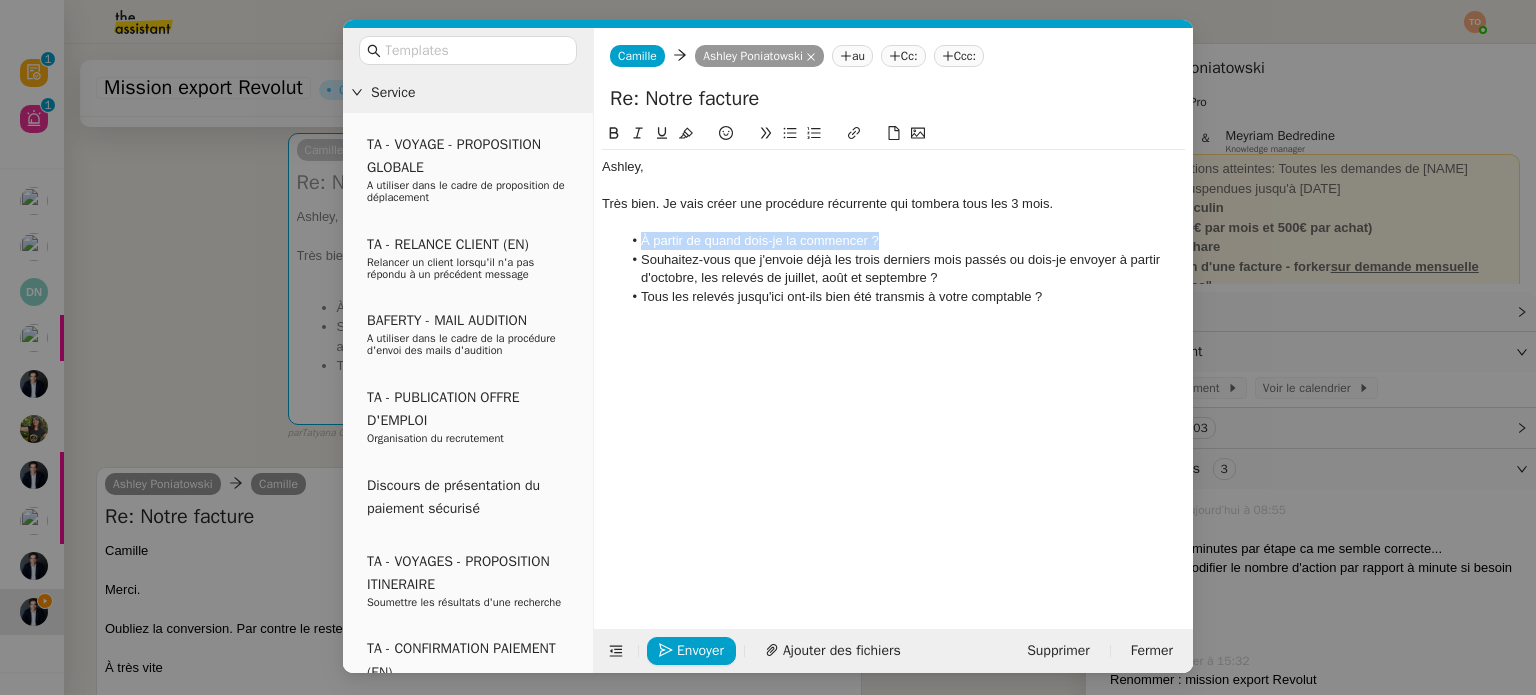 drag, startPoint x: 892, startPoint y: 241, endPoint x: 595, endPoint y: 240, distance: 297.00168 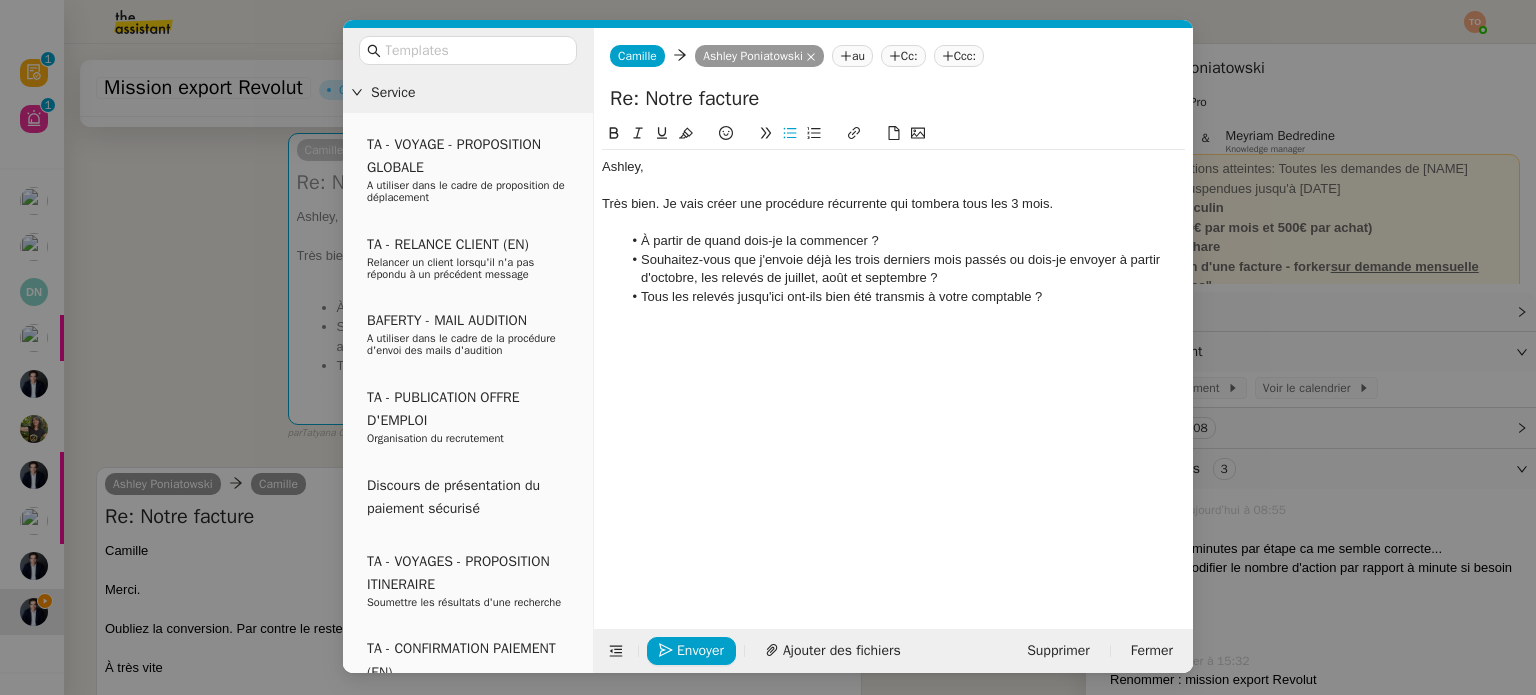 click on "Souhaitez-vous que j'envoie déjà les trois derniers mois passés ou dois-je envoyer à partir d'octobre, les relevés de juillet, août et septembre ?" 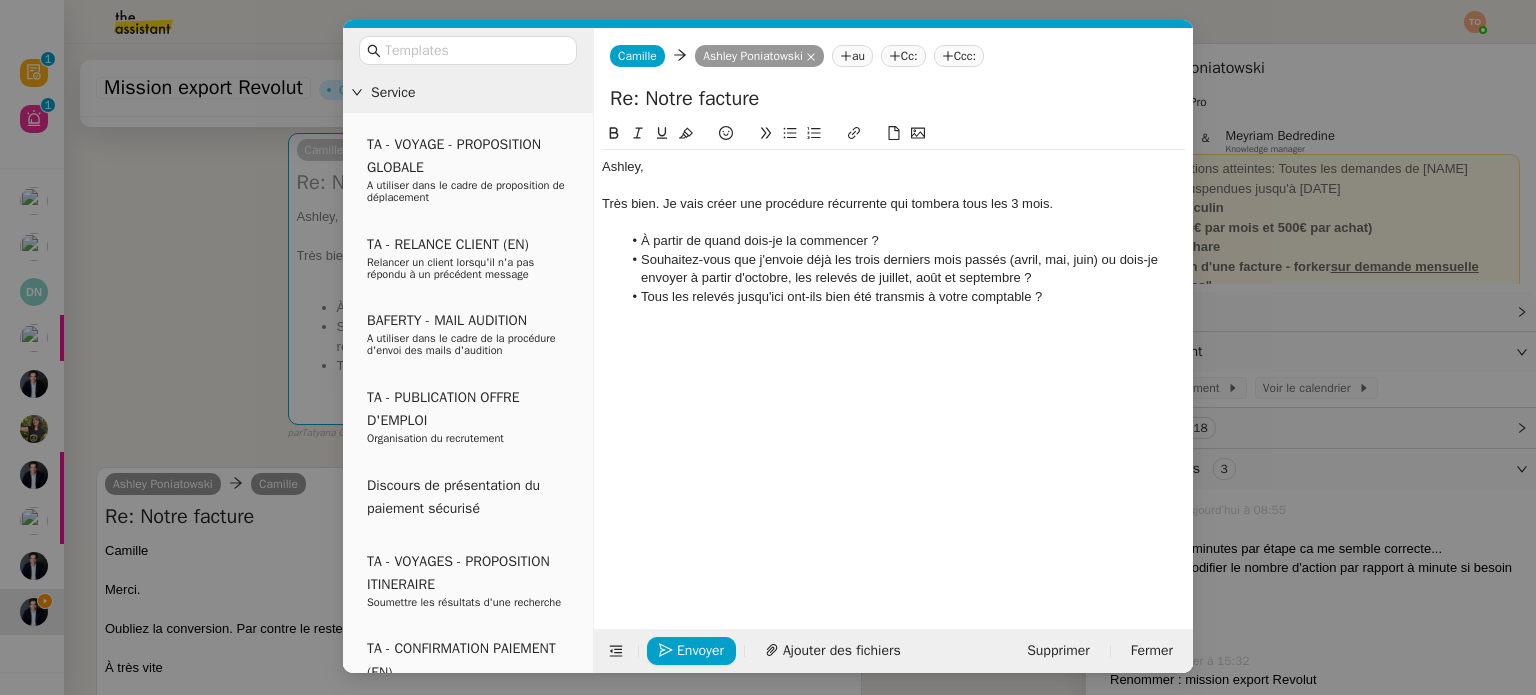 click on "Souhaitez-vous que j'envoie déjà les trois derniers mois passés (avril, mai, juin) ou dois-je envoyer à partir d'octobre, les relevés de juillet, août et septembre ?" 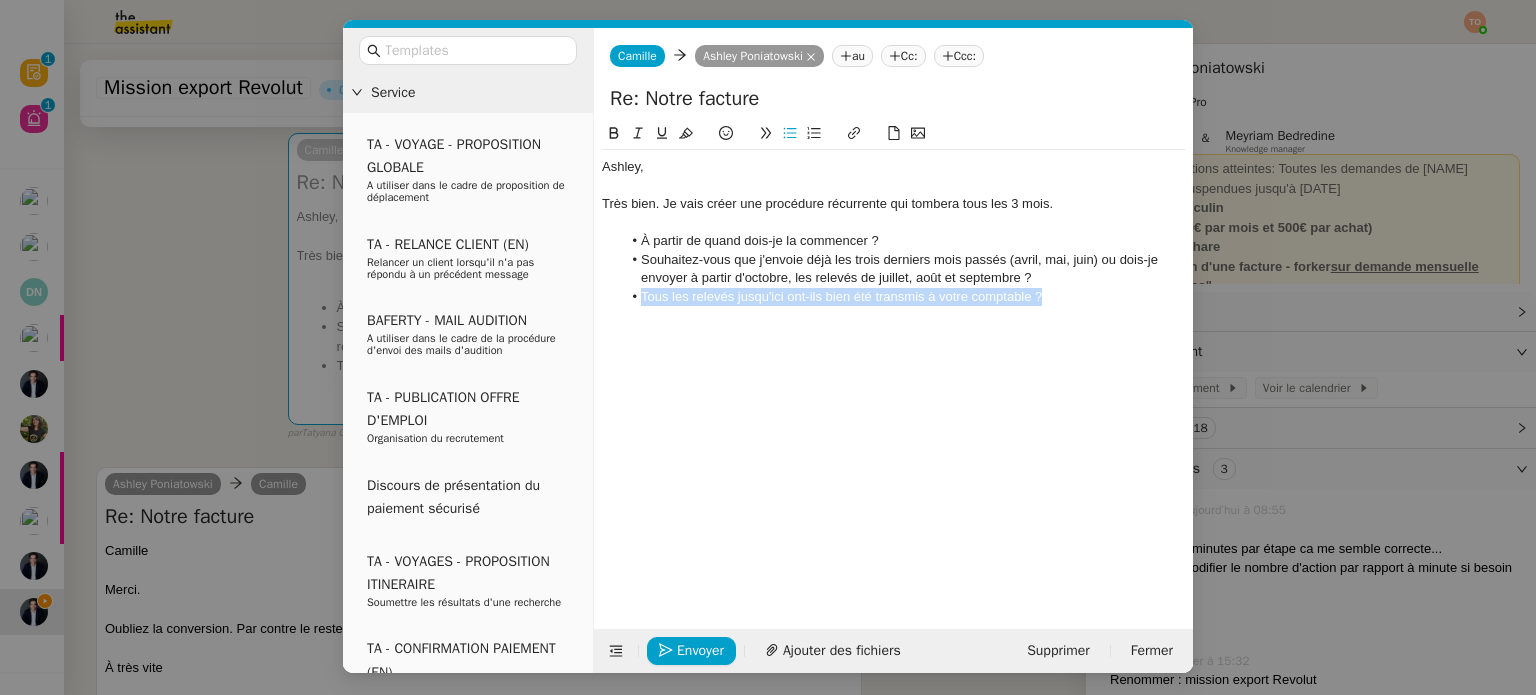 drag, startPoint x: 1056, startPoint y: 294, endPoint x: 604, endPoint y: 318, distance: 452.63672 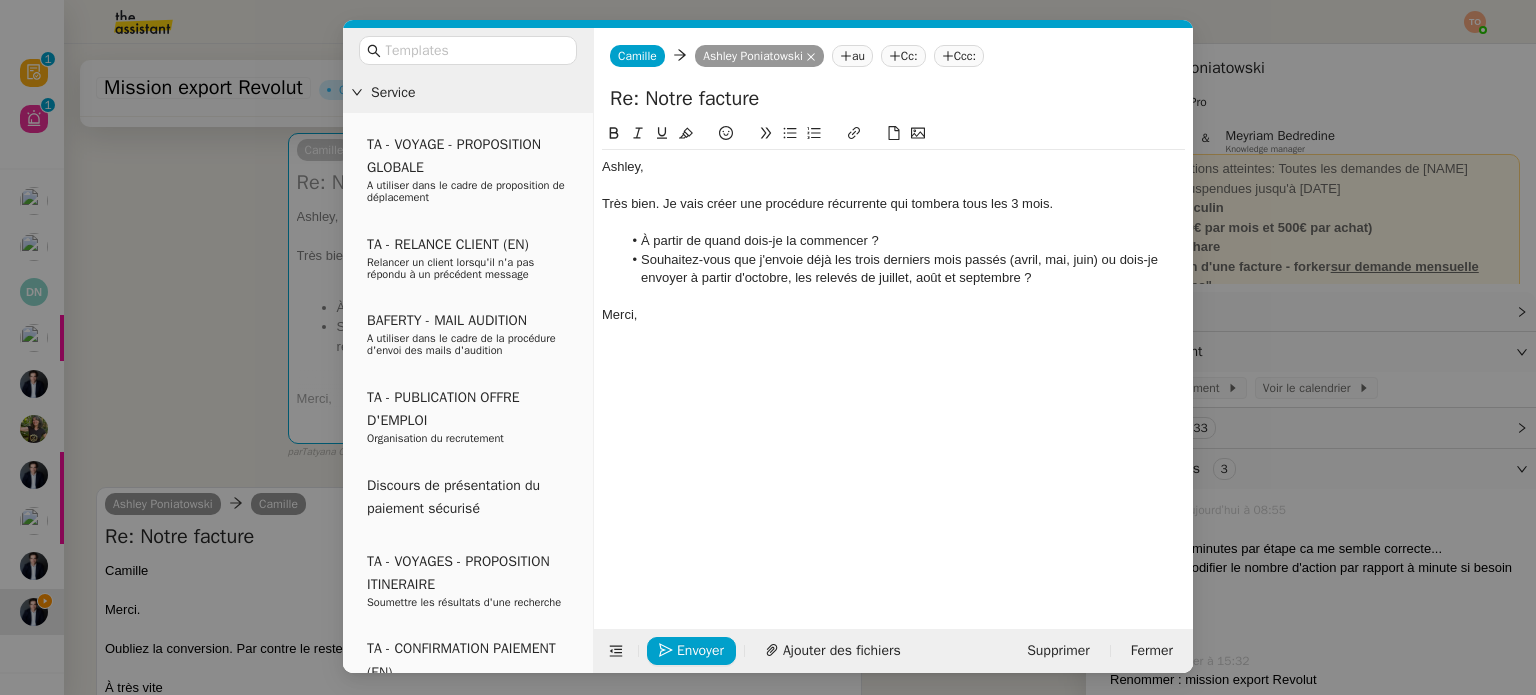 click on "Souhaitez-vous que j'envoie déjà les trois derniers mois passés (avril, mai, juin) ou dois-je envoyer à partir d'octobre, les relevés de juillet, août et septembre ?" 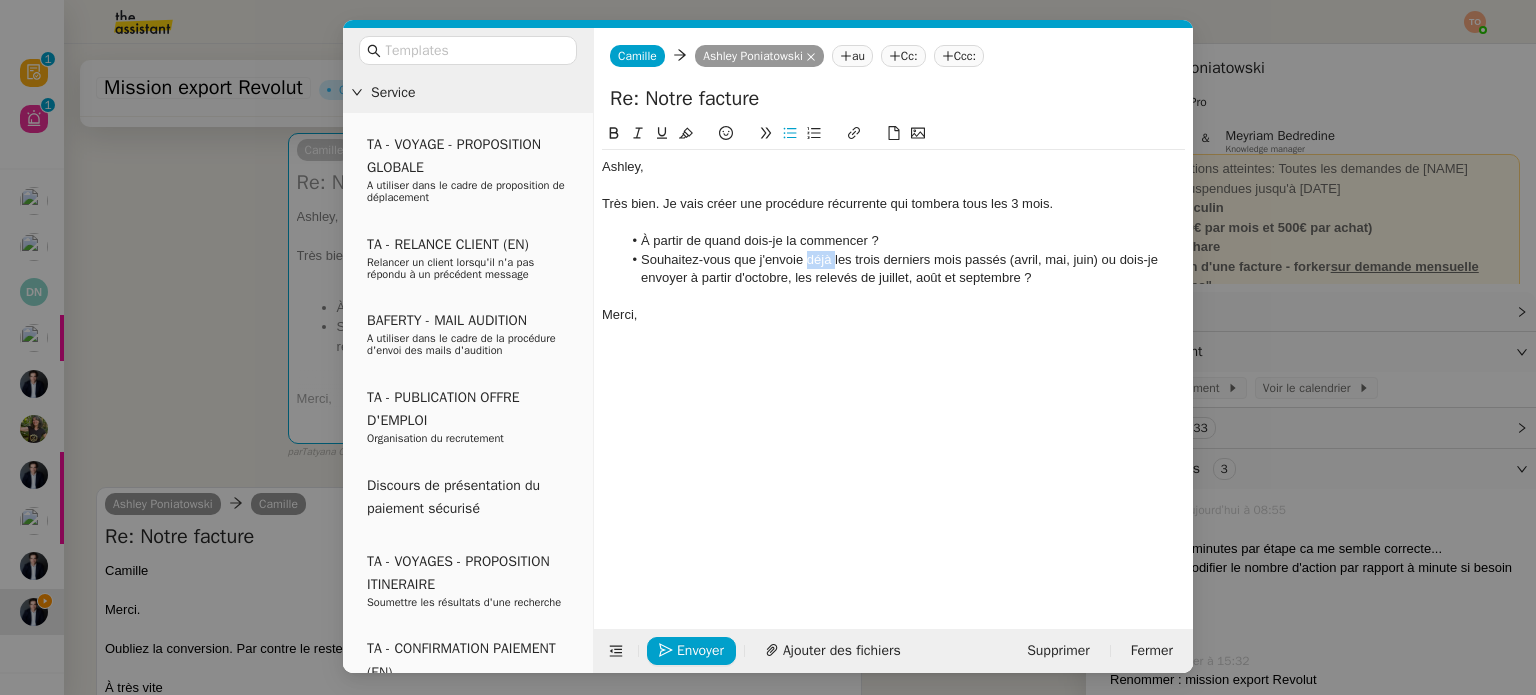 click on "Souhaitez-vous que j'envoie déjà les trois derniers mois passés (avril, mai, juin) ou dois-je envoyer à partir d'octobre, les relevés de juillet, août et septembre ?" 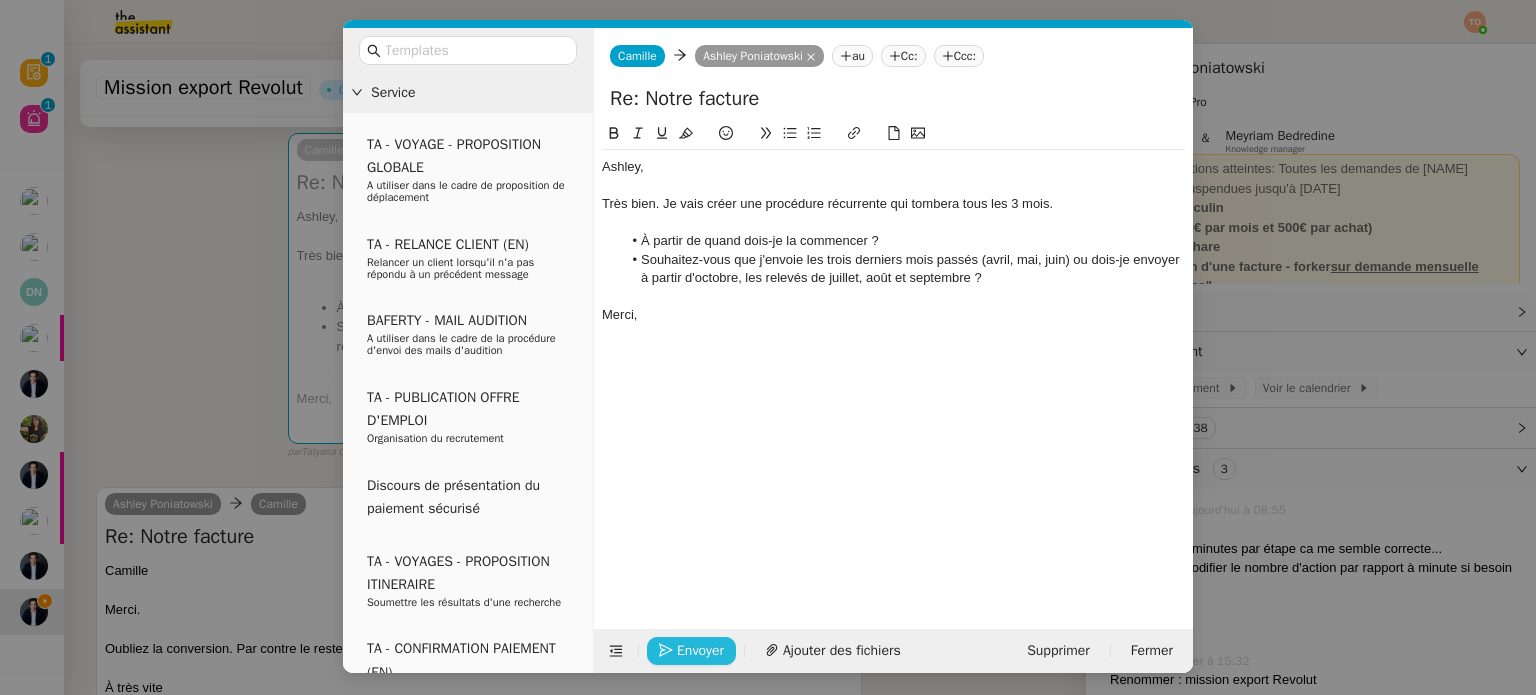 click on "Envoyer" 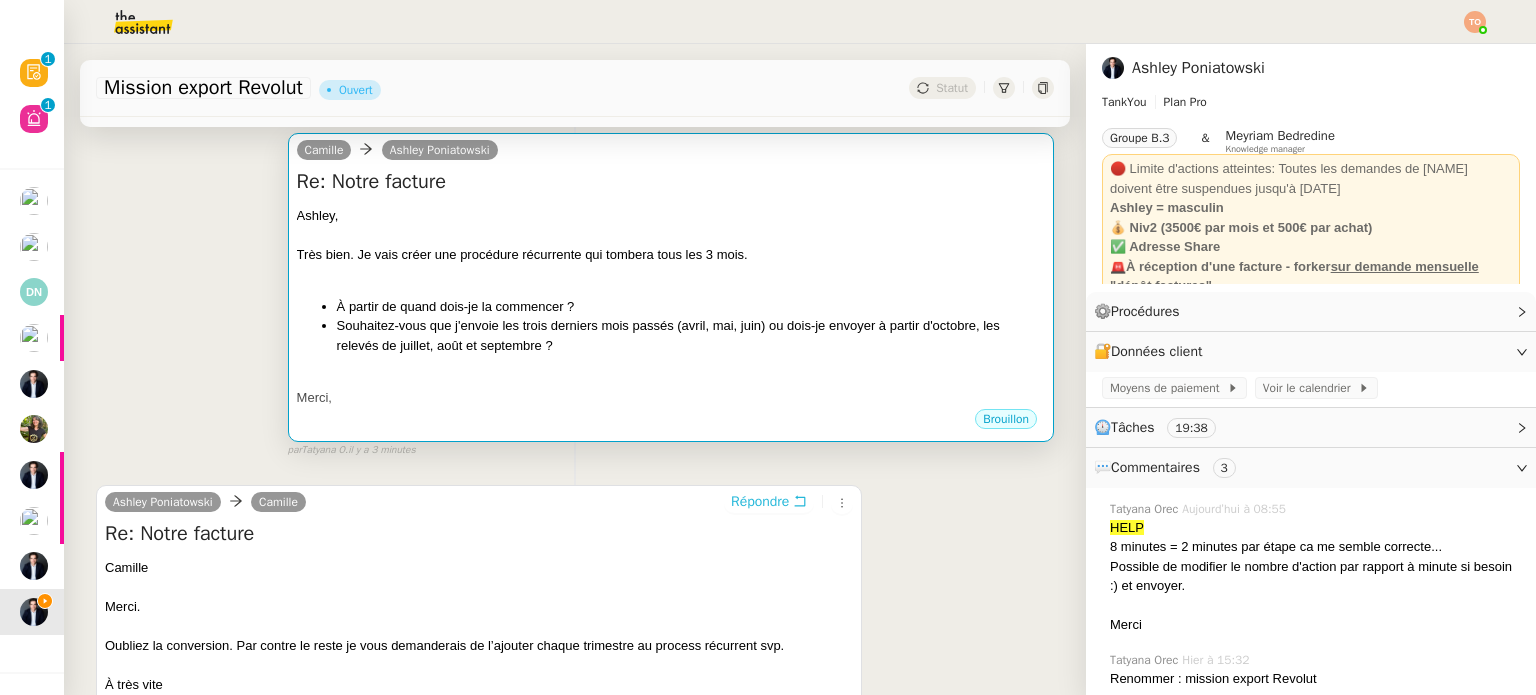 scroll, scrollTop: 0, scrollLeft: 0, axis: both 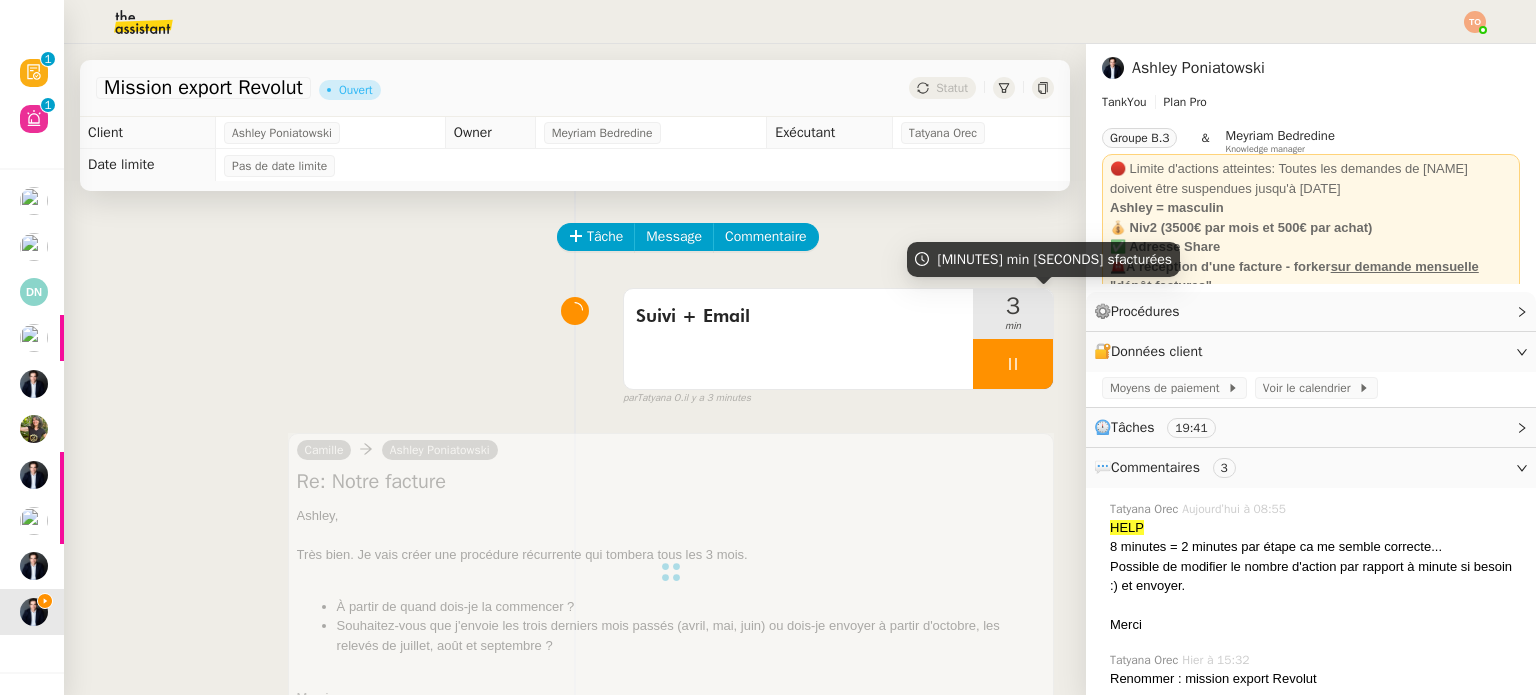 click 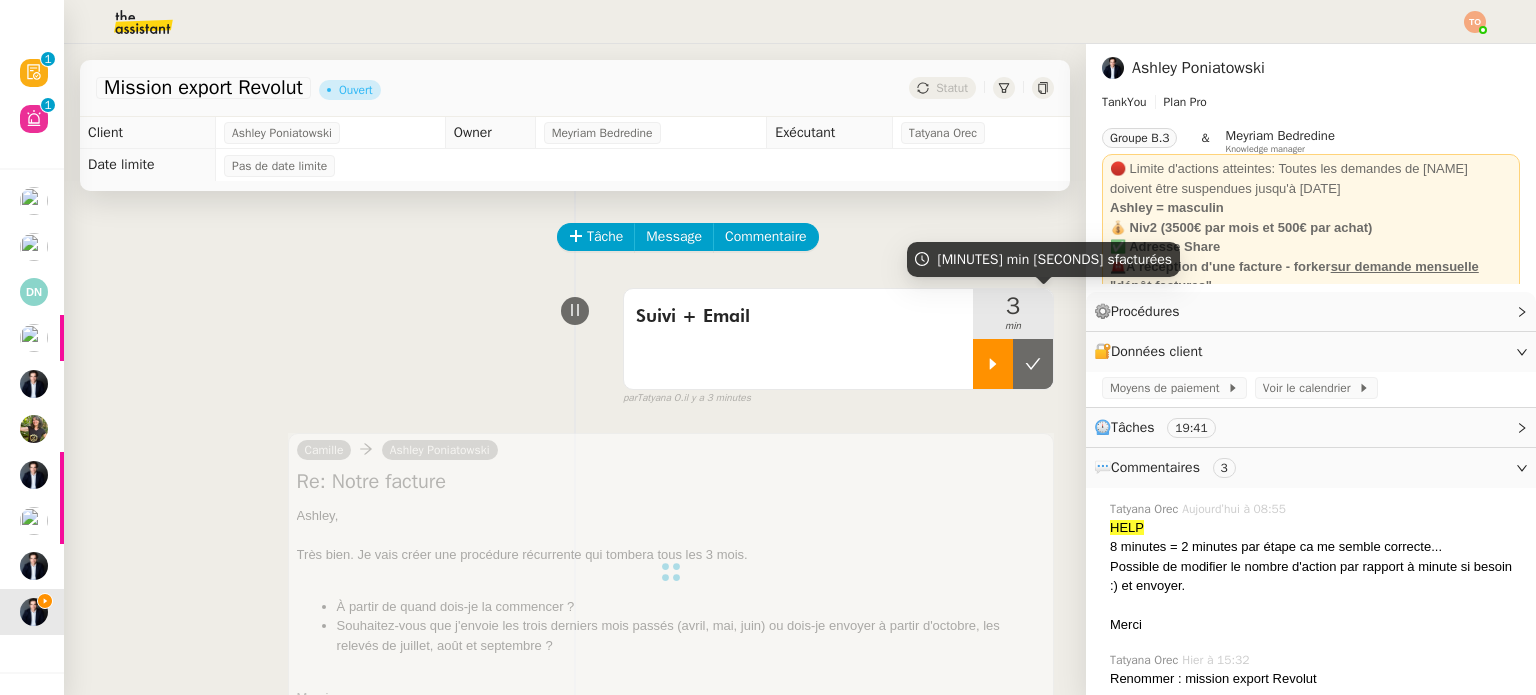 click at bounding box center (1033, 364) 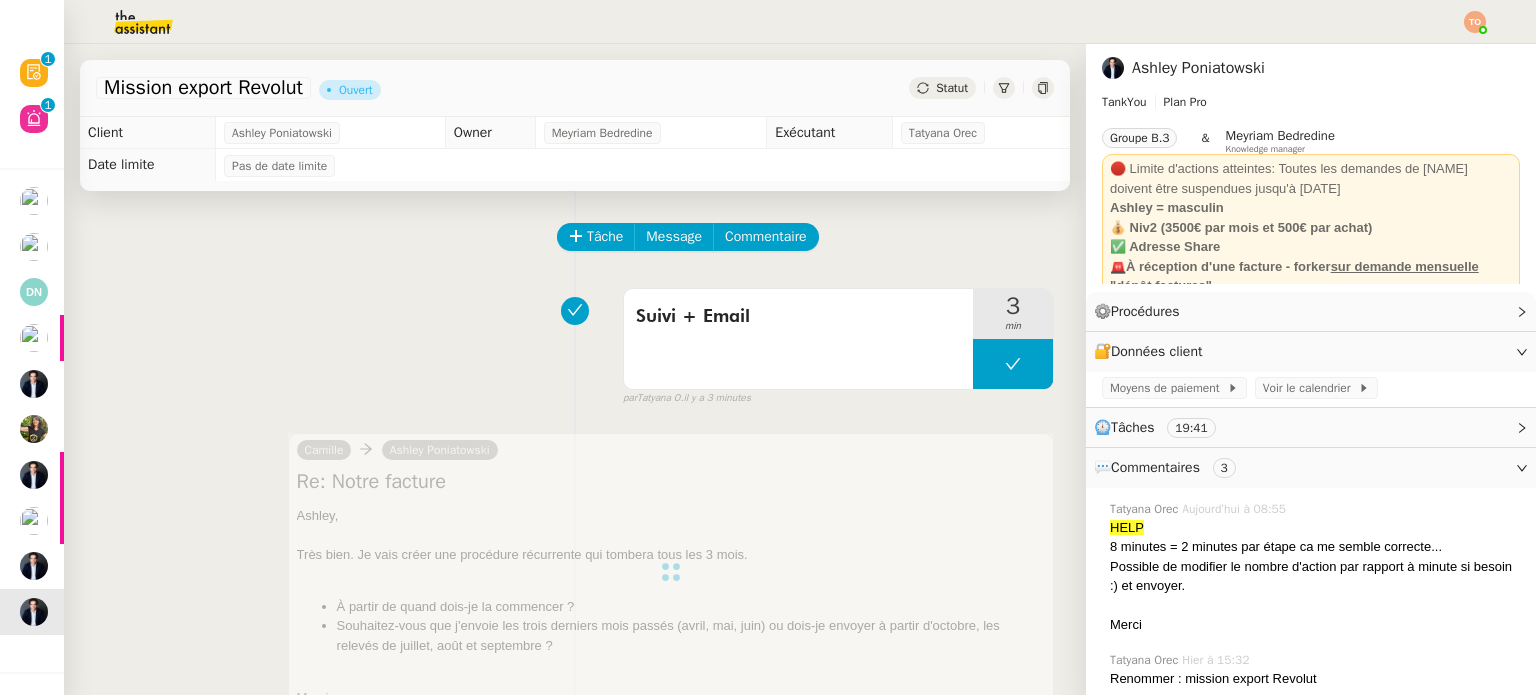 click on "Statut" 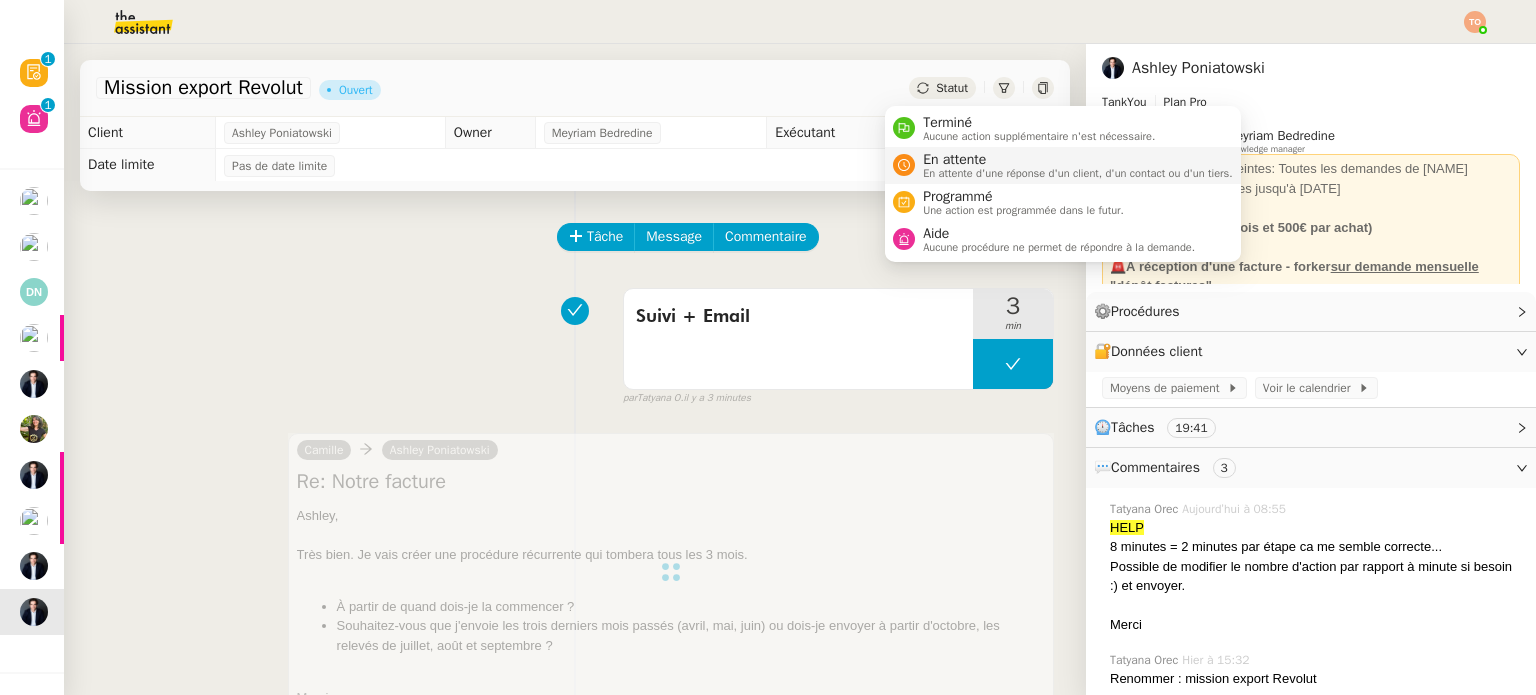 click on "En attente d'une réponse d'un client, d'un contact ou d'un tiers." at bounding box center [1078, 173] 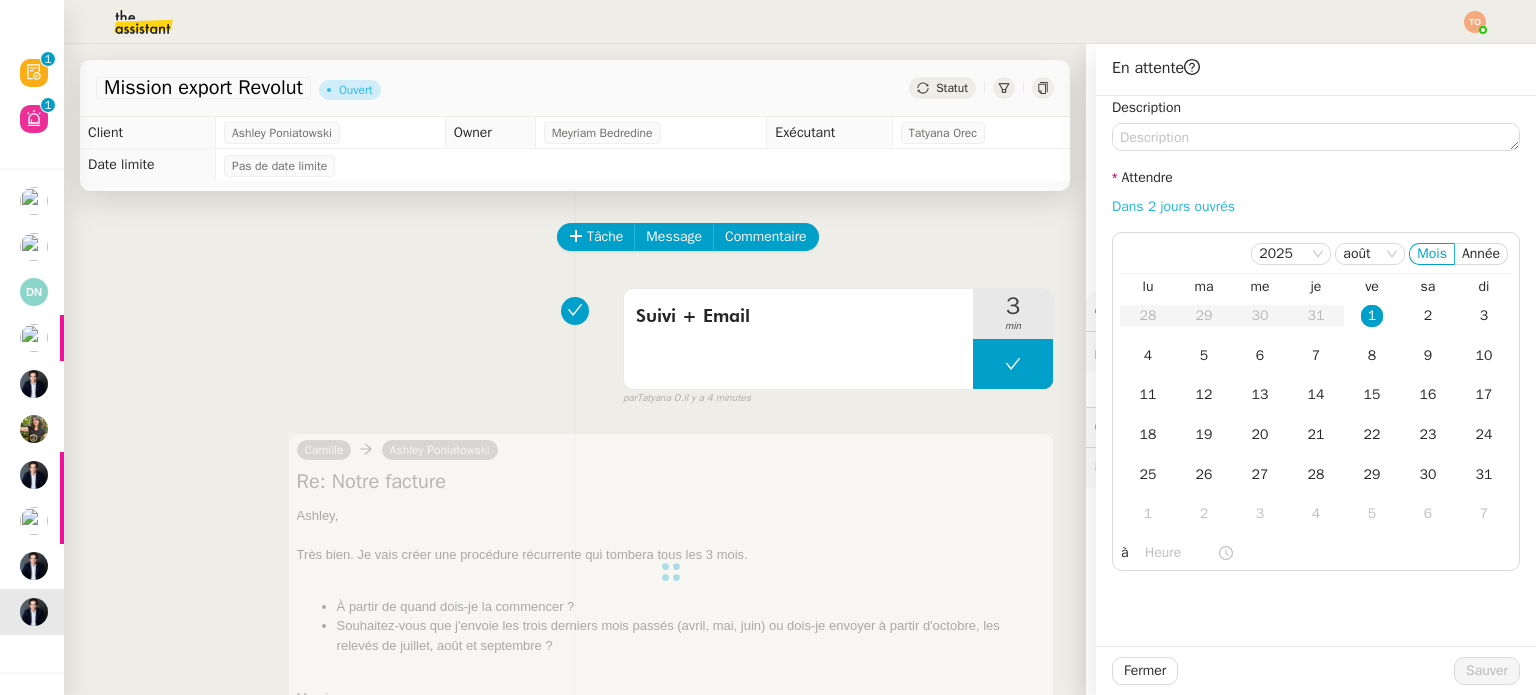 click on "Dans 2 jours ouvrés" 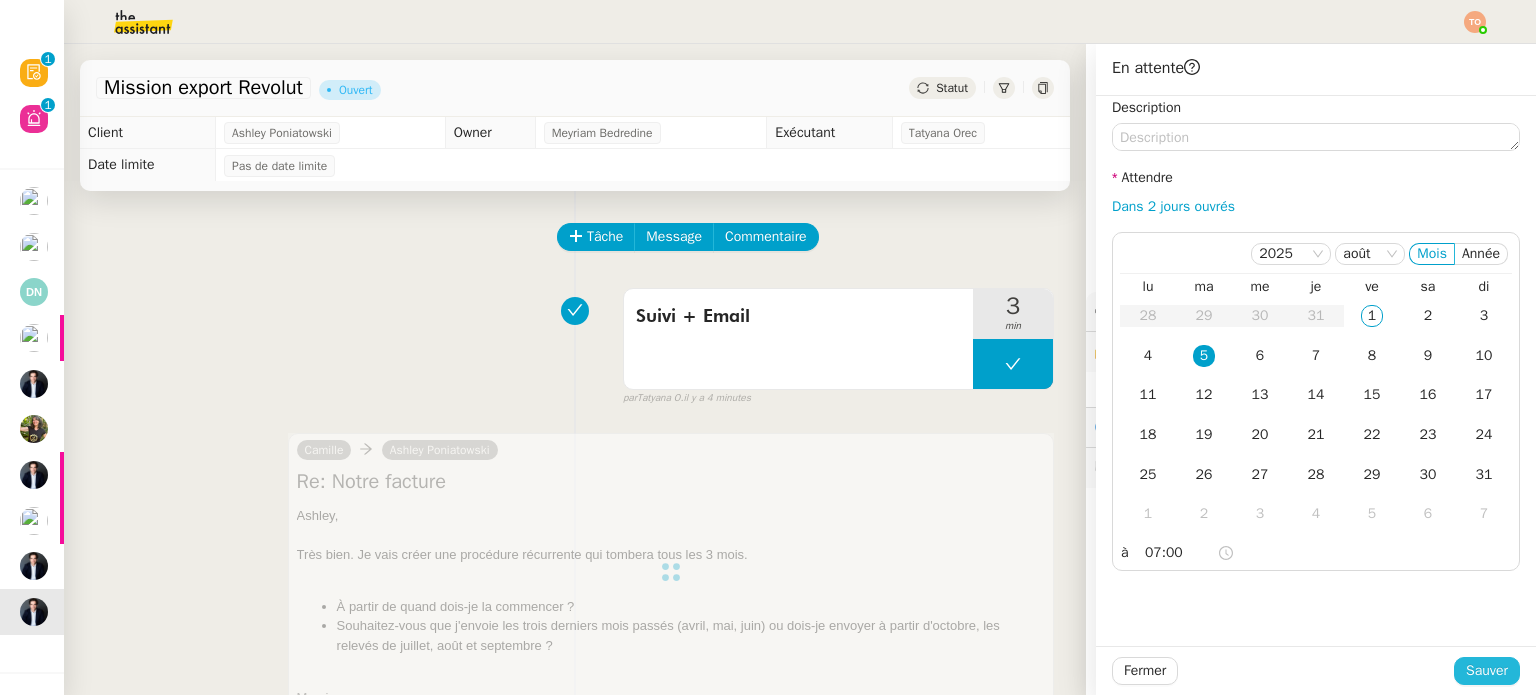 click on "Sauver" 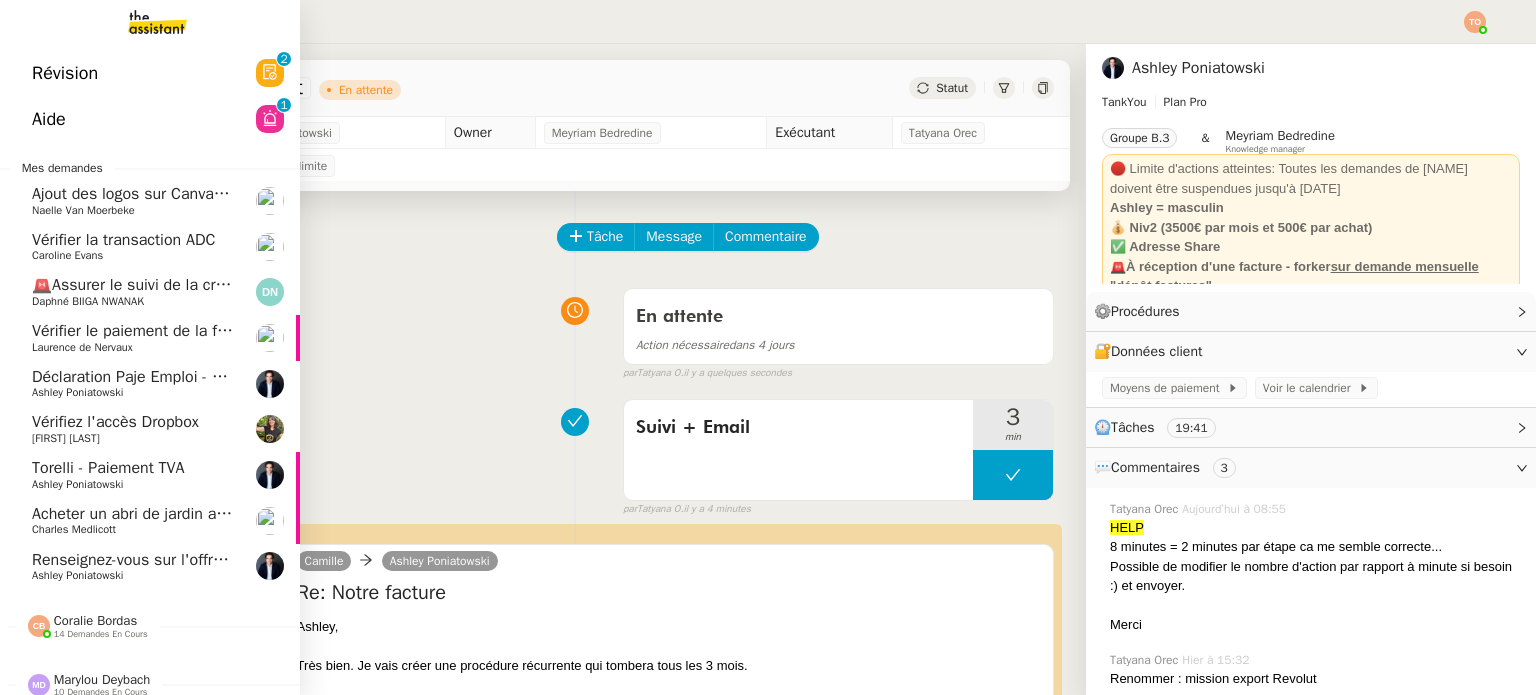 click on "Renseignez-vous sur l'offre de parrainage    Ashley Poniatowski" 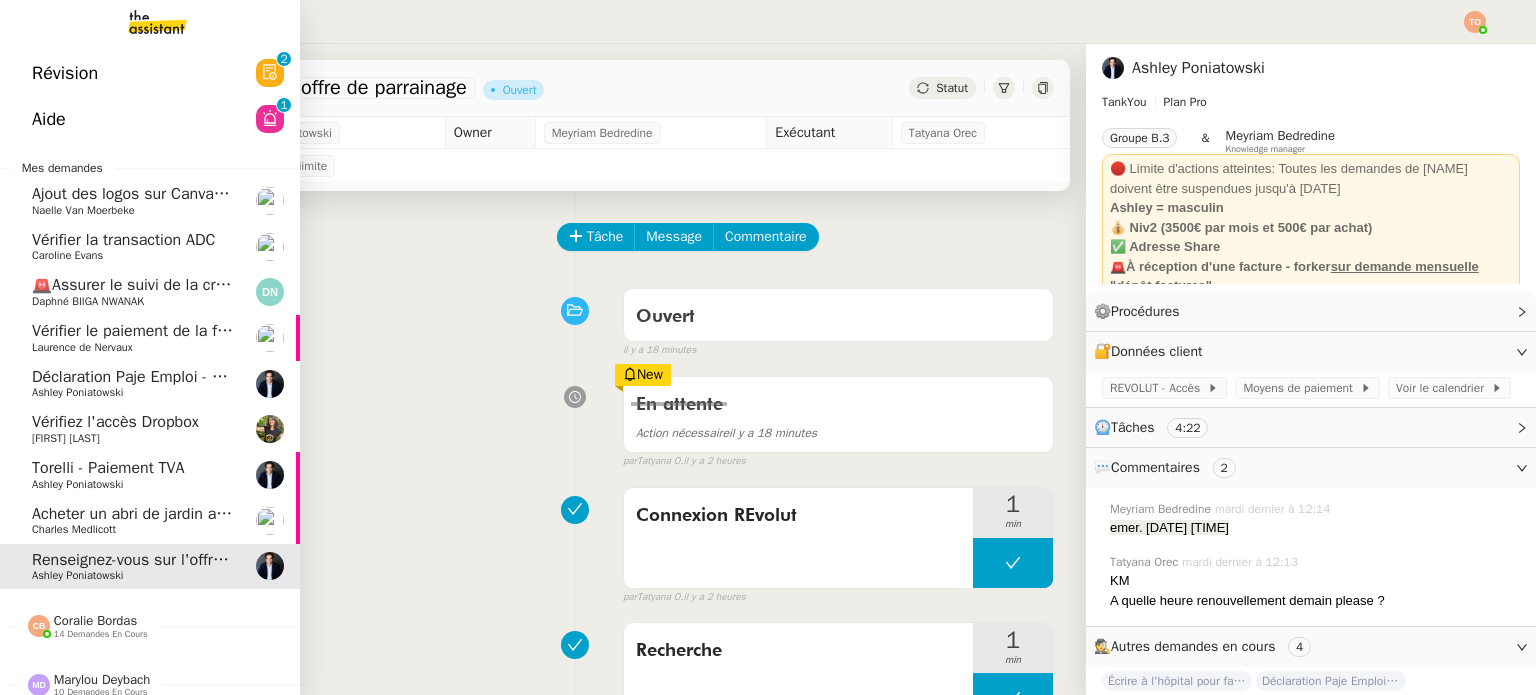 click on "Acheter un abri de jardin avec option de plancher" 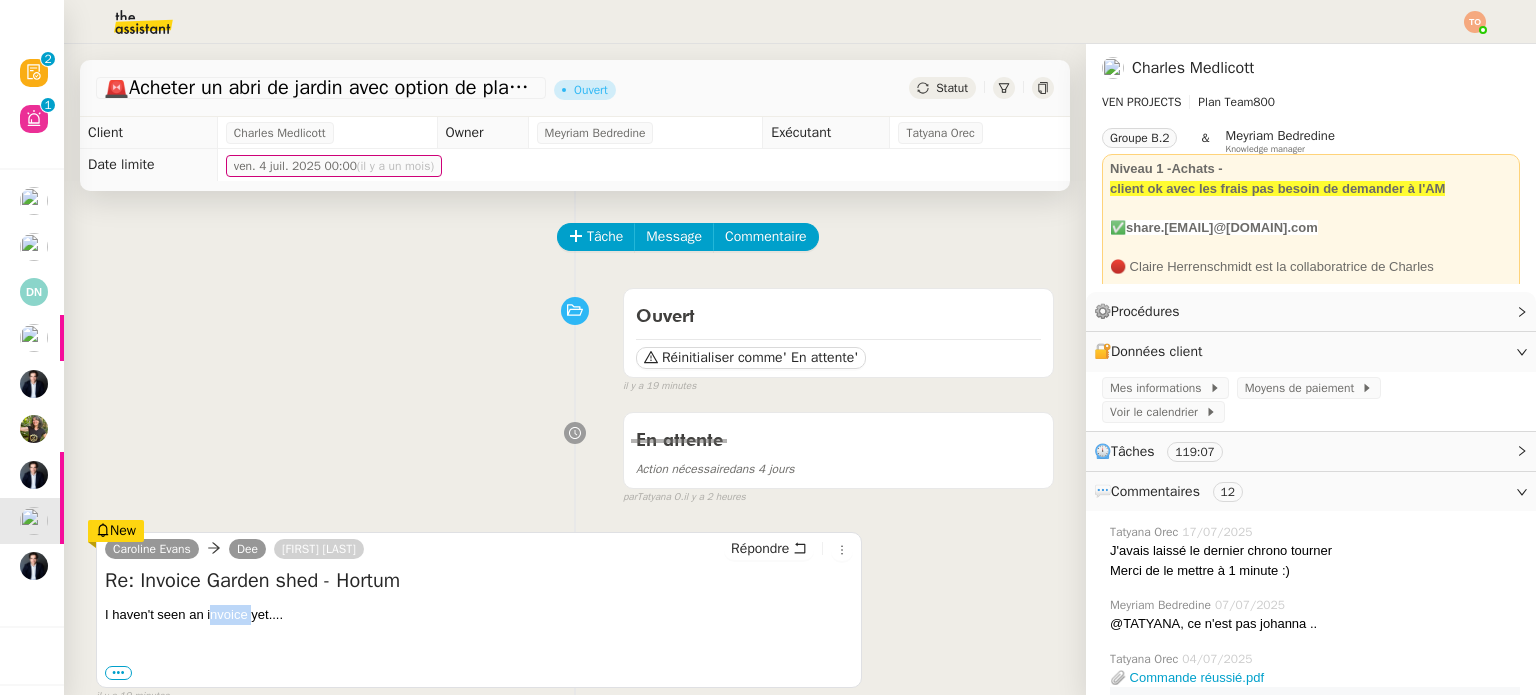 drag, startPoint x: 210, startPoint y: 620, endPoint x: 258, endPoint y: 615, distance: 48.259712 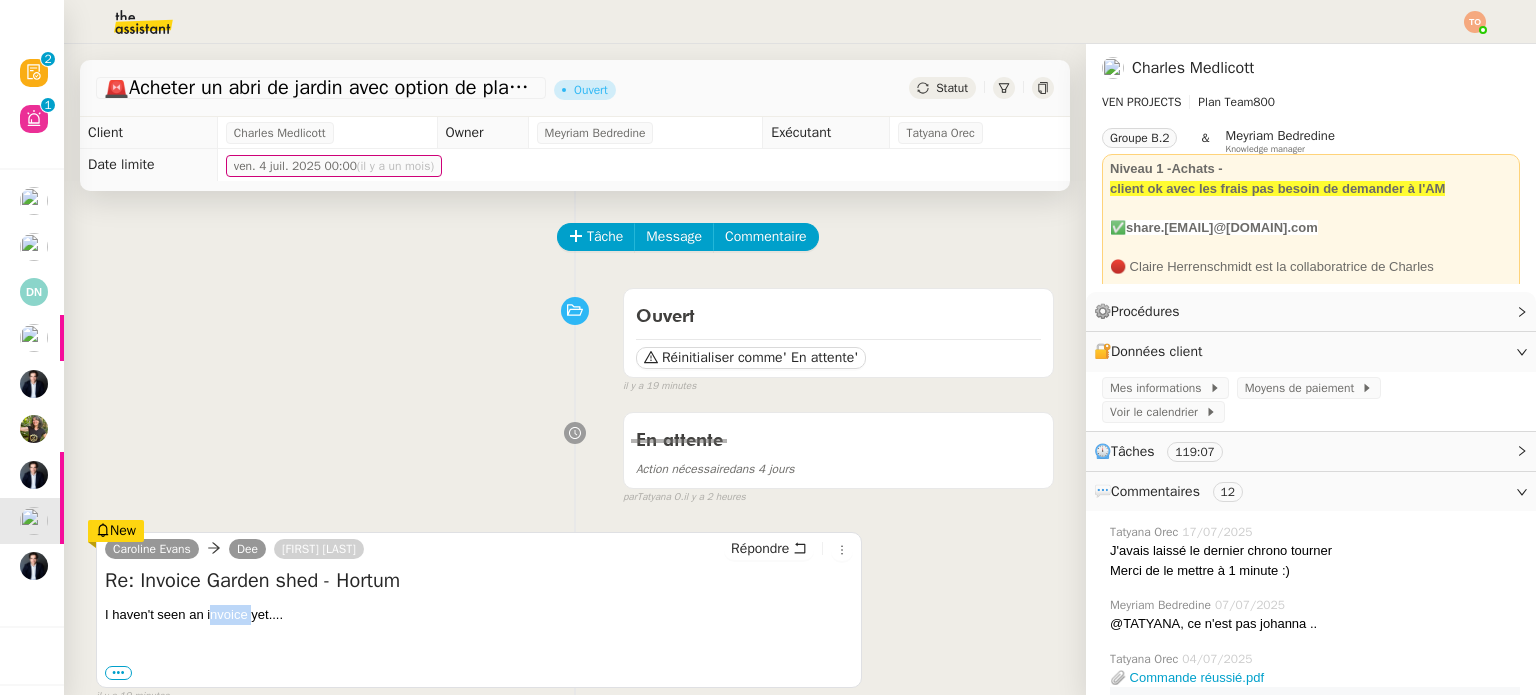 click on "I haven't seen an invoice yet...." at bounding box center (479, 615) 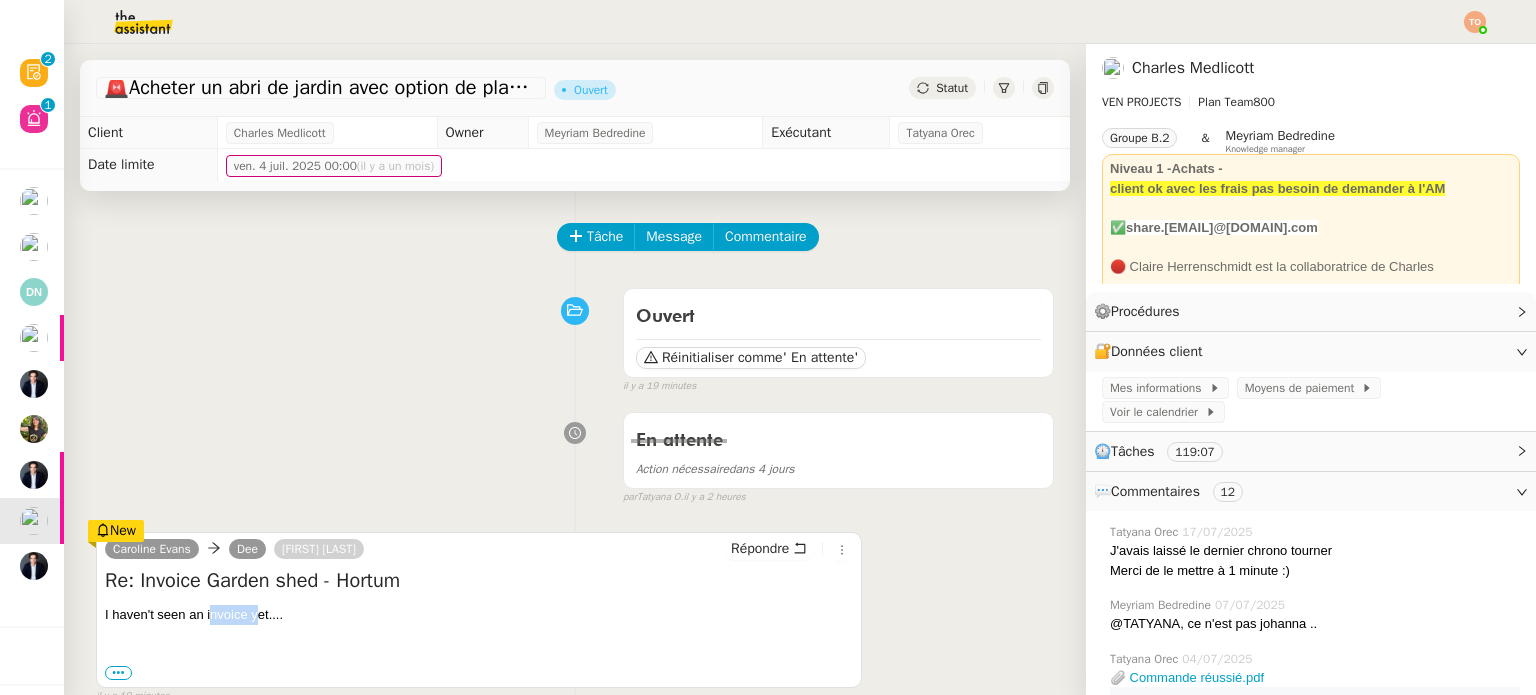 click on "I haven't seen an invoice yet...." at bounding box center [479, 615] 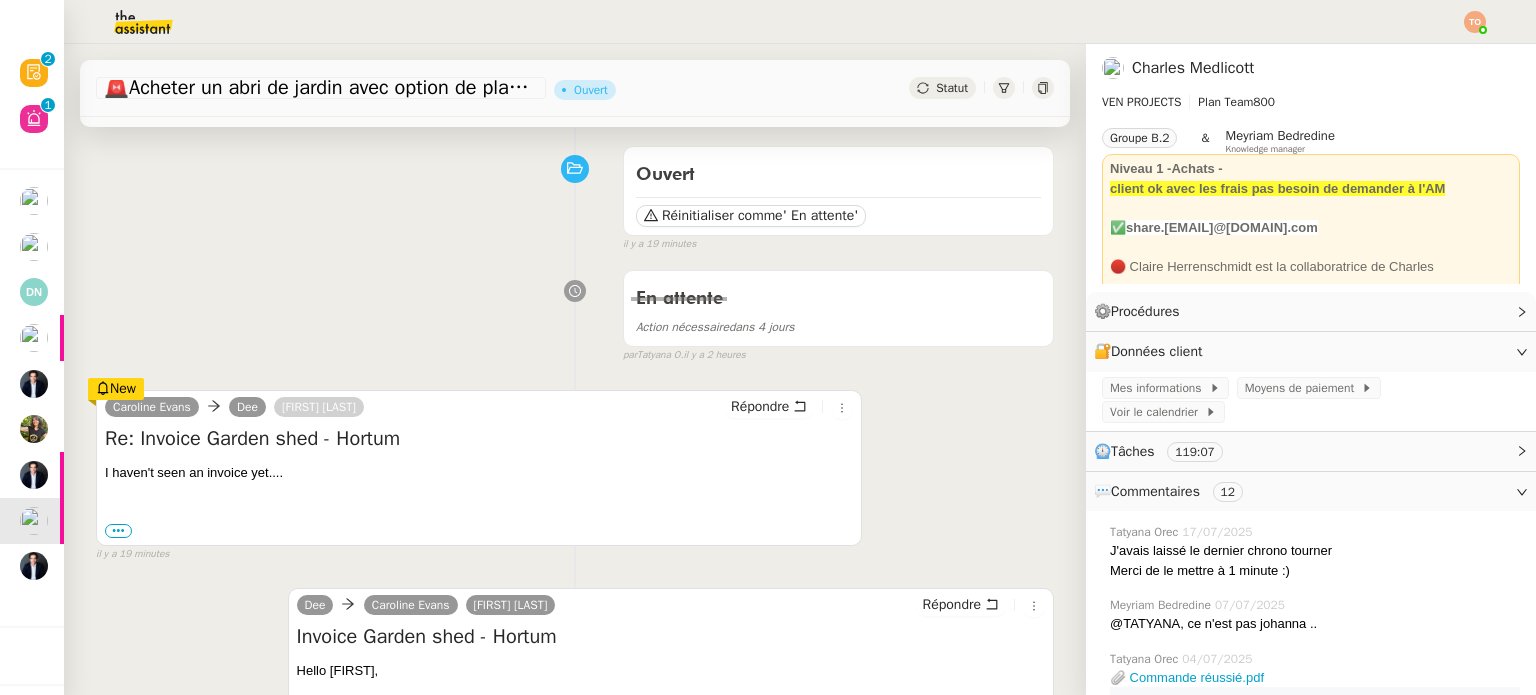 scroll, scrollTop: 200, scrollLeft: 0, axis: vertical 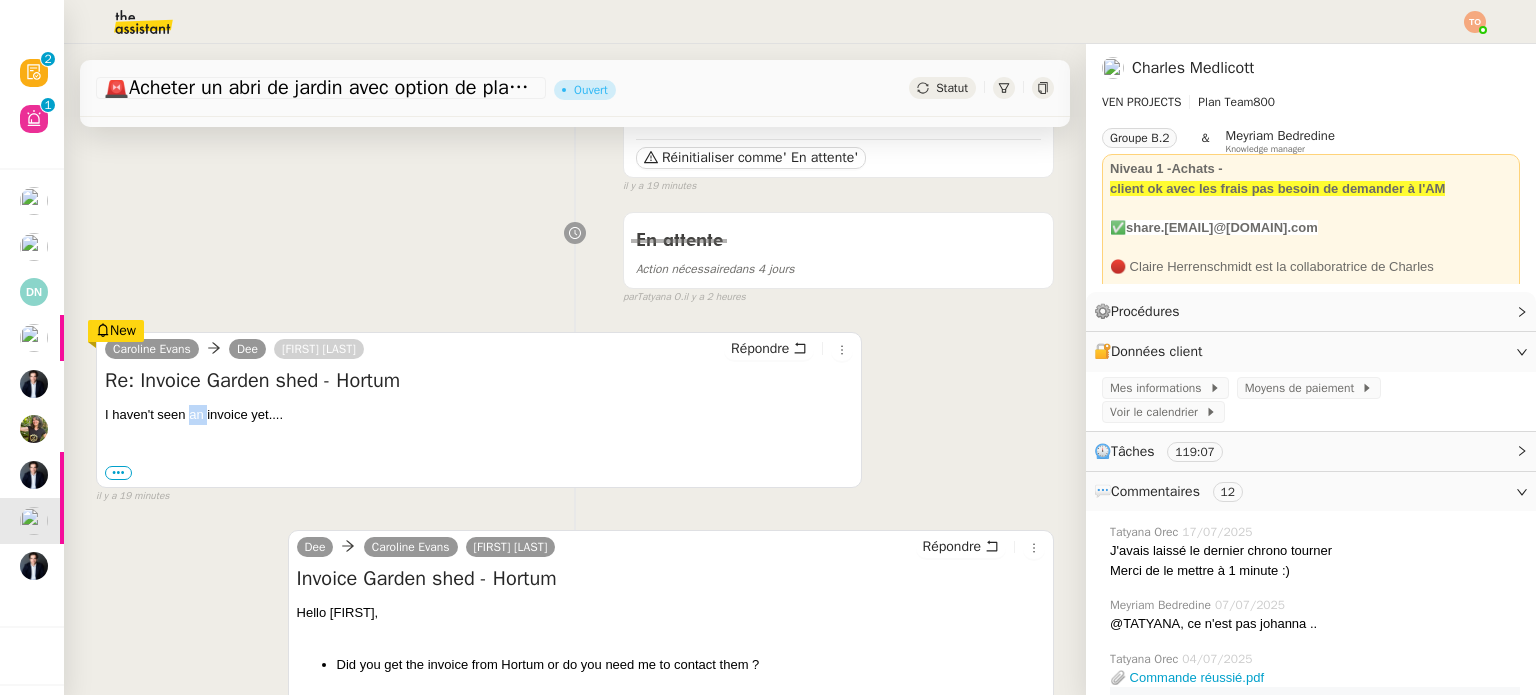 drag, startPoint x: 174, startPoint y: 417, endPoint x: 160, endPoint y: 417, distance: 14 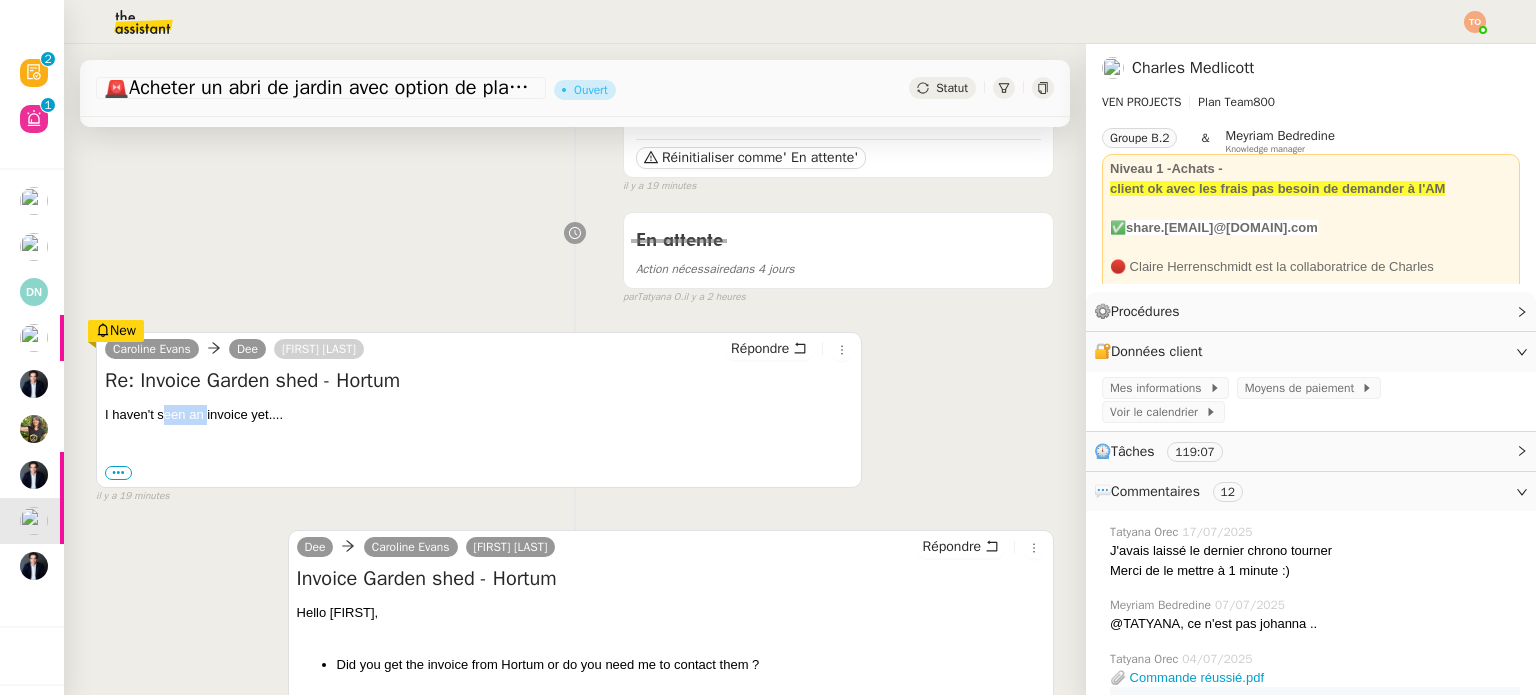 click on "I haven't seen an invoice yet...." at bounding box center [479, 415] 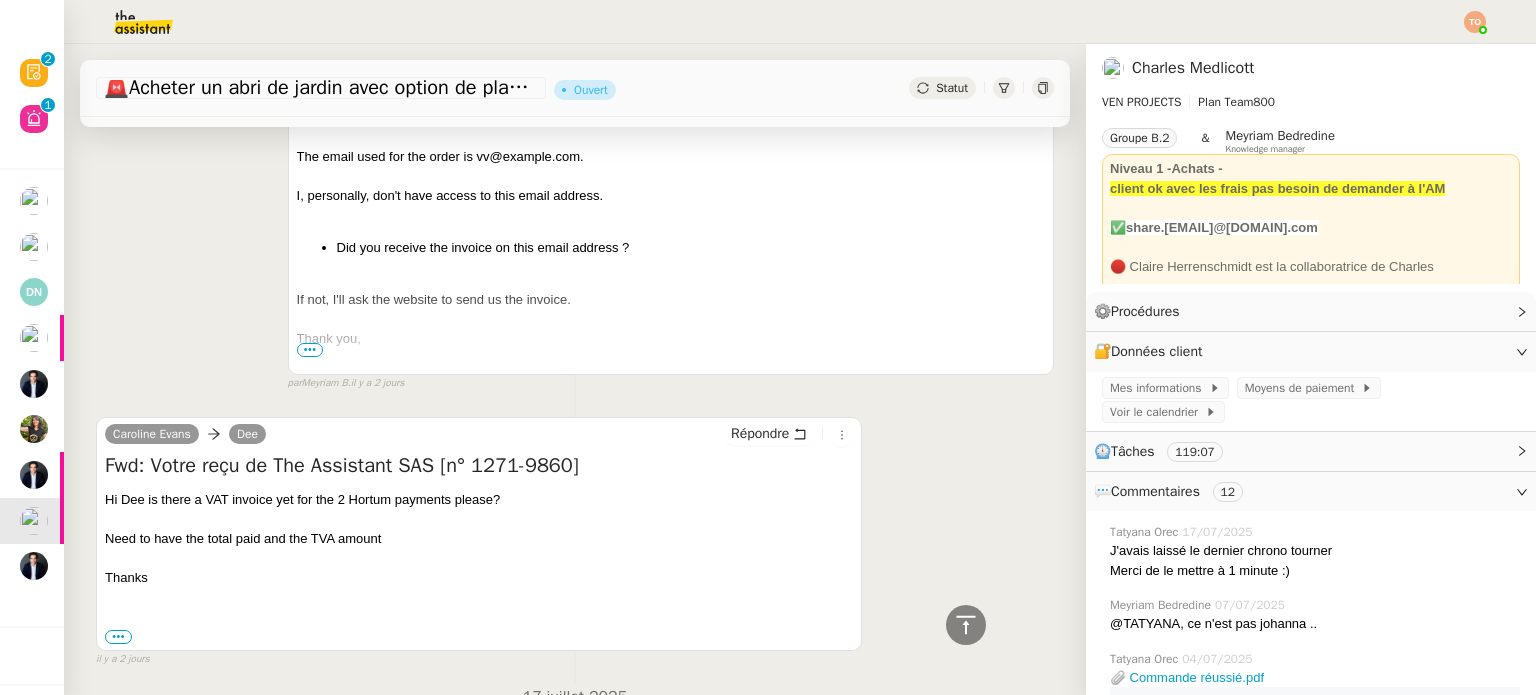 scroll, scrollTop: 1700, scrollLeft: 0, axis: vertical 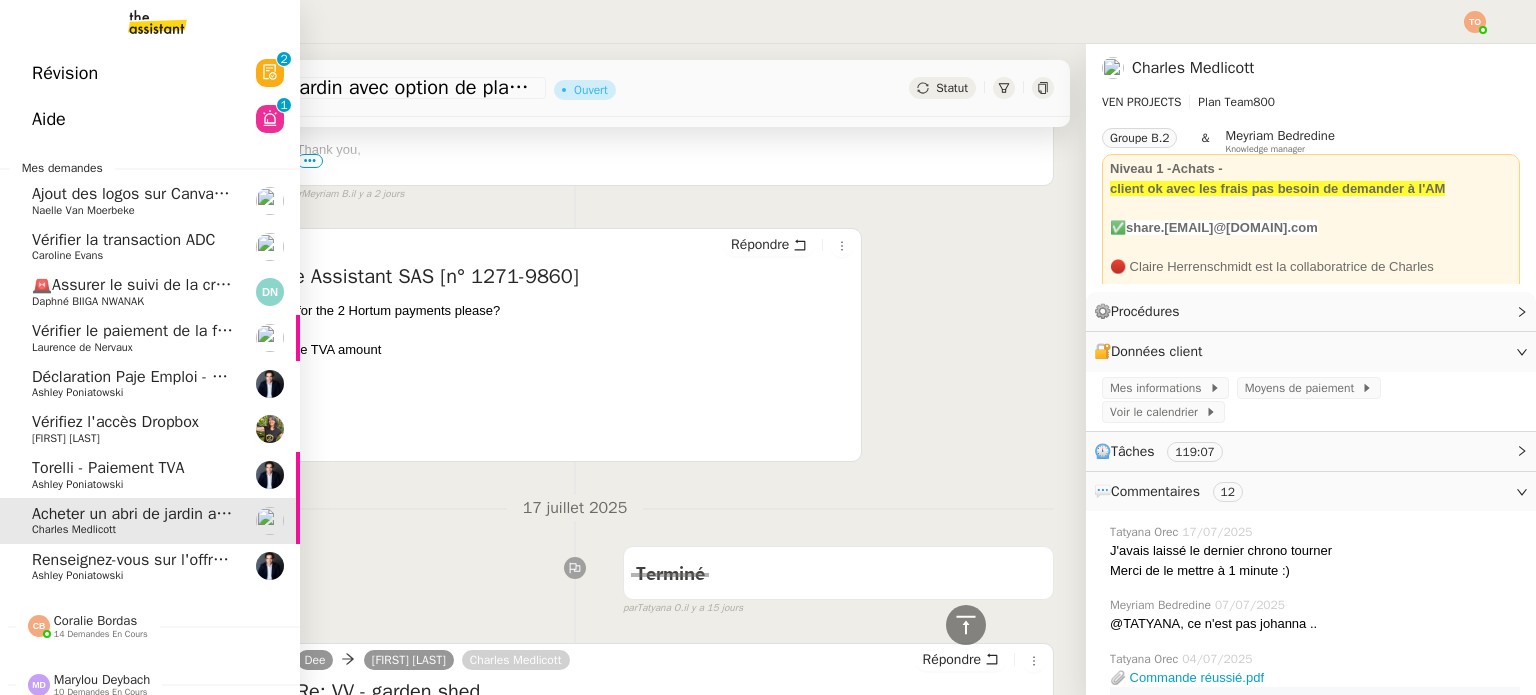 click on "Ashley Poniatowski" 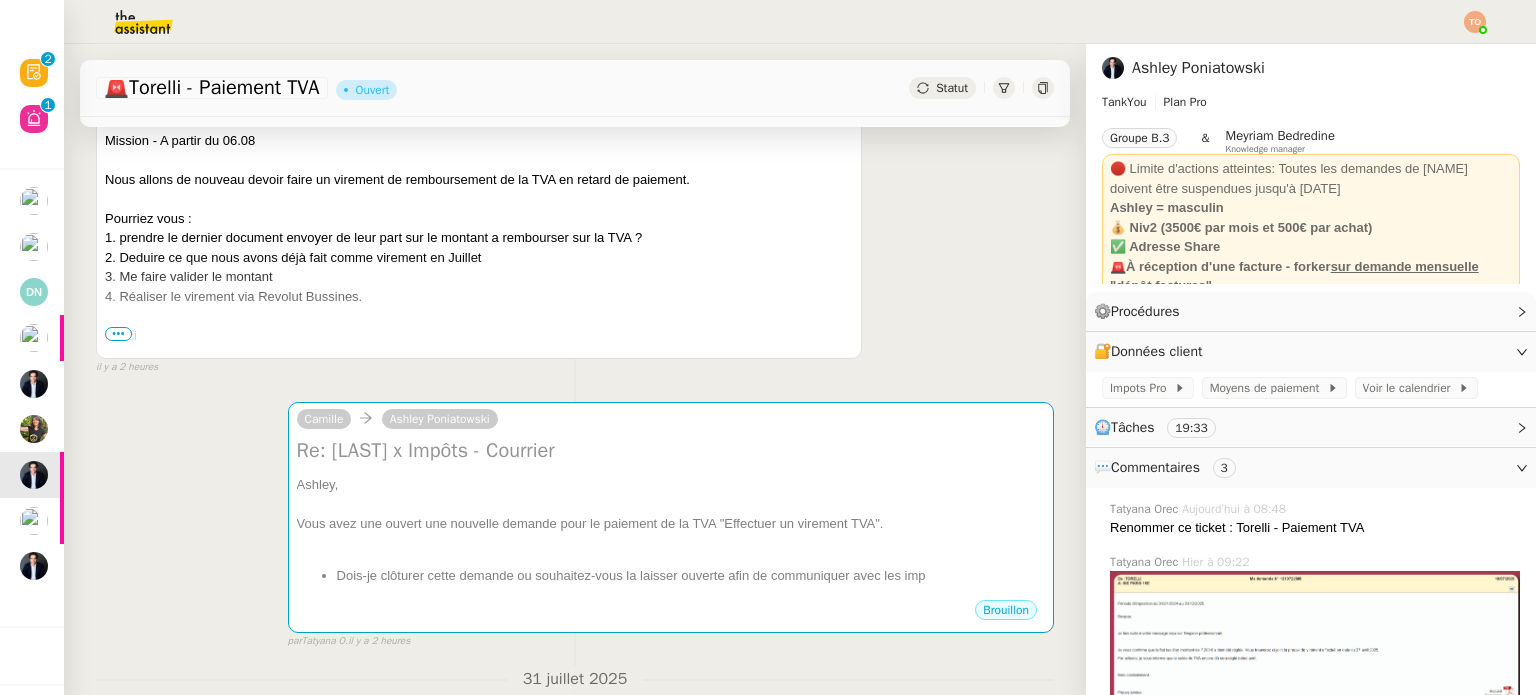 scroll, scrollTop: 0, scrollLeft: 0, axis: both 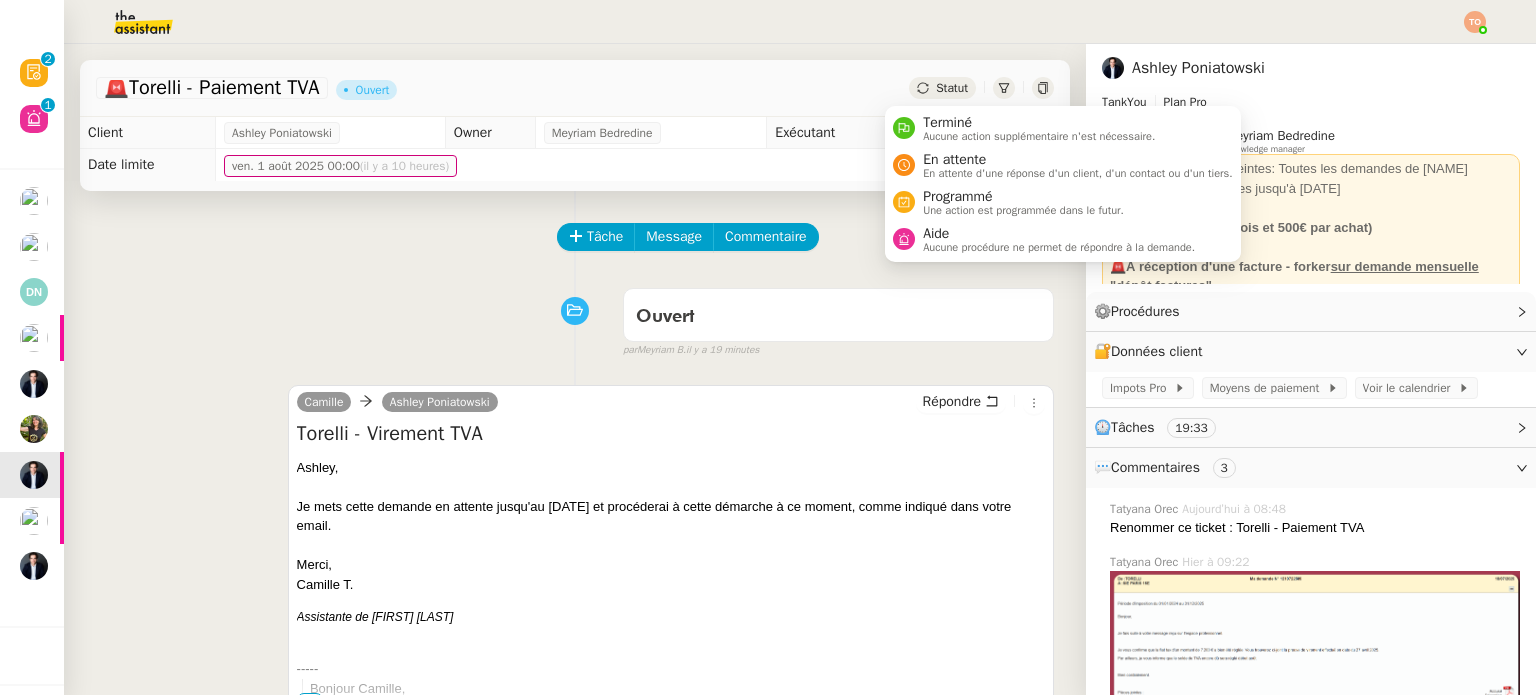 click on "Statut" 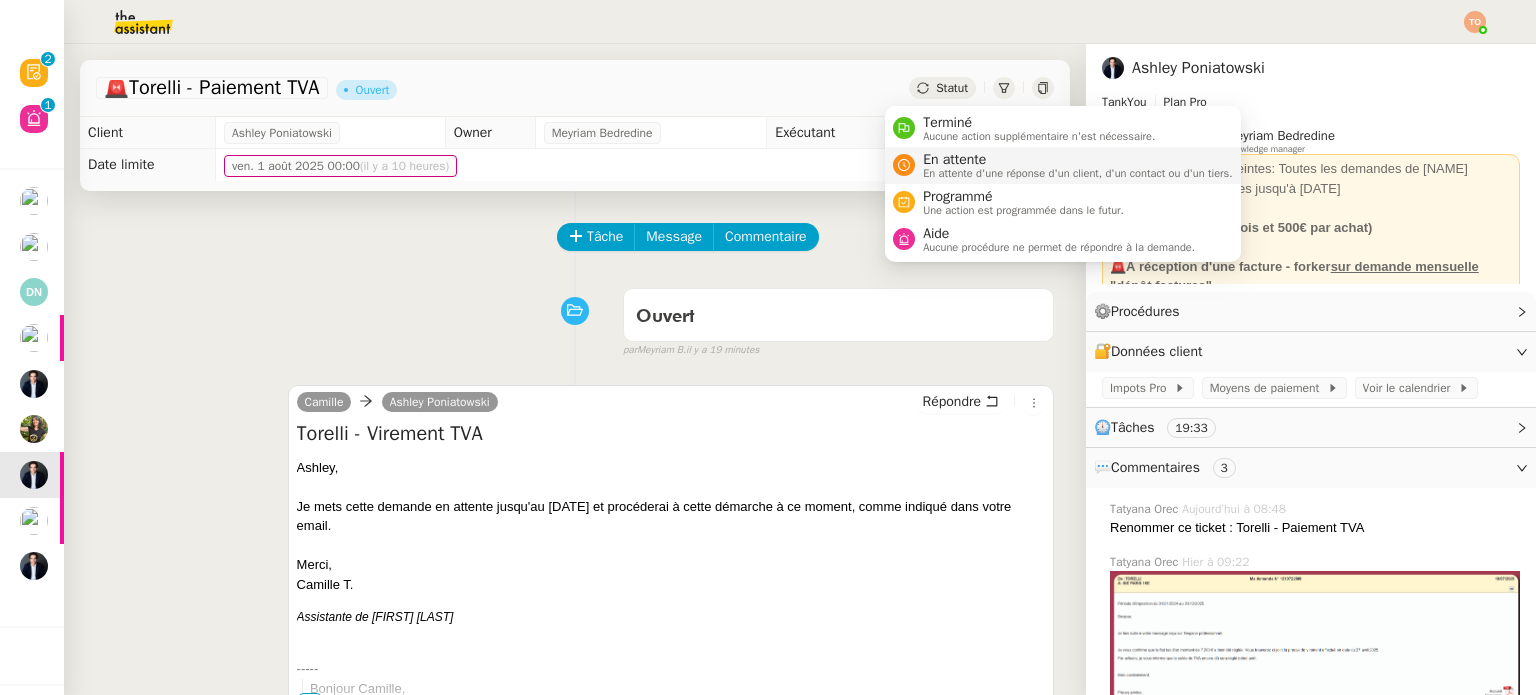 click on "En attente" at bounding box center [1078, 160] 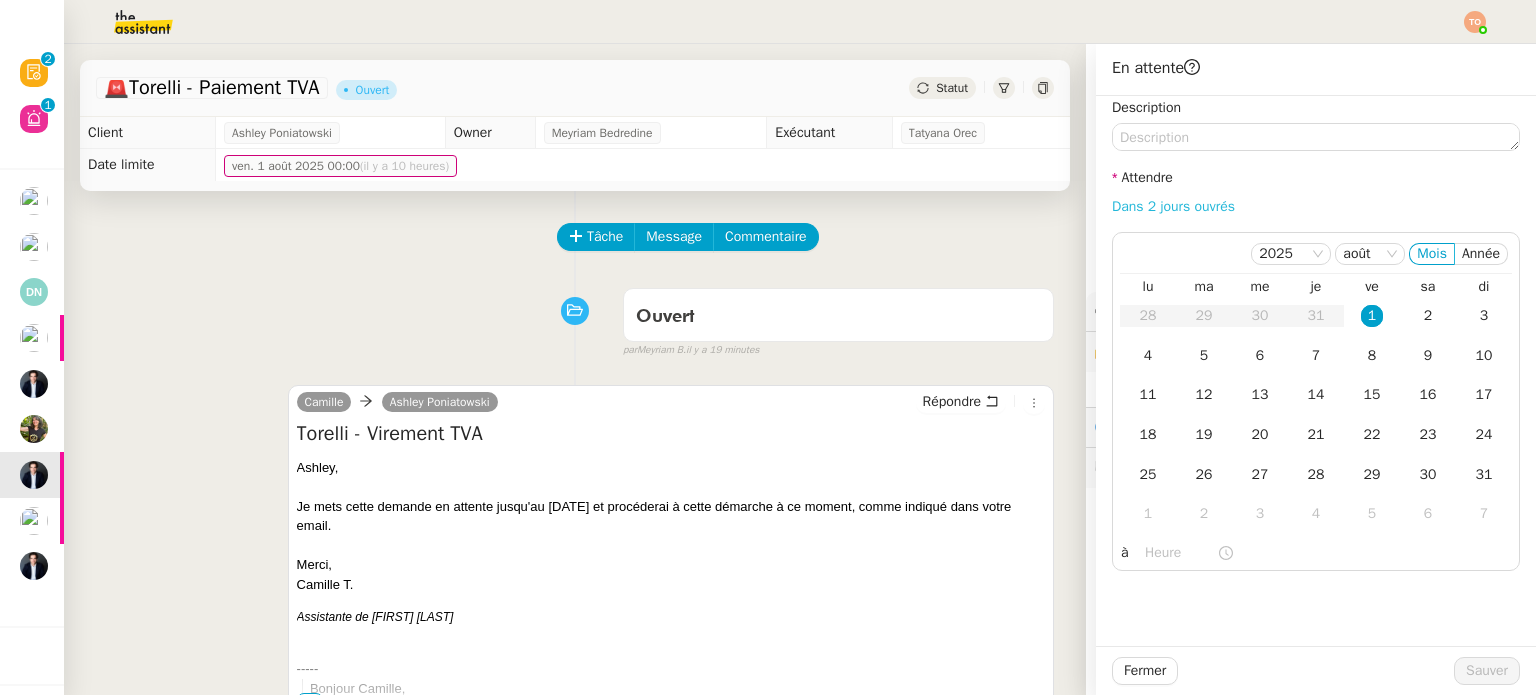 click on "Dans 2 jours ouvrés" 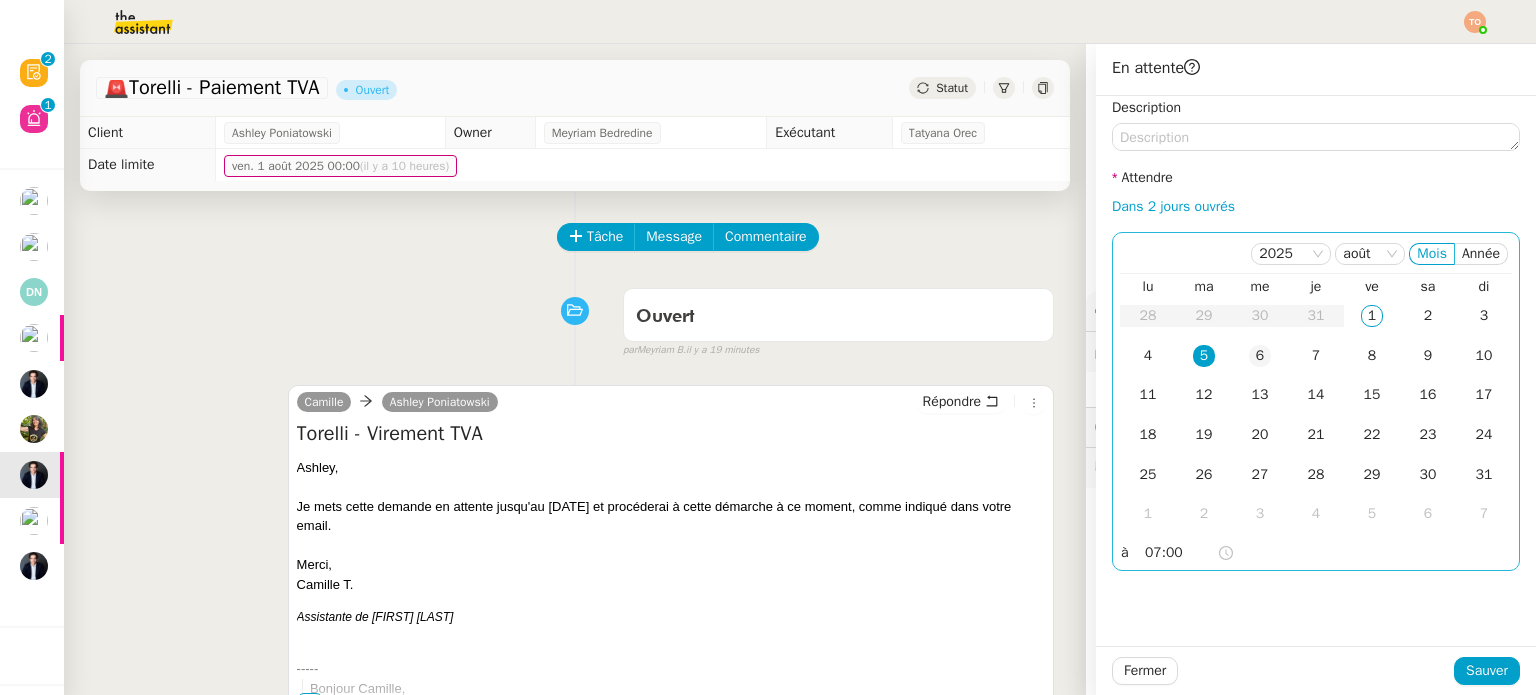 click on "6" 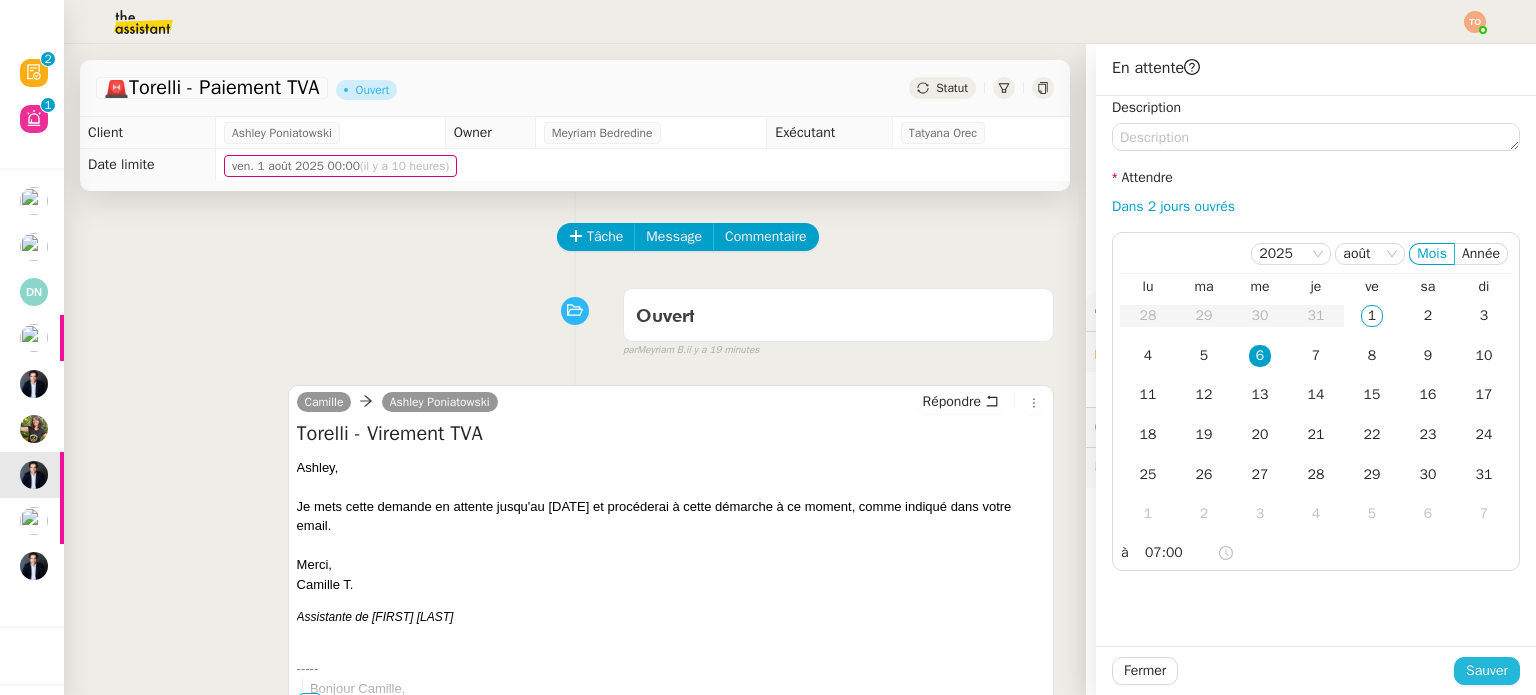 click on "Sauver" 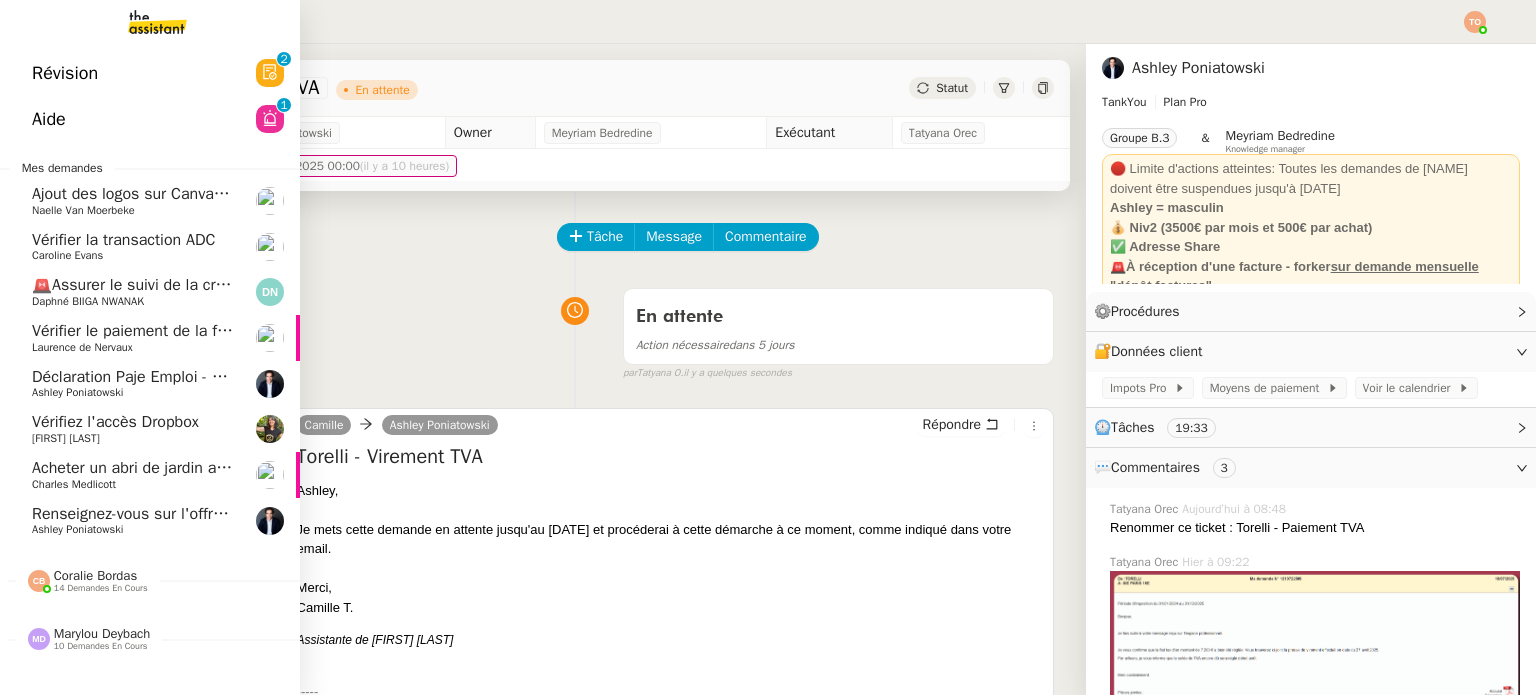 click on "Vérifiez l'accès Dropbox" 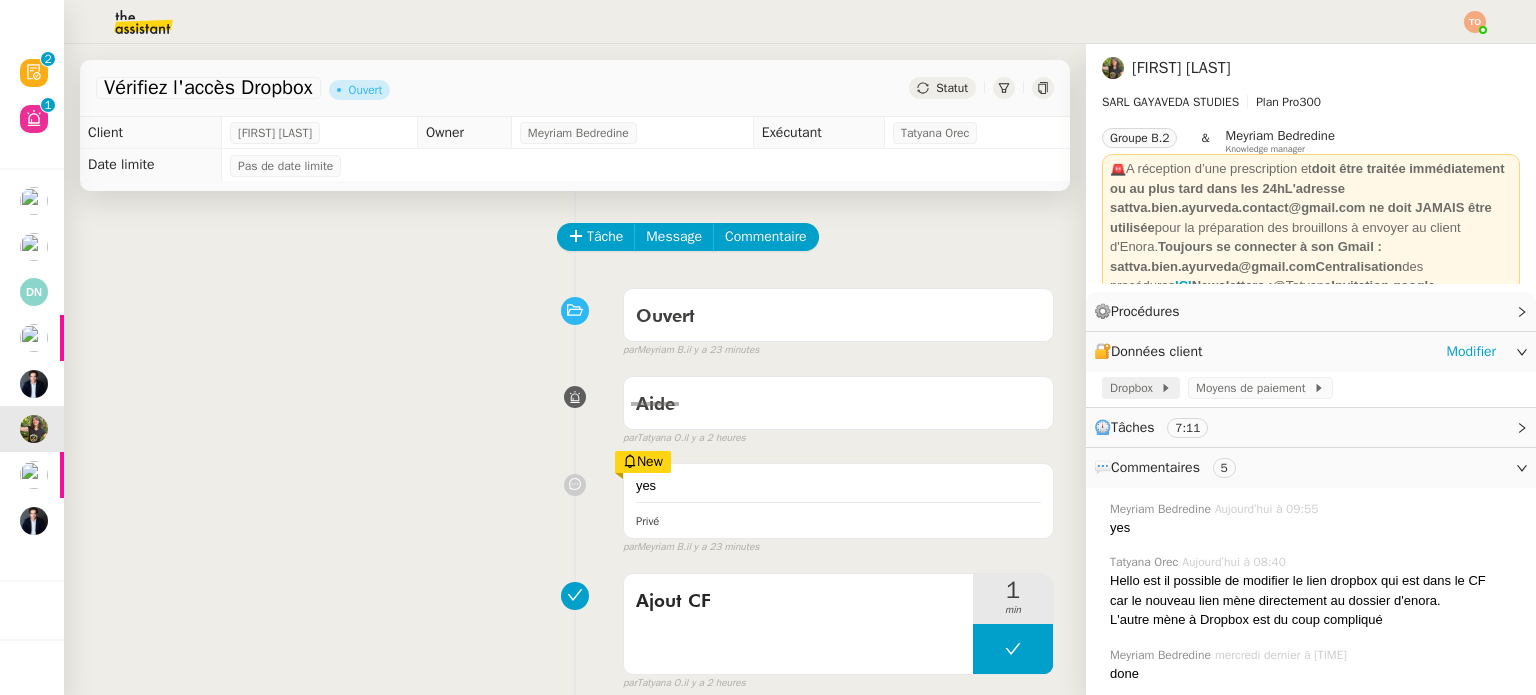 click 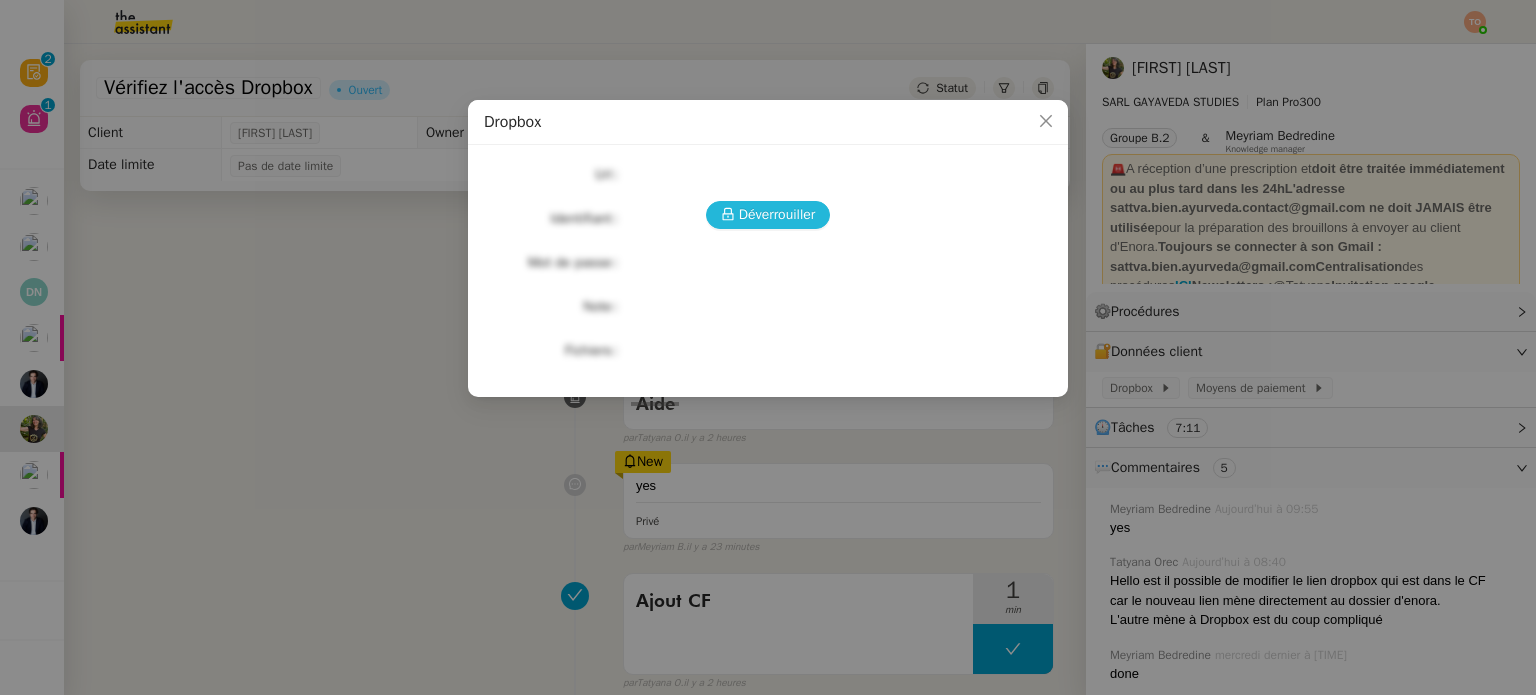 click on "Déverrouiller Url    Identifiant Mot de passe Note Fichiers Upload" at bounding box center (768, 263) 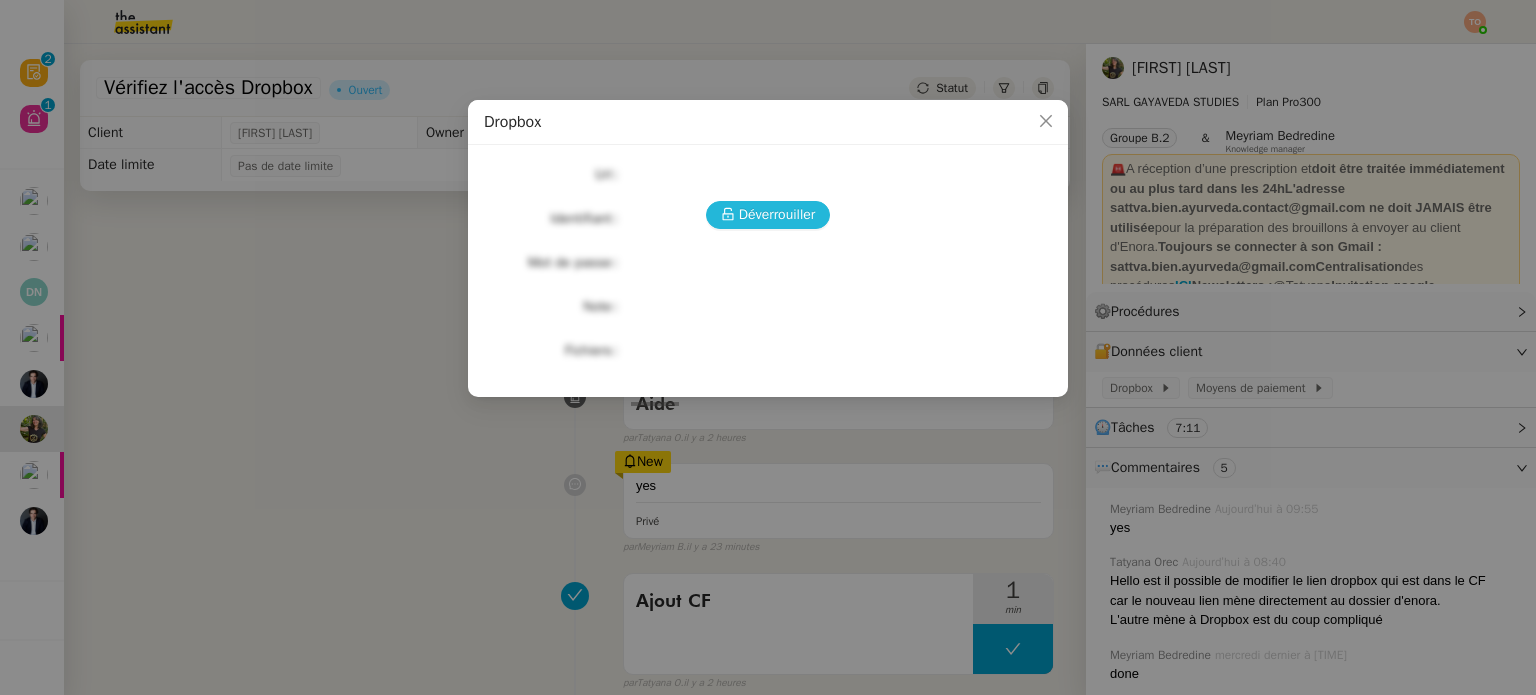 click on "Déverrouiller" at bounding box center [777, 214] 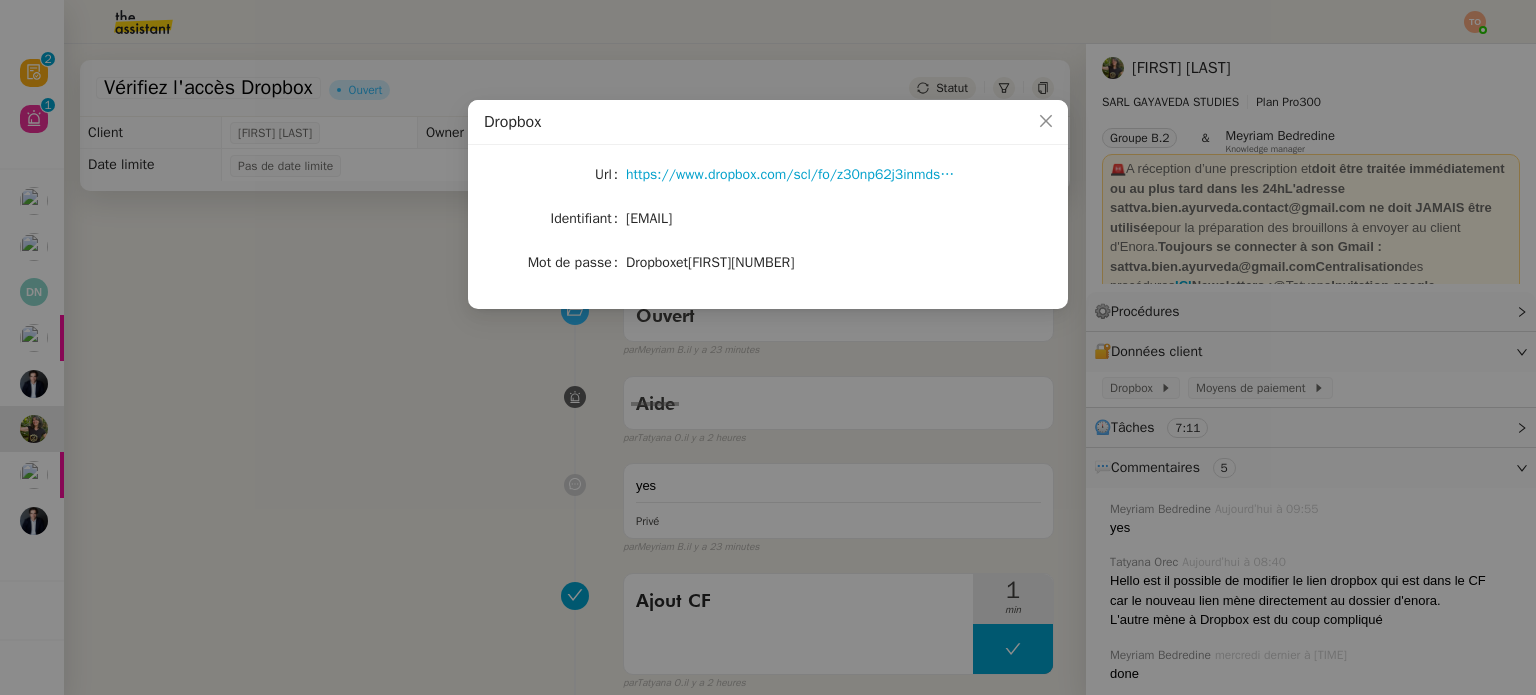 click on "Dropbox Url https://www.dropbox.com/scl/fo/z30np62j3inmdsjwfse2r/AFkah_6qCwXDxu3mM0TFXU0?rlkey=2s0snzhm8l9atnvujcxomonxx&dl=0    Identifiant surya.uyf@theassistant.com Mot de passe DropboxetEnora22025+" at bounding box center [768, 347] 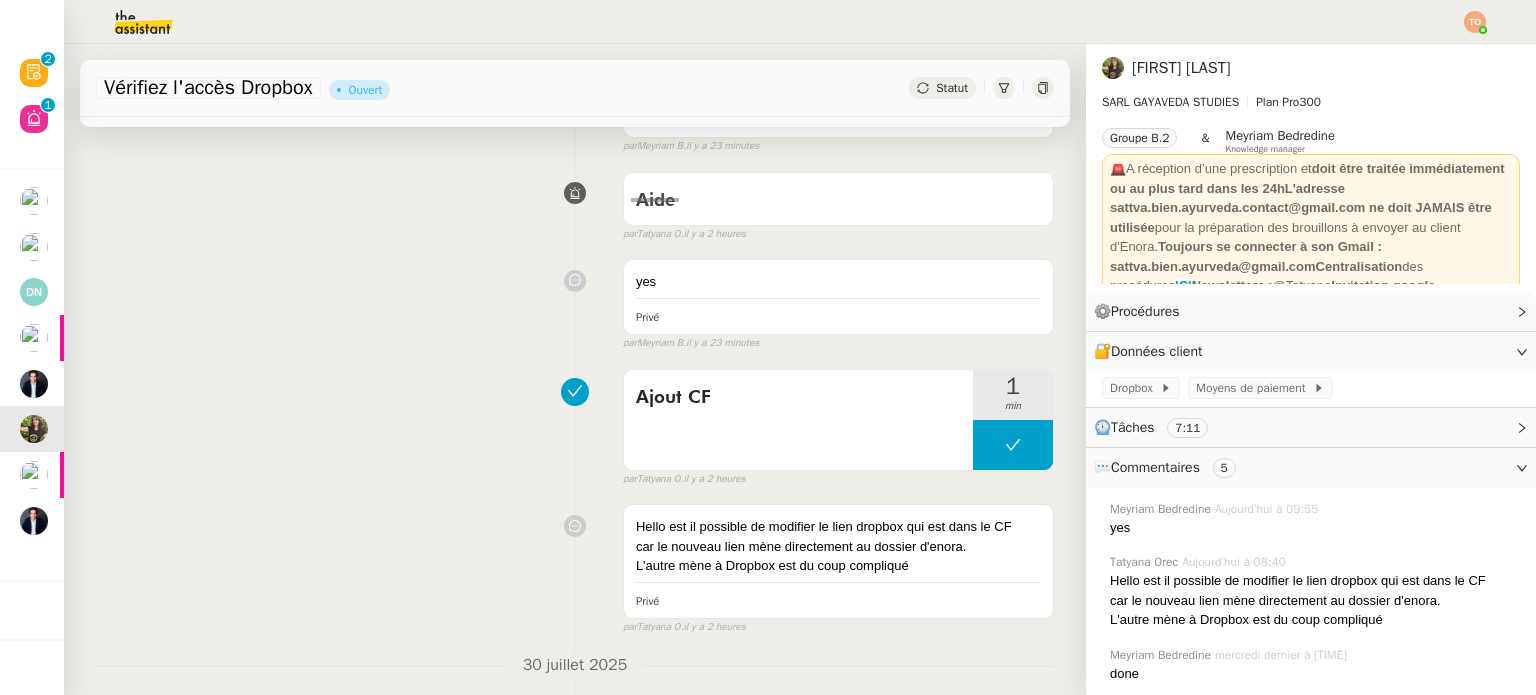 scroll, scrollTop: 0, scrollLeft: 0, axis: both 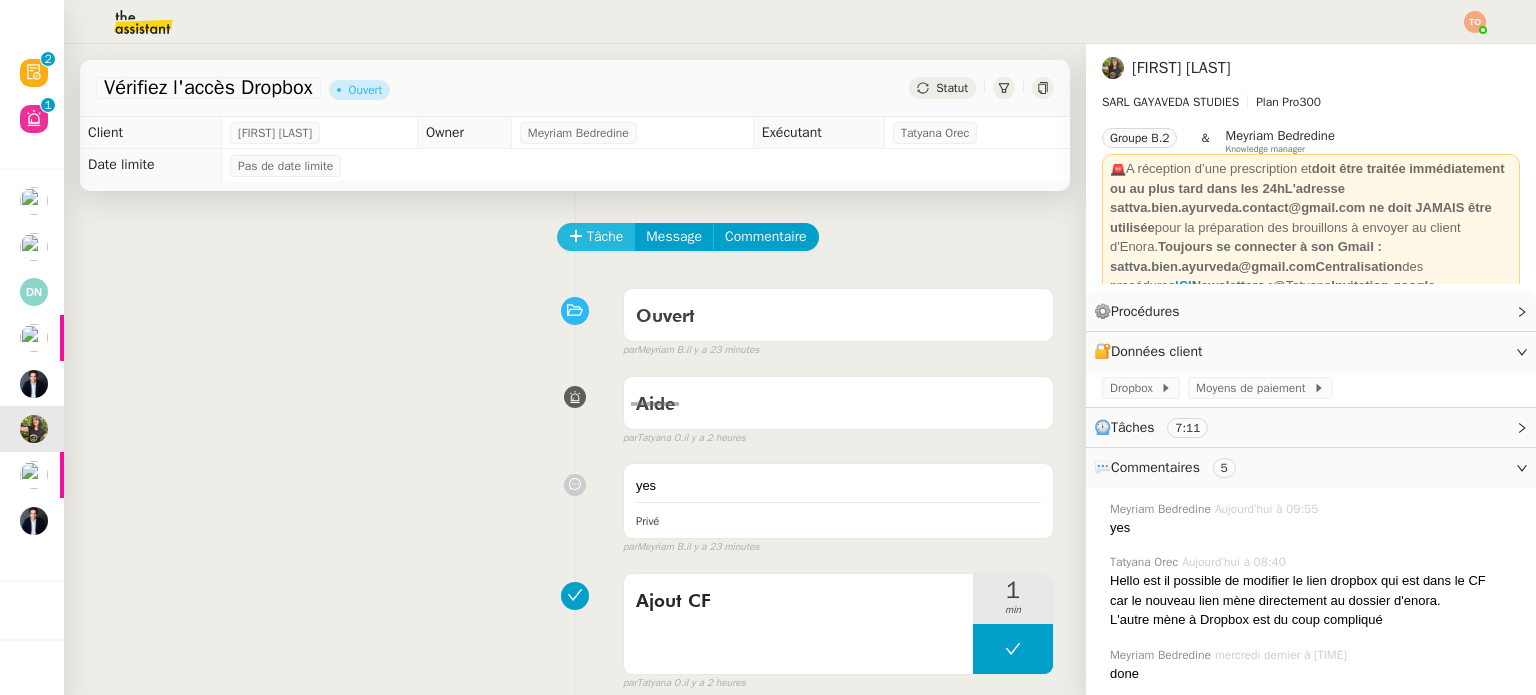click on "Tâche" 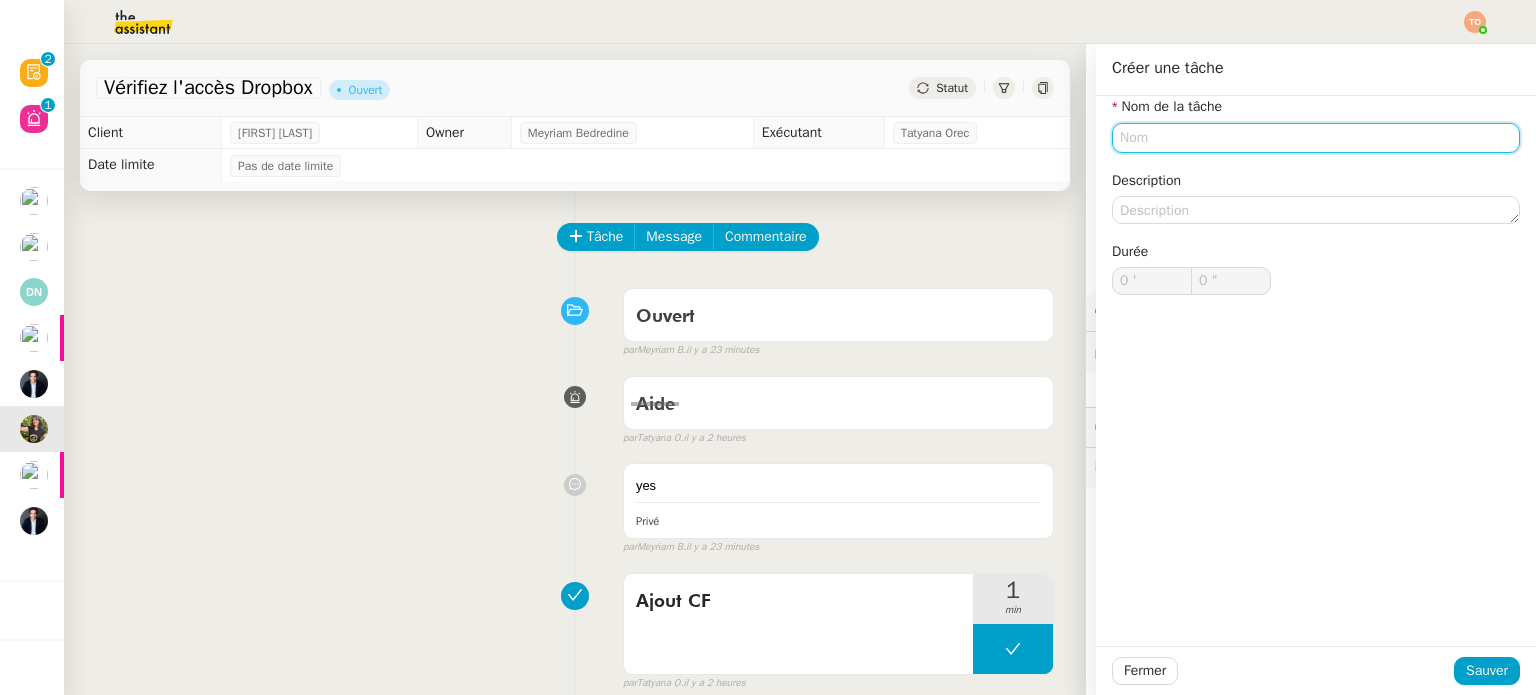 click on "Nom de la tâche" 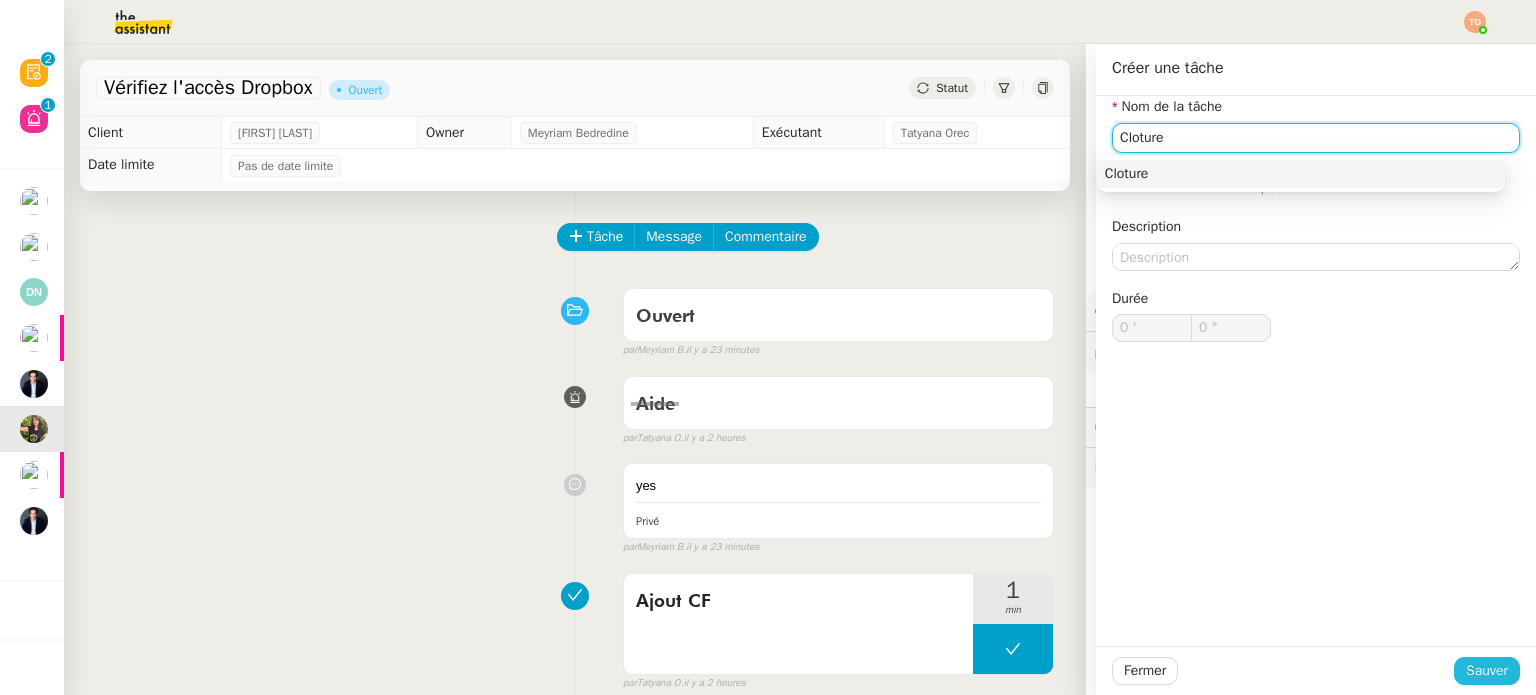 type on "Cloture" 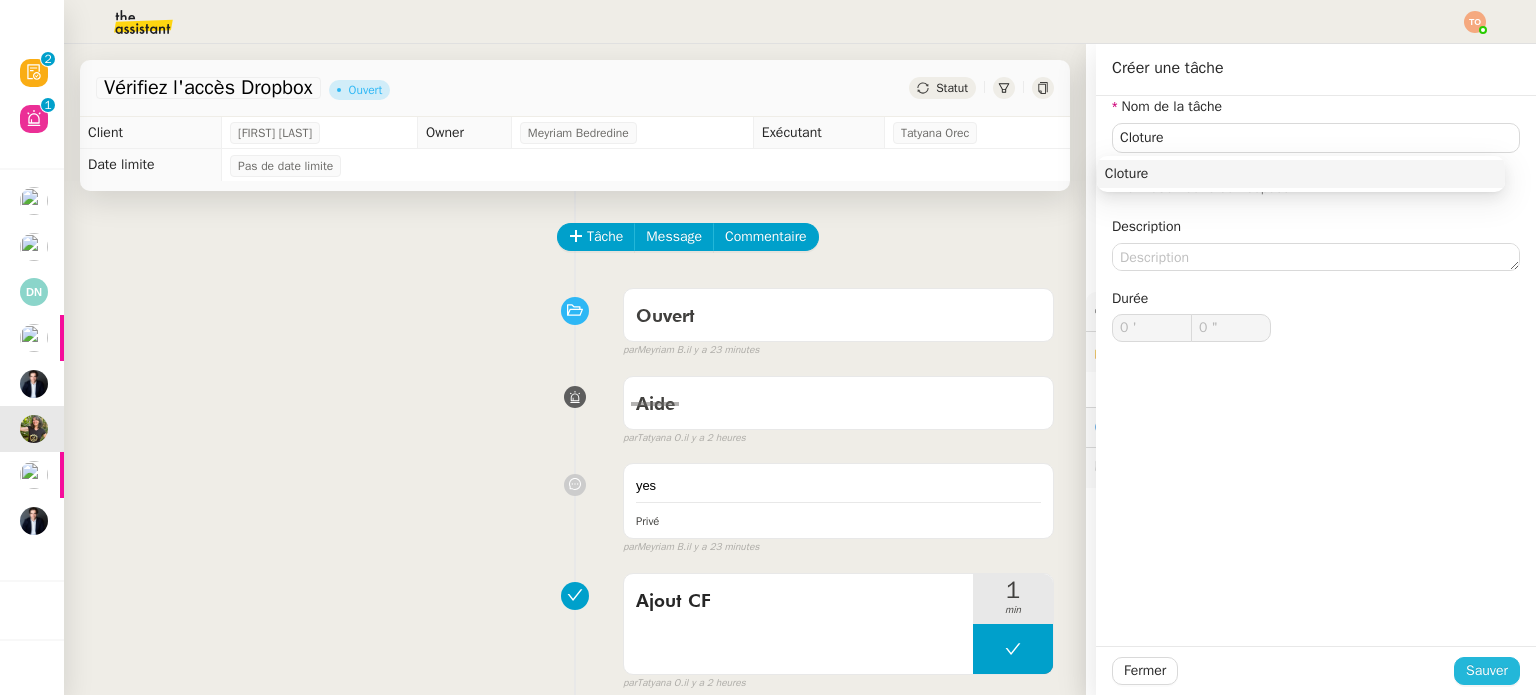 click on "Sauver" 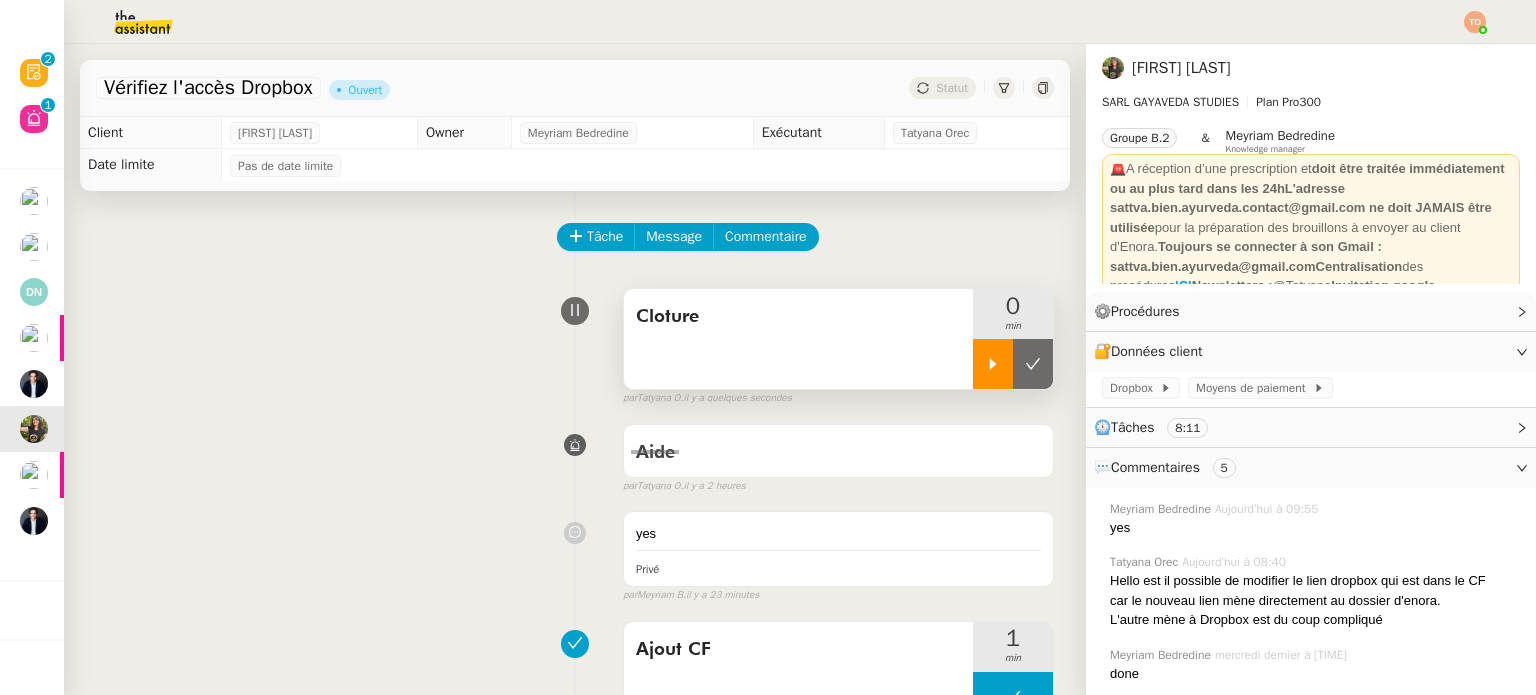 click at bounding box center [993, 364] 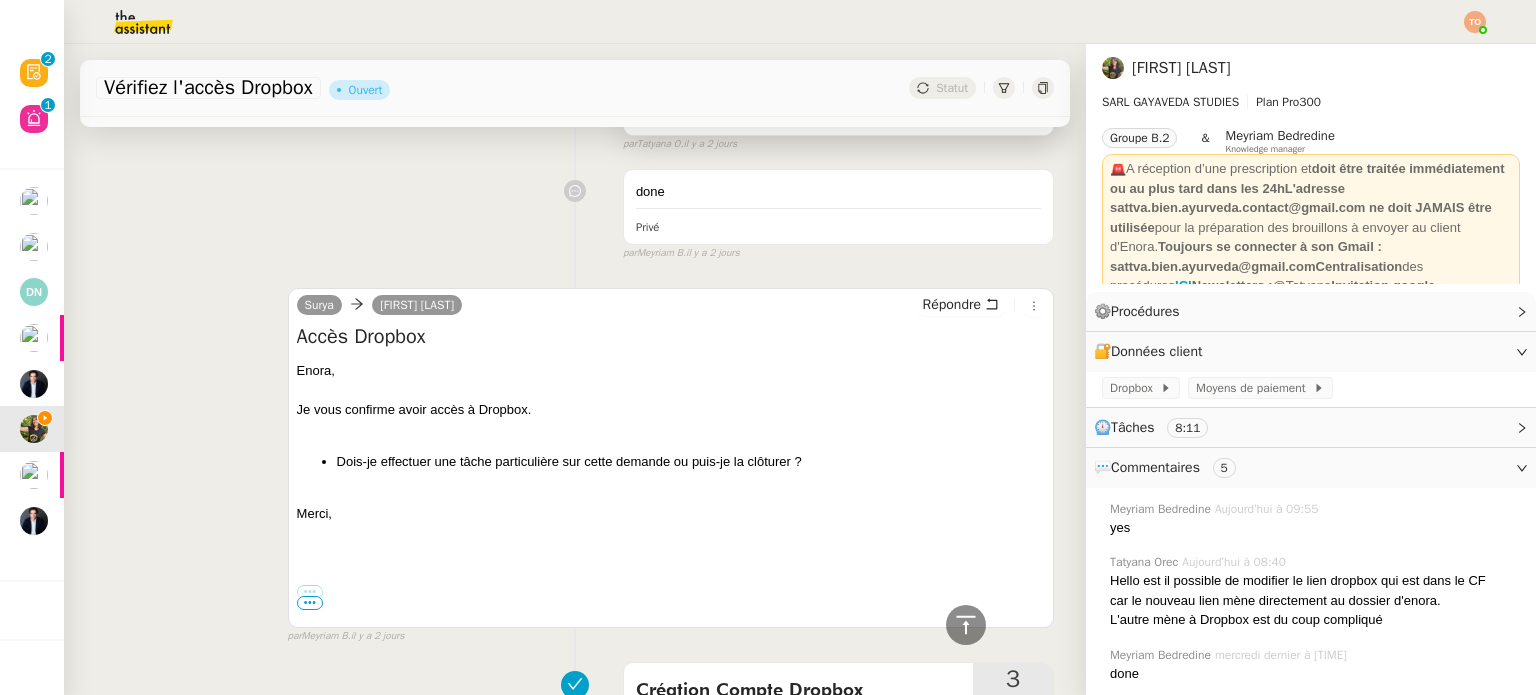 scroll, scrollTop: 1100, scrollLeft: 0, axis: vertical 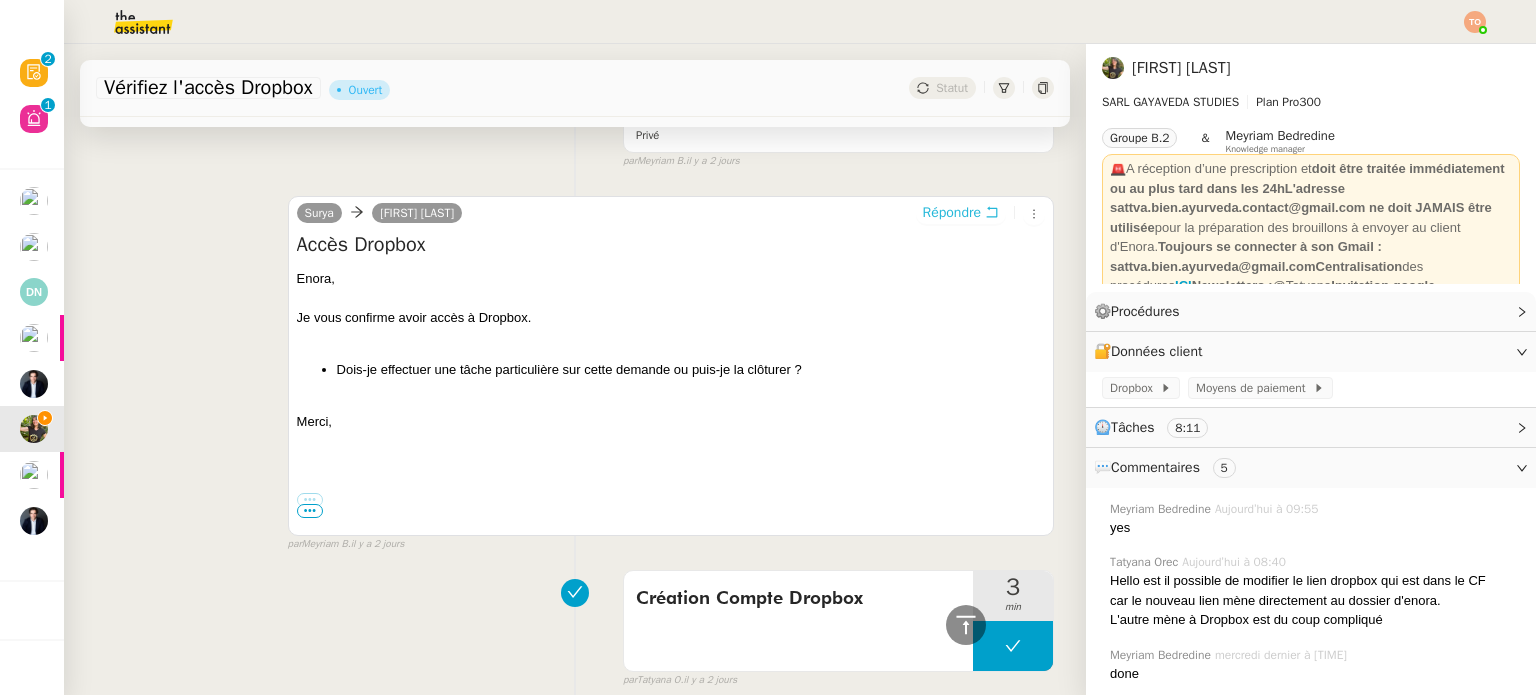 click on "Répondre" at bounding box center [952, 213] 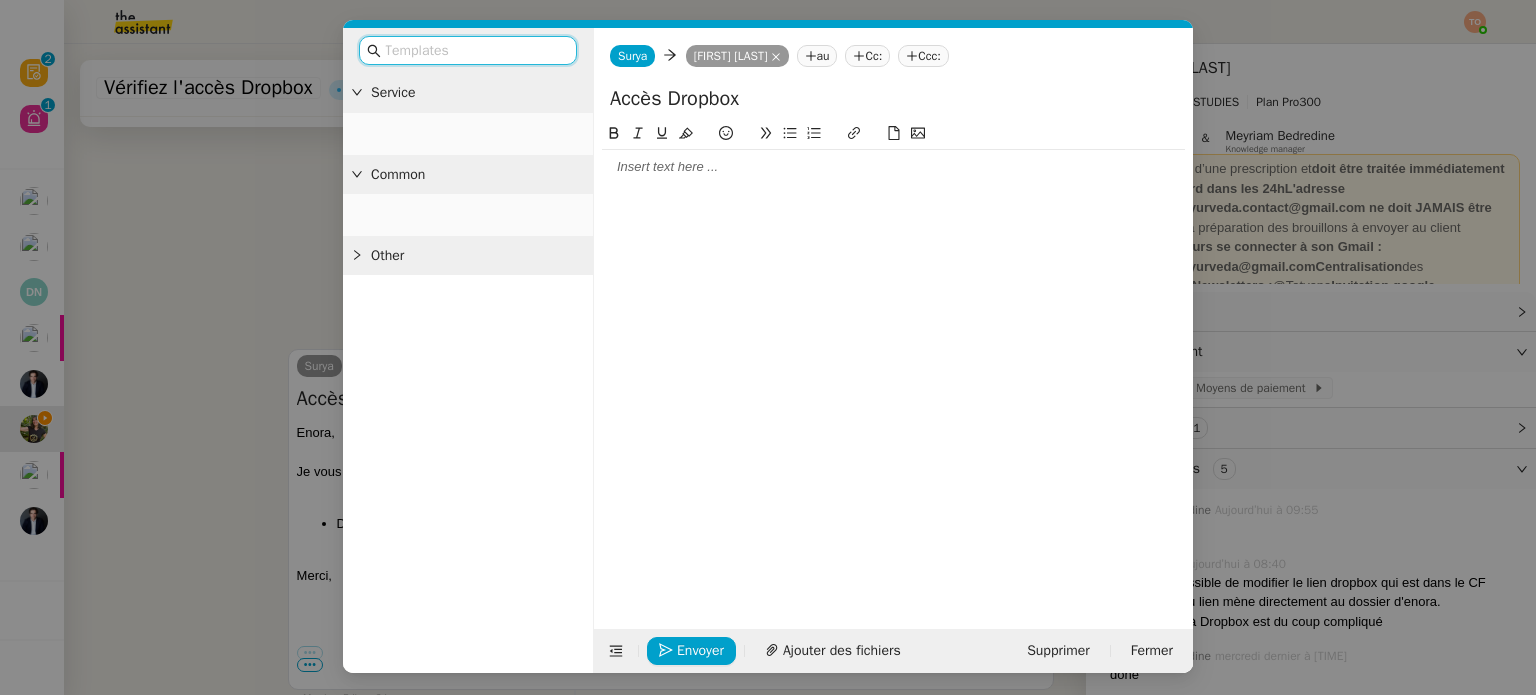 scroll, scrollTop: 1253, scrollLeft: 0, axis: vertical 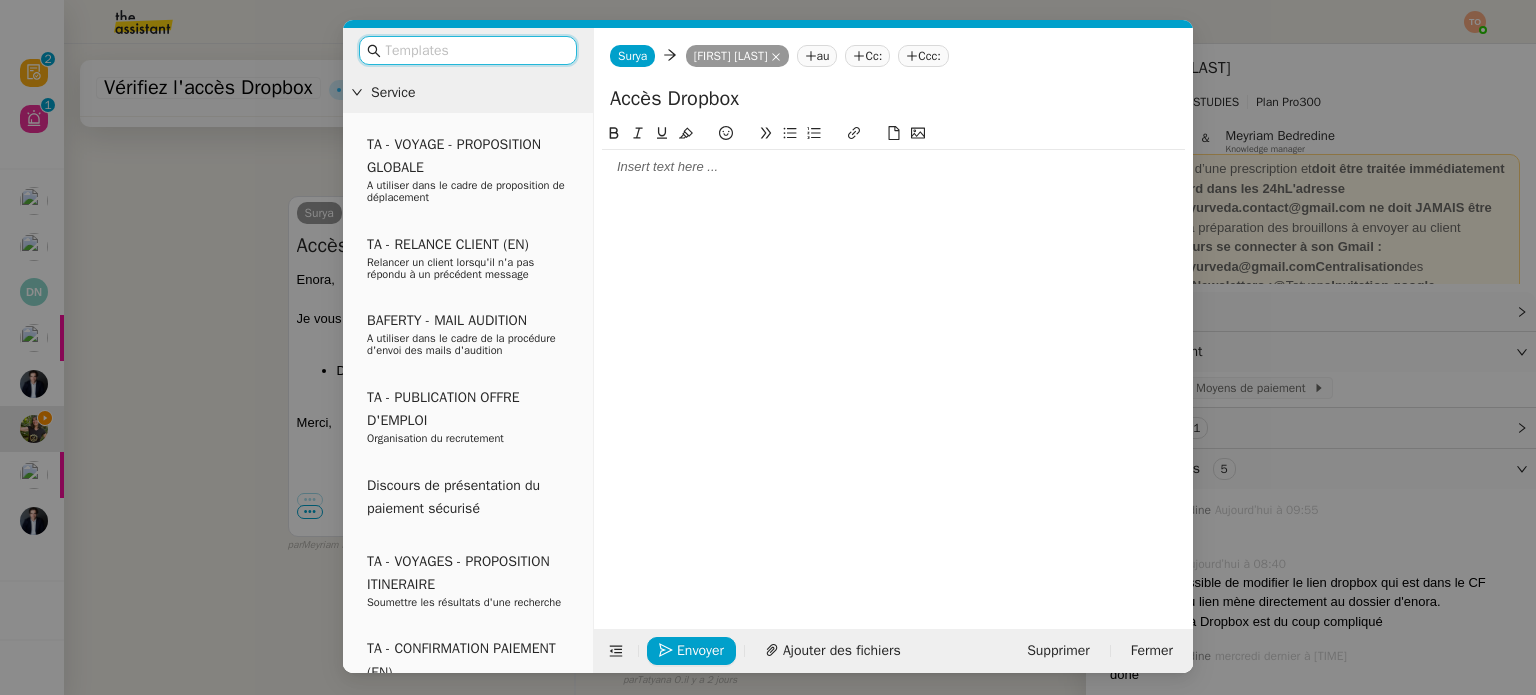 click at bounding box center [475, 50] 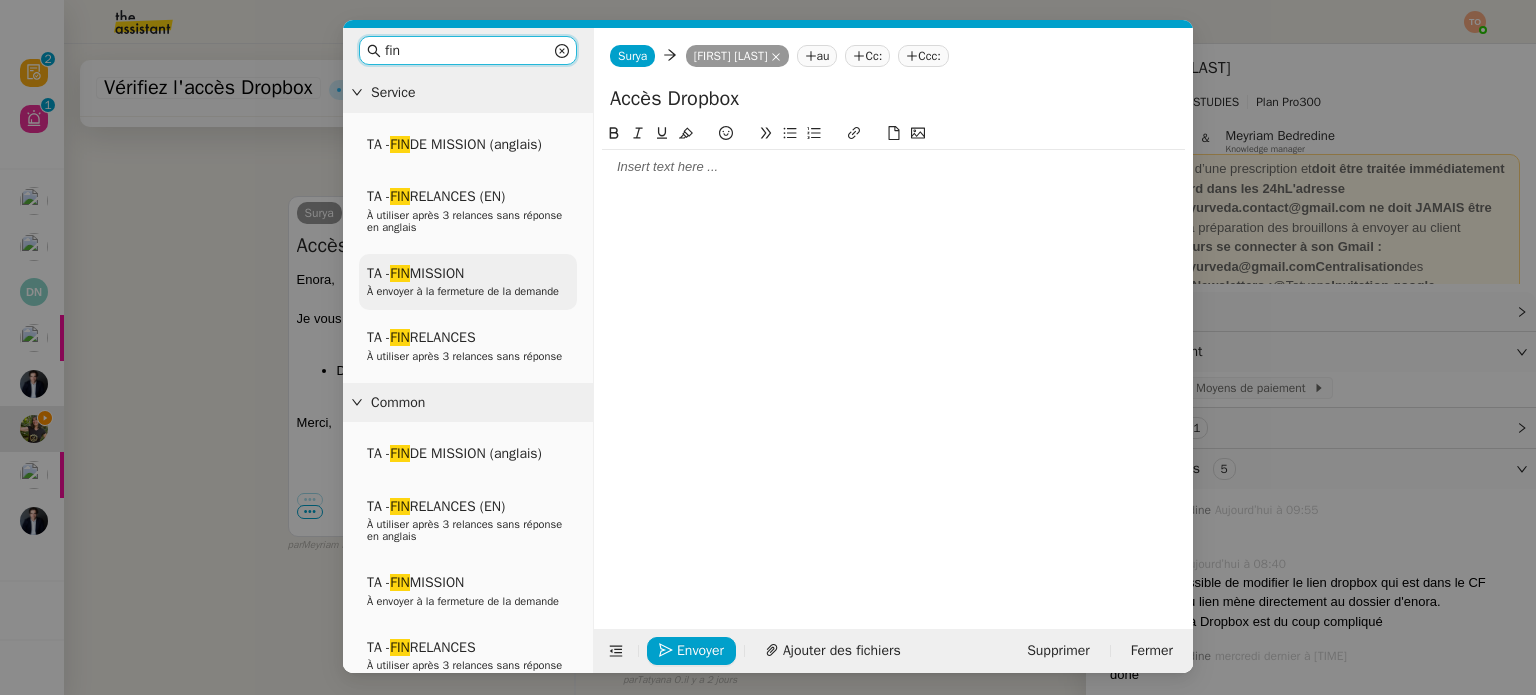 type on "fin" 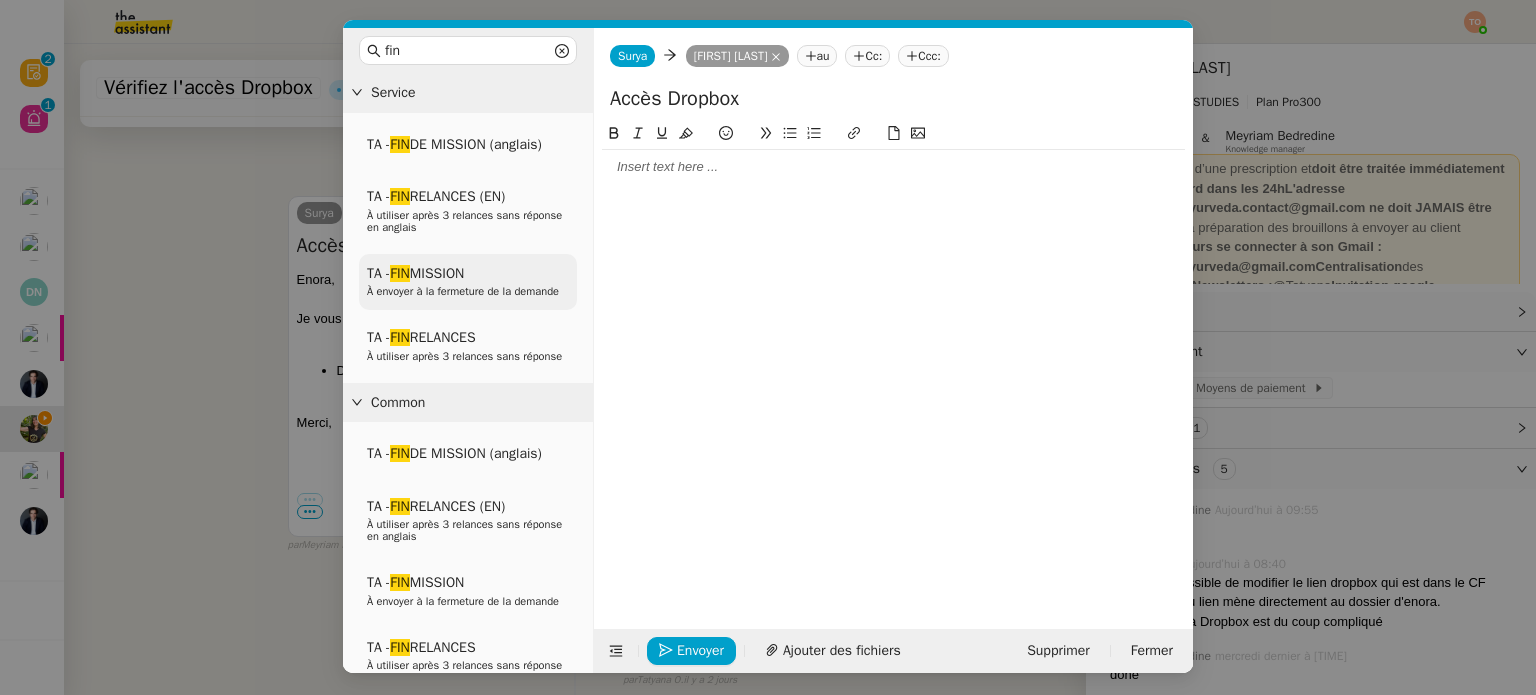 click on "TA -  FIN  MISSION    À envoyer à la fermeture de la demande" at bounding box center (468, 282) 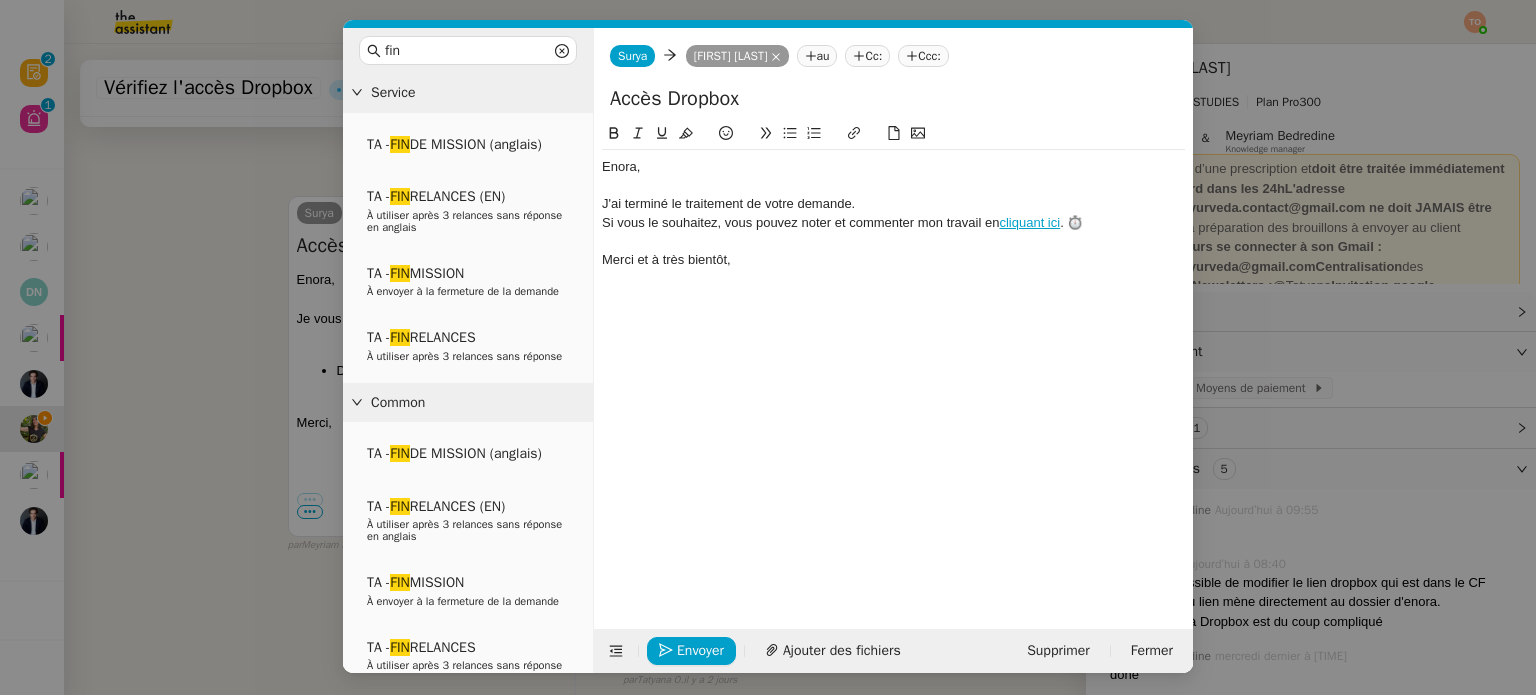 click on "﻿Enora﻿," 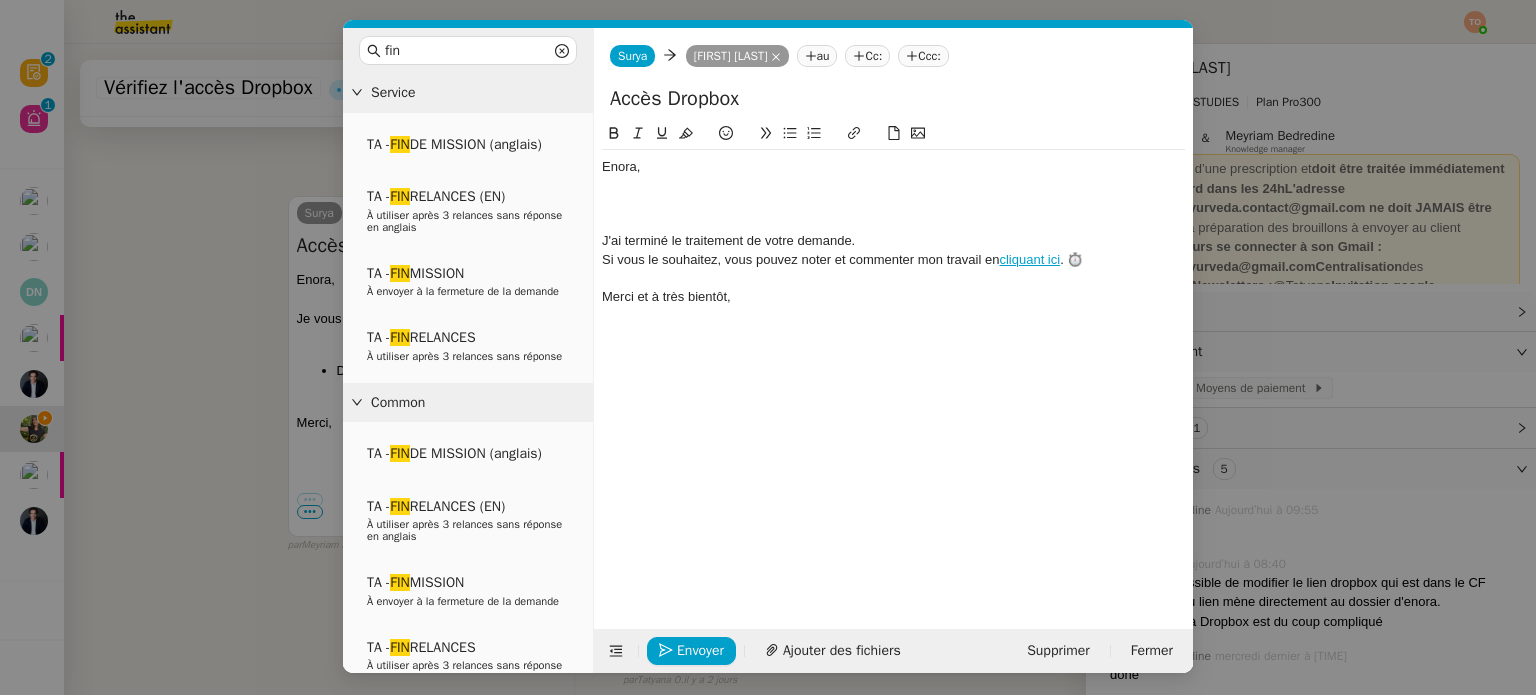 type 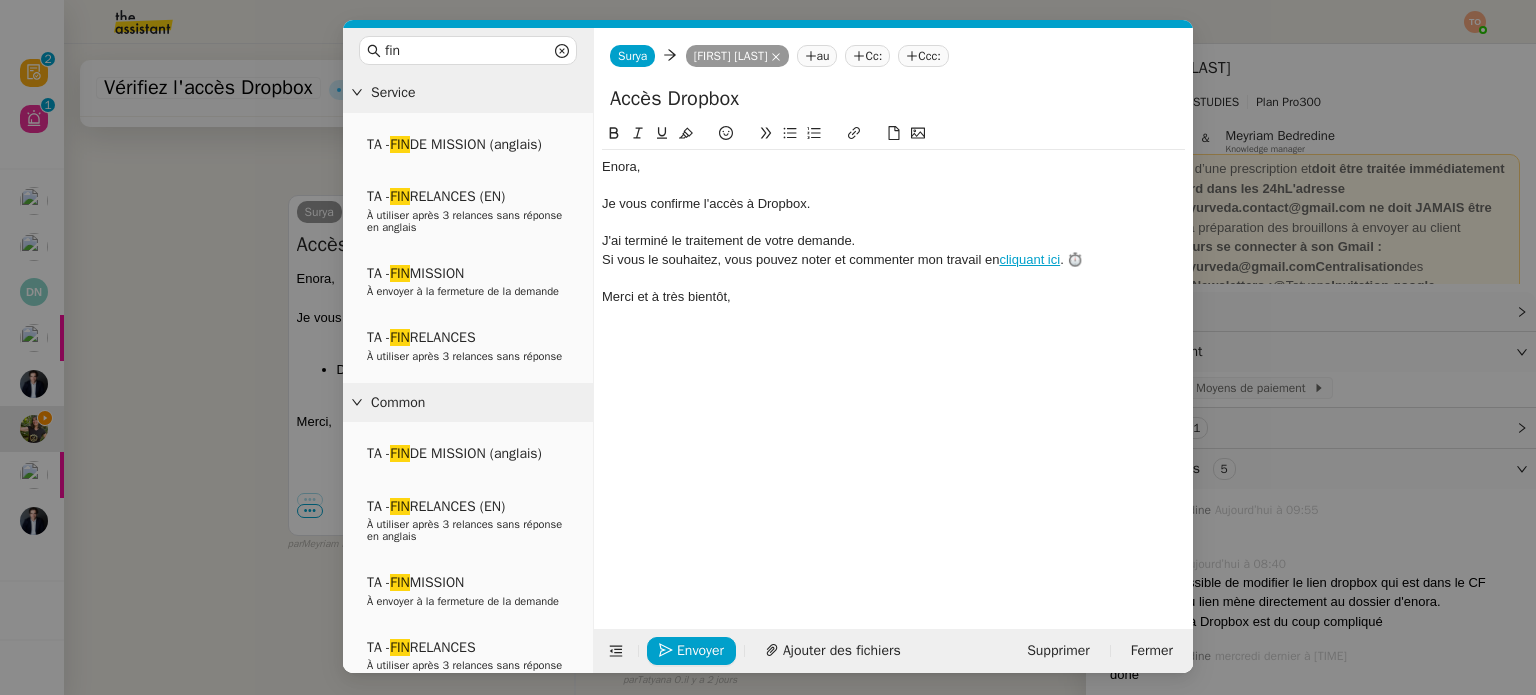 scroll, scrollTop: 1409, scrollLeft: 0, axis: vertical 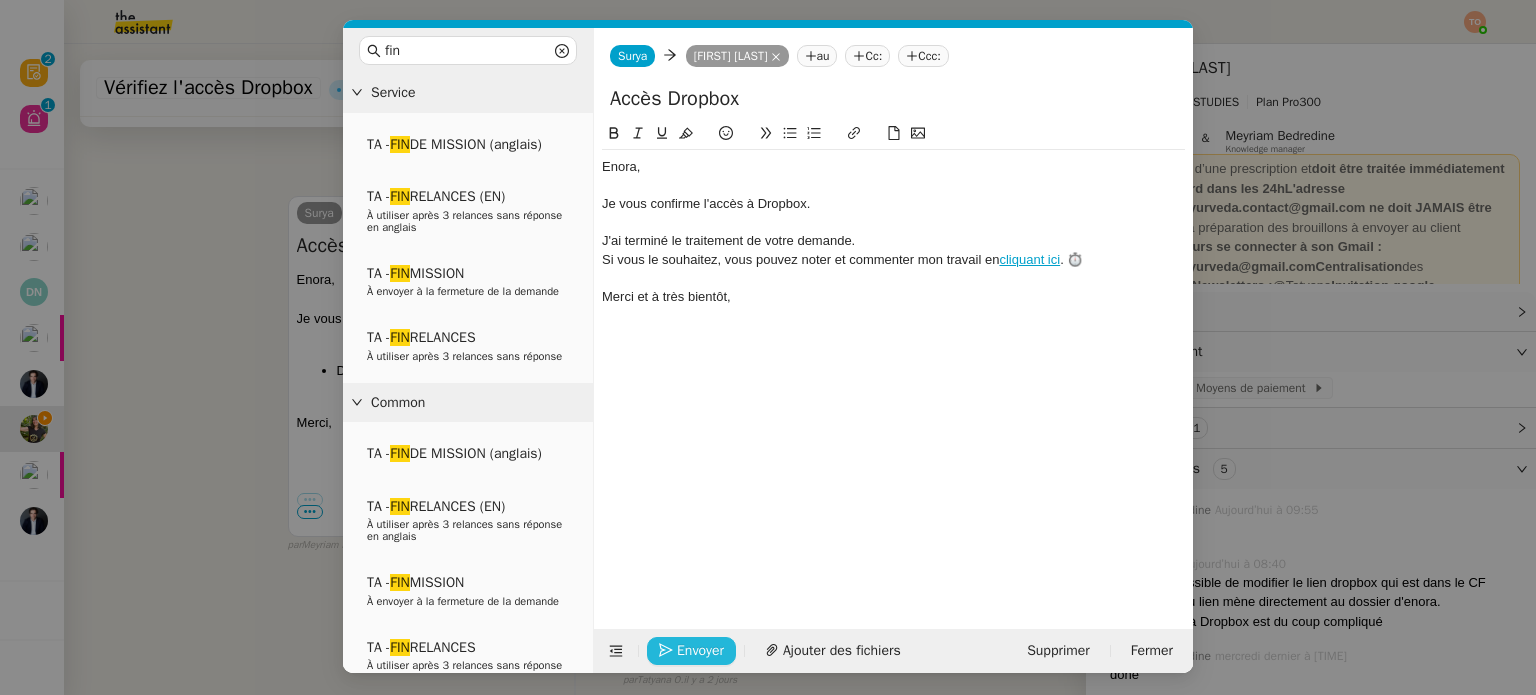 click on "Envoyer" 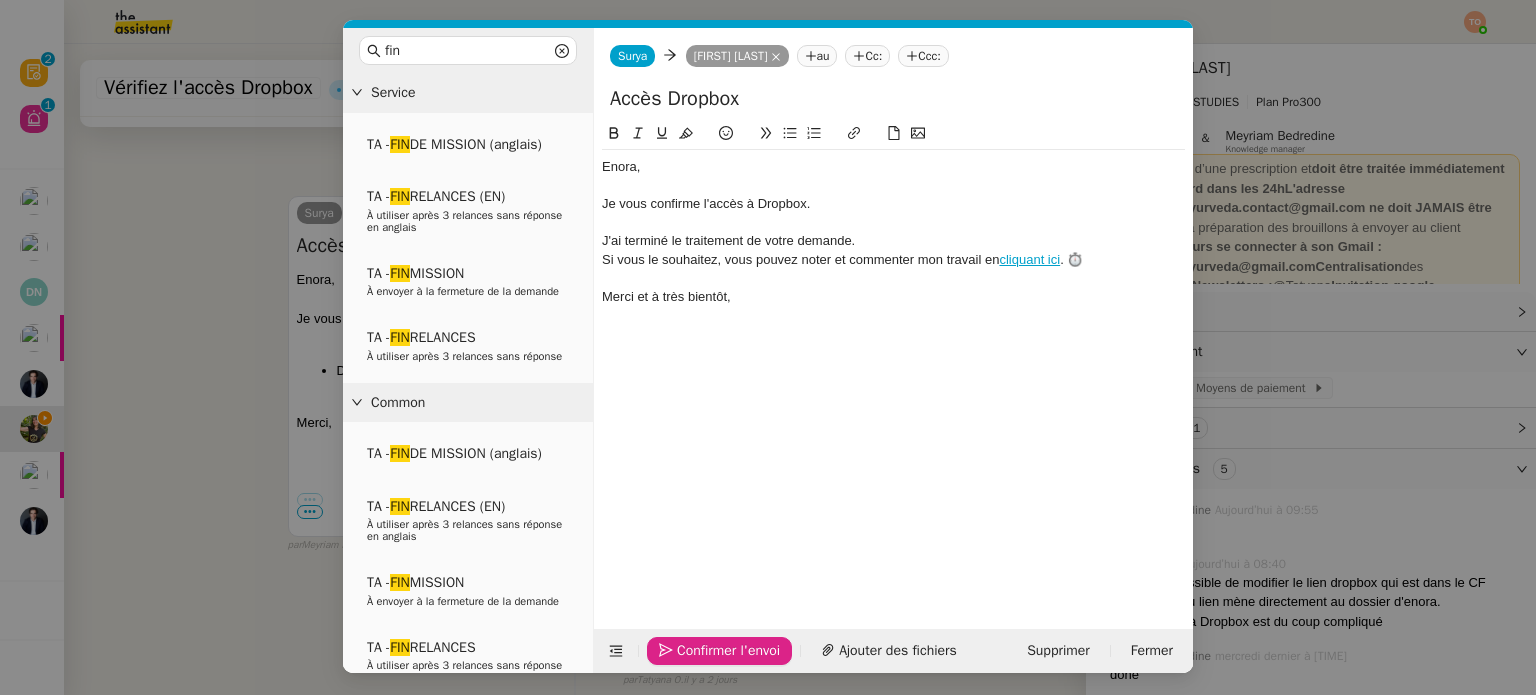 click on "Confirmer l'envoi" 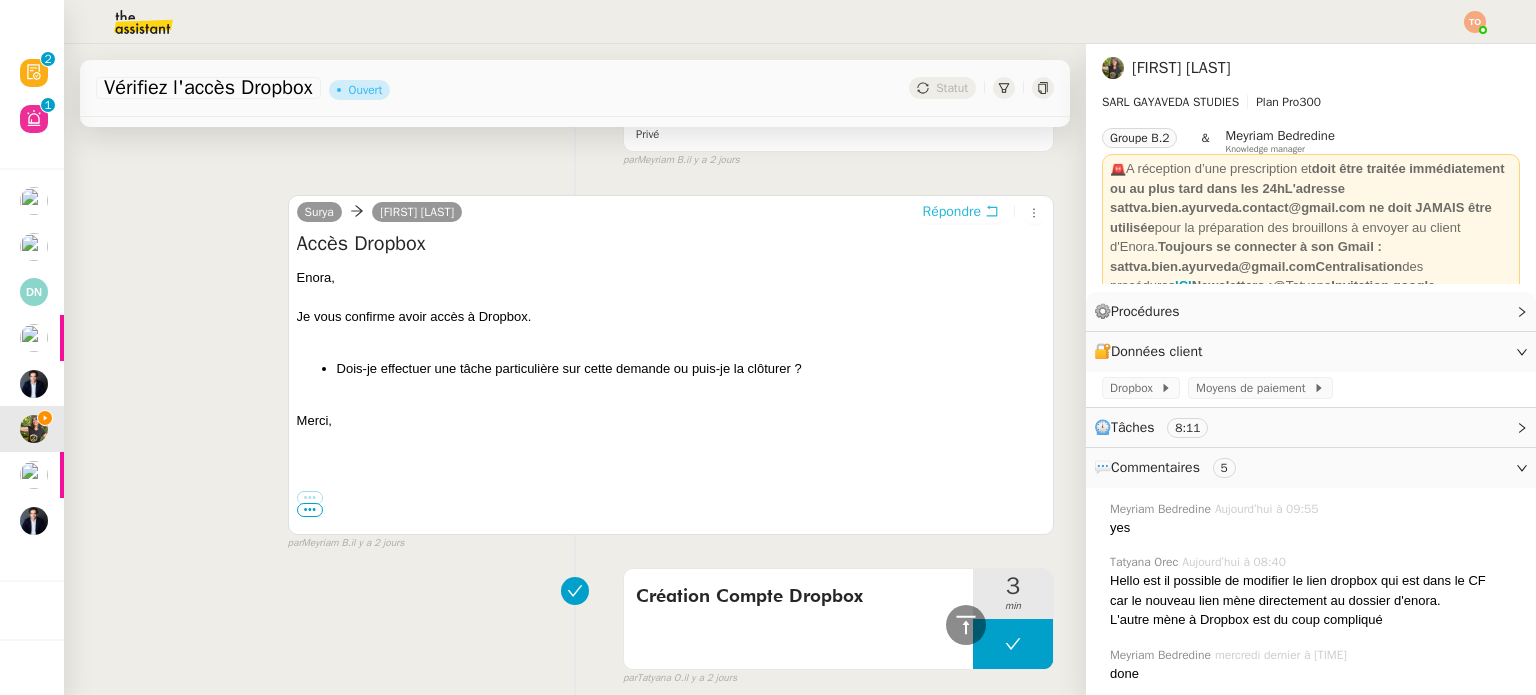 scroll, scrollTop: 0, scrollLeft: 0, axis: both 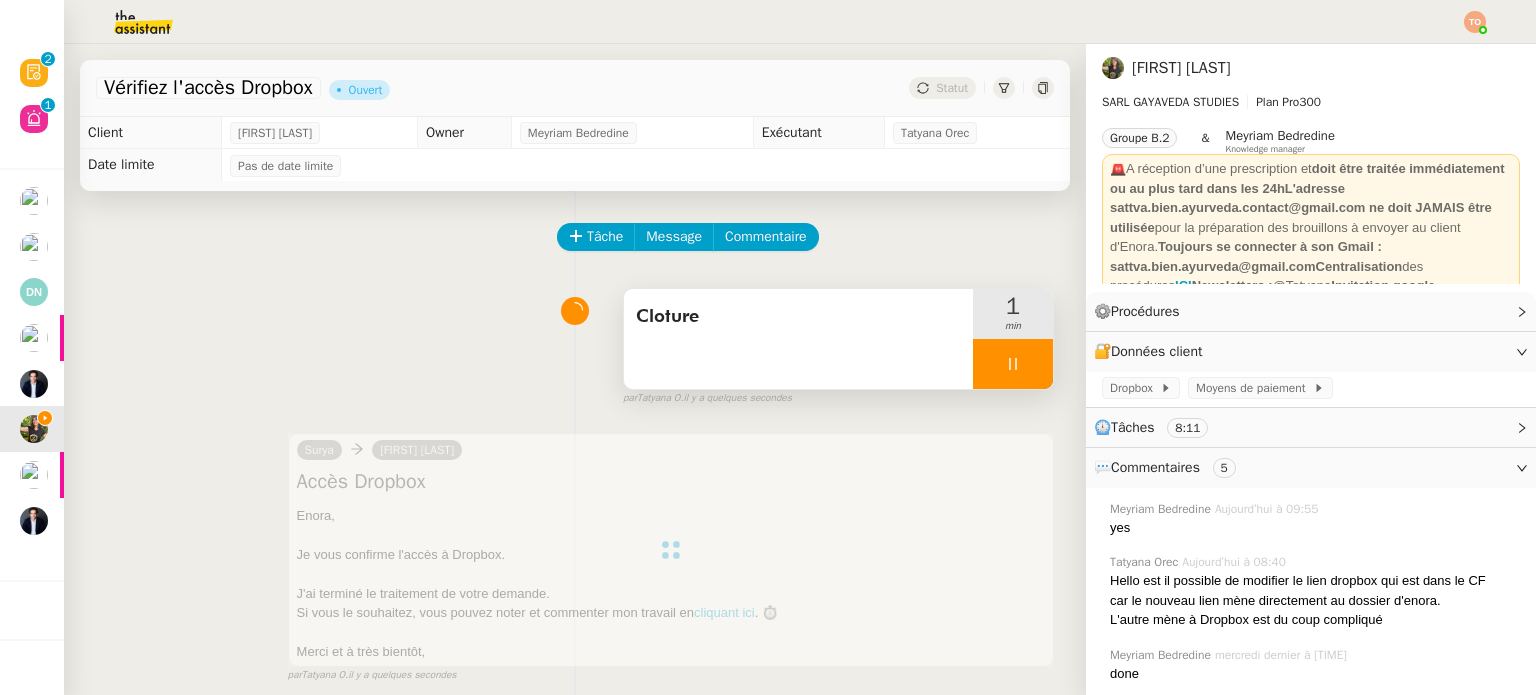 click at bounding box center (1013, 364) 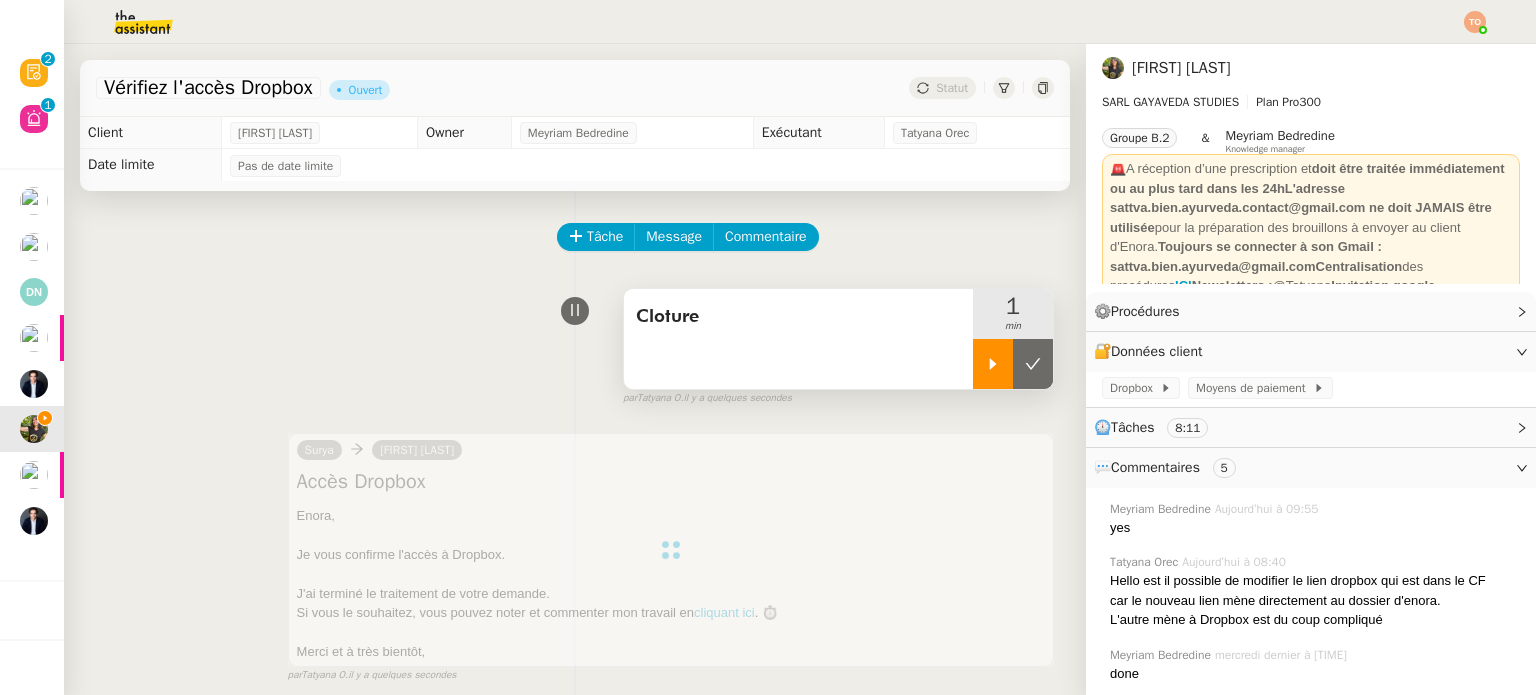 click 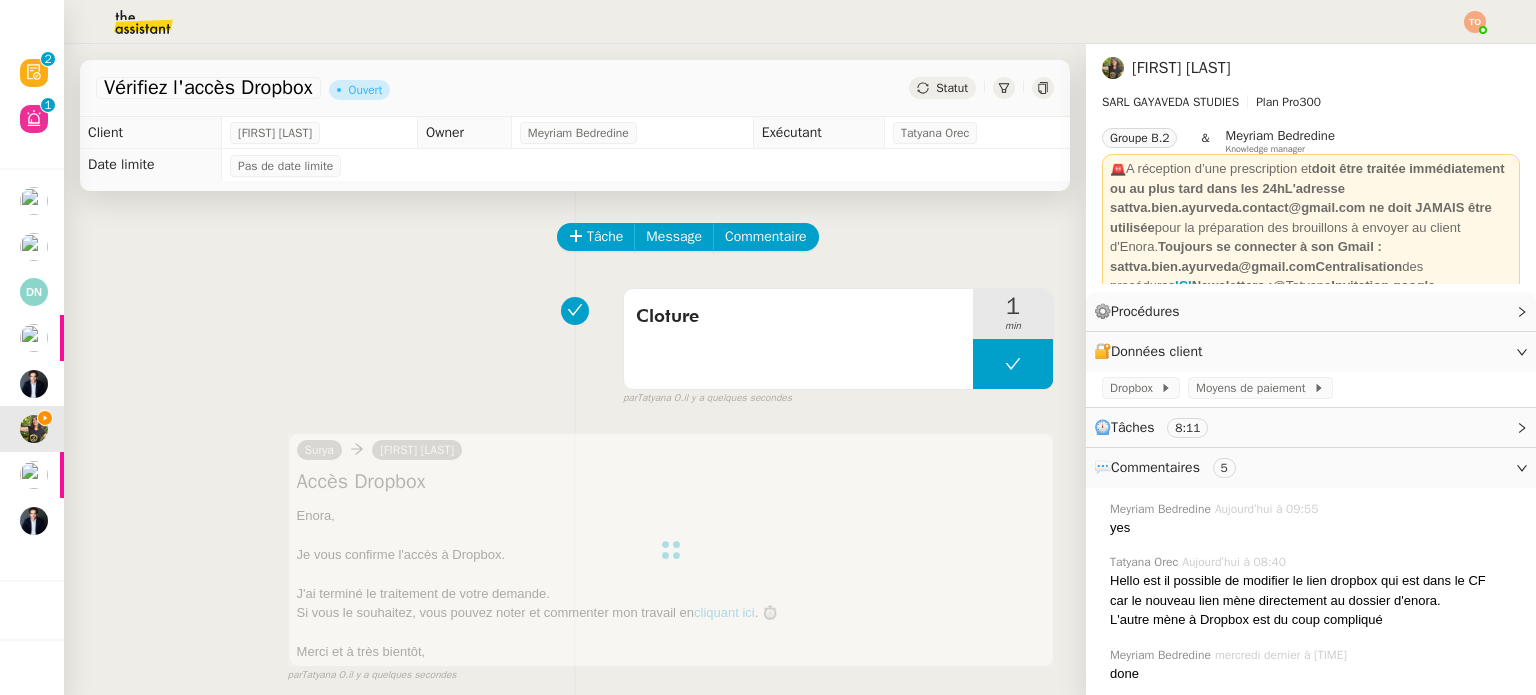 click on "Statut" 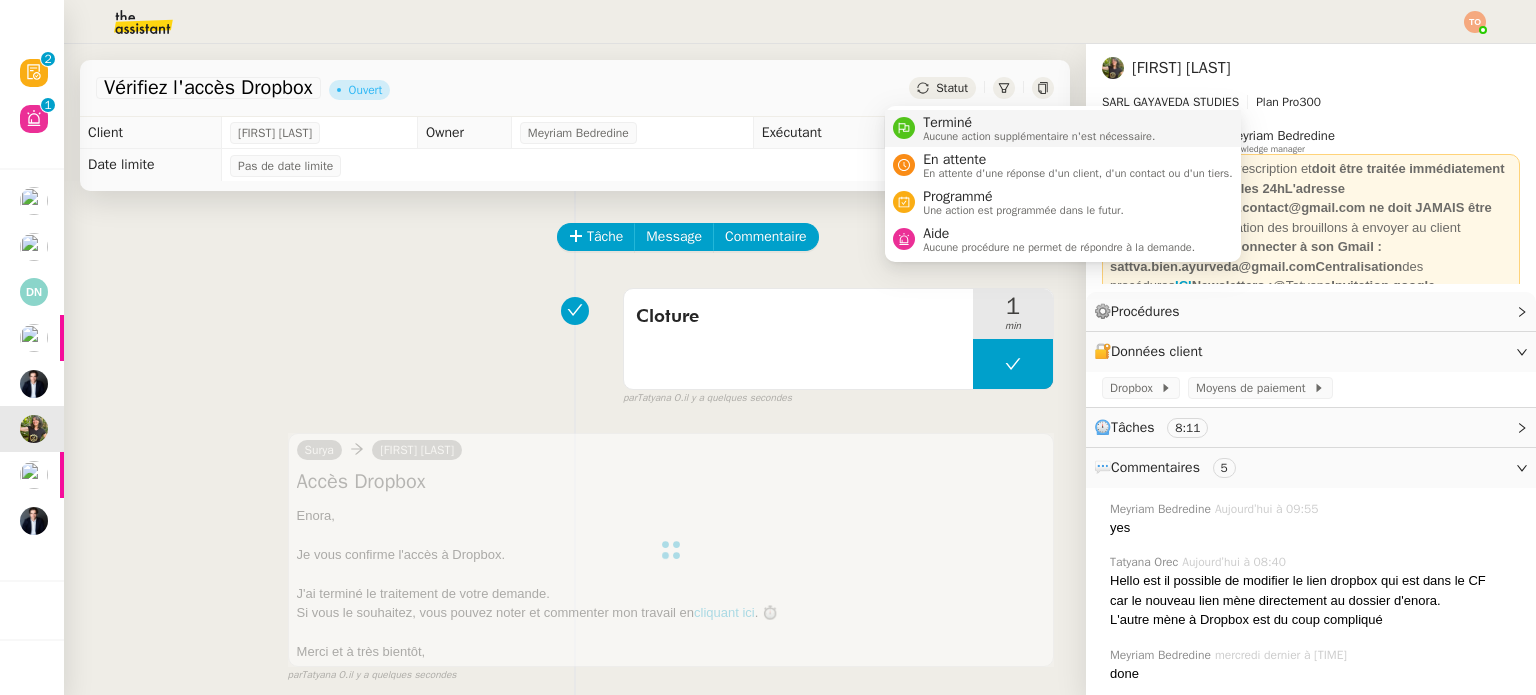 click on "Aucune action supplémentaire n'est nécessaire." at bounding box center [1039, 136] 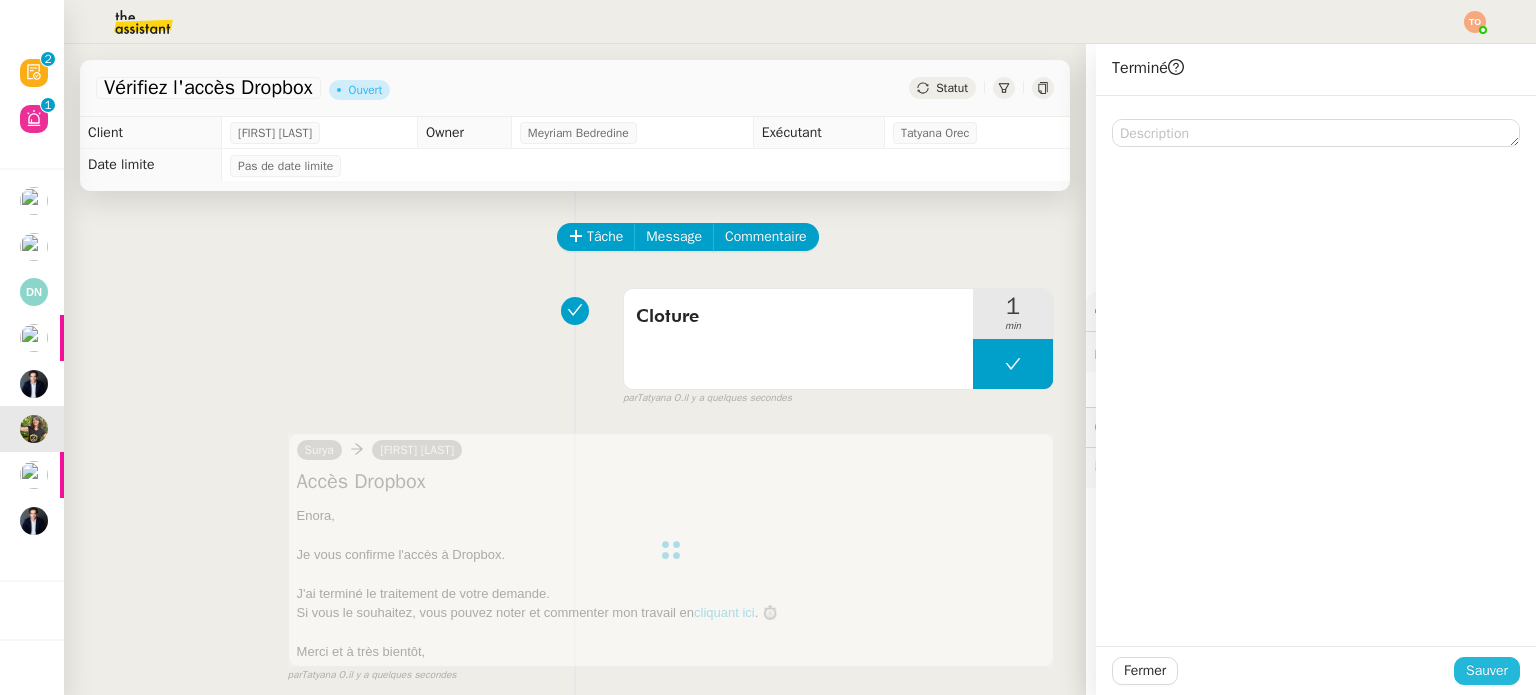 click on "Sauver" 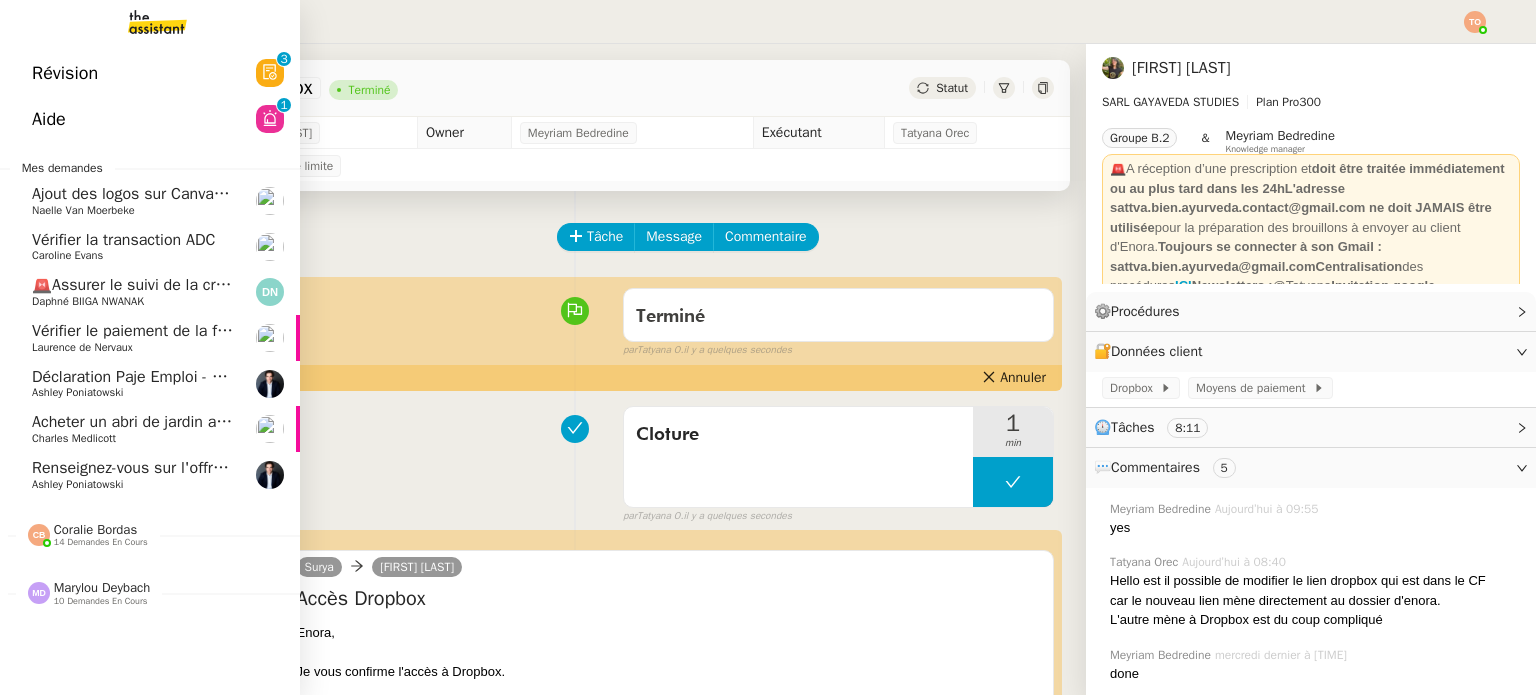 click on "Ashley Poniatowski" 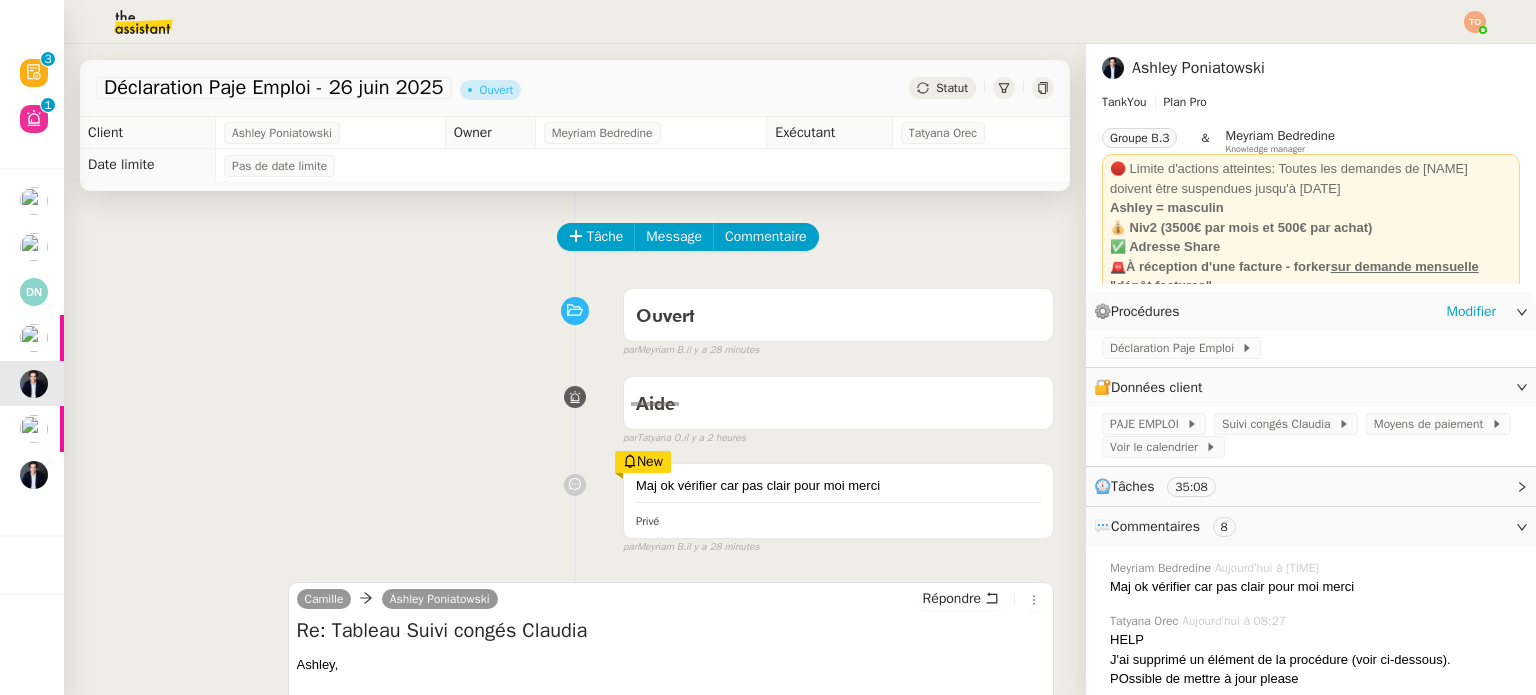 scroll, scrollTop: 200, scrollLeft: 0, axis: vertical 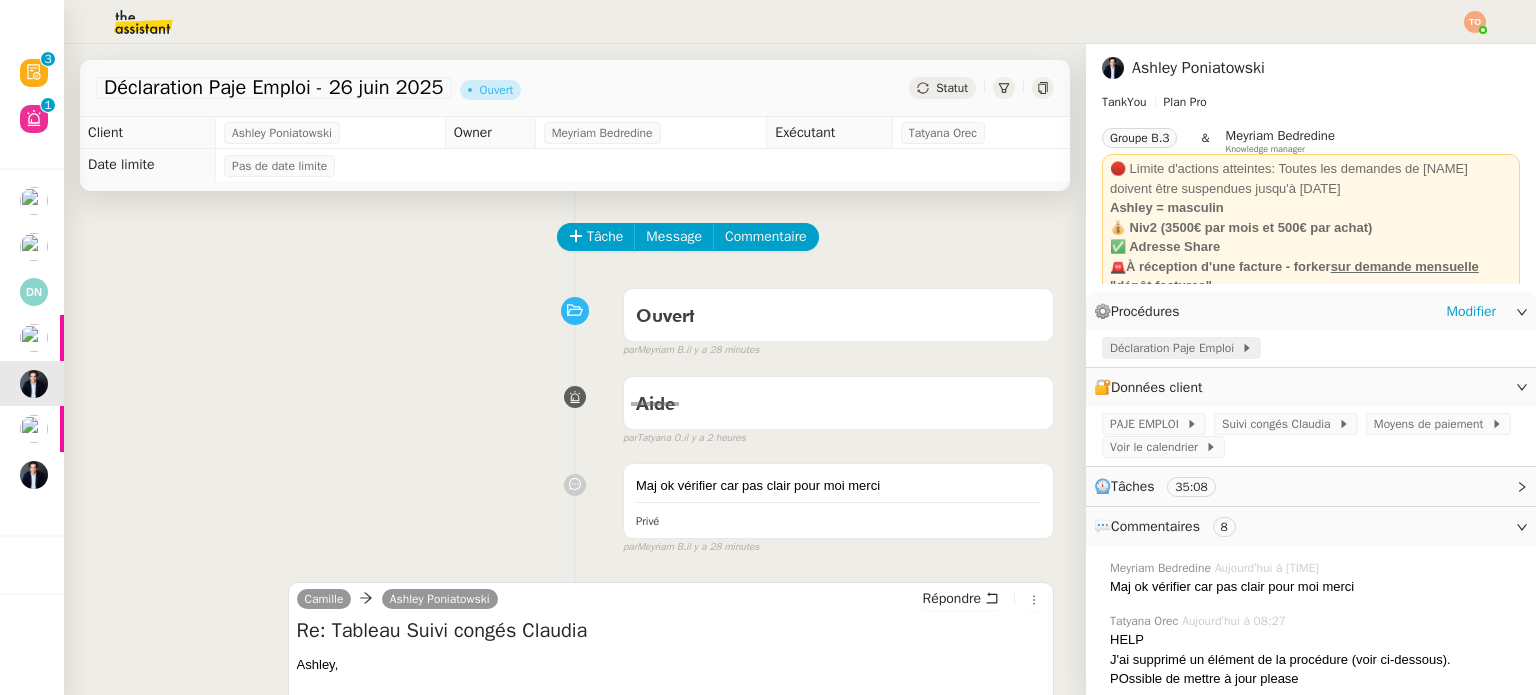 click on "Déclaration Paje Emploi" 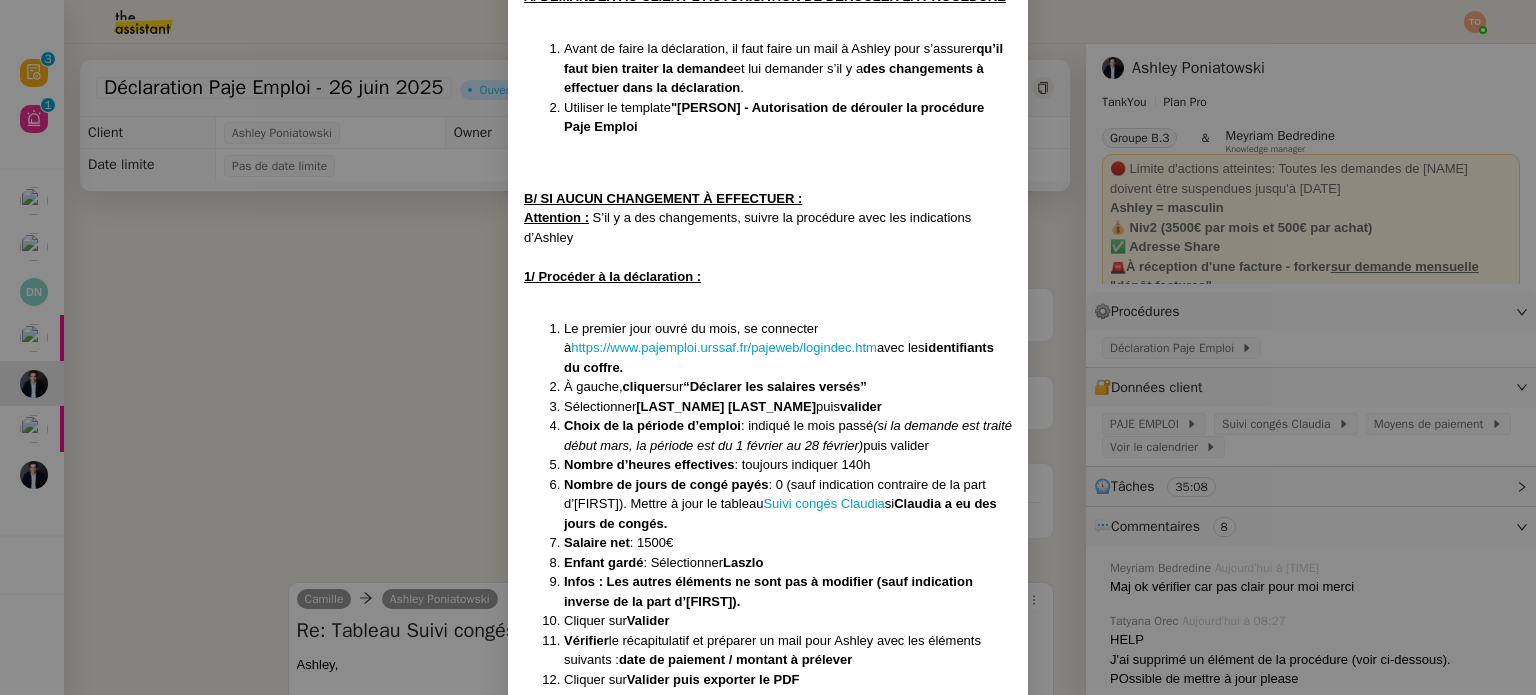 scroll, scrollTop: 463, scrollLeft: 0, axis: vertical 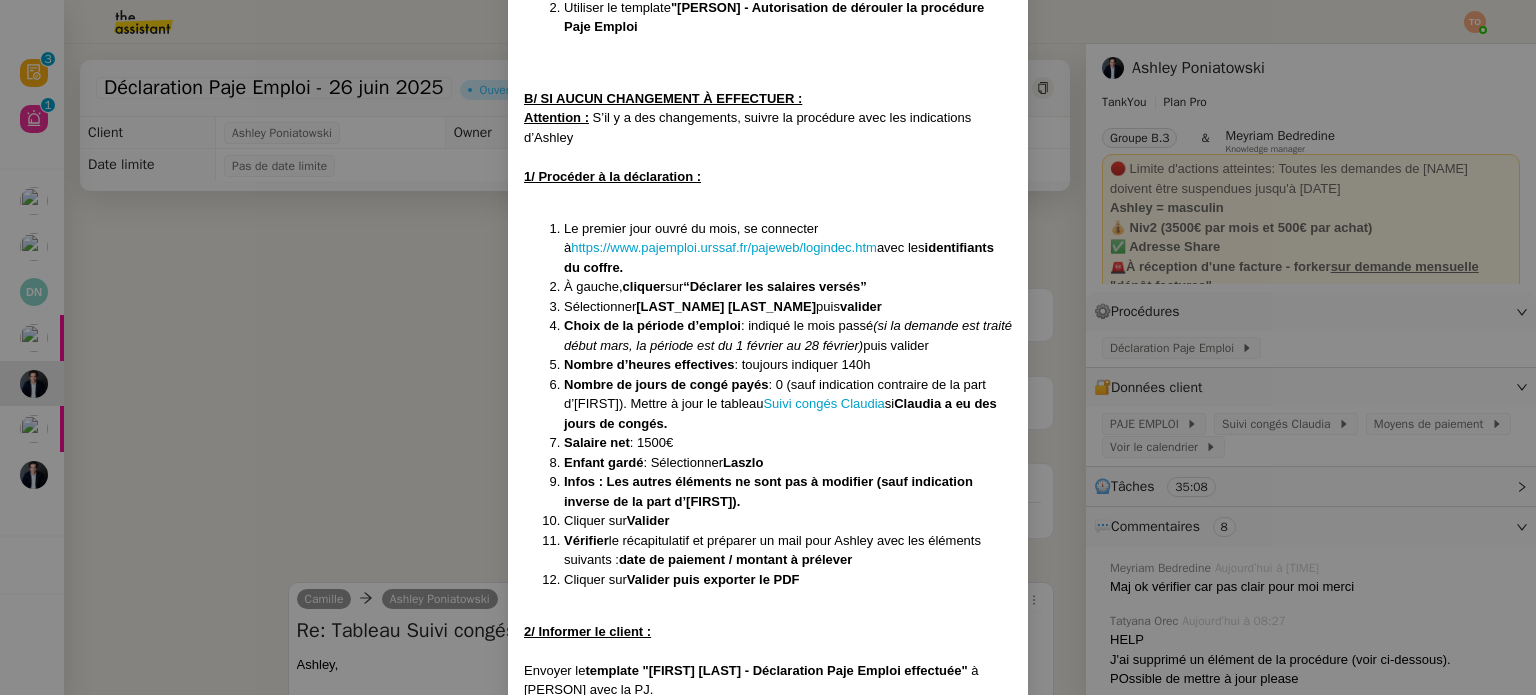 click on "Créée le 13/02/2025 MAJ le 1/08/25 Contexte :  Ashley souhaite que l'on déclare mensuellement les heures de travail de sa nounou. Récurrence :  Tous les mois le 26 pour faire la déclaration le 1er jour ouvré du mois. PROCÉDURE A/ DEMANDER AU CLIENT L'AUTORISATION DE DÉROULER LA PROCÉDURE Avant de faire la déclaration, il faut faire un mail à Ashley pour s’assurer  qu’il faut bien traiter la demande  et lui demander s’il y a  des changements à effectuer dans la déclaration . Utiliser le template  "Ashley Poniatowski - Autorisation de dérouler la procédure Paje Emploi B/ SI AUCUN CHANGEMENT À EFFECTUER : Attention :   S’il y a des changements, suivre la procédure avec les indications d’Ashley 1/ Procéder à la déclaration : Le premier jour ouvré du mois, se connecter à  https://www.pajemploi.urssaf.fr/pajeweb/logindec.htm  avec les  identifiants du coffre. À gauche,  cliquer  sur  “Déclarer les salaires versés” Sélectionner  Dussan Manzano Claudia  puis   si" at bounding box center [768, 347] 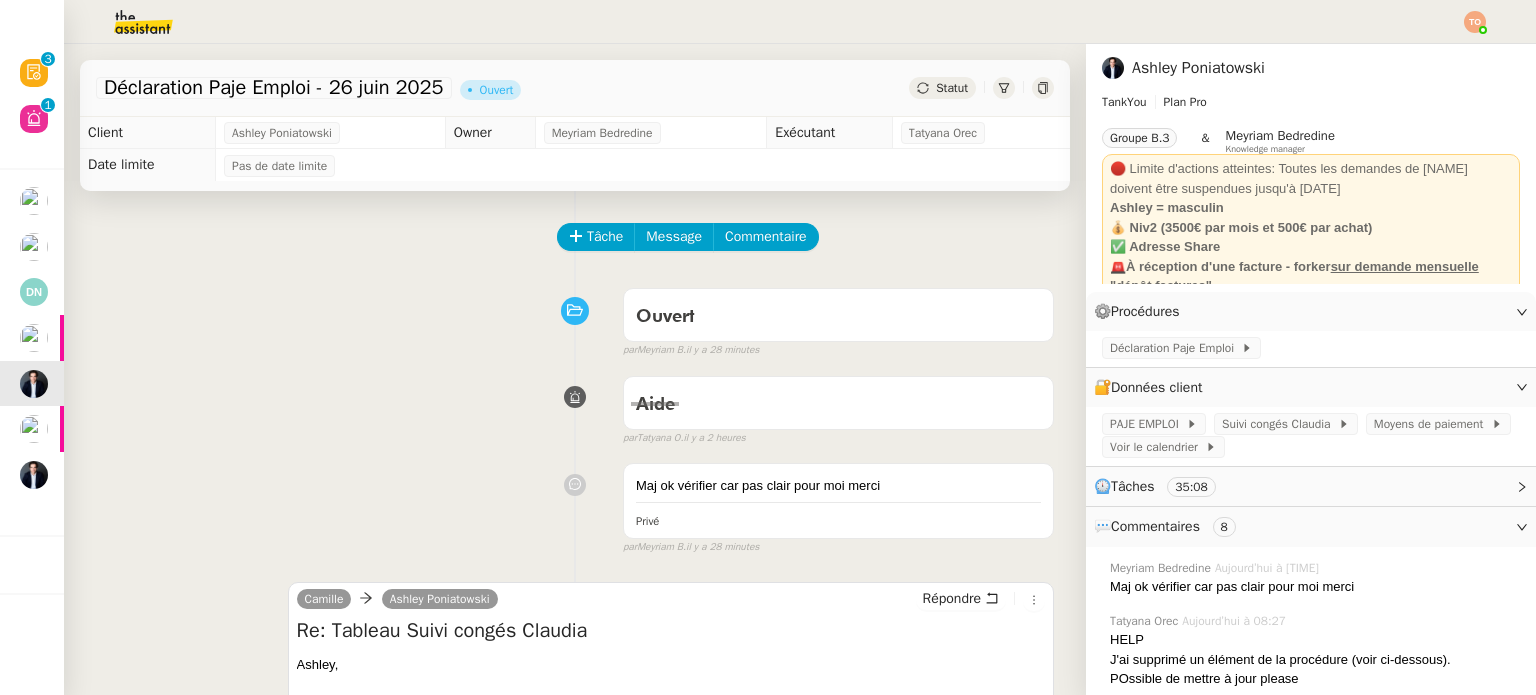 scroll, scrollTop: 0, scrollLeft: 0, axis: both 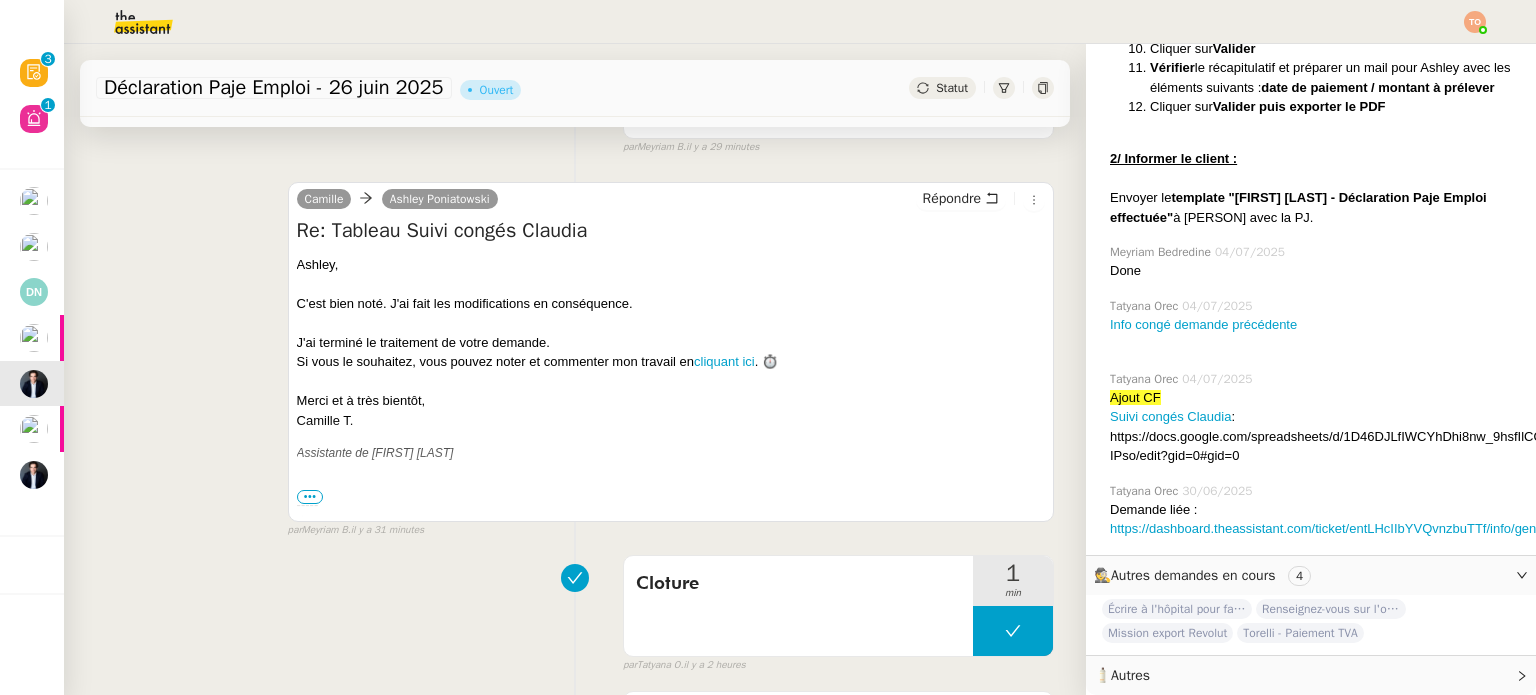 click on "Déclaration Paje Emploi - 26 juin 2025      Ouvert     Statut" 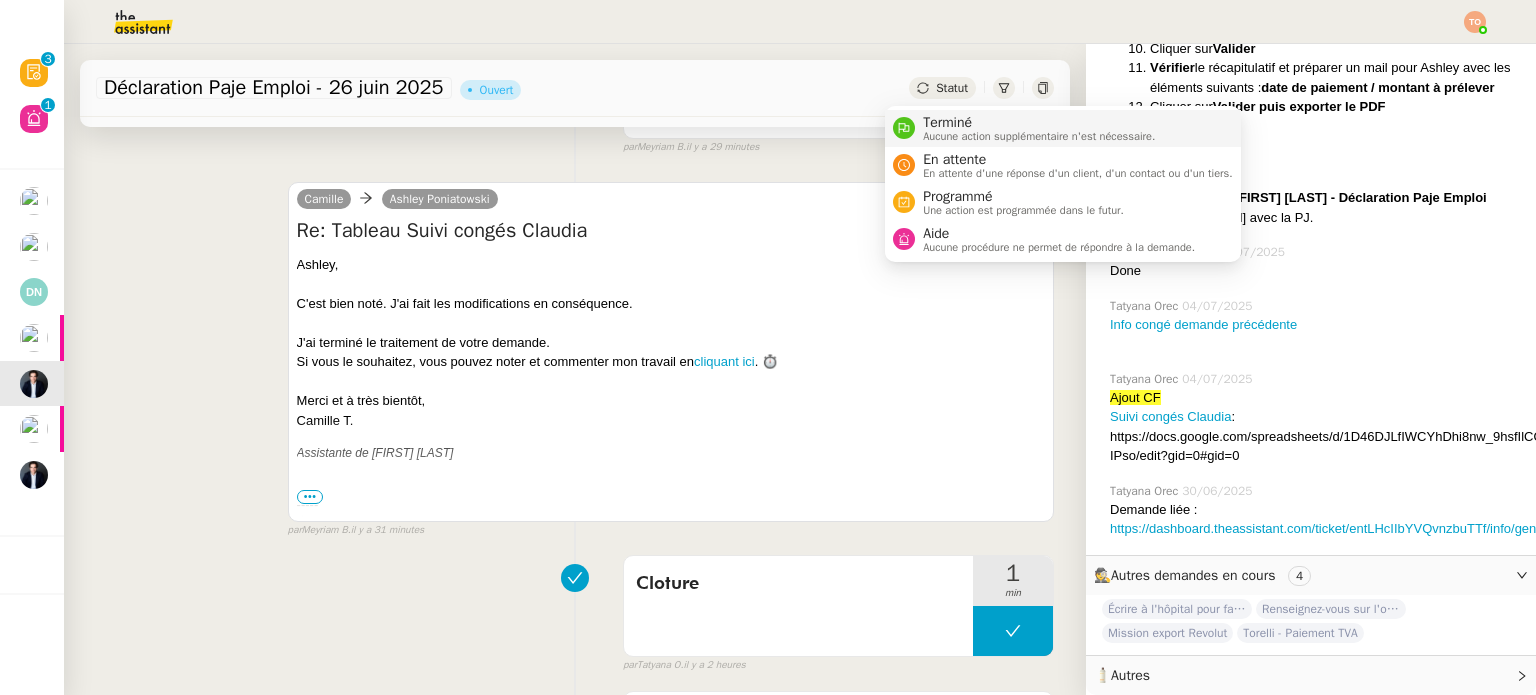 click on "Aucune action supplémentaire n'est nécessaire." at bounding box center [1039, 136] 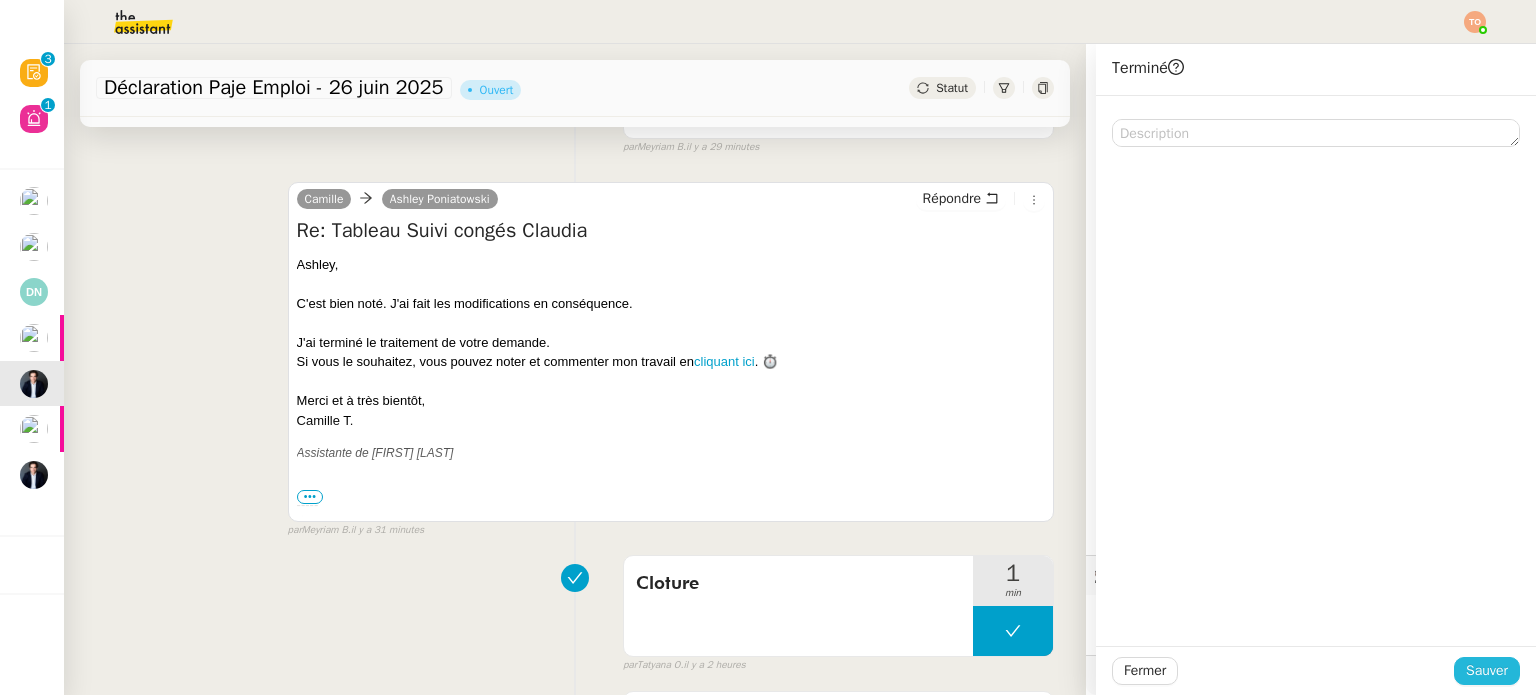 click on "Sauver" 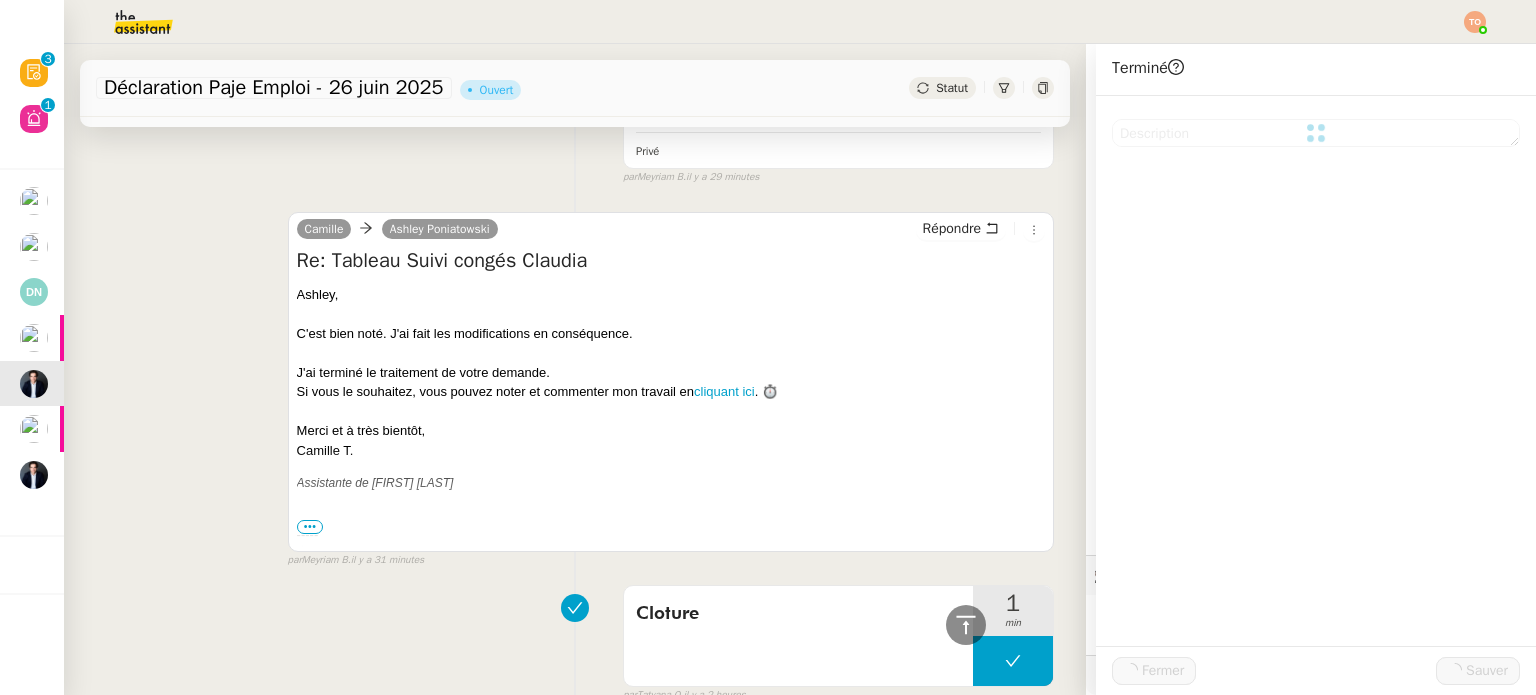 scroll, scrollTop: 430, scrollLeft: 0, axis: vertical 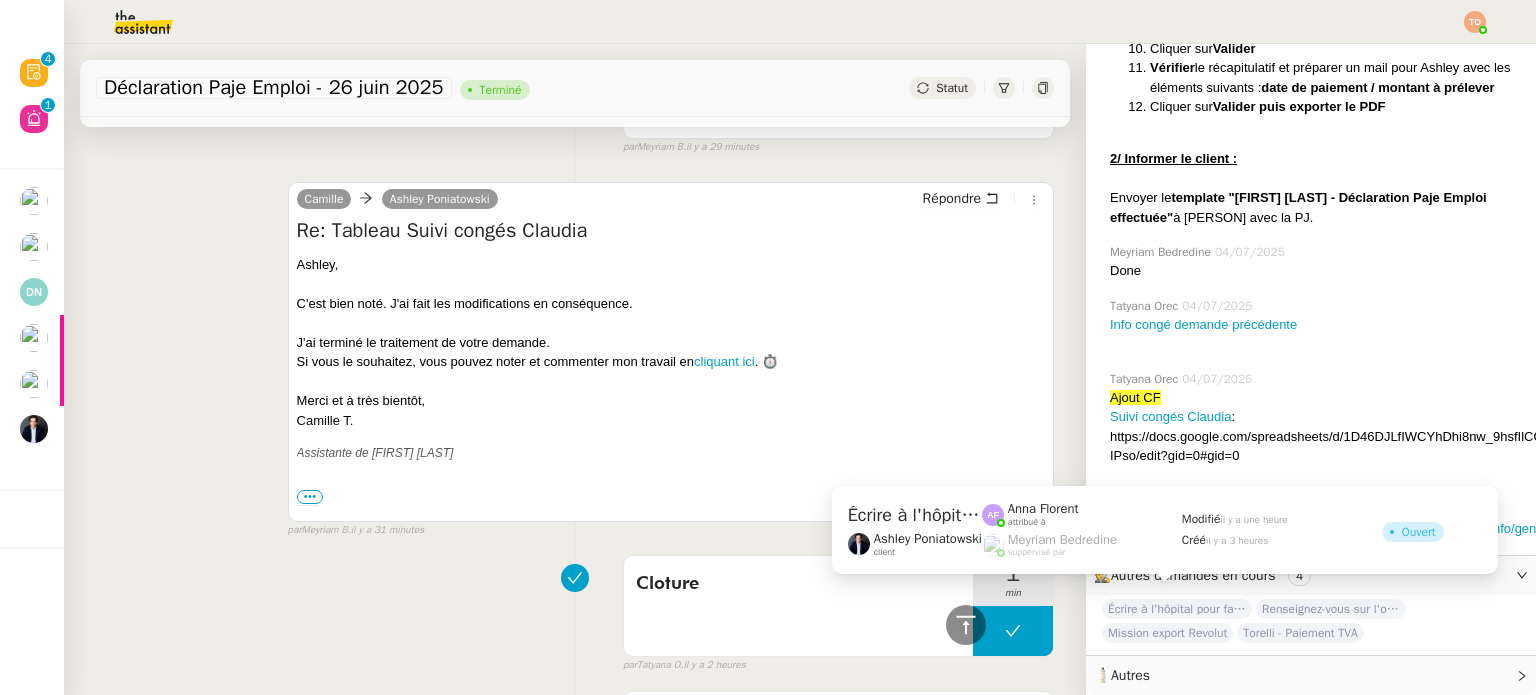 click on "Écrire à l'hôpital pour facture acquittée" 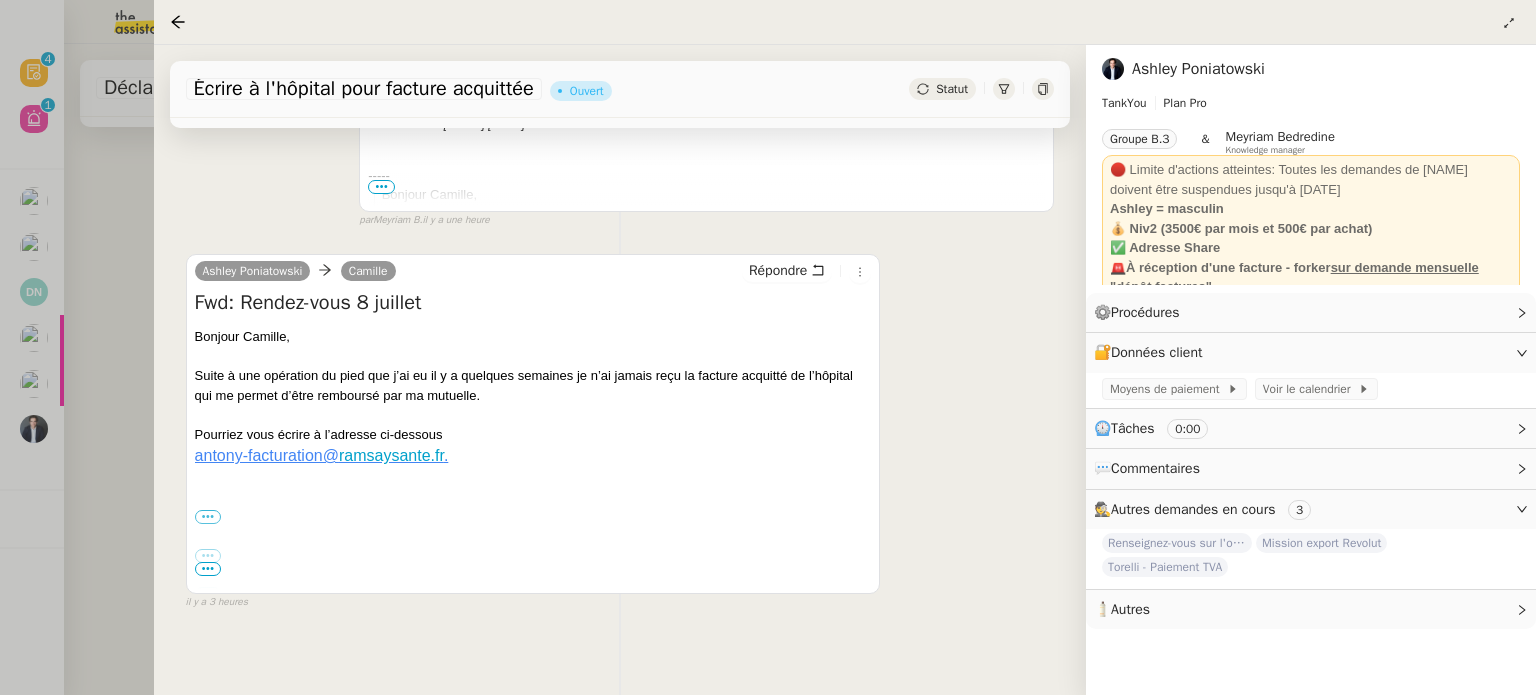 scroll, scrollTop: 540, scrollLeft: 0, axis: vertical 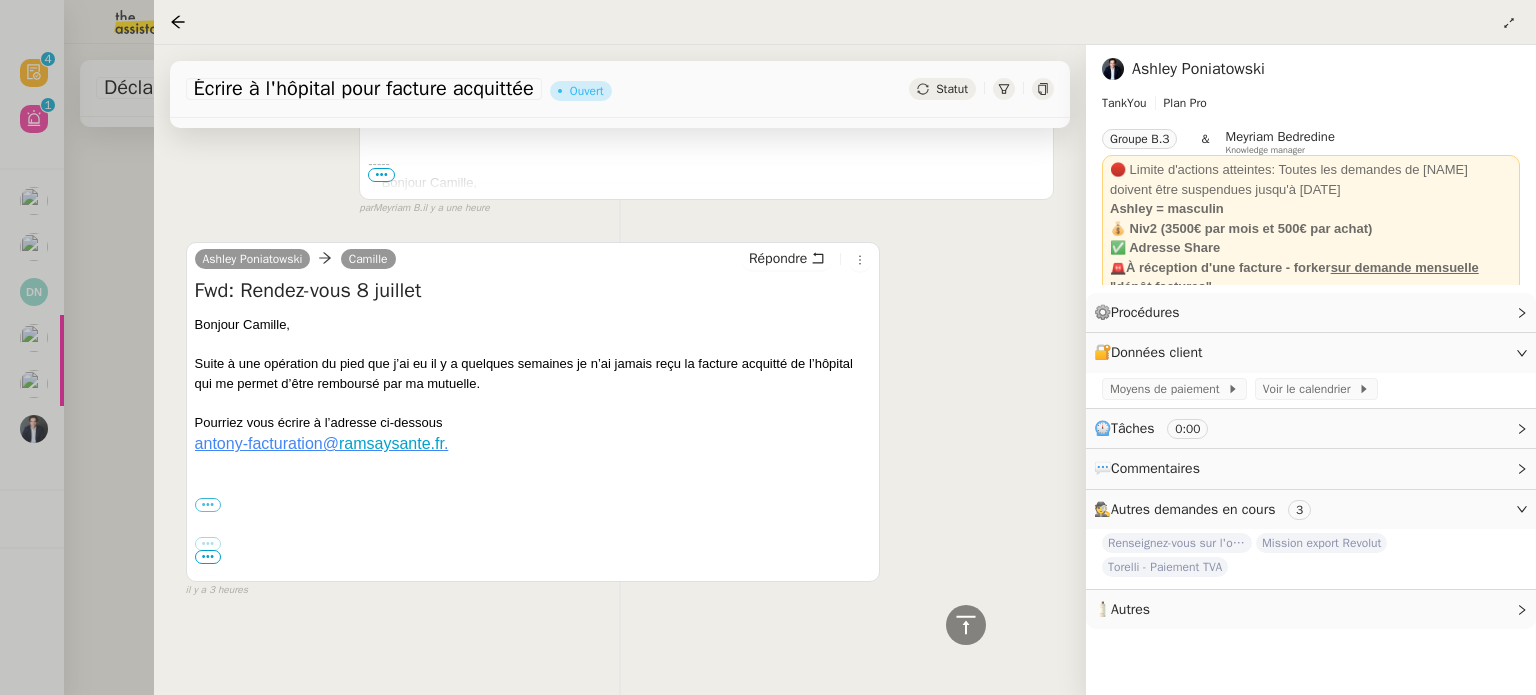 click at bounding box center [768, 347] 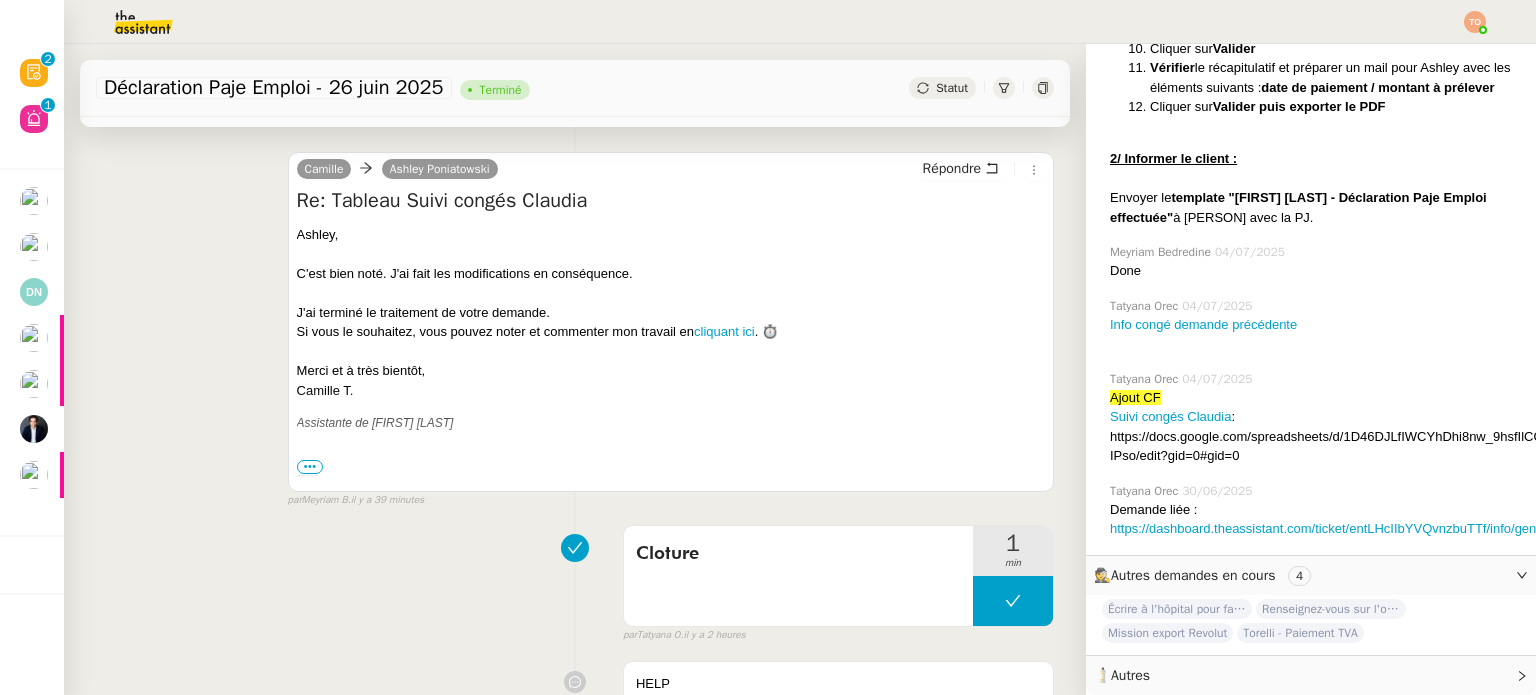 scroll, scrollTop: 400, scrollLeft: 0, axis: vertical 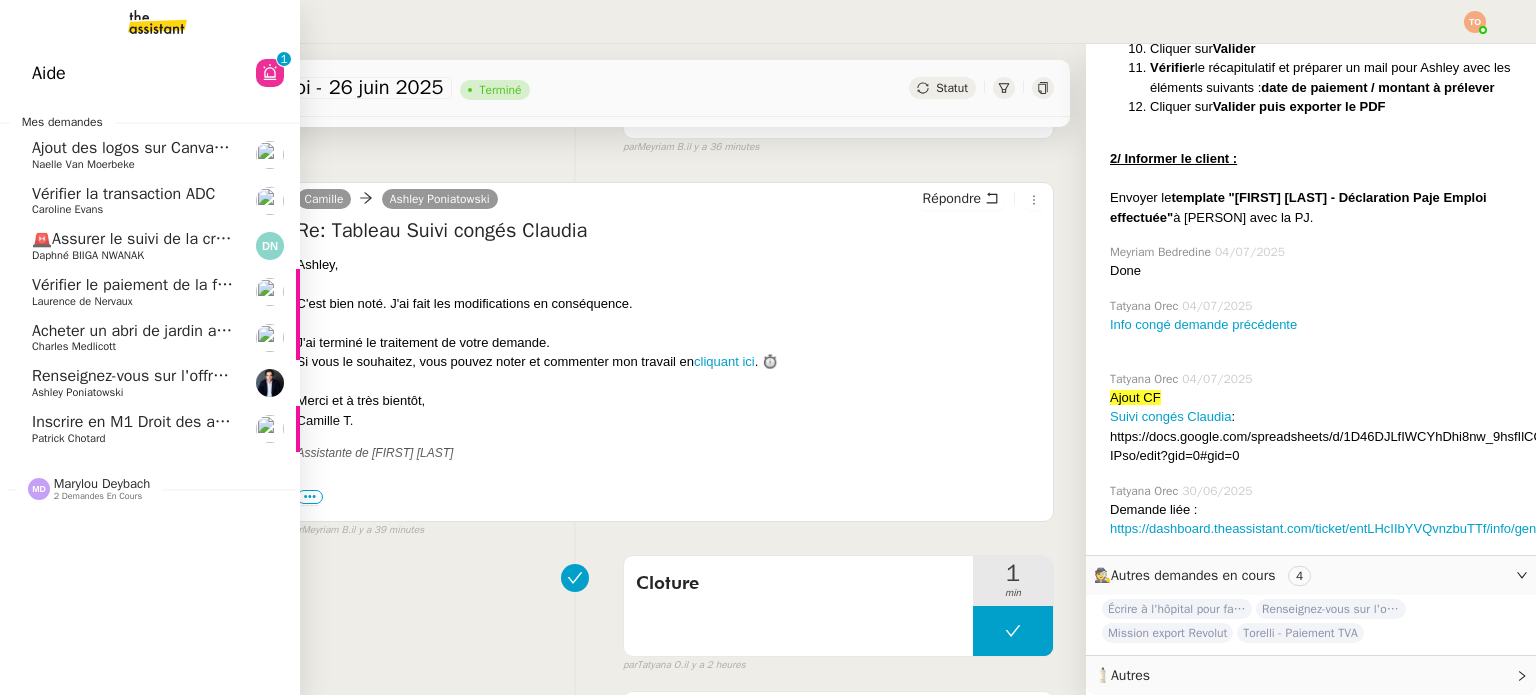 click on "Inscrire en M1 Droit des affaires    Patrick Chotard" 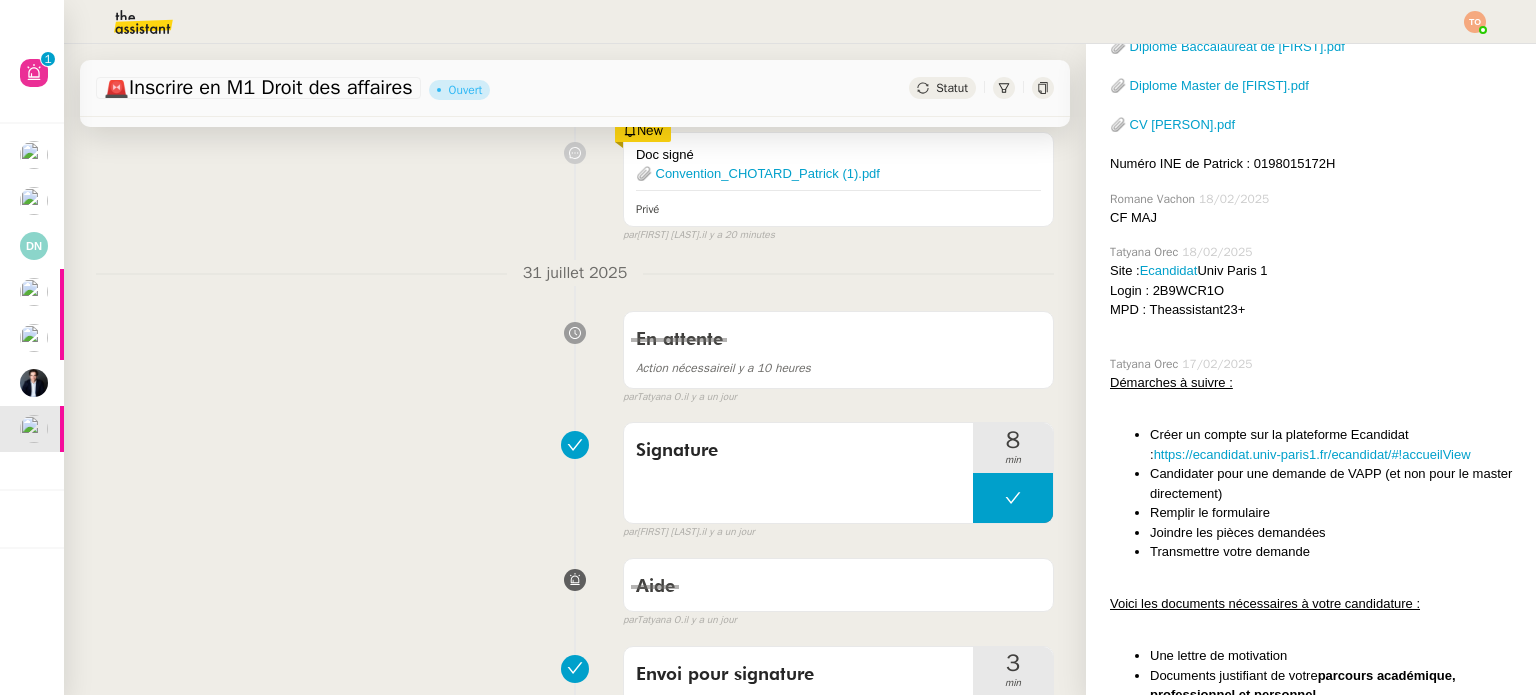 scroll, scrollTop: 1824, scrollLeft: 0, axis: vertical 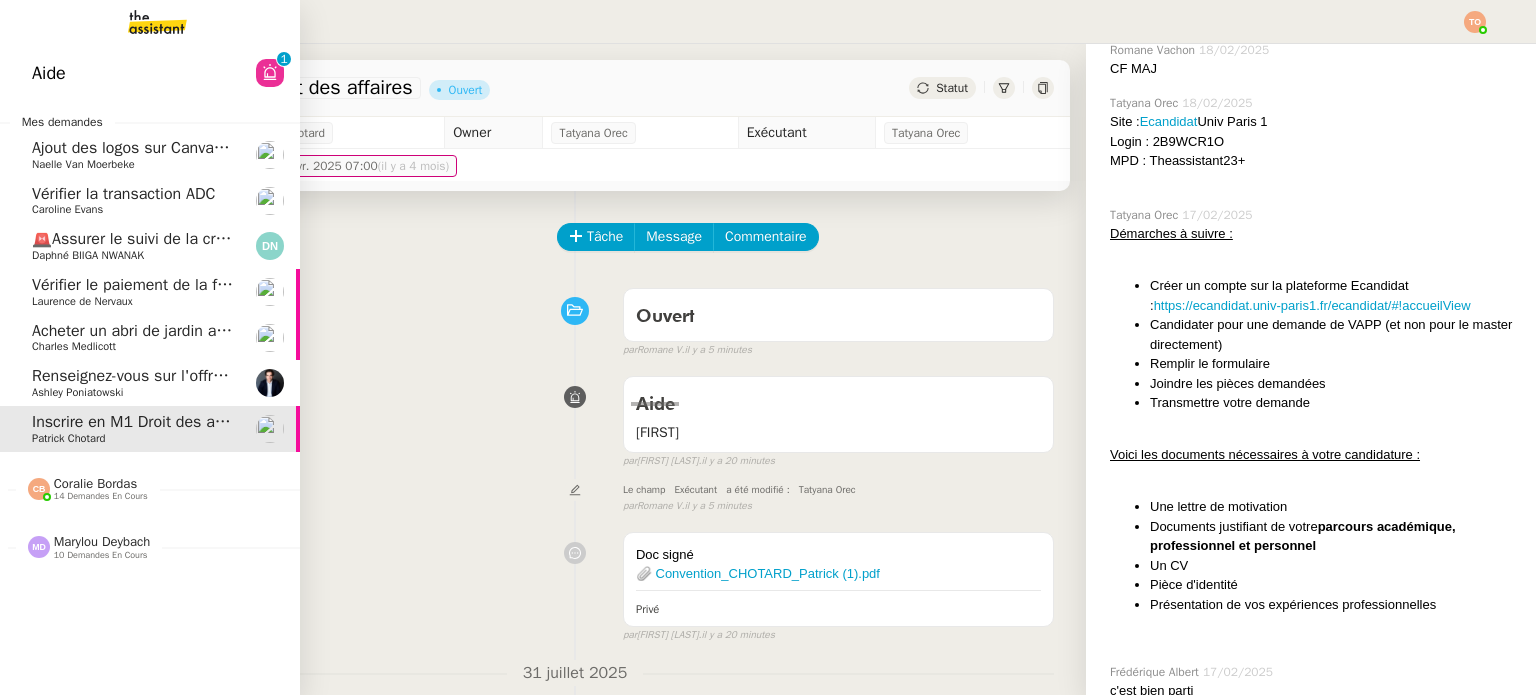 click on "Renseignez-vous sur l'offre de parrainage" 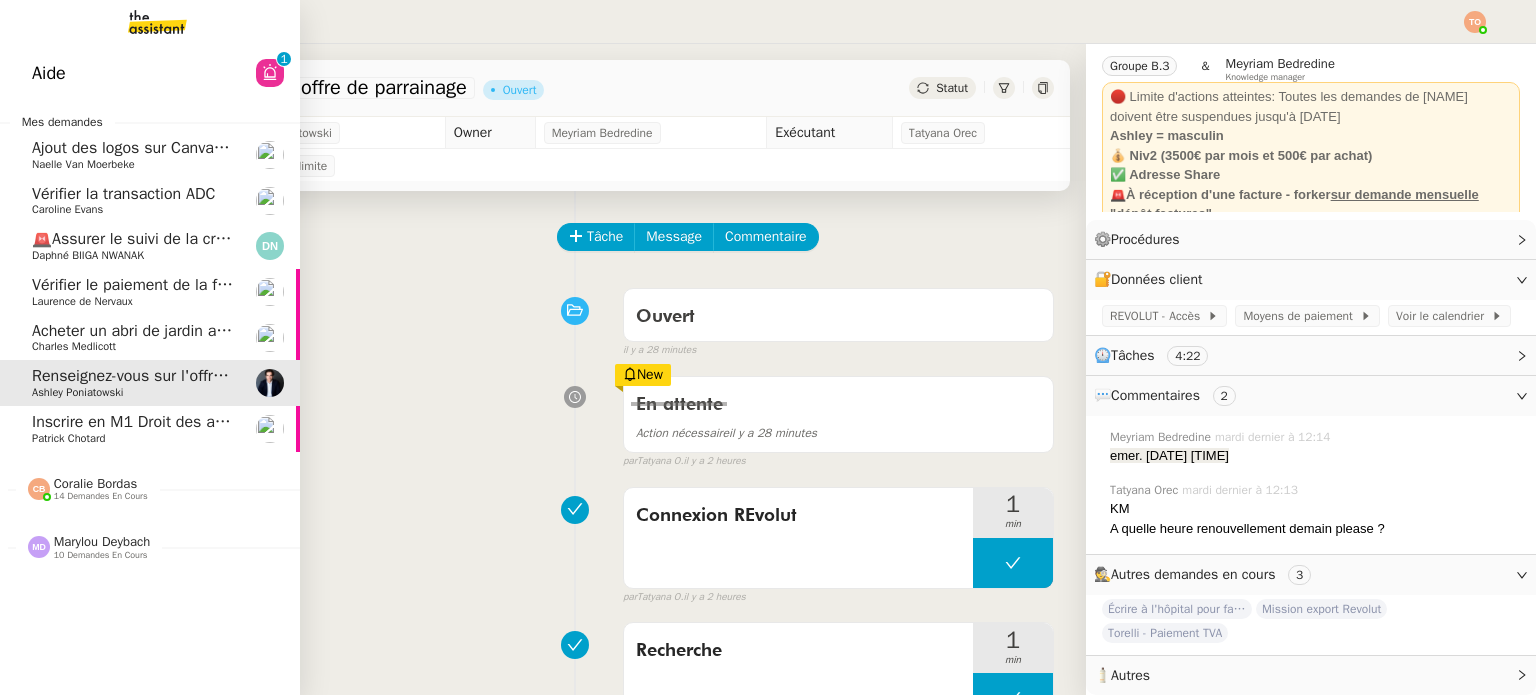 scroll, scrollTop: 107, scrollLeft: 0, axis: vertical 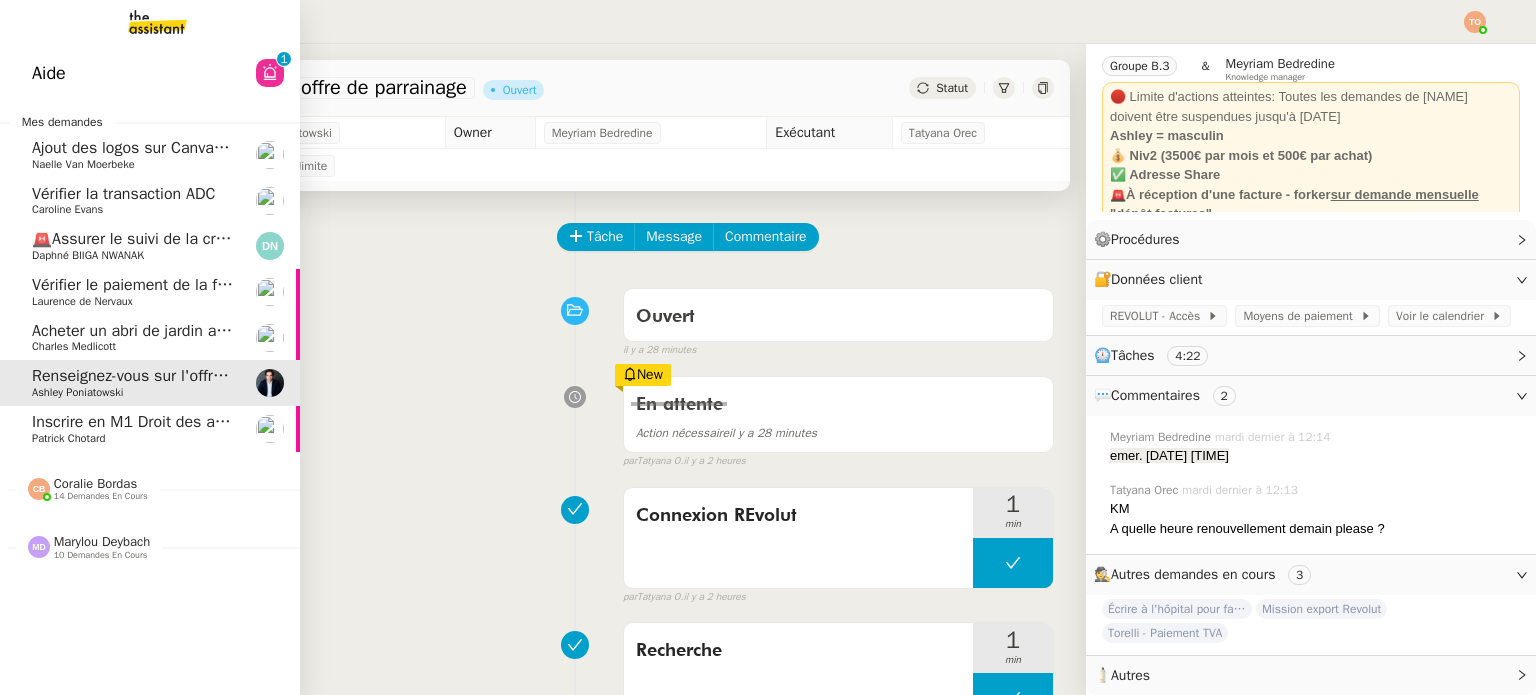click on "Charles Medlicott" 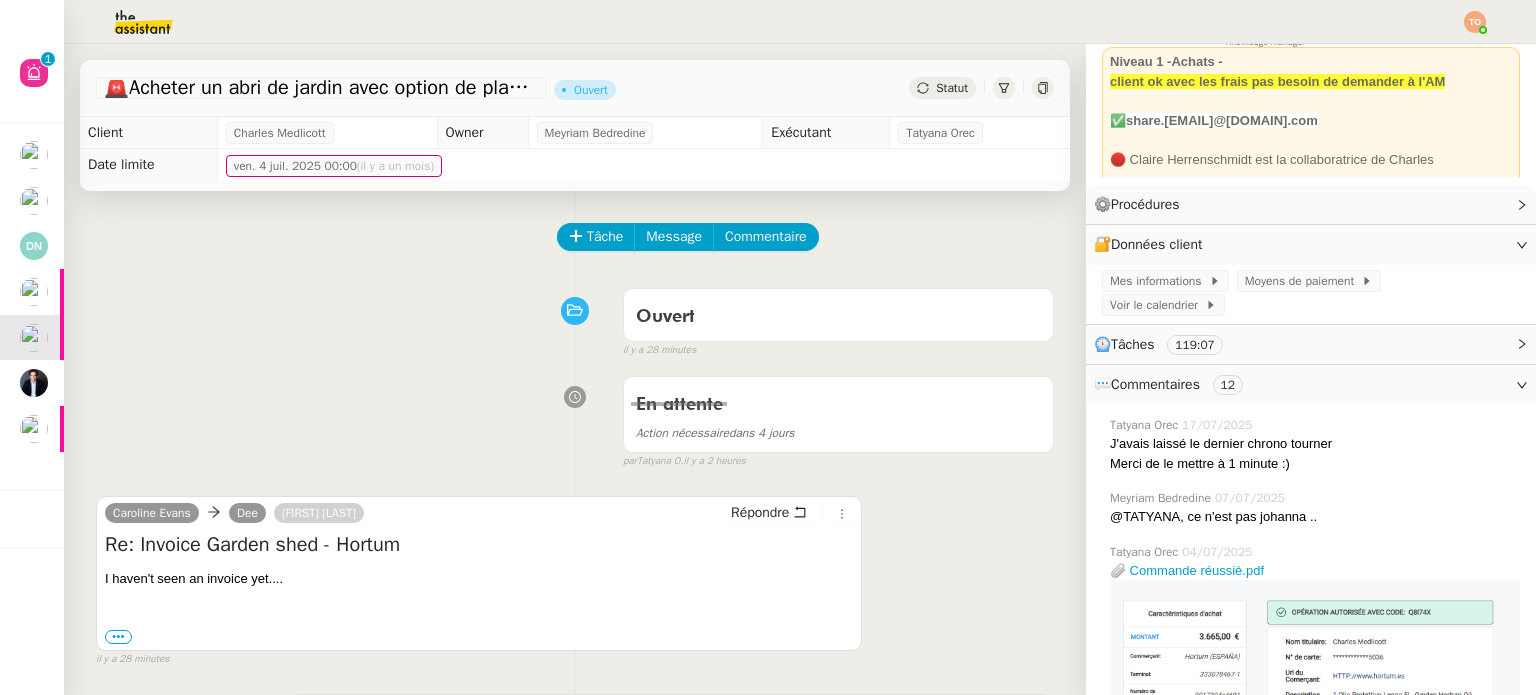 scroll, scrollTop: 1663, scrollLeft: 0, axis: vertical 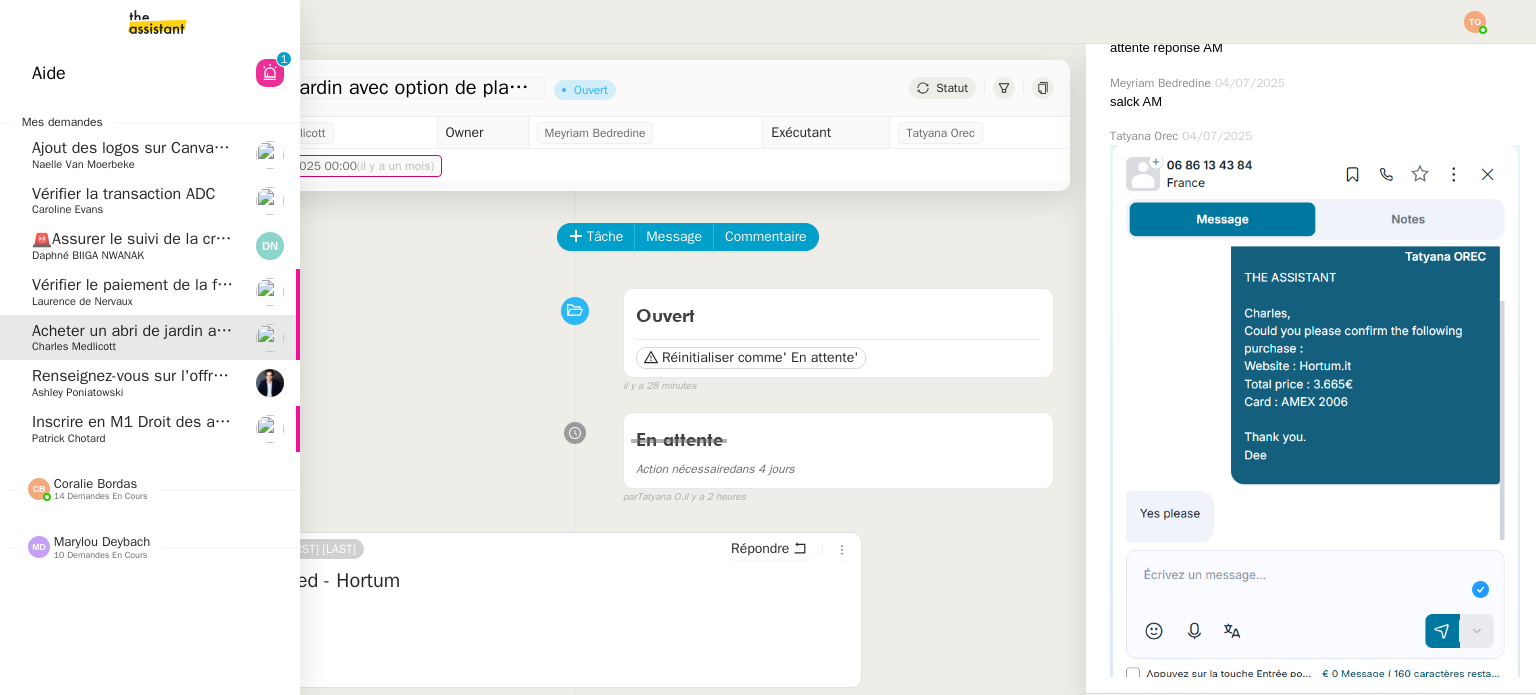 click on "Laurence de Nervaux" 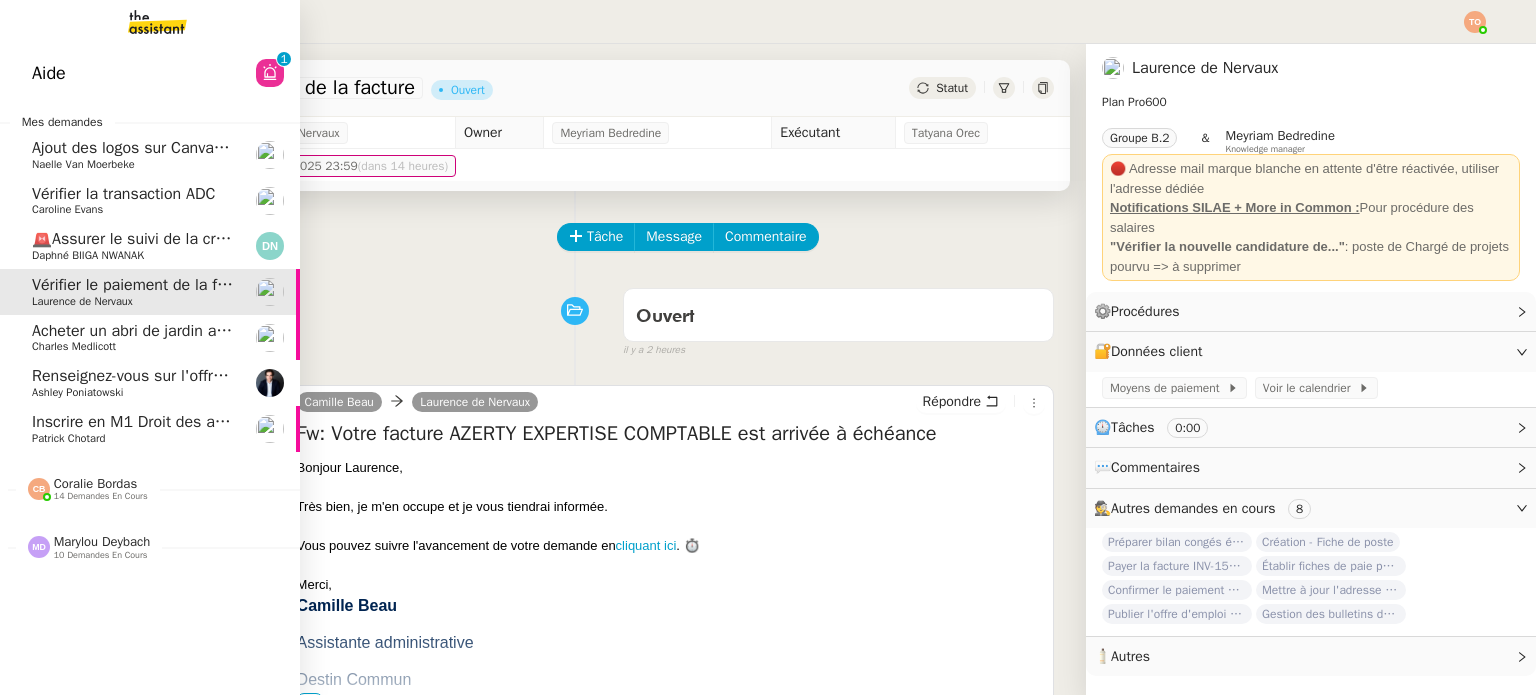 scroll, scrollTop: 0, scrollLeft: 0, axis: both 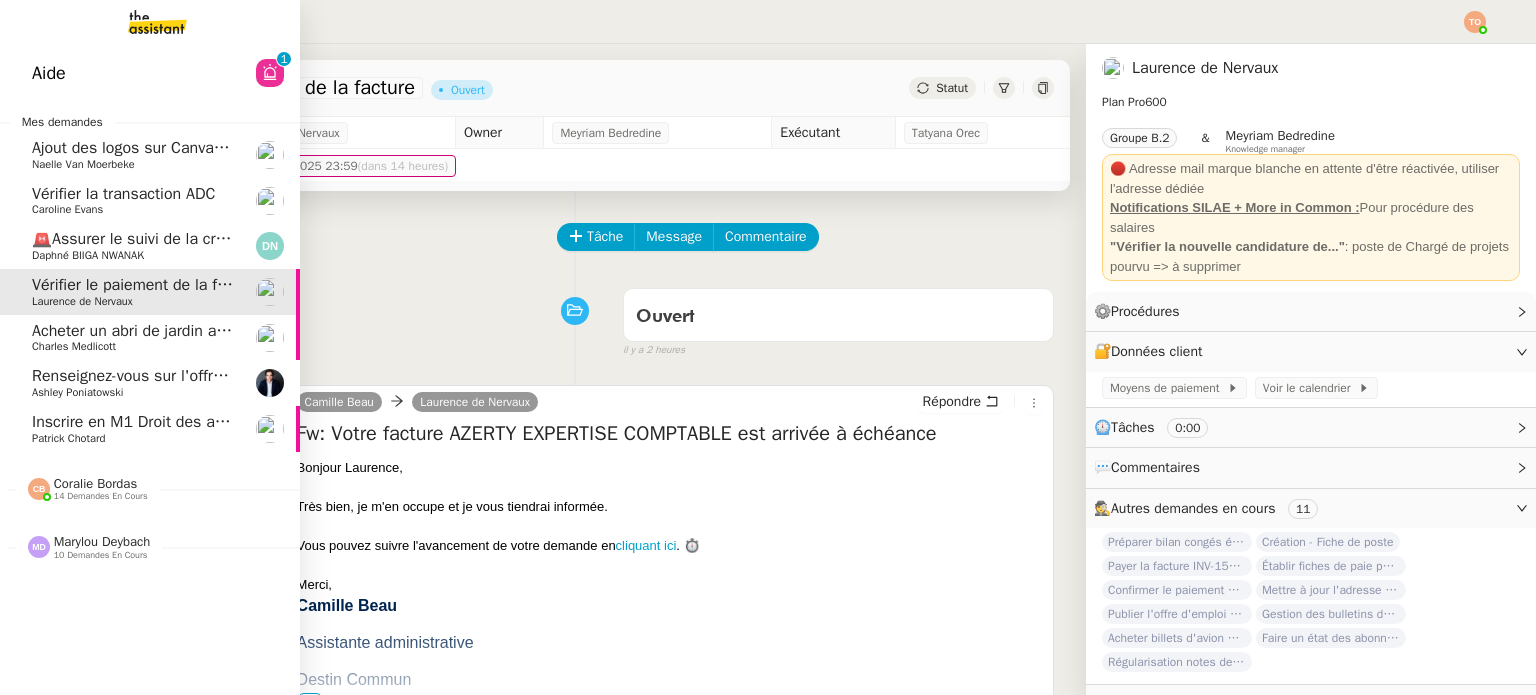 click on "Vérifier la transaction ADC" 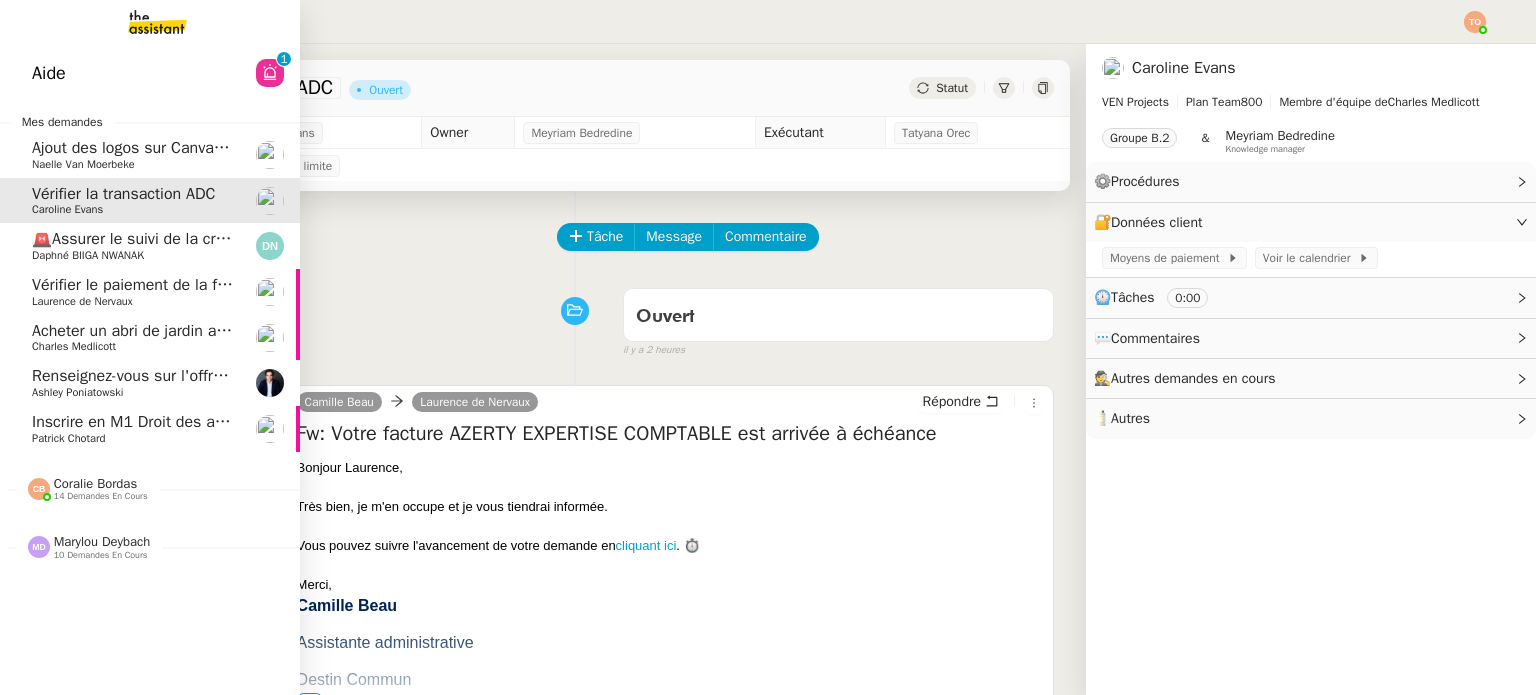 click on "Naelle Van Moerbeke" 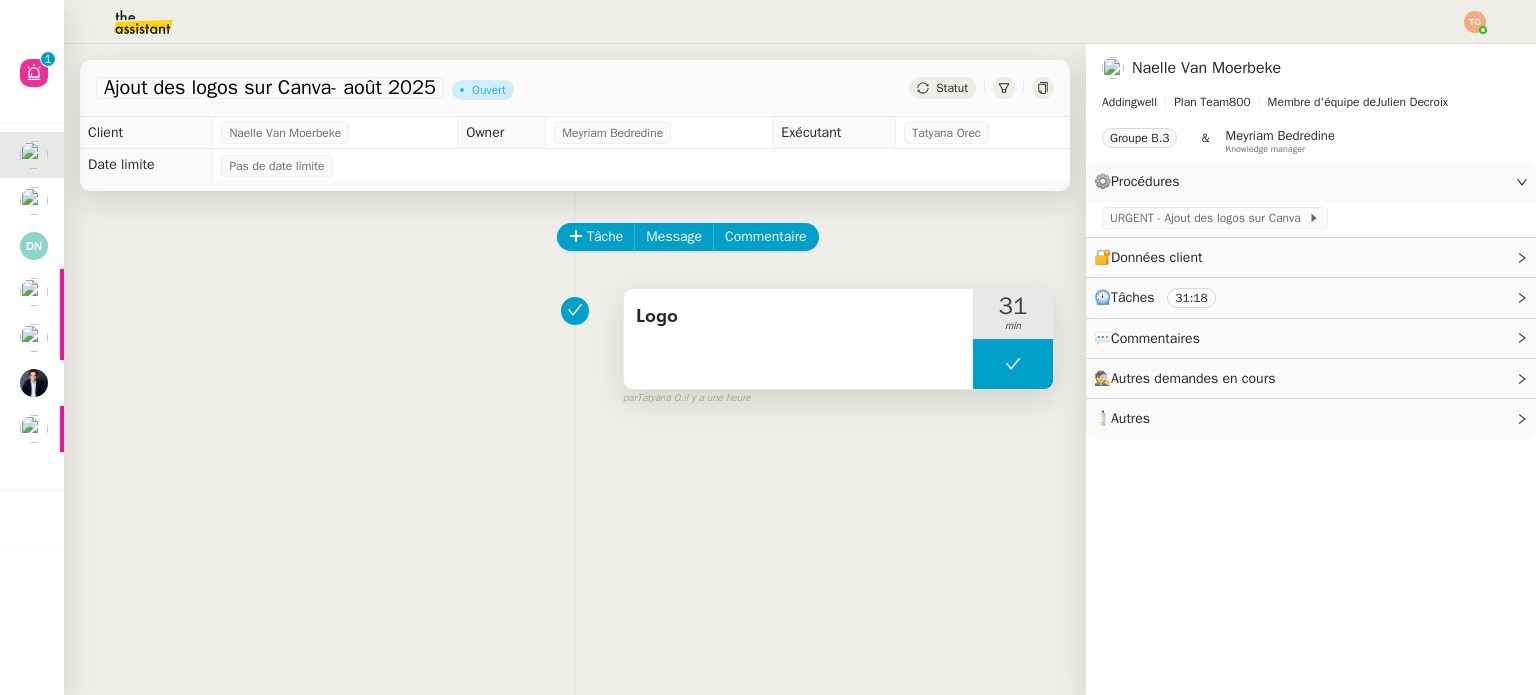 click at bounding box center [1013, 364] 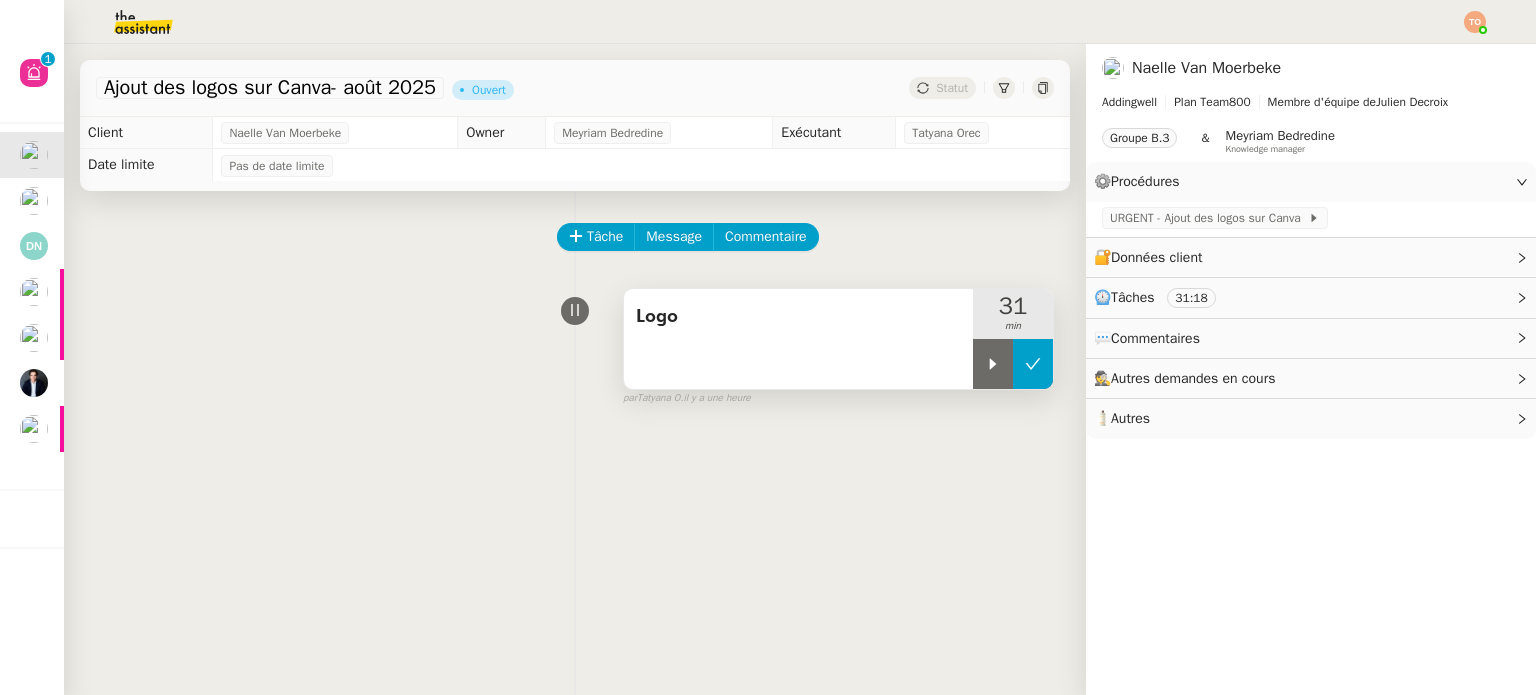 click 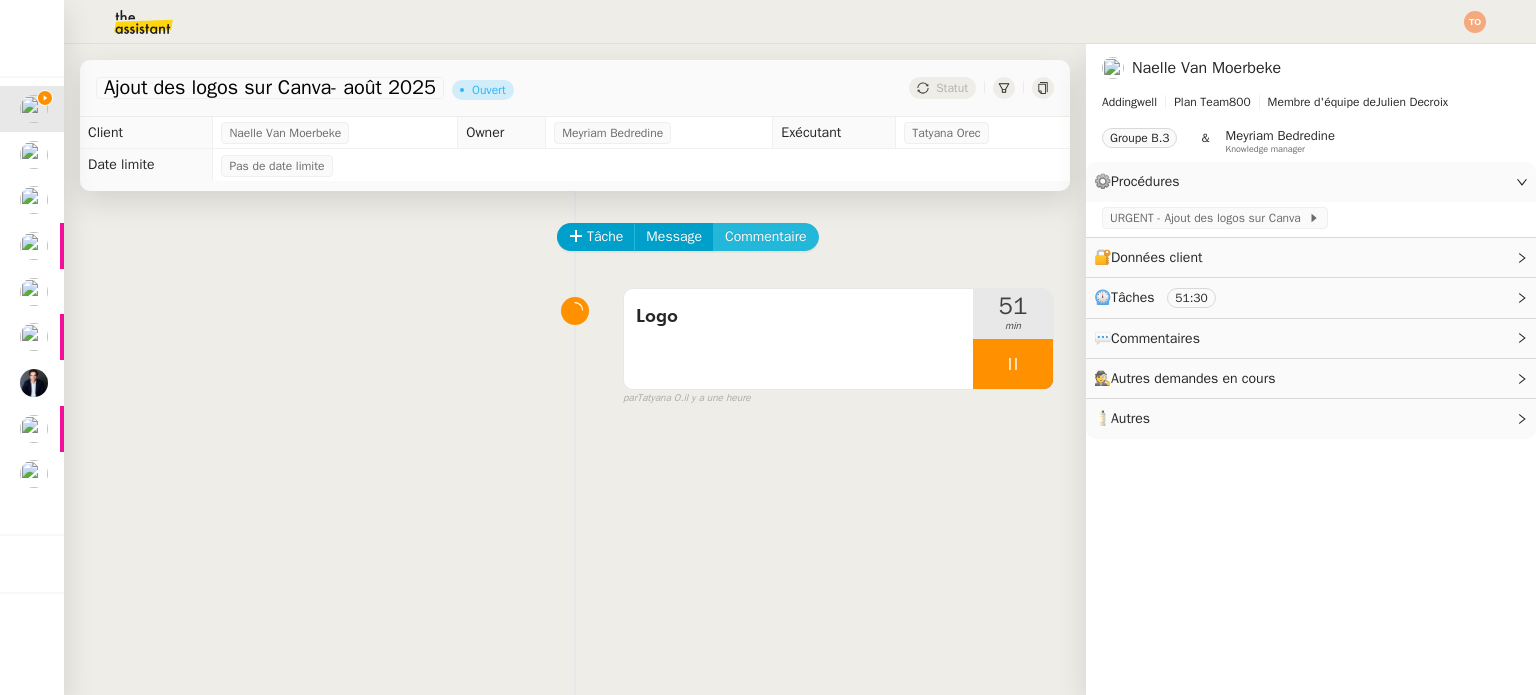 click on "Commentaire" 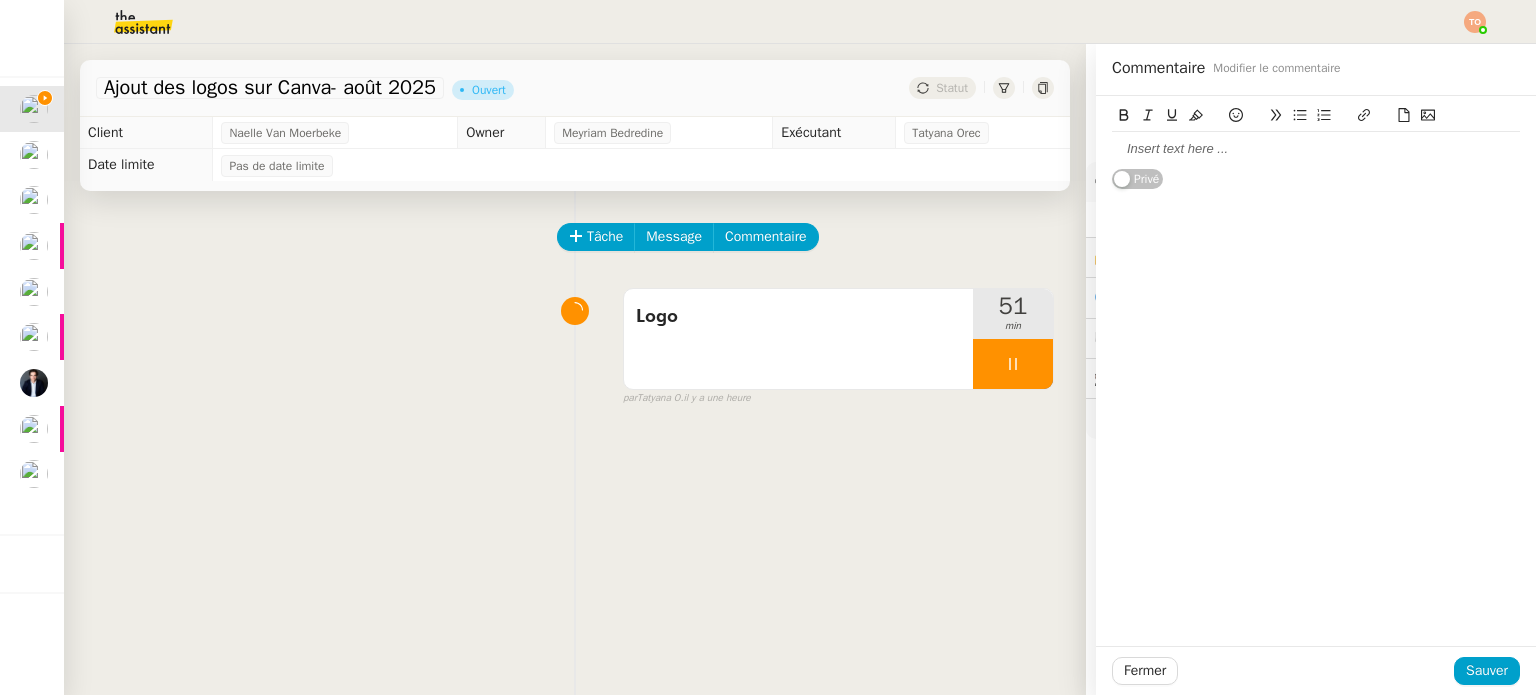 click 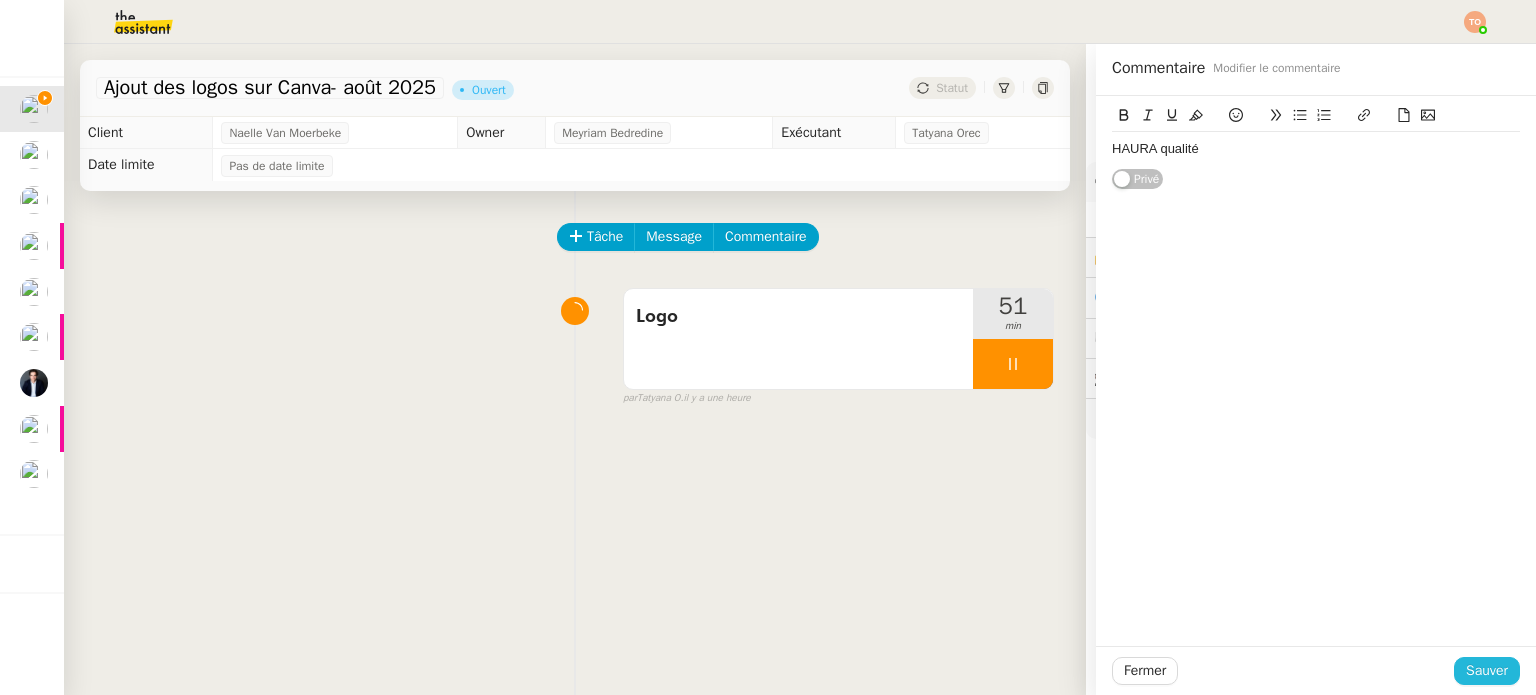 click on "Sauver" 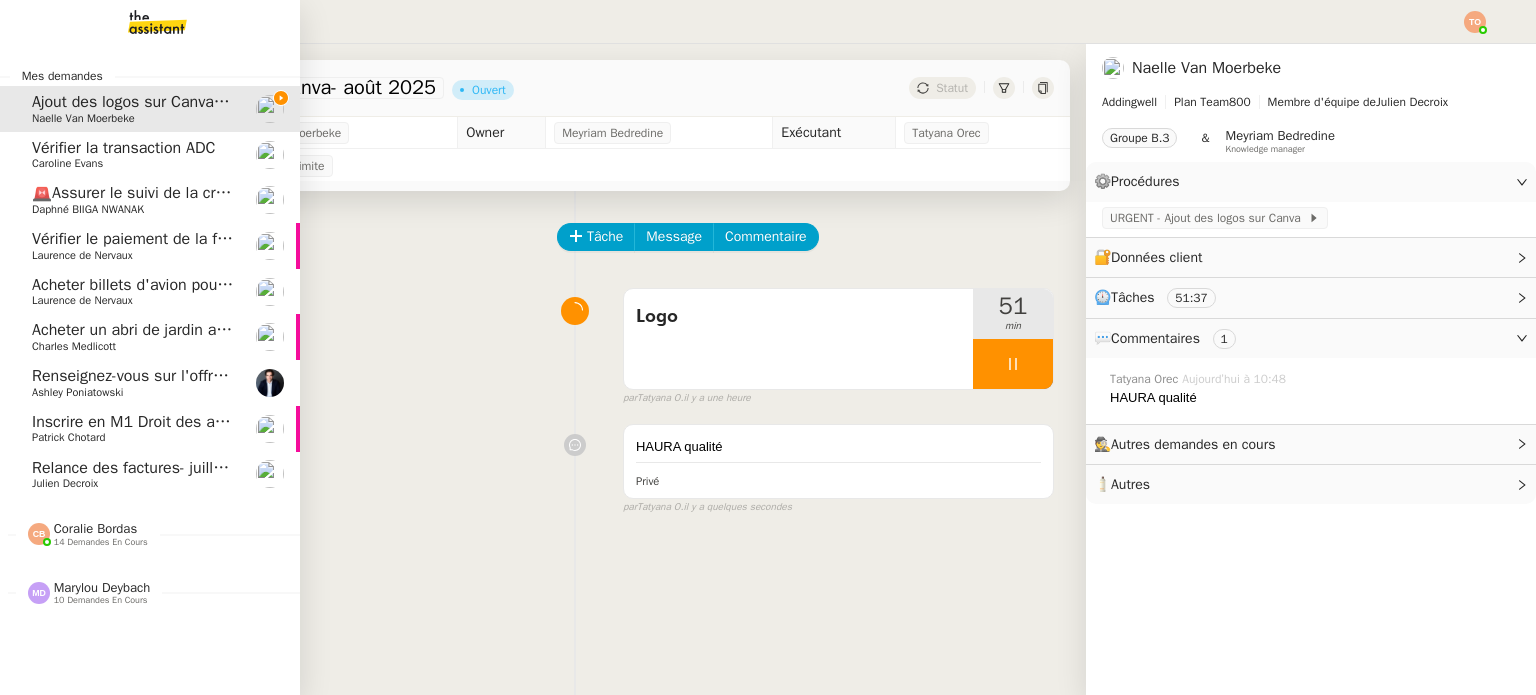 click on "Julien Decroix" 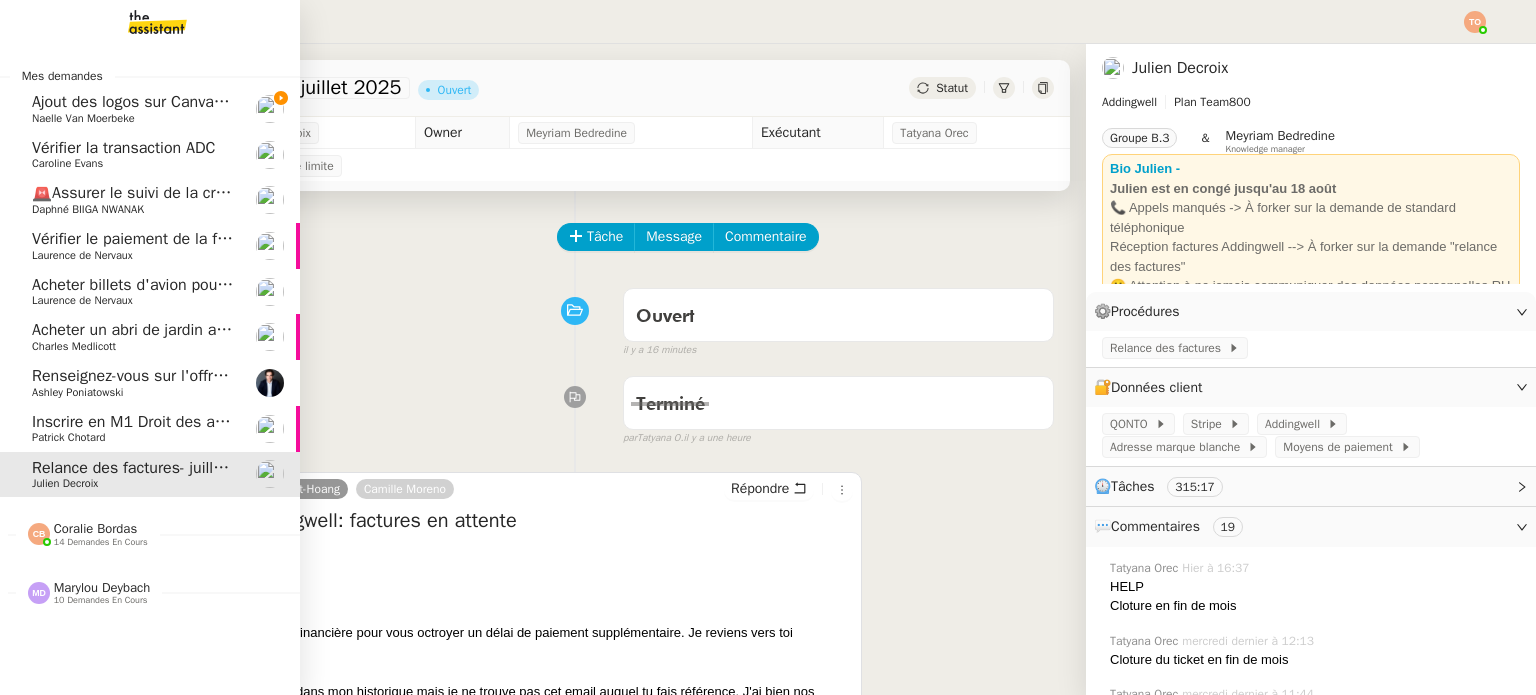 click on "Ajout des logos sur Canva- août 2025" 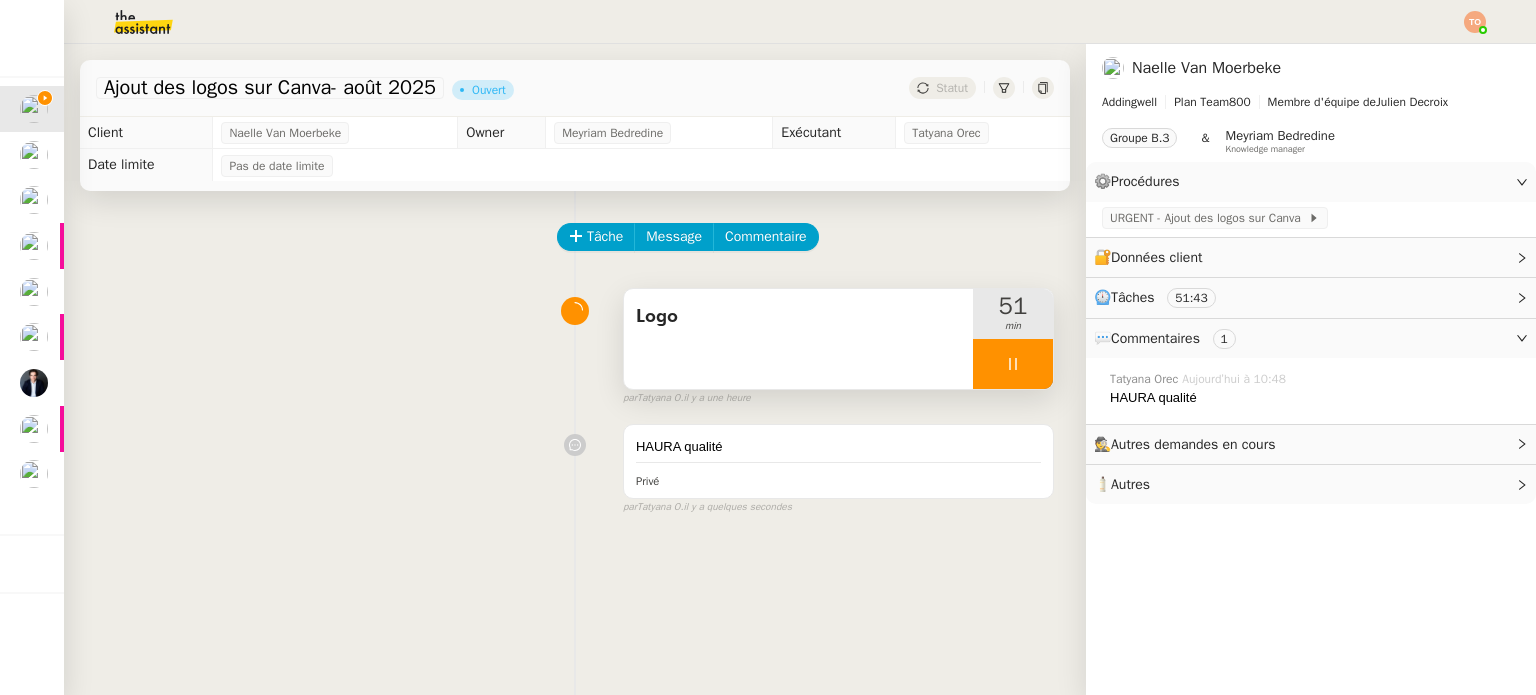 click 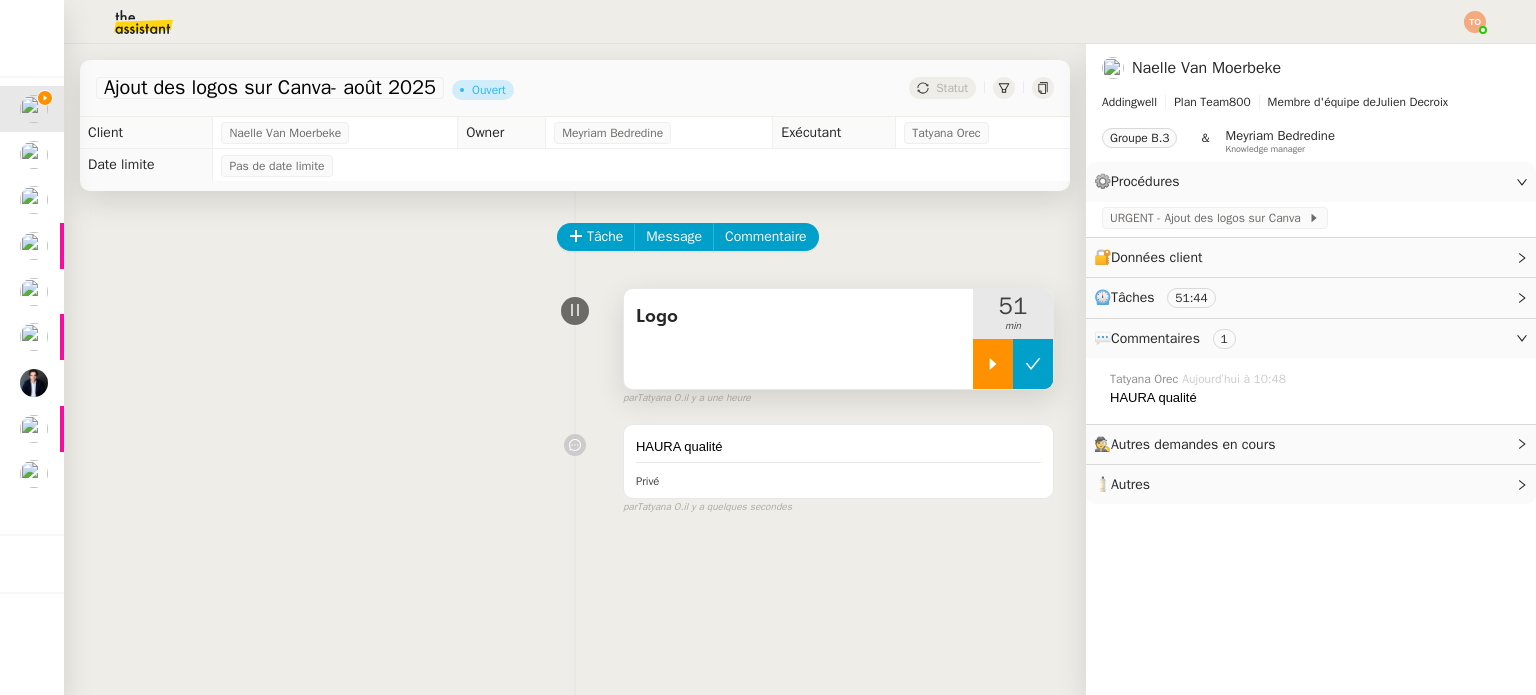 click at bounding box center (1033, 364) 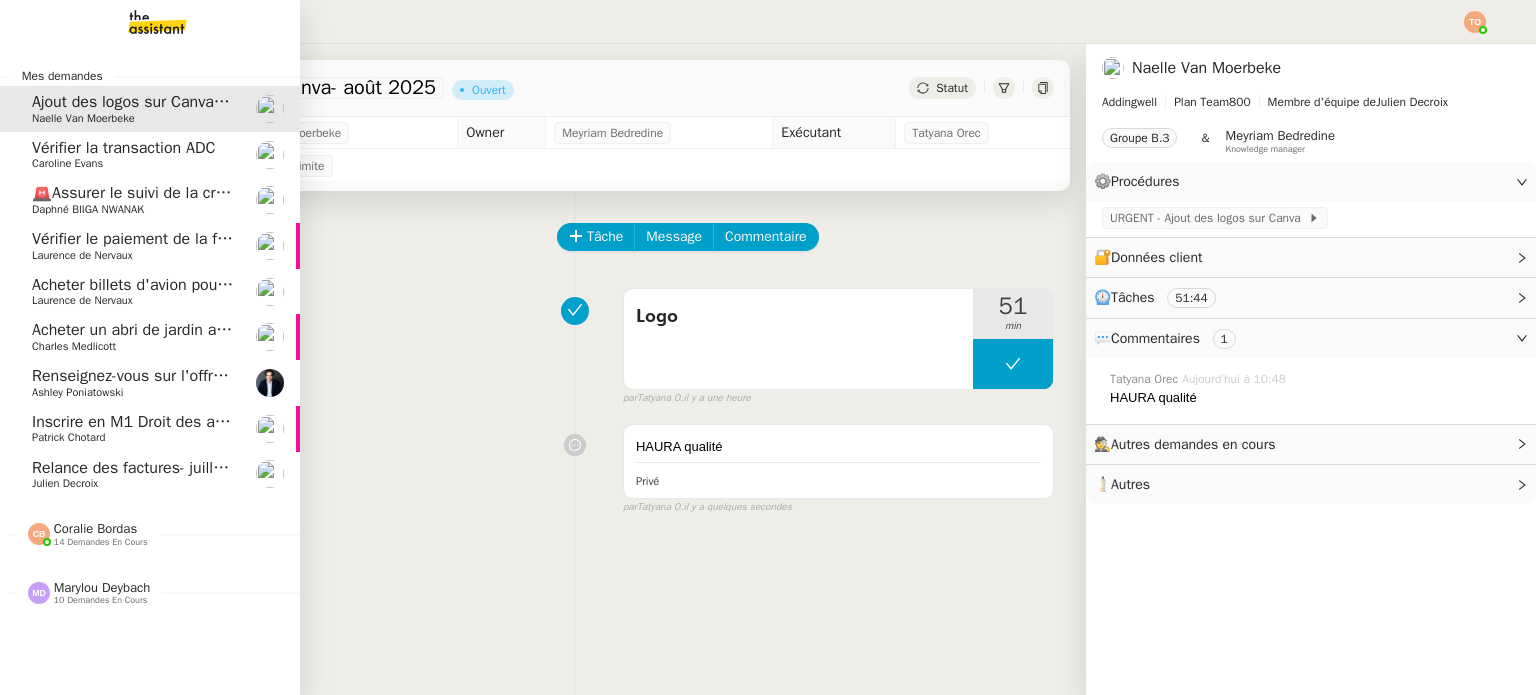 click on "Relance des factures- juillet 2025" 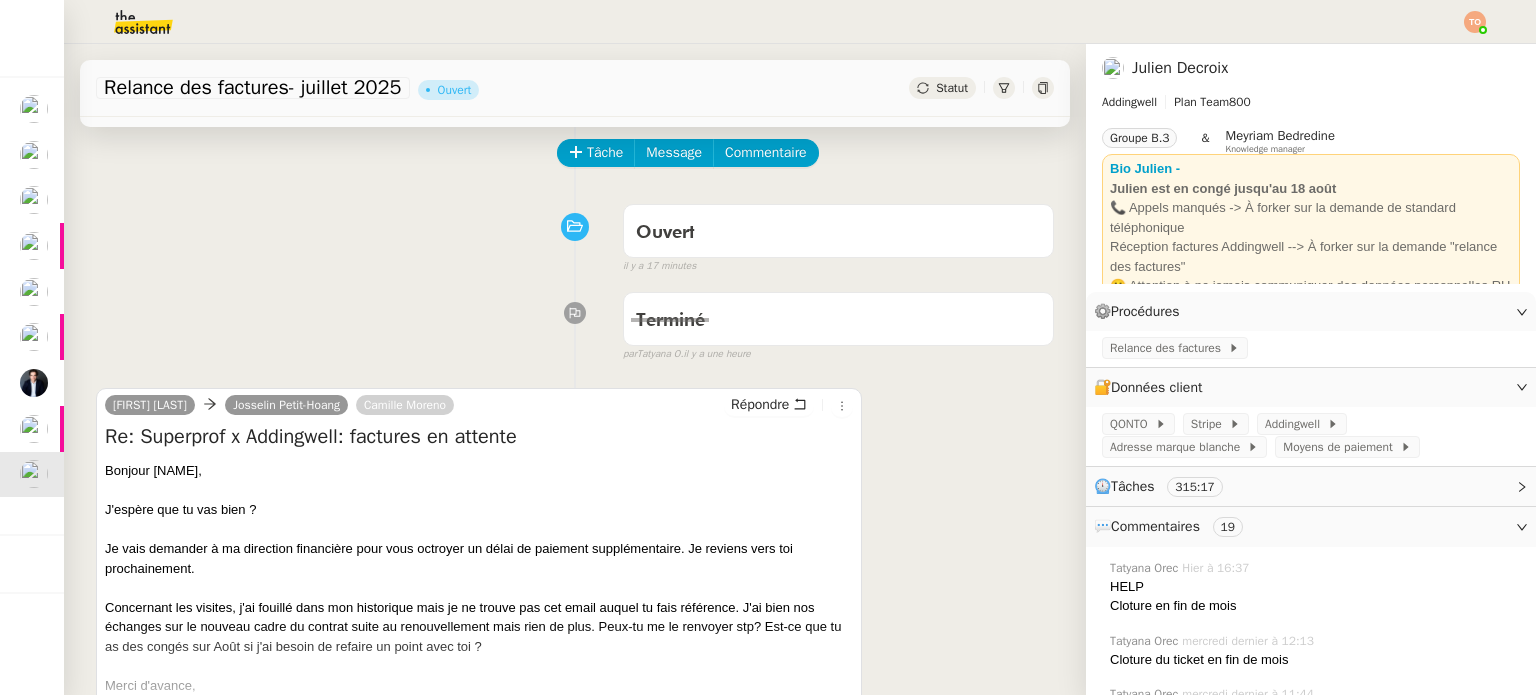 scroll, scrollTop: 0, scrollLeft: 0, axis: both 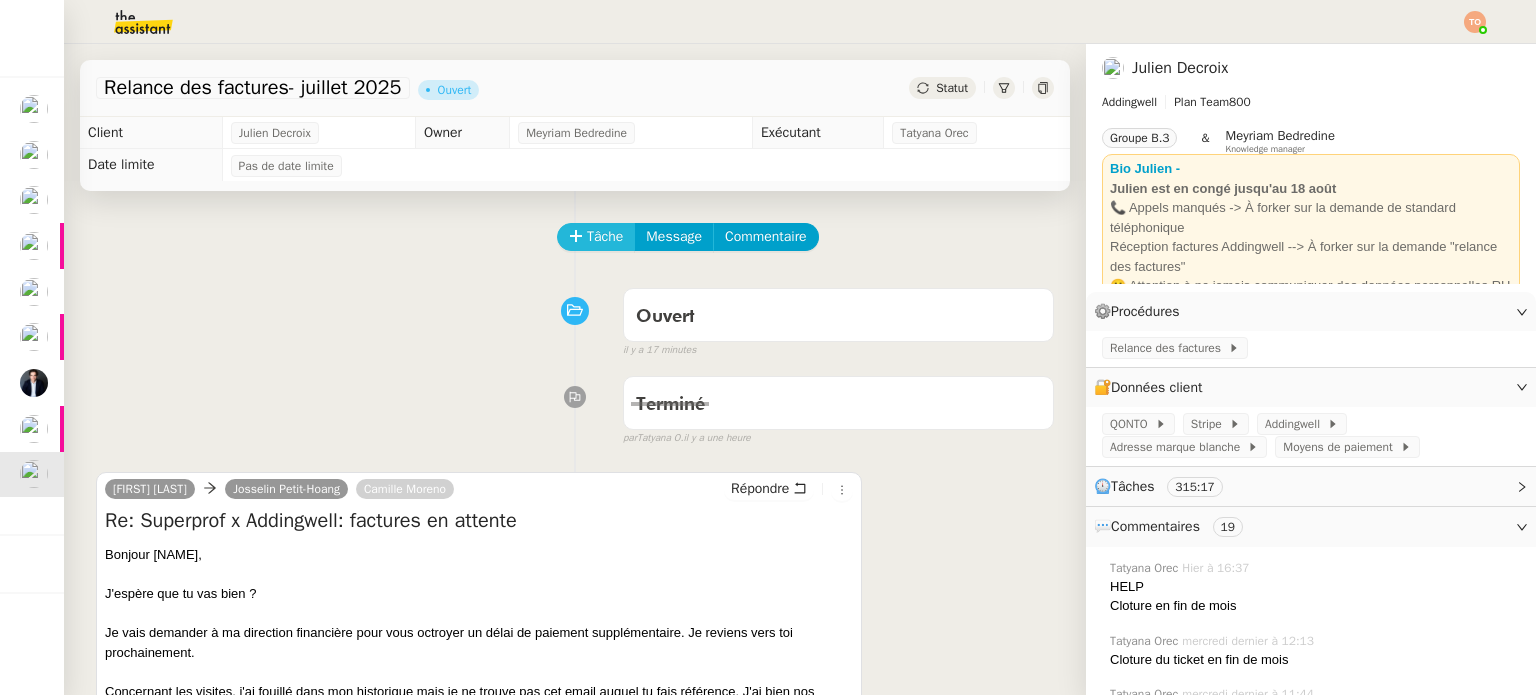 click 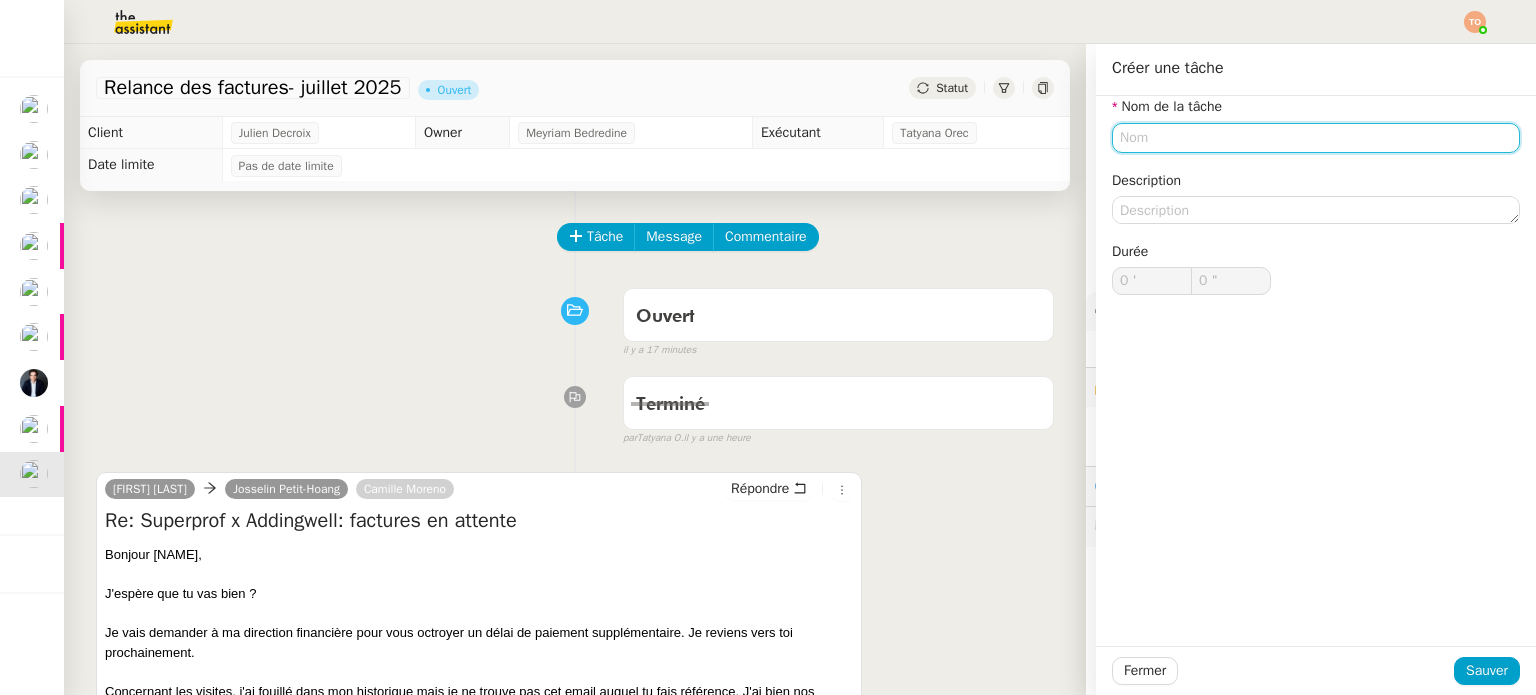 click 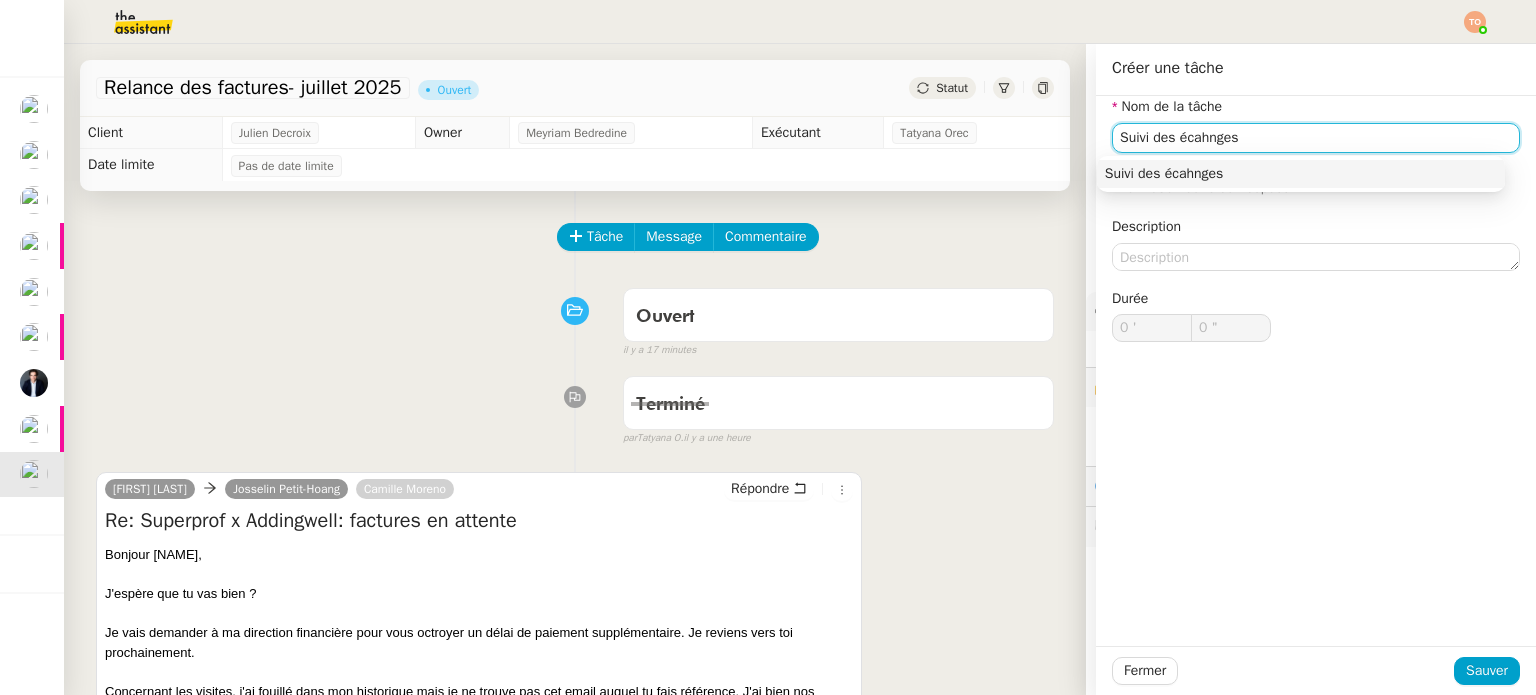 click on "Suivi des écahnges" 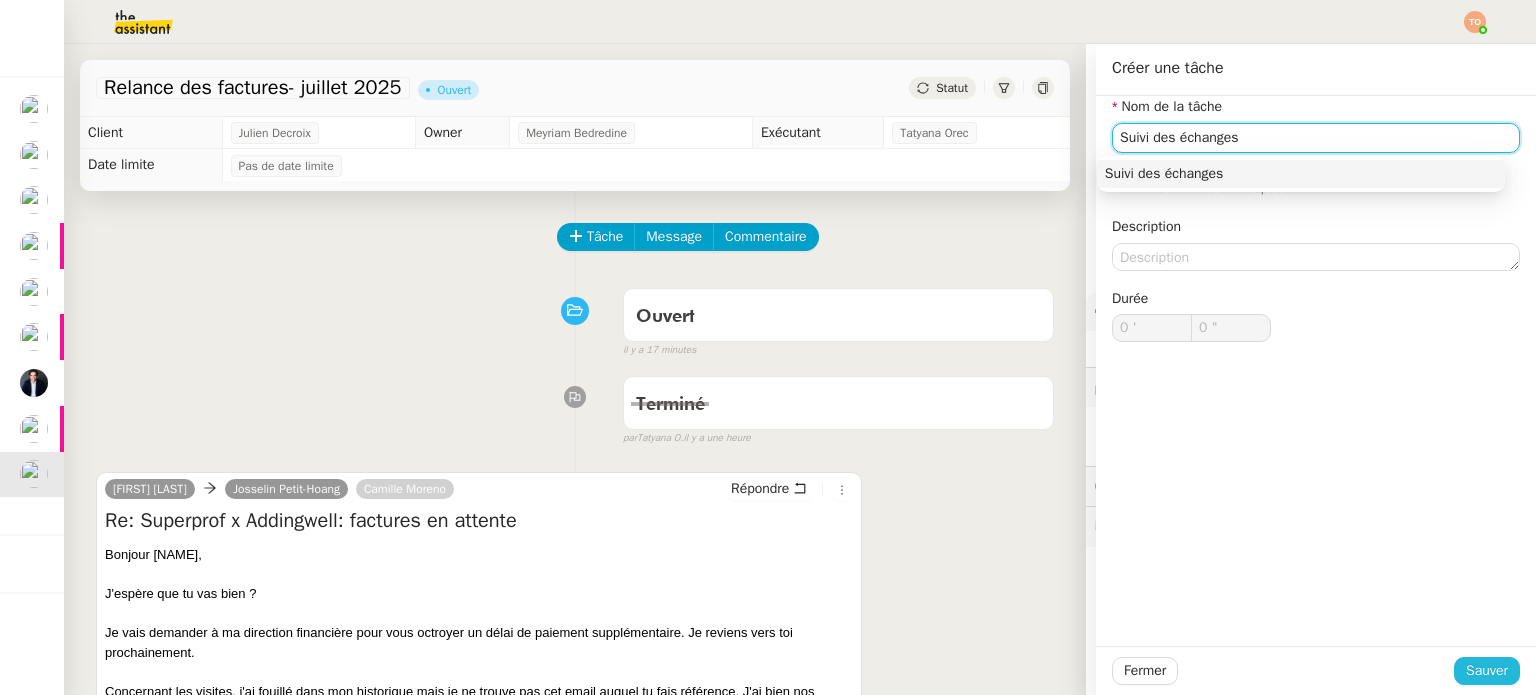 type on "Suivi des échanges" 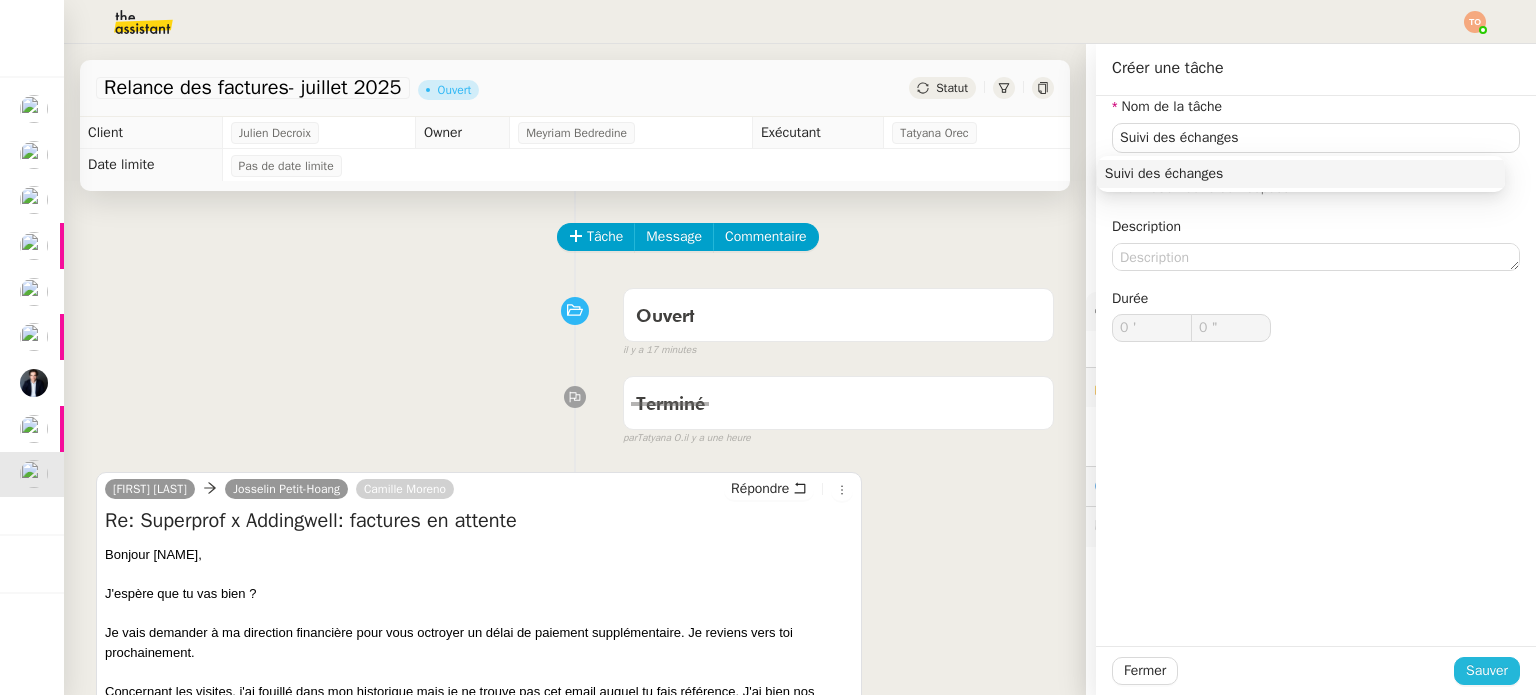 click on "Sauver" 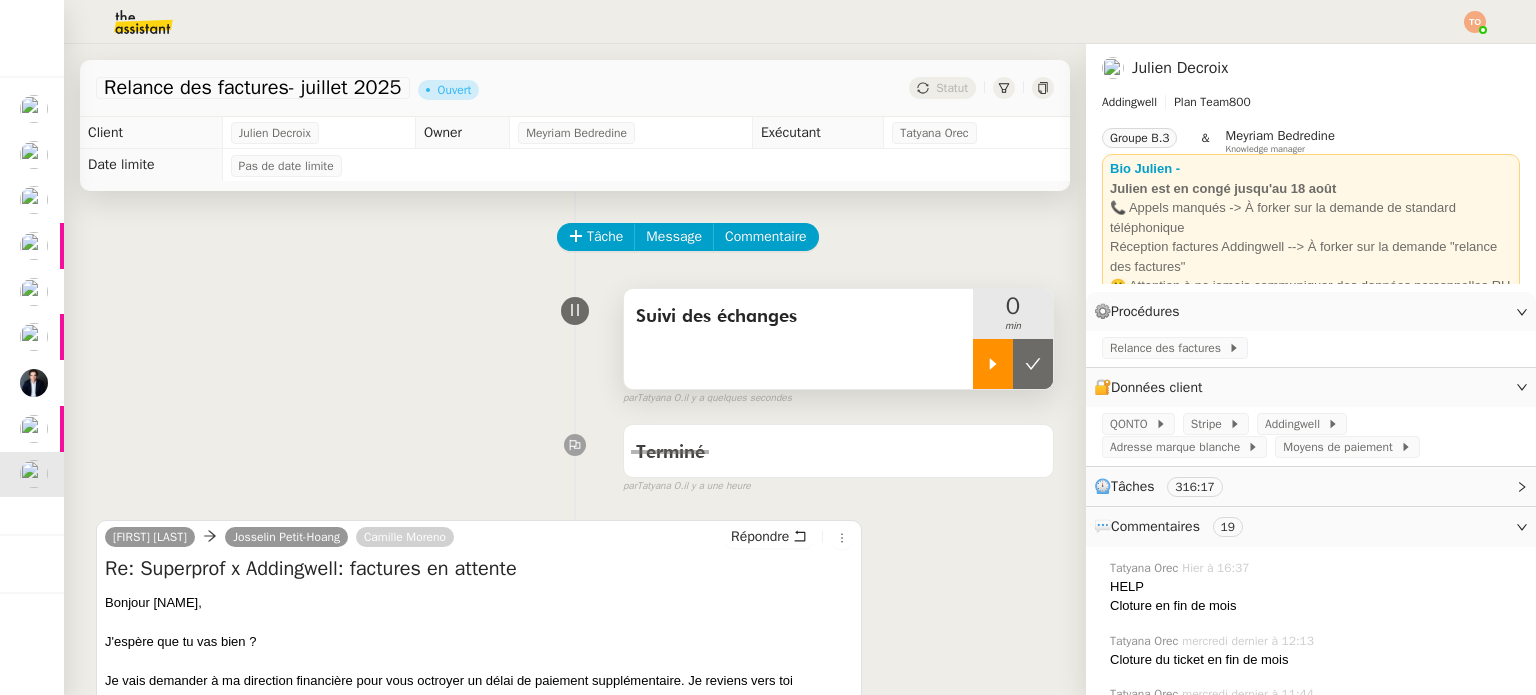 click 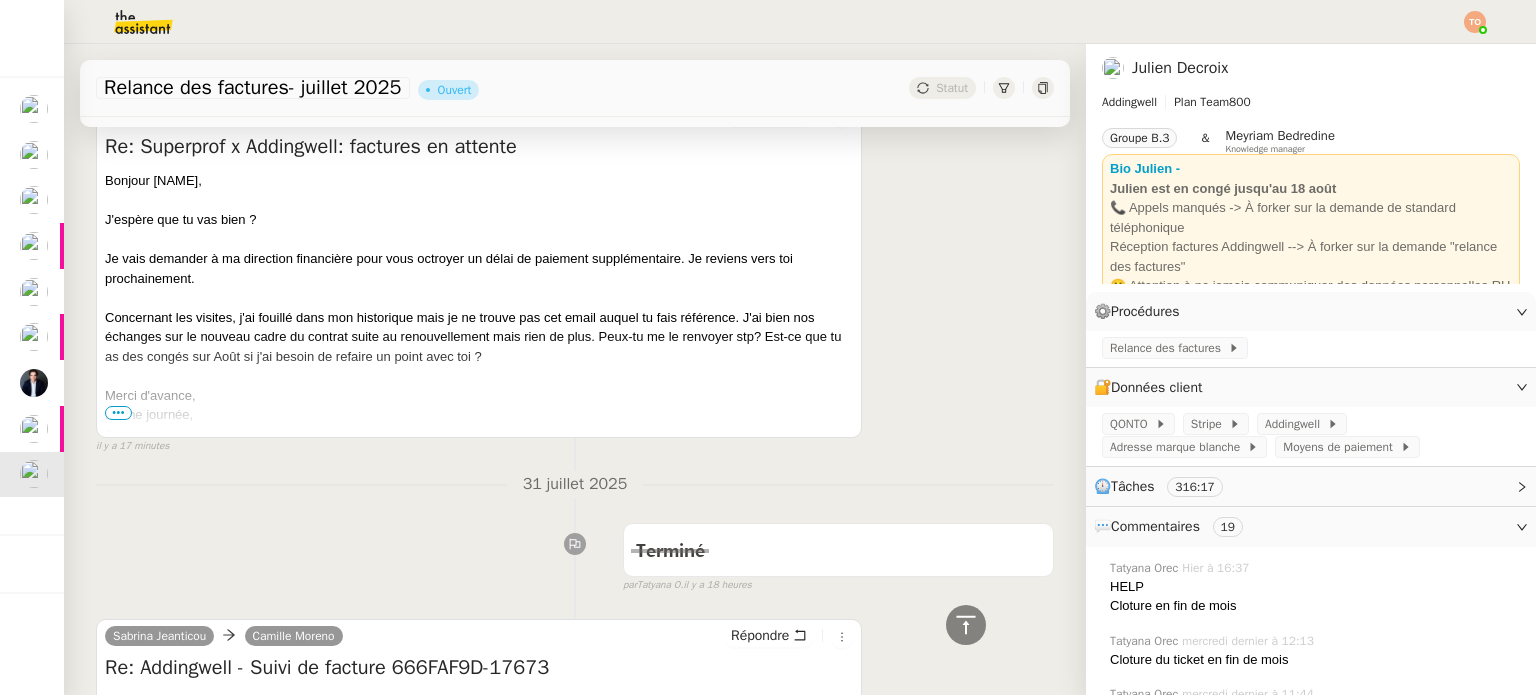 scroll, scrollTop: 500, scrollLeft: 0, axis: vertical 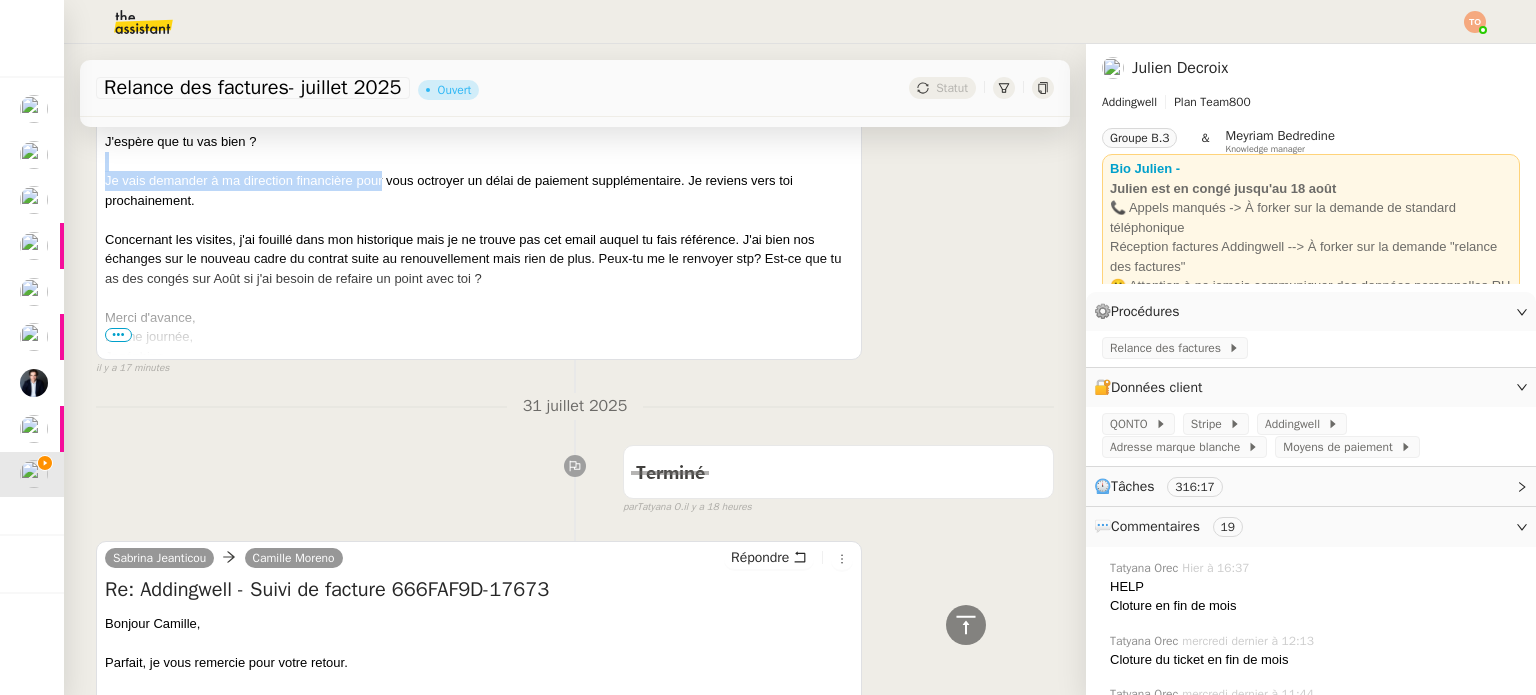 drag, startPoint x: 384, startPoint y: 187, endPoint x: 559, endPoint y: 172, distance: 175.64168 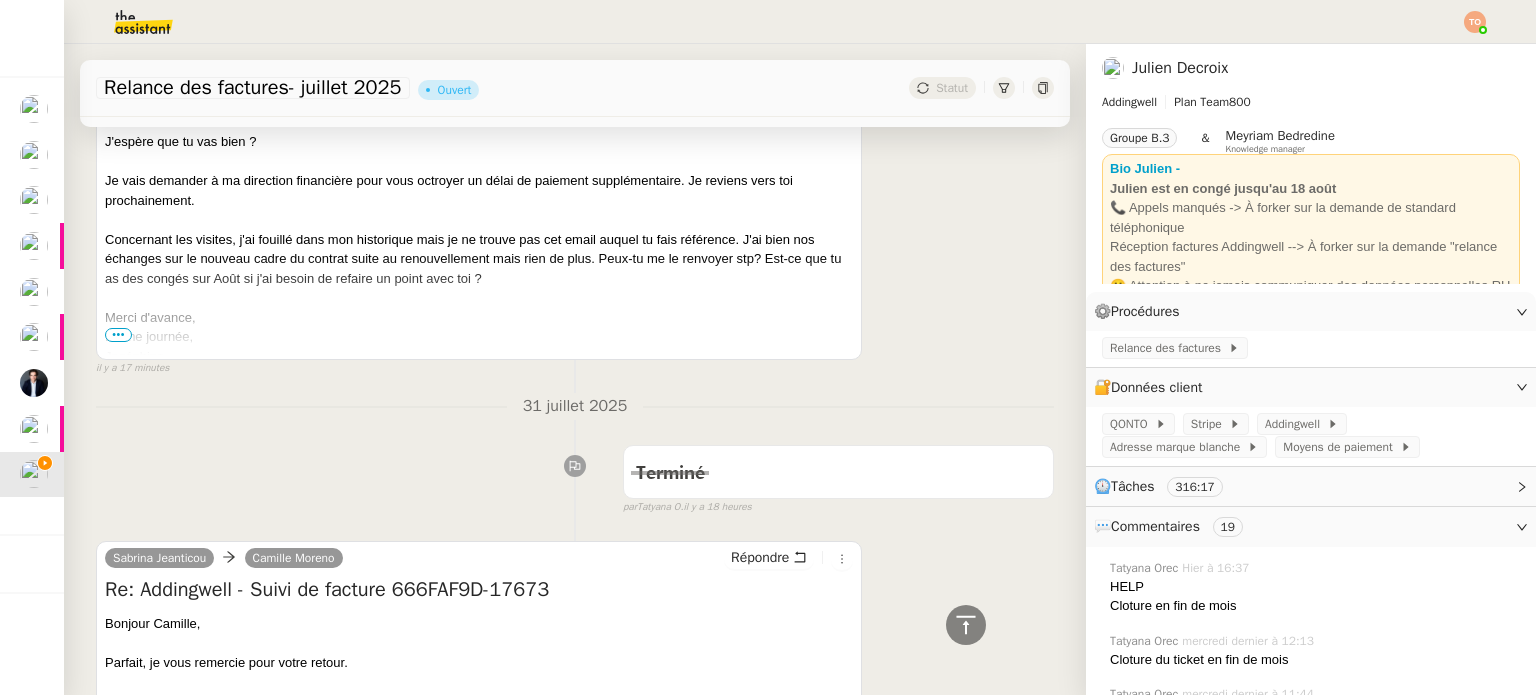 drag, startPoint x: 665, startPoint y: 179, endPoint x: 744, endPoint y: 181, distance: 79.025314 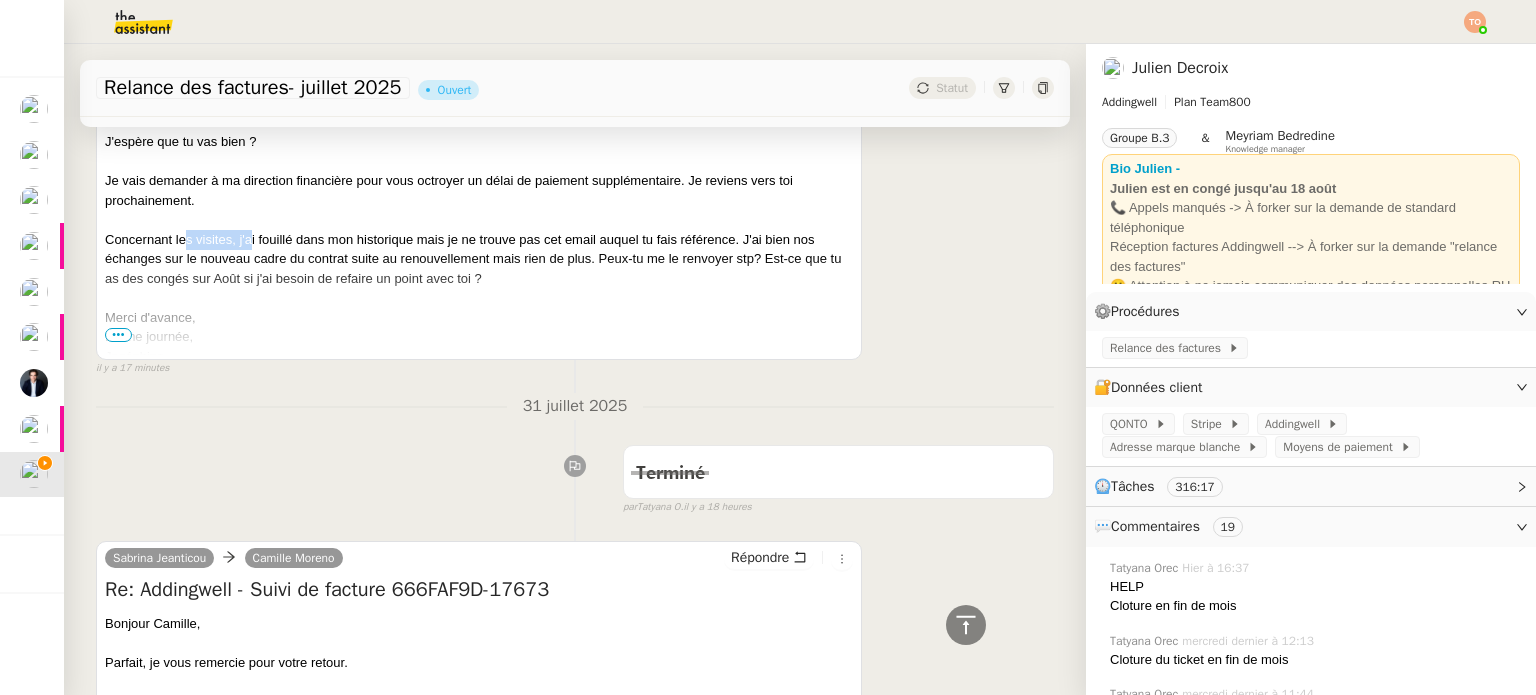 drag, startPoint x: 183, startPoint y: 246, endPoint x: 289, endPoint y: 249, distance: 106.04244 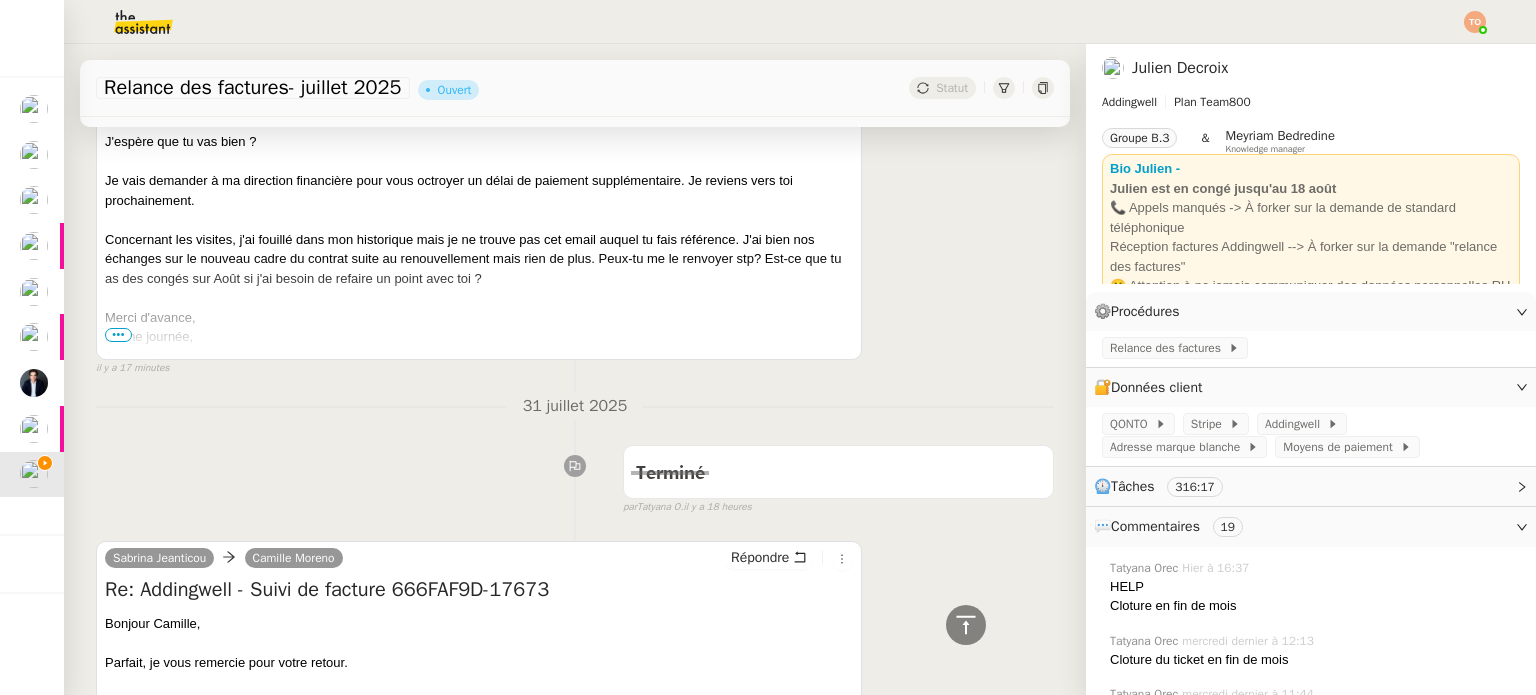 click on "Concernant les visites, j'ai fouillé dans mon historique mais je ne trouve pas cet email auquel tu fais référence. J'ai bien nos échanges sur le nouveau cadre du contrat suite au renouvellement mais rien de plus. Peux-tu me le renvoyer stp? Est-ce que tu as des congés sur Août si j'ai besoin de refaire un point avec toi ?" at bounding box center [479, 259] 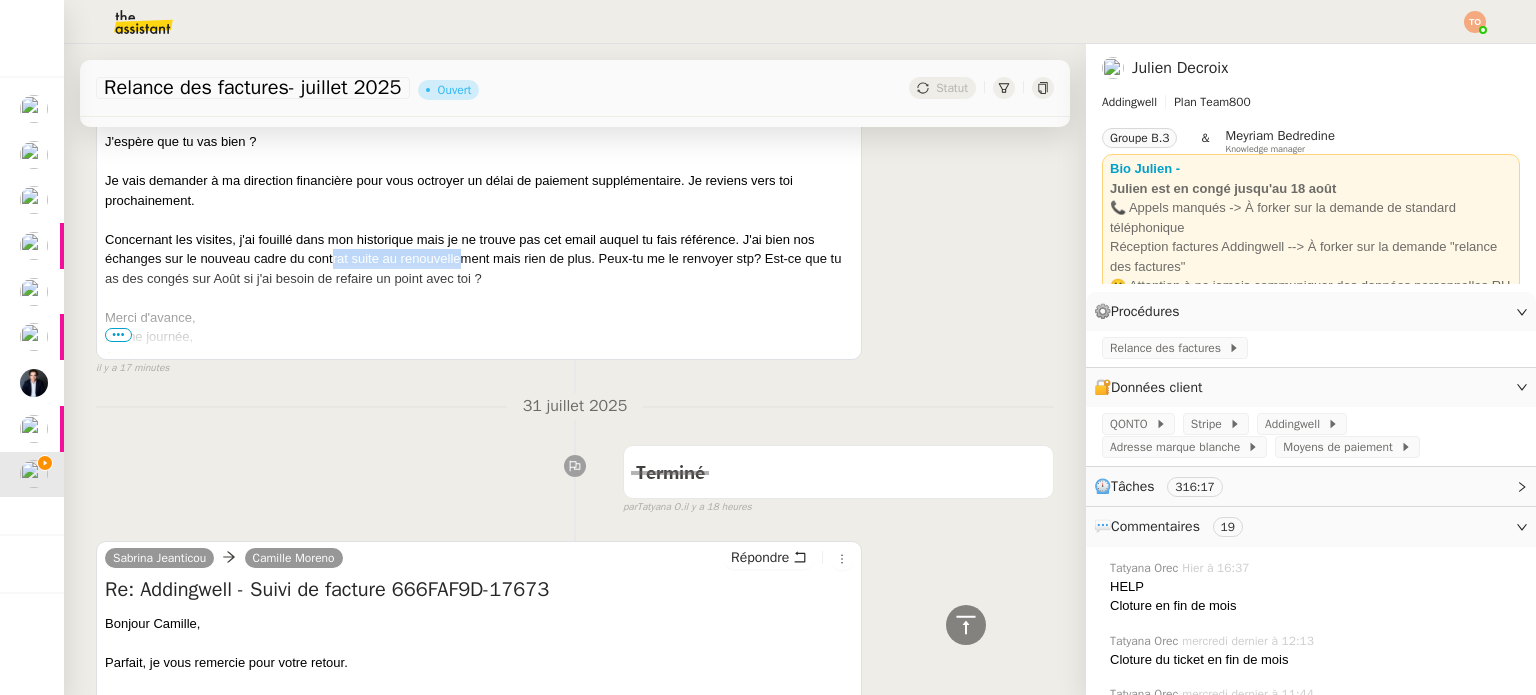 drag, startPoint x: 332, startPoint y: 255, endPoint x: 476, endPoint y: 254, distance: 144.00348 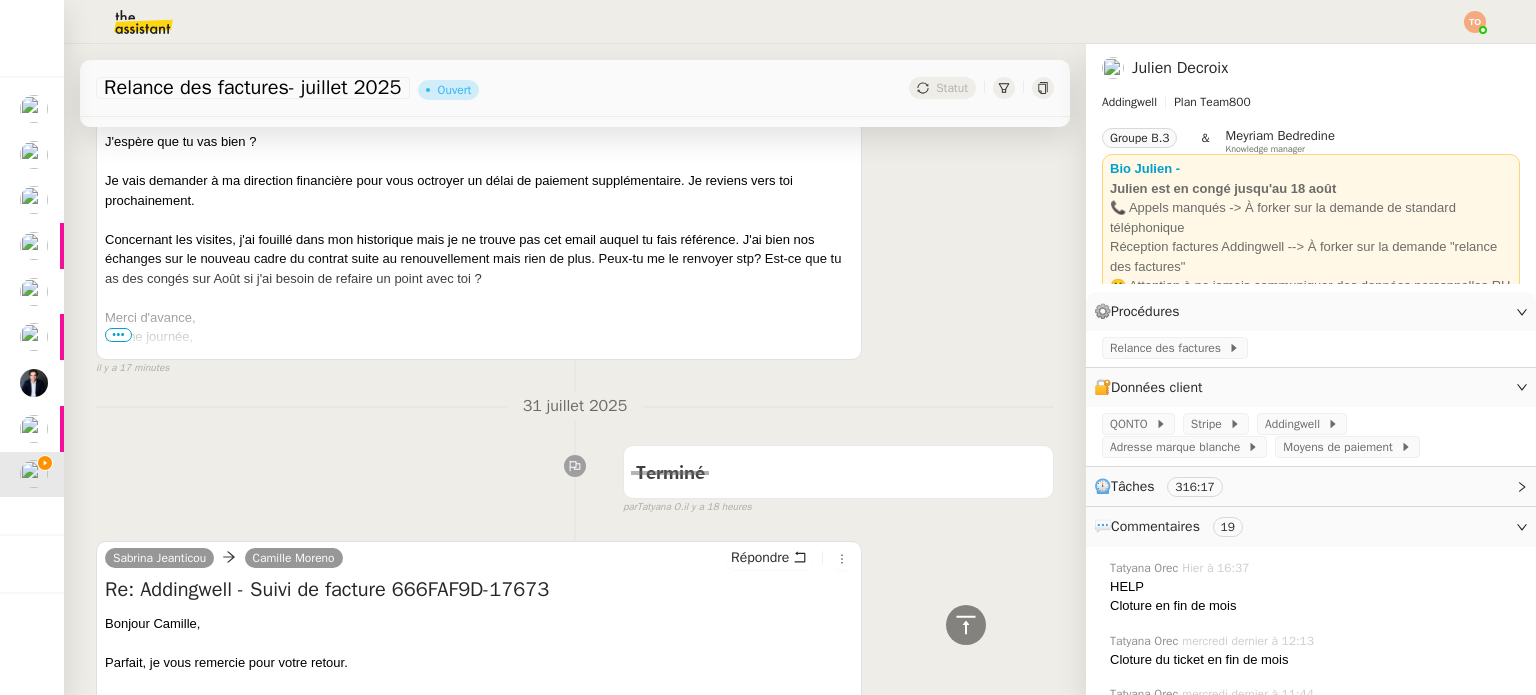click on "Concernant les visites, j'ai fouillé dans mon historique mais je ne trouve pas cet email auquel tu fais référence. J'ai bien nos échanges sur le nouveau cadre du contrat suite au renouvellement mais rien de plus. Peux-tu me le renvoyer stp? Est-ce que tu as des congés sur Août si j'ai besoin de refaire un point avec toi ?" at bounding box center [479, 259] 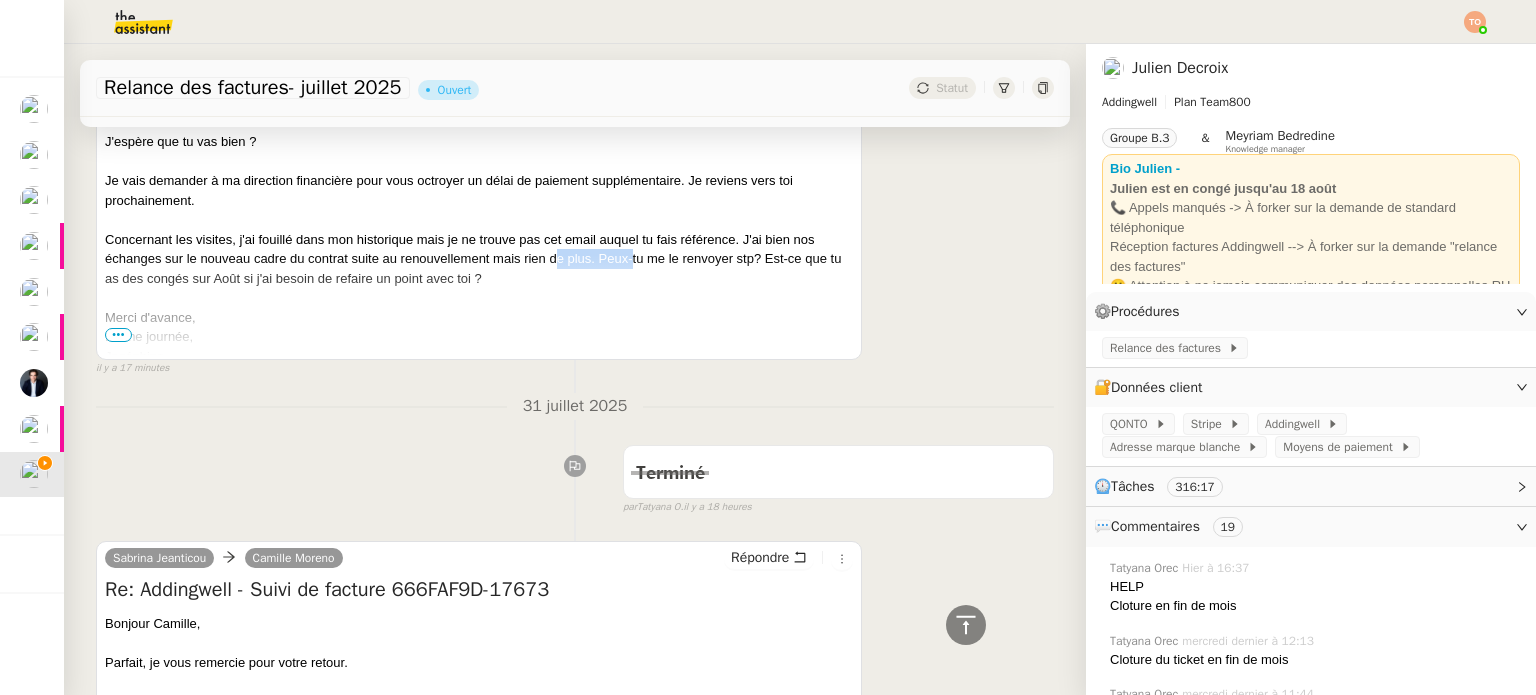 drag, startPoint x: 557, startPoint y: 255, endPoint x: 649, endPoint y: 247, distance: 92.34717 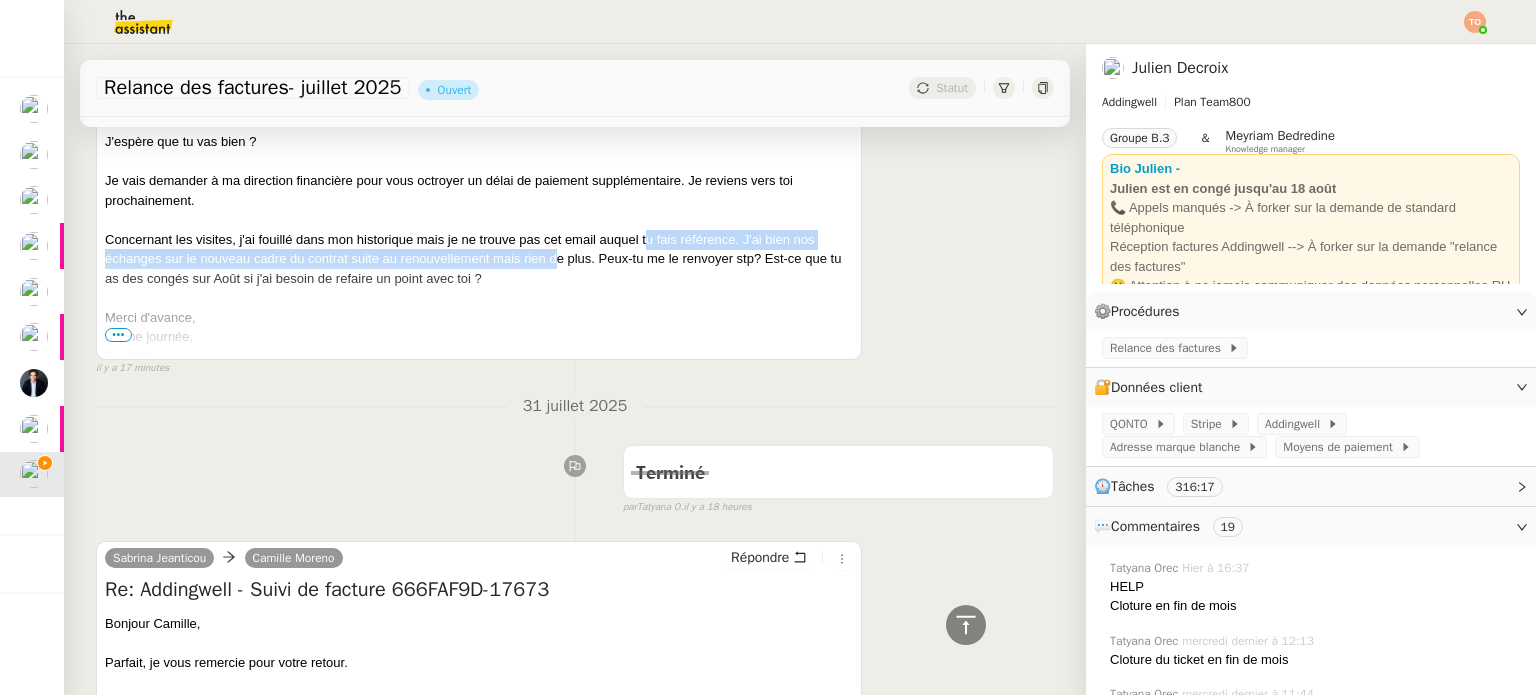 drag, startPoint x: 688, startPoint y: 242, endPoint x: 705, endPoint y: 241, distance: 17.029387 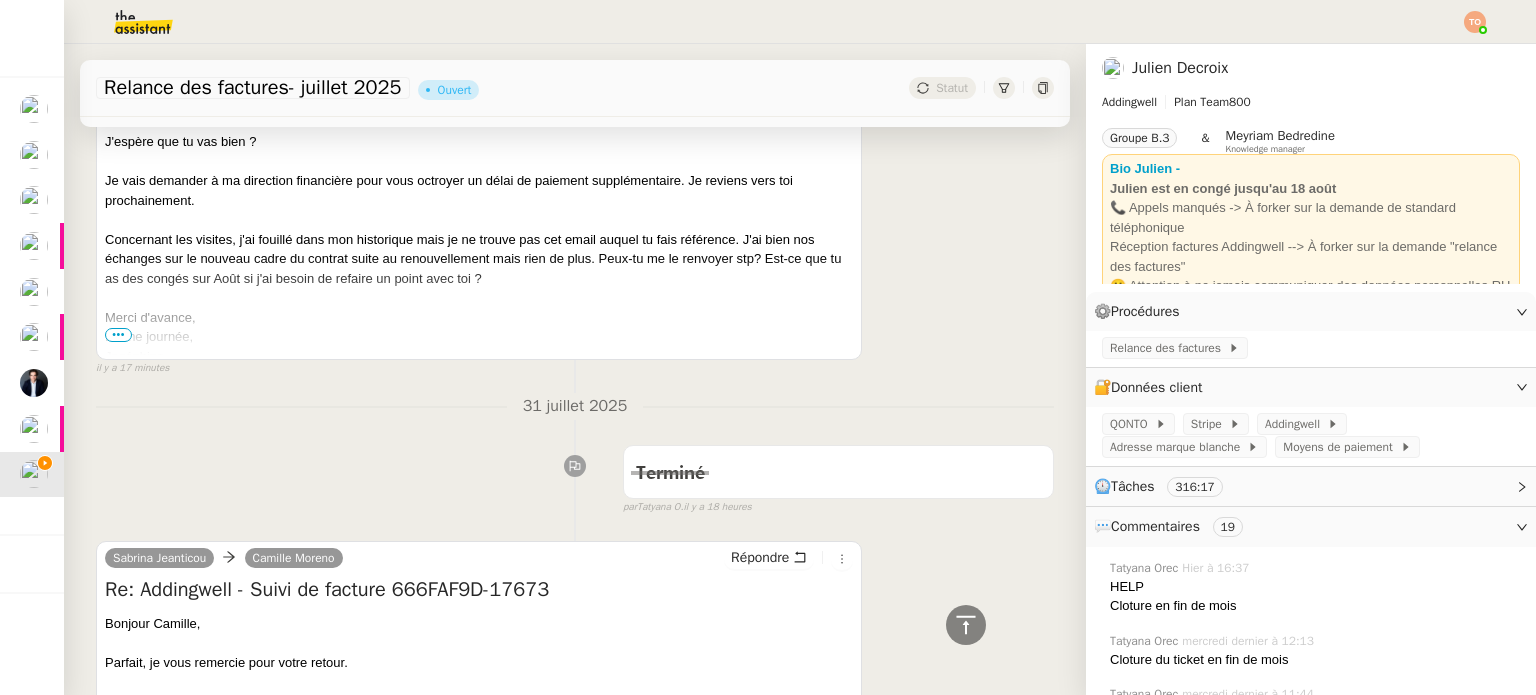 click on "•••" at bounding box center [118, 335] 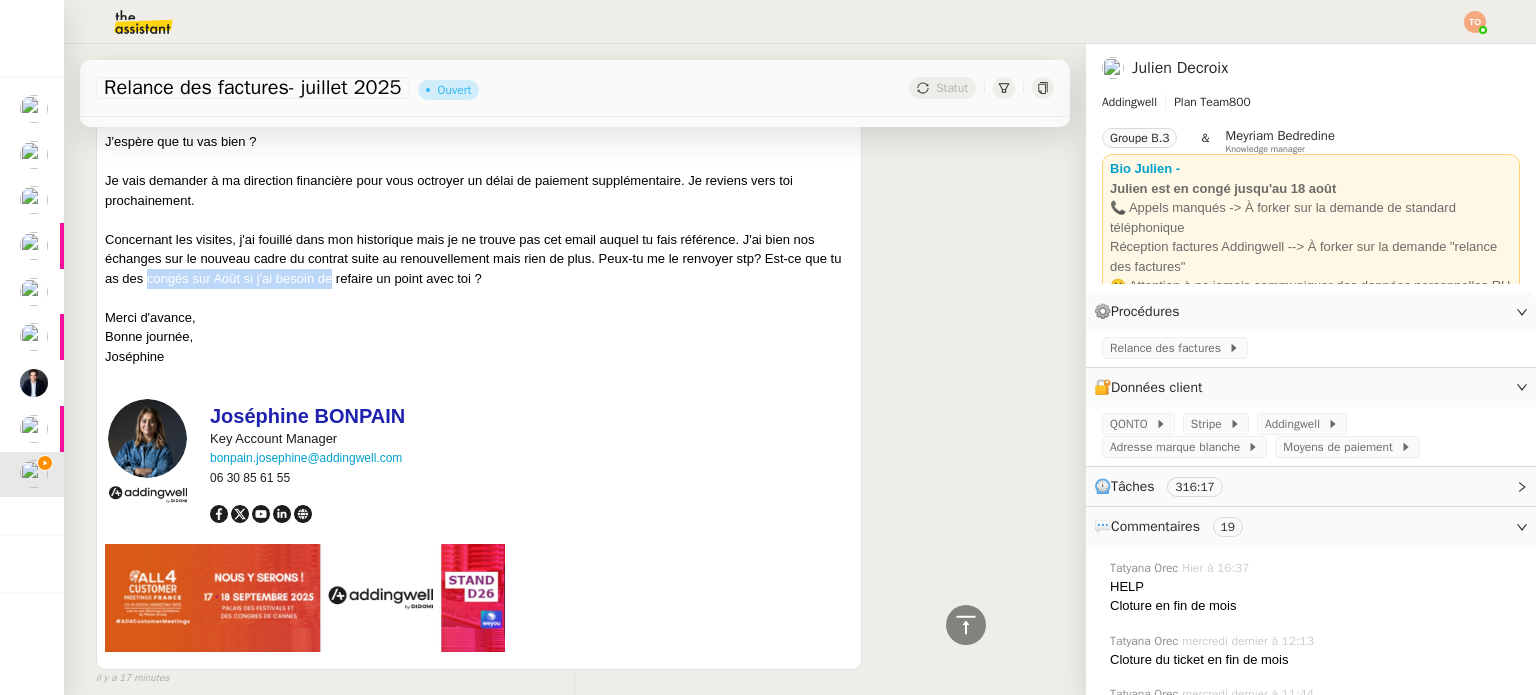 drag, startPoint x: 181, startPoint y: 275, endPoint x: 377, endPoint y: 279, distance: 196.04082 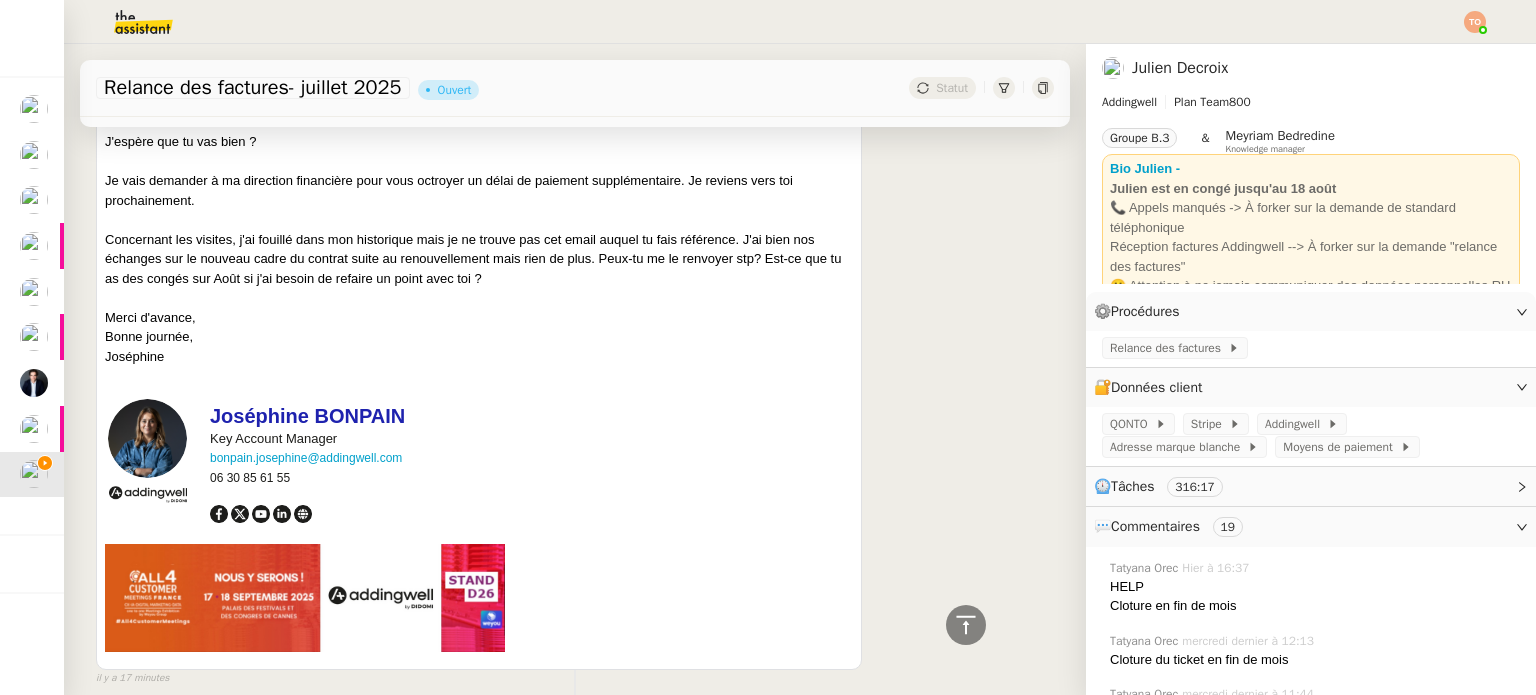 click on "Concernant les visites, j'ai fouillé dans mon historique mais je ne trouve pas cet email auquel tu fais référence. J'ai bien nos échanges sur le nouveau cadre du contrat suite au renouvellement mais rien de plus. Peux-tu me le renvoyer stp? Est-ce que tu as des congés sur Août si j'ai besoin de refaire un point avec toi ?" at bounding box center (479, 259) 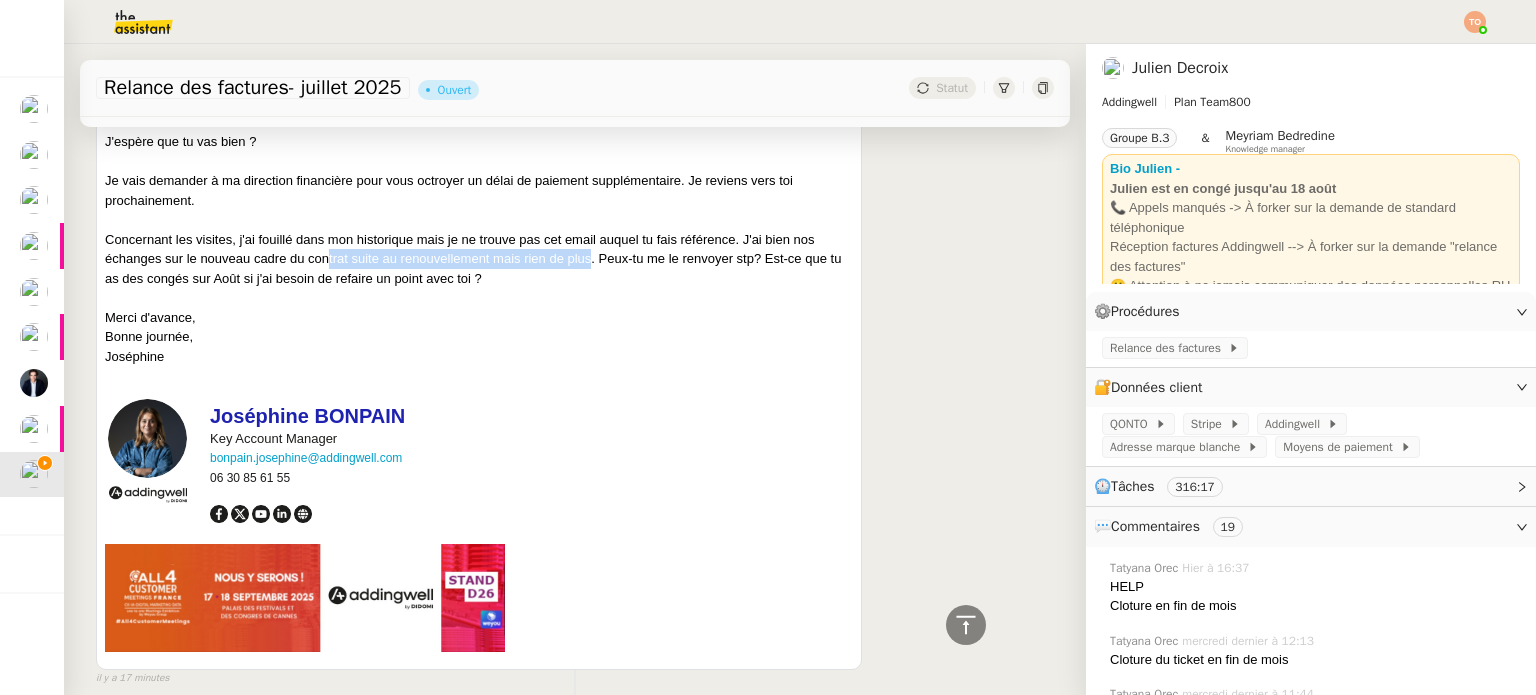 drag, startPoint x: 329, startPoint y: 259, endPoint x: 596, endPoint y: 260, distance: 267.00186 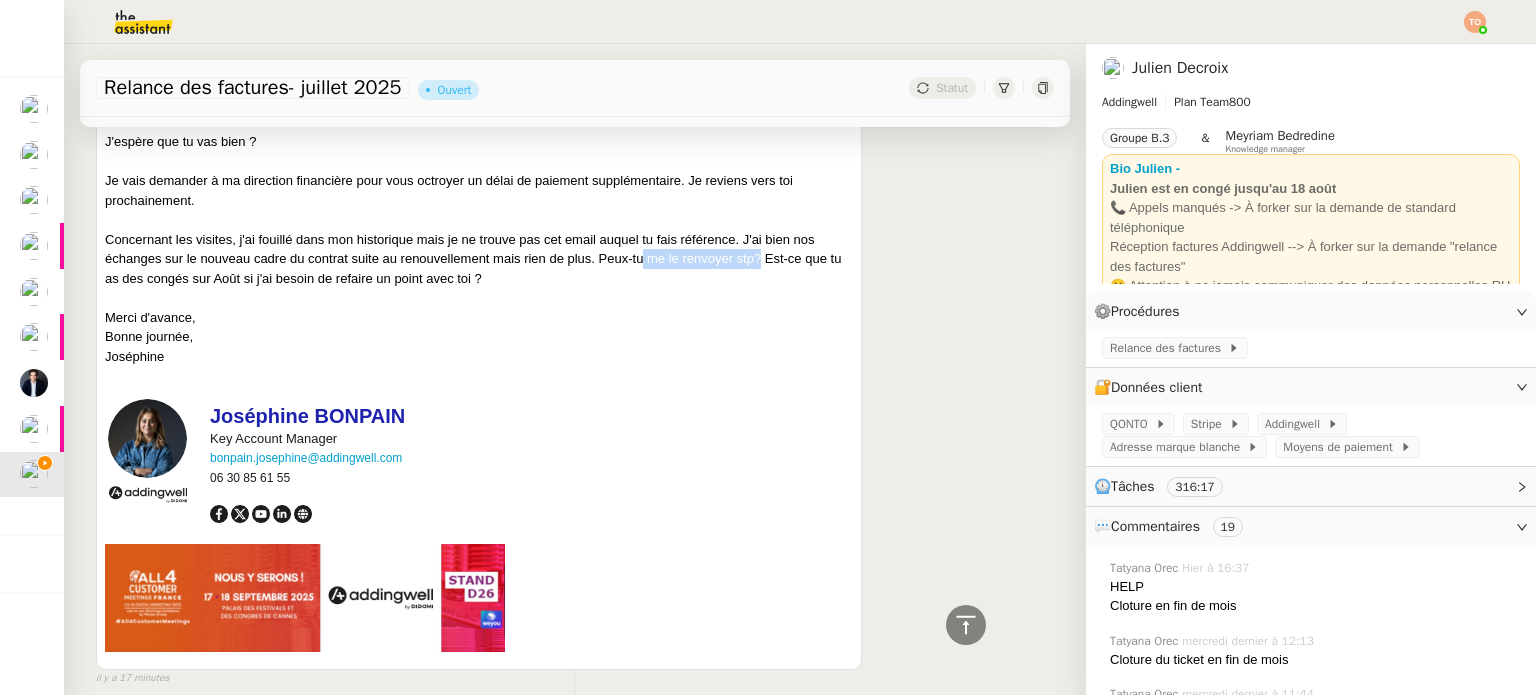 drag, startPoint x: 698, startPoint y: 257, endPoint x: 776, endPoint y: 257, distance: 78 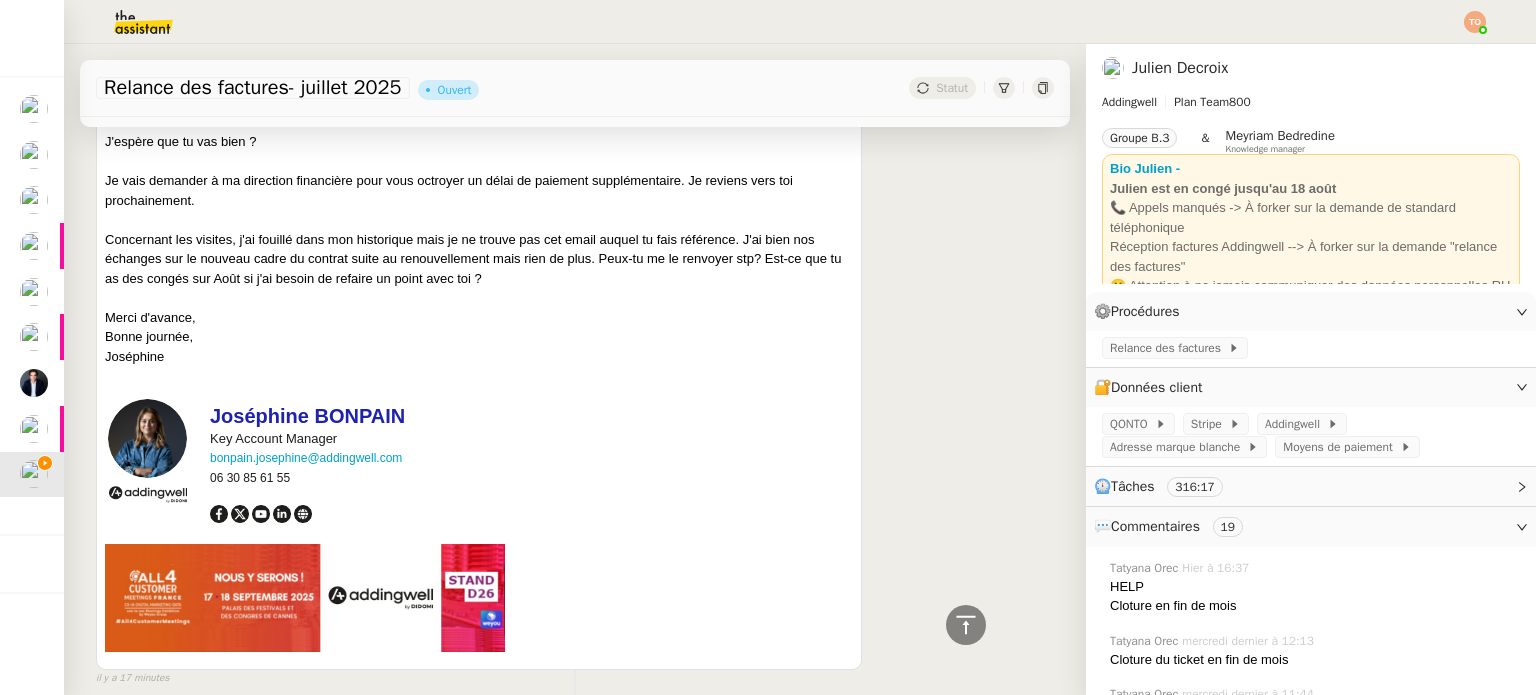 click on "Concernant les visites, j'ai fouillé dans mon historique mais je ne trouve pas cet email auquel tu fais référence. J'ai bien nos échanges sur le nouveau cadre du contrat suite au renouvellement mais rien de plus. Peux-tu me le renvoyer stp? Est-ce que tu as des congés sur Août si j'ai besoin de refaire un point avec toi ?" at bounding box center (479, 259) 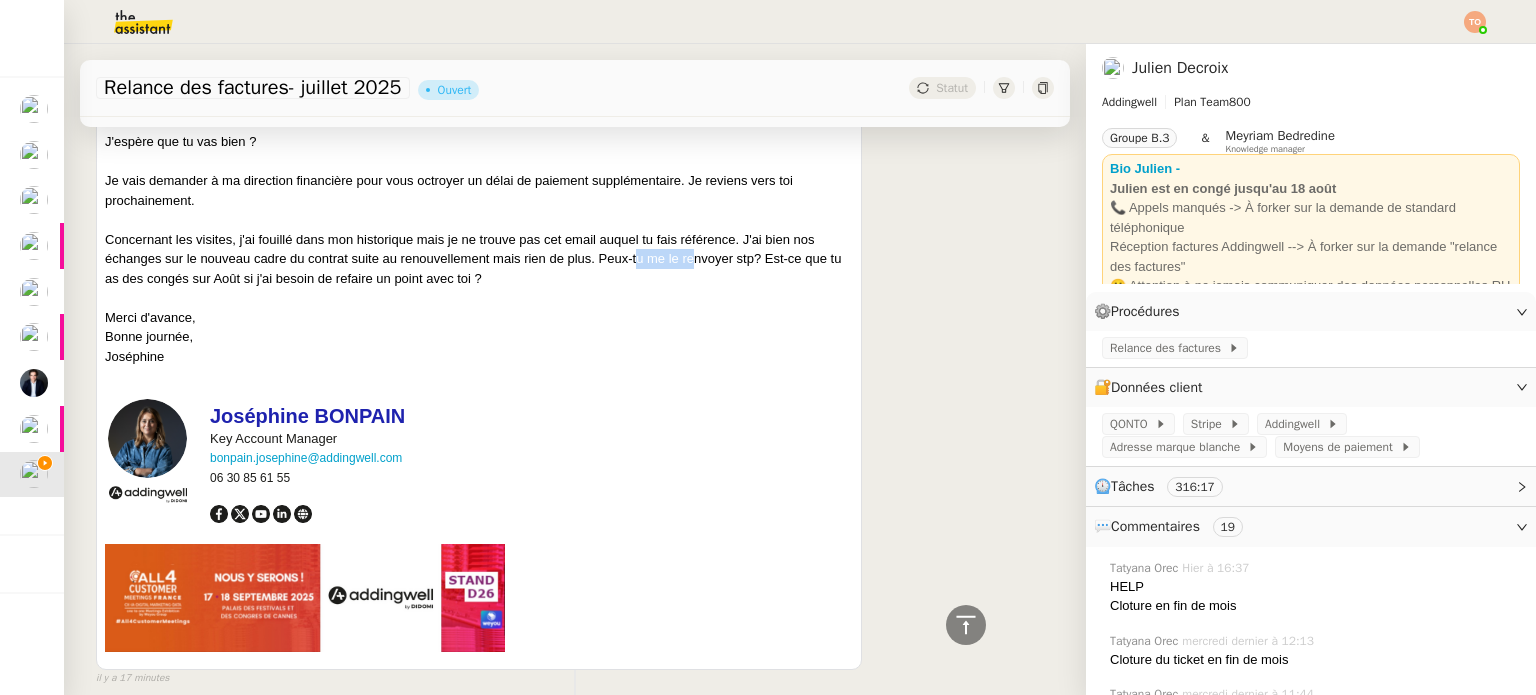 drag, startPoint x: 682, startPoint y: 256, endPoint x: 514, endPoint y: 270, distance: 168.58232 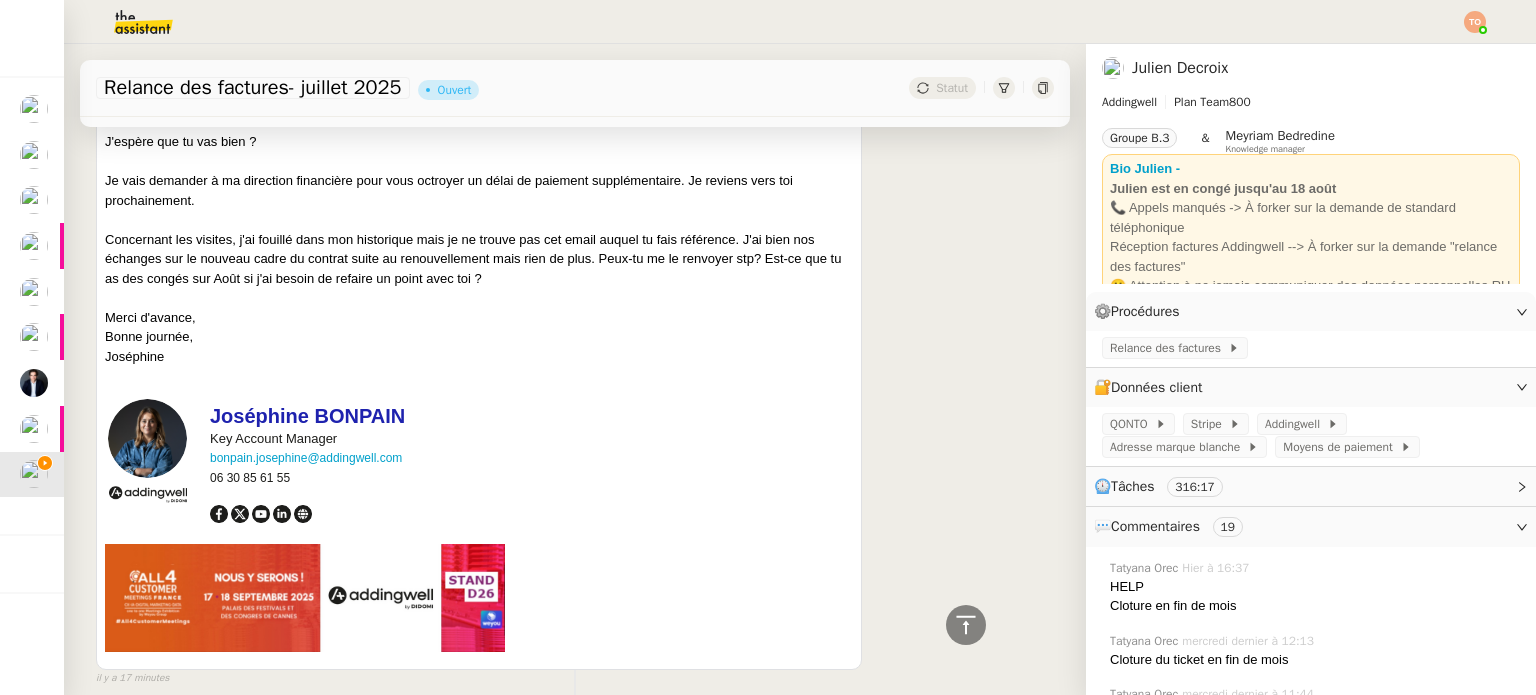 drag, startPoint x: 241, startPoint y: 303, endPoint x: 188, endPoint y: 311, distance: 53.600372 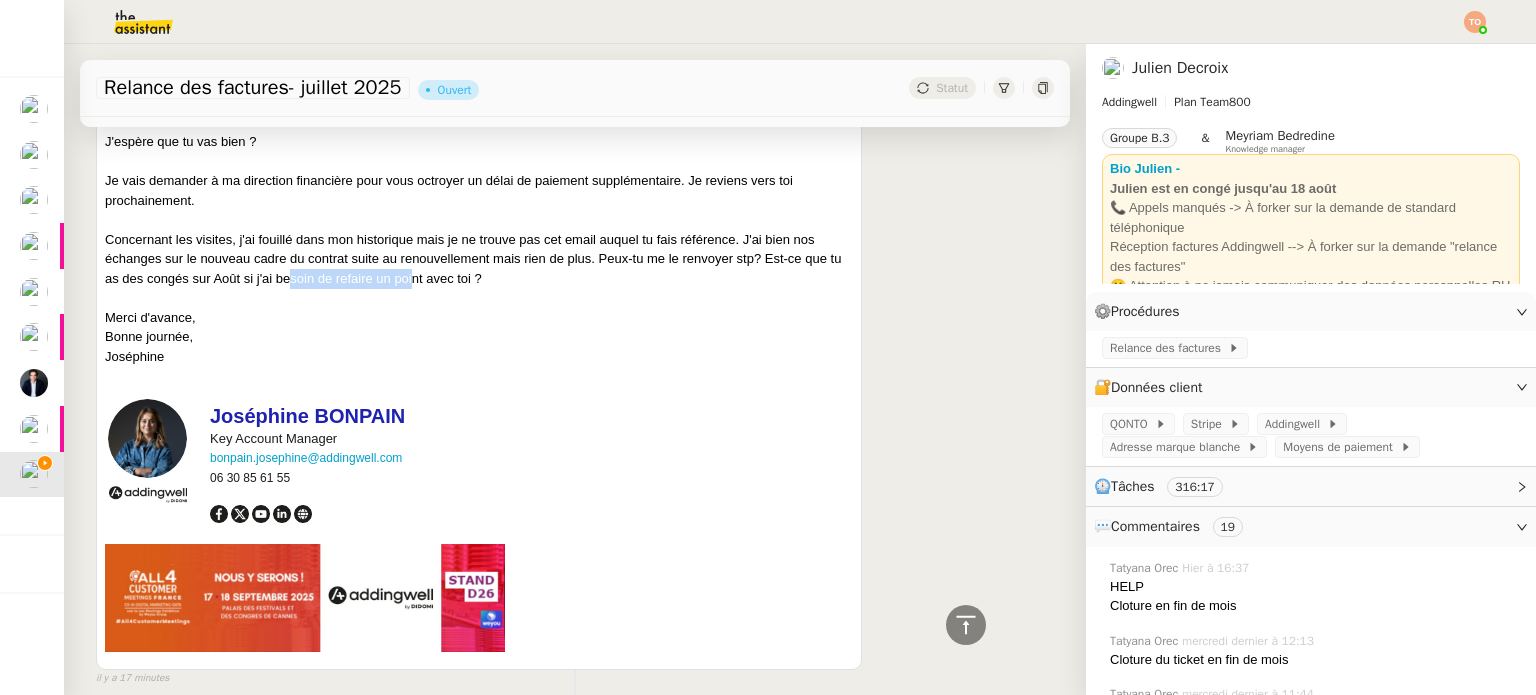 drag, startPoint x: 337, startPoint y: 288, endPoint x: 454, endPoint y: 286, distance: 117.01709 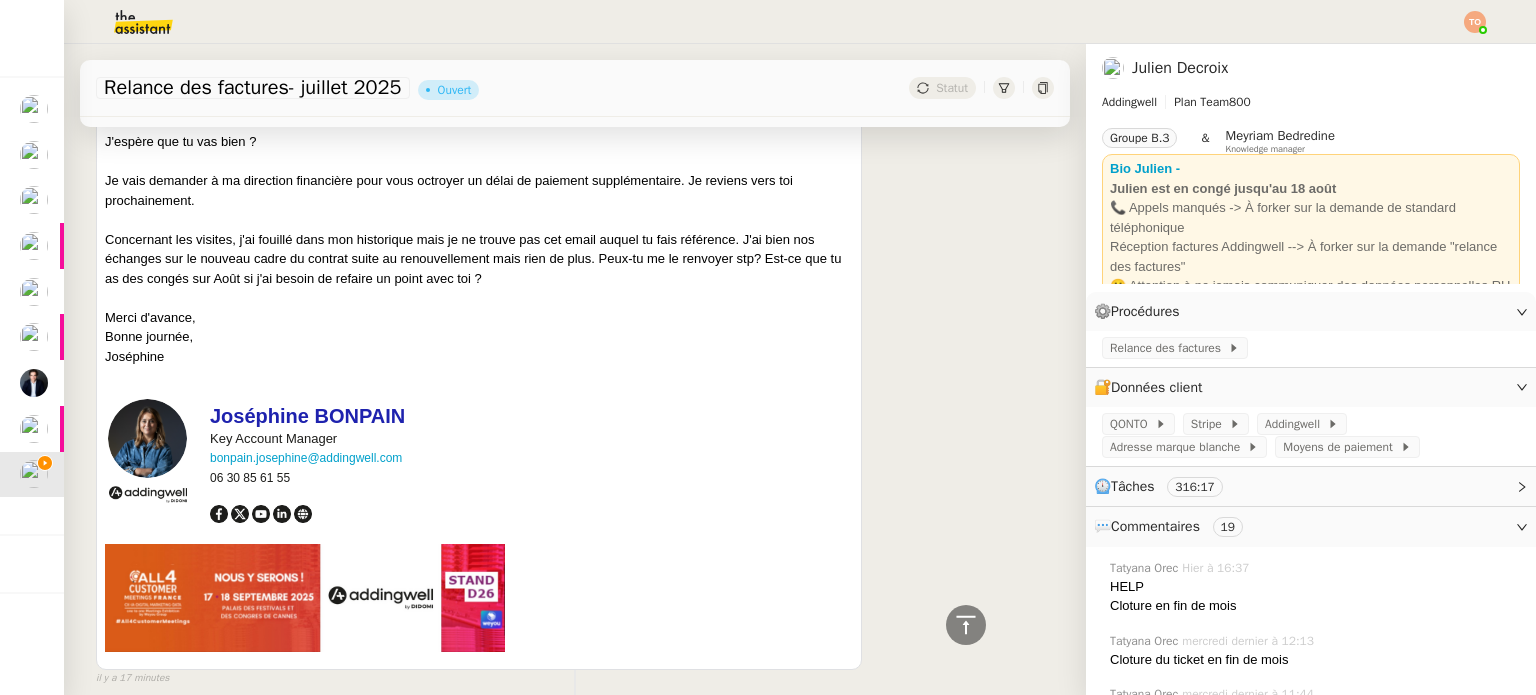 click on "Concernant les visites, j'ai fouillé dans mon historique mais je ne trouve pas cet email auquel tu fais référence. J'ai bien nos échanges sur le nouveau cadre du contrat suite au renouvellement mais rien de plus. Peux-tu me le renvoyer stp? Est-ce que tu as des congés sur Août si j'ai besoin de refaire un point avec toi ?" at bounding box center (479, 259) 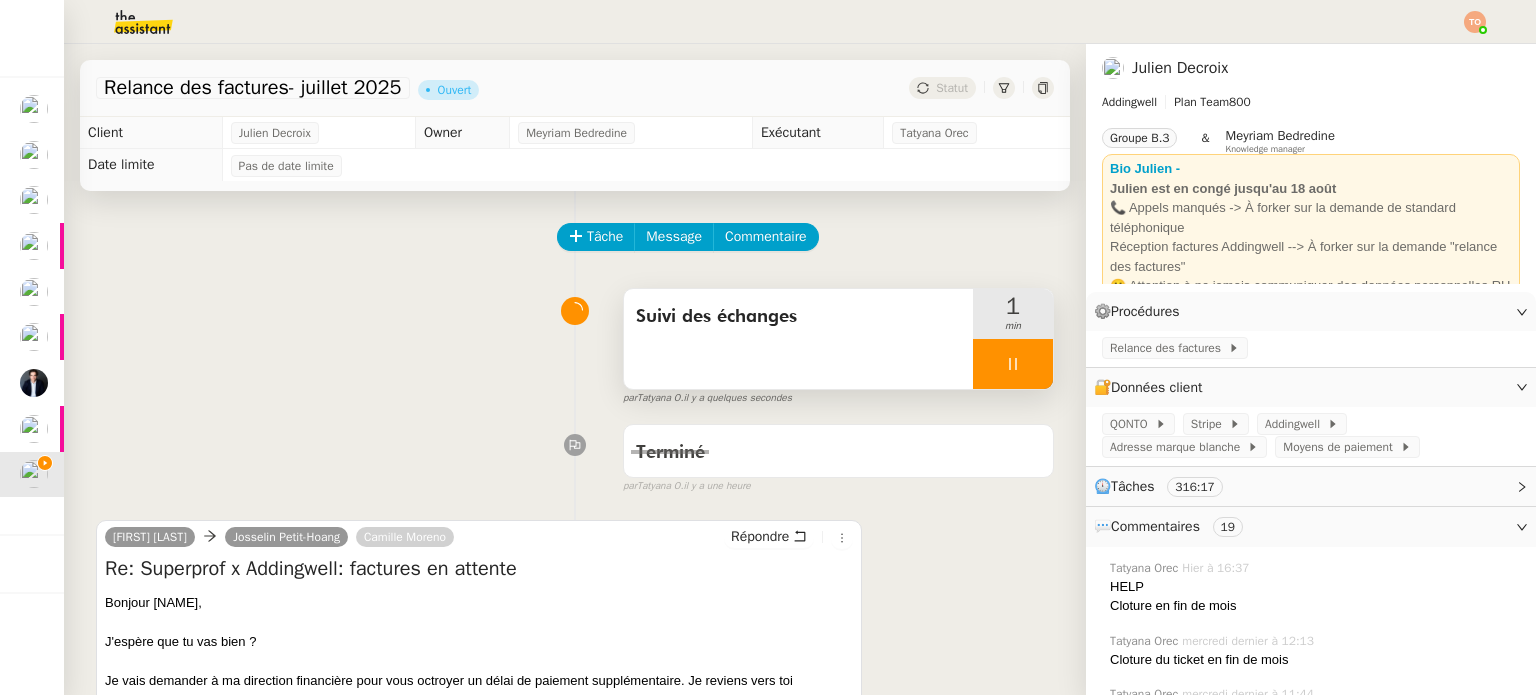 scroll, scrollTop: 0, scrollLeft: 0, axis: both 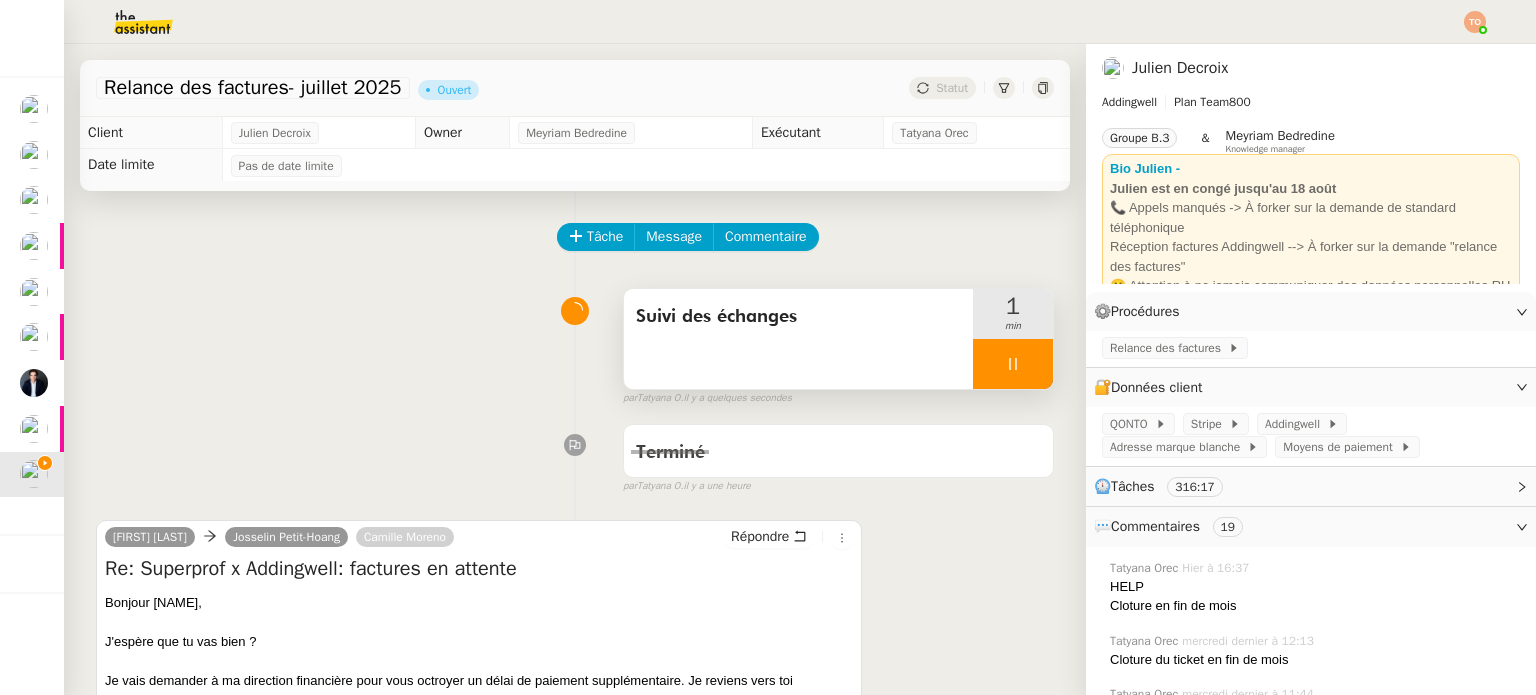 click at bounding box center [1013, 364] 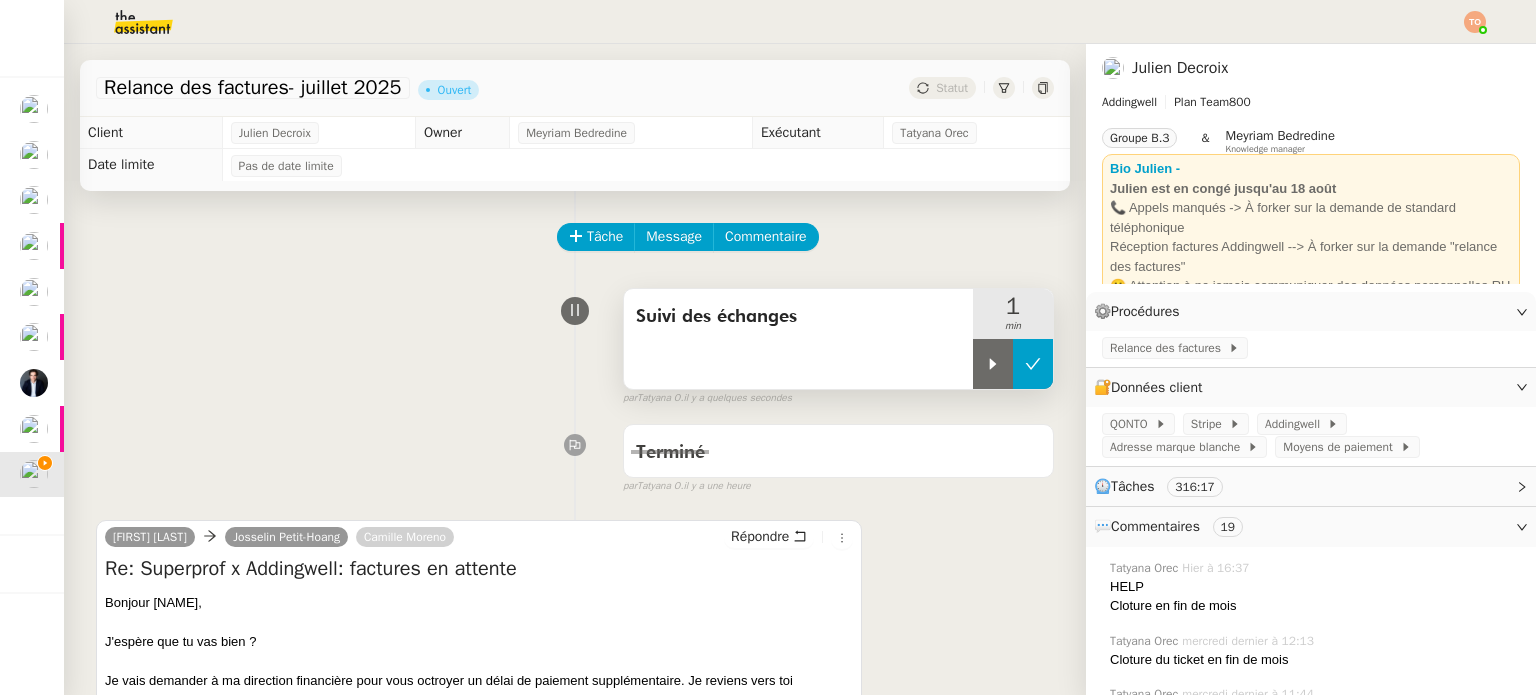 click 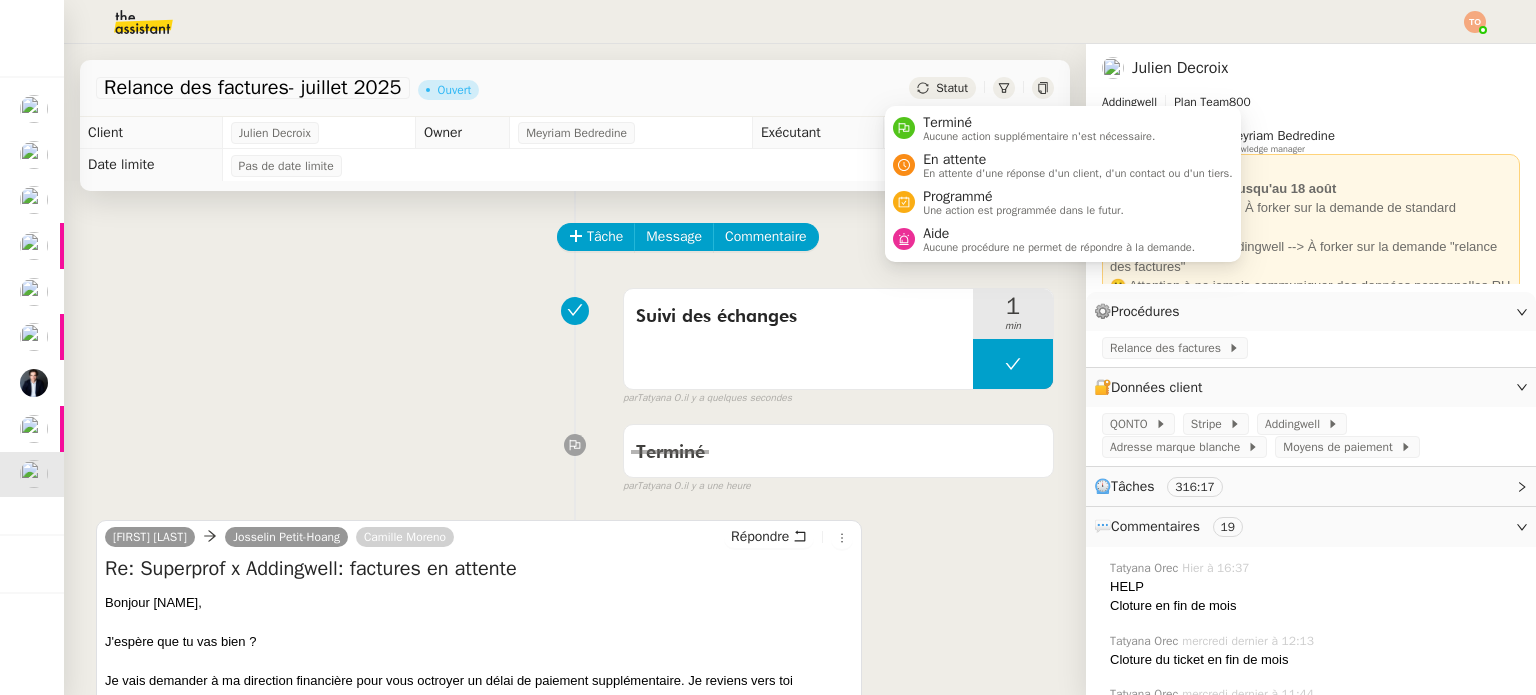 click on "Statut" 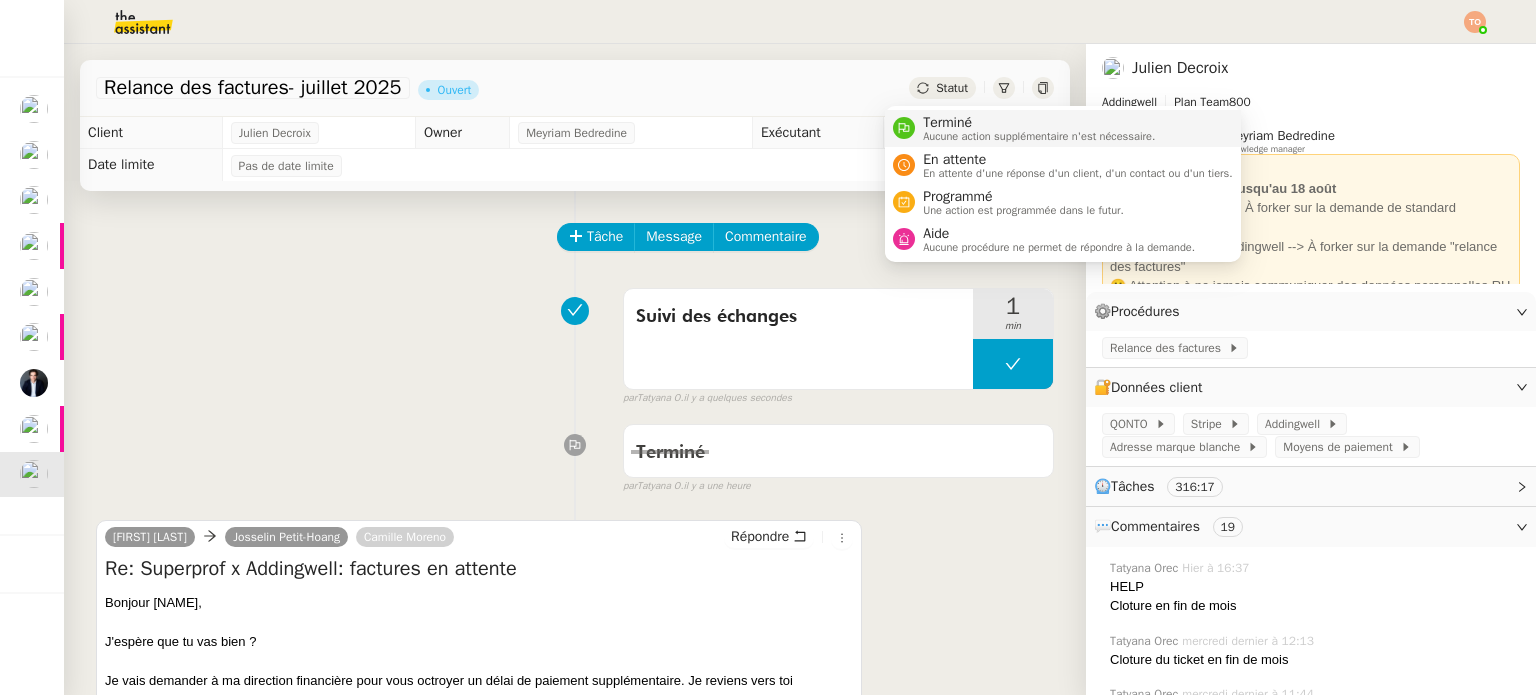 click on "Aucune action supplémentaire n'est nécessaire." at bounding box center (1039, 136) 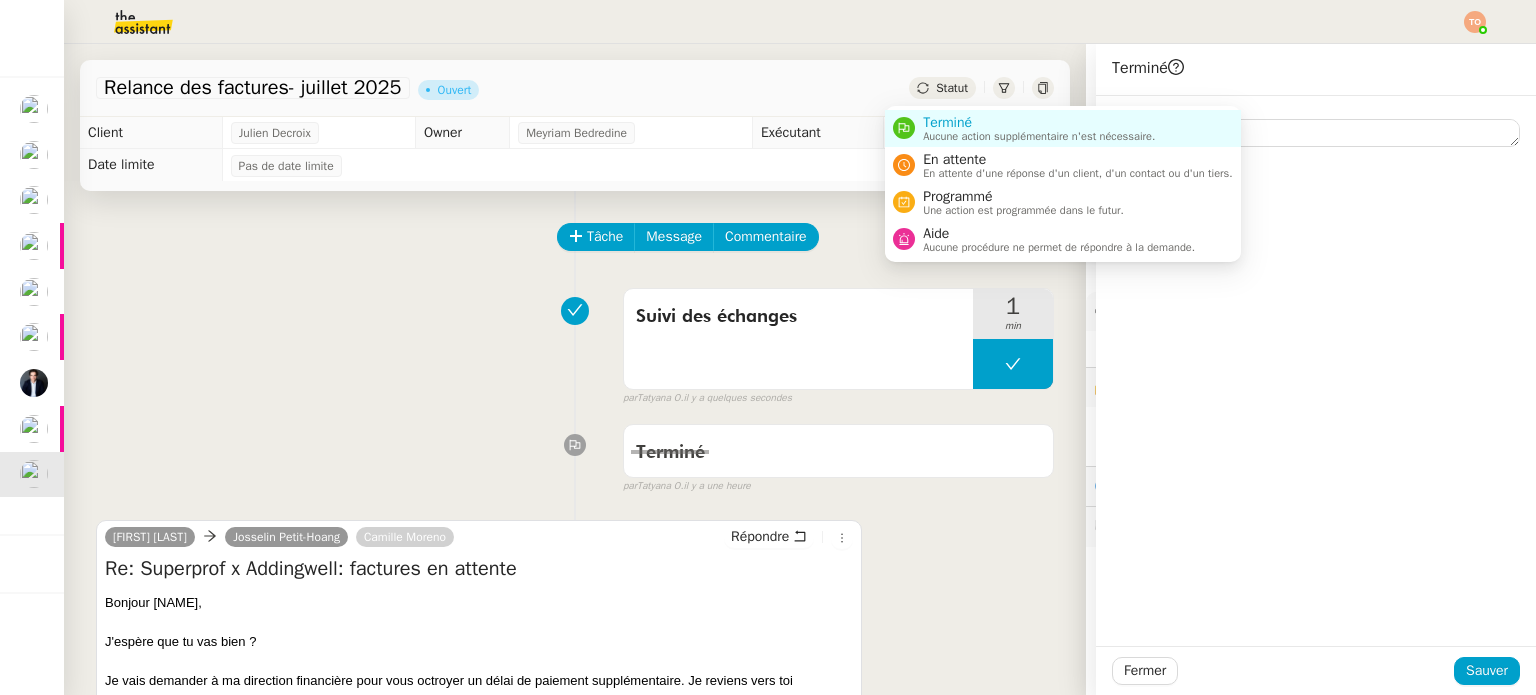 click on "Statut" 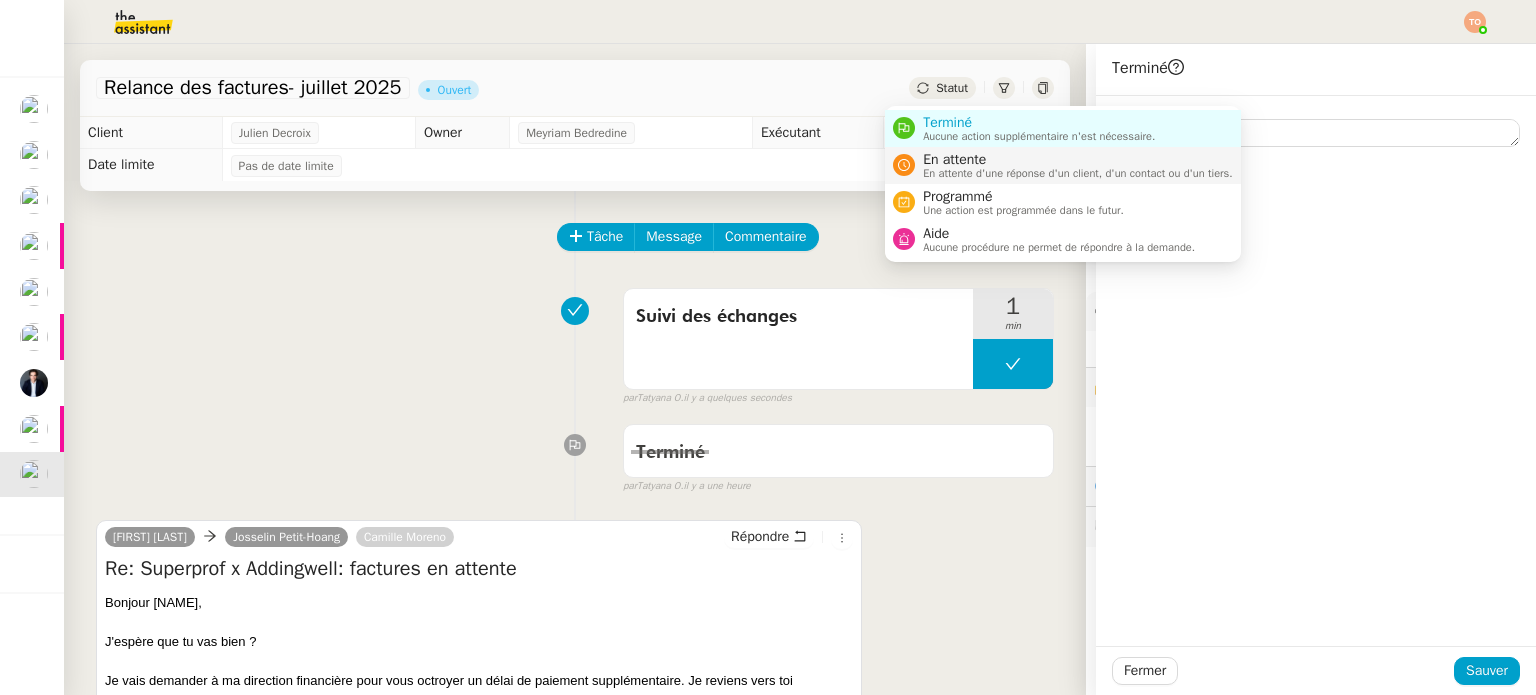 click on "Terminé Aucune action supplémentaire n'est nécessaire. En attente En attente d'une réponse d'un client, d'un contact ou d'un tiers. Programmé Une action est programmée dans le futur. Aide Aucune procédure ne permet de répondre à la demande." at bounding box center (1063, 184) 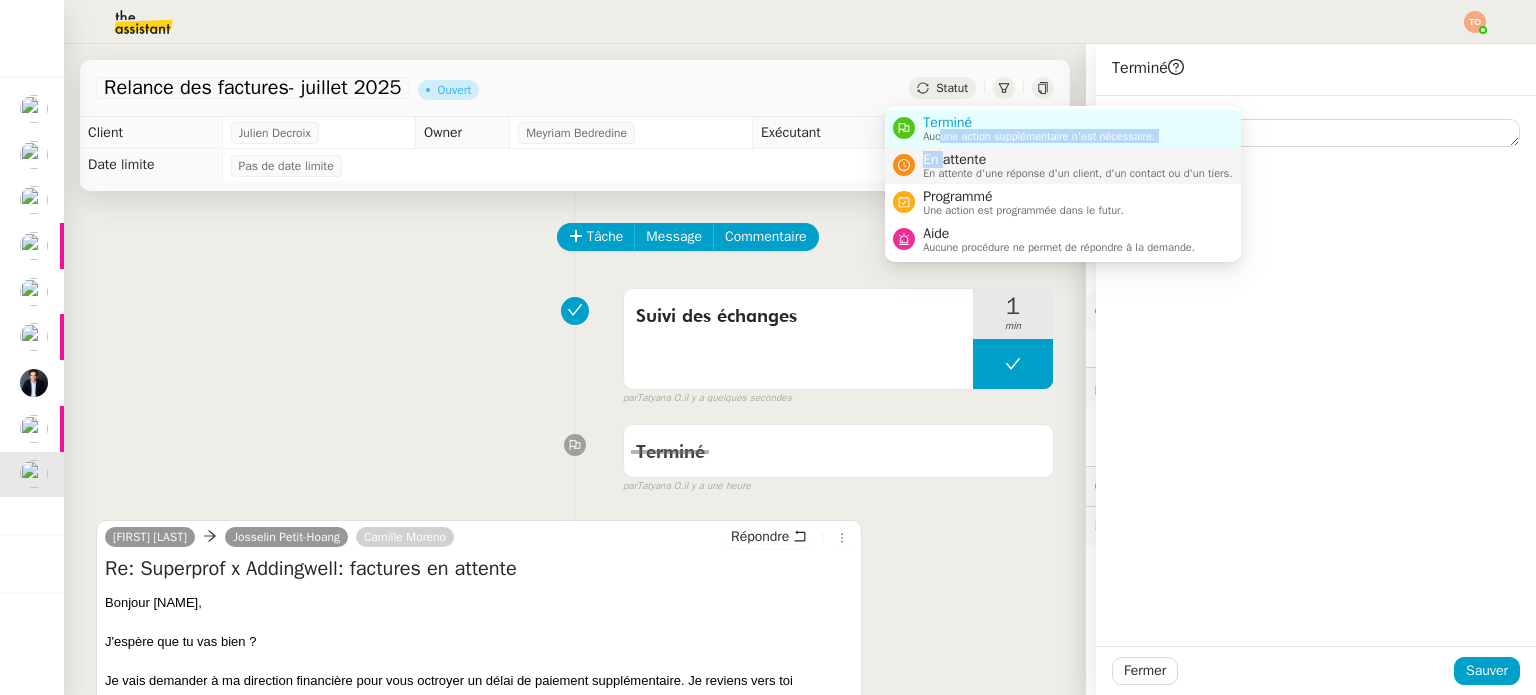 click on "En attente" at bounding box center [1078, 160] 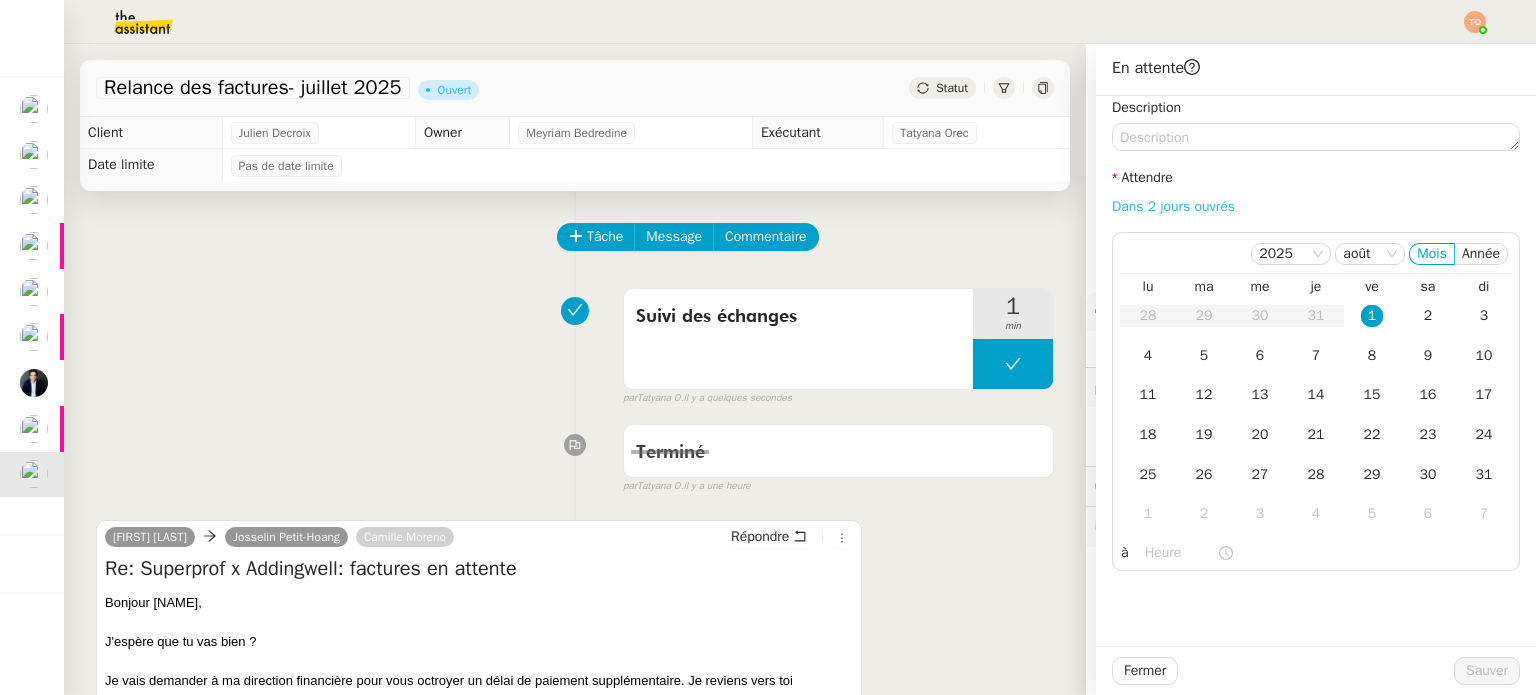 click on "Dans 2 jours ouvrés" 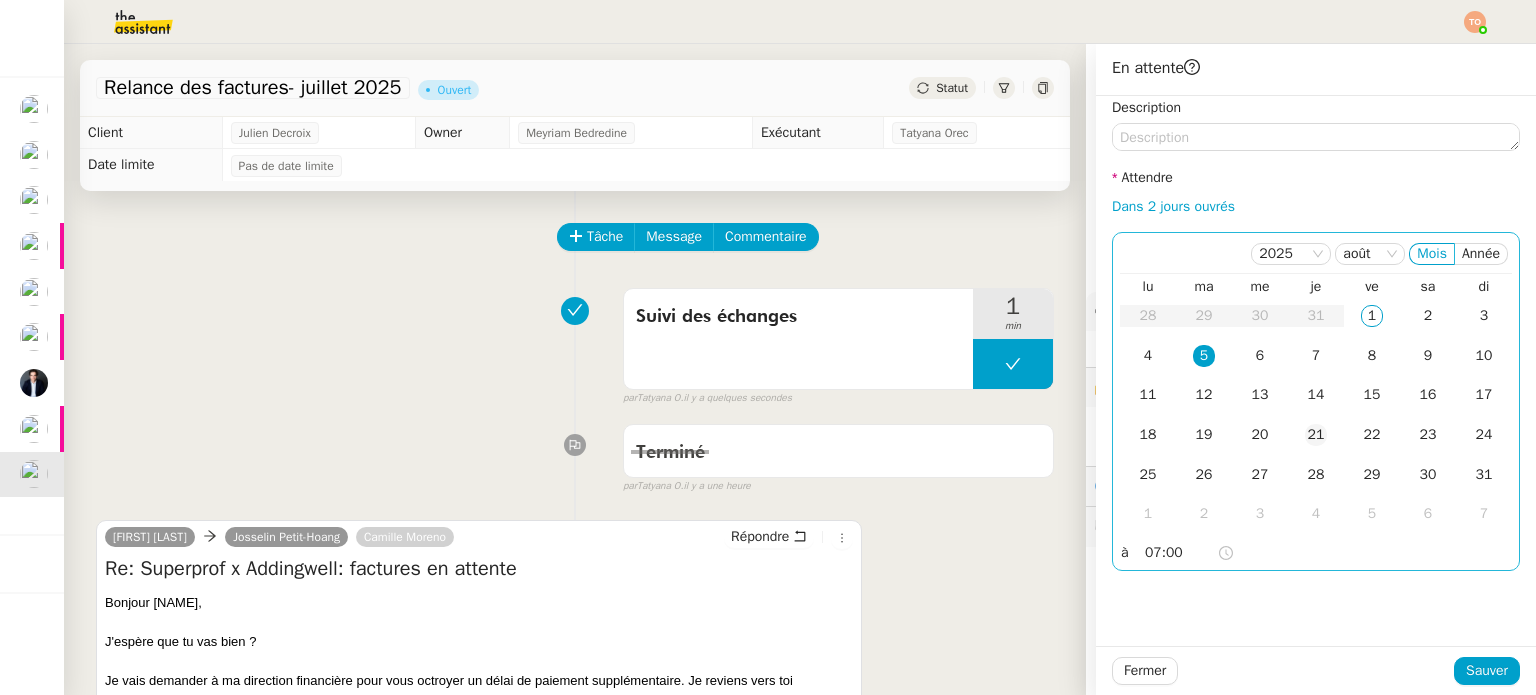 click on "21" 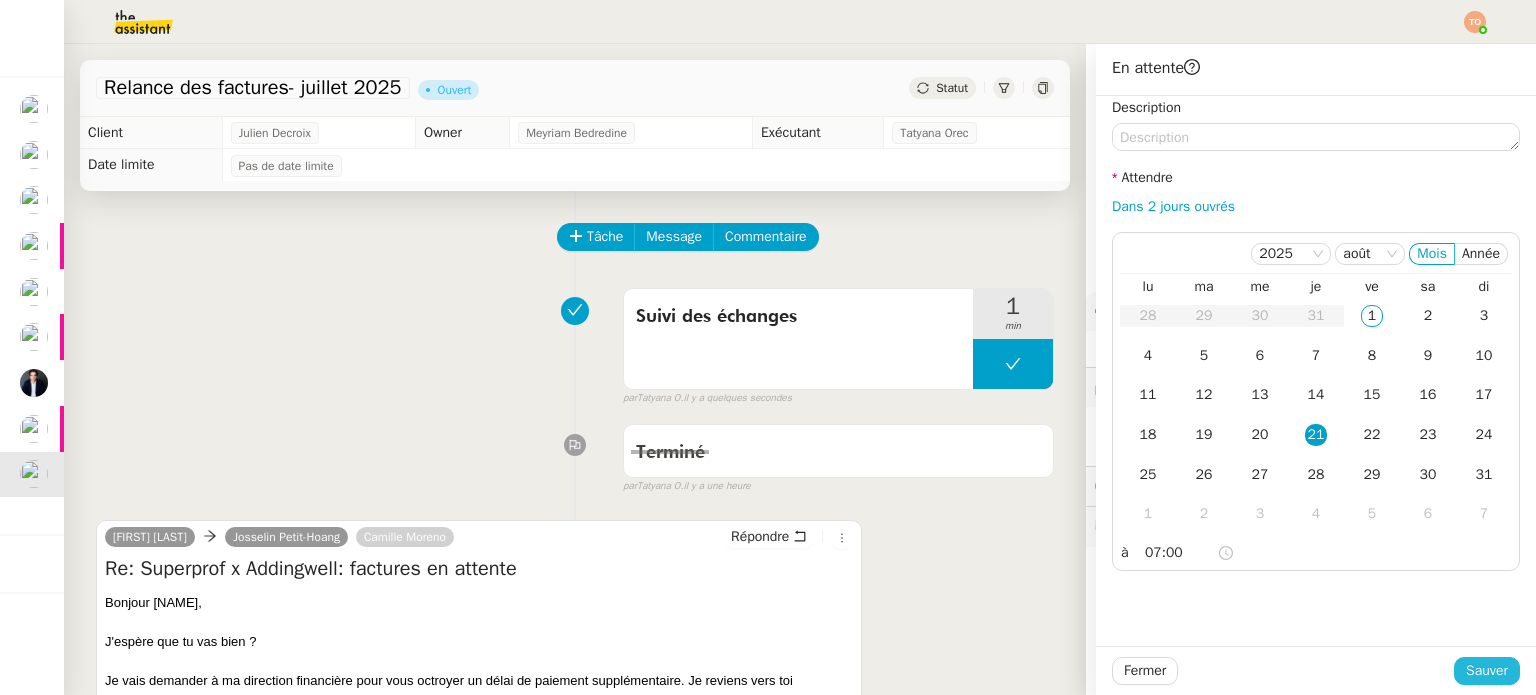 click on "Sauver" 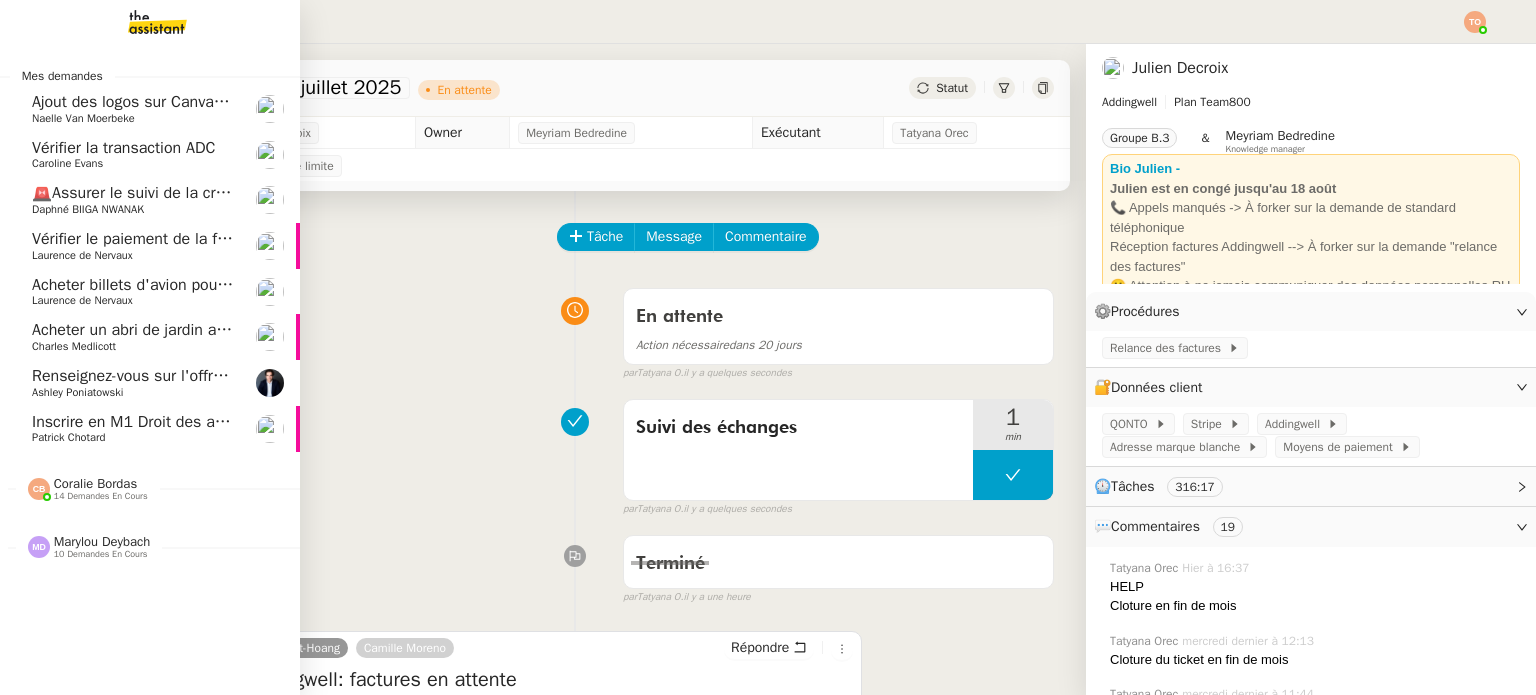click on "Naelle Van Moerbeke" 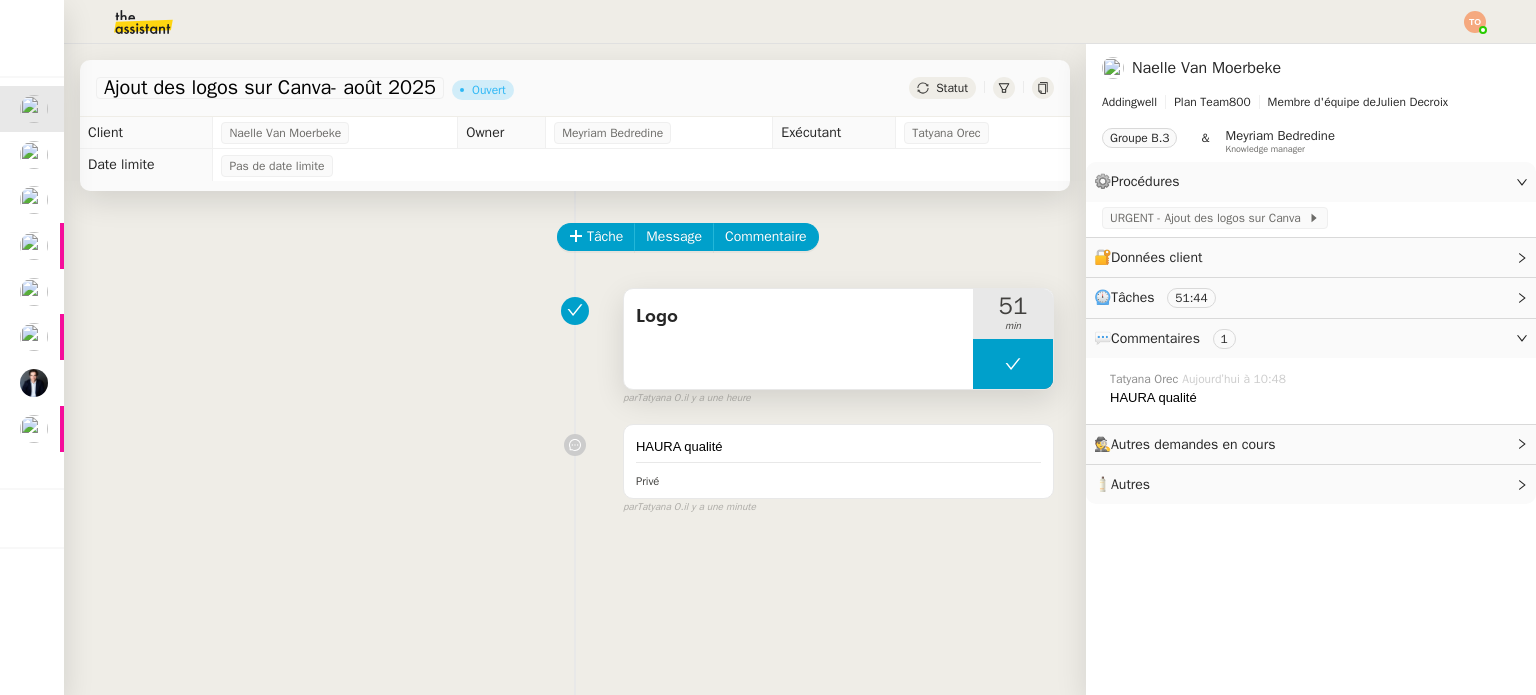 click at bounding box center [1013, 364] 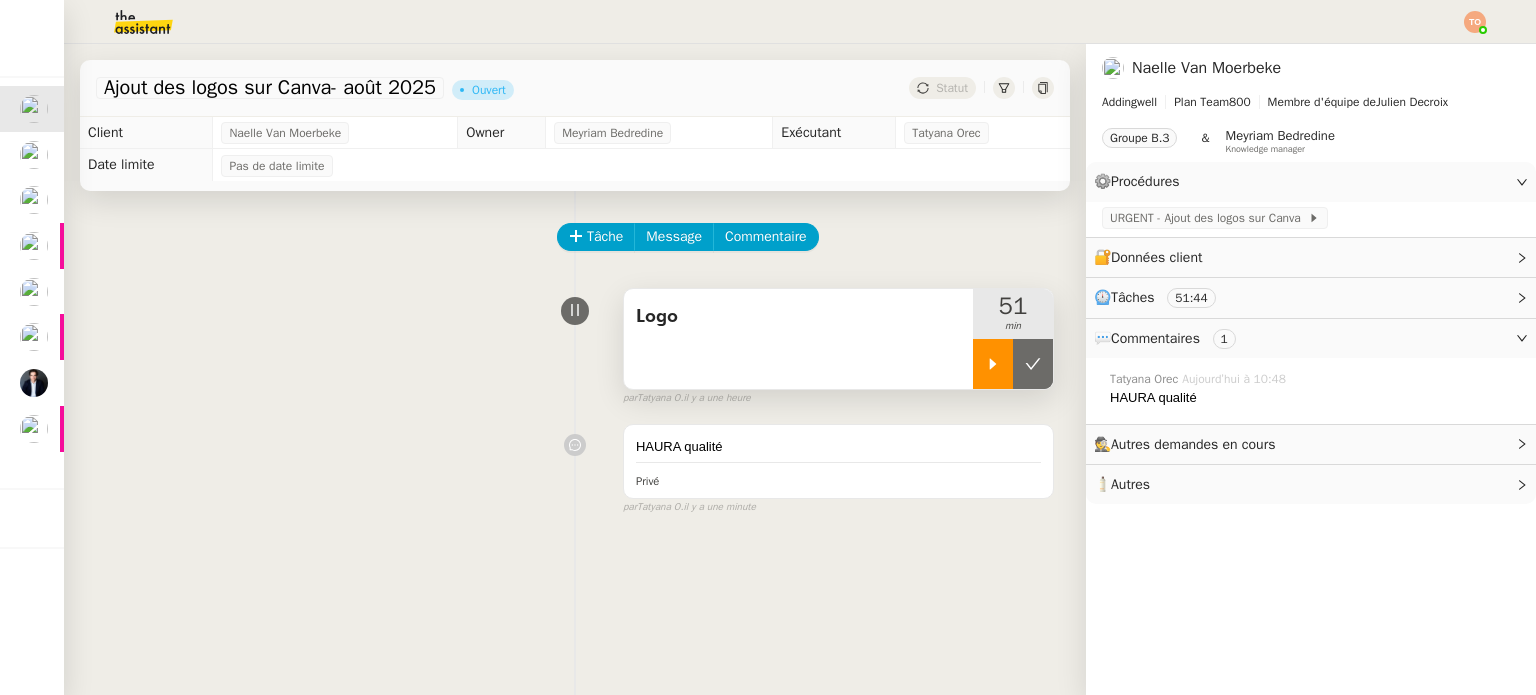 click 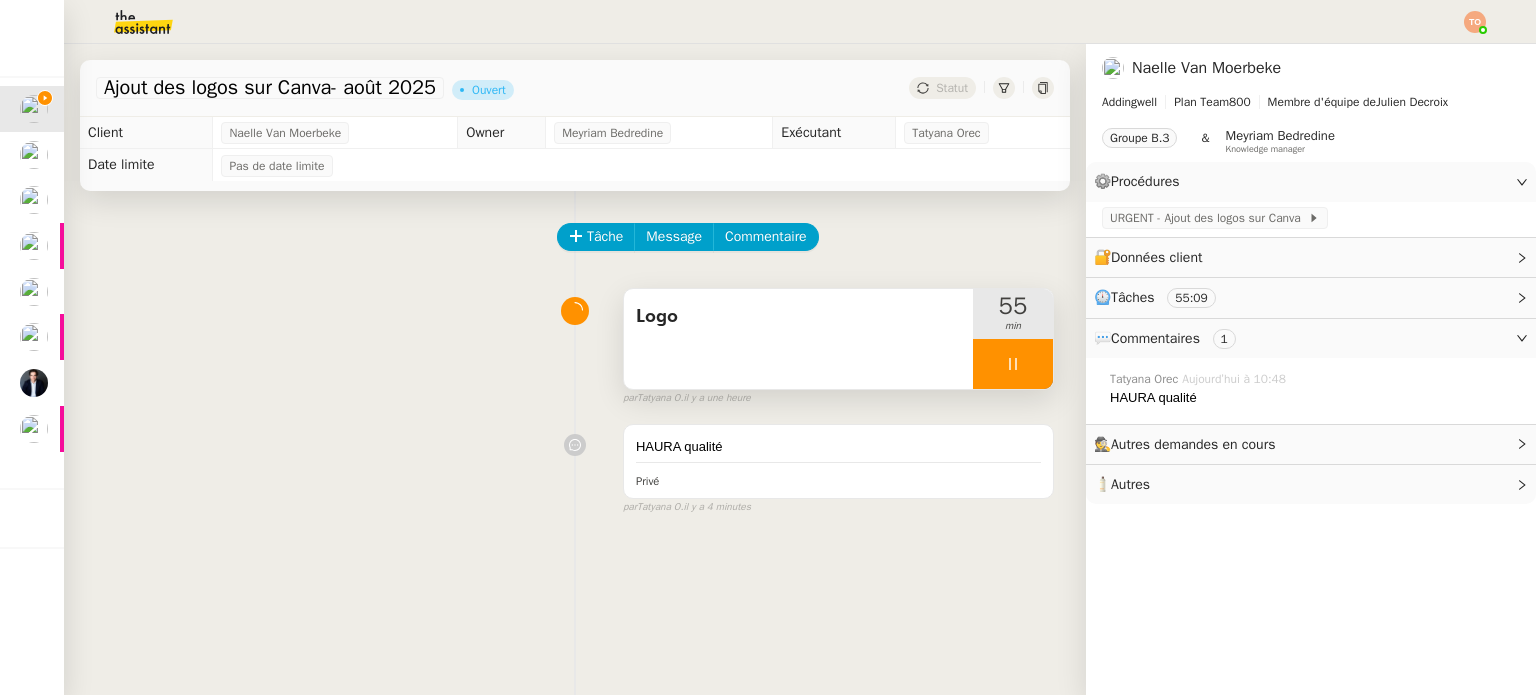 click at bounding box center [1013, 364] 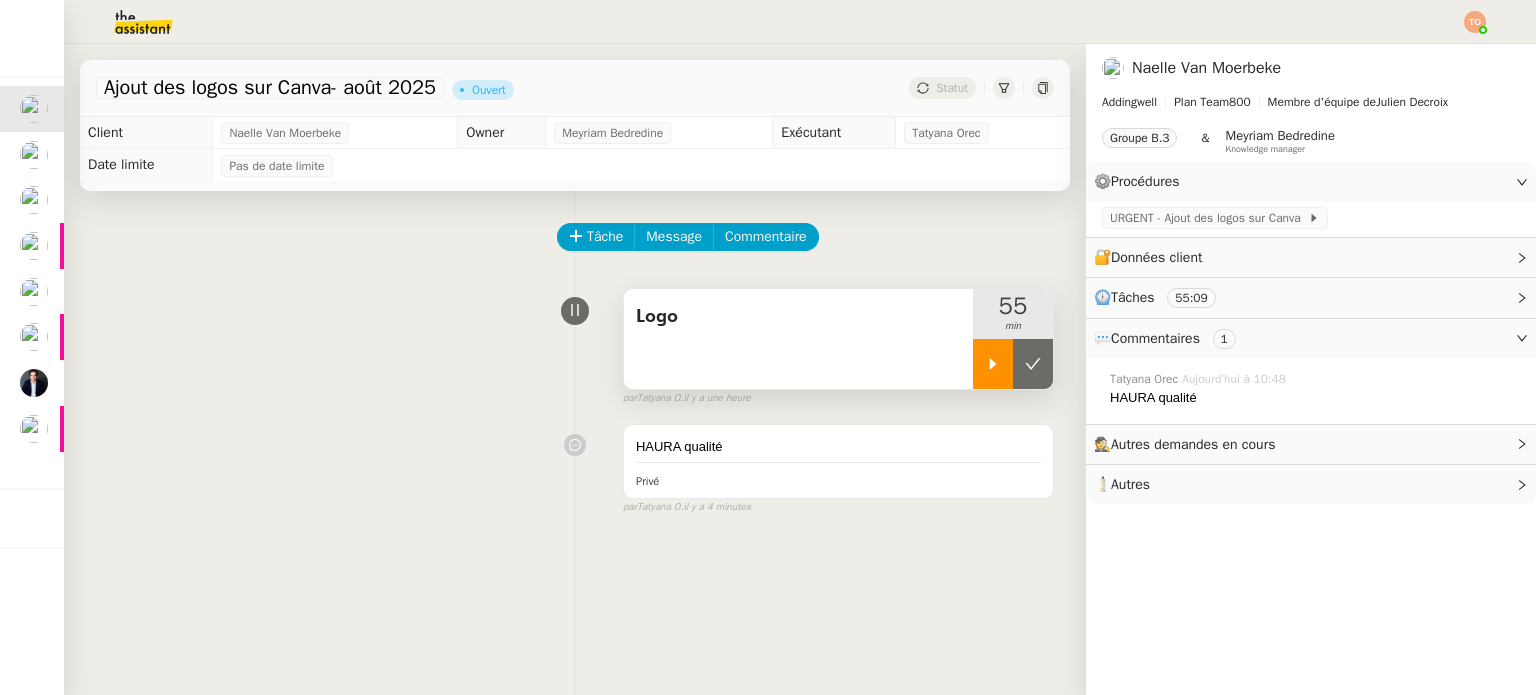 click 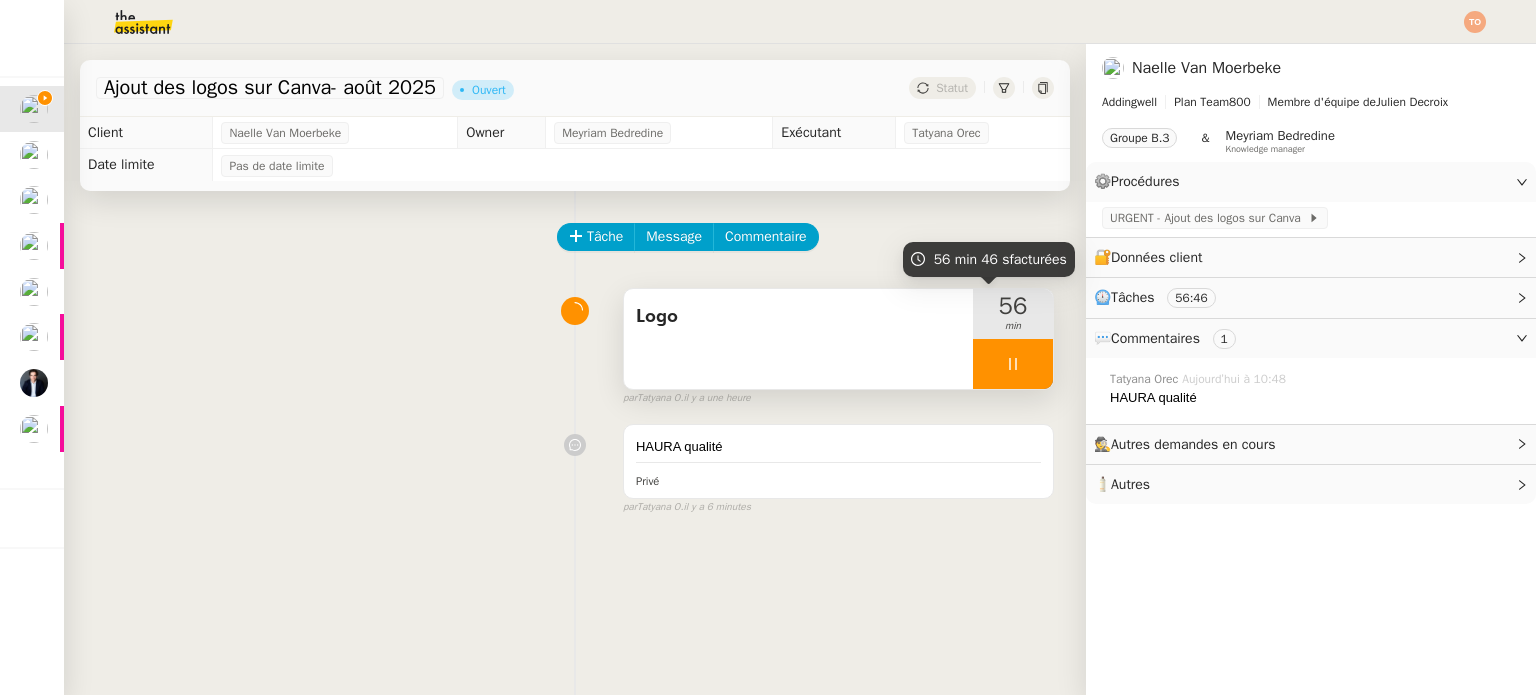 click at bounding box center (1013, 364) 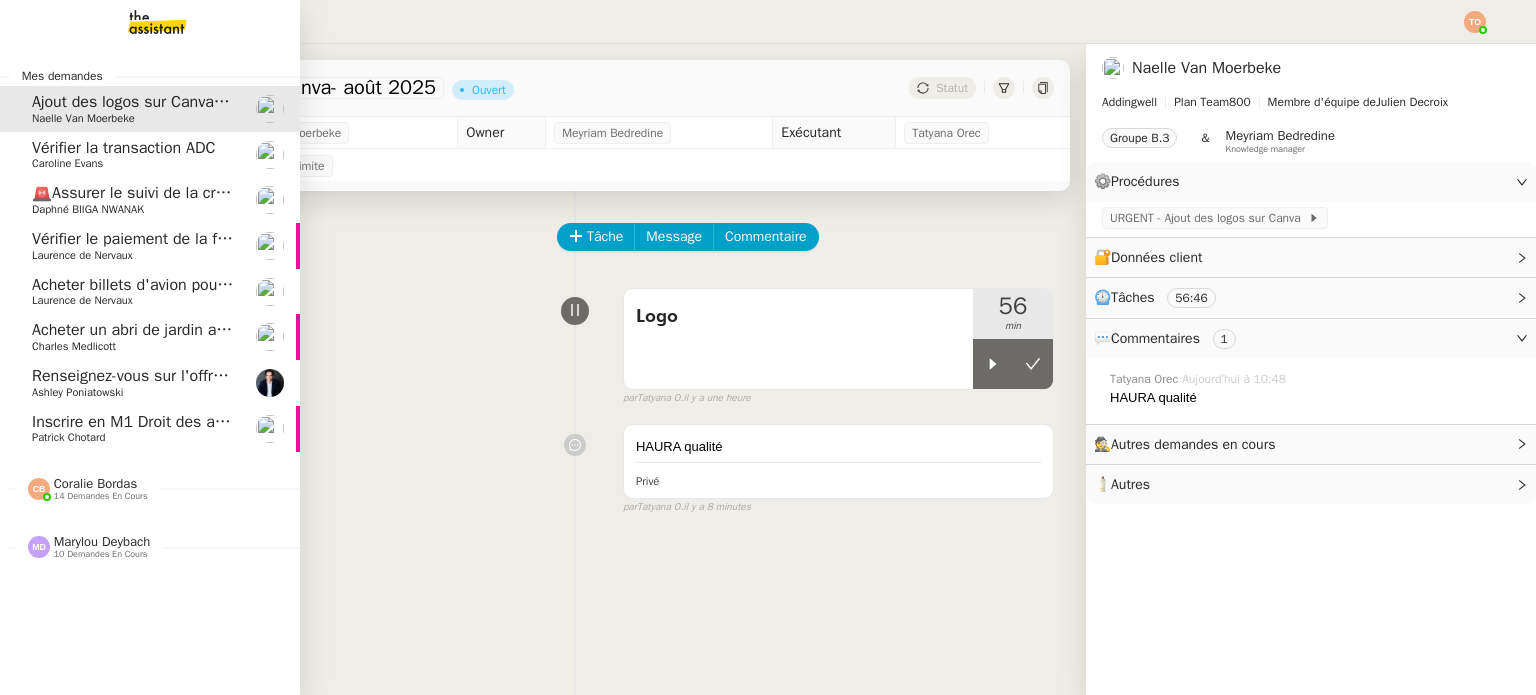 click on "Vérifier le paiement de la facture" 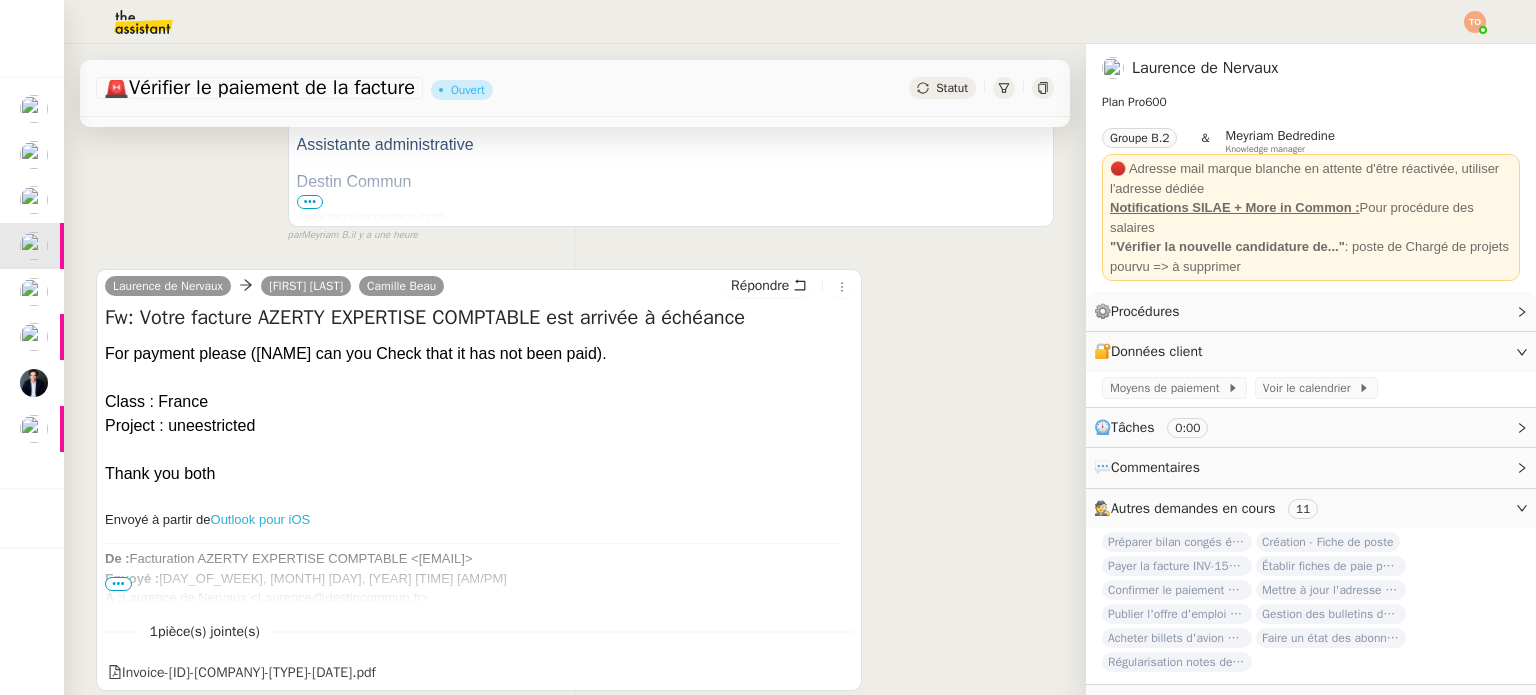 scroll, scrollTop: 620, scrollLeft: 0, axis: vertical 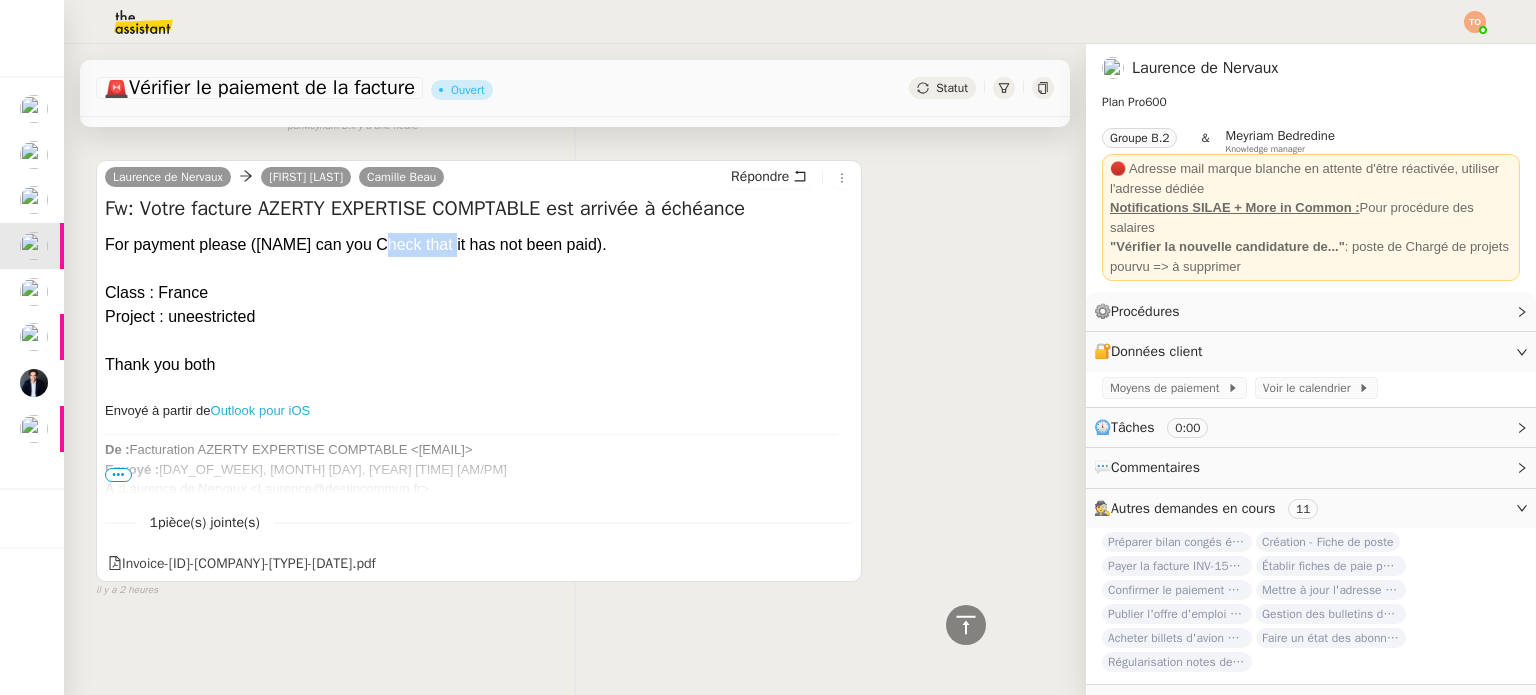 drag, startPoint x: 372, startPoint y: 233, endPoint x: 499, endPoint y: 229, distance: 127.06297 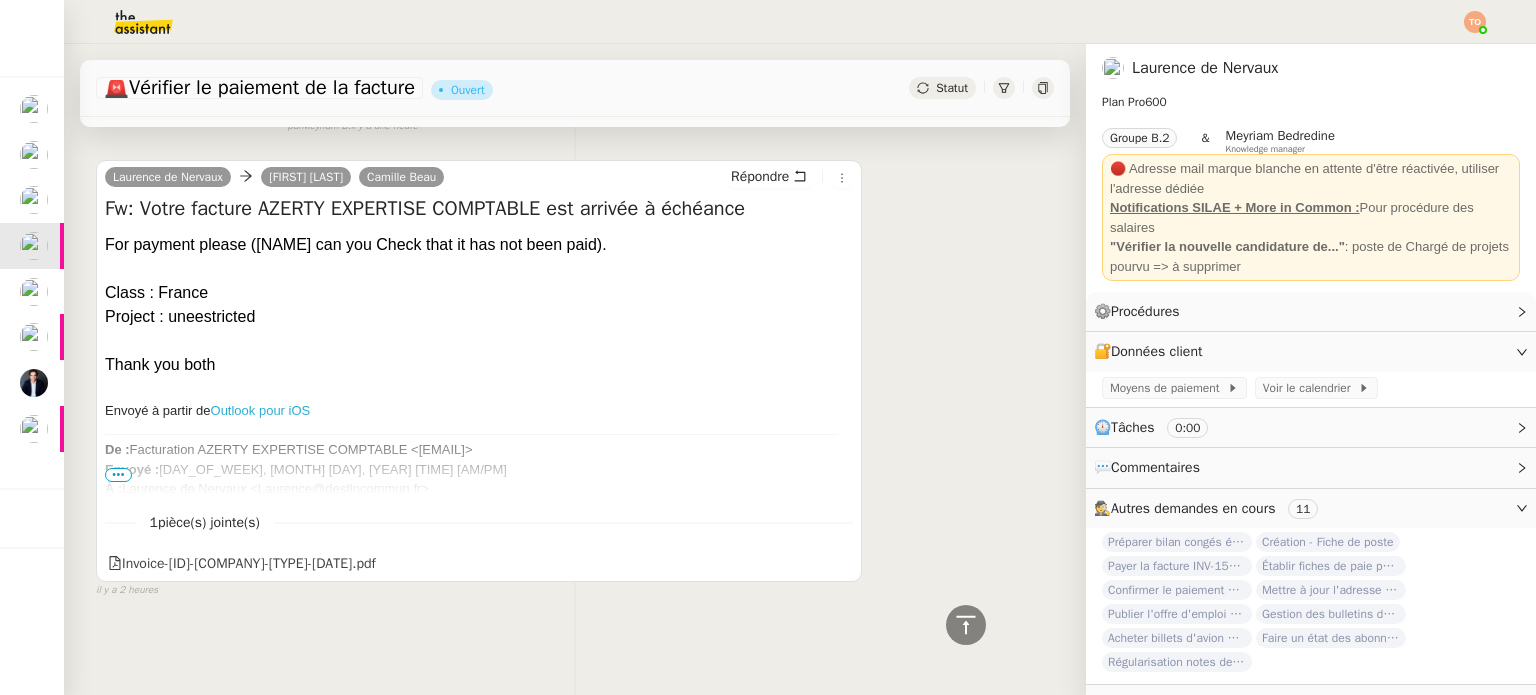 click on "For payment please (Camille can you Check that it has not been paid)." at bounding box center [479, 245] 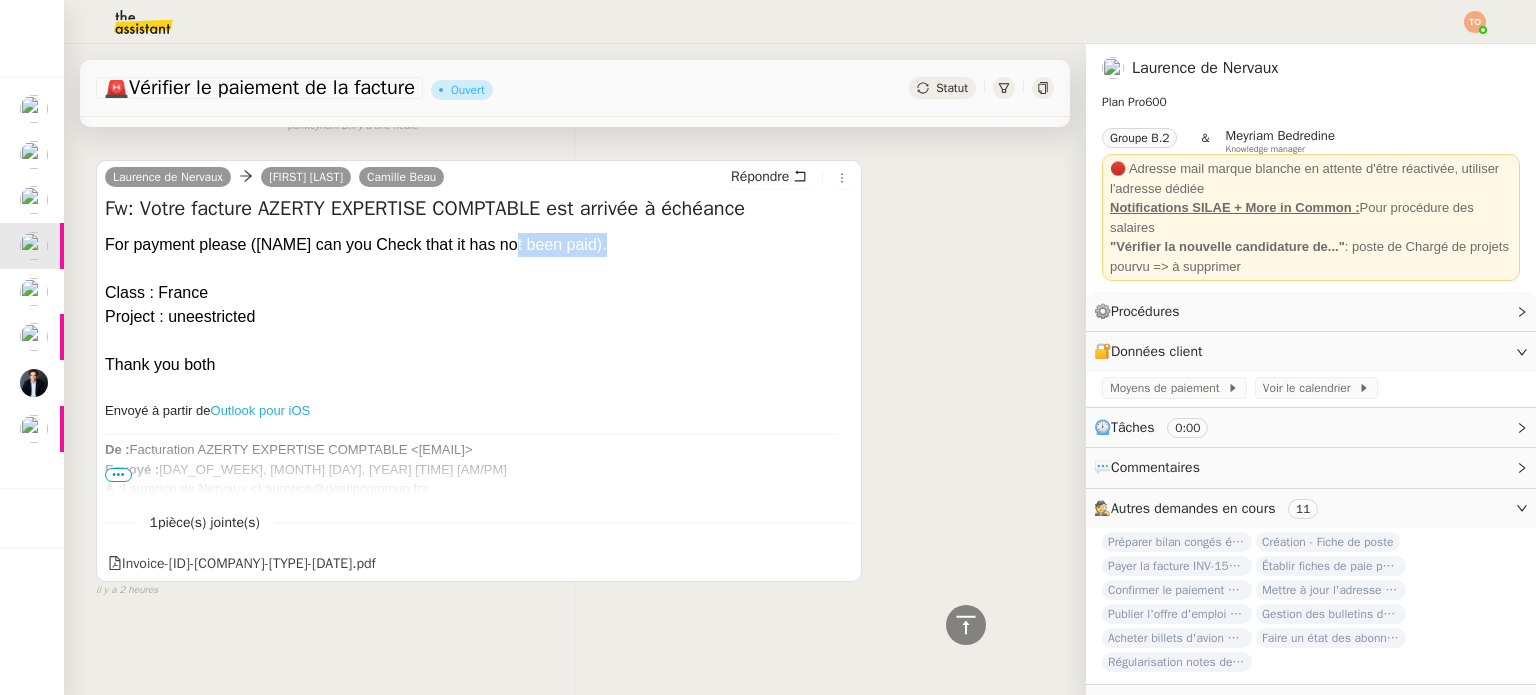 drag, startPoint x: 585, startPoint y: 239, endPoint x: 603, endPoint y: 240, distance: 18.027756 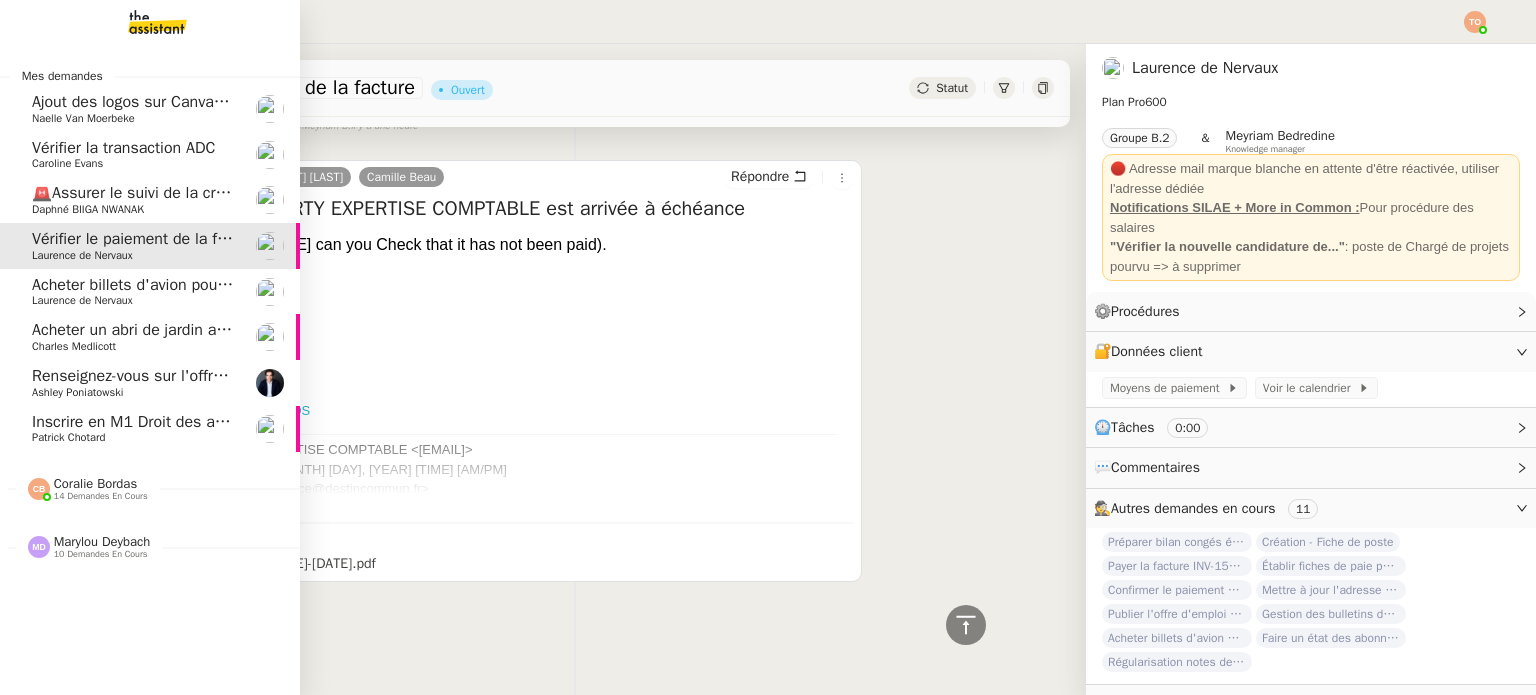 click on "Ajout des logos sur Canva- août 2025" 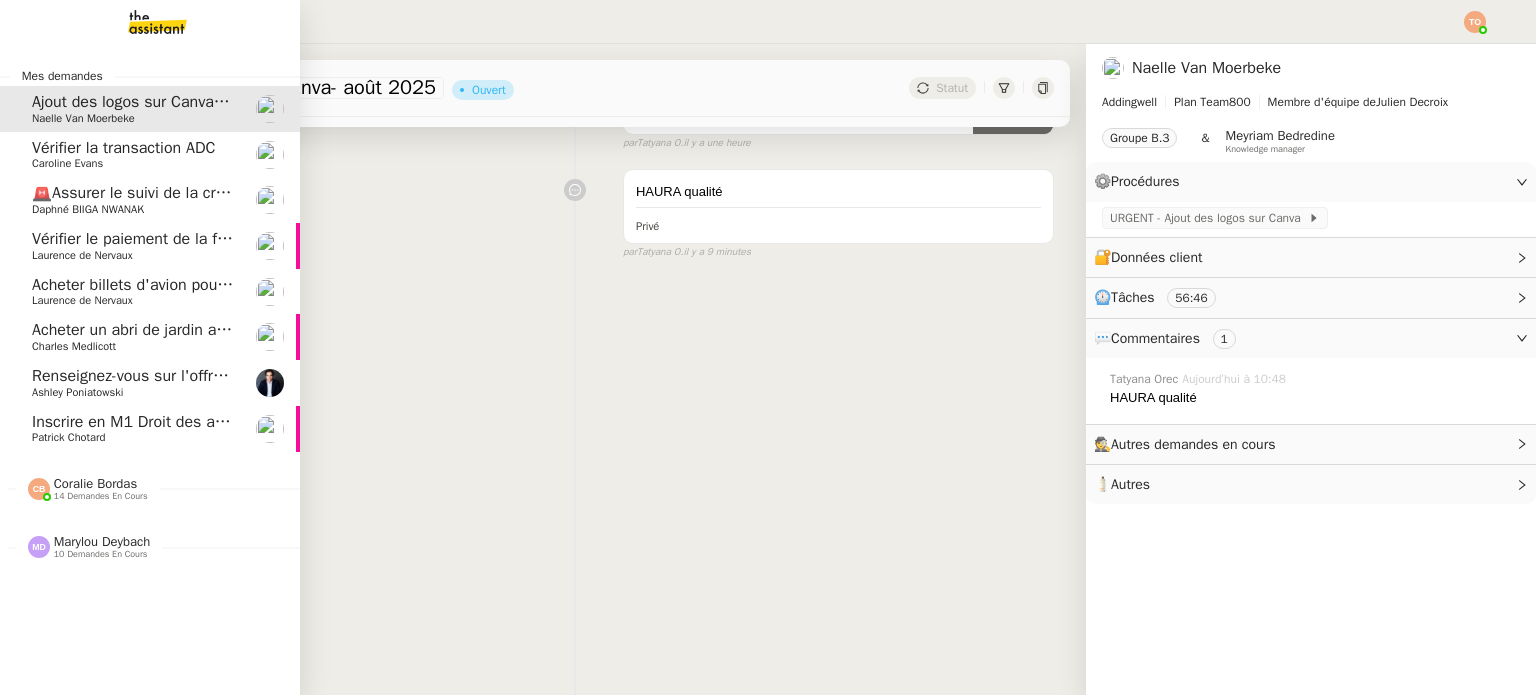 scroll, scrollTop: 268, scrollLeft: 0, axis: vertical 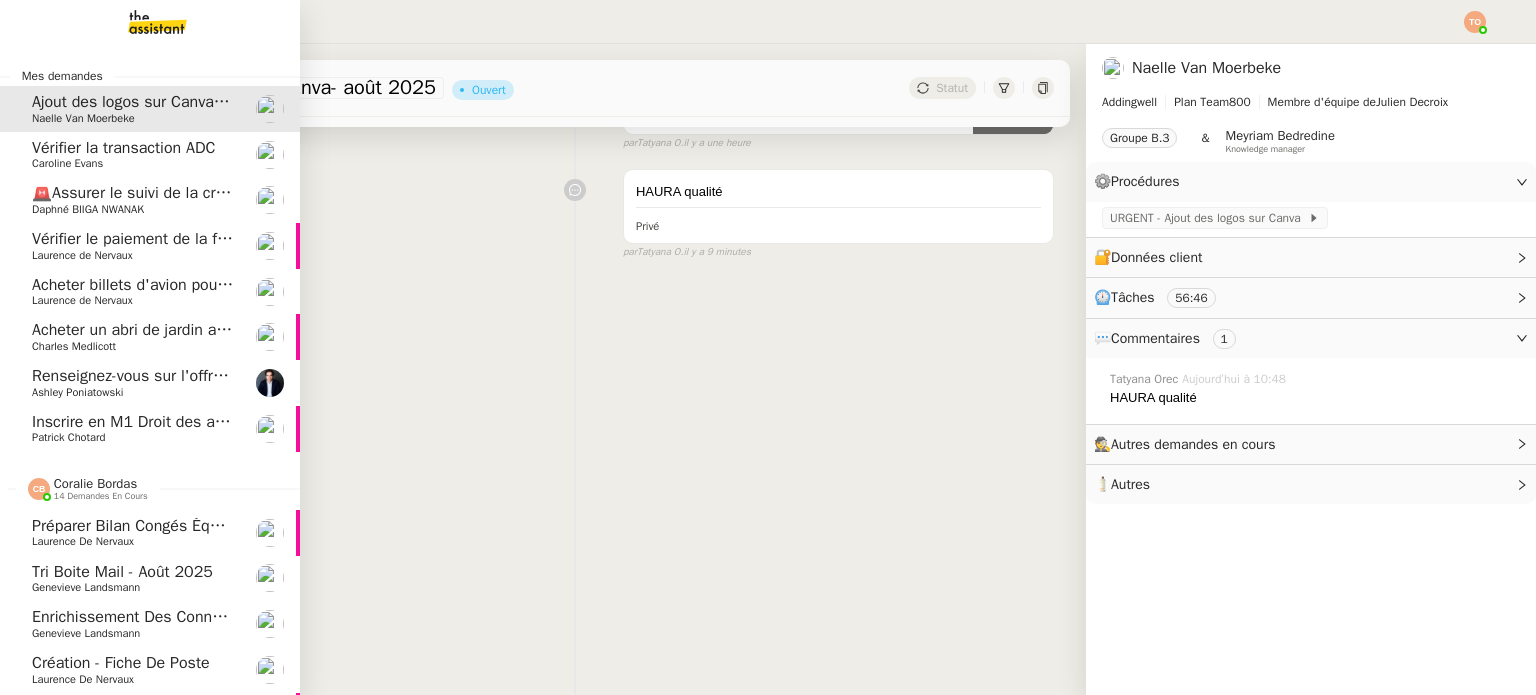click on "14 demandes en cours" 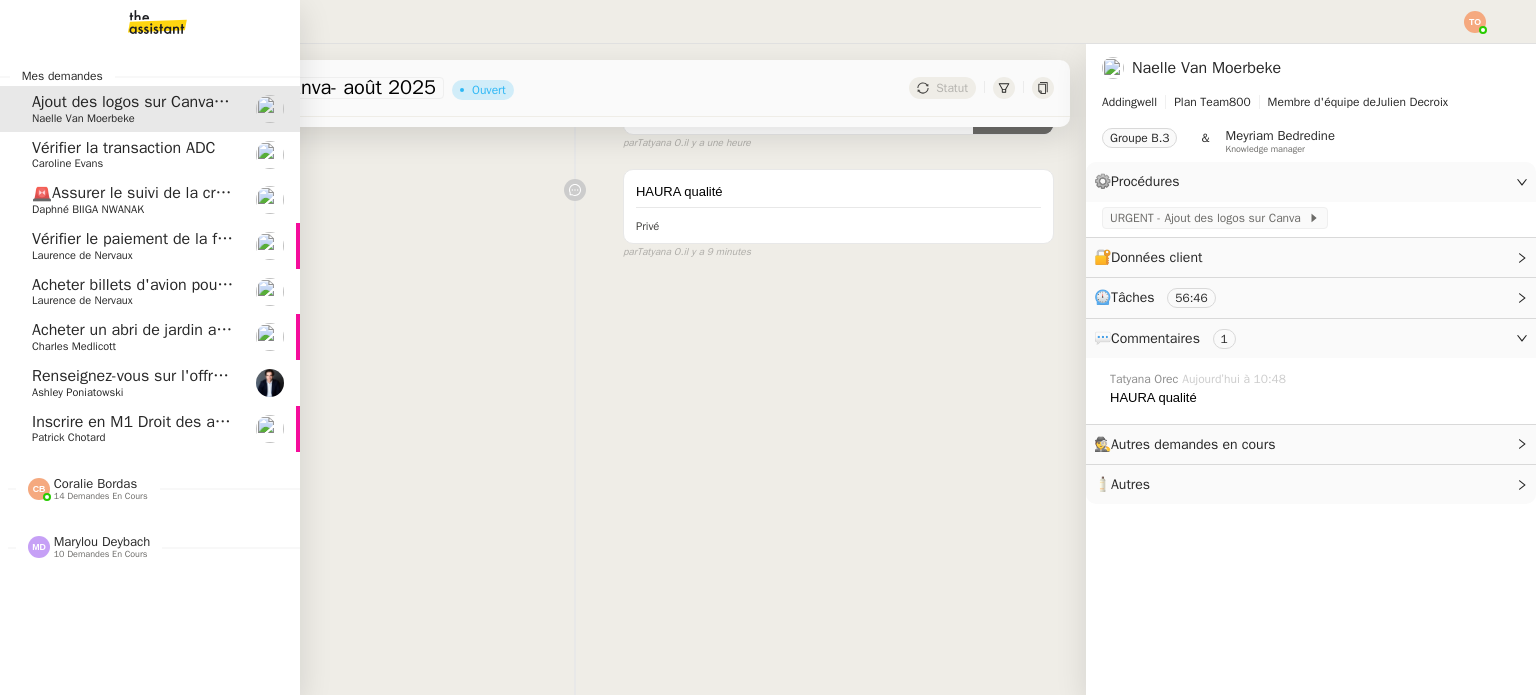 click on "Marylou Deybach" 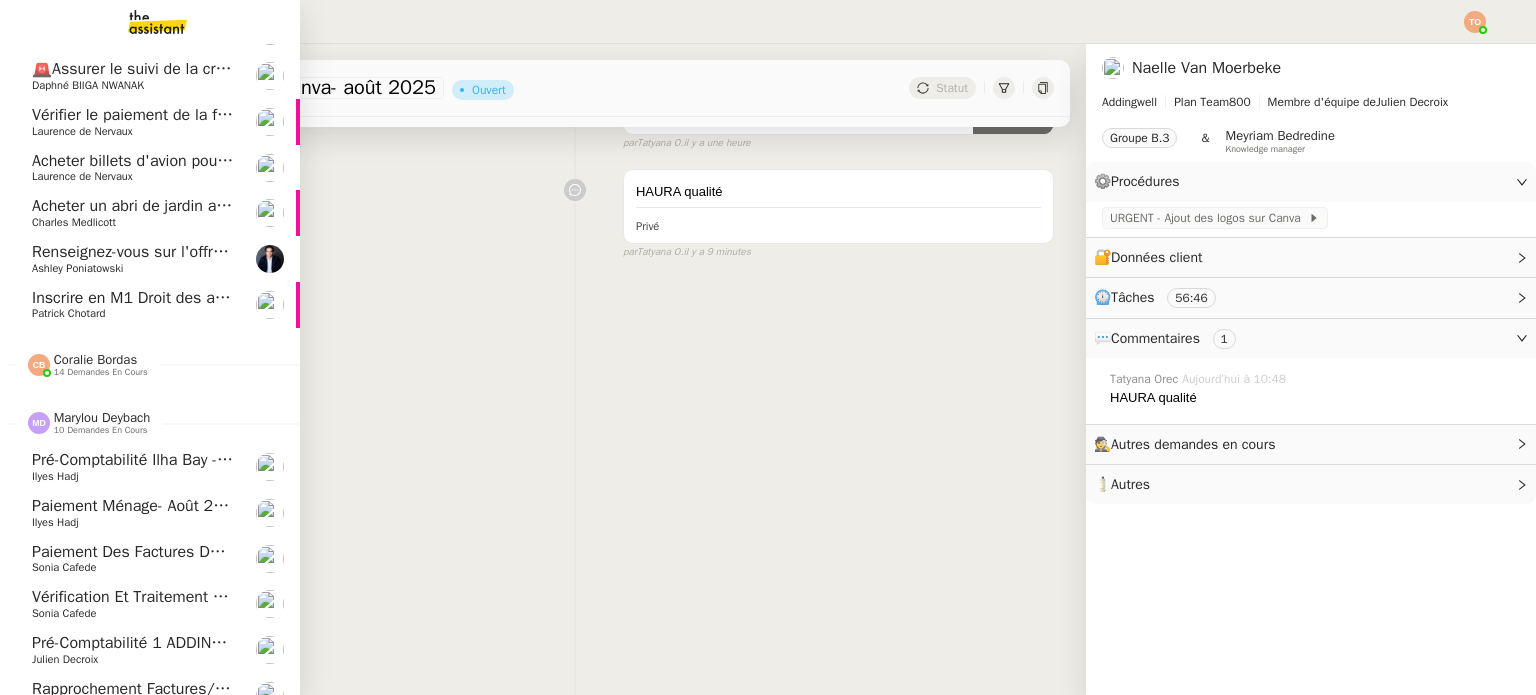 scroll, scrollTop: 340, scrollLeft: 0, axis: vertical 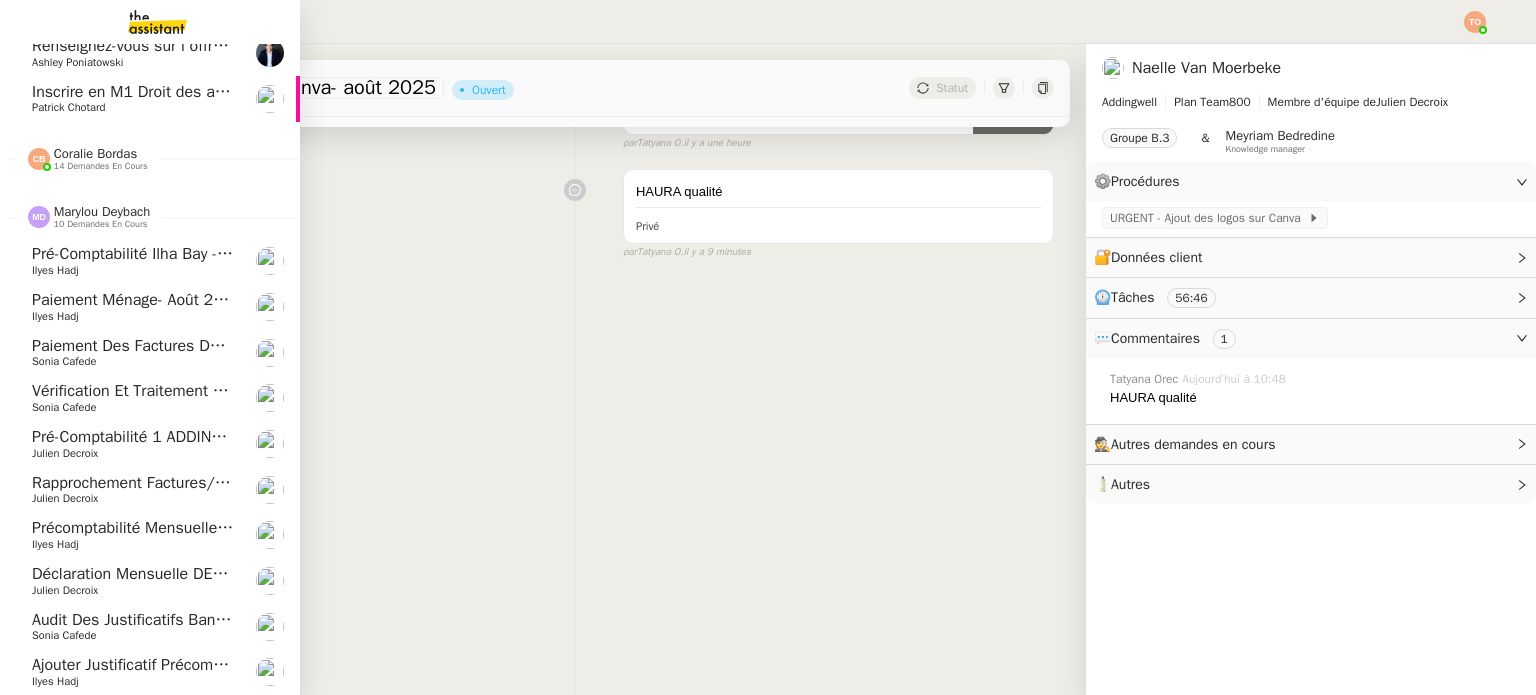 click on "Ilyes Hadj" 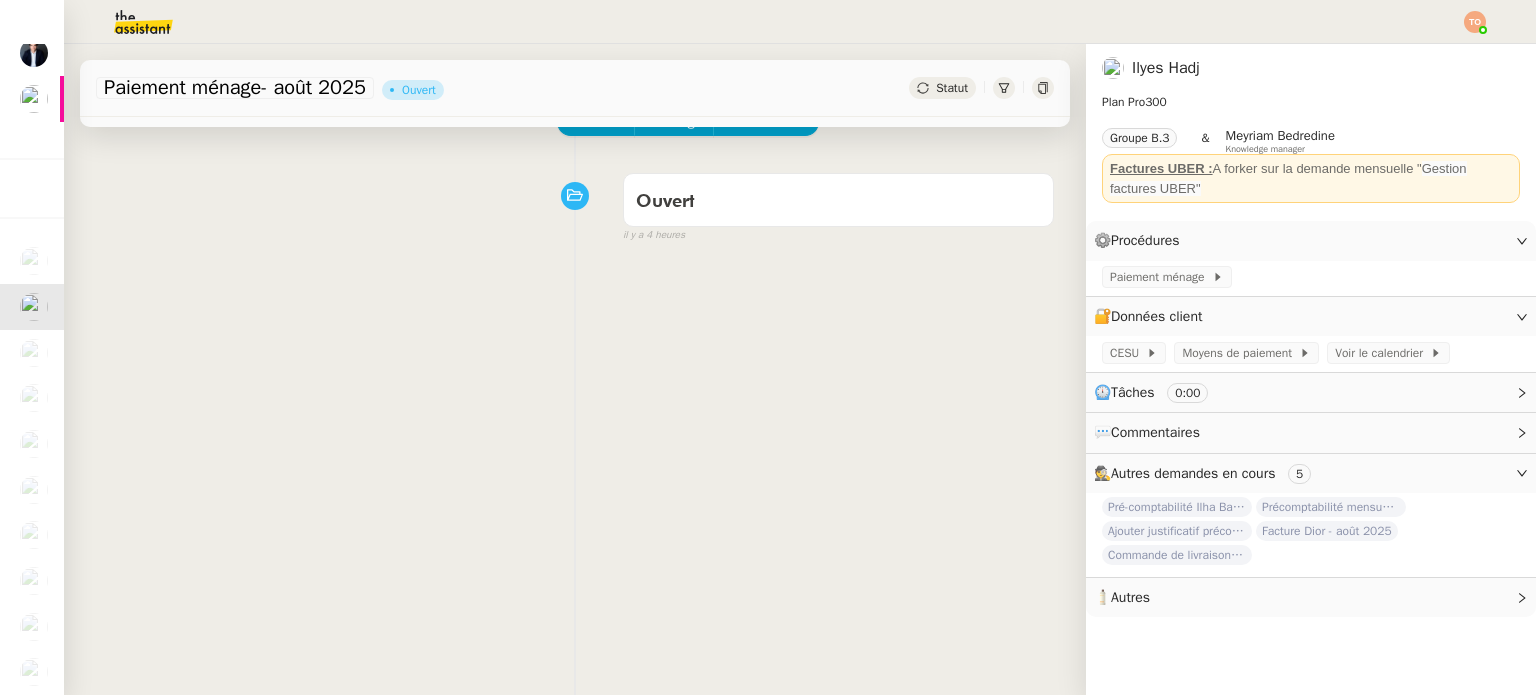 scroll, scrollTop: 0, scrollLeft: 0, axis: both 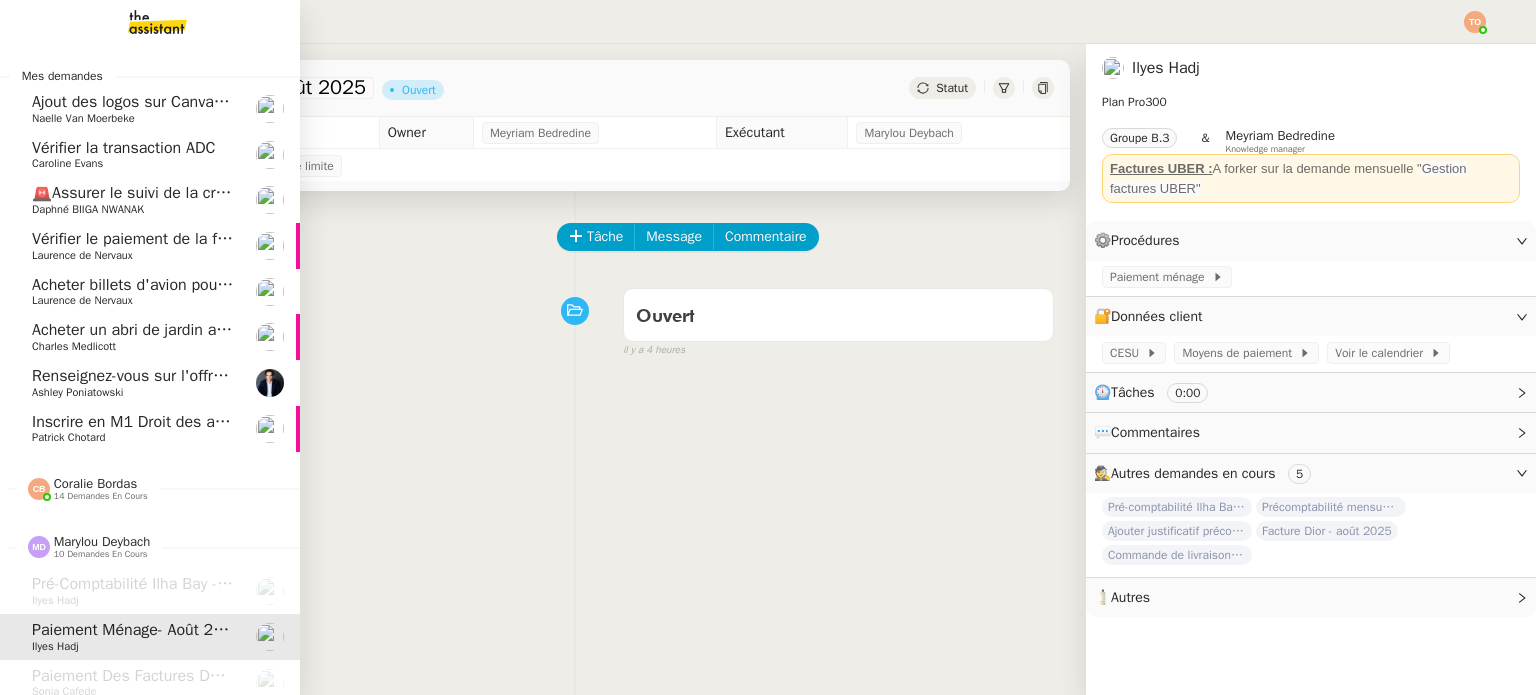 click on "14 demandes en cours" 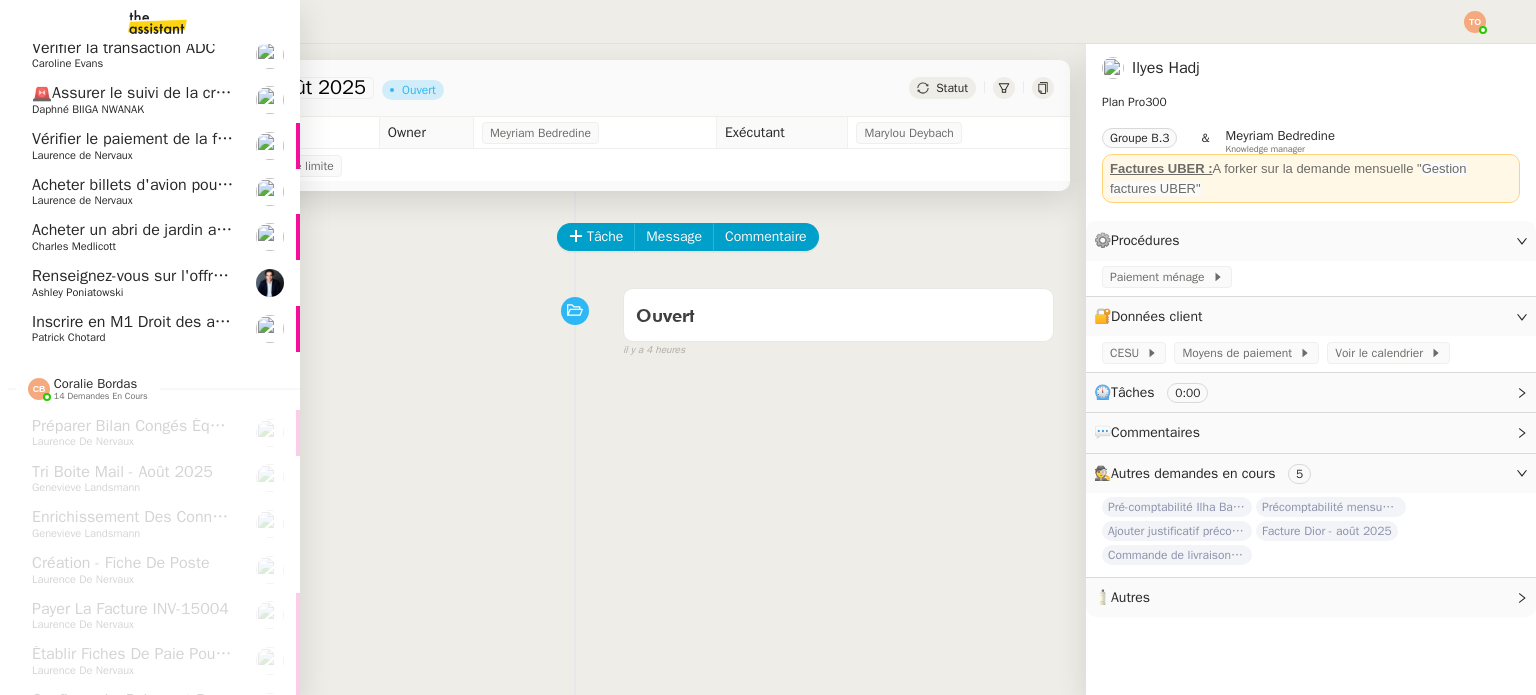 scroll, scrollTop: 0, scrollLeft: 0, axis: both 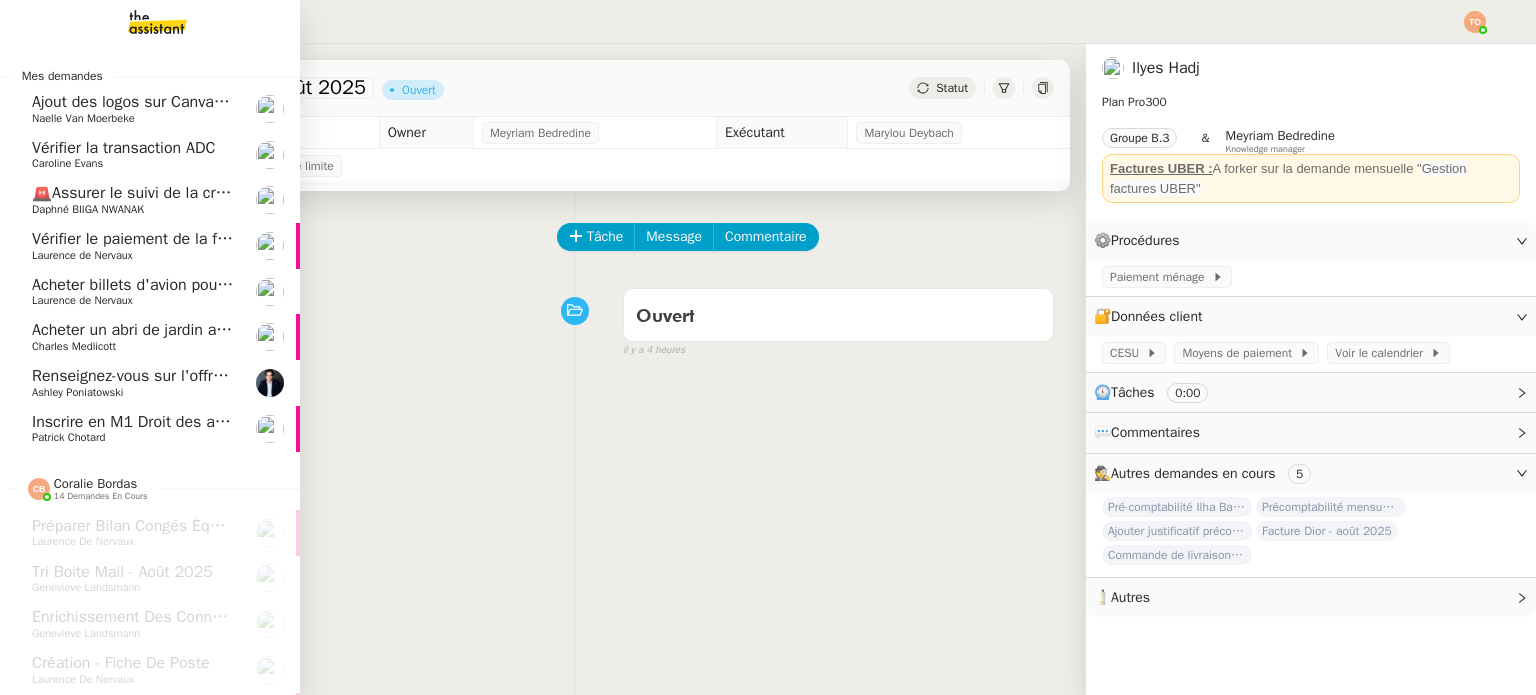 click on "Naelle Van Moerbeke" 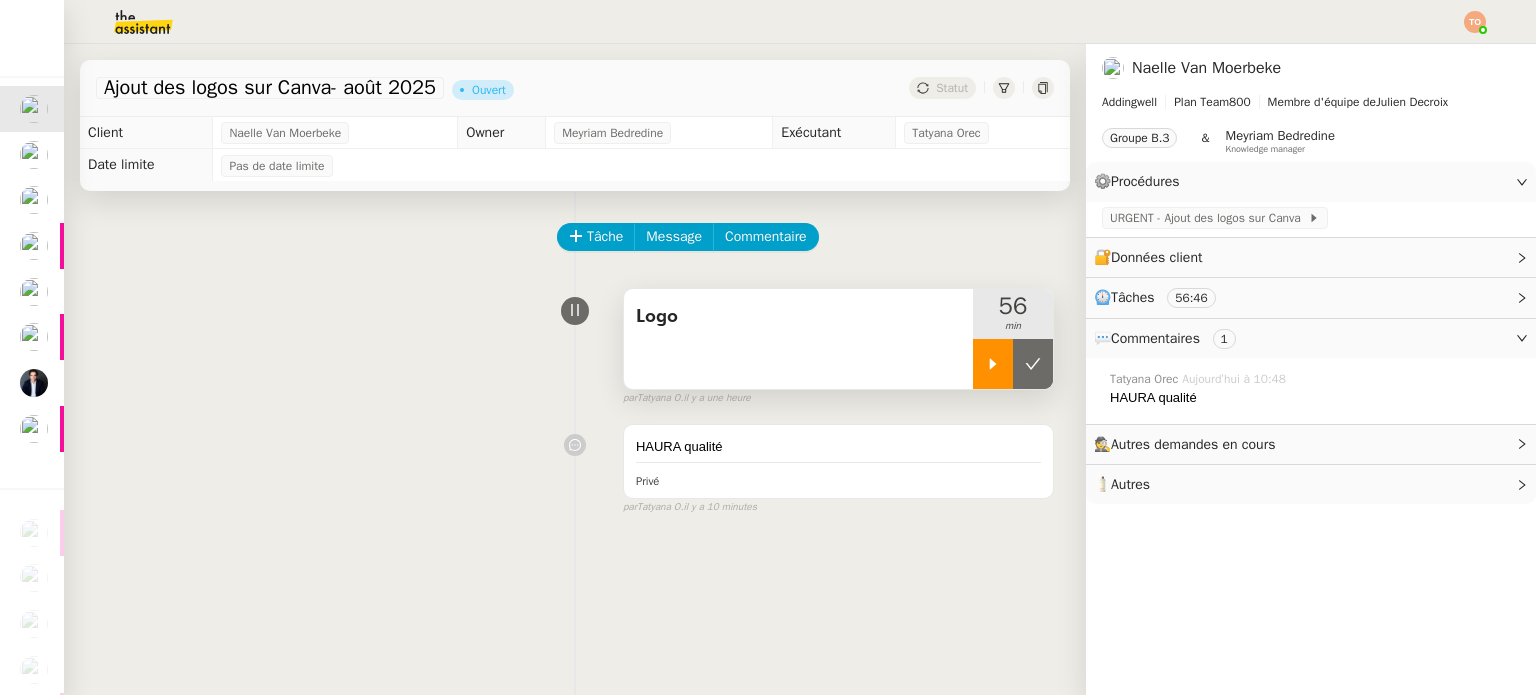 click at bounding box center [993, 364] 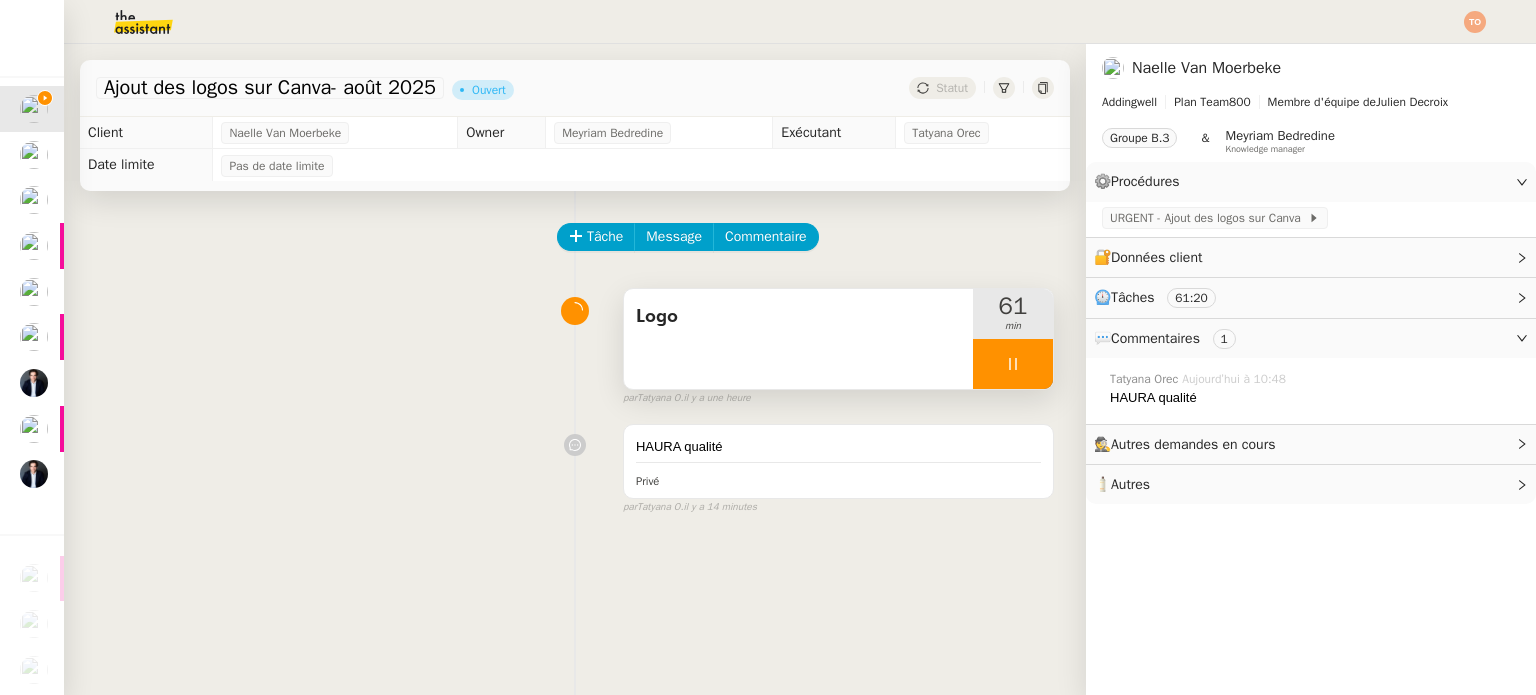 click at bounding box center [1013, 364] 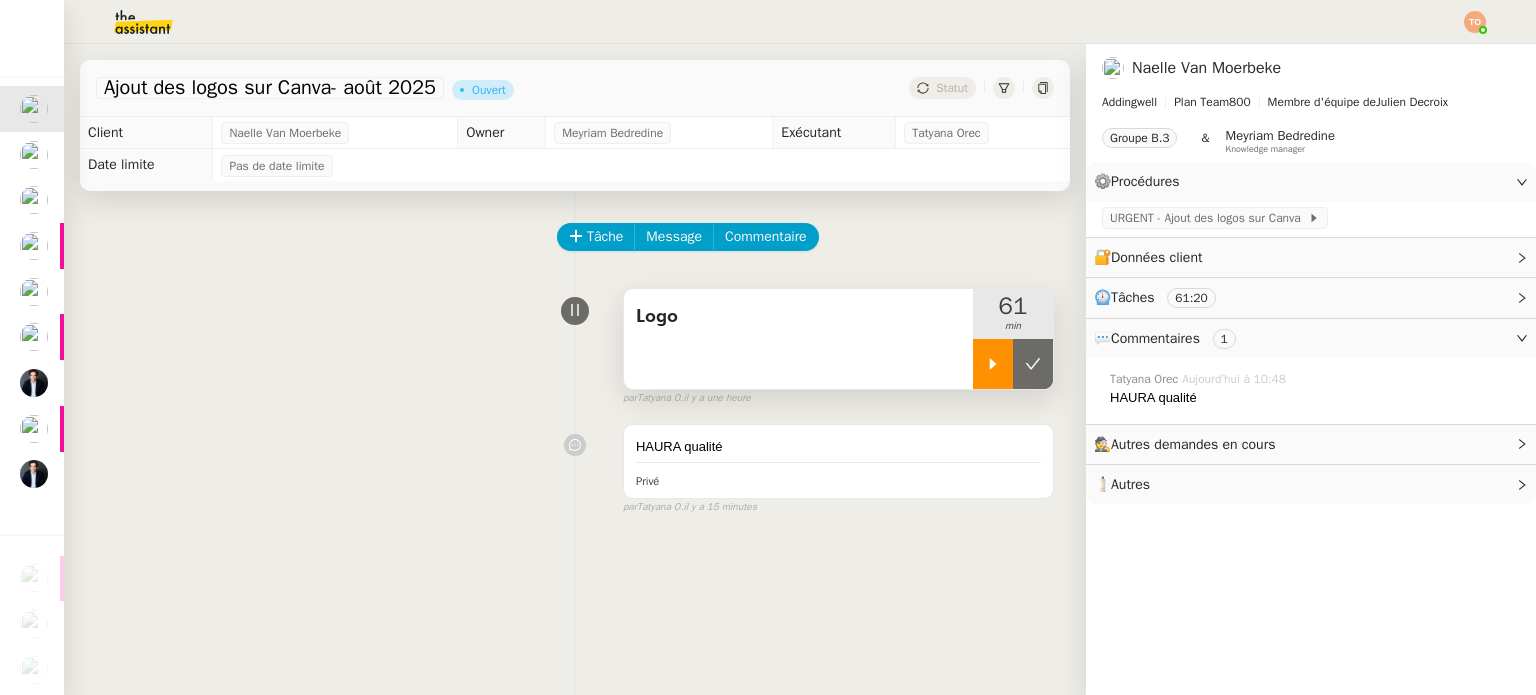 click 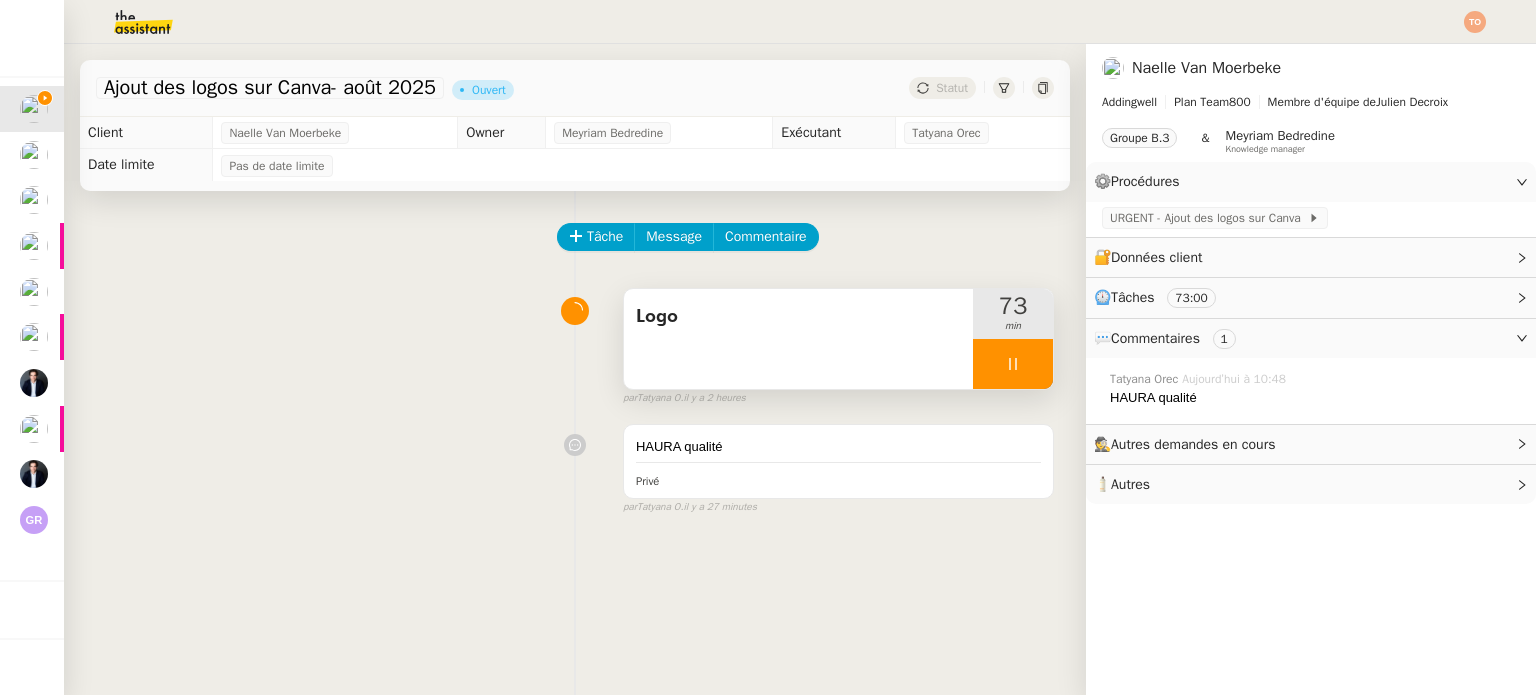 click at bounding box center [1013, 364] 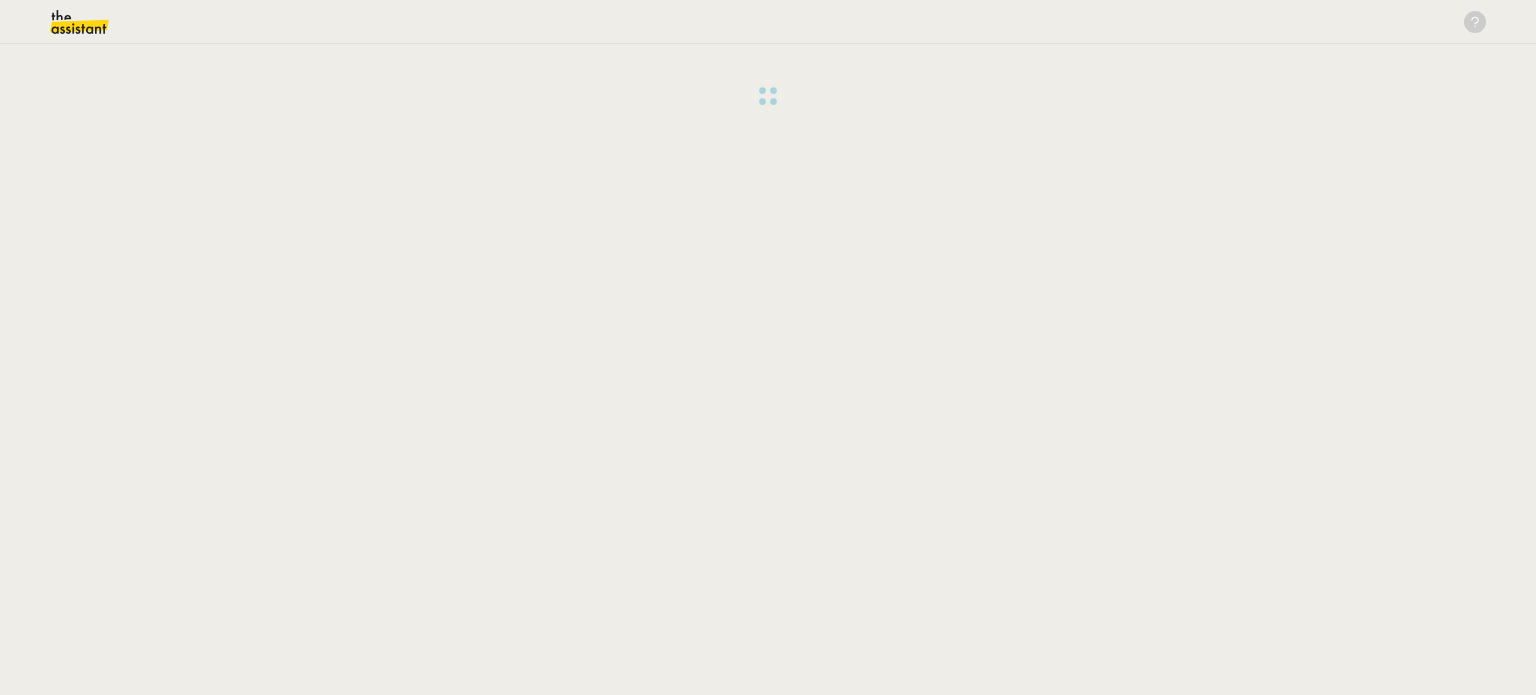 scroll, scrollTop: 0, scrollLeft: 0, axis: both 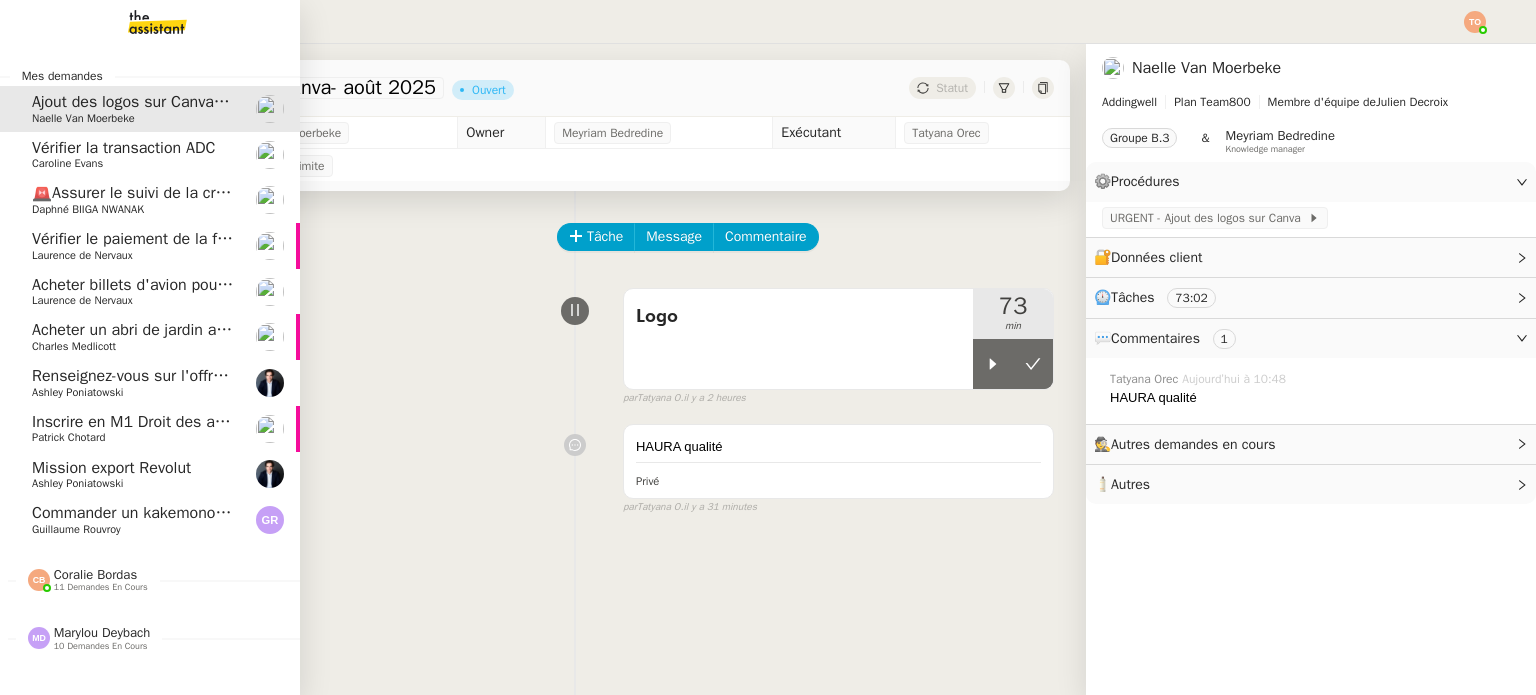 click on "Guillaume Rouvroy" 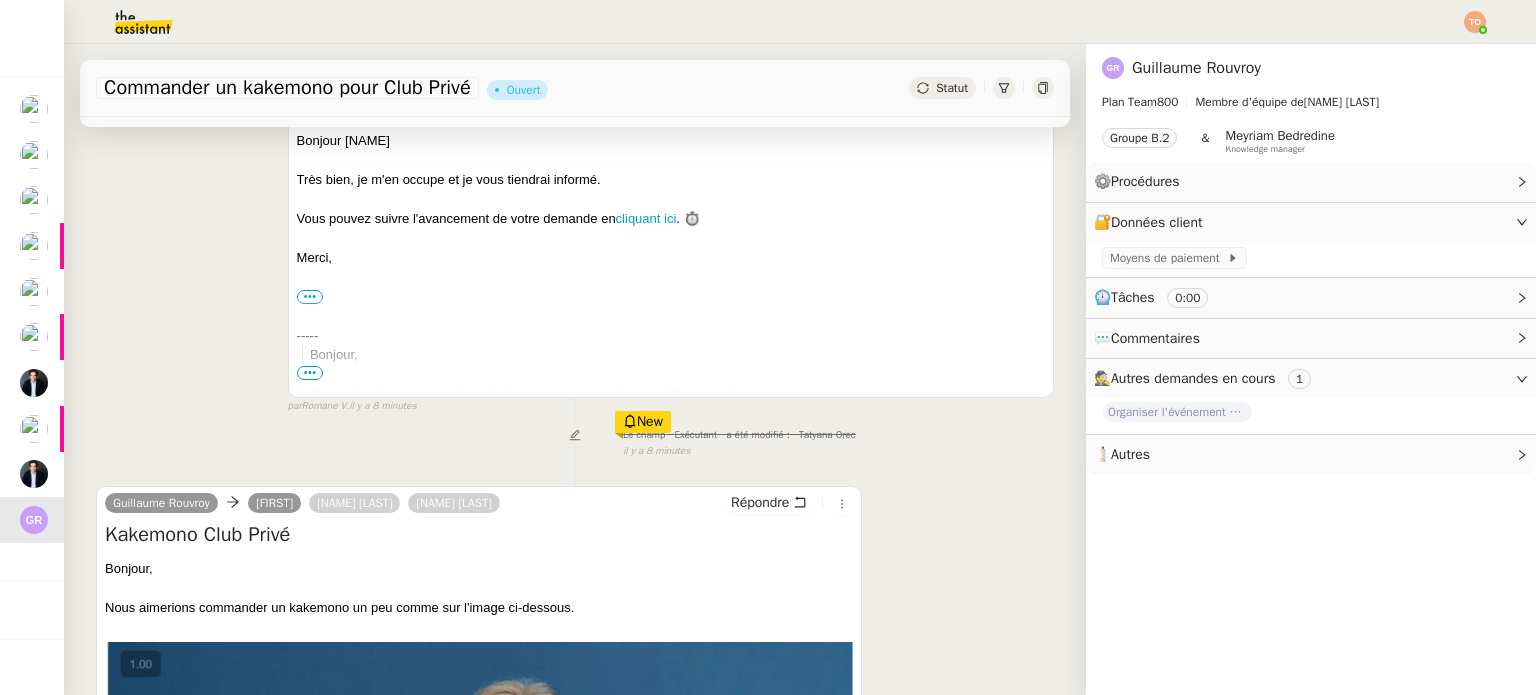 scroll, scrollTop: 600, scrollLeft: 0, axis: vertical 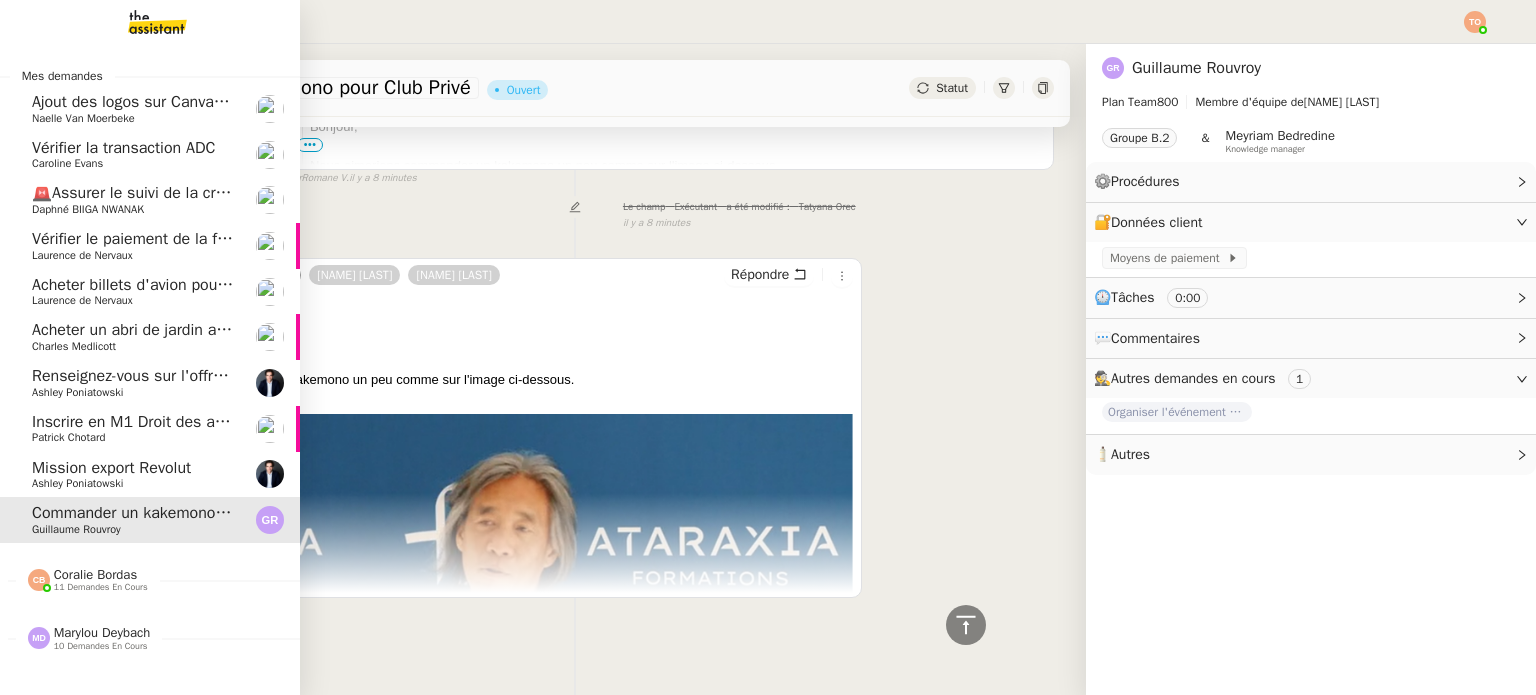 click on "Ajout des logos sur Canva- août 2025" 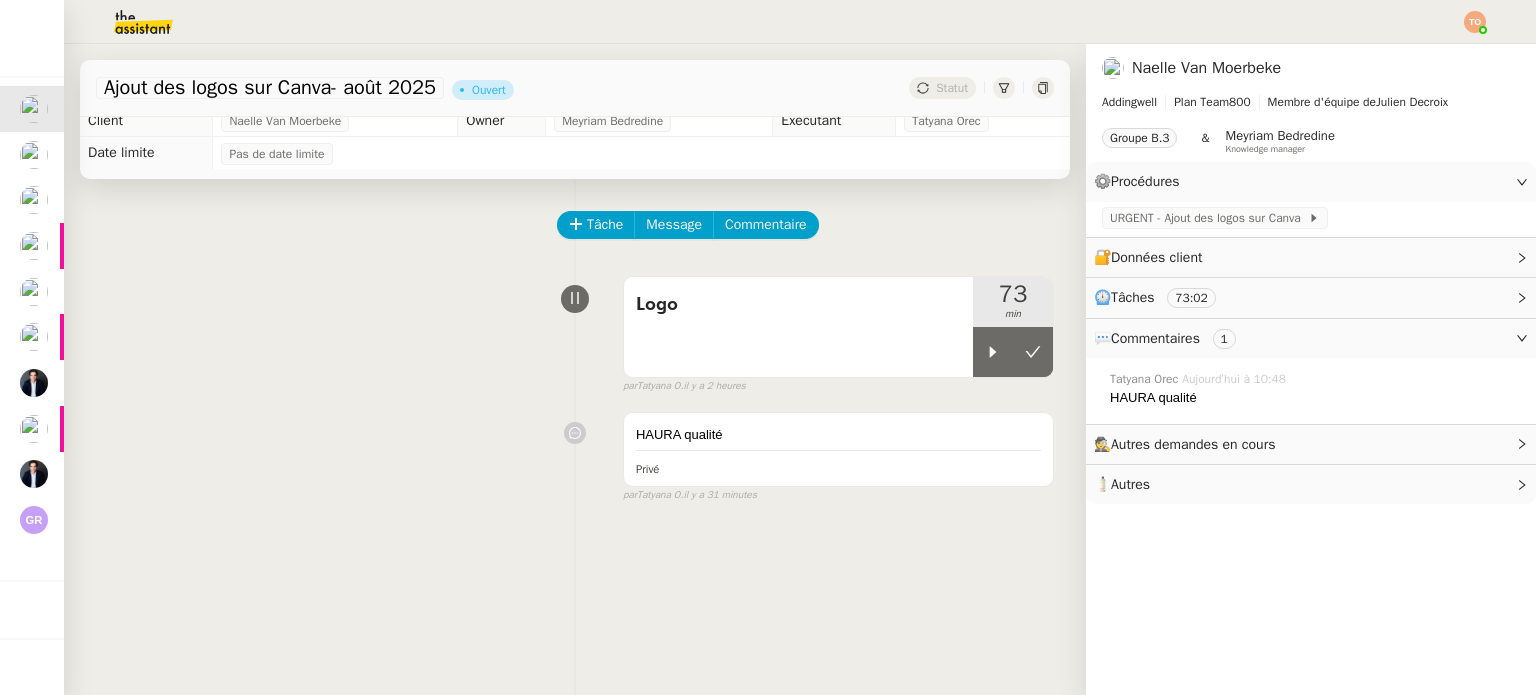 scroll, scrollTop: 0, scrollLeft: 0, axis: both 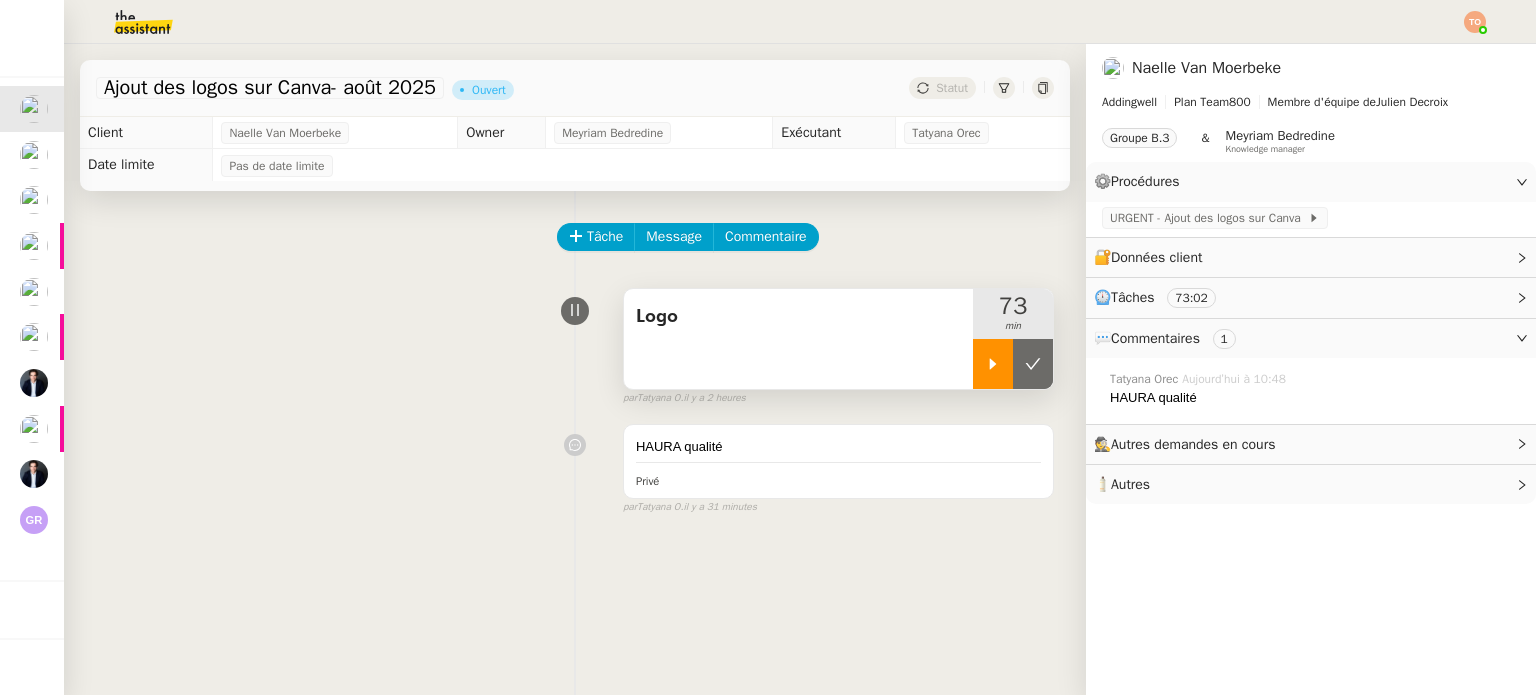 click at bounding box center (993, 364) 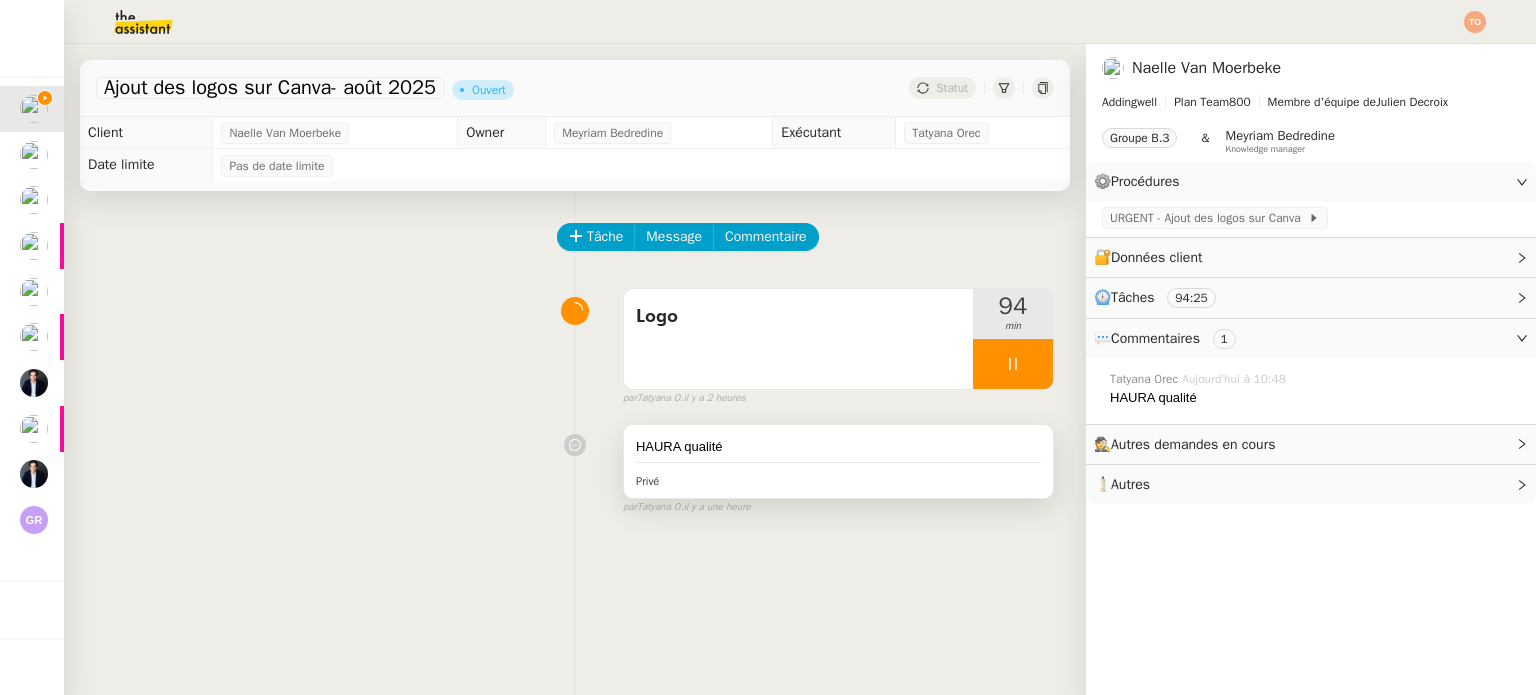 click on "HAURA qualité" at bounding box center [838, 447] 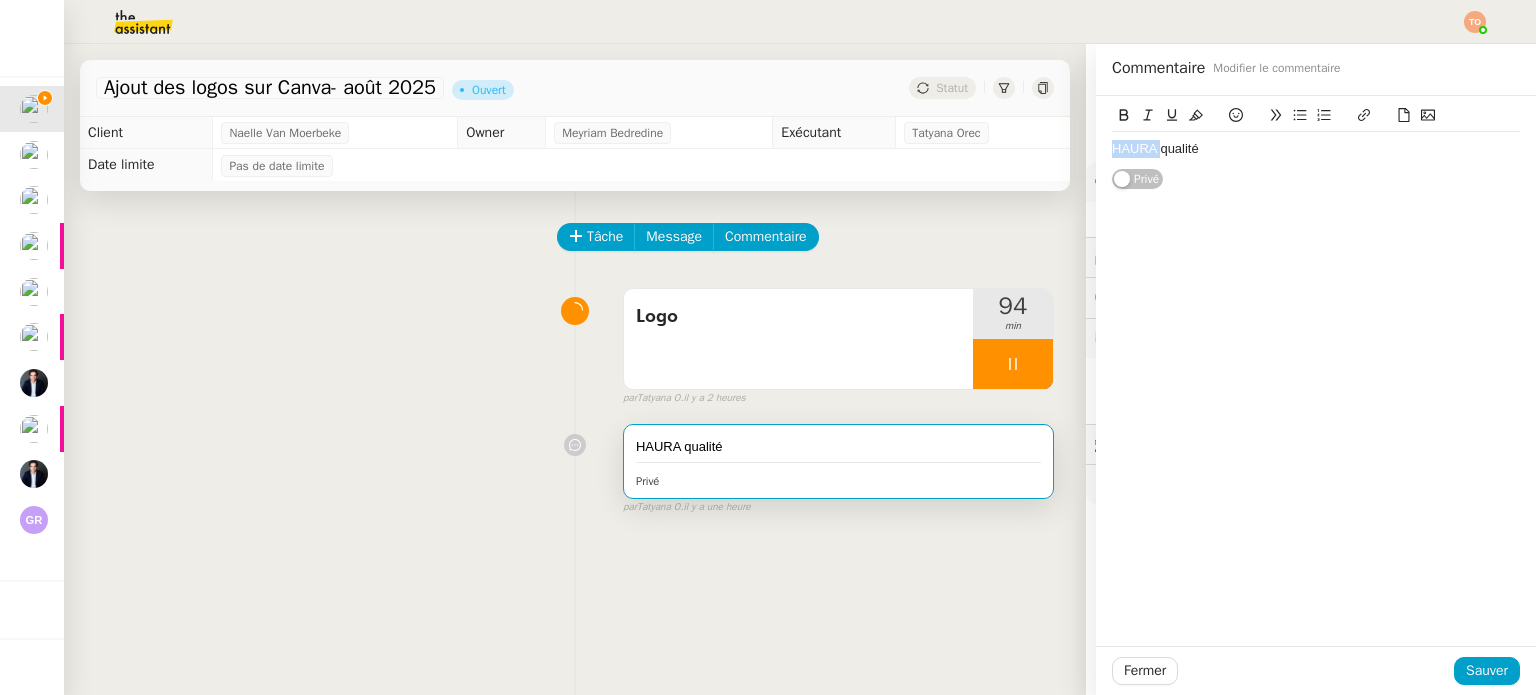 drag, startPoint x: 1145, startPoint y: 150, endPoint x: 1048, endPoint y: 135, distance: 98.15294 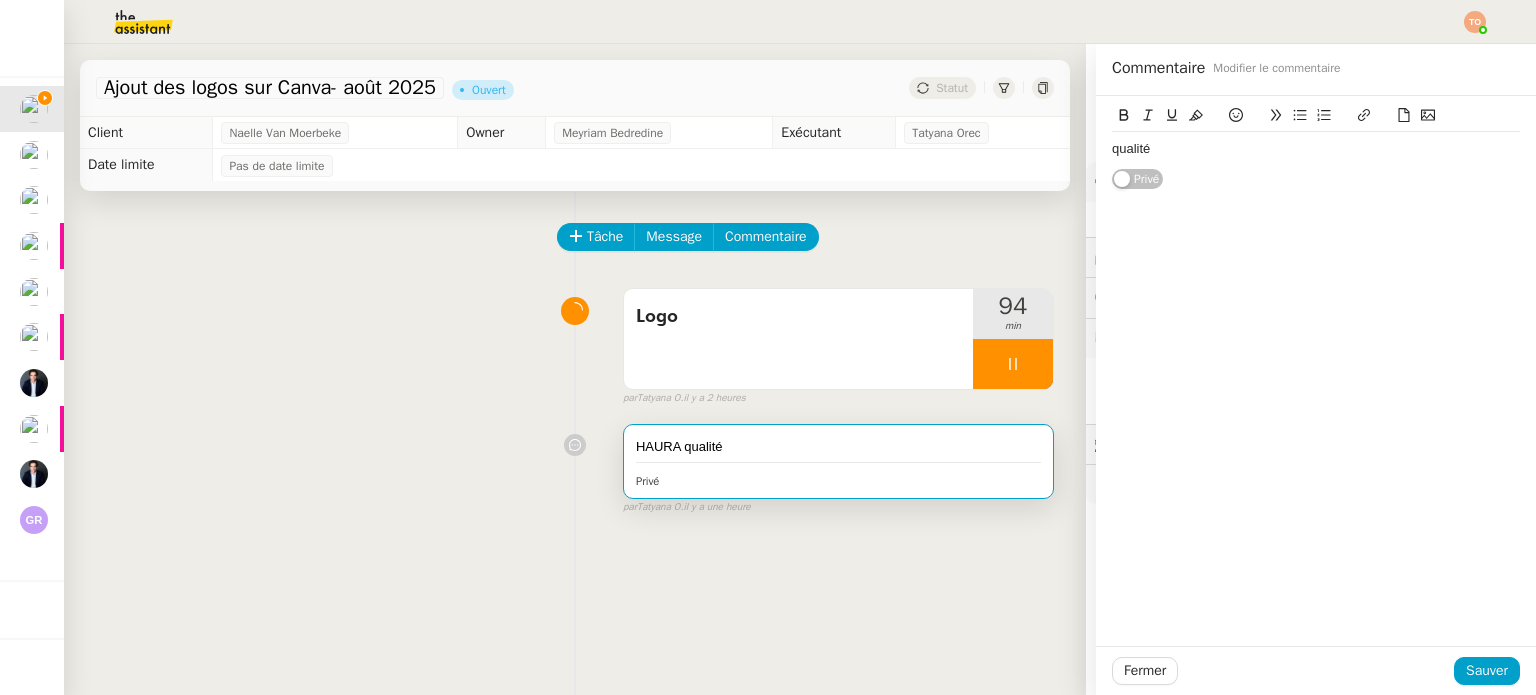 click on "qualité" 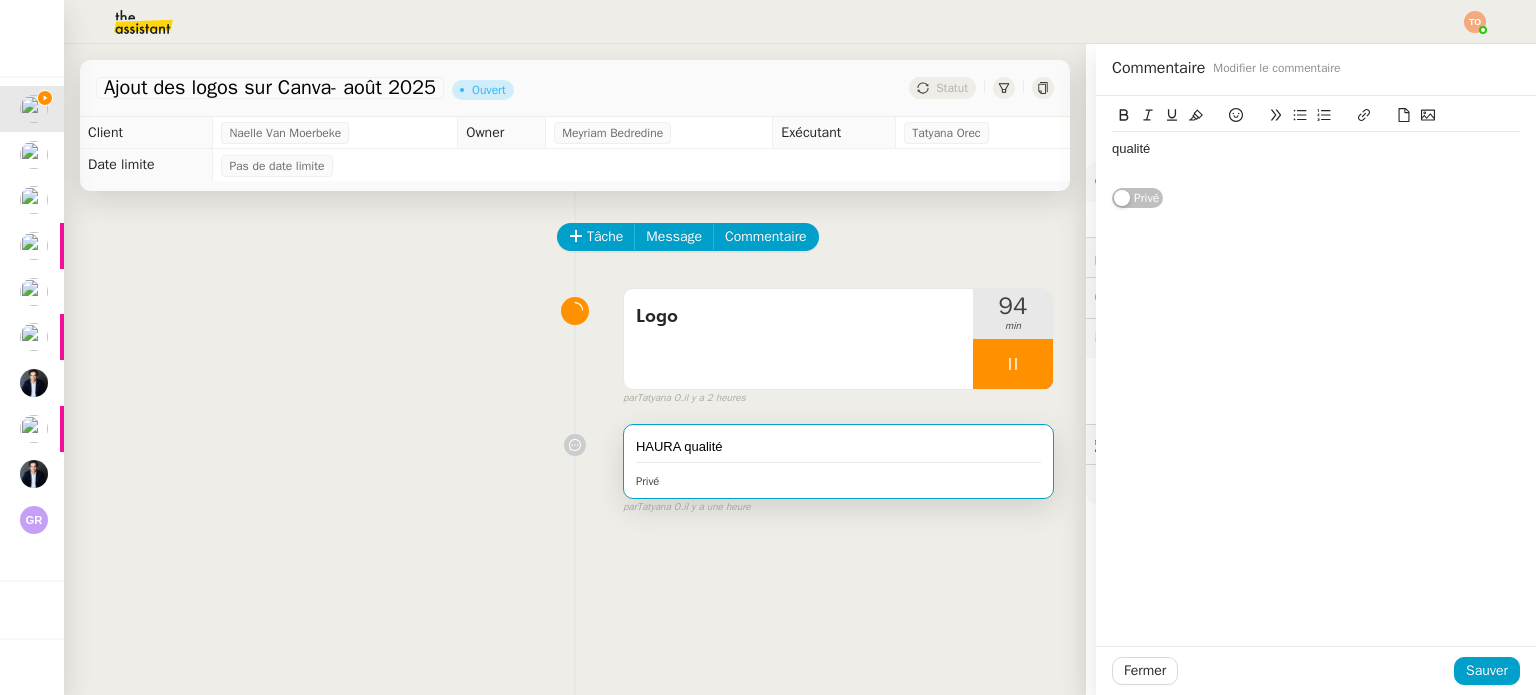 scroll, scrollTop: 0, scrollLeft: 0, axis: both 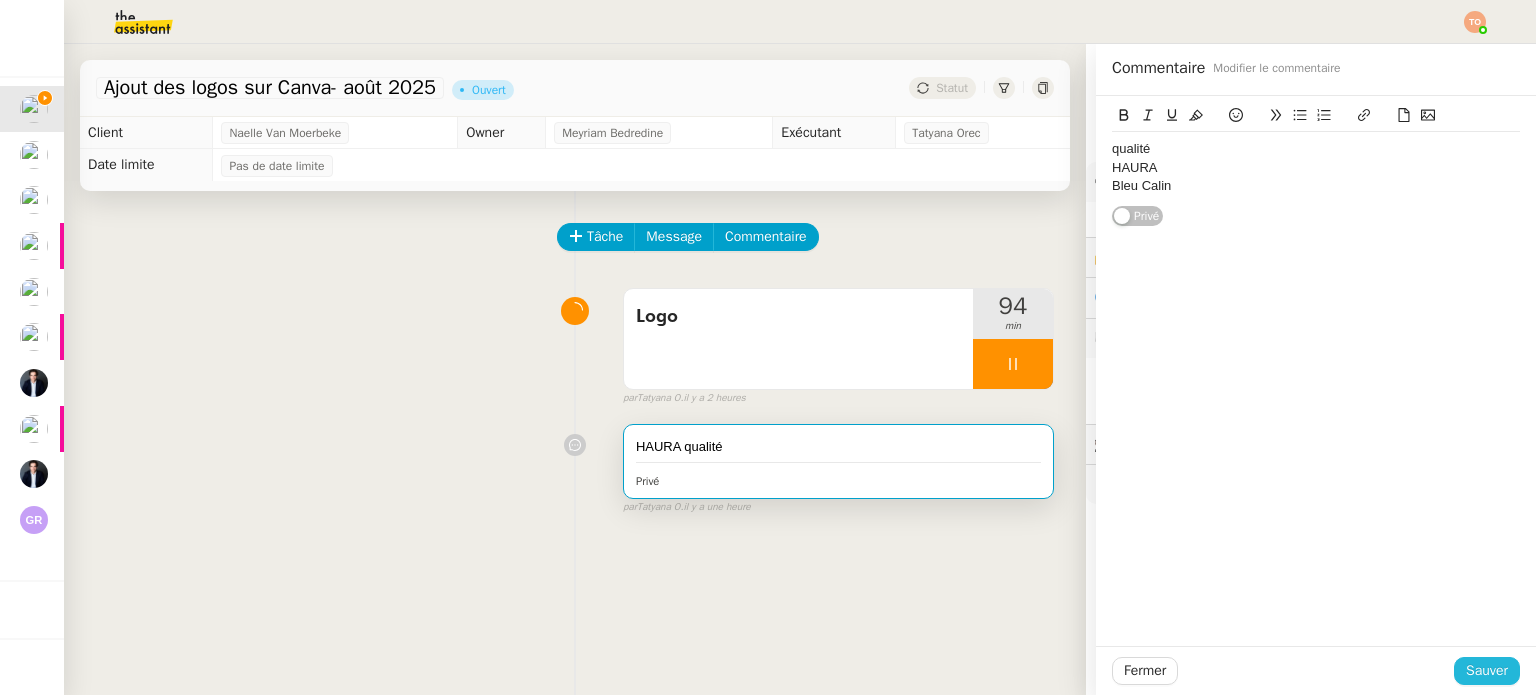 click on "Sauver" 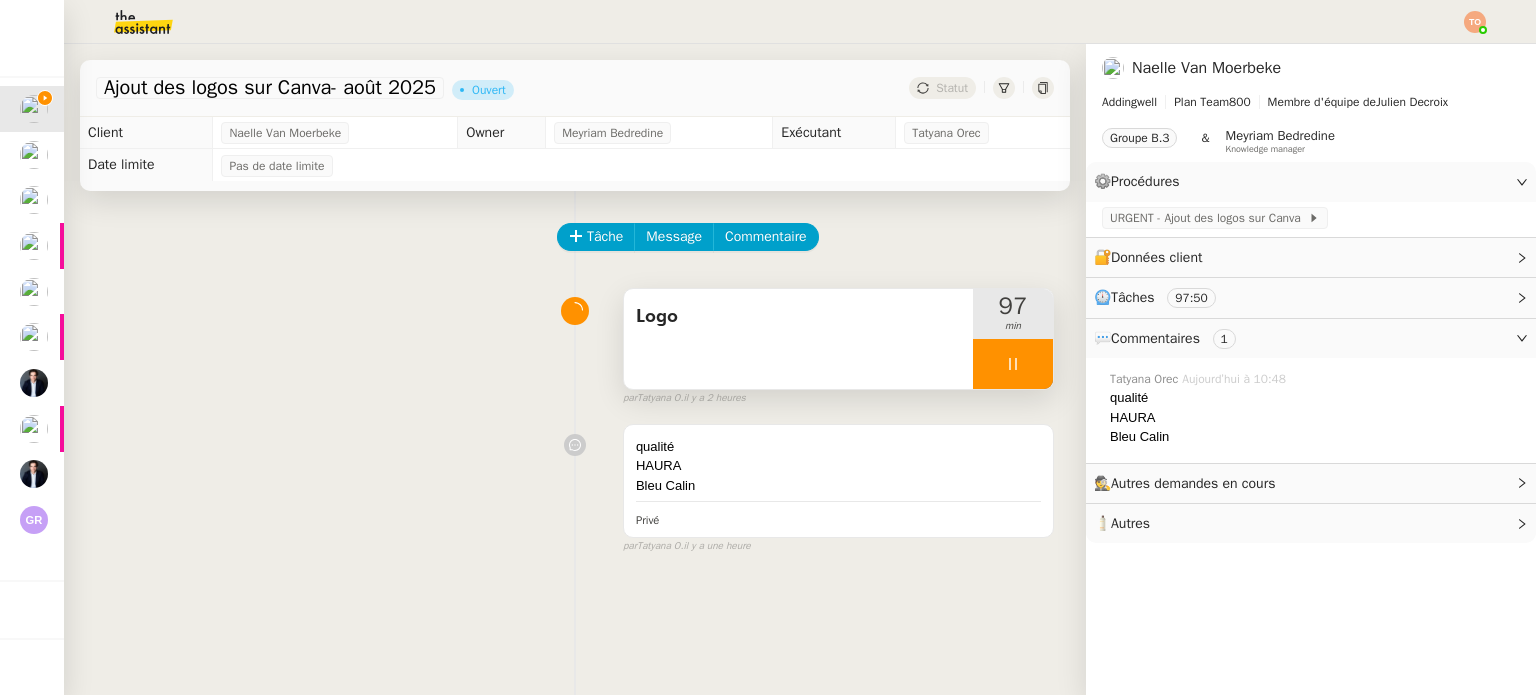 click at bounding box center (1013, 364) 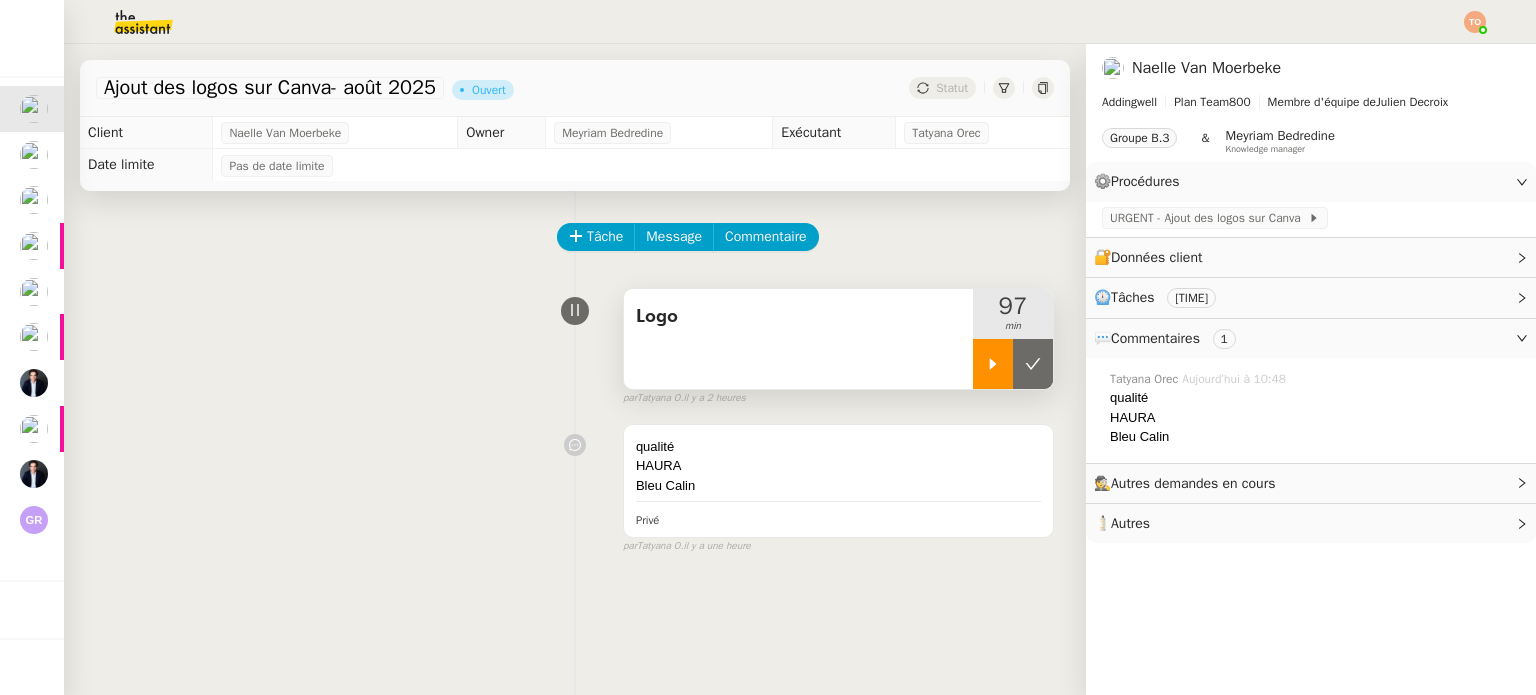 click at bounding box center (993, 364) 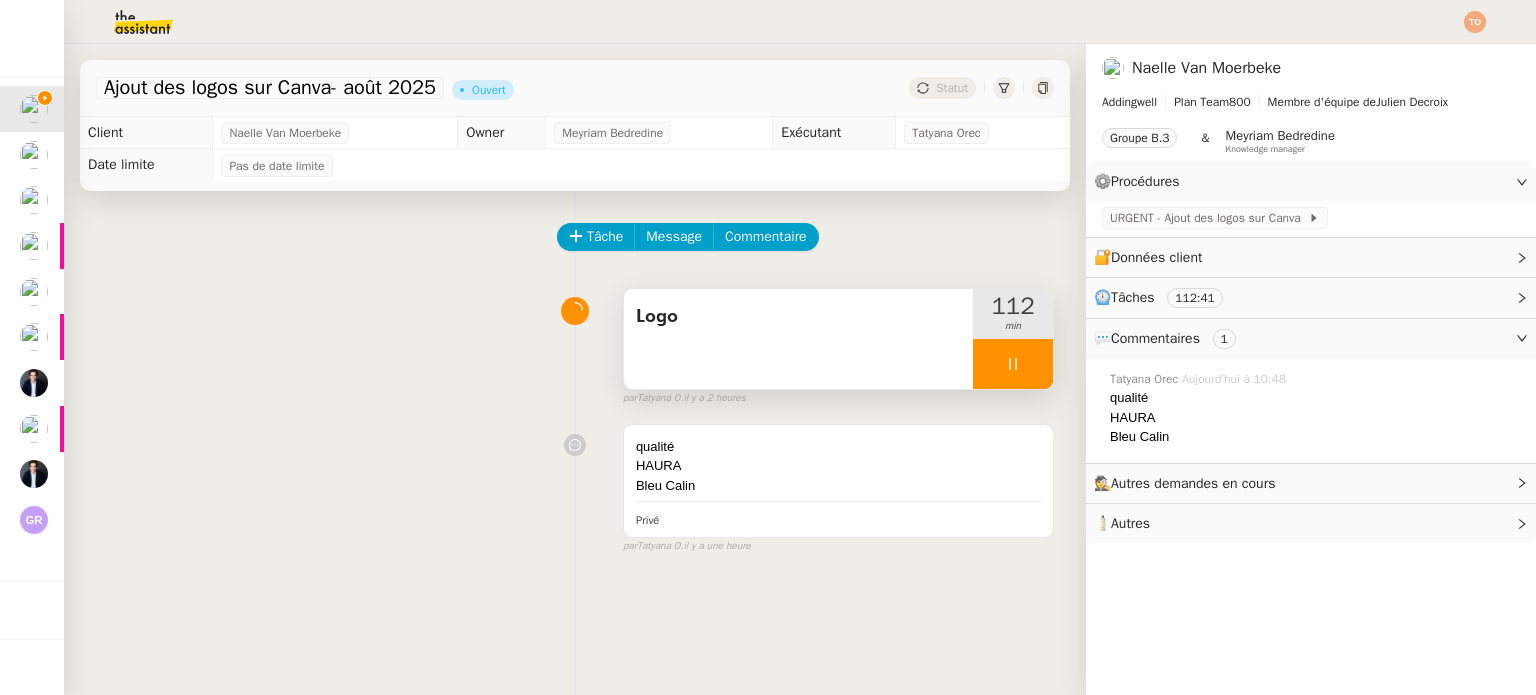 click 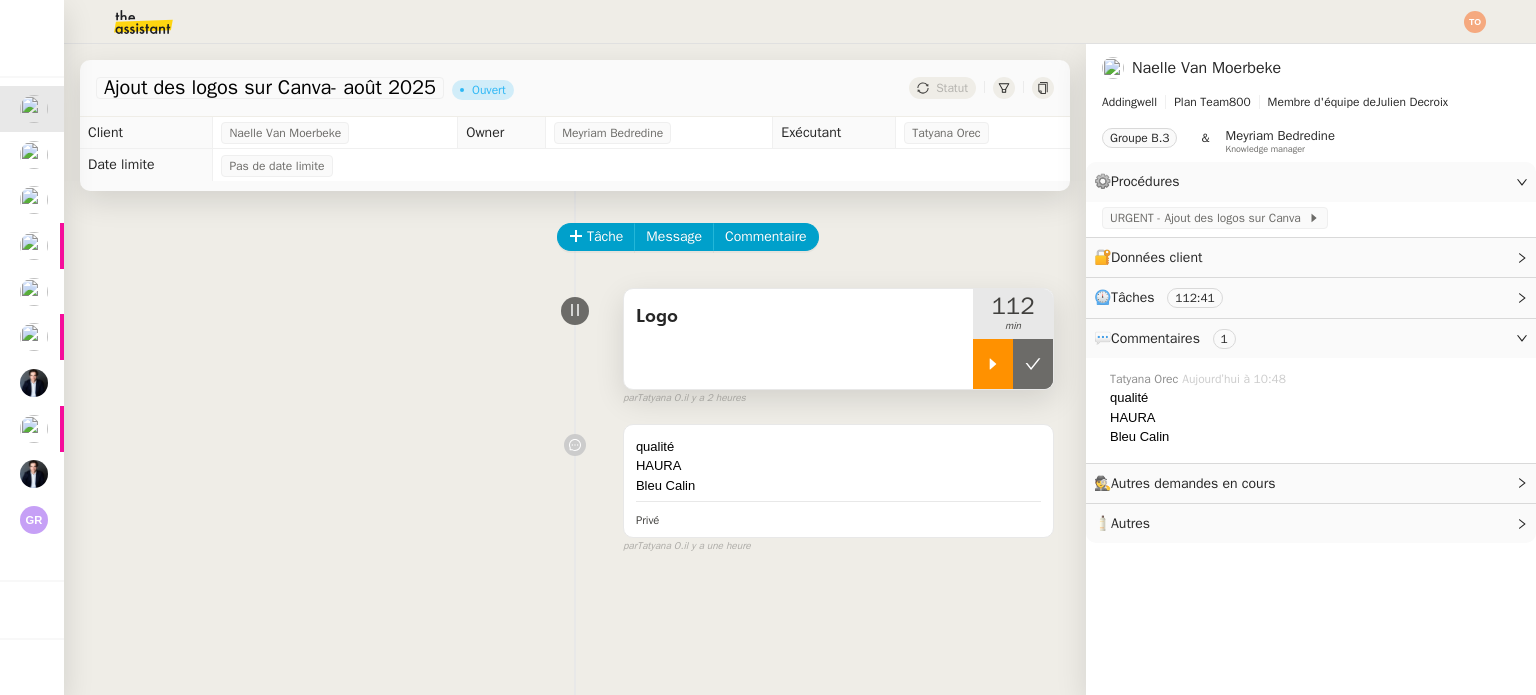 click 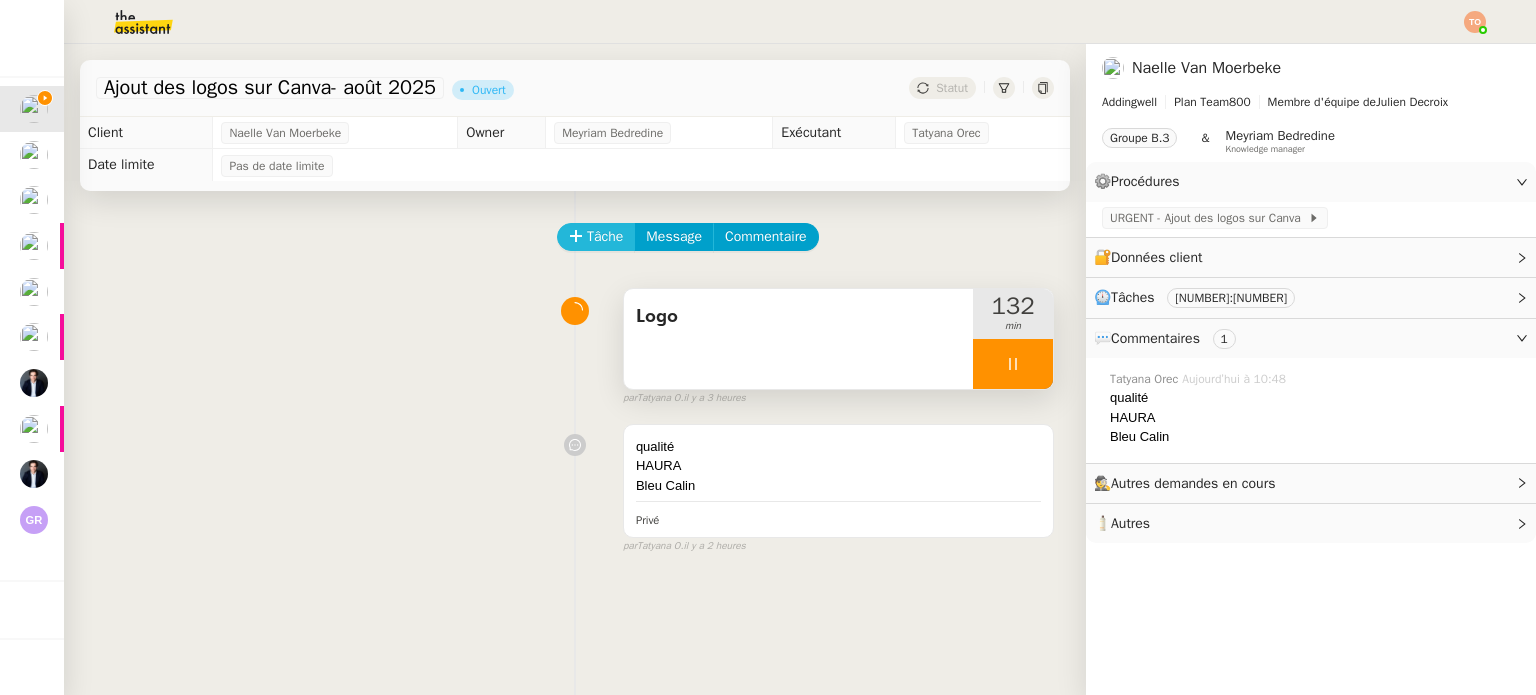 click on "Tâche" 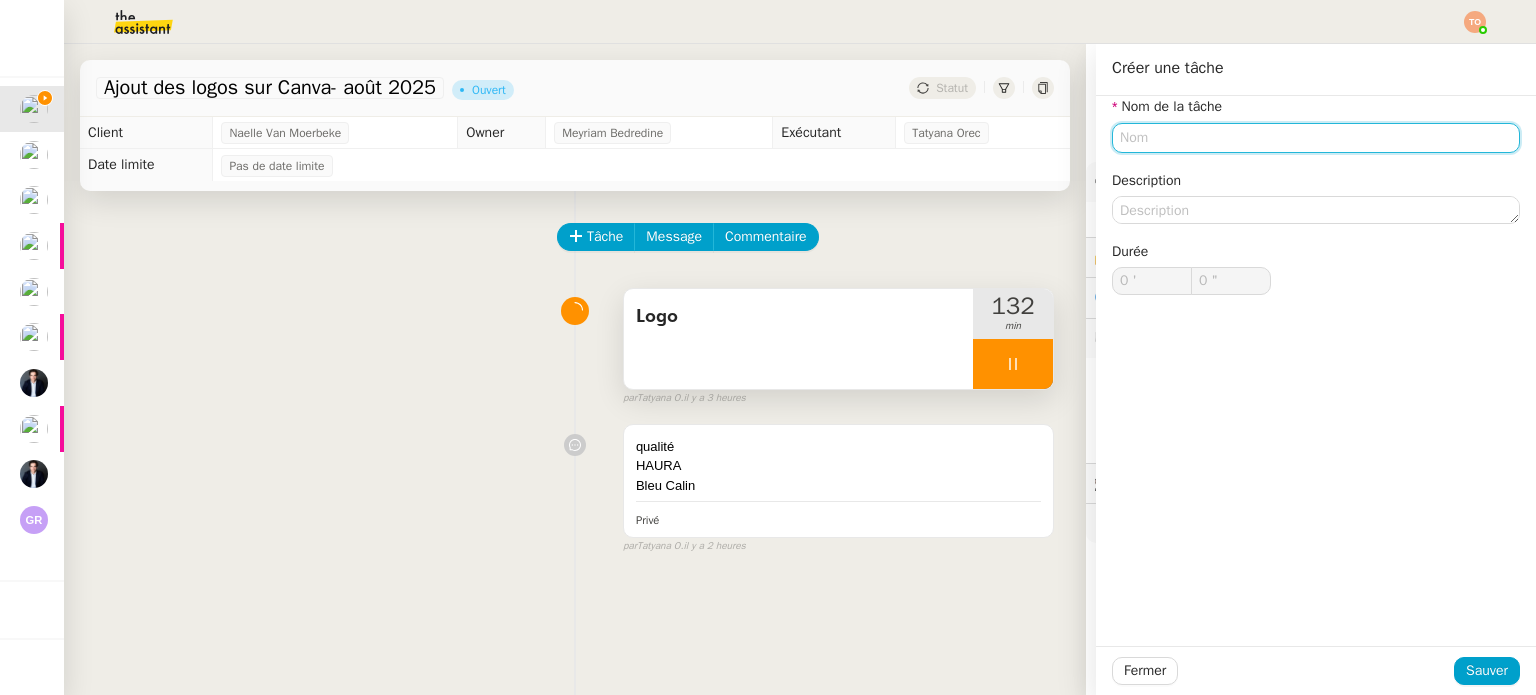 click 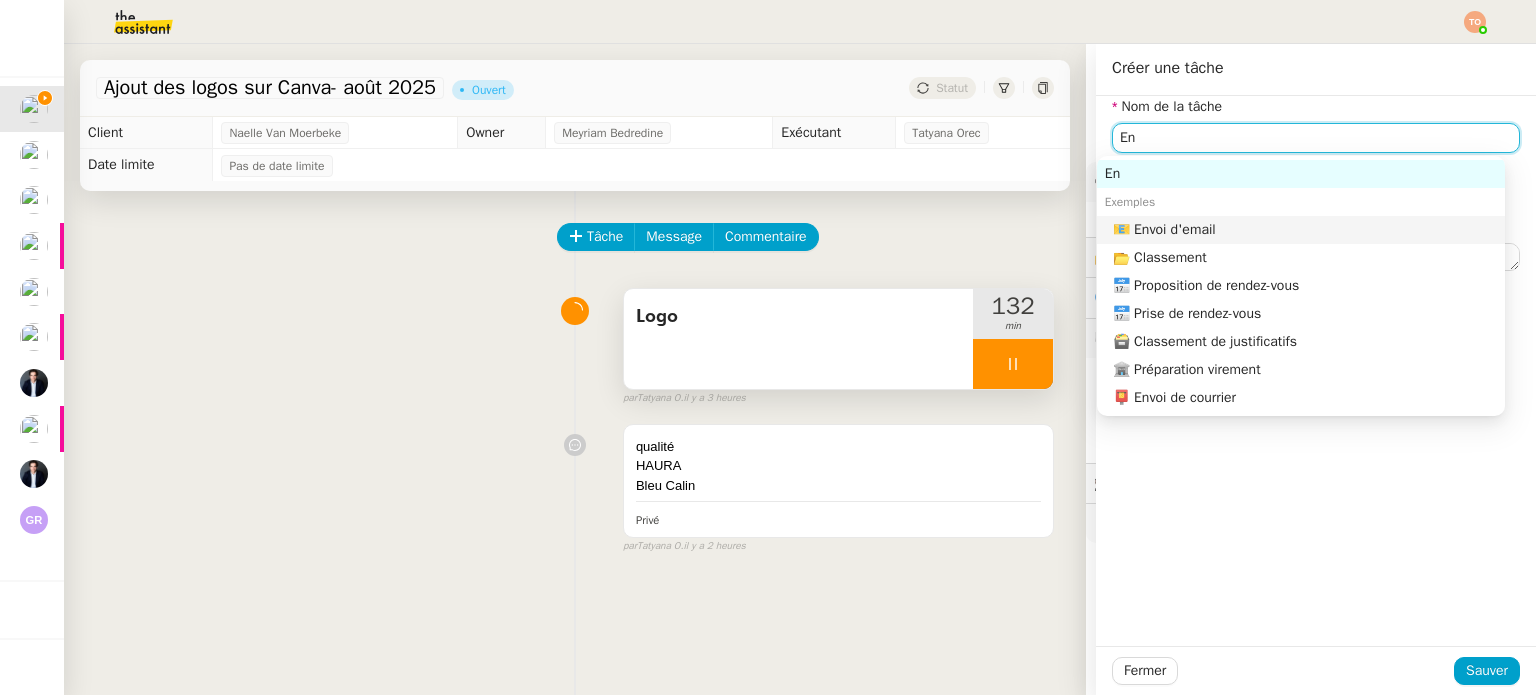 click on "📧 Envoi d'email" 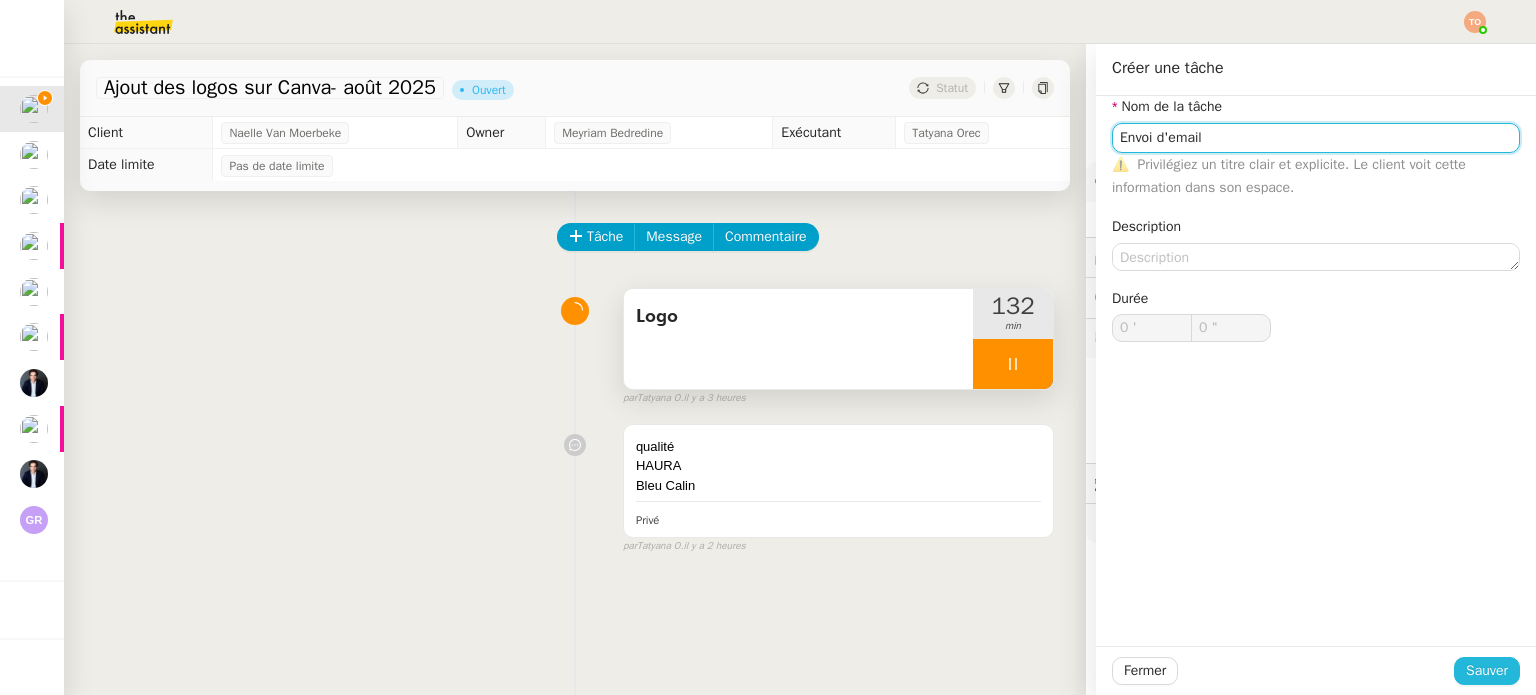 type on "Envoi d'email" 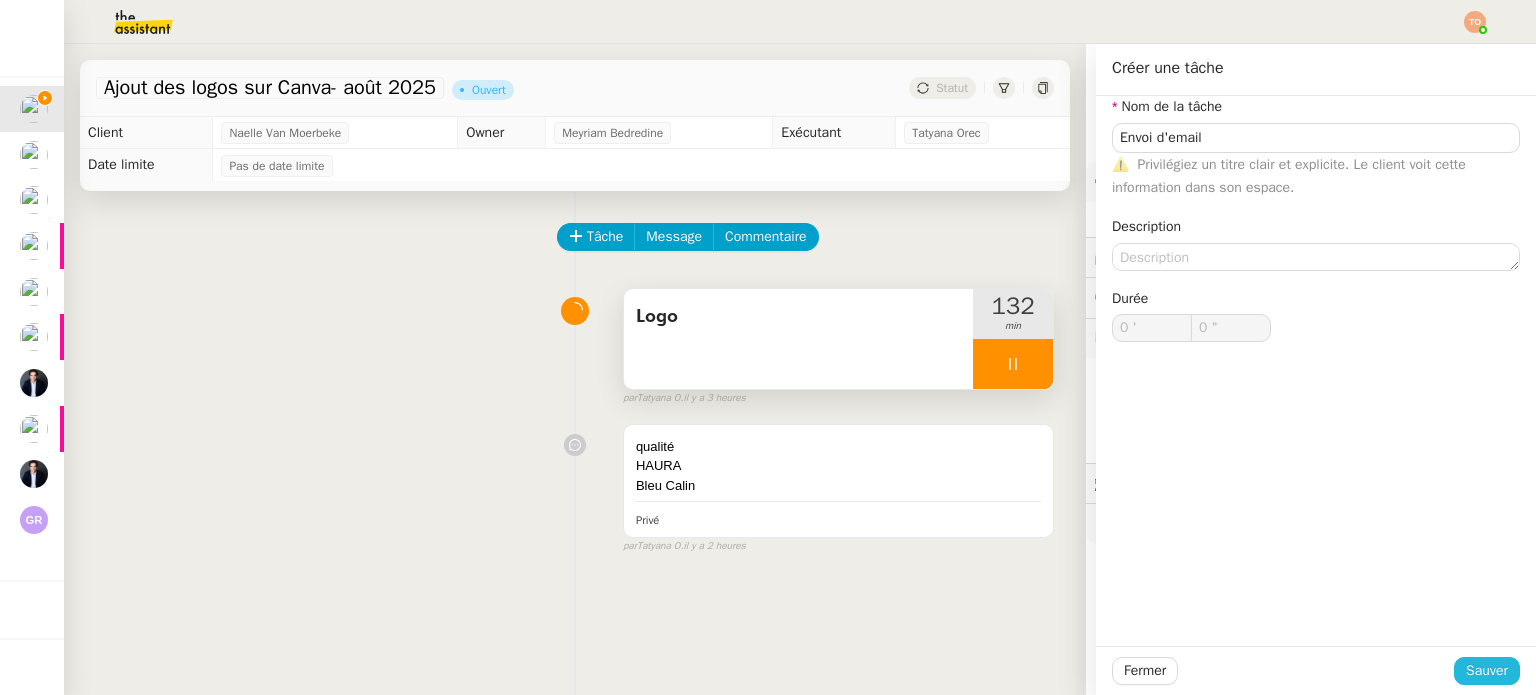 click on "Sauver" 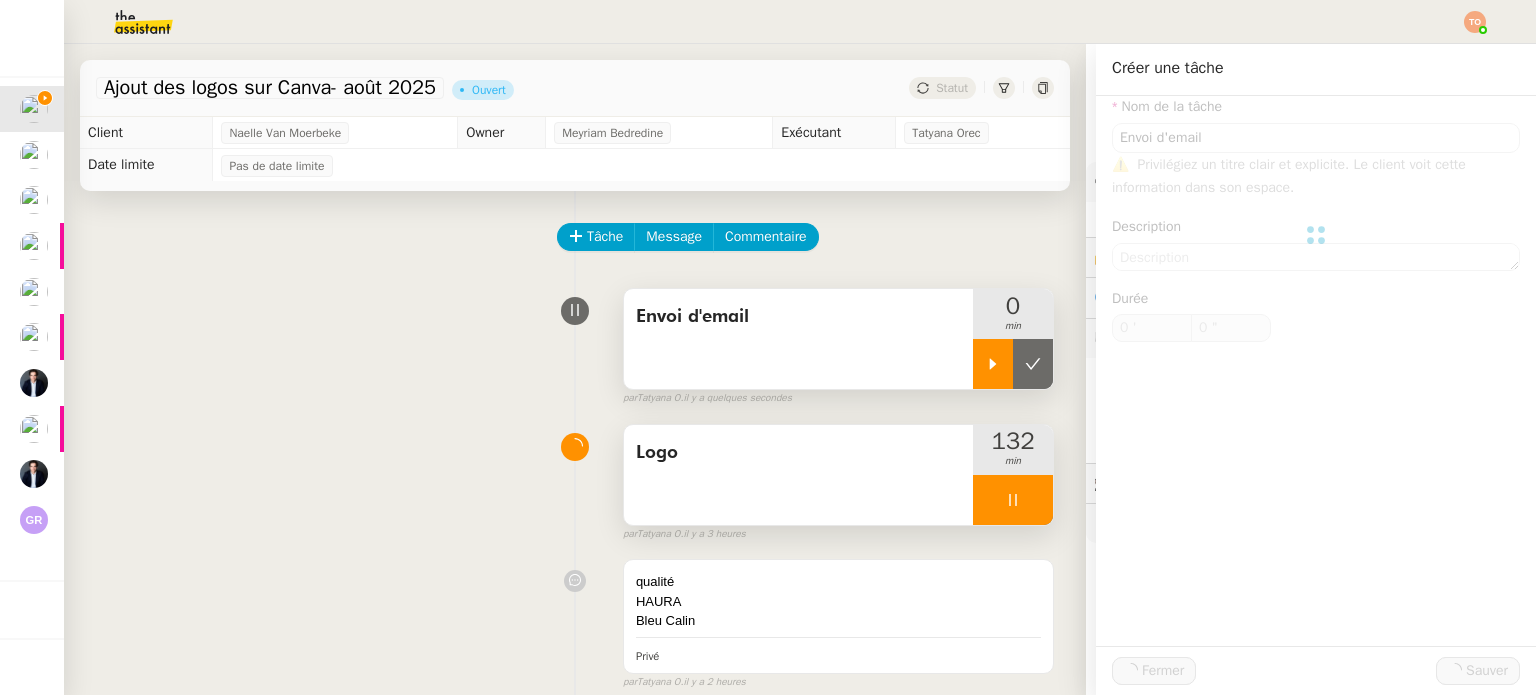 click 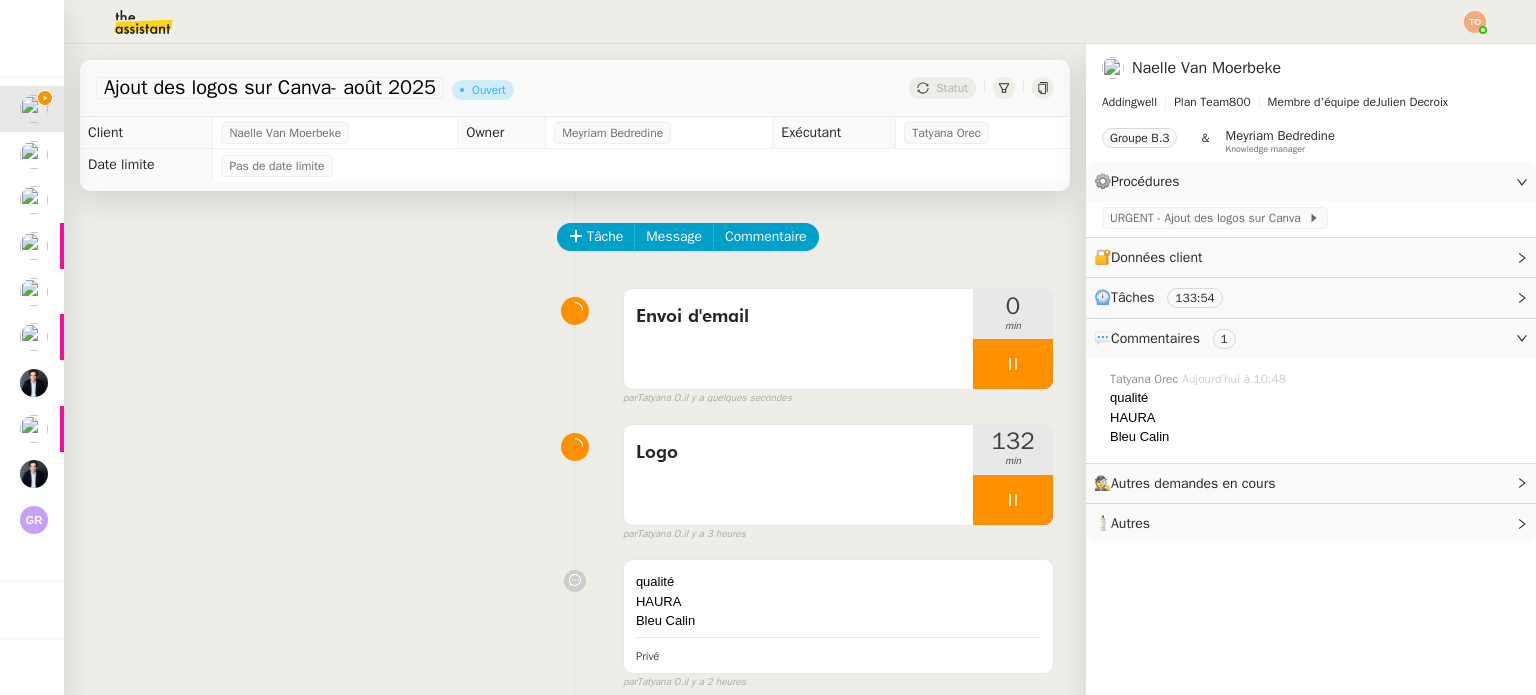 click at bounding box center (1013, 500) 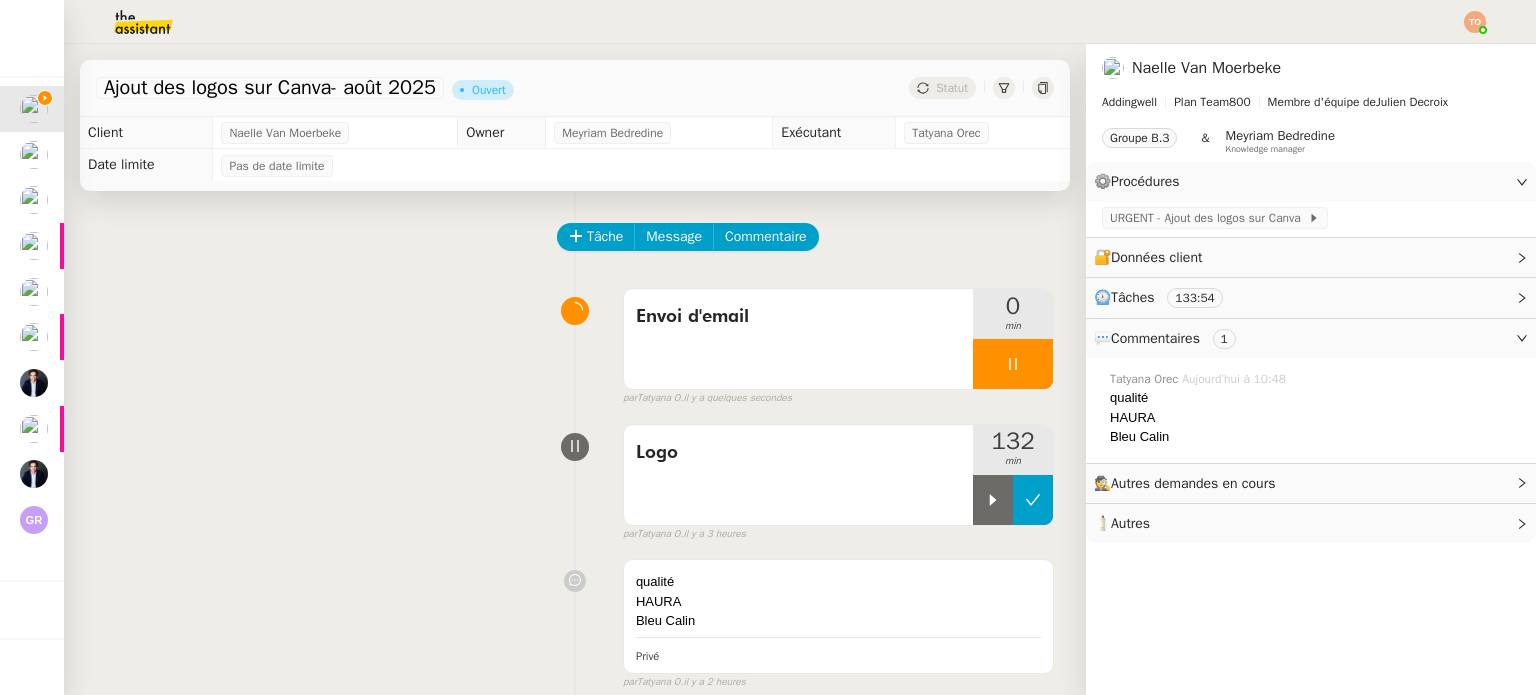 click 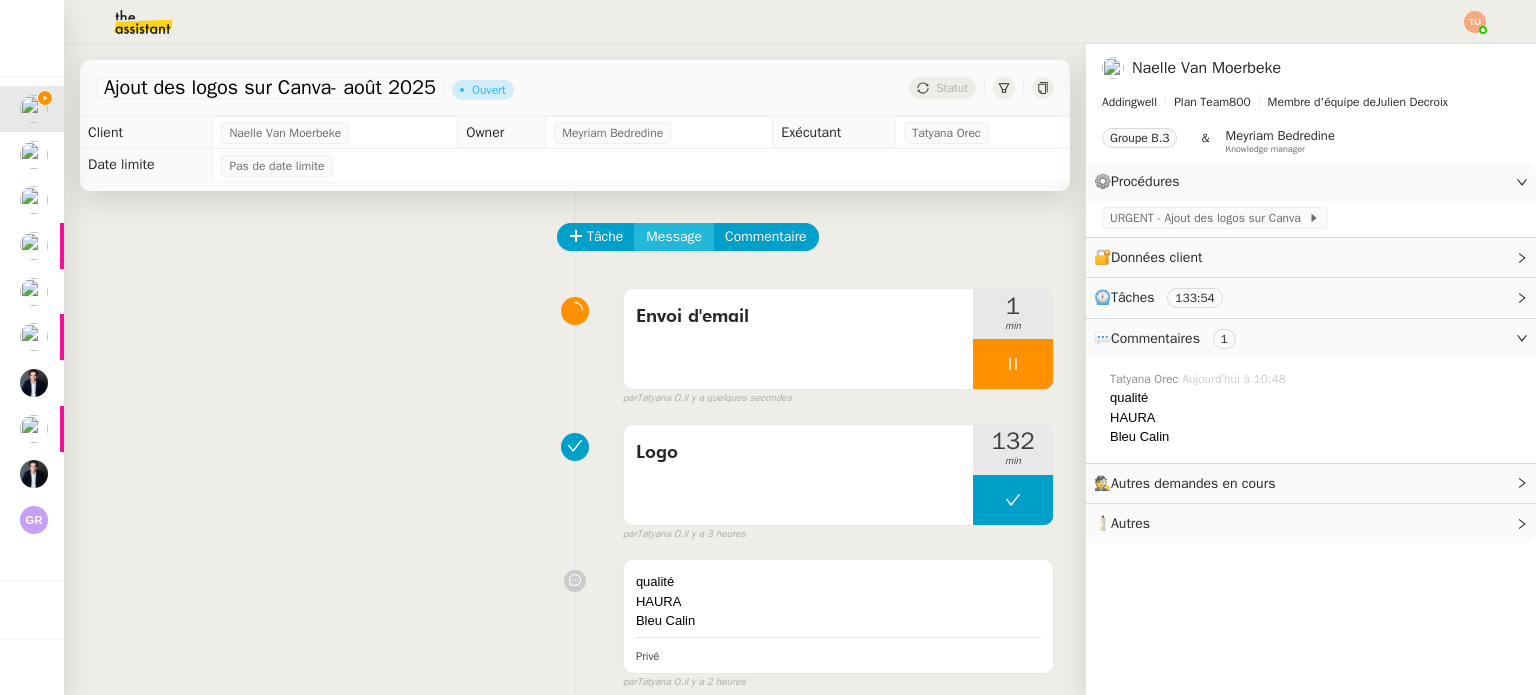 click on "Message" 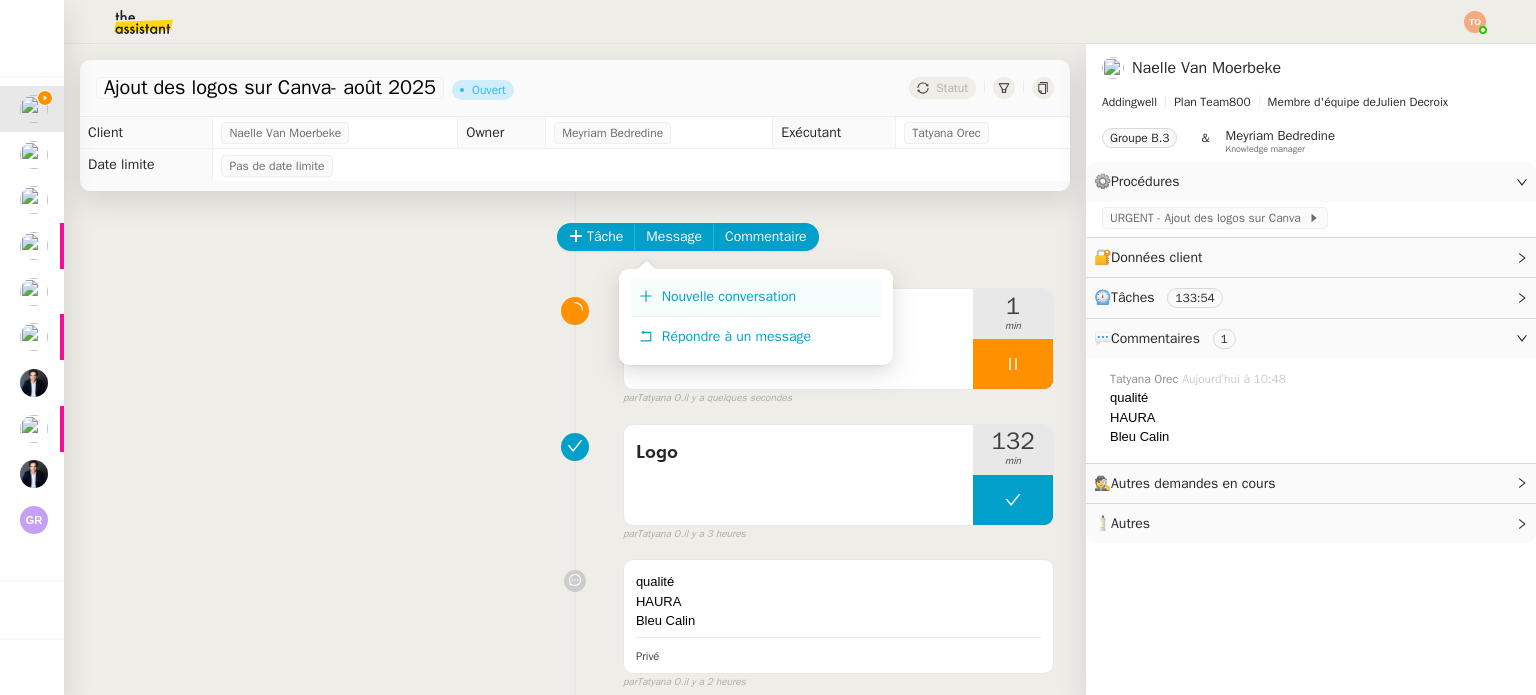 click on "Nouvelle conversation" at bounding box center [729, 296] 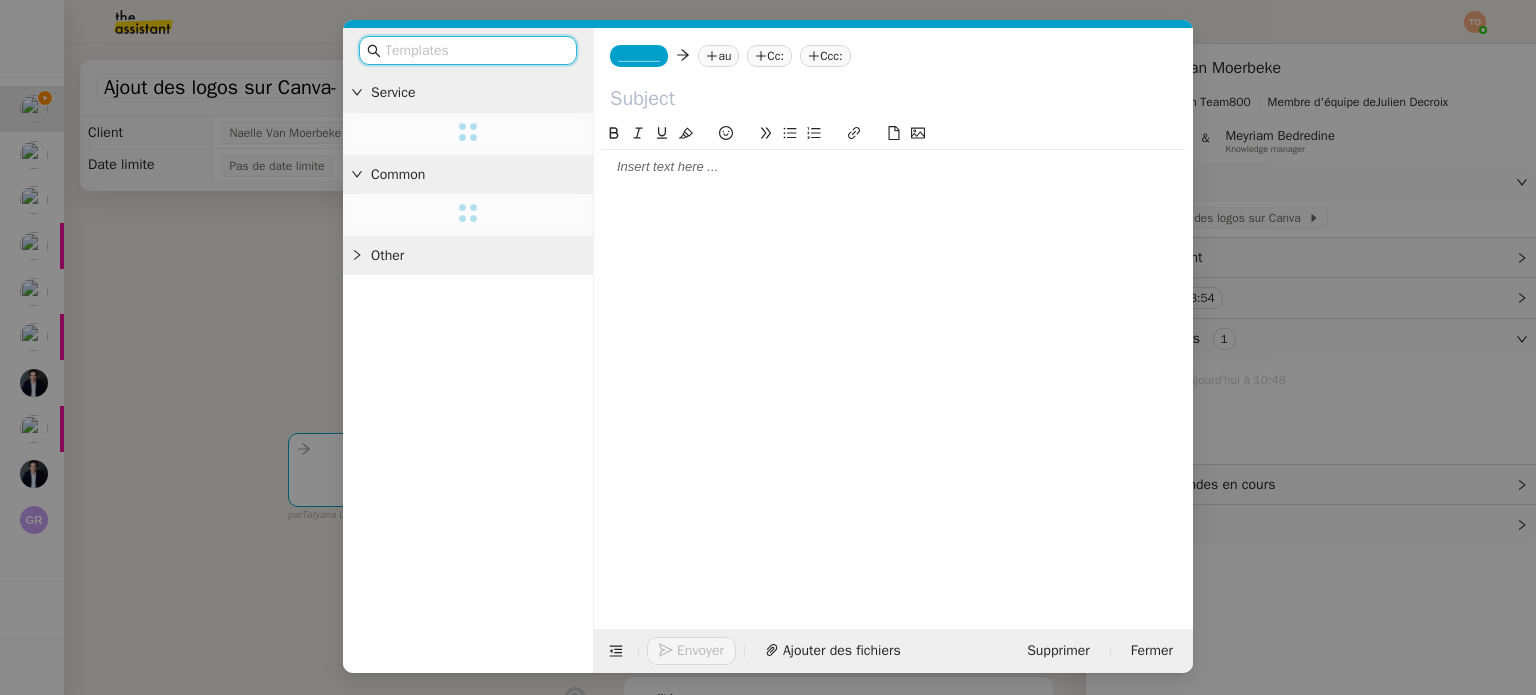 click on "Service Common Other    _______         au
Cc:
Ccc:
Envoyer Ajouter des fichiers Supprimer Fermer" at bounding box center (768, 347) 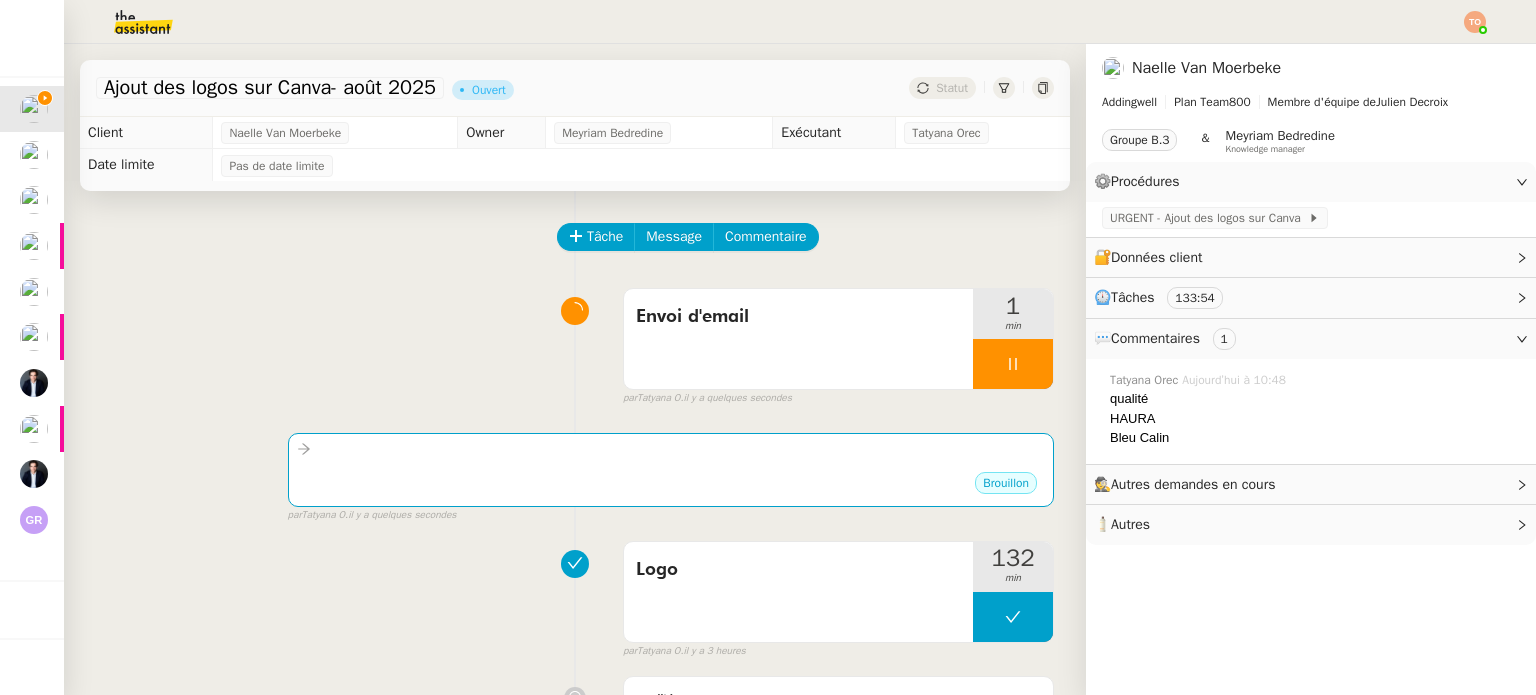 click on "Service Common Other    _______         au
Cc:
Ccc:
Envoyer Ajouter des fichiers Supprimer Fermer" at bounding box center (768, 347) 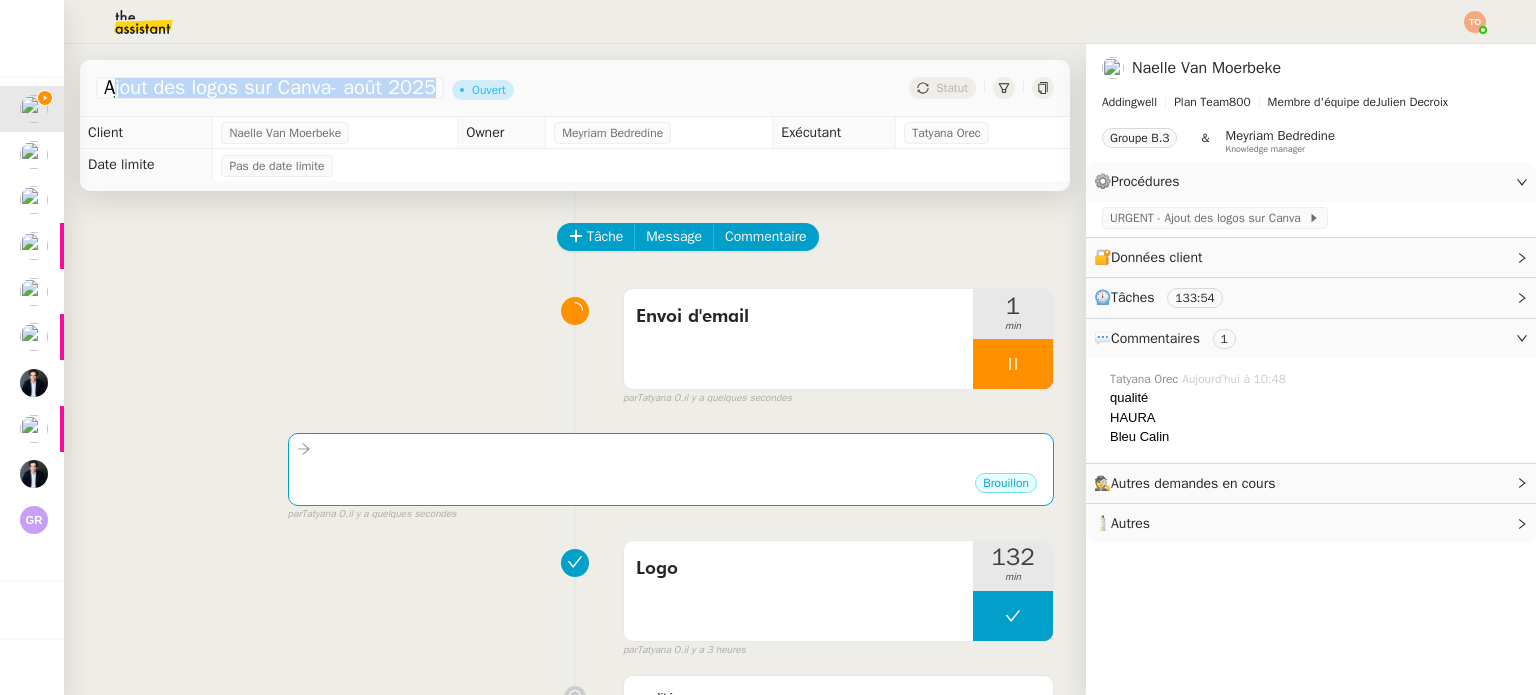 click on "Ajout des logos sur Canva- août 2025" 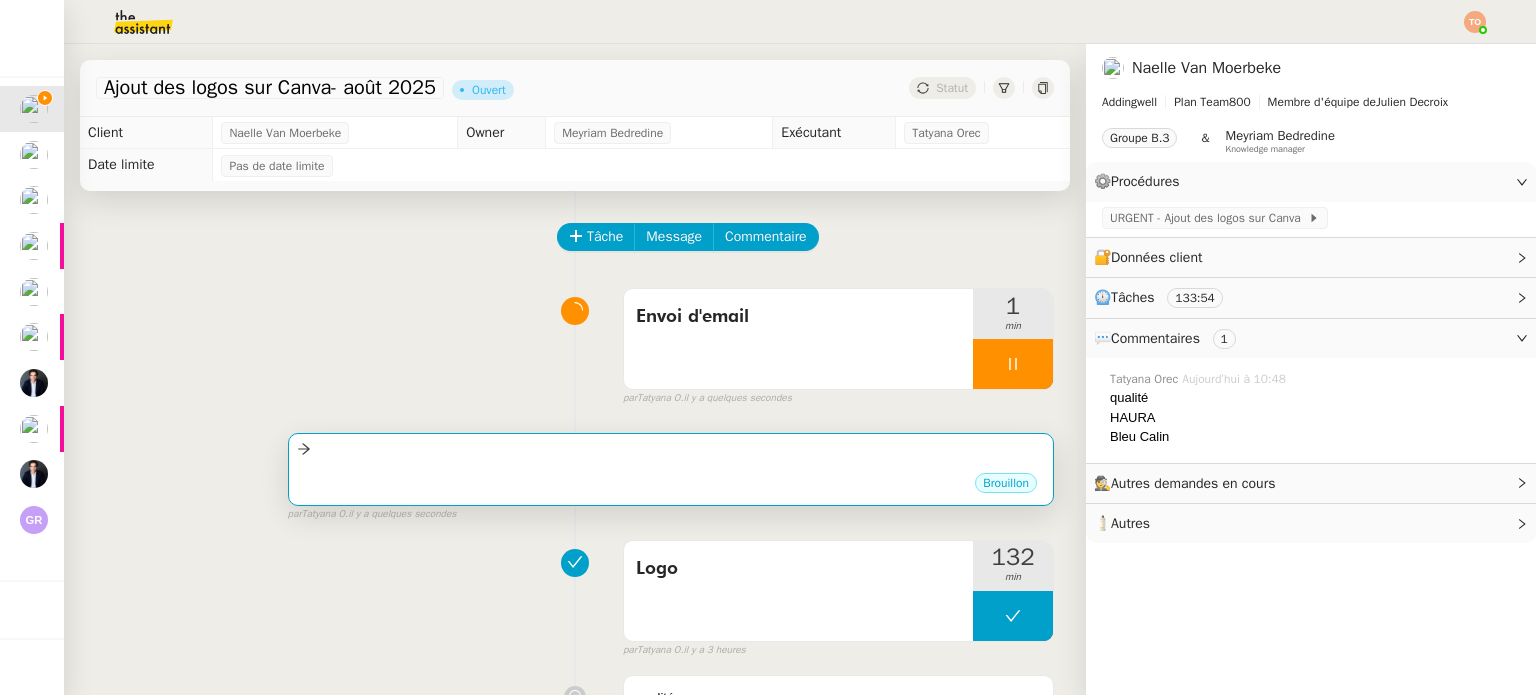 click on "•••" at bounding box center [671, 466] 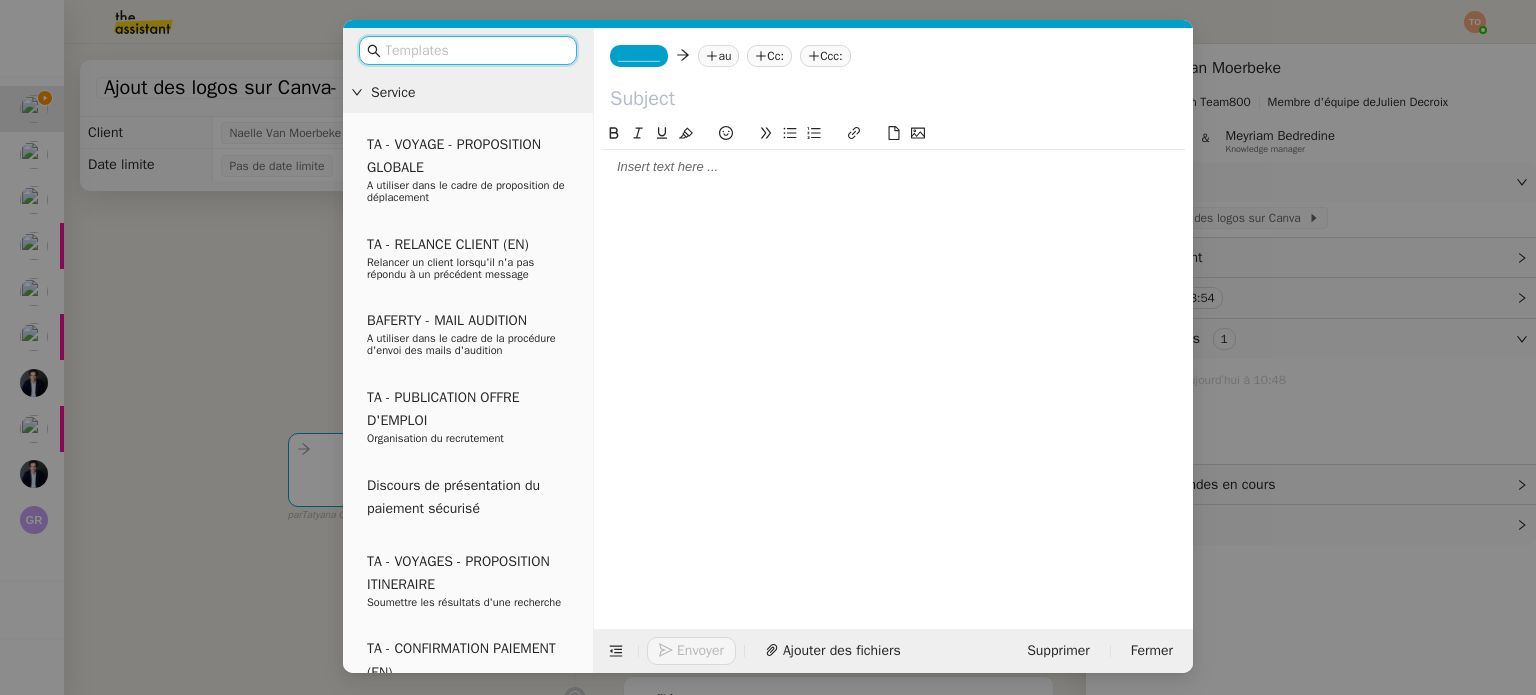 click 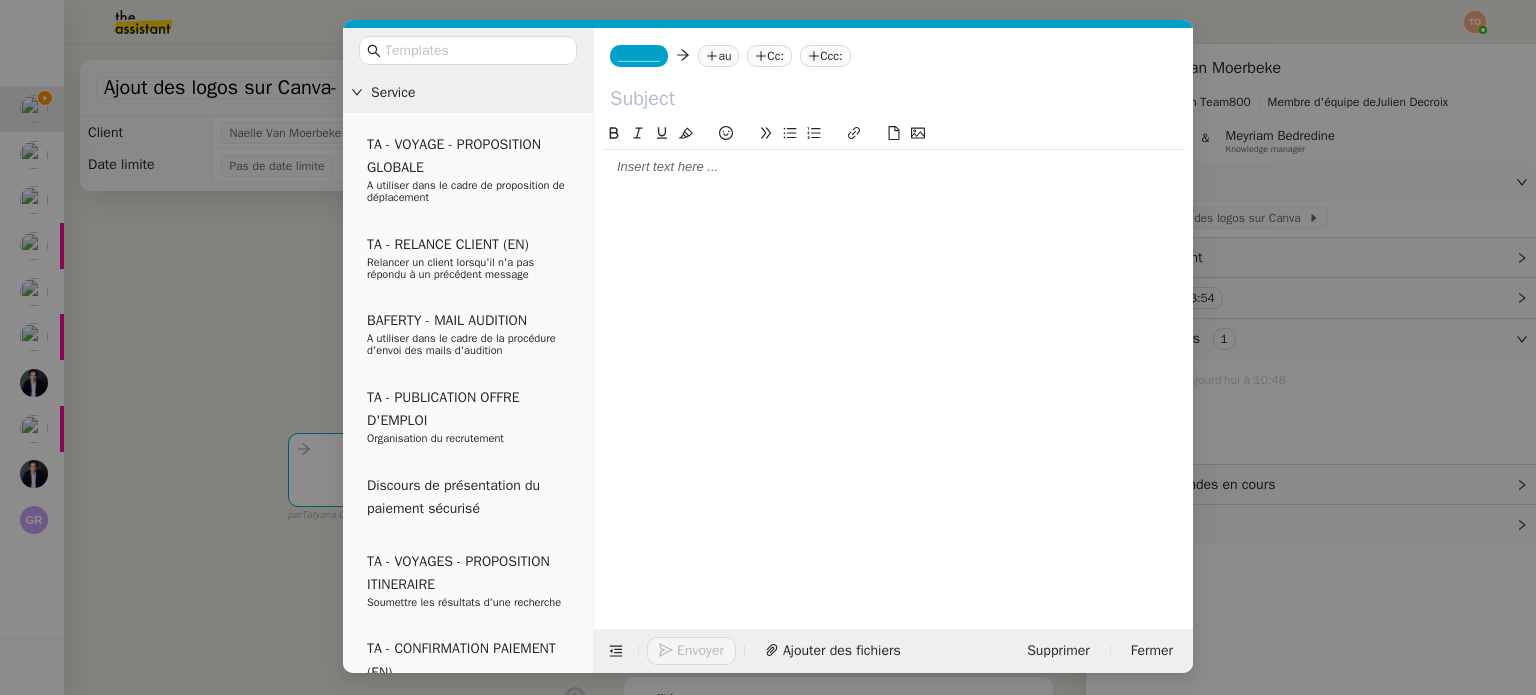 paste on "Ajout des logos sur Canva- août 2025" 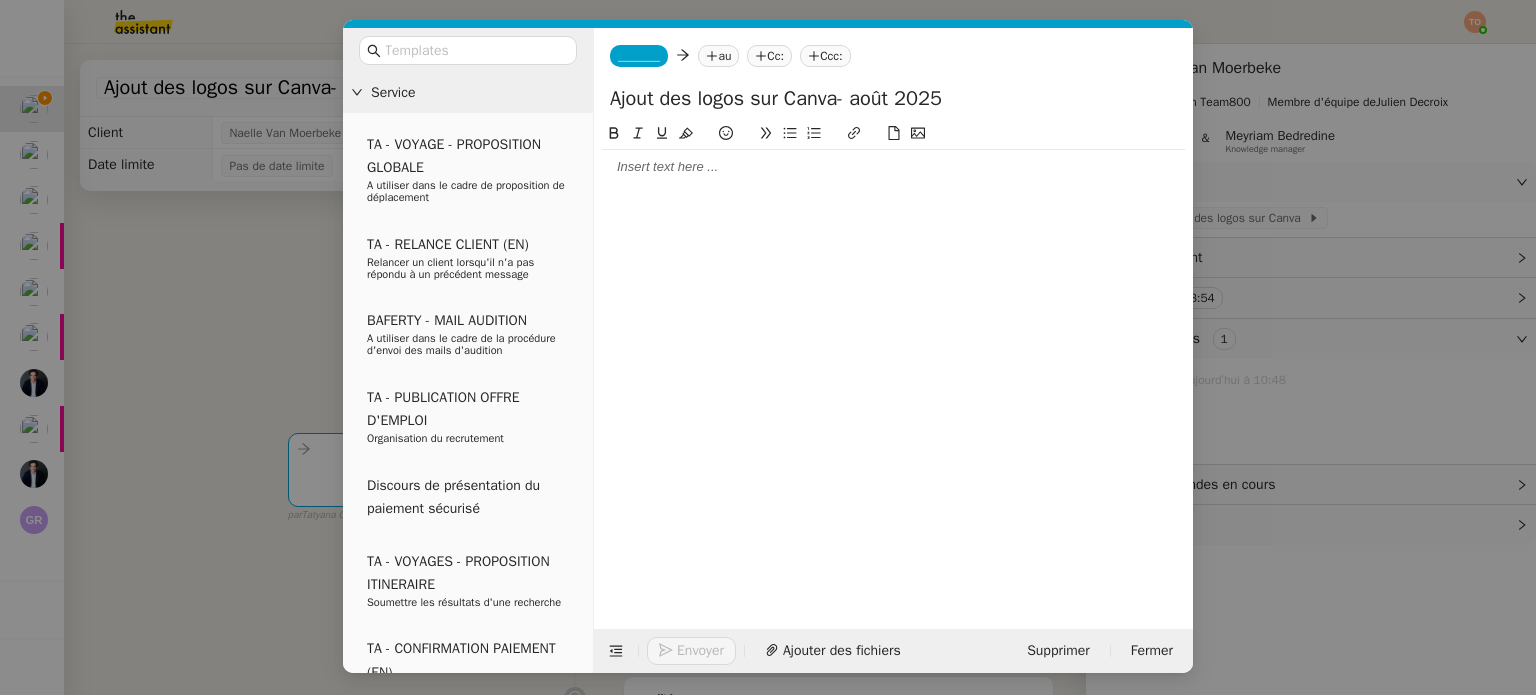 click on "Ajout des logos sur Canva- août 2025" 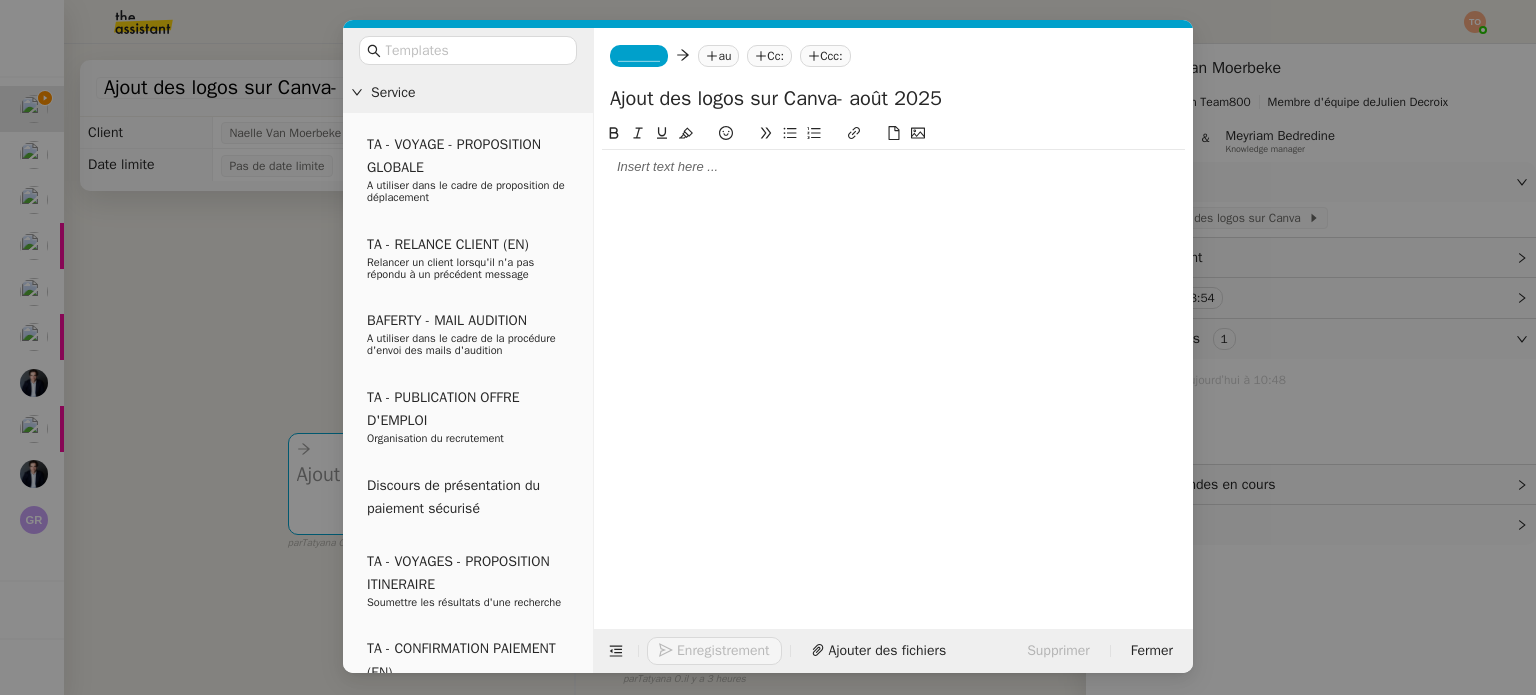 click on "Ajout des logos sur Canva- août 2025" 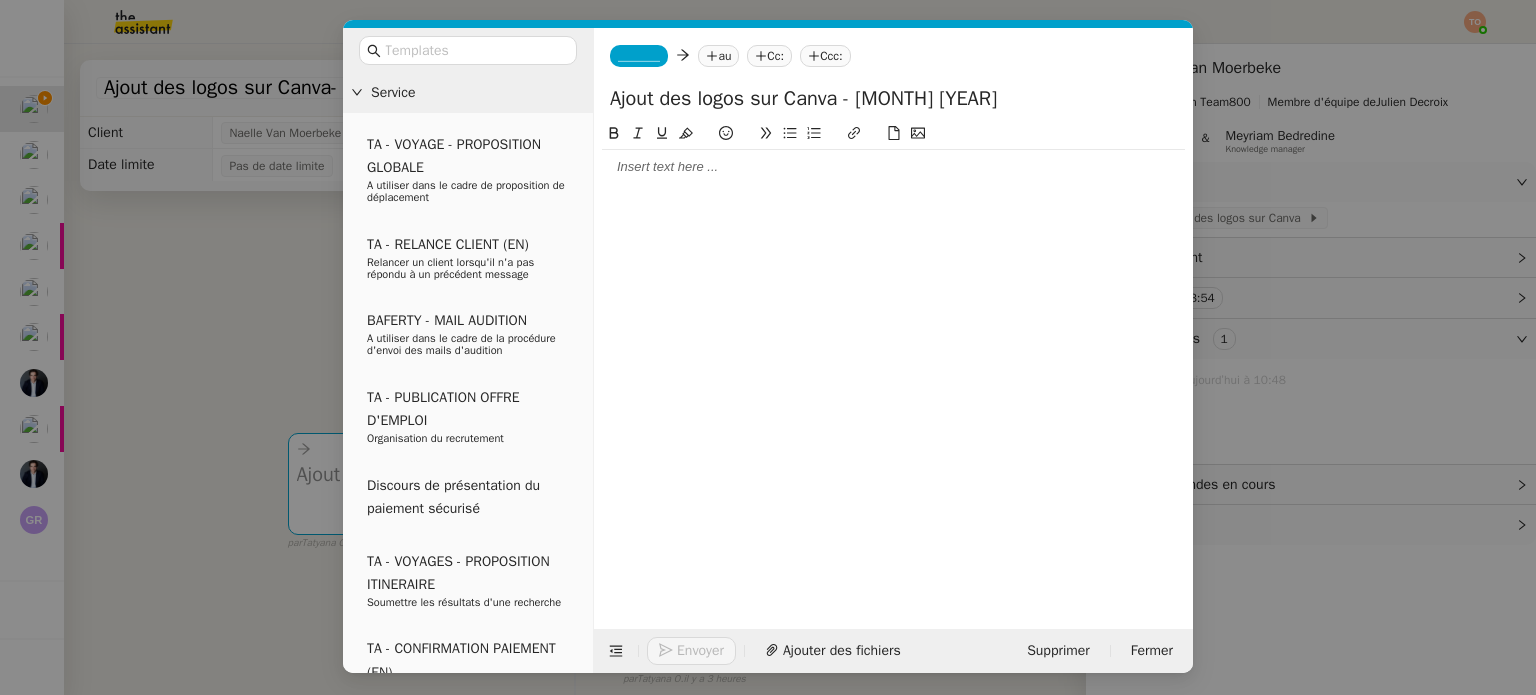 type on "Ajout des logos sur Canva - [MONTH] [YEAR]" 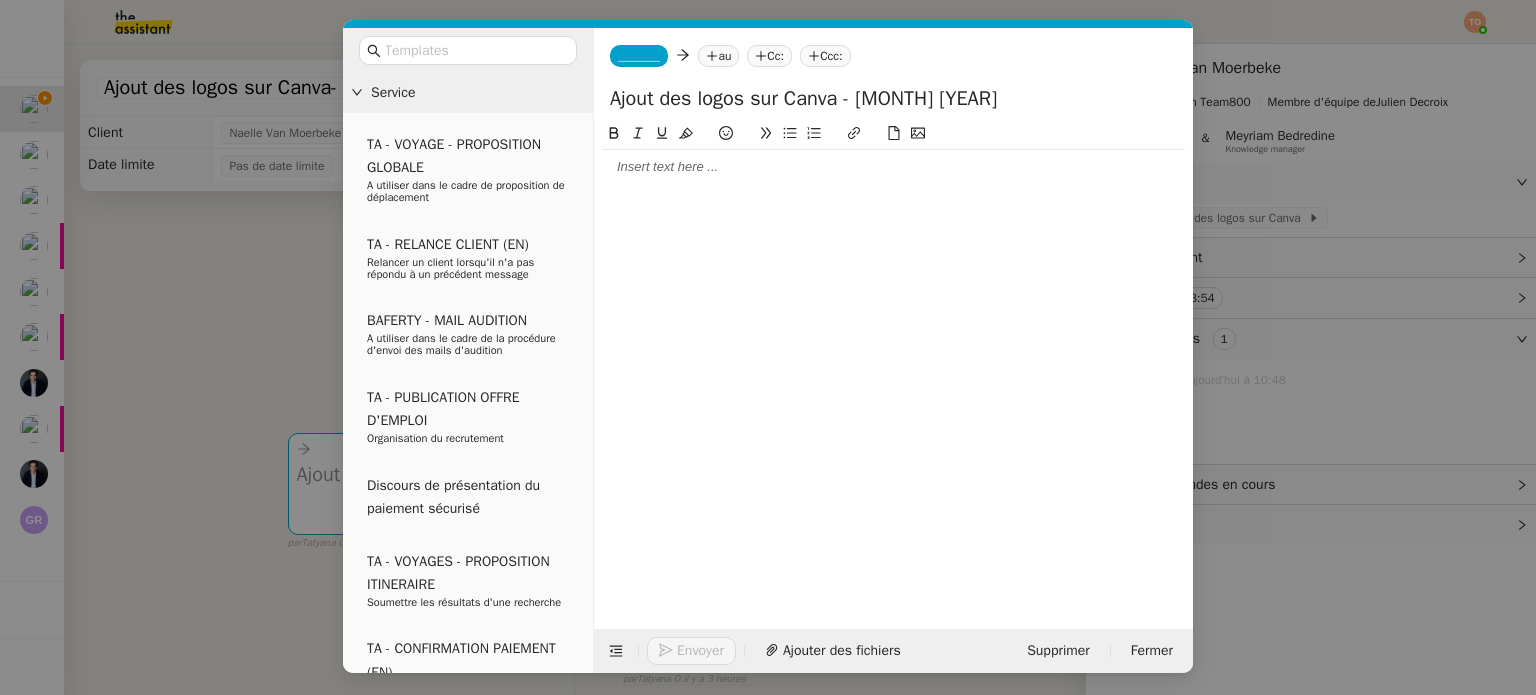 click on "_______" 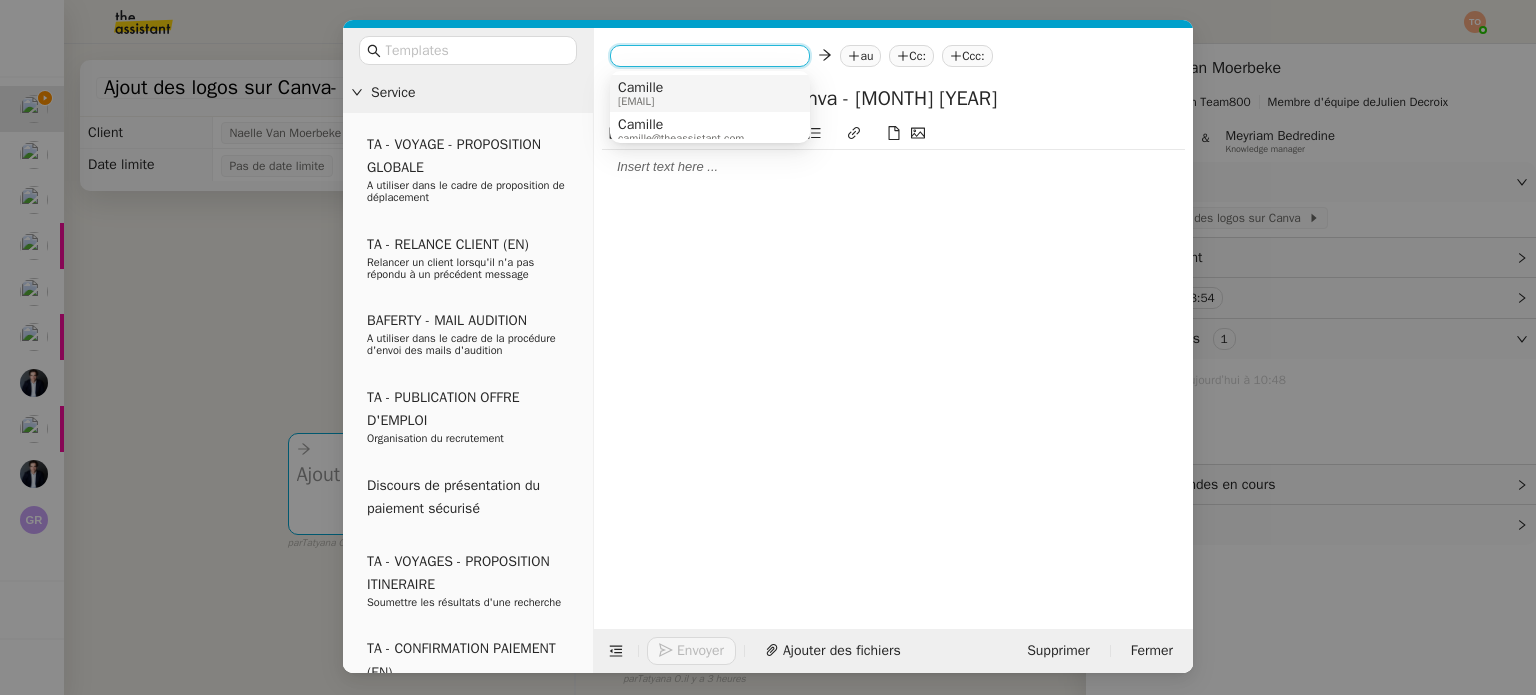 click on "Camille" at bounding box center (640, 88) 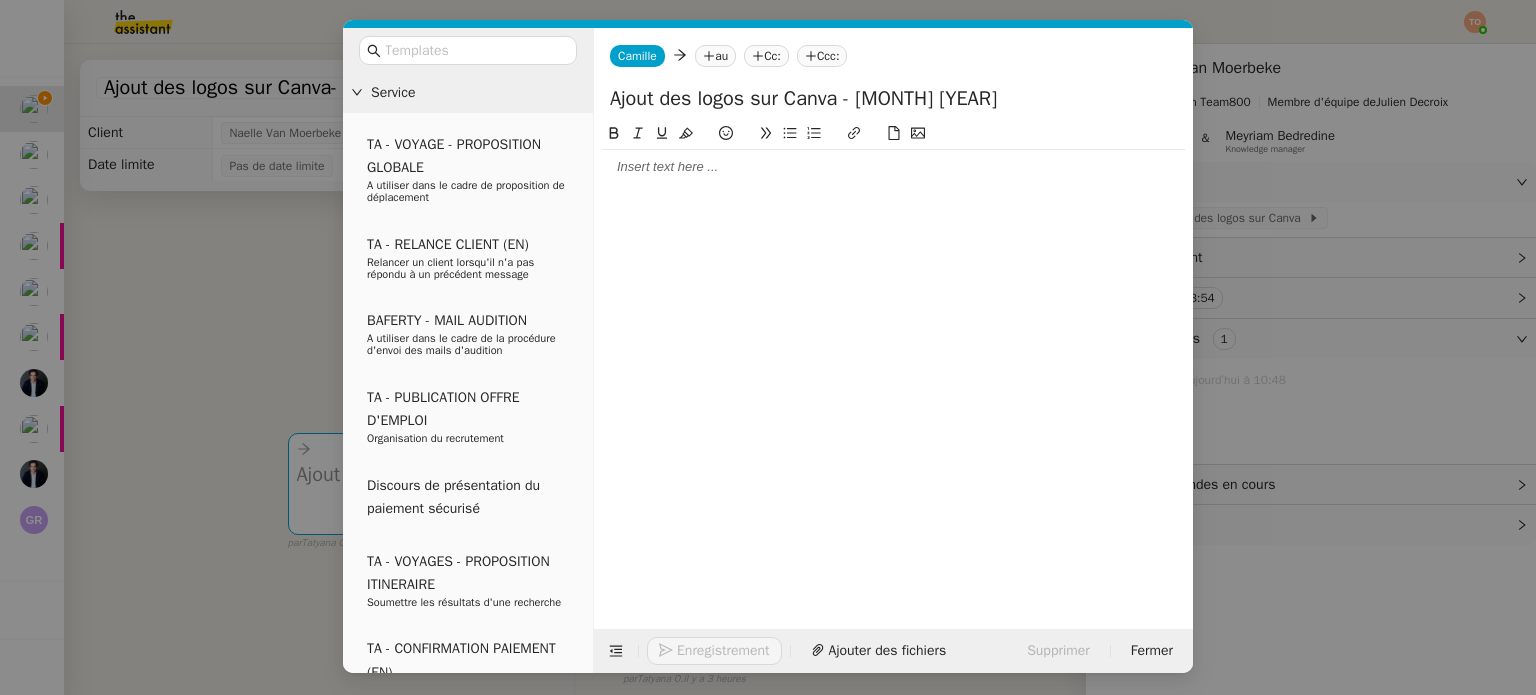 click 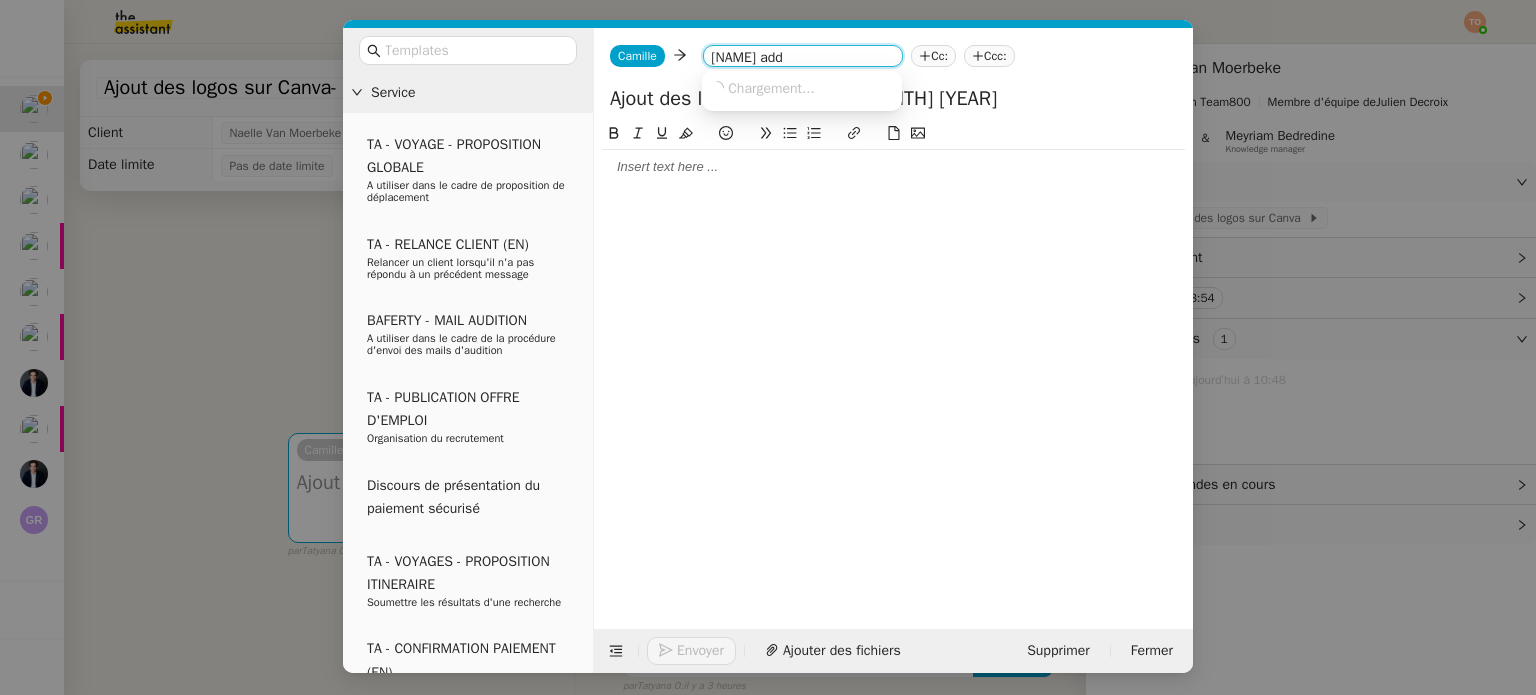 type on "[FIRST] addi" 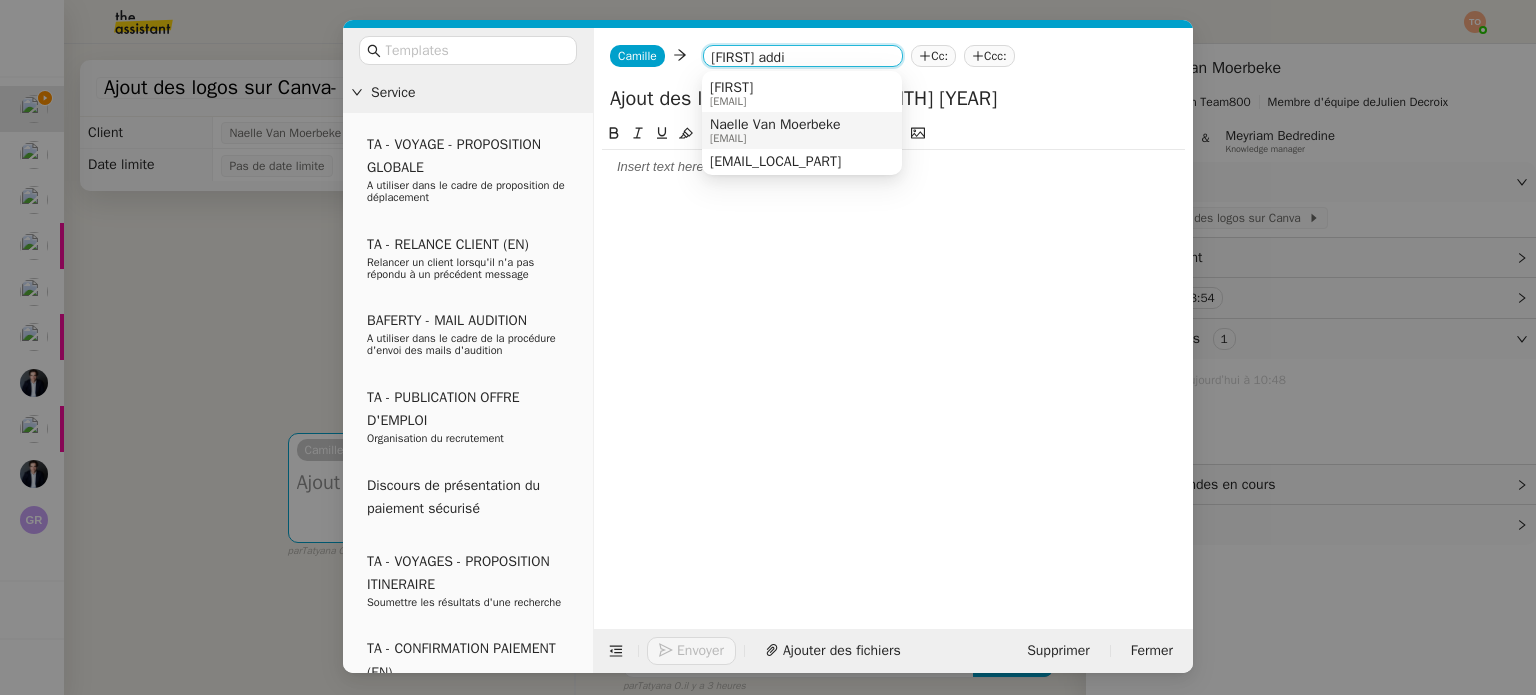 click on "[EMAIL]" at bounding box center [775, 138] 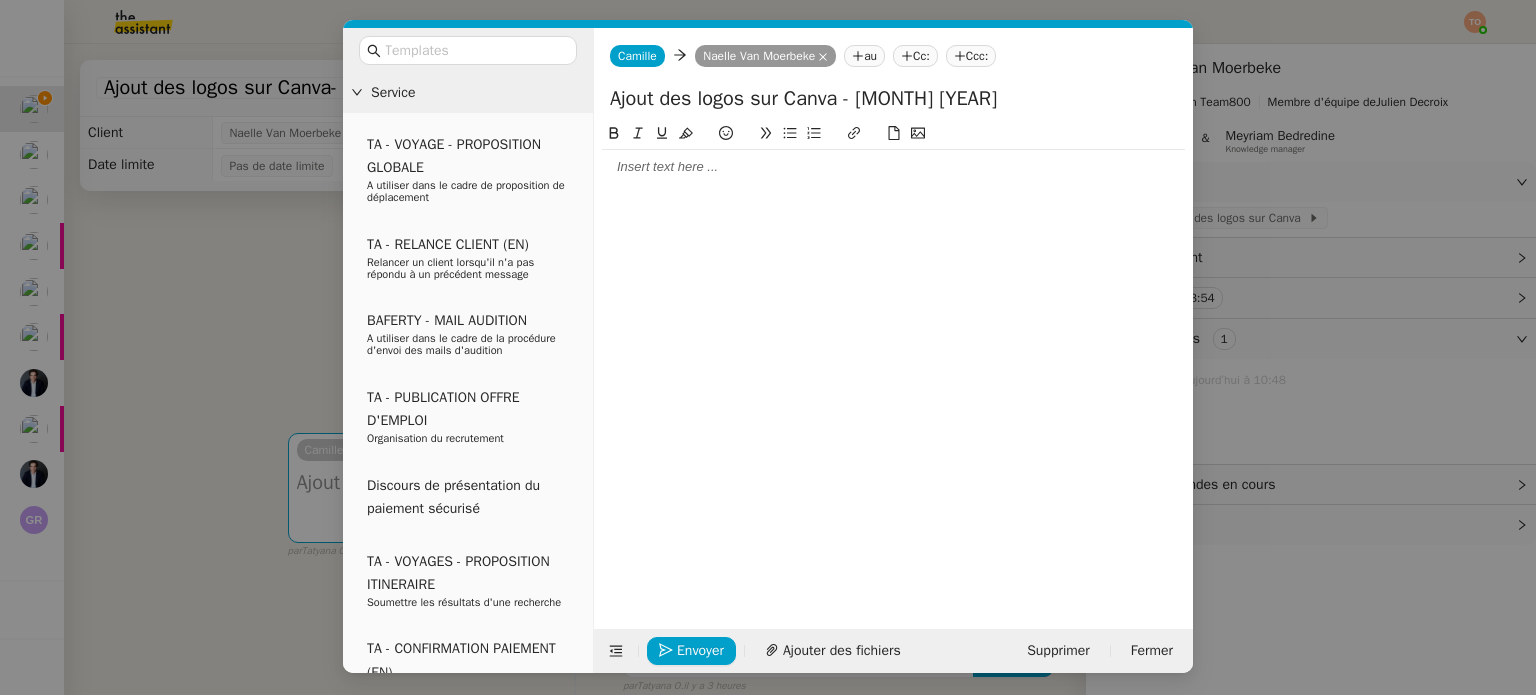 click 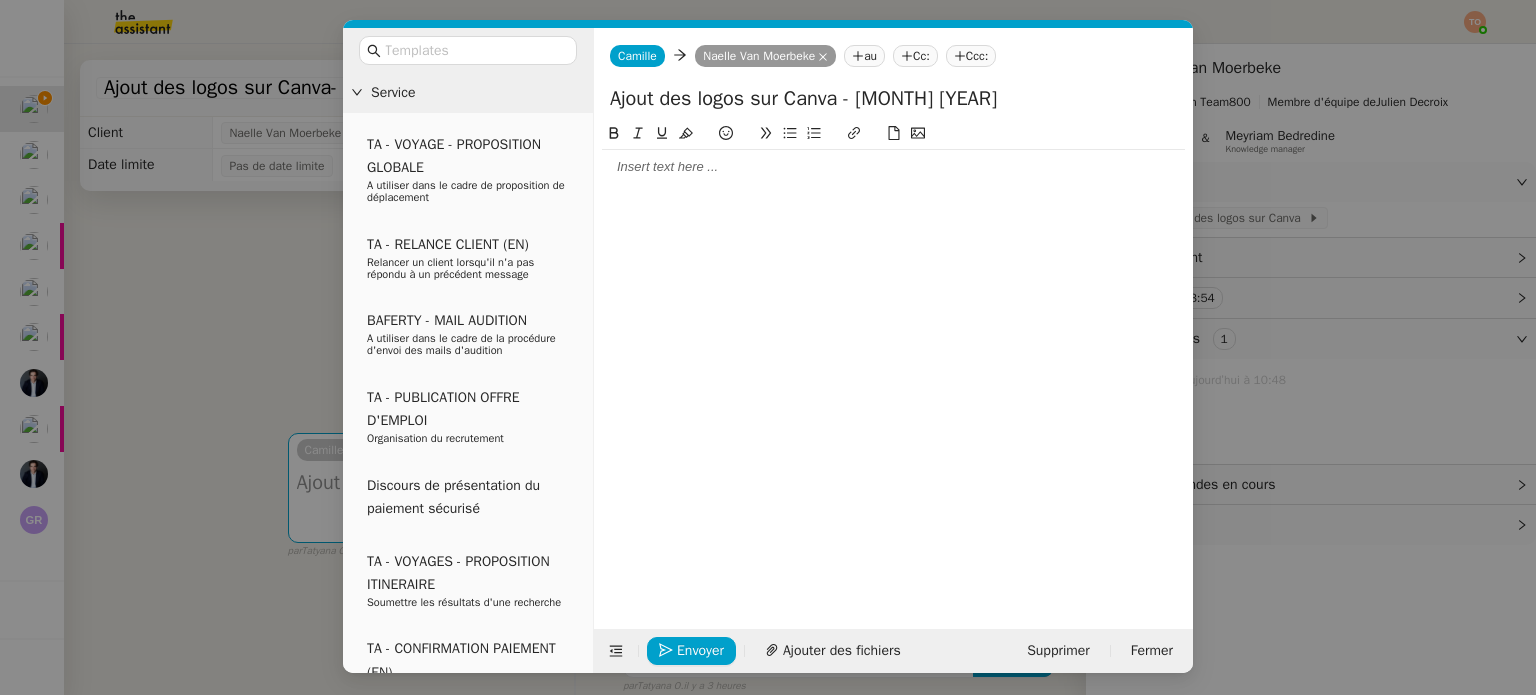 type 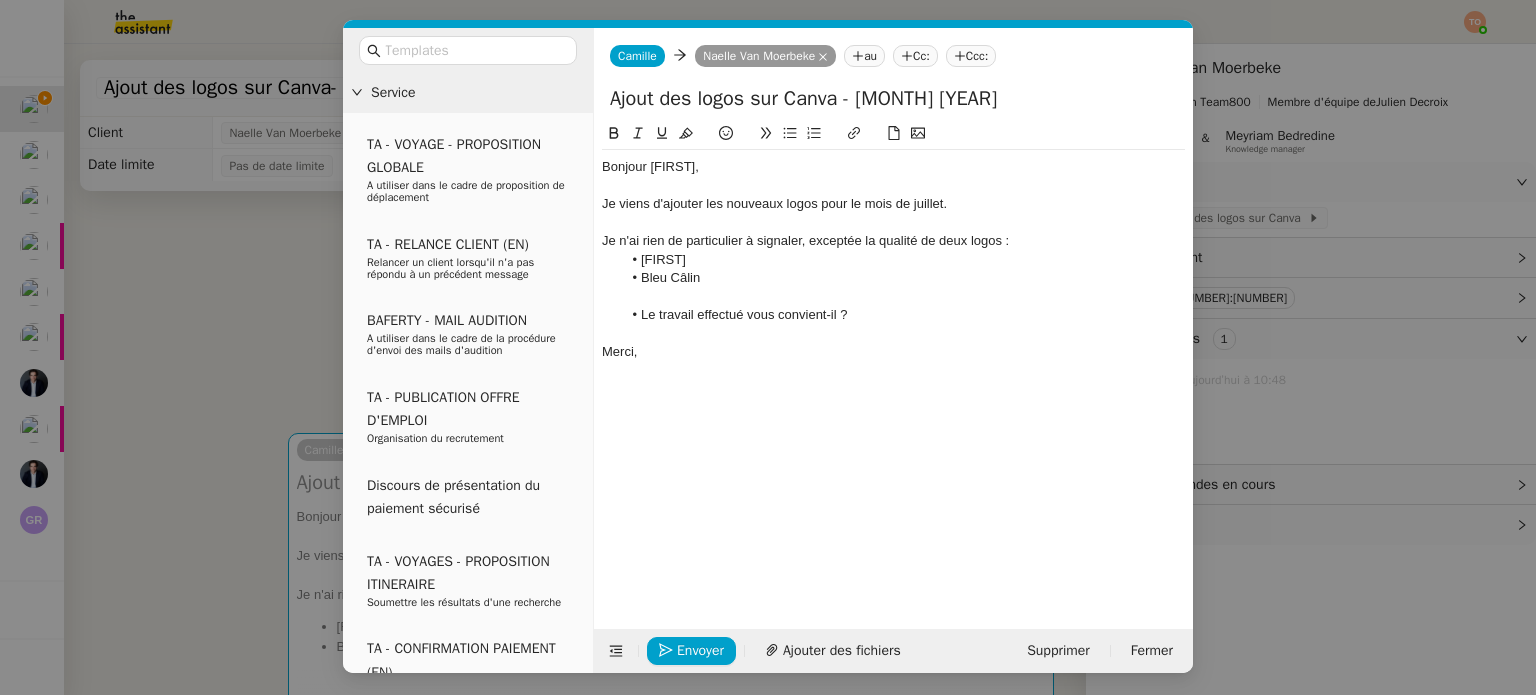 click on "Je viens d'ajouter les nouveaux logos pour le mois de juillet." 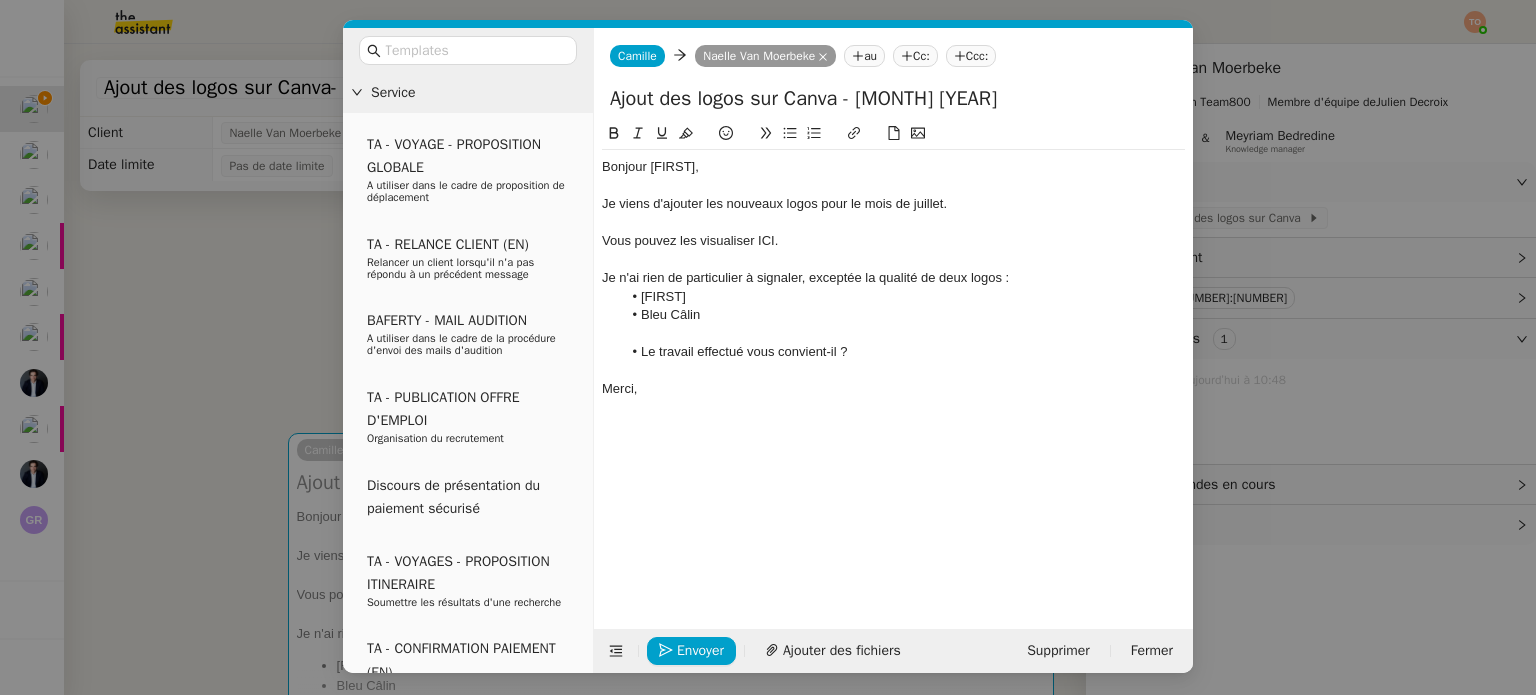 click on "Vous pouvez les visualiser ICI." 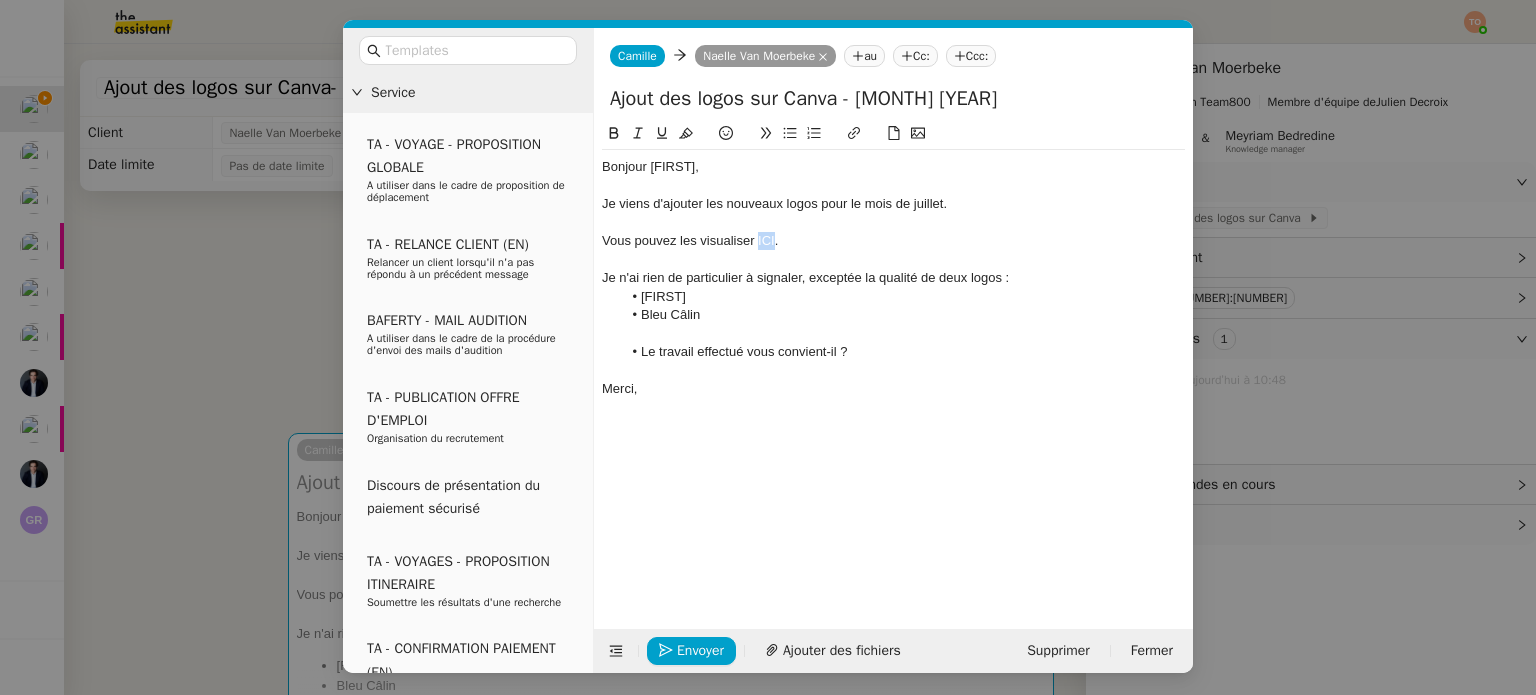 click on "Vous pouvez les visualiser ICI." 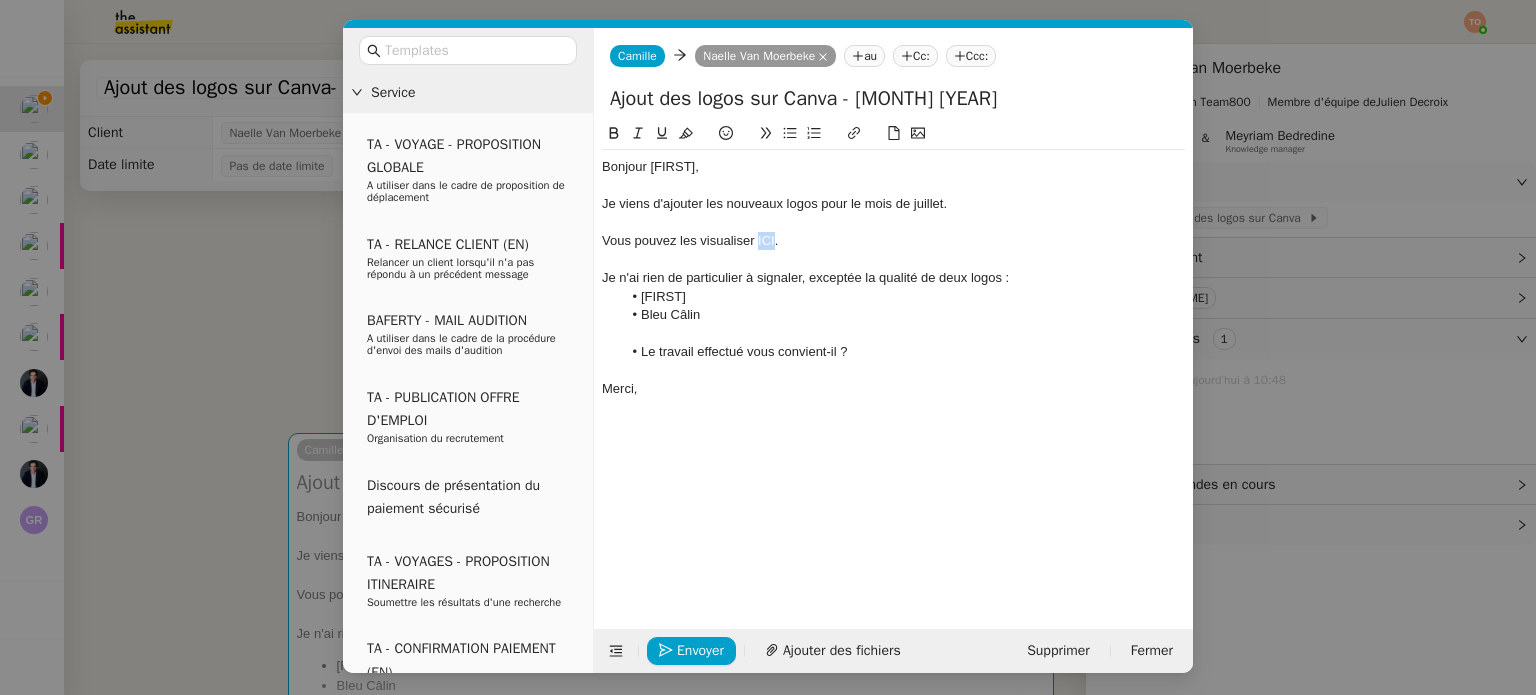 click 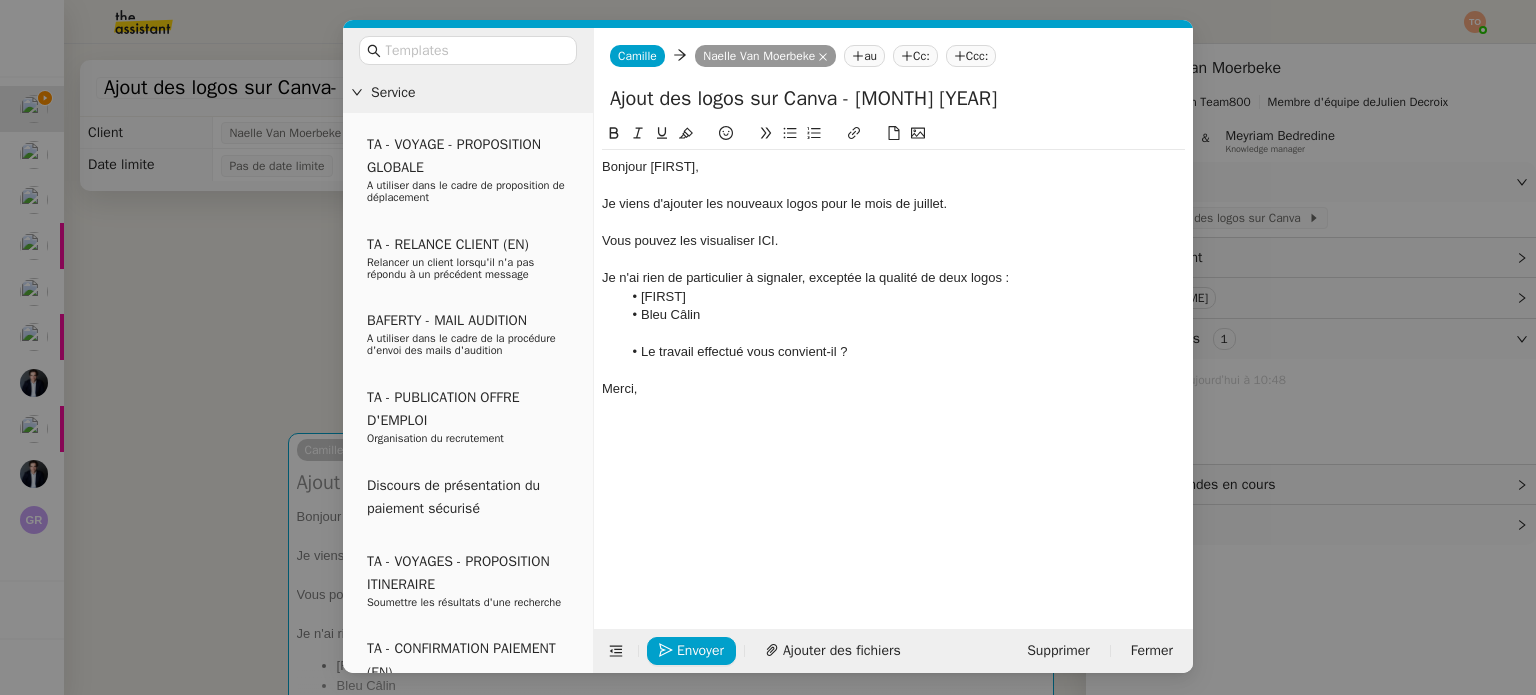 paste on "https://www.canva.com/design/DAFq15lJKPE/whiv2i9_wkIc1LrIebbNig/edit" 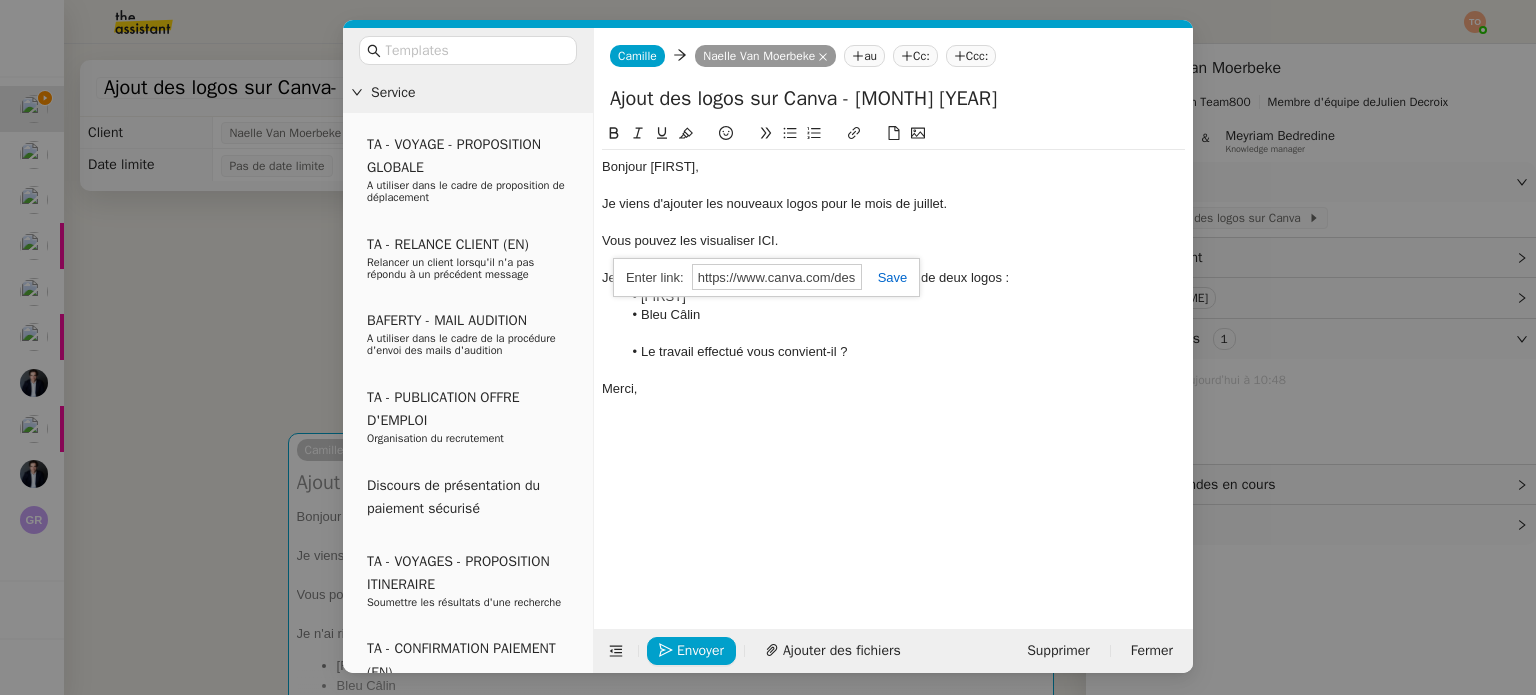 scroll, scrollTop: 0, scrollLeft: 271, axis: horizontal 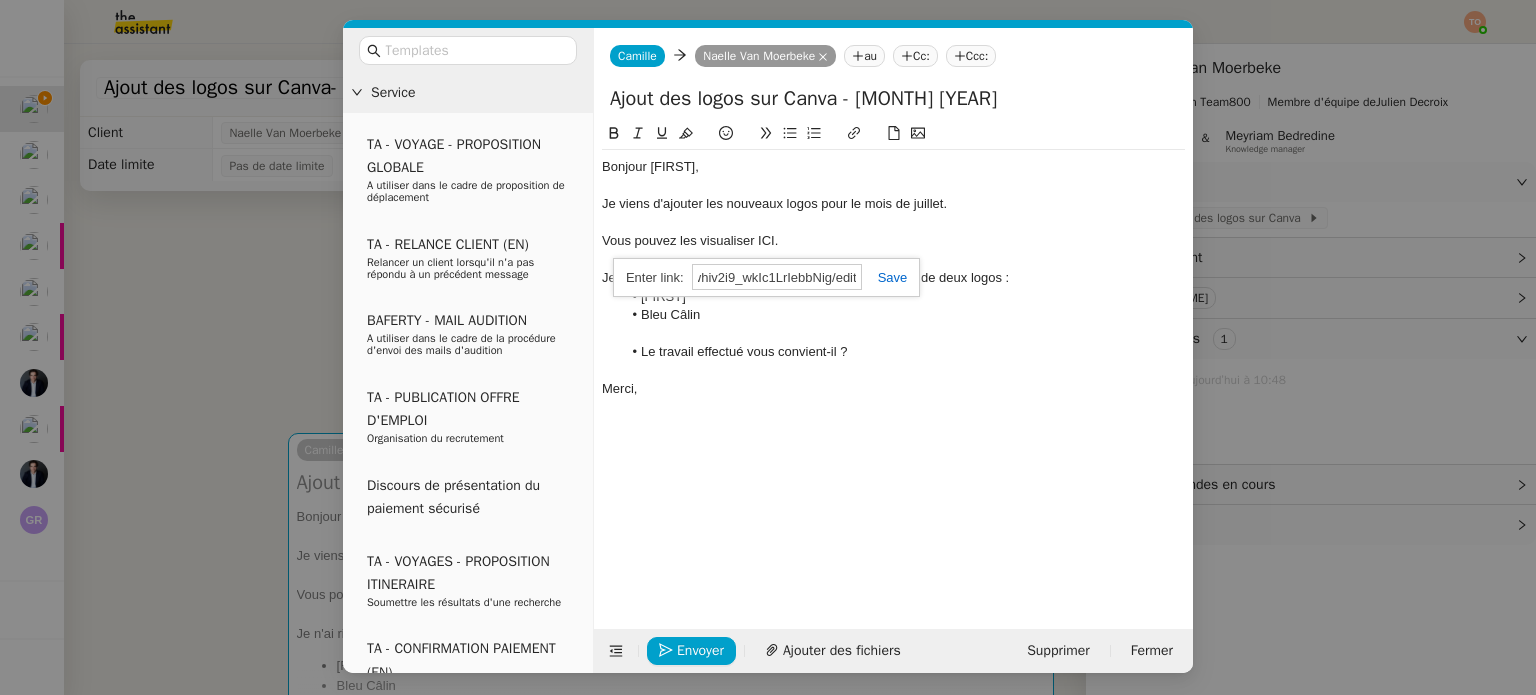 click 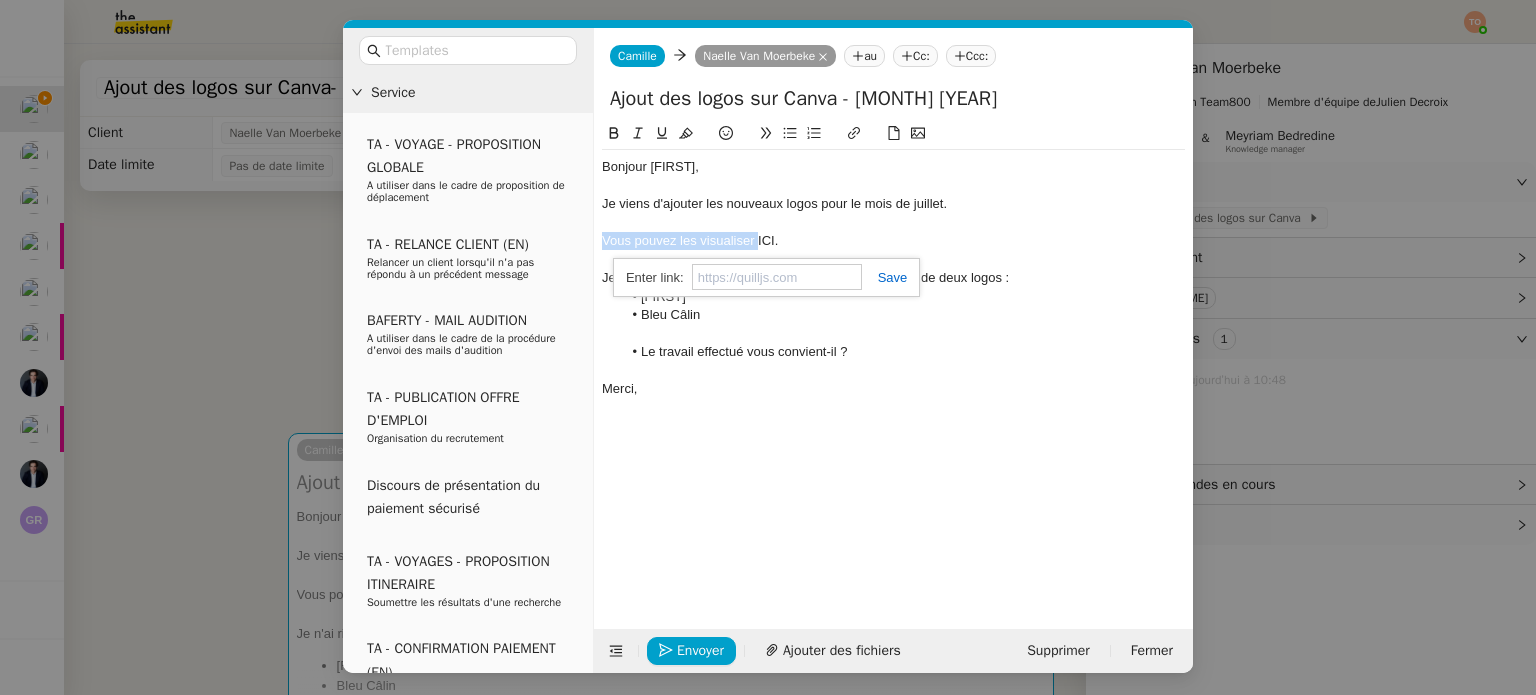 scroll, scrollTop: 0, scrollLeft: 0, axis: both 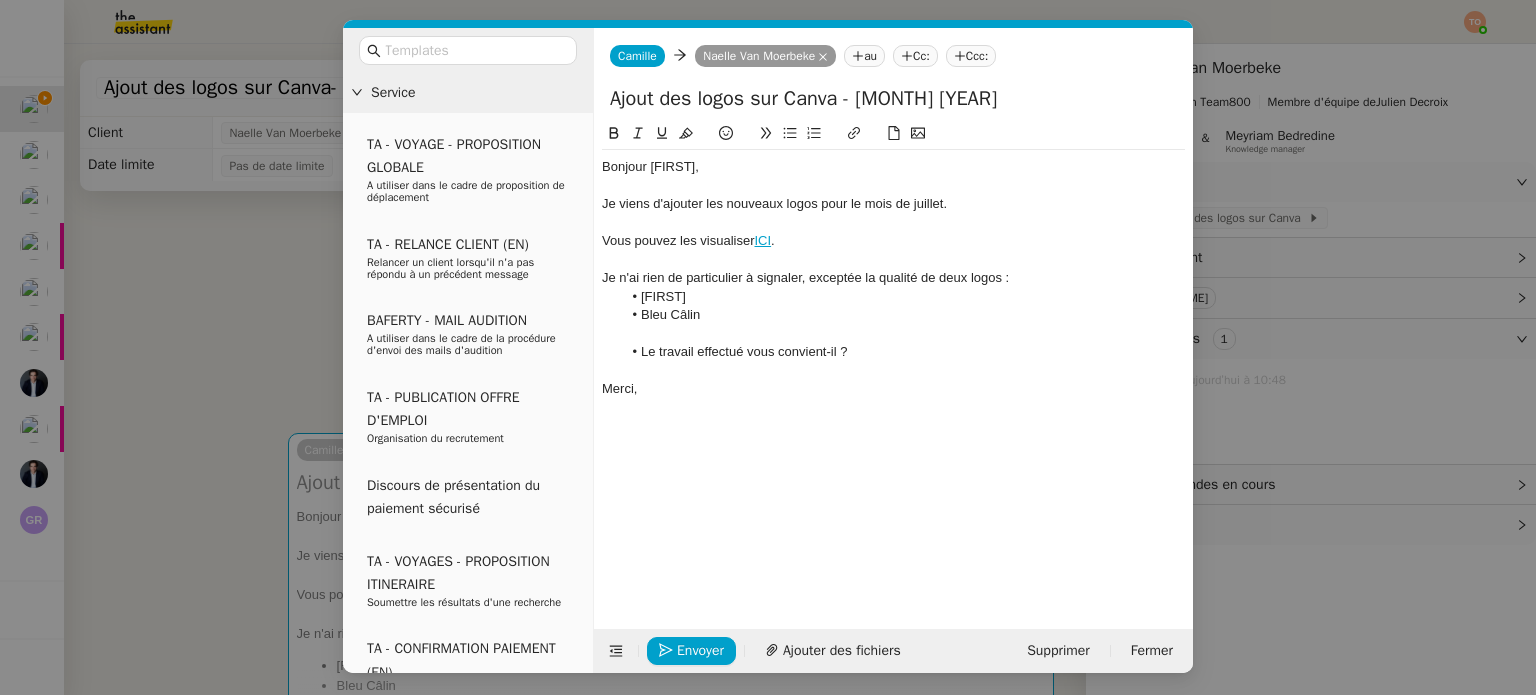 click 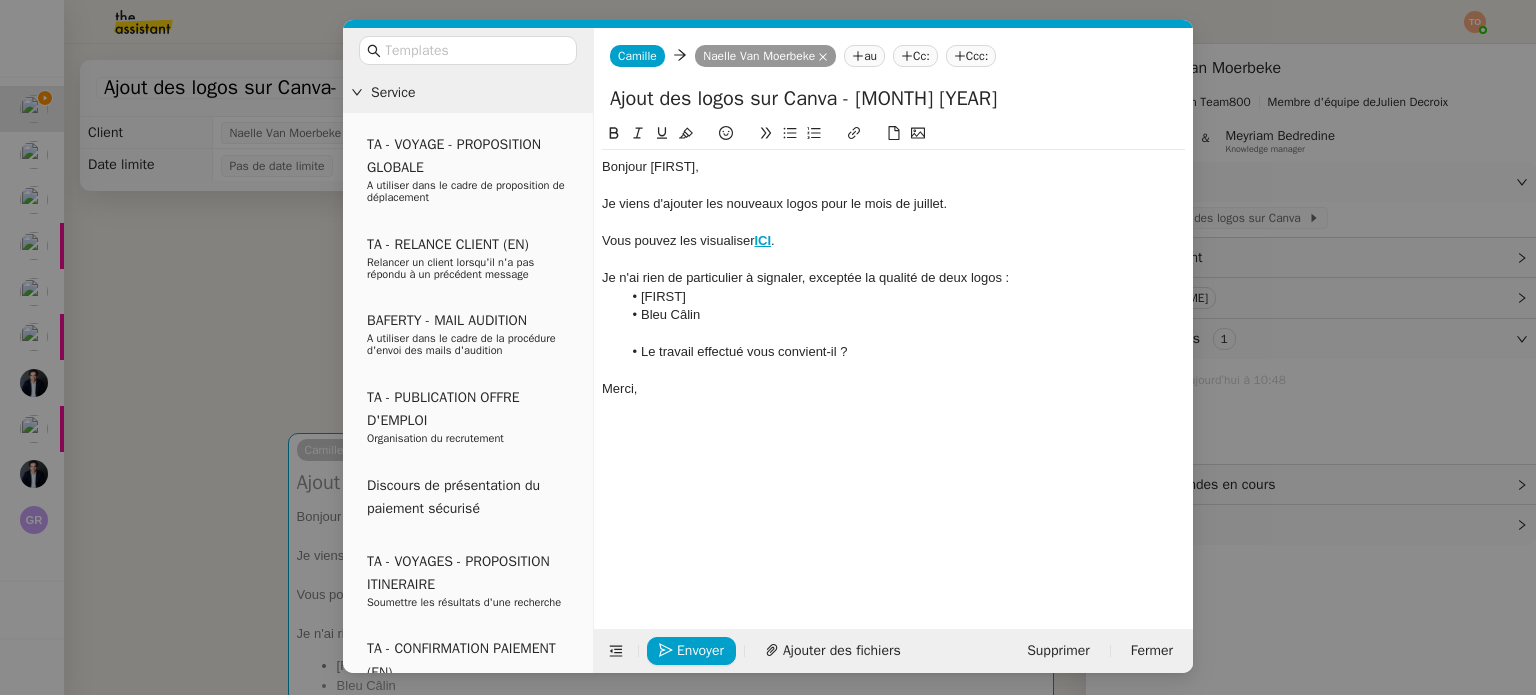 click 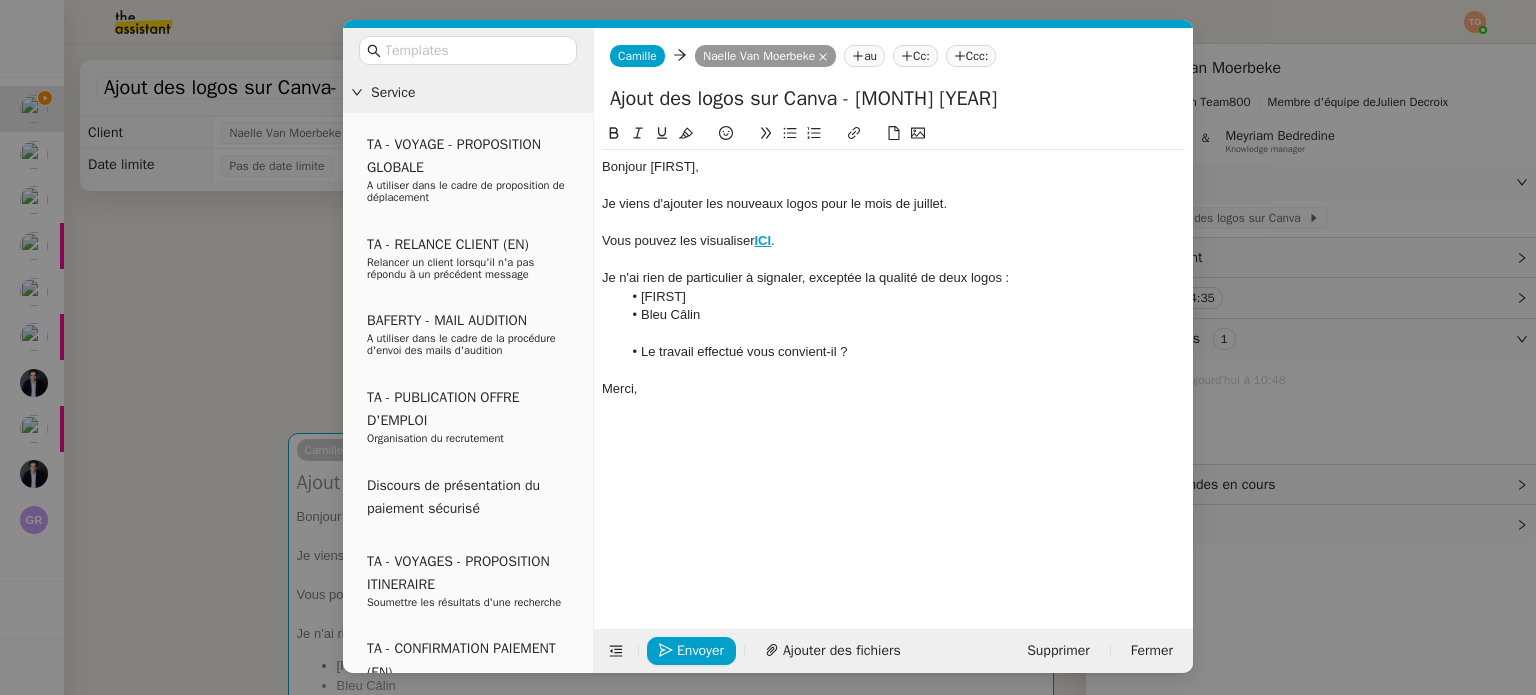 click on "excepté" 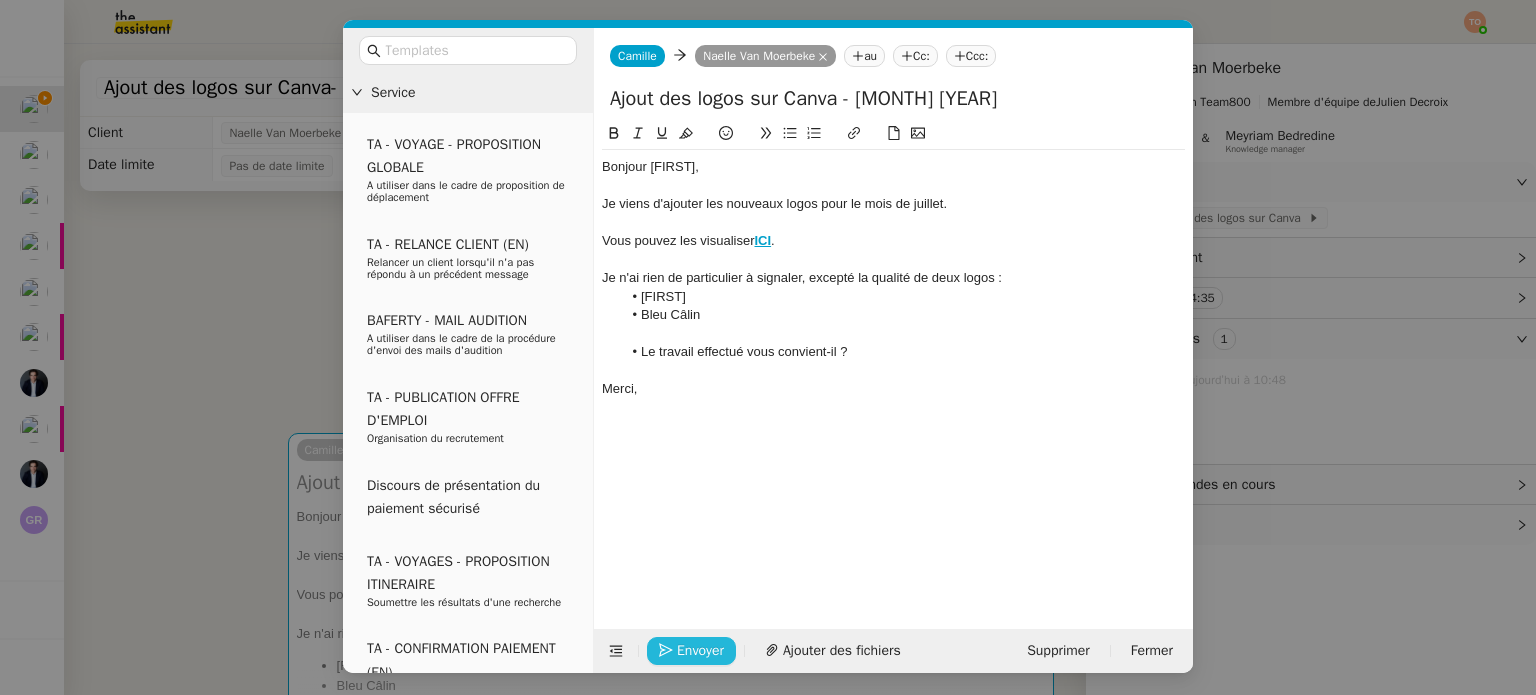 click on "Envoyer" 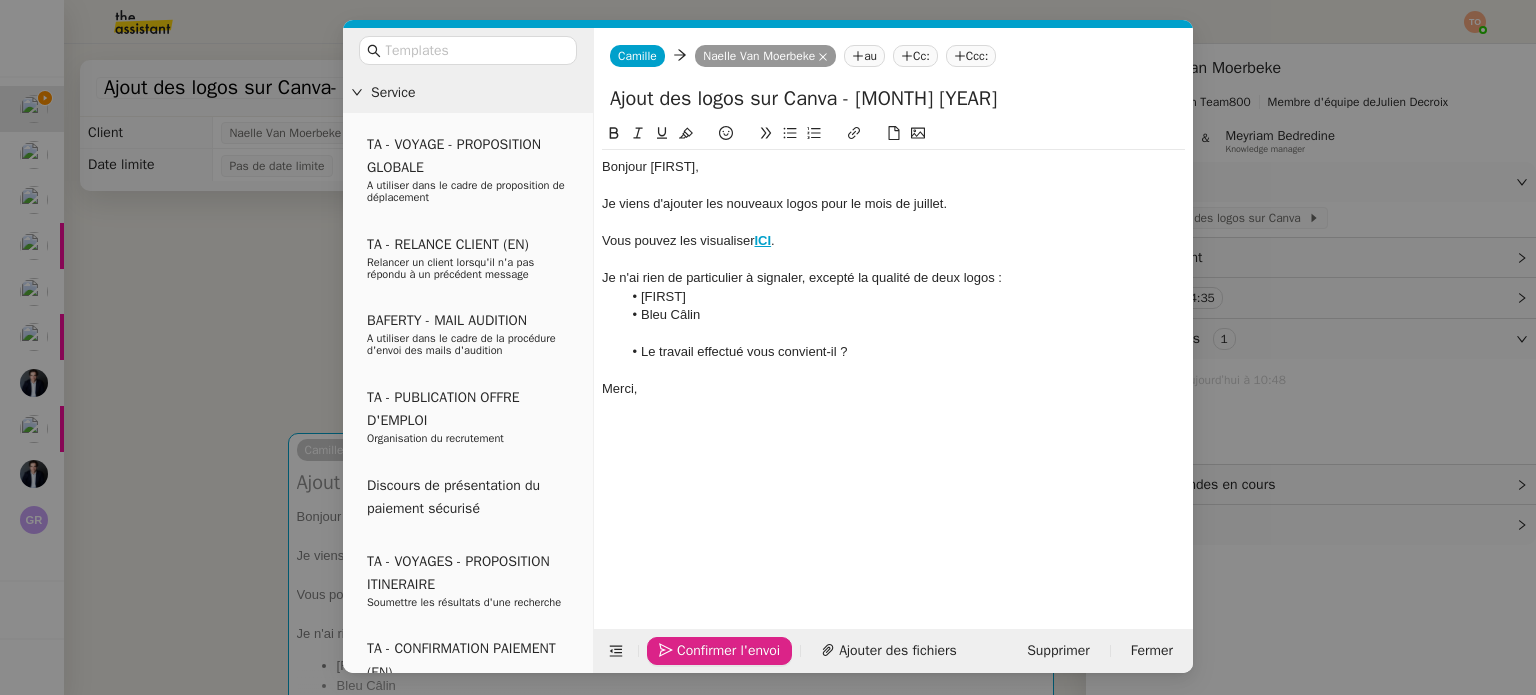 click on "Confirmer l'envoi" 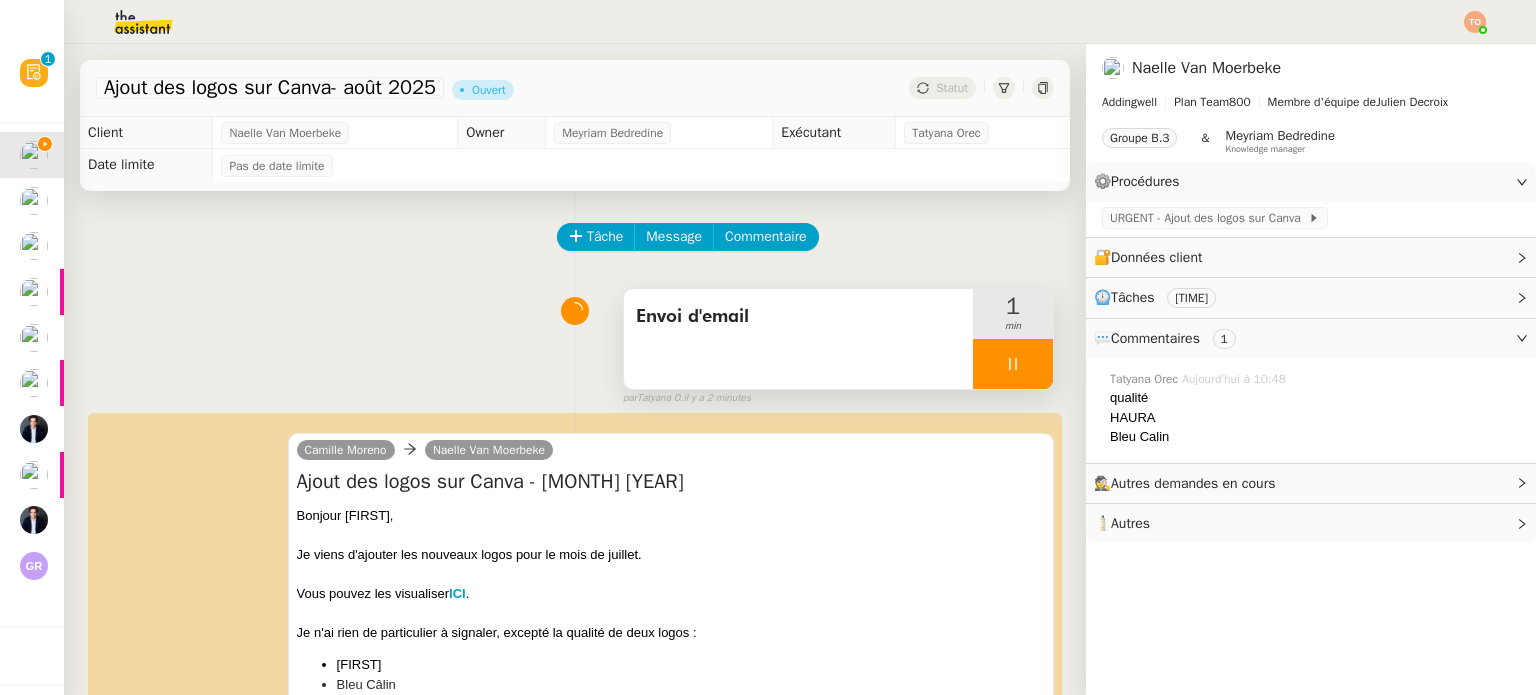 click at bounding box center [1013, 364] 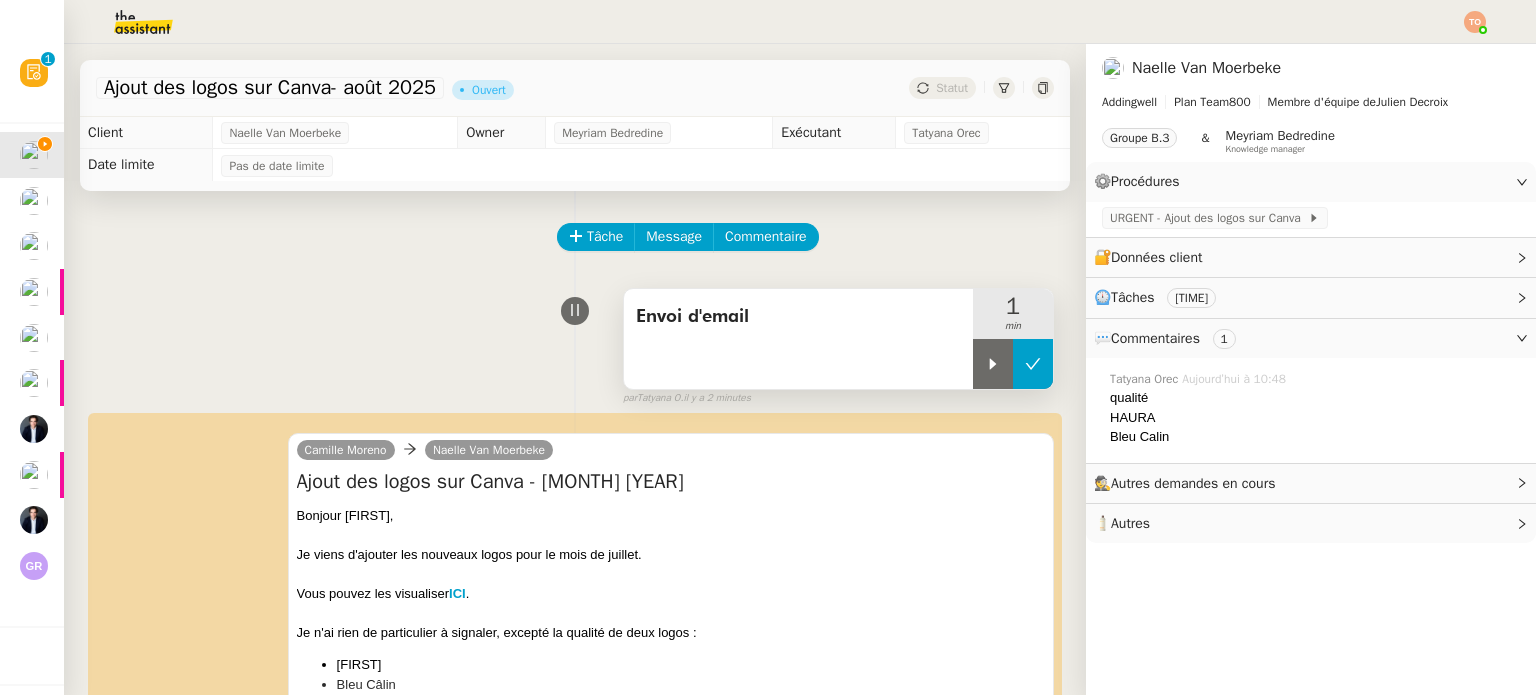 click at bounding box center (1033, 364) 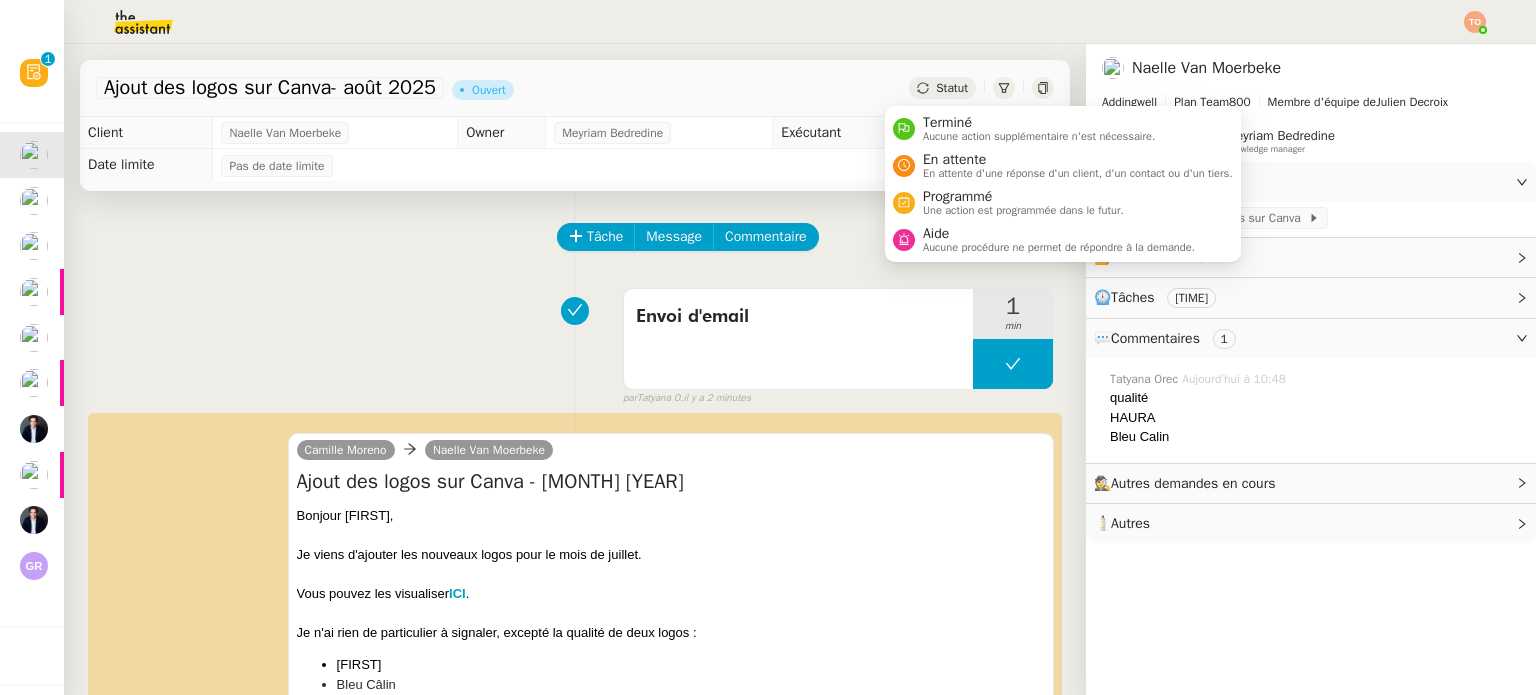 click on "Statut" 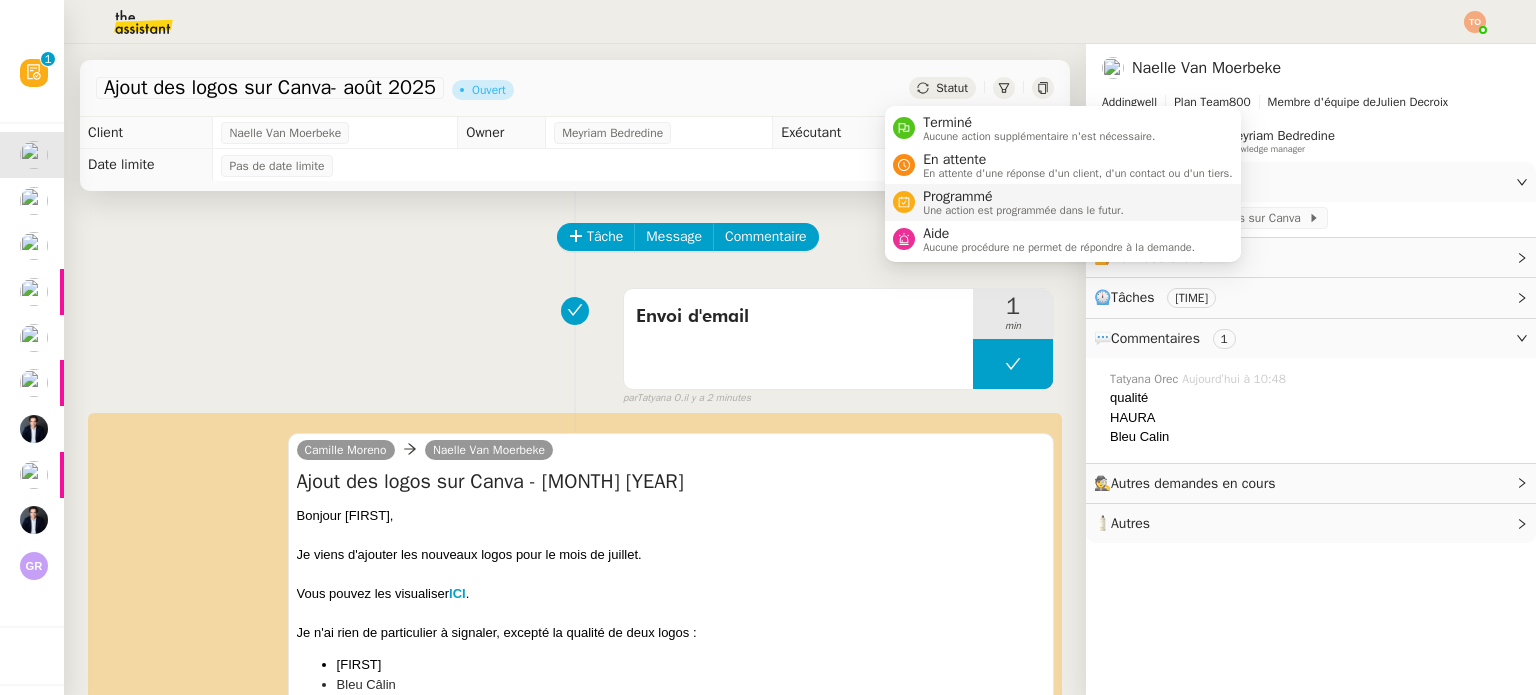 click on "Programmé" at bounding box center [1023, 197] 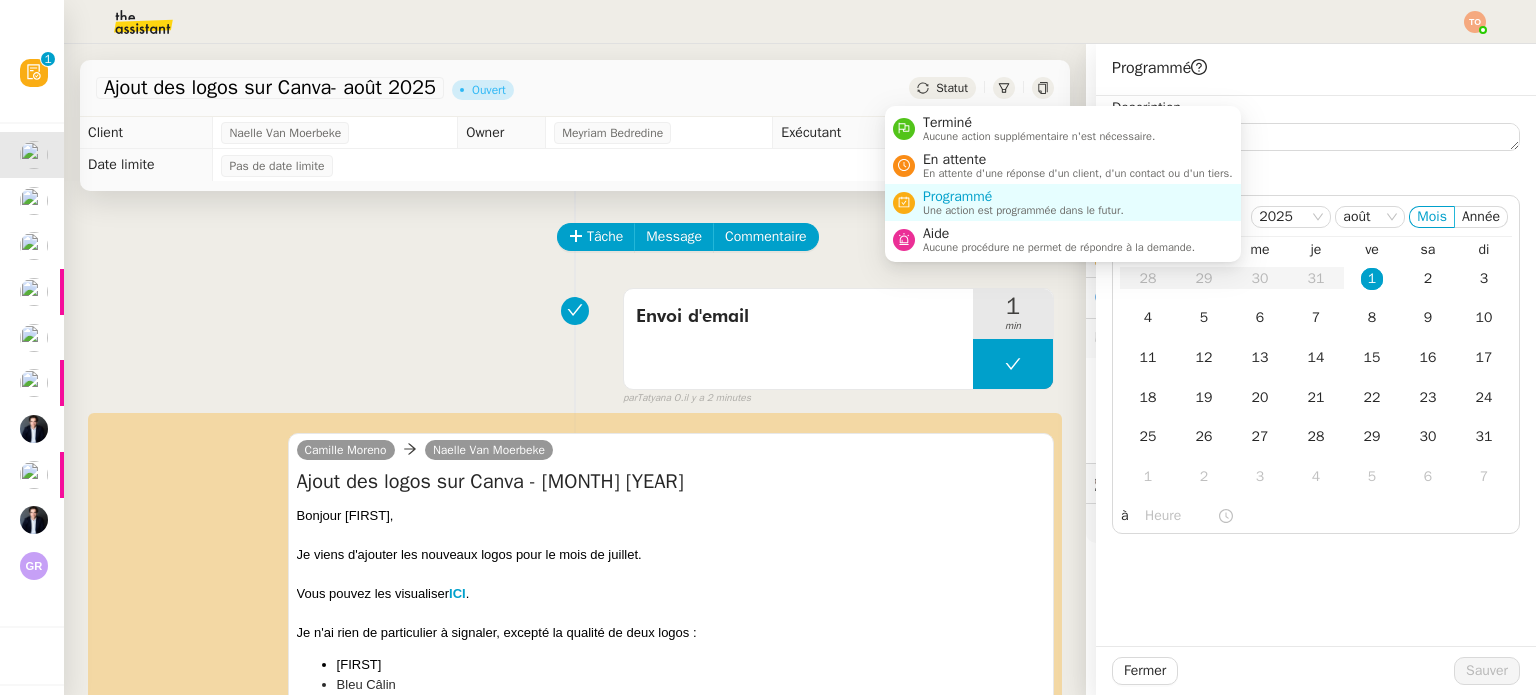 click on "Statut" 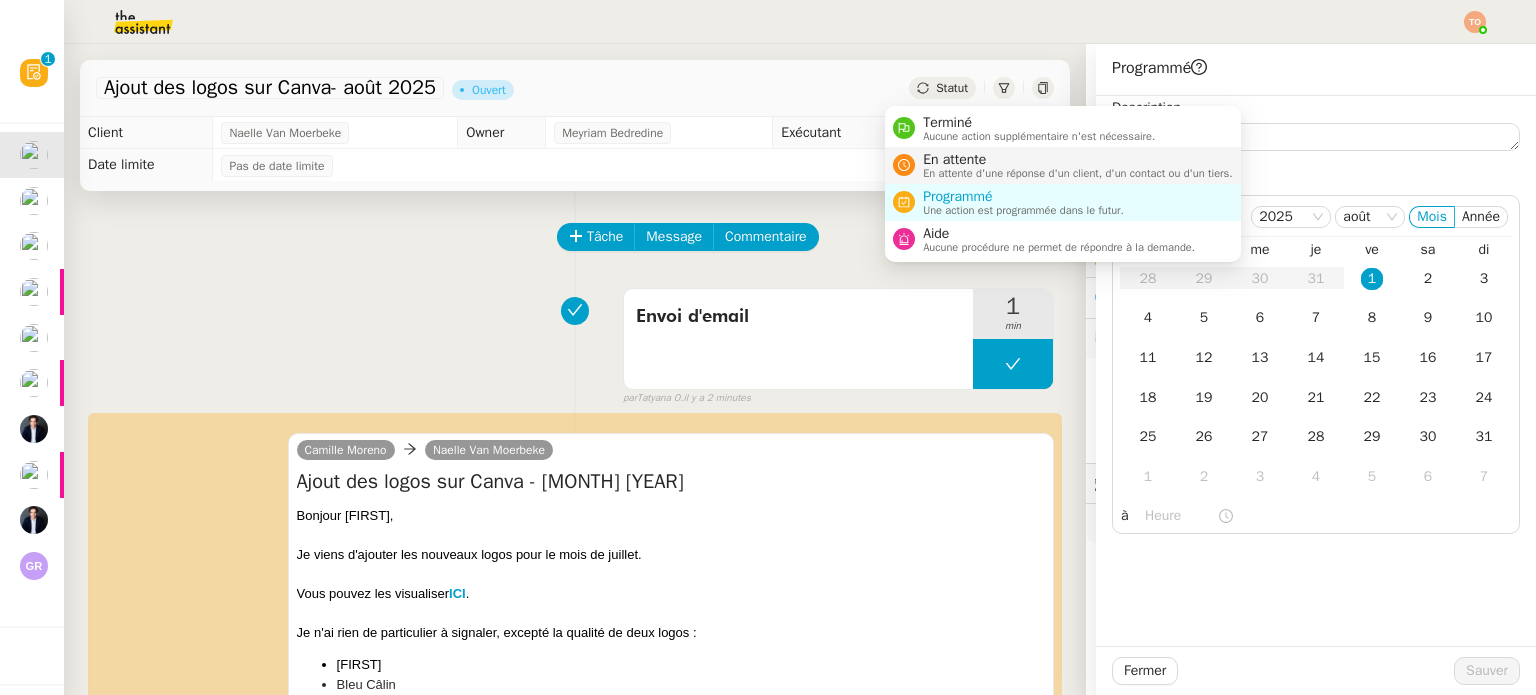 click on "En attente" at bounding box center [1078, 160] 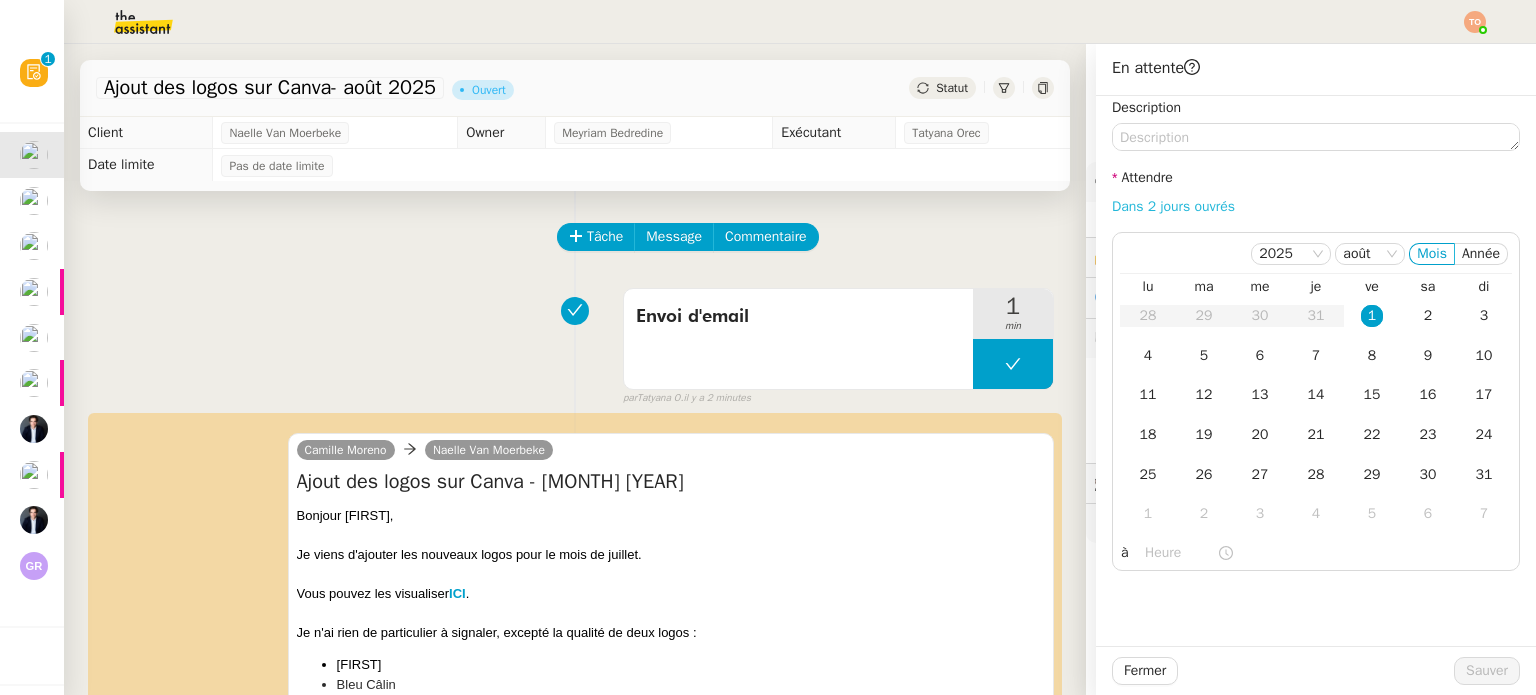 click on "Dans 2 jours ouvrés" 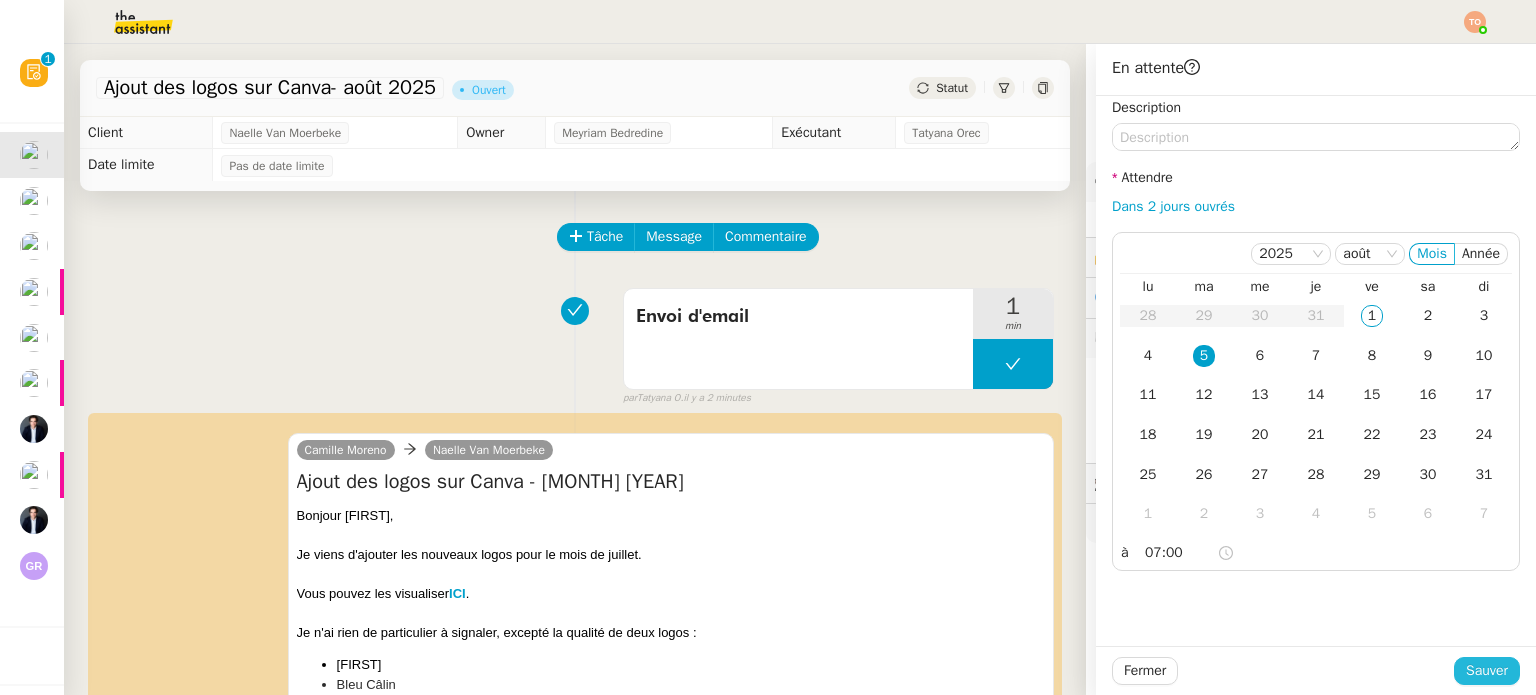 click on "Sauver" 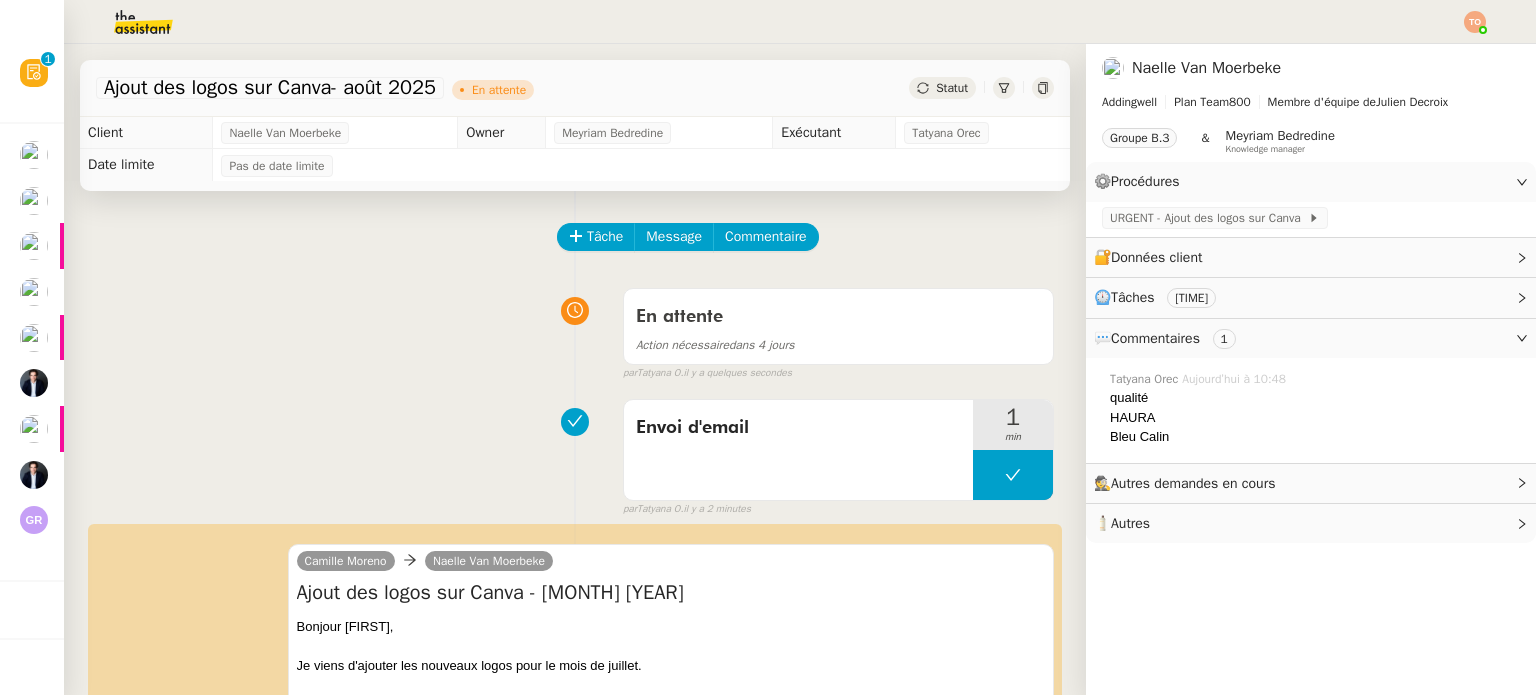 click 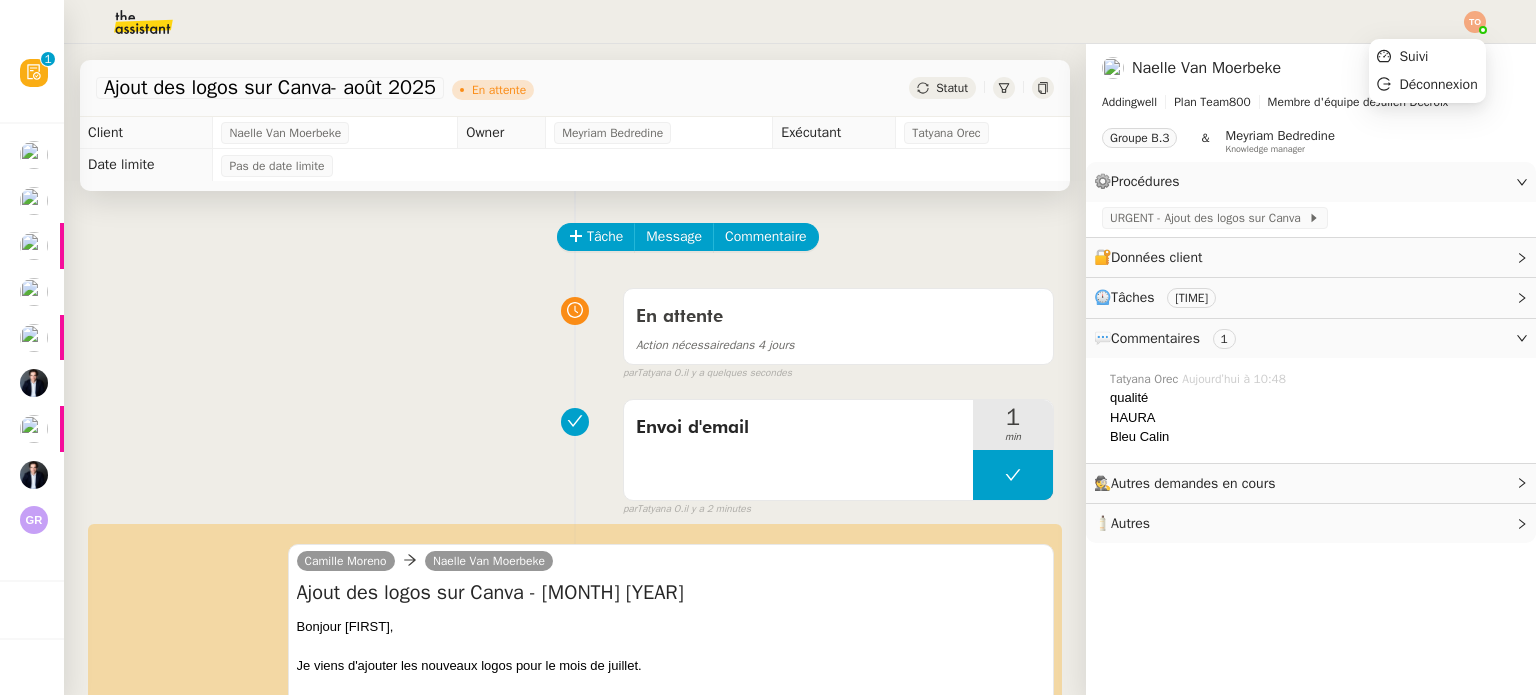 click 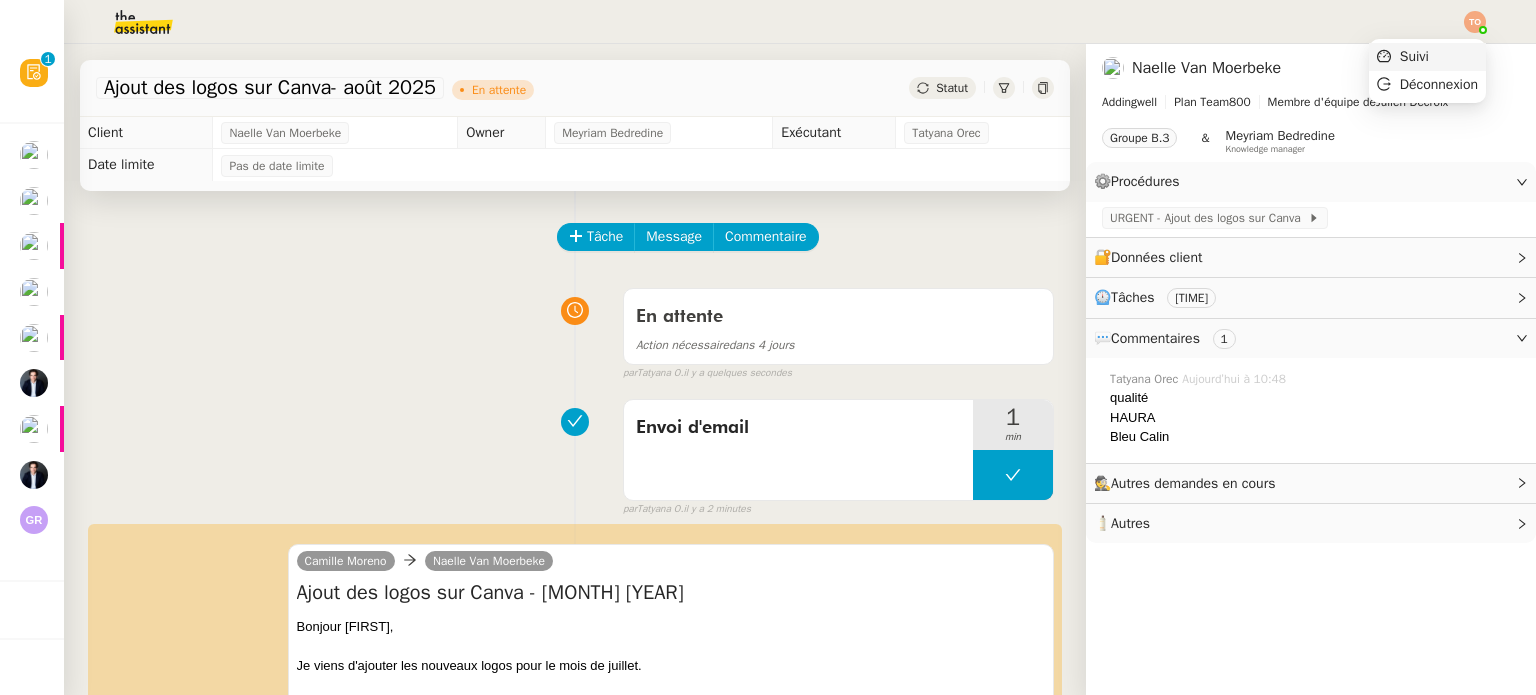 click on "Suivi" at bounding box center [1427, 57] 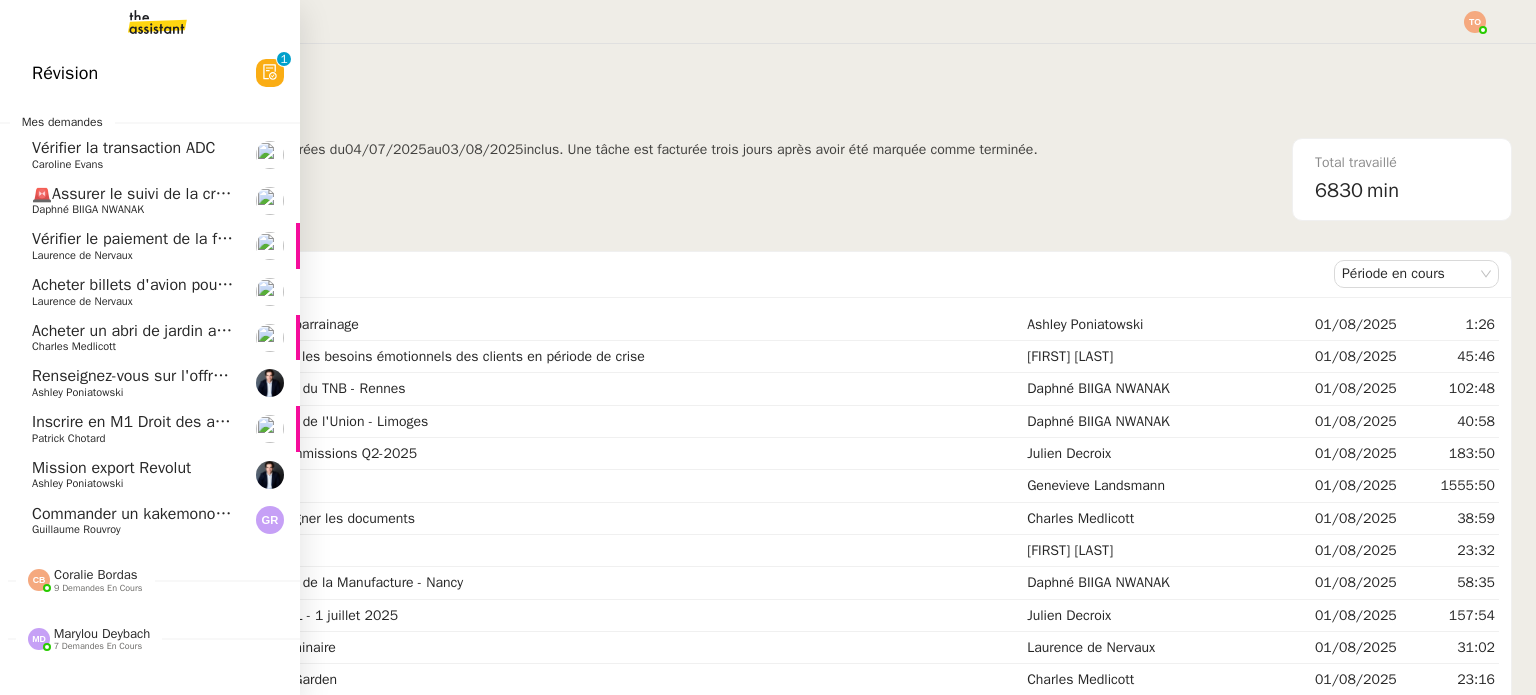 click on "Commander un kakemono pour Club Privé" 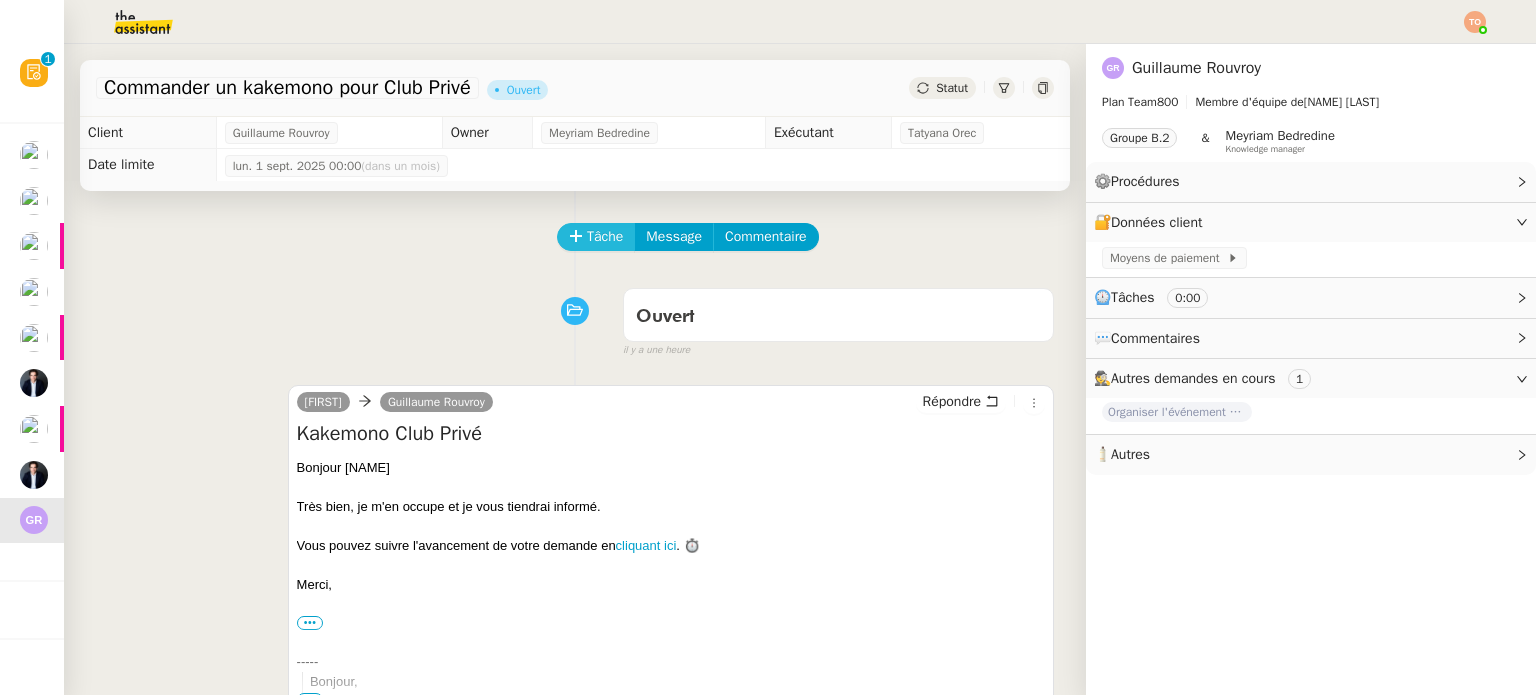 click 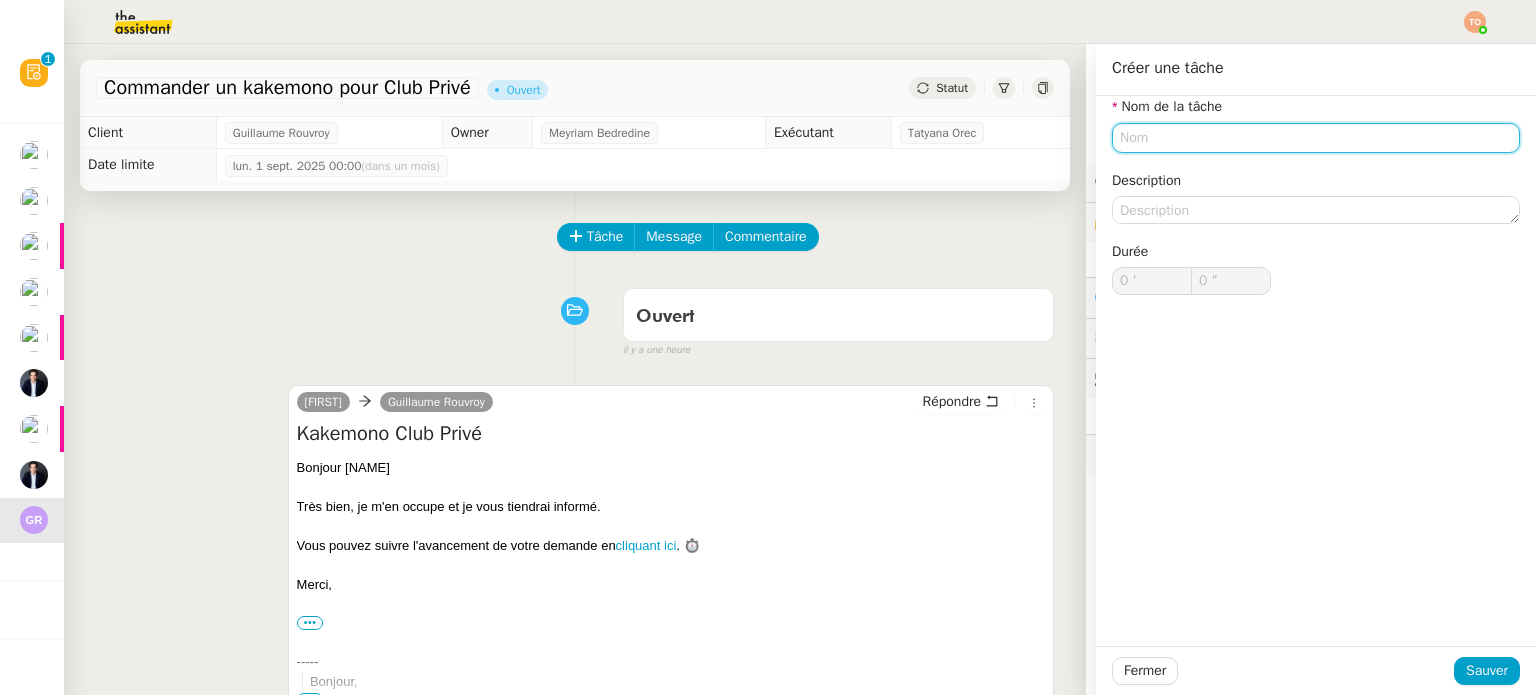 click 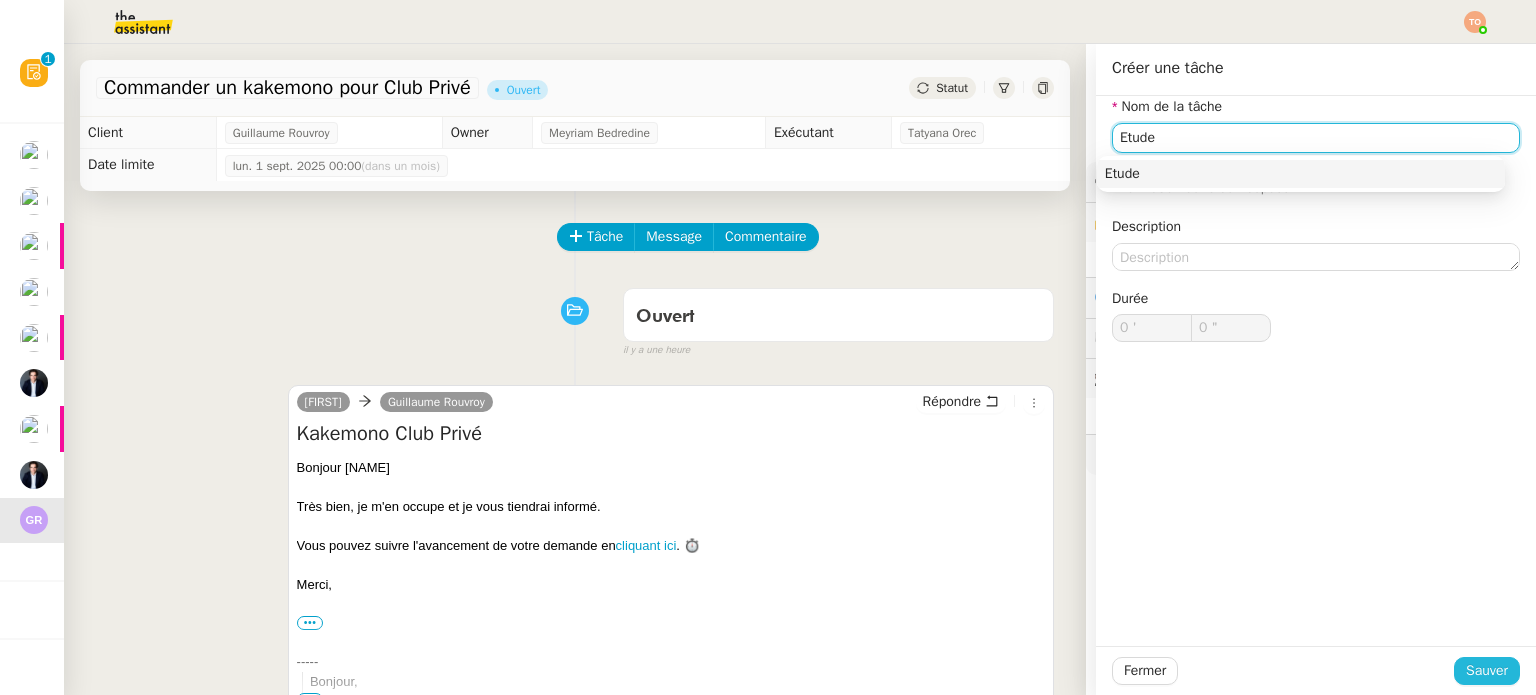 type on "Etude" 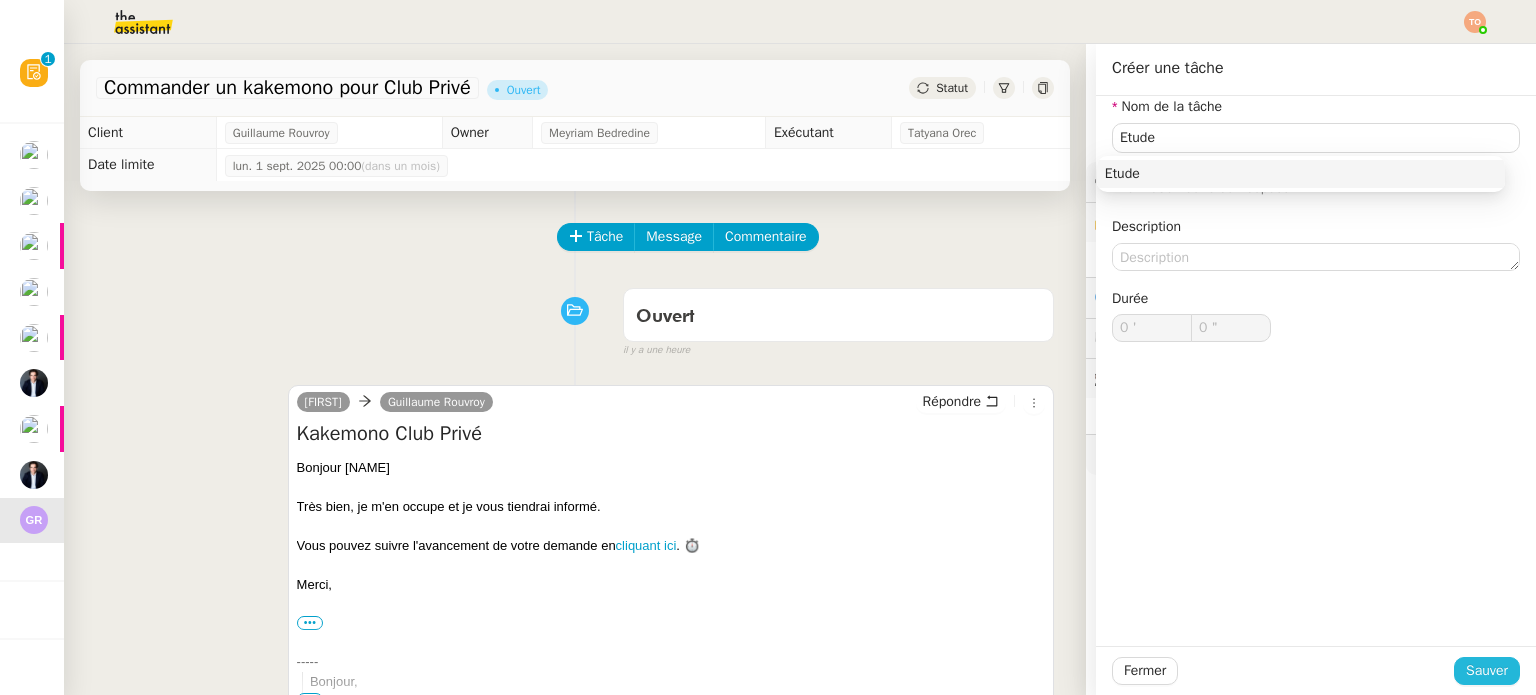 click on "Sauver" 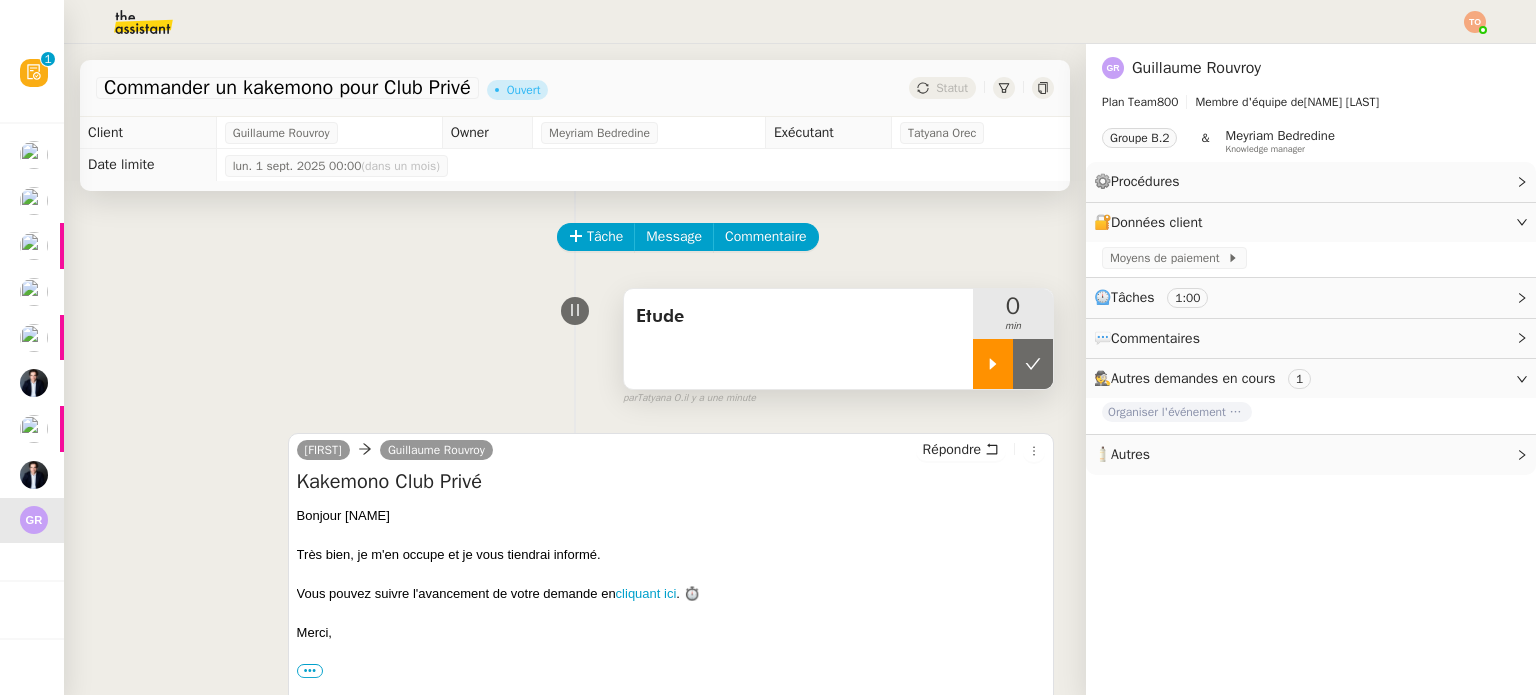 click at bounding box center [993, 364] 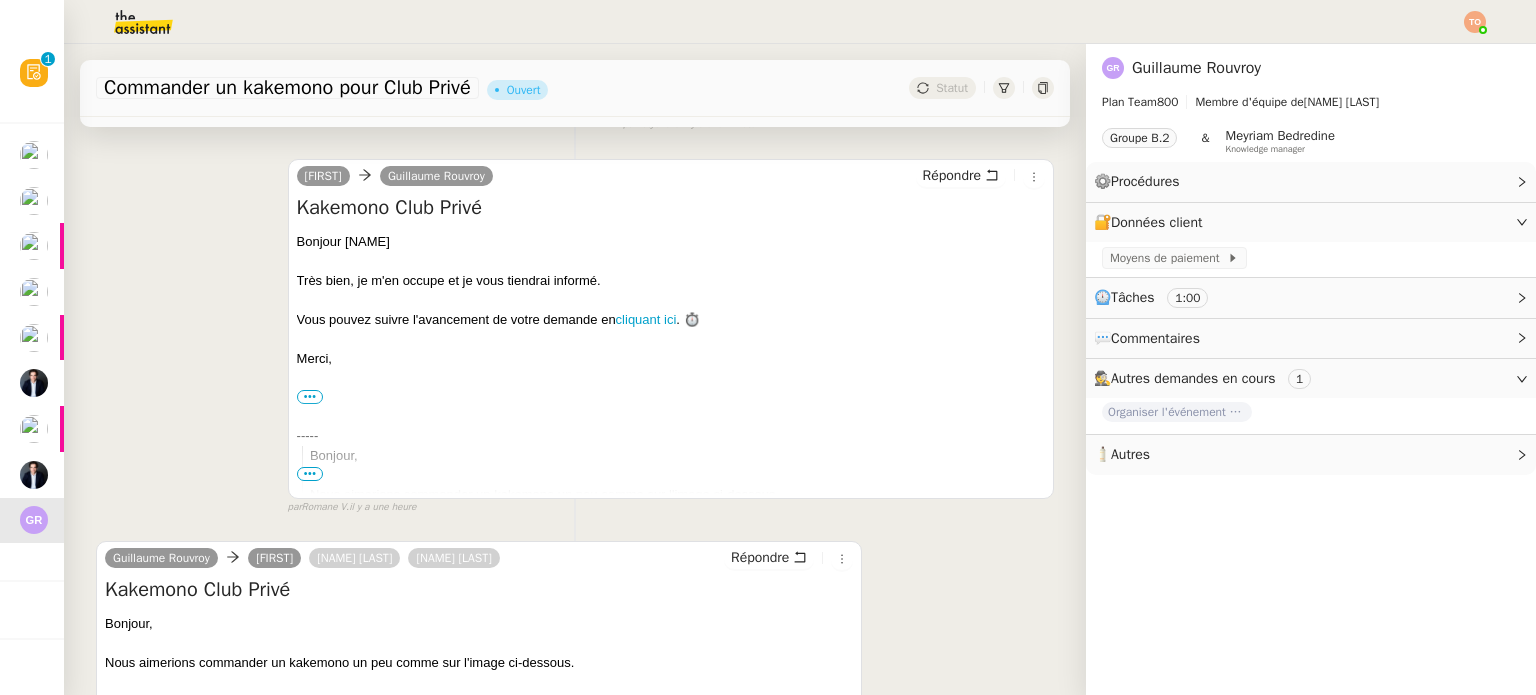 scroll, scrollTop: 586, scrollLeft: 0, axis: vertical 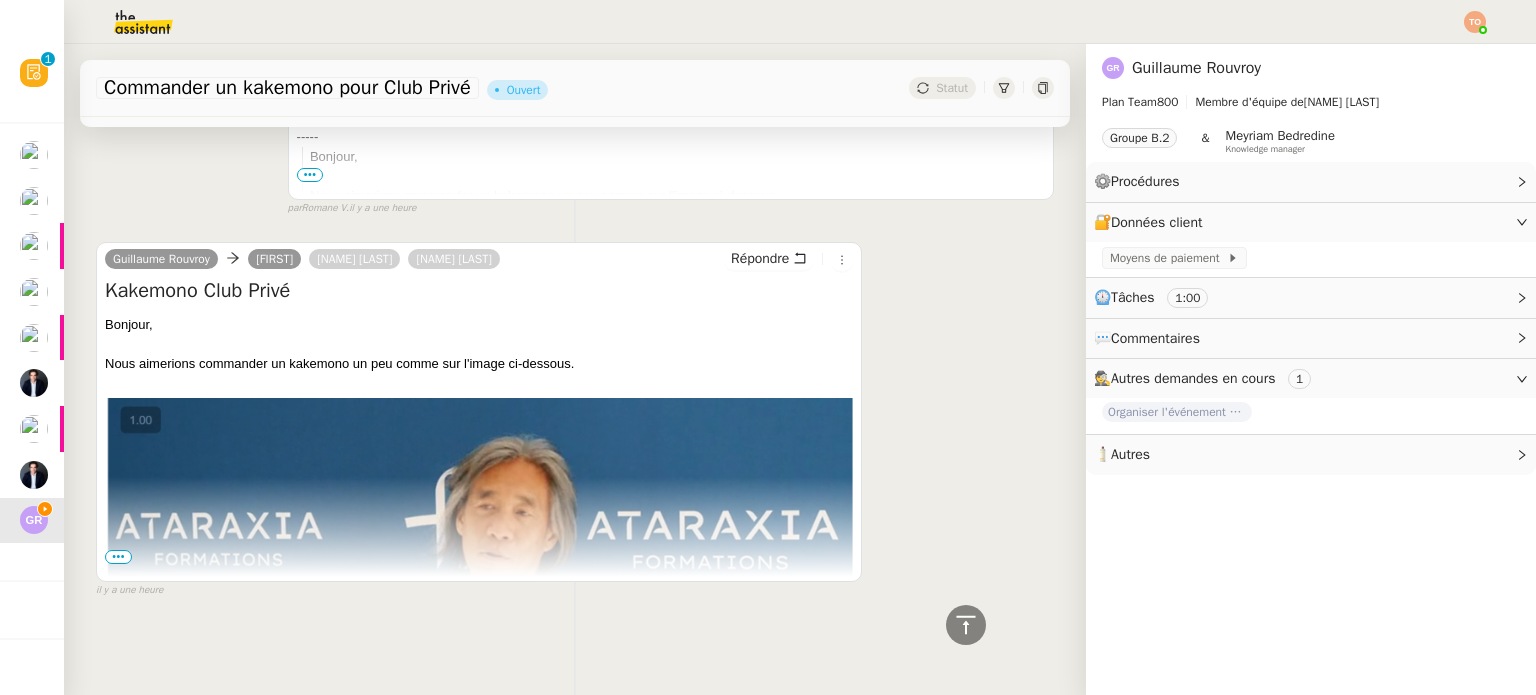 click on "•••" at bounding box center (118, 557) 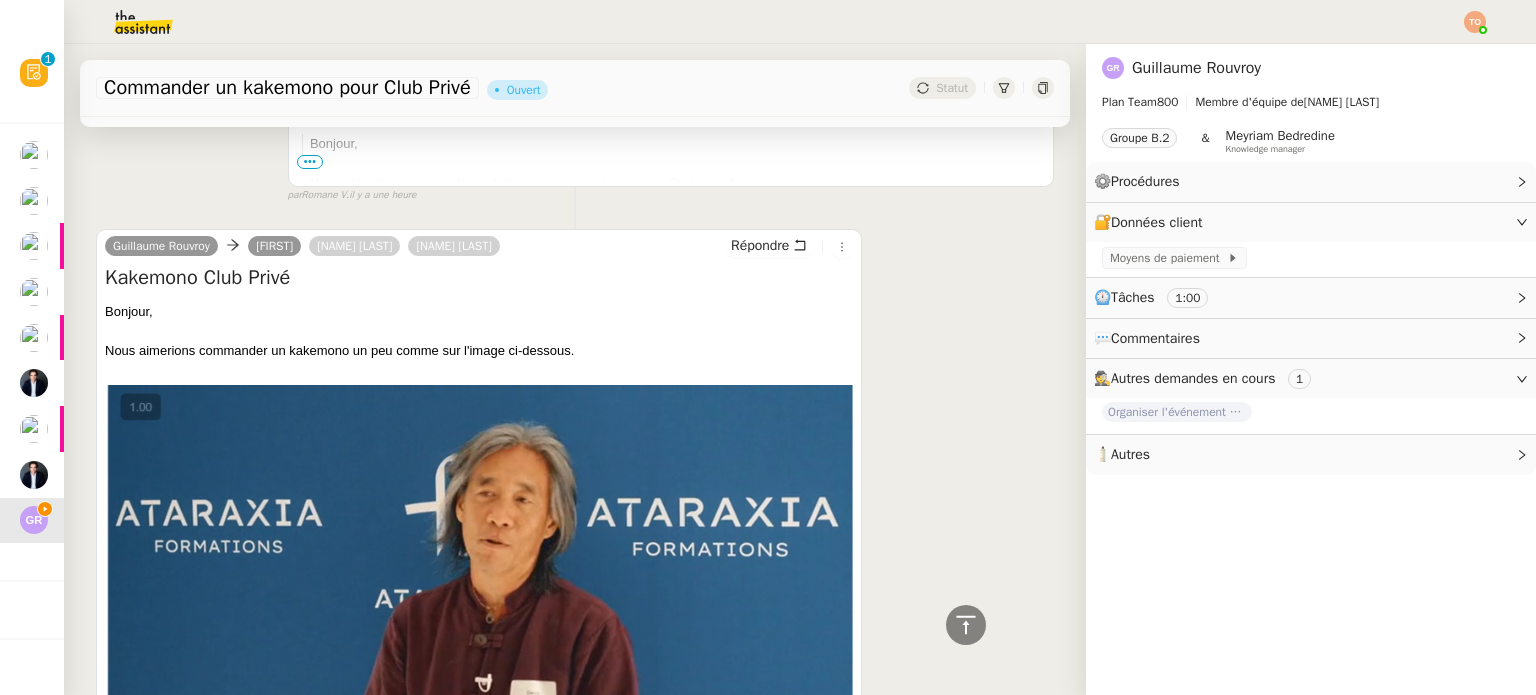 scroll, scrollTop: 786, scrollLeft: 0, axis: vertical 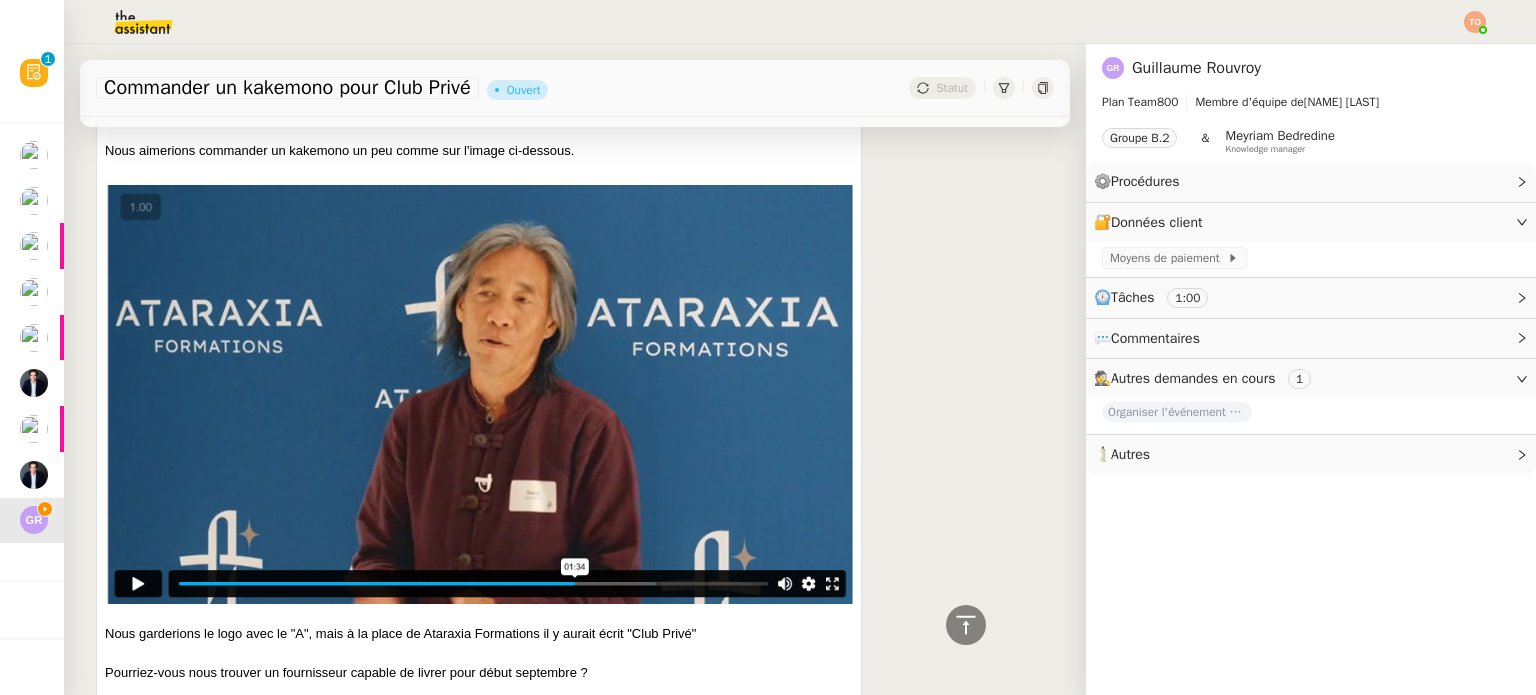click at bounding box center (479, 392) 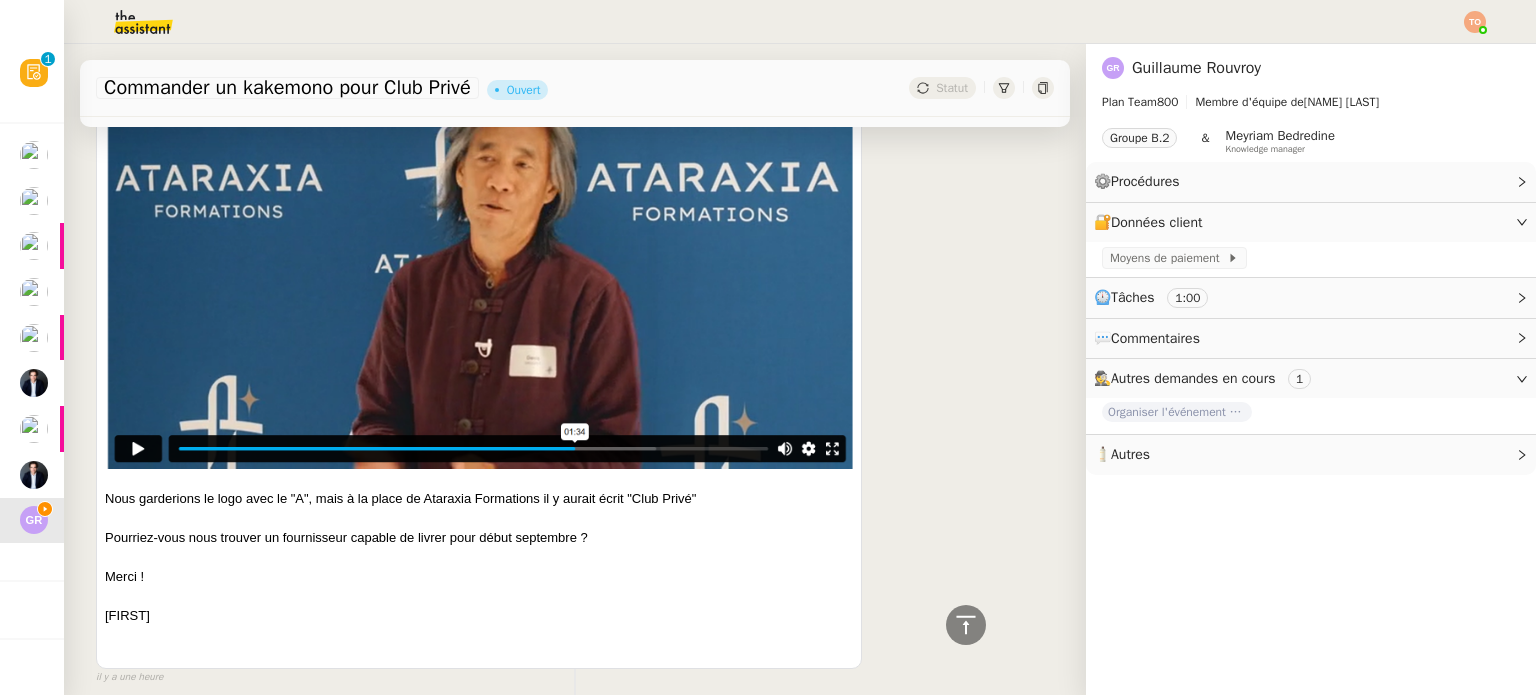 scroll, scrollTop: 886, scrollLeft: 0, axis: vertical 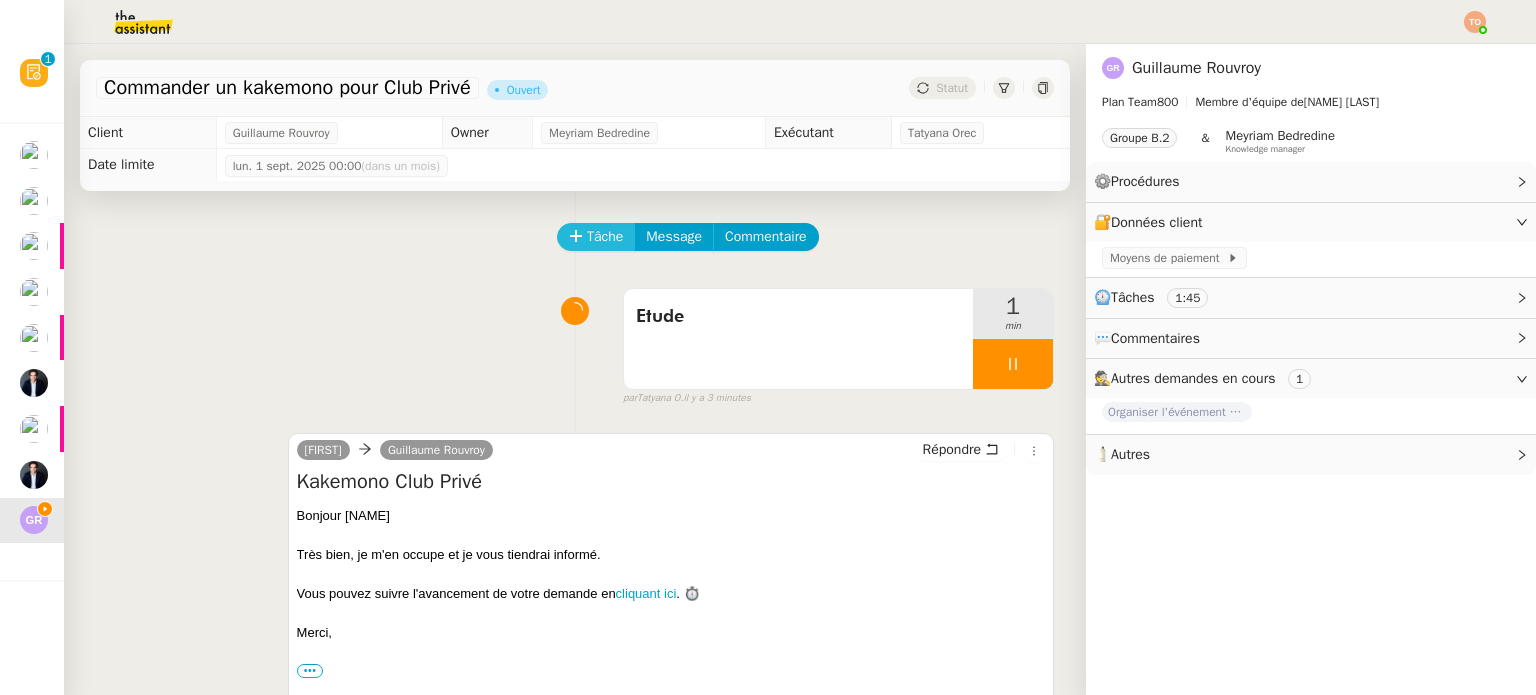 click on "Tâche" 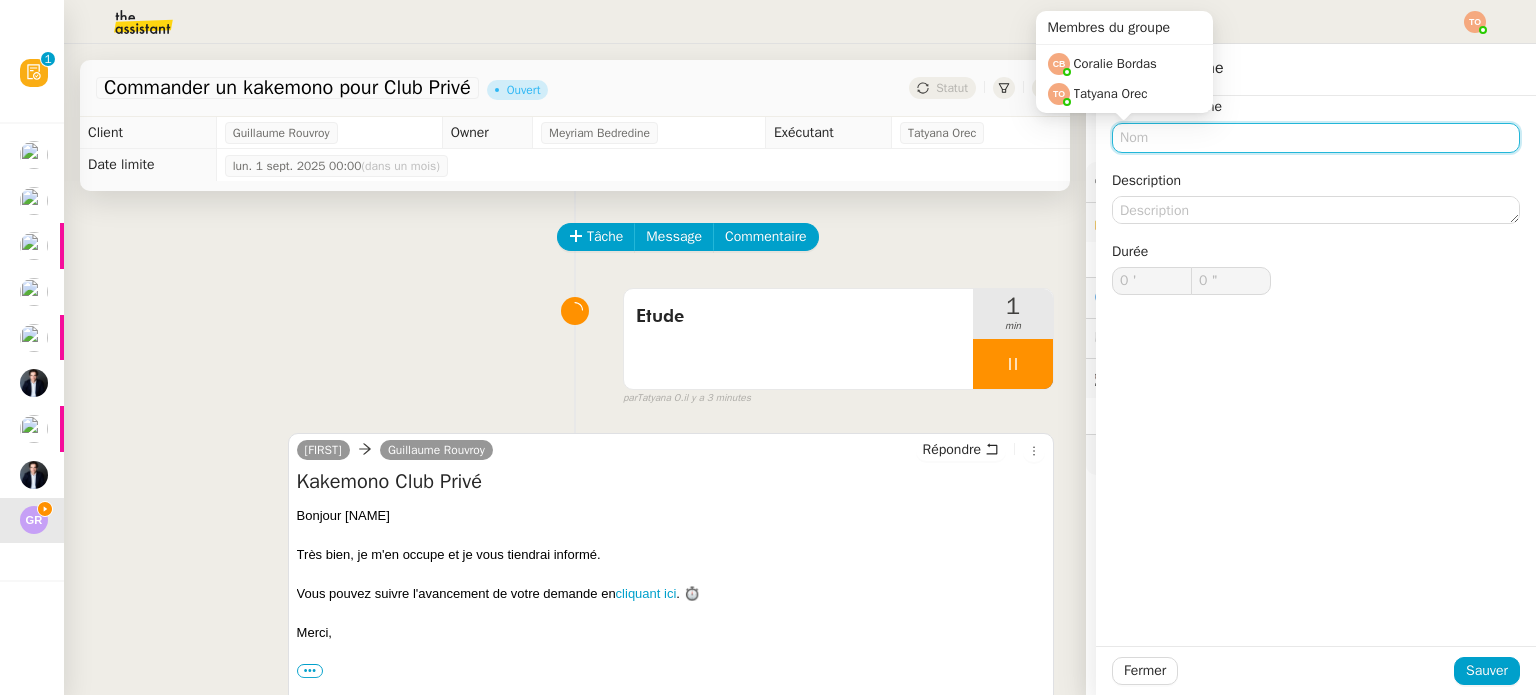 click on "Membres du groupe [FIRST] [LAST]    [LAST] [LAST]" at bounding box center [1124, 69] 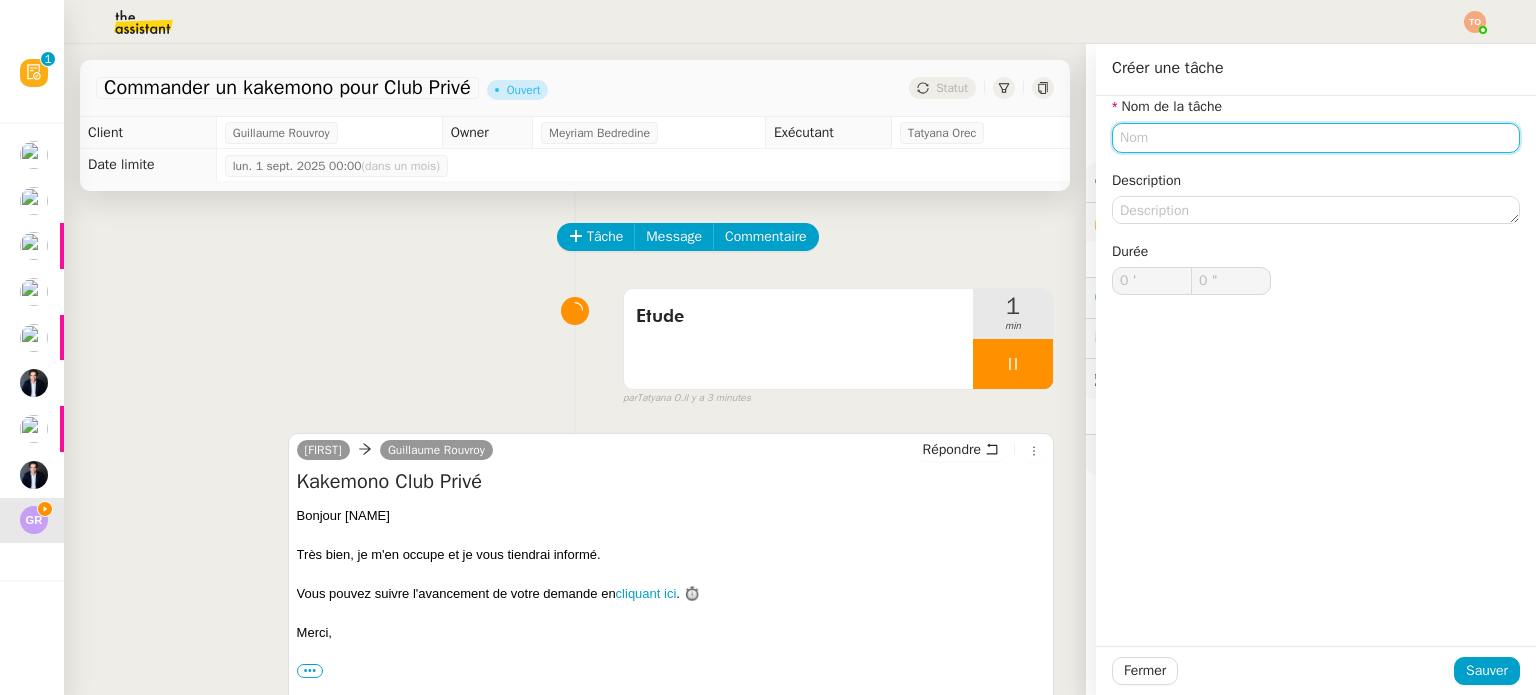 click 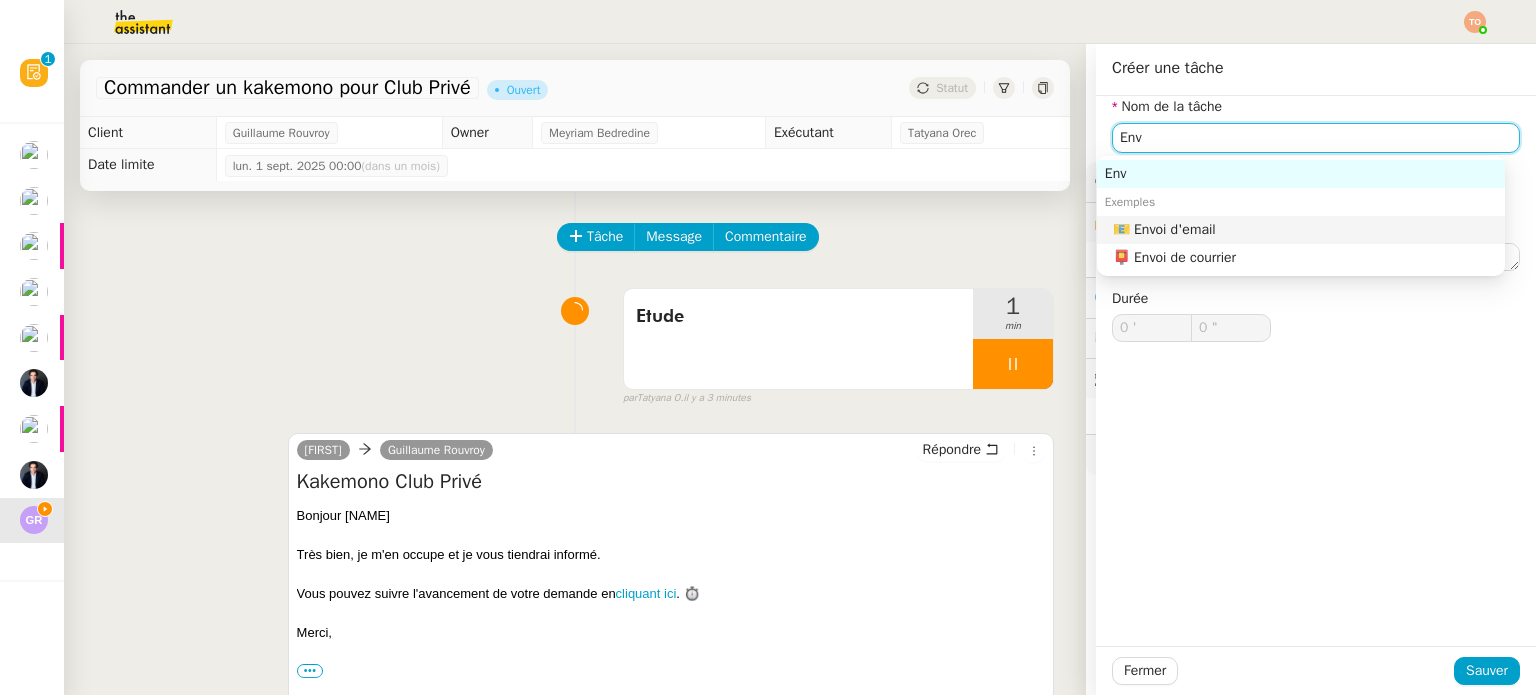 click on "📧 Envoi d'email" 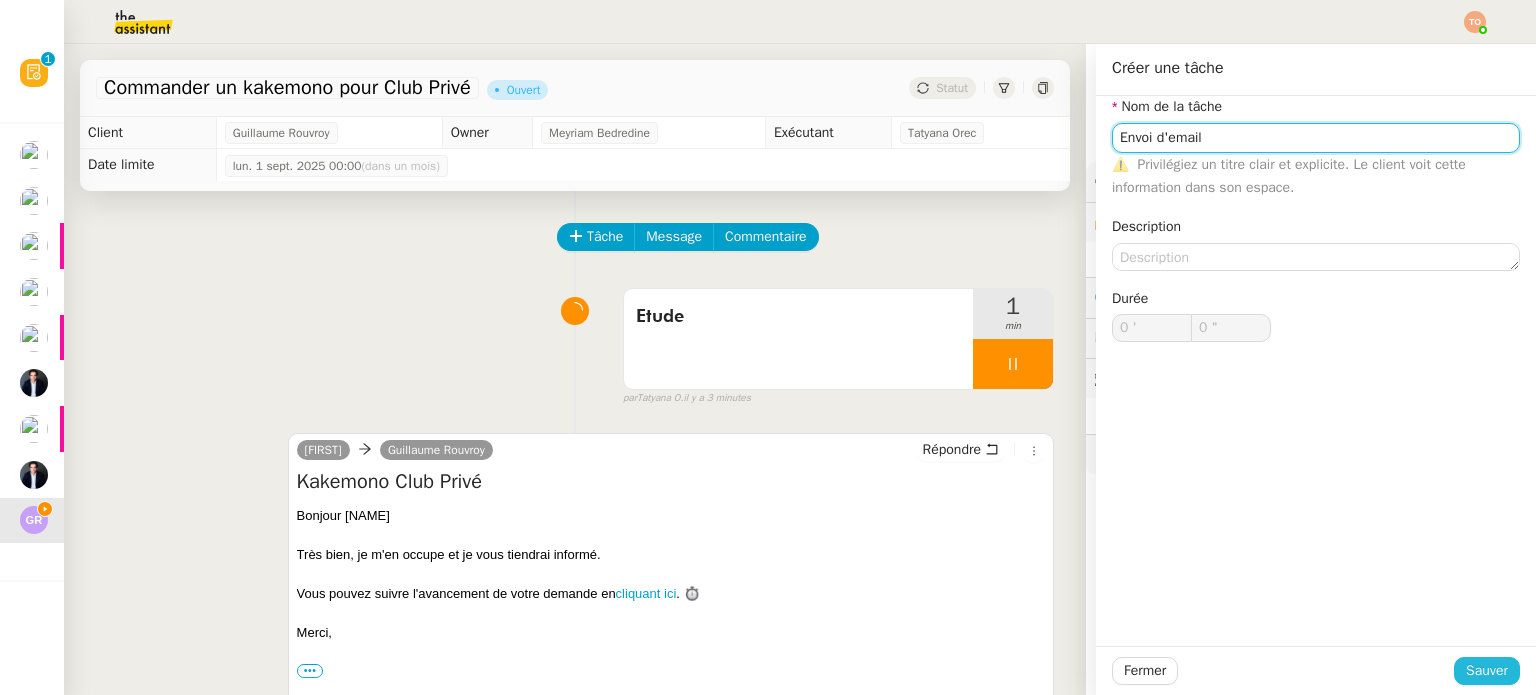 type on "Envoi d'email" 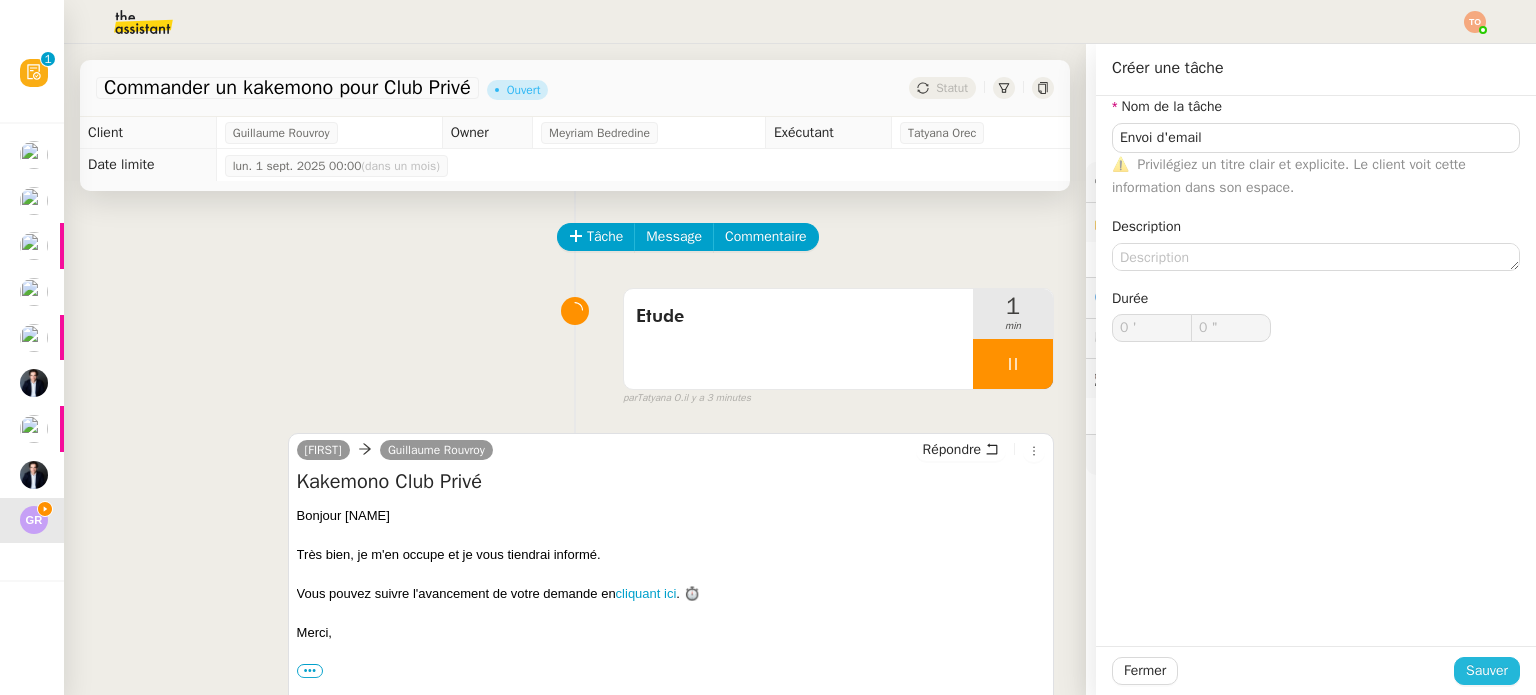 click on "Sauver" 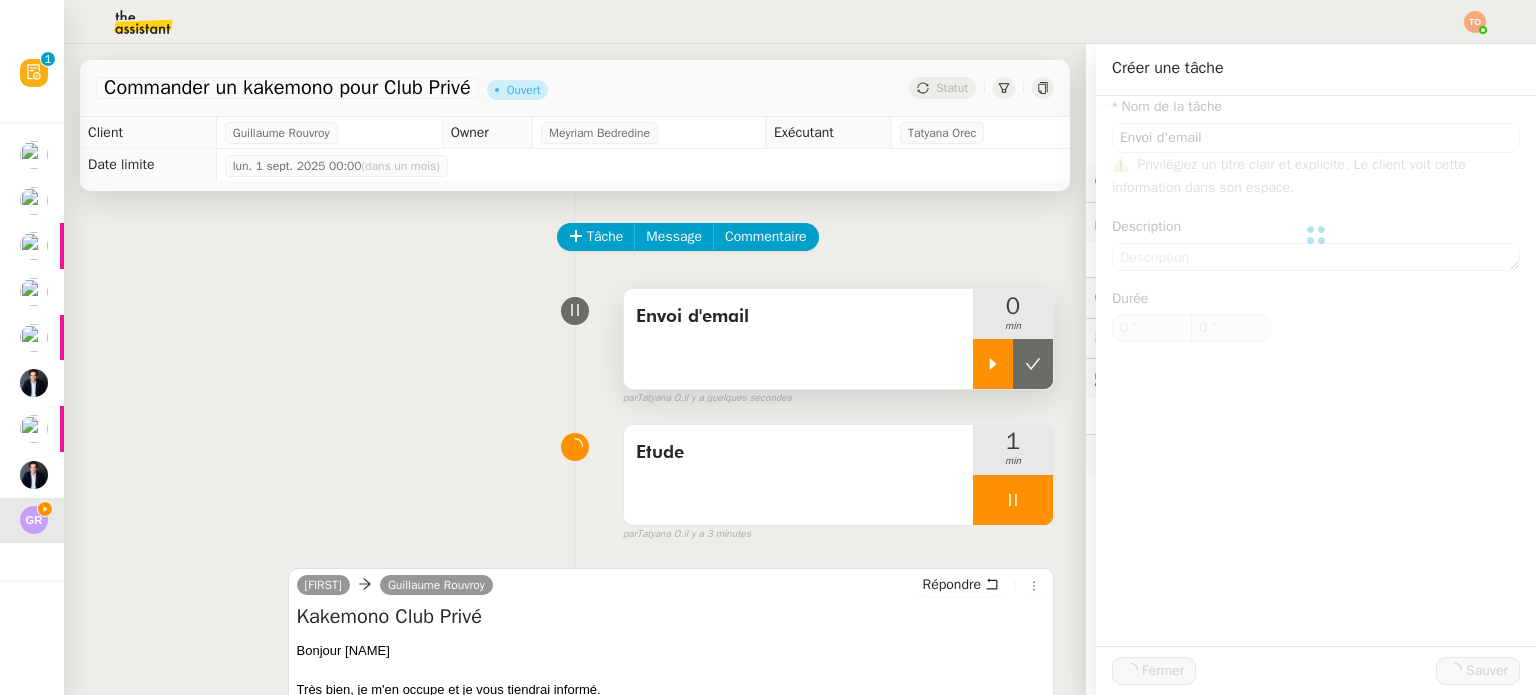 click at bounding box center (993, 364) 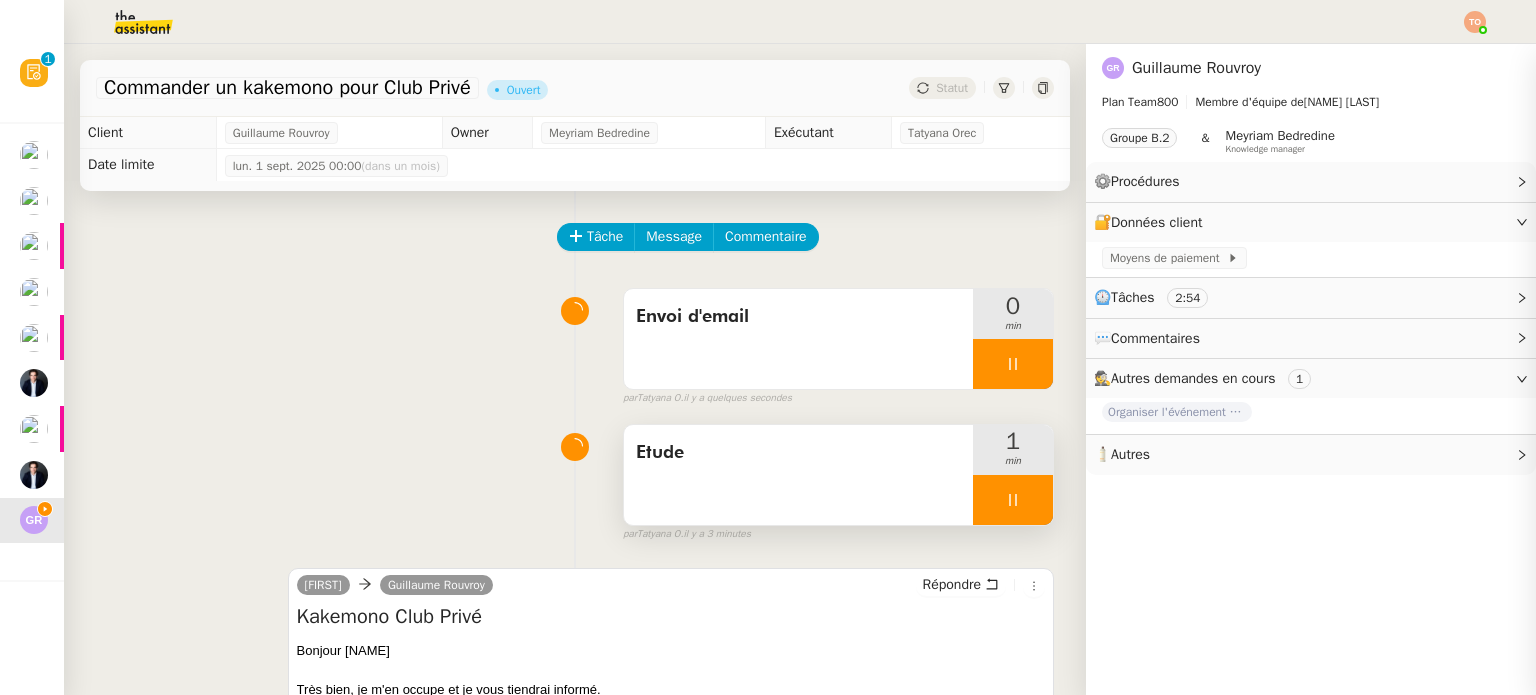 click at bounding box center (1013, 500) 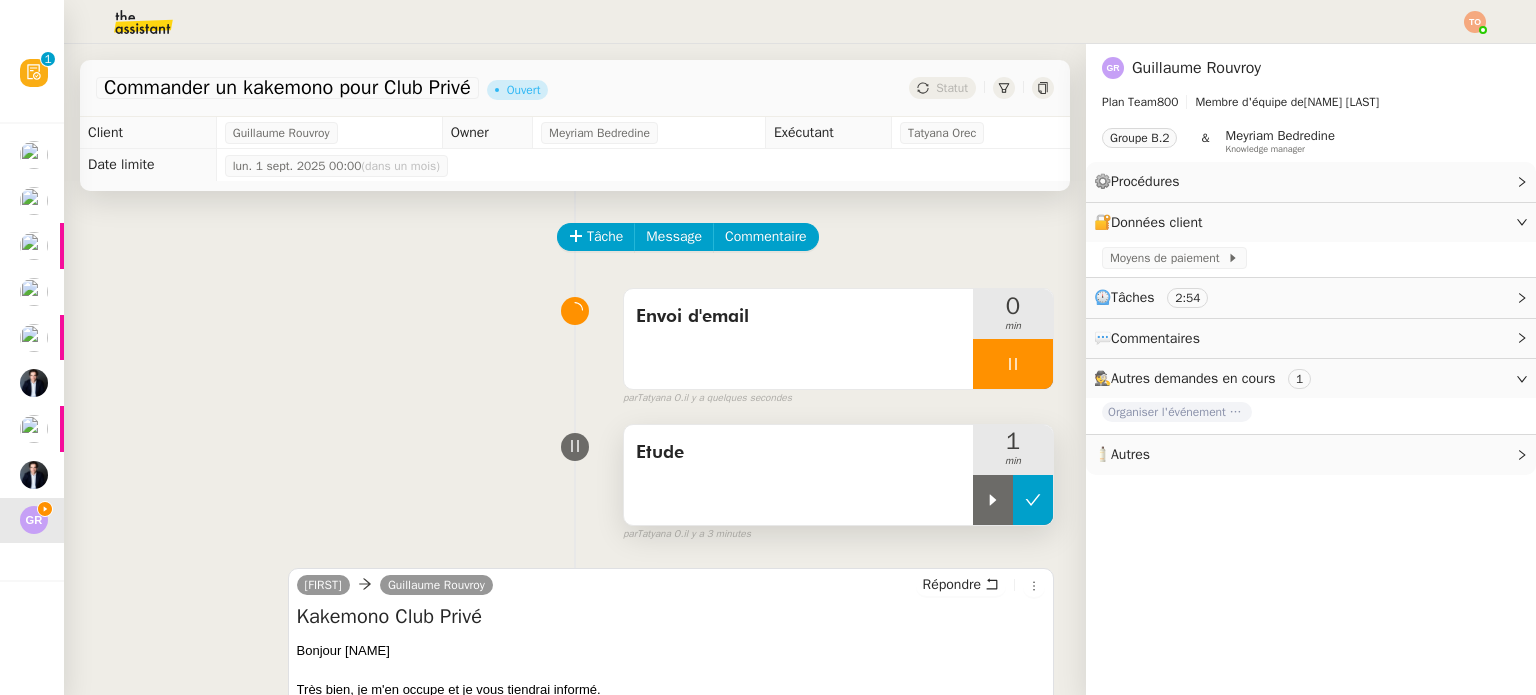 click at bounding box center (1033, 500) 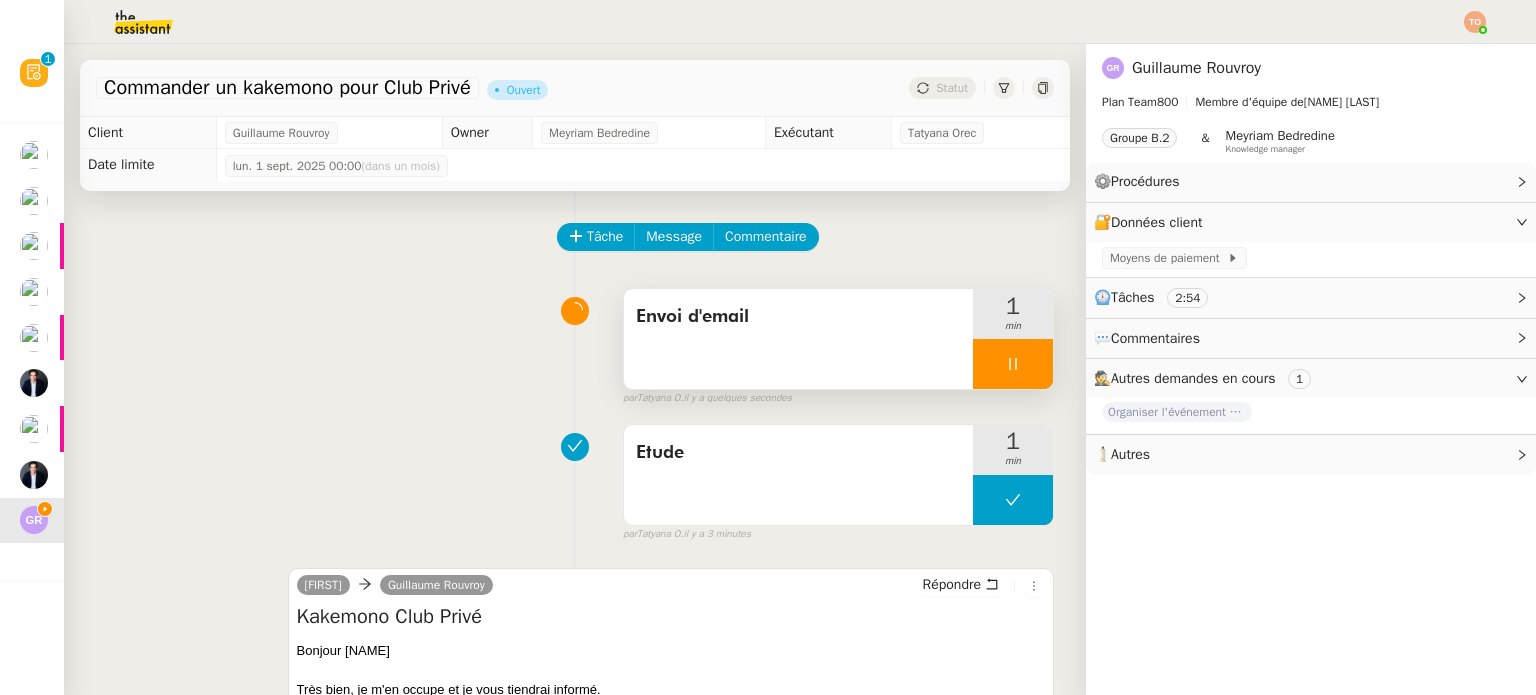 click at bounding box center (1013, 364) 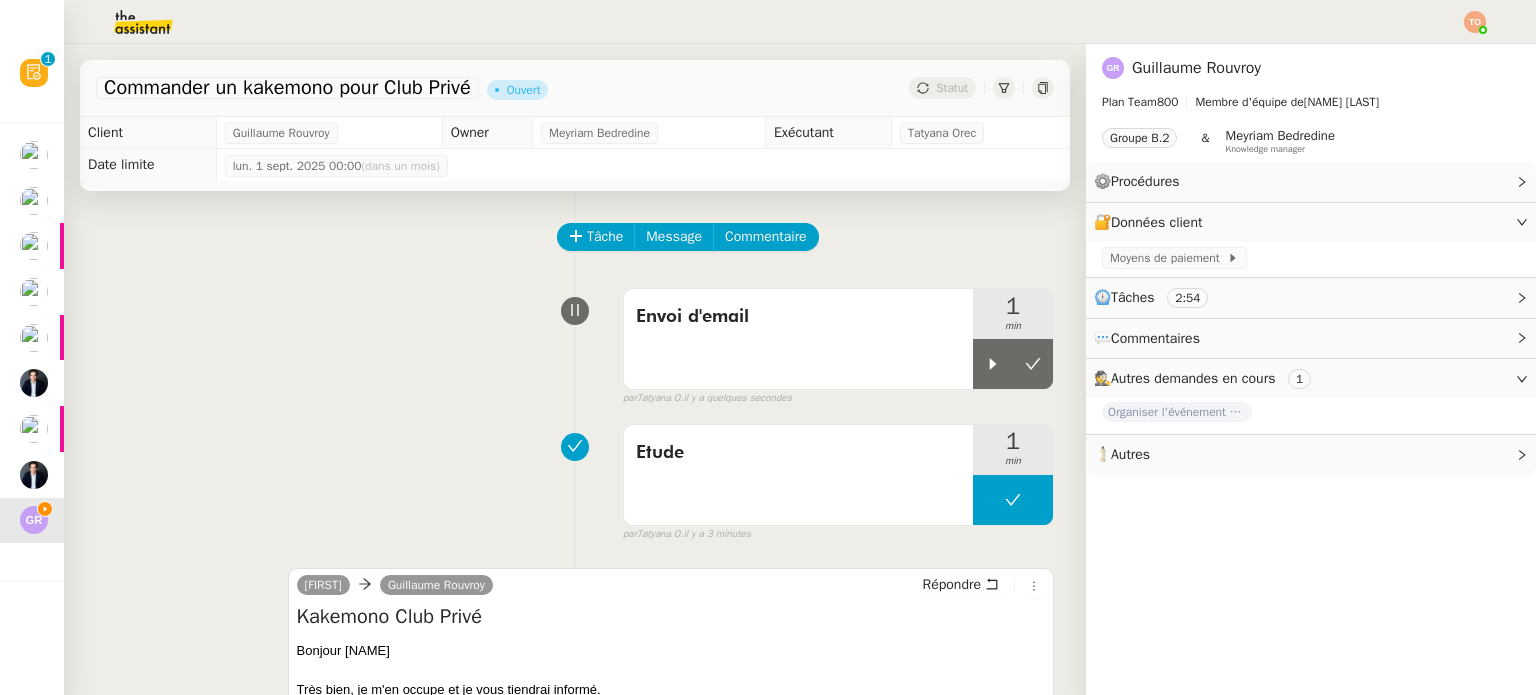 click on "Organiser l'événement à Lyon" 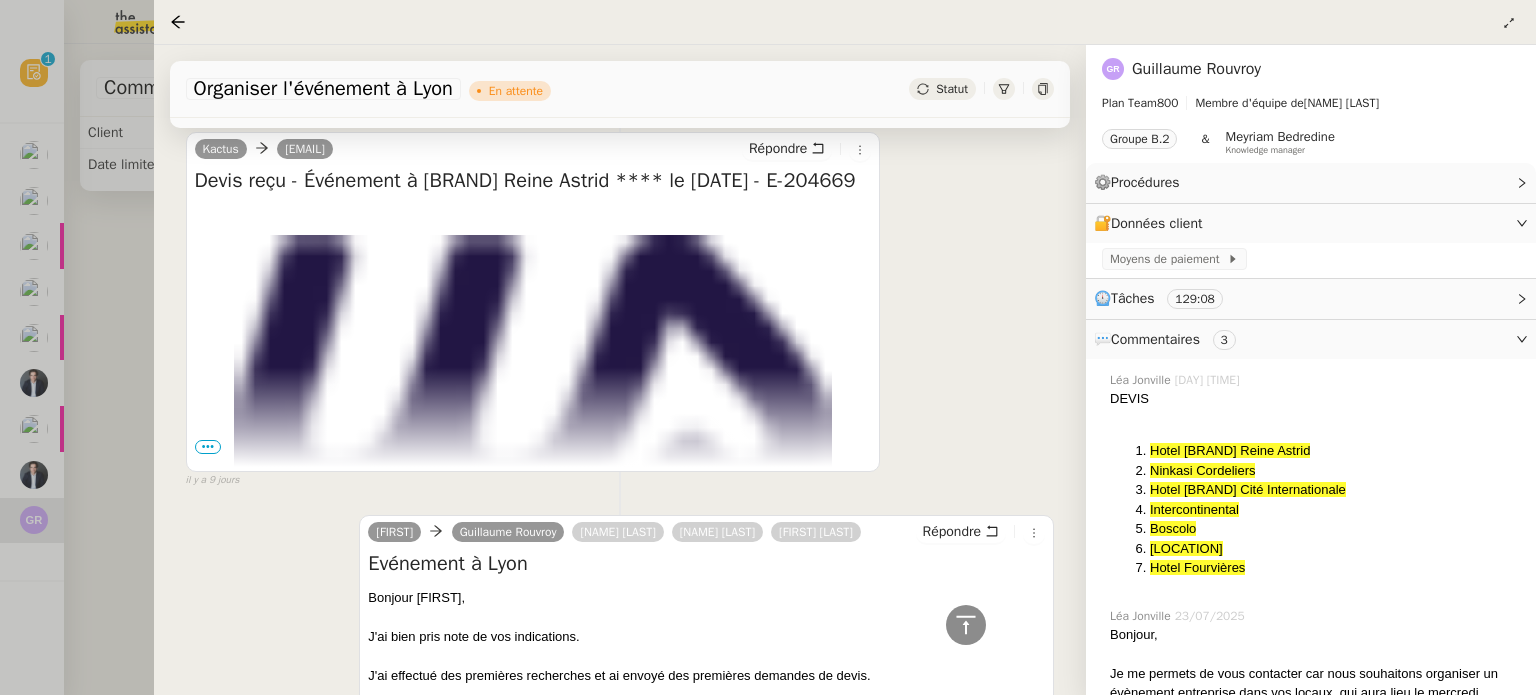 scroll, scrollTop: 14088, scrollLeft: 0, axis: vertical 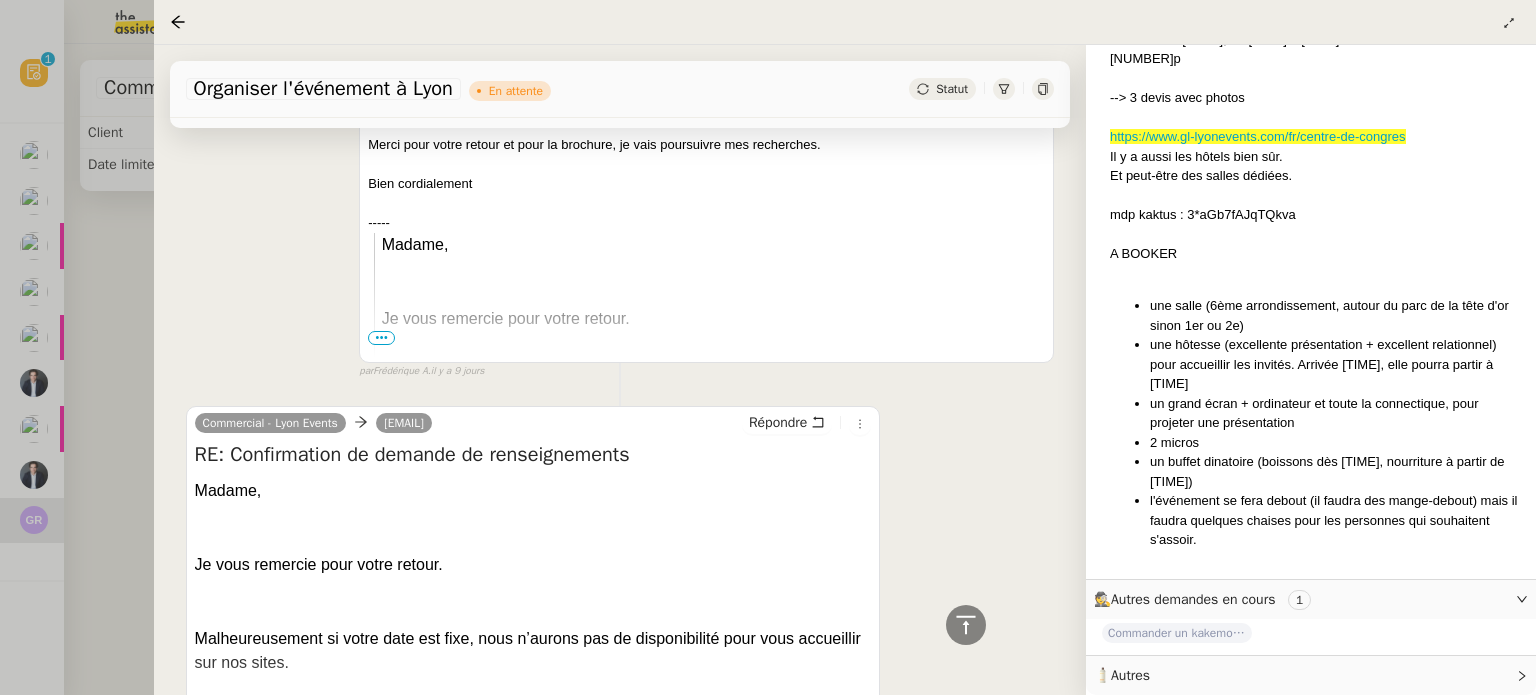 click at bounding box center [768, 347] 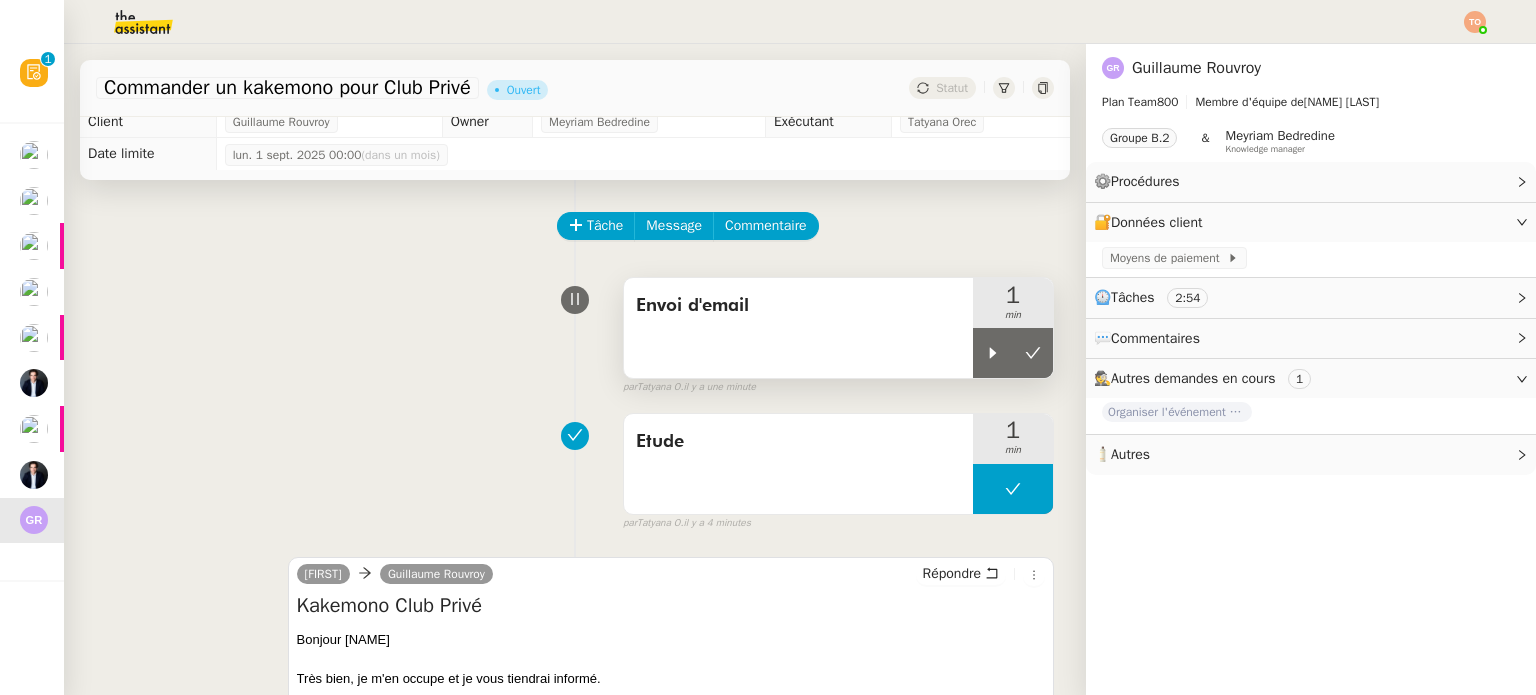scroll, scrollTop: 0, scrollLeft: 0, axis: both 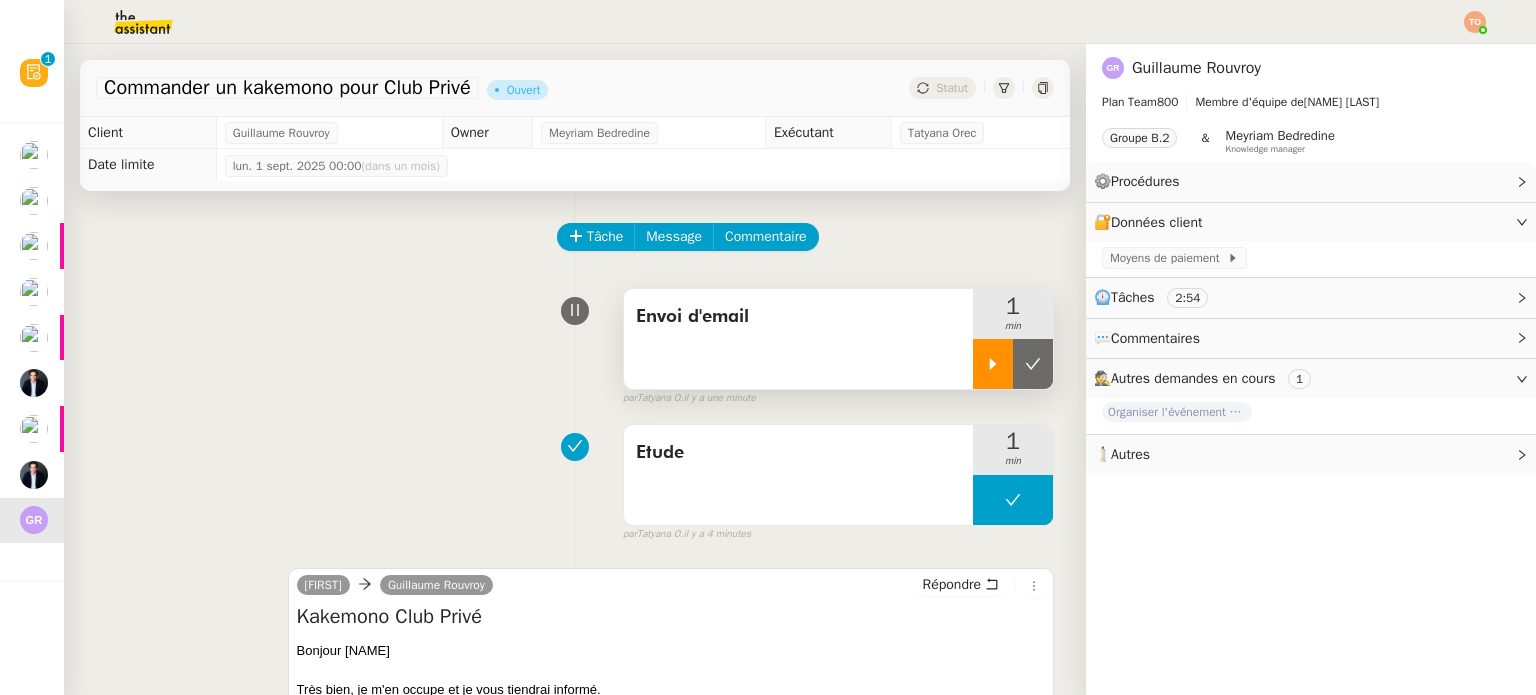 click 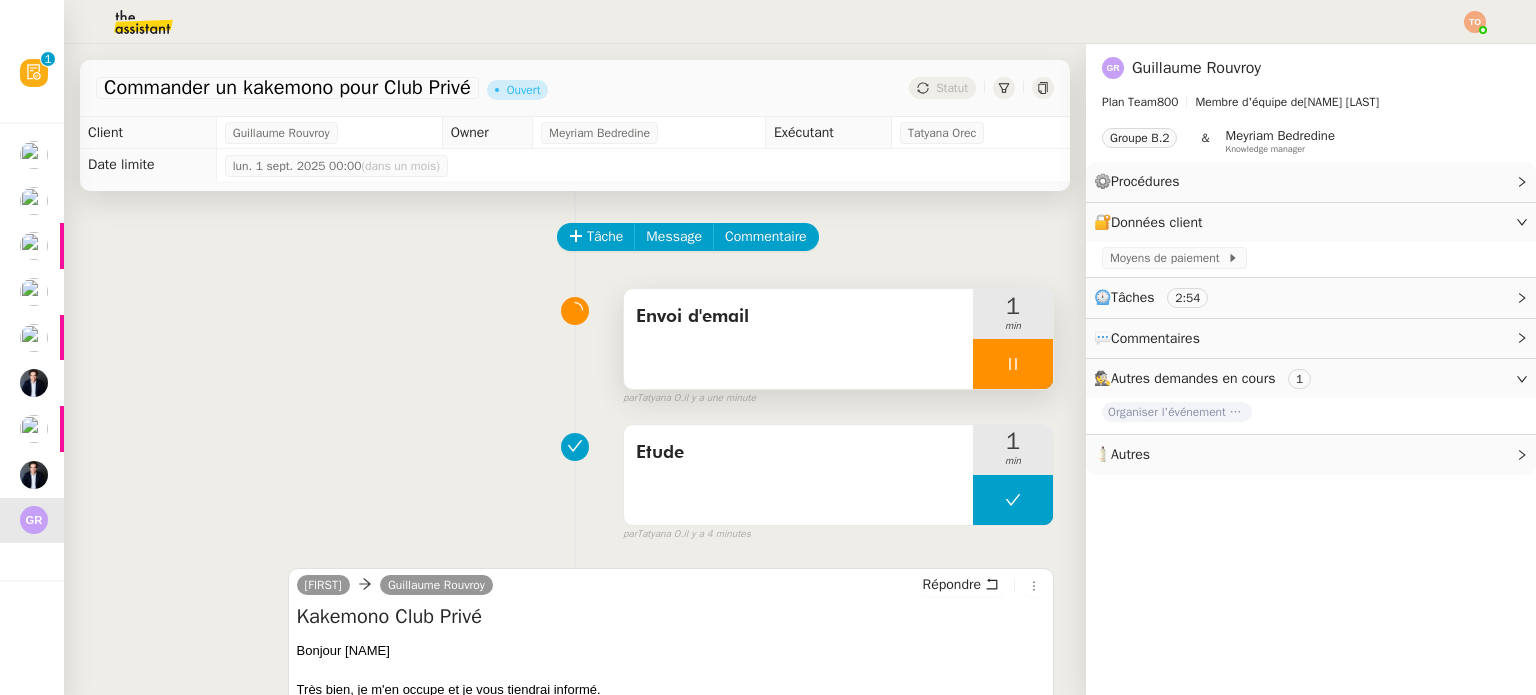 scroll, scrollTop: 700, scrollLeft: 0, axis: vertical 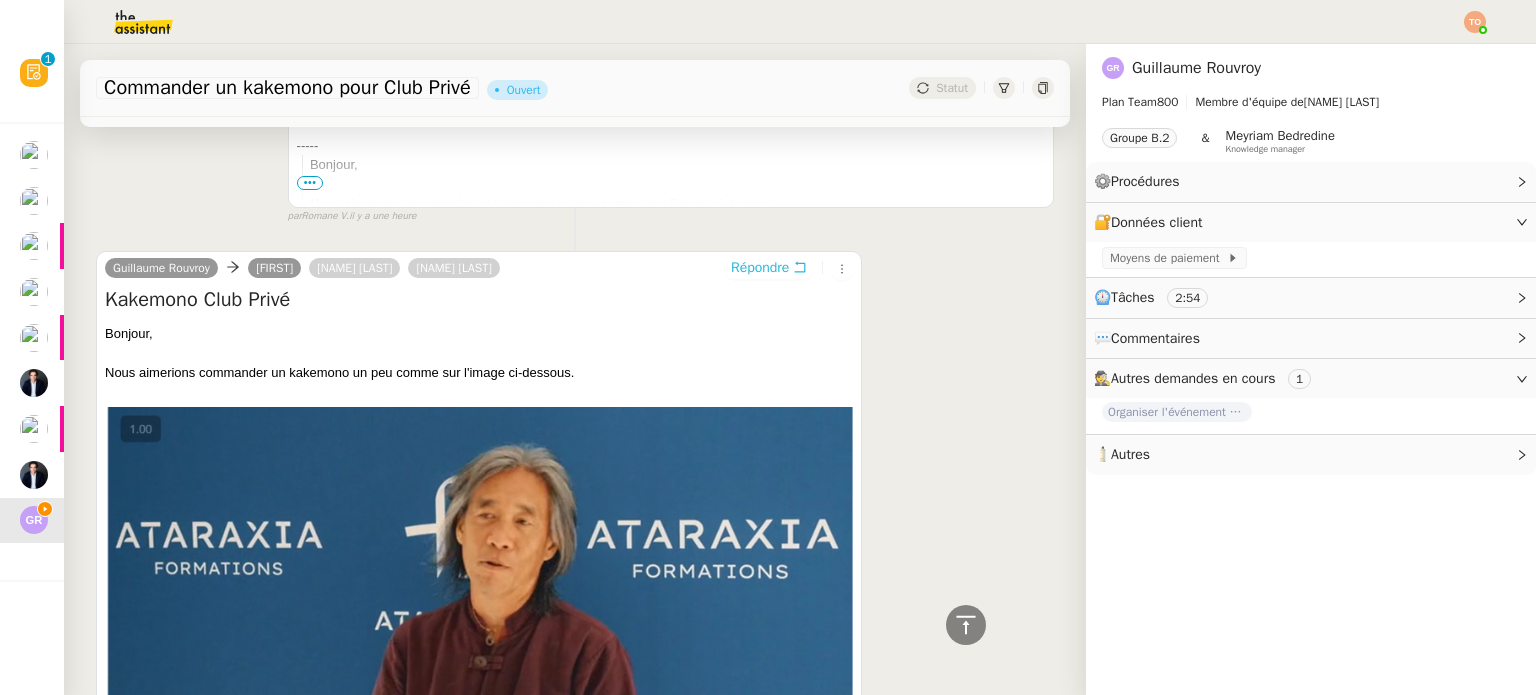 click on "Répondre" at bounding box center (760, 268) 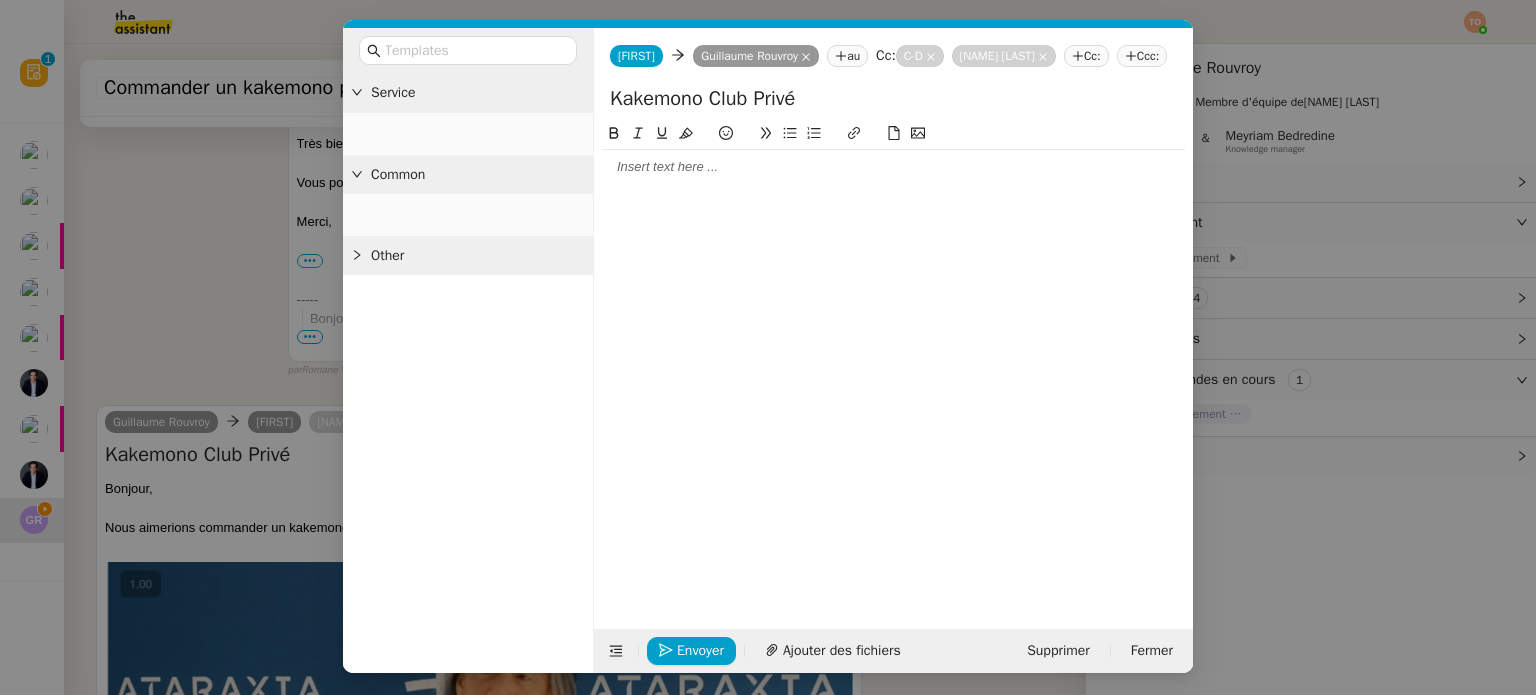 scroll, scrollTop: 854, scrollLeft: 0, axis: vertical 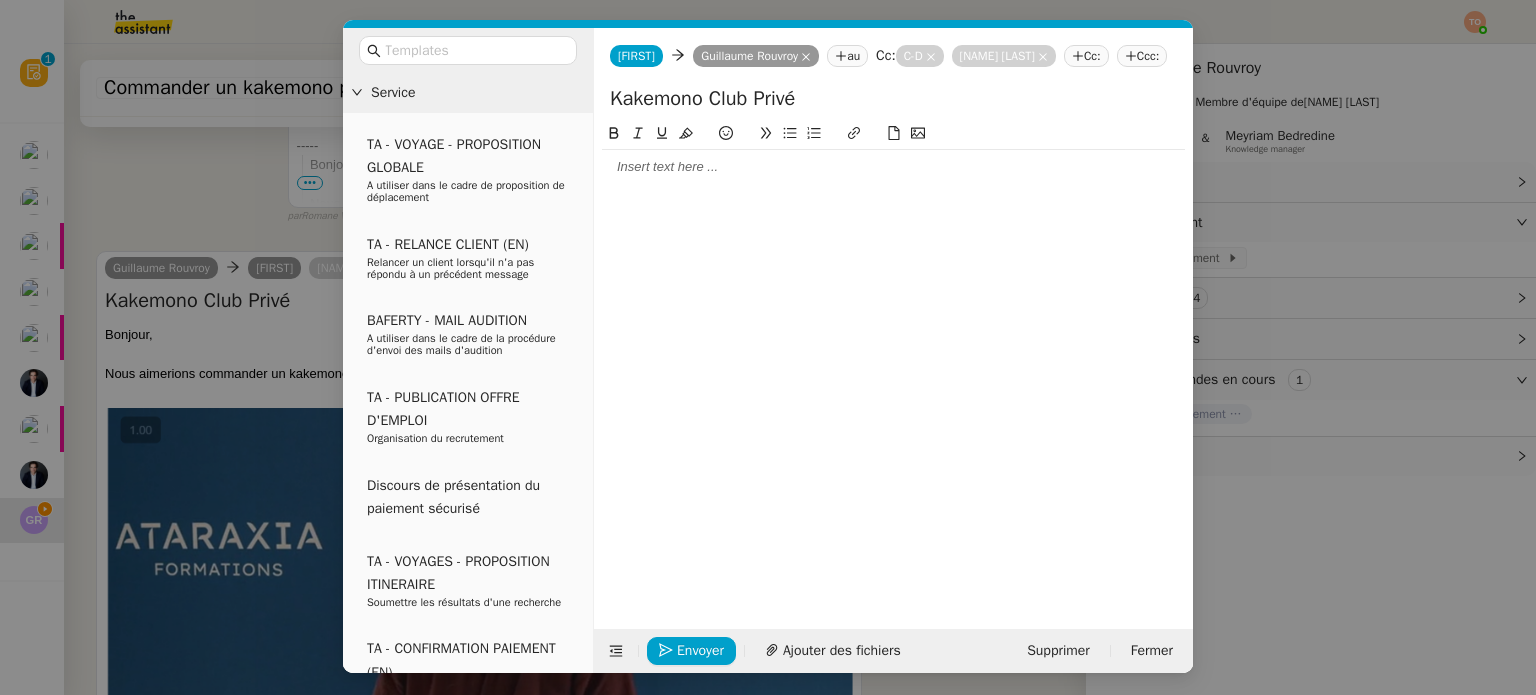click 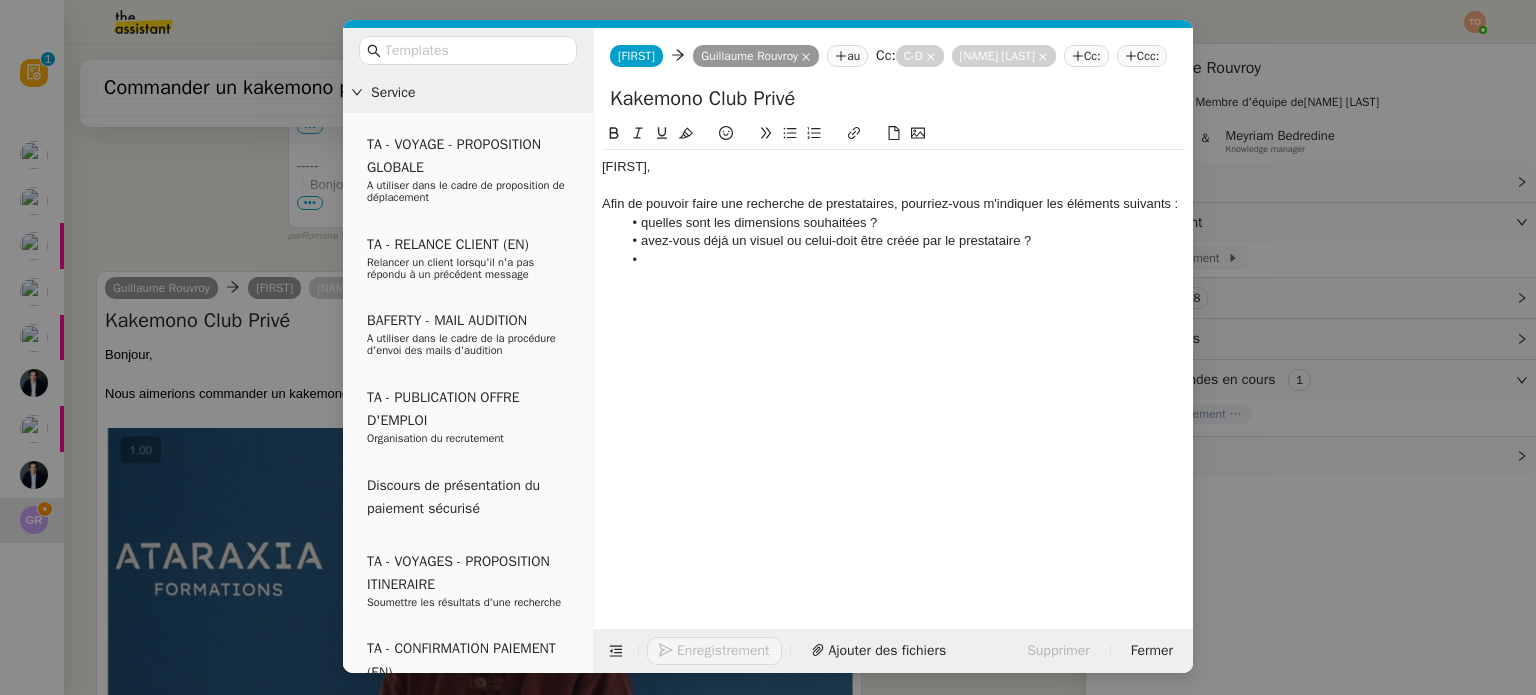 scroll, scrollTop: 997, scrollLeft: 0, axis: vertical 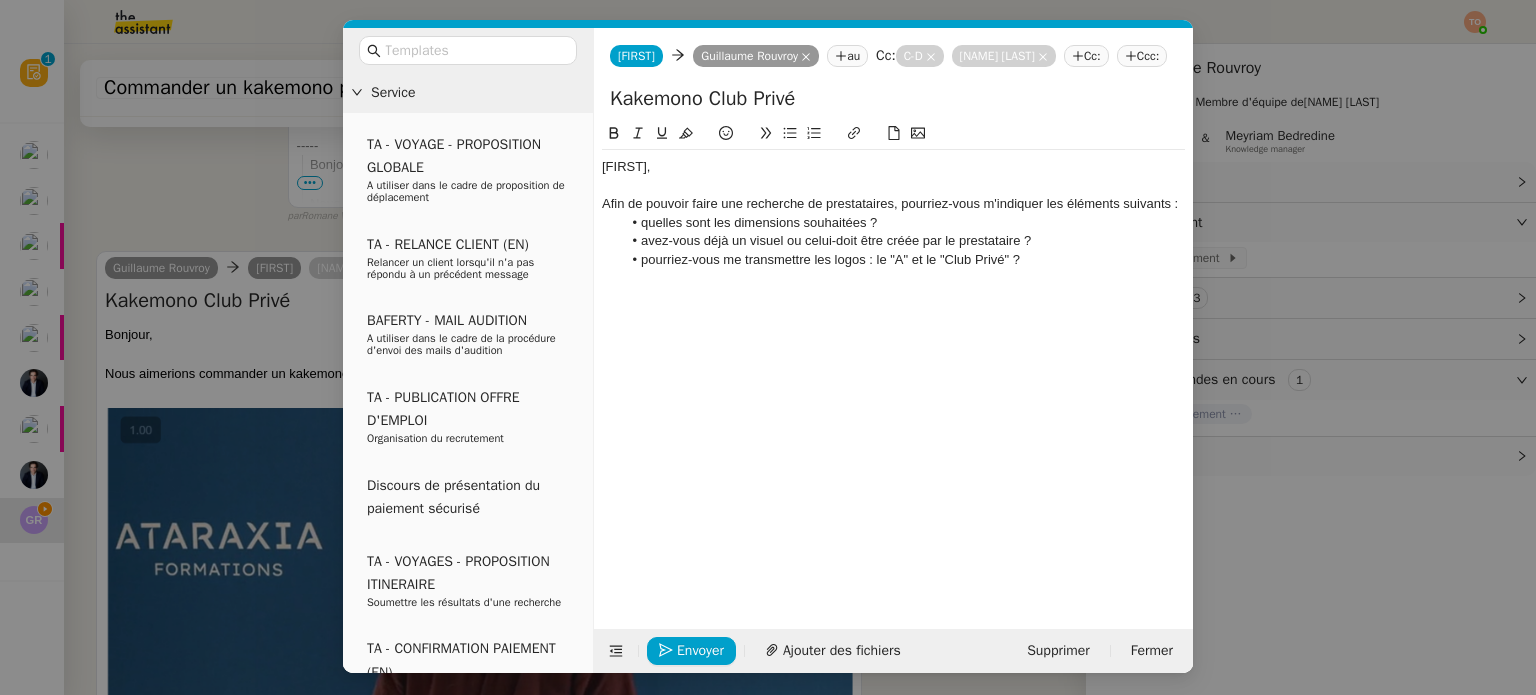 click on "Service TA - VOYAGE - PROPOSITION GLOBALE    A utiliser dans le cadre de proposition de déplacement TA - RELANCE CLIENT (EN)    Relancer un client lorsqu'il n'a pas répondu à un précédent message BAFERTY - MAIL AUDITION    A utiliser dans le cadre de la procédure d'envoi des mails d'audition TA - PUBLICATION OFFRE D'EMPLOI     Organisation du recrutement Discours de présentation du paiement sécurisé    TA - VOYAGES - PROPOSITION ITINERAIRE    Soumettre les résultats d'une recherche TA - CONFIRMATION PAIEMENT (EN)    Confirmer avec le client de modèle de transaction - Attention Plan Pro nécessaire. TA - COURRIER EXPEDIE (recommandé)    A utiliser dans le cadre de l'envoi d'un courrier recommandé TA - PARTAGE DE CALENDRIER (EN)    A utiliser pour demander au client de partager son calendrier afin de faciliter l'accès et la gestion PSPI - Appel de fonds MJL    A utiliser dans le cadre de la procédure d'appel de fonds MJL TA - RELANCE CLIENT    TA - AR PROCEDURES        21 YIELD" at bounding box center [768, 347] 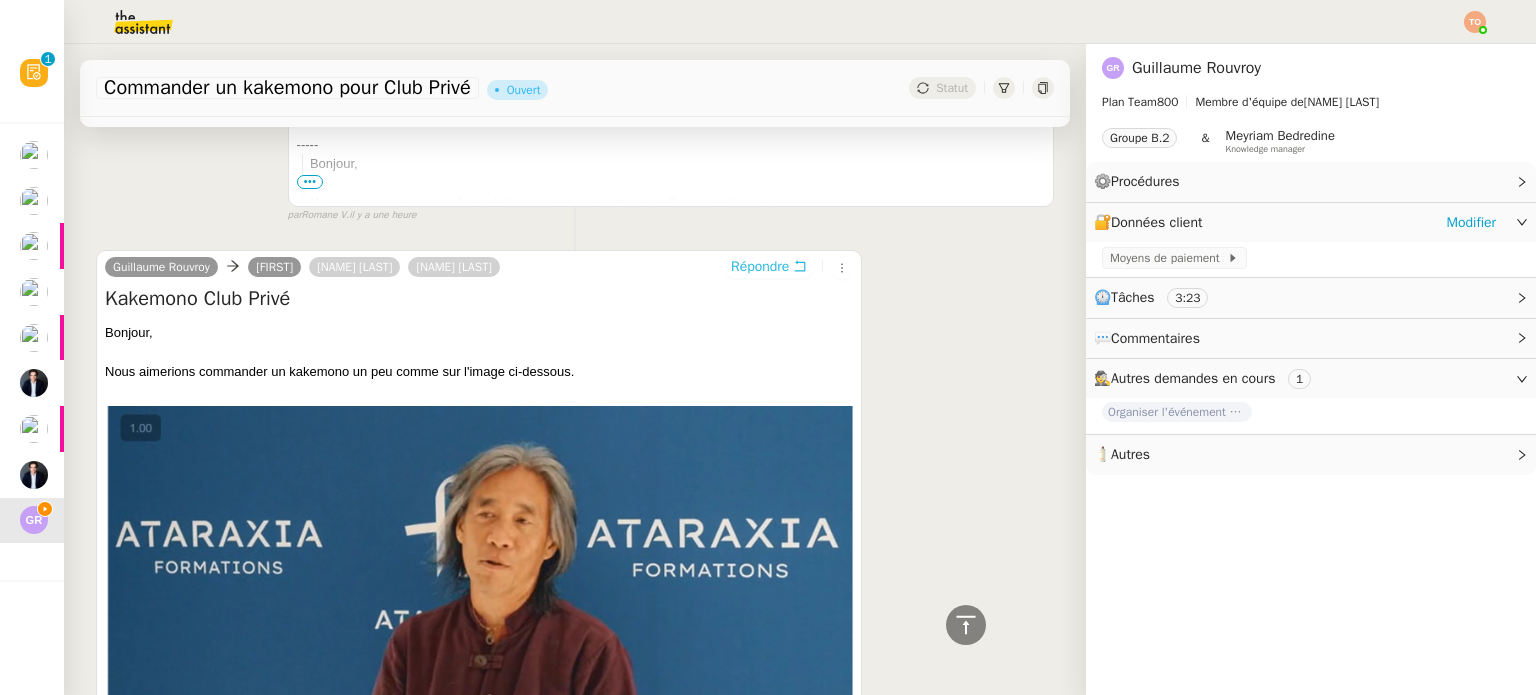 scroll, scrollTop: 994, scrollLeft: 0, axis: vertical 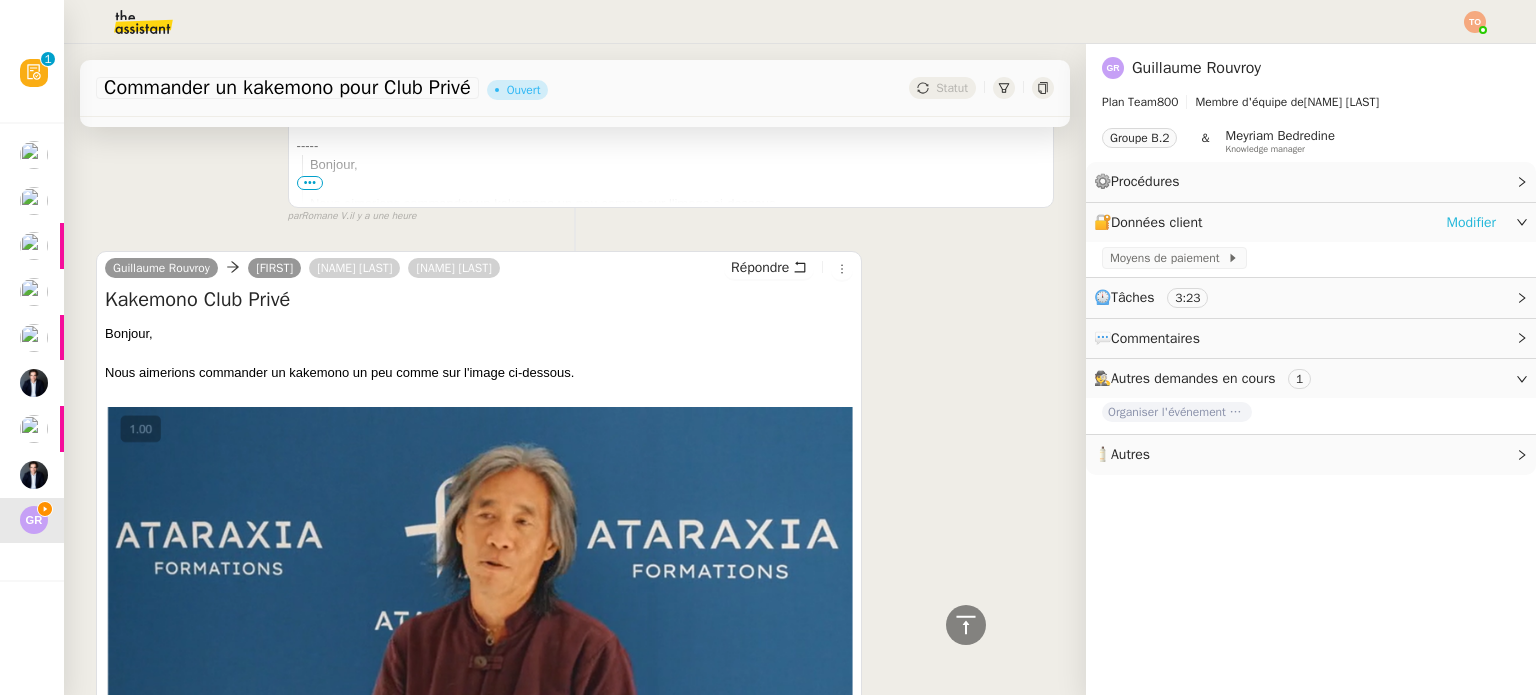 click on "Modifier" 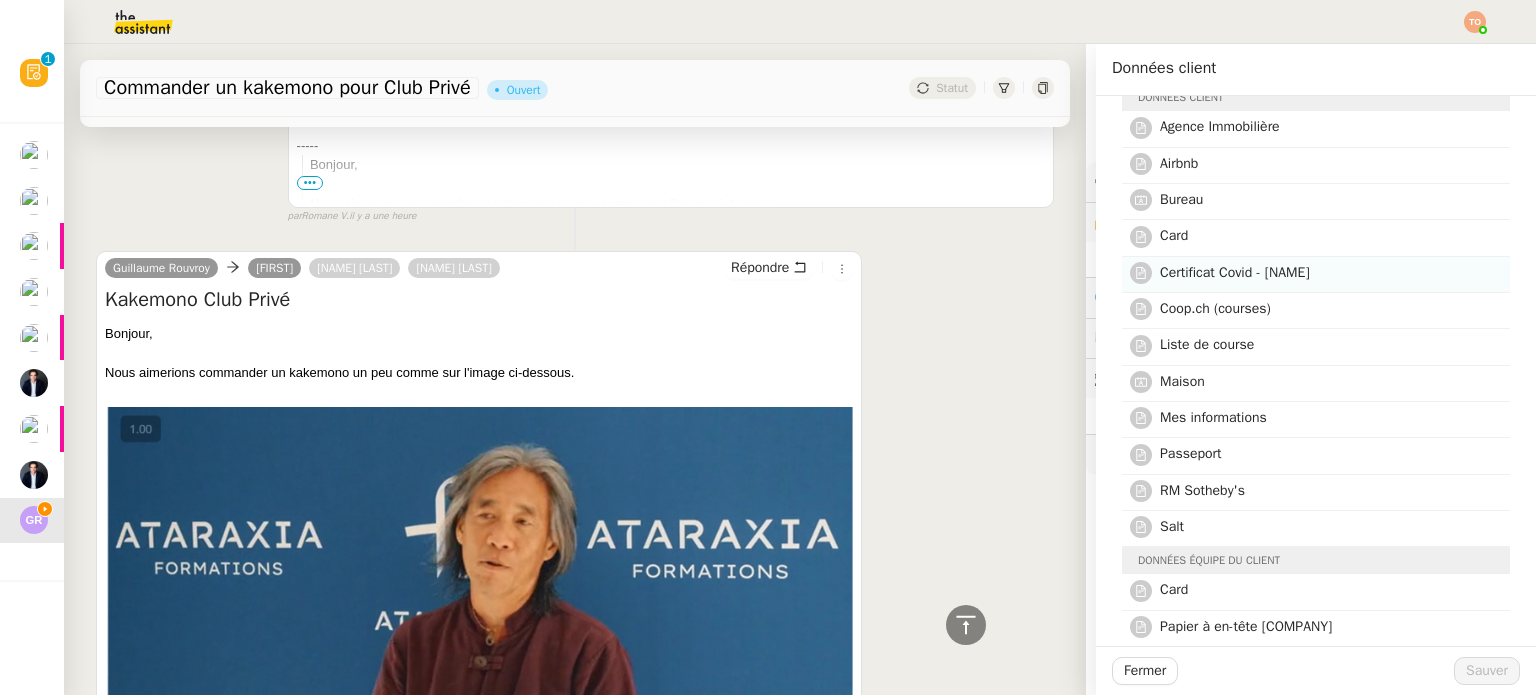 scroll, scrollTop: 100, scrollLeft: 0, axis: vertical 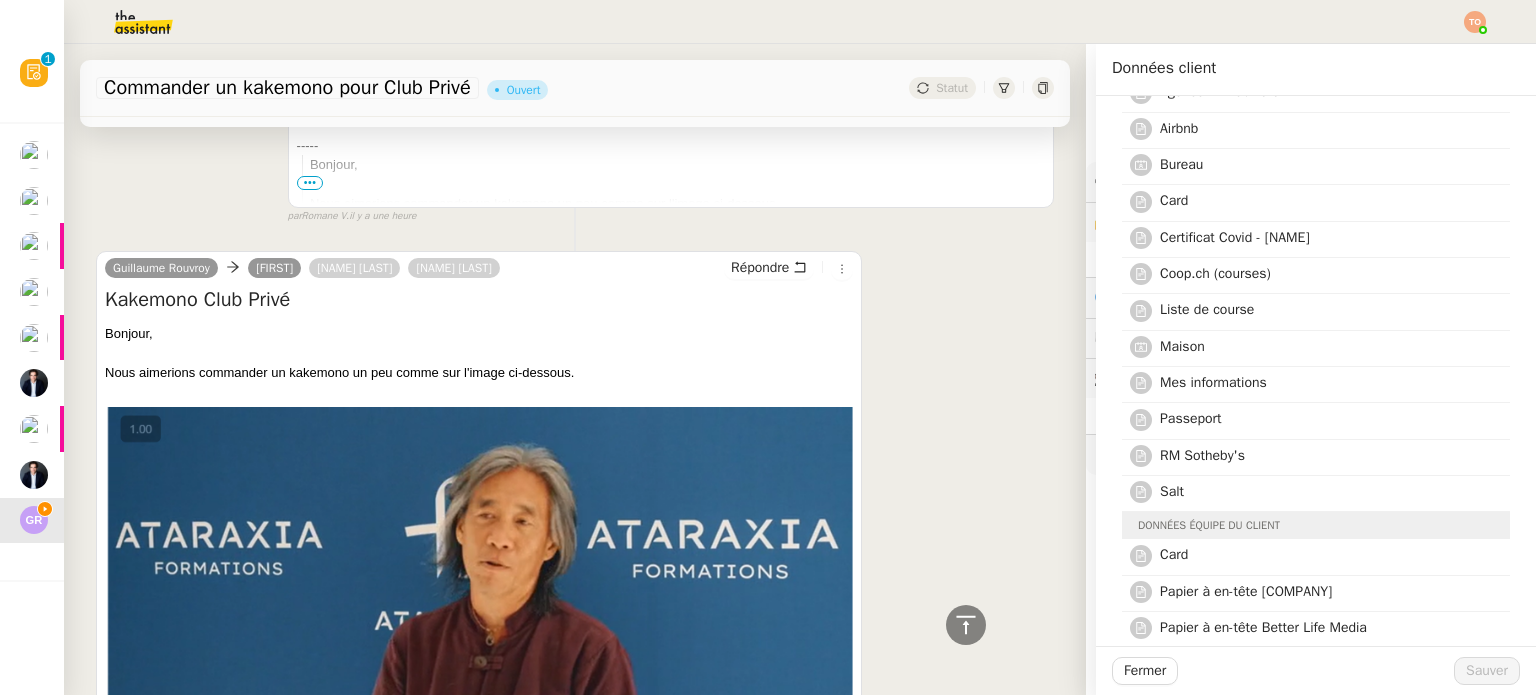click on "[NAME] [LAST_NAME] [NAME] [NAME] [NAME] Répondre Kakemono Club Privé
Bonjour, Nous aimerions commander un kakemono un peu comme sur l'image ci-dessous. Nous garderions le logo avec le "A", mais à la place de Ataraxia Formations il y aurait écrit "Club Privé" Pourriez-vous nous trouver un fournisseur capable de livrer pour début [MONTH] ? Merci ! [NAME]
false il y a une heure" at bounding box center [575, 638] 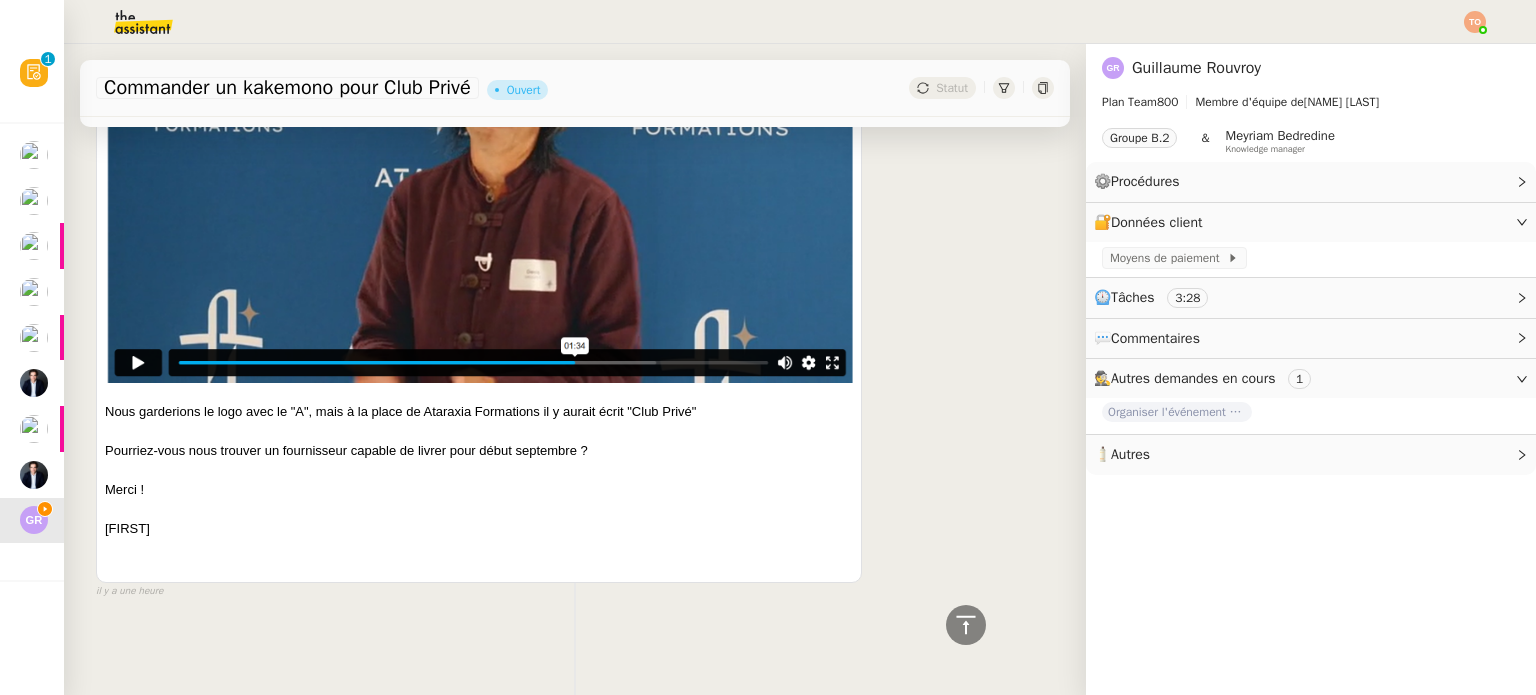 scroll, scrollTop: 0, scrollLeft: 0, axis: both 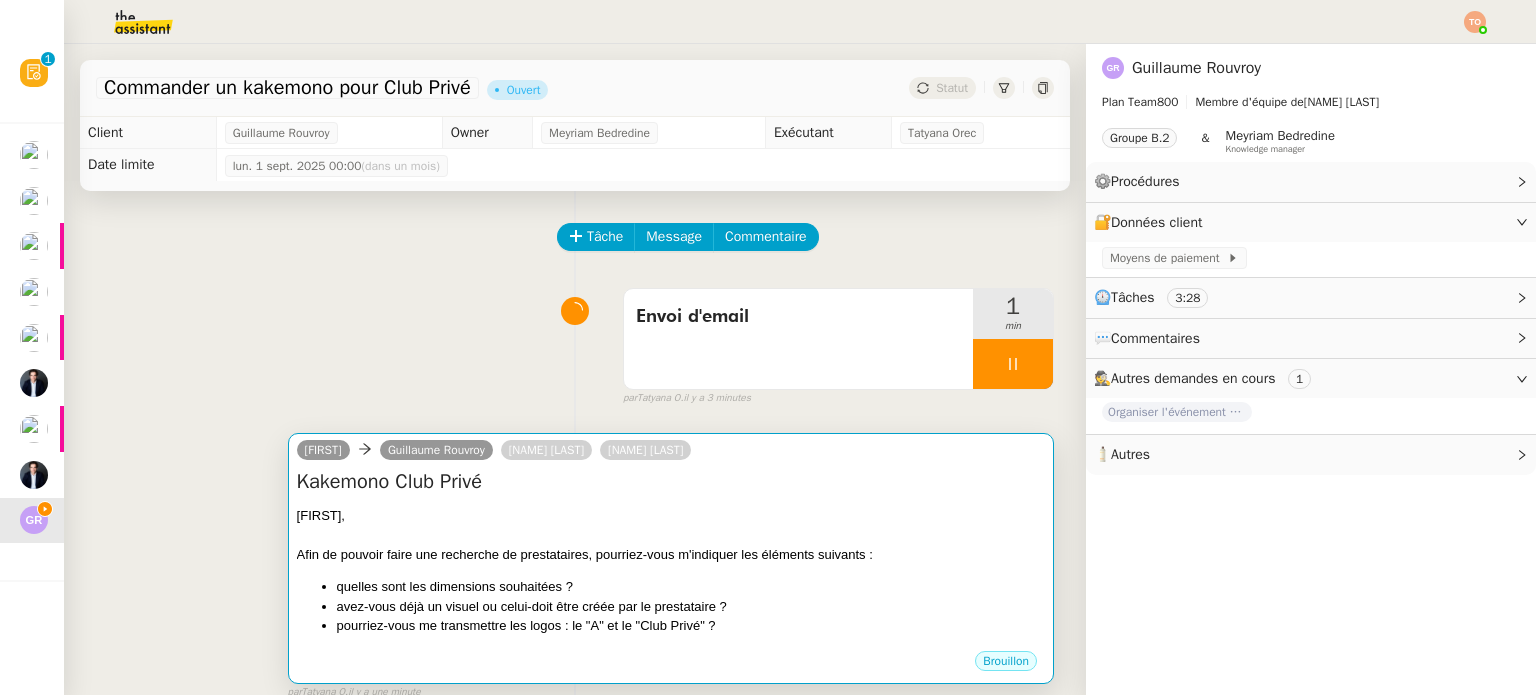 click on "Kakemono Club Privé
[NAME], Afin de pouvoir faire une recherche de prestataires, pourriez-vous m'indiquer les éléments suivants : quelles sont les dimensions souhaitées ? avez-vous déjà un visuel ou celui-doit être créée par le prestataire ? pourriez-vous me transmettre les logos : le "A" et le "Club Privé" ? •••" at bounding box center (671, 558) 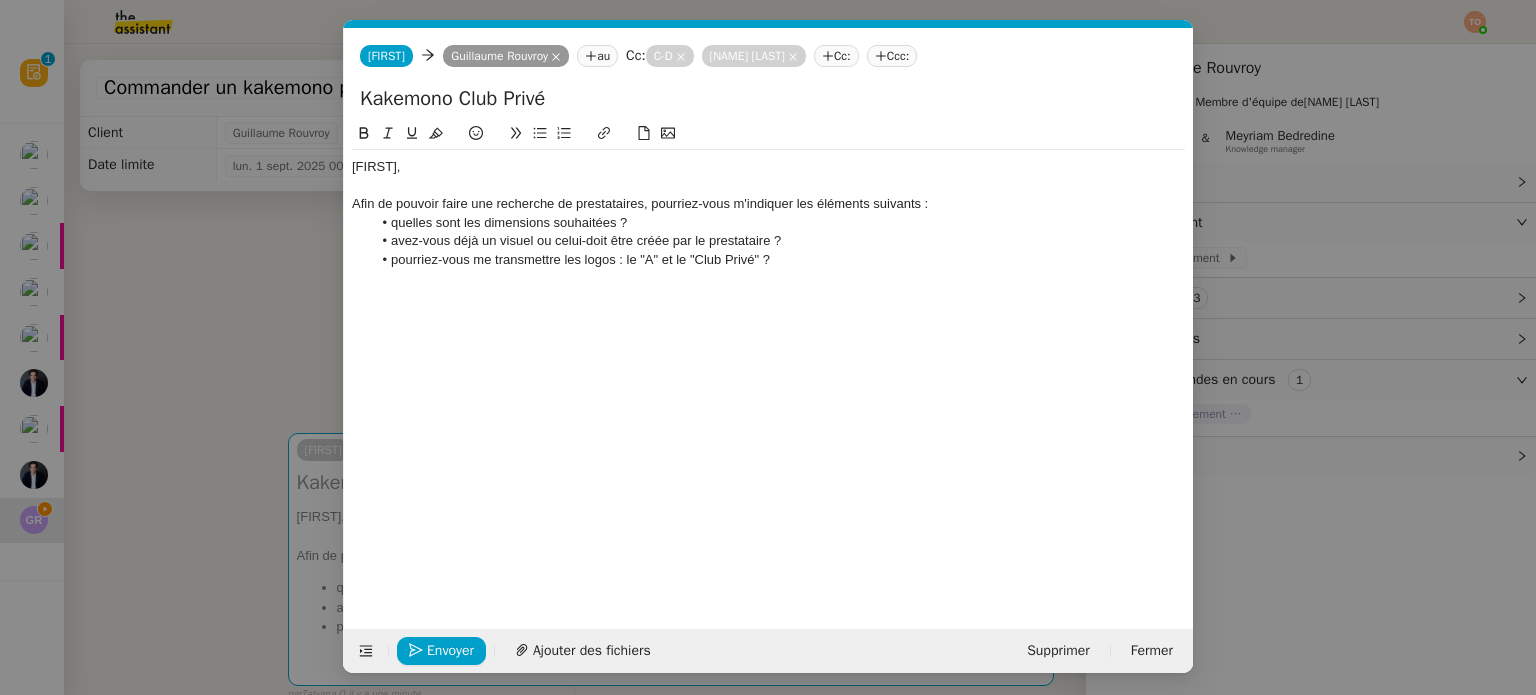 scroll, scrollTop: 0, scrollLeft: 42, axis: horizontal 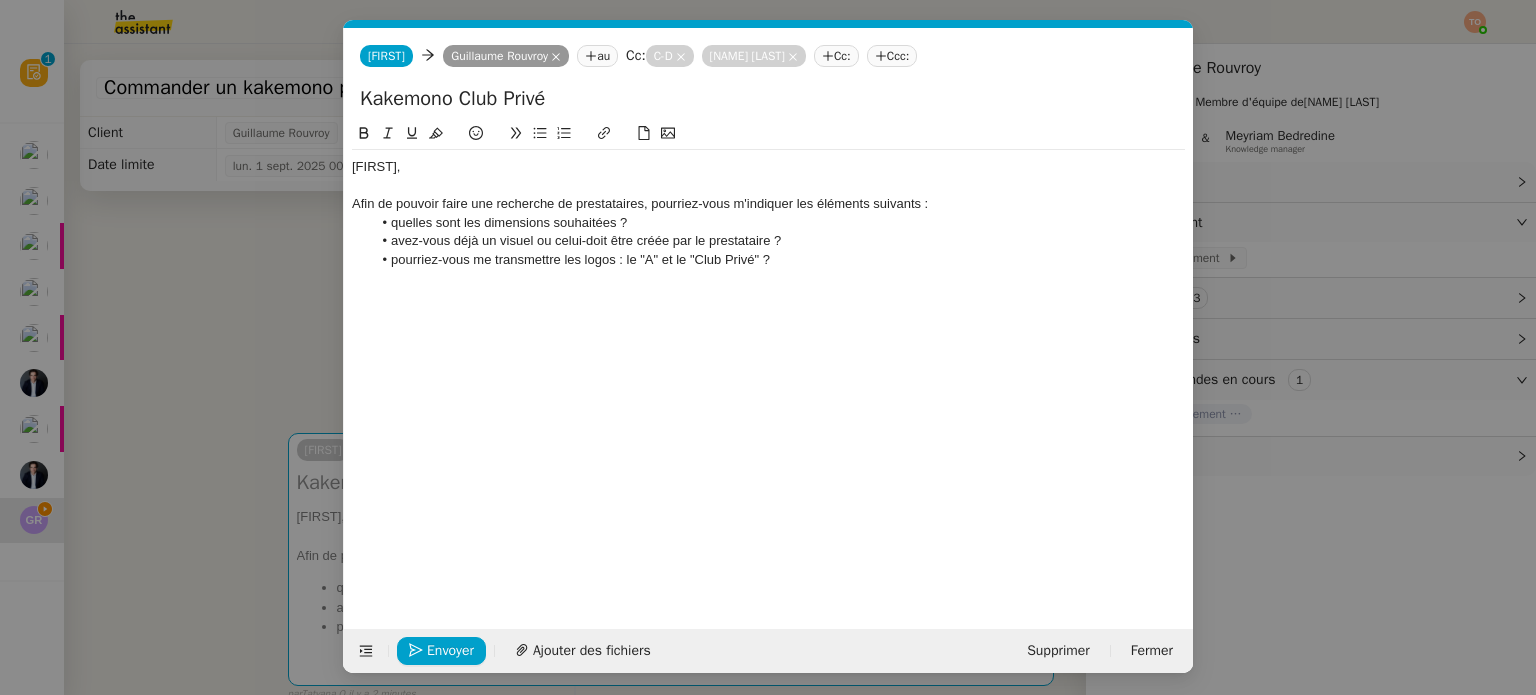 click on "pourriez-vous me transmettre les logos : le "A" et le "Club Privé" ?" 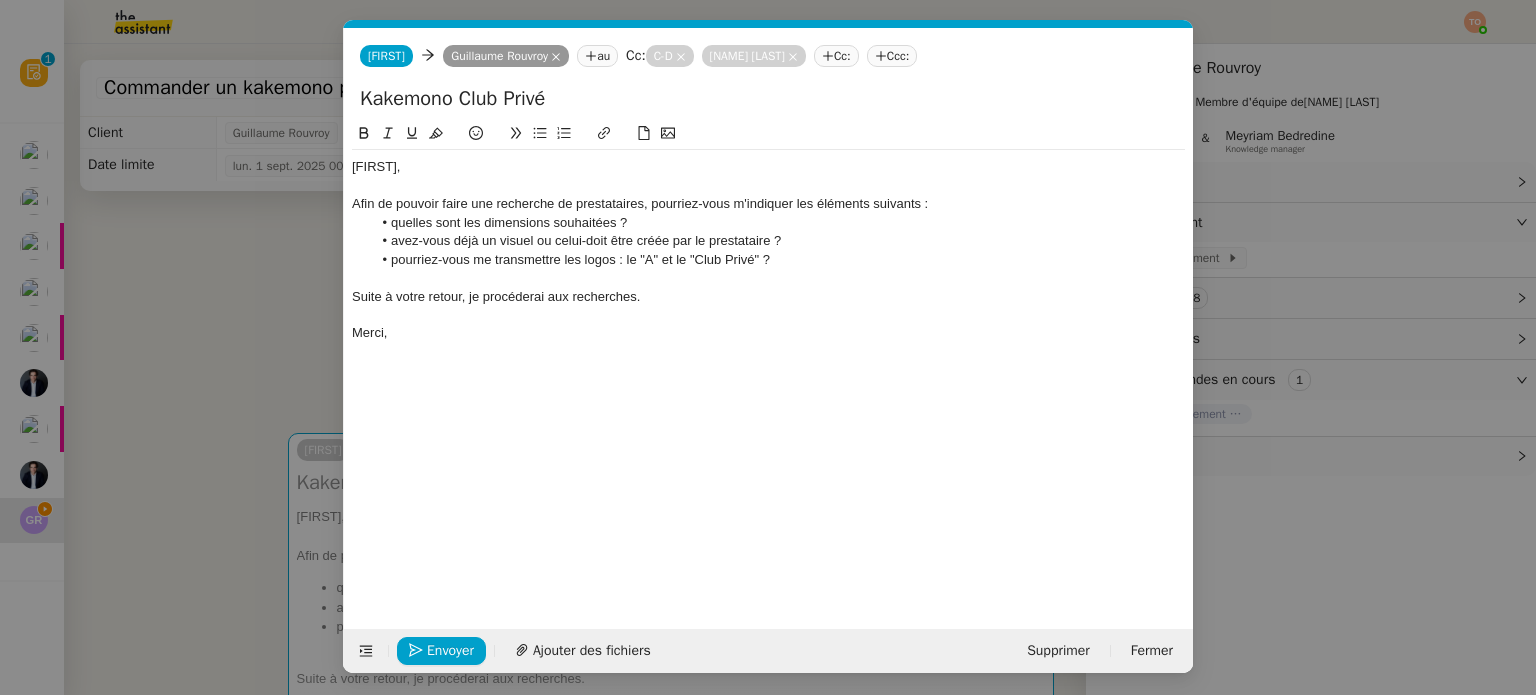click on "Afin de pouvoir faire une recherche de prestataires, pourriez-vous m'indiquer les éléments suivants :" 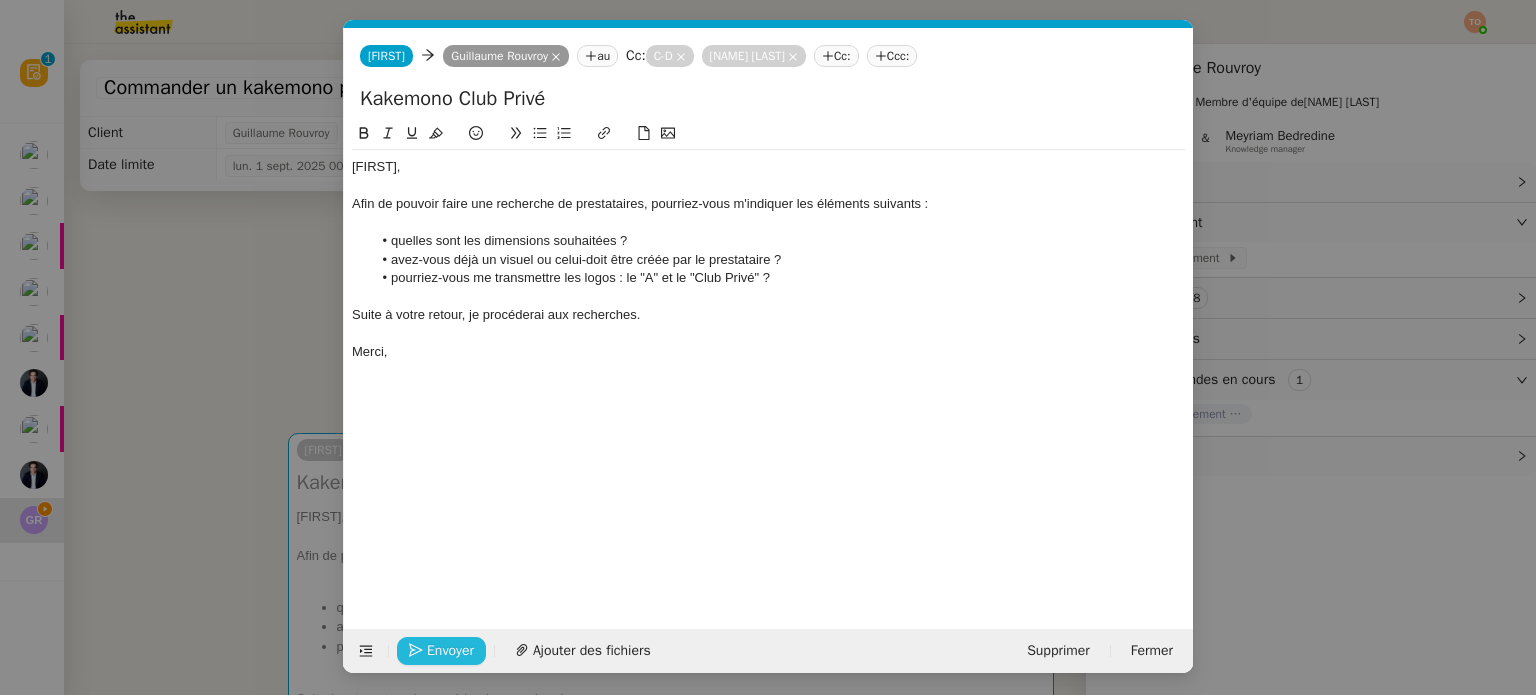 click on "Envoyer" 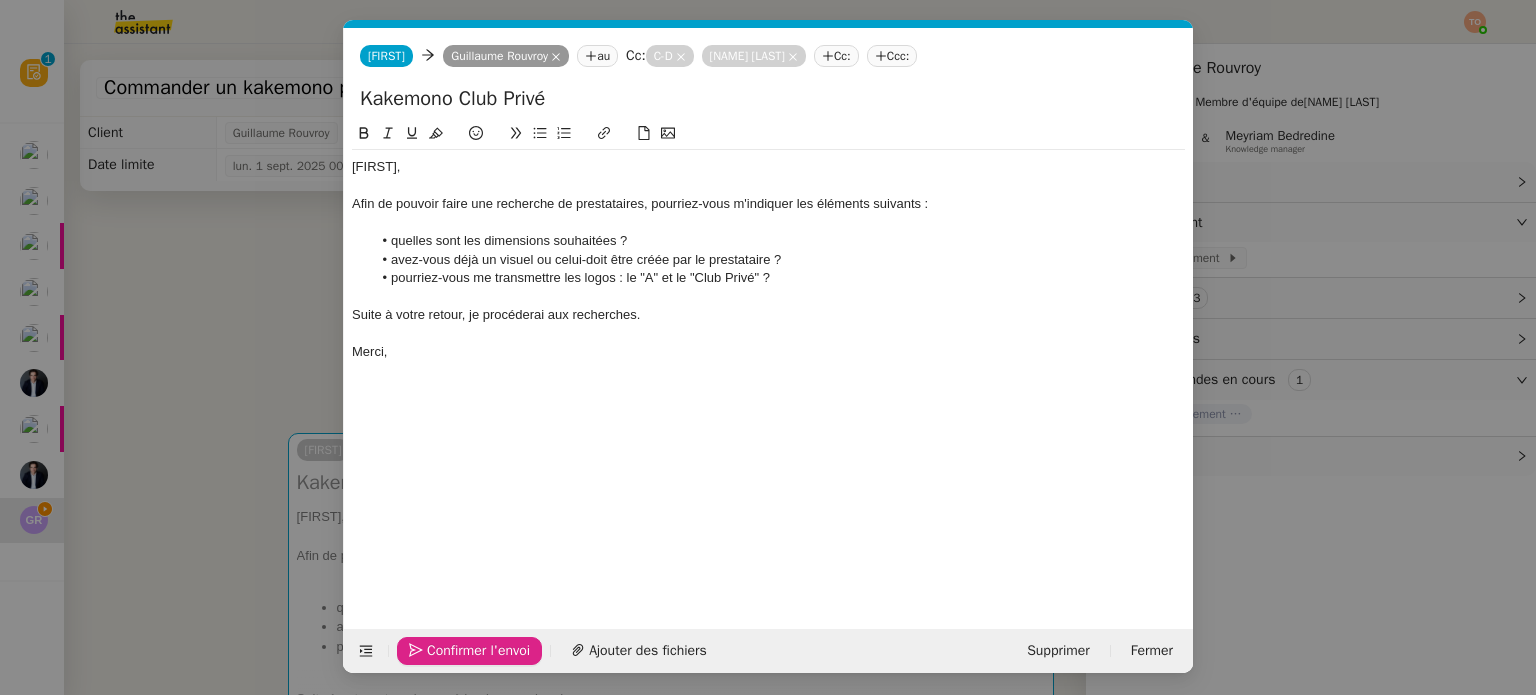 click on "Confirmer l'envoi" 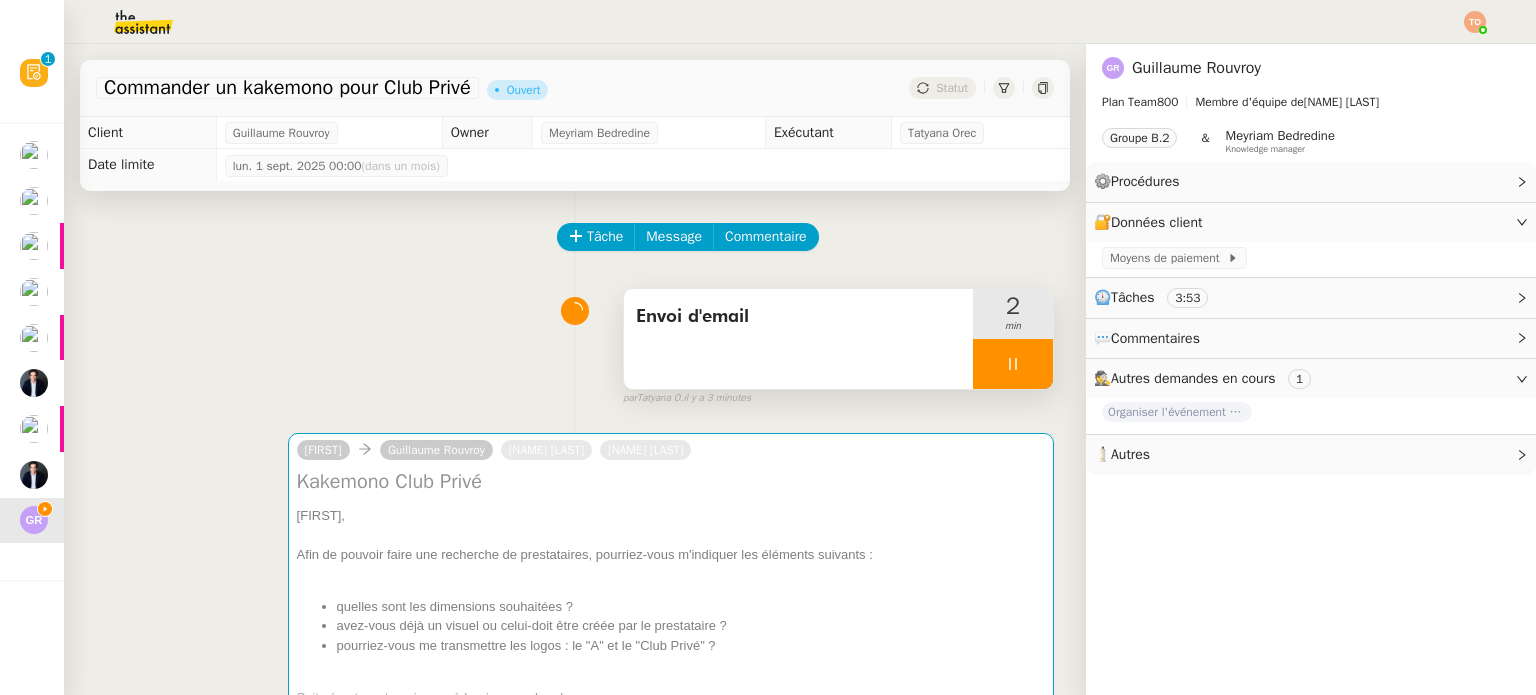 click 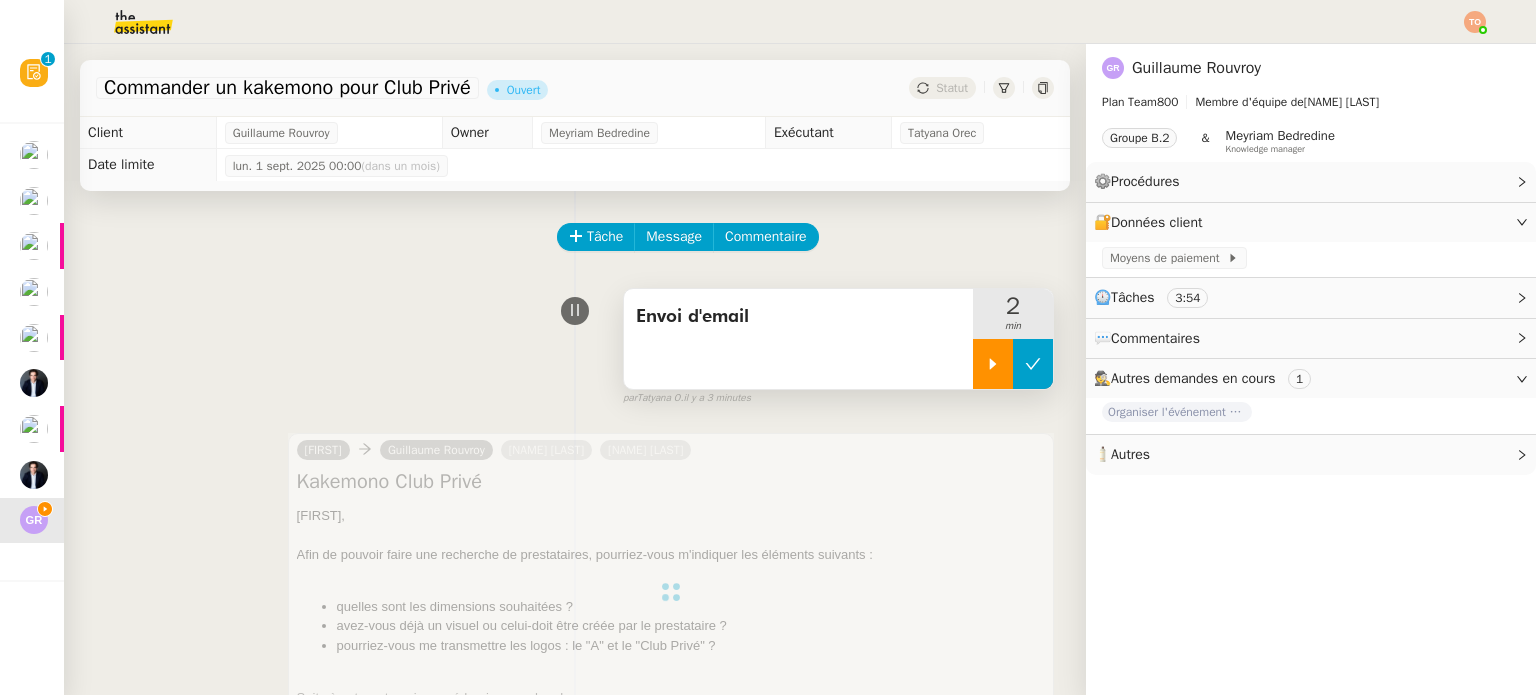 click 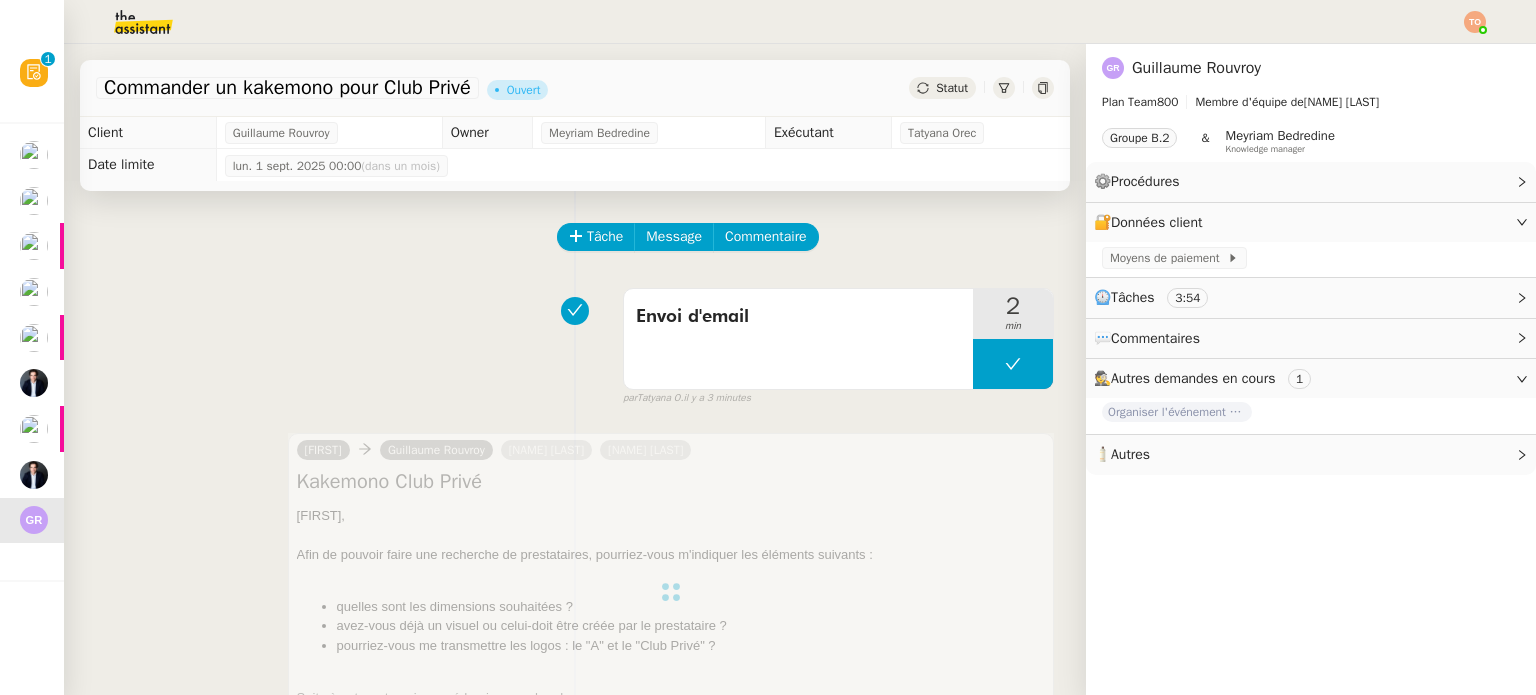click on "Statut" 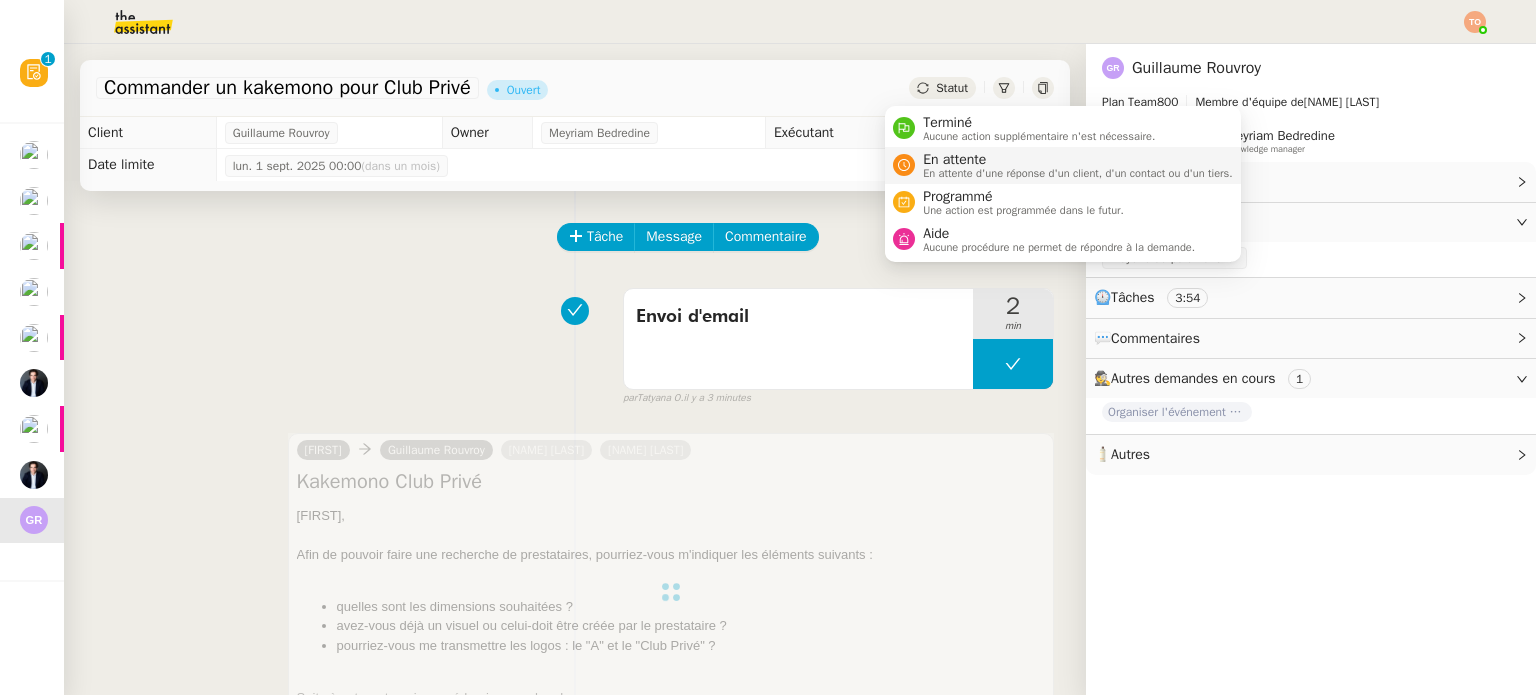 click on "En attente" at bounding box center [1078, 160] 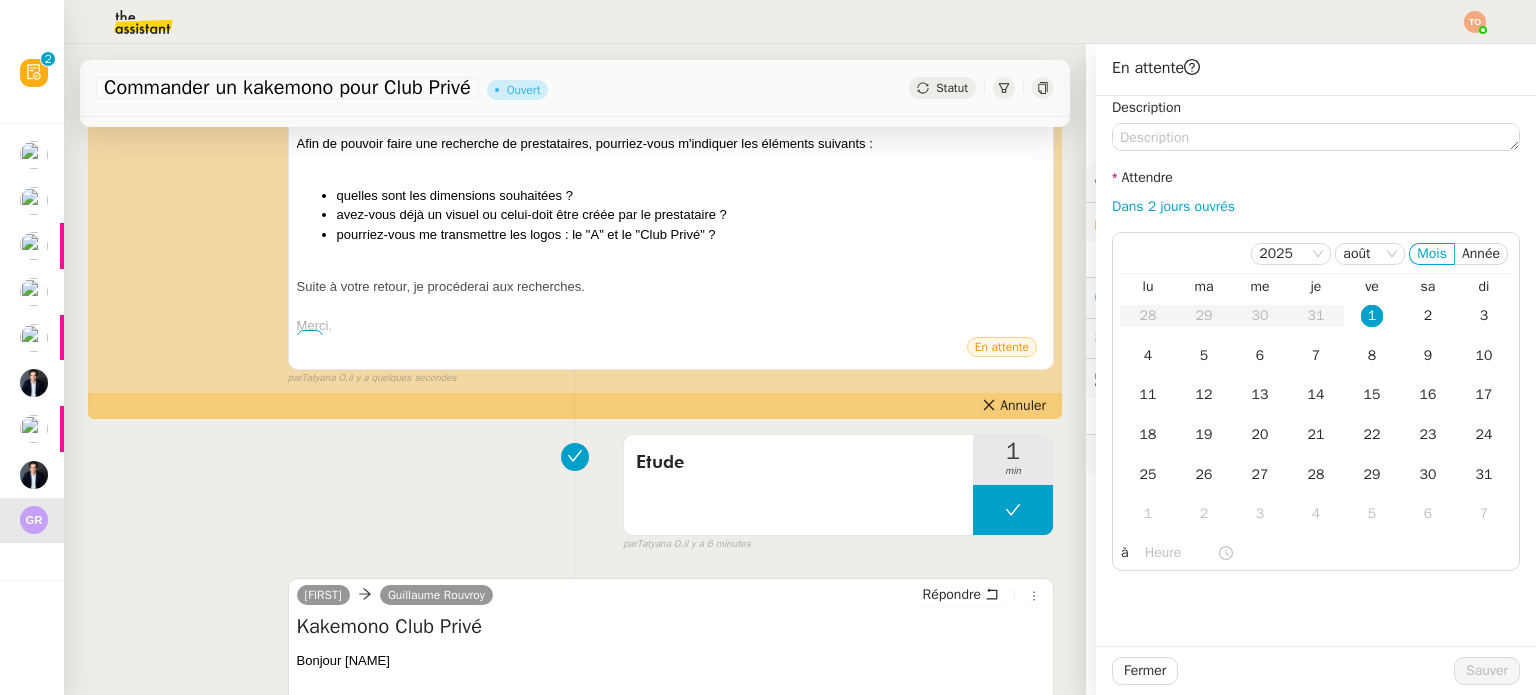 scroll, scrollTop: 600, scrollLeft: 0, axis: vertical 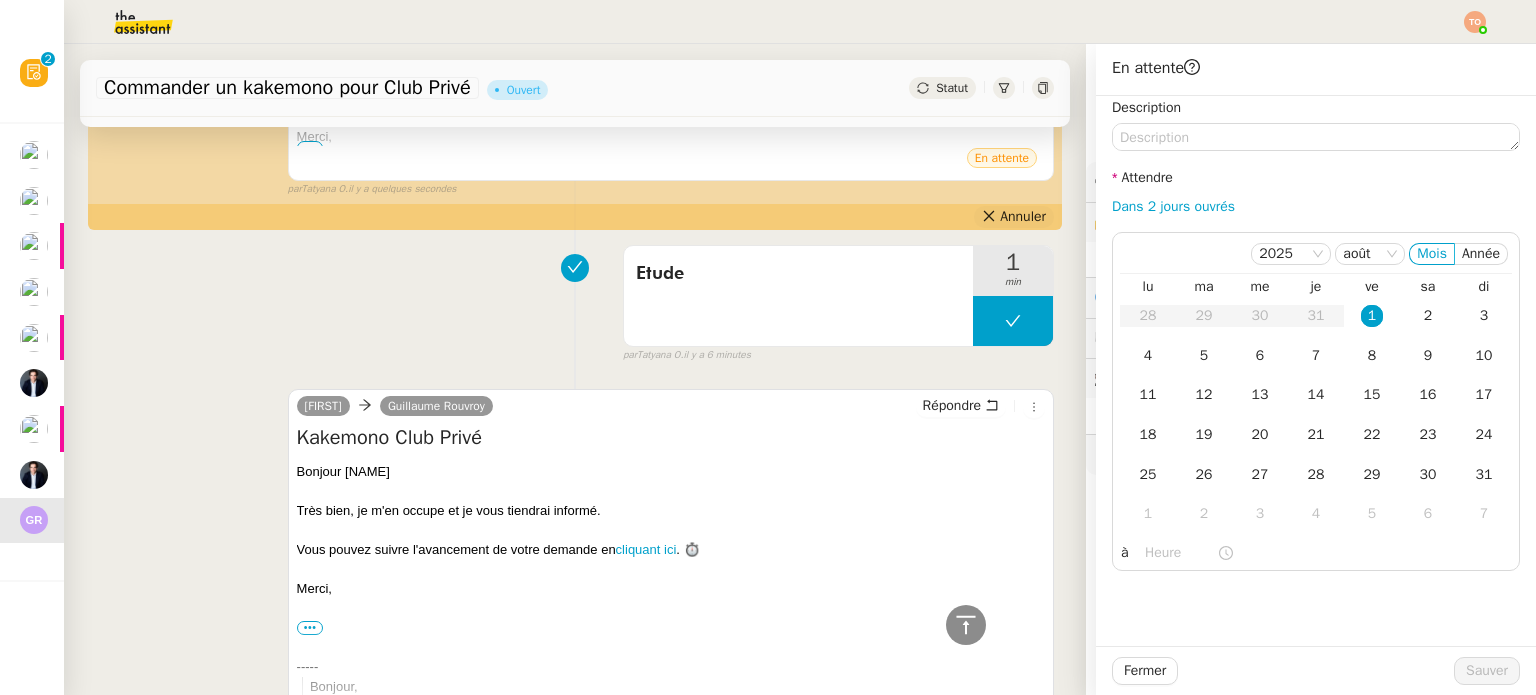 click on "Annuler" at bounding box center [1023, 217] 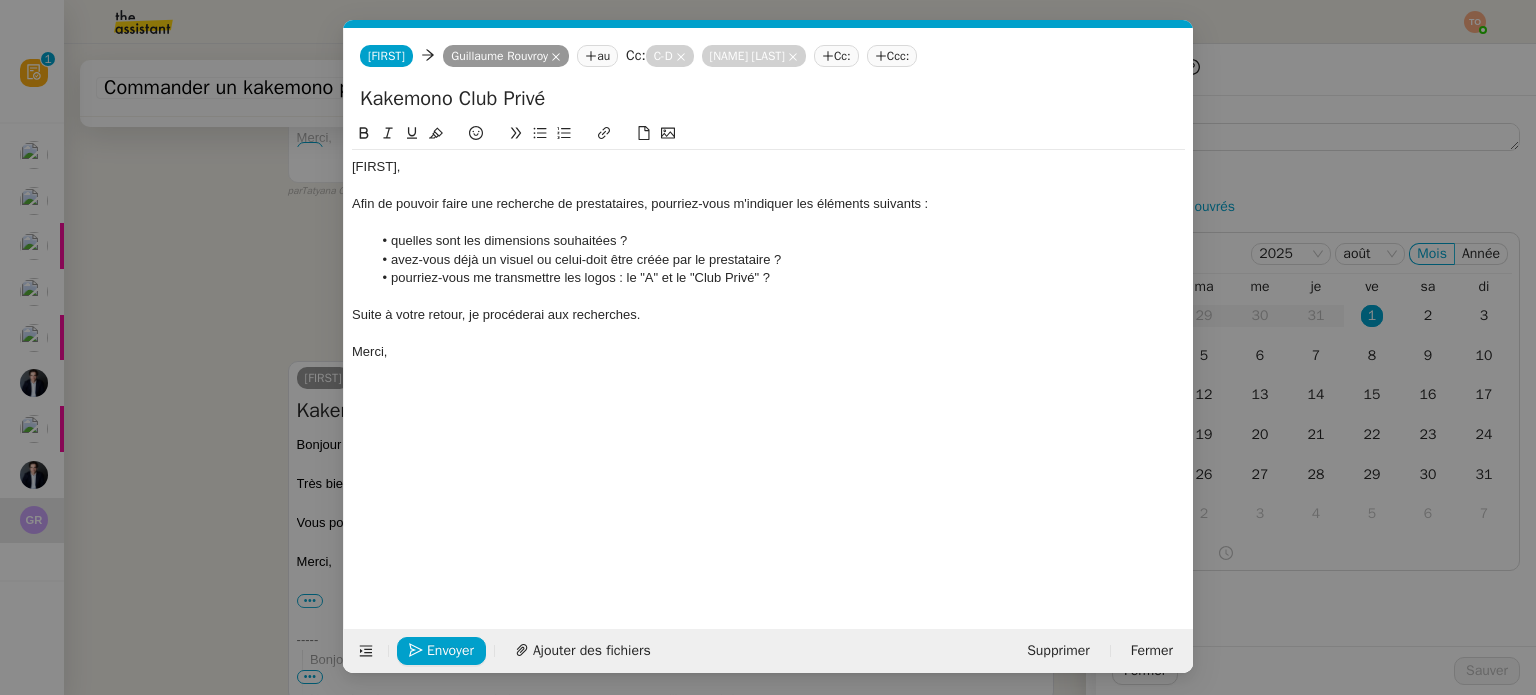 scroll, scrollTop: 600, scrollLeft: 0, axis: vertical 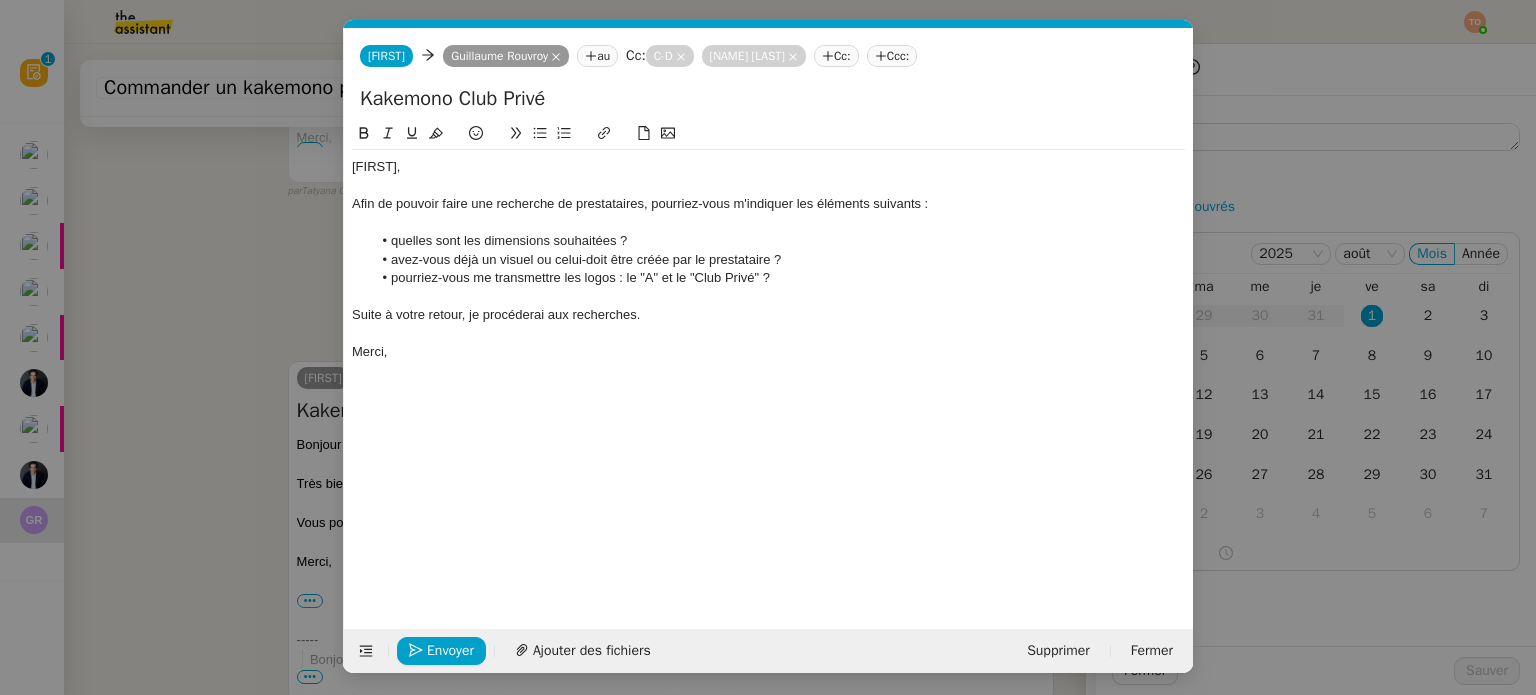 click on "Service TA - VOYAGE - PROPOSITION GLOBALE    A utiliser dans le cadre de proposition de déplacement TA - RELANCE CLIENT (EN)    Relancer un client lorsqu'il n'a pas répondu à un précédent message BAFERTY - MAIL AUDITION    A utiliser dans le cadre de la procédure d'envoi des mails d'audition TA - PUBLICATION OFFRE D'EMPLOI     Organisation du recrutement Discours de présentation du paiement sécurisé    TA - VOYAGES - PROPOSITION ITINERAIRE    Soumettre les résultats d'une recherche TA - CONFIRMATION PAIEMENT (EN)    Confirmer avec le client de modèle de transaction - Attention Plan Pro nécessaire. TA - COURRIER EXPEDIE (recommandé)    A utiliser dans le cadre de l'envoi d'un courrier recommandé TA - PARTAGE DE CALENDRIER (EN)    A utiliser pour demander au client de partager son calendrier afin de faciliter l'accès et la gestion PSPI - Appel de fonds MJL    A utiliser dans le cadre de la procédure d'appel de fonds MJL TA - RELANCE CLIENT    TA - AR PROCEDURES        21 YIELD" at bounding box center [768, 347] 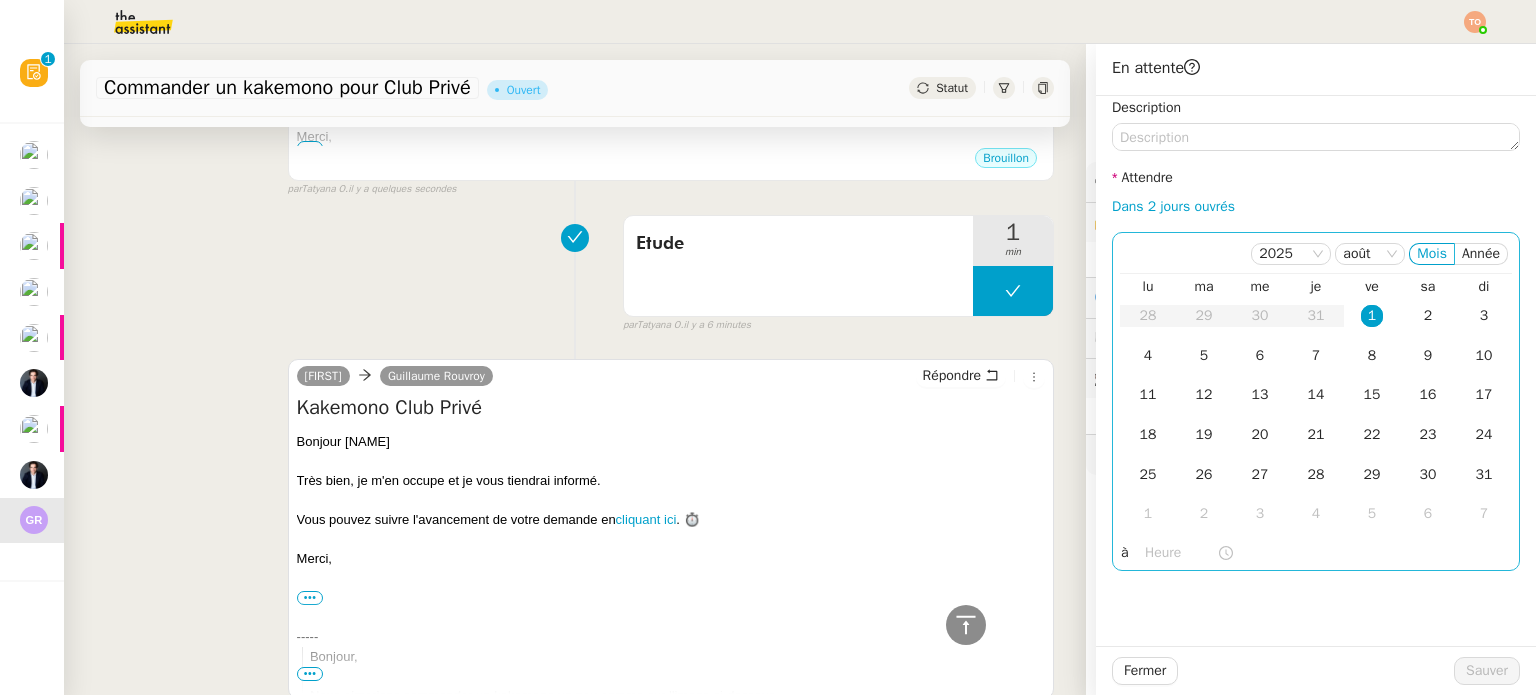 scroll, scrollTop: 600, scrollLeft: 0, axis: vertical 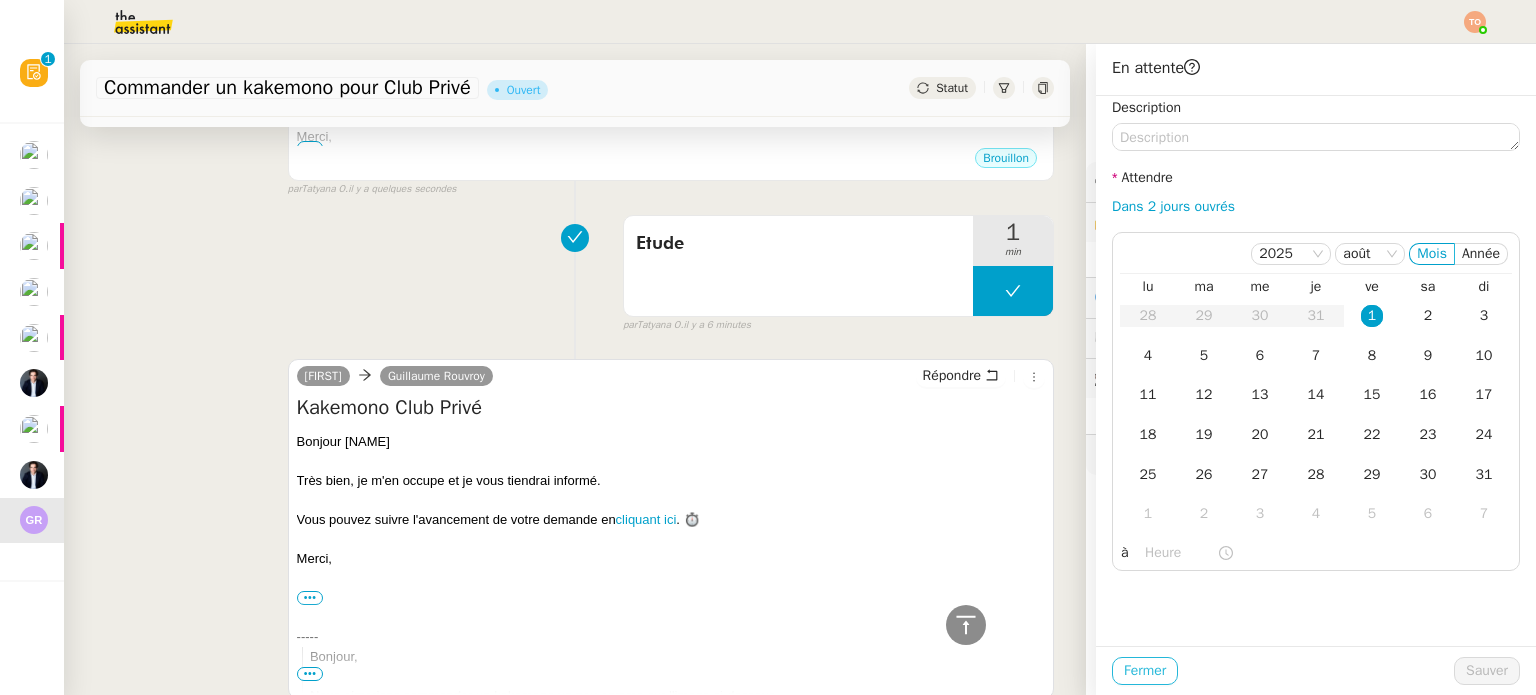 click on "Fermer" 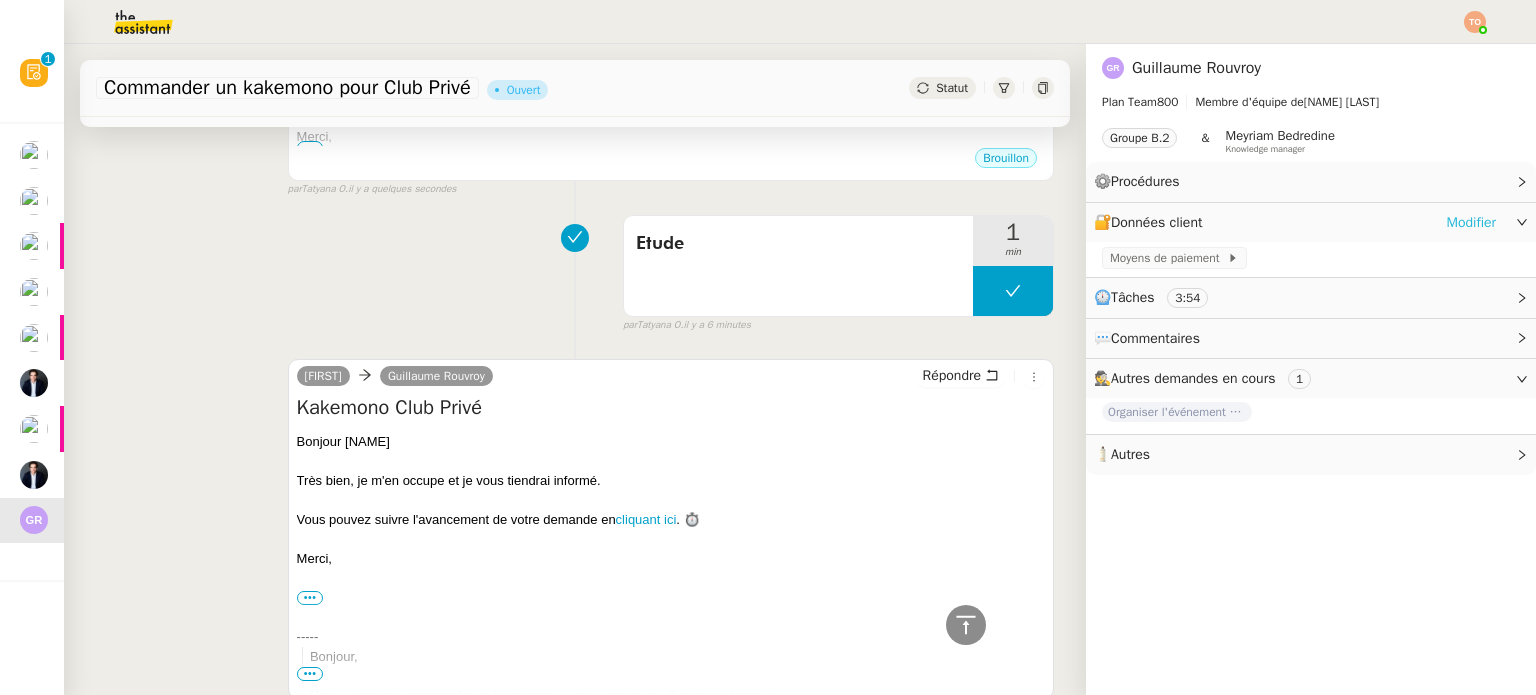 click on "Modifier" 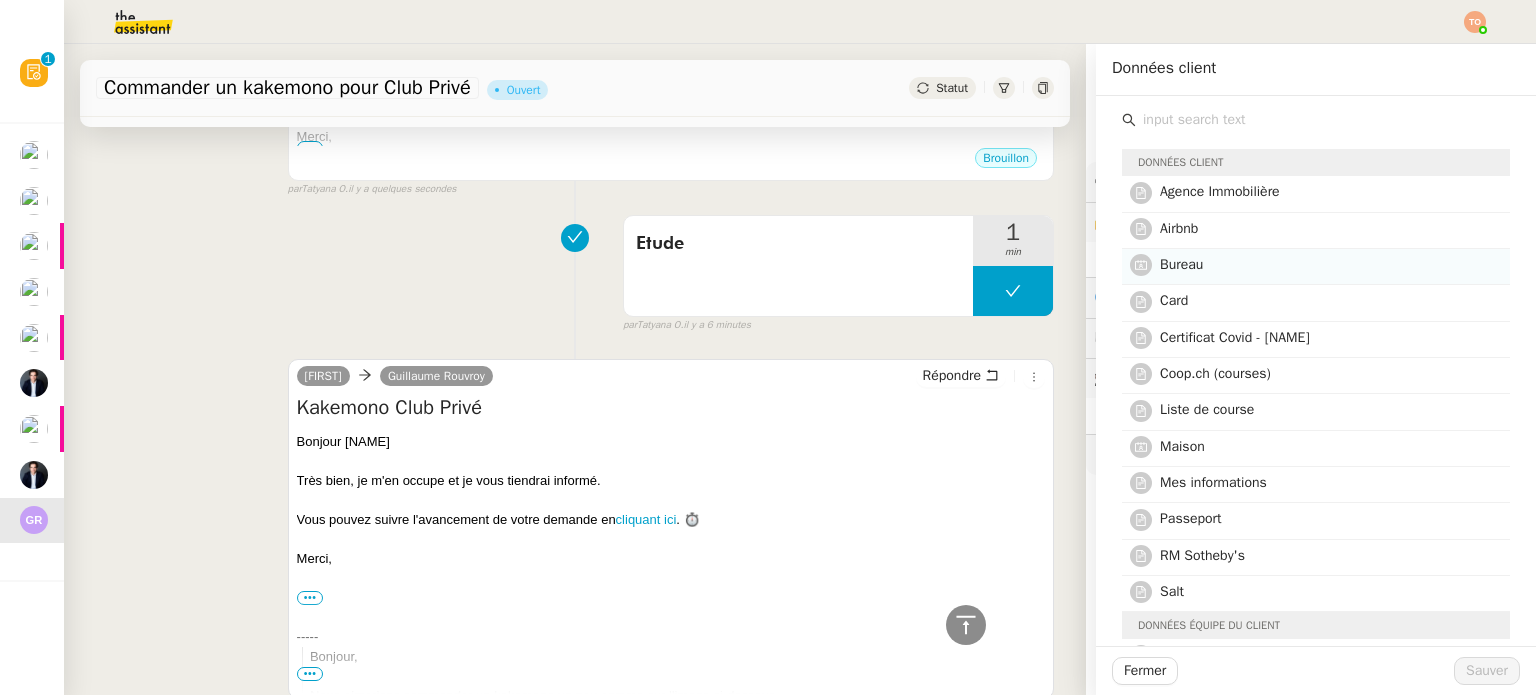 click on "Bureau" 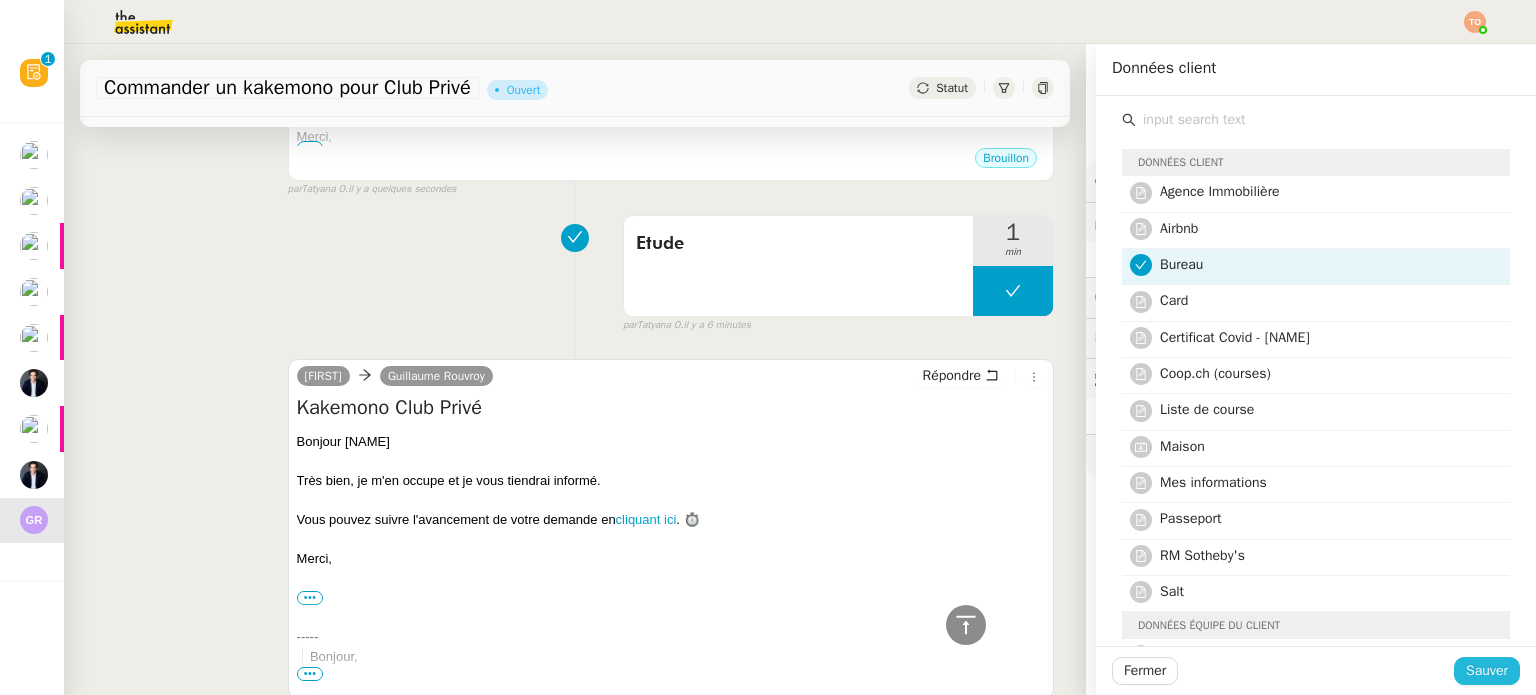 click on "Sauver" 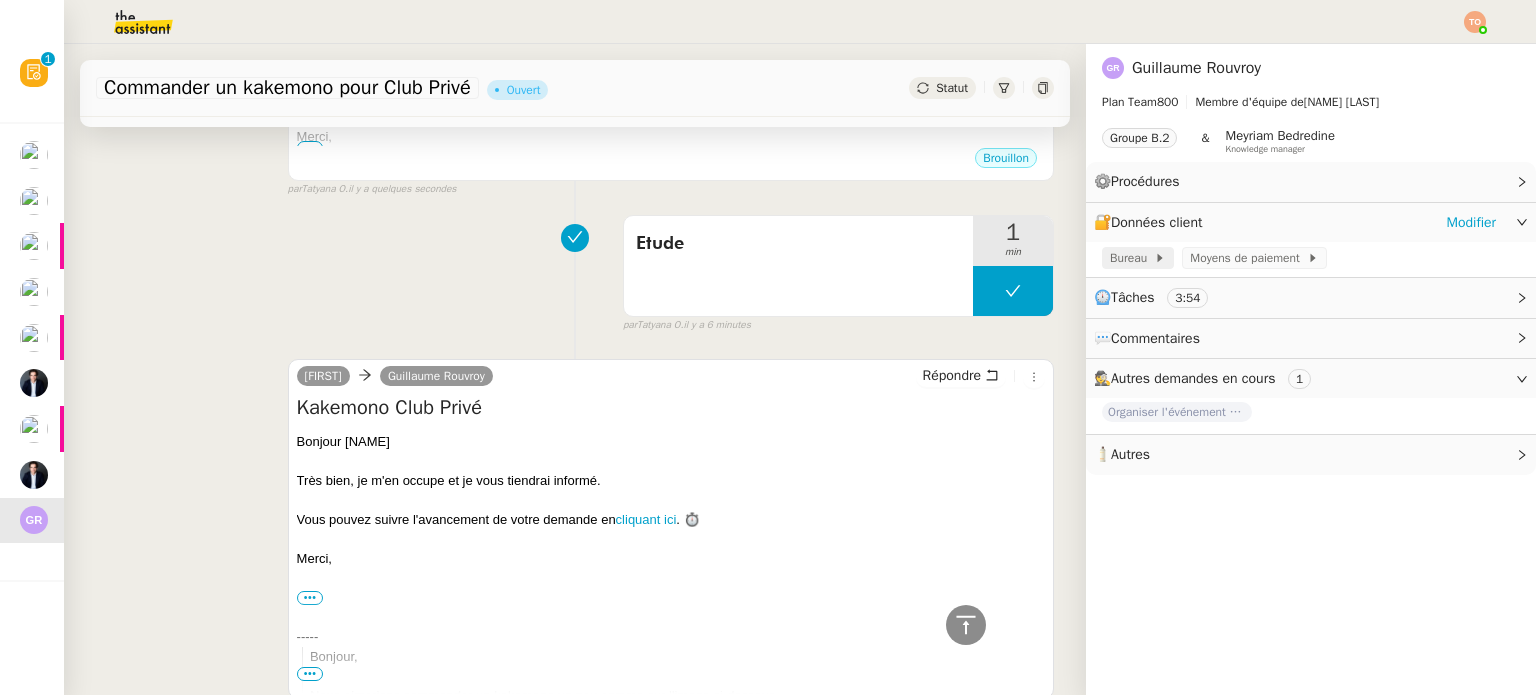 click on "Bureau" 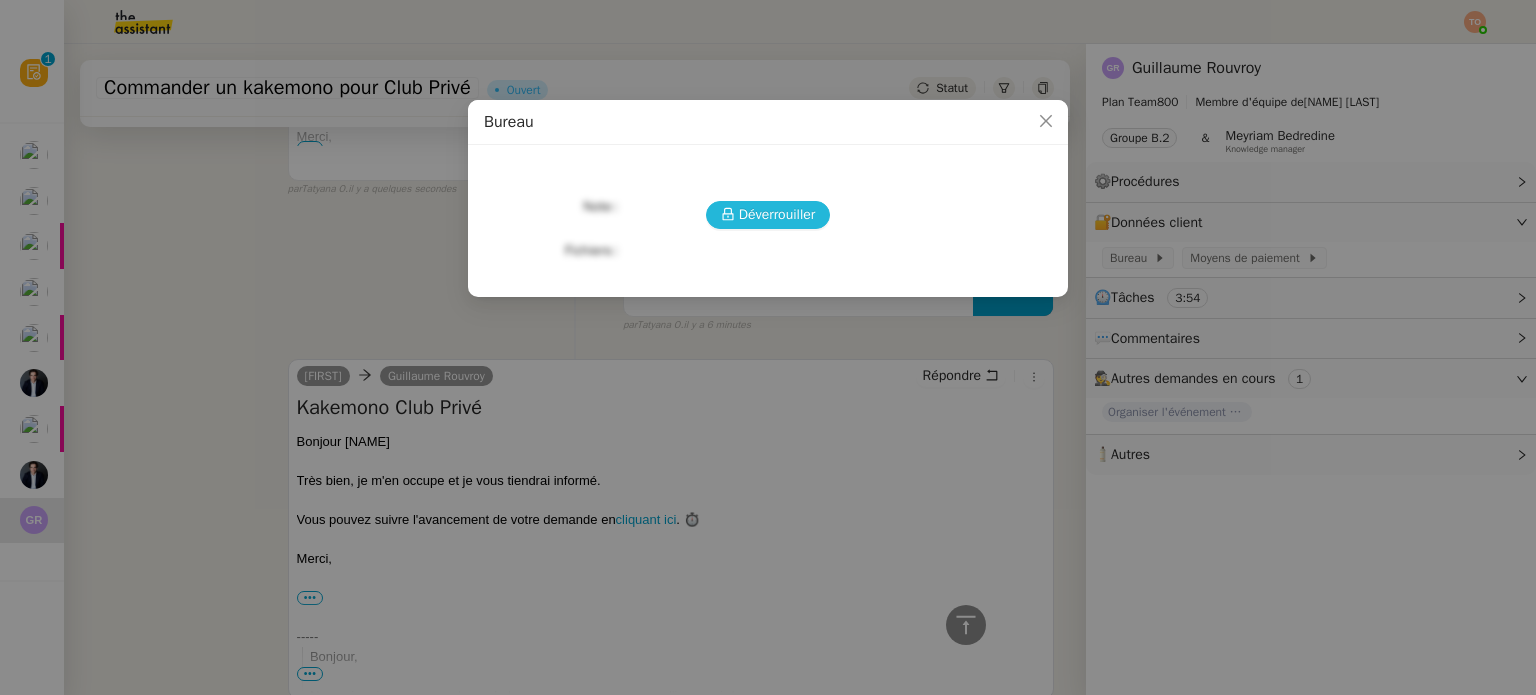 click on "Déverrouiller" at bounding box center [777, 214] 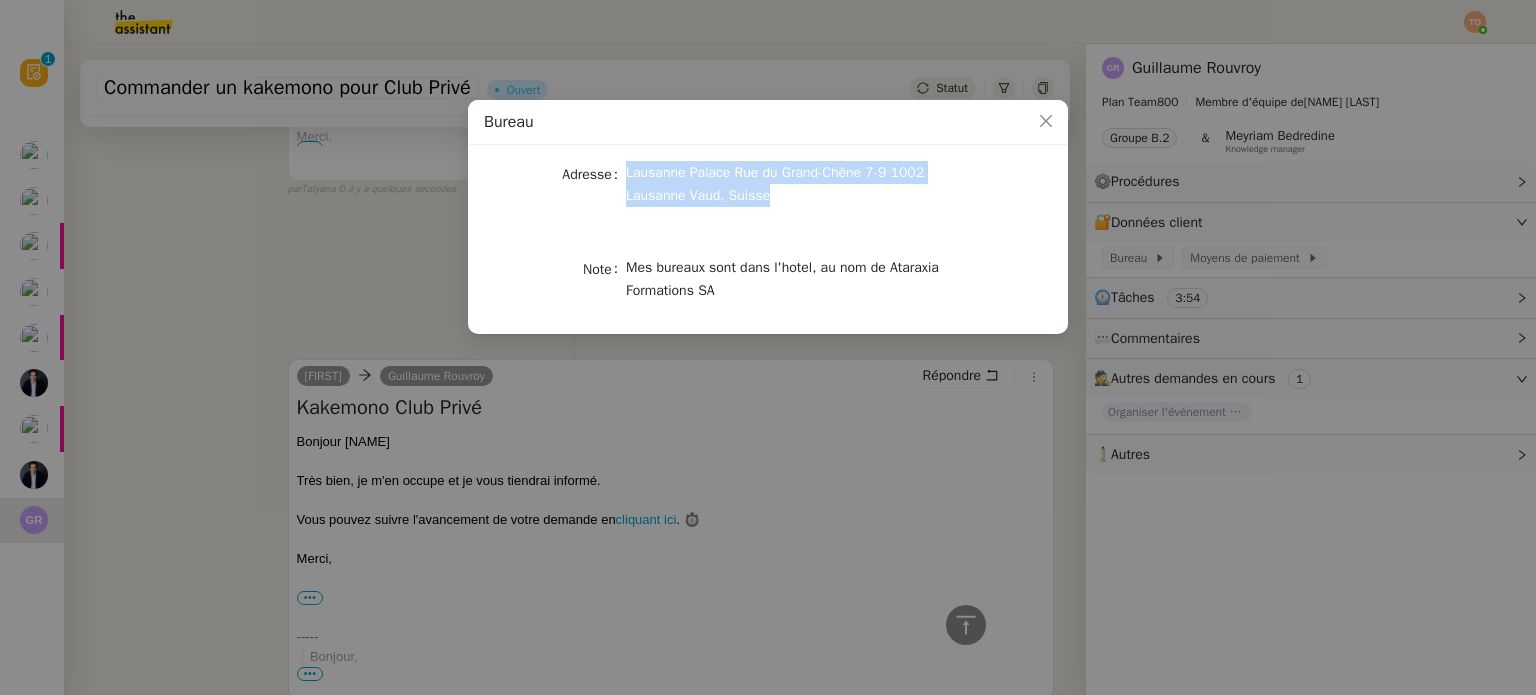 drag, startPoint x: 674, startPoint y: 174, endPoint x: 773, endPoint y: 203, distance: 103.16007 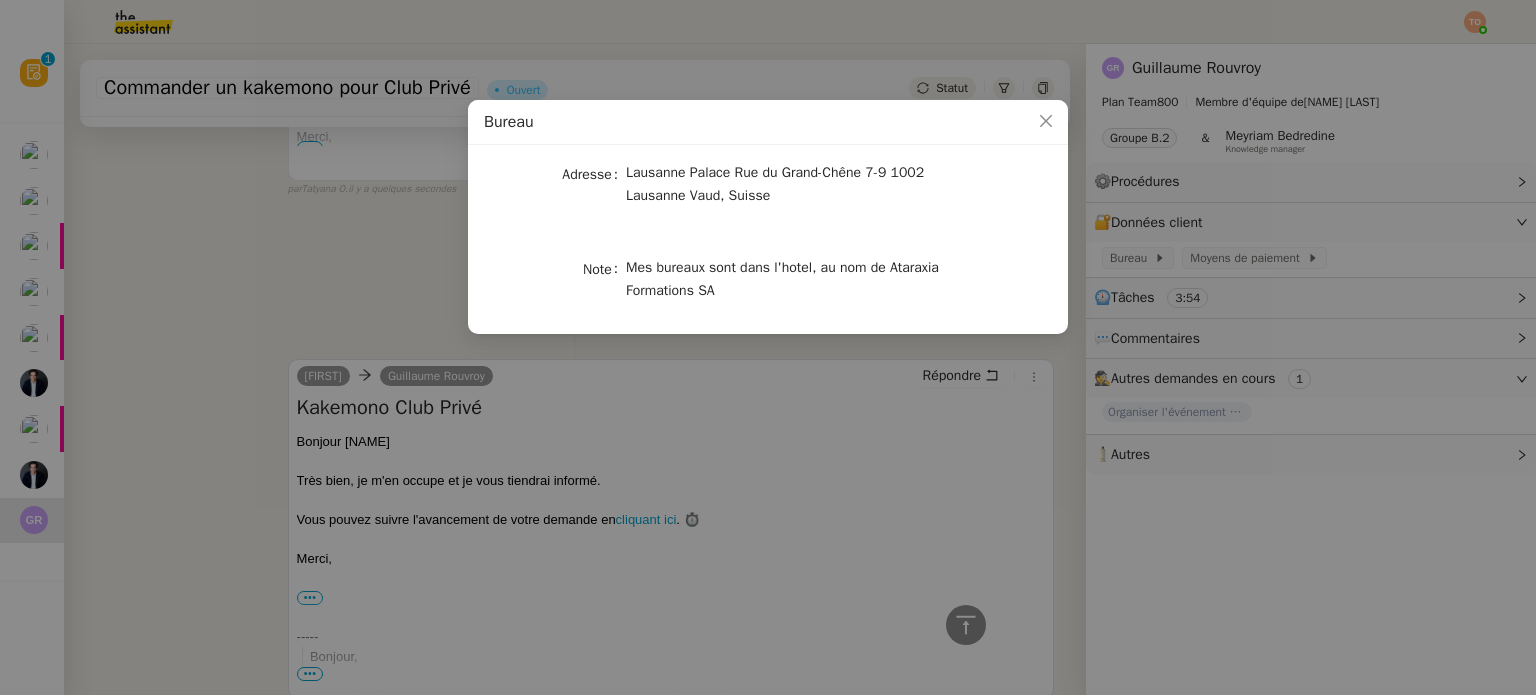 click on "Bureau Adresse [CITY] [STREET] [POSTAL_CODE] [CITY] [STATE], [COUNTRY] Note Mes bureaux sont dans l'hotel, au nom de [COMPANY] [COMPANY]" at bounding box center [768, 347] 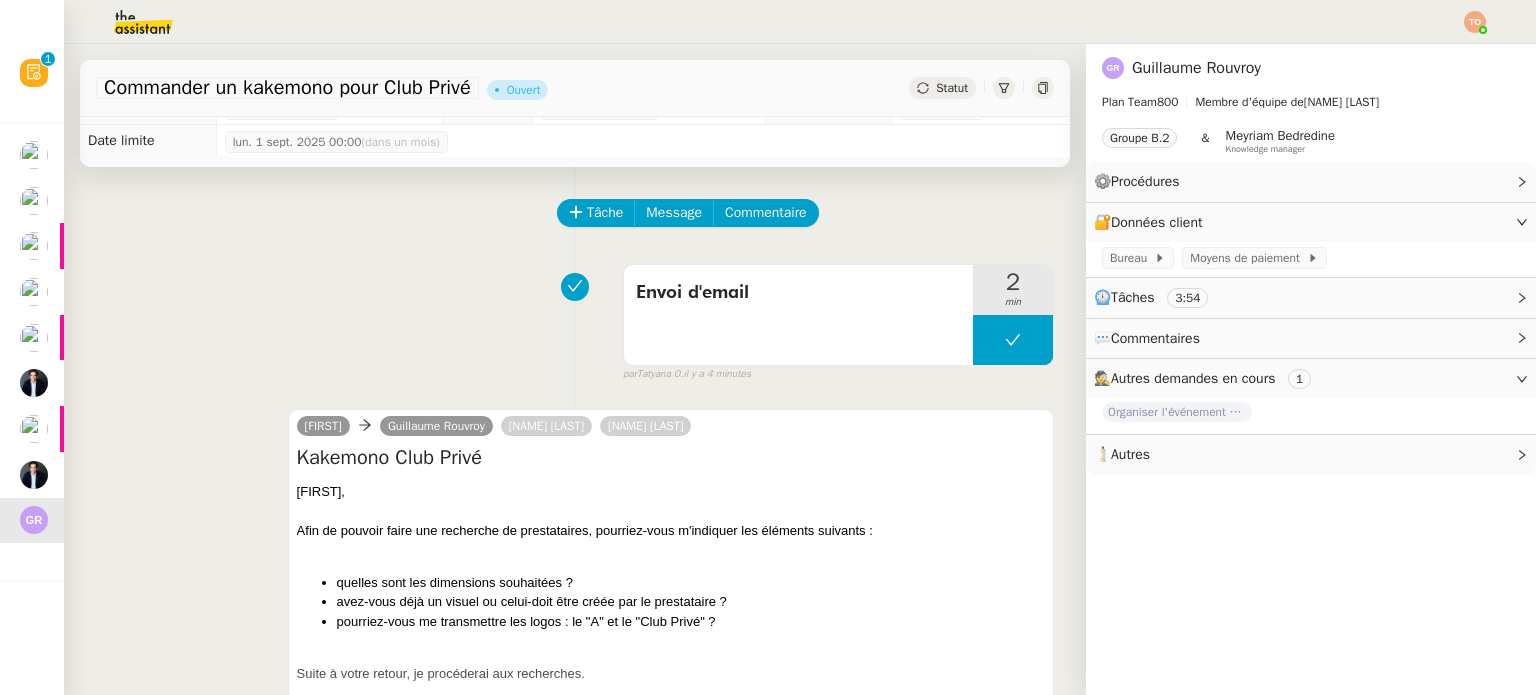 scroll, scrollTop: 0, scrollLeft: 0, axis: both 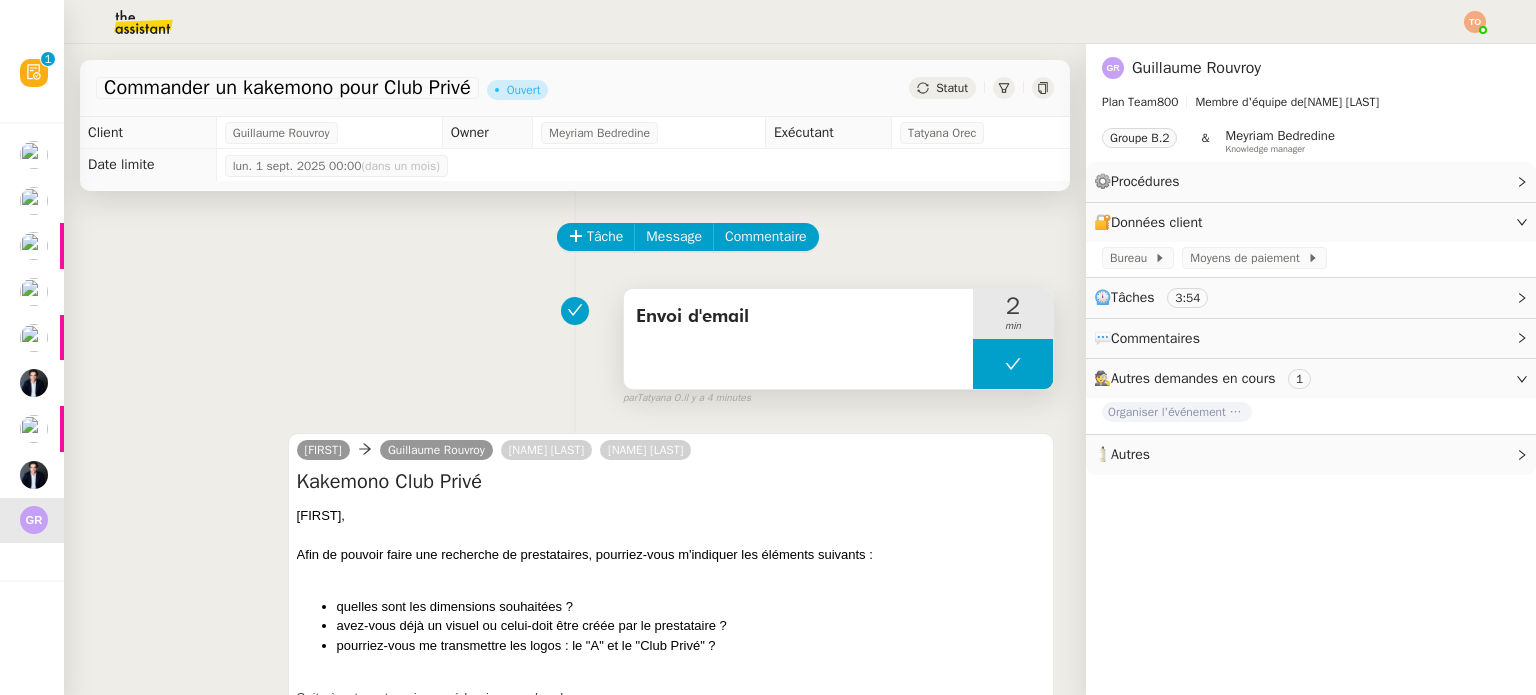 click at bounding box center (1013, 364) 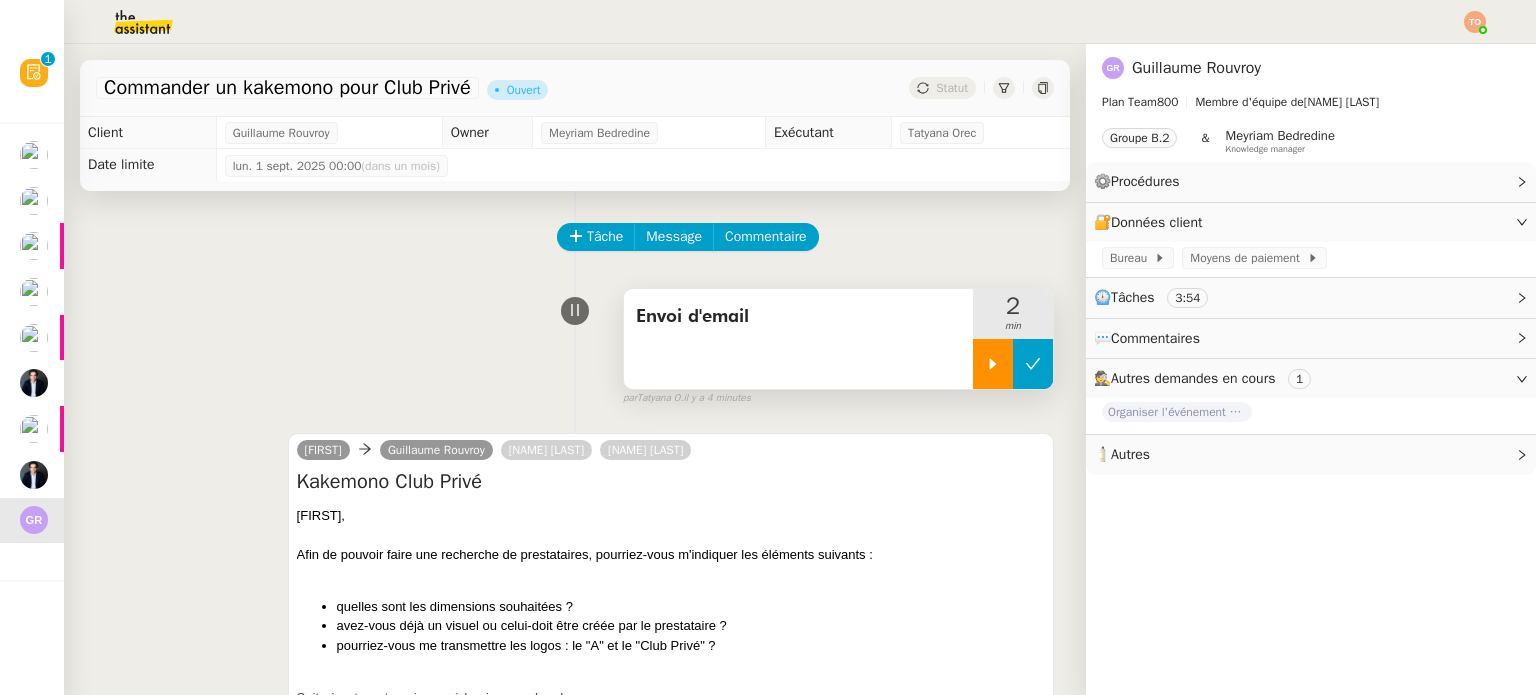 click at bounding box center (993, 364) 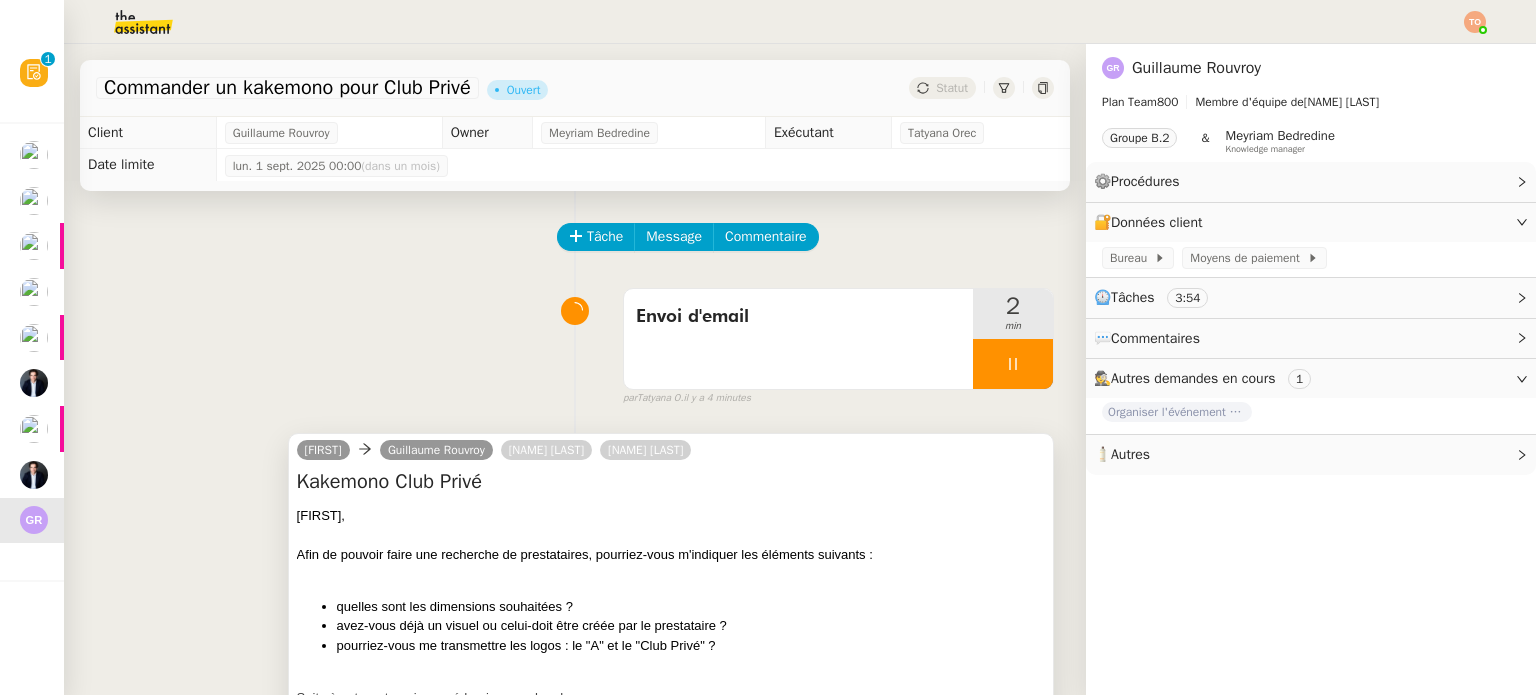 click on "Kakemono Club Privé" at bounding box center [671, 482] 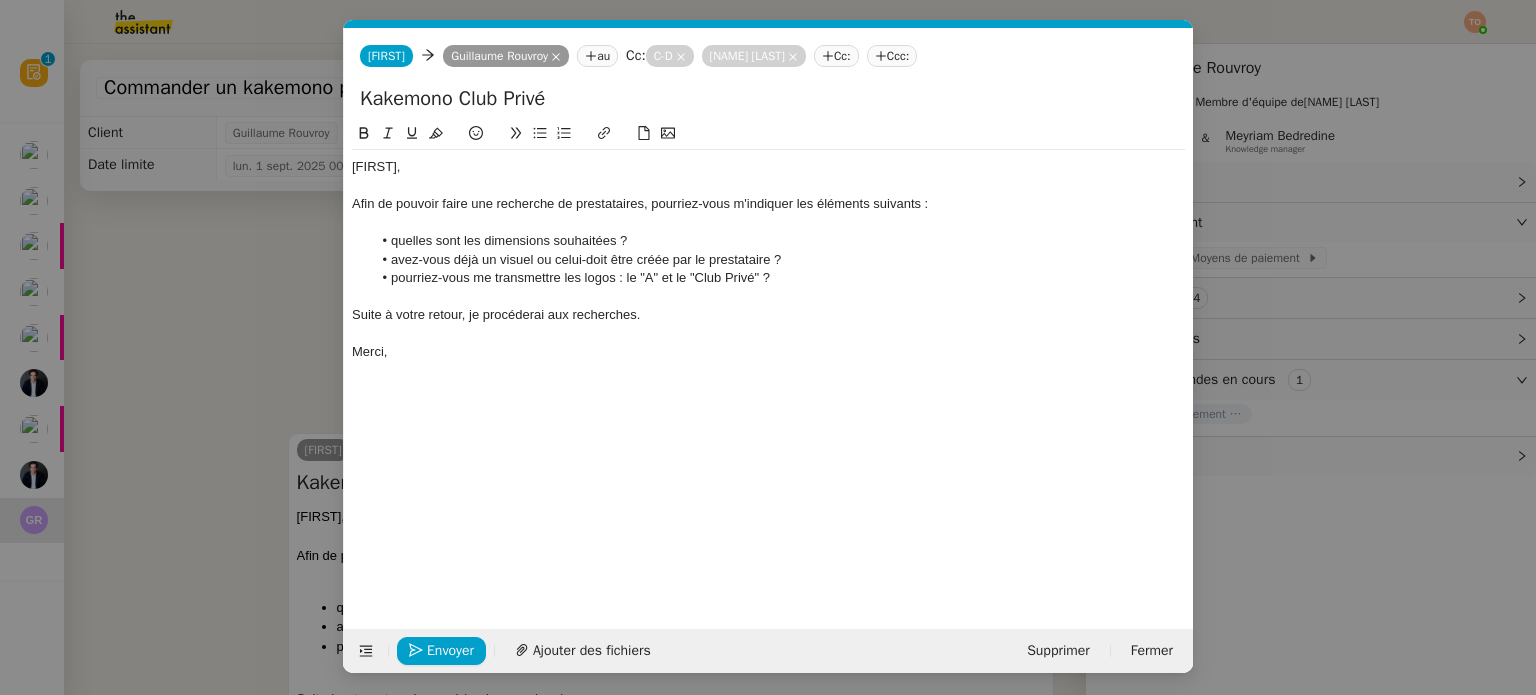 scroll, scrollTop: 0, scrollLeft: 42, axis: horizontal 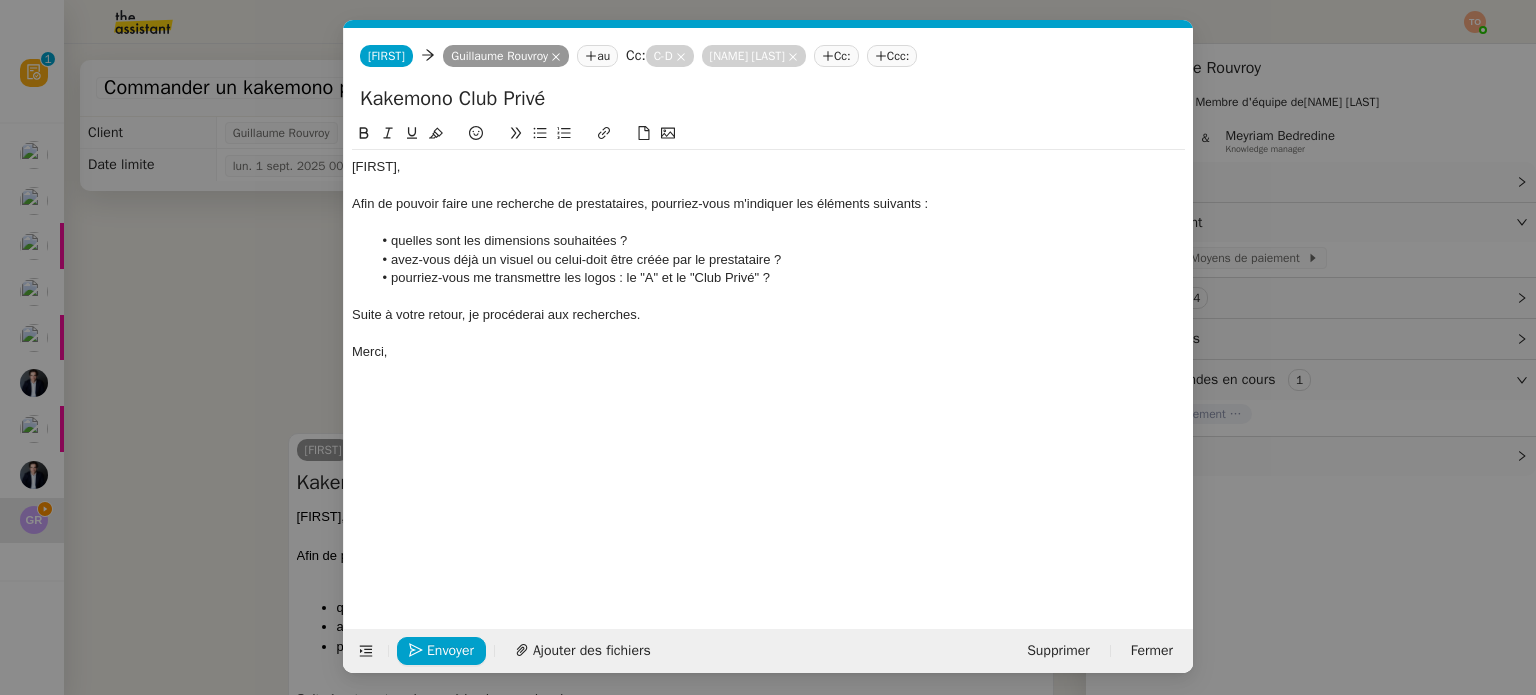 click 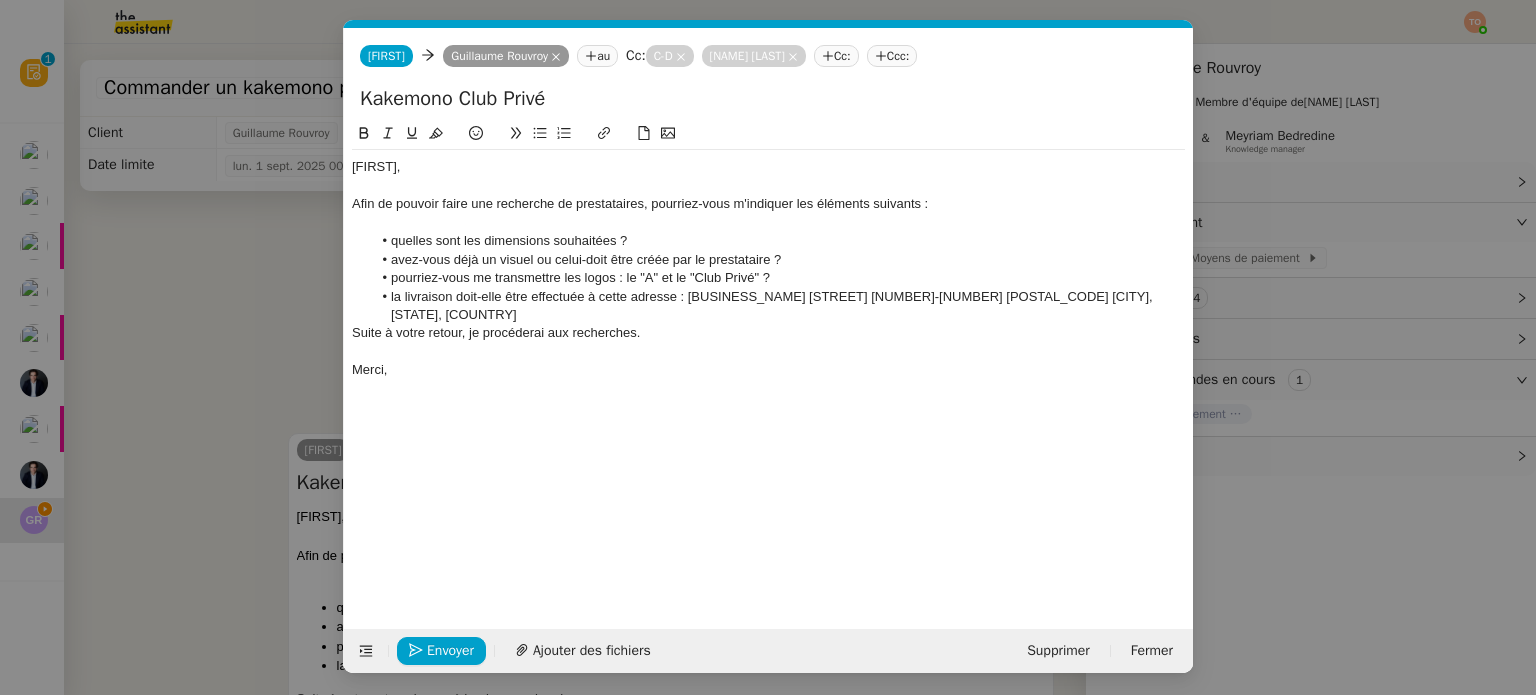 scroll, scrollTop: 0, scrollLeft: 0, axis: both 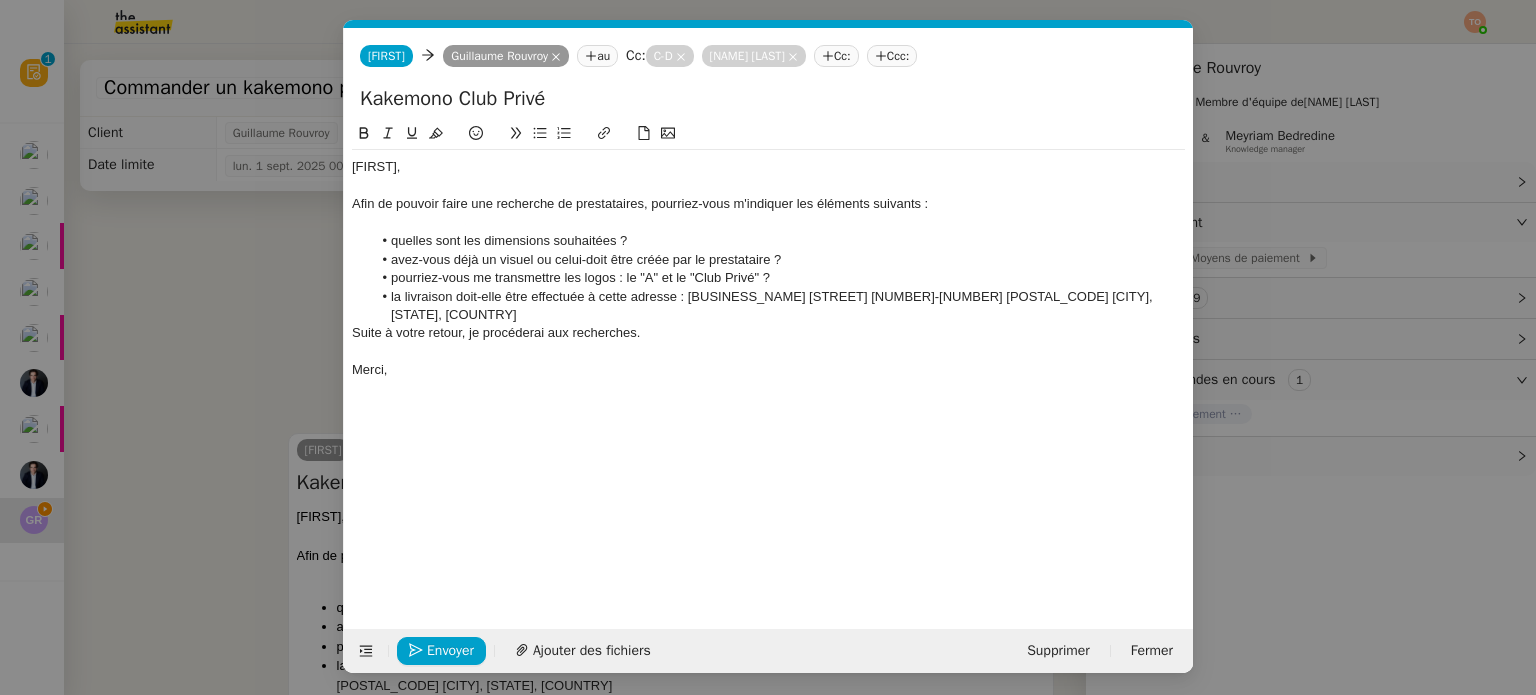 click on "la livraison doit-elle être effectuée à cette adresse : [BUSINESS_NAME] [STREET] [NUMBER]-[NUMBER] [POSTAL_CODE] [CITY], [STATE], [COUNTRY]" 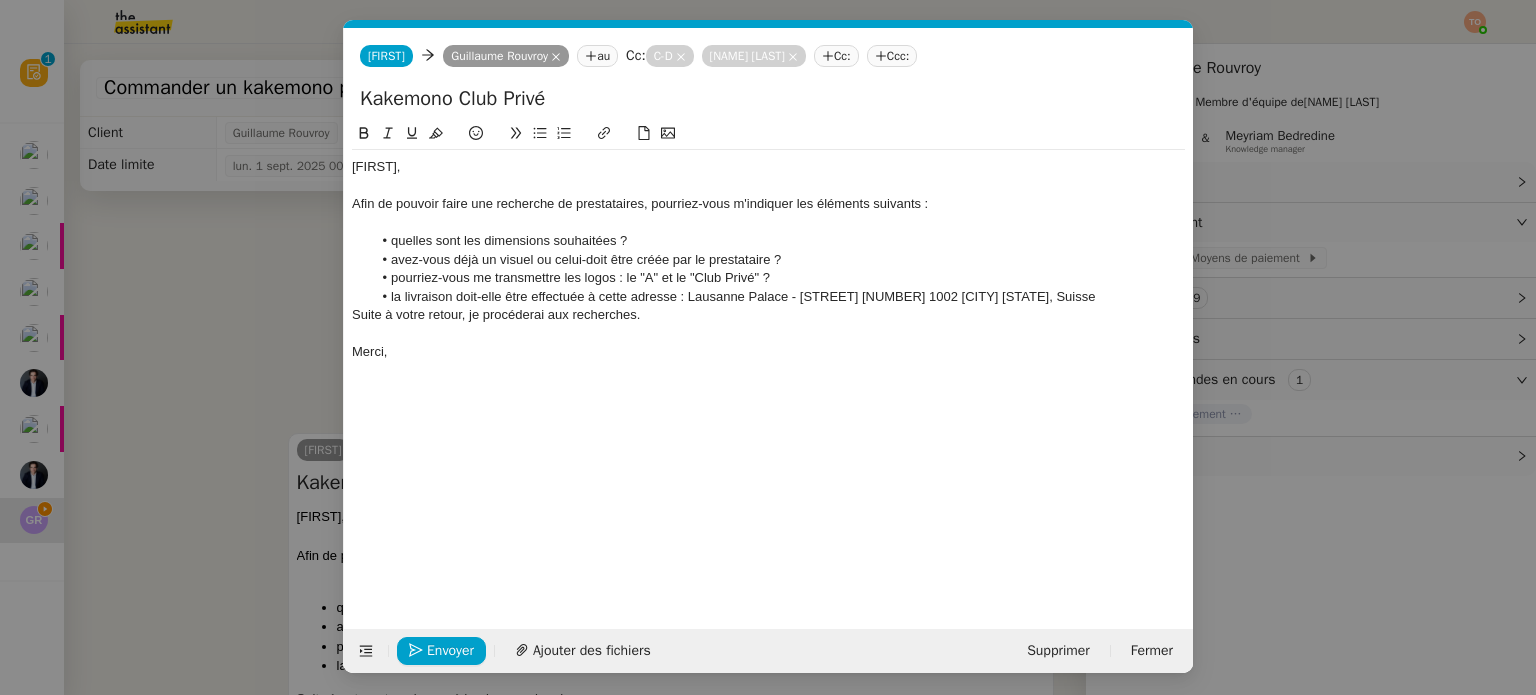 drag, startPoint x: 954, startPoint y: 294, endPoint x: 1100, endPoint y: 287, distance: 146.16771 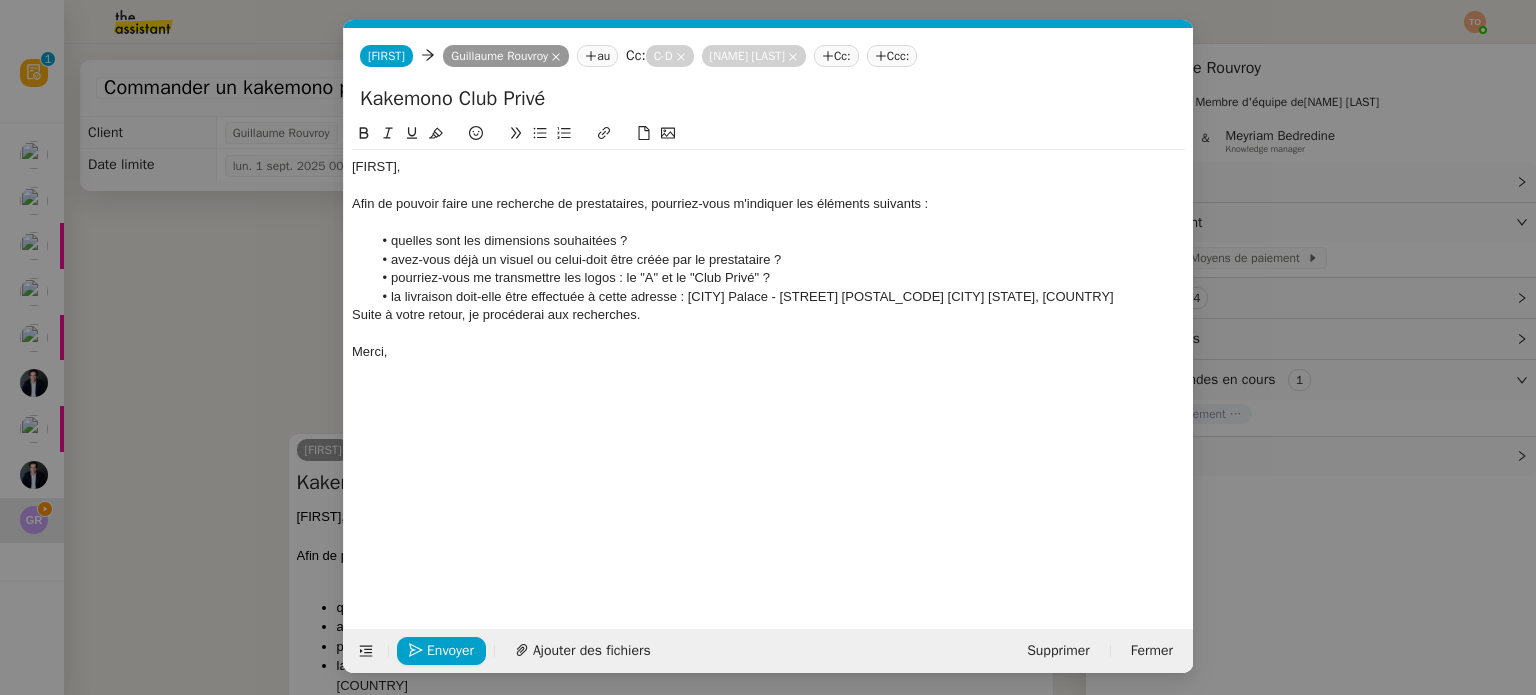 click on "la livraison doit-elle être effectuée à cette adresse : [CITY] Palace - [STREET] [POSTAL_CODE] [CITY] [STATE], [COUNTRY]" 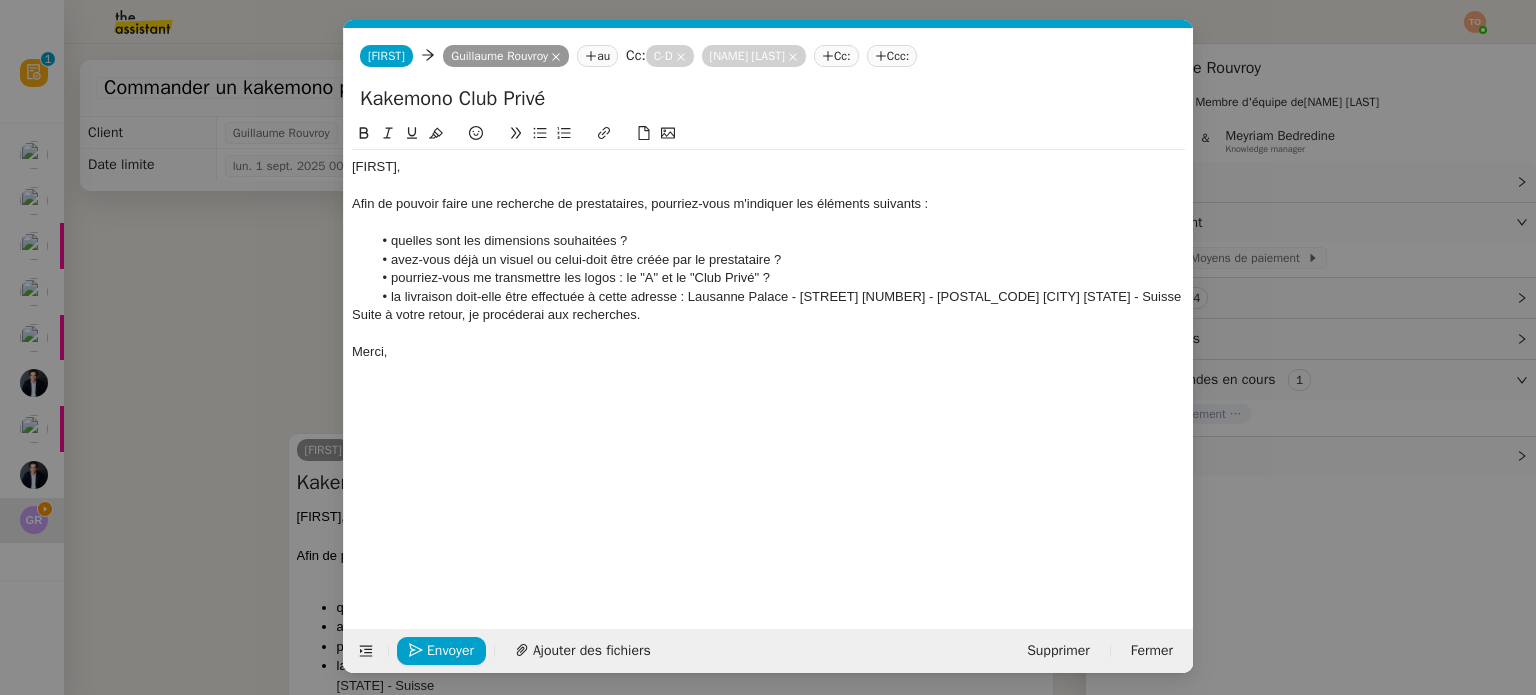 click on "la livraison doit-elle être effectuée à cette adresse : Lausanne Palace - [STREET] [NUMBER] - [POSTAL_CODE] [CITY] [STATE] - Suisse" 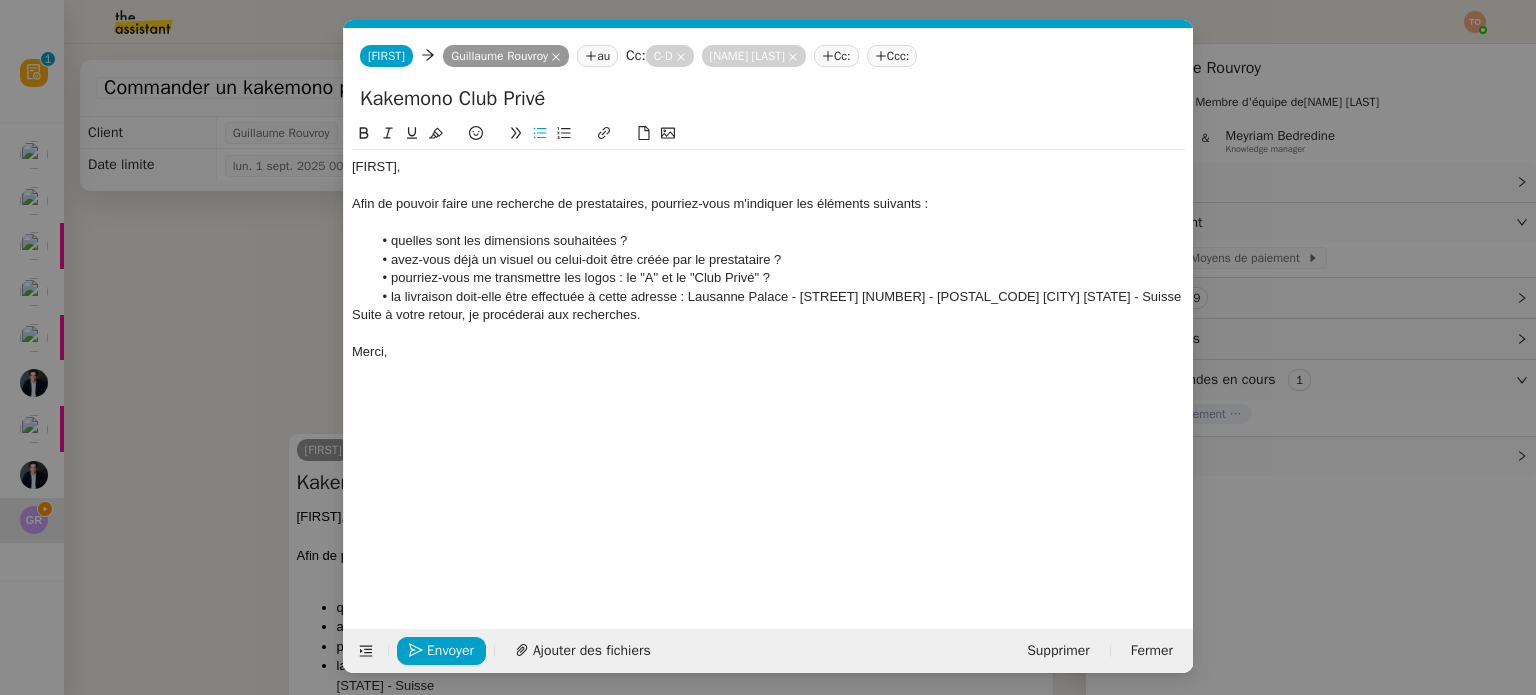 click on "la livraison doit-elle être effectuée à cette adresse : Lausanne Palace - [STREET] [NUMBER] - [POSTAL_CODE] [CITY] [STATE] - Suisse" 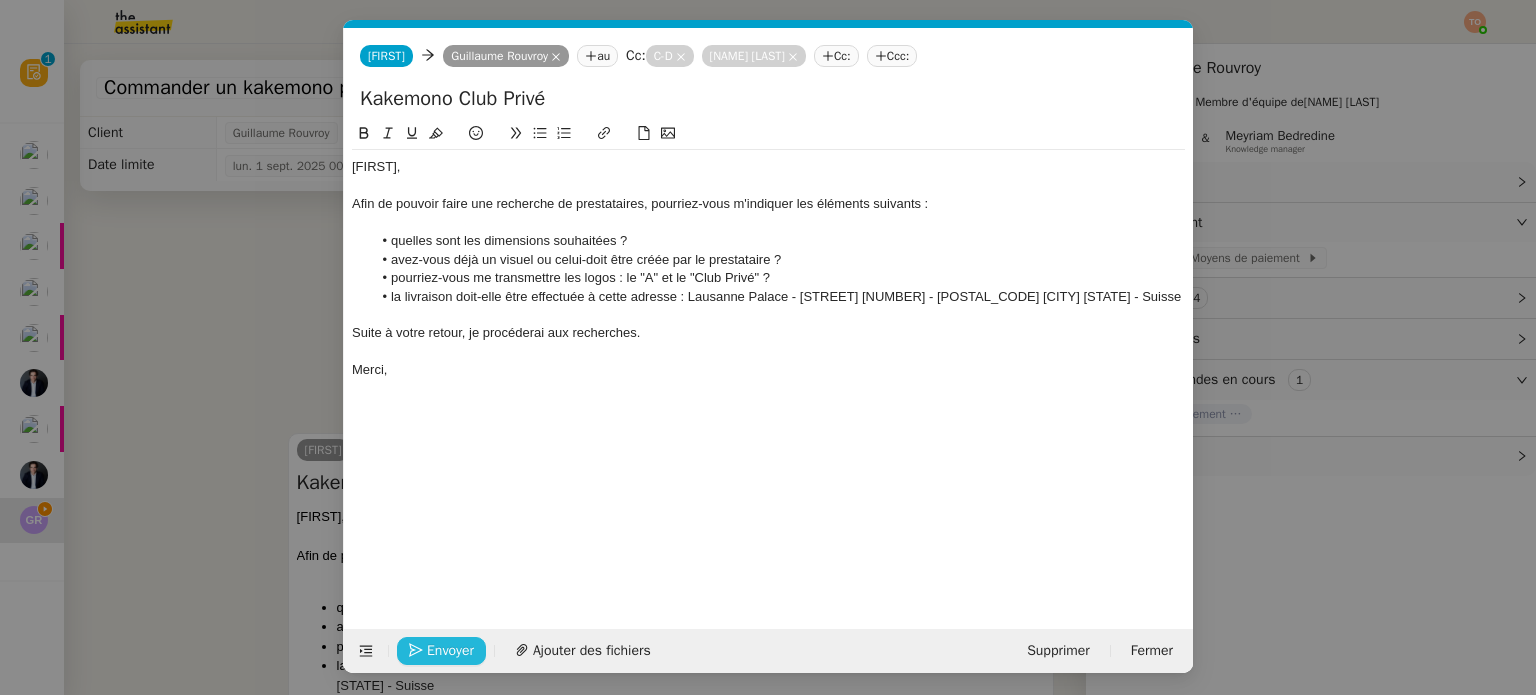 click on "Envoyer" 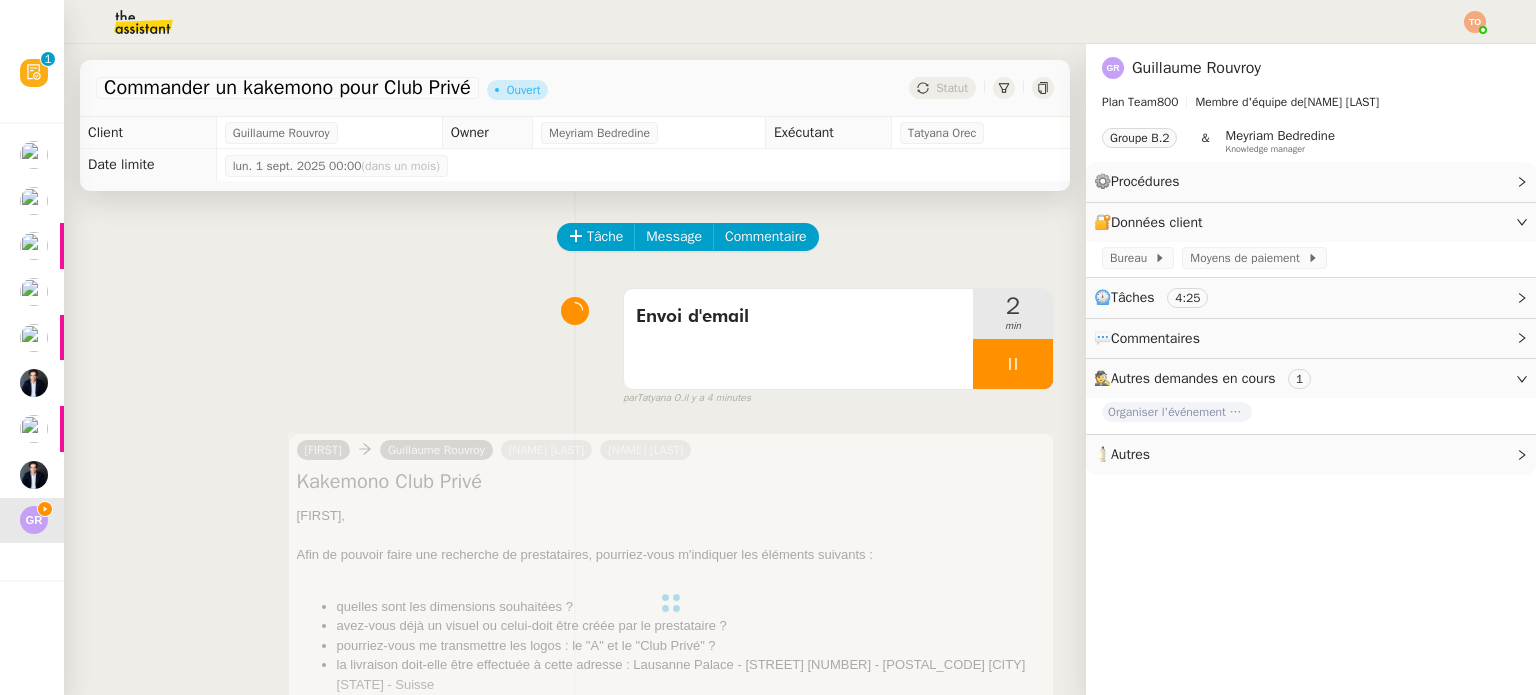 click at bounding box center [1013, 364] 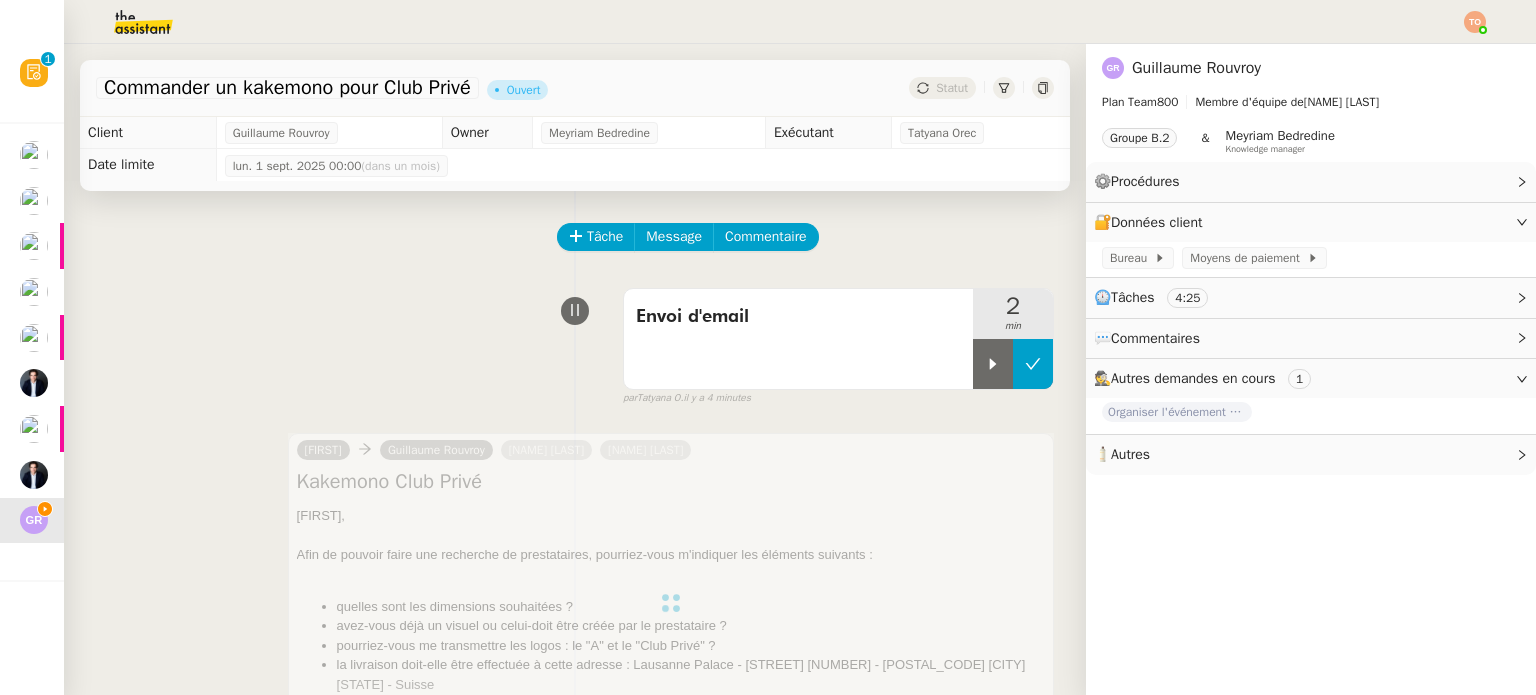 click 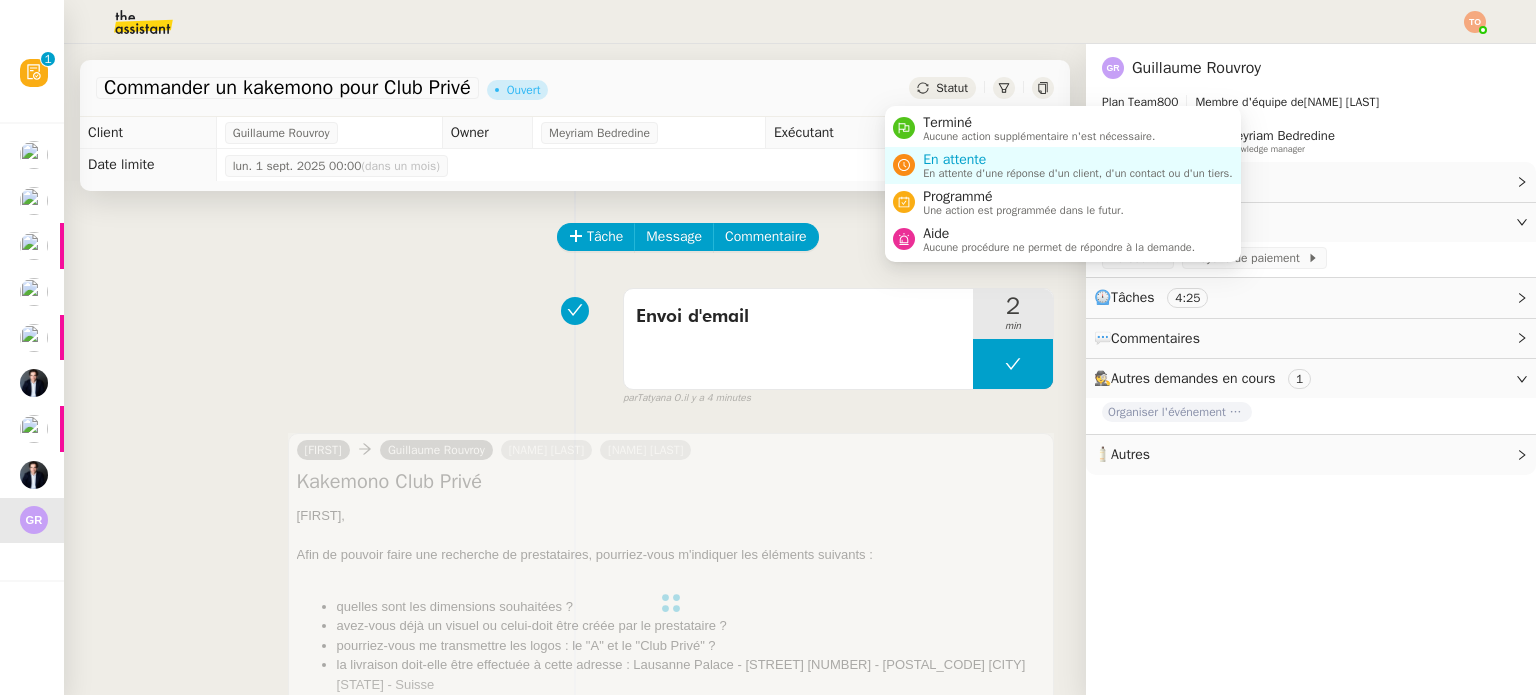 click on "Statut" 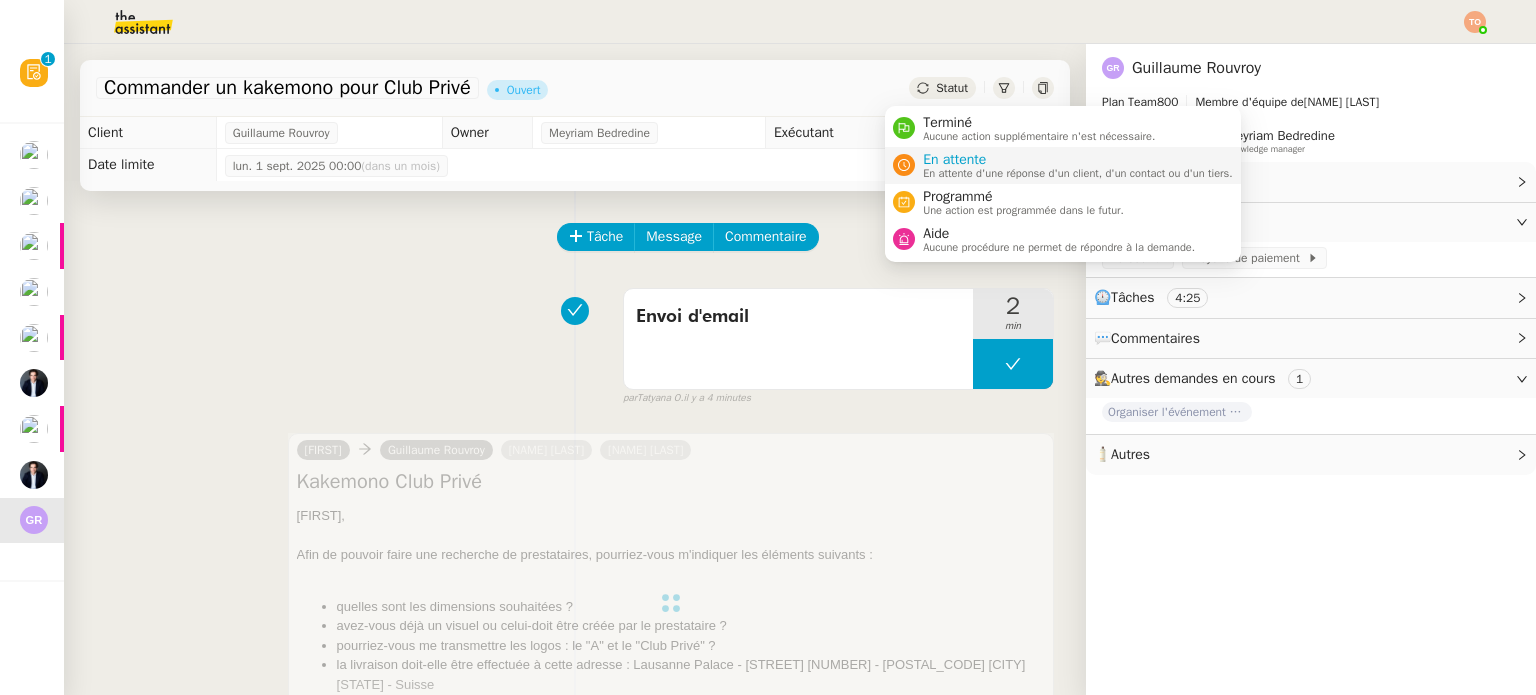 click on "En attente d'une réponse d'un client, d'un contact ou d'un tiers." at bounding box center [1078, 173] 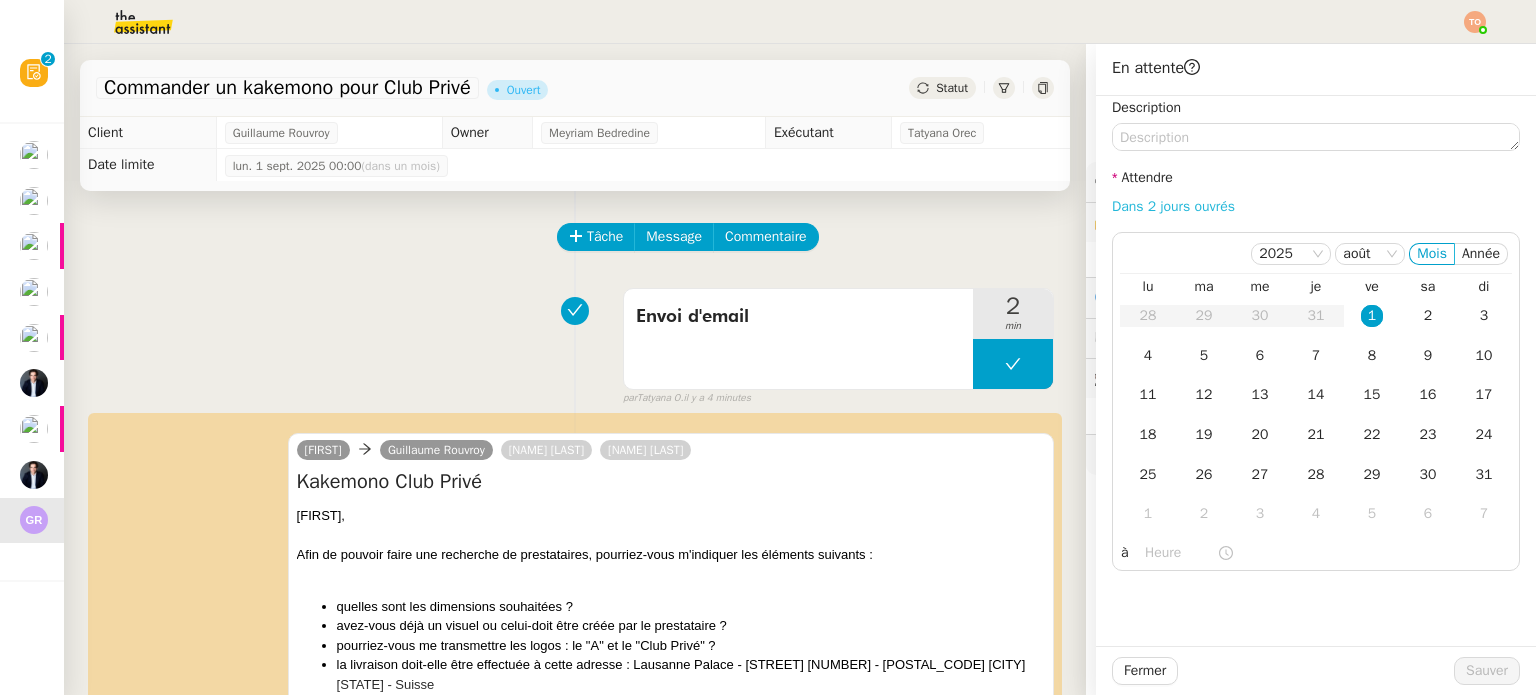 click on "Dans 2 jours ouvrés" 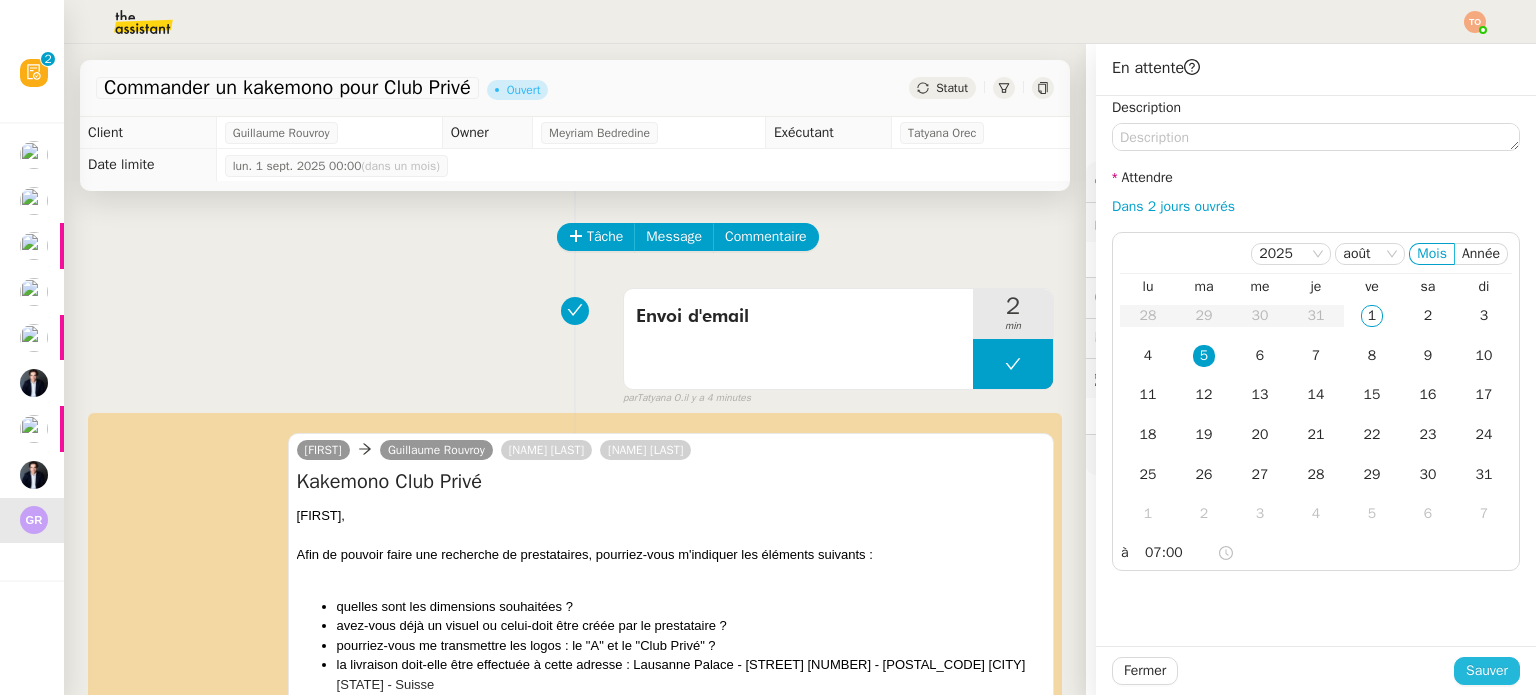click on "Sauver" 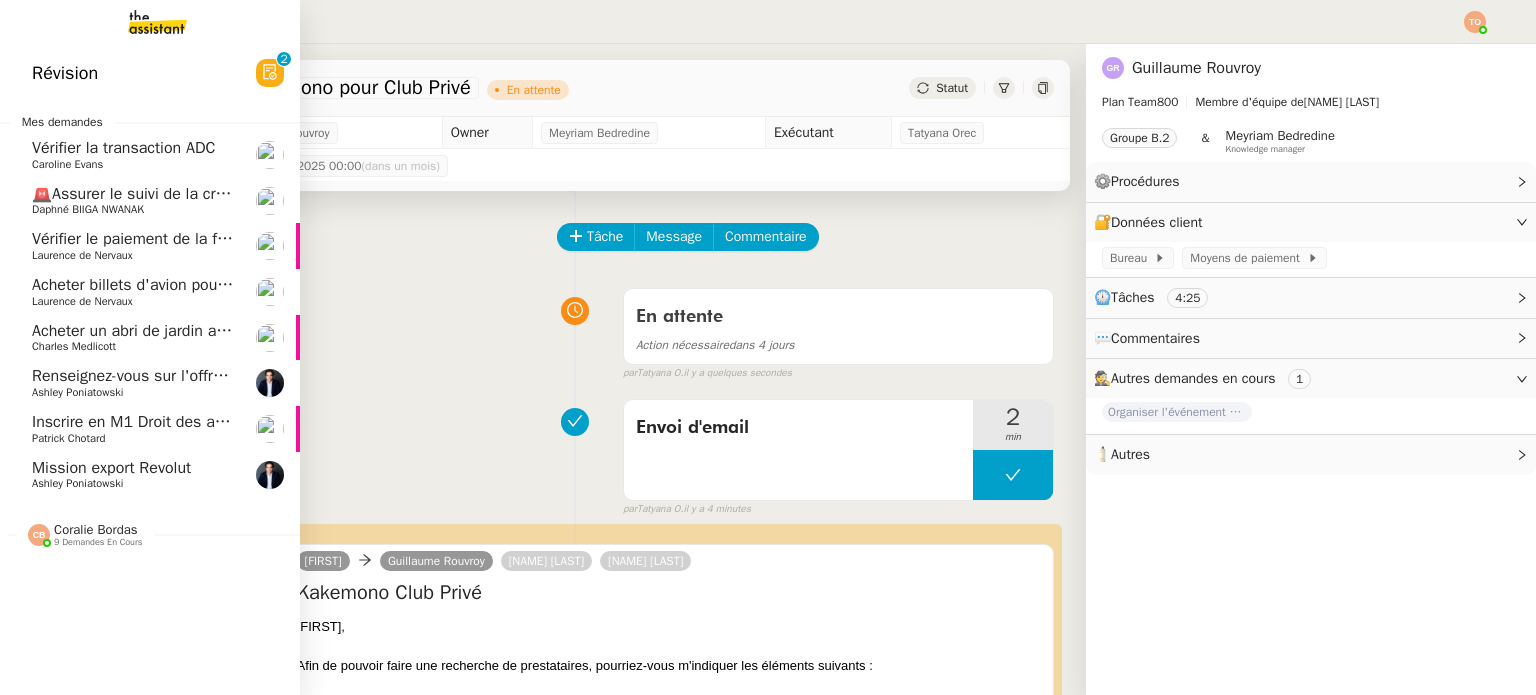 click on "Ashley Poniatowski" 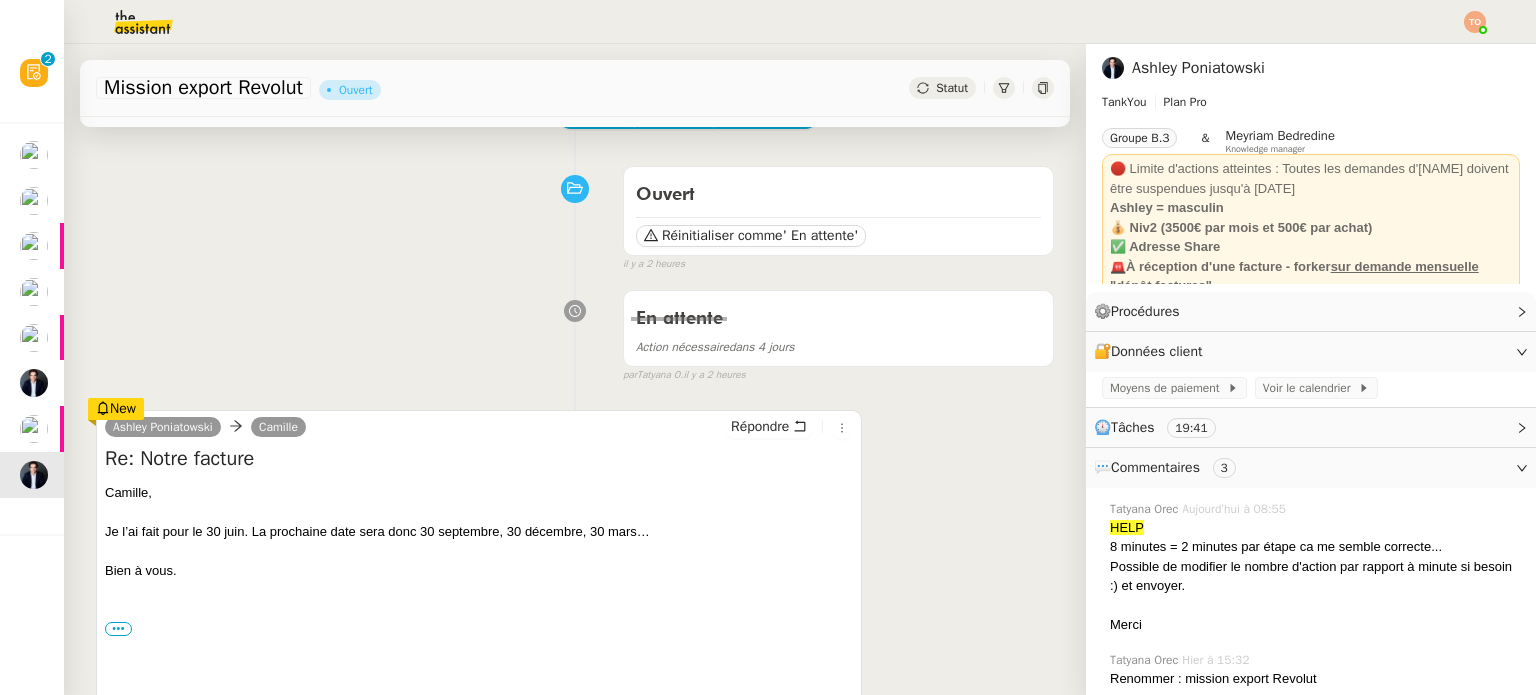 scroll, scrollTop: 200, scrollLeft: 0, axis: vertical 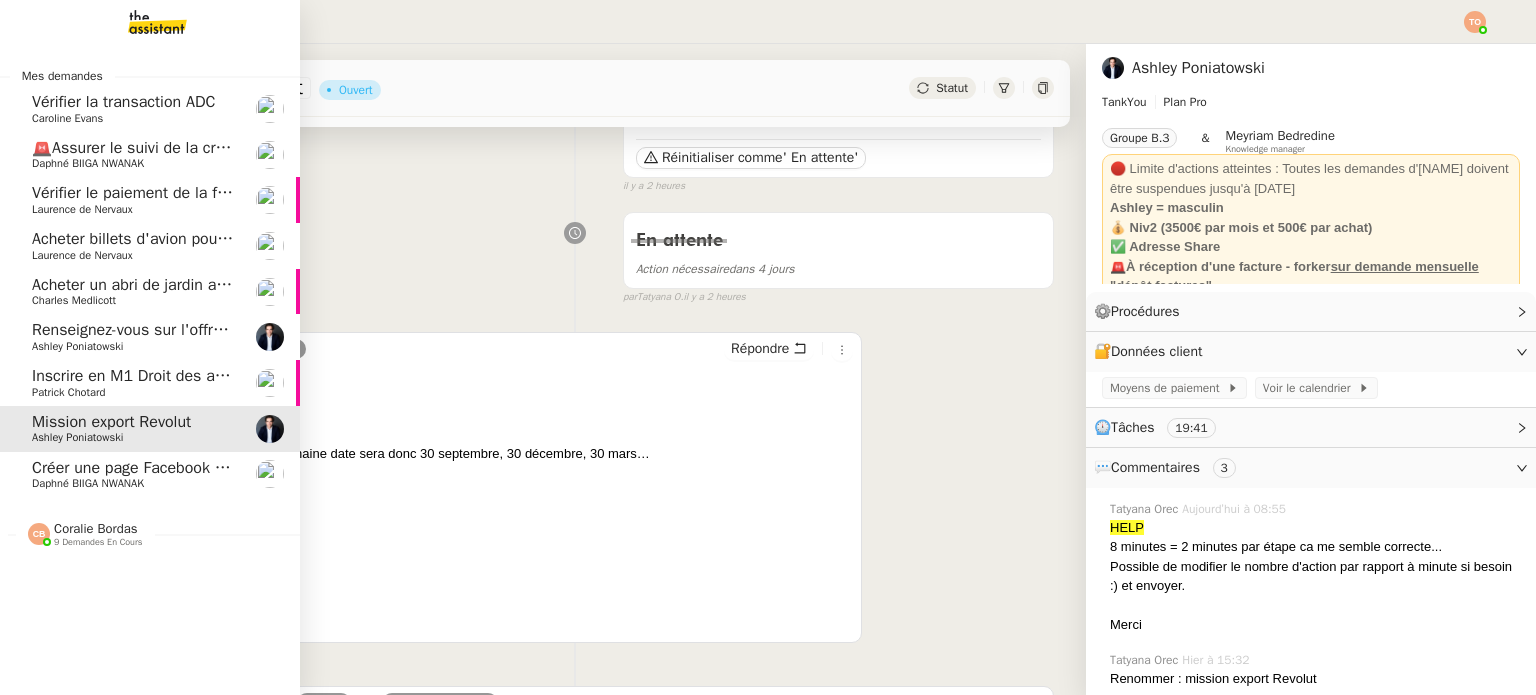 click on "9 demandes en cours" 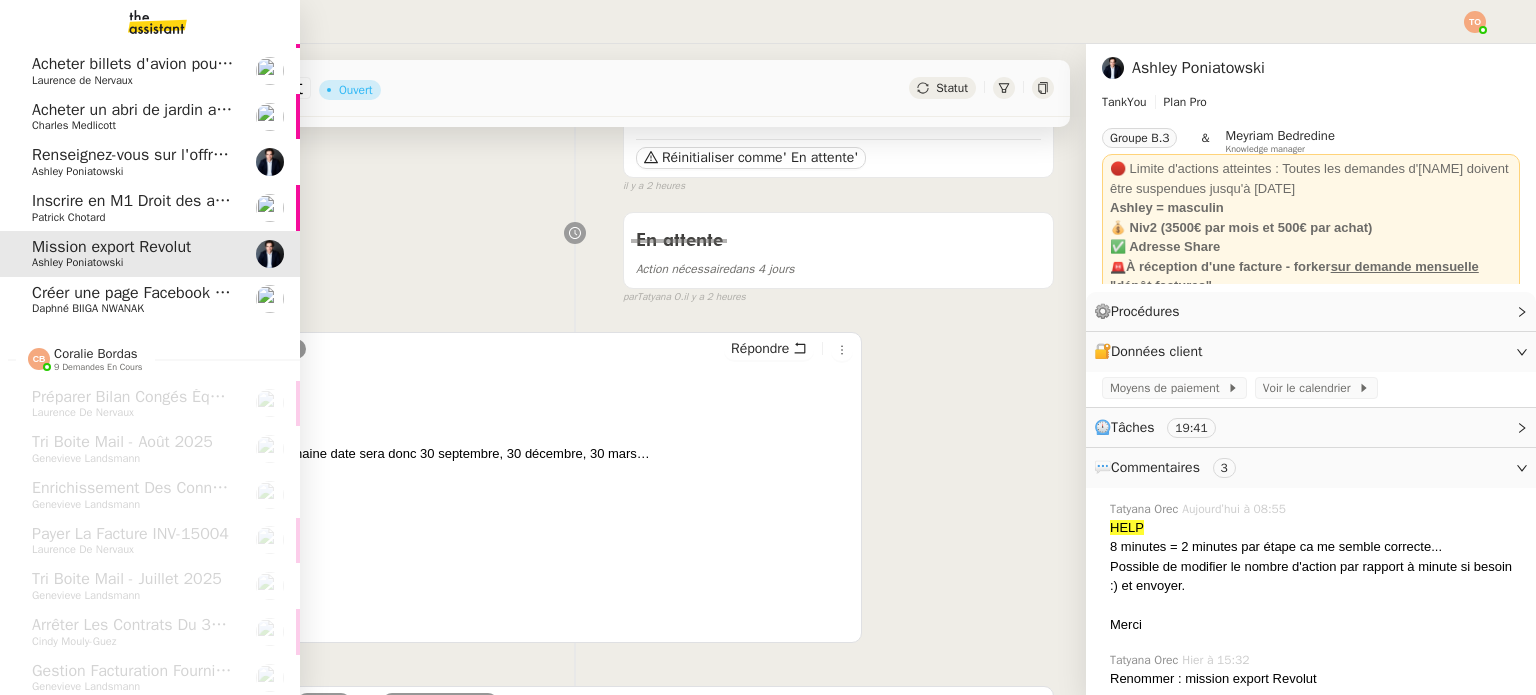 scroll, scrollTop: 0, scrollLeft: 0, axis: both 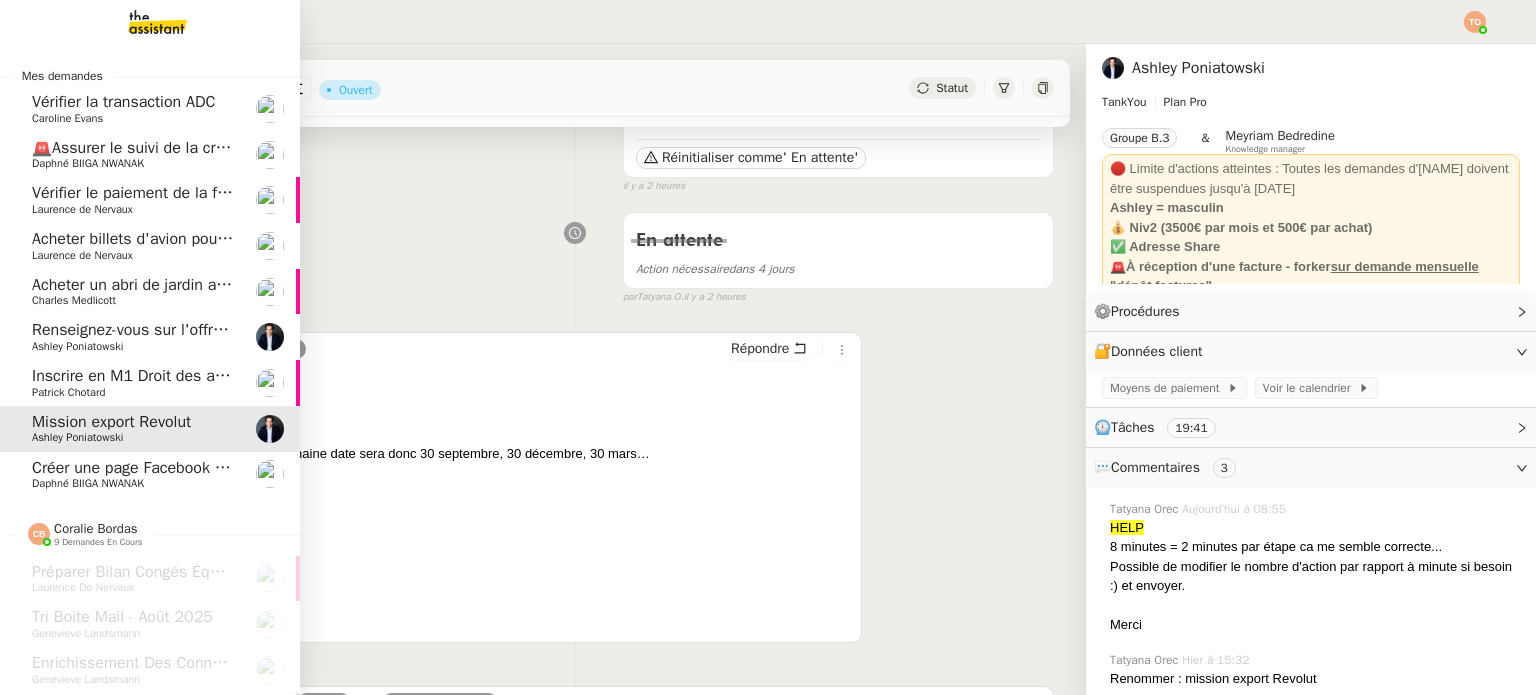 click on "Inscrire en M1 Droit des affaires" 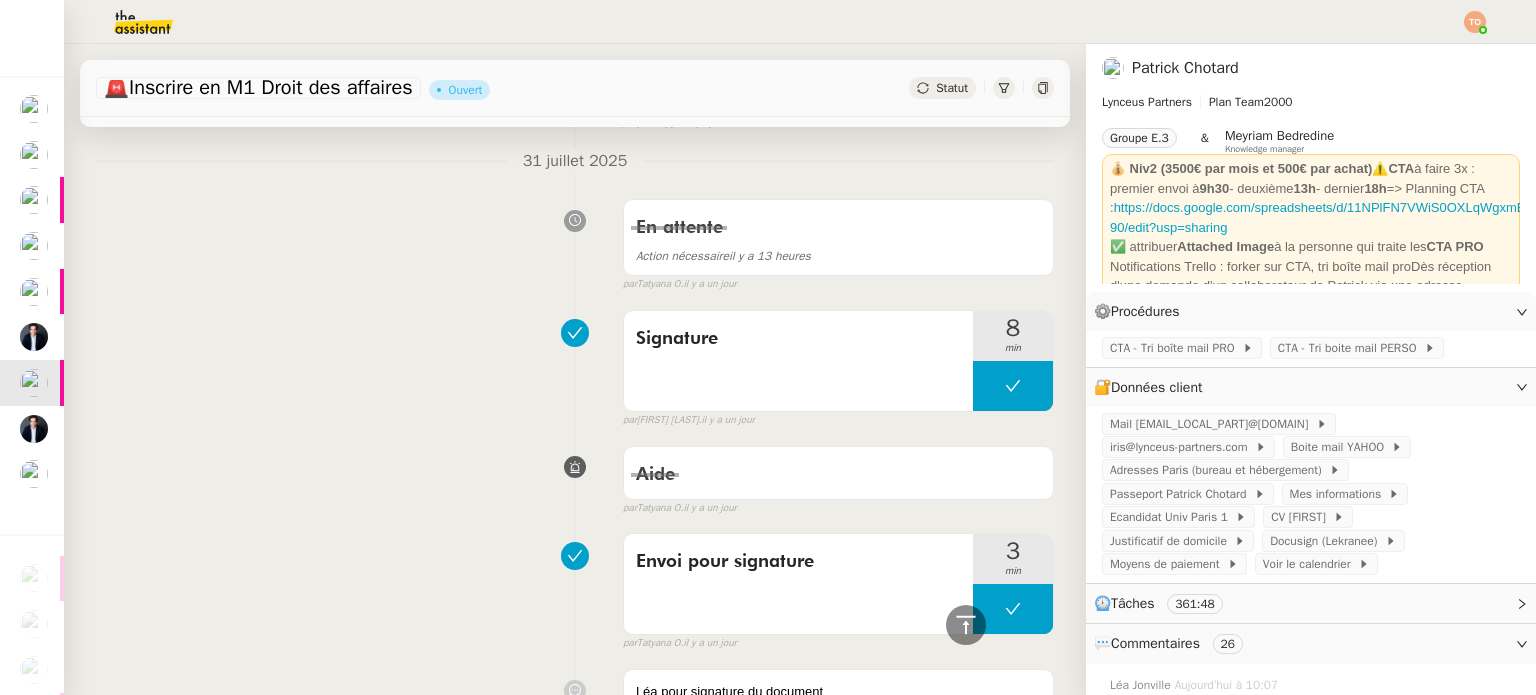 scroll, scrollTop: 0, scrollLeft: 0, axis: both 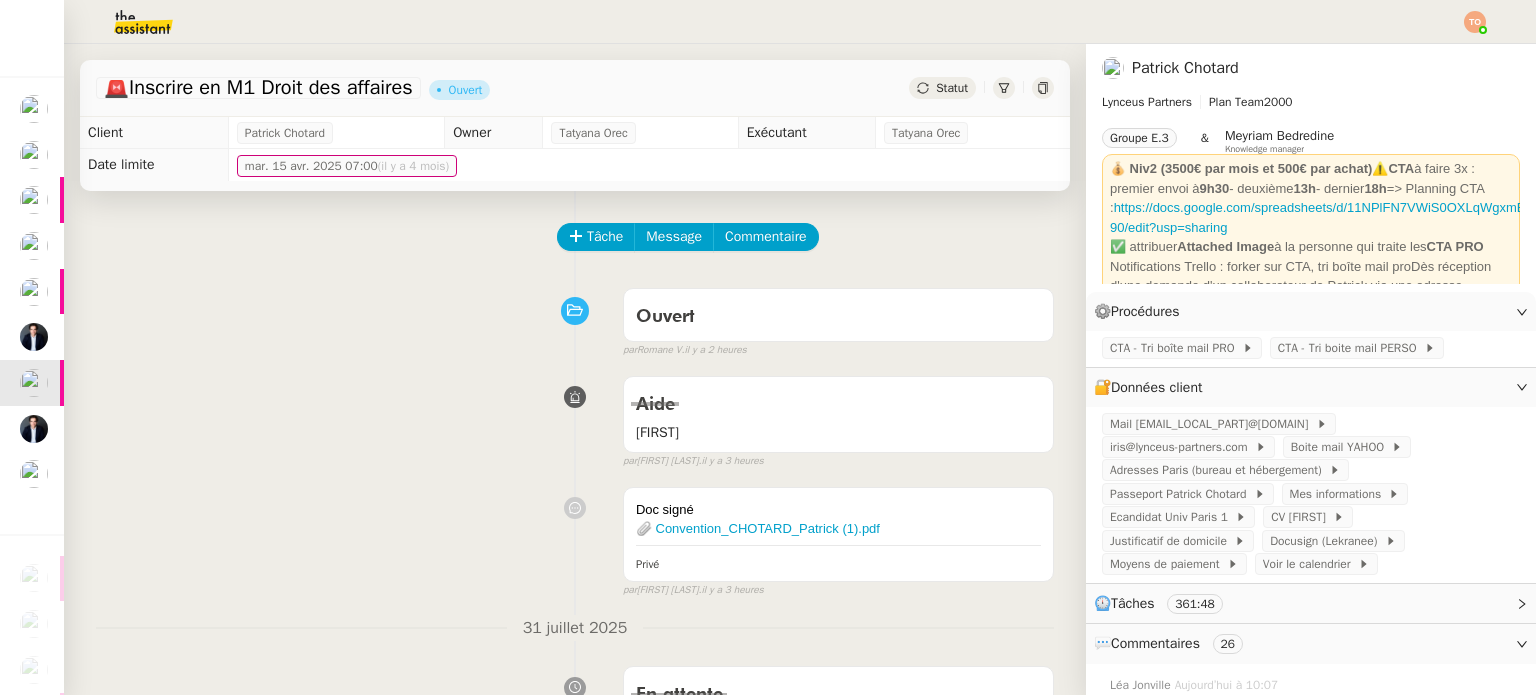 click on "Tâche Message Commentaire Veuillez patienter une erreur s'est produite 👌👌👌 message envoyé ✌️✌️✌️ Veuillez d'abord attribuer un client Une erreur s'est produite, veuillez réessayer Ouvert false par [FIRST] [LAST] il y a 2 heures 👌👌👌 message envoyé ✌️✌️✌️ une erreur s'est produite 👌👌👌 message envoyé ✌️✌️✌️ Votre message va être revu ✌️✌️✌️ une erreur s'est produite La taille des fichiers doit être de 10Mb au maximum. Aide Tatyana false par [FIRST] [LAST] il y a 3 heures 👌👌👌 message envoyé ✌️✌️✌️ une erreur s'est produite 👌👌👌 message envoyé ✌️✌️✌️ Votre message va être revu ✌️✌️✌️ une erreur s'est produite La taille des fichiers doit être de 10Mb au maximum. Doc signé 📎 Convention_[LAST]_[FIRST] (1).pdf Privé false par [FIRST] [LAST] il y a 3 heures 👌👌👌 message envoyé ✌️✌️✌️ une erreur s'est produite une erreur s'est produite En attente" 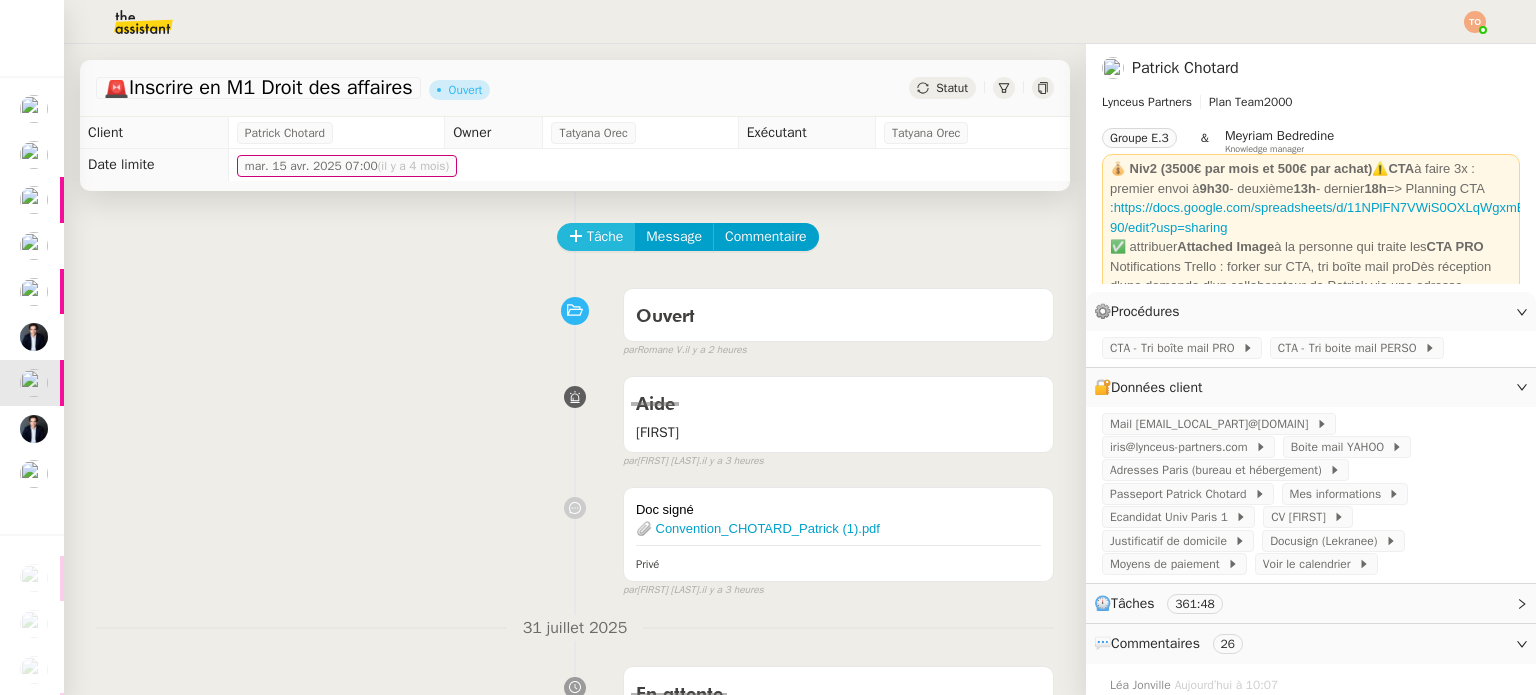 click on "Tâche Message Commentaire" 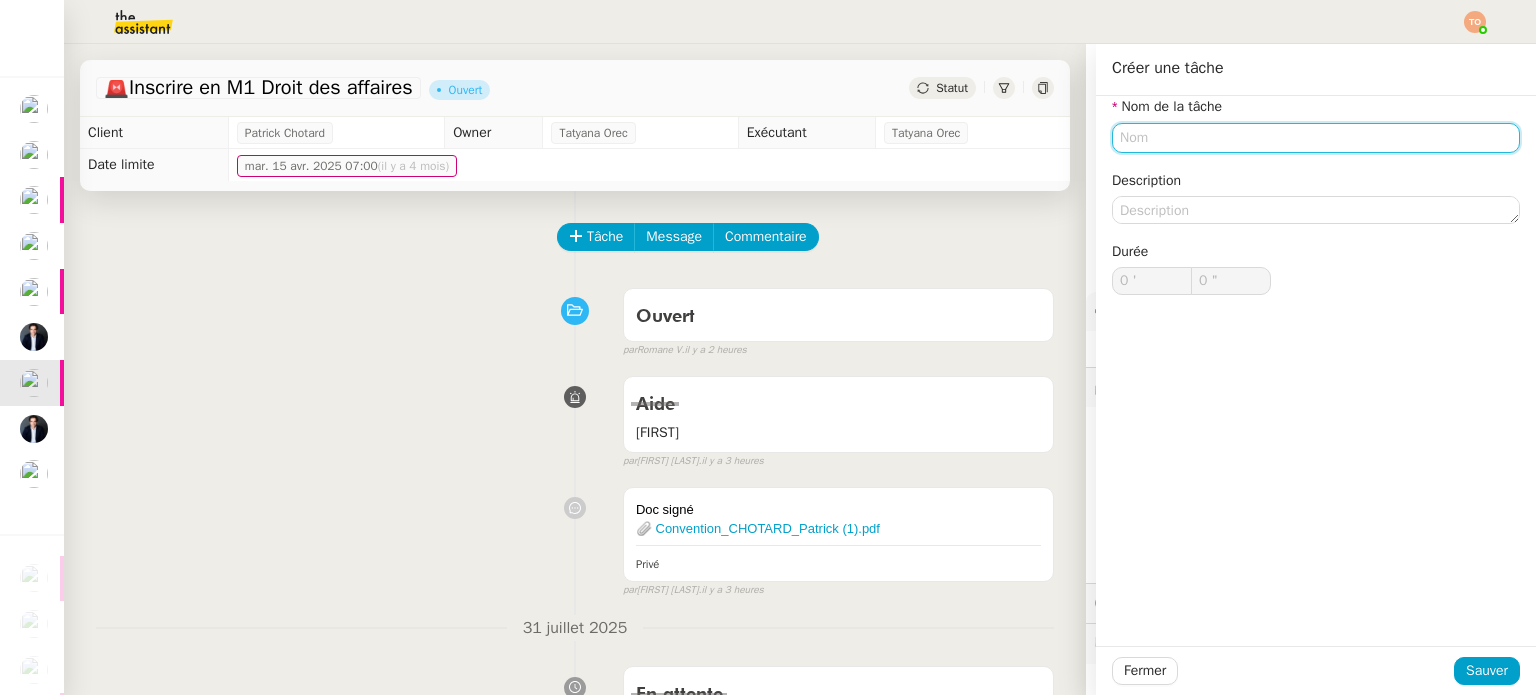 click 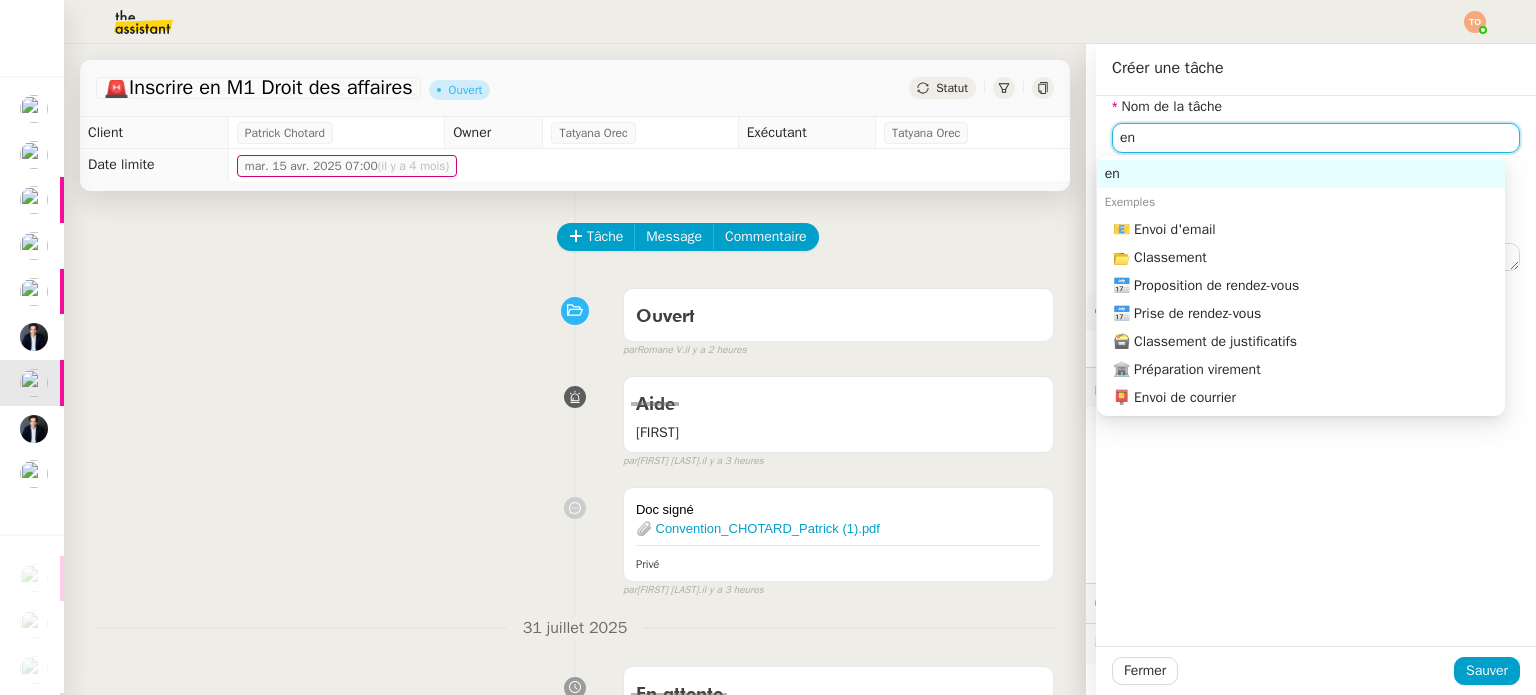 click on "📧 Envoi d'email" 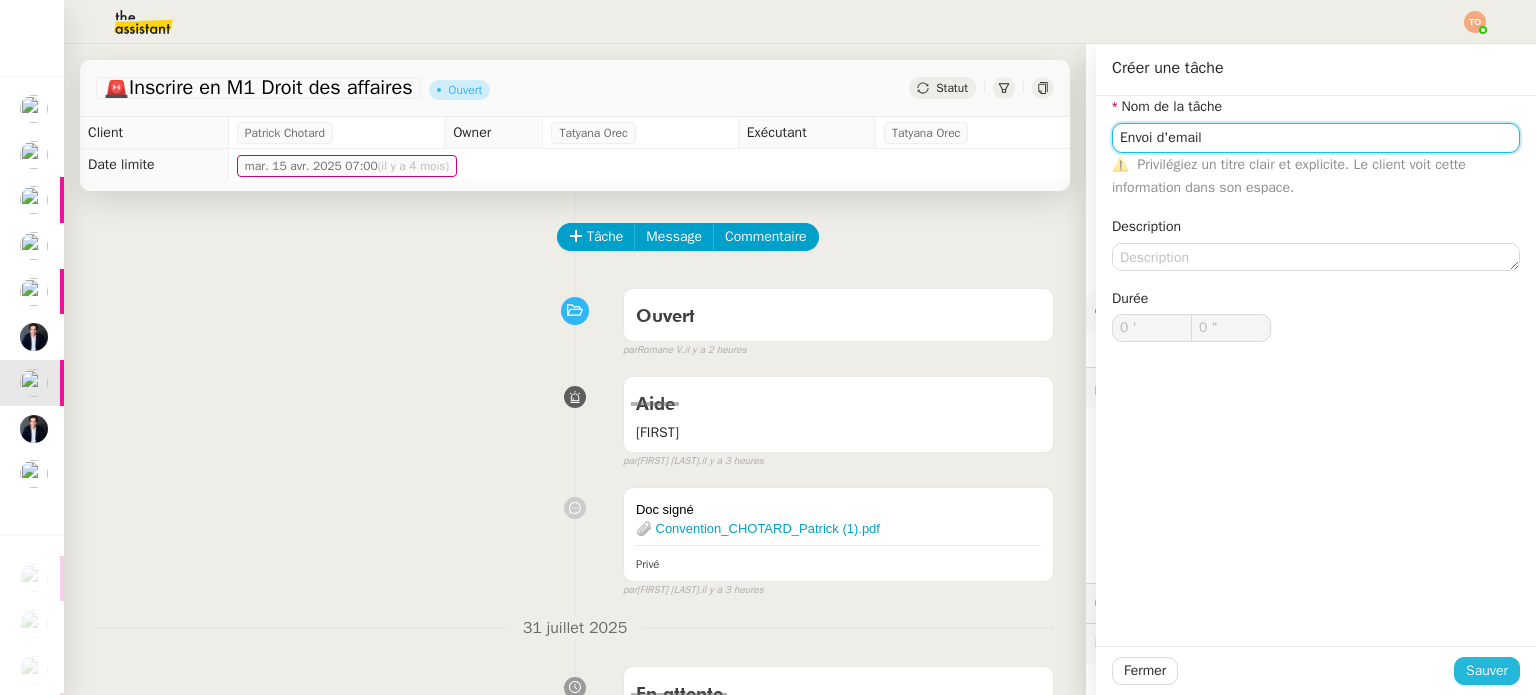 type on "Envoi d'email" 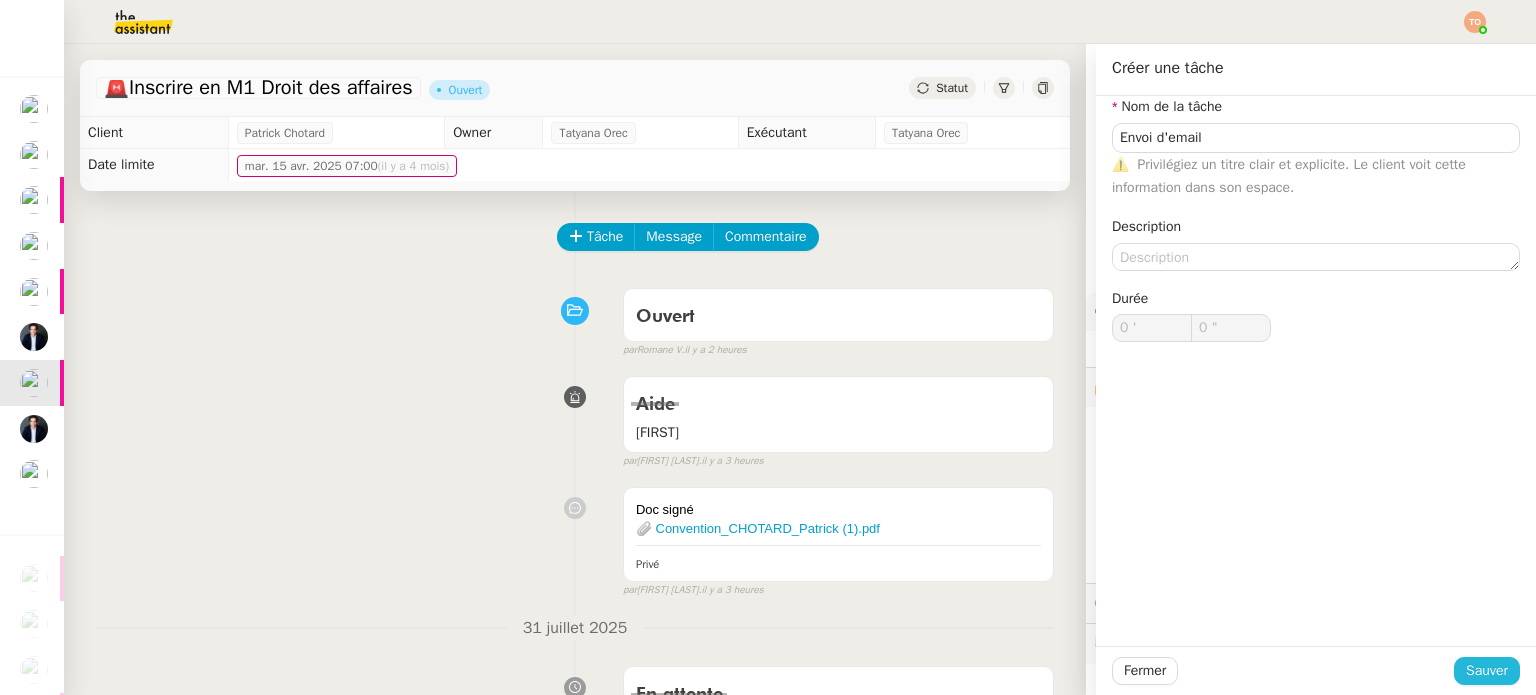 drag, startPoint x: 1492, startPoint y: 680, endPoint x: 1148, endPoint y: 535, distance: 373.31085 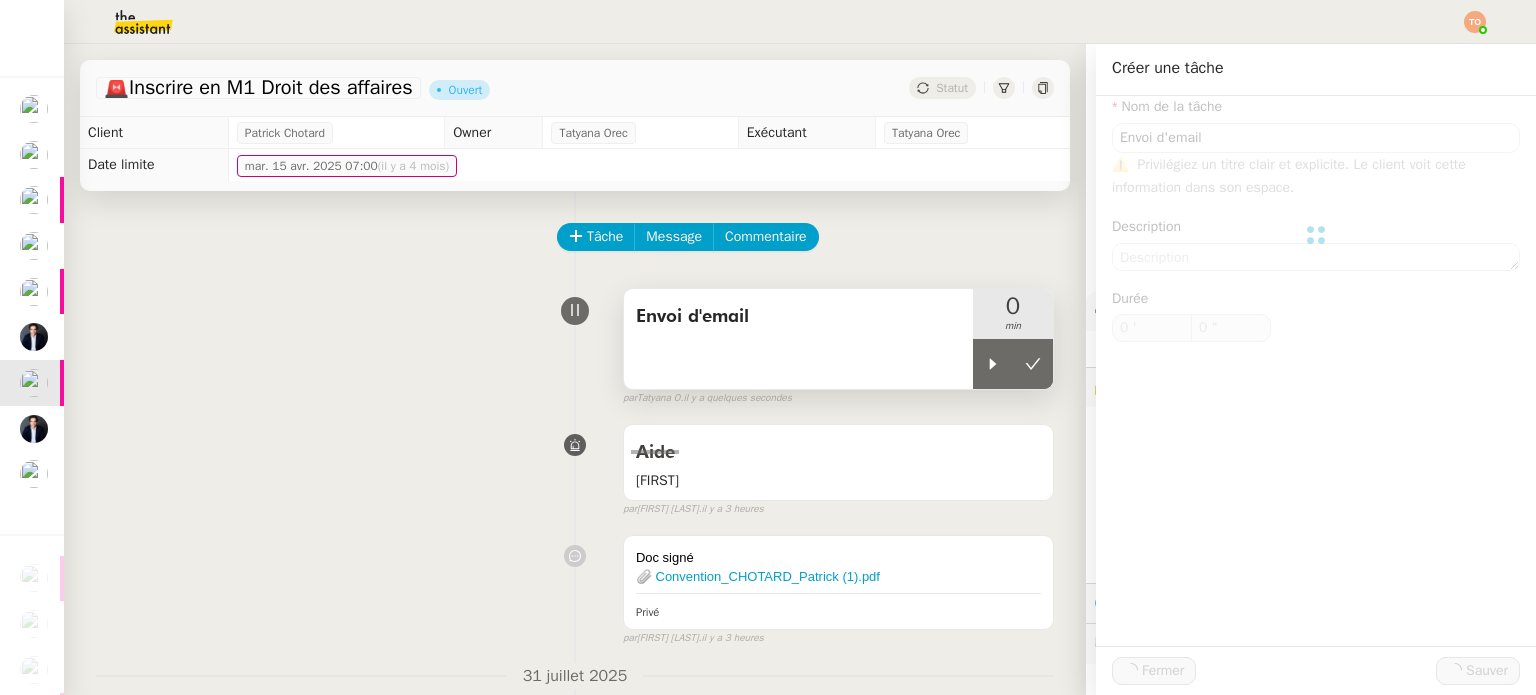 click on "[NUMBER] min" at bounding box center [1013, 314] 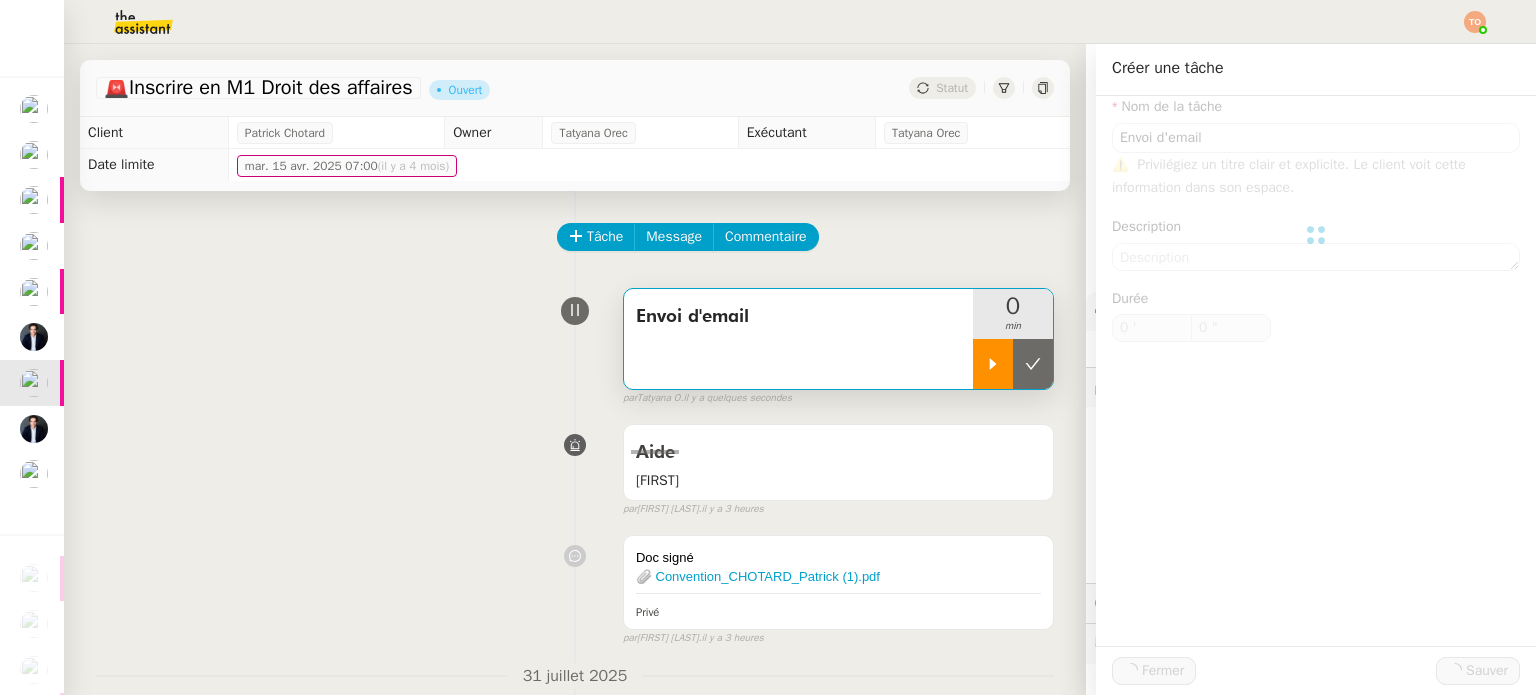 click at bounding box center (993, 364) 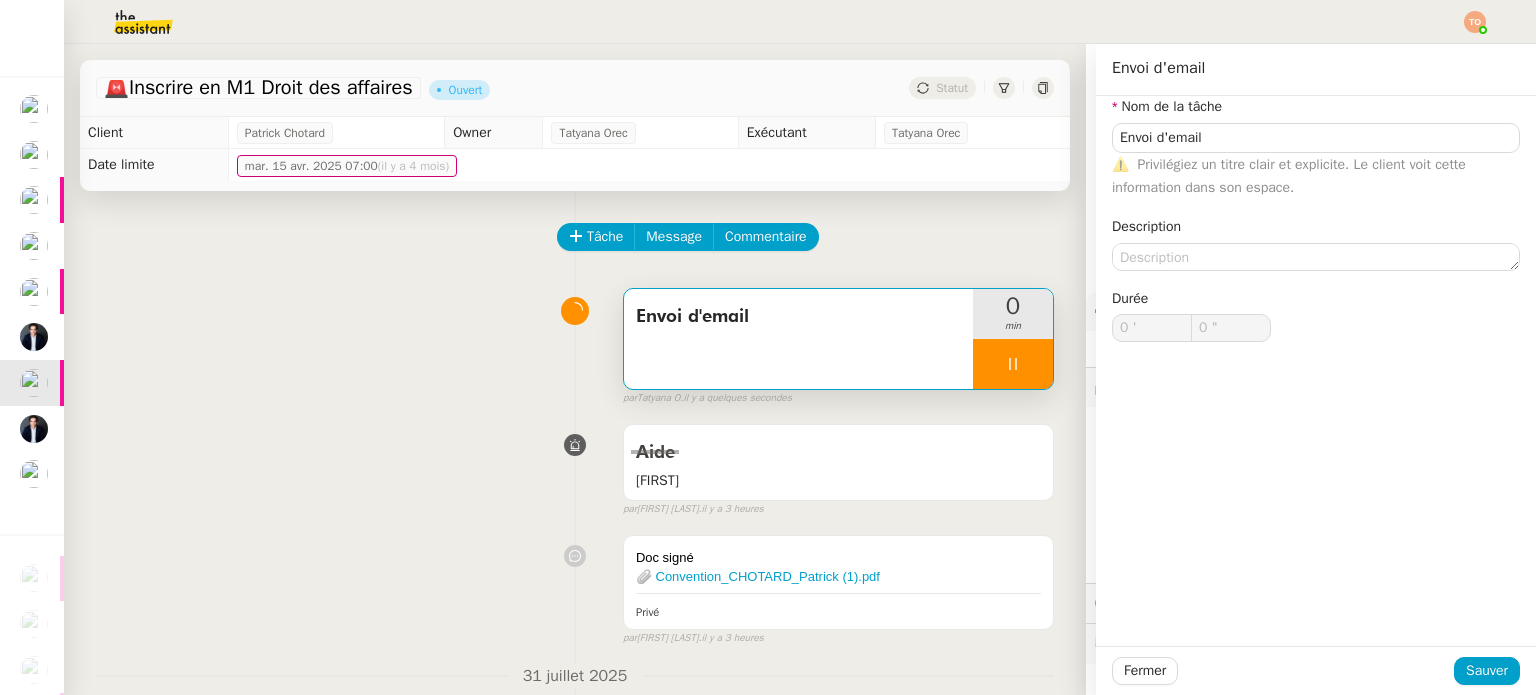 type on "Envoi d'email" 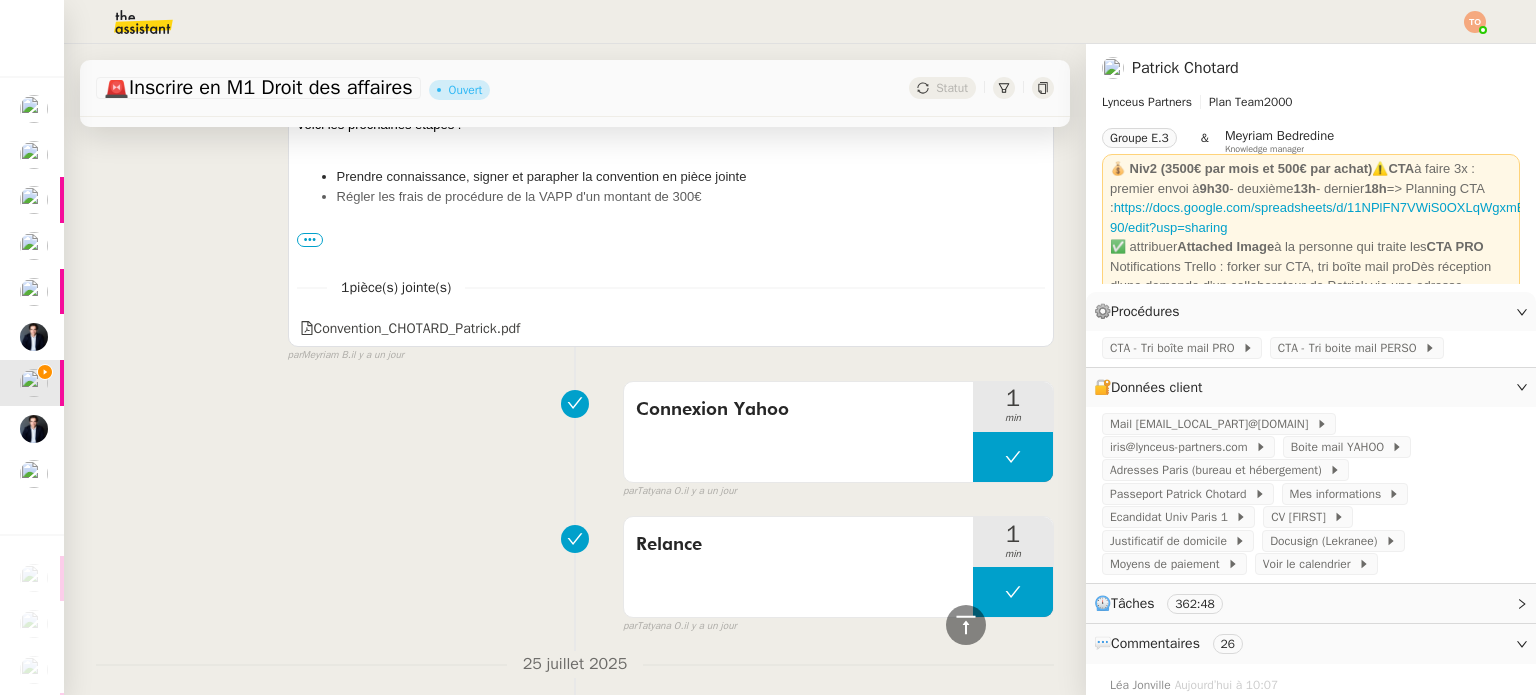 scroll, scrollTop: 2100, scrollLeft: 0, axis: vertical 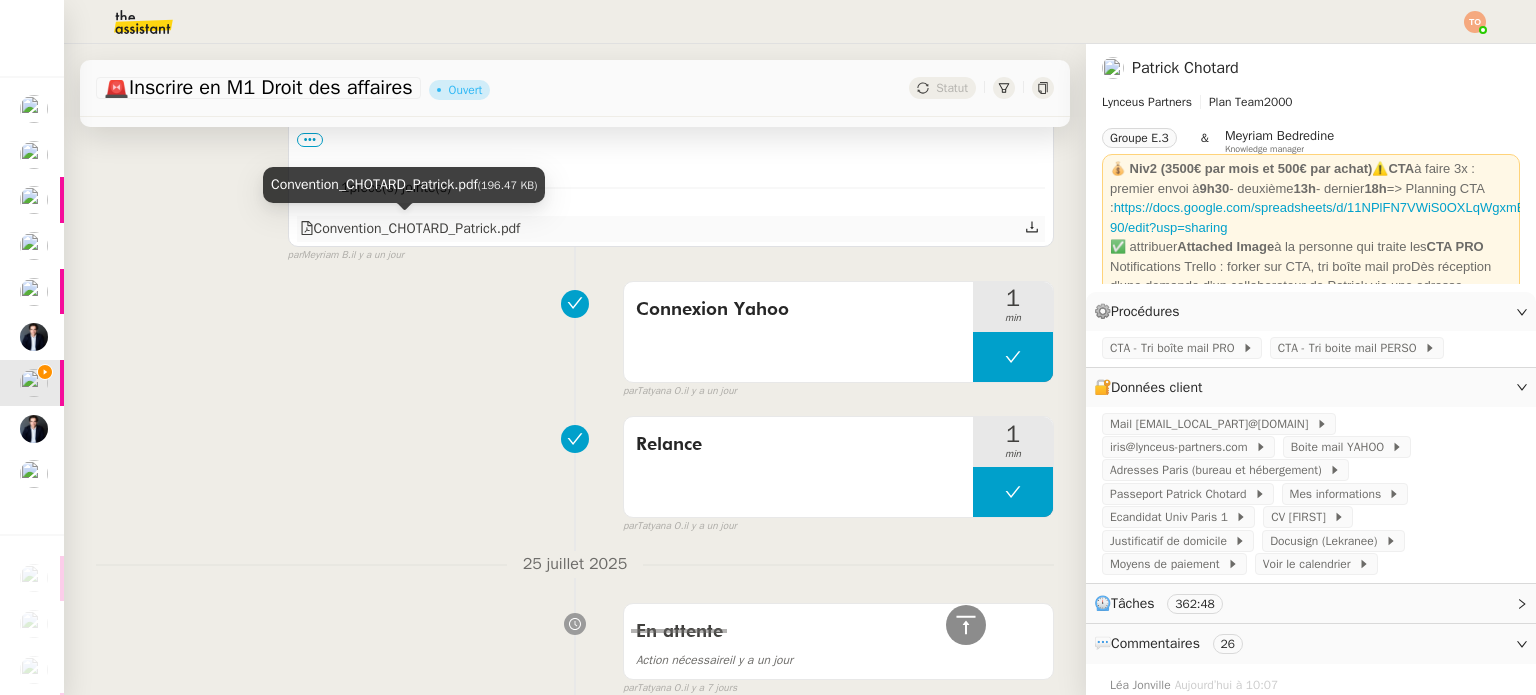 click on "Convention_CHOTARD_Patrick.pdf" 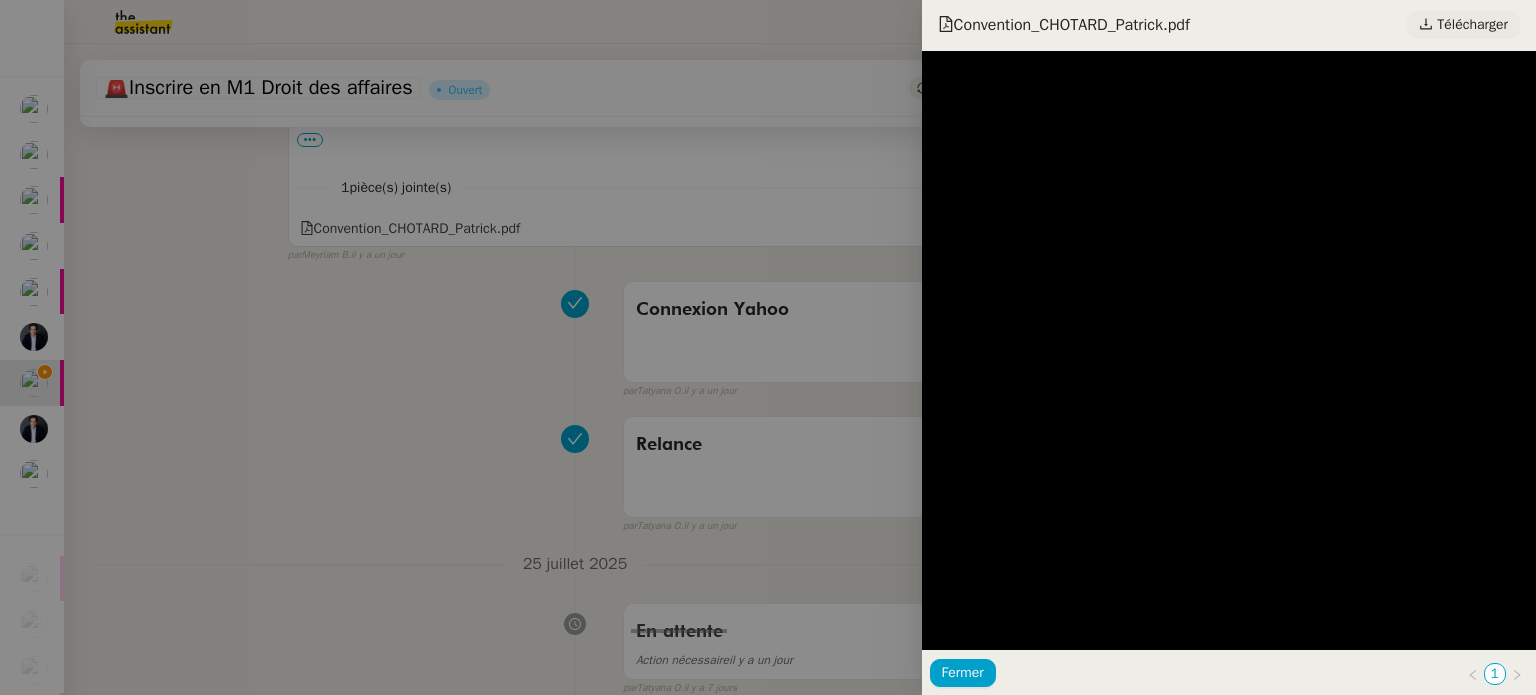 click on "Télécharger" at bounding box center [1472, 25] 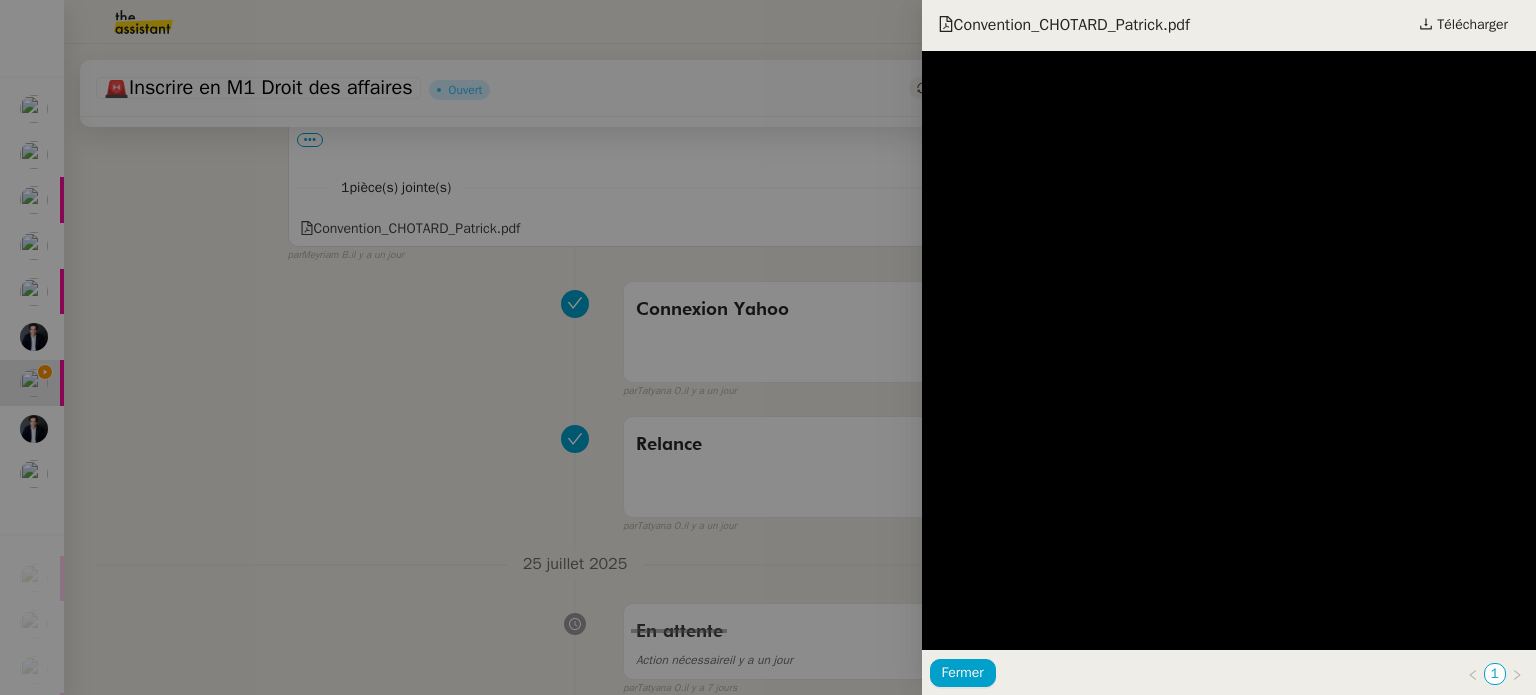 click at bounding box center [768, 347] 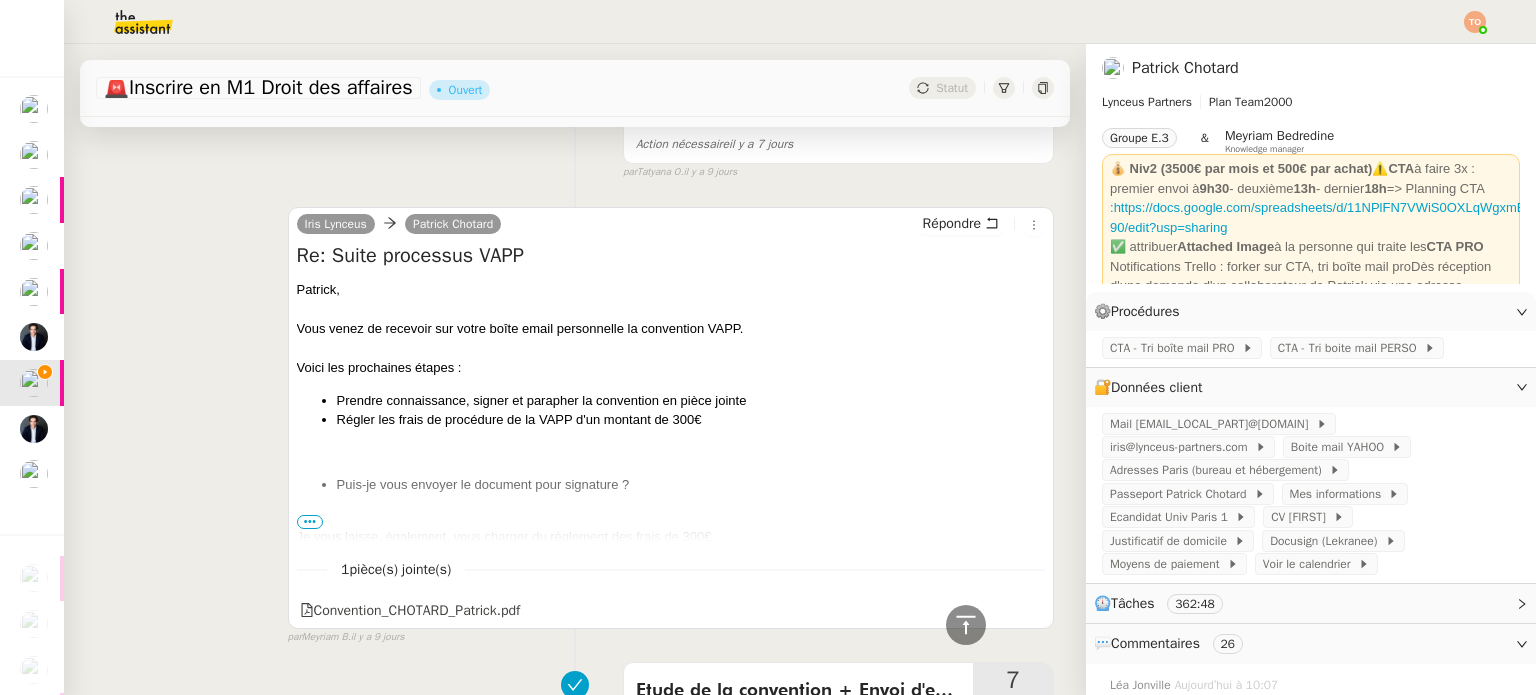scroll, scrollTop: 2800, scrollLeft: 0, axis: vertical 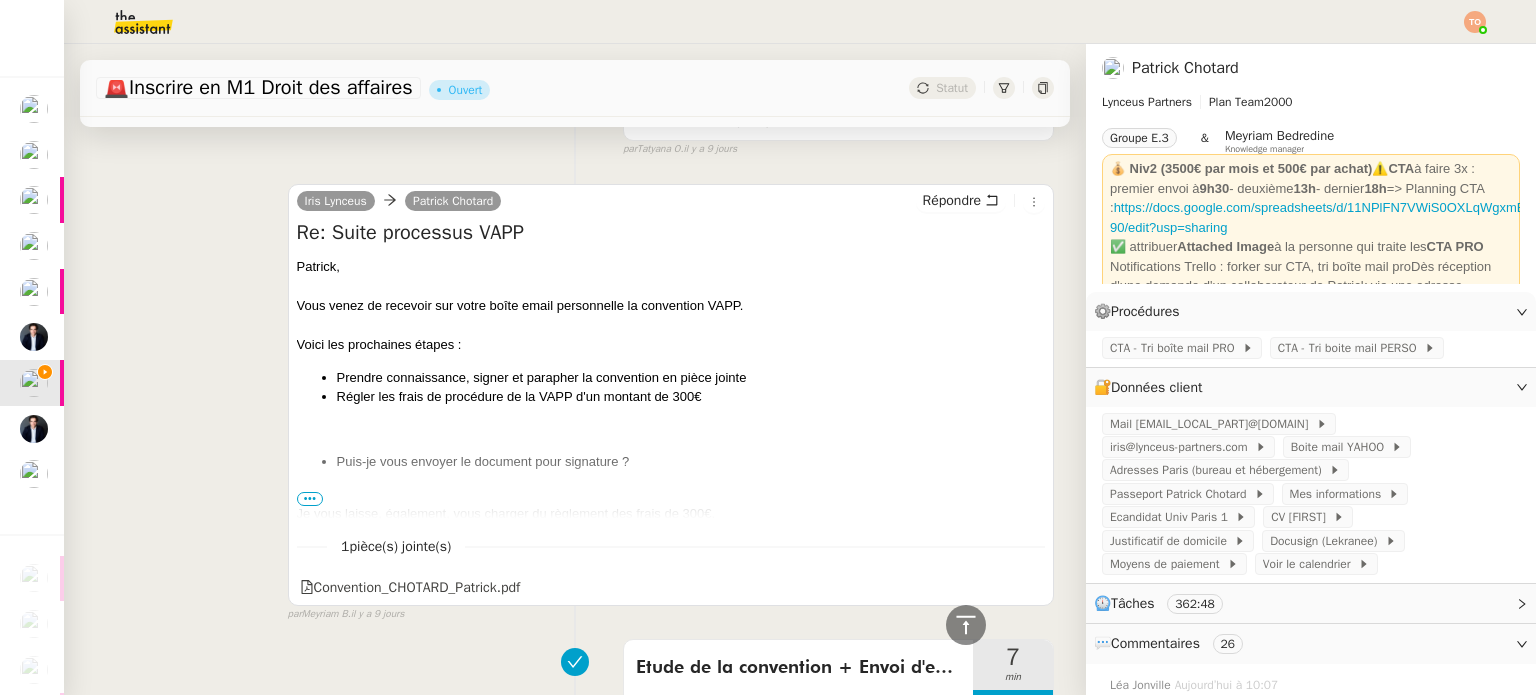 click at bounding box center [671, 495] 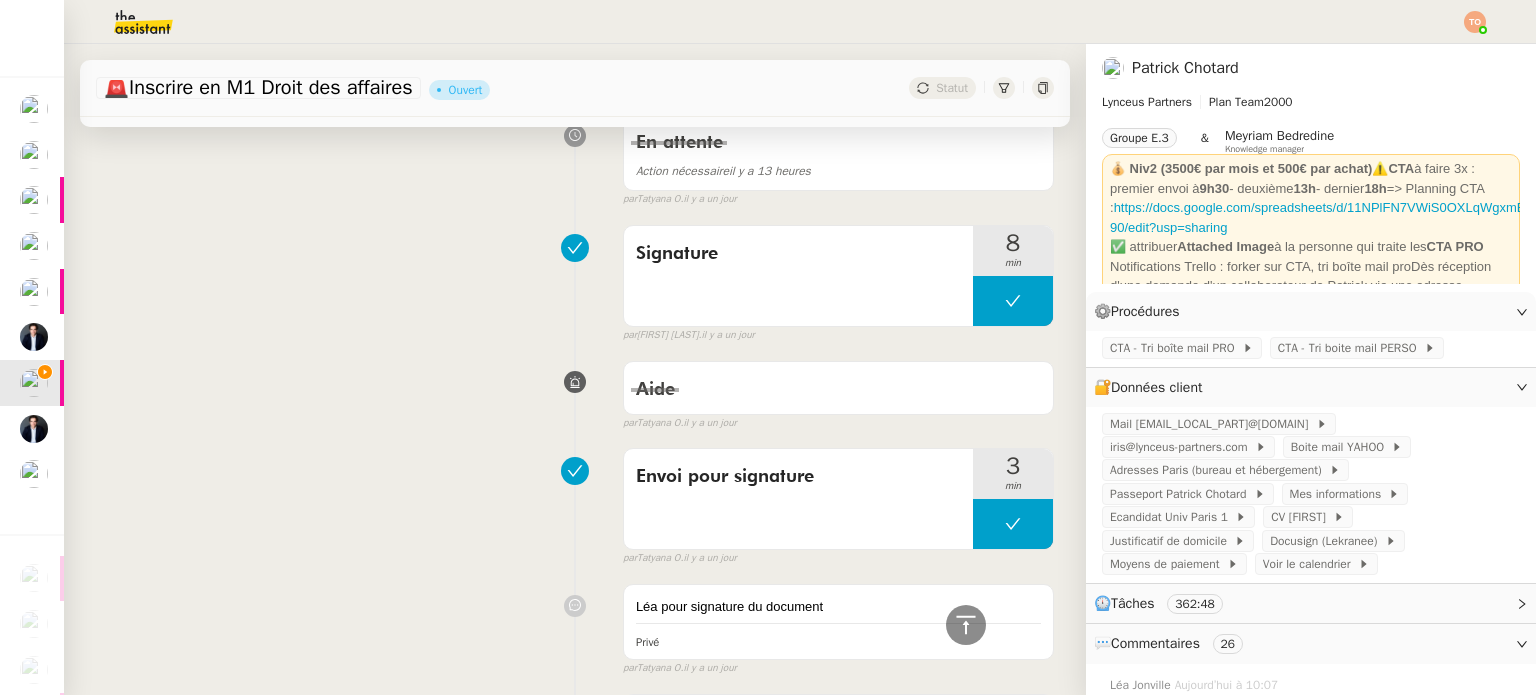 scroll, scrollTop: 1200, scrollLeft: 0, axis: vertical 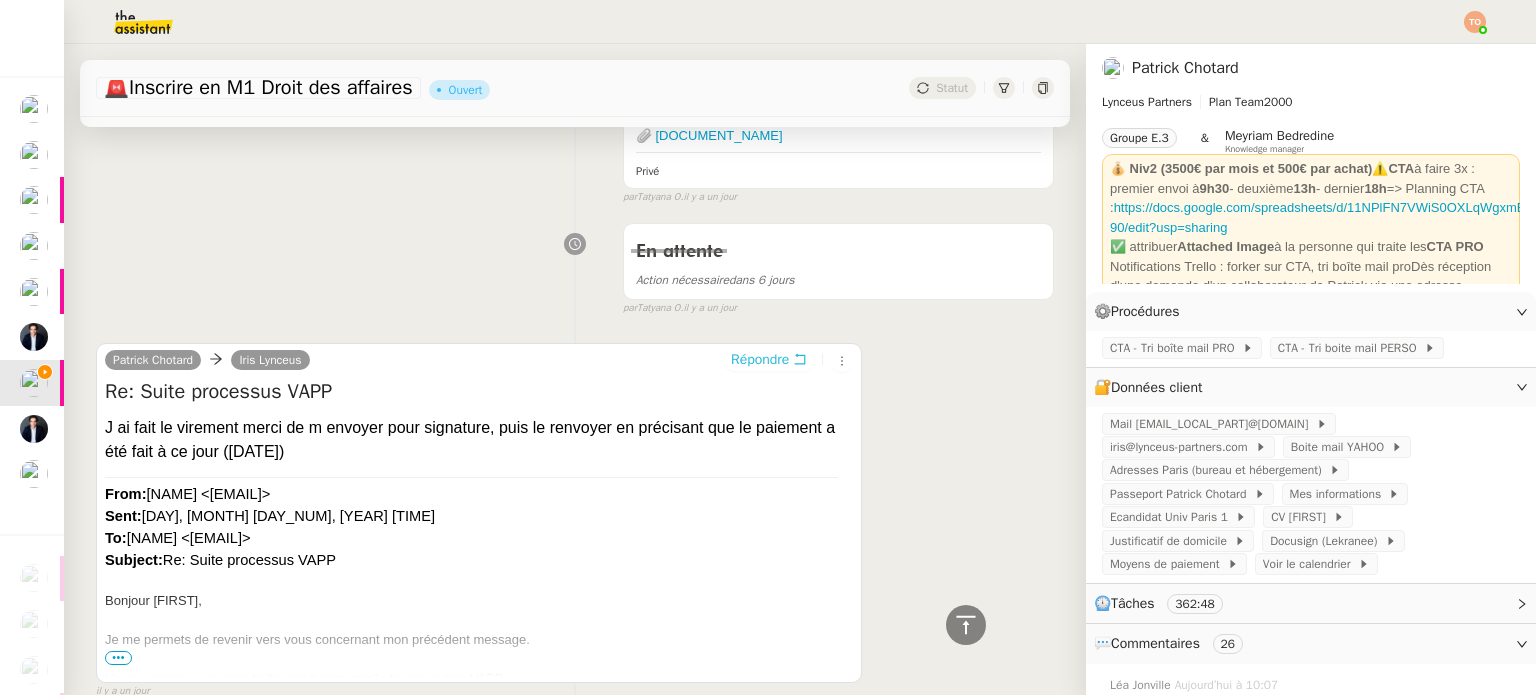 click on "Répondre" at bounding box center (760, 360) 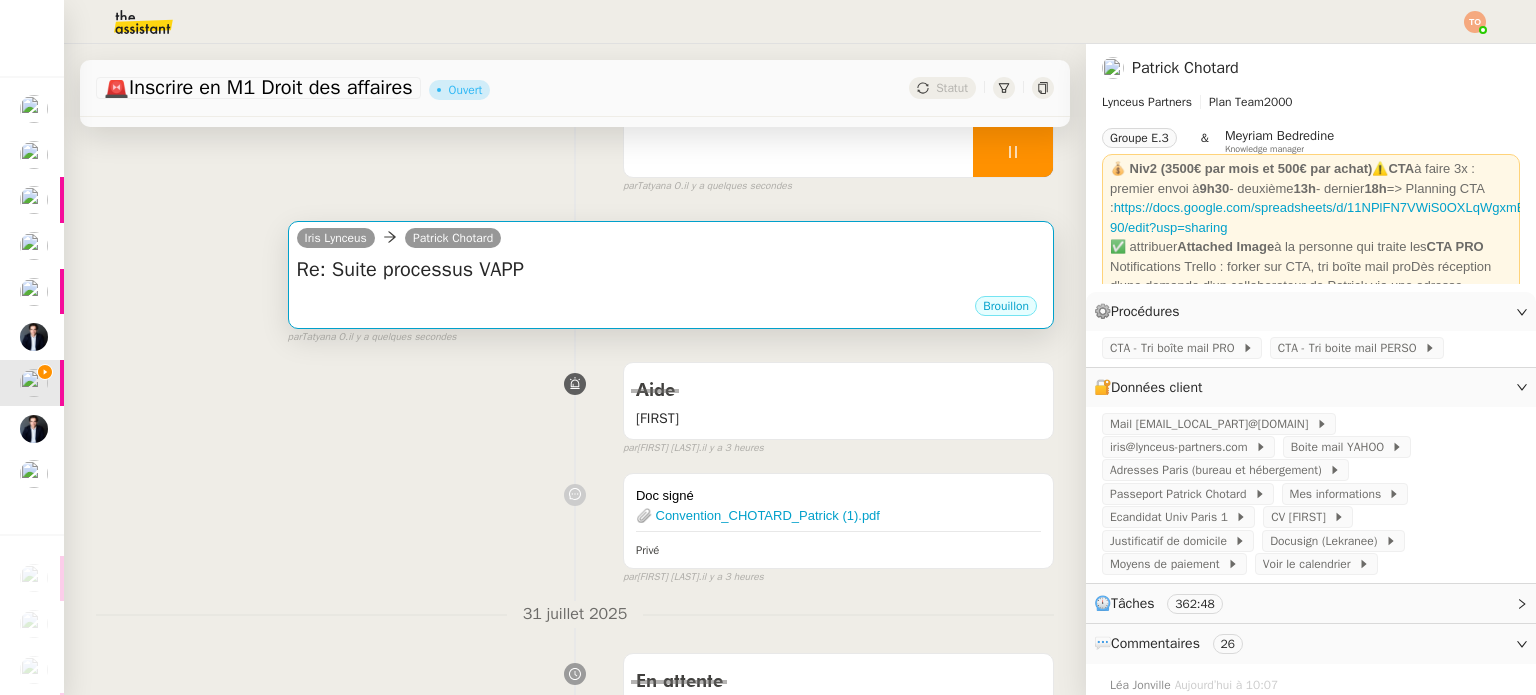 scroll, scrollTop: 52, scrollLeft: 0, axis: vertical 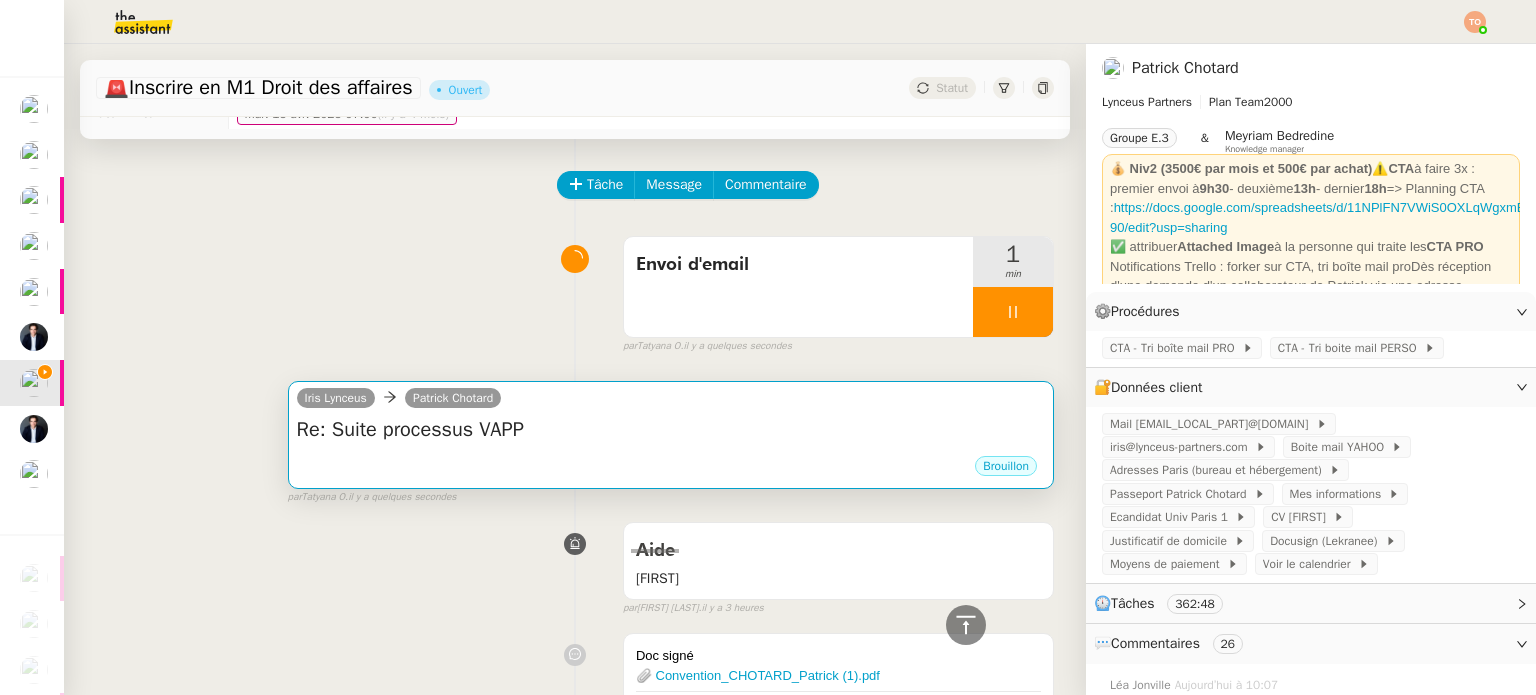 click on "Re: Suite processus VAPP" at bounding box center [671, 430] 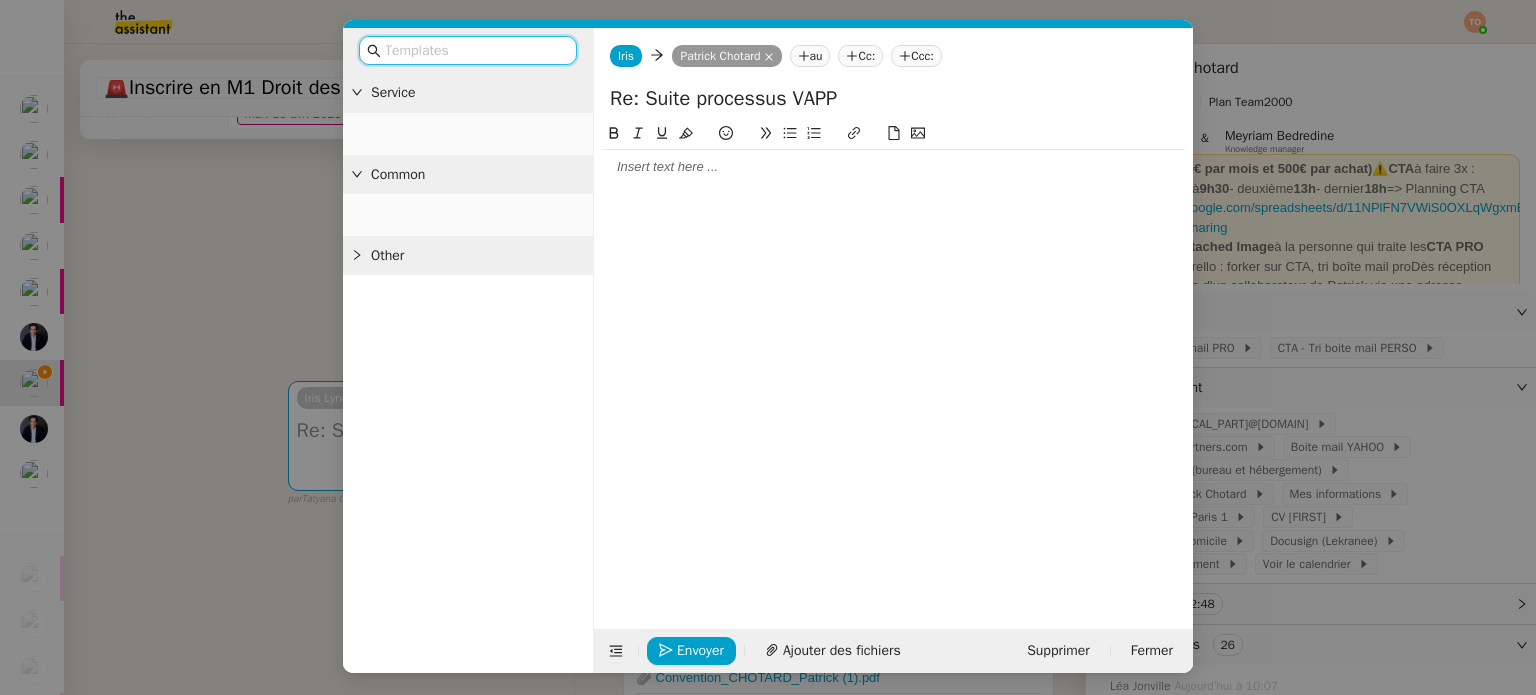 click 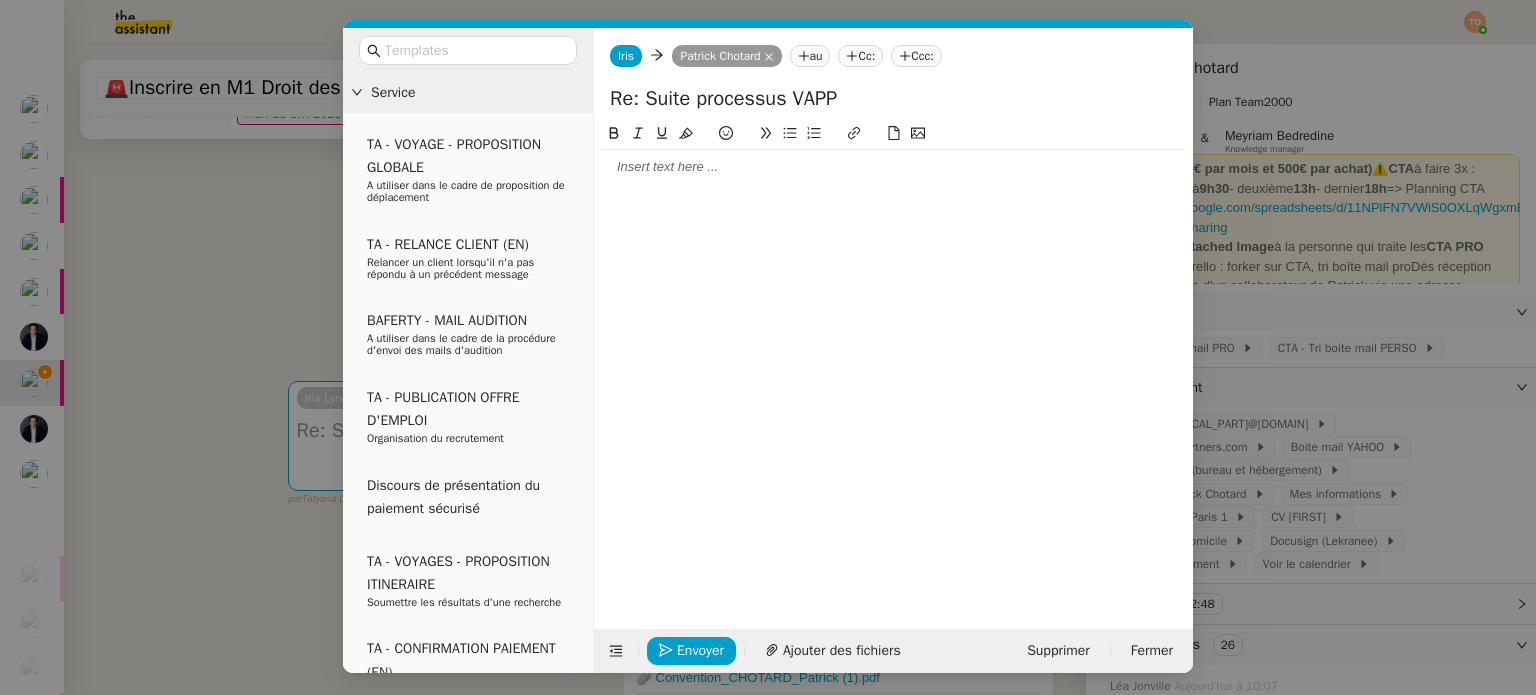 type 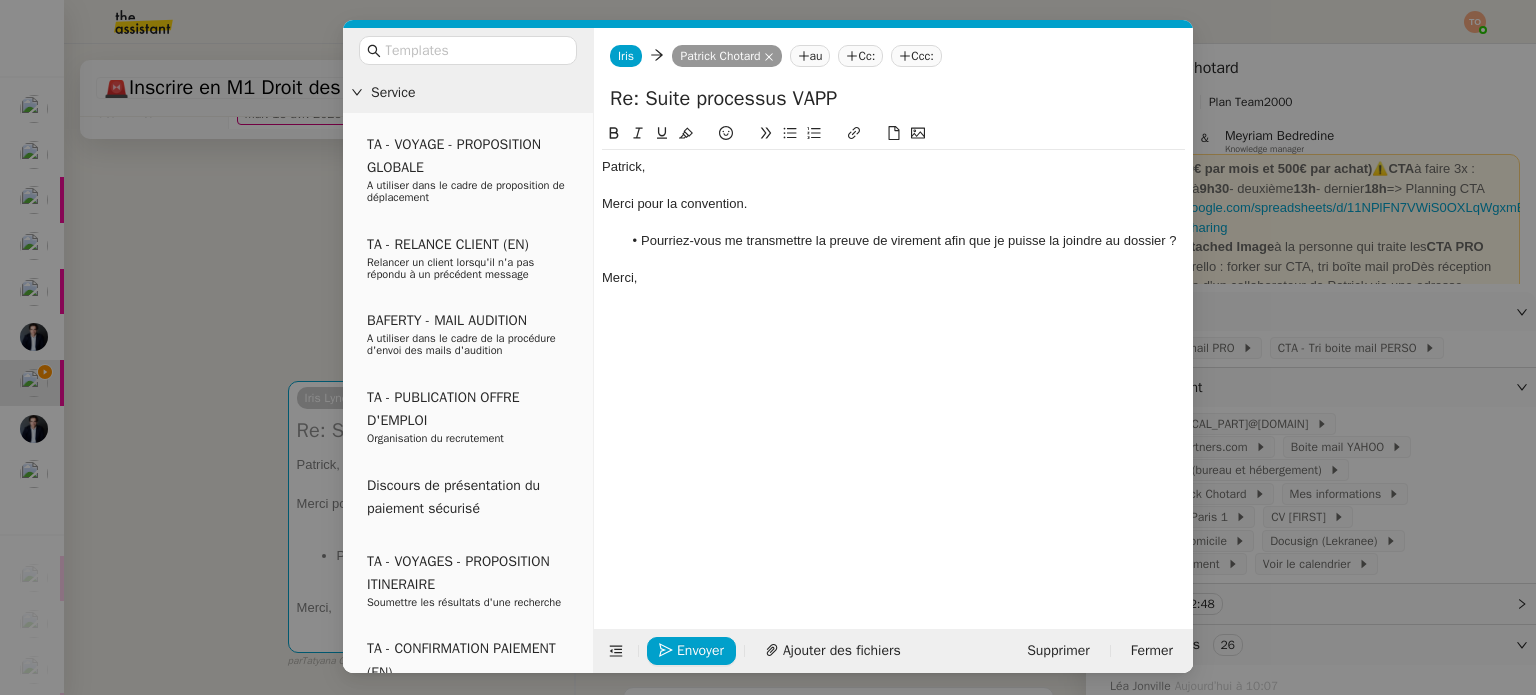 click on "Envoyer Ajouter des fichiers Supprimer Fermer" 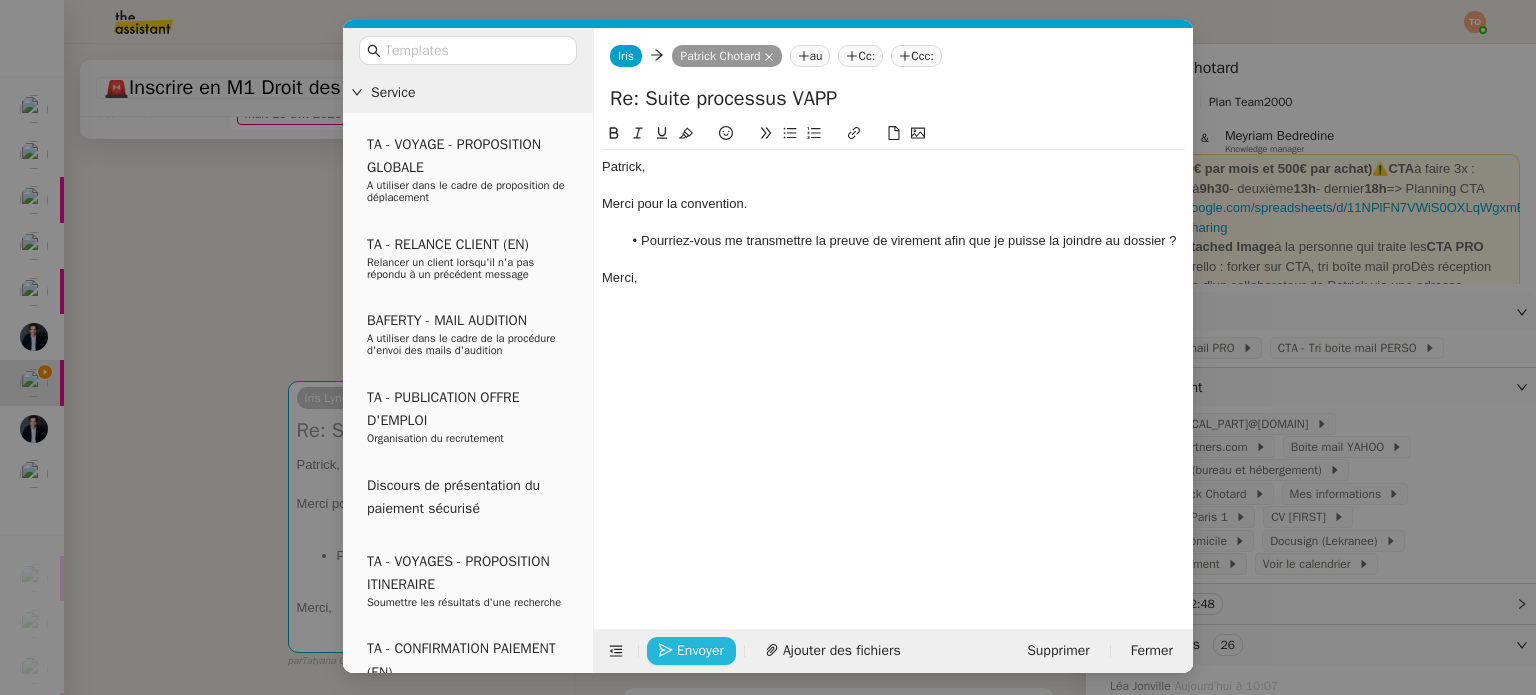 click on "Envoyer" 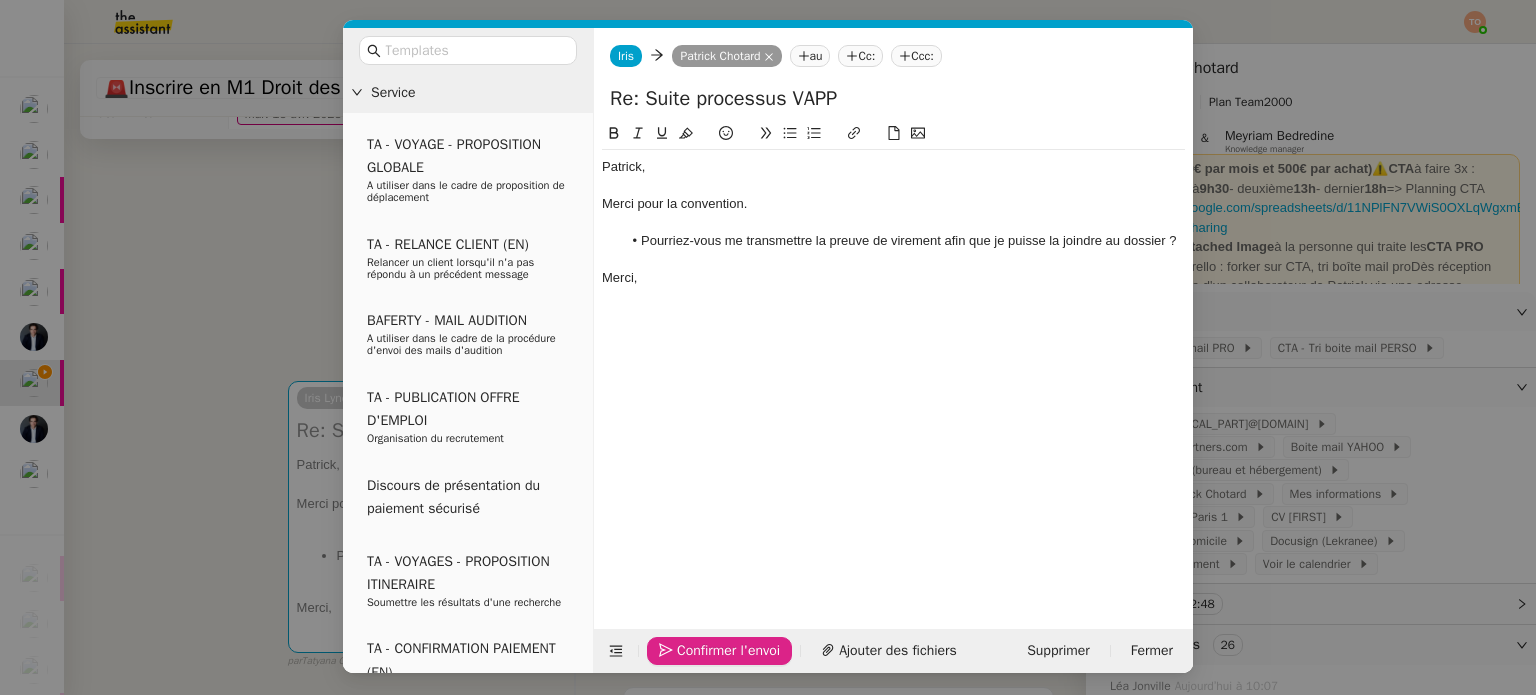 click on "Confirmer l'envoi" 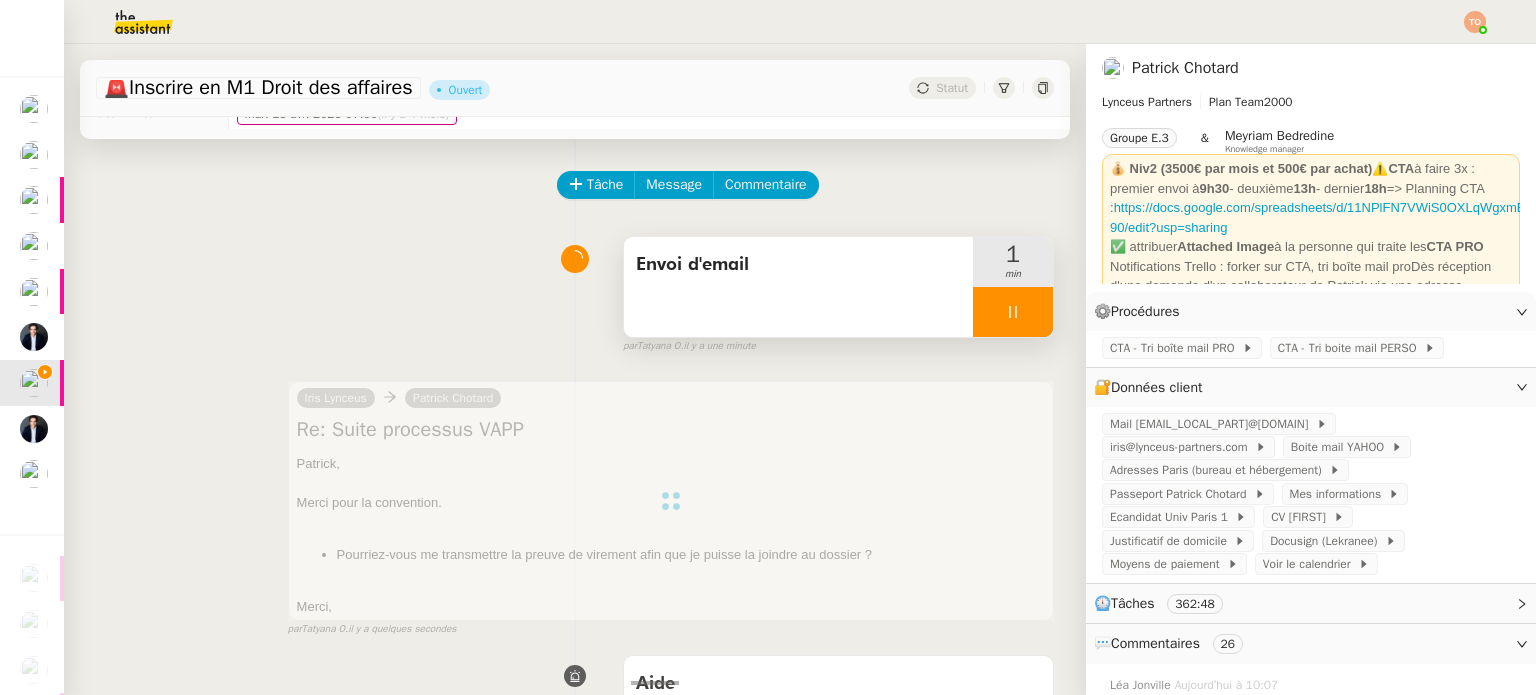 click at bounding box center (1013, 312) 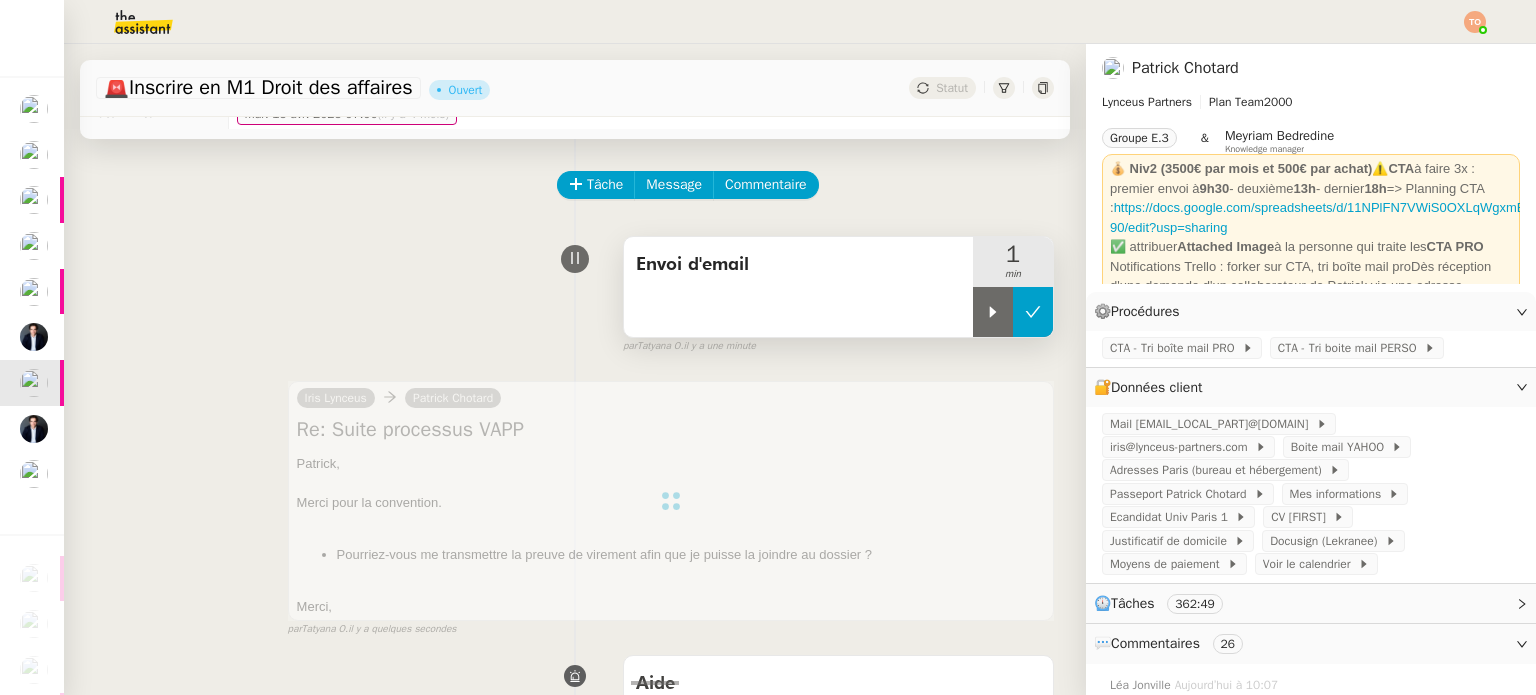 click 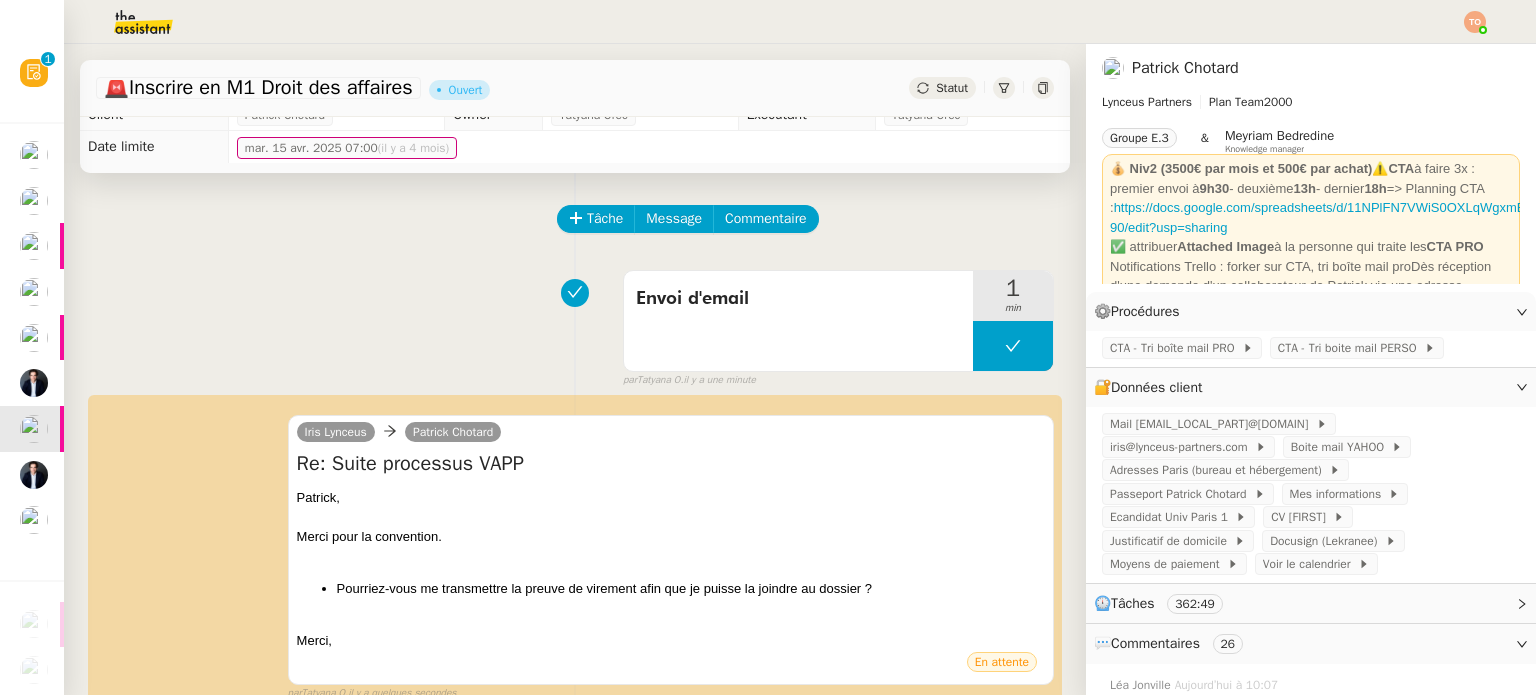 scroll, scrollTop: 0, scrollLeft: 0, axis: both 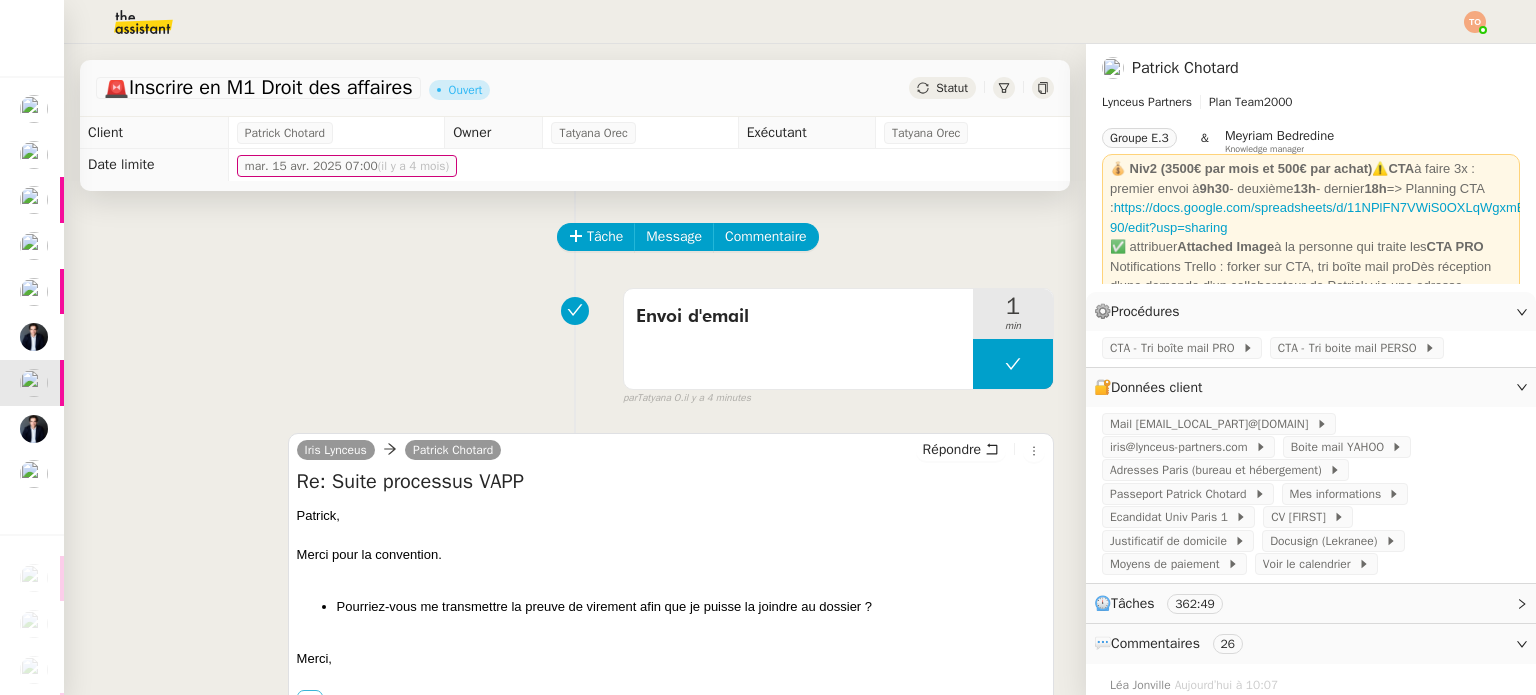 click on "Statut" 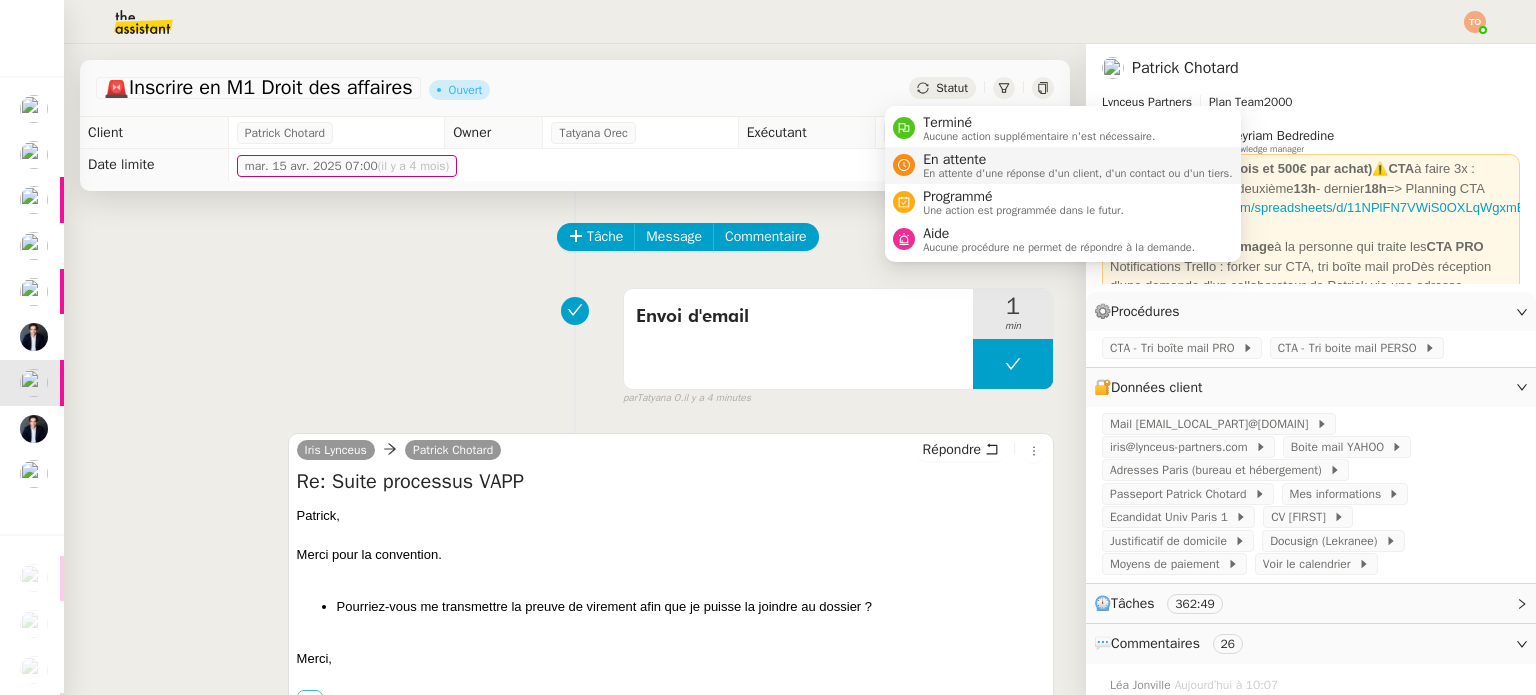 click on "En attente d'une réponse d'un client, d'un contact ou d'un tiers." at bounding box center [1078, 173] 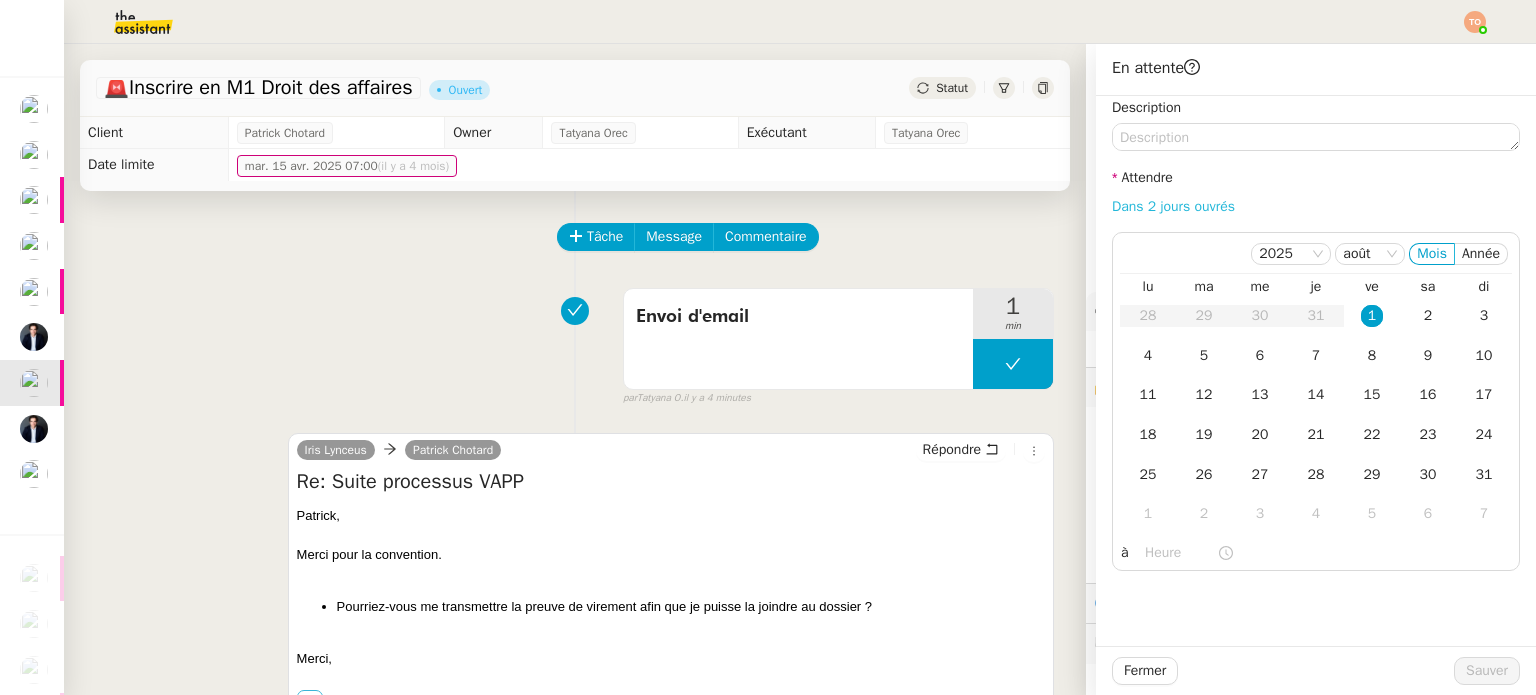 click on "Dans 2 jours ouvrés" 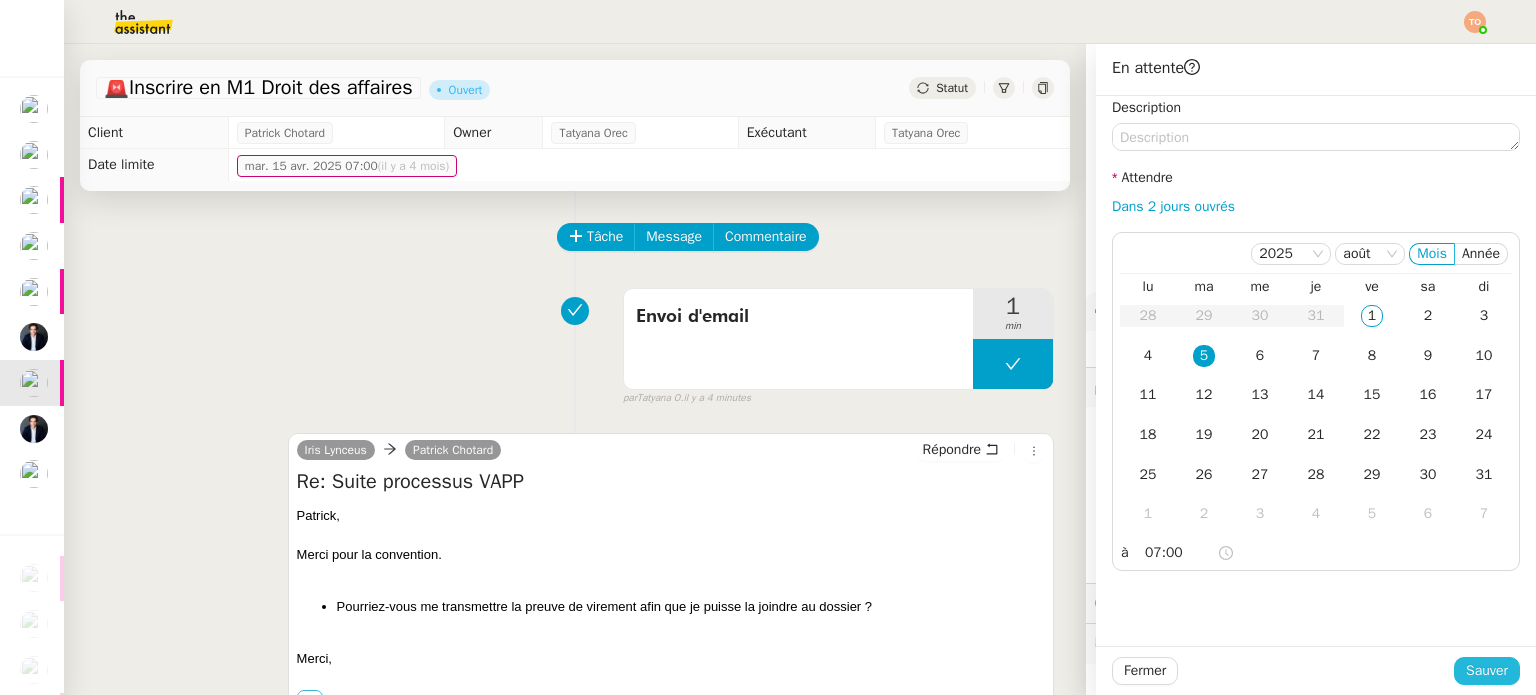 click on "Sauver" 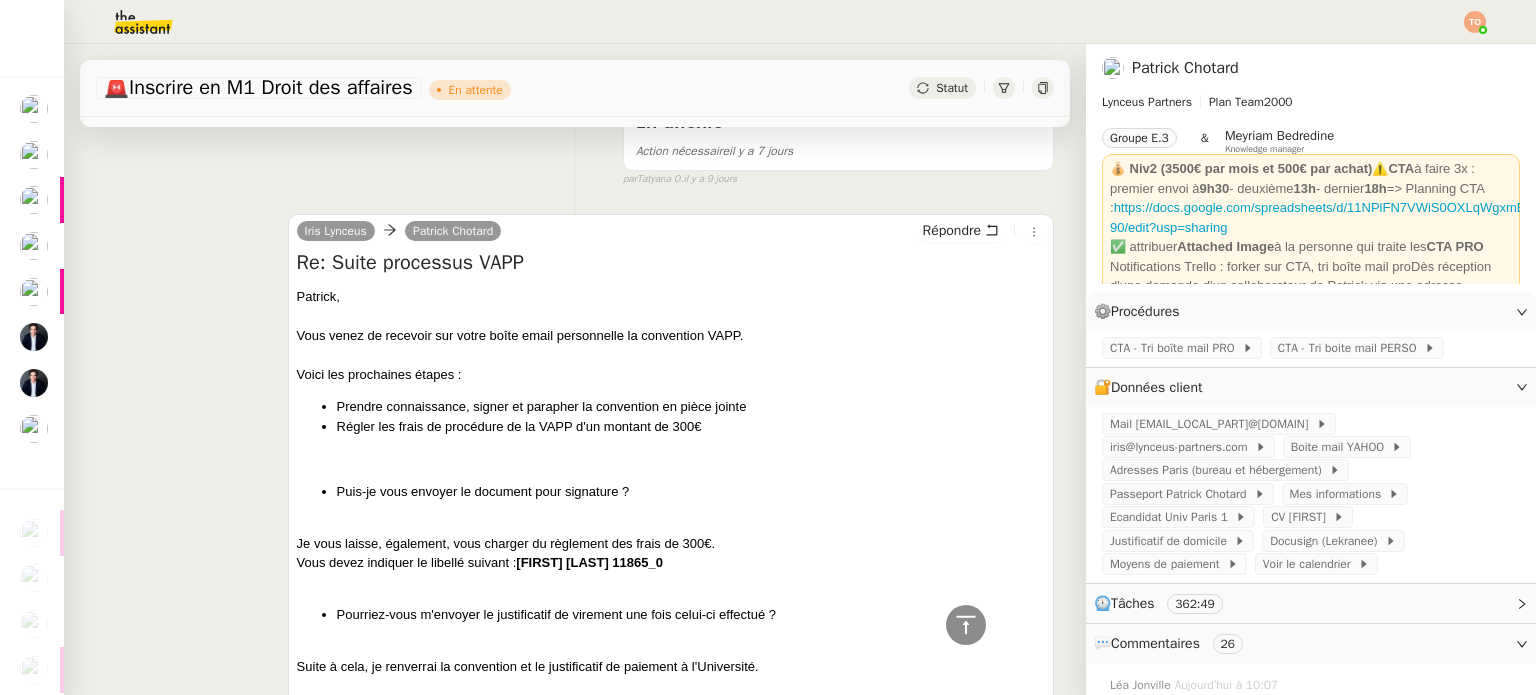 scroll, scrollTop: 3300, scrollLeft: 0, axis: vertical 